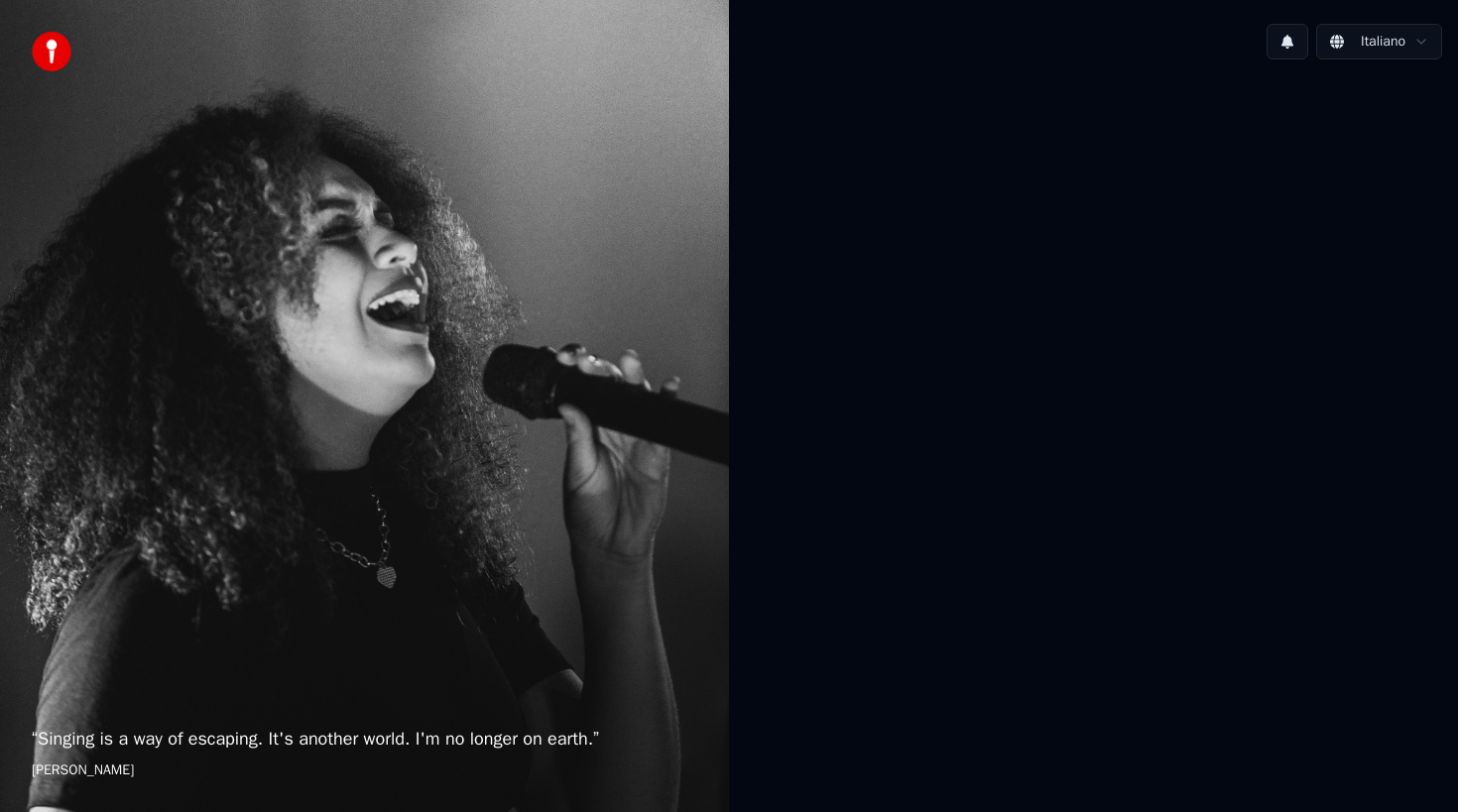 scroll, scrollTop: 0, scrollLeft: 0, axis: both 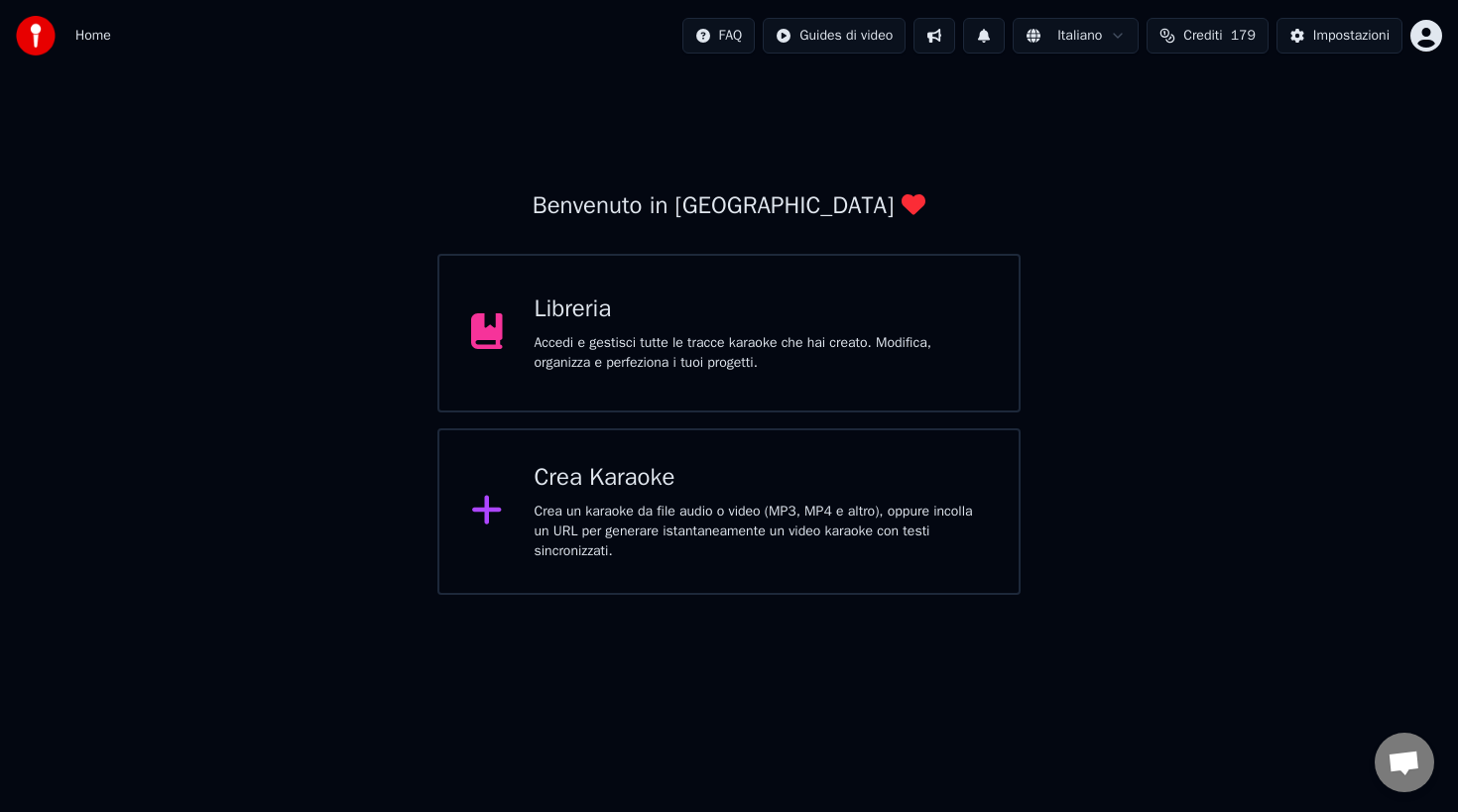 click on "Crea un karaoke da file audio o video (MP3, MP4 e altro), oppure incolla un URL per generare istantaneamente un video karaoke con testi sincronizzati." at bounding box center [761, 531] 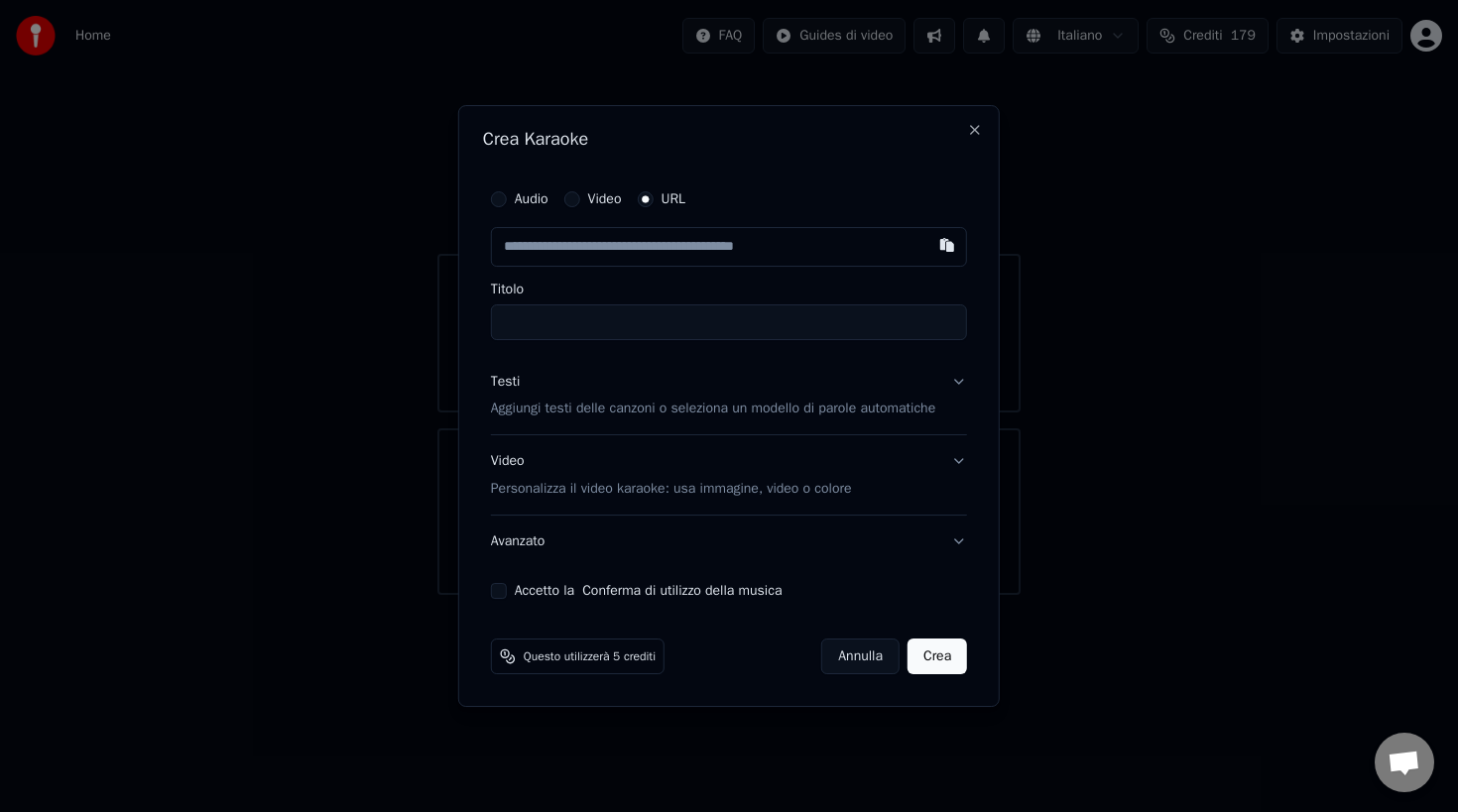click on "Audio" at bounding box center [499, 199] 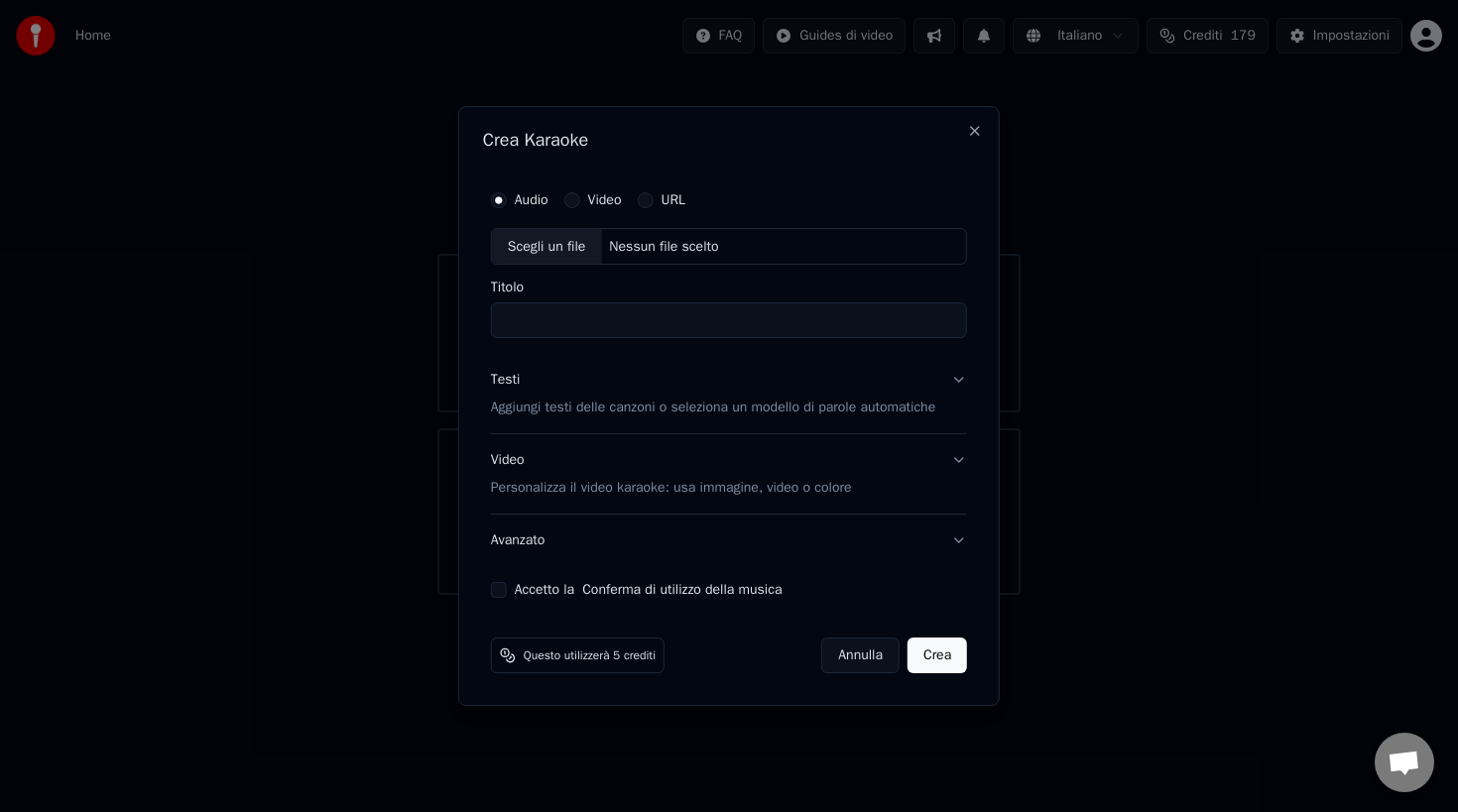 click on "Nessun file scelto" at bounding box center (664, 247) 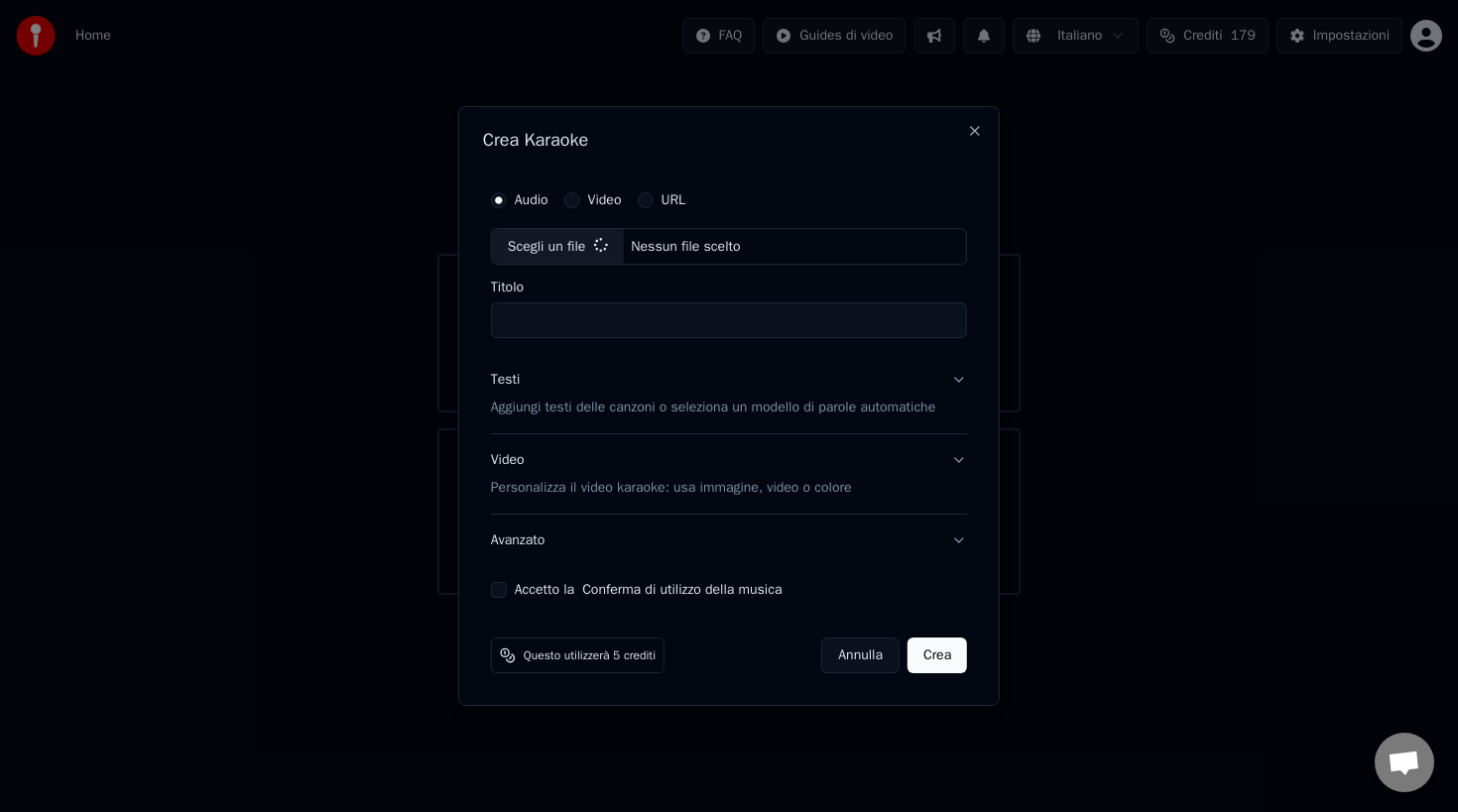 type on "**********" 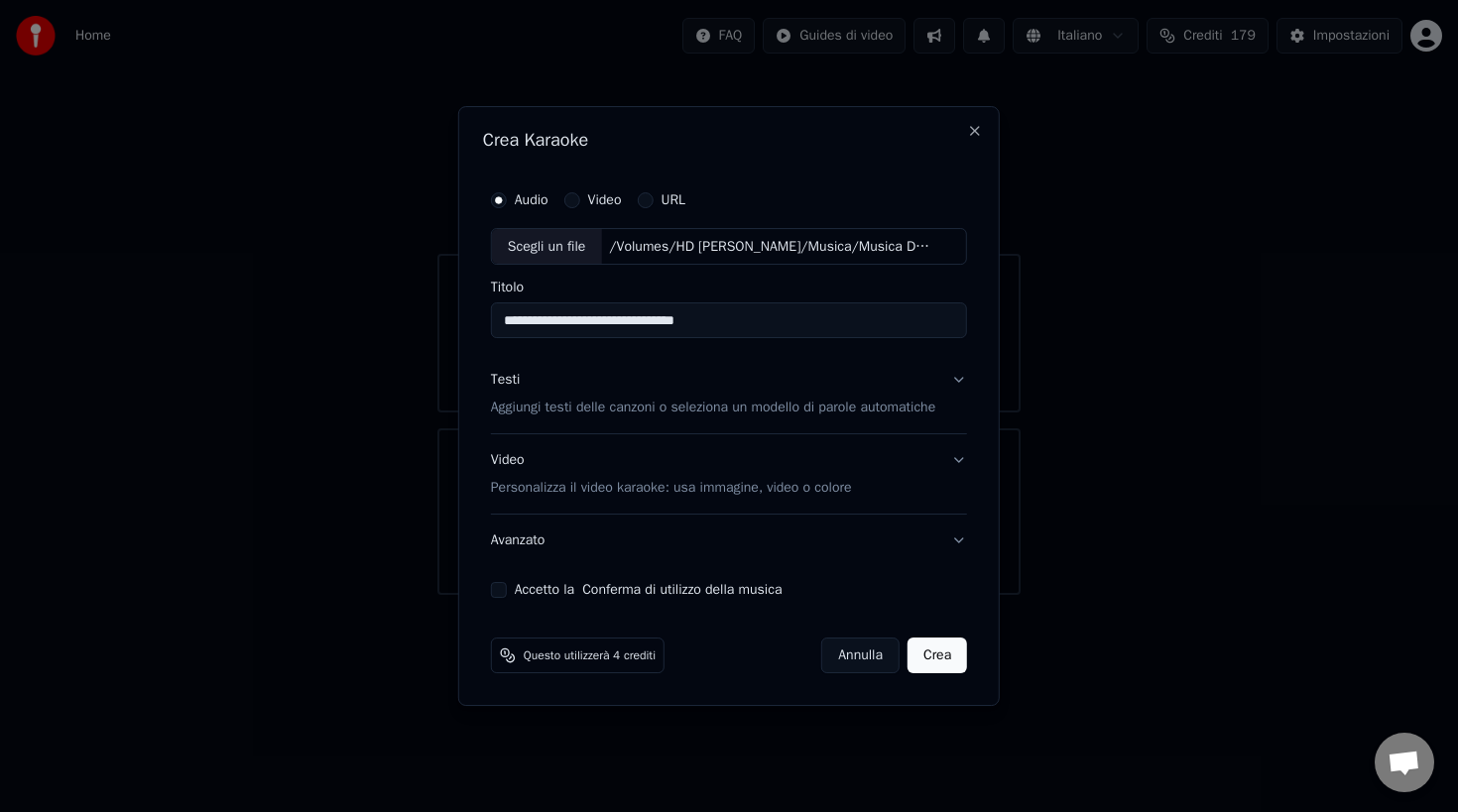 click on "Testi Aggiungi testi delle canzoni o seleziona un modello di parole automatiche" at bounding box center [729, 395] 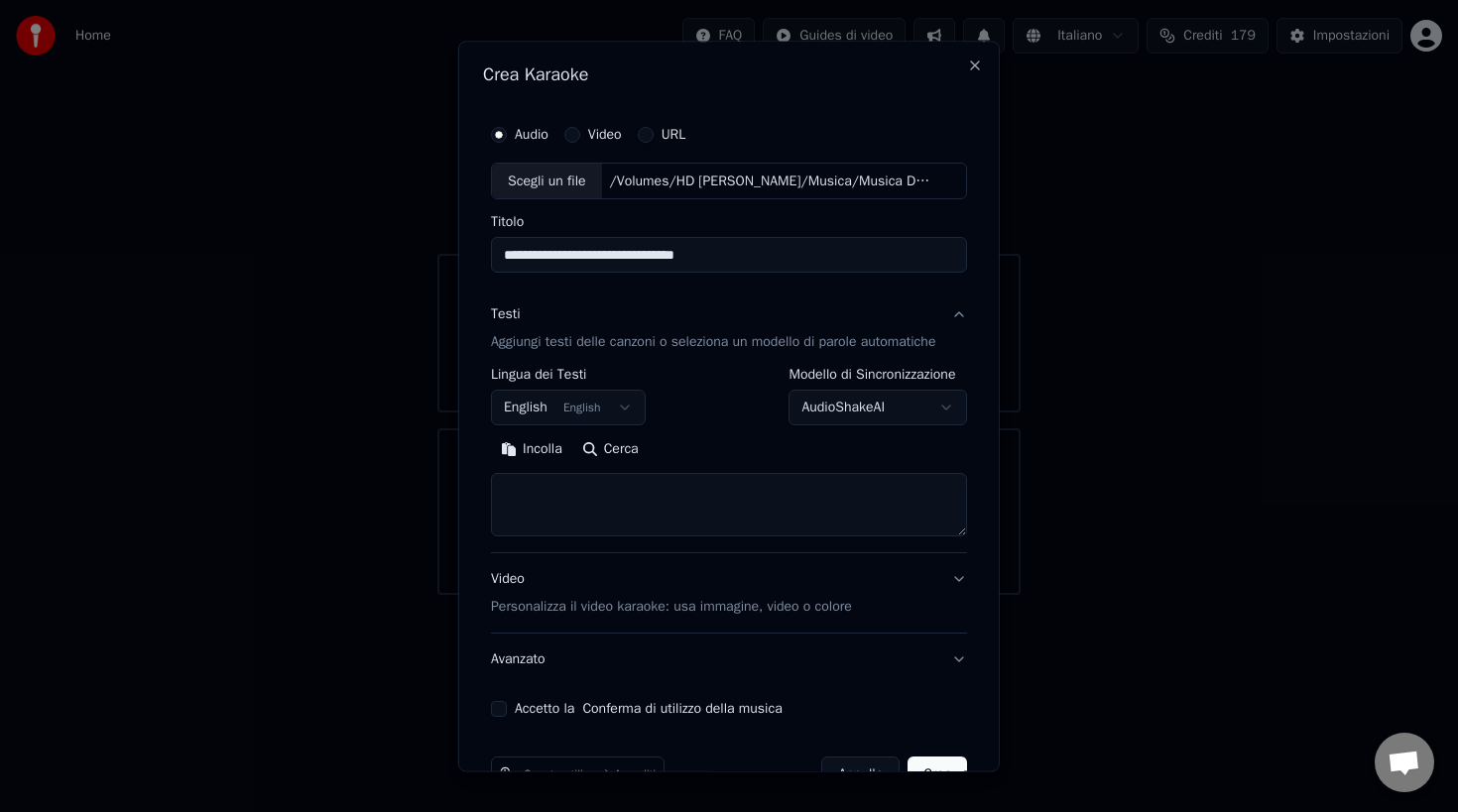 click on "English English" at bounding box center (568, 408) 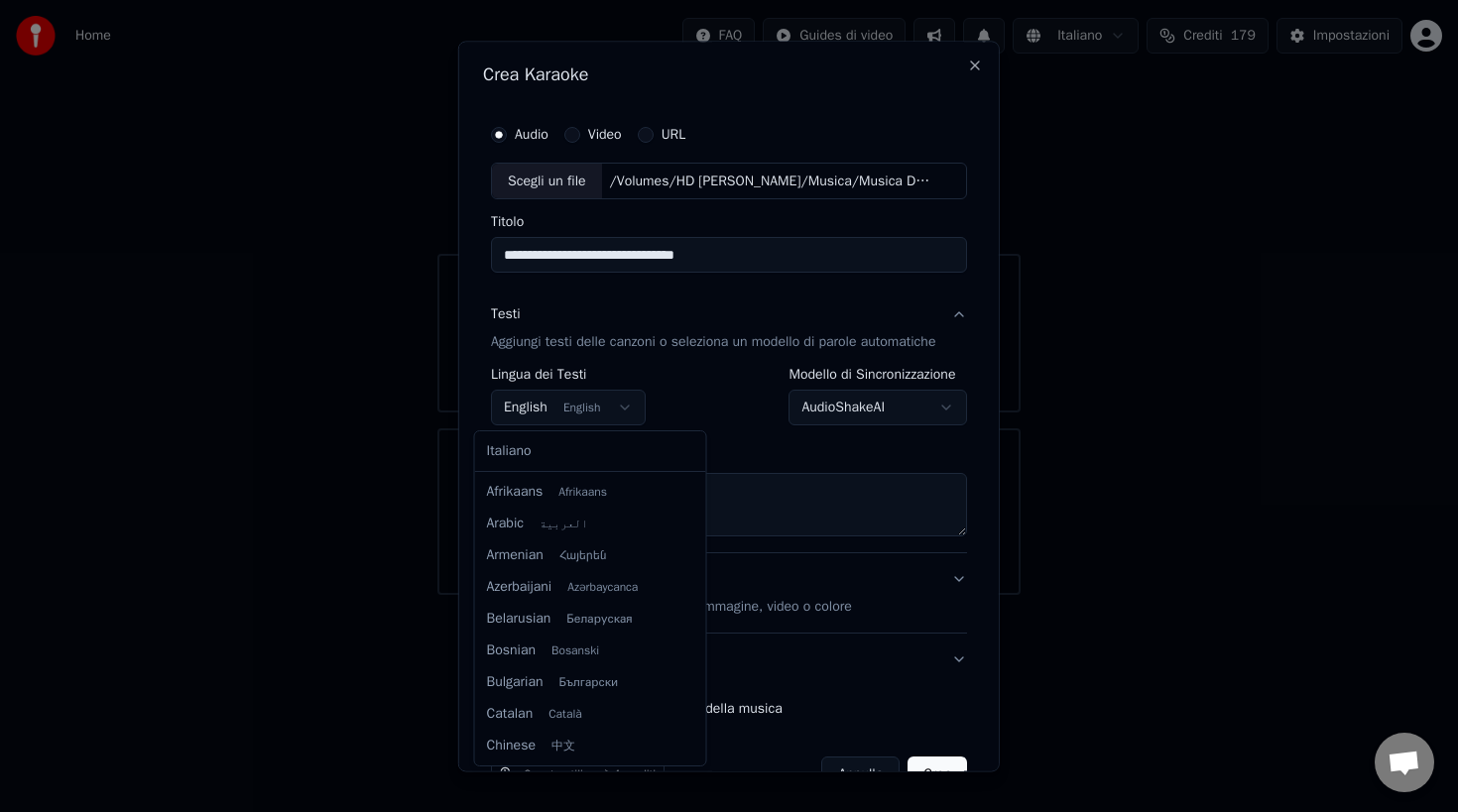 scroll, scrollTop: 159, scrollLeft: 0, axis: vertical 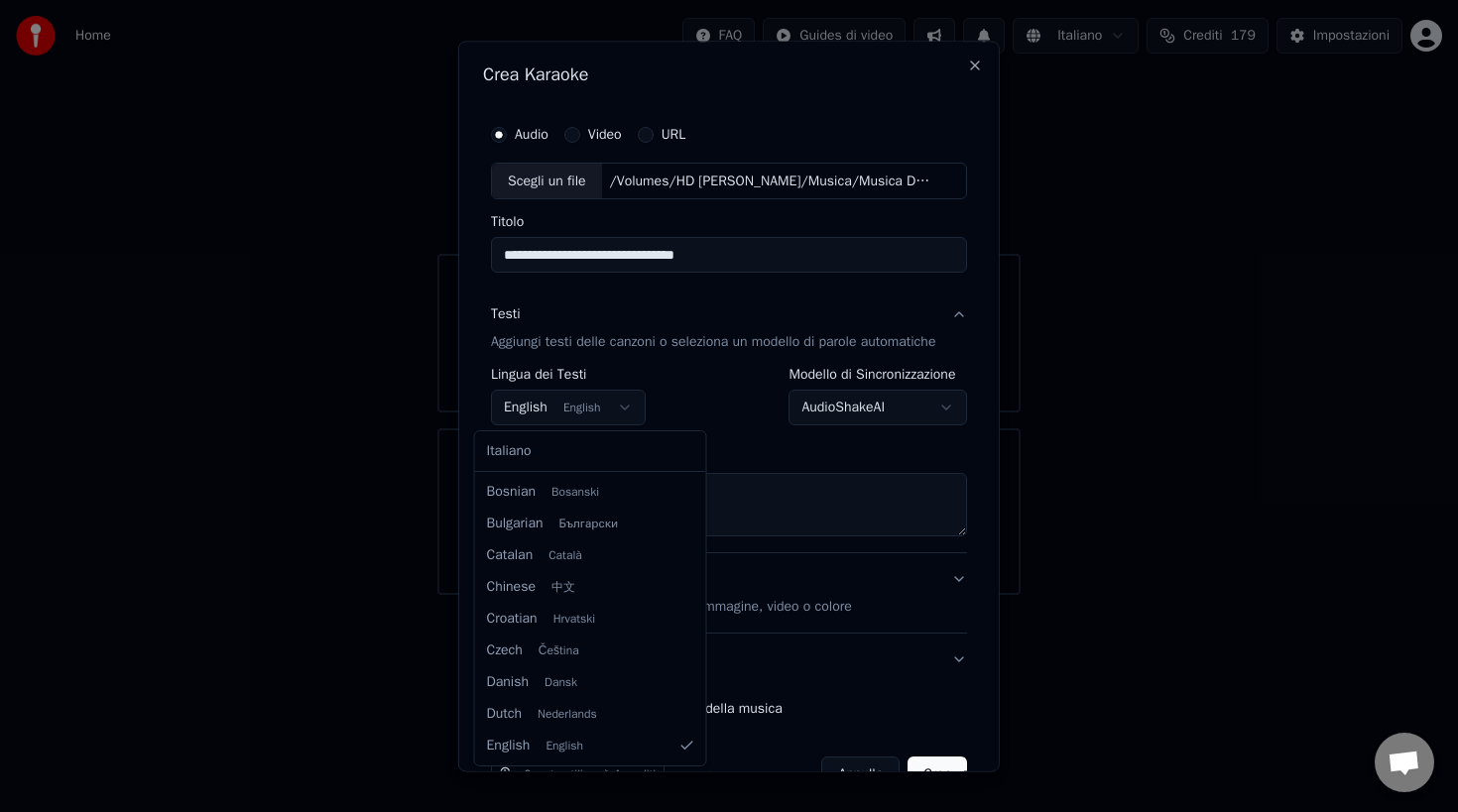 select on "**" 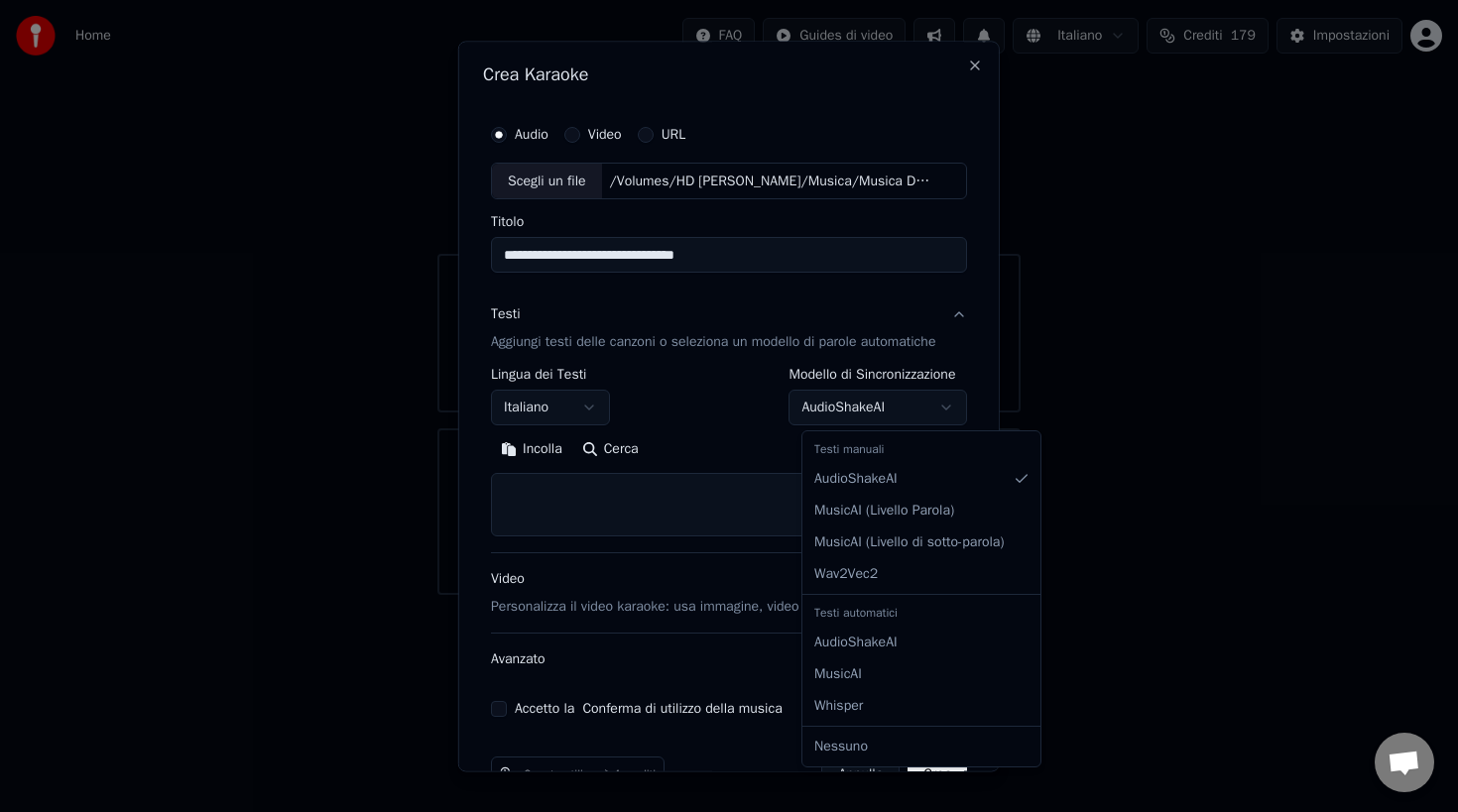 click on "**********" at bounding box center (729, 297) 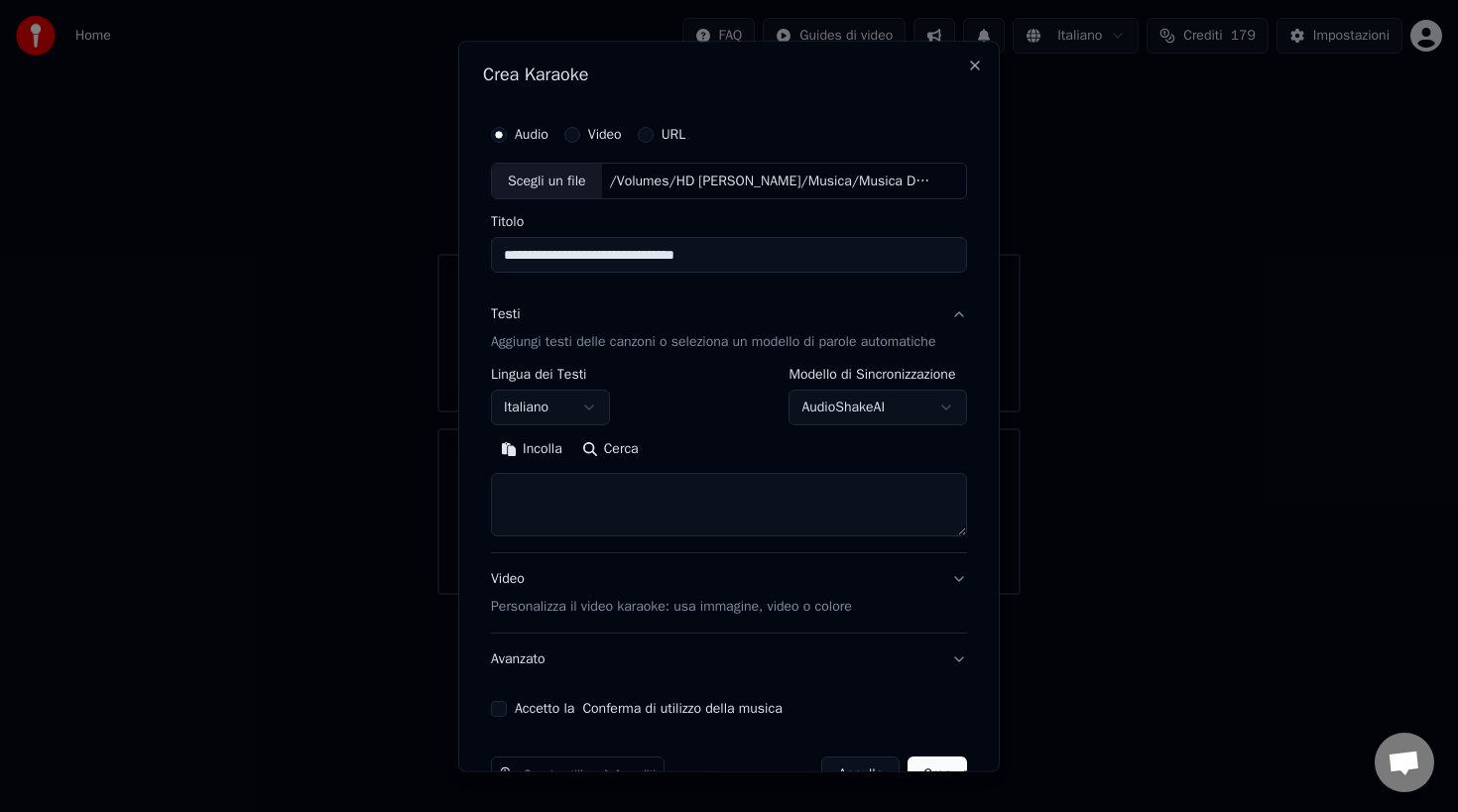 click at bounding box center [729, 506] 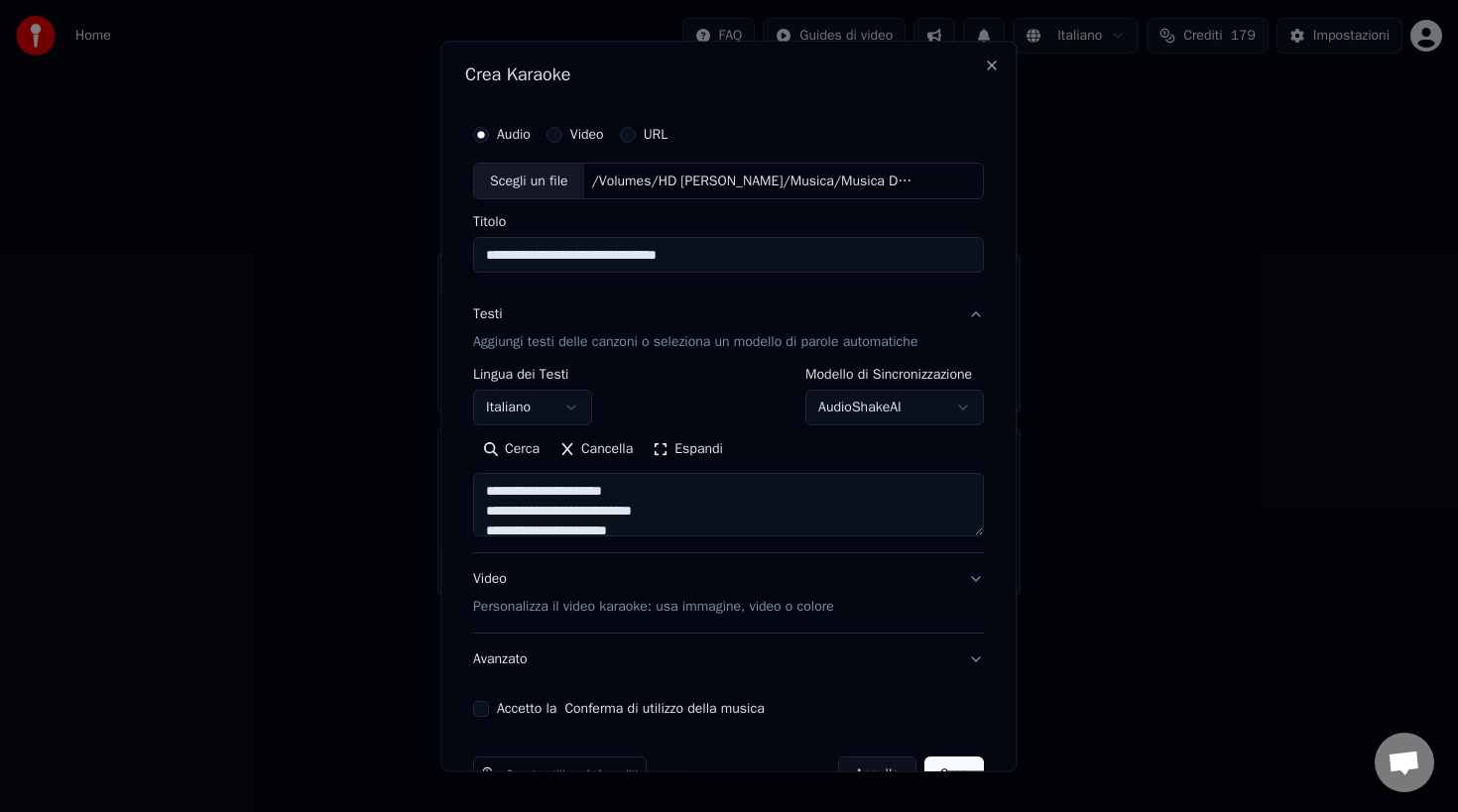 scroll, scrollTop: 956, scrollLeft: 0, axis: vertical 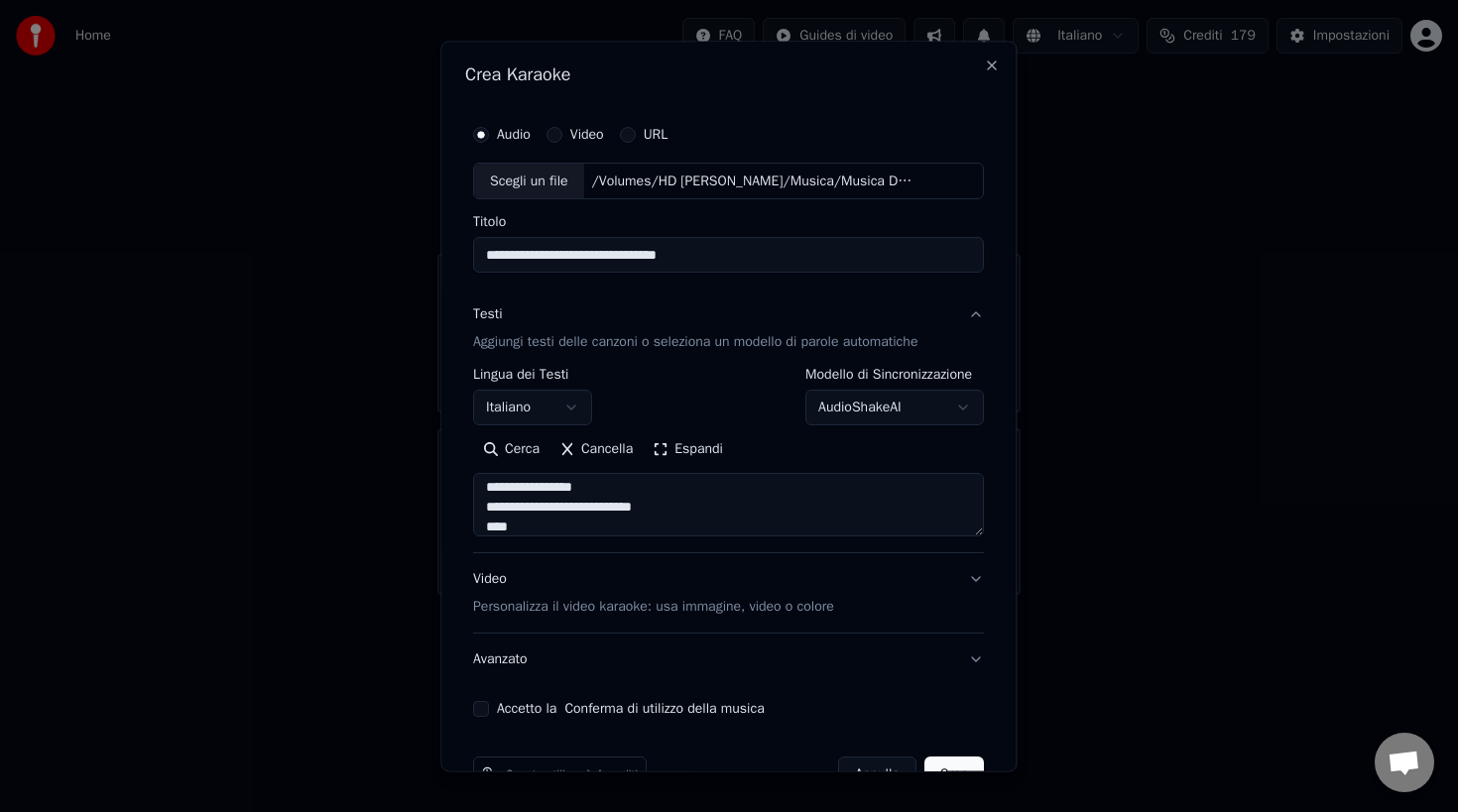 type on "**********" 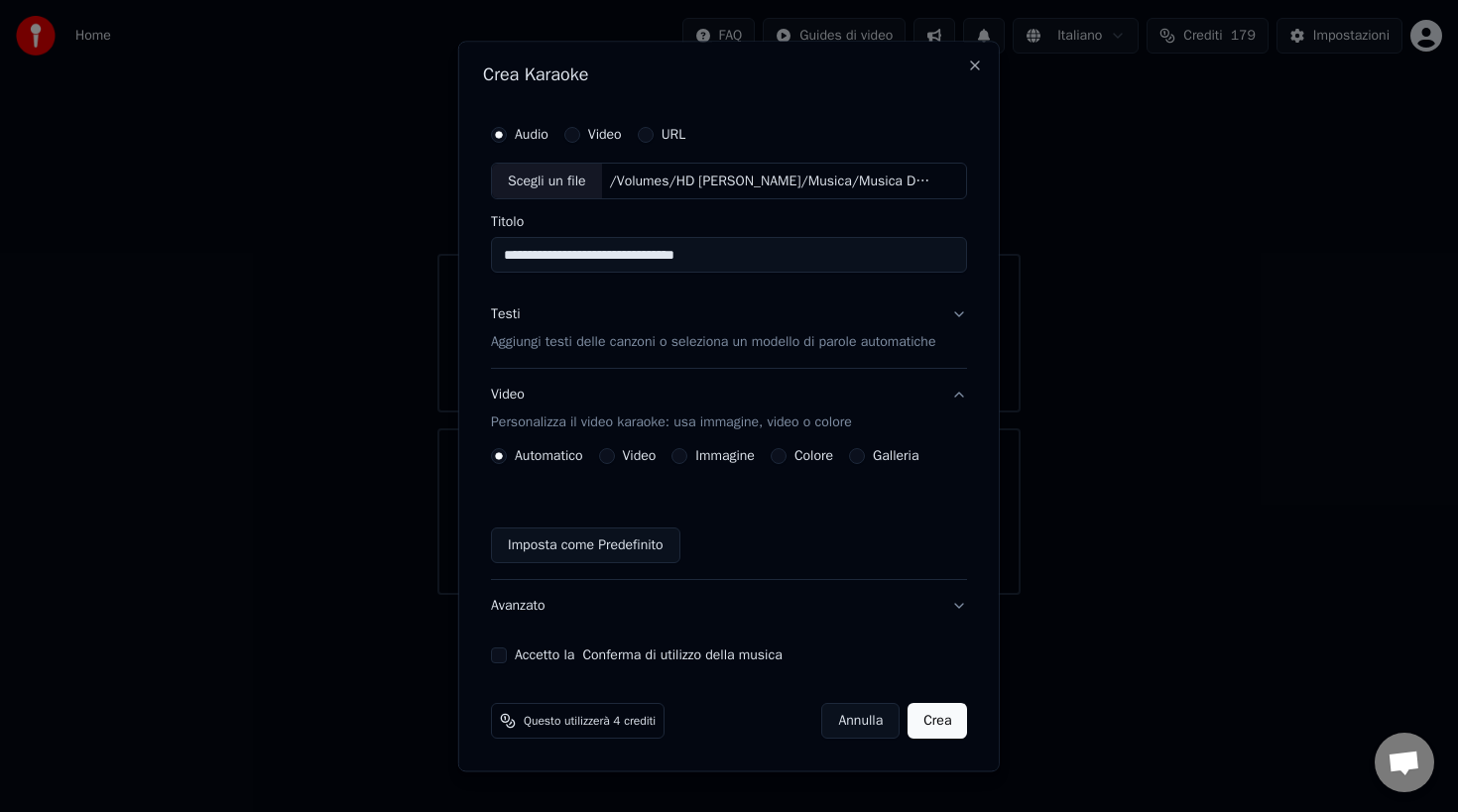 click on "Galleria" at bounding box center [884, 457] 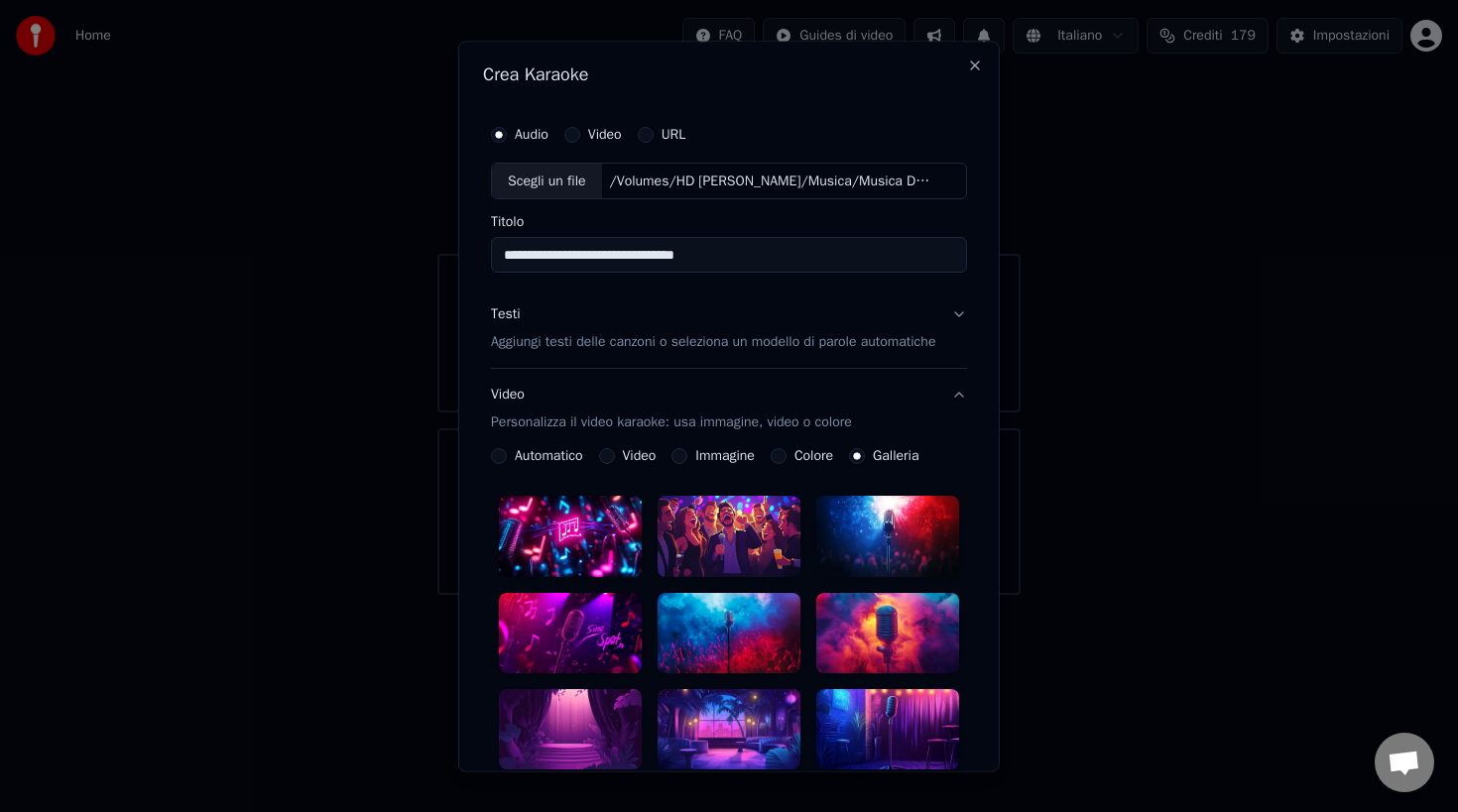 click at bounding box center (729, 536) 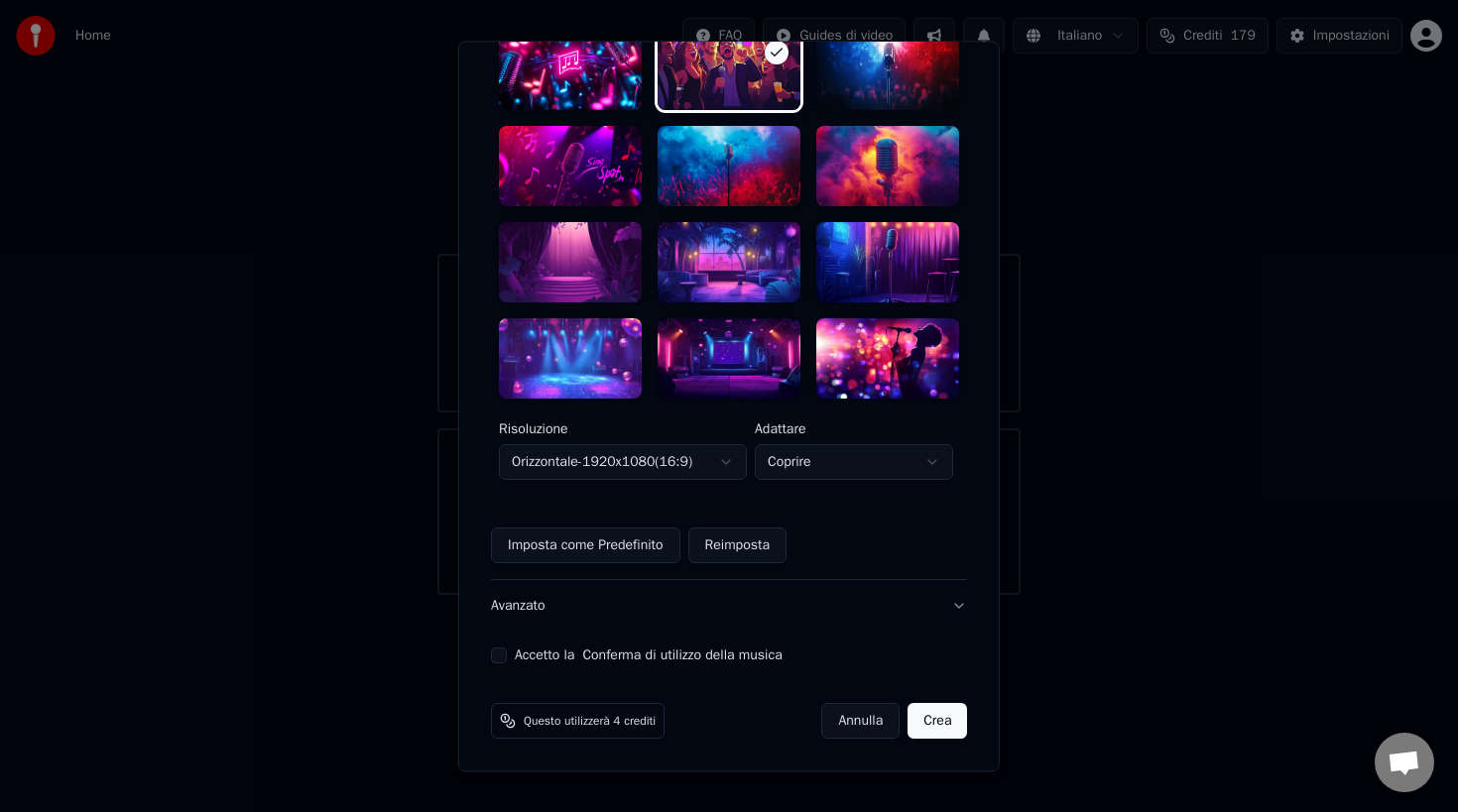 scroll, scrollTop: 493, scrollLeft: 0, axis: vertical 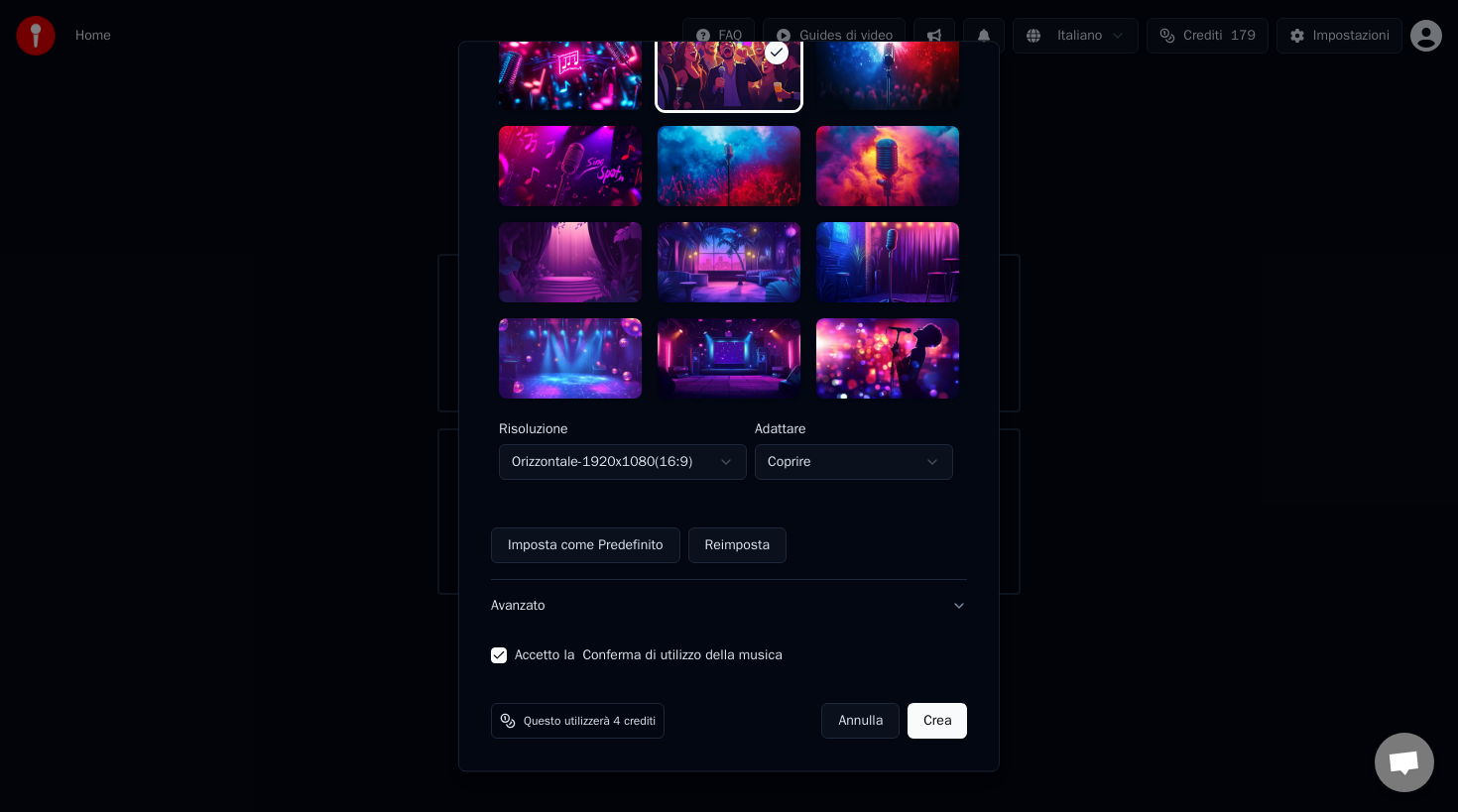 click on "Crea" at bounding box center (937, 721) 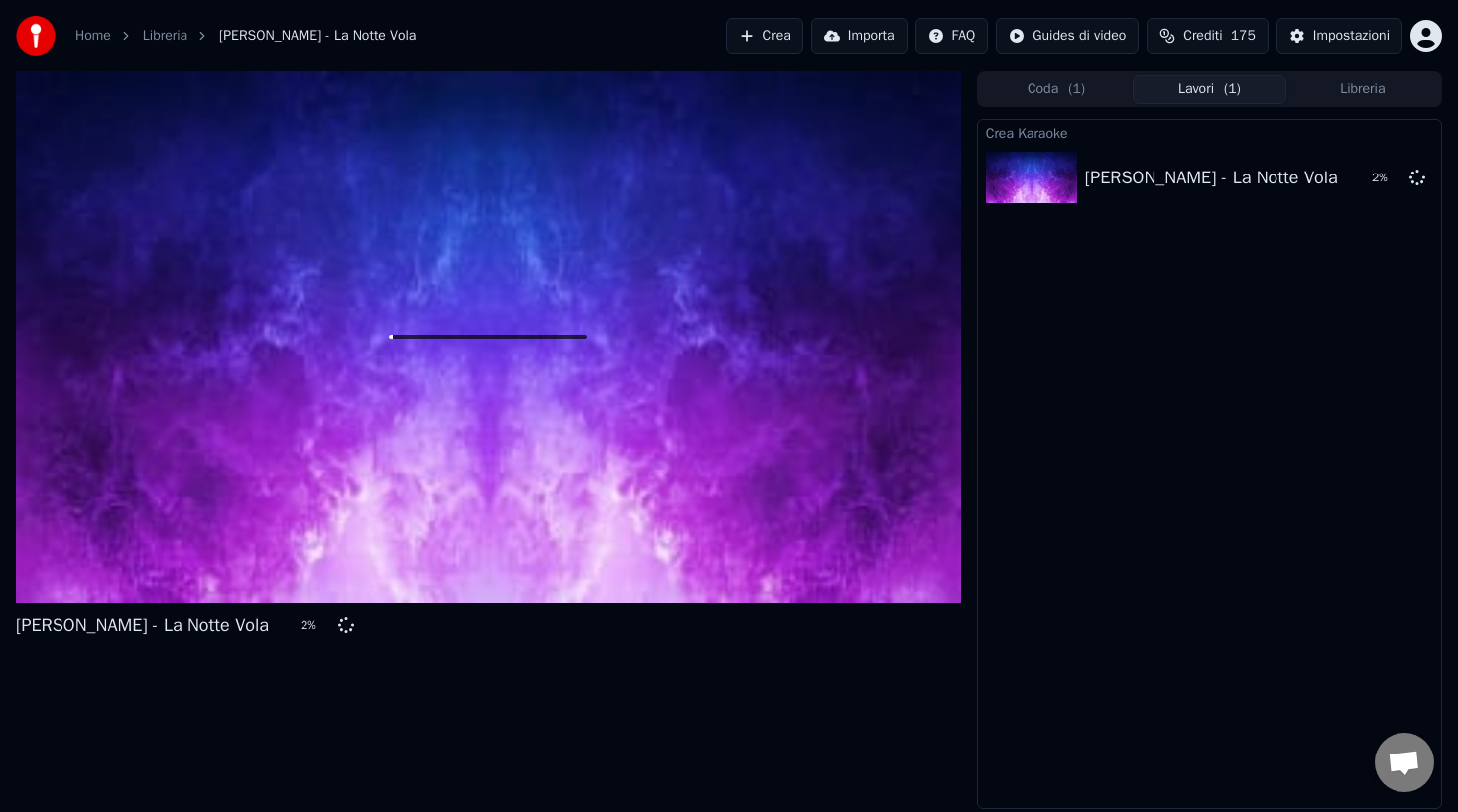 click on "Crea" at bounding box center [765, 36] 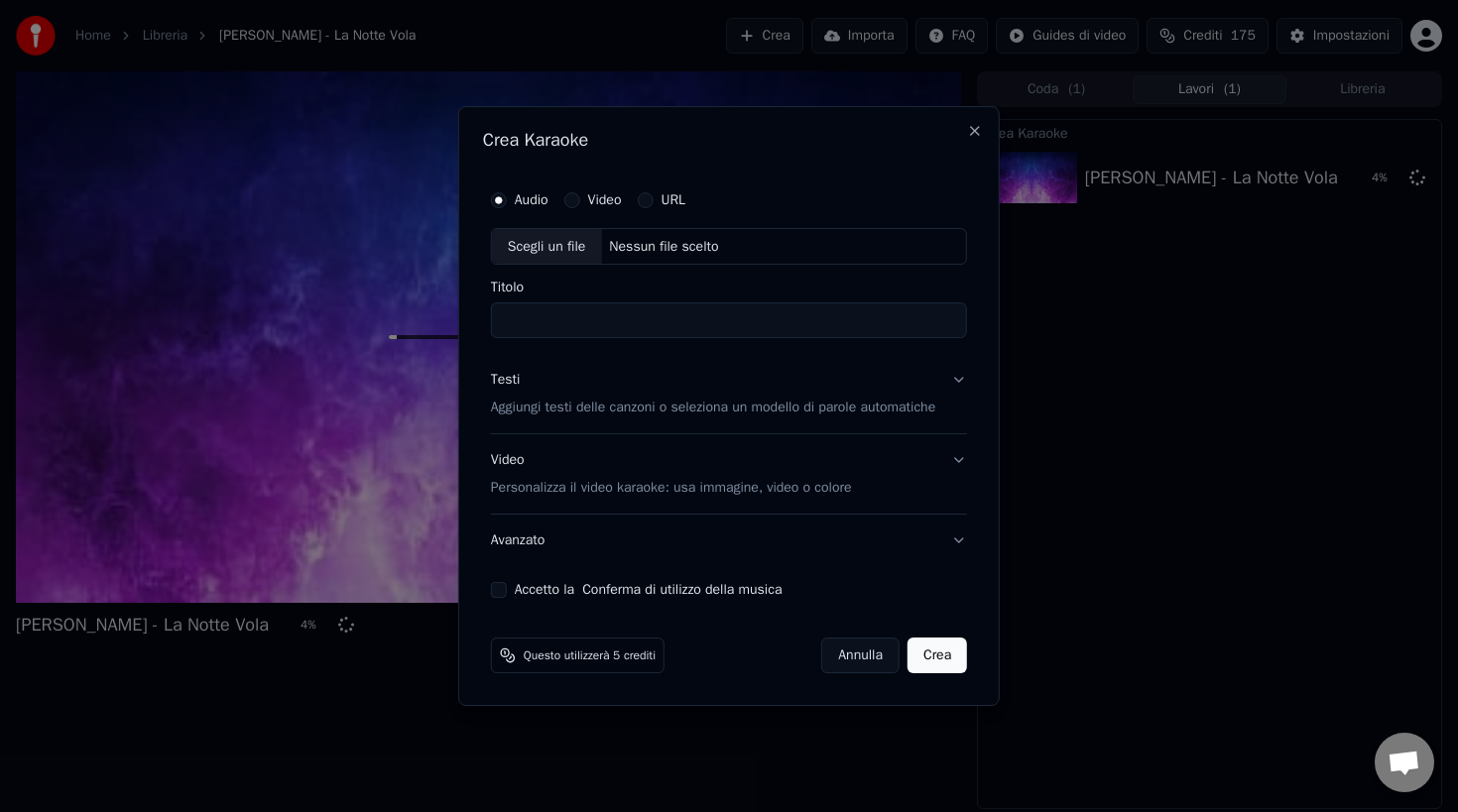click on "Scegli un file" at bounding box center [547, 247] 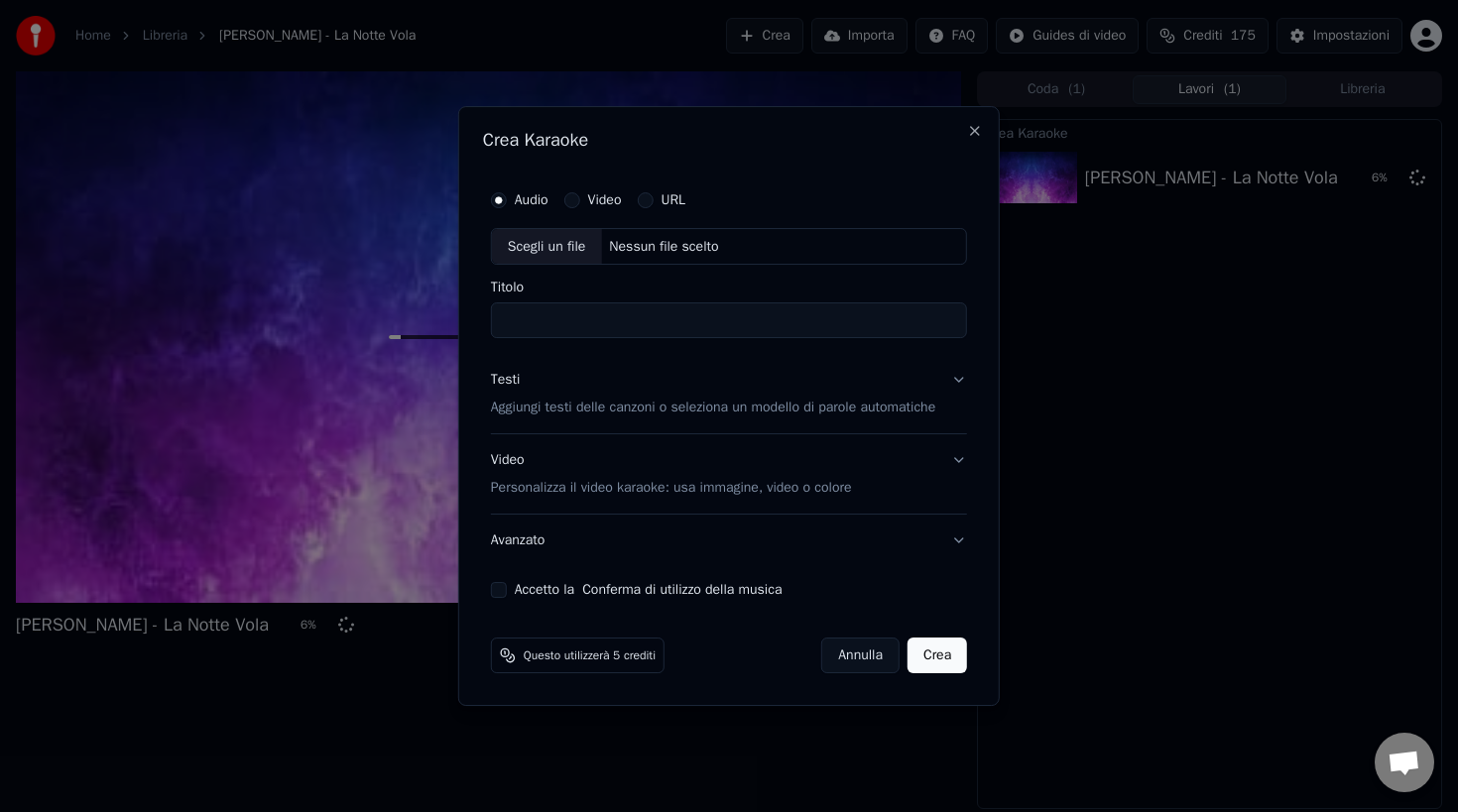 type on "**********" 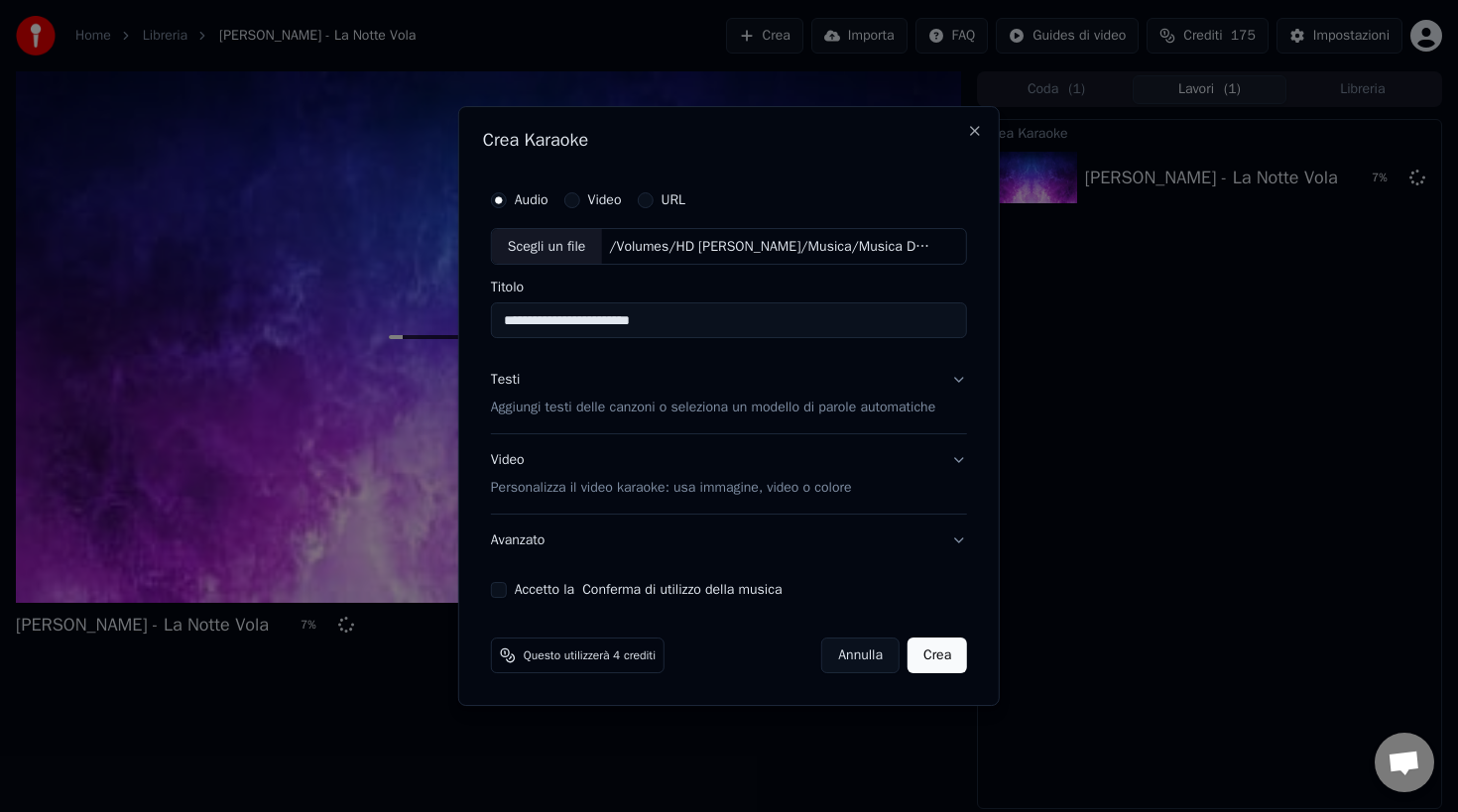 click on "Testi Aggiungi testi delle canzoni o seleziona un modello di parole automatiche" at bounding box center [729, 395] 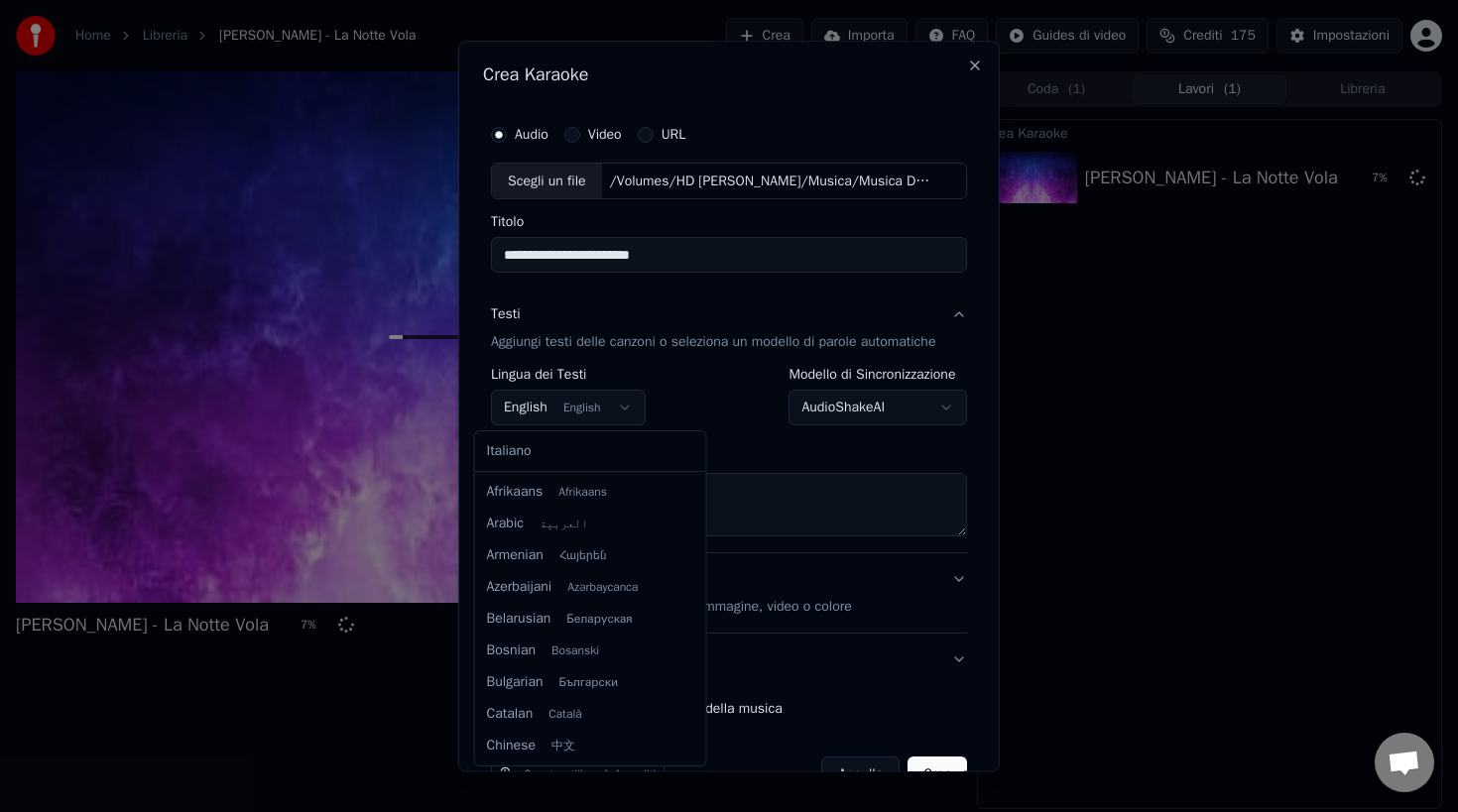 click on "**********" at bounding box center (729, 406) 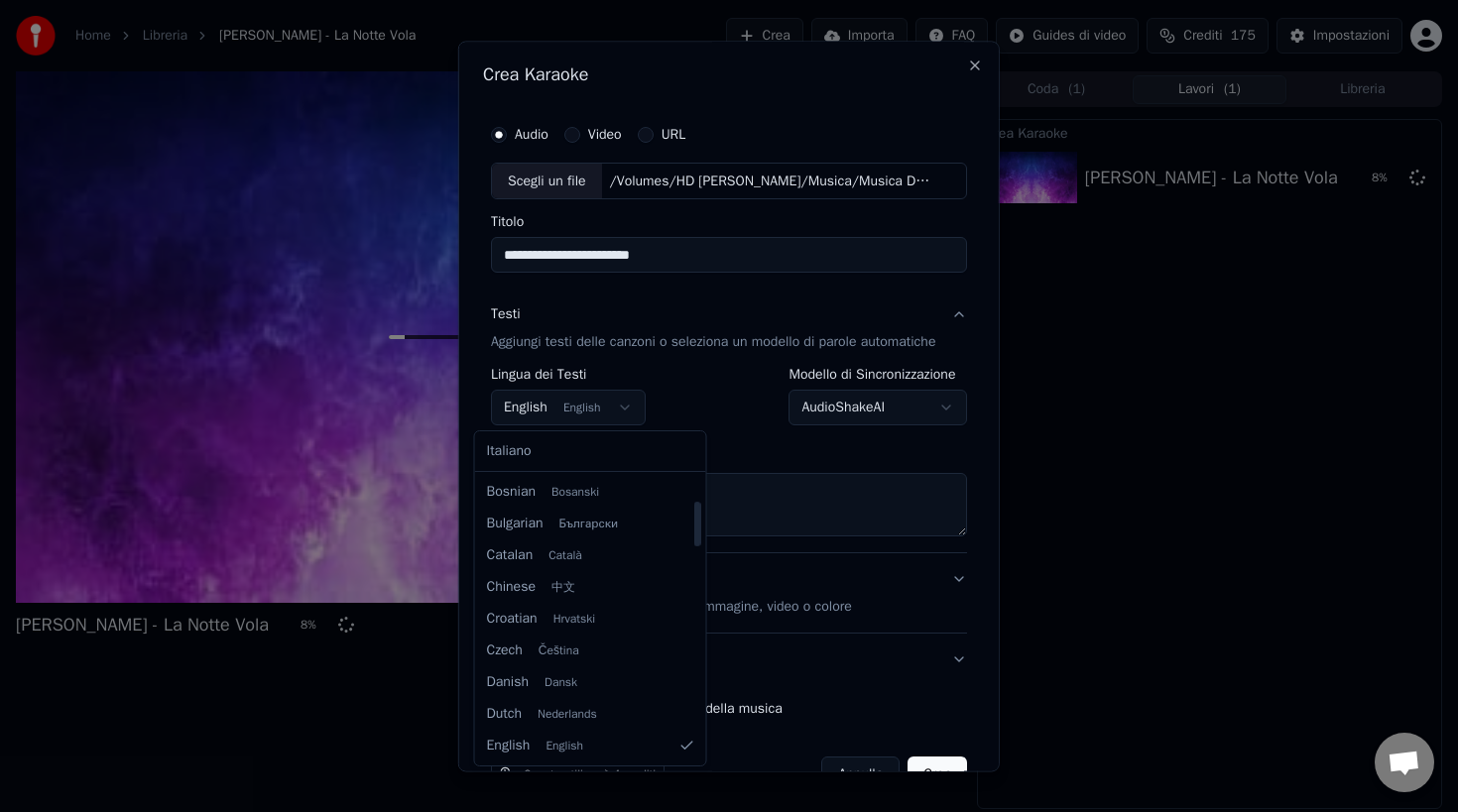 select on "**" 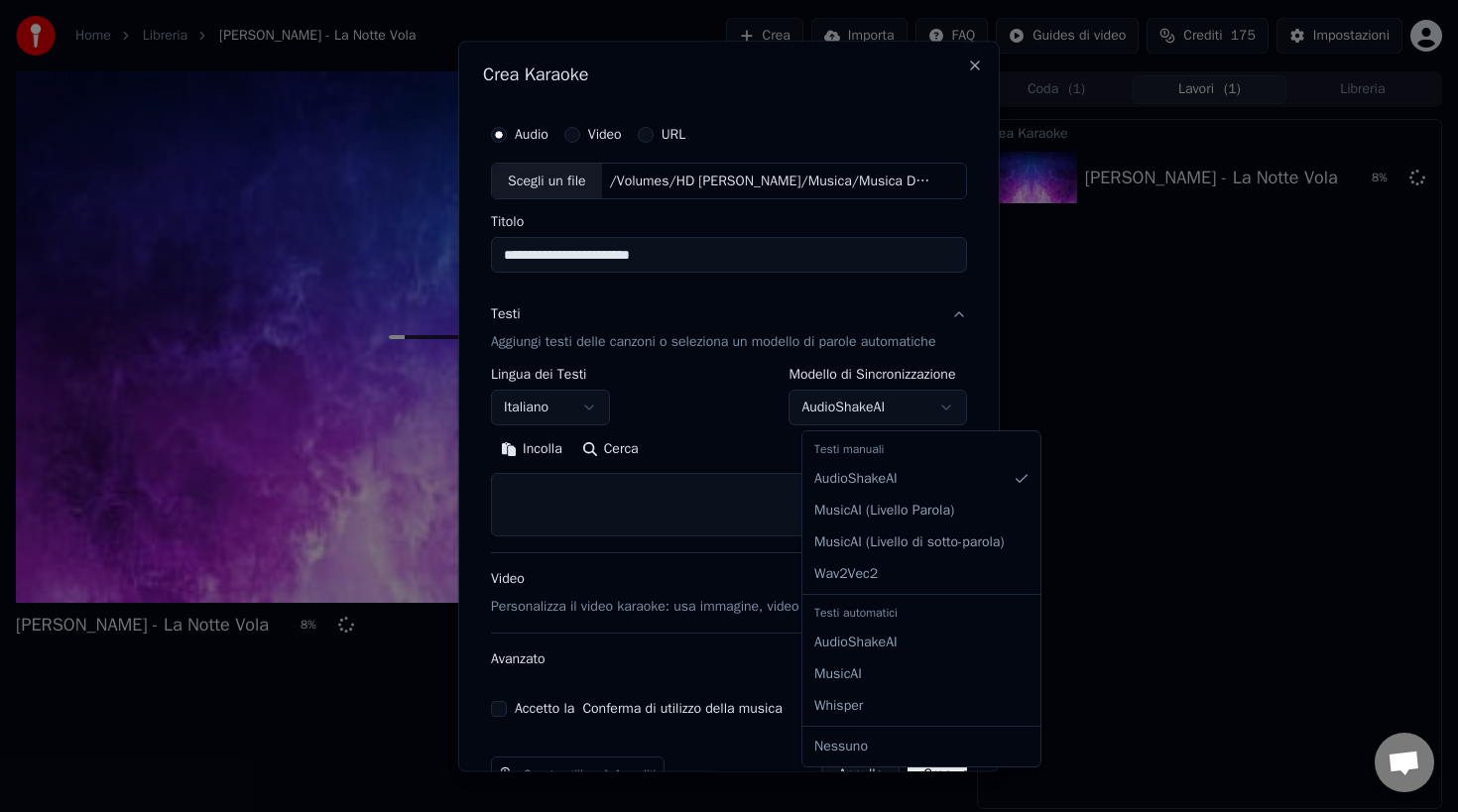 click on "**********" at bounding box center [729, 406] 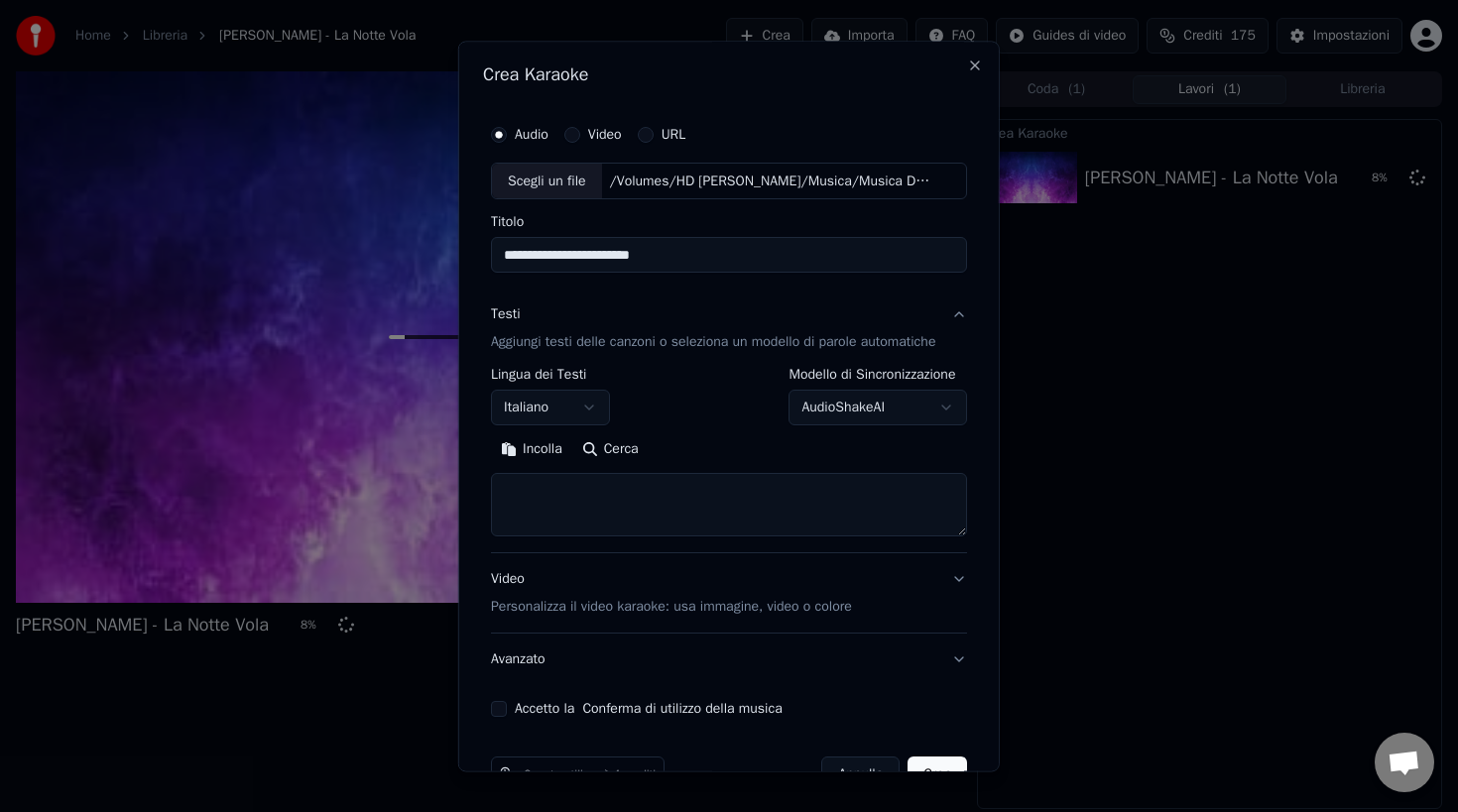 click at bounding box center (729, 506) 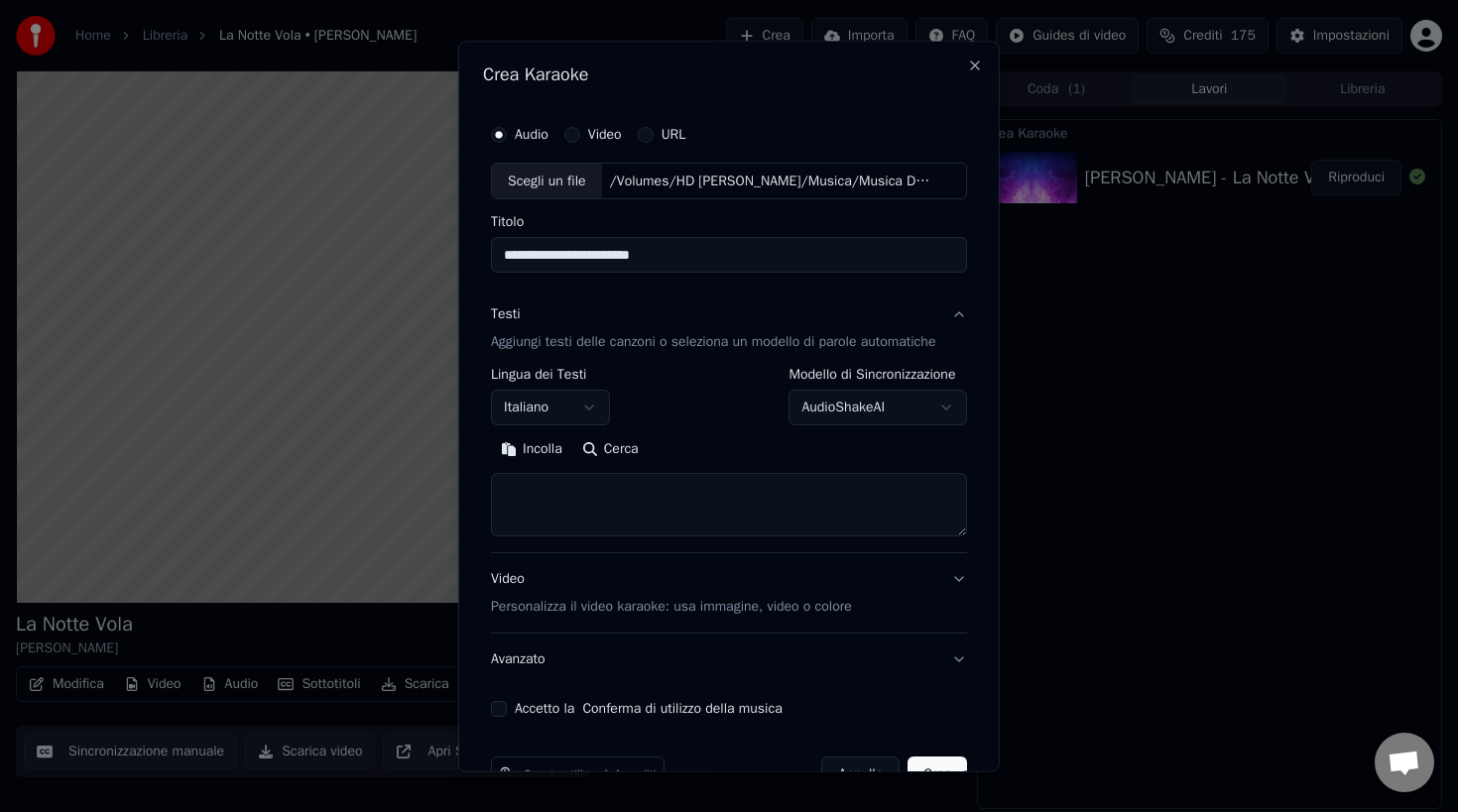 paste on "**********" 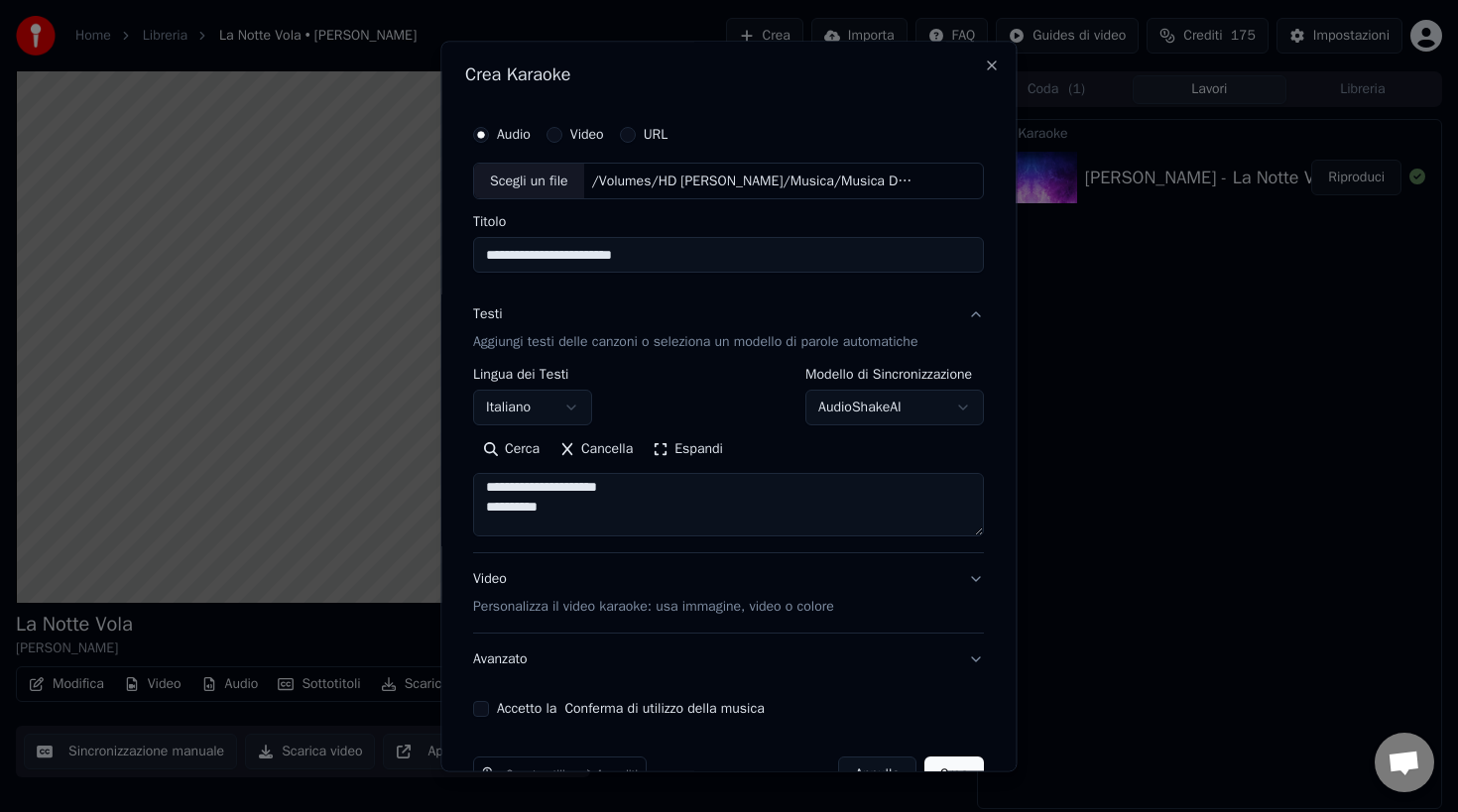 scroll, scrollTop: 1480, scrollLeft: 0, axis: vertical 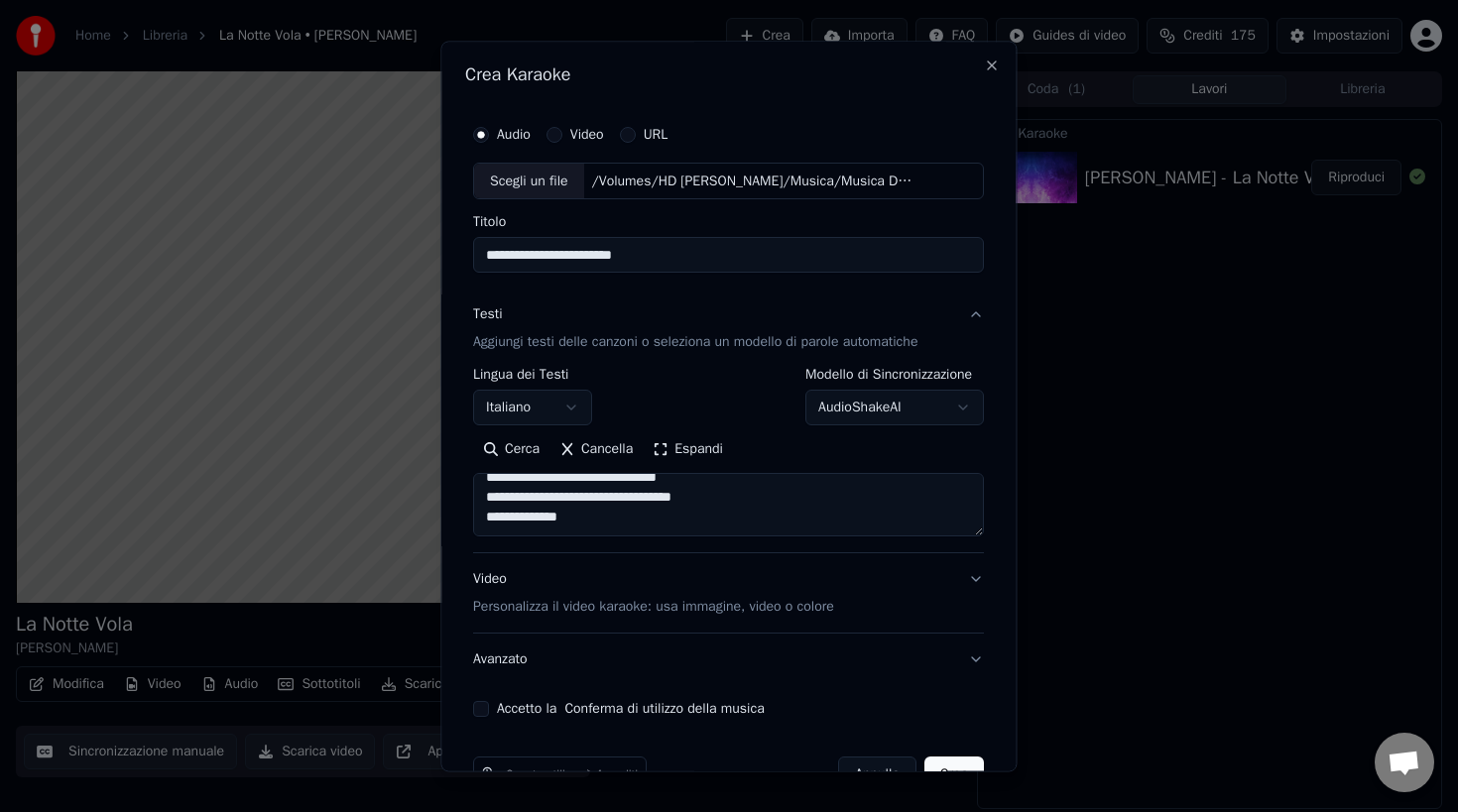 type on "**********" 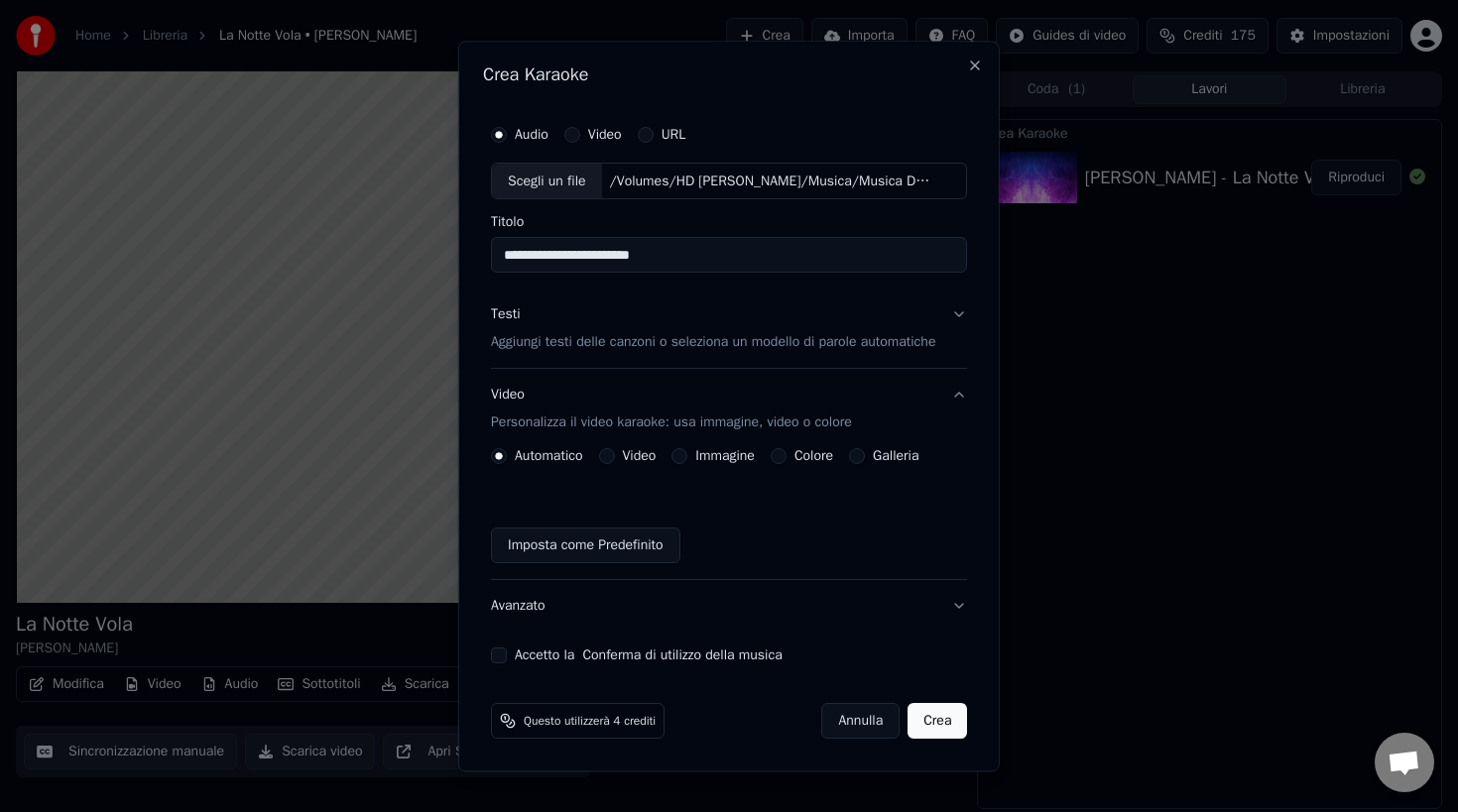 click on "Galleria" at bounding box center (857, 457) 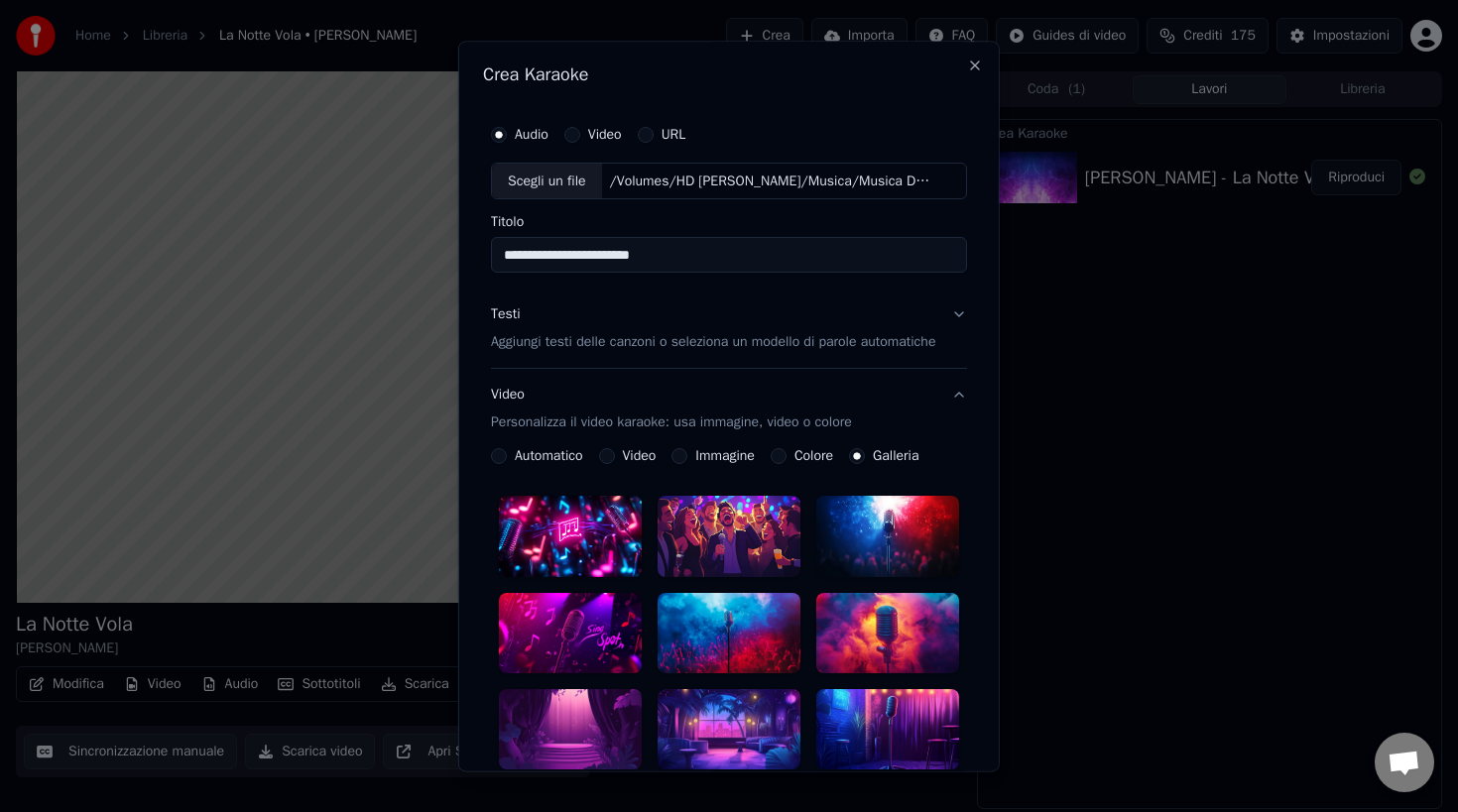 click at bounding box center [729, 536] 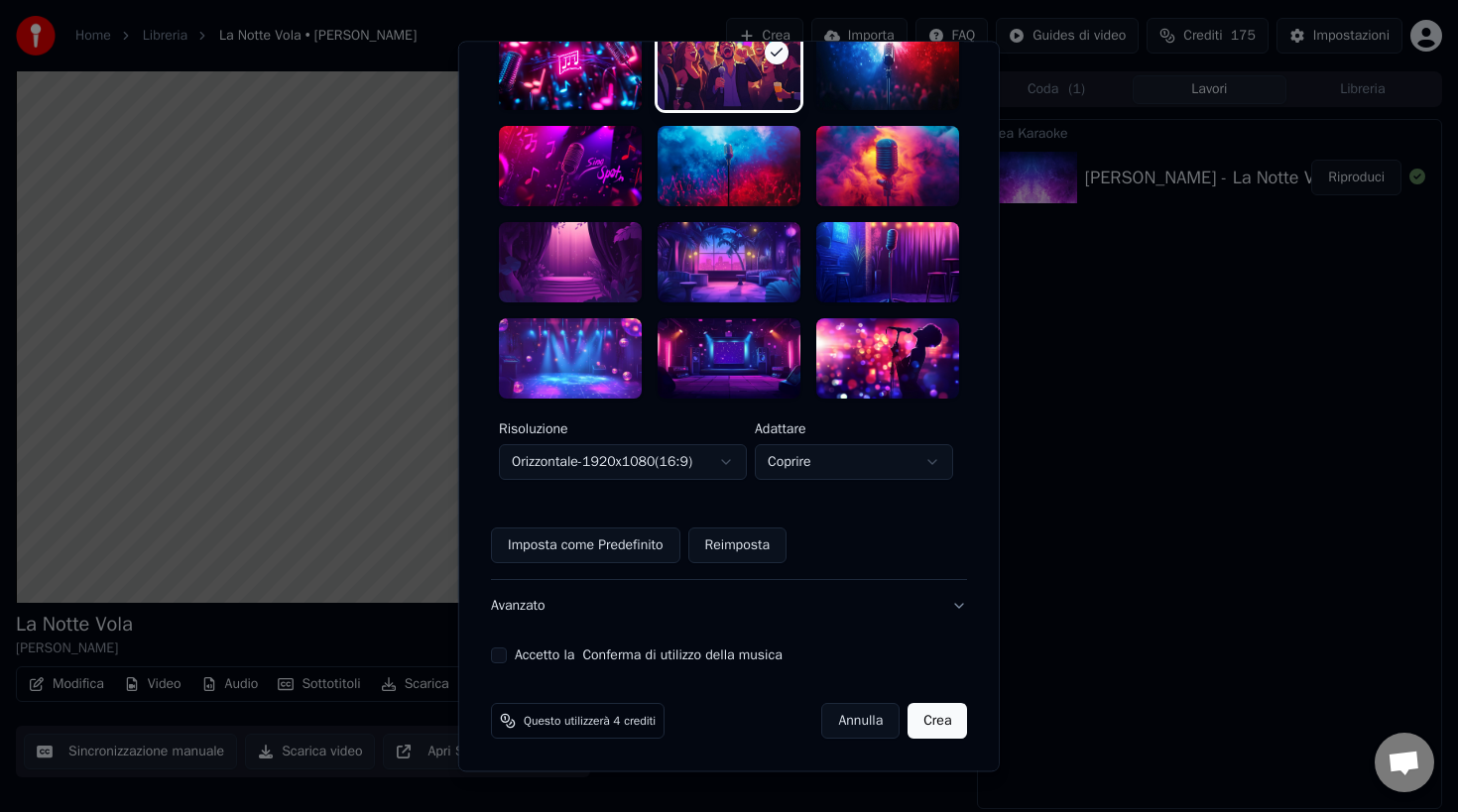 scroll, scrollTop: 493, scrollLeft: 0, axis: vertical 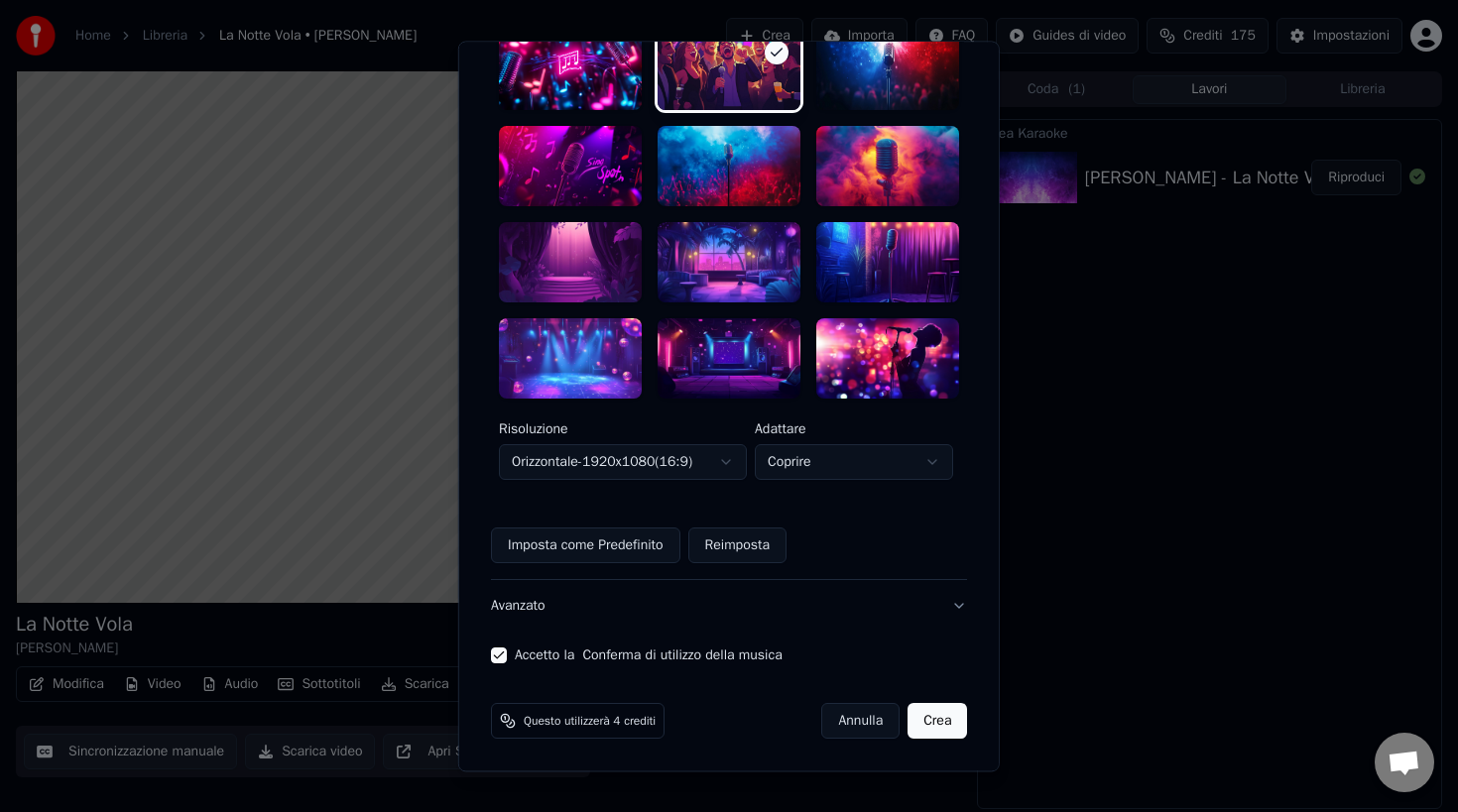 click on "Annulla" at bounding box center [860, 721] 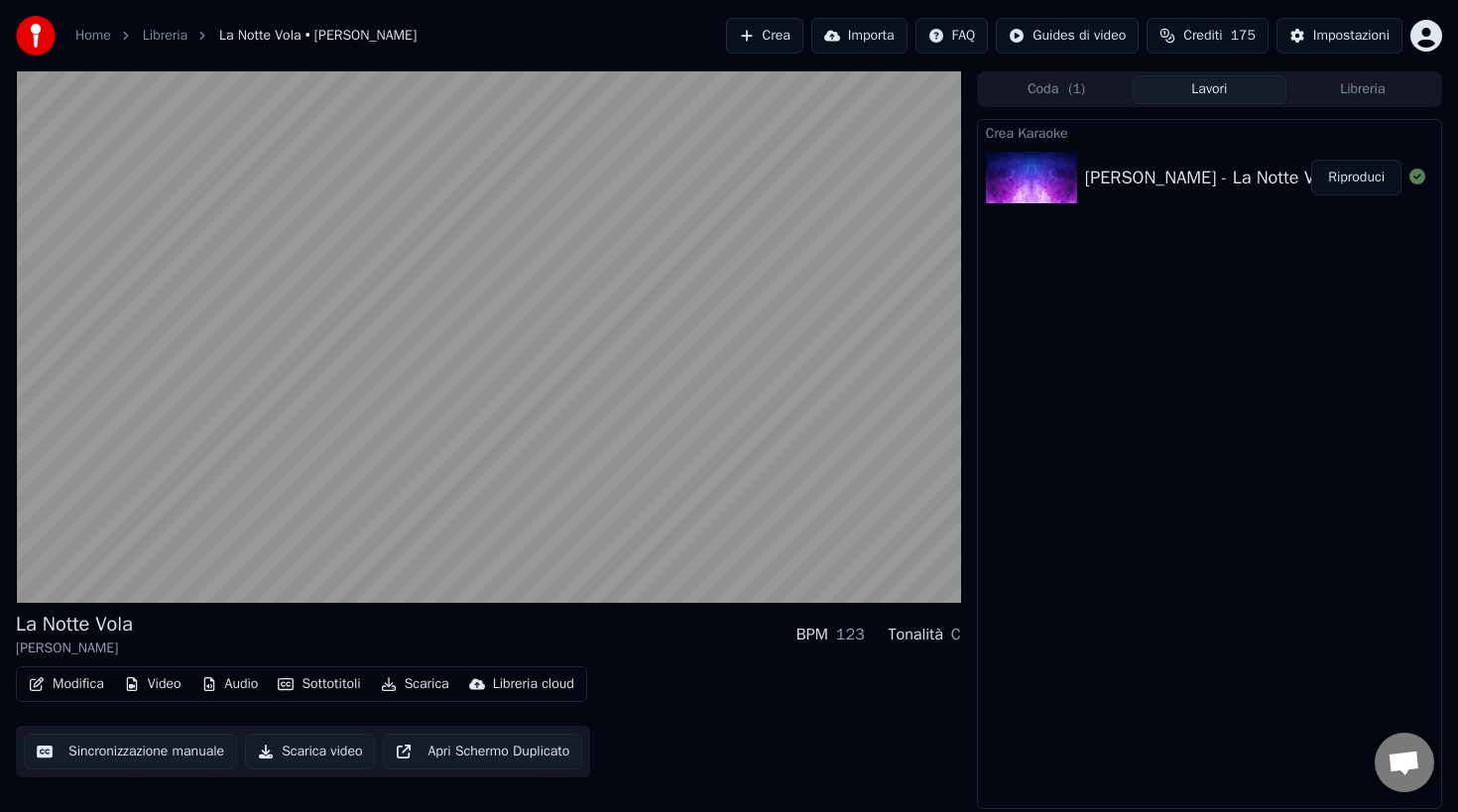 click on "Audio" at bounding box center (230, 684) 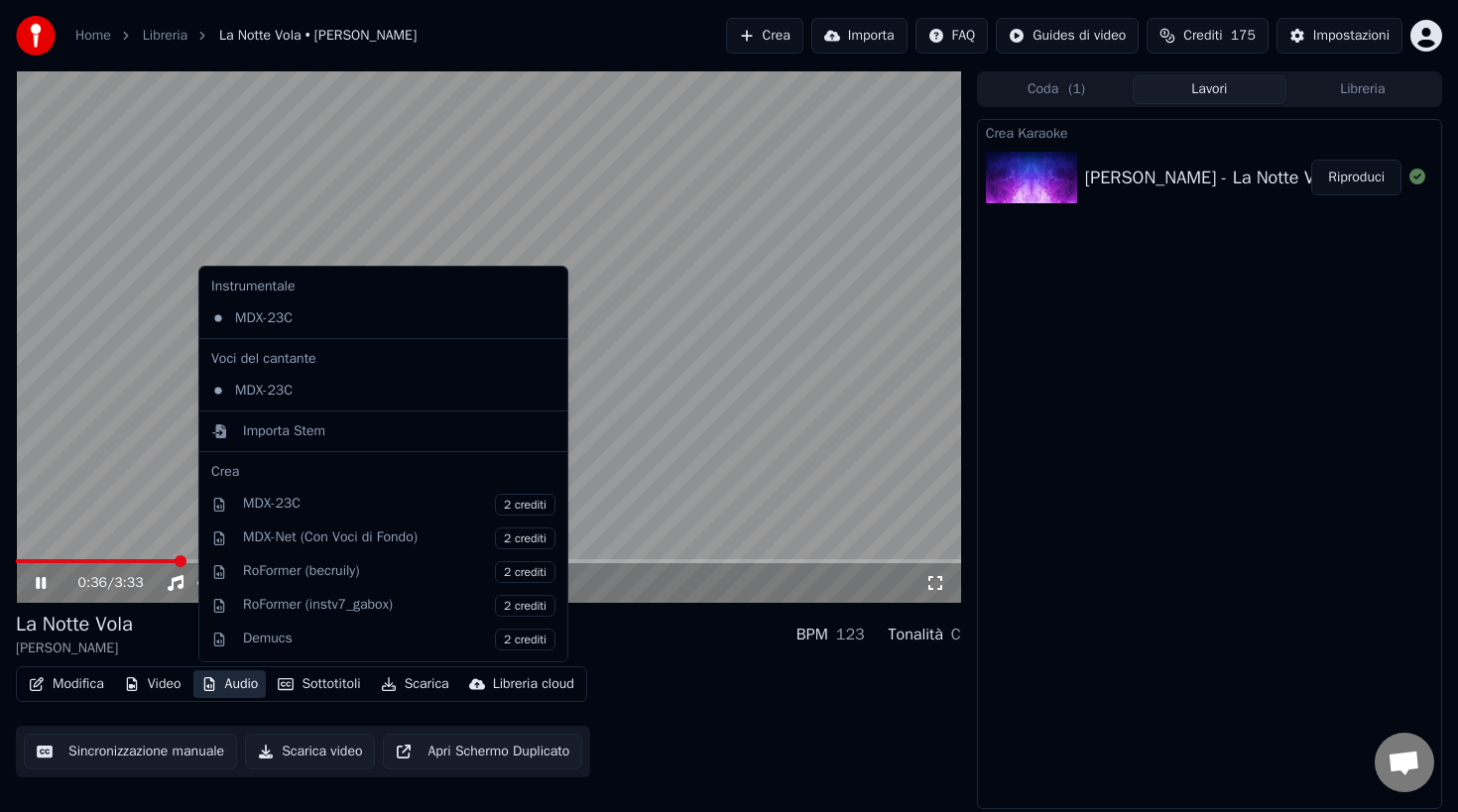 click on "0:36  /  3:33" at bounding box center [502, 583] 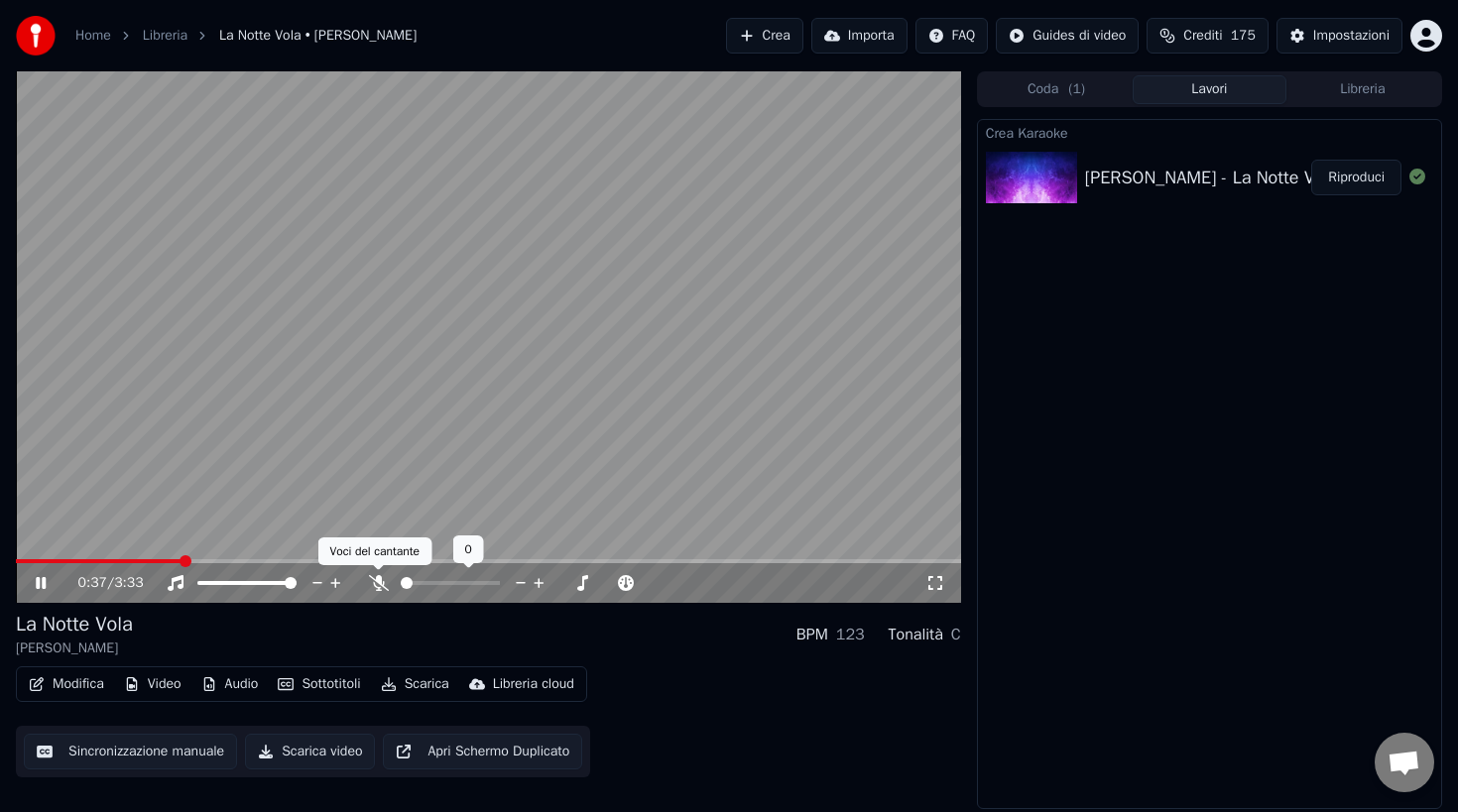 click 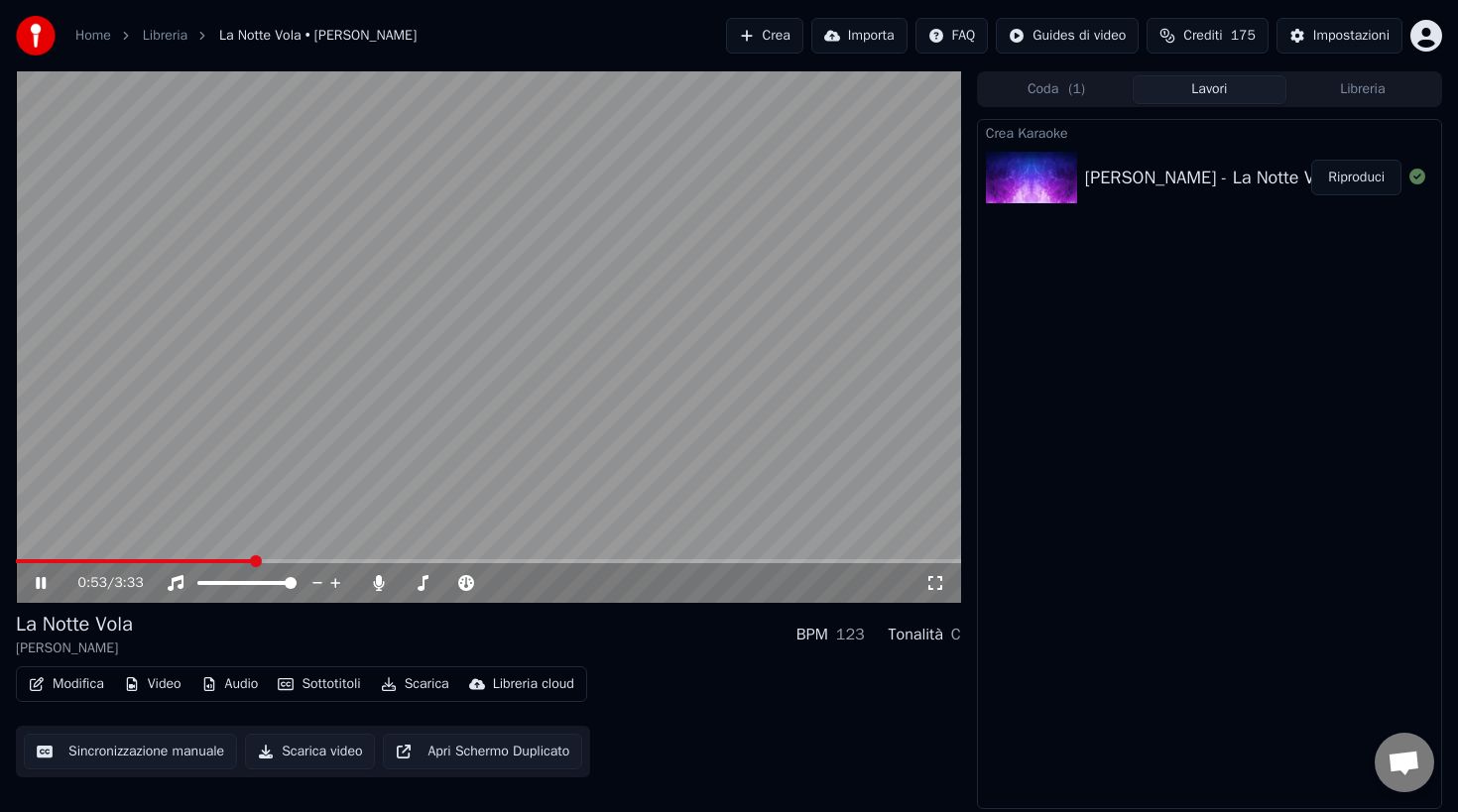 click on "0:53  /  3:33" at bounding box center (488, 583) 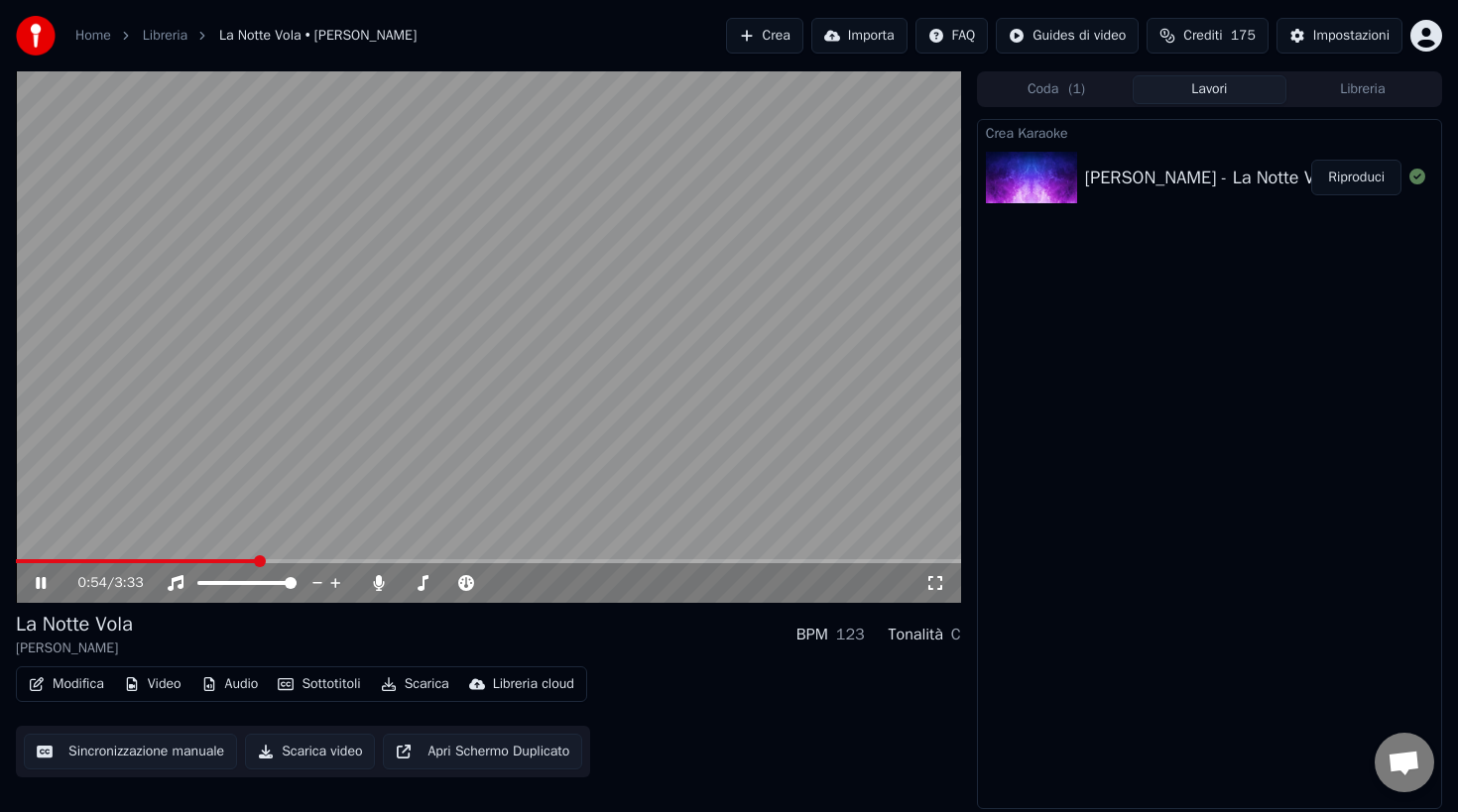 click 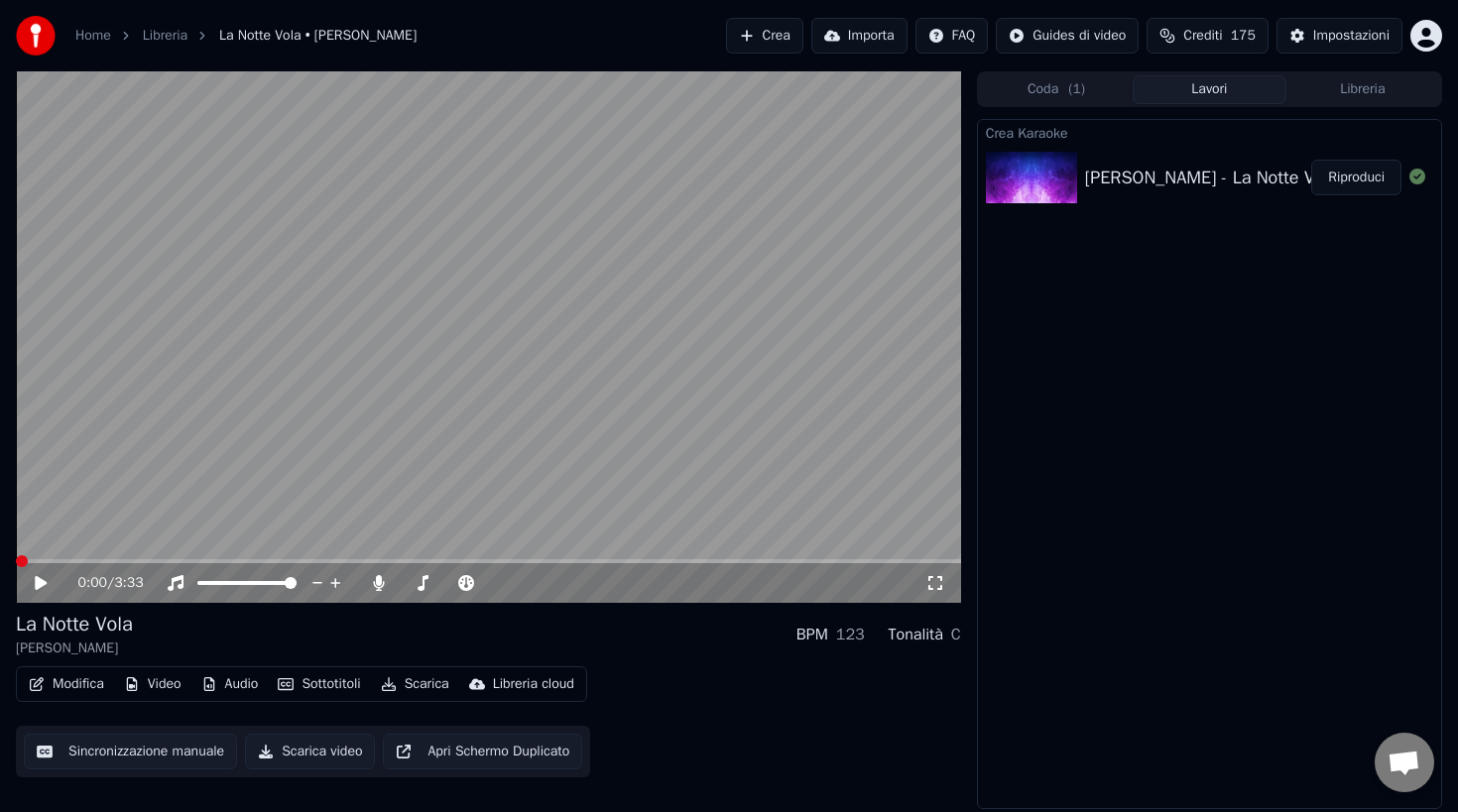 click at bounding box center [22, 561] 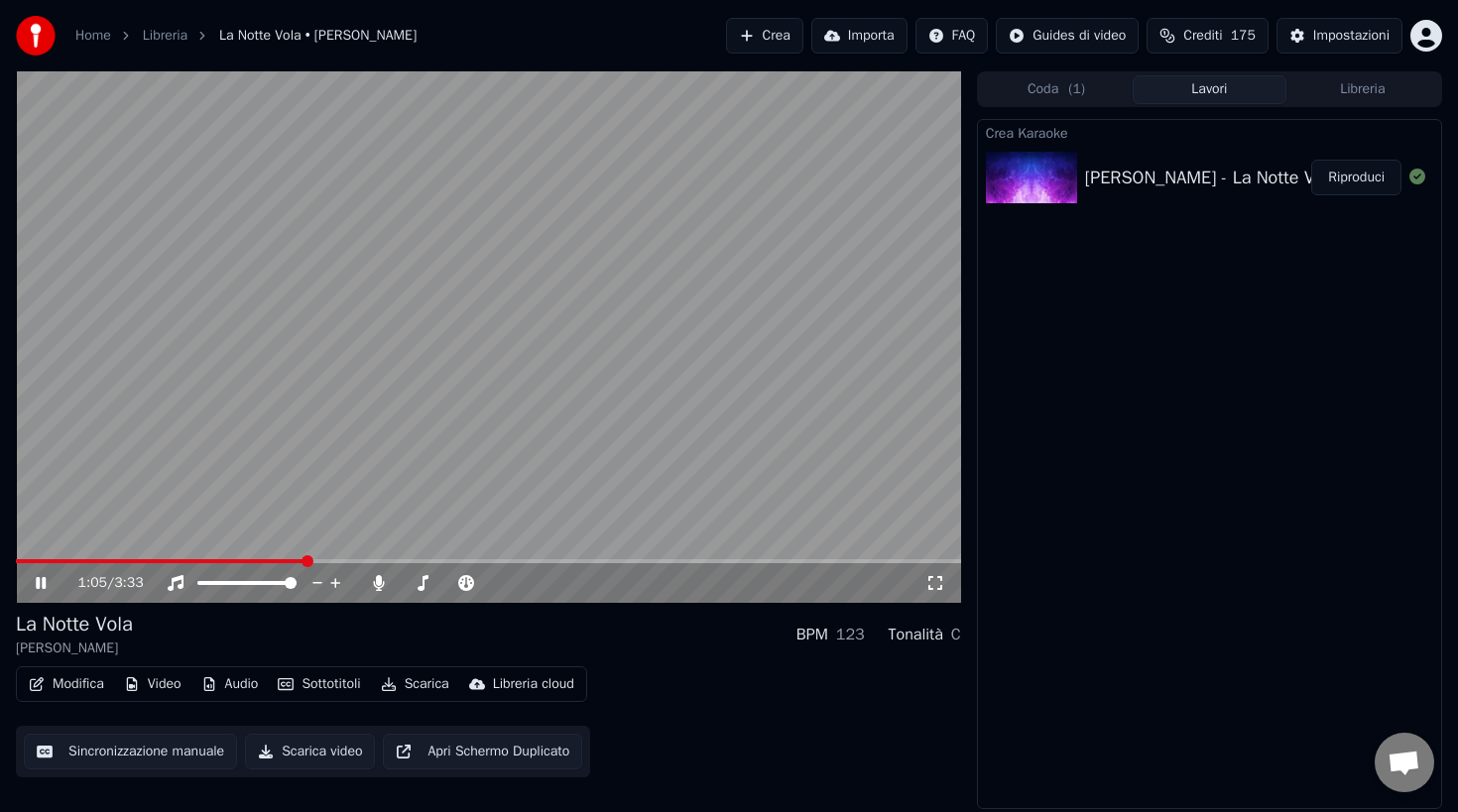 click on "Crea" at bounding box center [765, 36] 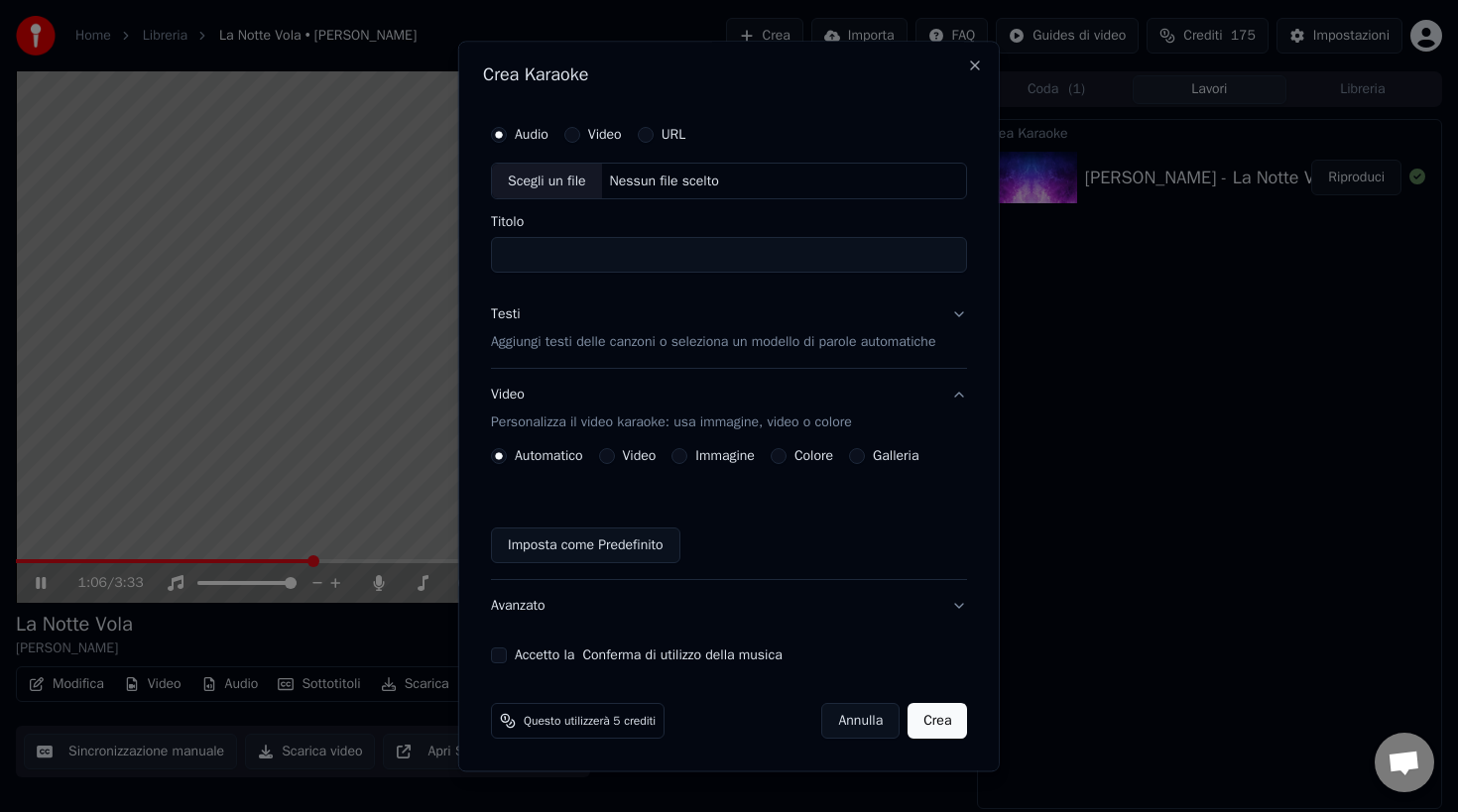 click on "Scegli un file" at bounding box center (547, 181) 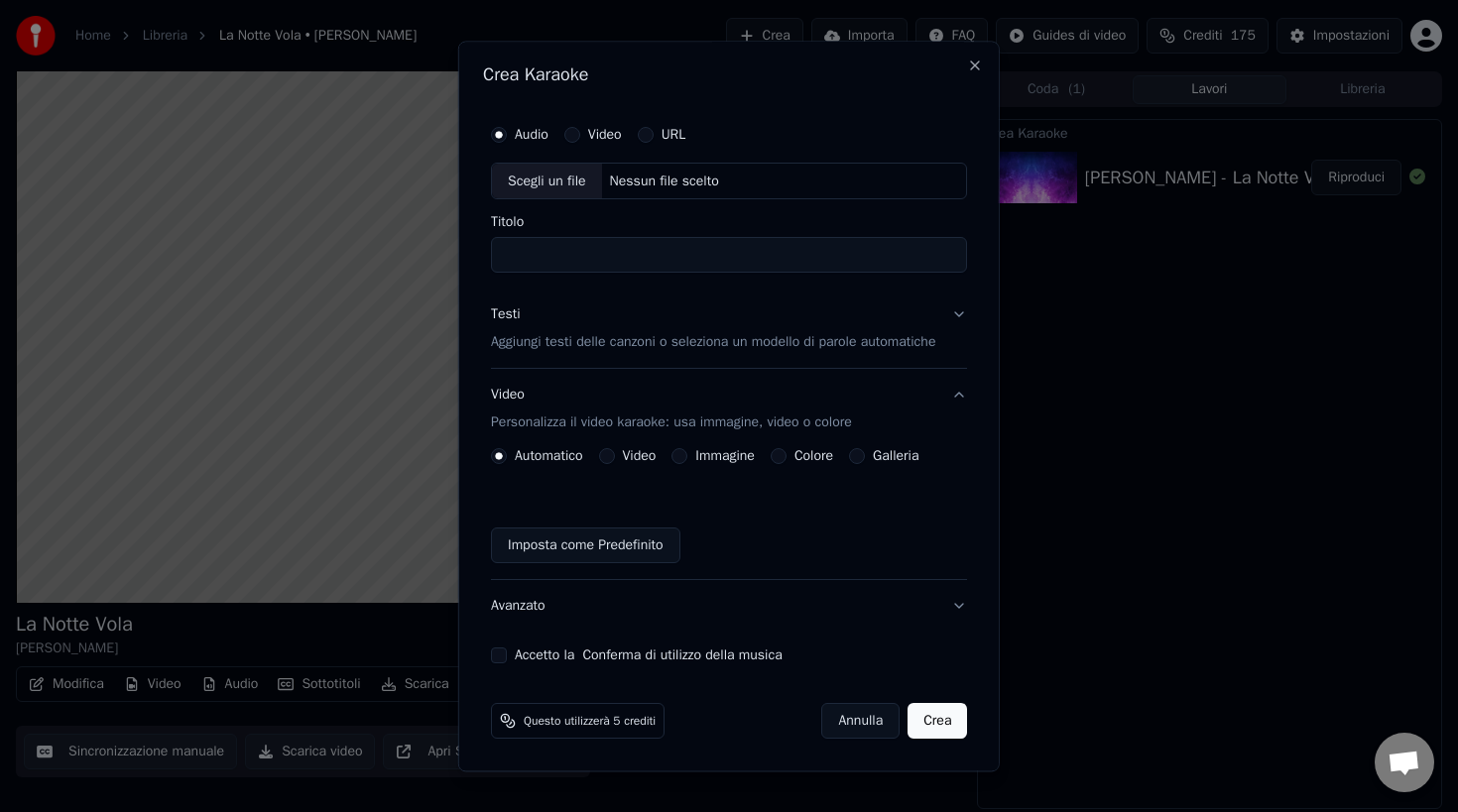 type on "**********" 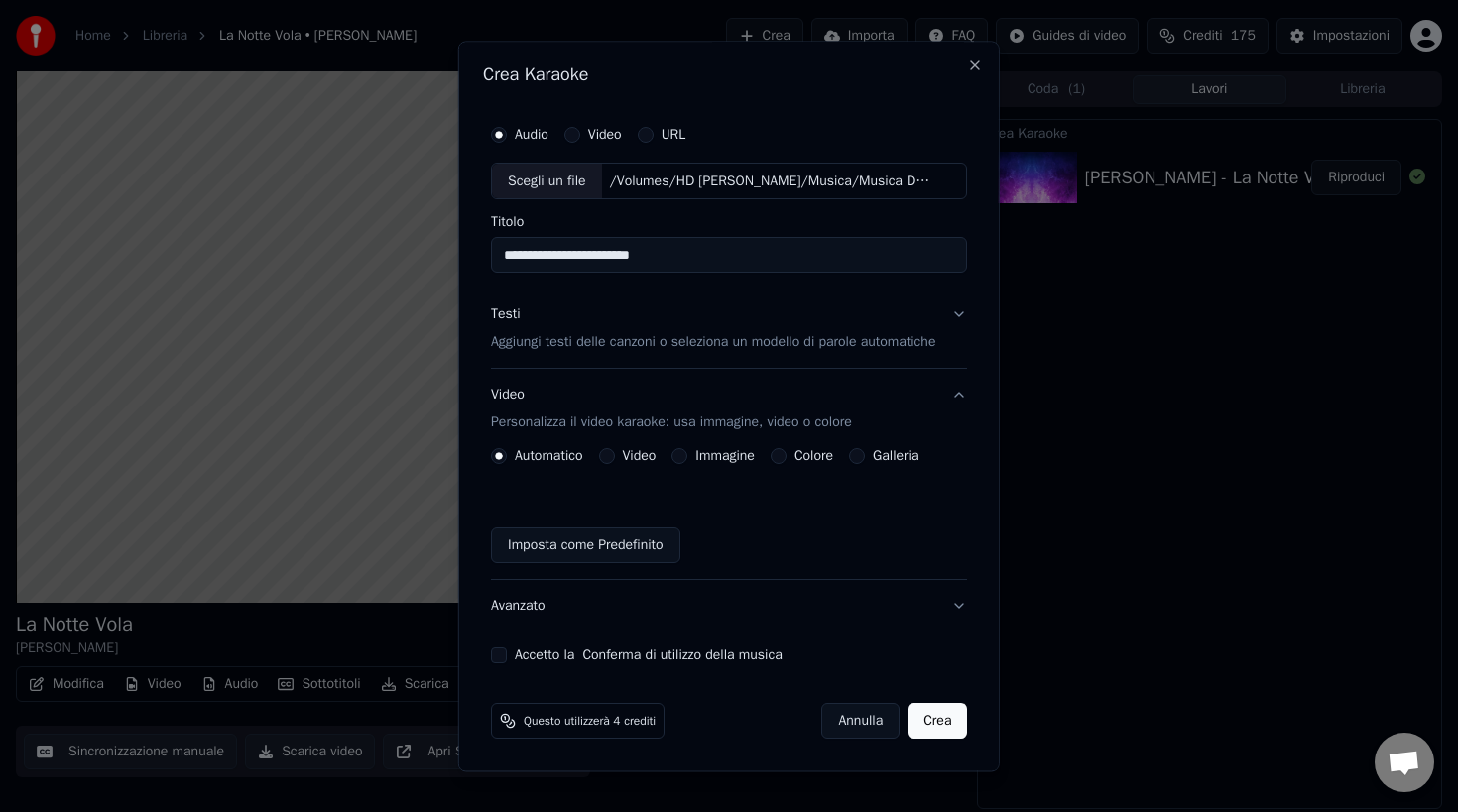 click on "Aggiungi testi delle canzoni o seleziona un modello di parole automatiche" at bounding box center [713, 343] 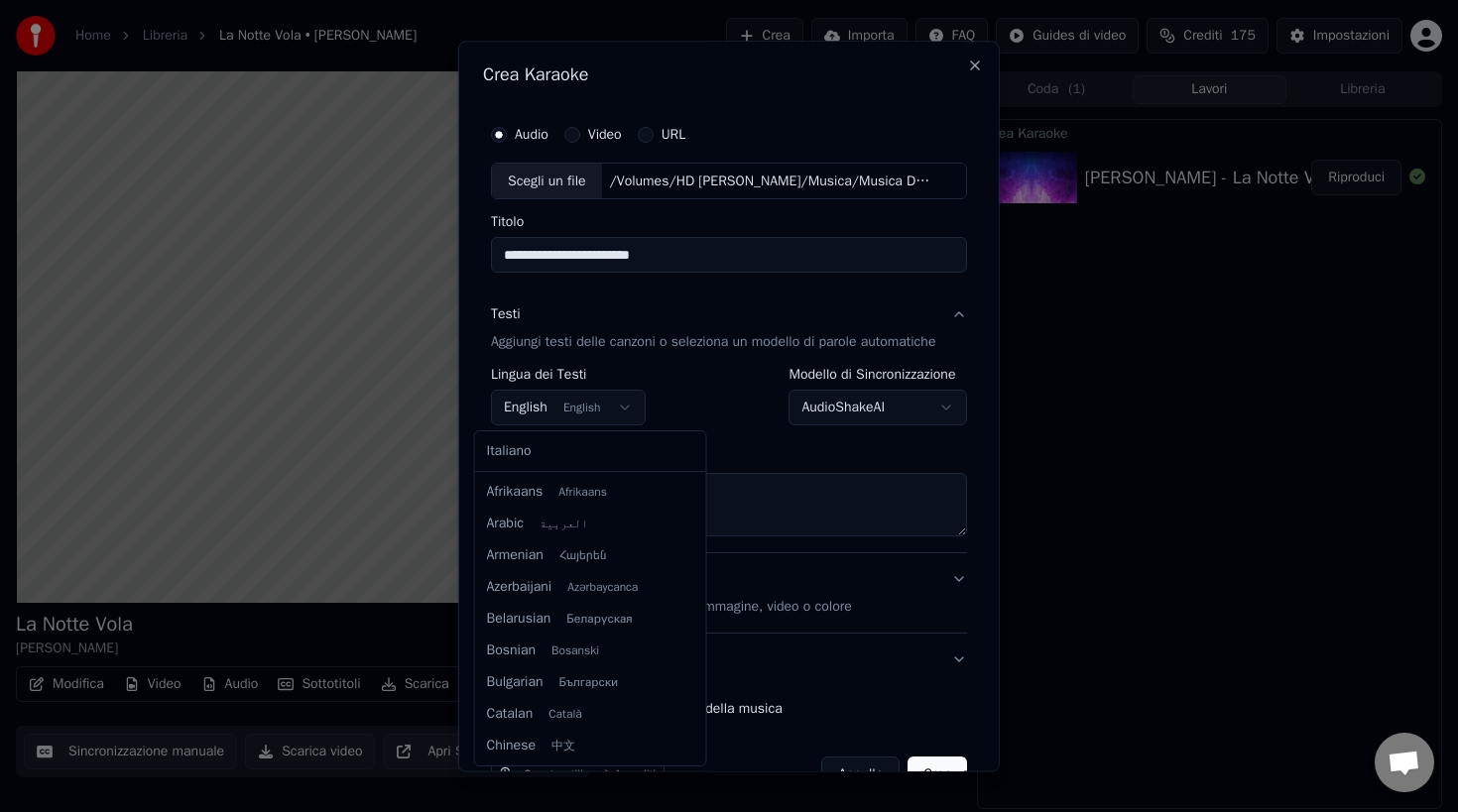 click on "**********" at bounding box center (729, 406) 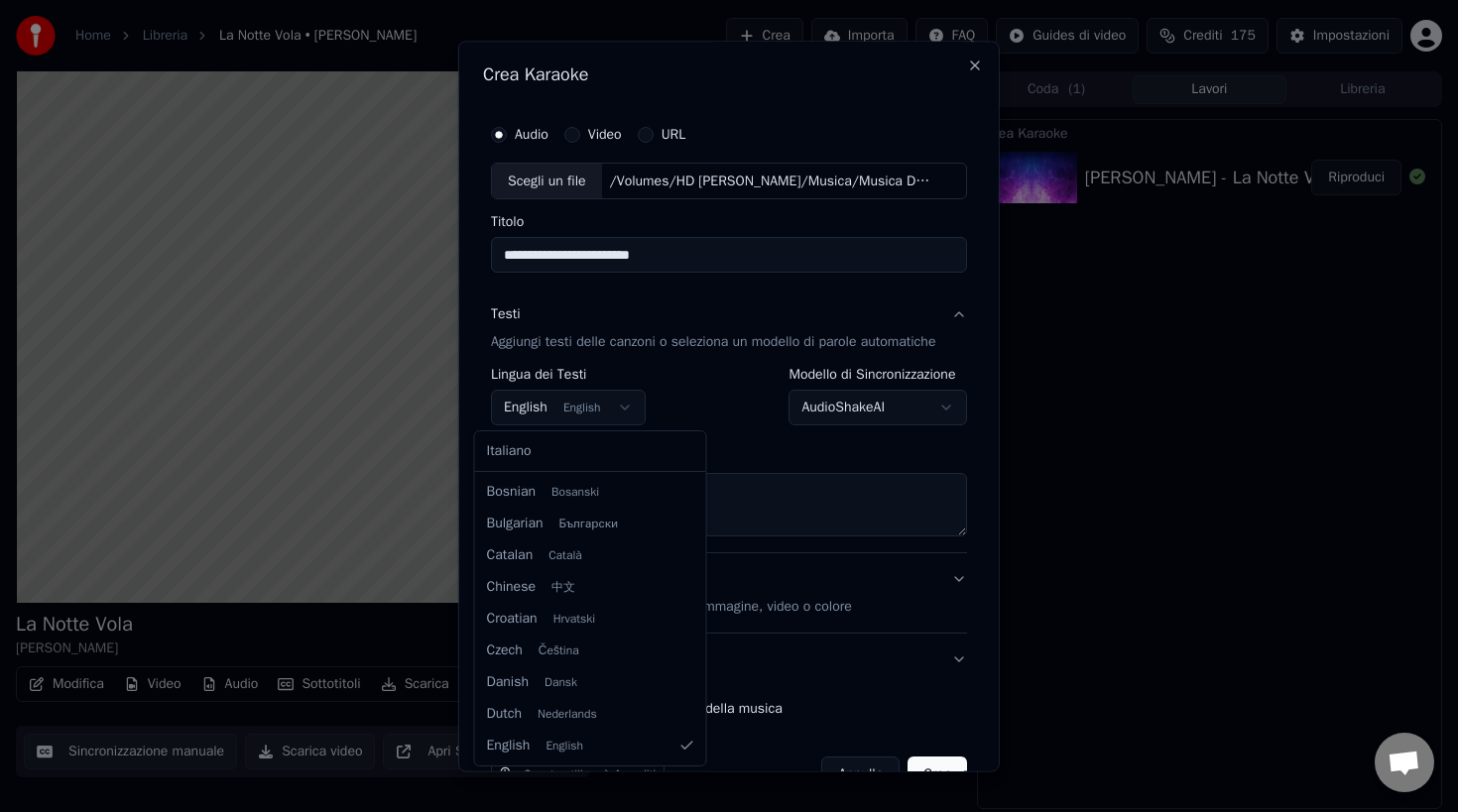 select on "**" 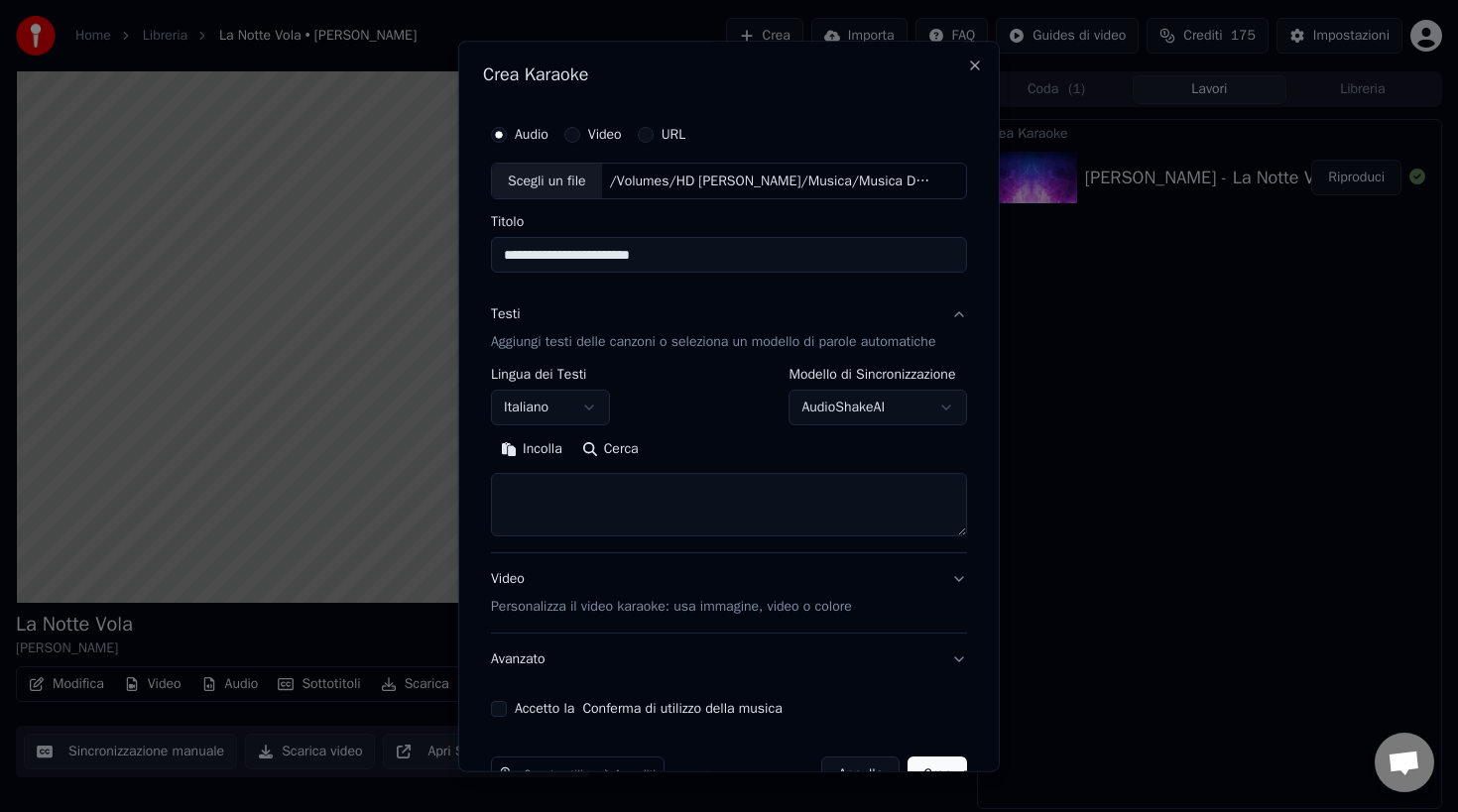 click at bounding box center (729, 506) 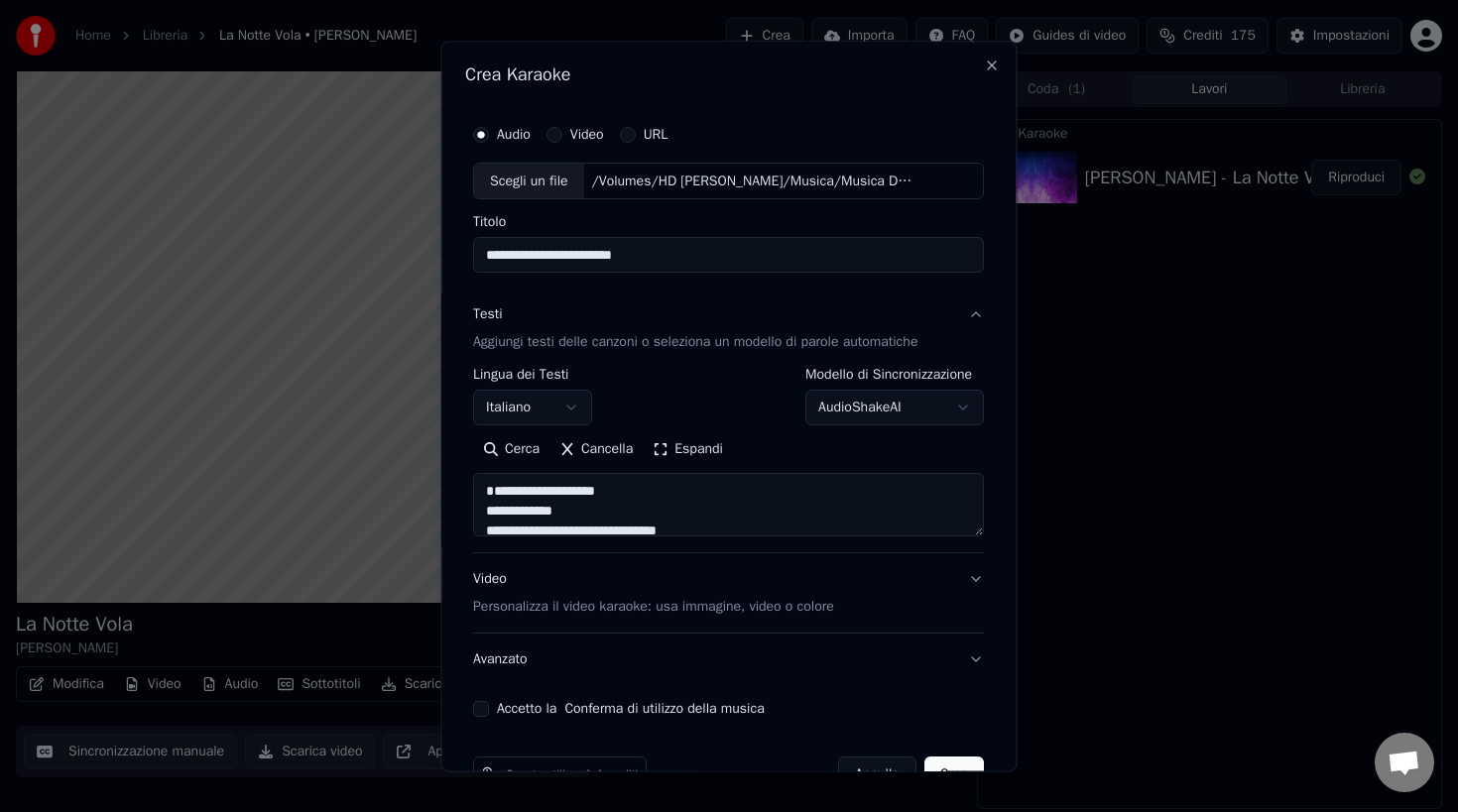 scroll, scrollTop: 1470, scrollLeft: 0, axis: vertical 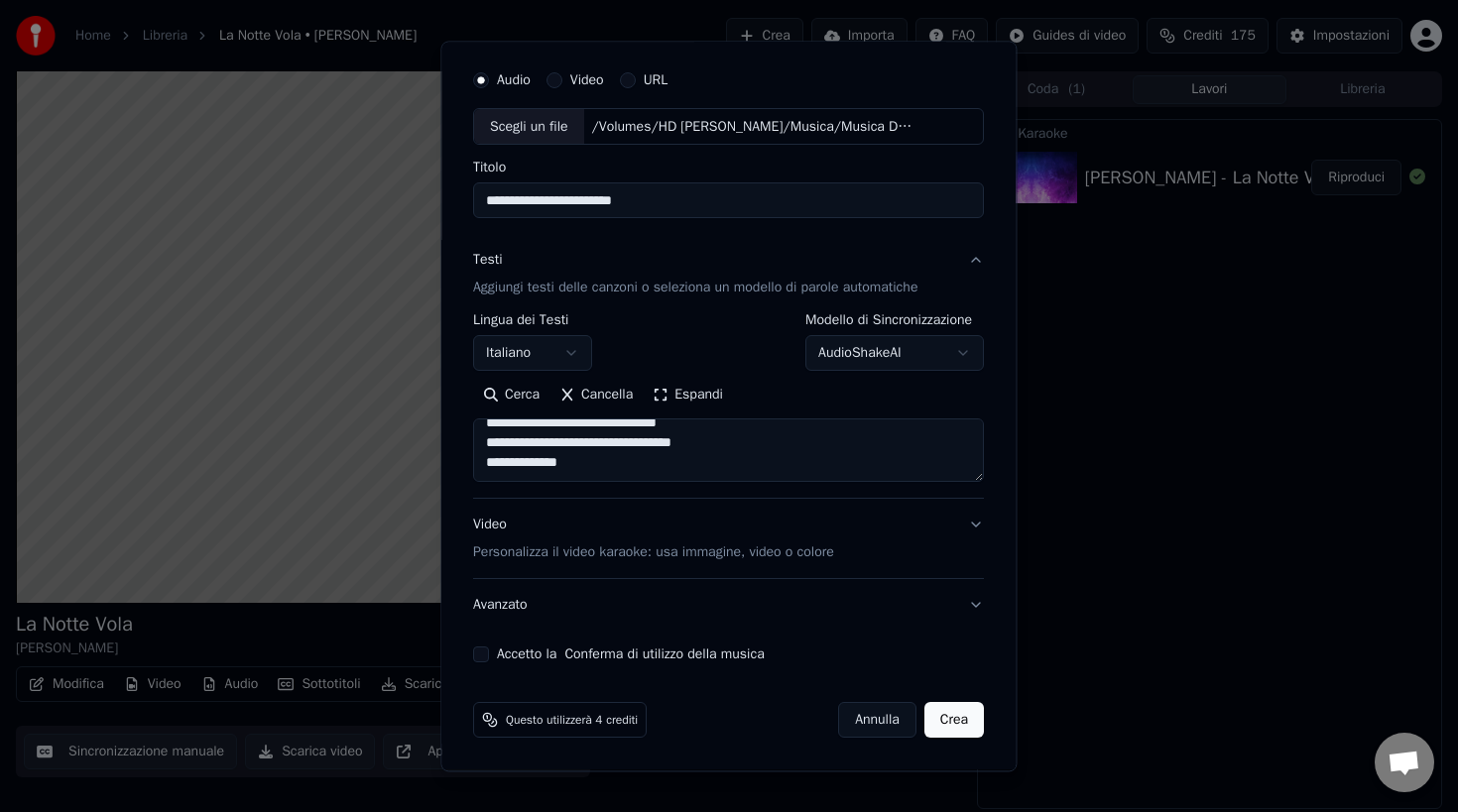 type on "**********" 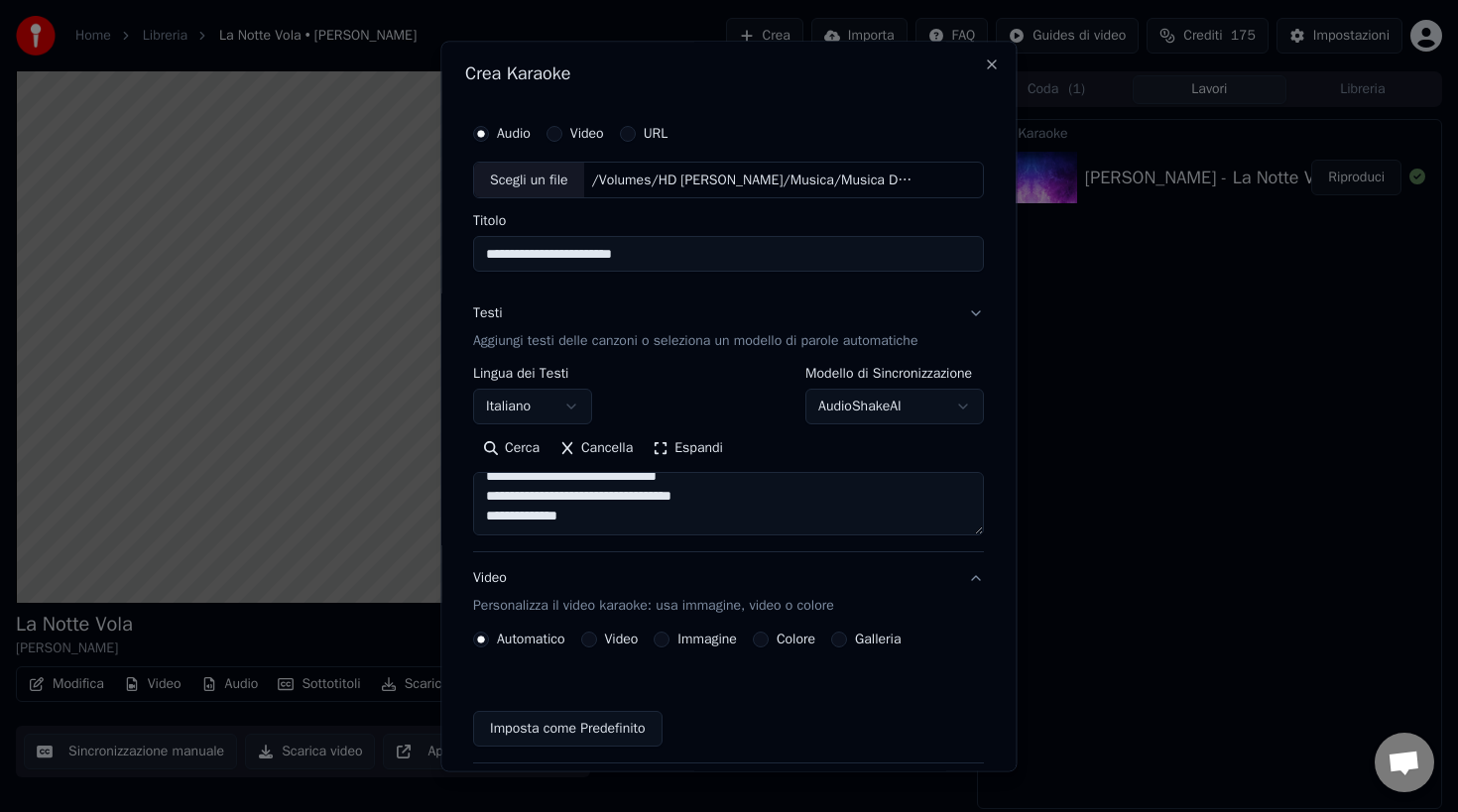 scroll, scrollTop: 1, scrollLeft: 0, axis: vertical 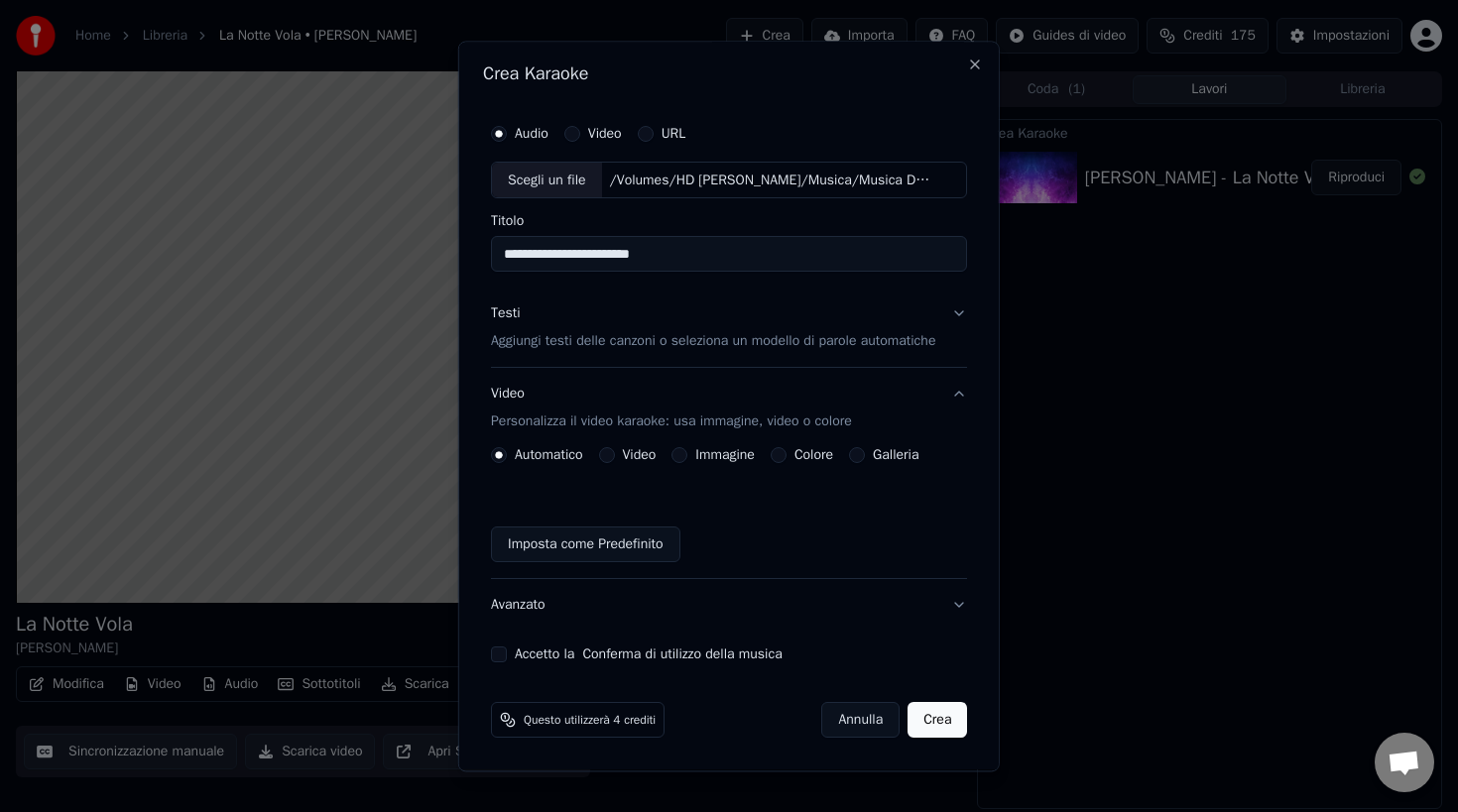 click on "Galleria" at bounding box center (857, 456) 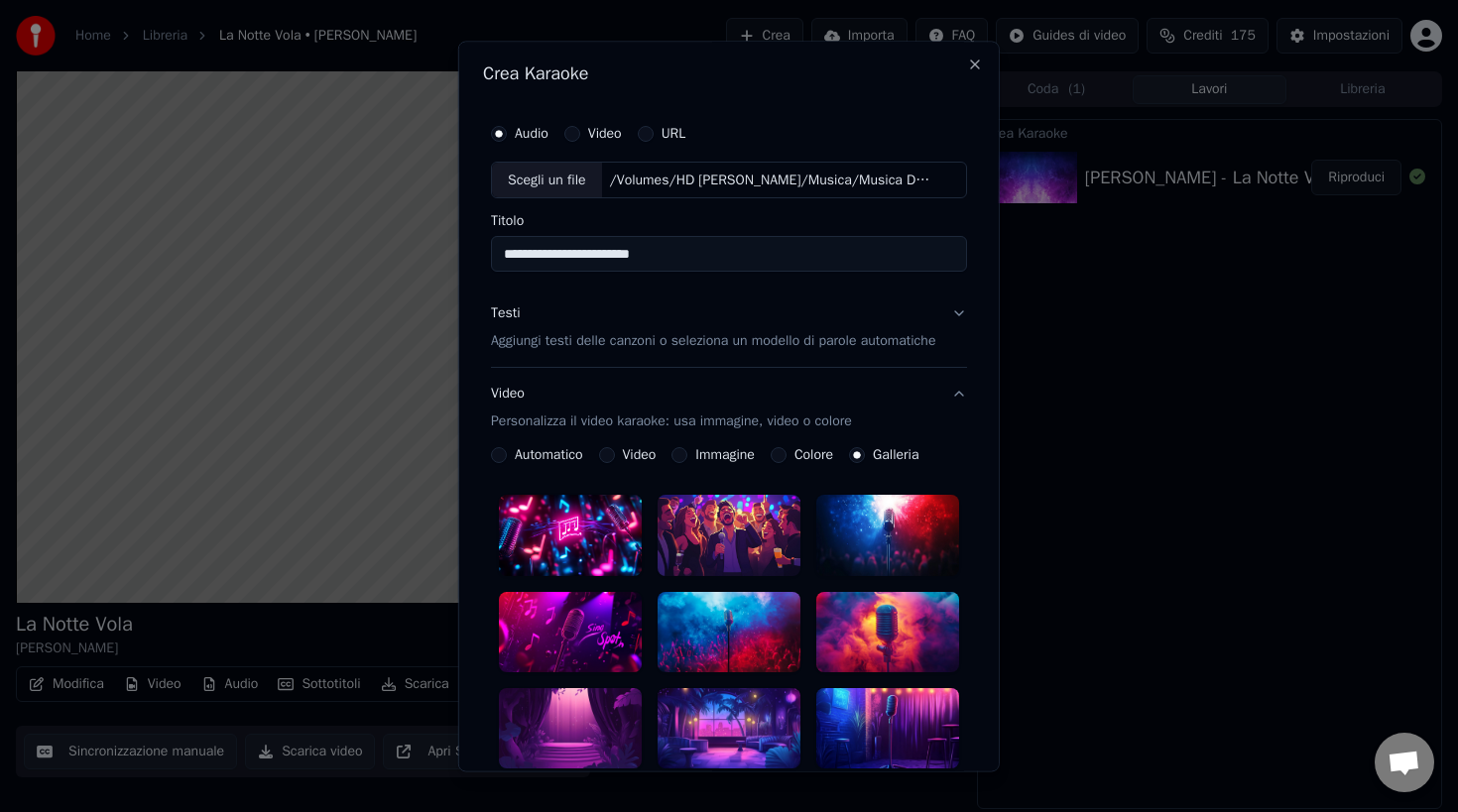 click at bounding box center (729, 535) 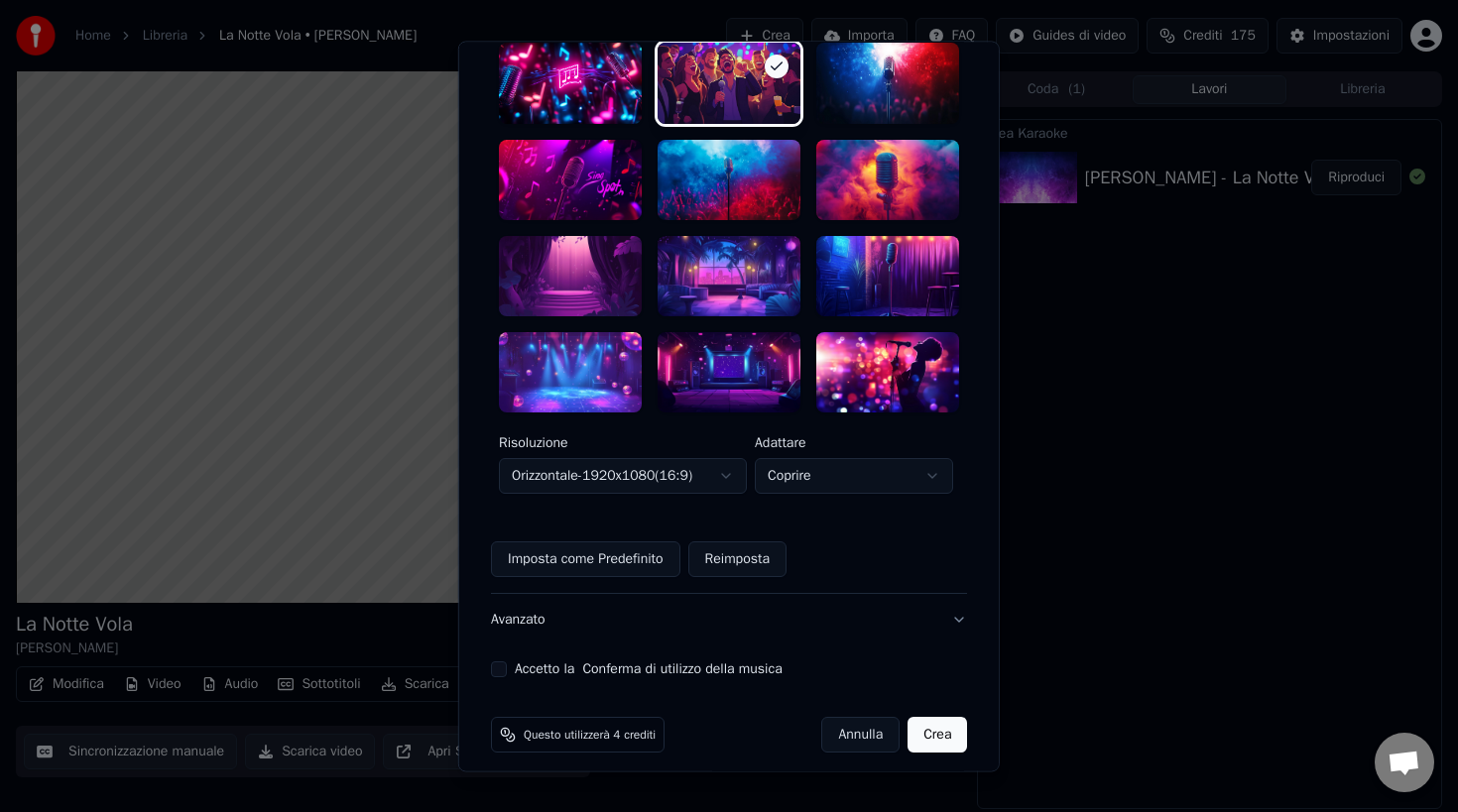 scroll, scrollTop: 493, scrollLeft: 0, axis: vertical 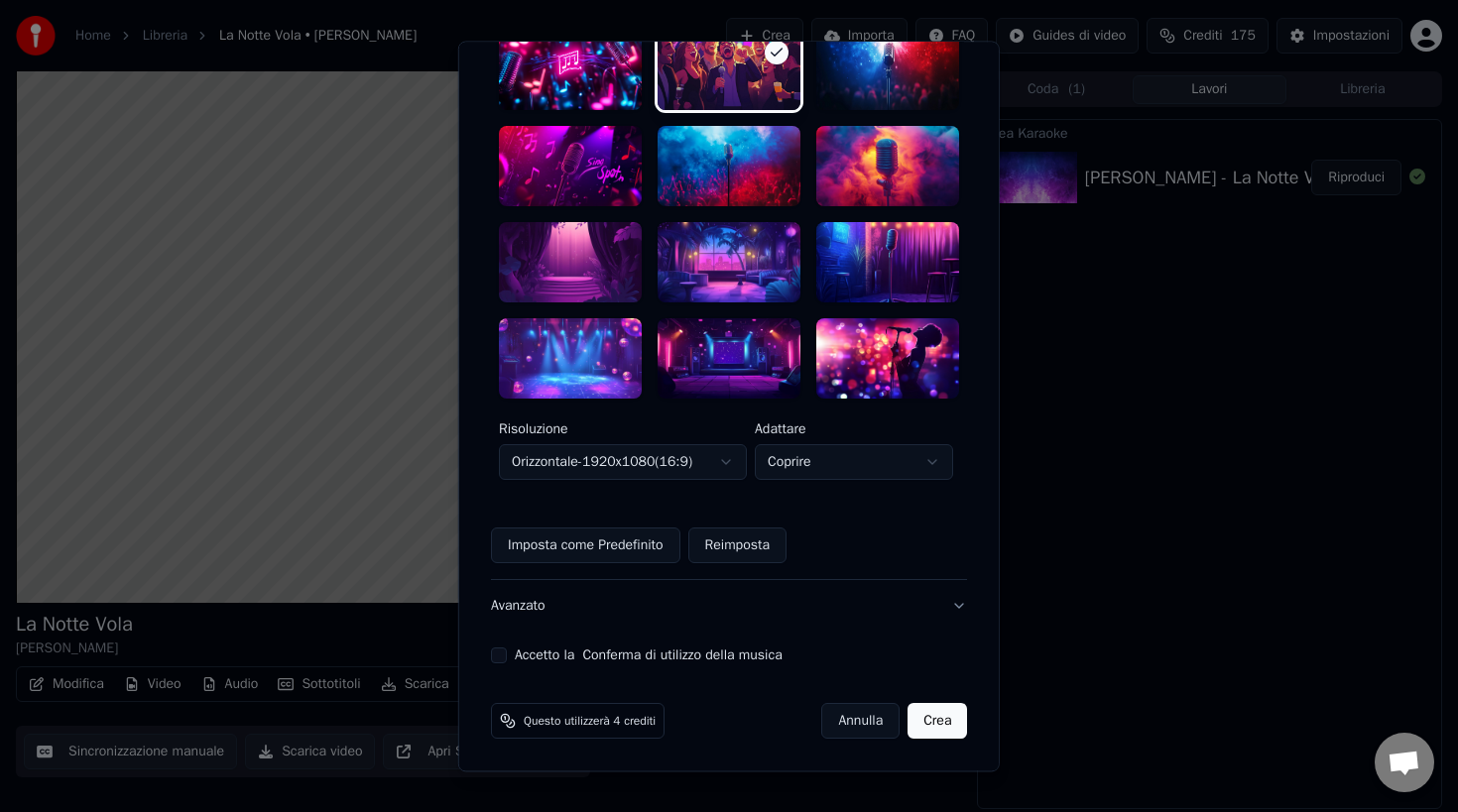 click on "Accetto la   Conferma di utilizzo della musica" at bounding box center [499, 655] 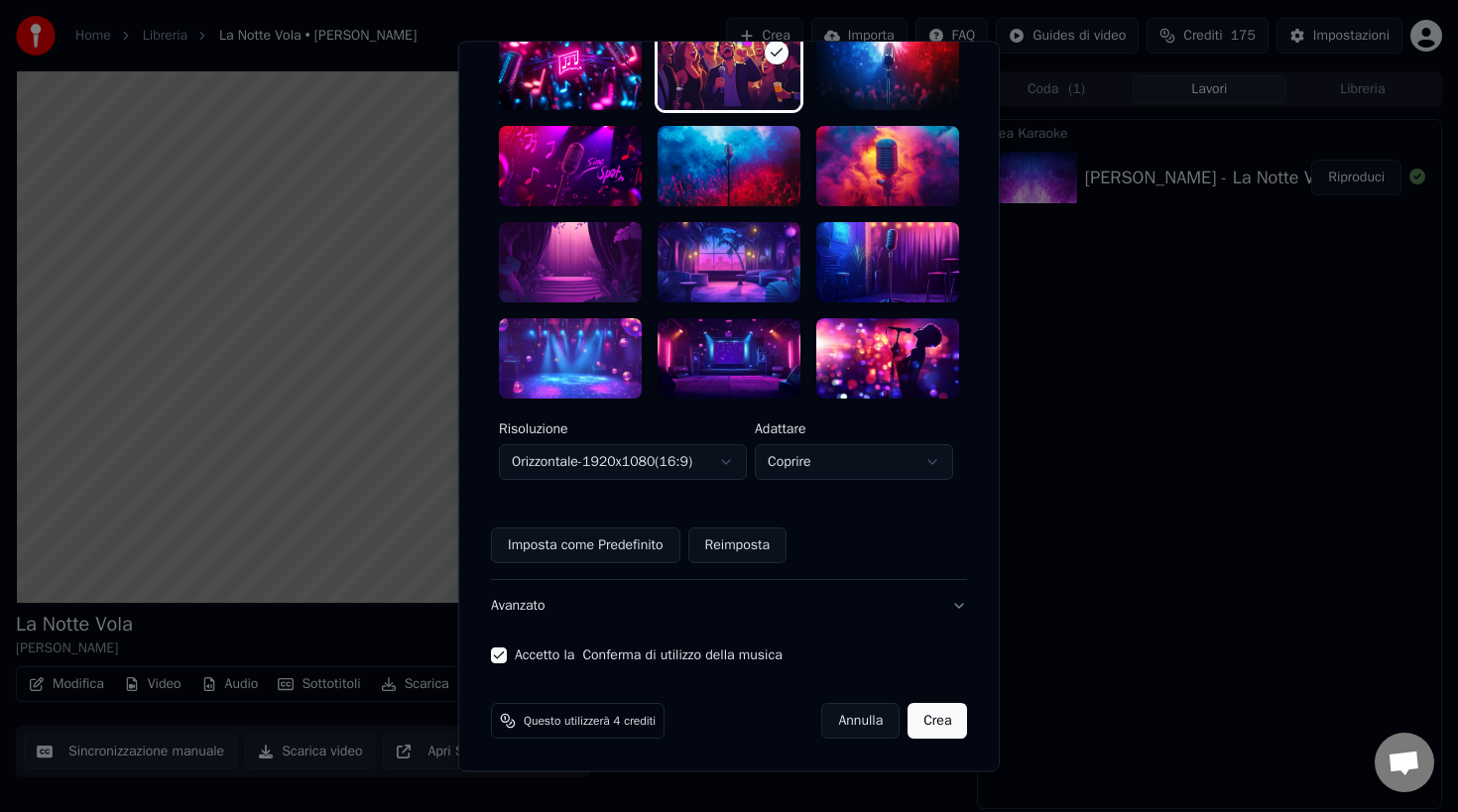 click on "Crea" at bounding box center (937, 721) 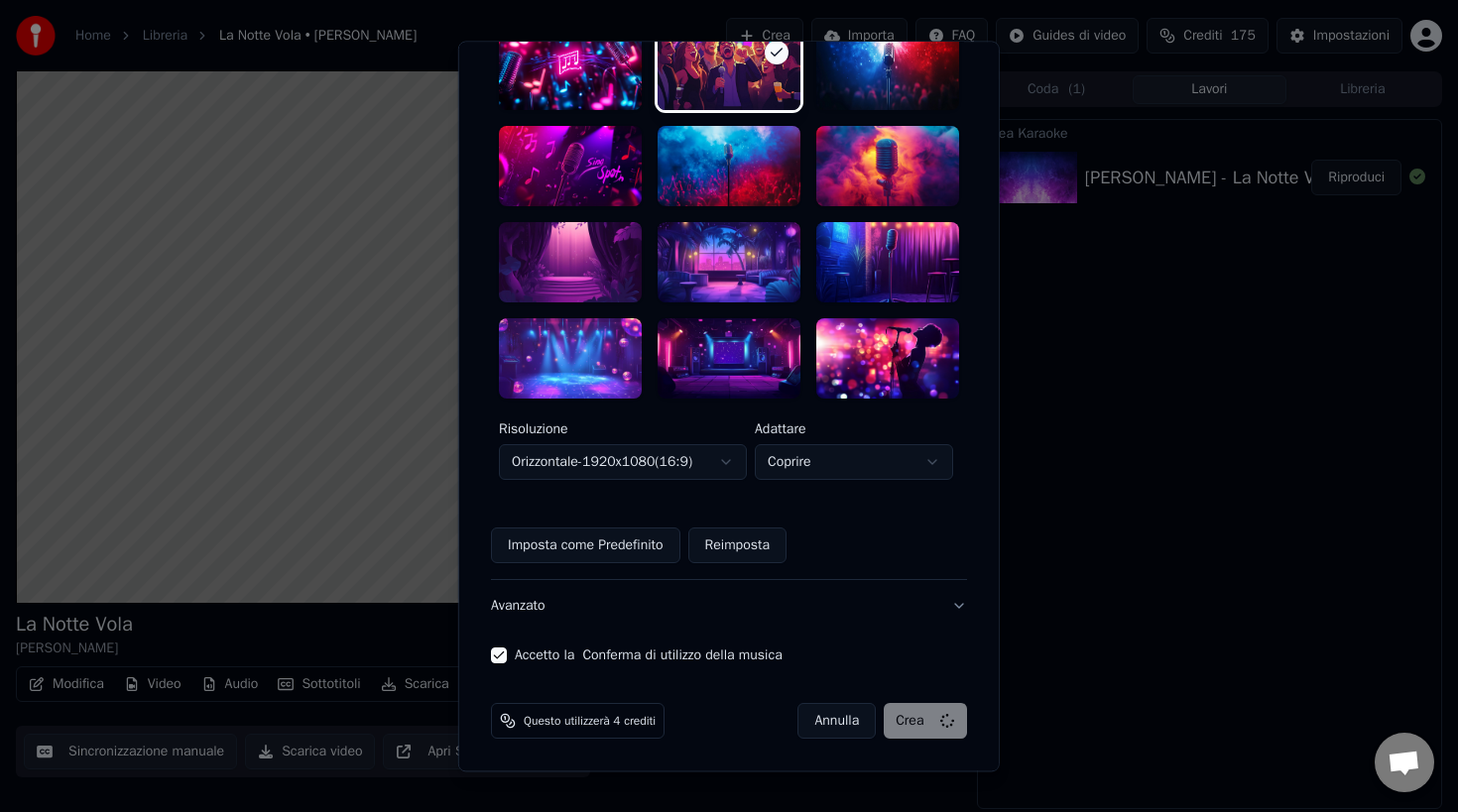 type 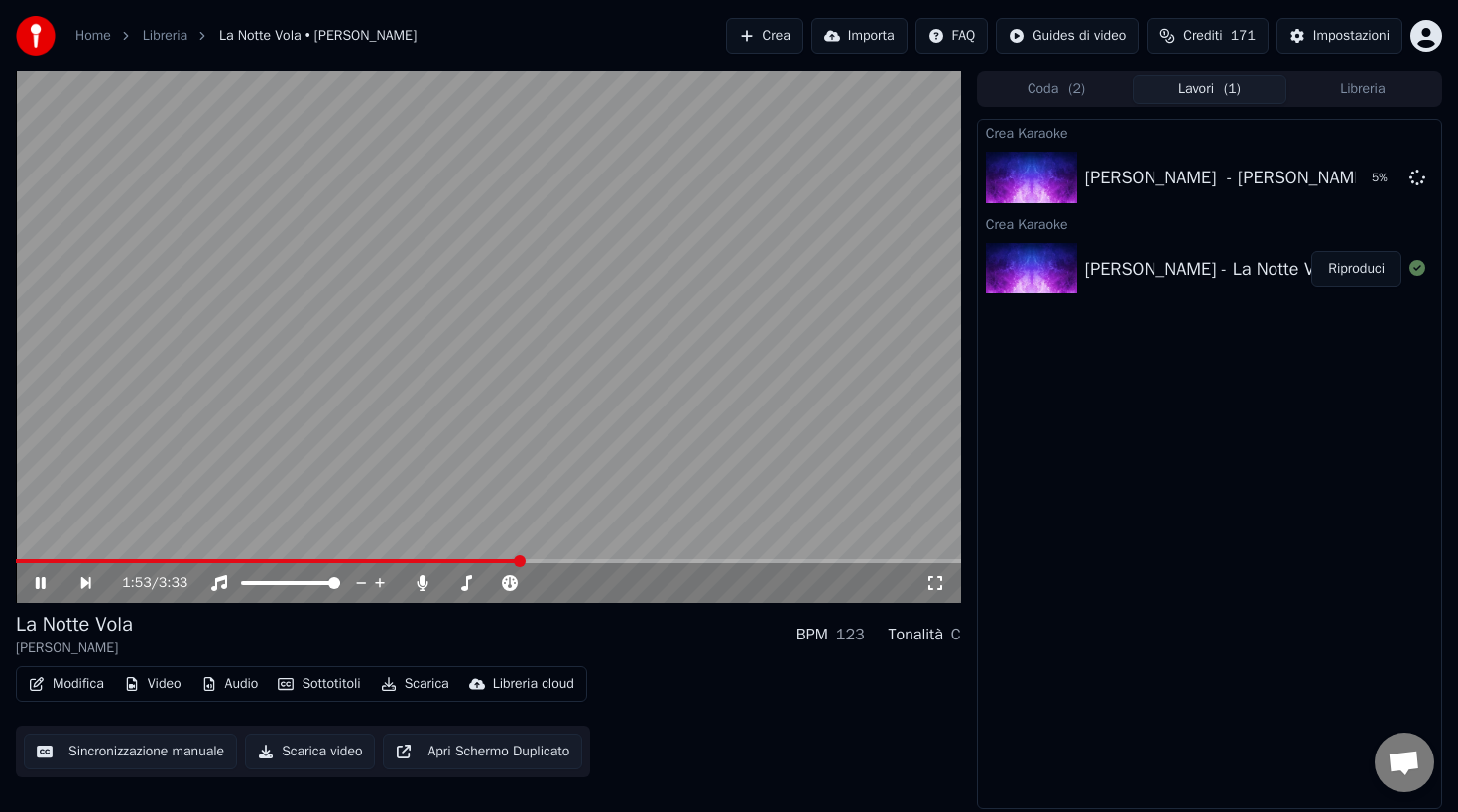 click 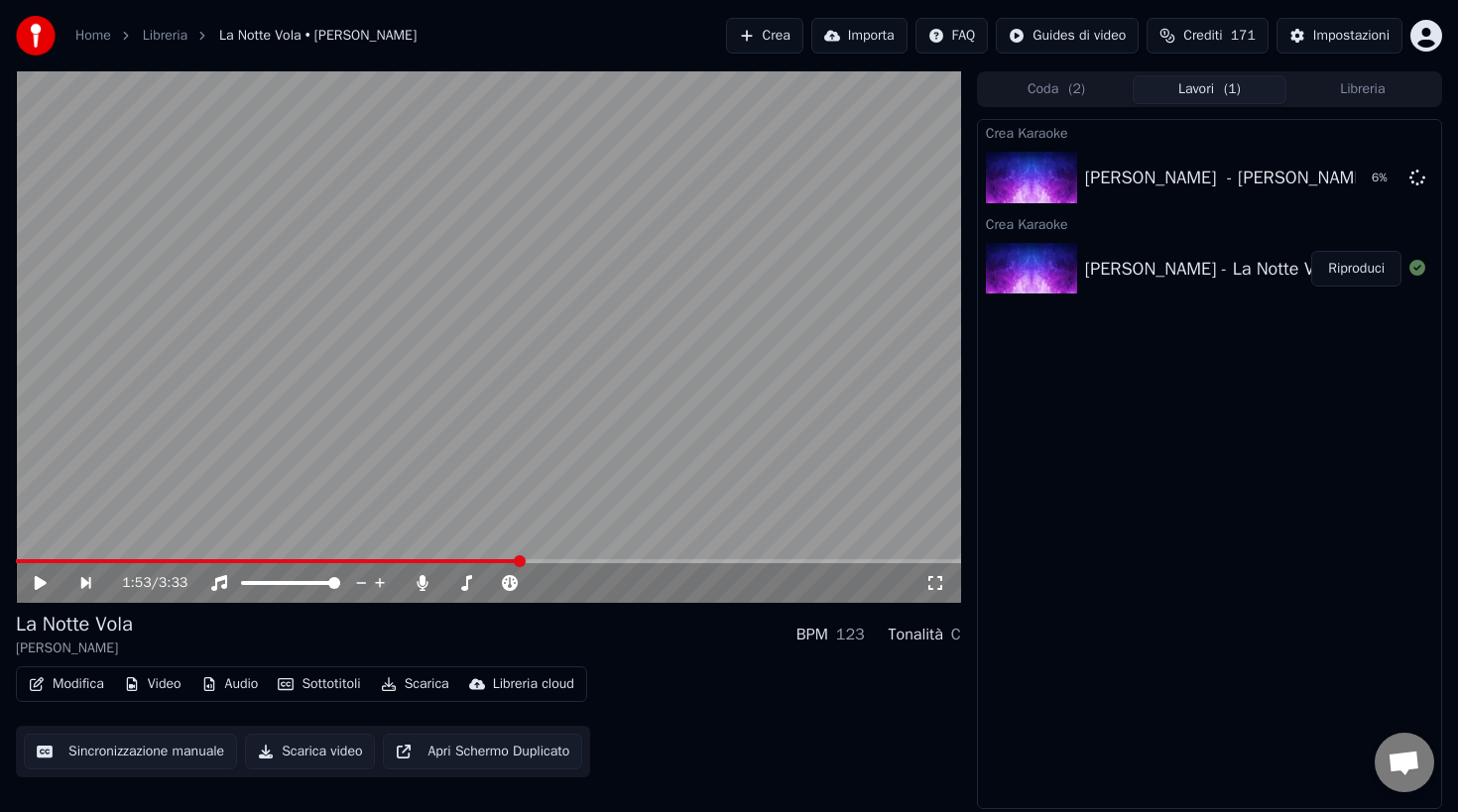 click on "Crea Karaoke [PERSON_NAME]  - [PERSON_NAME] 6 % Crea Karaoke [PERSON_NAME] - La Notte Vola  Riproduci" at bounding box center [1209, 464] 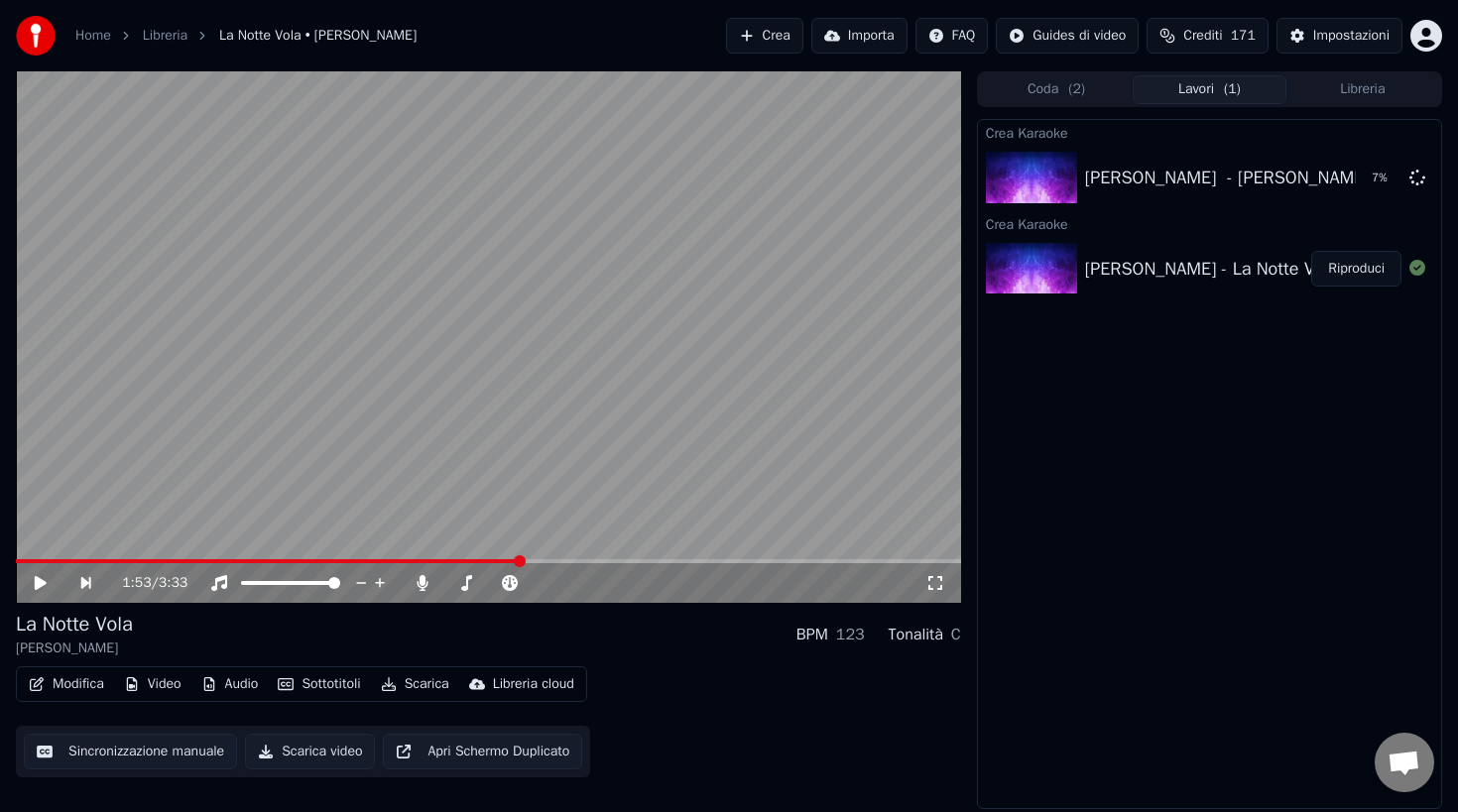 click on "Crea" at bounding box center [765, 36] 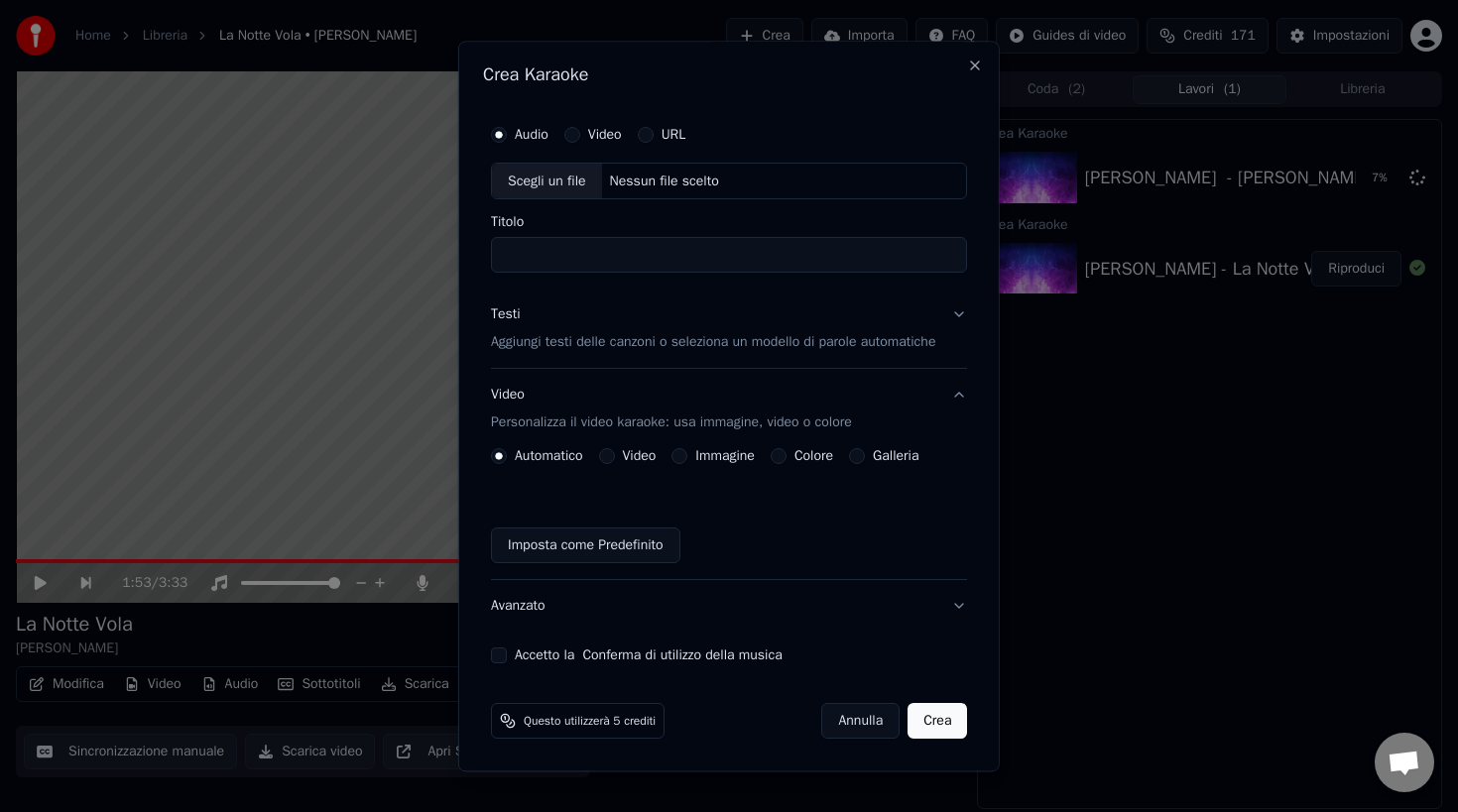 click on "Scegli un file" at bounding box center (547, 181) 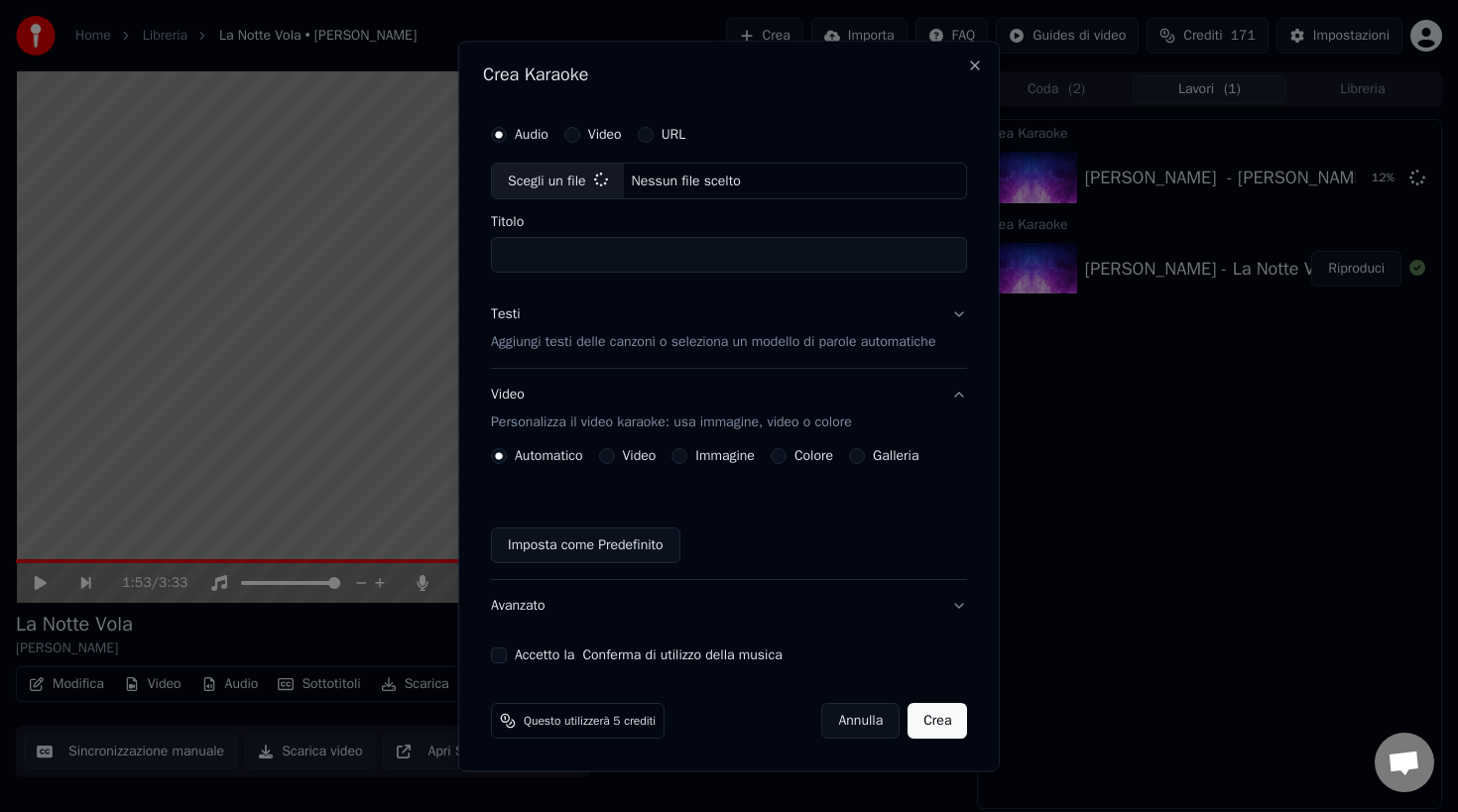 type on "**********" 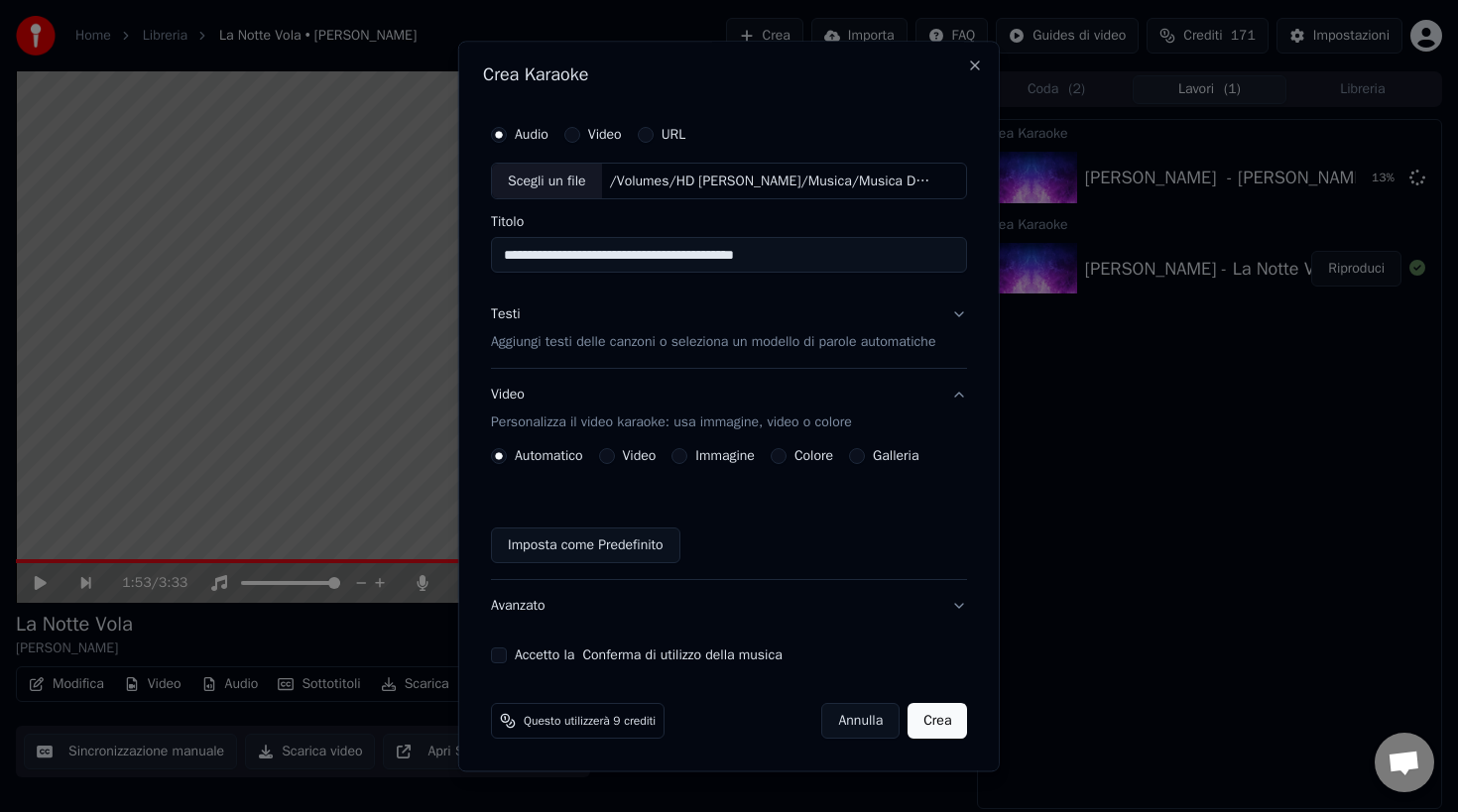 click on "Testi Aggiungi testi delle canzoni o seleziona un modello di parole automatiche" at bounding box center (729, 329) 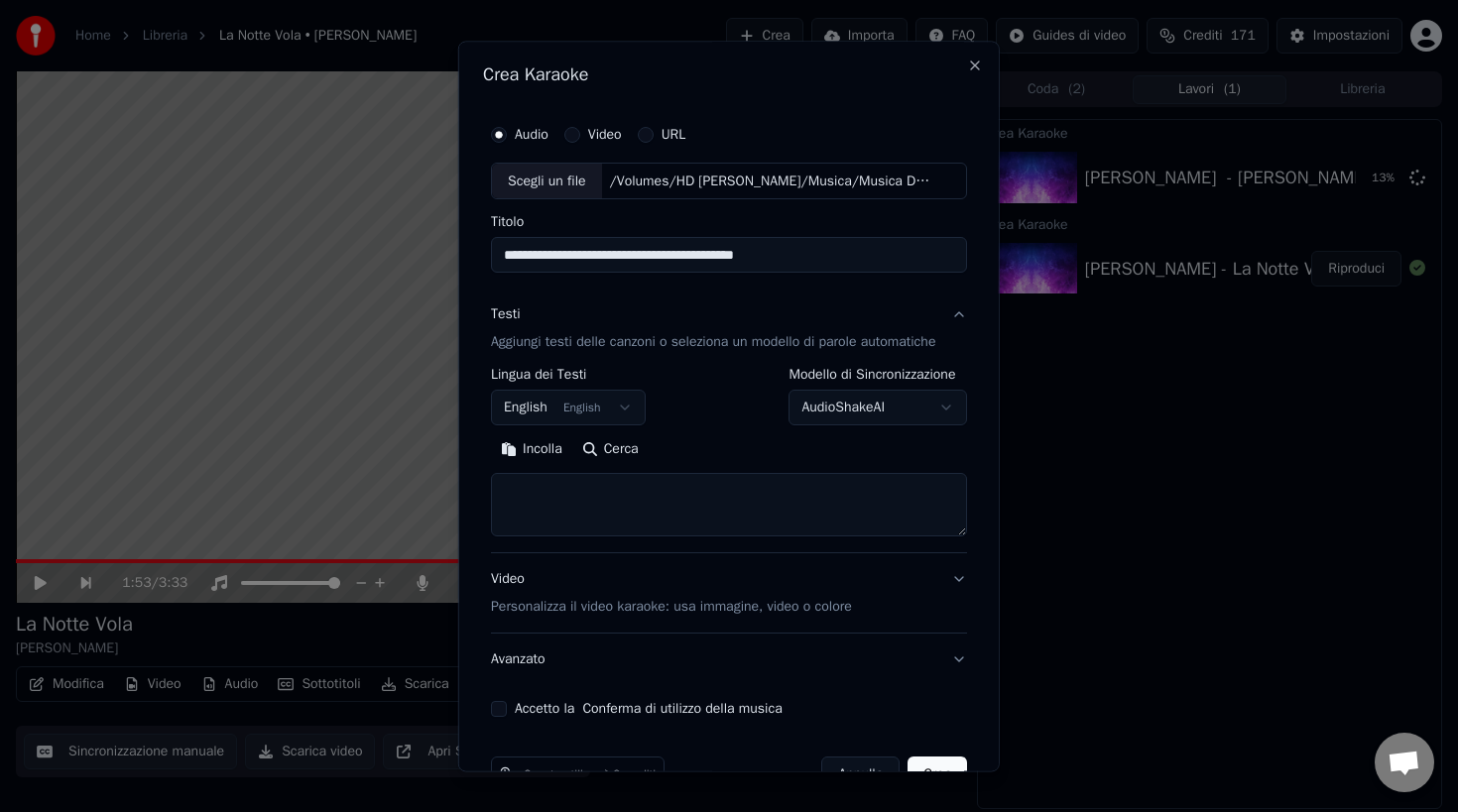click on "**********" at bounding box center [729, 406] 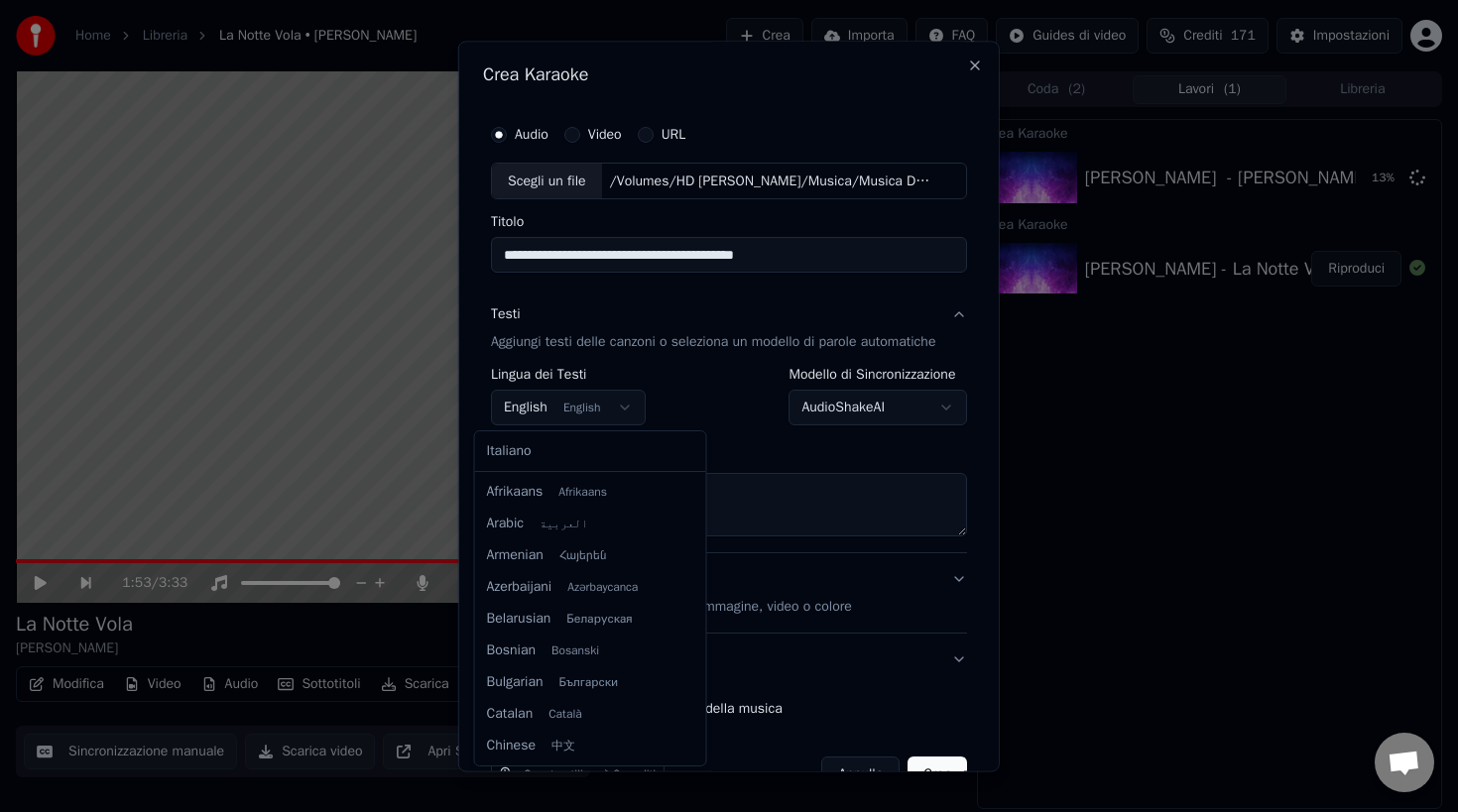 scroll, scrollTop: 159, scrollLeft: 0, axis: vertical 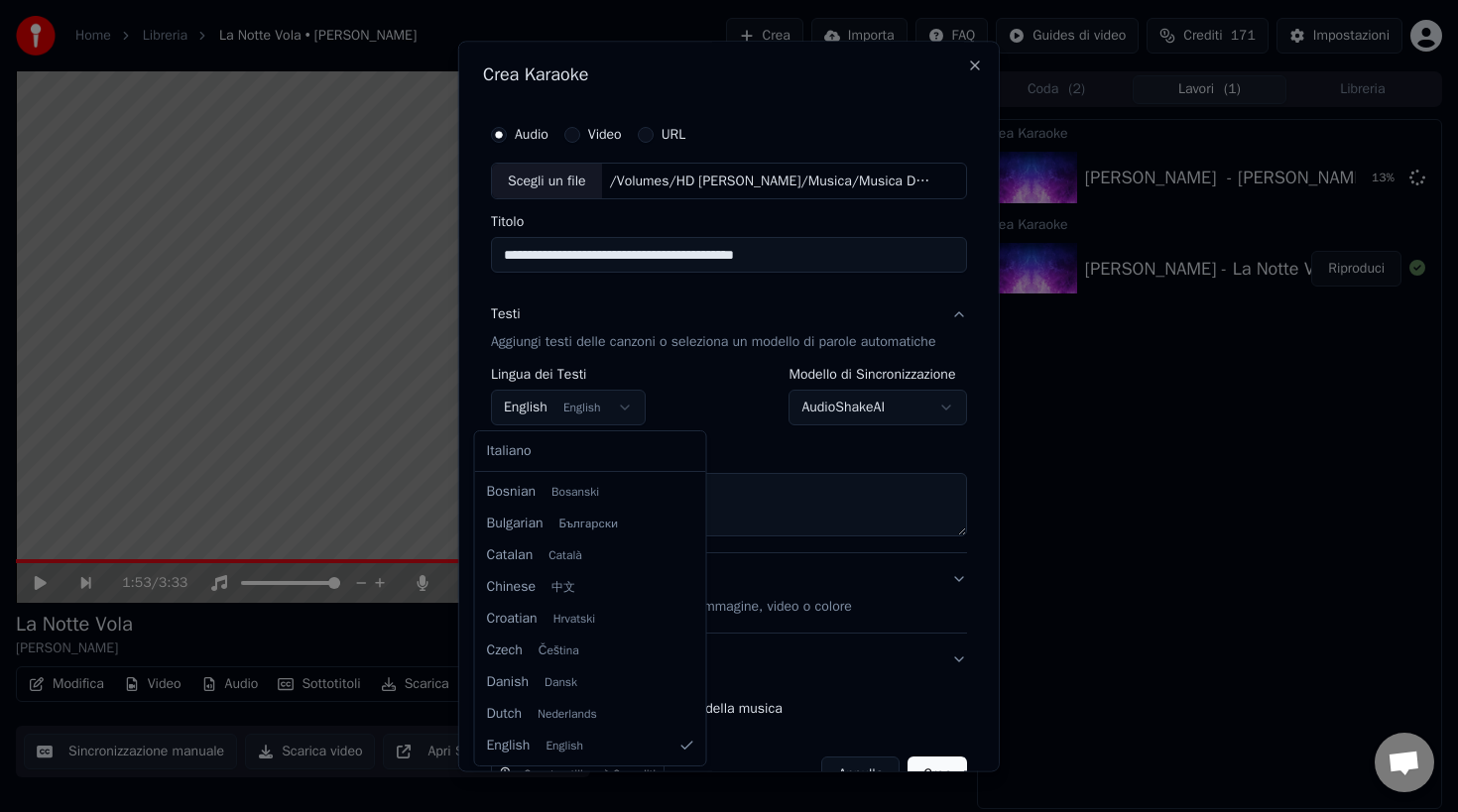 select on "**" 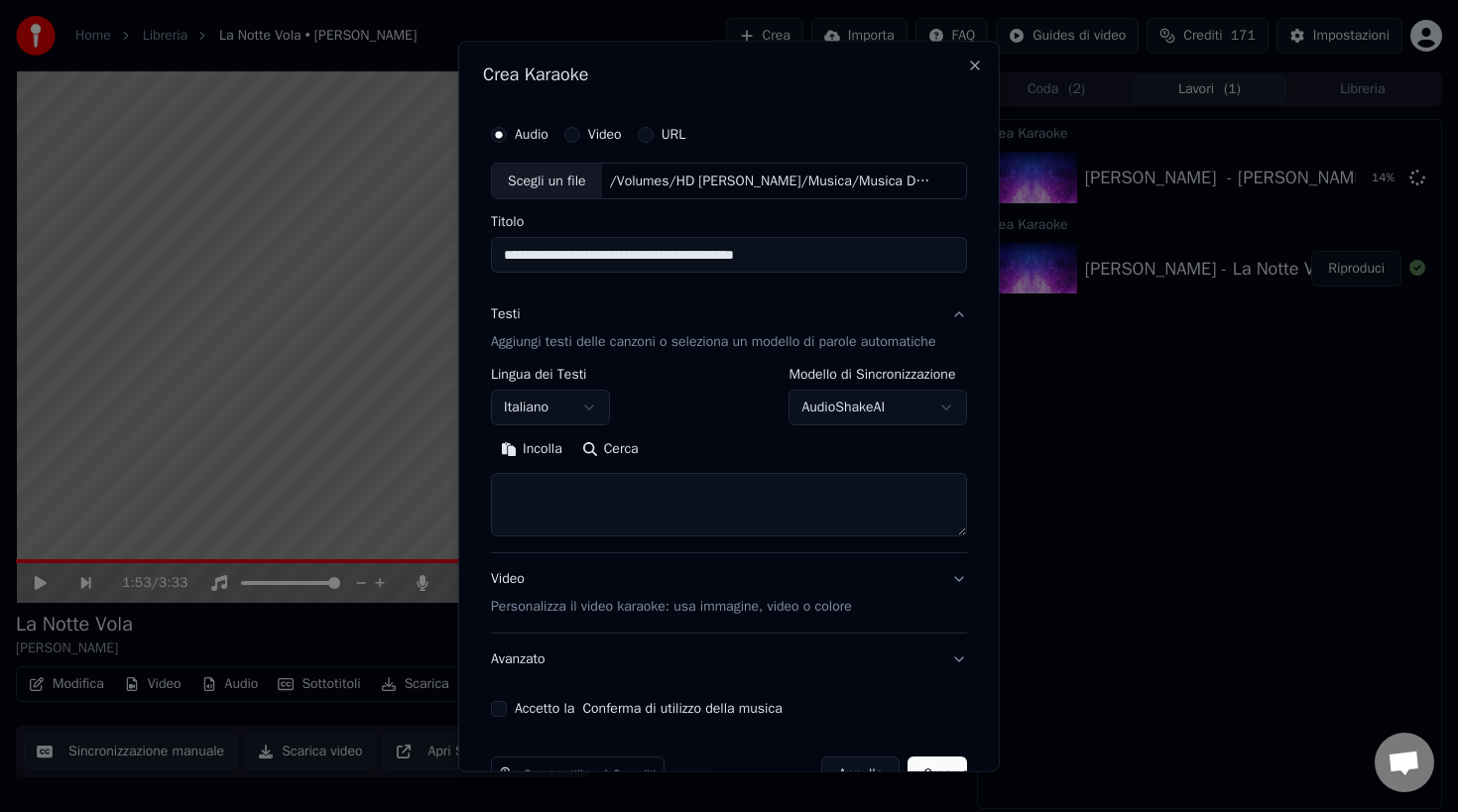 click at bounding box center (729, 506) 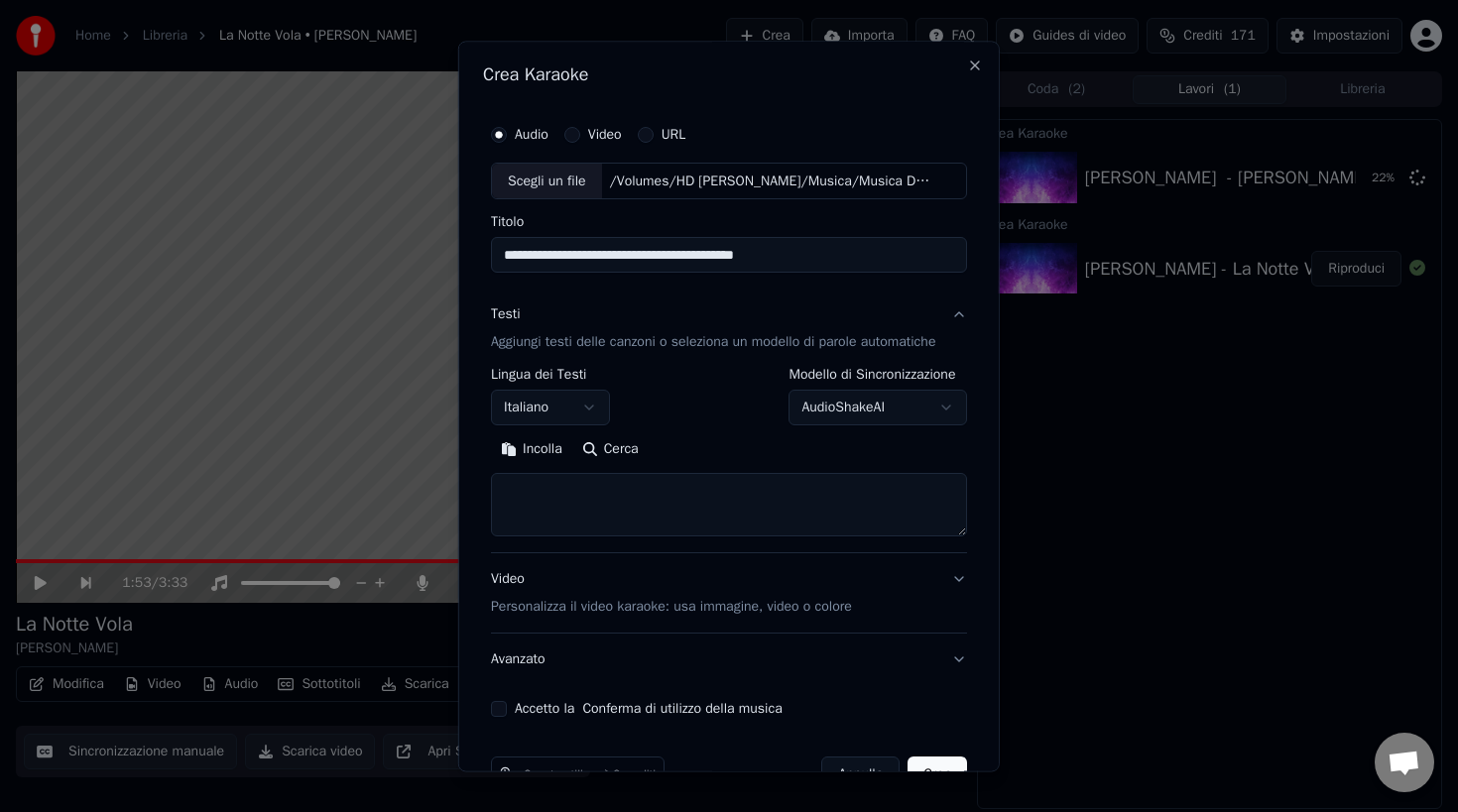 paste on "**********" 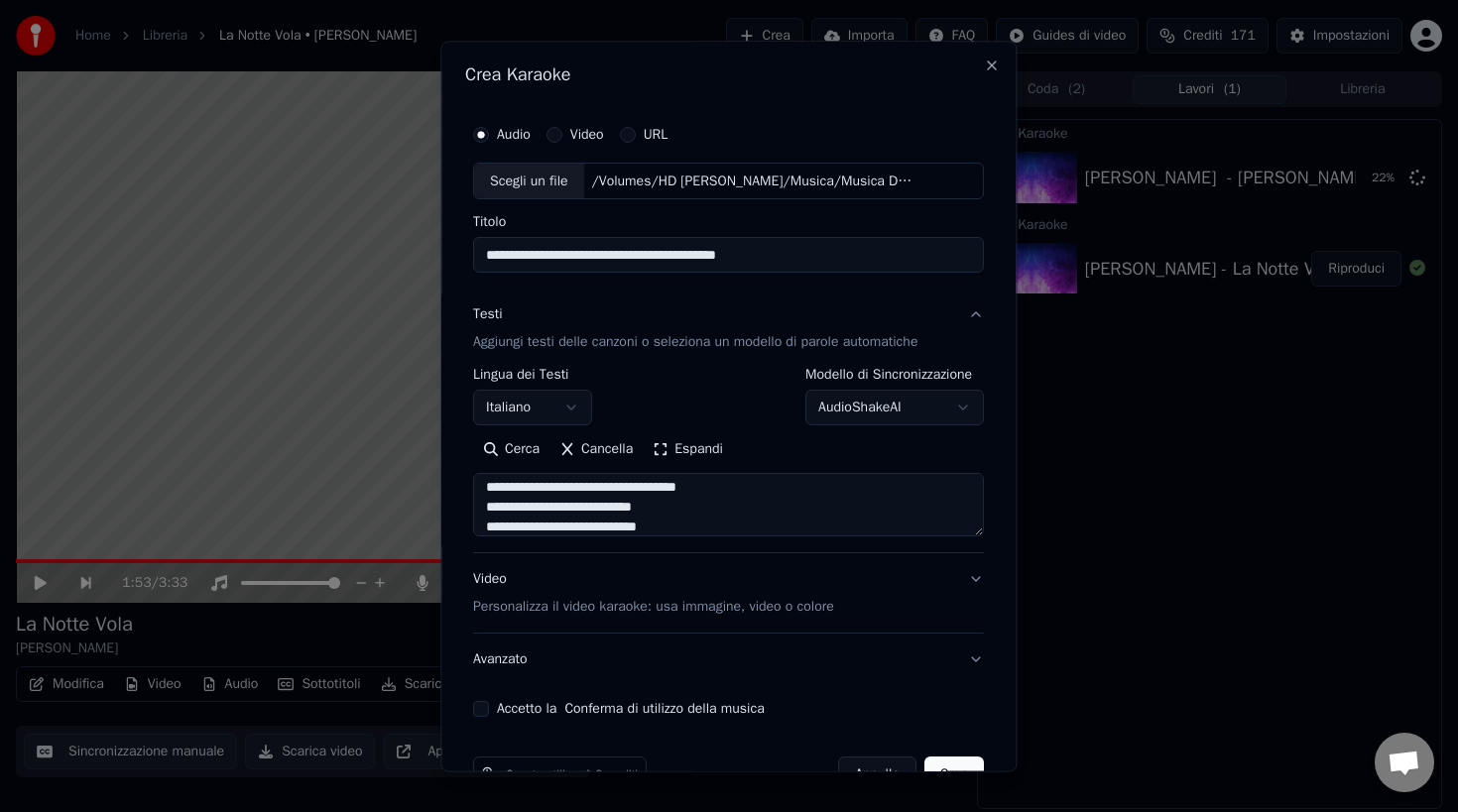 scroll, scrollTop: 1004, scrollLeft: 0, axis: vertical 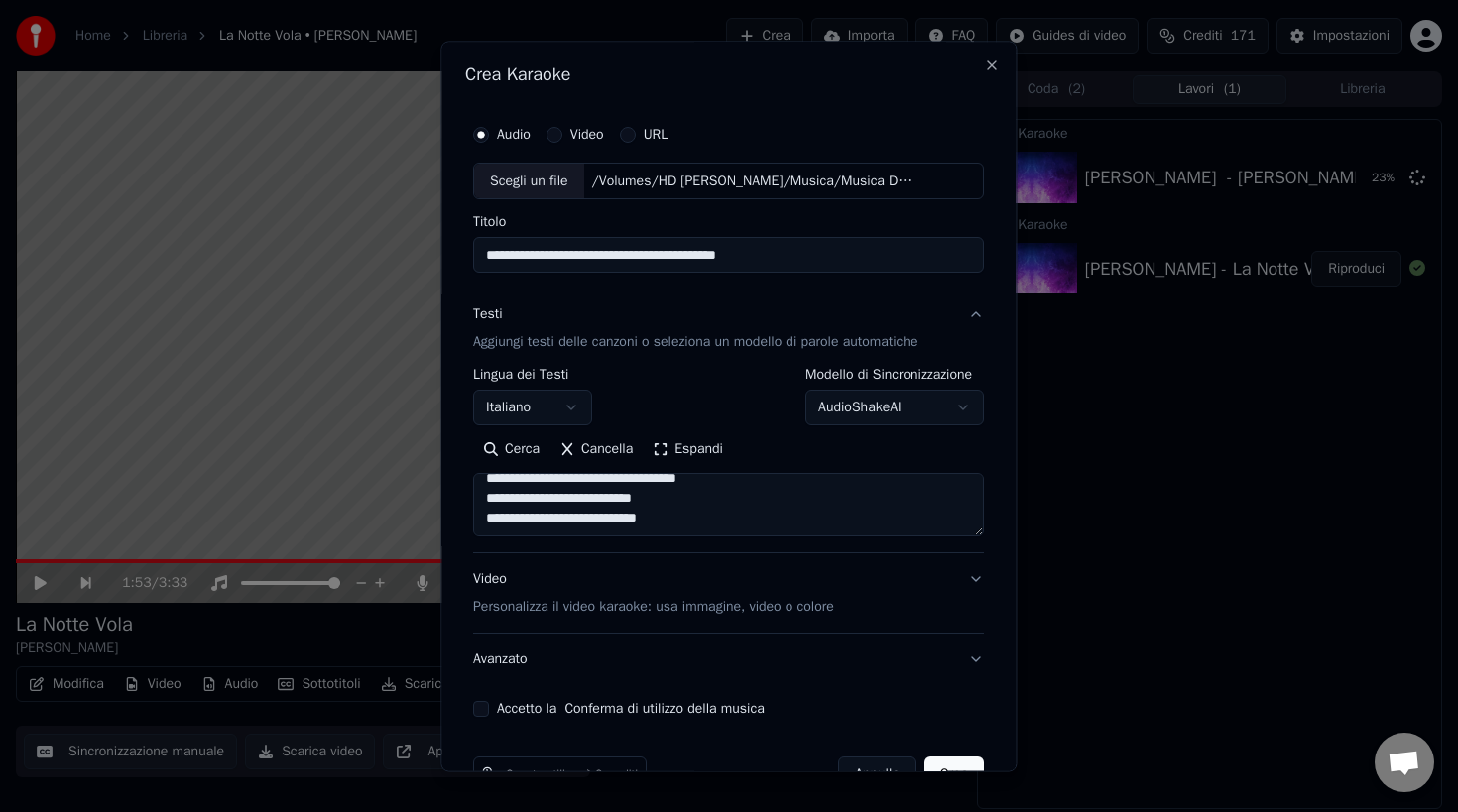 type on "**********" 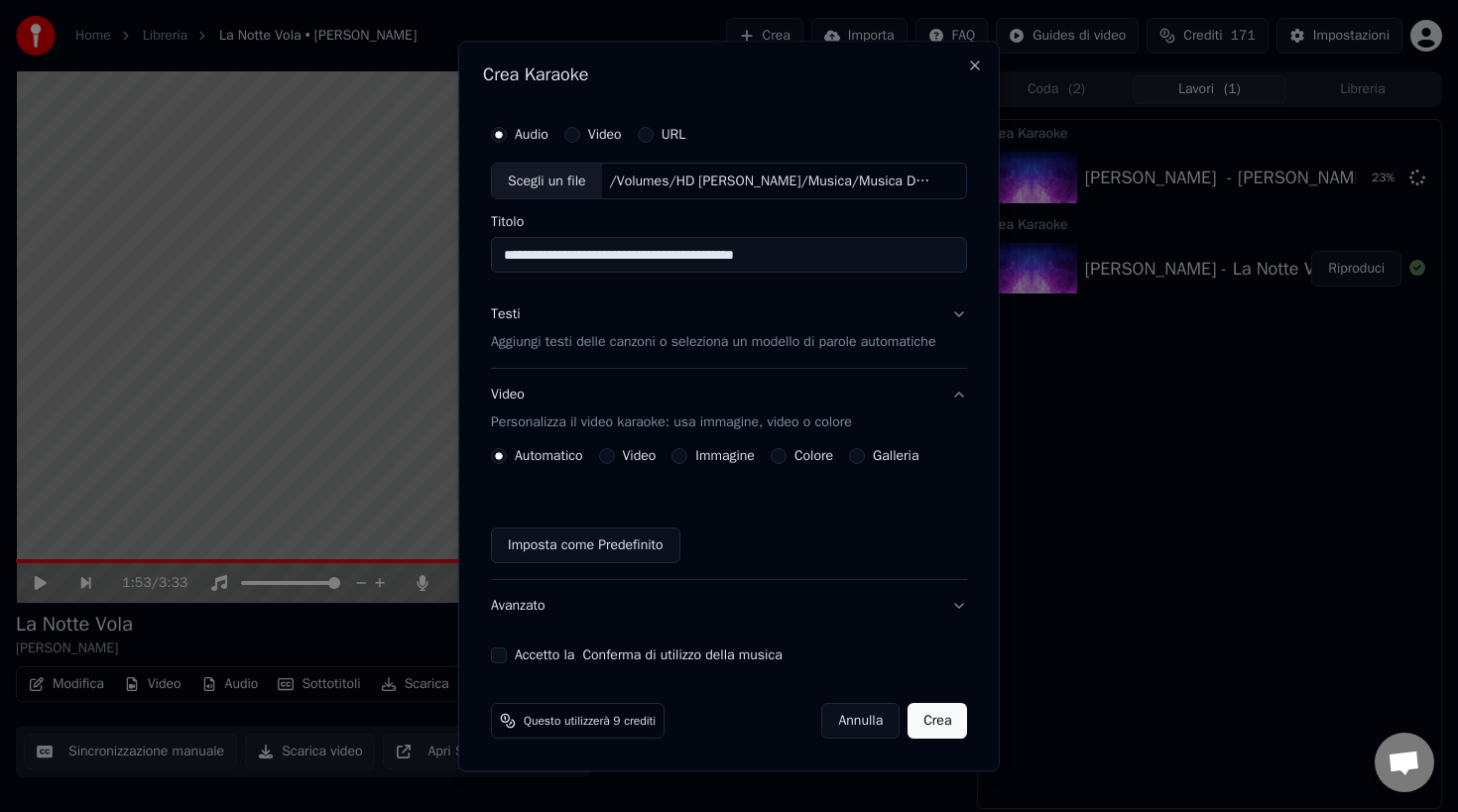 click on "Galleria" at bounding box center [884, 457] 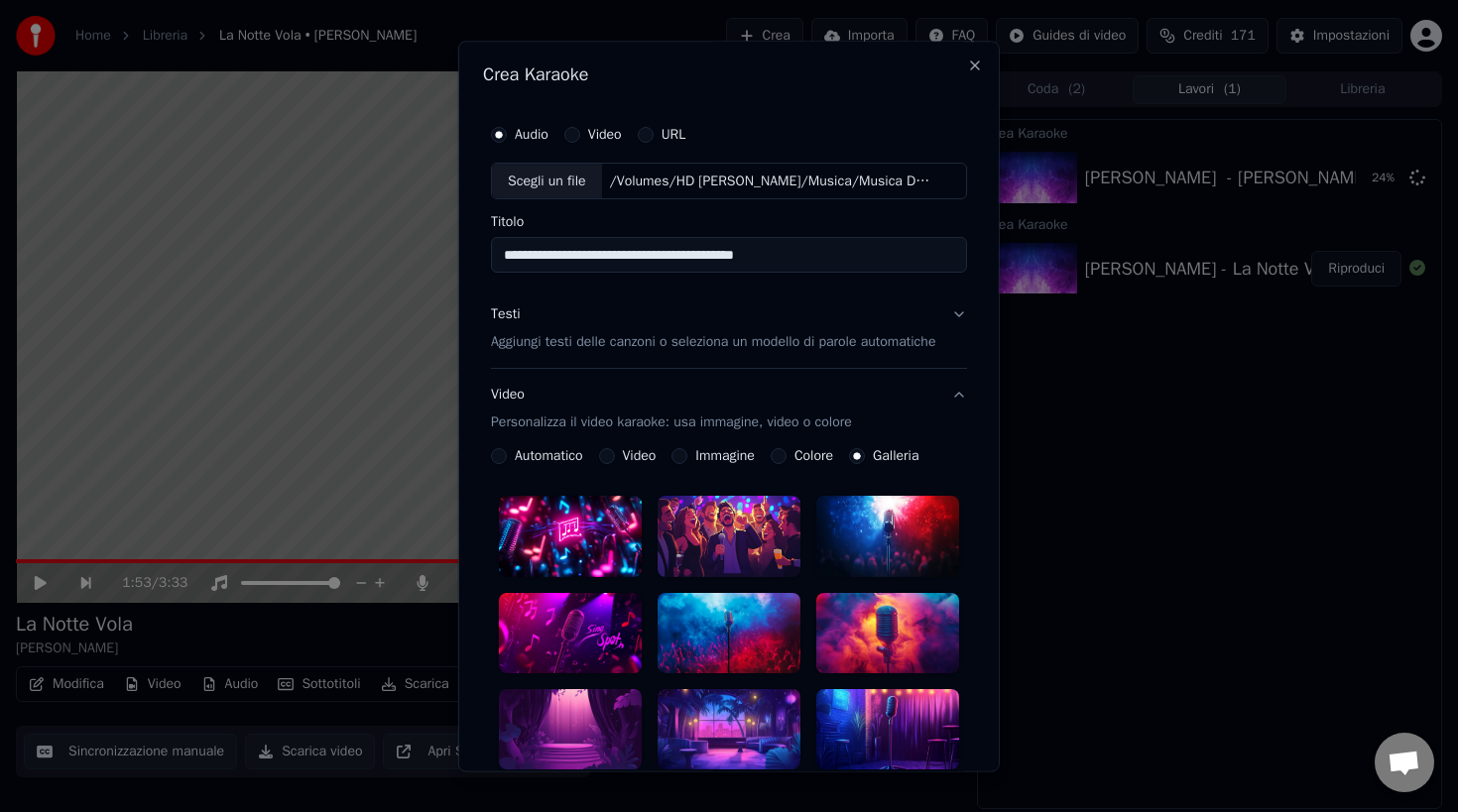 click at bounding box center (729, 536) 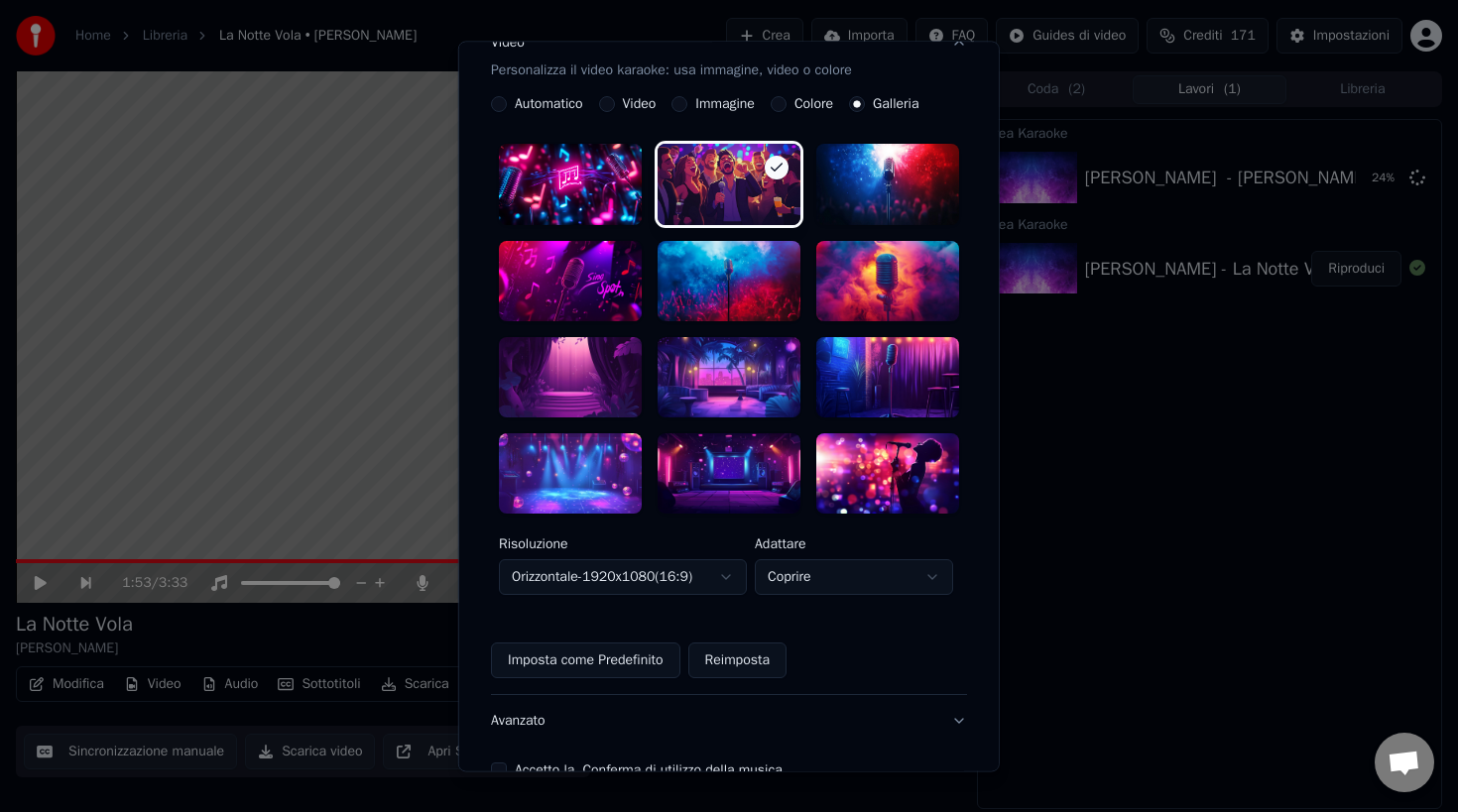 scroll, scrollTop: 419, scrollLeft: 0, axis: vertical 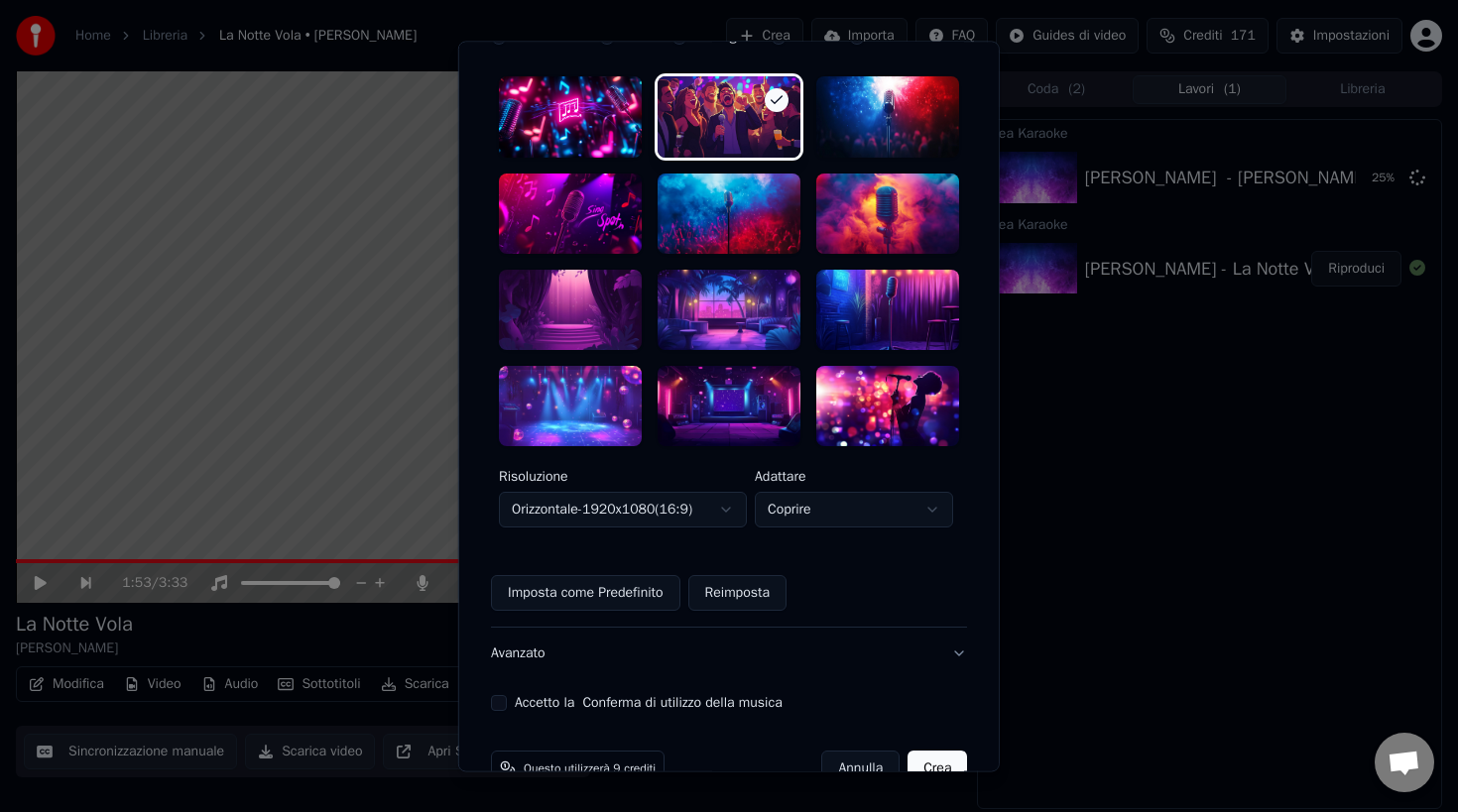 click on "Accetto la   Conferma di utilizzo della musica" at bounding box center (499, 703) 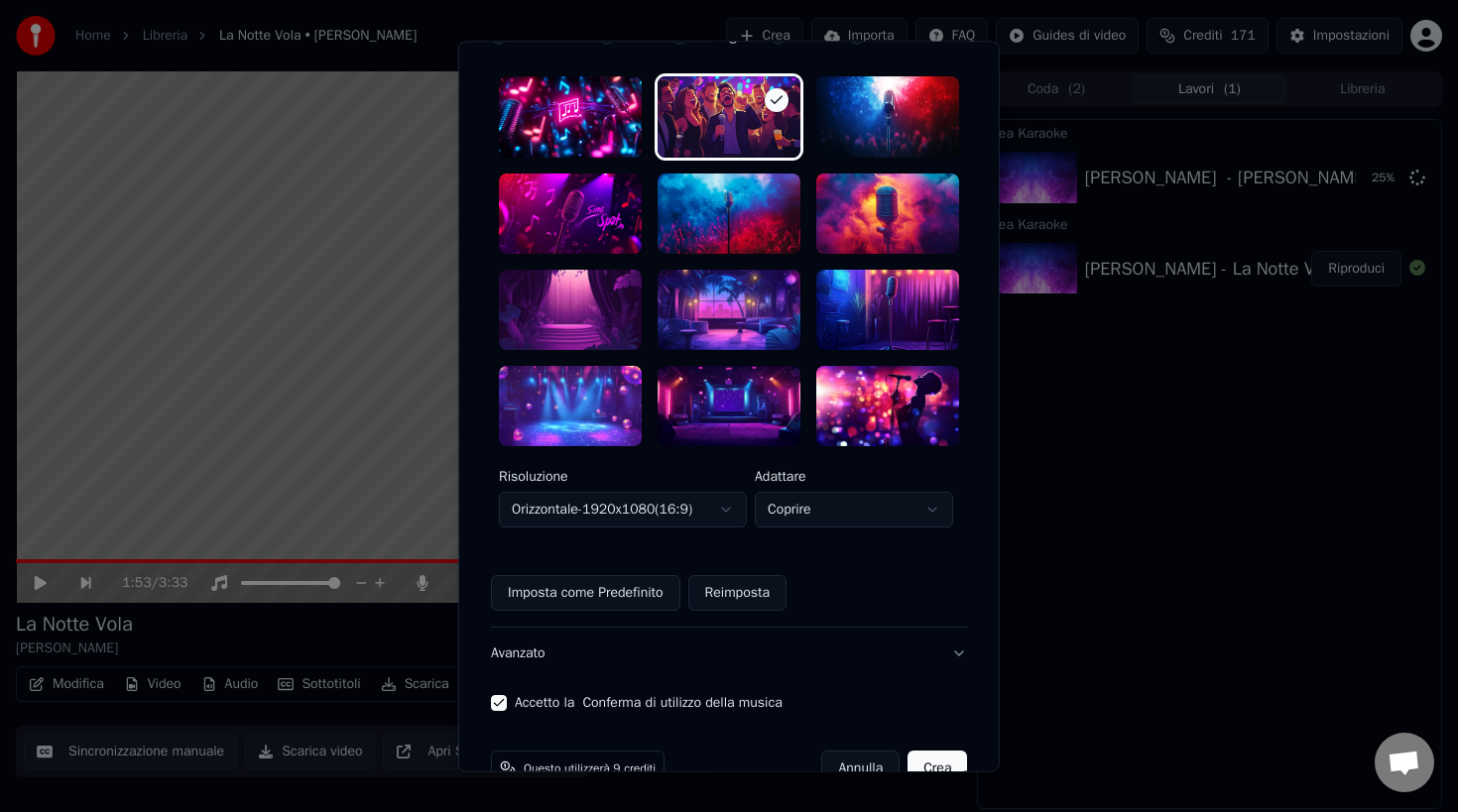 scroll, scrollTop: 493, scrollLeft: 0, axis: vertical 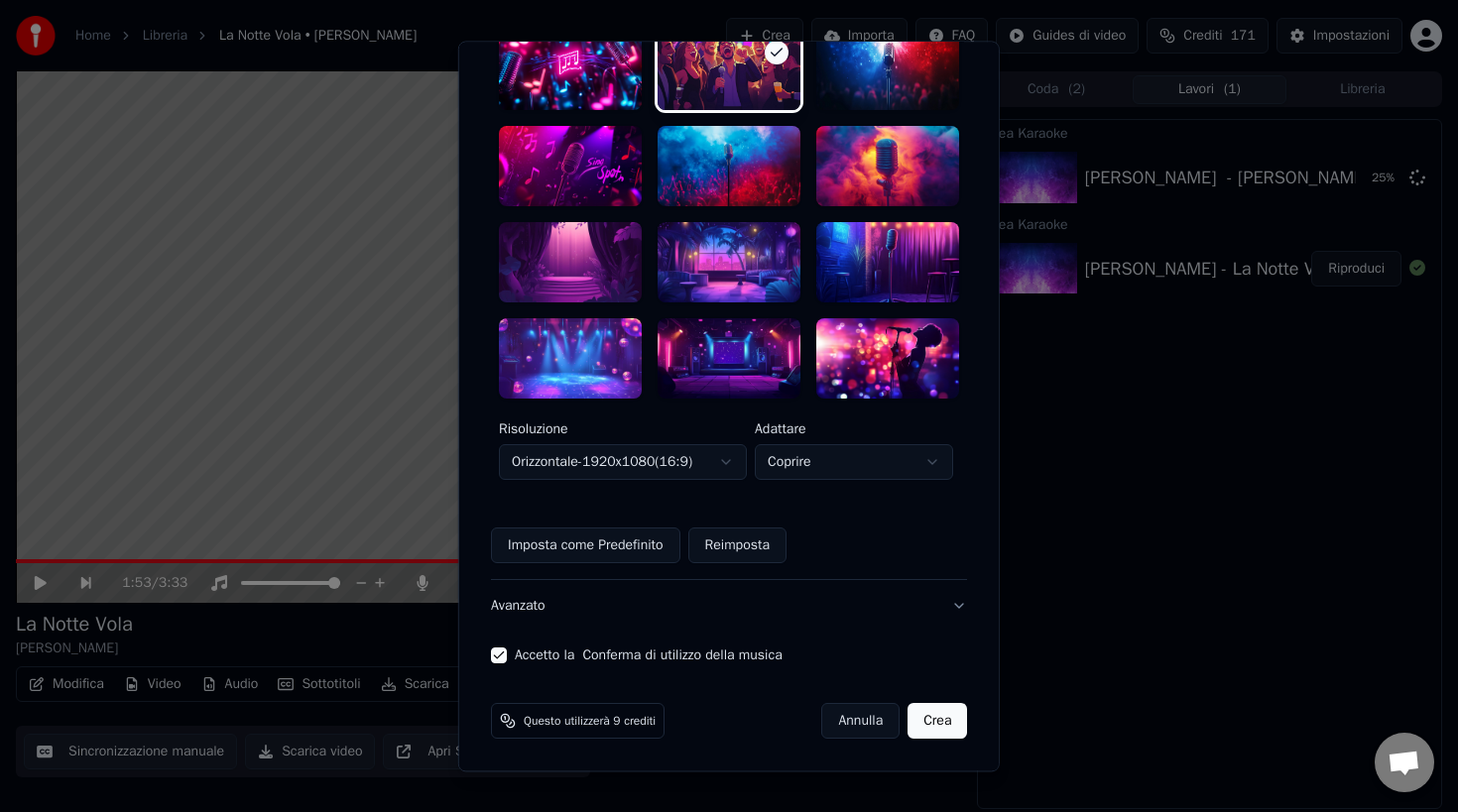 click on "Crea" at bounding box center [937, 721] 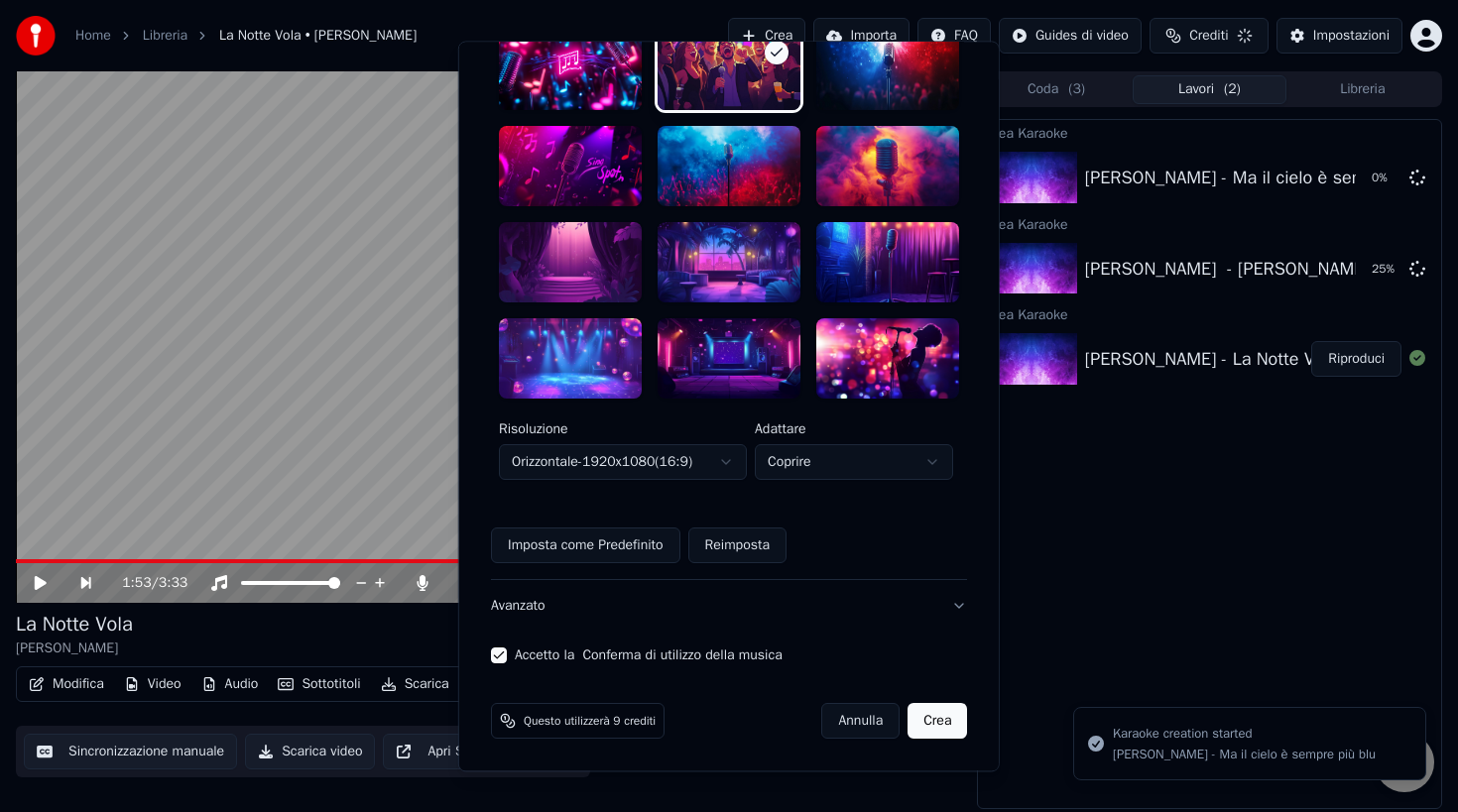 type 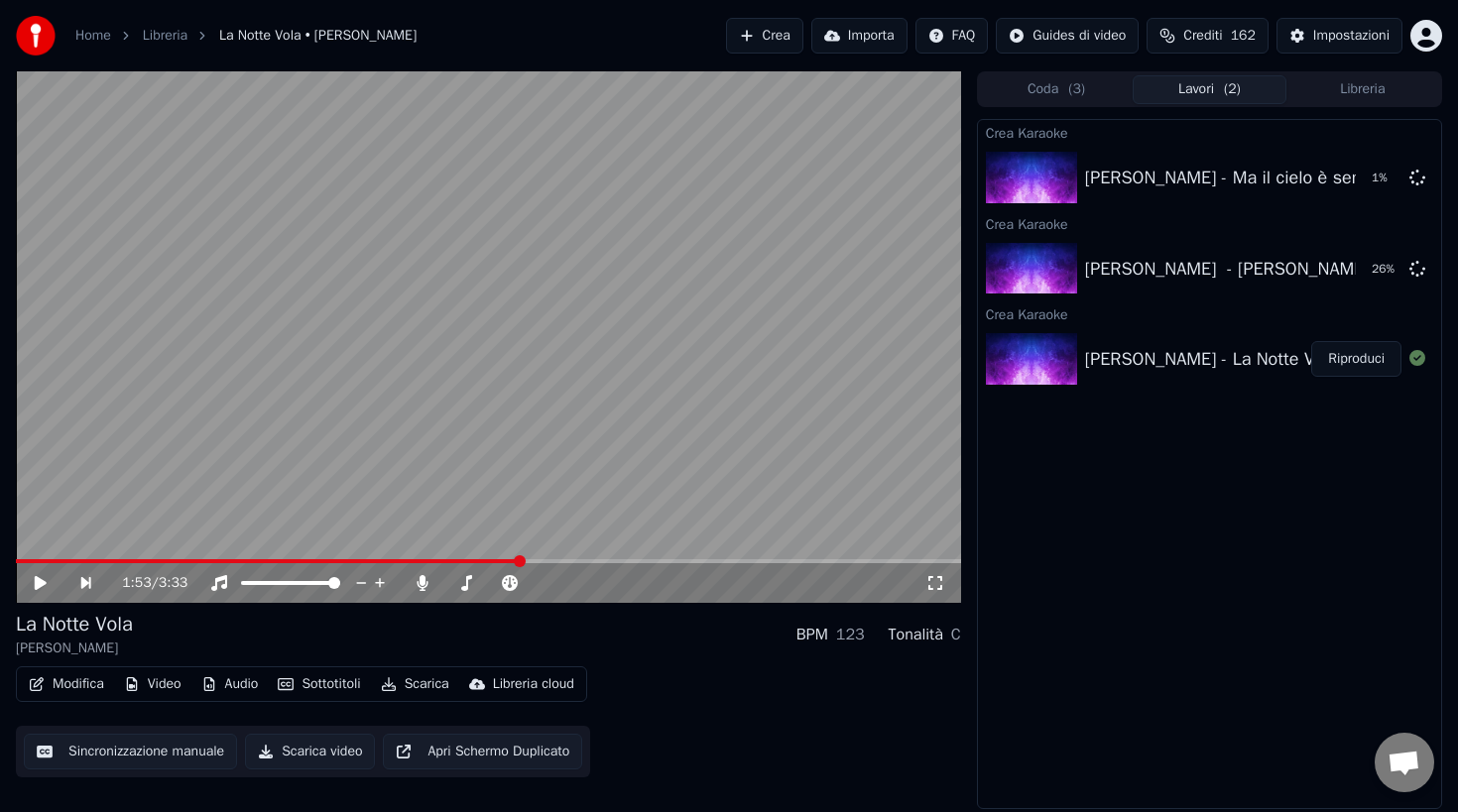 click at bounding box center (1032, 359) 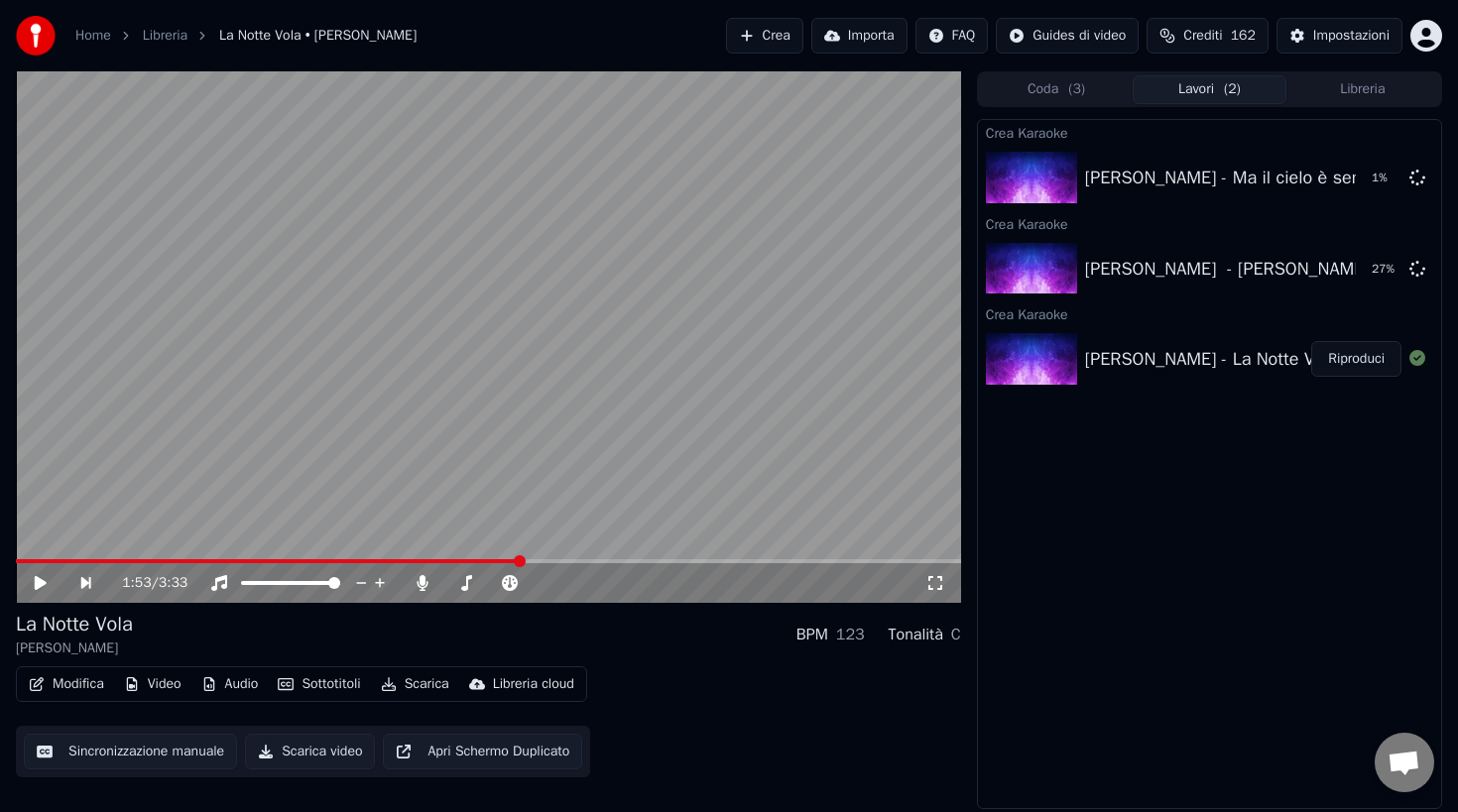 click on "Video" at bounding box center [153, 684] 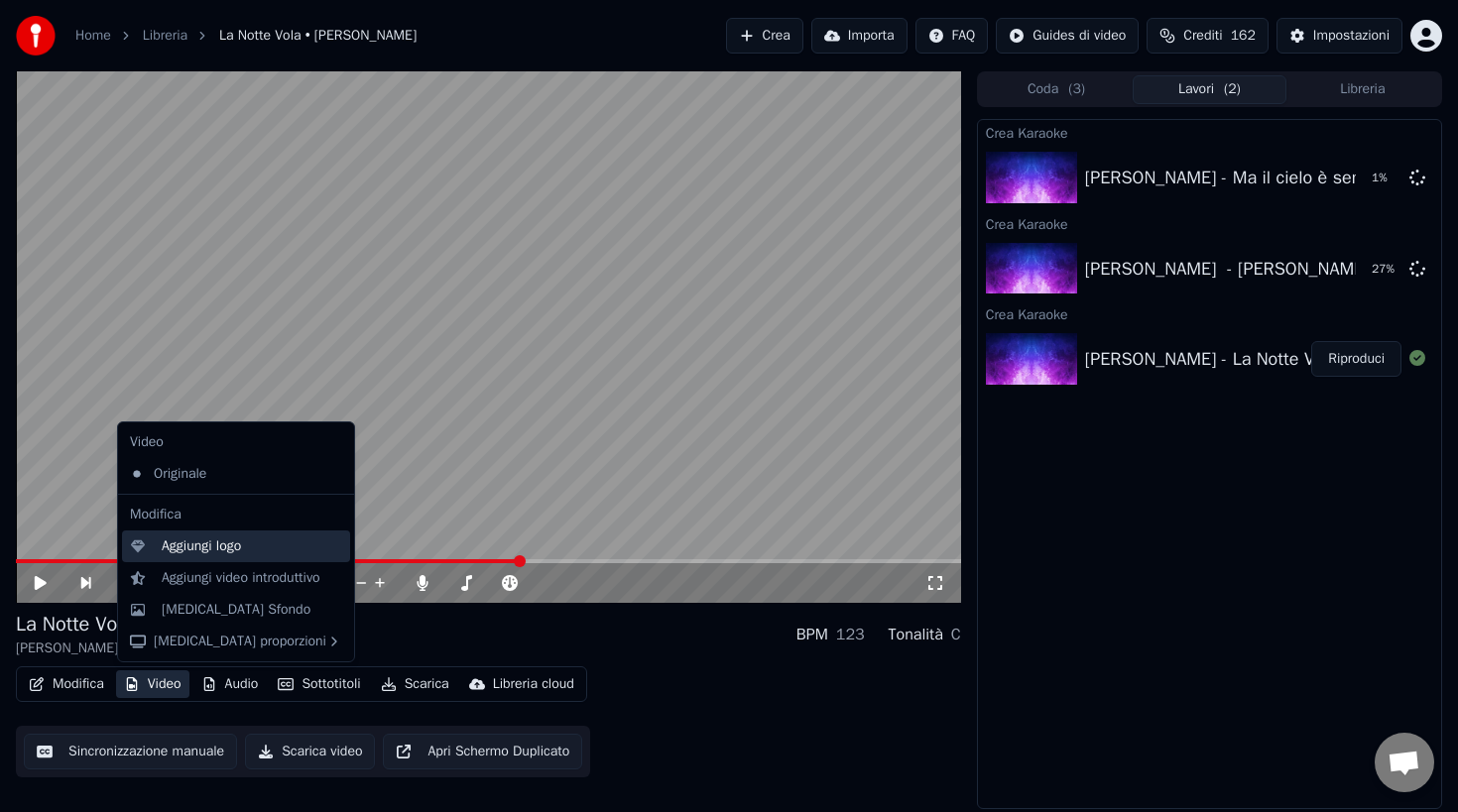 click on "Aggiungi logo" at bounding box center [201, 546] 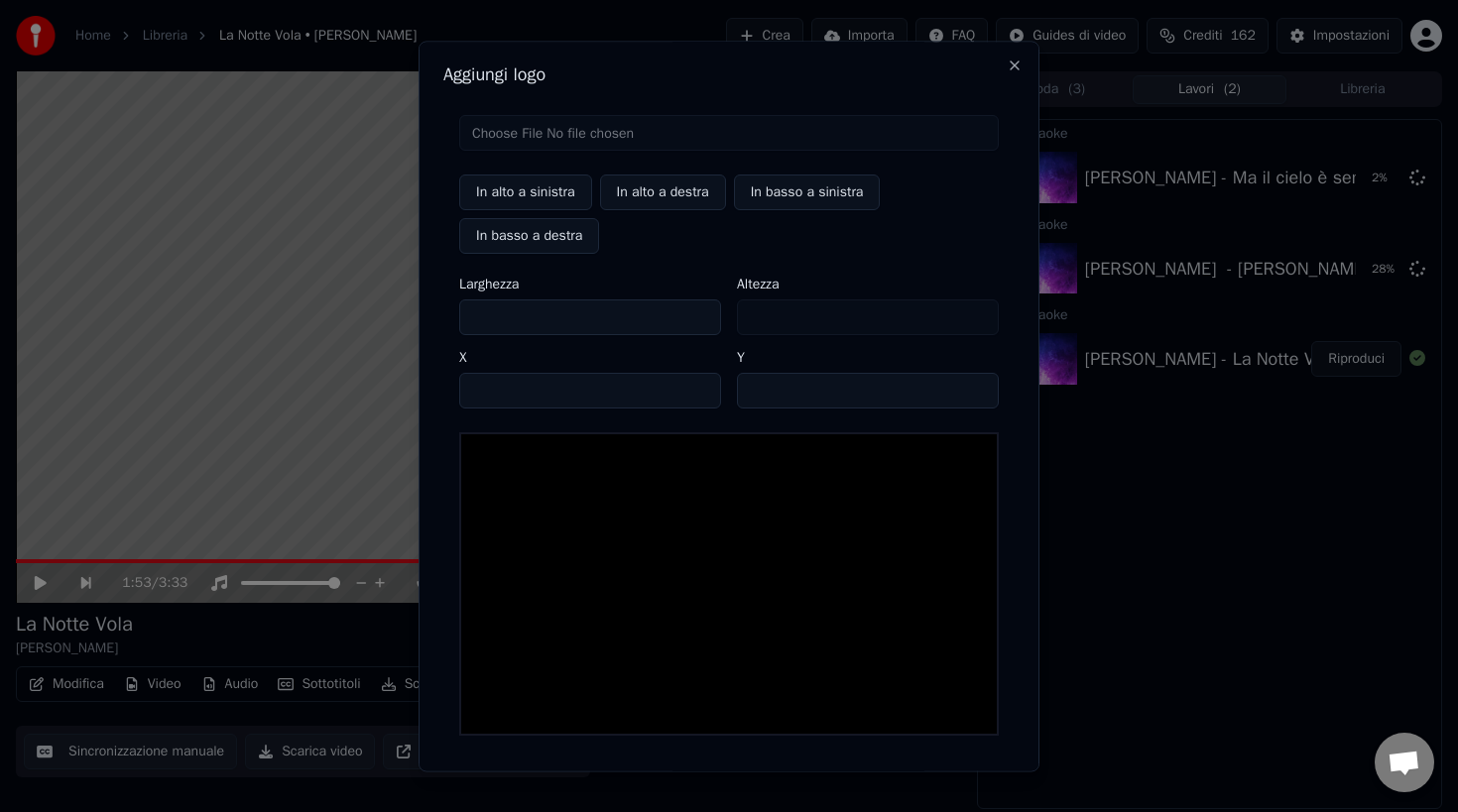 click at bounding box center [729, 133] 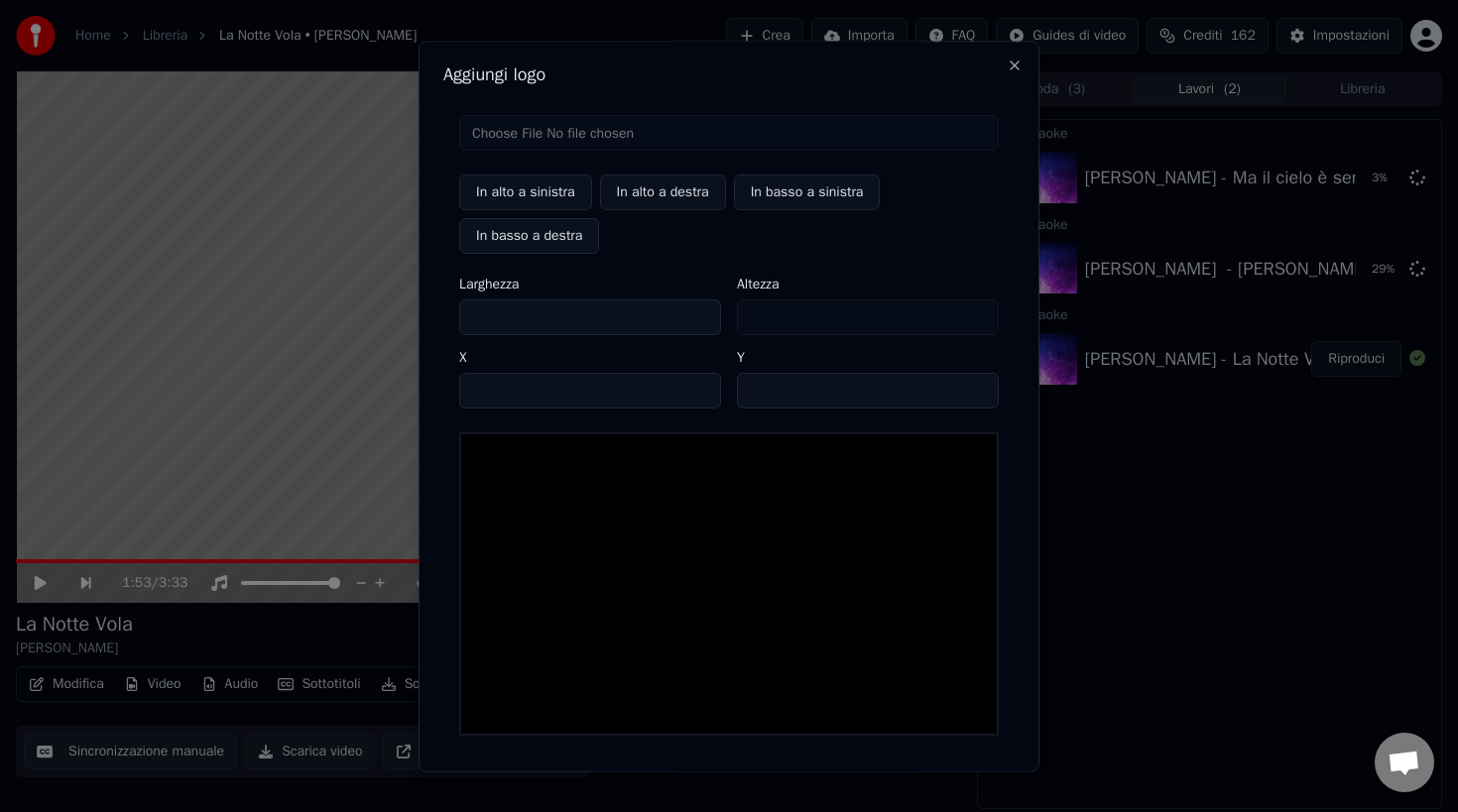 type on "**********" 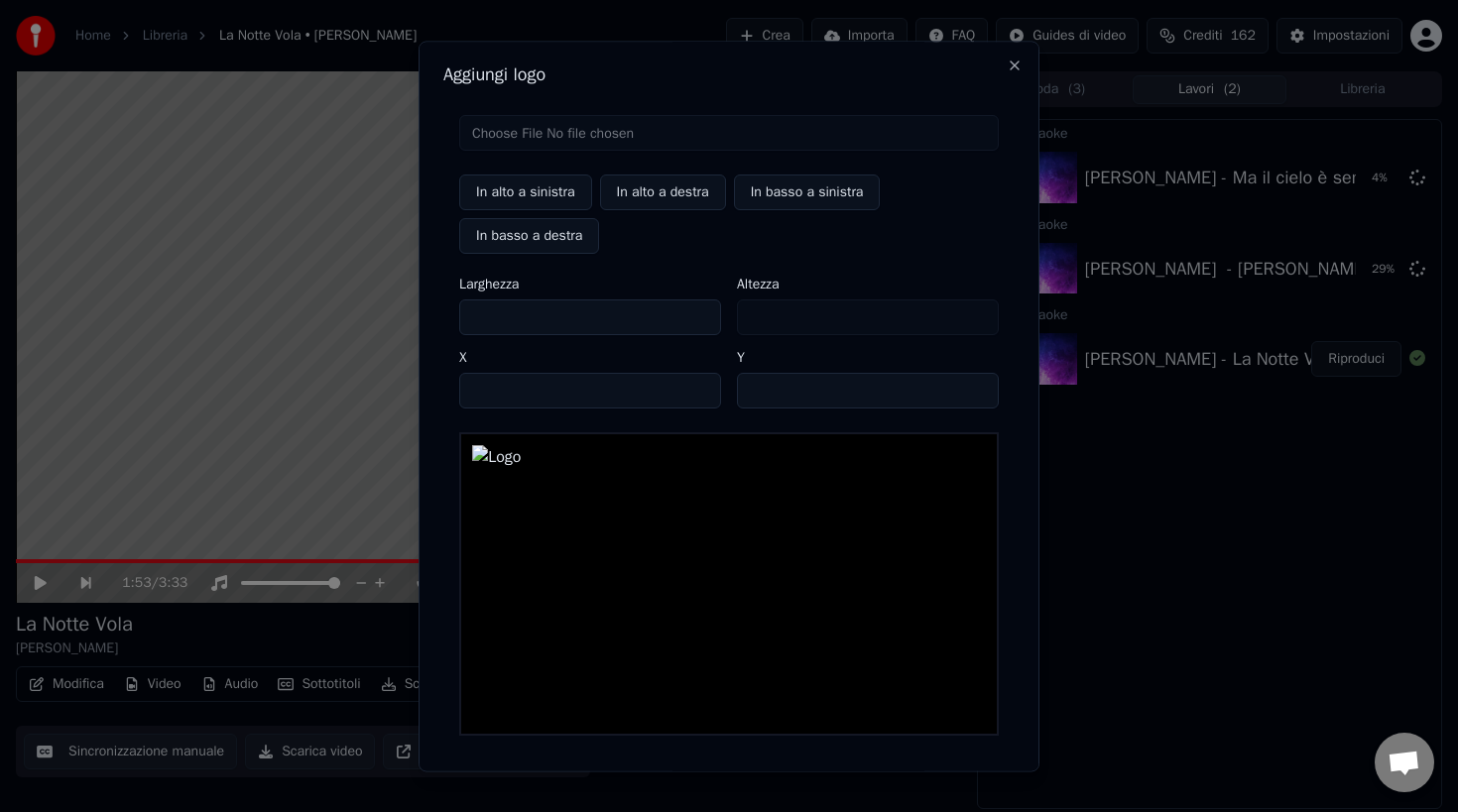 type on "***" 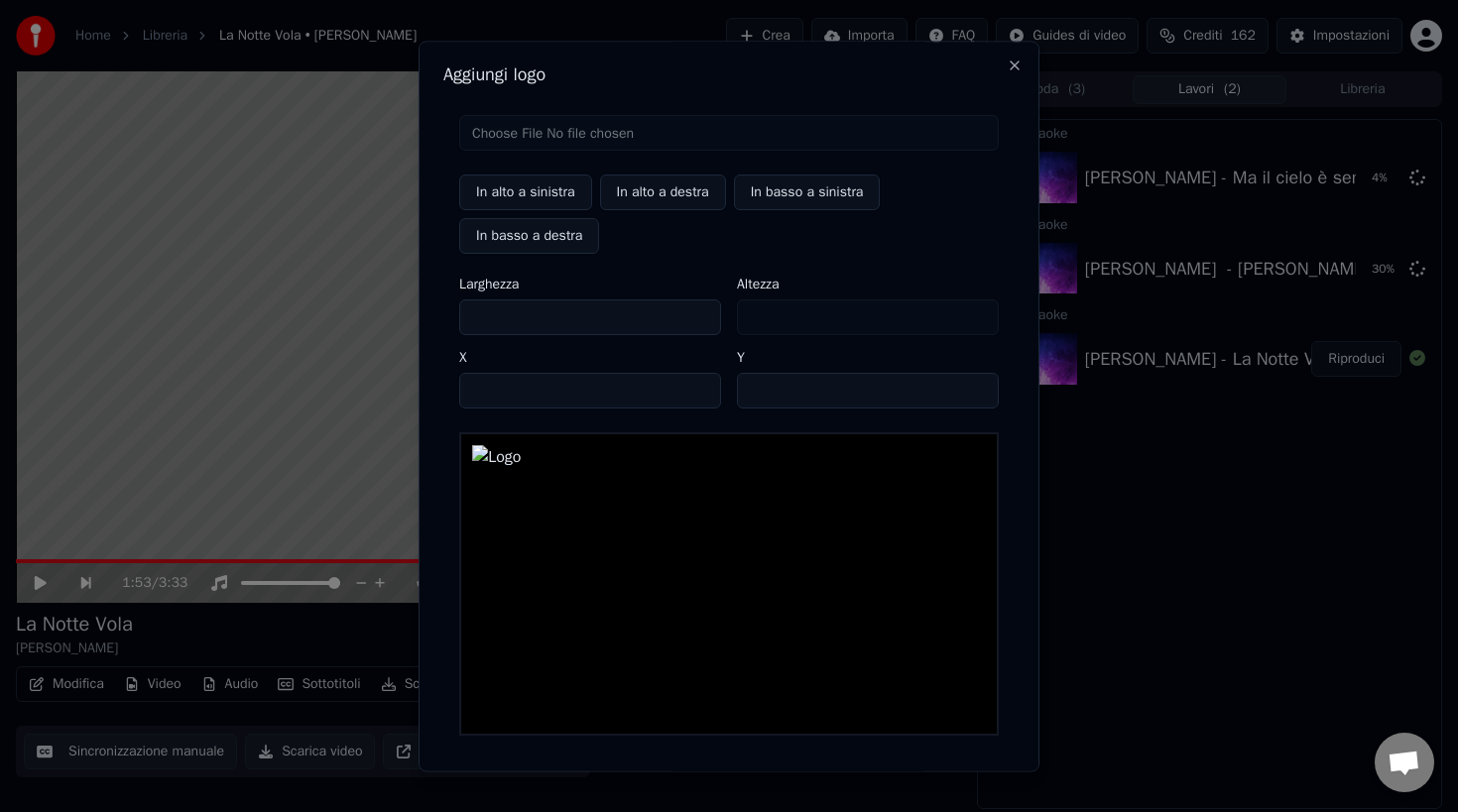type on "***" 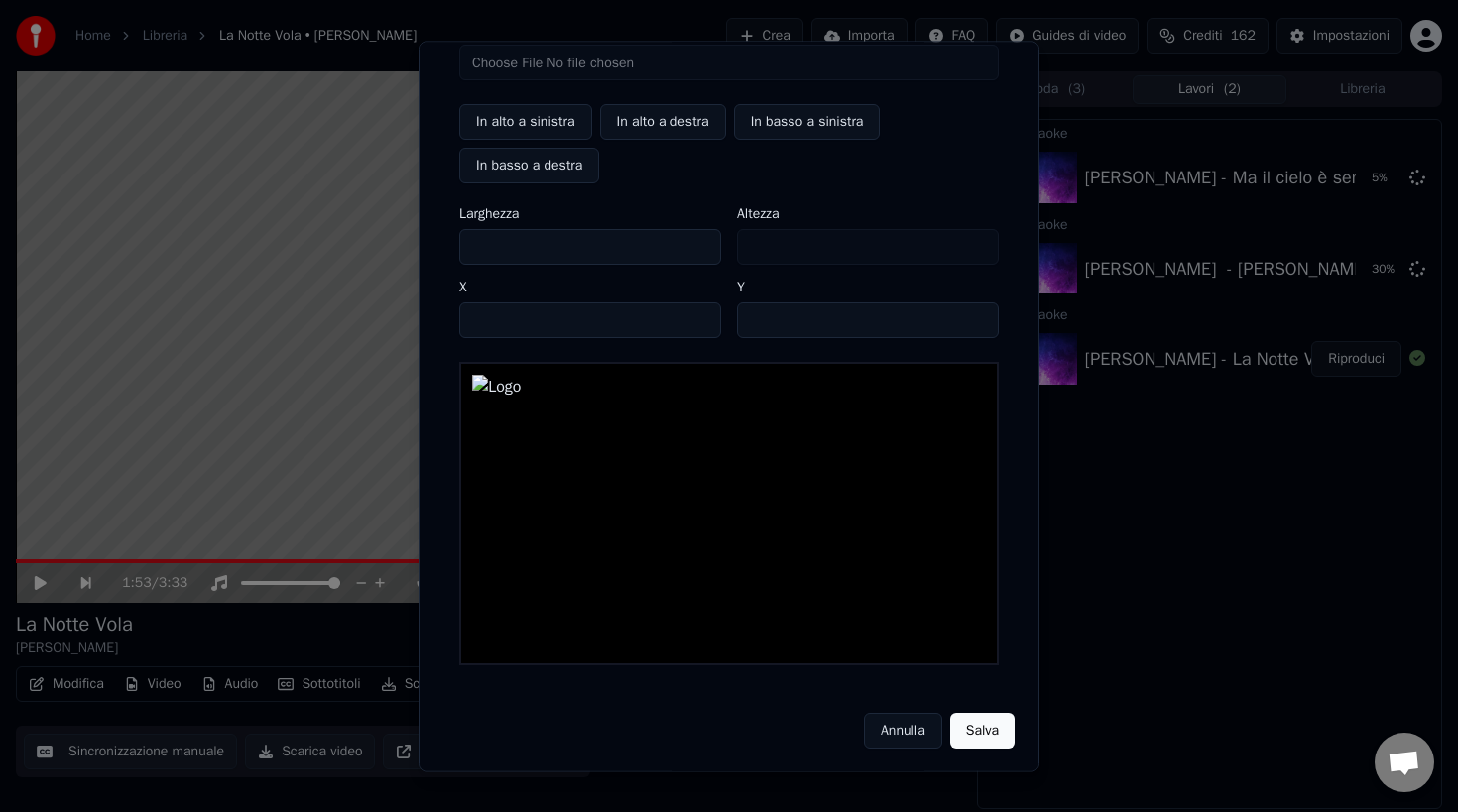 scroll, scrollTop: 72, scrollLeft: 0, axis: vertical 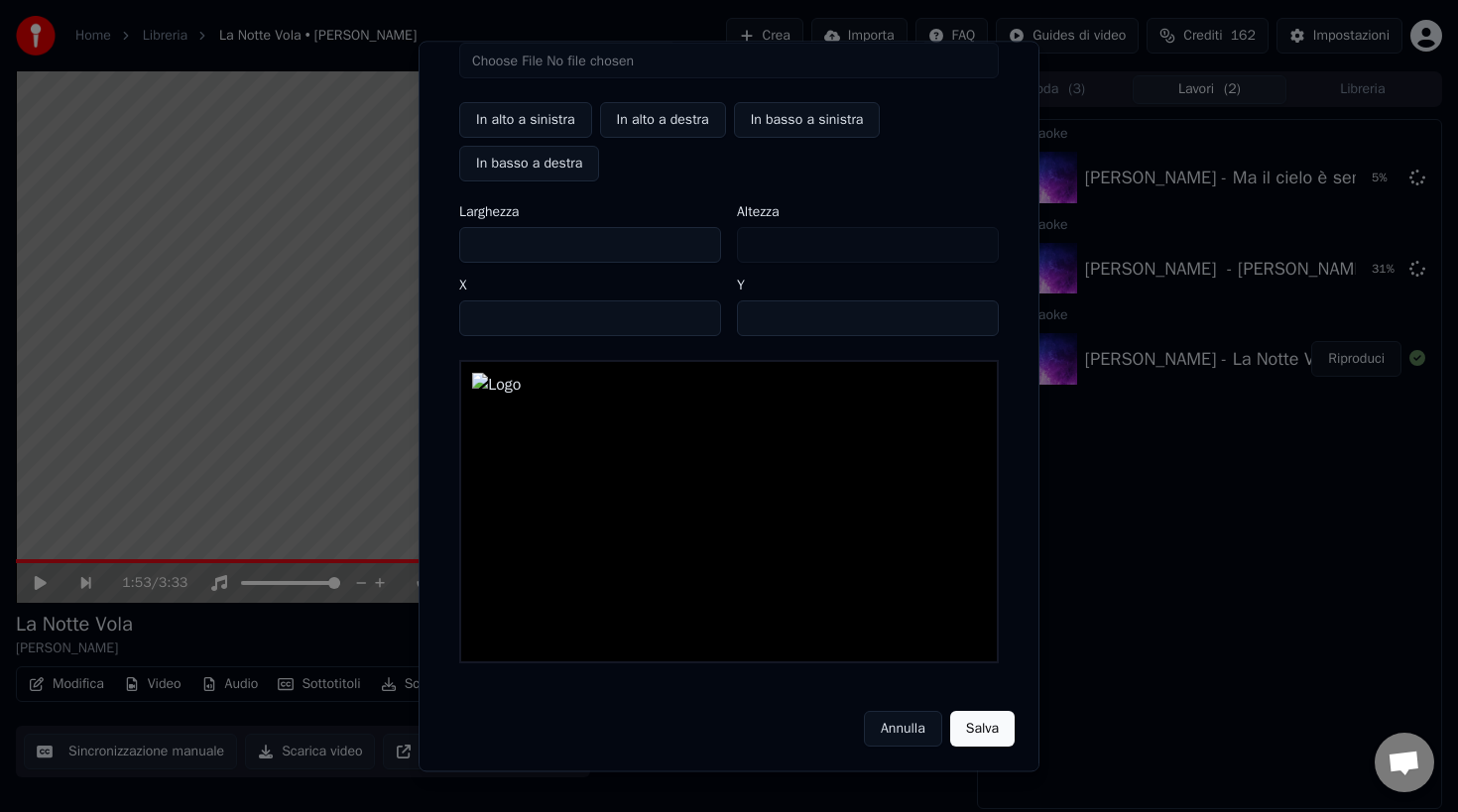 click on "In alto a sinistra" at bounding box center (526, 120) 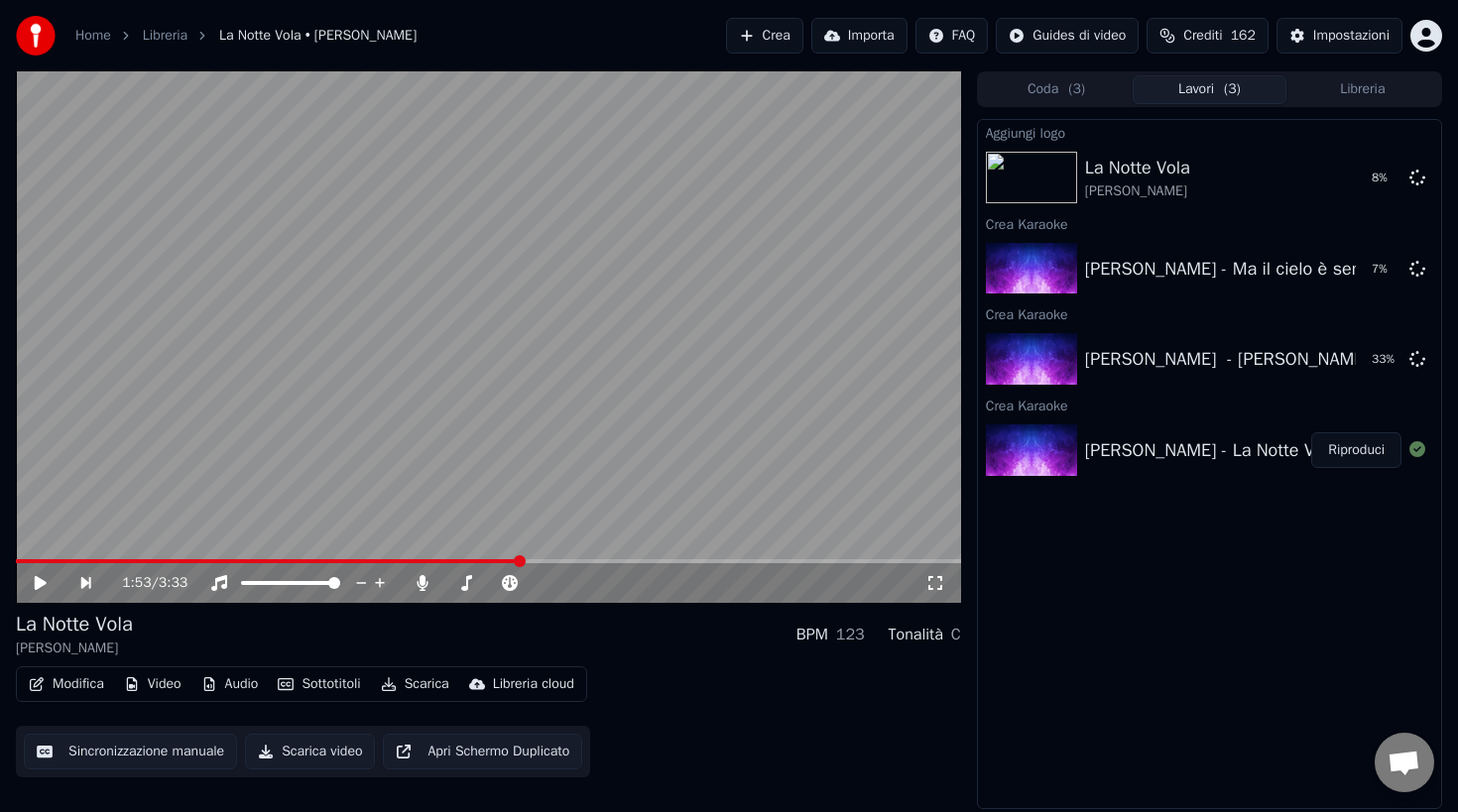 click on "Crea" at bounding box center (765, 36) 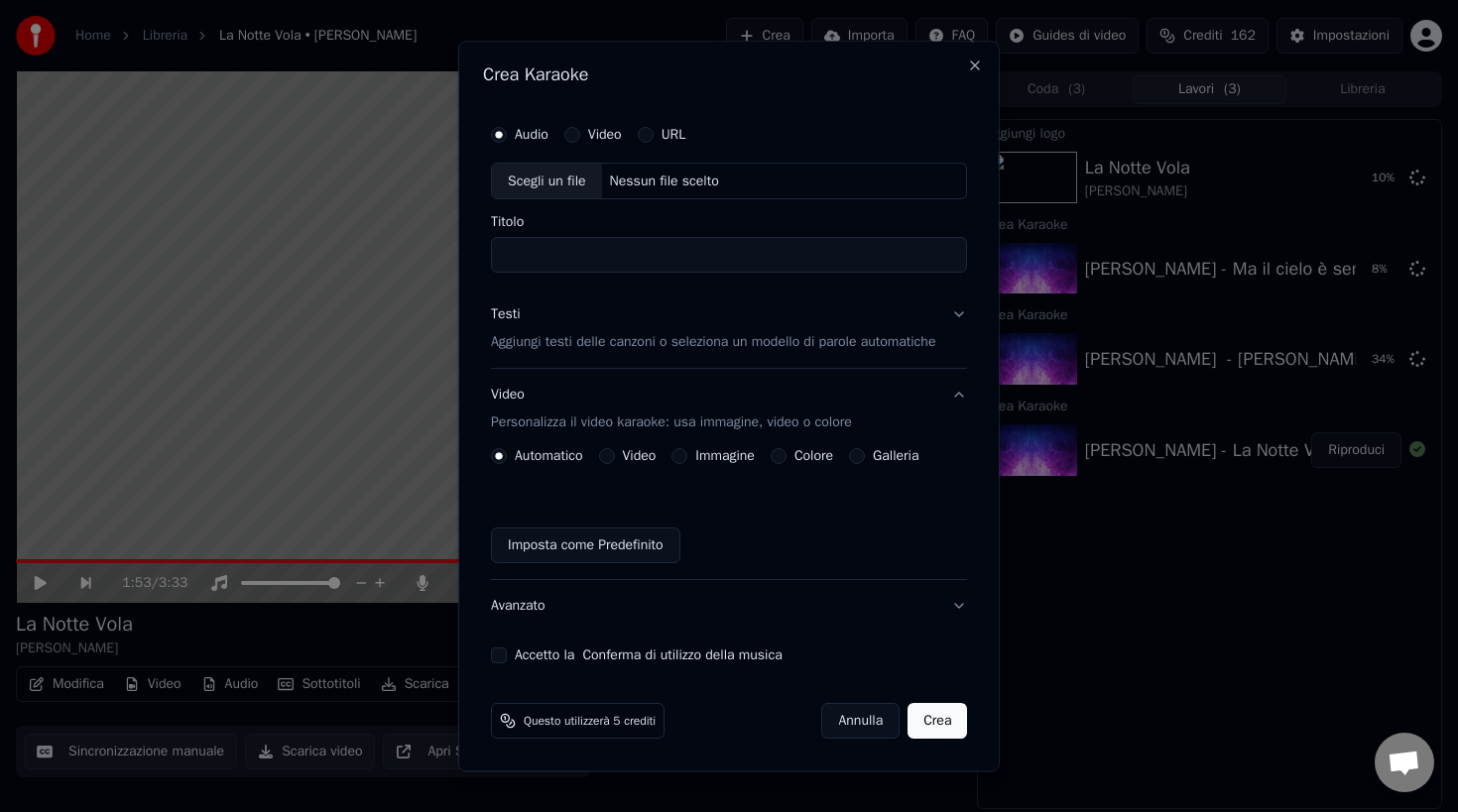 click on "Scegli un file" at bounding box center [547, 181] 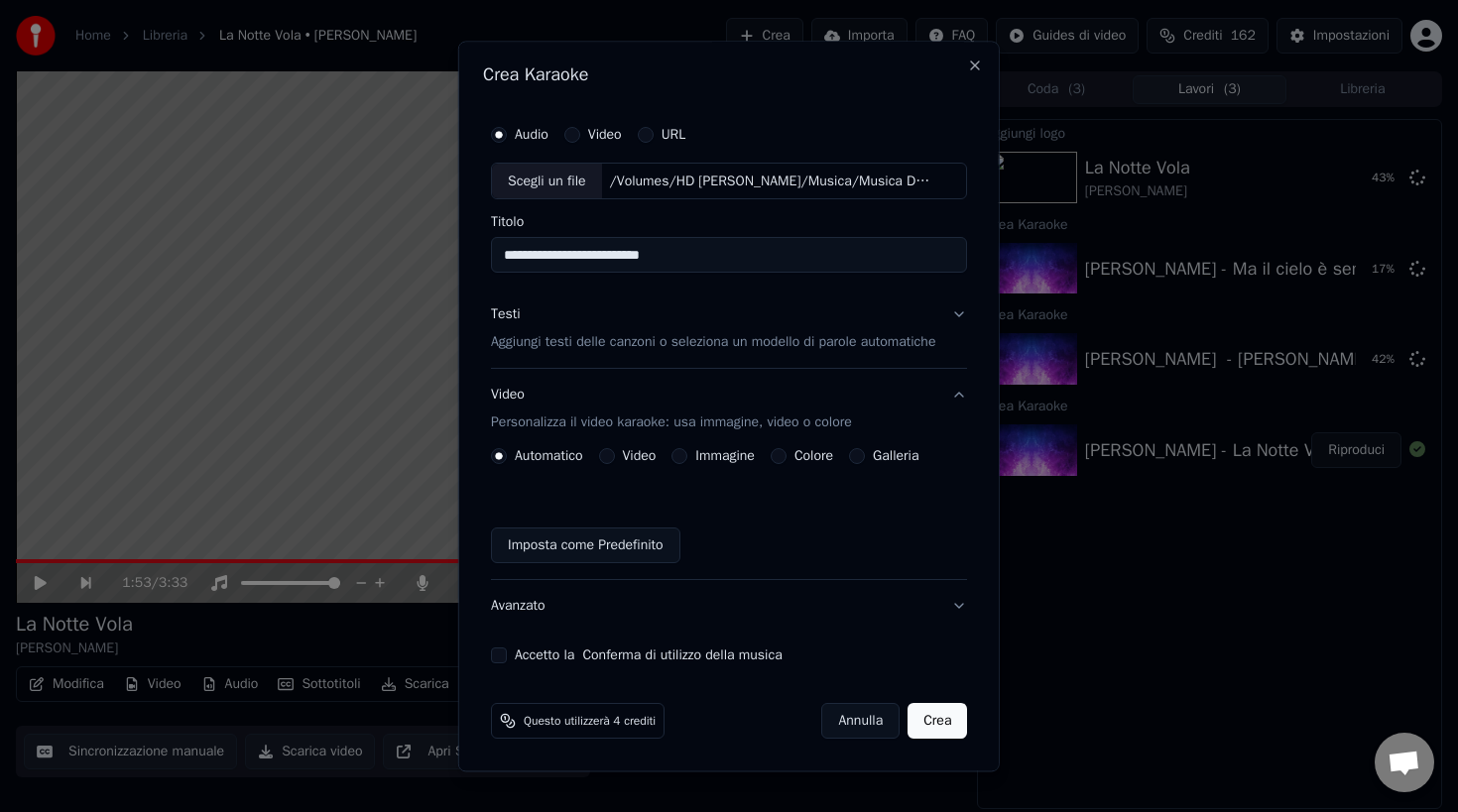 drag, startPoint x: 693, startPoint y: 259, endPoint x: 478, endPoint y: 258, distance: 215.0023 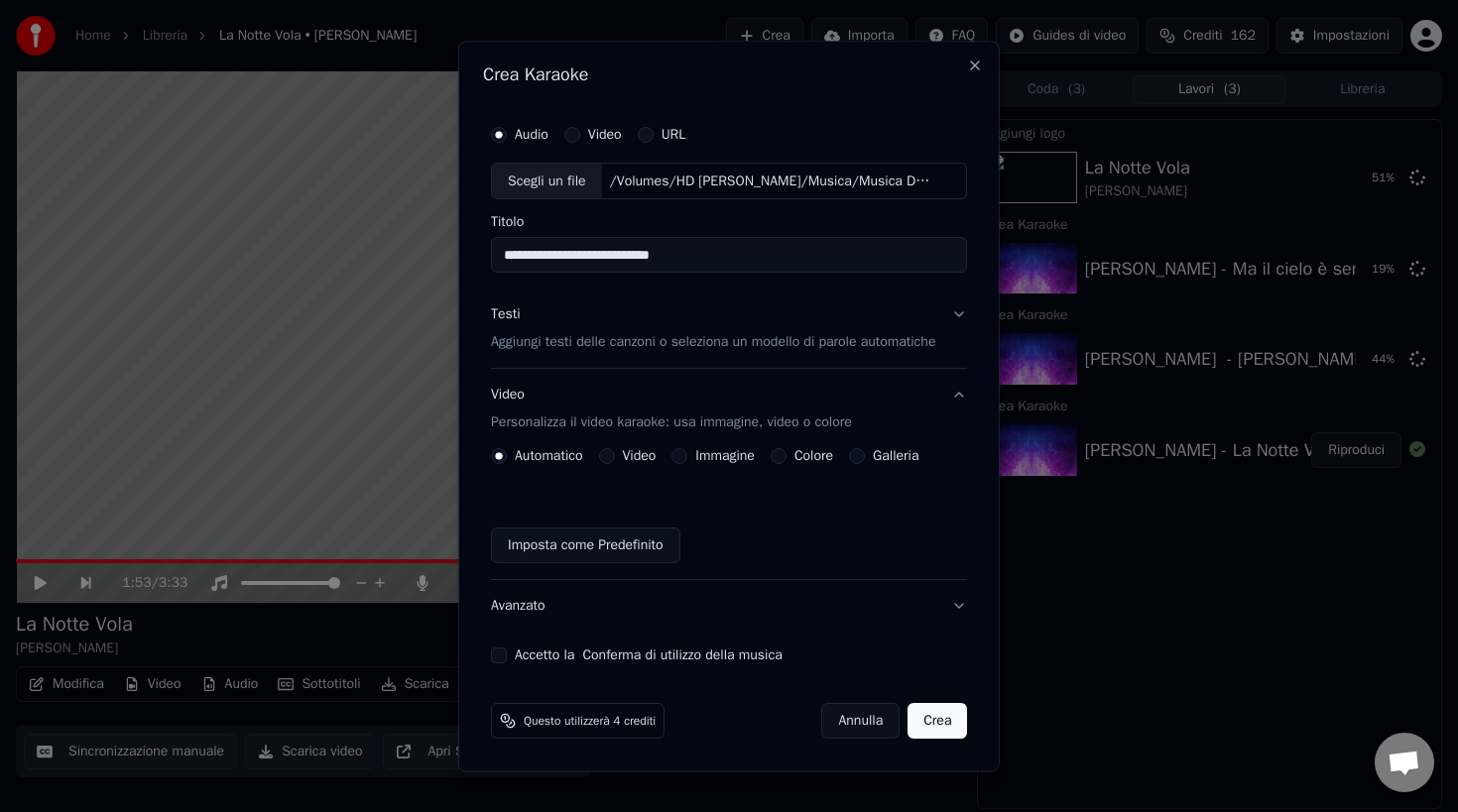 type on "**********" 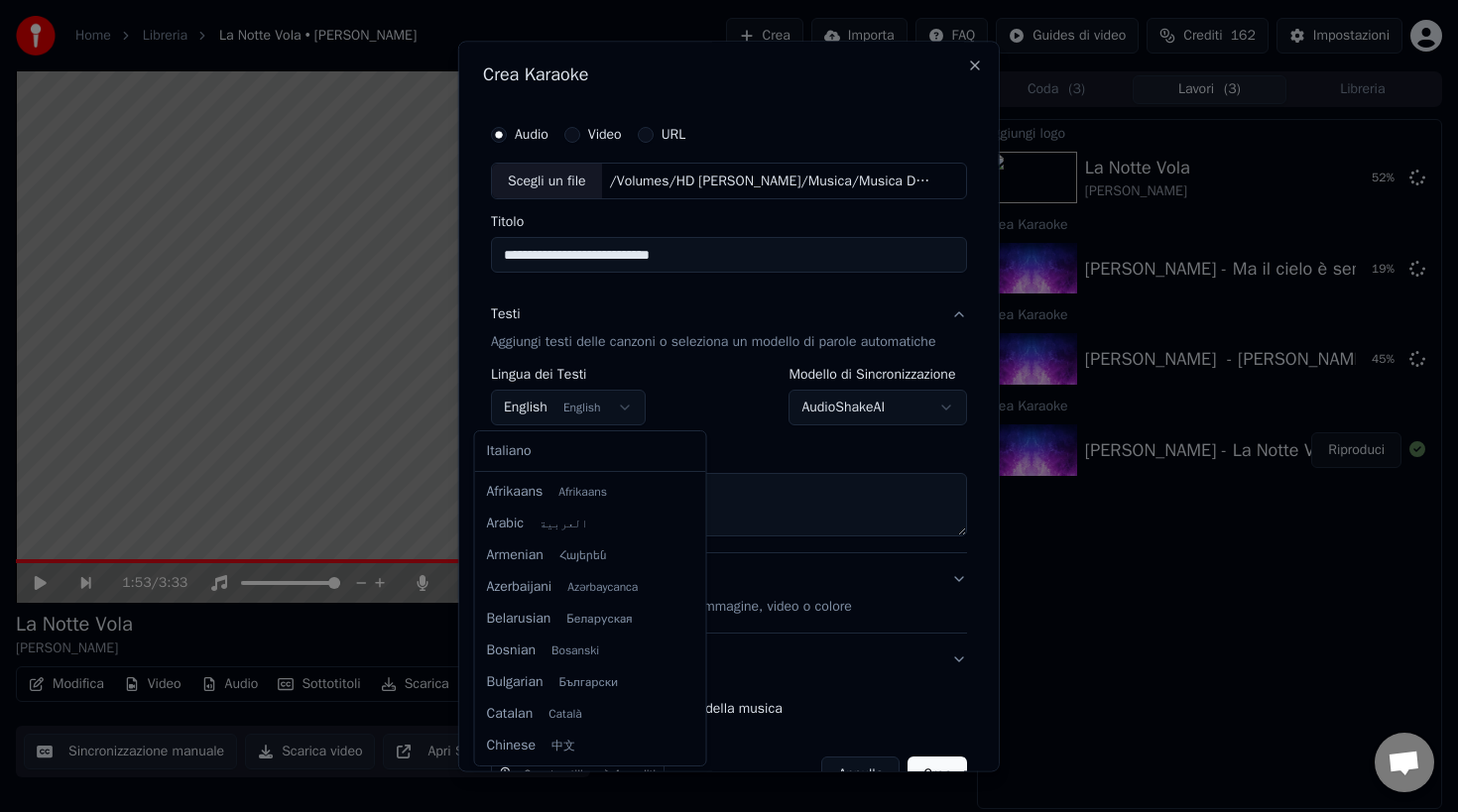 click on "**********" at bounding box center [729, 406] 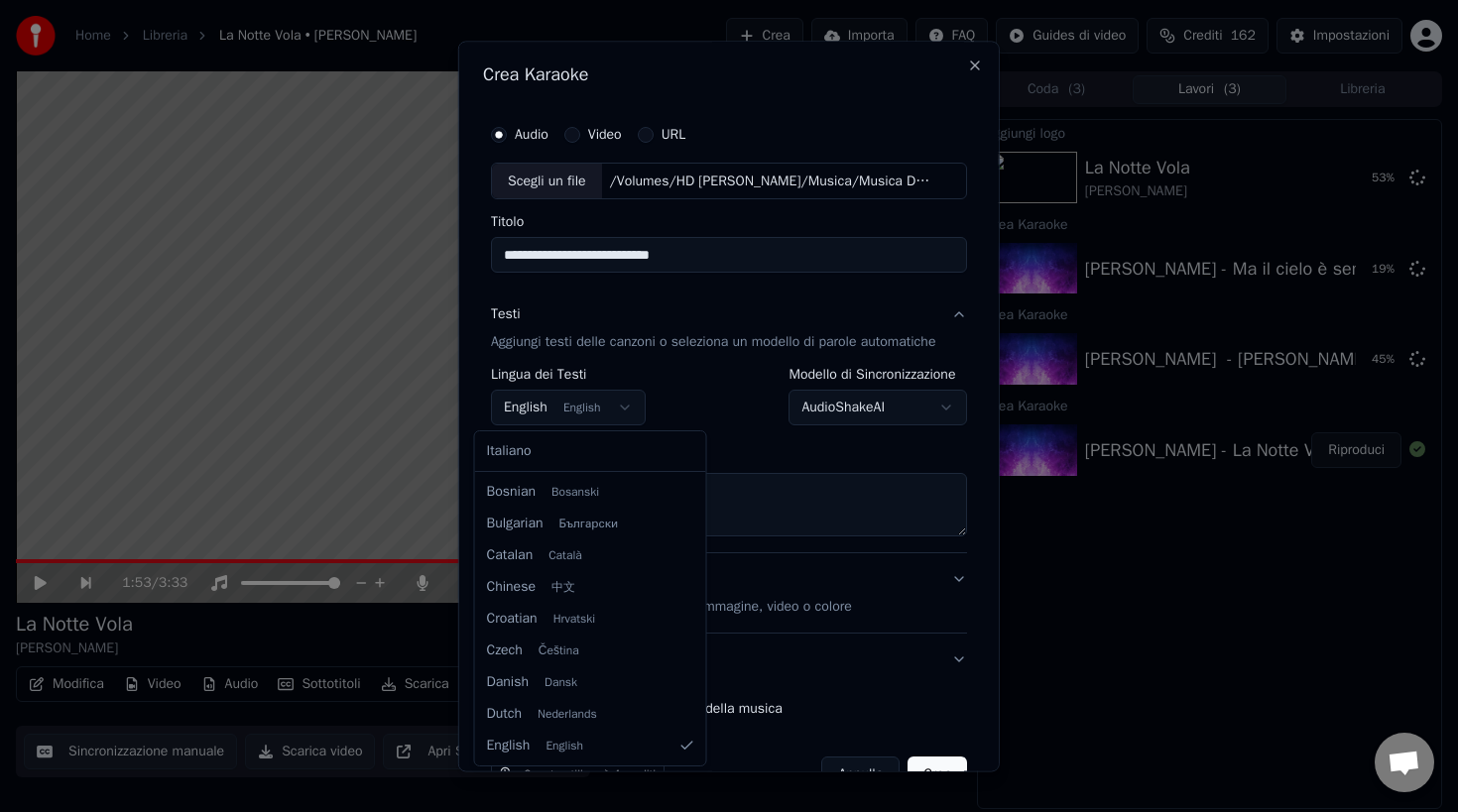 select on "**" 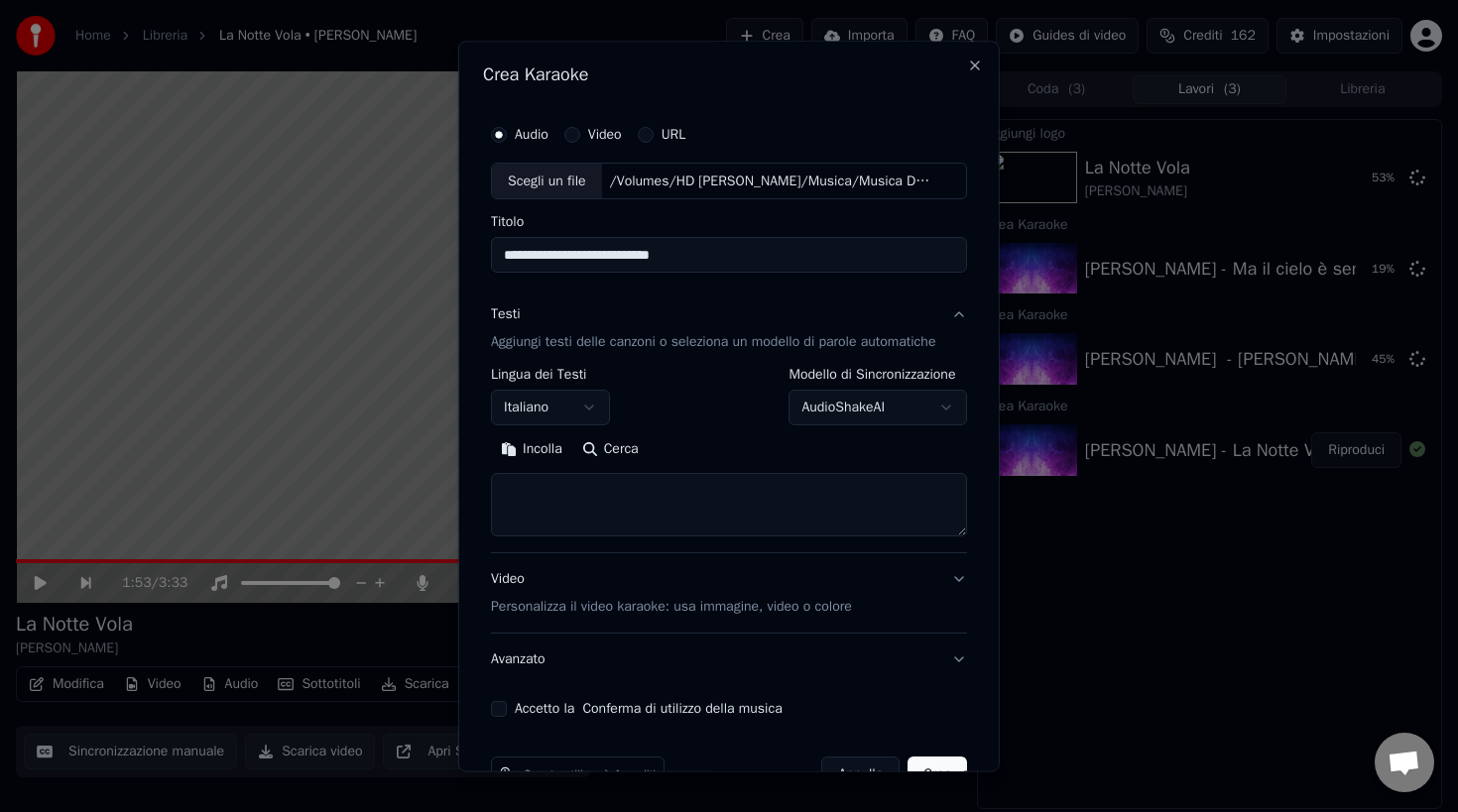 click at bounding box center [729, 506] 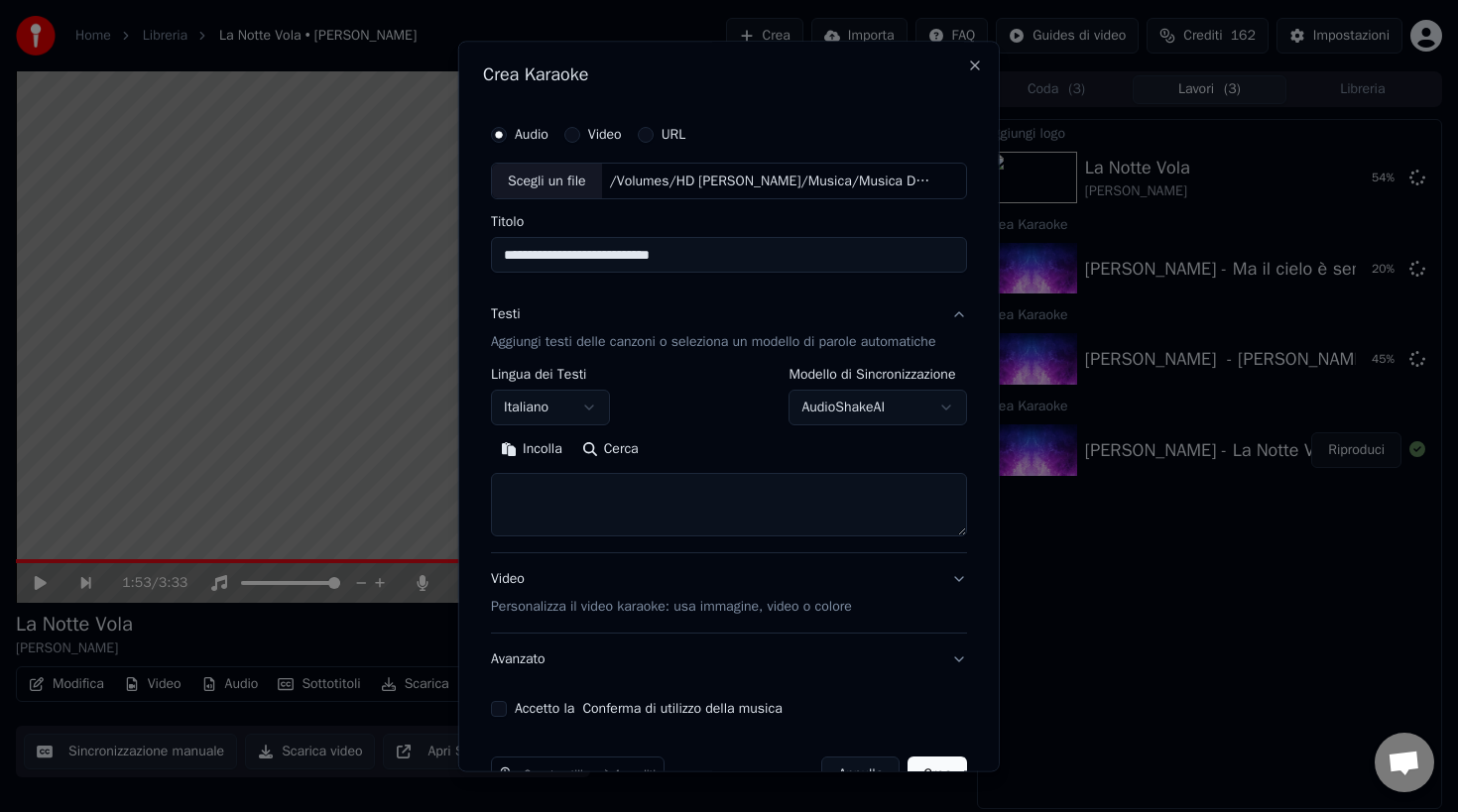 paste on "**********" 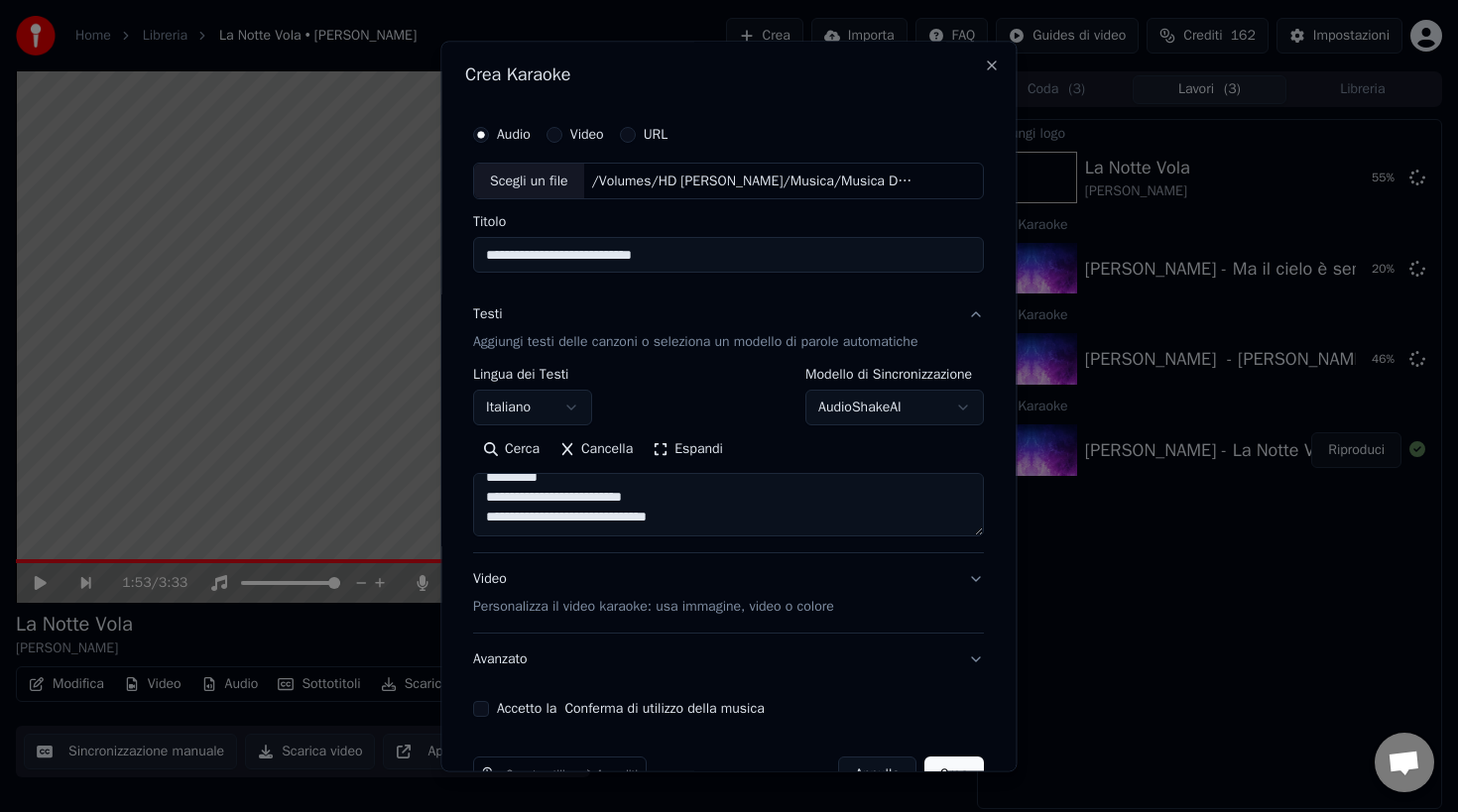 scroll, scrollTop: 1282, scrollLeft: 0, axis: vertical 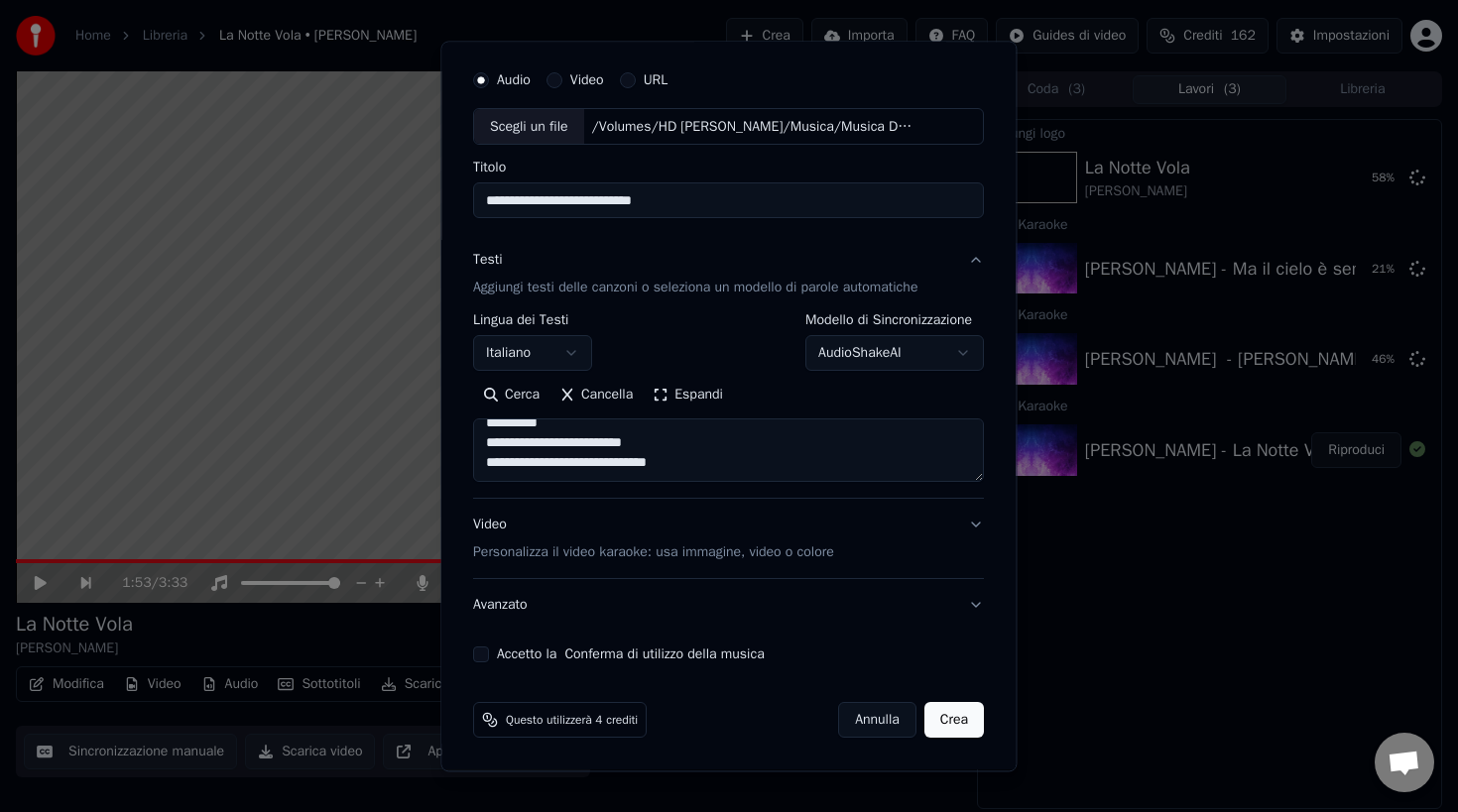 type on "**********" 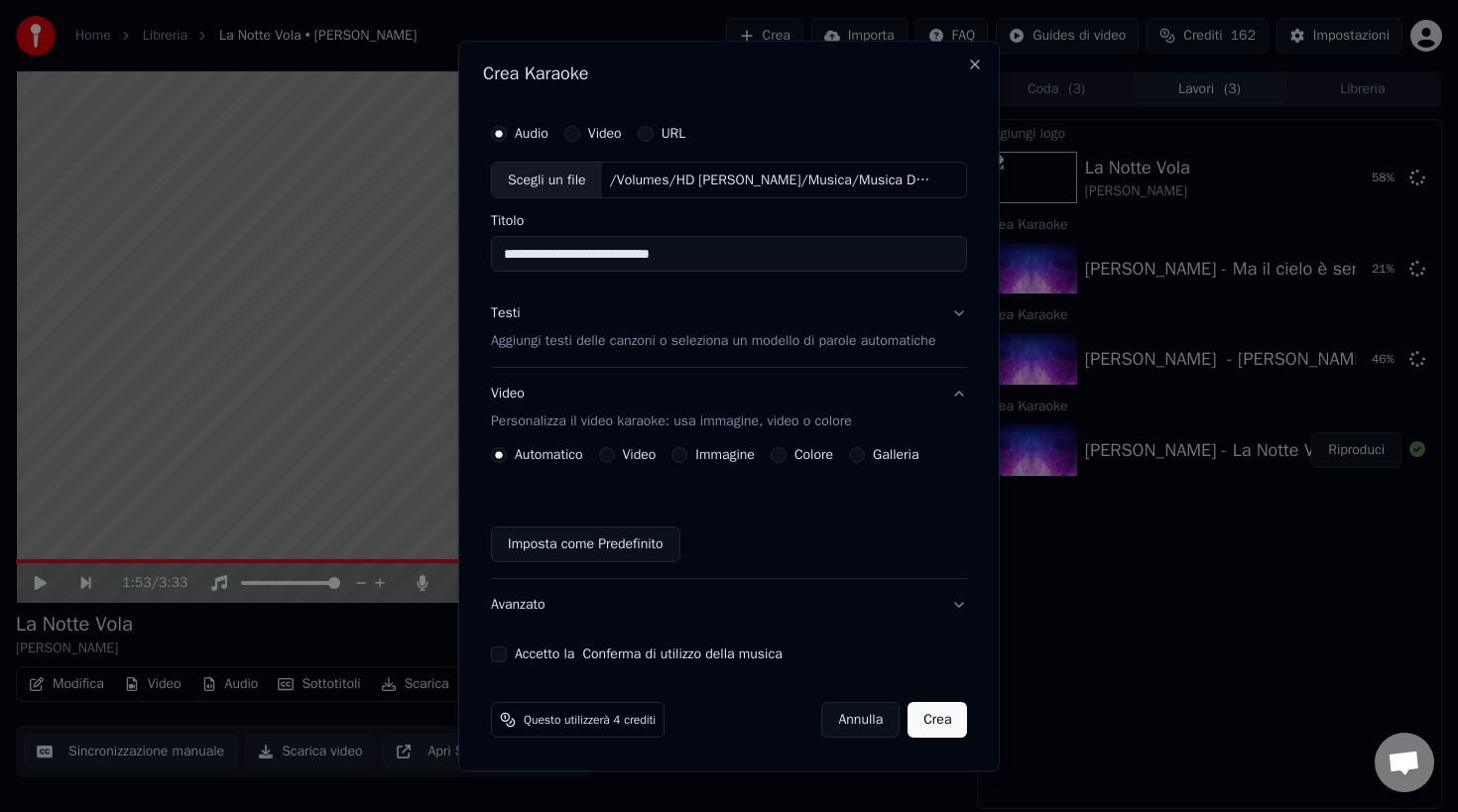 scroll, scrollTop: 1, scrollLeft: 0, axis: vertical 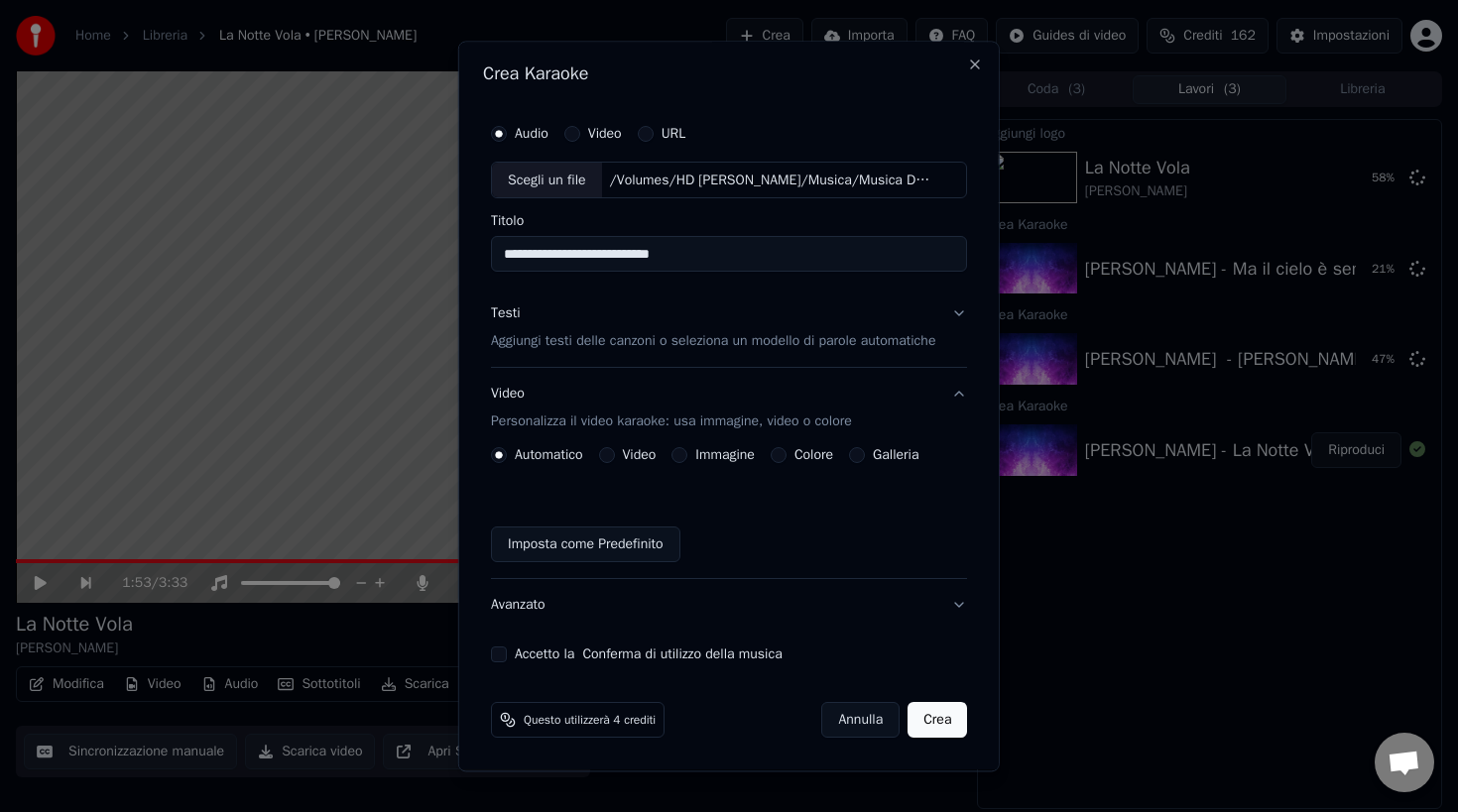 click on "Galleria" at bounding box center (857, 456) 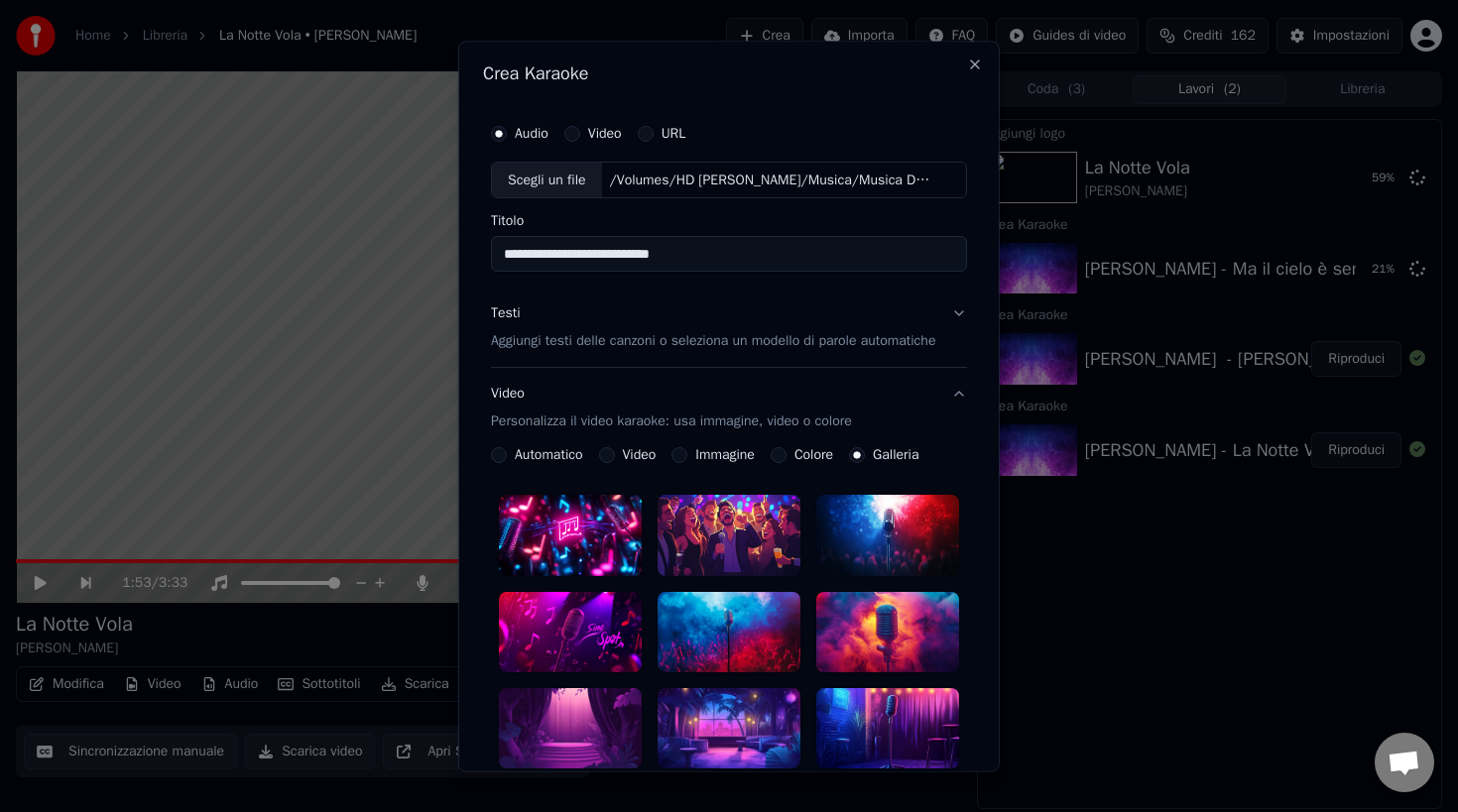 click at bounding box center [729, 535] 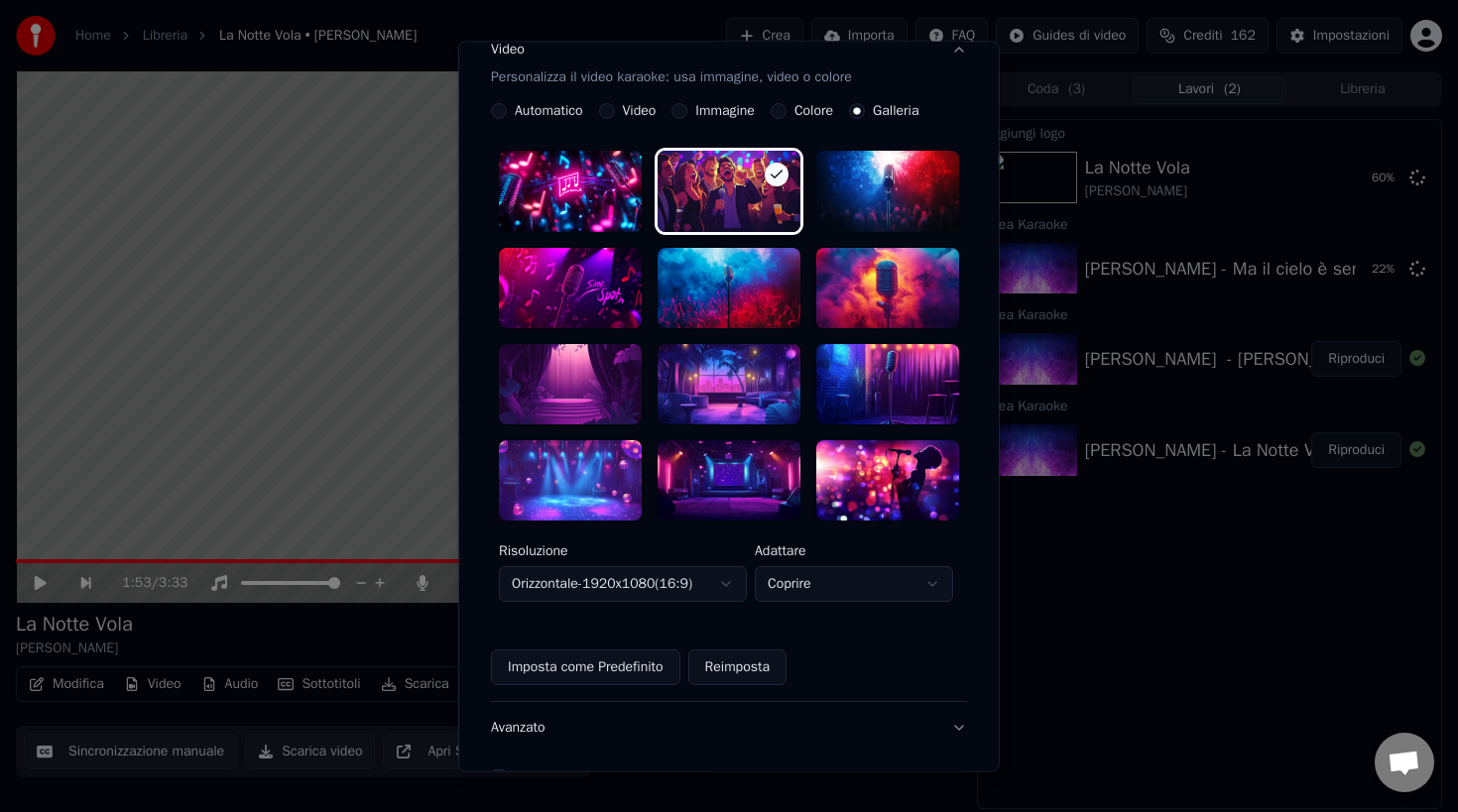 scroll, scrollTop: 493, scrollLeft: 0, axis: vertical 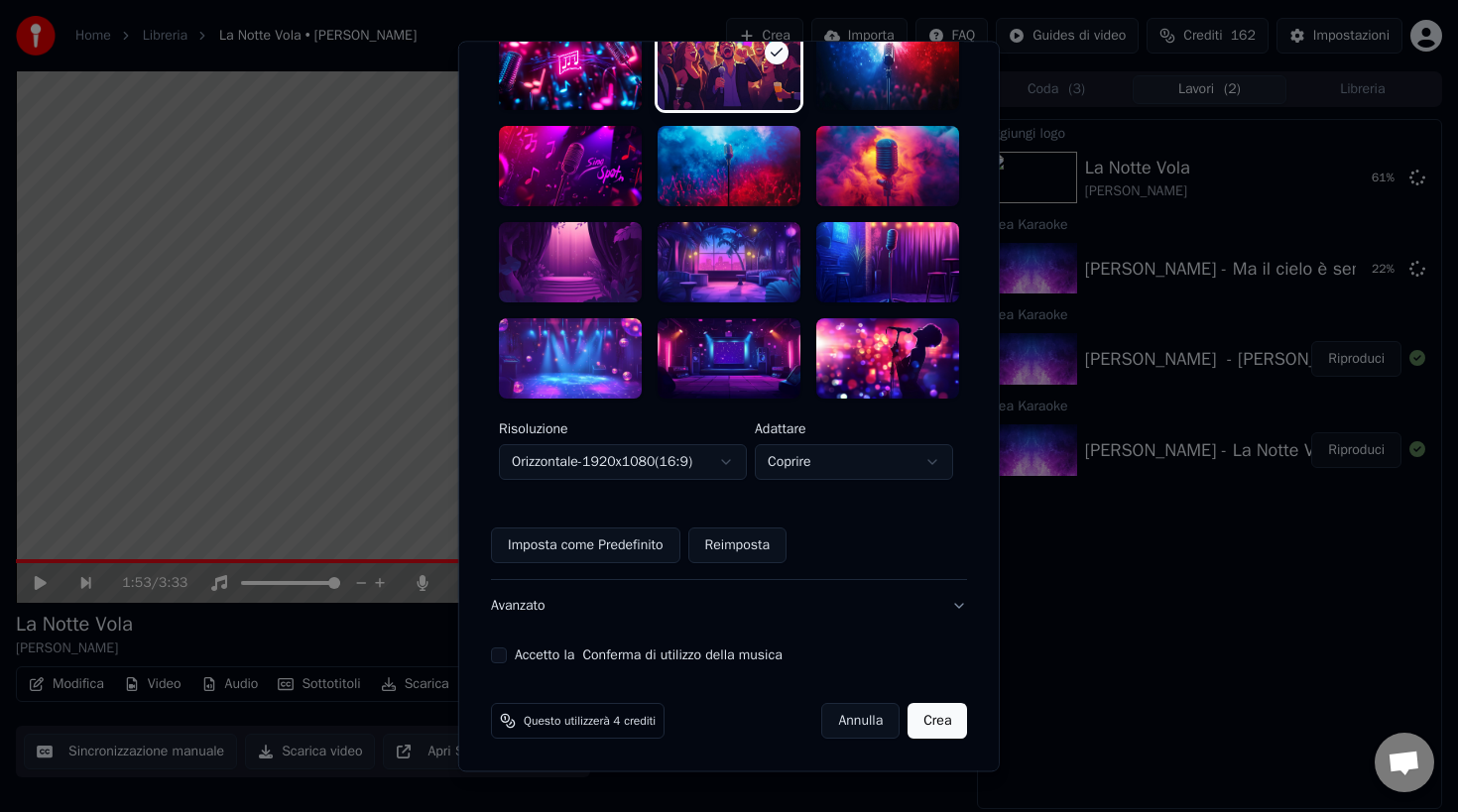 click on "Accetto la   Conferma di utilizzo della musica" at bounding box center (499, 655) 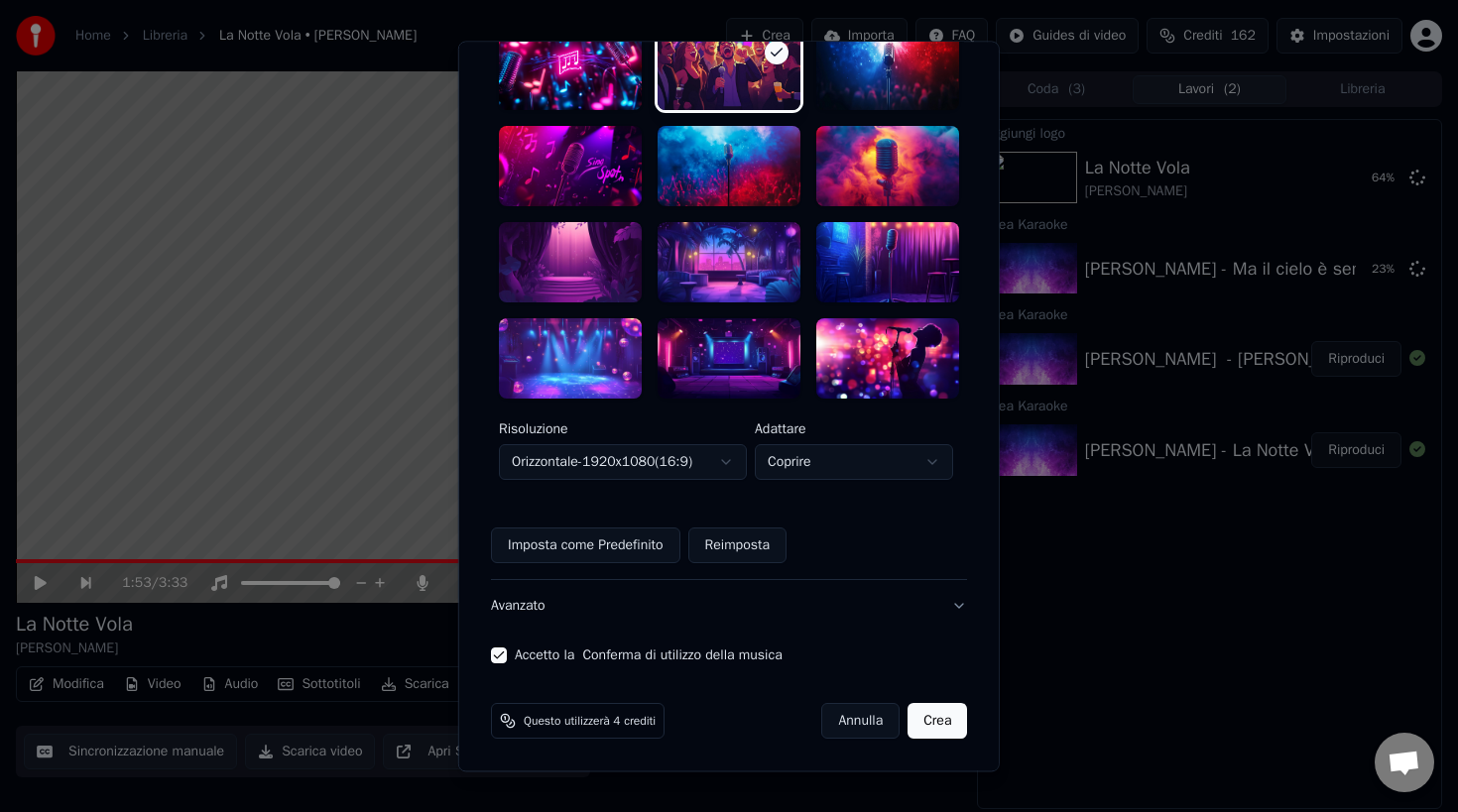 click on "Crea" at bounding box center [937, 721] 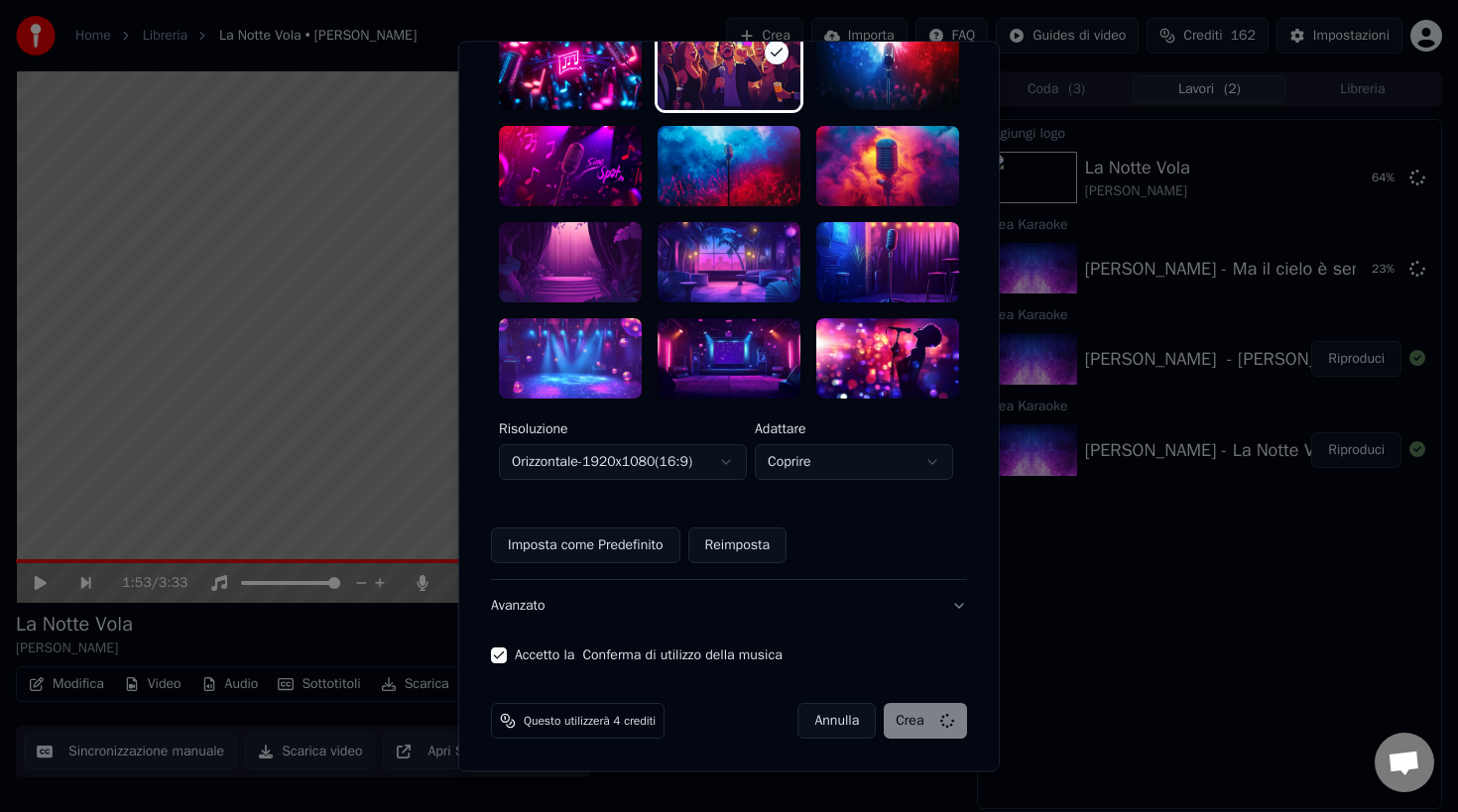 type 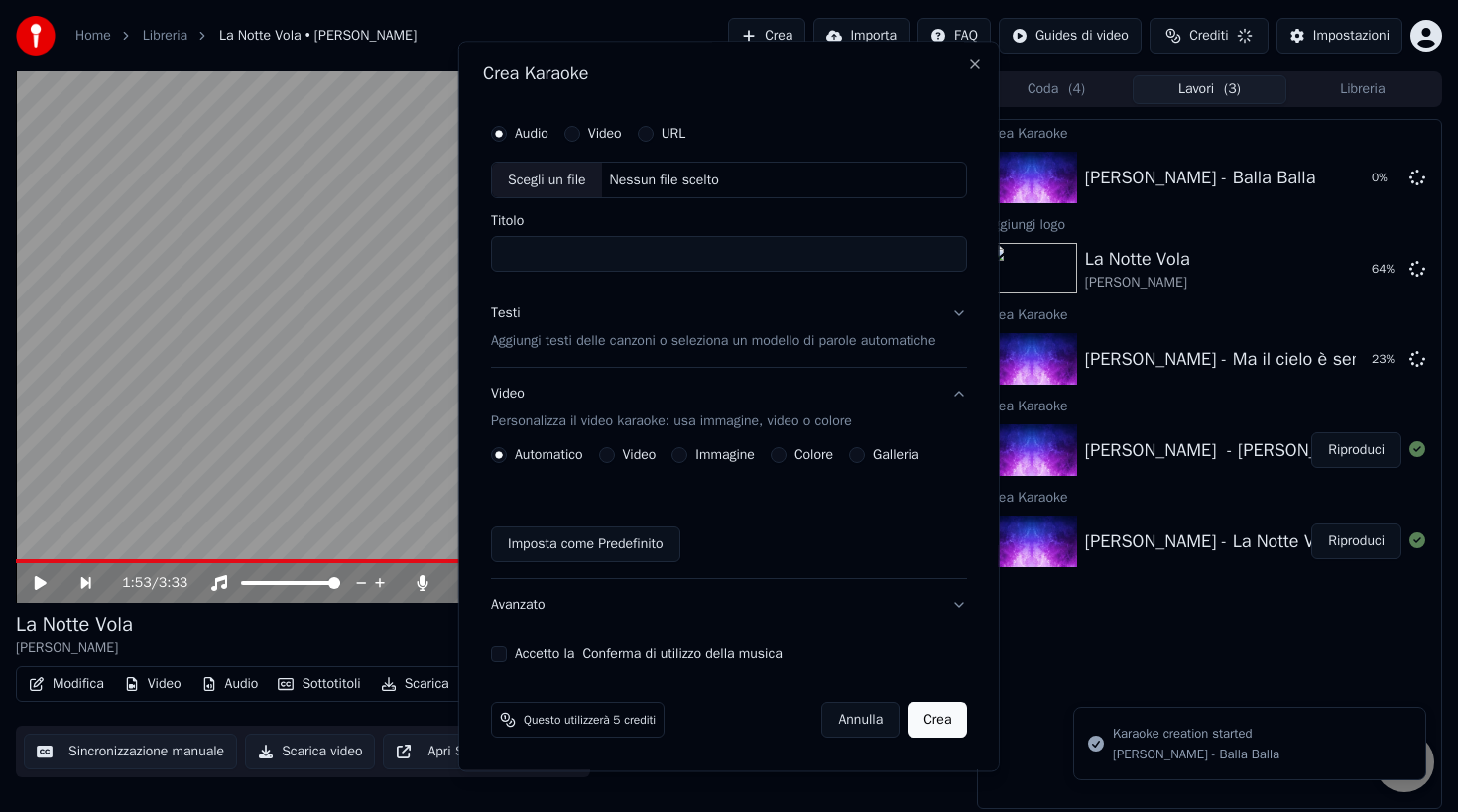 scroll, scrollTop: 1, scrollLeft: 0, axis: vertical 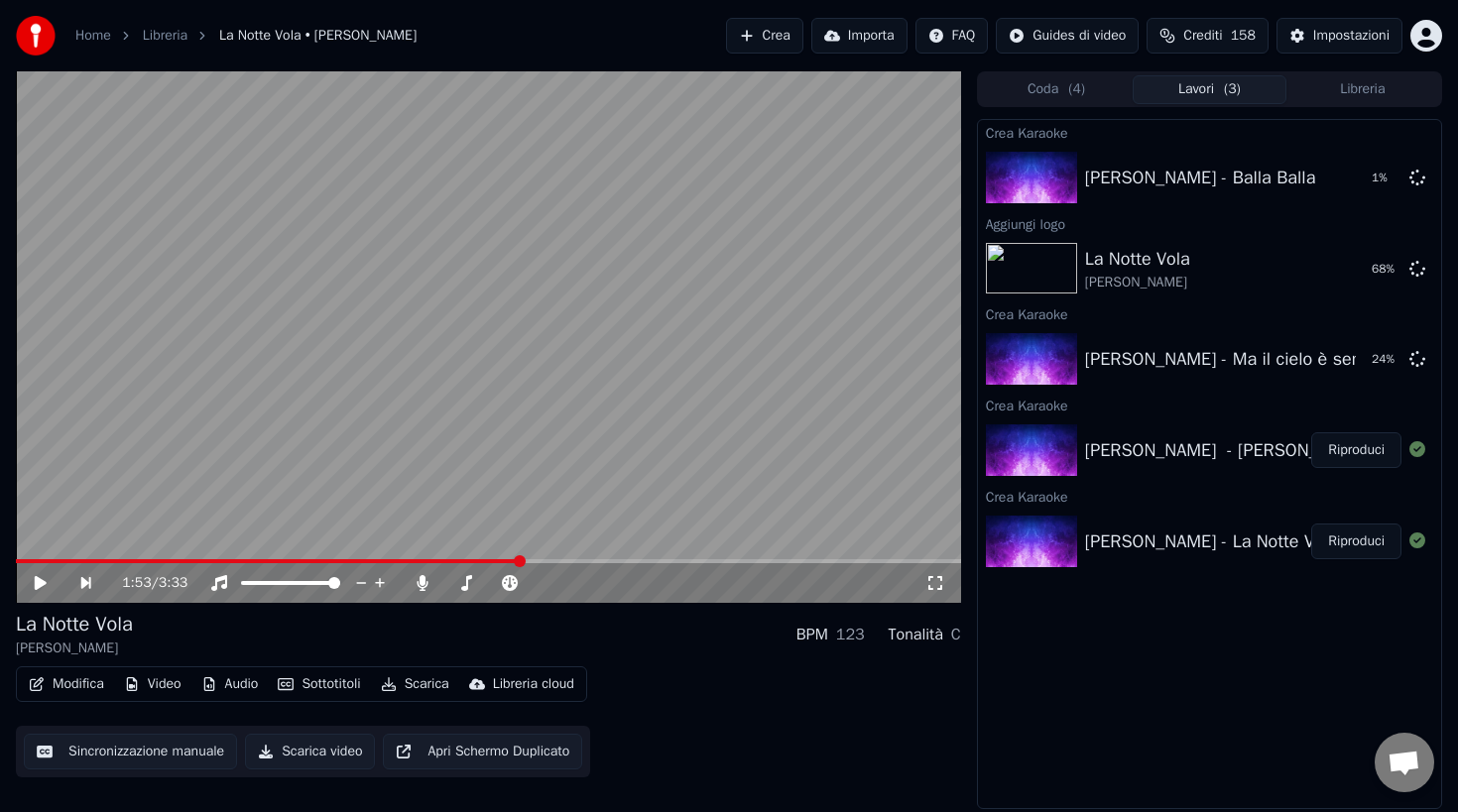 click on "Riproduci" at bounding box center [1356, 450] 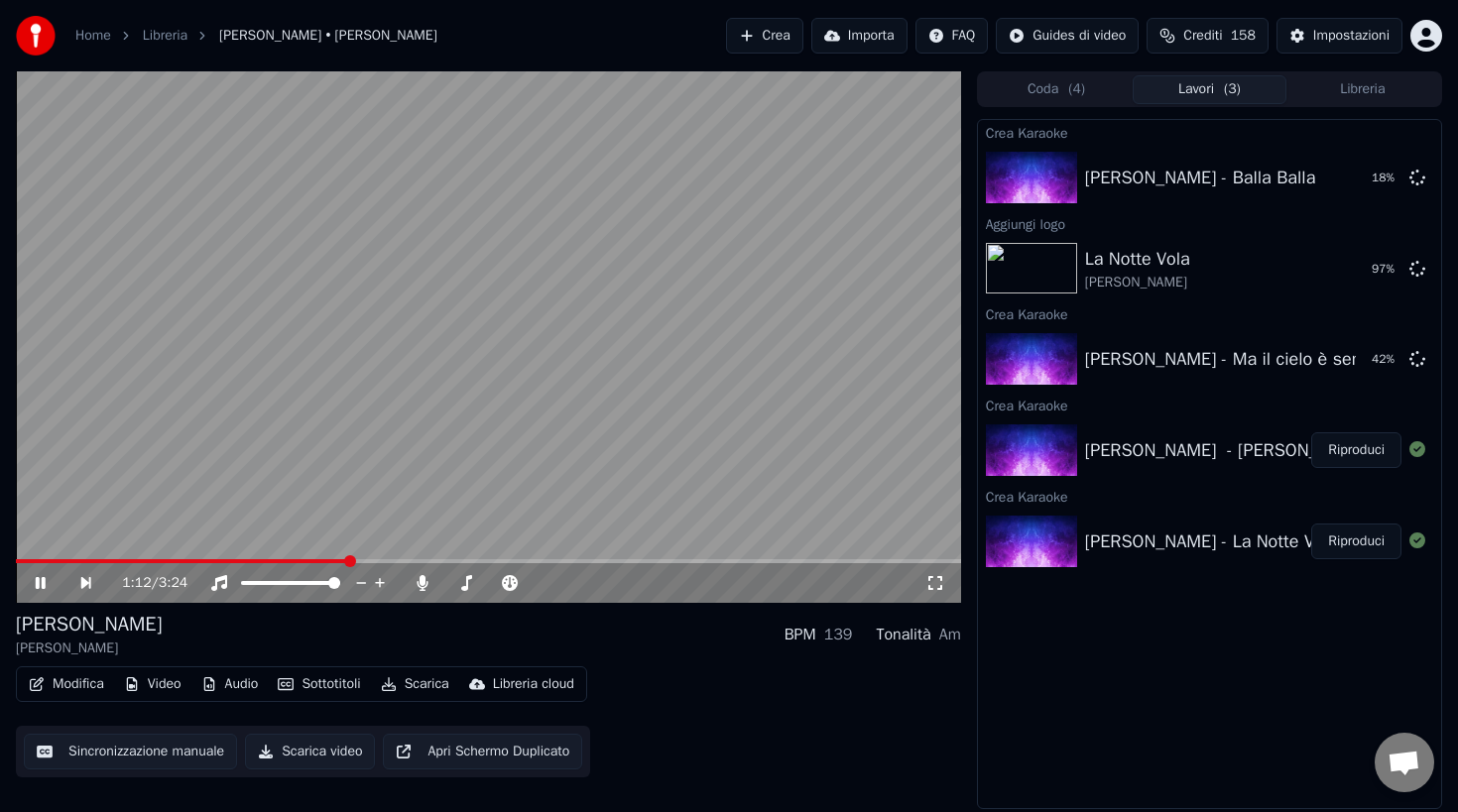 click 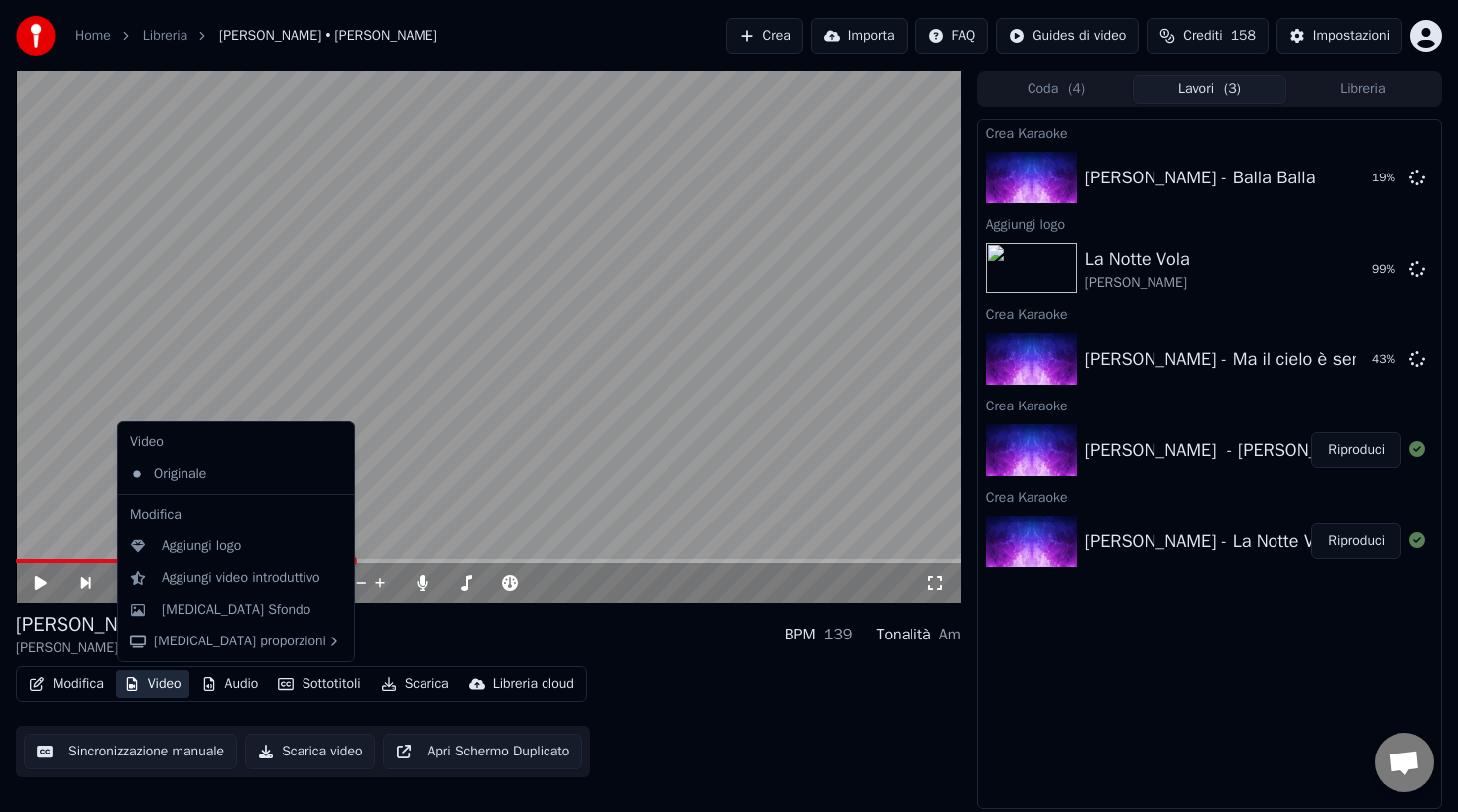 click on "Video" at bounding box center [153, 684] 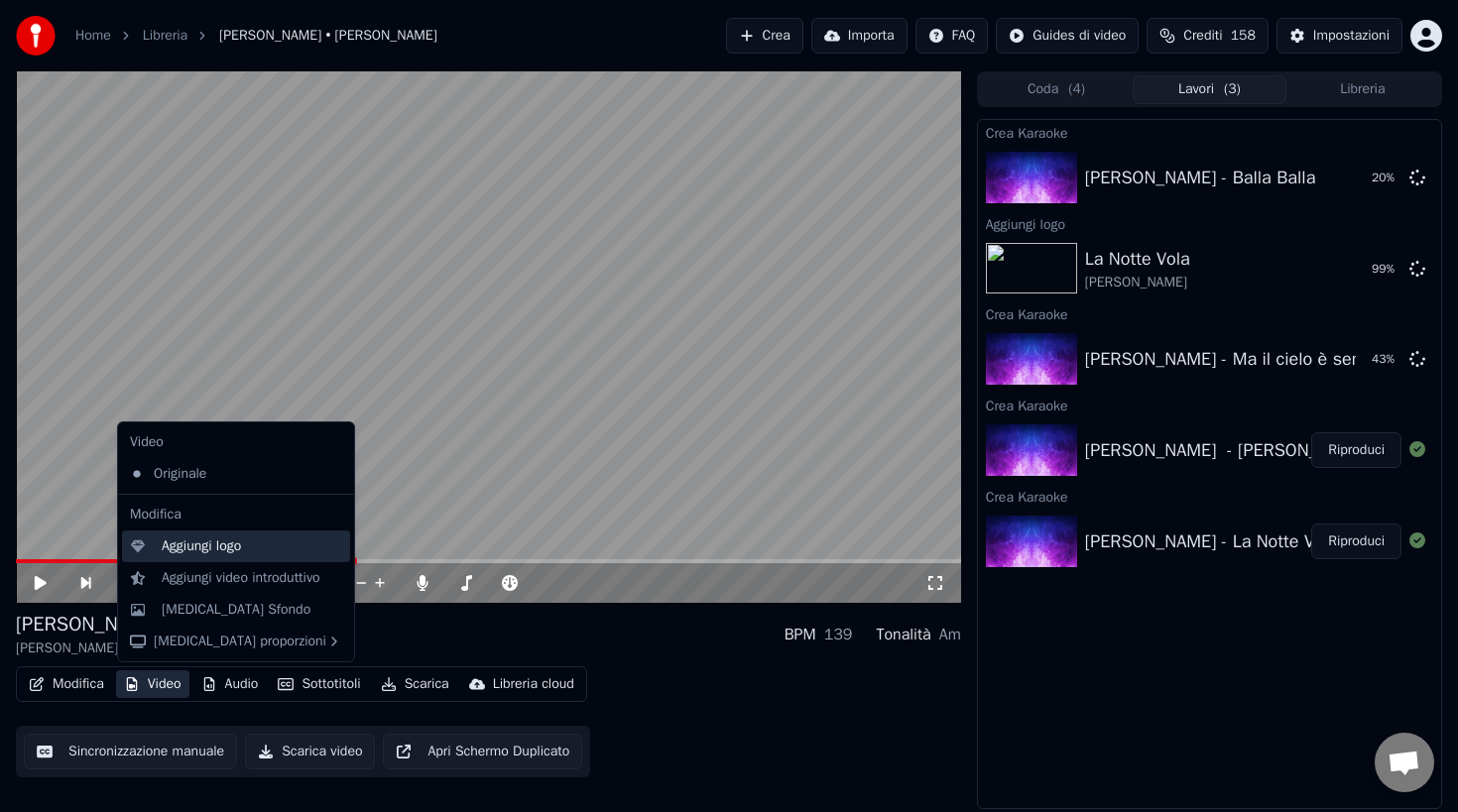 click on "Aggiungi logo" at bounding box center (201, 546) 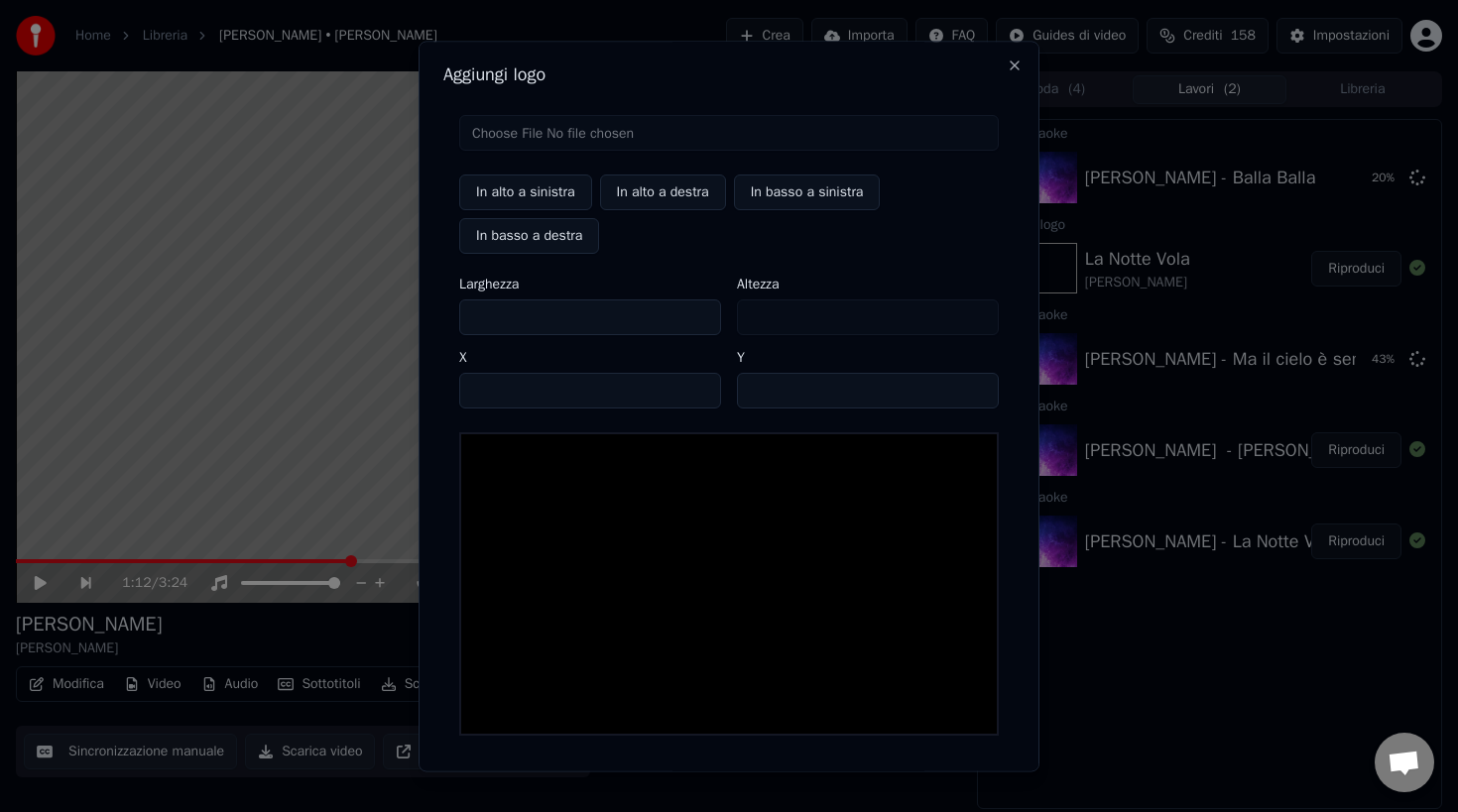 click at bounding box center (729, 133) 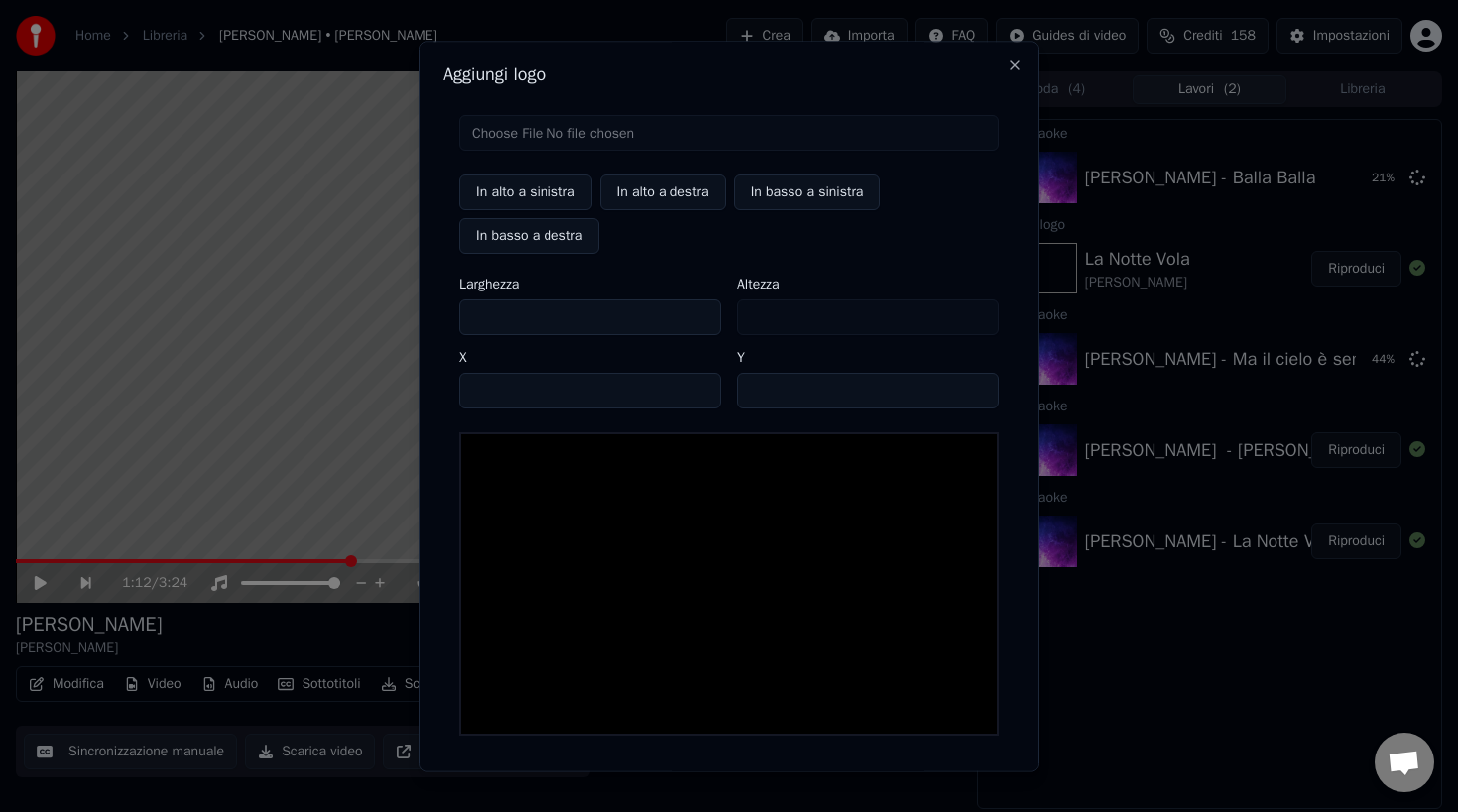 type on "**********" 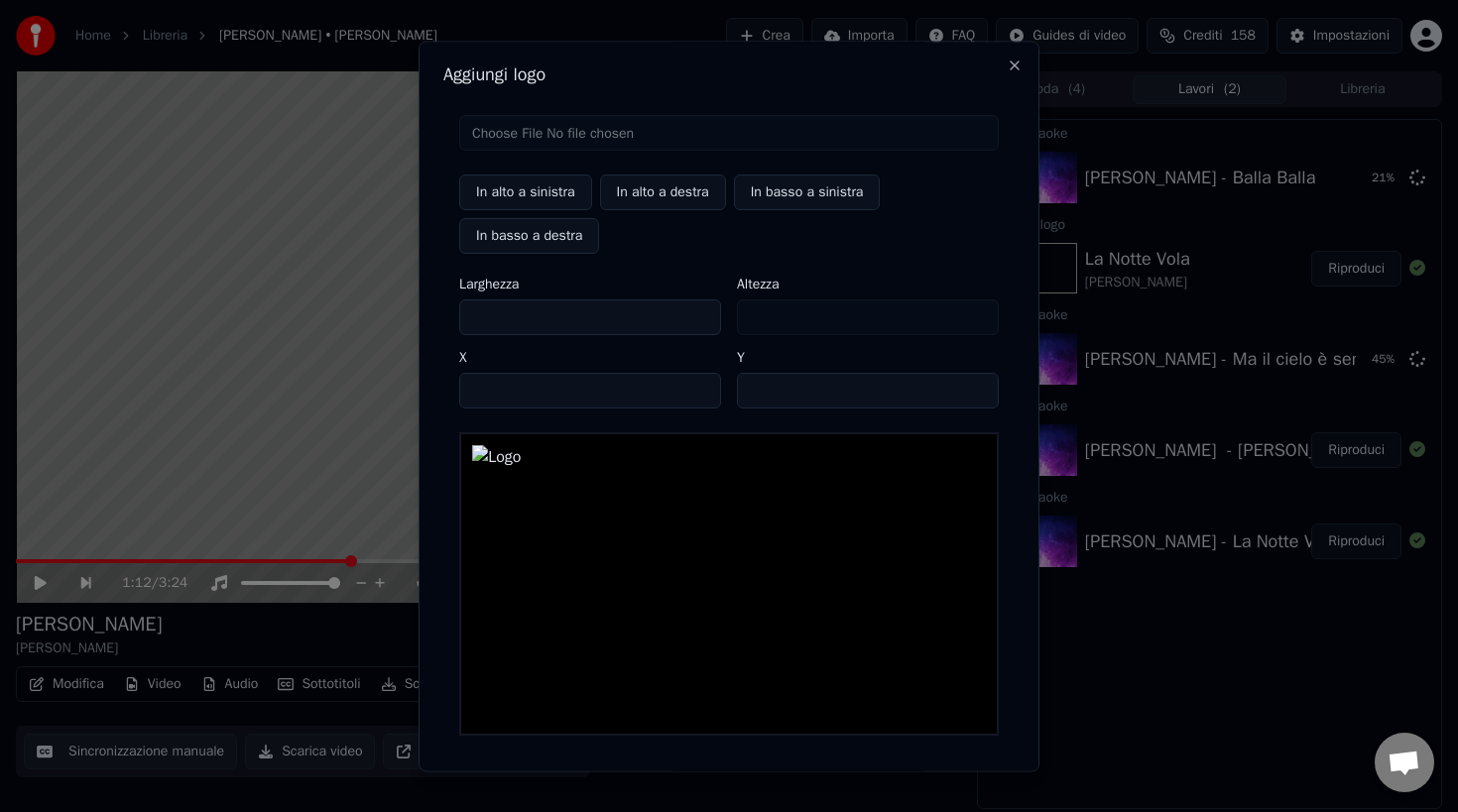 type on "***" 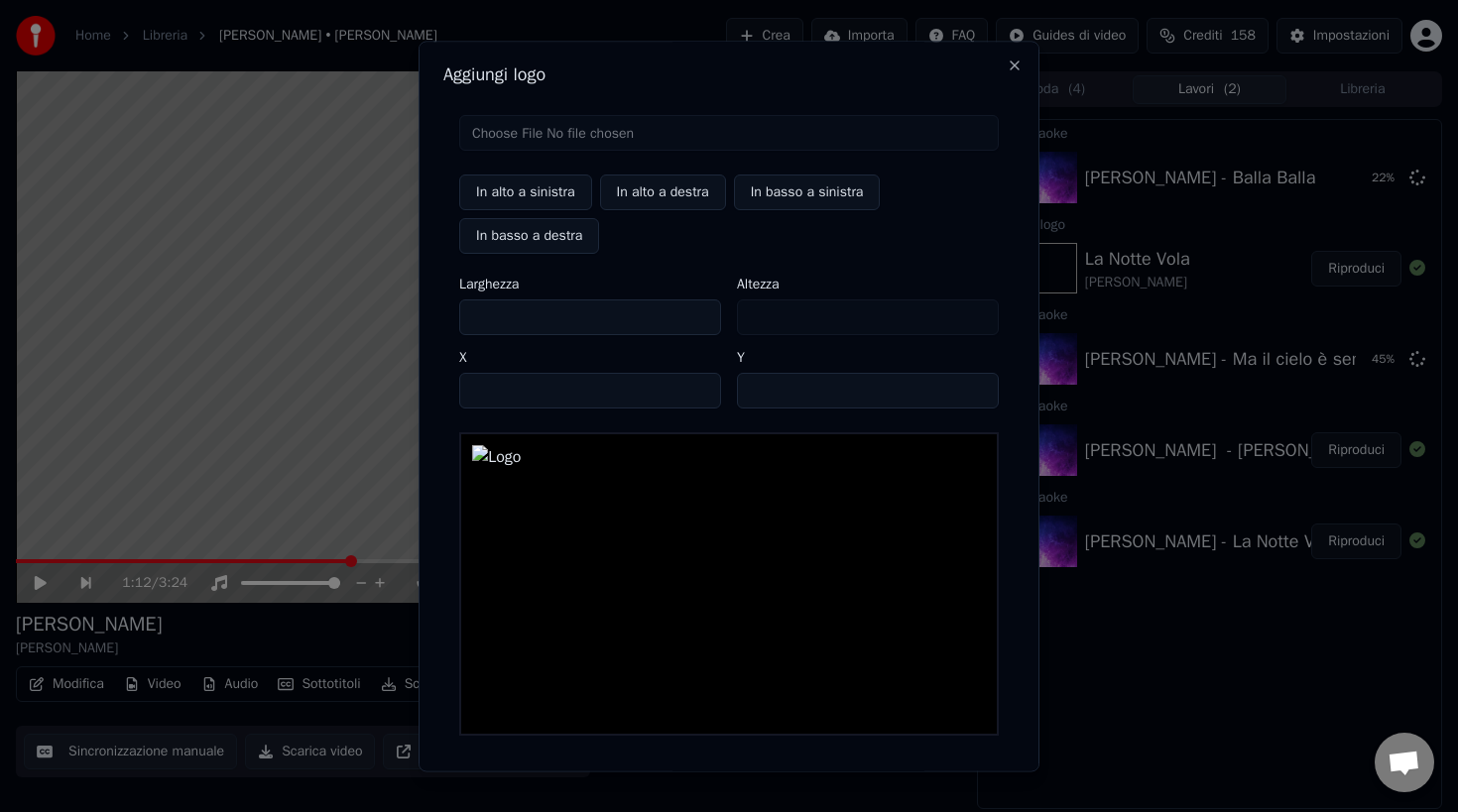 type on "***" 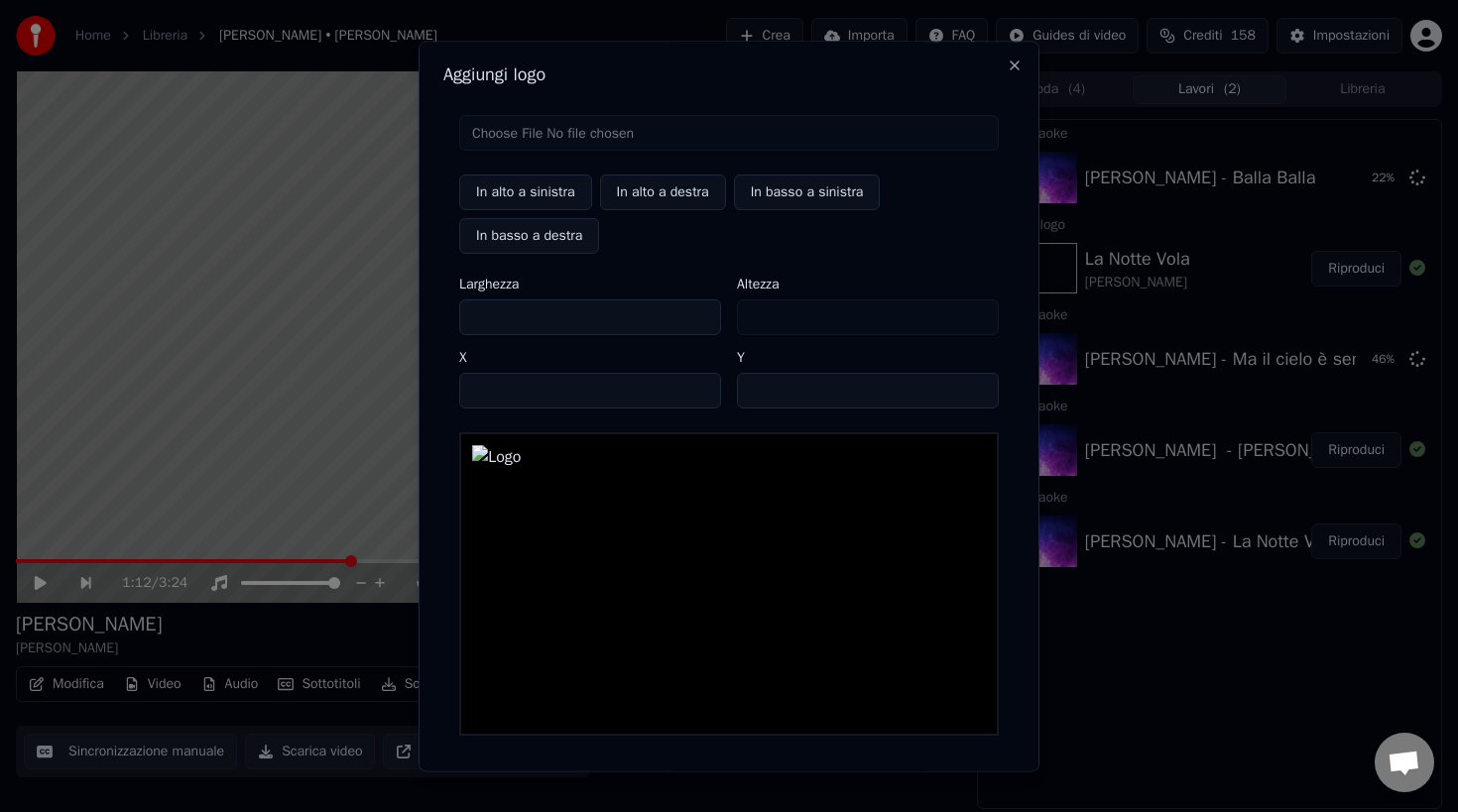type on "***" 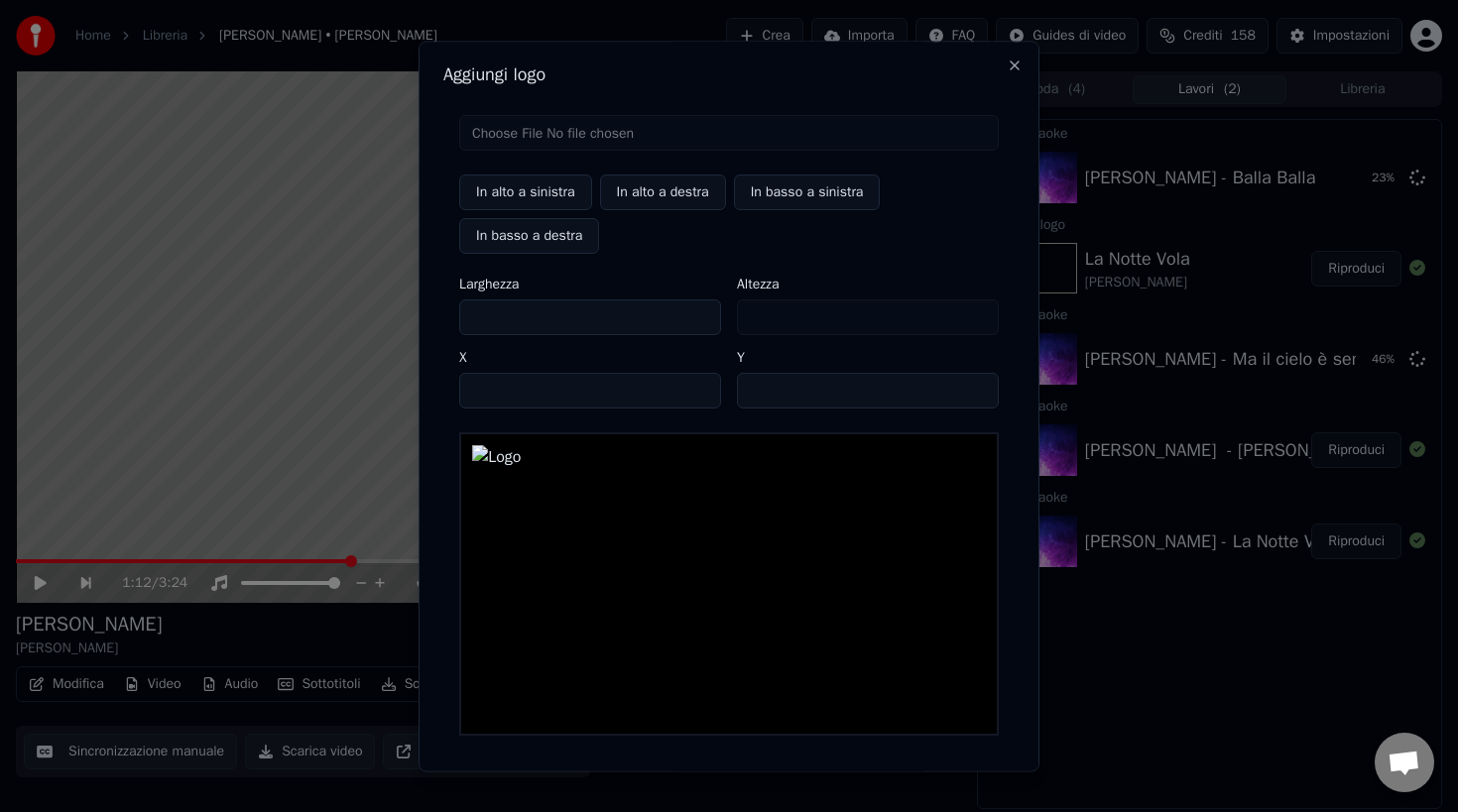 type on "***" 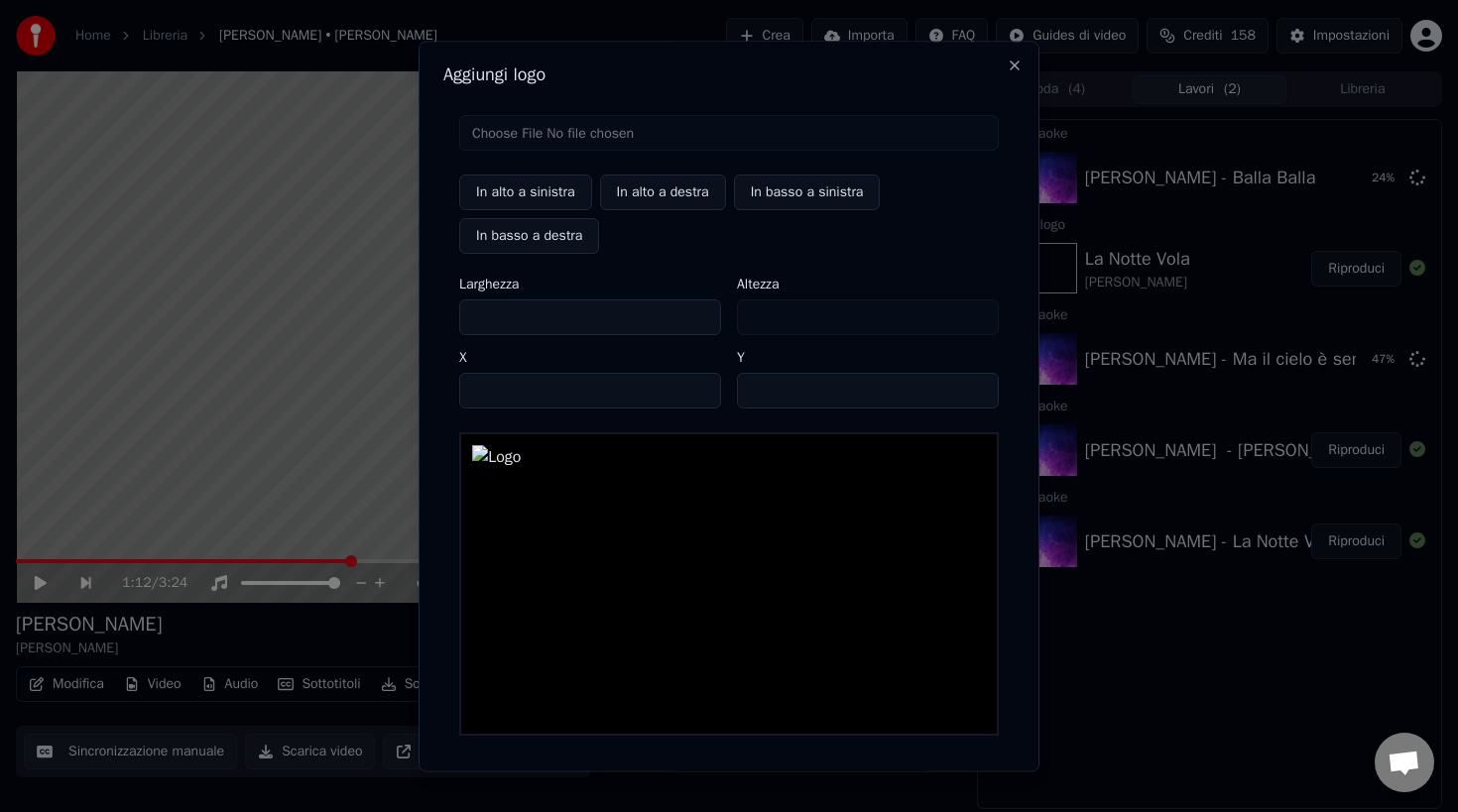 scroll, scrollTop: 72, scrollLeft: 0, axis: vertical 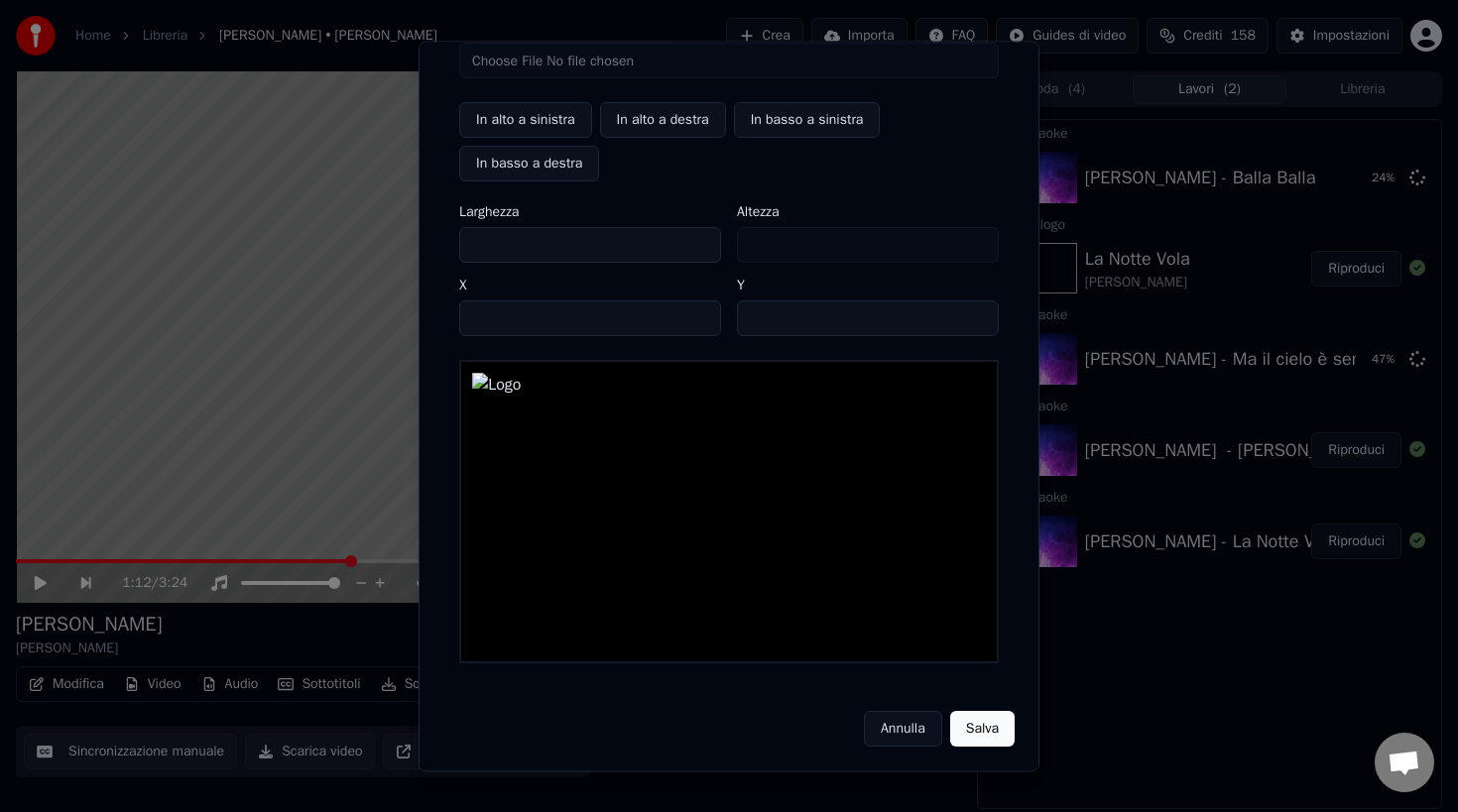 click on "Salva" at bounding box center [982, 729] 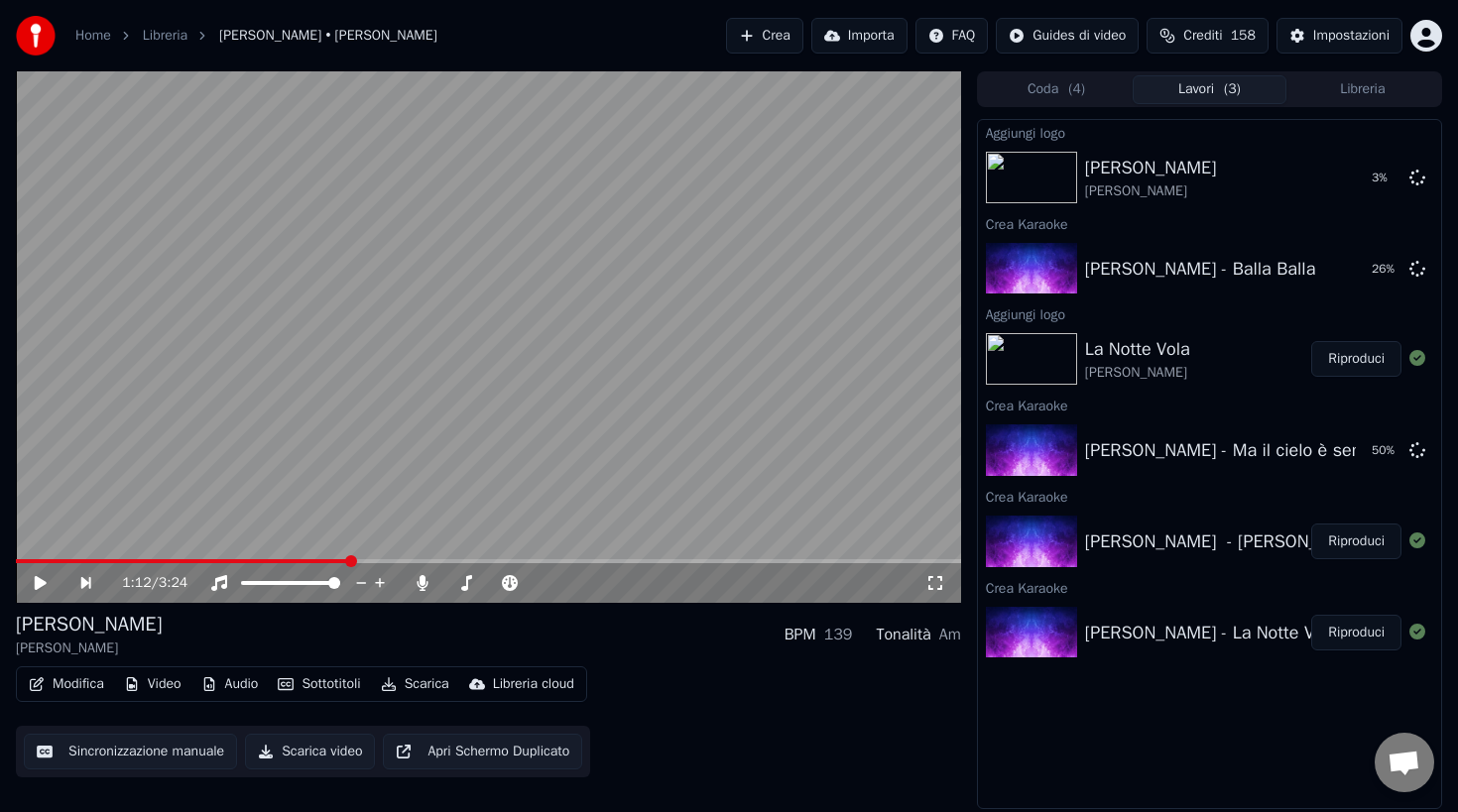 click on "Riproduci" at bounding box center (1356, 359) 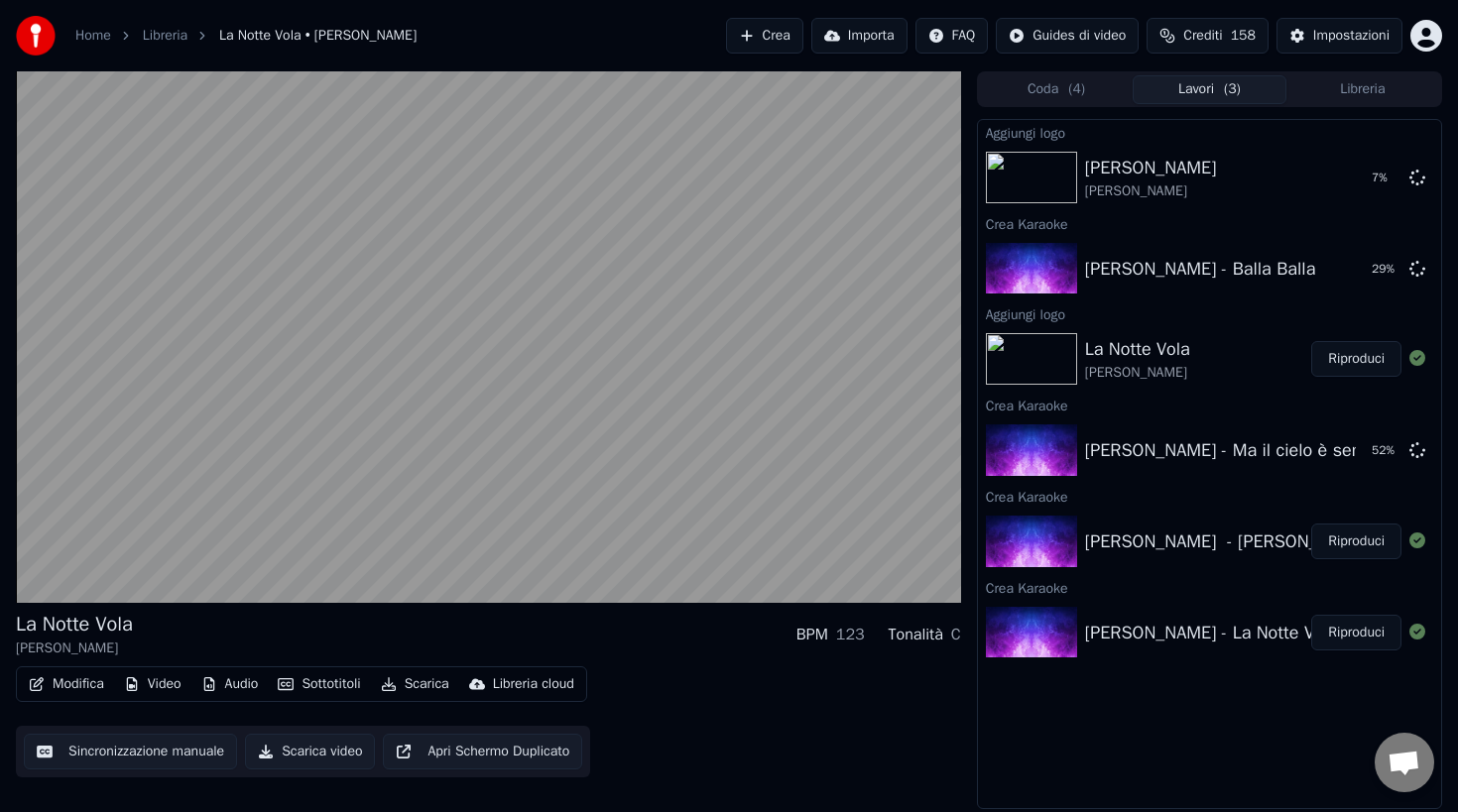 click on "Riproduci" at bounding box center [1356, 359] 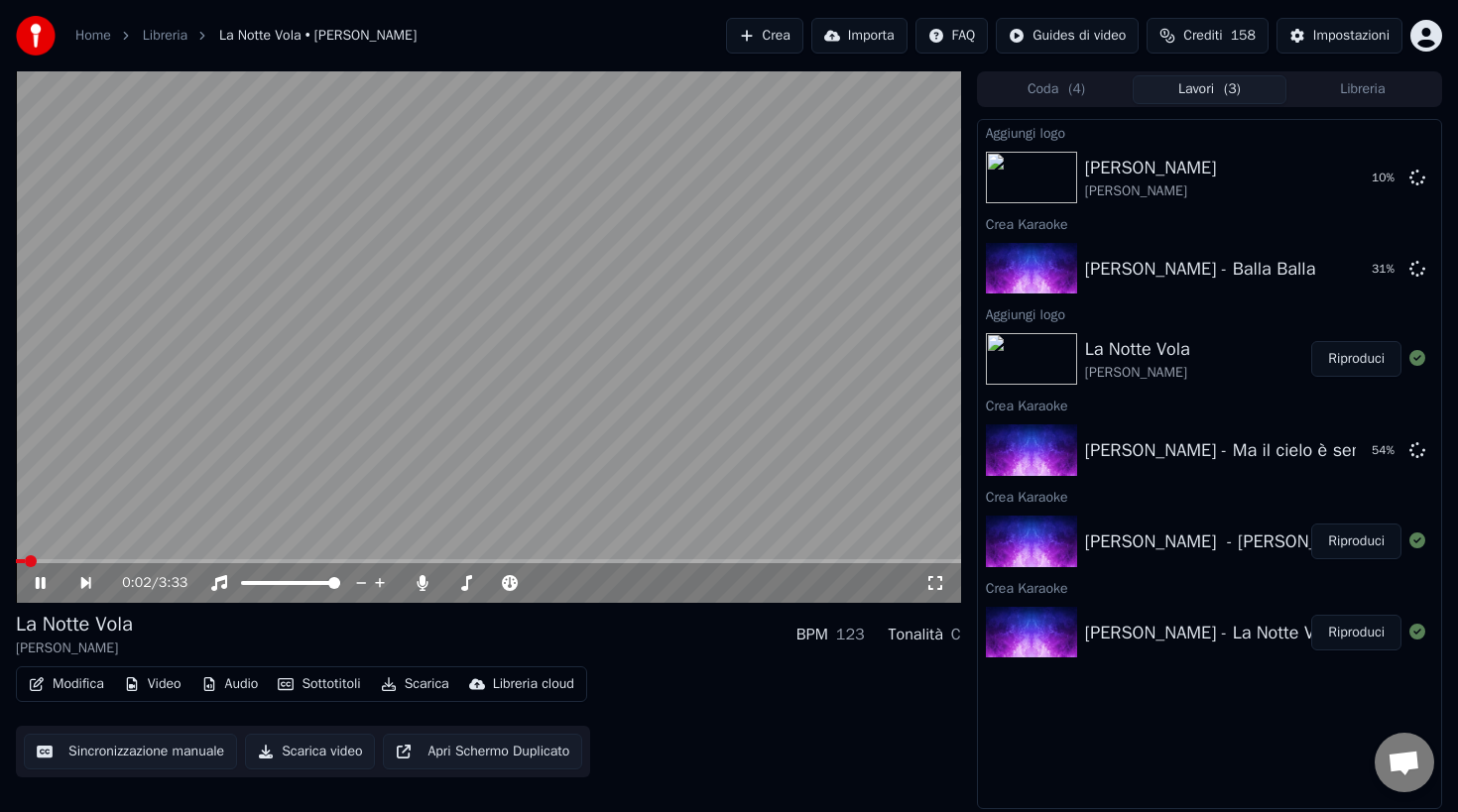 click at bounding box center (488, 337) 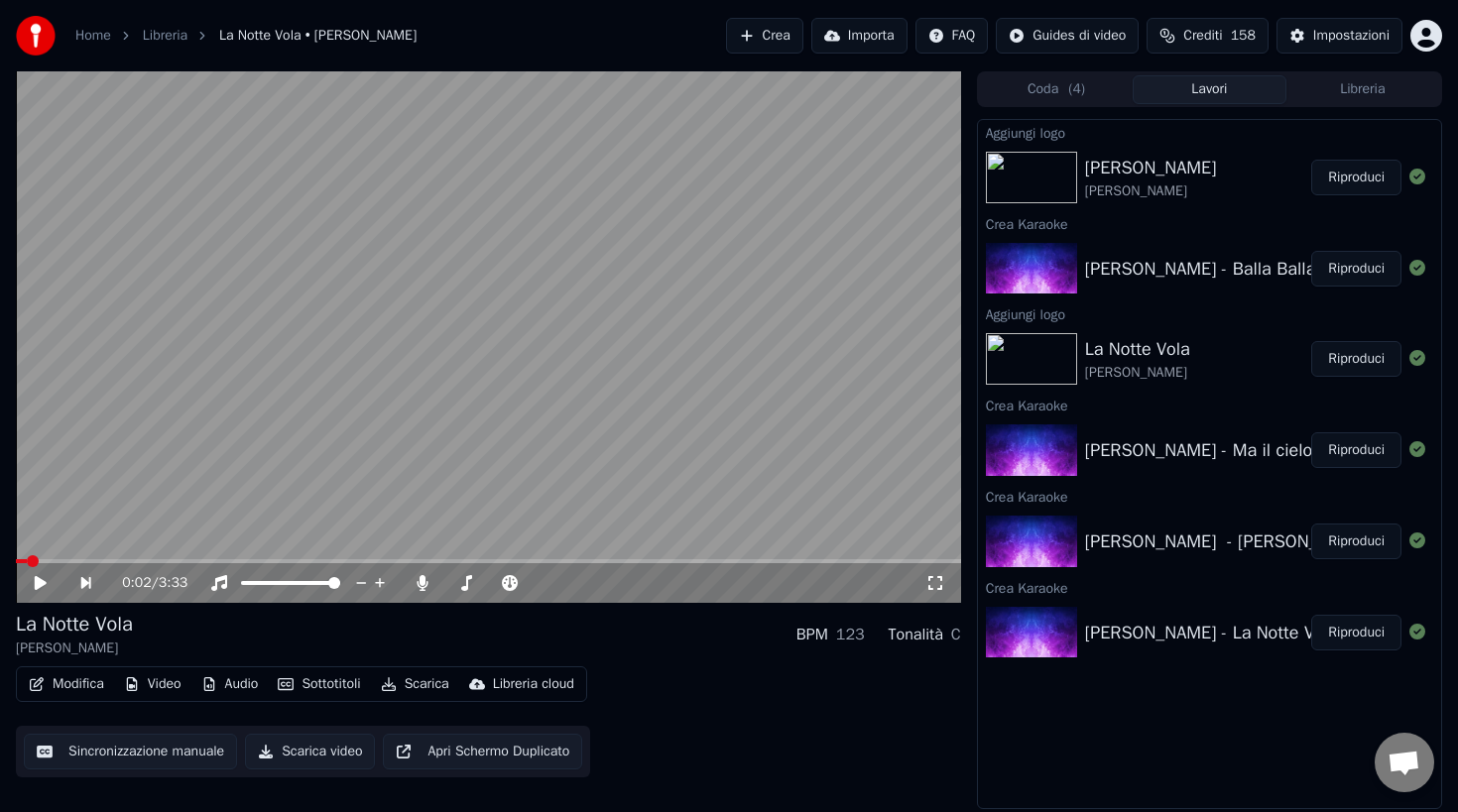 click on "Riproduci" at bounding box center [1356, 450] 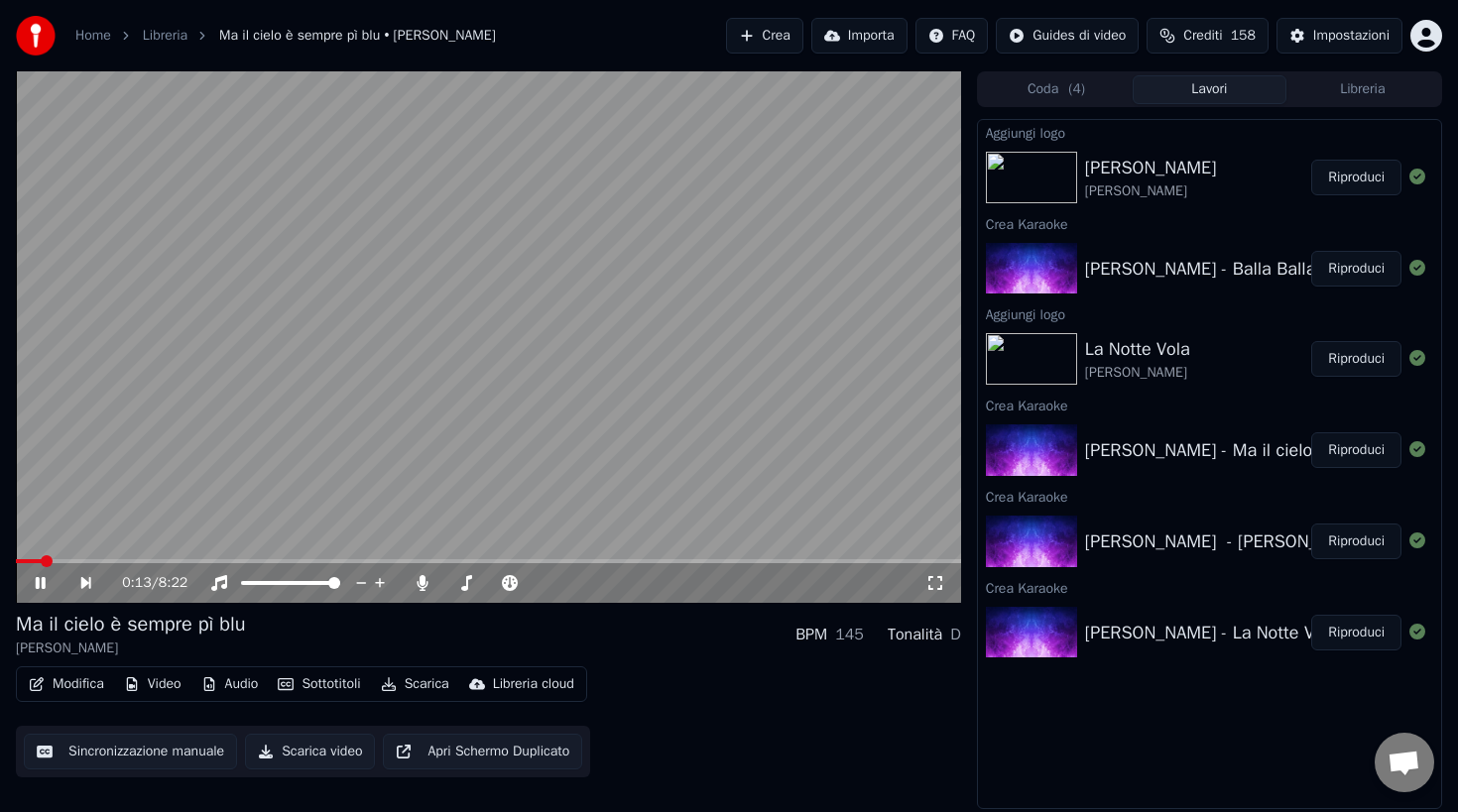 click on "Modifica" at bounding box center [66, 684] 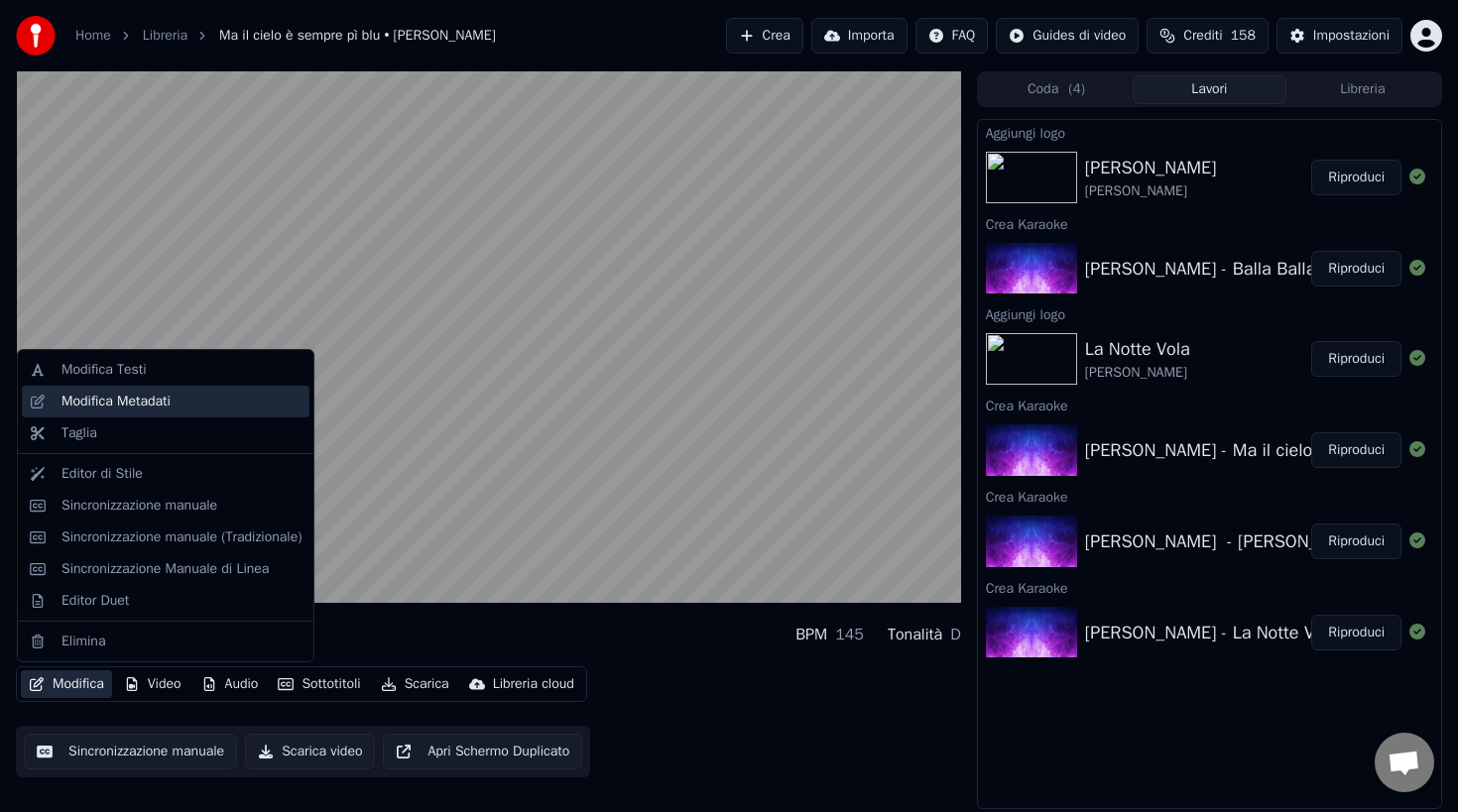 click on "Modifica Metadati" at bounding box center [116, 402] 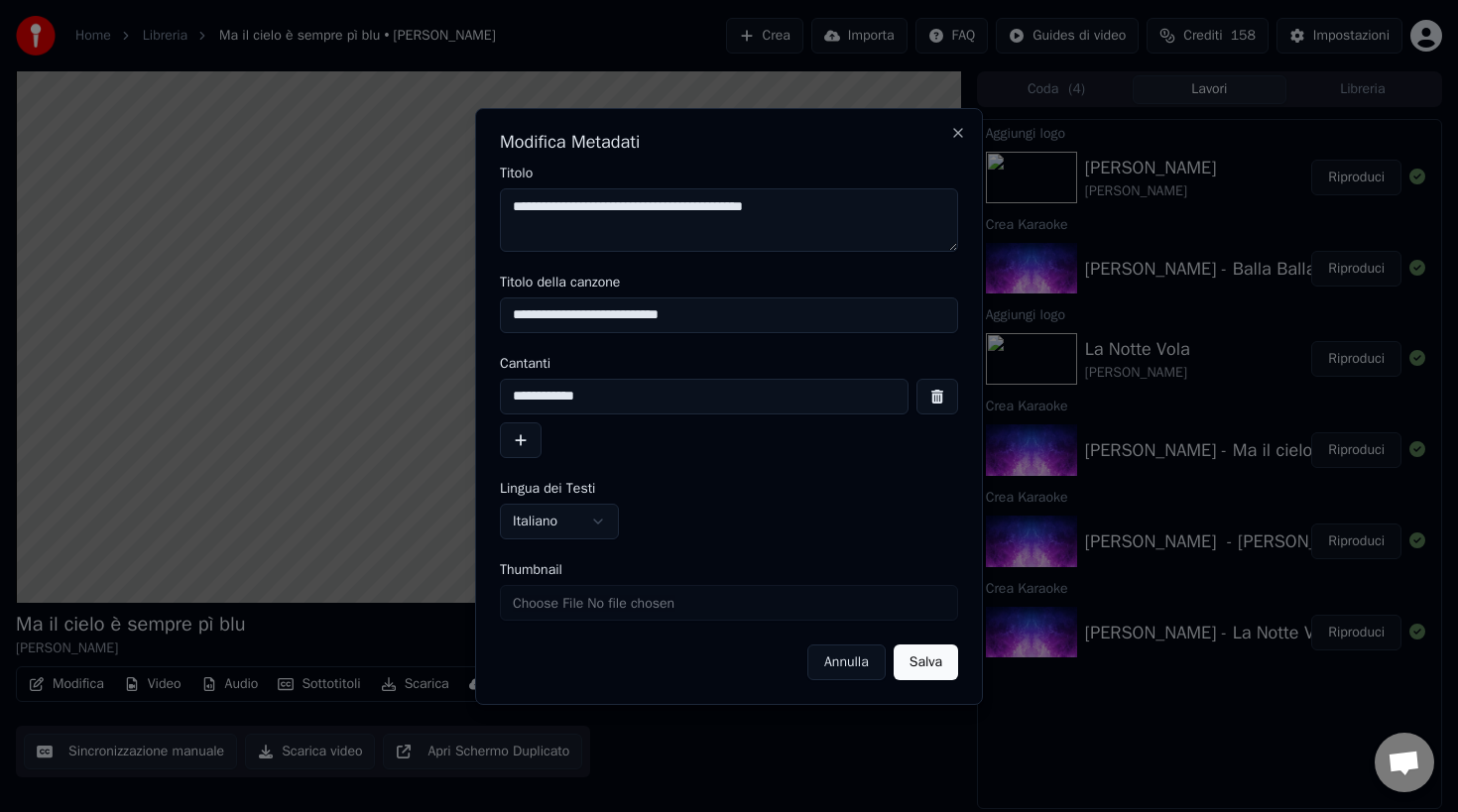 click on "Annulla" at bounding box center (846, 662) 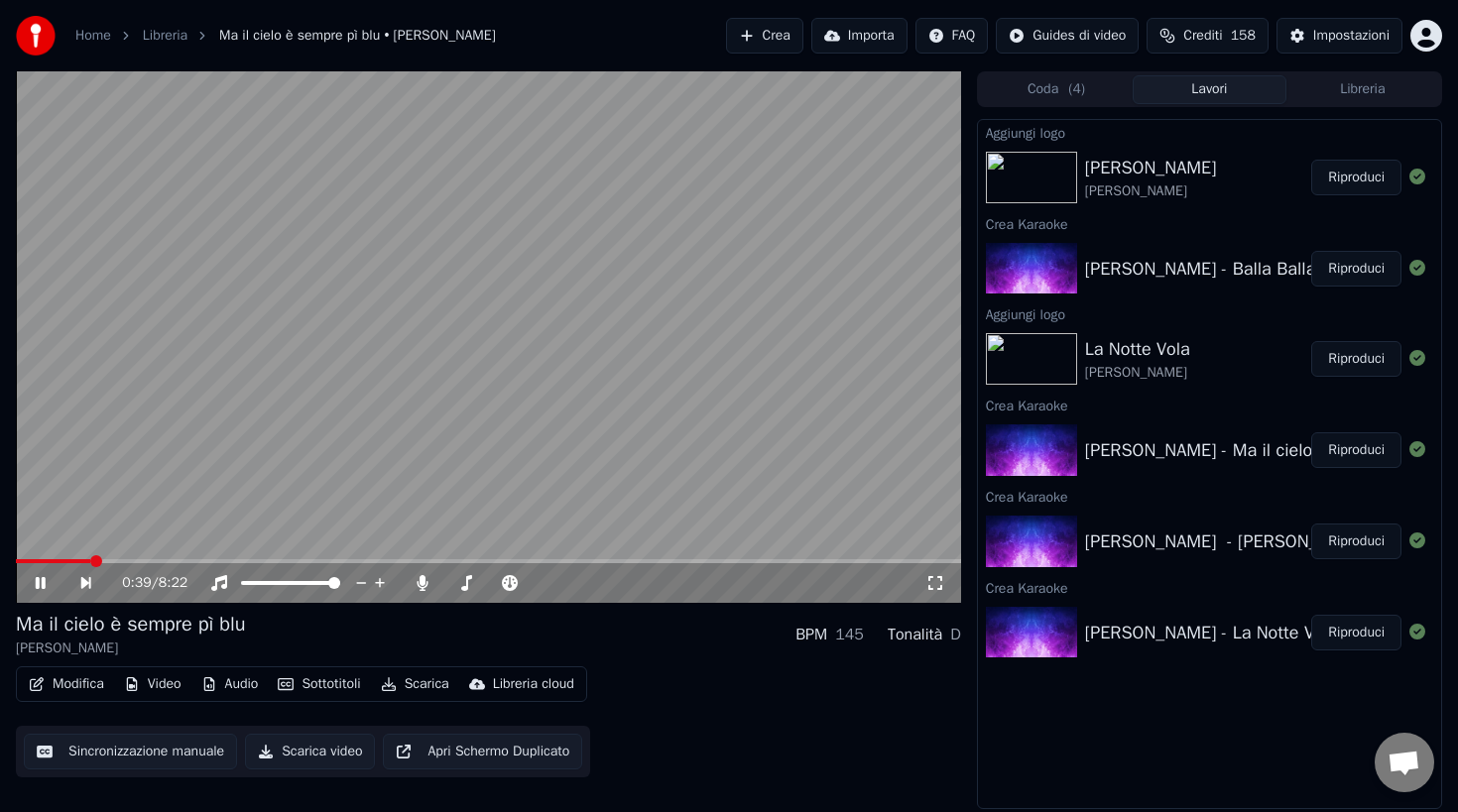 click 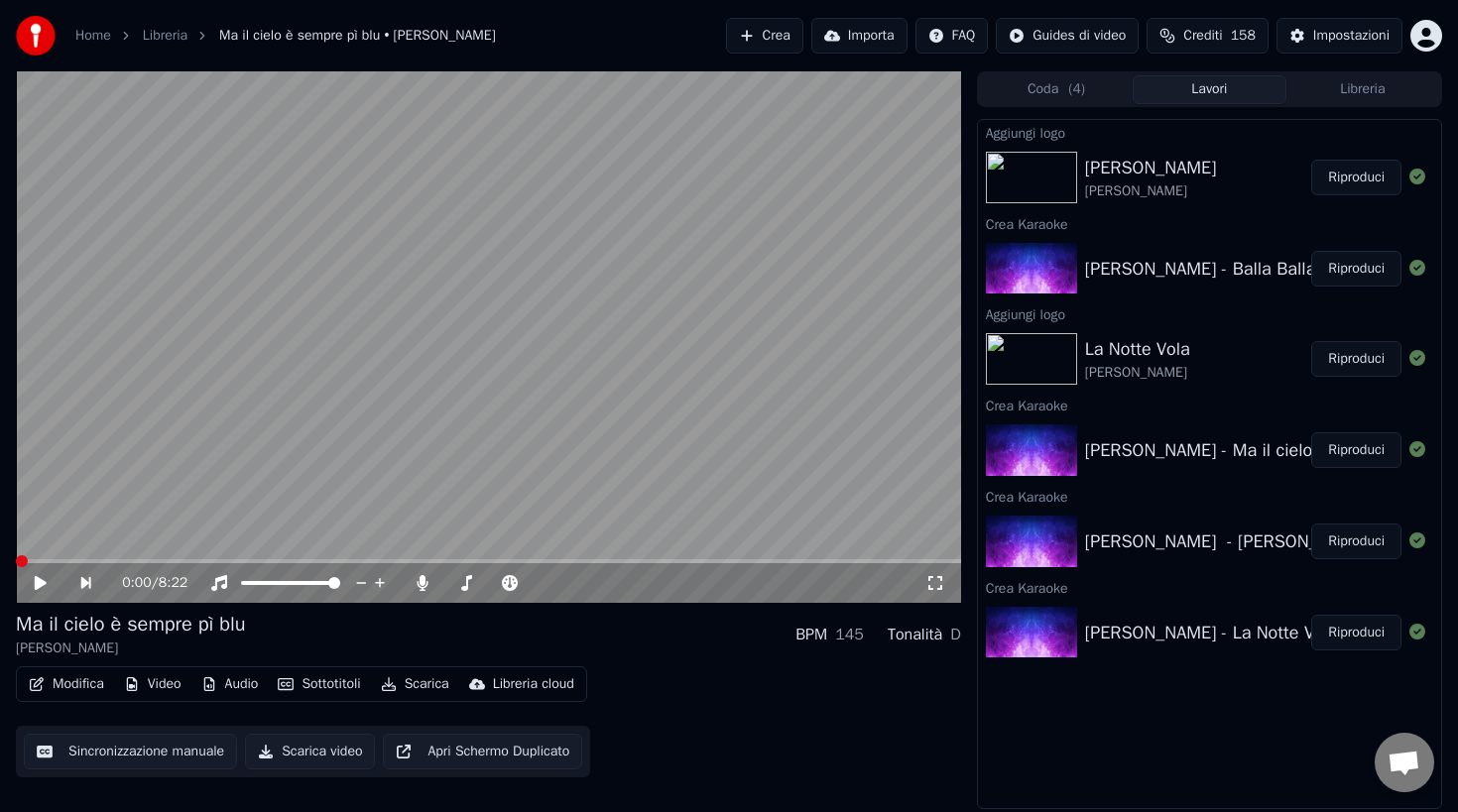 click at bounding box center (22, 561) 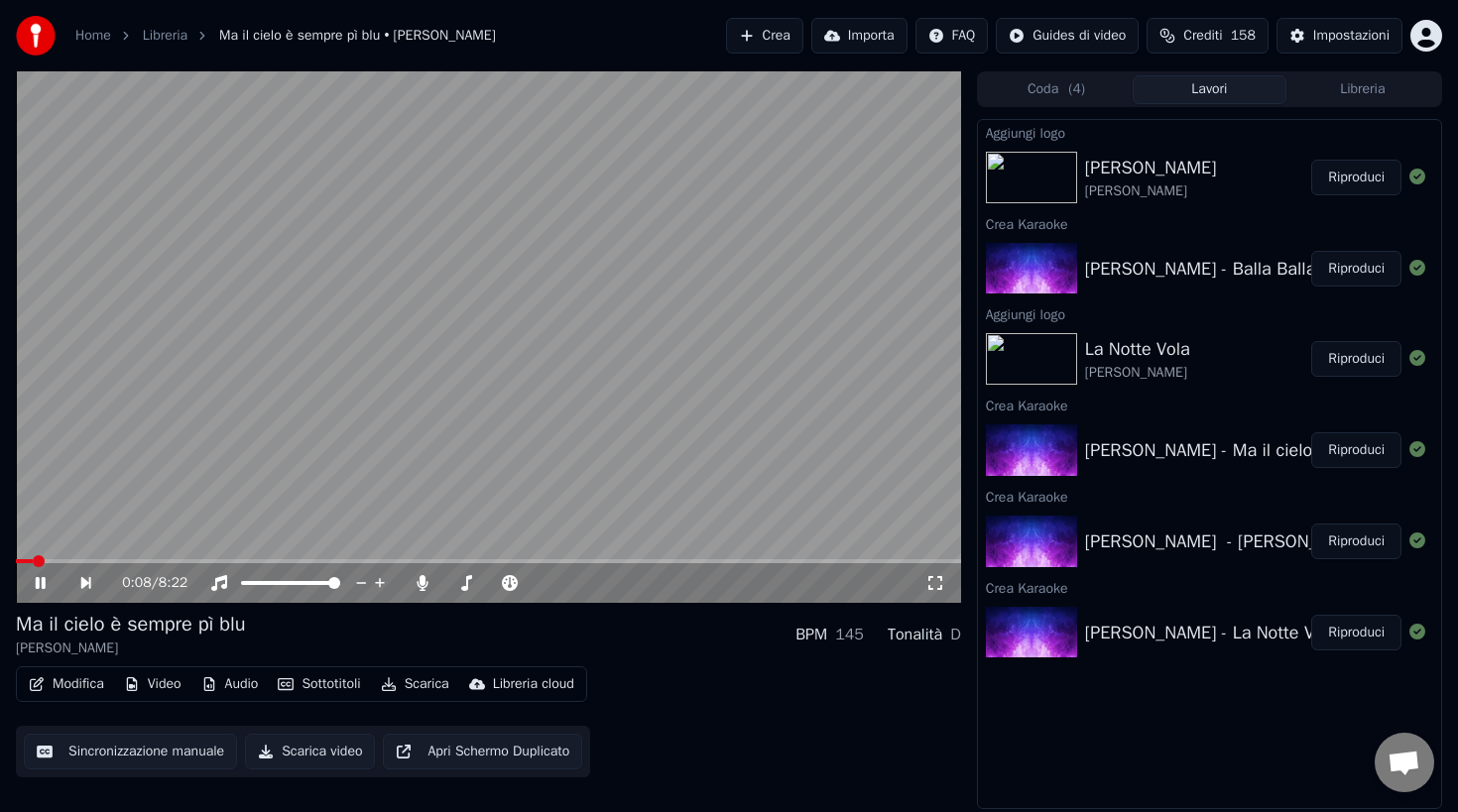 click on "Modifica" at bounding box center [66, 684] 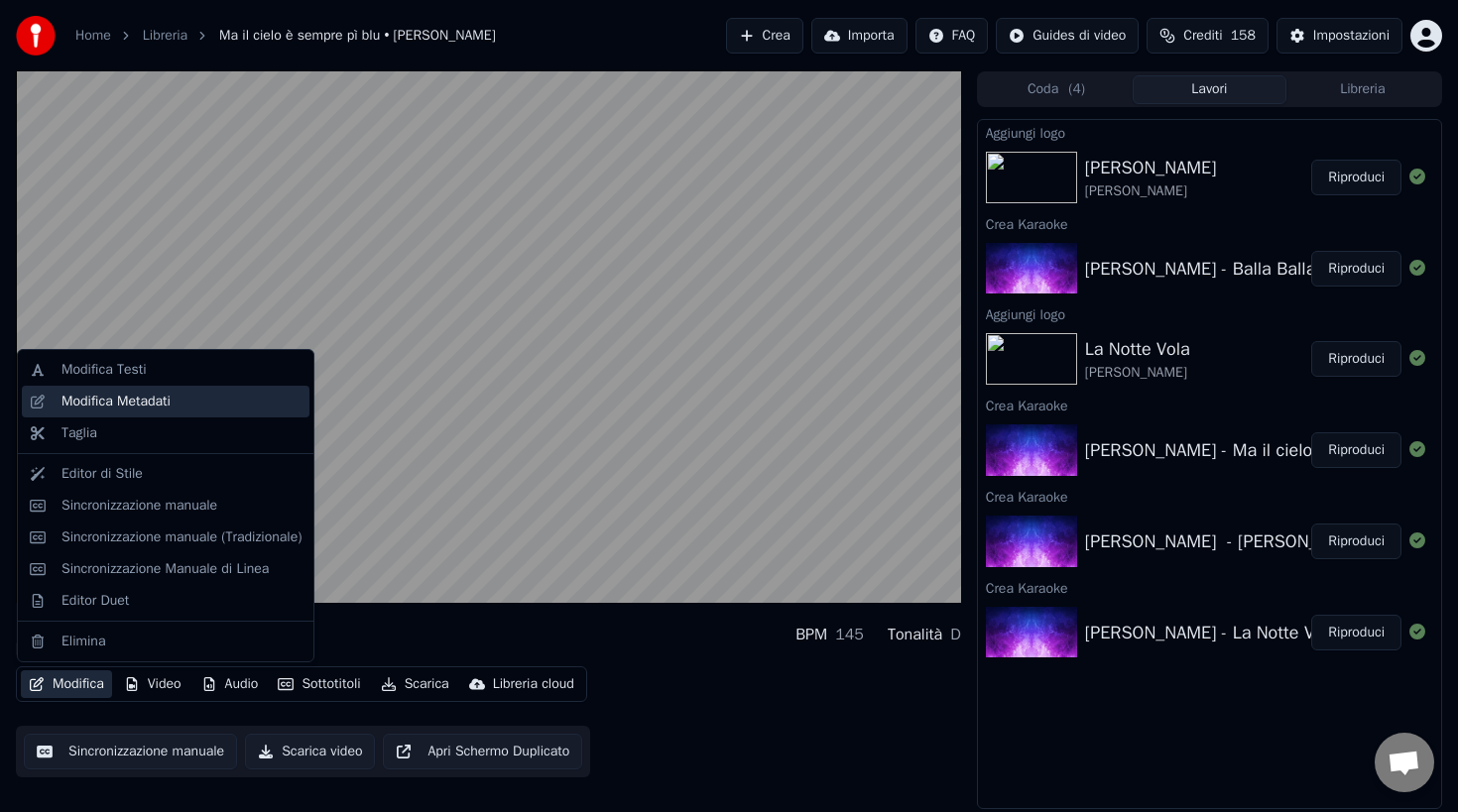 click on "Modifica Metadati" at bounding box center (116, 402) 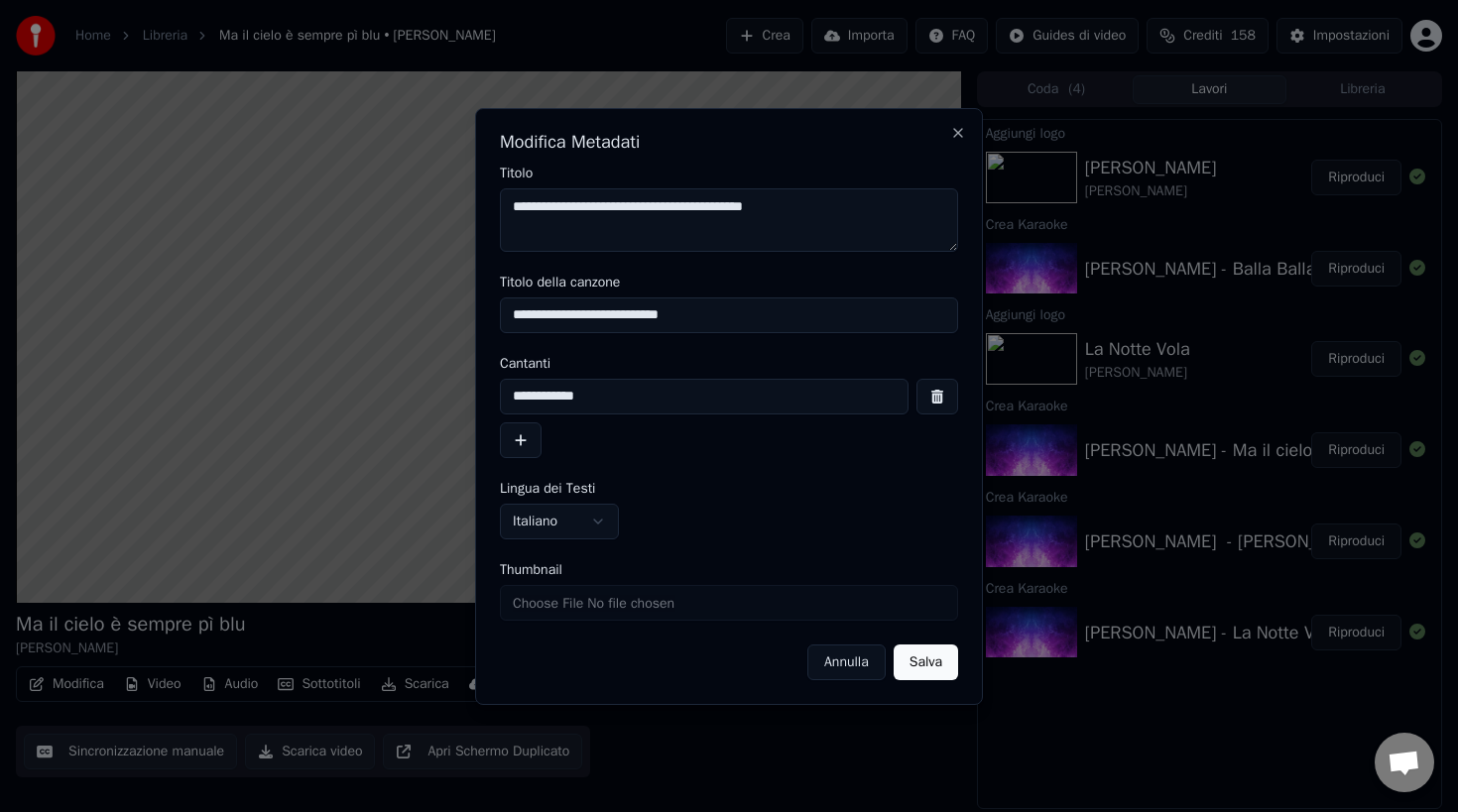 click on "**********" at bounding box center [729, 220] 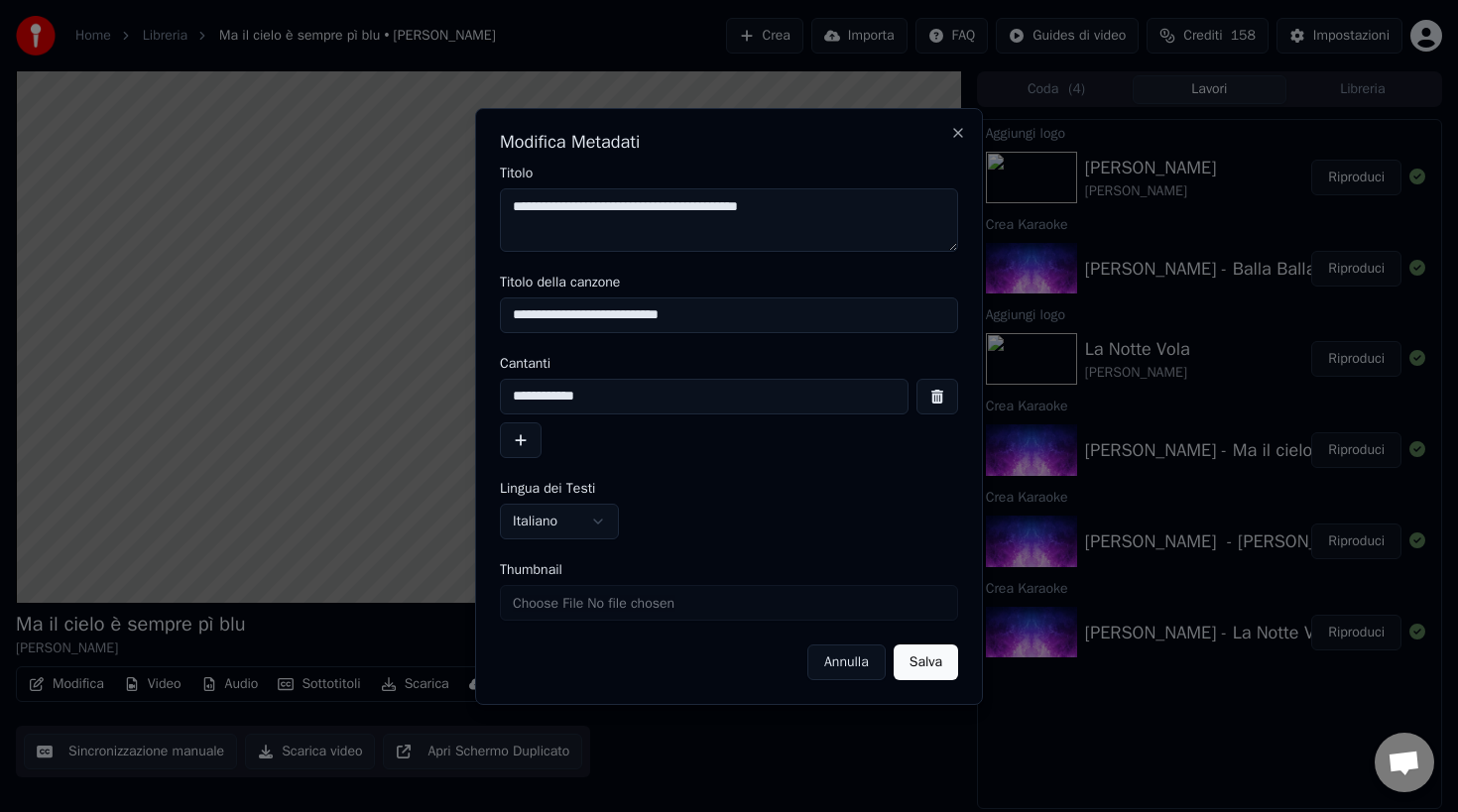 type on "**********" 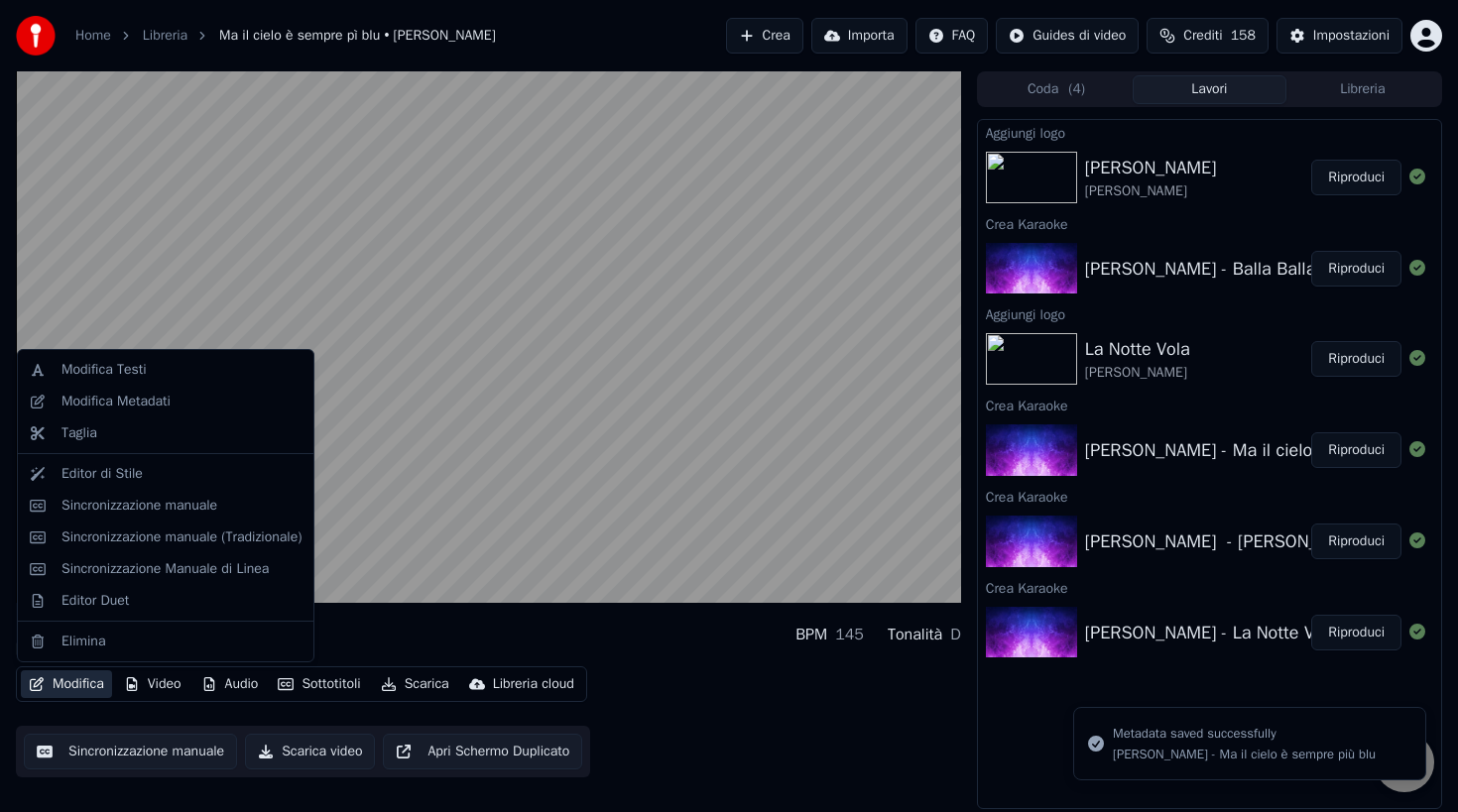 click on "Modifica" at bounding box center (66, 684) 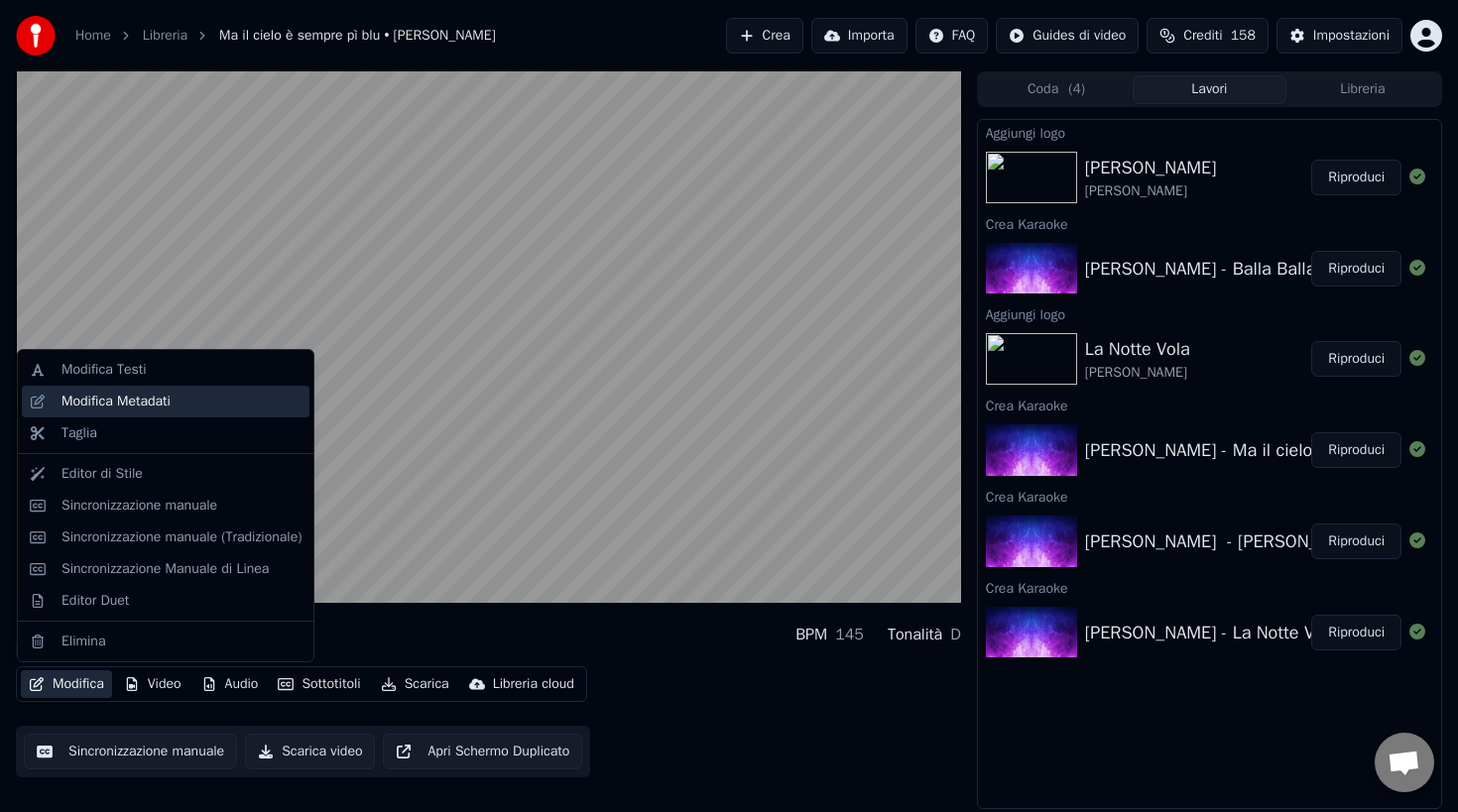 click on "Modifica Metadati" at bounding box center [116, 402] 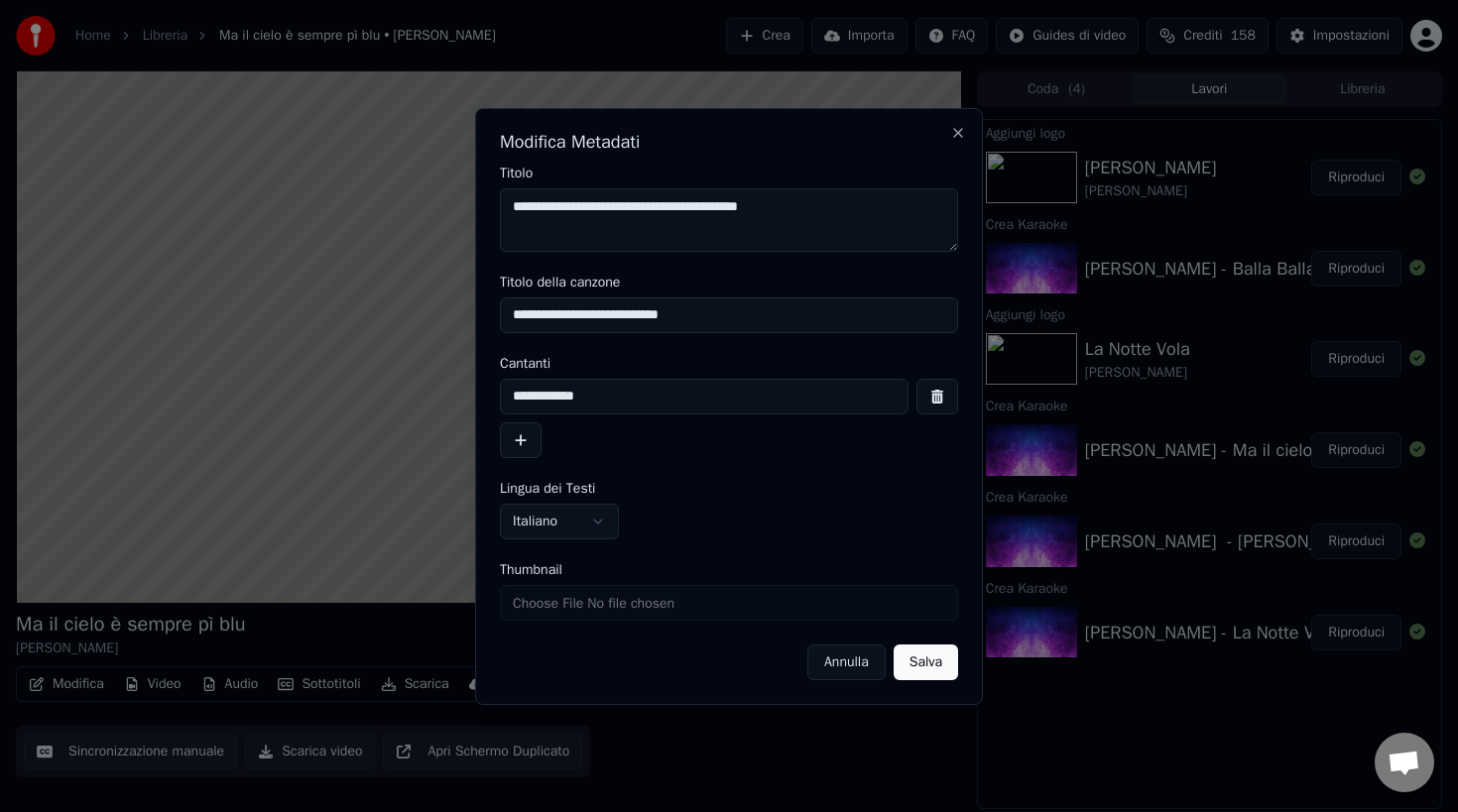 click on "**********" at bounding box center (729, 315) 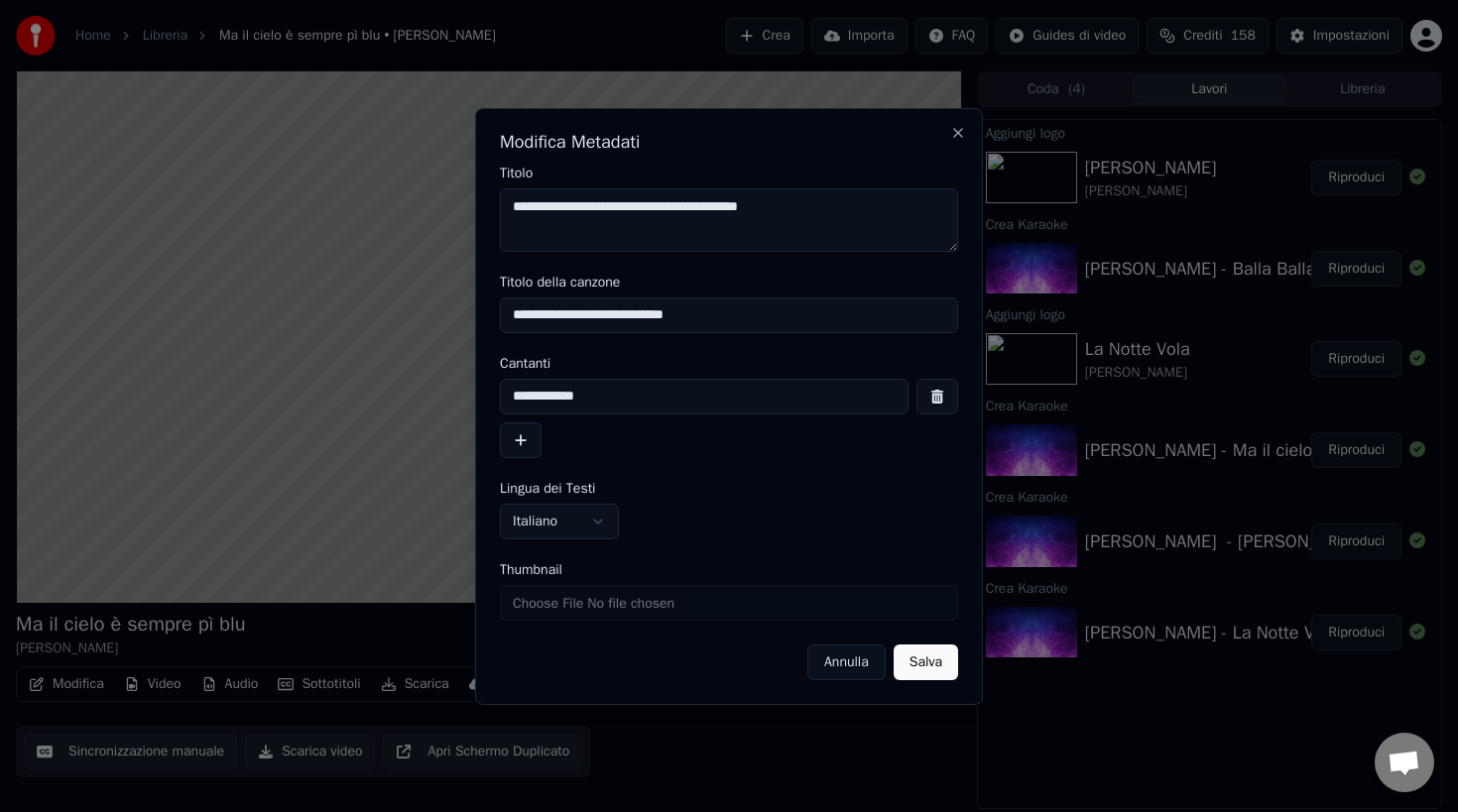 type on "**********" 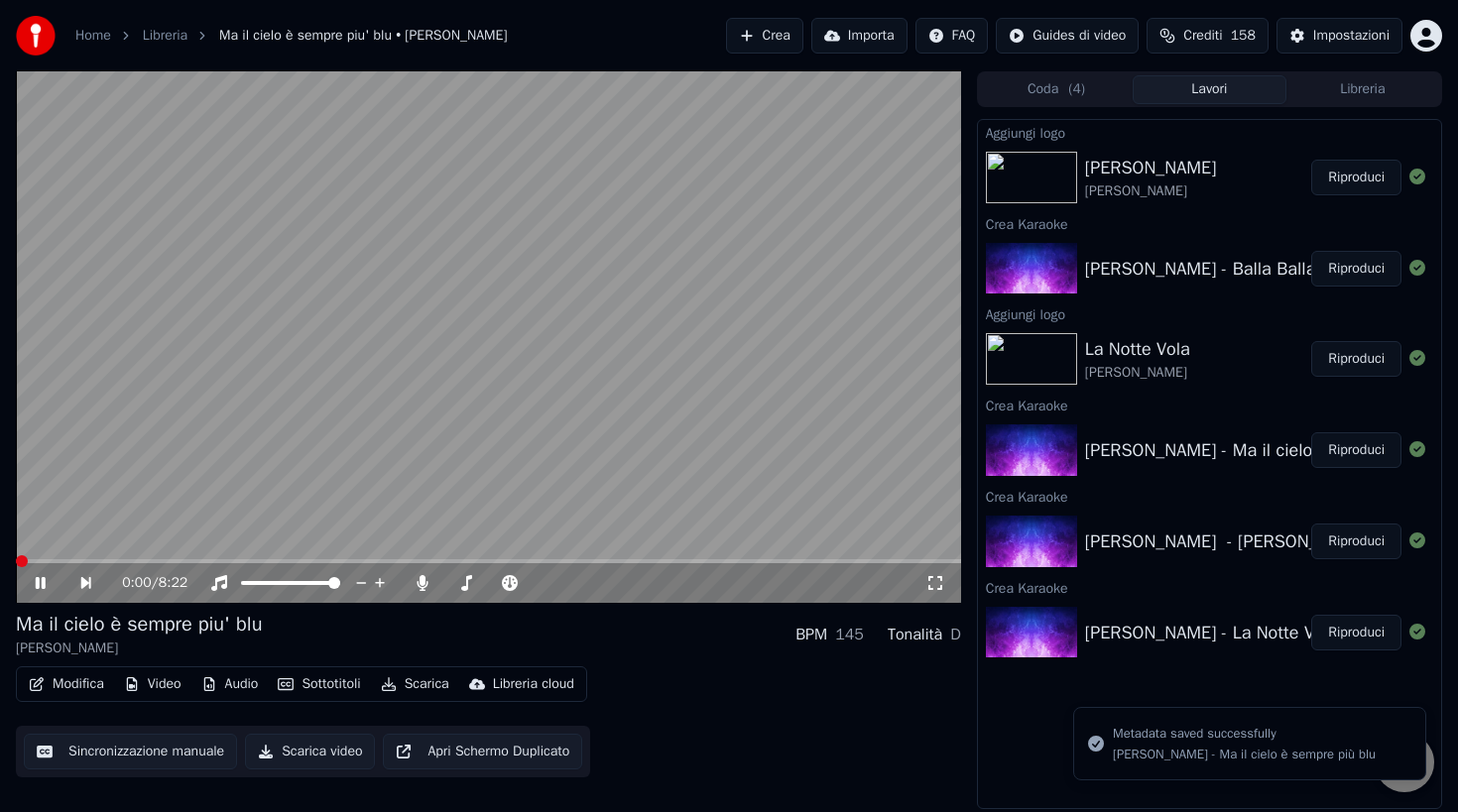 click at bounding box center [22, 561] 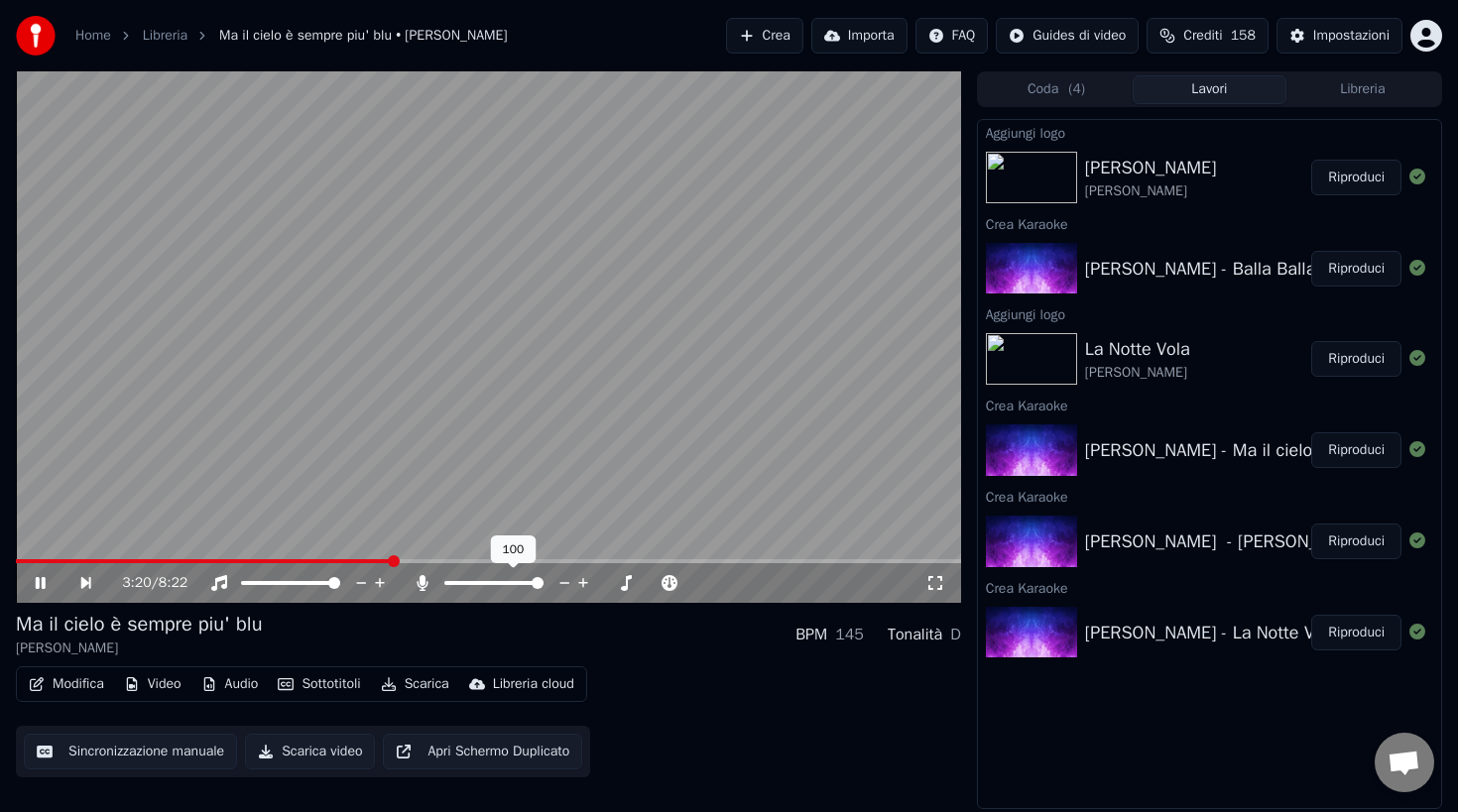 click at bounding box center [488, 561] 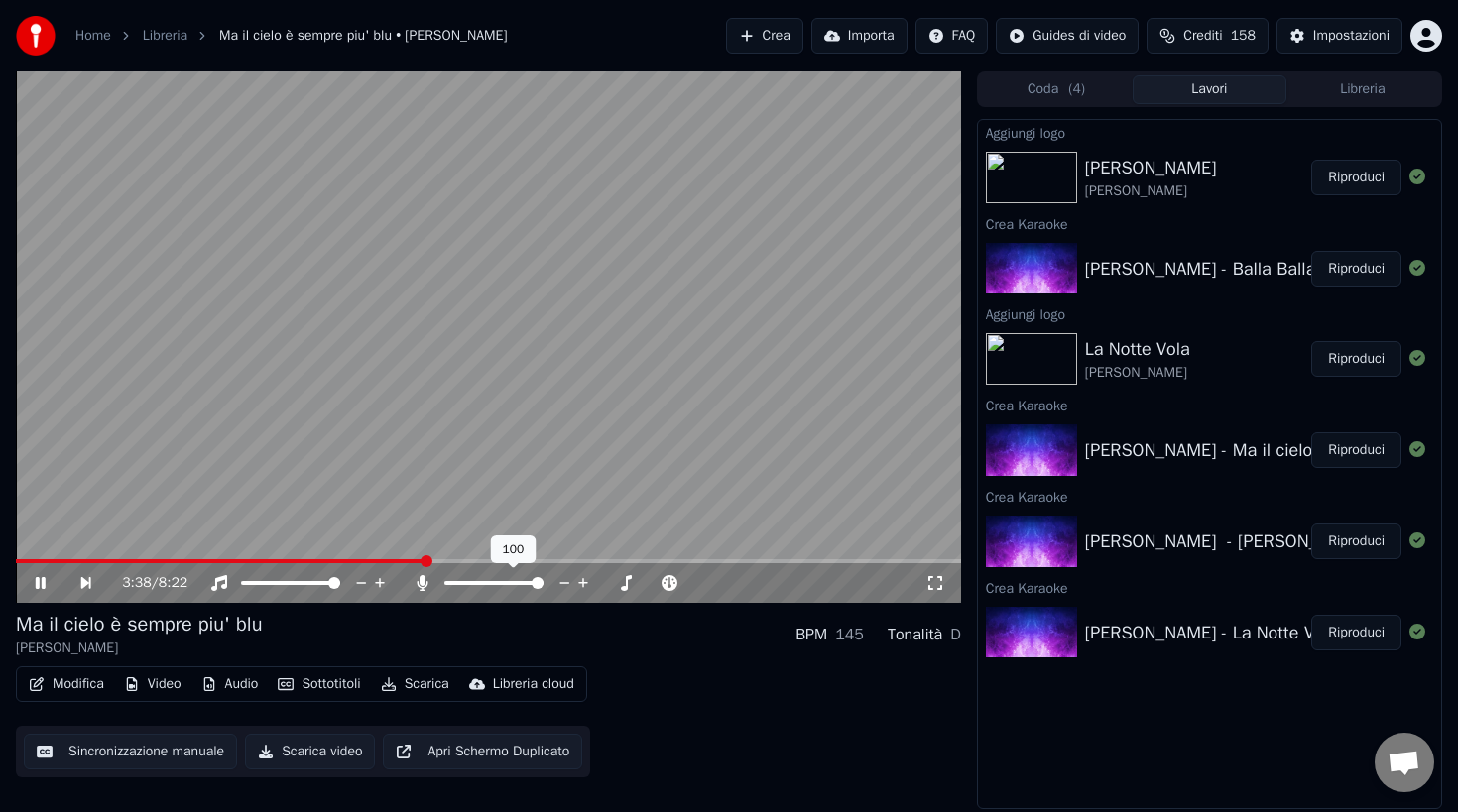 click at bounding box center (488, 561) 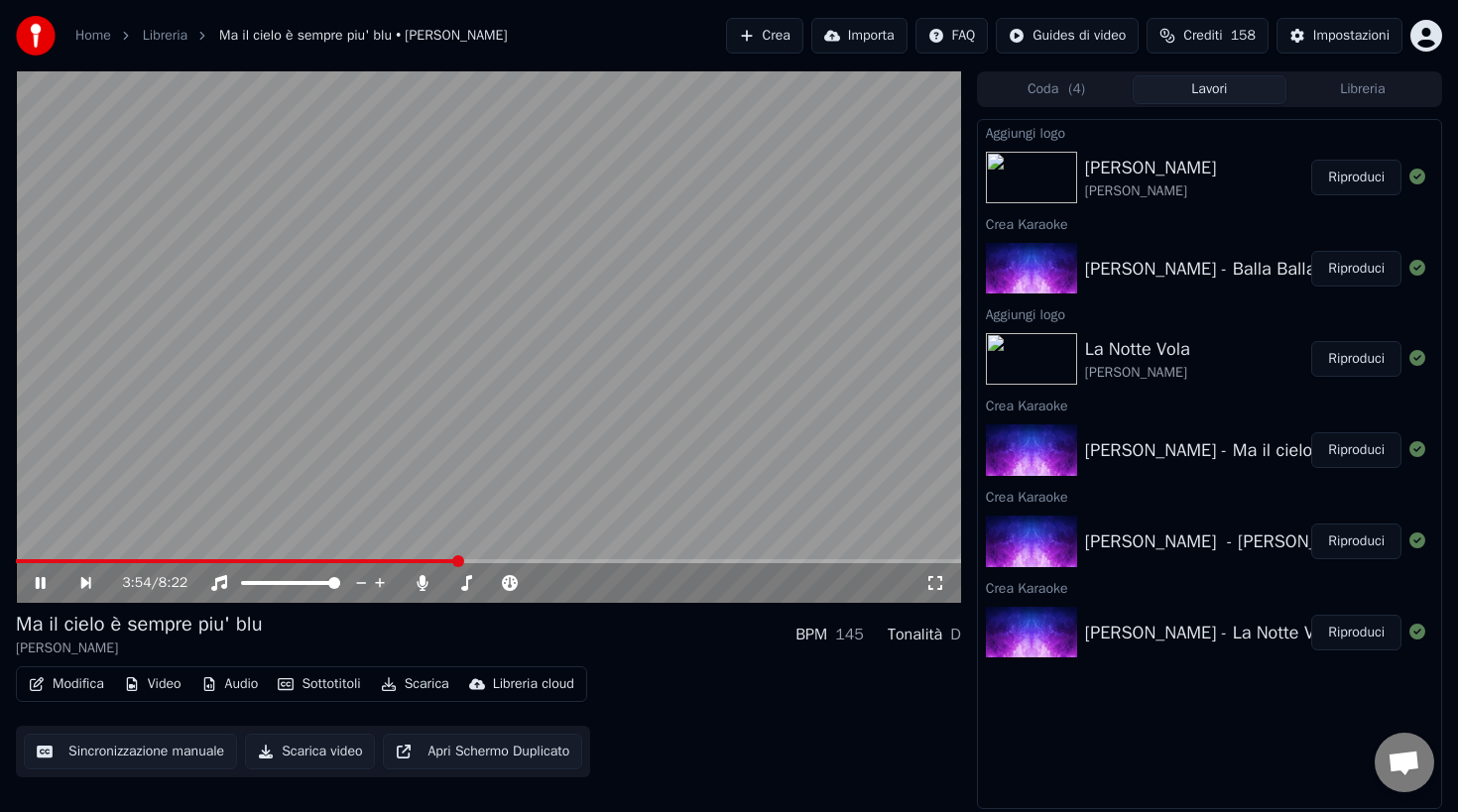 click on "Modifica" at bounding box center [66, 684] 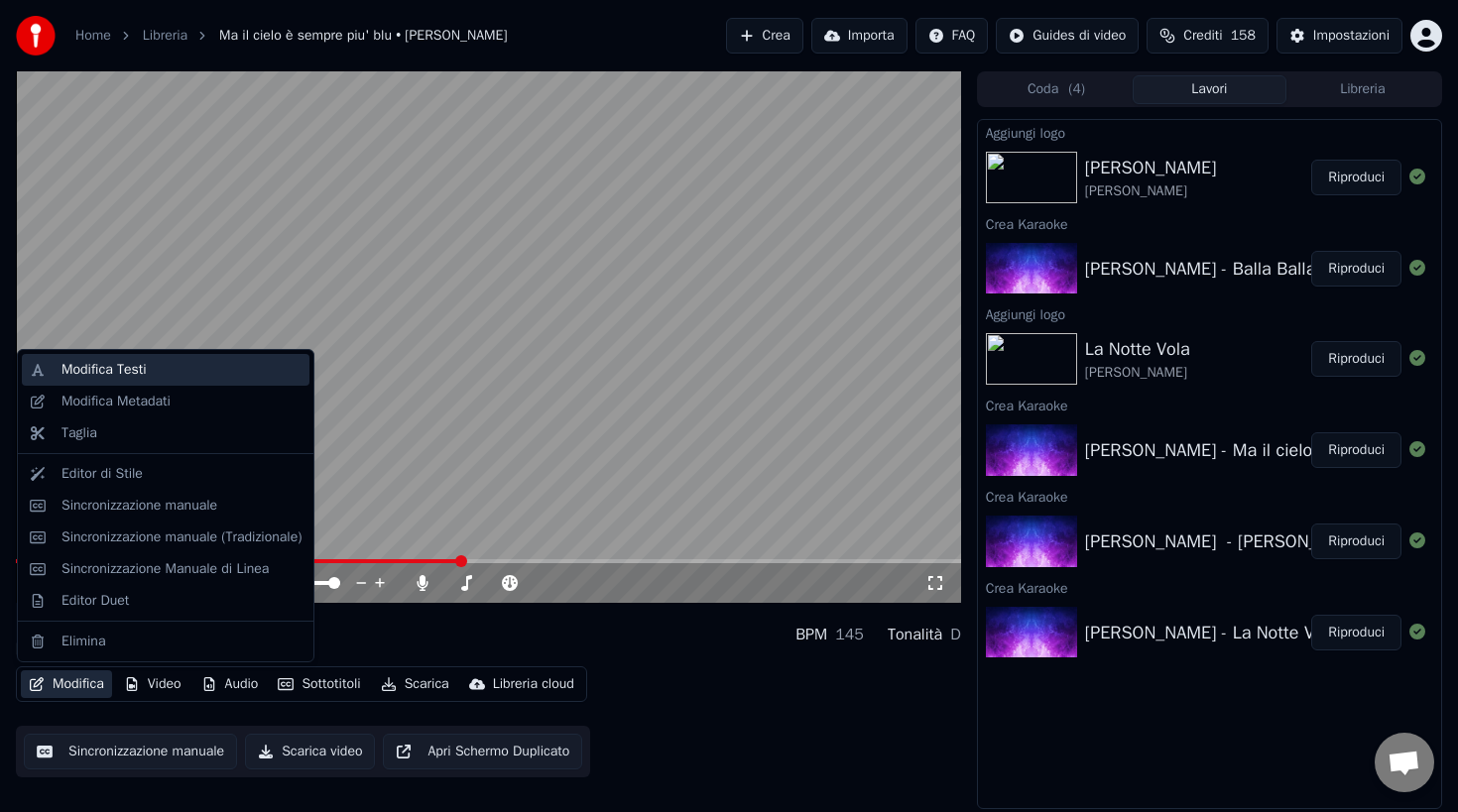 click on "Modifica Testi" at bounding box center (104, 370) 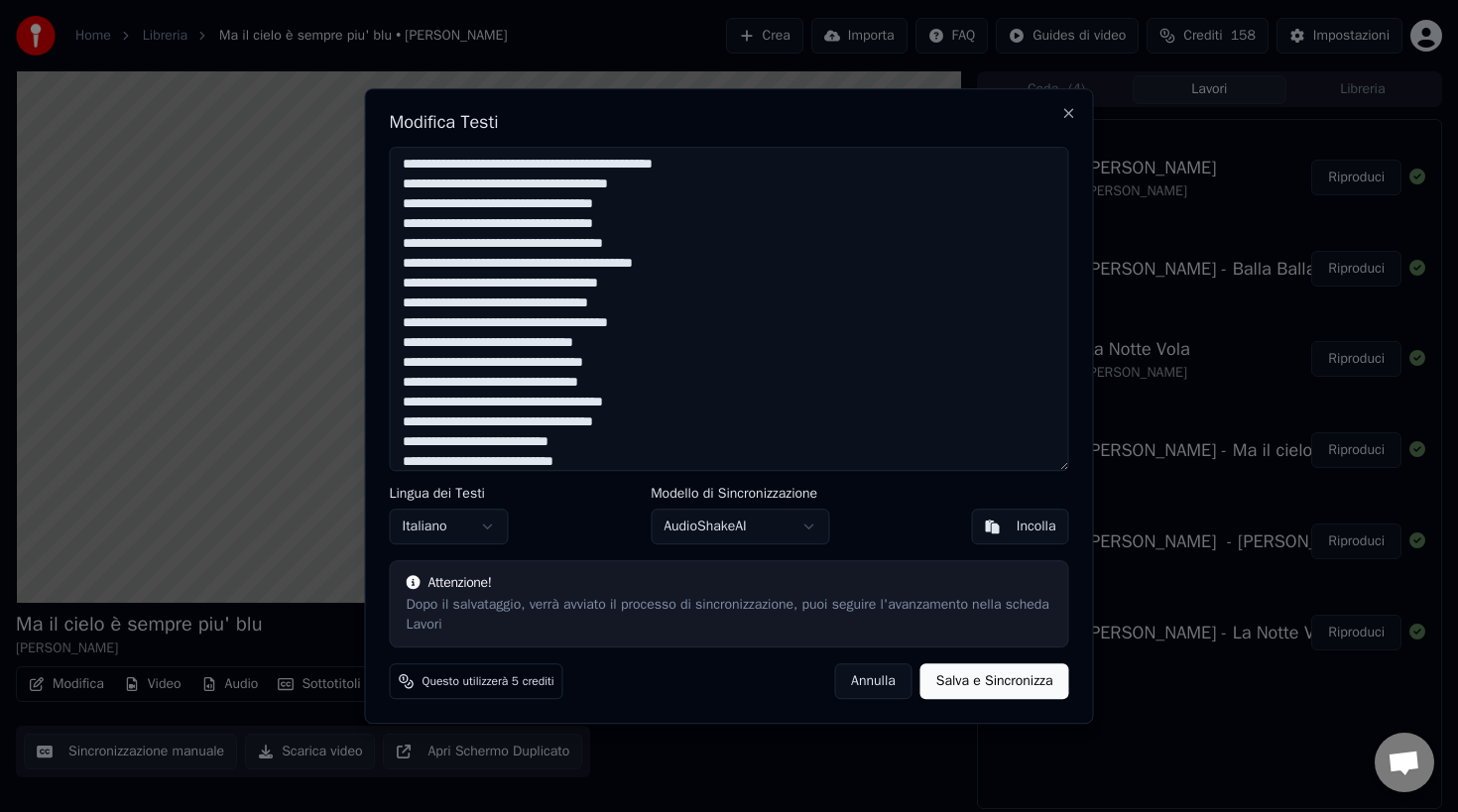 scroll, scrollTop: 744, scrollLeft: 0, axis: vertical 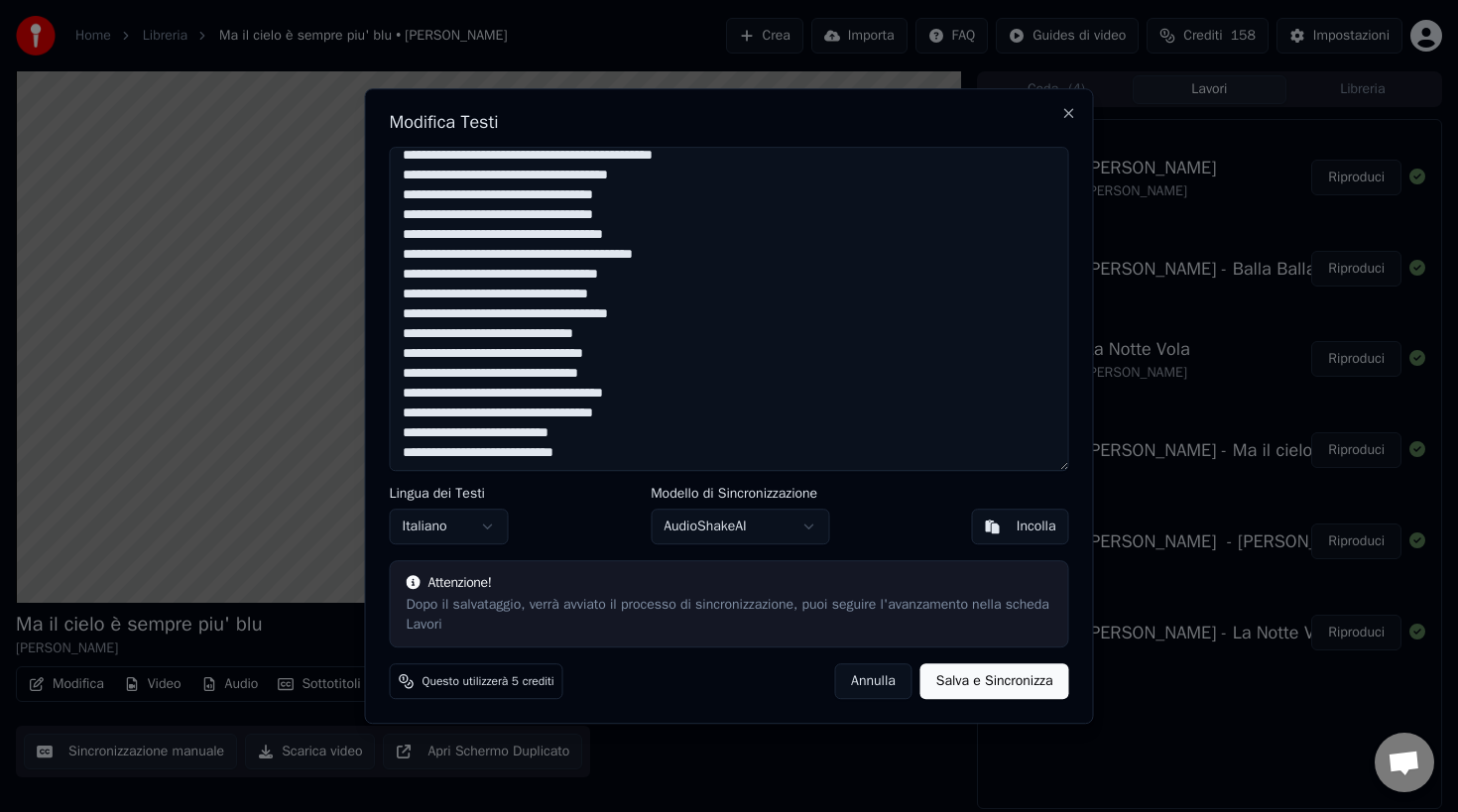 drag, startPoint x: 761, startPoint y: 124, endPoint x: 983, endPoint y: 127, distance: 222.0203 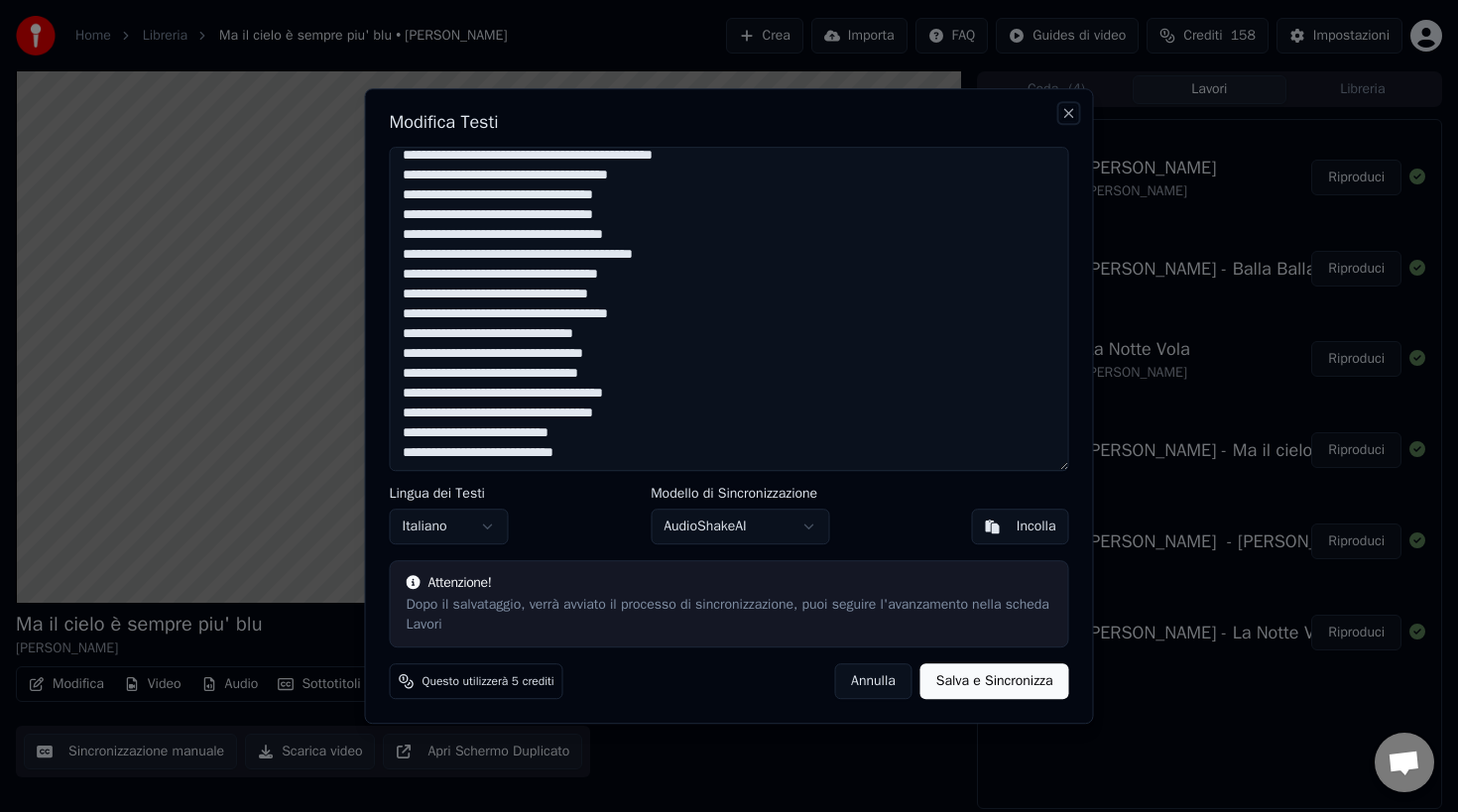 click on "Close" at bounding box center (1069, 113) 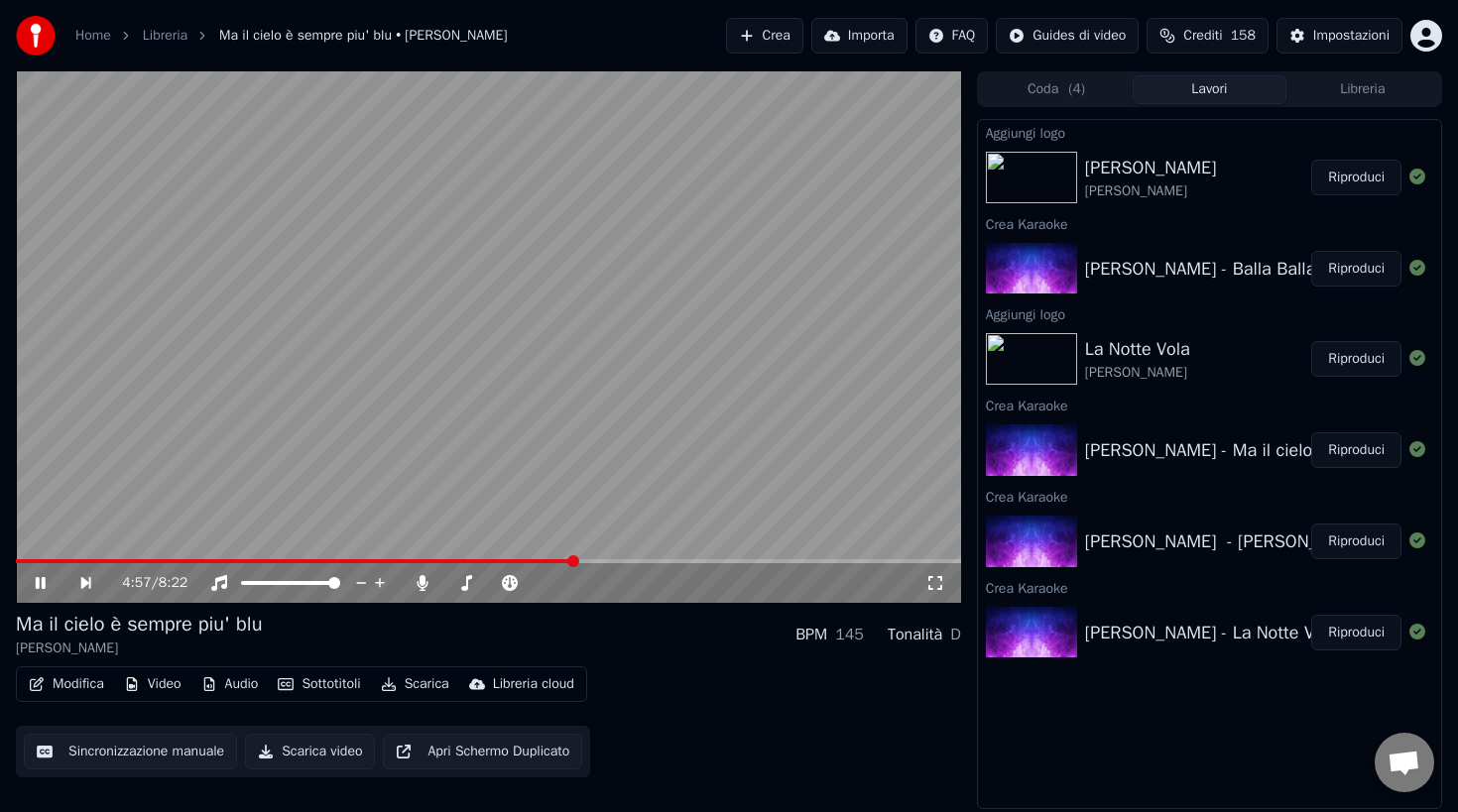 click at bounding box center (488, 561) 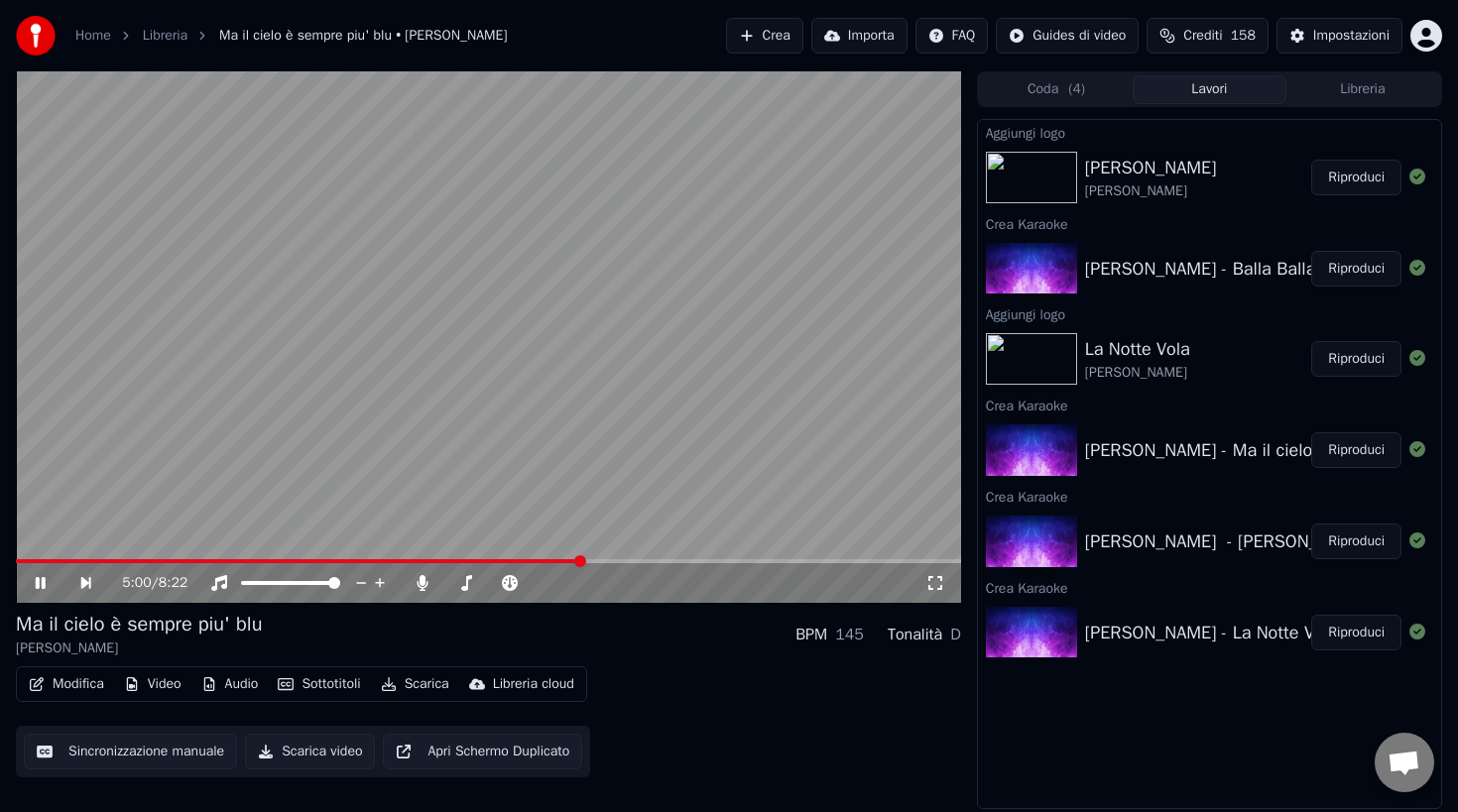click at bounding box center (488, 337) 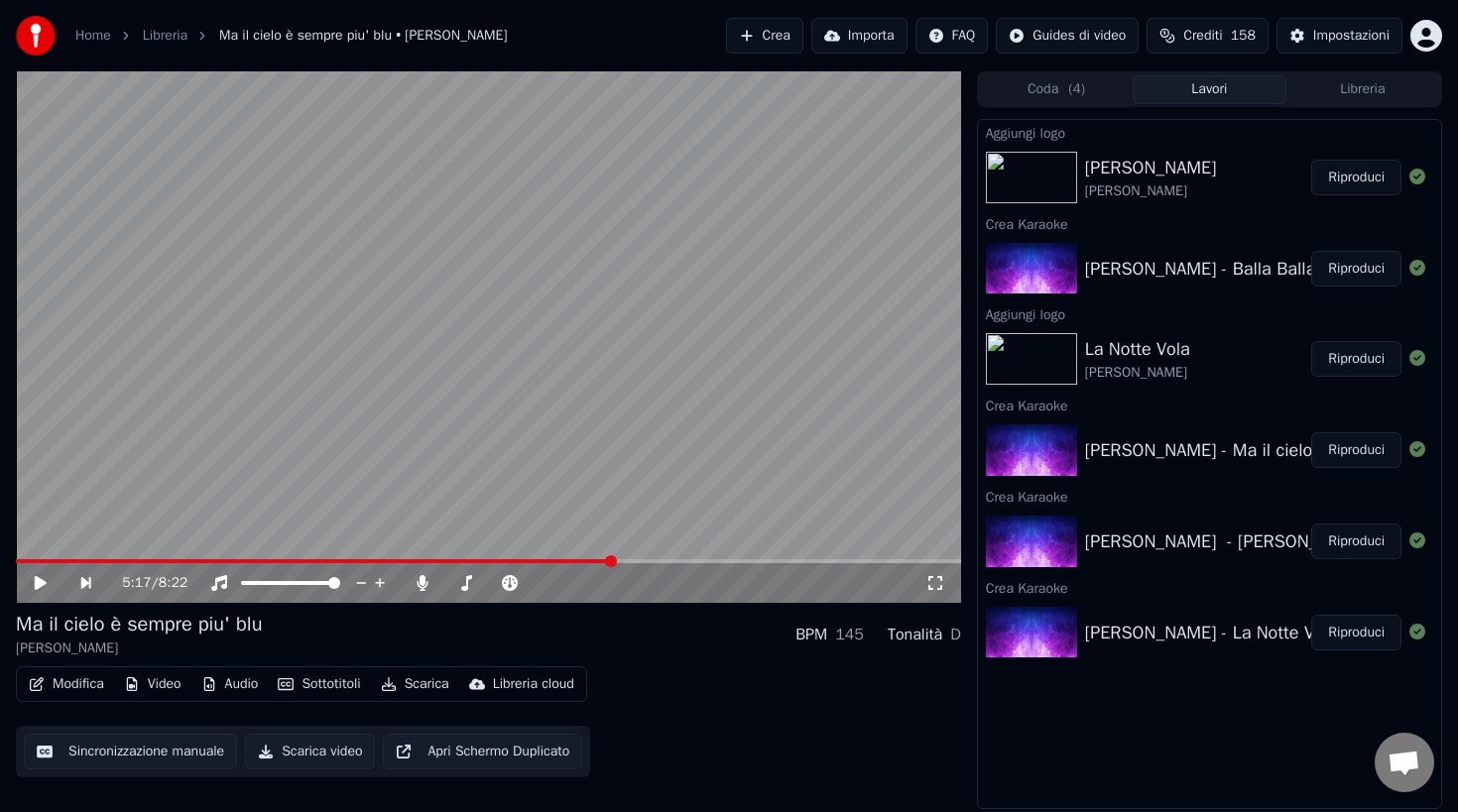 click at bounding box center [488, 561] 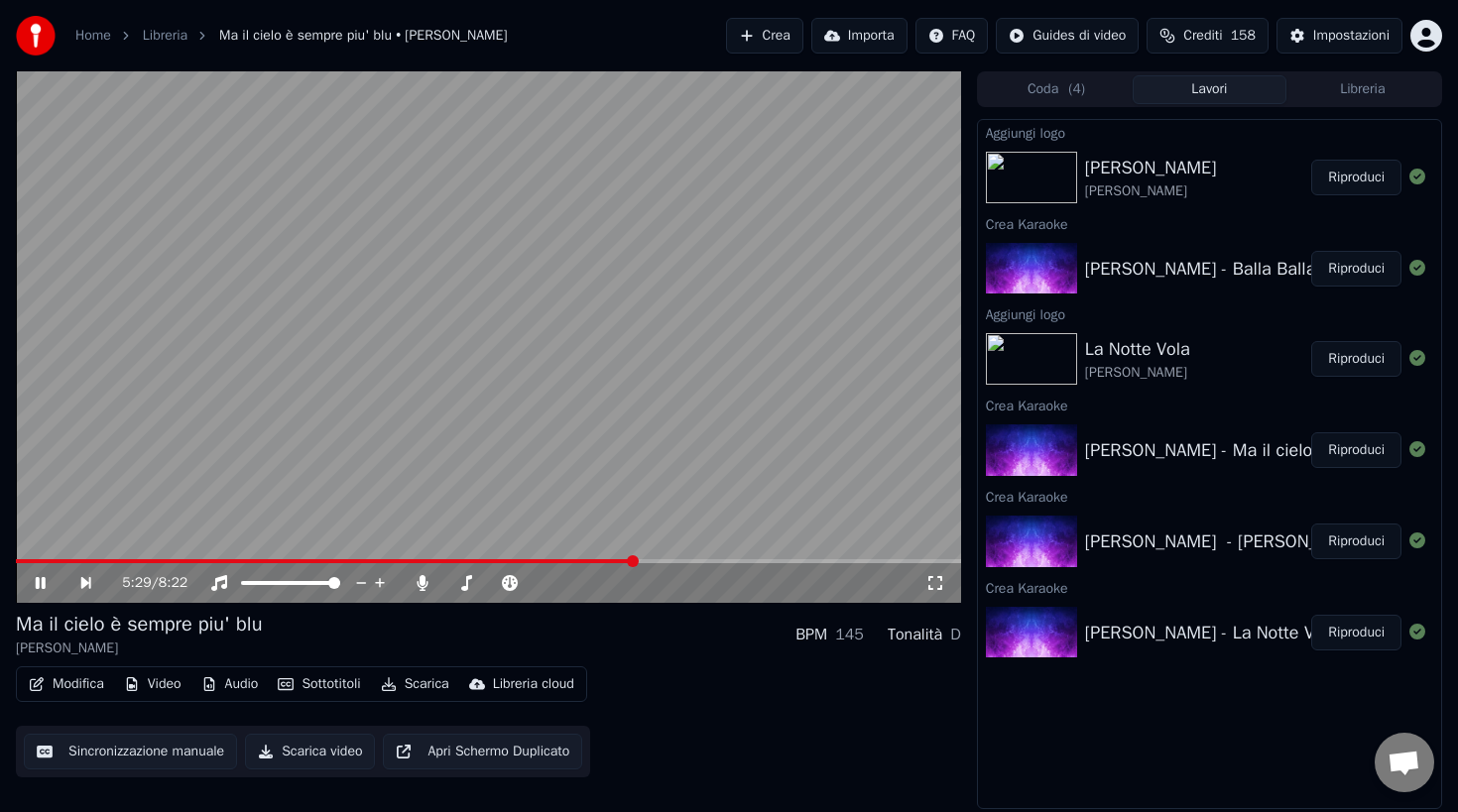 click at bounding box center (488, 561) 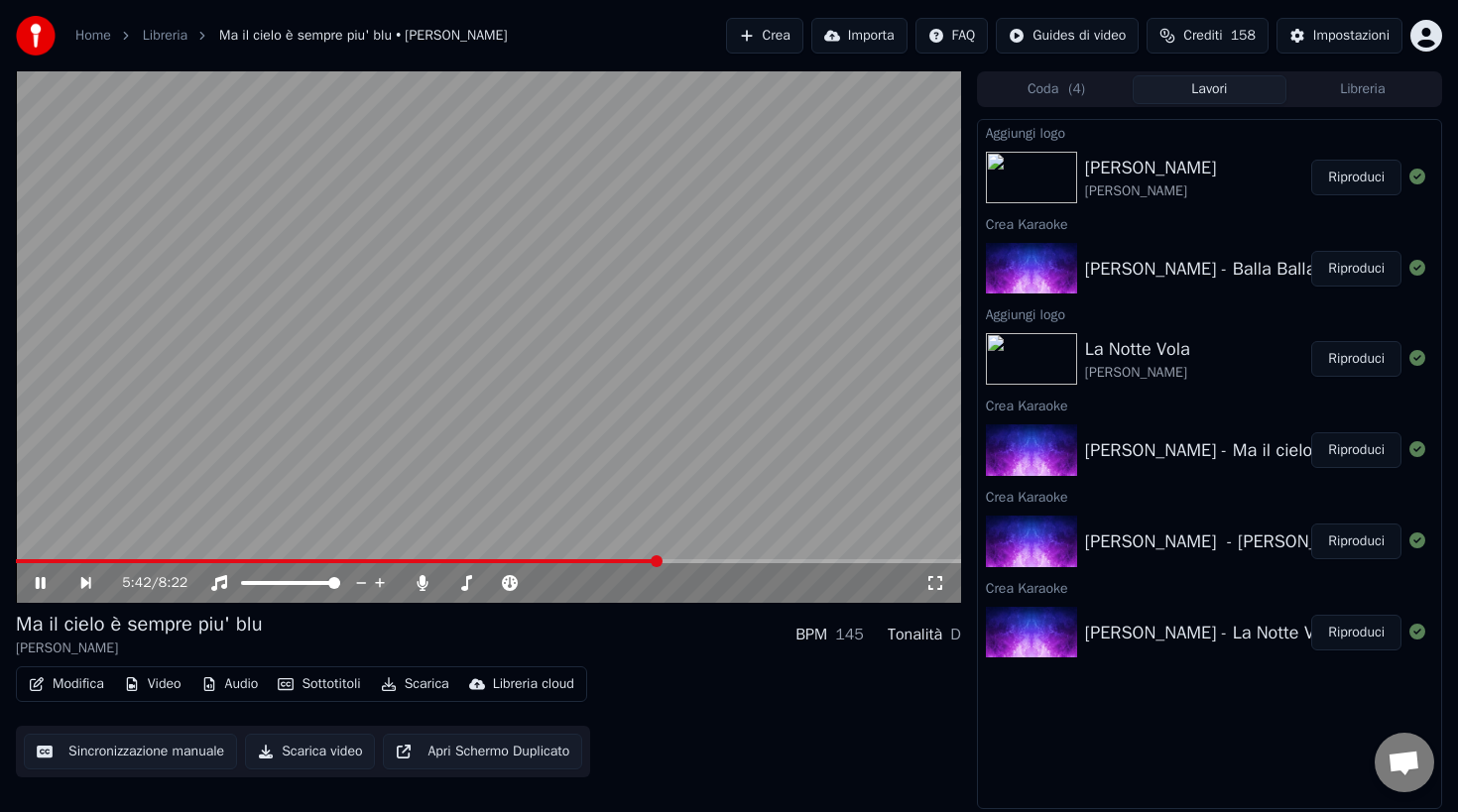 click at bounding box center [488, 561] 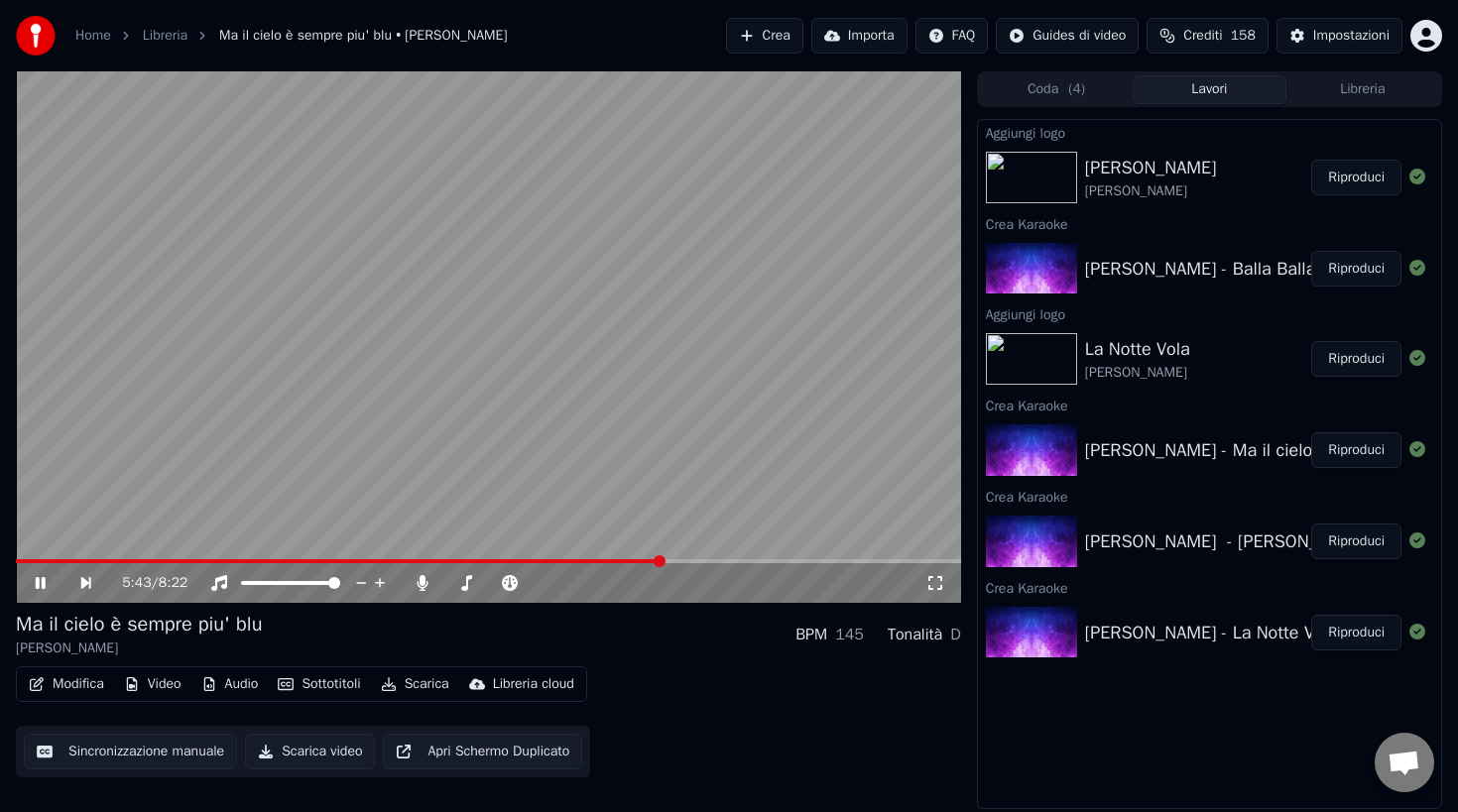 click at bounding box center [488, 561] 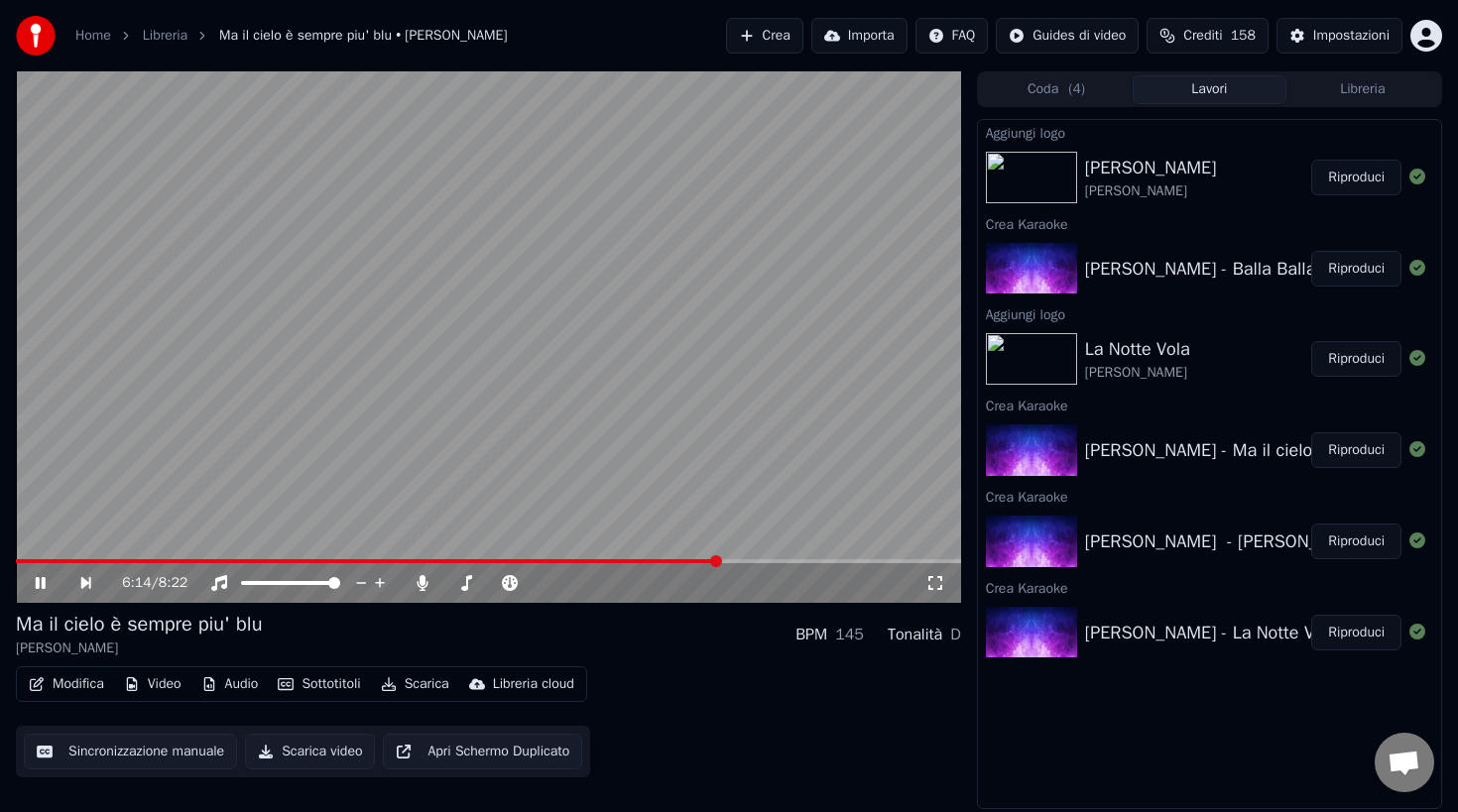 click at bounding box center [488, 561] 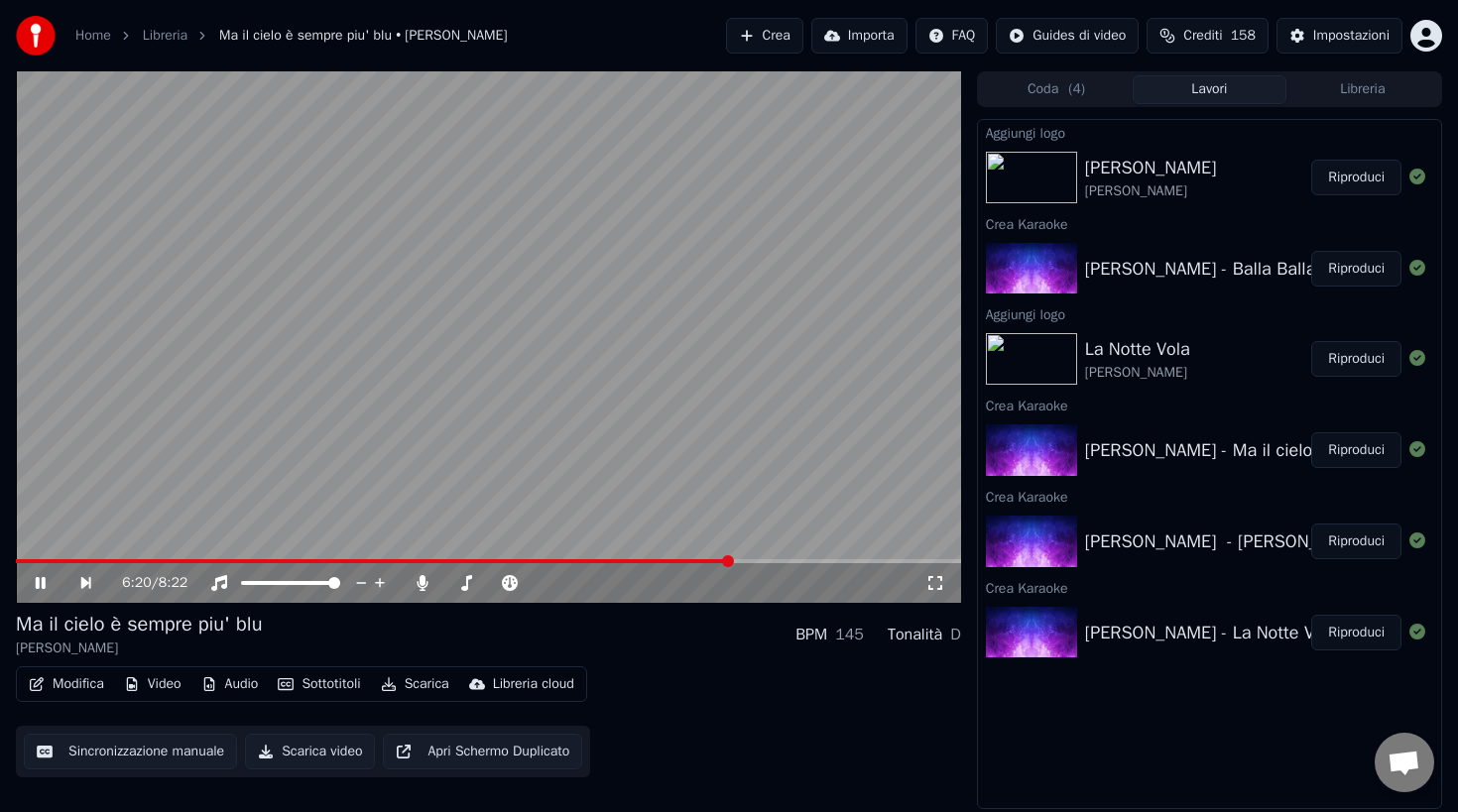 click at bounding box center (488, 561) 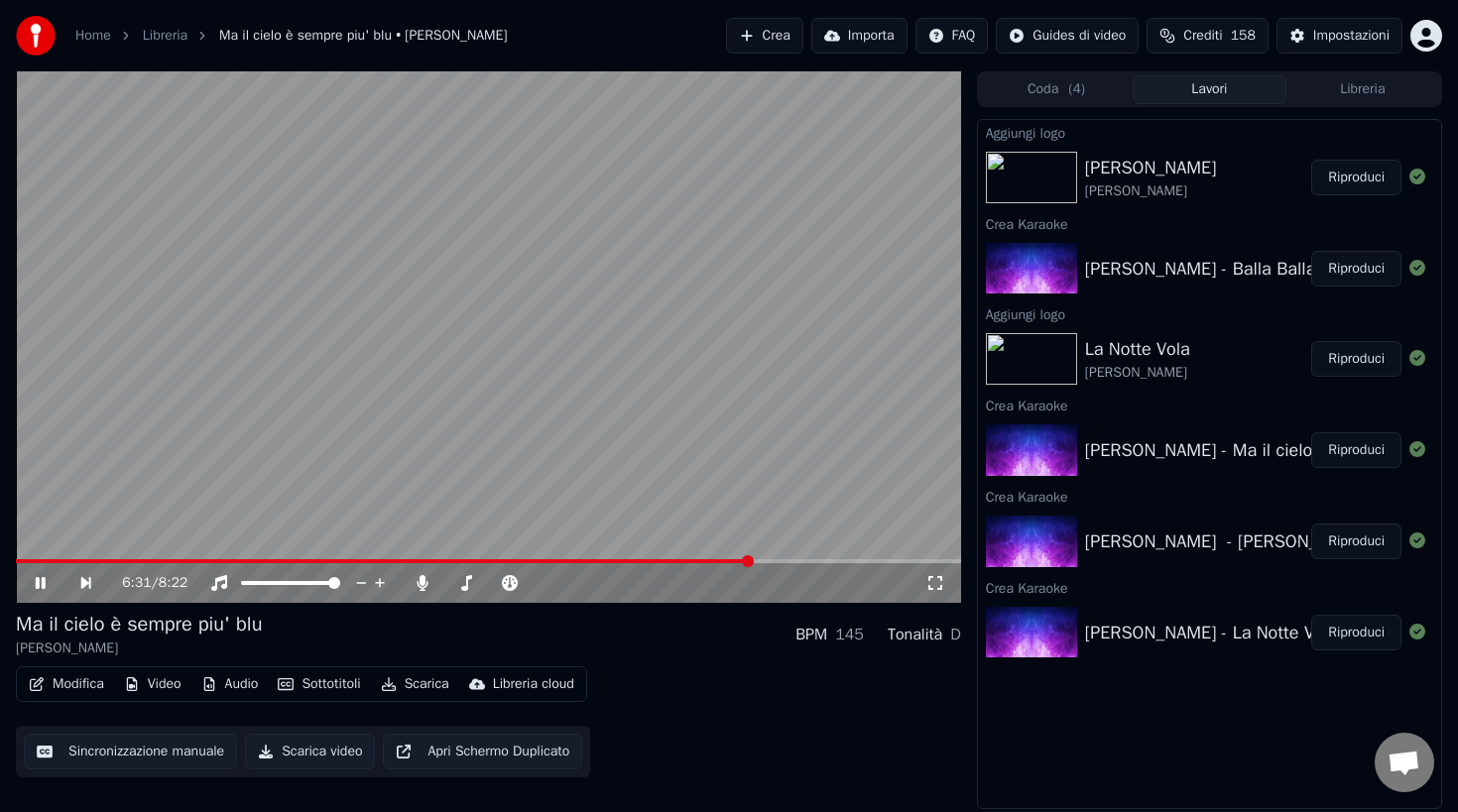 click at bounding box center (488, 561) 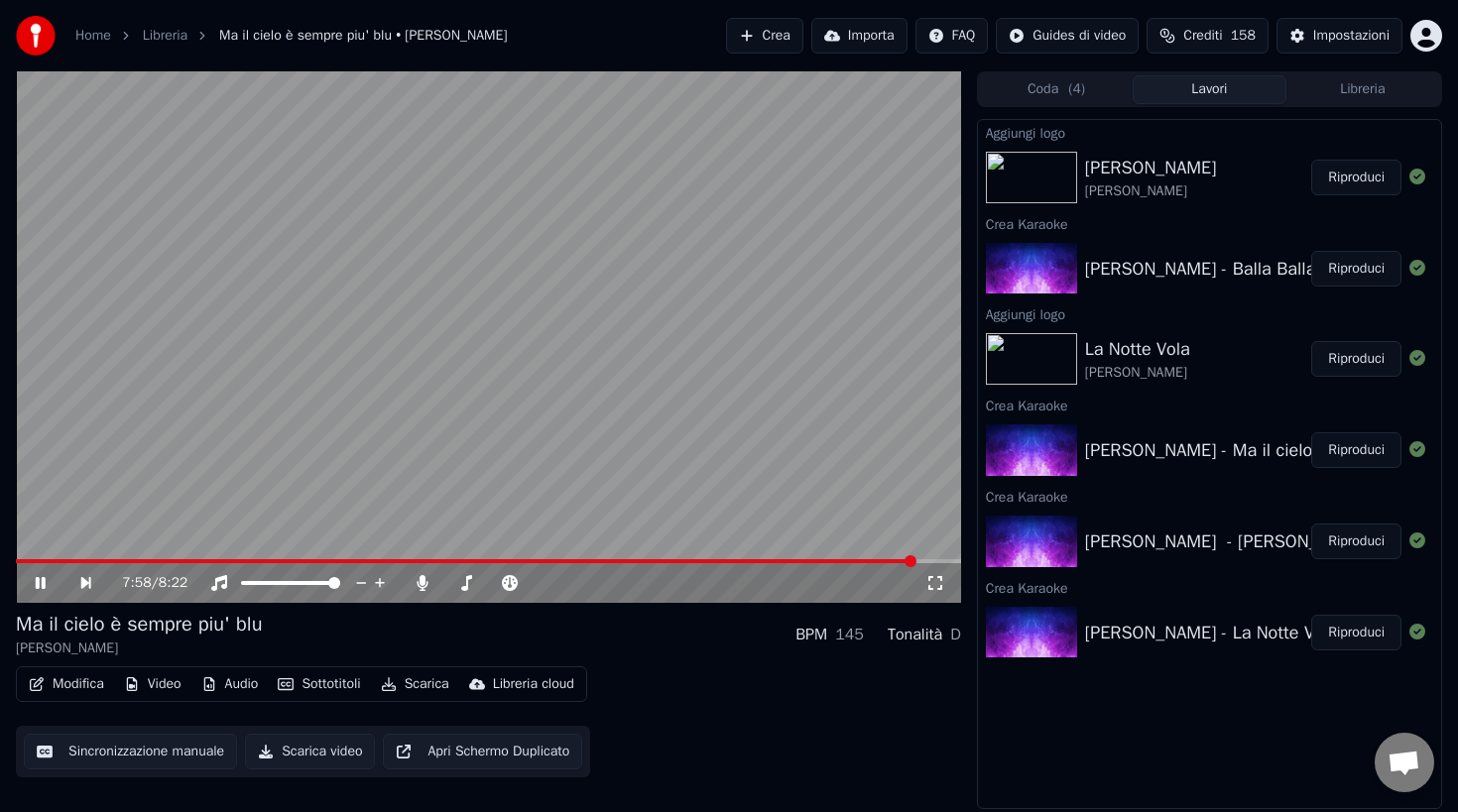 click 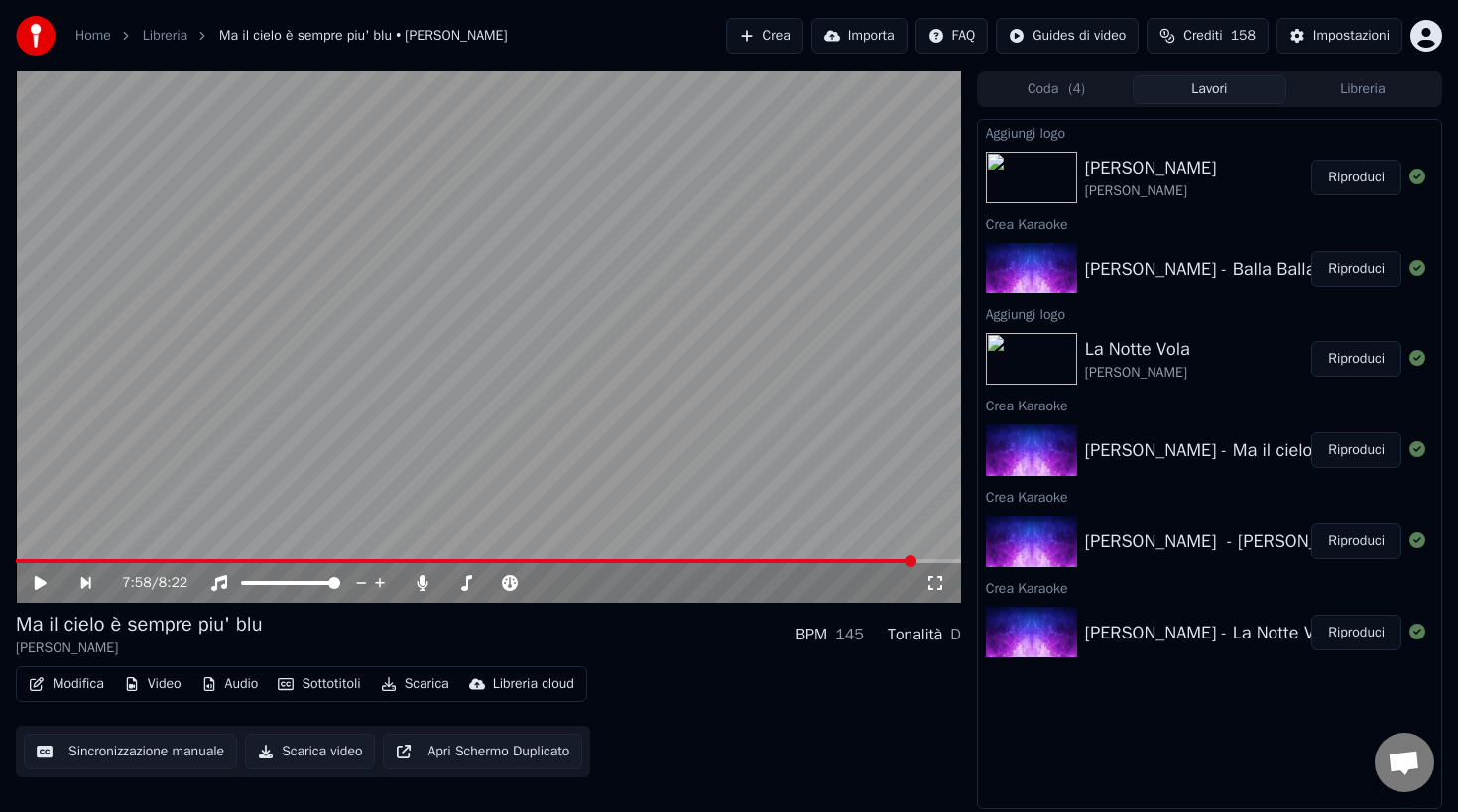 click on "Audio" at bounding box center [230, 684] 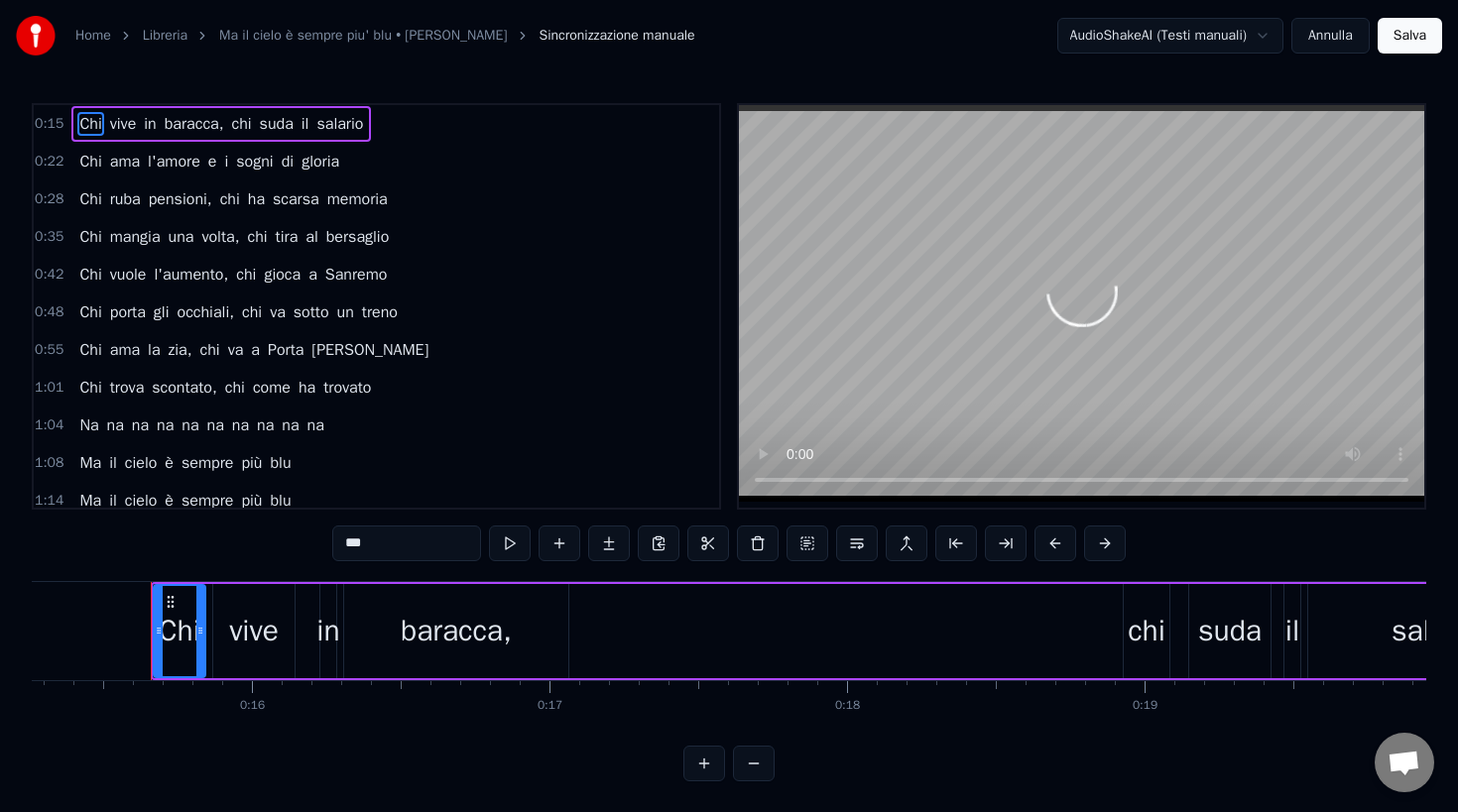 scroll, scrollTop: 0, scrollLeft: 4560, axis: horizontal 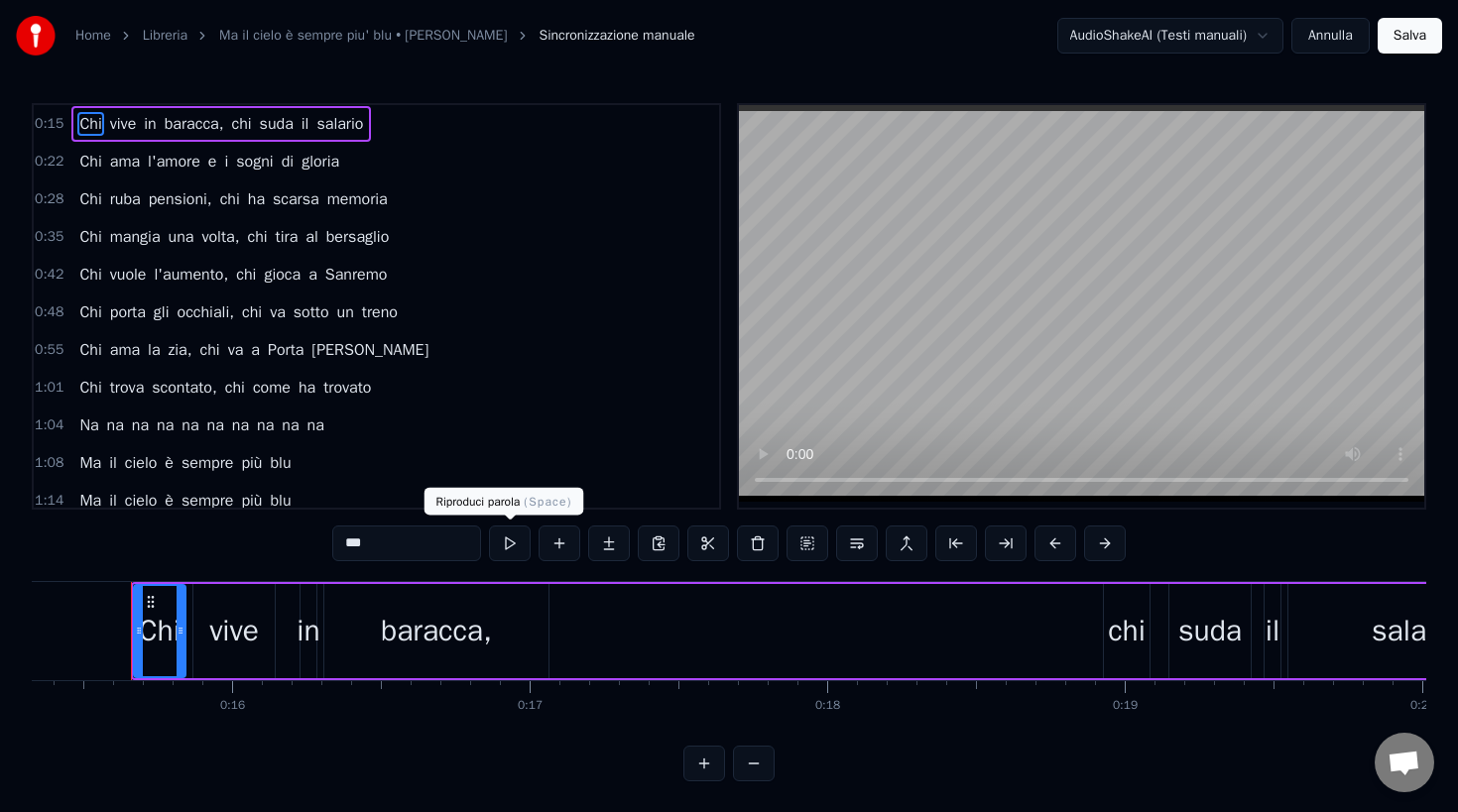 click at bounding box center [510, 543] 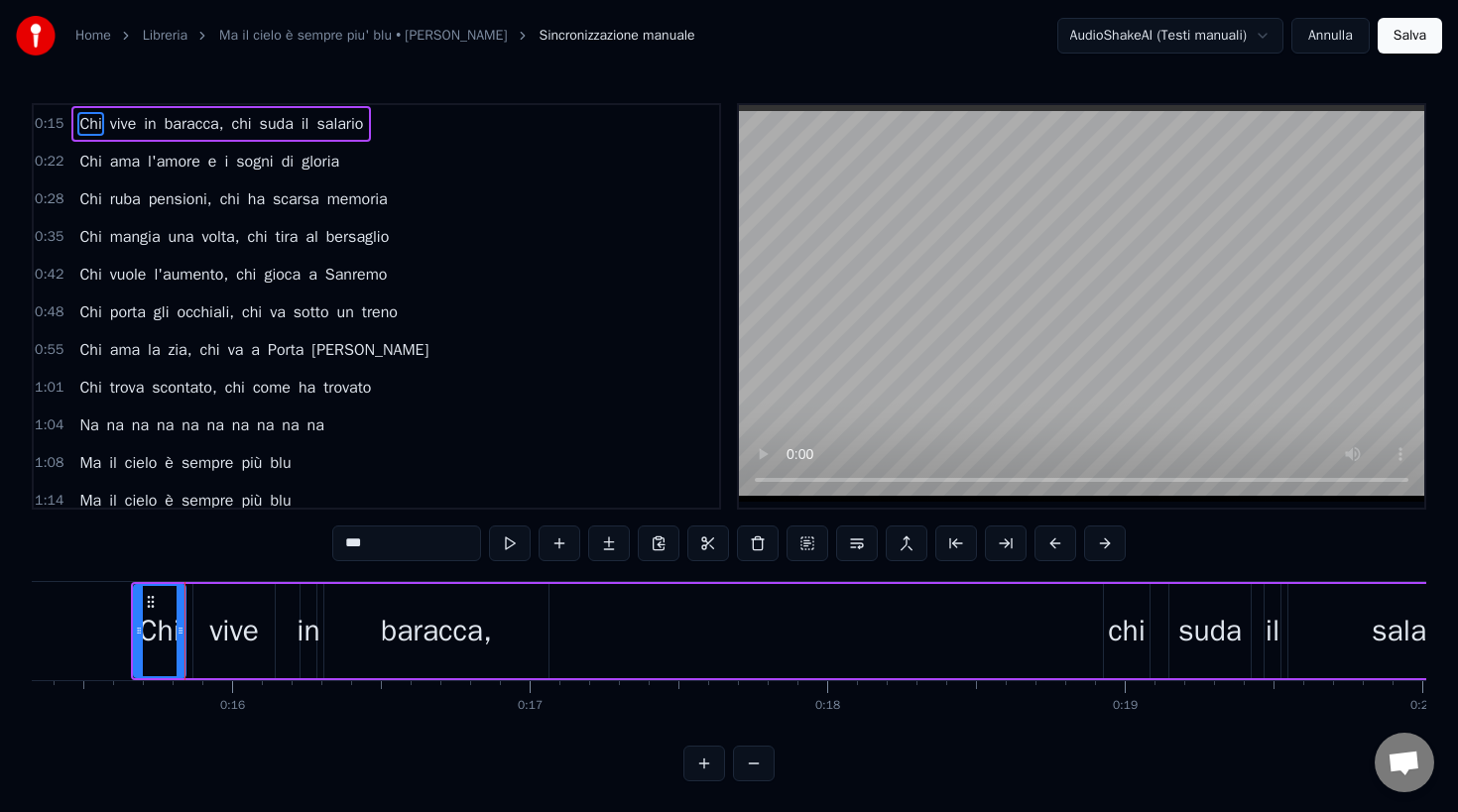 click at bounding box center [510, 543] 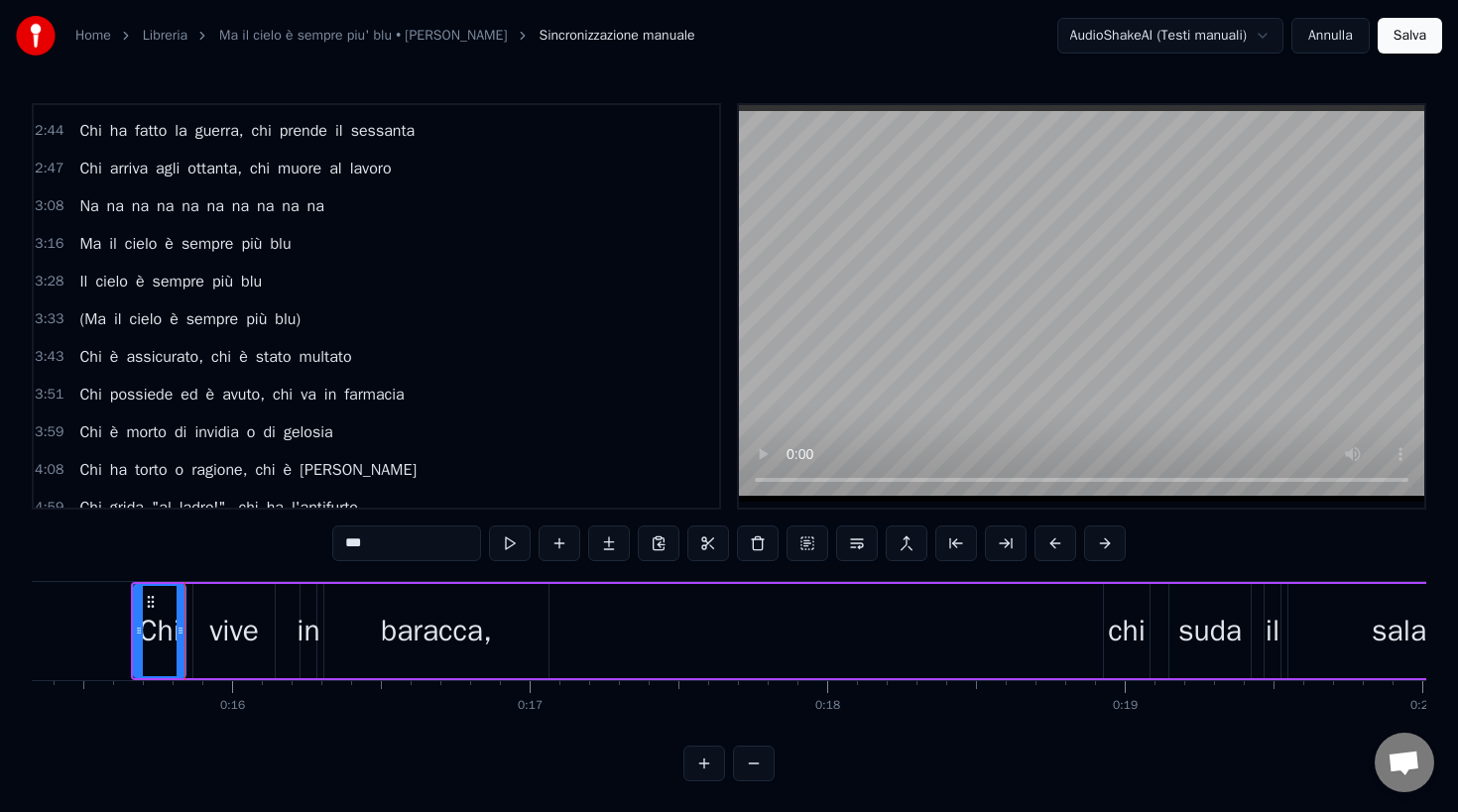 scroll, scrollTop: 958, scrollLeft: 0, axis: vertical 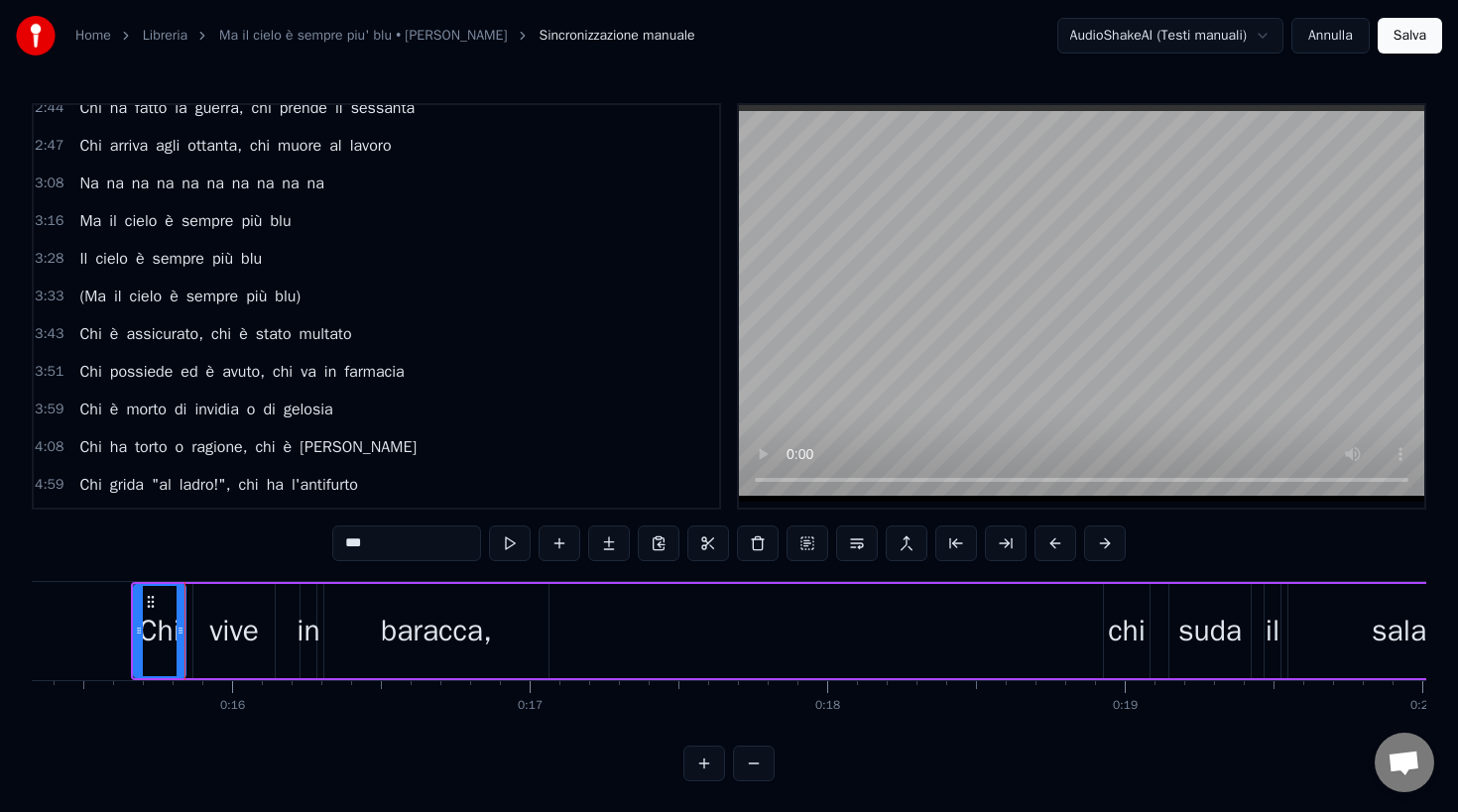 click on "cielo" at bounding box center [141, 221] 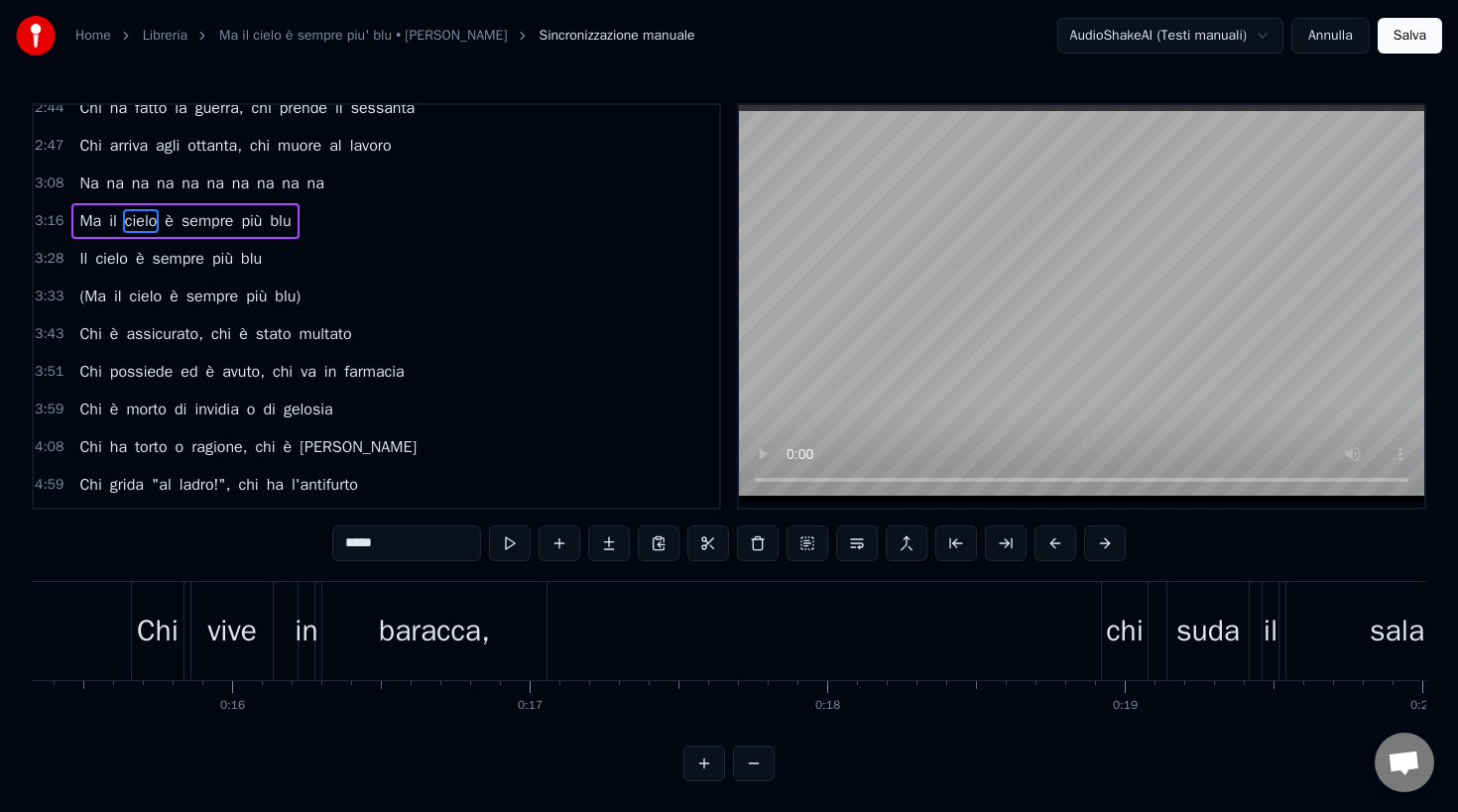 scroll, scrollTop: 953, scrollLeft: 0, axis: vertical 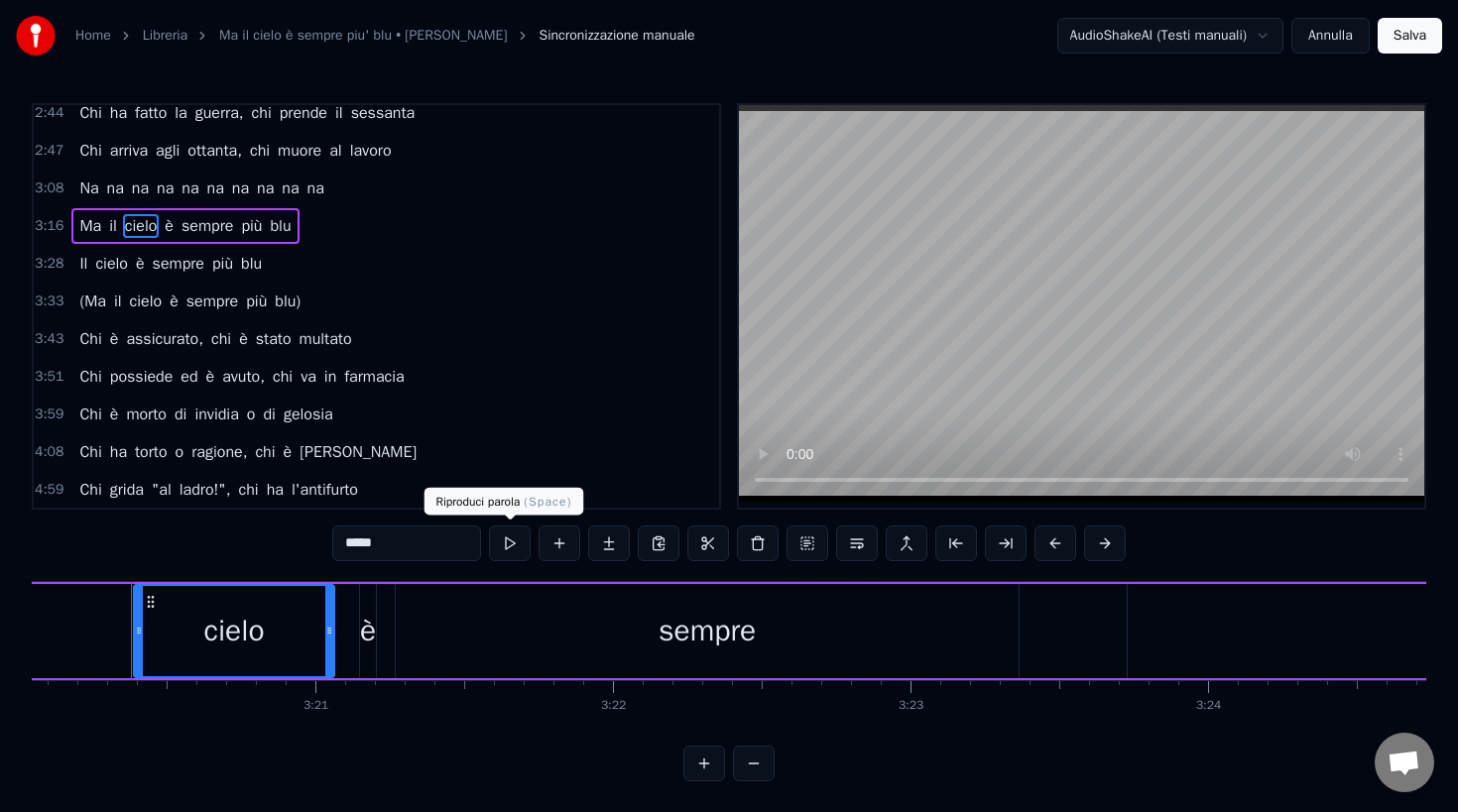 click at bounding box center [510, 543] 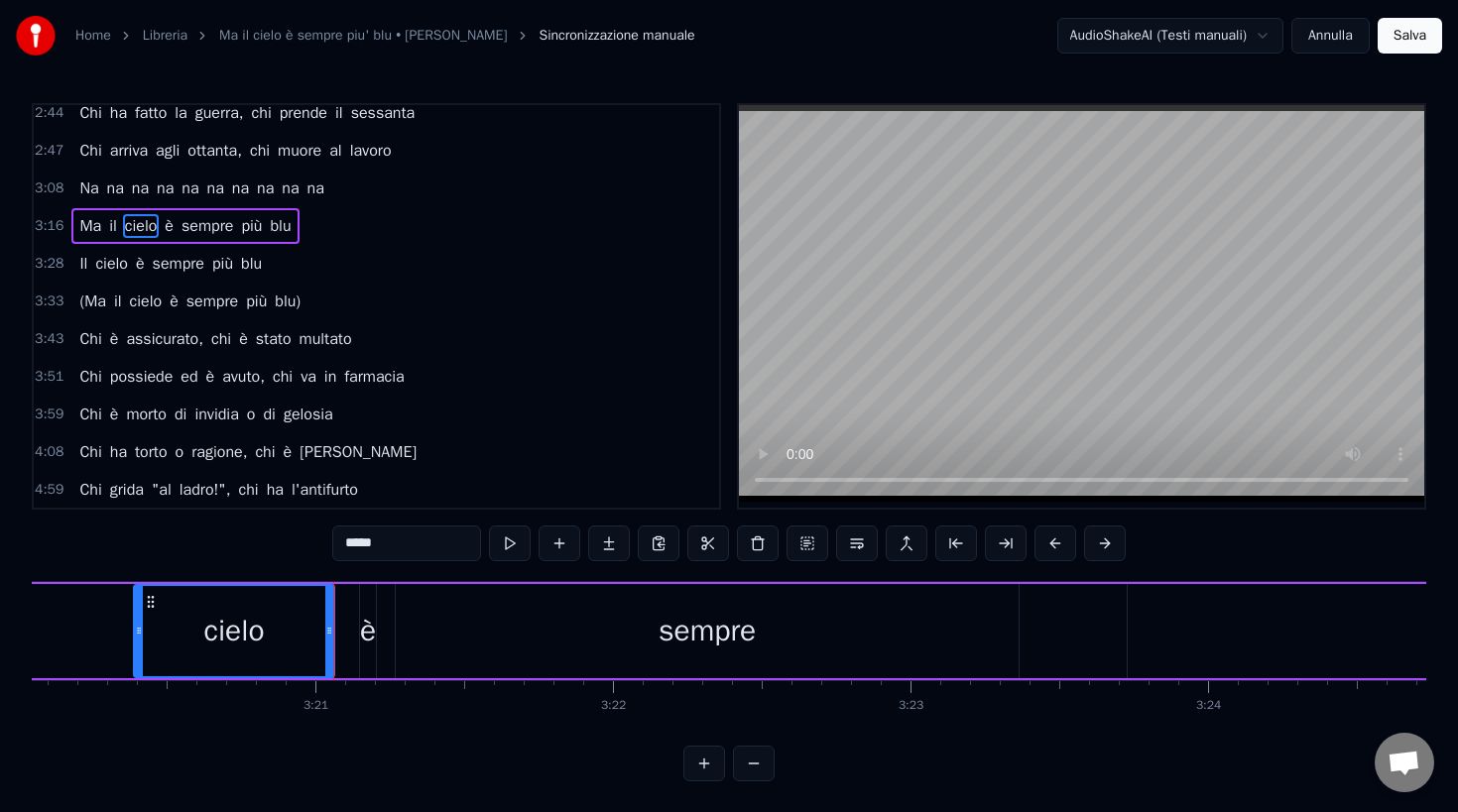 click on "ottanta," at bounding box center (214, 151) 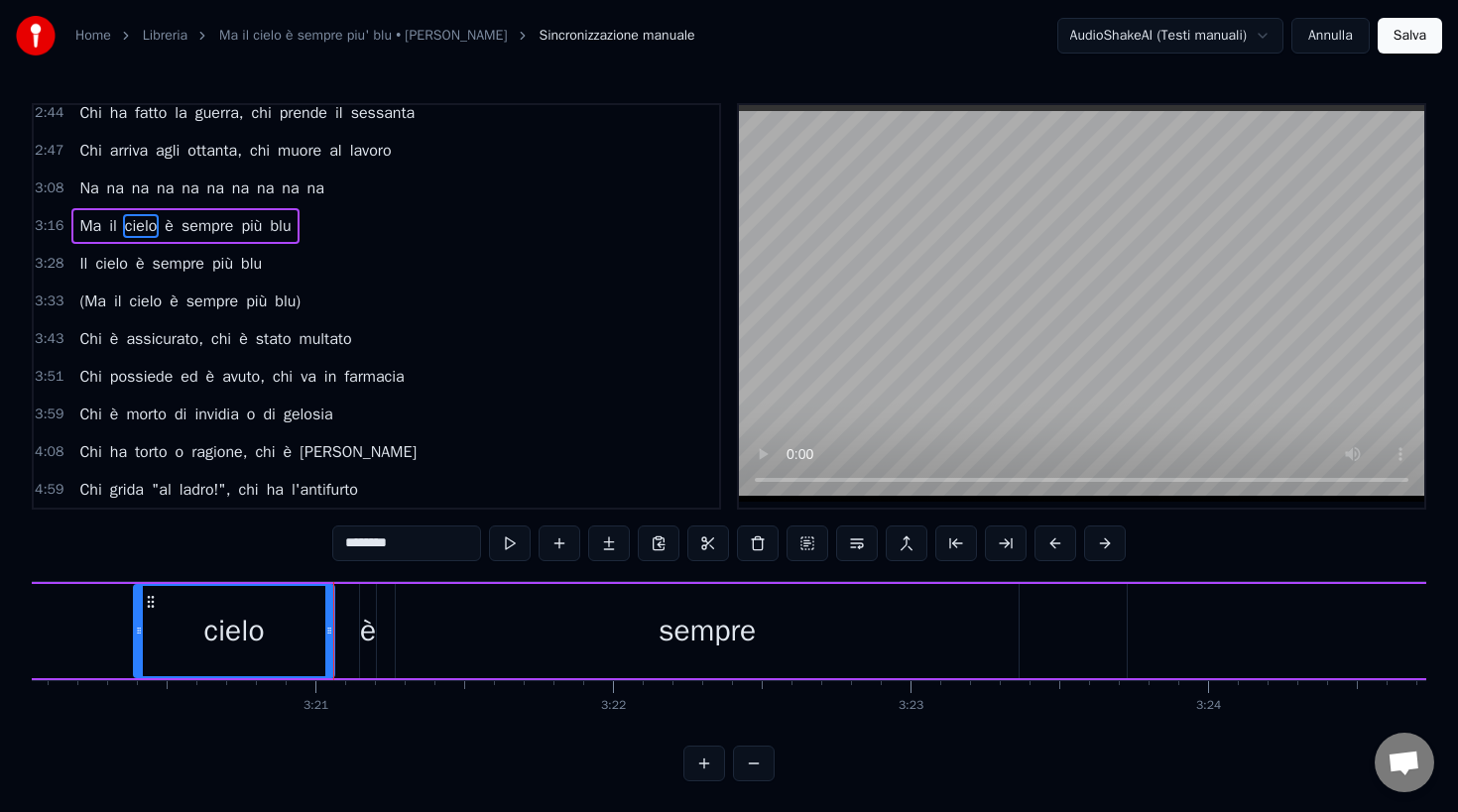 scroll, scrollTop: 944, scrollLeft: 0, axis: vertical 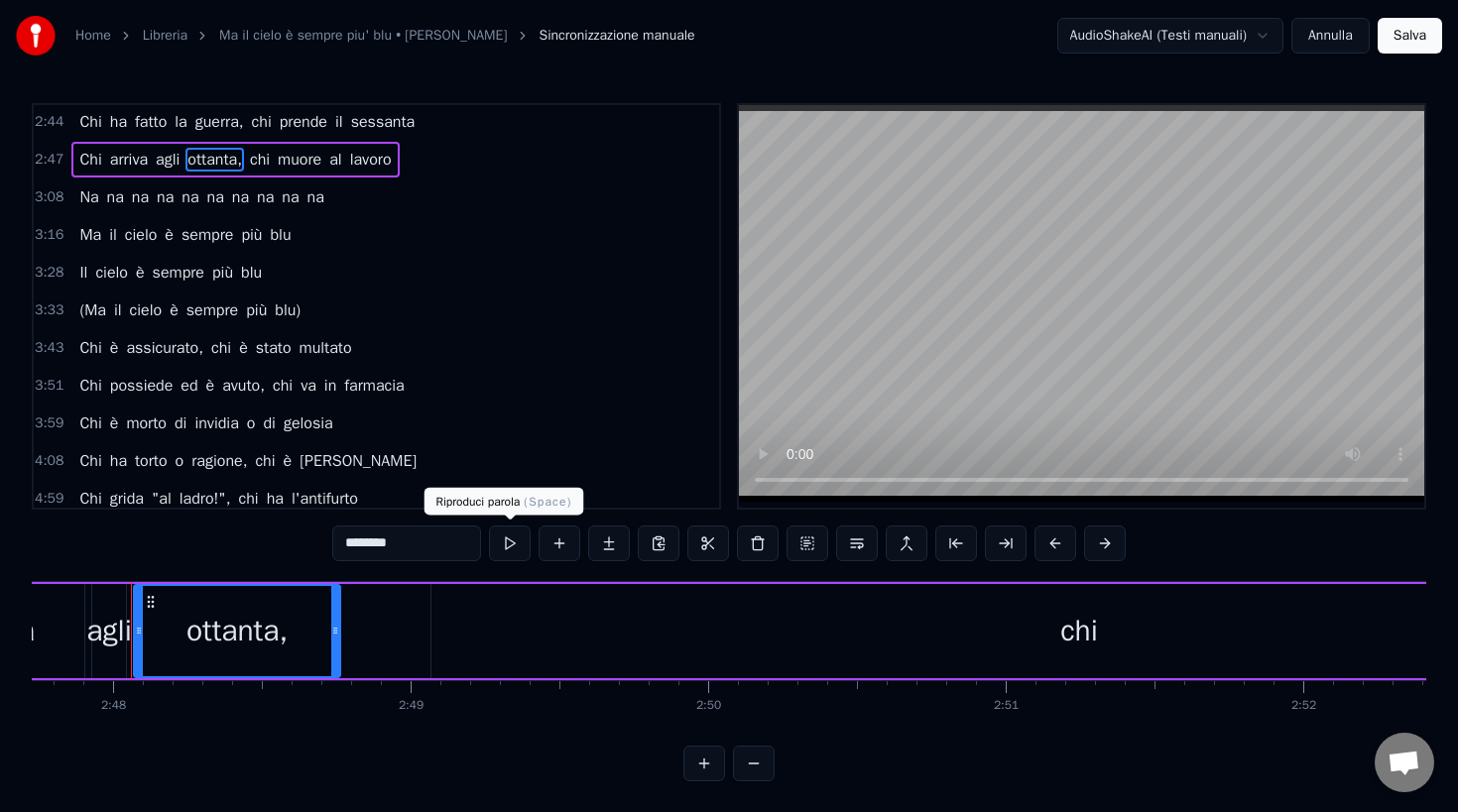 click at bounding box center [510, 543] 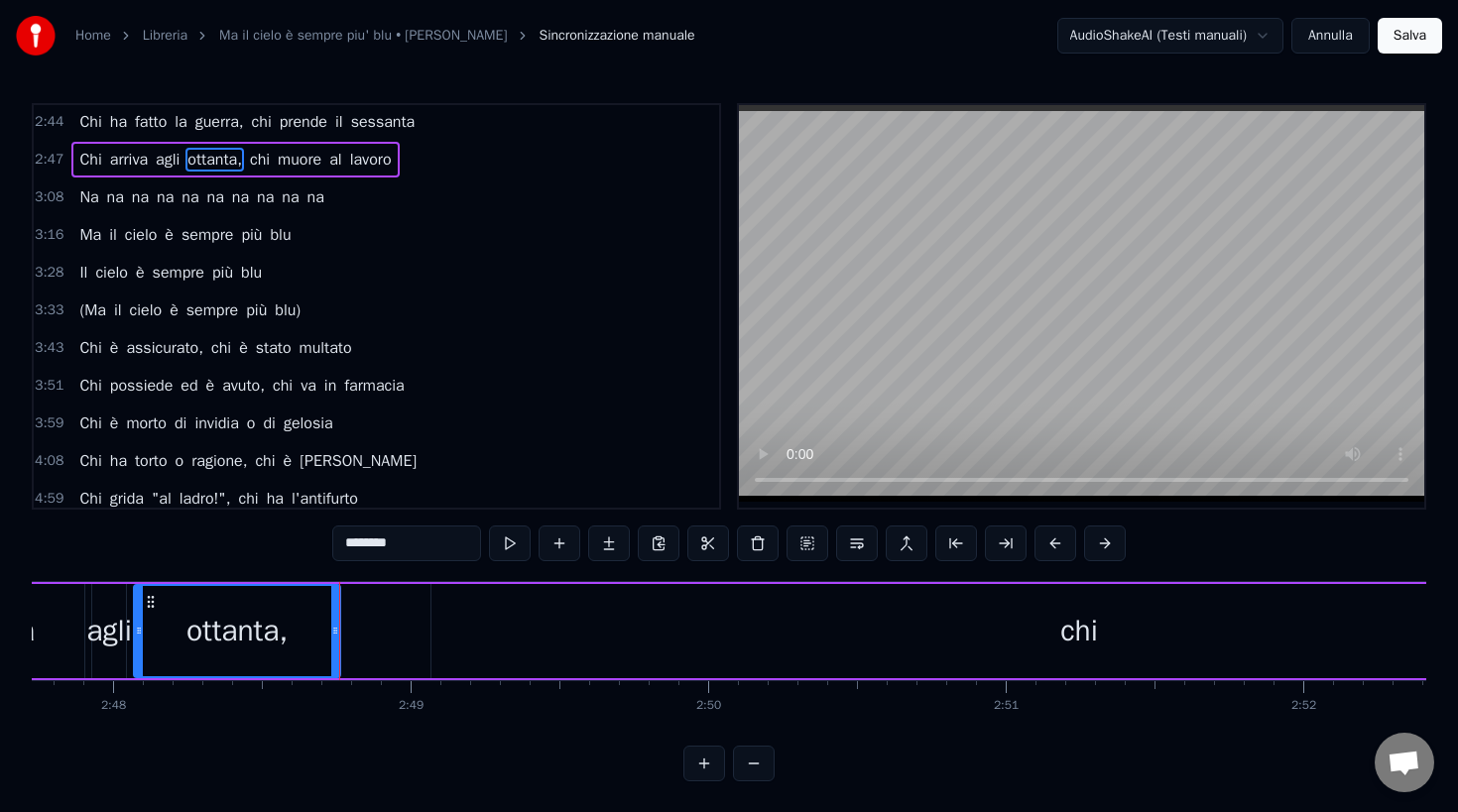 click on "Chi" at bounding box center [90, 160] 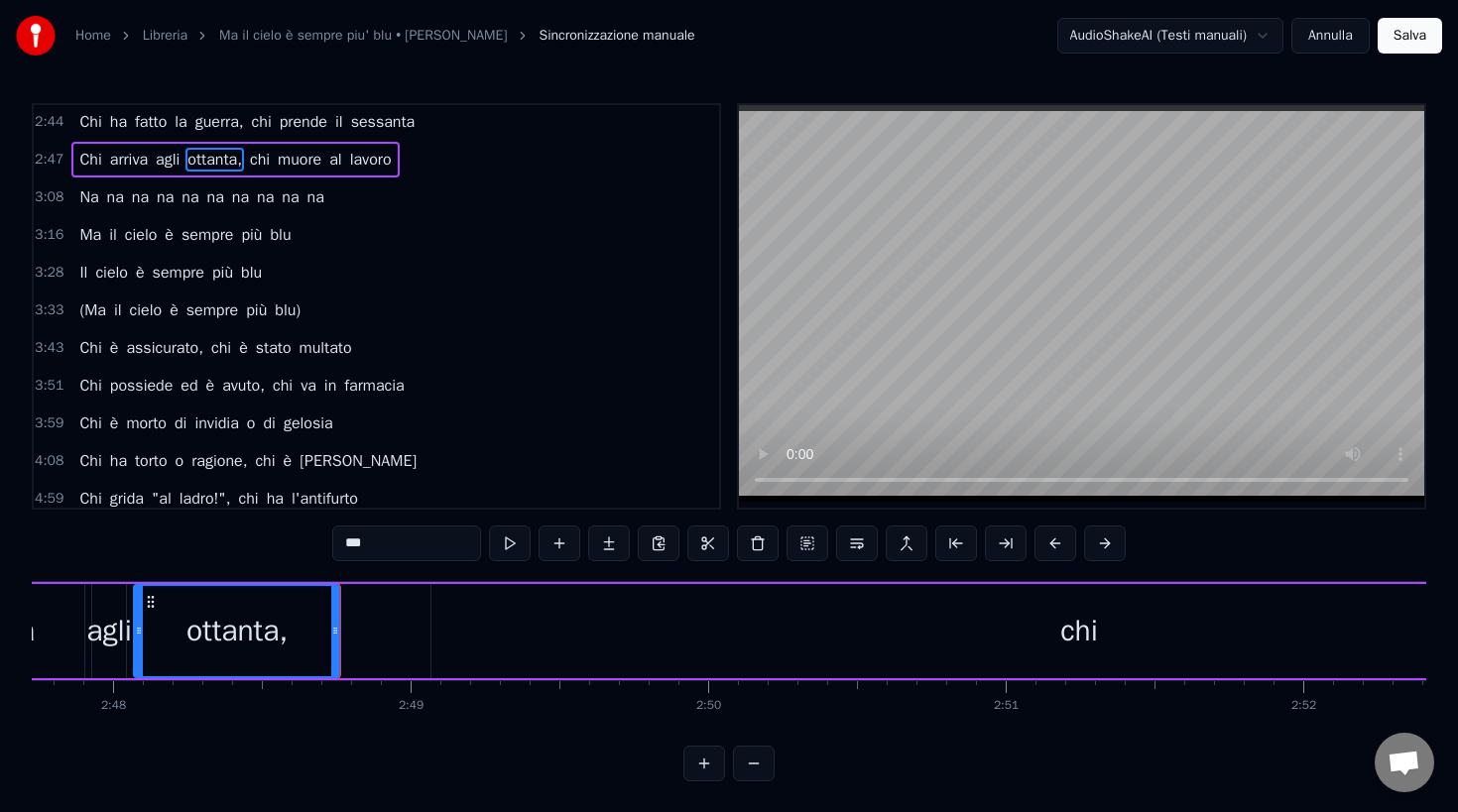 scroll, scrollTop: 943, scrollLeft: 0, axis: vertical 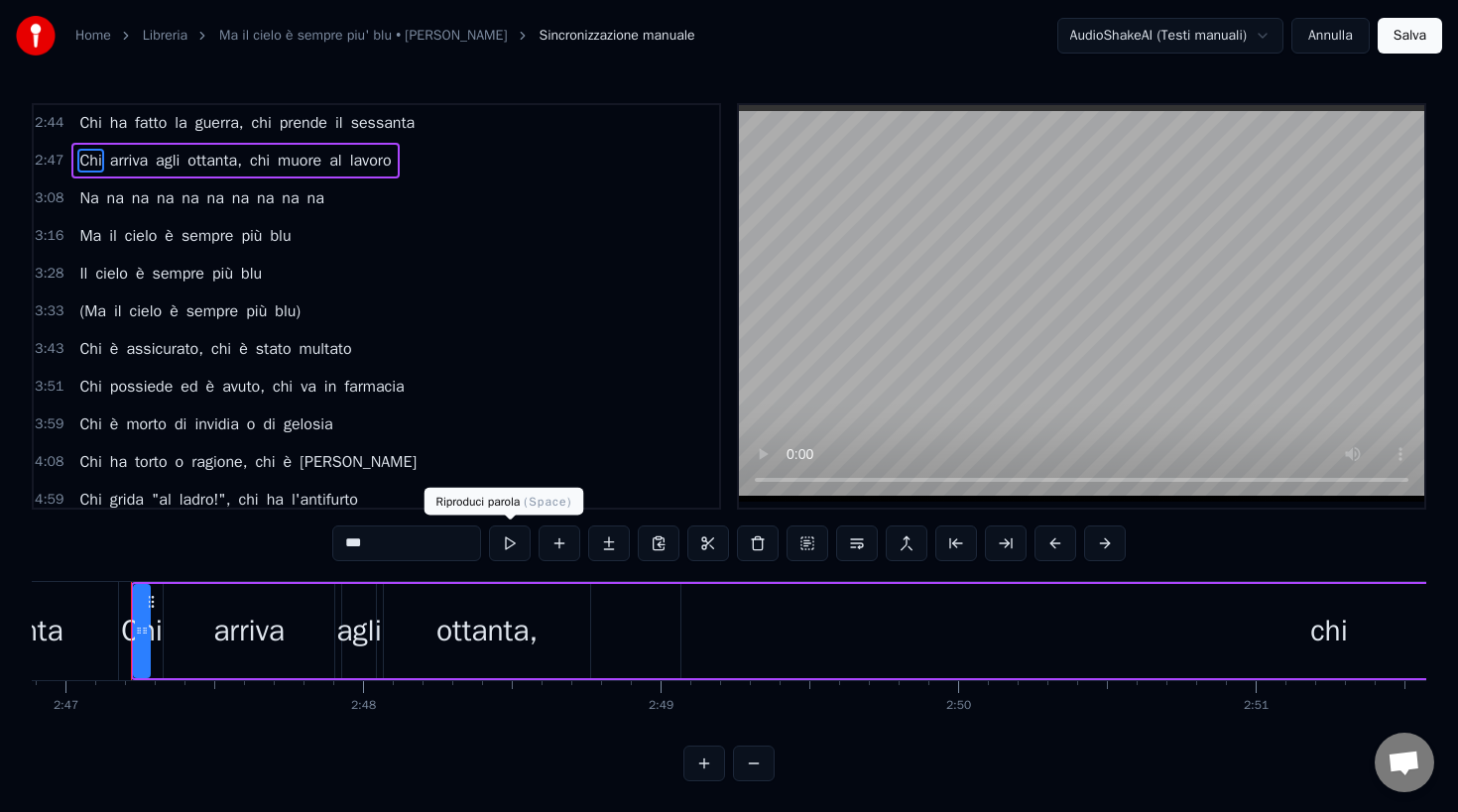 click at bounding box center (510, 543) 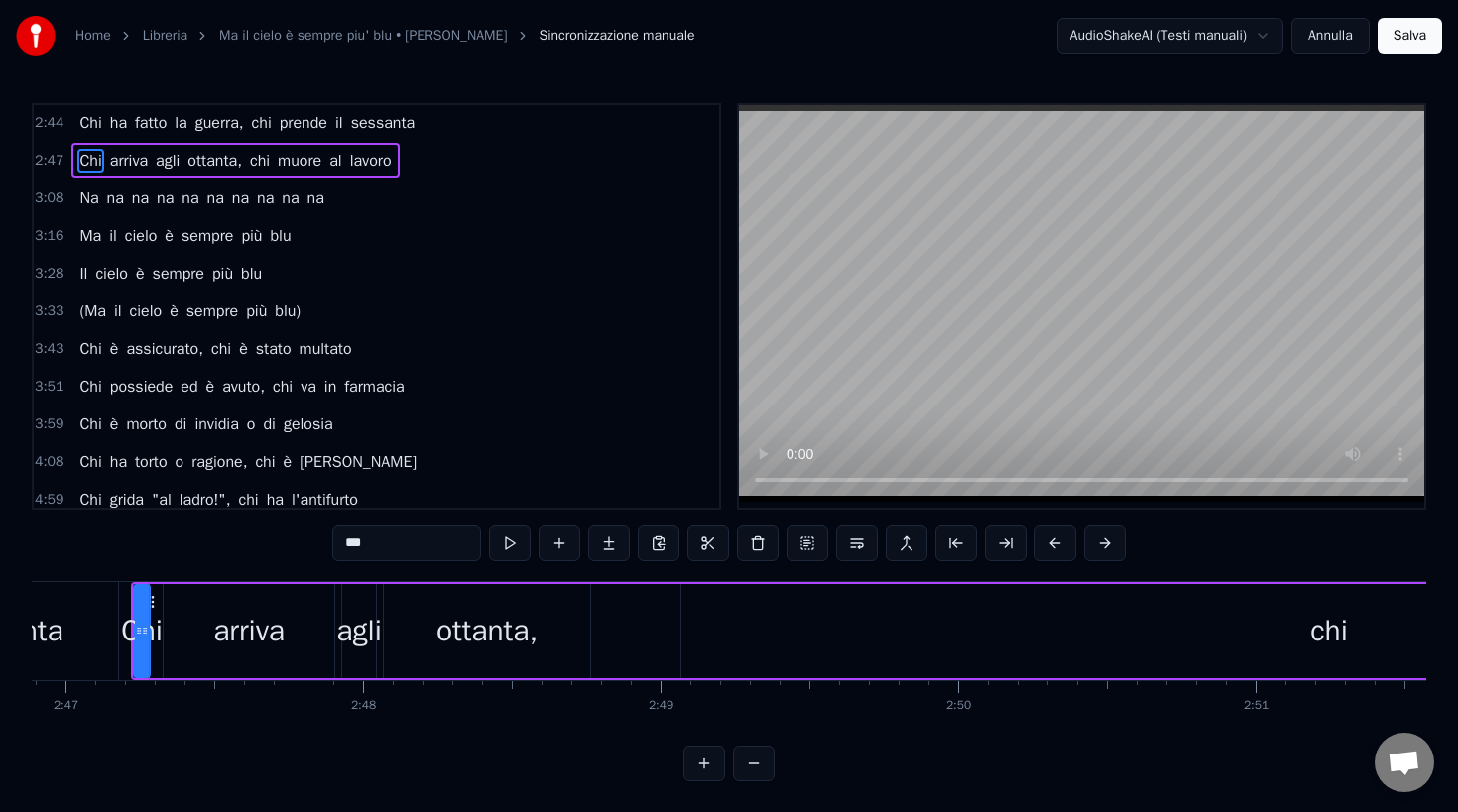 click at bounding box center (510, 543) 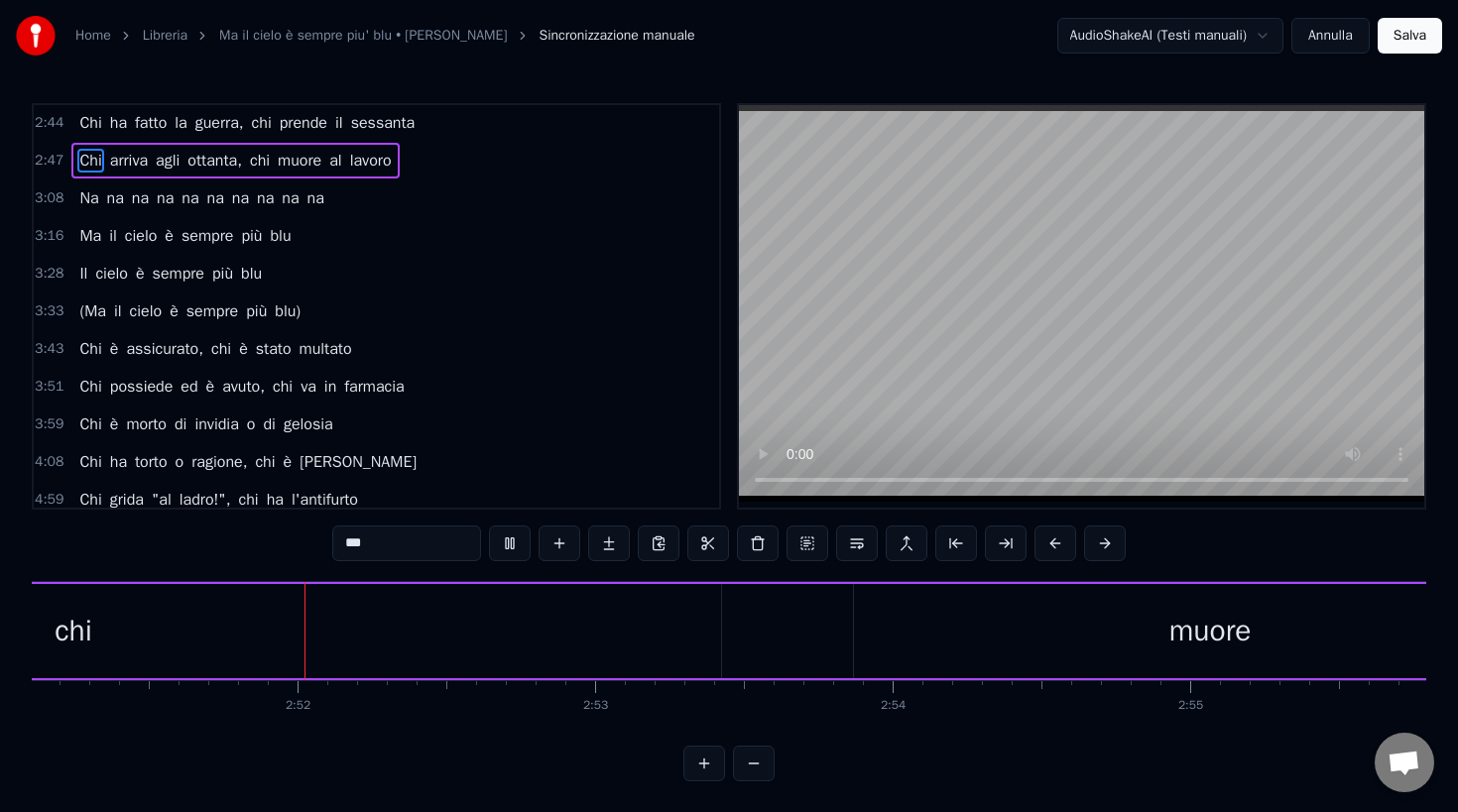 scroll, scrollTop: 0, scrollLeft: 50919, axis: horizontal 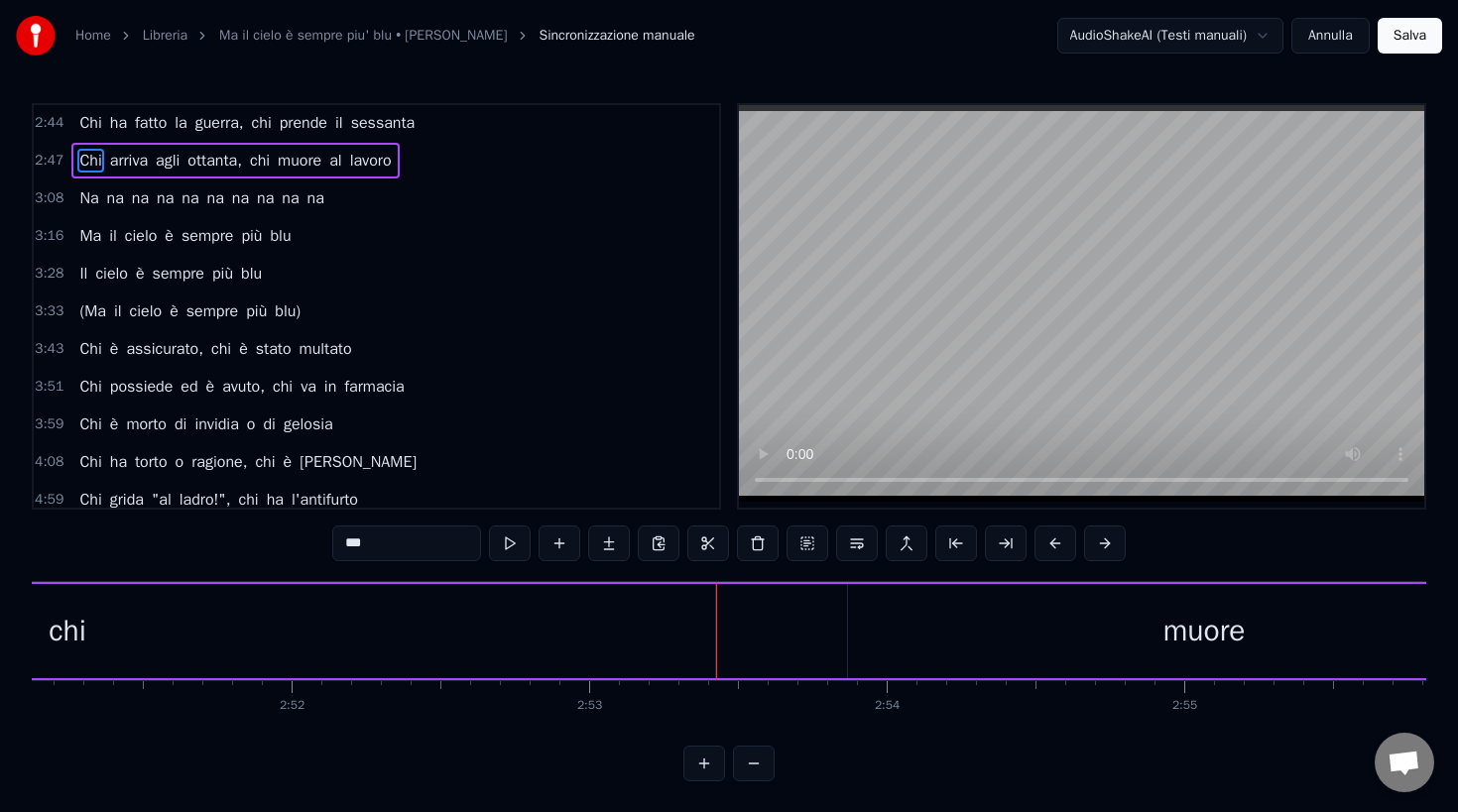 click on "ottanta," at bounding box center (214, 161) 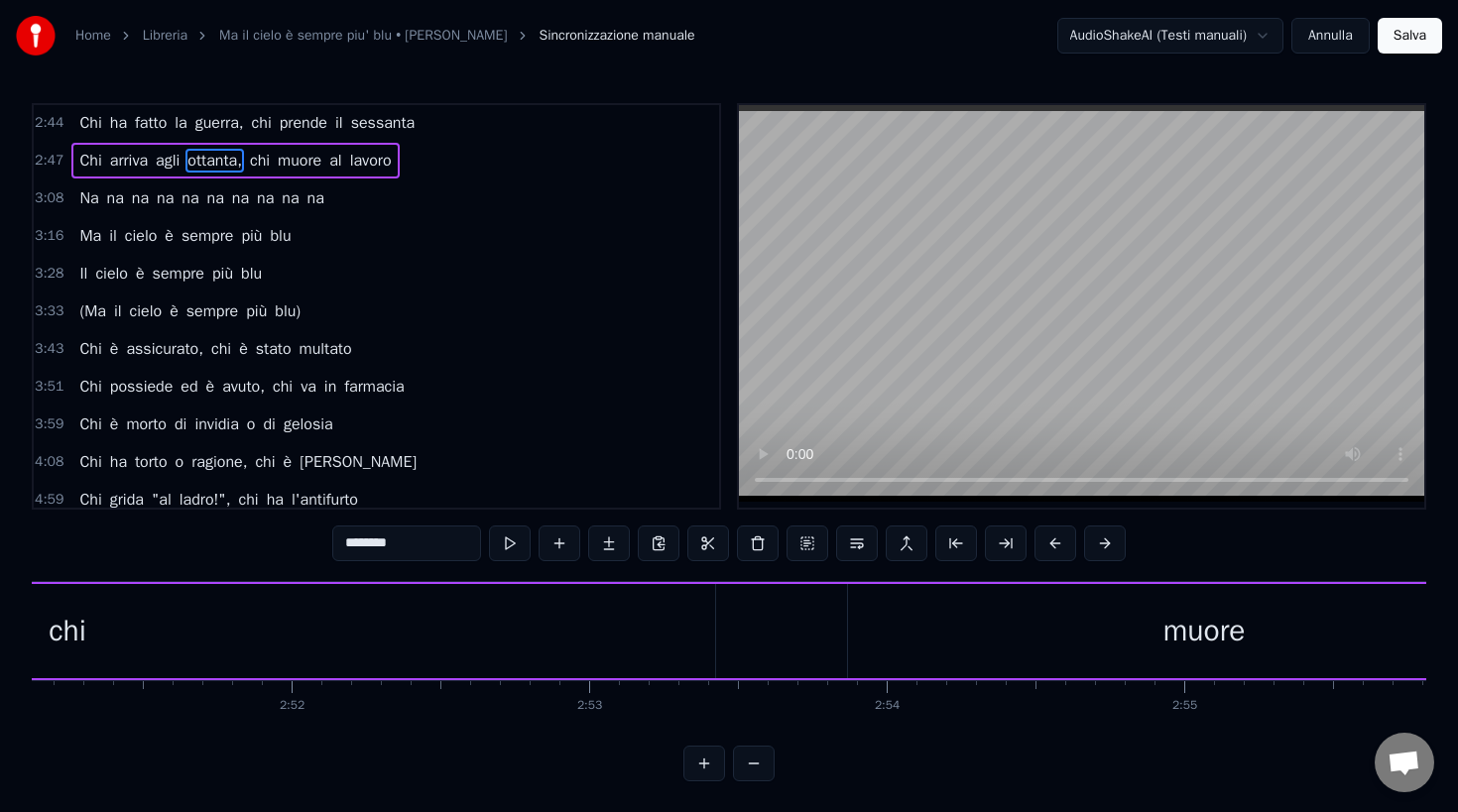 scroll, scrollTop: 933, scrollLeft: 0, axis: vertical 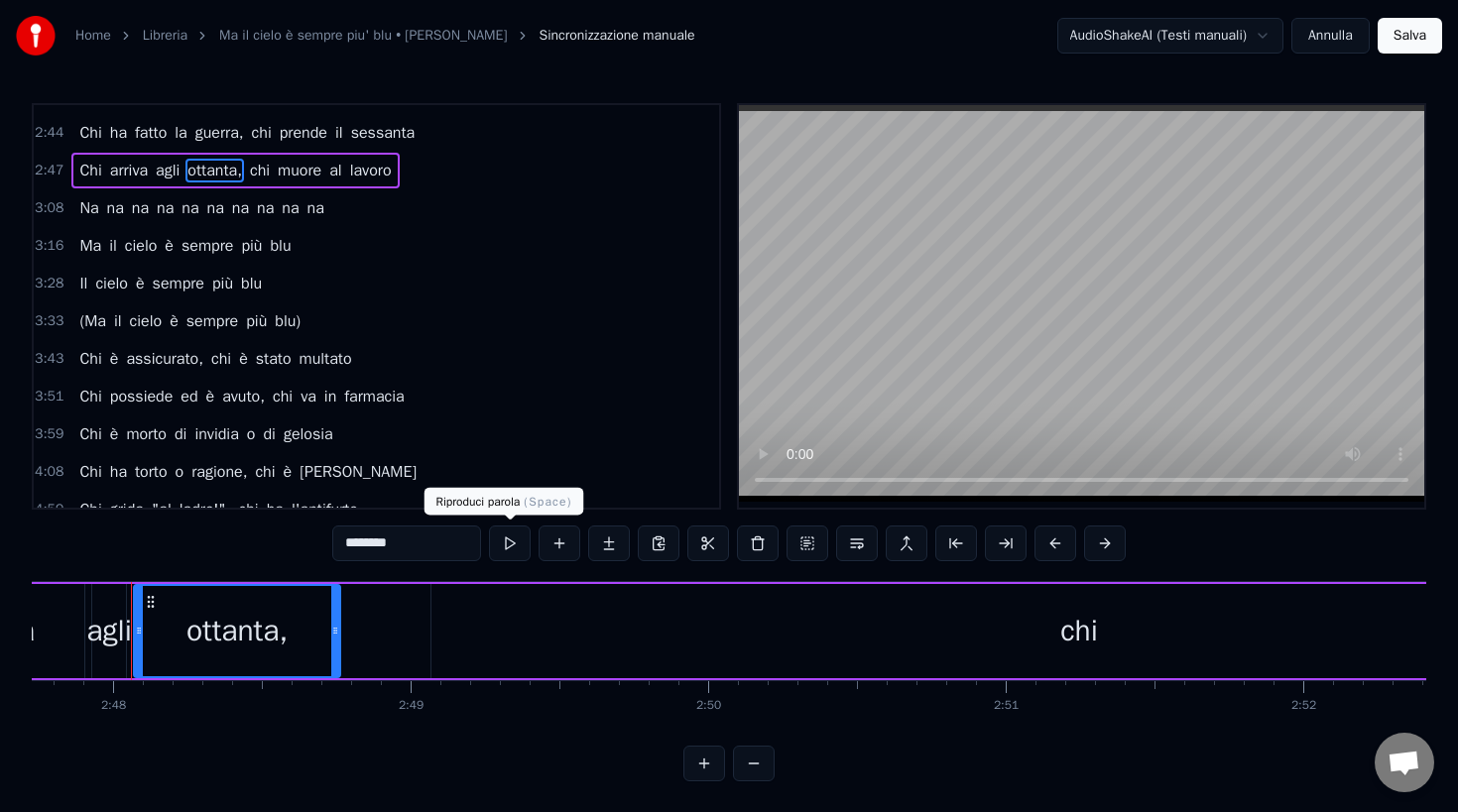 click at bounding box center [510, 543] 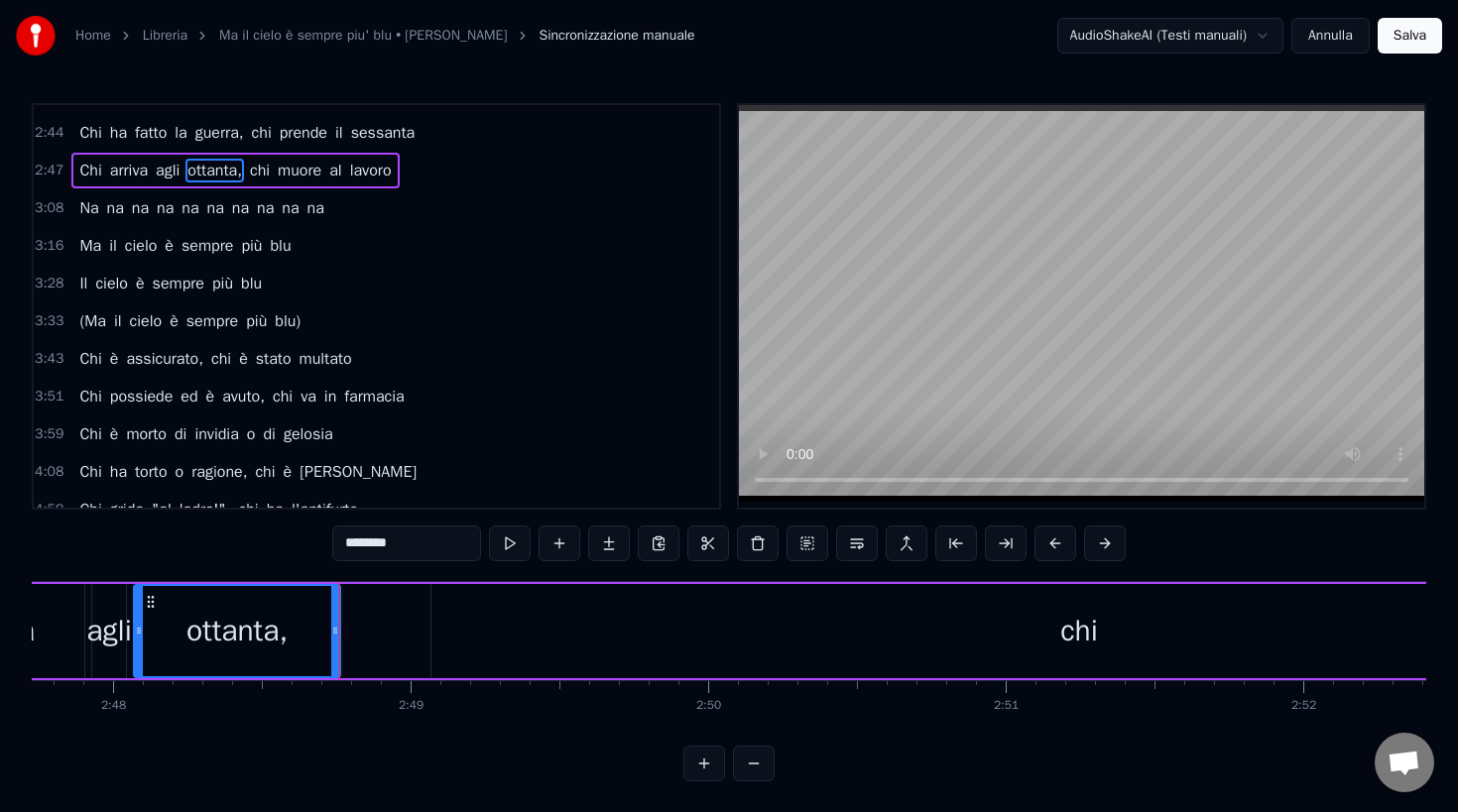 click on "chi" at bounding box center (260, 171) 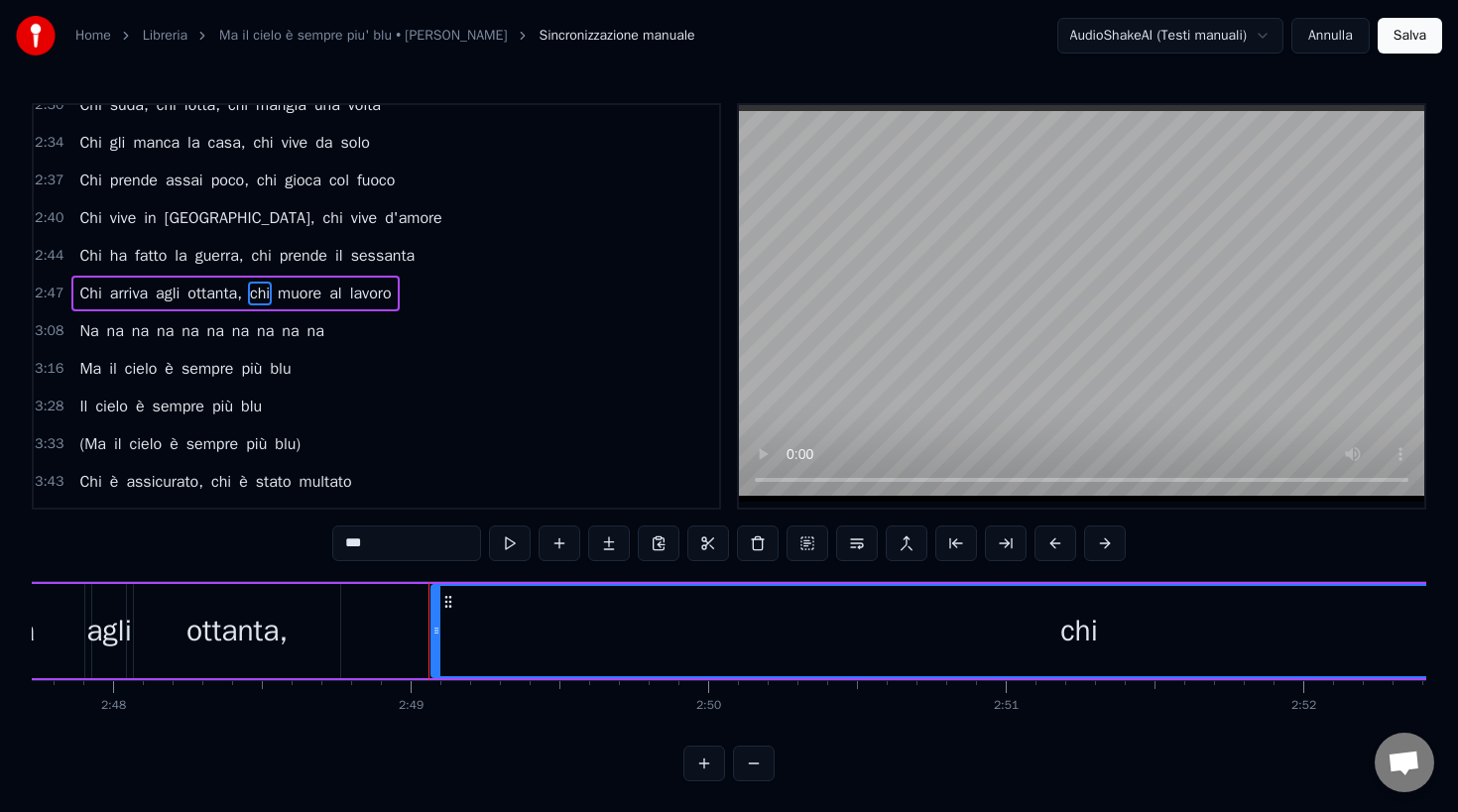 scroll, scrollTop: 797, scrollLeft: 0, axis: vertical 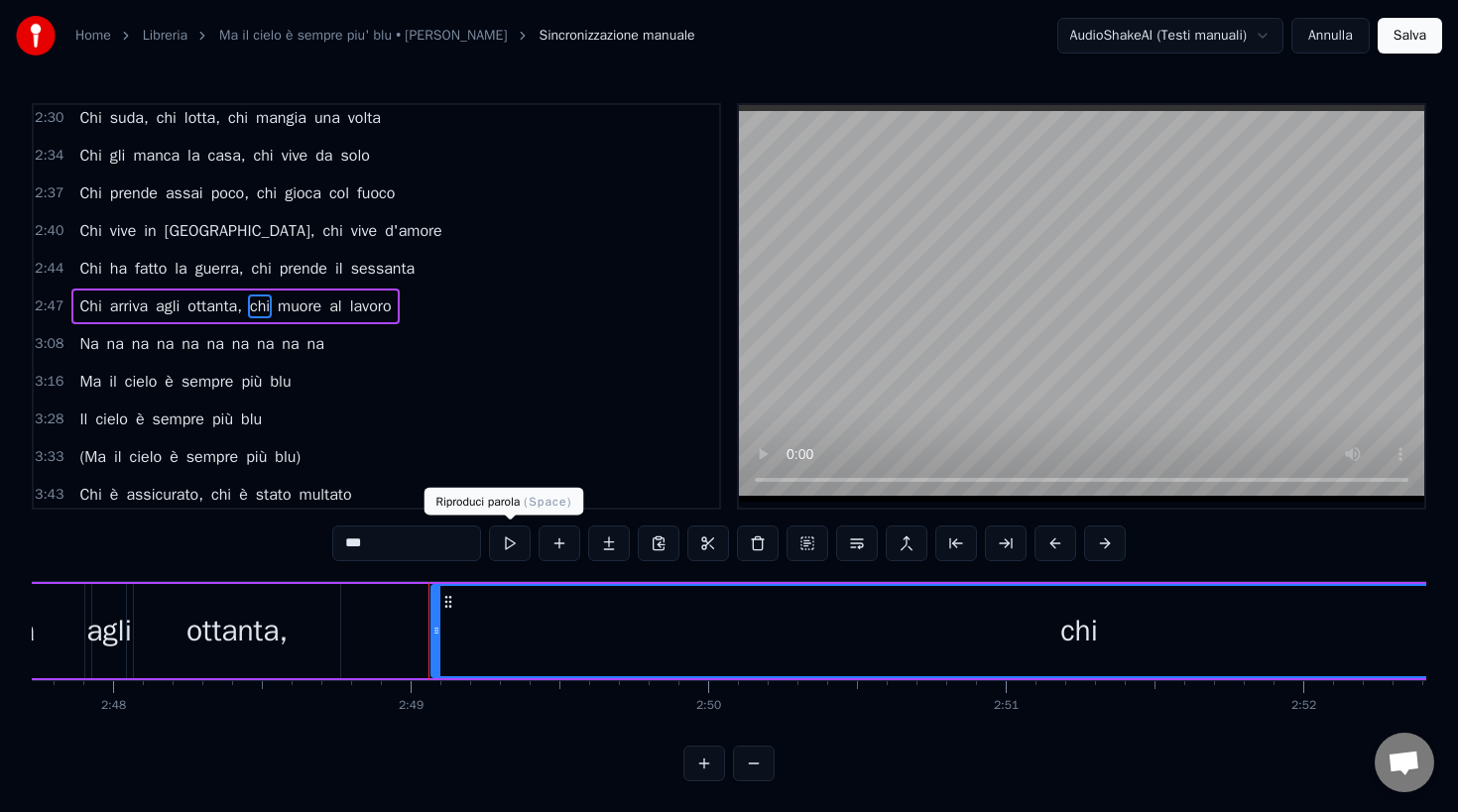 click at bounding box center (510, 543) 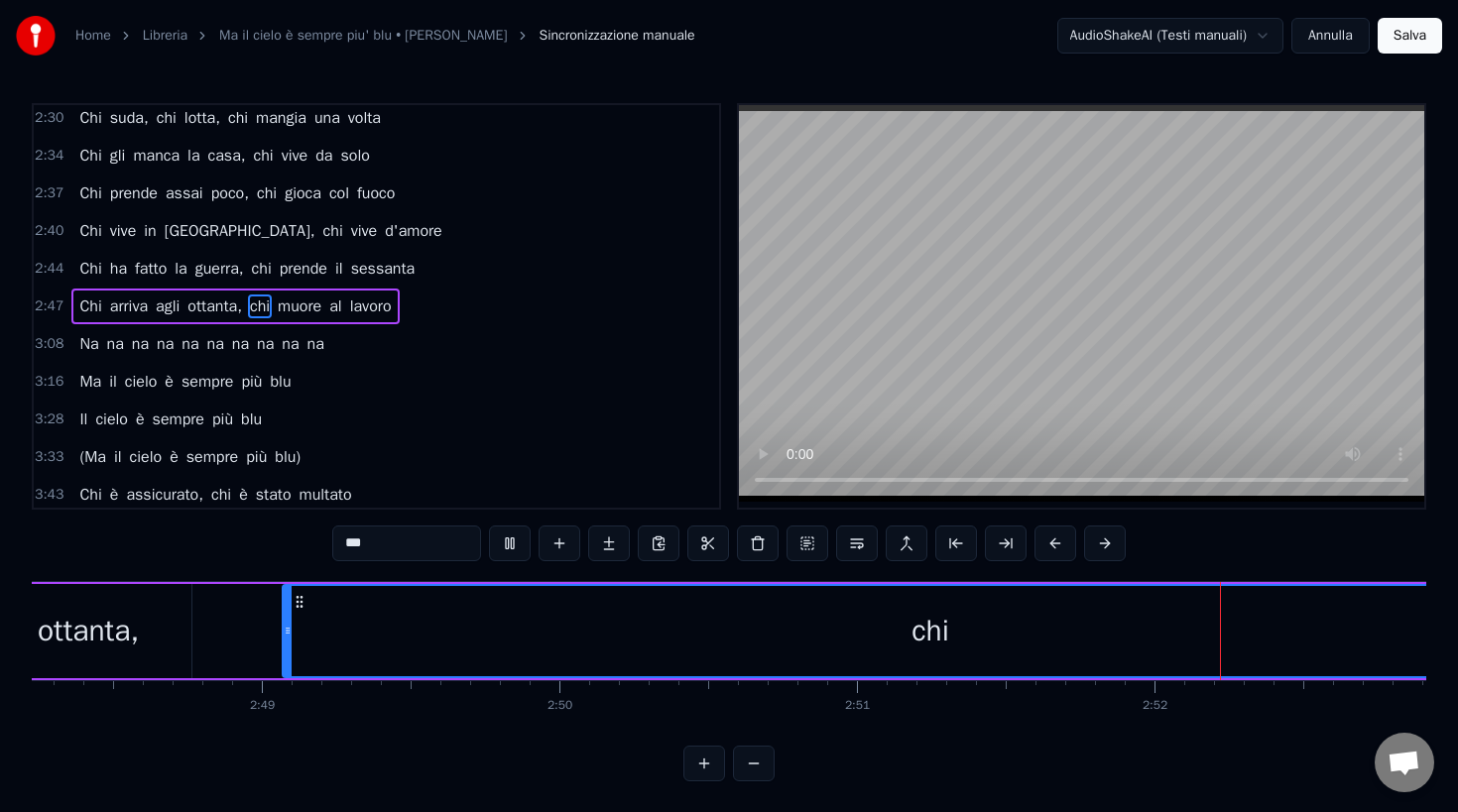 click at bounding box center [510, 543] 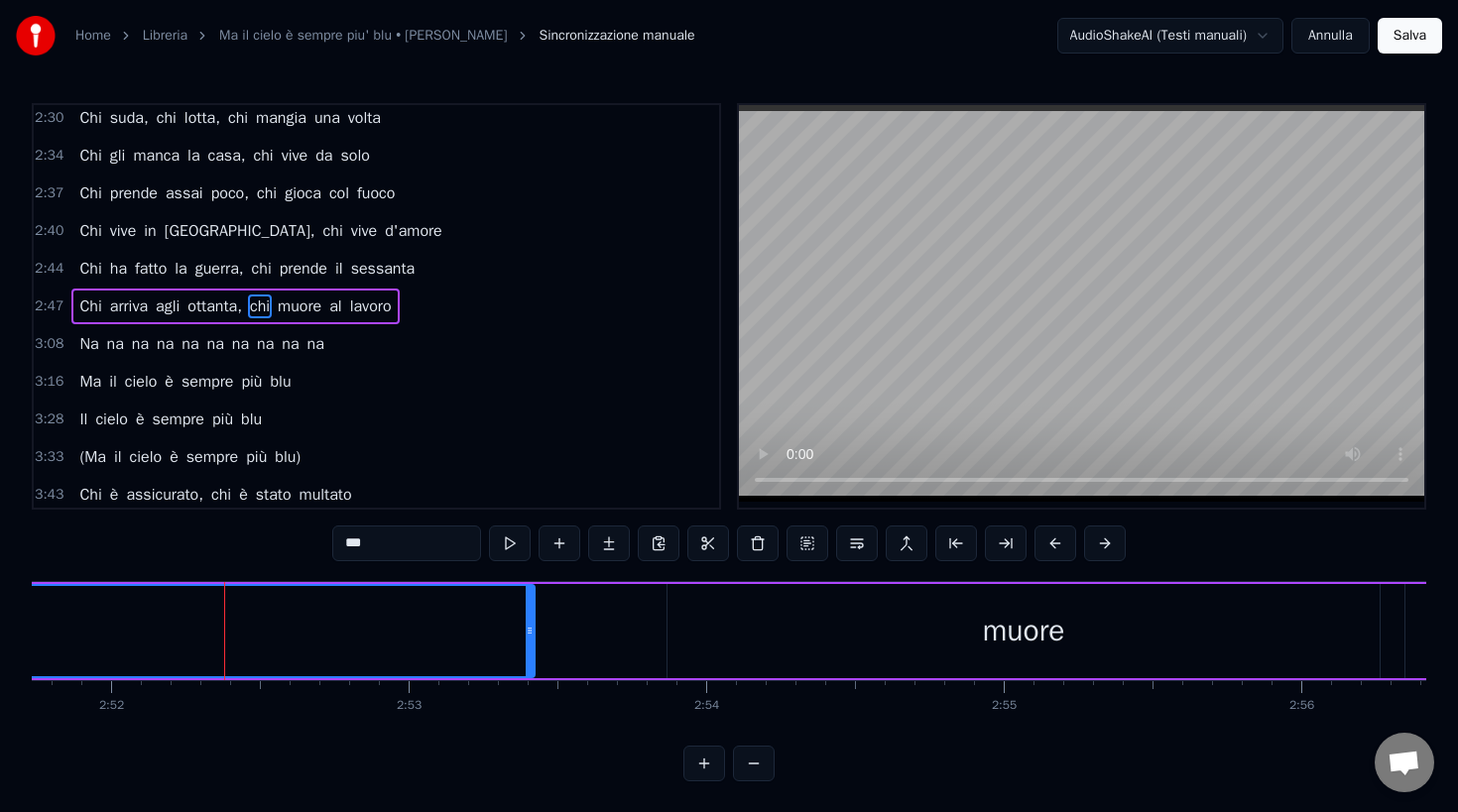 scroll, scrollTop: 0, scrollLeft: 51134, axis: horizontal 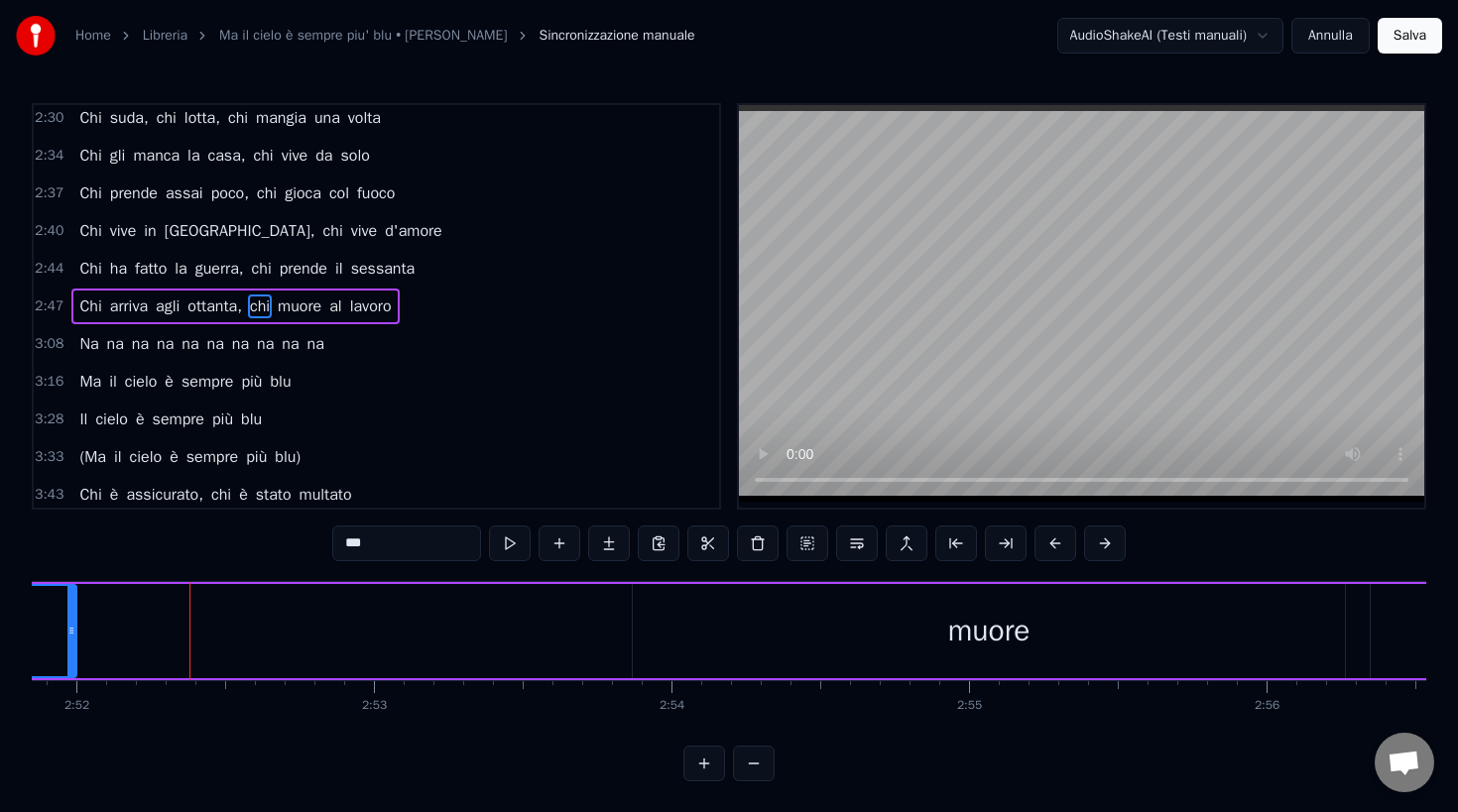 drag, startPoint x: 496, startPoint y: 627, endPoint x: 62, endPoint y: 615, distance: 434.16587 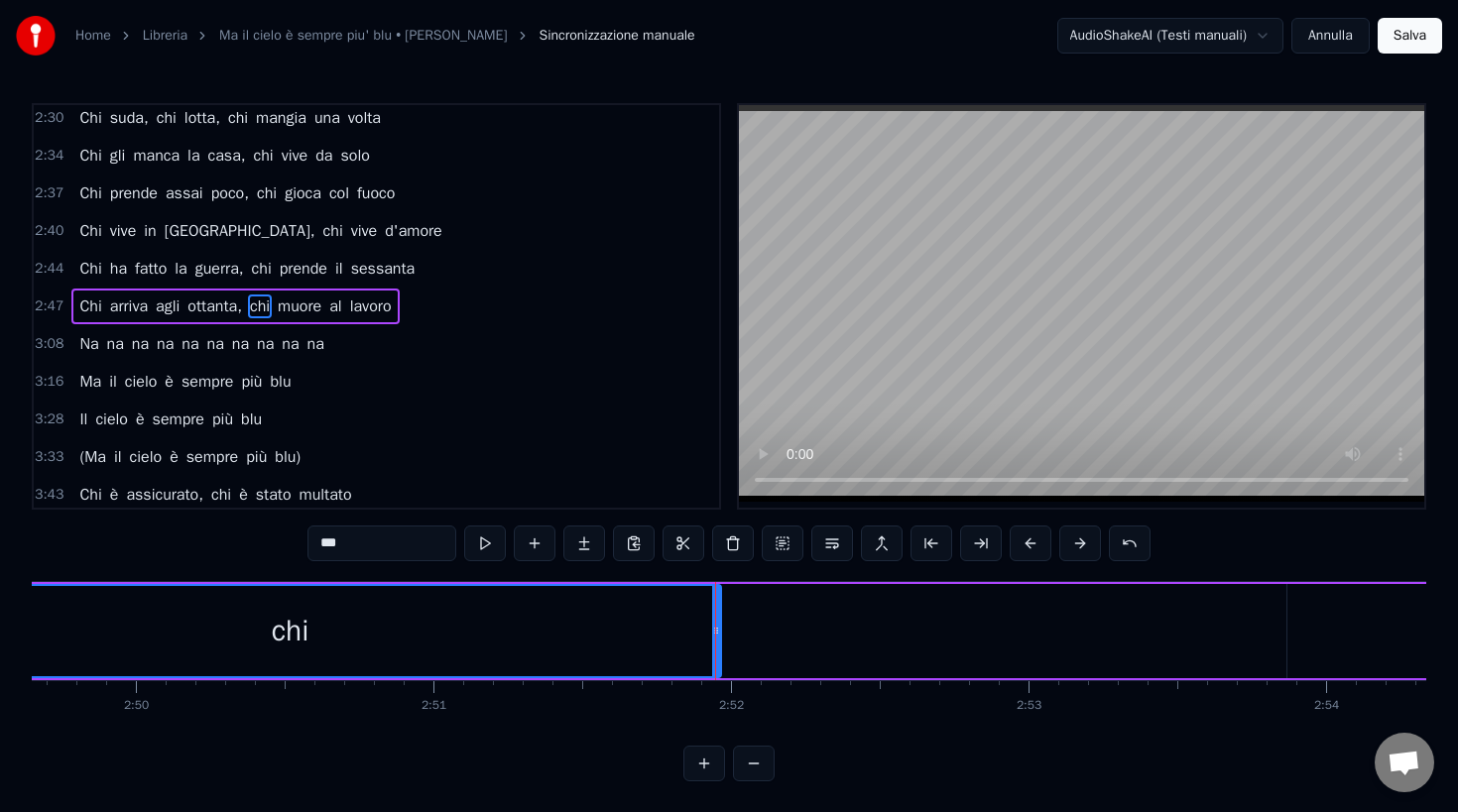 scroll, scrollTop: 0, scrollLeft: 50464, axis: horizontal 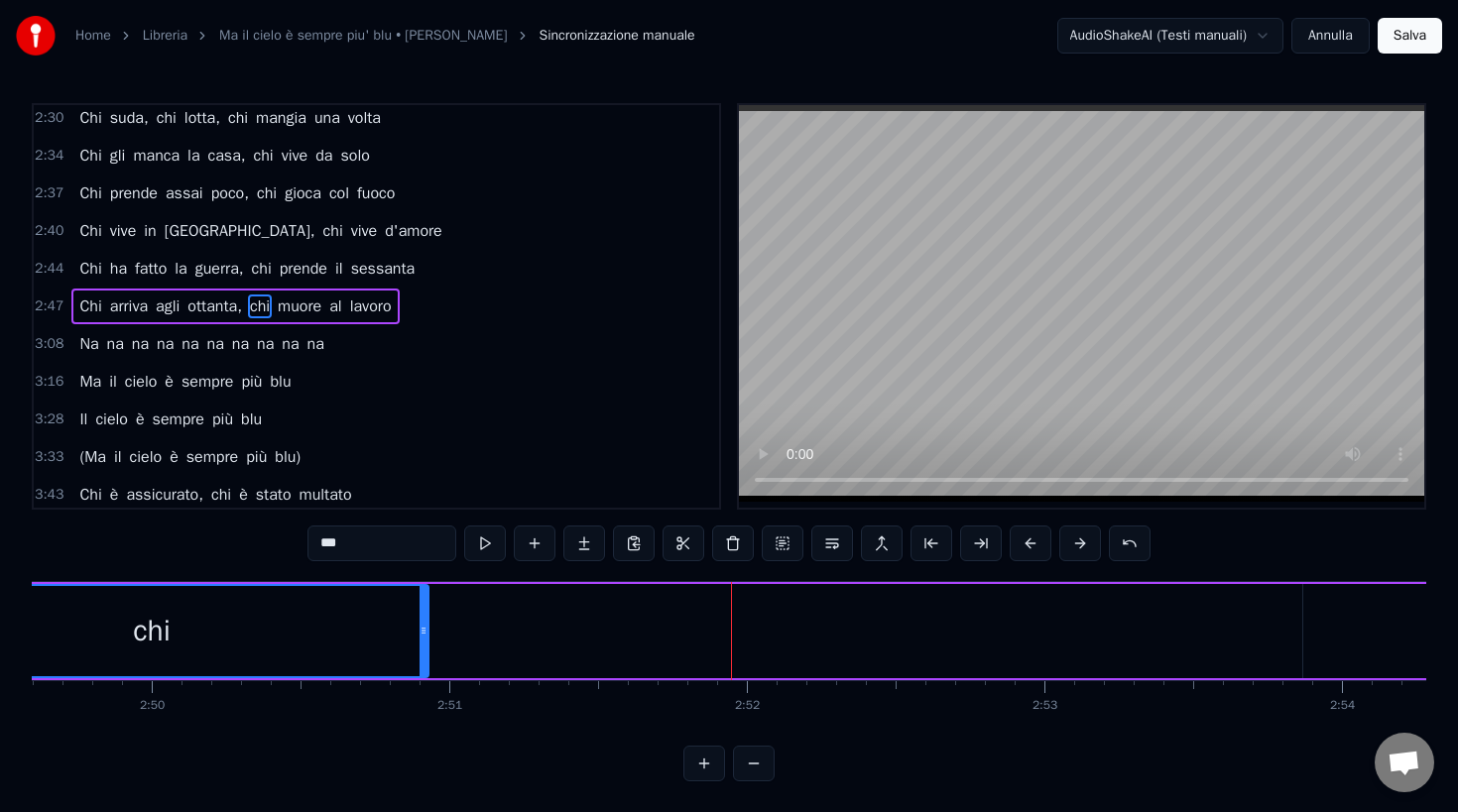 drag, startPoint x: 733, startPoint y: 633, endPoint x: 425, endPoint y: 651, distance: 308.52553 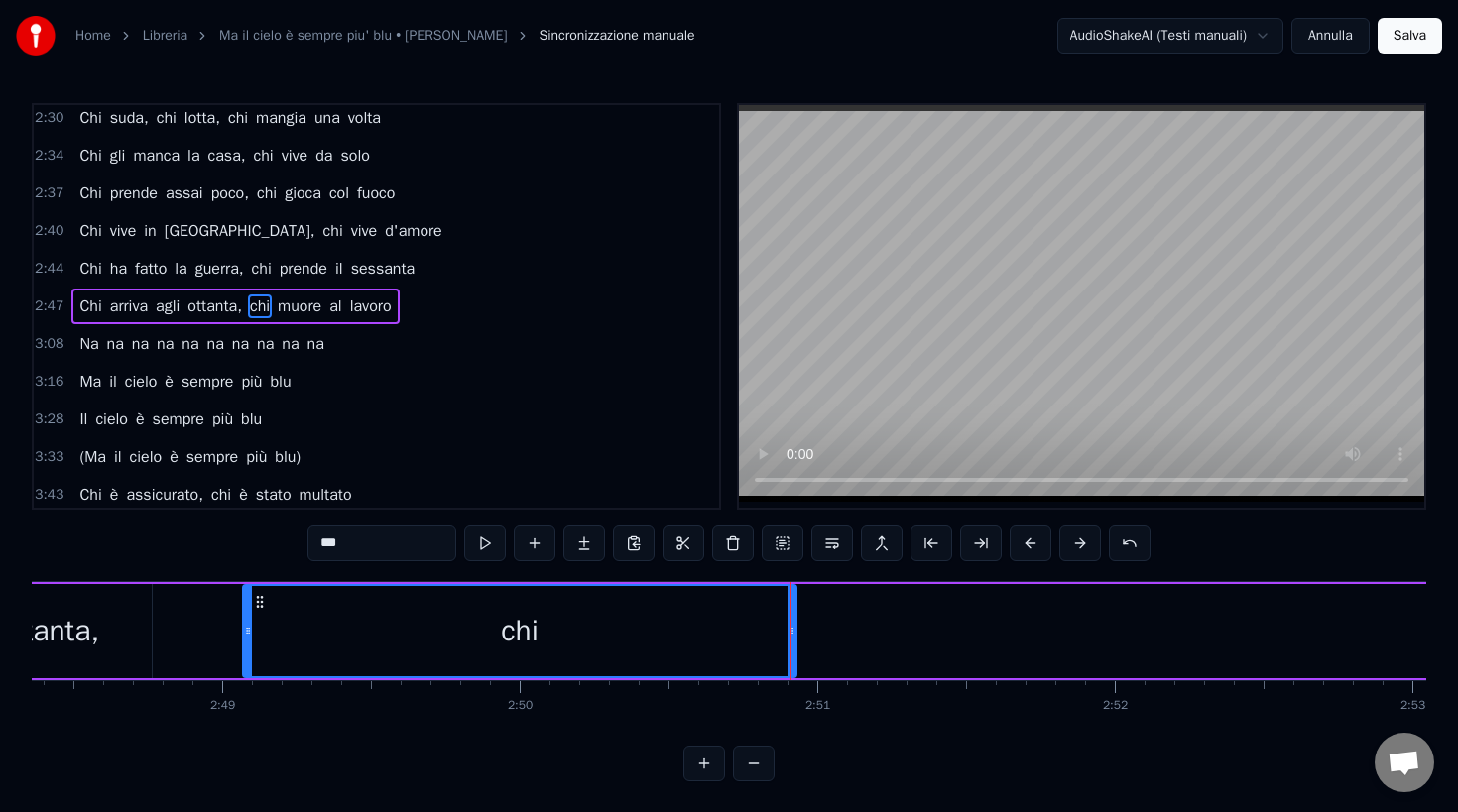 scroll, scrollTop: 0, scrollLeft: 50095, axis: horizontal 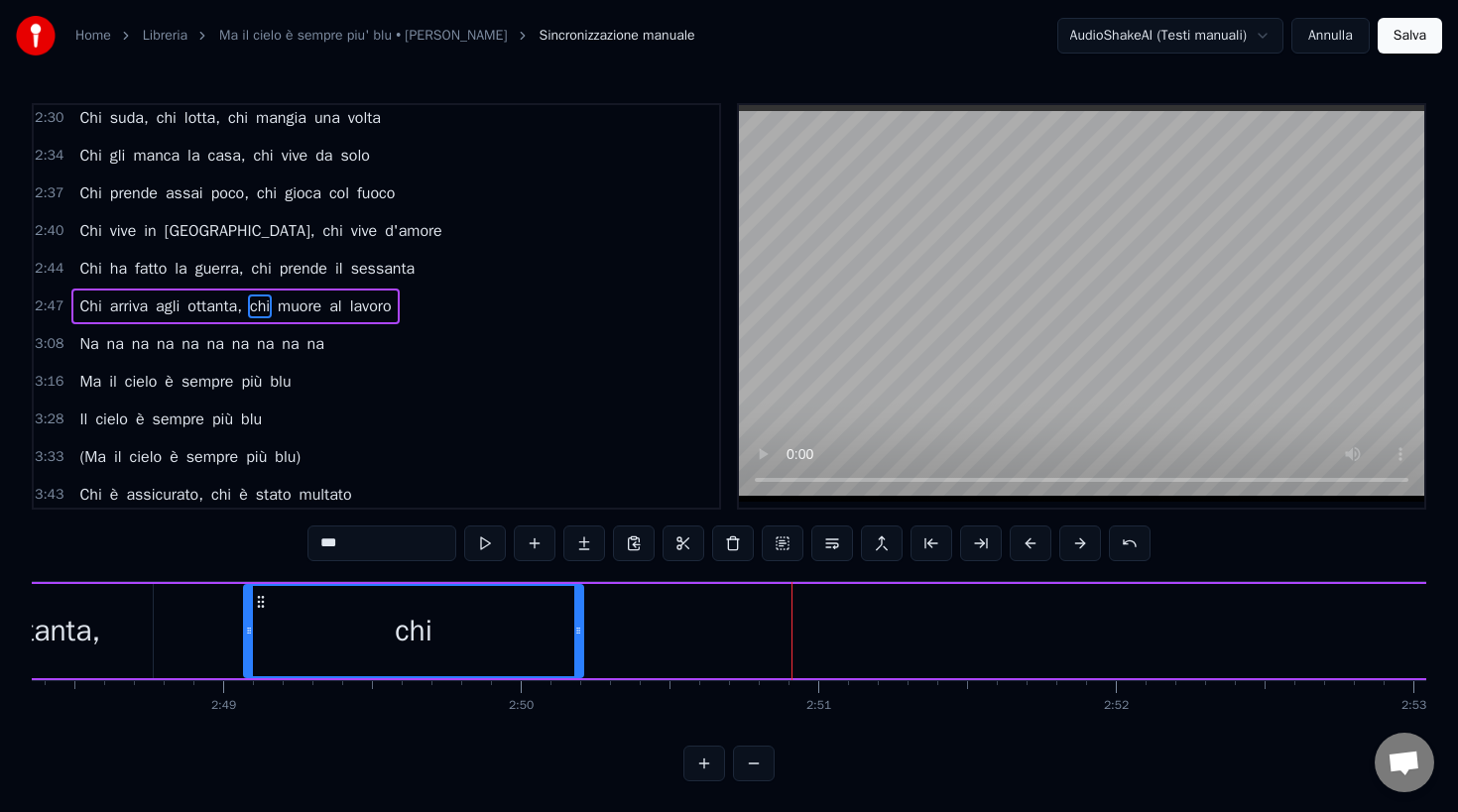 drag, startPoint x: 792, startPoint y: 636, endPoint x: 577, endPoint y: 649, distance: 215.39266 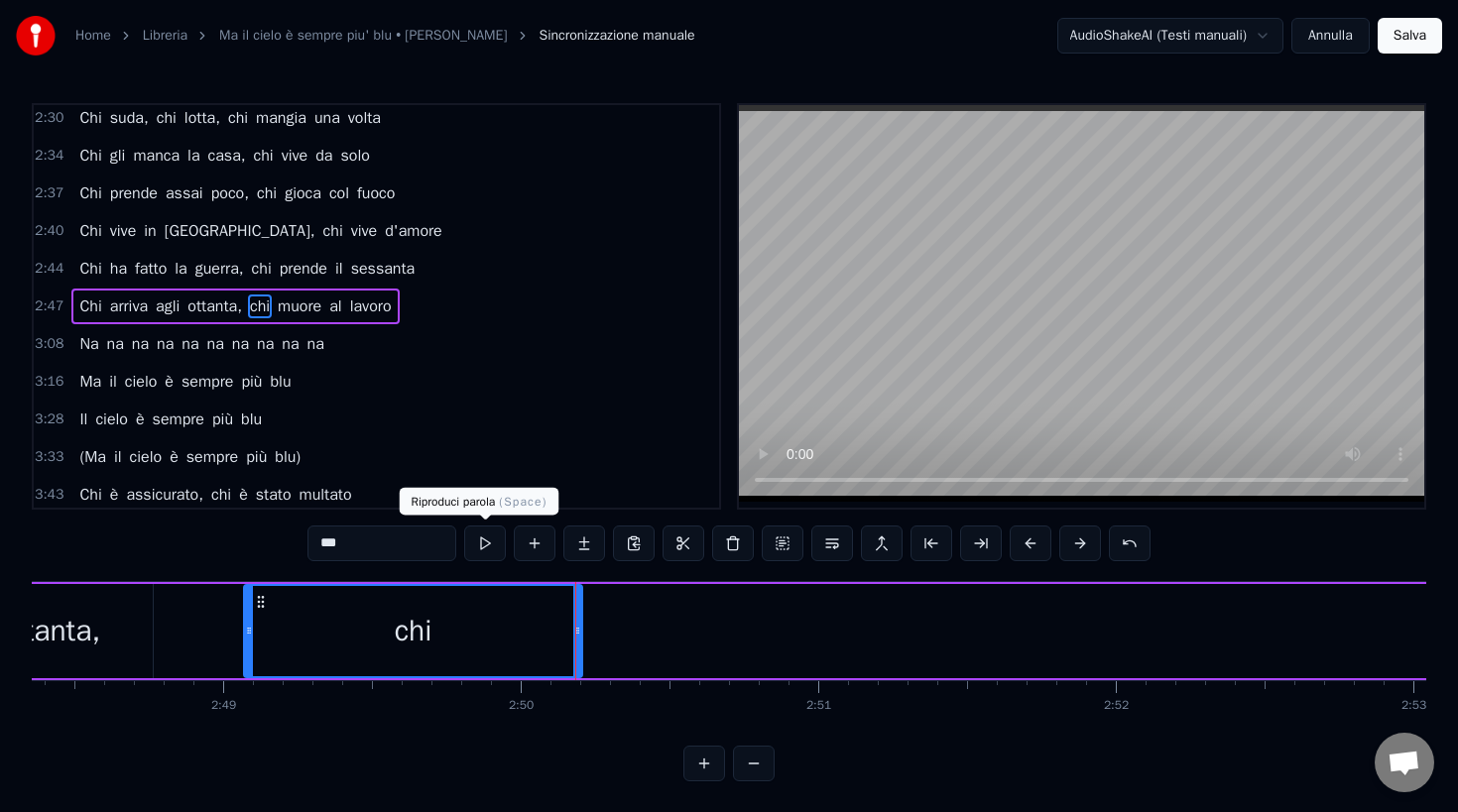 click at bounding box center [485, 543] 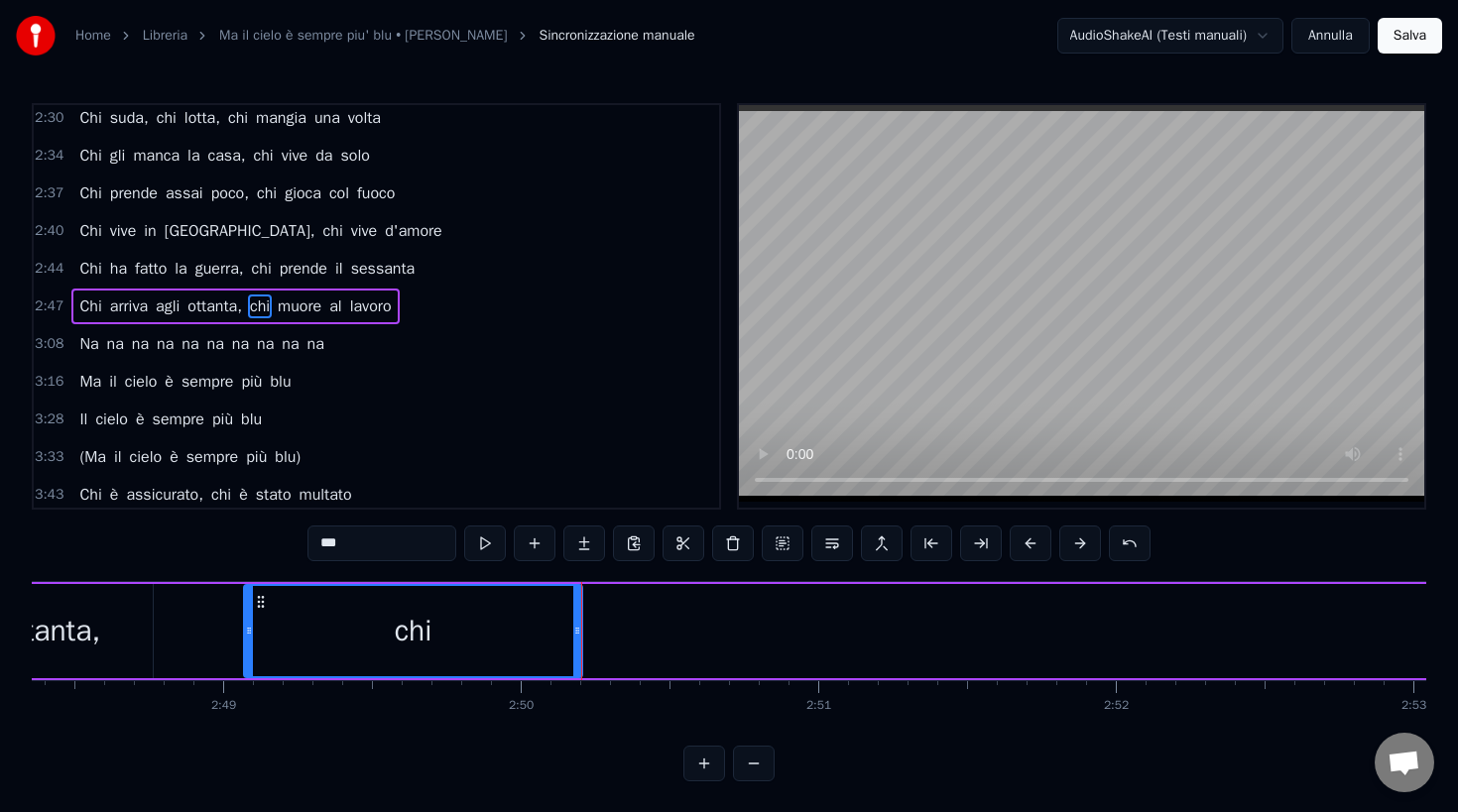click at bounding box center (485, 543) 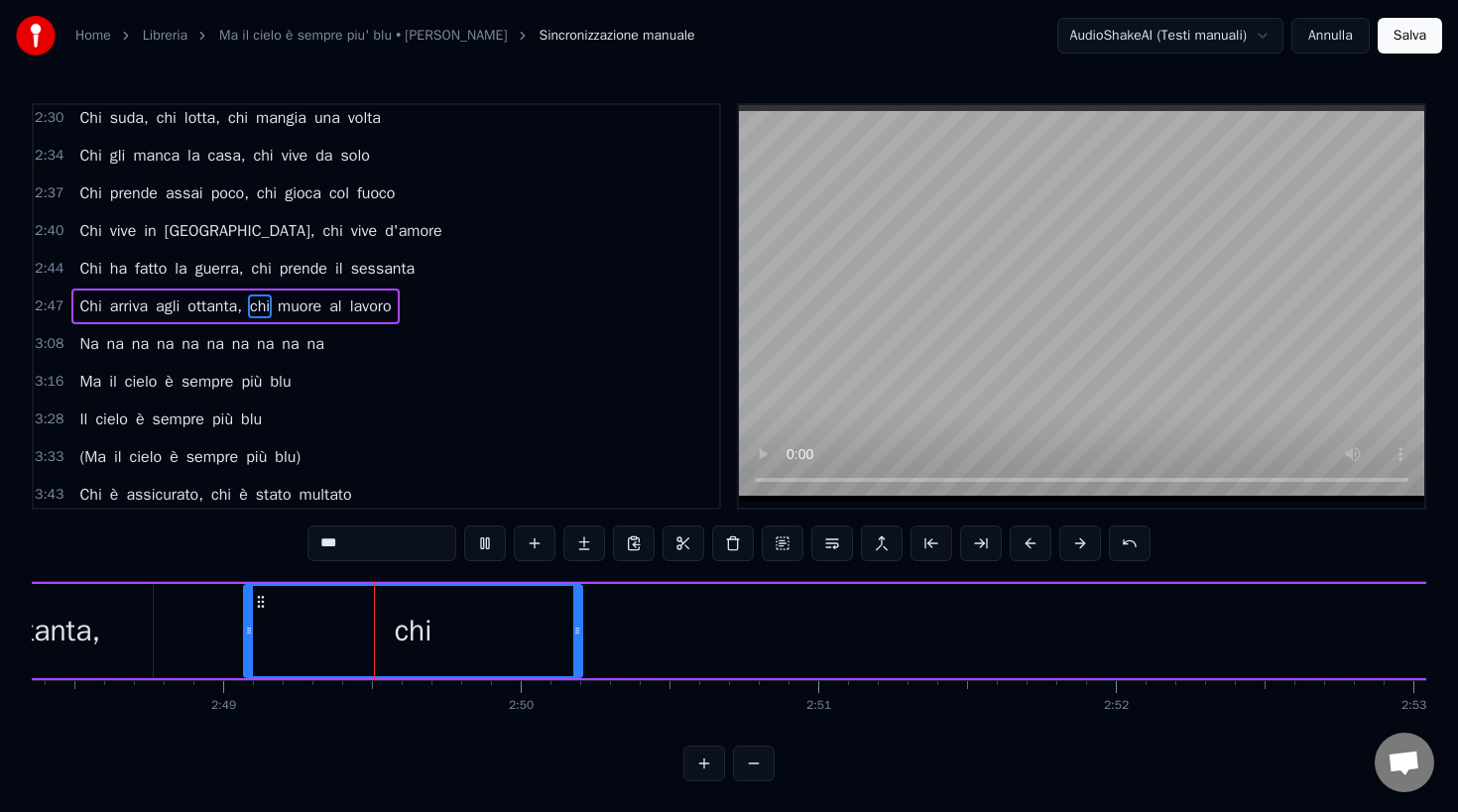 click at bounding box center (485, 543) 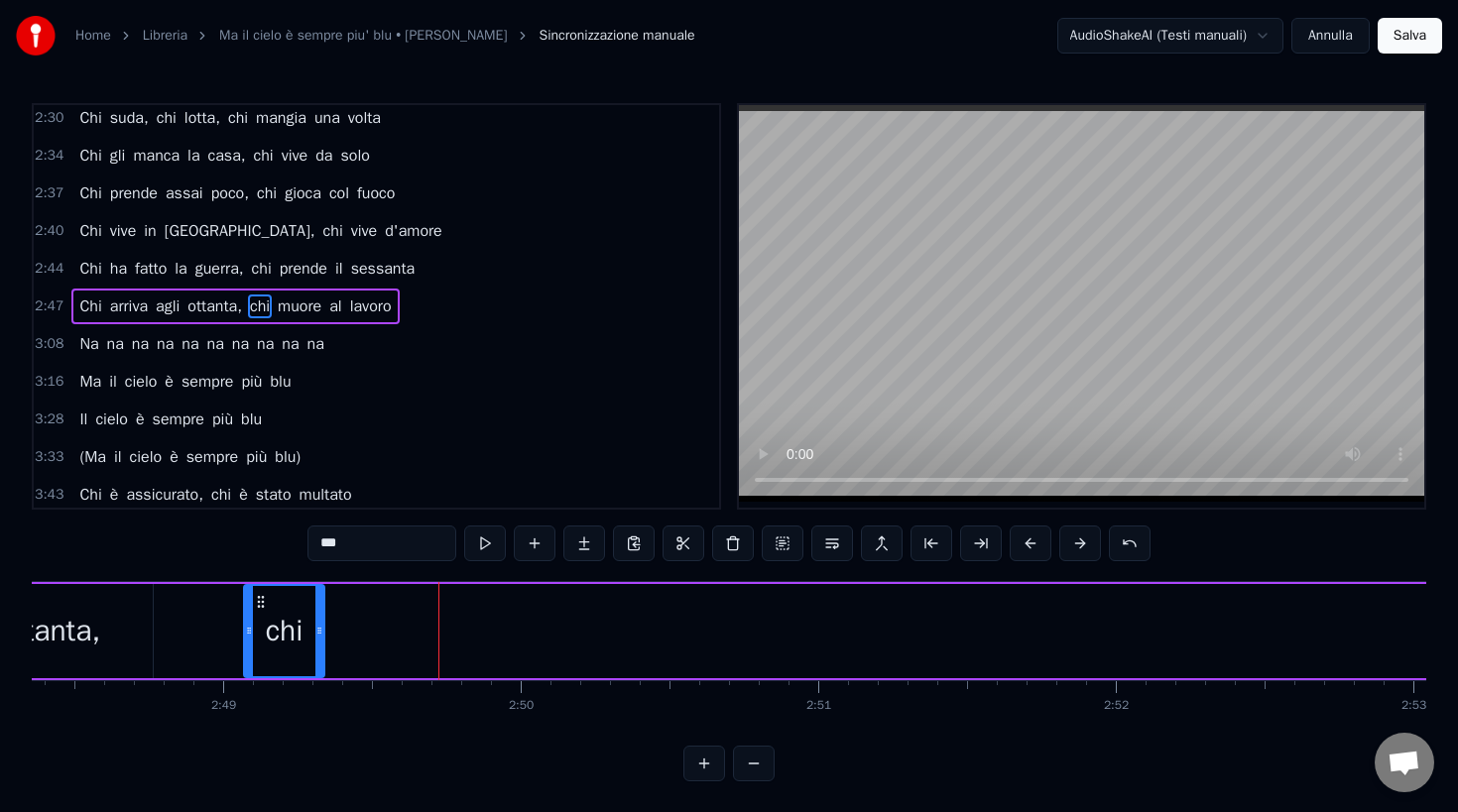 drag, startPoint x: 580, startPoint y: 626, endPoint x: 322, endPoint y: 624, distance: 258.0078 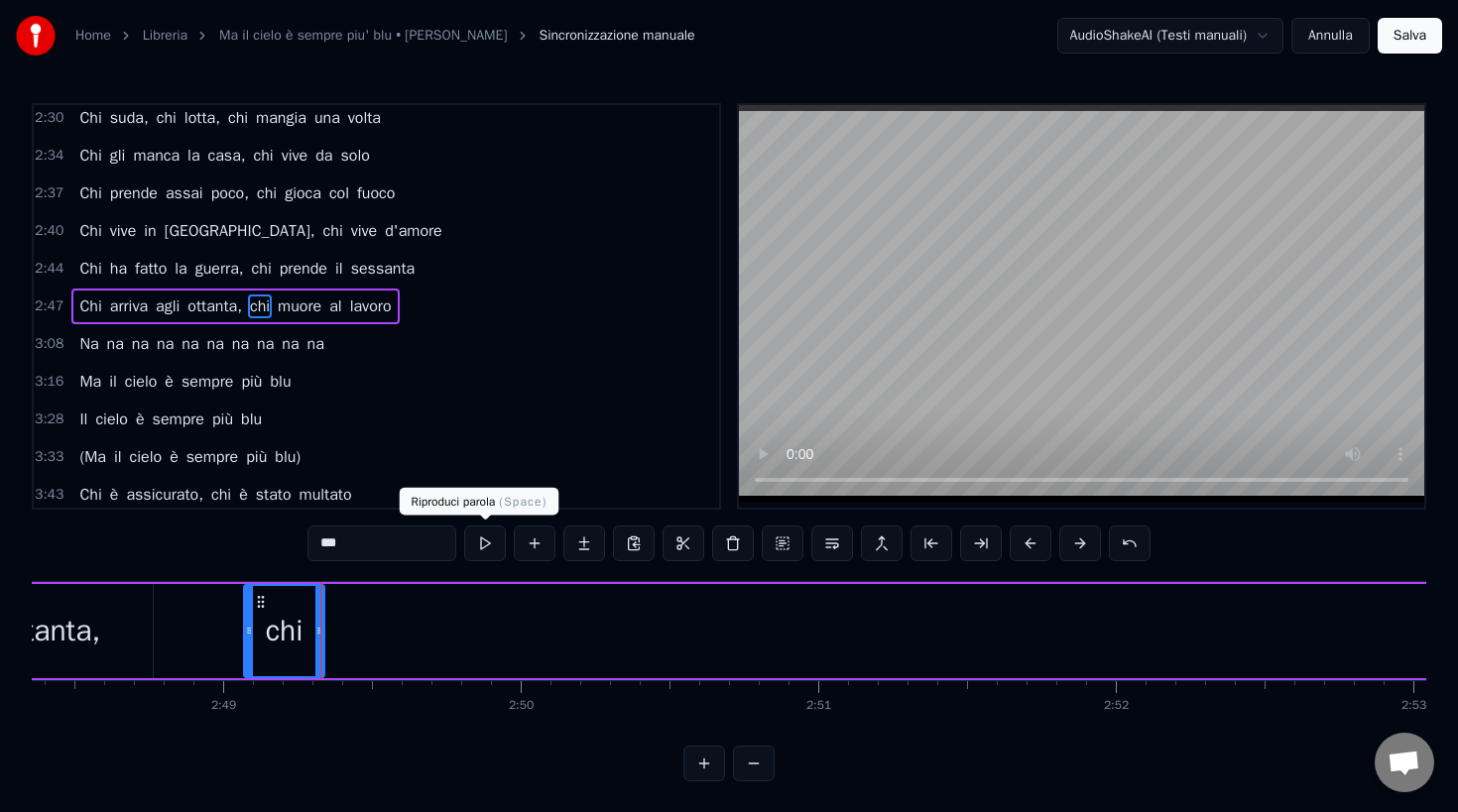 click at bounding box center [485, 543] 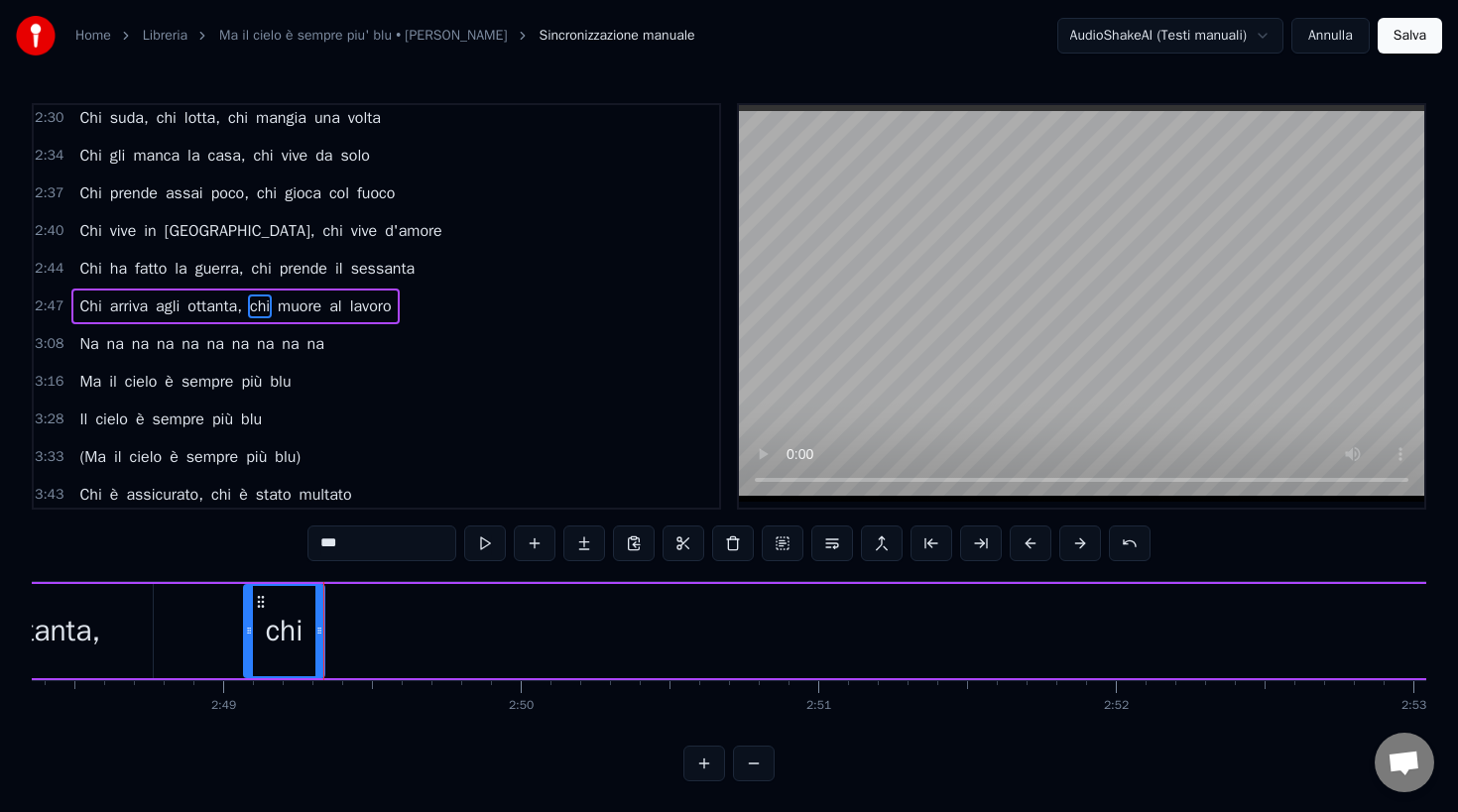 click at bounding box center (485, 543) 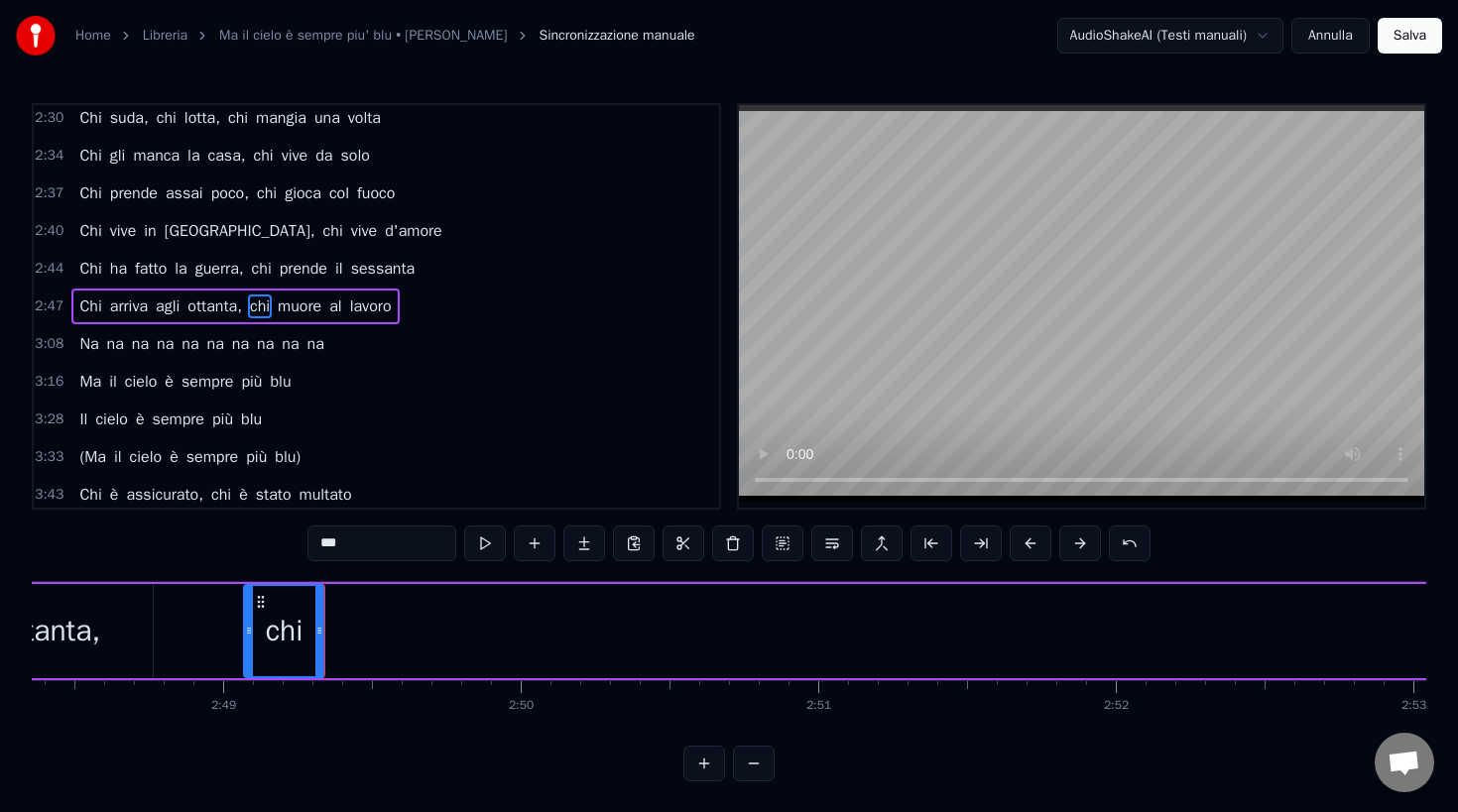 click at bounding box center (485, 543) 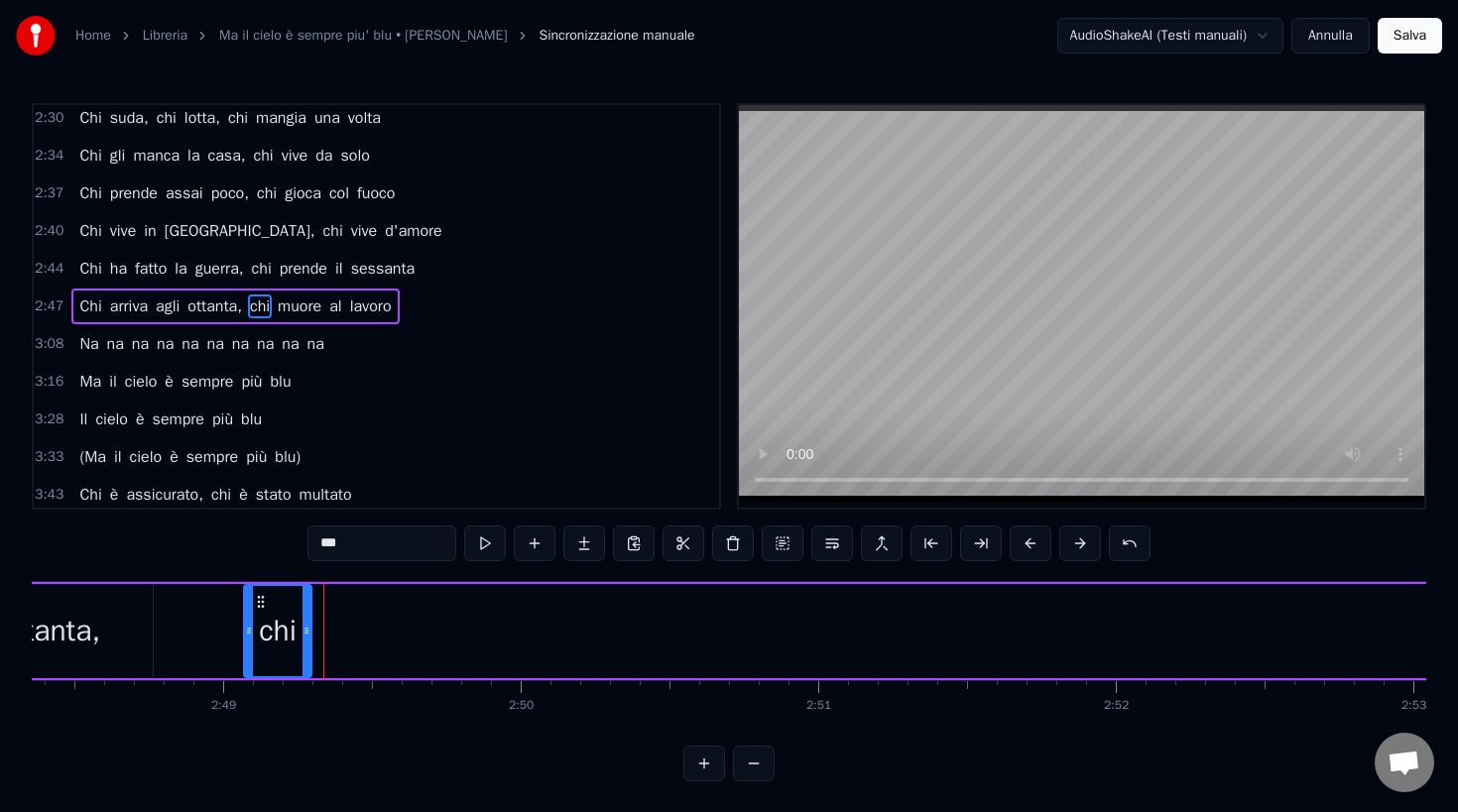 drag, startPoint x: 318, startPoint y: 641, endPoint x: 305, endPoint y: 641, distance: 13 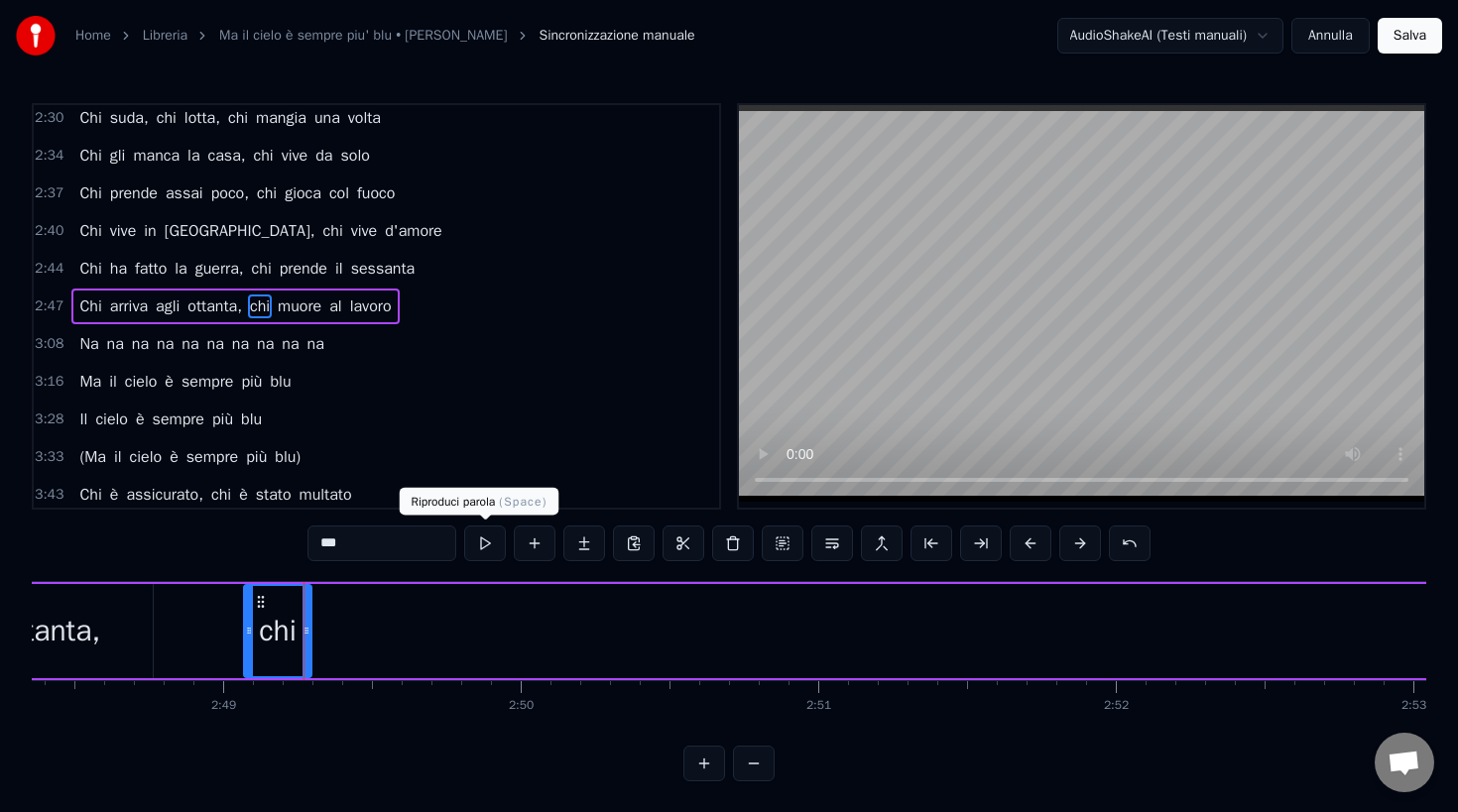 click at bounding box center (485, 543) 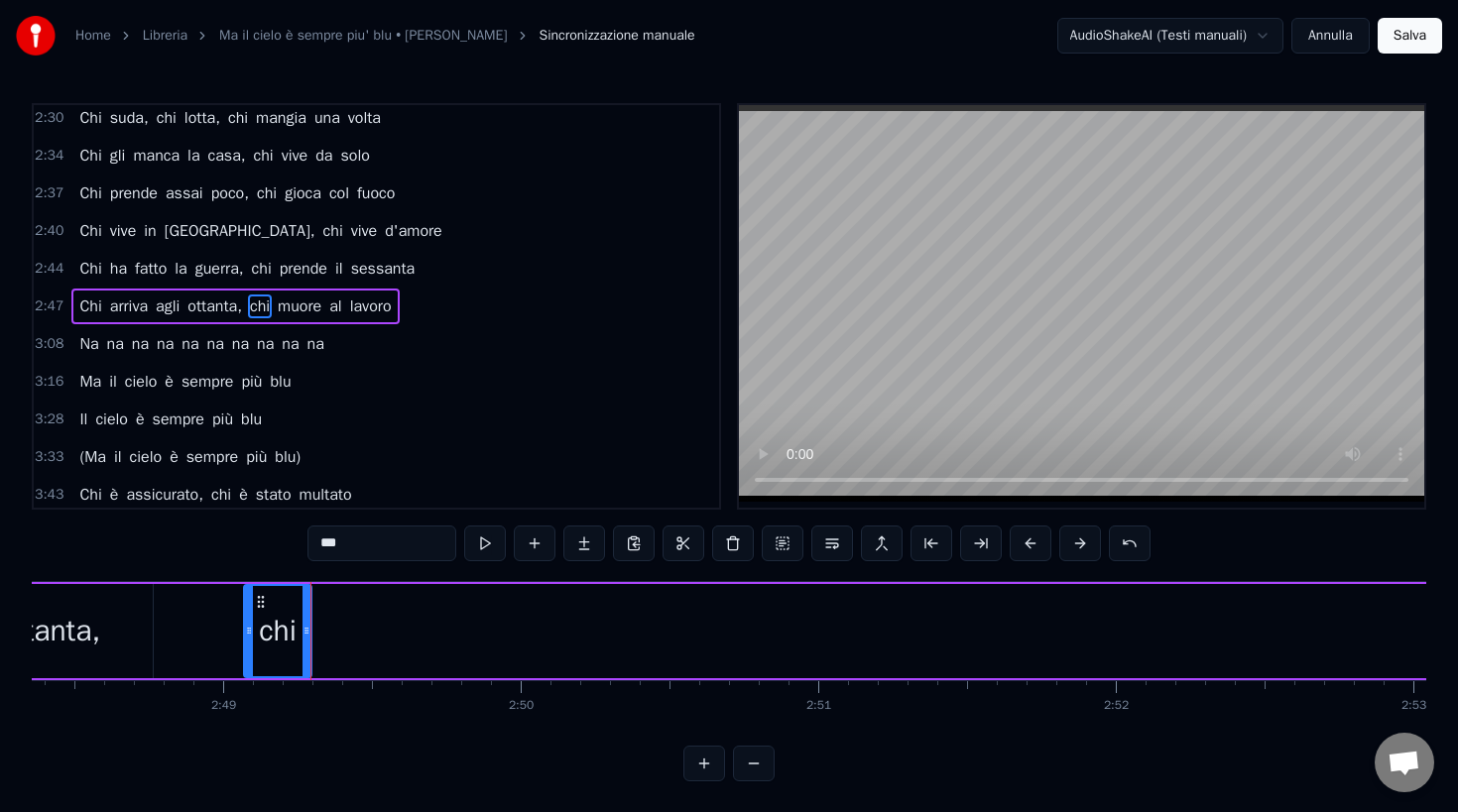 click at bounding box center [485, 543] 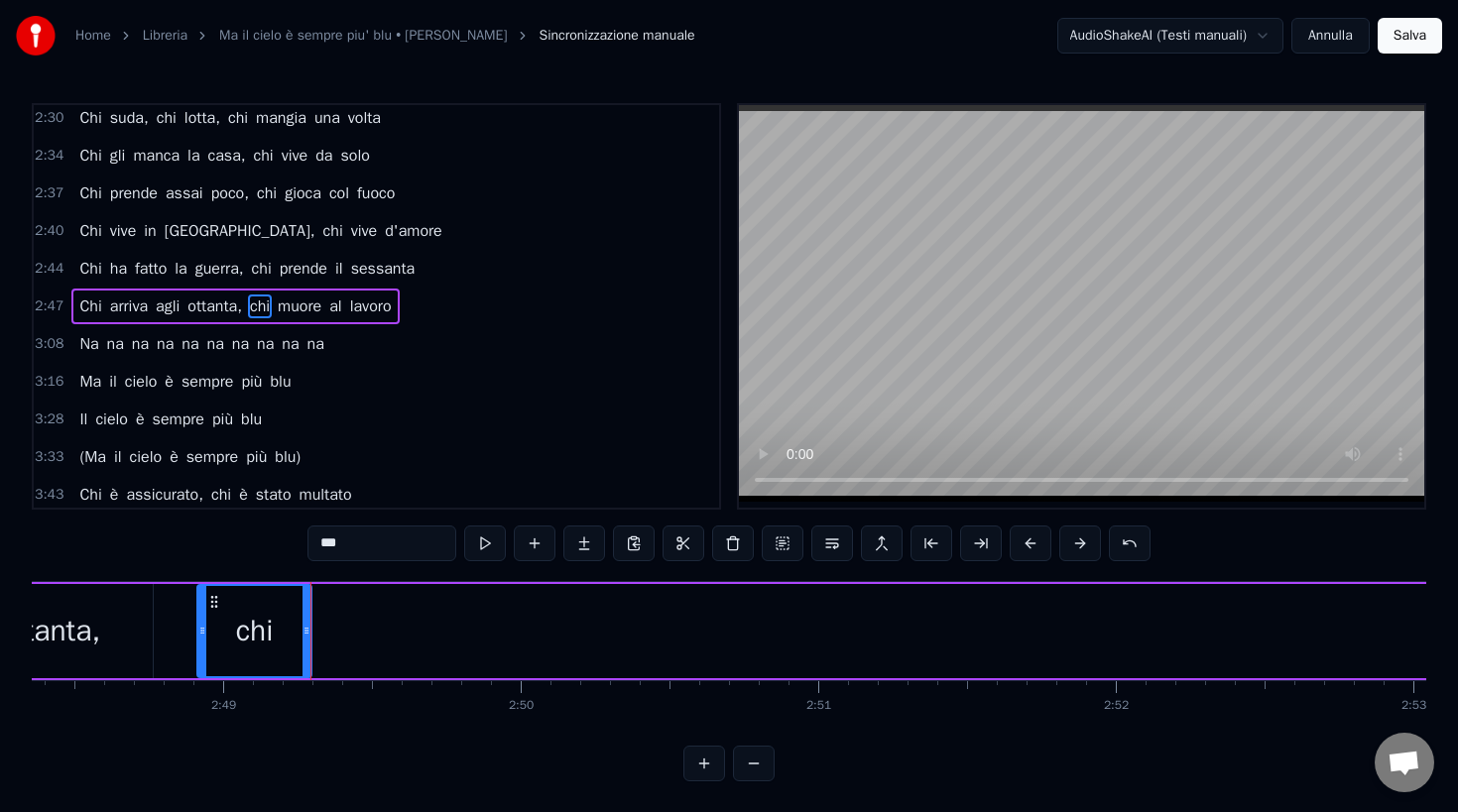 drag, startPoint x: 249, startPoint y: 636, endPoint x: 202, endPoint y: 640, distance: 47.16991 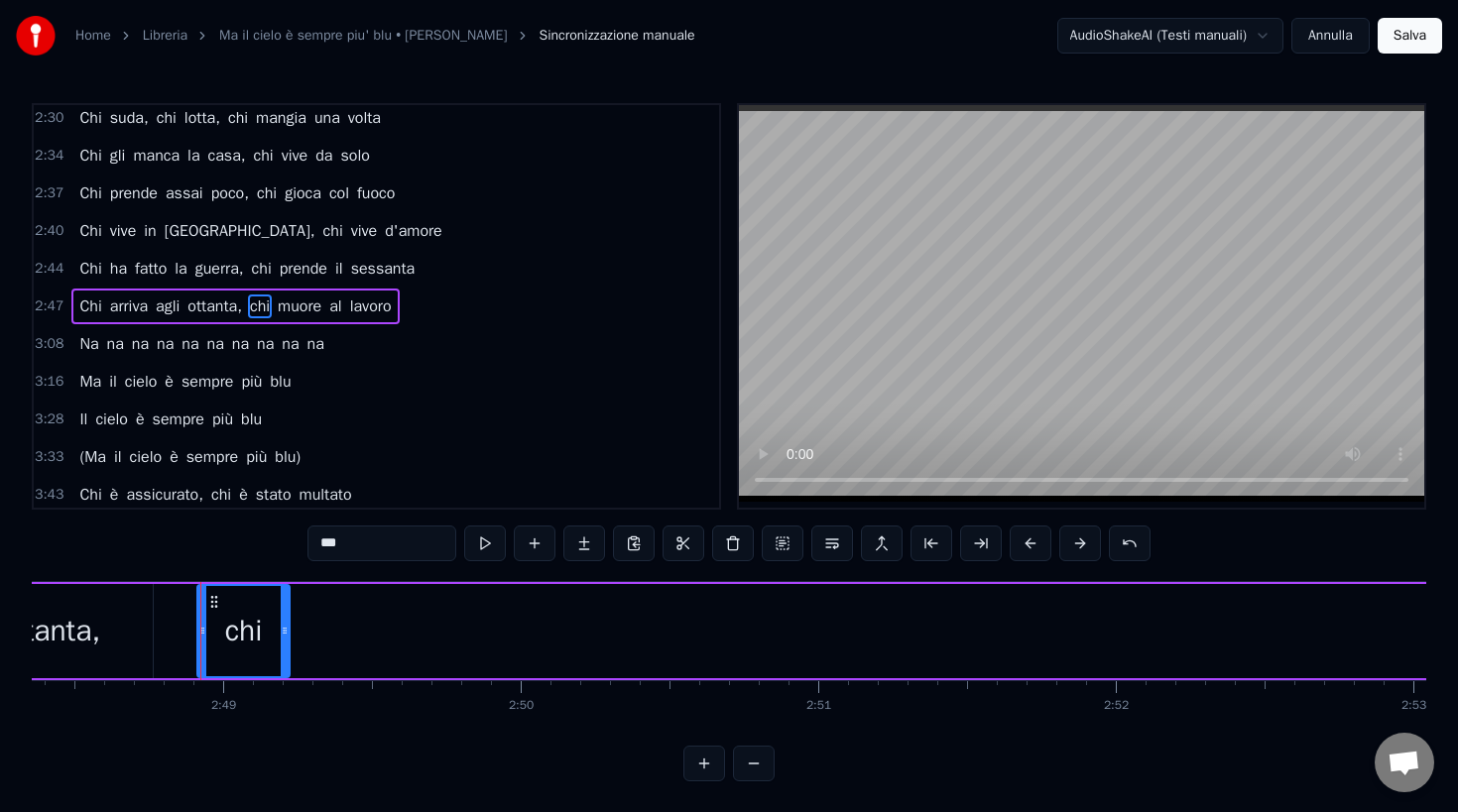 drag, startPoint x: 304, startPoint y: 632, endPoint x: 282, endPoint y: 635, distance: 22.203603 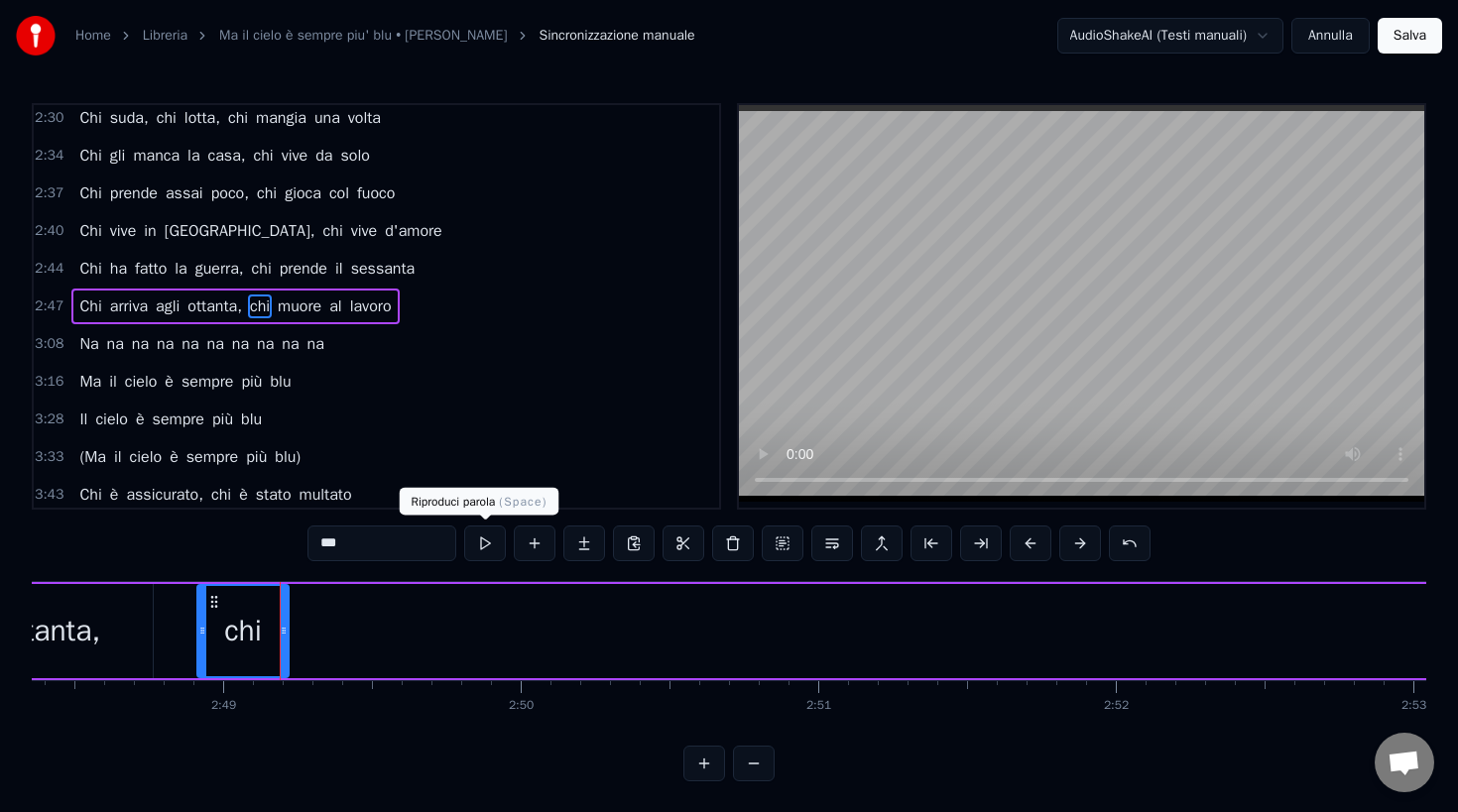 click at bounding box center [485, 543] 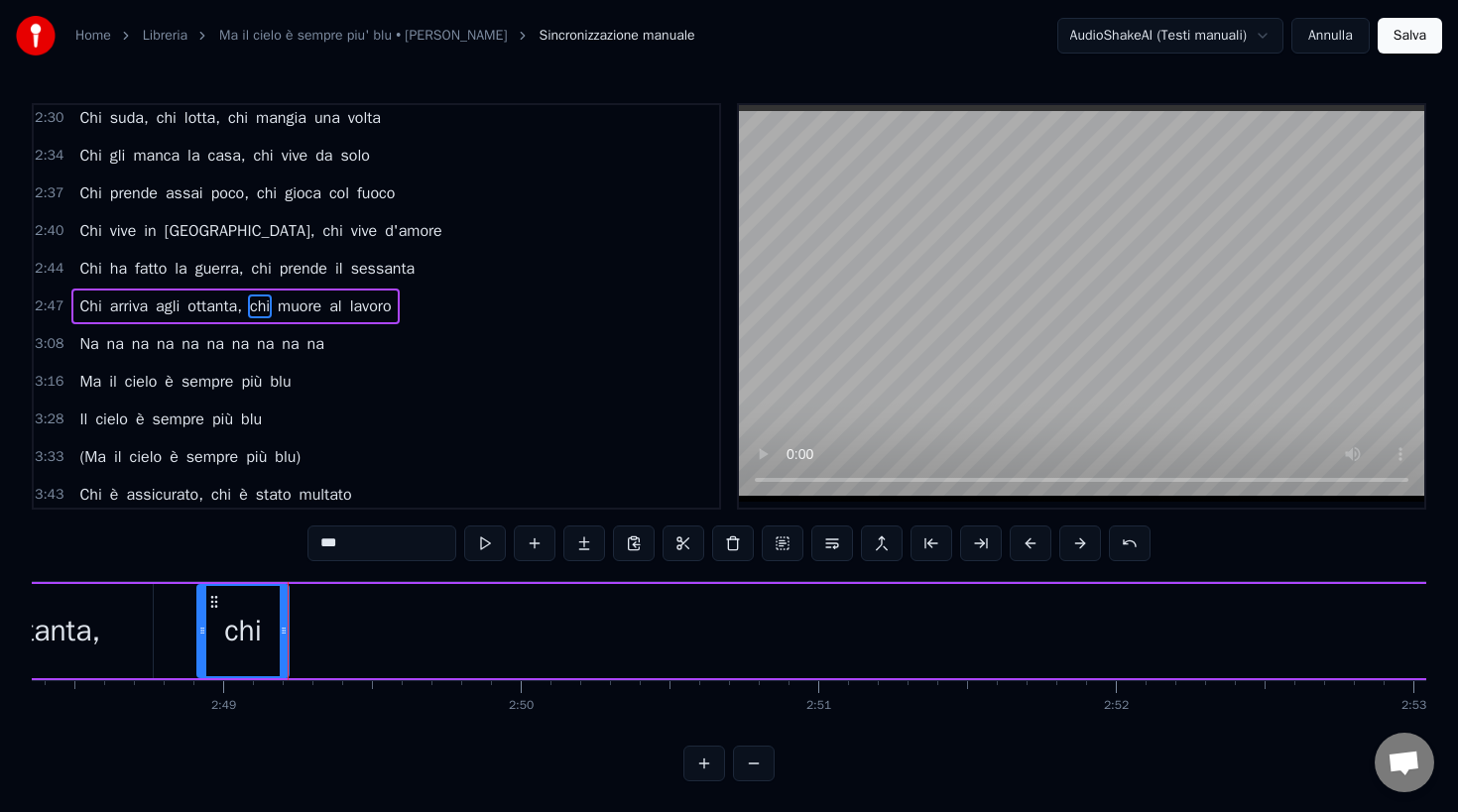 click at bounding box center [485, 543] 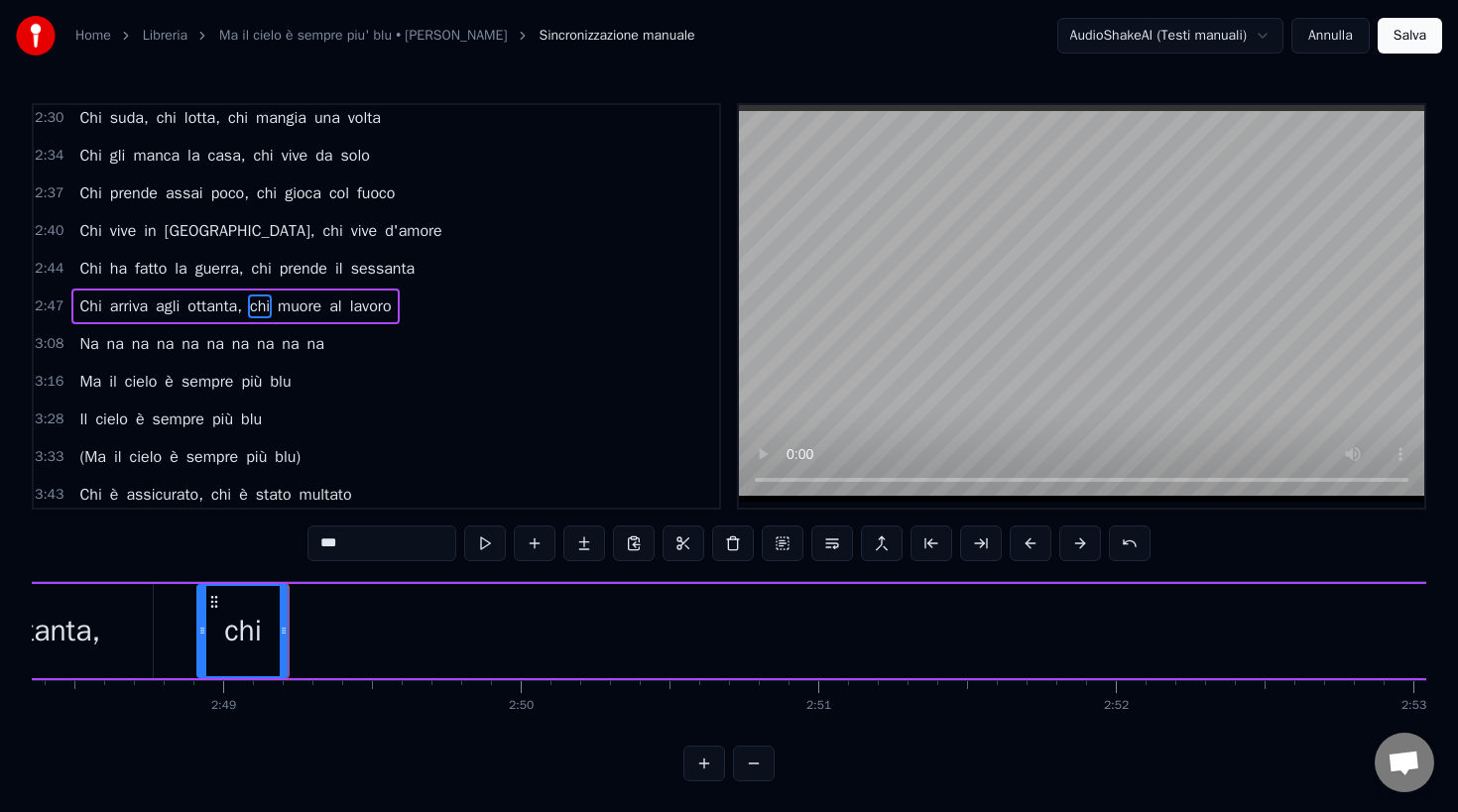 click at bounding box center (485, 543) 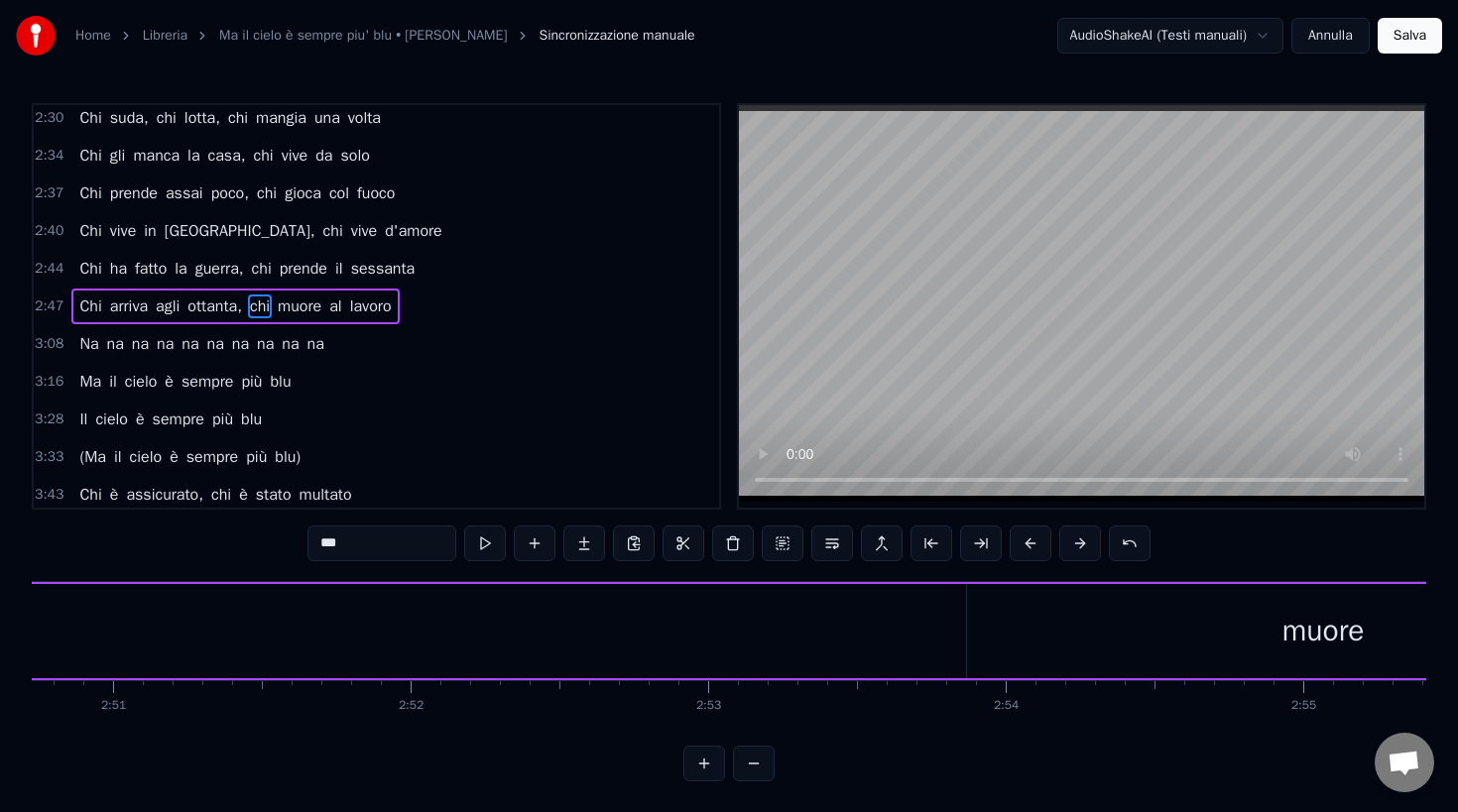 scroll, scrollTop: 0, scrollLeft: 50803, axis: horizontal 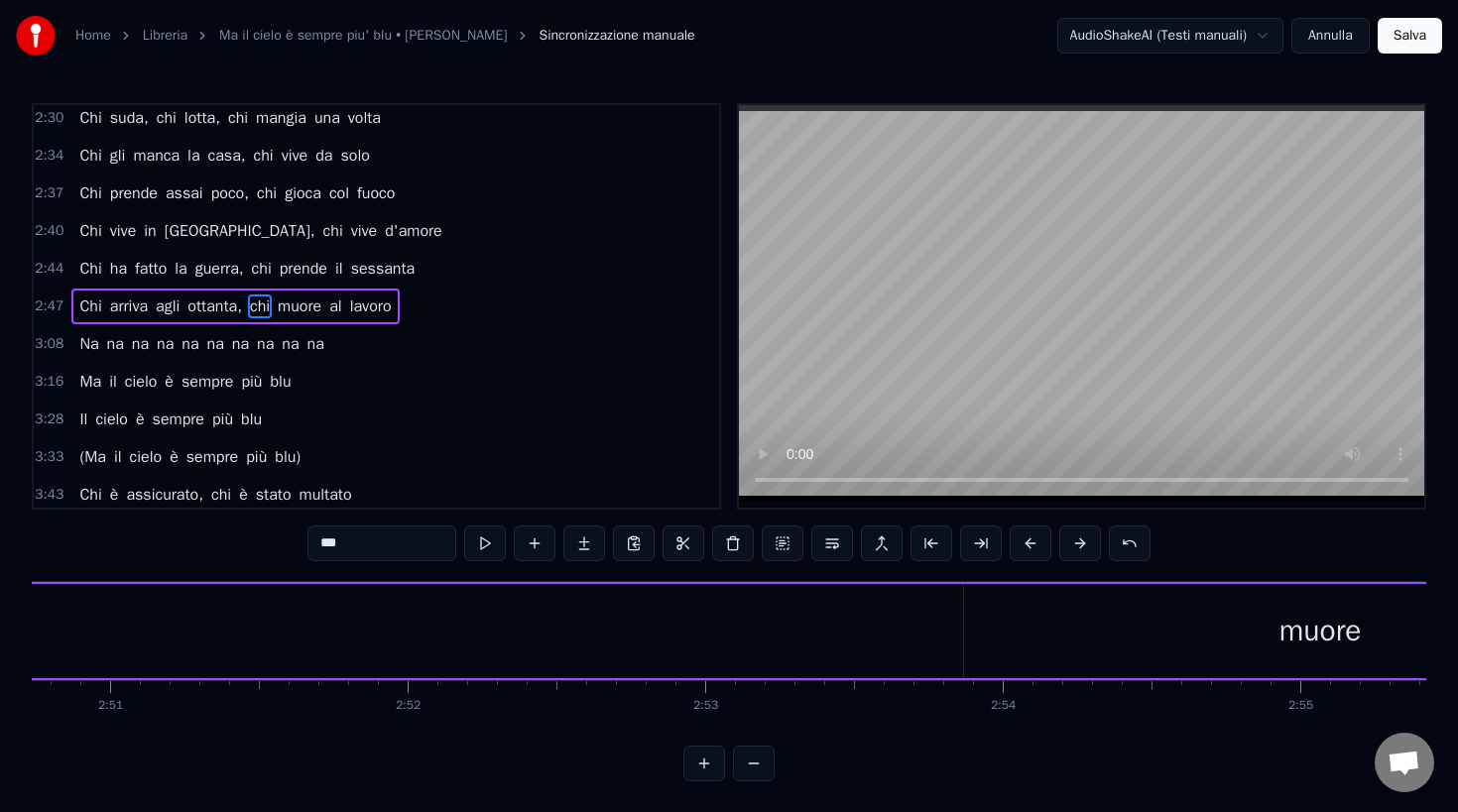 drag, startPoint x: 1009, startPoint y: 626, endPoint x: 766, endPoint y: 624, distance: 243.00823 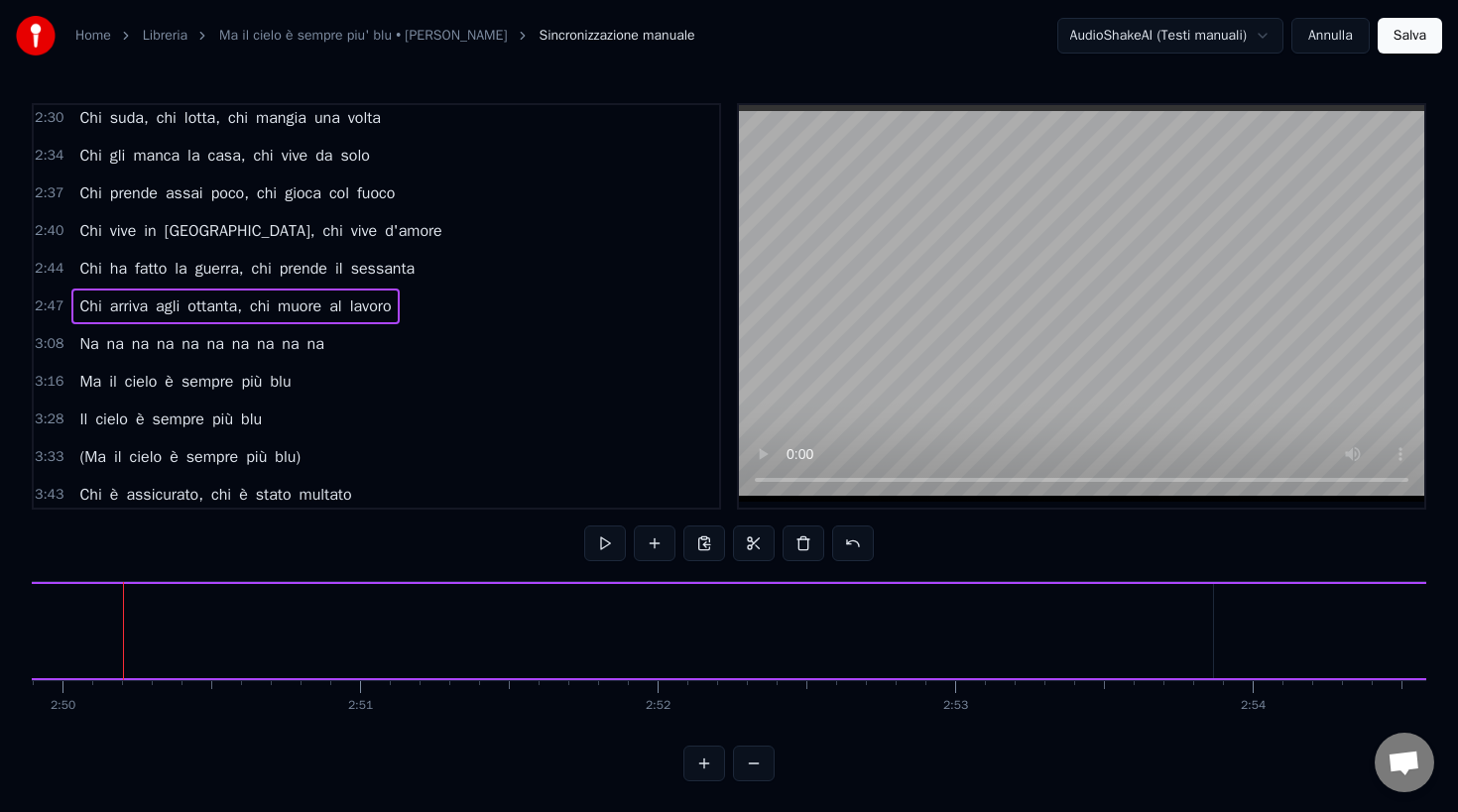 scroll, scrollTop: 0, scrollLeft: 50545, axis: horizontal 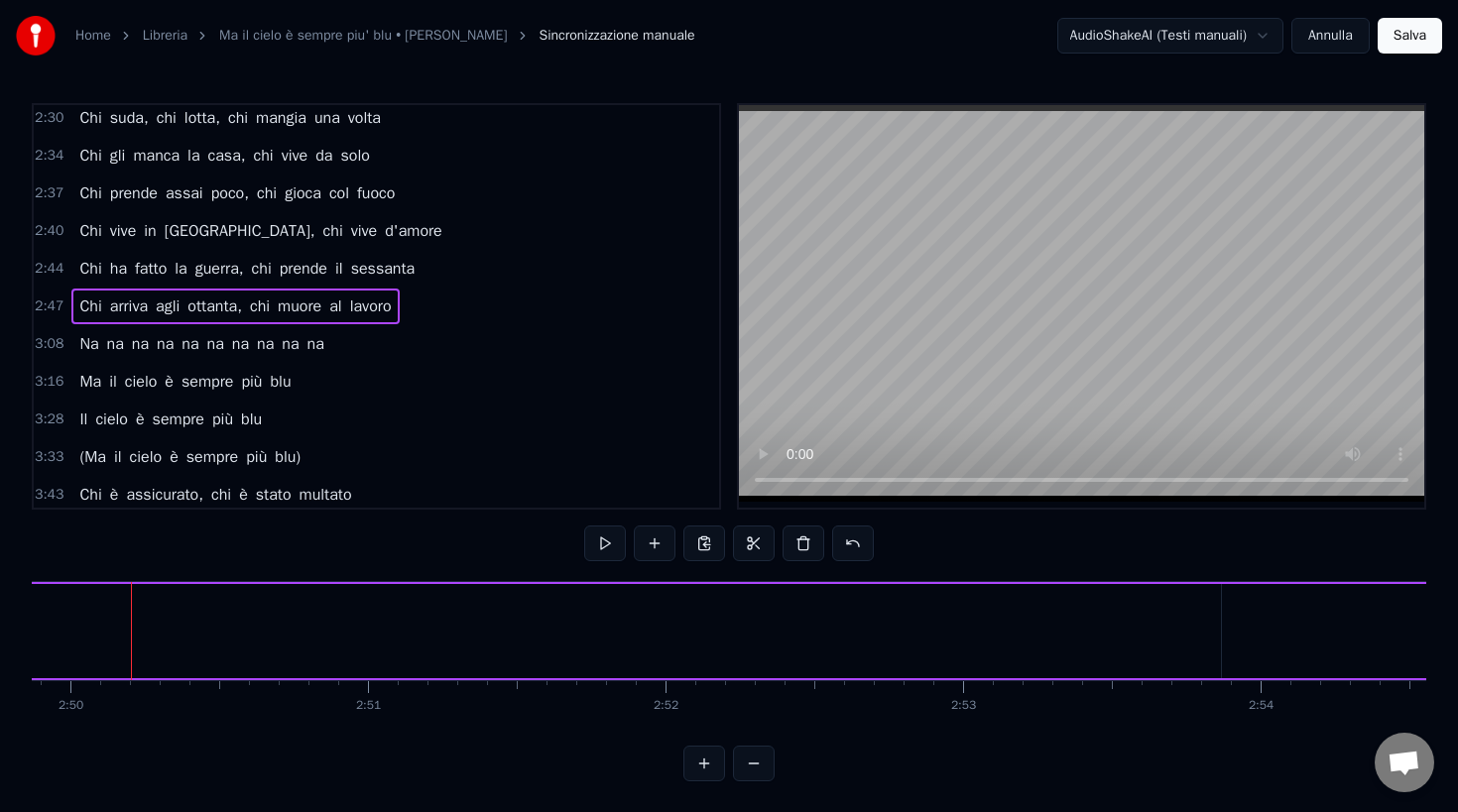 click on "muore" at bounding box center (1578, 631) 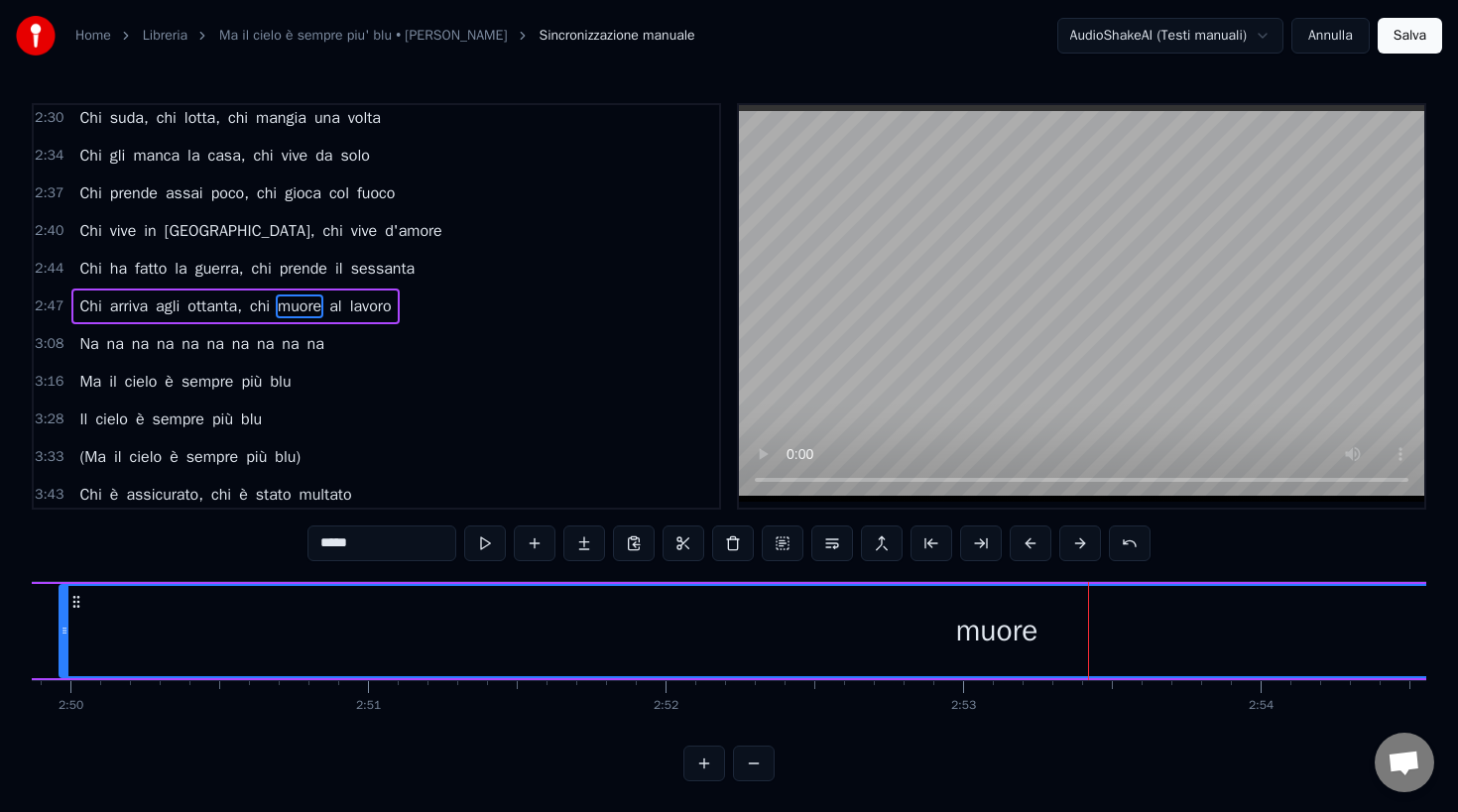 drag, startPoint x: 1225, startPoint y: 625, endPoint x: 40, endPoint y: 680, distance: 1186.2757 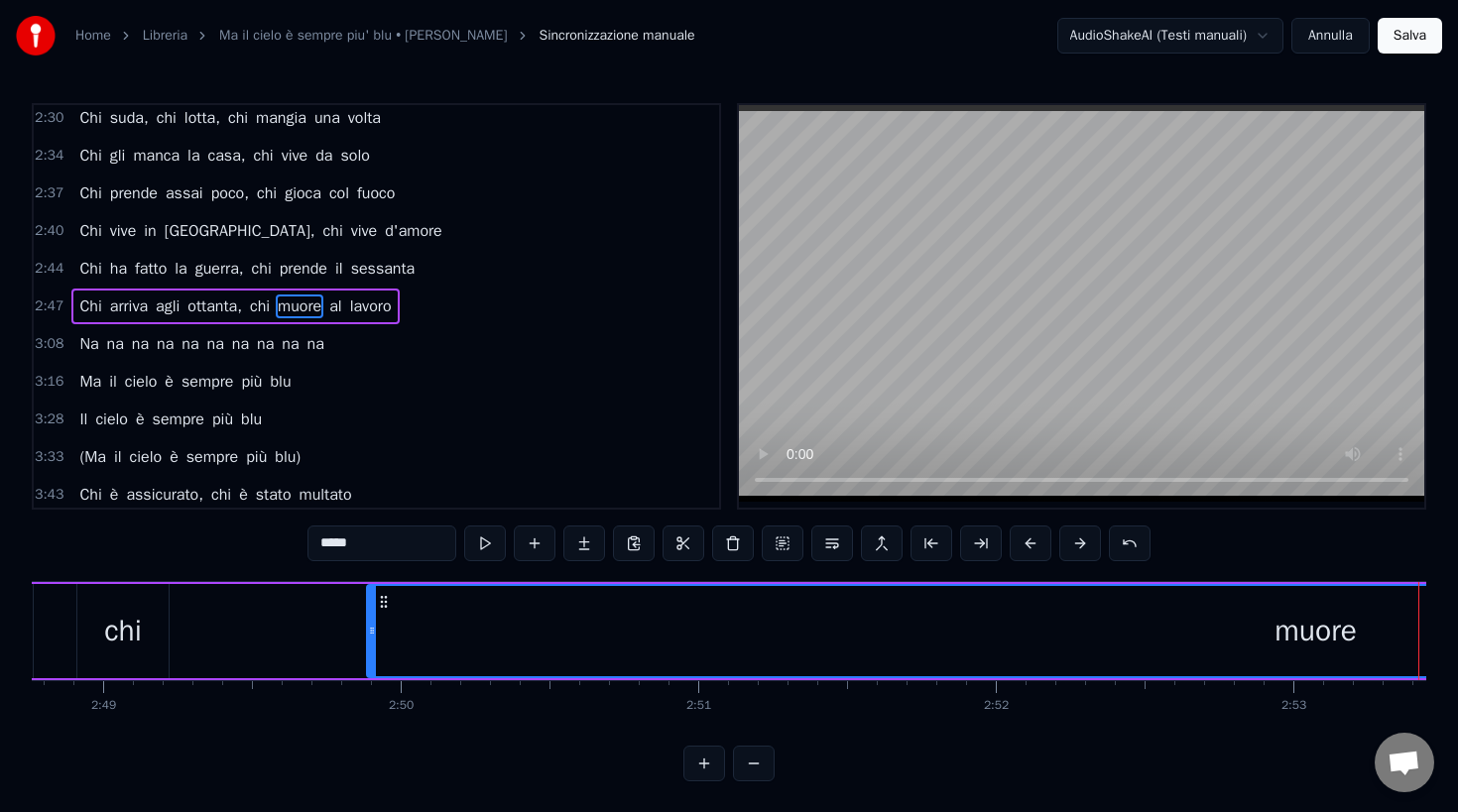scroll, scrollTop: 0, scrollLeft: 50149, axis: horizontal 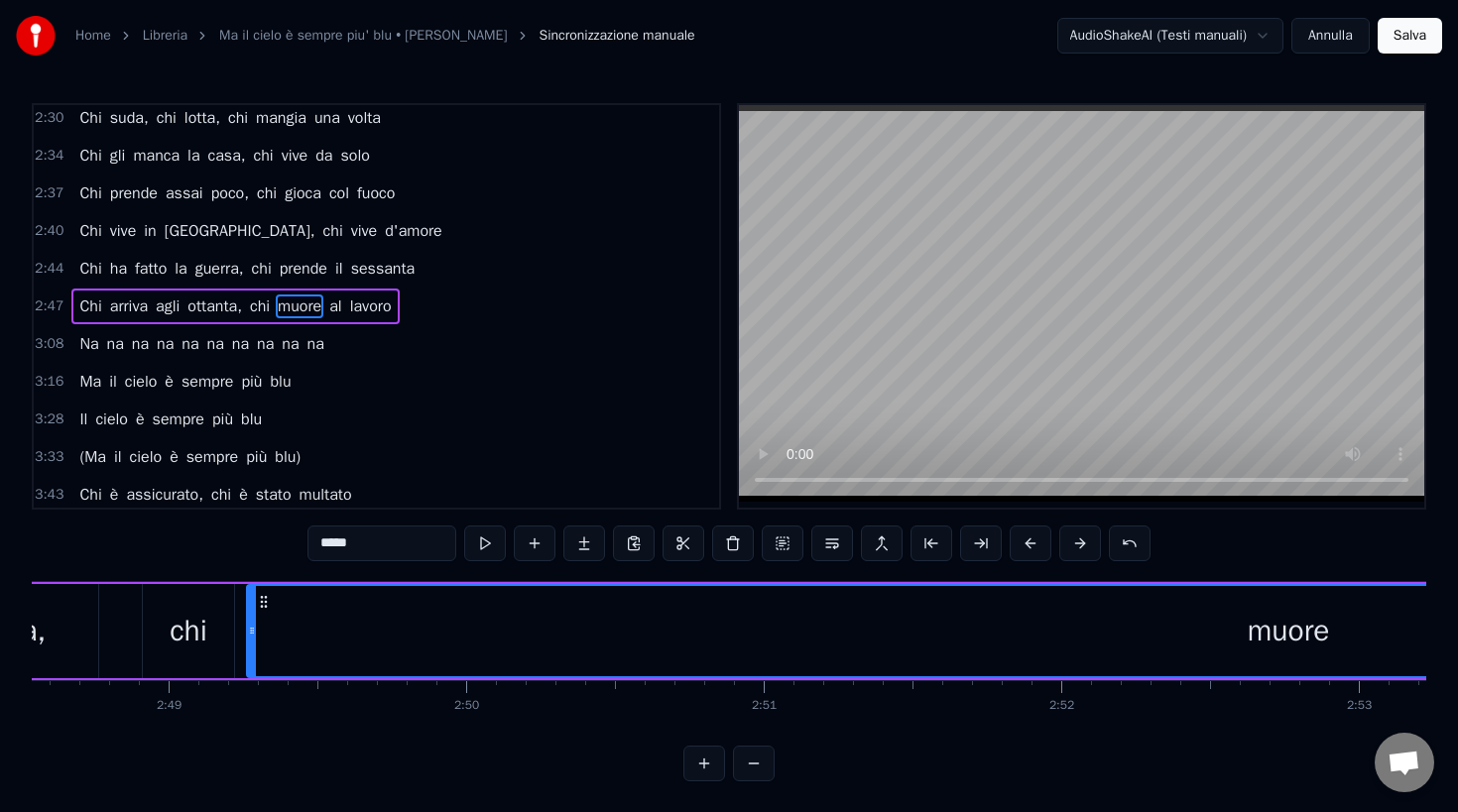 drag, startPoint x: 436, startPoint y: 633, endPoint x: 251, endPoint y: 634, distance: 185.0027 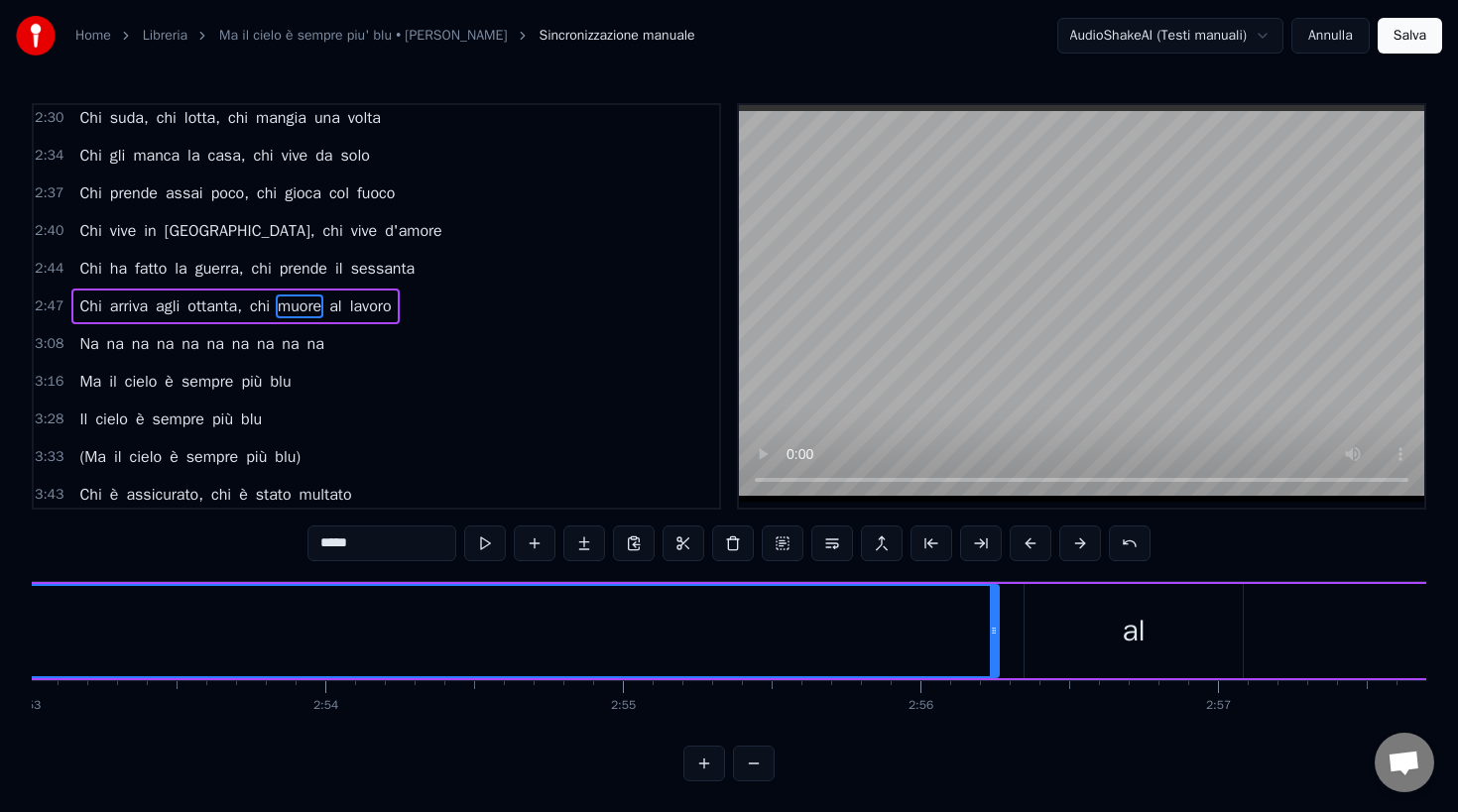 scroll, scrollTop: 0, scrollLeft: 51488, axis: horizontal 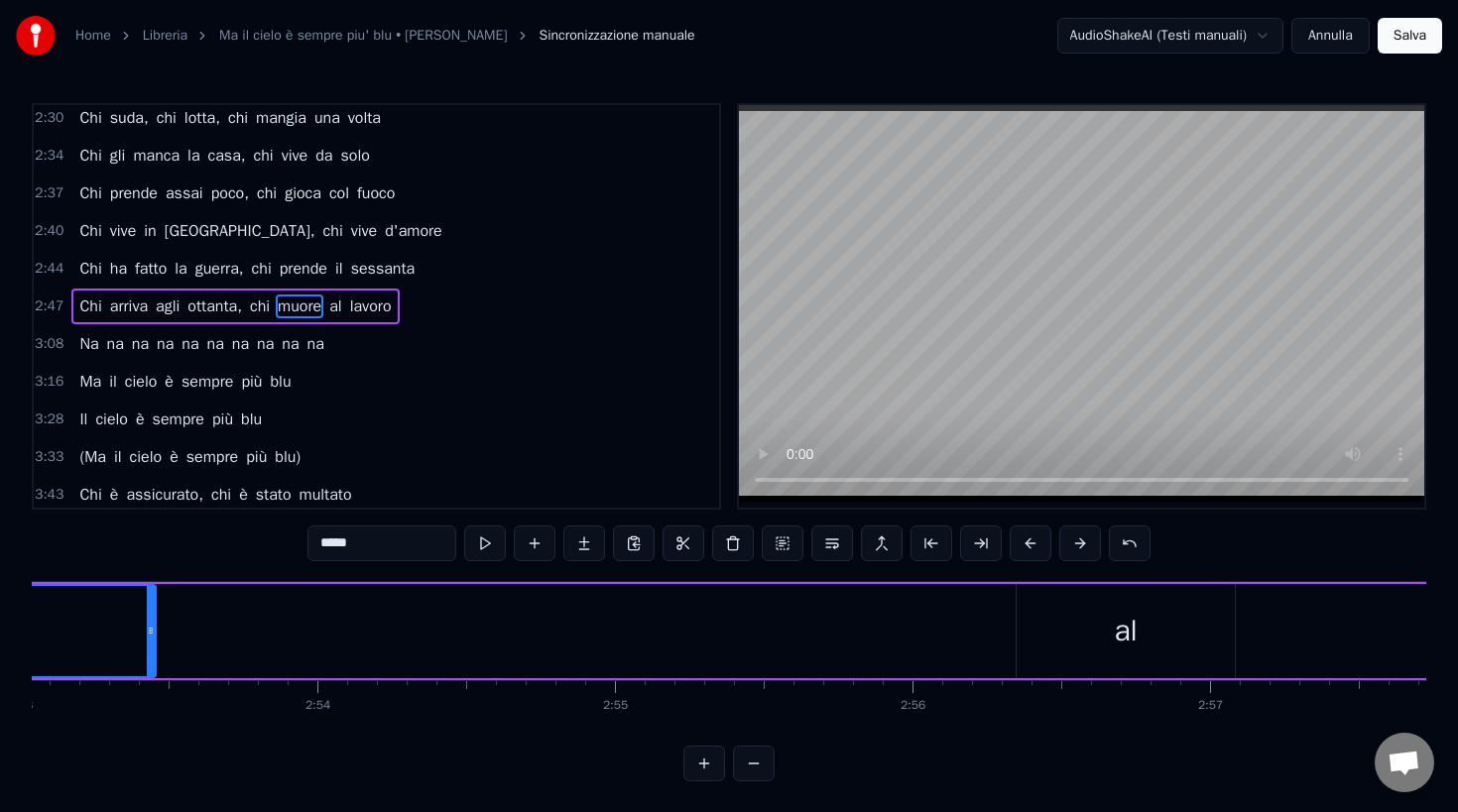 drag, startPoint x: 986, startPoint y: 620, endPoint x: 151, endPoint y: 650, distance: 835.5387 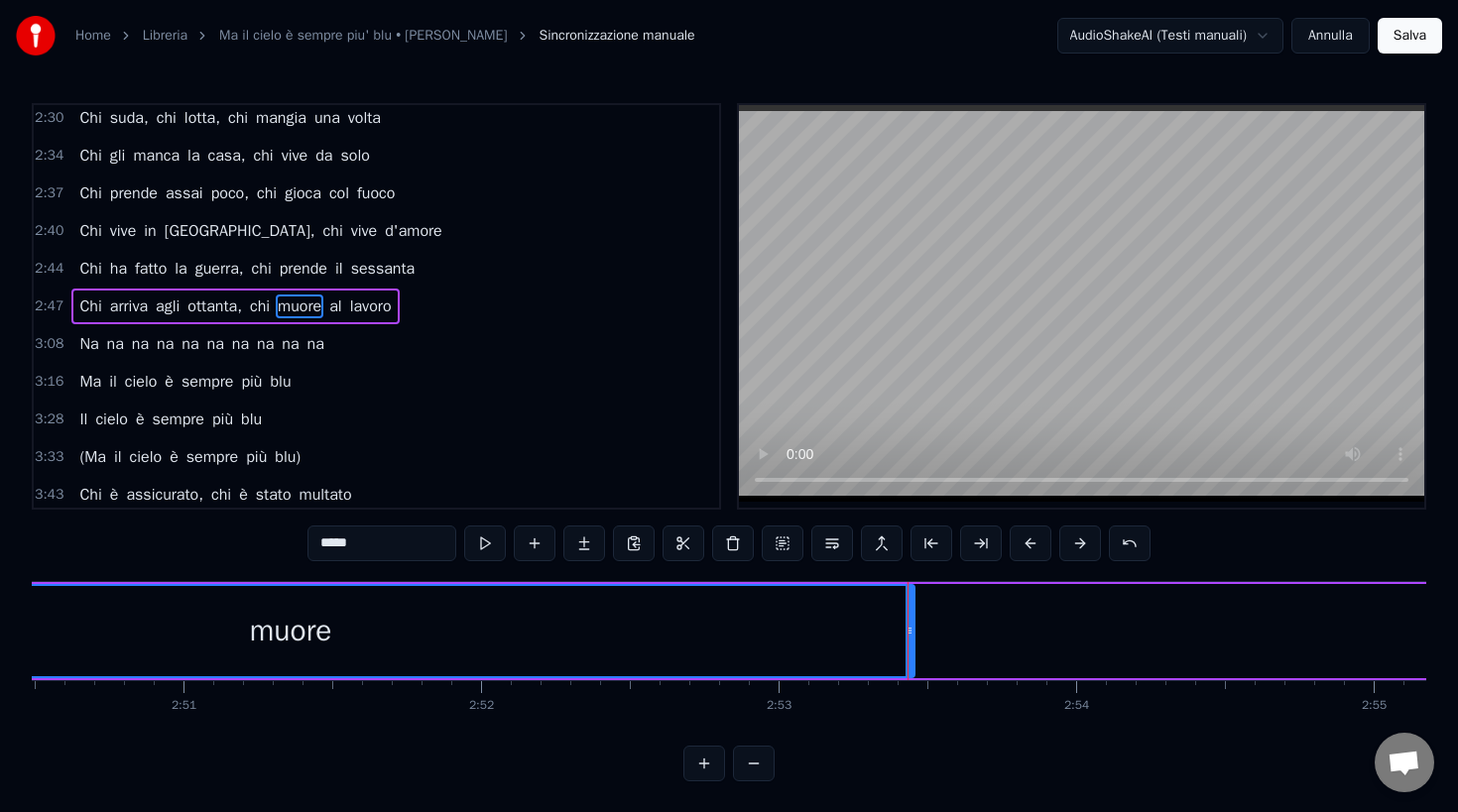 scroll, scrollTop: 0, scrollLeft: 50629, axis: horizontal 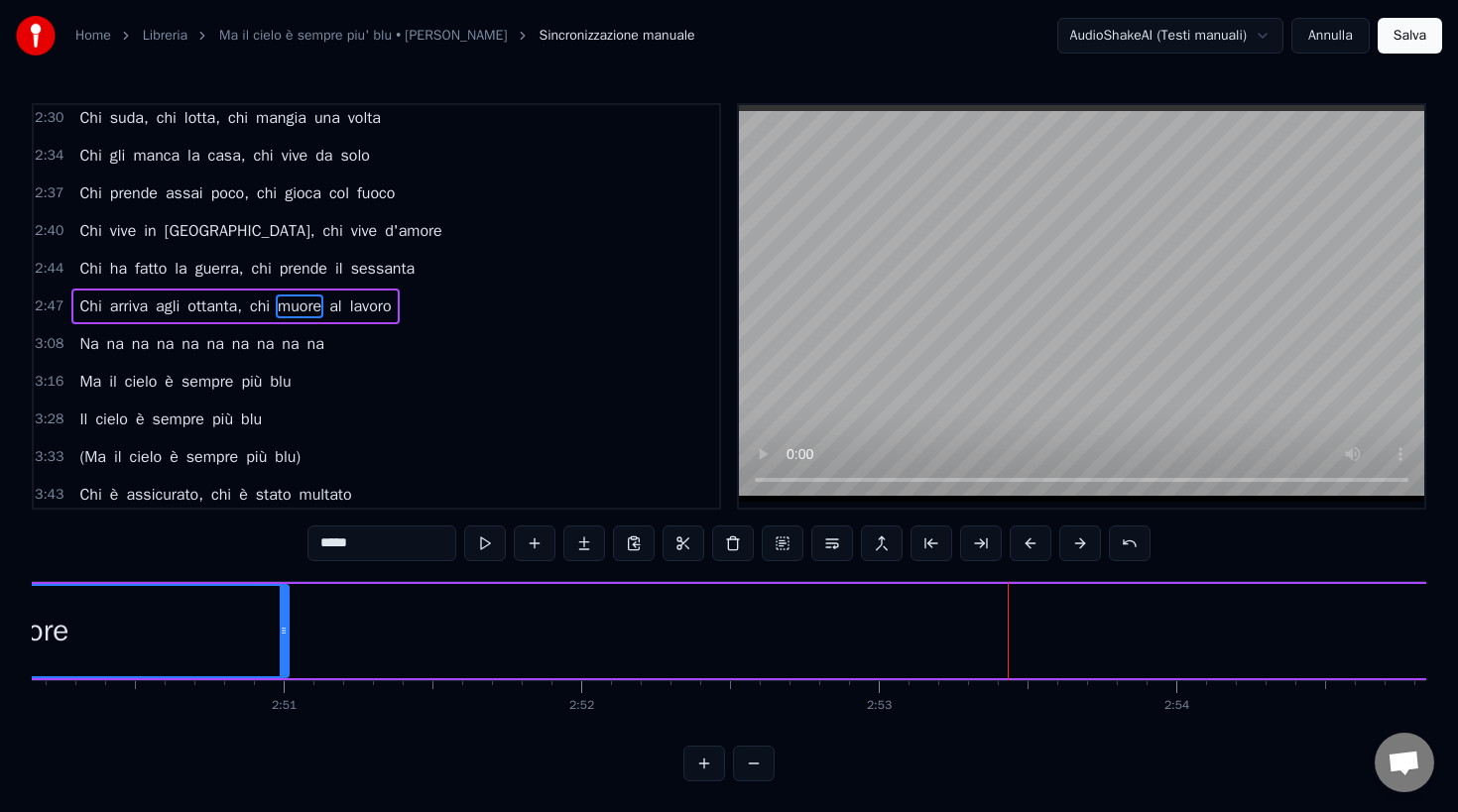 drag, startPoint x: 1010, startPoint y: 619, endPoint x: 263, endPoint y: 625, distance: 747.0241 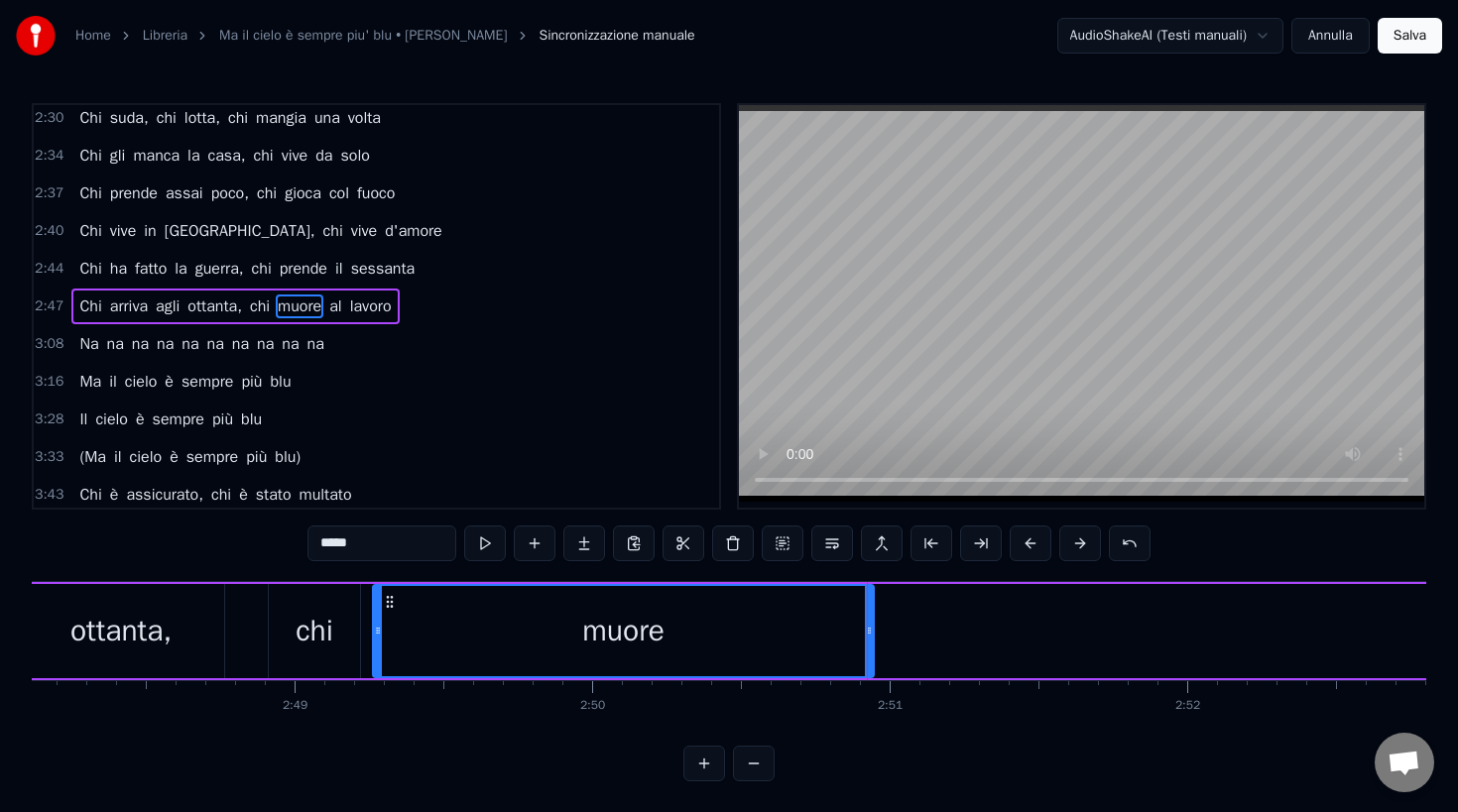 scroll, scrollTop: 0, scrollLeft: 50012, axis: horizontal 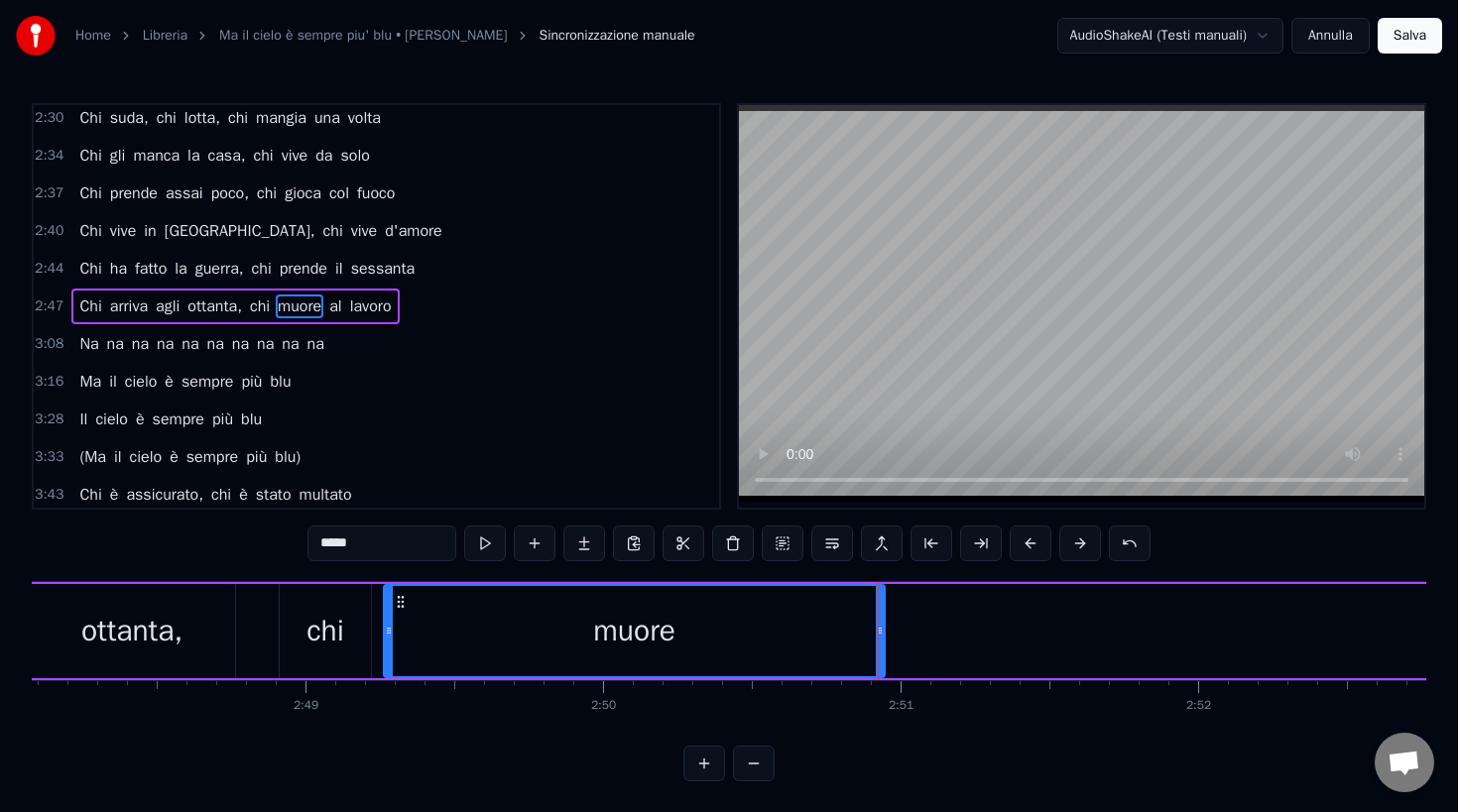 click at bounding box center [485, 543] 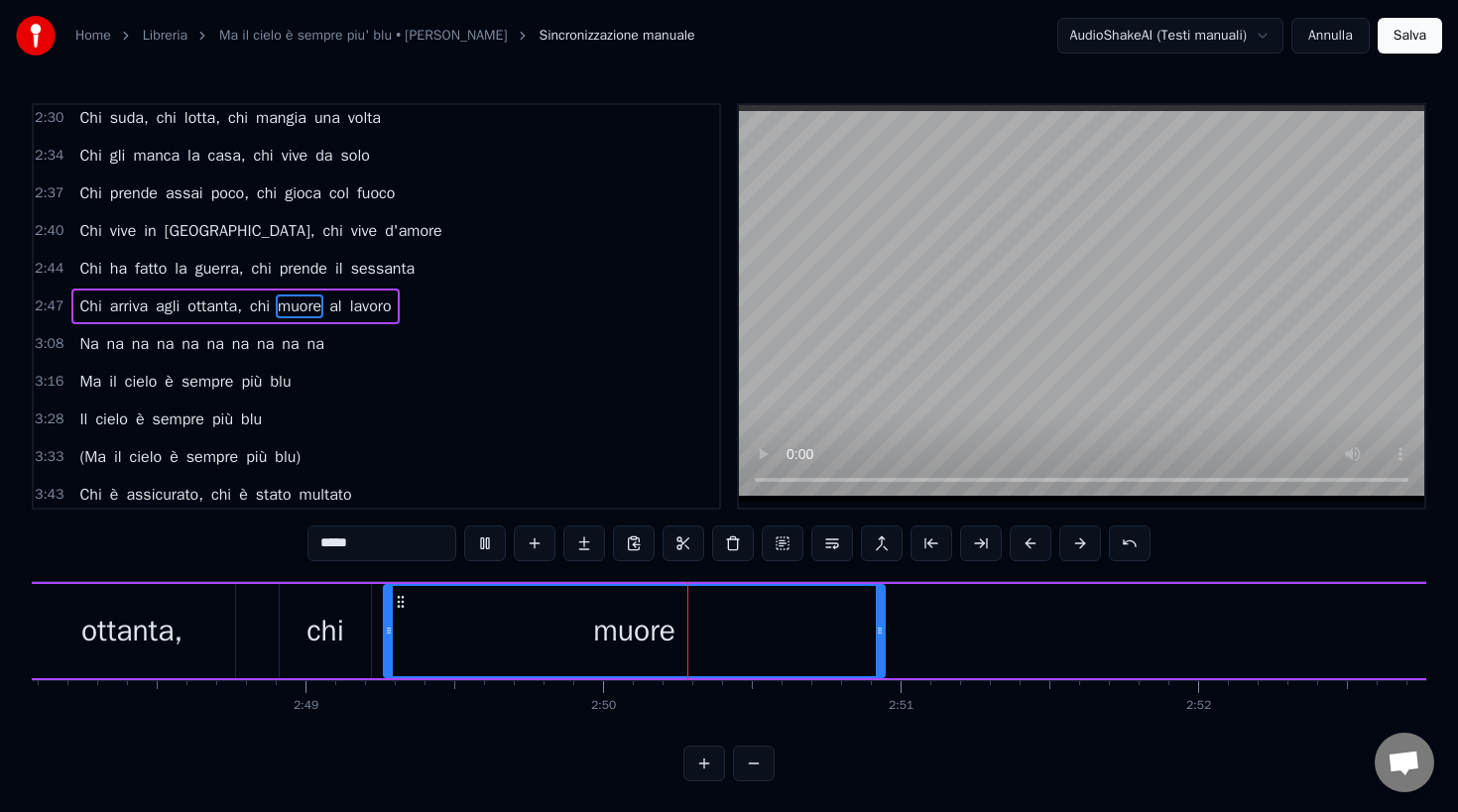 click at bounding box center [485, 543] 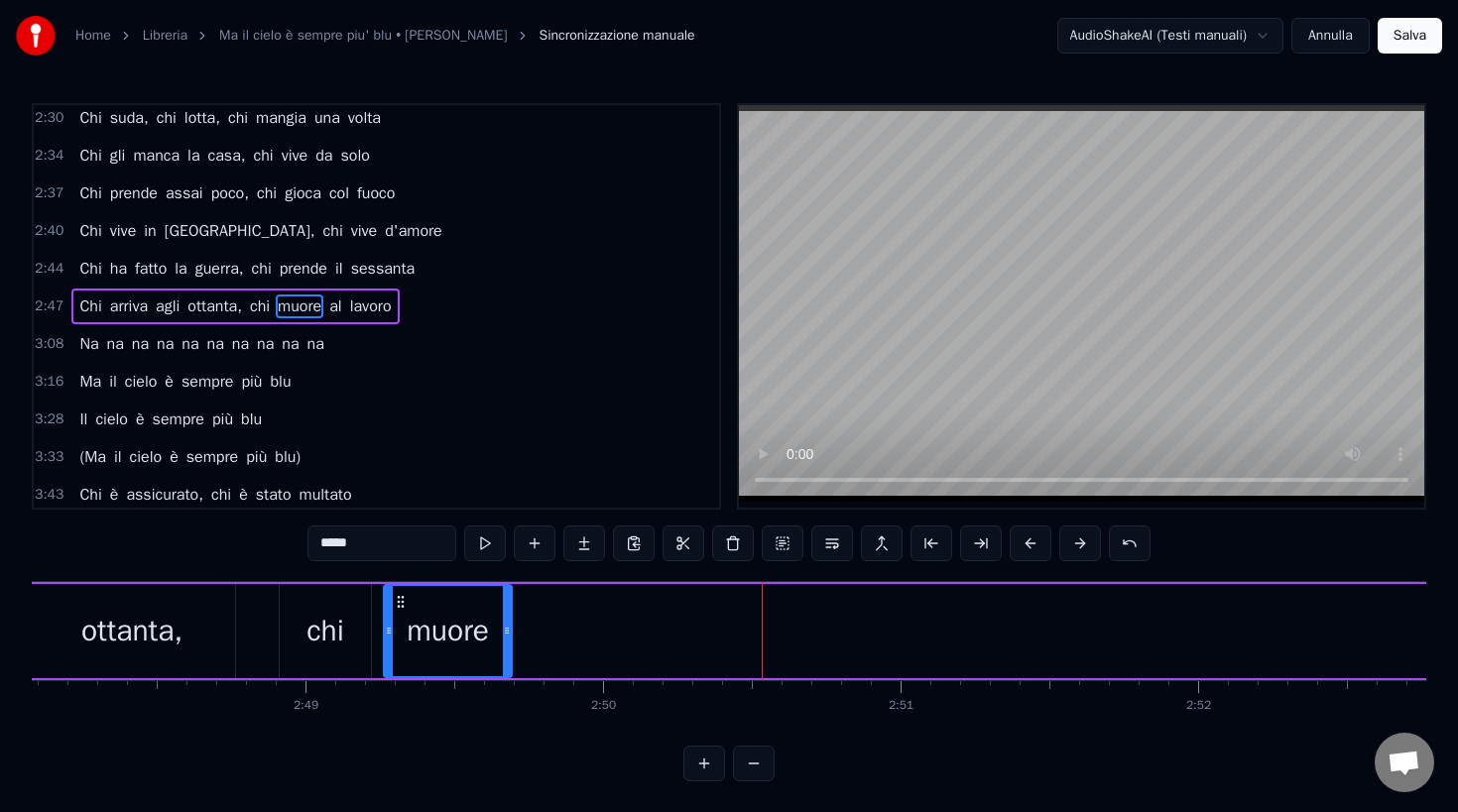 drag, startPoint x: 881, startPoint y: 633, endPoint x: 508, endPoint y: 655, distance: 373.6482 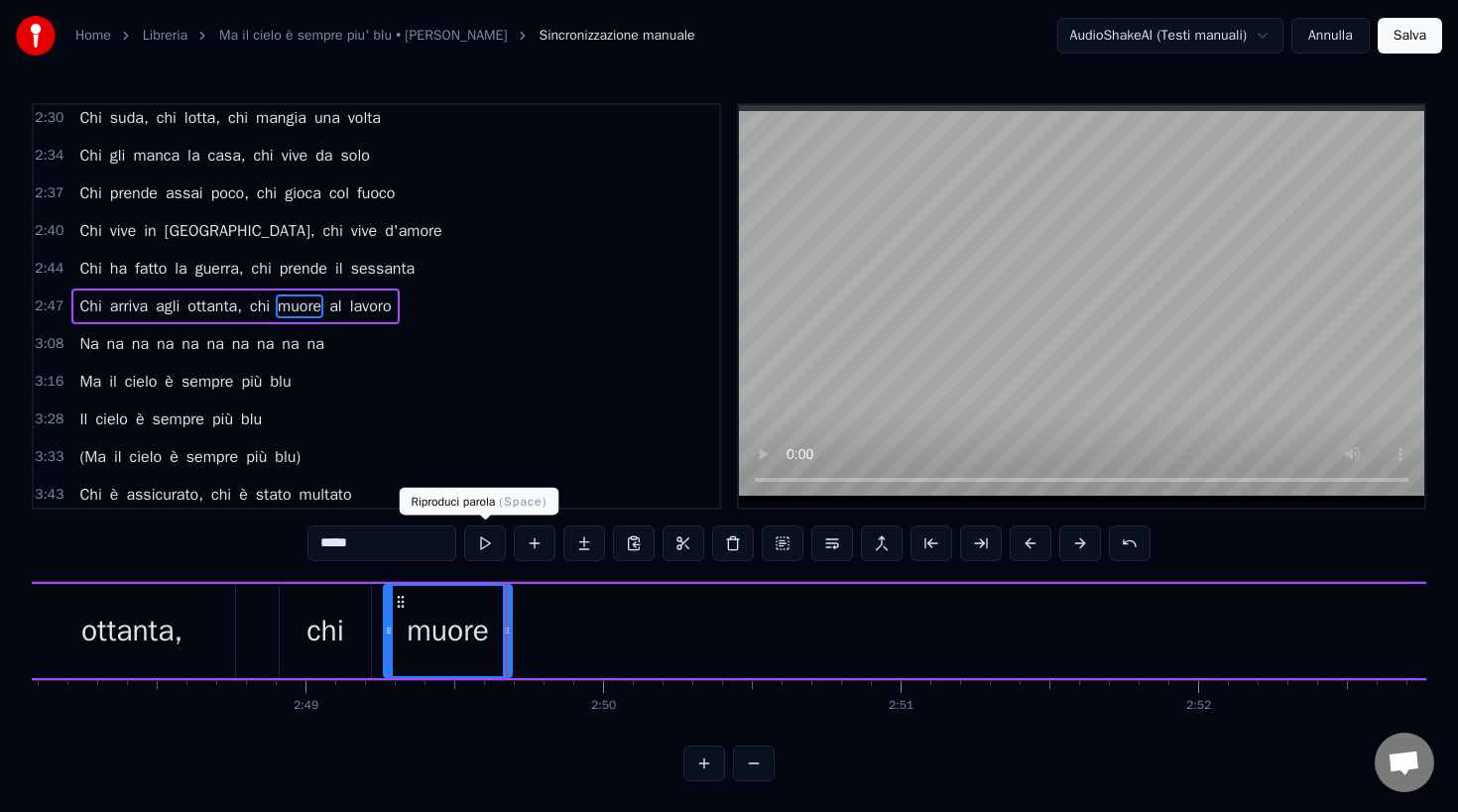 click at bounding box center [485, 543] 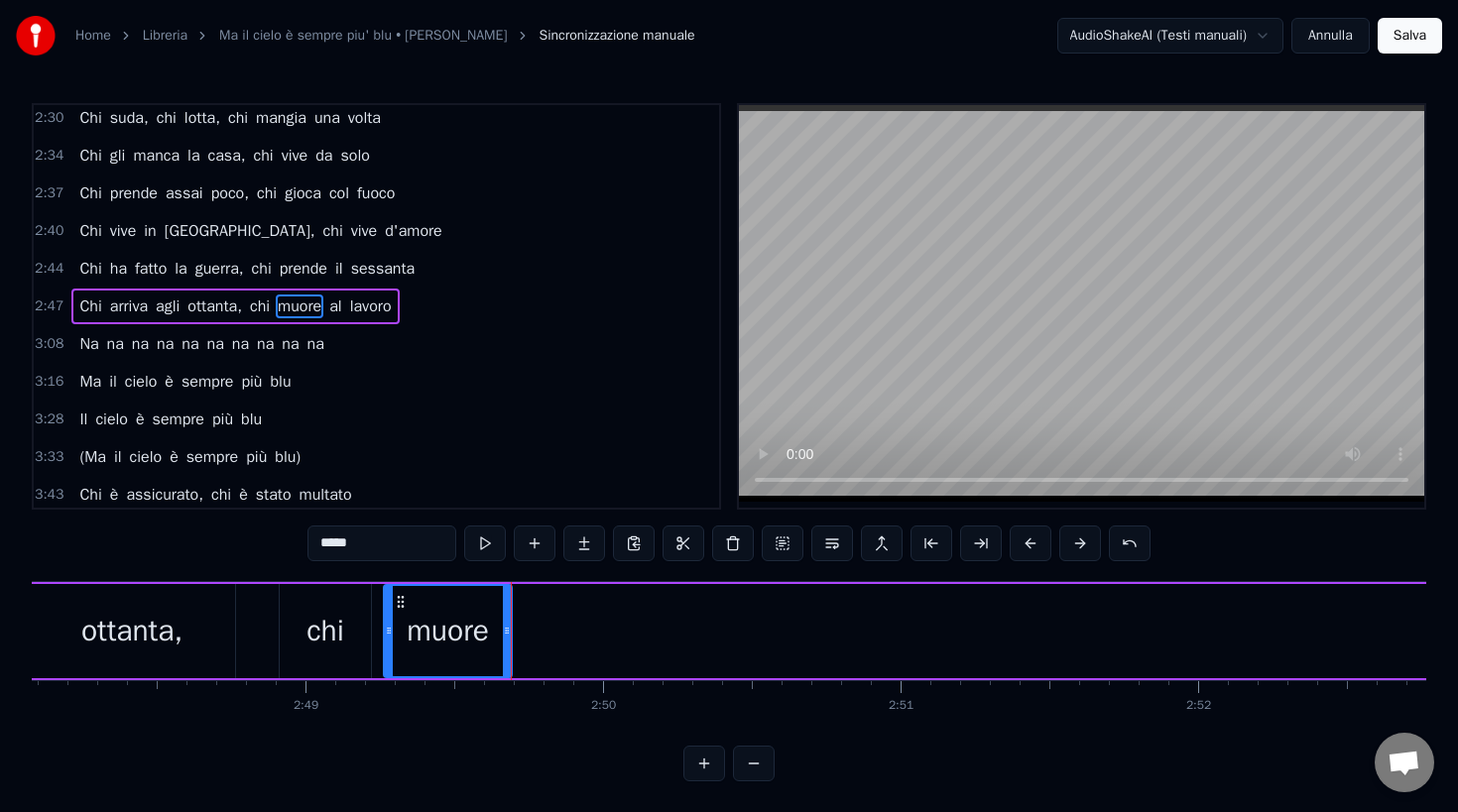 click at bounding box center [485, 543] 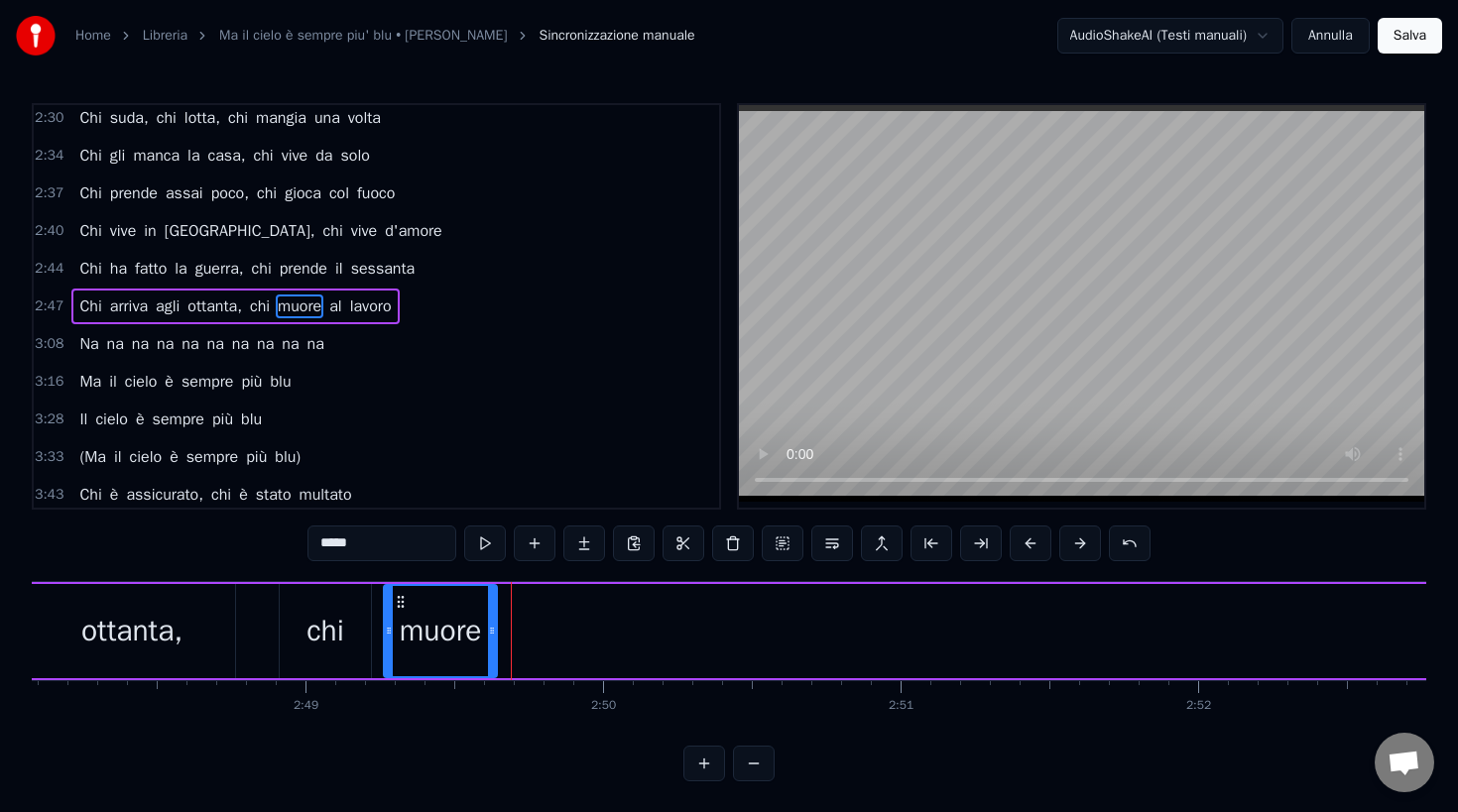 drag, startPoint x: 509, startPoint y: 621, endPoint x: 494, endPoint y: 621, distance: 15 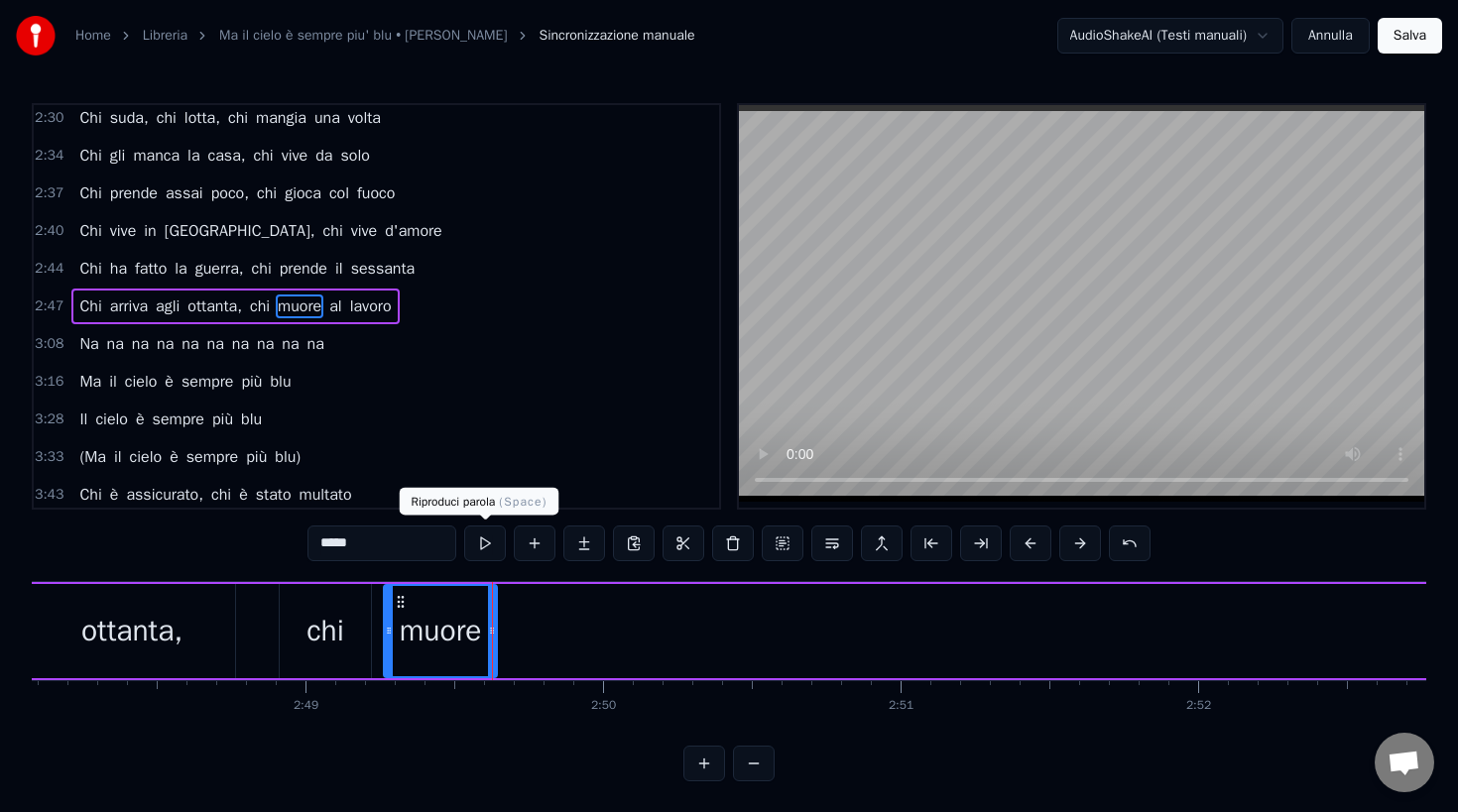 click at bounding box center (485, 543) 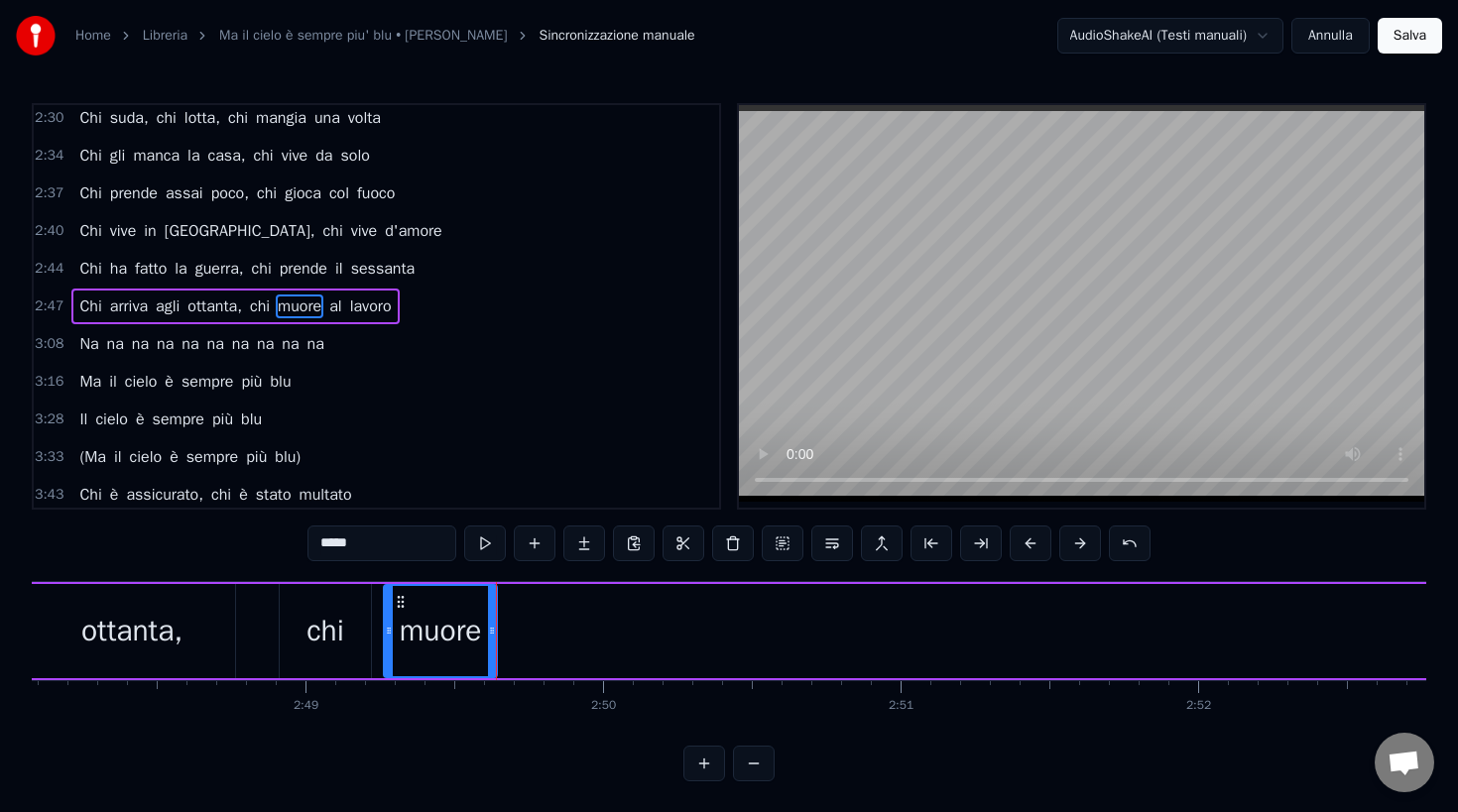 click at bounding box center (485, 543) 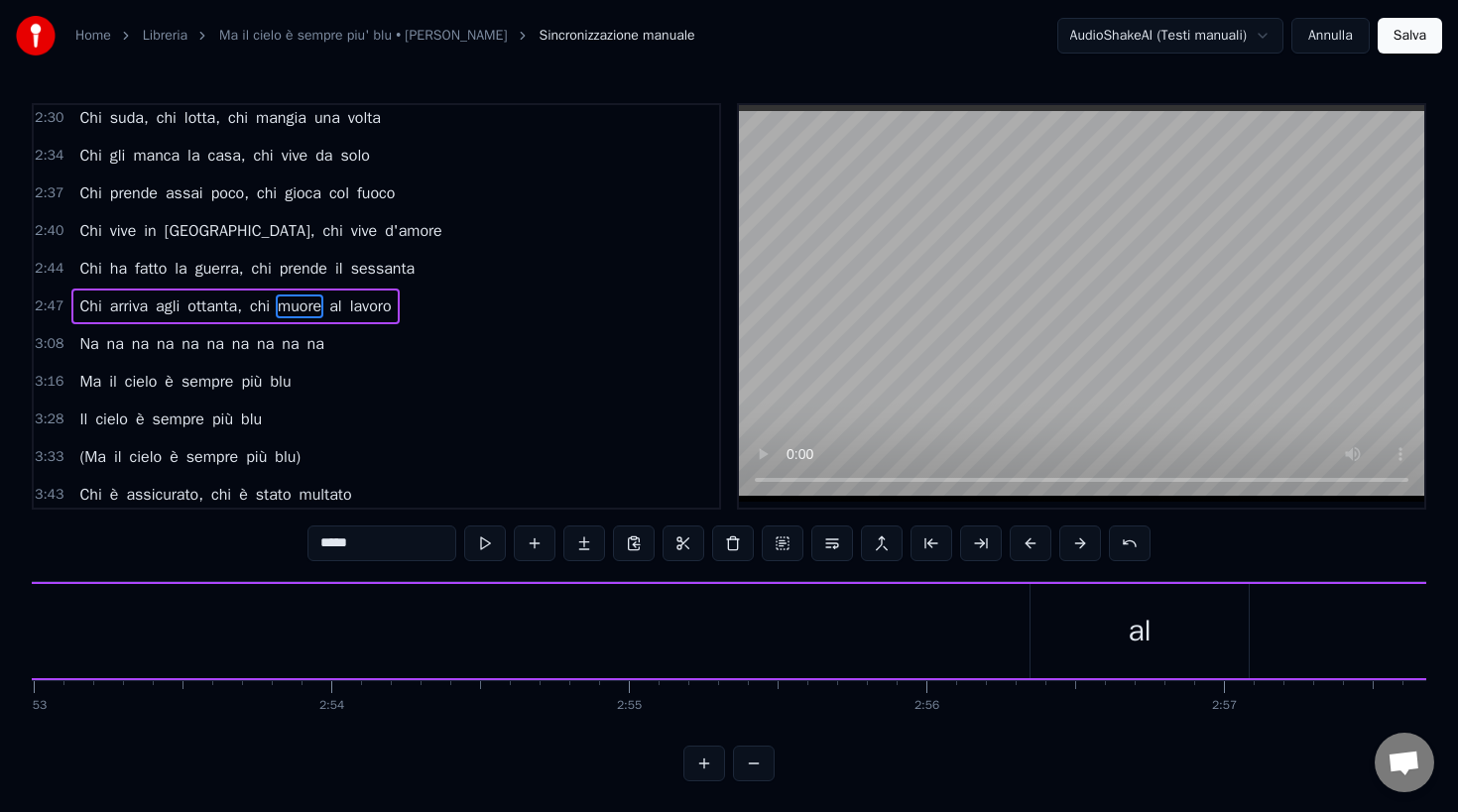 click on "al" at bounding box center [1140, 631] 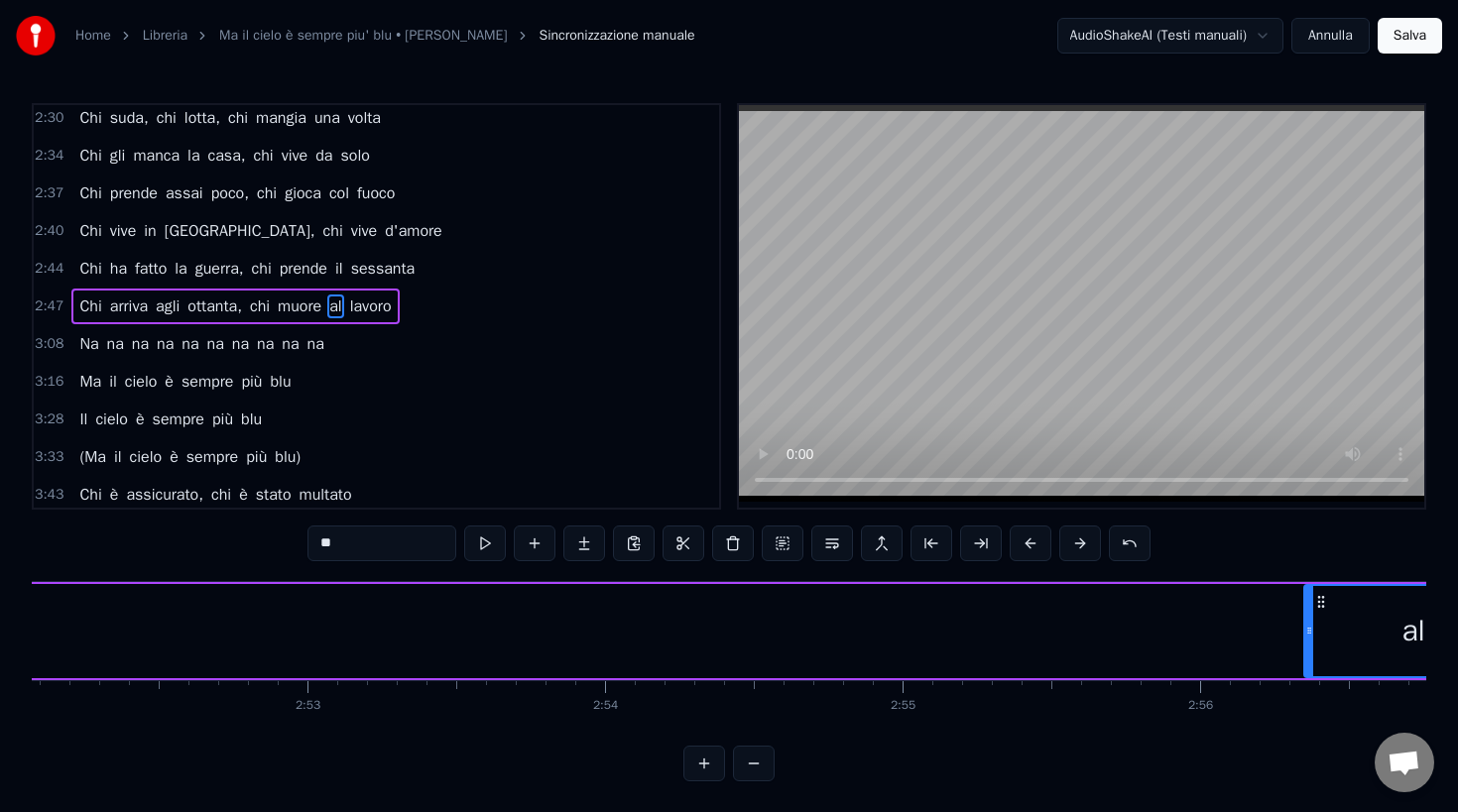scroll, scrollTop: 0, scrollLeft: 51205, axis: horizontal 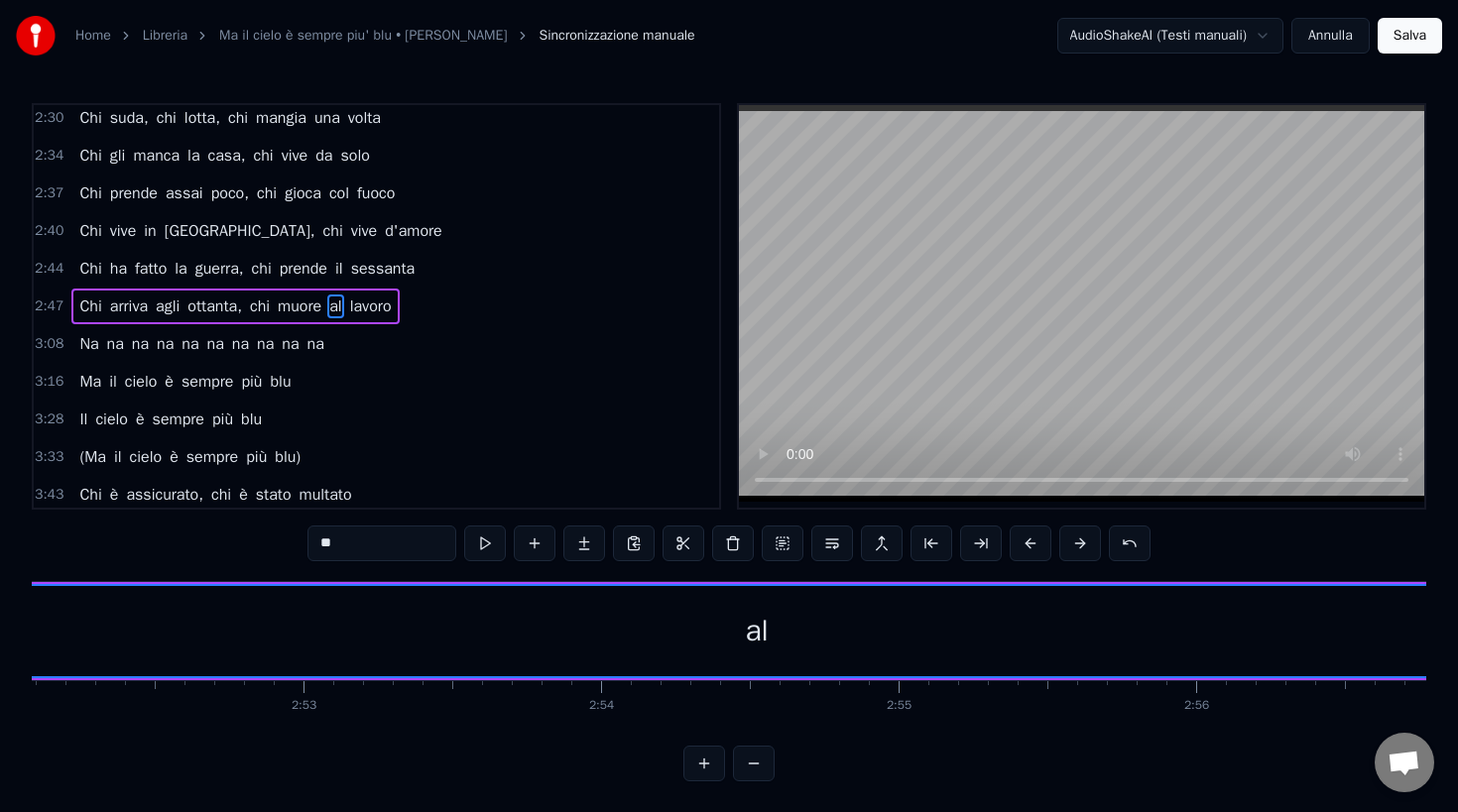 drag, startPoint x: 1305, startPoint y: 624, endPoint x: 0, endPoint y: 661, distance: 1305.5244 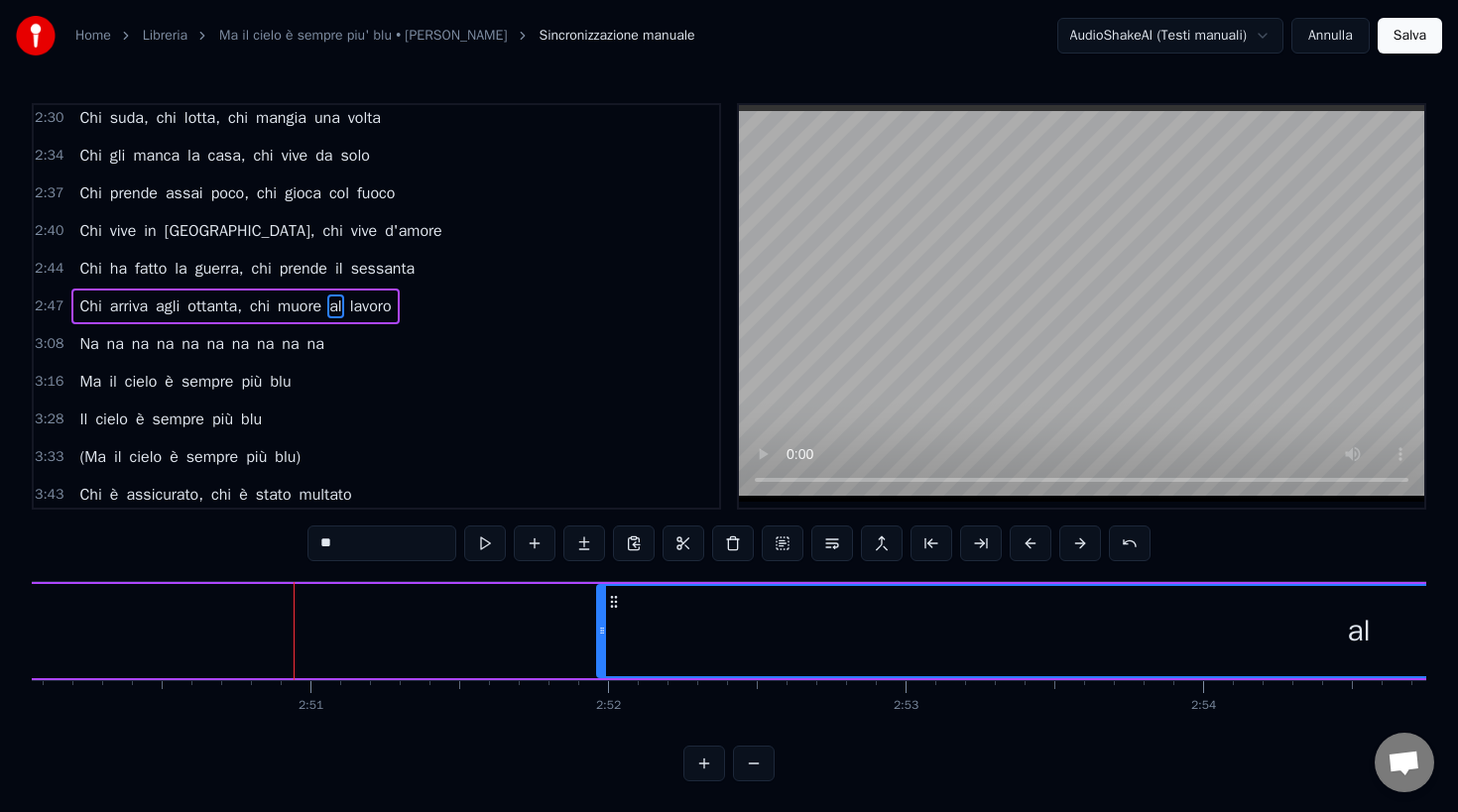 scroll, scrollTop: 0, scrollLeft: 50584, axis: horizontal 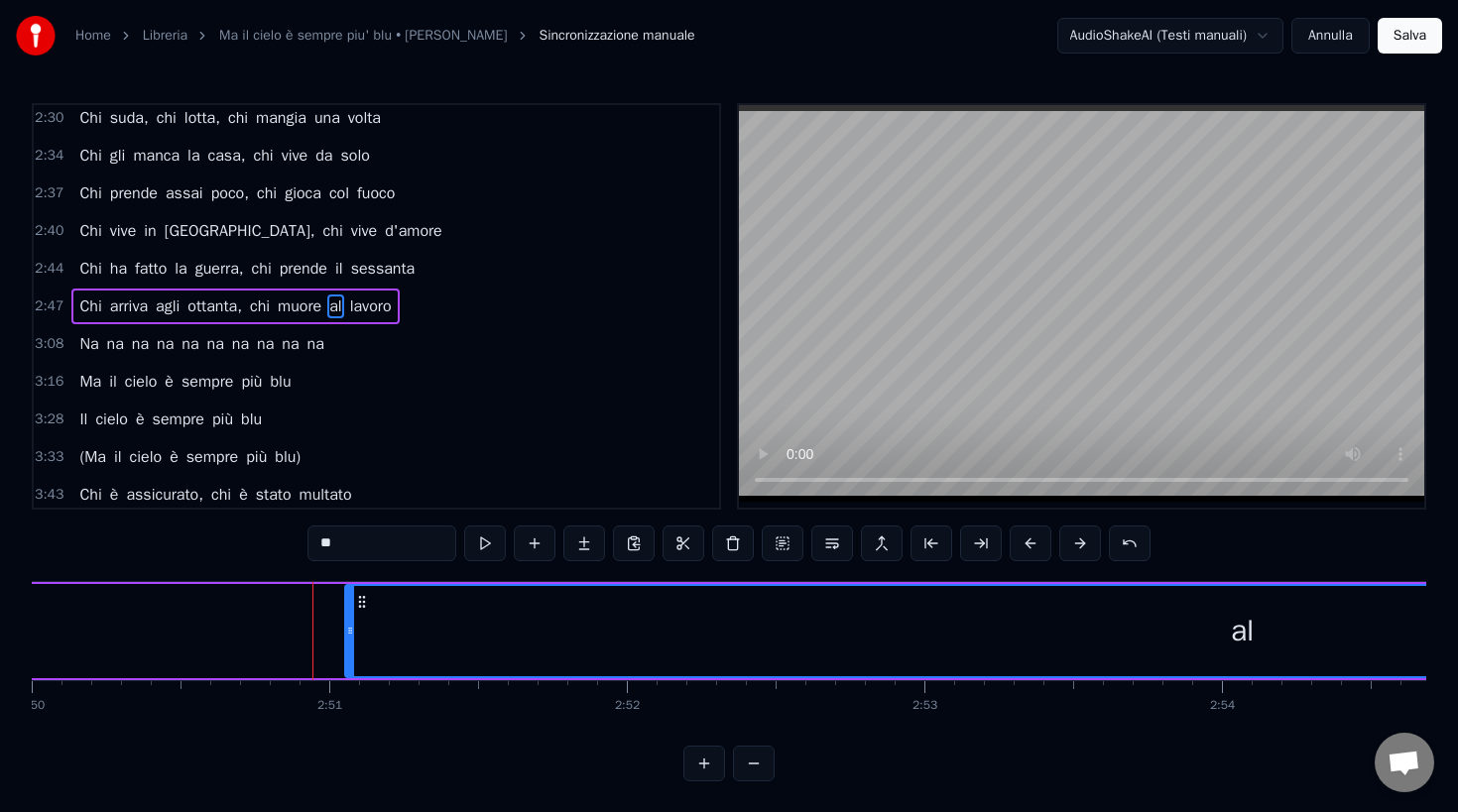 drag, startPoint x: 622, startPoint y: 634, endPoint x: 351, endPoint y: 636, distance: 271.00738 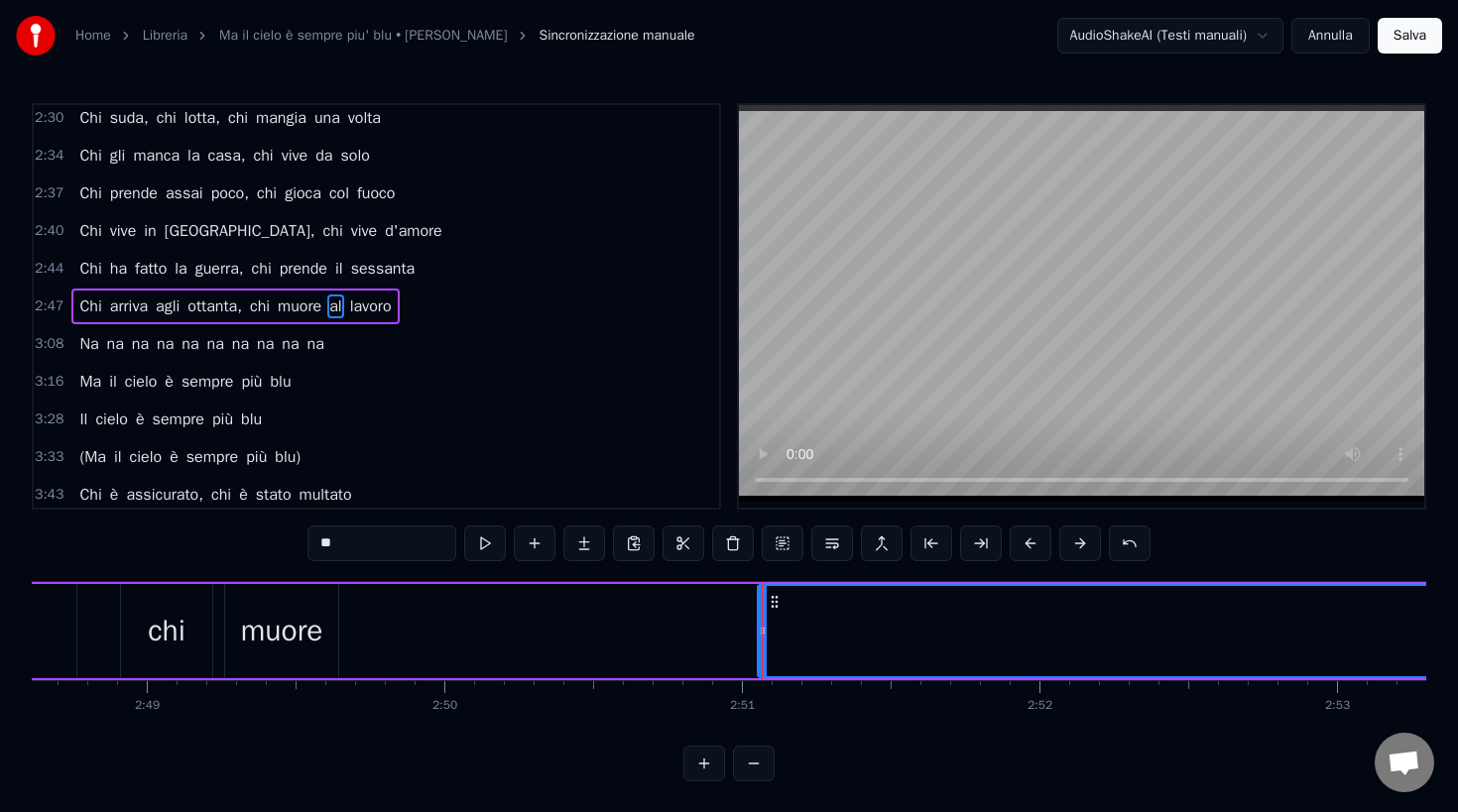 scroll, scrollTop: 0, scrollLeft: 50163, axis: horizontal 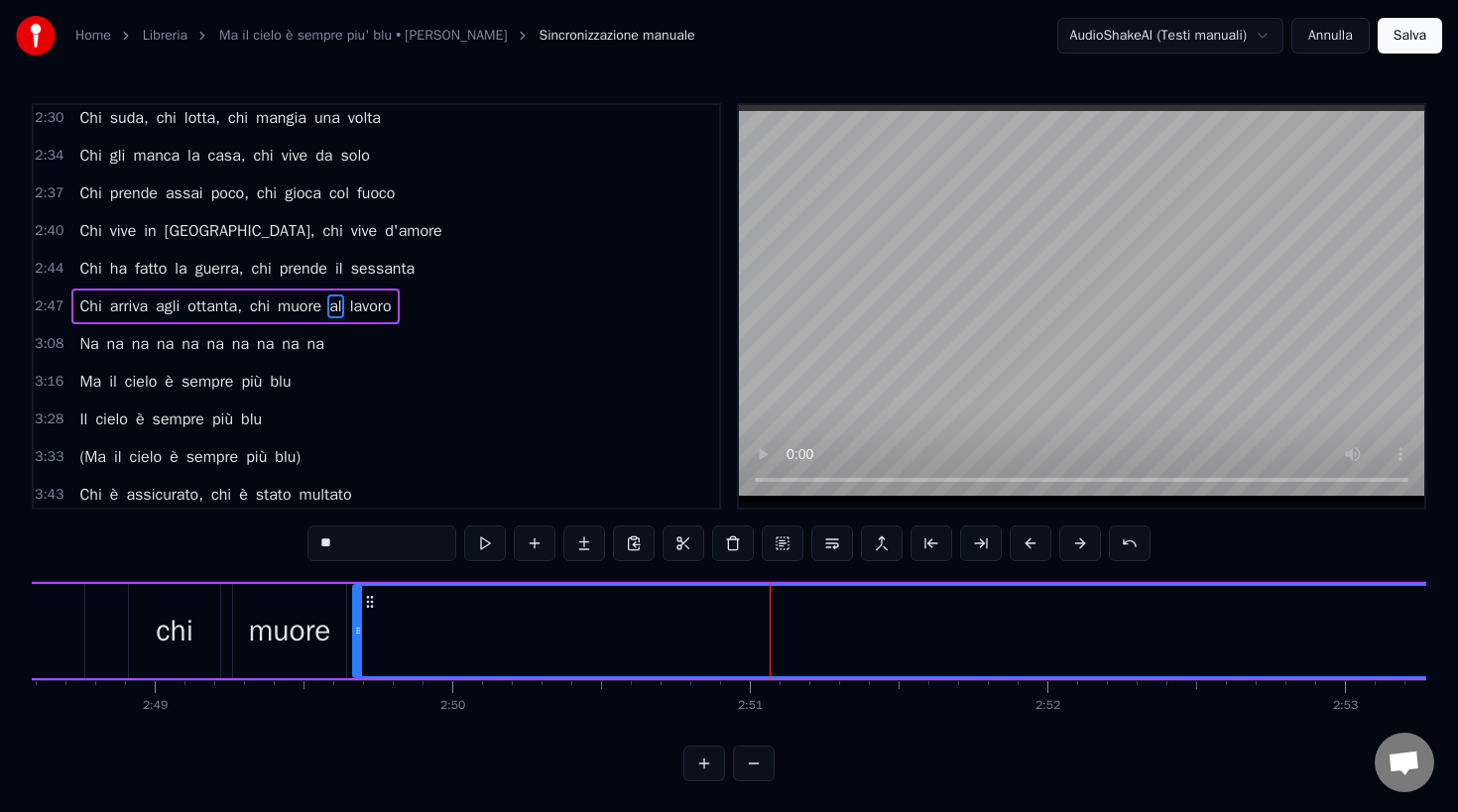drag, startPoint x: 773, startPoint y: 622, endPoint x: 360, endPoint y: 649, distance: 413.88163 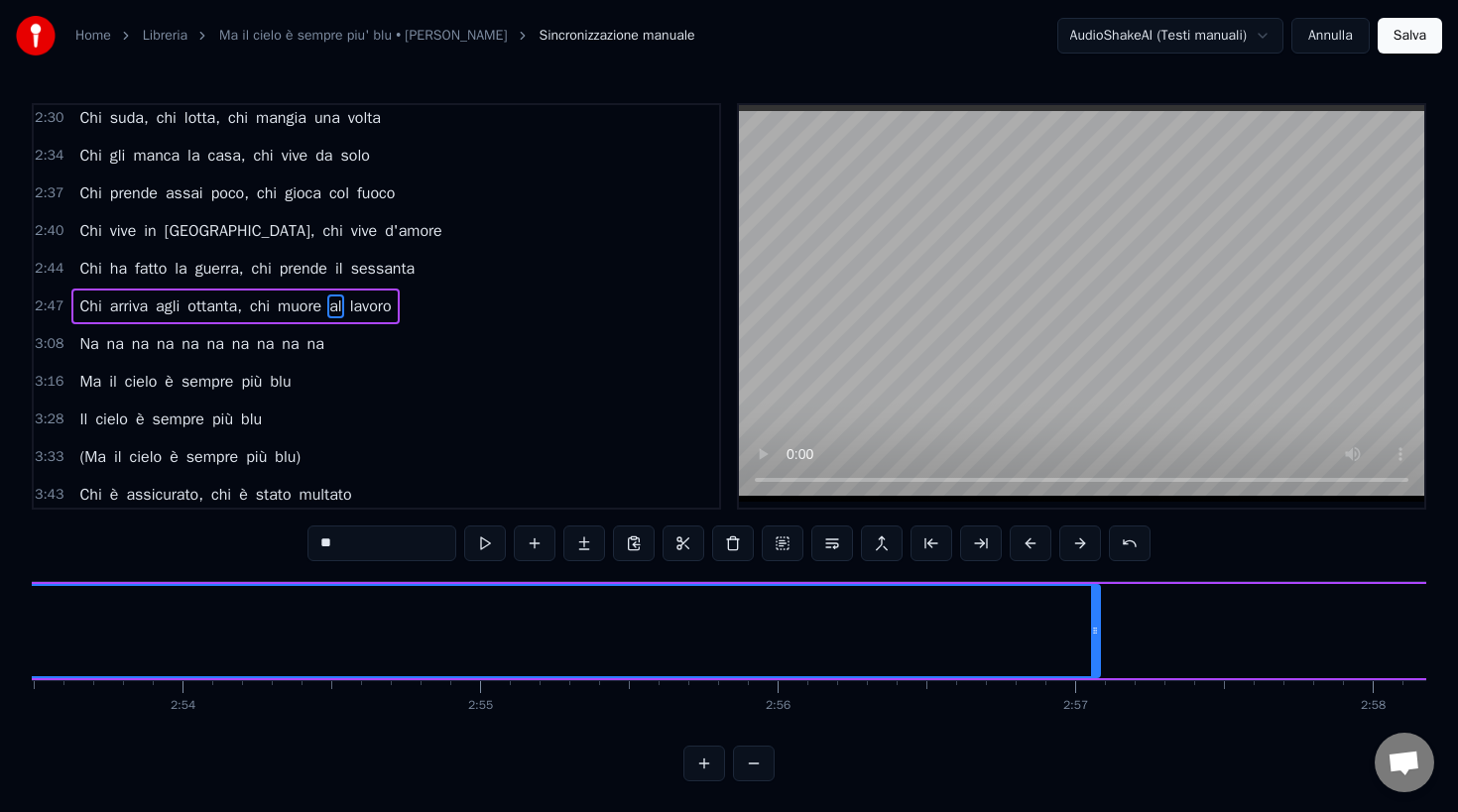 scroll, scrollTop: 0, scrollLeft: 51630, axis: horizontal 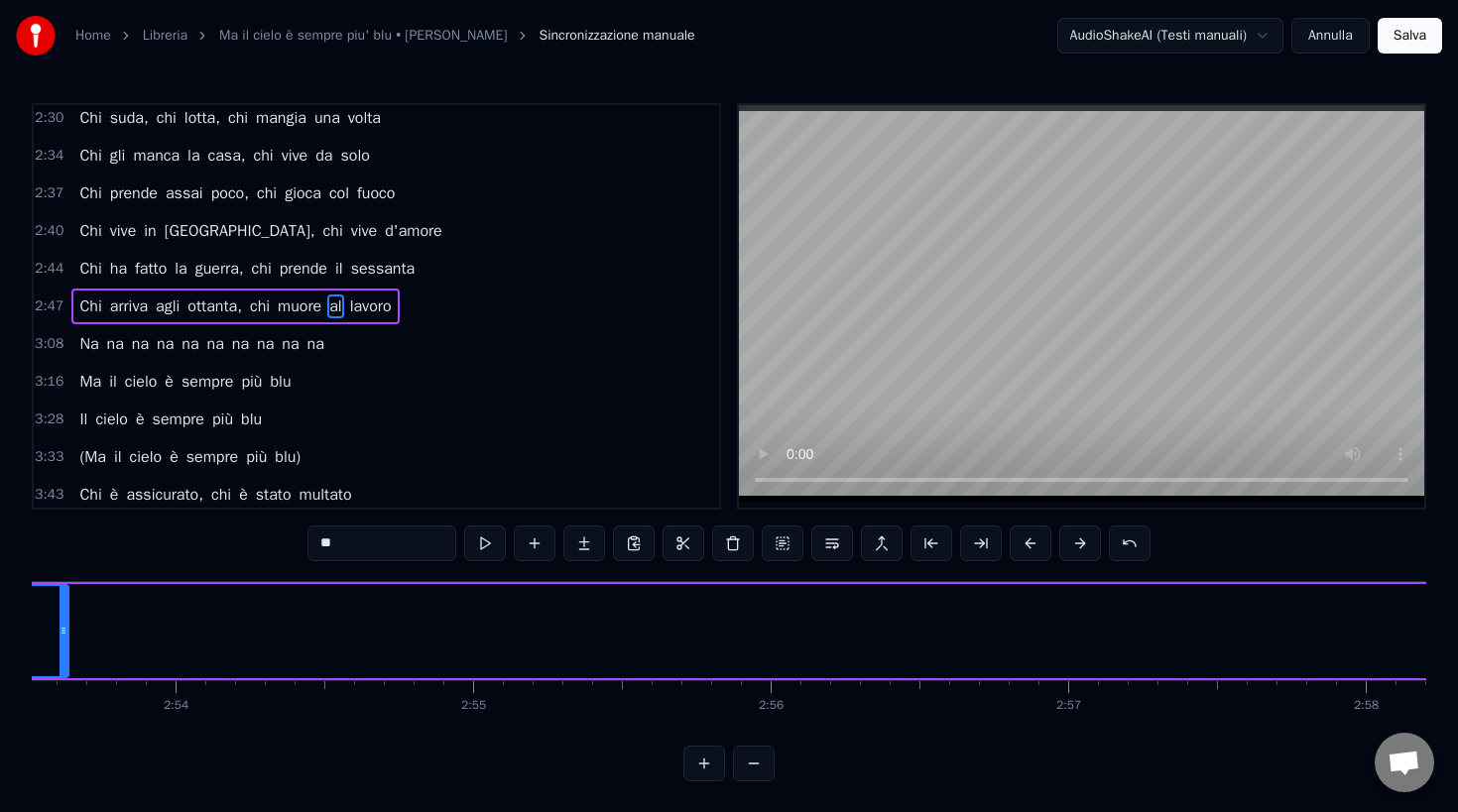 drag, startPoint x: 1089, startPoint y: 616, endPoint x: 65, endPoint y: 657, distance: 1024.8205 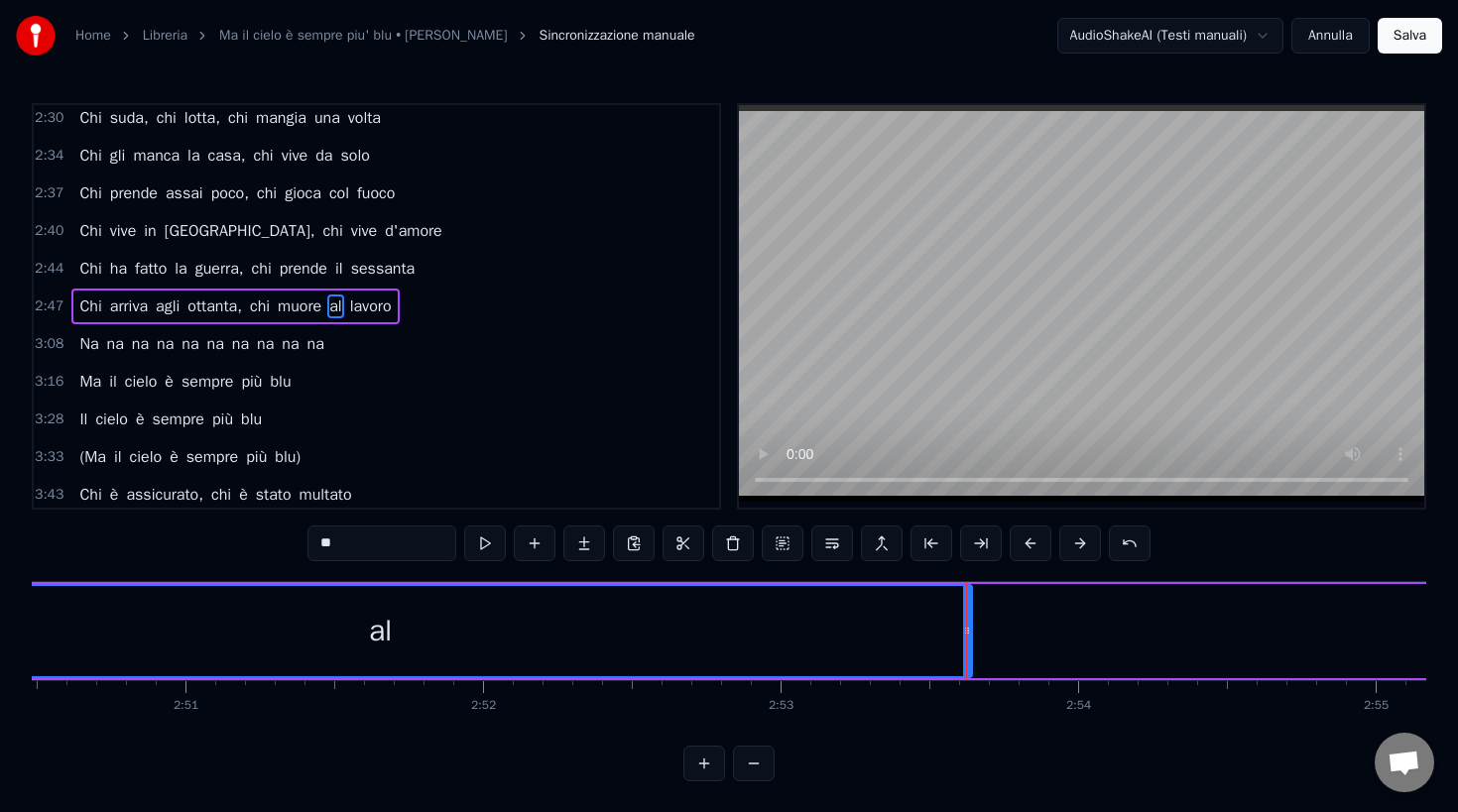 scroll, scrollTop: 0, scrollLeft: 50680, axis: horizontal 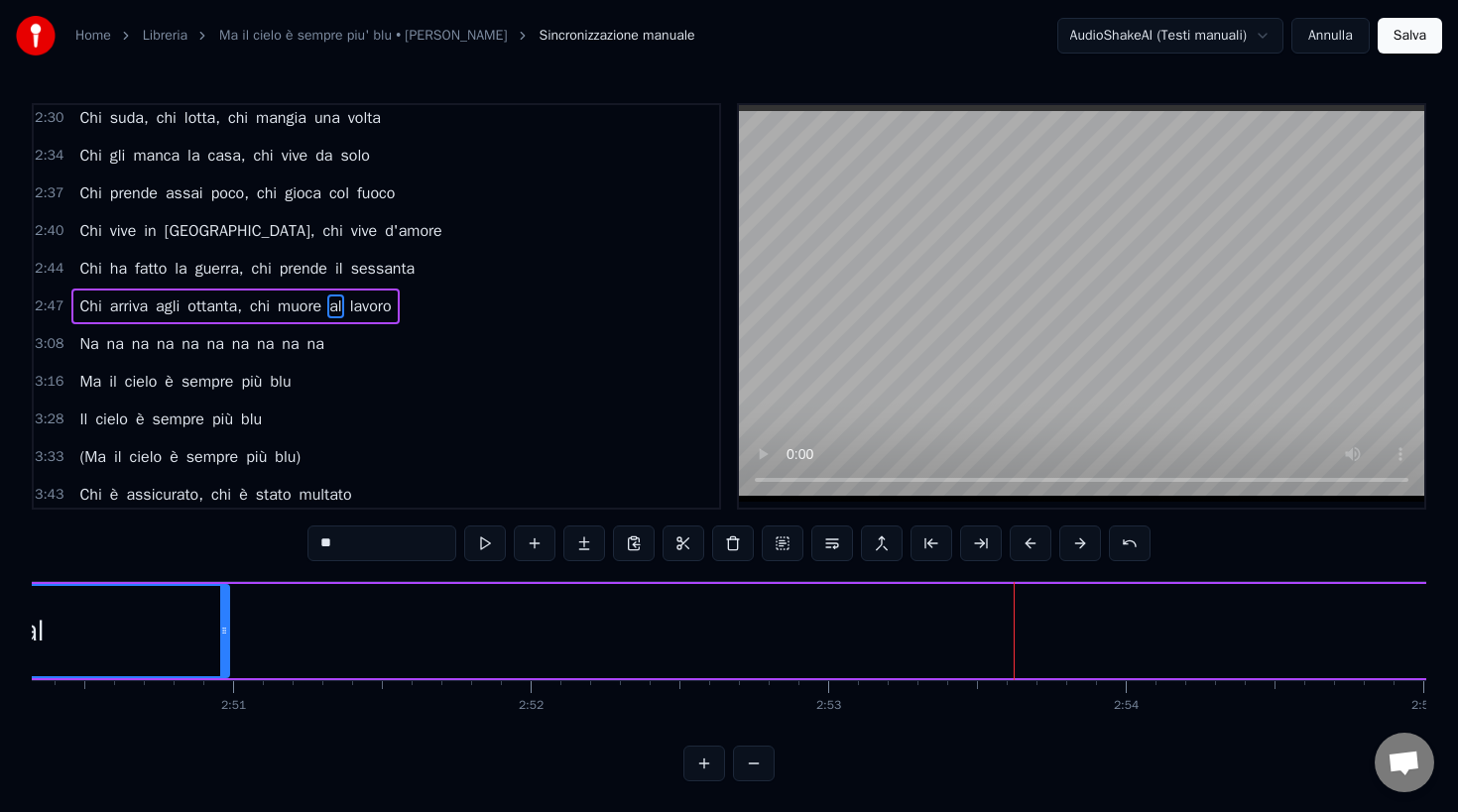 drag, startPoint x: 1017, startPoint y: 616, endPoint x: 226, endPoint y: 652, distance: 791.8188 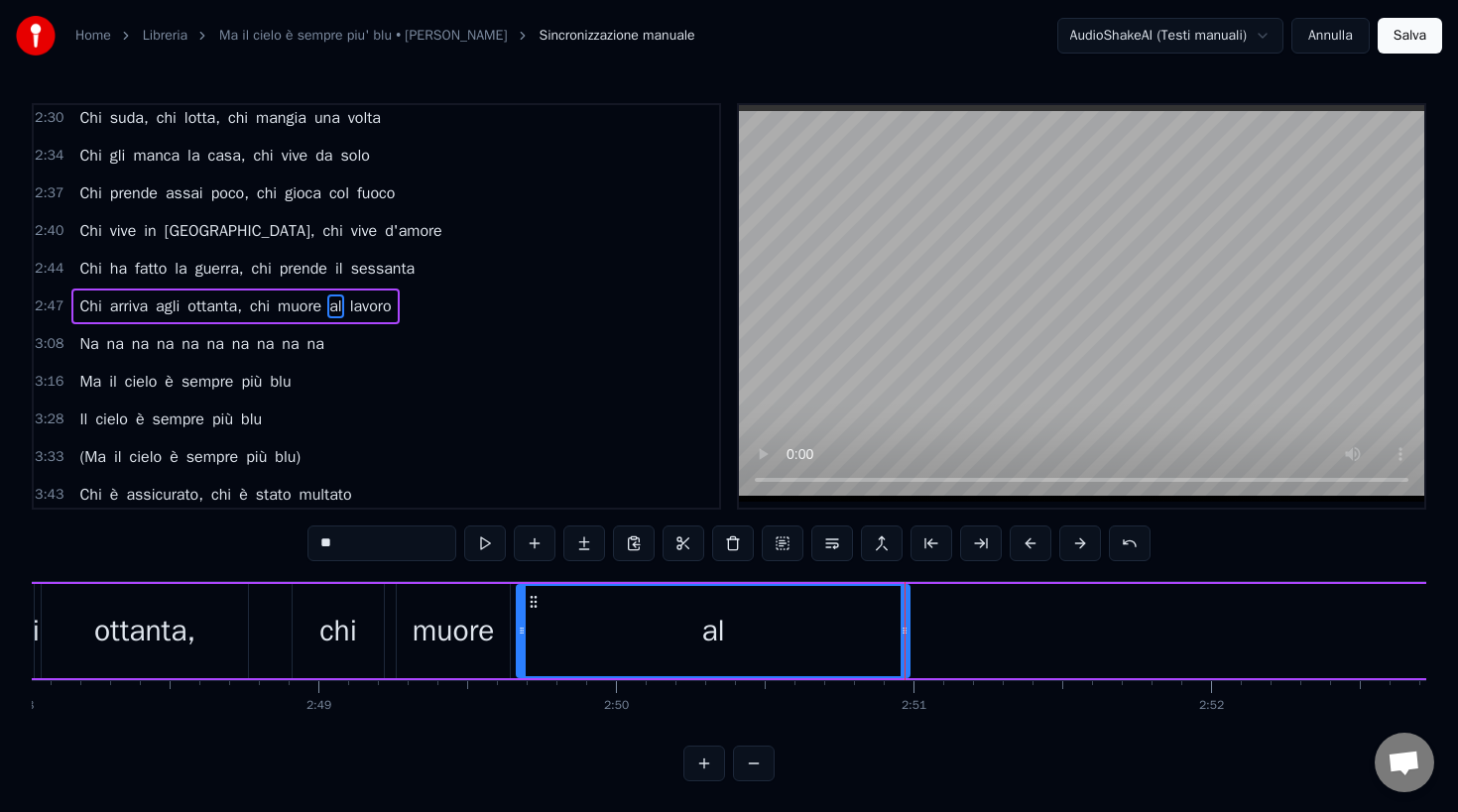 scroll, scrollTop: 0, scrollLeft: 49981, axis: horizontal 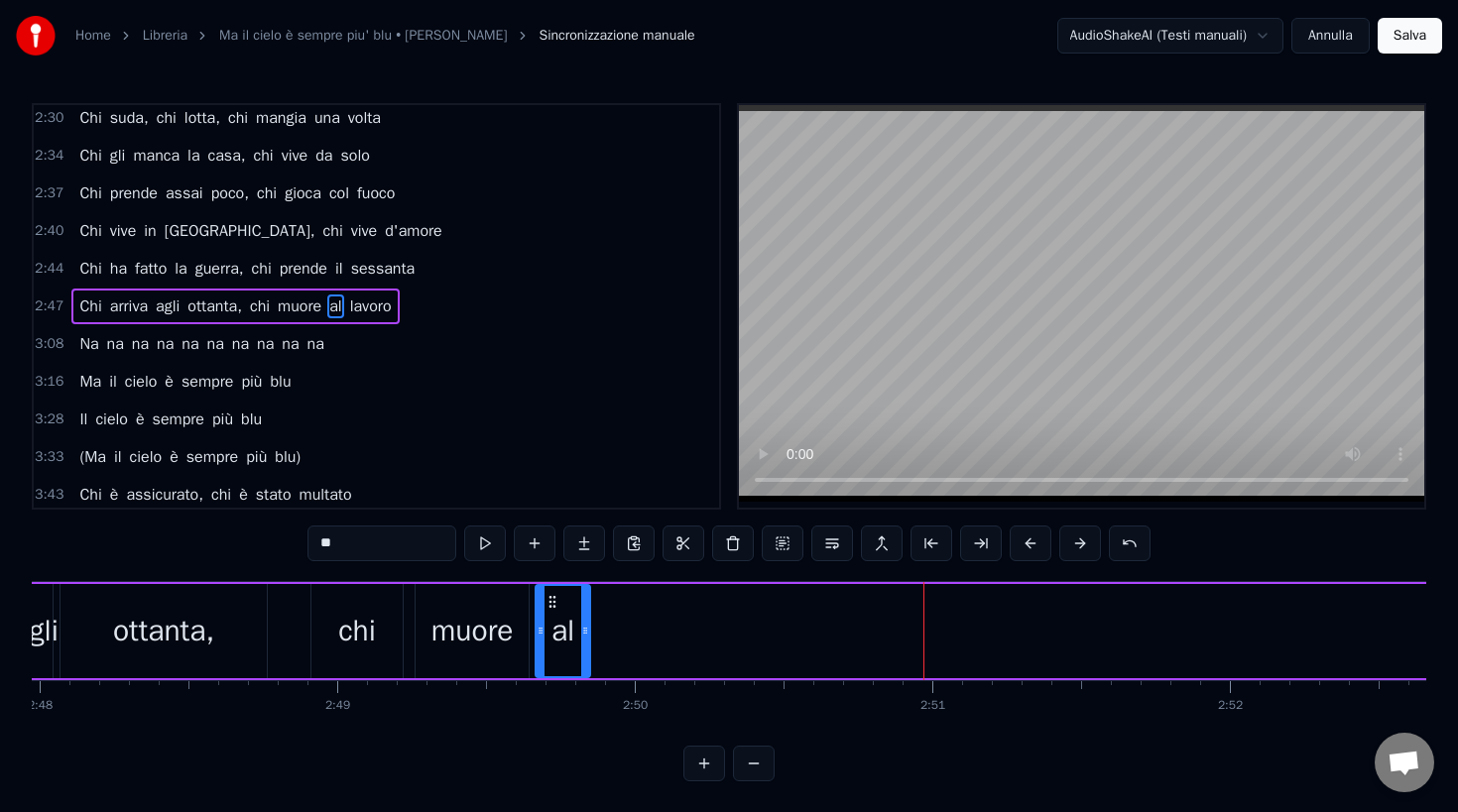 drag, startPoint x: 925, startPoint y: 618, endPoint x: 585, endPoint y: 642, distance: 340.84601 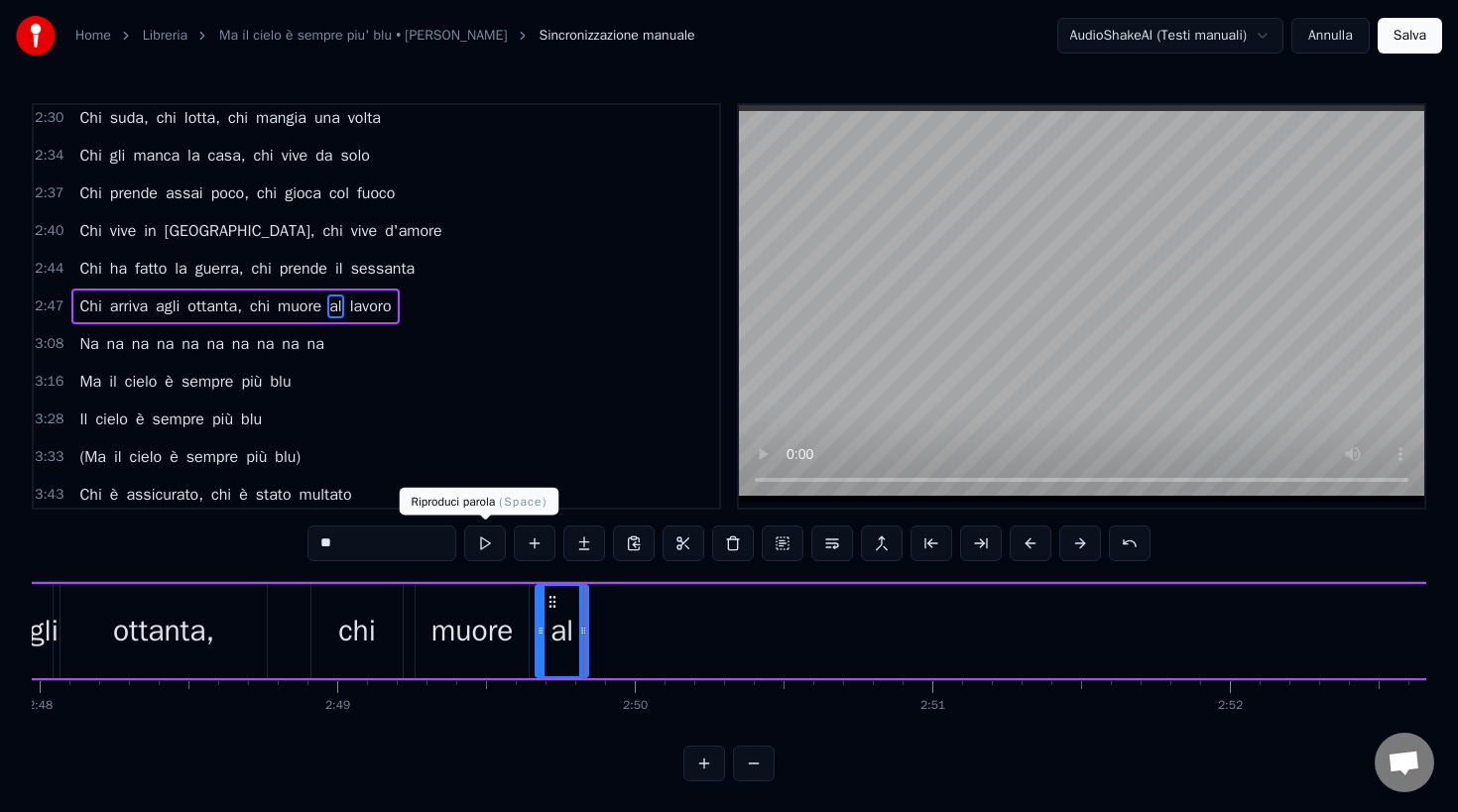 click at bounding box center [485, 543] 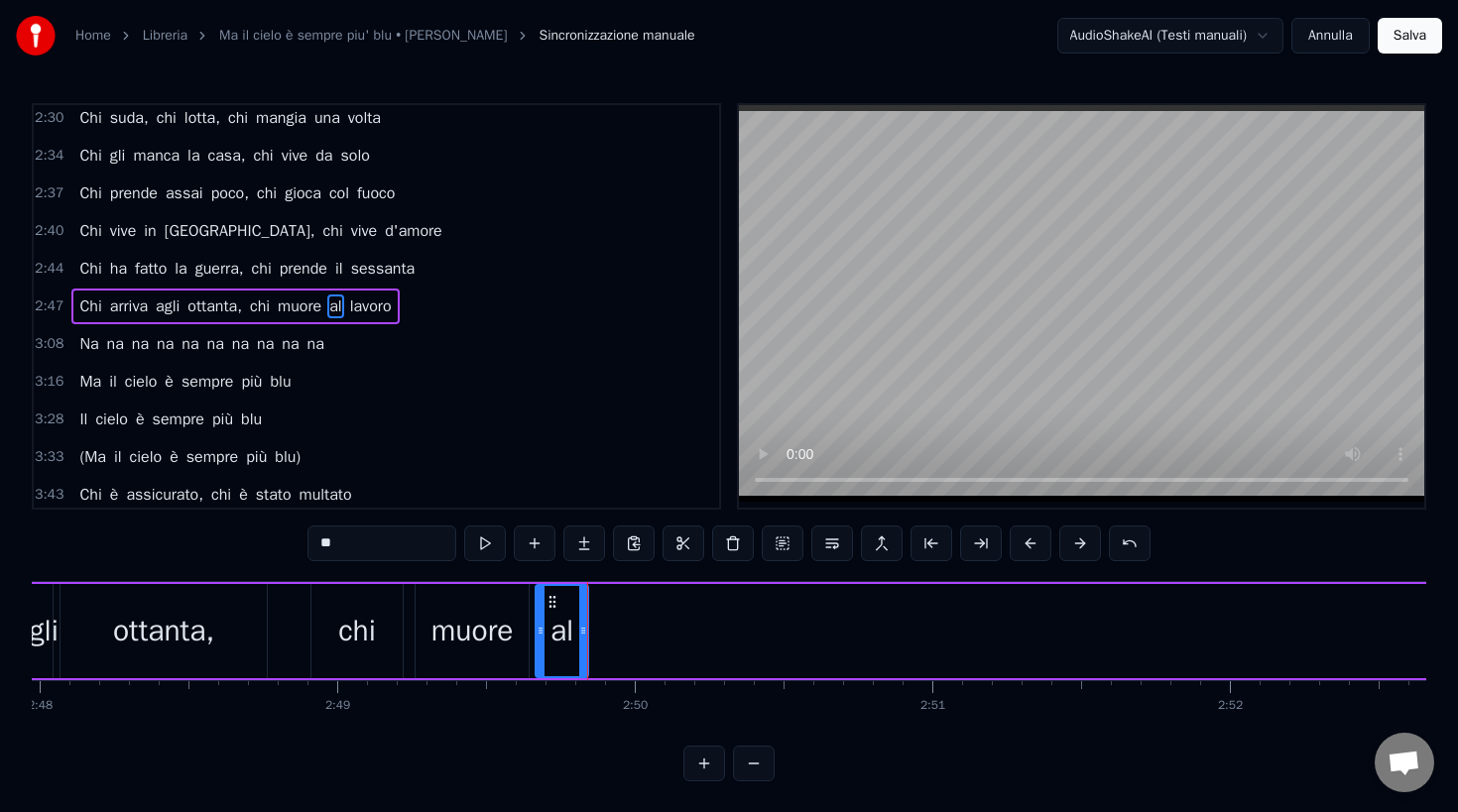 click at bounding box center [485, 543] 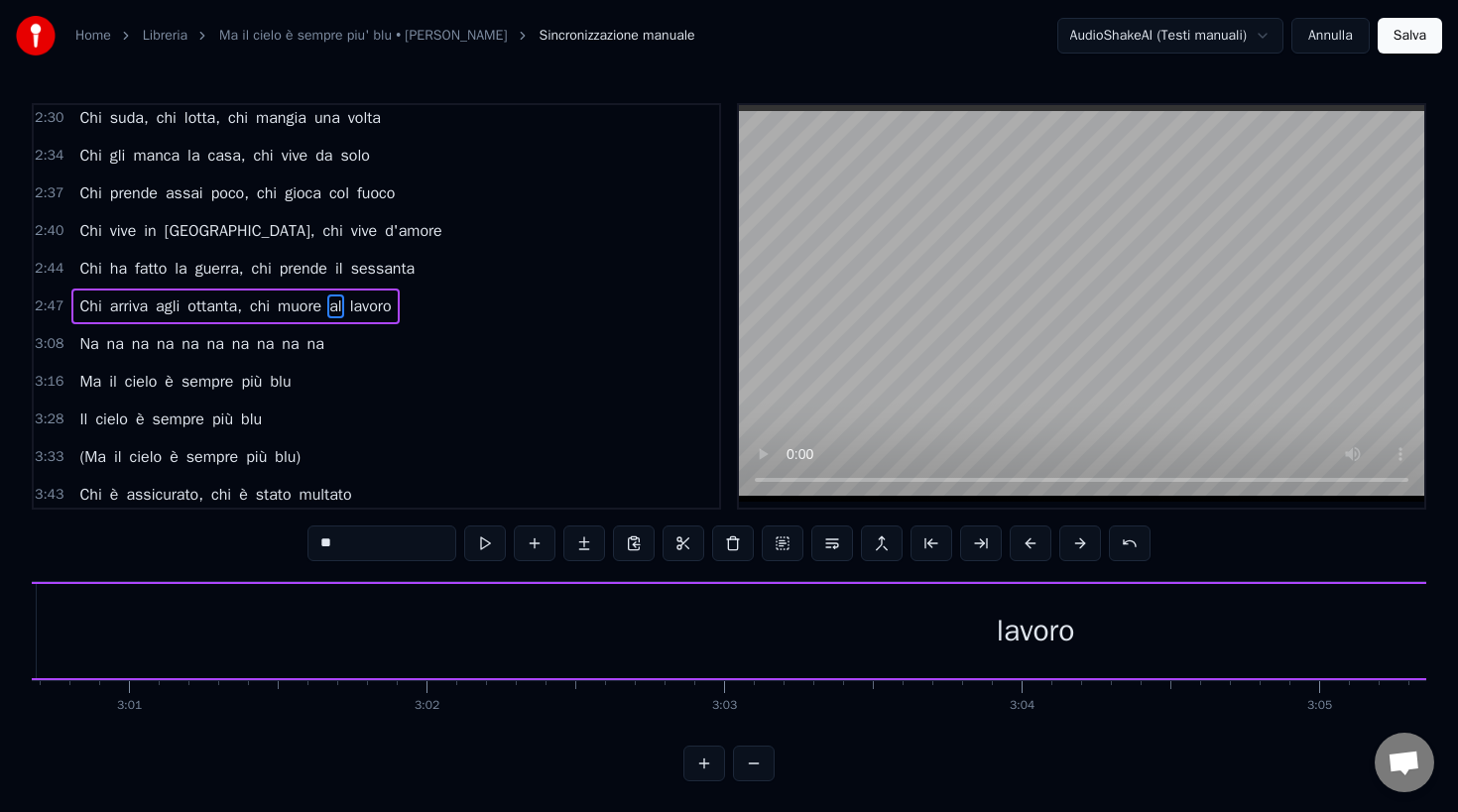 scroll, scrollTop: 0, scrollLeft: 53762, axis: horizontal 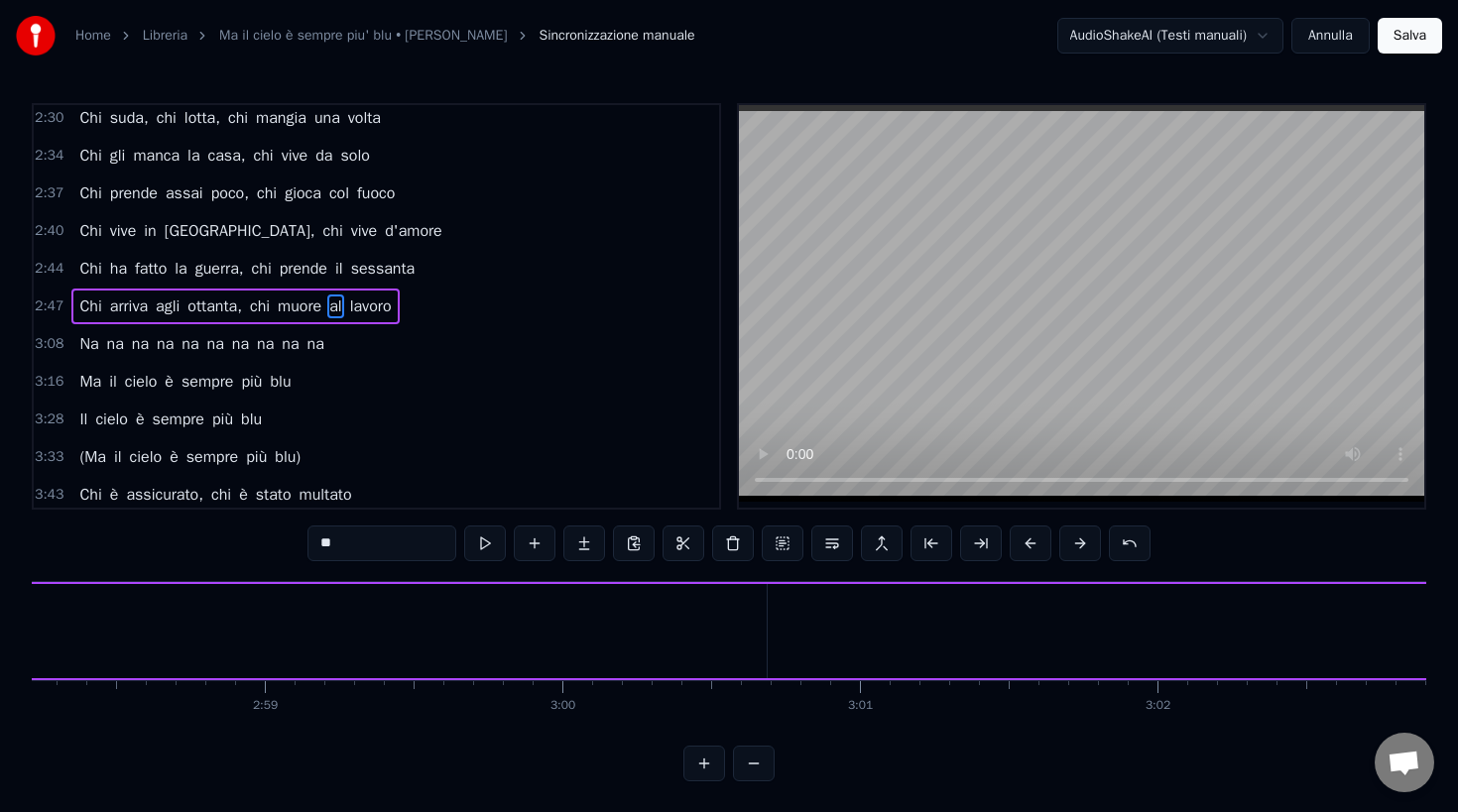 click on "lavoro" at bounding box center [1766, 631] 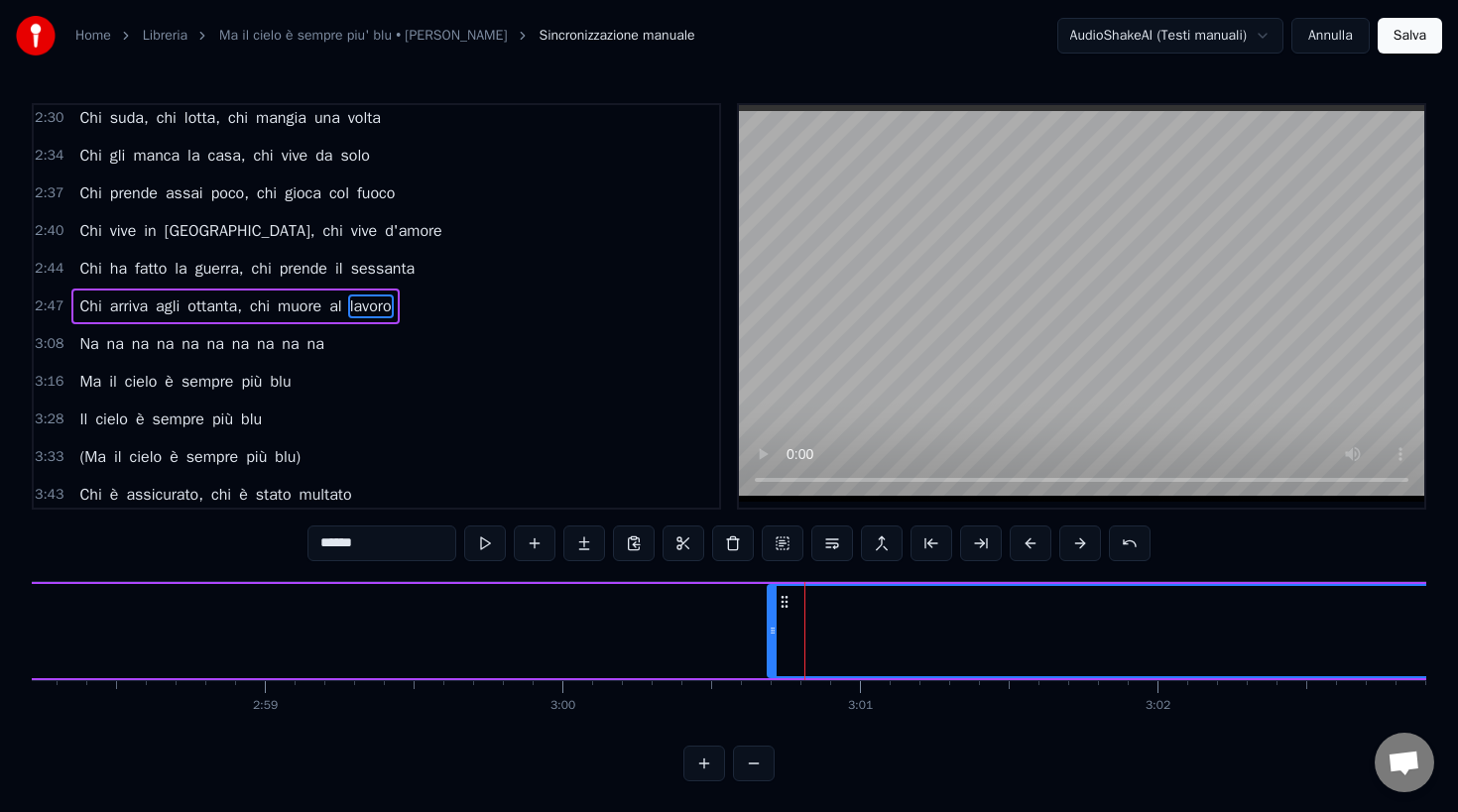scroll, scrollTop: 0, scrollLeft: 0, axis: both 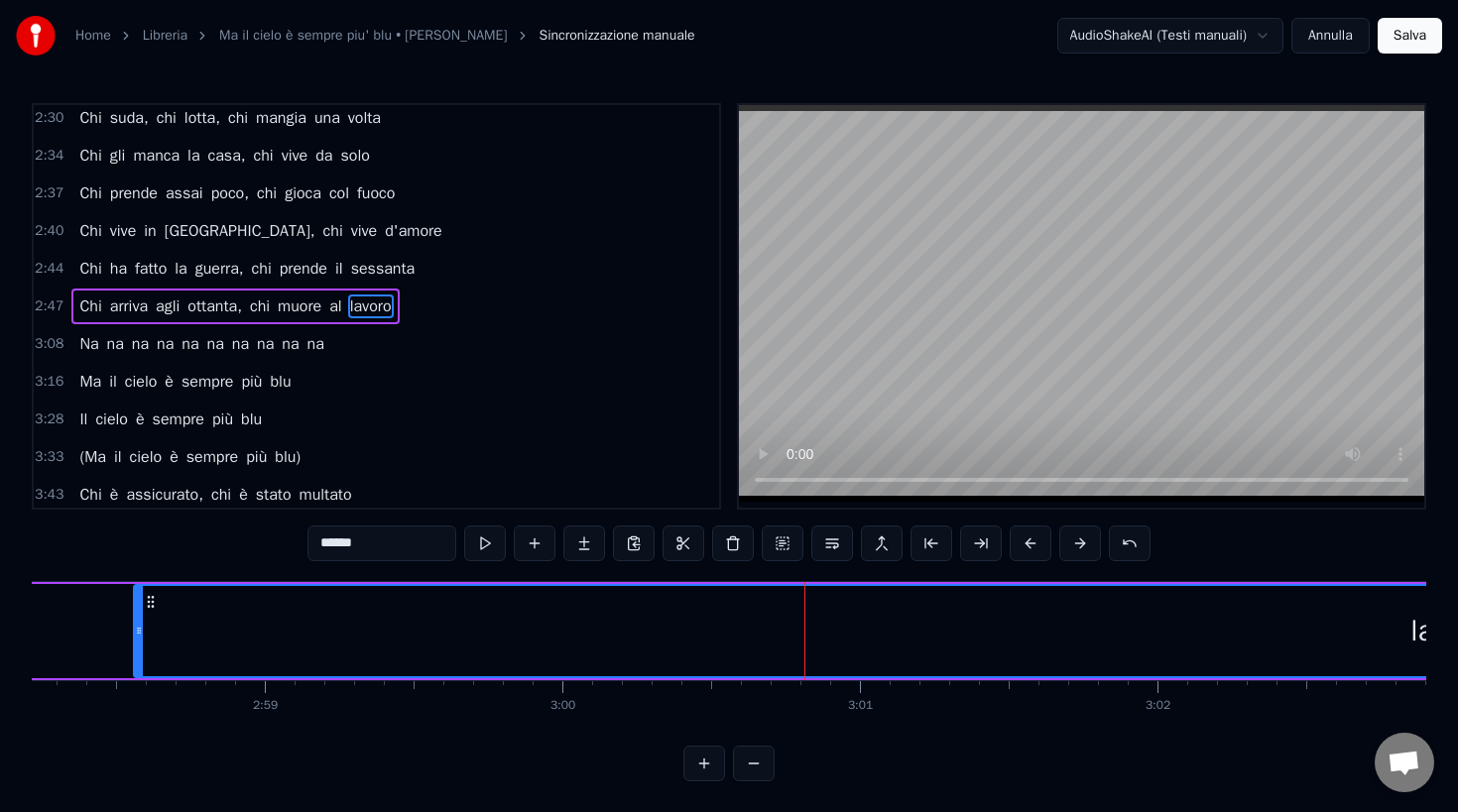 drag, startPoint x: 775, startPoint y: 624, endPoint x: 119, endPoint y: 662, distance: 657.09969 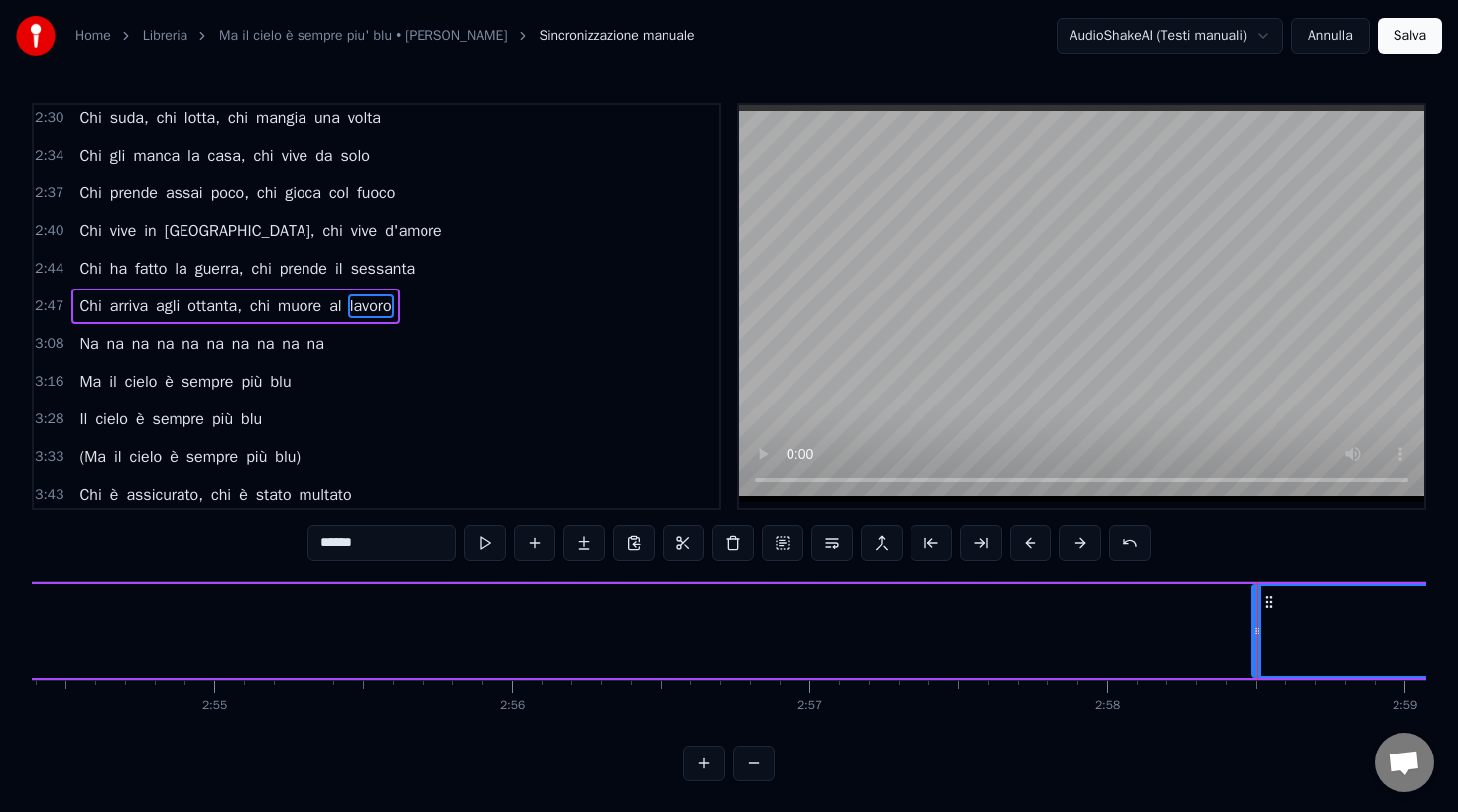 scroll, scrollTop: 0, scrollLeft: 51882, axis: horizontal 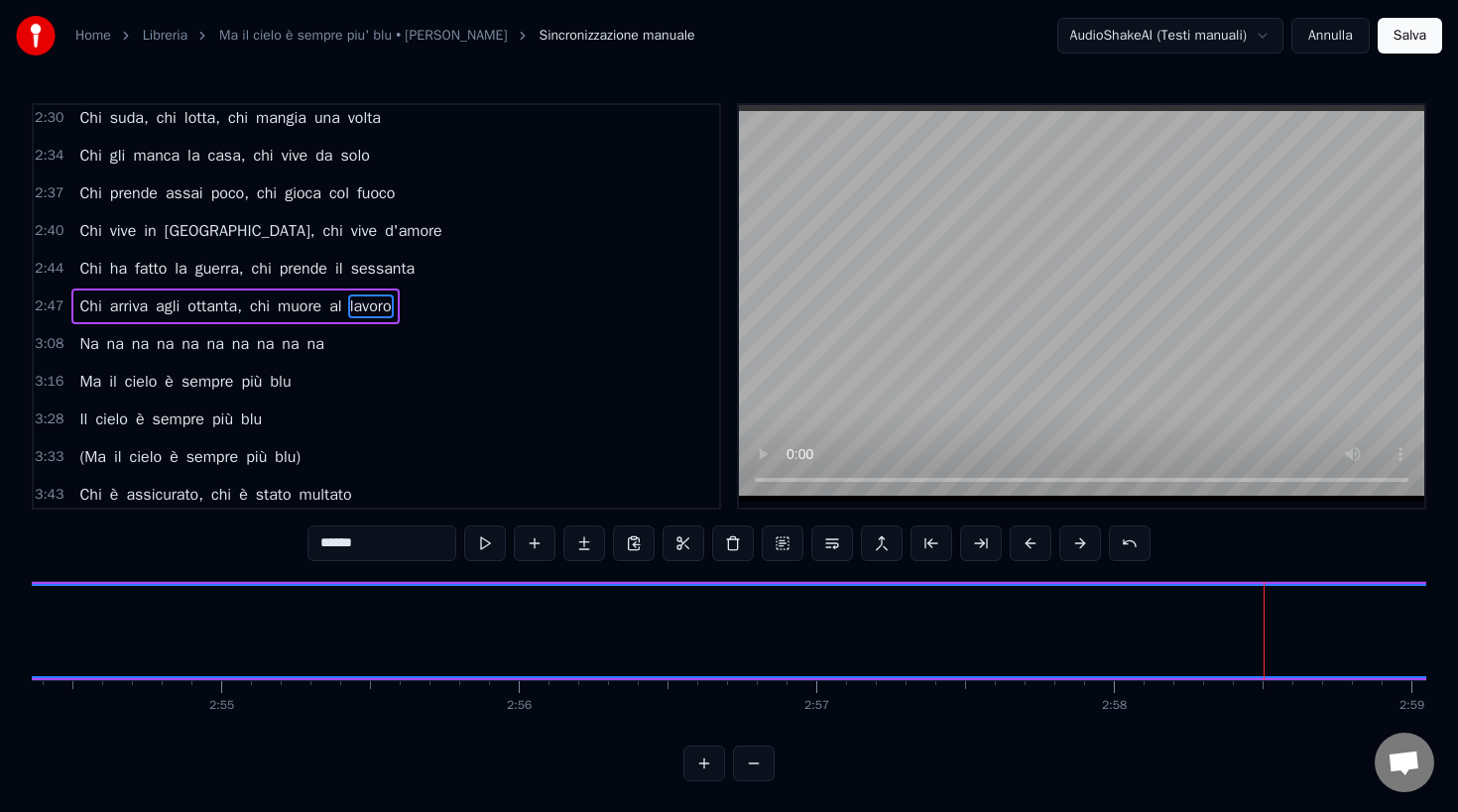 drag, startPoint x: 1261, startPoint y: 634, endPoint x: 3, endPoint y: 647, distance: 1258.0672 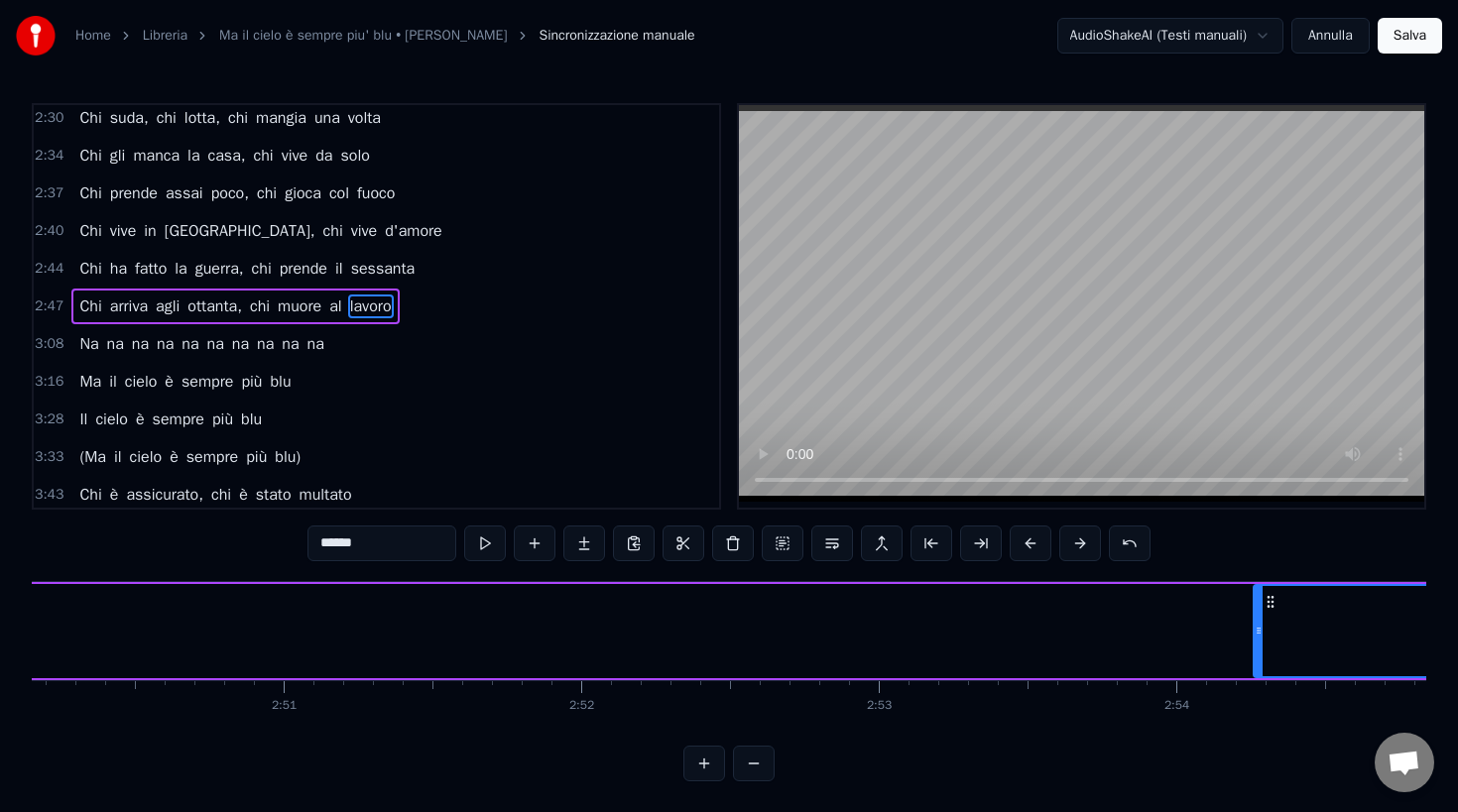 scroll, scrollTop: 0, scrollLeft: 50623, axis: horizontal 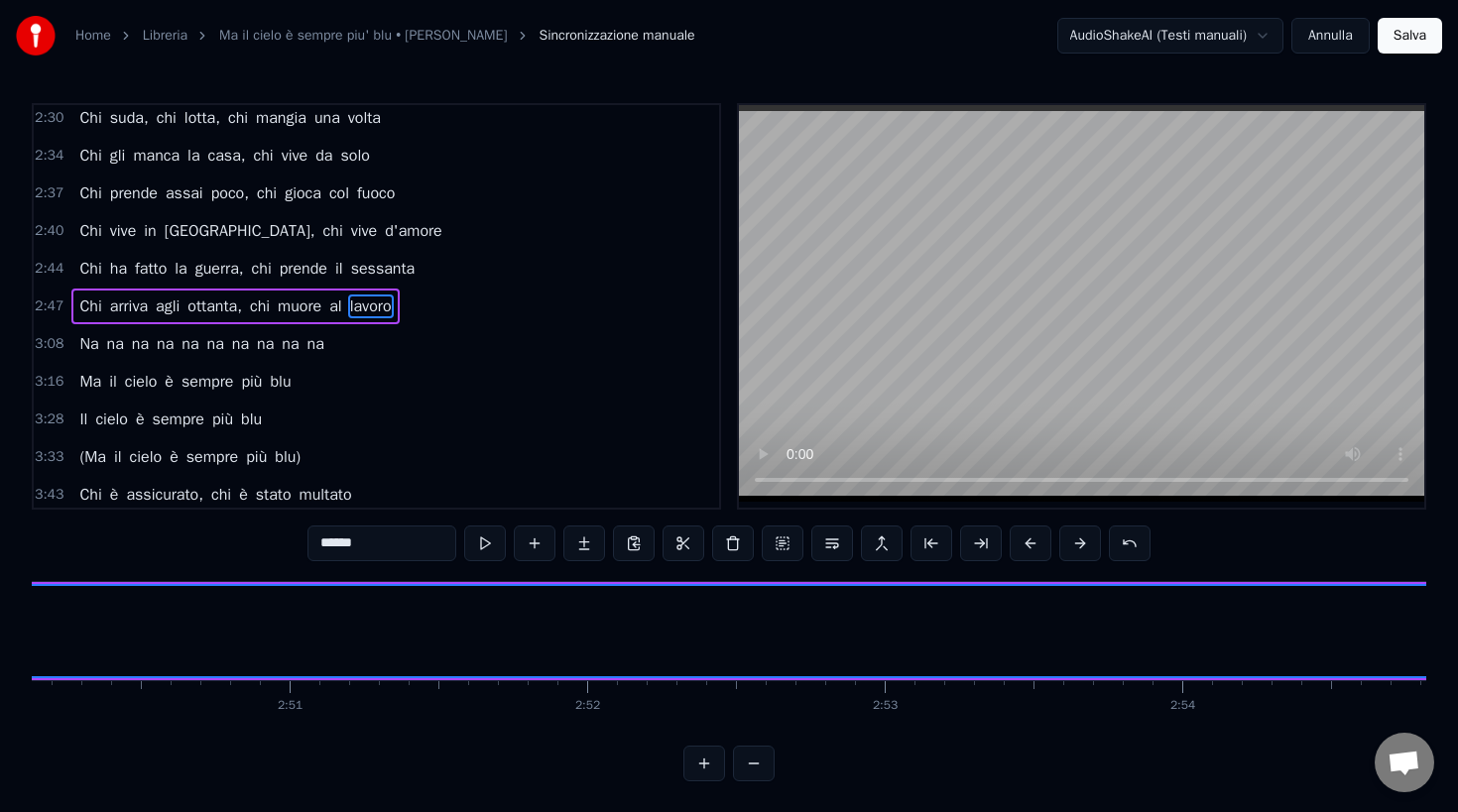 drag, startPoint x: 1264, startPoint y: 627, endPoint x: 0, endPoint y: 666, distance: 1264.6015 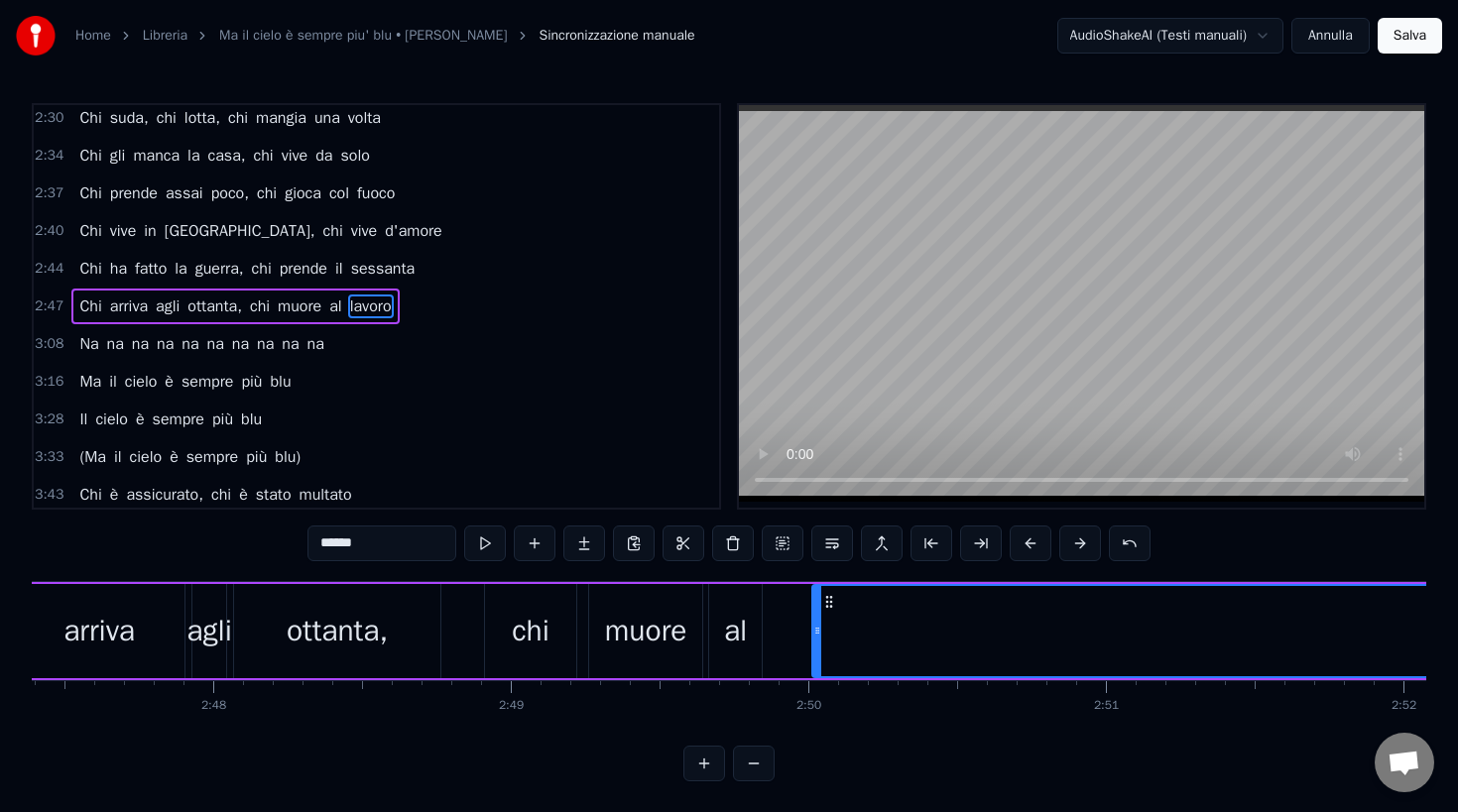 scroll, scrollTop: 0, scrollLeft: 49796, axis: horizontal 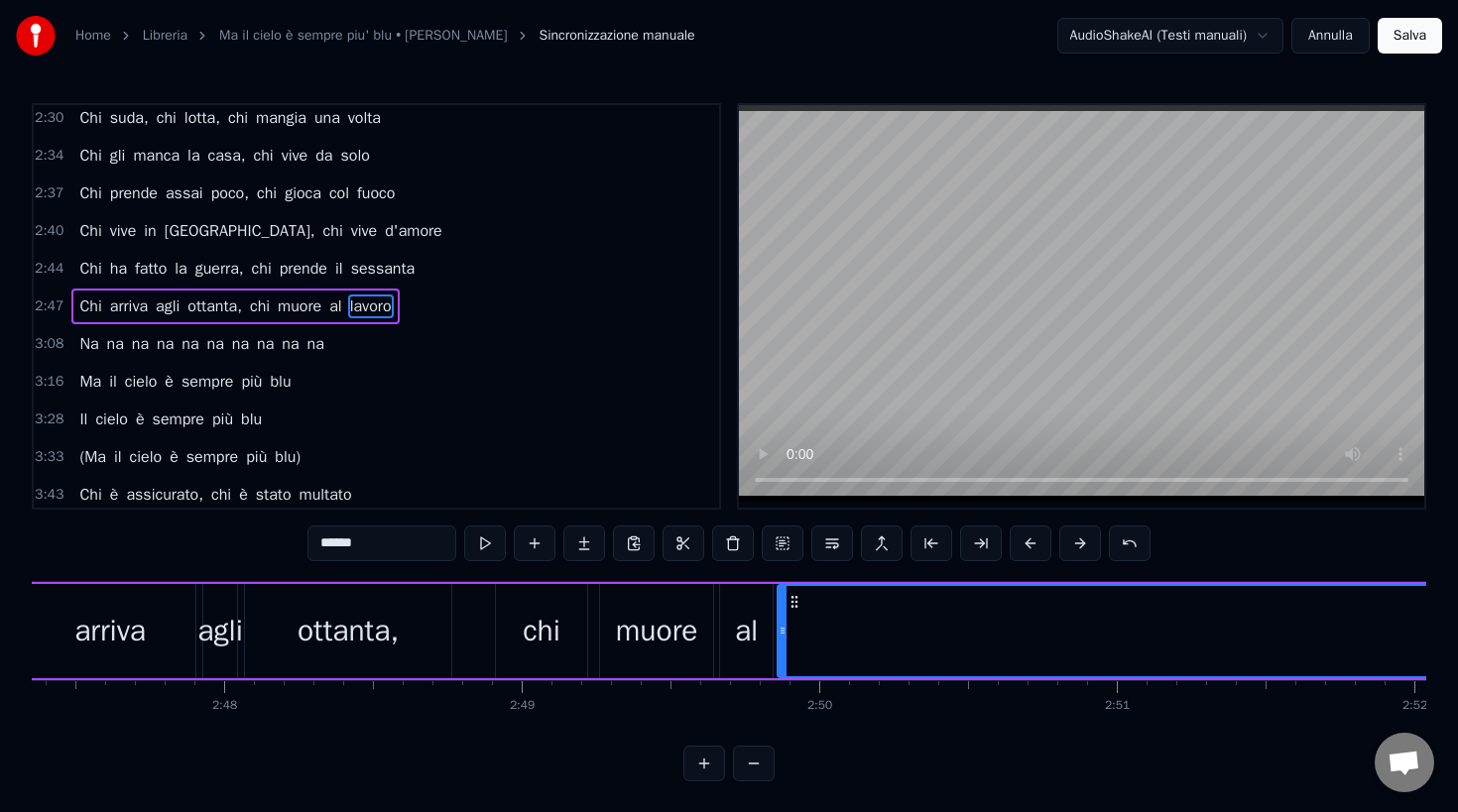drag, startPoint x: 830, startPoint y: 633, endPoint x: 785, endPoint y: 631, distance: 45.044423 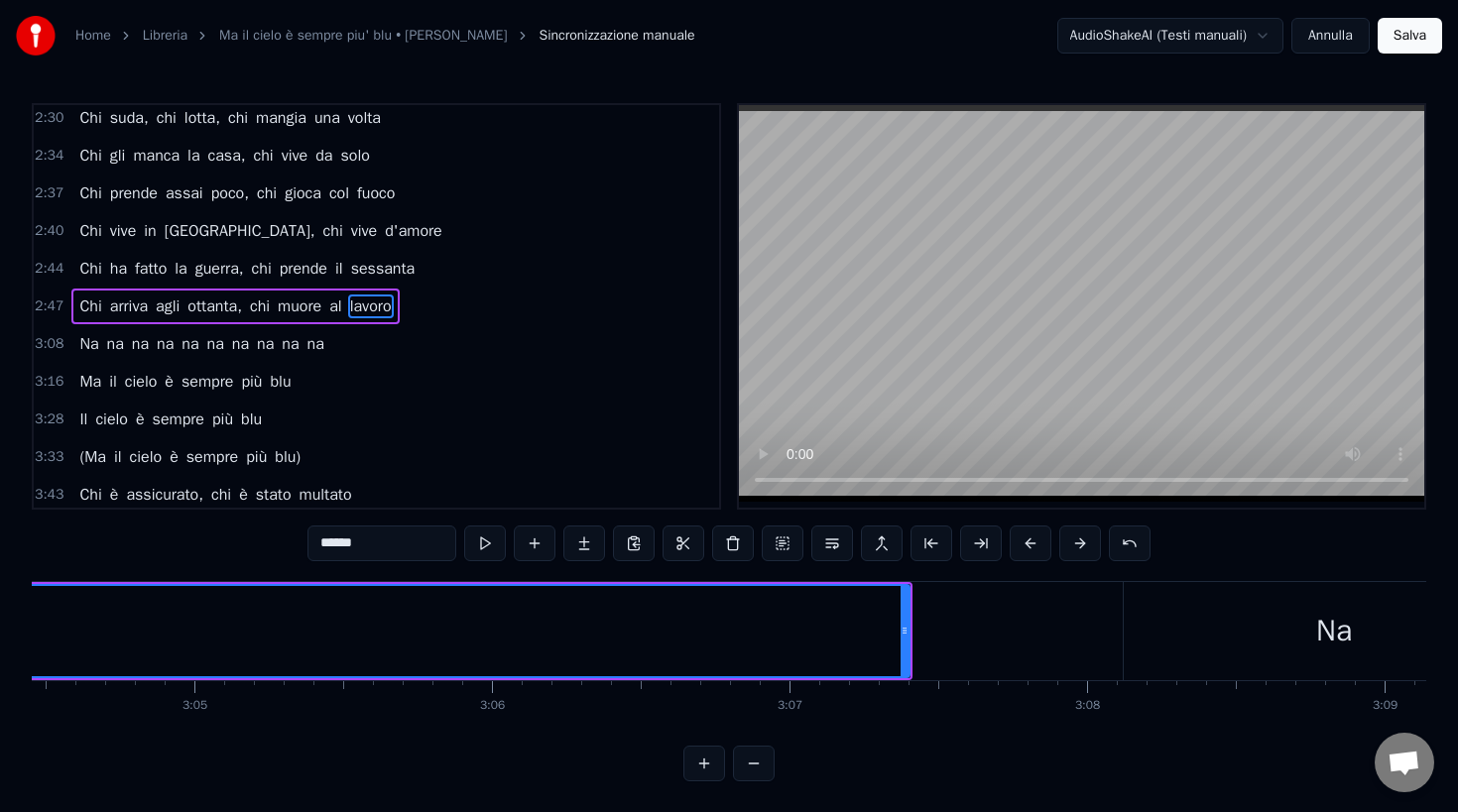 scroll, scrollTop: 0, scrollLeft: 54927, axis: horizontal 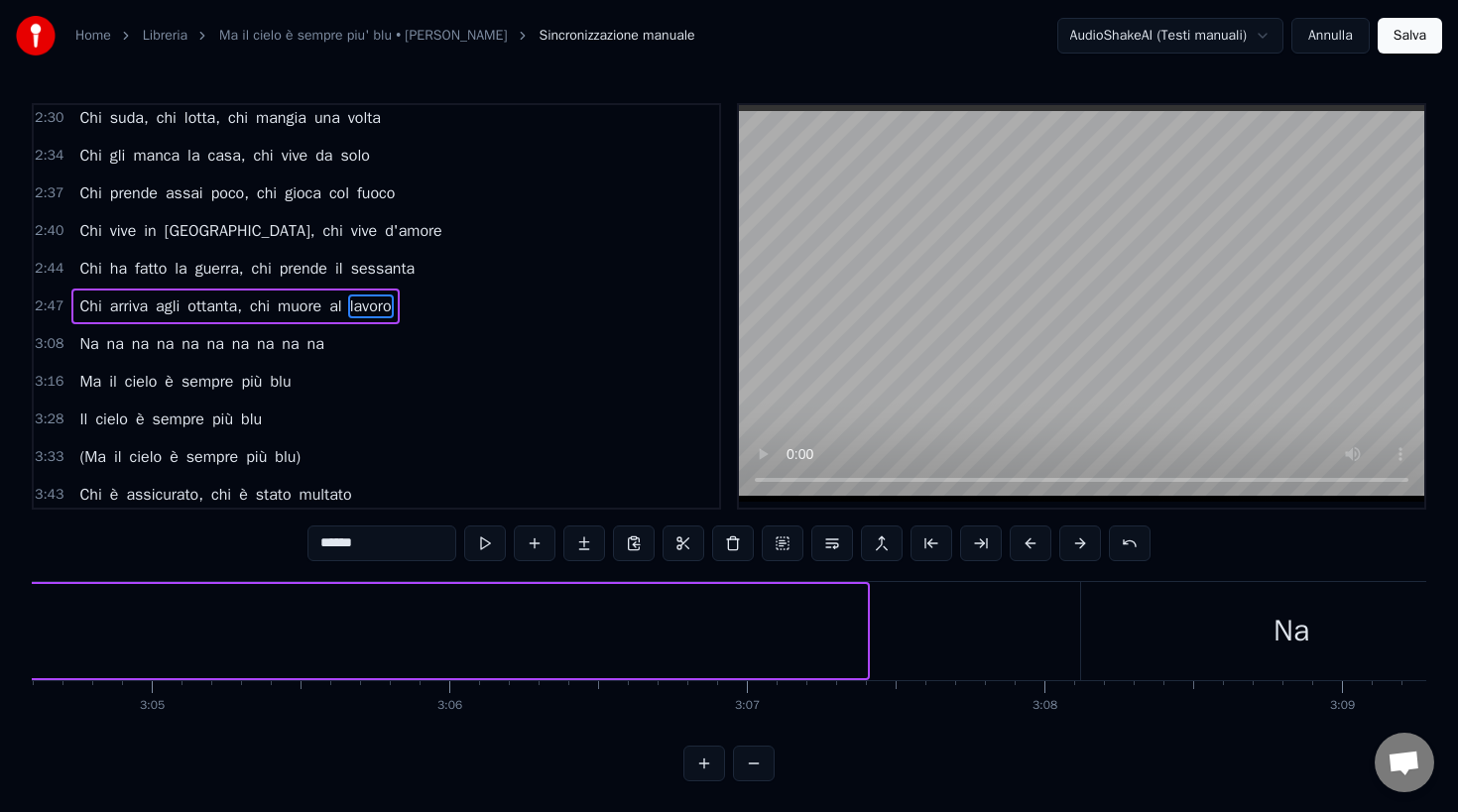 drag, startPoint x: 861, startPoint y: 628, endPoint x: 0, endPoint y: 640, distance: 861.08362 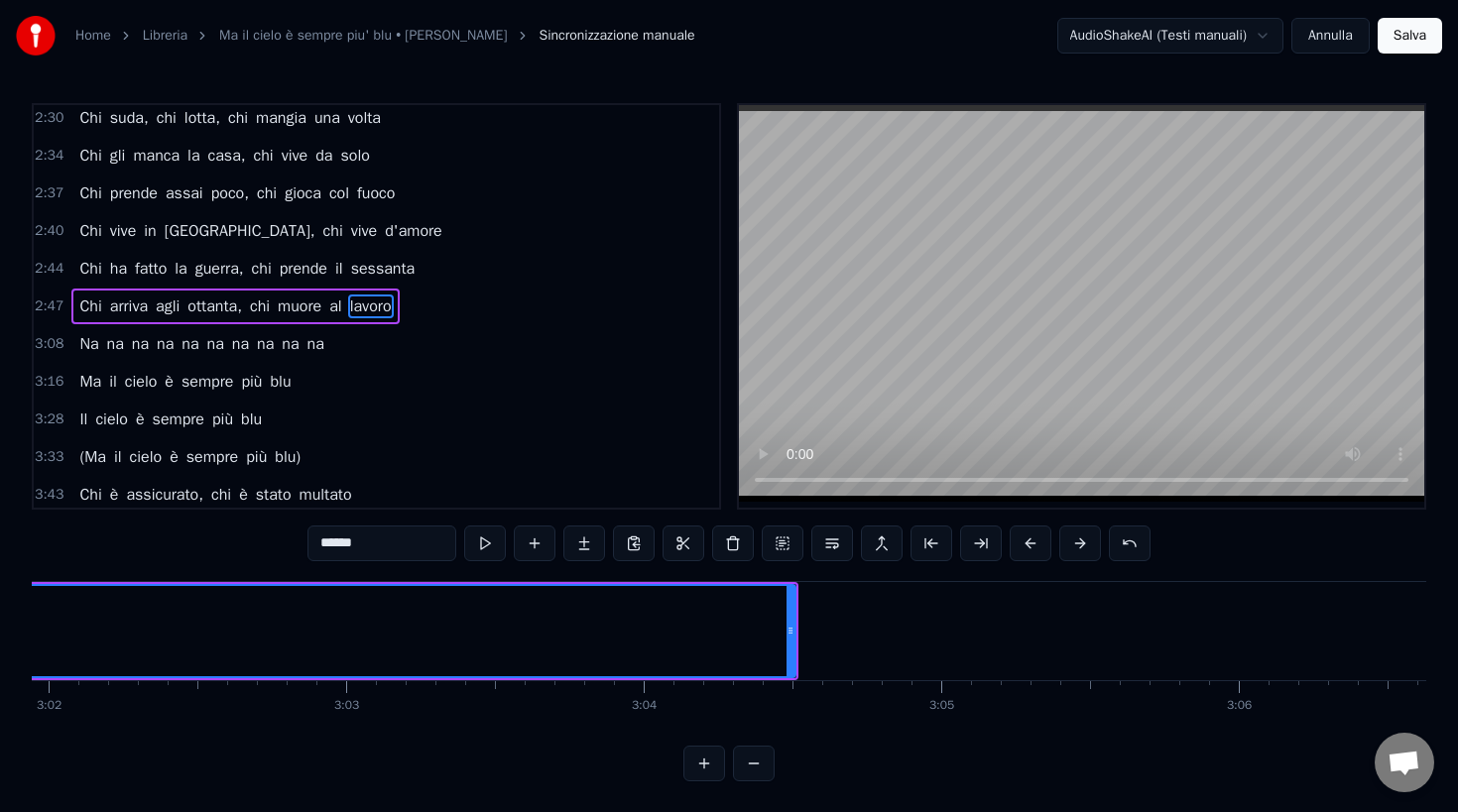scroll, scrollTop: 0, scrollLeft: 53925, axis: horizontal 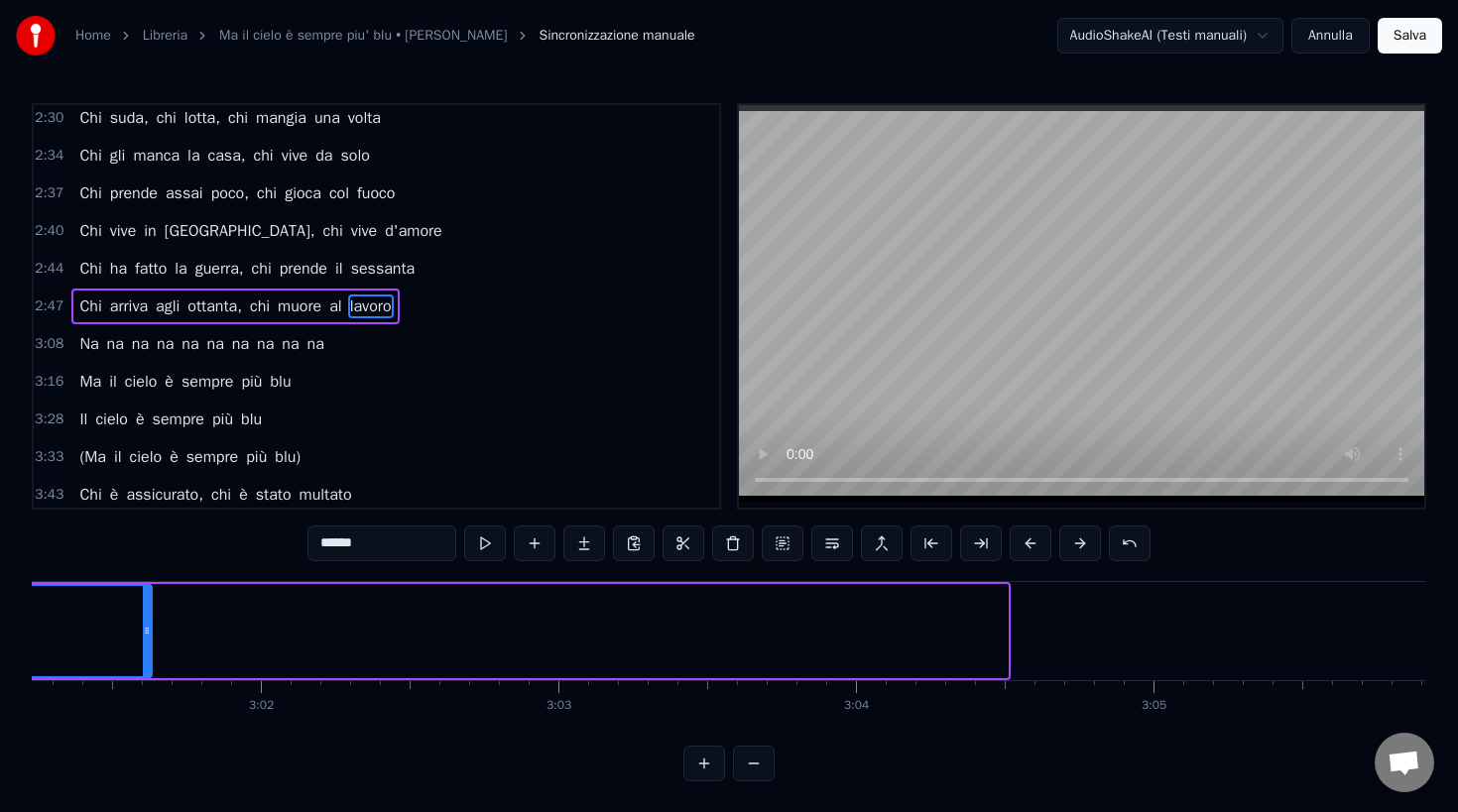 drag, startPoint x: 1002, startPoint y: 622, endPoint x: 146, endPoint y: 637, distance: 856.1314 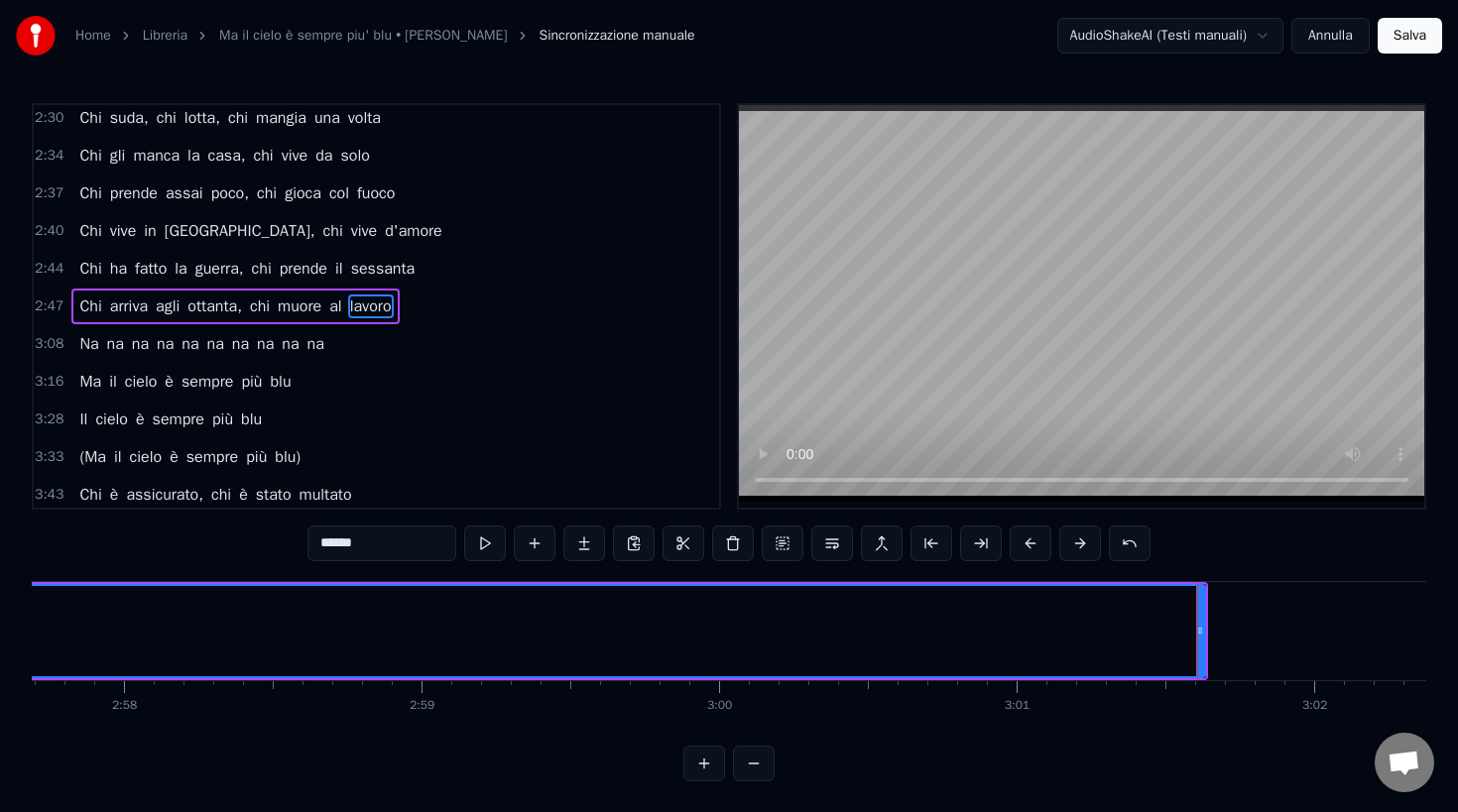 scroll, scrollTop: 0, scrollLeft: 52828, axis: horizontal 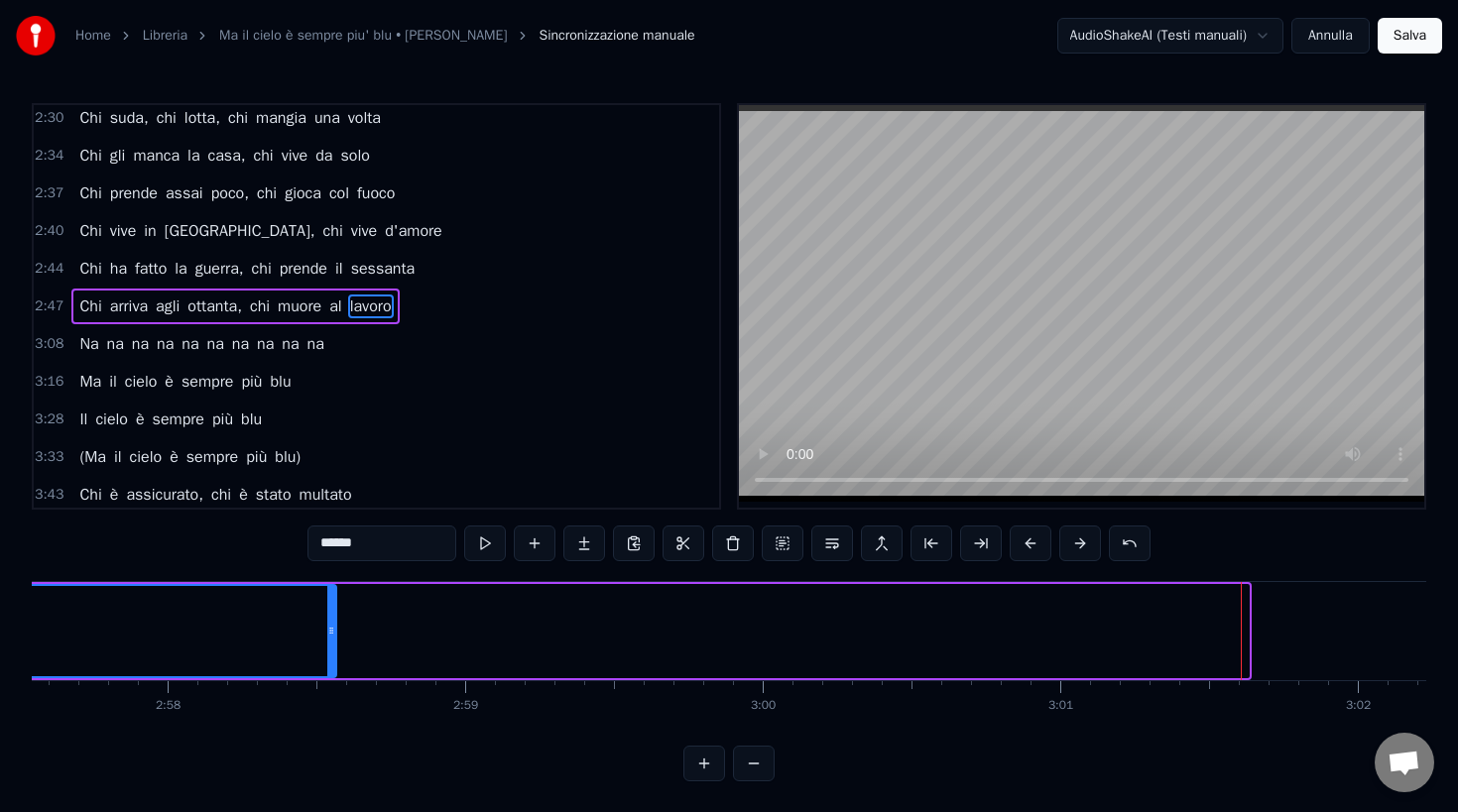 drag, startPoint x: 1245, startPoint y: 627, endPoint x: 332, endPoint y: 622, distance: 913.0137 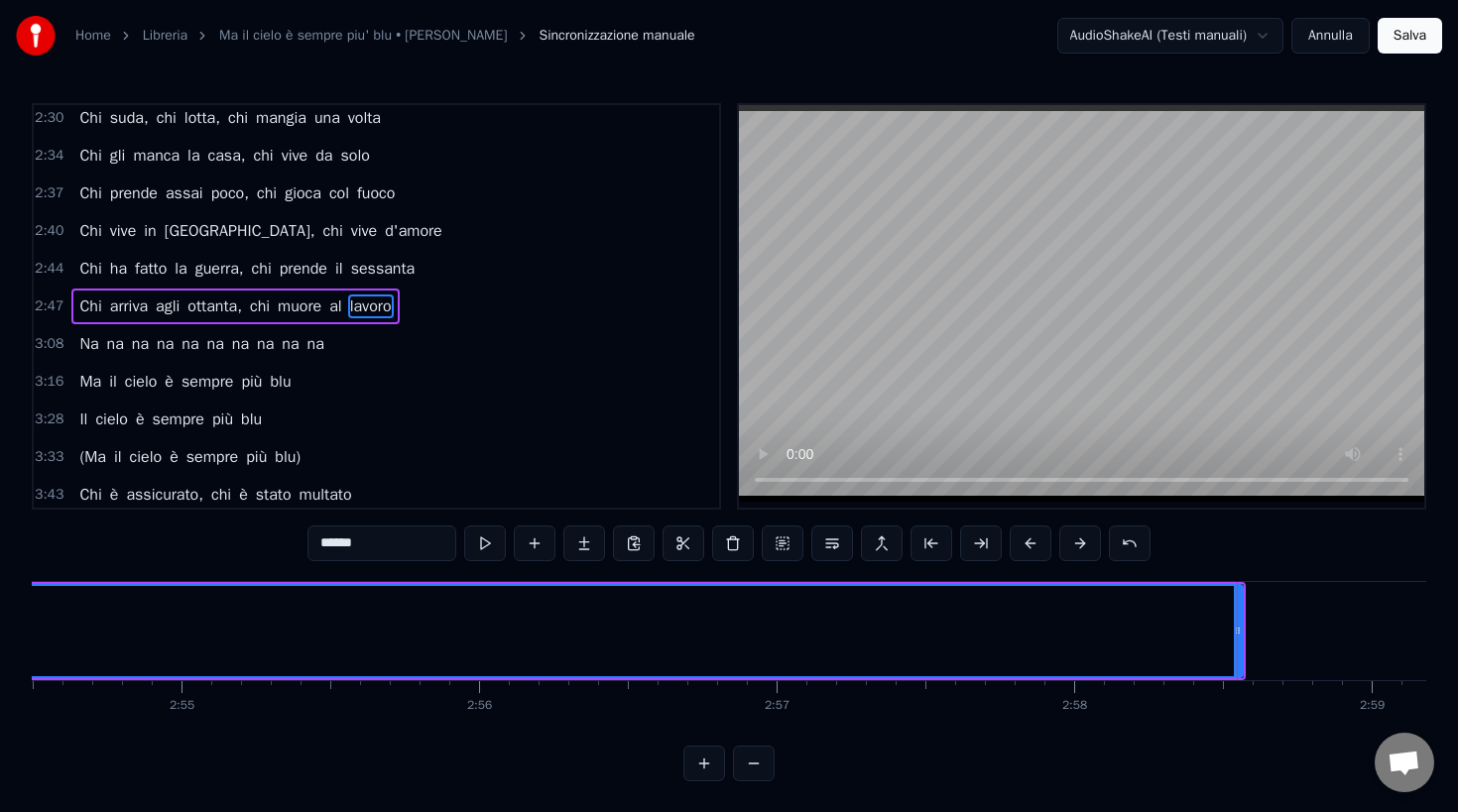 scroll, scrollTop: 0, scrollLeft: 51768, axis: horizontal 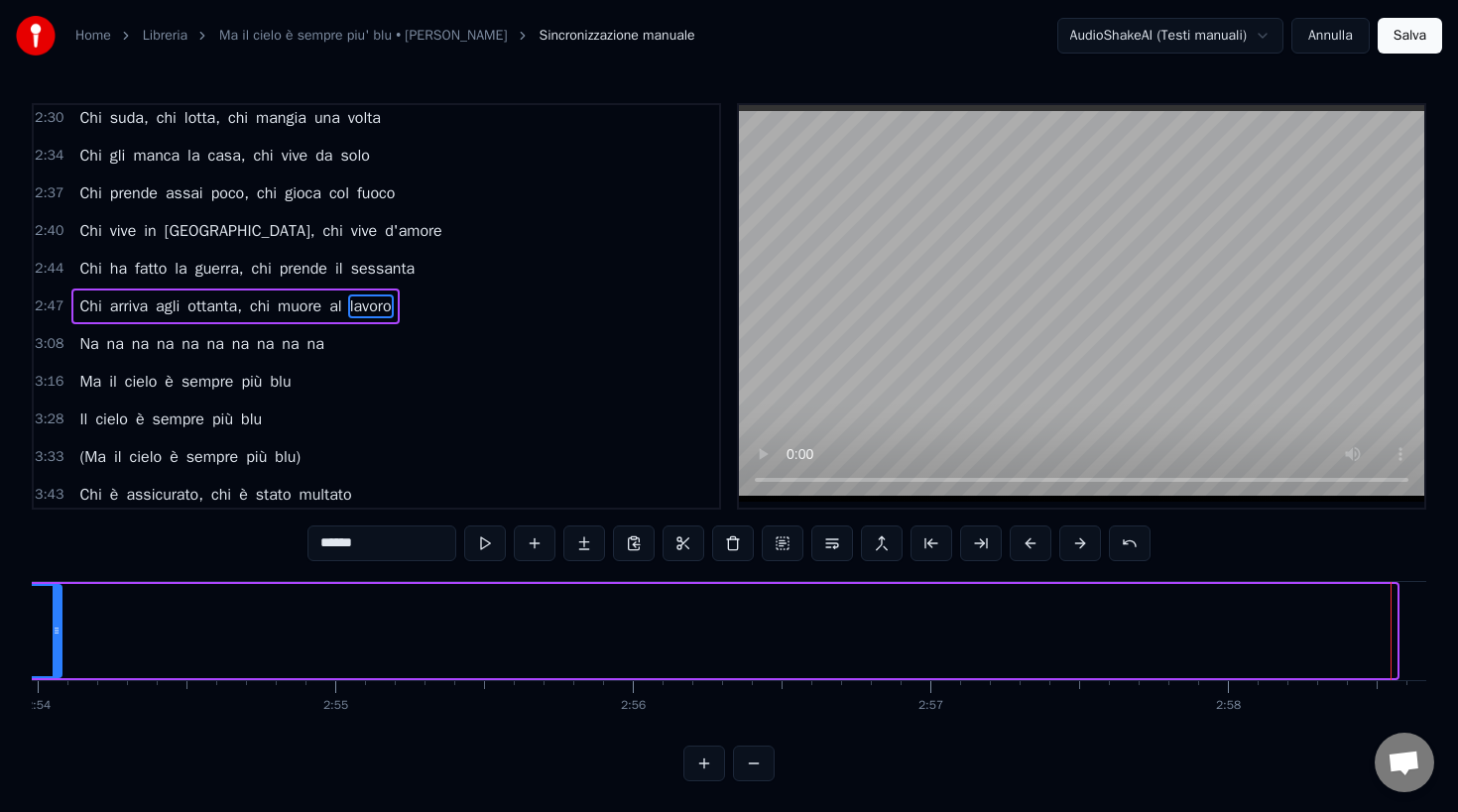 drag, startPoint x: 1394, startPoint y: 614, endPoint x: 59, endPoint y: 609, distance: 1335.0094 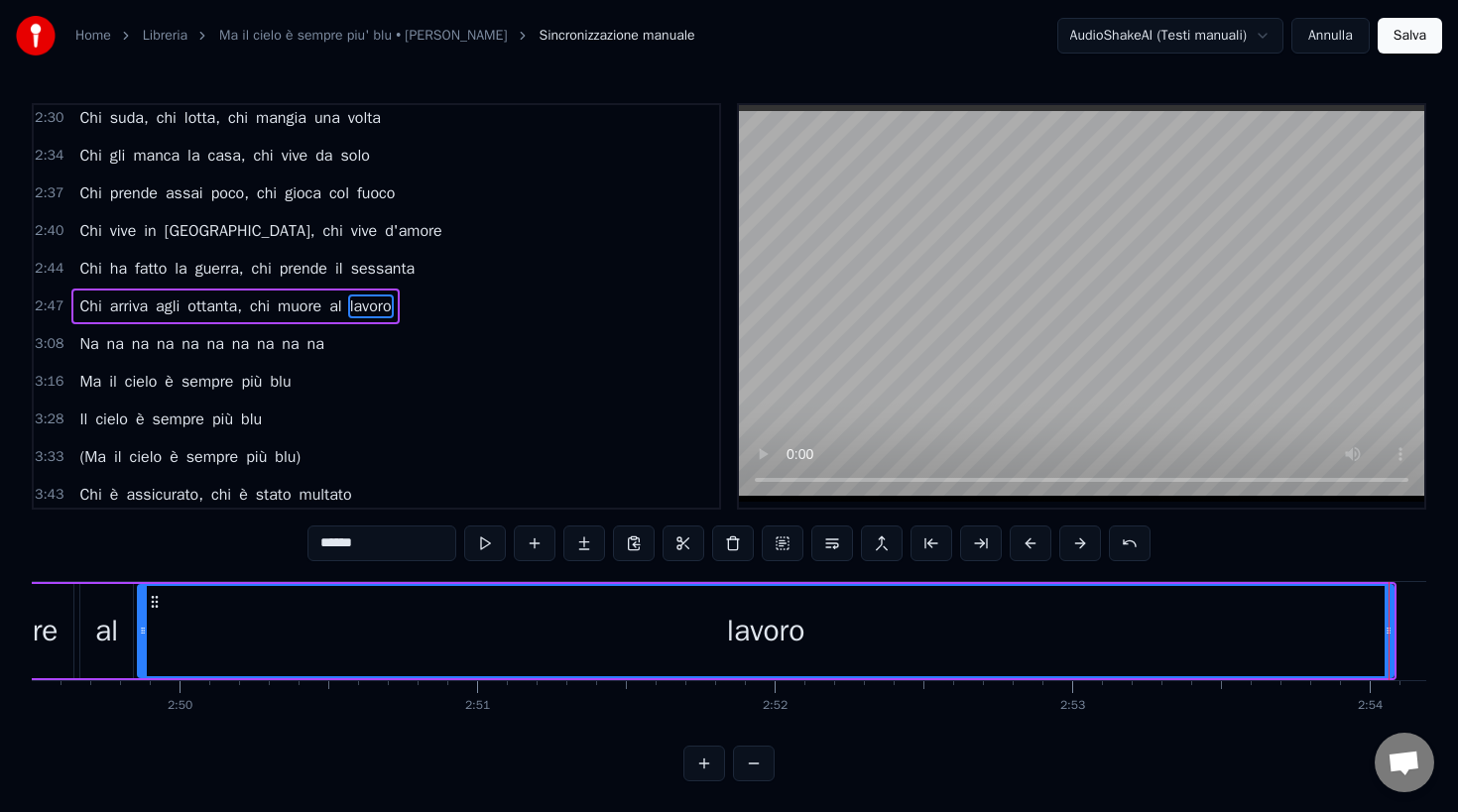 scroll, scrollTop: 0, scrollLeft: 50511, axis: horizontal 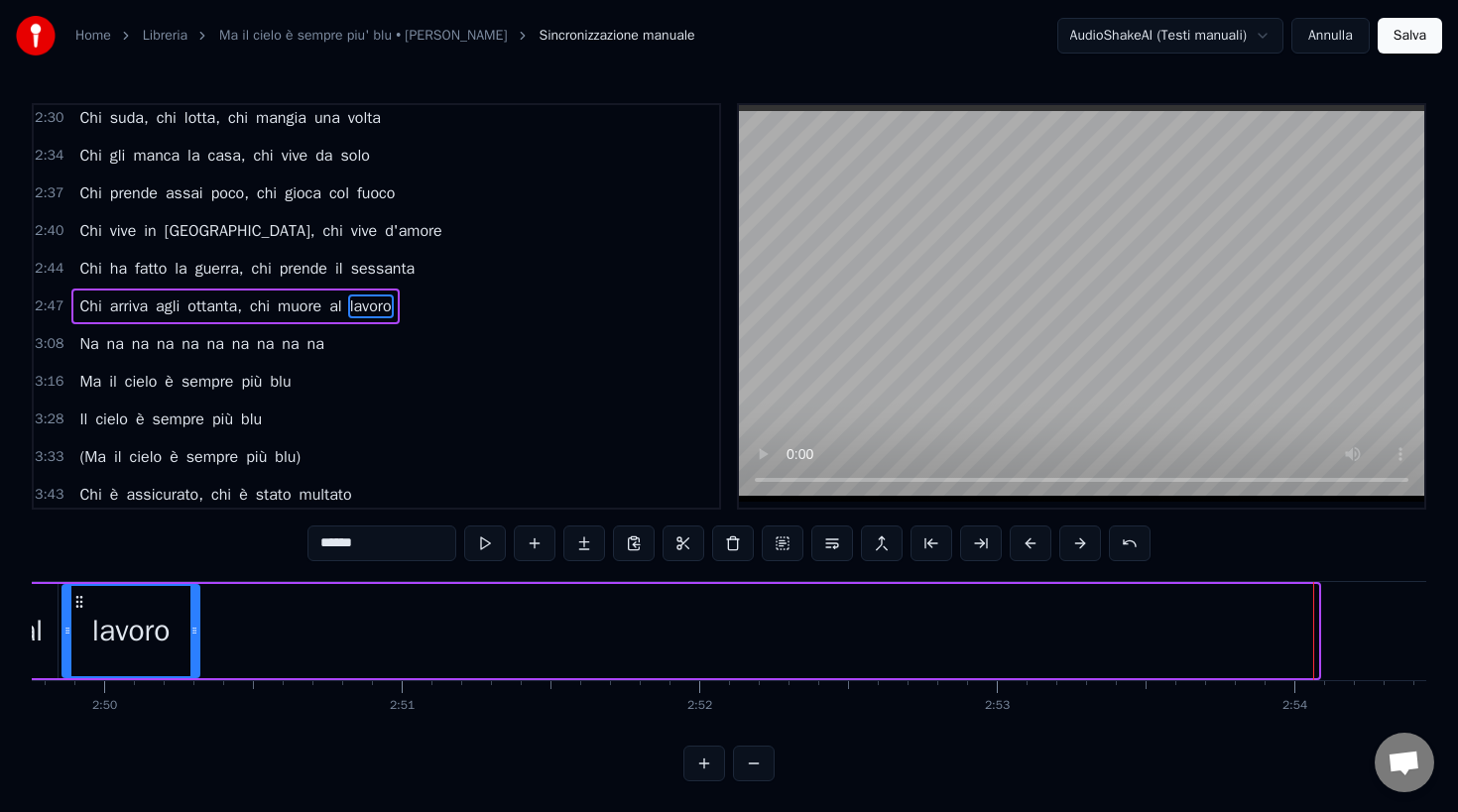 drag, startPoint x: 1315, startPoint y: 614, endPoint x: 196, endPoint y: 649, distance: 1119.5472 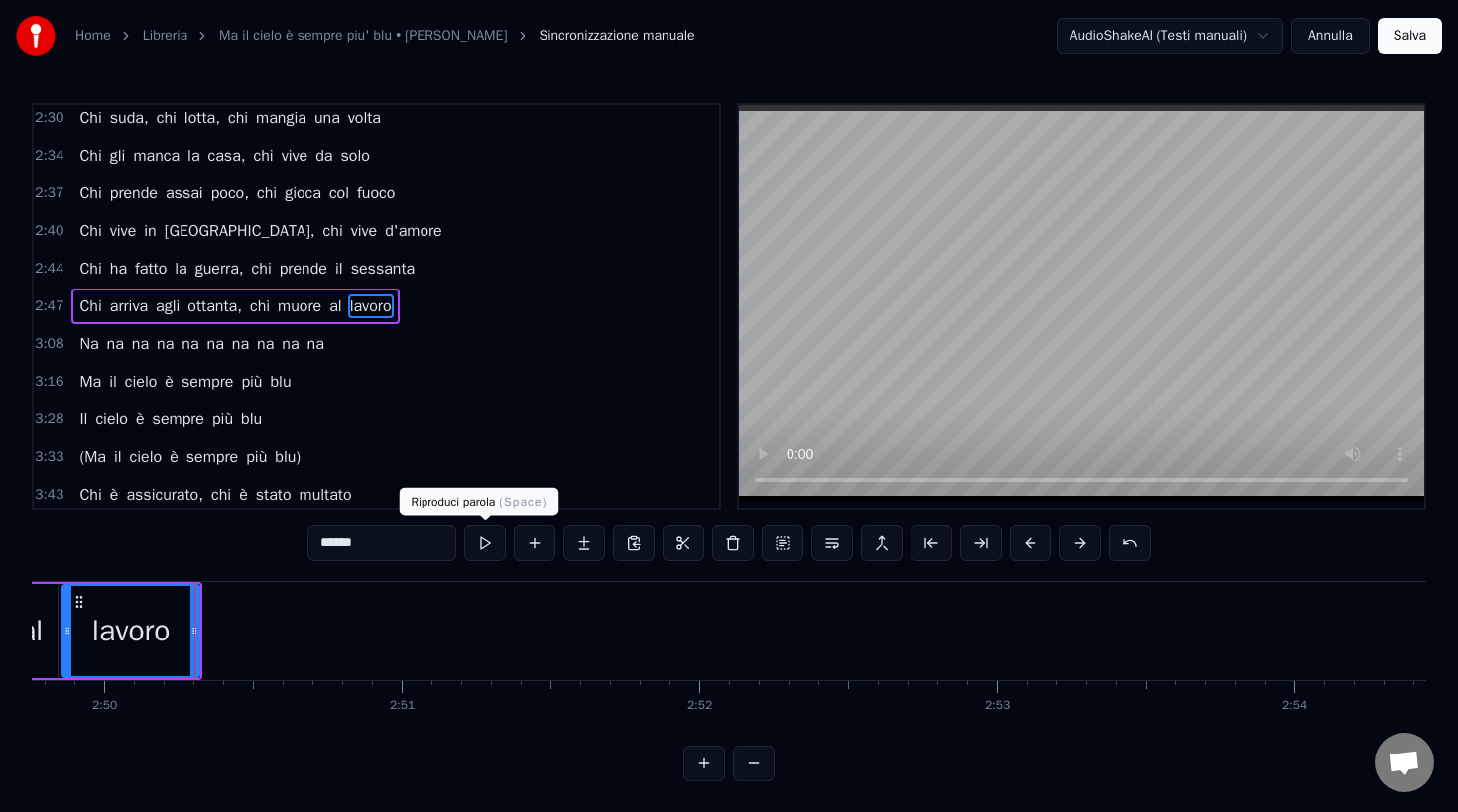 click at bounding box center (485, 543) 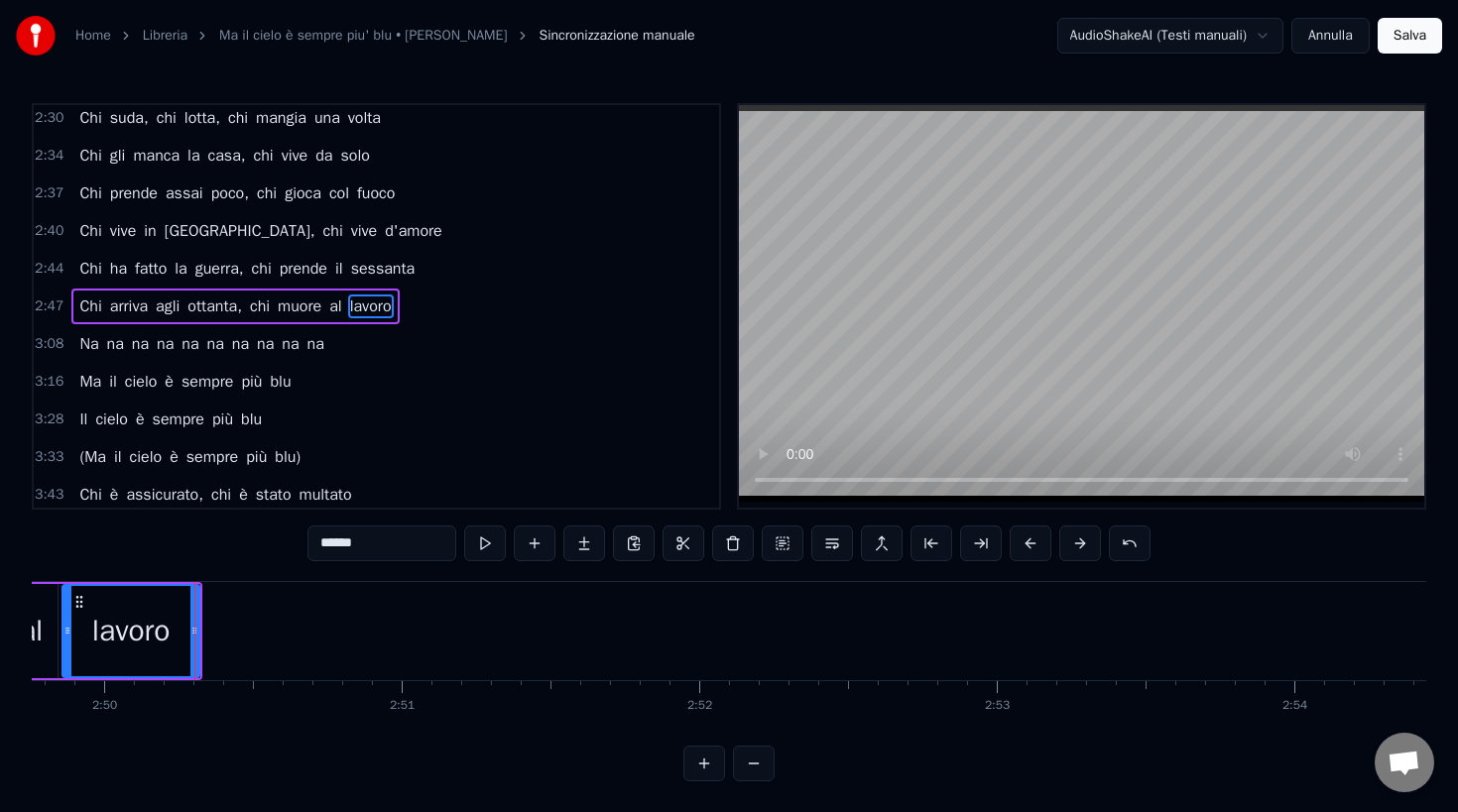 scroll, scrollTop: 0, scrollLeft: 50440, axis: horizontal 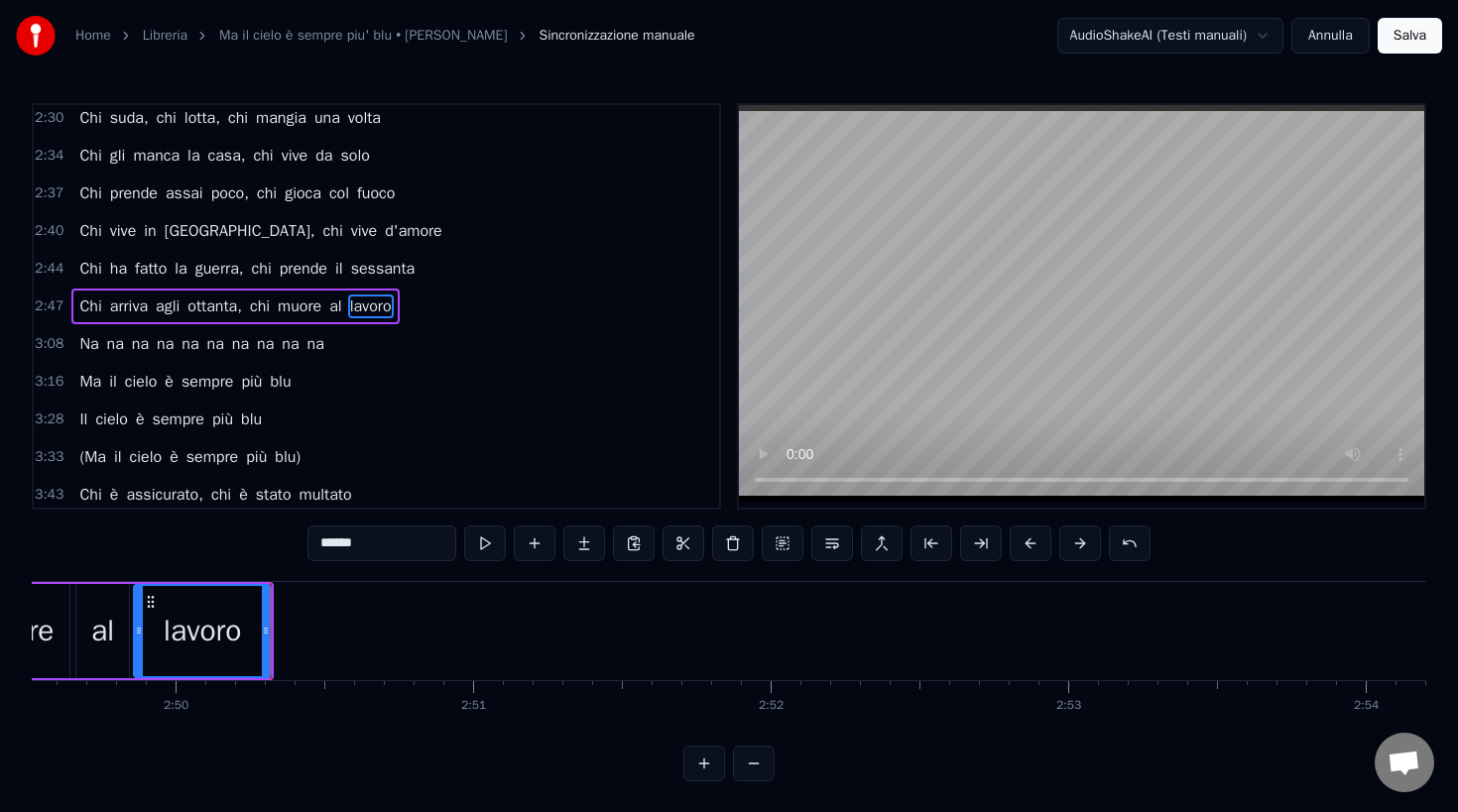 click at bounding box center (485, 543) 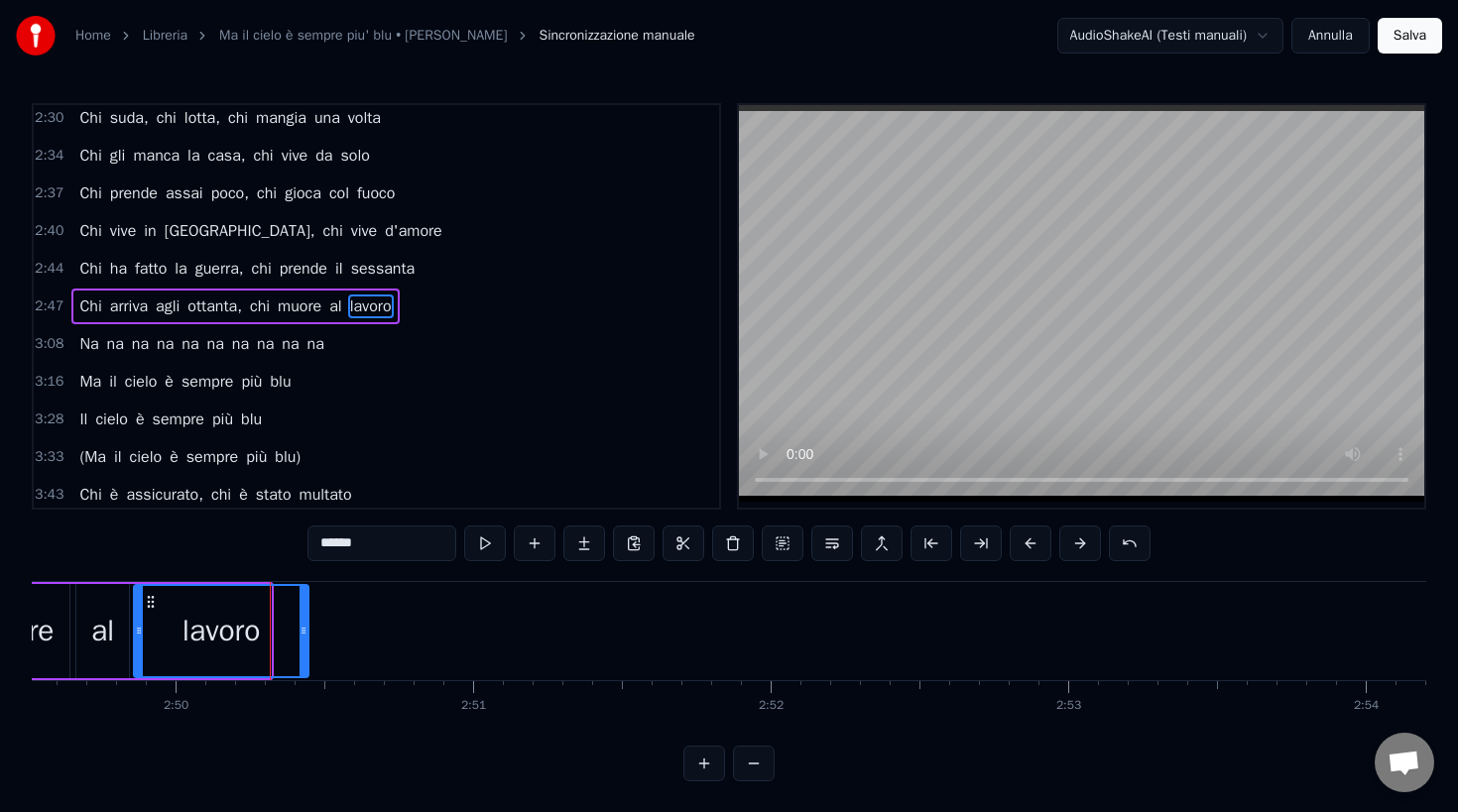 drag, startPoint x: 267, startPoint y: 631, endPoint x: 310, endPoint y: 630, distance: 43.011626 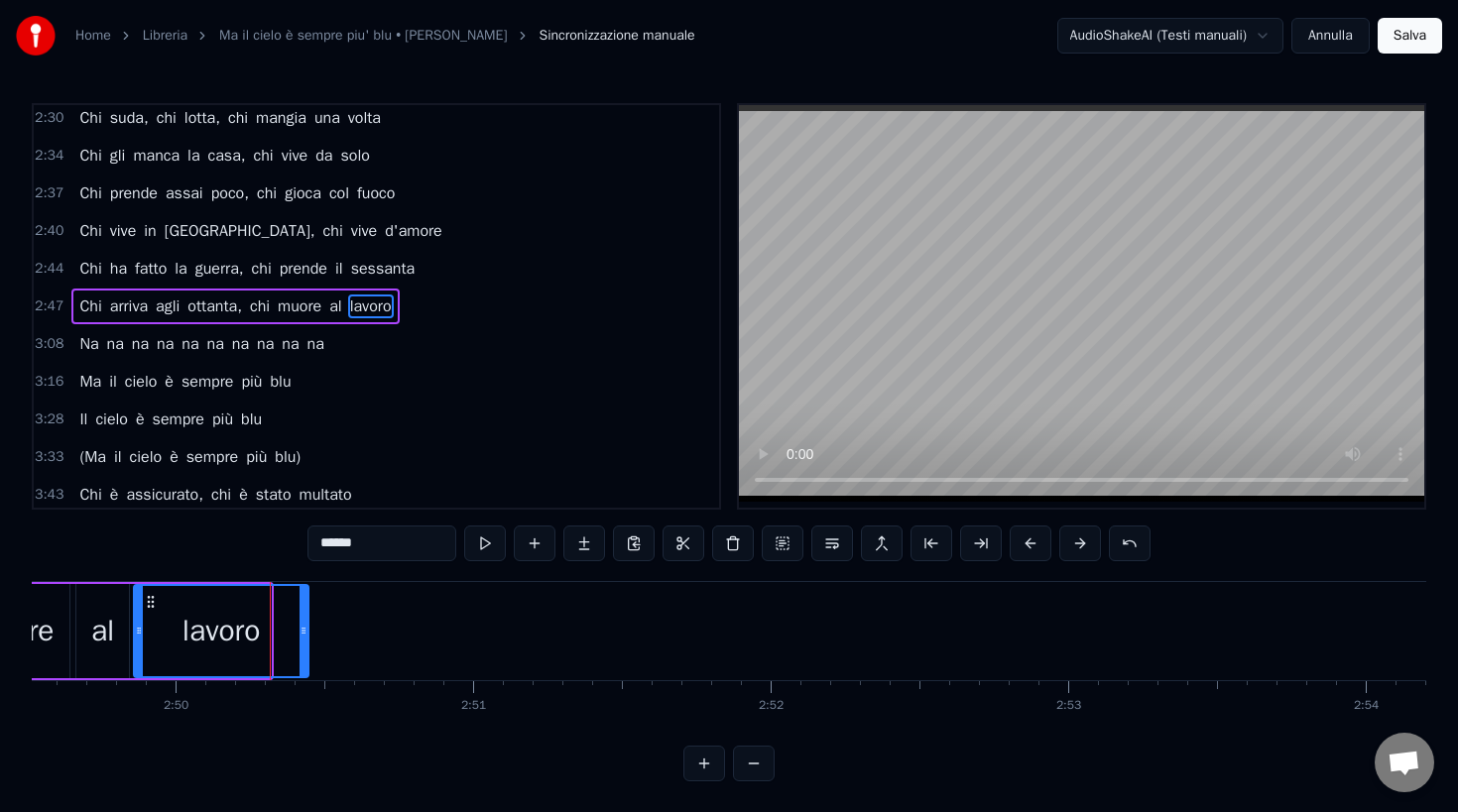 click 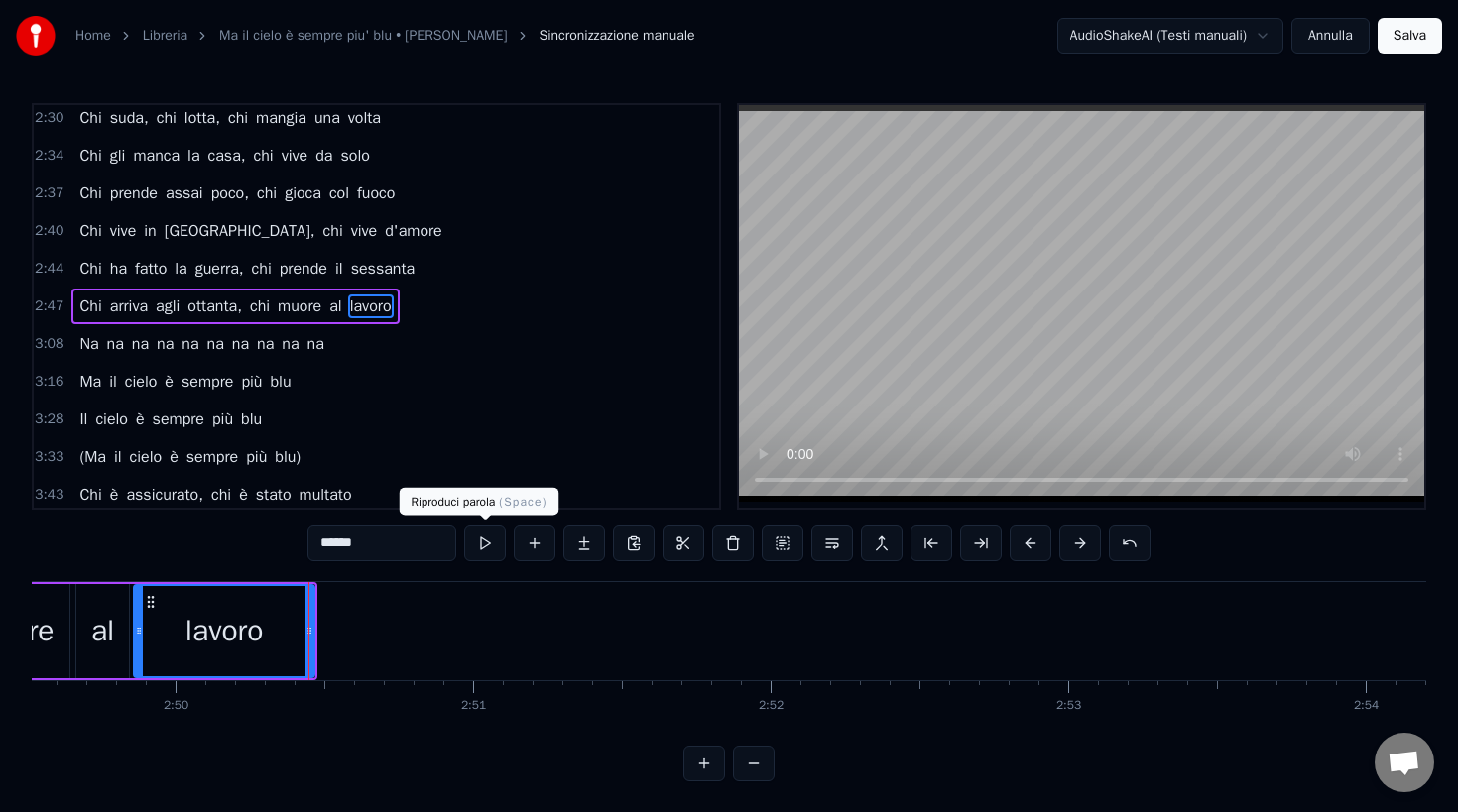 click at bounding box center [485, 543] 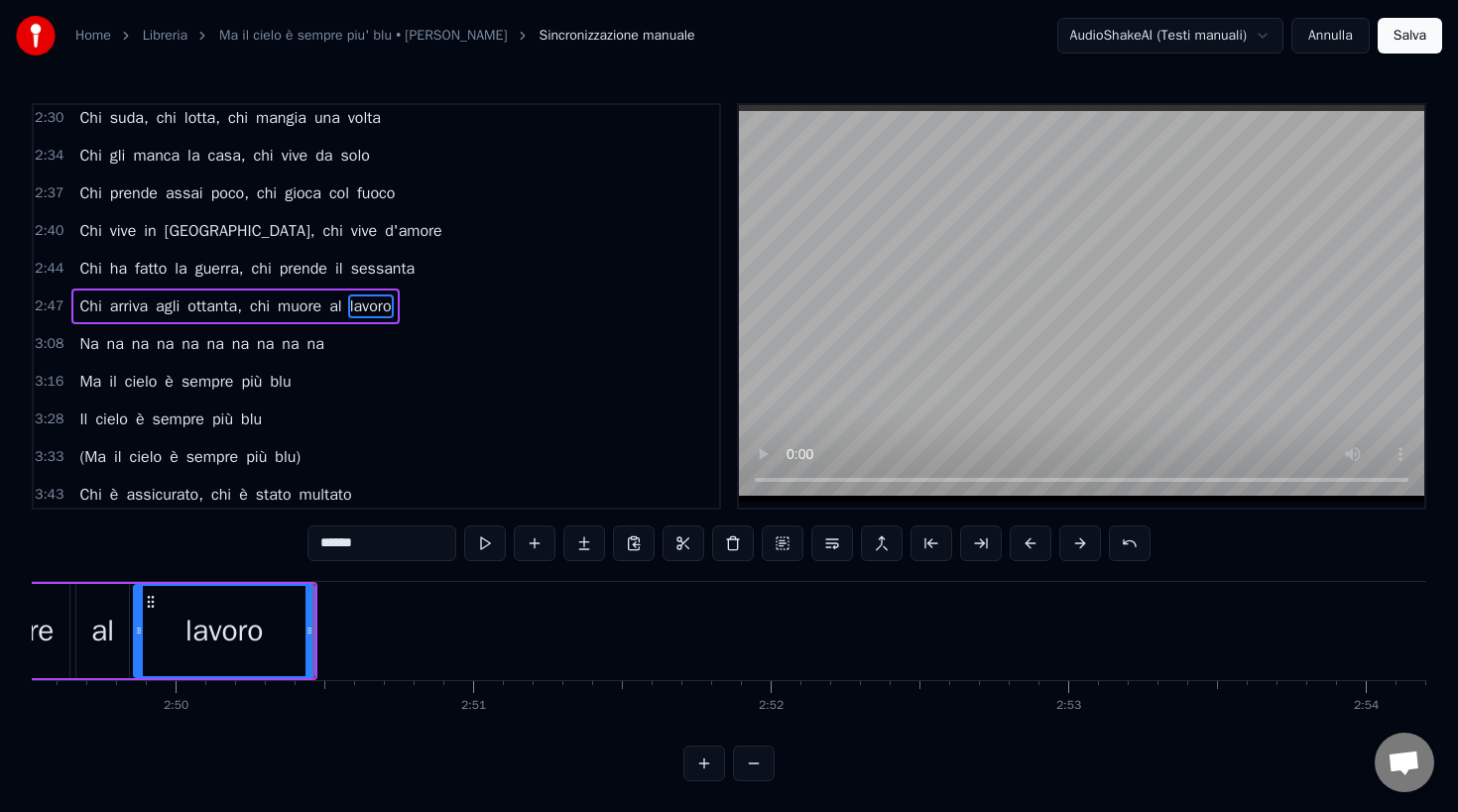click at bounding box center (485, 543) 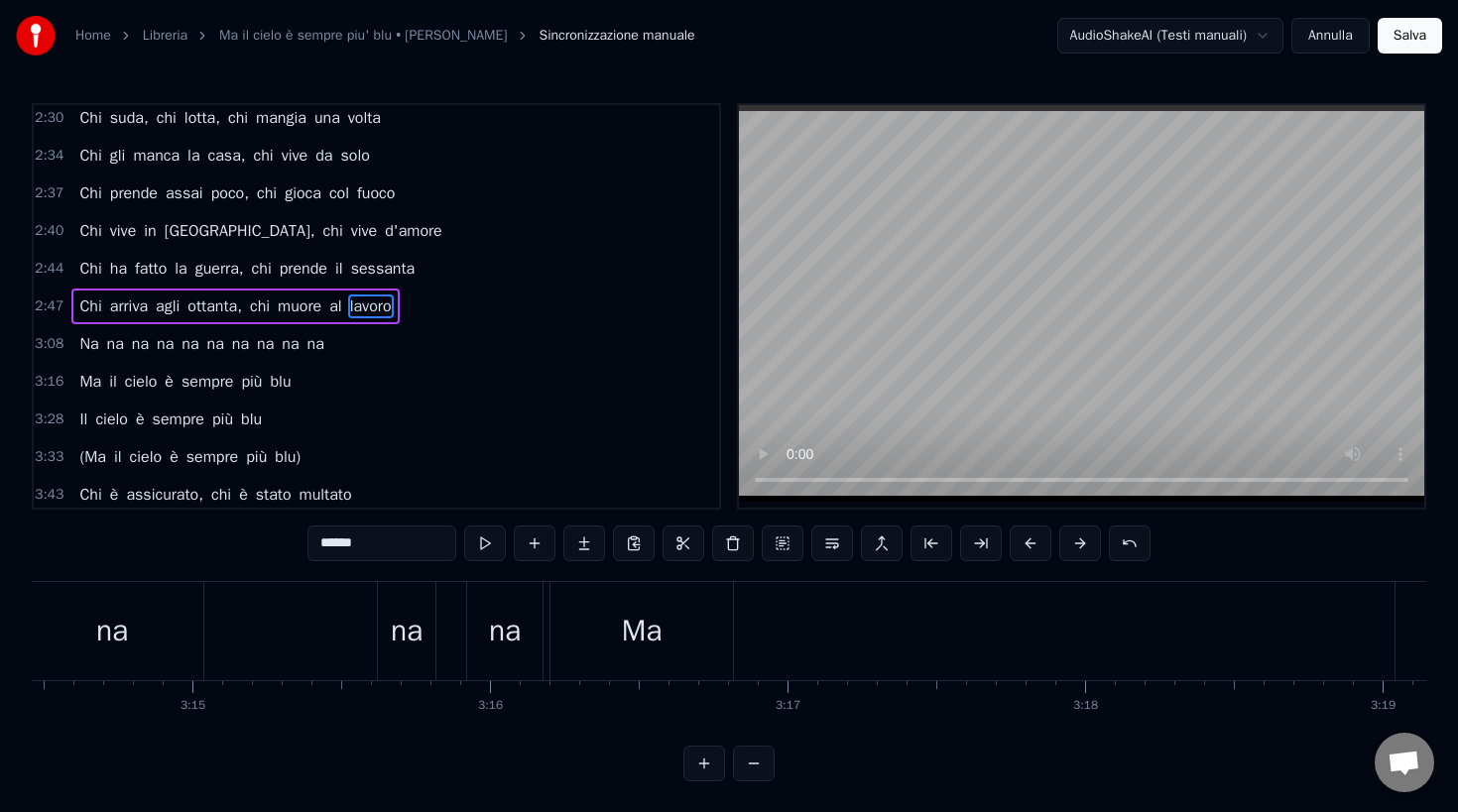 scroll, scrollTop: 0, scrollLeft: 57631, axis: horizontal 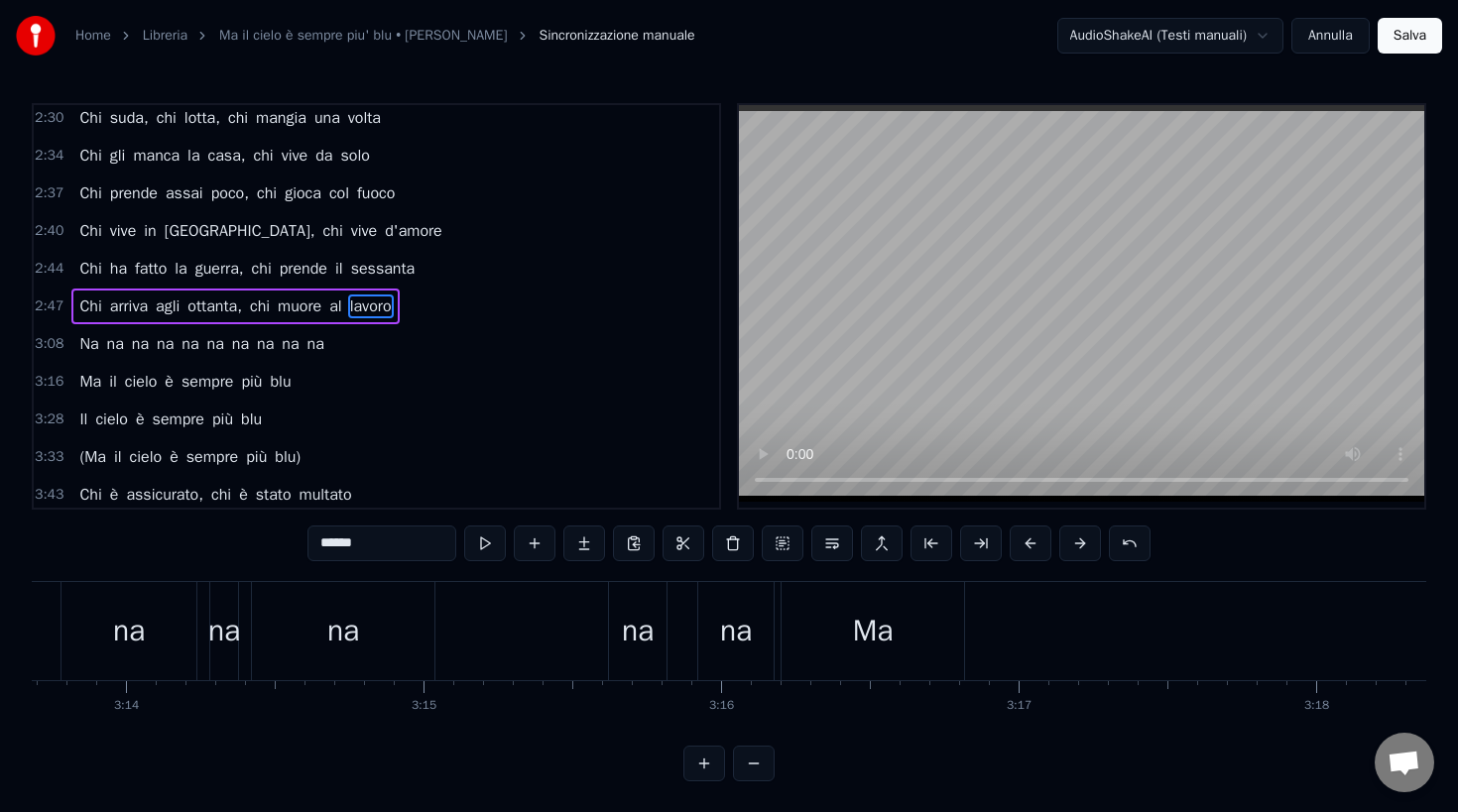 click on "na" at bounding box center [736, 631] 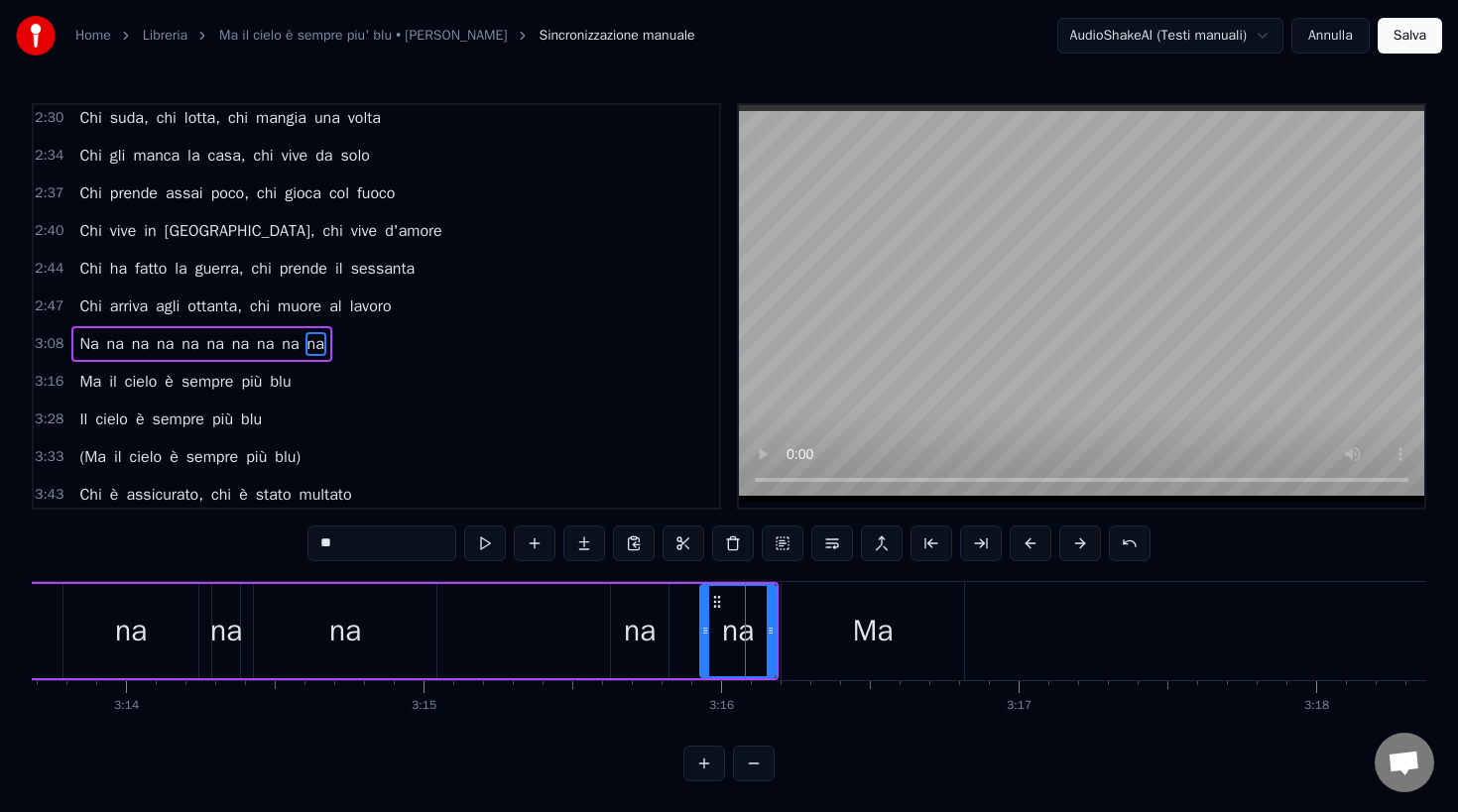 scroll, scrollTop: 835, scrollLeft: 0, axis: vertical 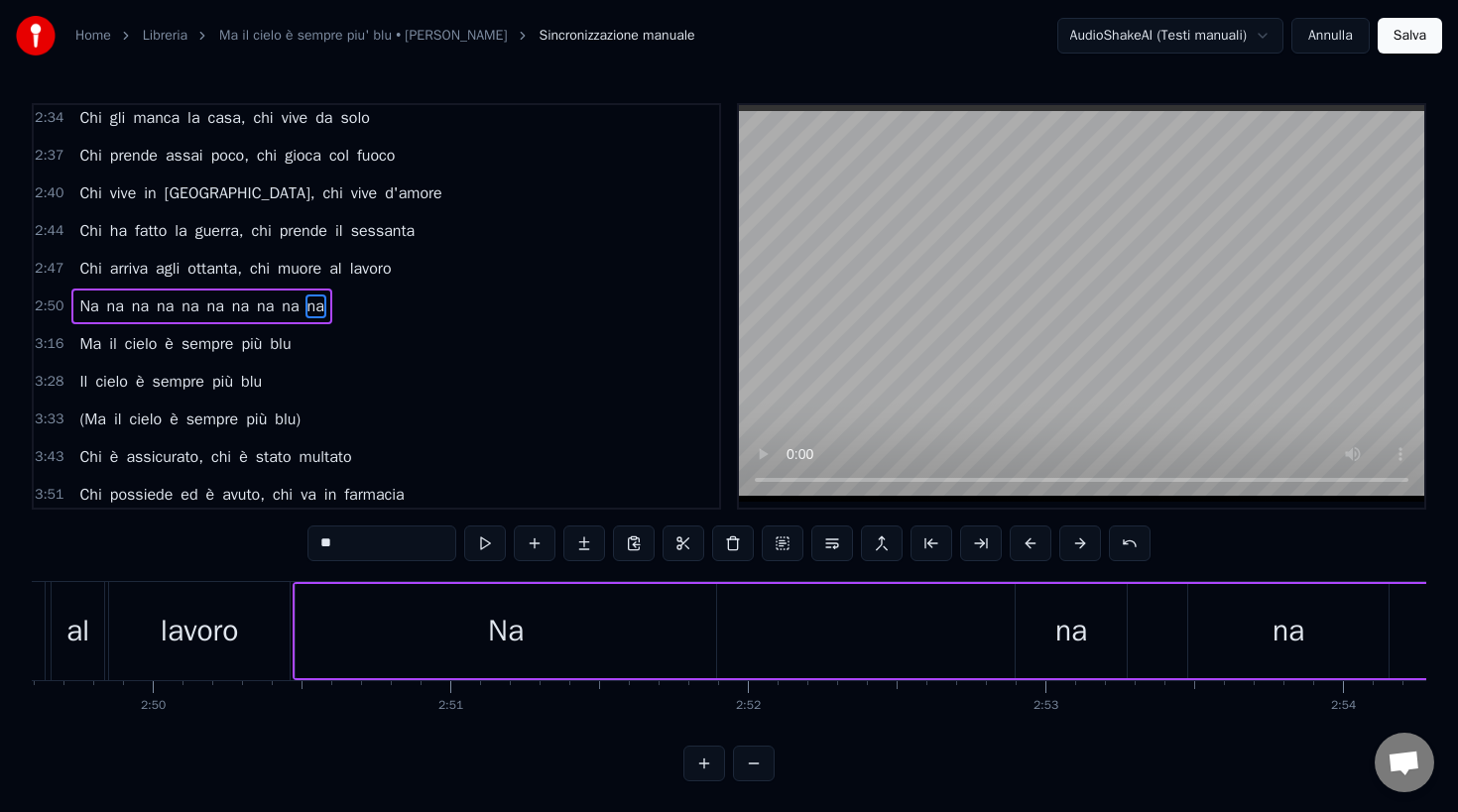 click on "Chi" at bounding box center [90, 269] 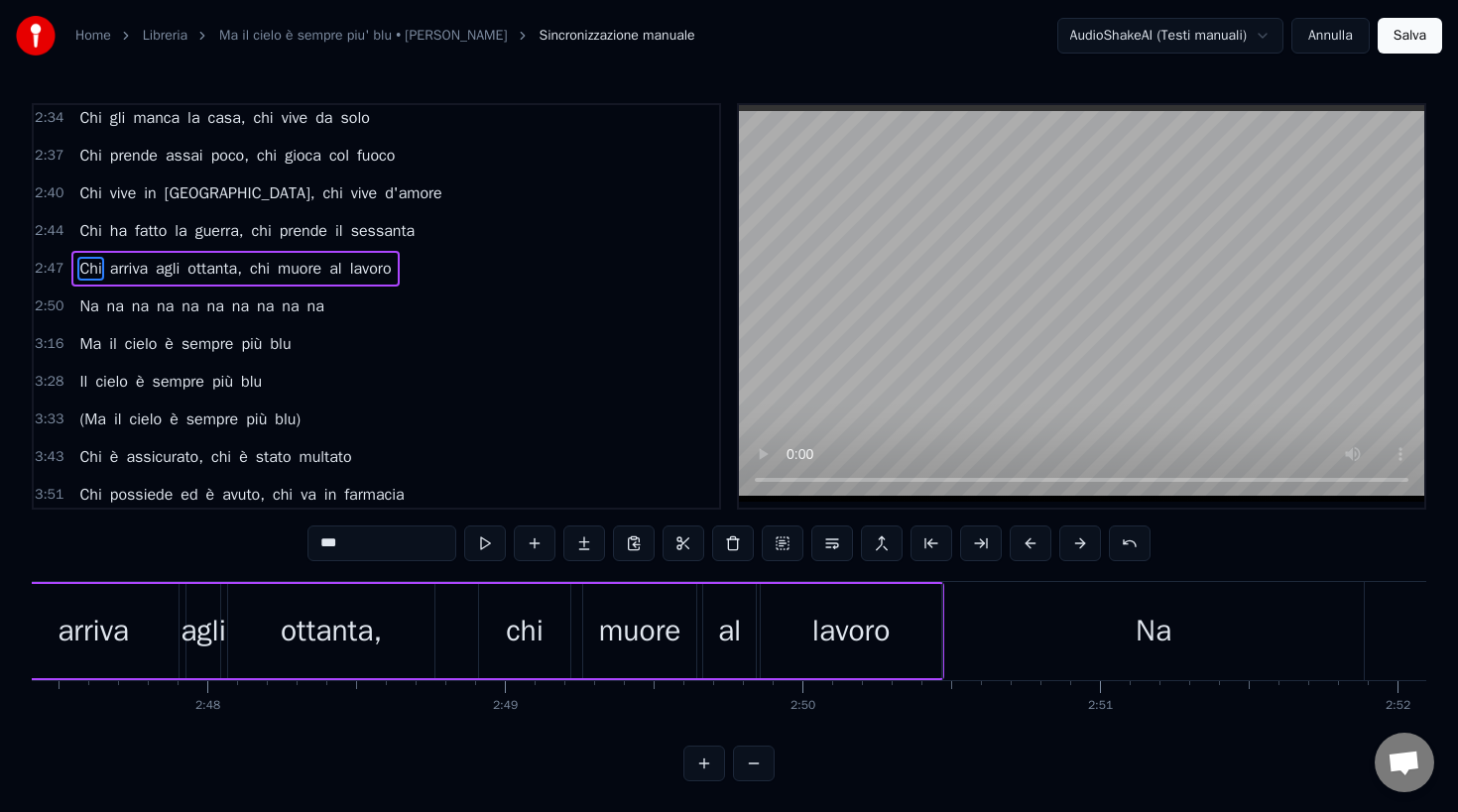 scroll, scrollTop: 0, scrollLeft: 49657, axis: horizontal 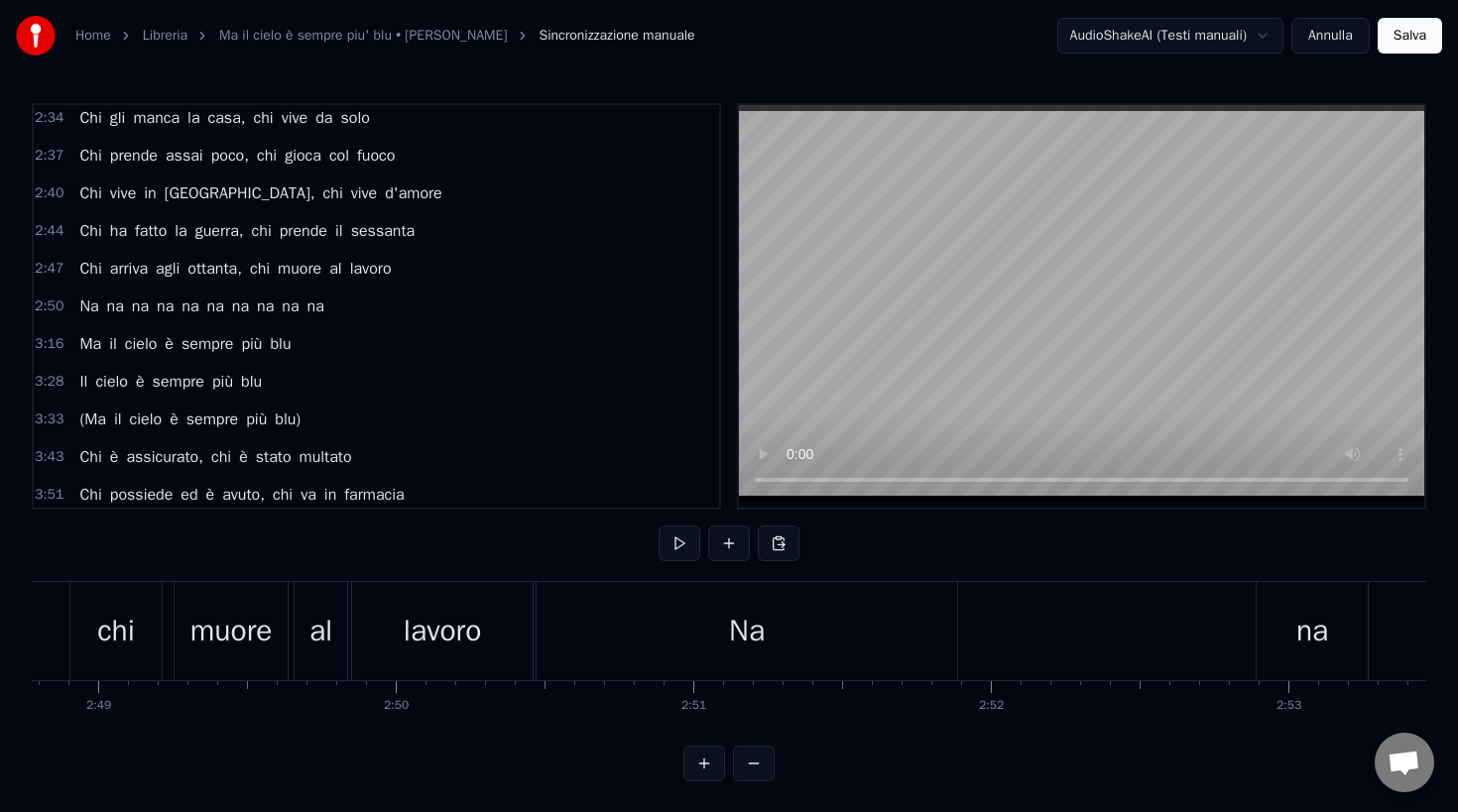 click on "Na" at bounding box center [747, 631] 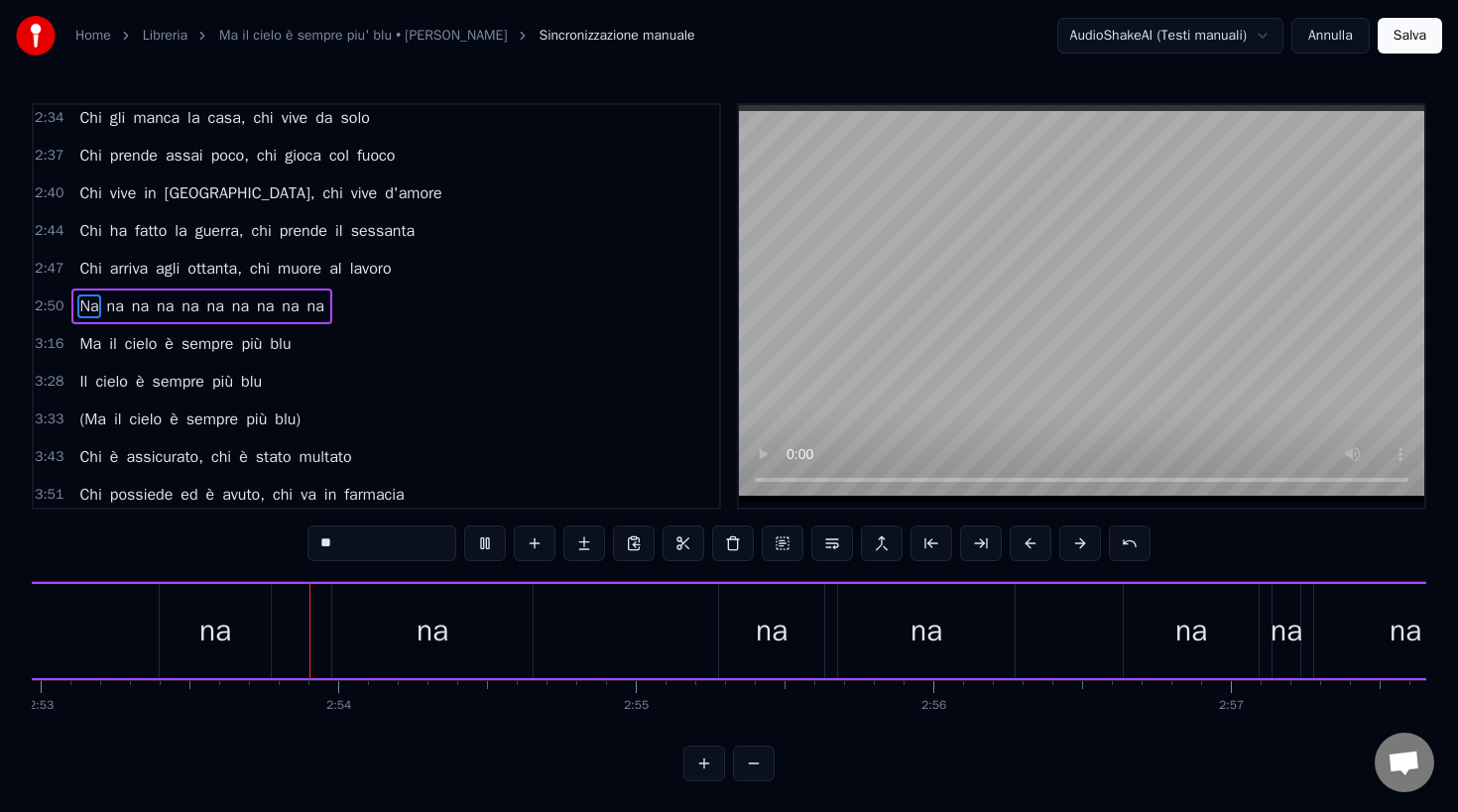 scroll, scrollTop: 0, scrollLeft: 51480, axis: horizontal 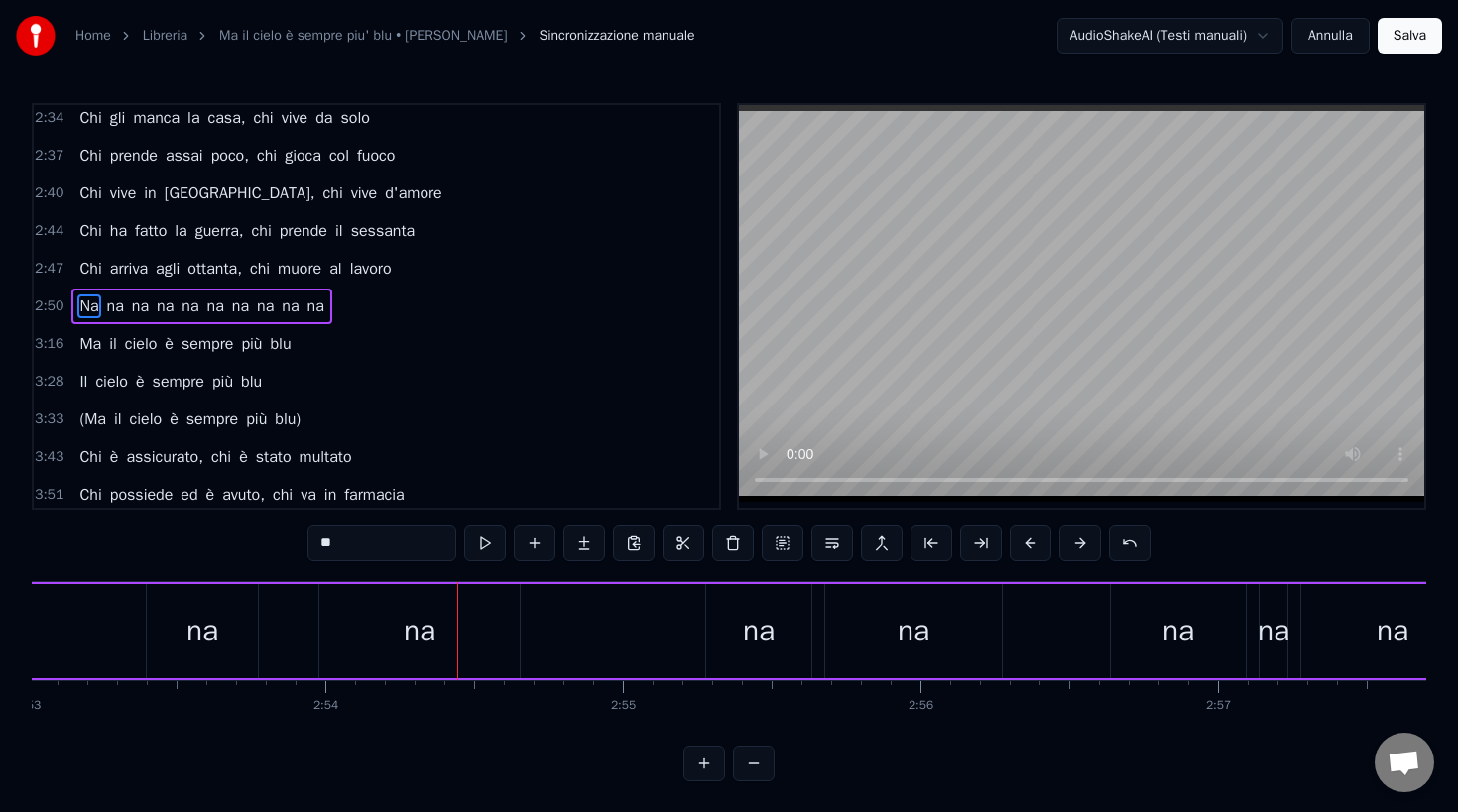 click at bounding box center [704, 763] 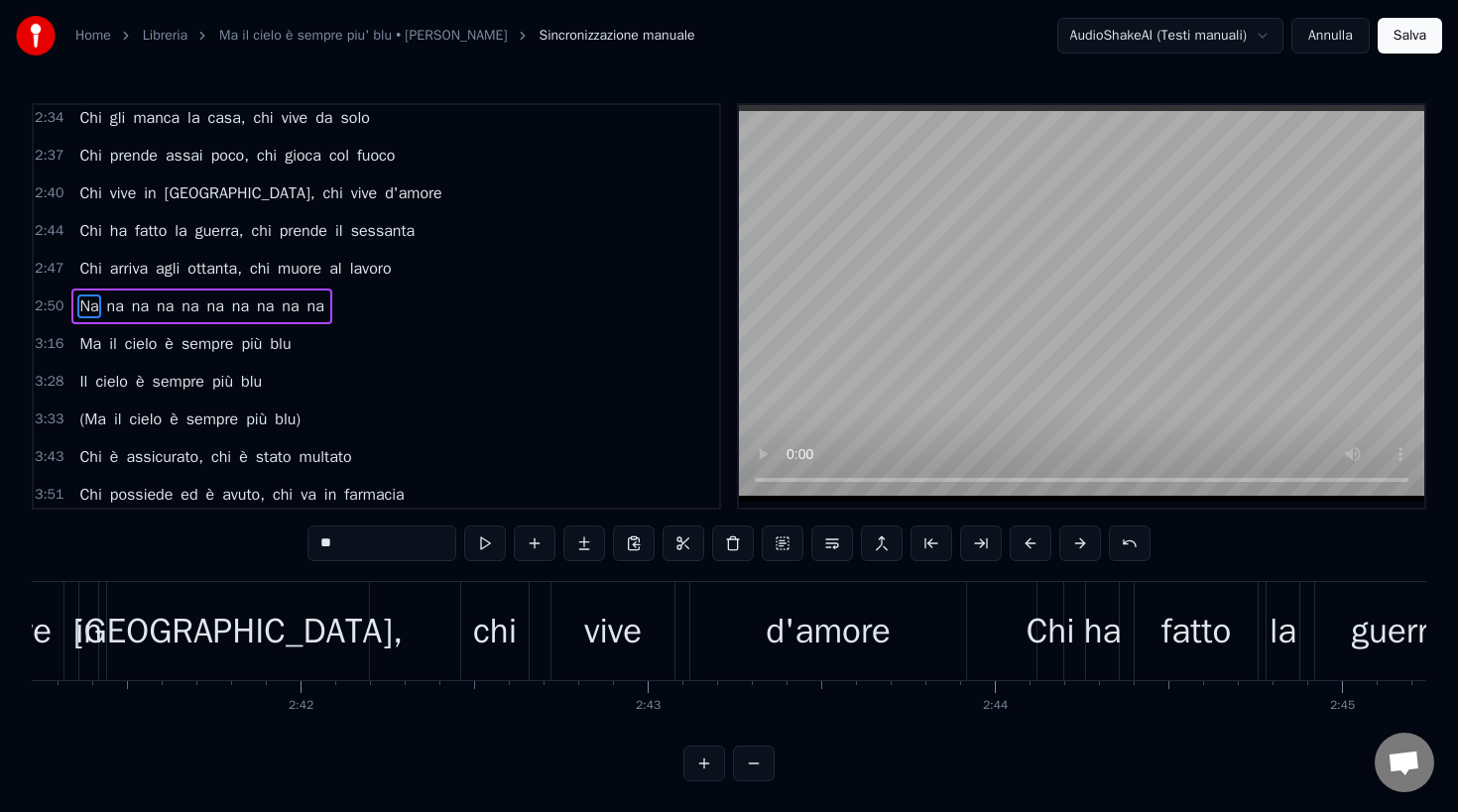 scroll, scrollTop: 0, scrollLeft: 60457, axis: horizontal 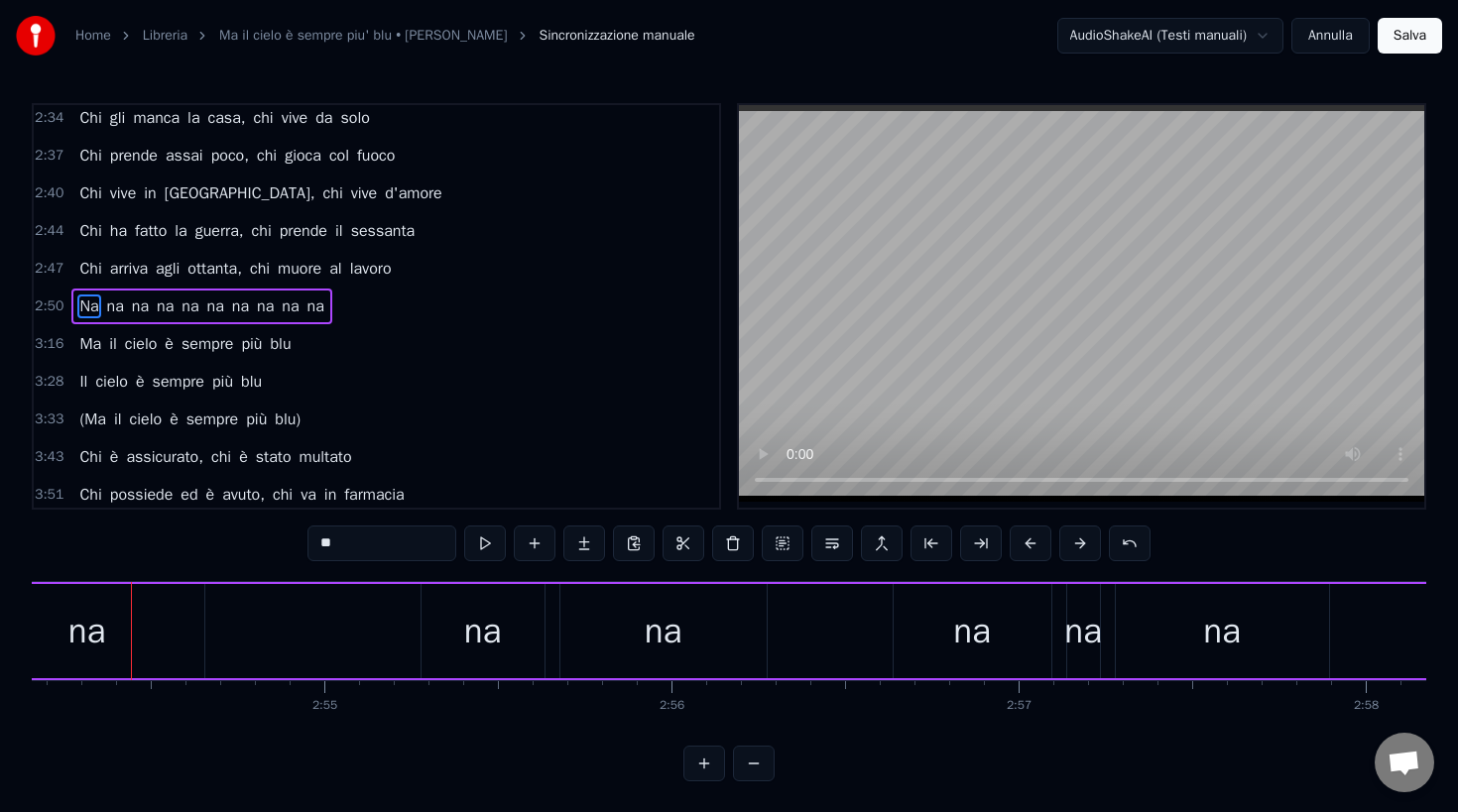 click at bounding box center [754, 763] 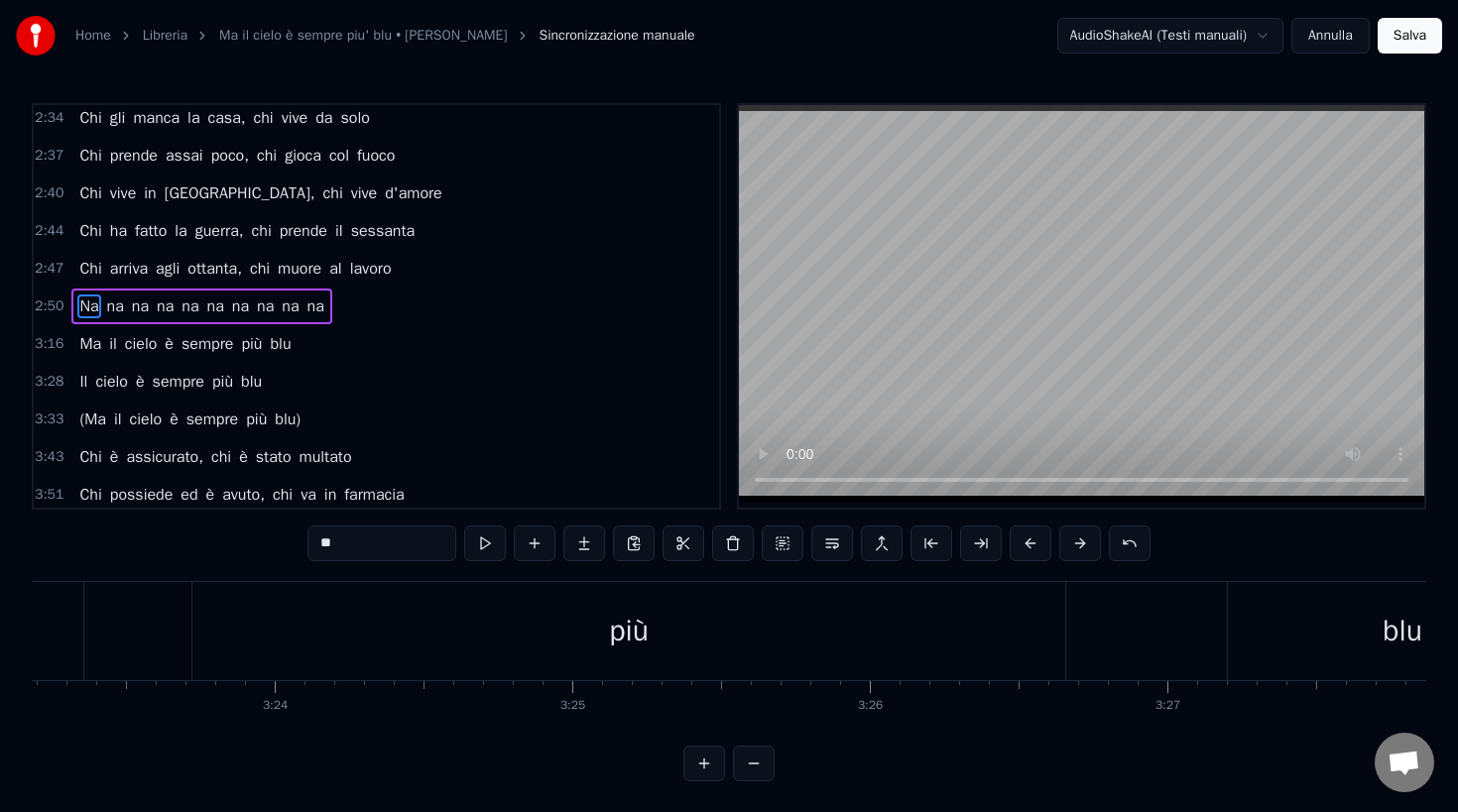 click at bounding box center [754, 763] 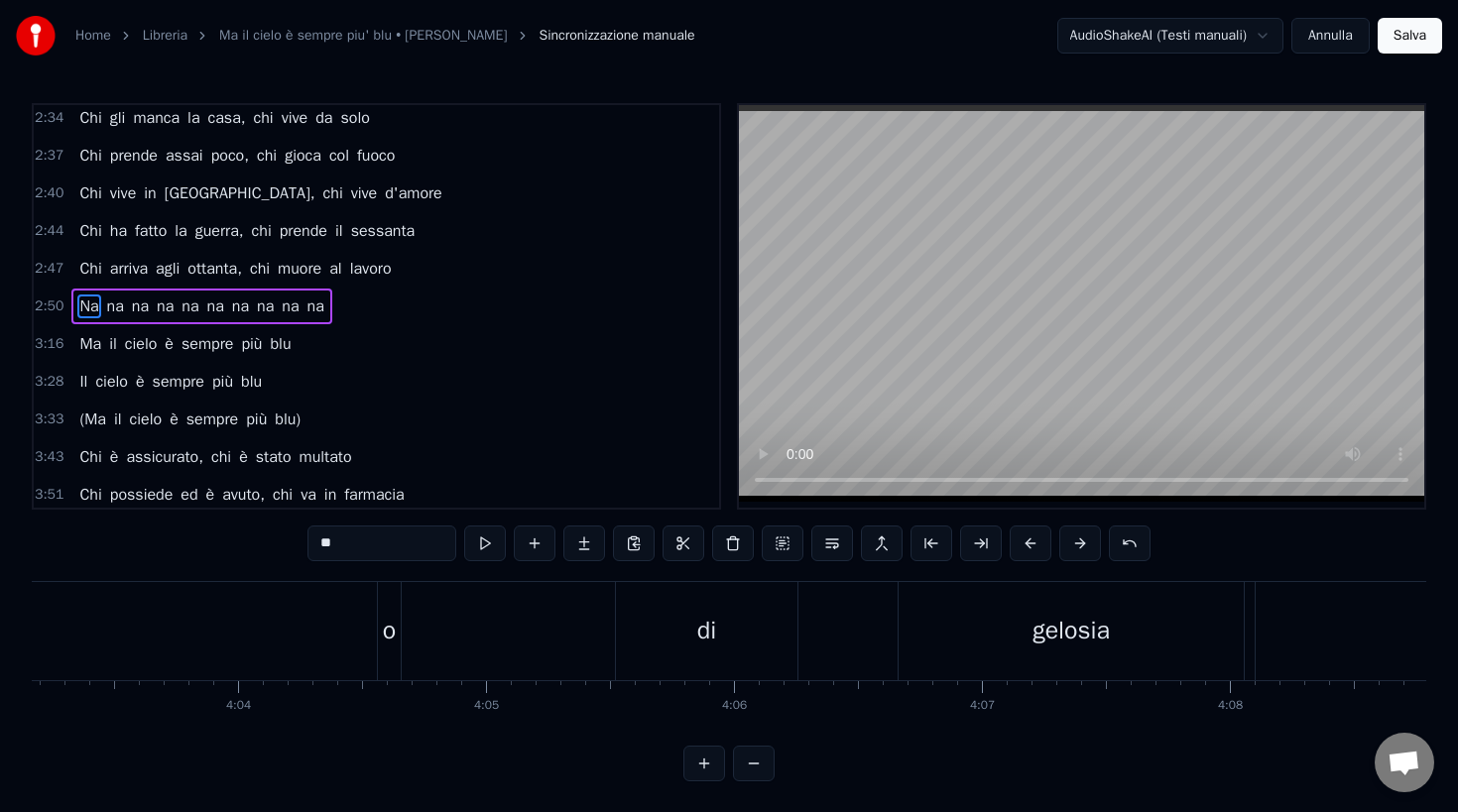 click at bounding box center [754, 763] 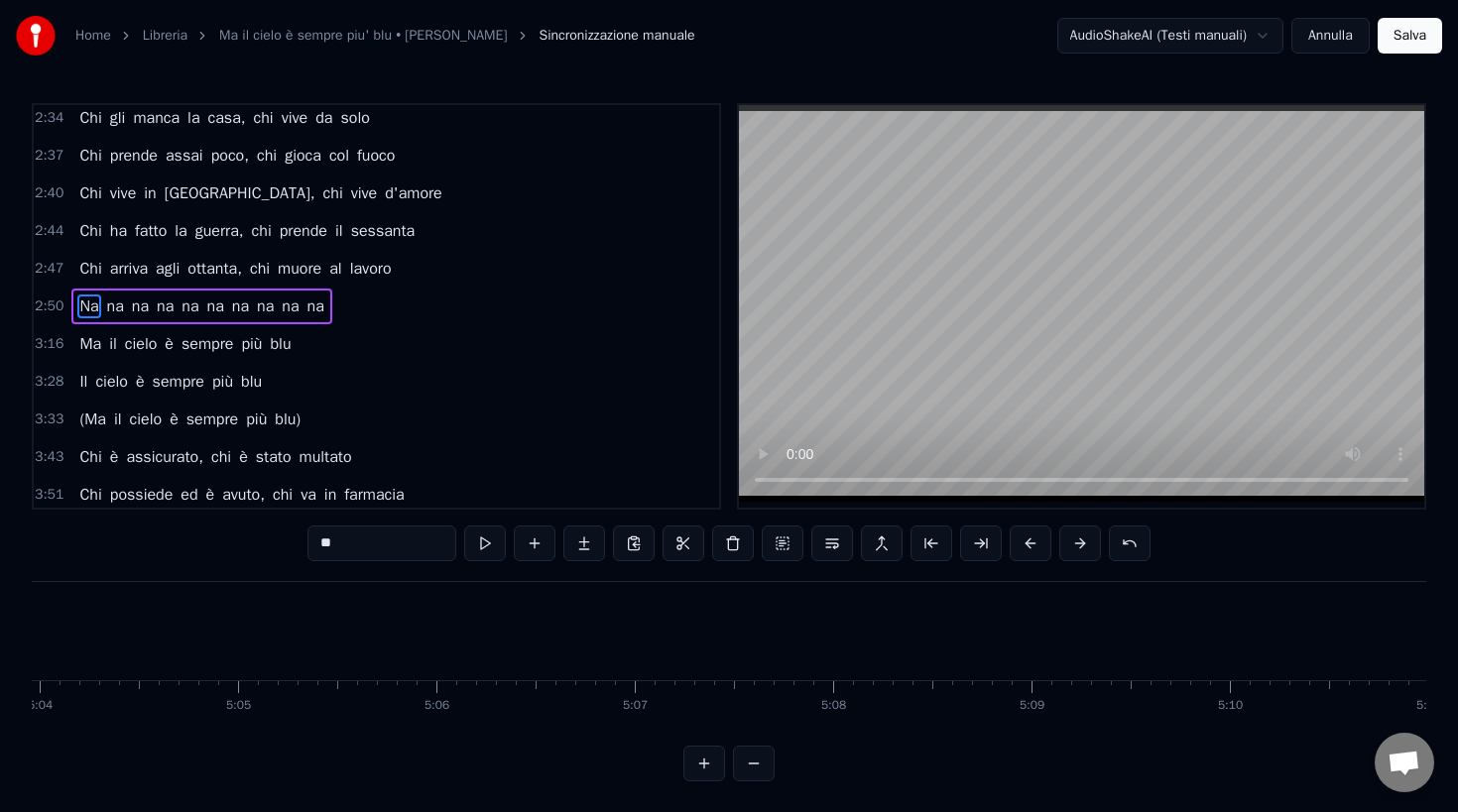 click at bounding box center [754, 763] 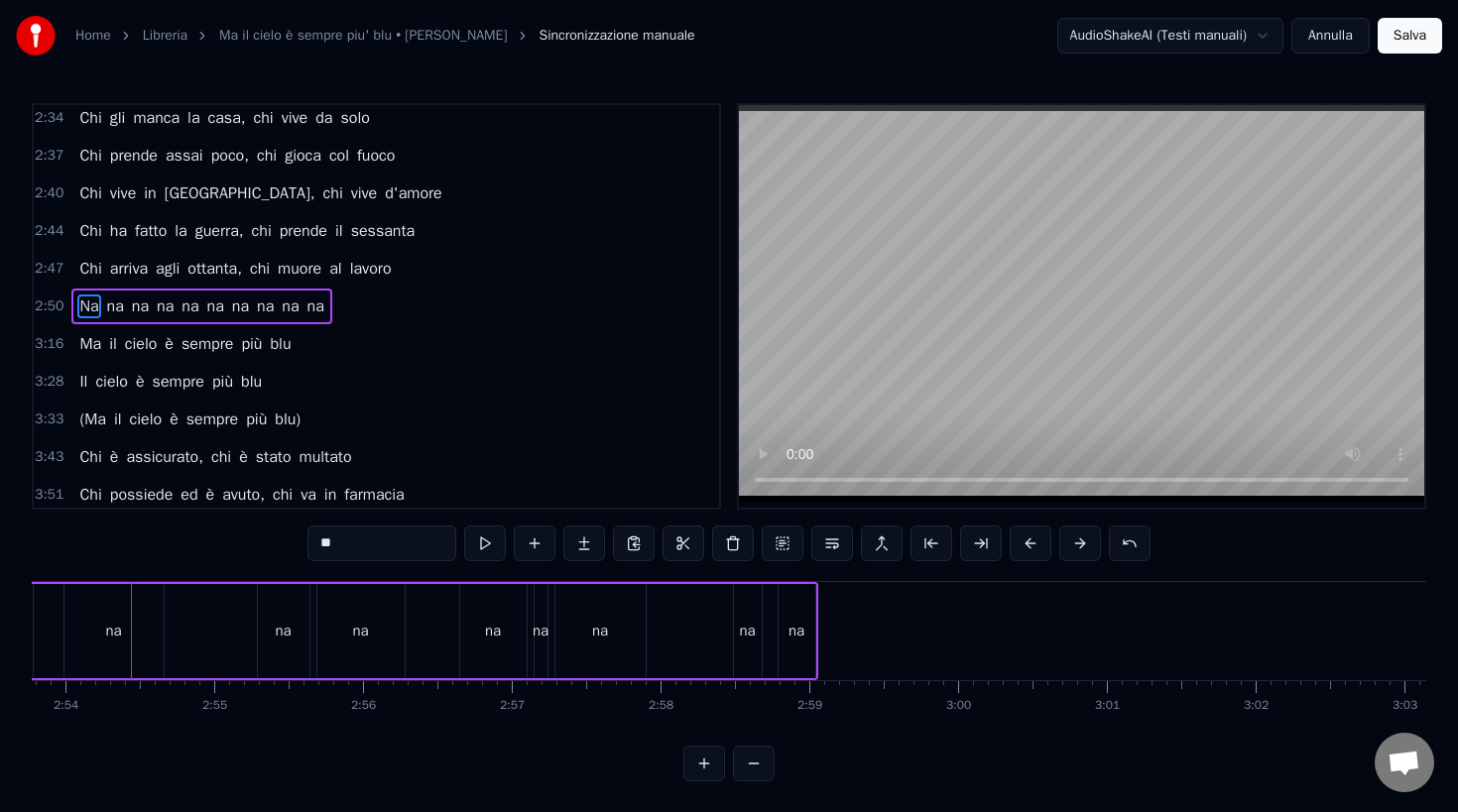 click at bounding box center (754, 763) 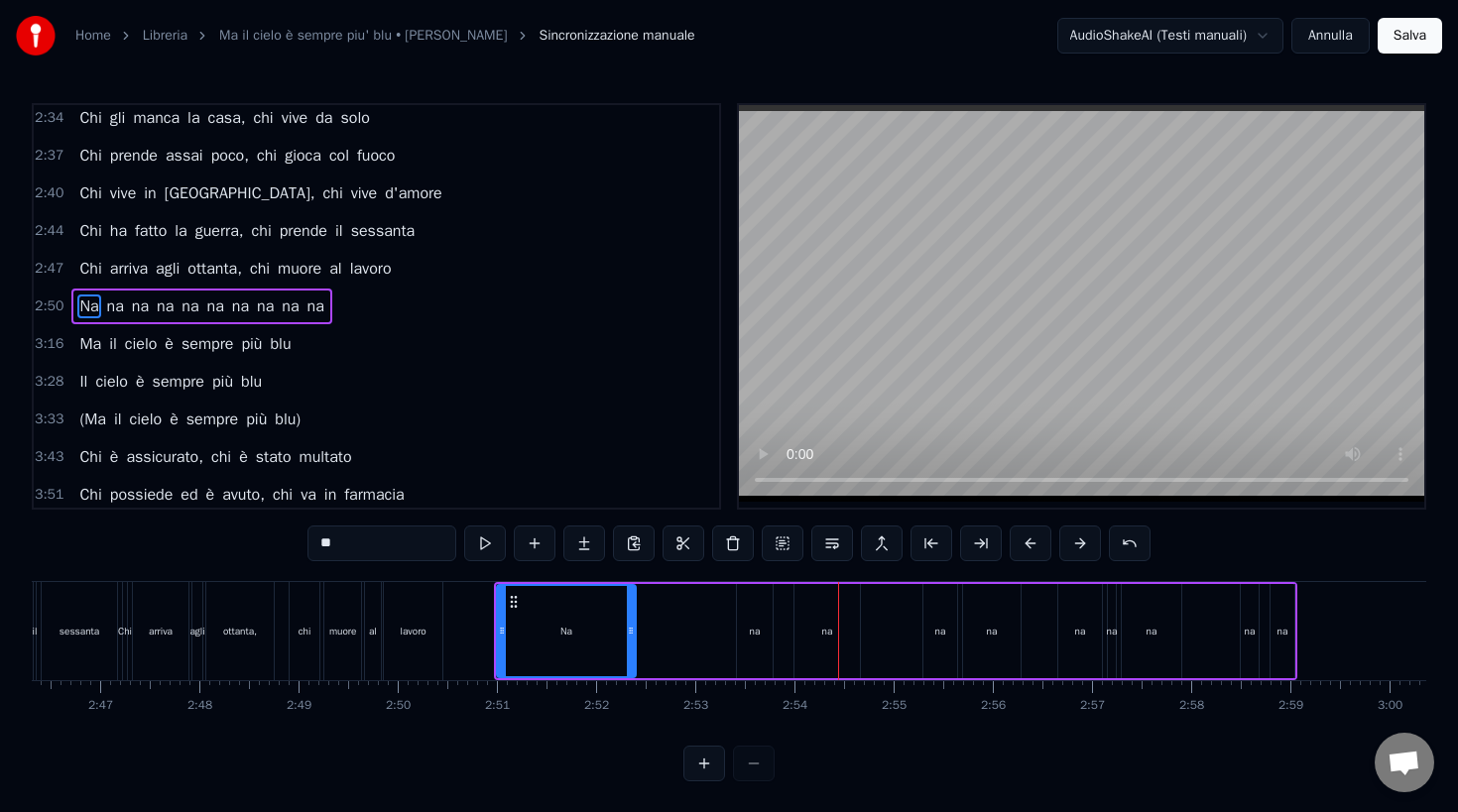 scroll, scrollTop: 0, scrollLeft: 16481, axis: horizontal 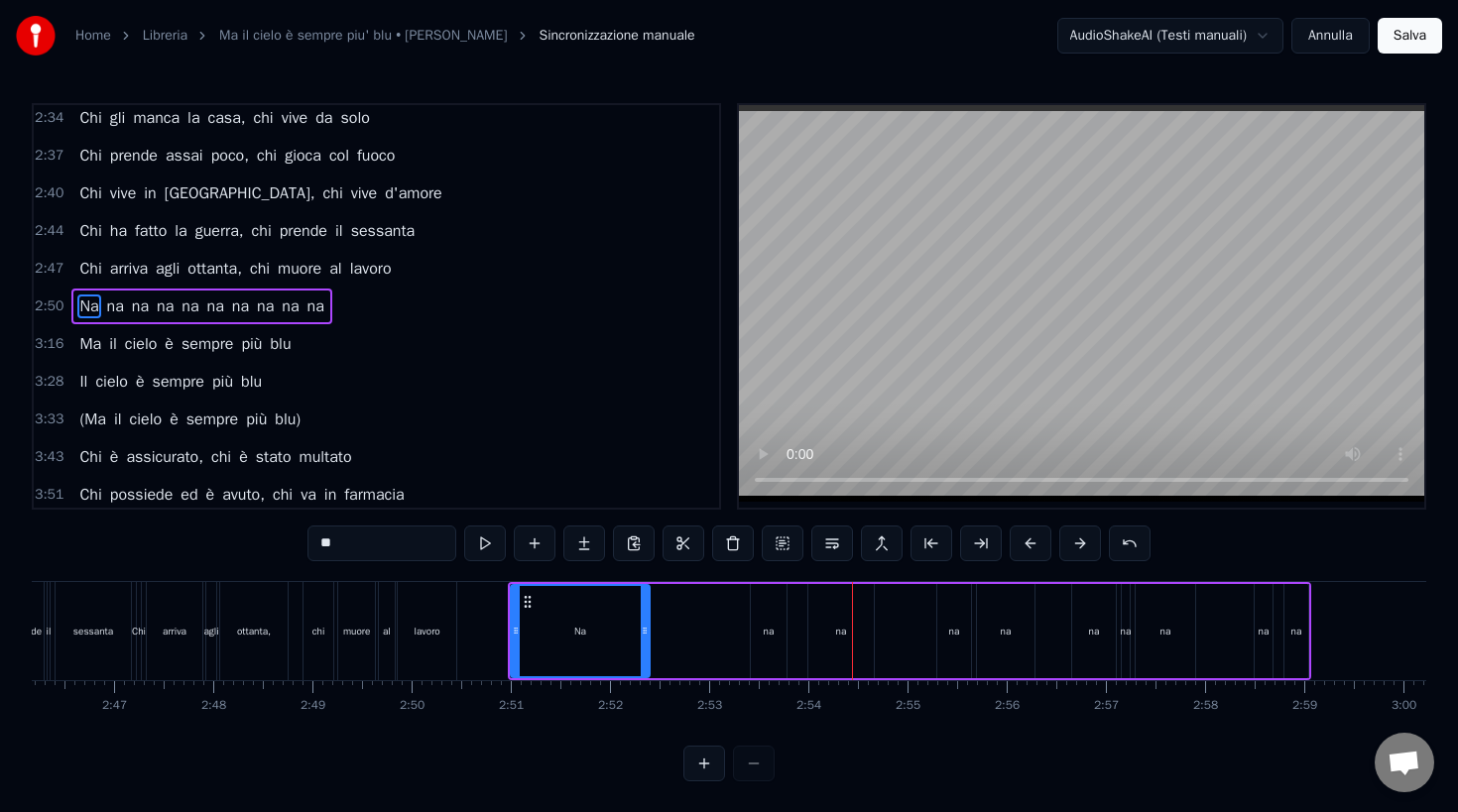 click on "chi" at bounding box center (318, 631) 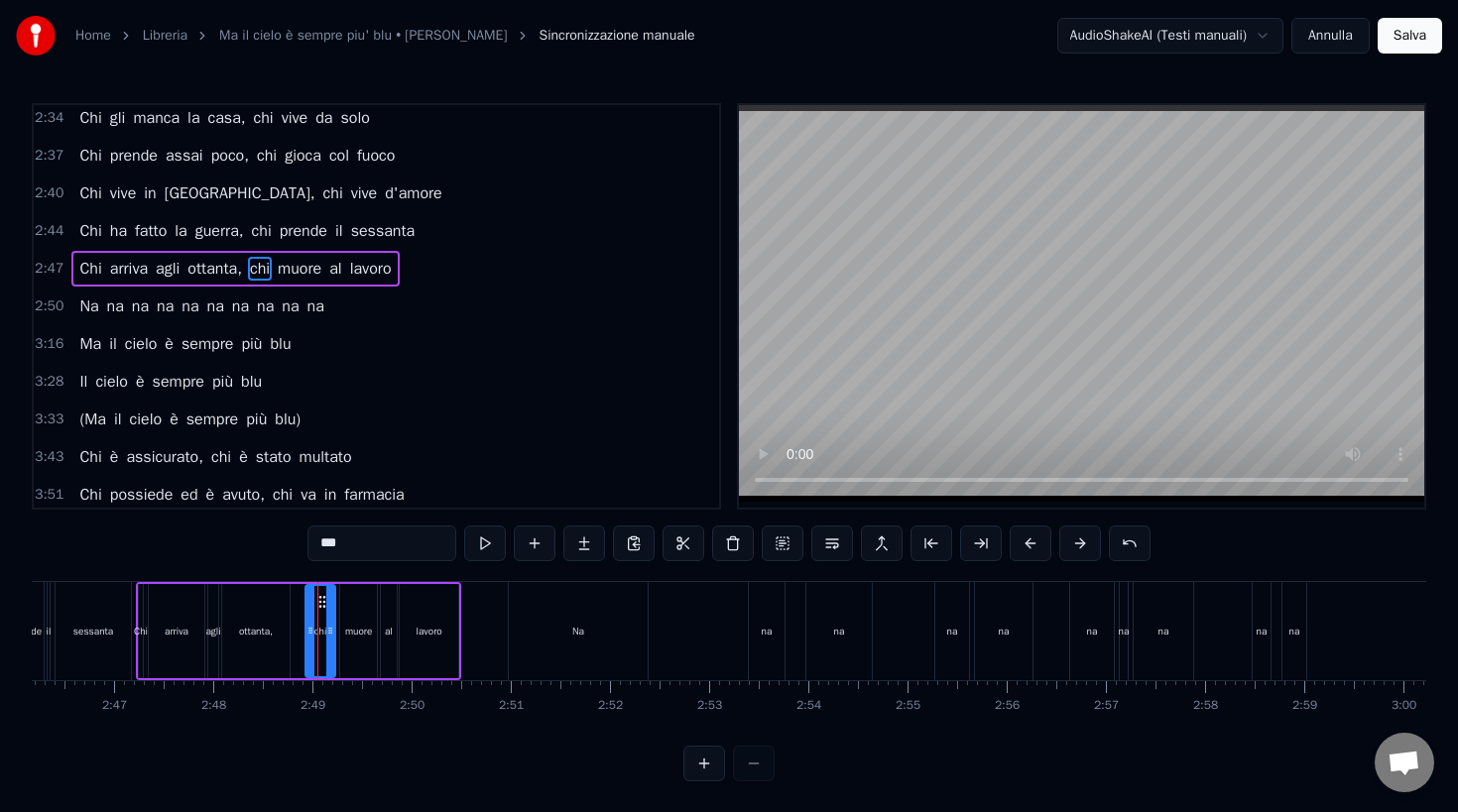 scroll, scrollTop: 797, scrollLeft: 0, axis: vertical 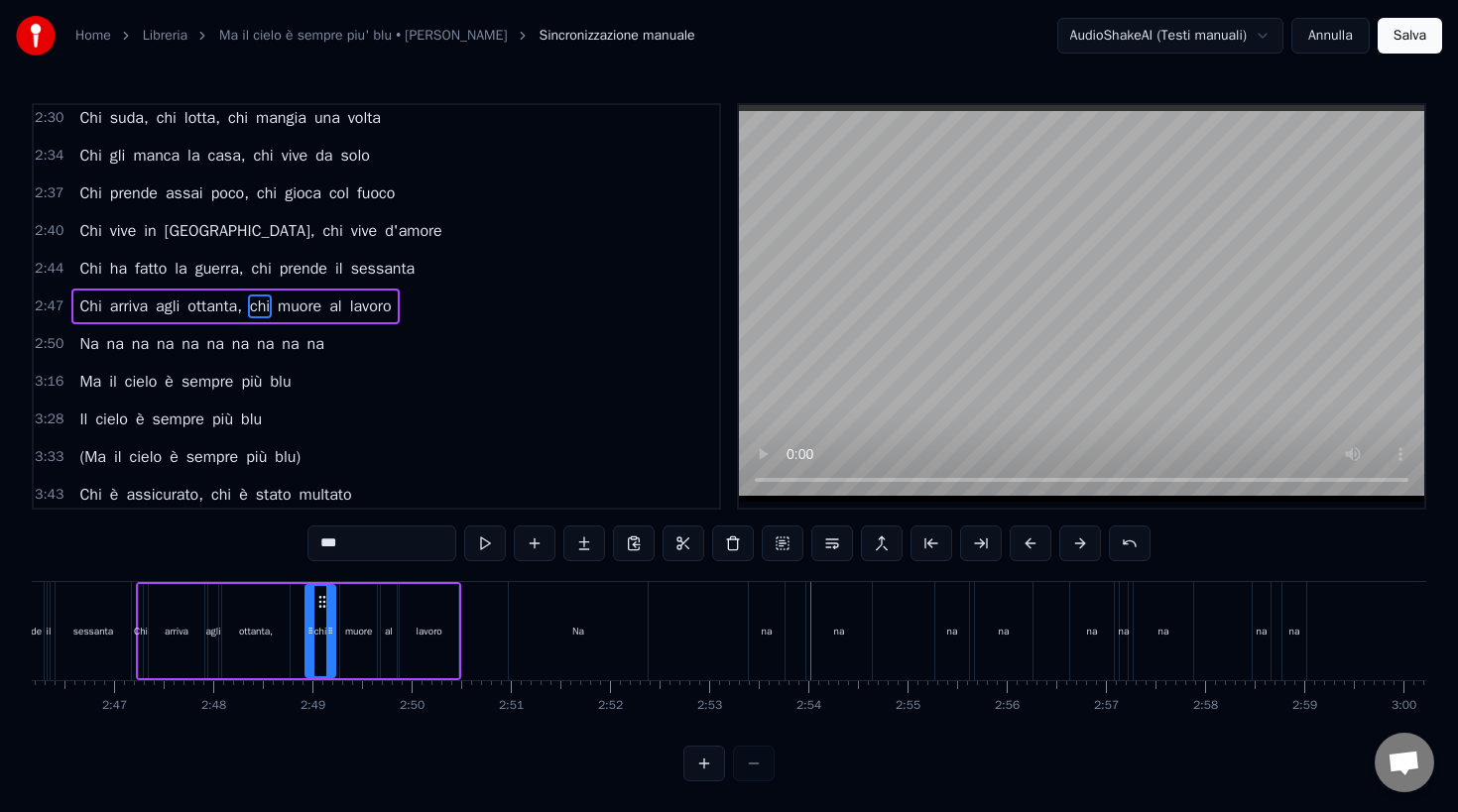 click on "Na" at bounding box center (578, 631) 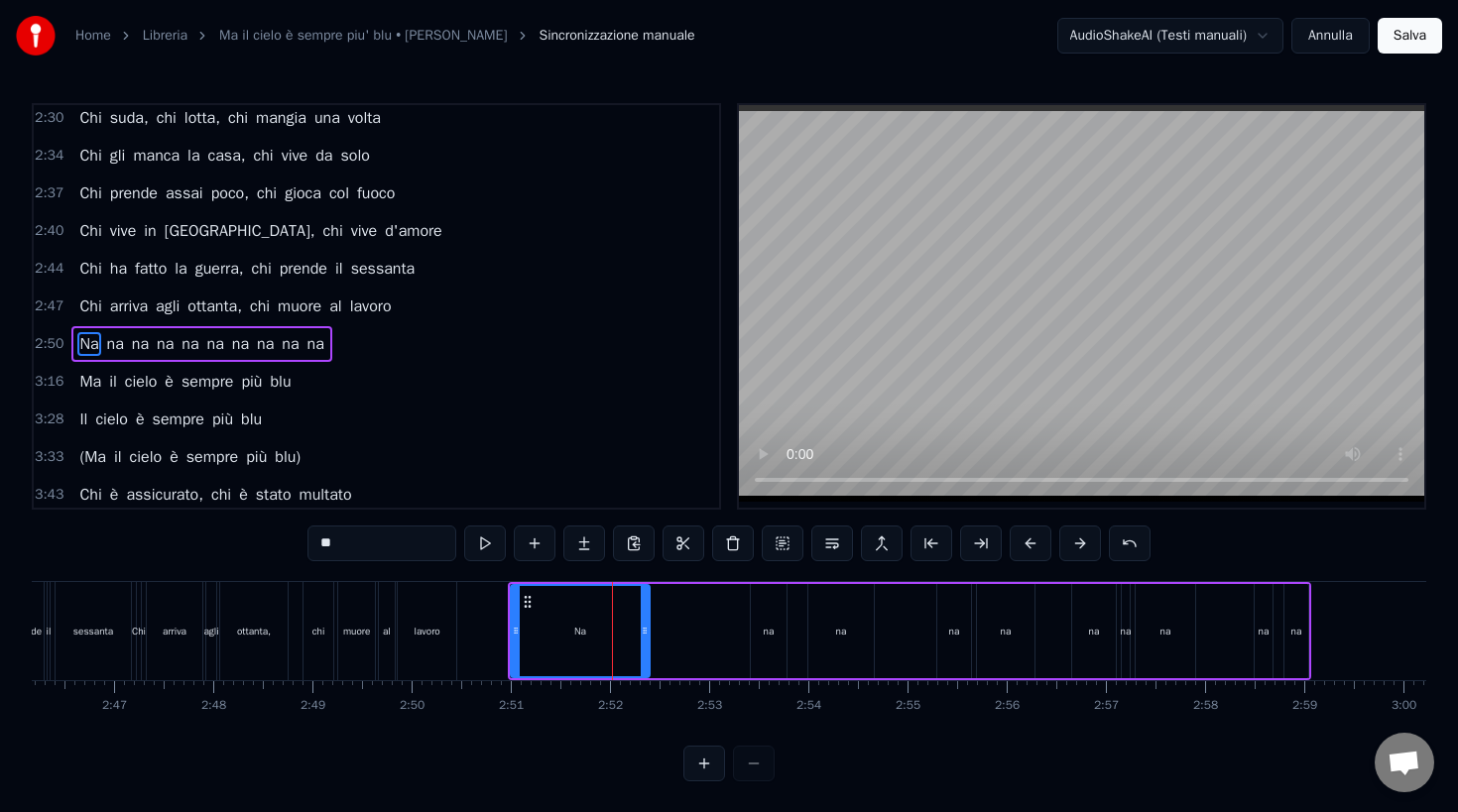 scroll, scrollTop: 835, scrollLeft: 0, axis: vertical 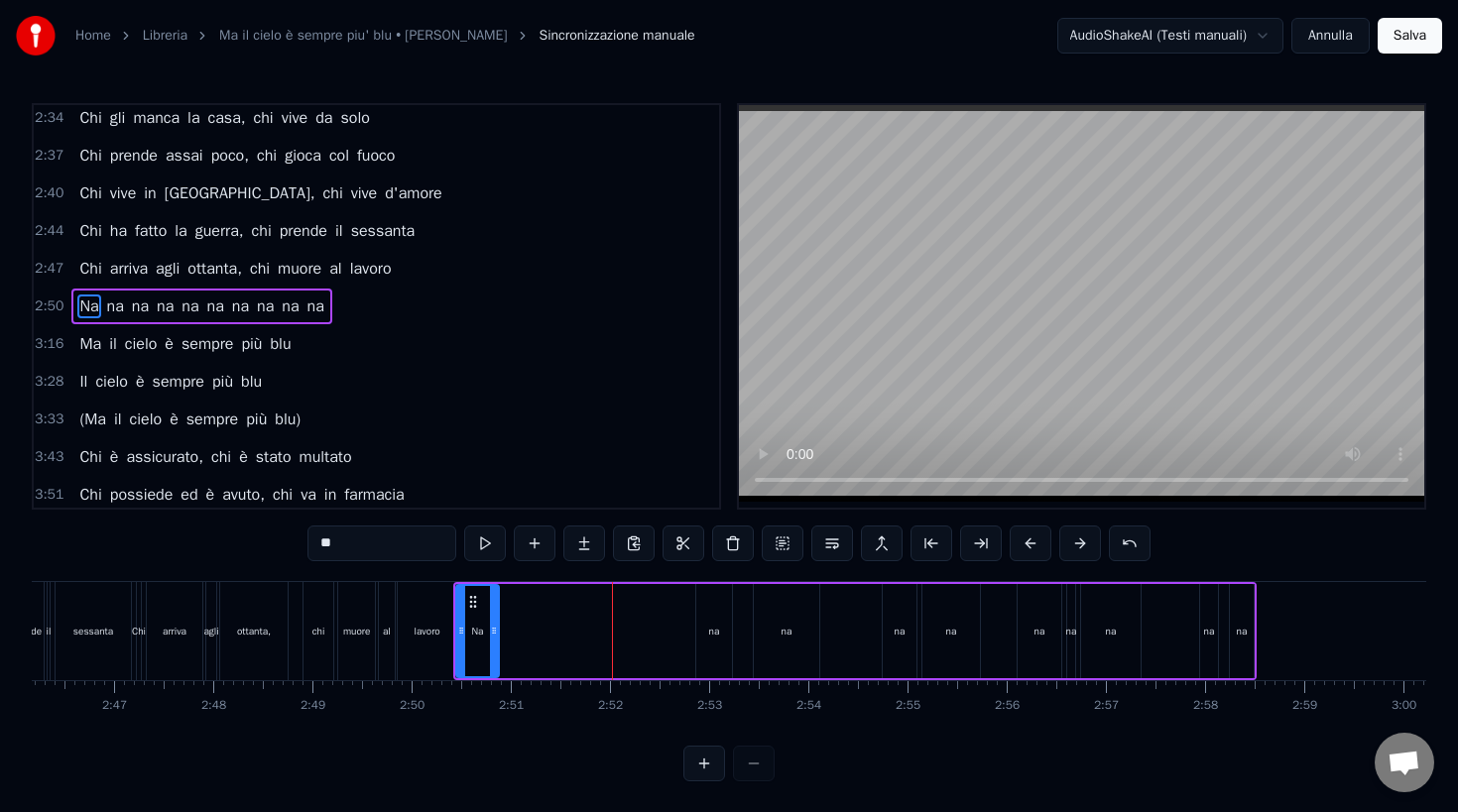 drag, startPoint x: 591, startPoint y: 634, endPoint x: 495, endPoint y: 648, distance: 97.01546 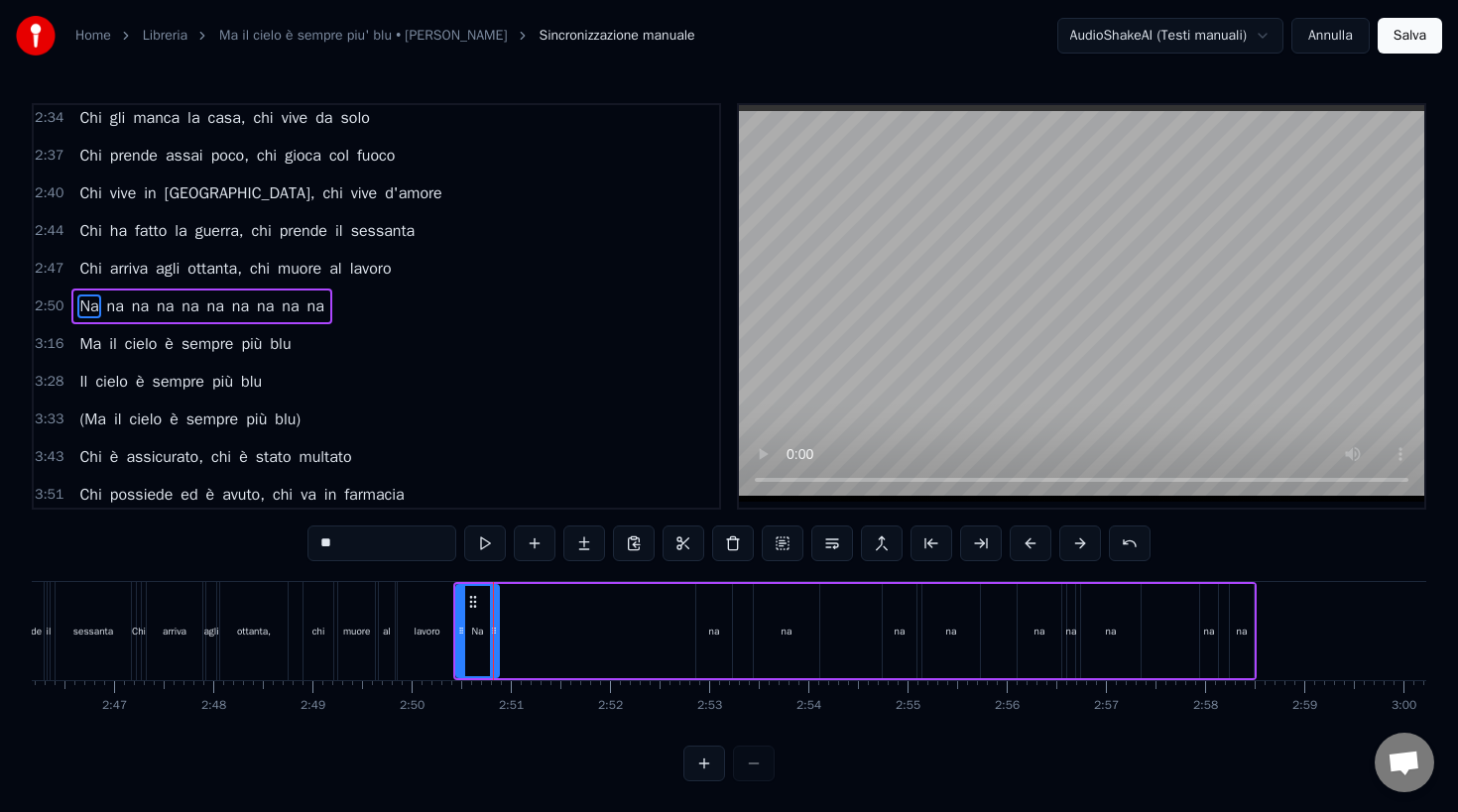 click on "na" at bounding box center [714, 631] 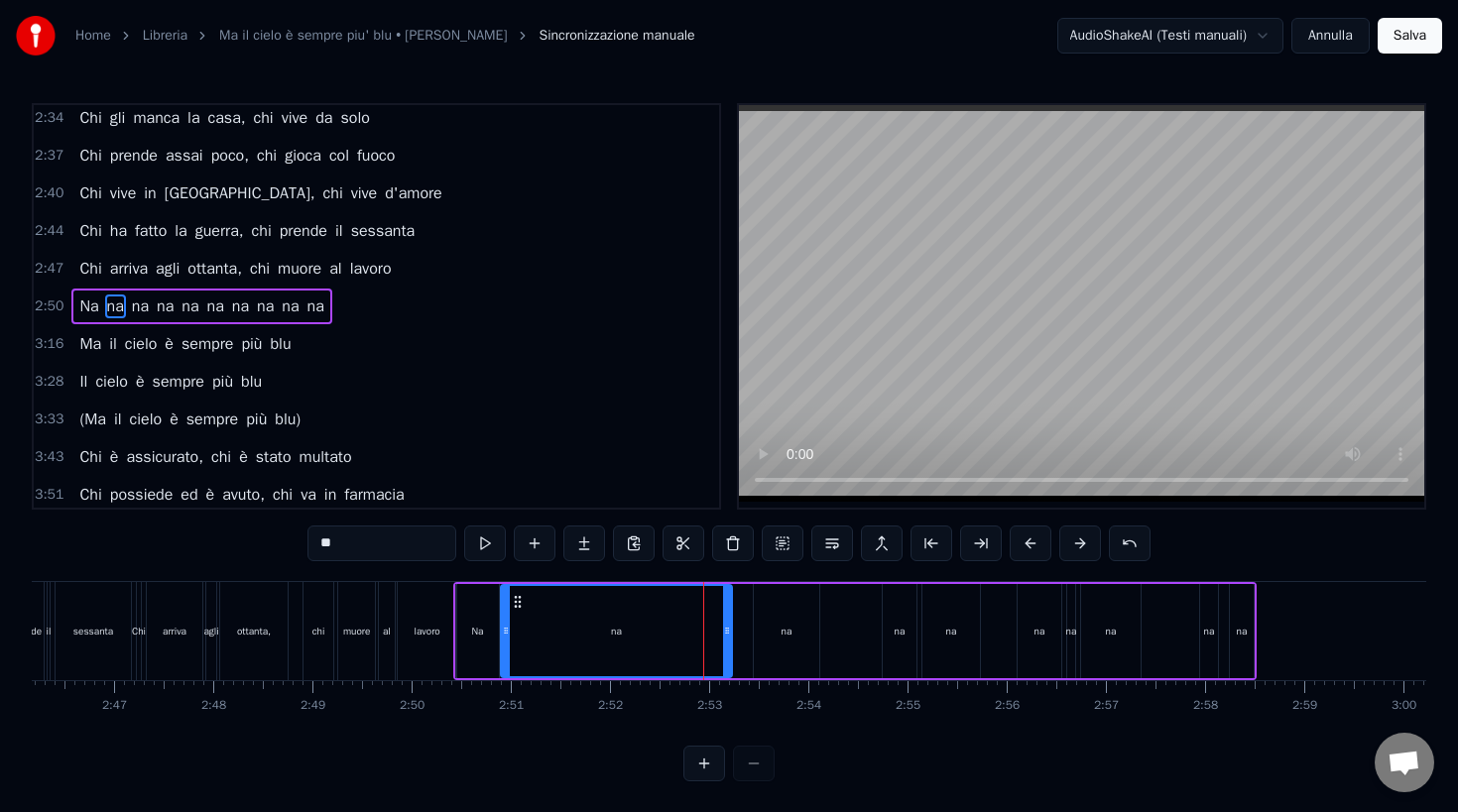 drag, startPoint x: 697, startPoint y: 630, endPoint x: 502, endPoint y: 648, distance: 195.82901 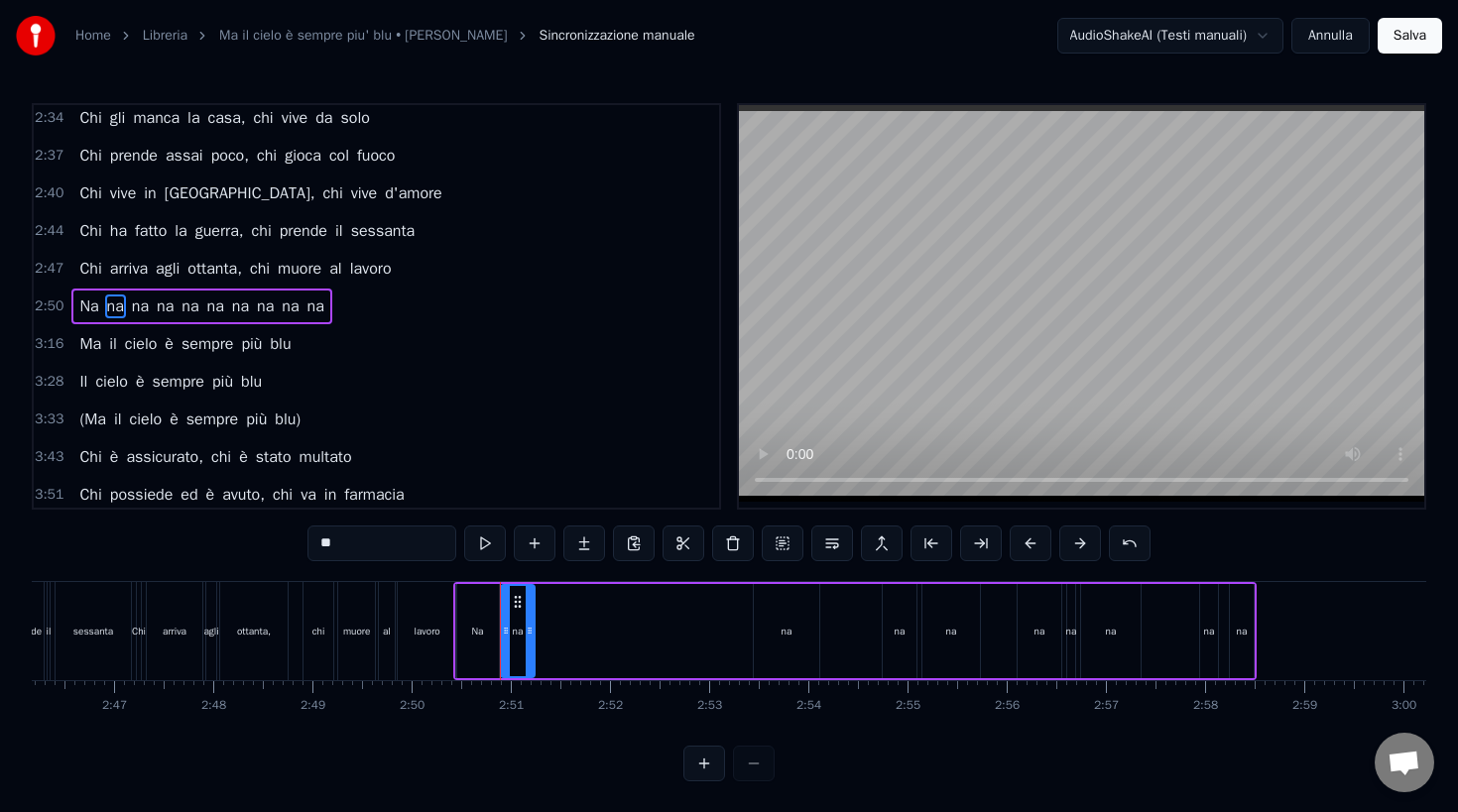 drag, startPoint x: 728, startPoint y: 632, endPoint x: 531, endPoint y: 643, distance: 197.30687 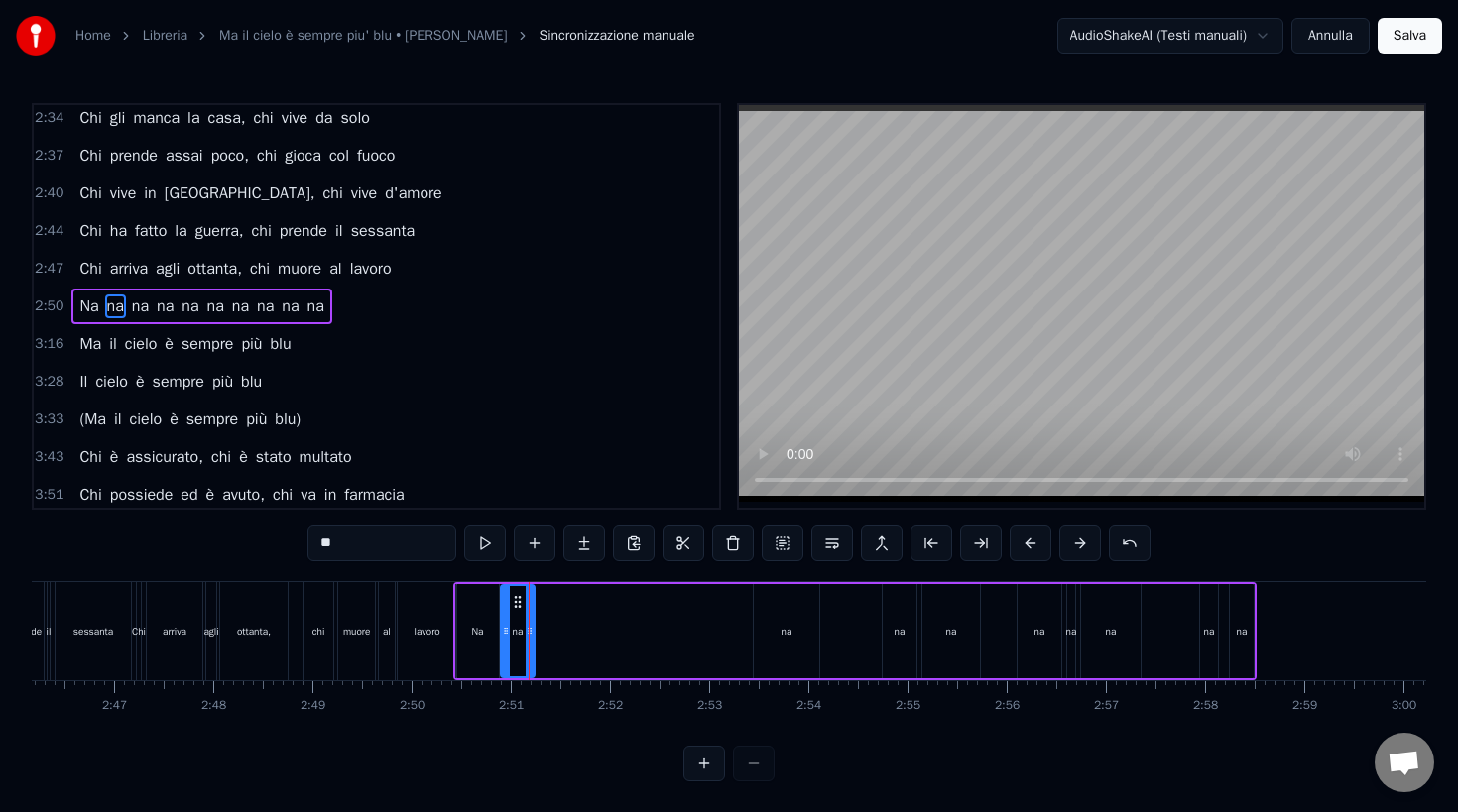 click on "na" at bounding box center [787, 631] 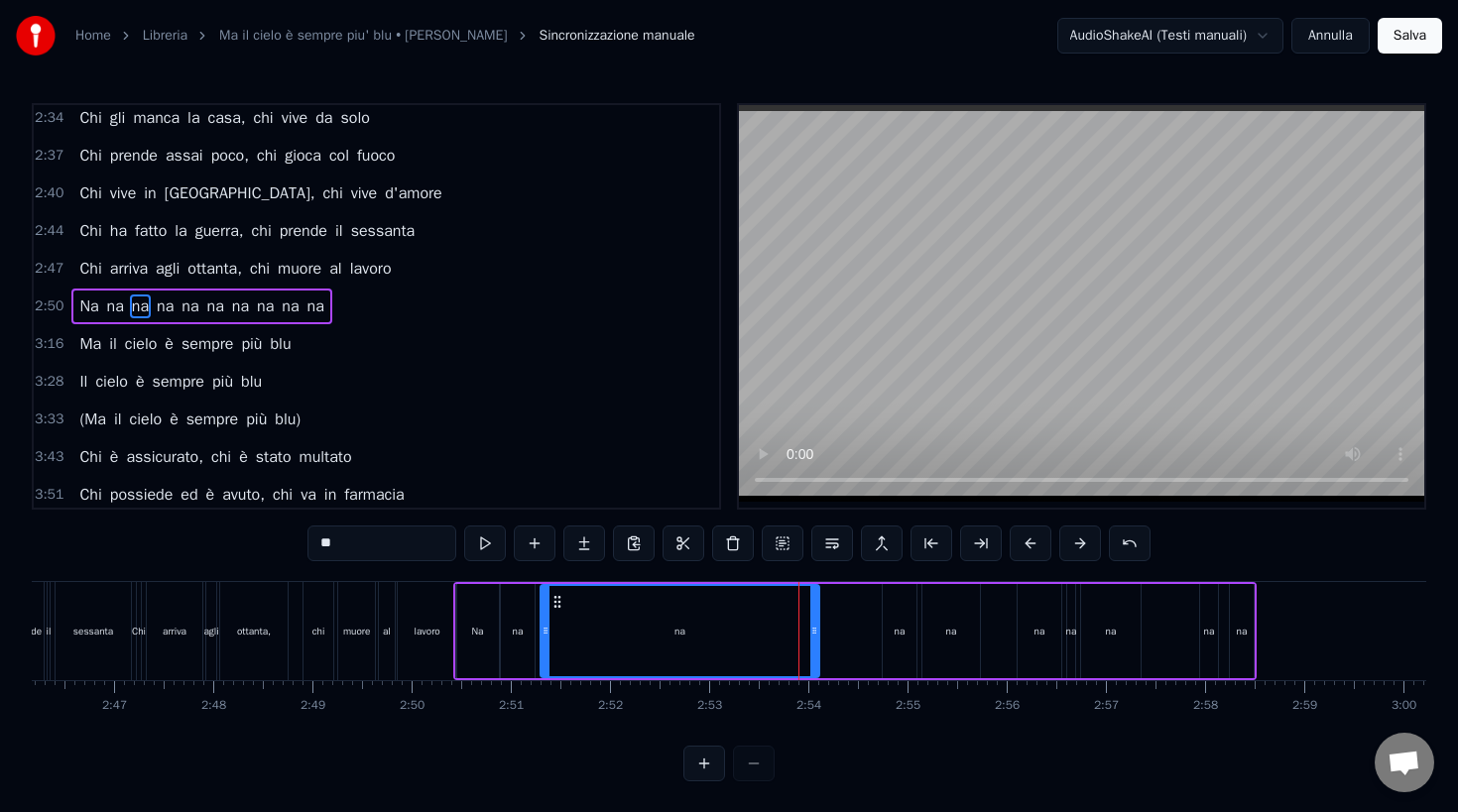 drag, startPoint x: 760, startPoint y: 631, endPoint x: 547, endPoint y: 636, distance: 213.05868 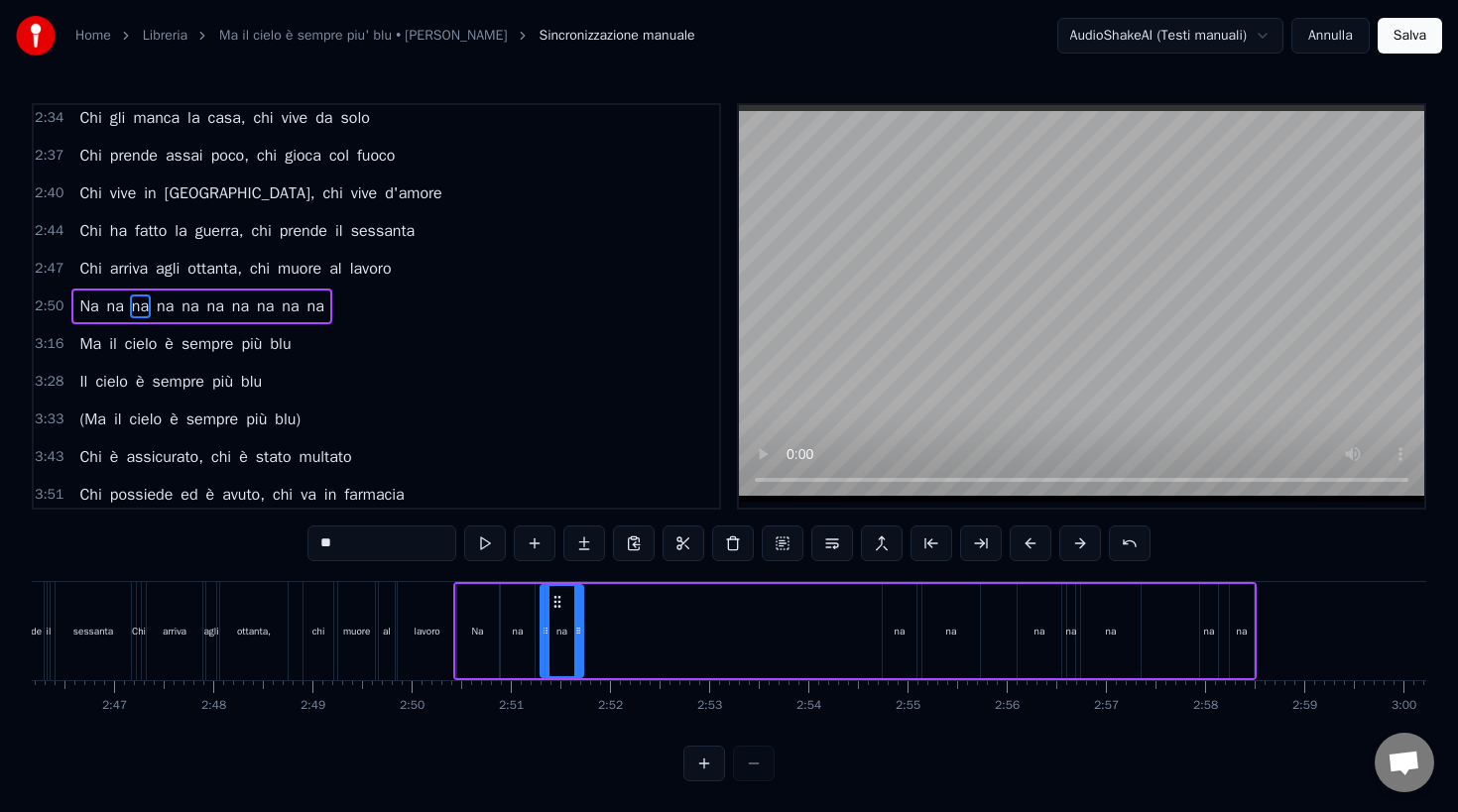 drag, startPoint x: 815, startPoint y: 623, endPoint x: 579, endPoint y: 634, distance: 236.25622 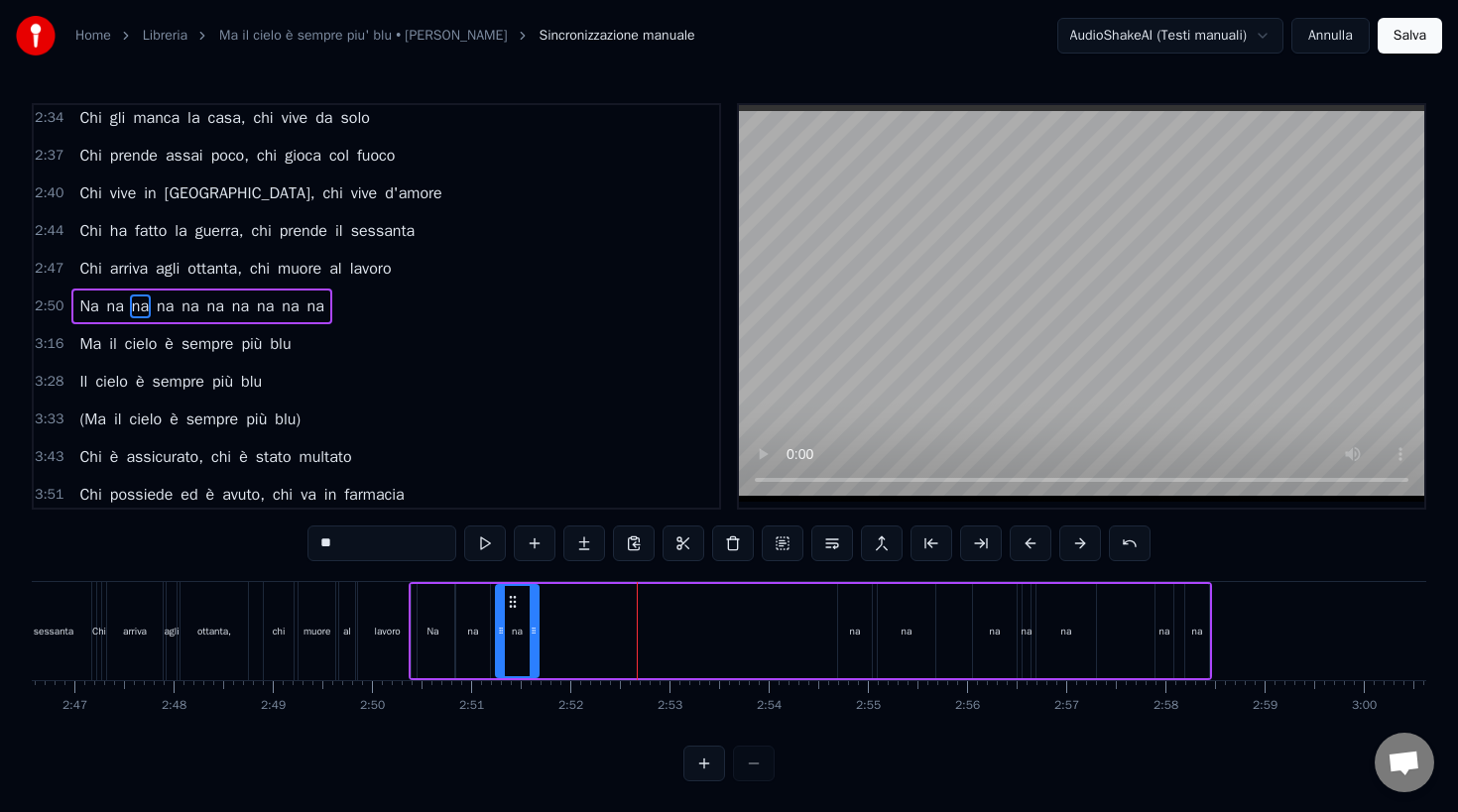 scroll, scrollTop: 0, scrollLeft: 16561, axis: horizontal 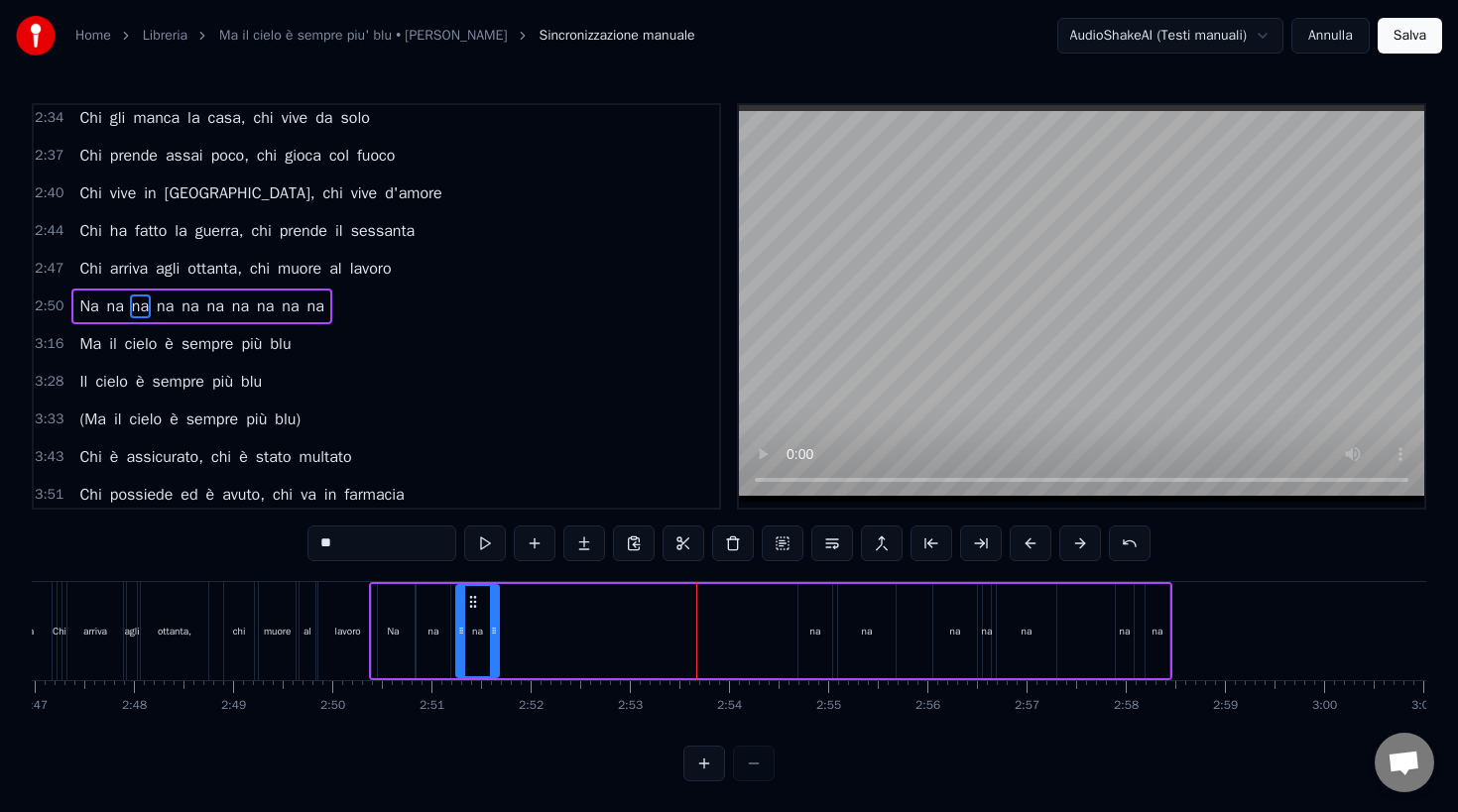 click on "na" at bounding box center (815, 631) 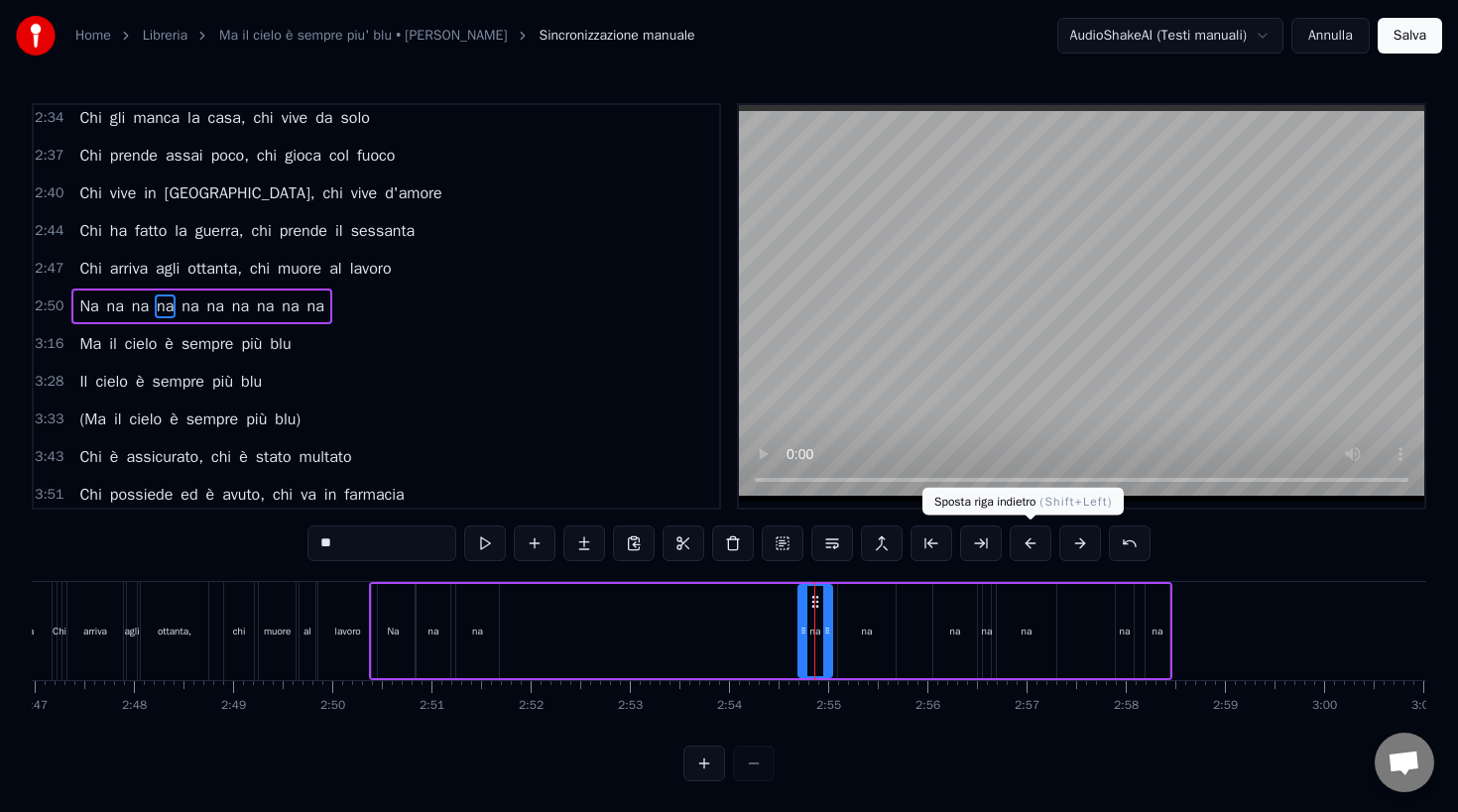click at bounding box center (1031, 543) 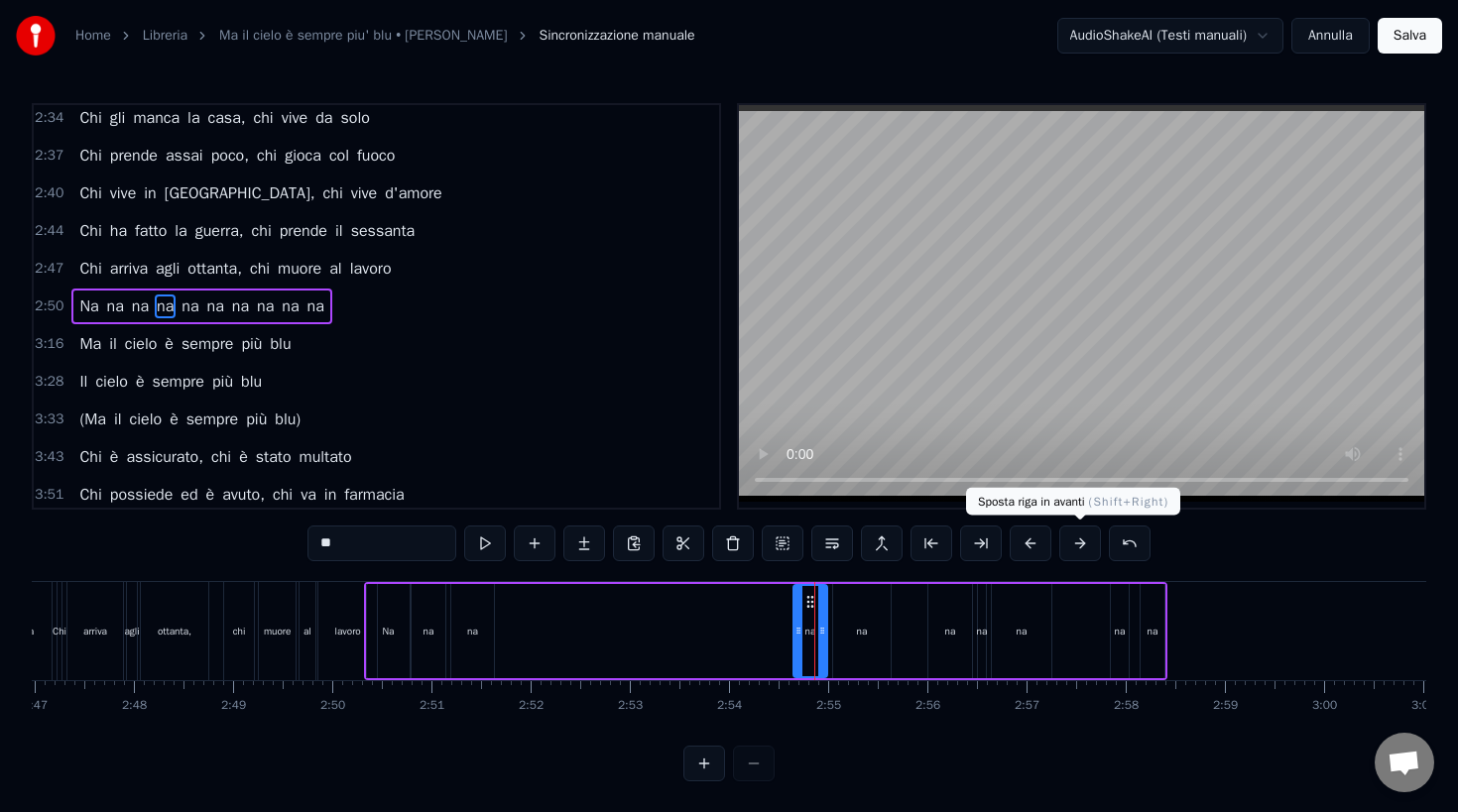 click at bounding box center [1080, 543] 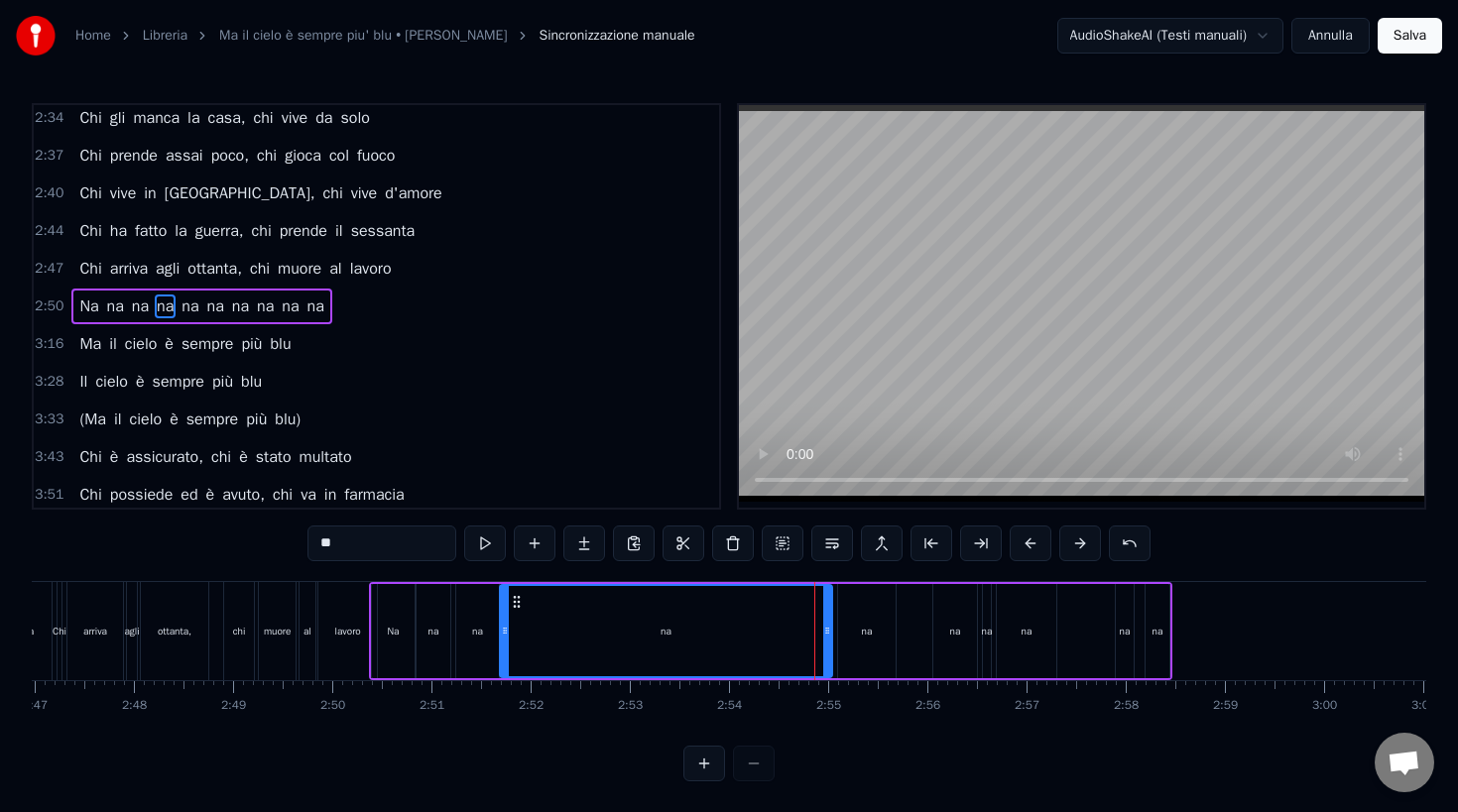 drag, startPoint x: 803, startPoint y: 644, endPoint x: 505, endPoint y: 656, distance: 298.2415 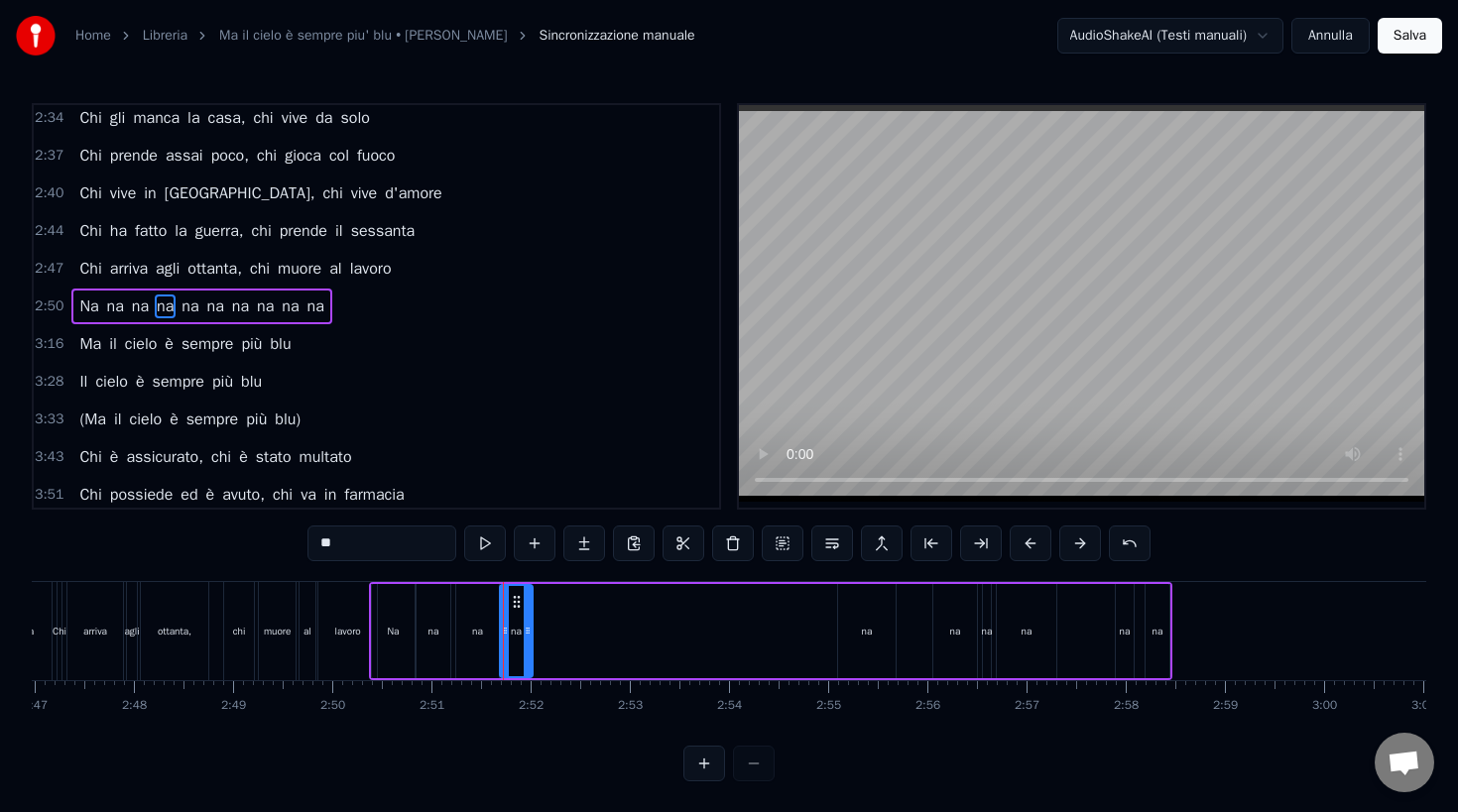 drag, startPoint x: 825, startPoint y: 622, endPoint x: 526, endPoint y: 652, distance: 300.50125 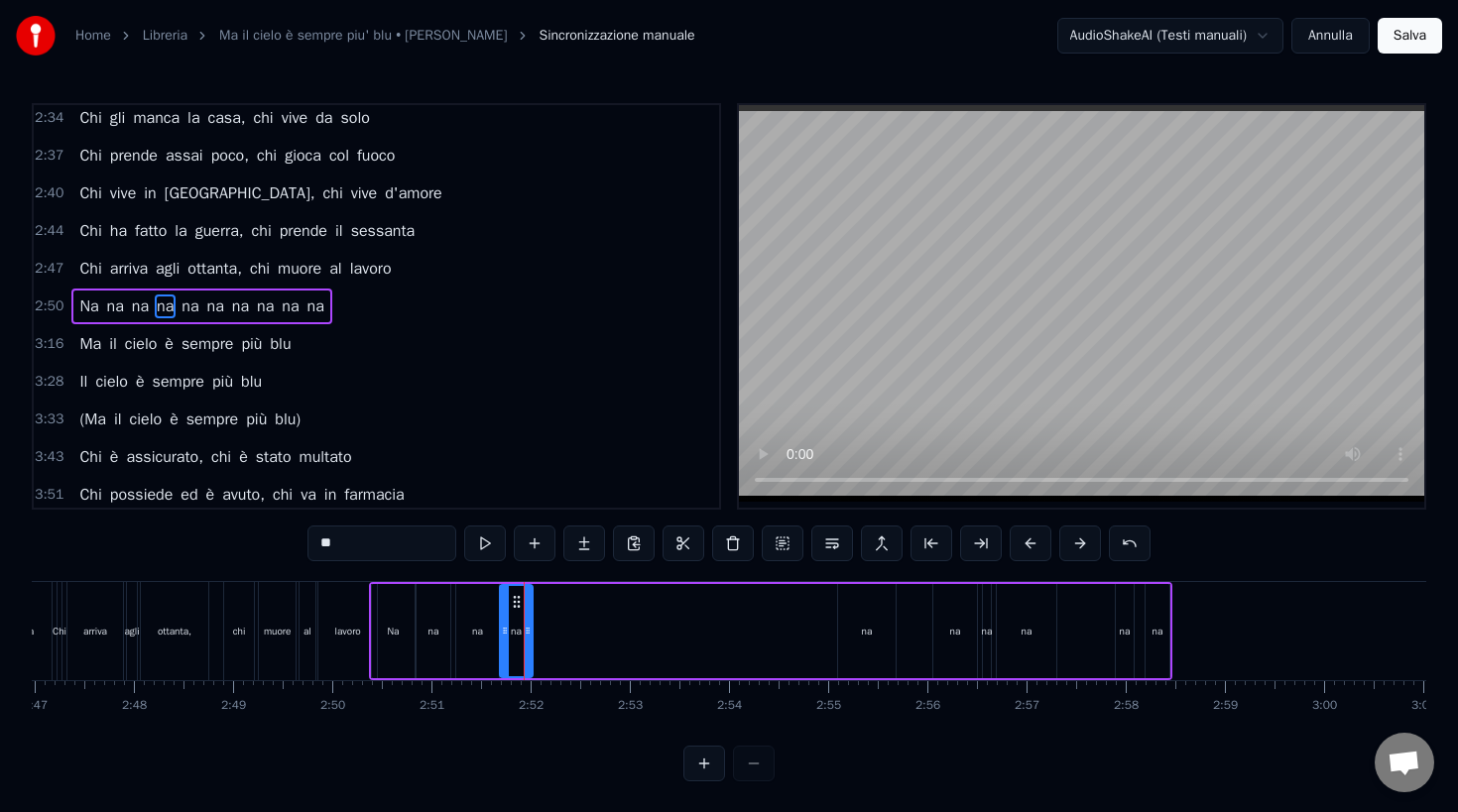 click on "na" at bounding box center [867, 631] 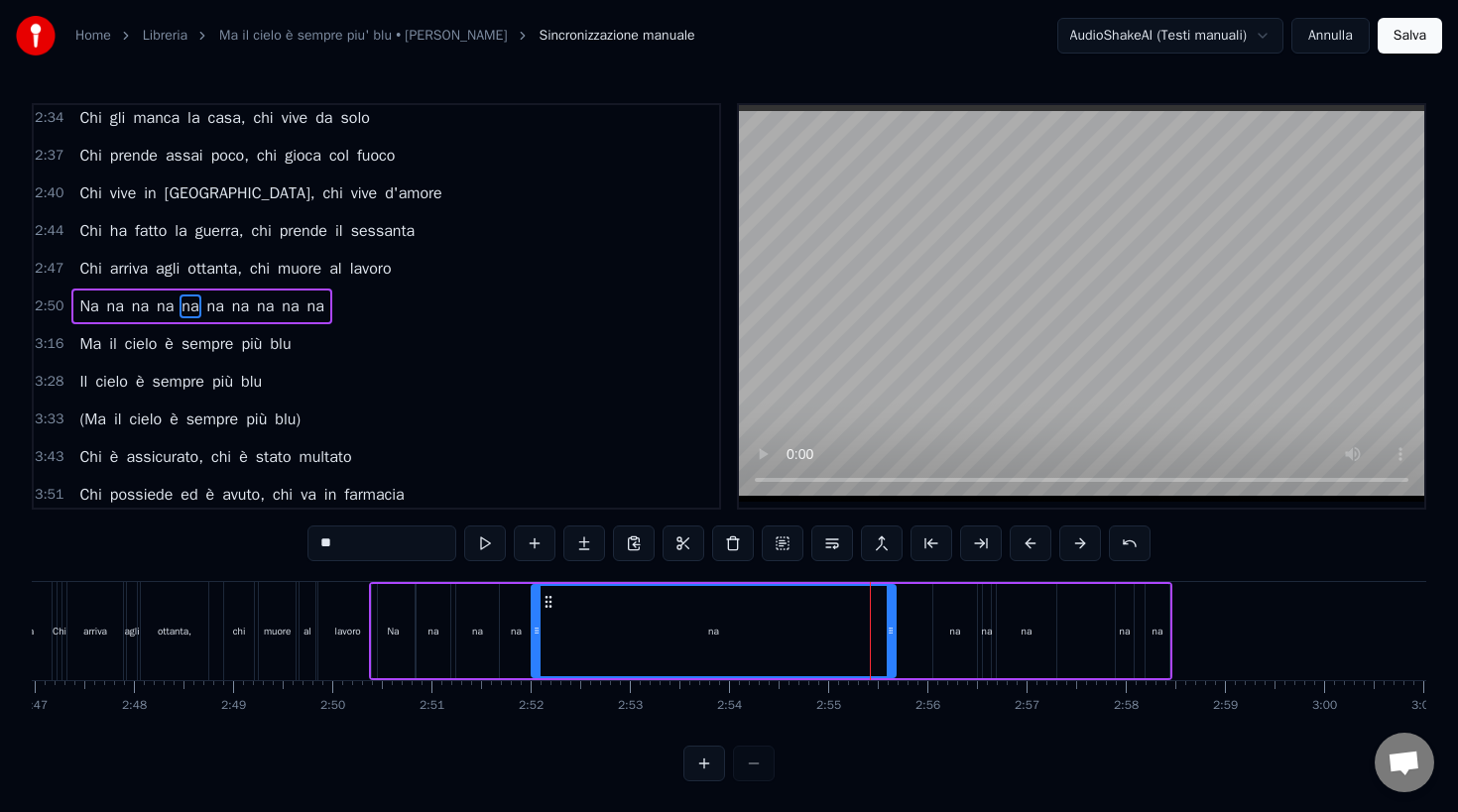 drag, startPoint x: 842, startPoint y: 632, endPoint x: 536, endPoint y: 659, distance: 307.18887 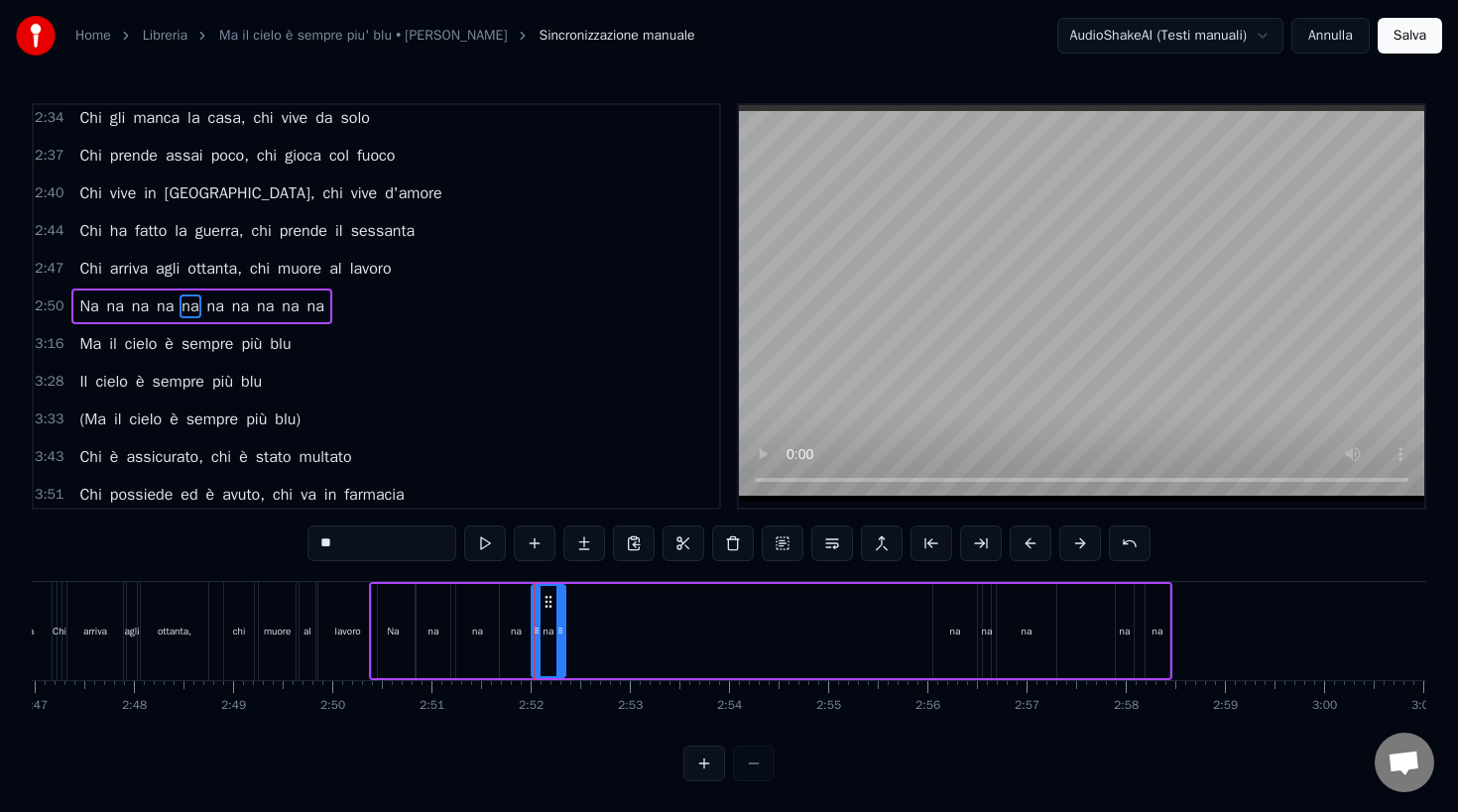 drag, startPoint x: 894, startPoint y: 628, endPoint x: 562, endPoint y: 670, distance: 334.6461 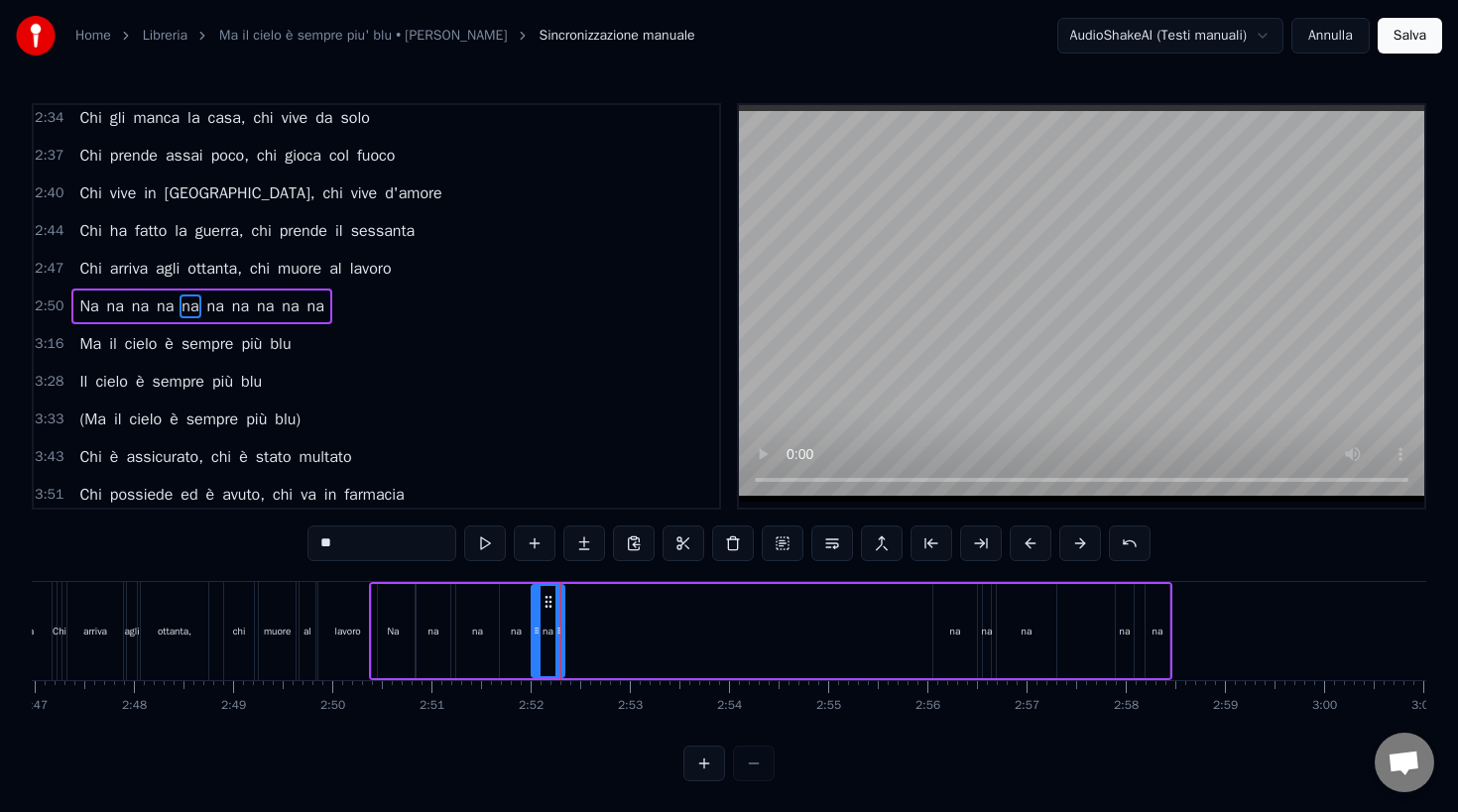 click on "na" at bounding box center (955, 631) 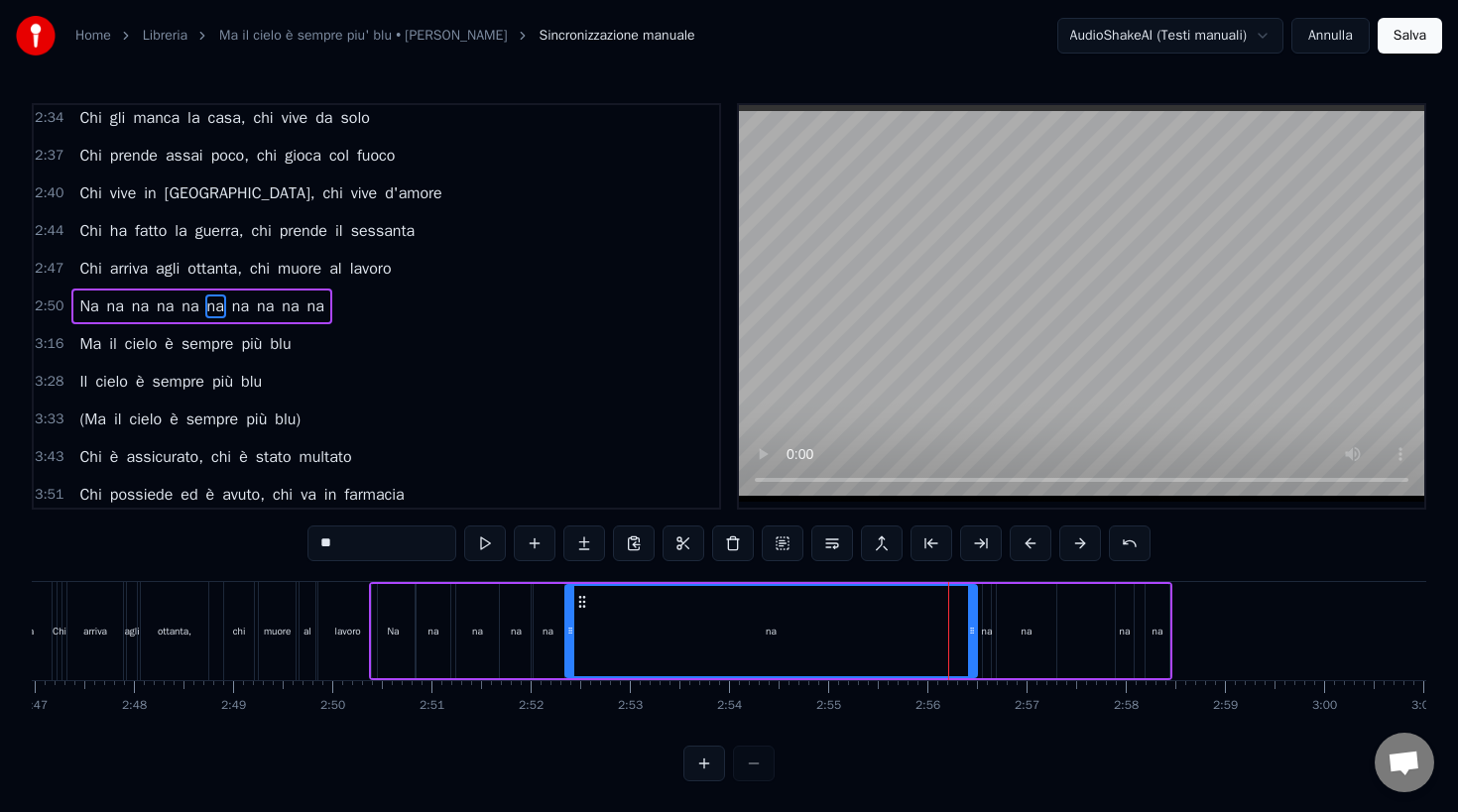 drag, startPoint x: 936, startPoint y: 627, endPoint x: 568, endPoint y: 680, distance: 371.79699 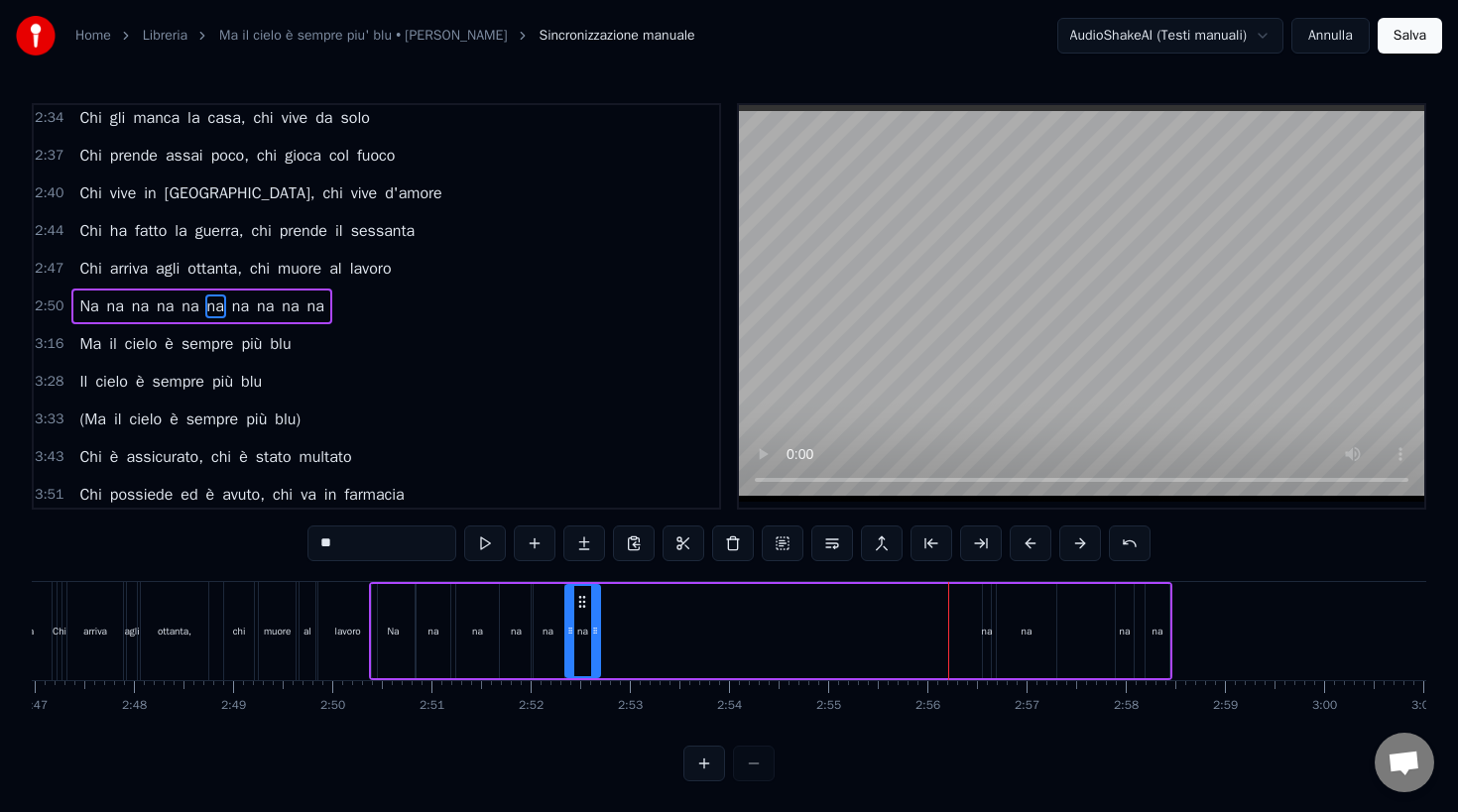drag, startPoint x: 975, startPoint y: 625, endPoint x: 598, endPoint y: 673, distance: 380.04342 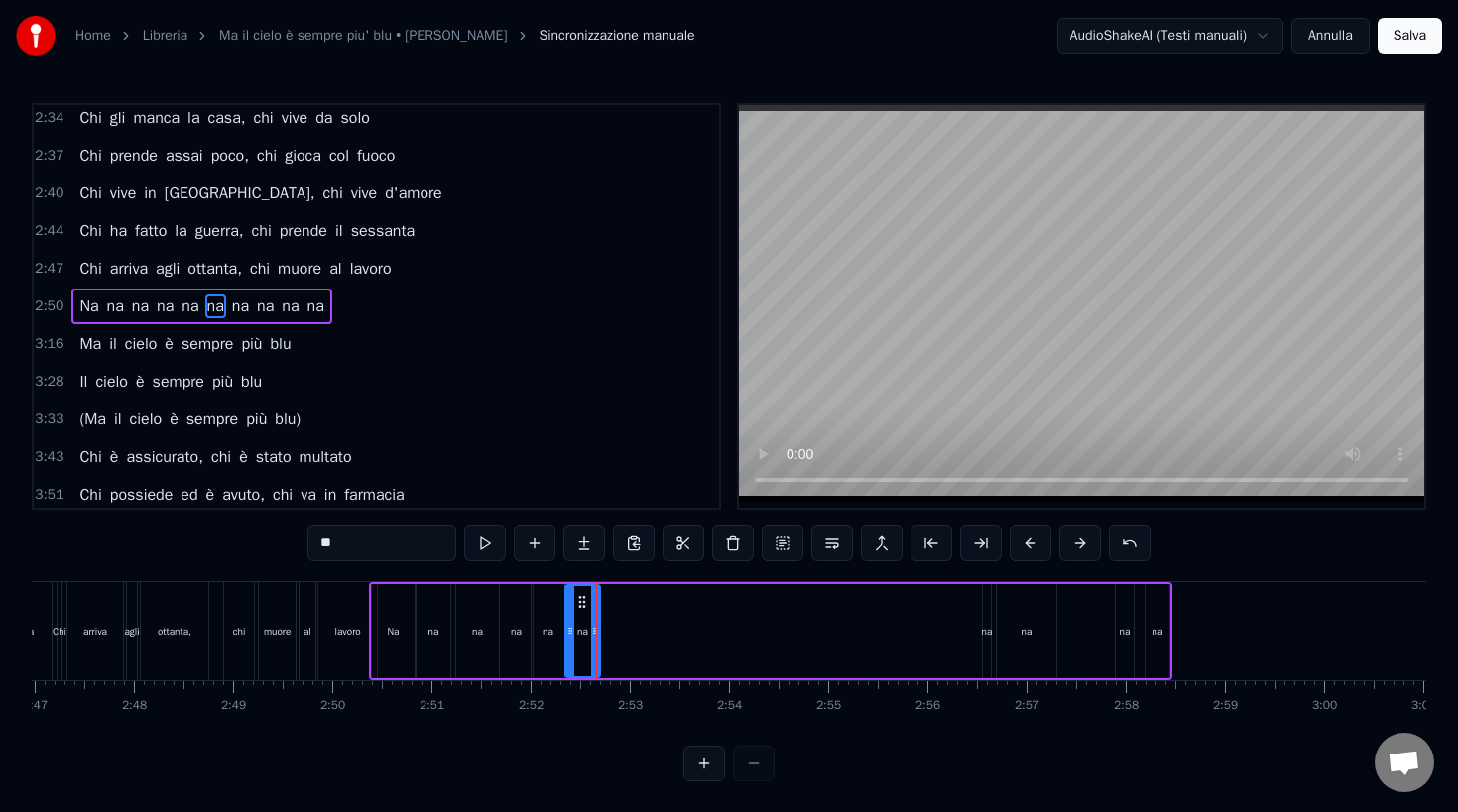 click on "na" at bounding box center [987, 631] 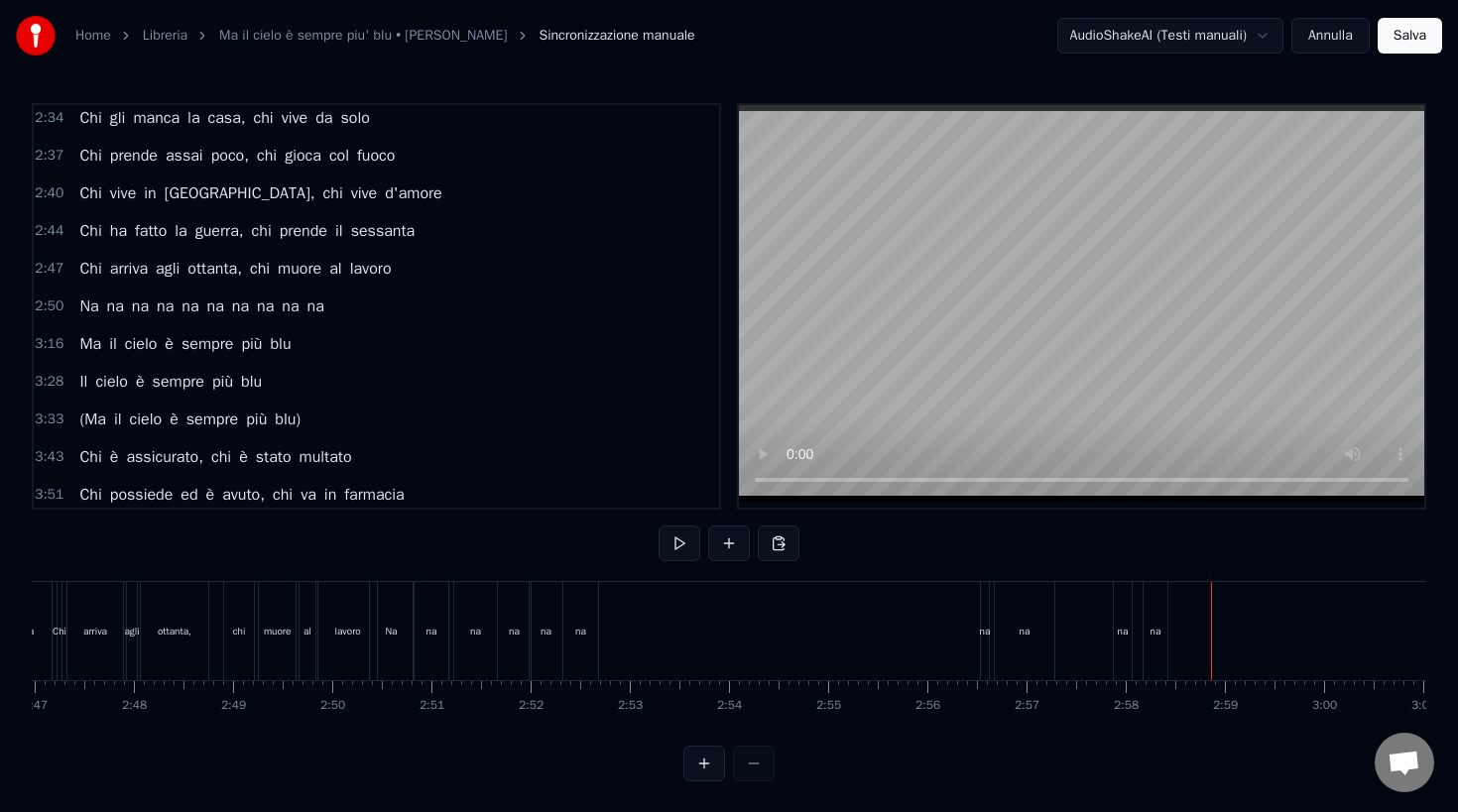 click on "na" at bounding box center [985, 631] 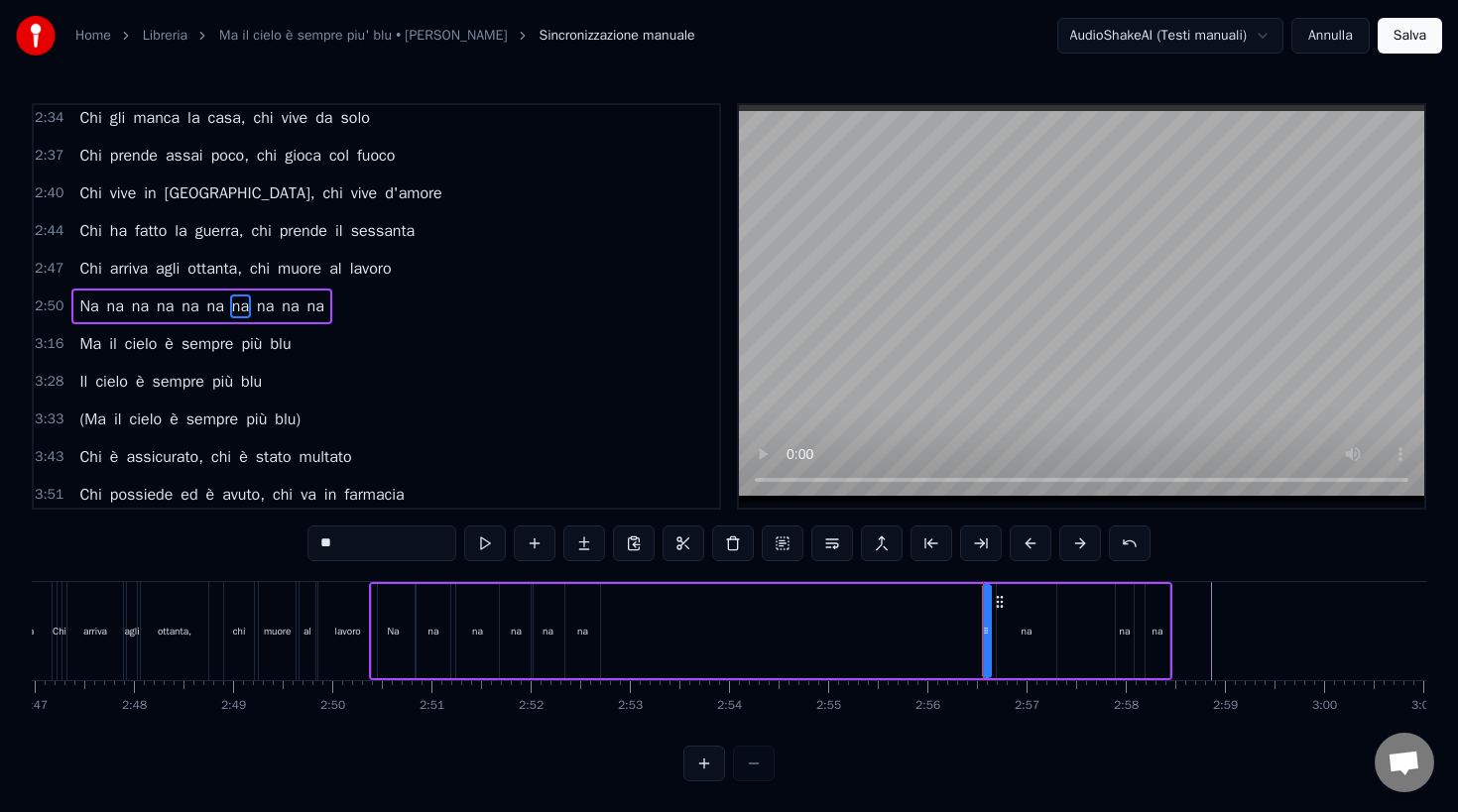 click at bounding box center [986, 631] 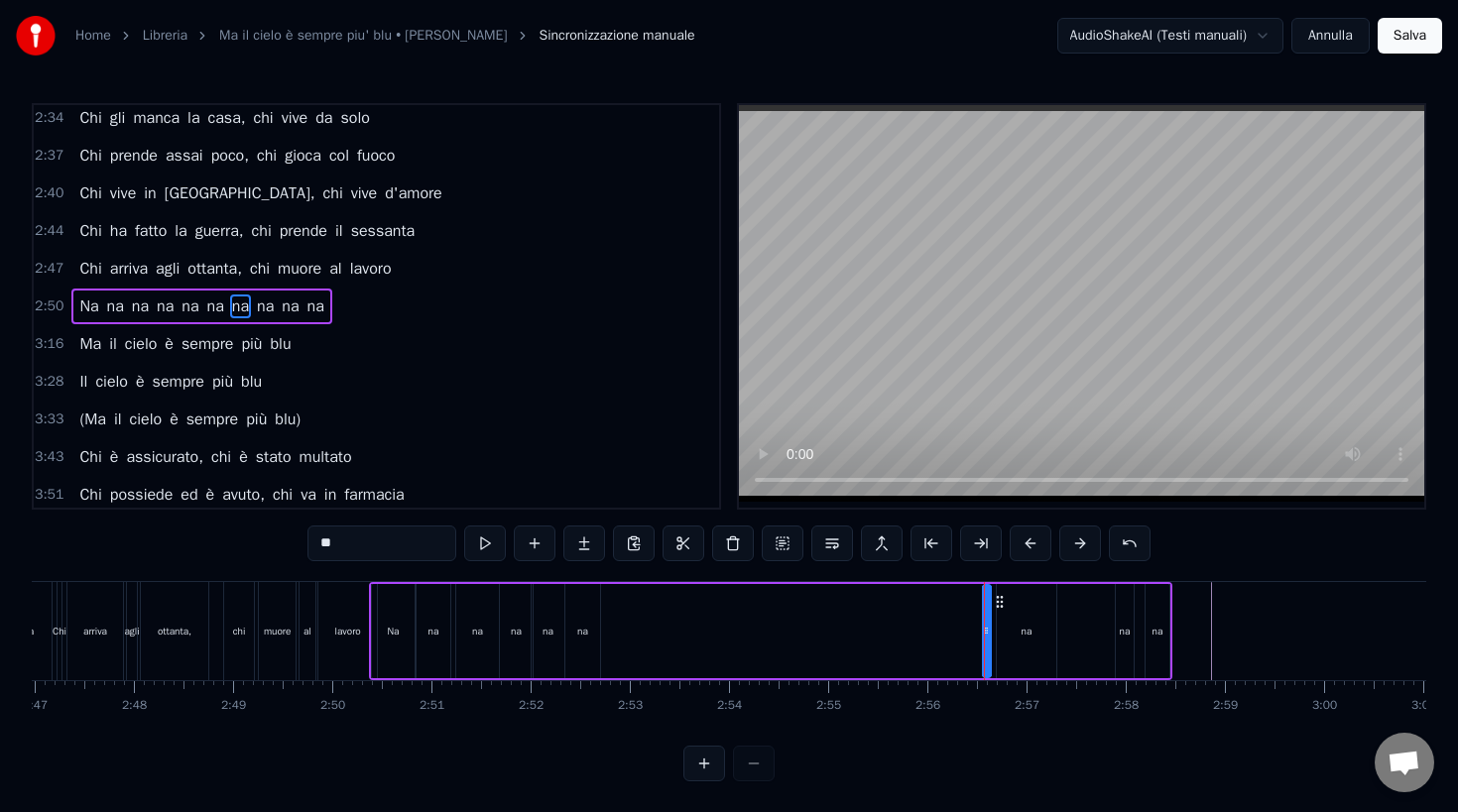 click at bounding box center (986, 631) 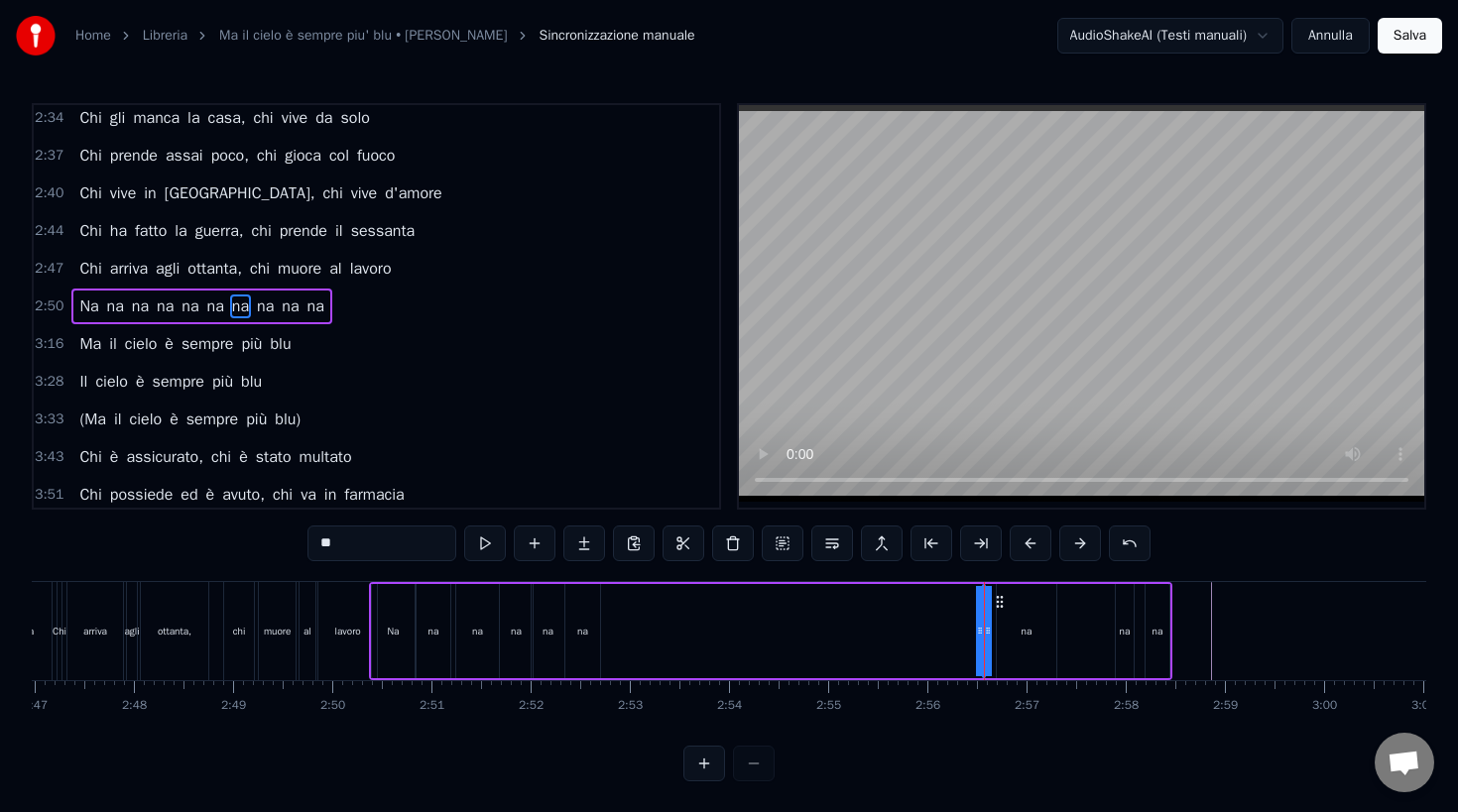 drag, startPoint x: 986, startPoint y: 641, endPoint x: 775, endPoint y: 657, distance: 211.6058 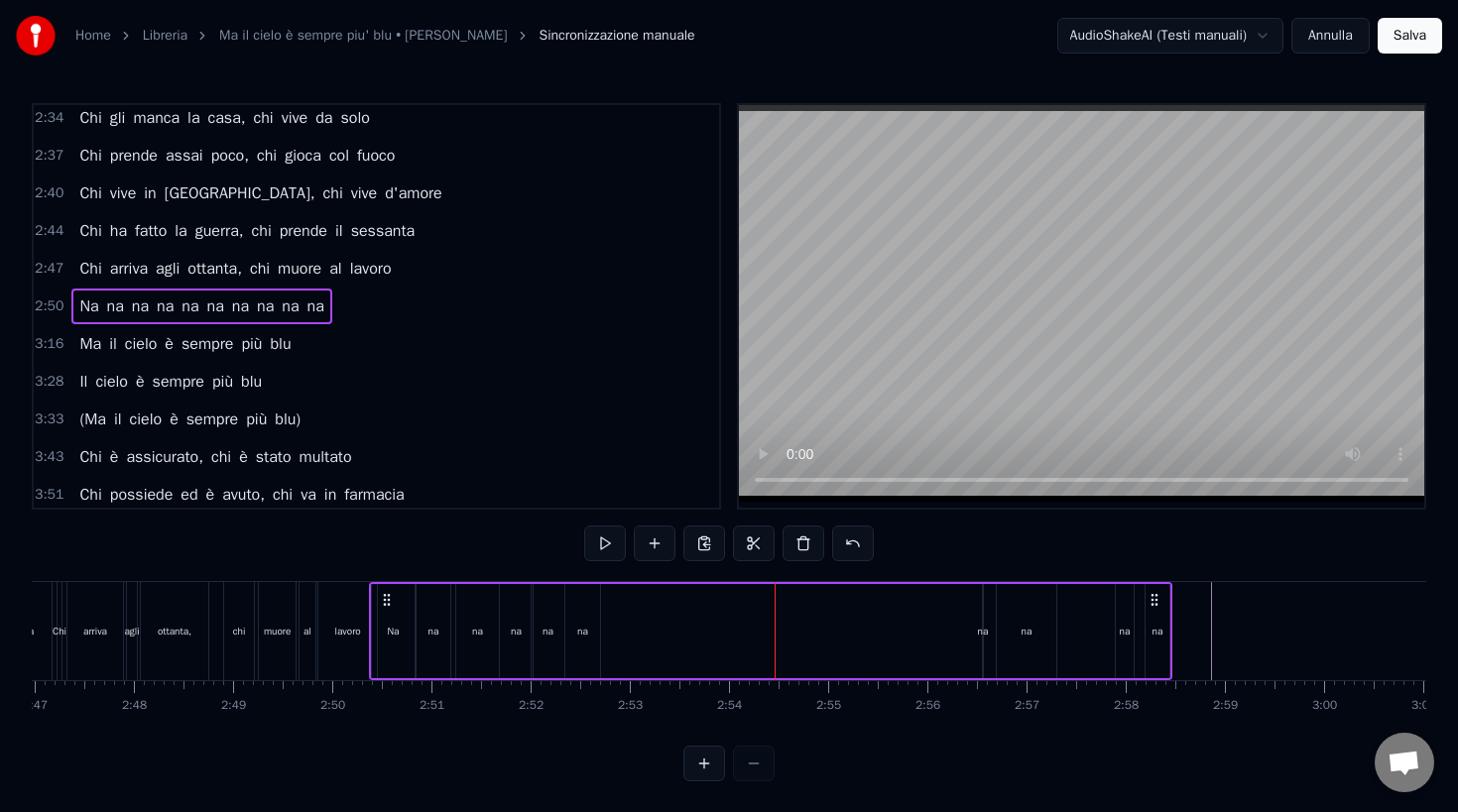 click on "na" at bounding box center [983, 631] 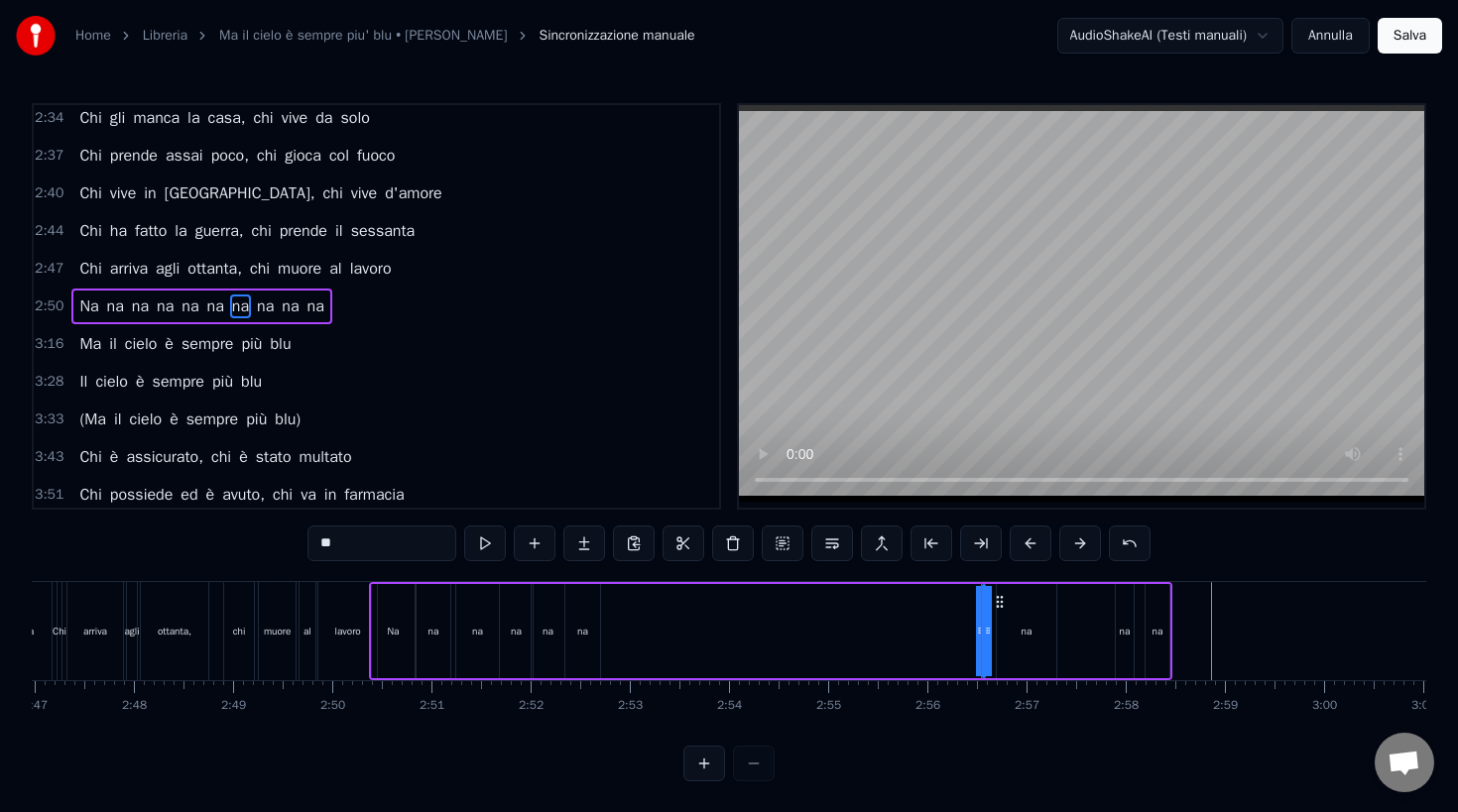 drag, startPoint x: 978, startPoint y: 633, endPoint x: 859, endPoint y: 649, distance: 120.07081 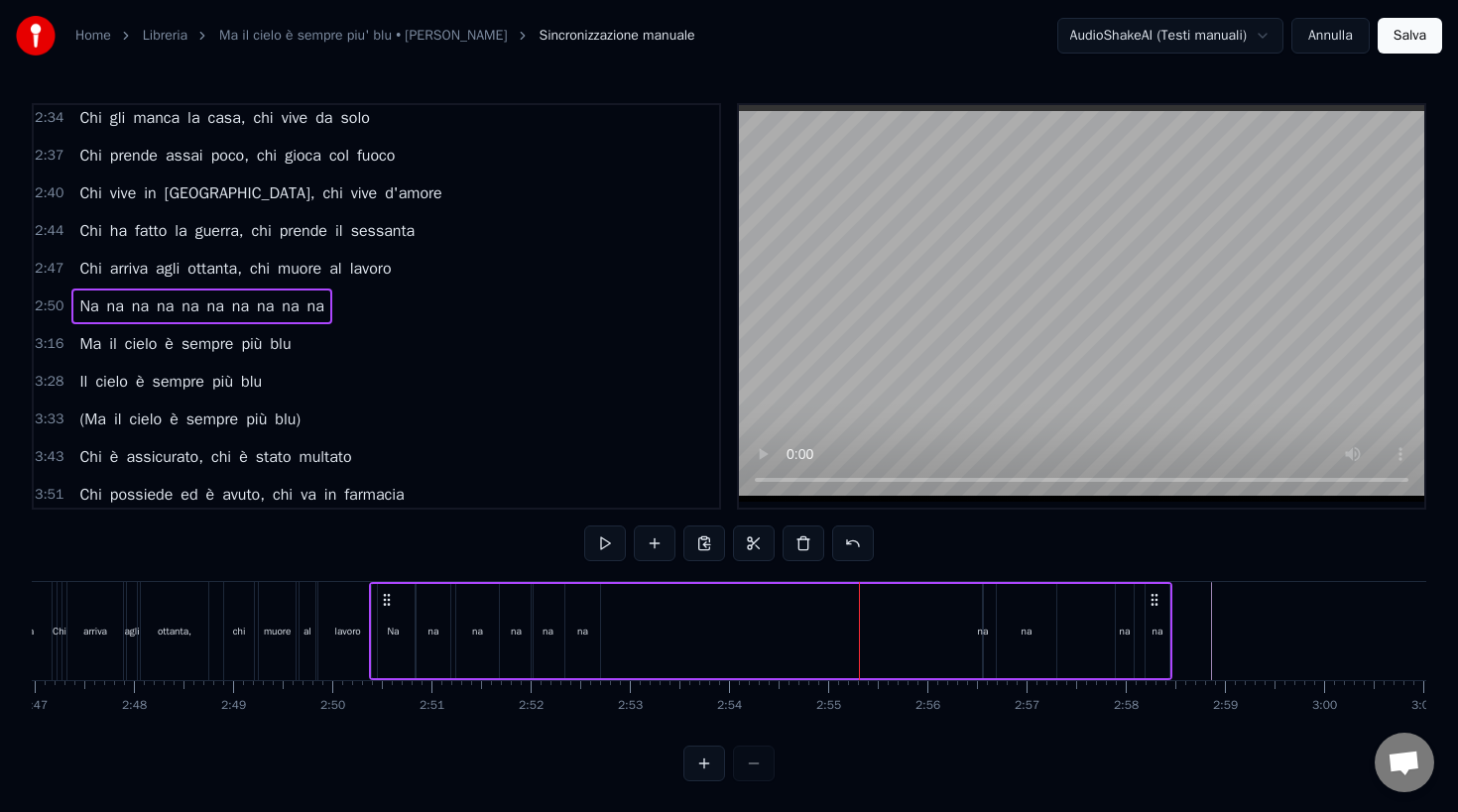 click on "na" at bounding box center [983, 631] 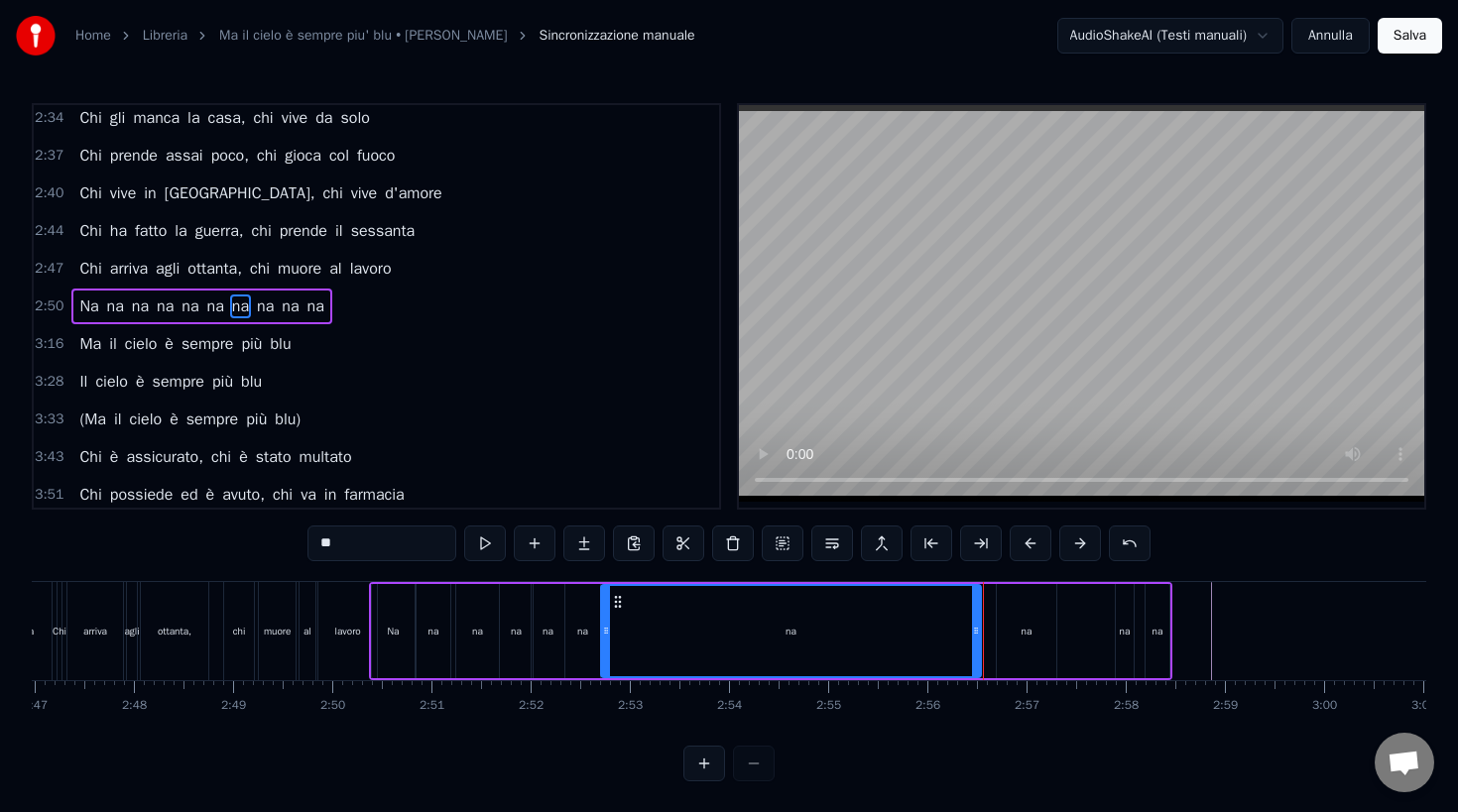 drag, startPoint x: 983, startPoint y: 634, endPoint x: 602, endPoint y: 663, distance: 382.1021 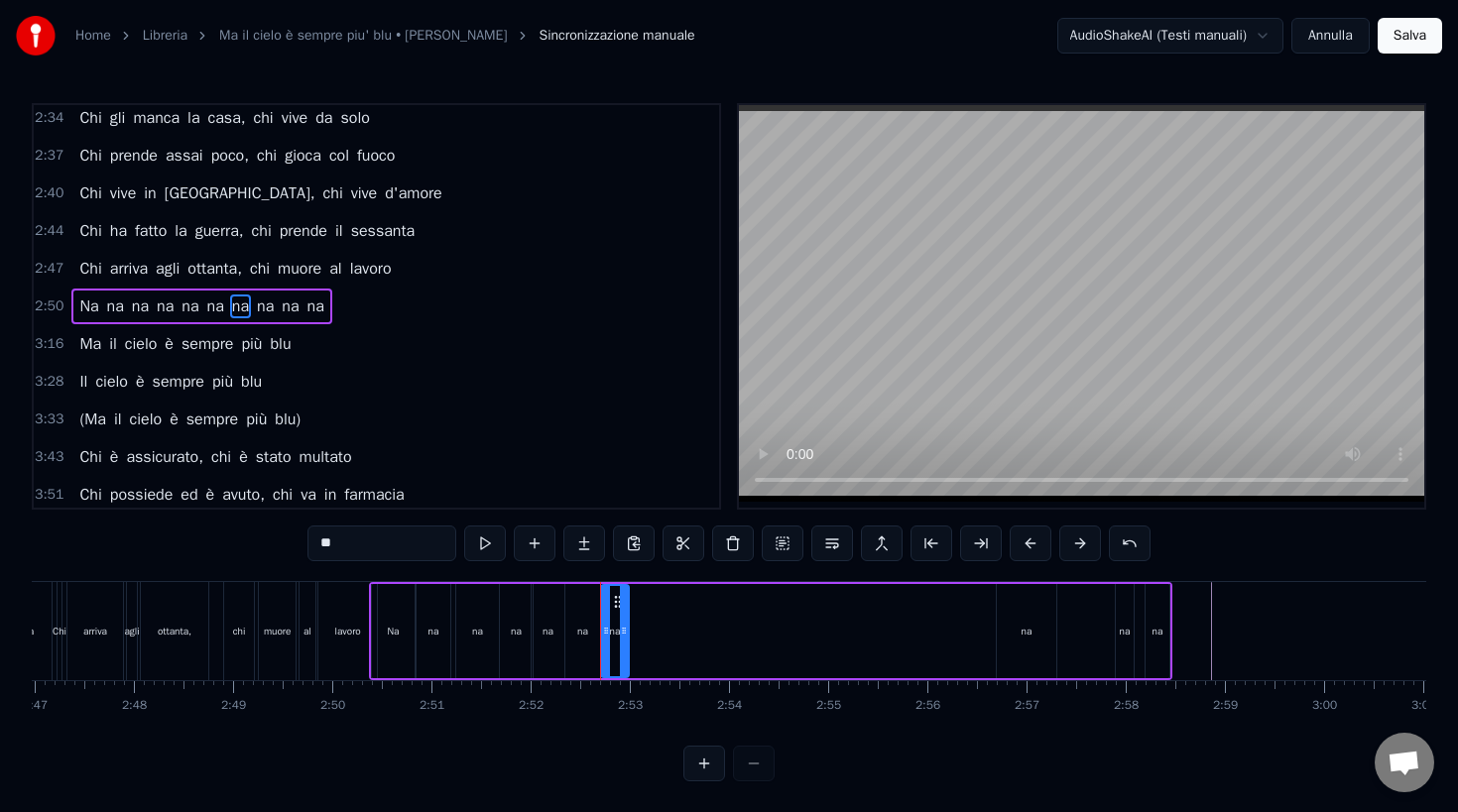 drag, startPoint x: 976, startPoint y: 630, endPoint x: 624, endPoint y: 673, distance: 354.61669 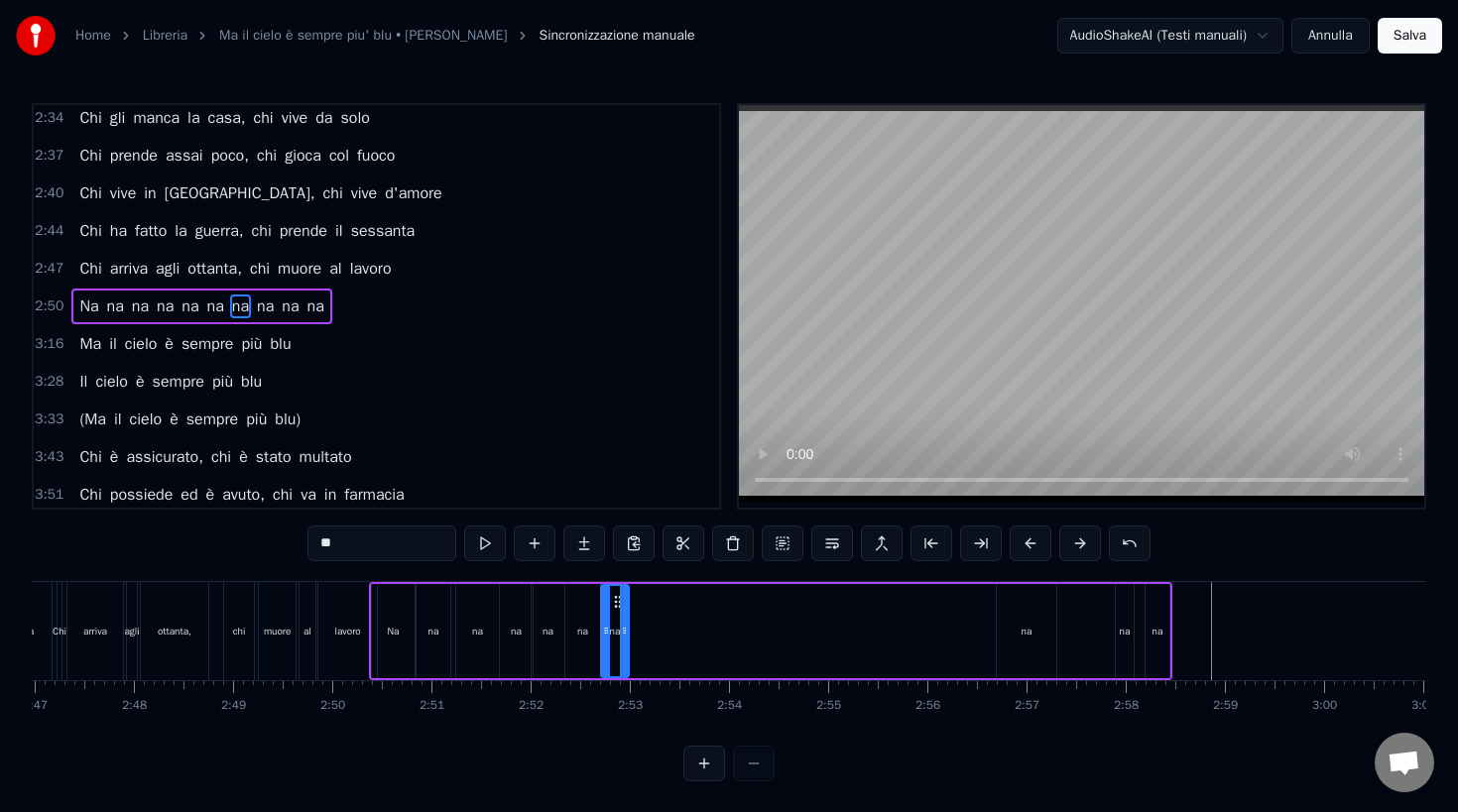 click on "na" at bounding box center (1027, 631) 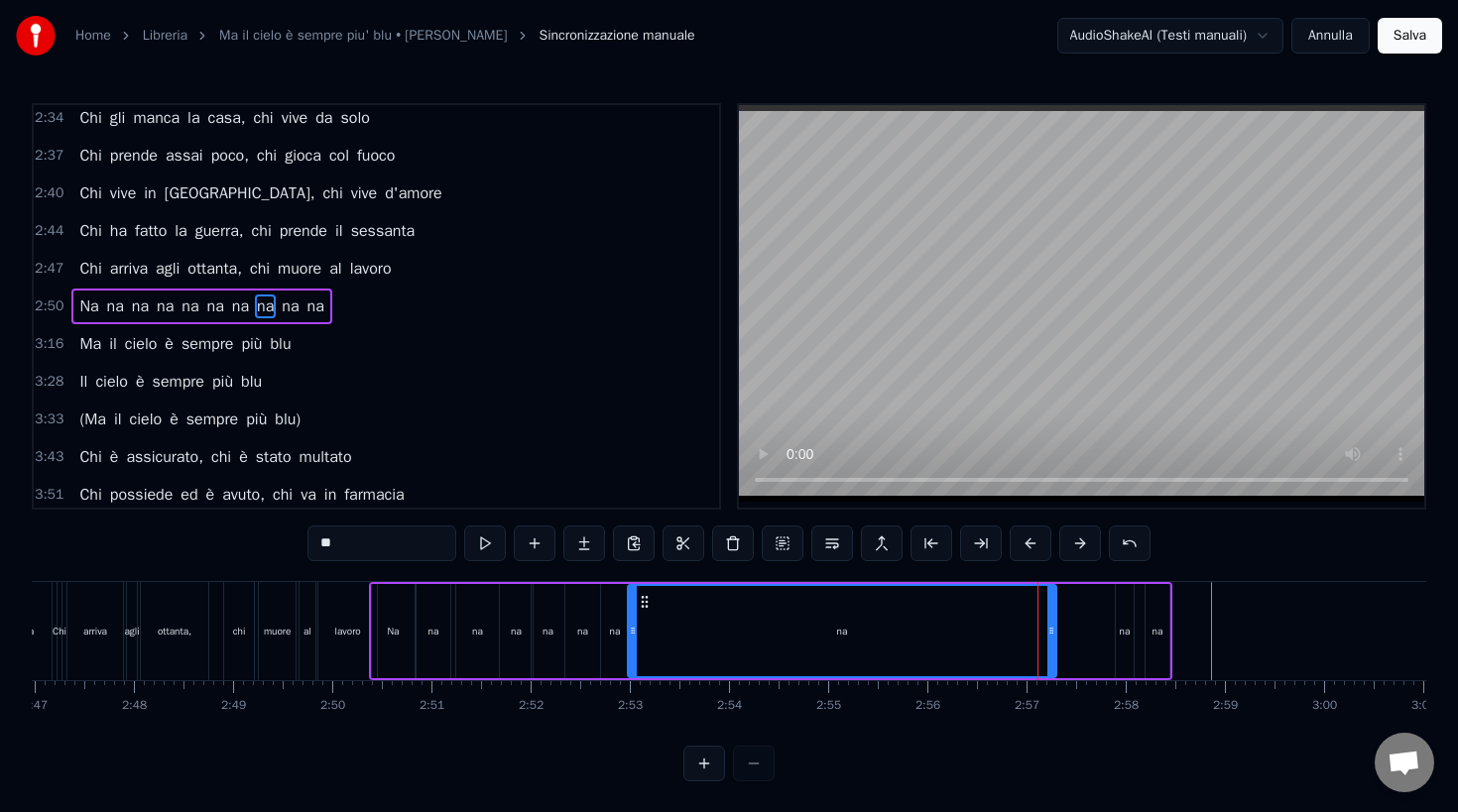 drag, startPoint x: 1002, startPoint y: 637, endPoint x: 633, endPoint y: 675, distance: 370.95148 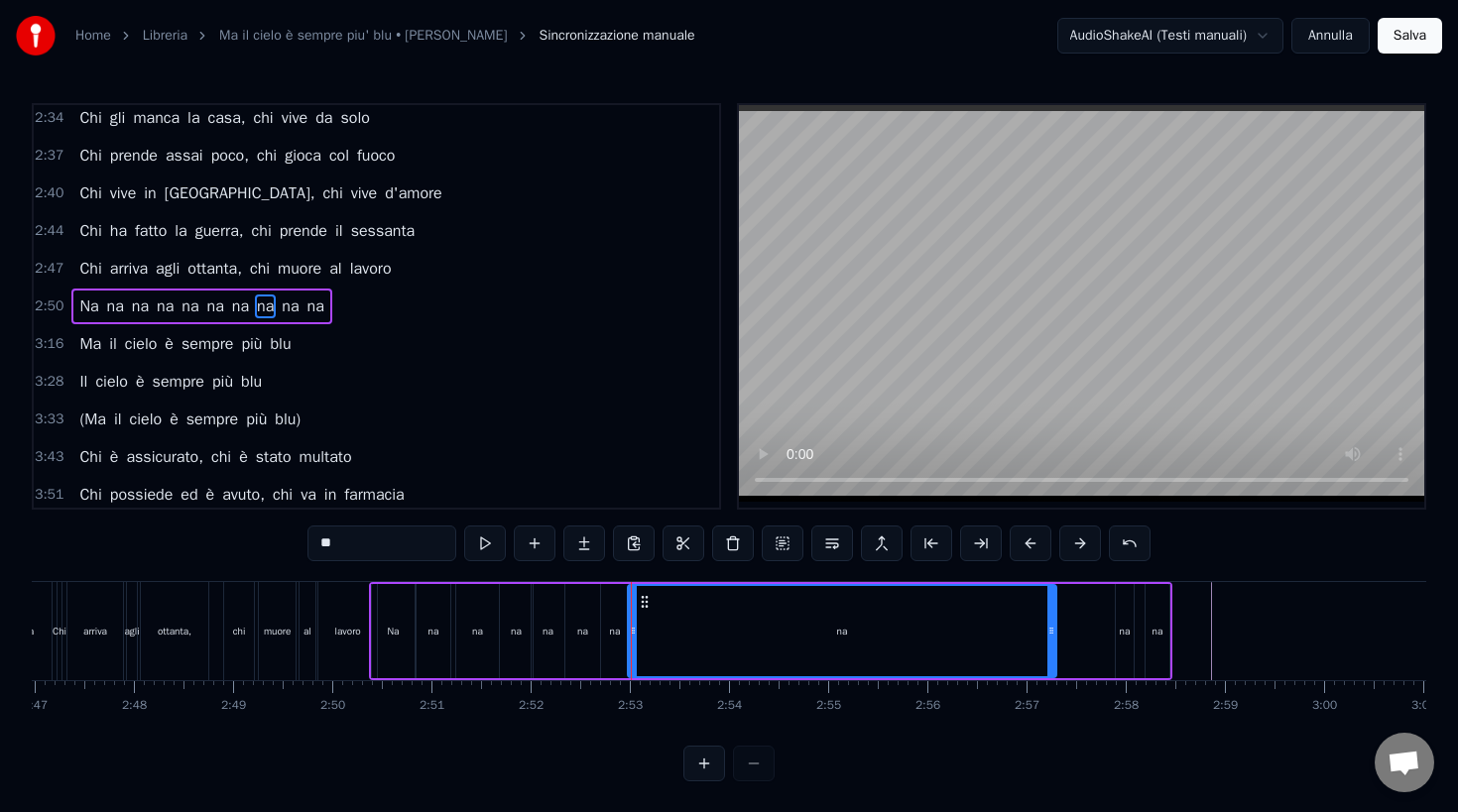 drag, startPoint x: 1055, startPoint y: 637, endPoint x: 835, endPoint y: 658, distance: 221 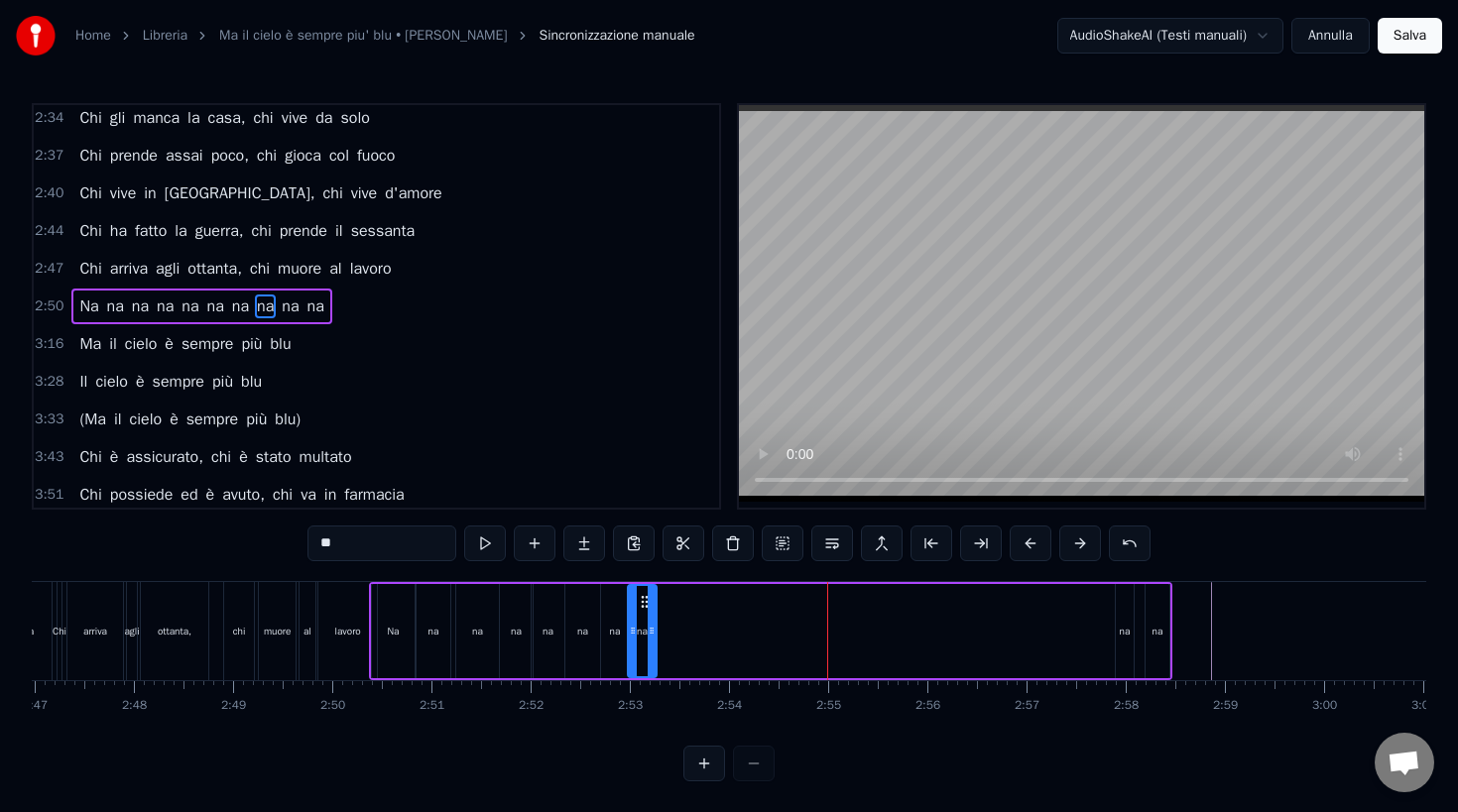 drag, startPoint x: 1049, startPoint y: 617, endPoint x: 650, endPoint y: 667, distance: 402.12063 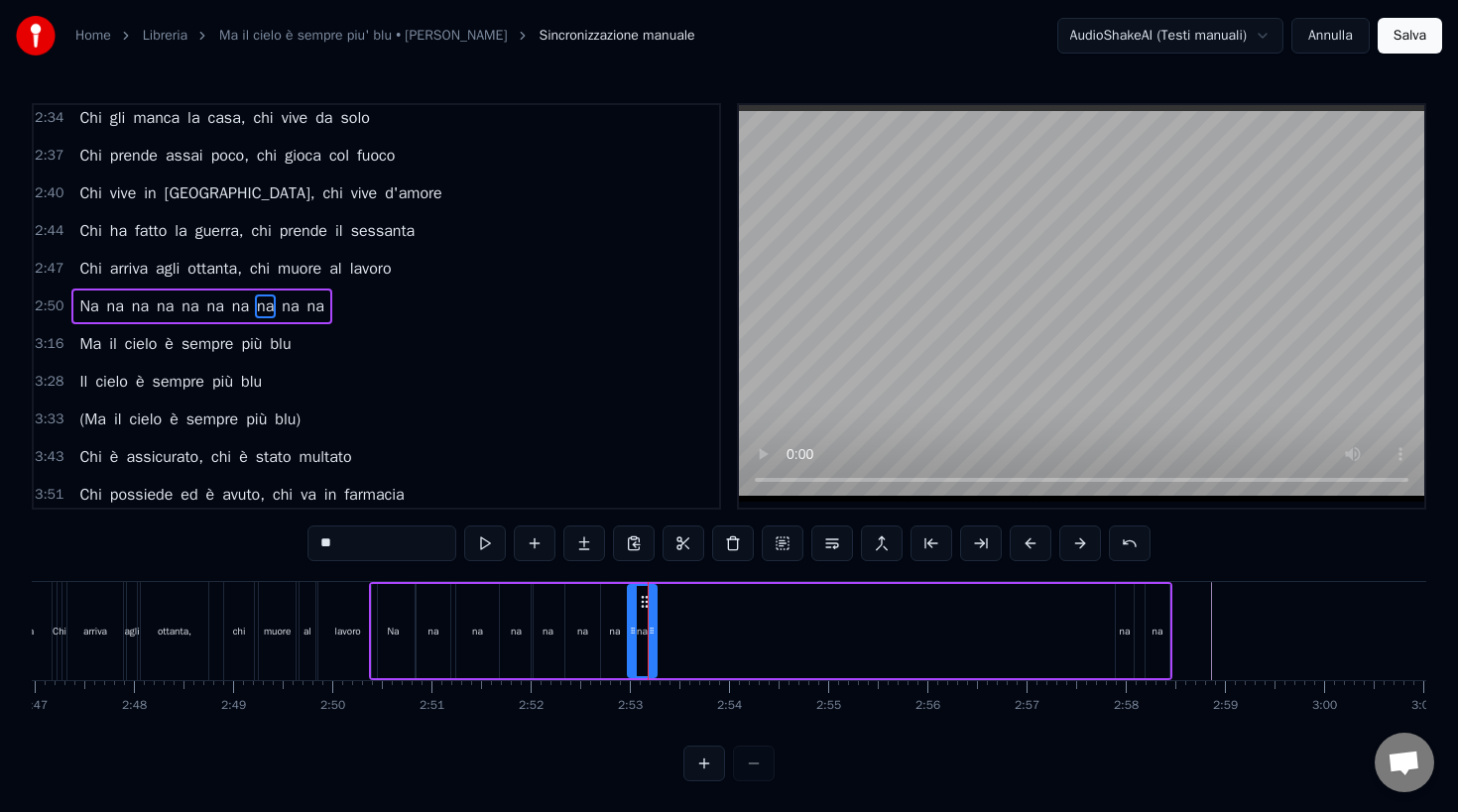 click on "na" at bounding box center (1125, 631) 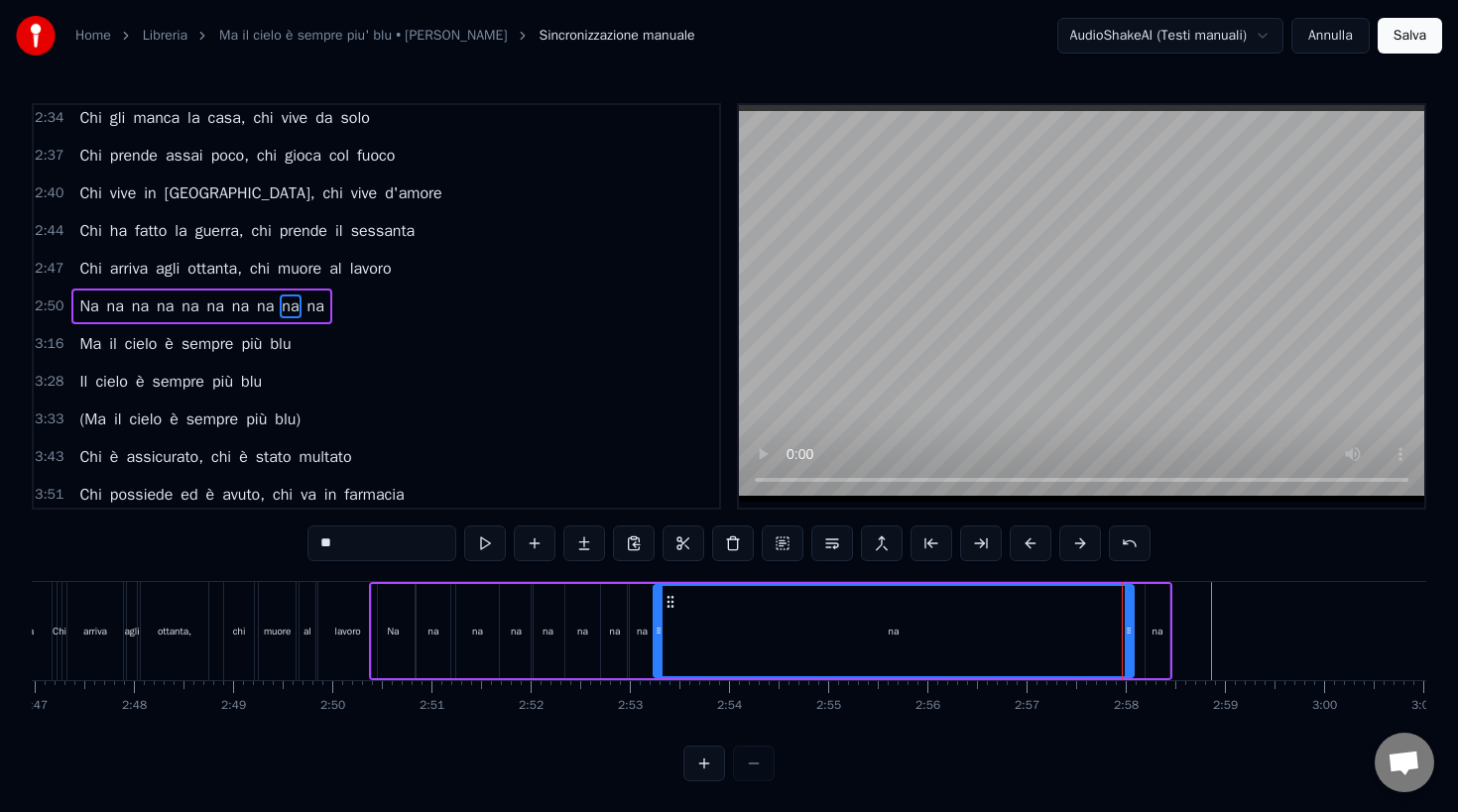 drag, startPoint x: 1117, startPoint y: 637, endPoint x: 655, endPoint y: 702, distance: 466.5501 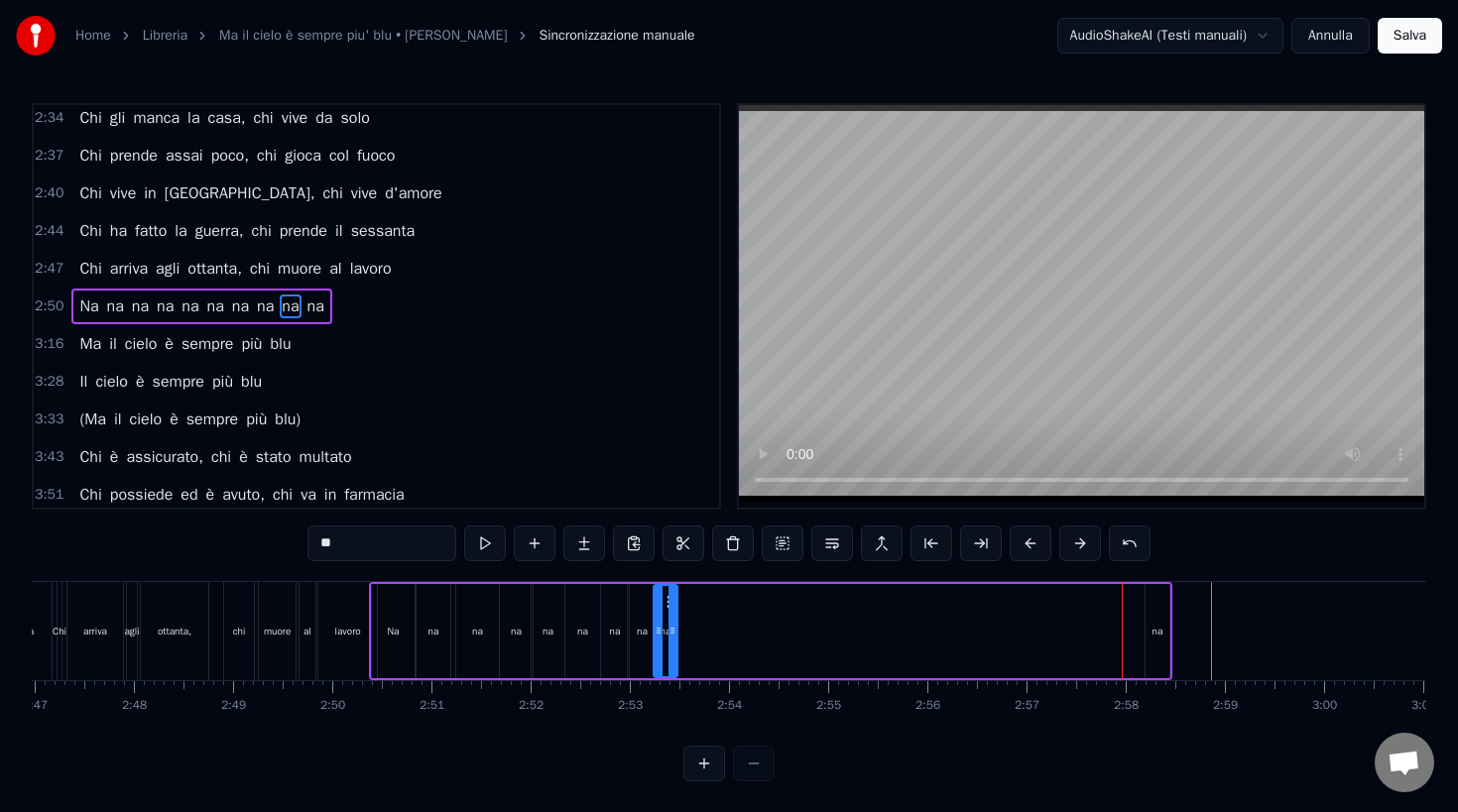 drag, startPoint x: 1131, startPoint y: 637, endPoint x: 674, endPoint y: 692, distance: 460.29773 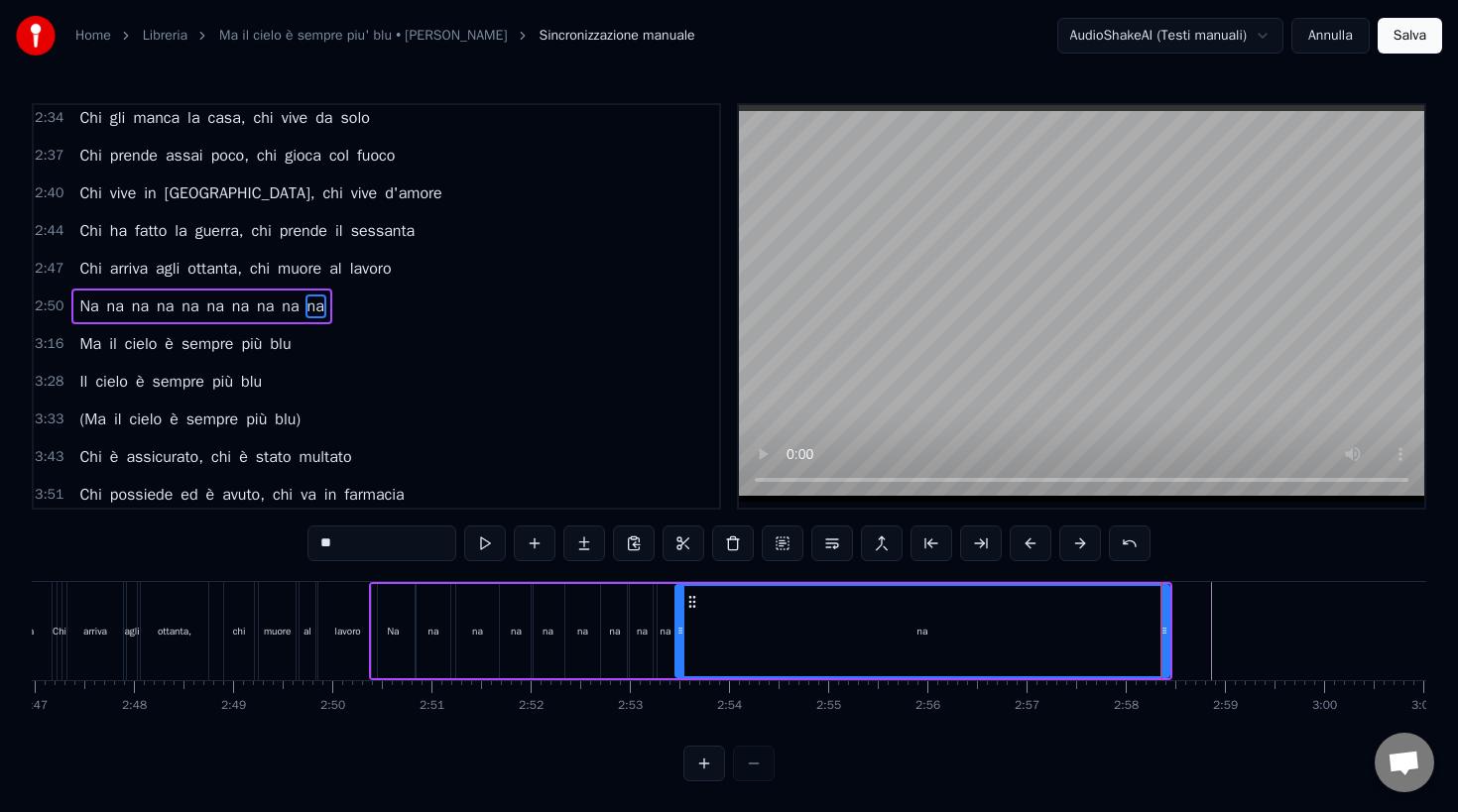 drag, startPoint x: 1150, startPoint y: 634, endPoint x: 679, endPoint y: 699, distance: 475.46398 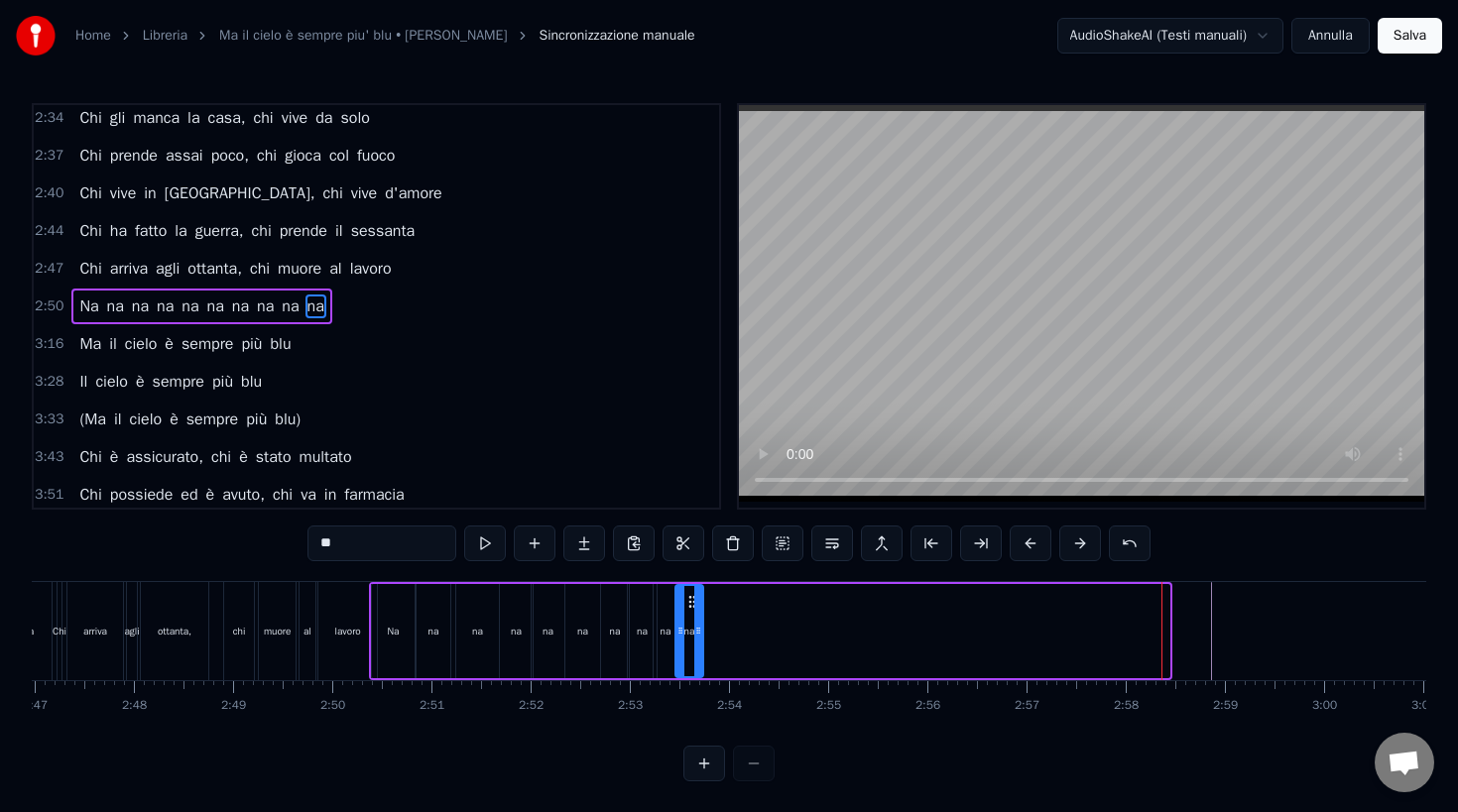drag, startPoint x: 1166, startPoint y: 614, endPoint x: 700, endPoint y: 699, distance: 473.6887 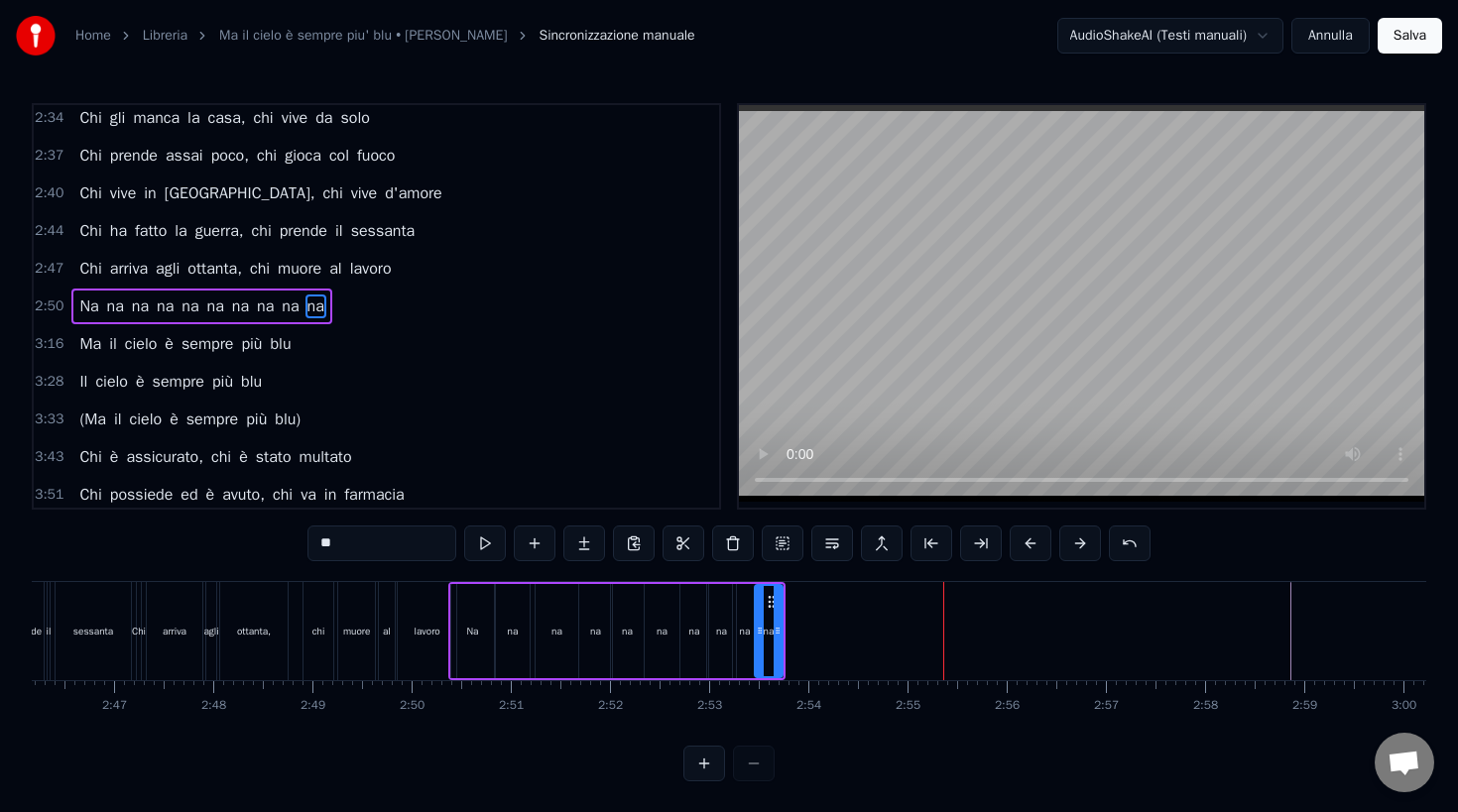 scroll, scrollTop: 0, scrollLeft: 16442, axis: horizontal 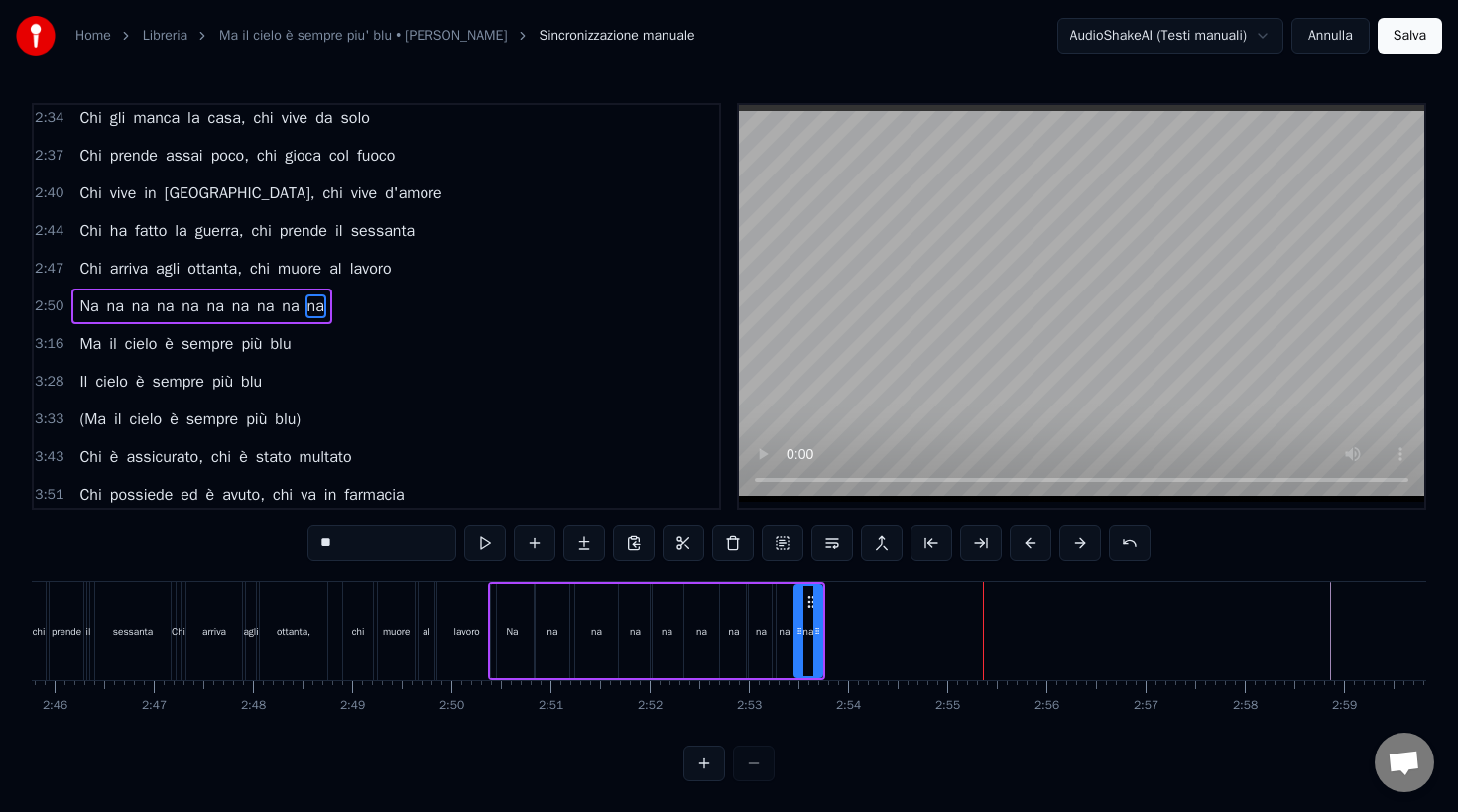 click on "na" at bounding box center (552, 631) 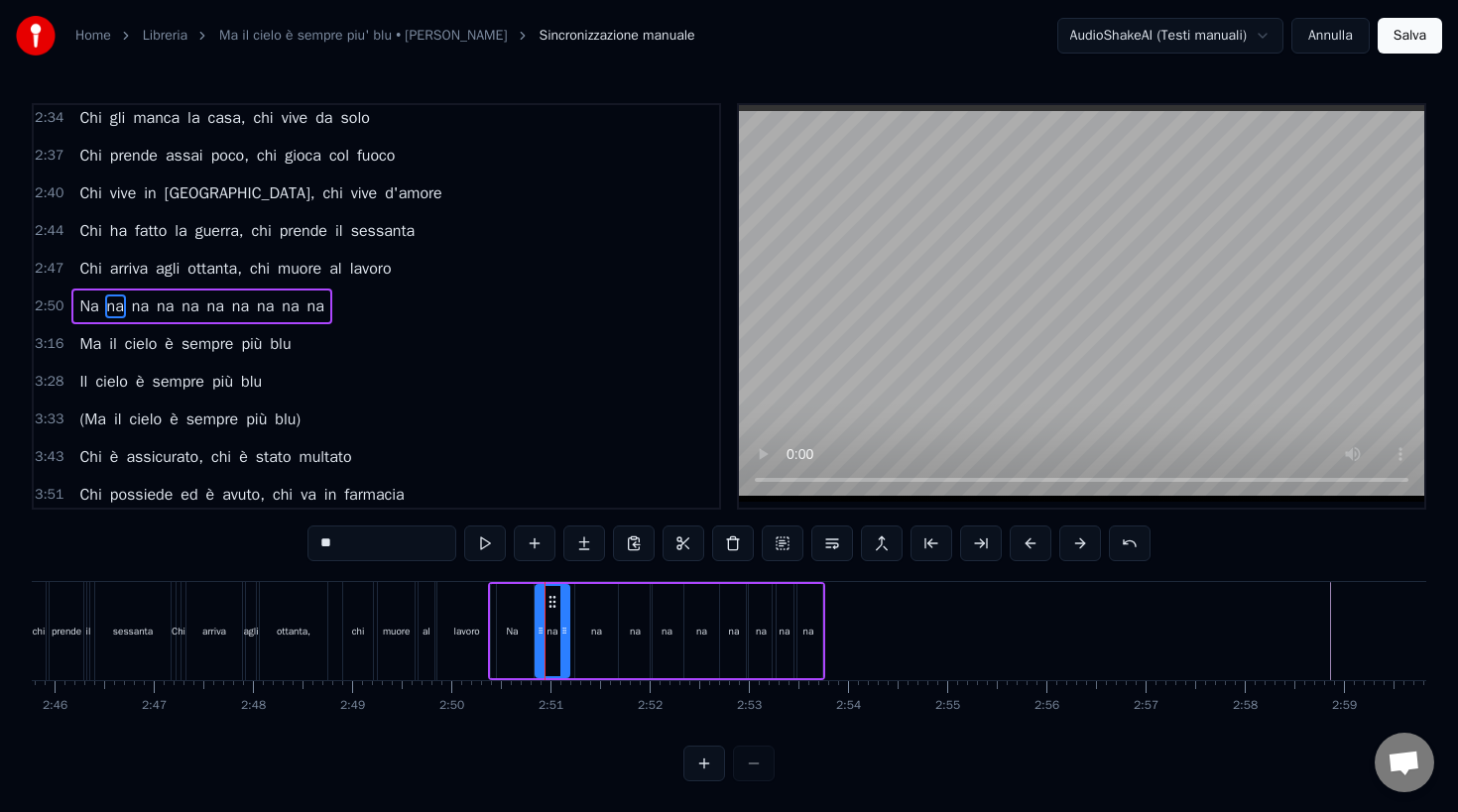 click on "Na" at bounding box center [512, 631] 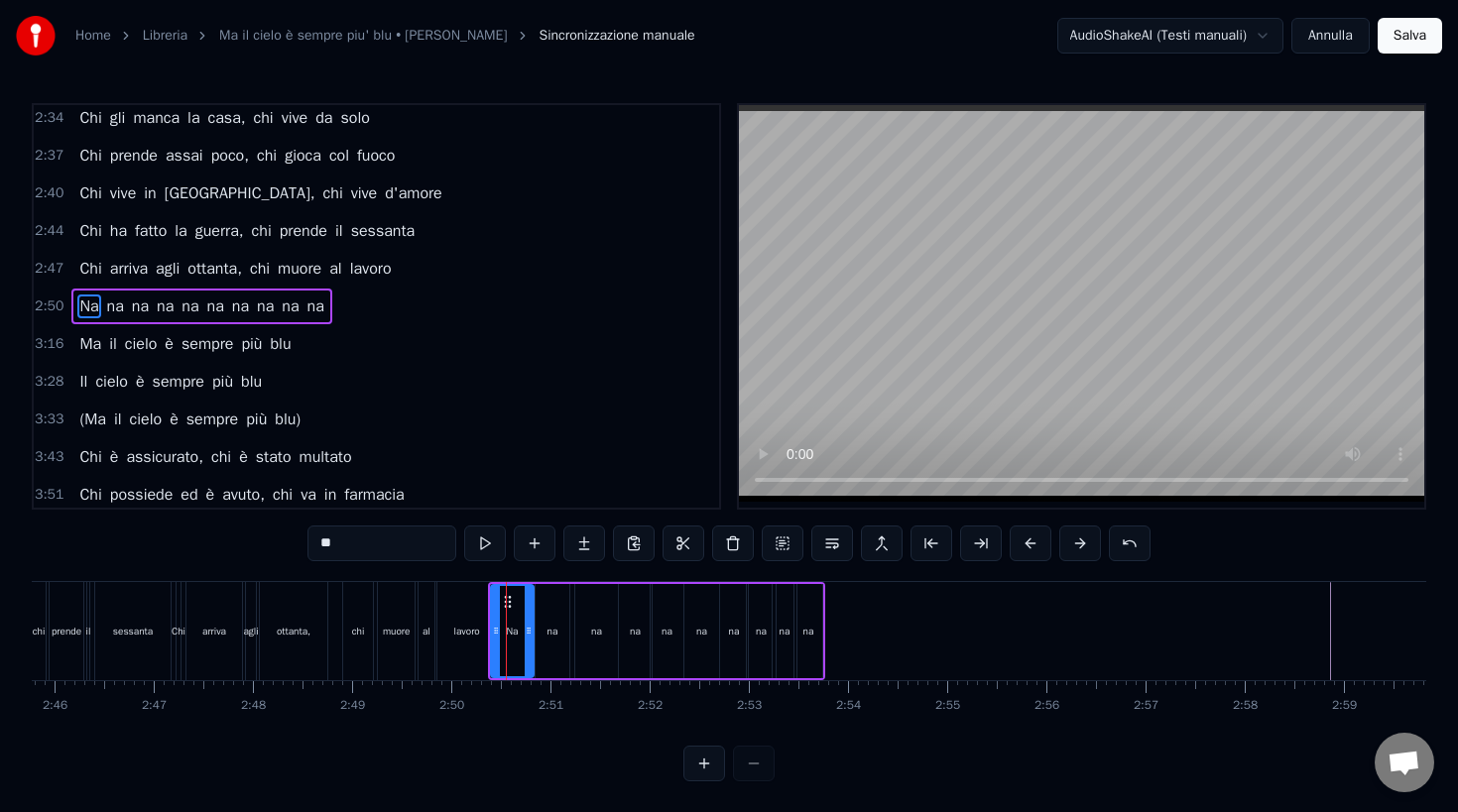click on "na" at bounding box center (808, 631) 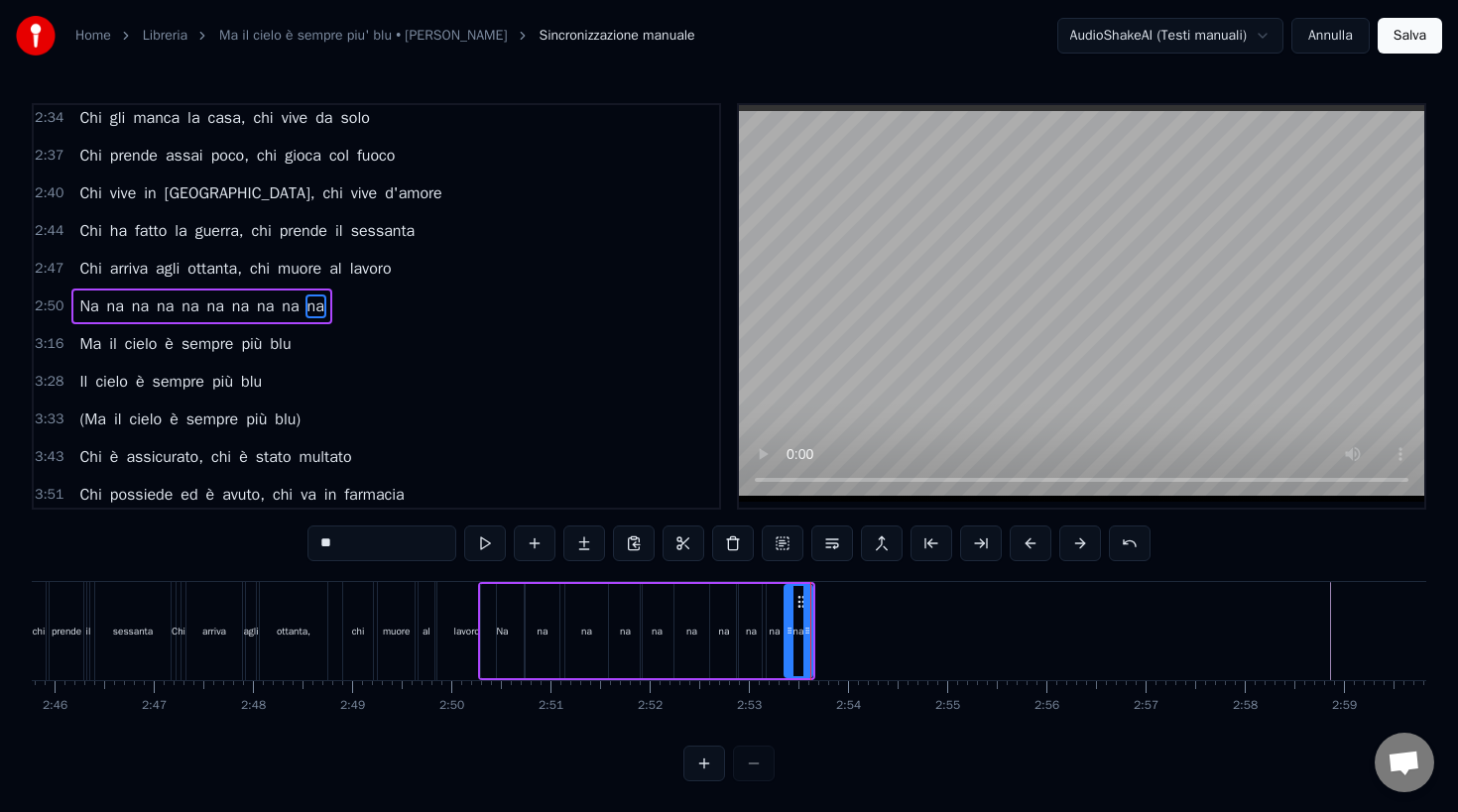 click on "chi" at bounding box center [357, 631] 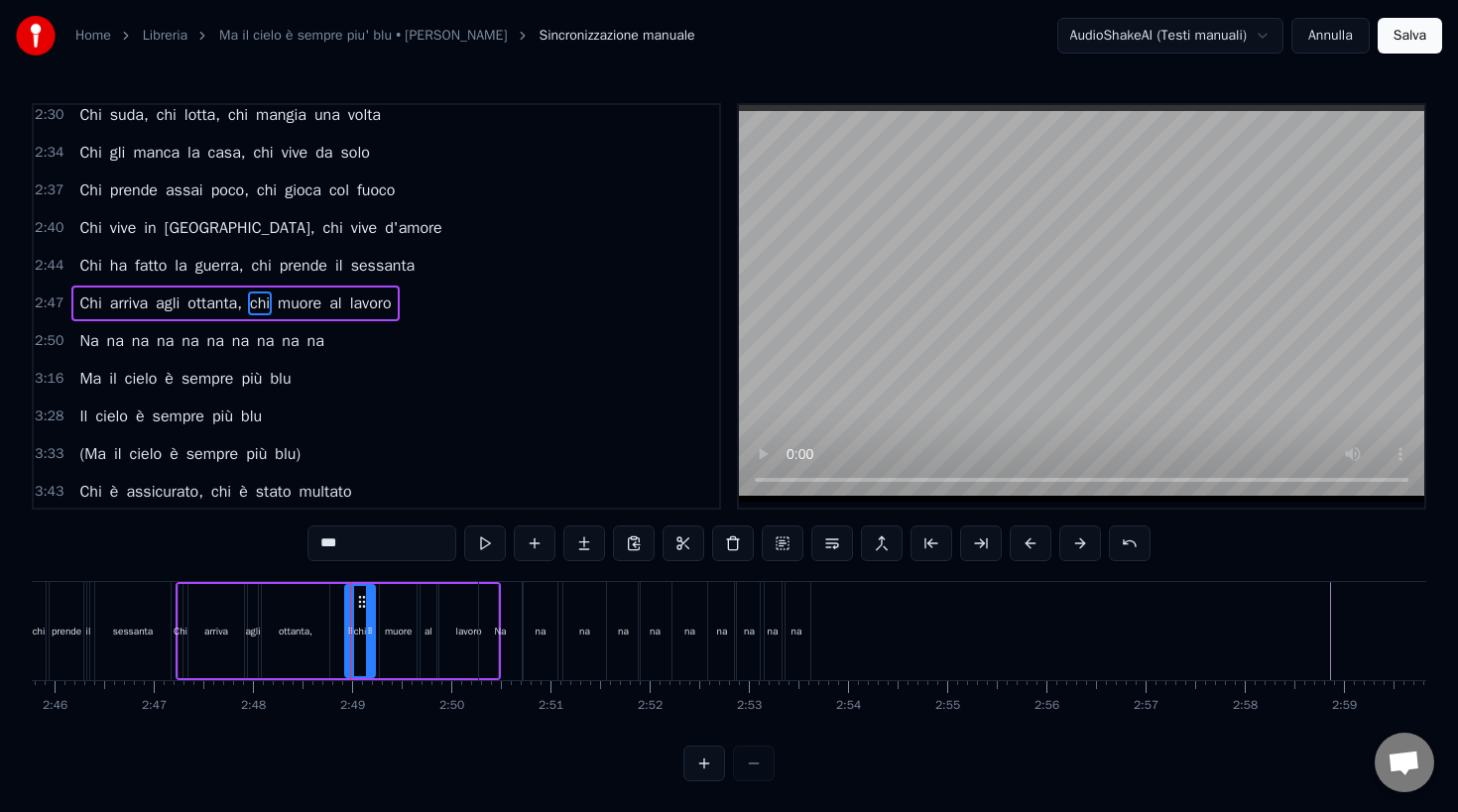 scroll, scrollTop: 797, scrollLeft: 0, axis: vertical 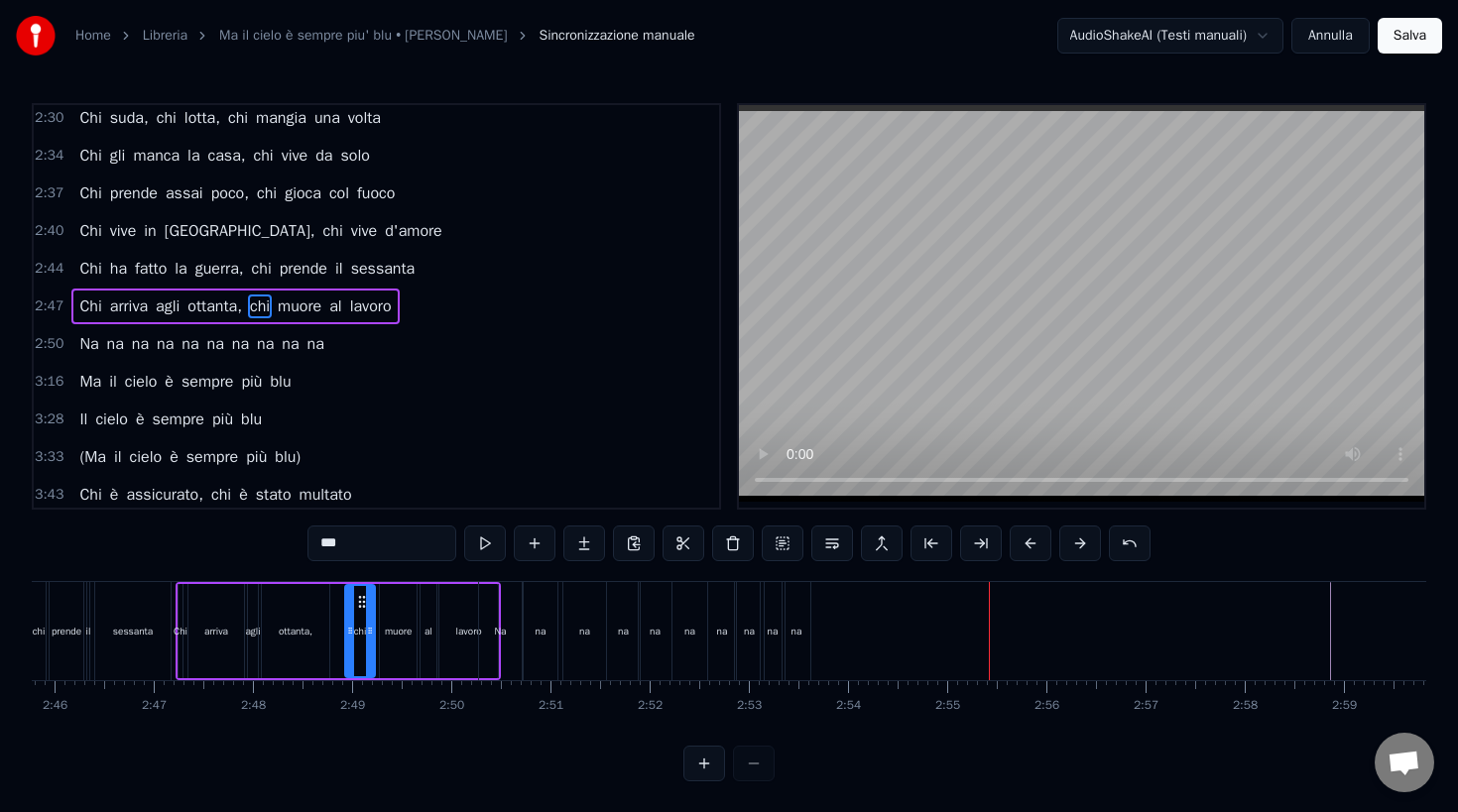 click on "lavoro" at bounding box center [469, 631] 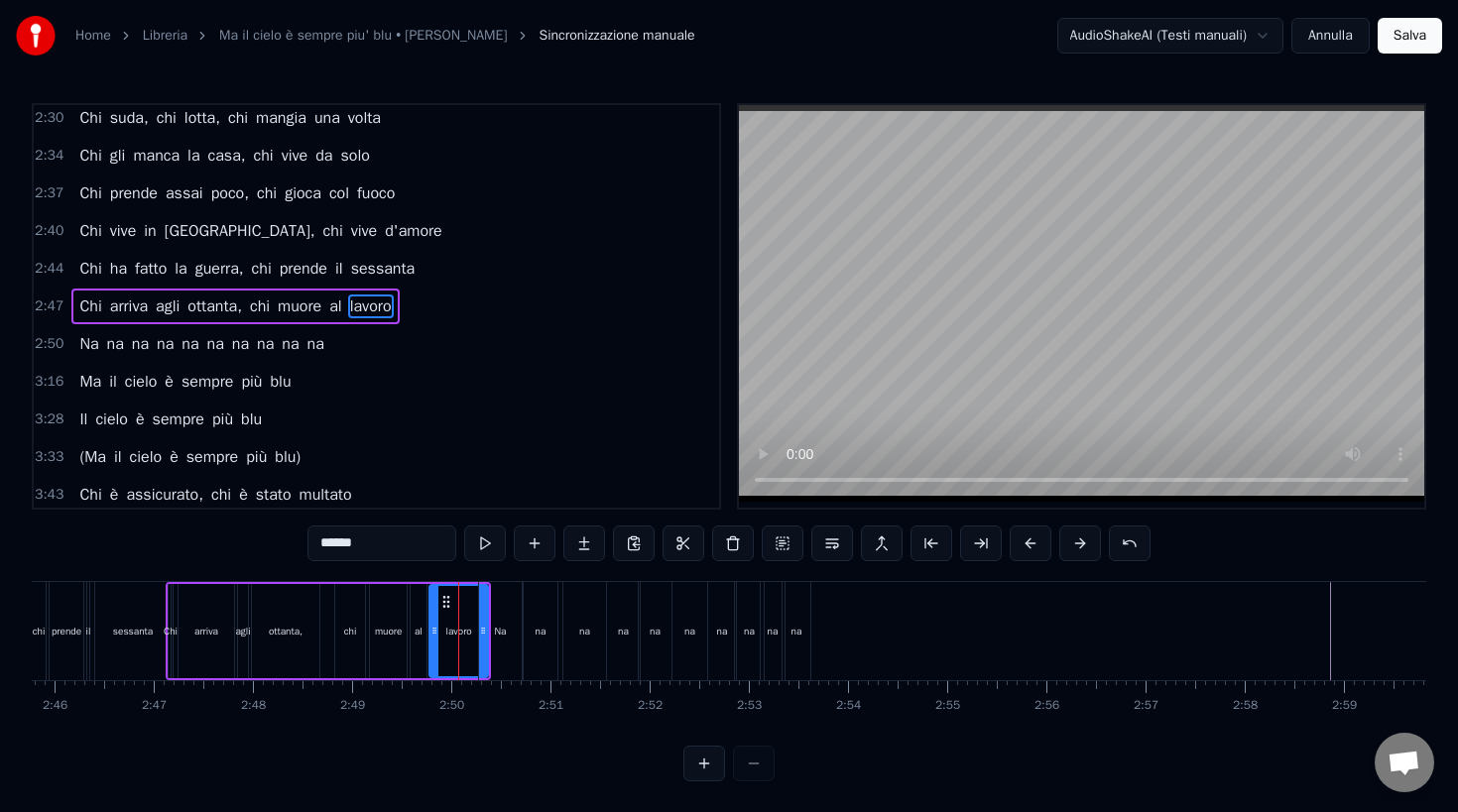 click on "na" at bounding box center (796, 631) 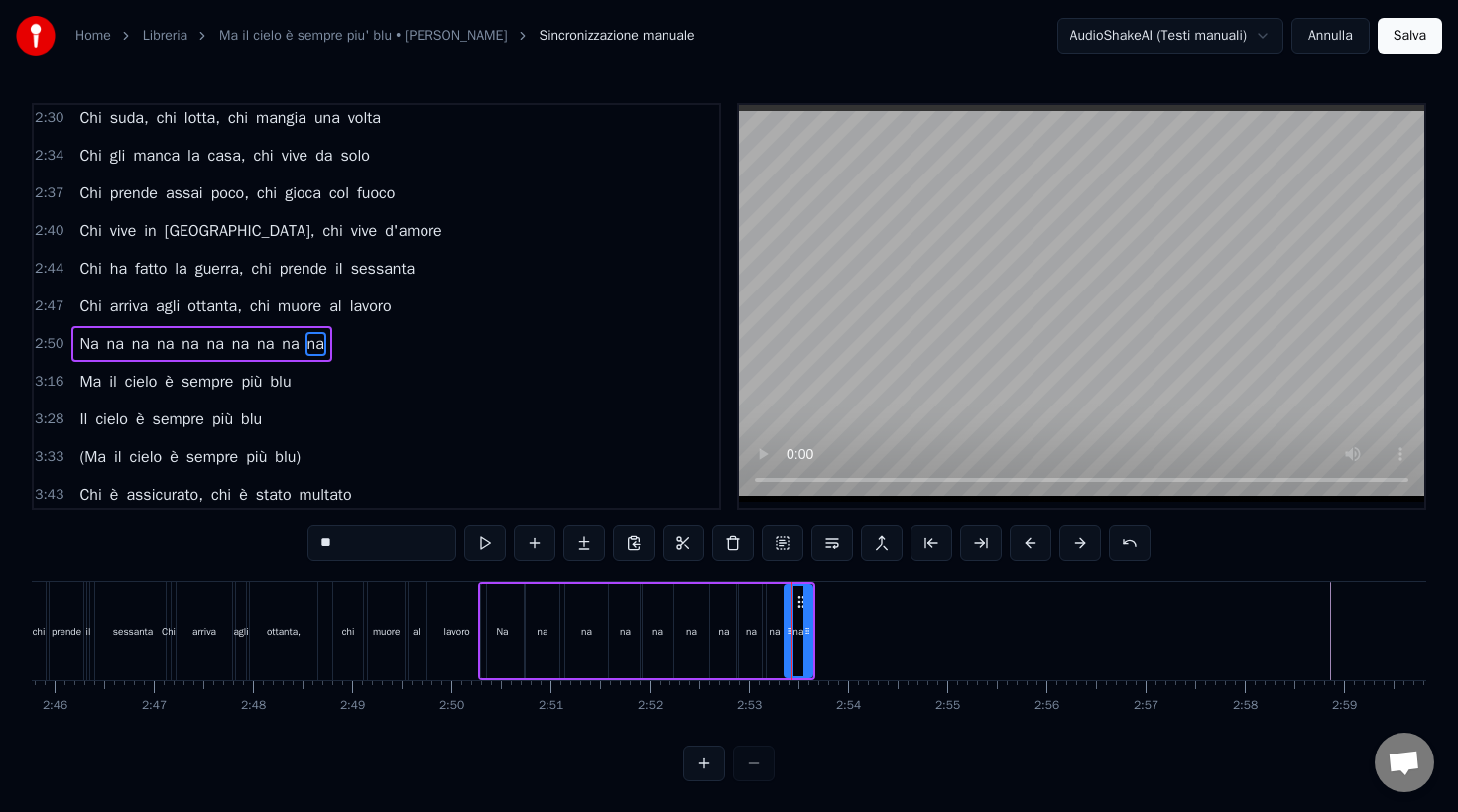 scroll, scrollTop: 835, scrollLeft: 0, axis: vertical 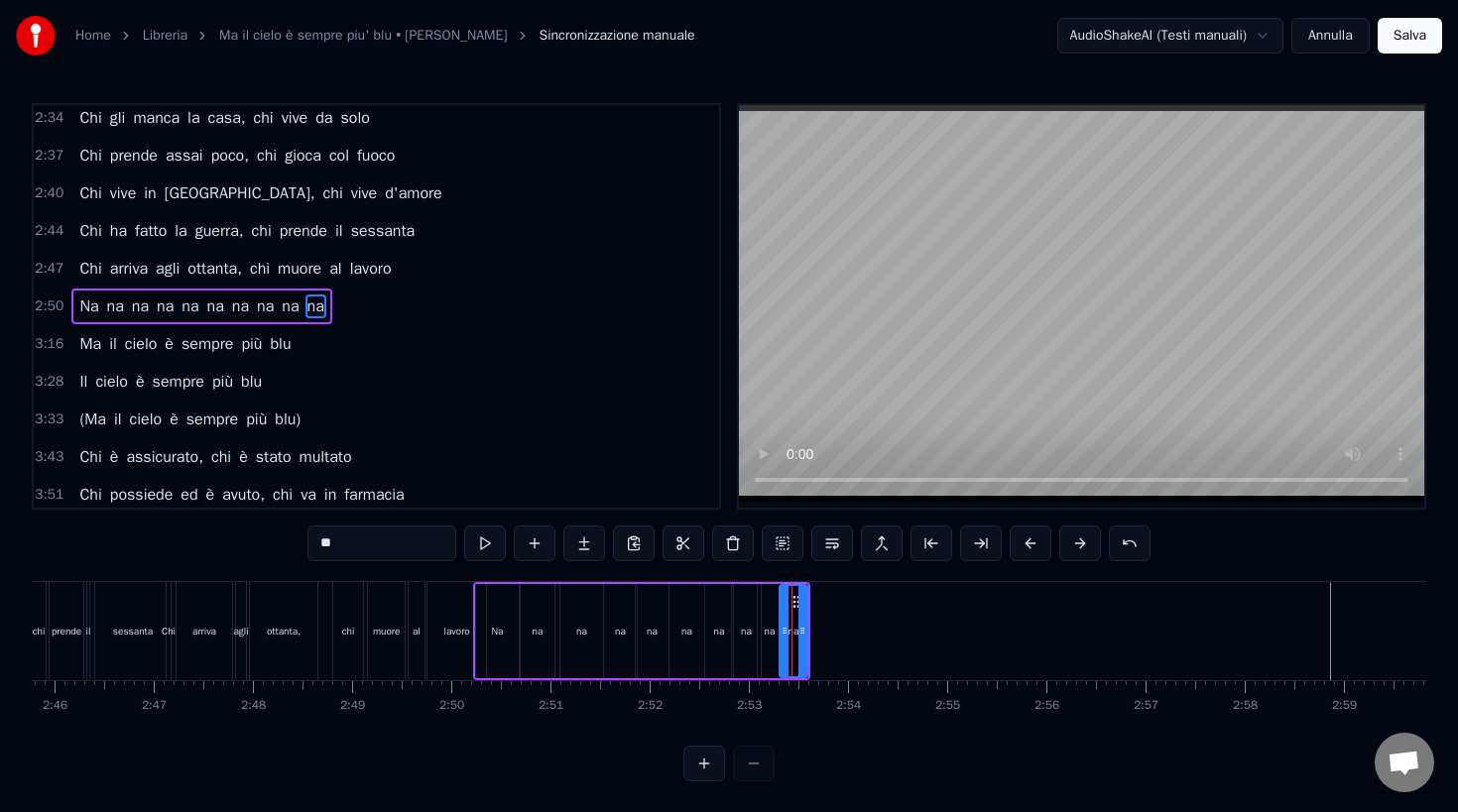 click on "Na" at bounding box center (498, 631) 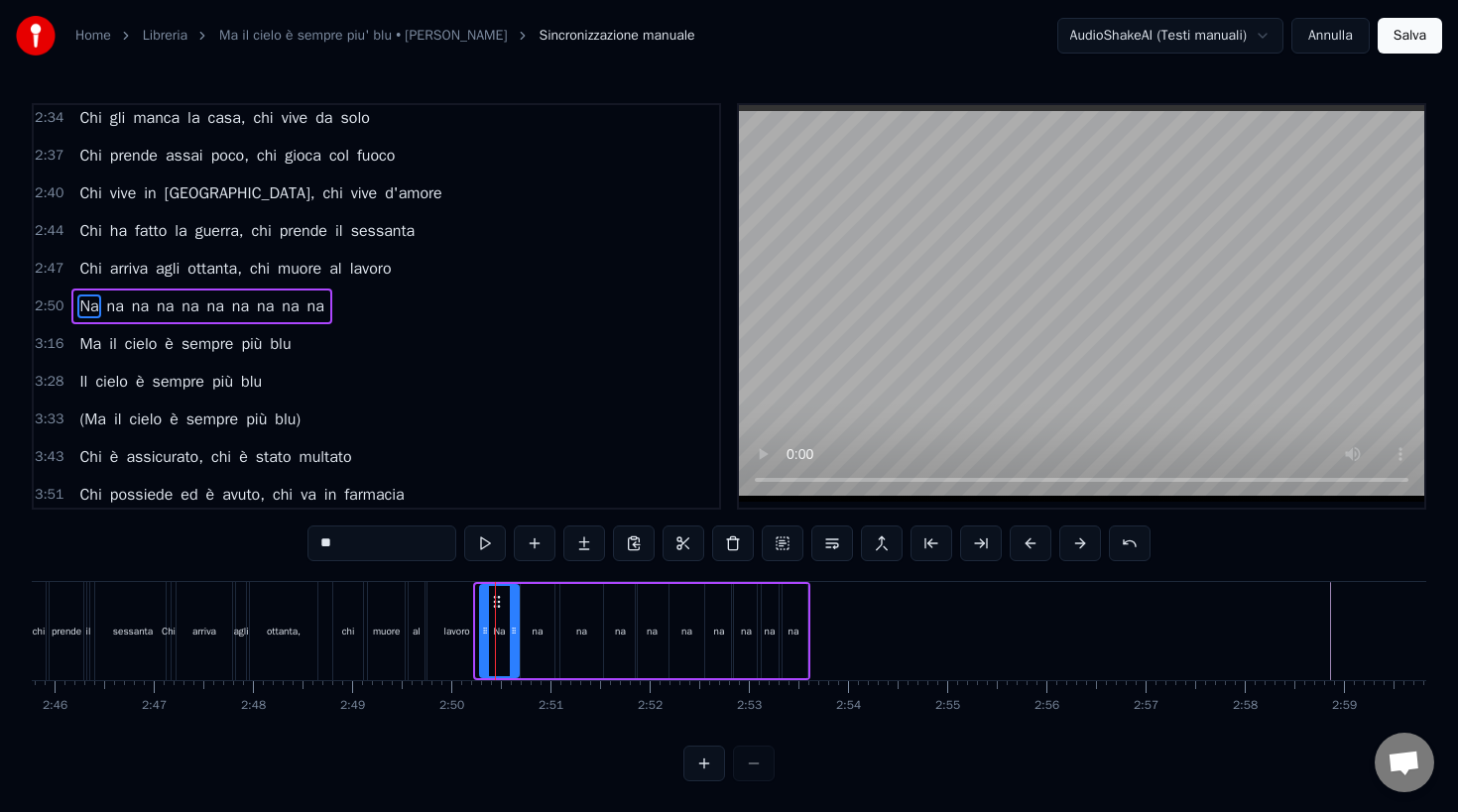 click 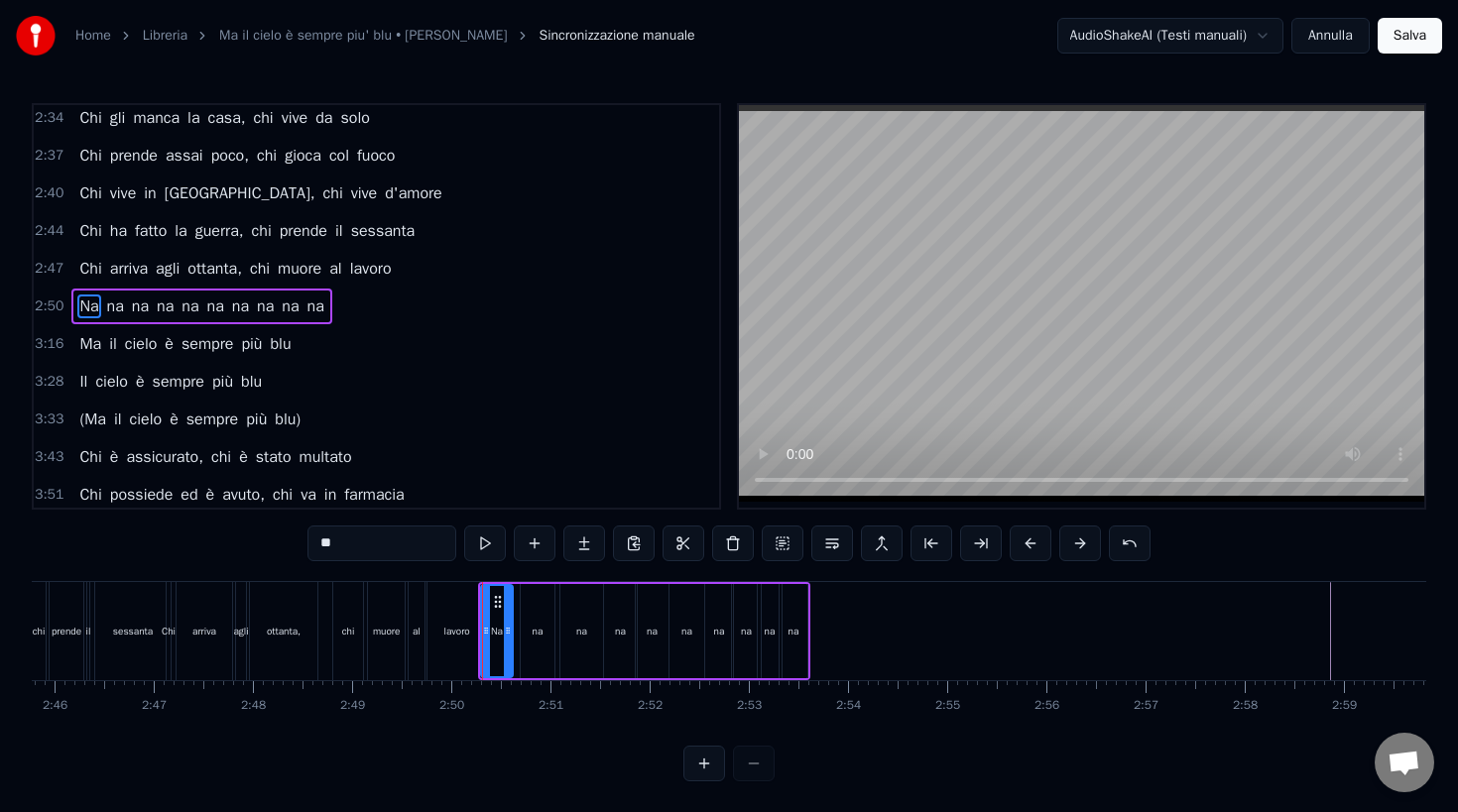 click 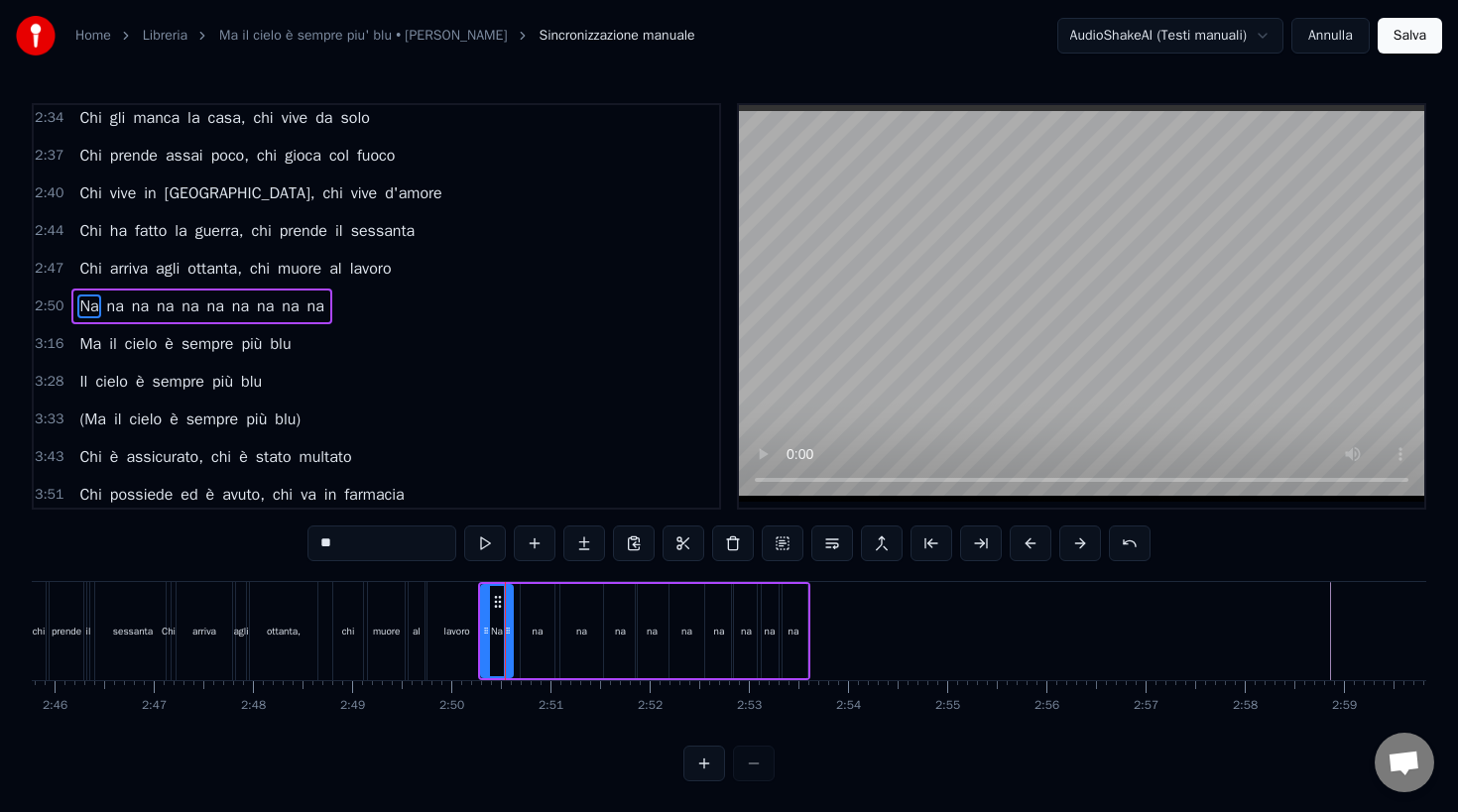 click on "na" at bounding box center [538, 631] 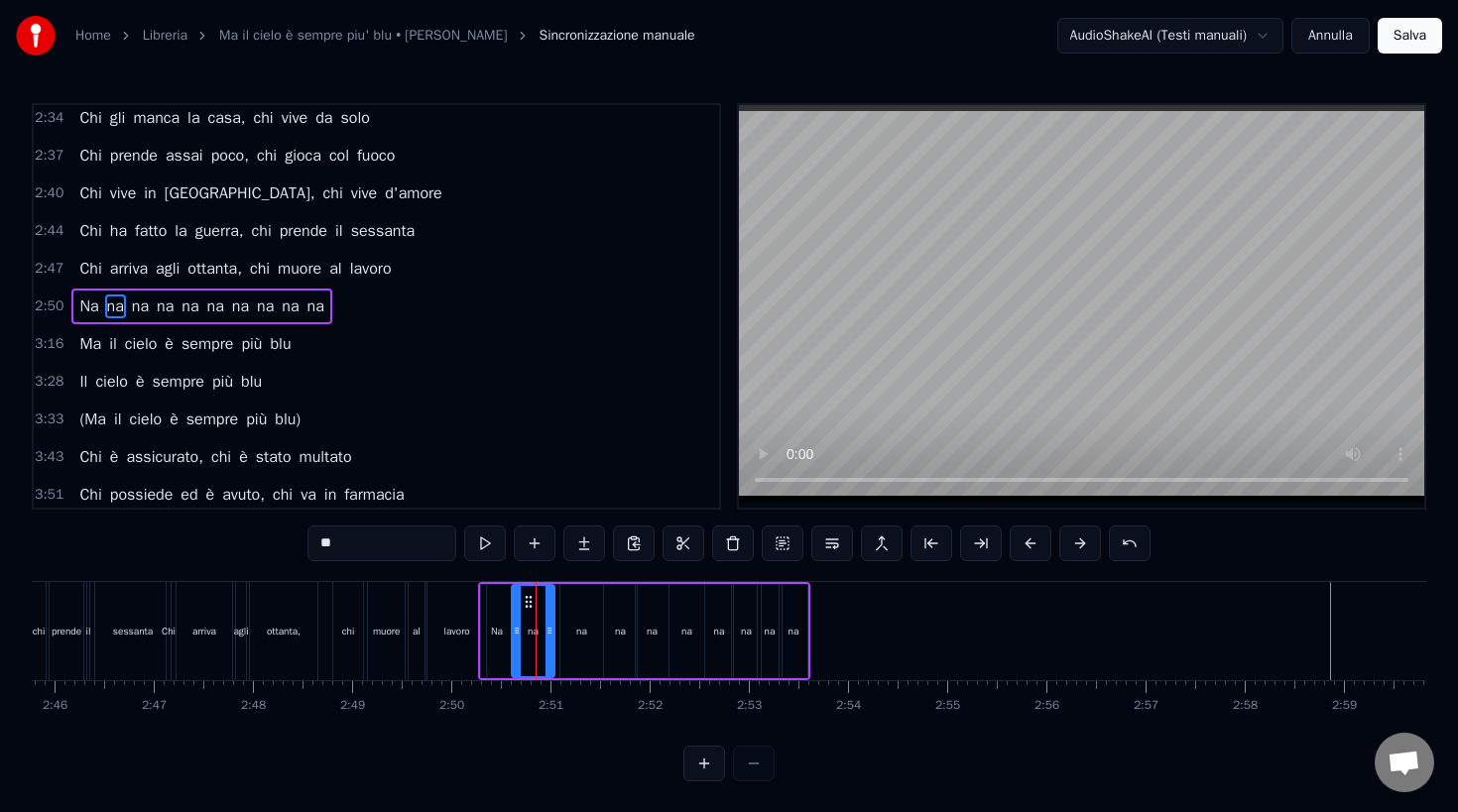 click 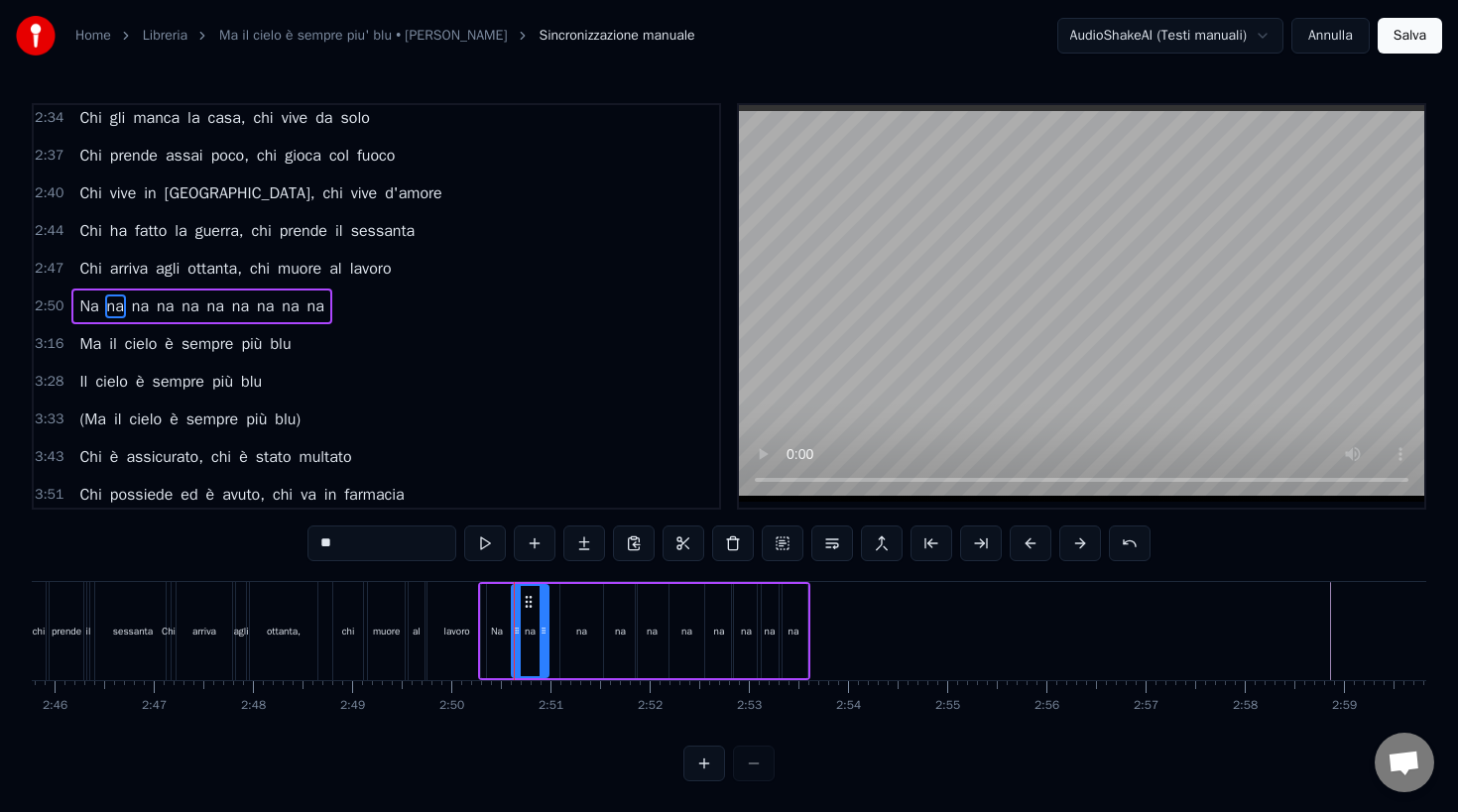 click 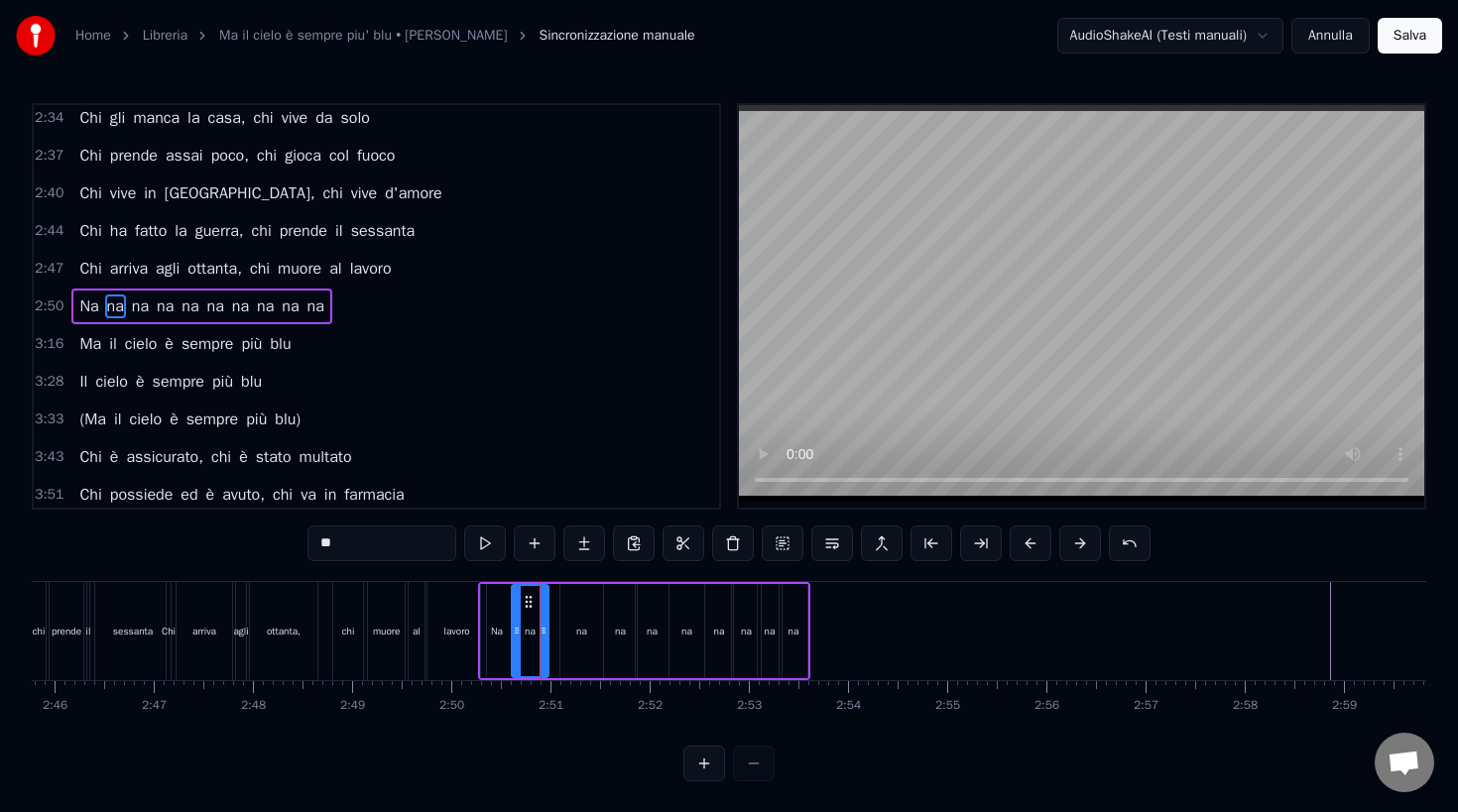 click on "na" at bounding box center [581, 631] 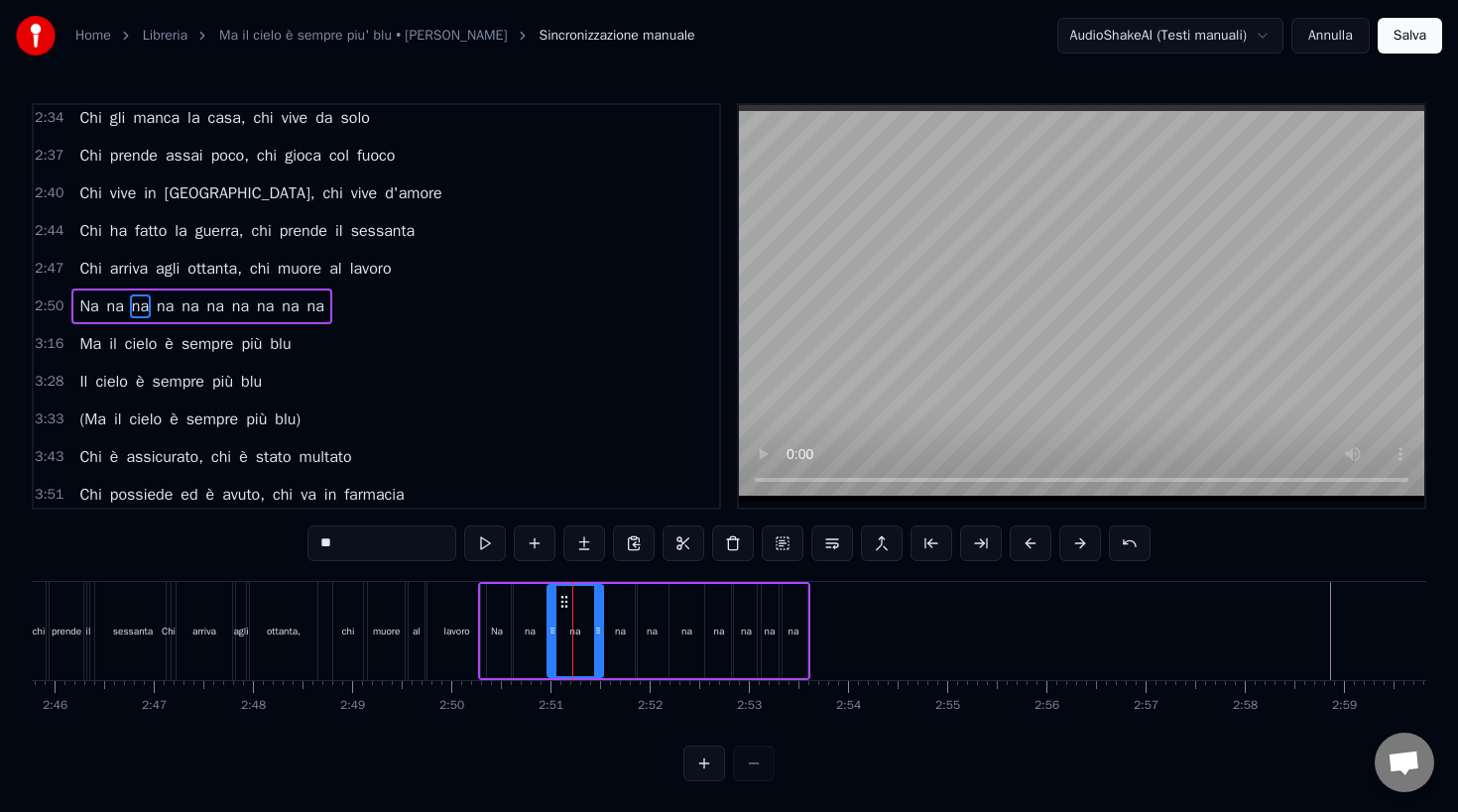 drag, startPoint x: 564, startPoint y: 632, endPoint x: 551, endPoint y: 634, distance: 13.152946 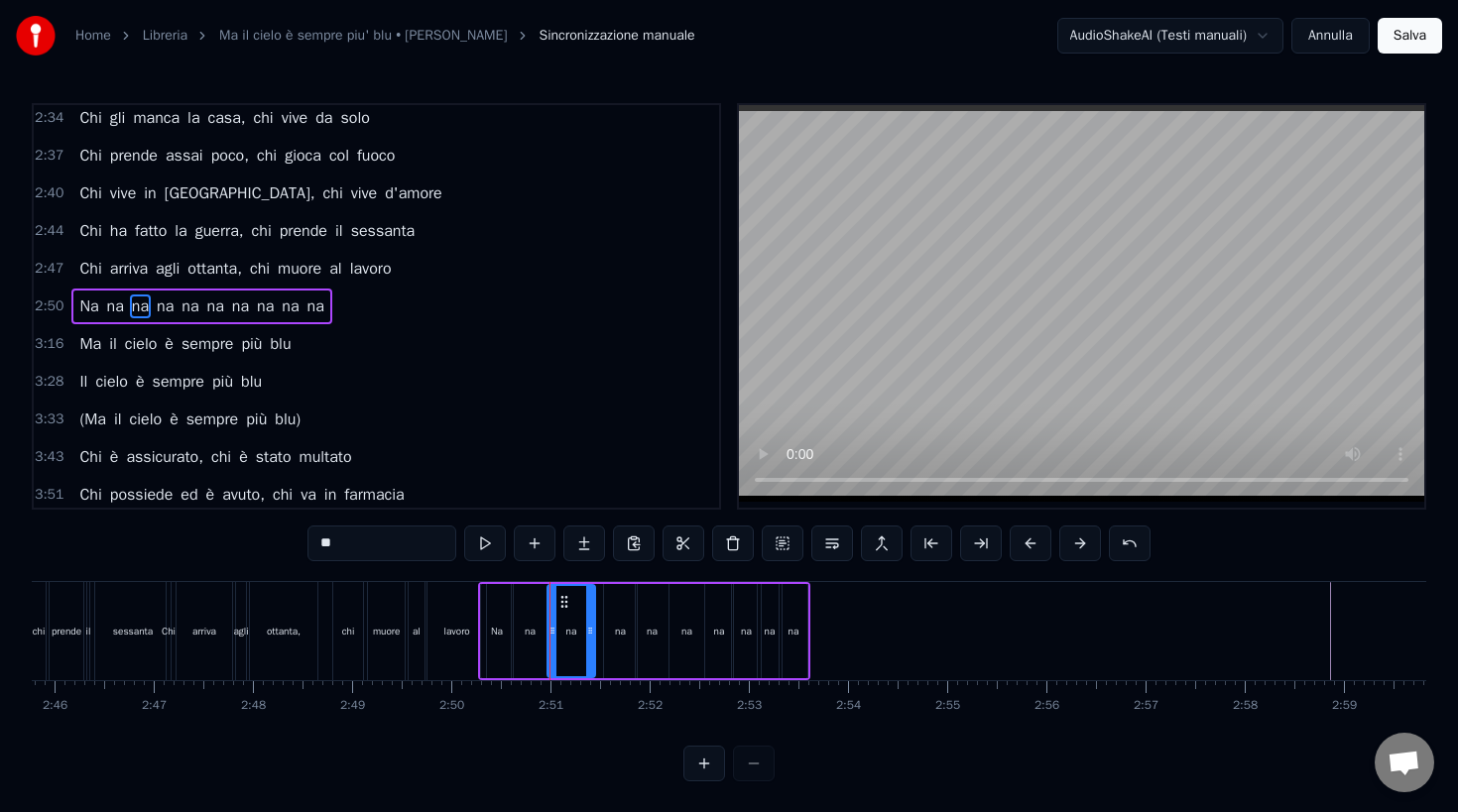 click 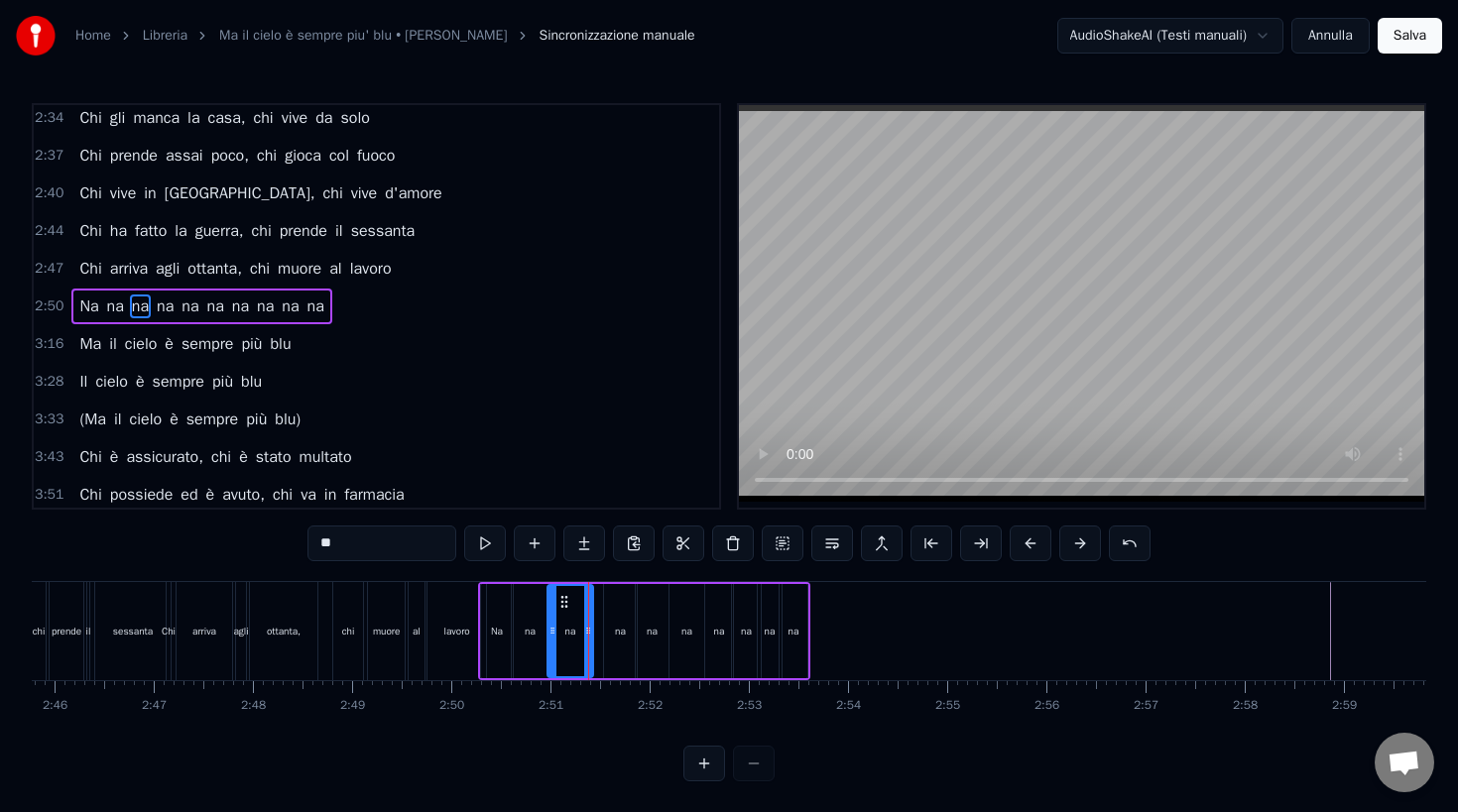 click on "na" at bounding box center (620, 631) 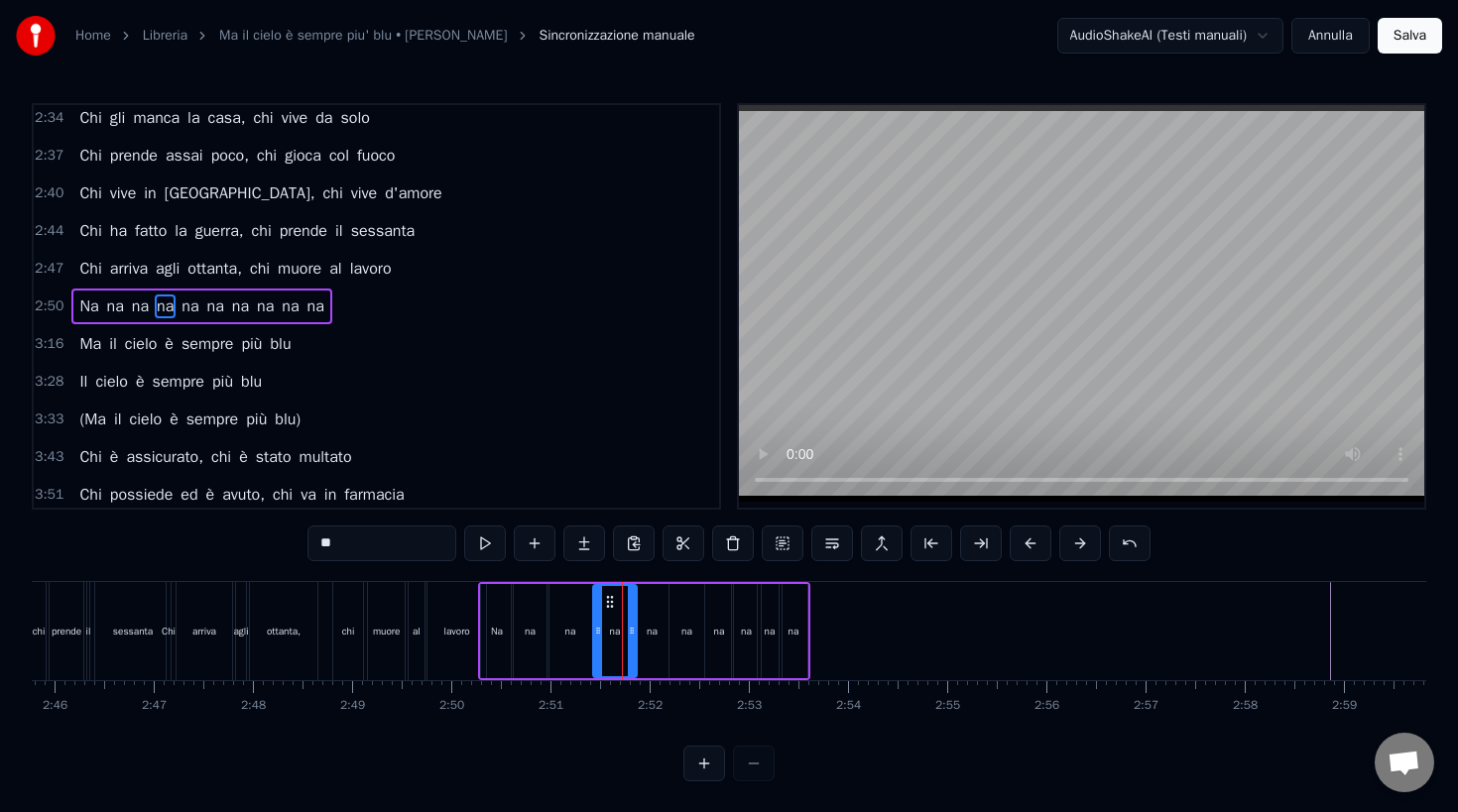 drag, startPoint x: 608, startPoint y: 630, endPoint x: 596, endPoint y: 633, distance: 12.369317 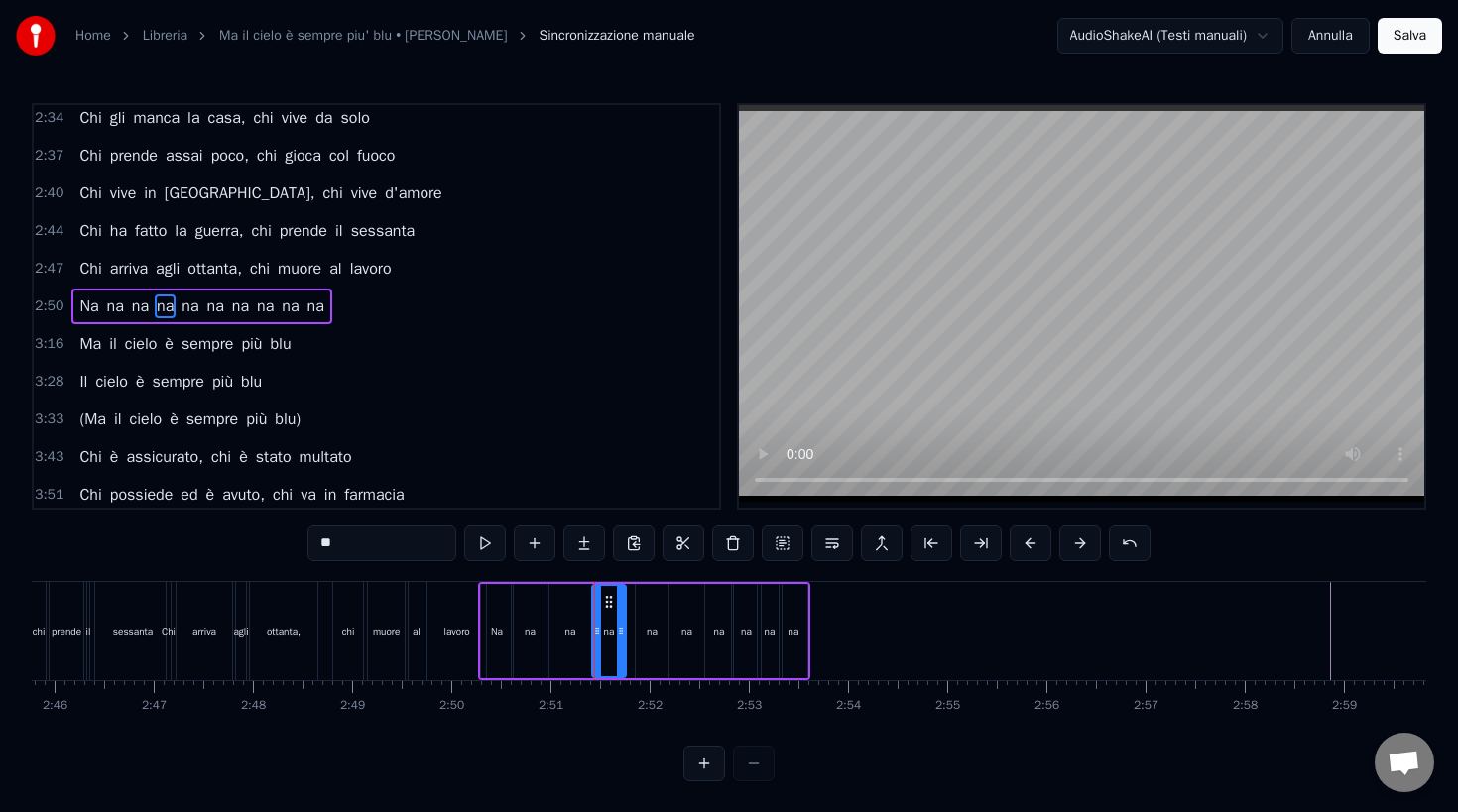 drag, startPoint x: 633, startPoint y: 633, endPoint x: 622, endPoint y: 633, distance: 11 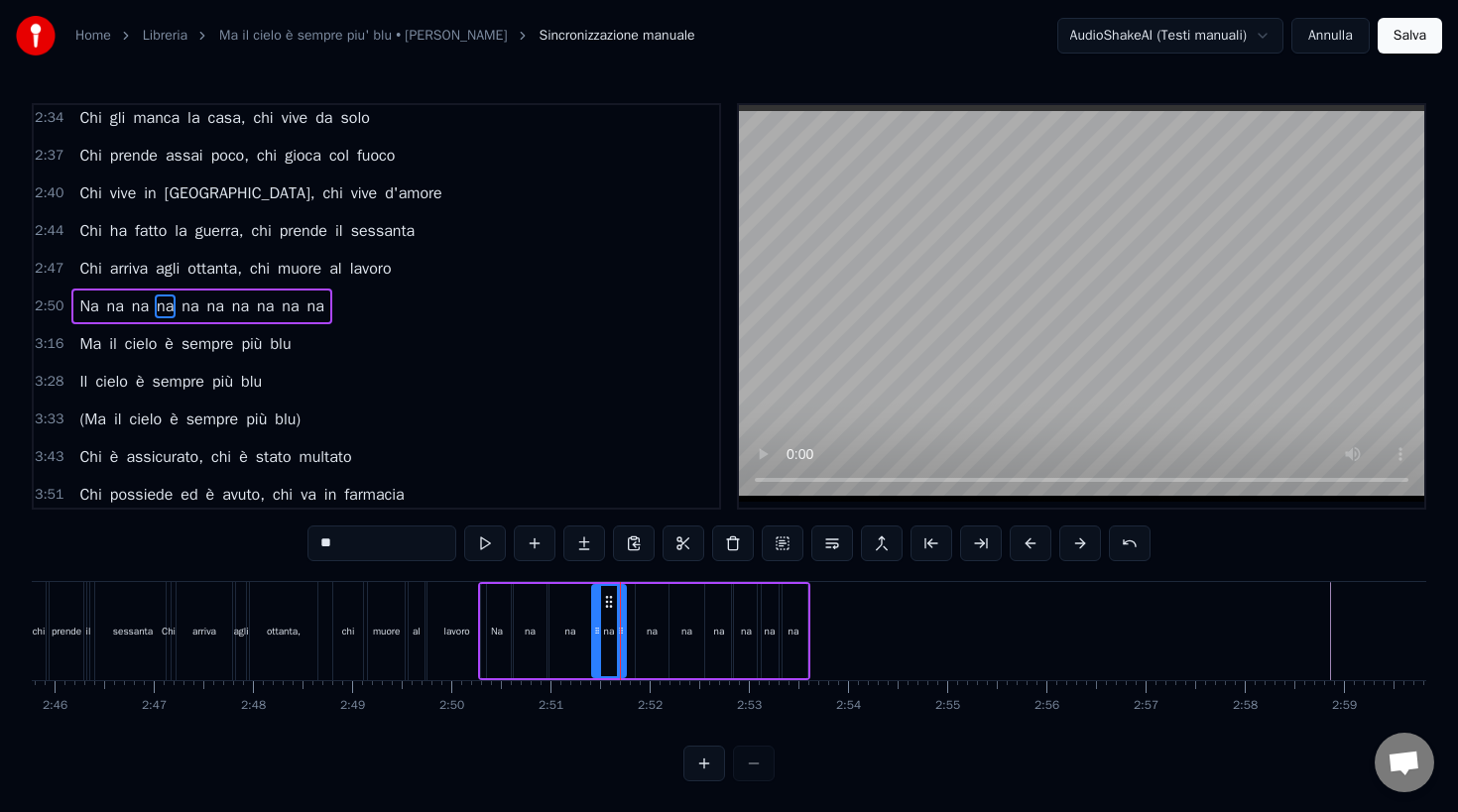 click on "na" at bounding box center (652, 631) 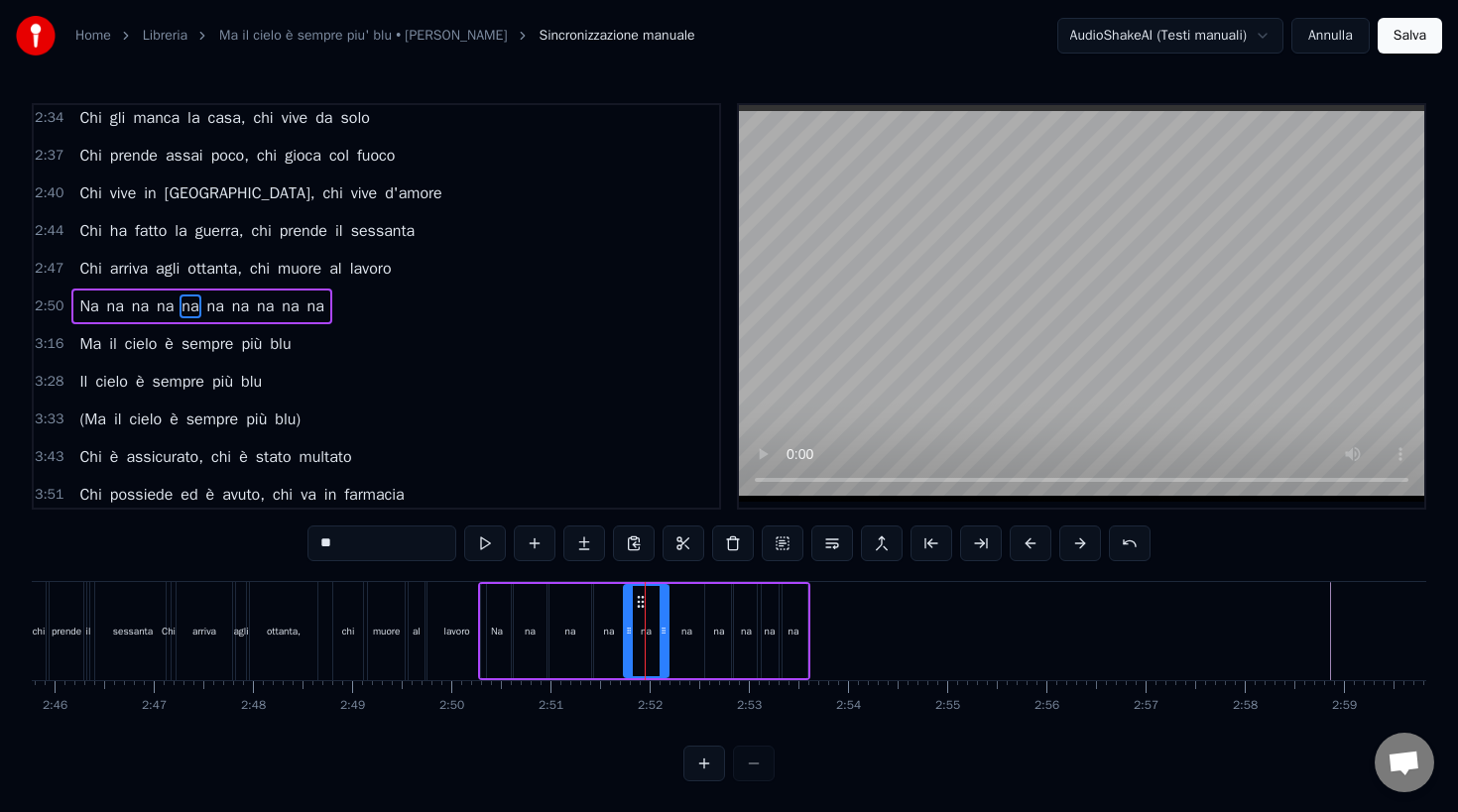 drag, startPoint x: 639, startPoint y: 633, endPoint x: 627, endPoint y: 633, distance: 12 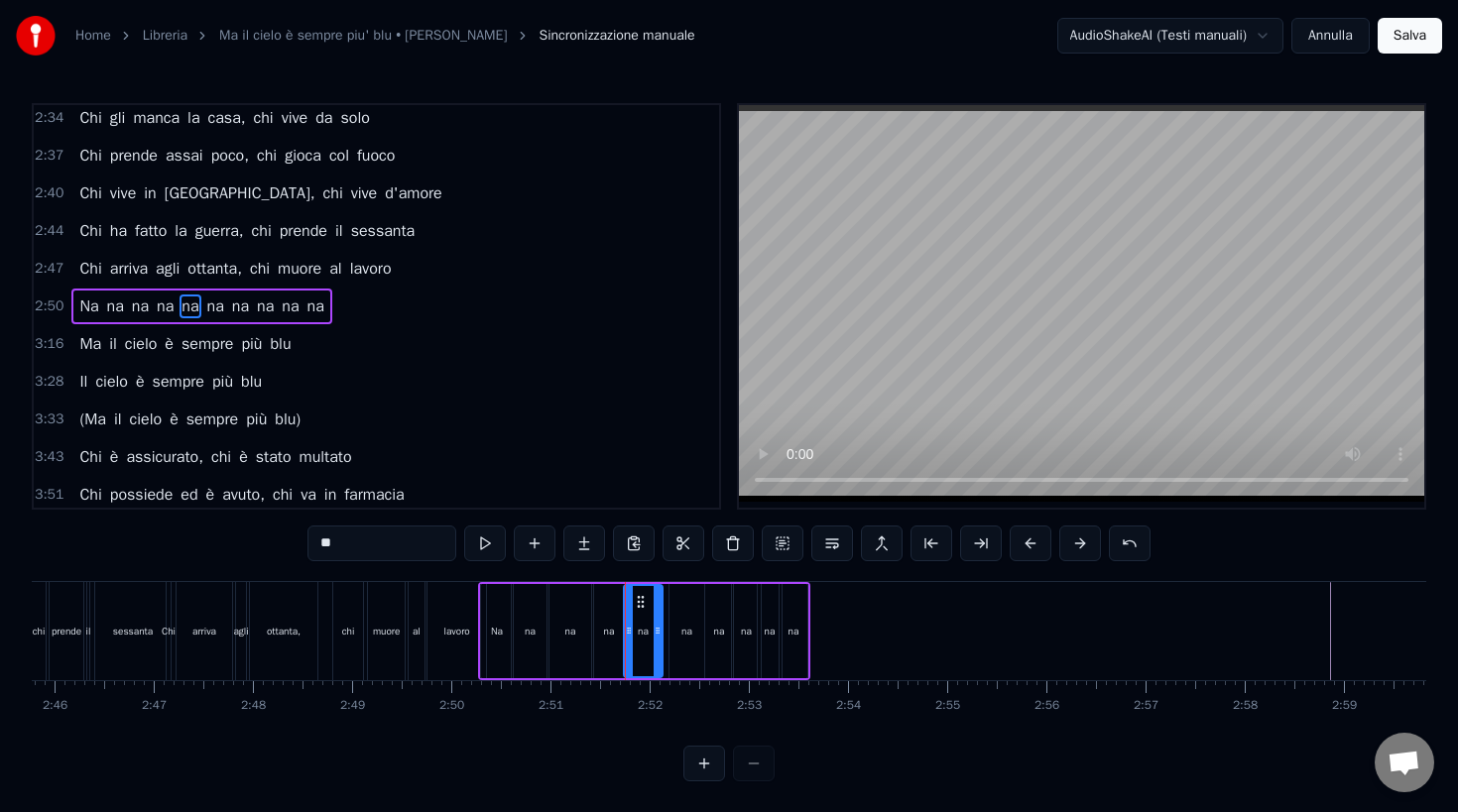 click 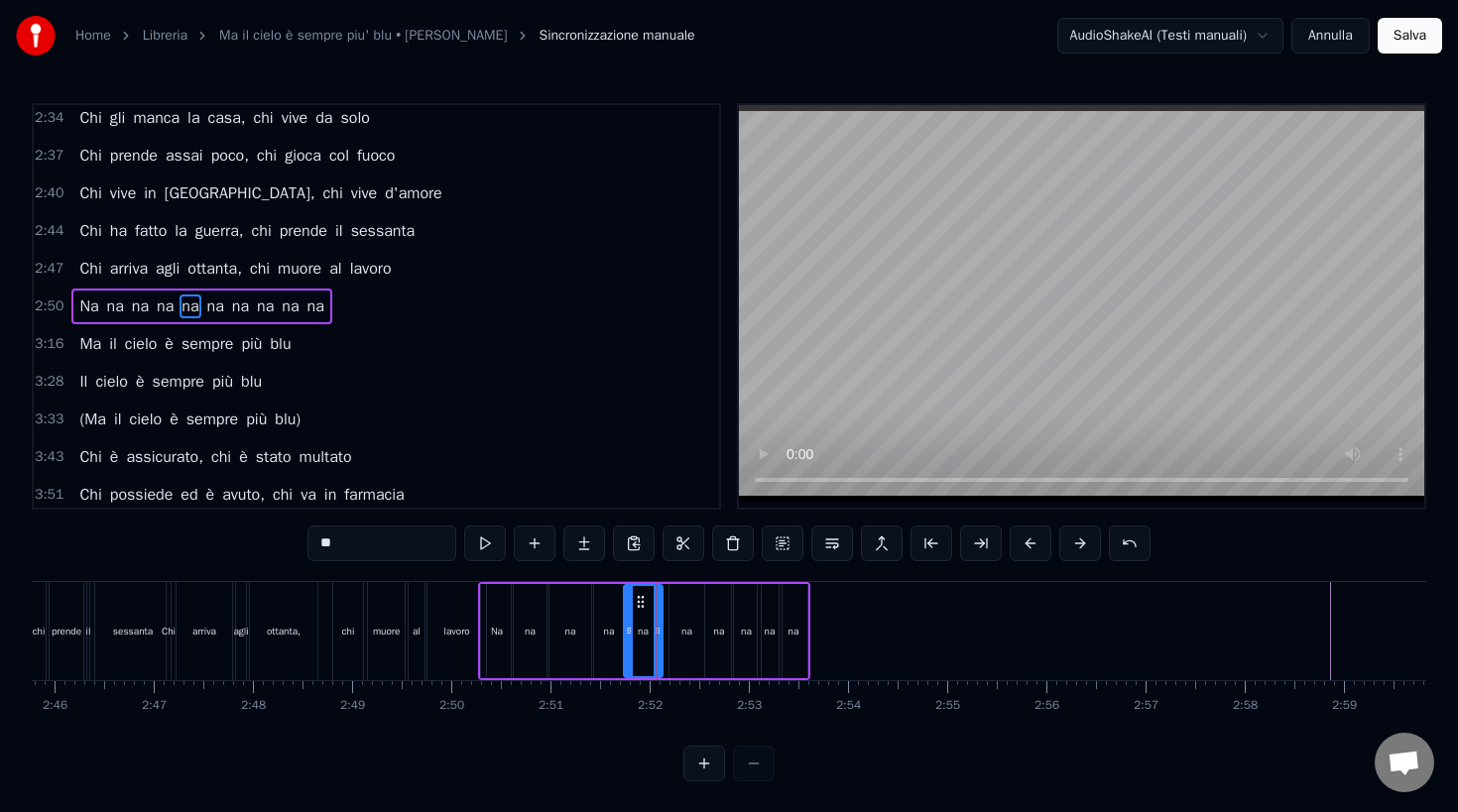 click on "na" at bounding box center [686, 631] 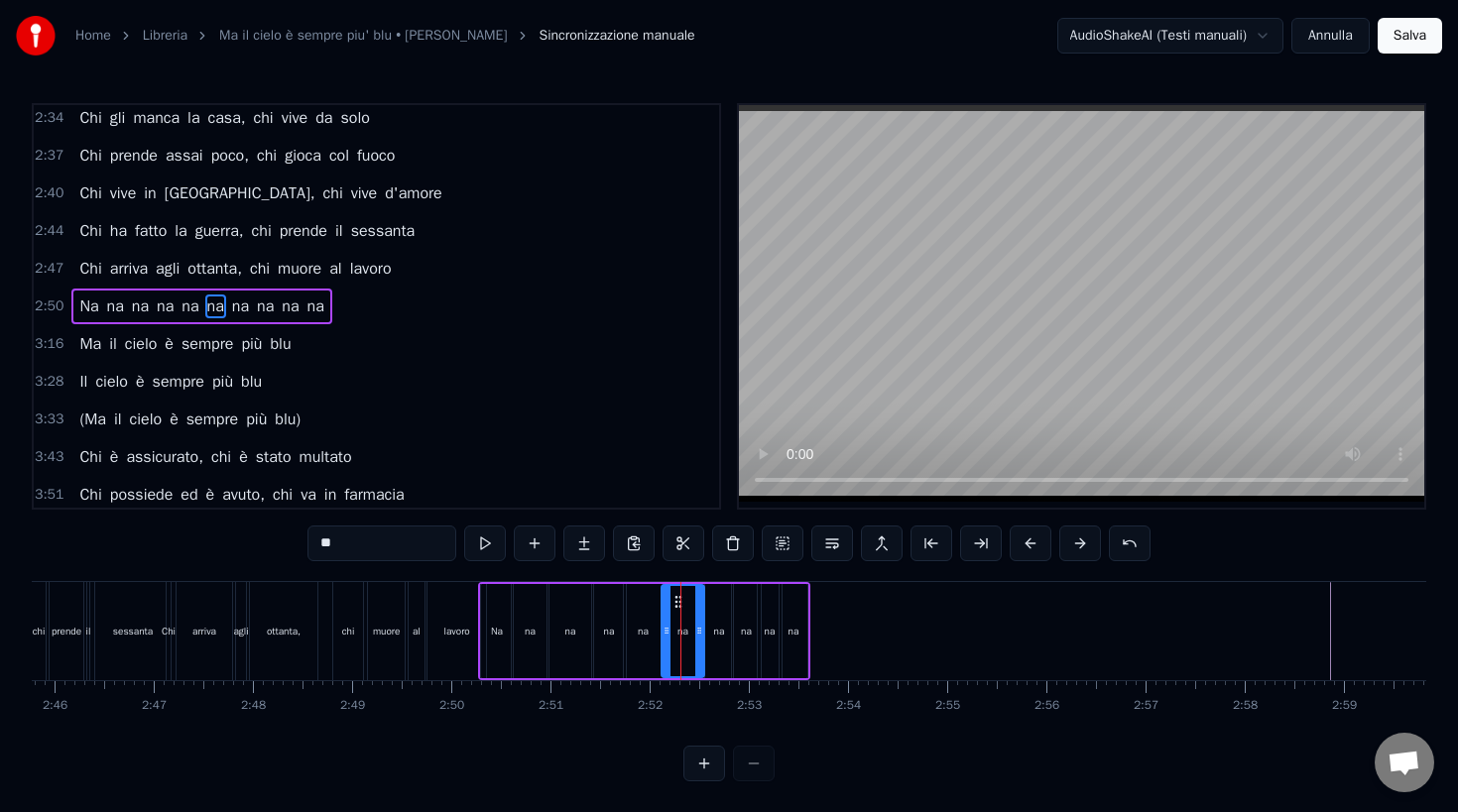 click 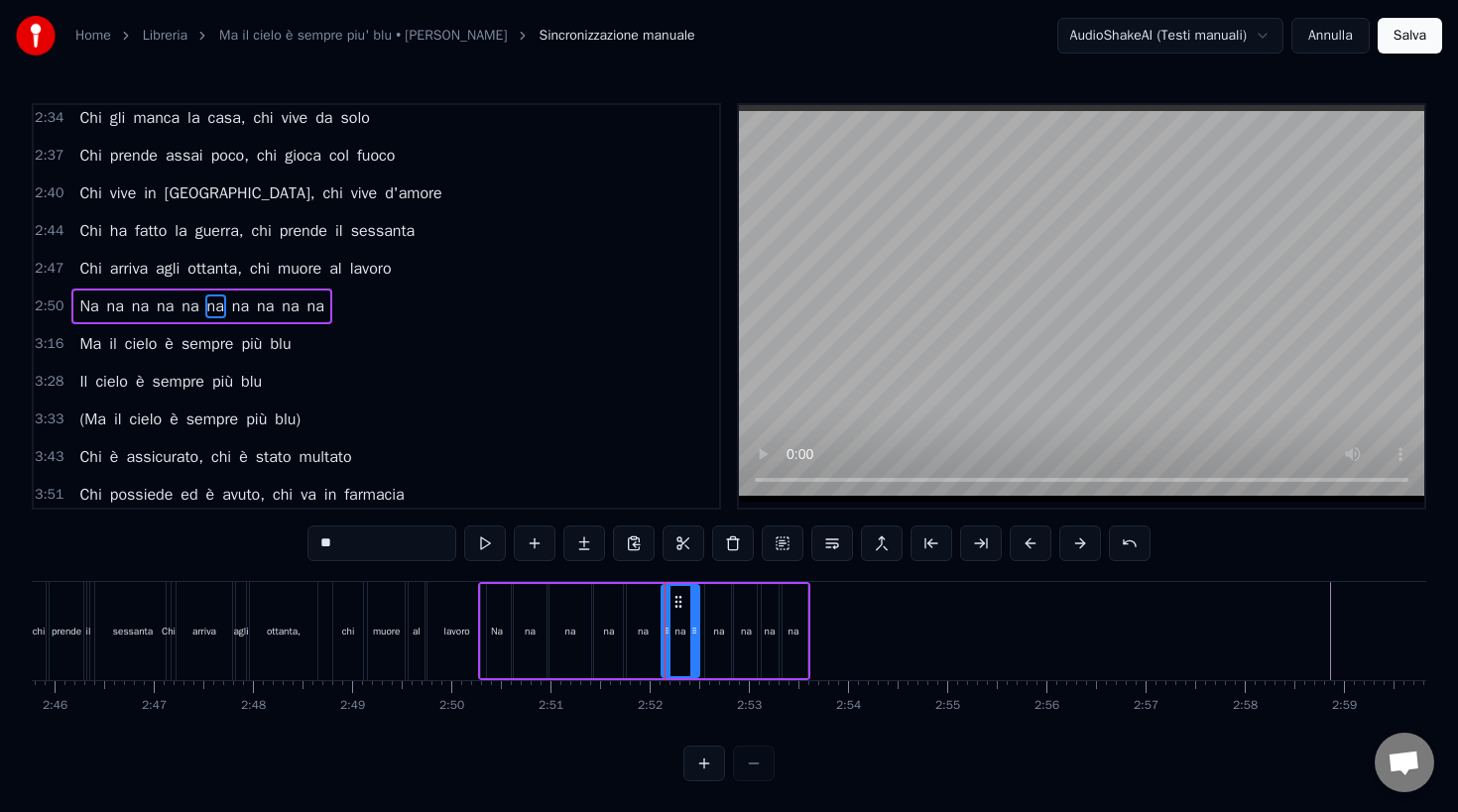 click 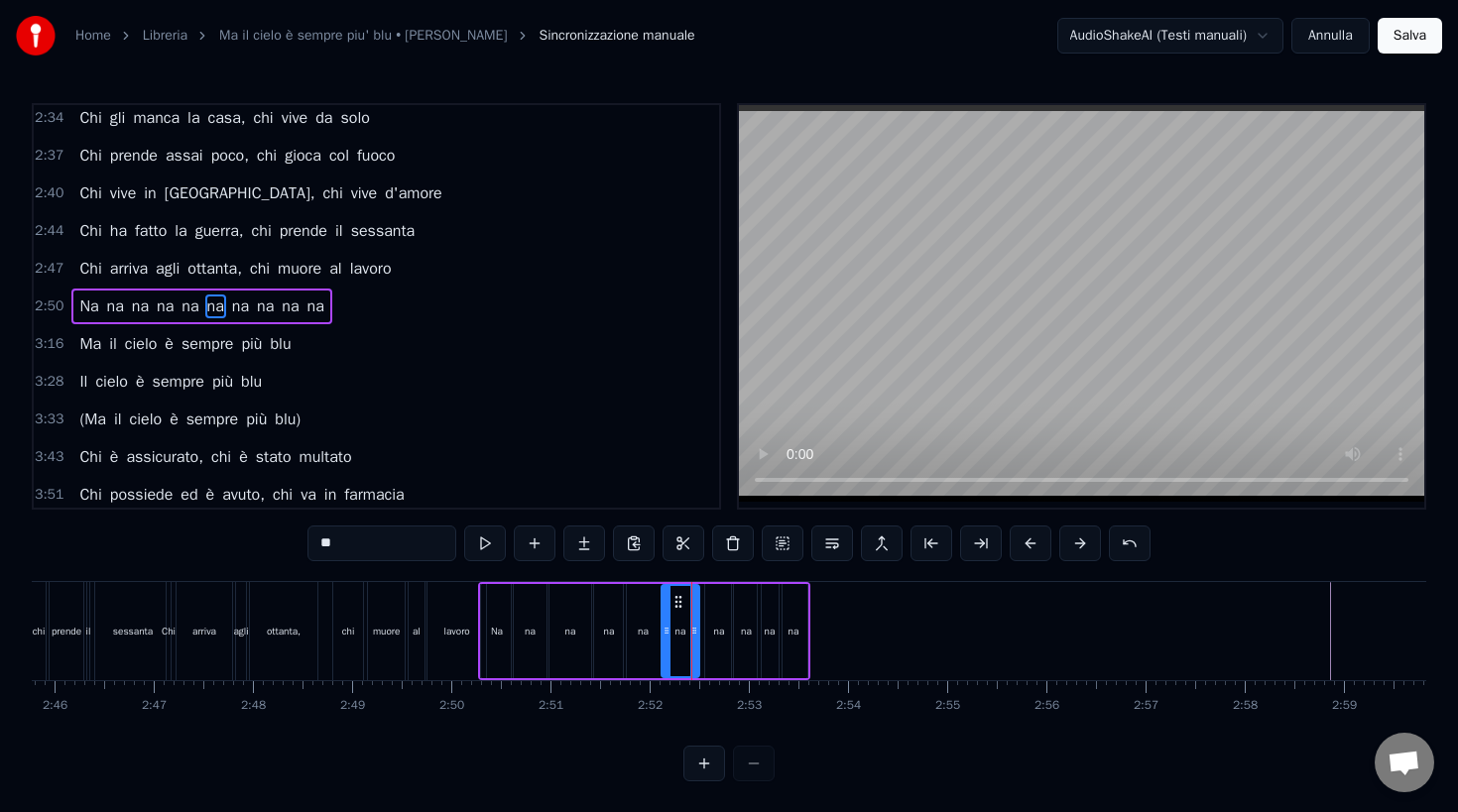 click on "na" at bounding box center [719, 631] 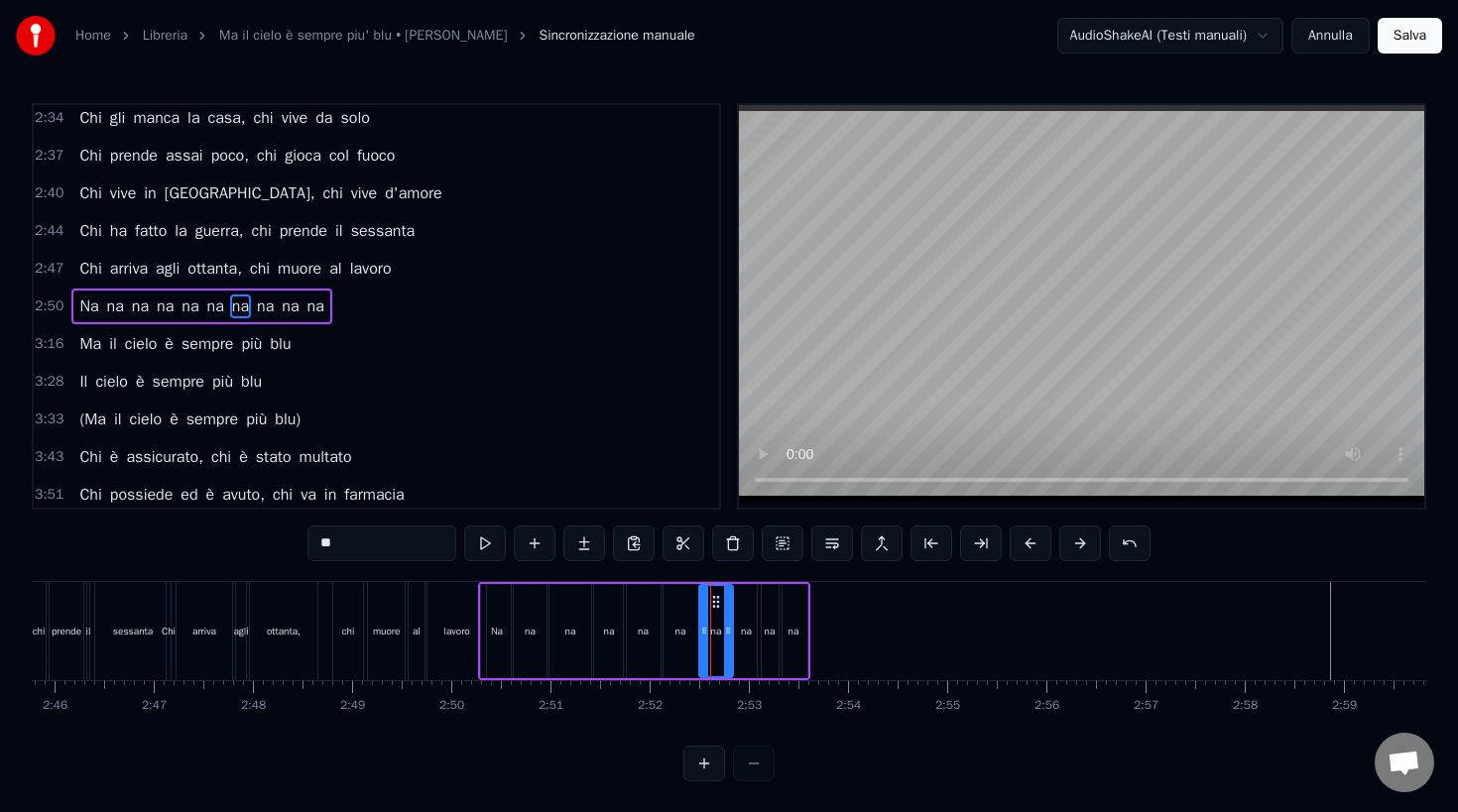 click 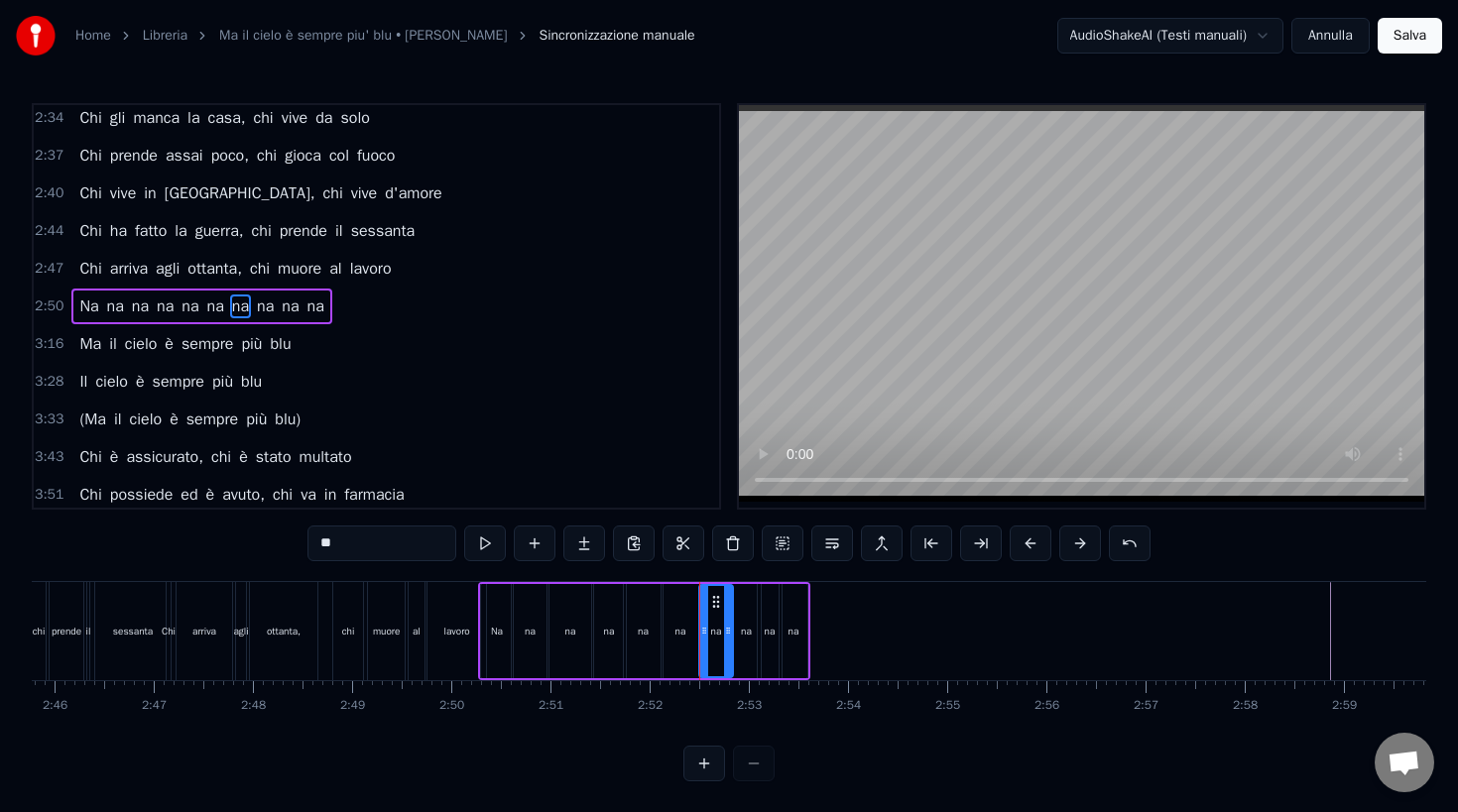 click on "na" at bounding box center [746, 631] 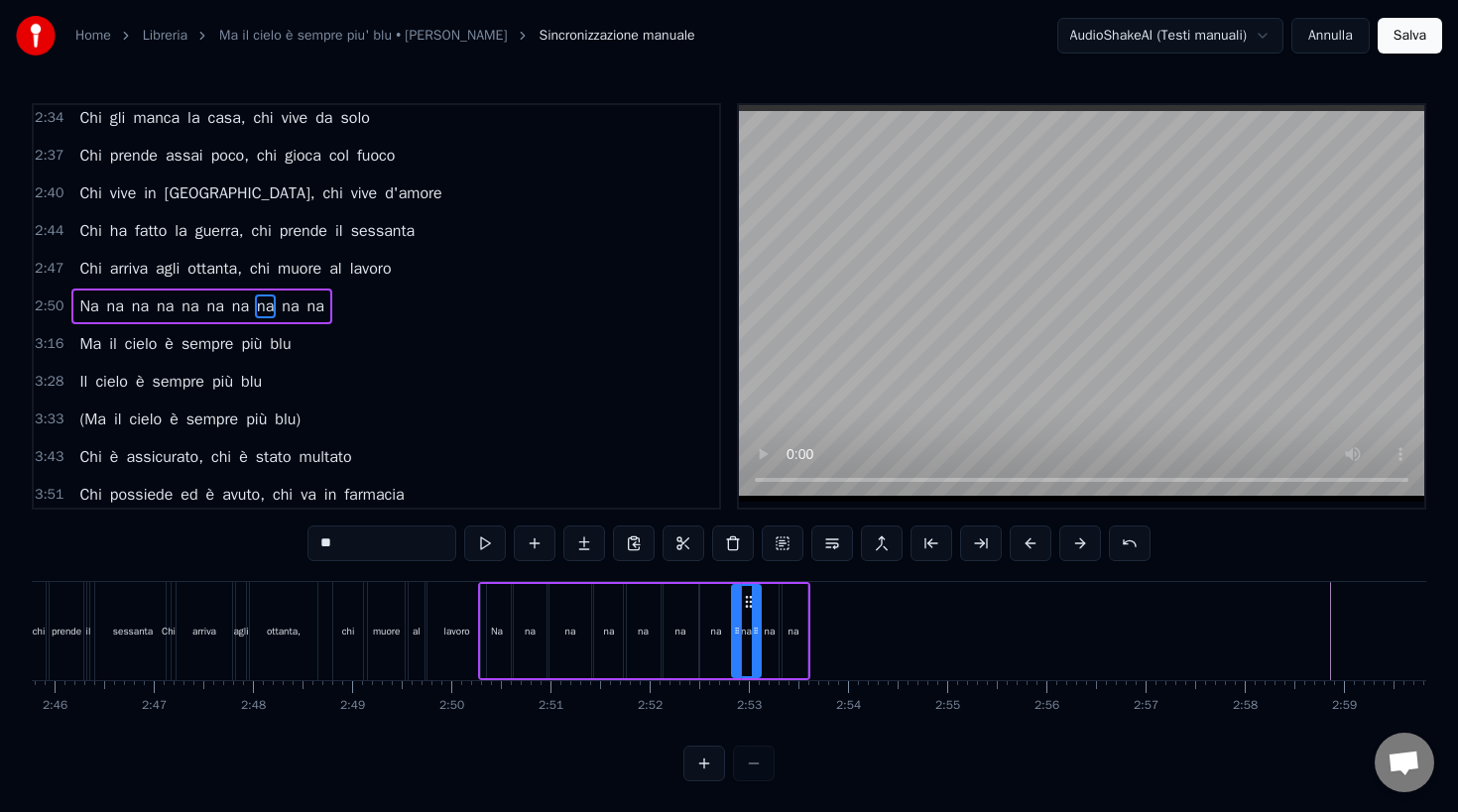 click on "na" at bounding box center [770, 631] 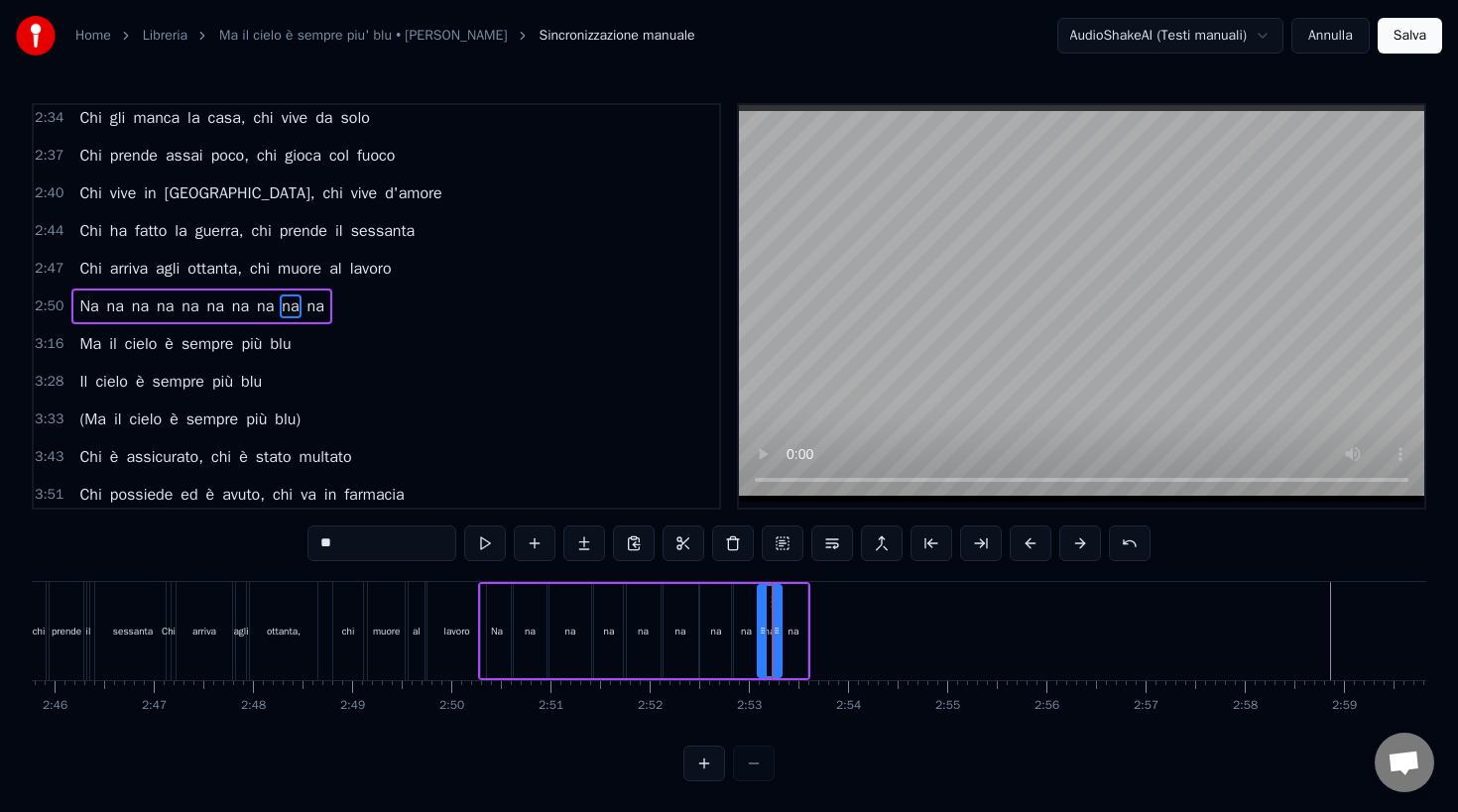 click on "na" at bounding box center (793, 631) 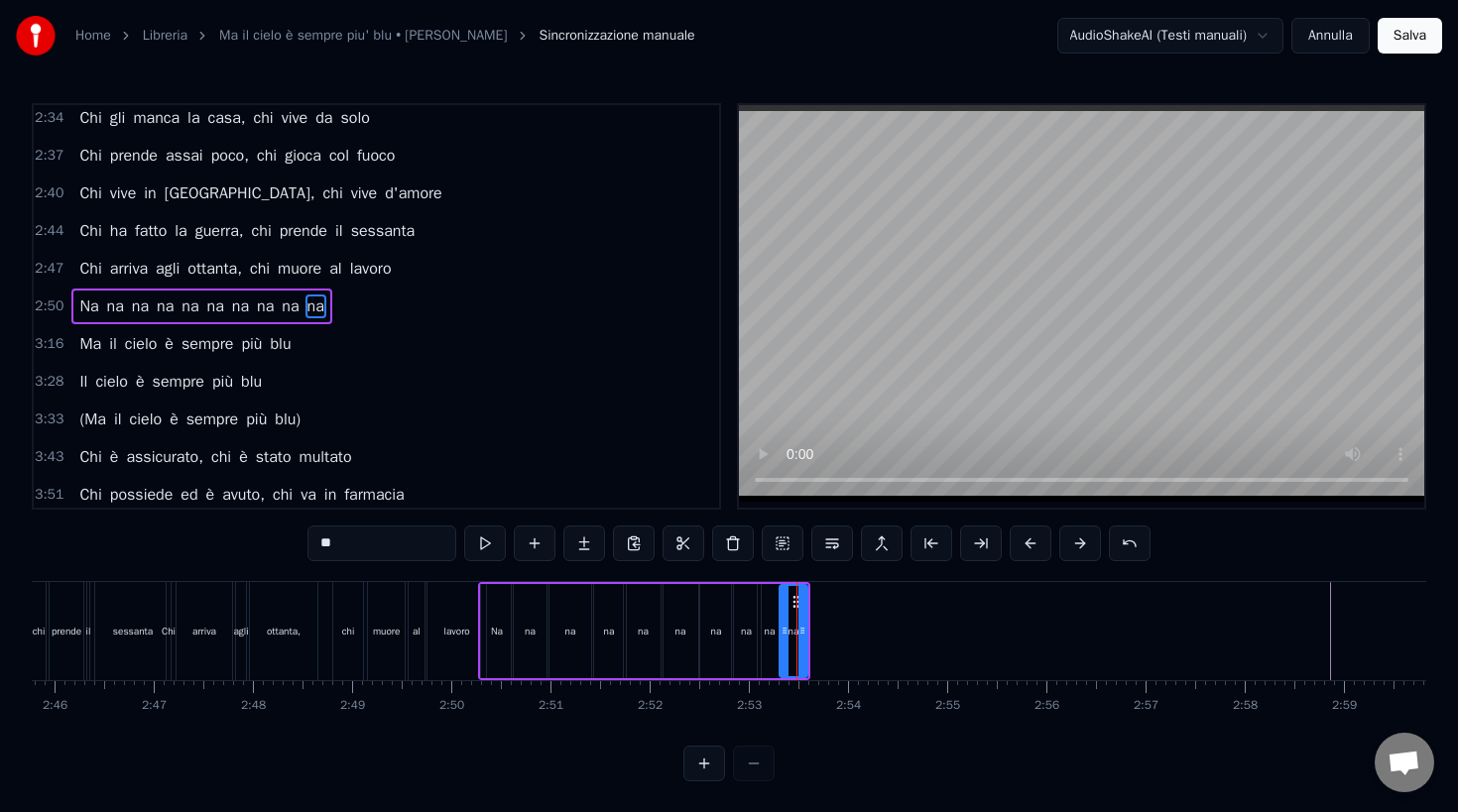 click on "chi" at bounding box center [347, 631] 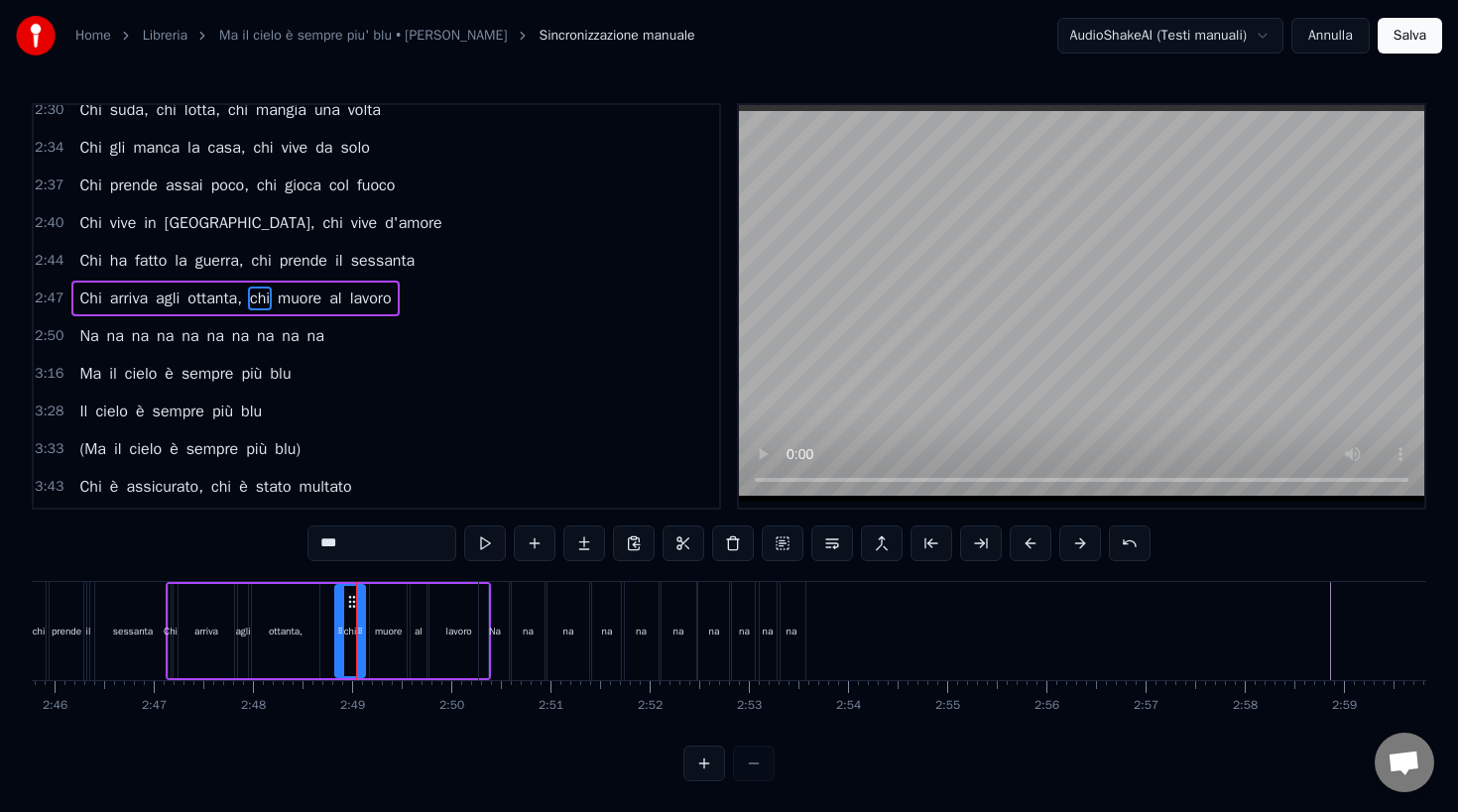 scroll, scrollTop: 797, scrollLeft: 0, axis: vertical 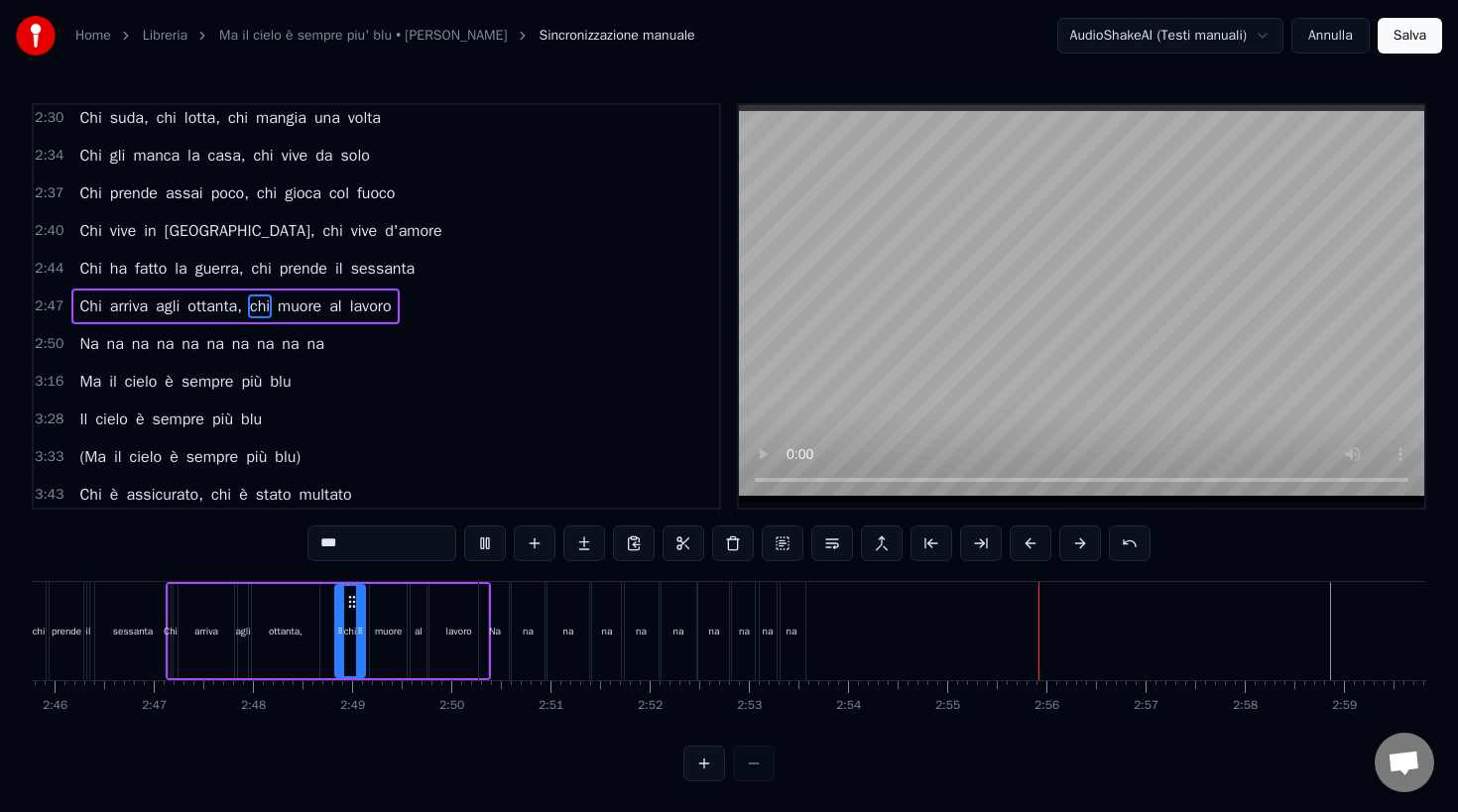 click at bounding box center [8503, 631] 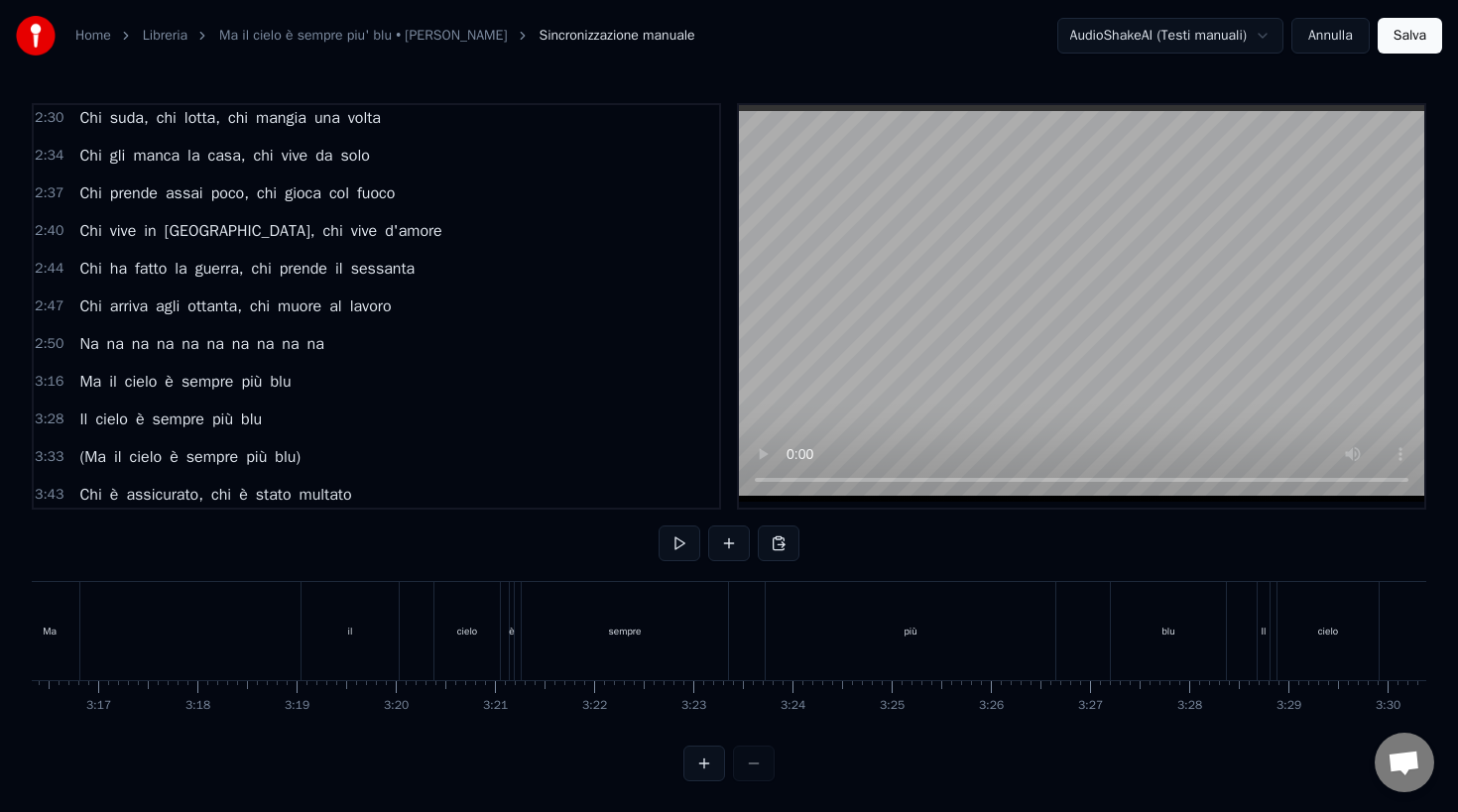 scroll, scrollTop: 0, scrollLeft: 19510, axis: horizontal 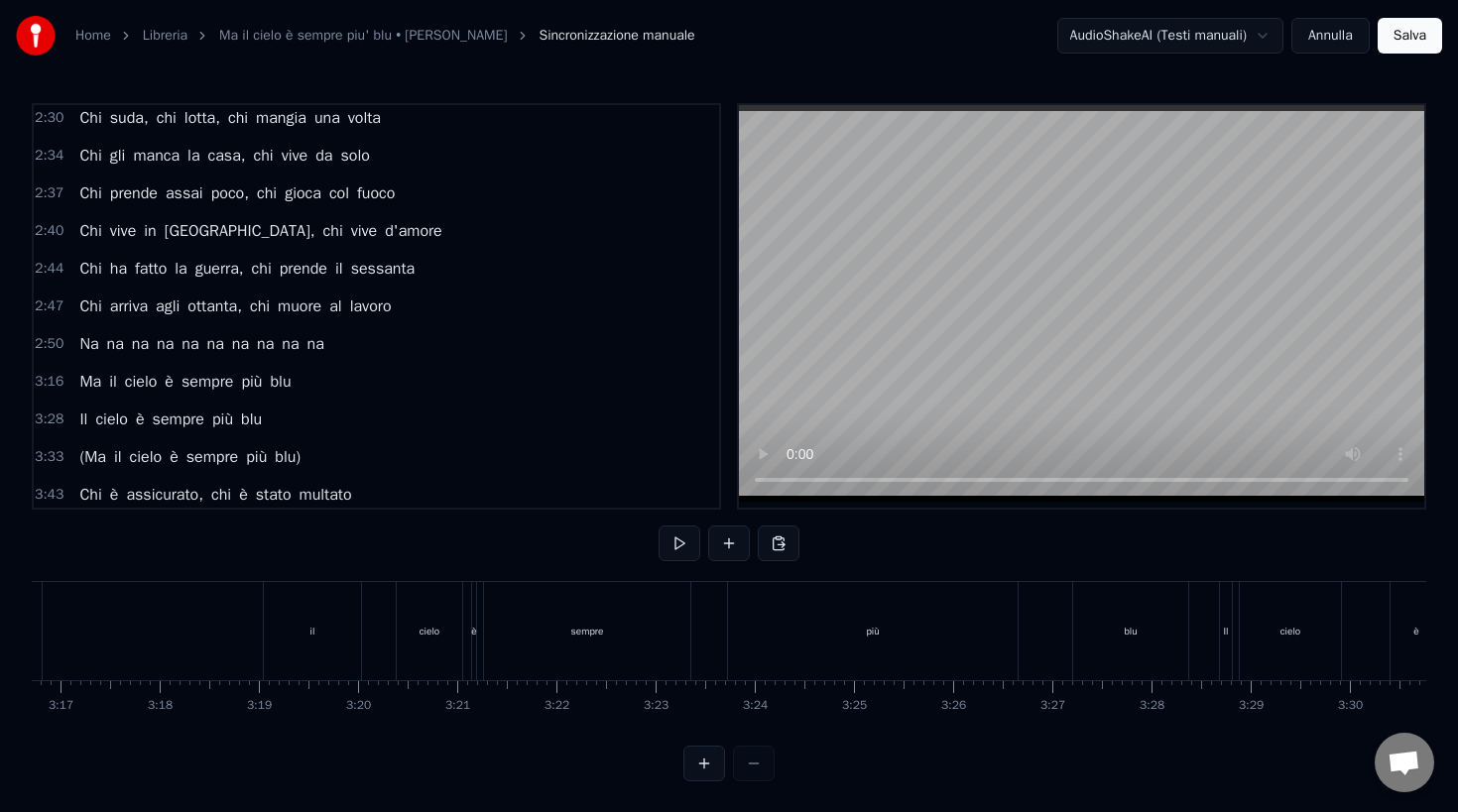 click on "blu" at bounding box center [1131, 631] 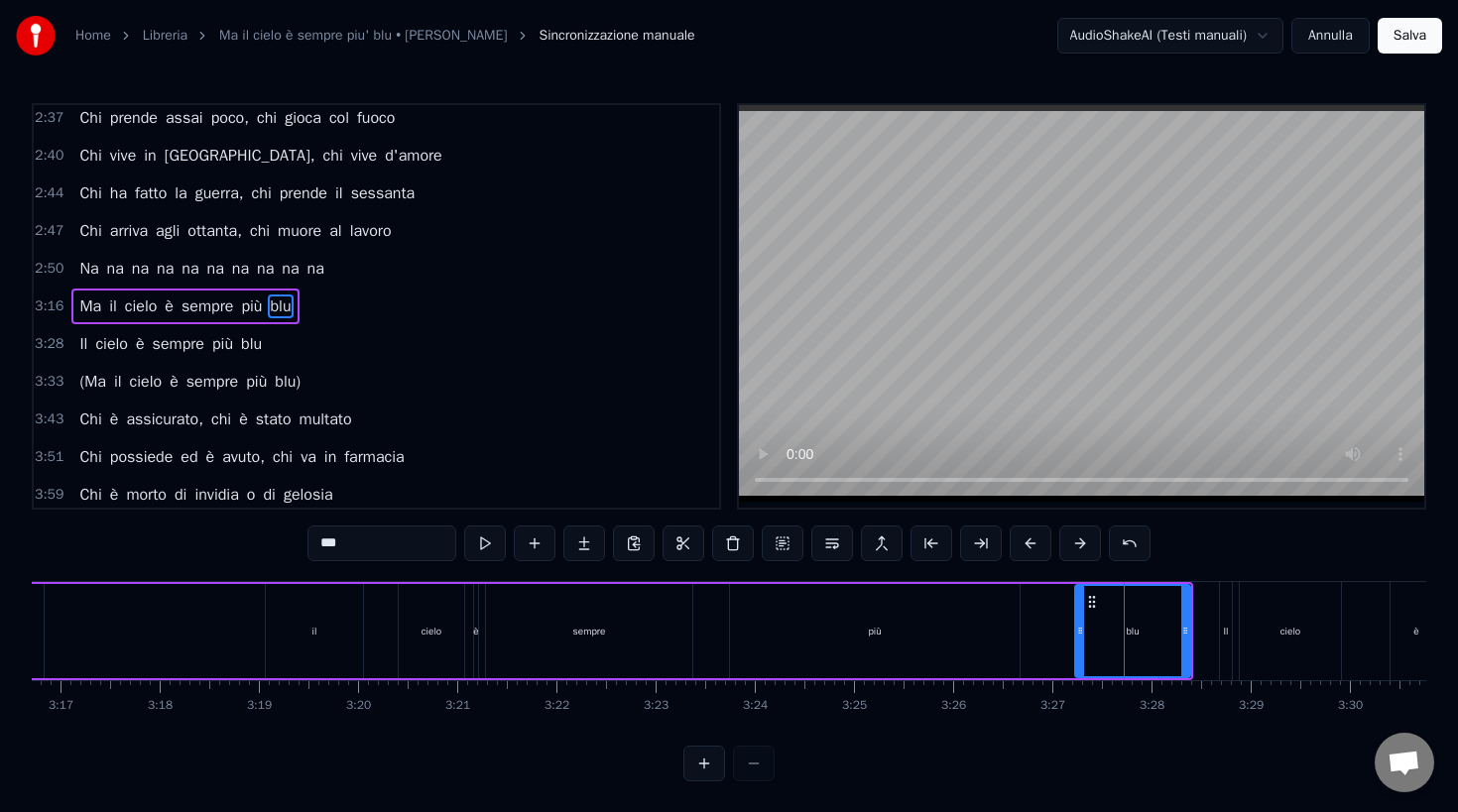 scroll, scrollTop: 872, scrollLeft: 0, axis: vertical 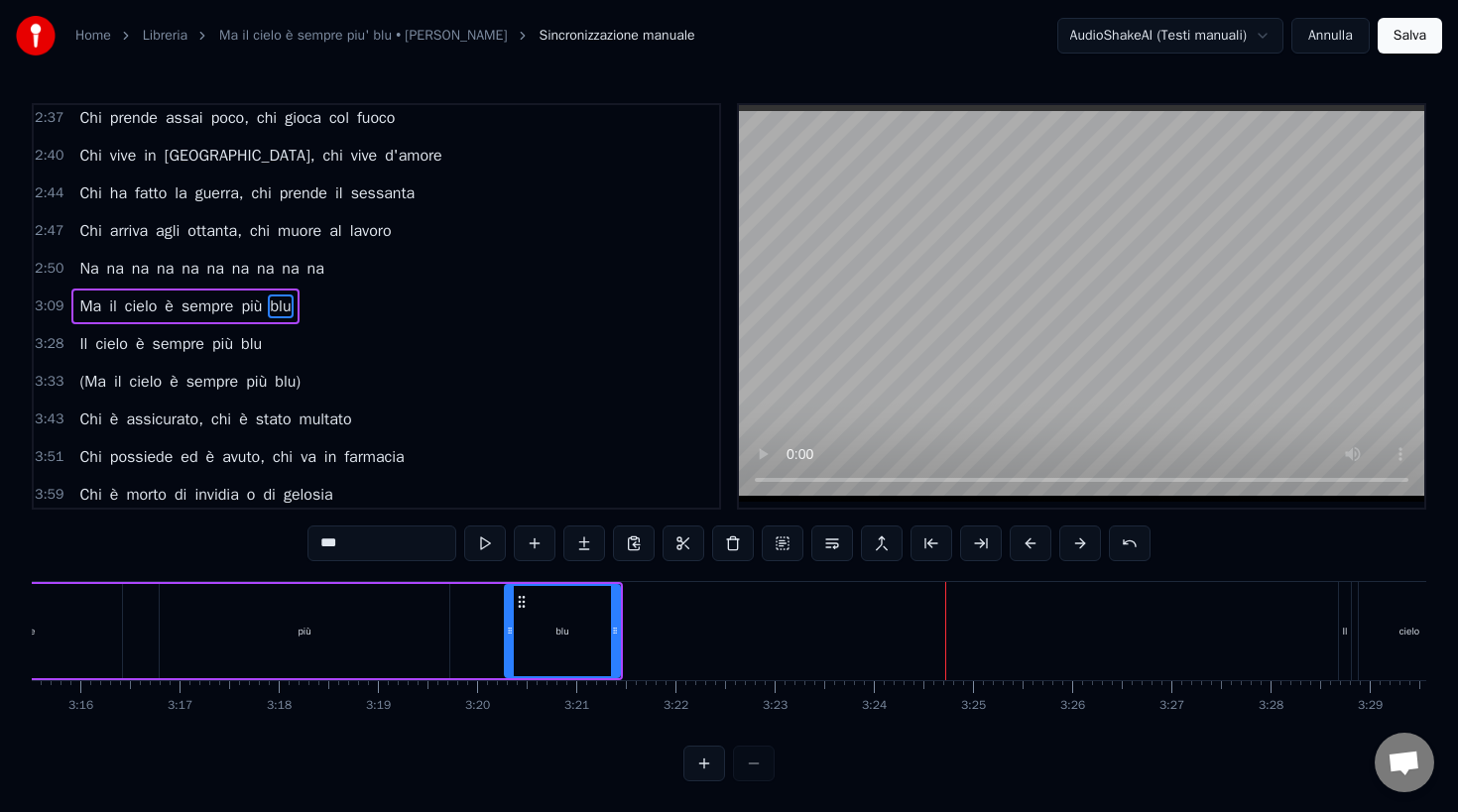 click at bounding box center (729, 763) 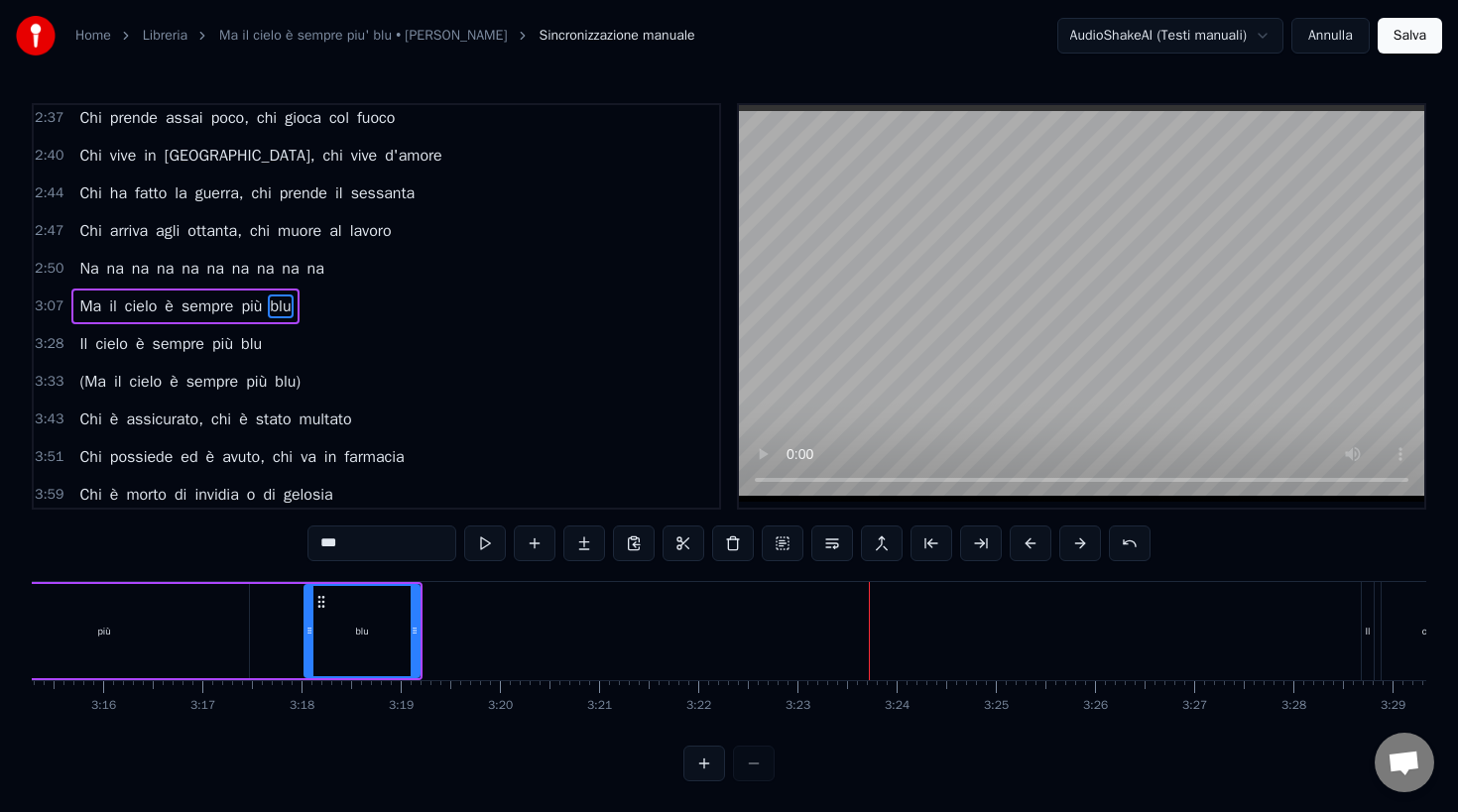 scroll, scrollTop: 0, scrollLeft: 19314, axis: horizontal 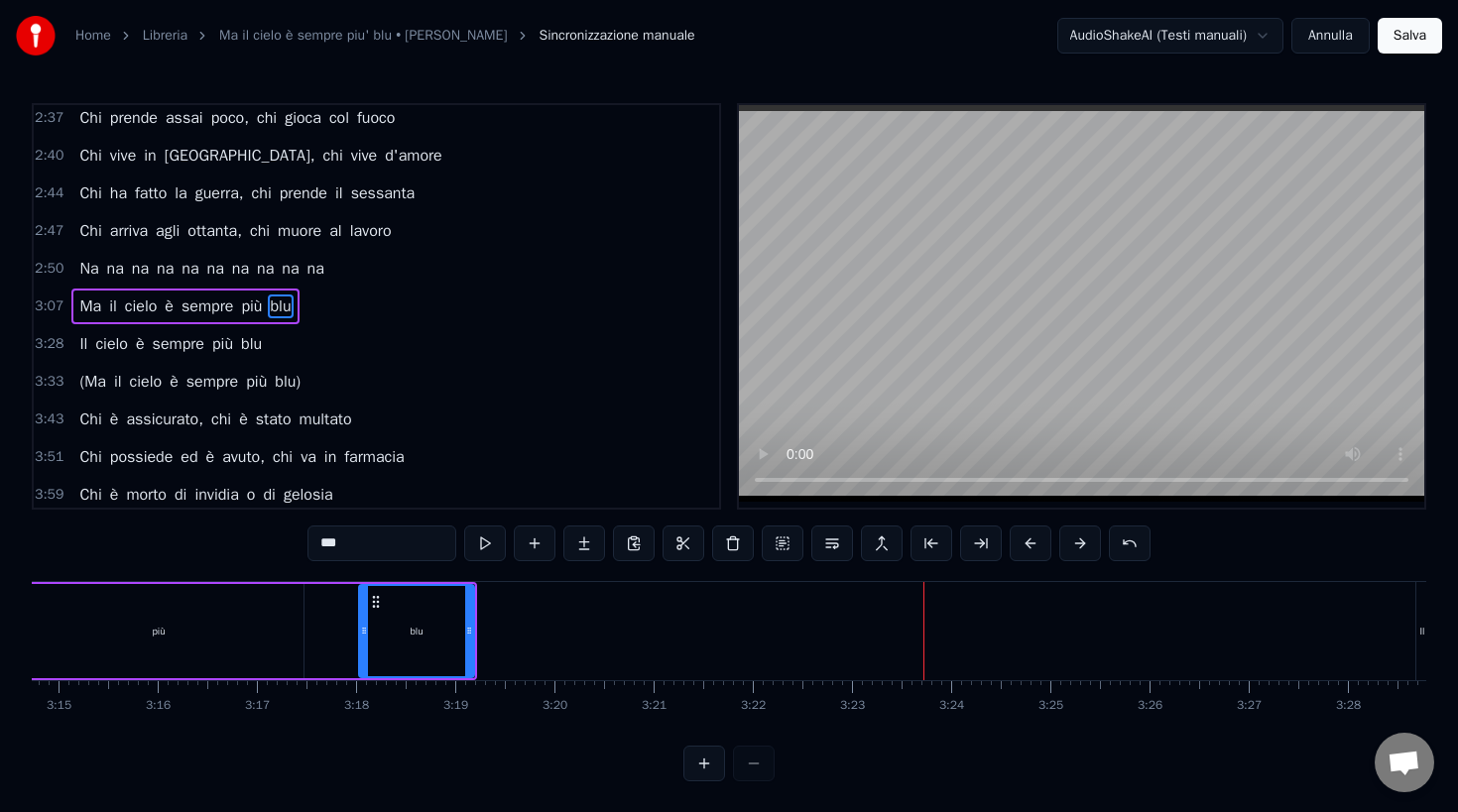 click on "blu" at bounding box center [417, 631] 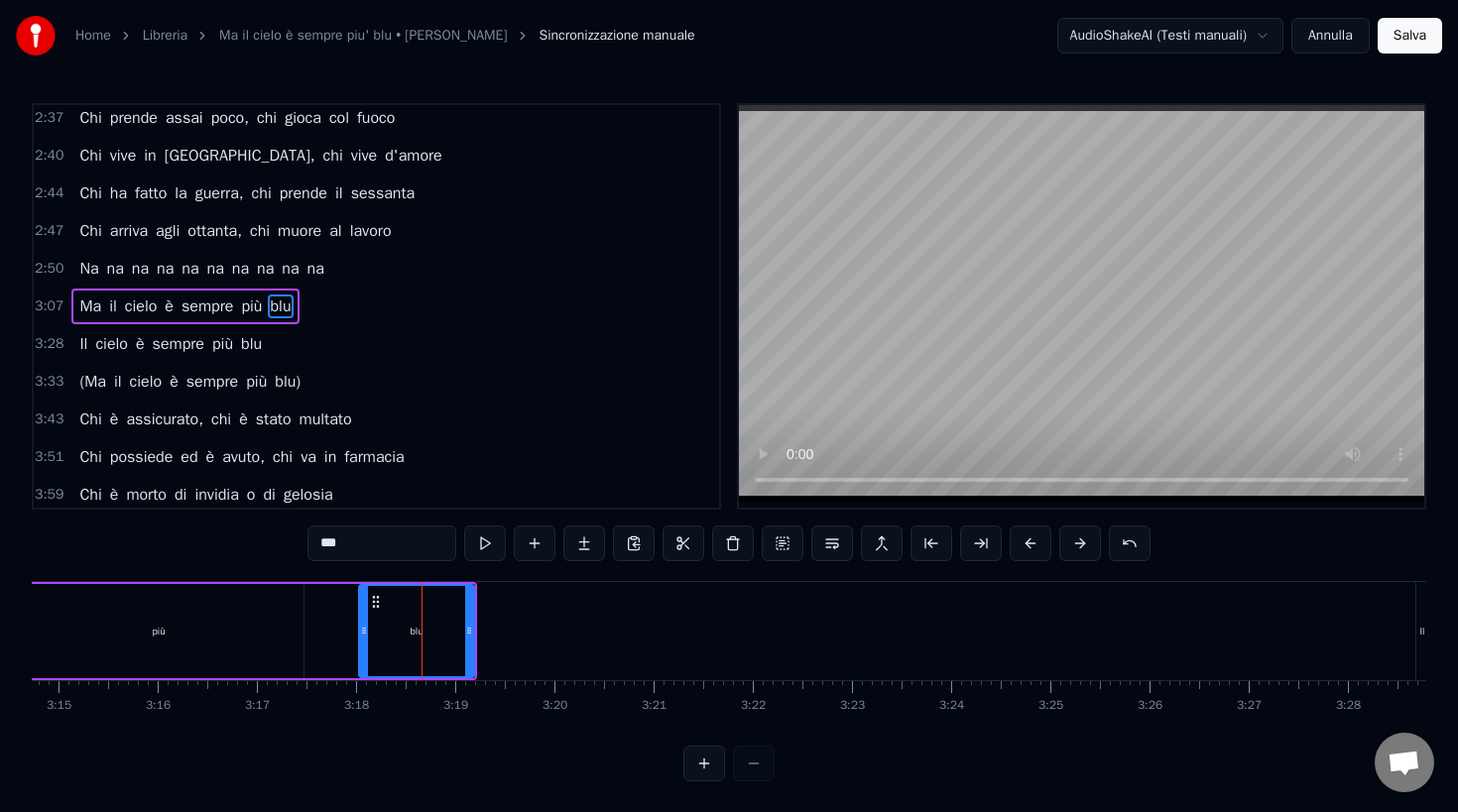 scroll, scrollTop: 0, scrollLeft: 0, axis: both 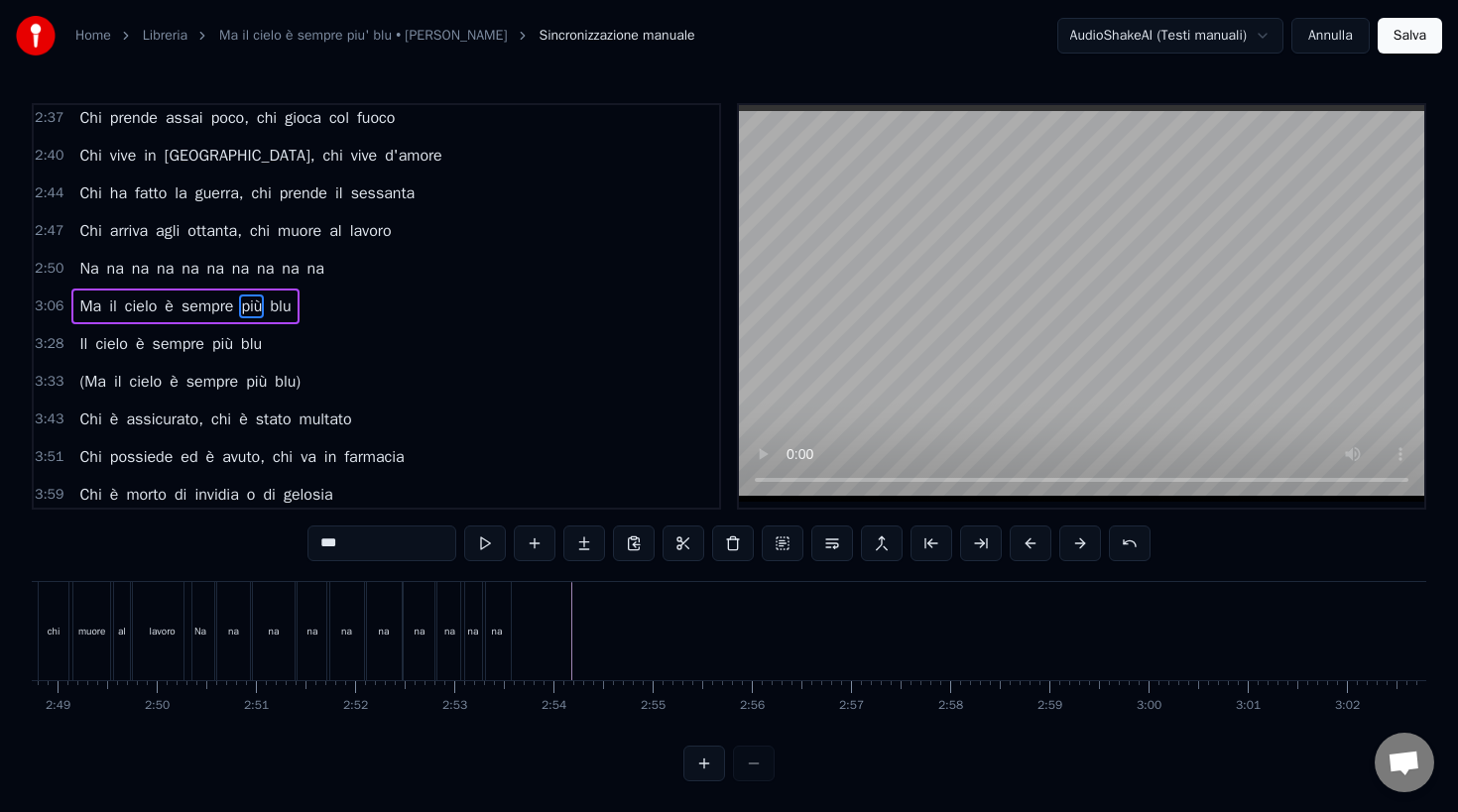 click at bounding box center [8208, 631] 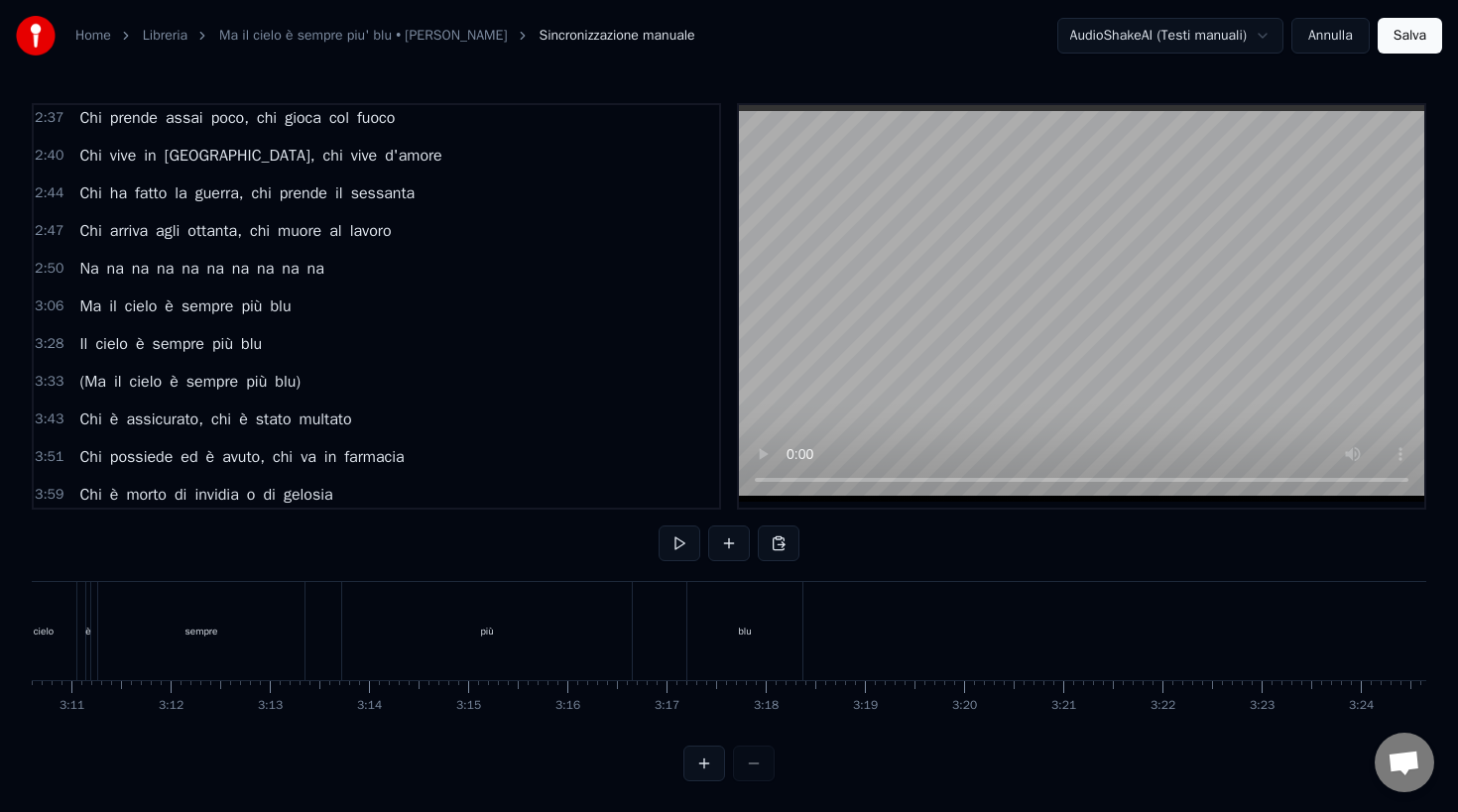 scroll, scrollTop: 0, scrollLeft: 18940, axis: horizontal 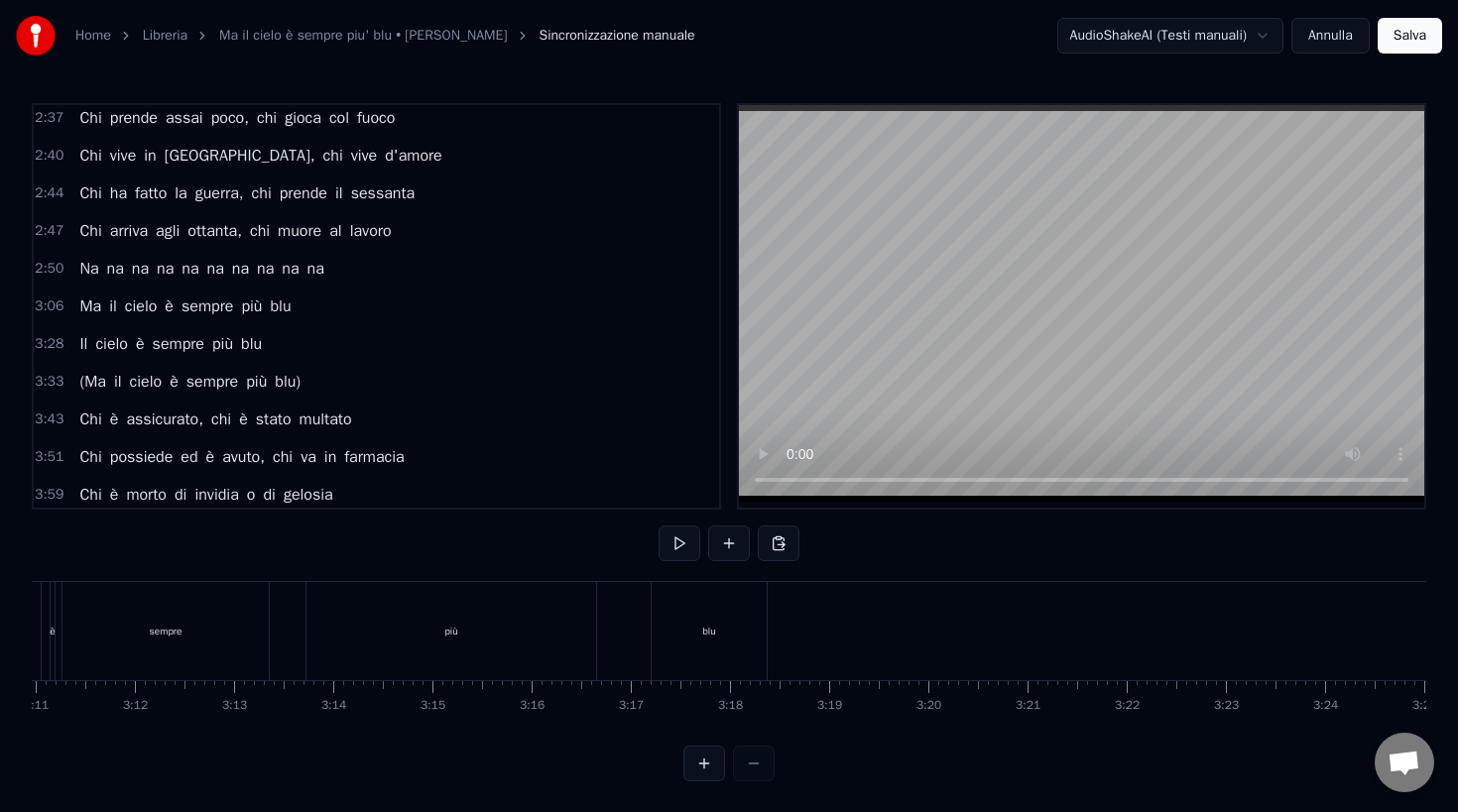 click on "blu" at bounding box center (709, 631) 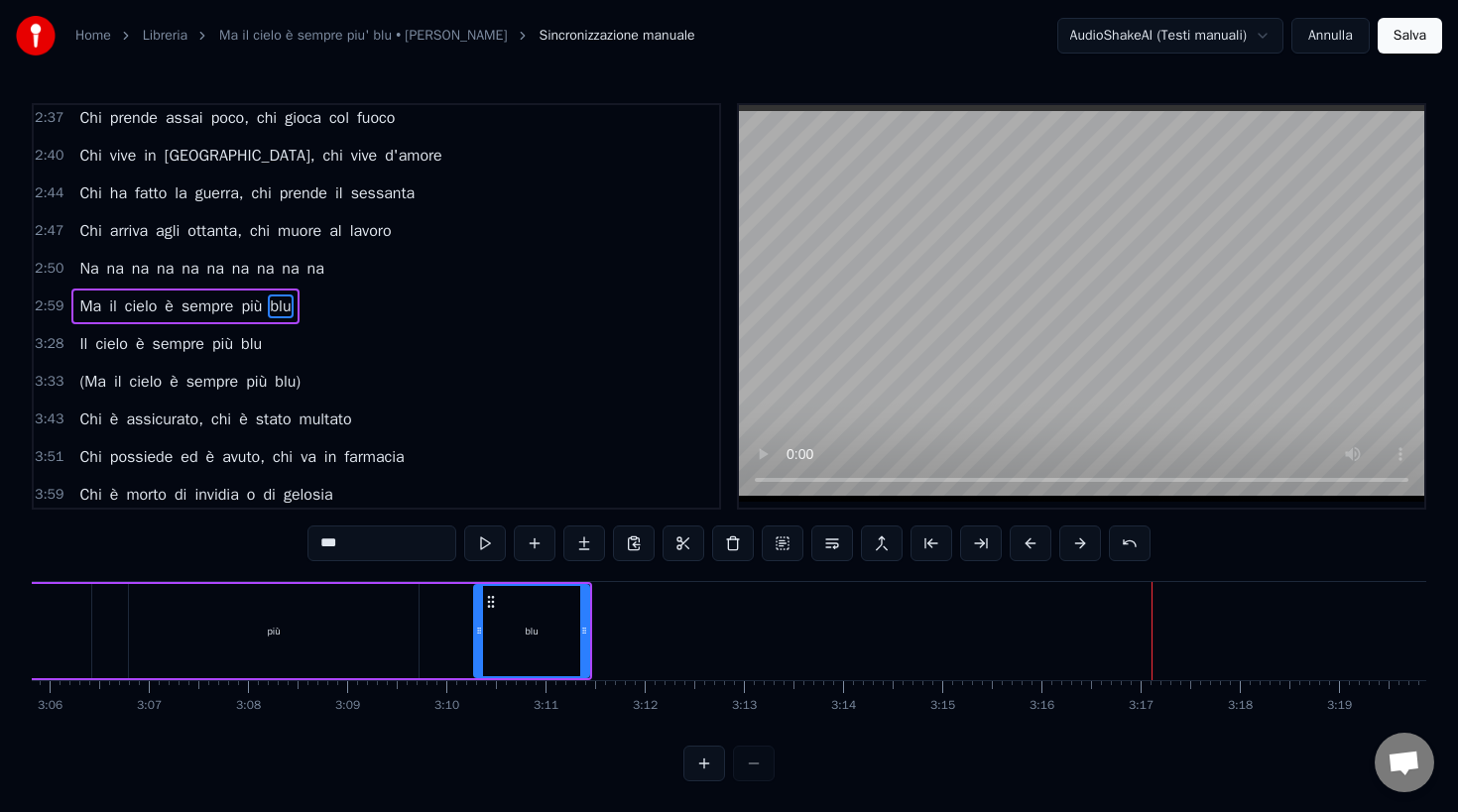 scroll, scrollTop: 0, scrollLeft: 18389, axis: horizontal 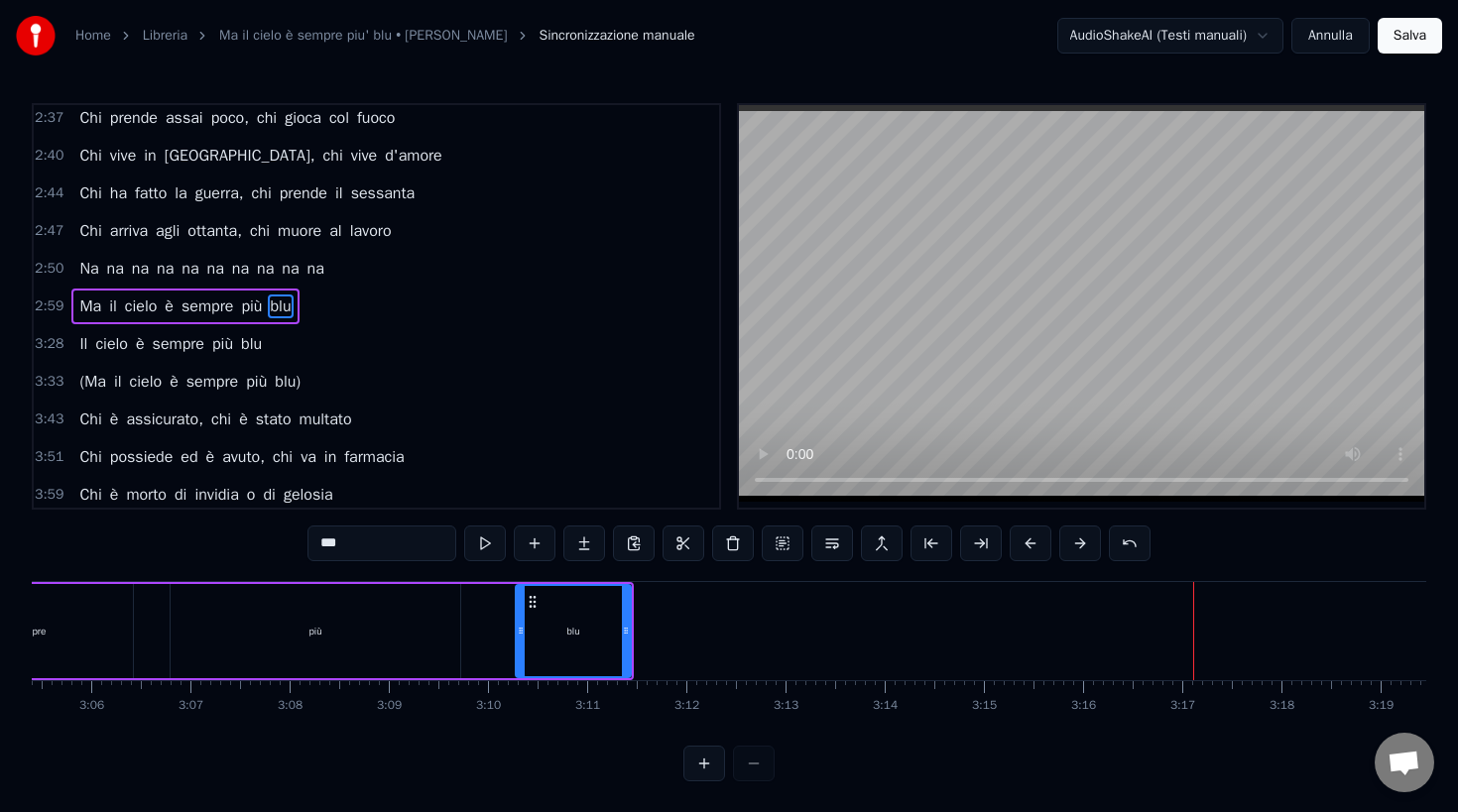click on "blu" at bounding box center (573, 631) 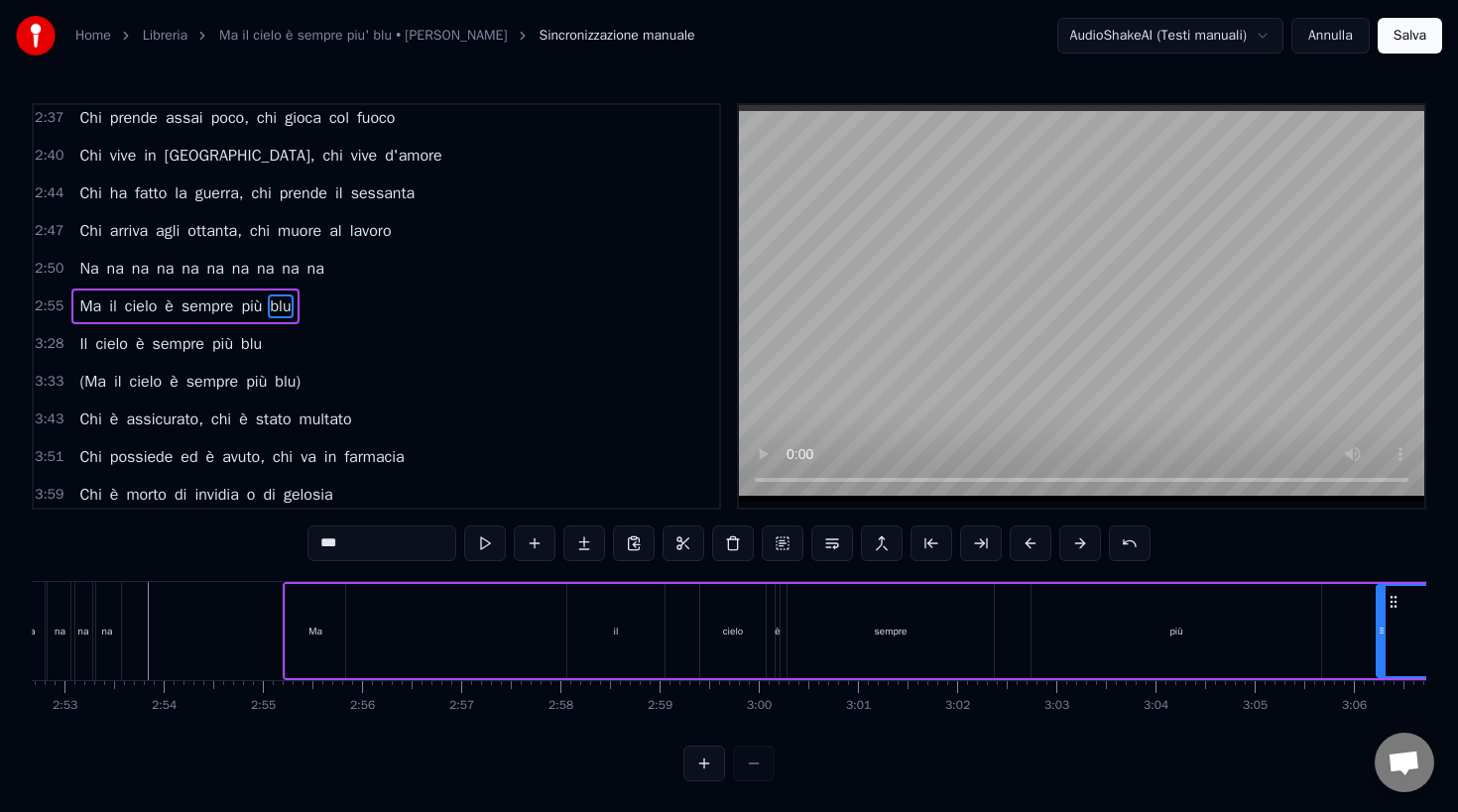 scroll, scrollTop: 0, scrollLeft: 17120, axis: horizontal 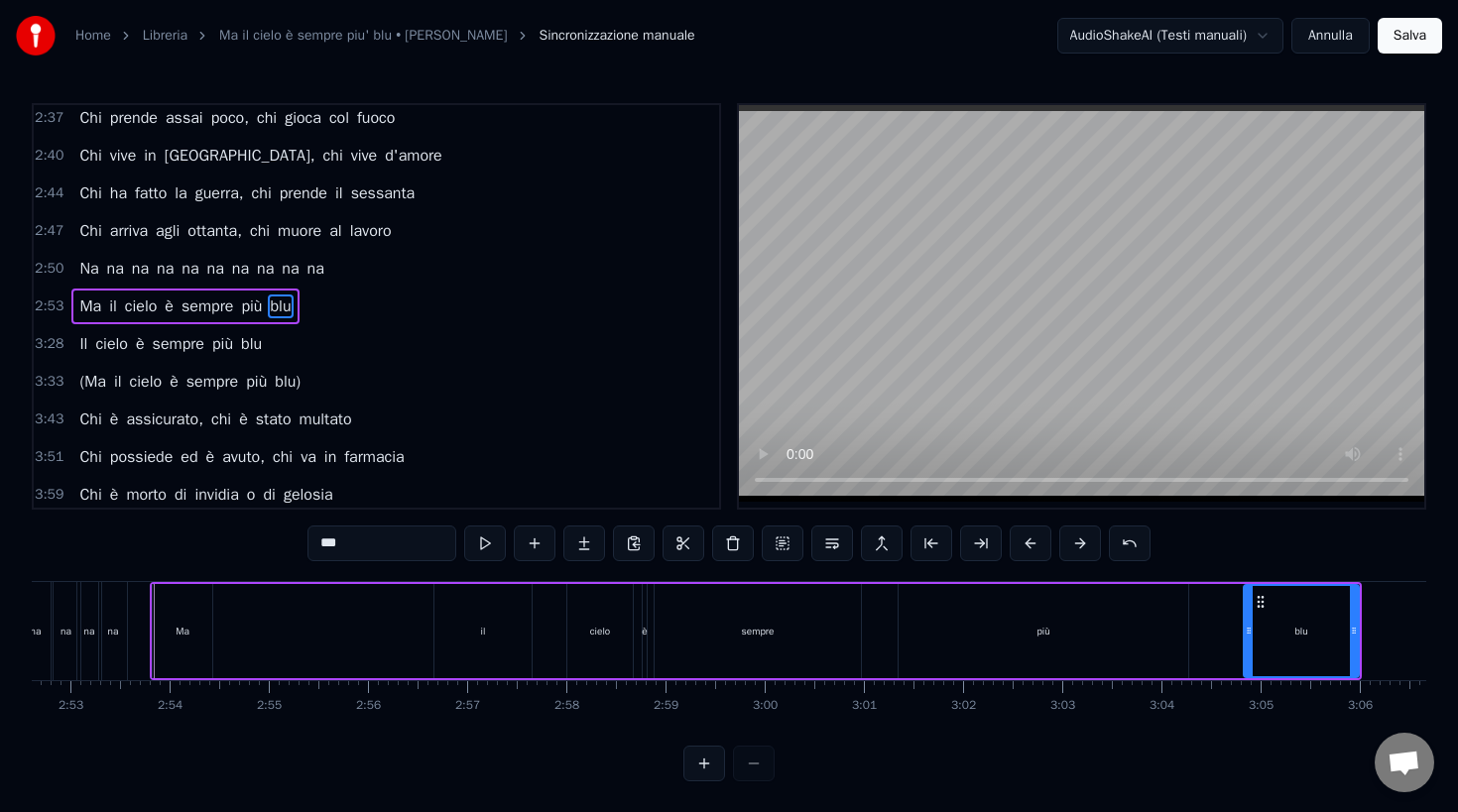 click on "Chi" at bounding box center (90, 231) 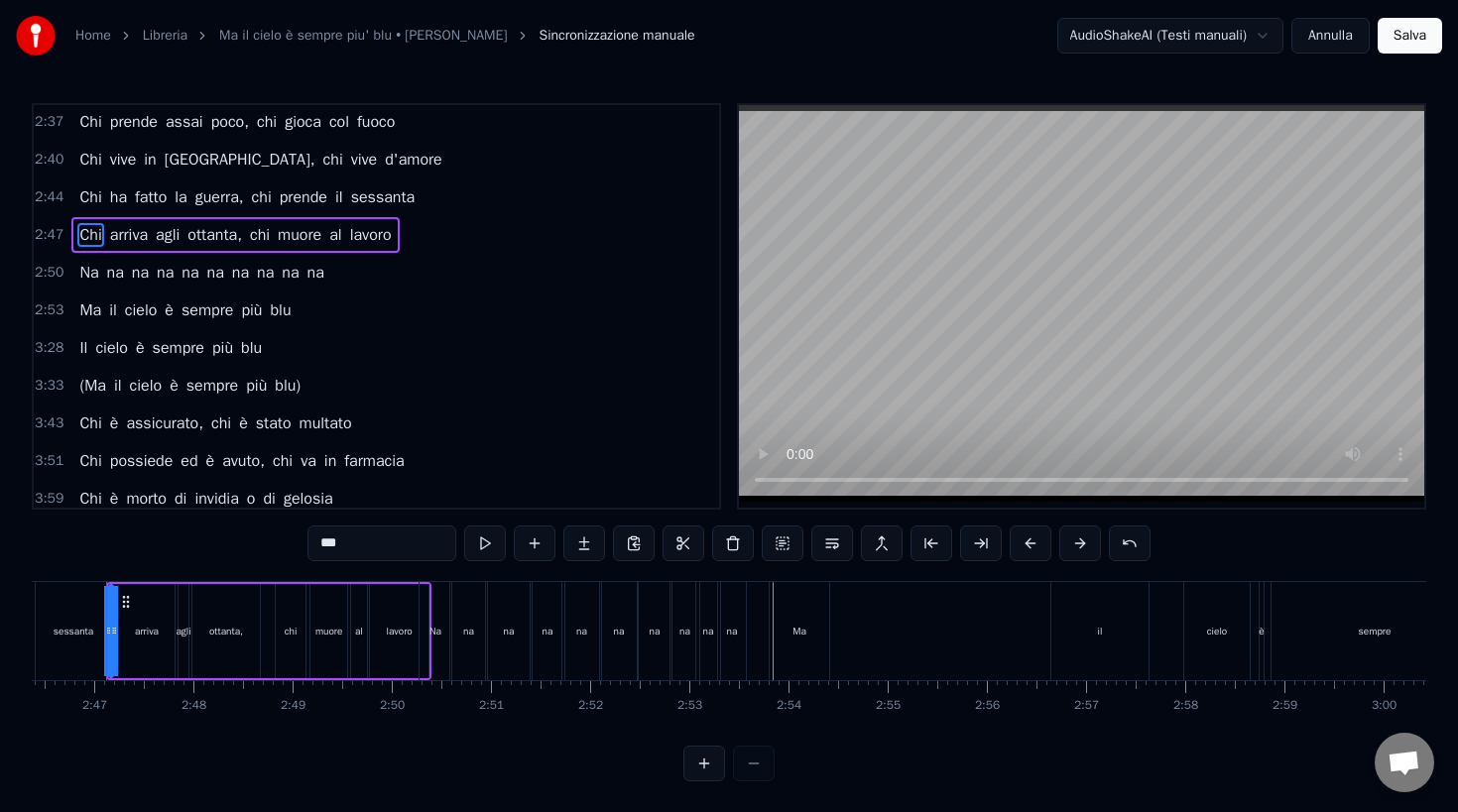 scroll, scrollTop: 0, scrollLeft: 16476, axis: horizontal 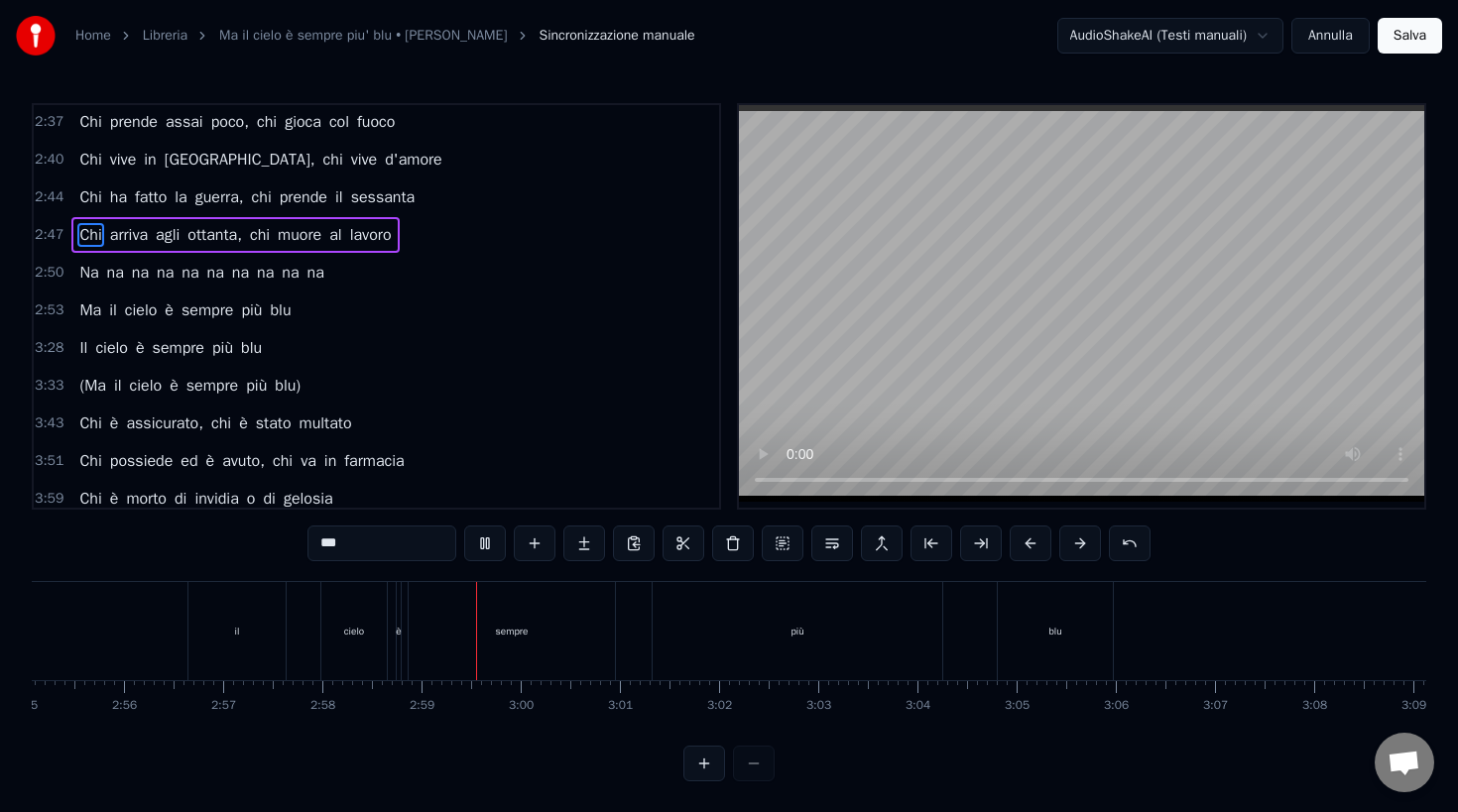 click on "na" at bounding box center (165, 273) 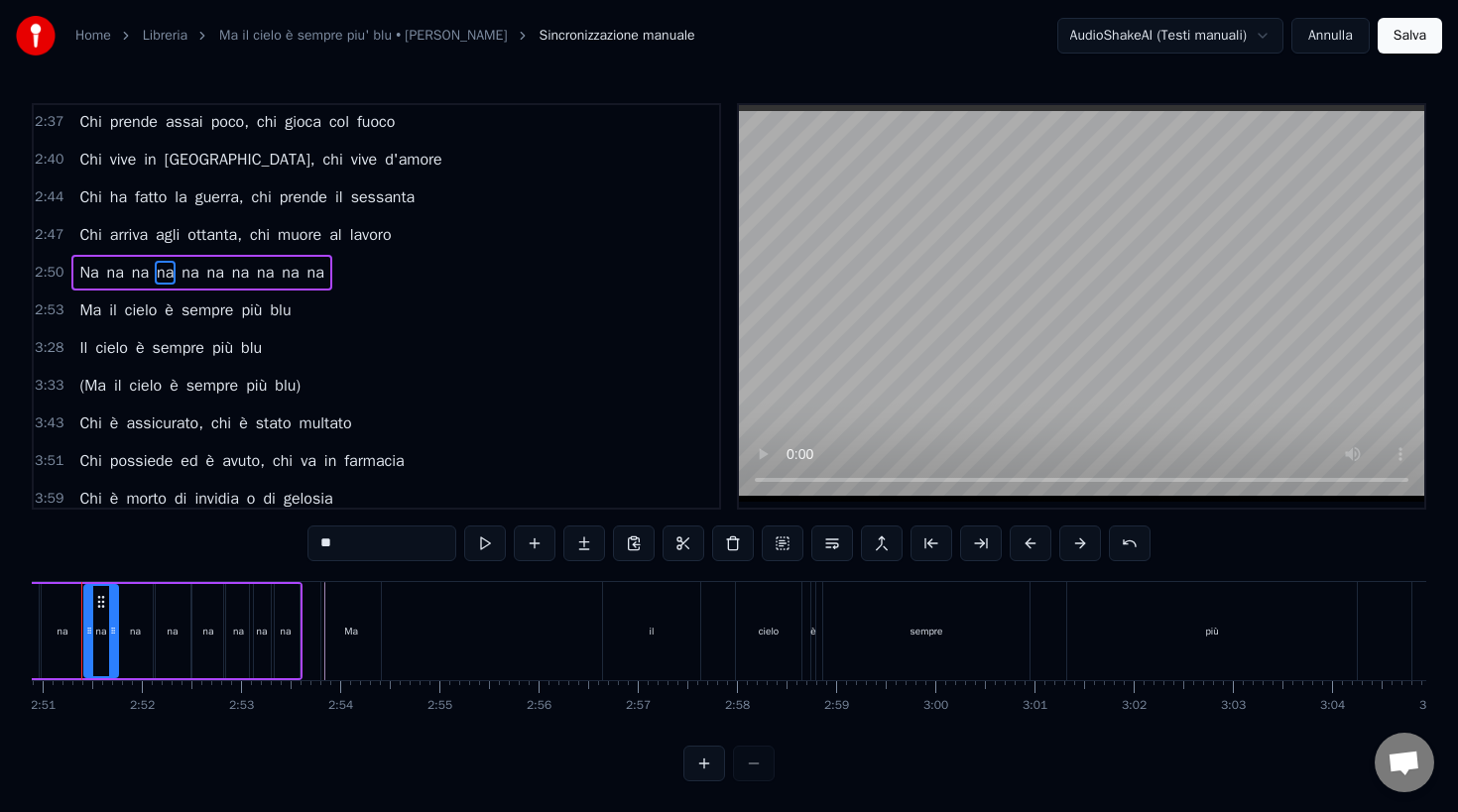 scroll, scrollTop: 0, scrollLeft: 16900, axis: horizontal 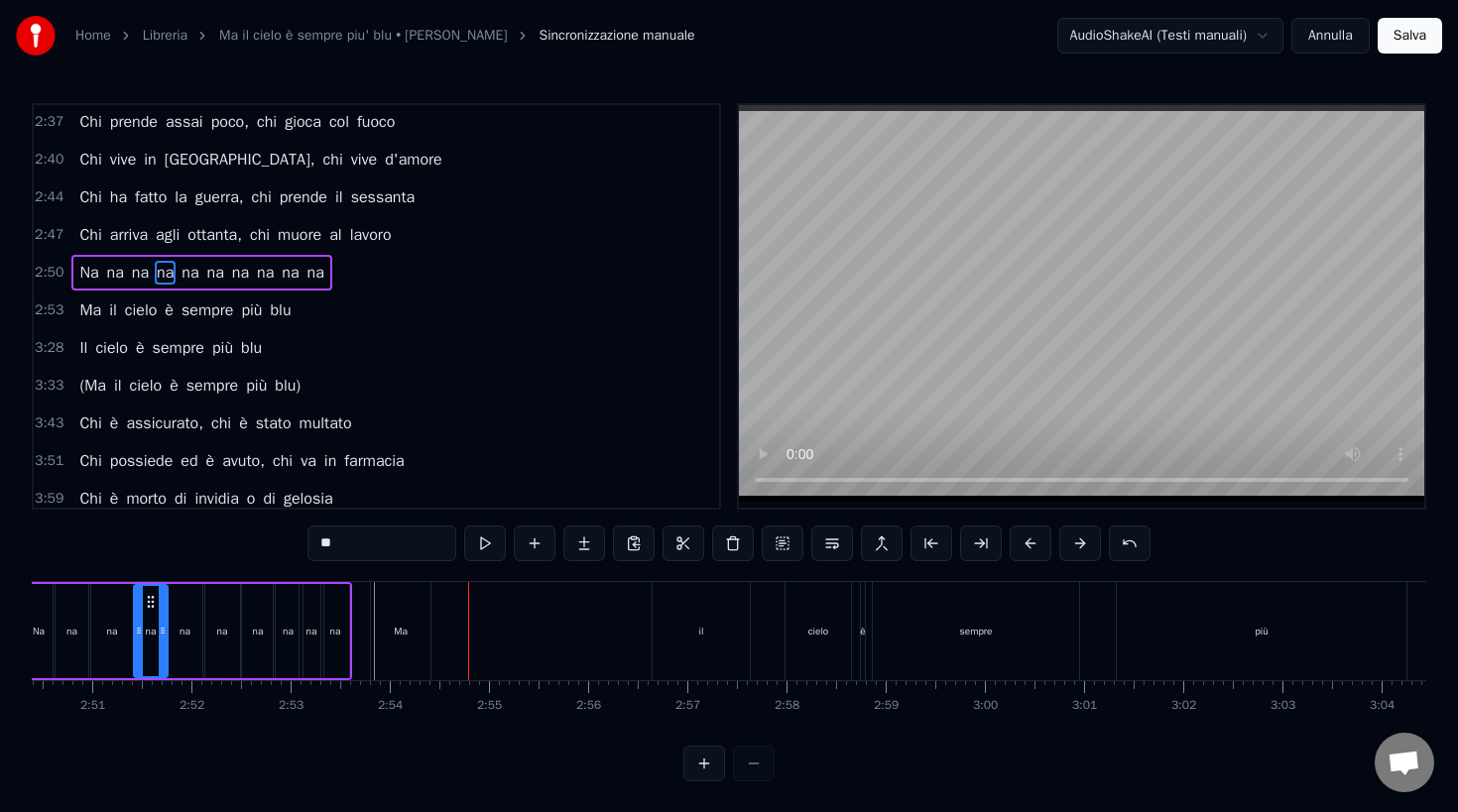 click on "na" at bounding box center [165, 273] 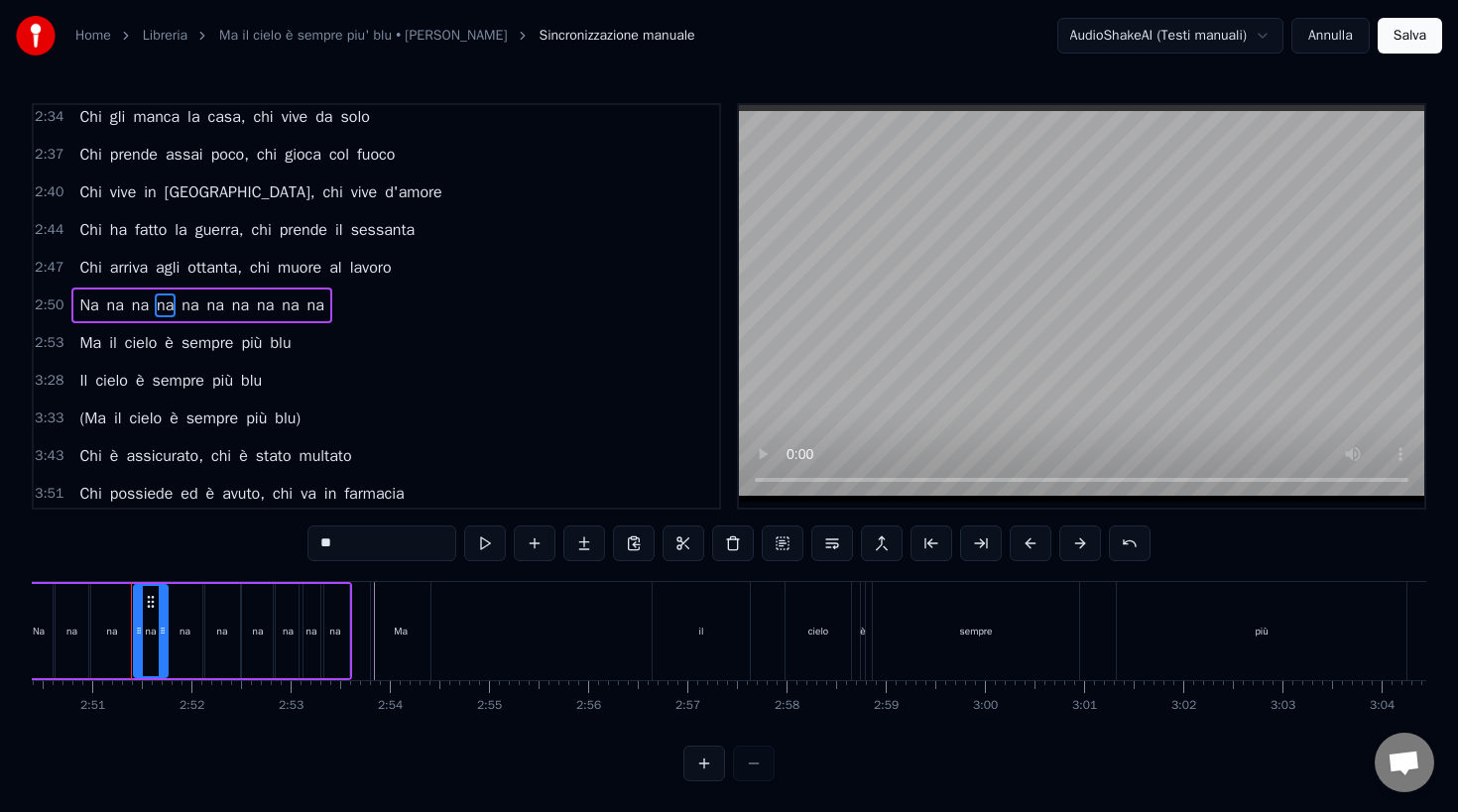 scroll, scrollTop: 835, scrollLeft: 0, axis: vertical 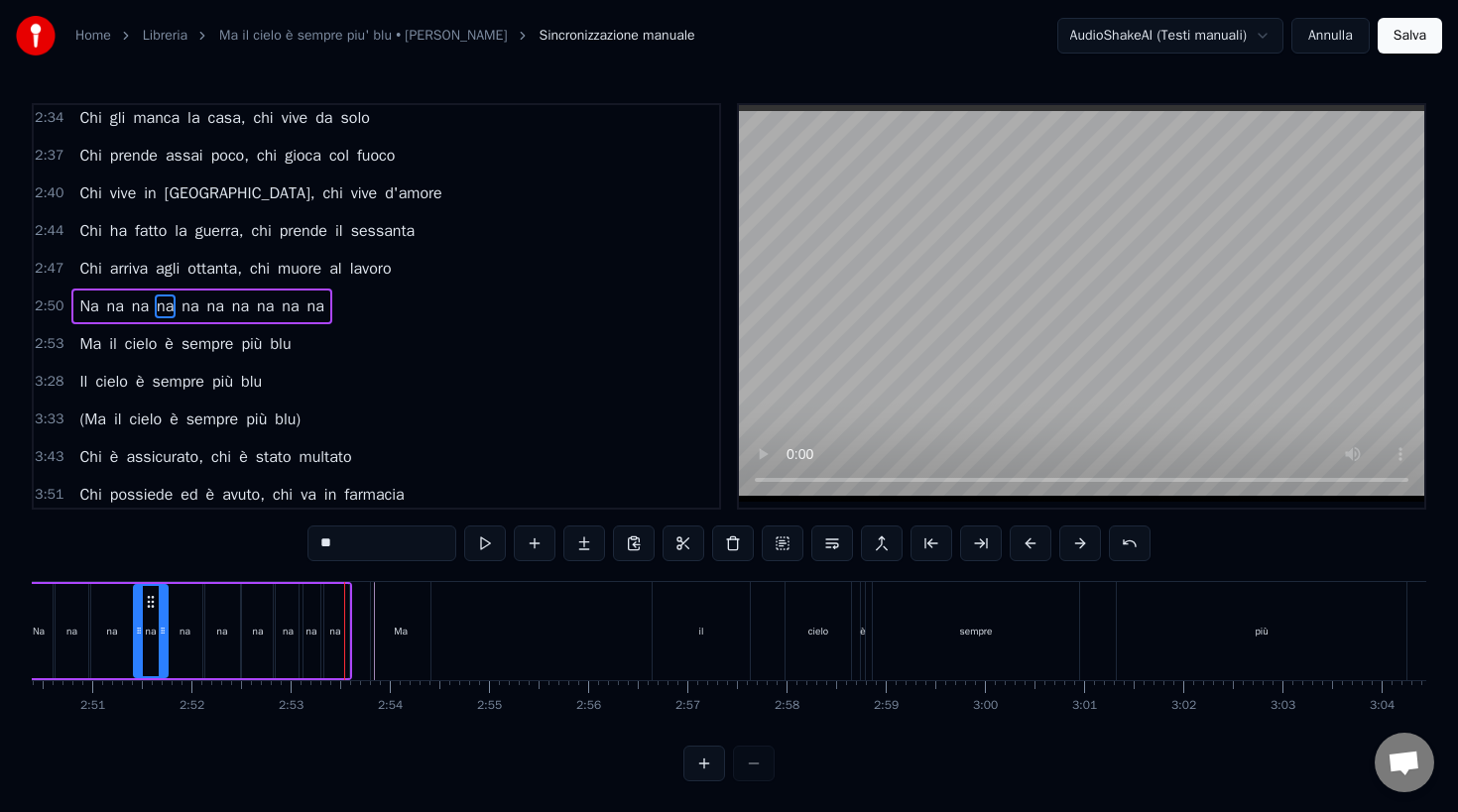click on "na" at bounding box center (335, 631) 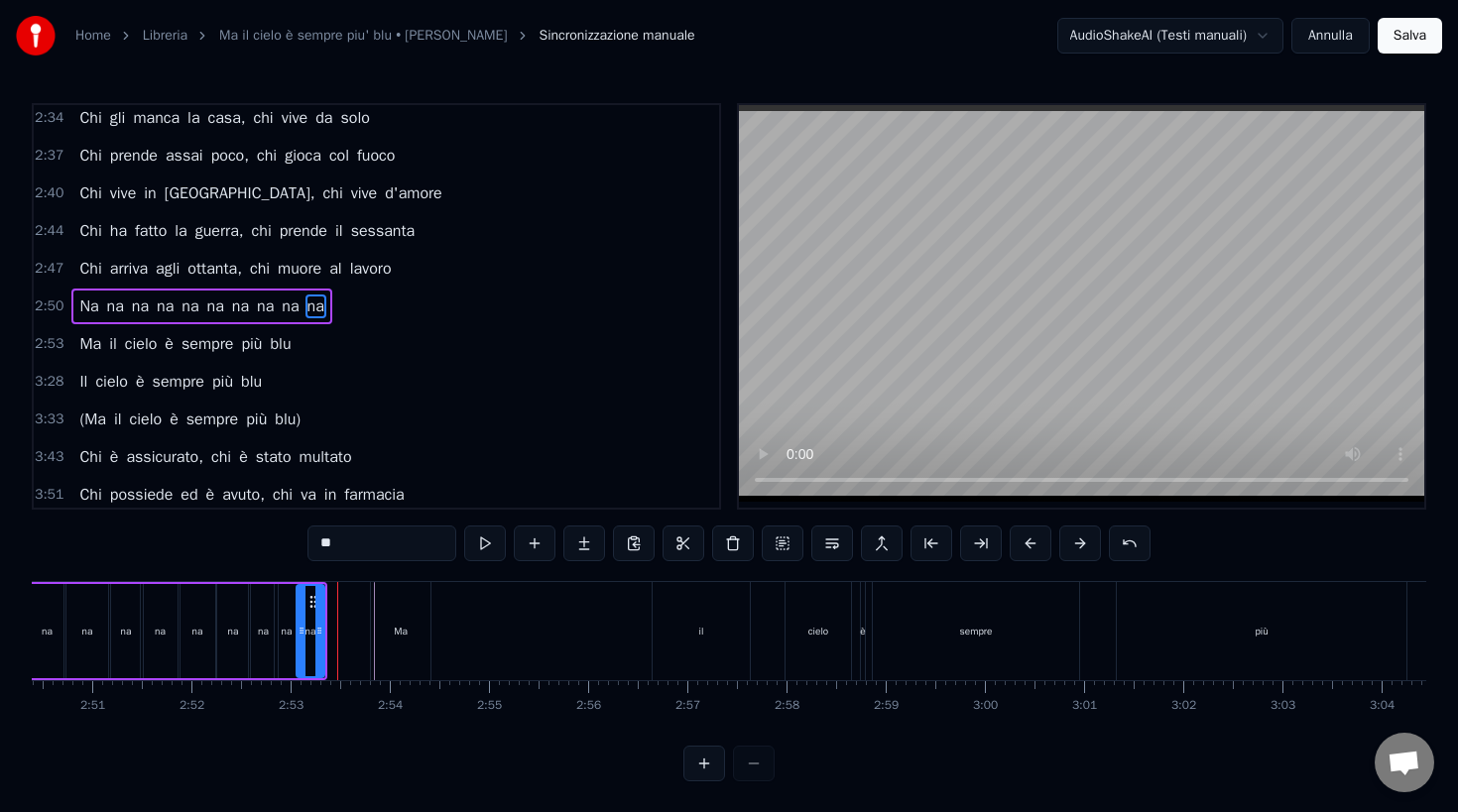 click on "Na" at bounding box center [88, 306] 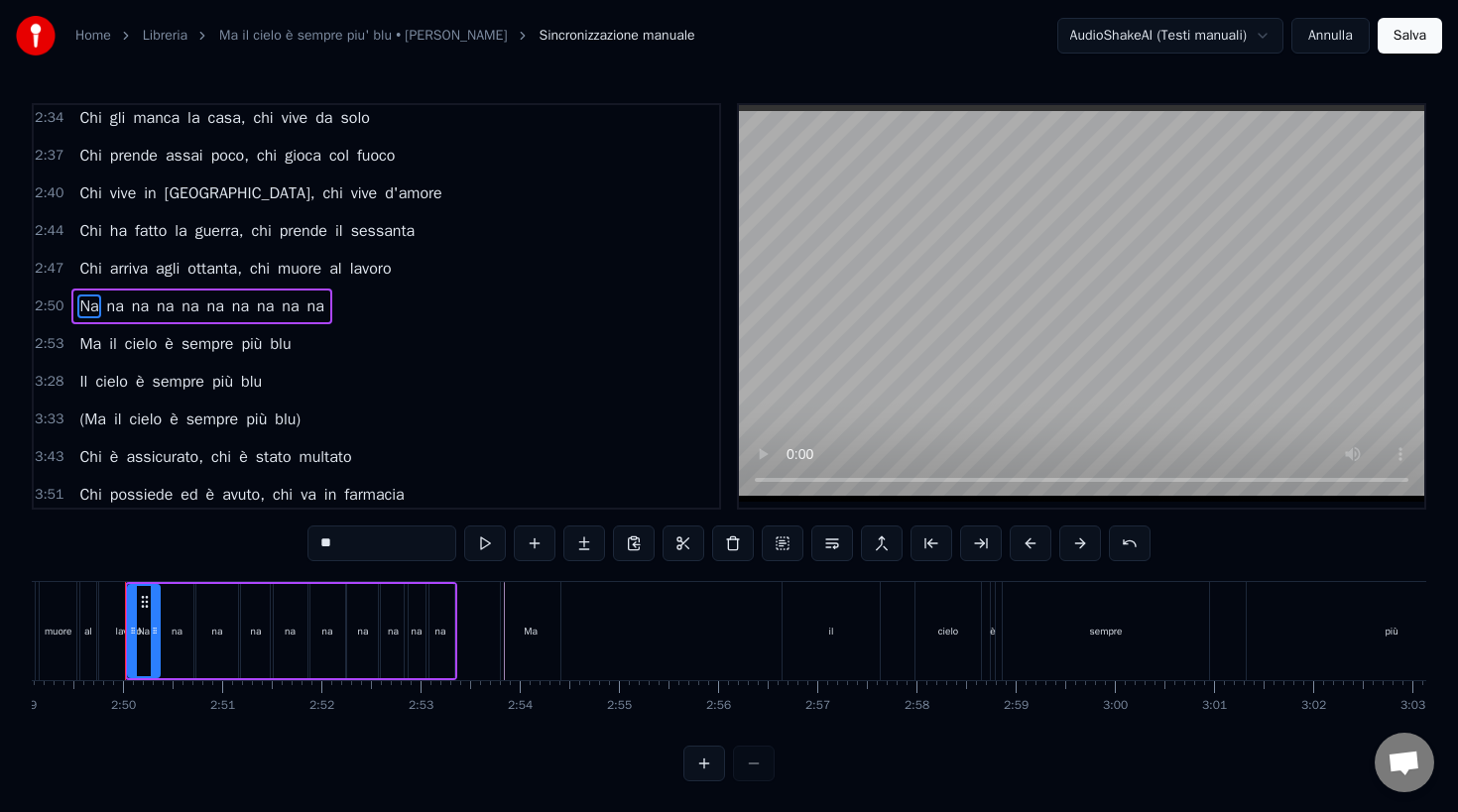 scroll, scrollTop: 0, scrollLeft: 16764, axis: horizontal 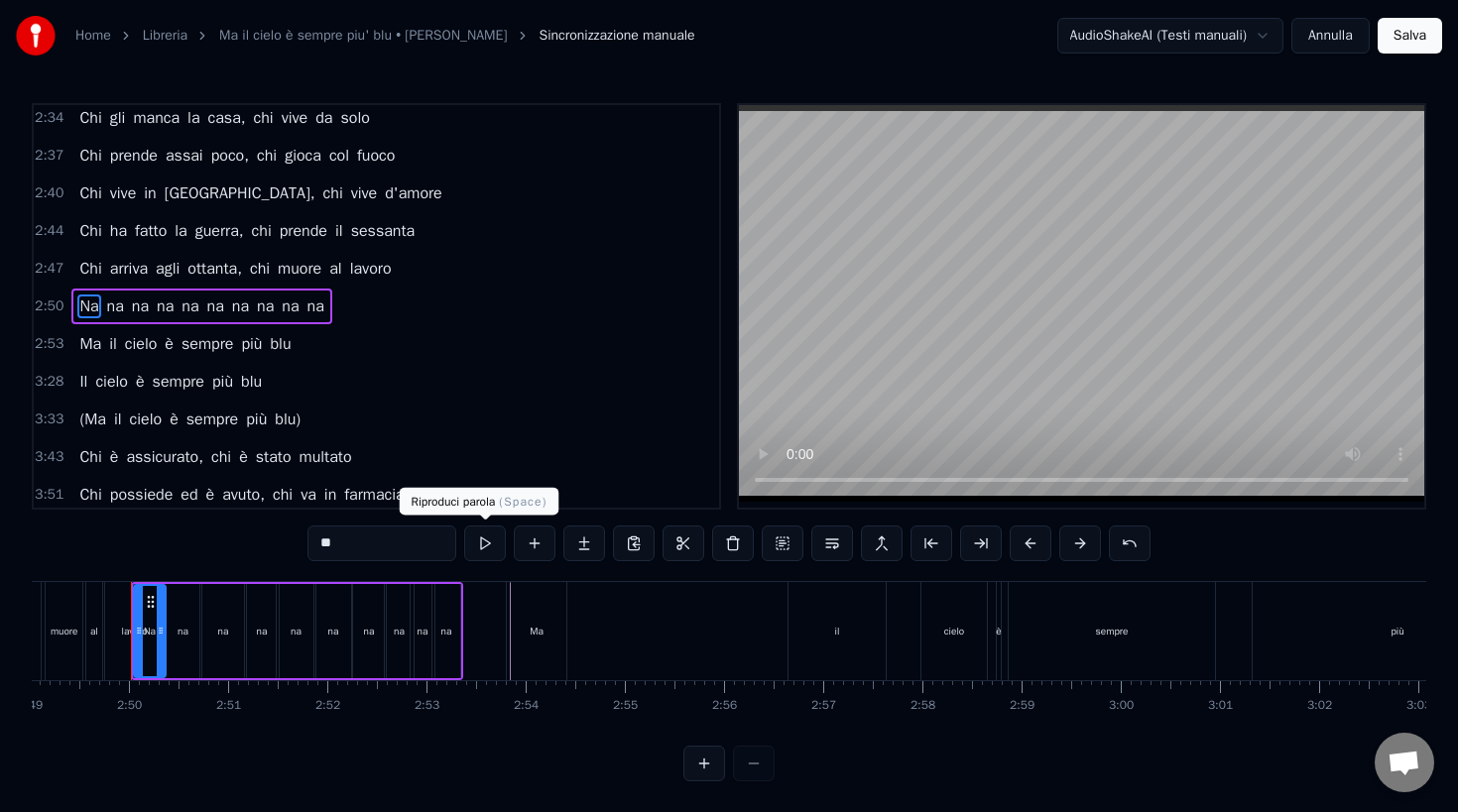 click at bounding box center (485, 543) 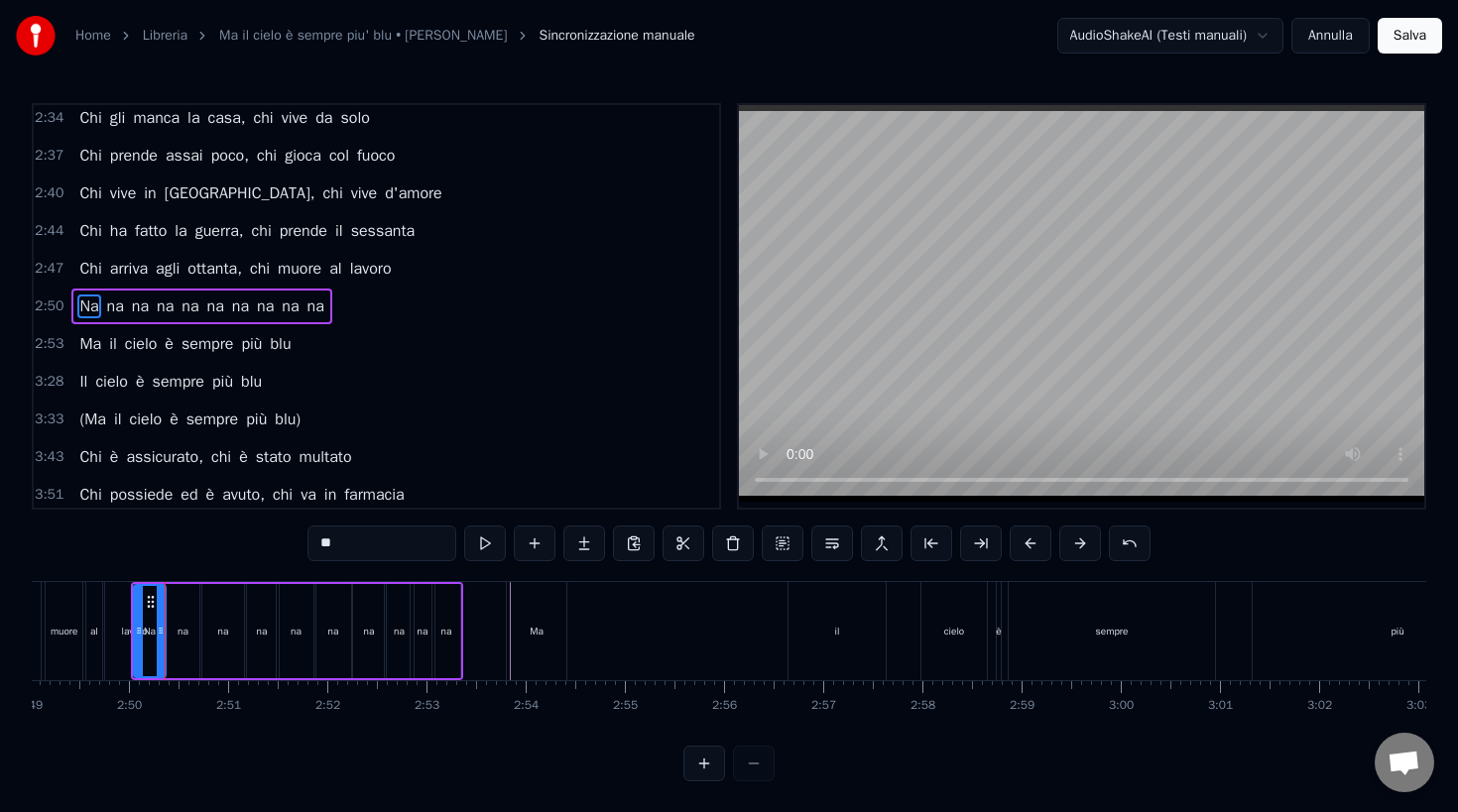 click on "lavoro" at bounding box center [135, 631] 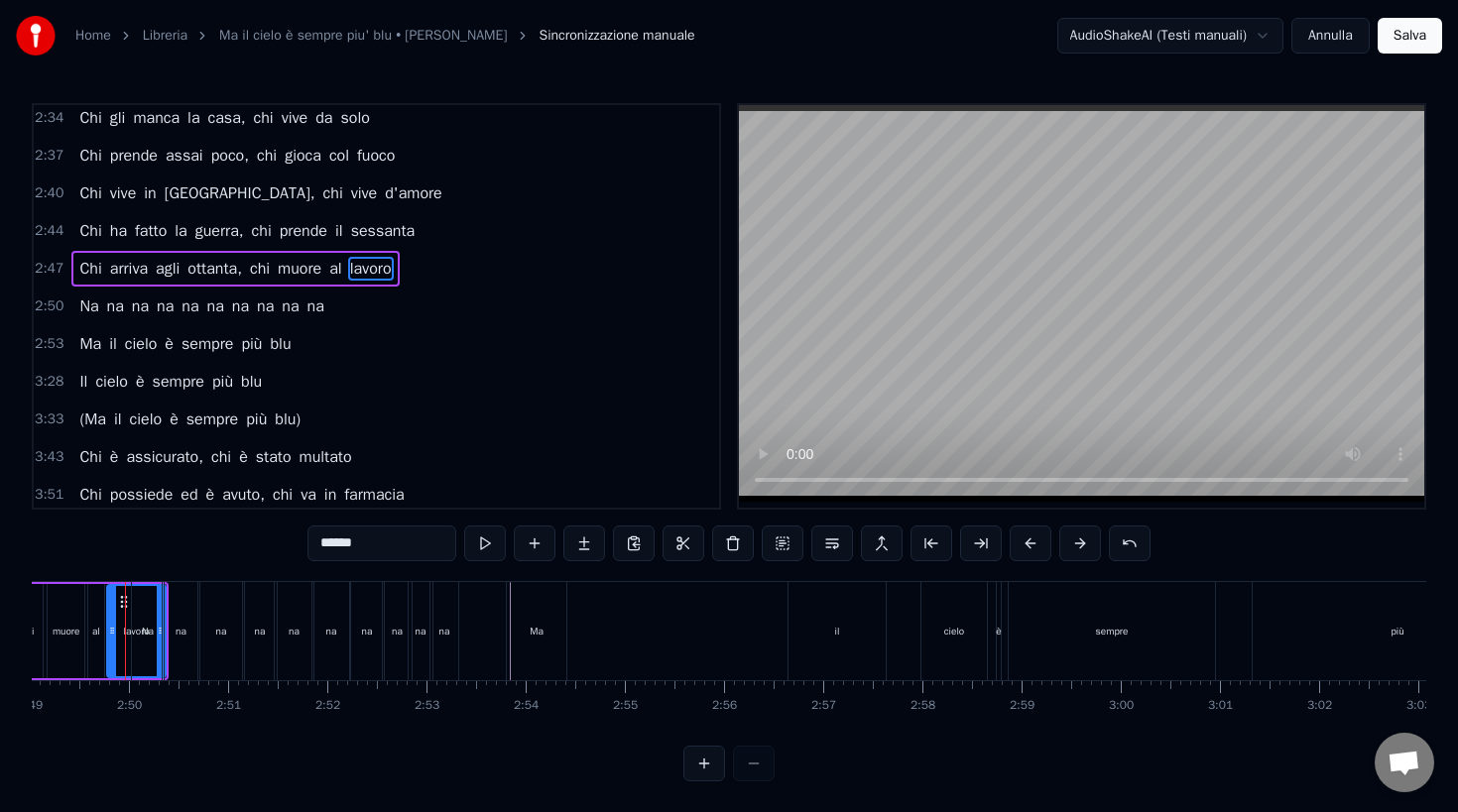 scroll, scrollTop: 805, scrollLeft: 0, axis: vertical 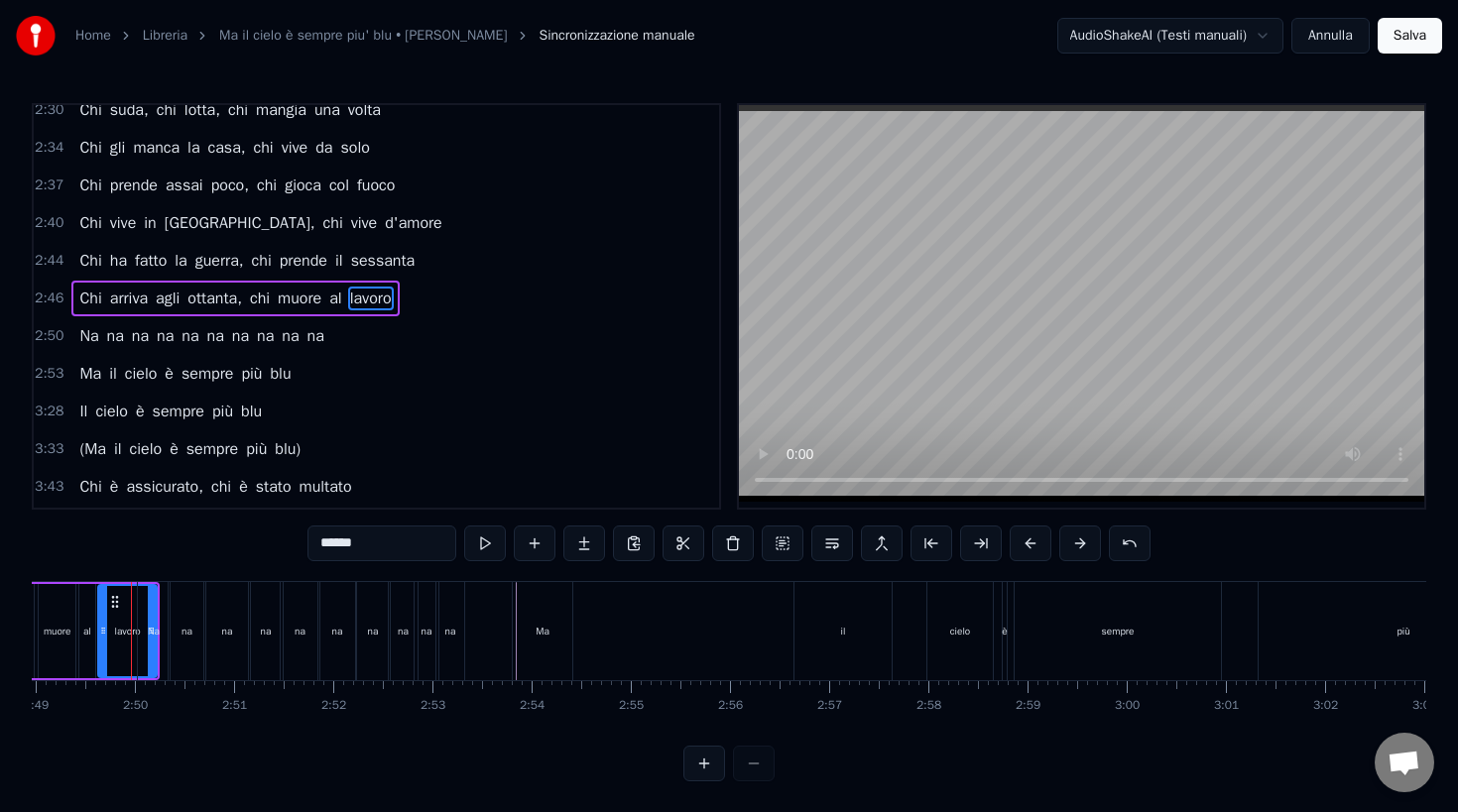click on "ottanta," at bounding box center (214, 298) 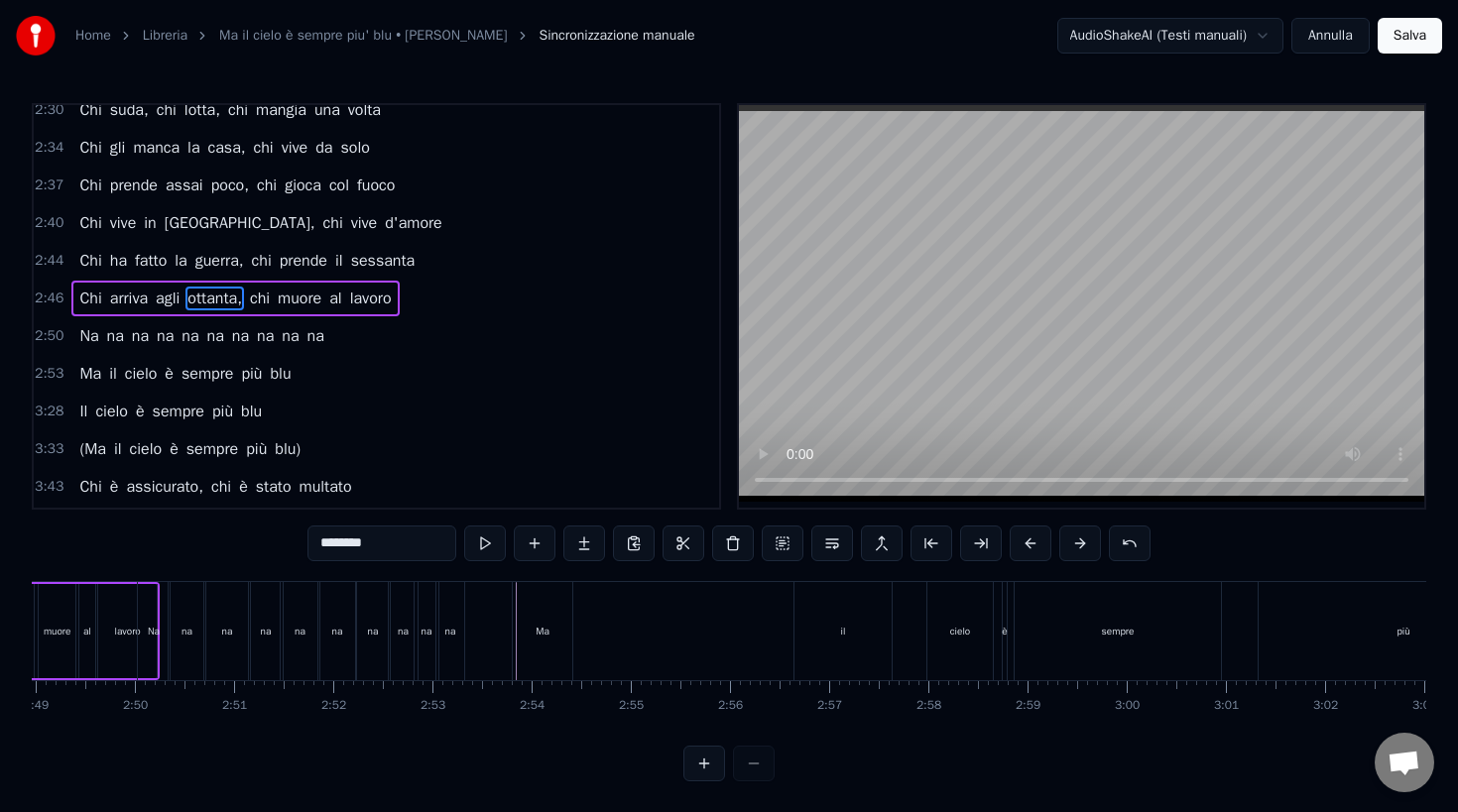 scroll, scrollTop: 803, scrollLeft: 0, axis: vertical 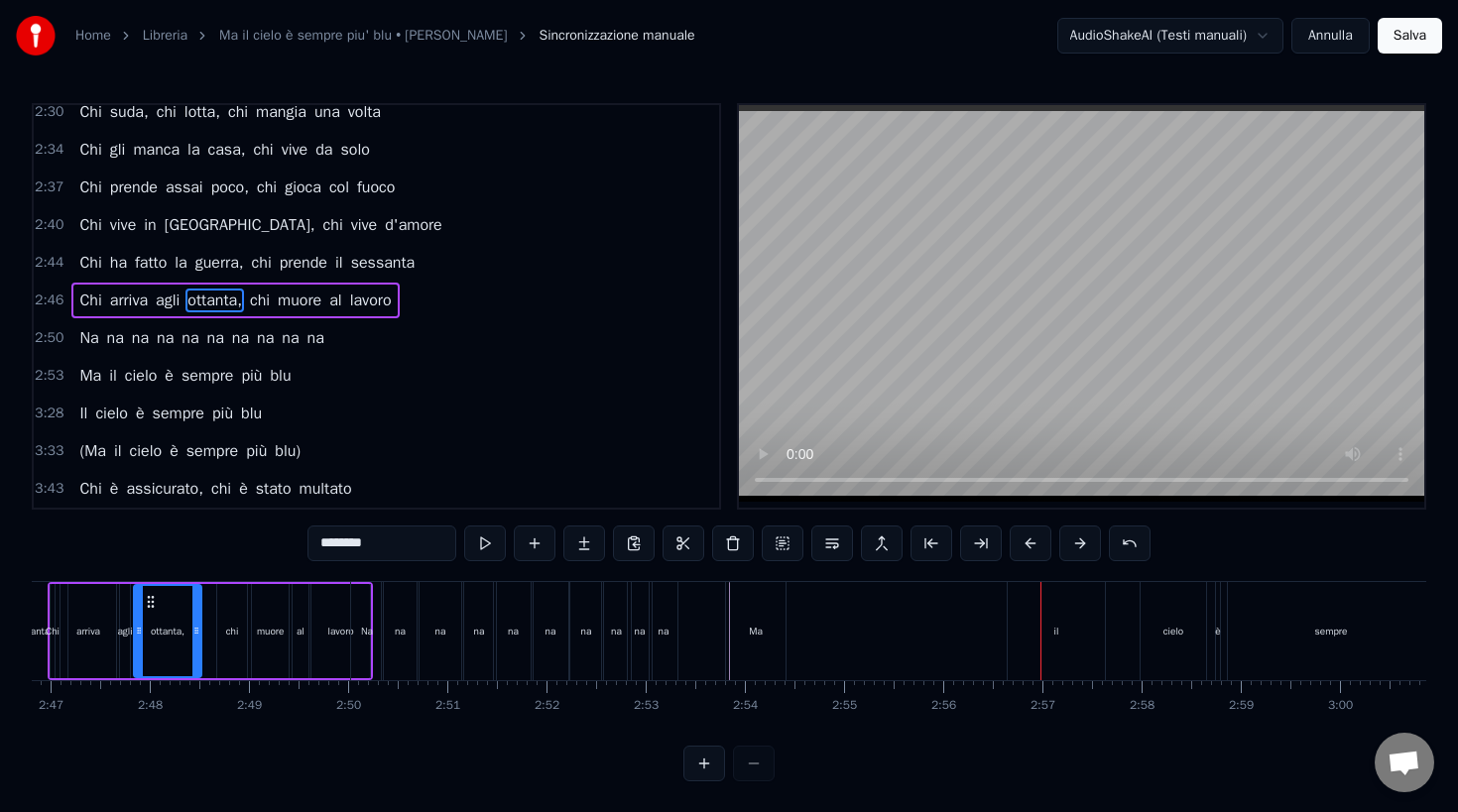 click on "Ma" at bounding box center (756, 631) 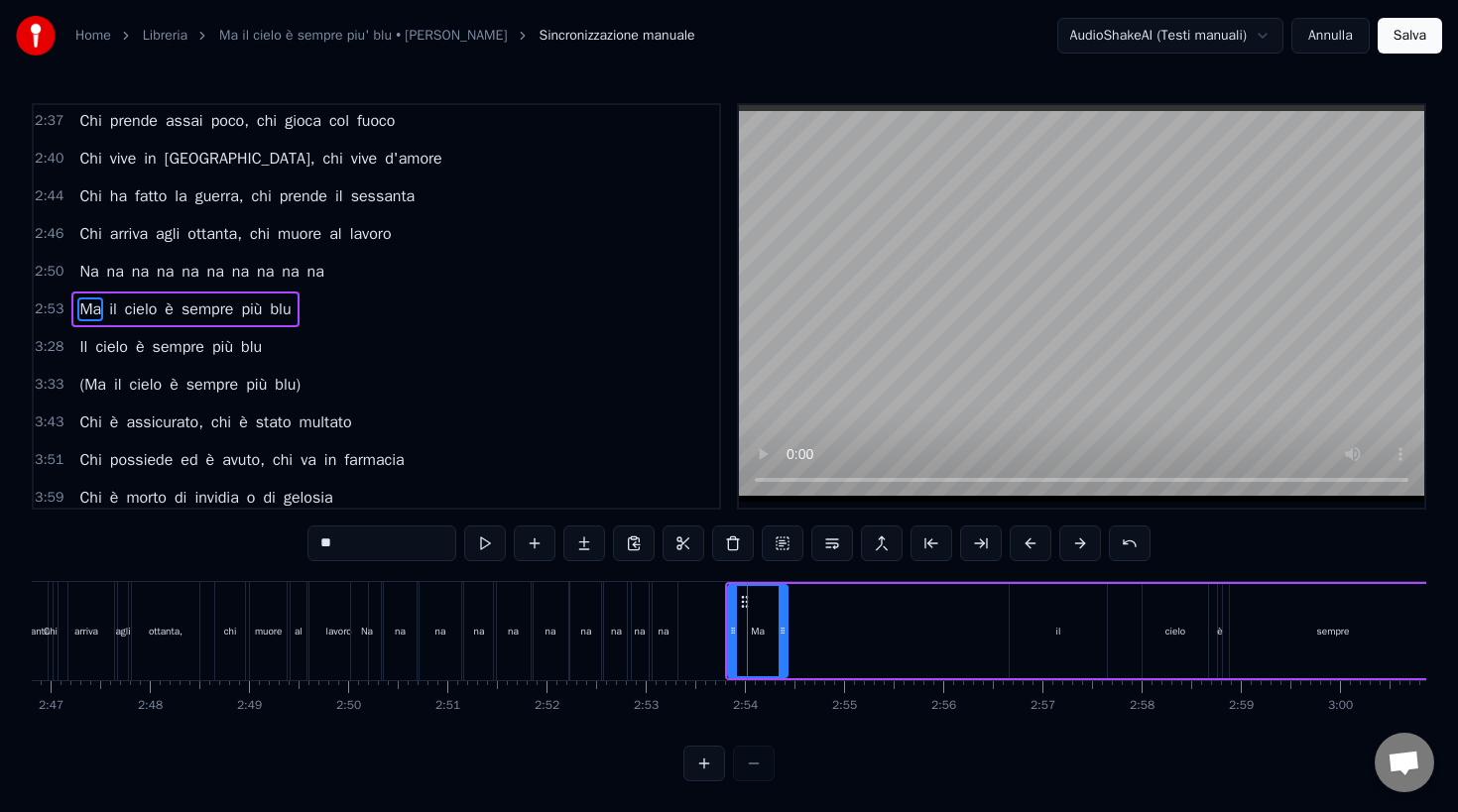 scroll, scrollTop: 872, scrollLeft: 0, axis: vertical 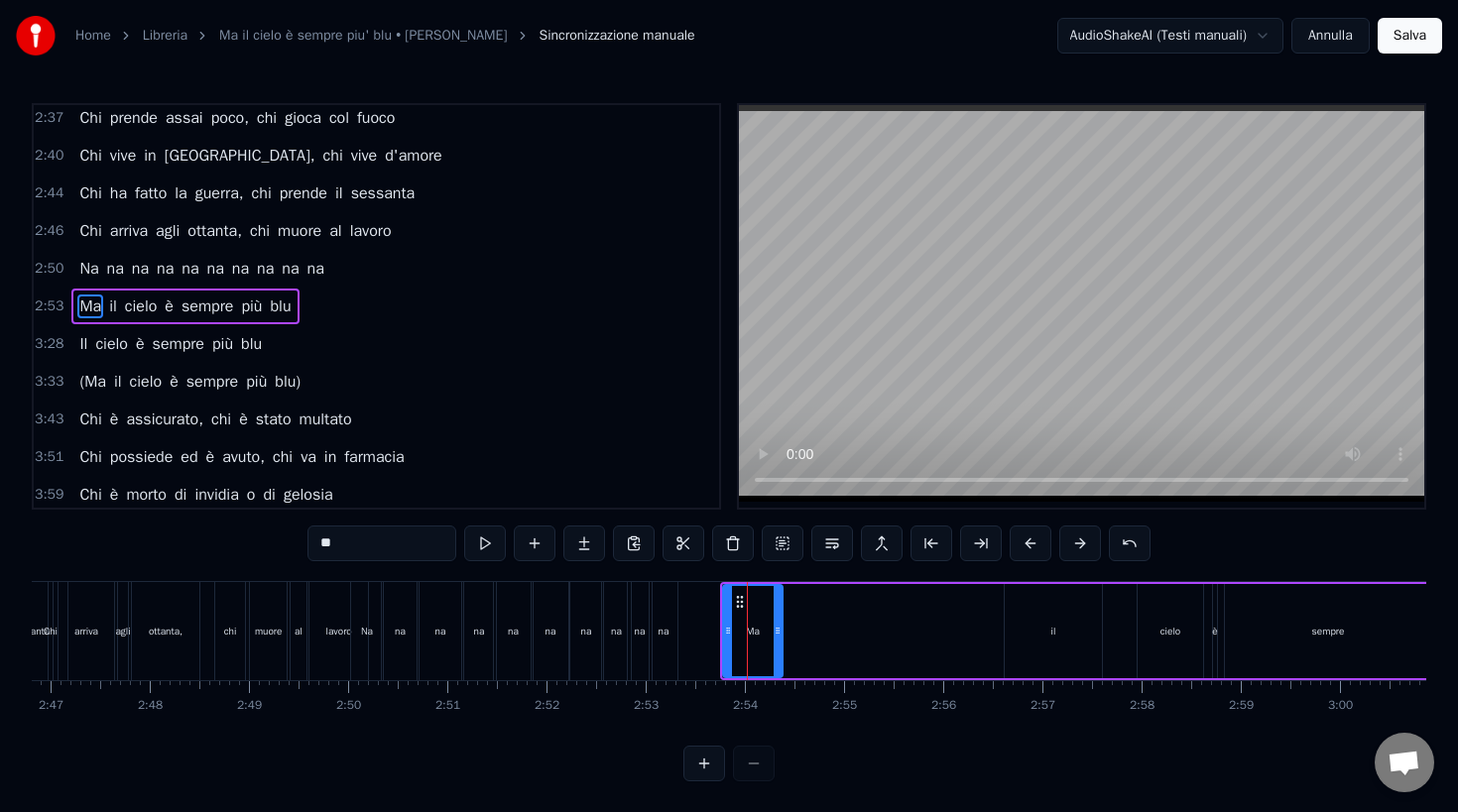 click on "na" at bounding box center [140, 269] 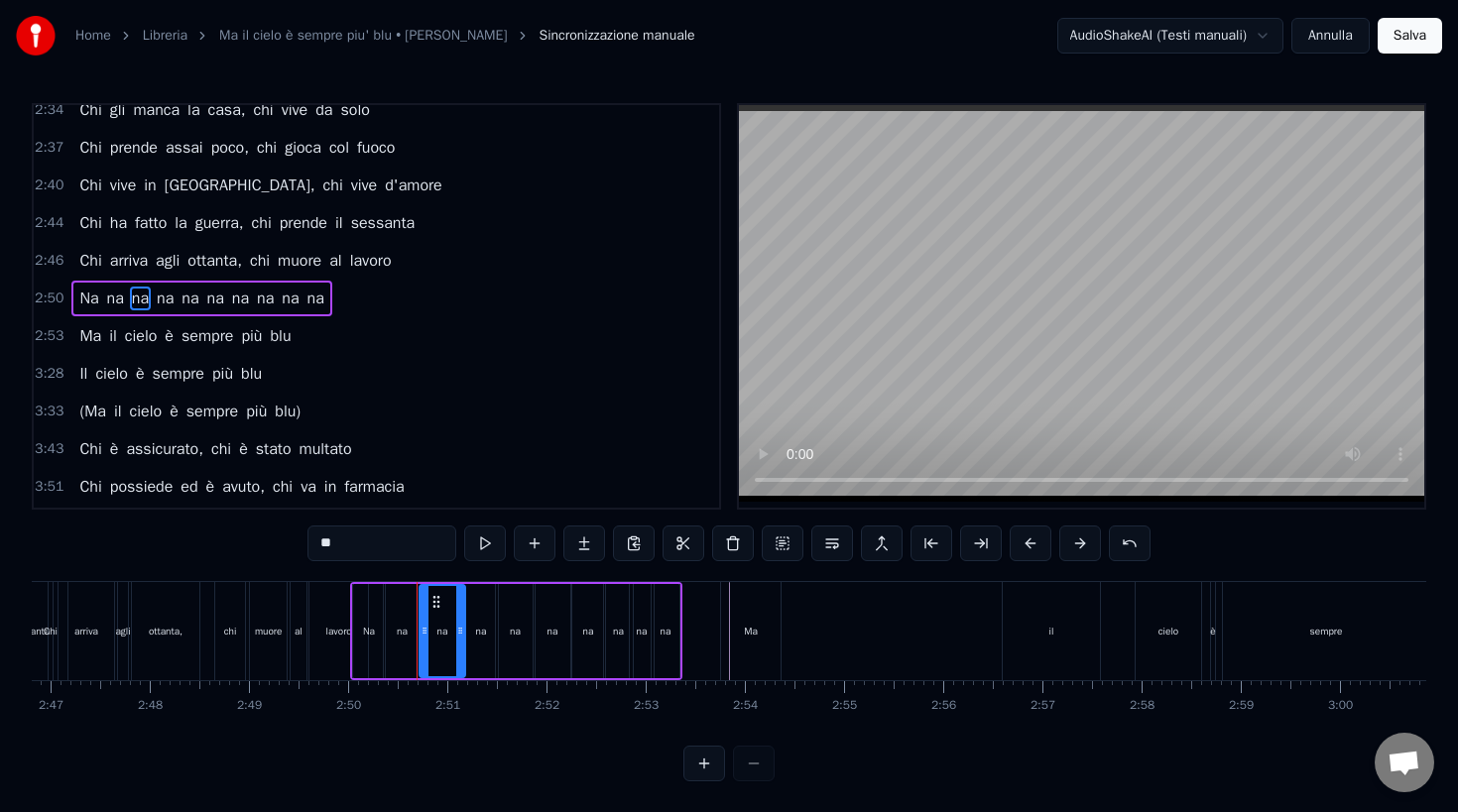 scroll, scrollTop: 835, scrollLeft: 0, axis: vertical 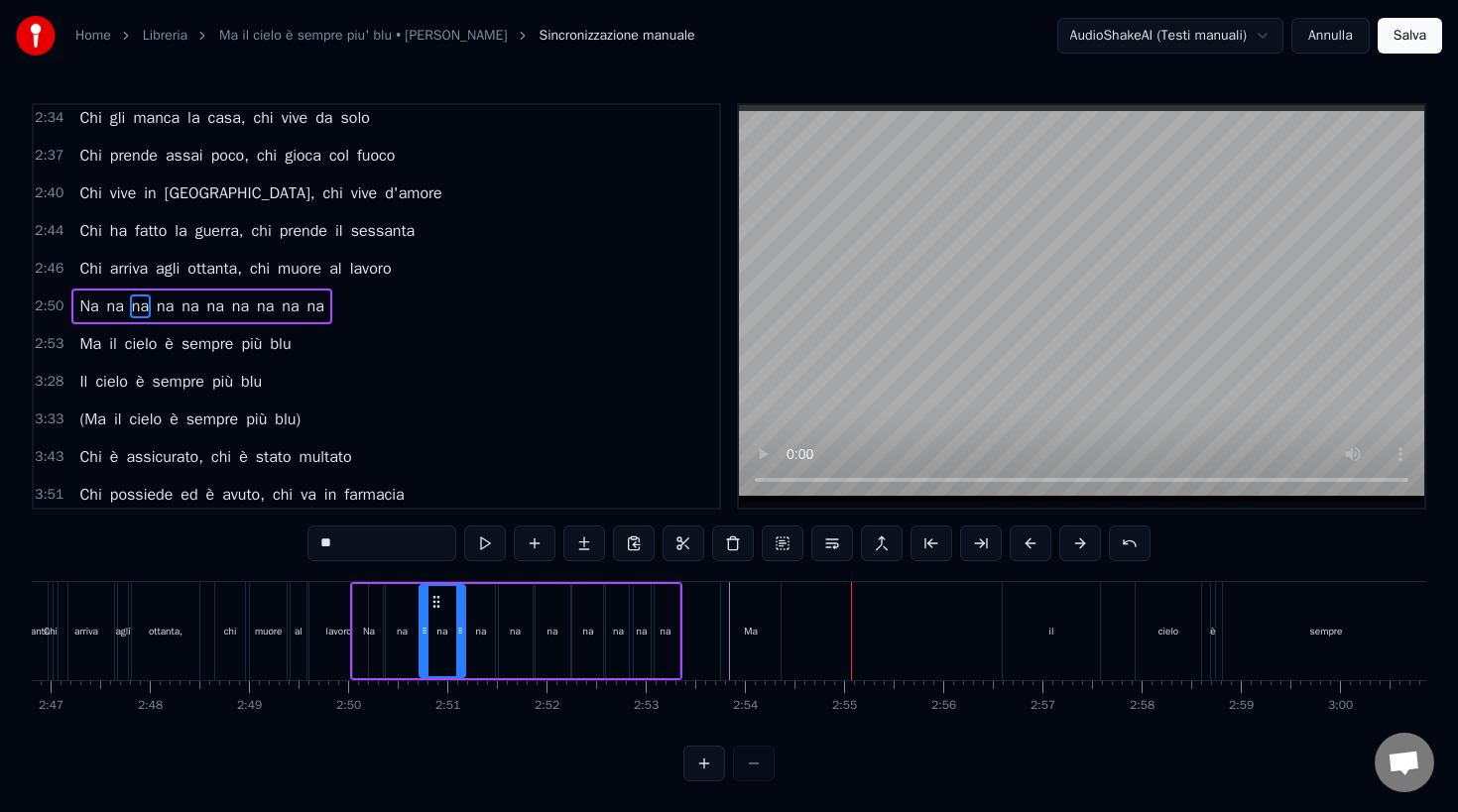 click on "lavoro" at bounding box center [338, 631] 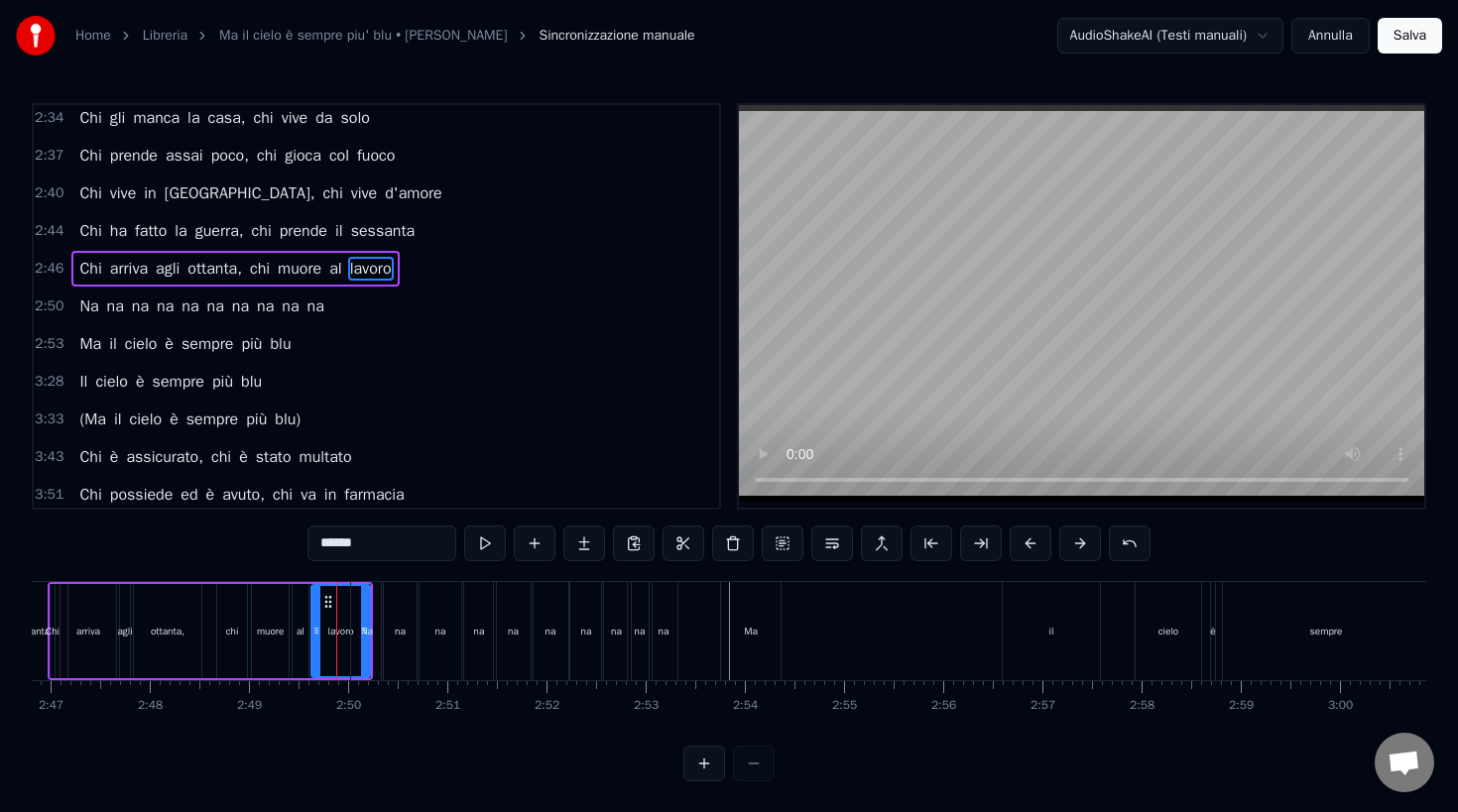 scroll, scrollTop: 797, scrollLeft: 0, axis: vertical 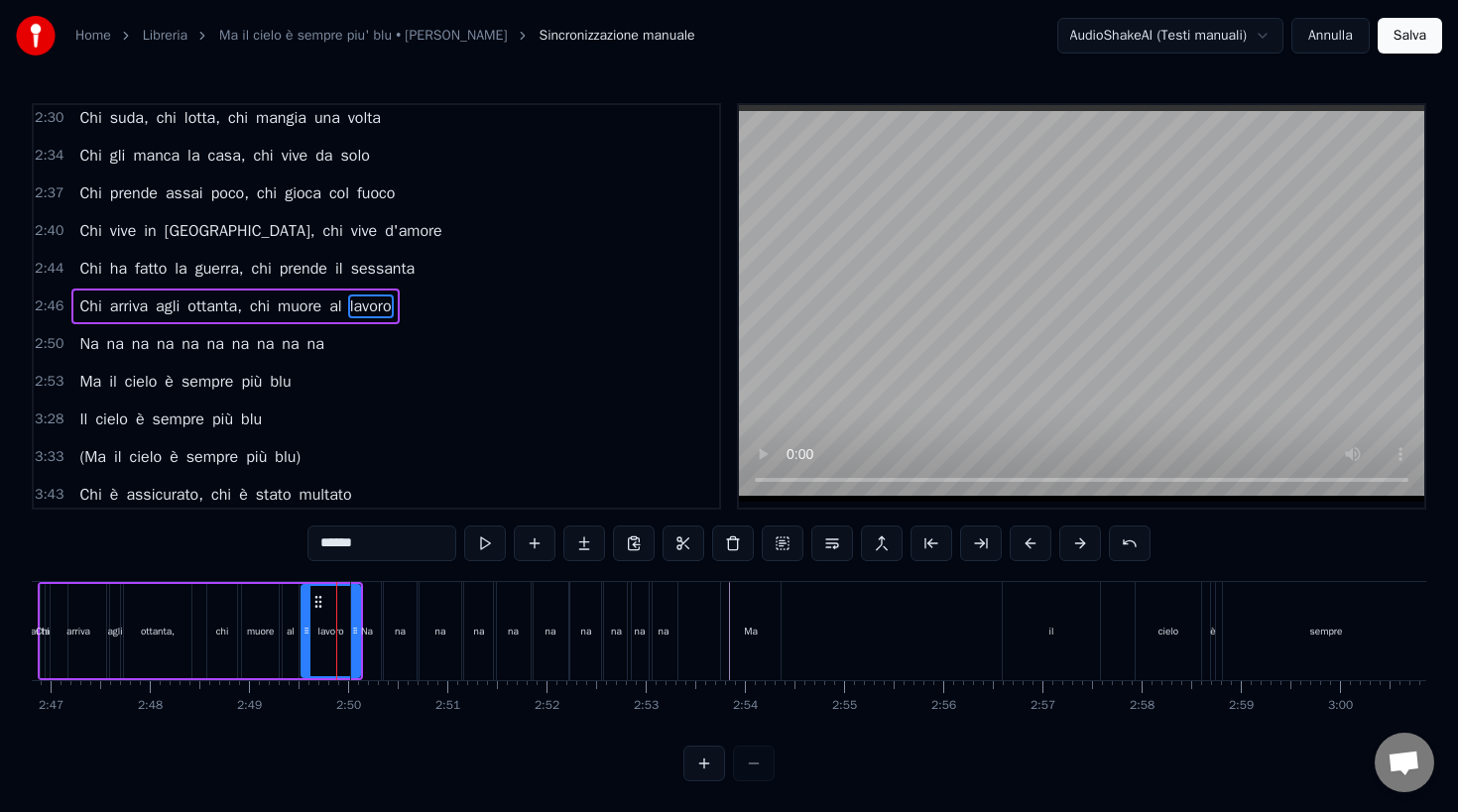 click on "na" at bounding box center (664, 631) 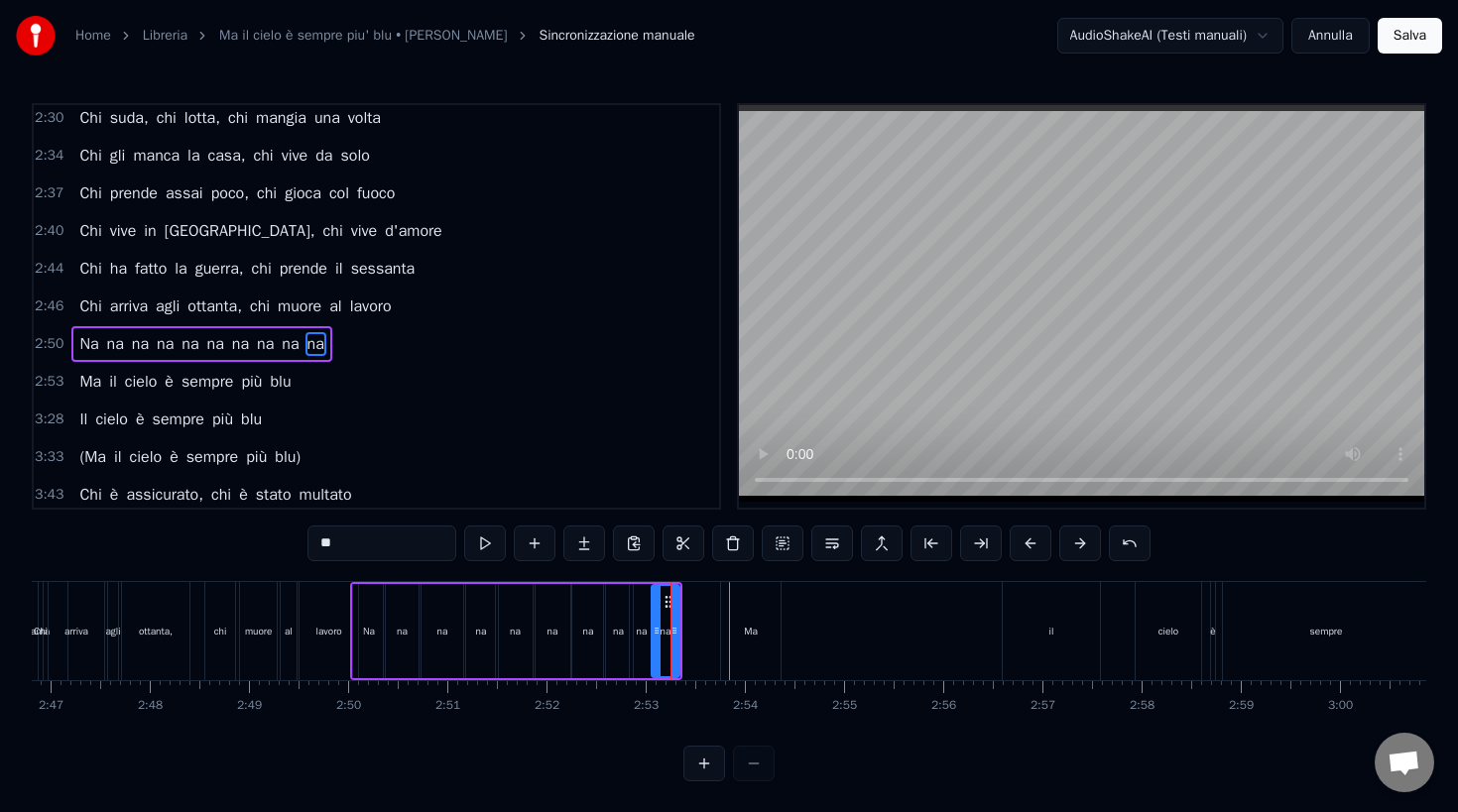 scroll, scrollTop: 835, scrollLeft: 0, axis: vertical 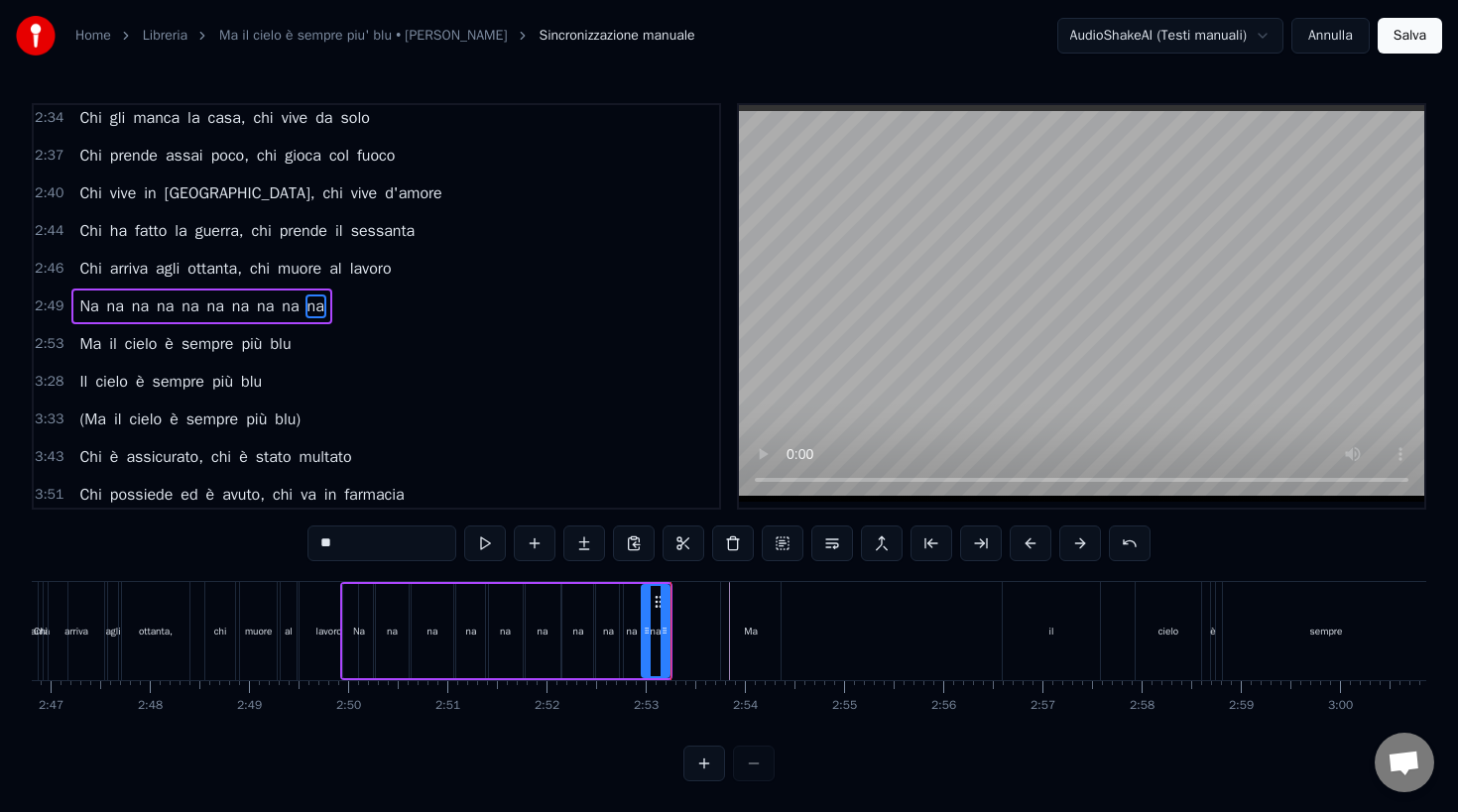 click on "ottanta," at bounding box center (214, 269) 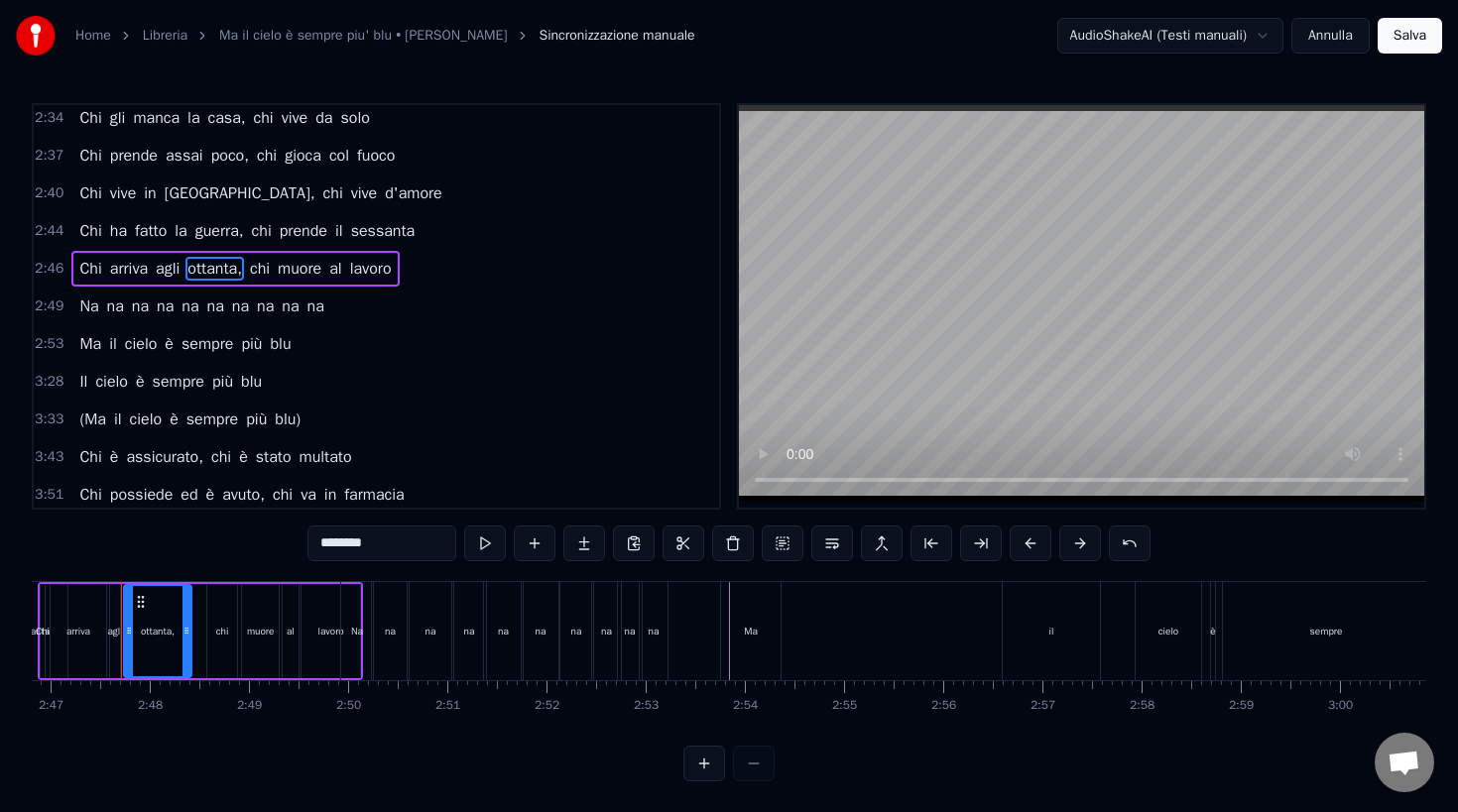 scroll, scrollTop: 826, scrollLeft: 0, axis: vertical 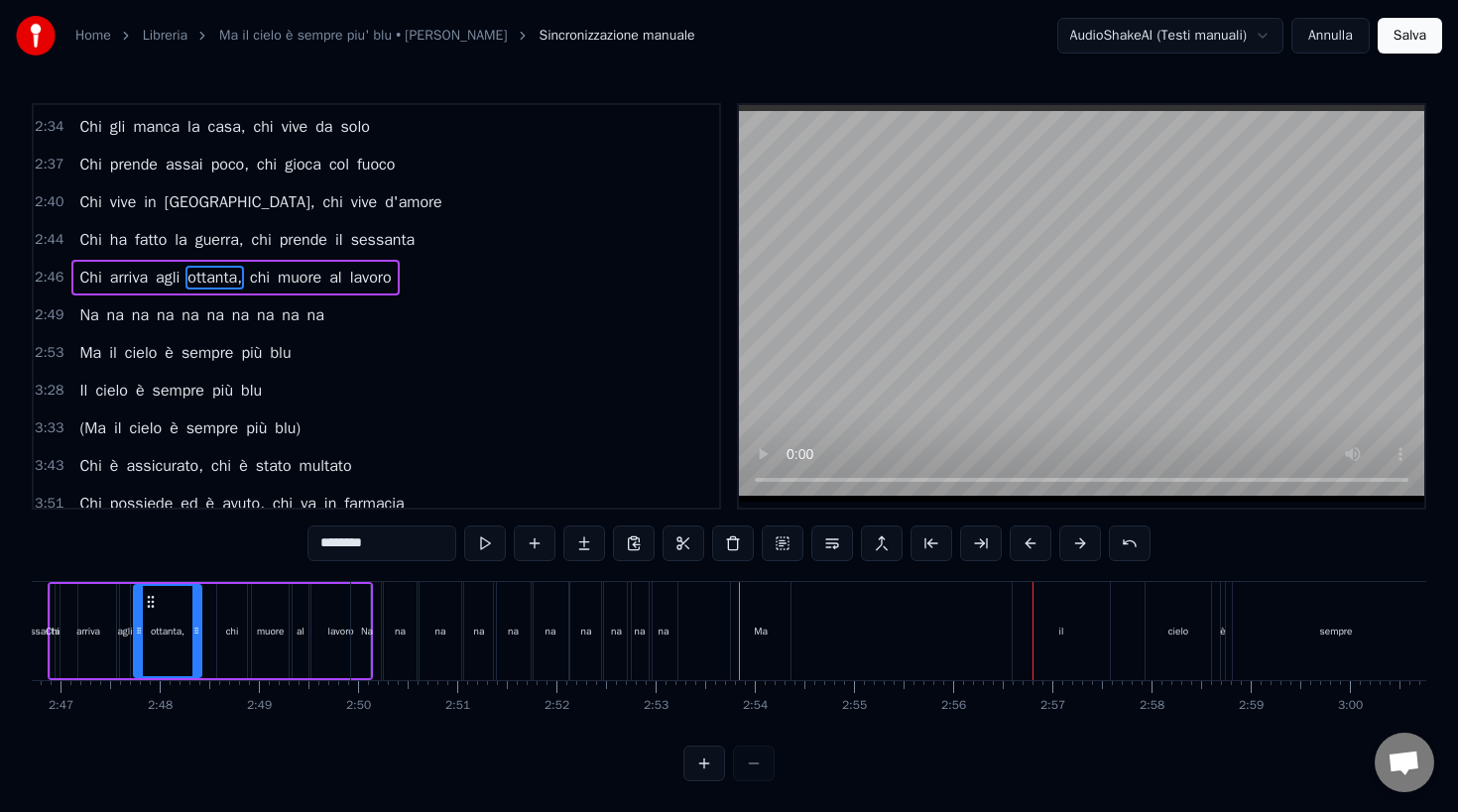 click on "il" at bounding box center [1061, 631] 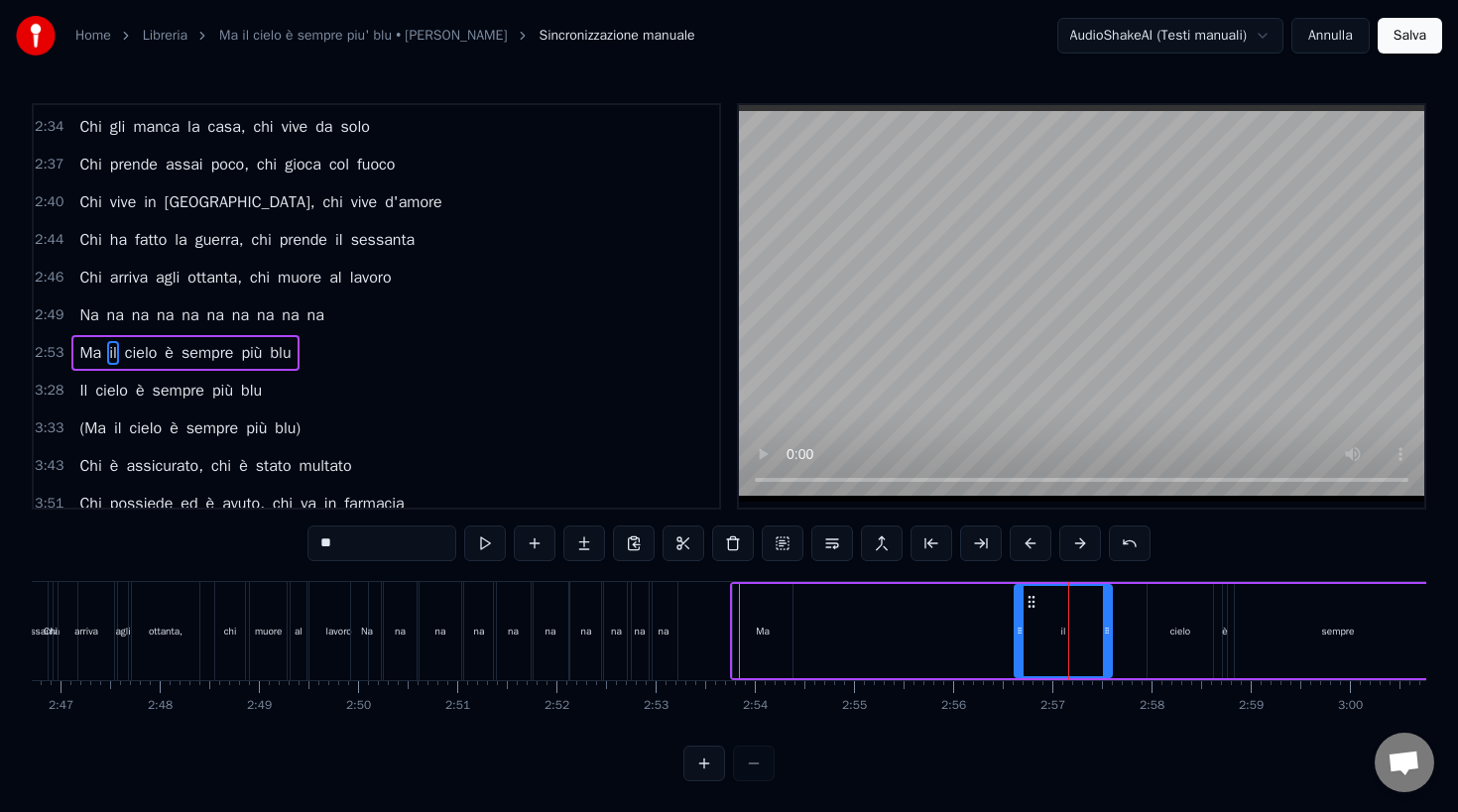 scroll, scrollTop: 872, scrollLeft: 0, axis: vertical 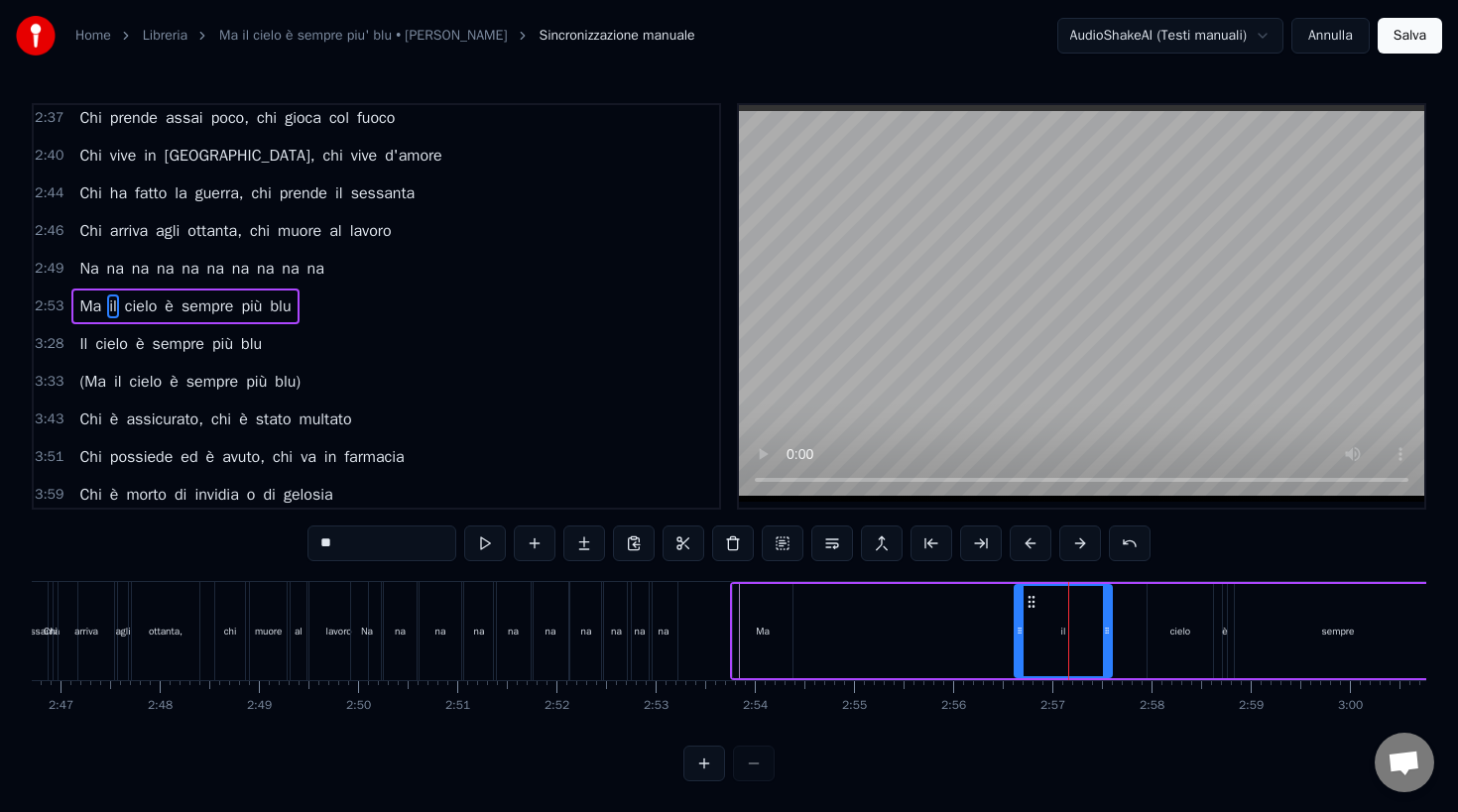 drag, startPoint x: 1046, startPoint y: 633, endPoint x: 1003, endPoint y: 639, distance: 43.416587 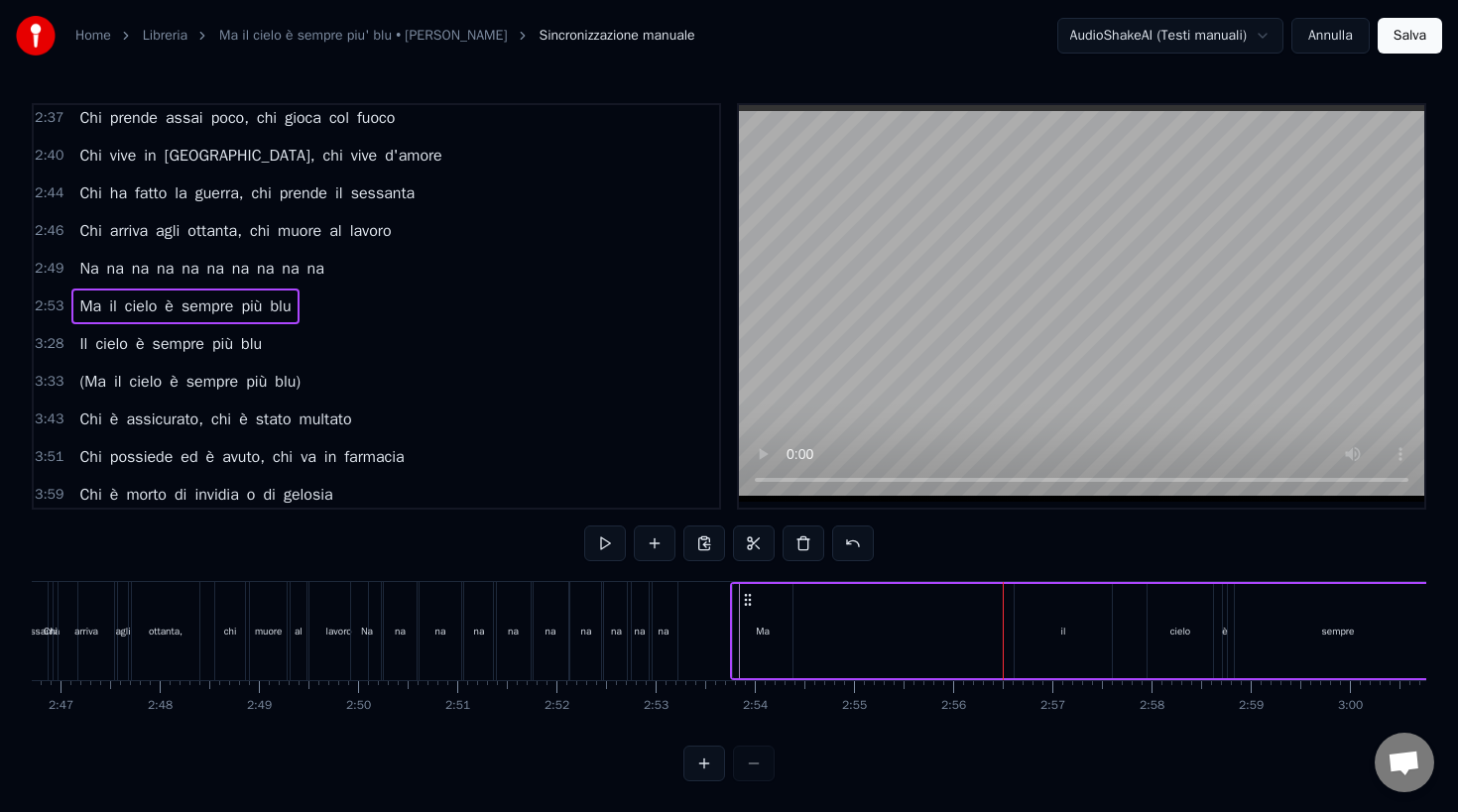 click on "il" at bounding box center [1063, 631] 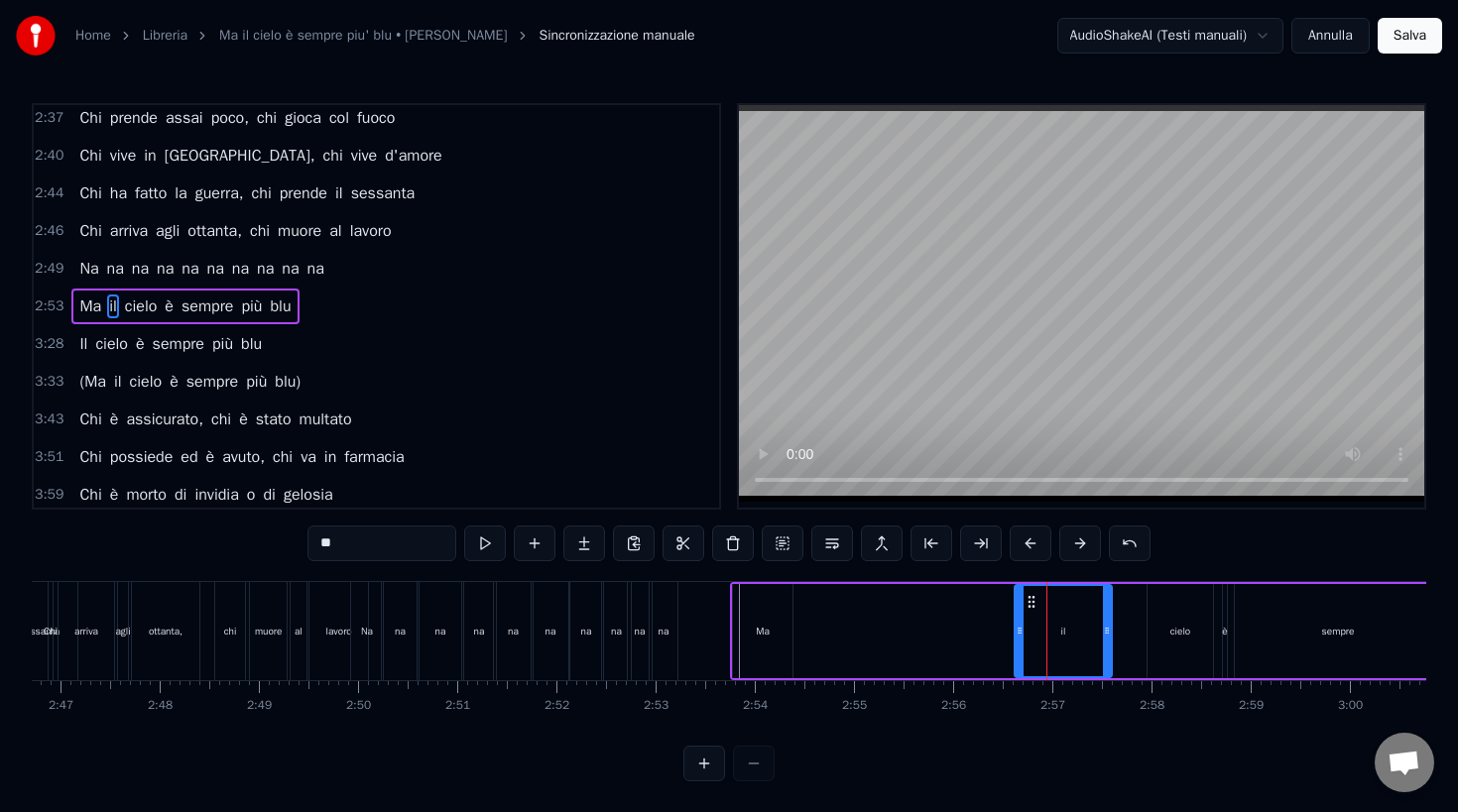 click 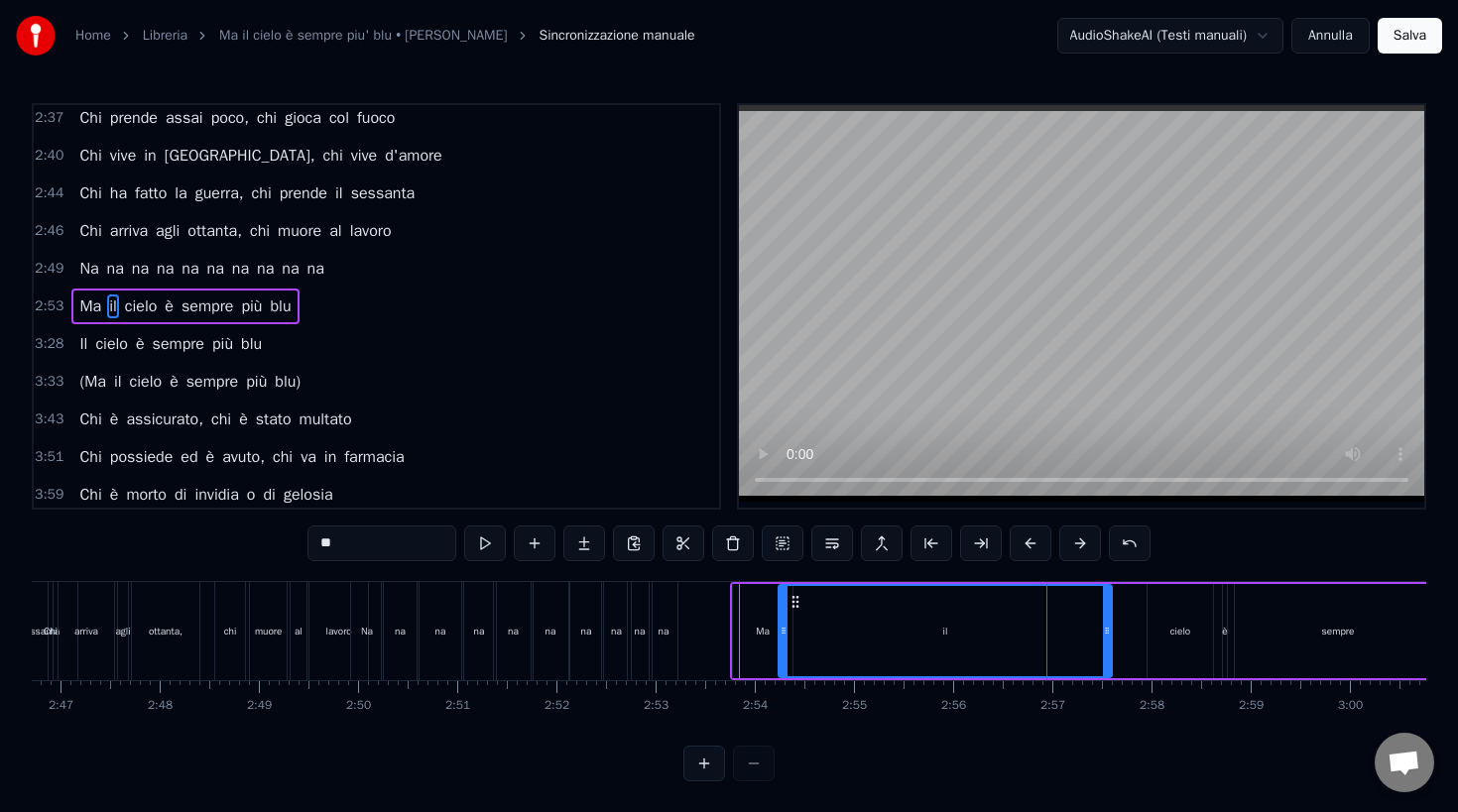 drag, startPoint x: 1021, startPoint y: 627, endPoint x: 785, endPoint y: 635, distance: 236.13555 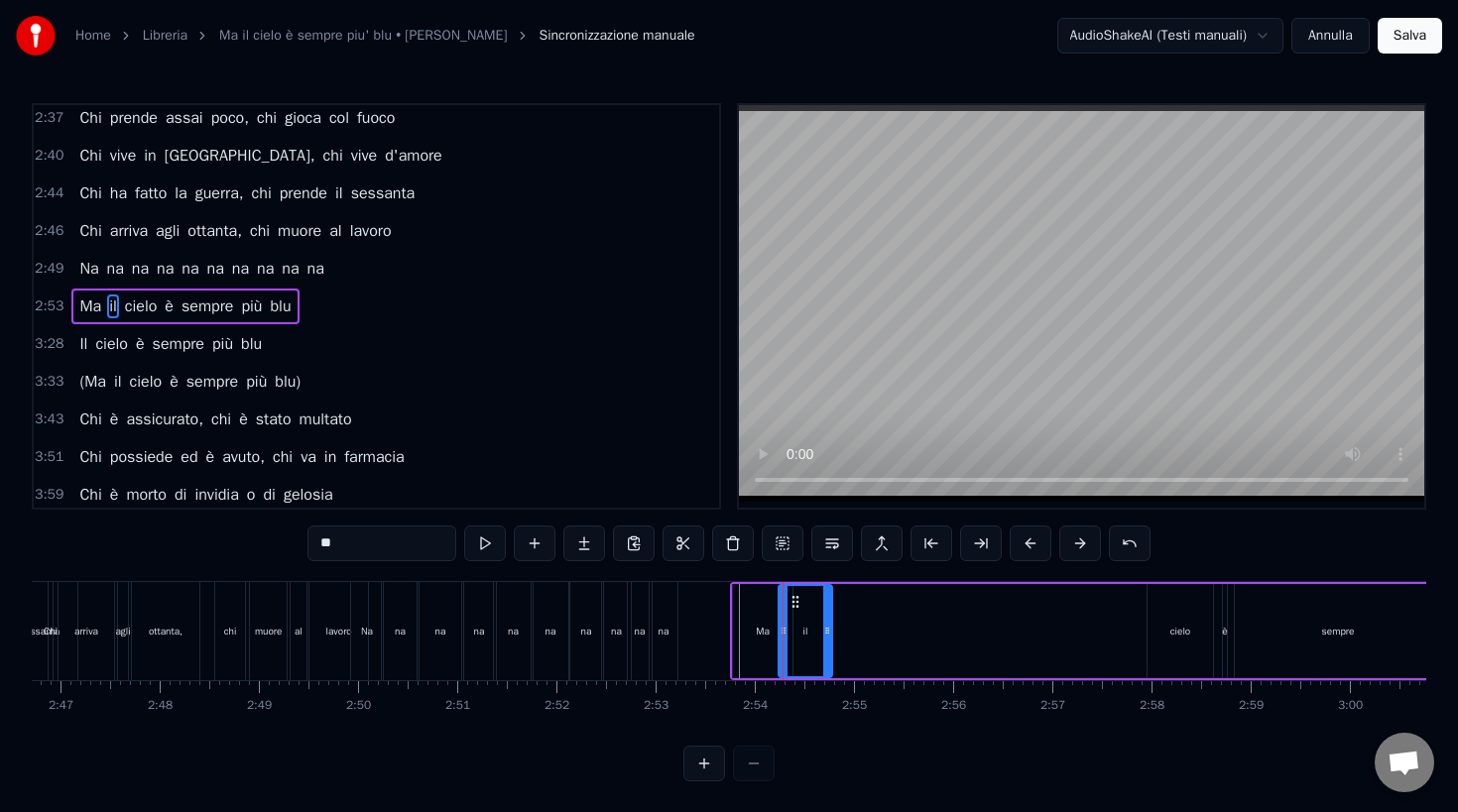 drag, startPoint x: 1110, startPoint y: 624, endPoint x: 830, endPoint y: 653, distance: 281.49778 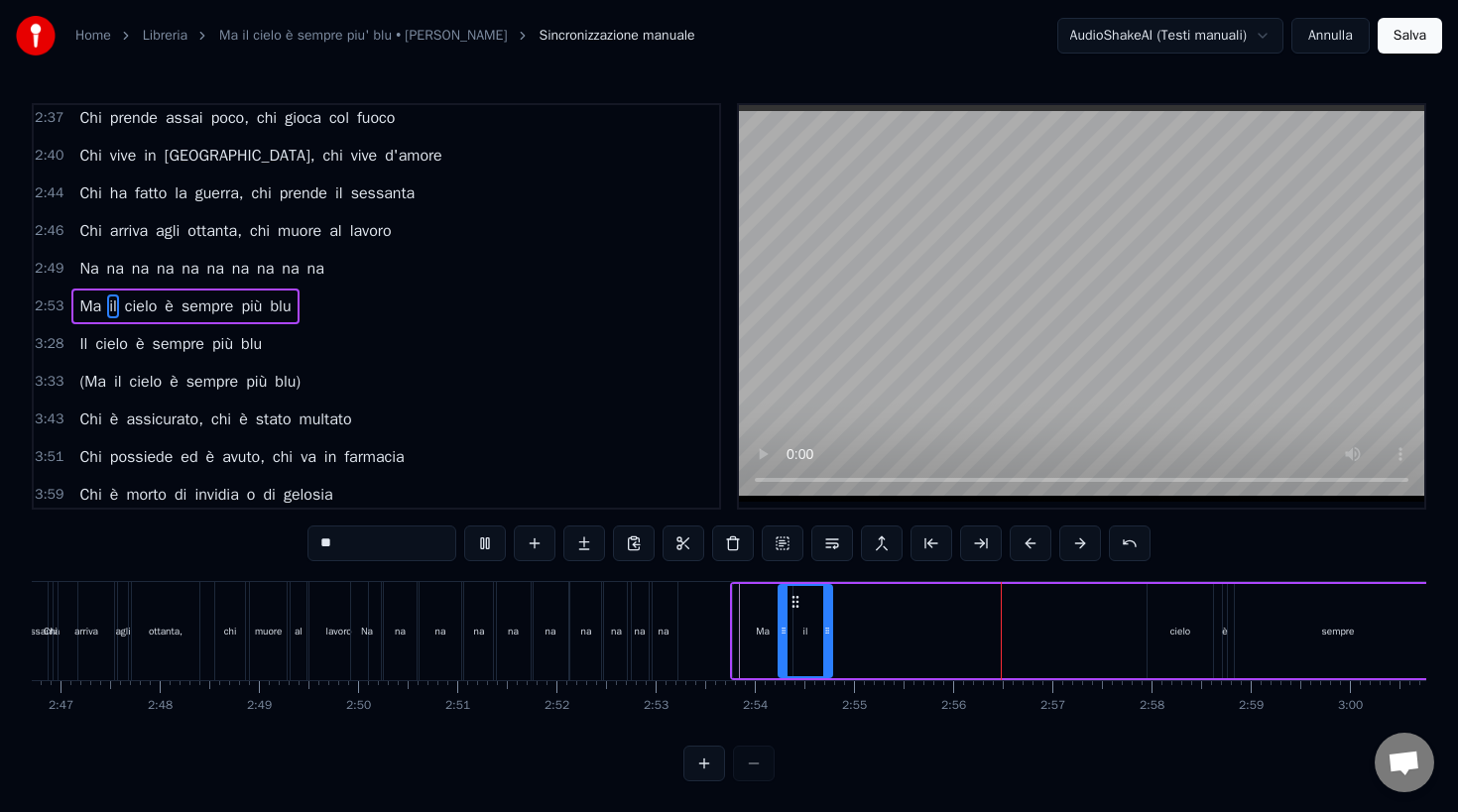 click on "Ma" at bounding box center (763, 631) 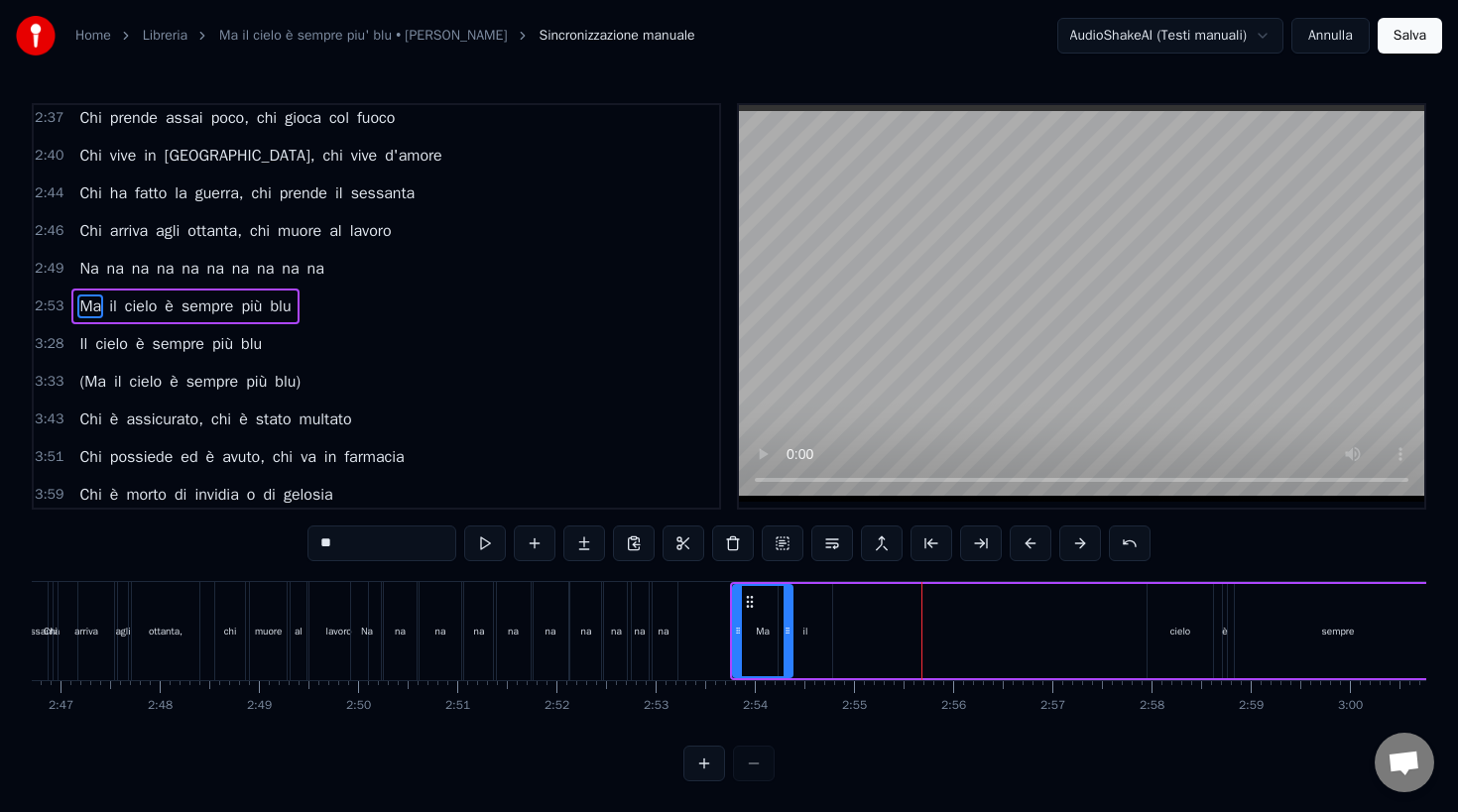 click on "Ma" at bounding box center (90, 306) 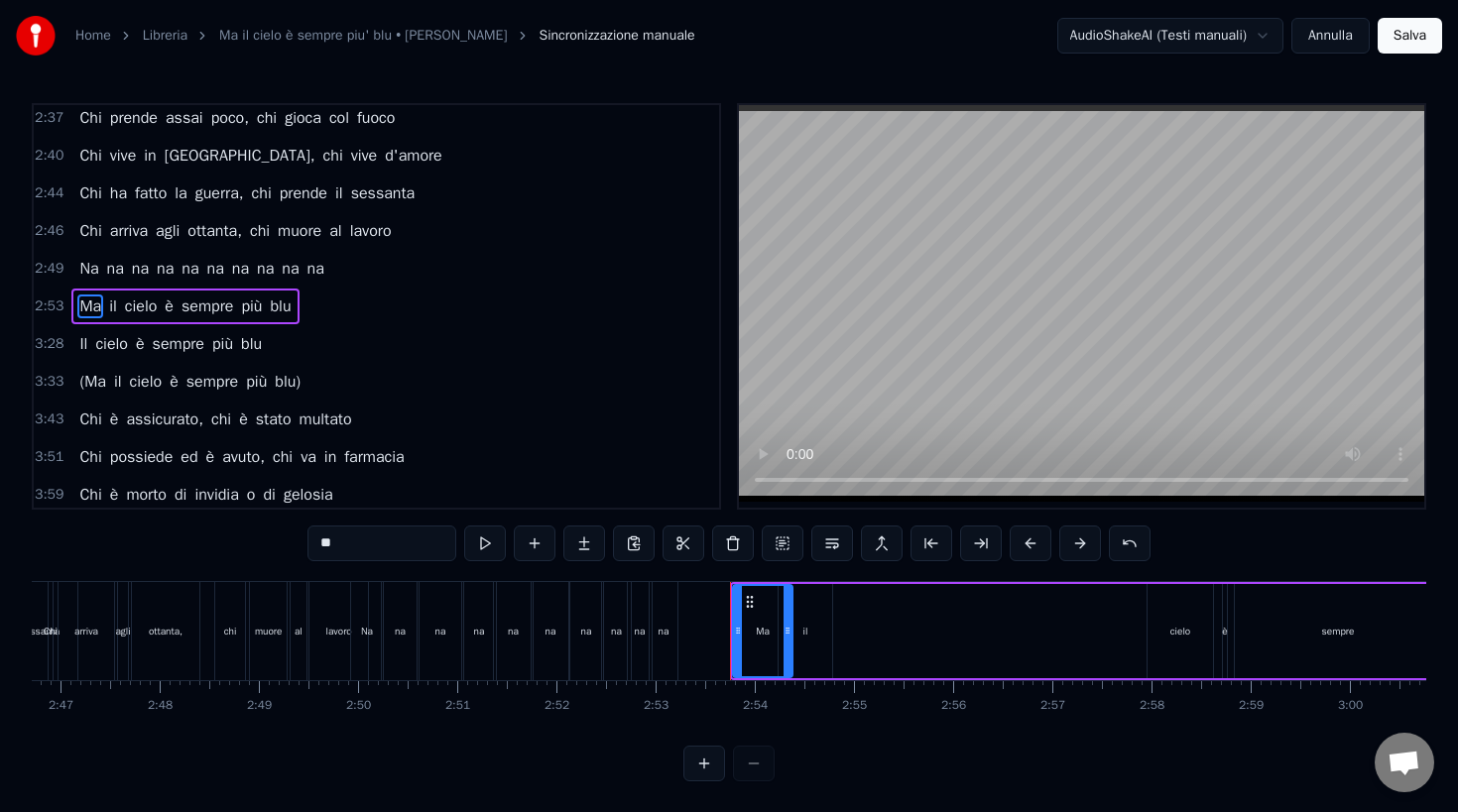 click at bounding box center (485, 543) 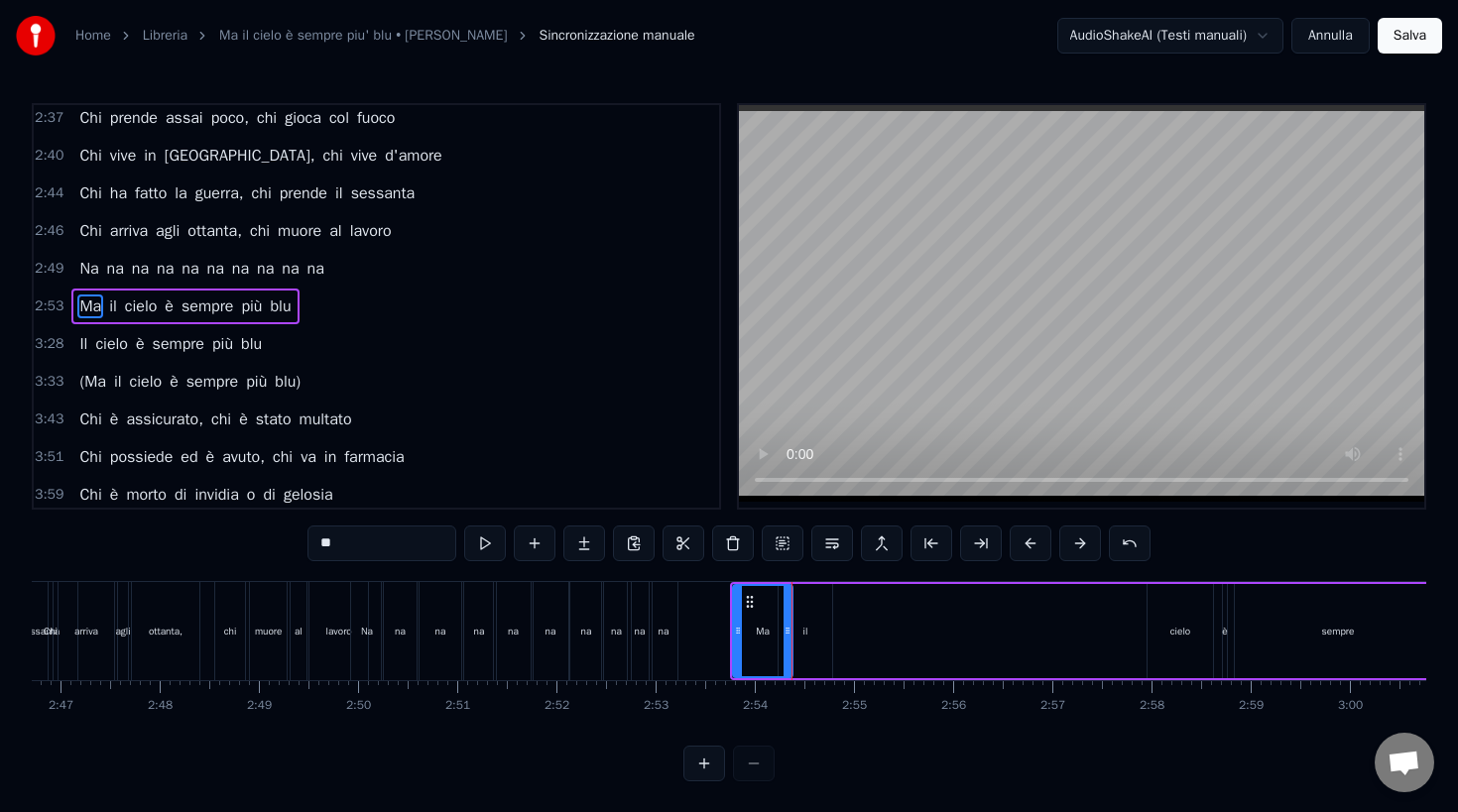 click at bounding box center (485, 543) 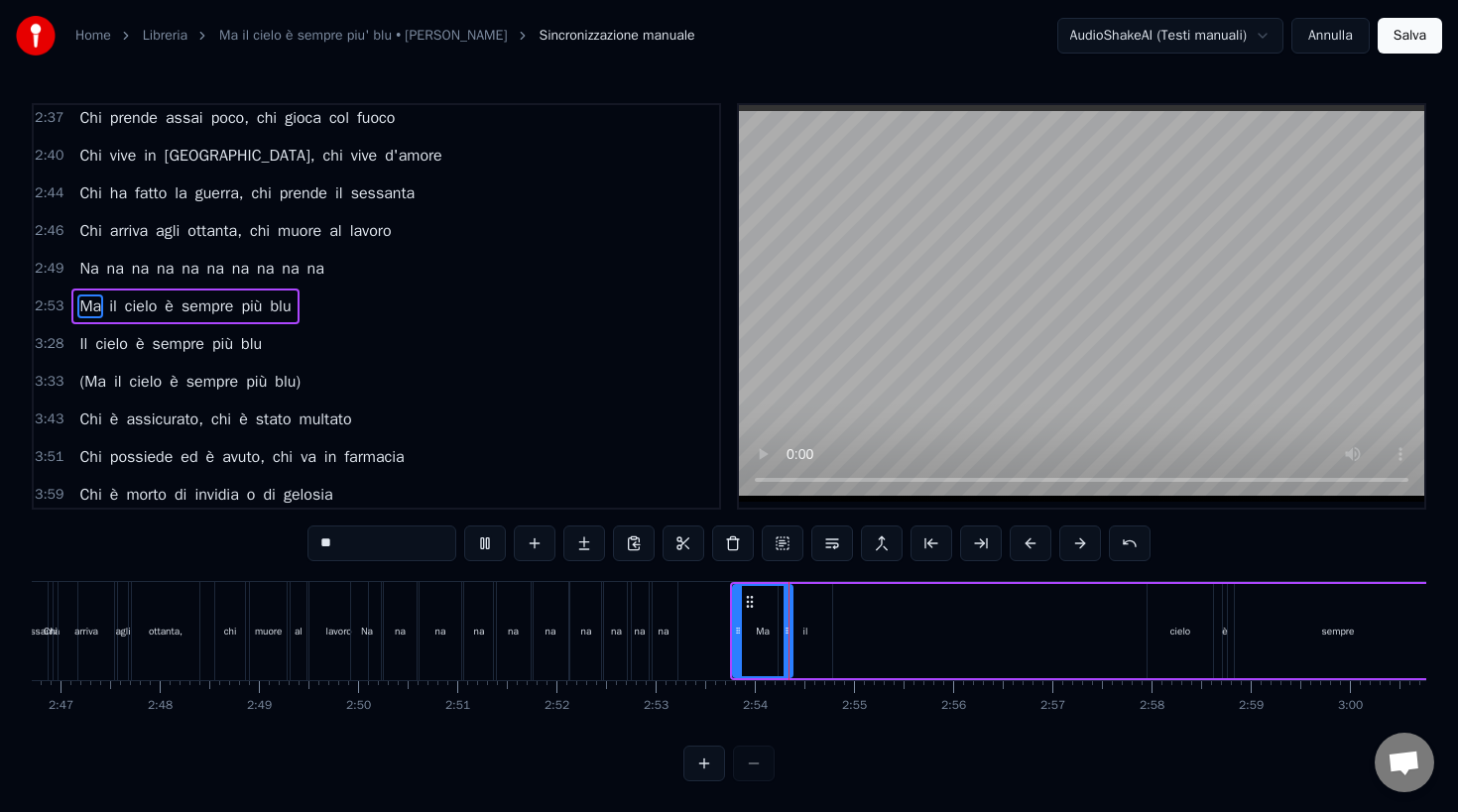 click at bounding box center (485, 543) 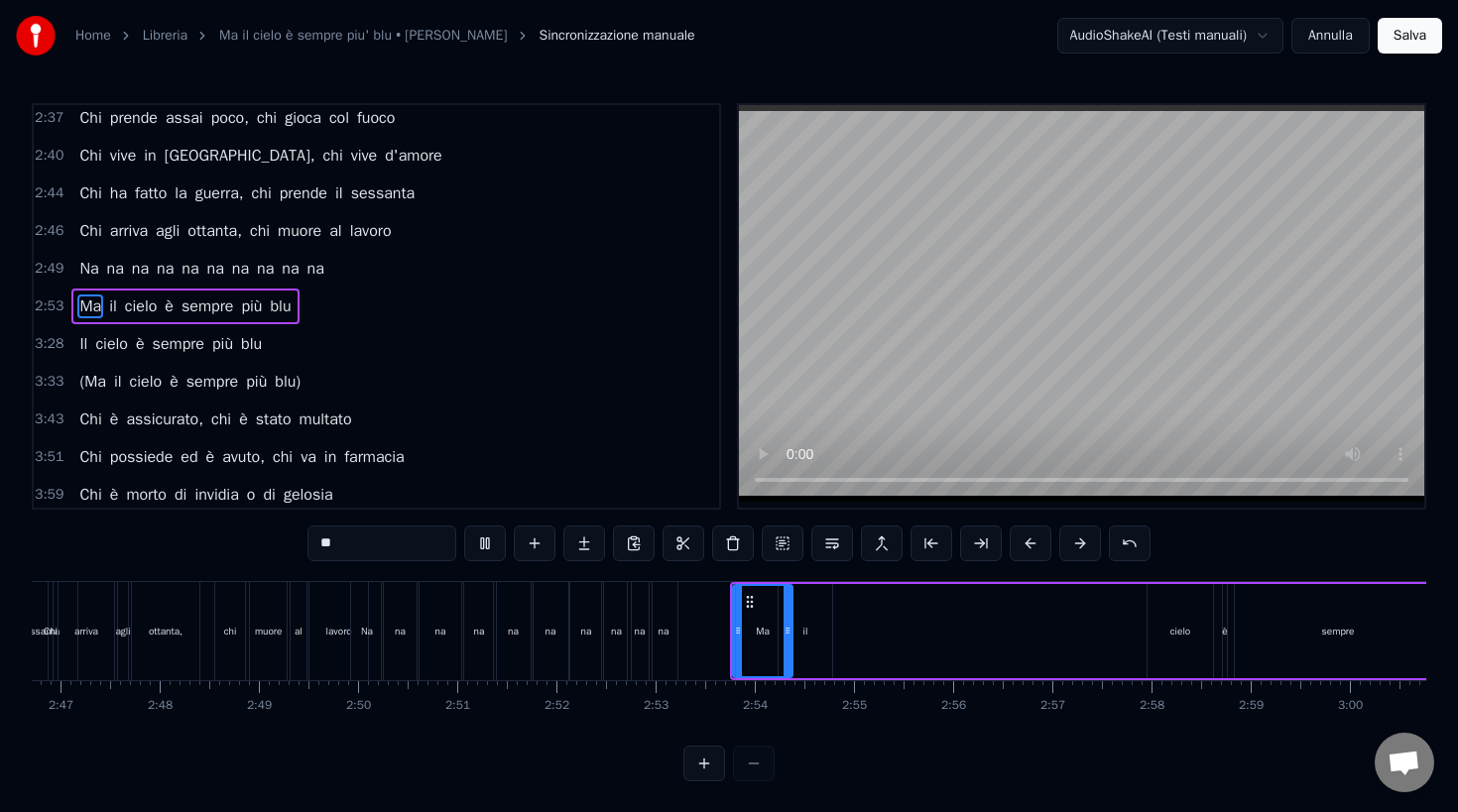 click at bounding box center (485, 543) 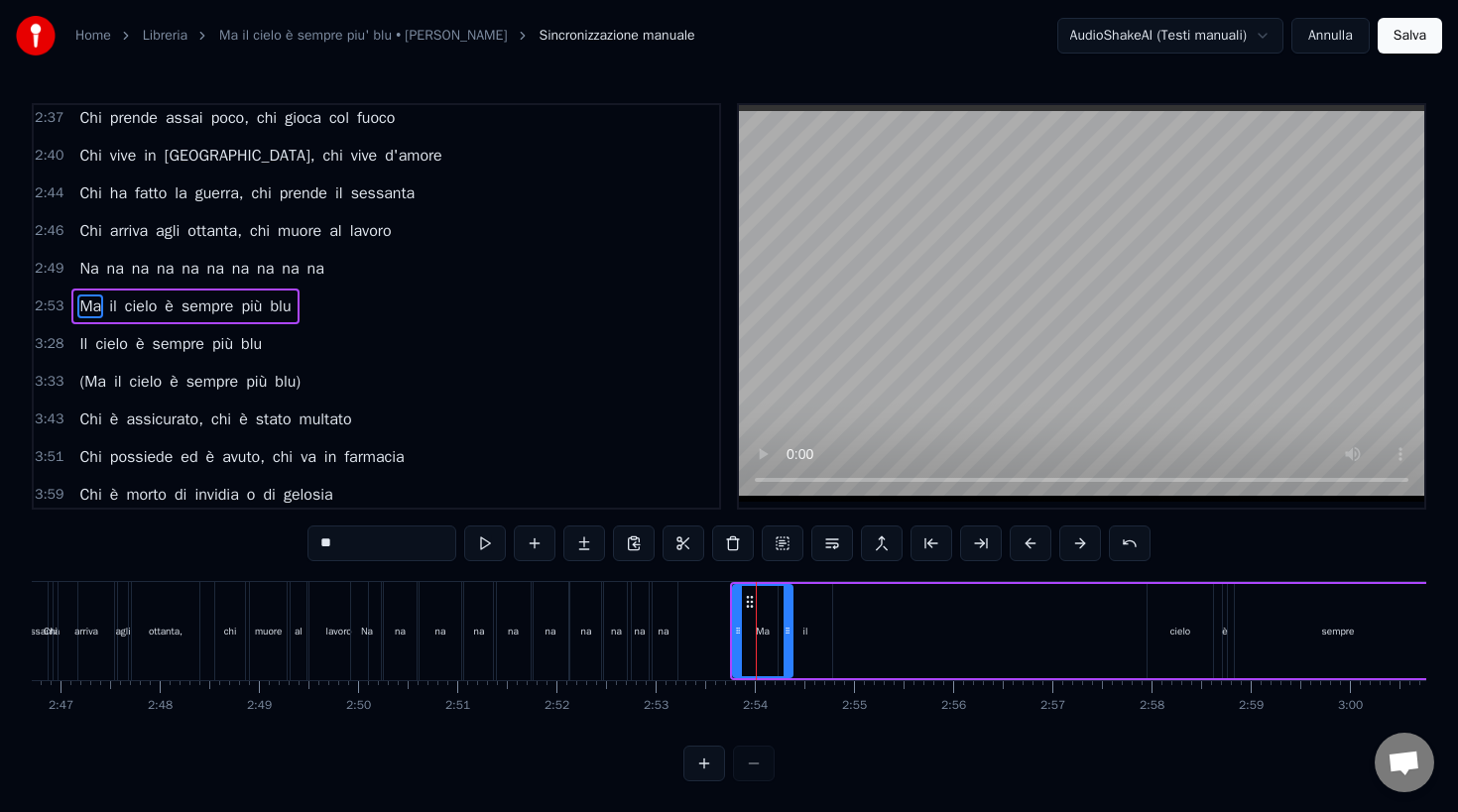 click at bounding box center [485, 543] 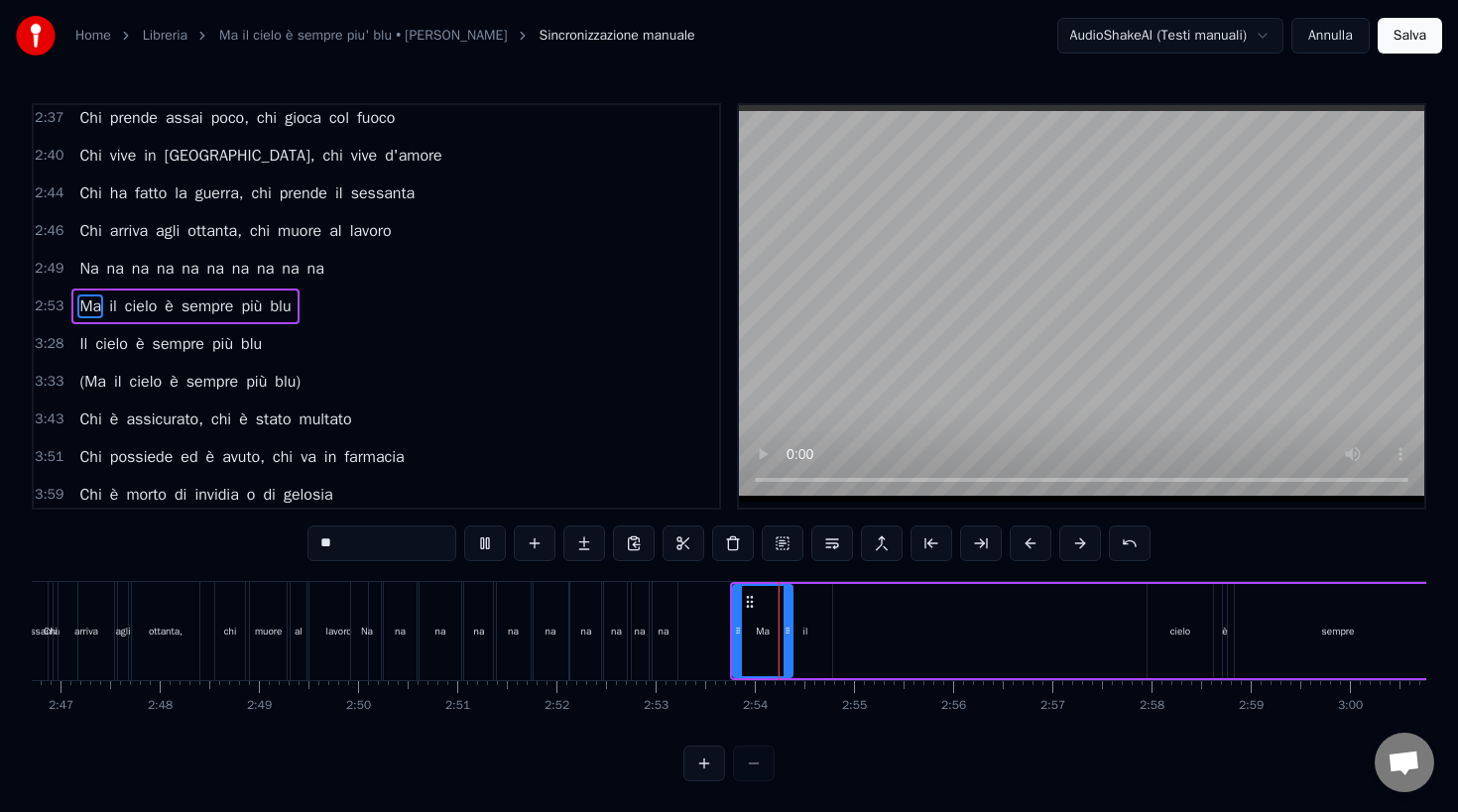 click at bounding box center (485, 543) 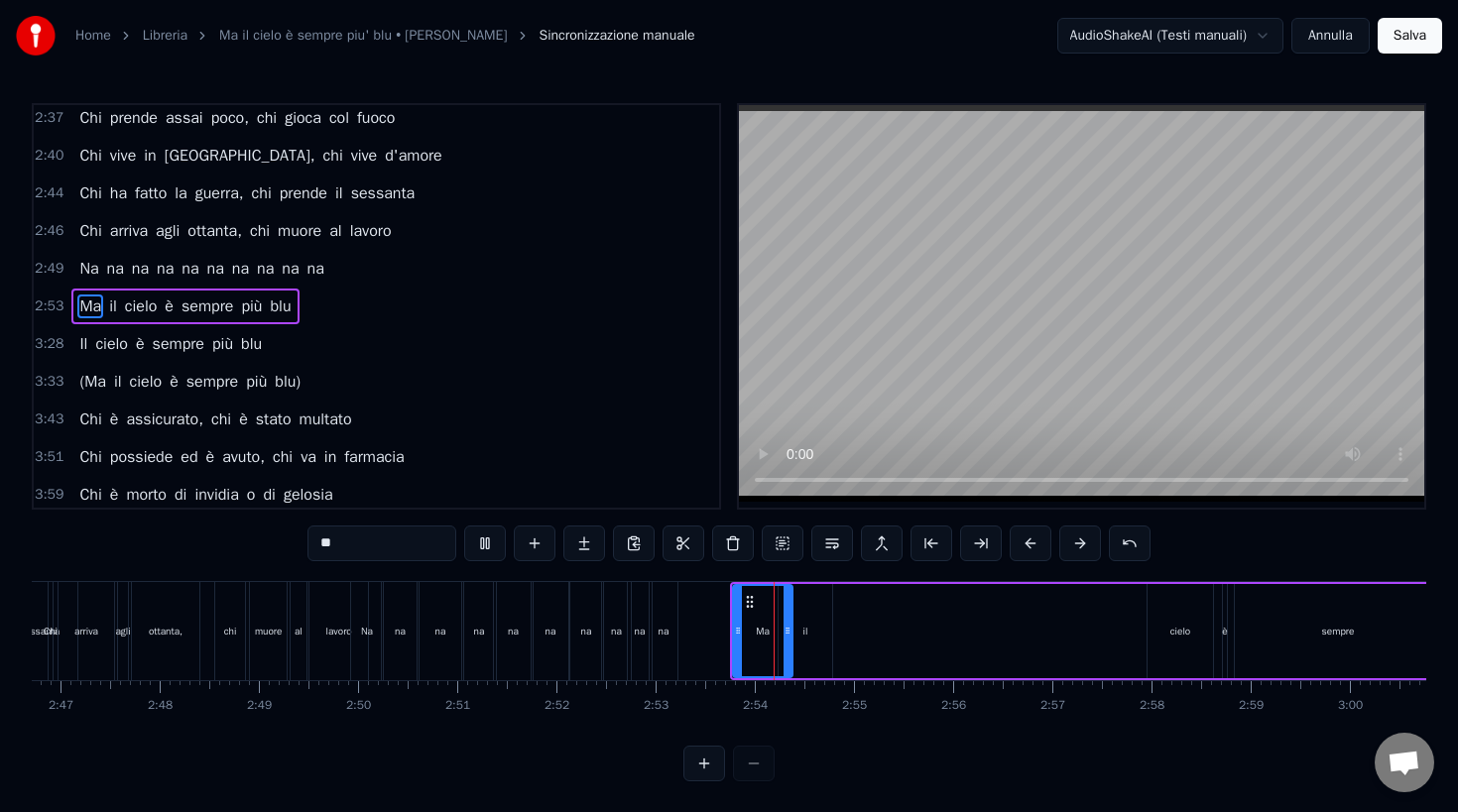 click at bounding box center (485, 543) 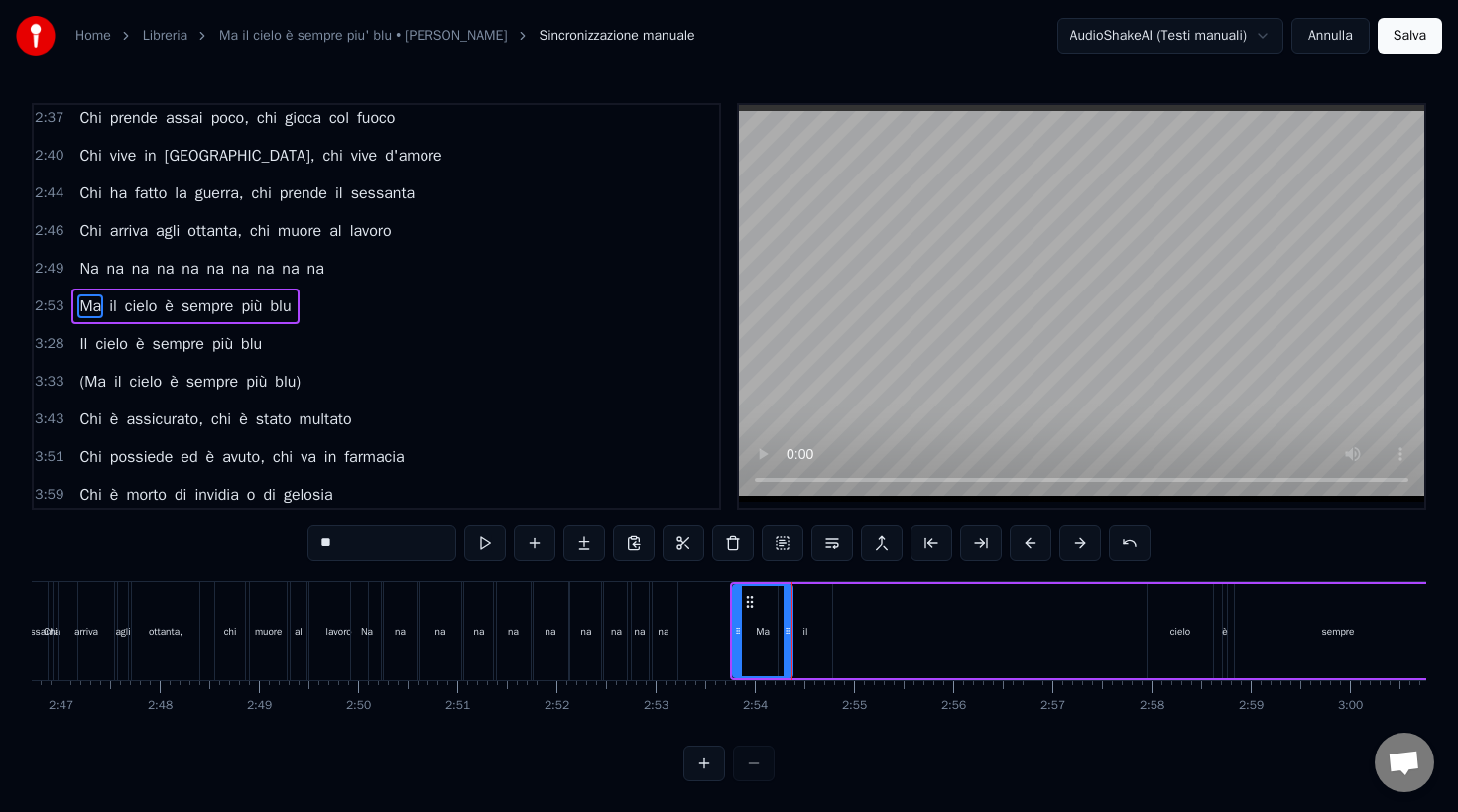 click at bounding box center (485, 543) 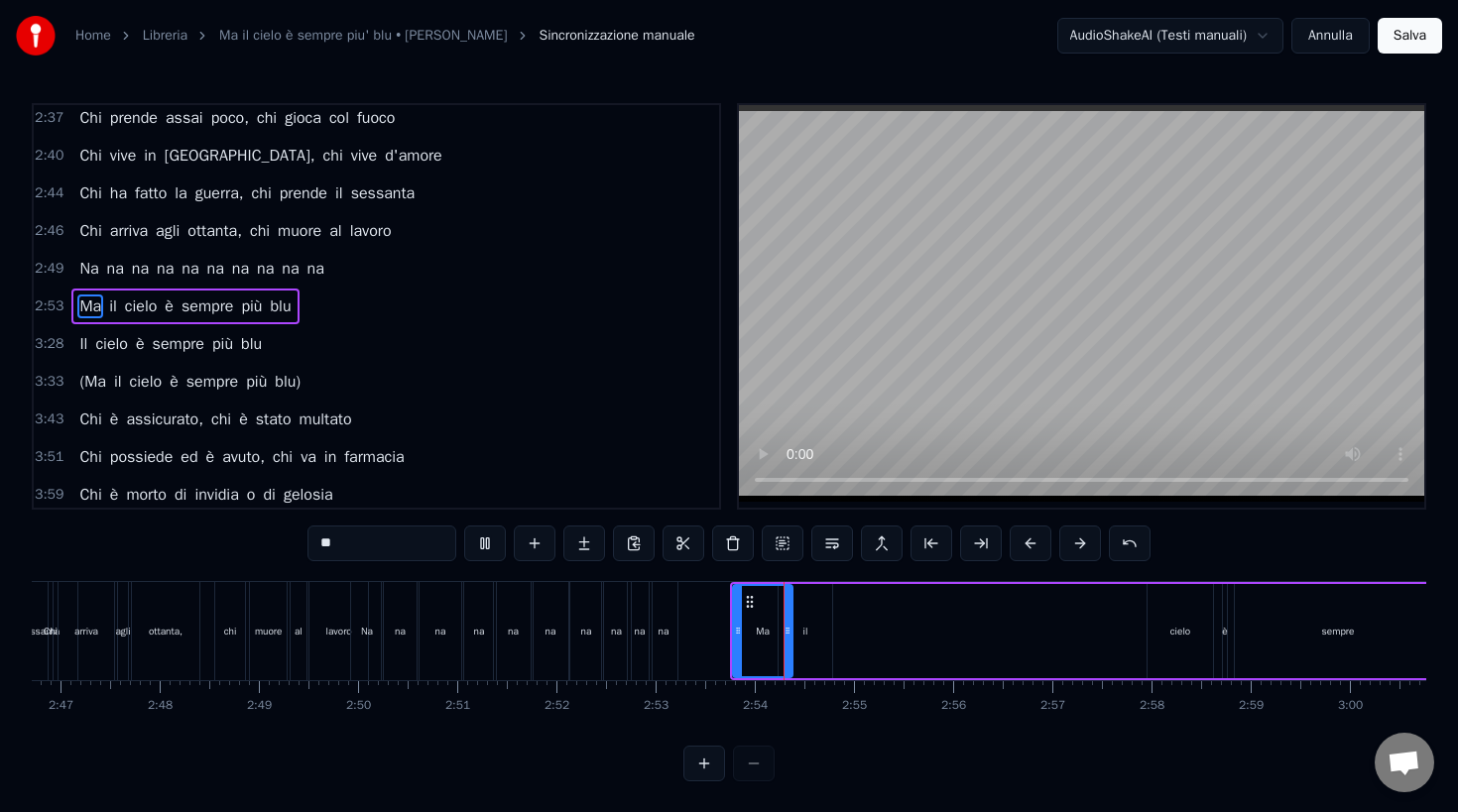 click at bounding box center [485, 543] 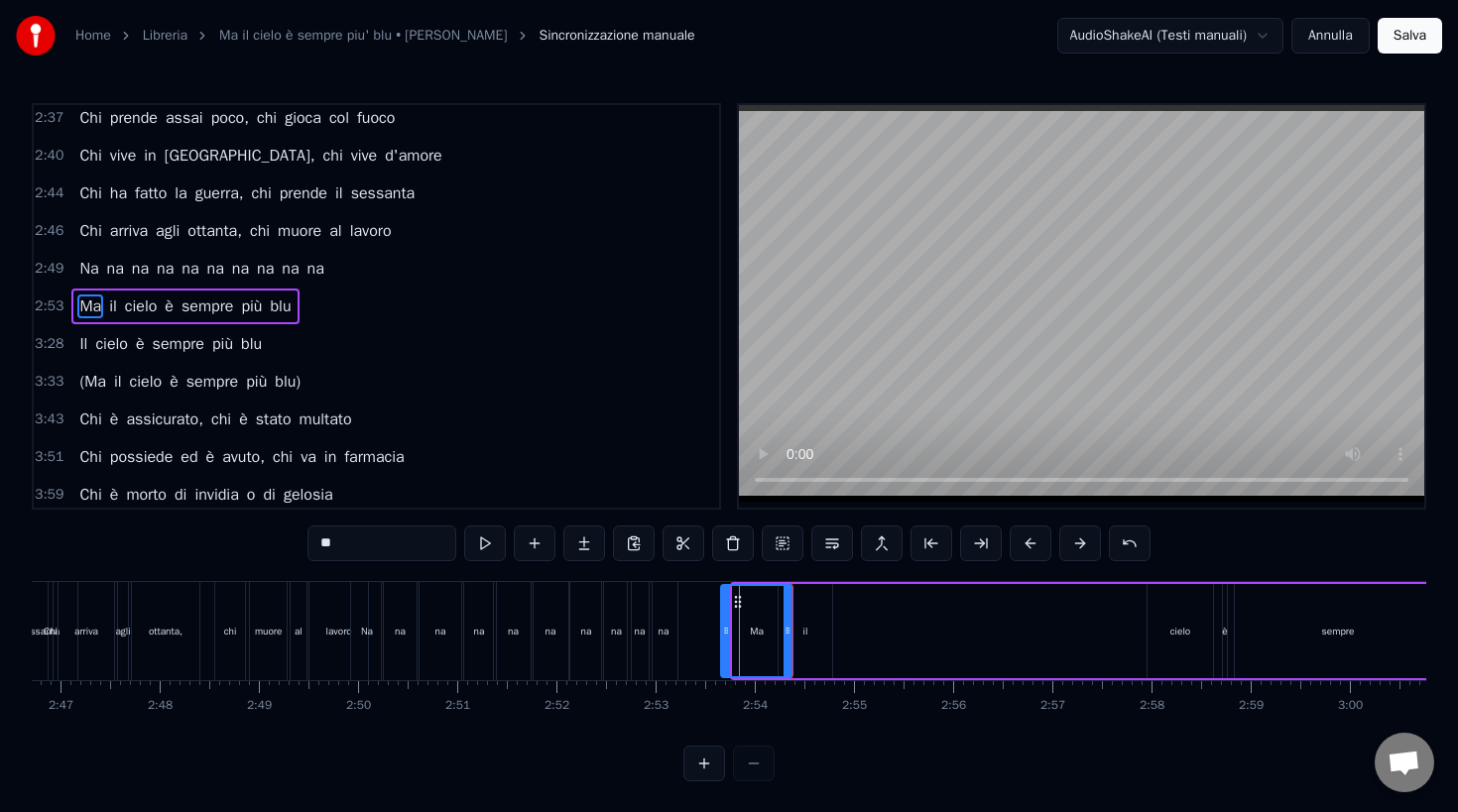 drag, startPoint x: 737, startPoint y: 639, endPoint x: 725, endPoint y: 639, distance: 12 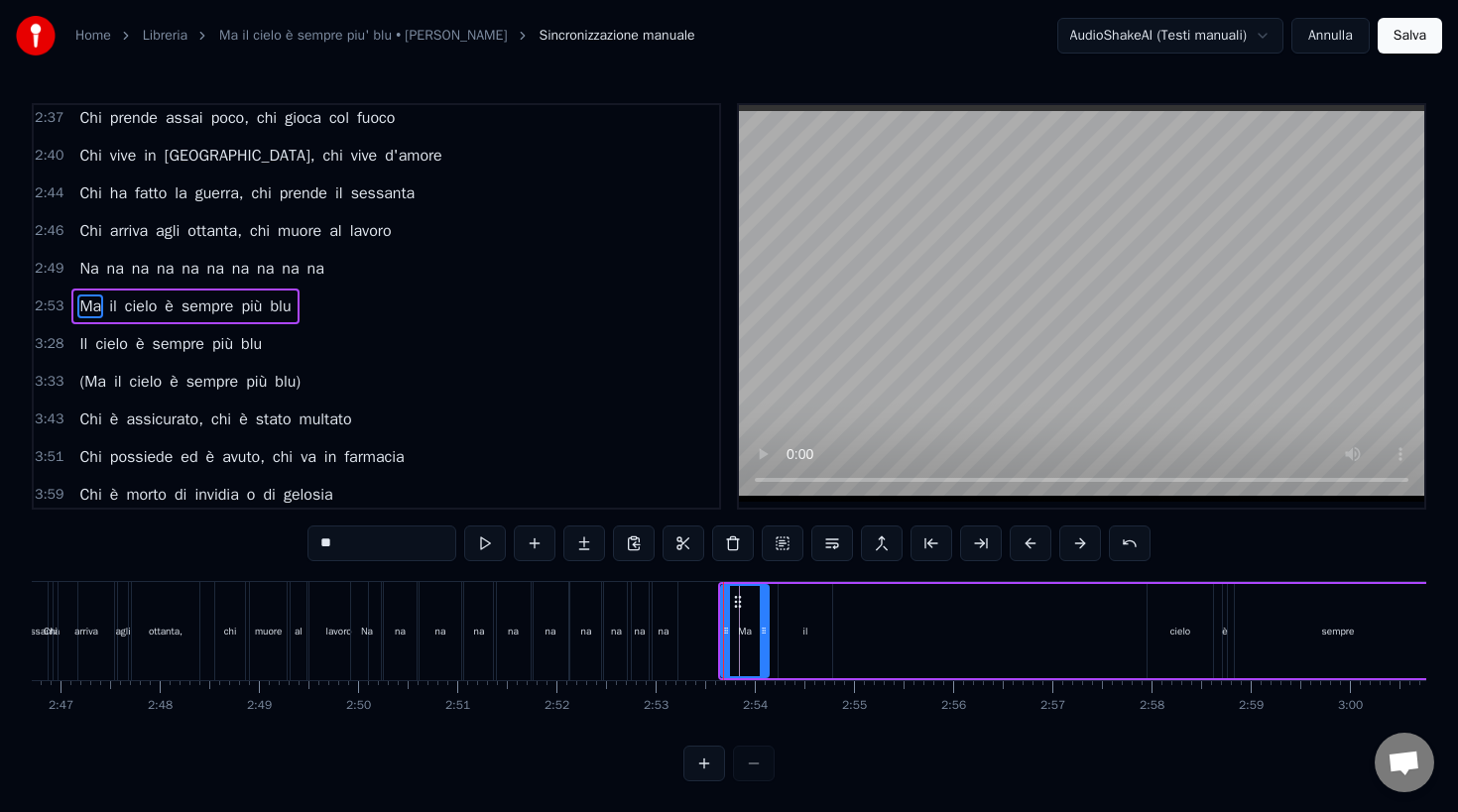 drag, startPoint x: 790, startPoint y: 633, endPoint x: 766, endPoint y: 636, distance: 24.186773 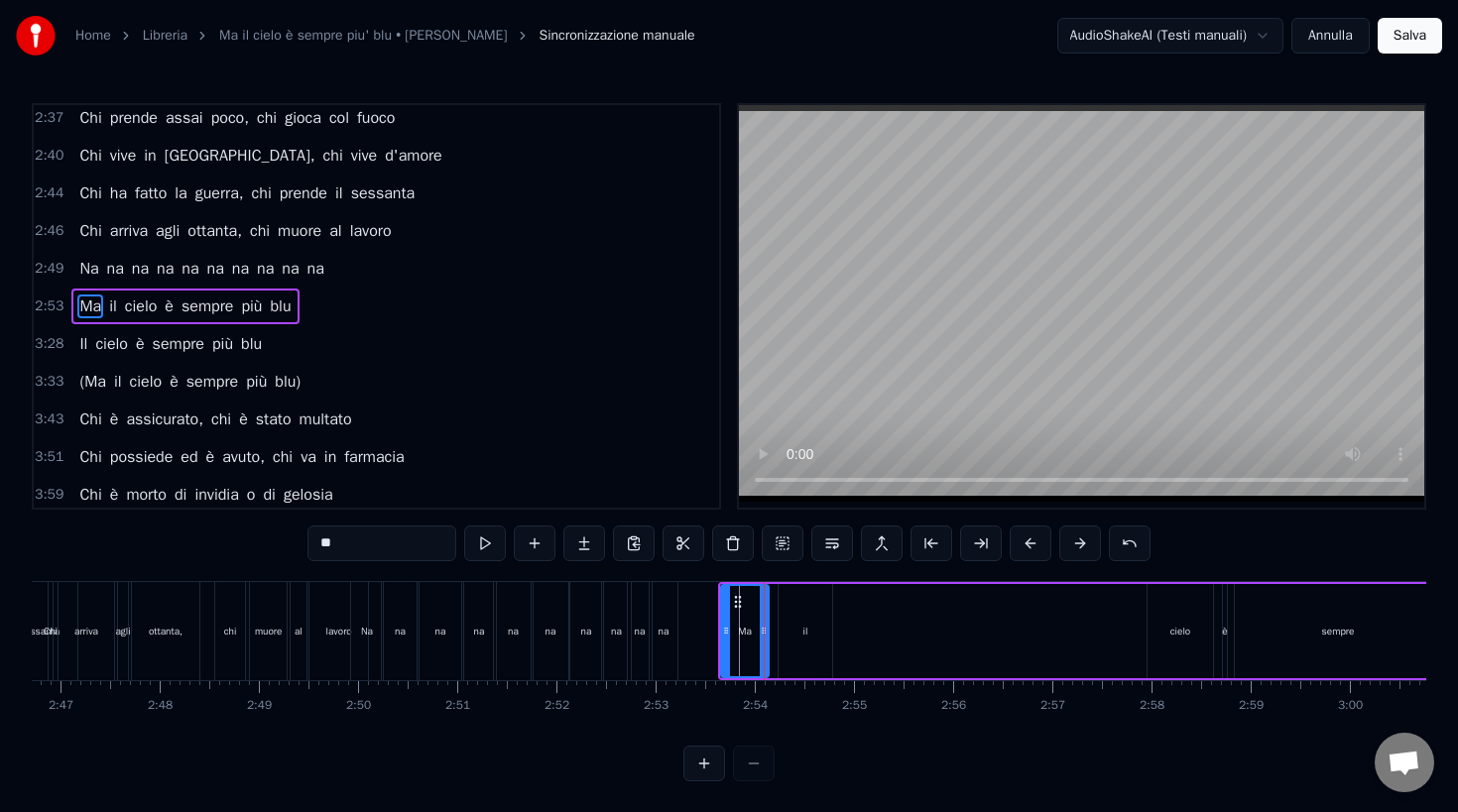 click on "il" at bounding box center [805, 631] 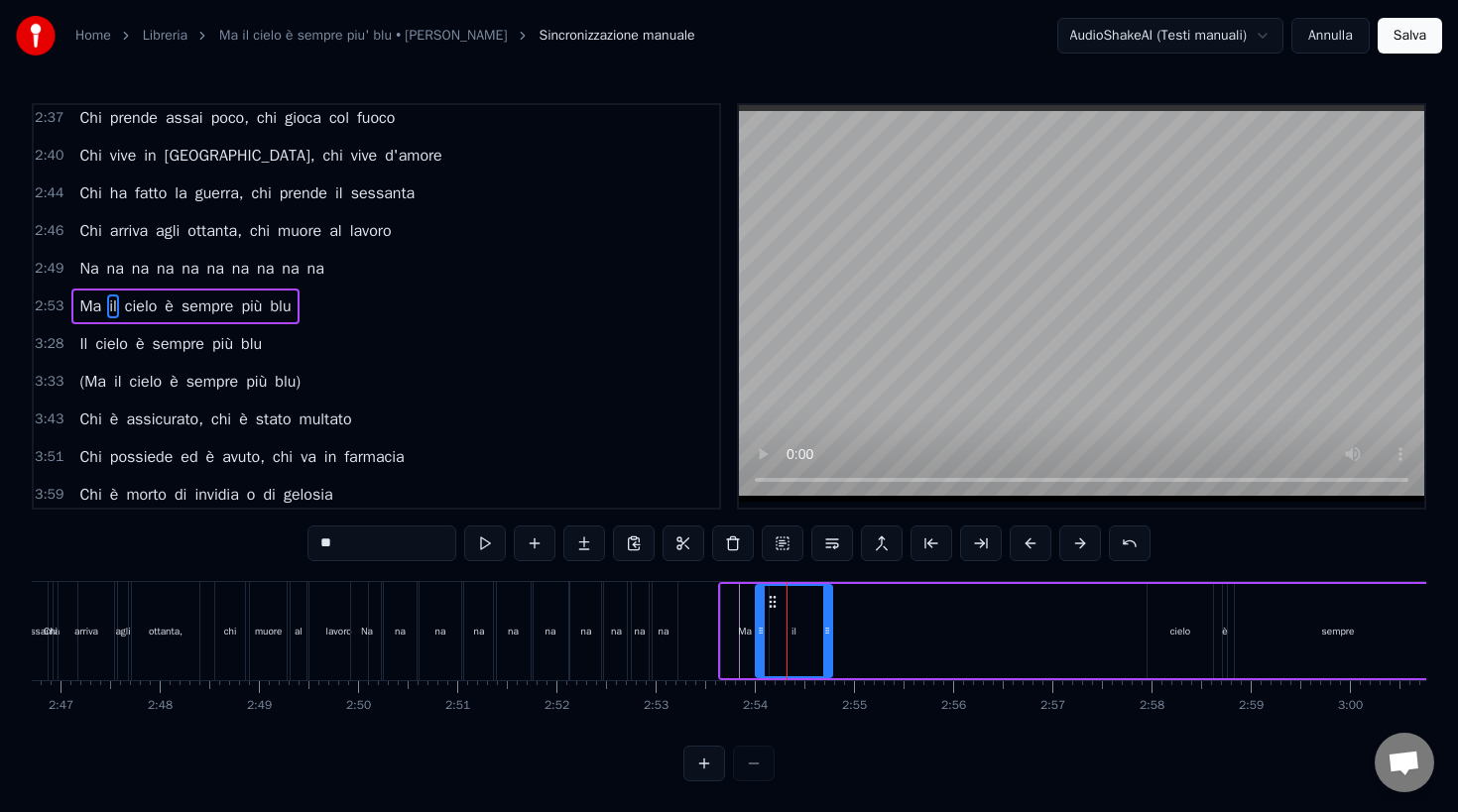 drag, startPoint x: 782, startPoint y: 636, endPoint x: 759, endPoint y: 642, distance: 23.76973 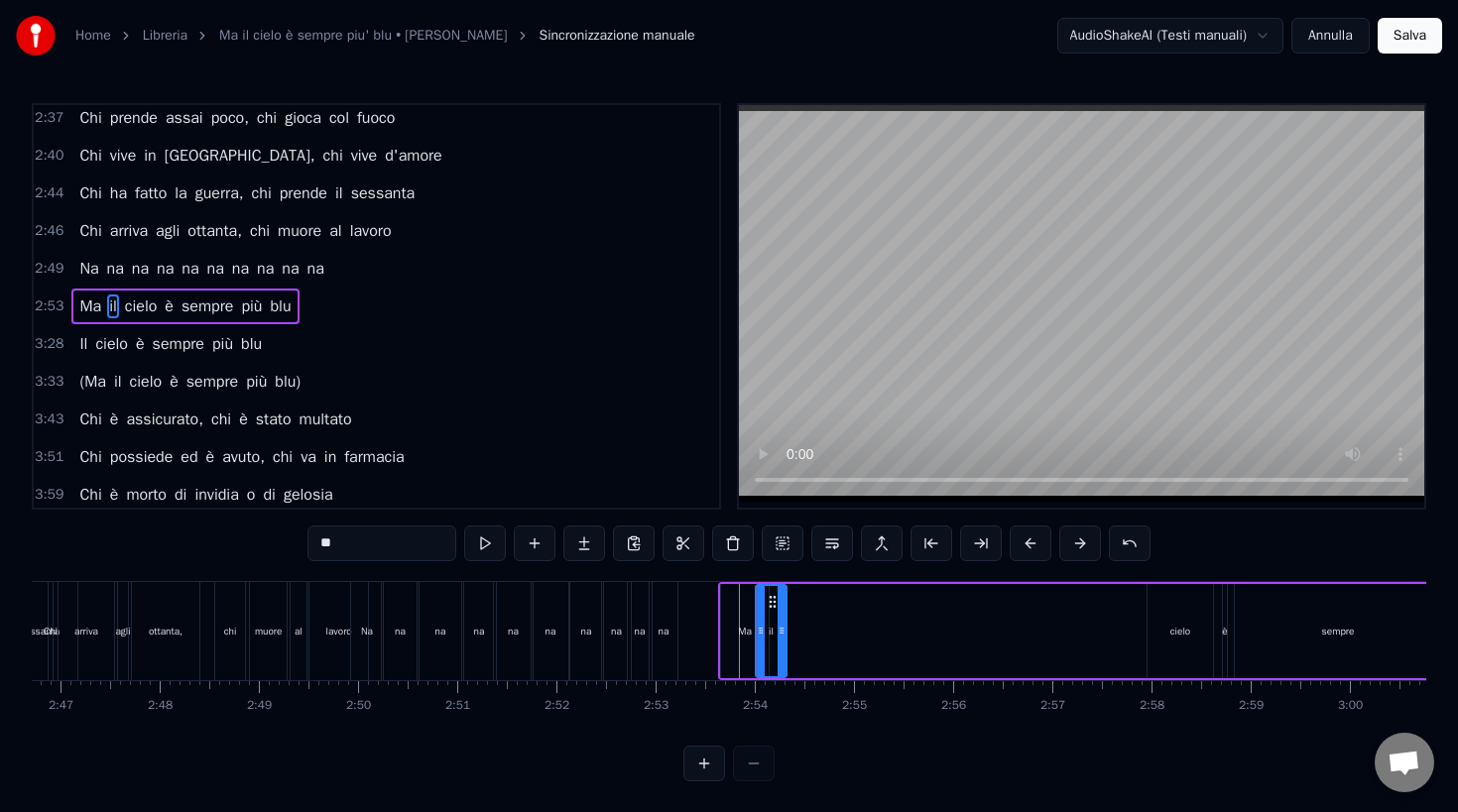 drag, startPoint x: 830, startPoint y: 636, endPoint x: 785, endPoint y: 641, distance: 45.276926 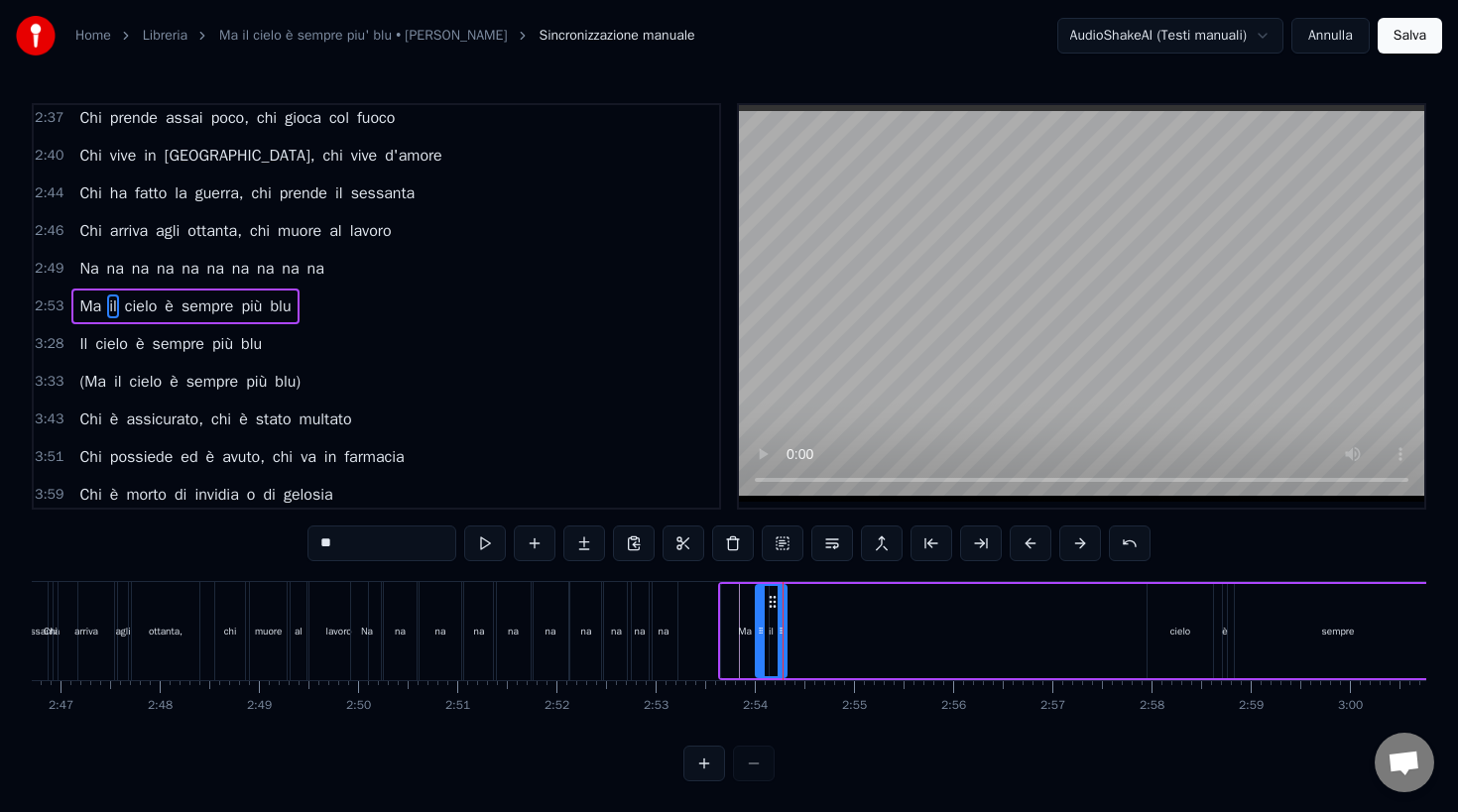 click on "cielo" at bounding box center (1180, 631) 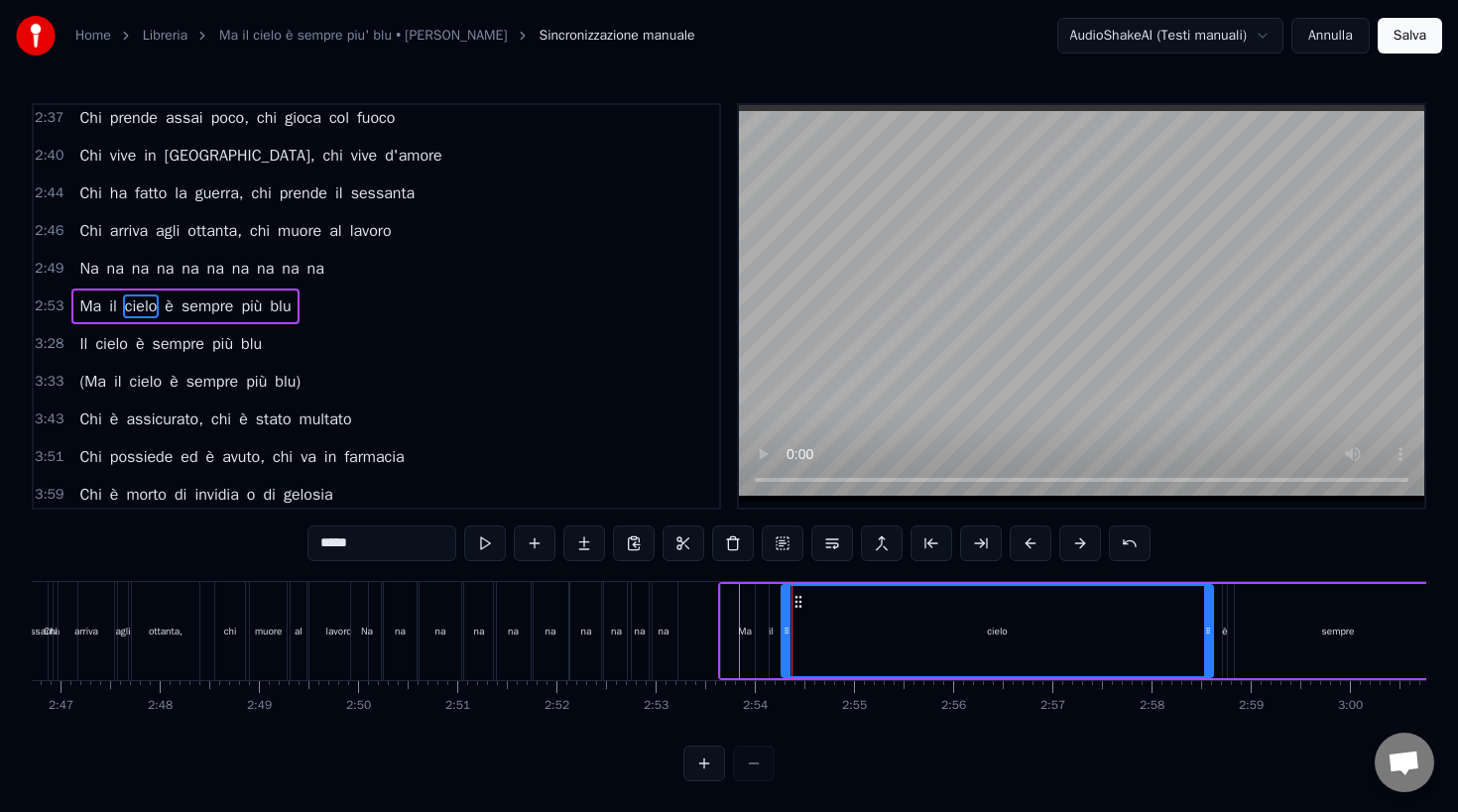 drag, startPoint x: 1151, startPoint y: 632, endPoint x: 785, endPoint y: 652, distance: 366.54604 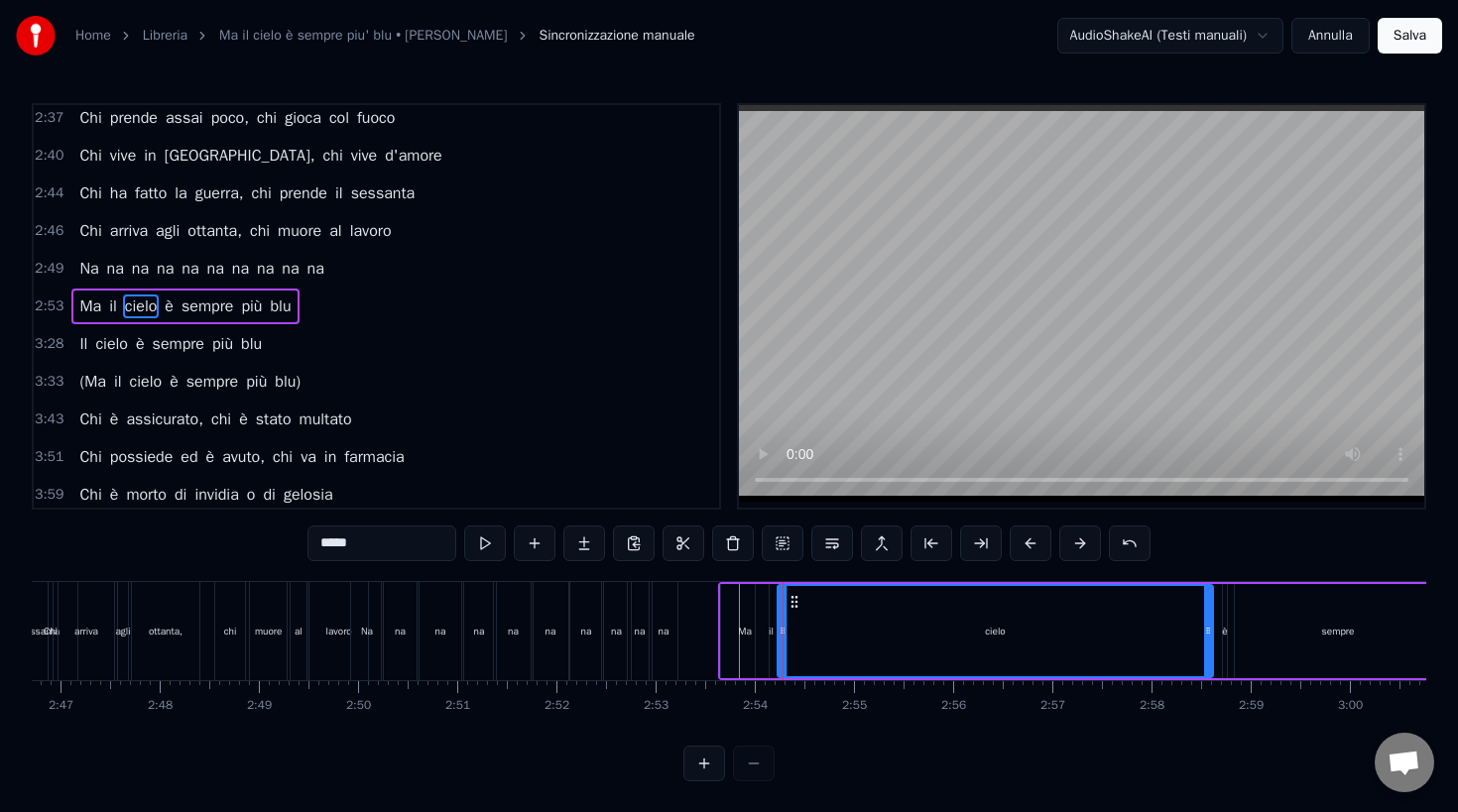 click at bounding box center (783, 631) 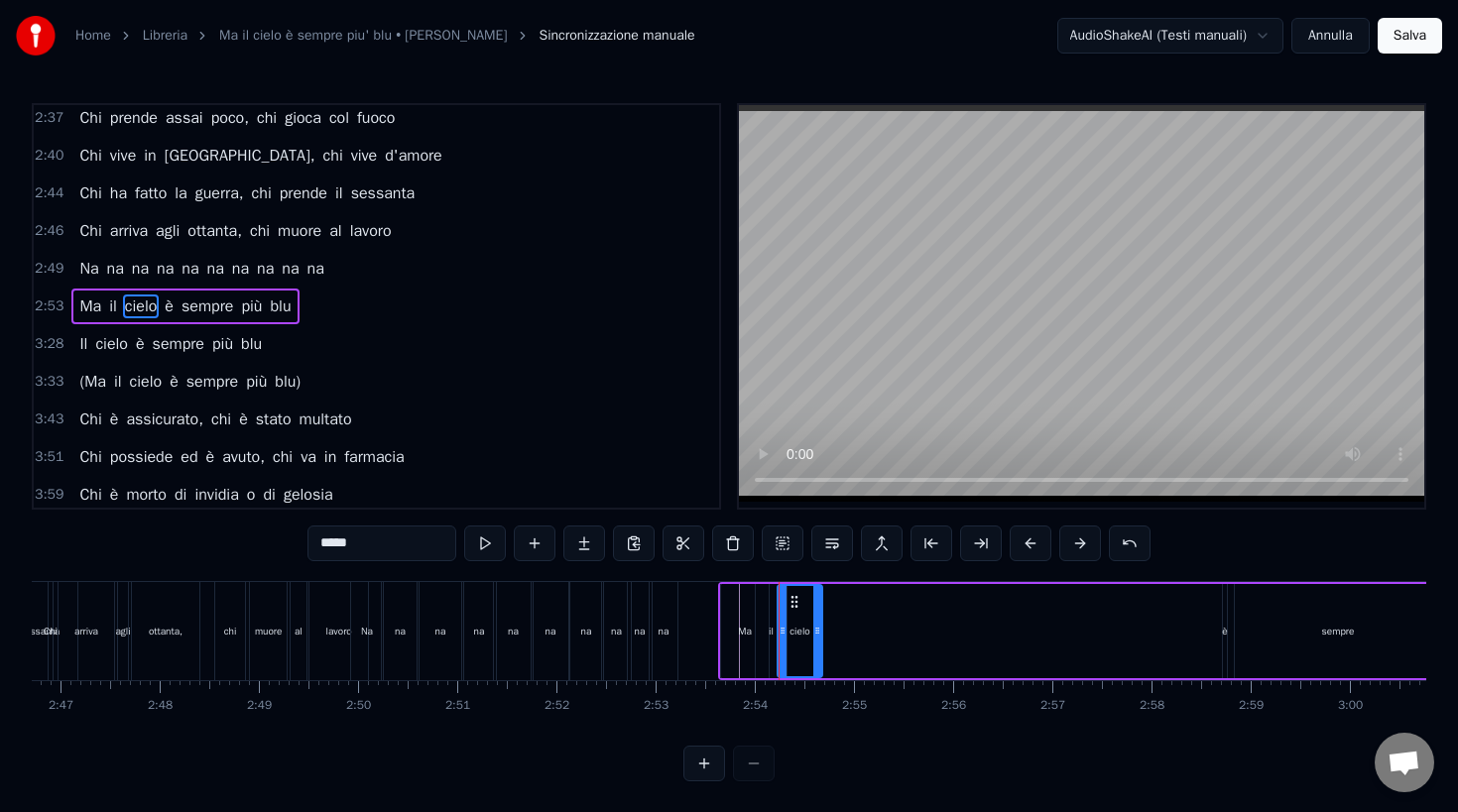 drag, startPoint x: 1210, startPoint y: 635, endPoint x: 819, endPoint y: 662, distance: 391.93112 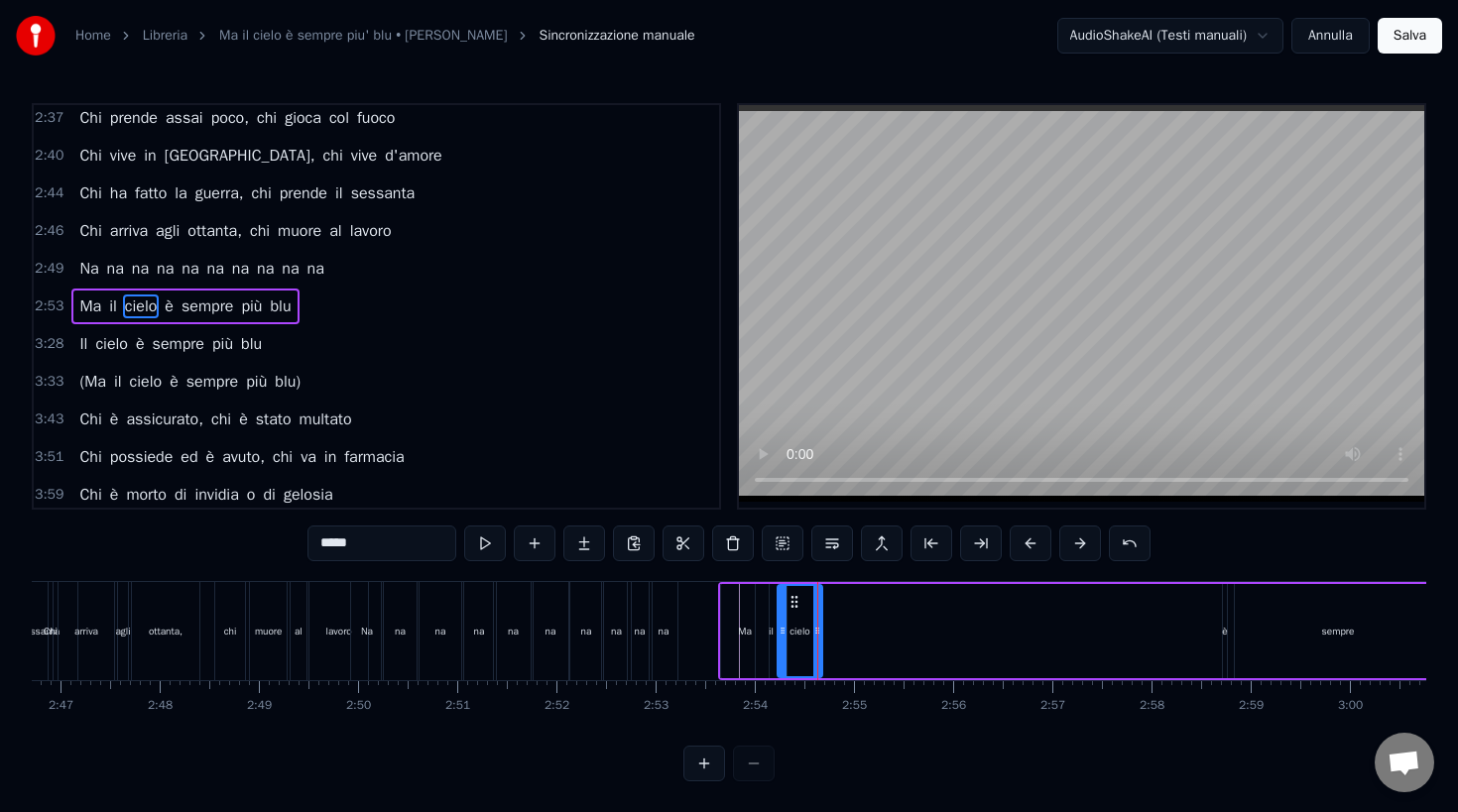 click on "Ma" at bounding box center (745, 631) 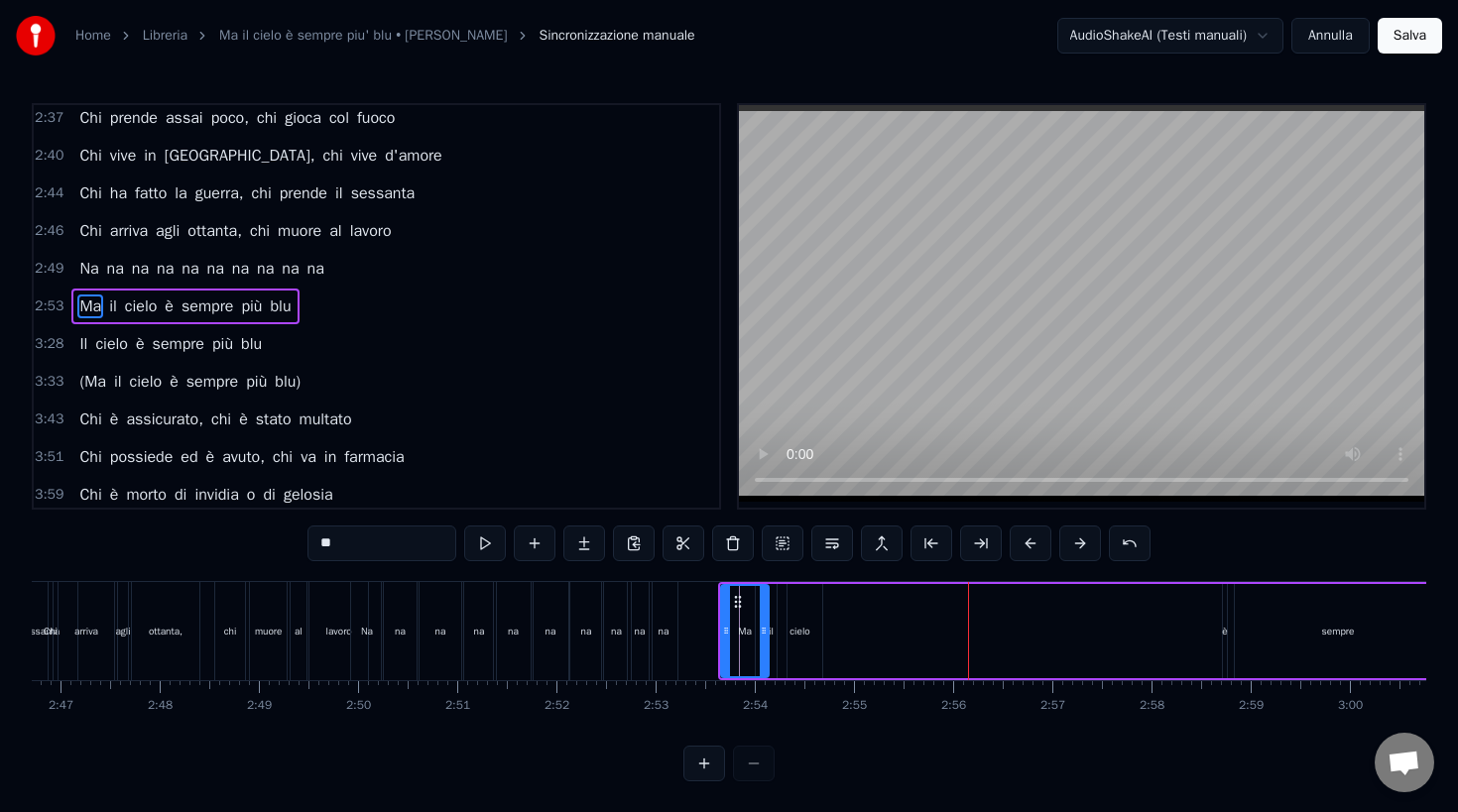 click on "Ma" at bounding box center [90, 306] 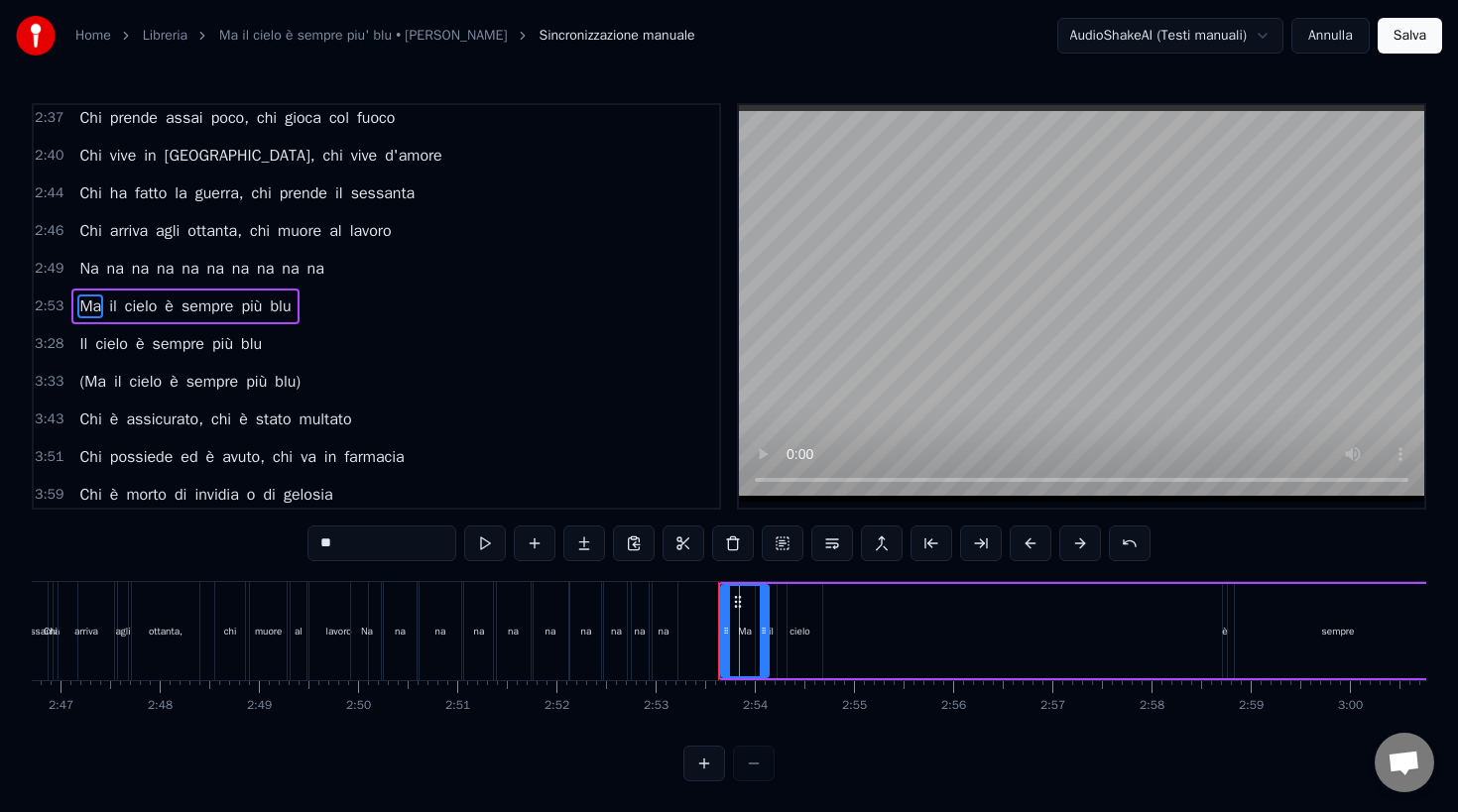 click at bounding box center [485, 543] 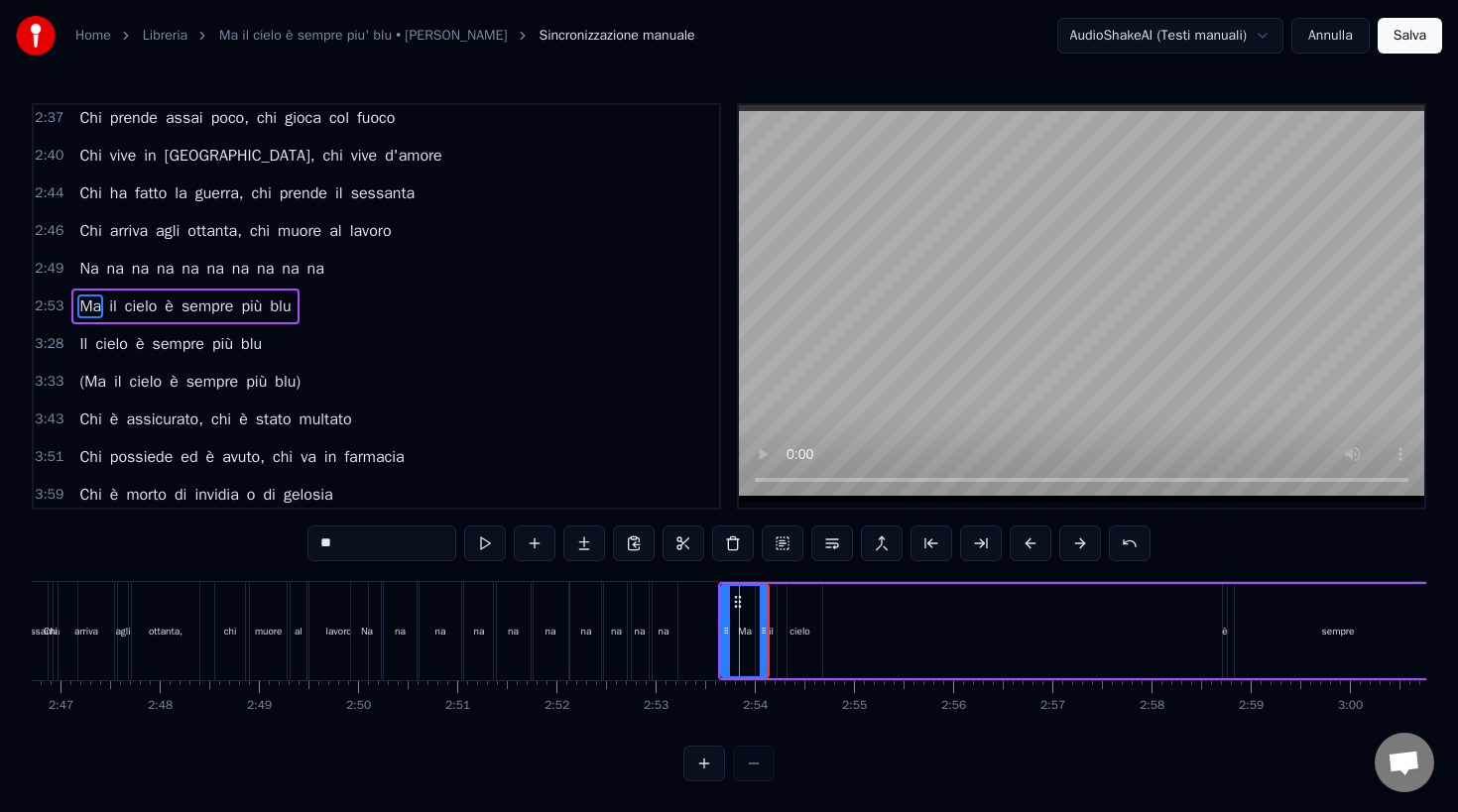 click at bounding box center (485, 543) 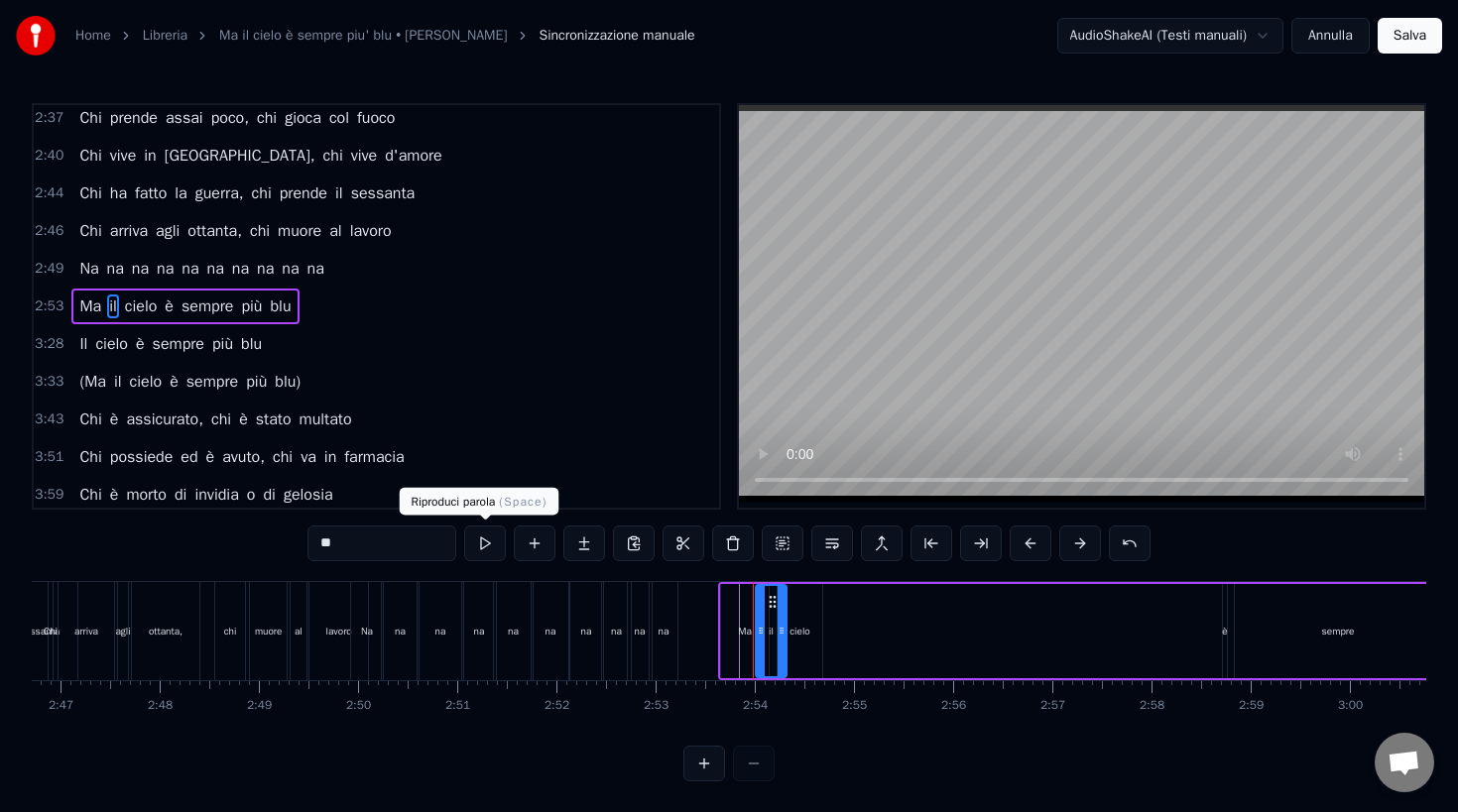 click at bounding box center [485, 543] 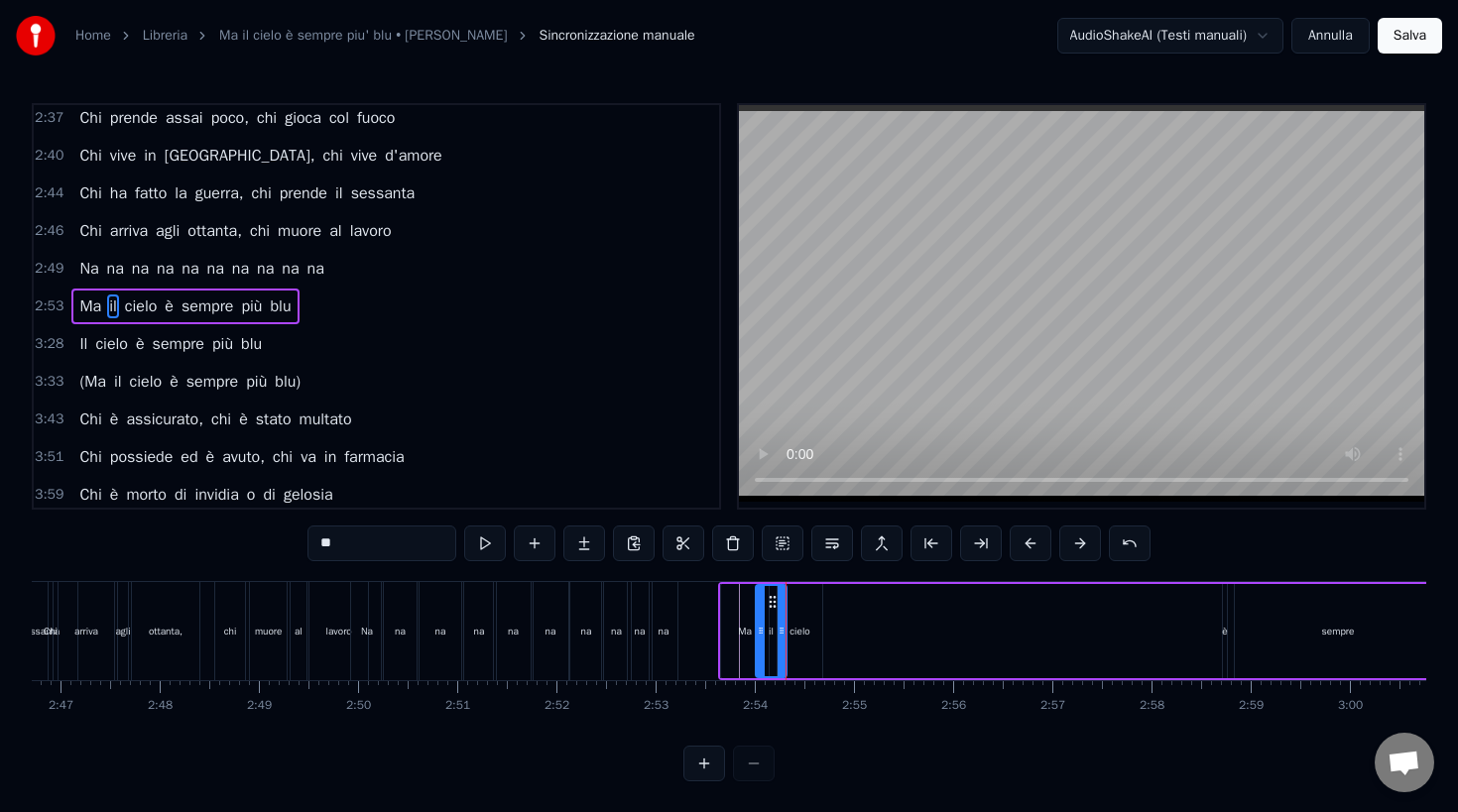 click on "cielo" at bounding box center [141, 306] 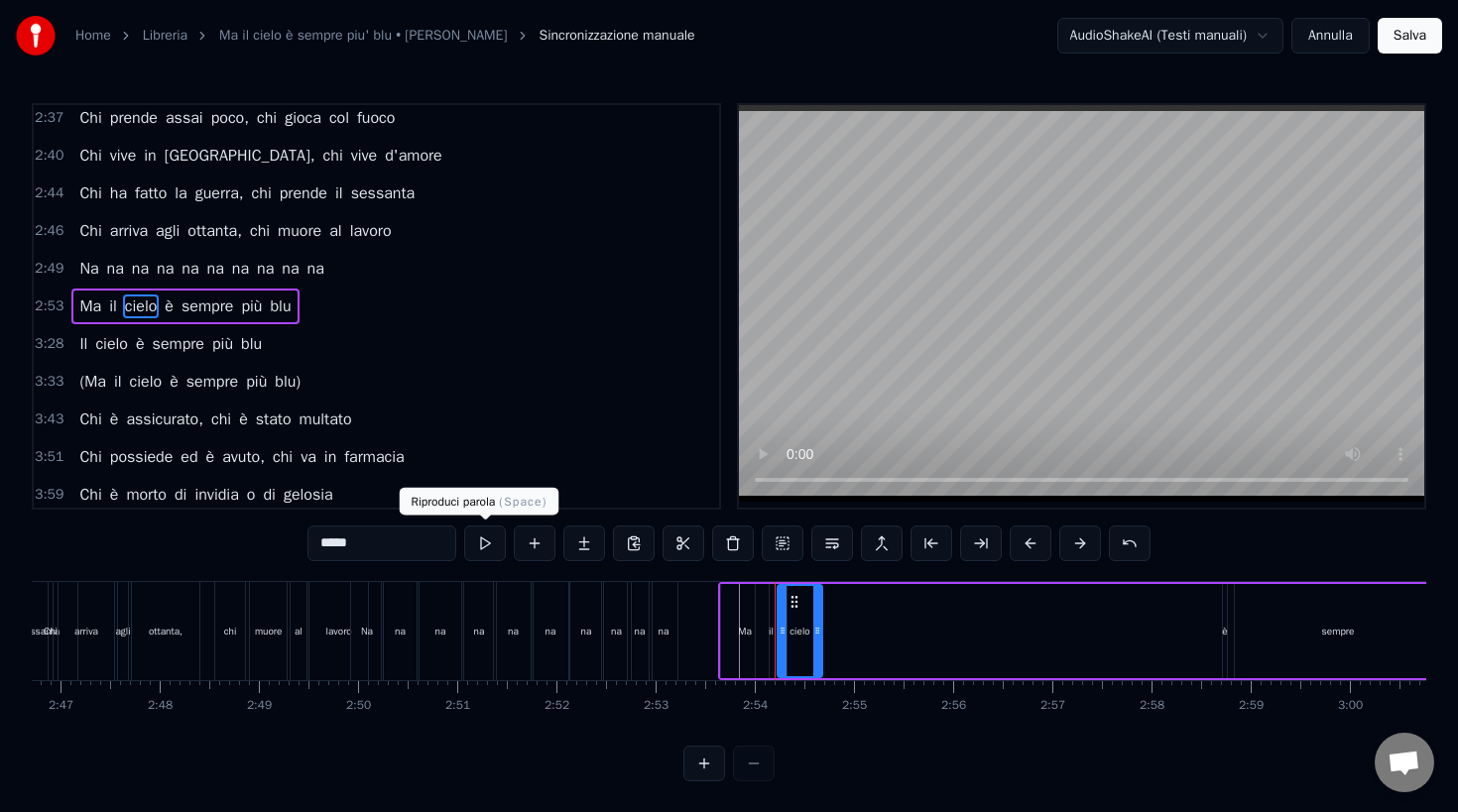 click at bounding box center [485, 543] 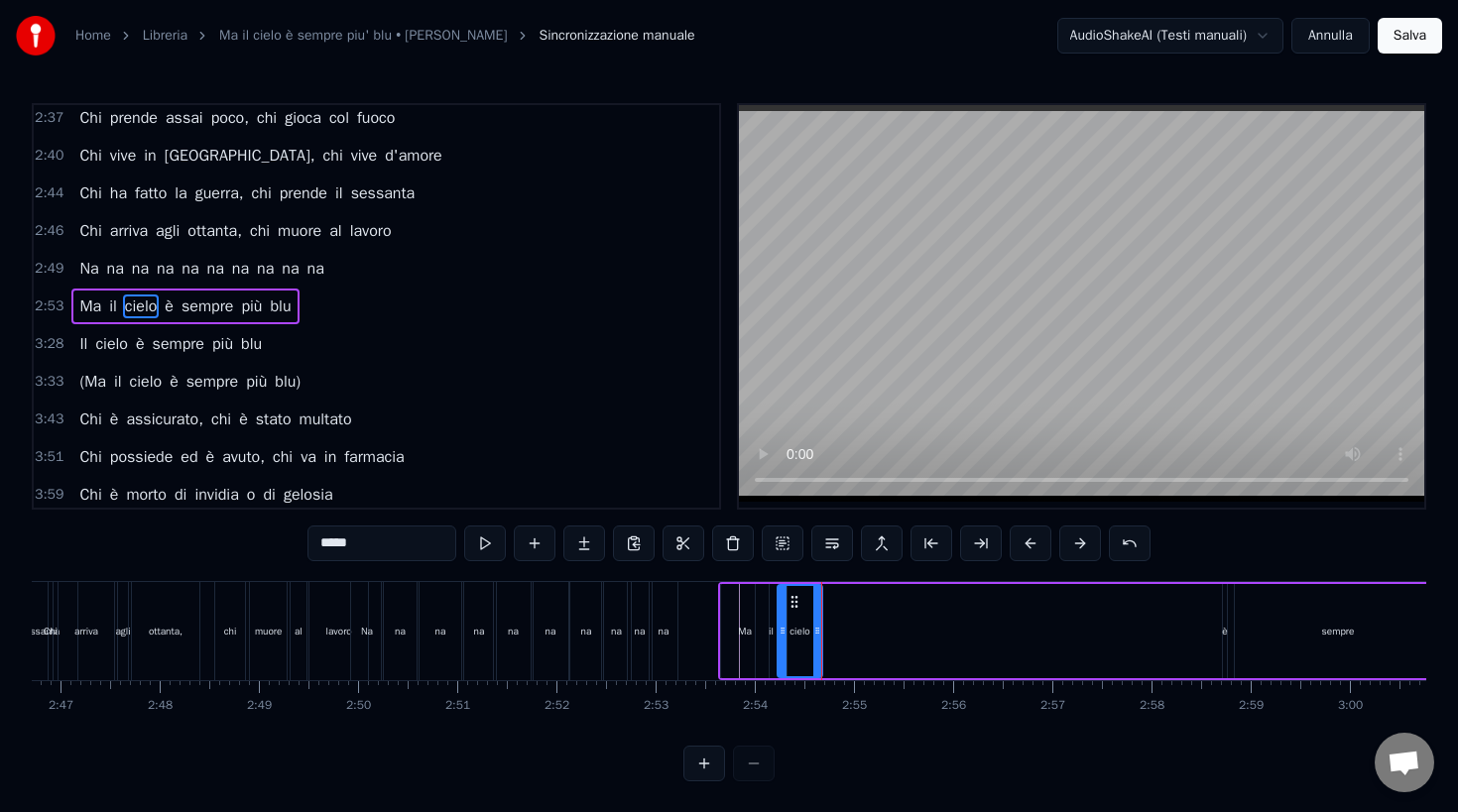 click on "na" at bounding box center [640, 631] 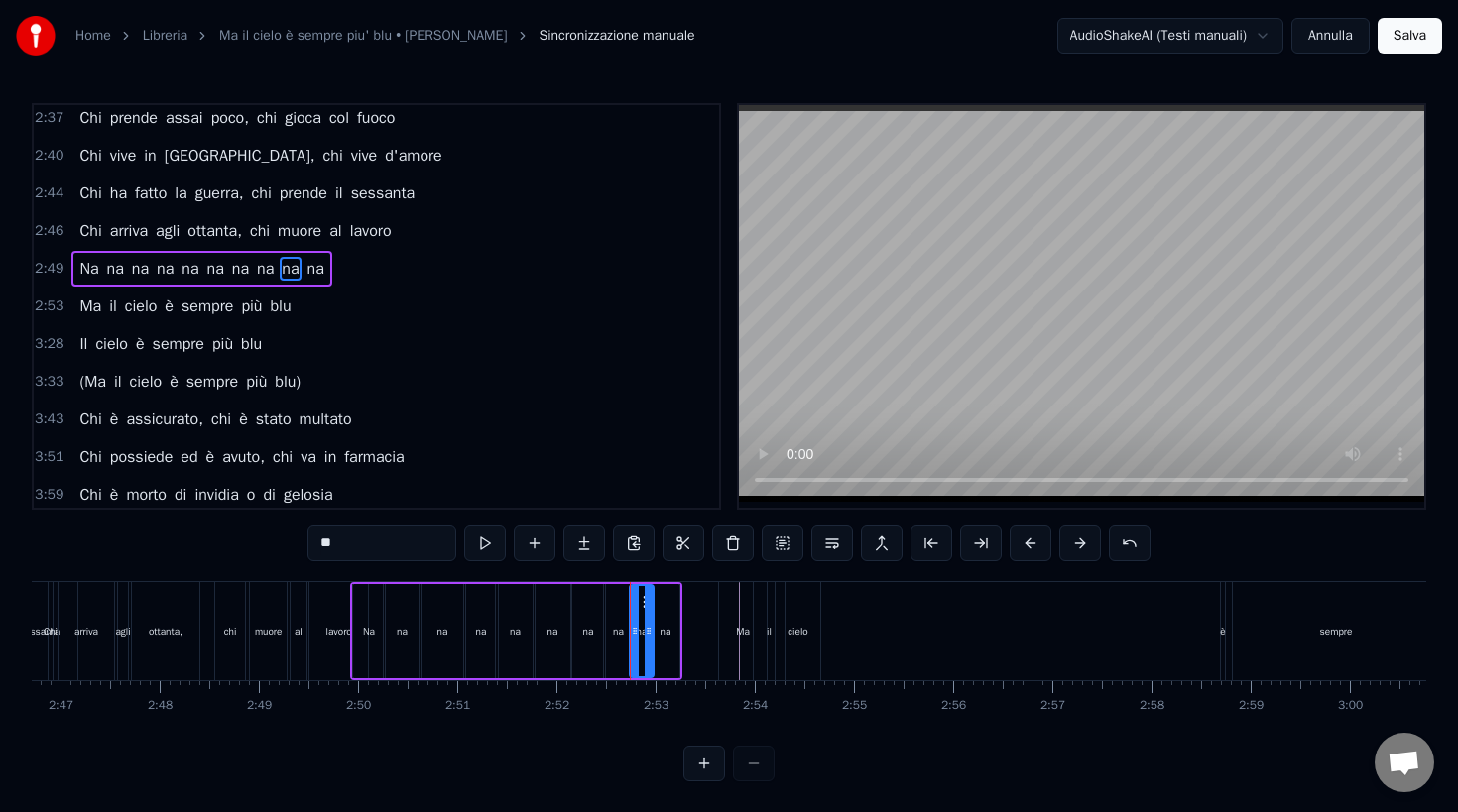 scroll, scrollTop: 835, scrollLeft: 0, axis: vertical 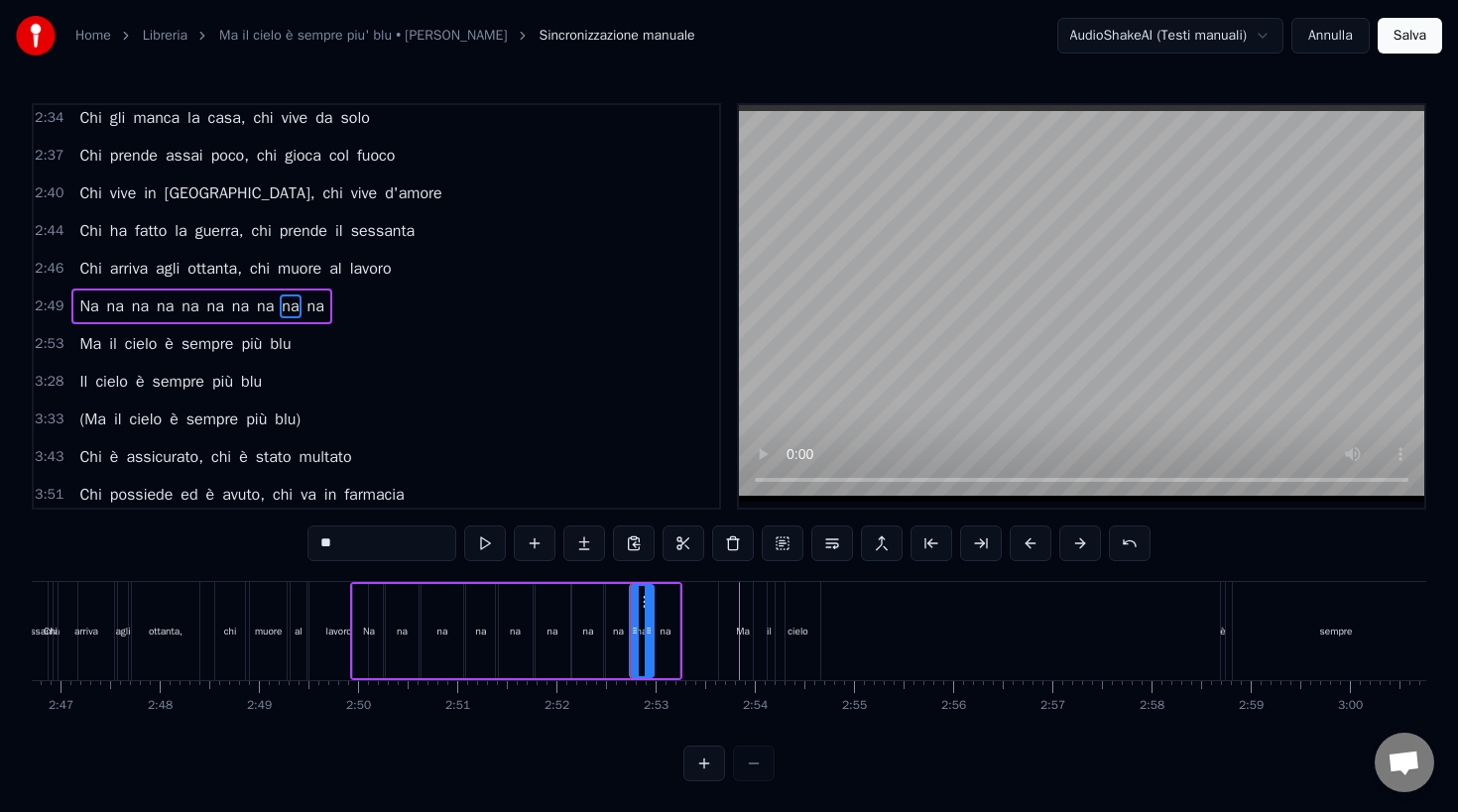 click on "na" at bounding box center (265, 306) 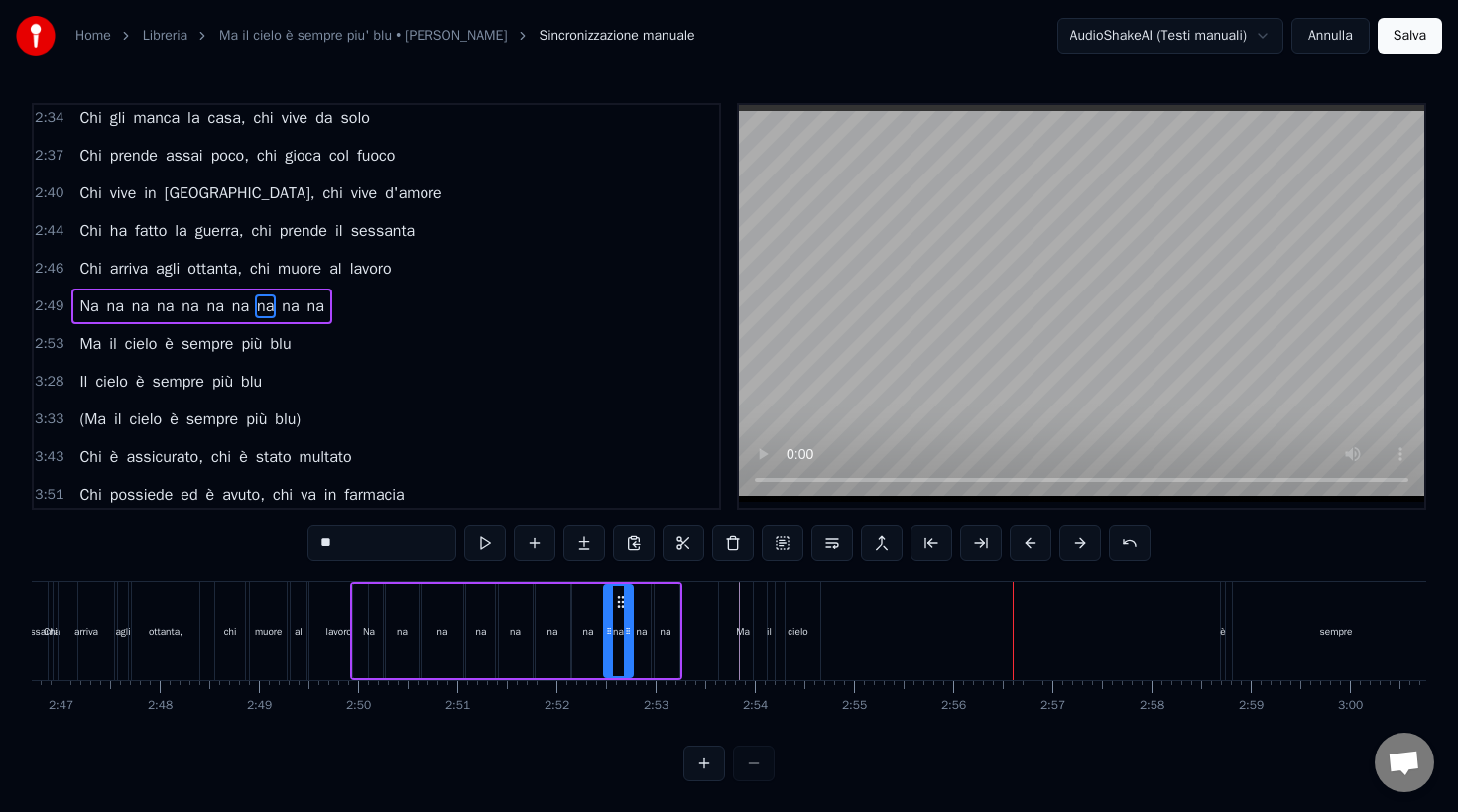 click on "è" at bounding box center [1223, 631] 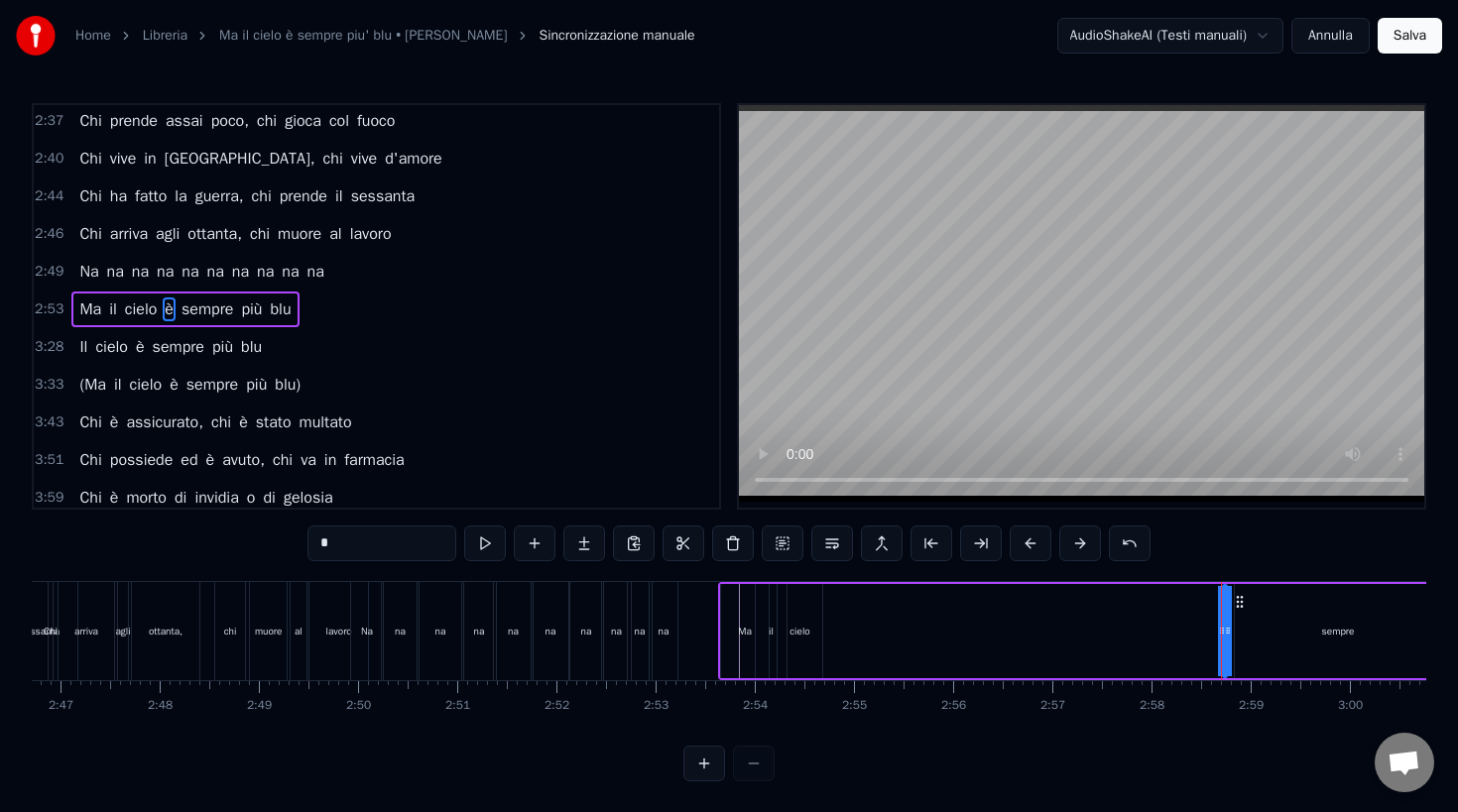 scroll, scrollTop: 872, scrollLeft: 0, axis: vertical 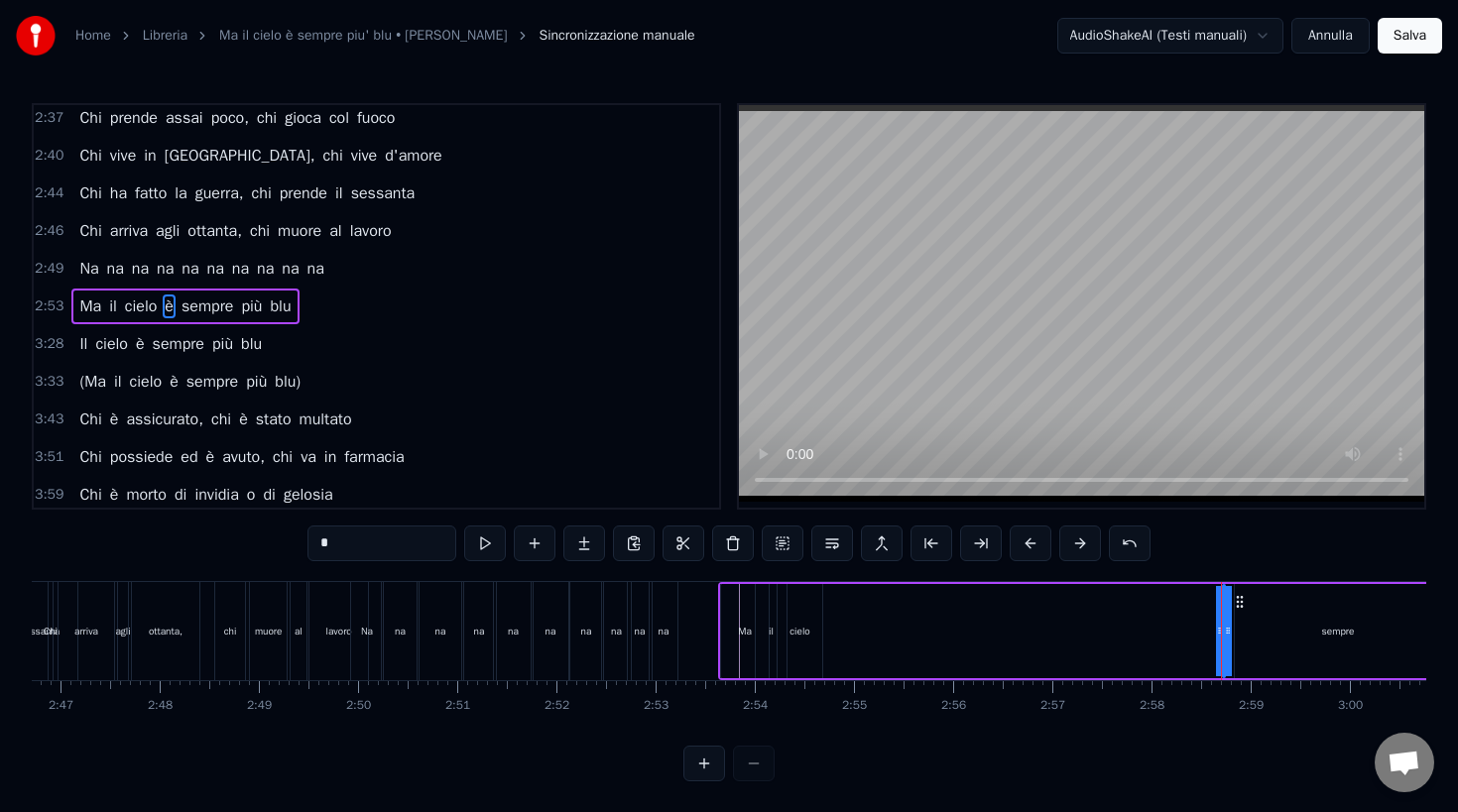 drag, startPoint x: 1220, startPoint y: 633, endPoint x: 1095, endPoint y: 640, distance: 125.195847 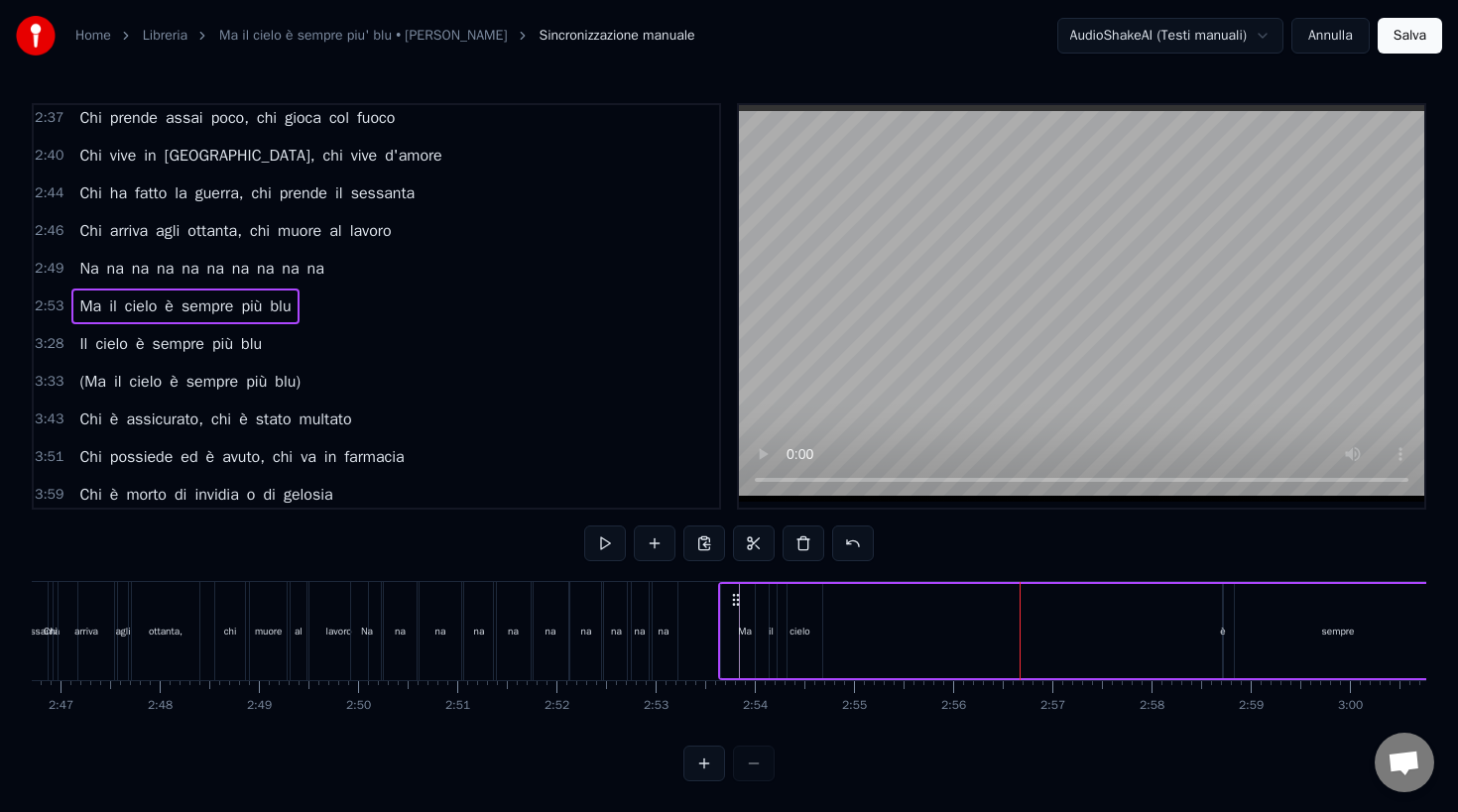 click on "Ma il cielo è sempre più blu" at bounding box center [1330, 631] 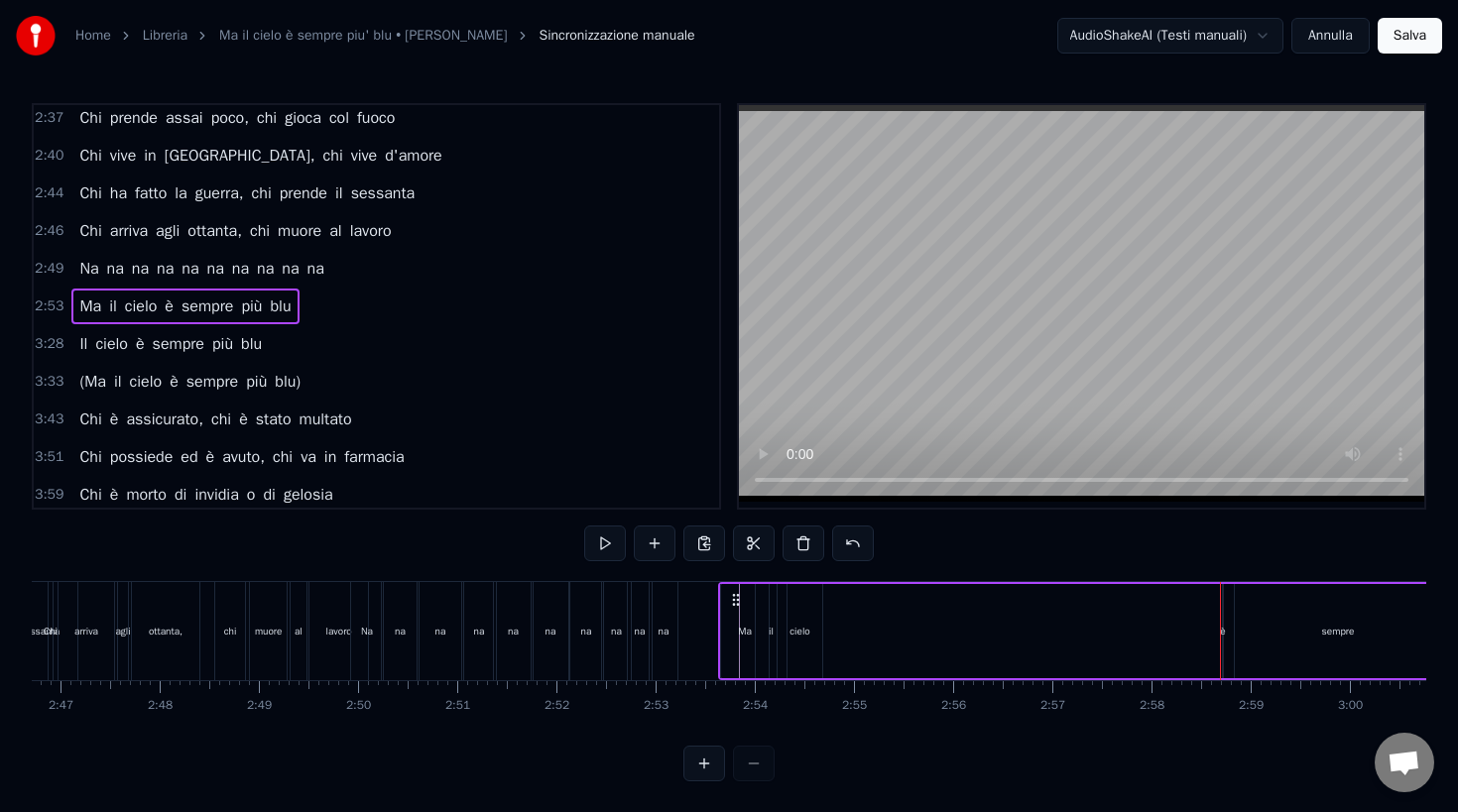 click on "è" at bounding box center [1222, 631] 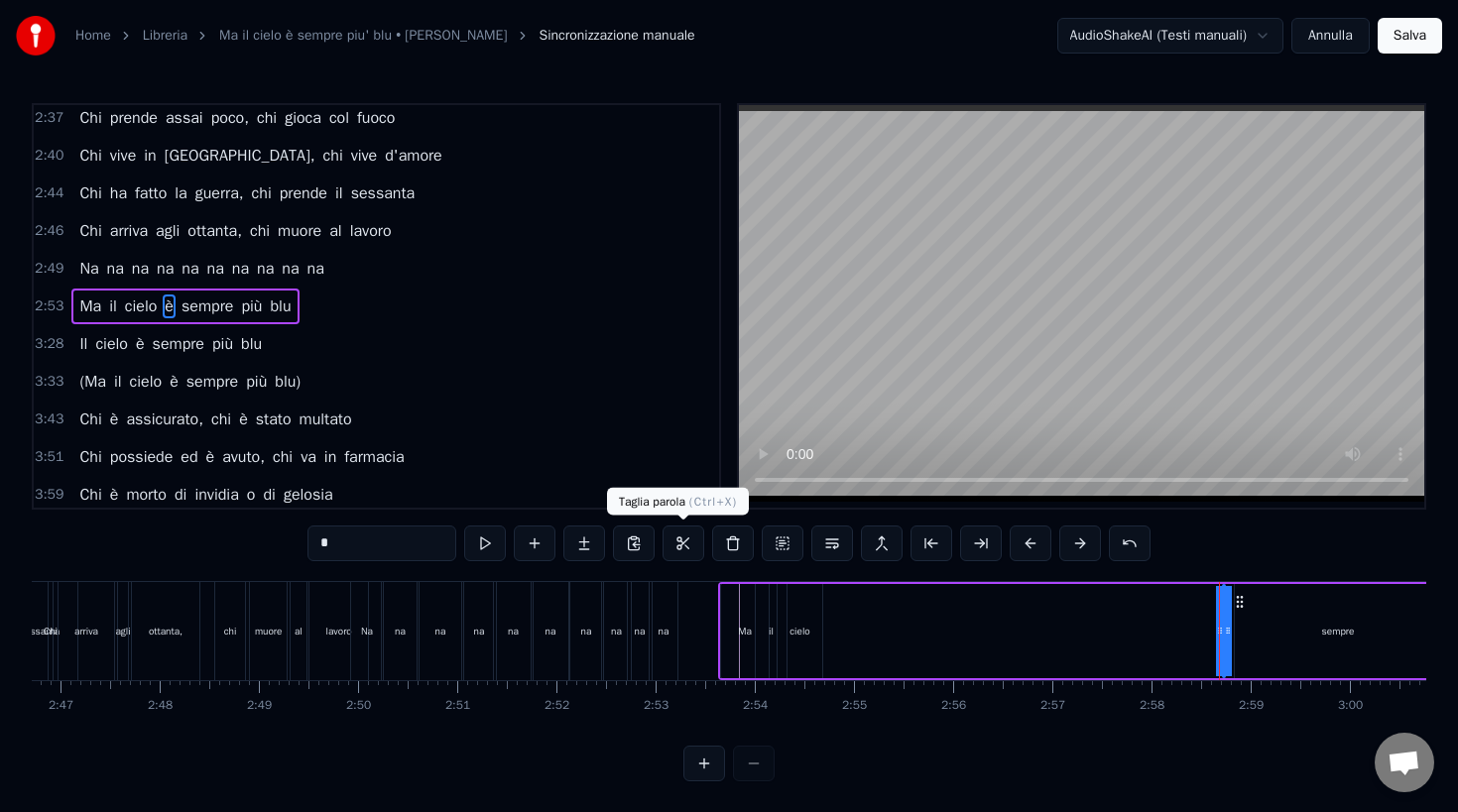 click at bounding box center (683, 543) 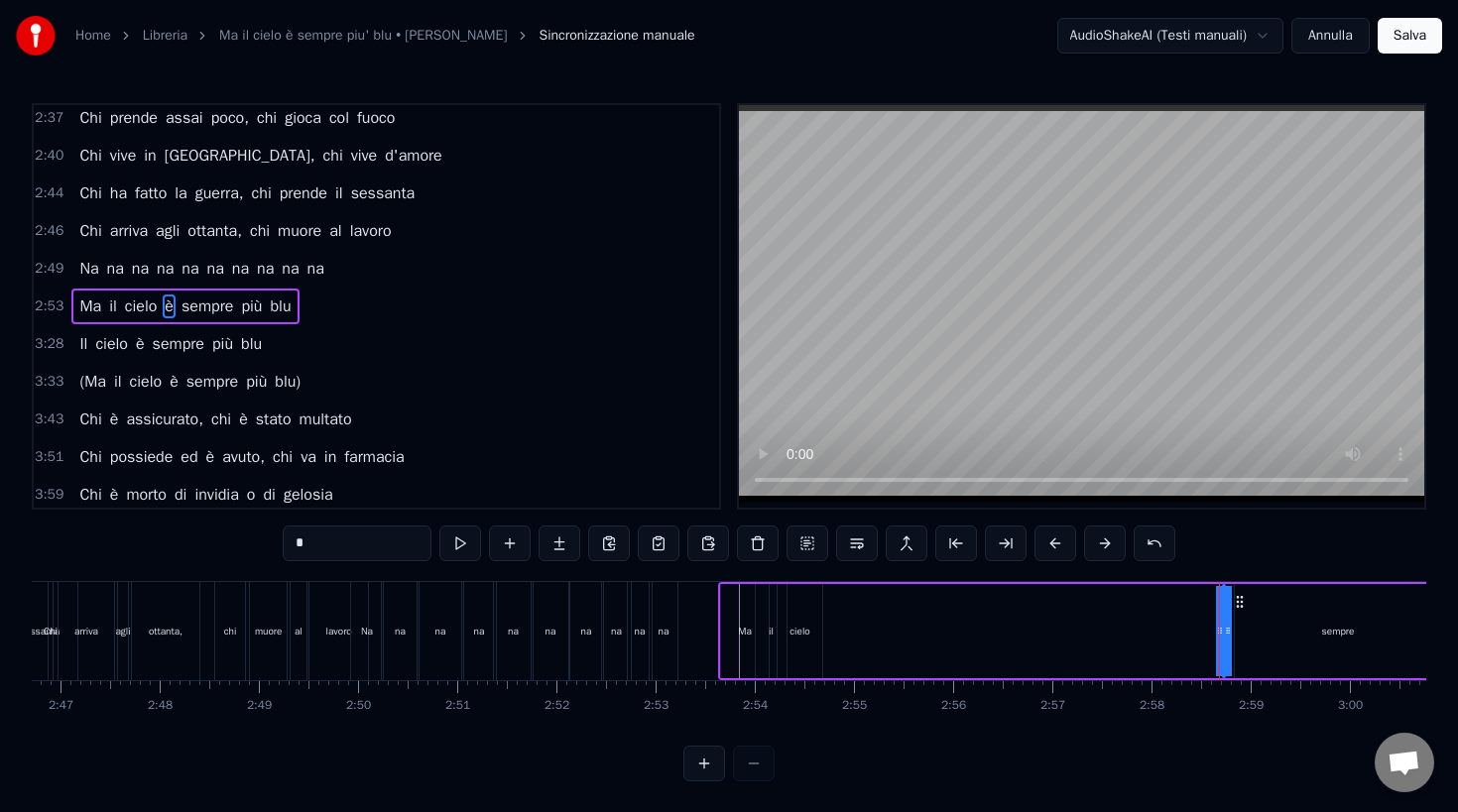 click on "Ma il cielo è sempre più blu" at bounding box center (1330, 631) 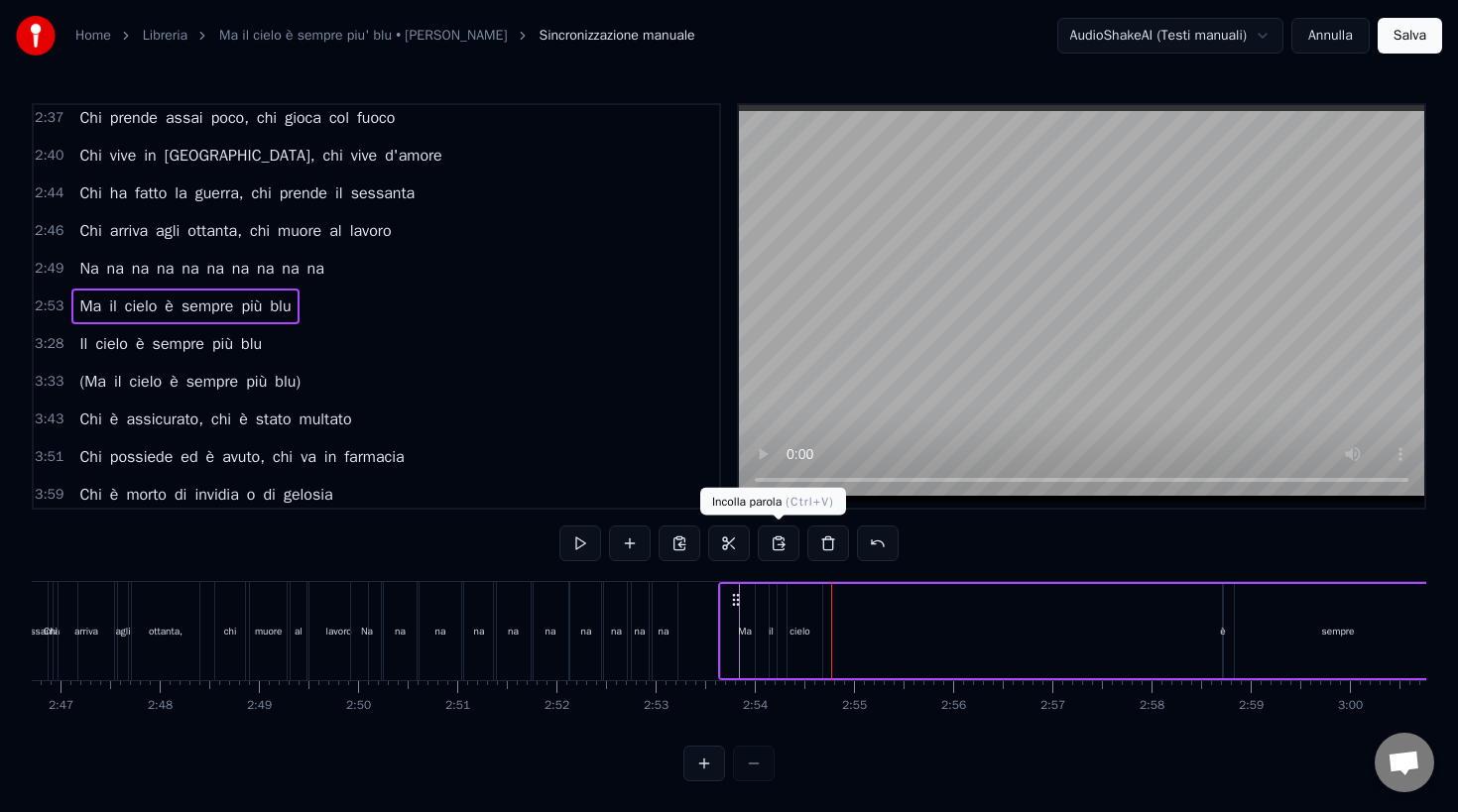 click at bounding box center [779, 543] 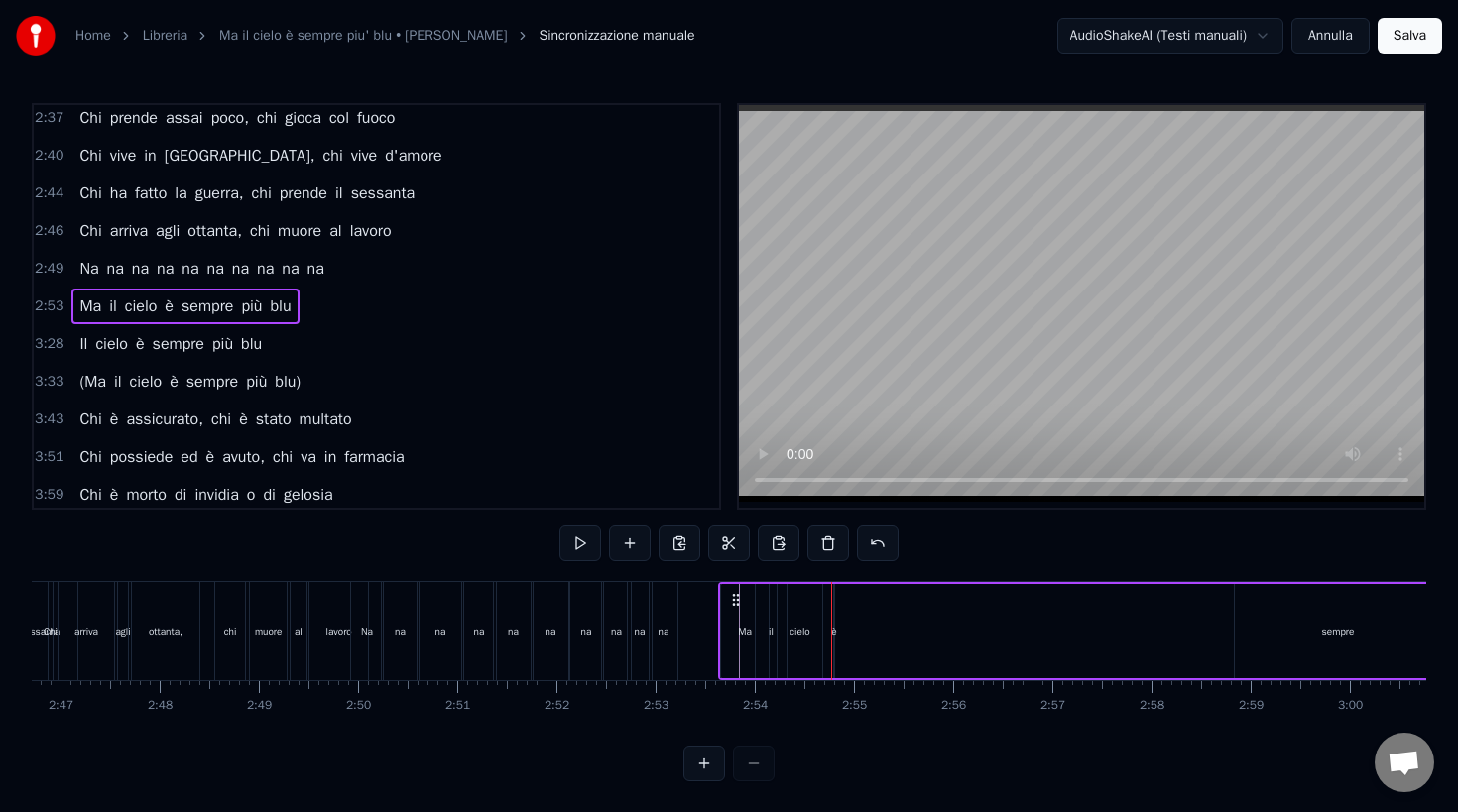 click on "è" at bounding box center (833, 631) 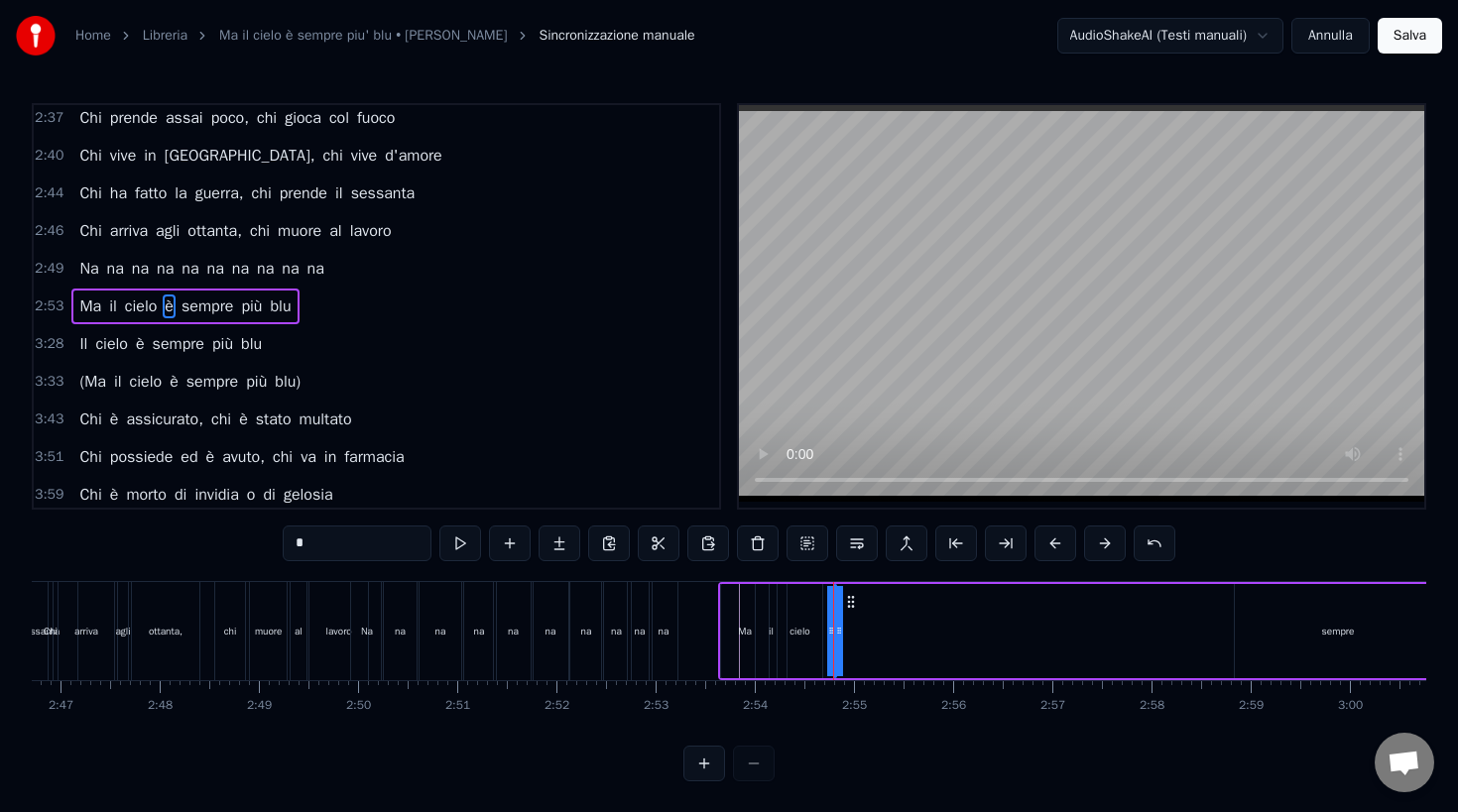 click on "Ma il cielo è sempre più blu" at bounding box center (1330, 631) 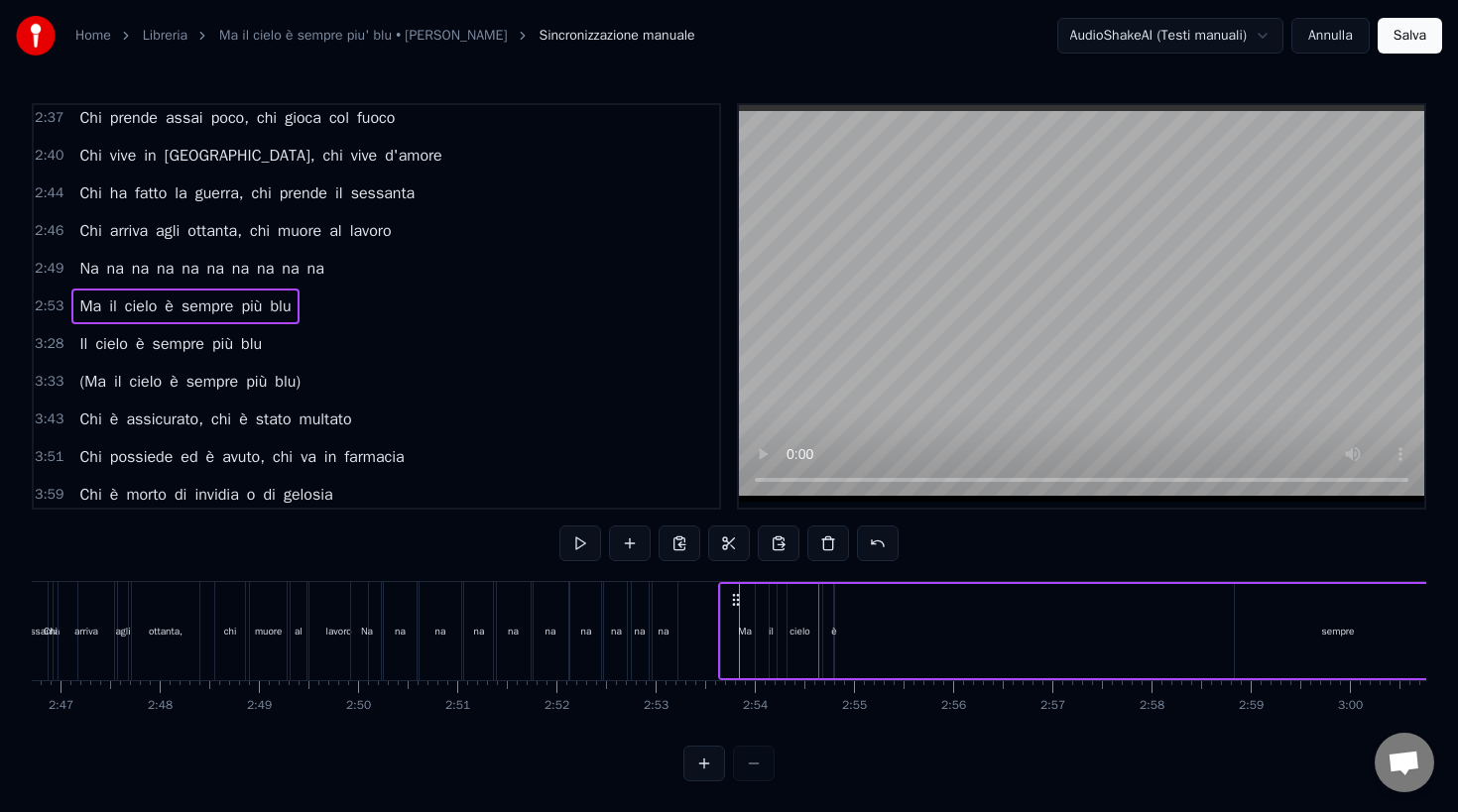 click on "è" at bounding box center (833, 631) 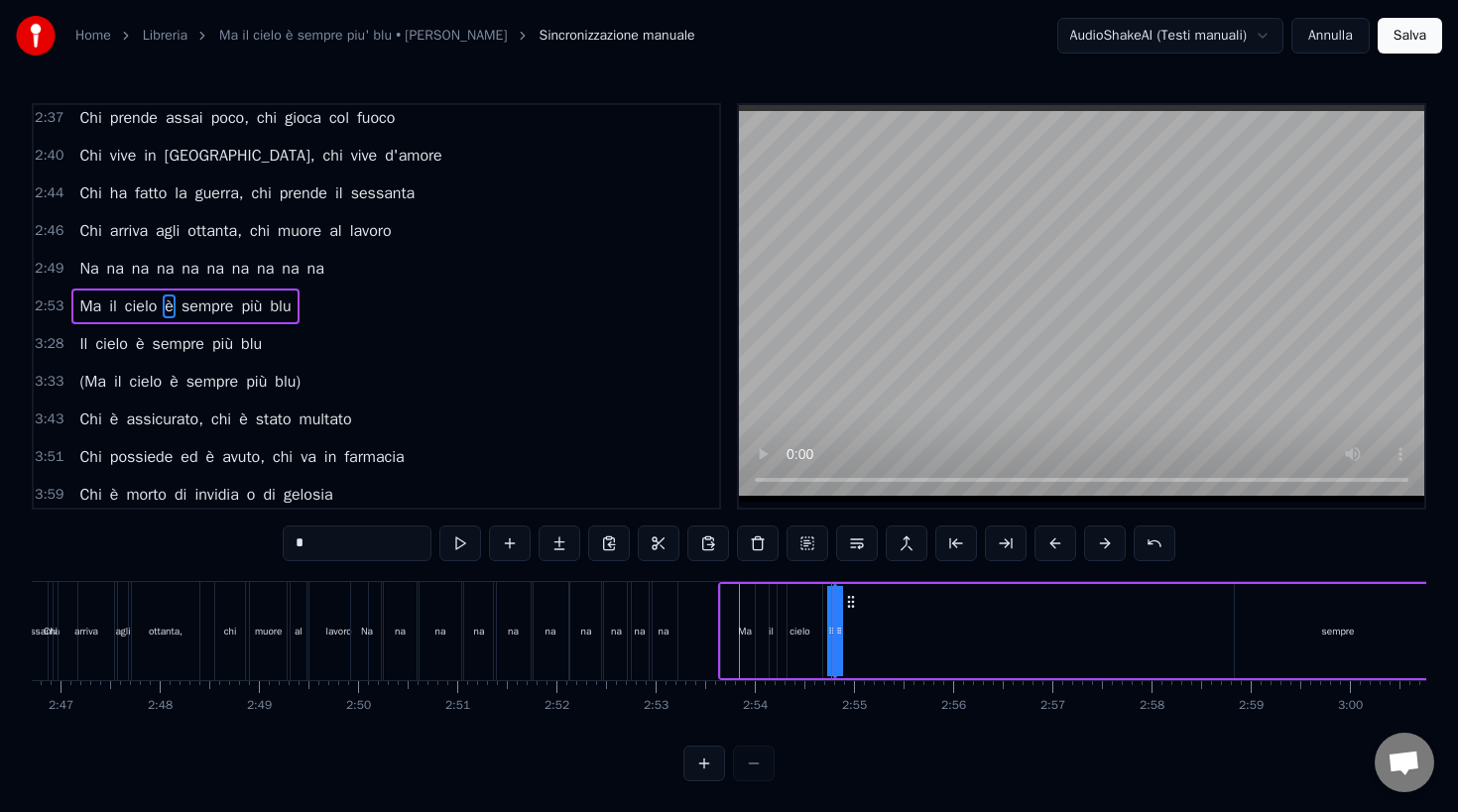 click on "Ma" at bounding box center (745, 631) 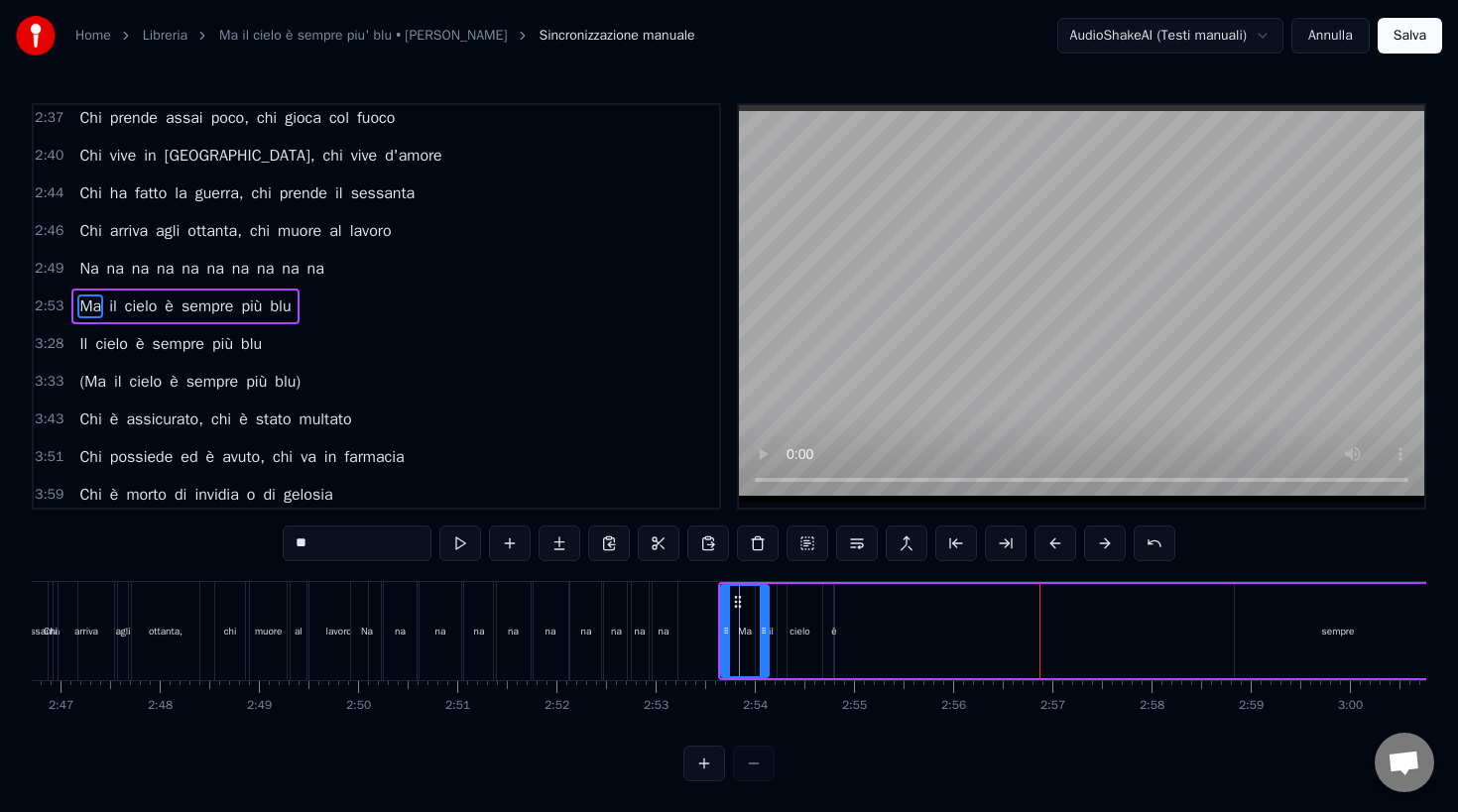 click on "sempre" at bounding box center [1338, 631] 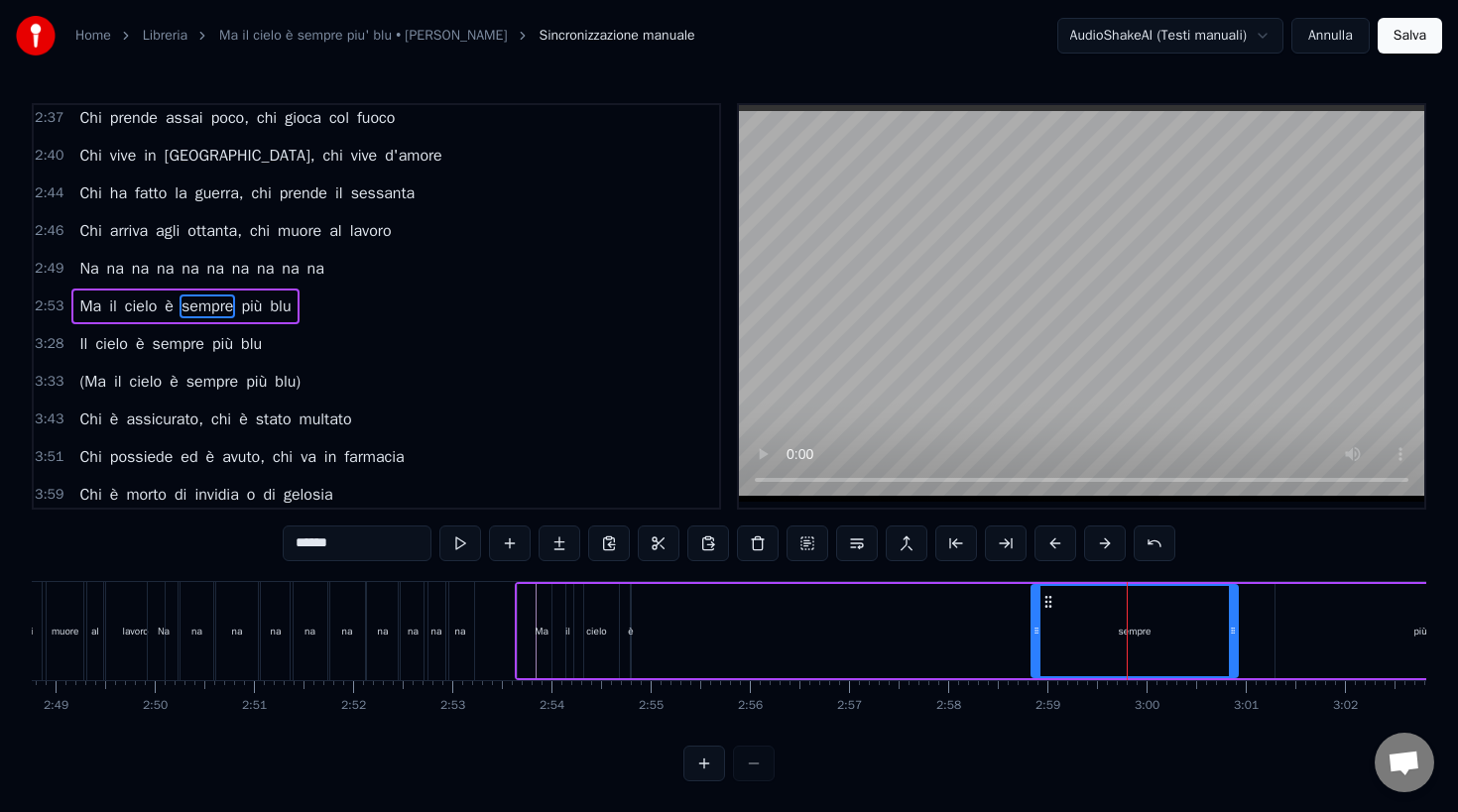 scroll, scrollTop: 0, scrollLeft: 16733, axis: horizontal 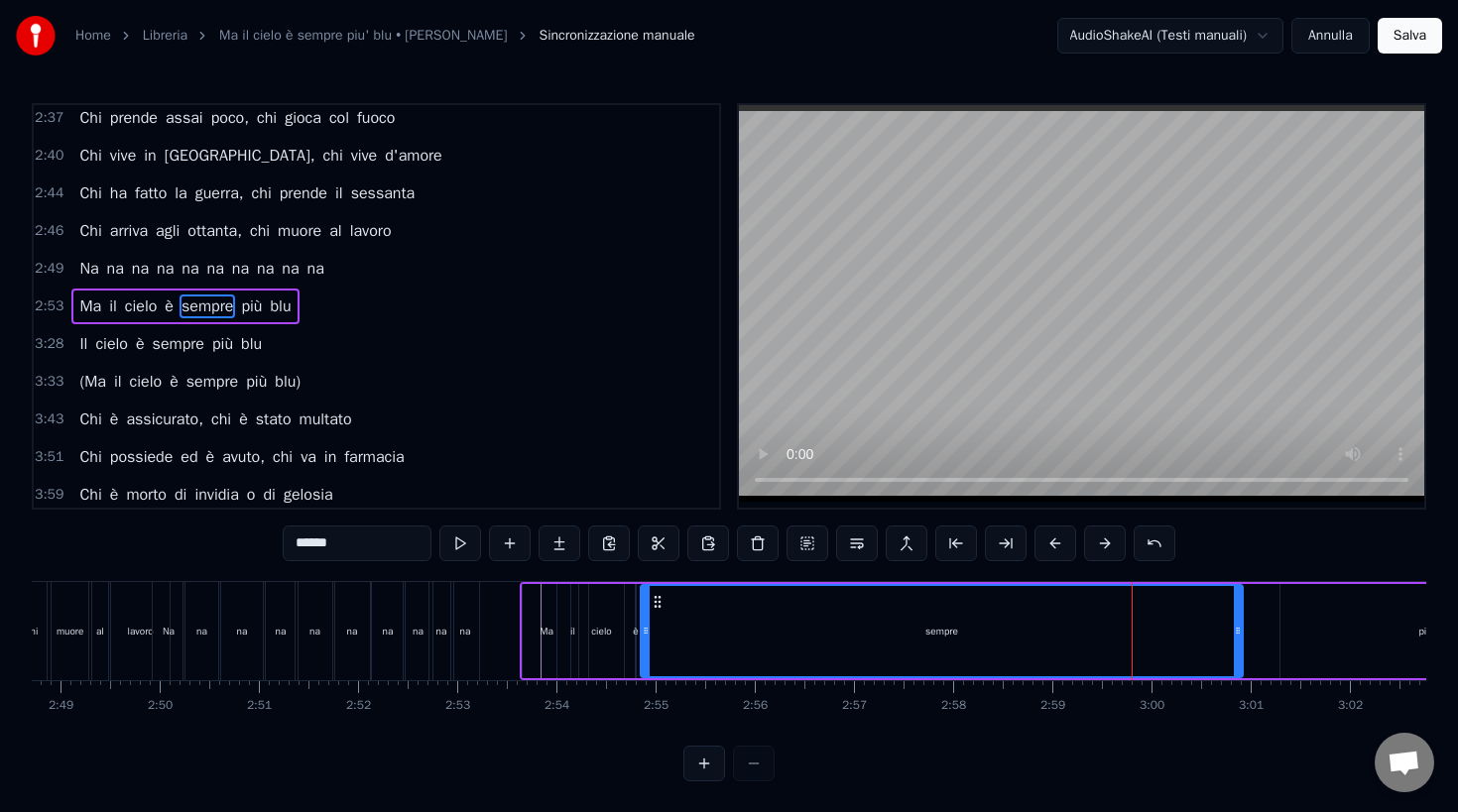 drag, startPoint x: 1043, startPoint y: 632, endPoint x: 648, endPoint y: 662, distance: 396.1376 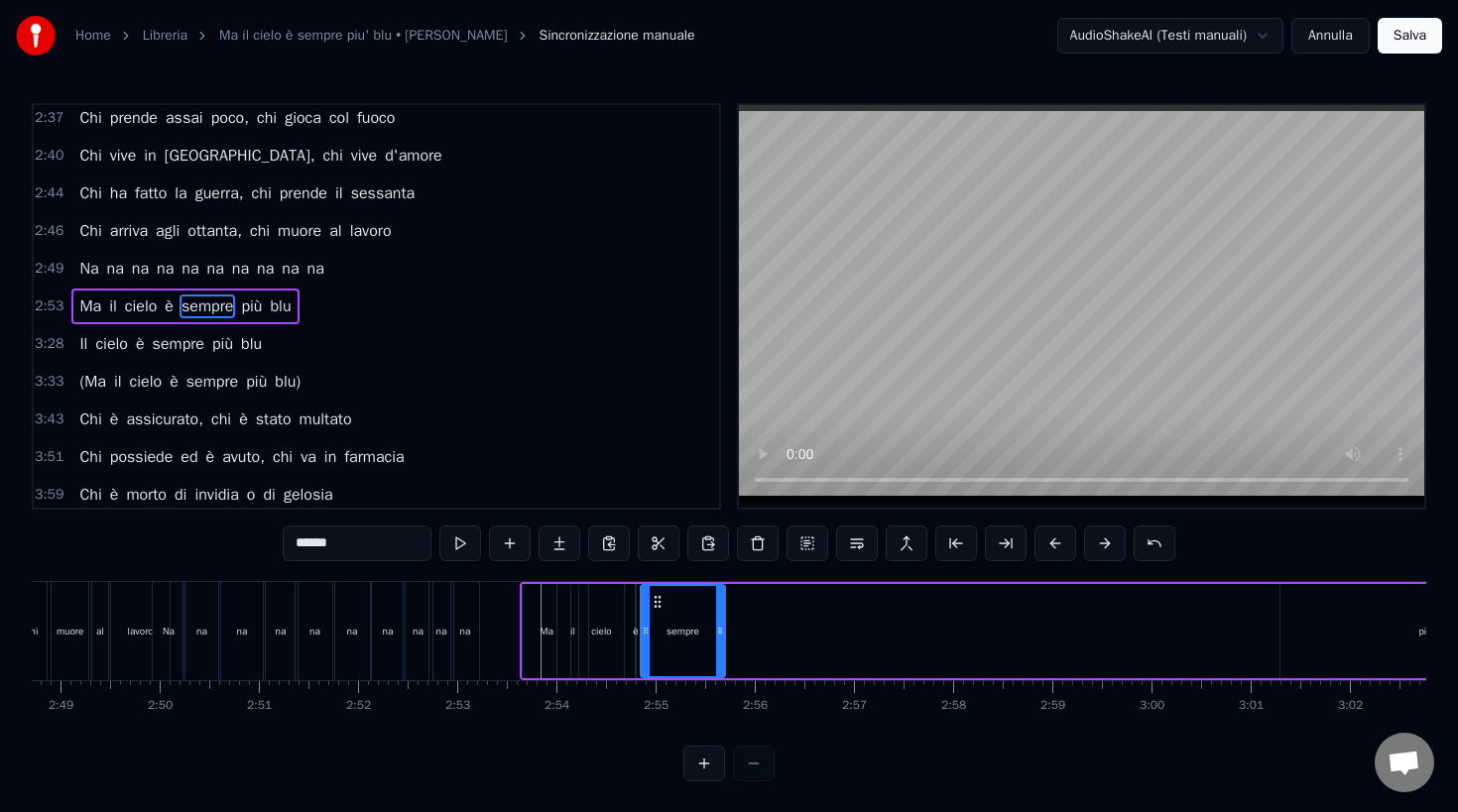drag, startPoint x: 1240, startPoint y: 628, endPoint x: 722, endPoint y: 675, distance: 520.1279 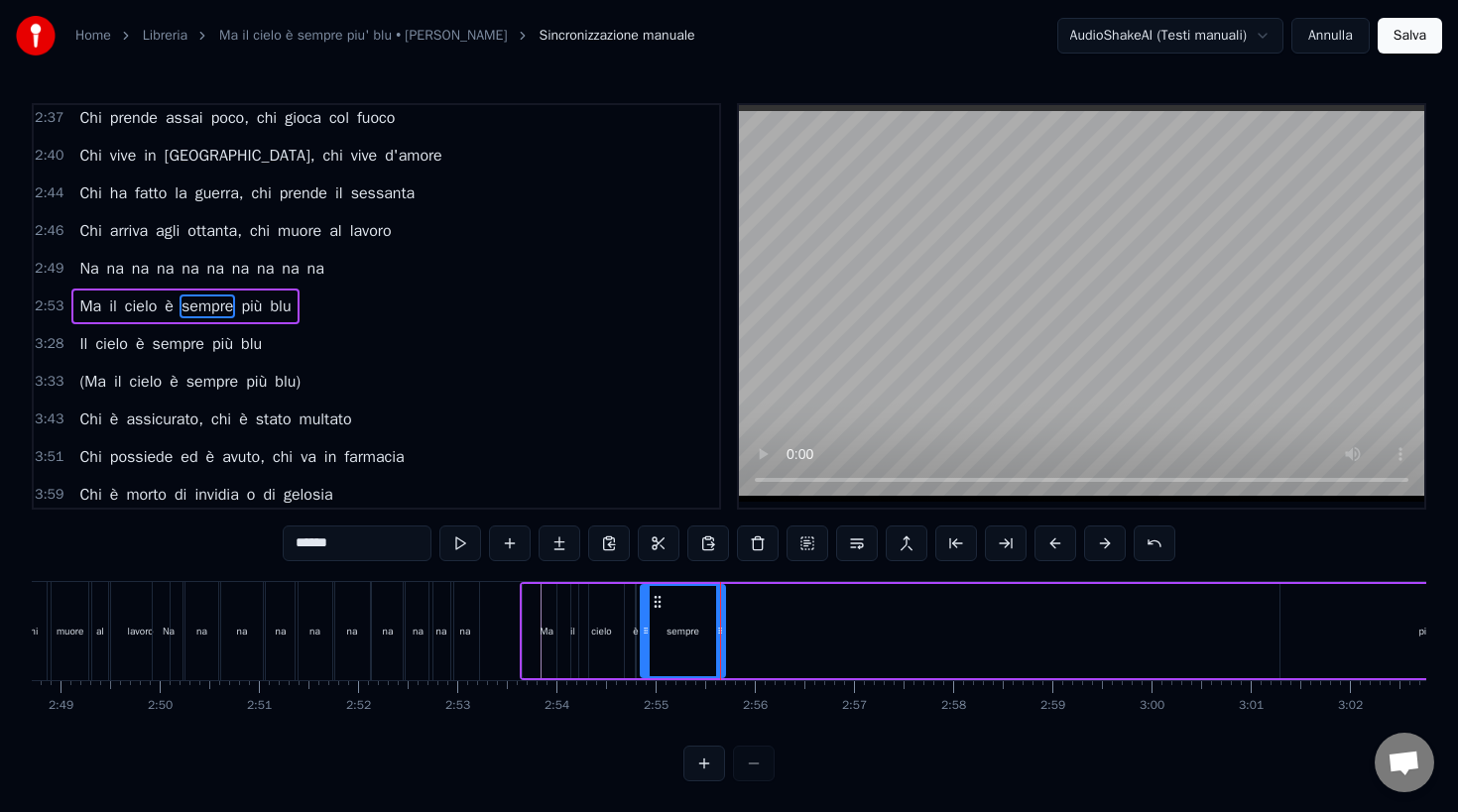 click on "più" at bounding box center (1425, 631) 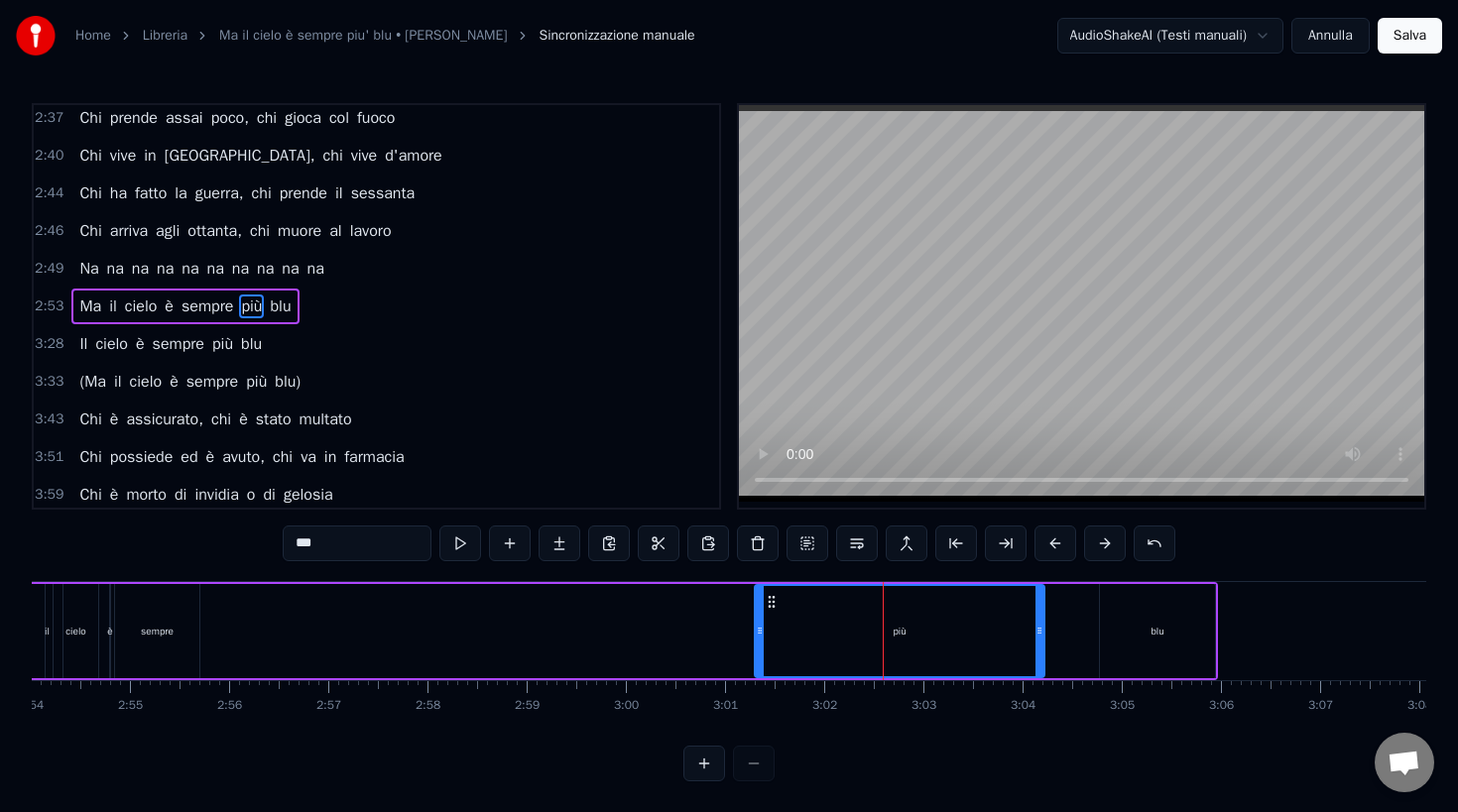 scroll, scrollTop: 0, scrollLeft: 17190, axis: horizontal 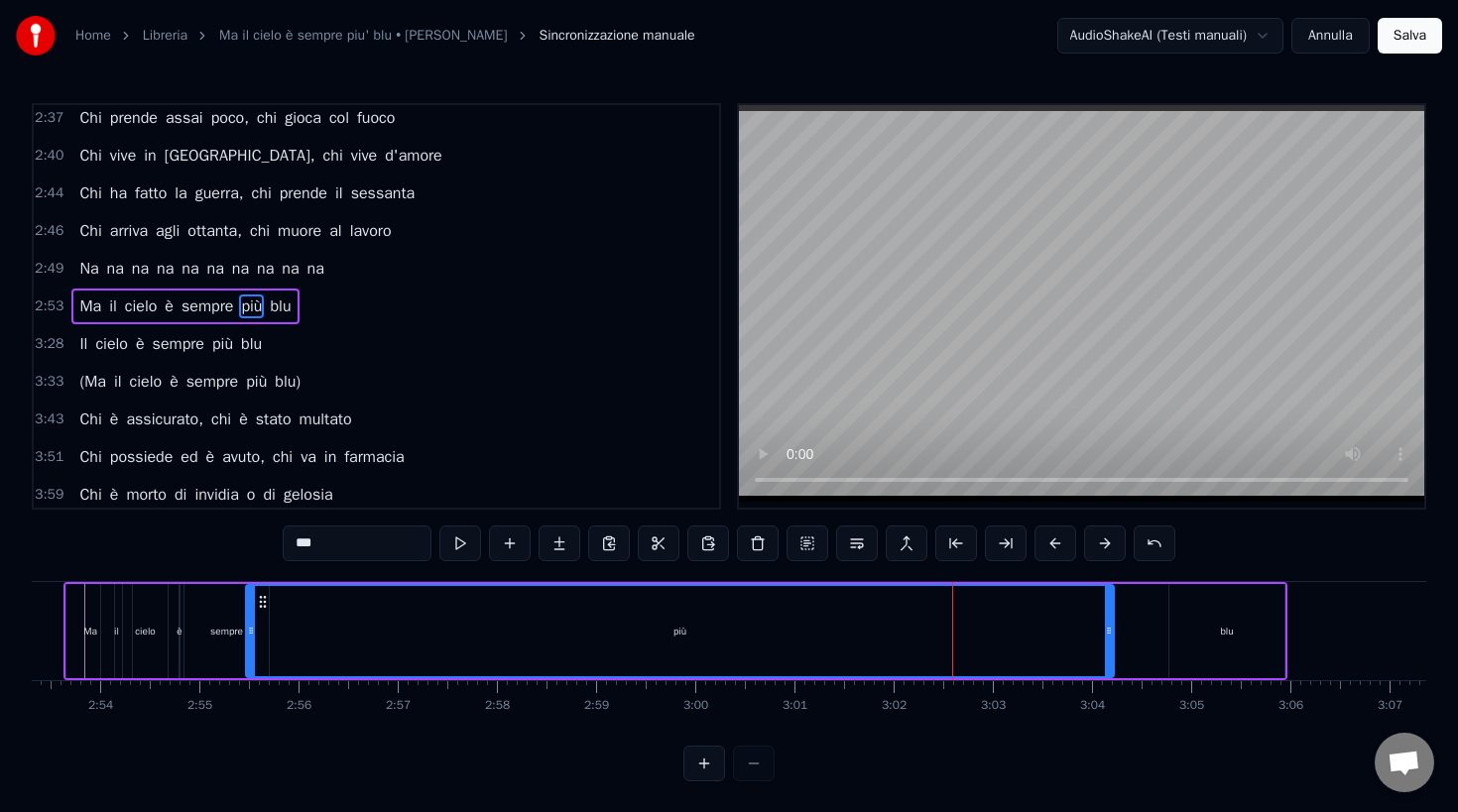 drag, startPoint x: 829, startPoint y: 630, endPoint x: 251, endPoint y: 650, distance: 578.3459 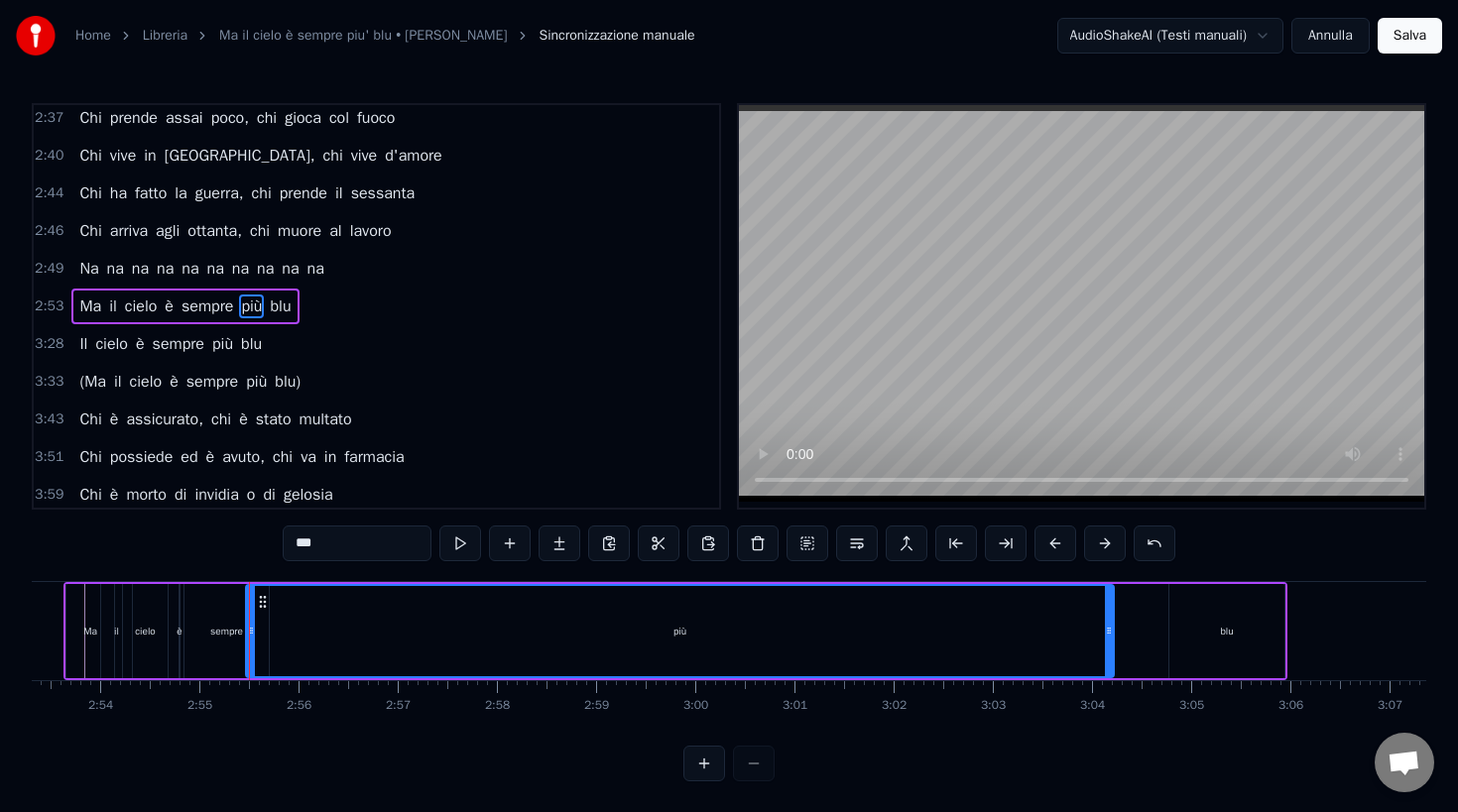 click on "più" at bounding box center [679, 631] 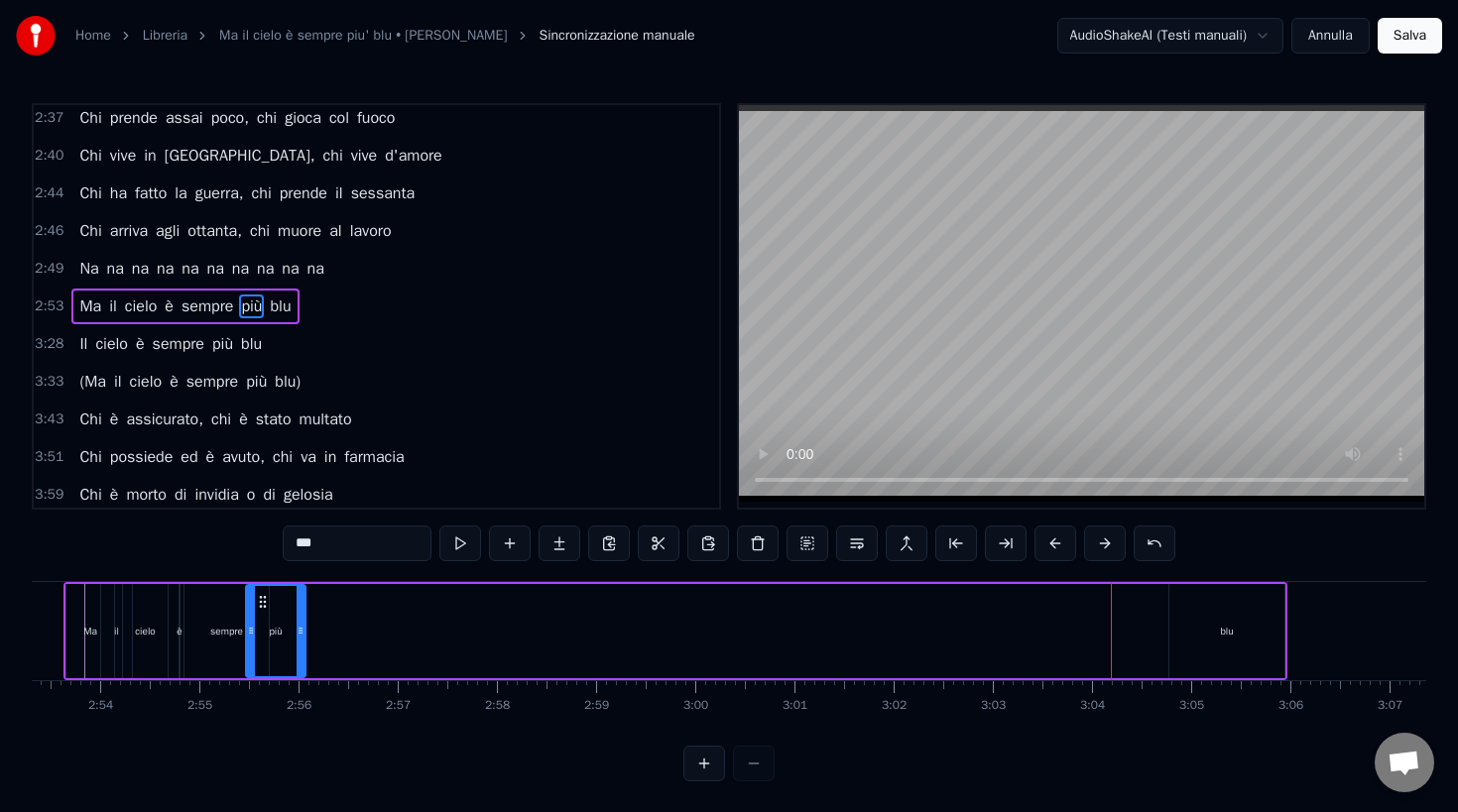drag, startPoint x: 1110, startPoint y: 629, endPoint x: 302, endPoint y: 634, distance: 808.0155 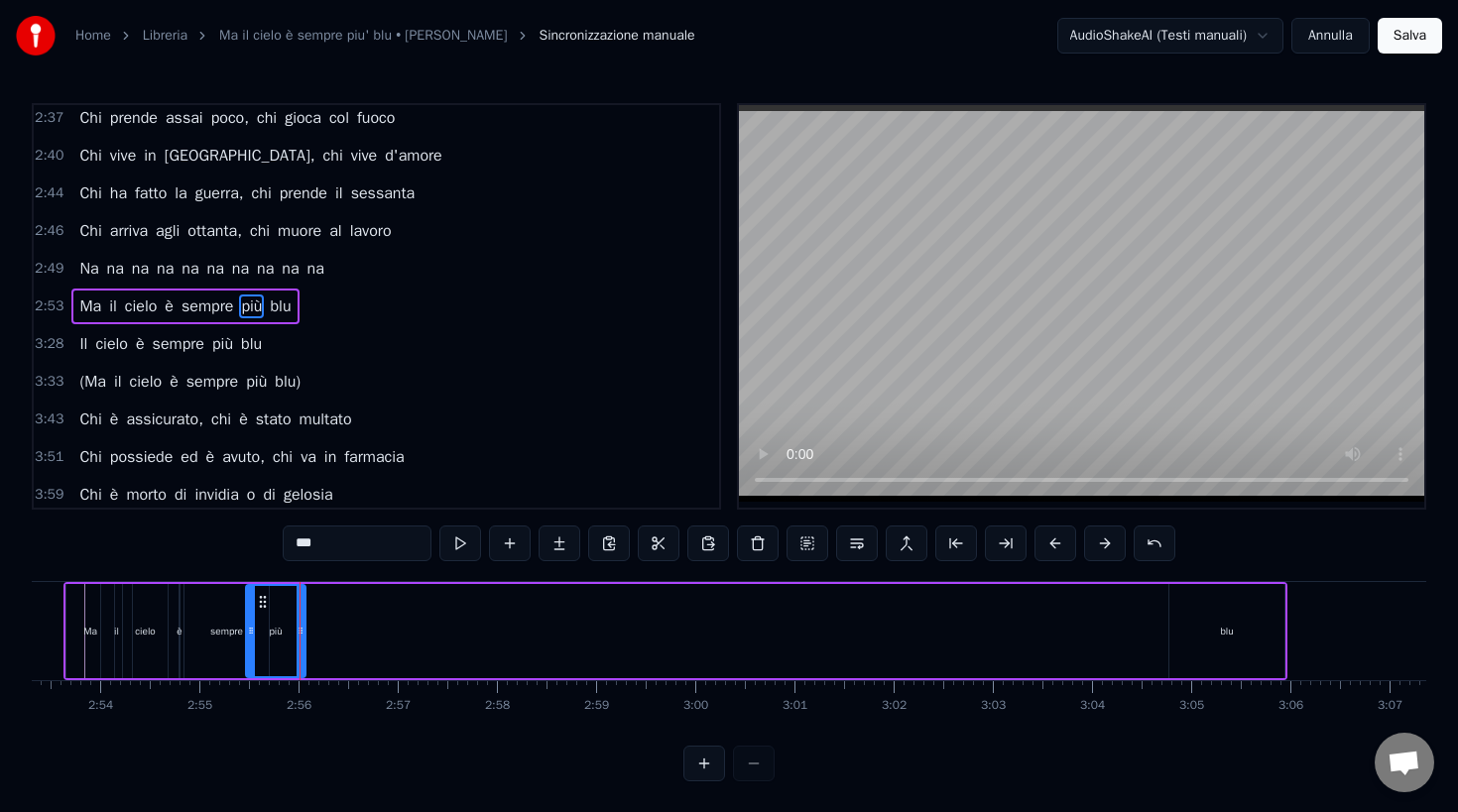 click on "più" at bounding box center [276, 631] 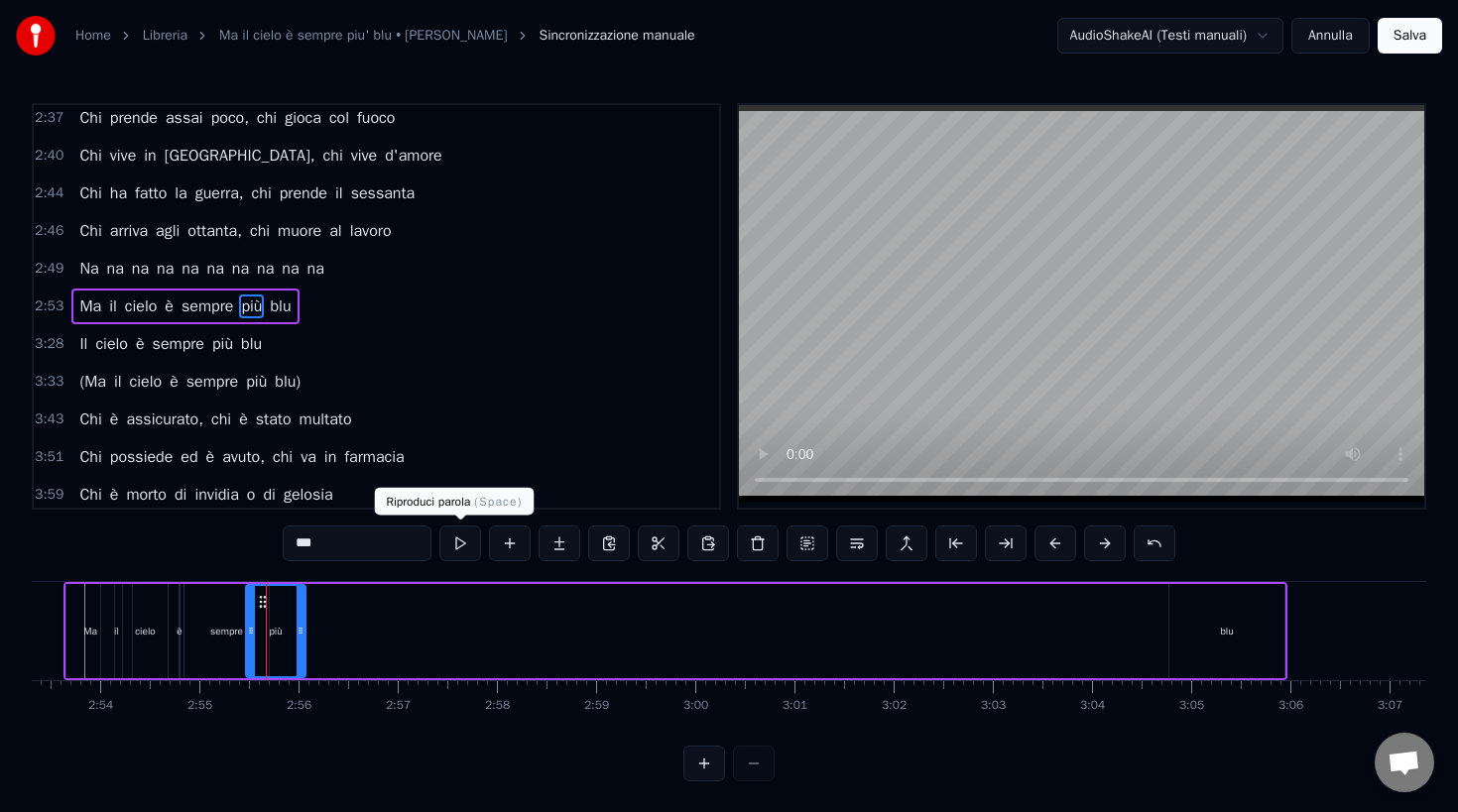 click at bounding box center [460, 543] 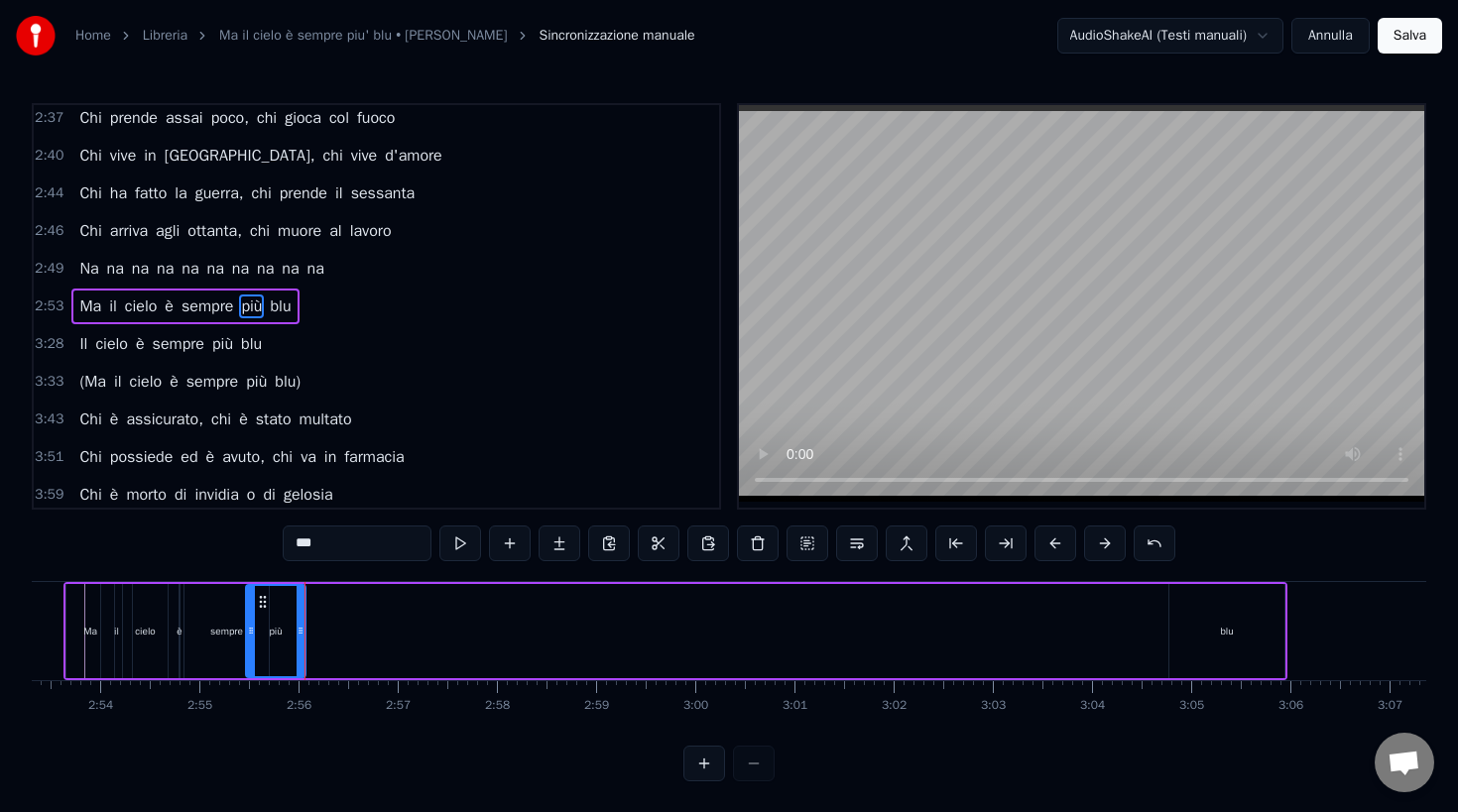click at bounding box center (460, 543) 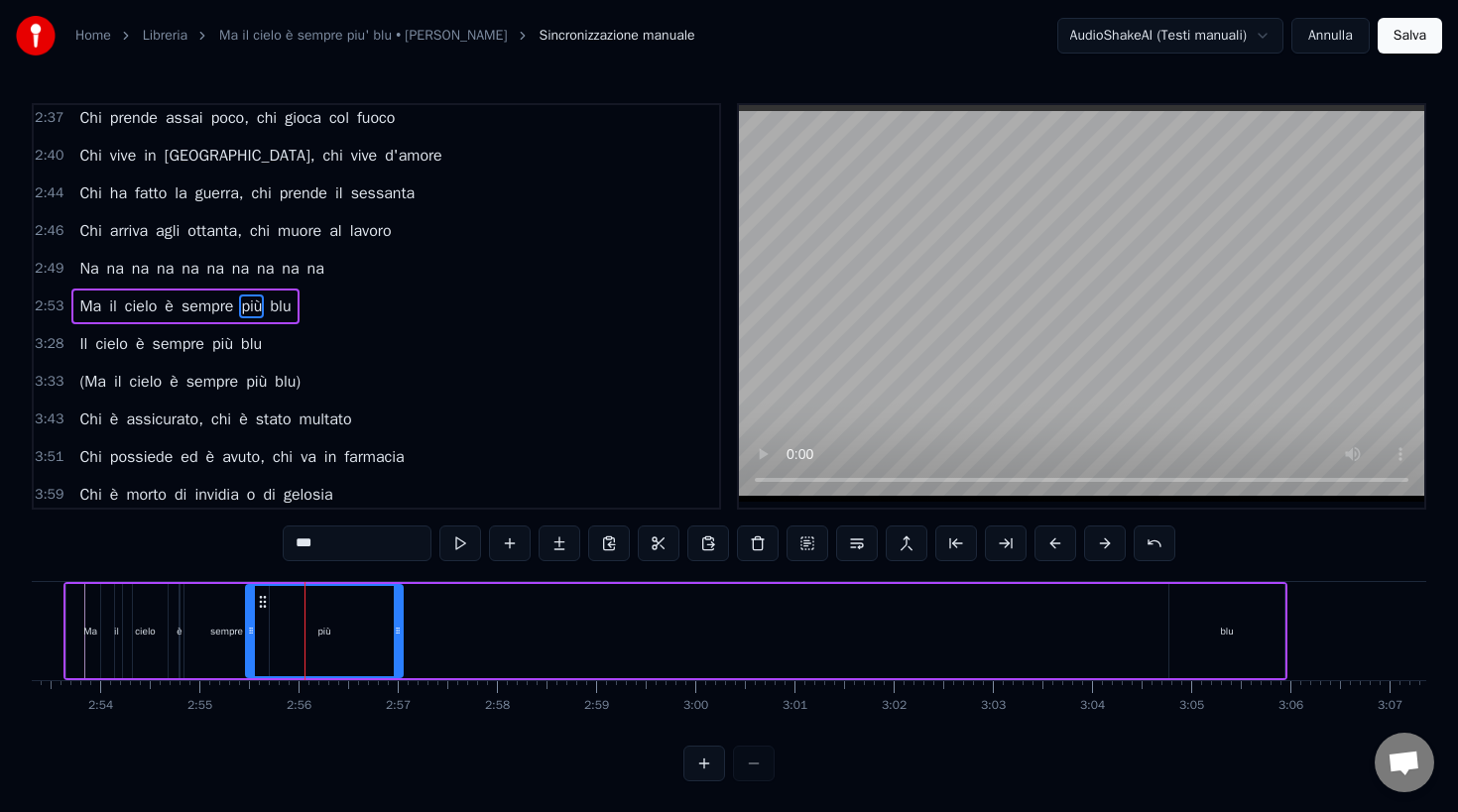 drag, startPoint x: 302, startPoint y: 628, endPoint x: 399, endPoint y: 625, distance: 97.046381 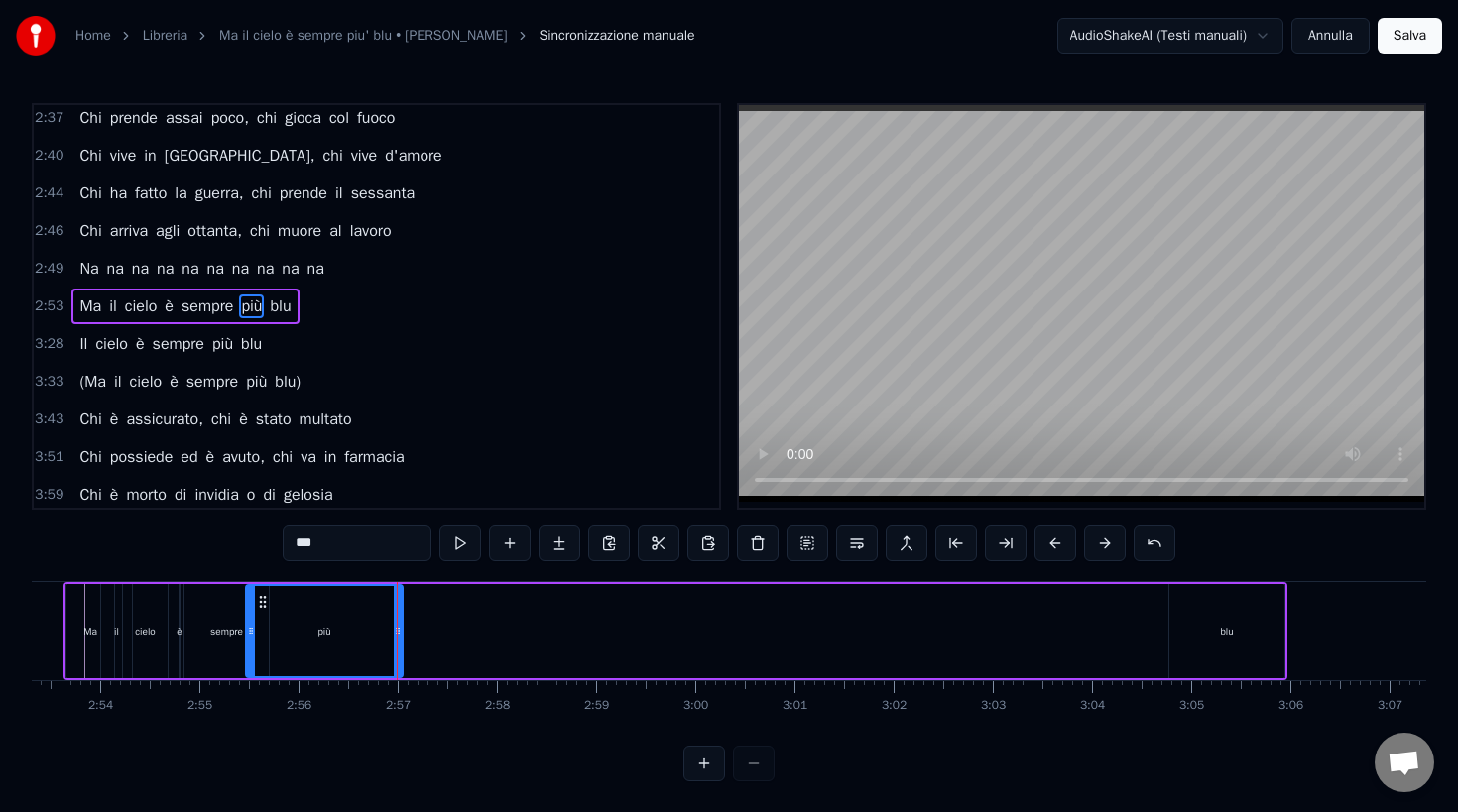 click on "più" at bounding box center (324, 631) 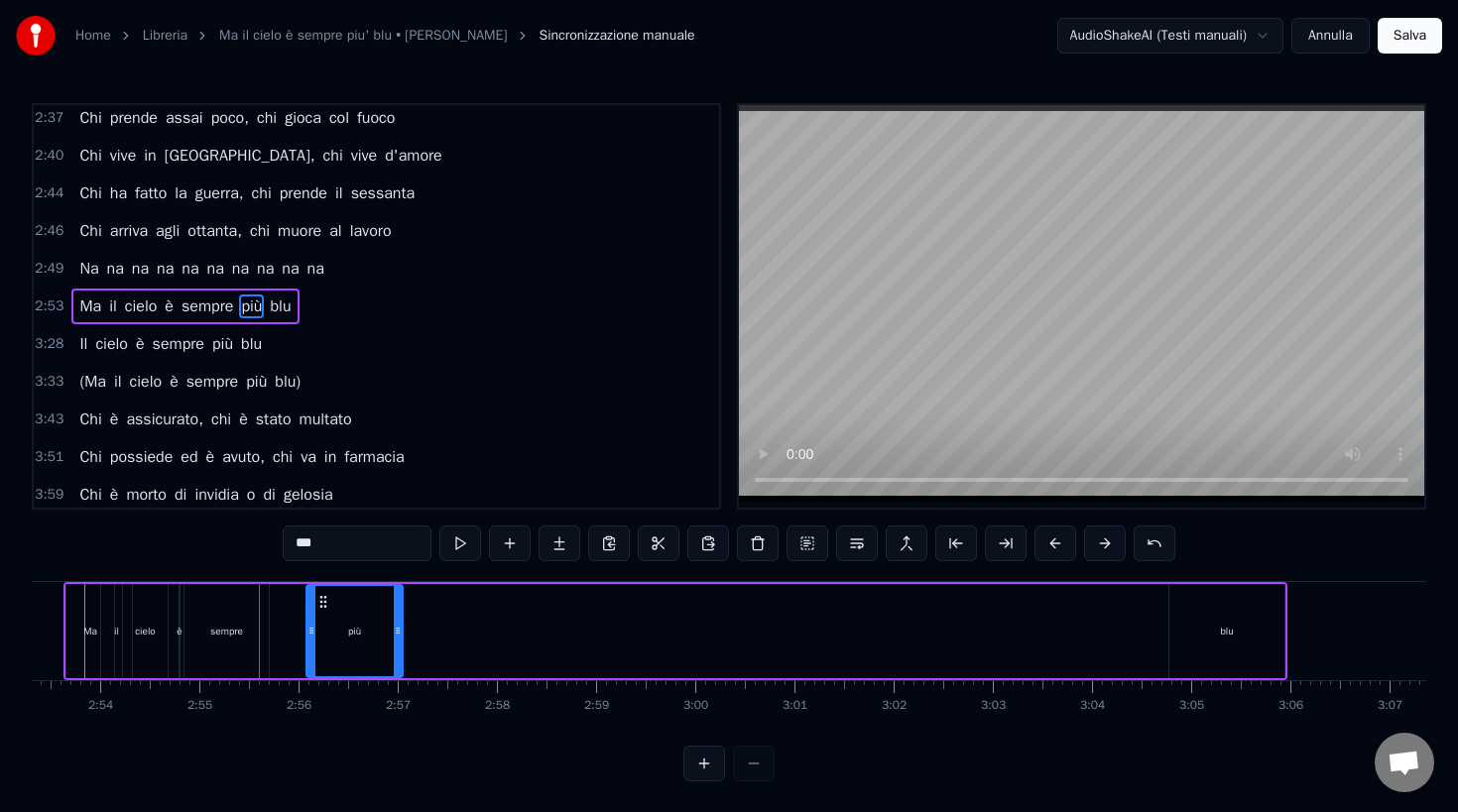 drag, startPoint x: 252, startPoint y: 643, endPoint x: 312, endPoint y: 643, distance: 60 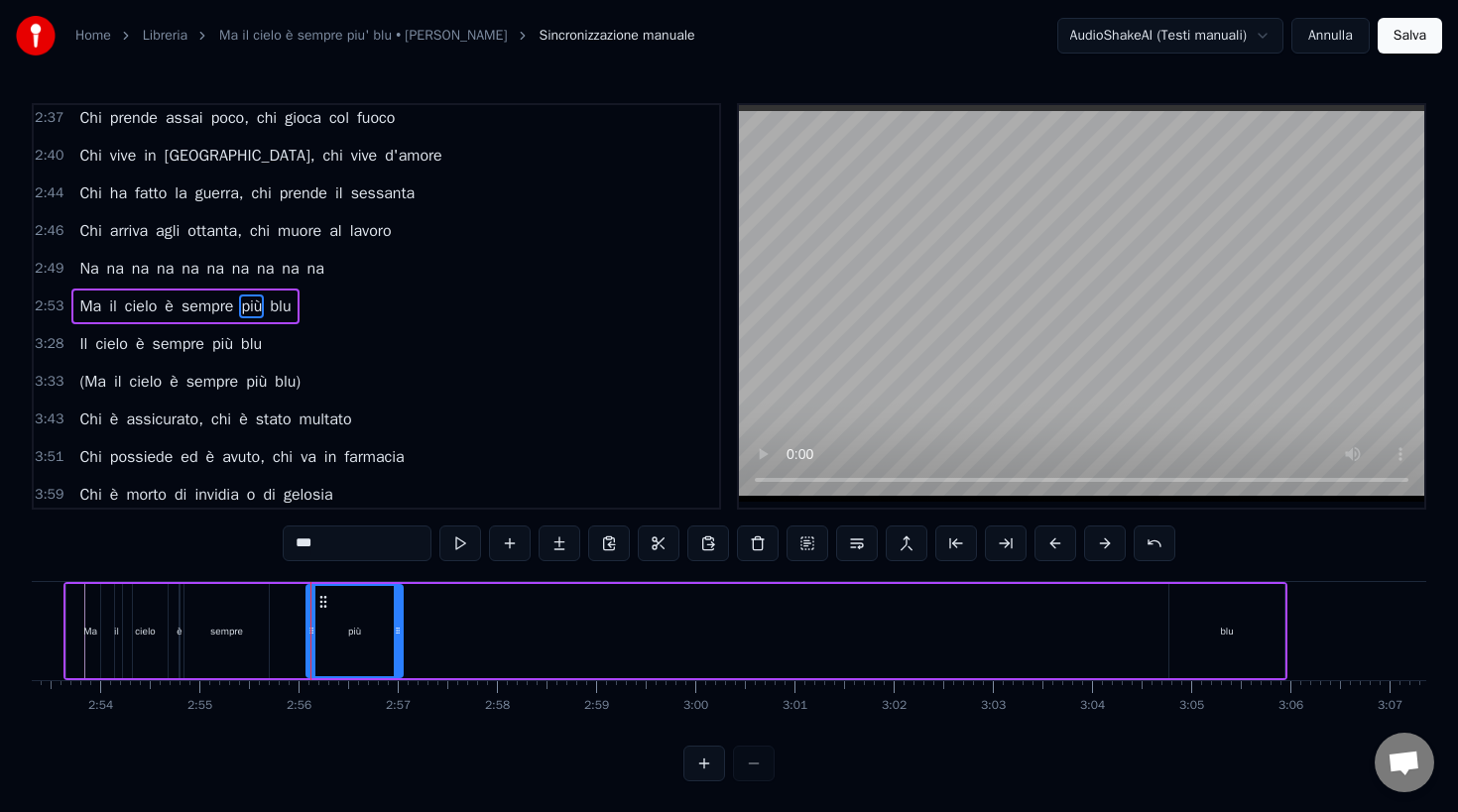 click on "sempre" at bounding box center (226, 631) 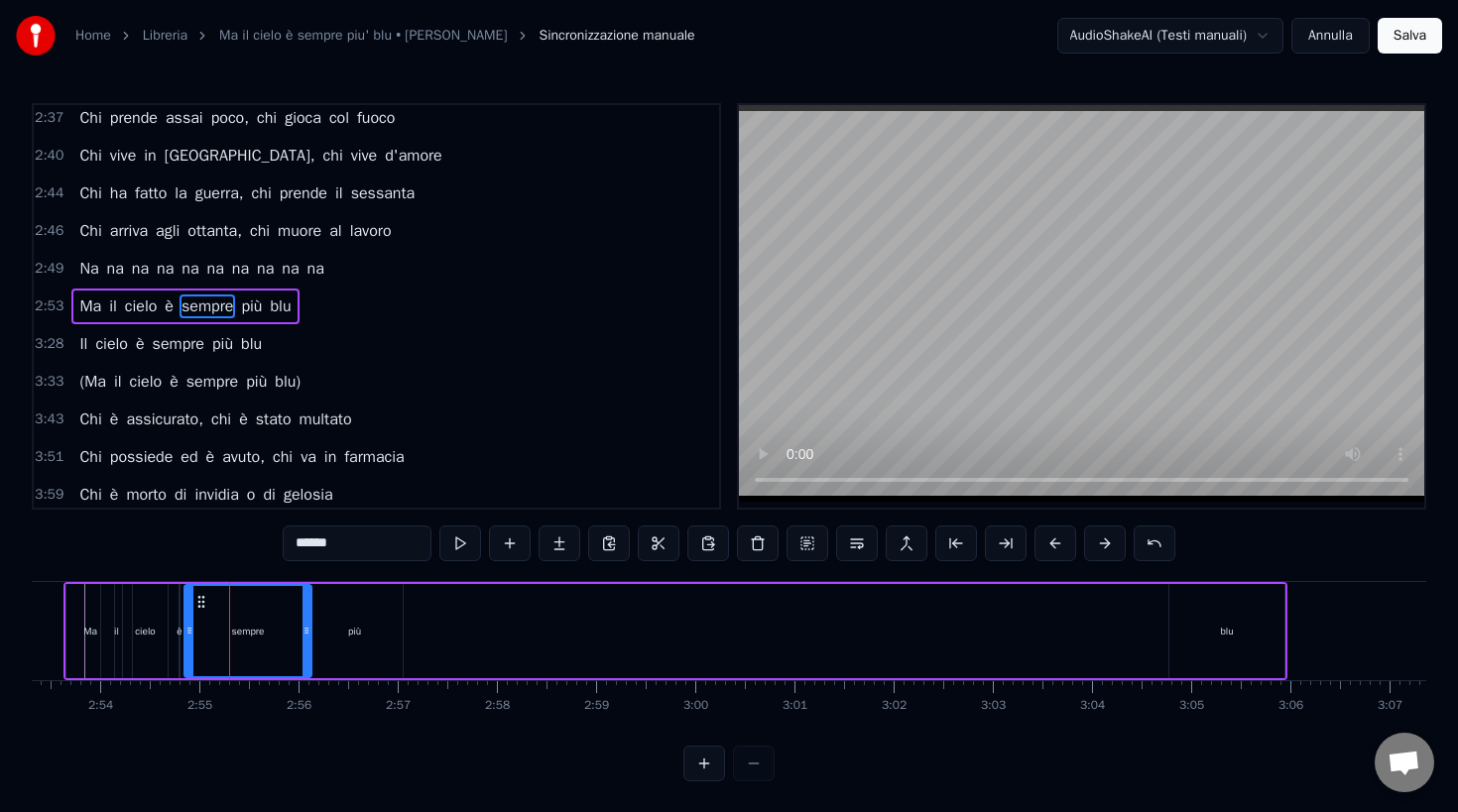 drag, startPoint x: 266, startPoint y: 640, endPoint x: 308, endPoint y: 641, distance: 42.011903 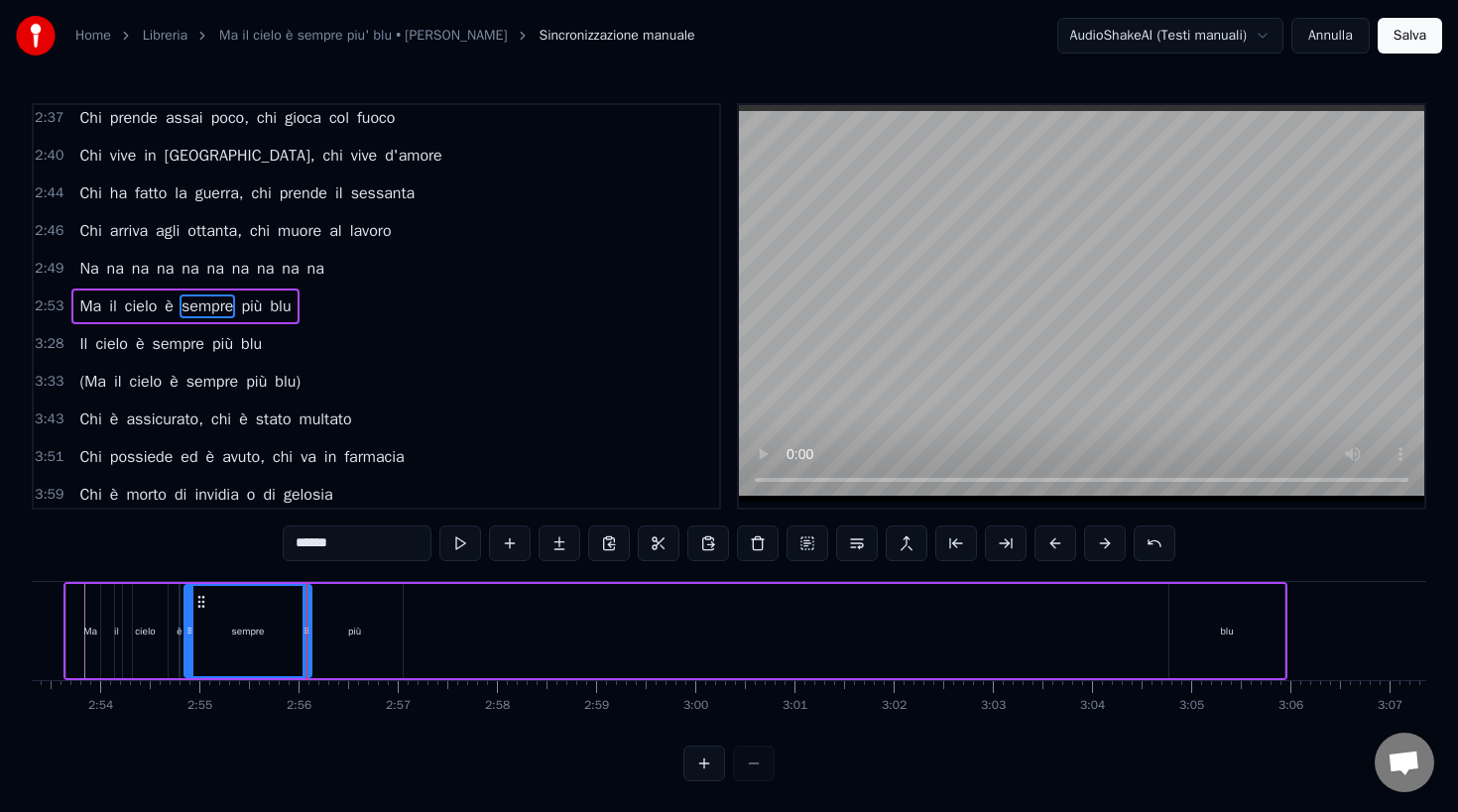 click on "sempre" at bounding box center (248, 631) 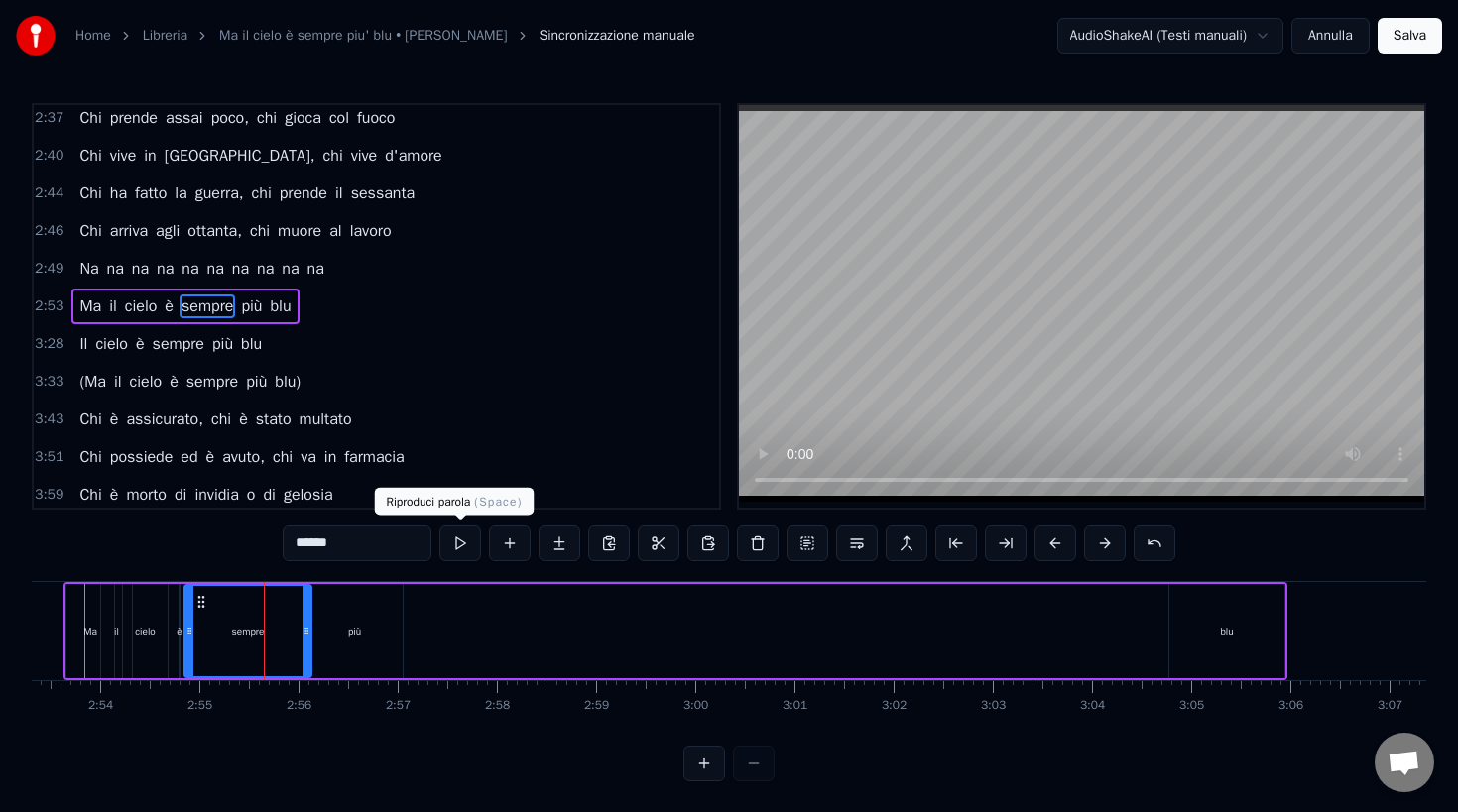 click at bounding box center (460, 543) 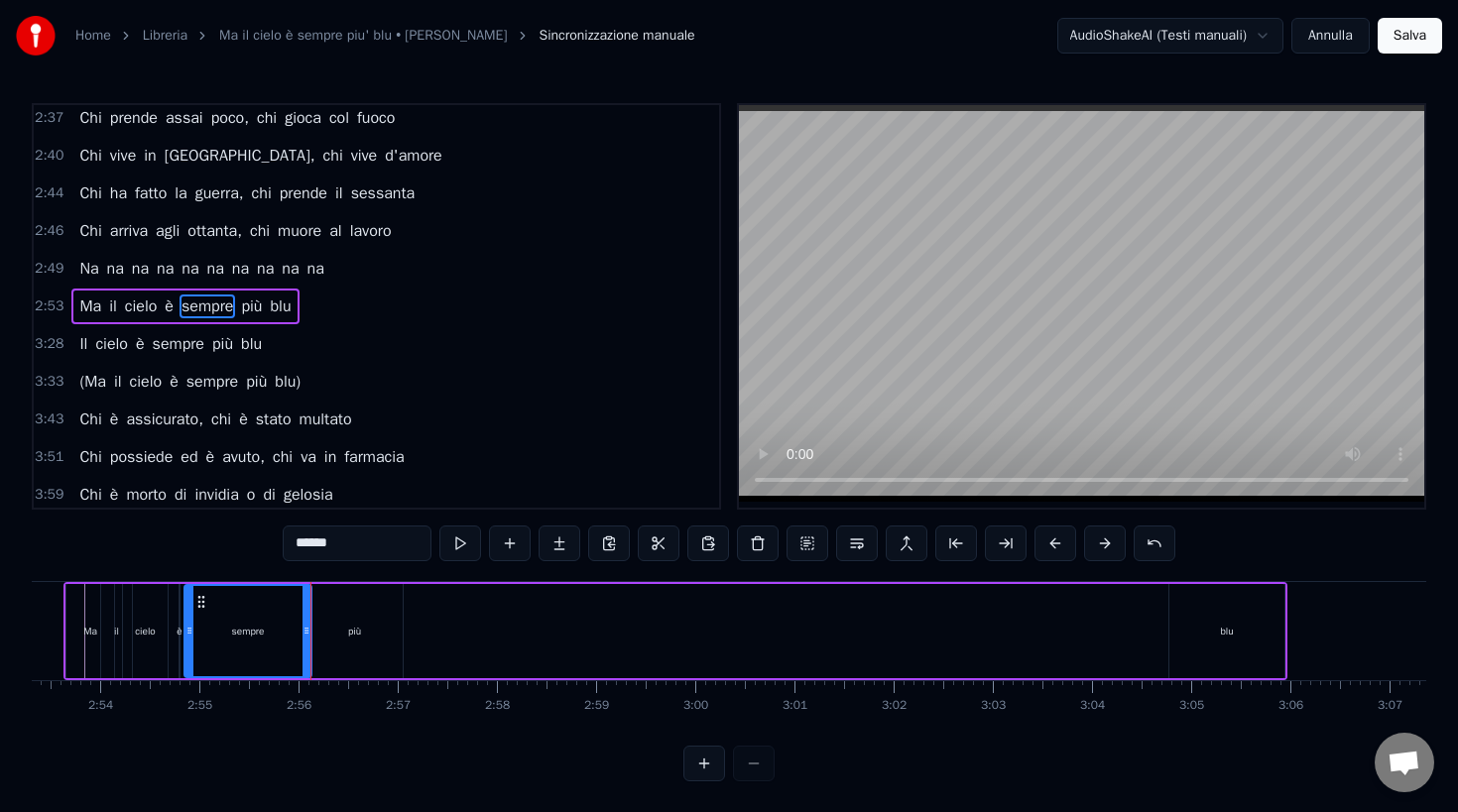 click on "più" at bounding box center [354, 631] 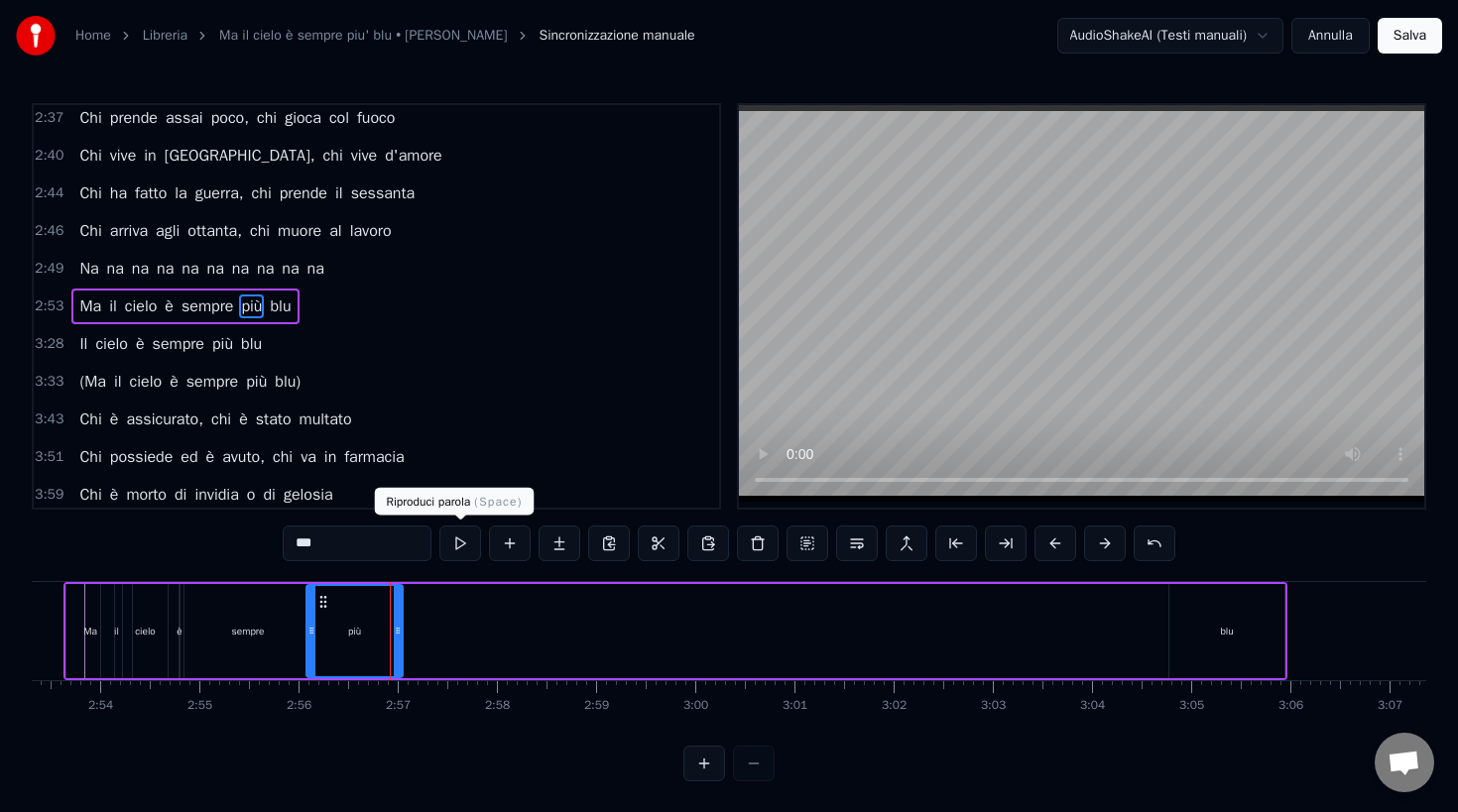 click at bounding box center (460, 543) 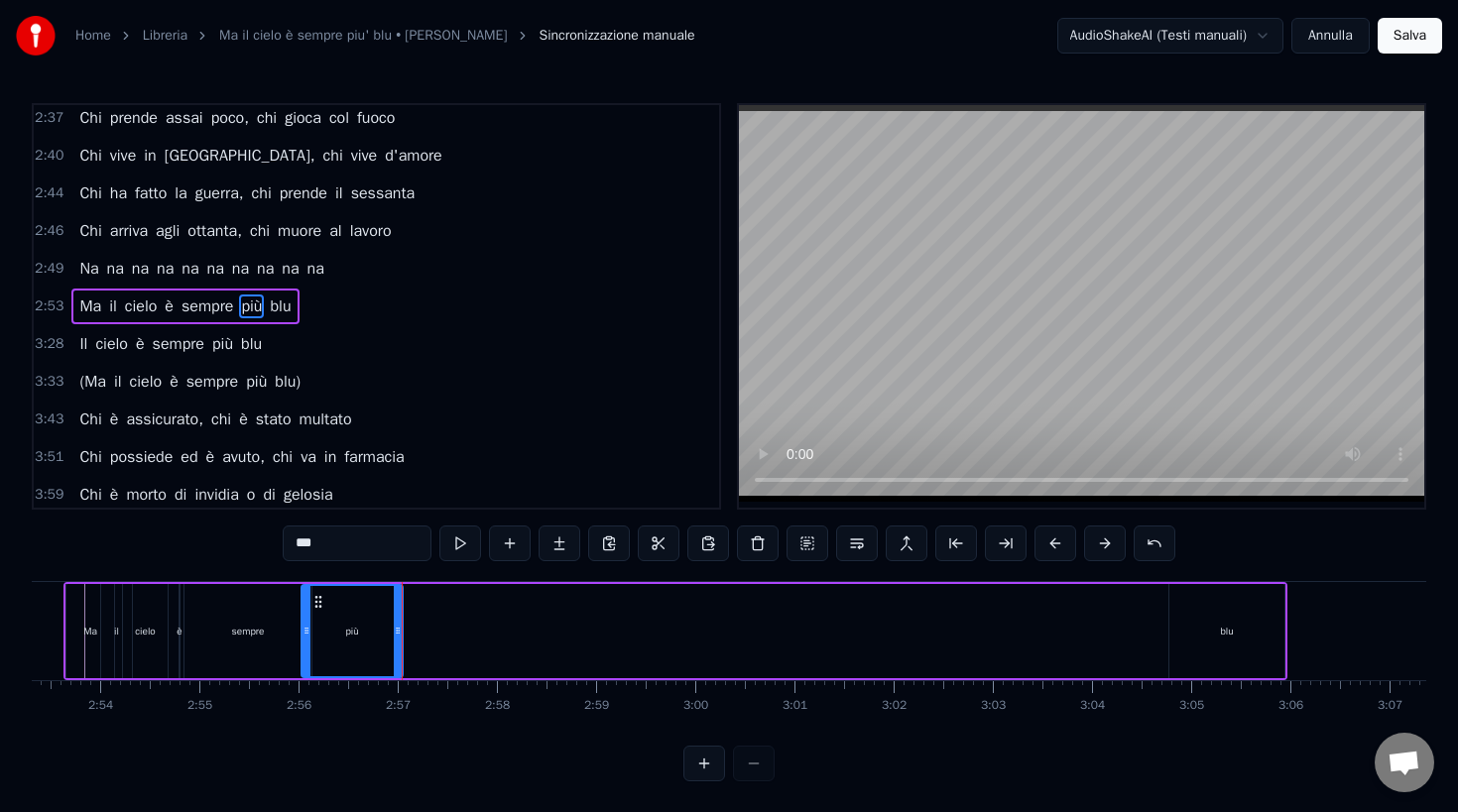 click 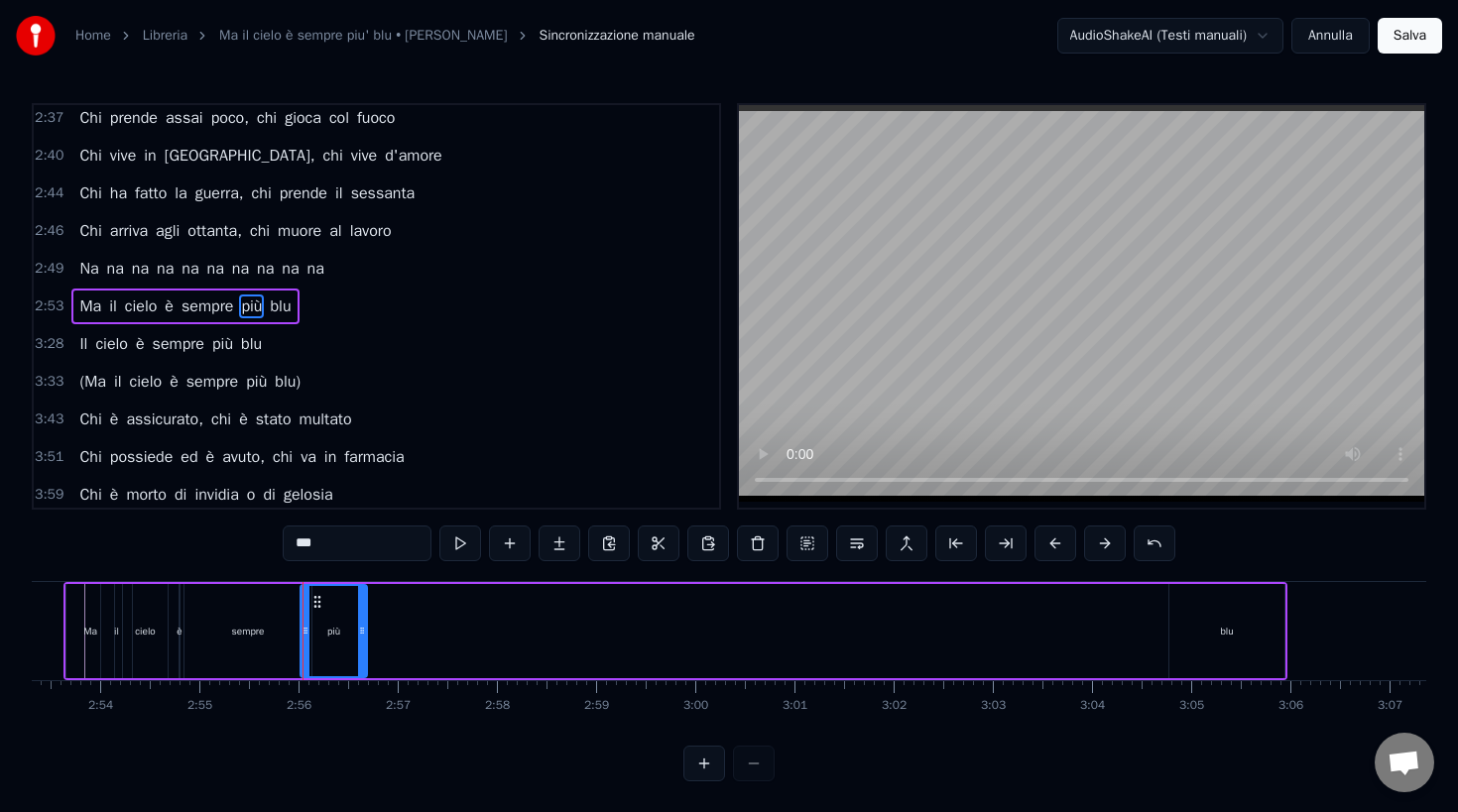 drag, startPoint x: 398, startPoint y: 627, endPoint x: 362, endPoint y: 633, distance: 36.496575 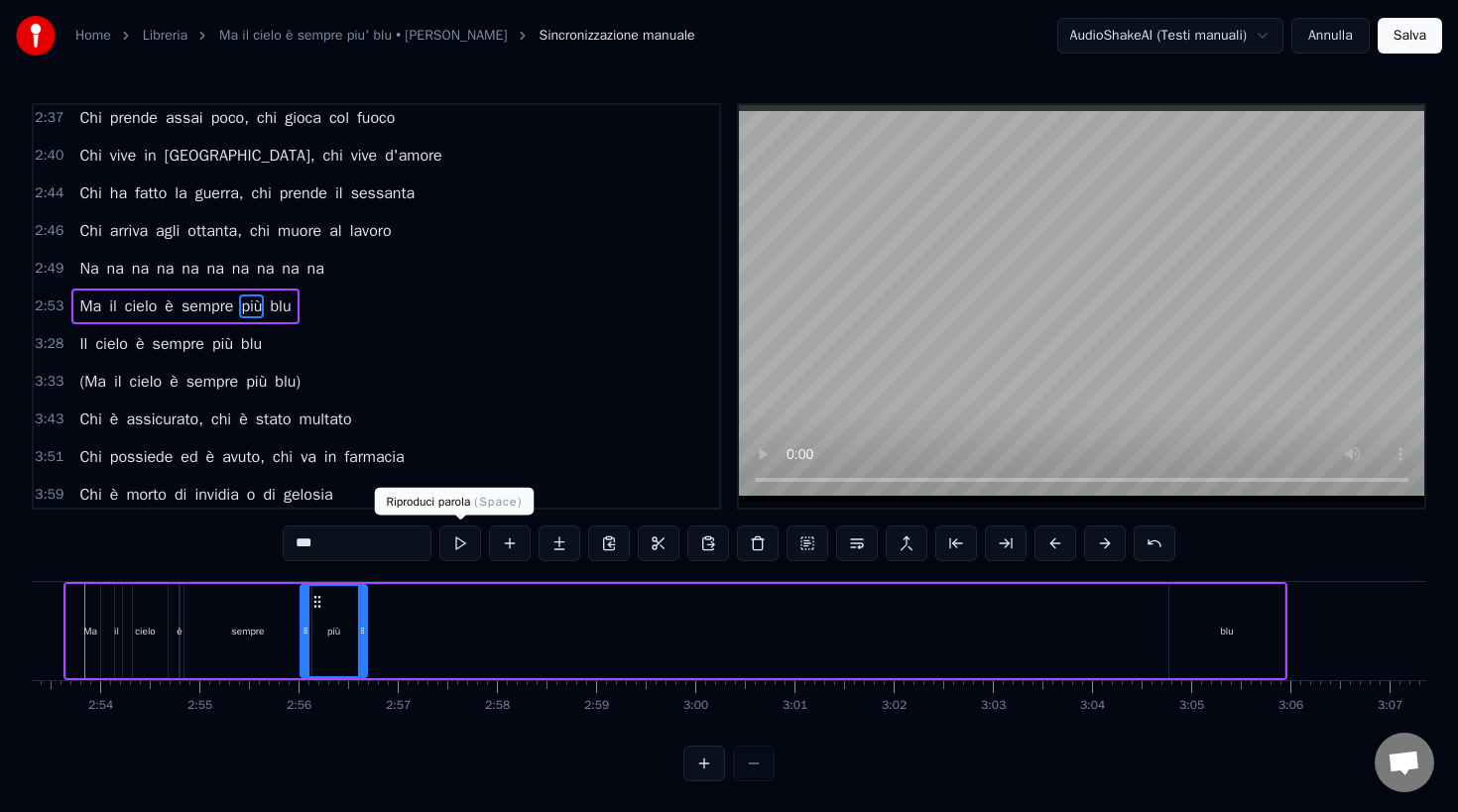 click at bounding box center [460, 543] 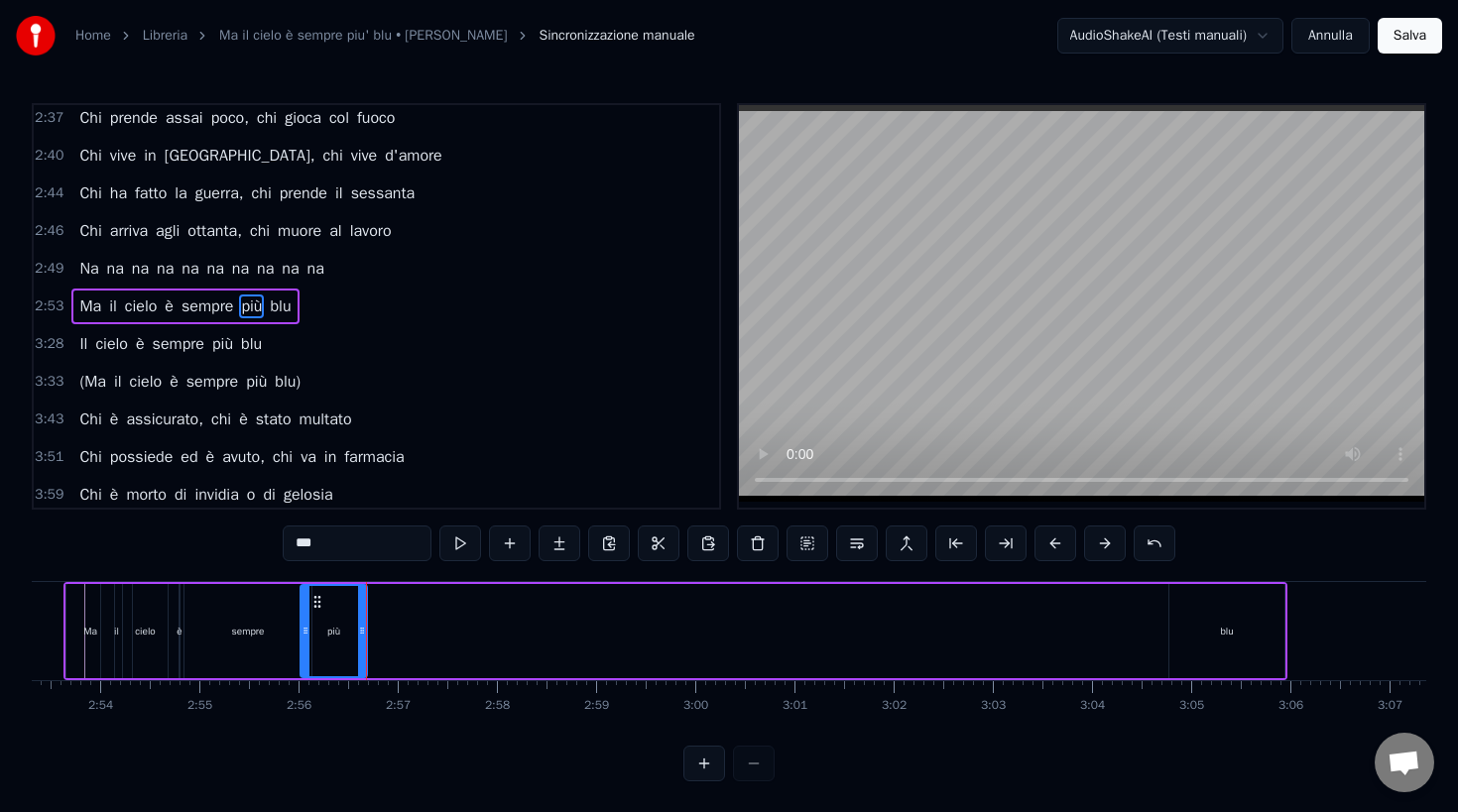 click at bounding box center (460, 543) 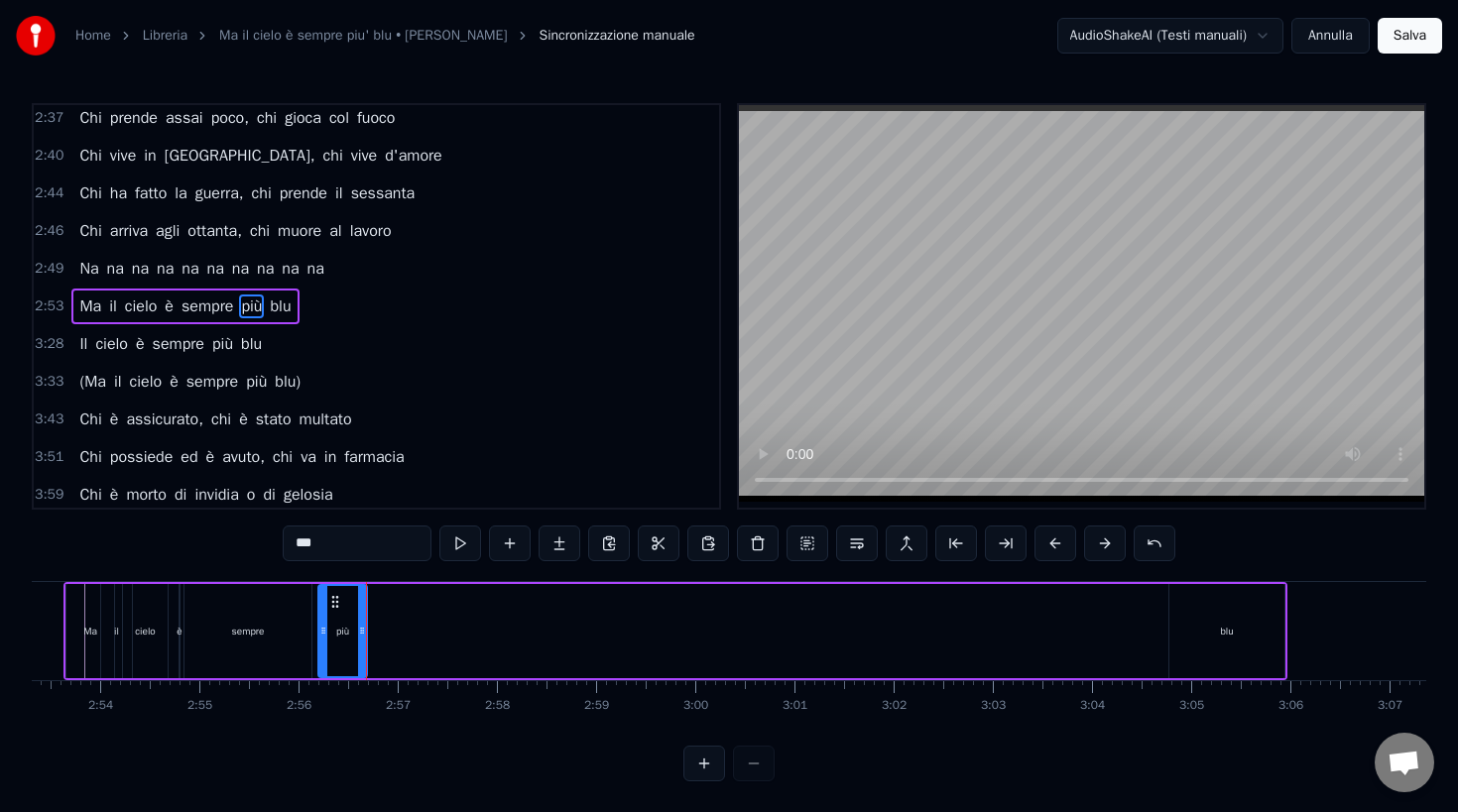 drag, startPoint x: 304, startPoint y: 641, endPoint x: 323, endPoint y: 642, distance: 19.026298 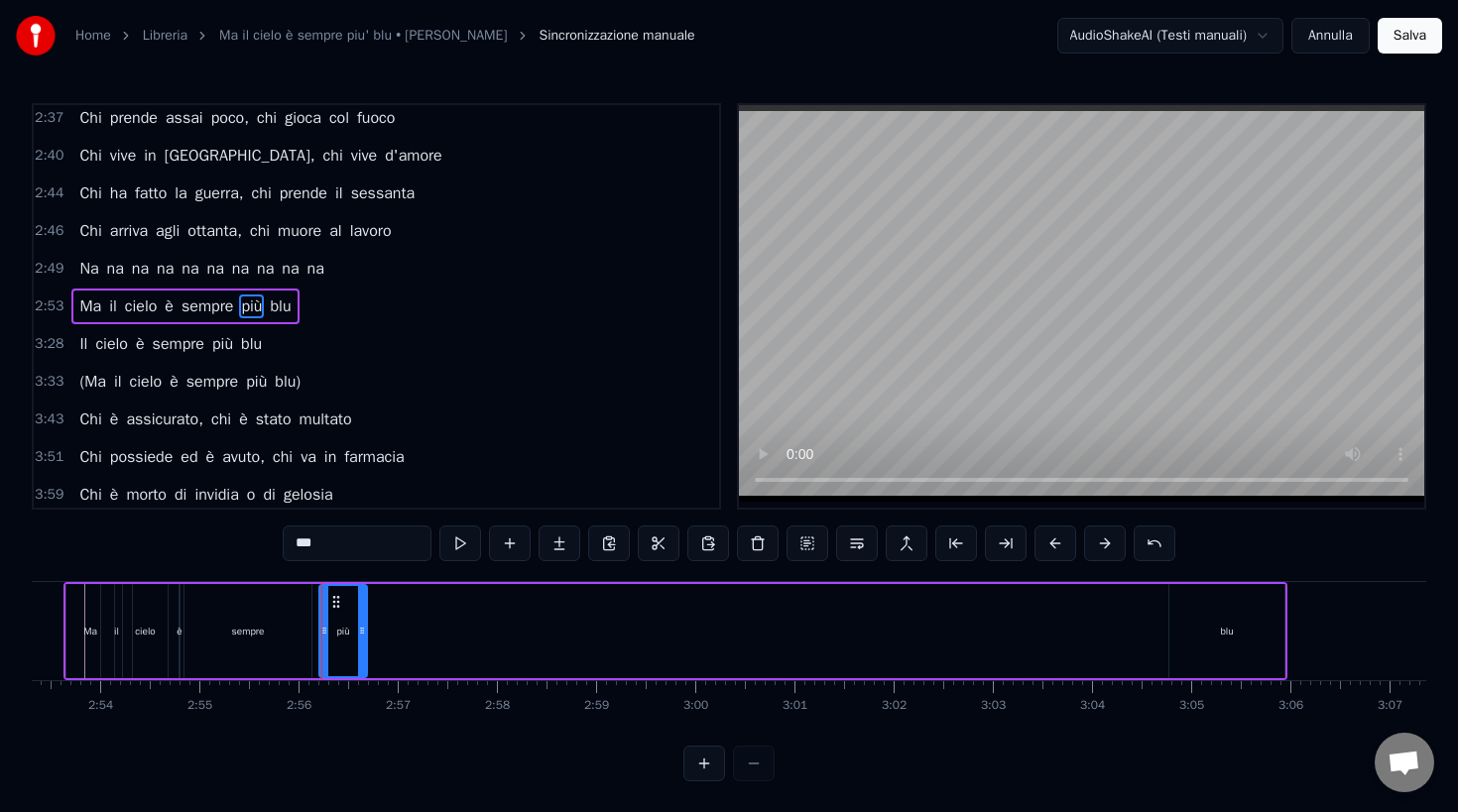 click on "sempre" at bounding box center (248, 631) 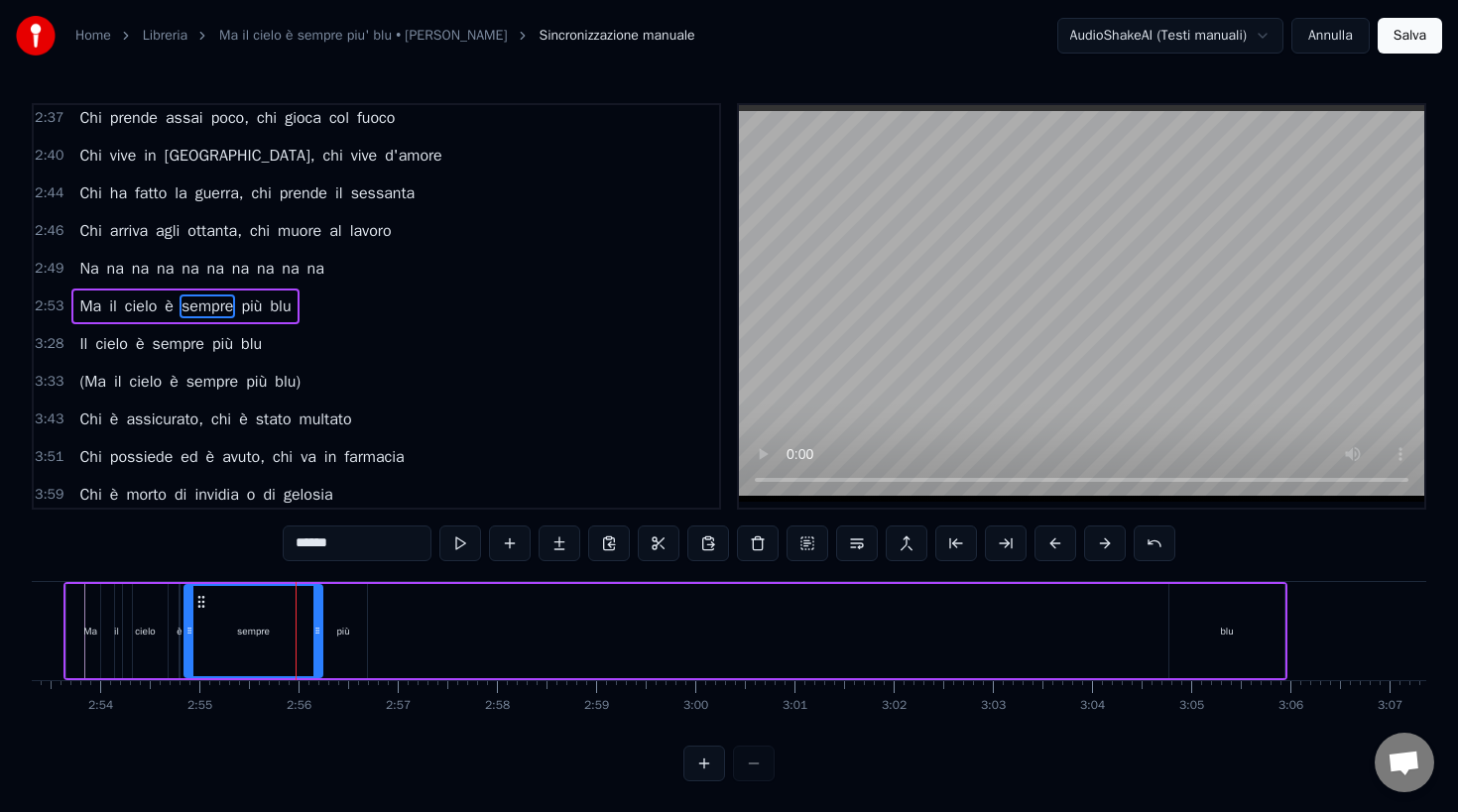 drag, startPoint x: 308, startPoint y: 638, endPoint x: 319, endPoint y: 638, distance: 11 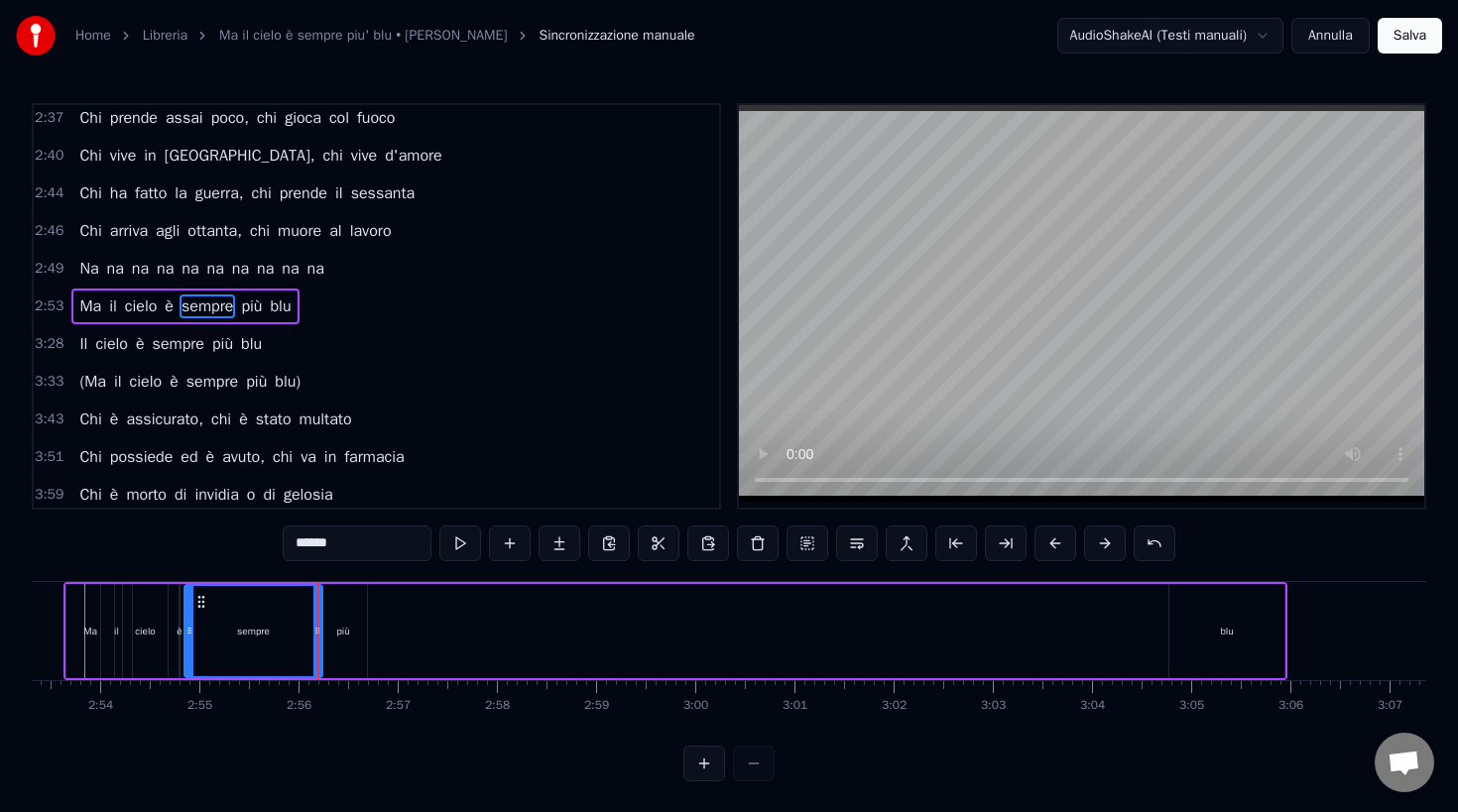 click on "più" at bounding box center [342, 631] 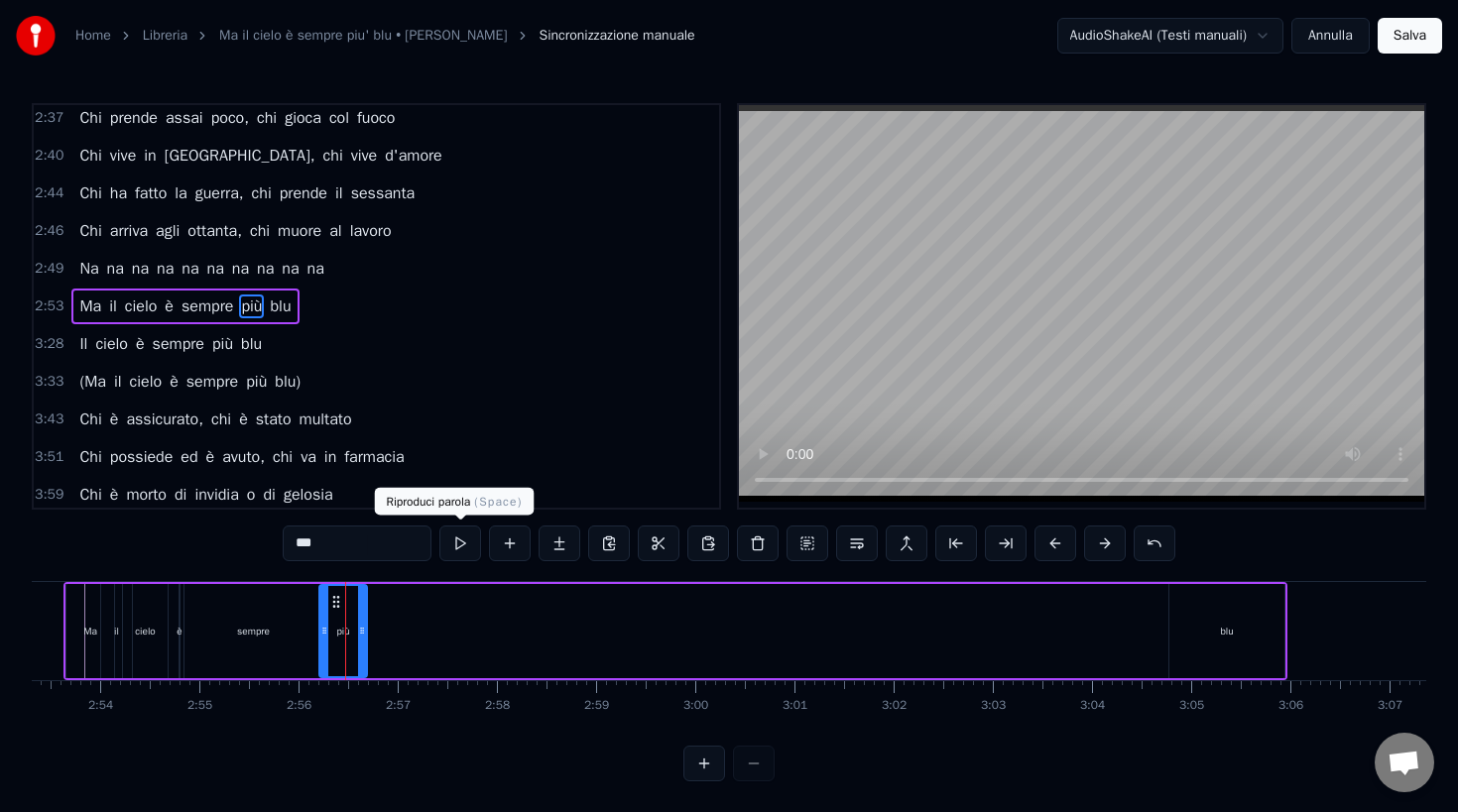 click at bounding box center [460, 543] 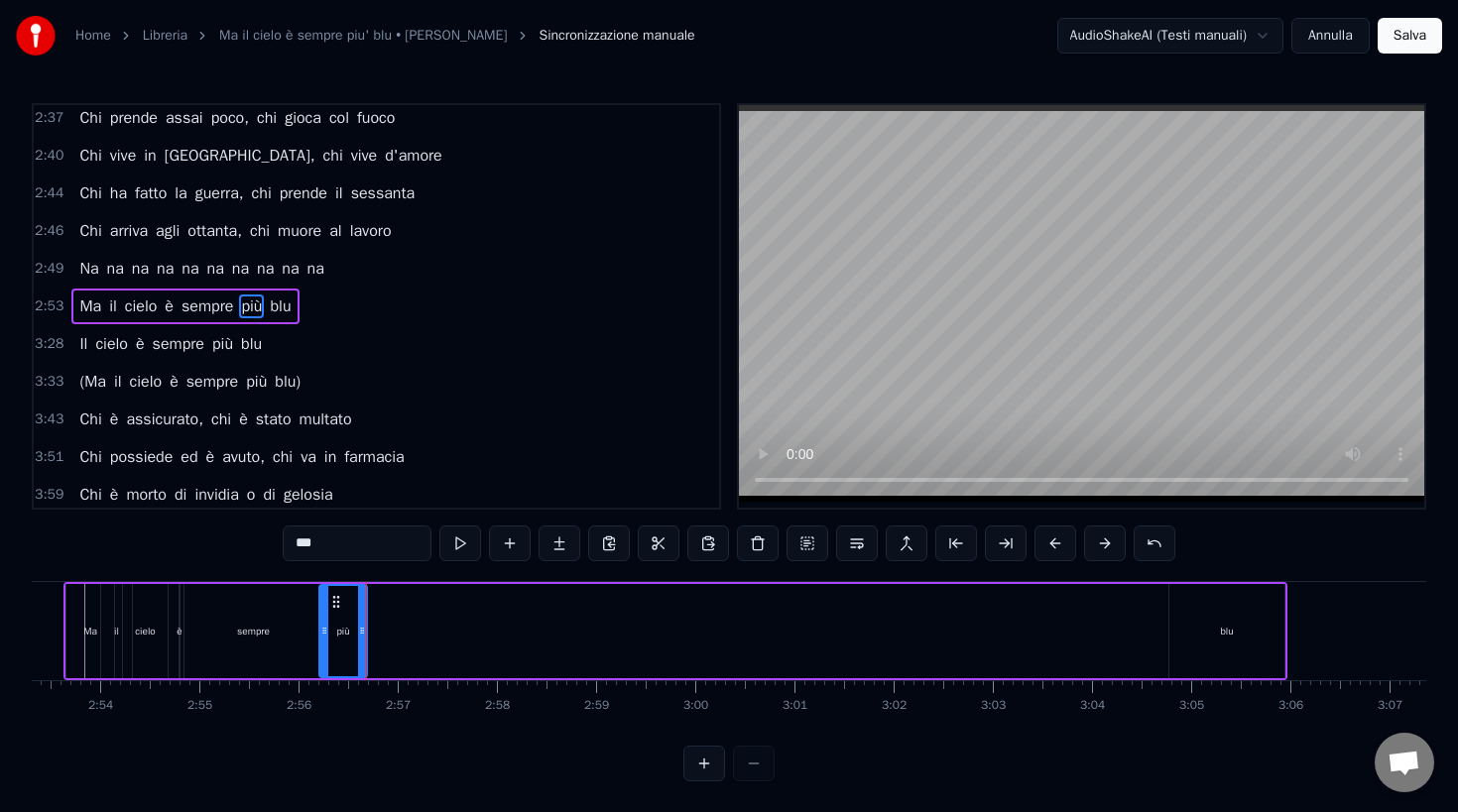 click on "blu" at bounding box center (1227, 631) 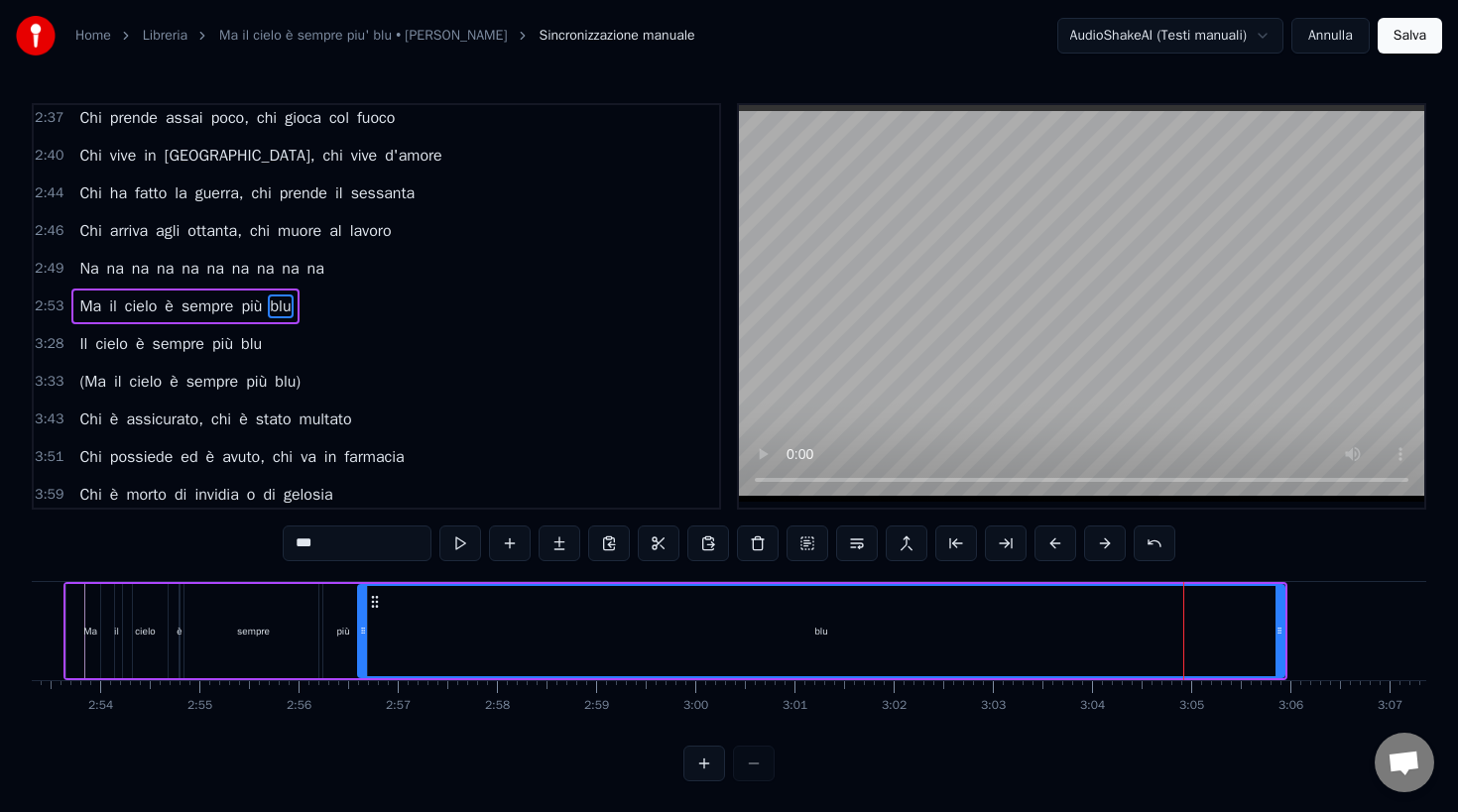 drag, startPoint x: 1172, startPoint y: 633, endPoint x: 361, endPoint y: 744, distance: 818.5609 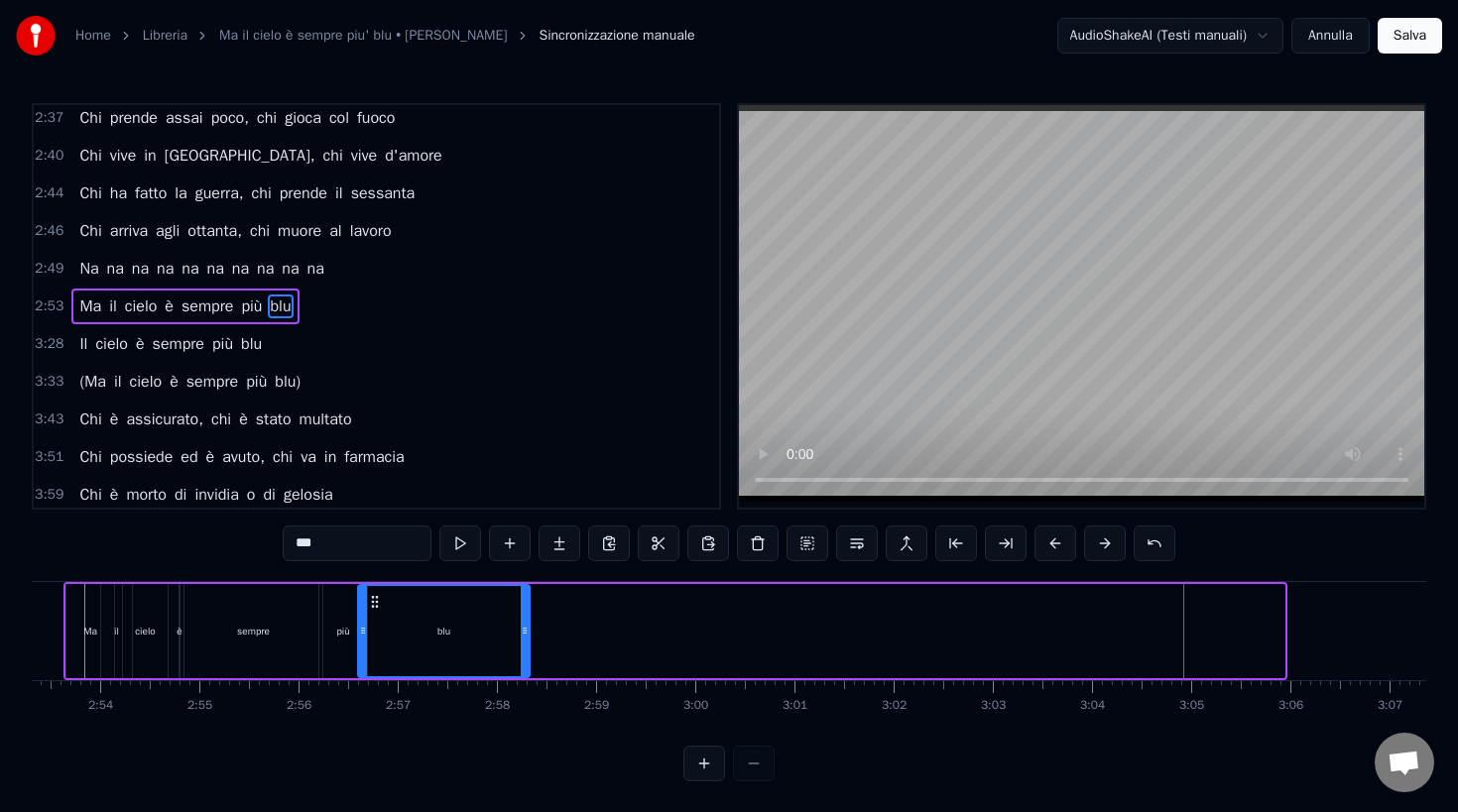 drag, startPoint x: 1278, startPoint y: 617, endPoint x: 524, endPoint y: 682, distance: 756.7965 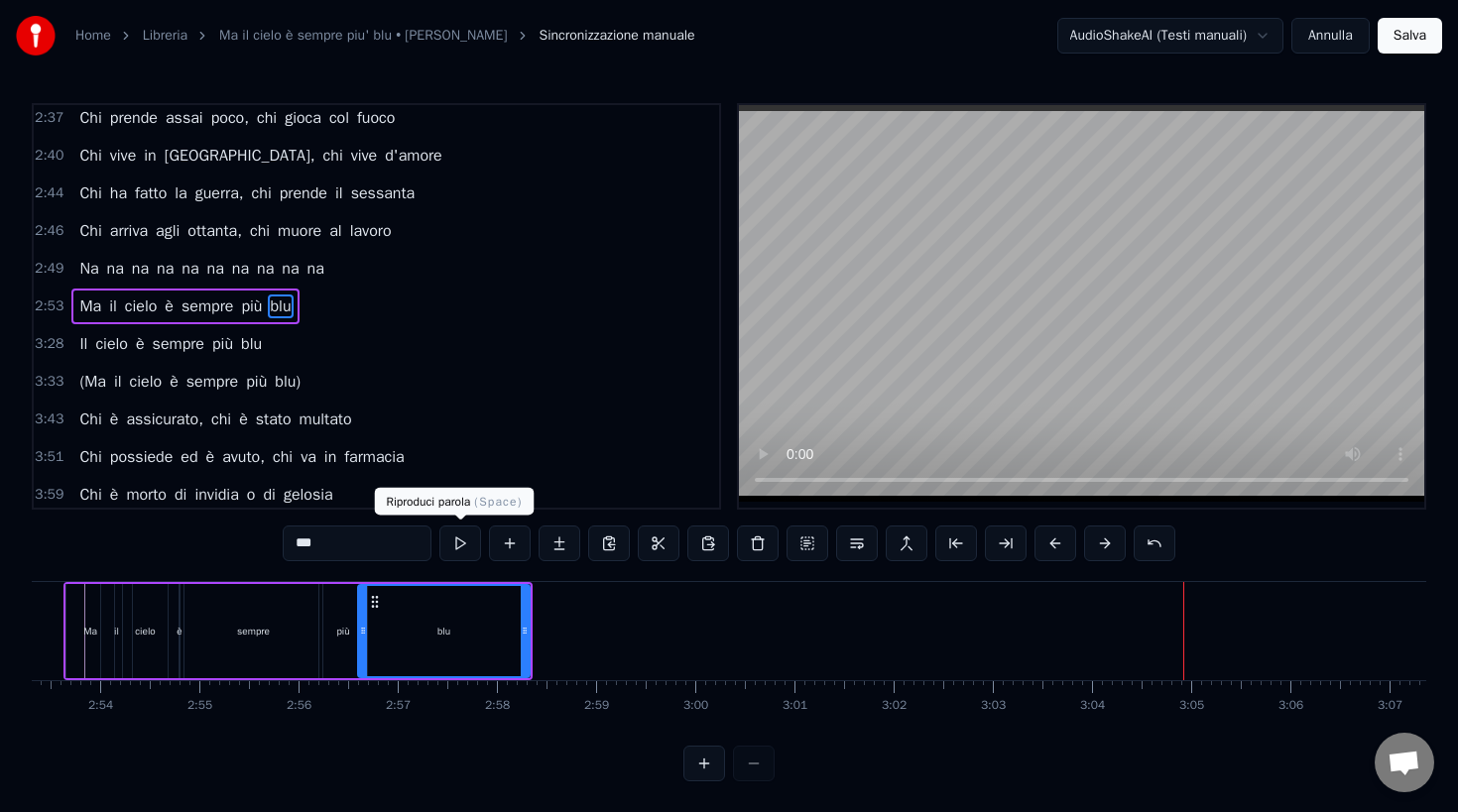 click at bounding box center (460, 543) 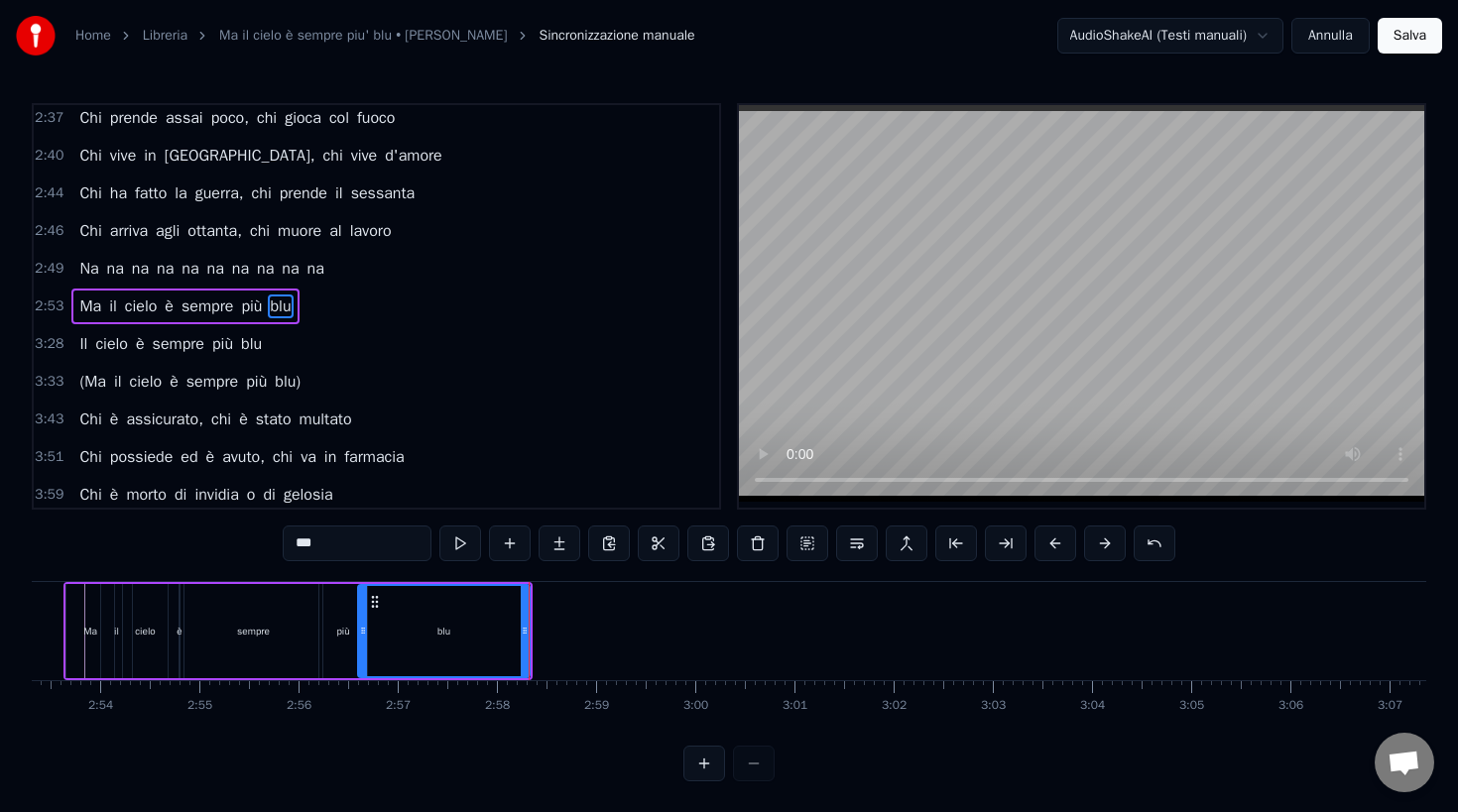 click on "Ma" at bounding box center [90, 306] 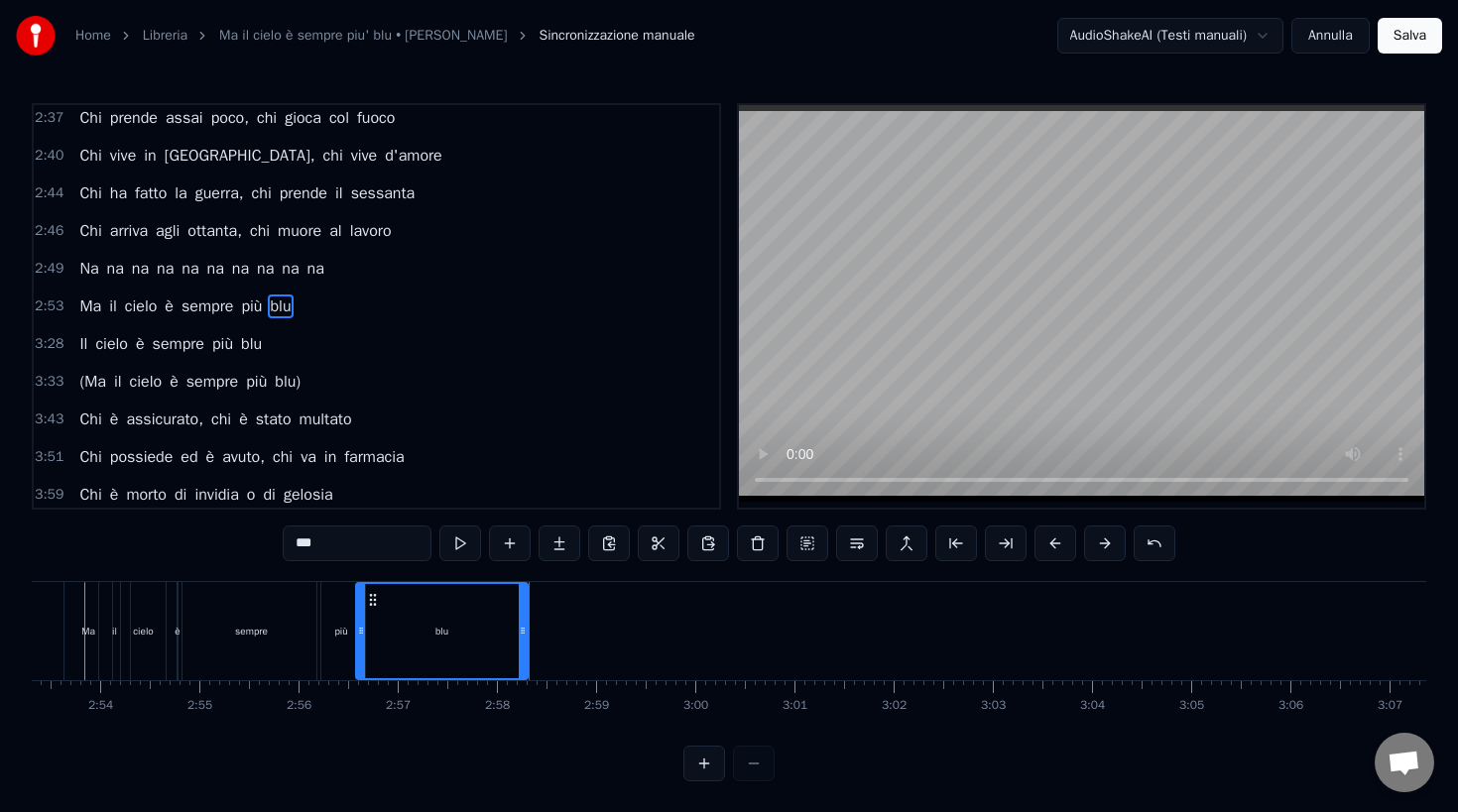 click on "Ma" at bounding box center (90, 306) 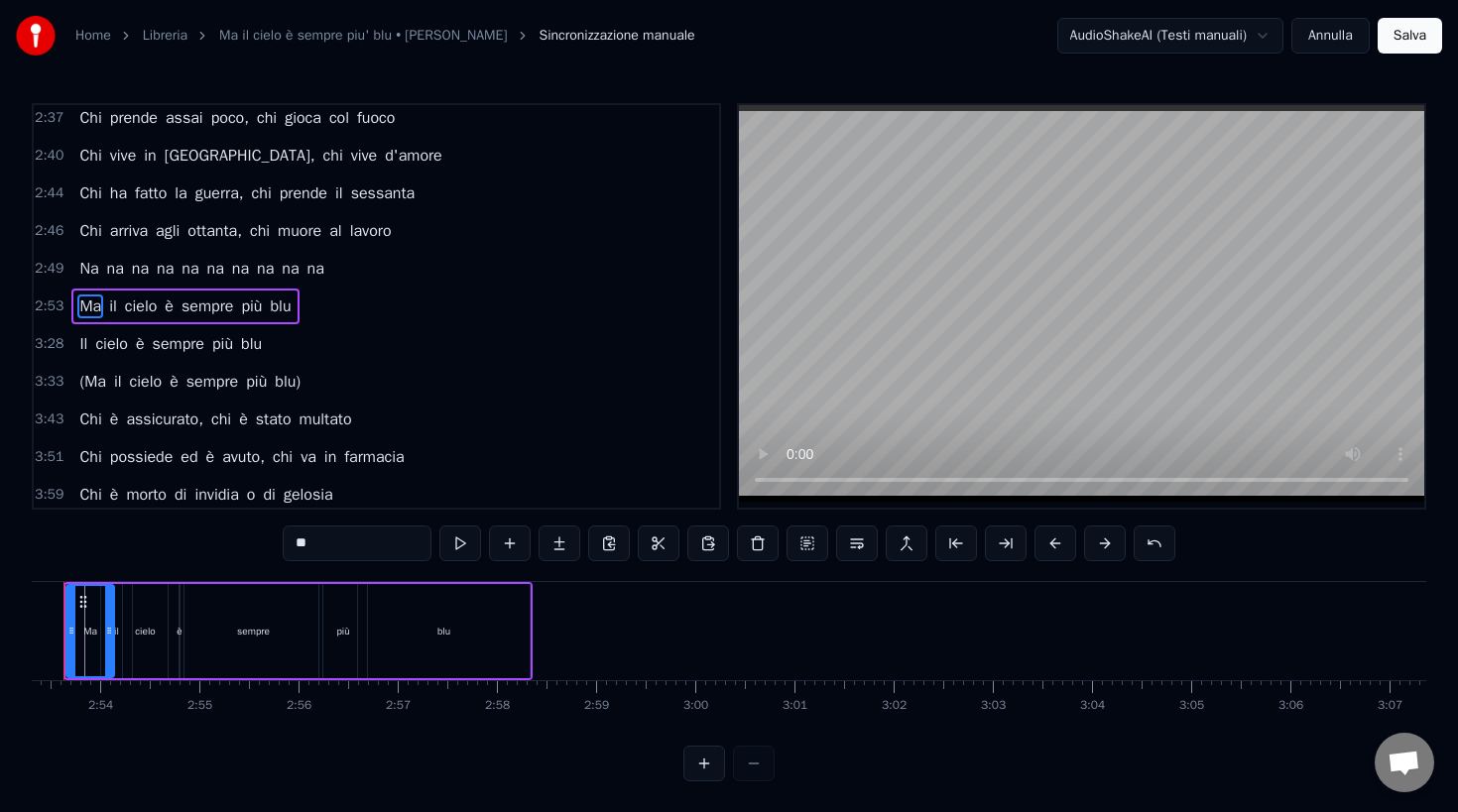scroll, scrollTop: 0, scrollLeft: 17122, axis: horizontal 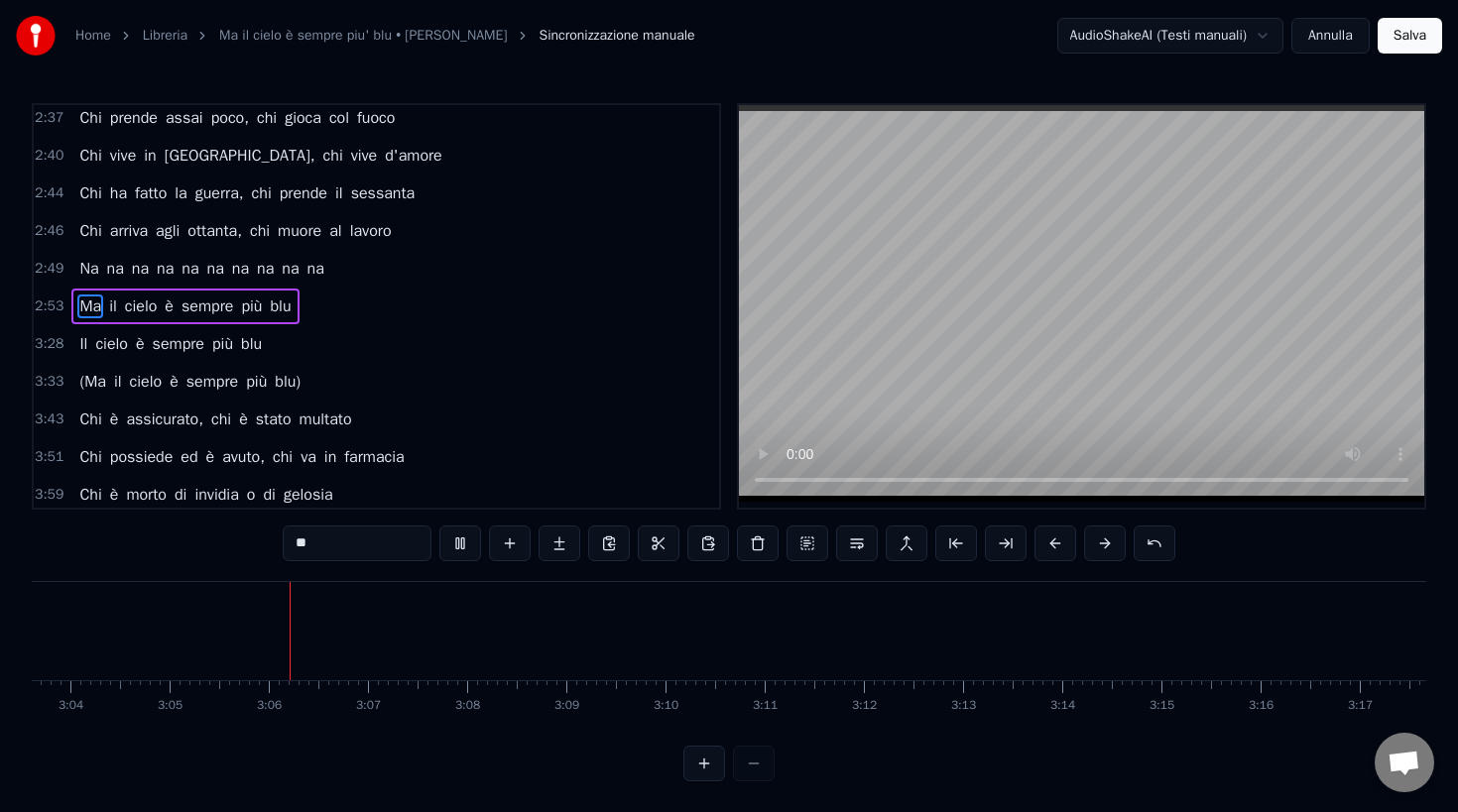 click at bounding box center [1081, 303] 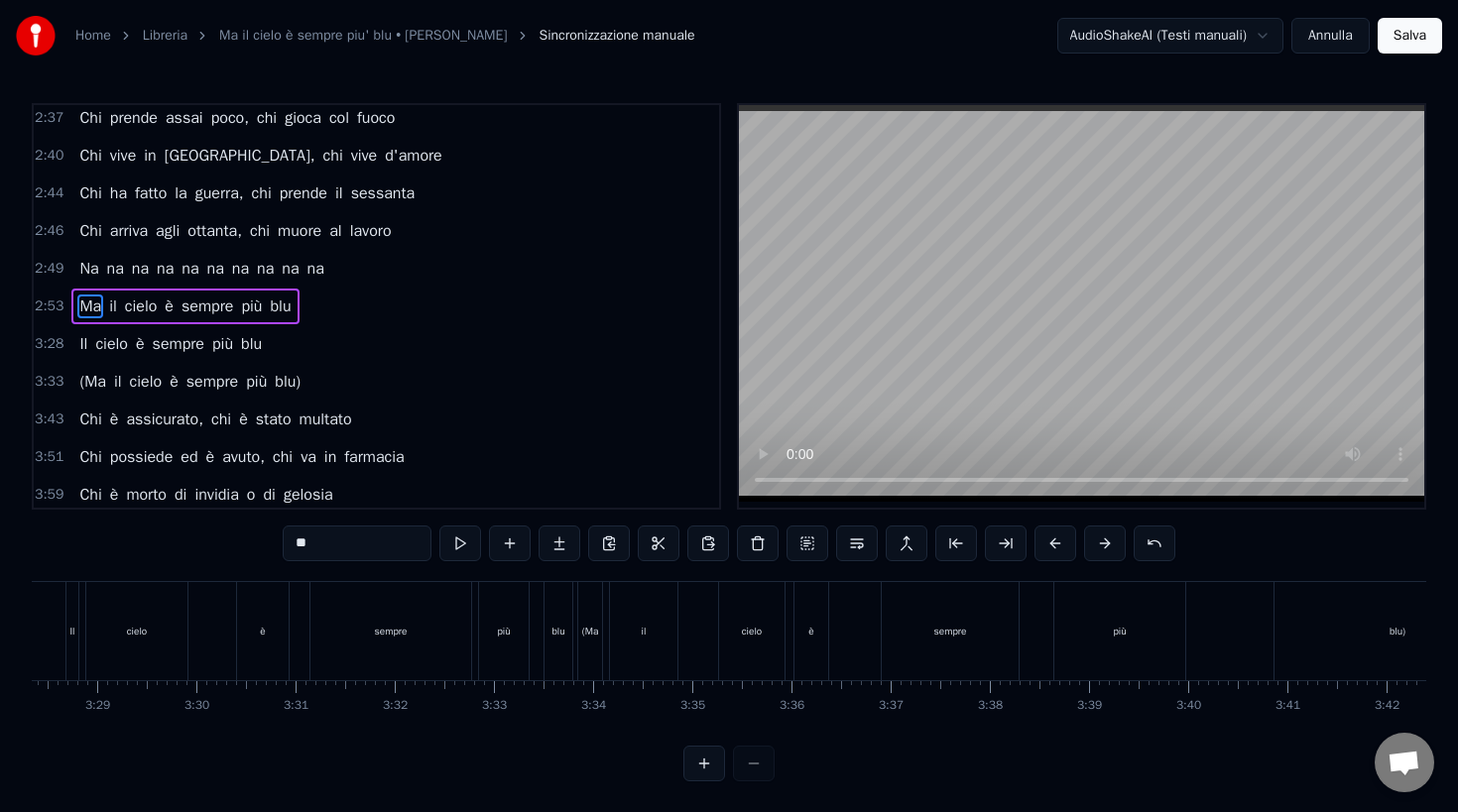 scroll, scrollTop: 0, scrollLeft: 20667, axis: horizontal 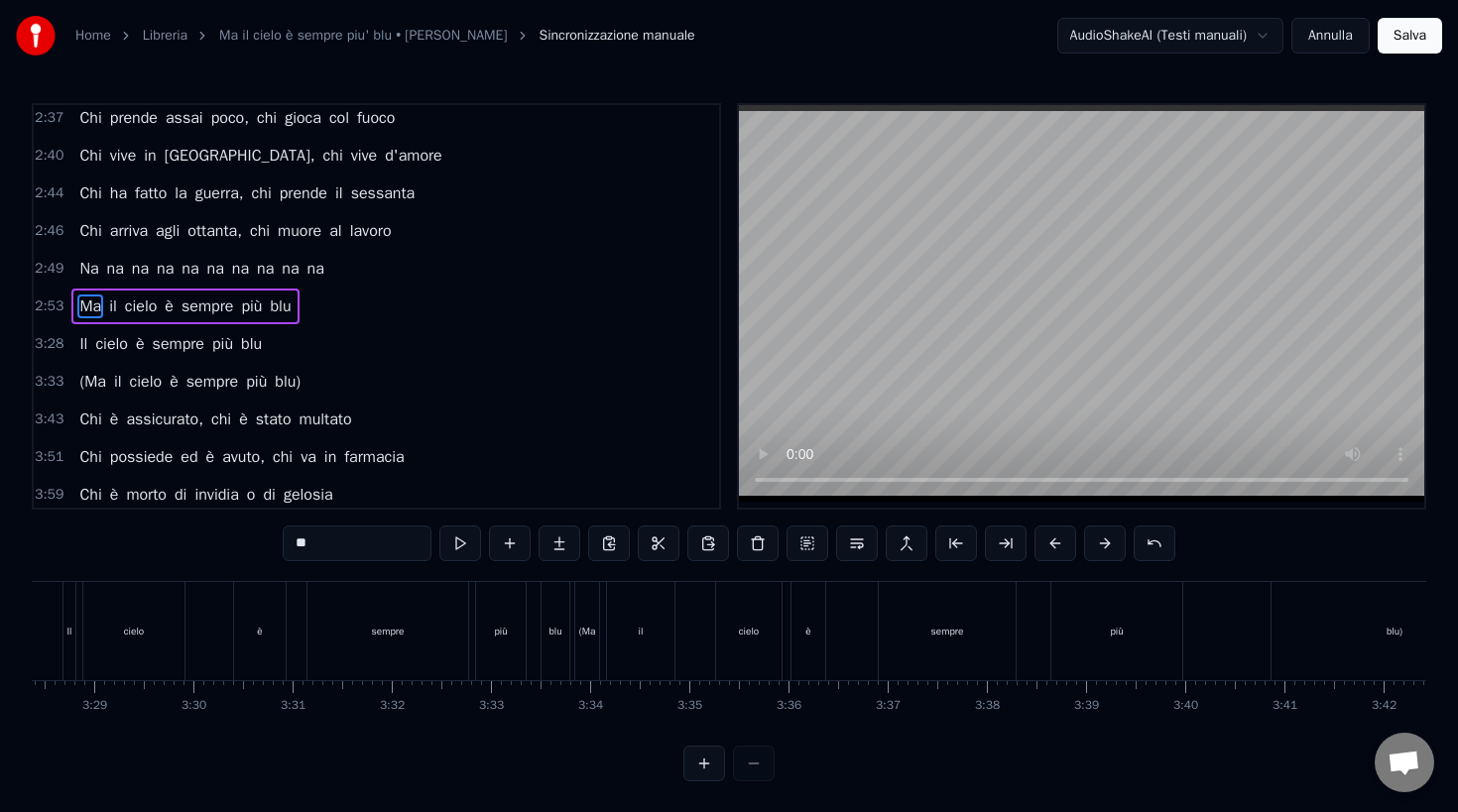 click on "Salva" at bounding box center [1409, 36] 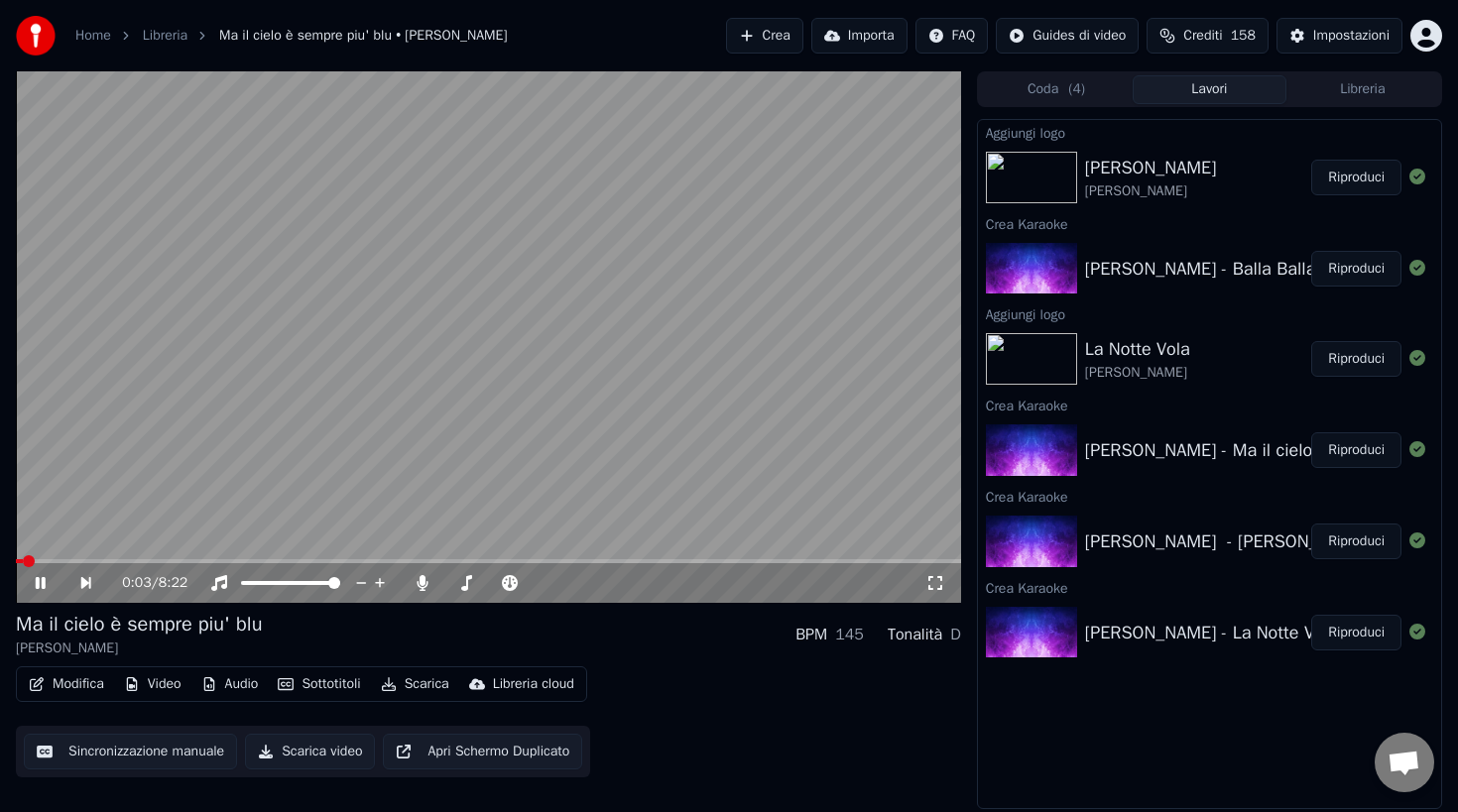 click 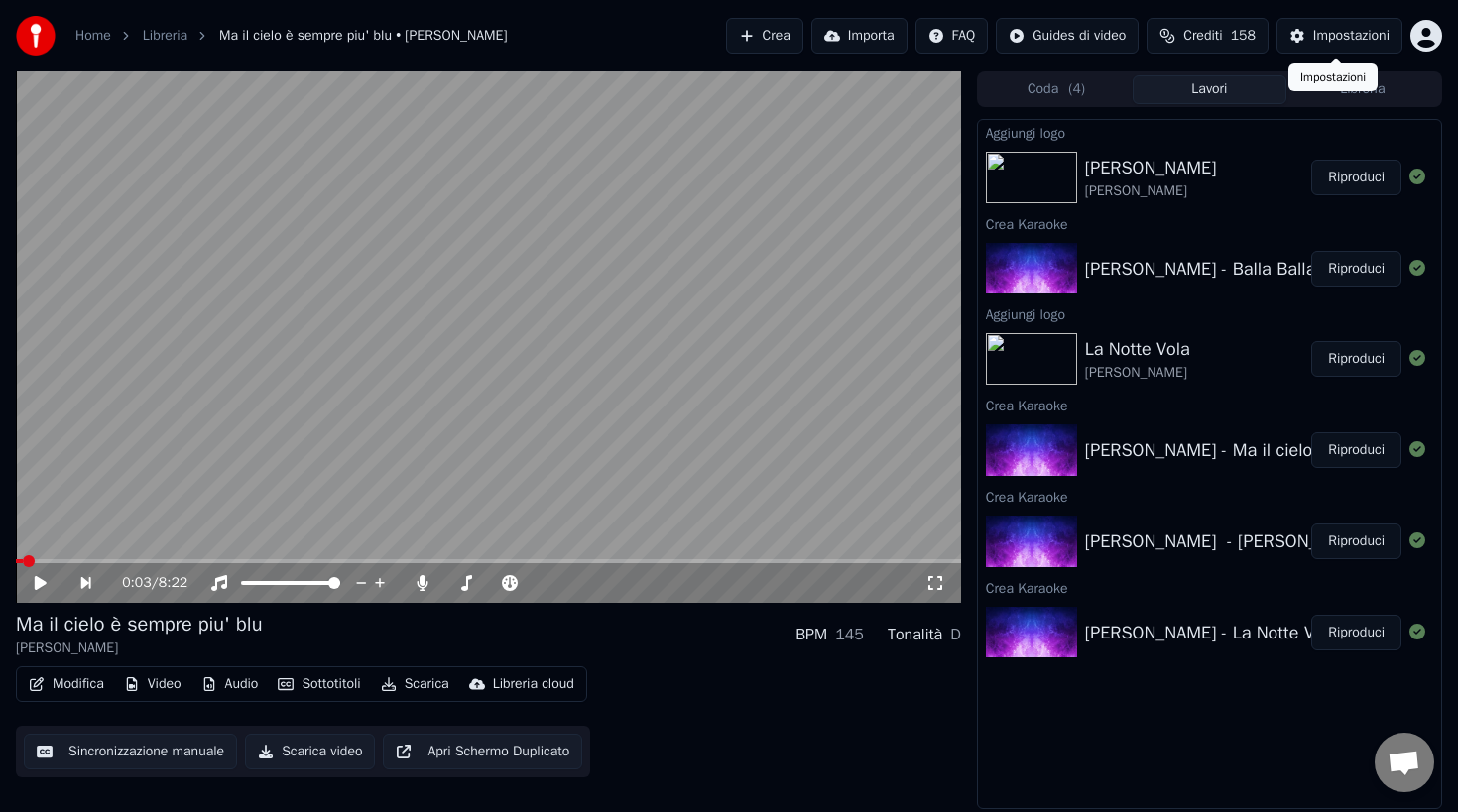 click on "Impostazioni" at bounding box center [1351, 36] 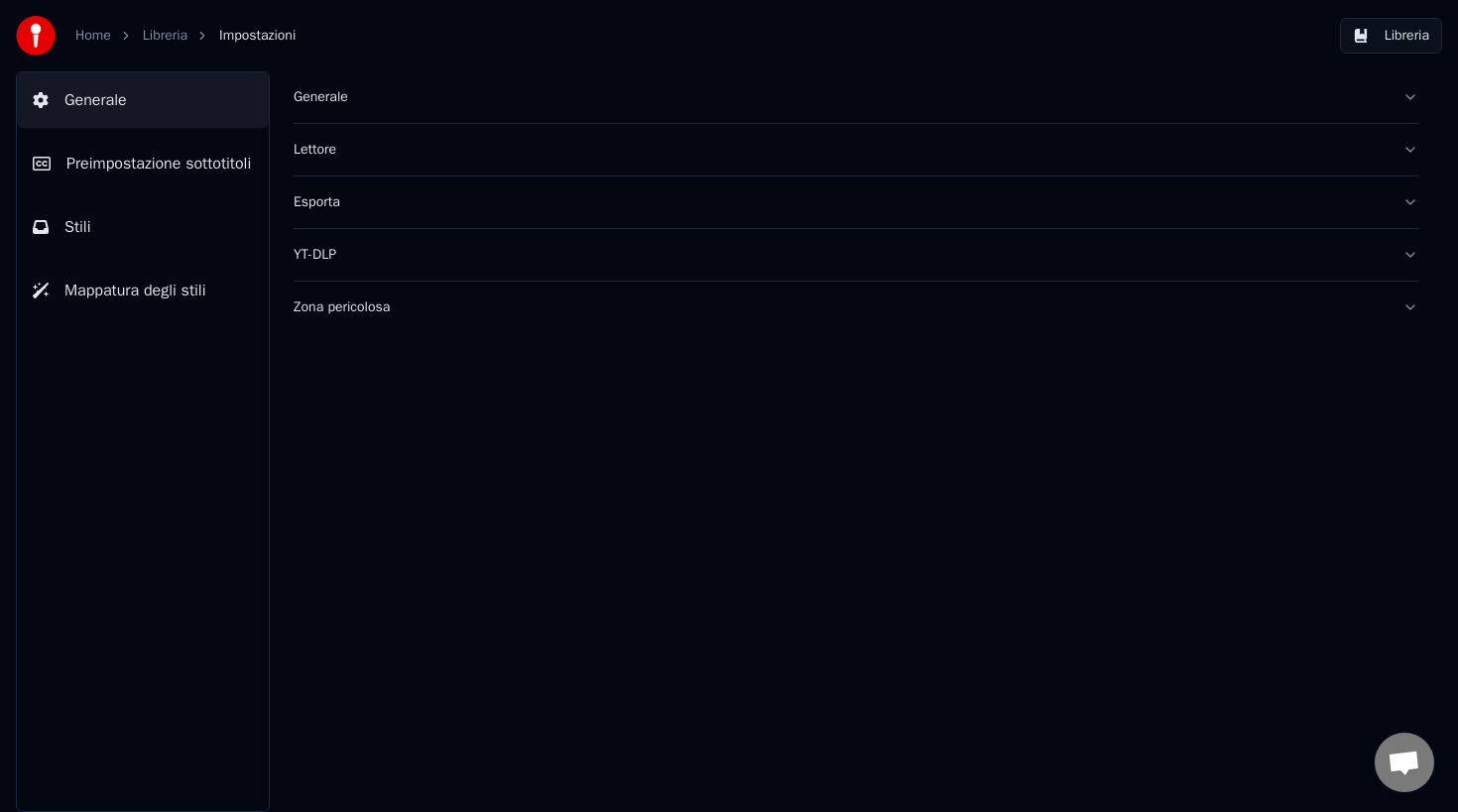 click on "Libreria" at bounding box center [165, 36] 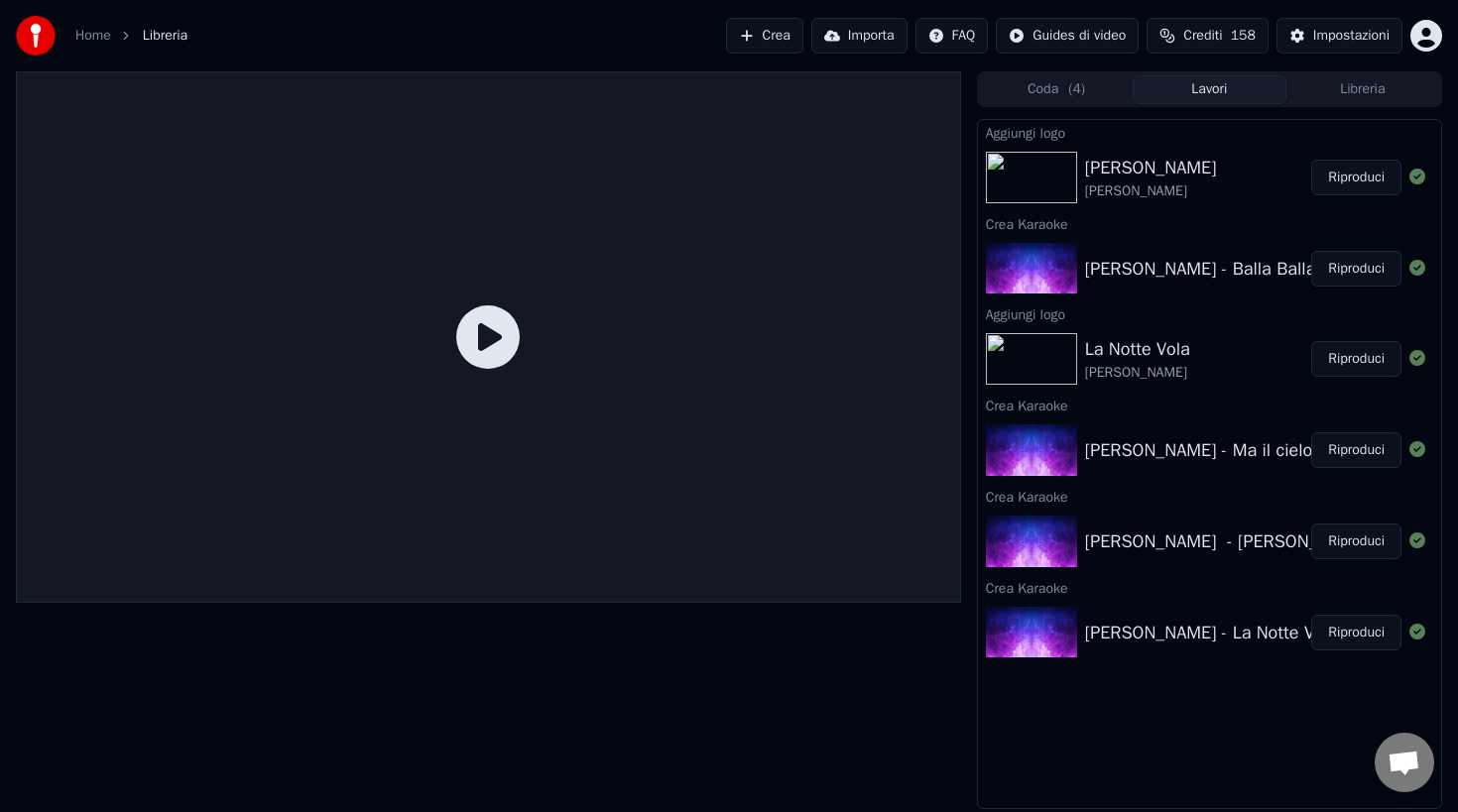 click on "Libreria" at bounding box center (1363, 89) 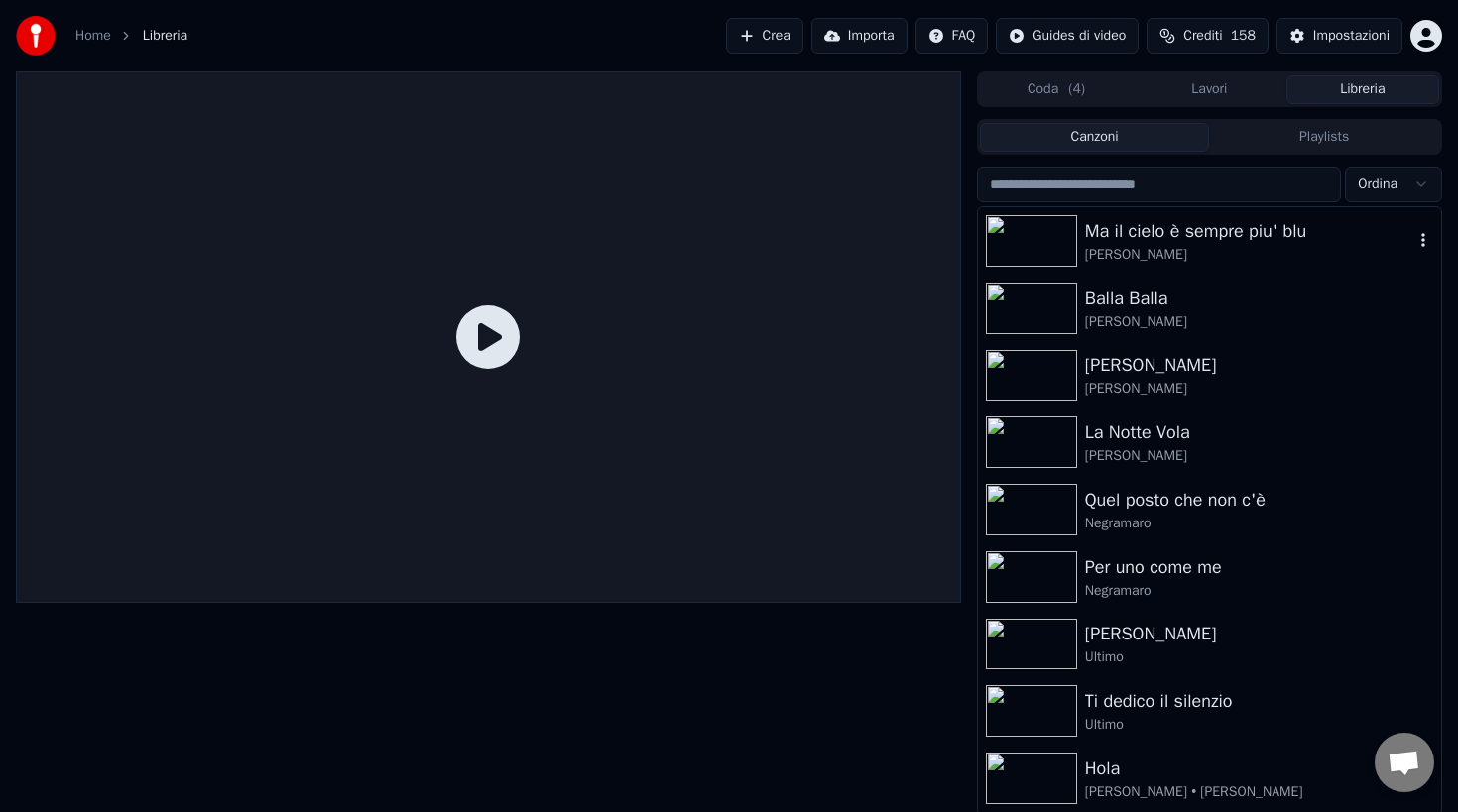 click 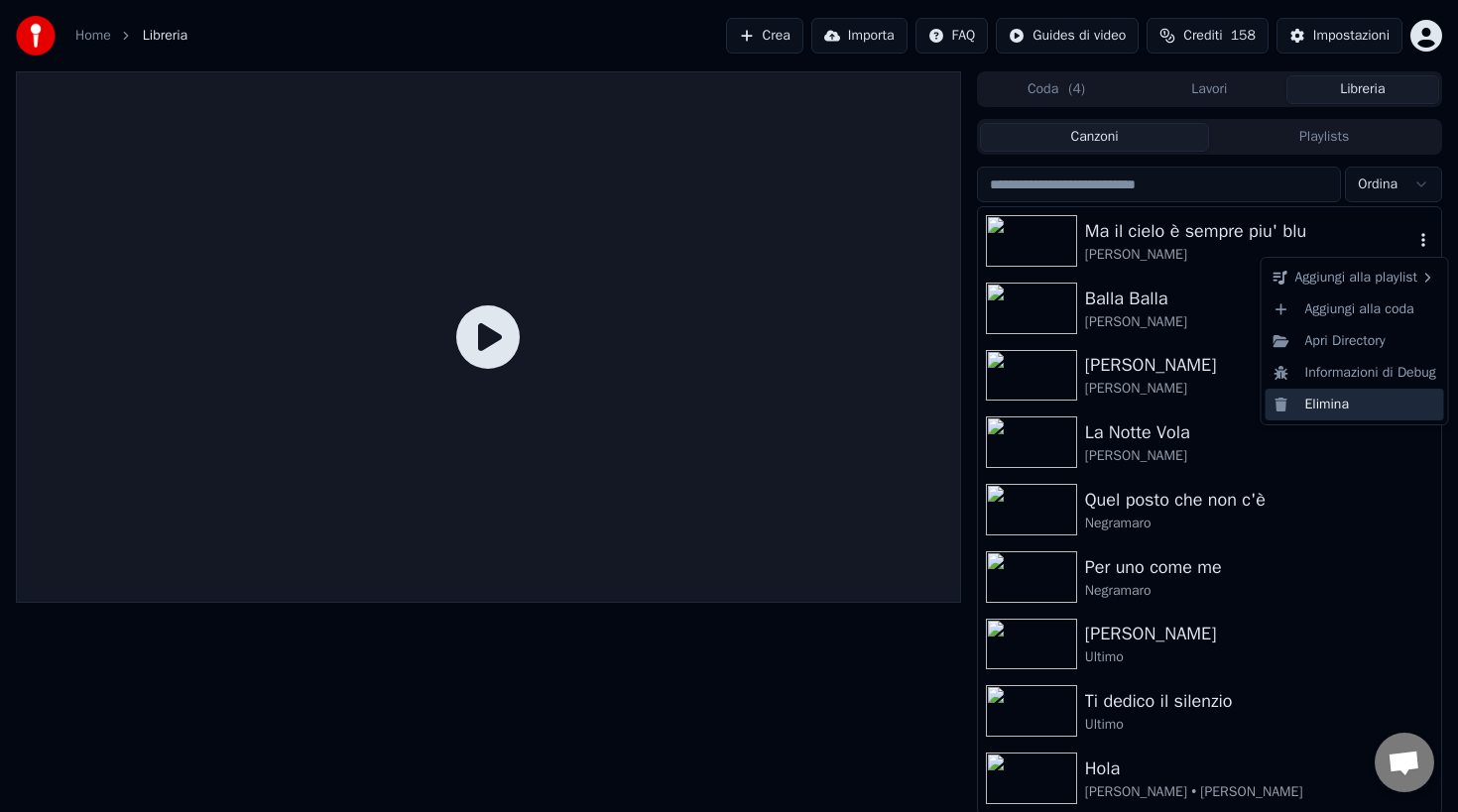 click on "Elimina" at bounding box center (1355, 405) 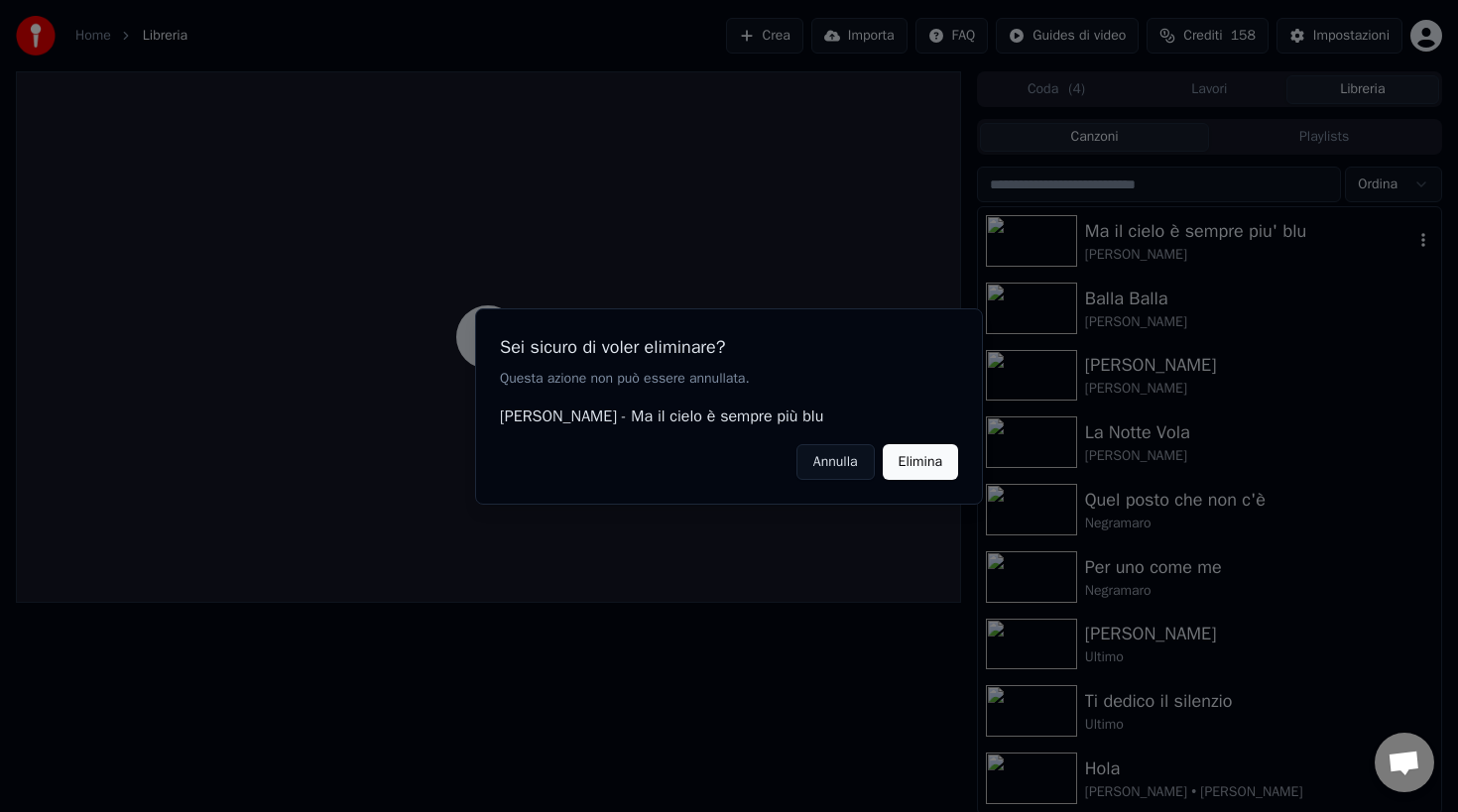 click on "Elimina" at bounding box center [920, 461] 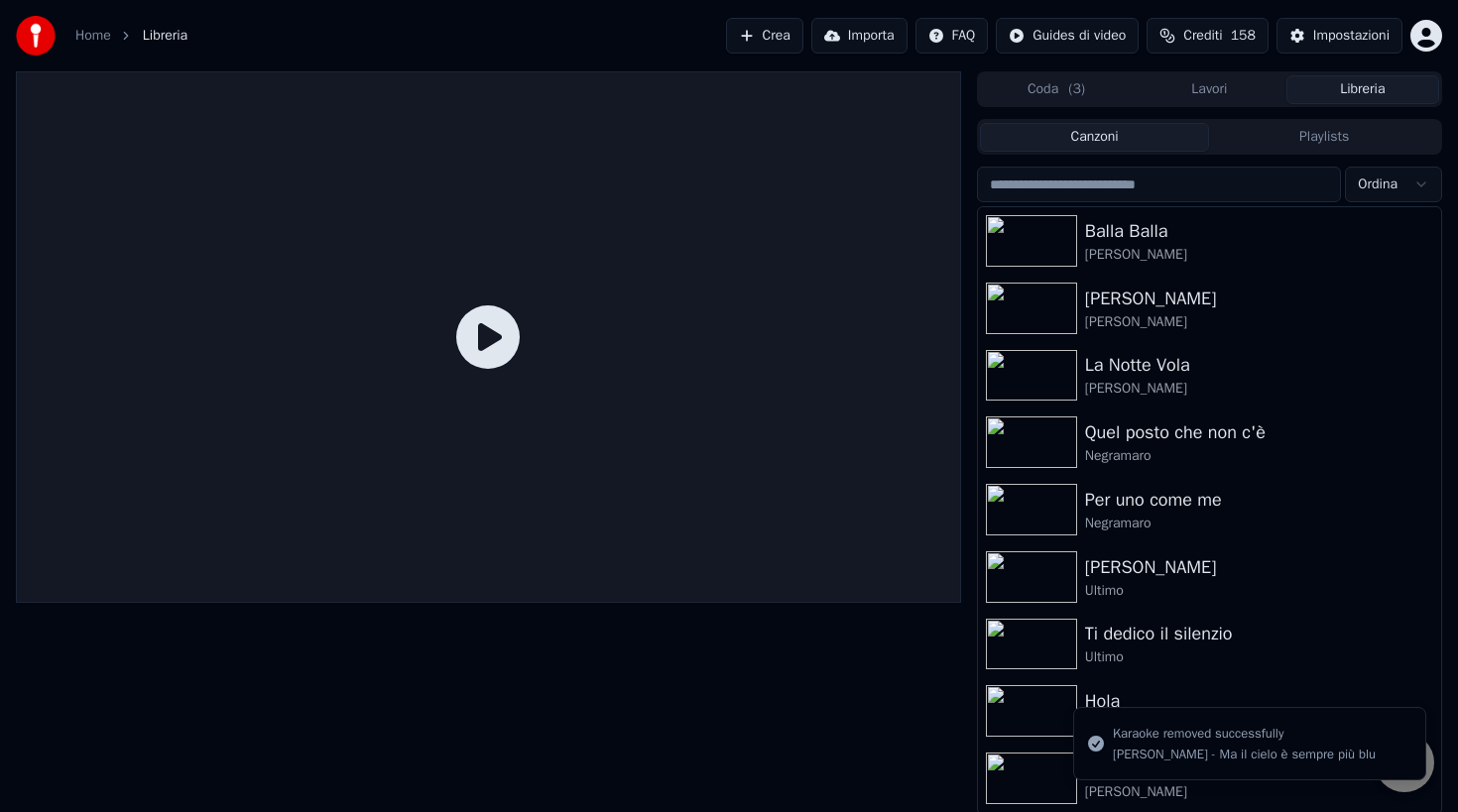 click on "Crea" at bounding box center [765, 36] 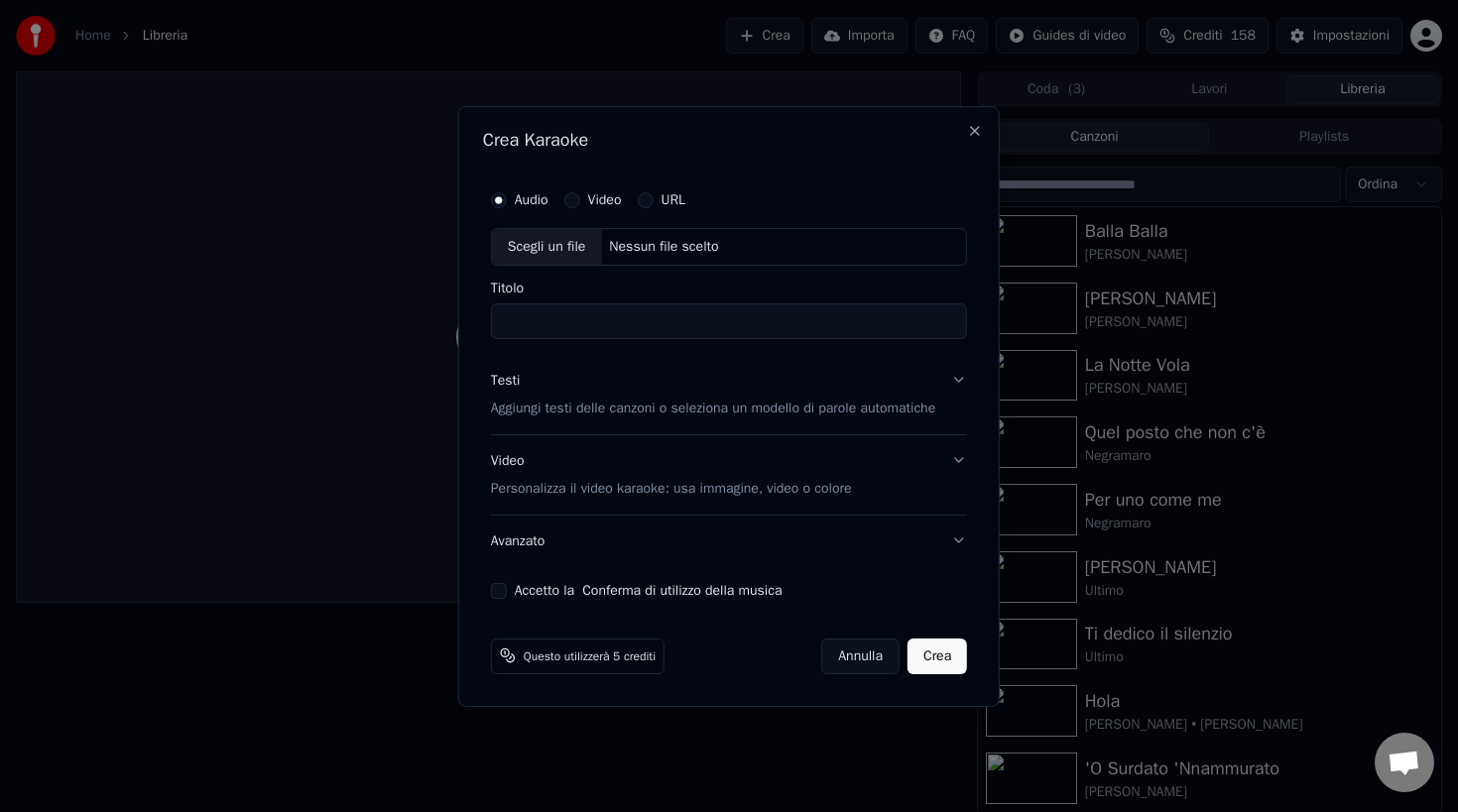 click on "URL" at bounding box center [645, 200] 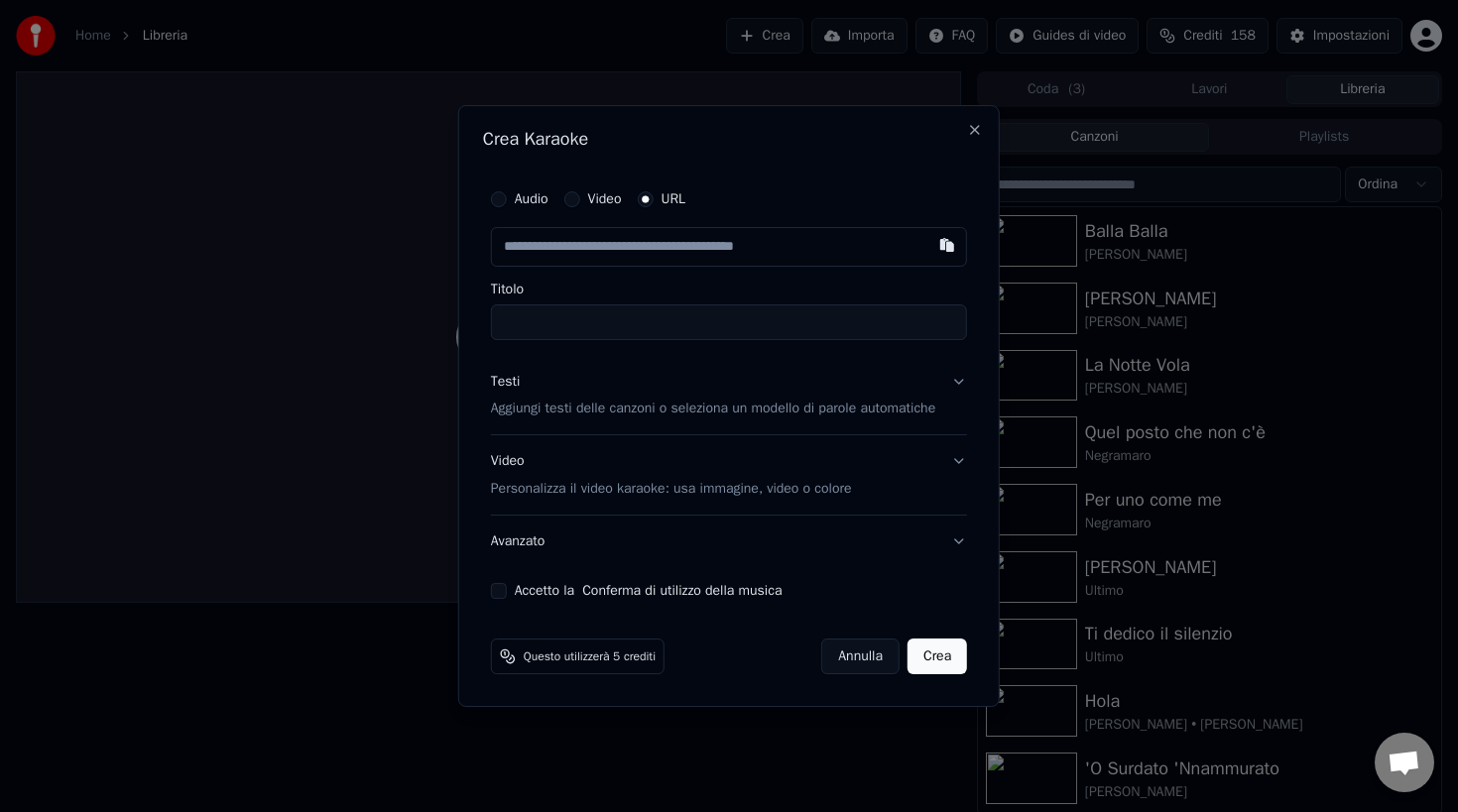 click at bounding box center [729, 247] 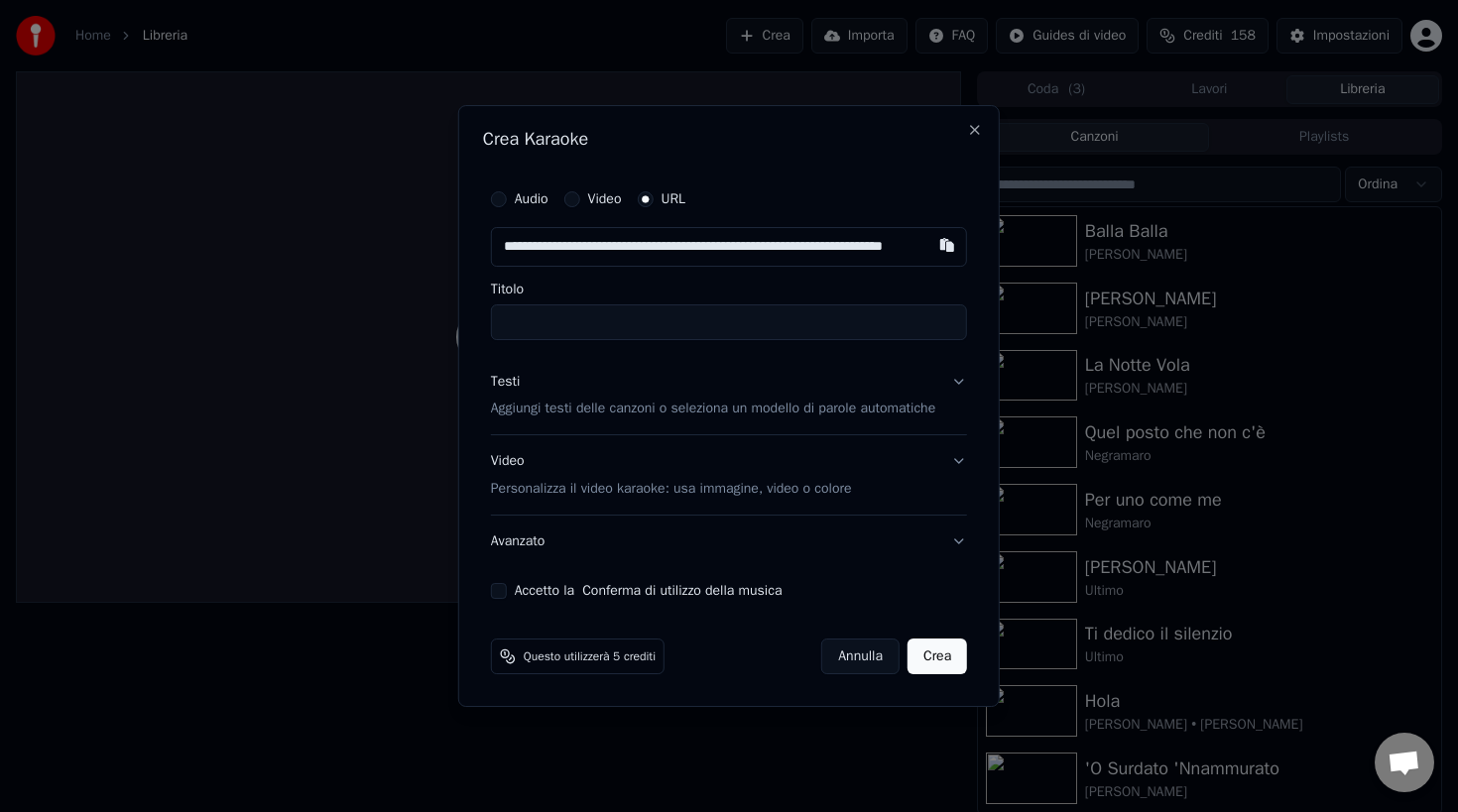 scroll, scrollTop: 0, scrollLeft: 37, axis: horizontal 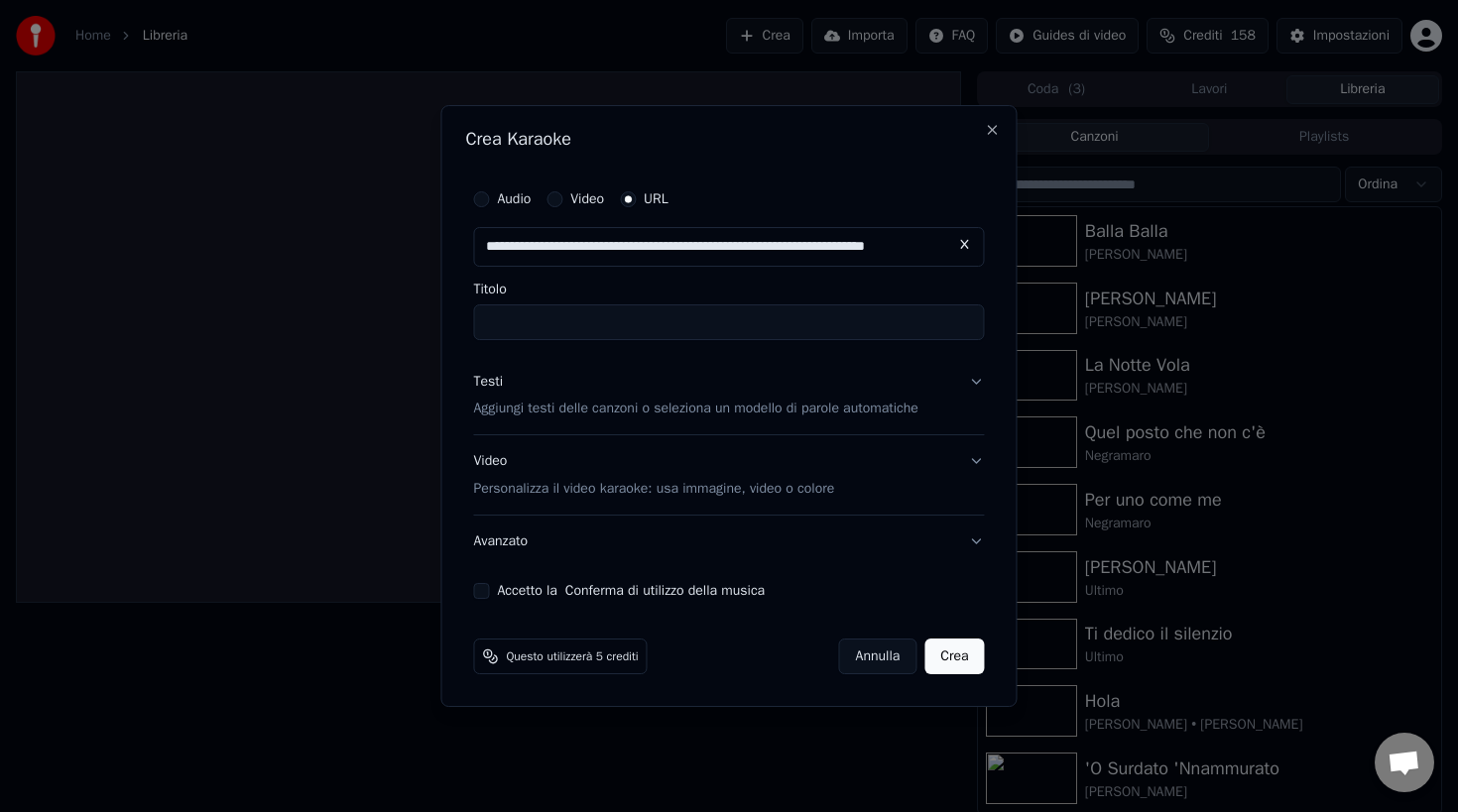 type on "**********" 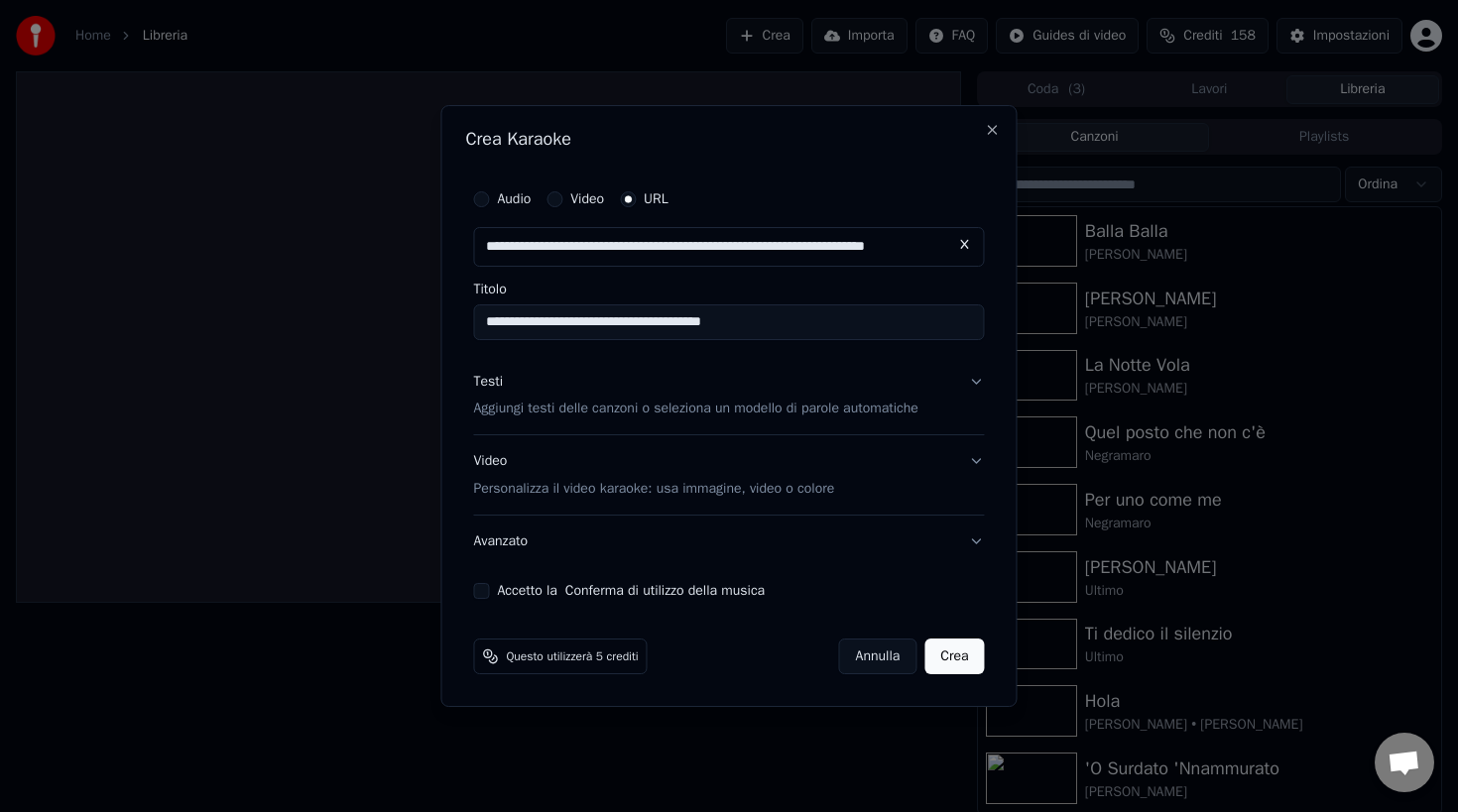 type on "**********" 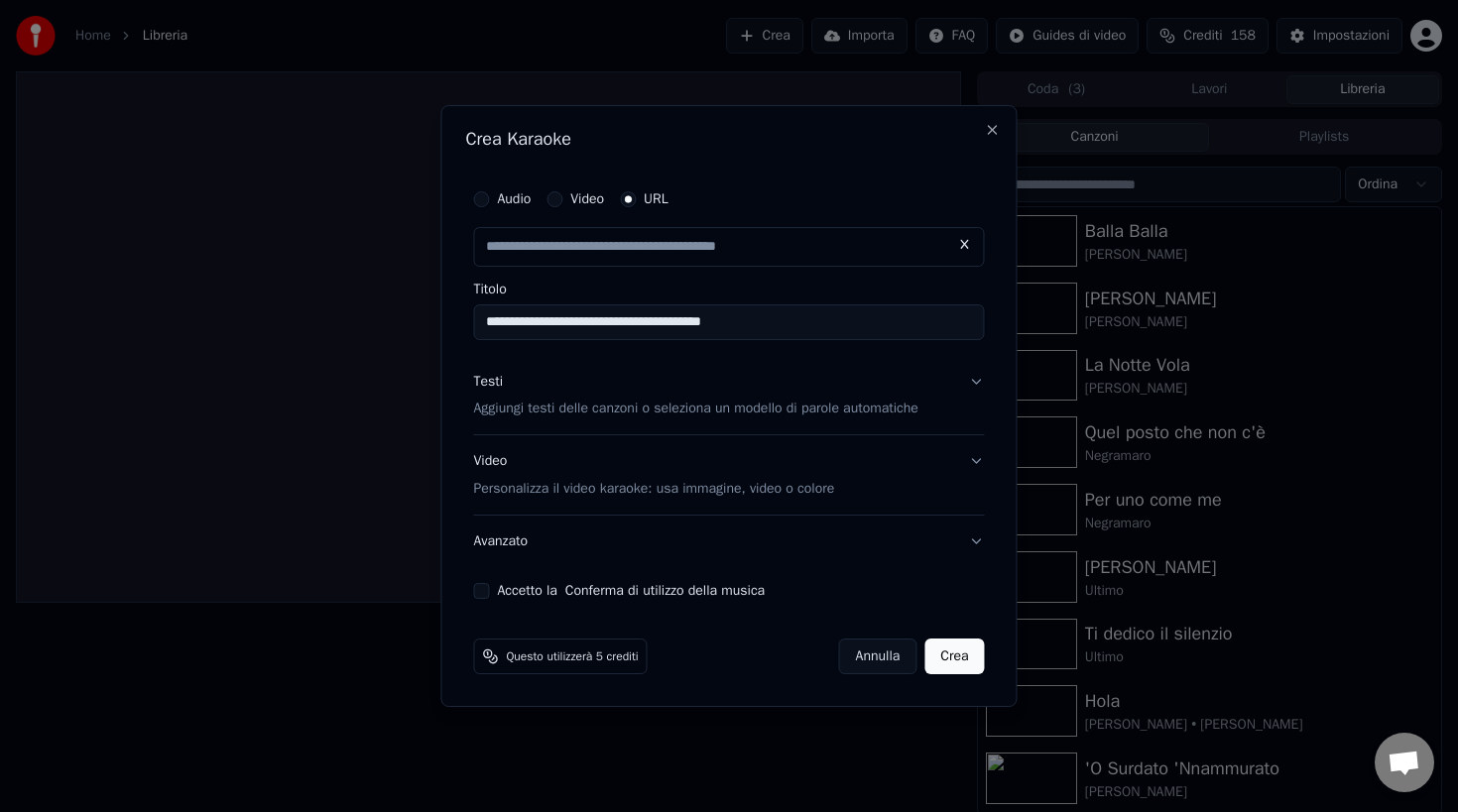 click on "Testi Aggiungi testi delle canzoni o seleziona un modello di parole automatiche" at bounding box center (728, 396) 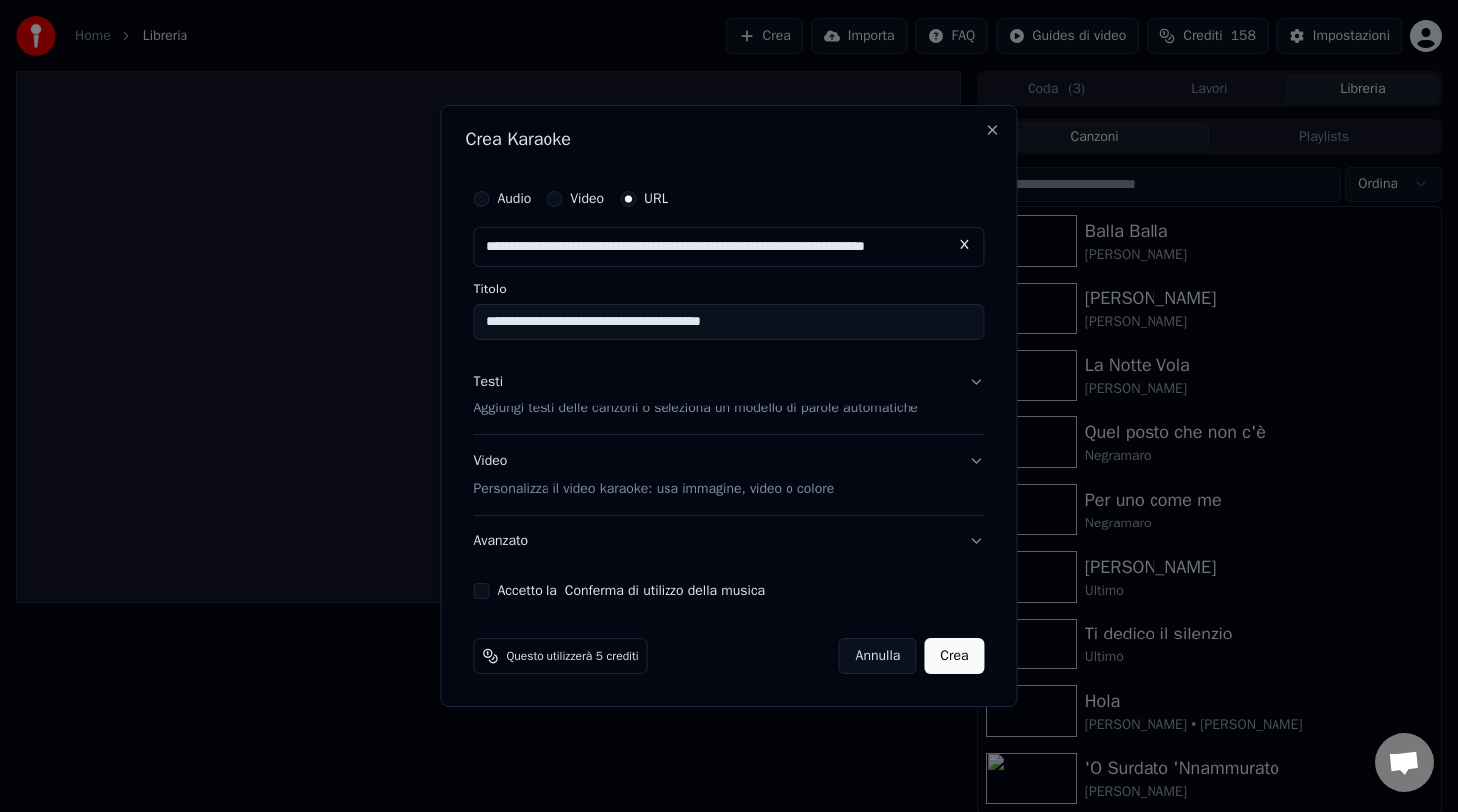 scroll, scrollTop: 0, scrollLeft: 0, axis: both 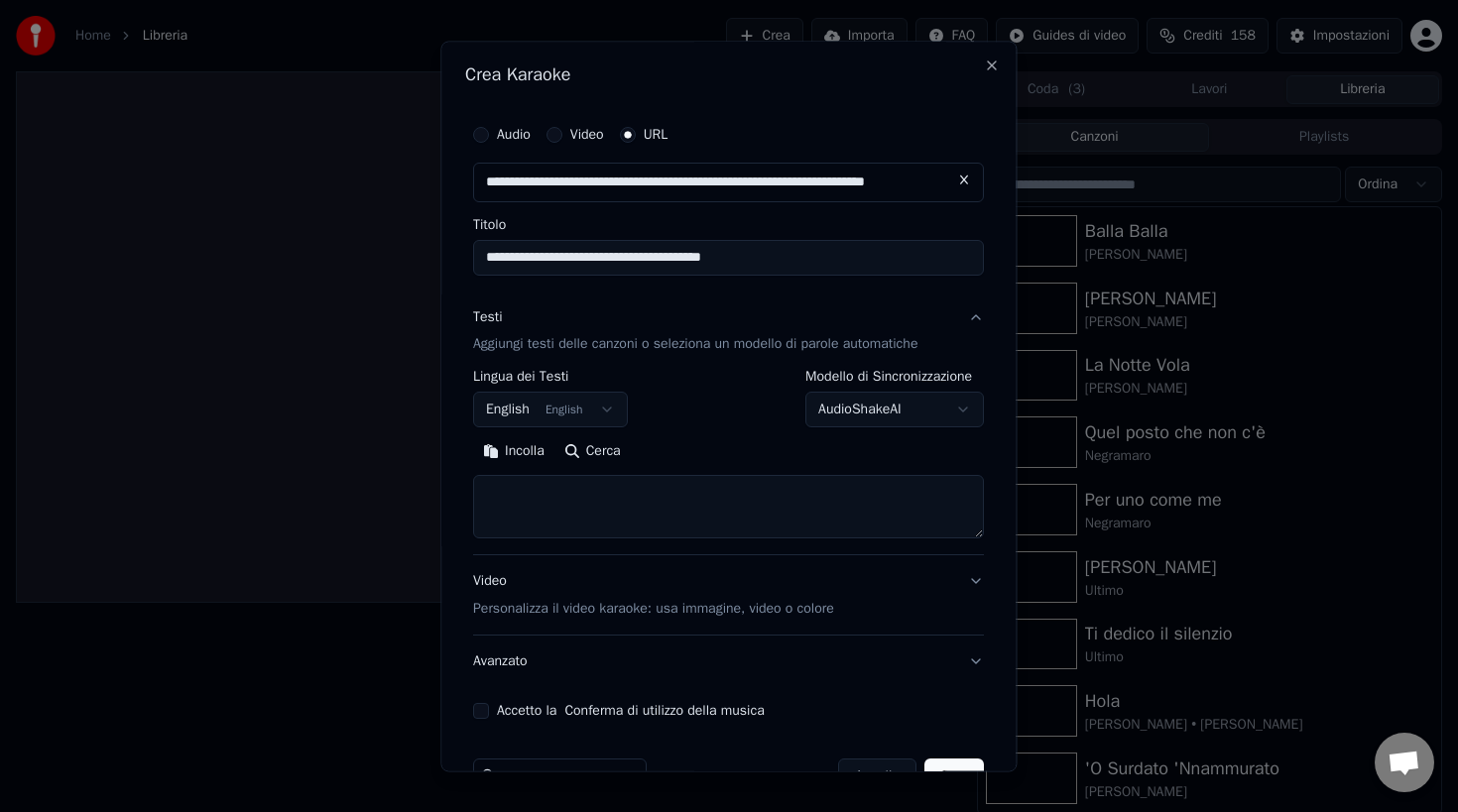 click on "**********" at bounding box center (729, 406) 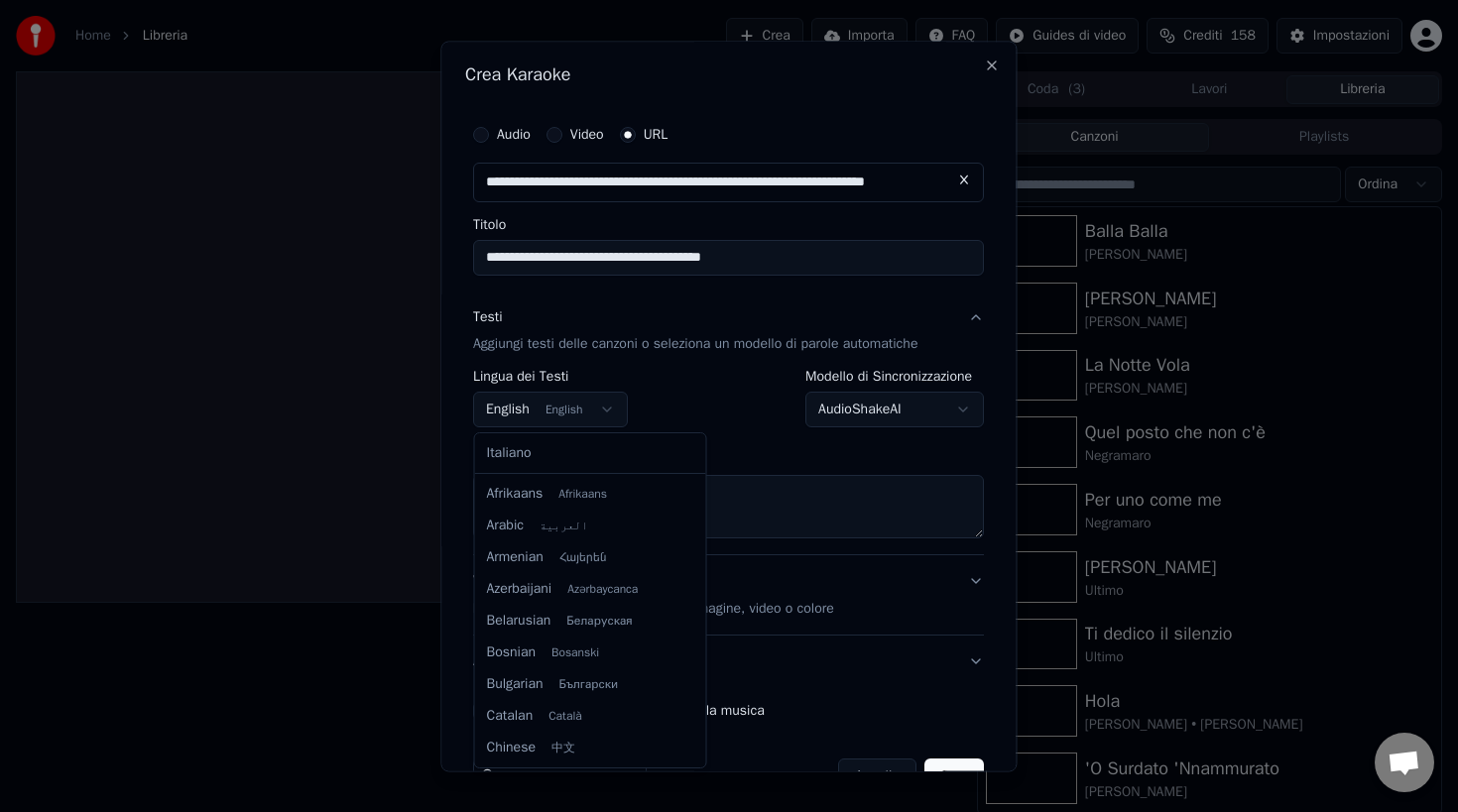 scroll, scrollTop: 159, scrollLeft: 0, axis: vertical 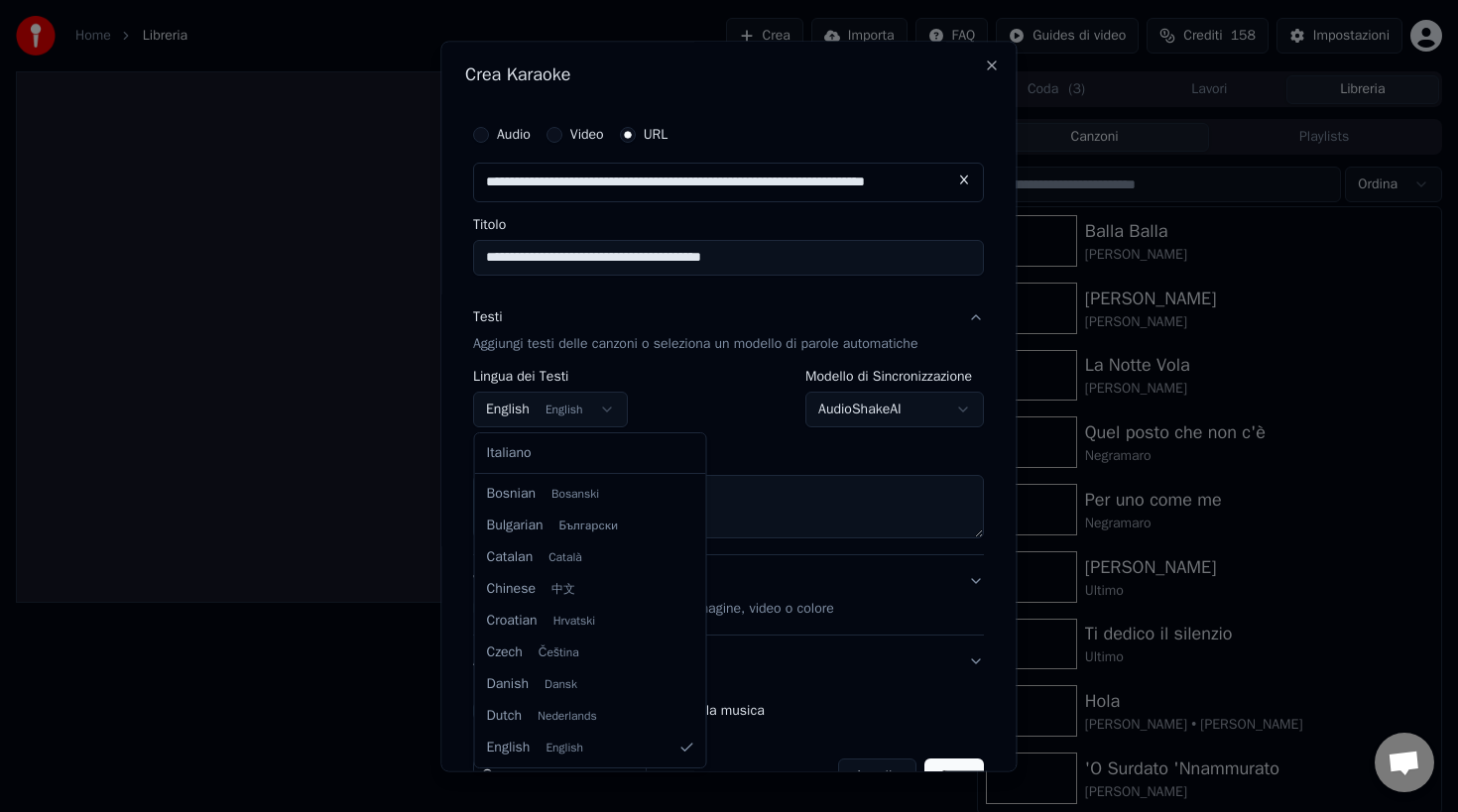 select on "**" 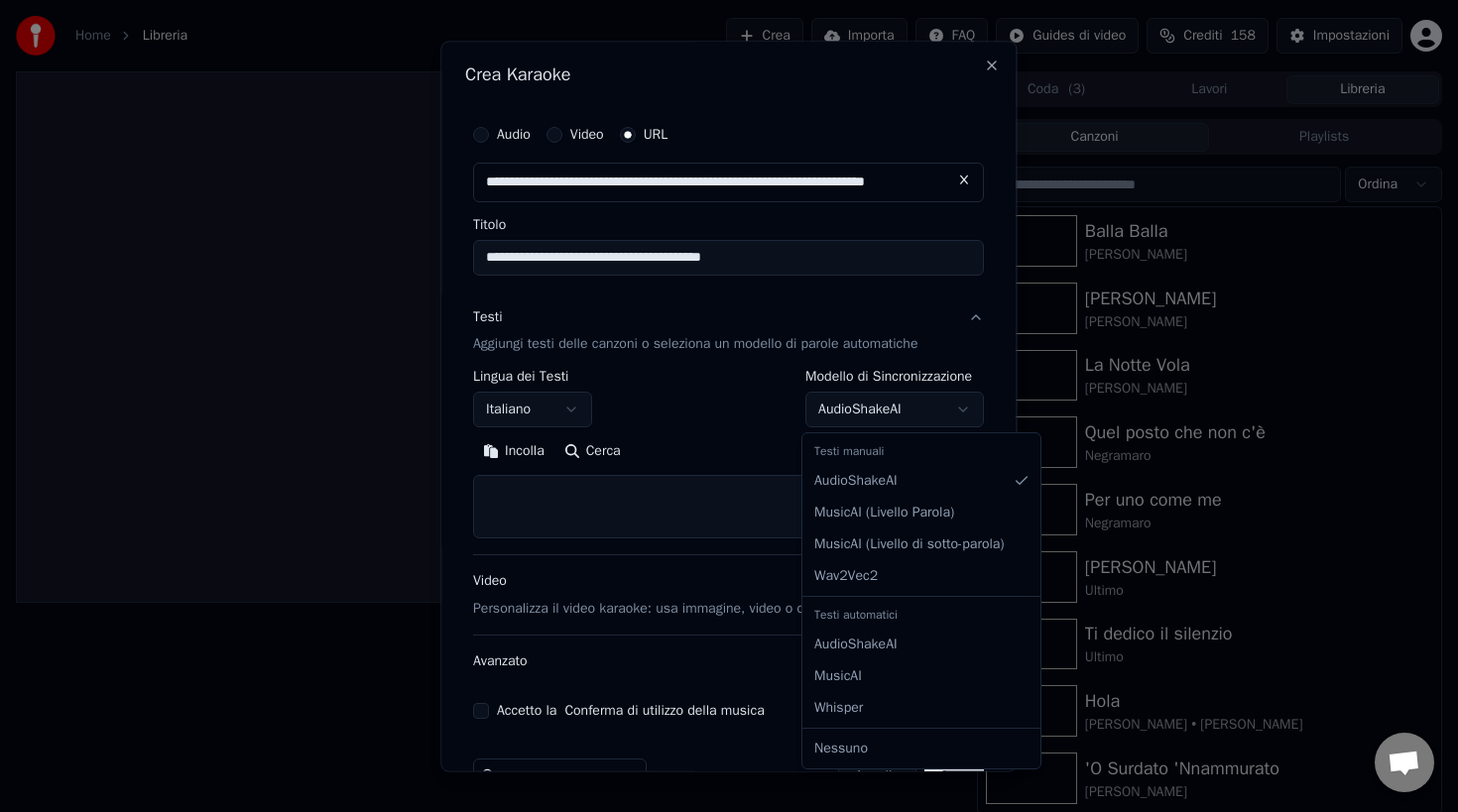 click on "**********" at bounding box center [729, 406] 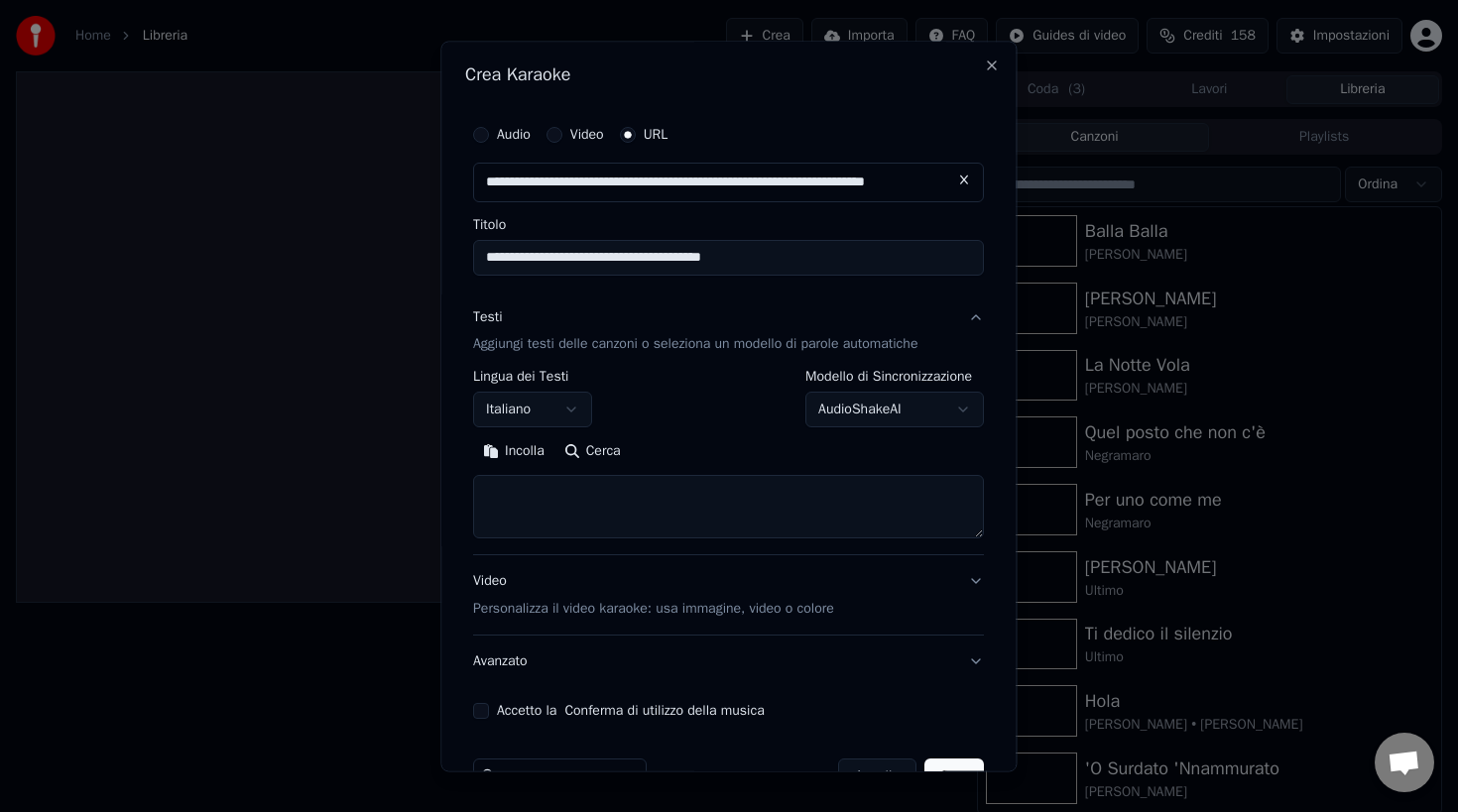 click at bounding box center [728, 508] 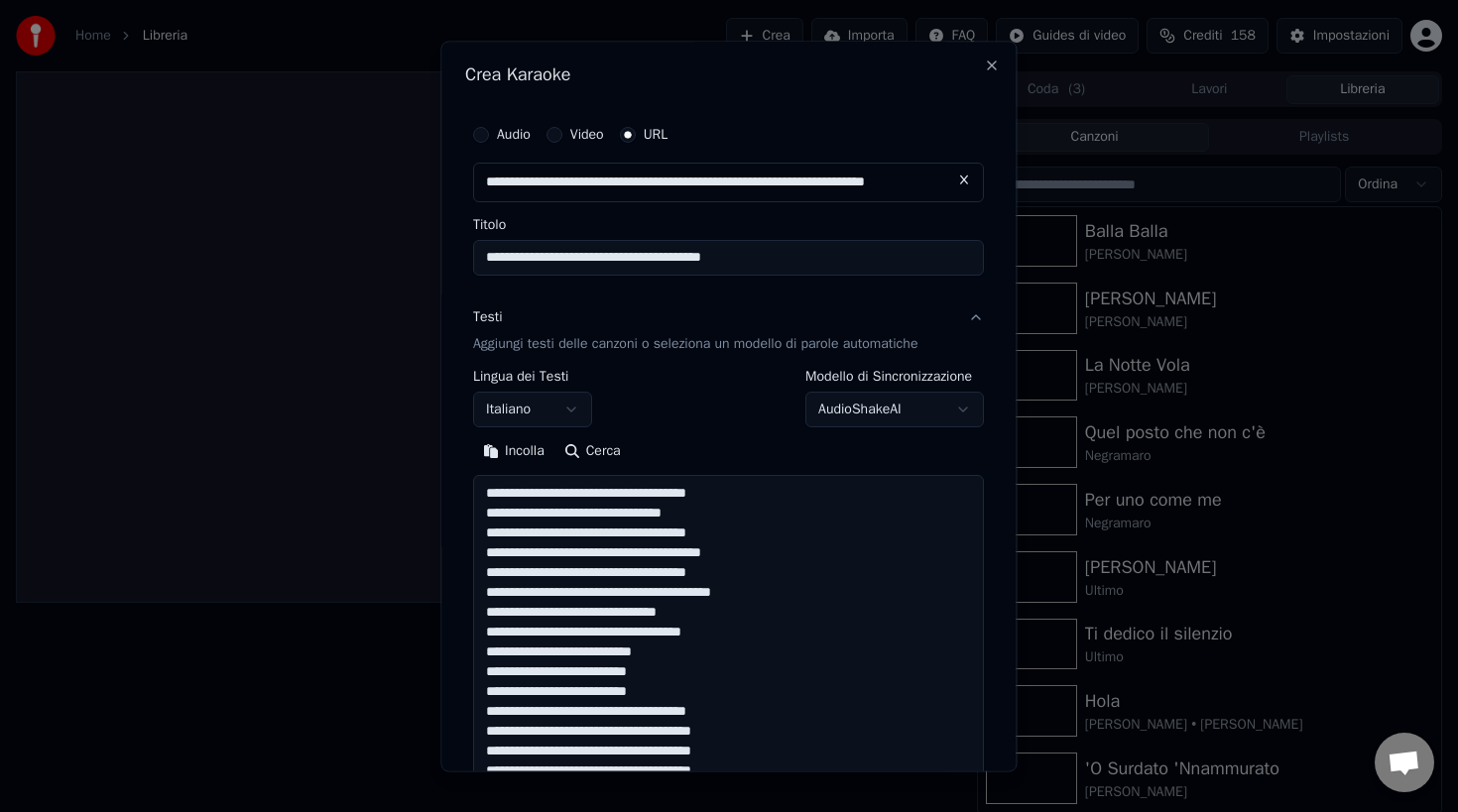 scroll, scrollTop: 995, scrollLeft: 0, axis: vertical 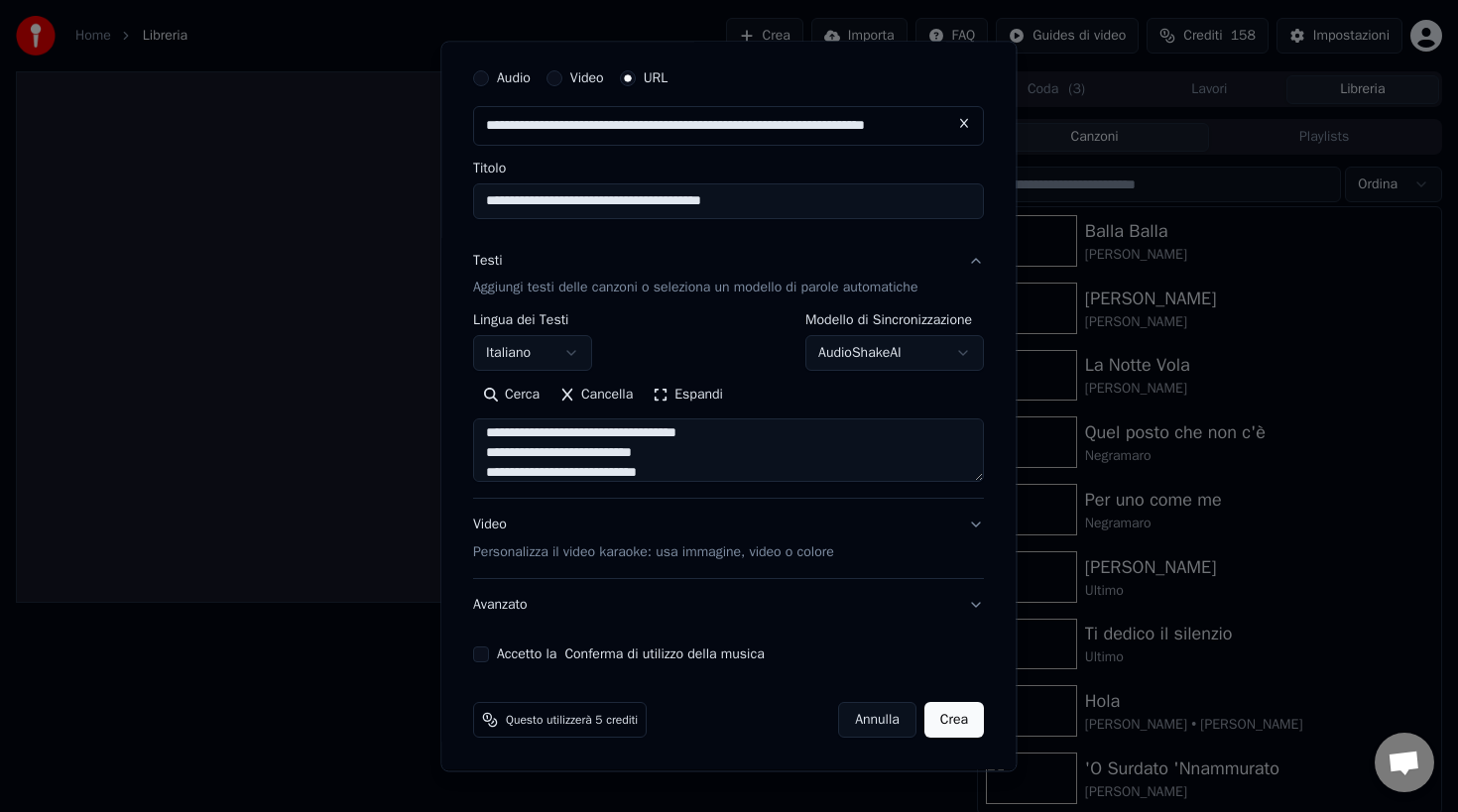 type on "**********" 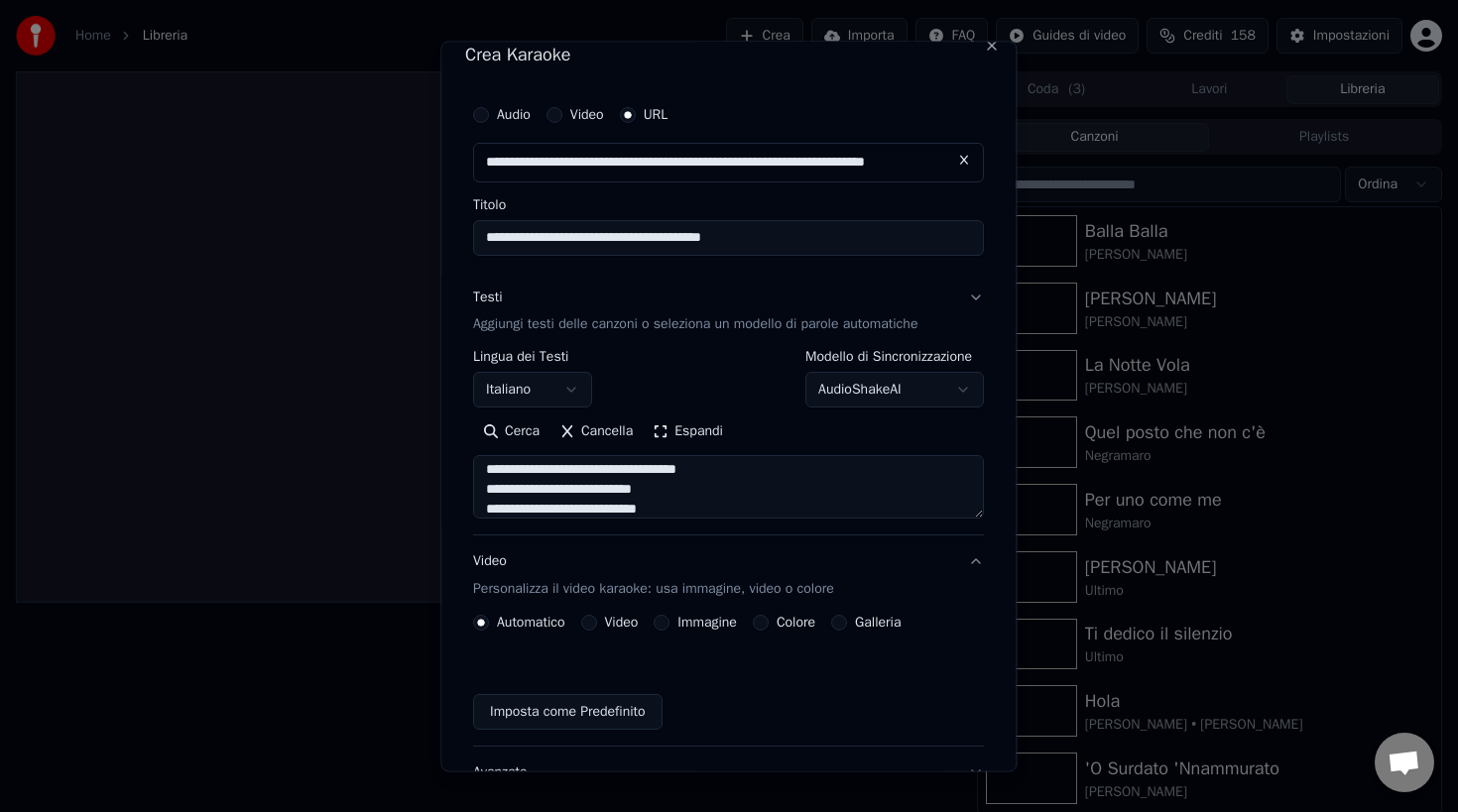 scroll, scrollTop: 3, scrollLeft: 0, axis: vertical 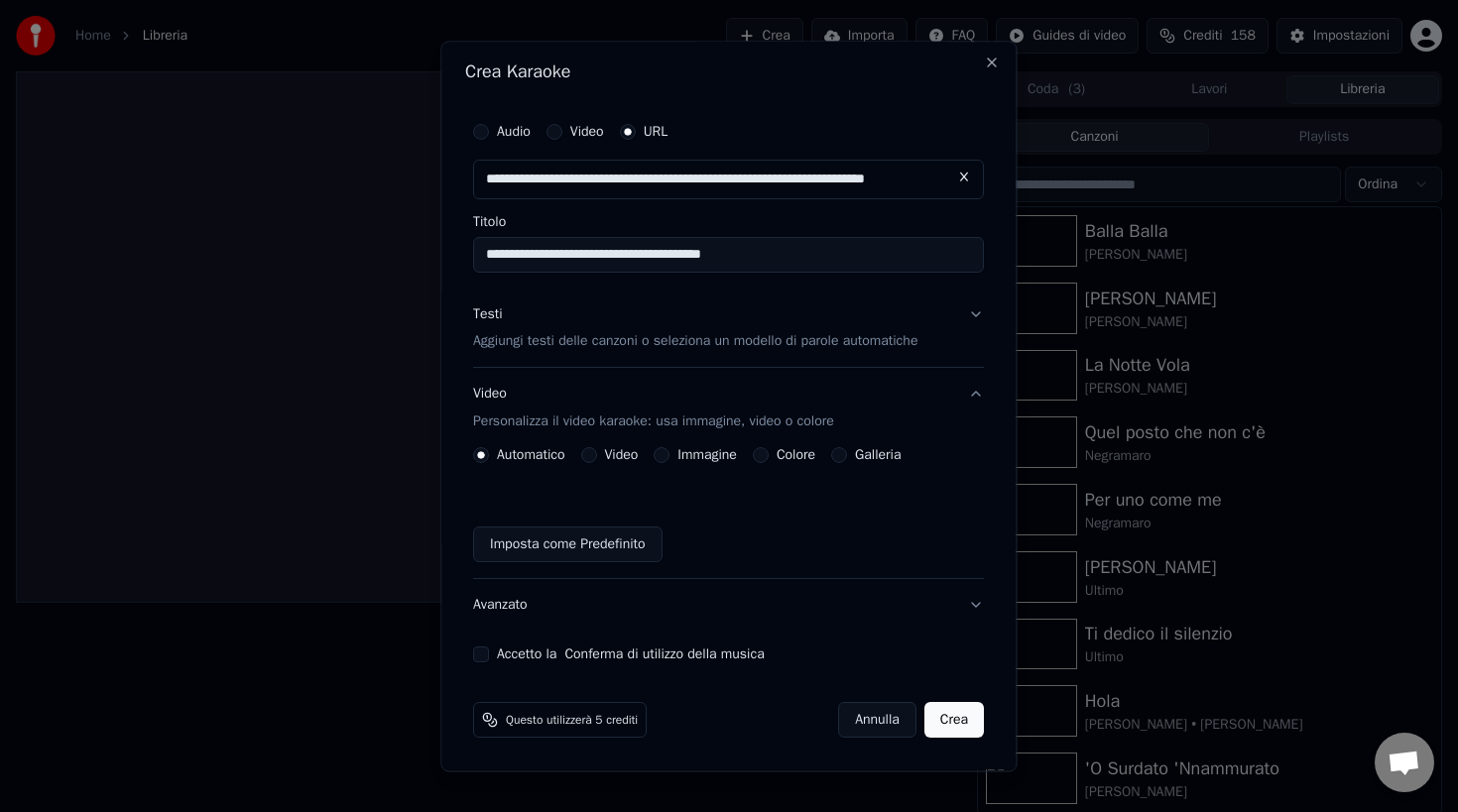click on "Galleria" at bounding box center [840, 456] 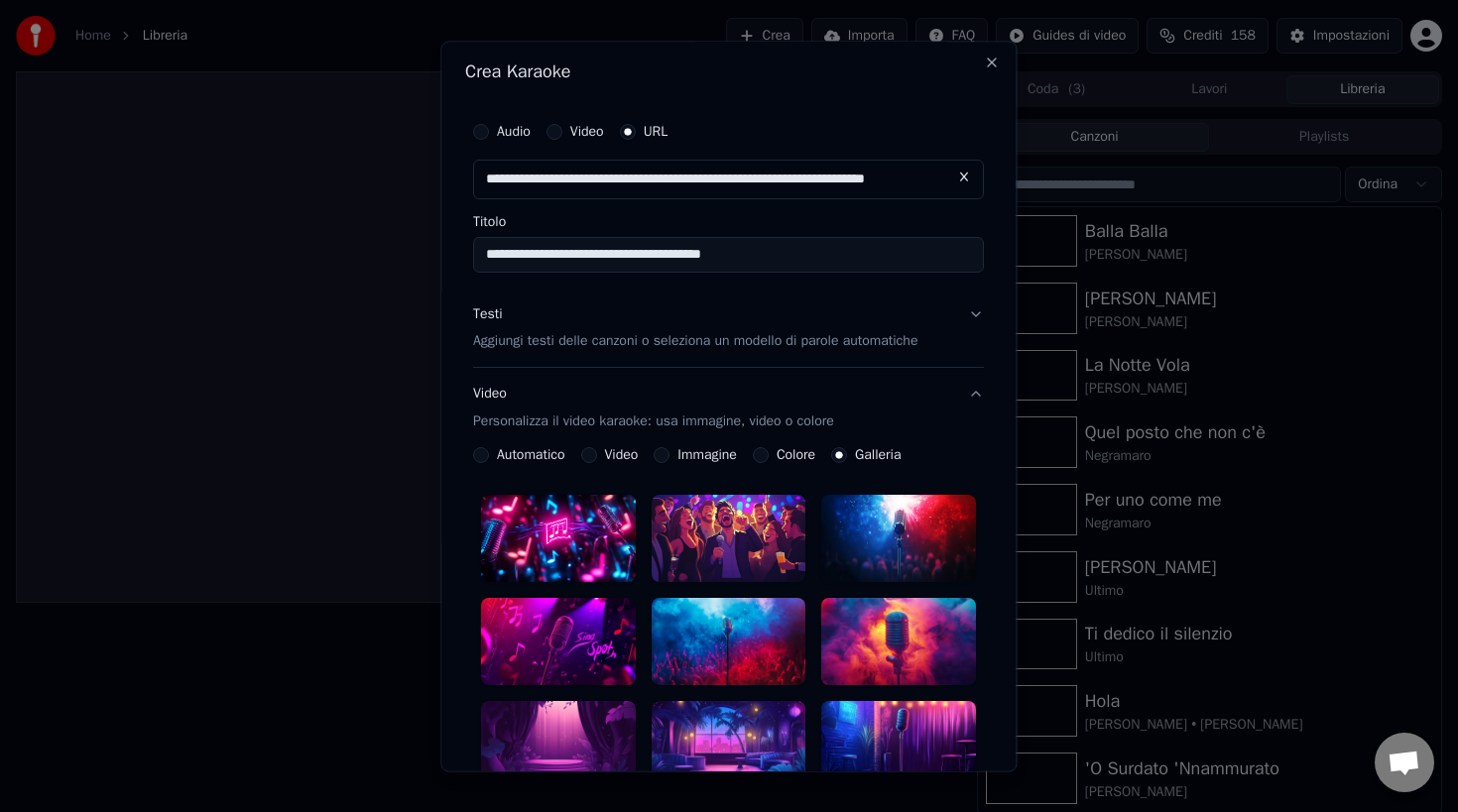 click at bounding box center [729, 539] 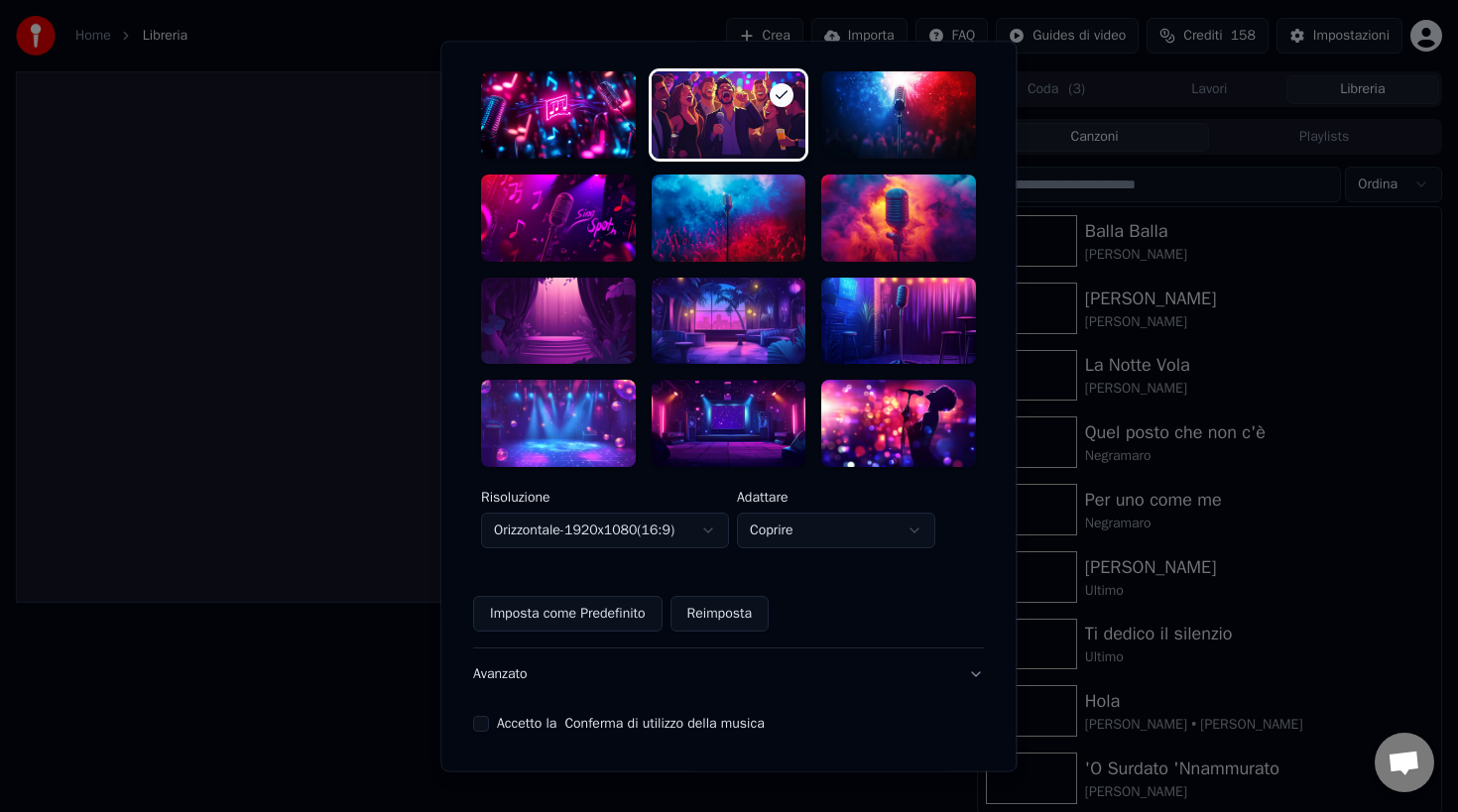 scroll, scrollTop: 495, scrollLeft: 0, axis: vertical 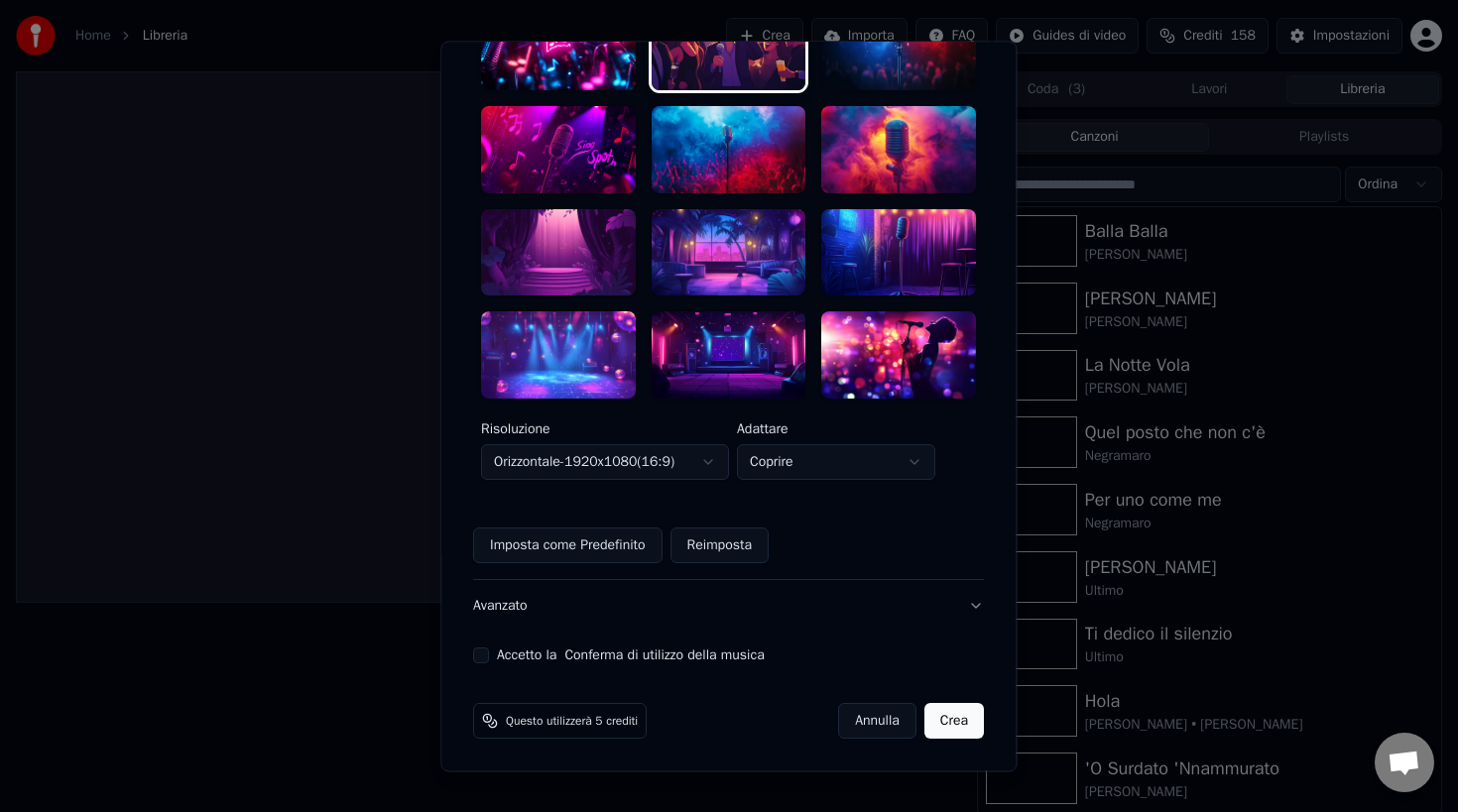 click on "**********" at bounding box center [728, 142] 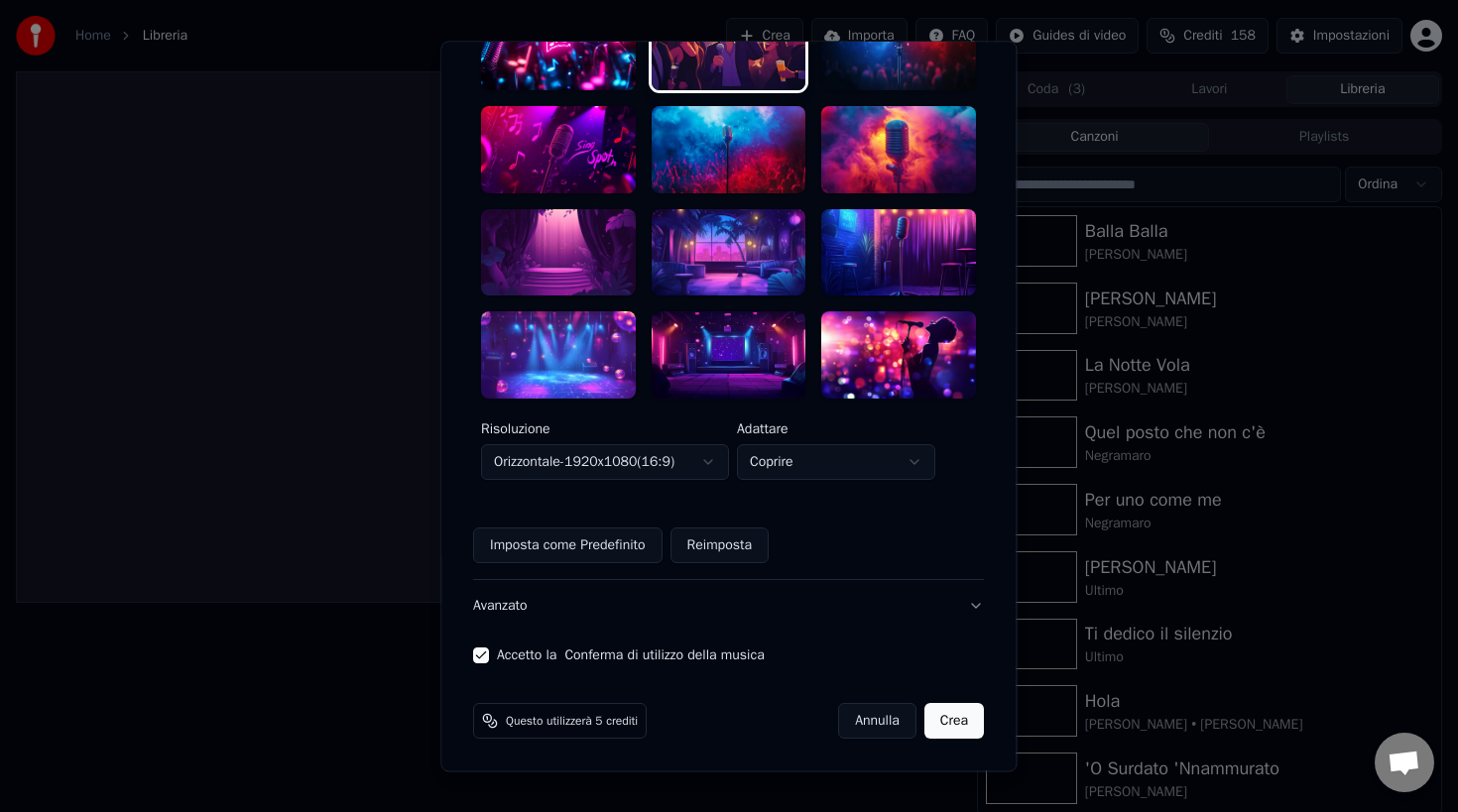 click on "Crea" at bounding box center [954, 721] 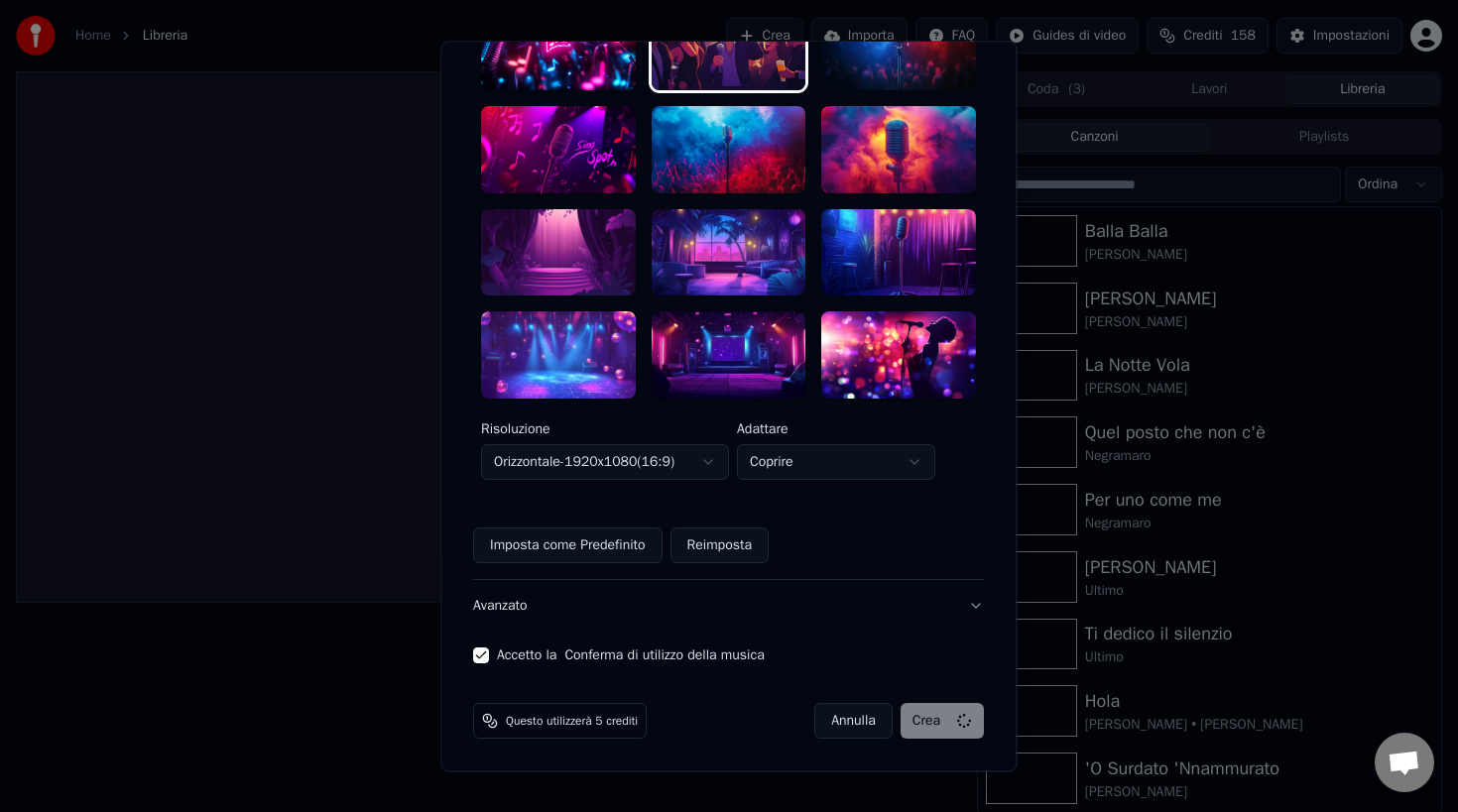 type 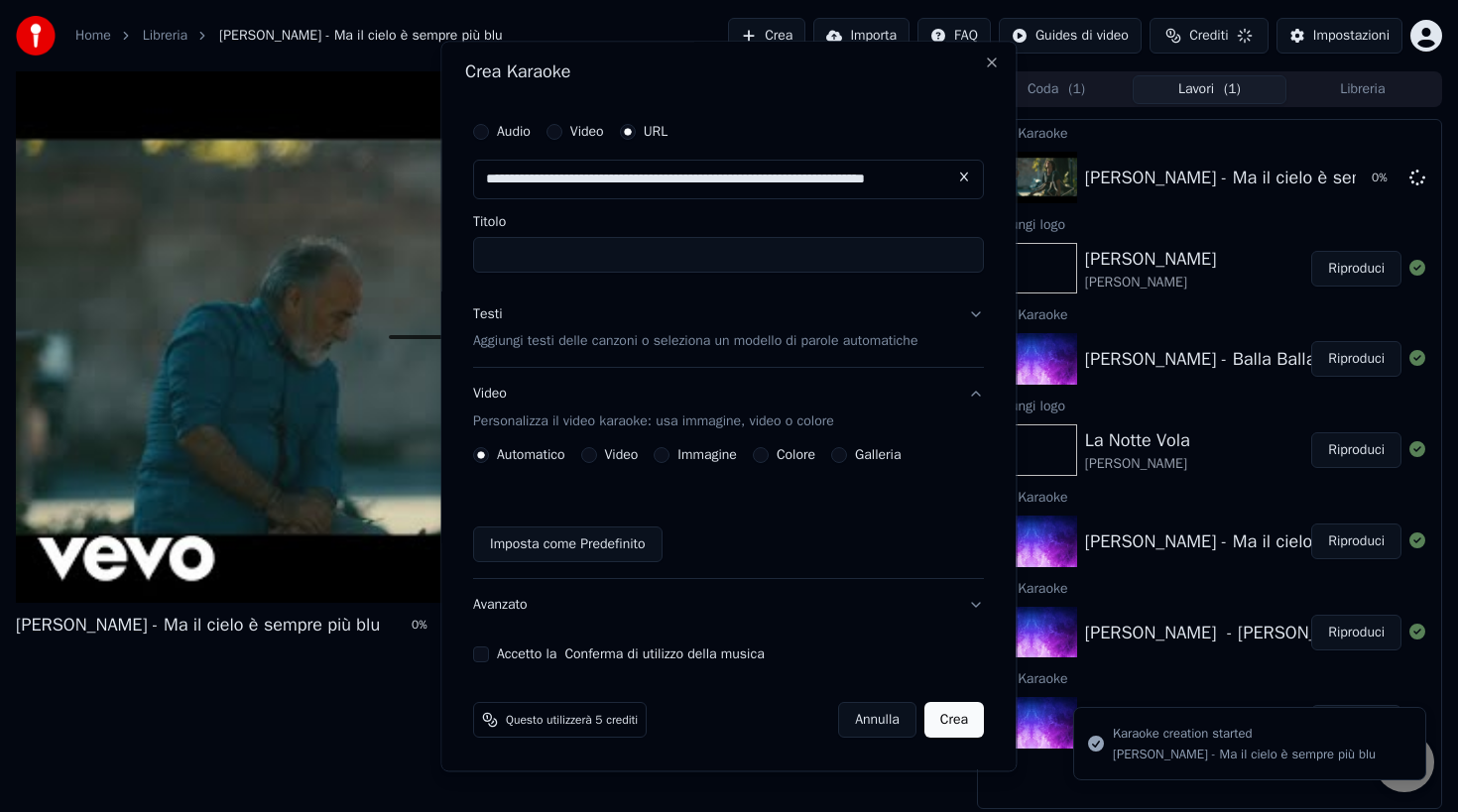 scroll, scrollTop: 3, scrollLeft: 0, axis: vertical 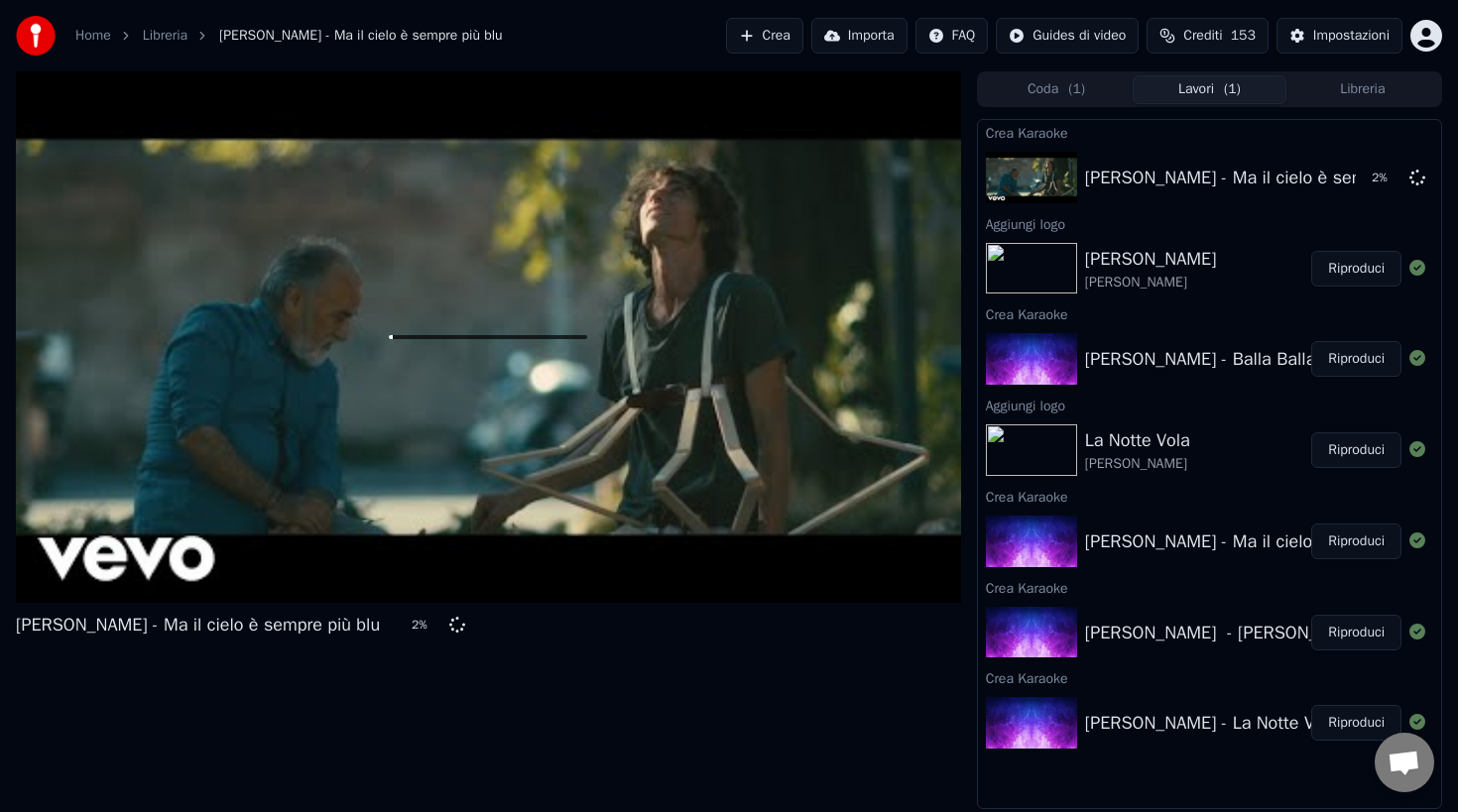 click on "Riproduci" at bounding box center (1356, 359) 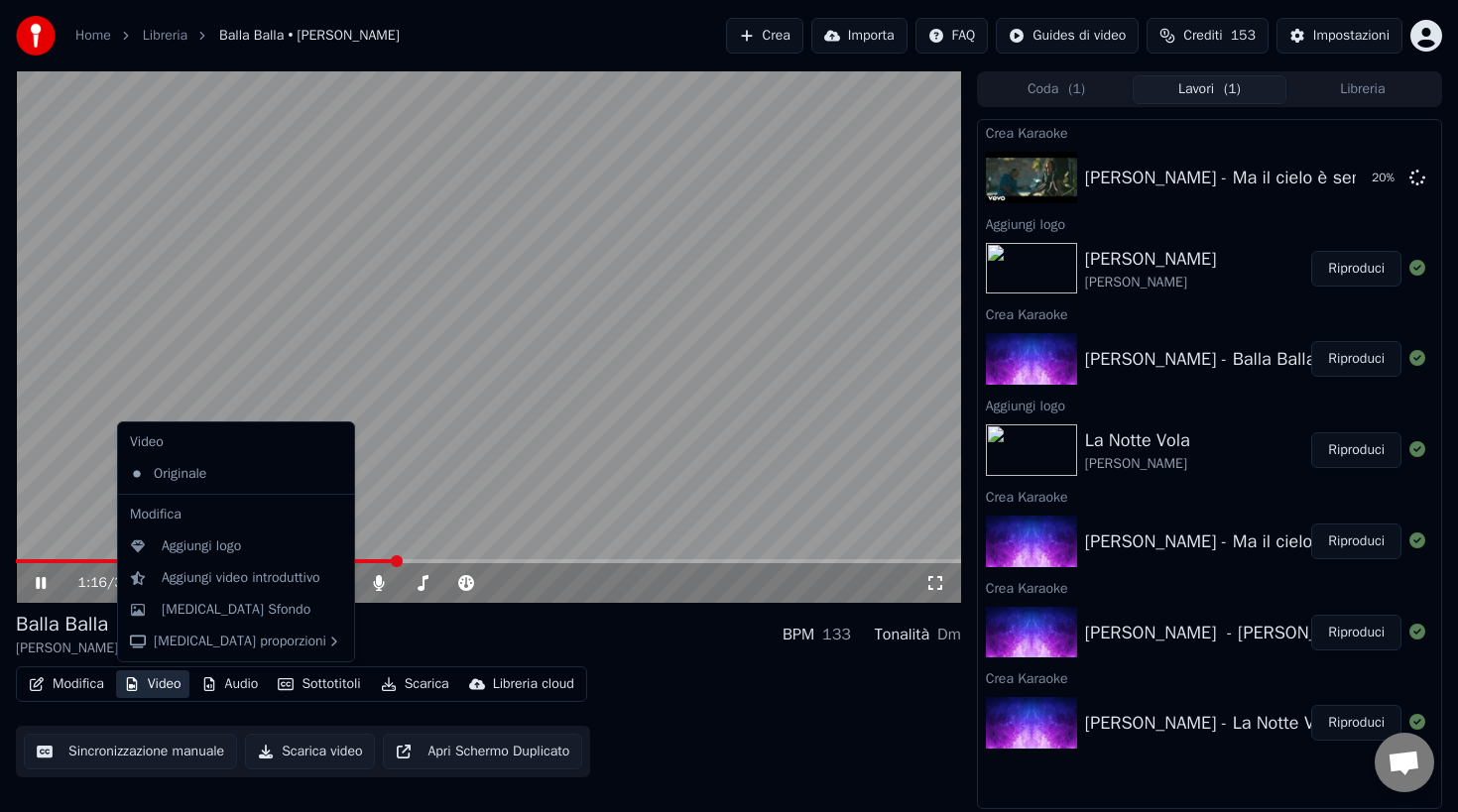 click on "Video" at bounding box center (153, 684) 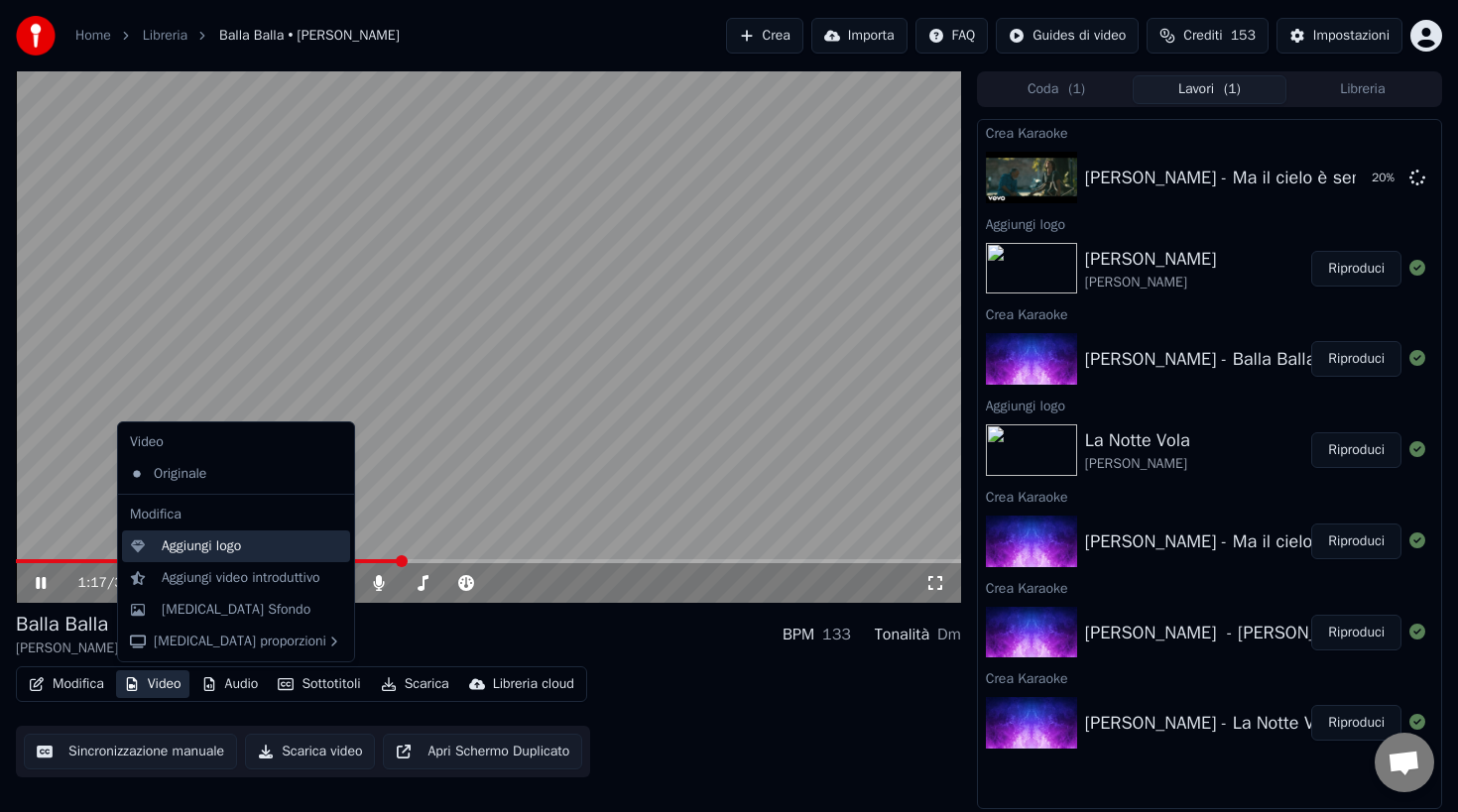 click on "Aggiungi logo" at bounding box center [201, 546] 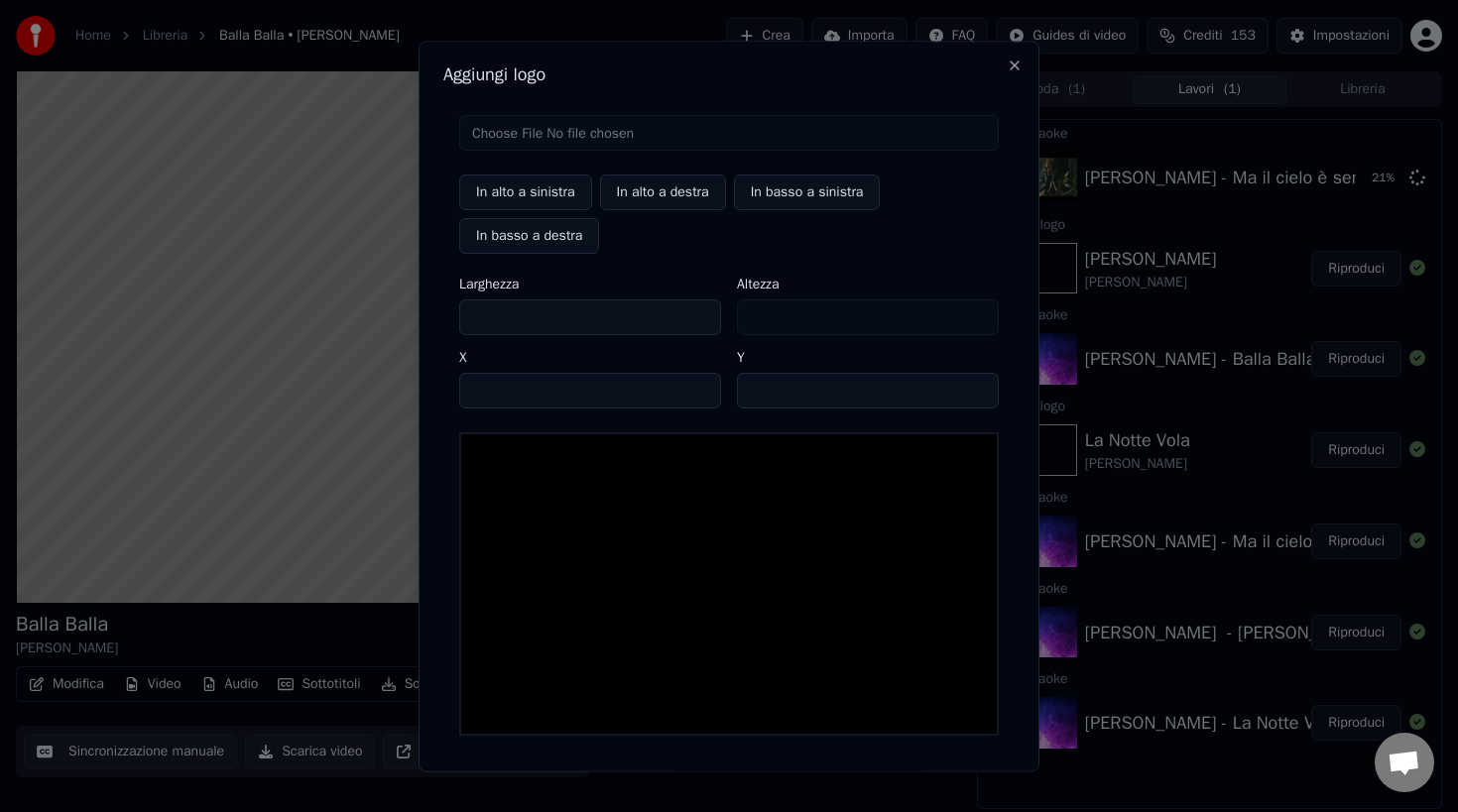 click on "In alto a sinistra" at bounding box center (526, 192) 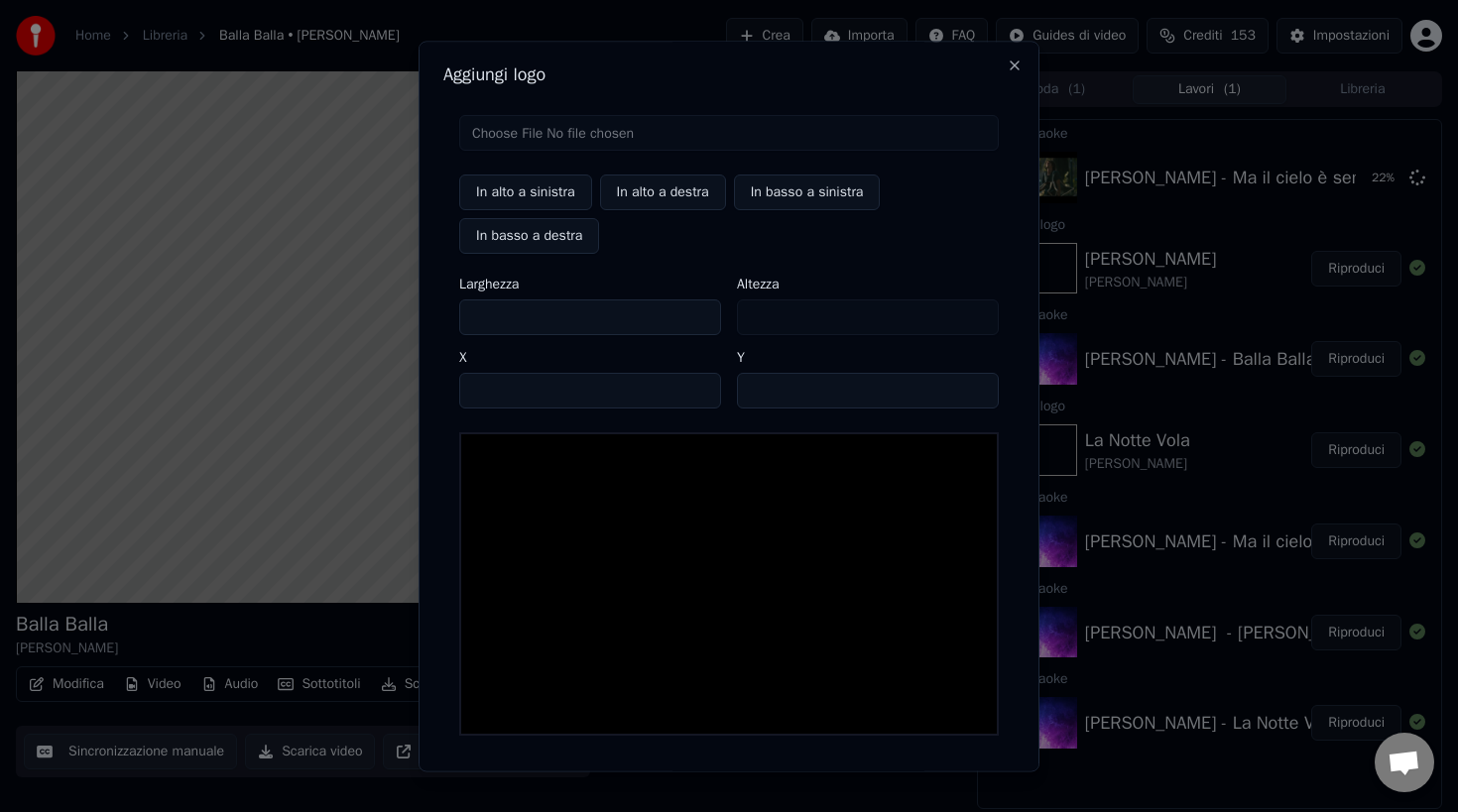 type on "**********" 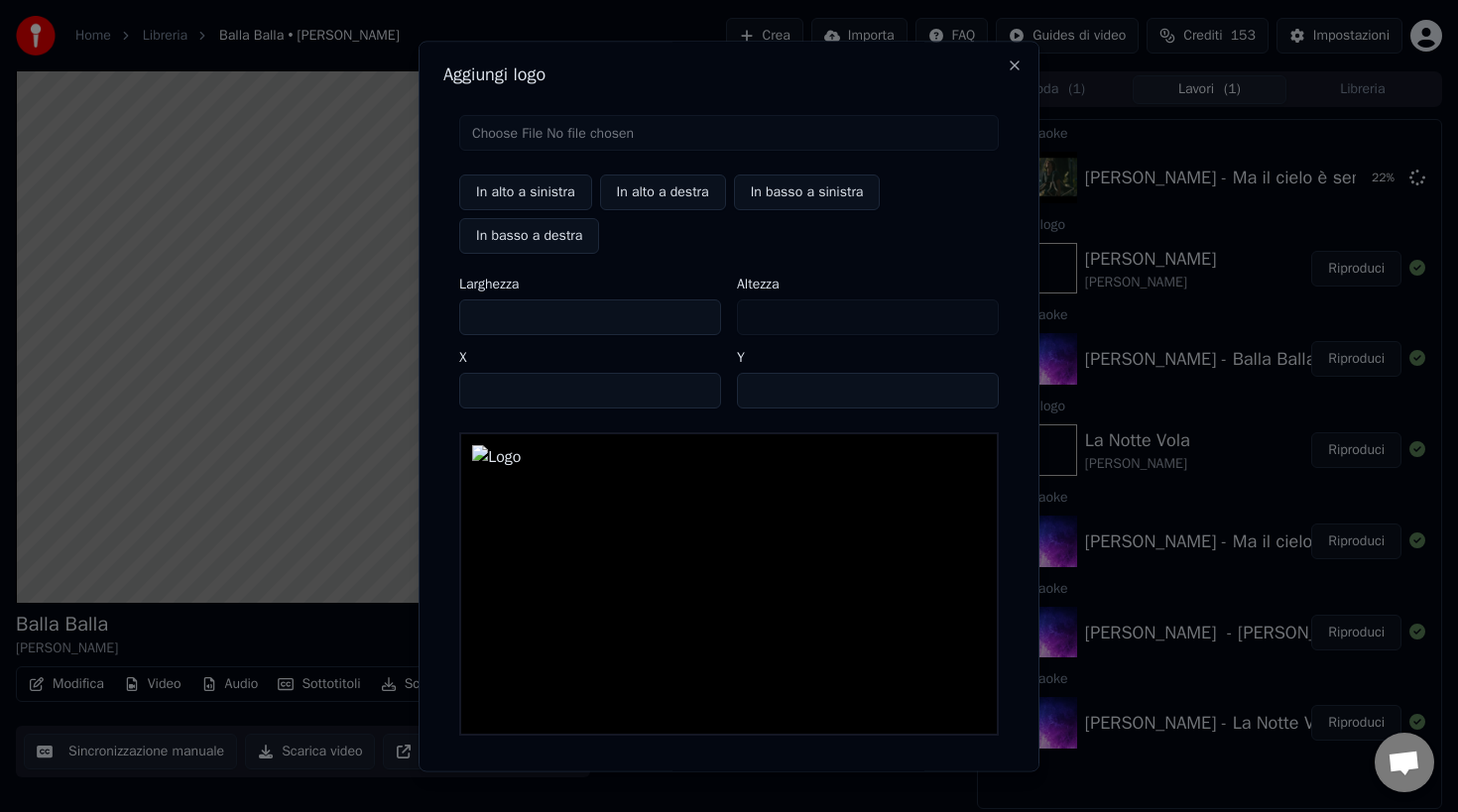 type on "***" 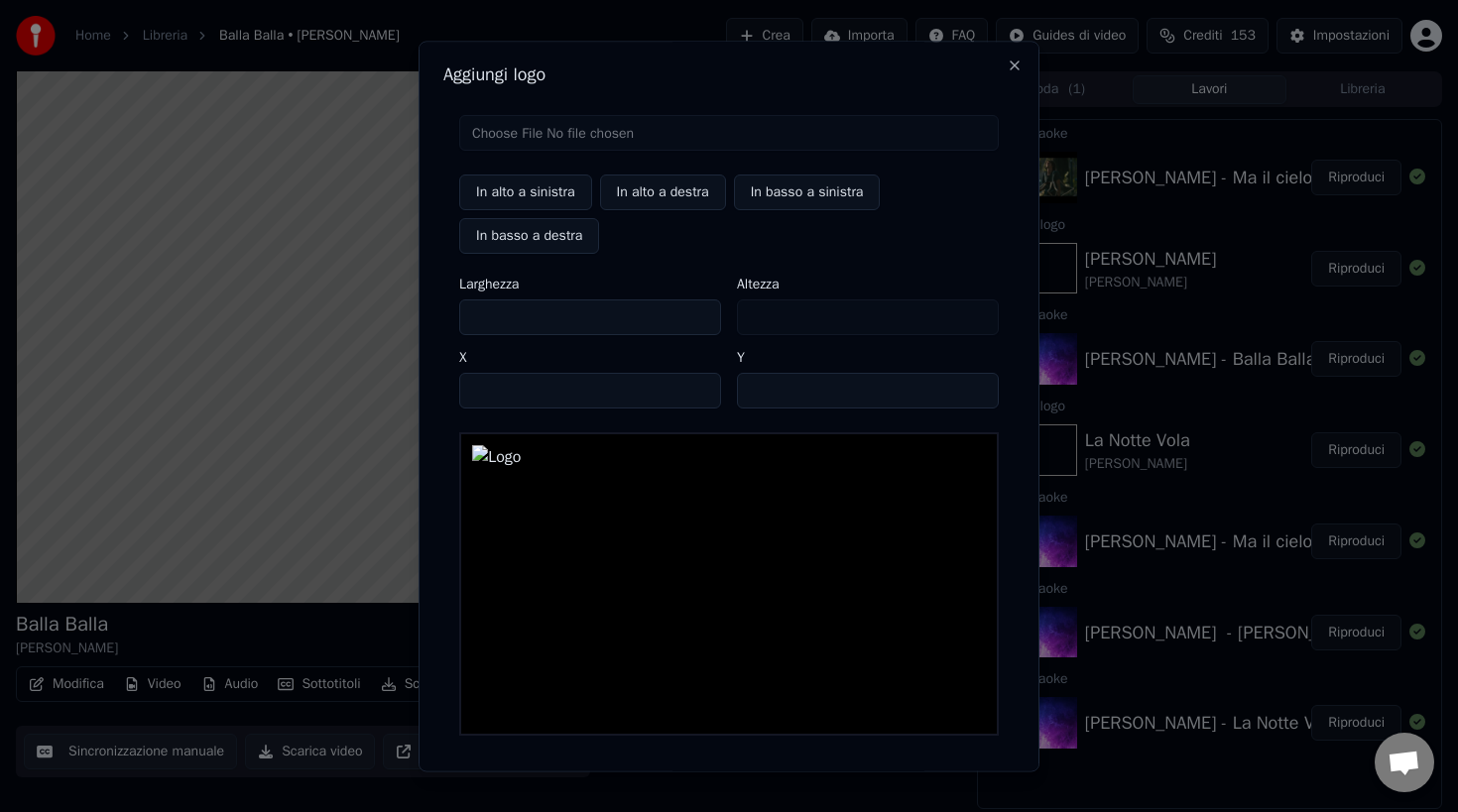 click on "***" at bounding box center (590, 317) 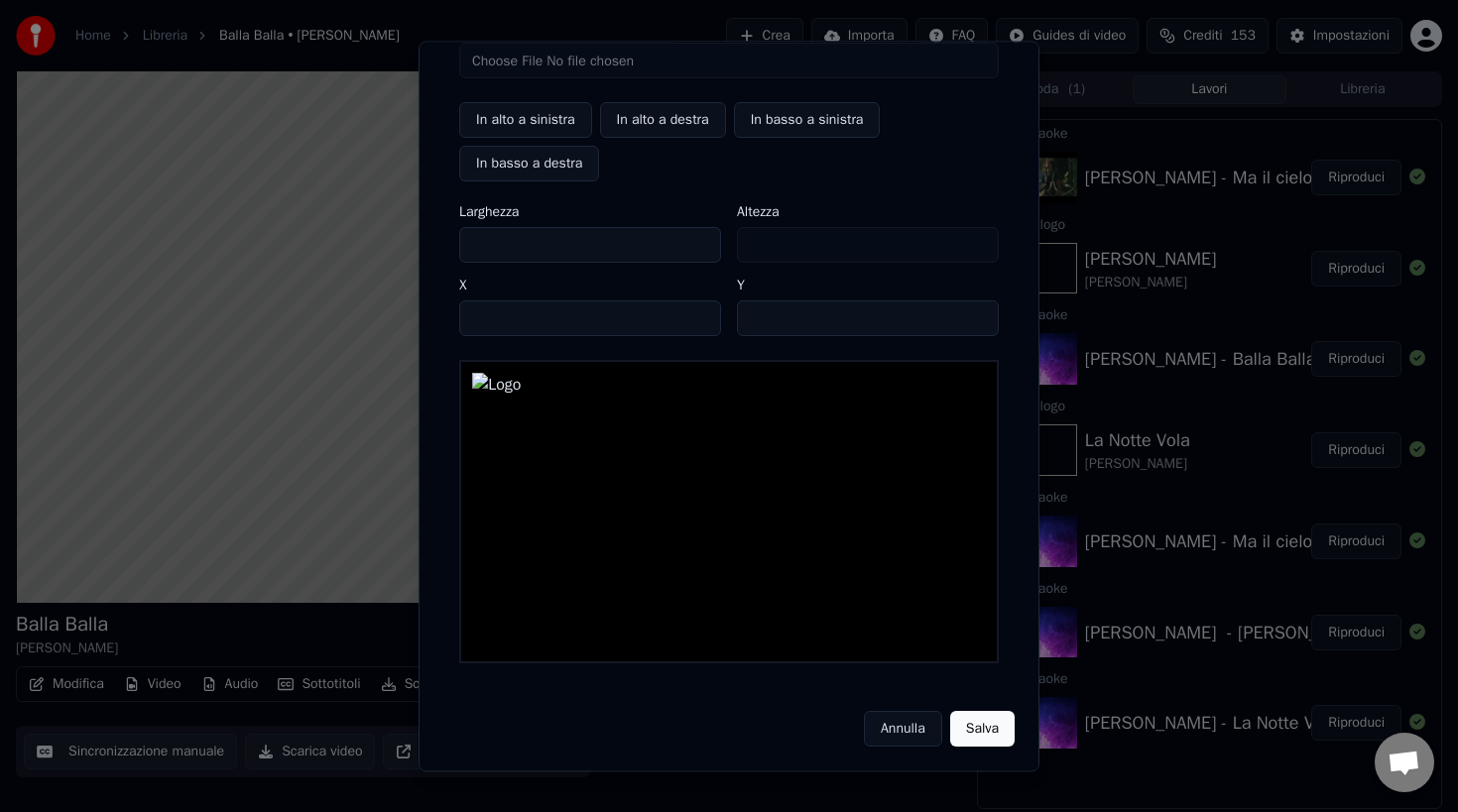 click on "Salva" at bounding box center (982, 729) 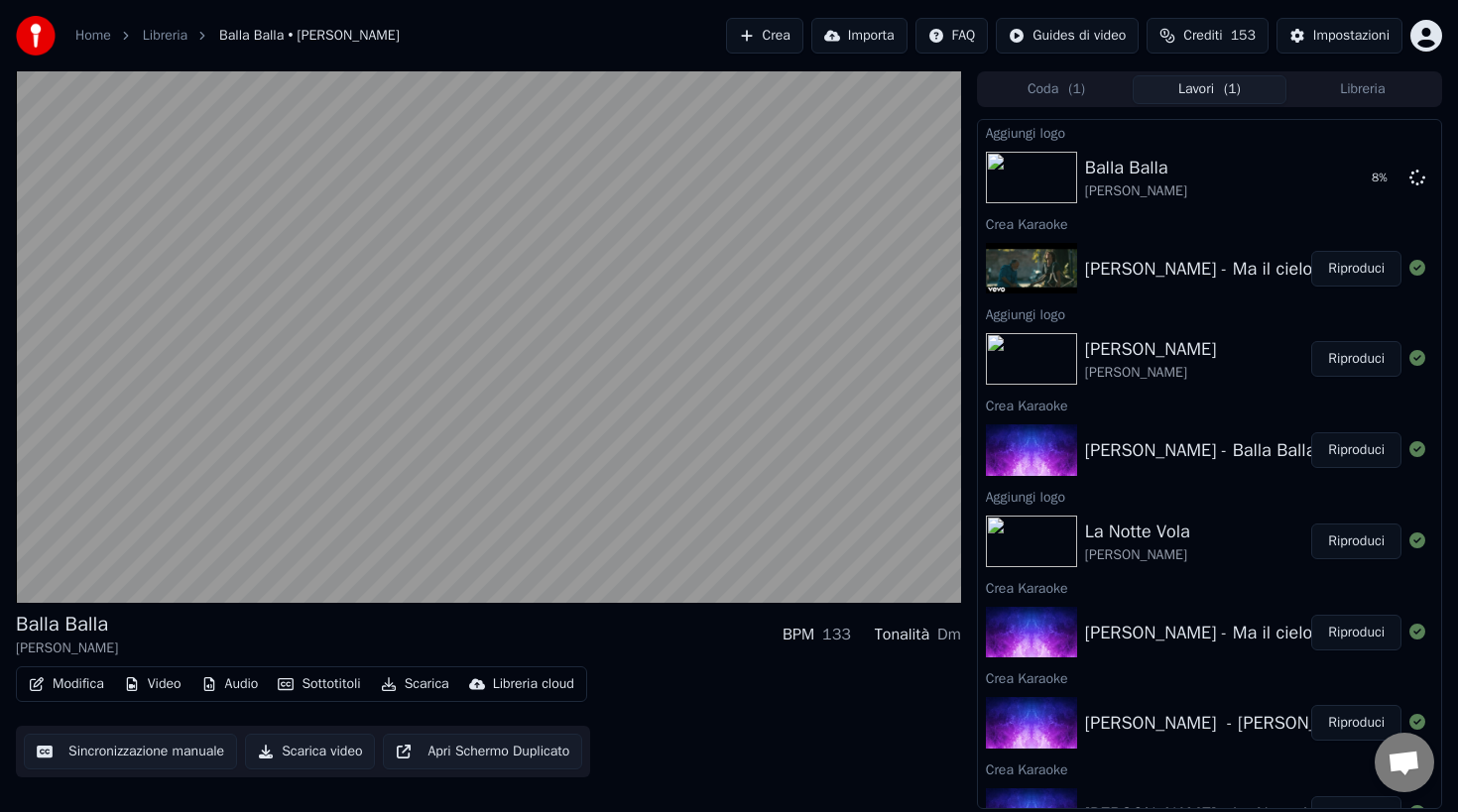 click on "Riproduci" at bounding box center [1356, 269] 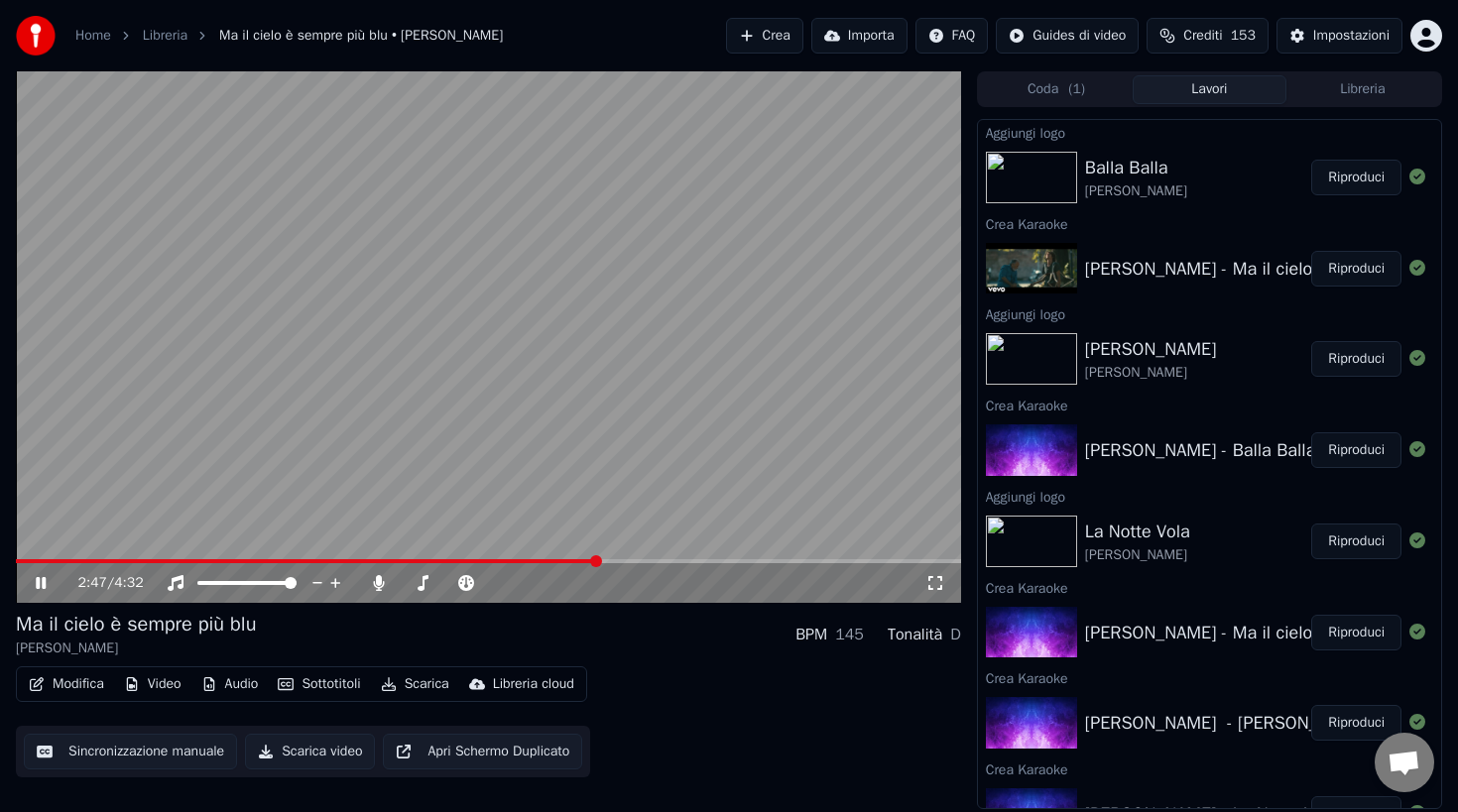 click on "Video" at bounding box center [153, 684] 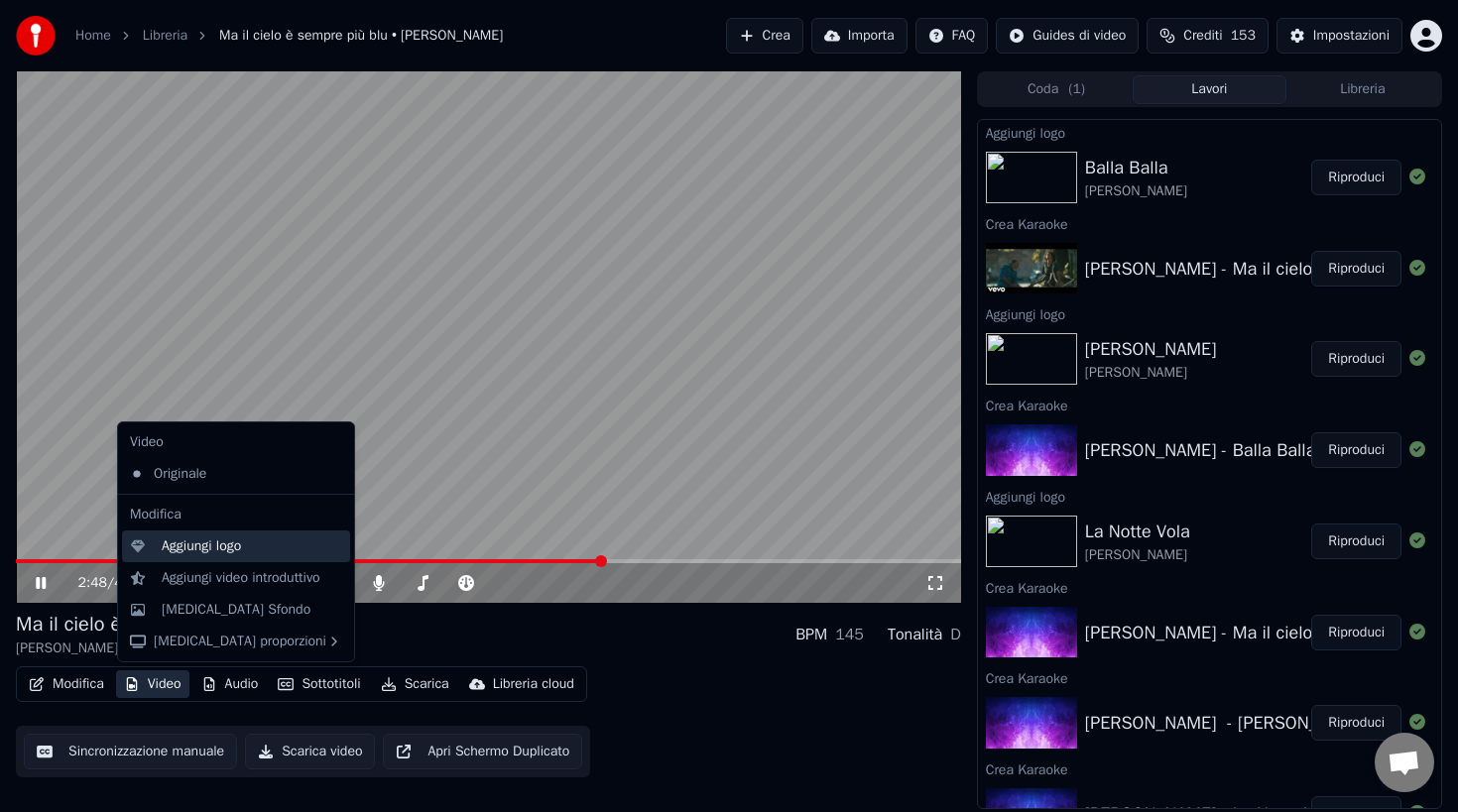 click on "Aggiungi logo" at bounding box center [201, 546] 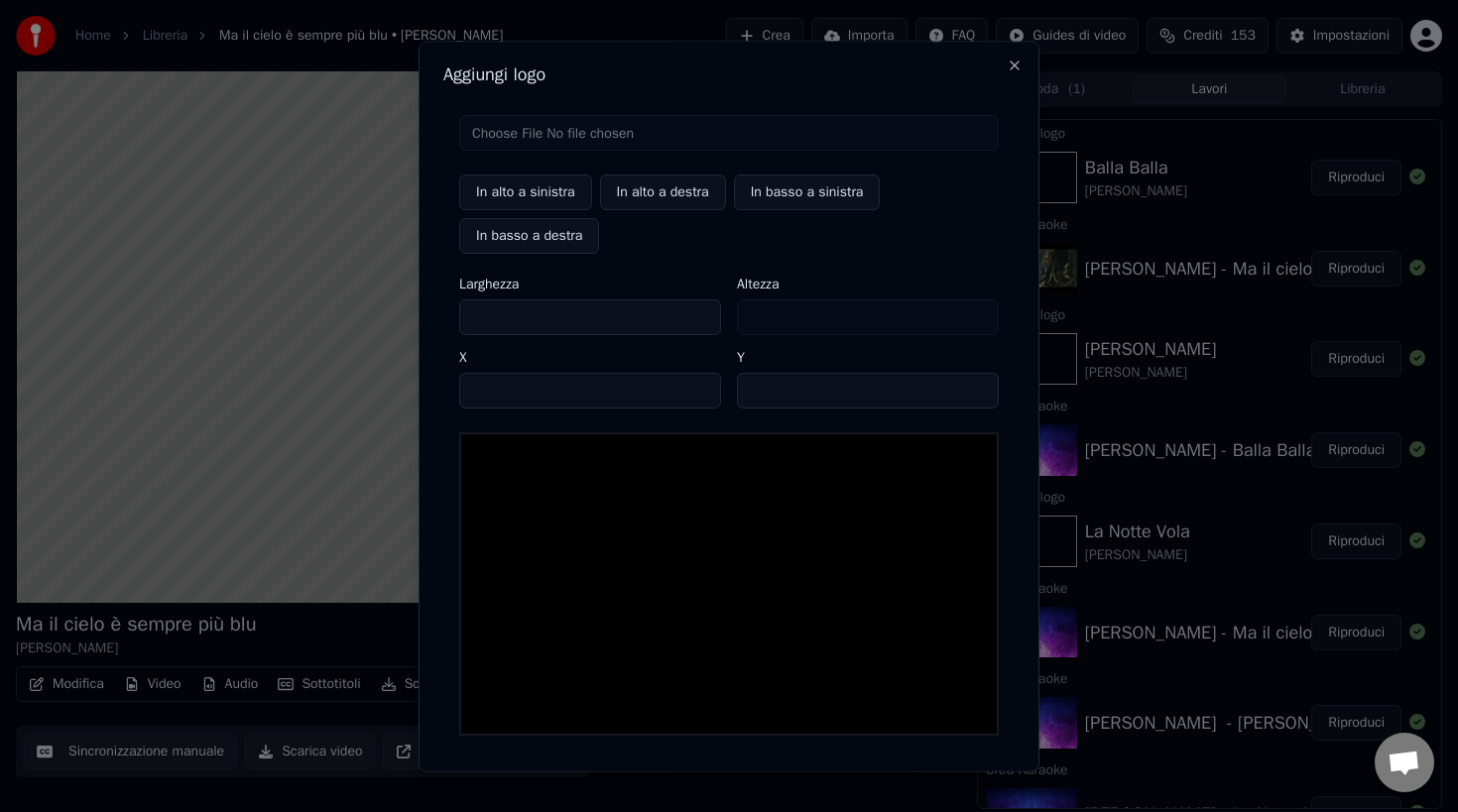 click at bounding box center [729, 133] 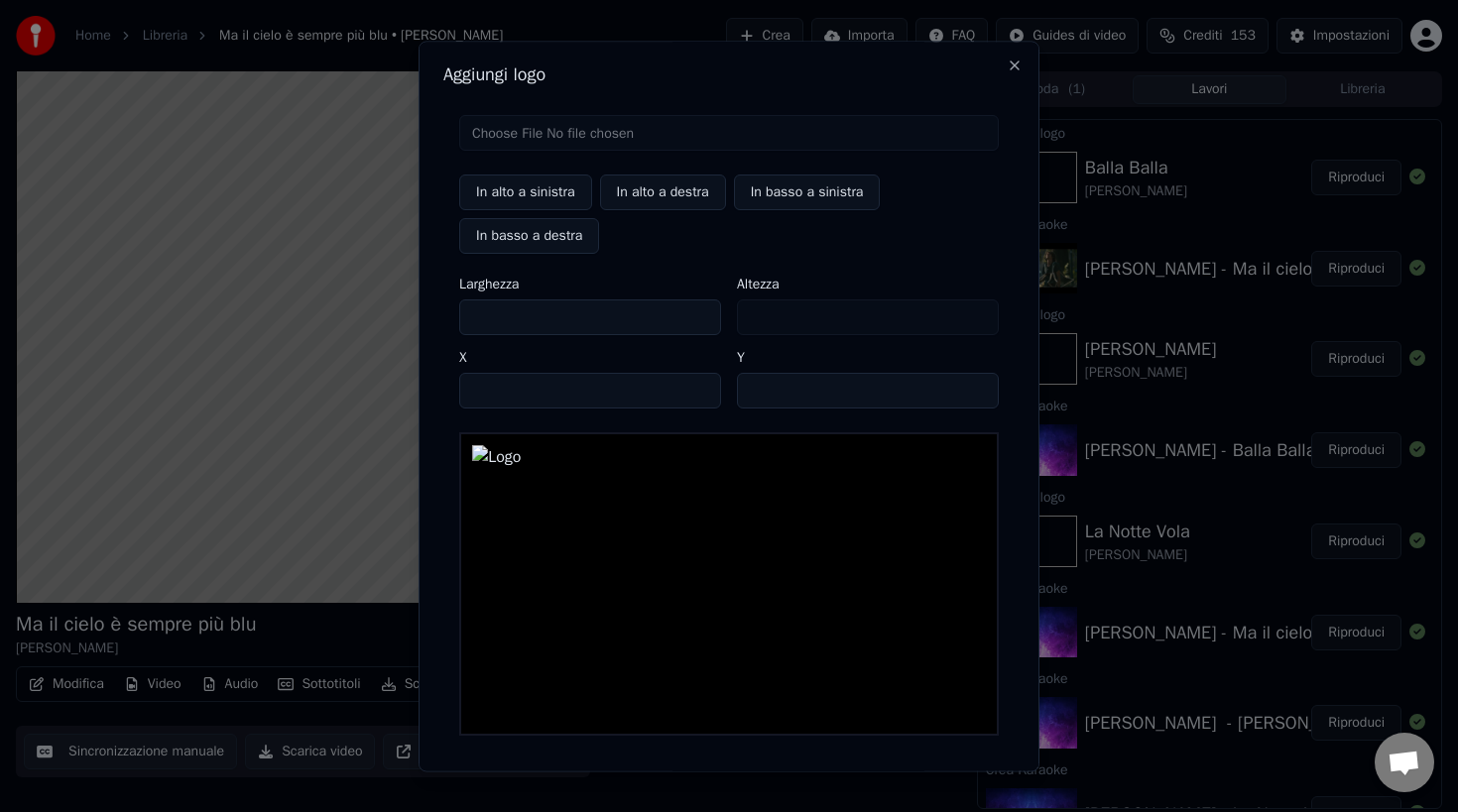 click on "***" at bounding box center (590, 317) 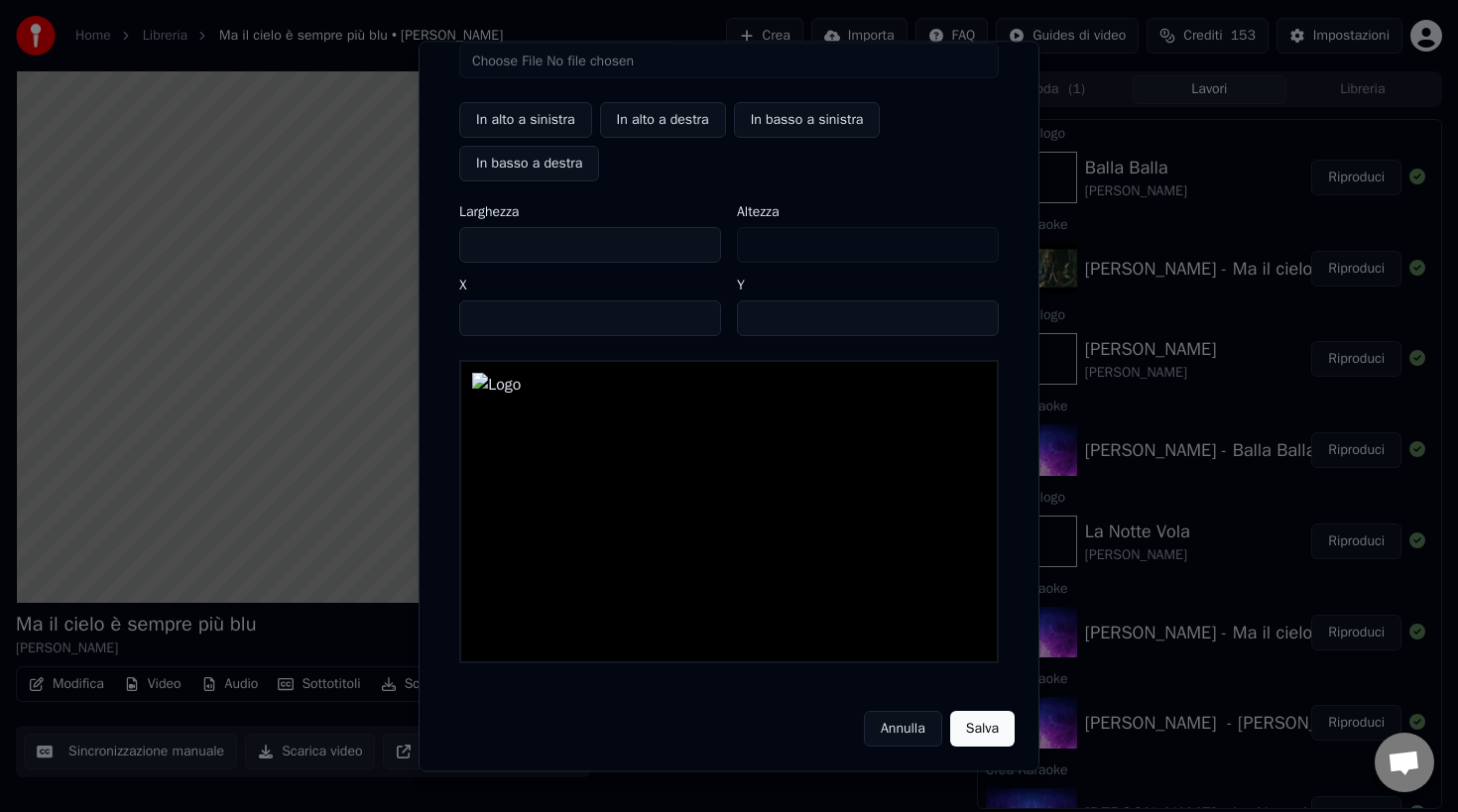 click on "Salva" at bounding box center [982, 729] 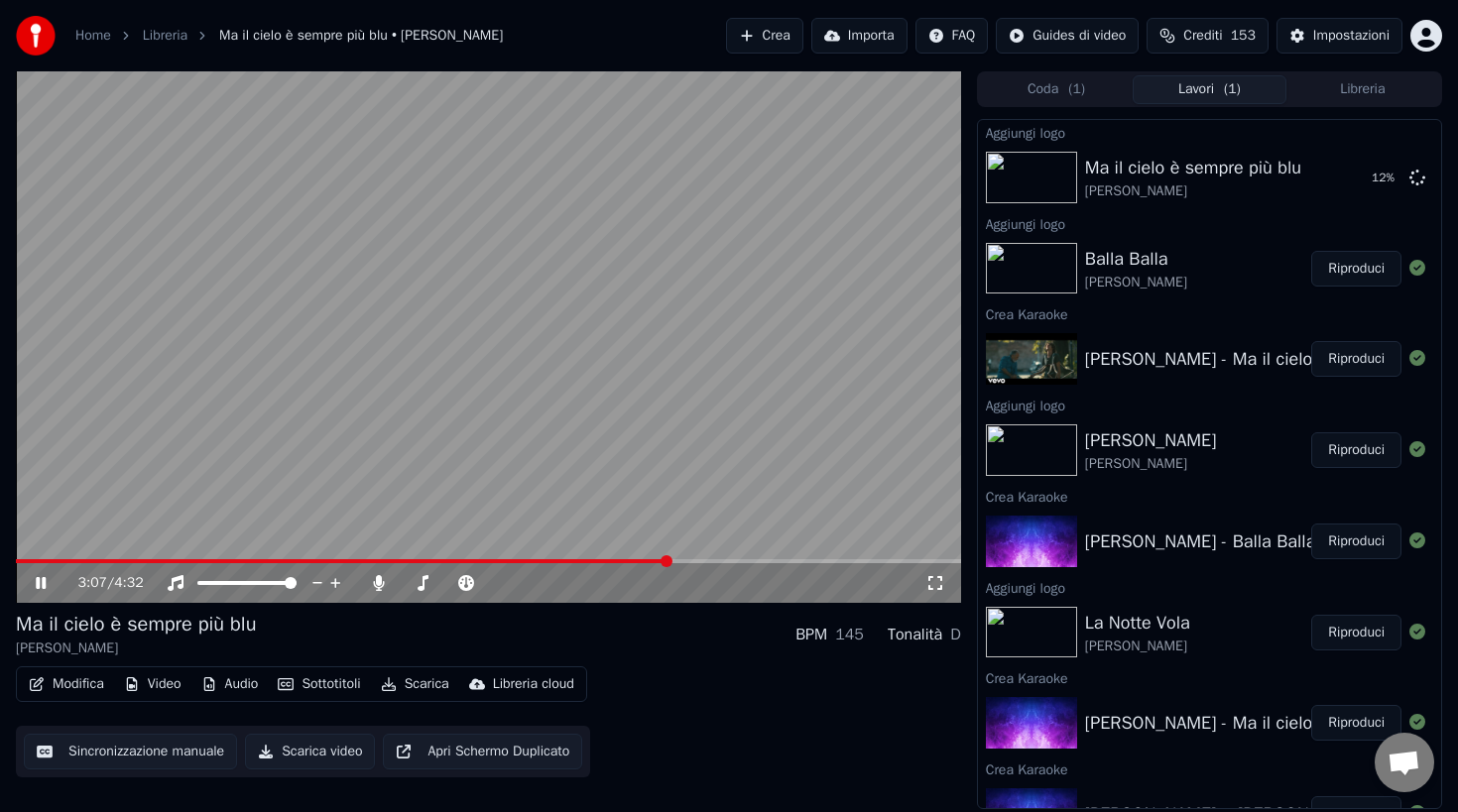 click at bounding box center [488, 337] 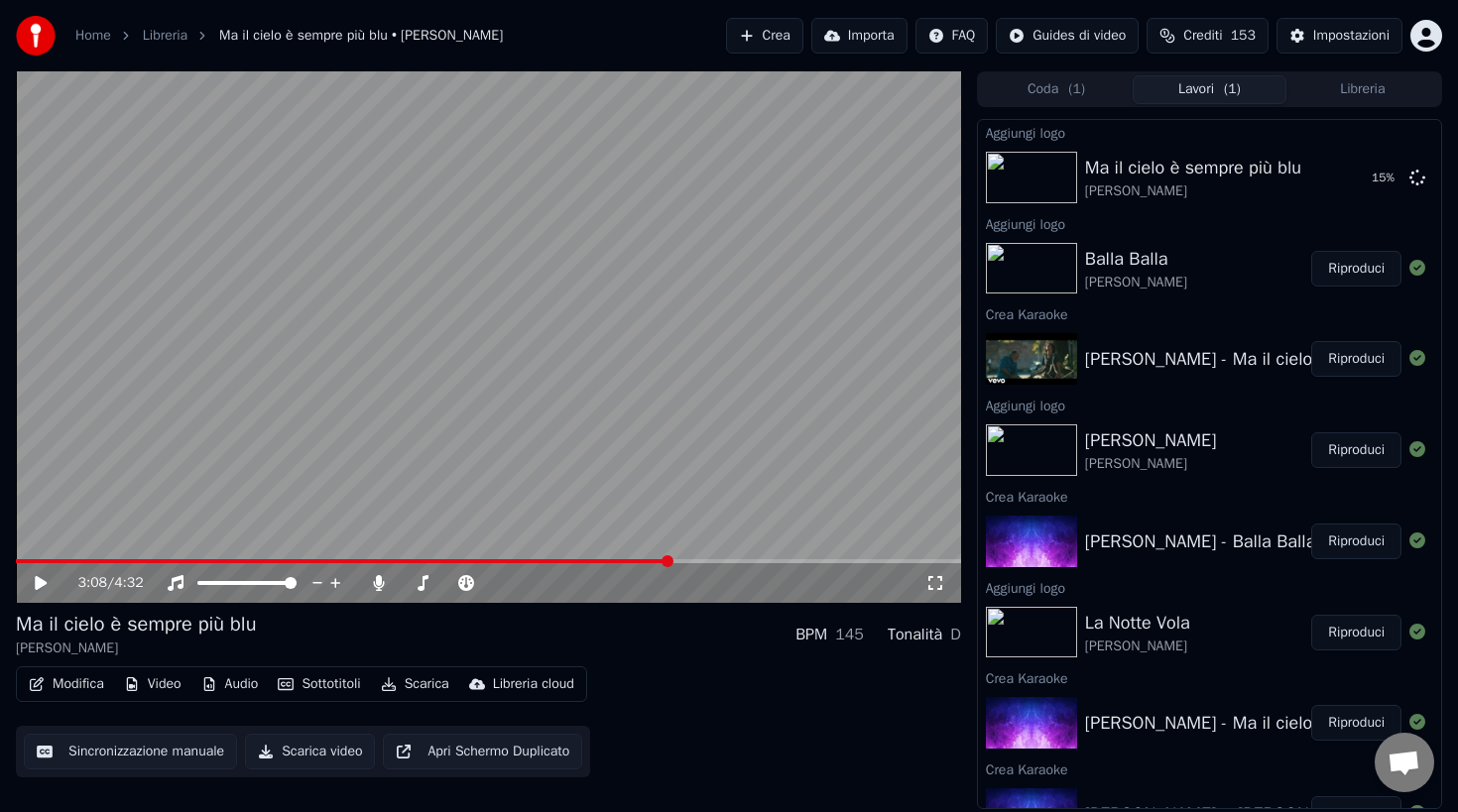 click on "Riproduci" at bounding box center [1356, 269] 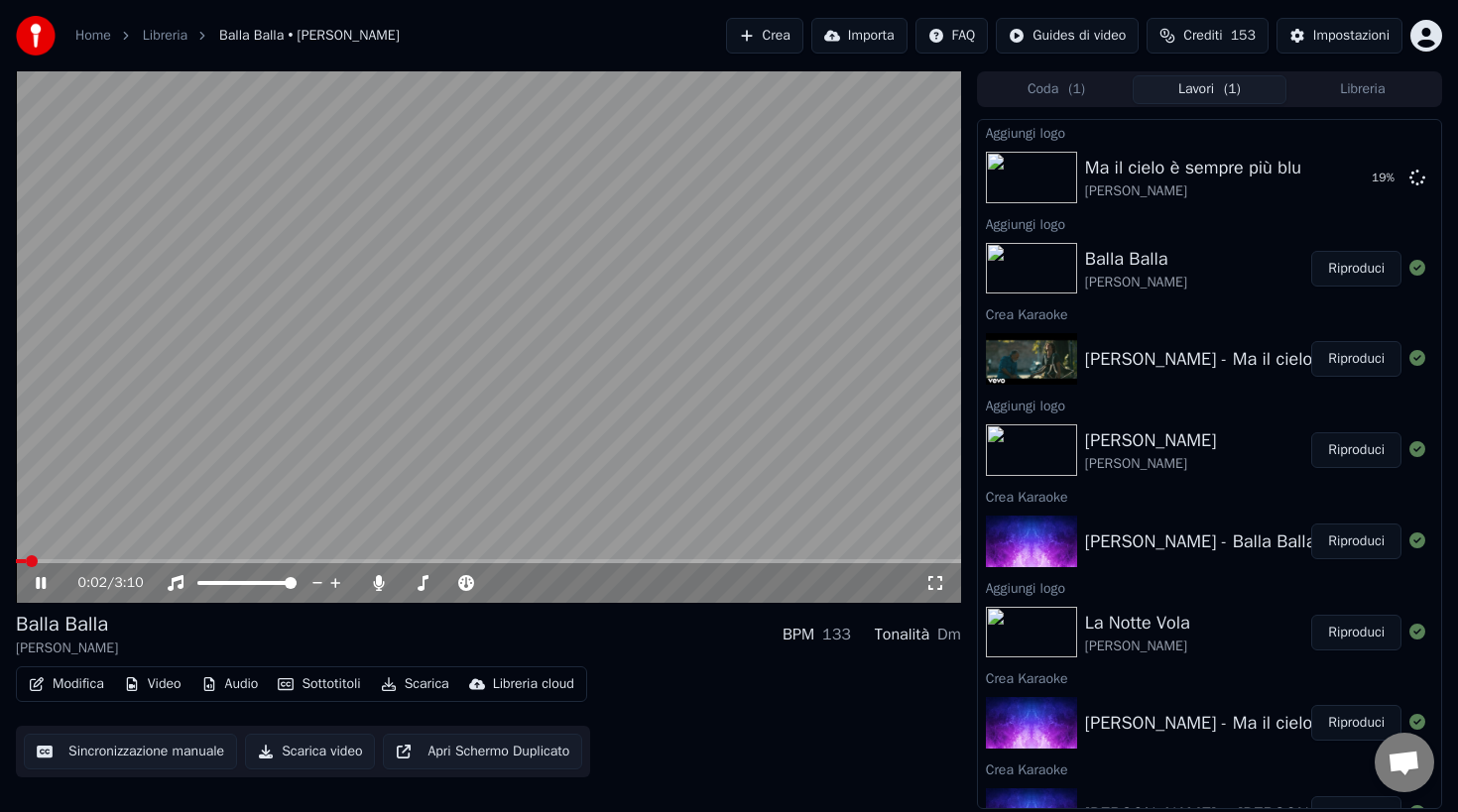 click at bounding box center [488, 337] 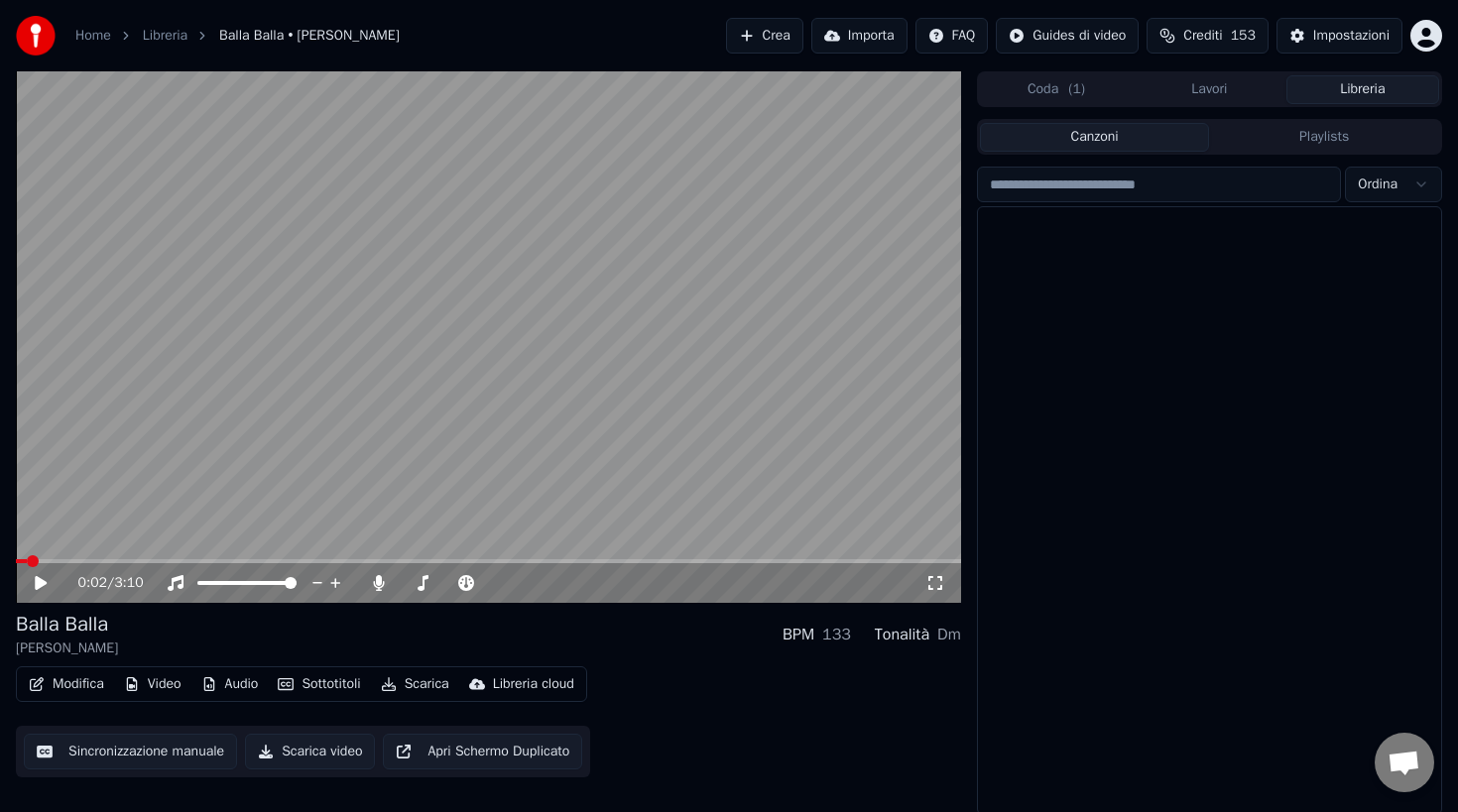 click on "Libreria" at bounding box center (1363, 89) 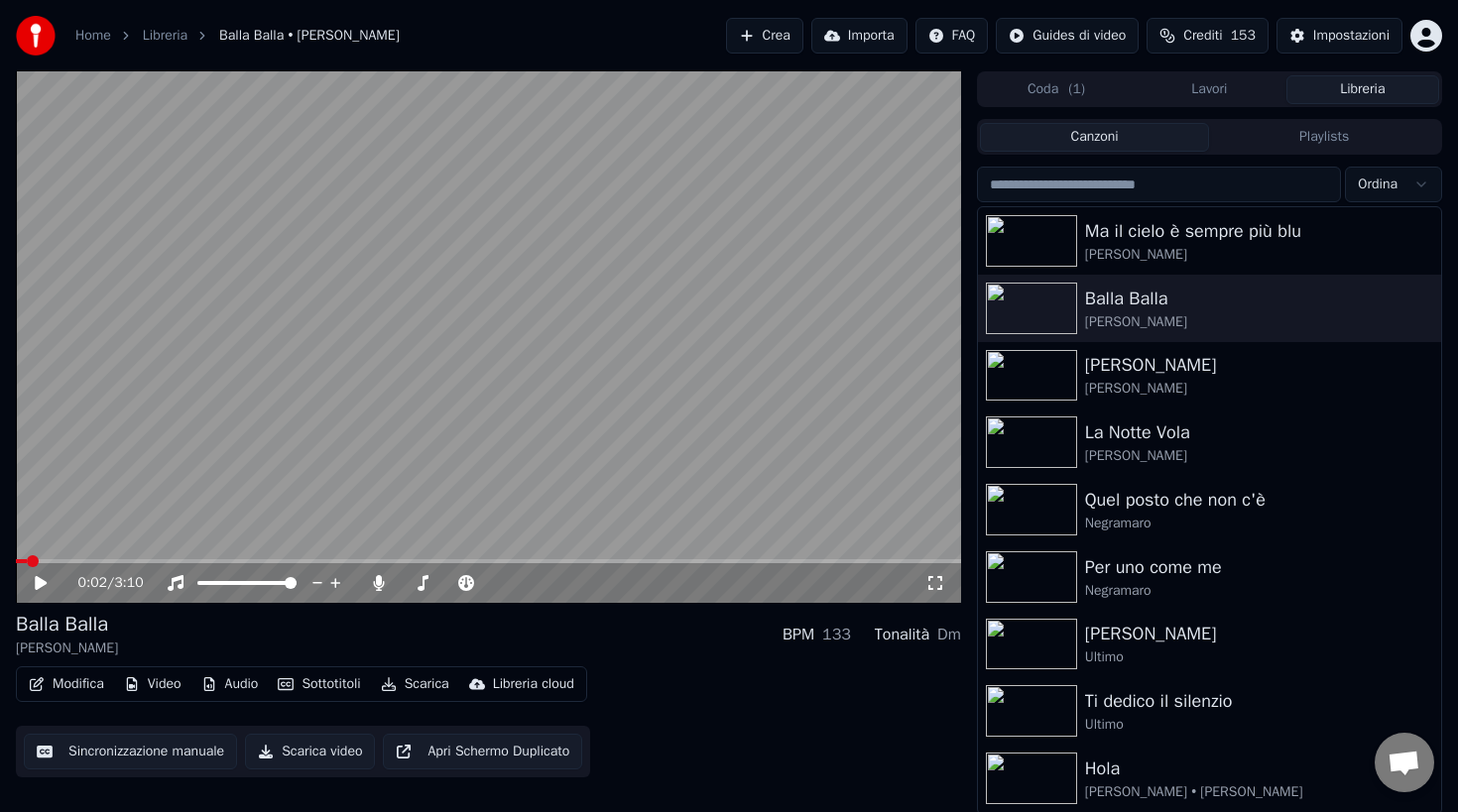 click on "Crea" at bounding box center (765, 36) 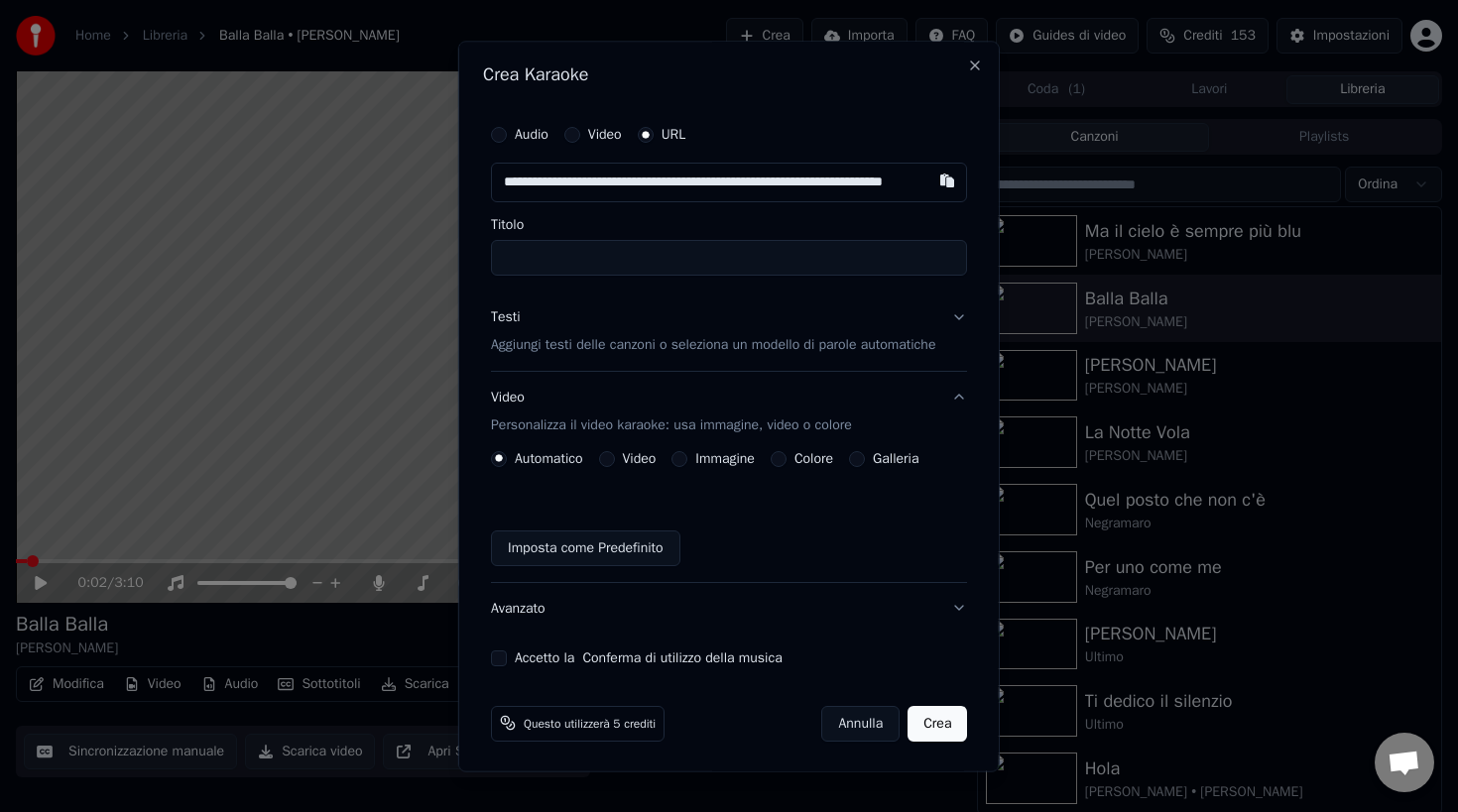 scroll, scrollTop: 0, scrollLeft: 80, axis: horizontal 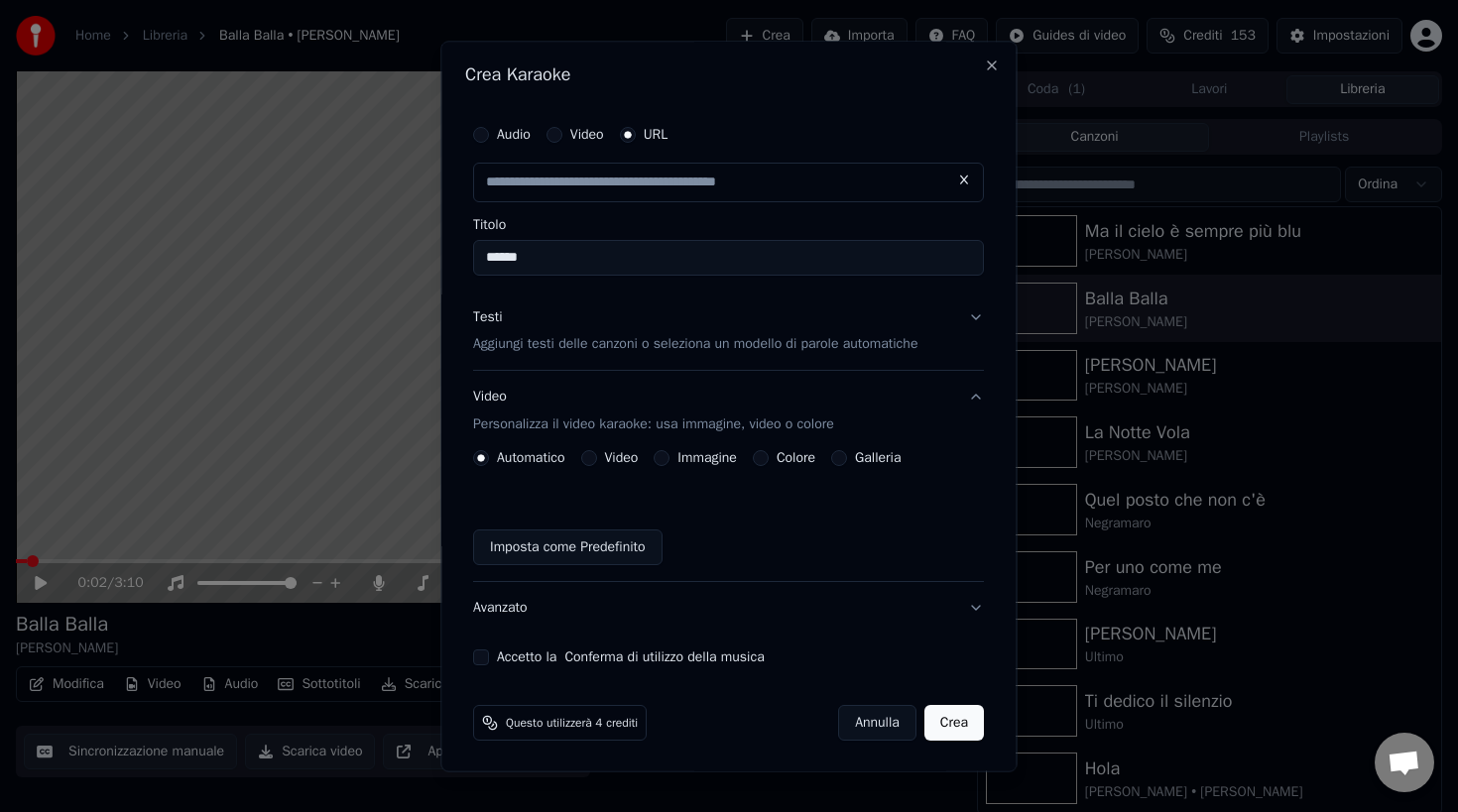 click on "******" at bounding box center (728, 258) 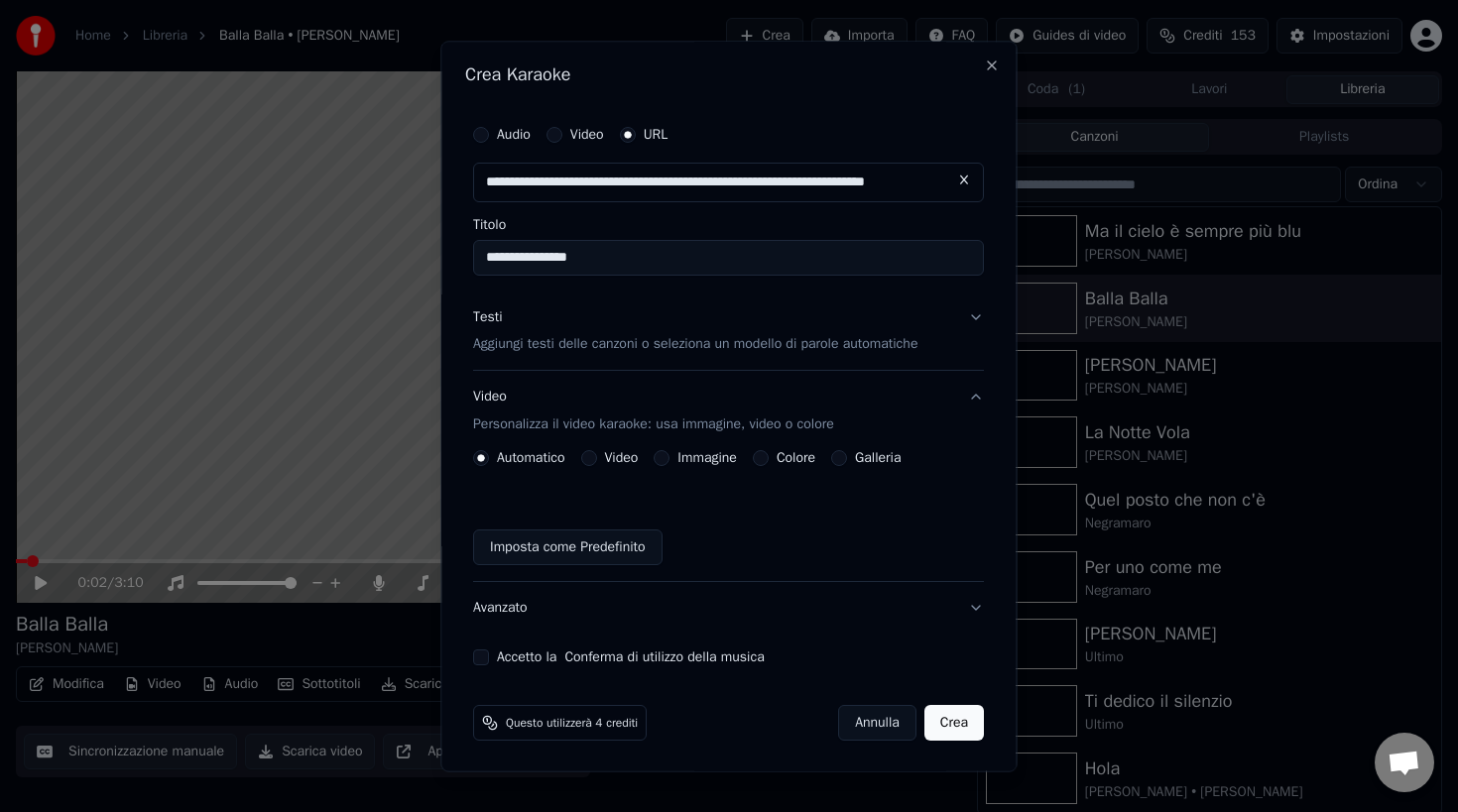 click on "Aggiungi testi delle canzoni o seleziona un modello di parole automatiche" at bounding box center [695, 345] 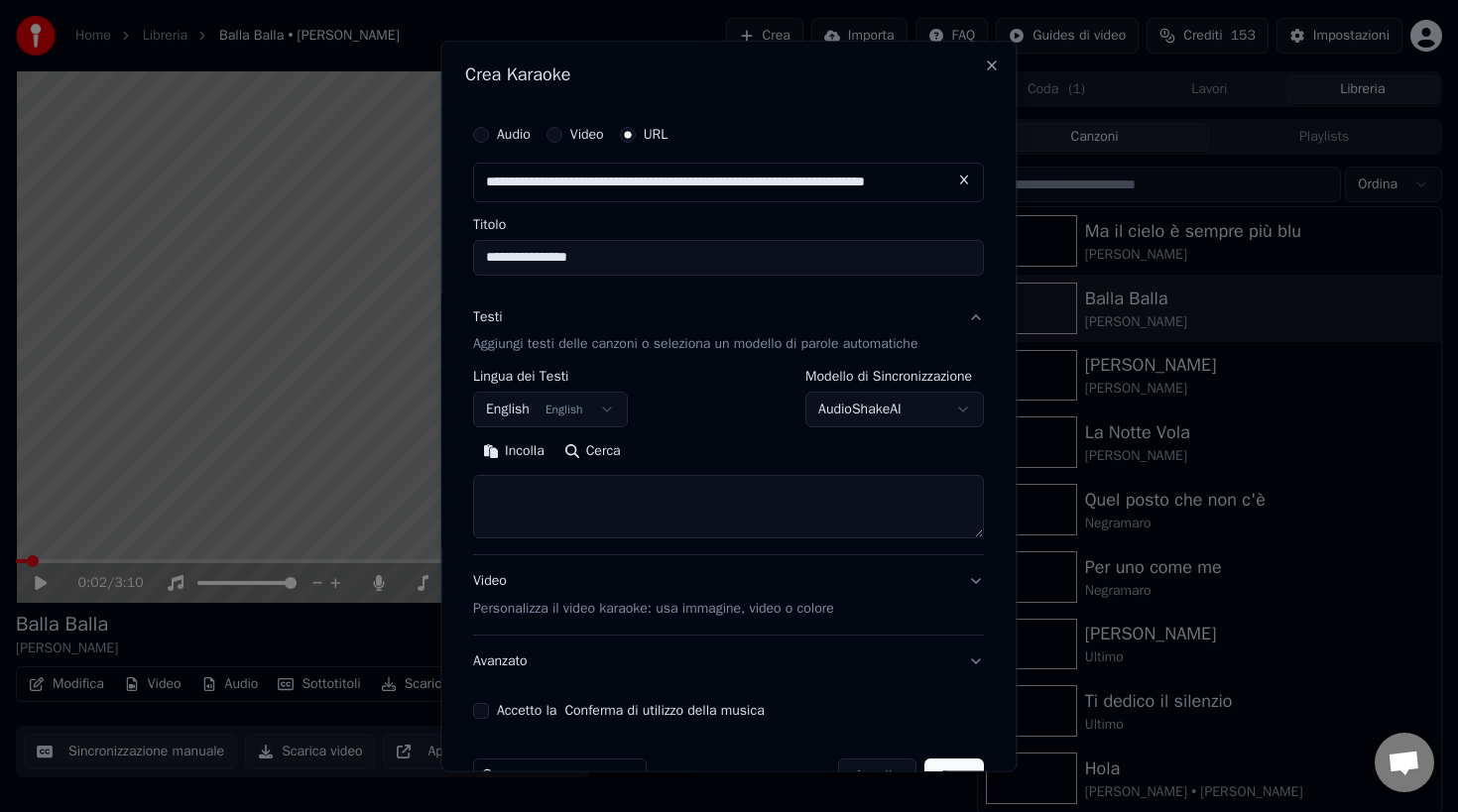 click on "**********" at bounding box center (729, 406) 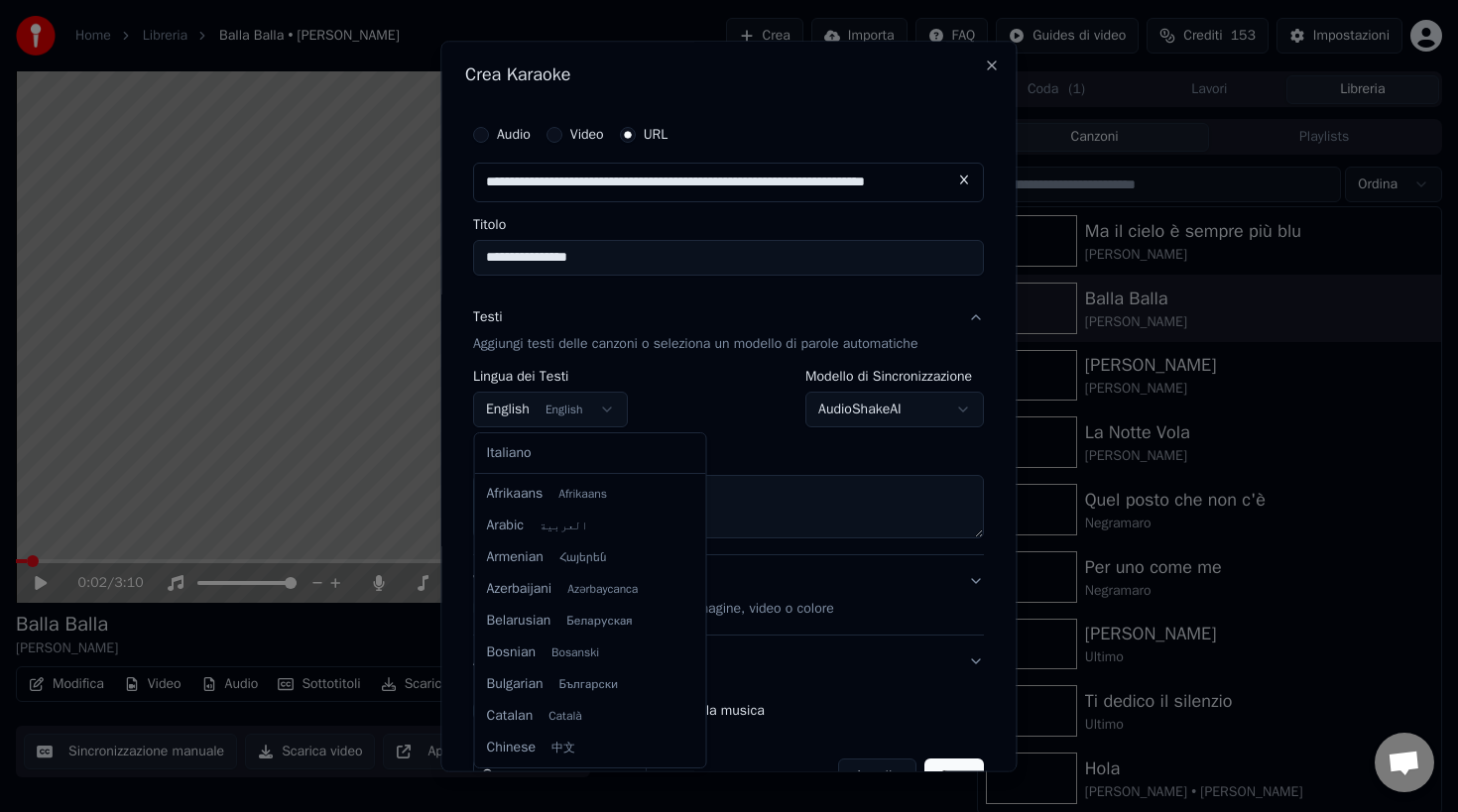scroll, scrollTop: 159, scrollLeft: 0, axis: vertical 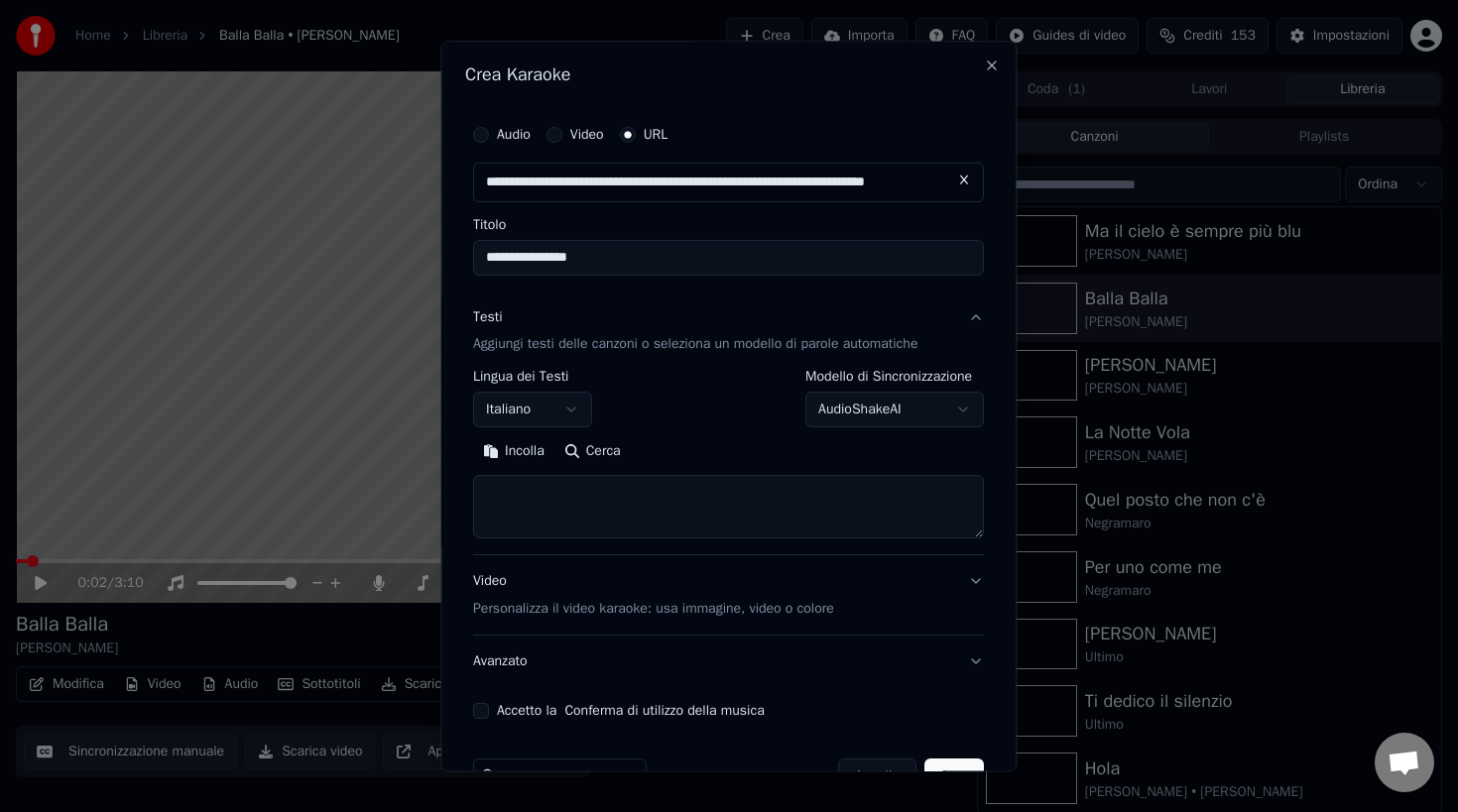 click on "**********" at bounding box center (729, 406) 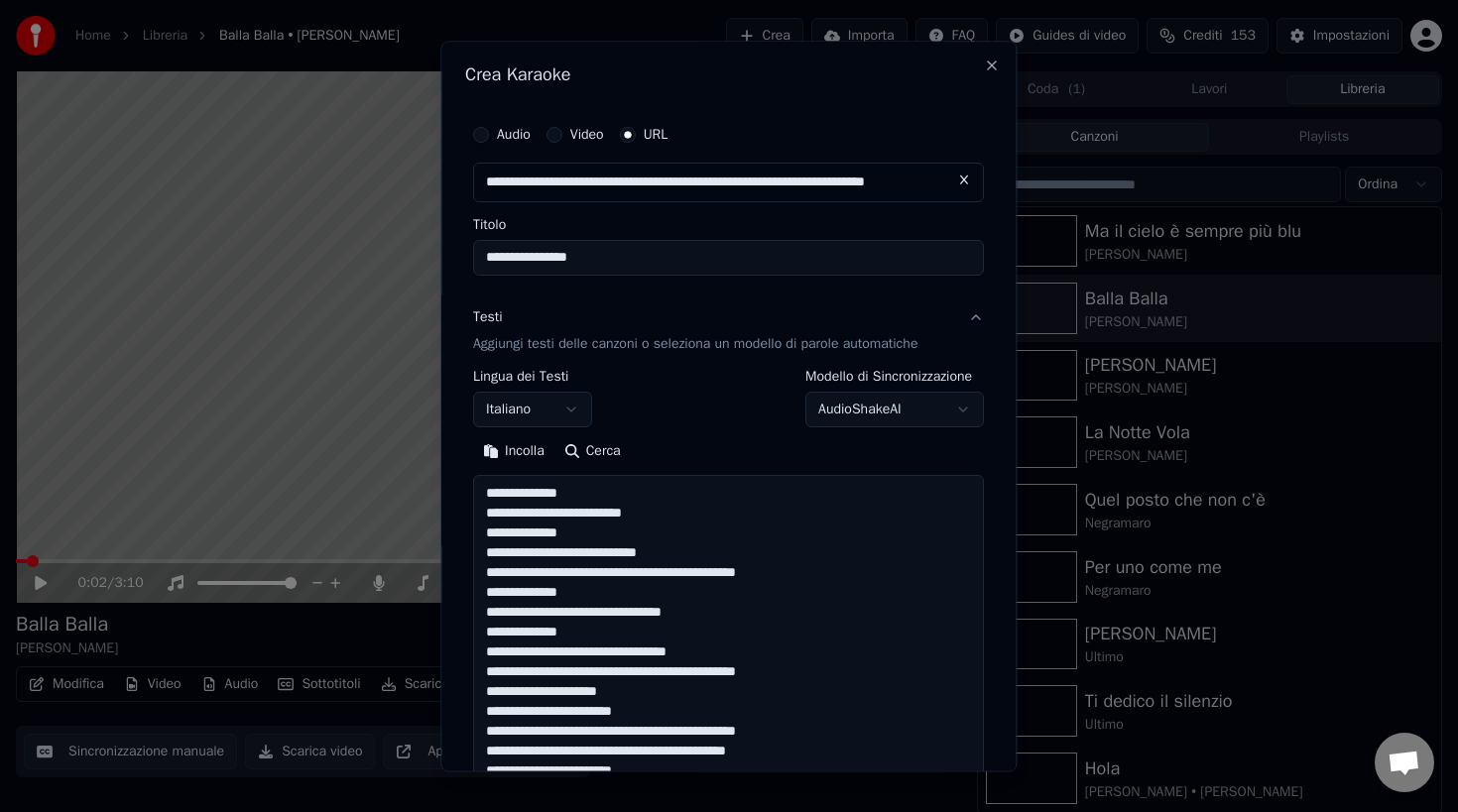 scroll, scrollTop: 401, scrollLeft: 0, axis: vertical 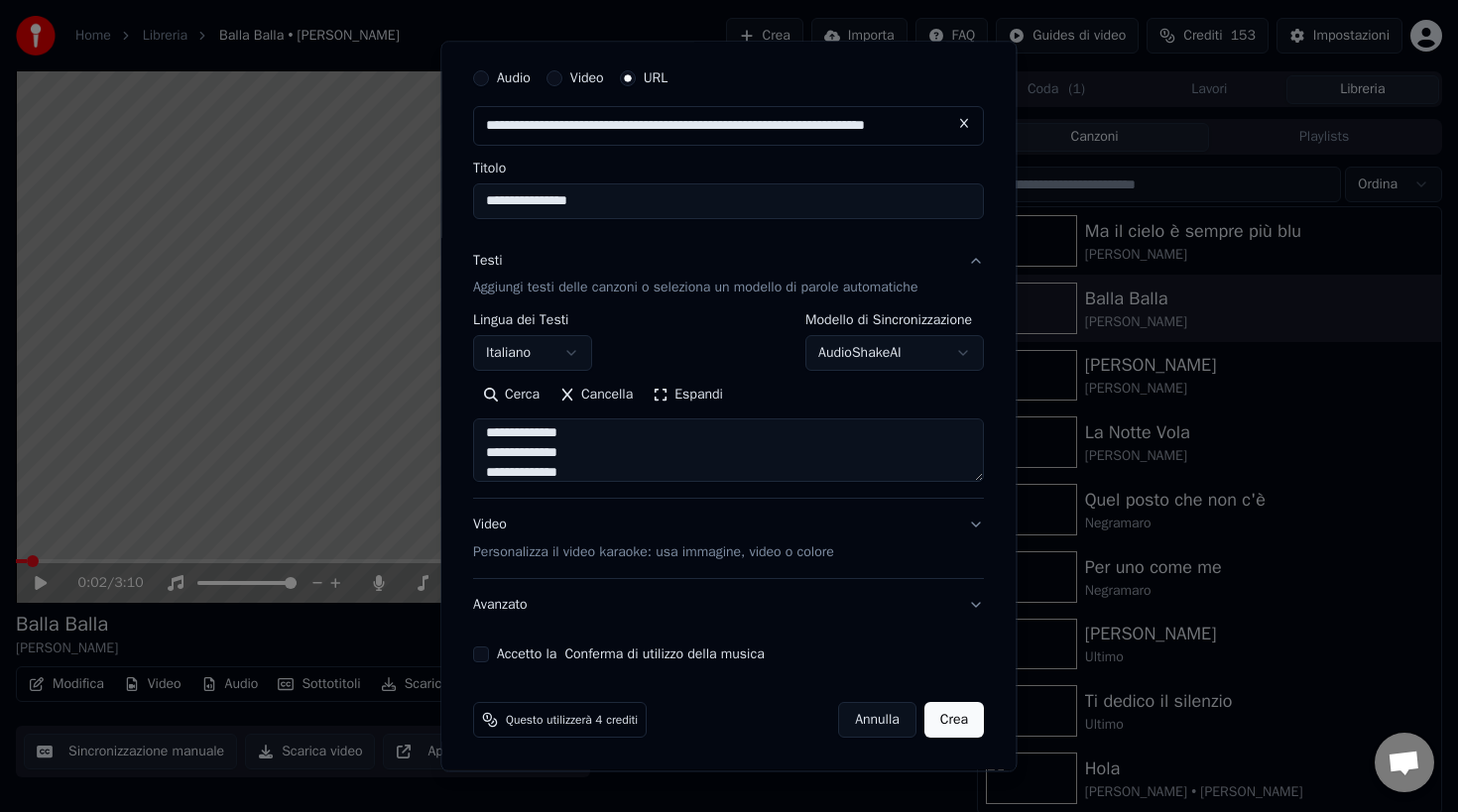 click on "Video Personalizza il video karaoke: usa immagine, video o colore" at bounding box center (728, 539) 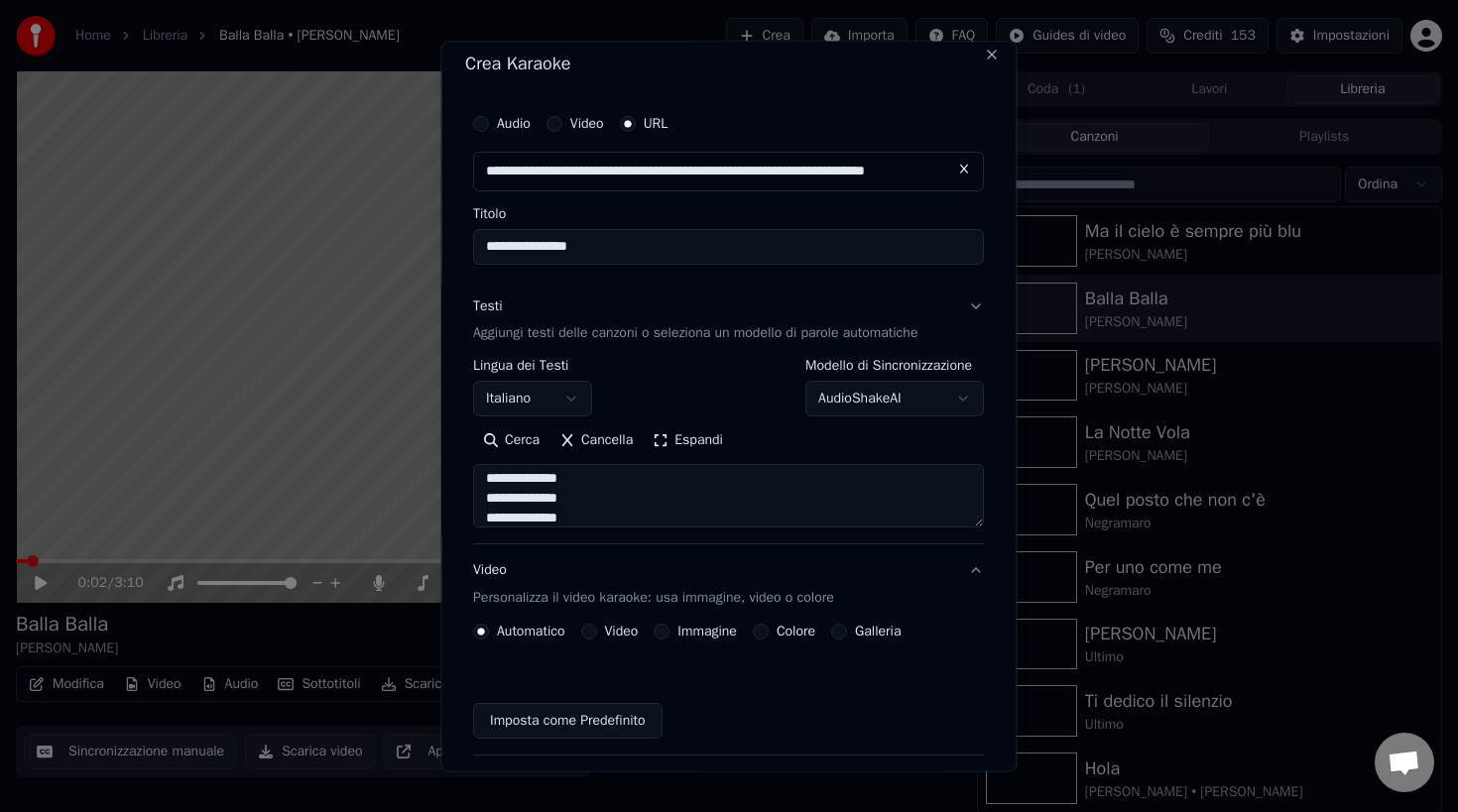 scroll, scrollTop: 3, scrollLeft: 0, axis: vertical 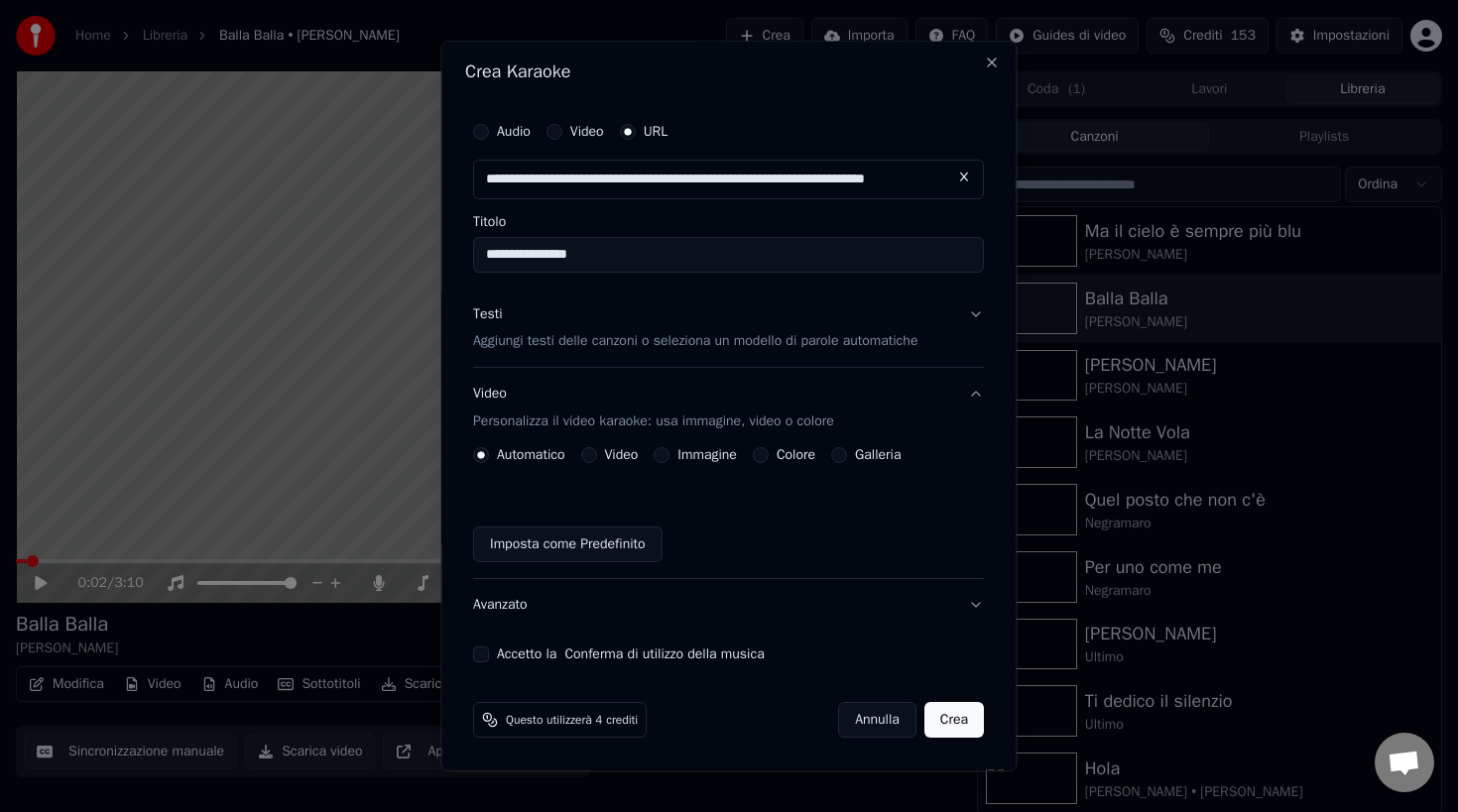 click on "Galleria" at bounding box center (867, 456) 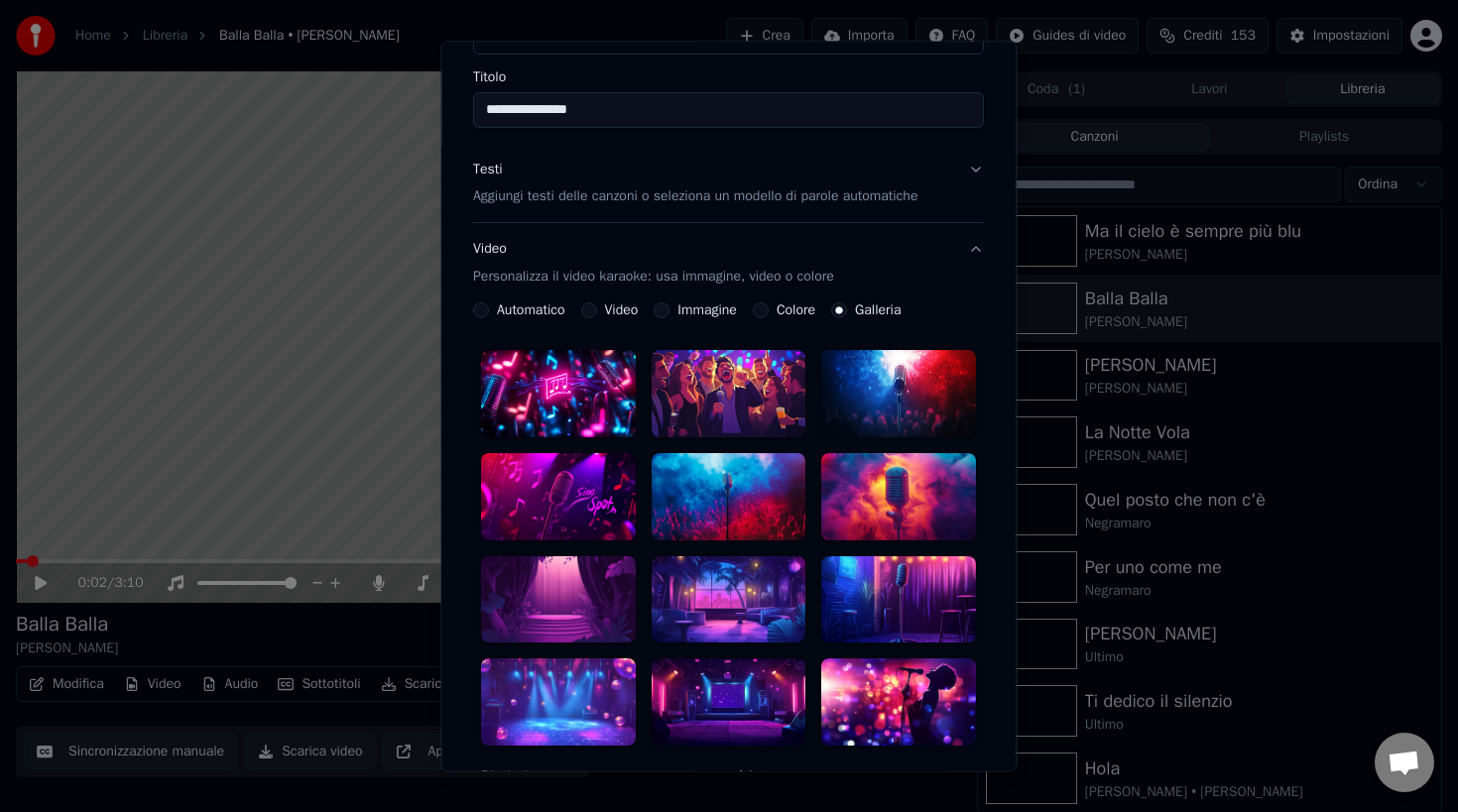 scroll, scrollTop: 150, scrollLeft: 0, axis: vertical 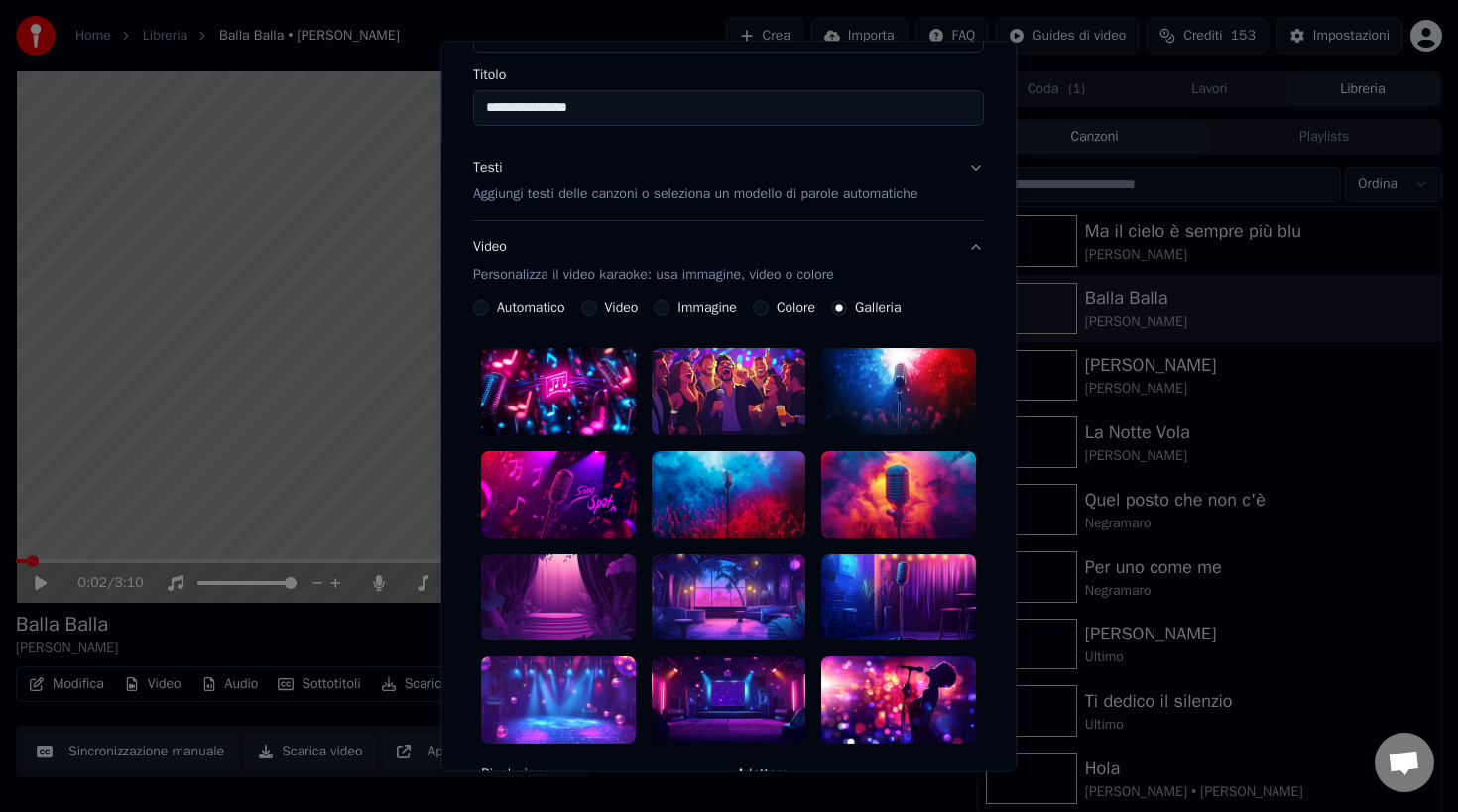 click at bounding box center [558, 495] 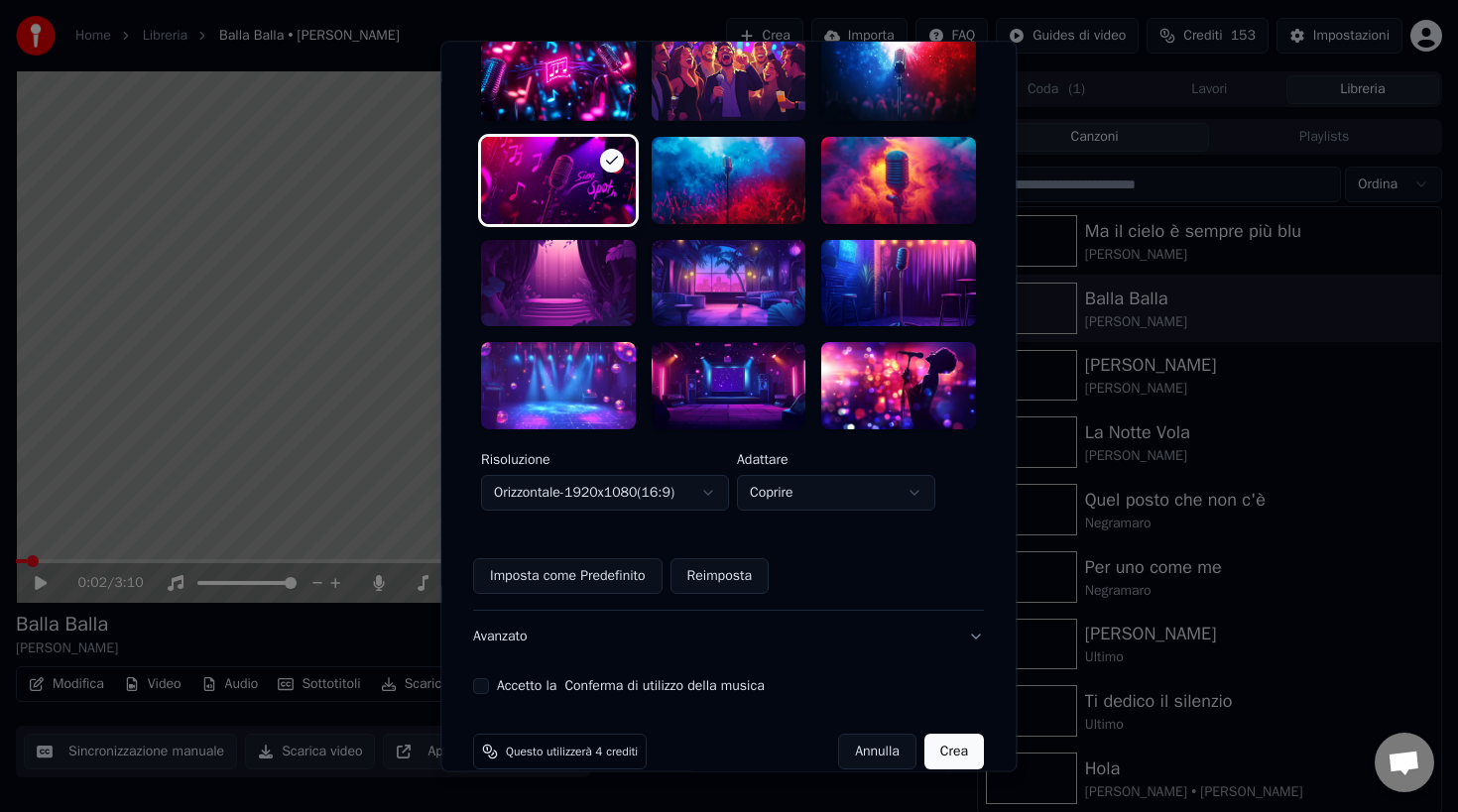 scroll, scrollTop: 495, scrollLeft: 0, axis: vertical 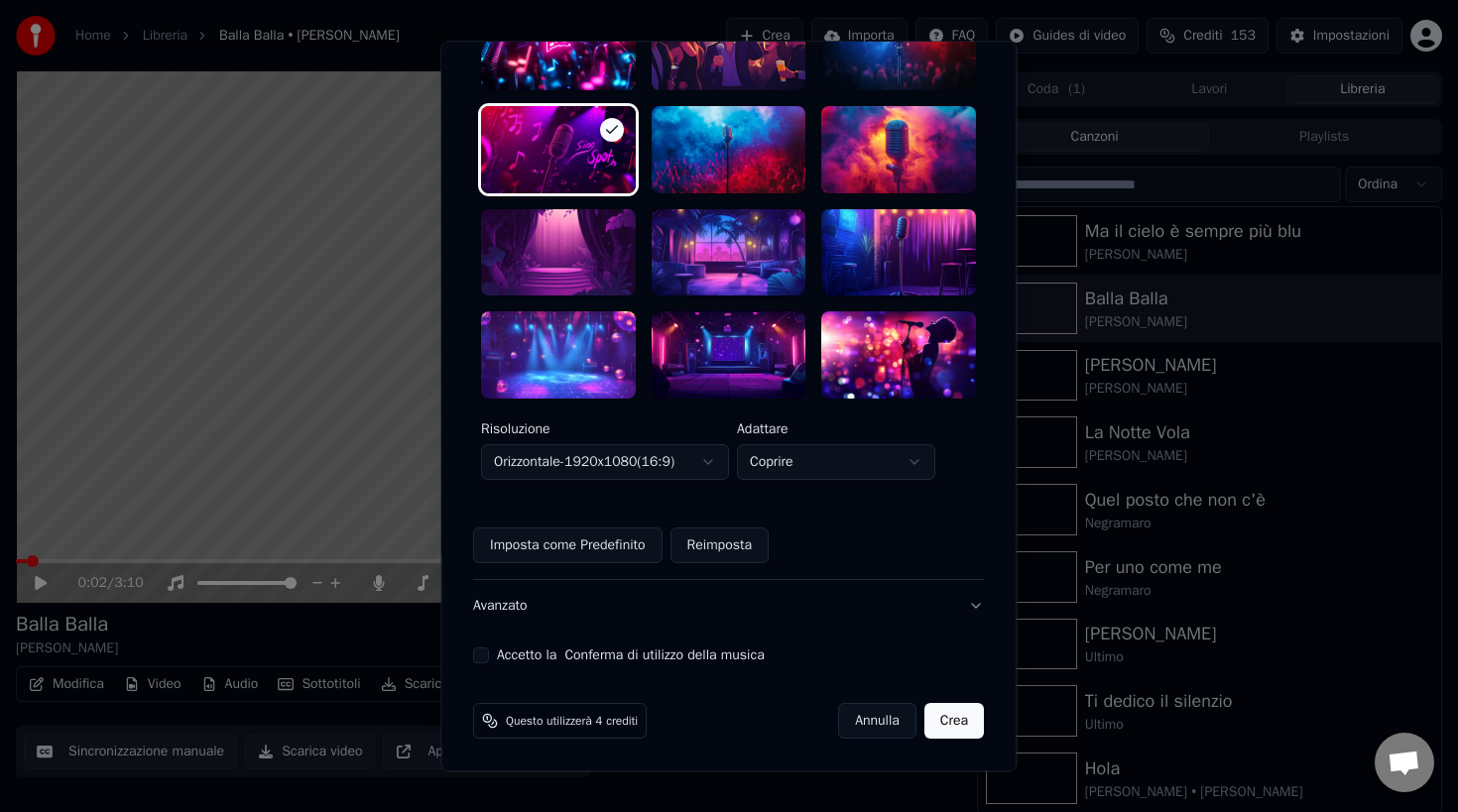 click on "Accetto la   Conferma di utilizzo della musica" at bounding box center [481, 655] 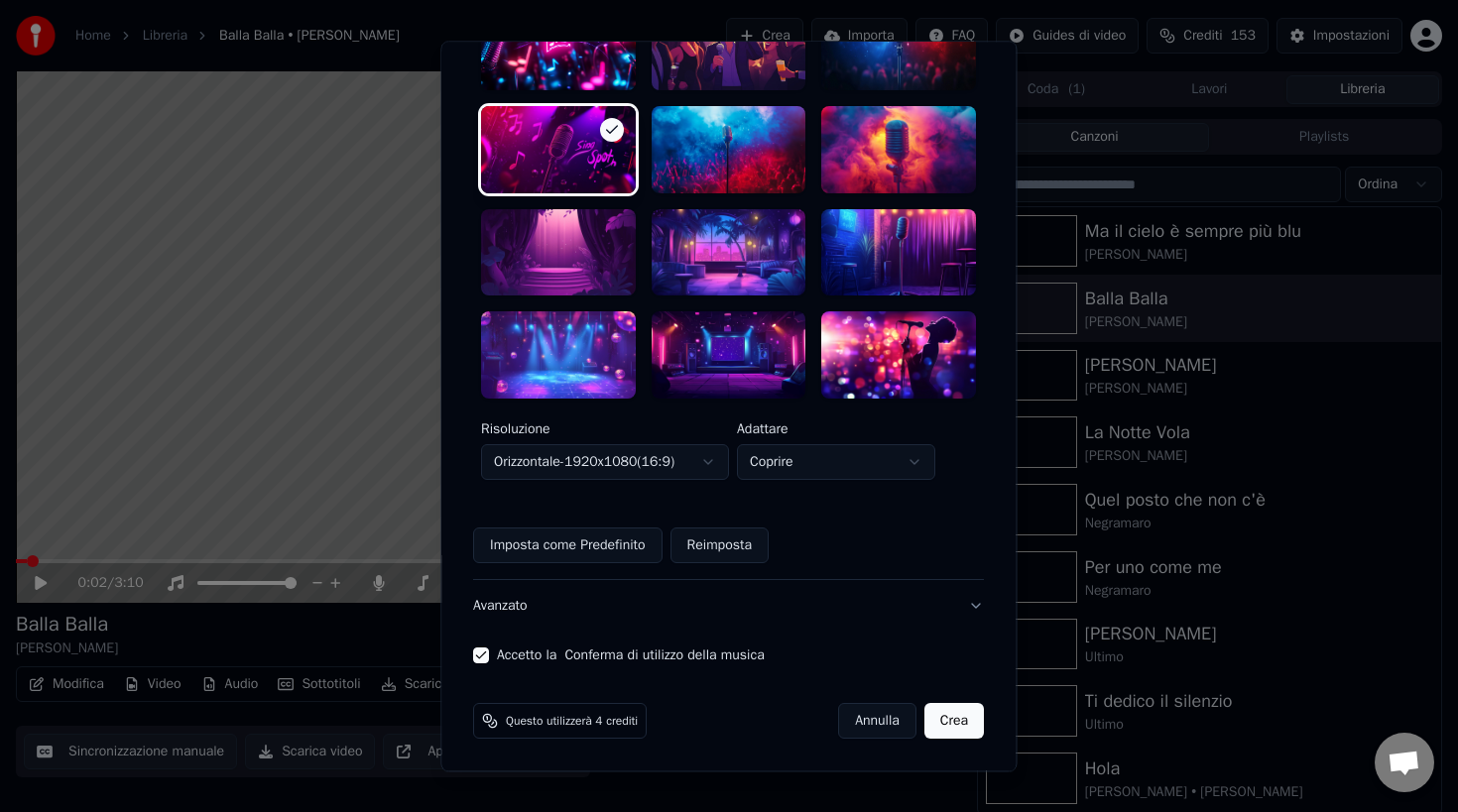 click on "Crea" at bounding box center (954, 721) 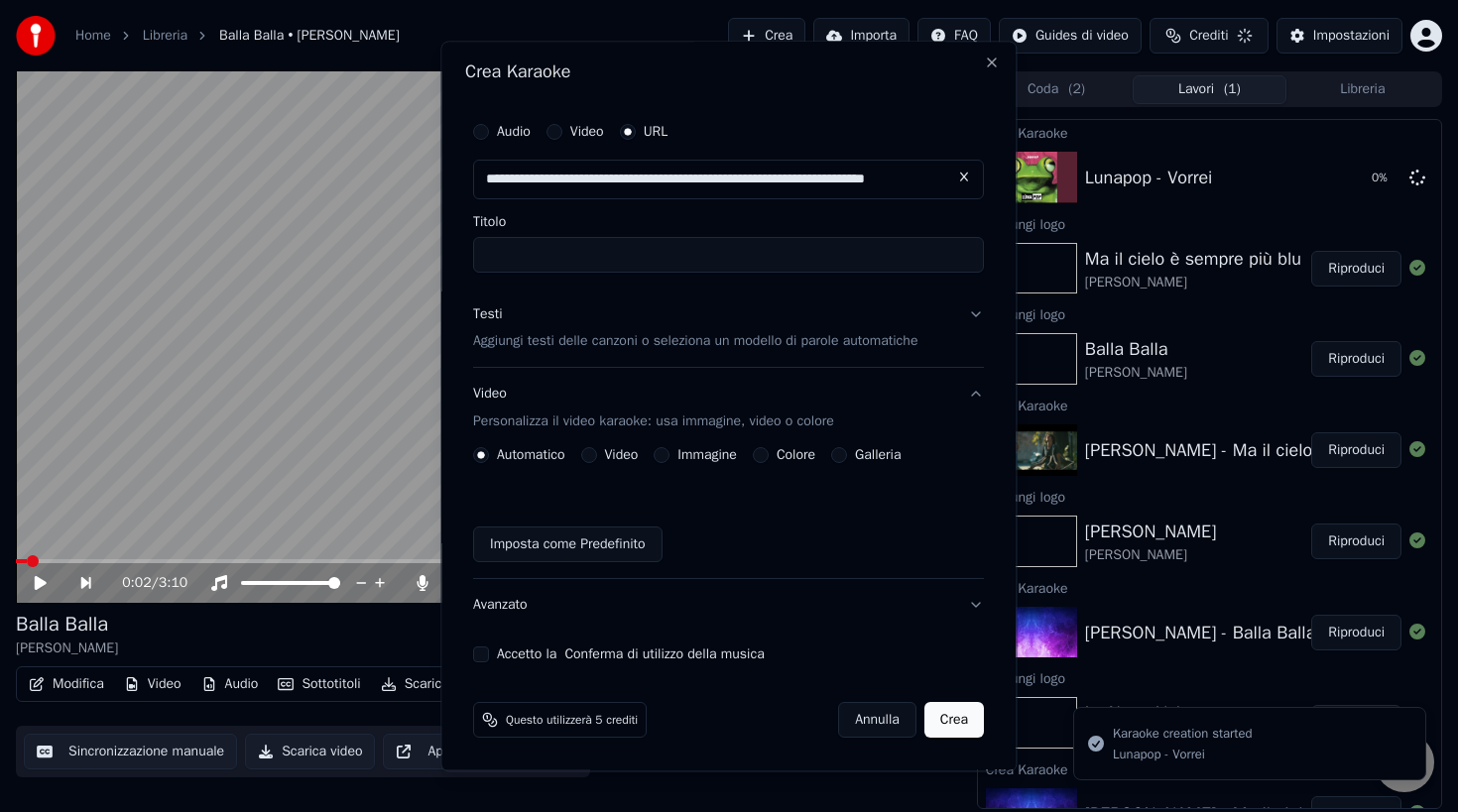 scroll, scrollTop: 3, scrollLeft: 0, axis: vertical 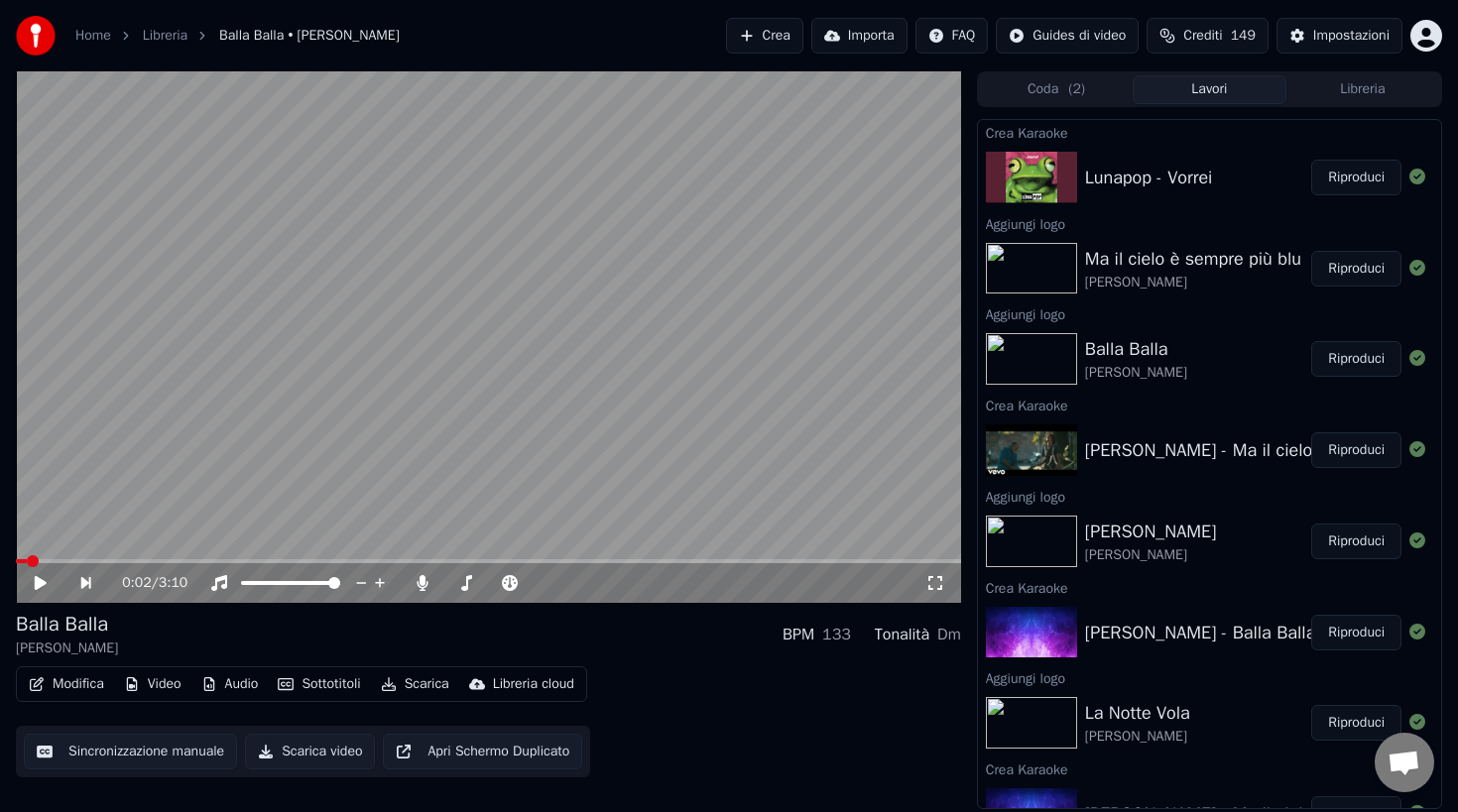 click on "Riproduci" at bounding box center [1356, 177] 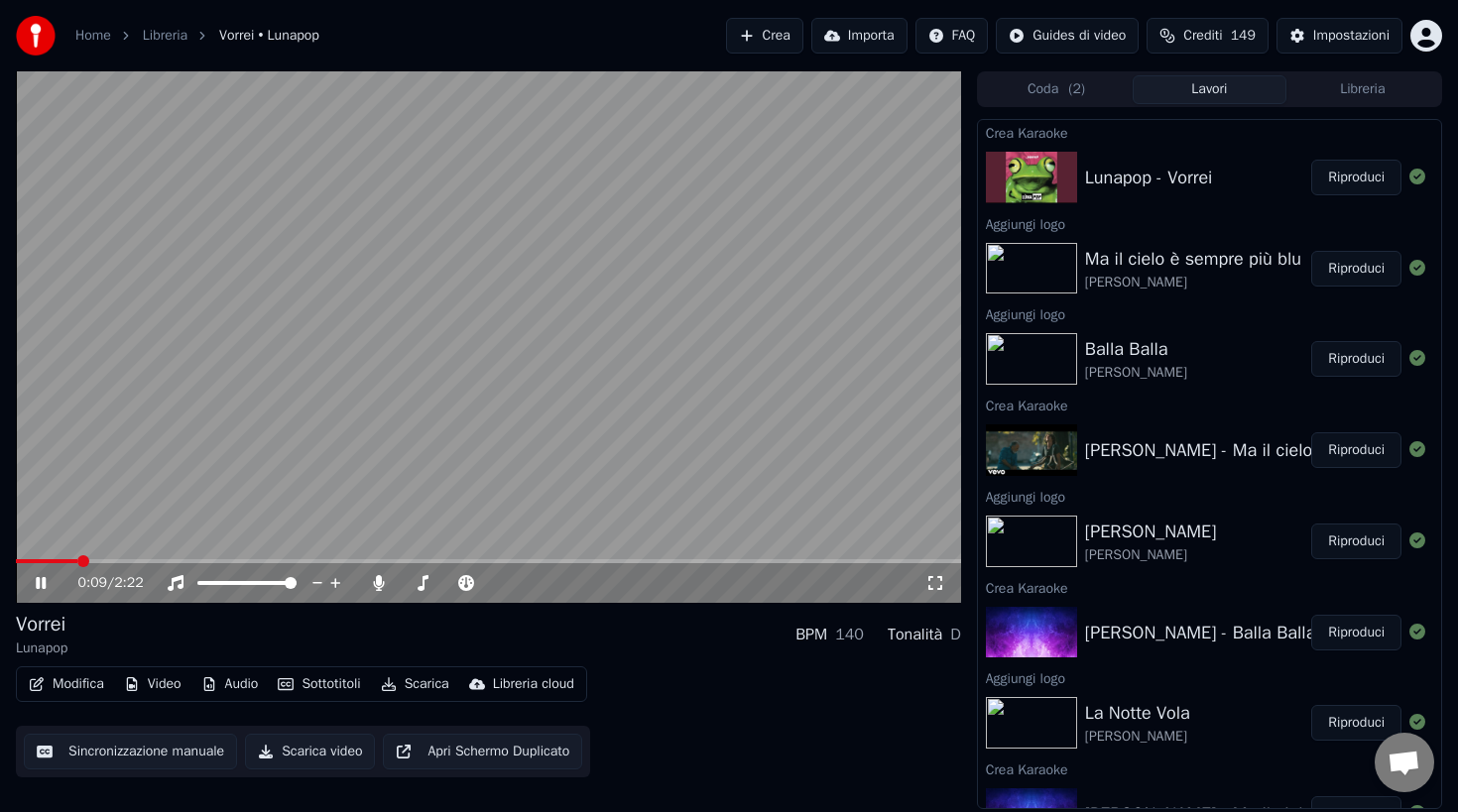click on "Crea" at bounding box center (765, 36) 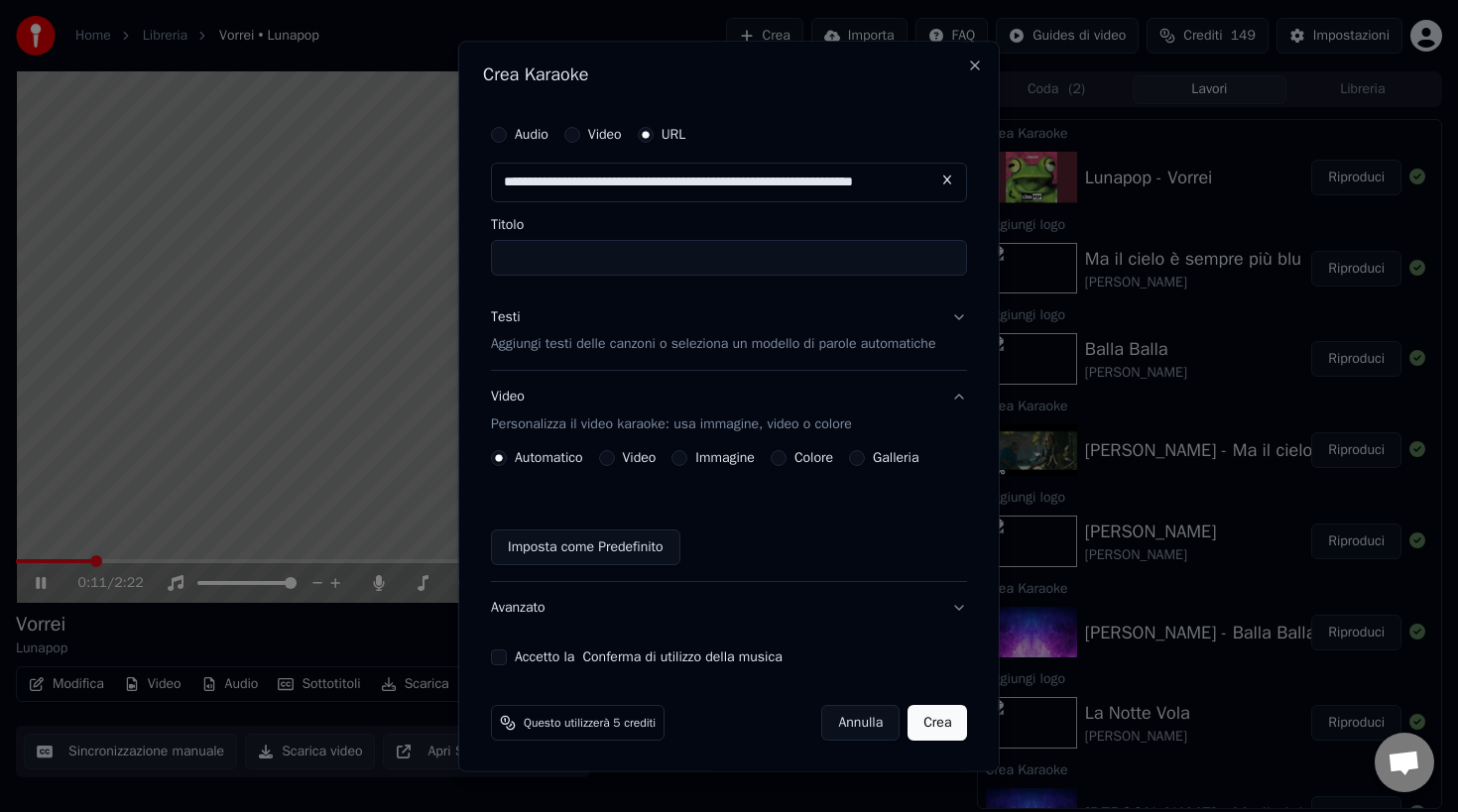 scroll, scrollTop: 0, scrollLeft: 40, axis: horizontal 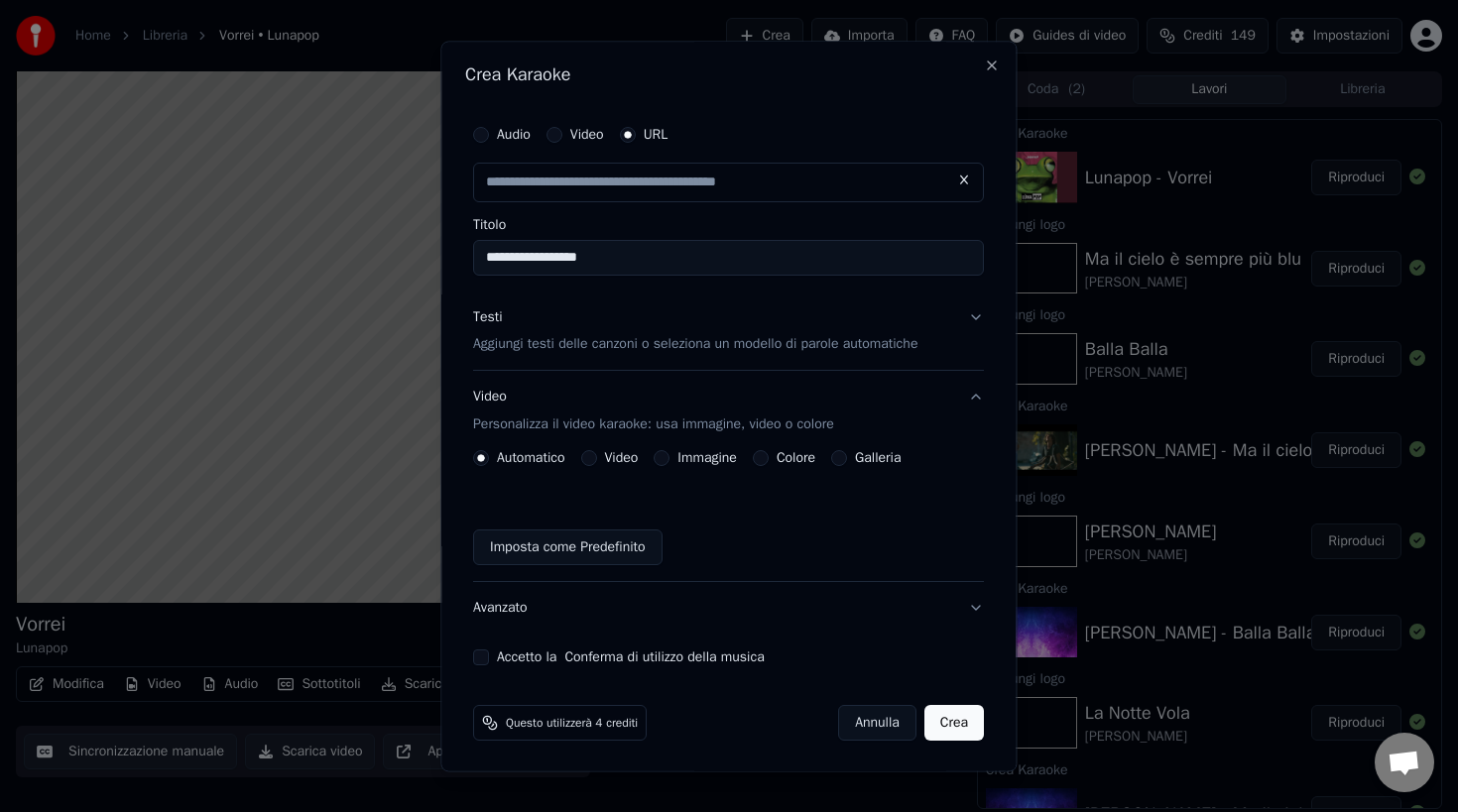 click on "Testi Aggiungi testi delle canzoni o seleziona un modello di parole automatiche" at bounding box center (695, 331) 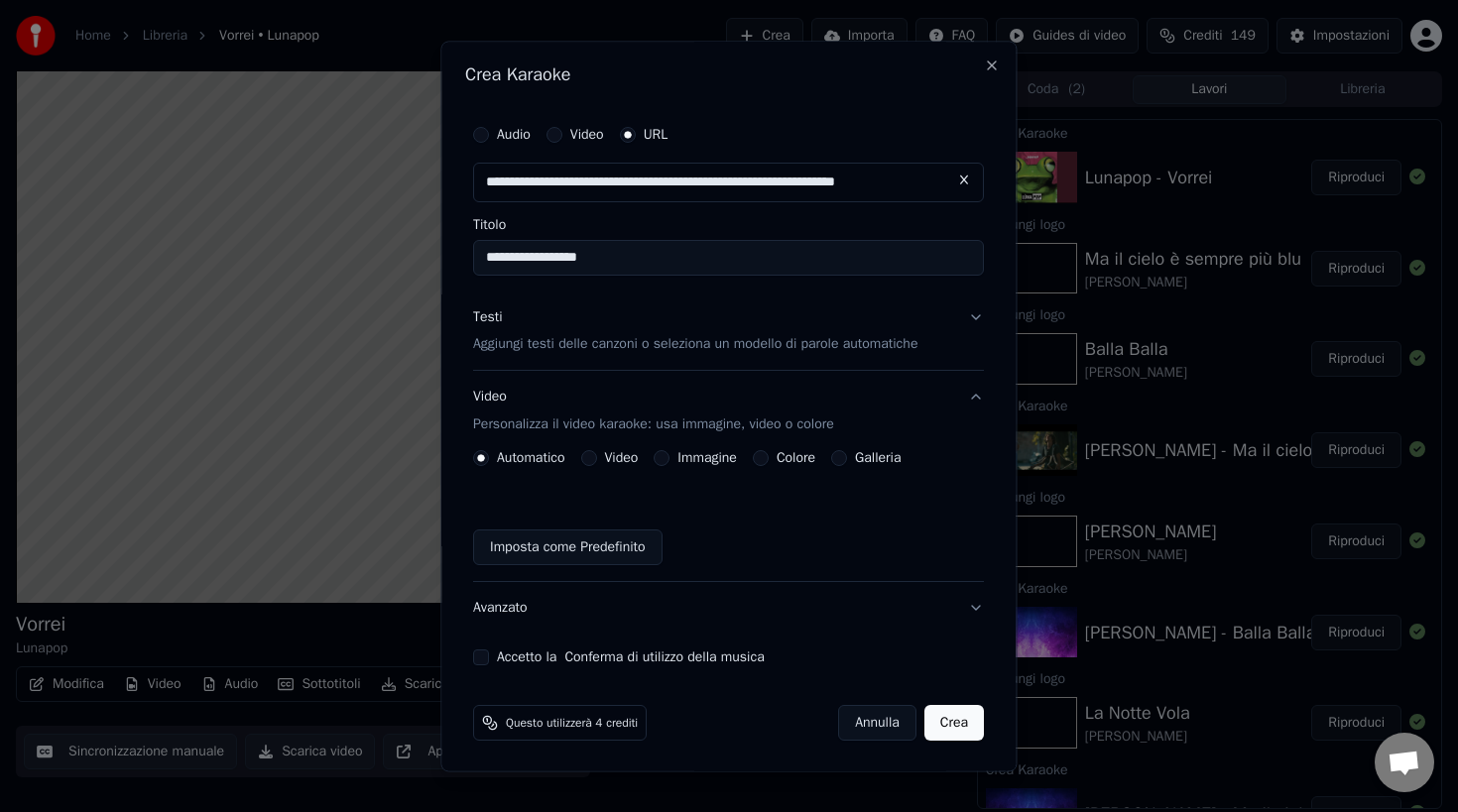 scroll, scrollTop: 0, scrollLeft: 0, axis: both 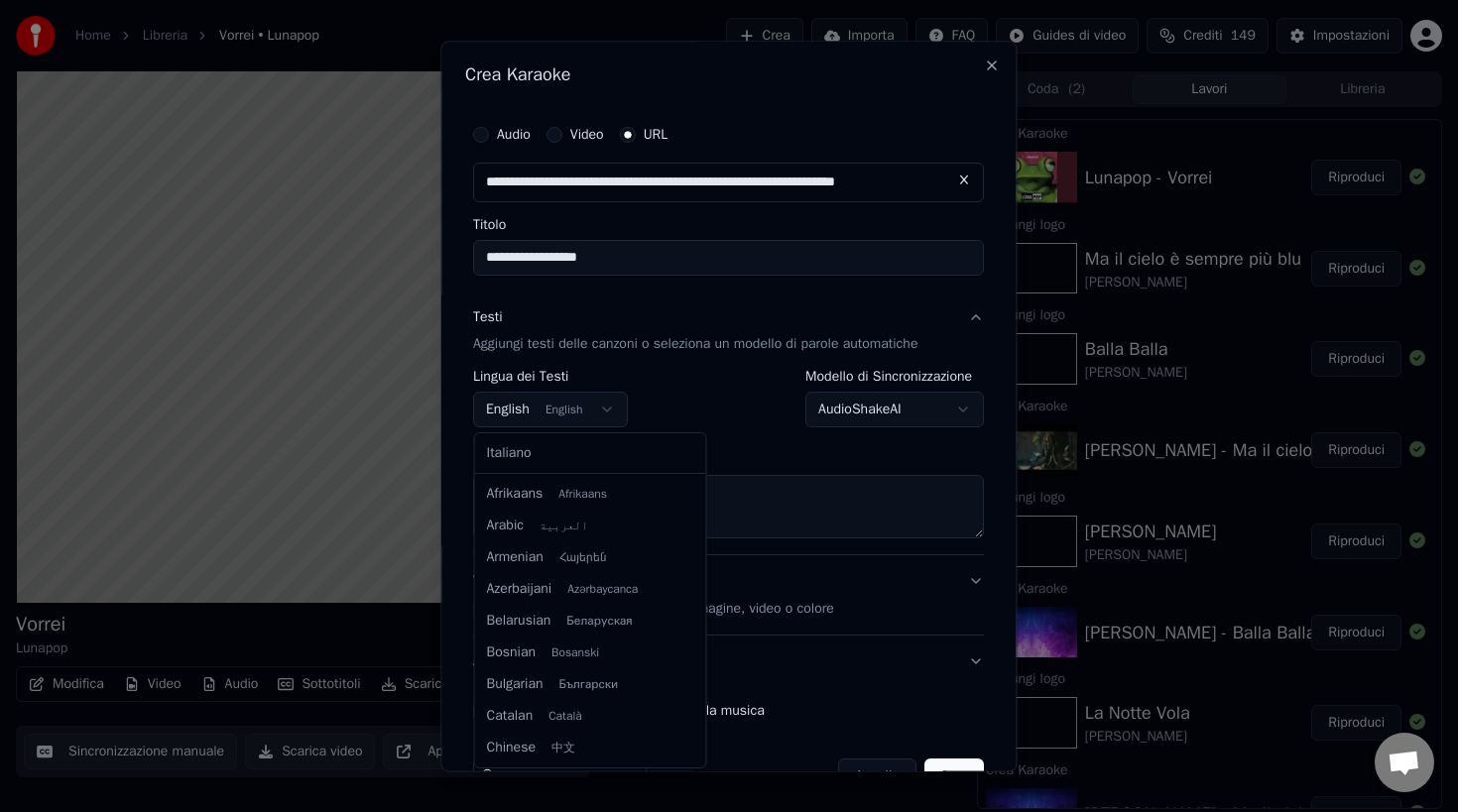 click on "**********" at bounding box center [729, 406] 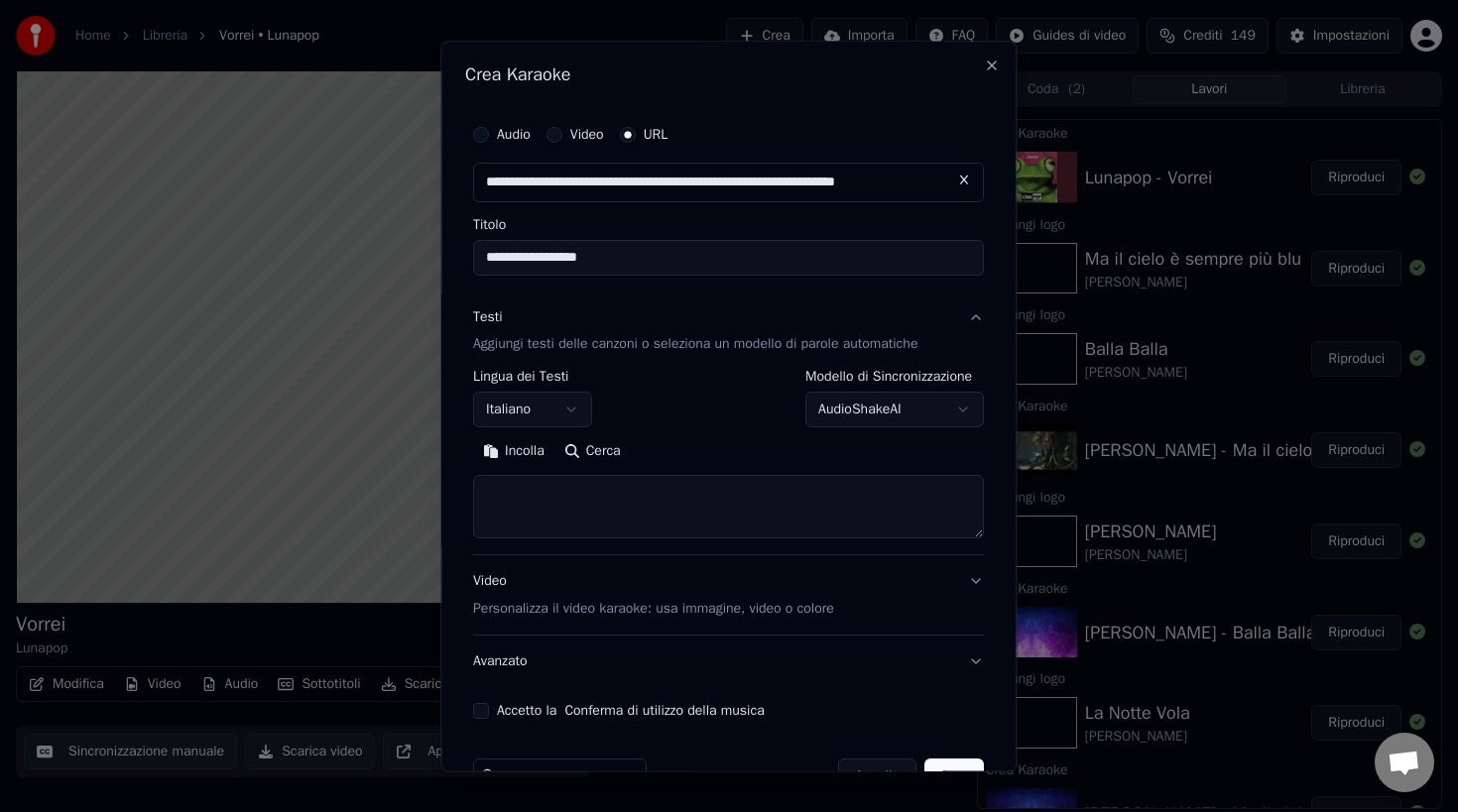 click at bounding box center [728, 508] 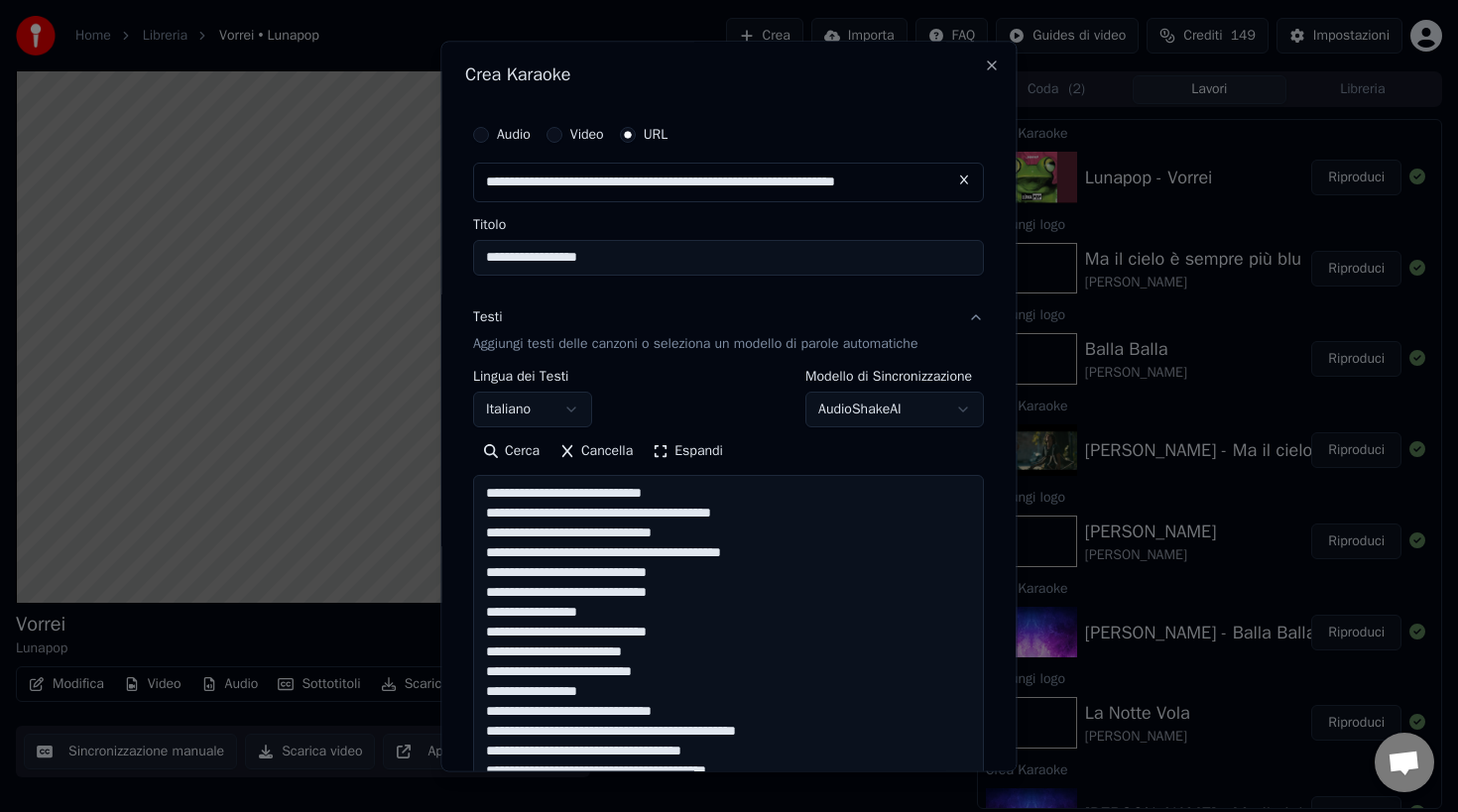 scroll, scrollTop: 658, scrollLeft: 0, axis: vertical 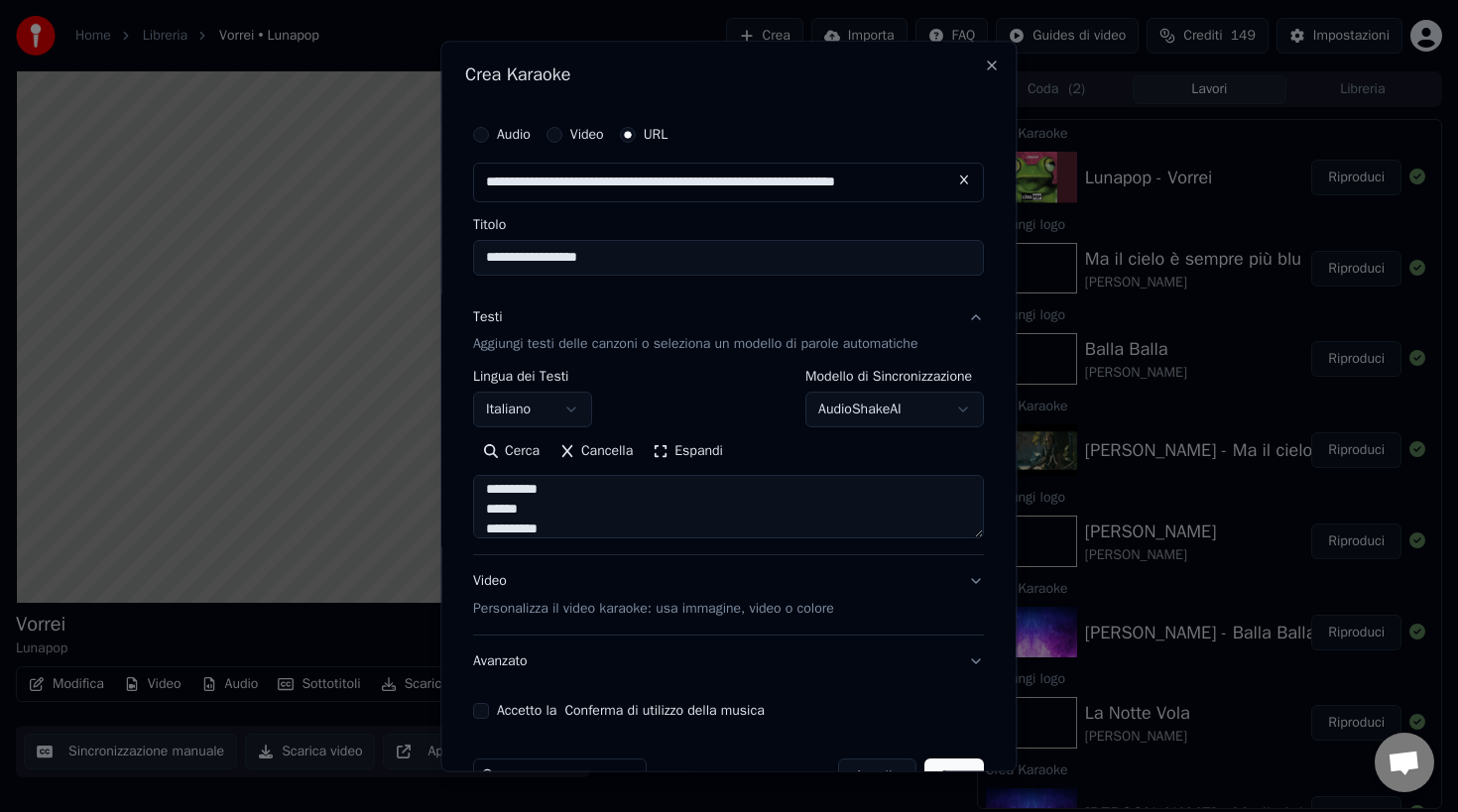 click on "Video Personalizza il video karaoke: usa immagine, video o colore" at bounding box center [728, 596] 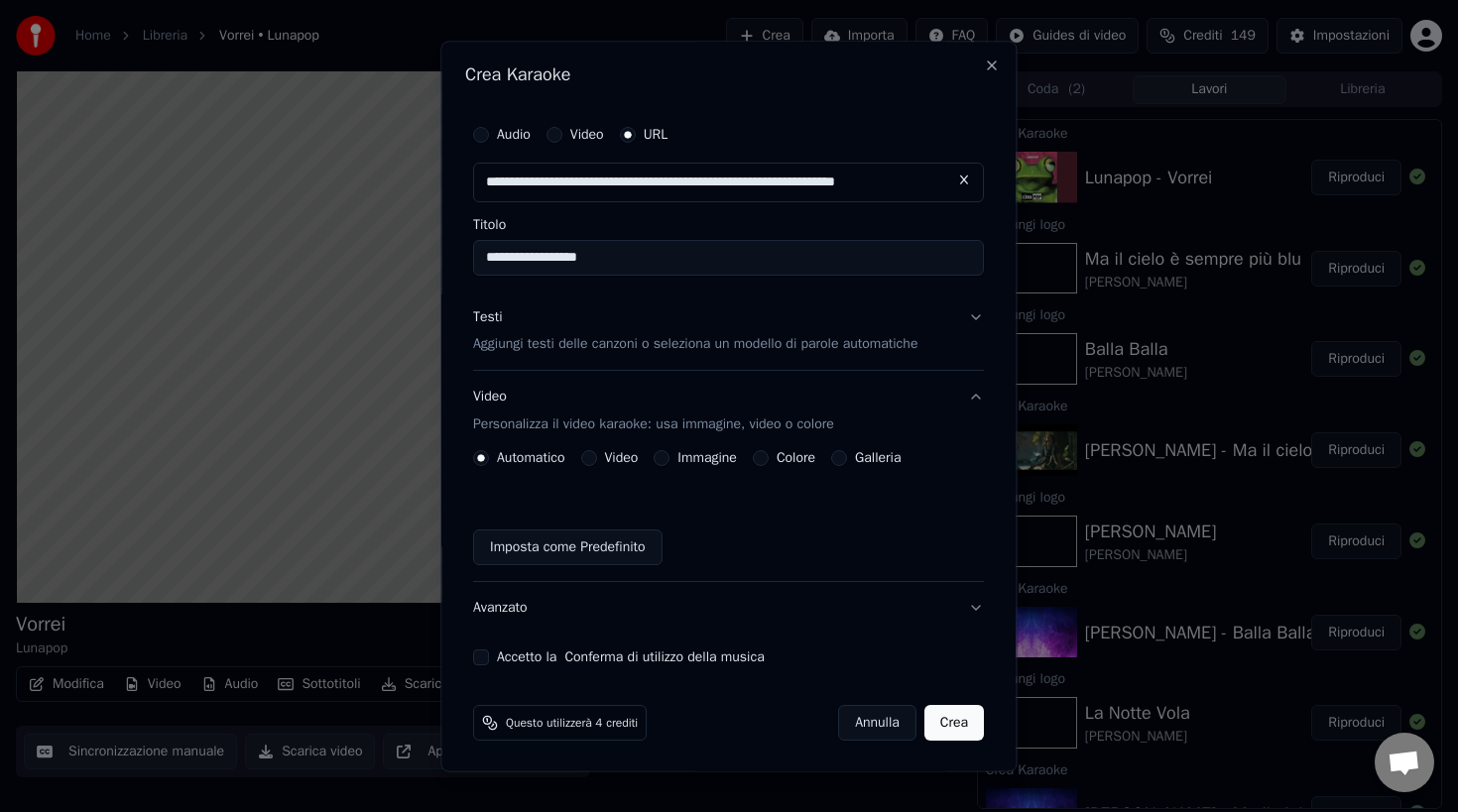 click on "Galleria" at bounding box center (867, 459) 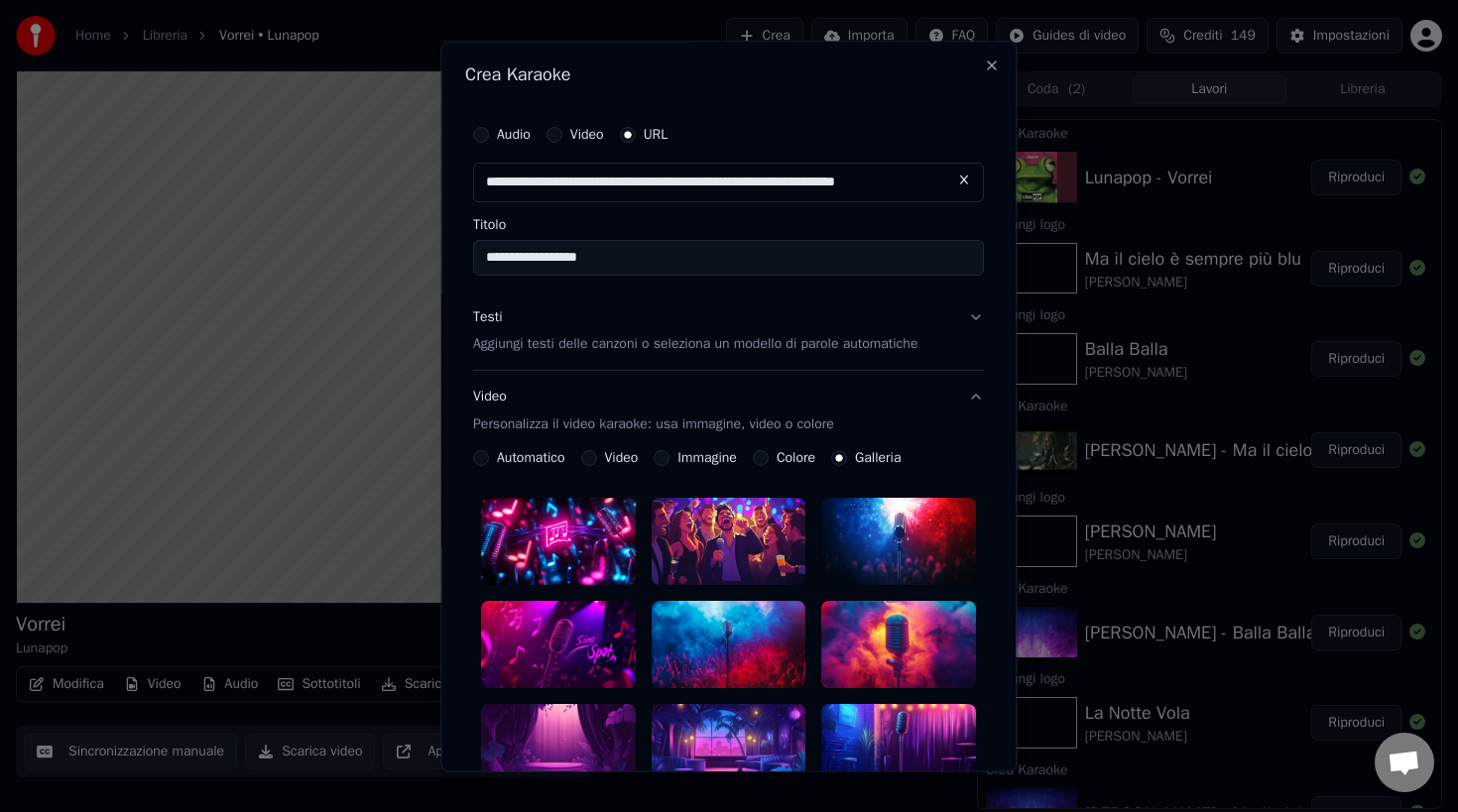 click at bounding box center [729, 542] 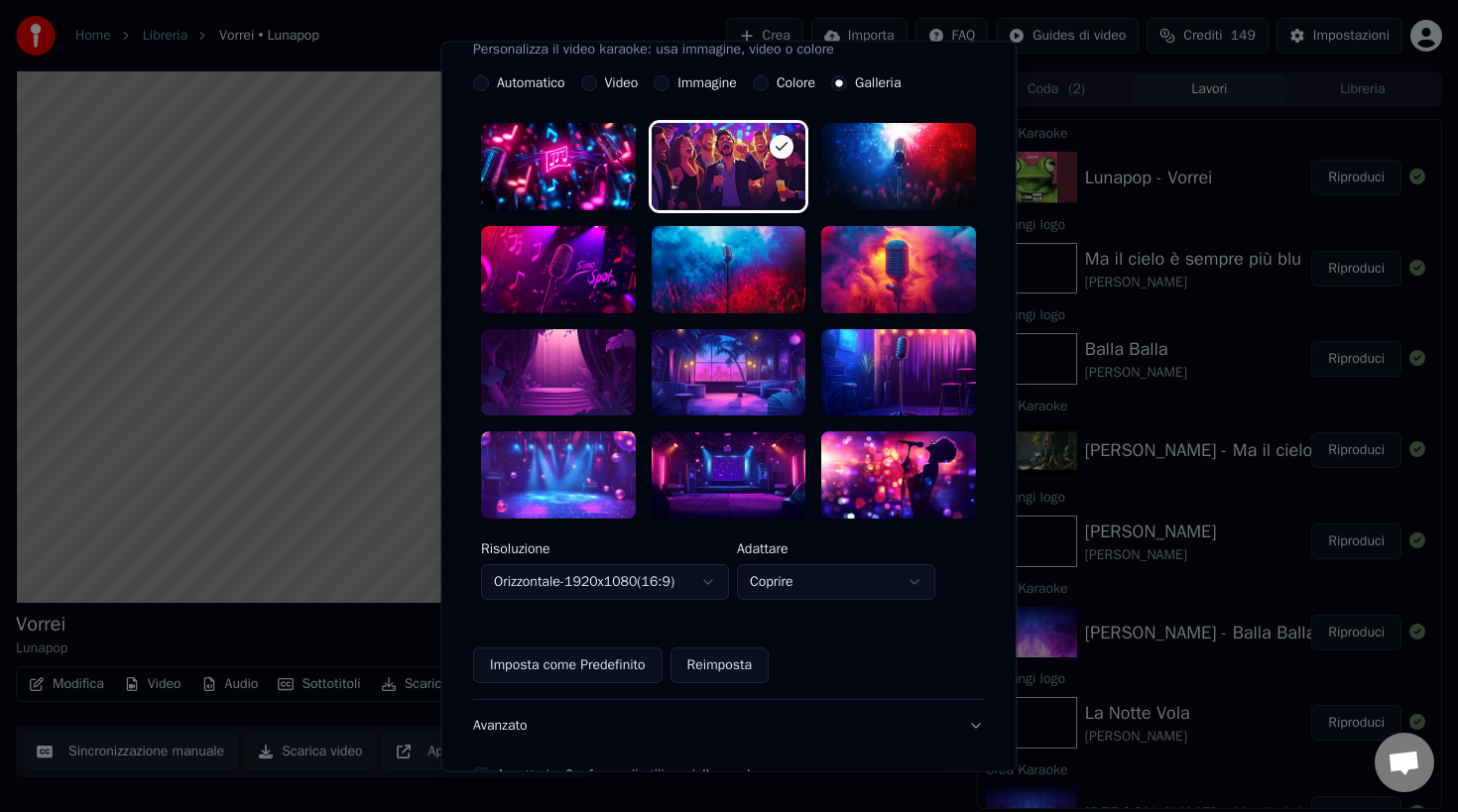 scroll, scrollTop: 420, scrollLeft: 0, axis: vertical 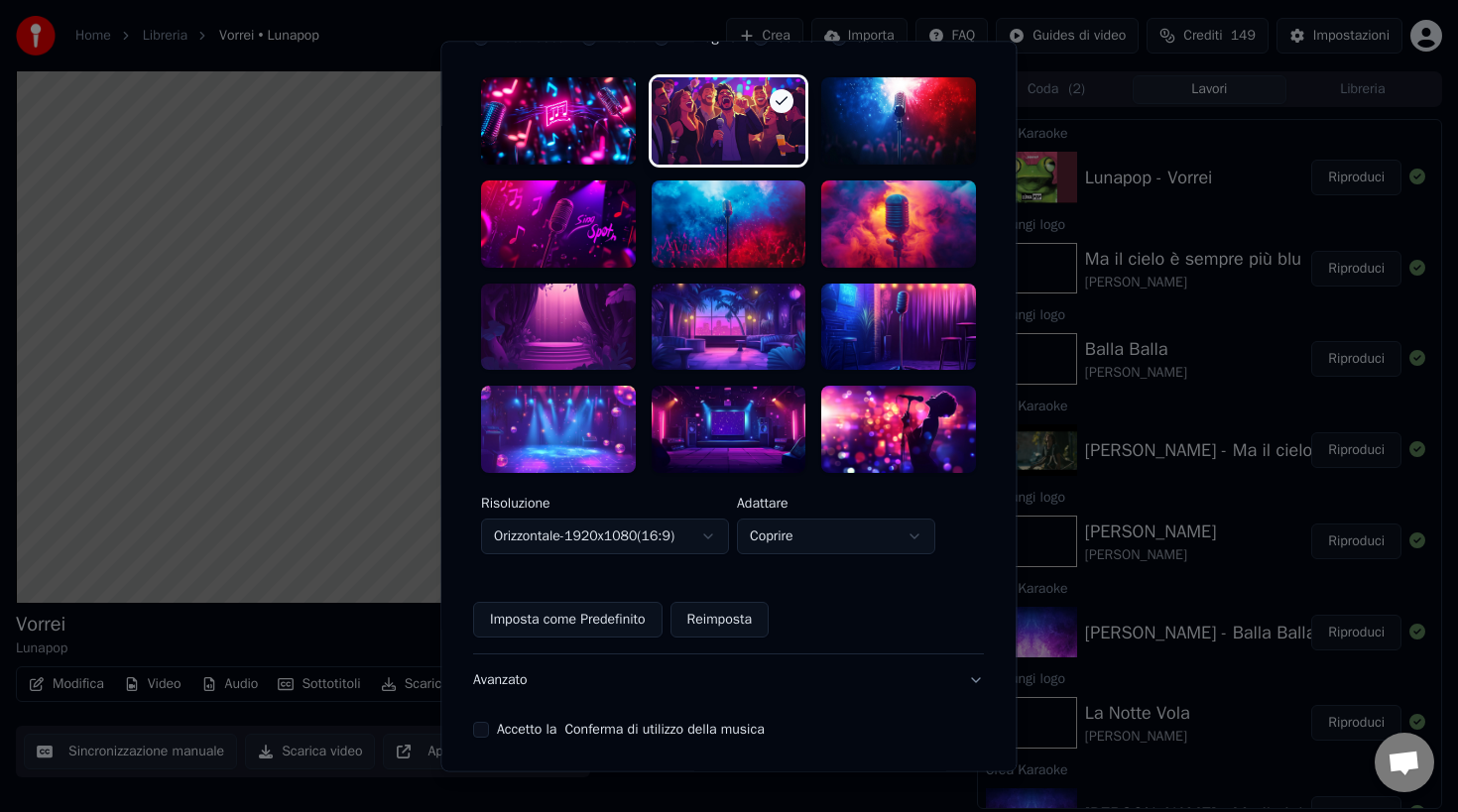 click on "Accetto la   Conferma di utilizzo della musica" at bounding box center [481, 730] 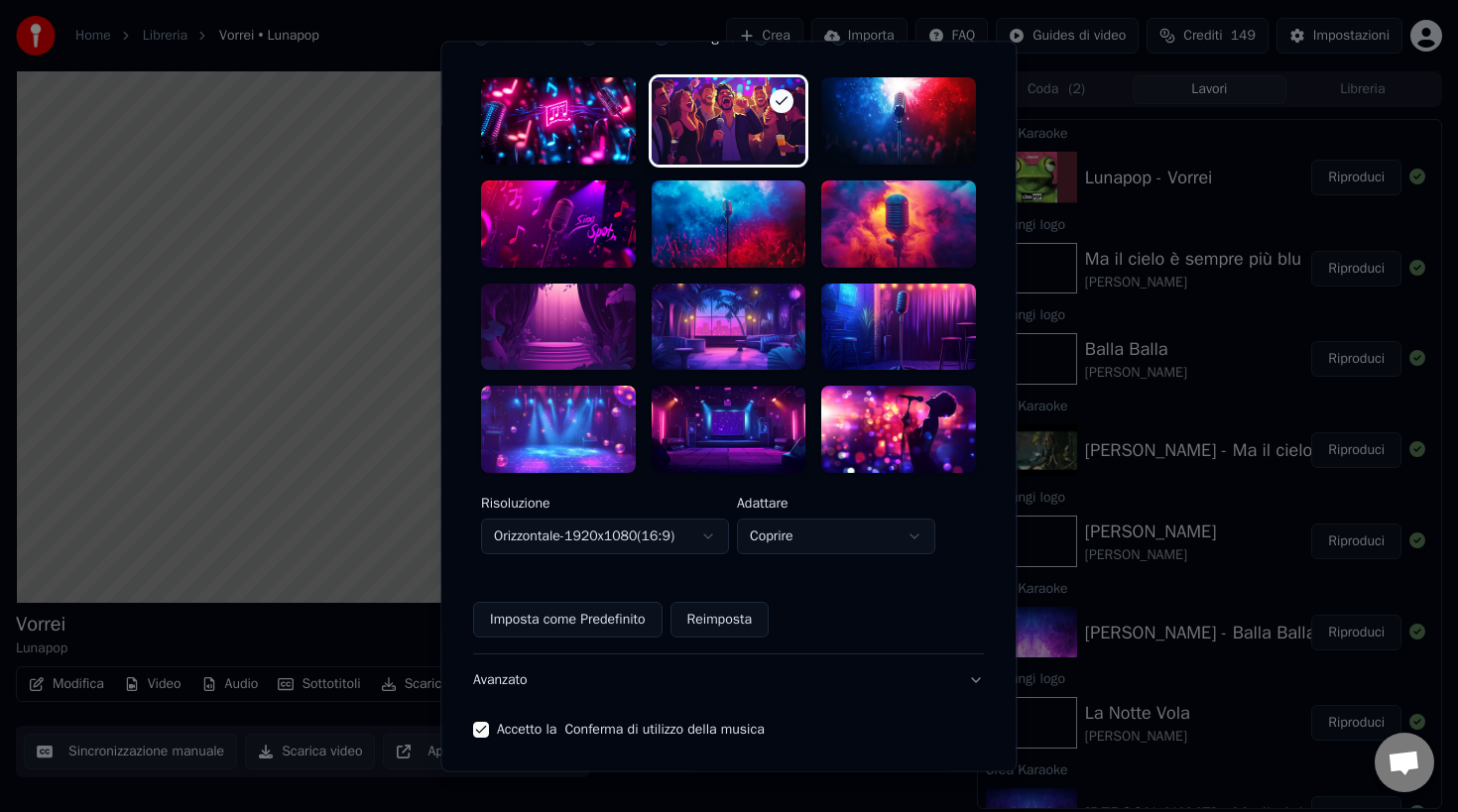 scroll, scrollTop: 495, scrollLeft: 0, axis: vertical 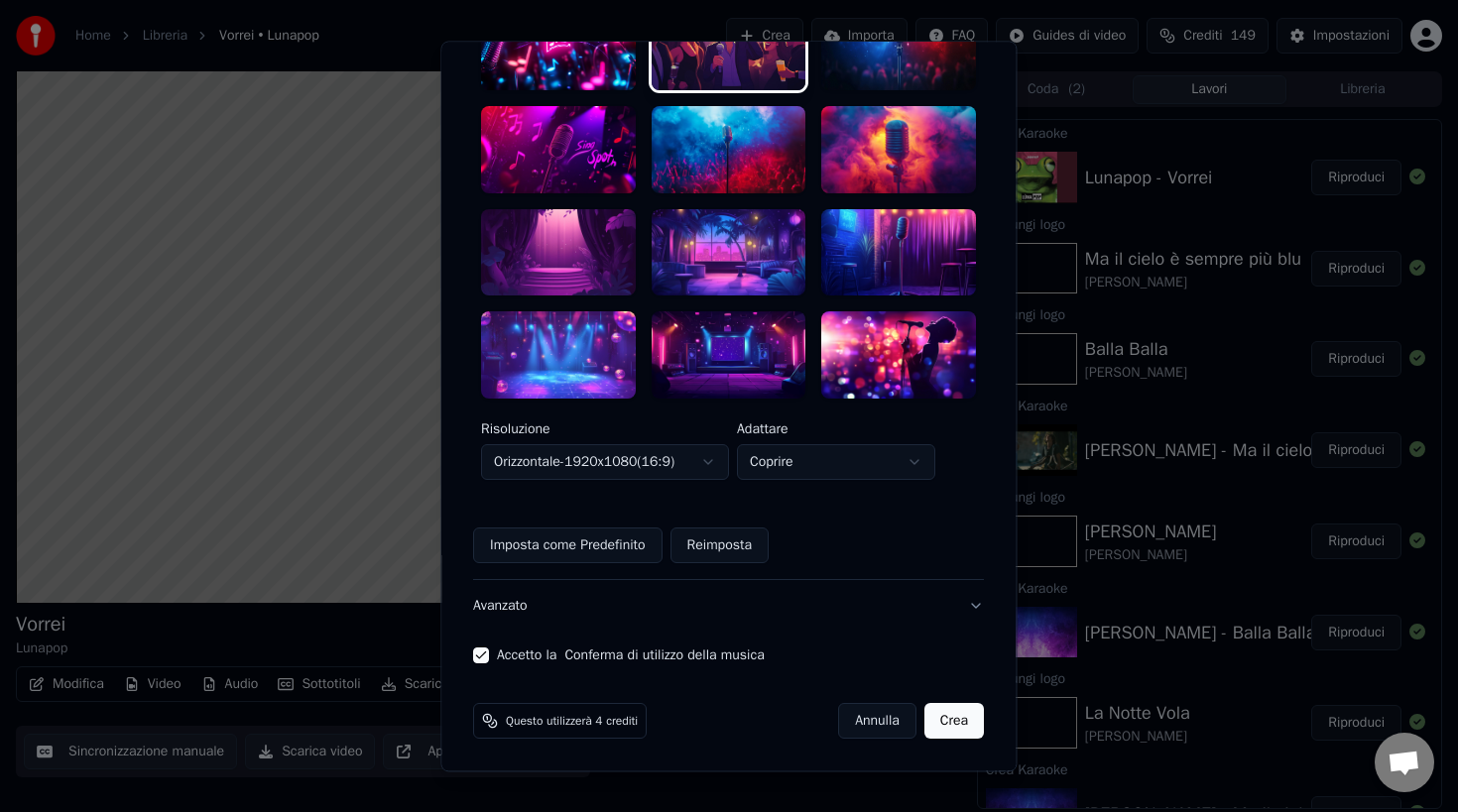 click on "Crea" at bounding box center (954, 721) 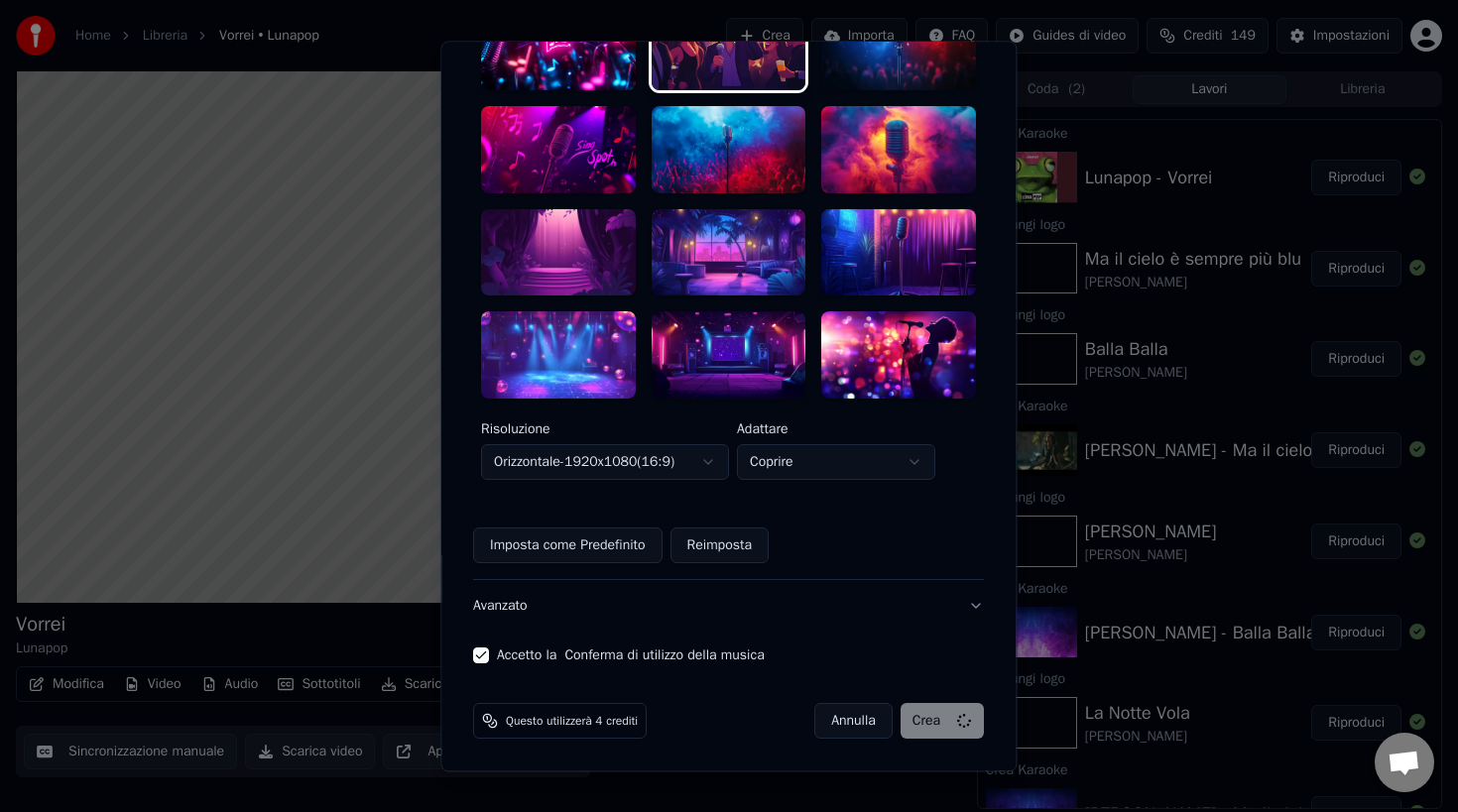 scroll, scrollTop: 3, scrollLeft: 0, axis: vertical 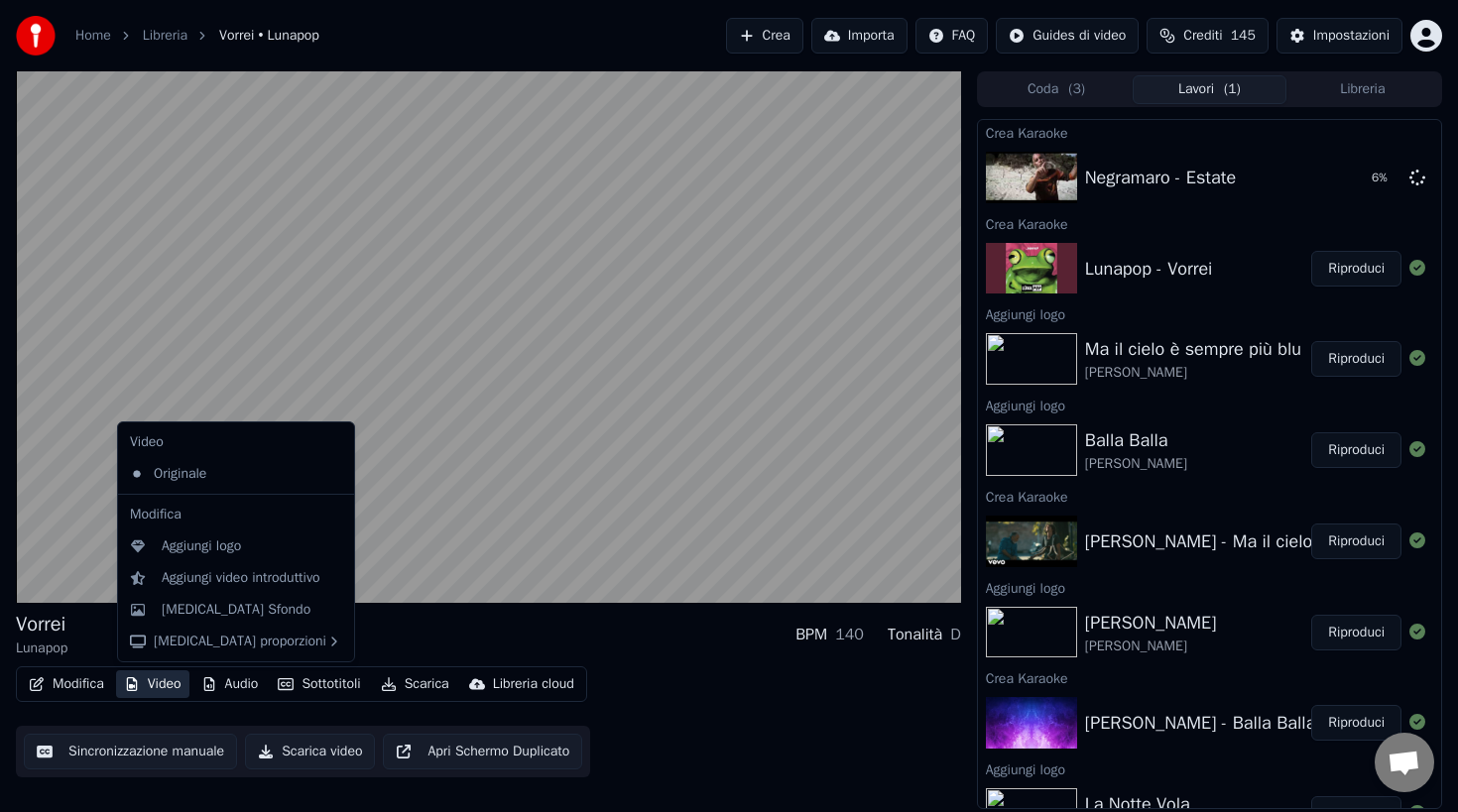 click on "Video" at bounding box center (153, 684) 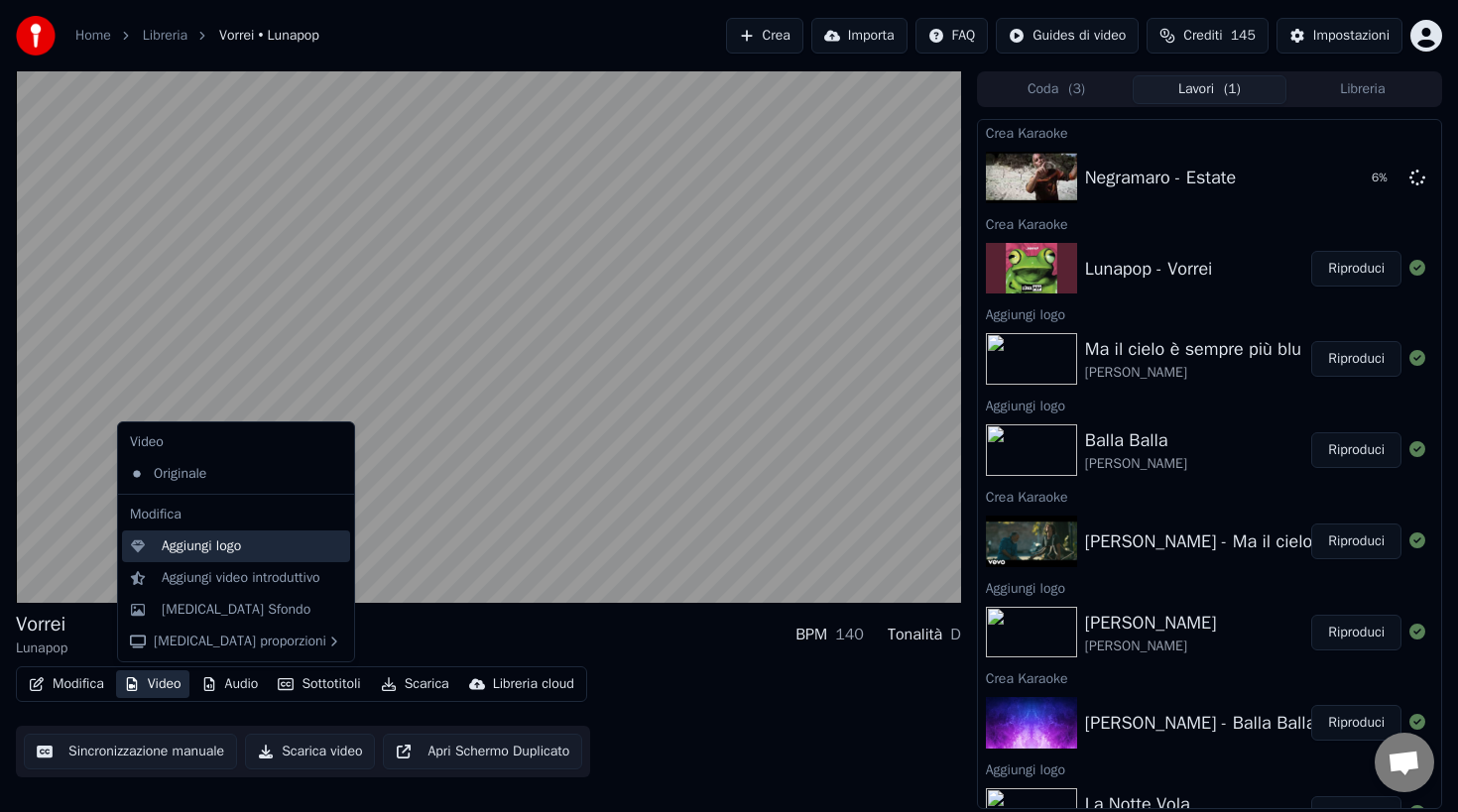 click on "Aggiungi logo" at bounding box center (201, 546) 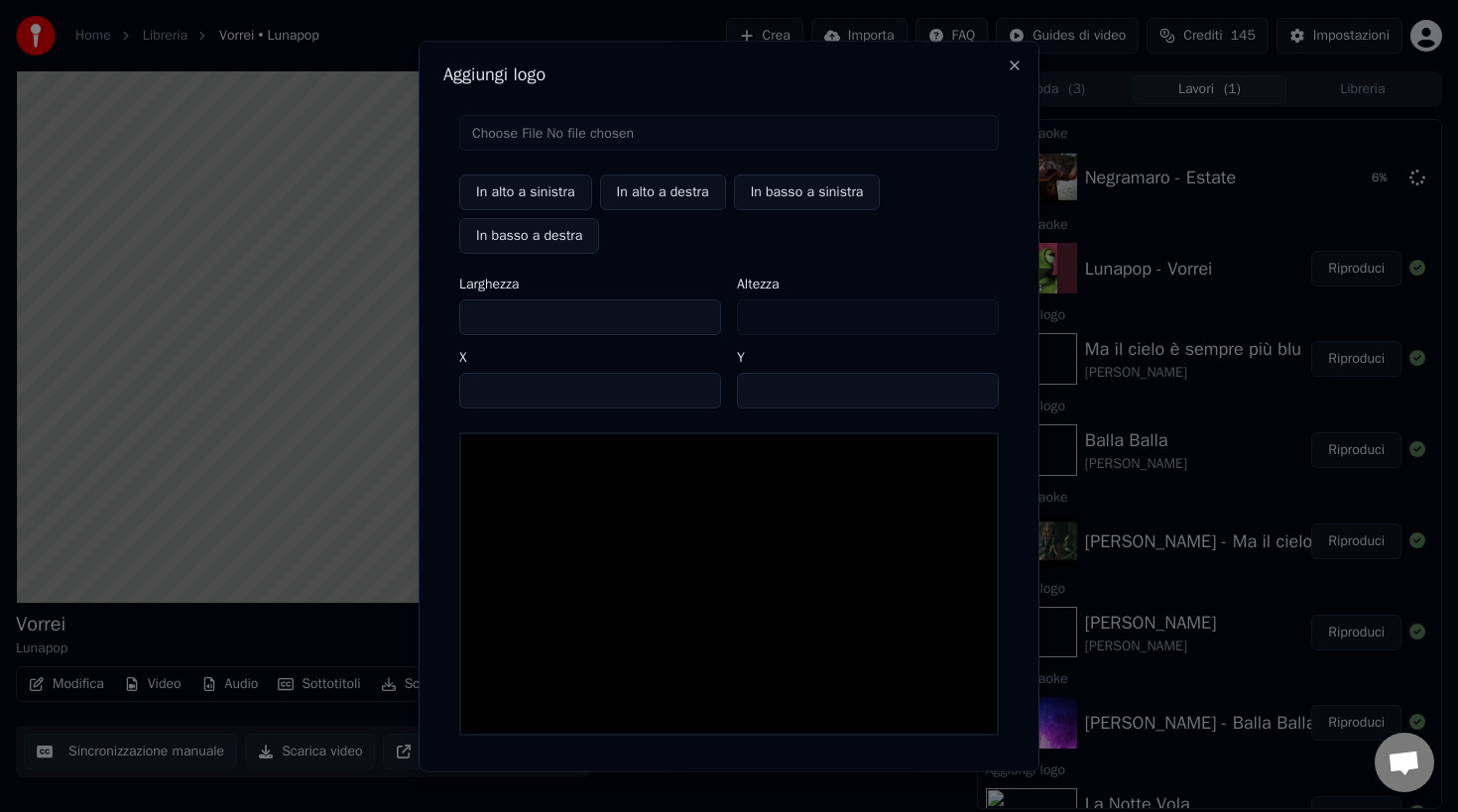 click at bounding box center [729, 133] 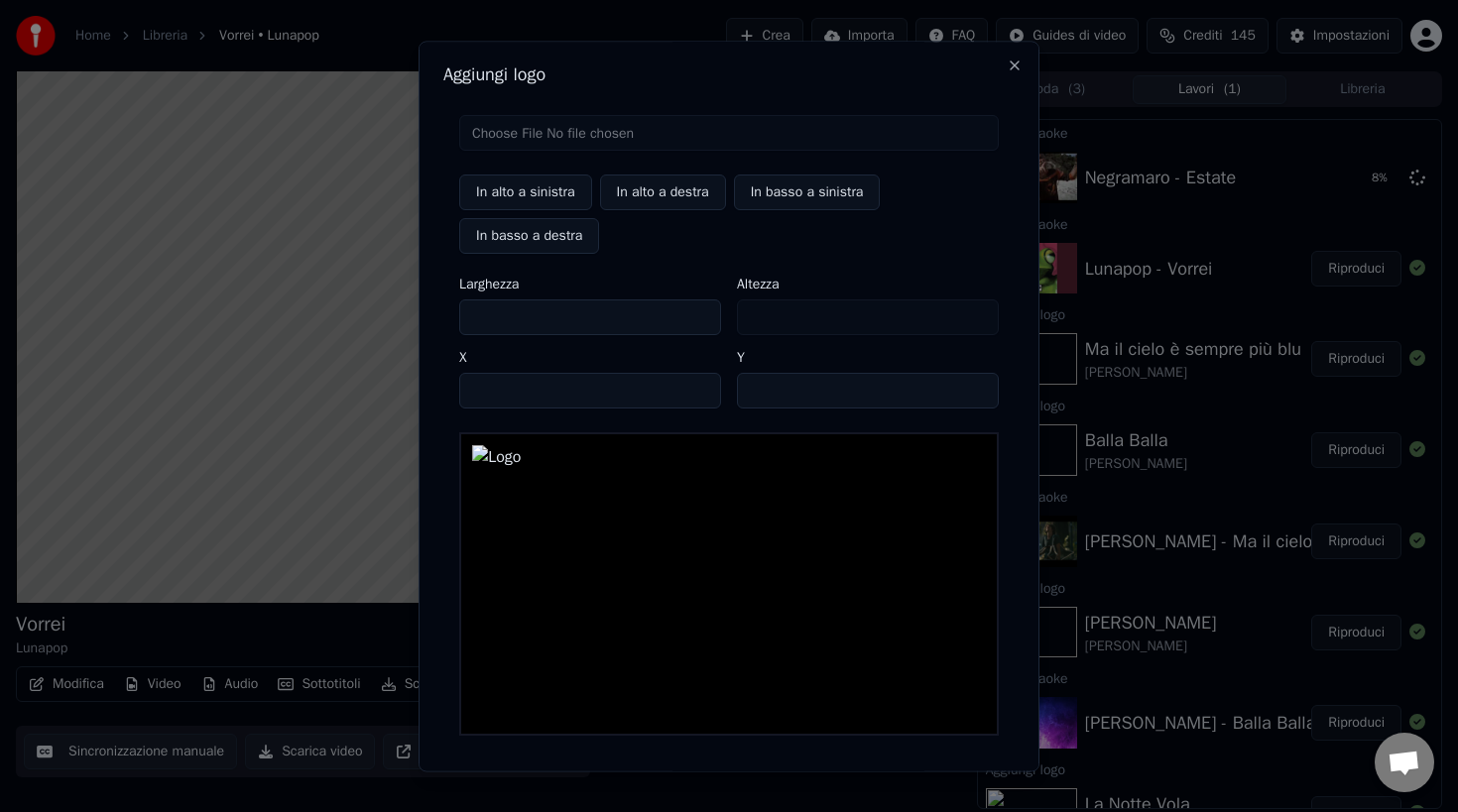 click on "***" at bounding box center [590, 317] 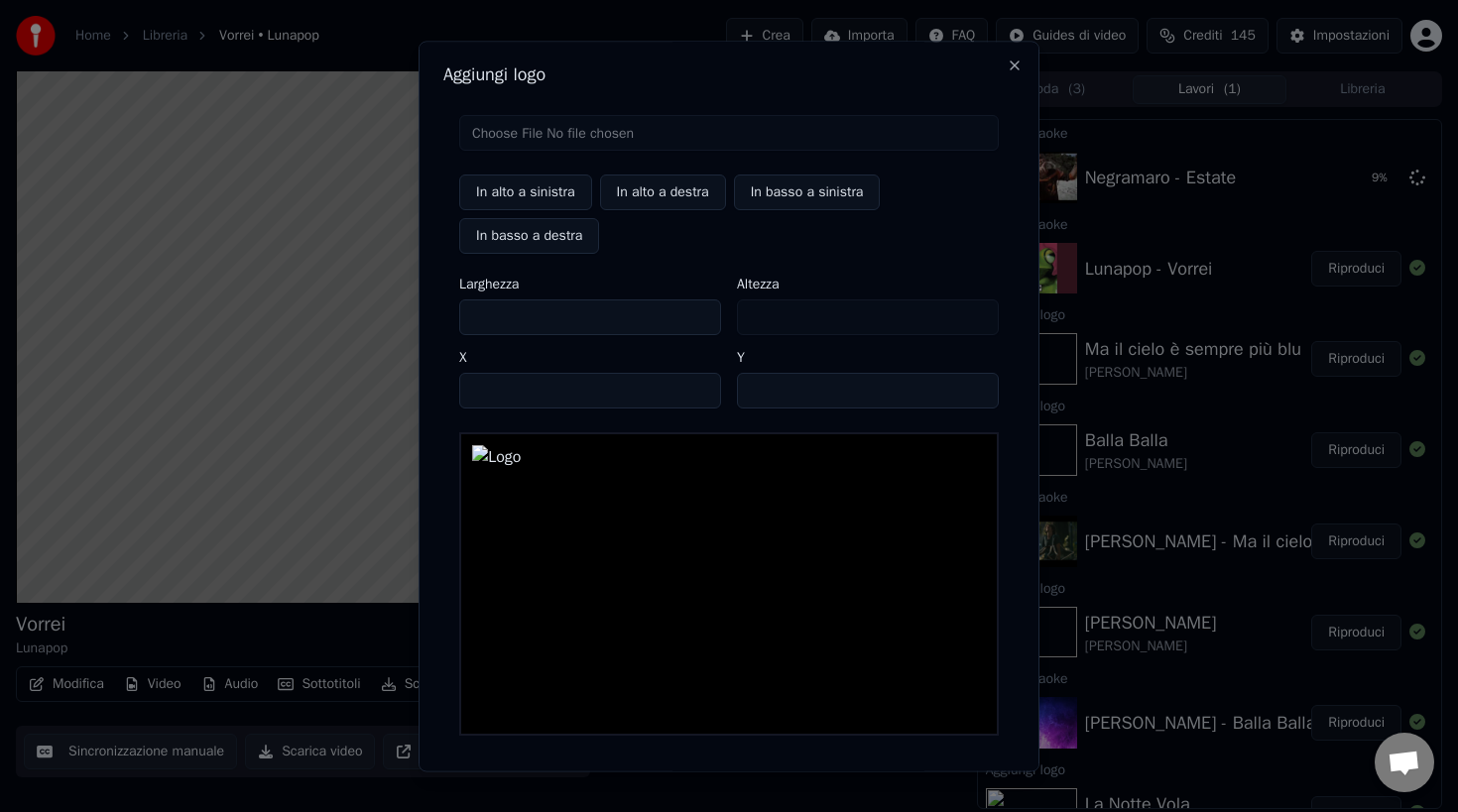click on "***" at bounding box center (590, 317) 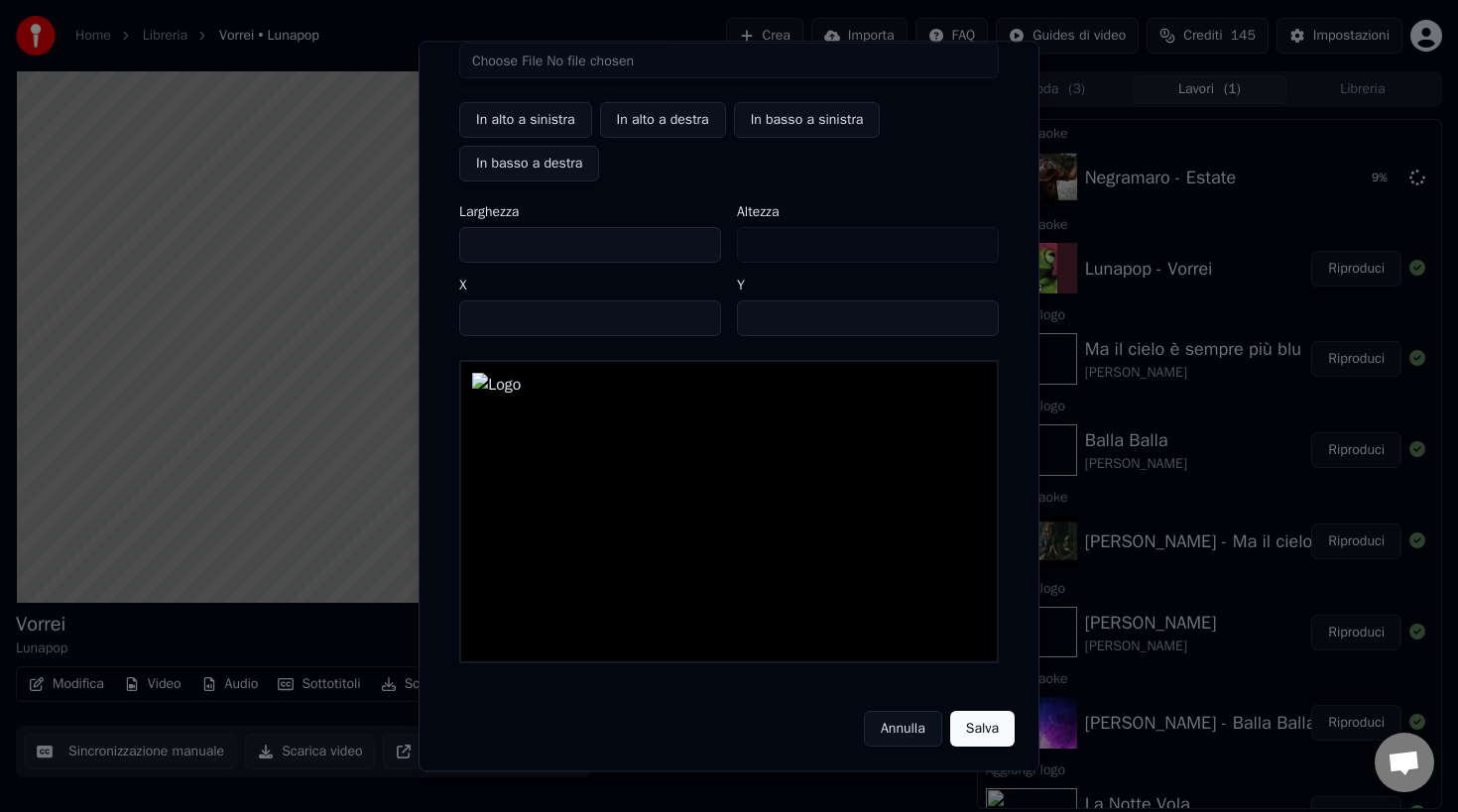 click on "Salva" at bounding box center (982, 729) 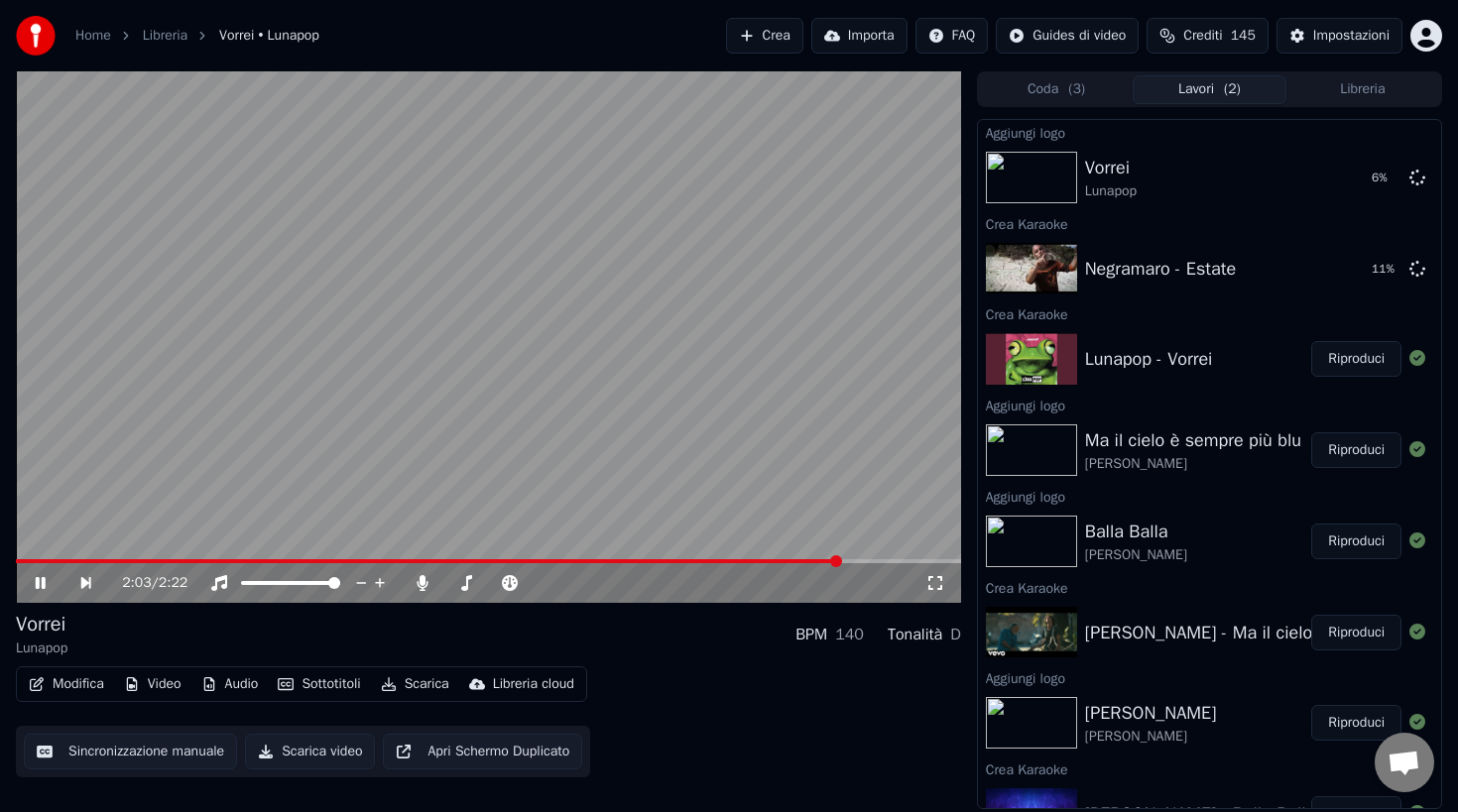 click at bounding box center (488, 337) 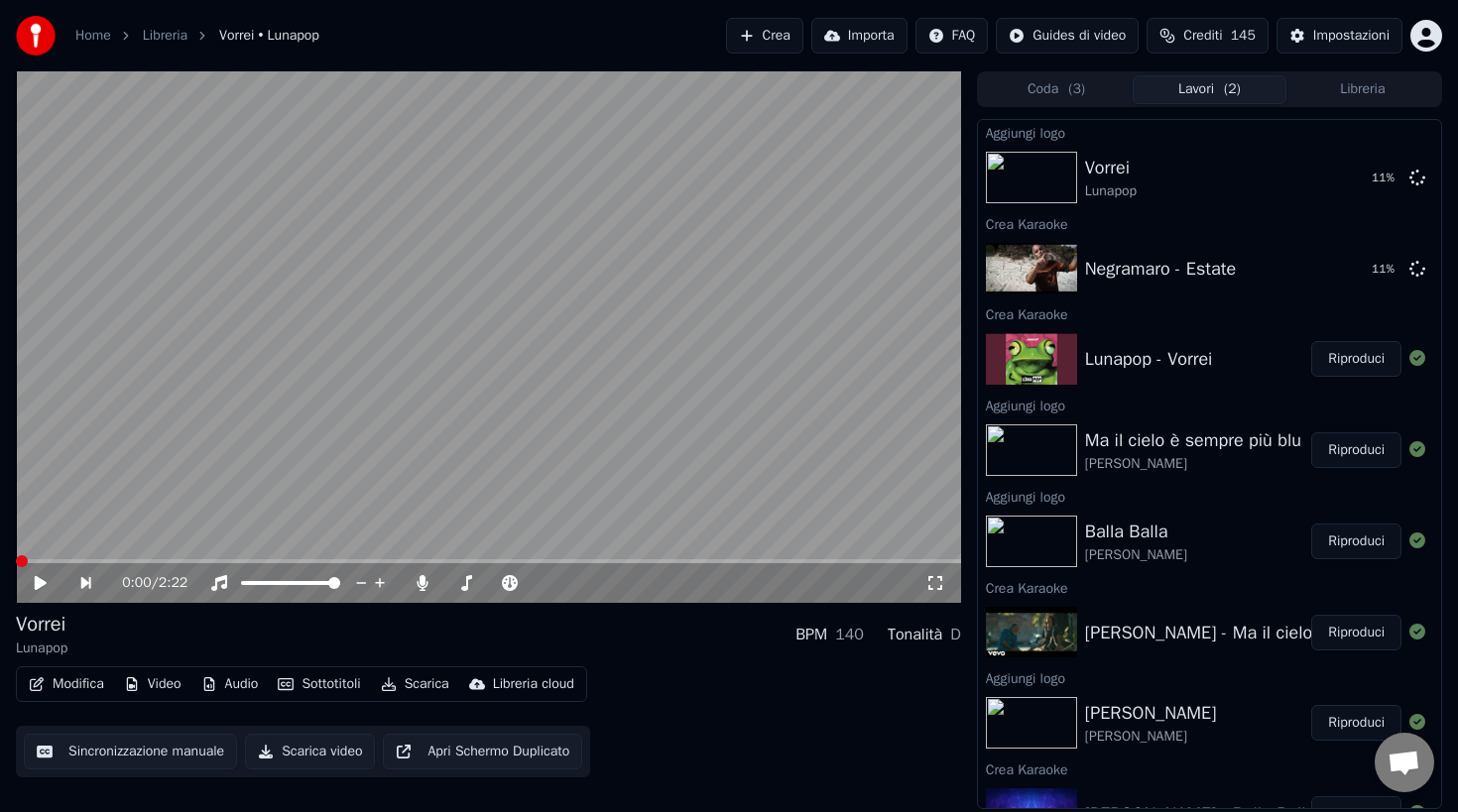 click at bounding box center [22, 561] 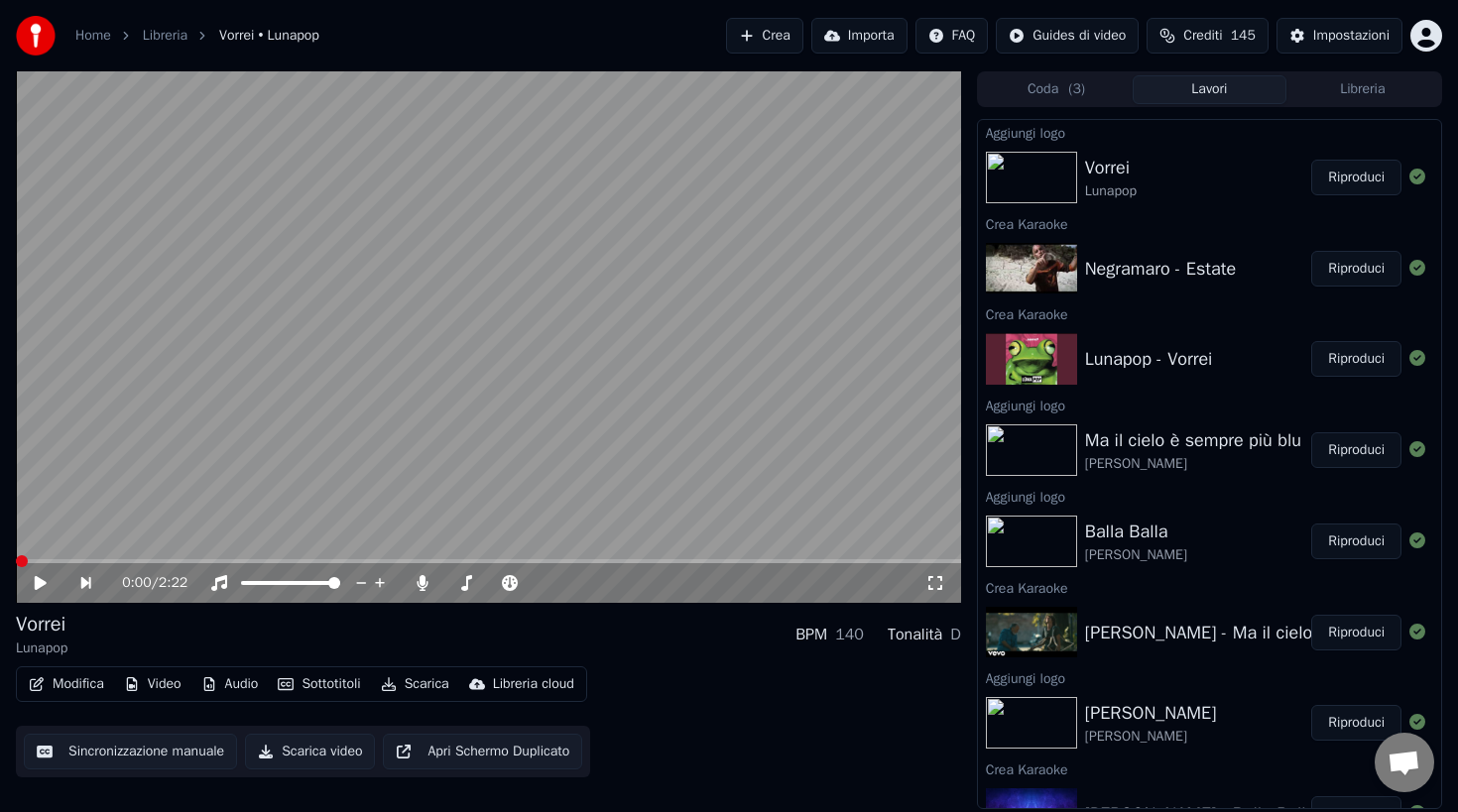 click on "Riproduci" at bounding box center (1356, 269) 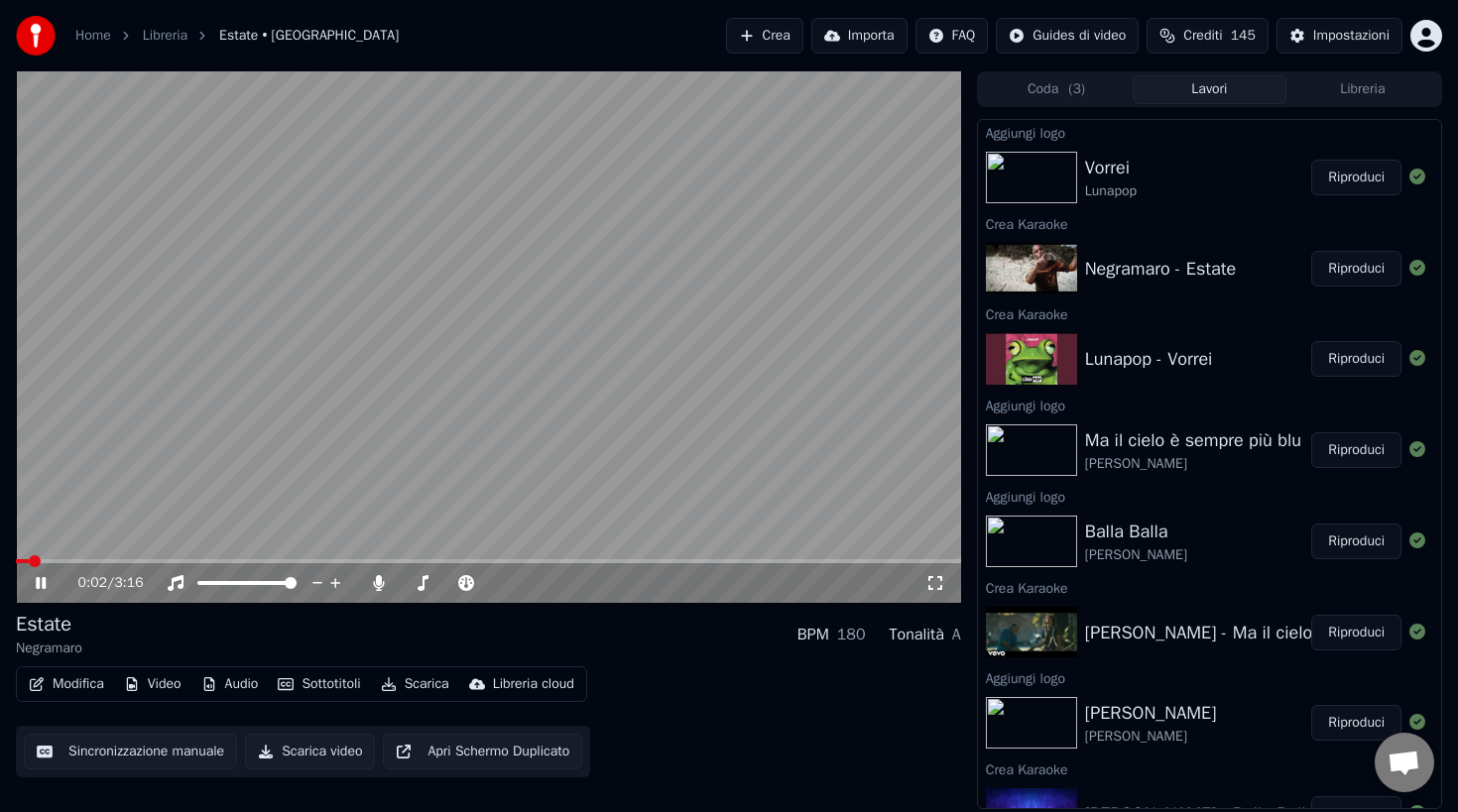 click on "Video" at bounding box center (153, 684) 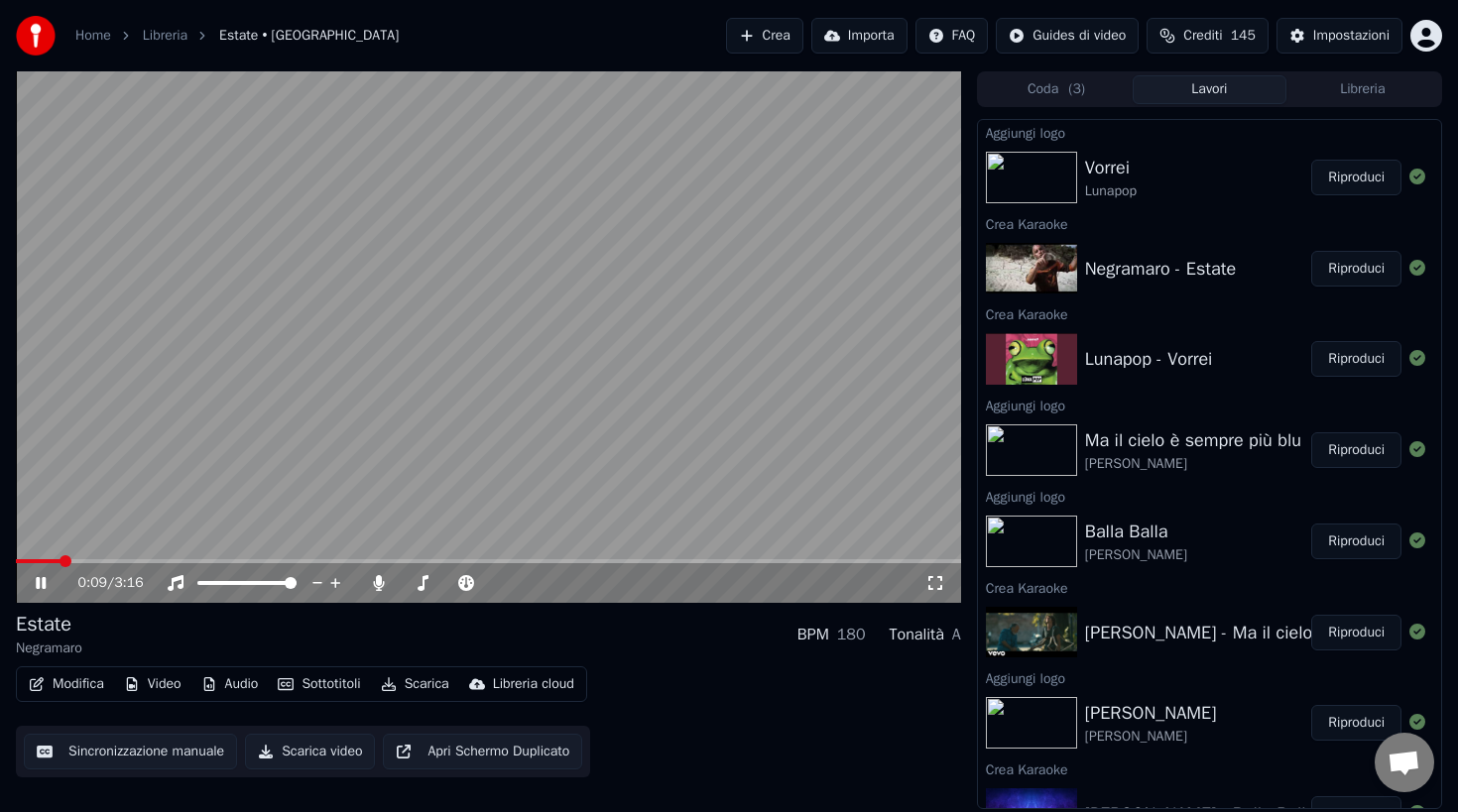 click on "Estate Negramaro BPM 180 Tonalità A" at bounding box center [488, 635] 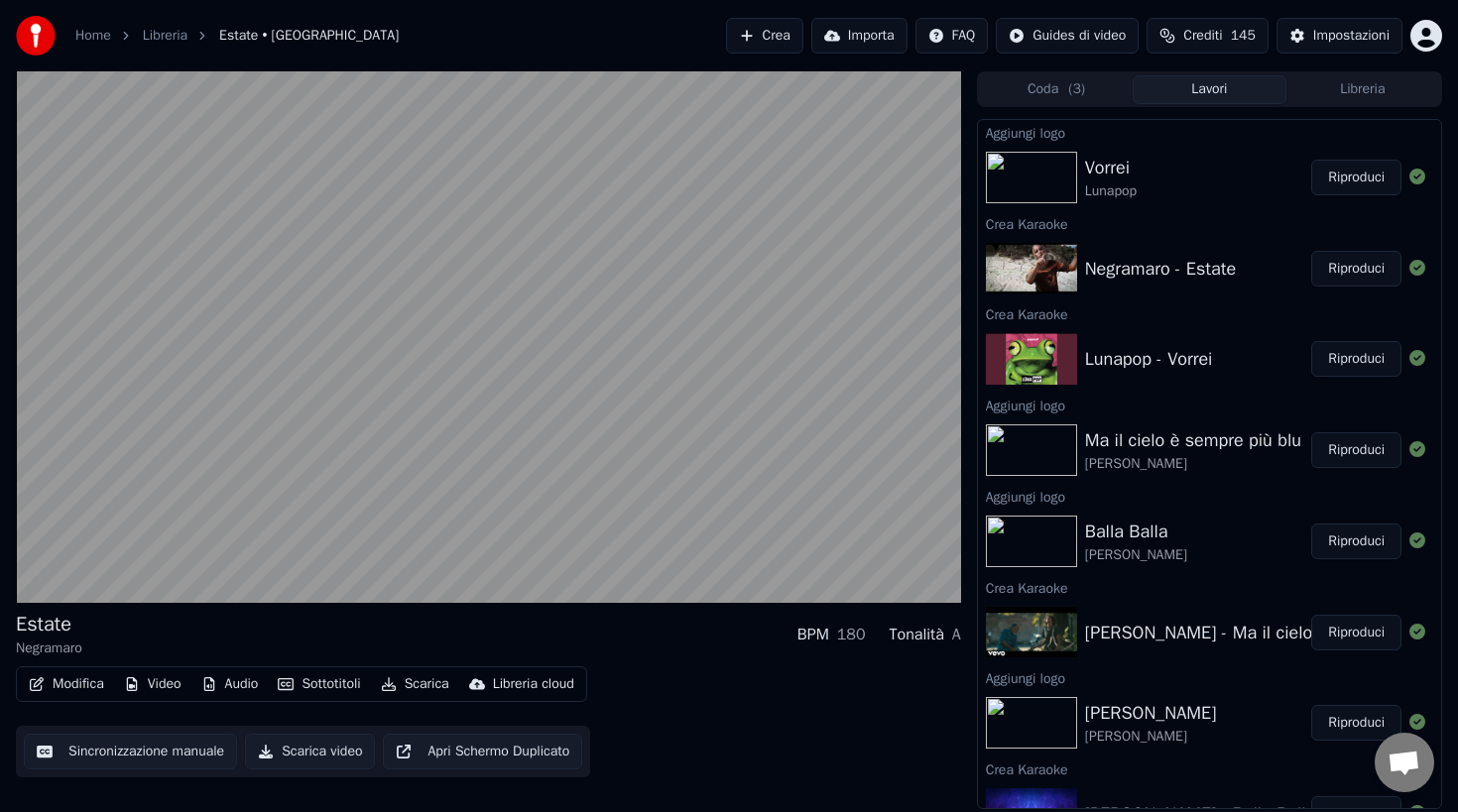 click on "Video" at bounding box center [153, 684] 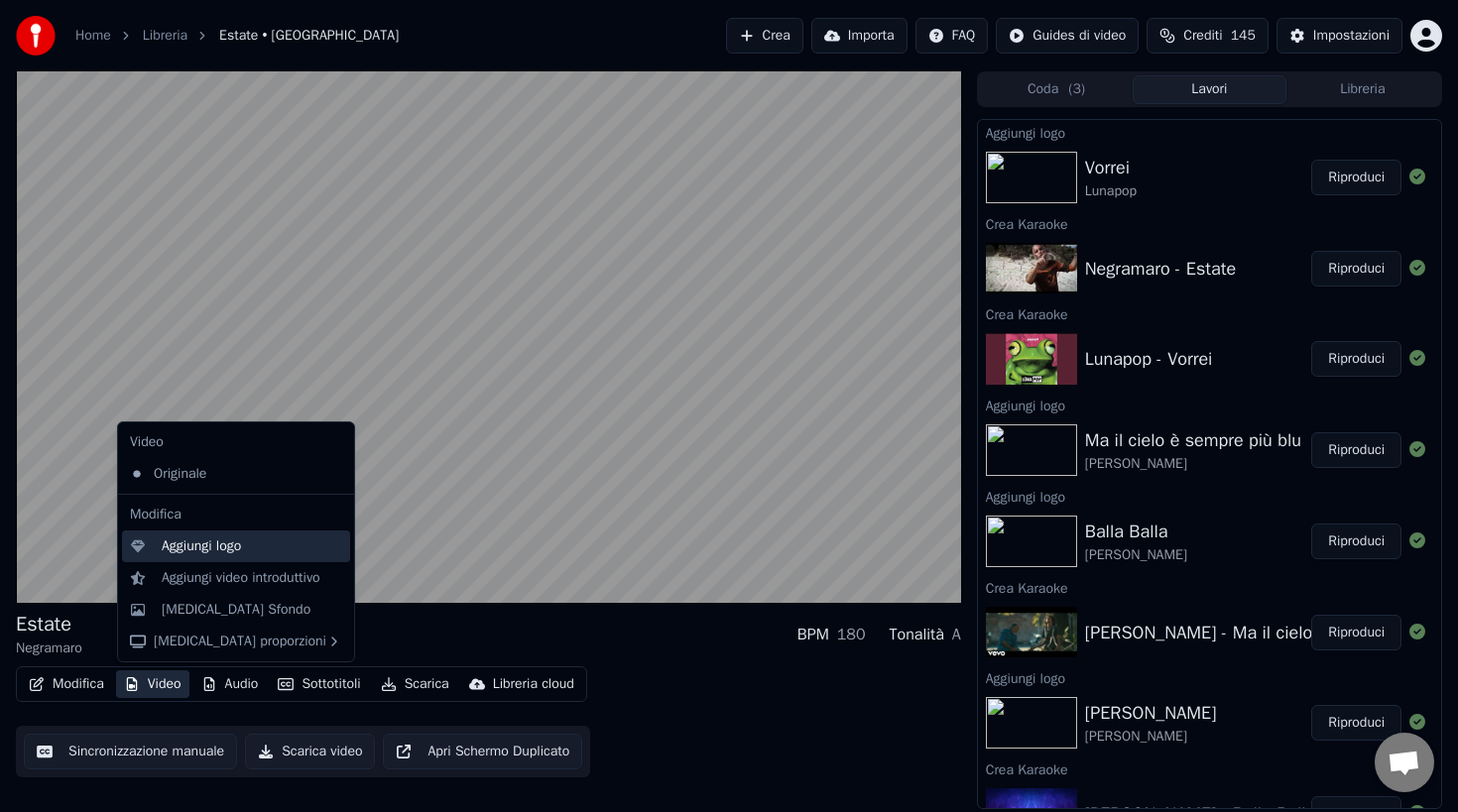 click on "Aggiungi logo" at bounding box center [201, 546] 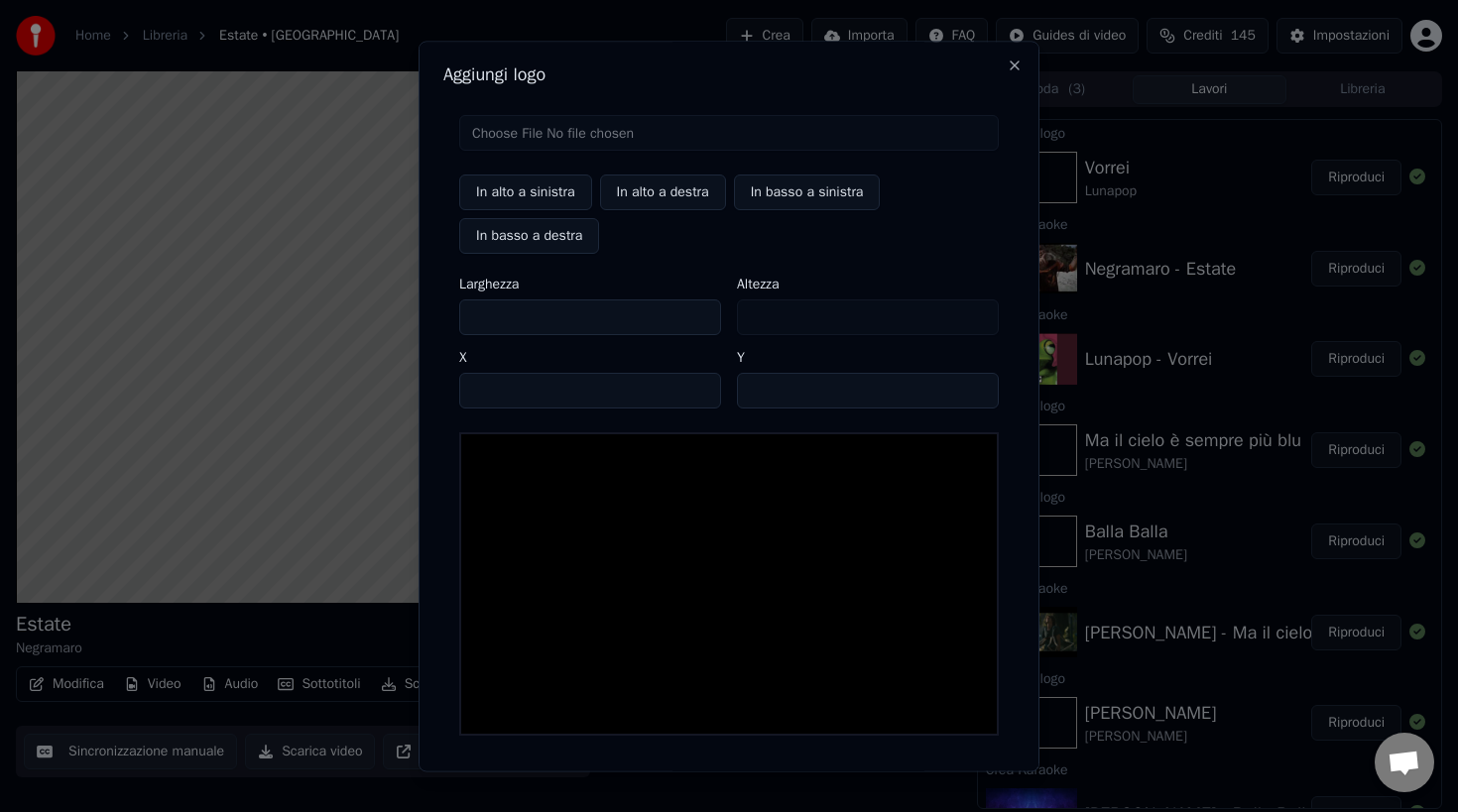 click at bounding box center [729, 133] 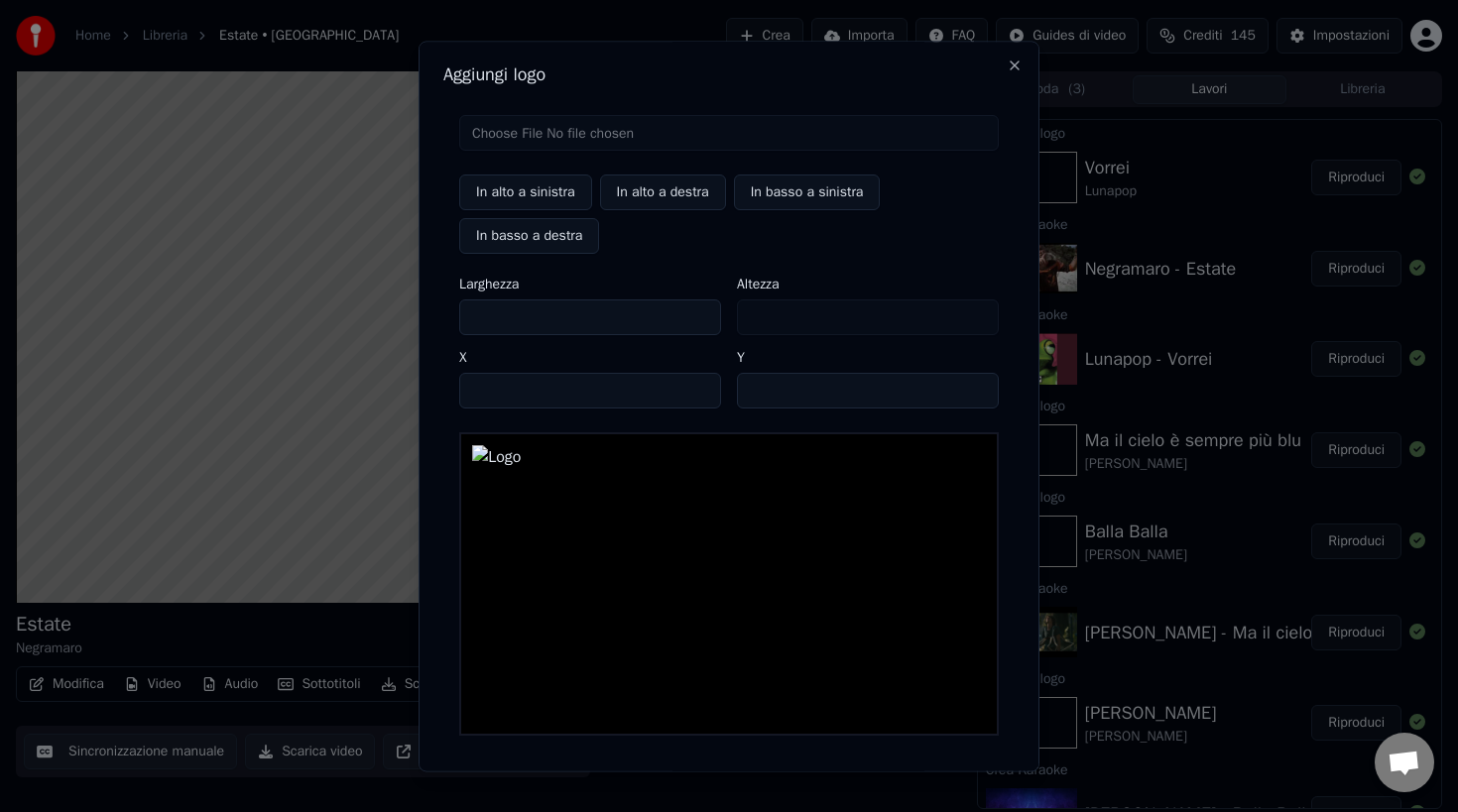 click on "***" at bounding box center (590, 317) 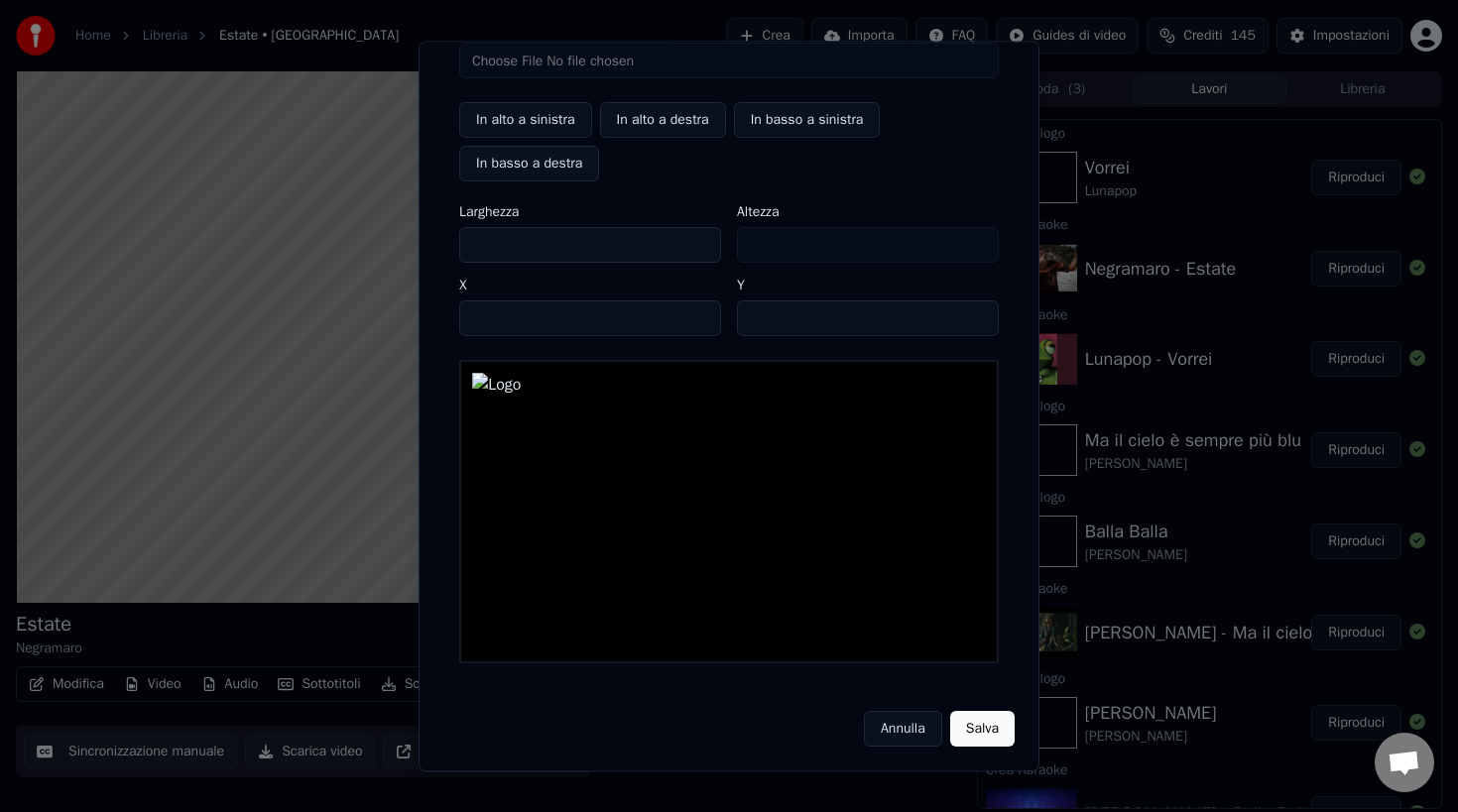 click on "Salva" at bounding box center [982, 729] 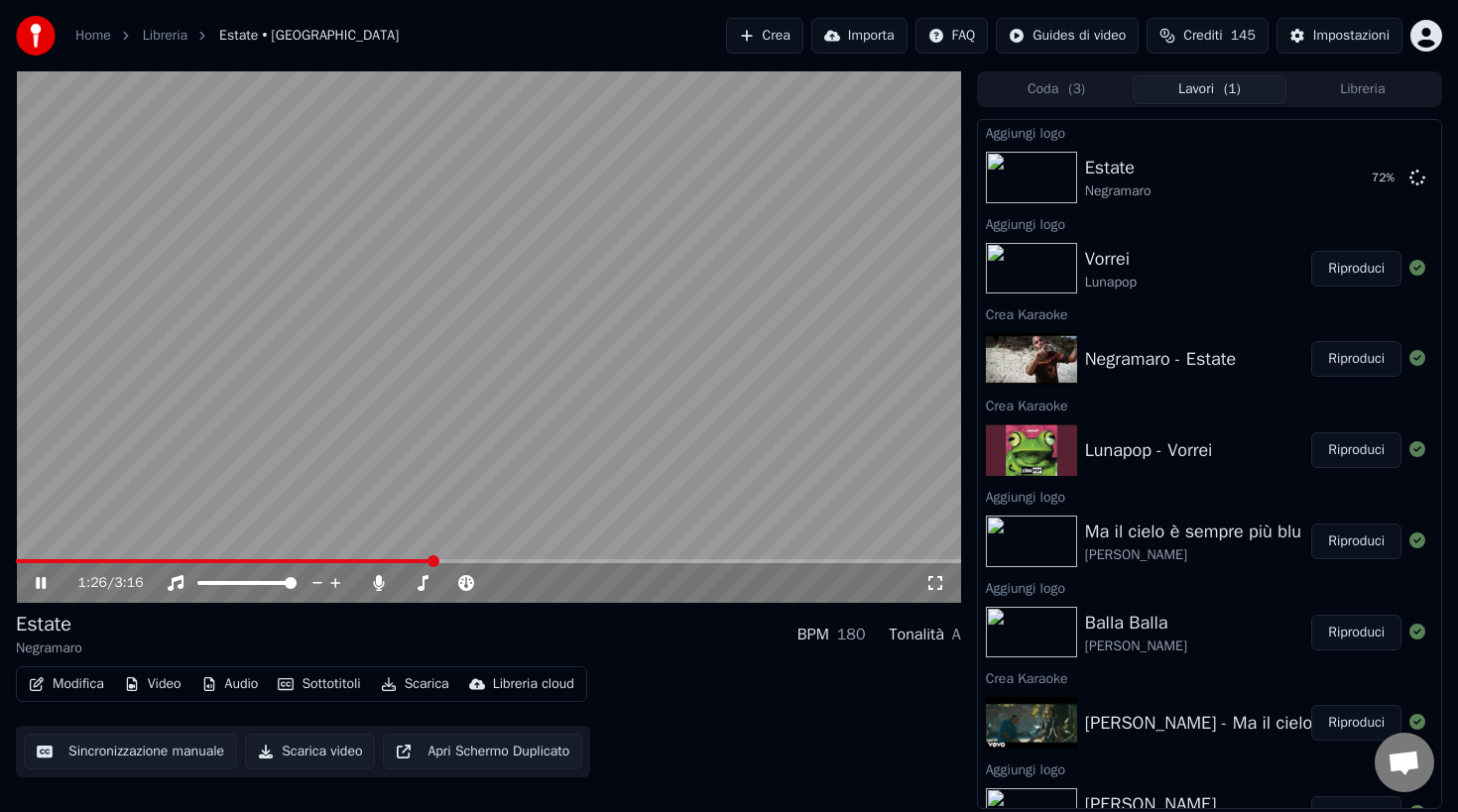 click at bounding box center (488, 337) 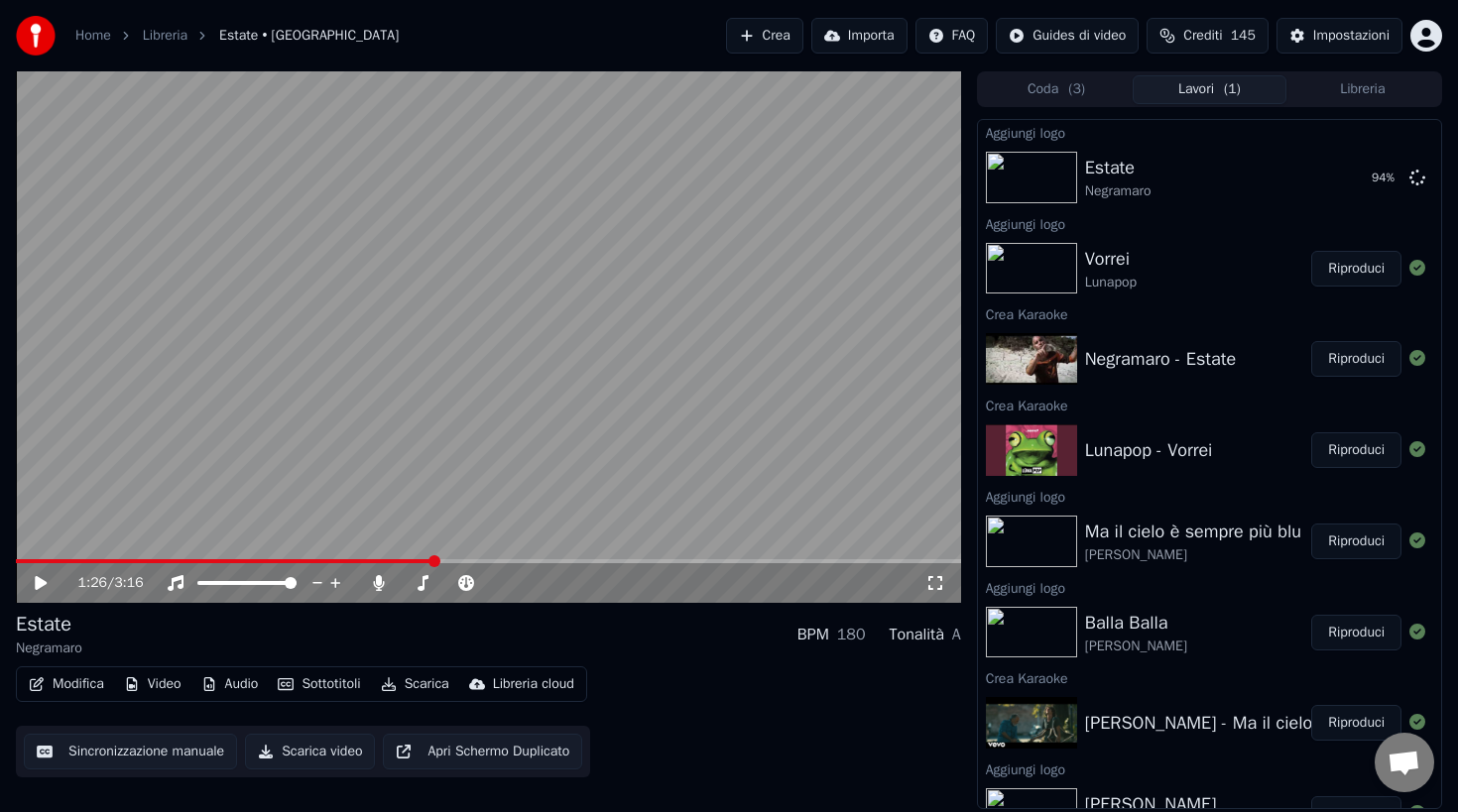 click on "Crea" at bounding box center [765, 36] 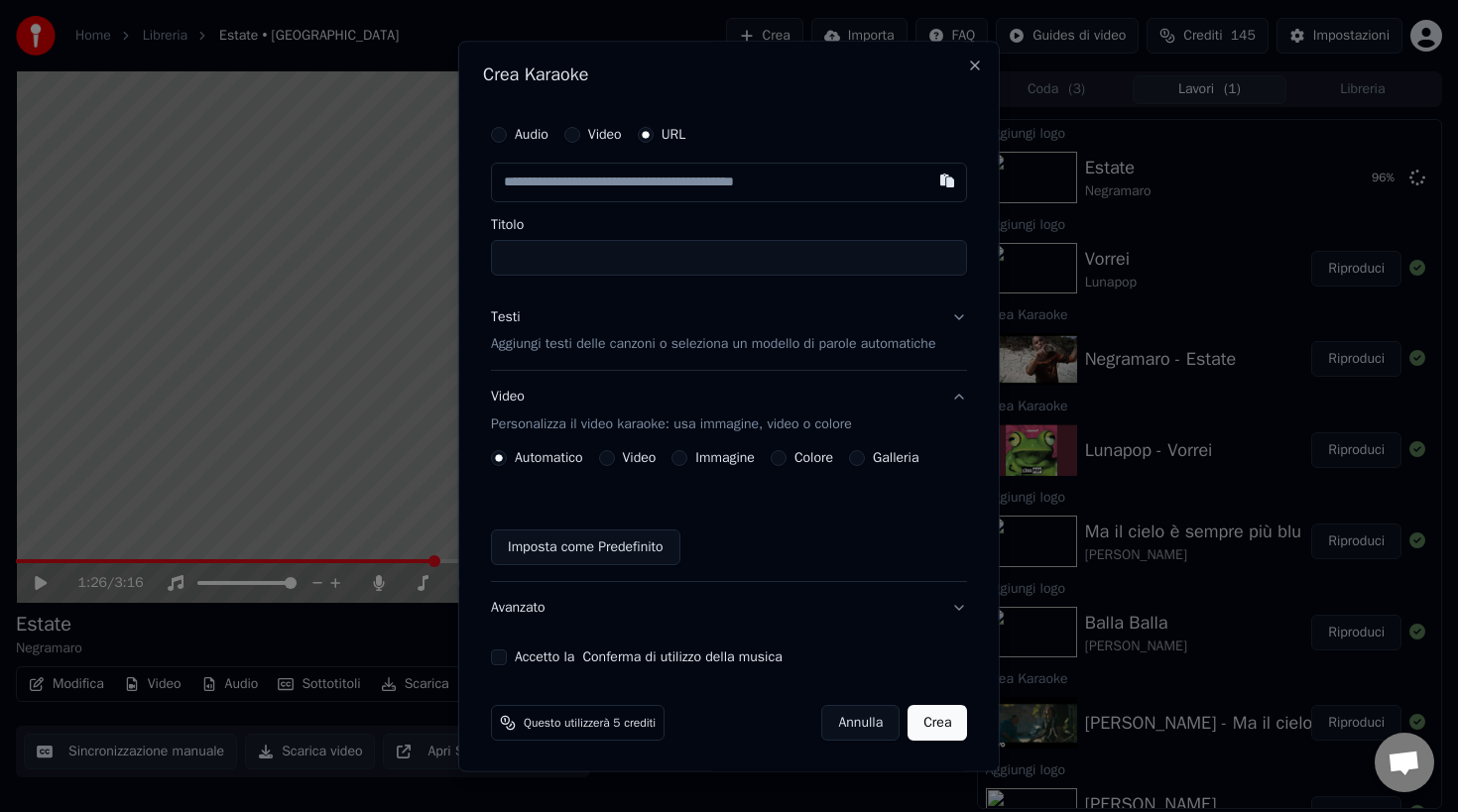 click at bounding box center (729, 182) 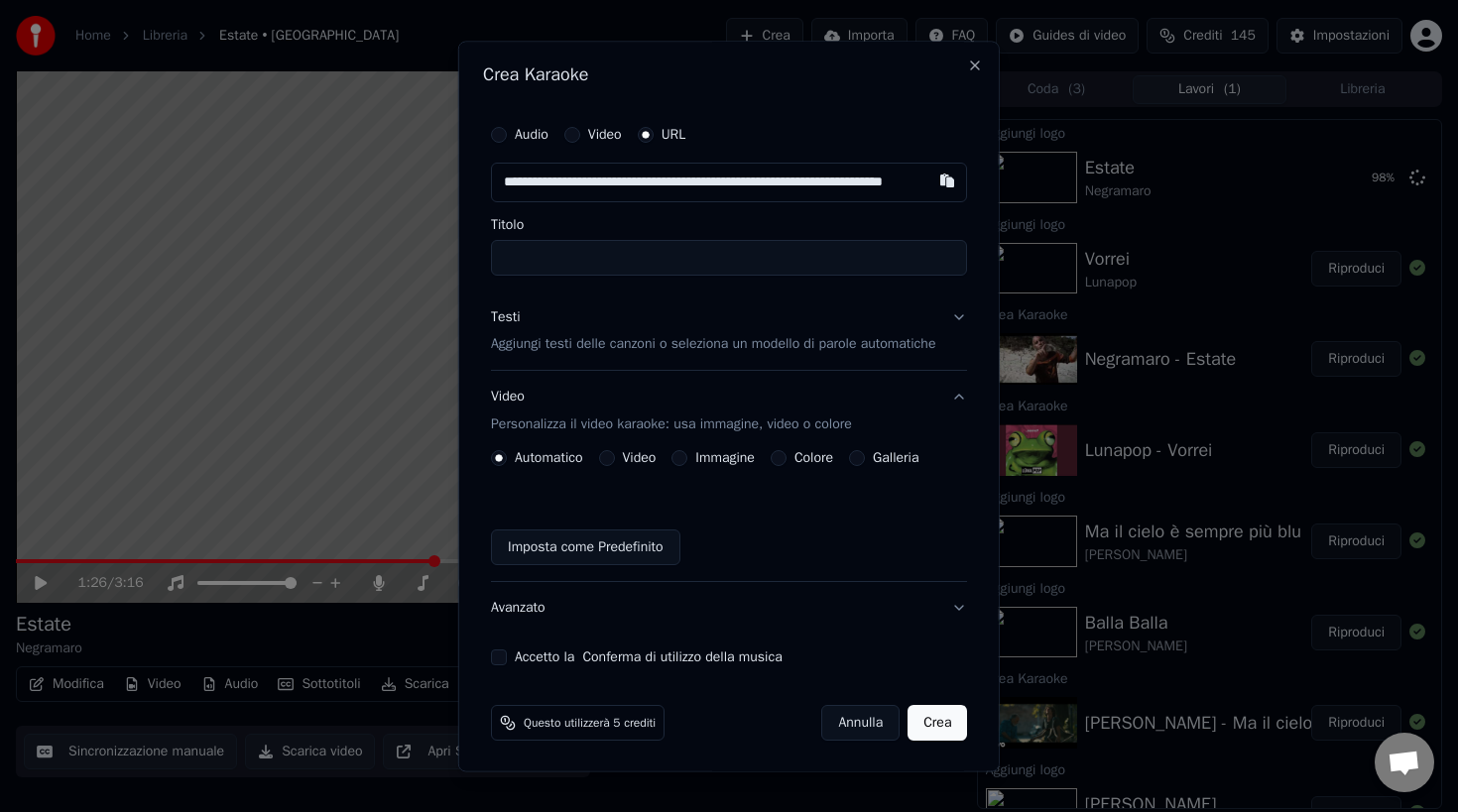 scroll, scrollTop: 0, scrollLeft: 71, axis: horizontal 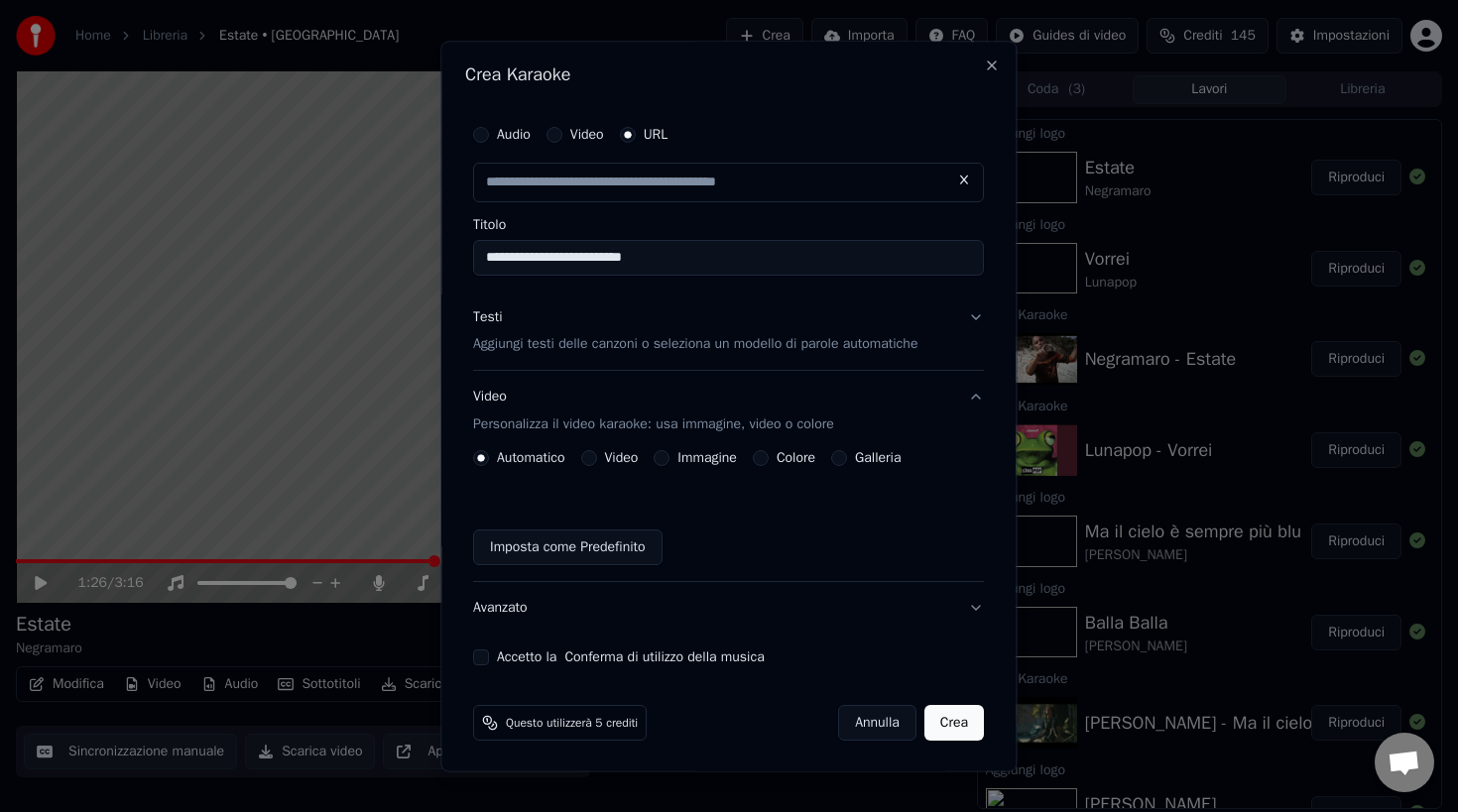 click on "**********" at bounding box center [728, 258] 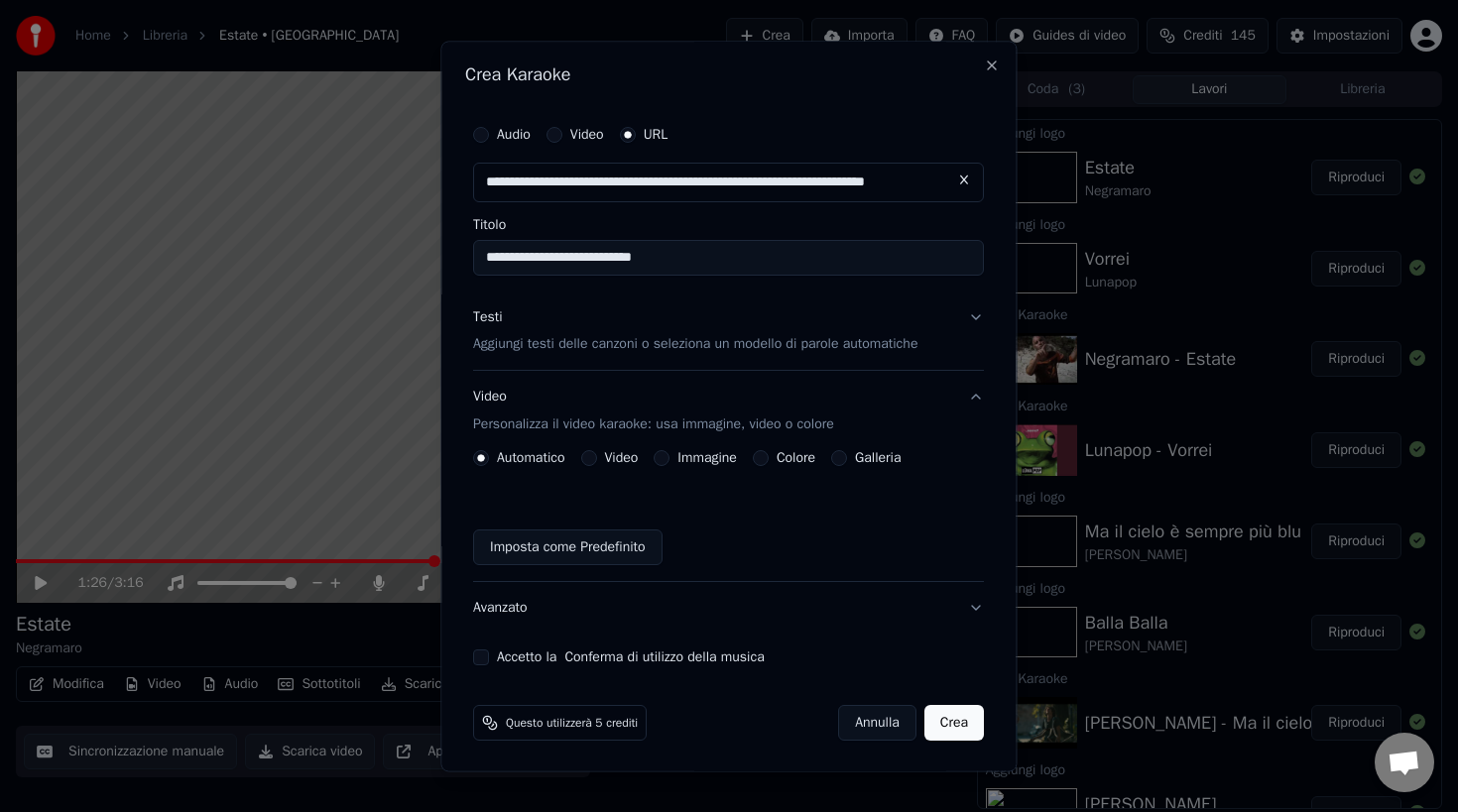 click on "Aggiungi testi delle canzoni o seleziona un modello di parole automatiche" at bounding box center (695, 345) 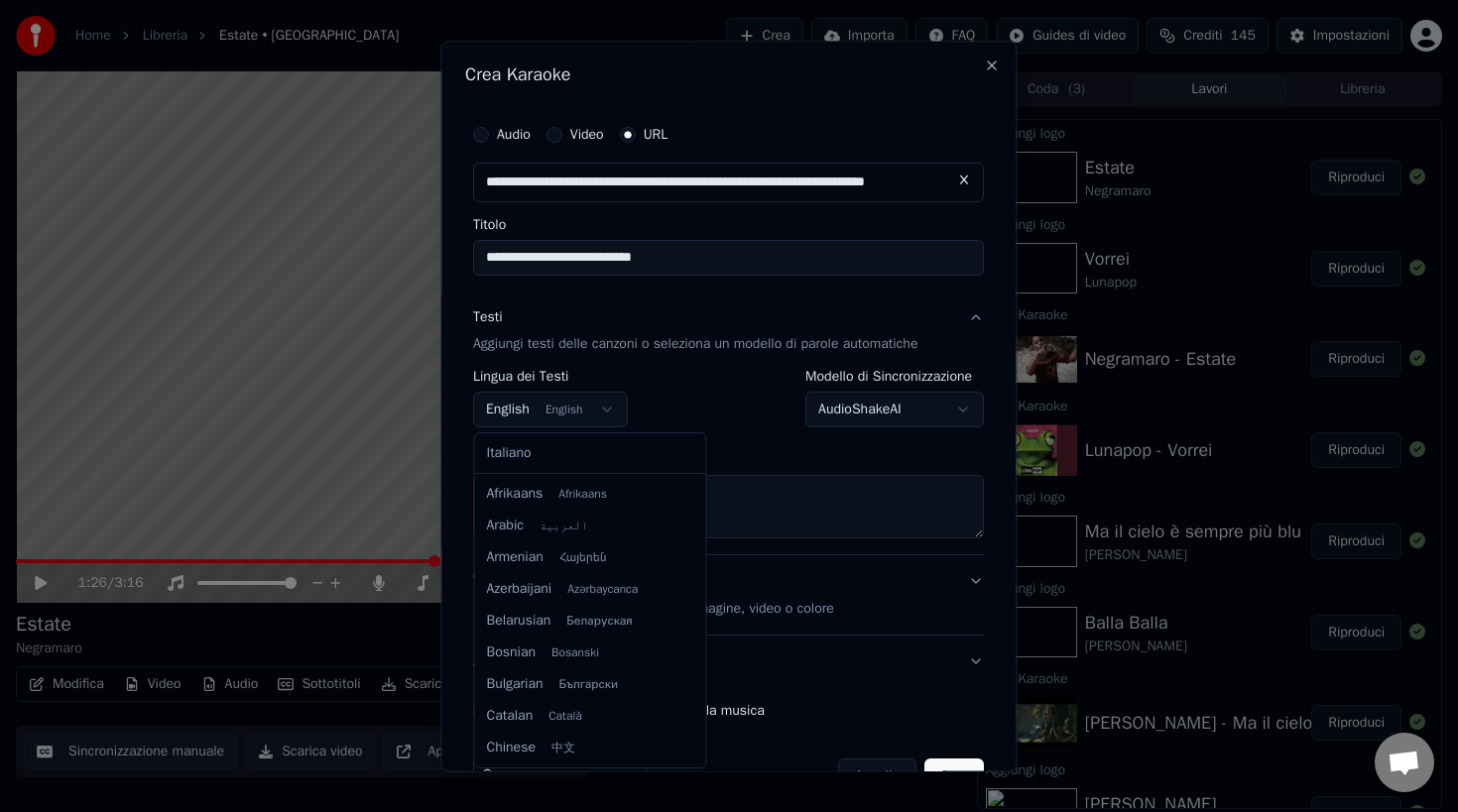 click on "Home Libreria Estate • Negramaro Crea Importa FAQ Guides di video Crediti 145 Impostazioni 1:26  /  3:16 Estate Negramaro BPM 180 Tonalità A Modifica Video Audio Sottotitoli Scarica Libreria cloud Sincronizzazione manuale Scarica video Apri Schermo Duplicato Coda ( 3 ) Lavori Libreria Aggiungi logo Estate Negramaro Riproduci Aggiungi logo Vorrei Lunapop Riproduci Crea Karaoke Negramaro - Estate Riproduci Crea Karaoke Lunapop - Vorrei Riproduci Aggiungi logo Ma il cielo è sempre più blu [PERSON_NAME] Aggiungi logo Balla Balla [PERSON_NAME] Riproduci Crea Karaoke [PERSON_NAME] - Ma il cielo è sempre più blu Riproduci Aggiungi logo [PERSON_NAME] [PERSON_NAME] Riproduci Crea Karaoke [PERSON_NAME] - Balla Balla Riproduci Aggiungi logo La Notte Vola [PERSON_NAME] Riproduci Crea Karaoke [PERSON_NAME] - Ma il cielo è sempre più blu  Riproduci Crea Karaoke [PERSON_NAME]  - [PERSON_NAME] Crea Karaoke [PERSON_NAME] - La Notte Vola  Riproduci Crea Karaoke Audio Video URL Titolo Testi" at bounding box center [729, 406] 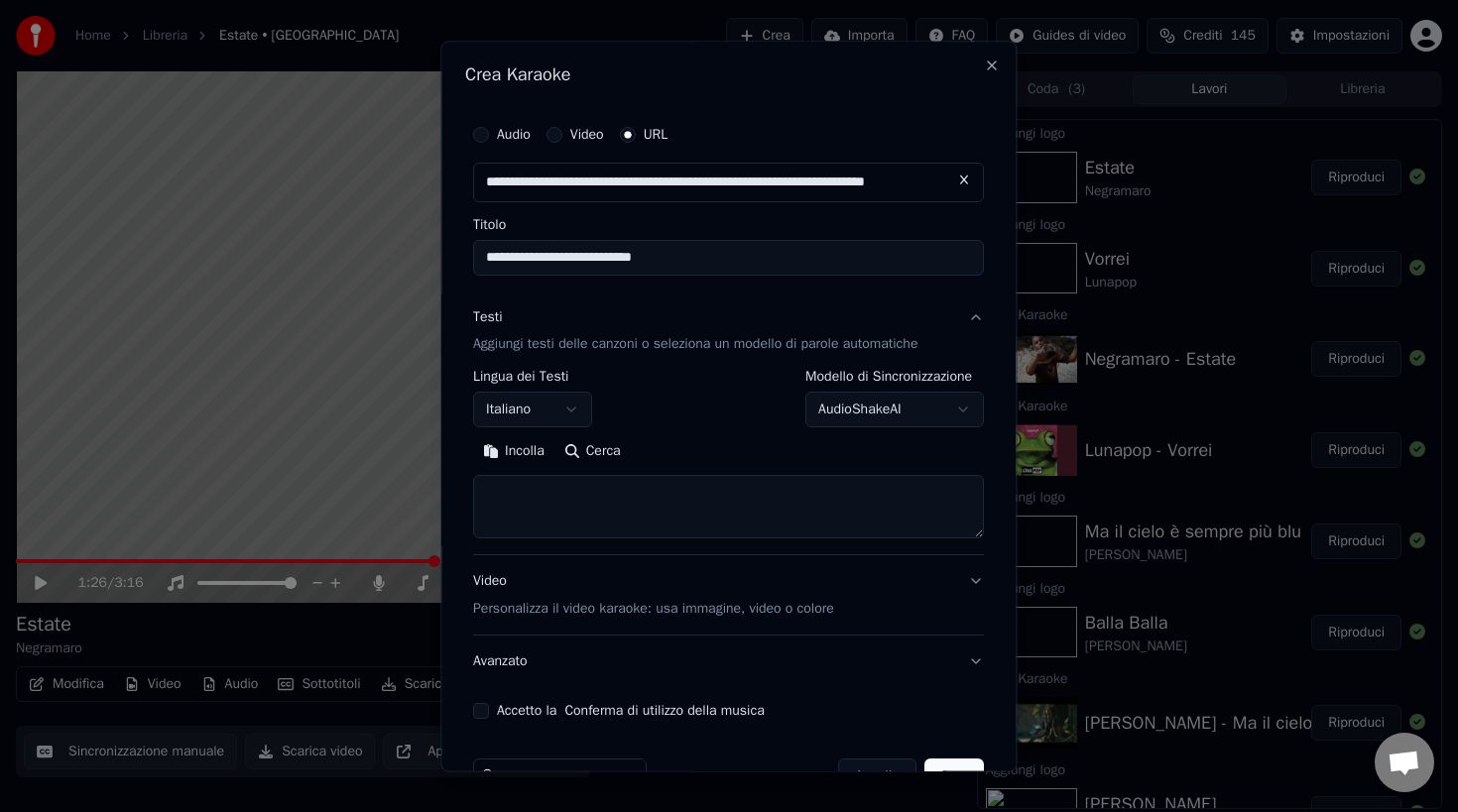 click at bounding box center [728, 508] 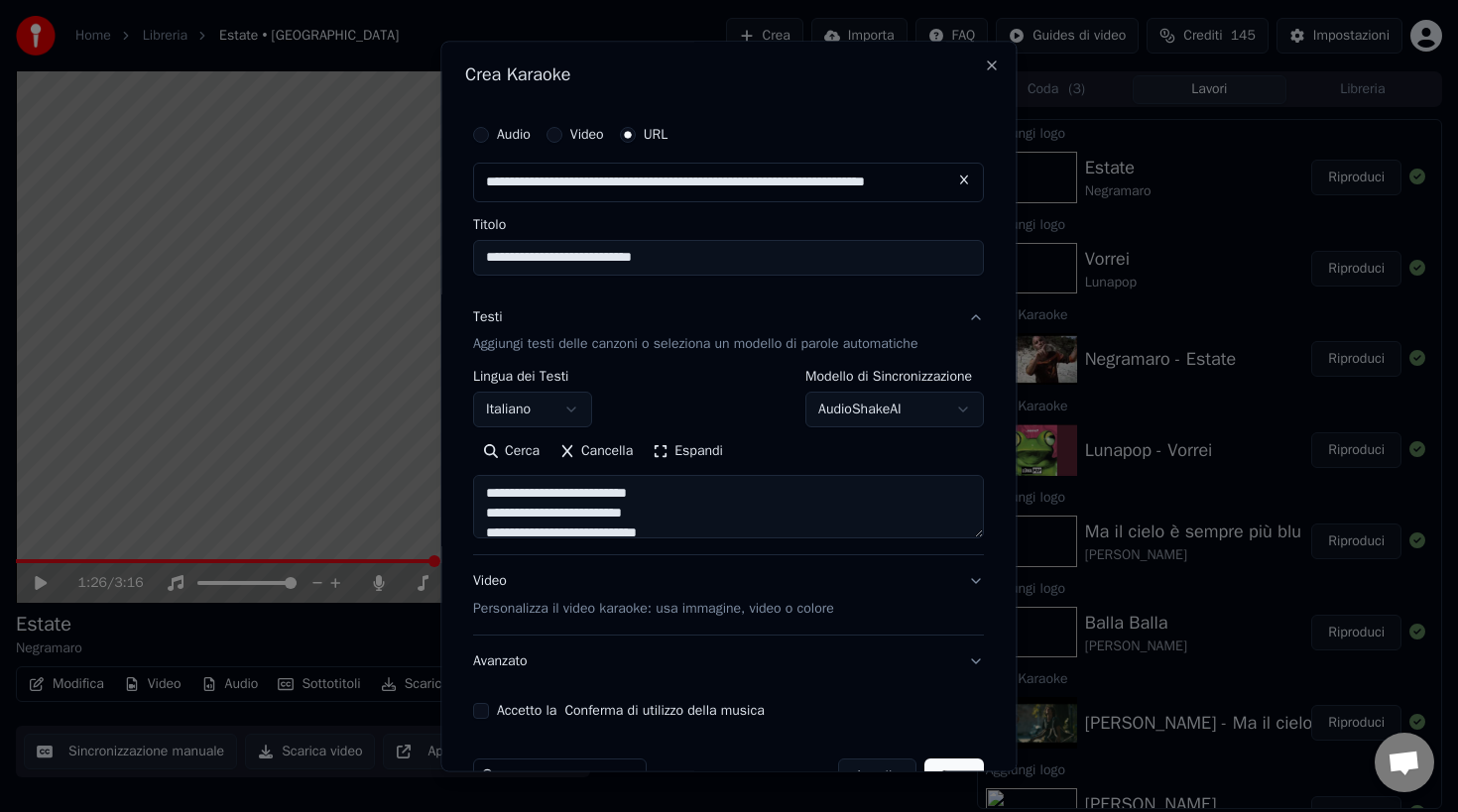 scroll, scrollTop: 1213, scrollLeft: 0, axis: vertical 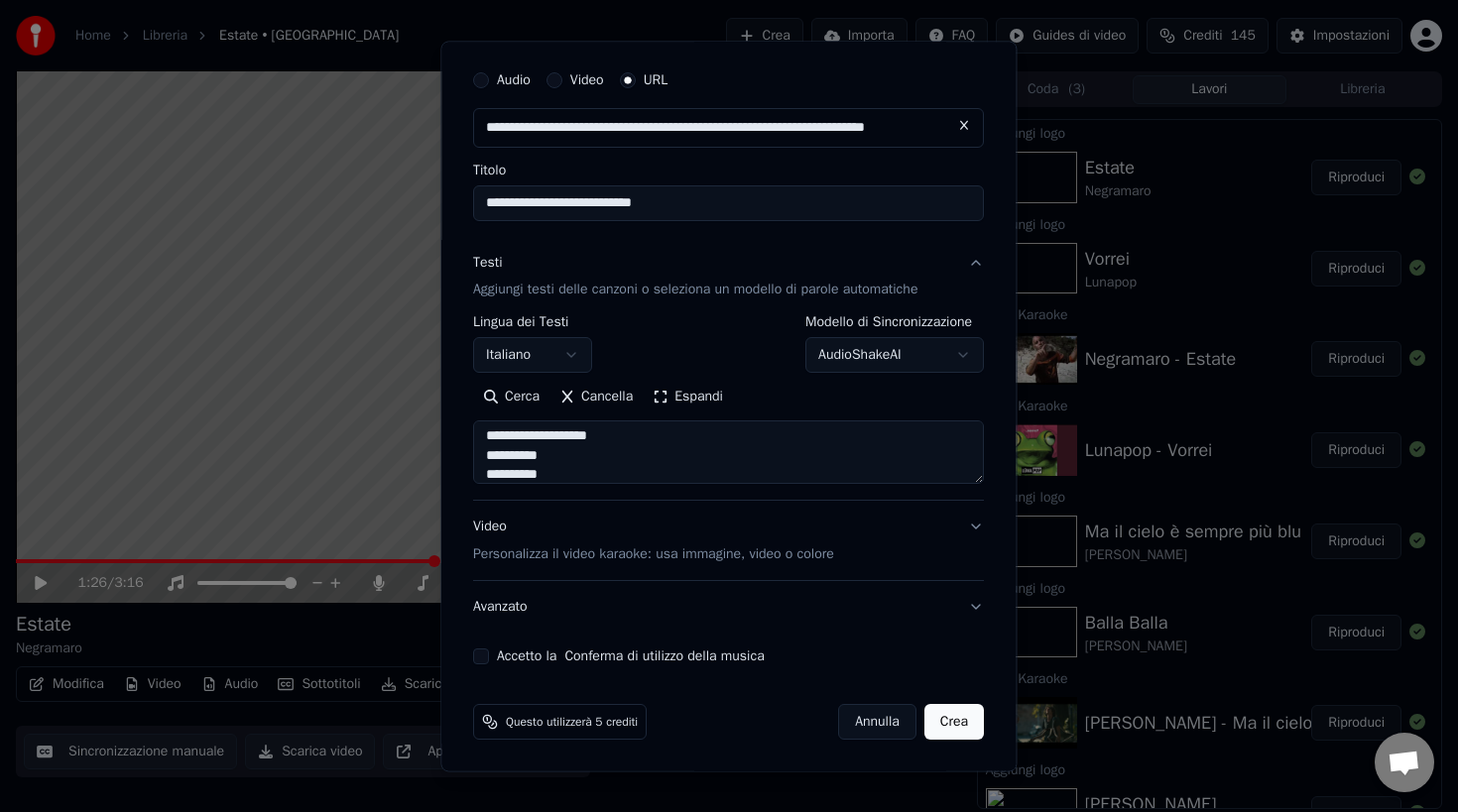 click on "Video Personalizza il video karaoke: usa immagine, video o colore" at bounding box center (728, 541) 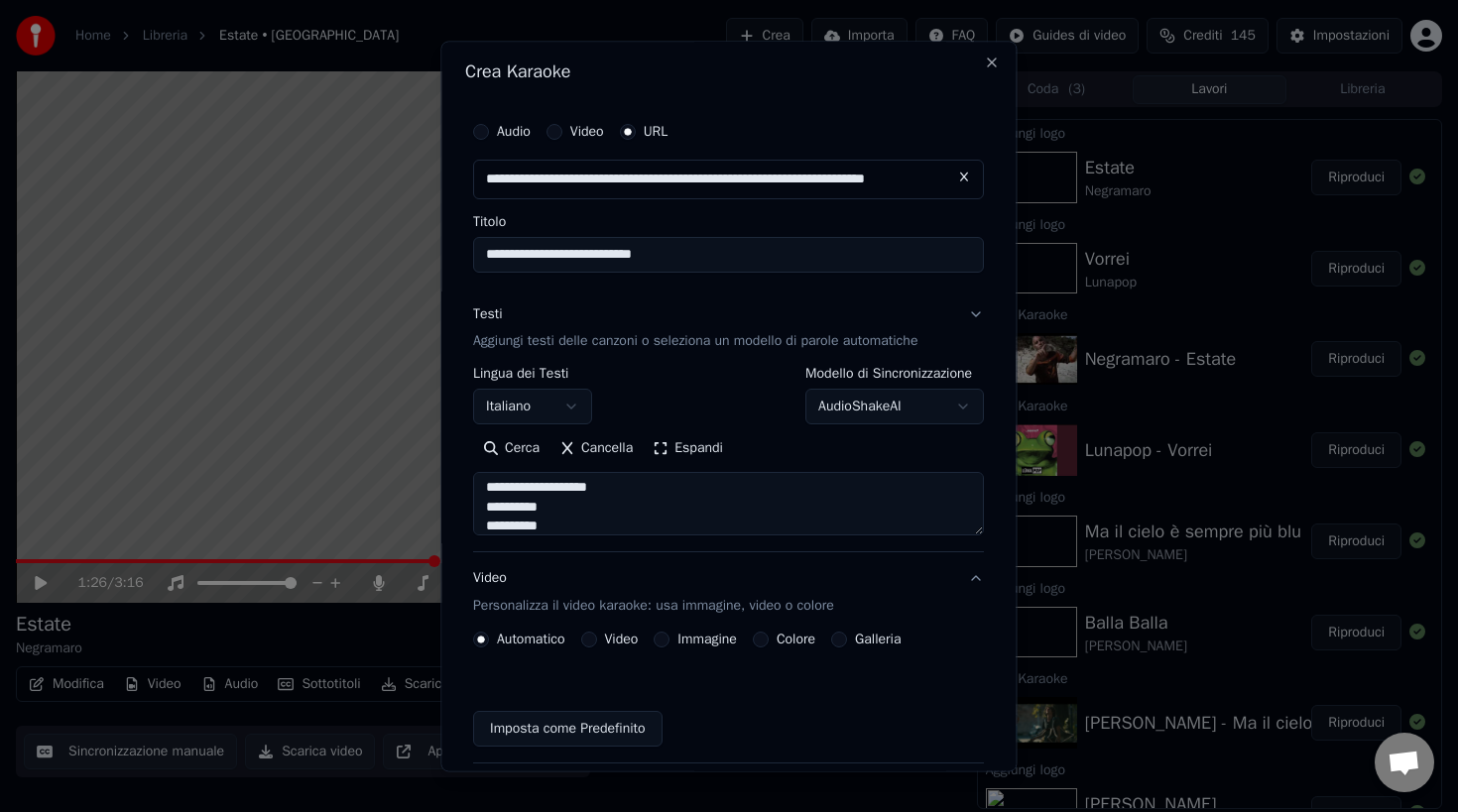 scroll, scrollTop: 3, scrollLeft: 0, axis: vertical 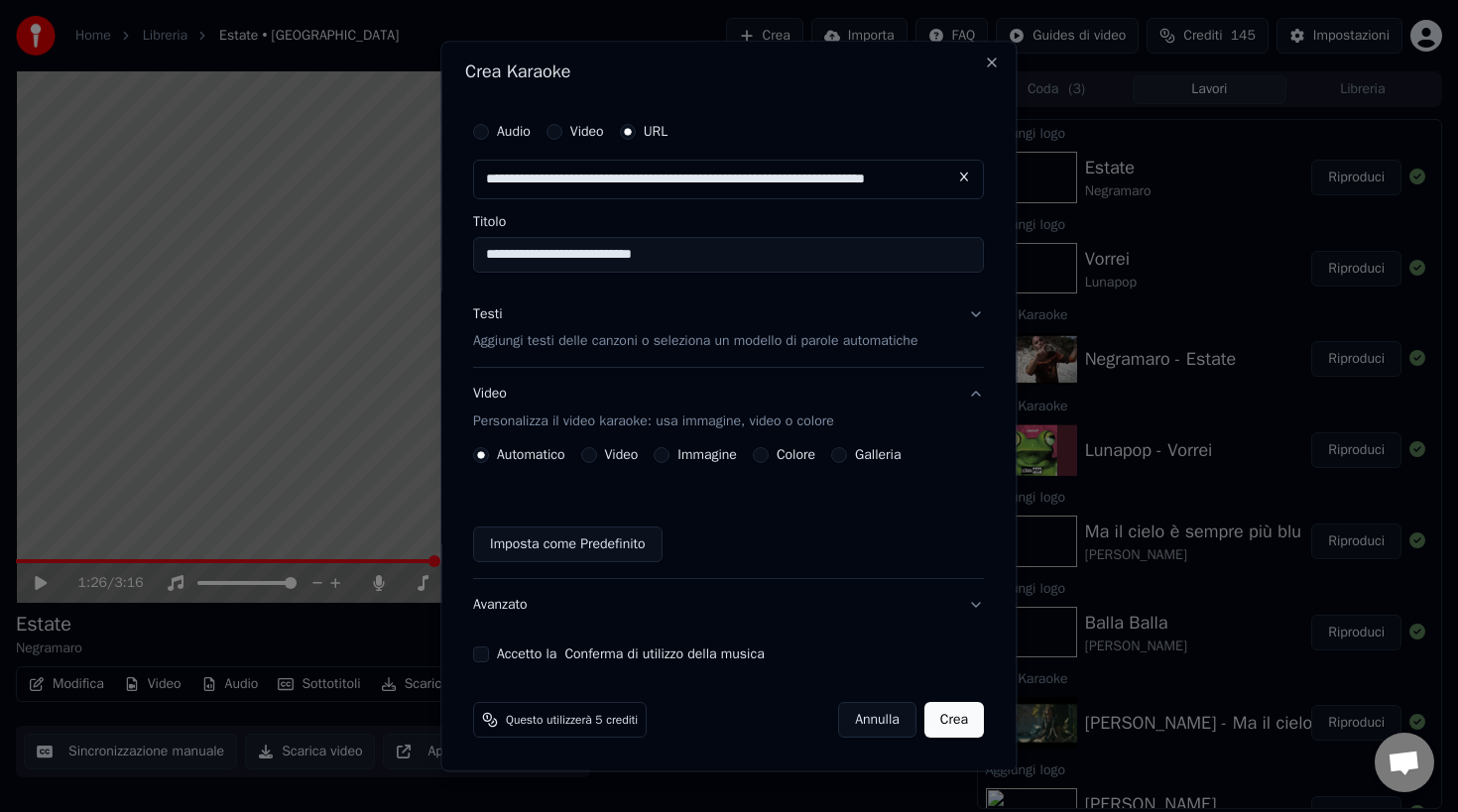 click on "Galleria" at bounding box center (840, 456) 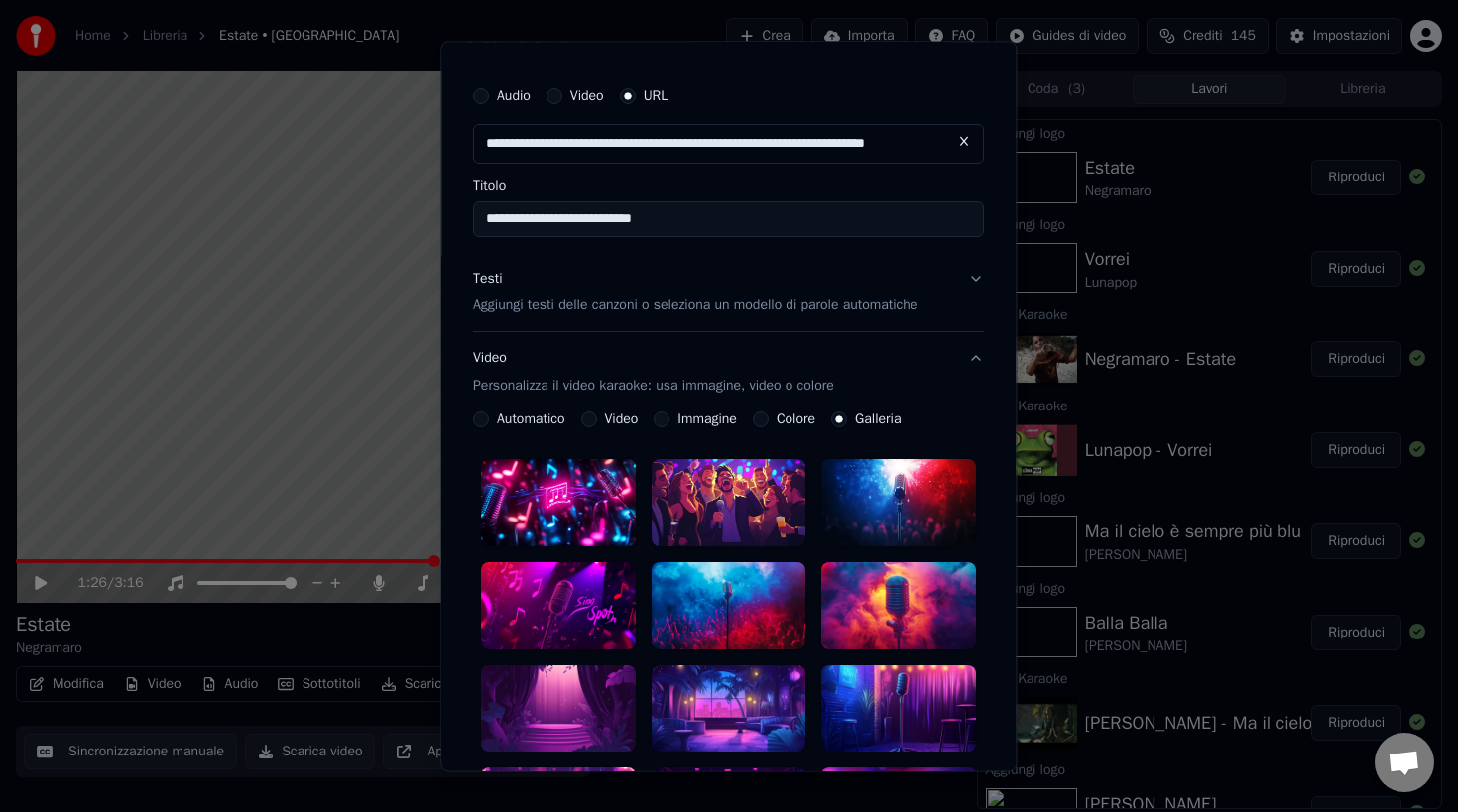 scroll, scrollTop: 47, scrollLeft: 0, axis: vertical 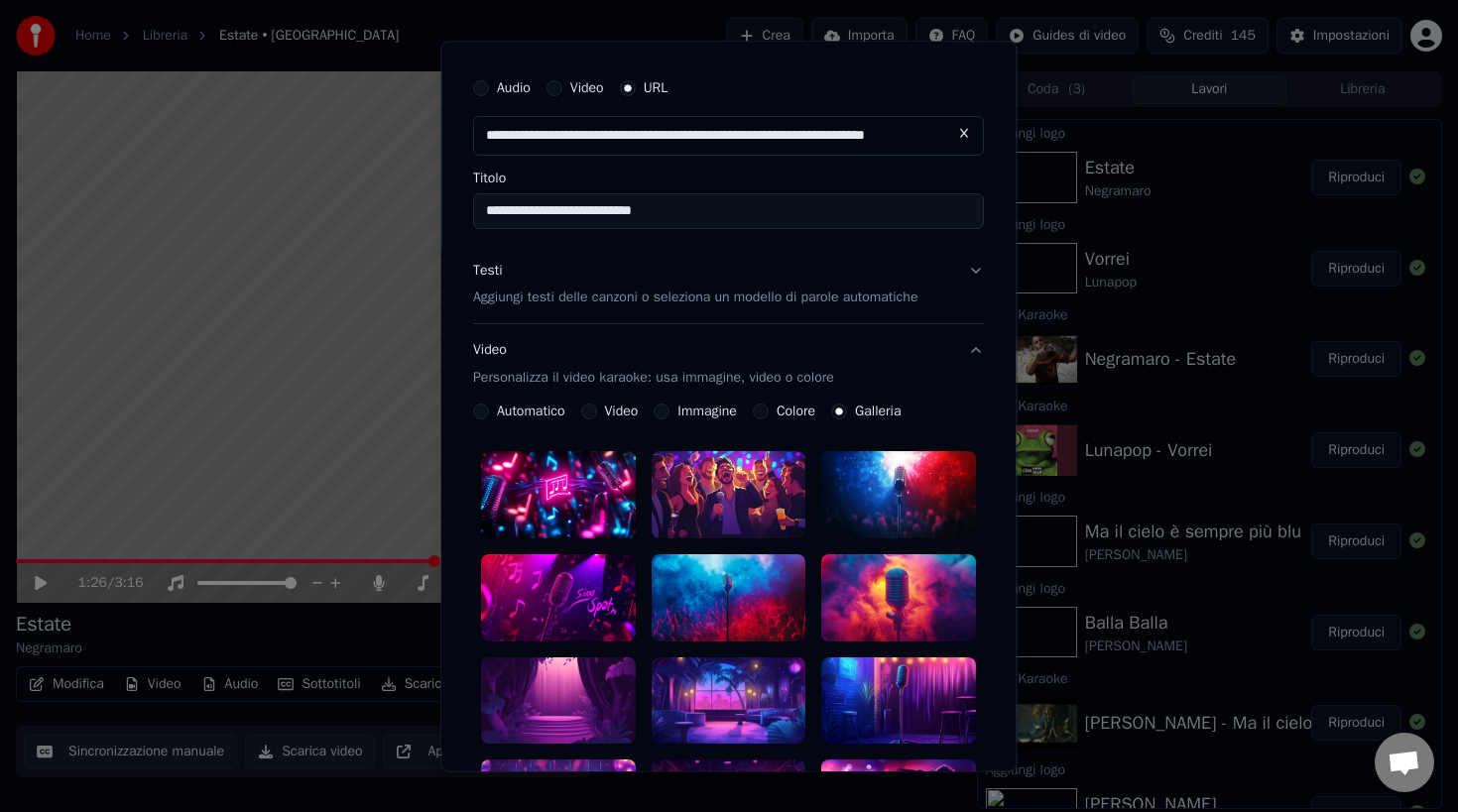 click at bounding box center (729, 496) 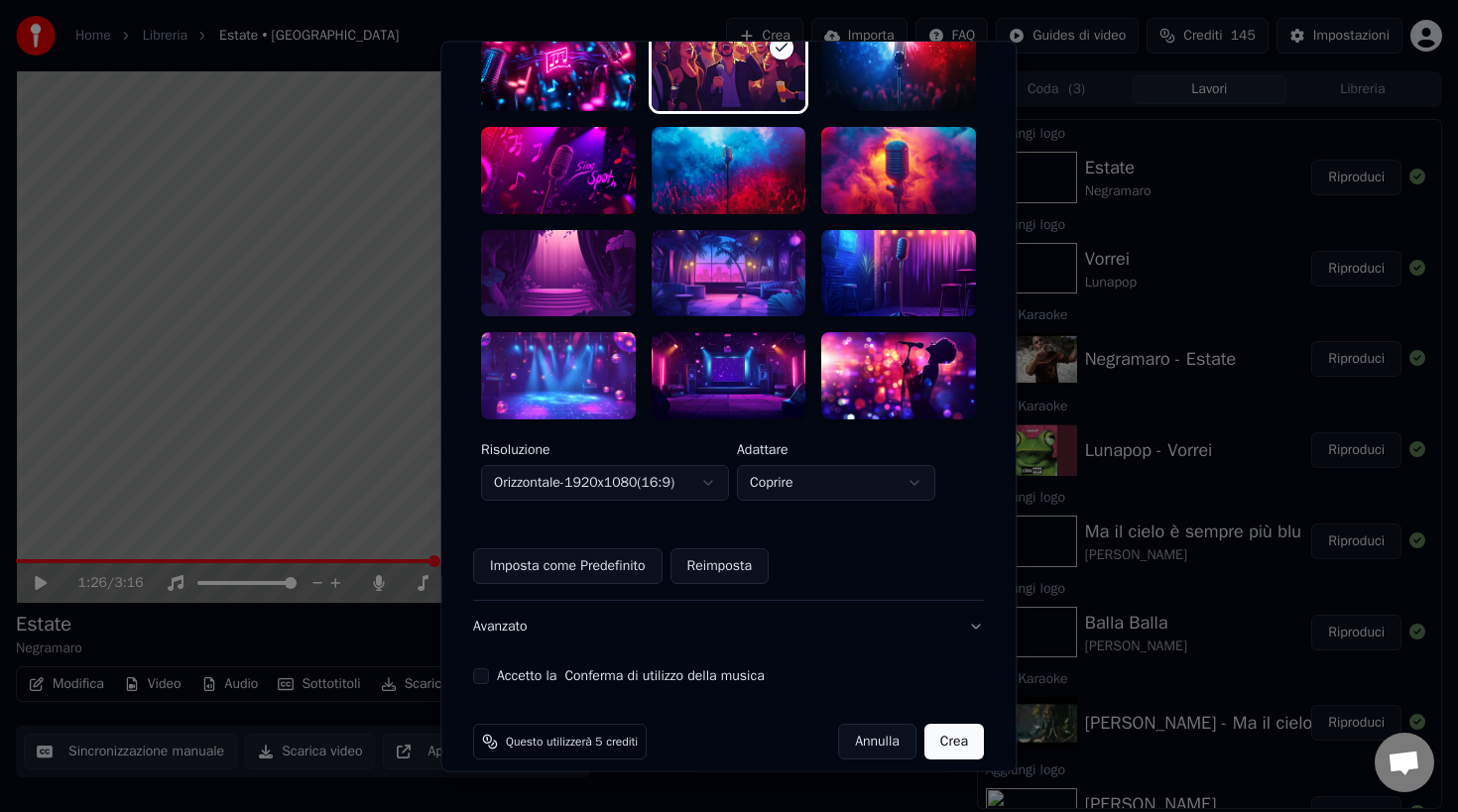 scroll, scrollTop: 495, scrollLeft: 0, axis: vertical 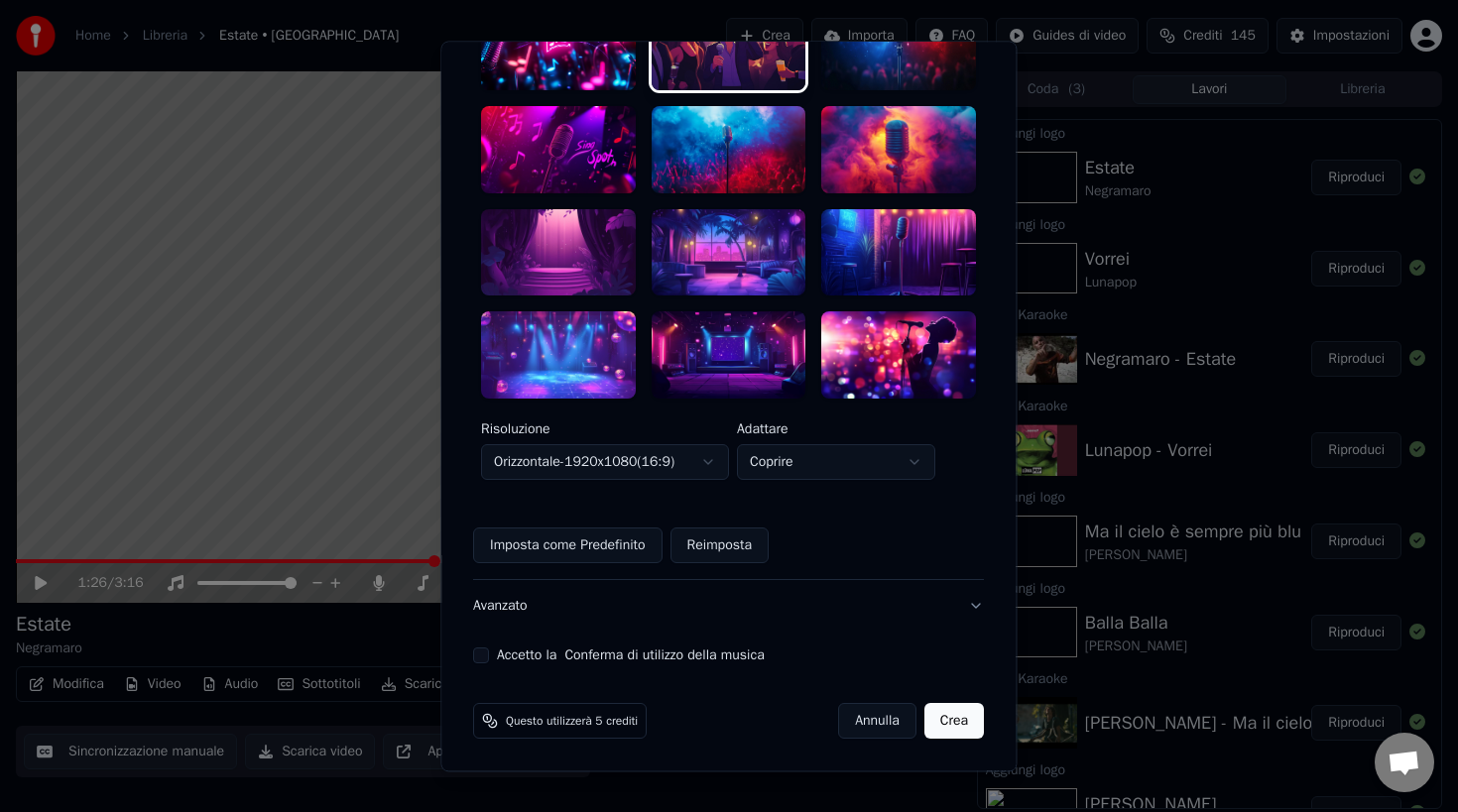 click on "Accetto la   Conferma di utilizzo della musica" at bounding box center (481, 655) 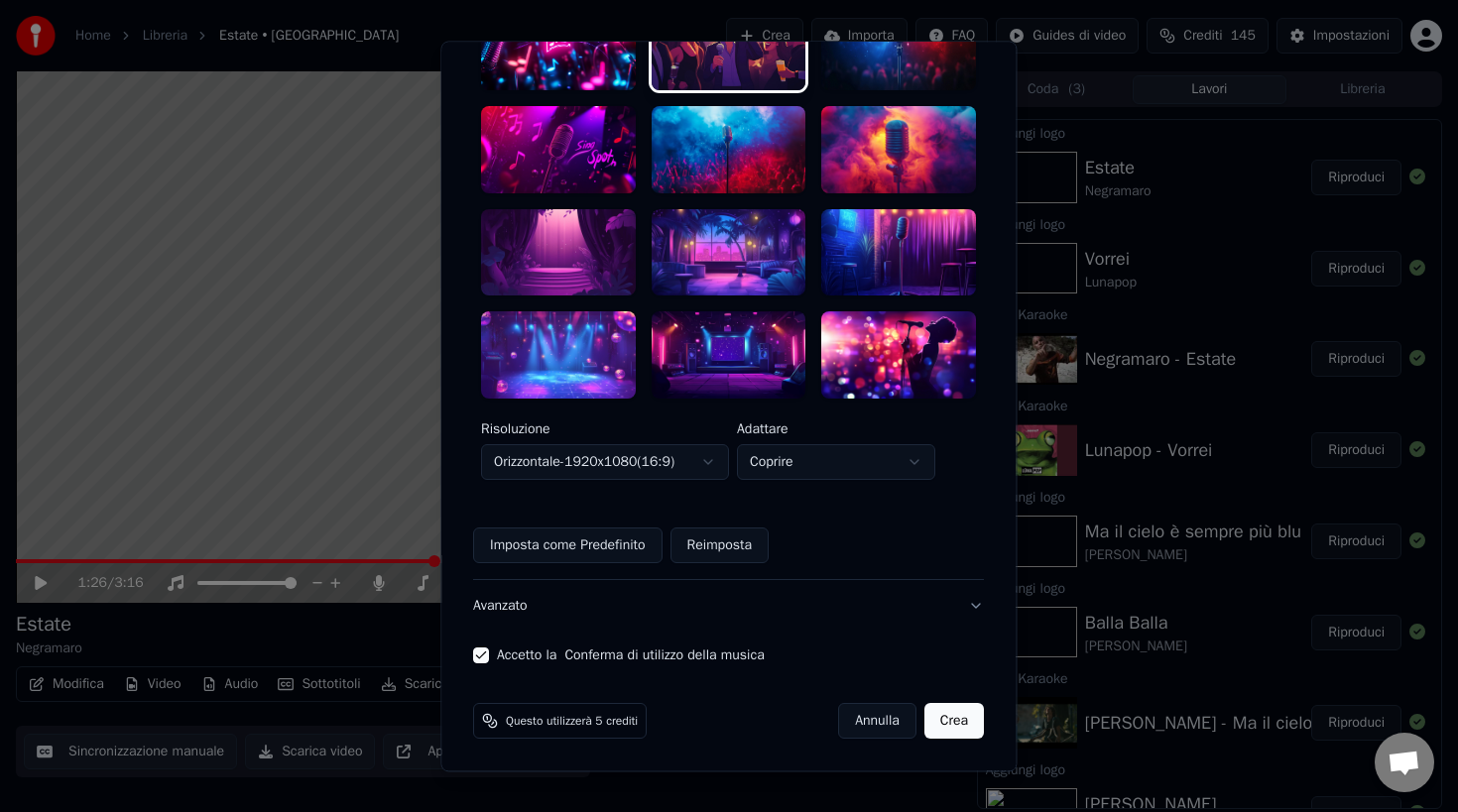 click on "Crea" at bounding box center (954, 721) 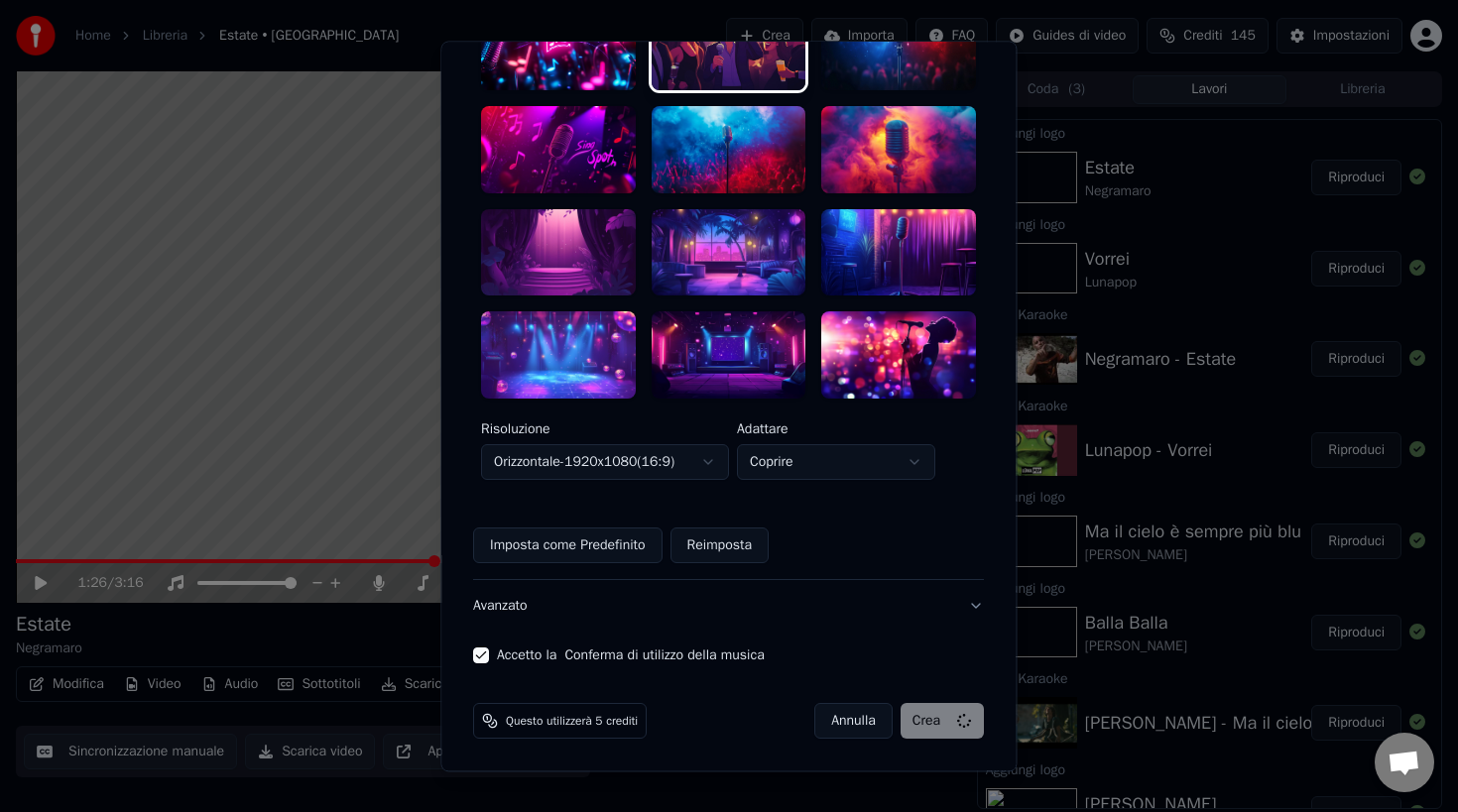 scroll, scrollTop: 3, scrollLeft: 0, axis: vertical 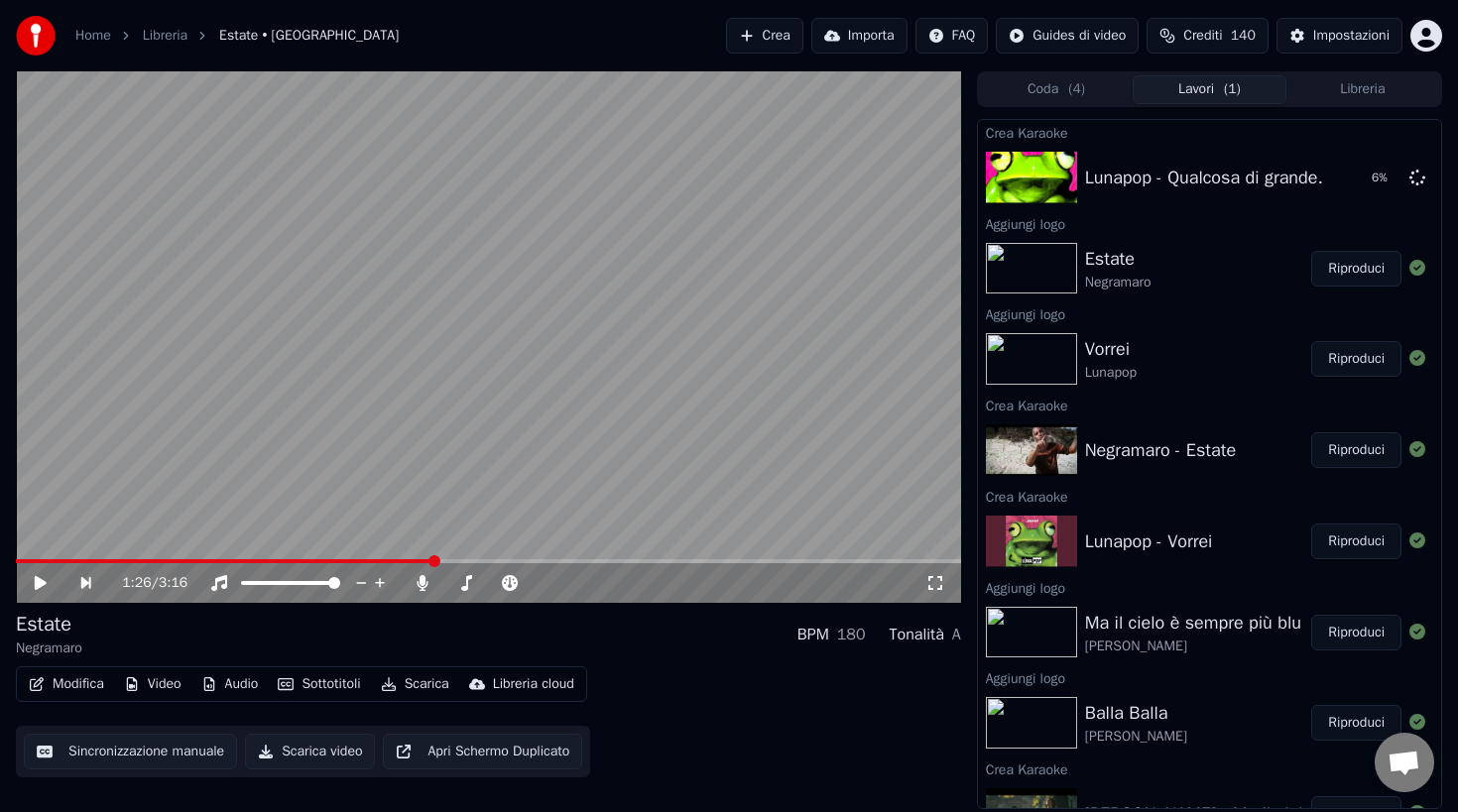 click on "Crea" at bounding box center (765, 36) 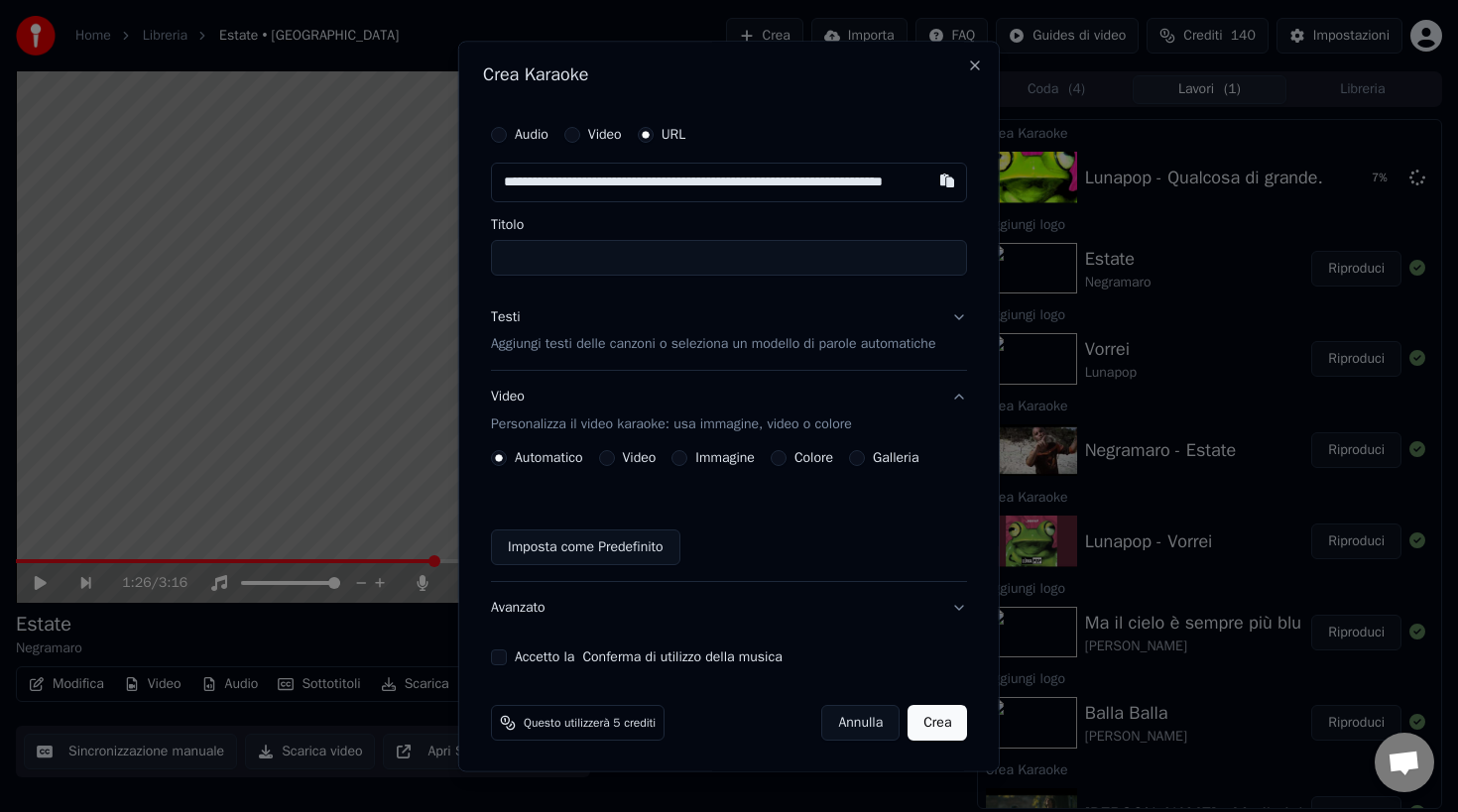 scroll, scrollTop: 0, scrollLeft: 82, axis: horizontal 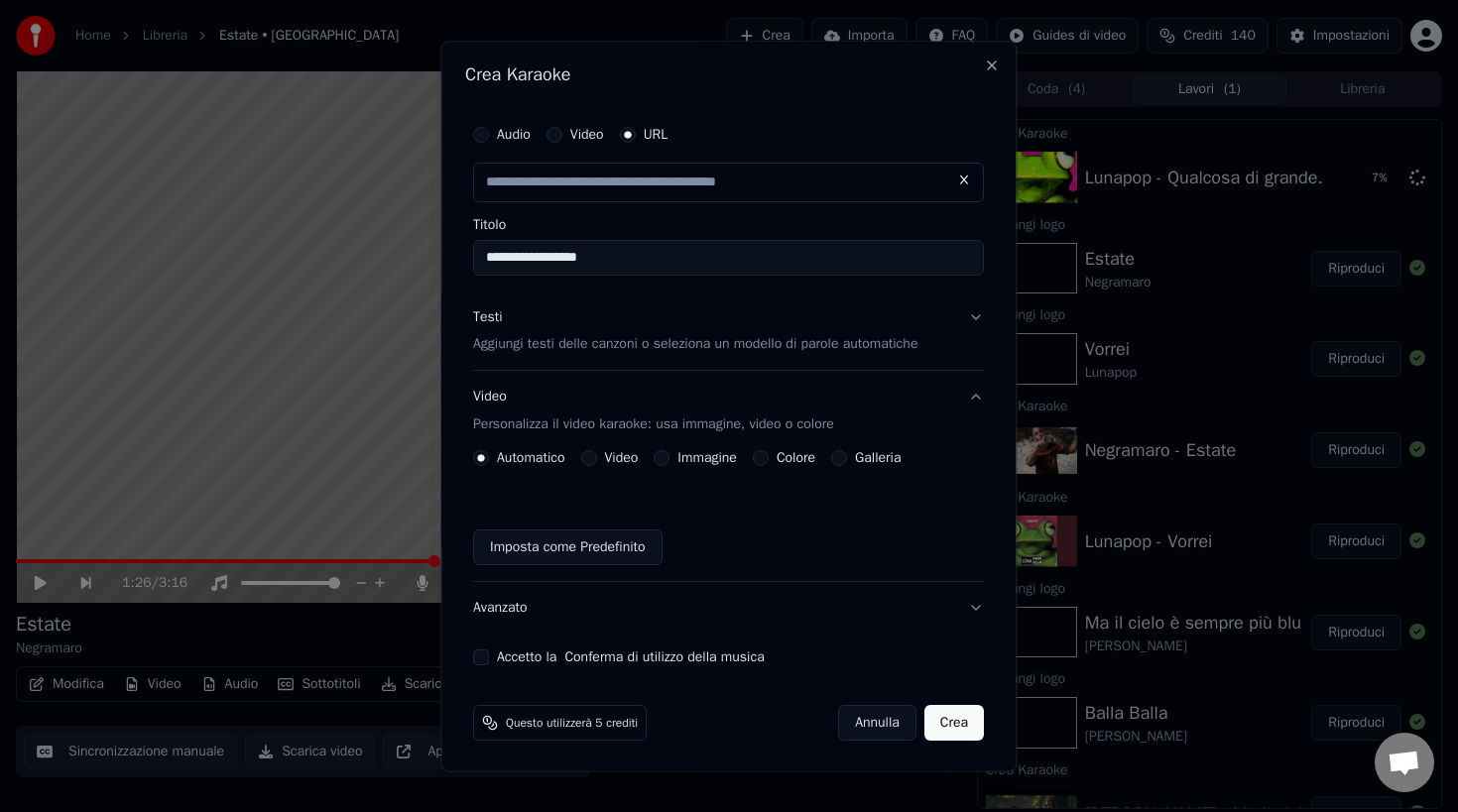 click on "**********" at bounding box center [728, 258] 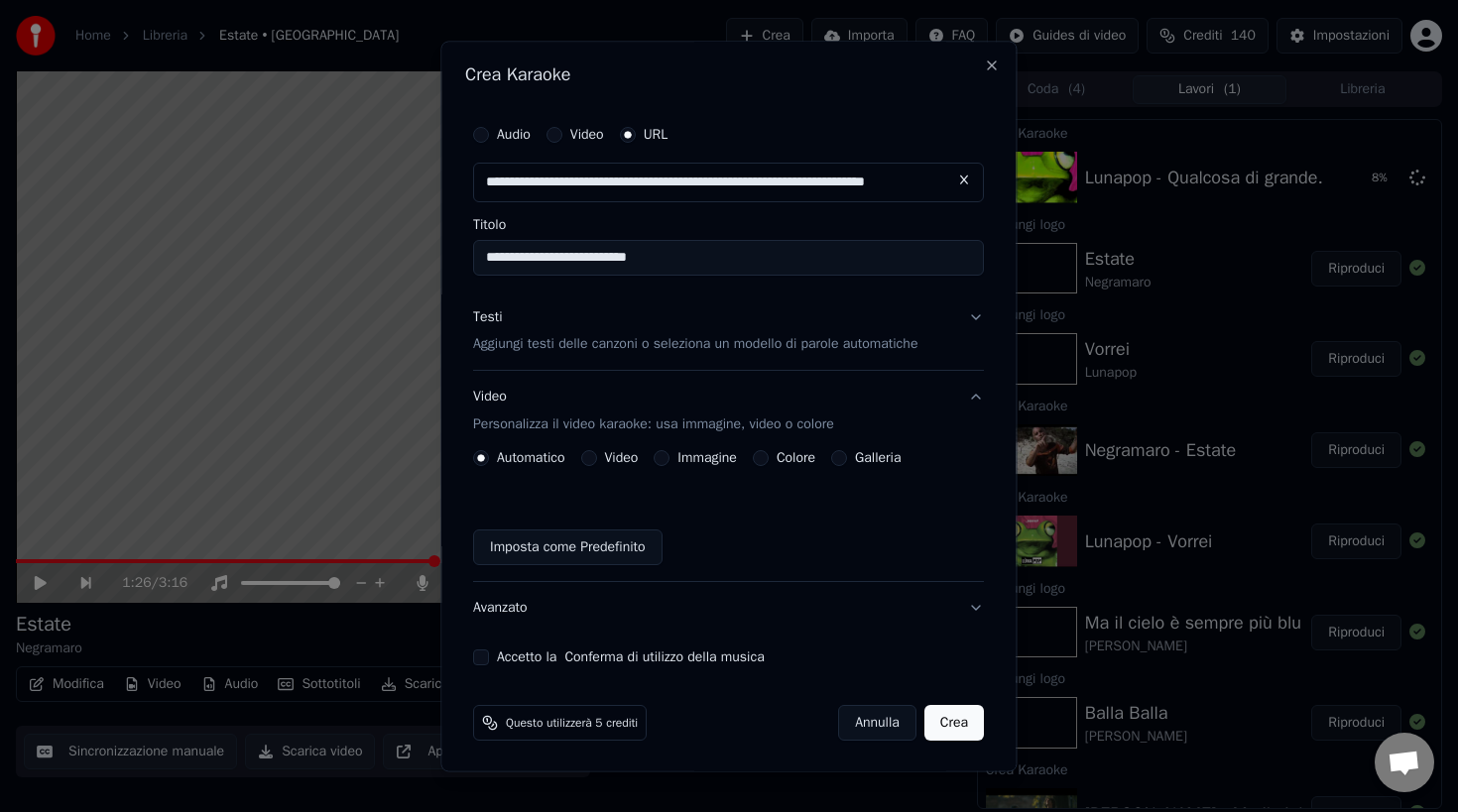 click on "Aggiungi testi delle canzoni o seleziona un modello di parole automatiche" at bounding box center [695, 345] 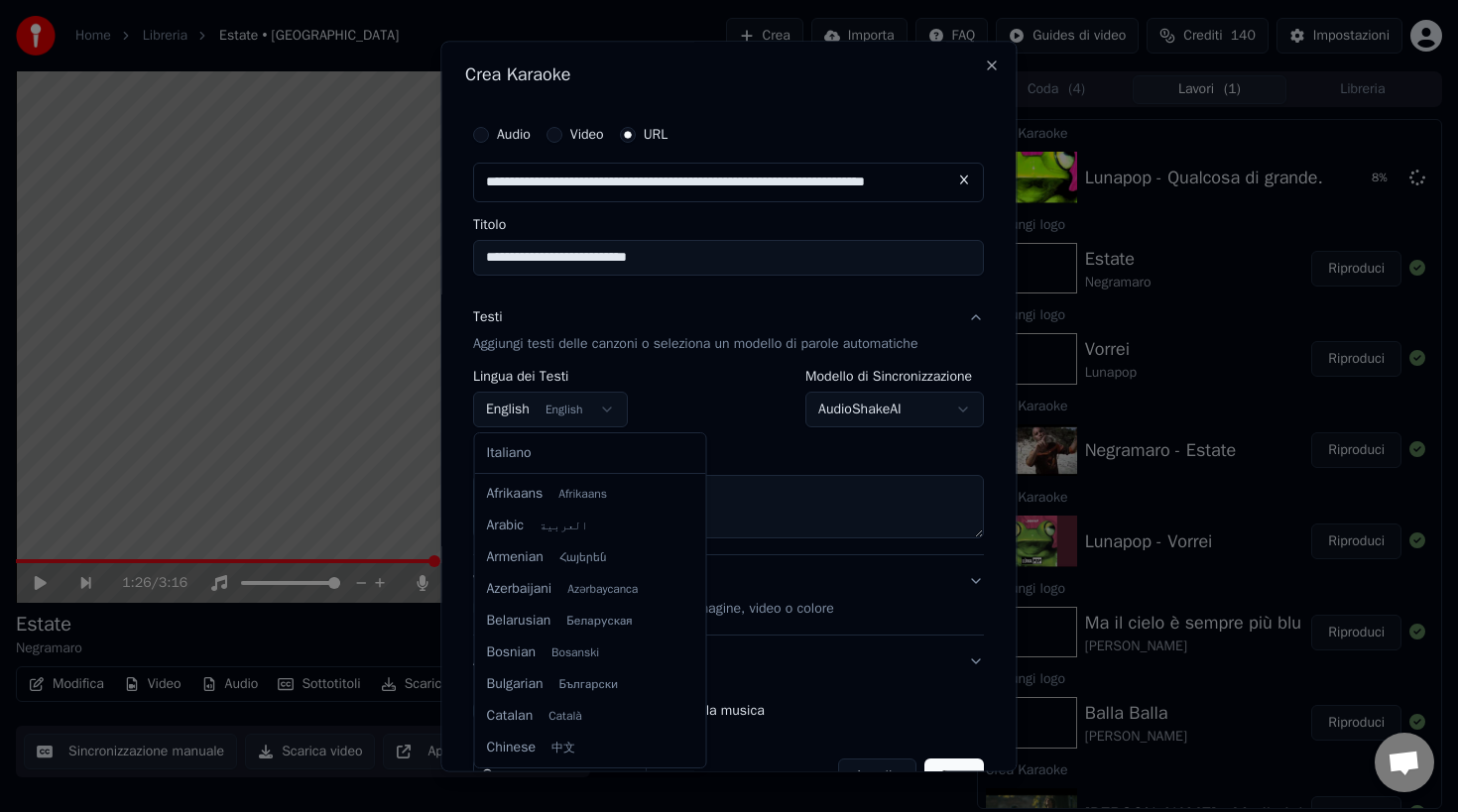 click on "Home Libreria Estate • Negramaro Crea Importa FAQ Guides di video Crediti 140 Impostazioni 1:26  /  3:16 Estate Negramaro BPM 180 Tonalità A Modifica Video Audio Sottotitoli Scarica Libreria cloud Sincronizzazione manuale Scarica video Apri Schermo Duplicato Coda ( 4 ) Lavori ( 1 ) Libreria Crea Karaoke Lunapop - Qualcosa di grande. 8 % Aggiungi logo Estate Negramaro Riproduci Aggiungi logo Vorrei Lunapop Riproduci Crea Karaoke Negramaro - Estate Riproduci Crea Karaoke Lunapop - Vorrei Riproduci Aggiungi logo Ma il cielo è sempre più blu [PERSON_NAME] Aggiungi logo Balla Balla [PERSON_NAME] Riproduci Crea Karaoke [PERSON_NAME] - Ma il cielo è sempre più blu Riproduci Aggiungi logo [PERSON_NAME] [PERSON_NAME] Riproduci Crea Karaoke [PERSON_NAME] - Balla Balla Riproduci Aggiungi logo La Notte Vola [PERSON_NAME] Riproduci Crea Karaoke [PERSON_NAME] - Ma il cielo è sempre più blu  Riproduci Crea Karaoke [PERSON_NAME]  - [PERSON_NAME] Crea Karaoke [PERSON_NAME] - La Notte Vola  URL" at bounding box center [729, 406] 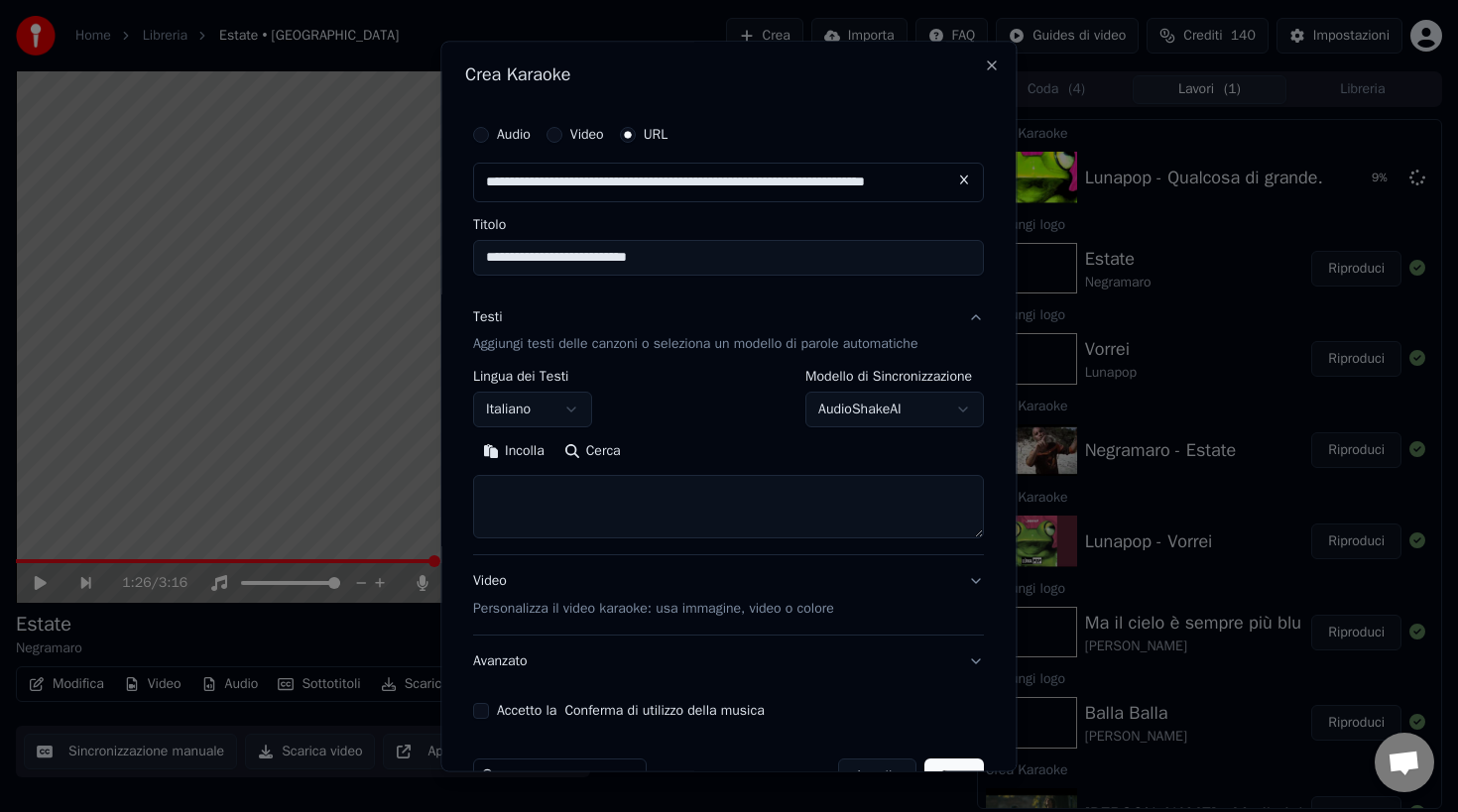 click at bounding box center (728, 508) 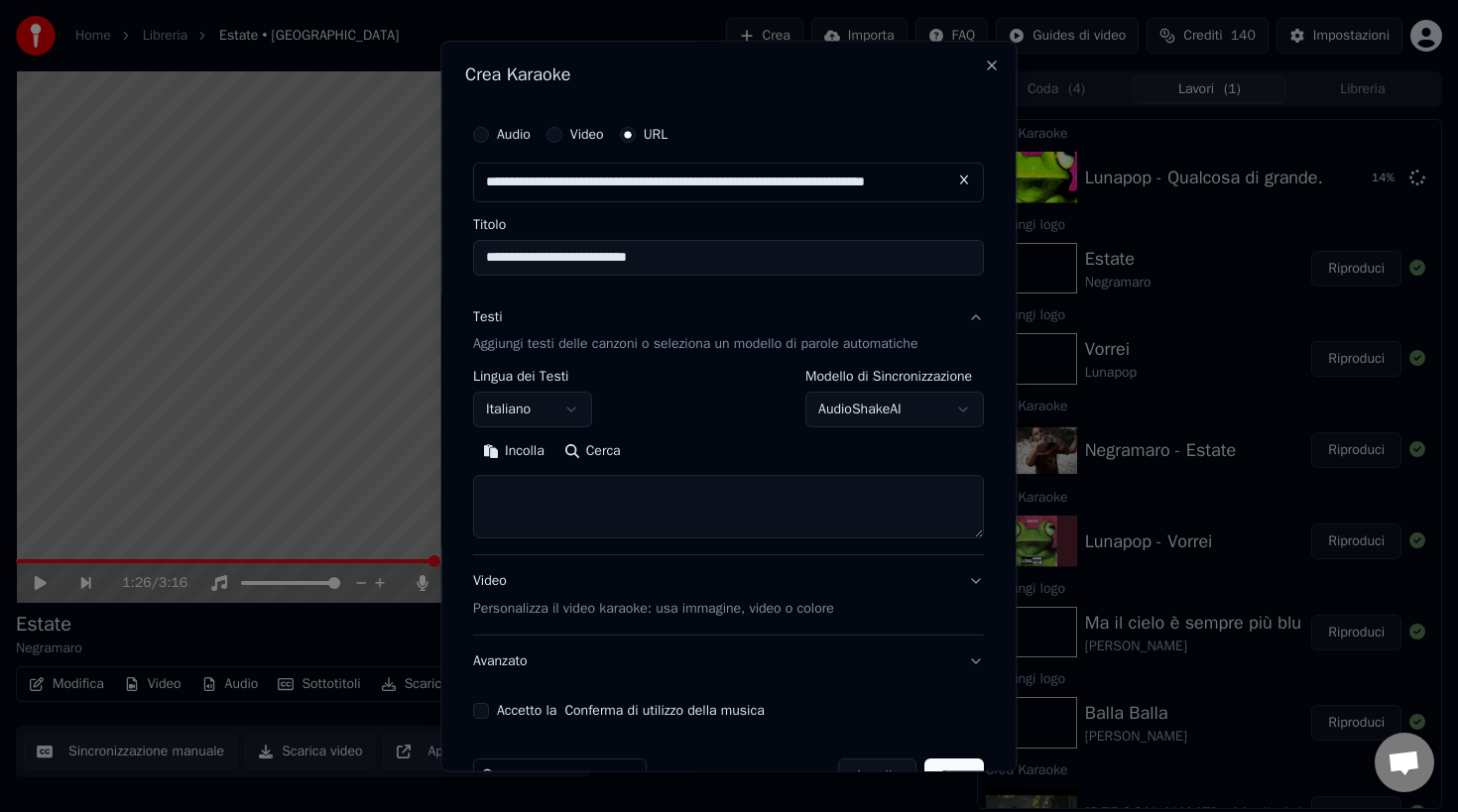 paste on "**********" 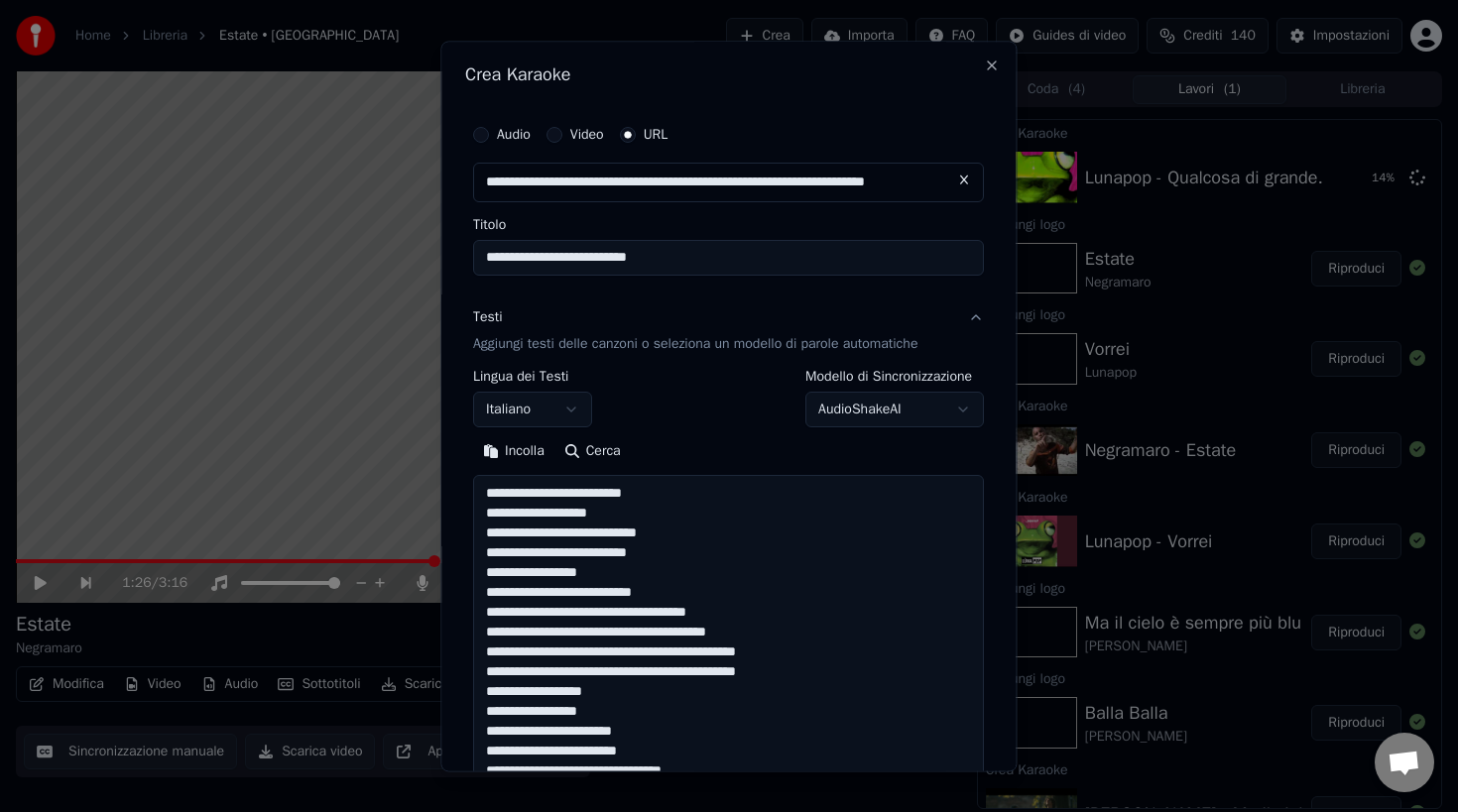 scroll, scrollTop: 638, scrollLeft: 0, axis: vertical 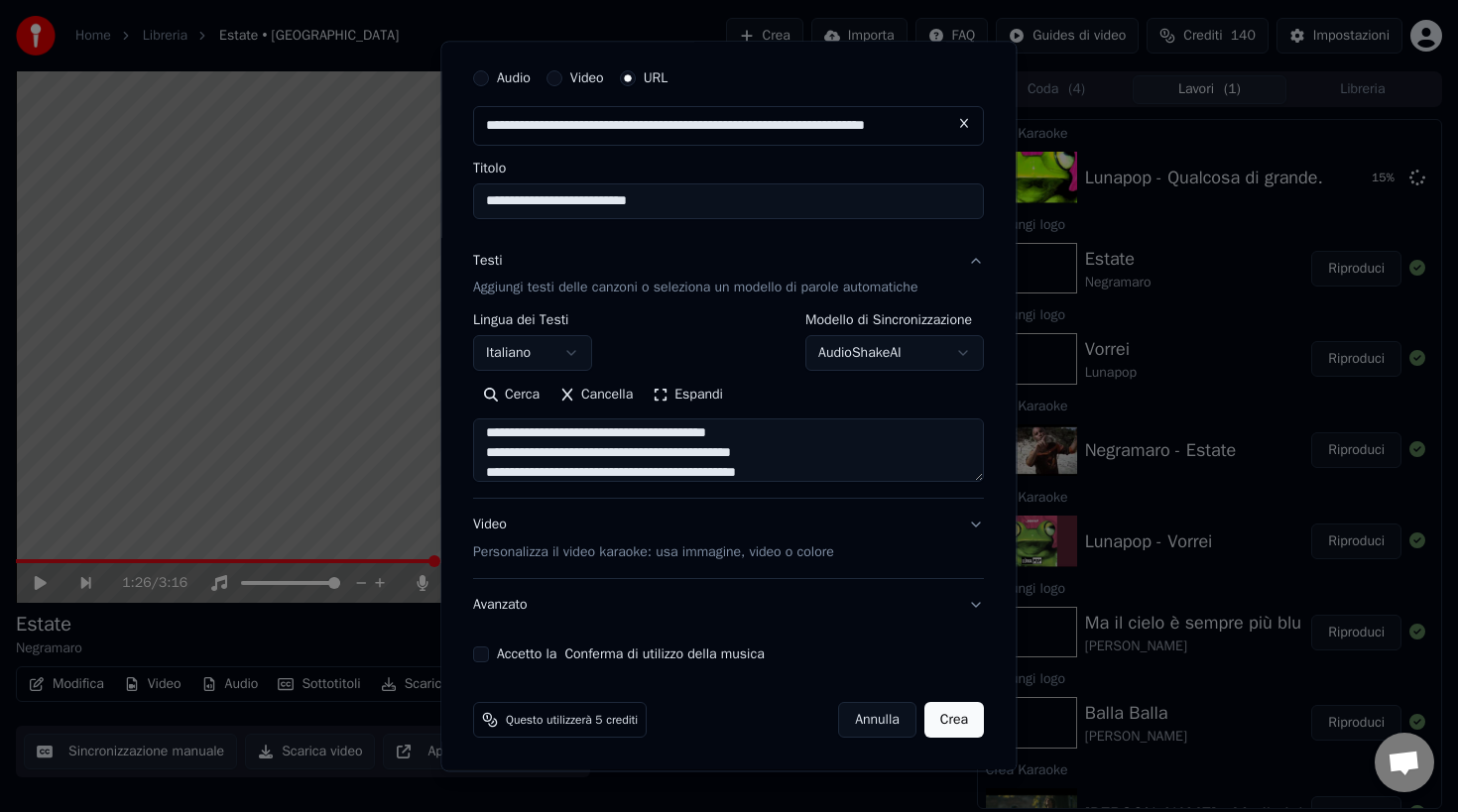 click on "Video Personalizza il video karaoke: usa immagine, video o colore" at bounding box center [728, 539] 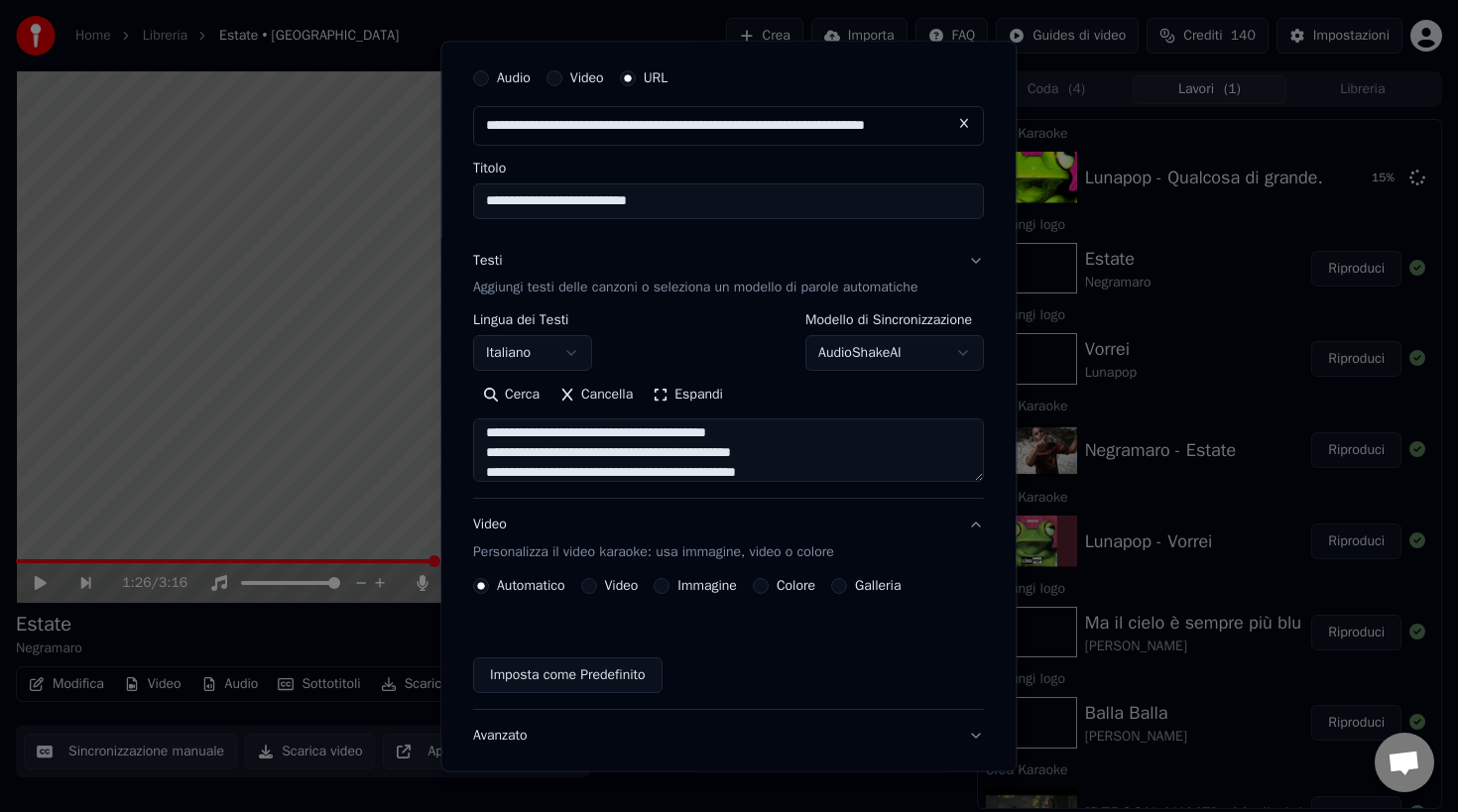 scroll, scrollTop: 3, scrollLeft: 0, axis: vertical 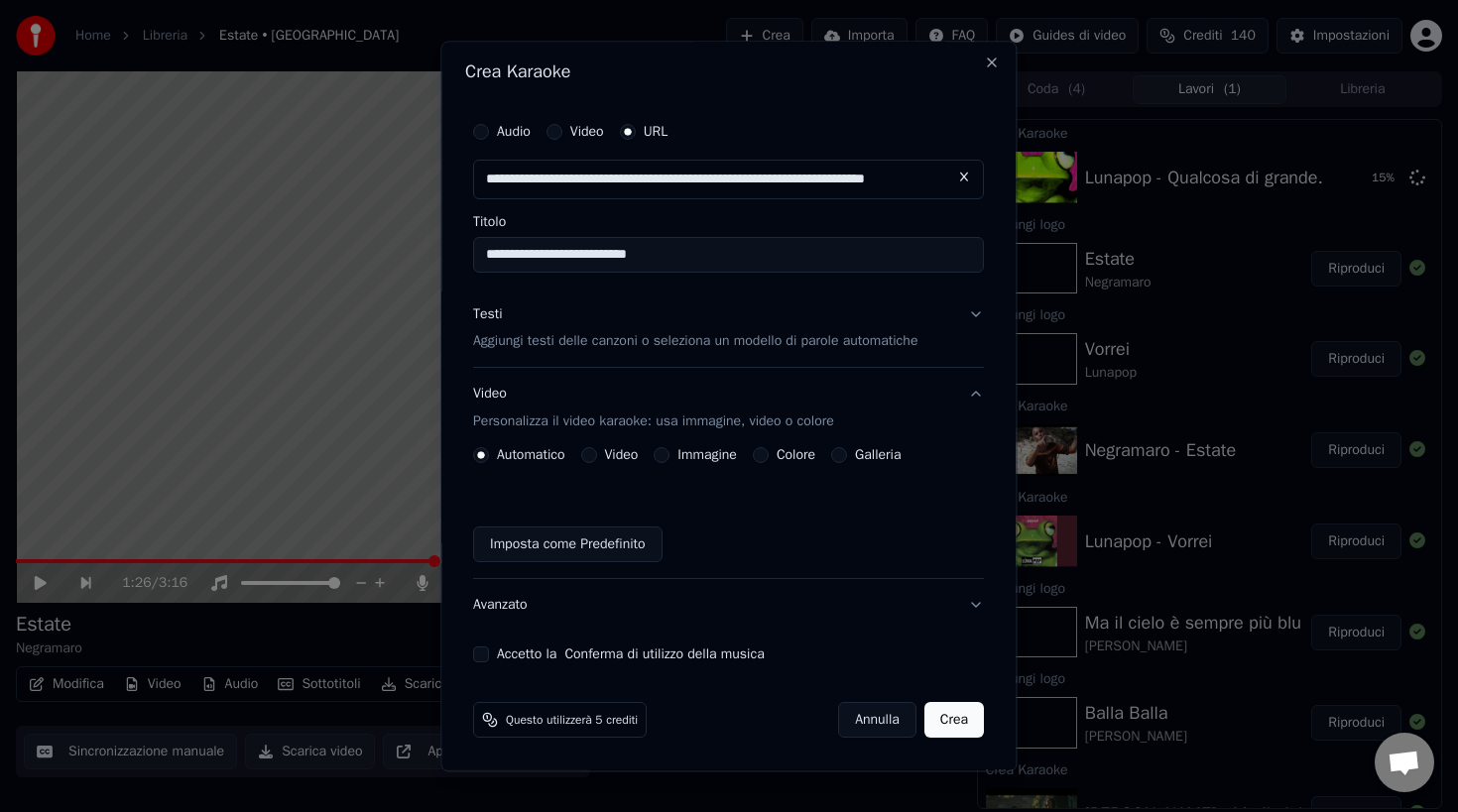 click on "Galleria" at bounding box center (840, 456) 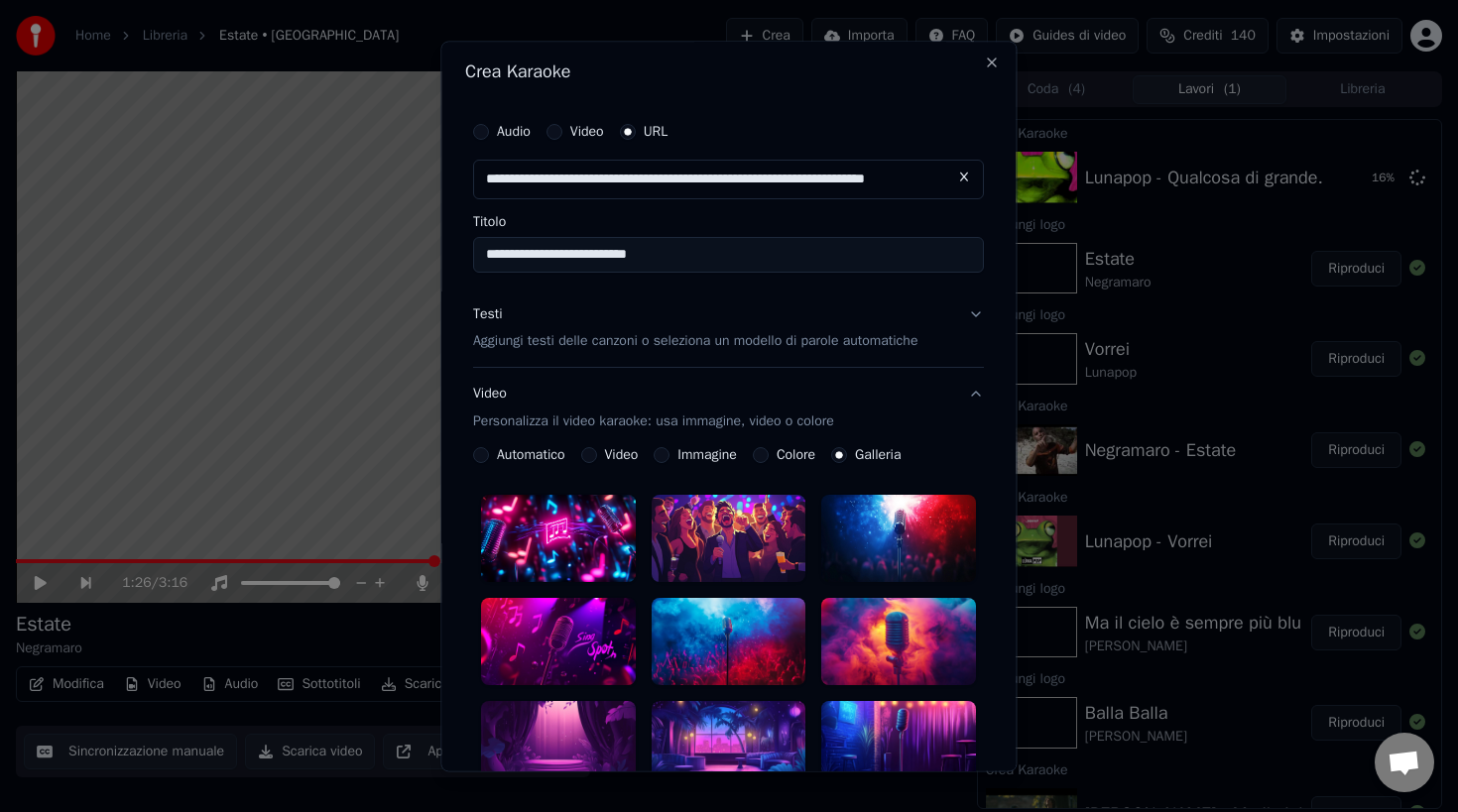click at bounding box center (729, 539) 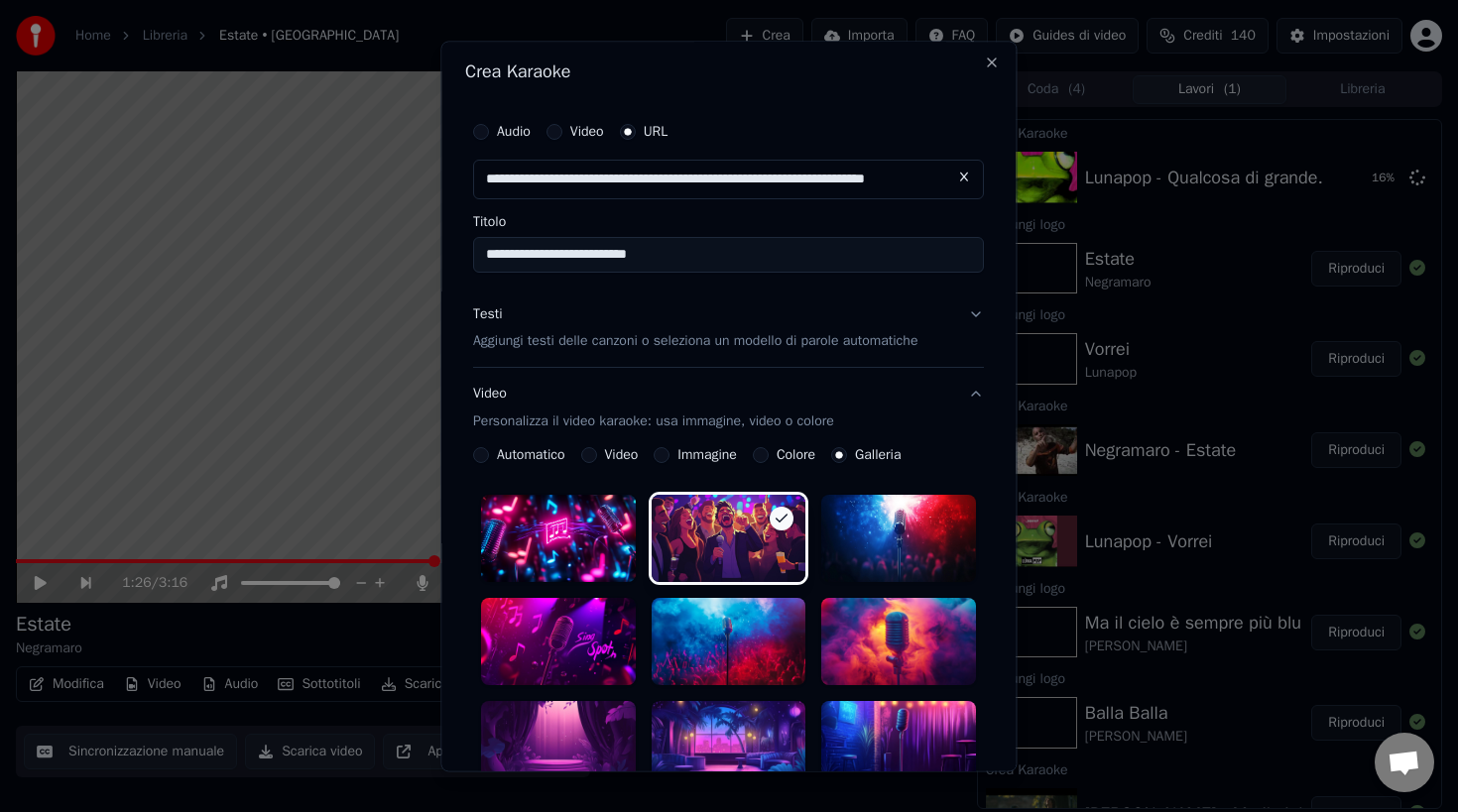scroll, scrollTop: 495, scrollLeft: 0, axis: vertical 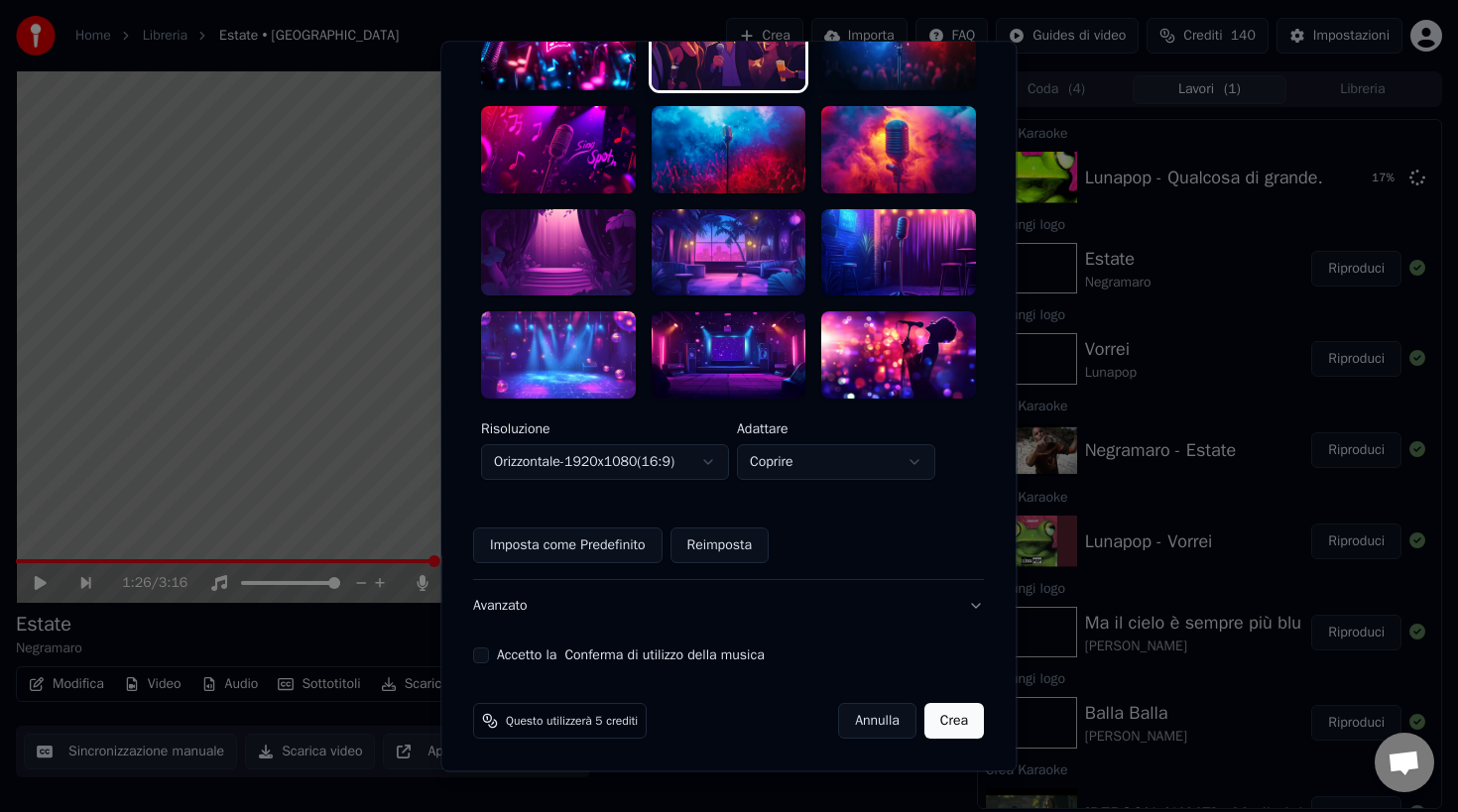 click on "Accetto la   Conferma di utilizzo della musica" at bounding box center [481, 655] 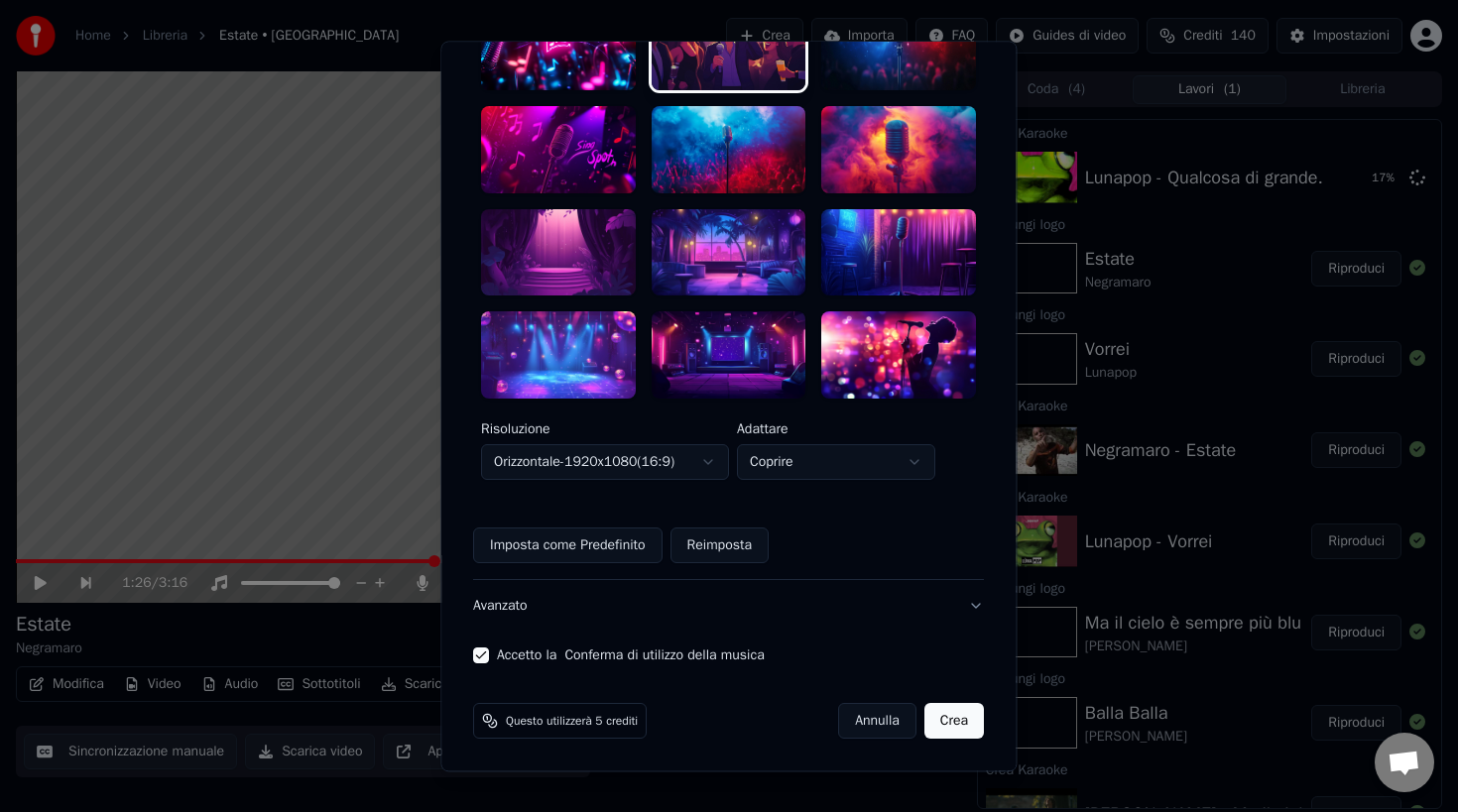click on "Crea" at bounding box center [954, 721] 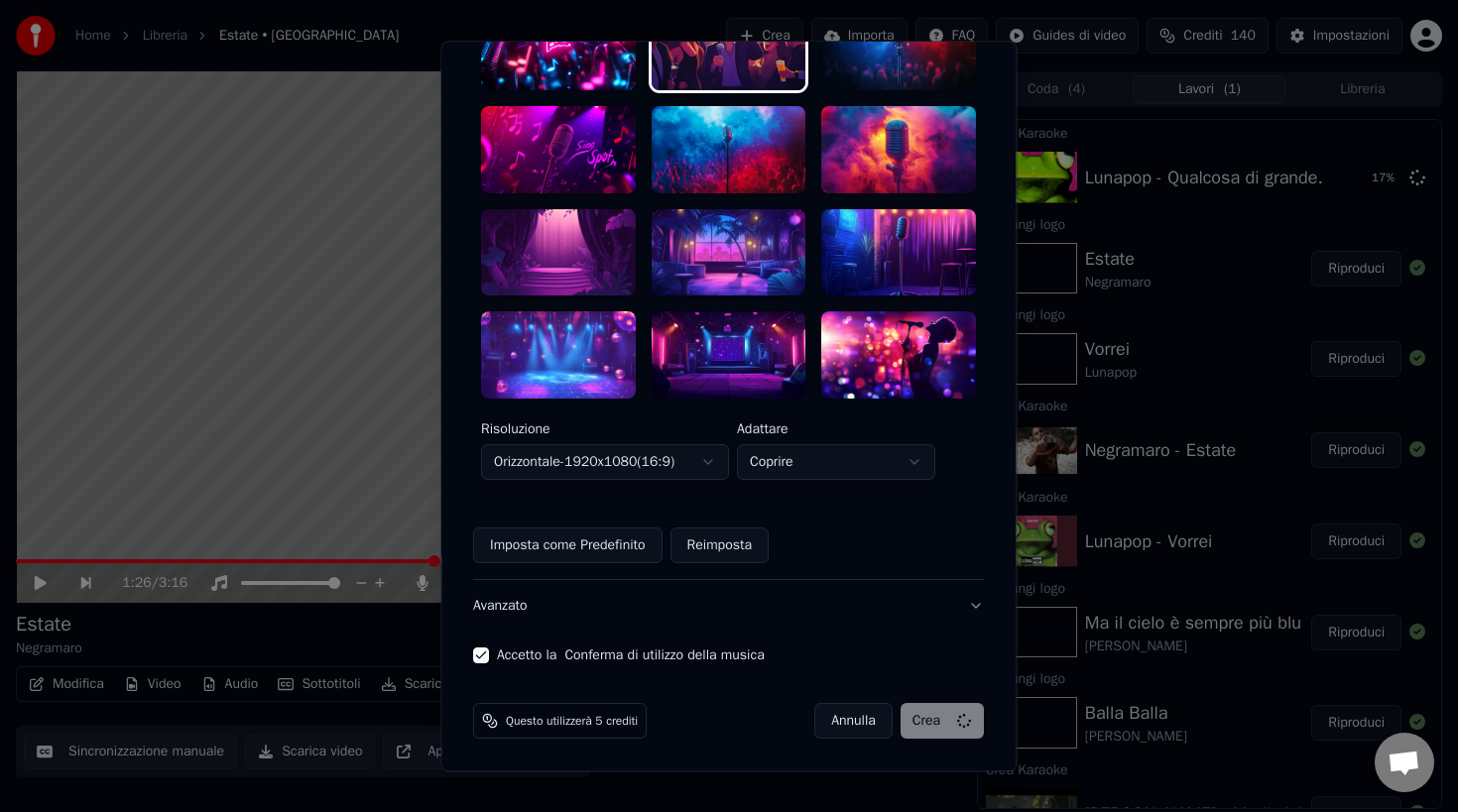 scroll, scrollTop: 3, scrollLeft: 0, axis: vertical 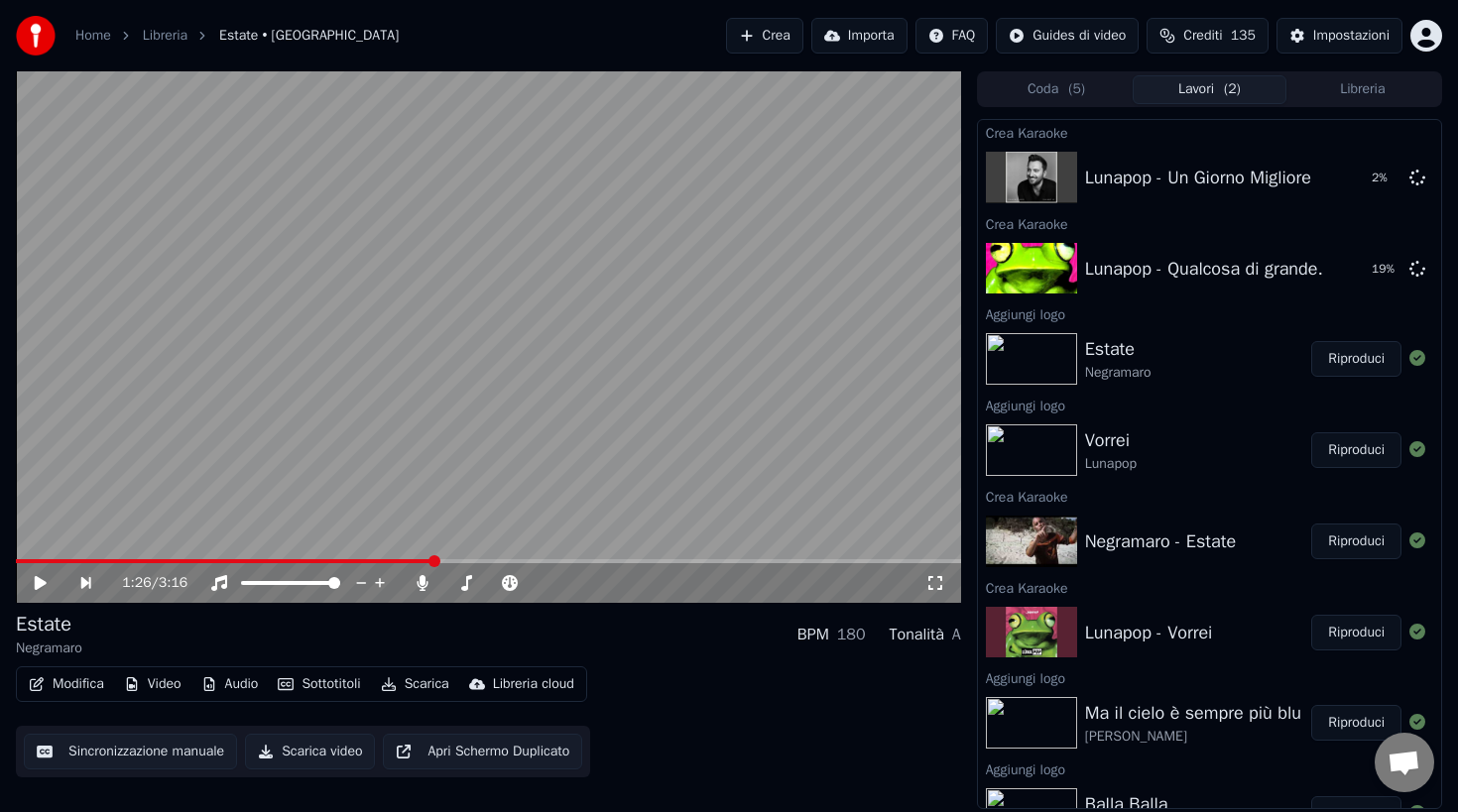 click on "Riproduci" at bounding box center (1356, 450) 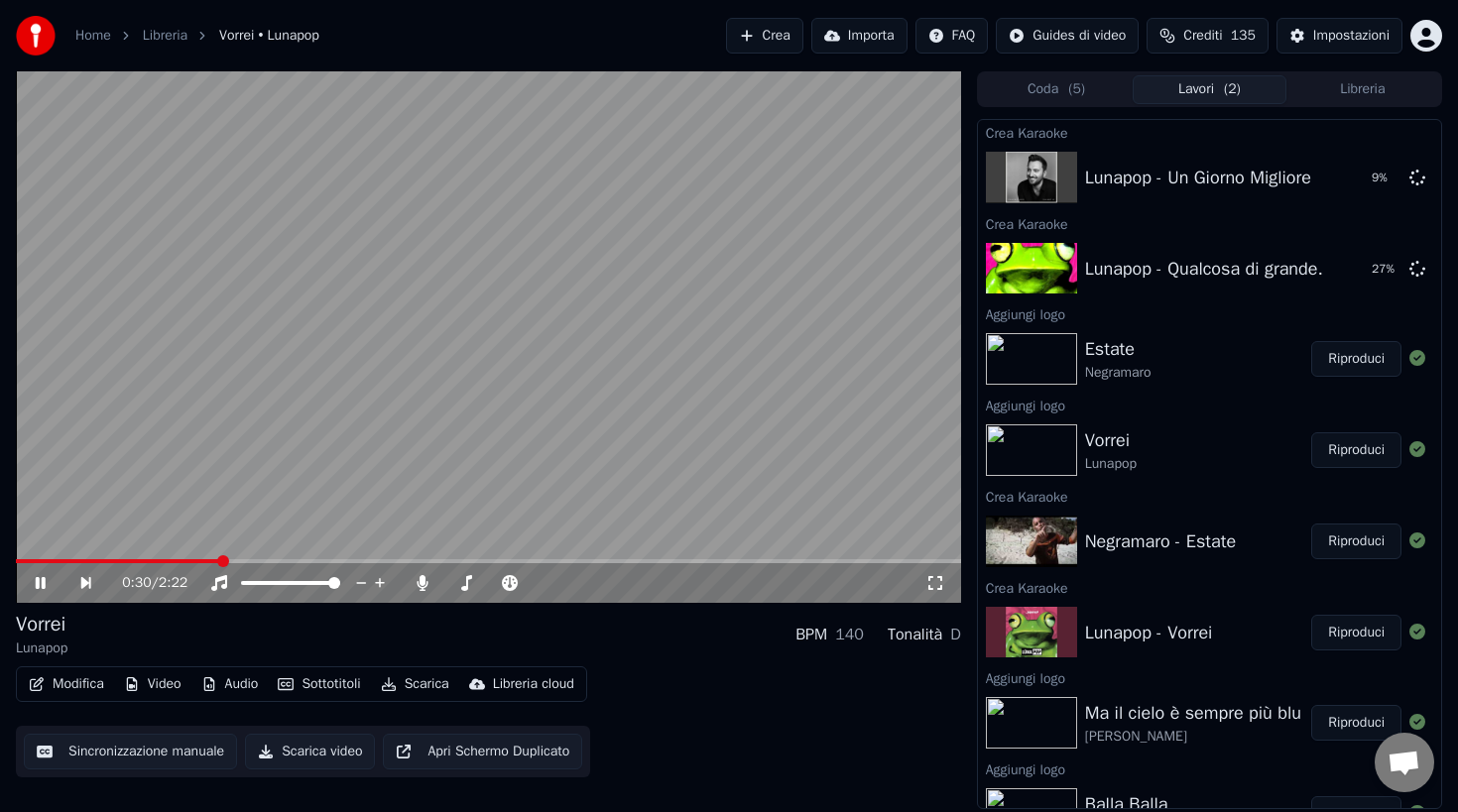 click on "Riproduci" at bounding box center (1356, 359) 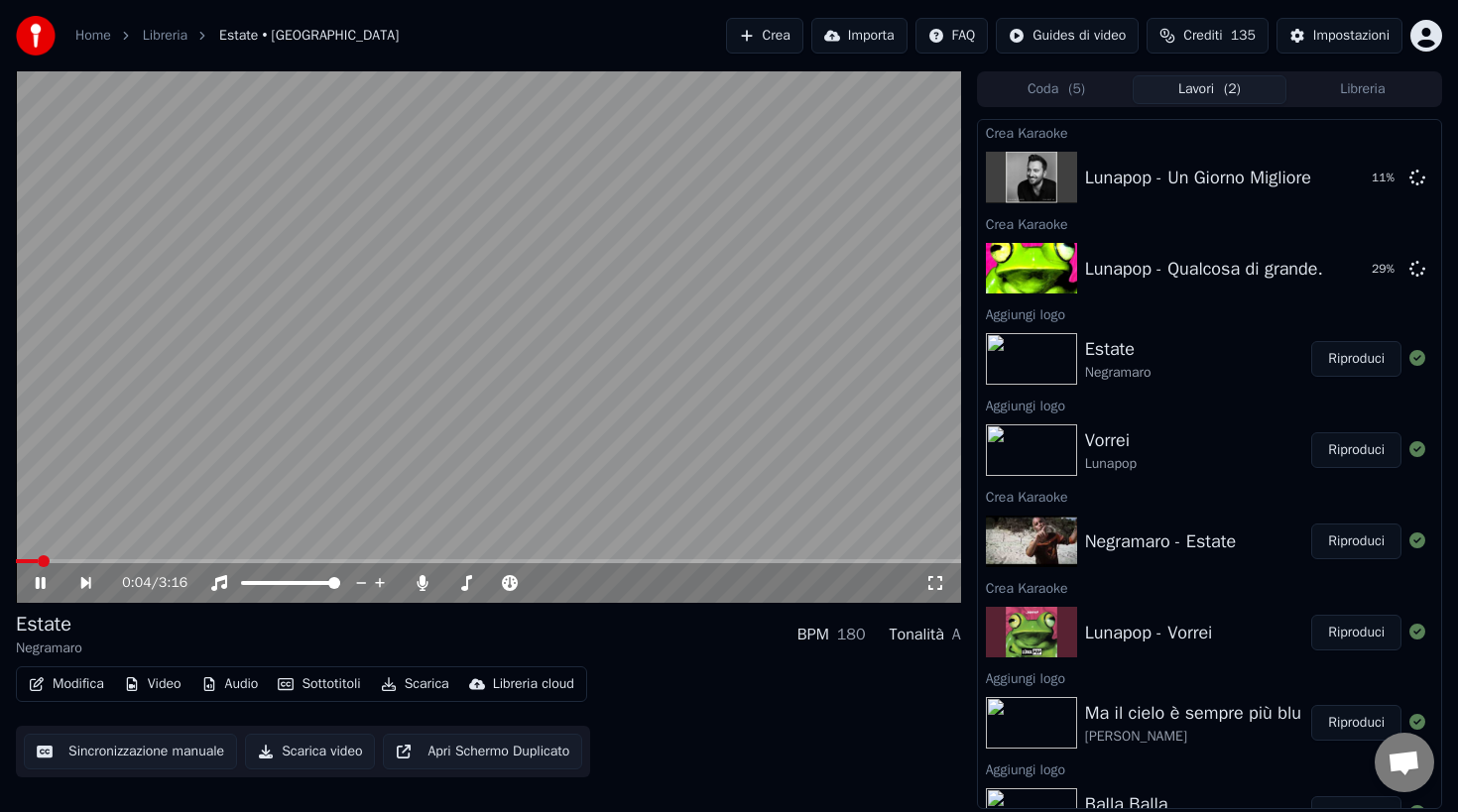 click 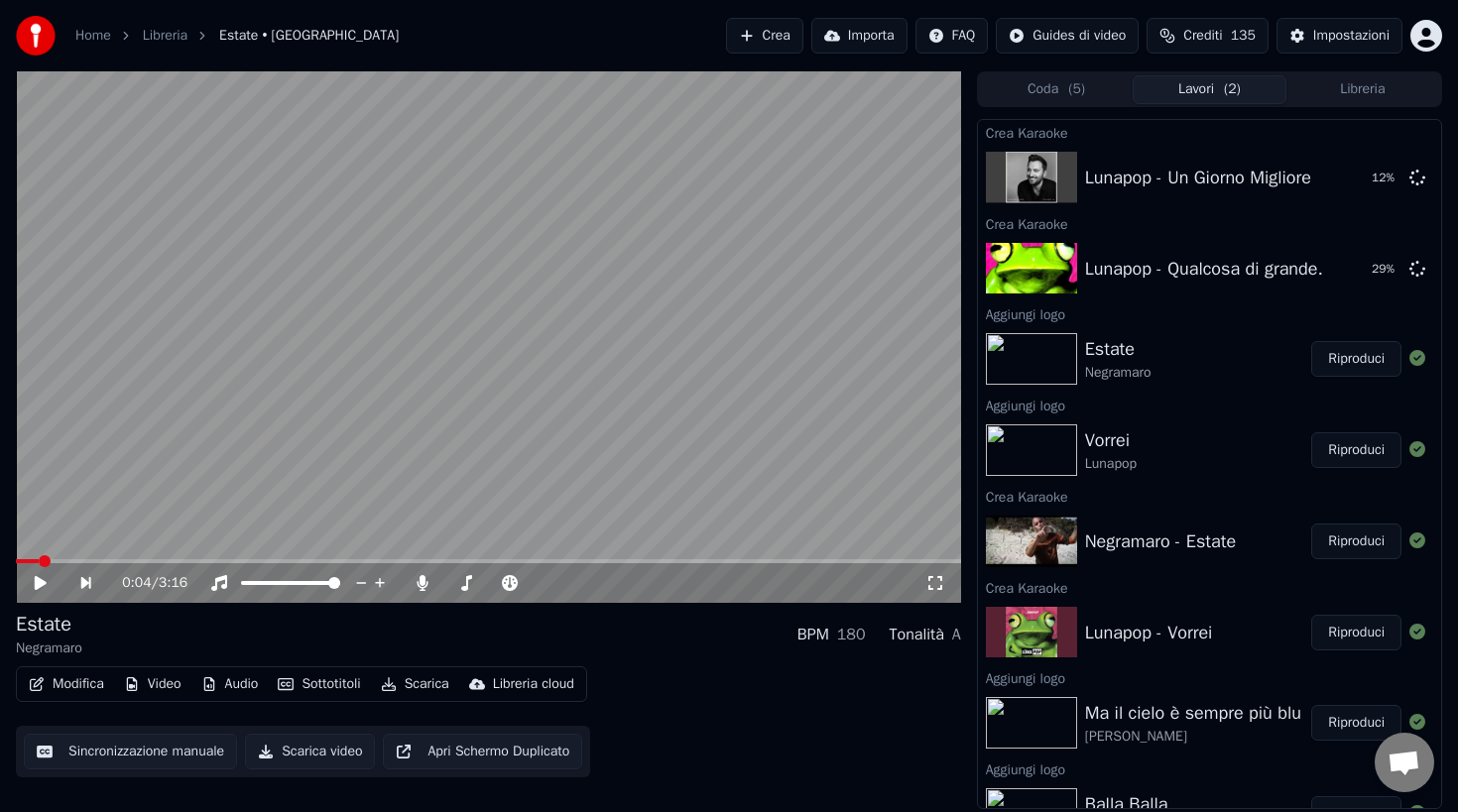 click on "Crea" at bounding box center (765, 36) 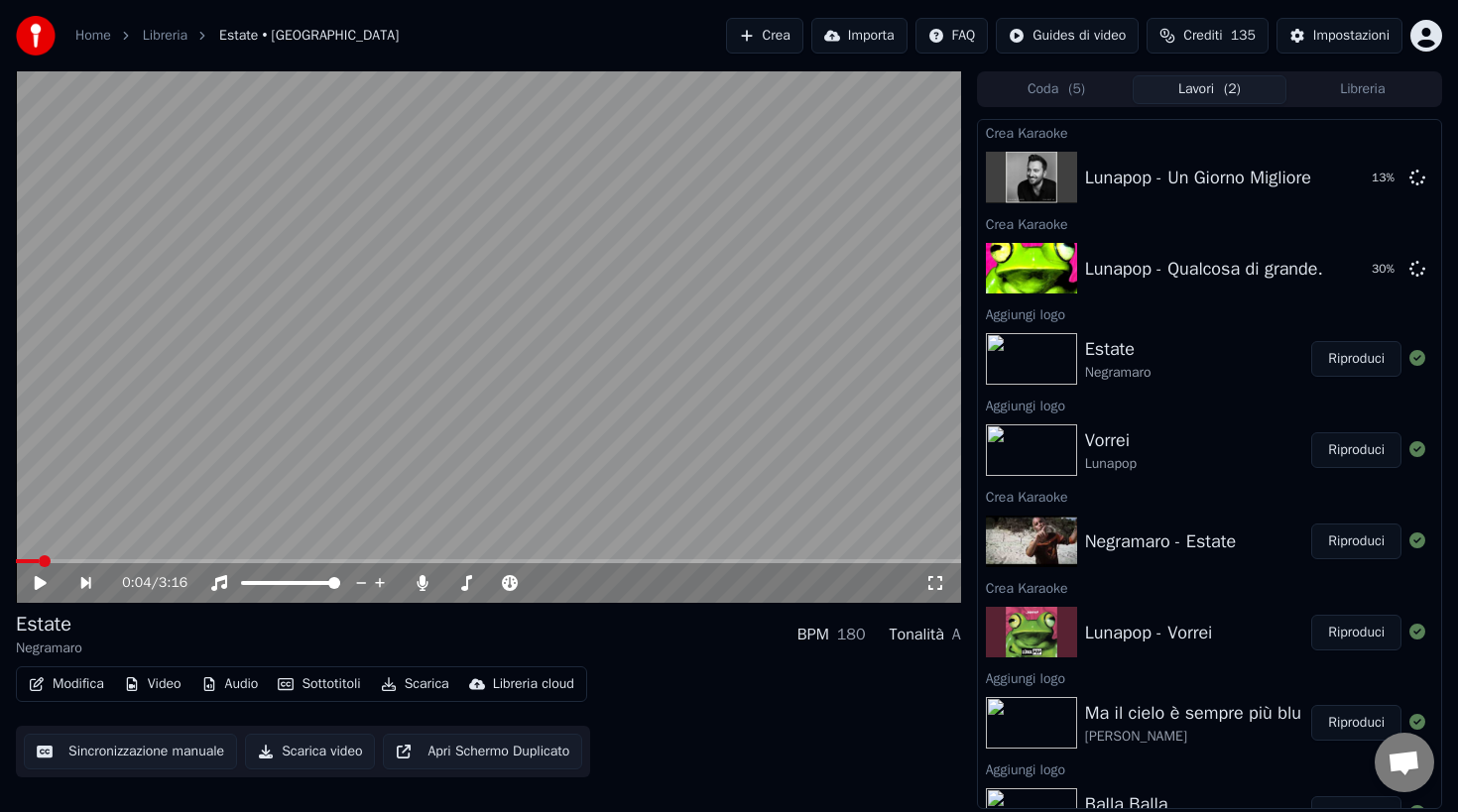 click on "Libreria" at bounding box center [1363, 89] 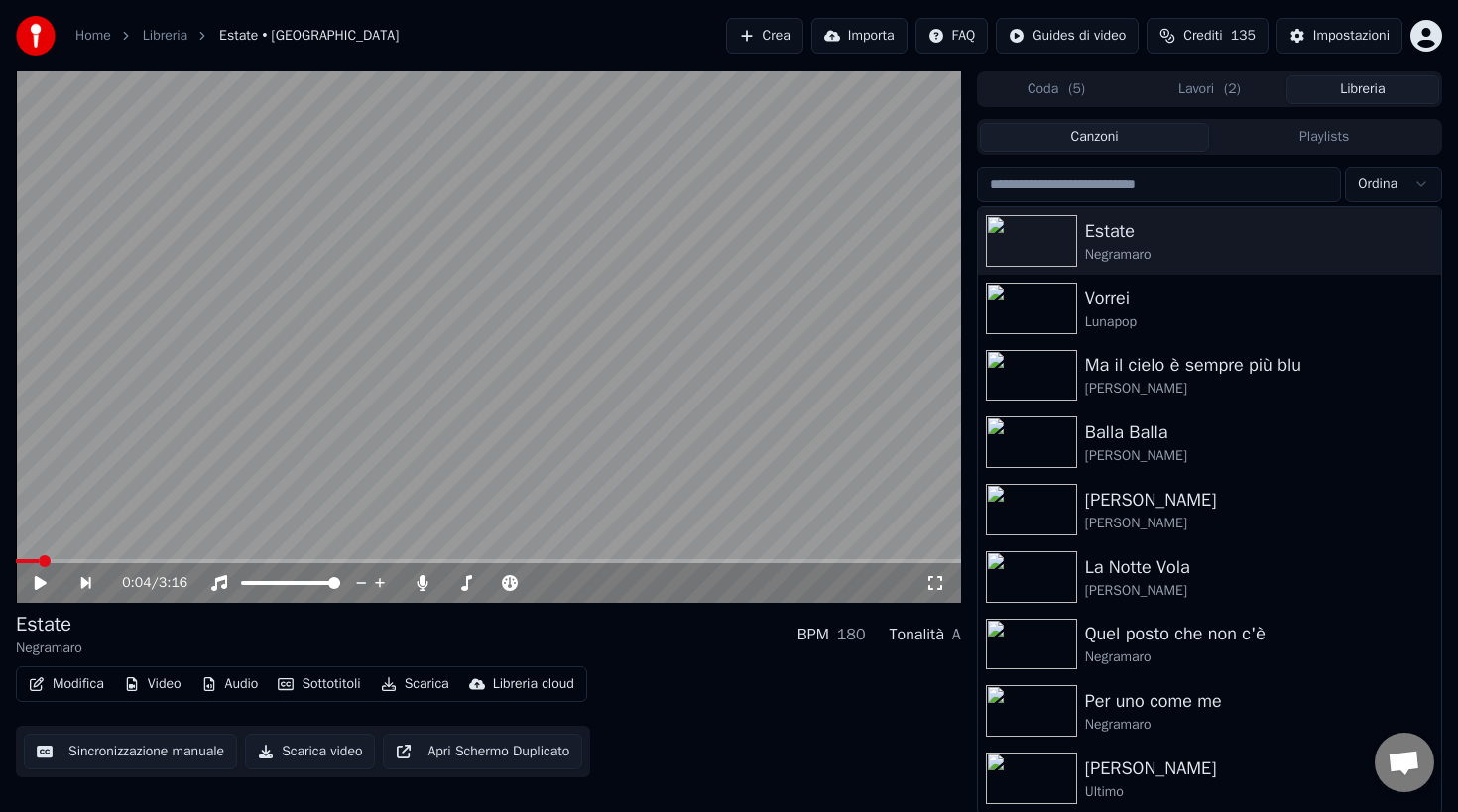 click on "Home Libreria Estate • Negramaro Crea Importa FAQ Guides di video Crediti 135 Impostazioni 0:04  /  3:16 Estate Negramaro BPM 180 Tonalità A Modifica Video Audio Sottotitoli Scarica Libreria cloud Sincronizzazione manuale Scarica video Apri Schermo Duplicato Coda ( 5 ) Lavori ( 2 ) Libreria Canzoni Playlists Ordina Estate Negramaro Vorrei Lunapop Ma il cielo è sempre più blu [PERSON_NAME] [PERSON_NAME] [PERSON_NAME] [PERSON_NAME] La Notte Vola [PERSON_NAME] Quel posto che non c'è Negramaro Per uno come me Negramaro Alba Ultimo Ti dedico il silenzio Ultimo Hola [PERSON_NAME] • [PERSON_NAME] 'O [PERSON_NAME] [PERSON_NAME]" at bounding box center [729, 406] 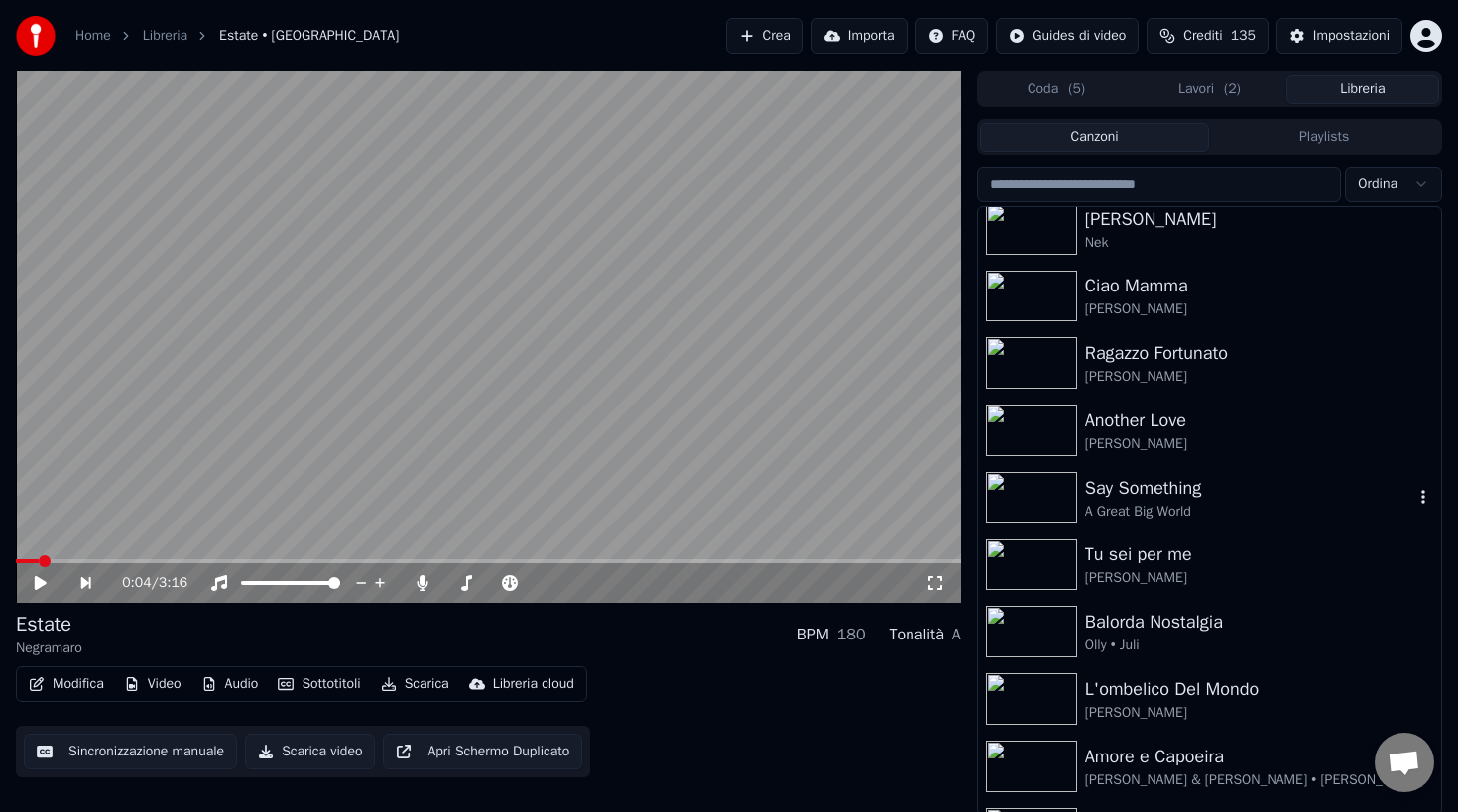 scroll, scrollTop: 882, scrollLeft: 0, axis: vertical 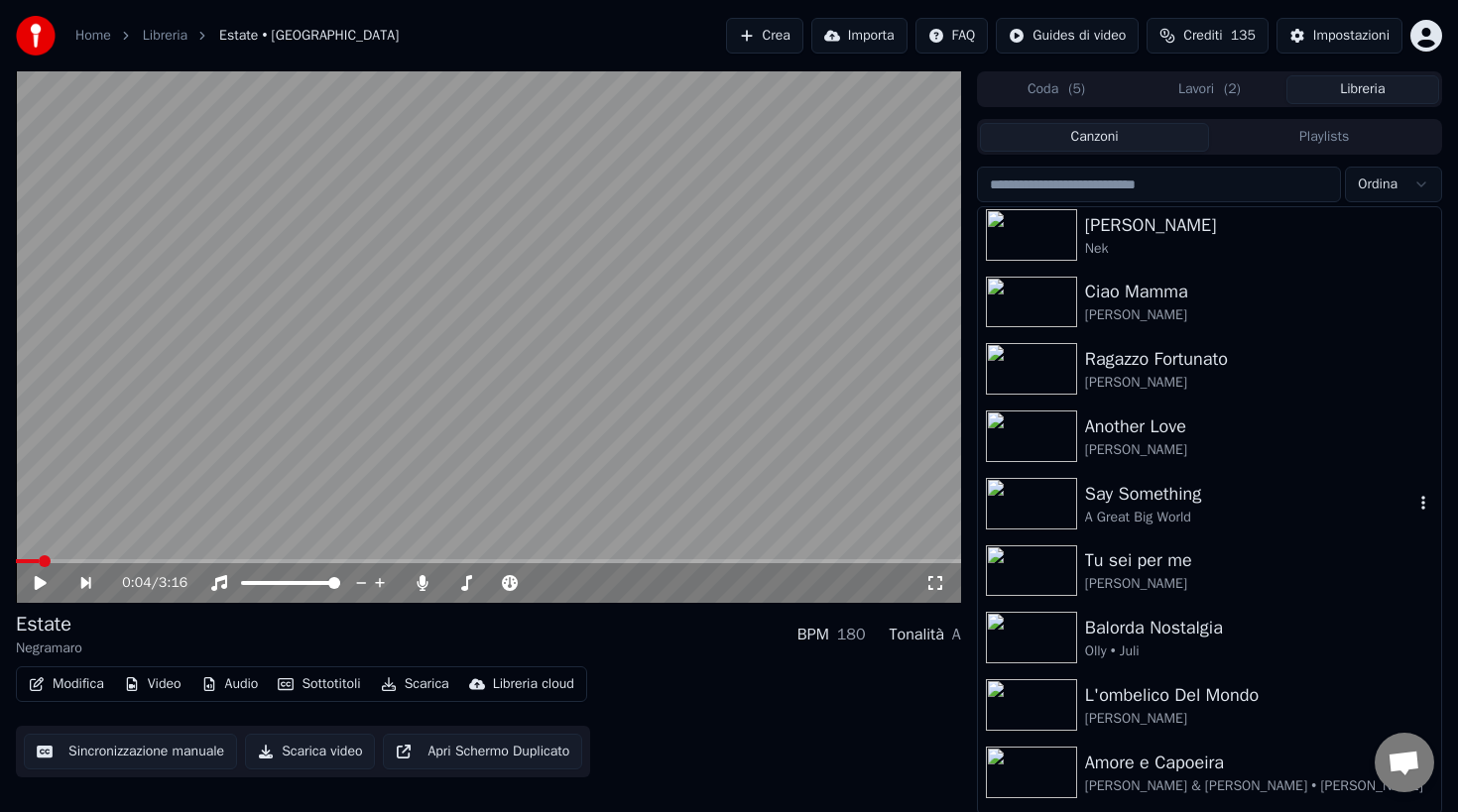 click on "Say Something" at bounding box center [1249, 494] 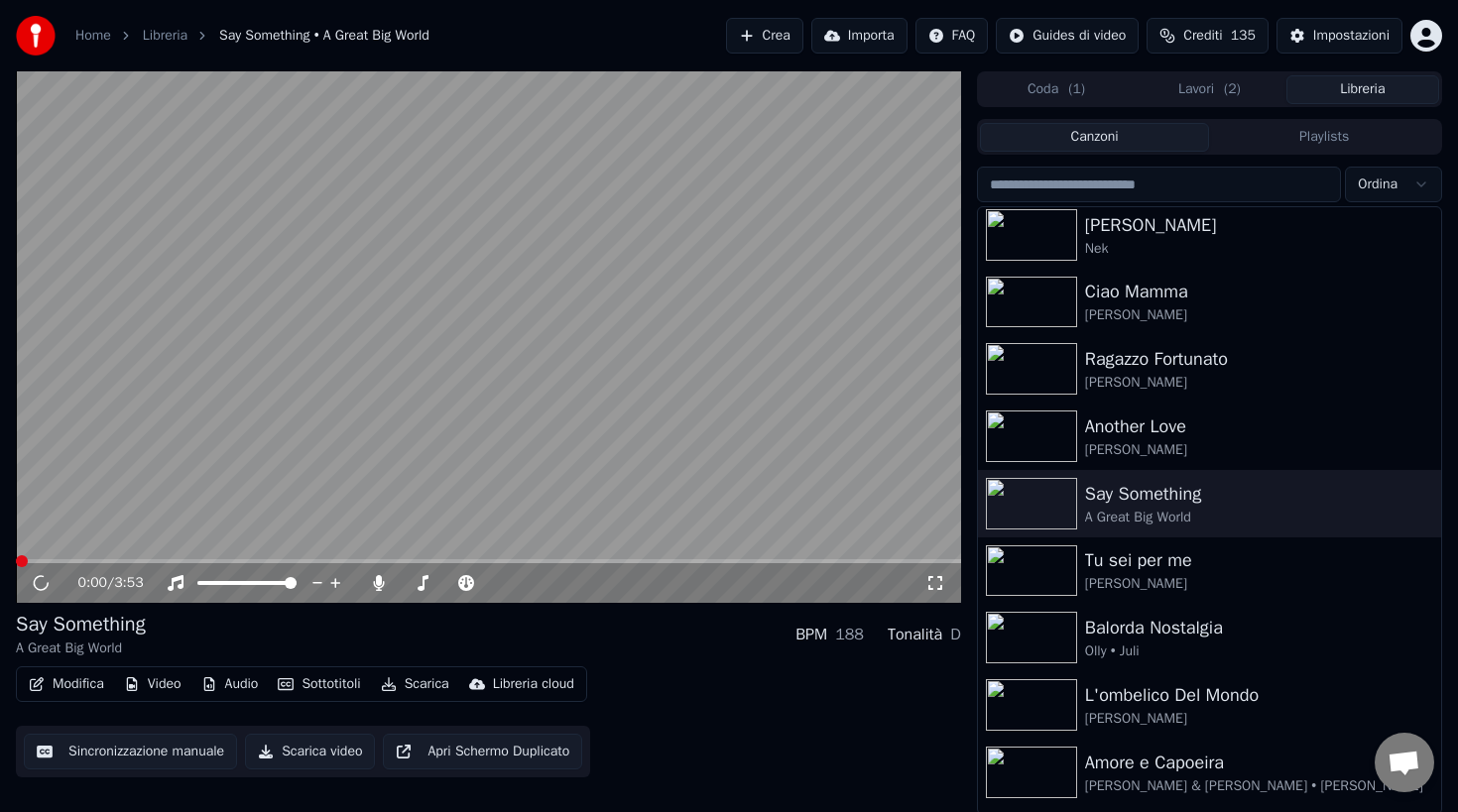 click at bounding box center [488, 337] 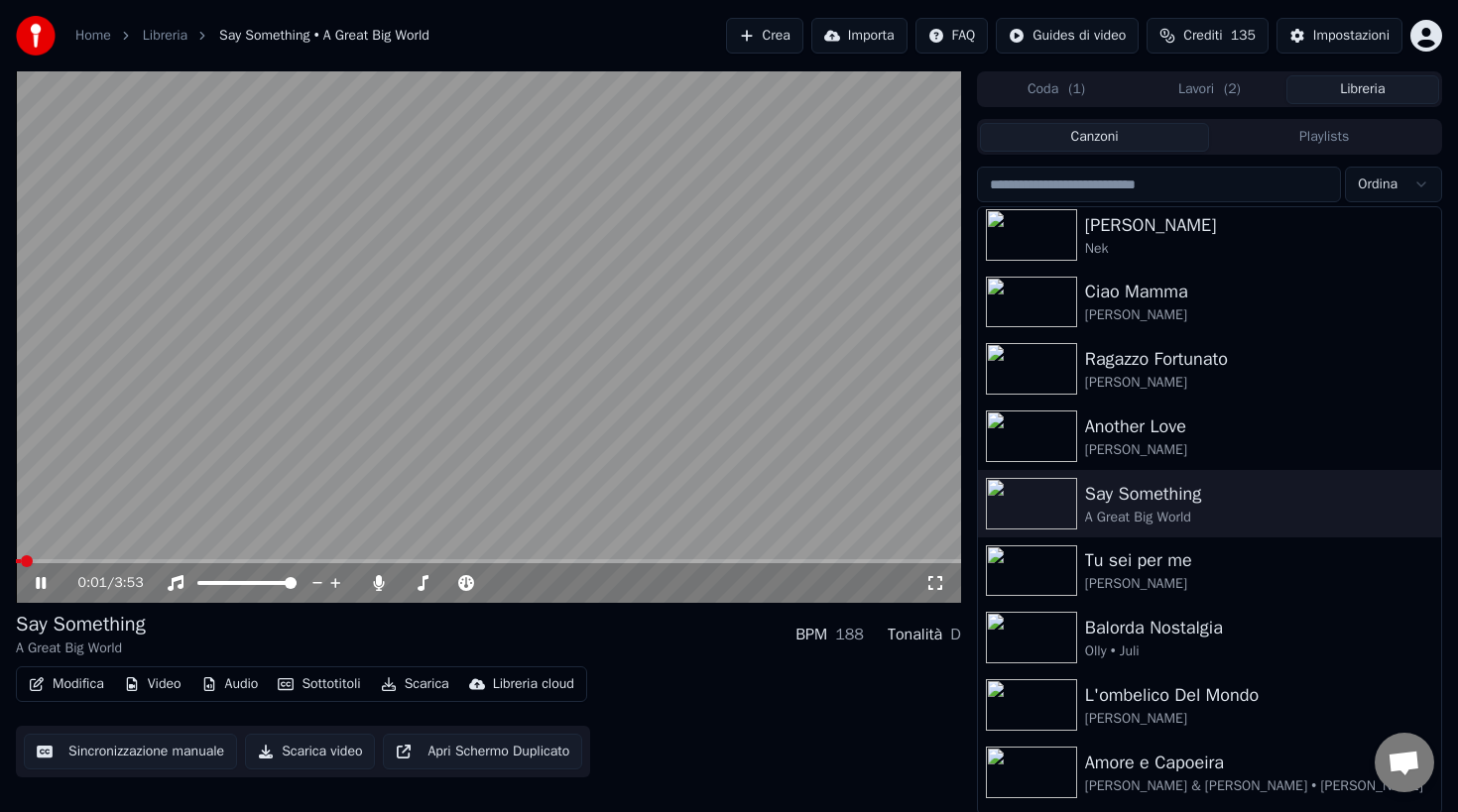click at bounding box center (488, 337) 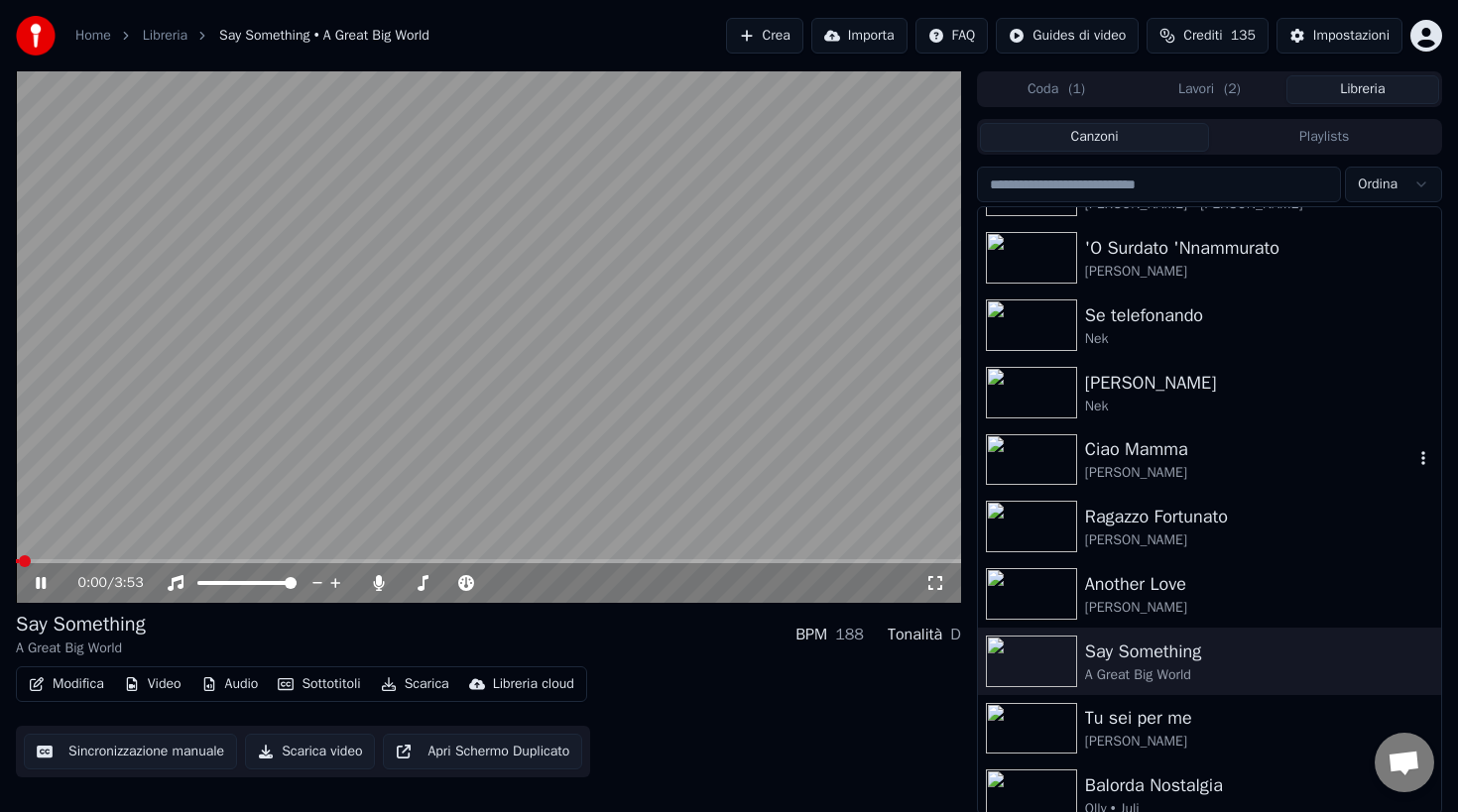scroll, scrollTop: 721, scrollLeft: 0, axis: vertical 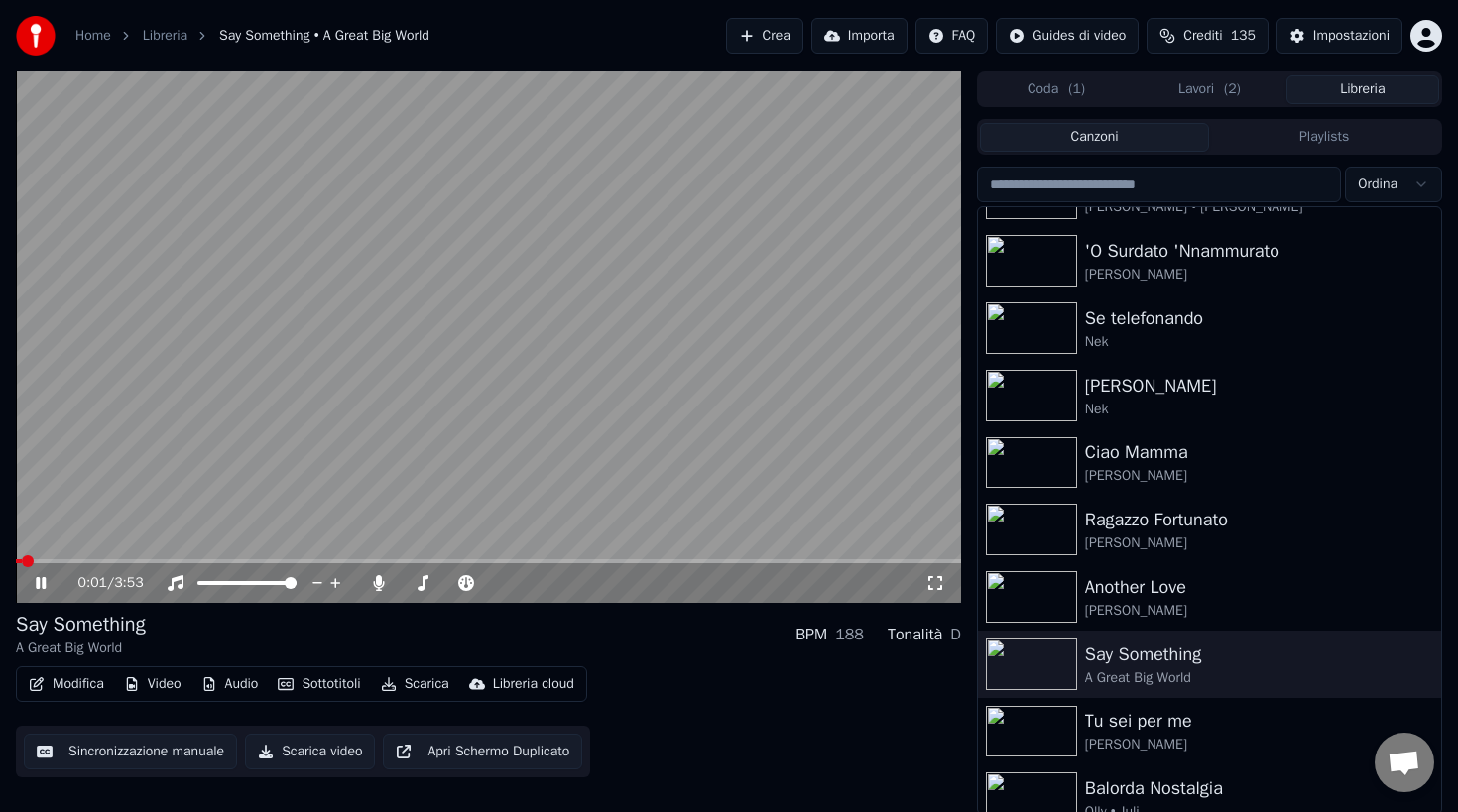 click at bounding box center (488, 337) 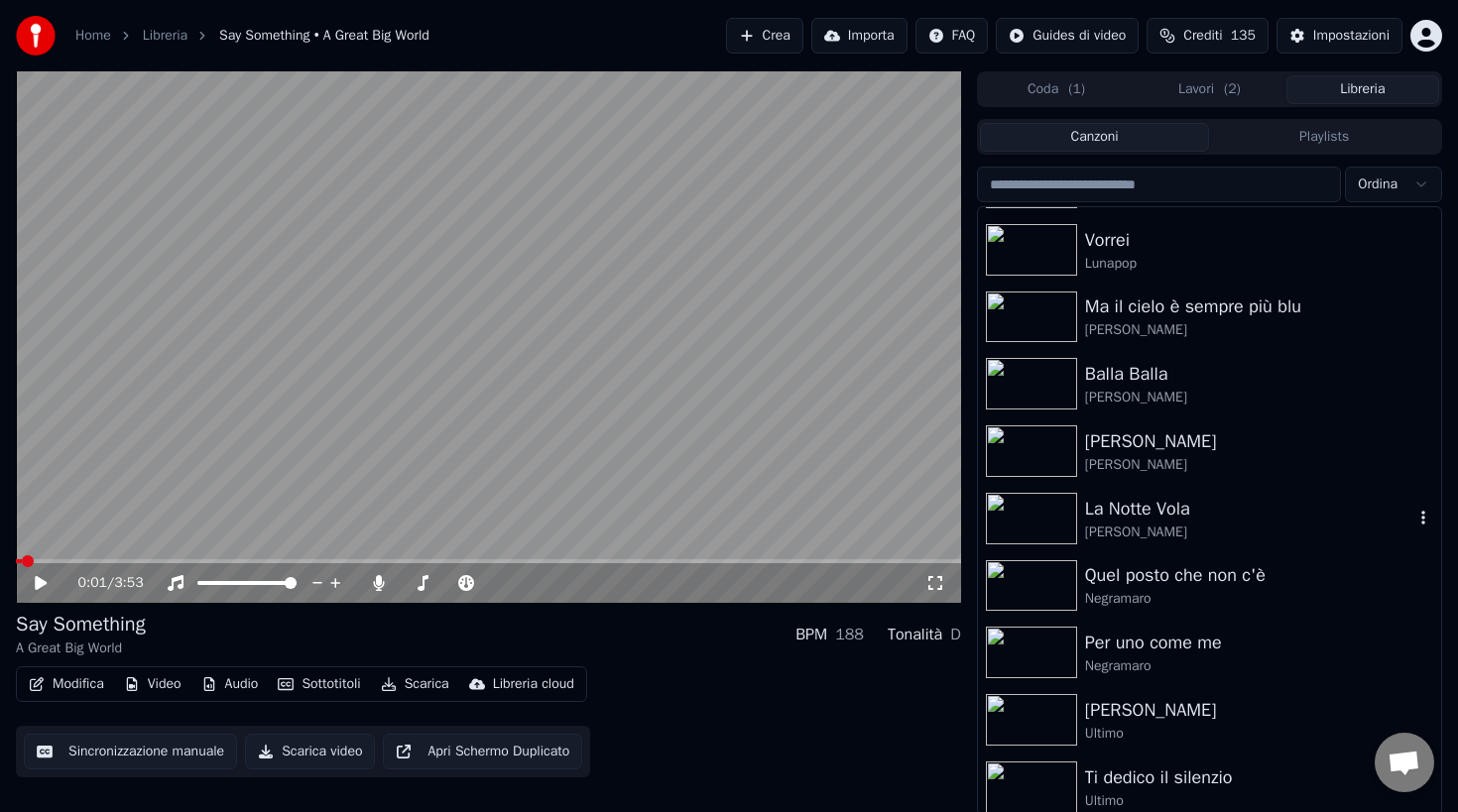 scroll, scrollTop: 0, scrollLeft: 0, axis: both 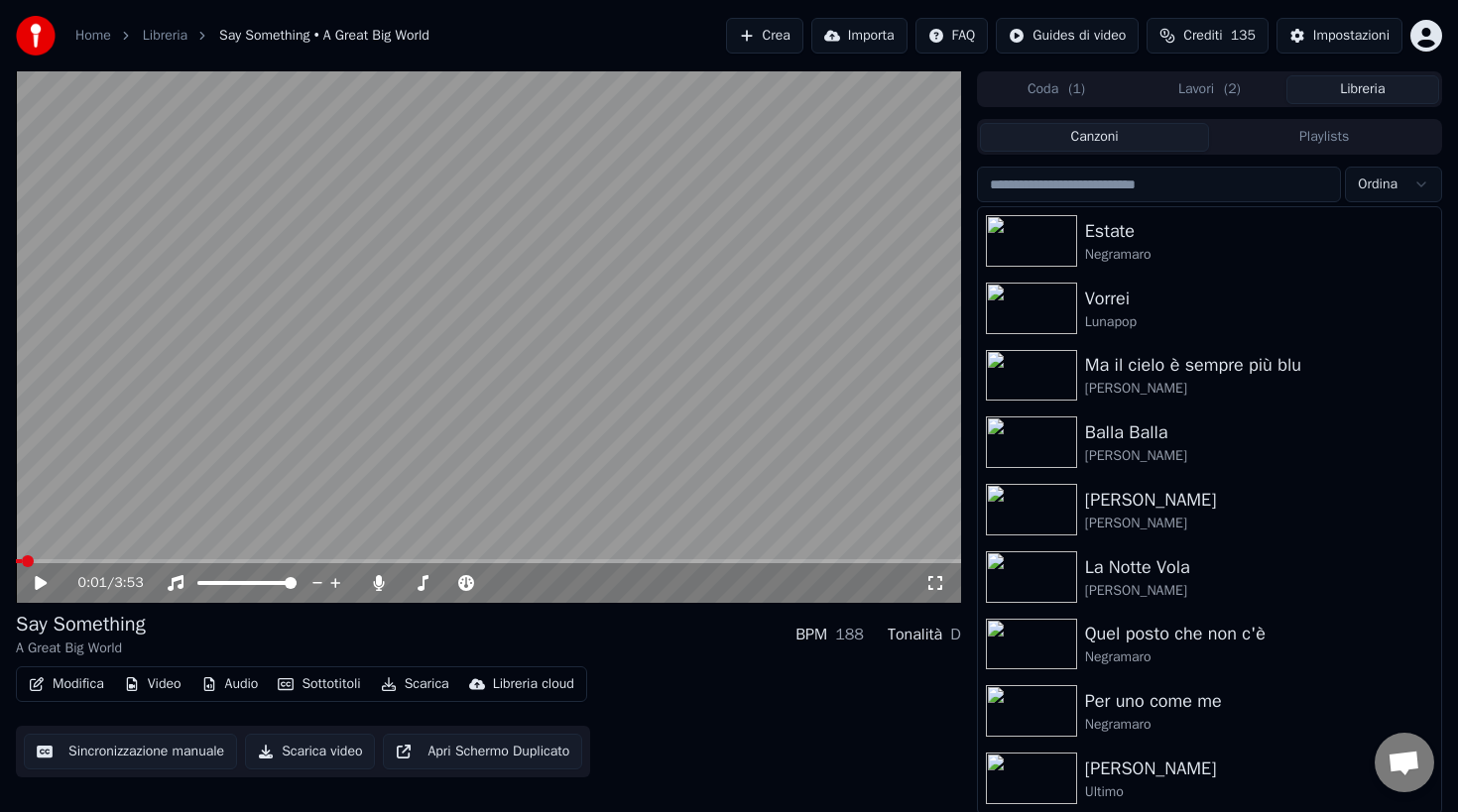 click on "Crea" at bounding box center [765, 36] 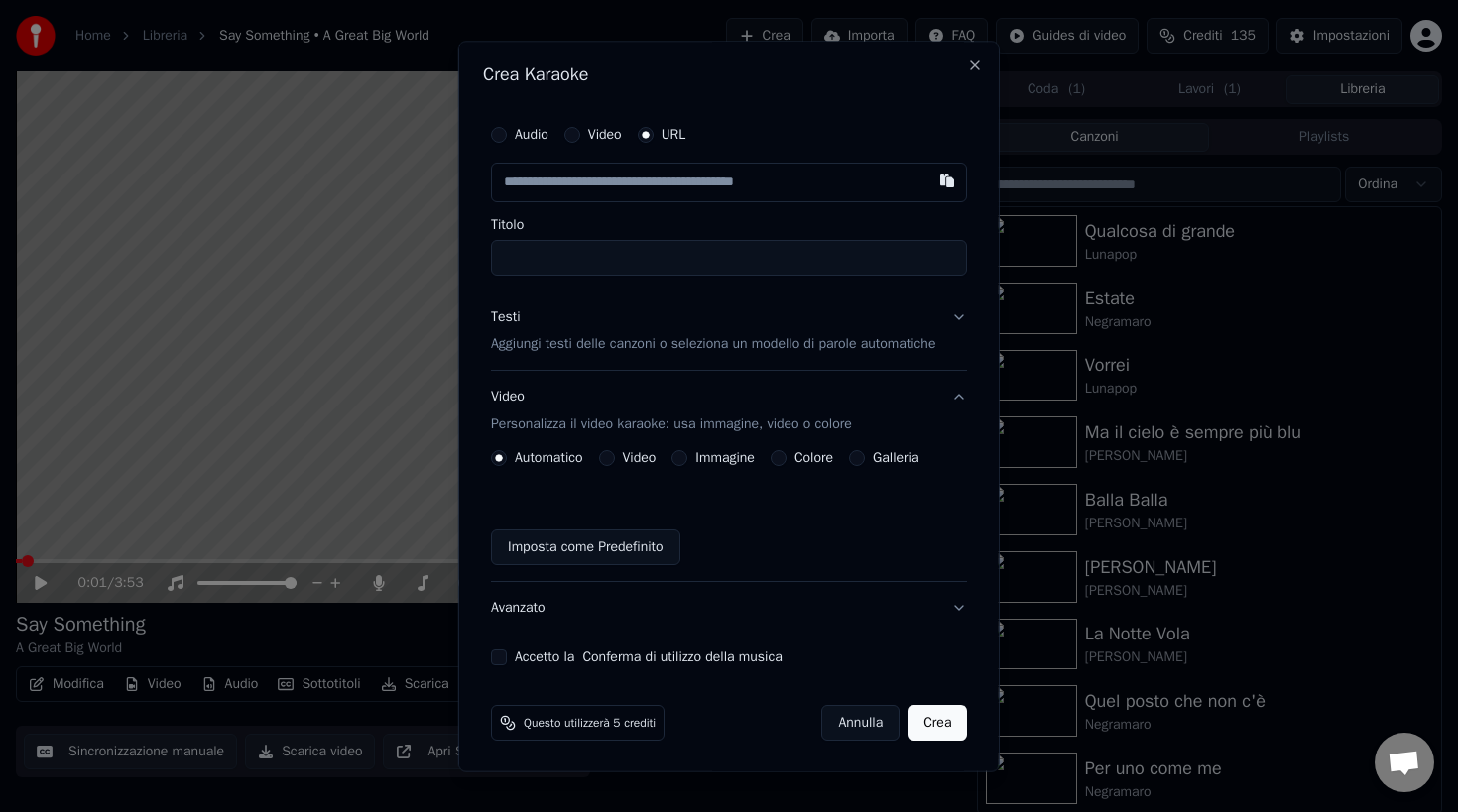 click at bounding box center [729, 182] 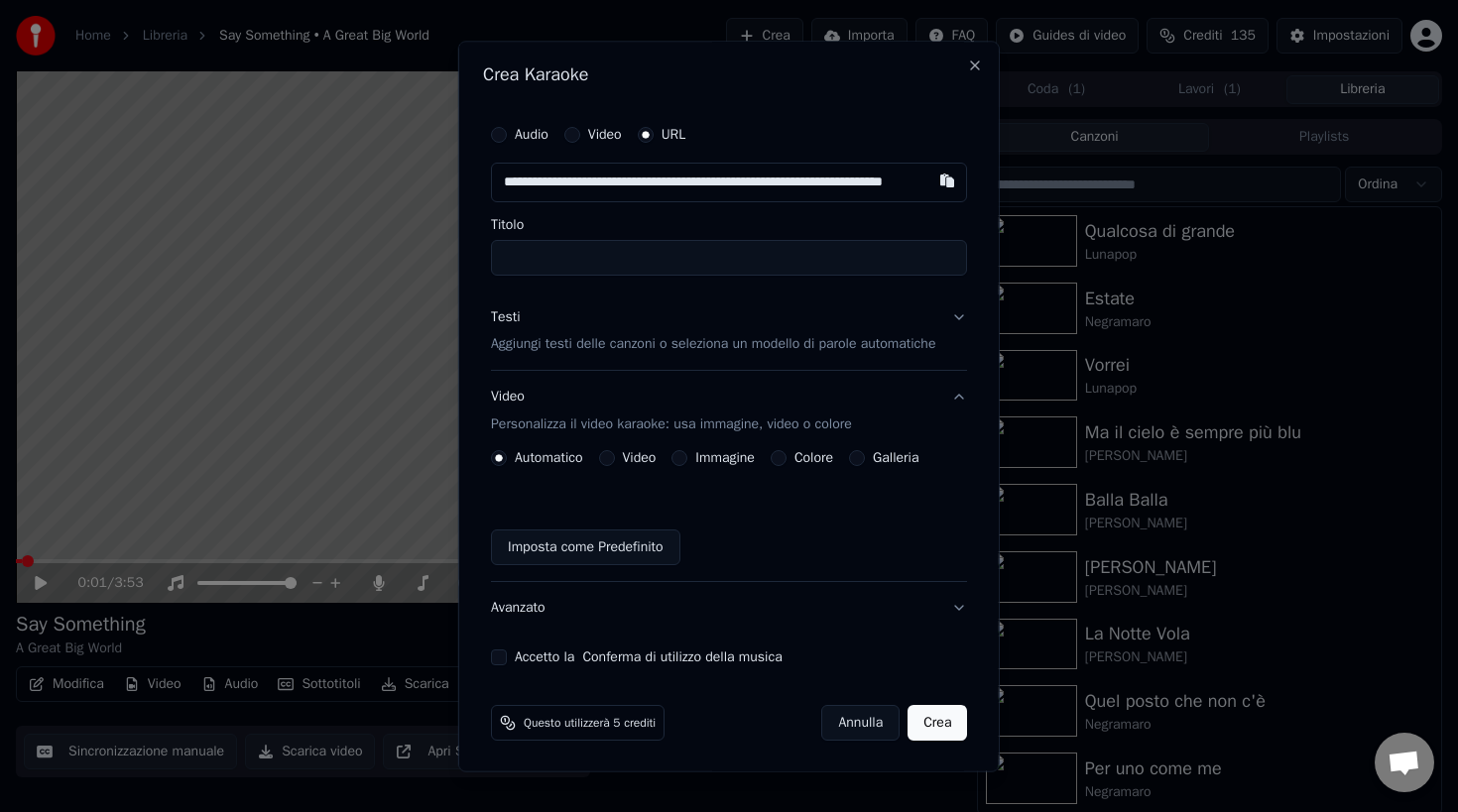 scroll, scrollTop: 0, scrollLeft: 73, axis: horizontal 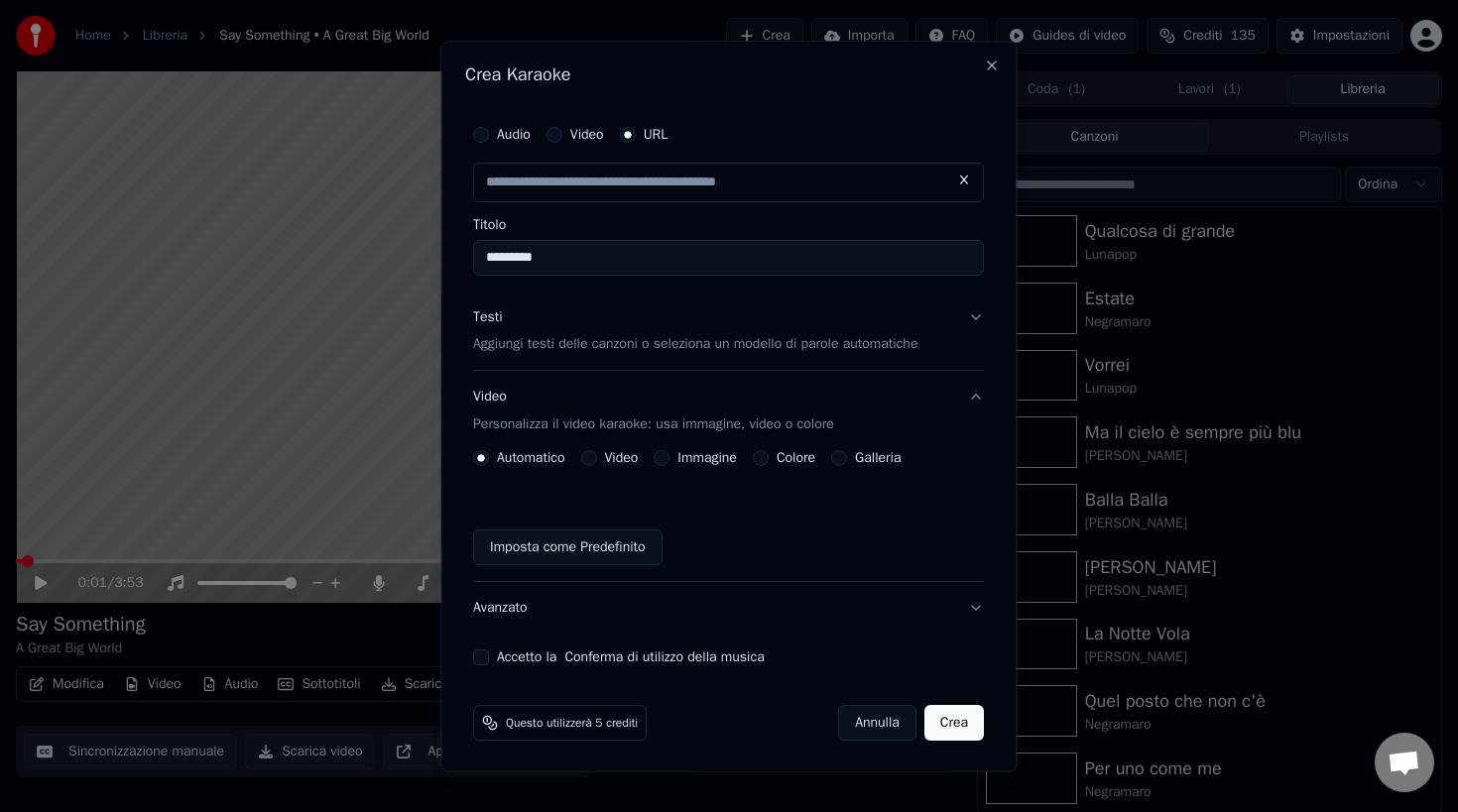 click on "*********" at bounding box center (728, 258) 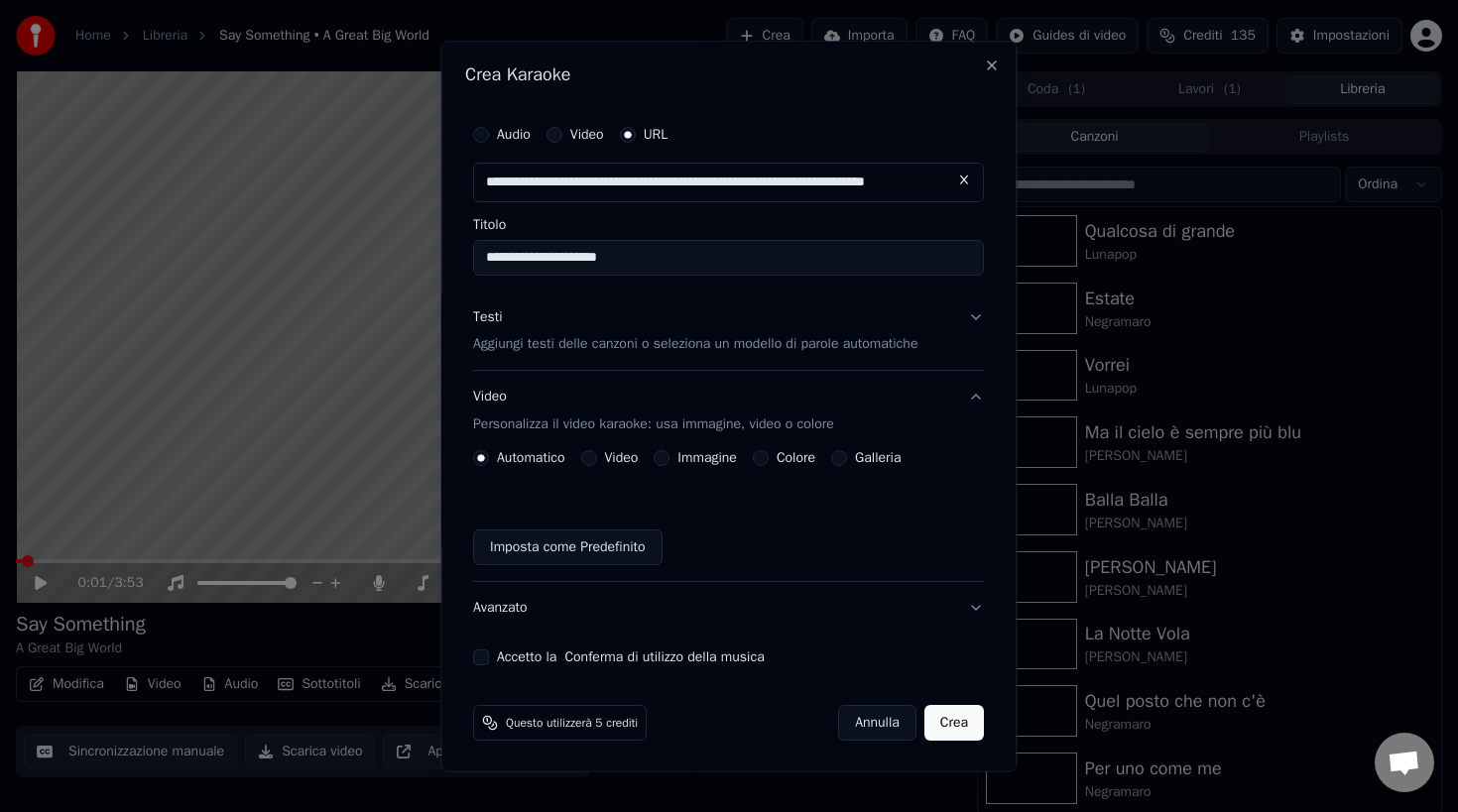 click on "**********" at bounding box center (728, 258) 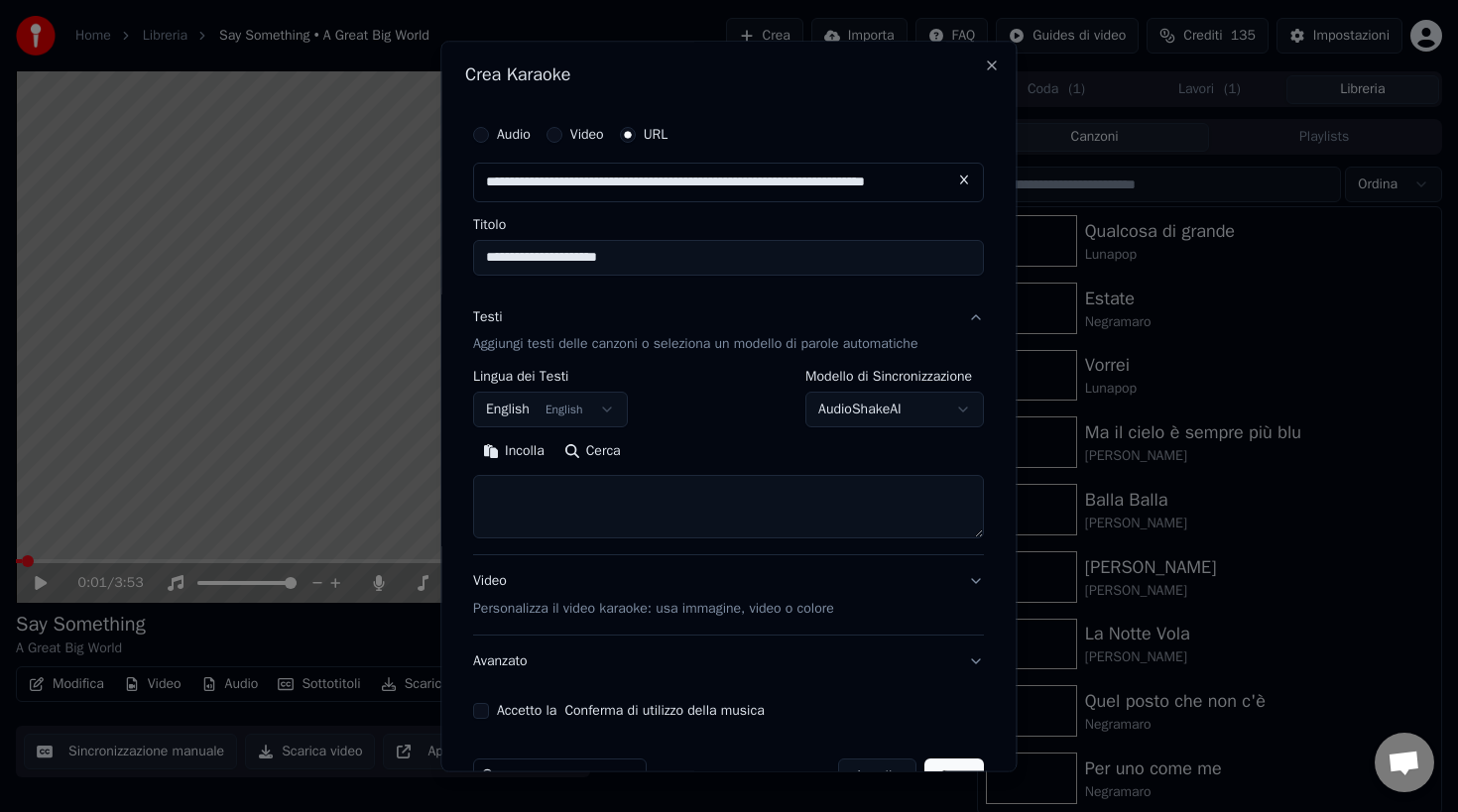 click at bounding box center [728, 508] 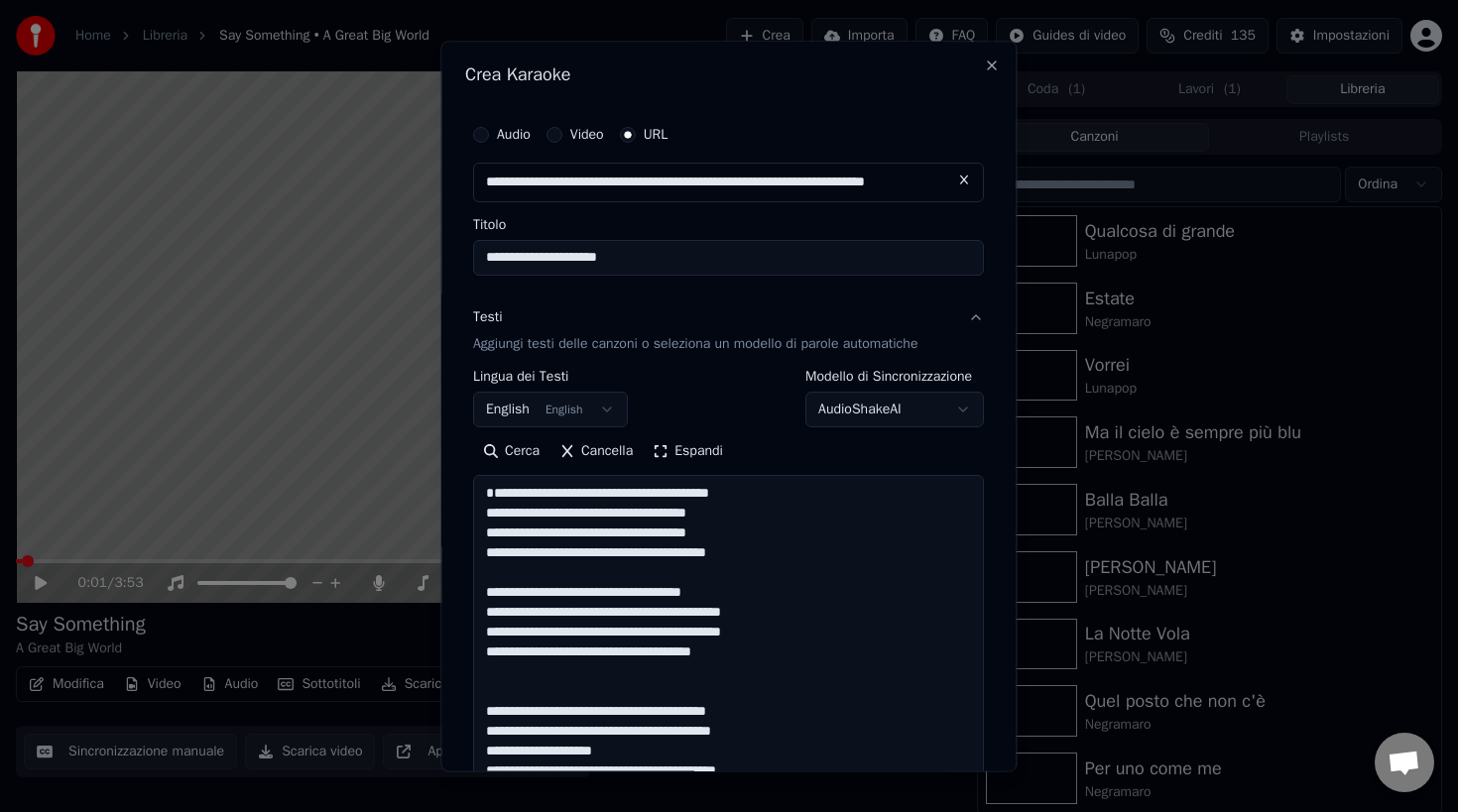 scroll, scrollTop: 698, scrollLeft: 0, axis: vertical 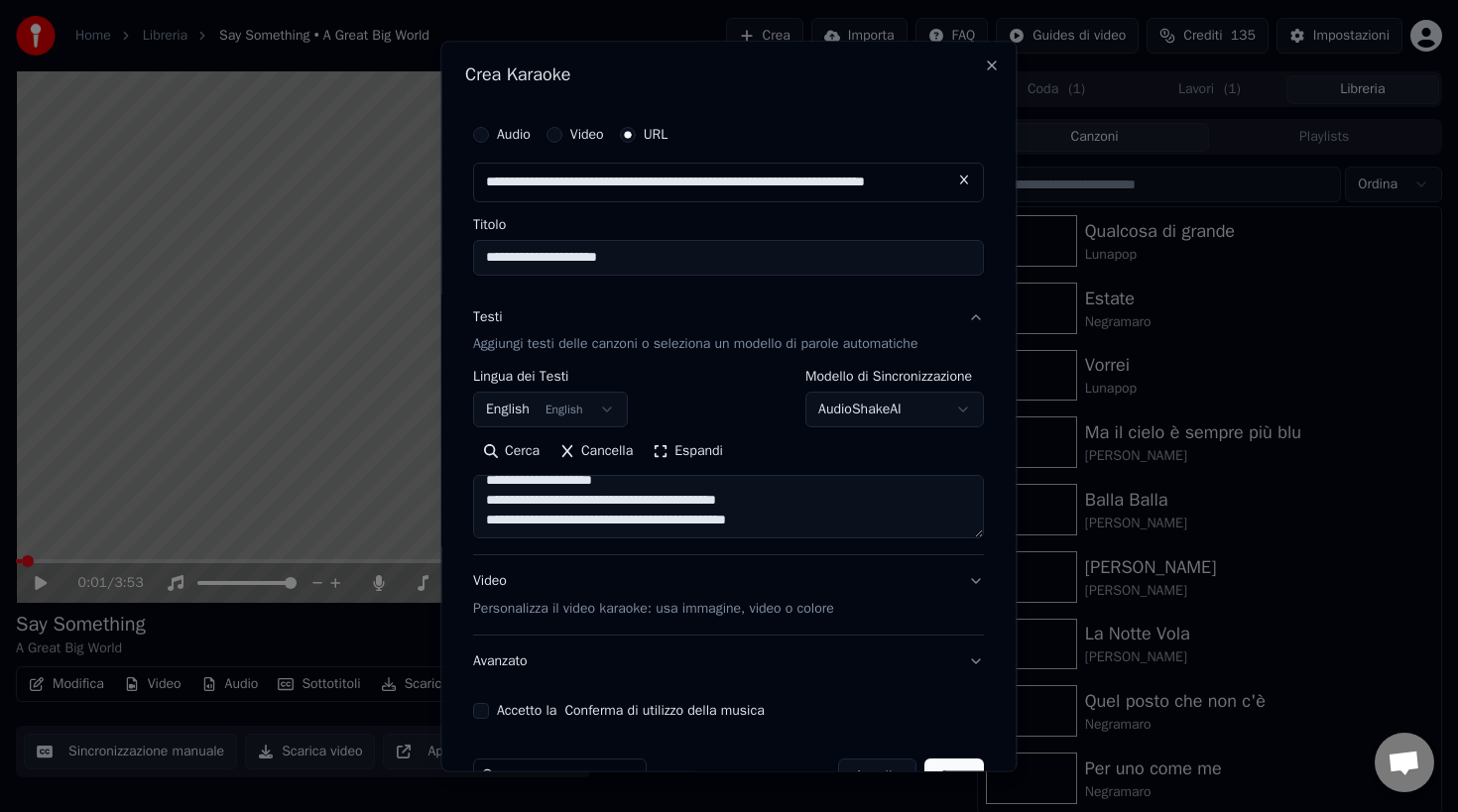 click on "Video Personalizza il video karaoke: usa immagine, video o colore" at bounding box center [728, 596] 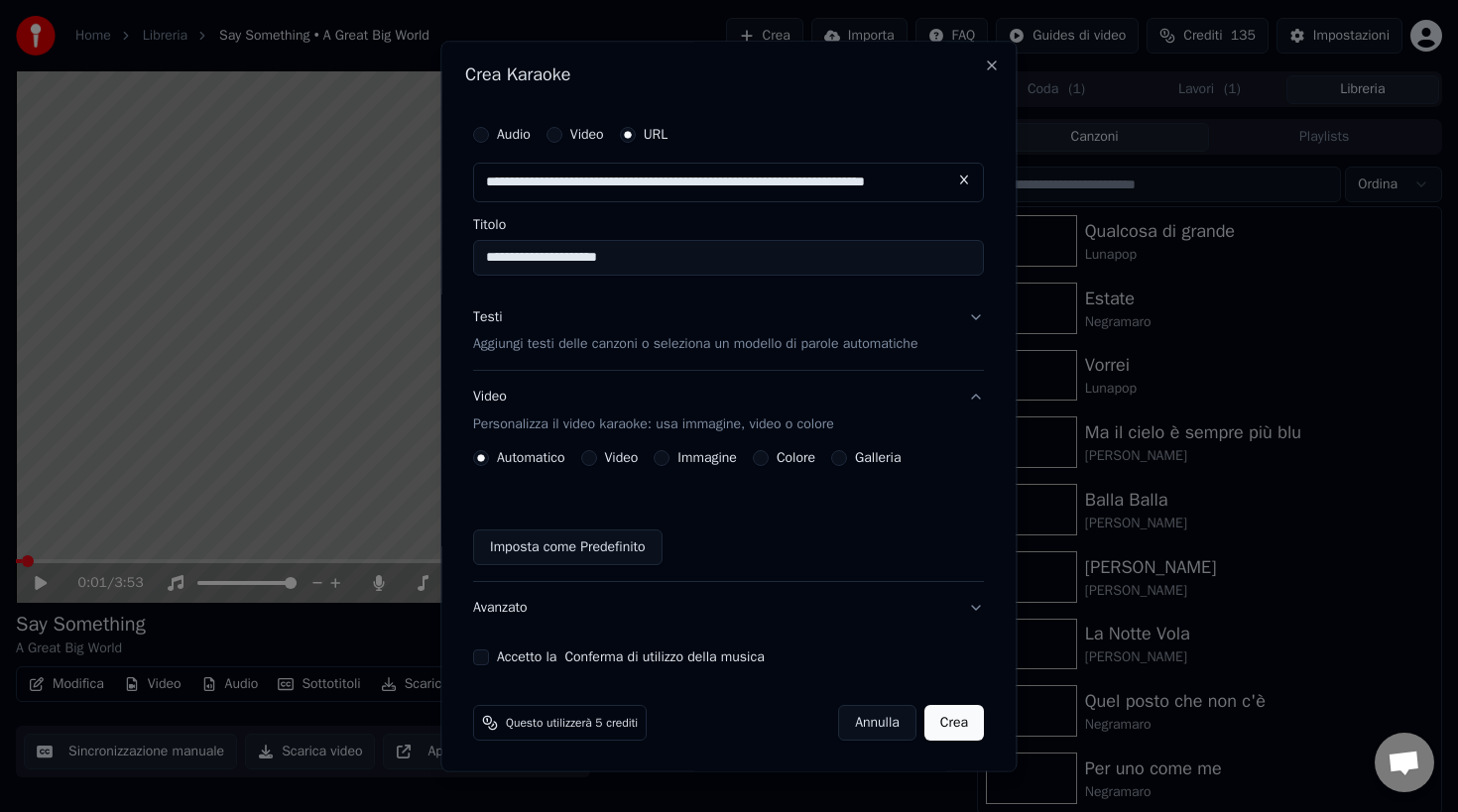 click on "Galleria" at bounding box center [840, 459] 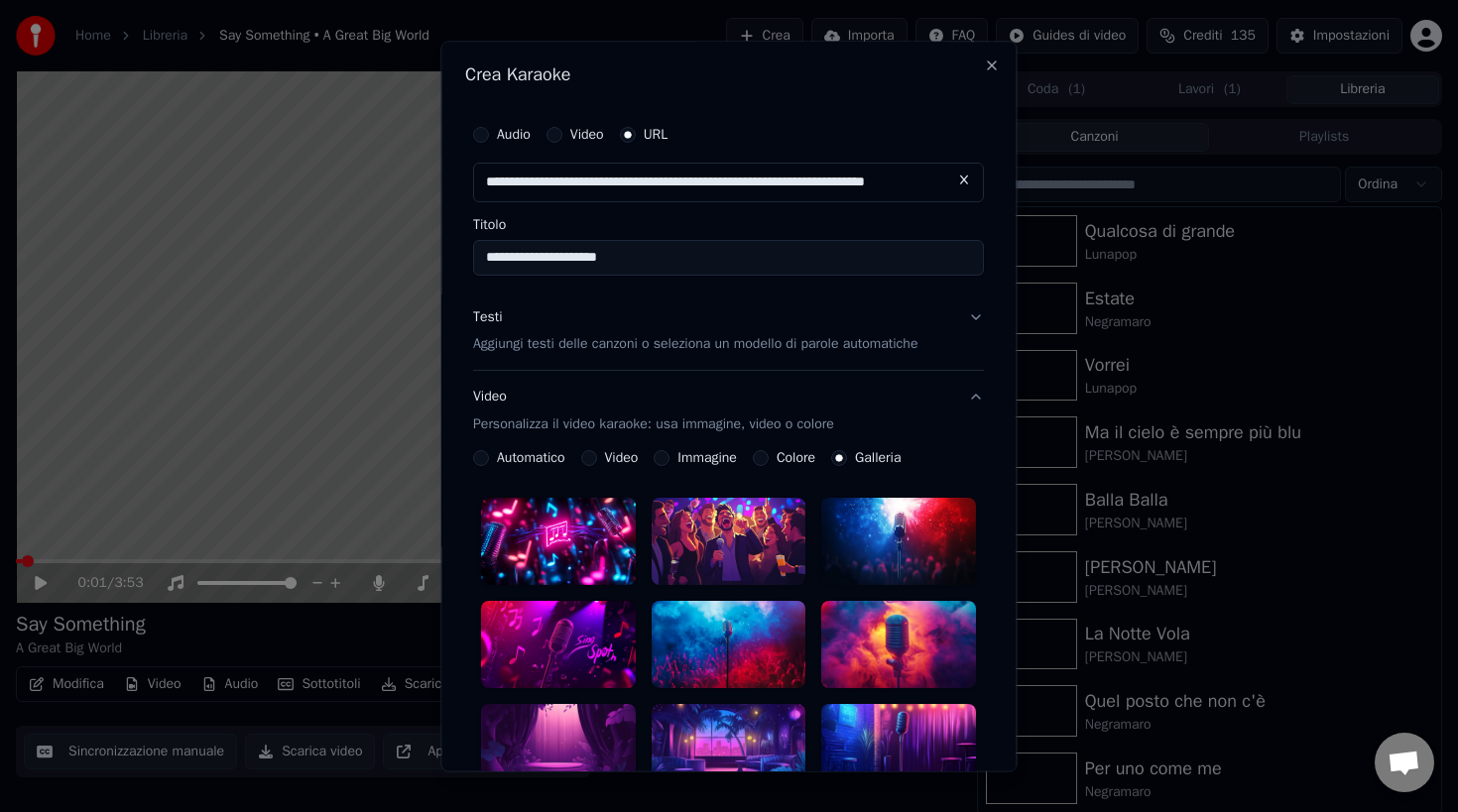 click at bounding box center [729, 542] 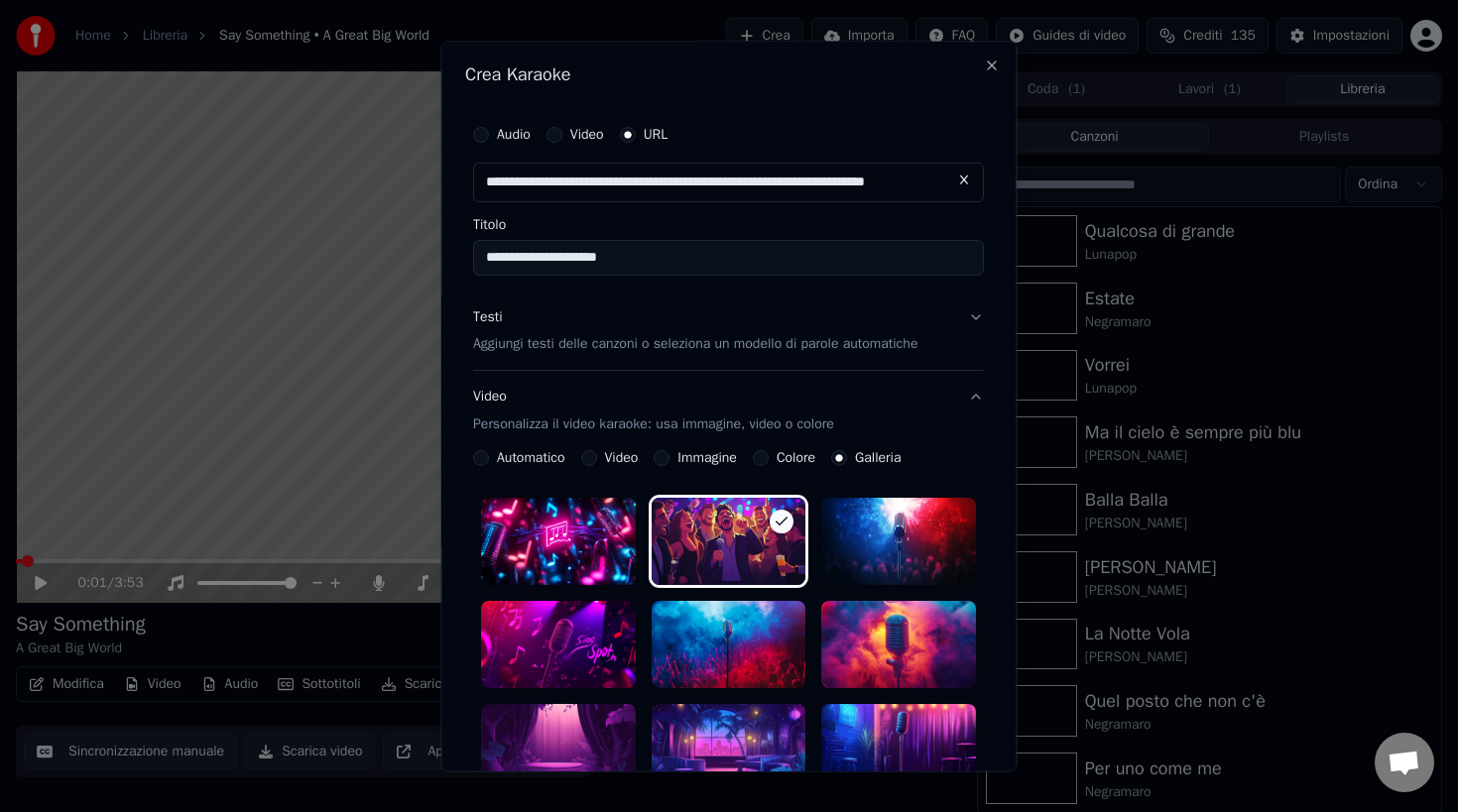 click at bounding box center (900, 644) 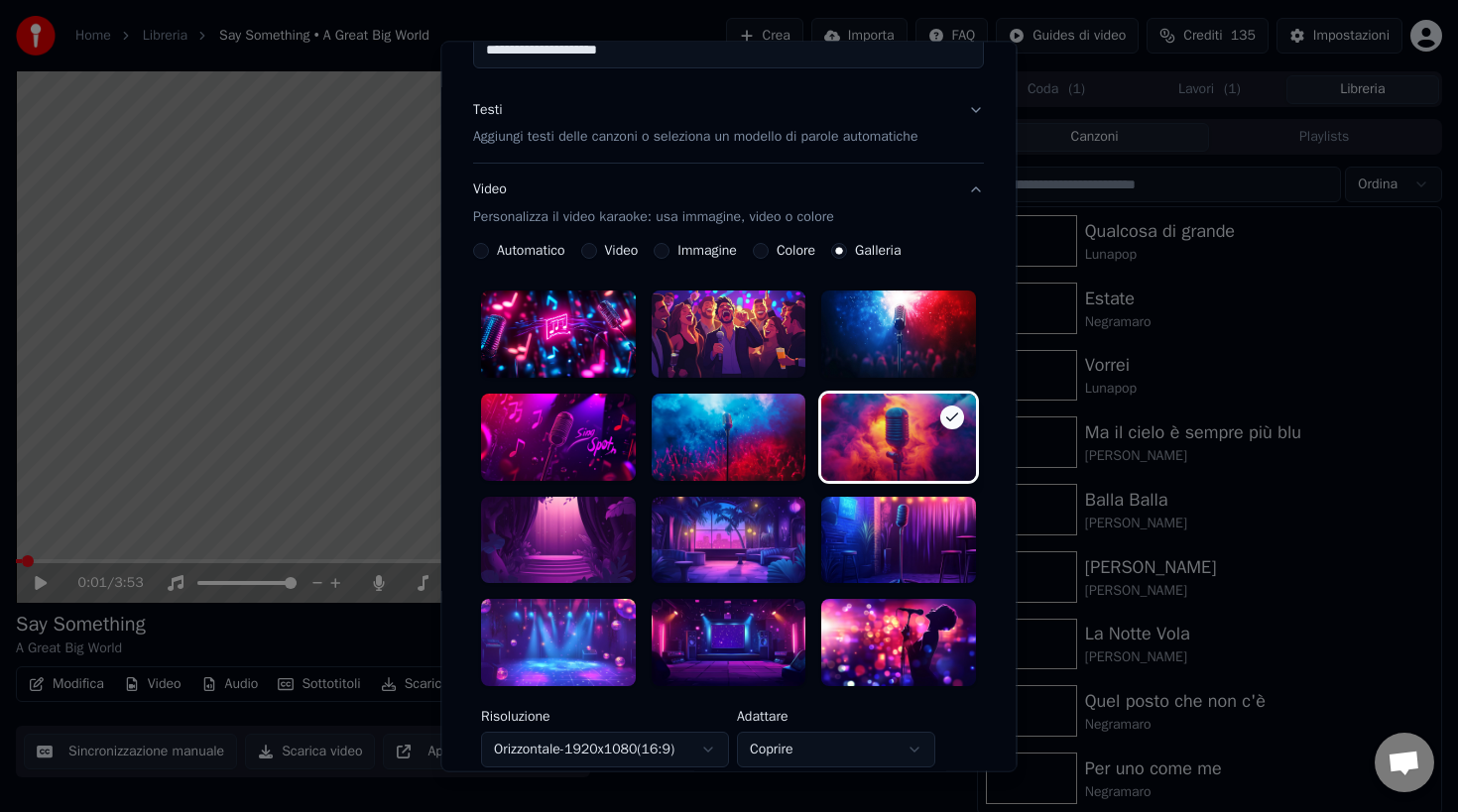scroll, scrollTop: 208, scrollLeft: 0, axis: vertical 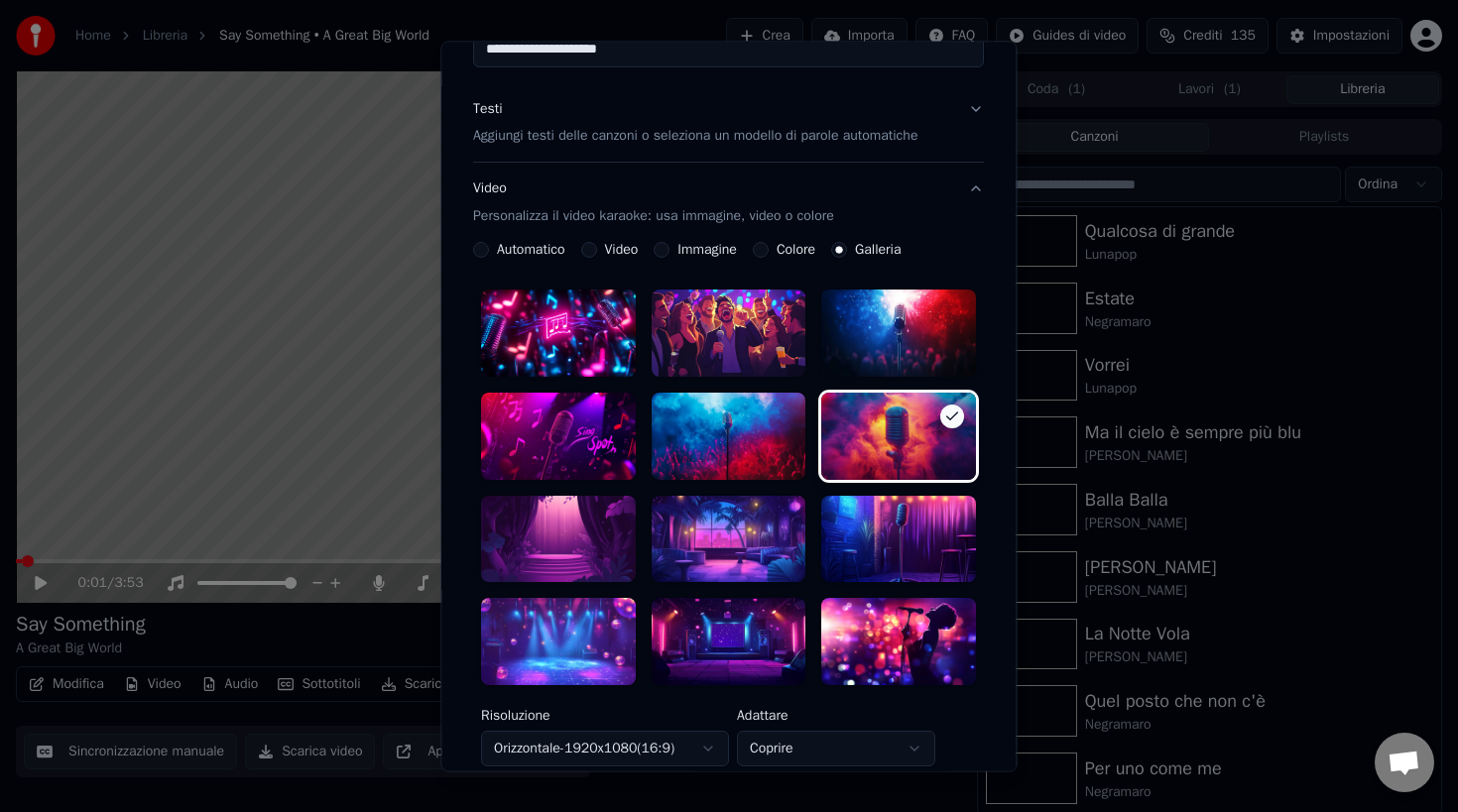 click at bounding box center (900, 642) 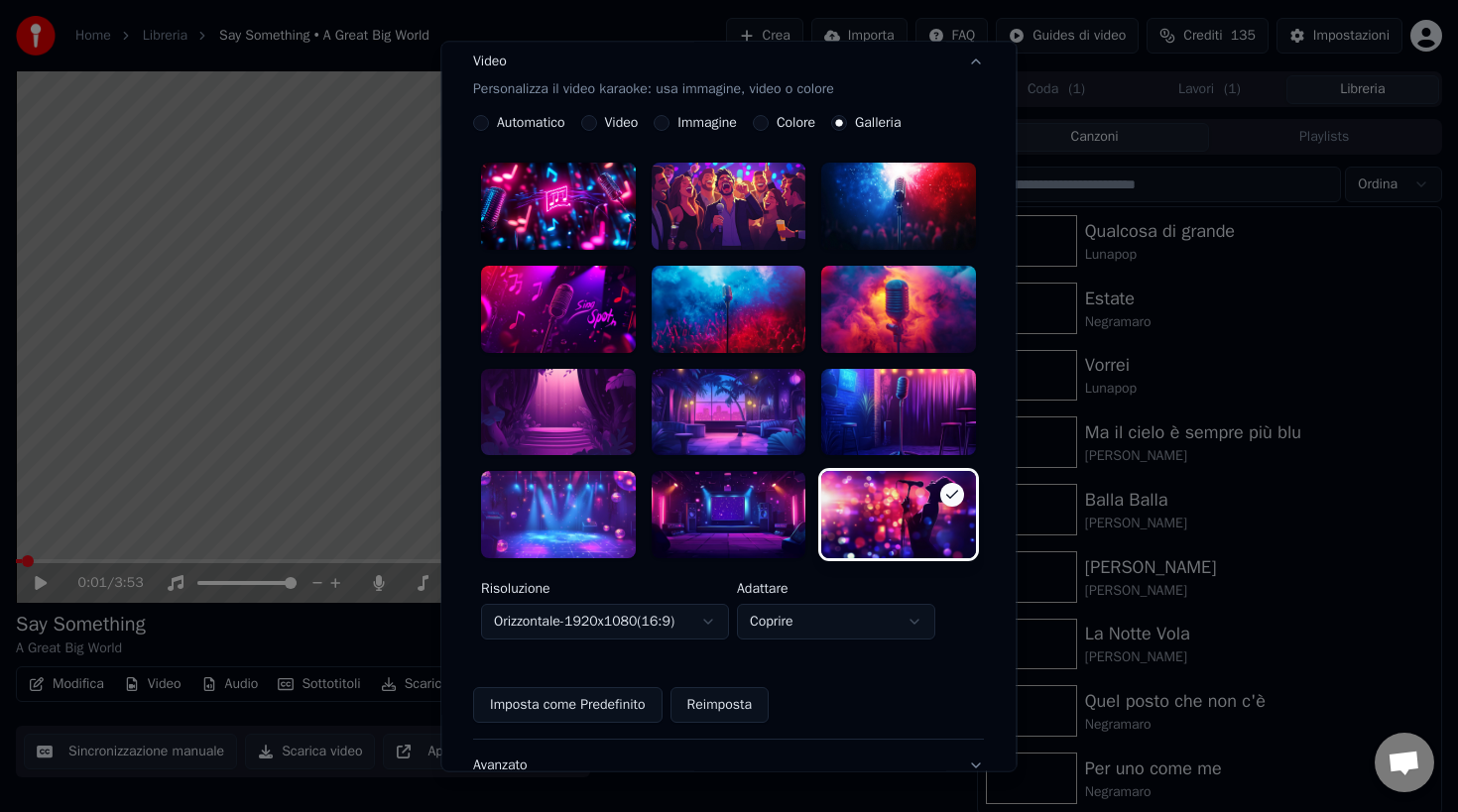 scroll, scrollTop: 495, scrollLeft: 0, axis: vertical 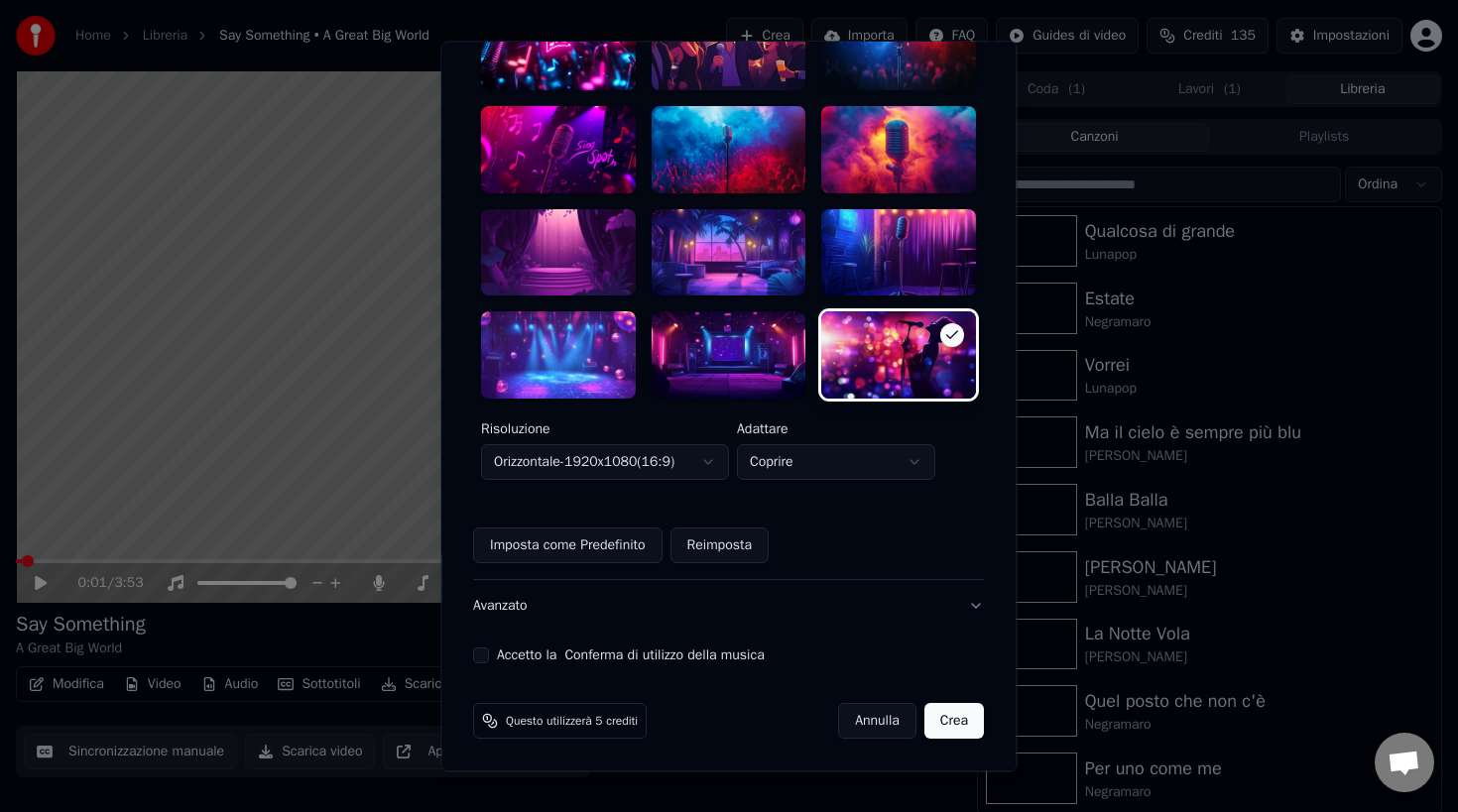 click on "Accetto la   Conferma di utilizzo della musica" at bounding box center (481, 655) 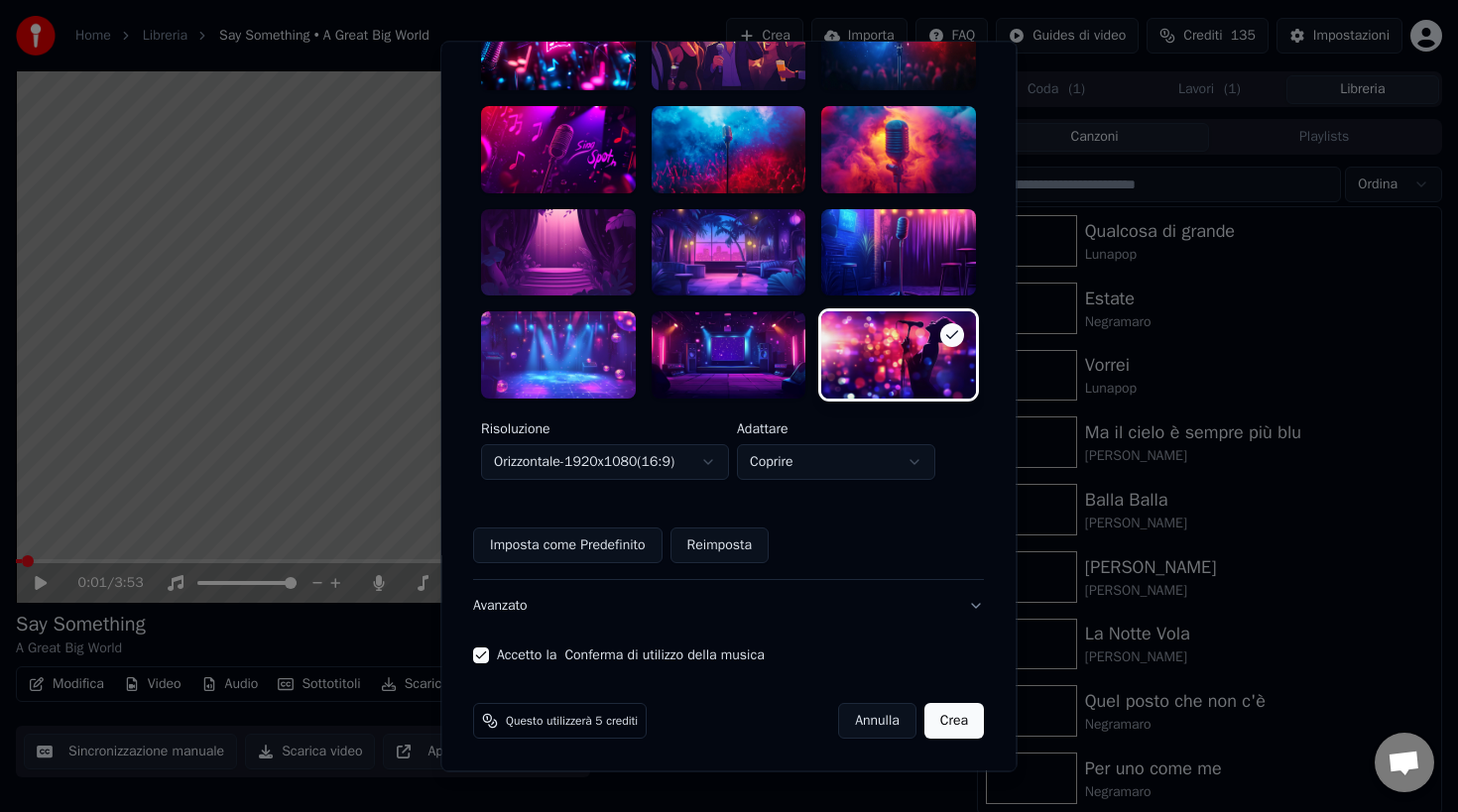 click on "Crea" at bounding box center [954, 721] 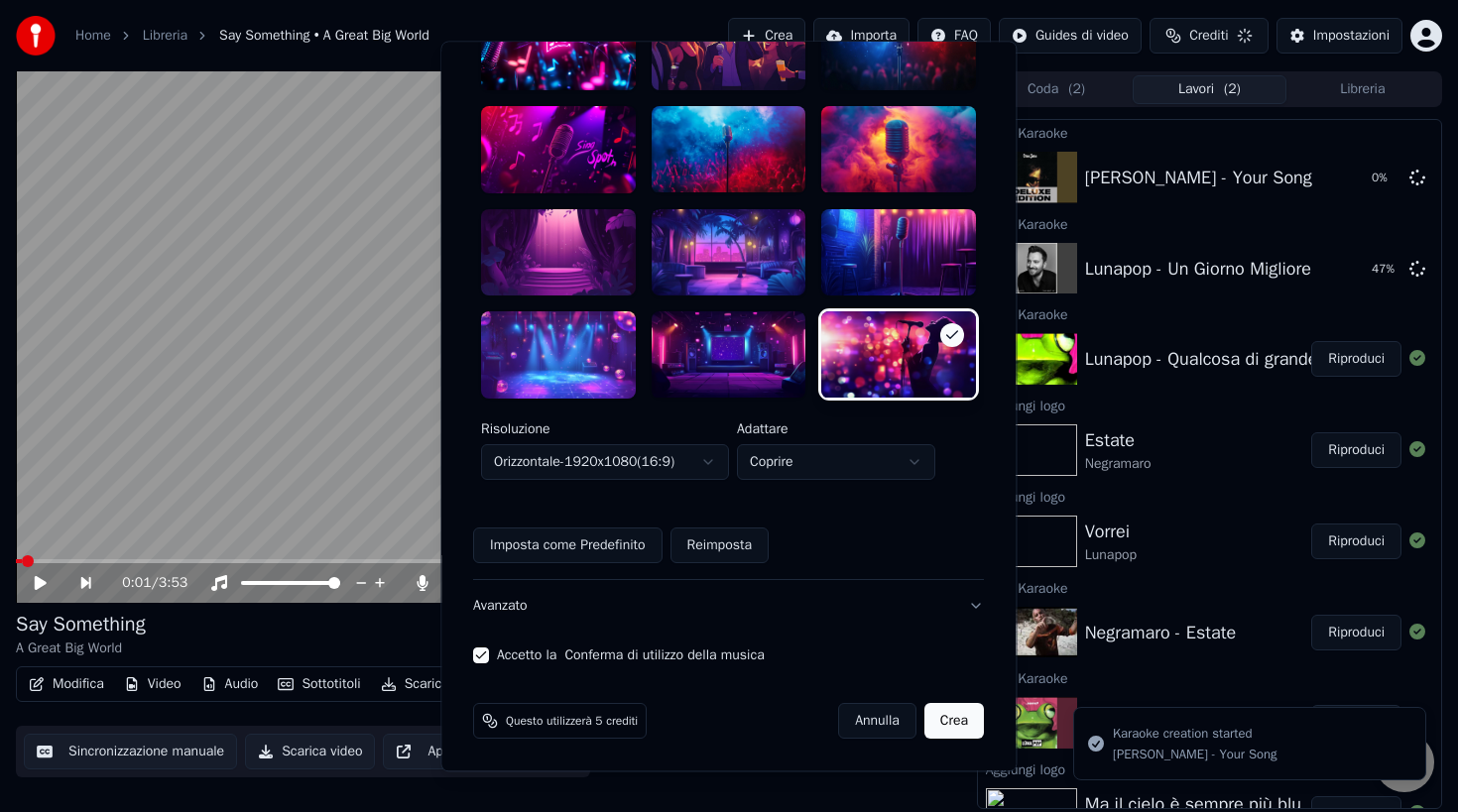 scroll, scrollTop: 3, scrollLeft: 0, axis: vertical 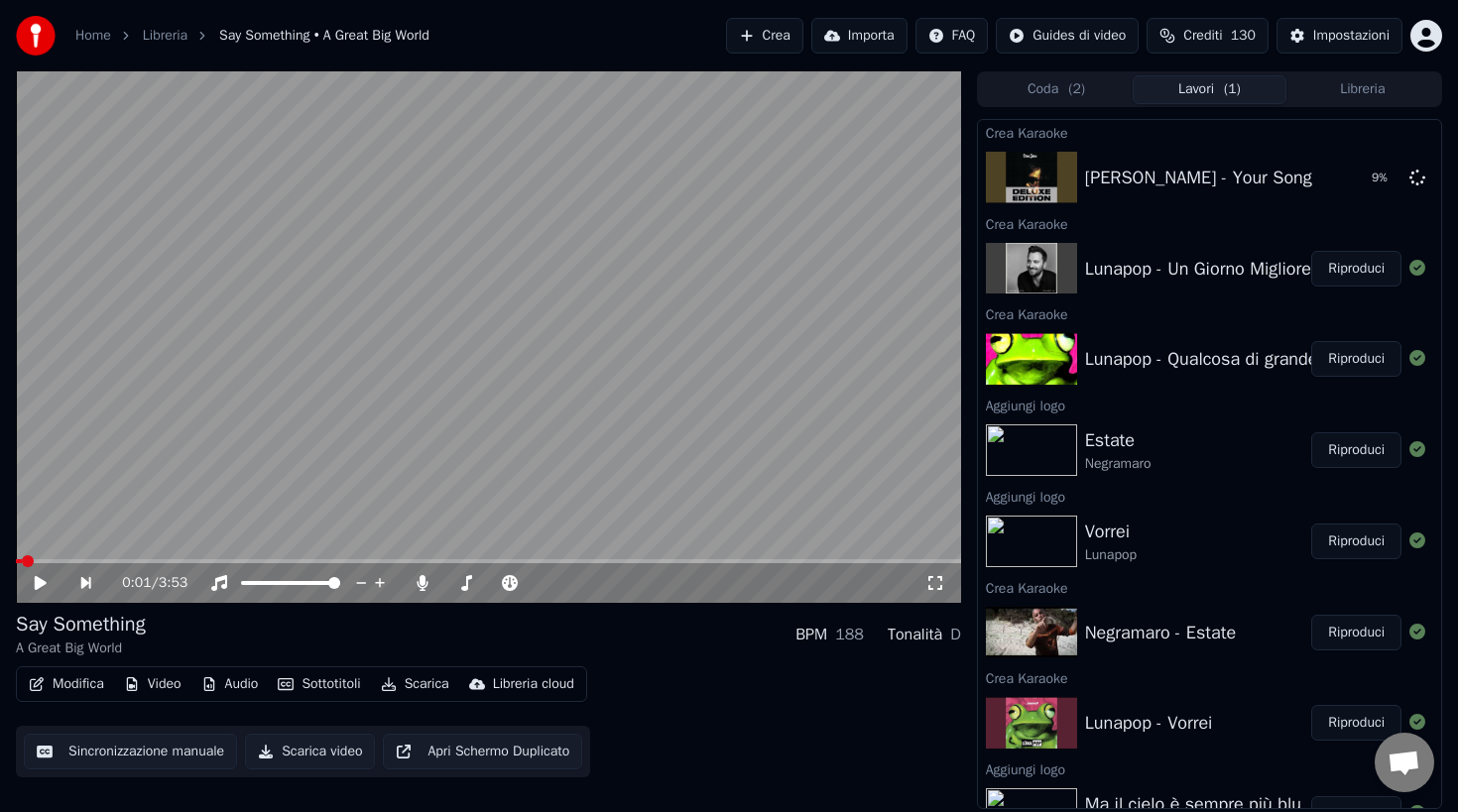 click on "Crea" at bounding box center [765, 36] 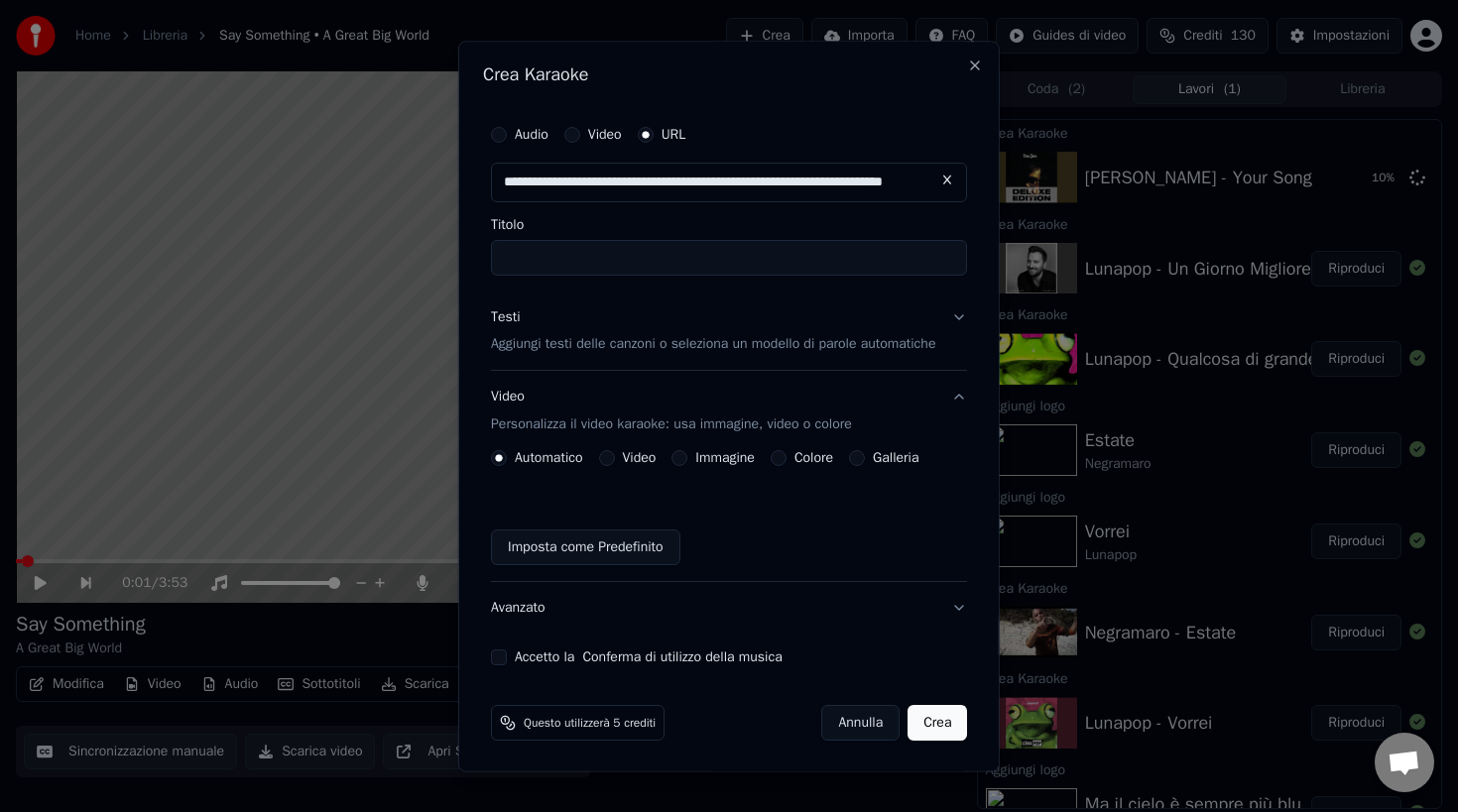 scroll, scrollTop: 0, scrollLeft: 81, axis: horizontal 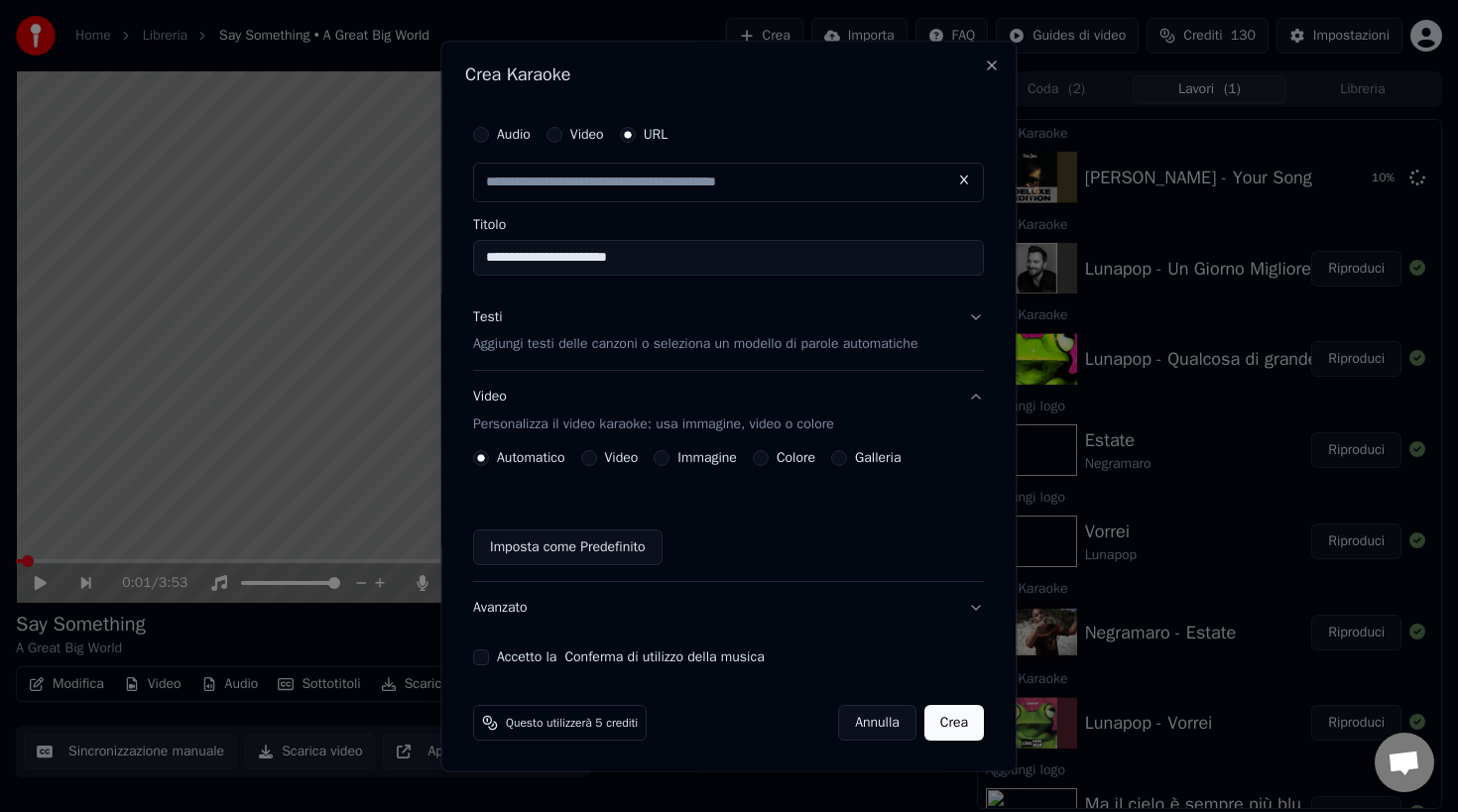 click on "Testi Aggiungi testi delle canzoni o seleziona un modello di parole automatiche" at bounding box center [695, 331] 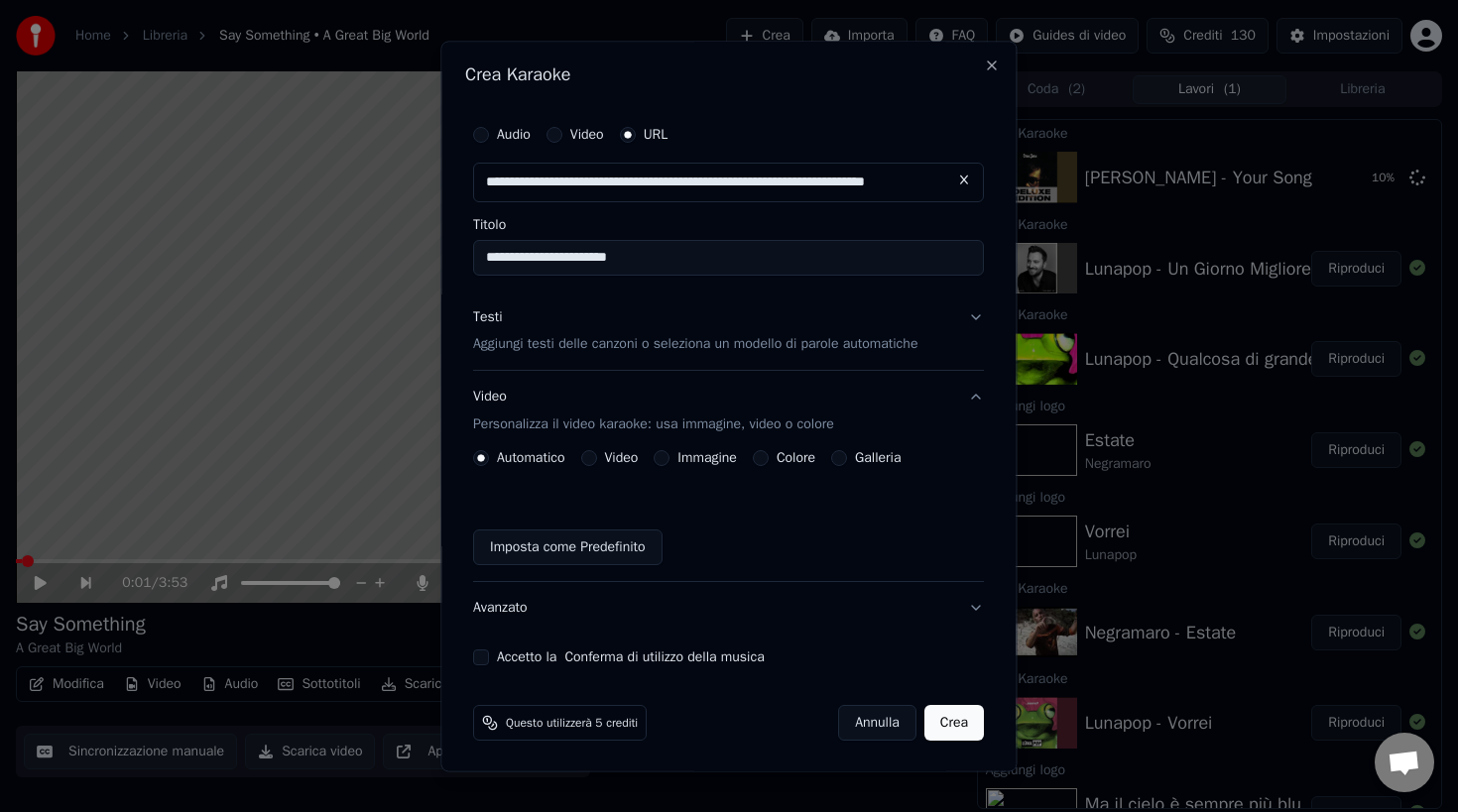scroll, scrollTop: 0, scrollLeft: 0, axis: both 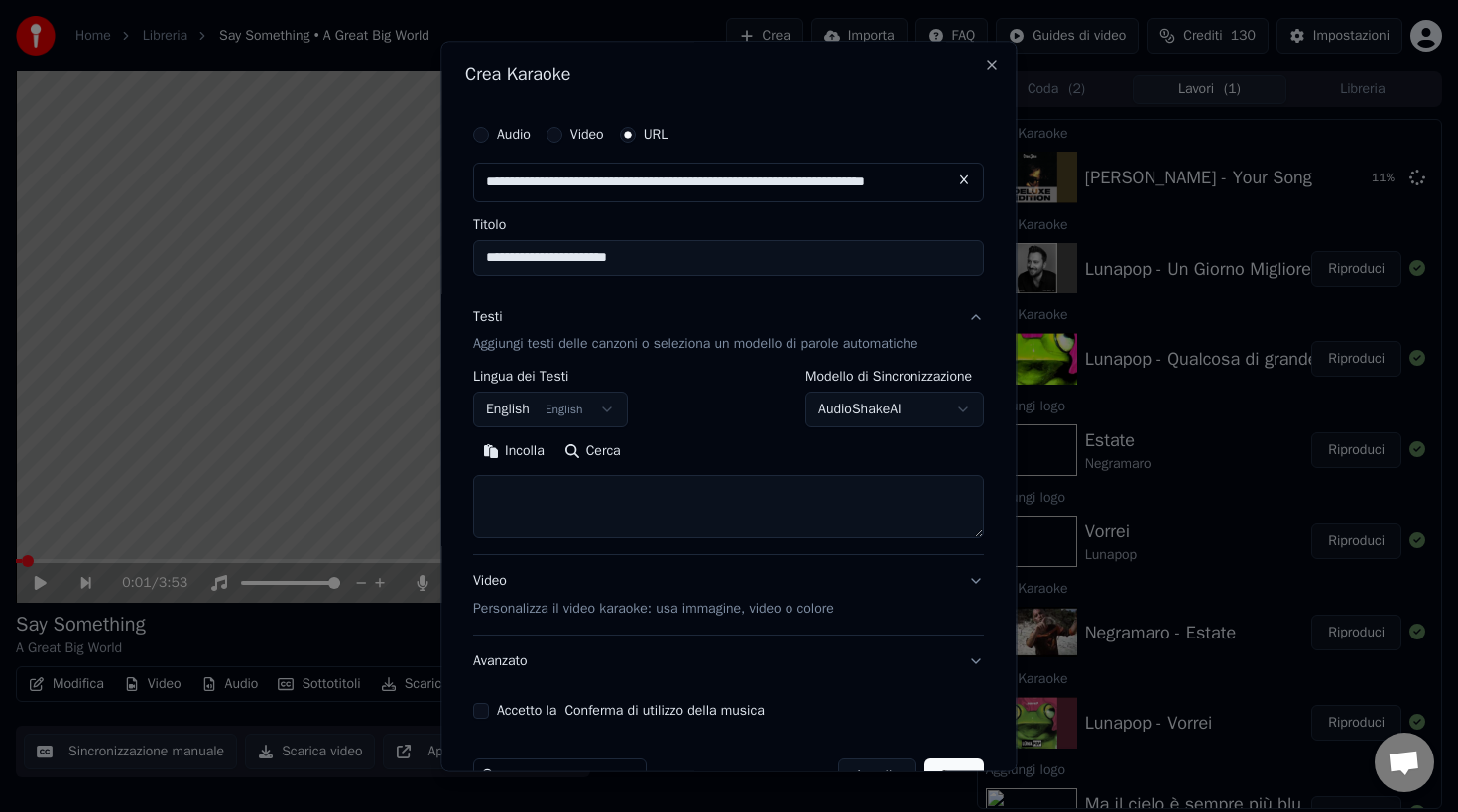 click at bounding box center (728, 508) 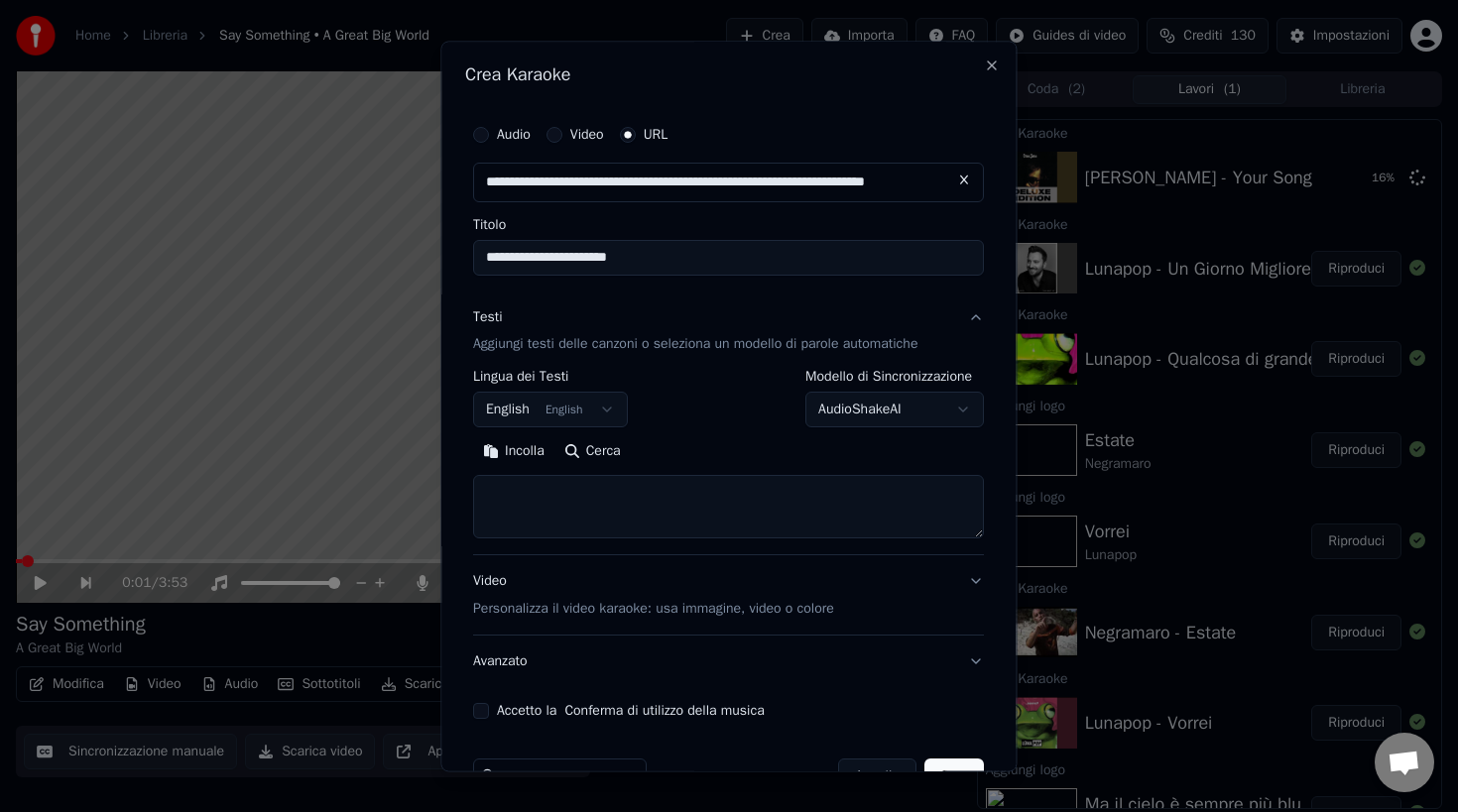 paste on "**********" 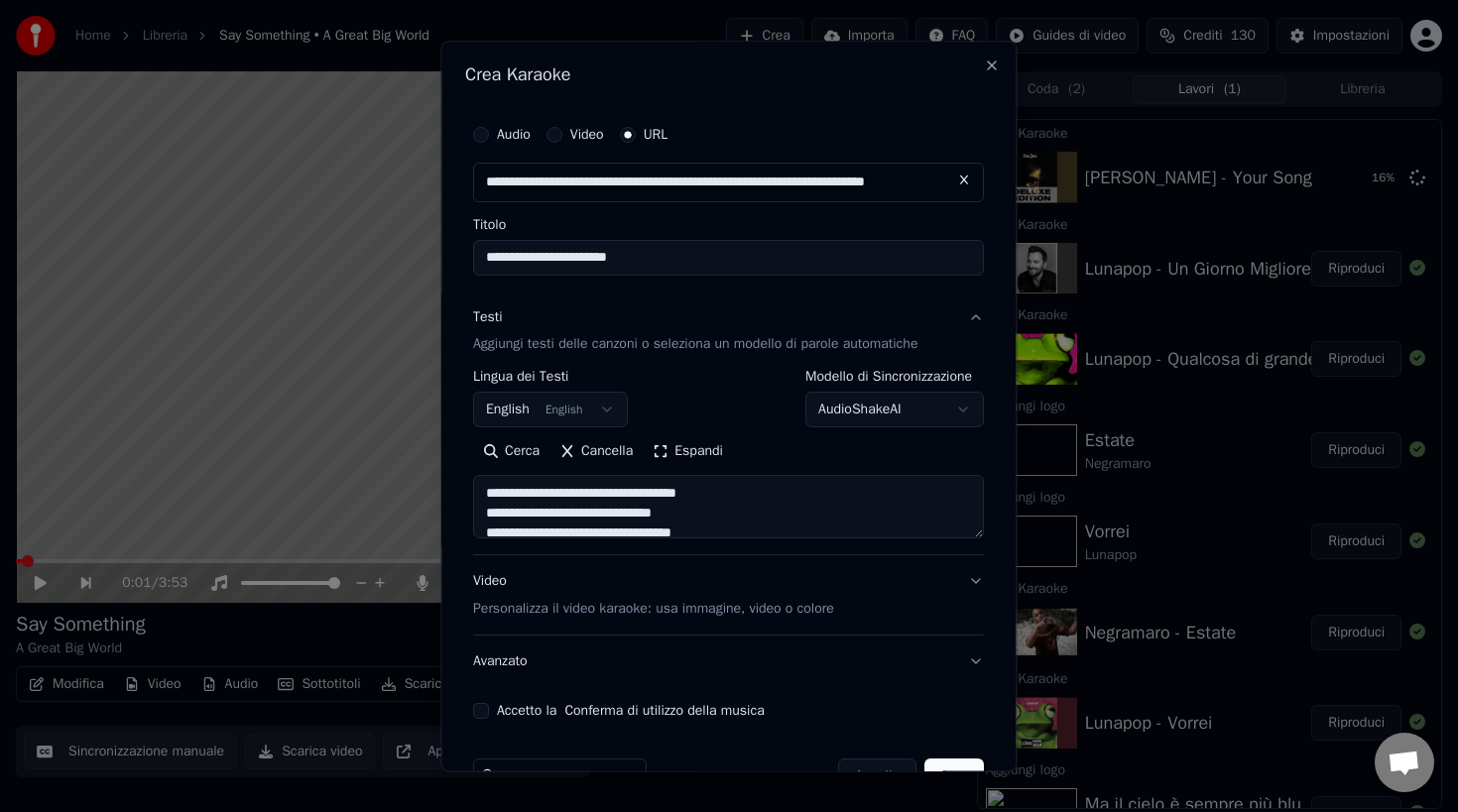 scroll, scrollTop: 460, scrollLeft: 0, axis: vertical 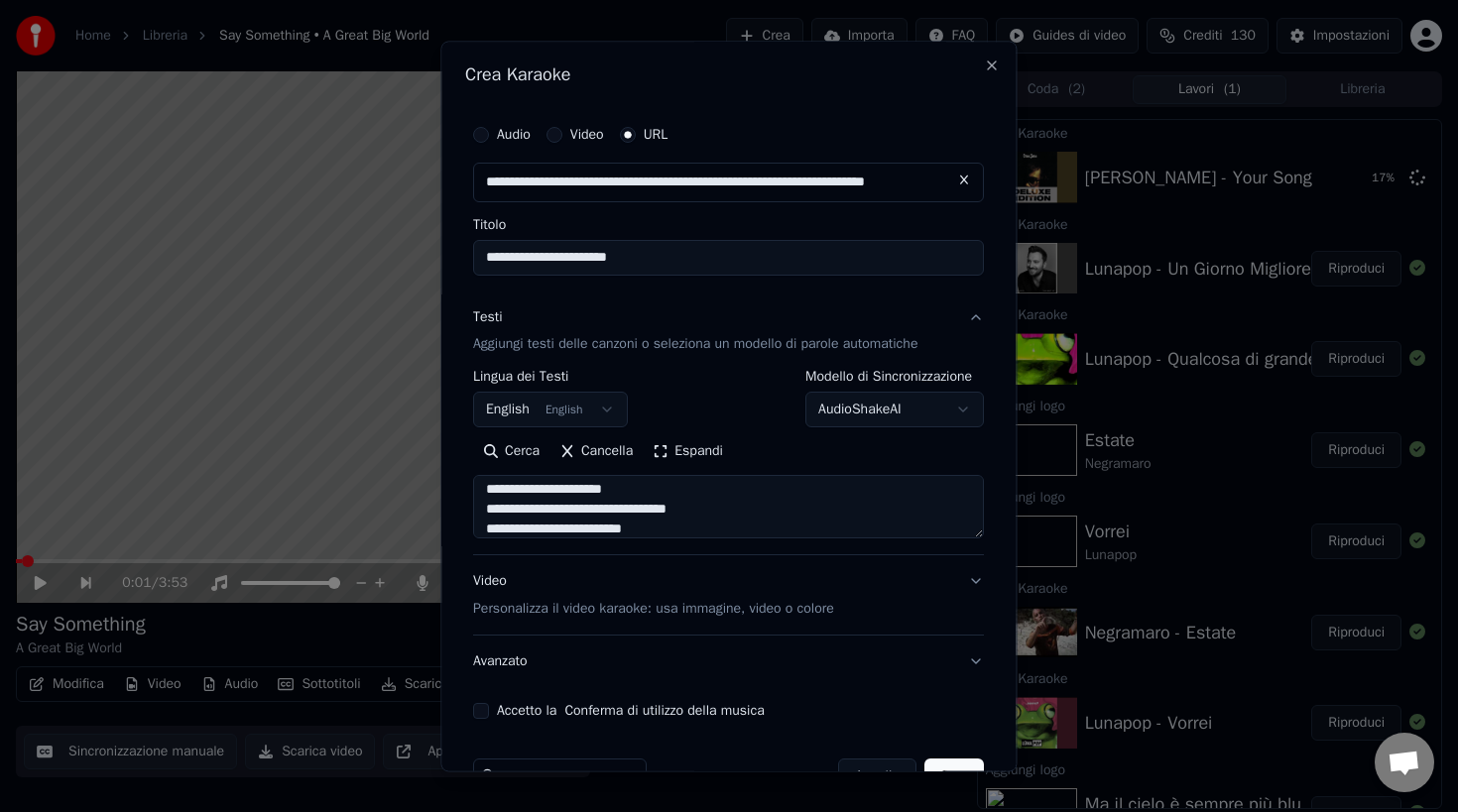click on "Video Personalizza il video karaoke: usa immagine, video o colore" at bounding box center (728, 596) 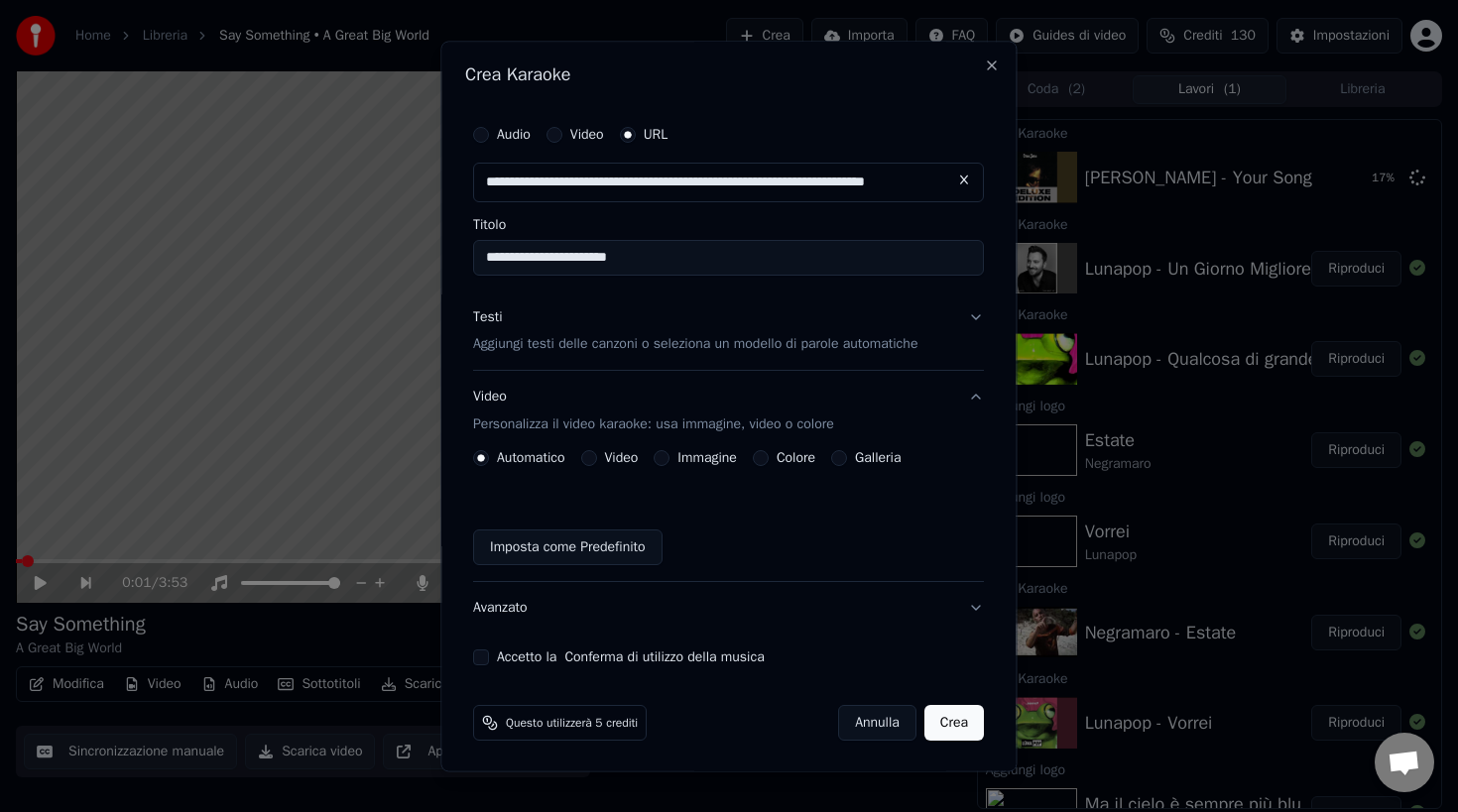 click on "Galleria" at bounding box center [840, 459] 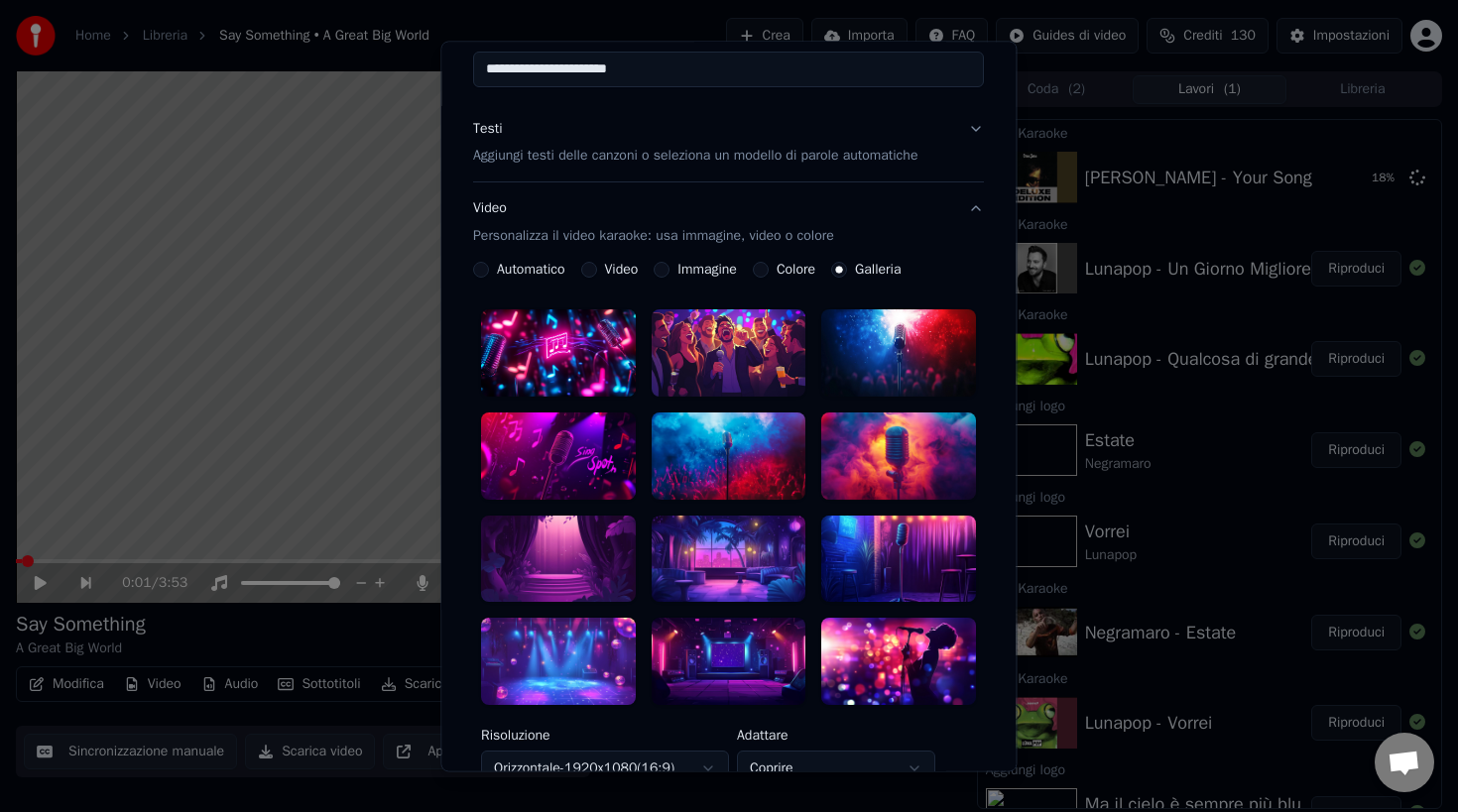click at bounding box center [900, 559] 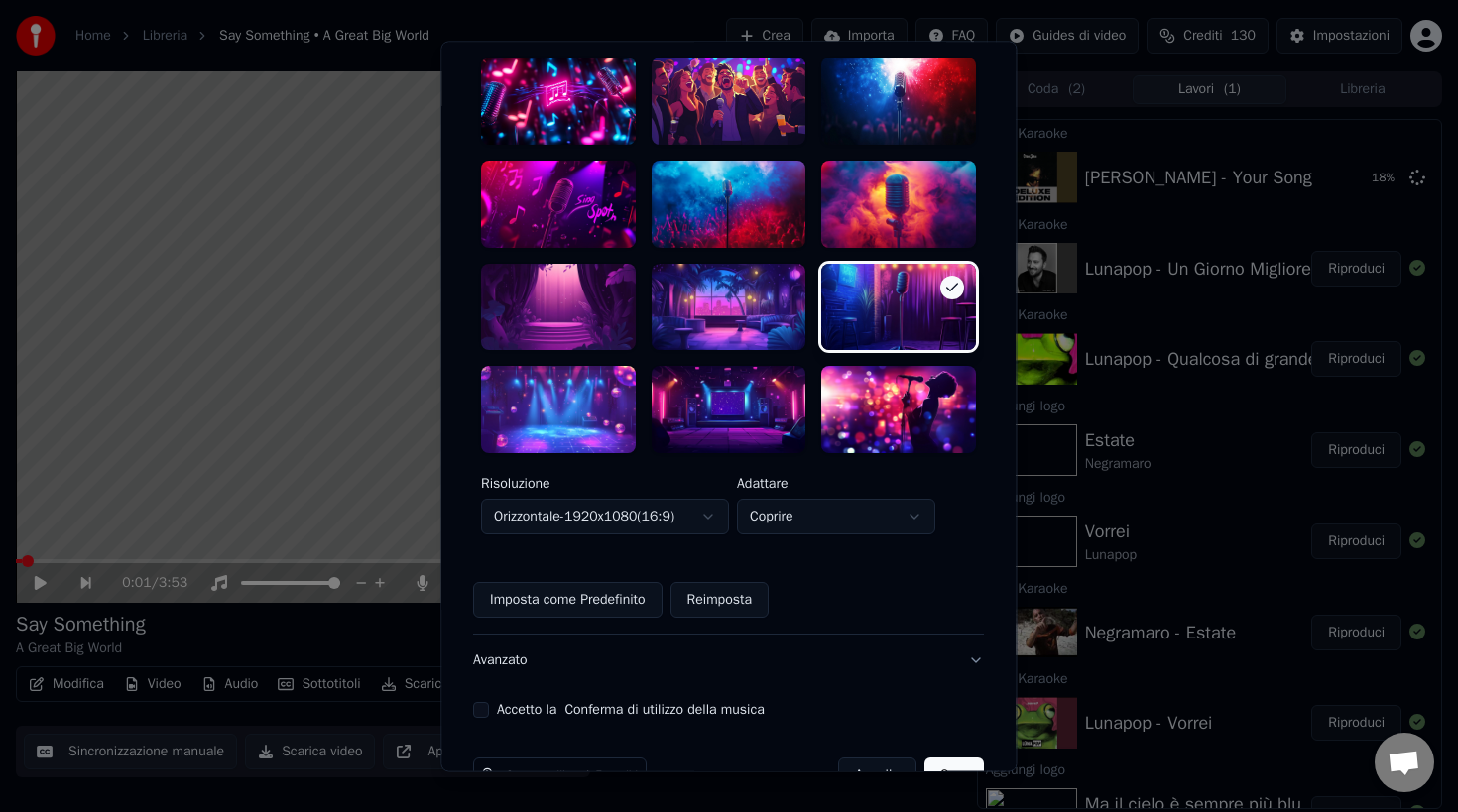 scroll, scrollTop: 495, scrollLeft: 0, axis: vertical 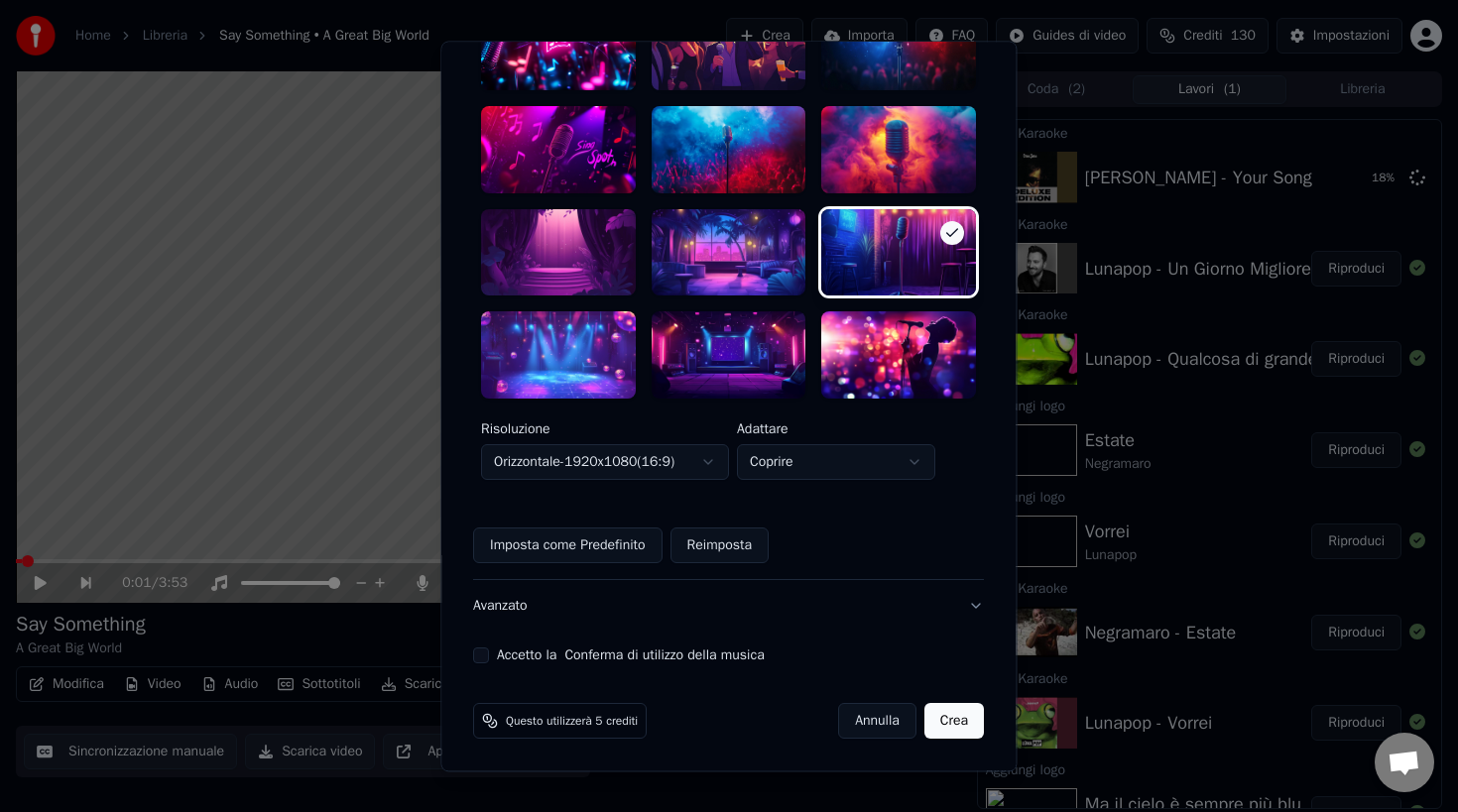 click on "**********" at bounding box center (728, 142) 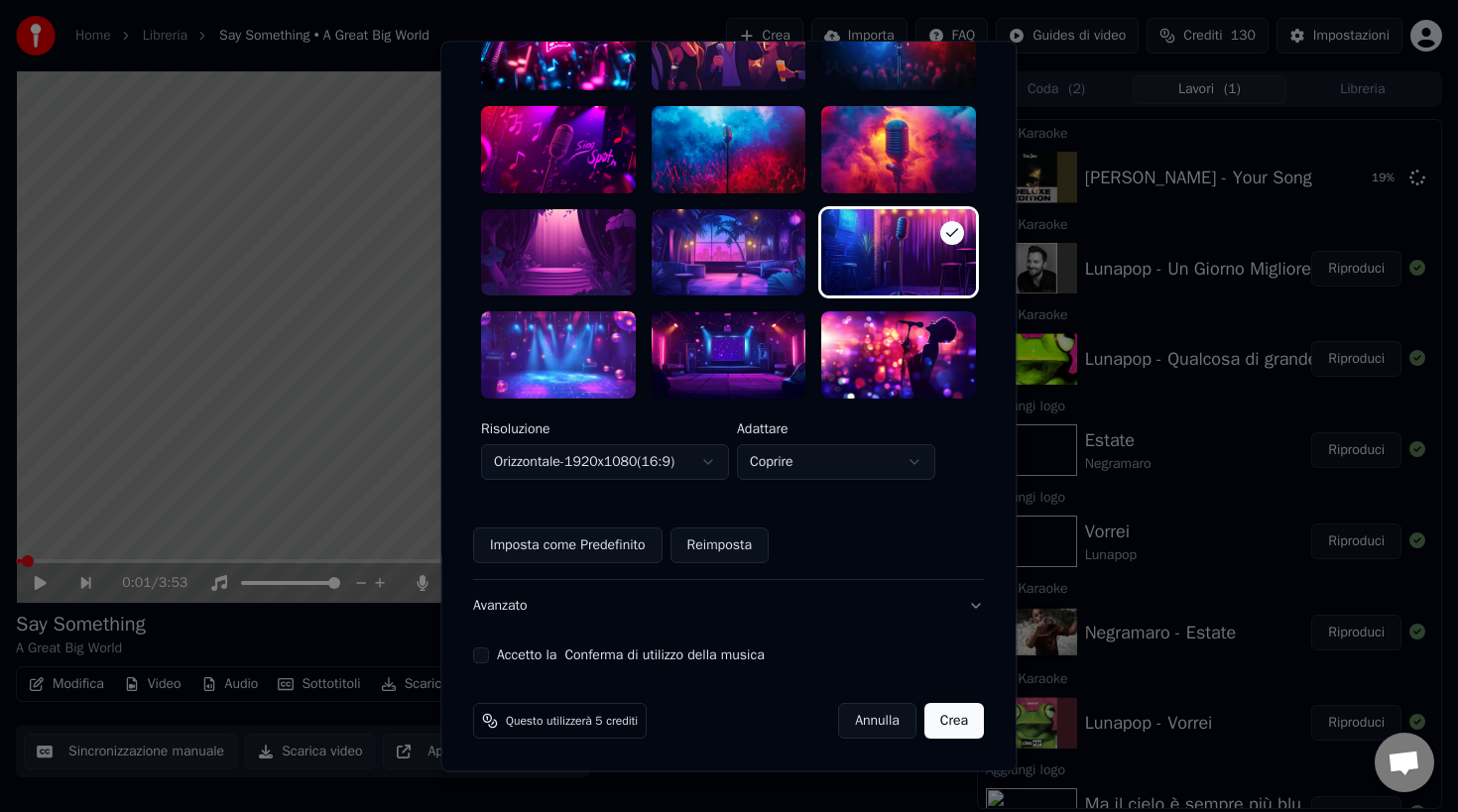click on "Accetto la   Conferma di utilizzo della musica" at bounding box center [481, 655] 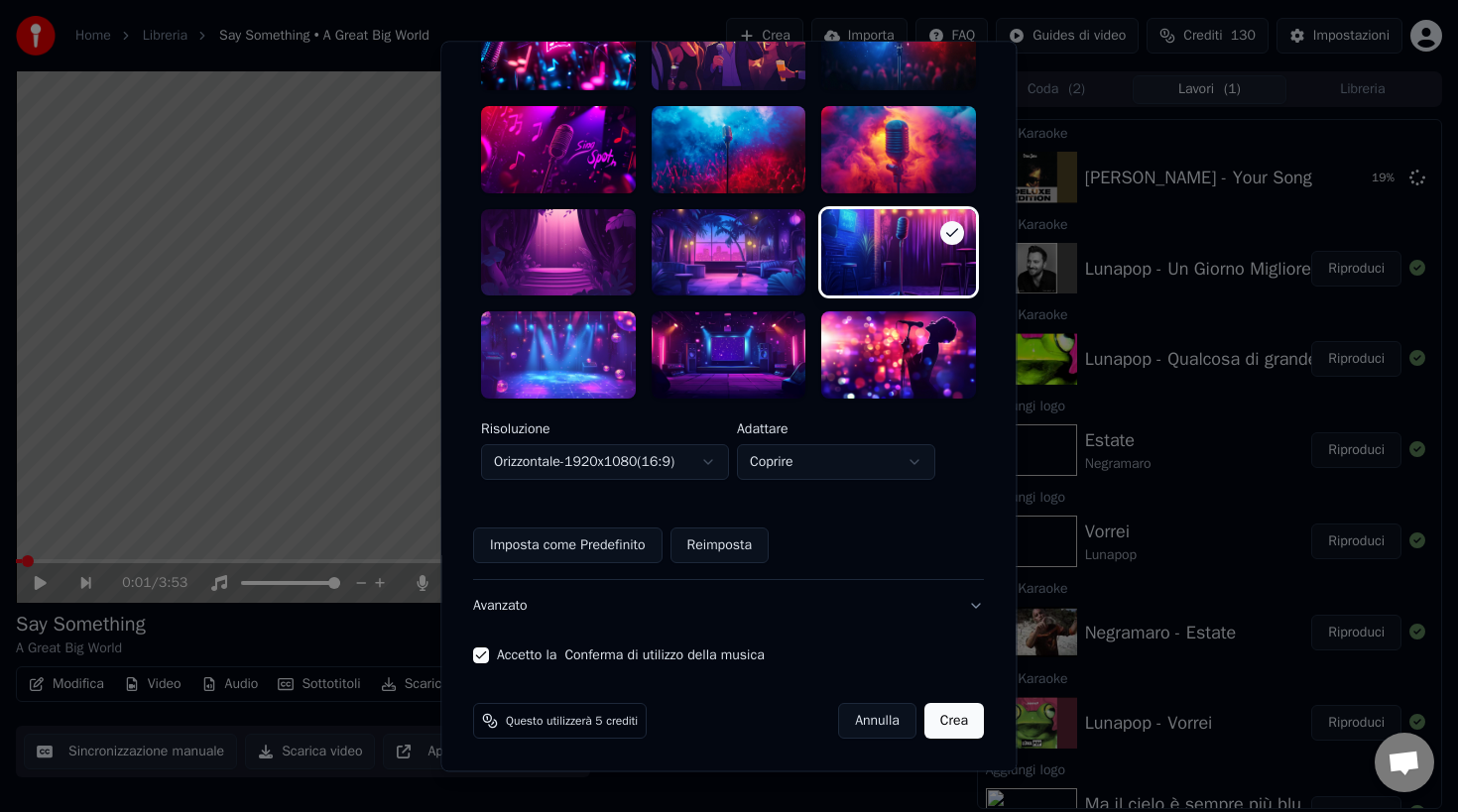 click on "Crea" at bounding box center [954, 721] 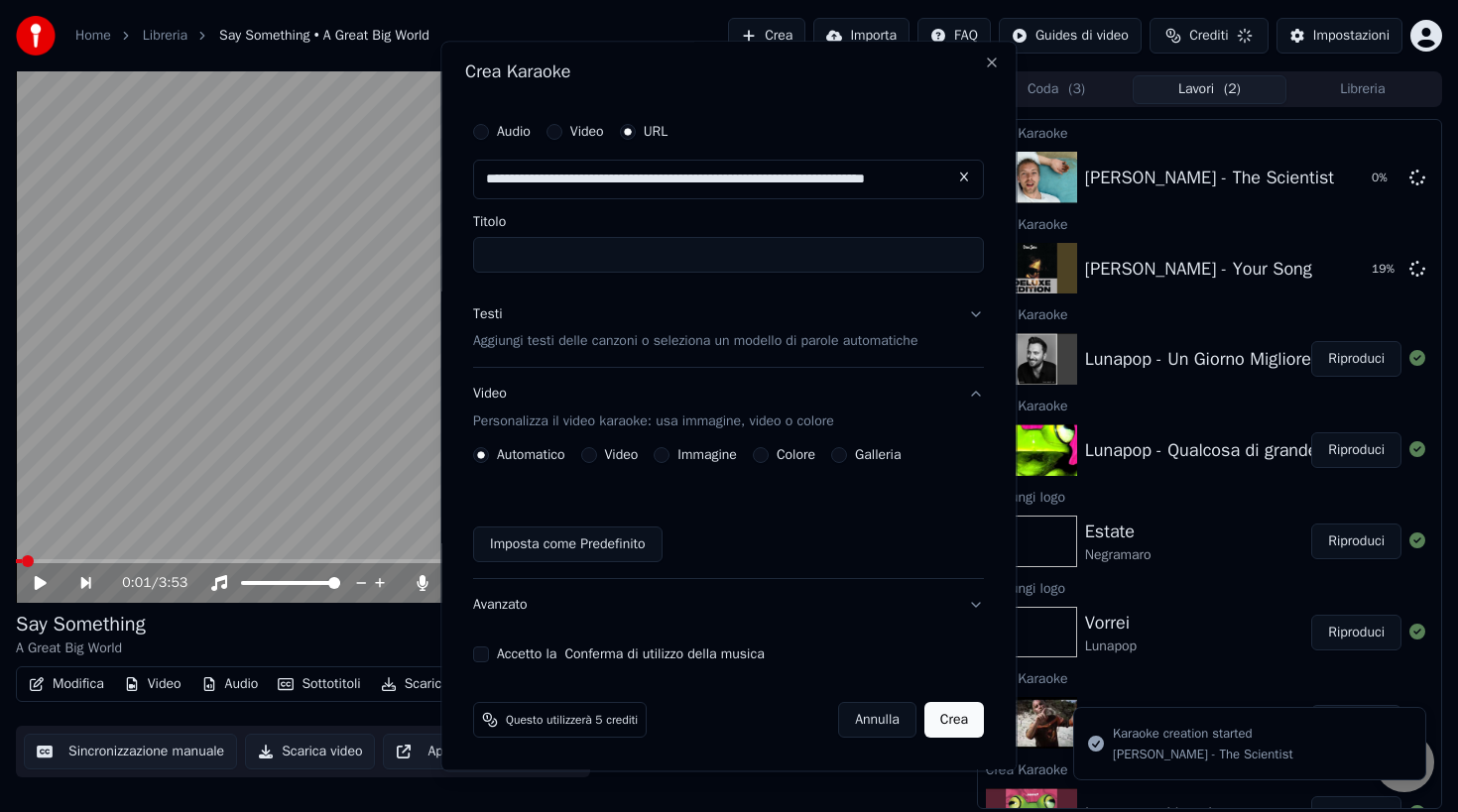 scroll, scrollTop: 3, scrollLeft: 0, axis: vertical 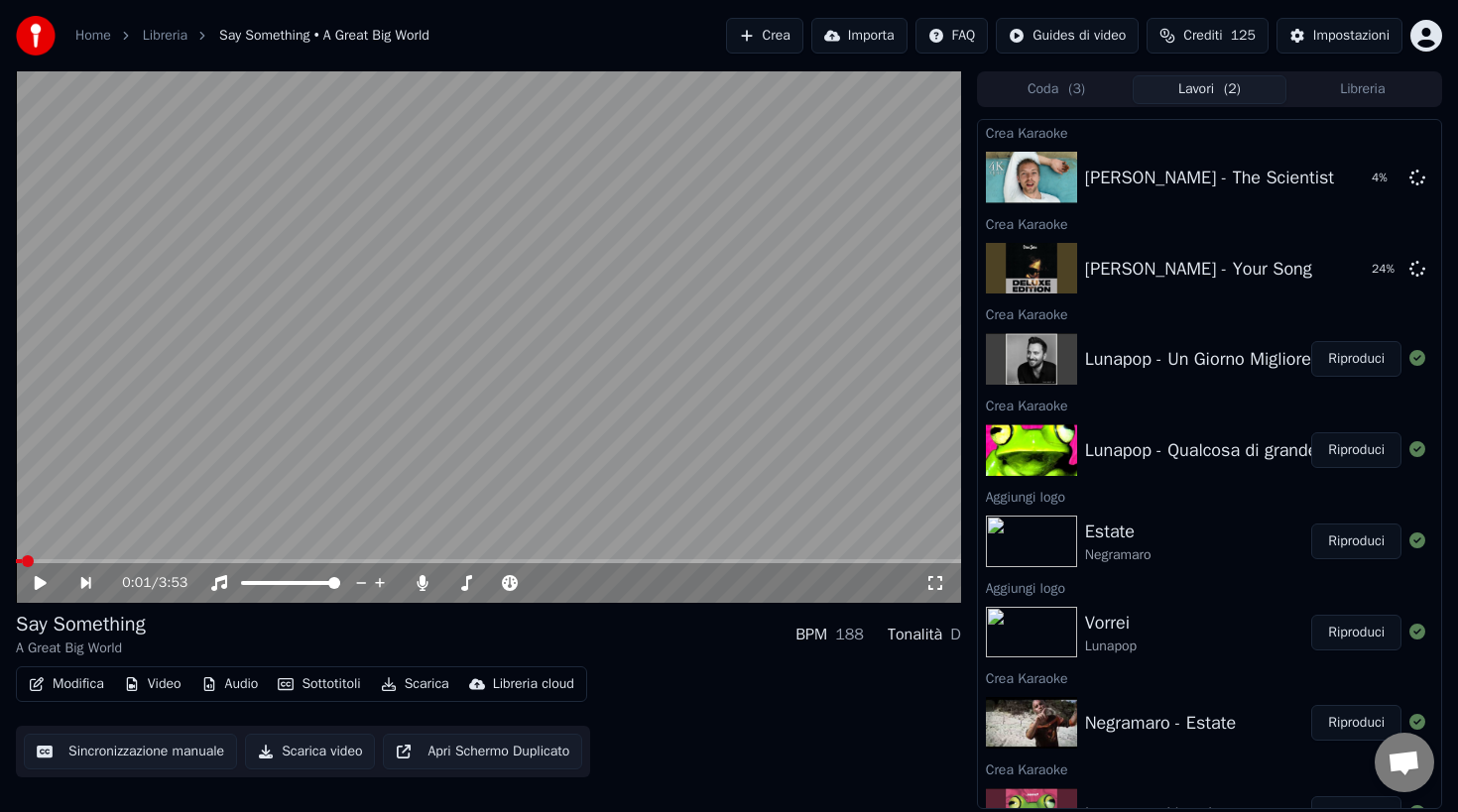 click on "Riproduci" at bounding box center [1356, 450] 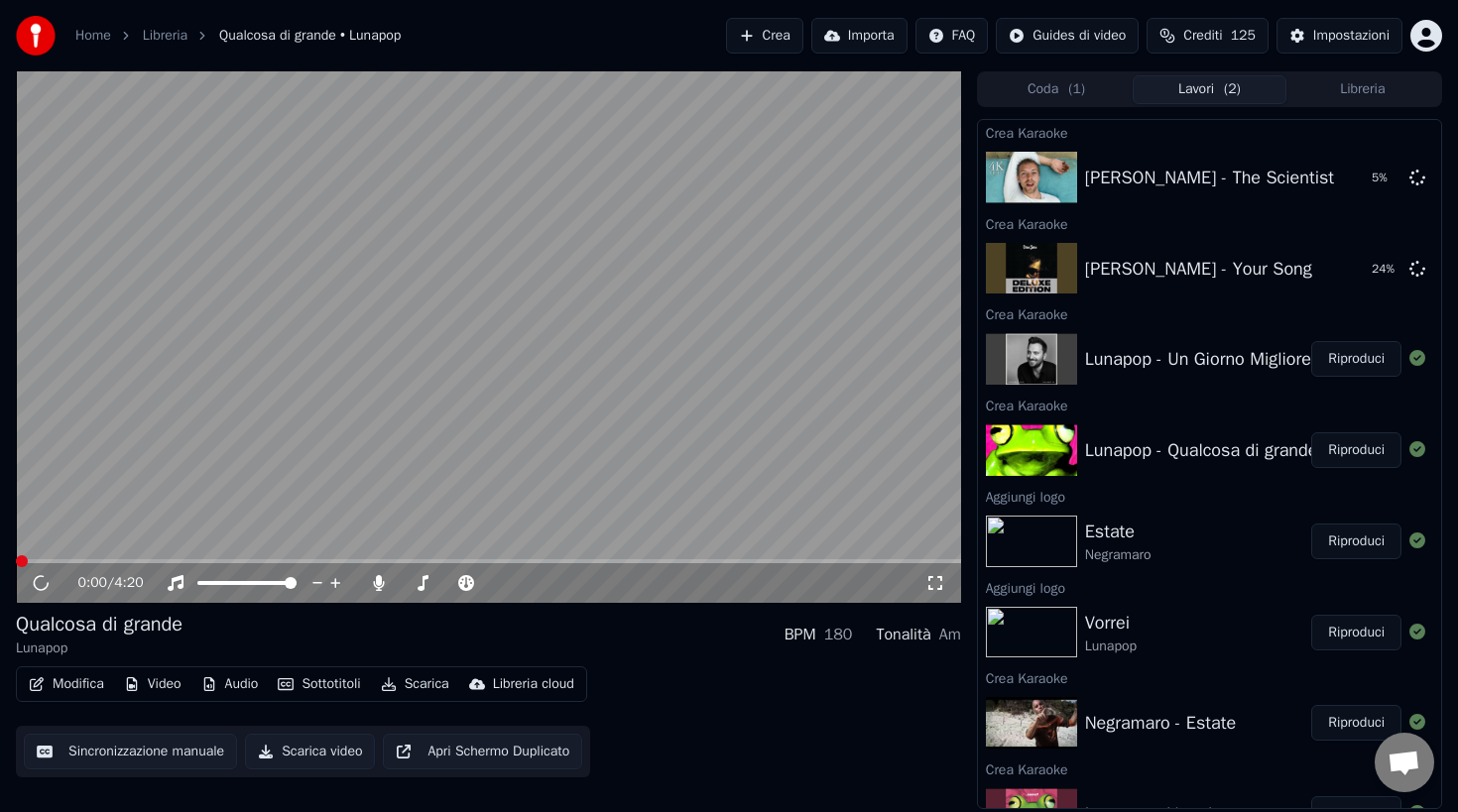 click on "Video" at bounding box center (153, 684) 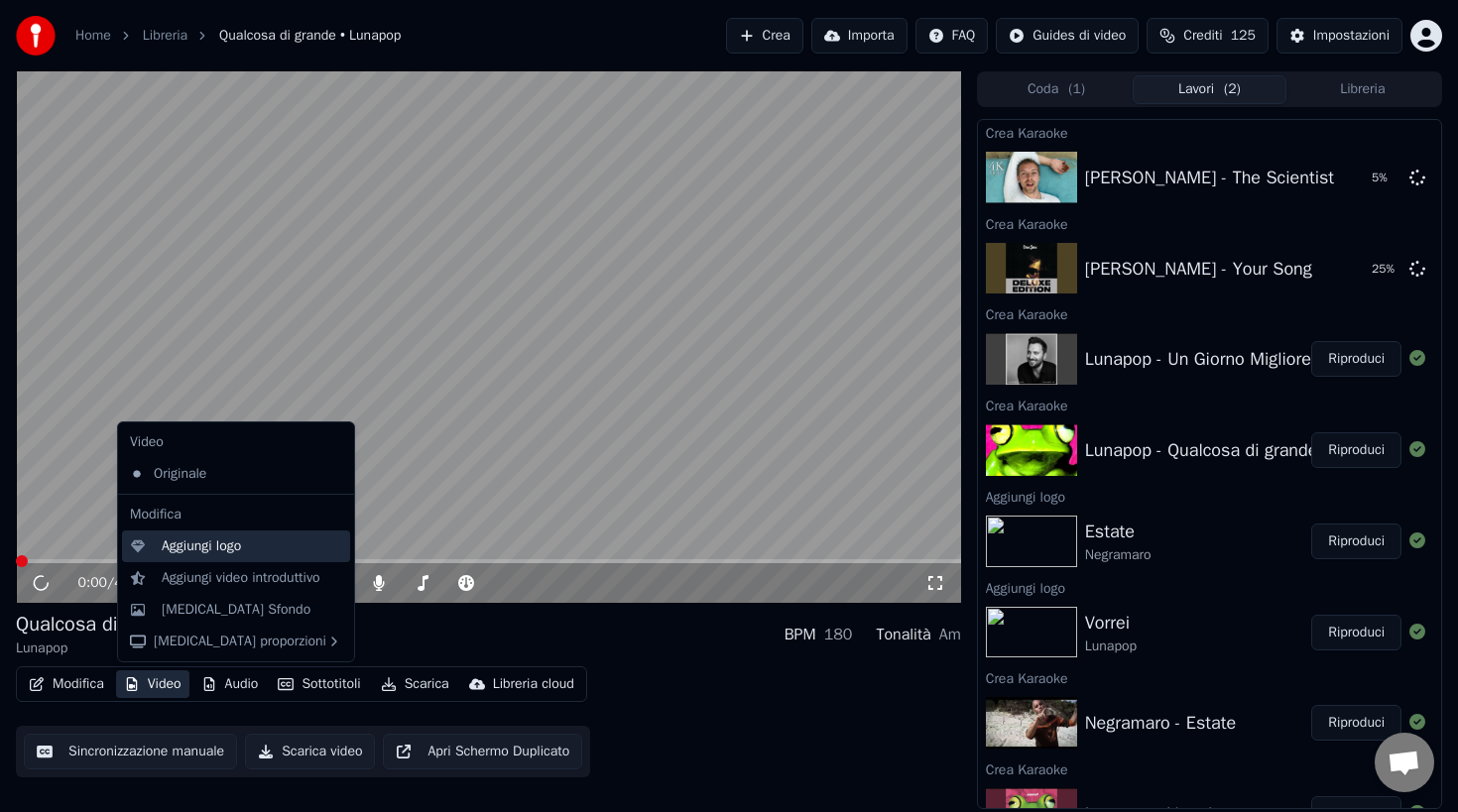 click on "Aggiungi logo" at bounding box center [201, 546] 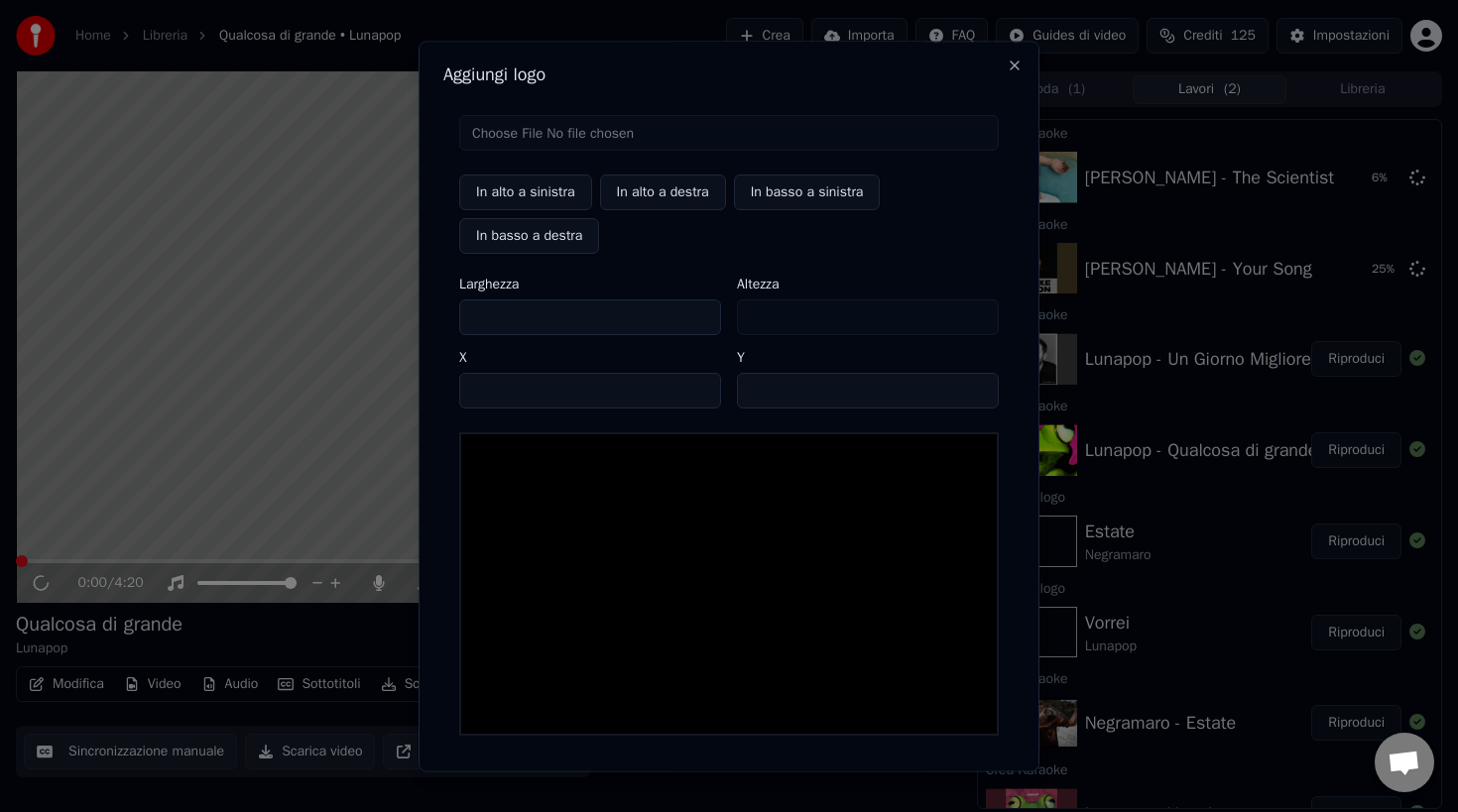 click at bounding box center (729, 133) 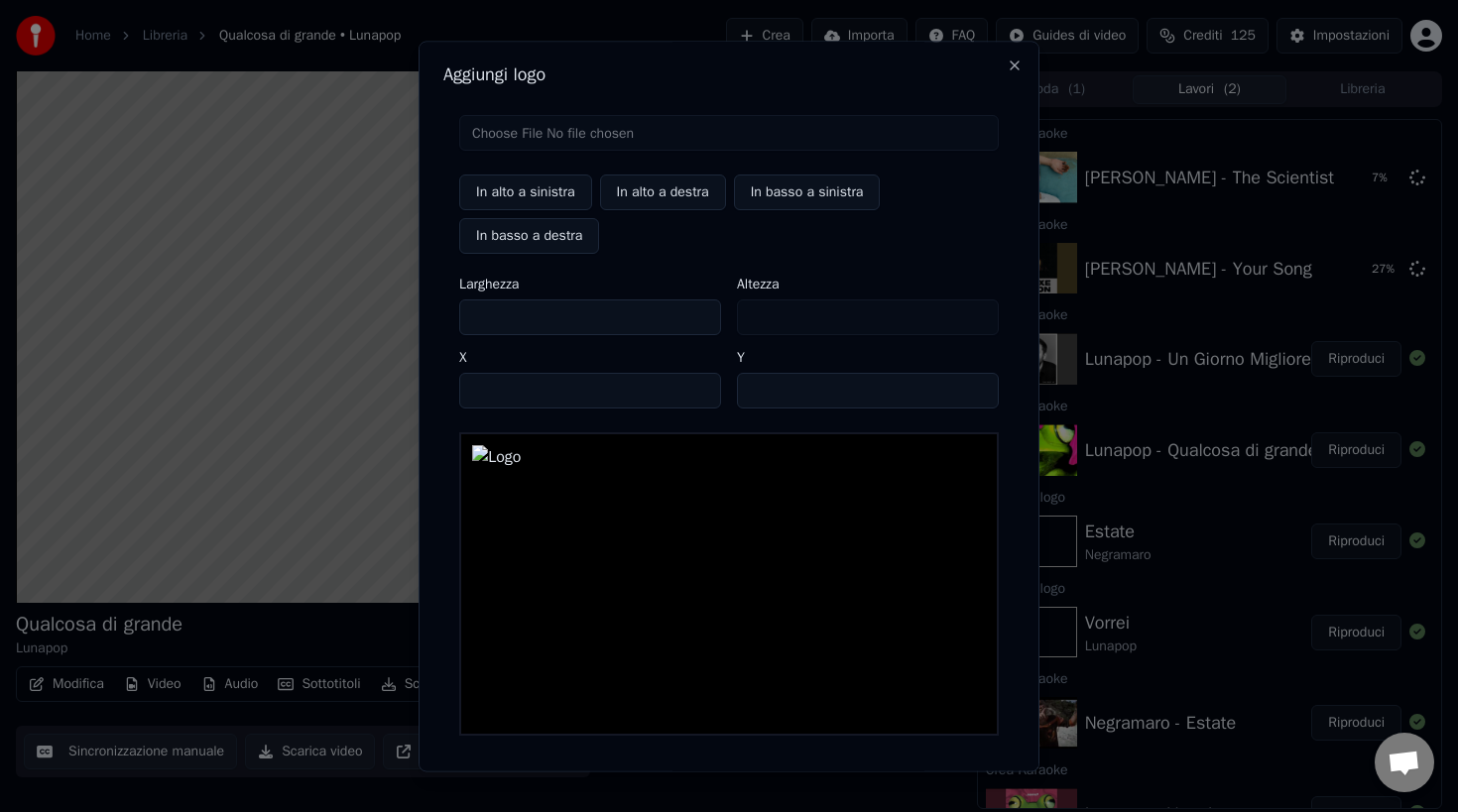 click on "In alto a sinistra" at bounding box center [526, 192] 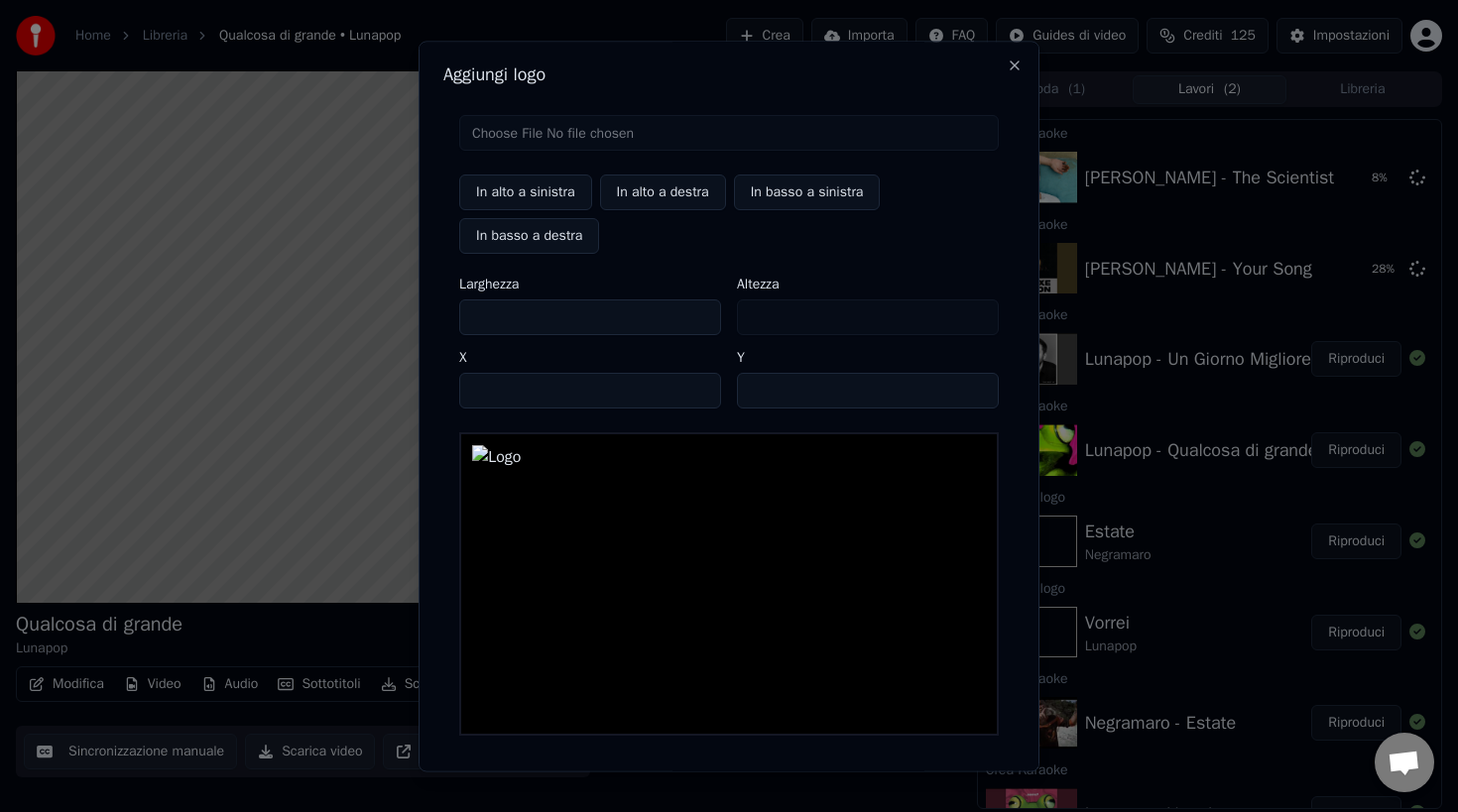 click on "***" at bounding box center (590, 317) 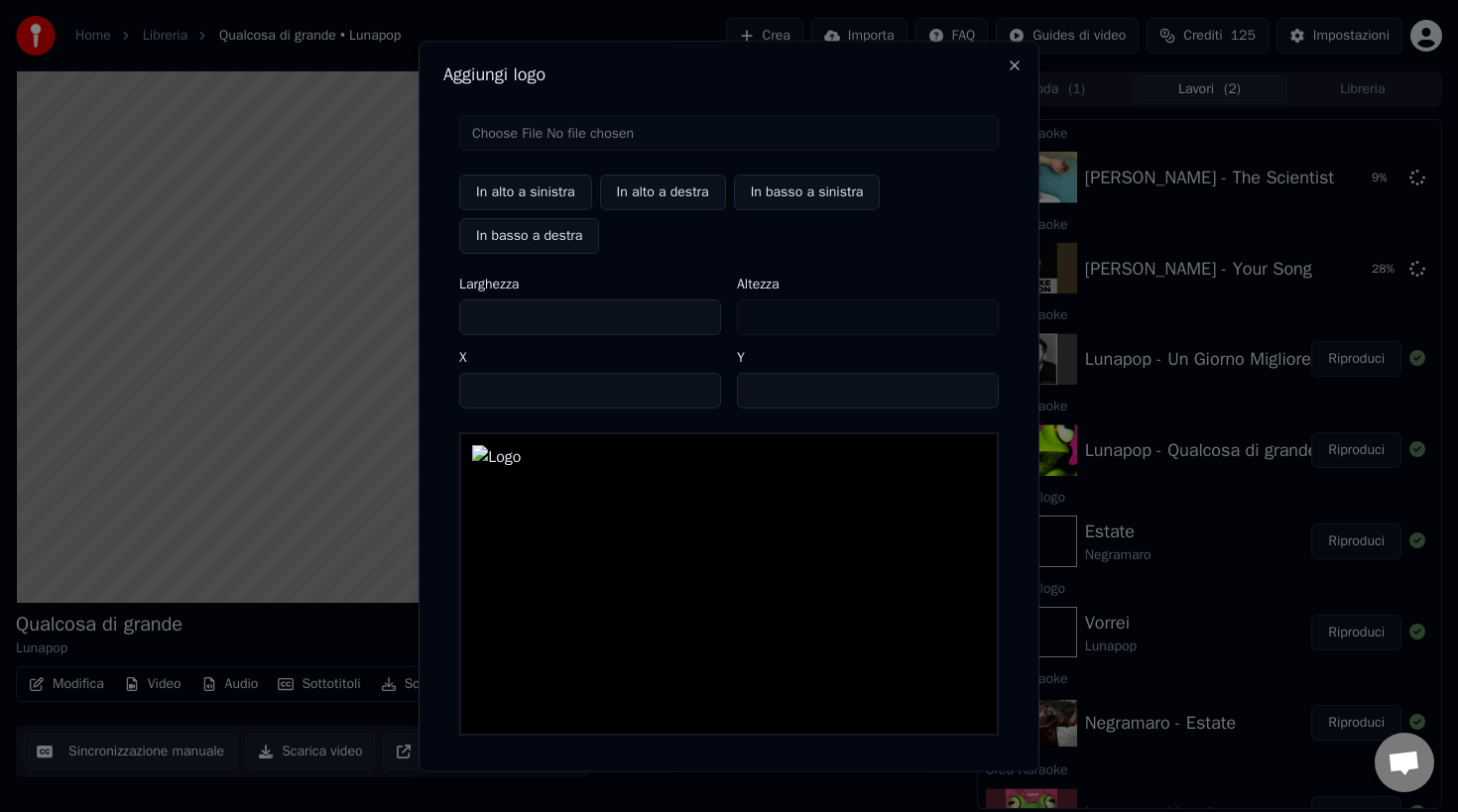 click on "***" at bounding box center (590, 317) 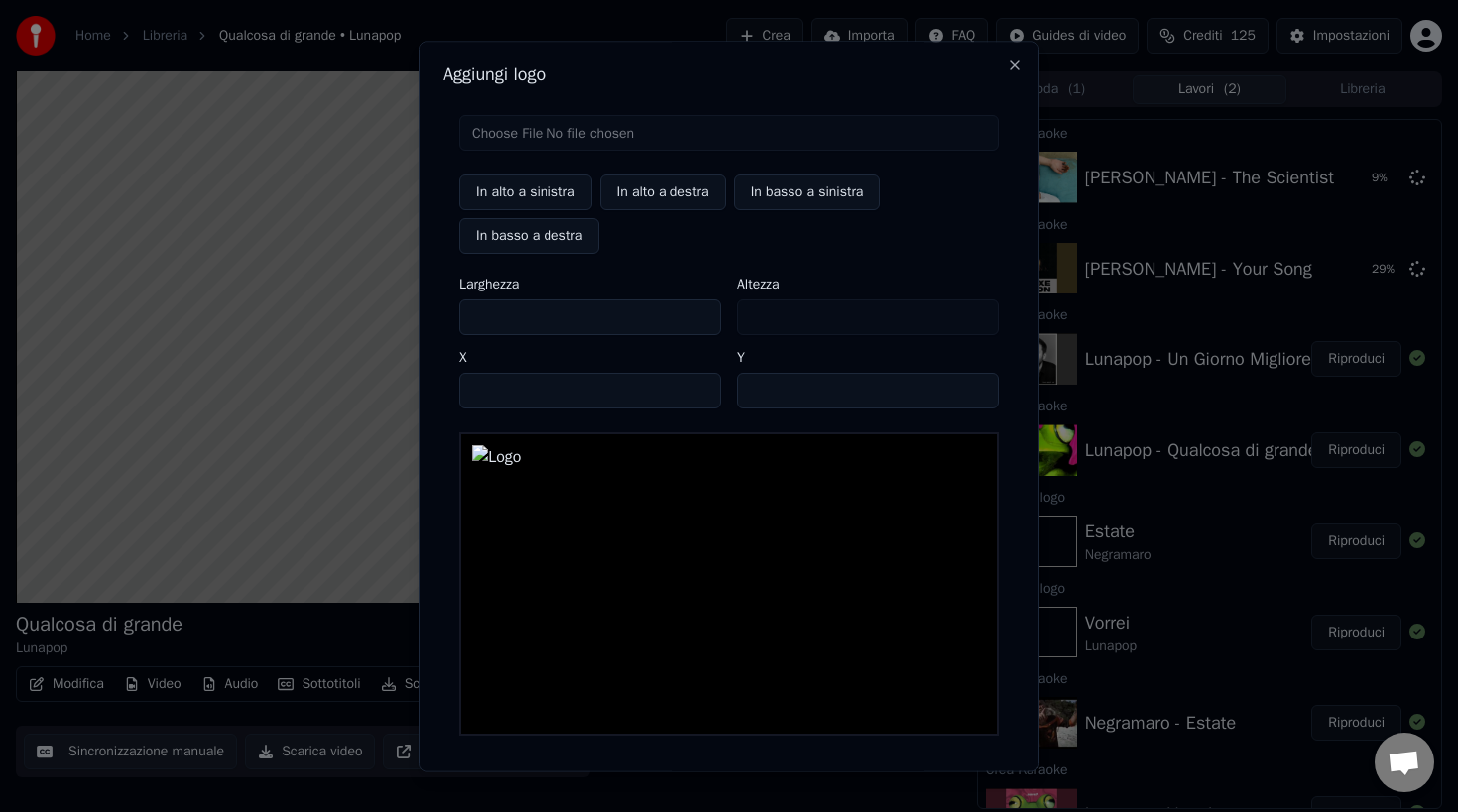 click on "***" at bounding box center [590, 317] 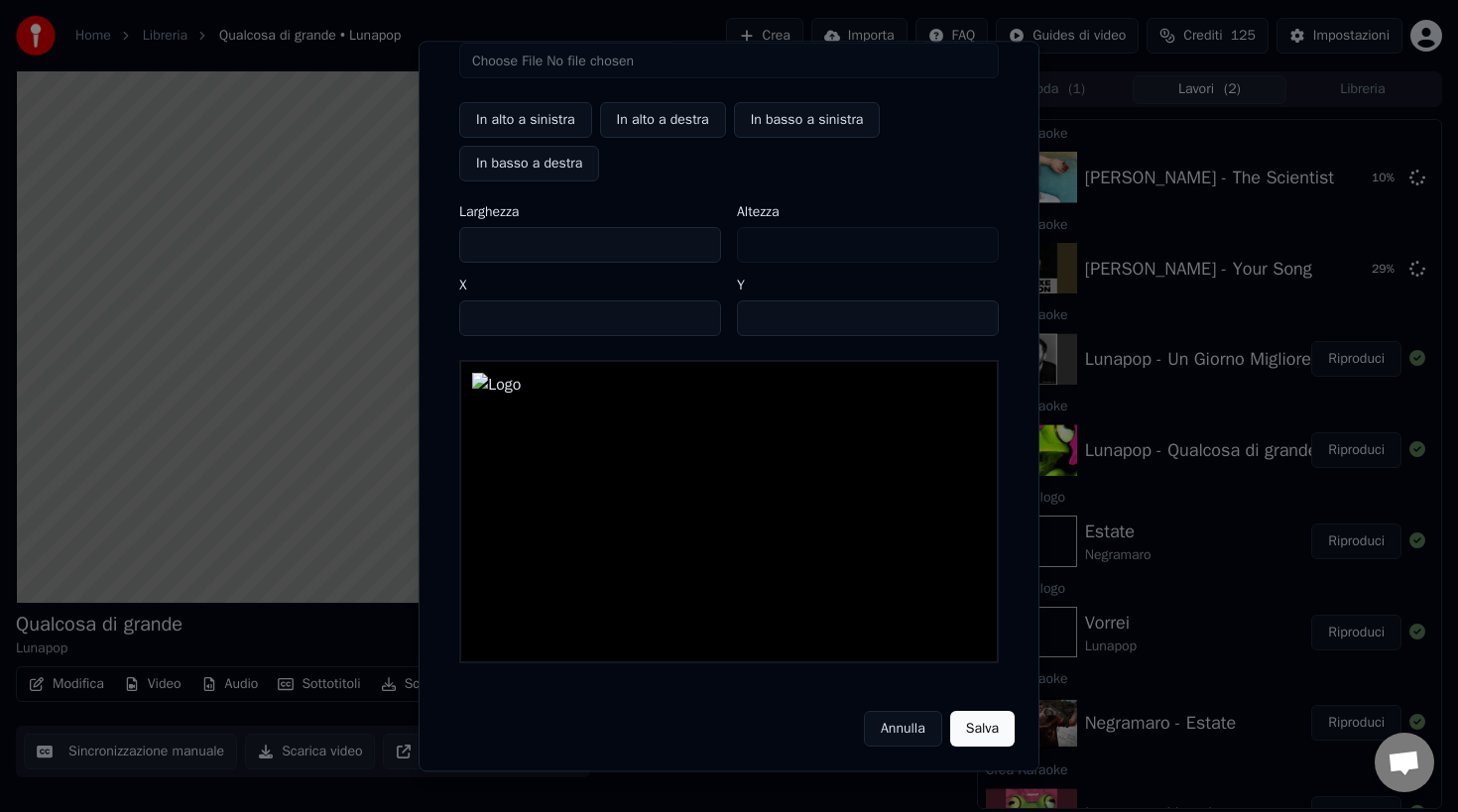 click on "Salva" at bounding box center (982, 729) 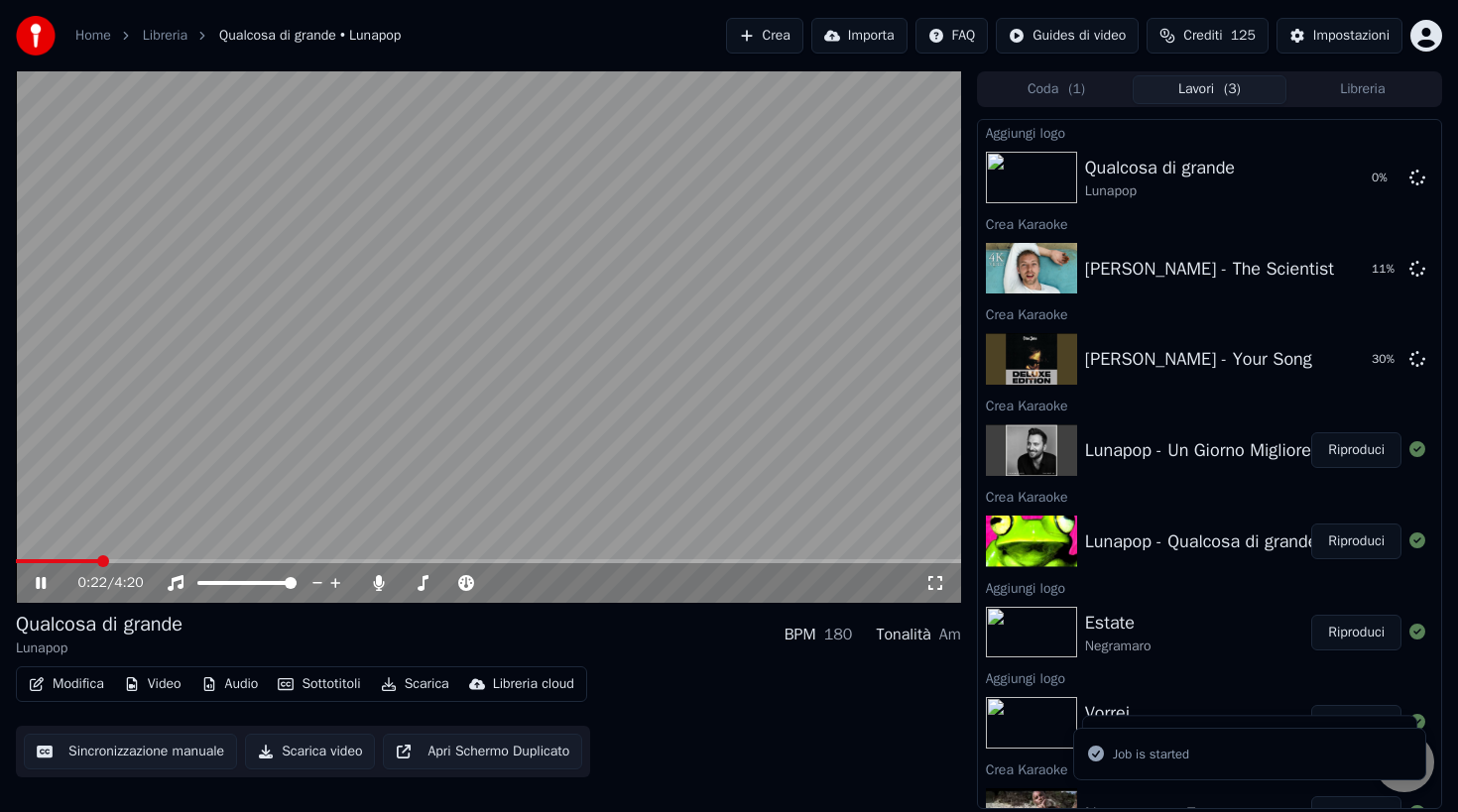 click 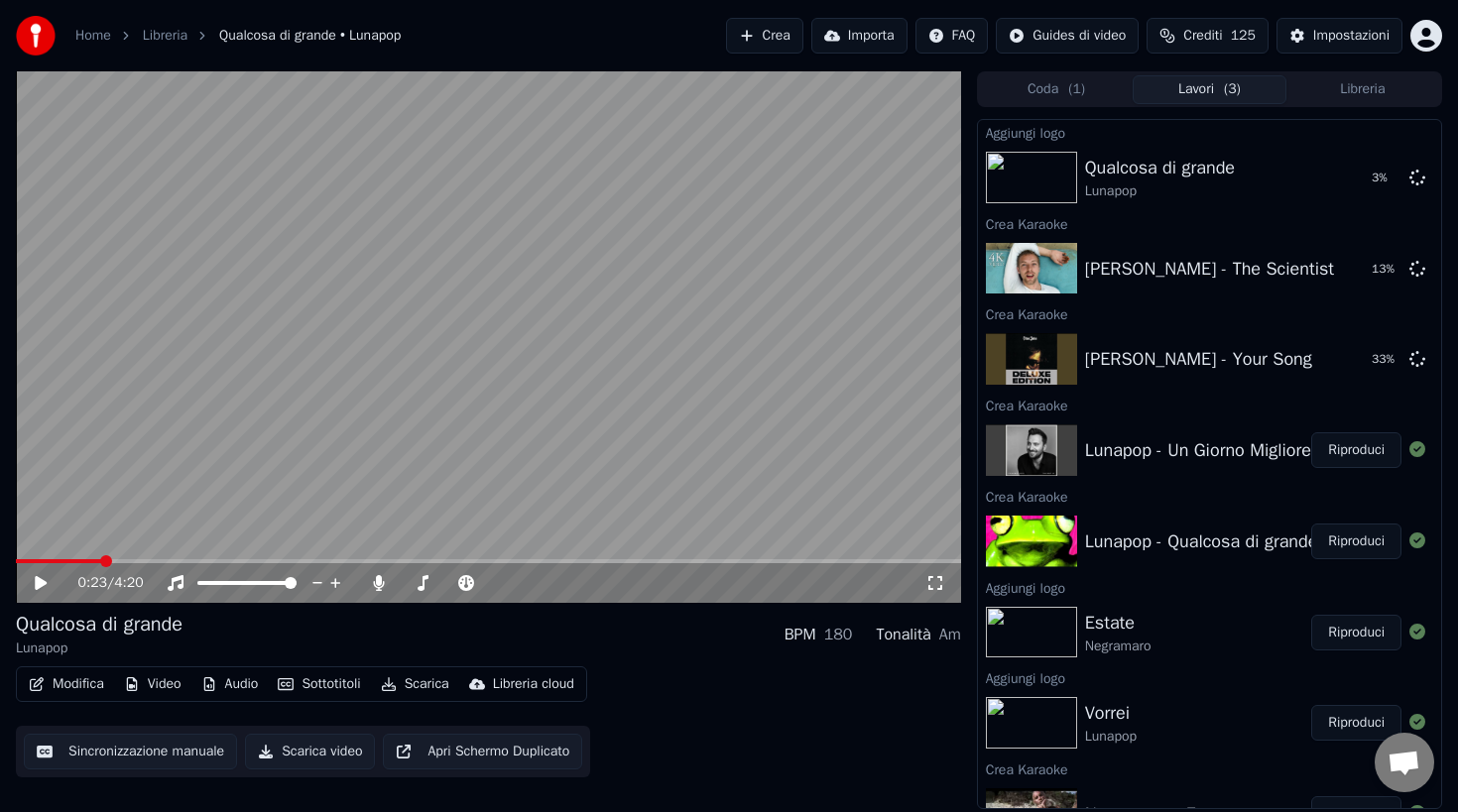 click on "Riproduci" at bounding box center [1356, 450] 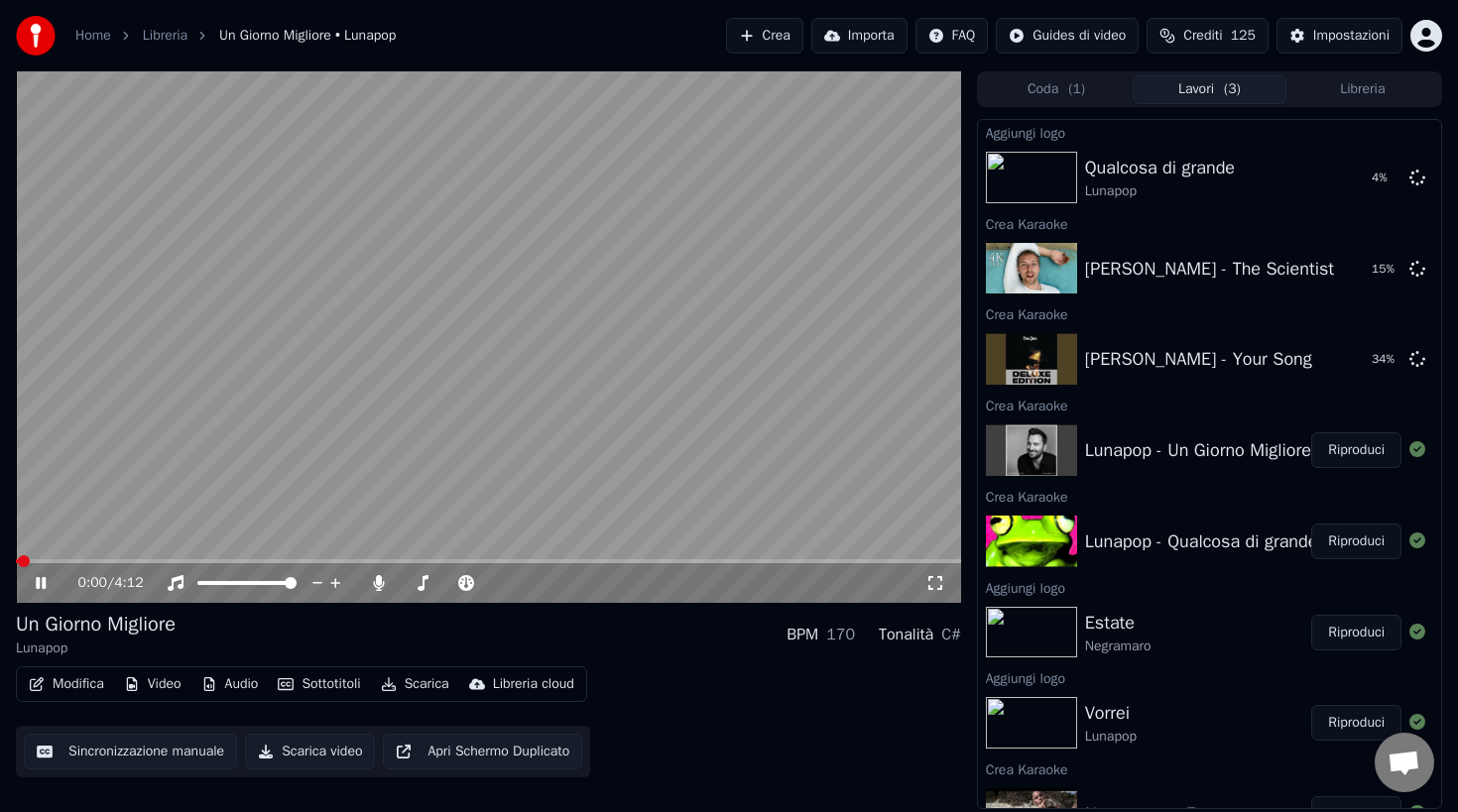 click 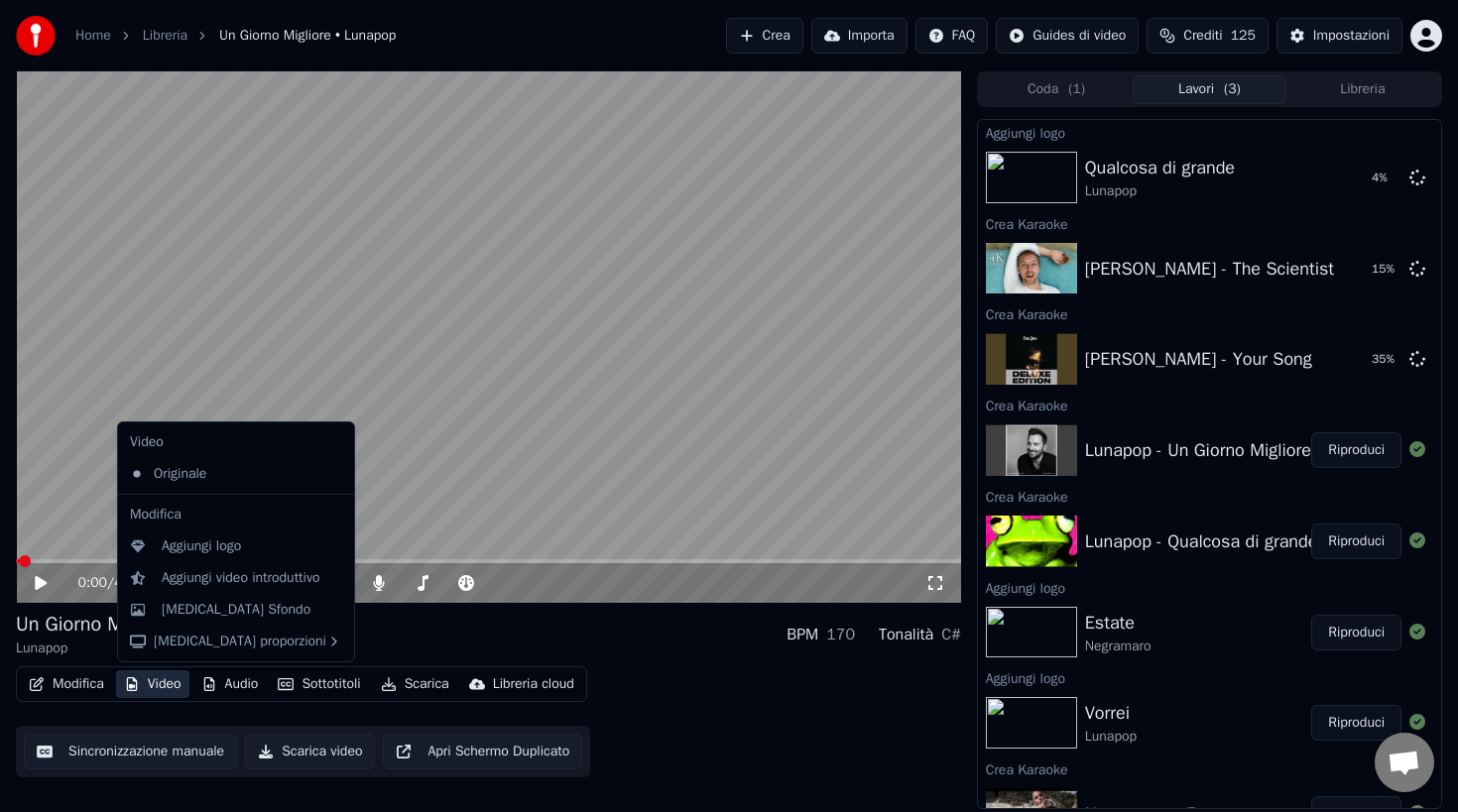 click on "Video" at bounding box center [153, 684] 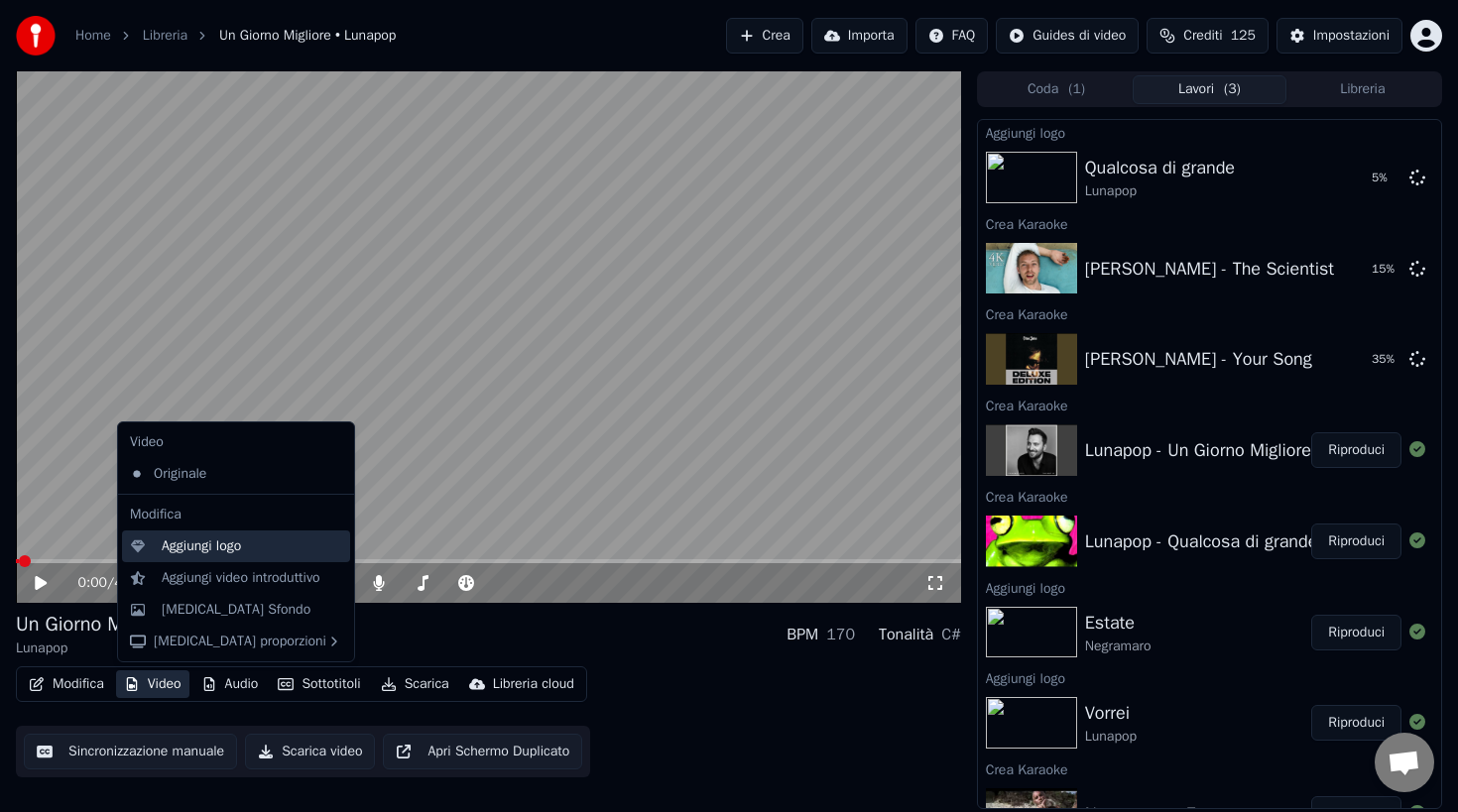 click on "Aggiungi logo" at bounding box center [201, 546] 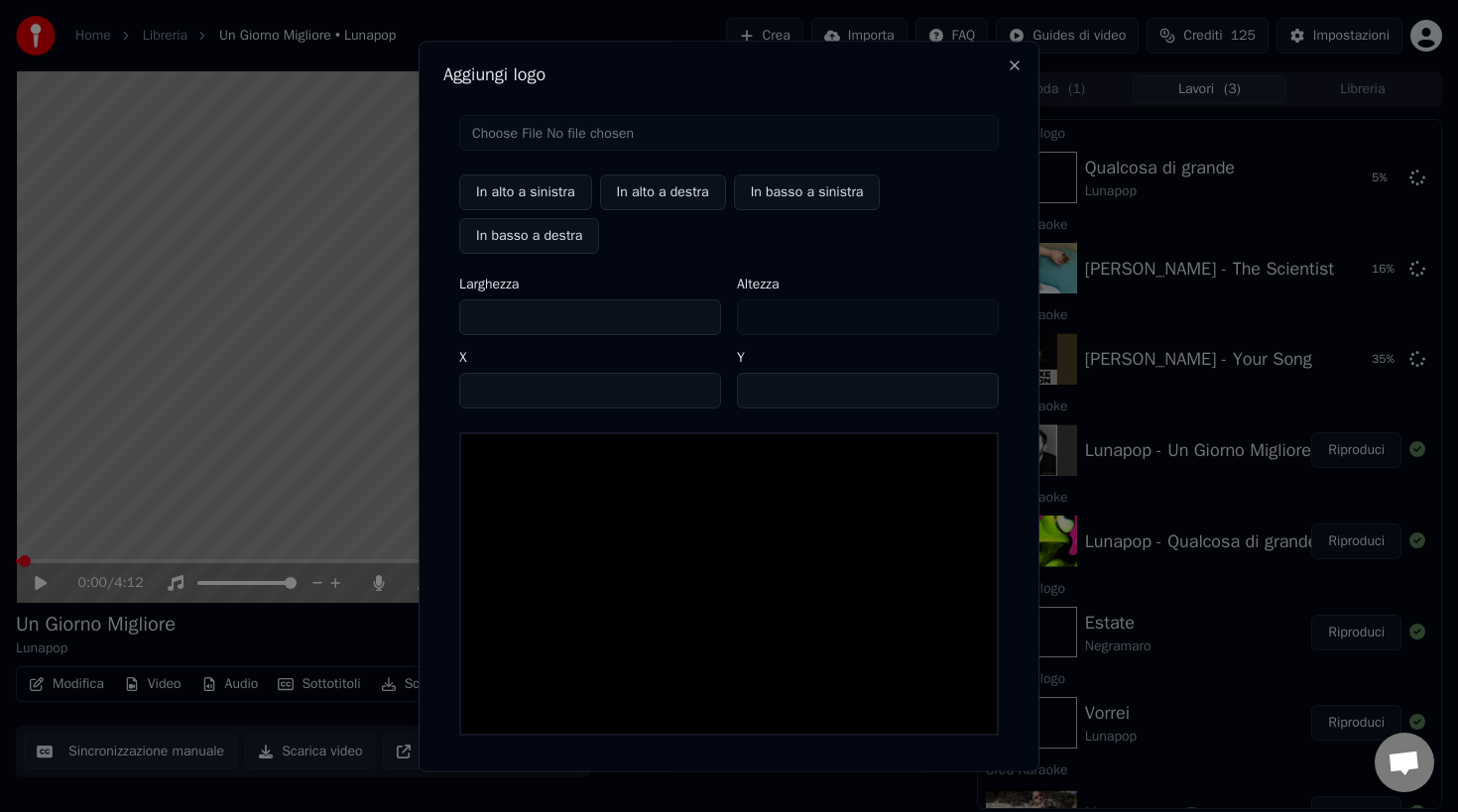 click at bounding box center [729, 133] 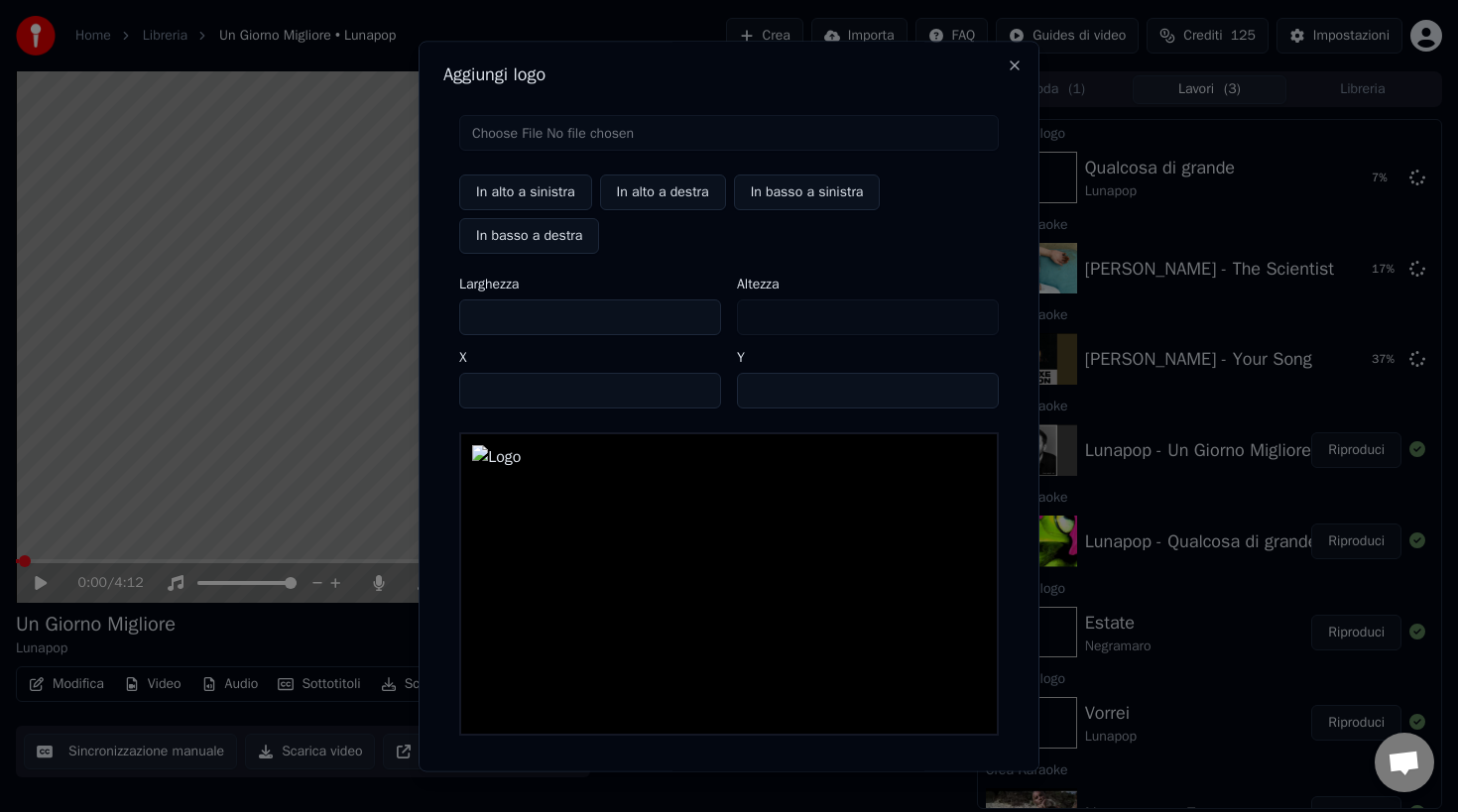 click on "In alto a sinistra" at bounding box center (526, 192) 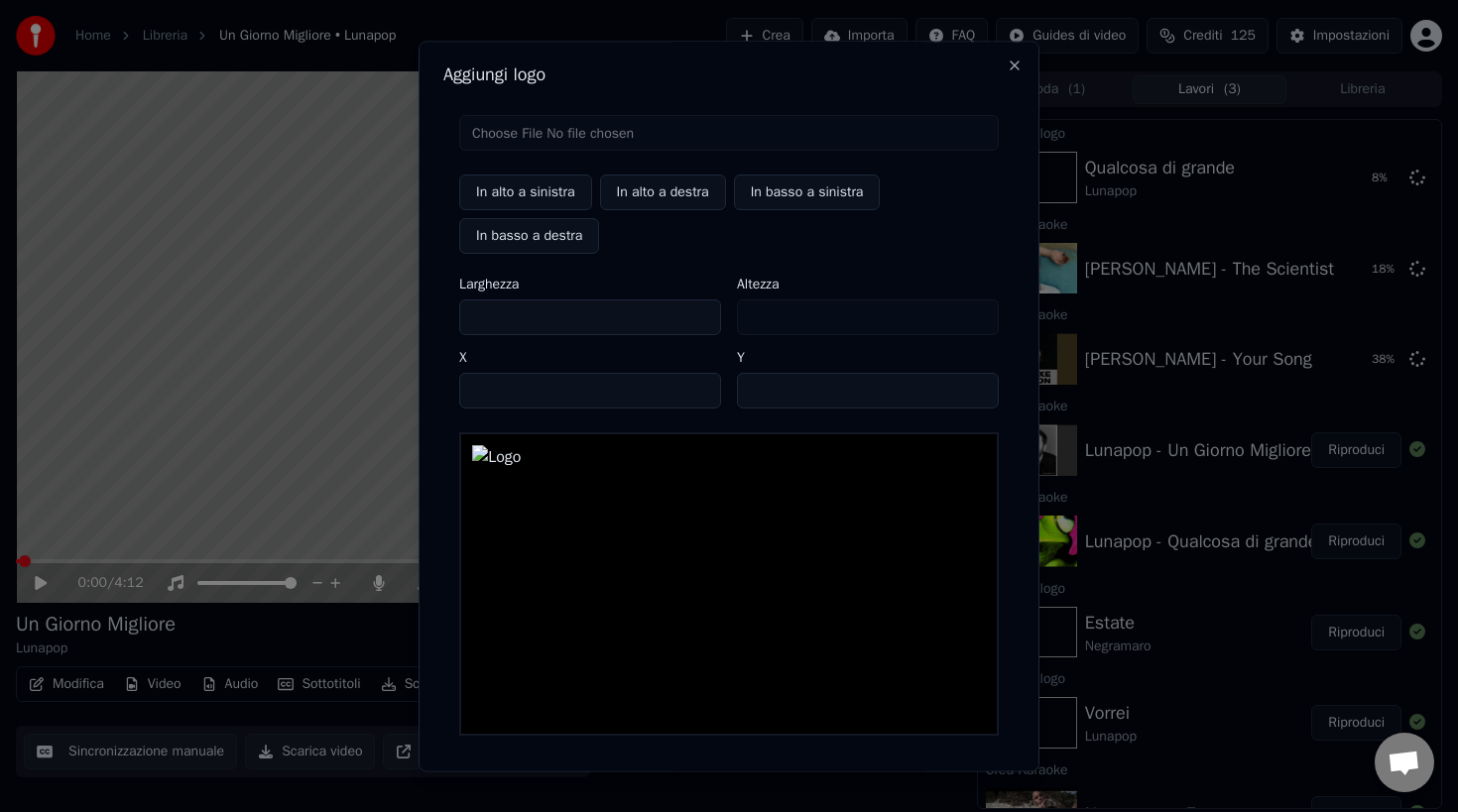 click on "***" at bounding box center (590, 317) 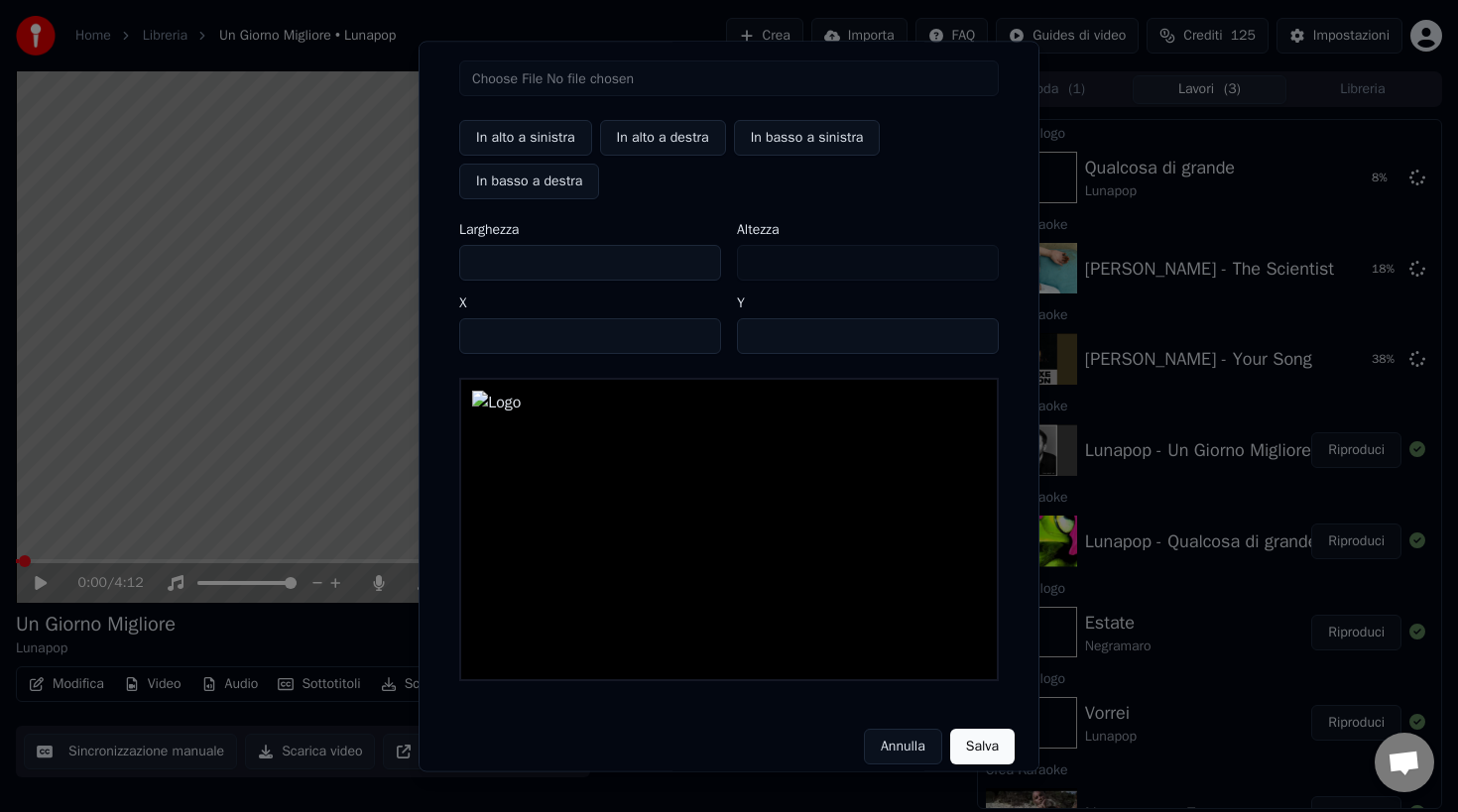 scroll, scrollTop: 72, scrollLeft: 0, axis: vertical 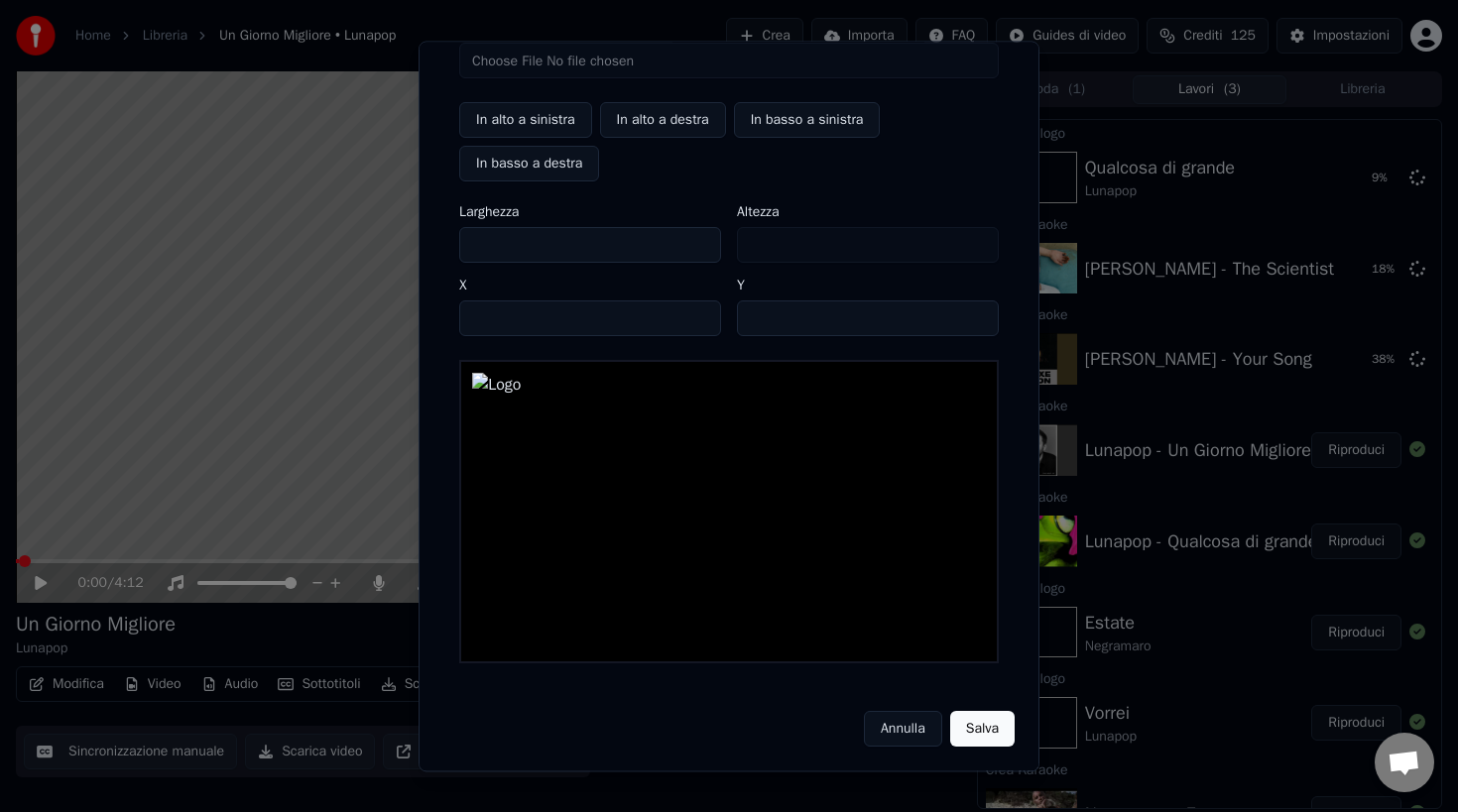 click on "Salva" at bounding box center (982, 729) 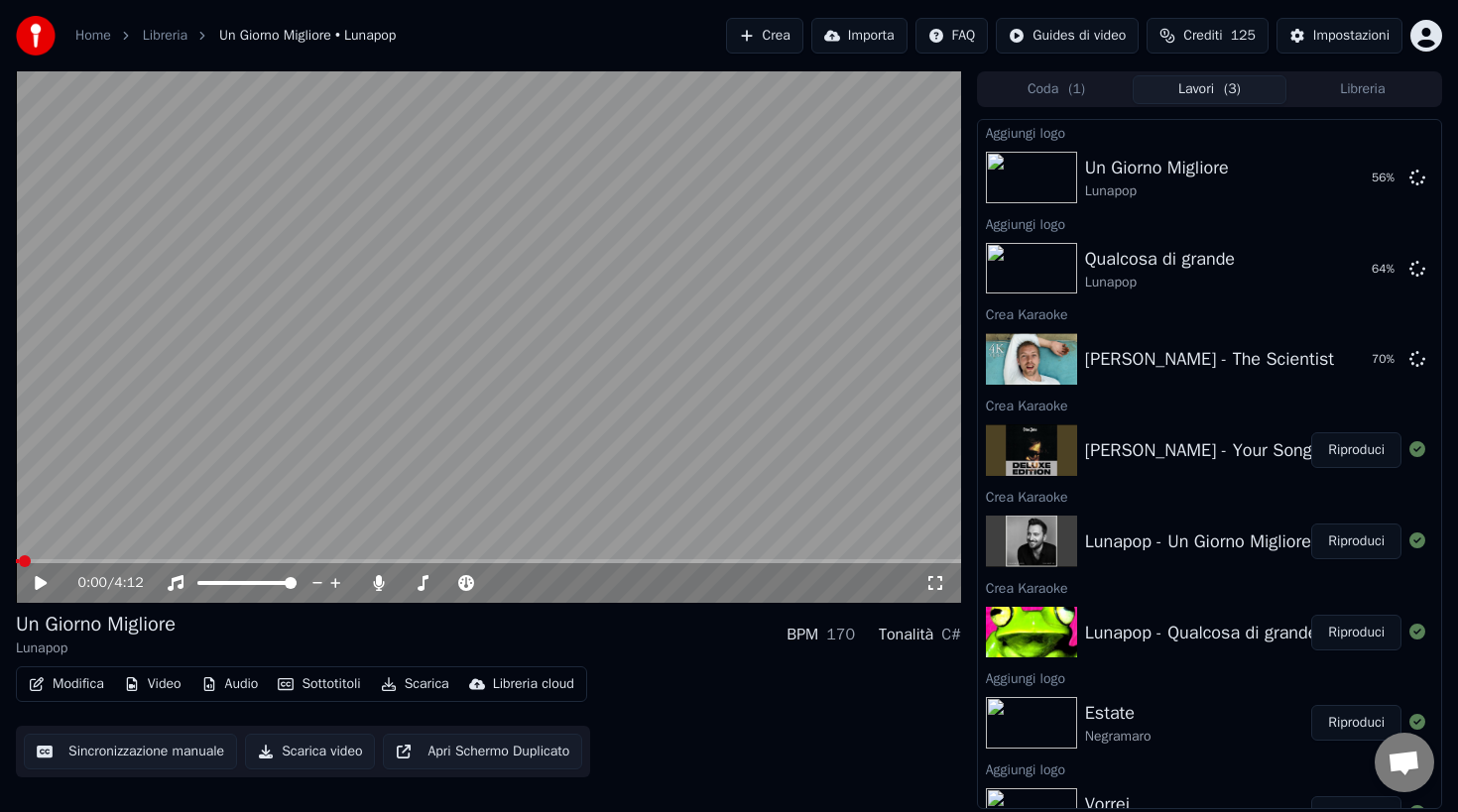 click on "Riproduci" at bounding box center (1356, 450) 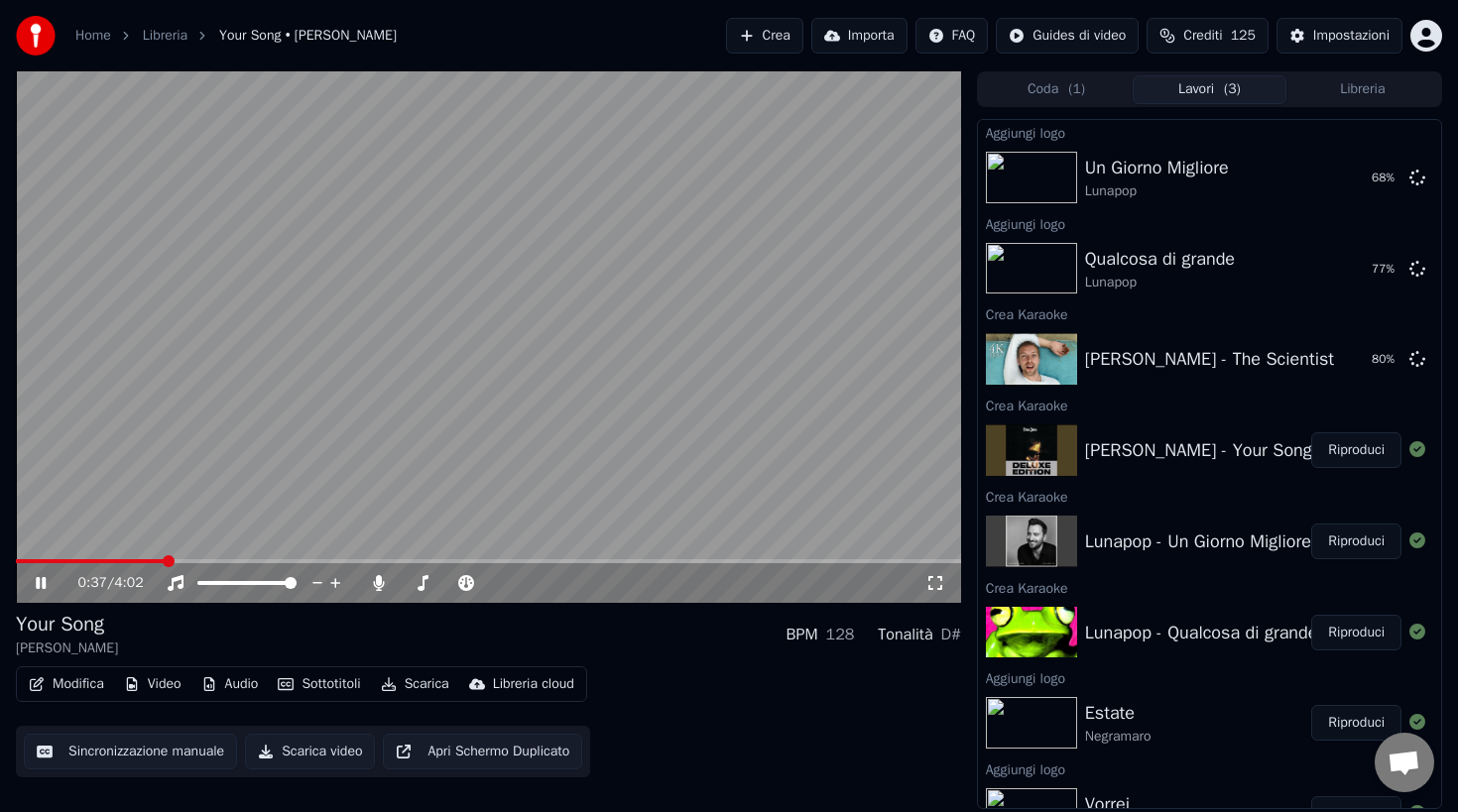 click on "Video" at bounding box center [153, 684] 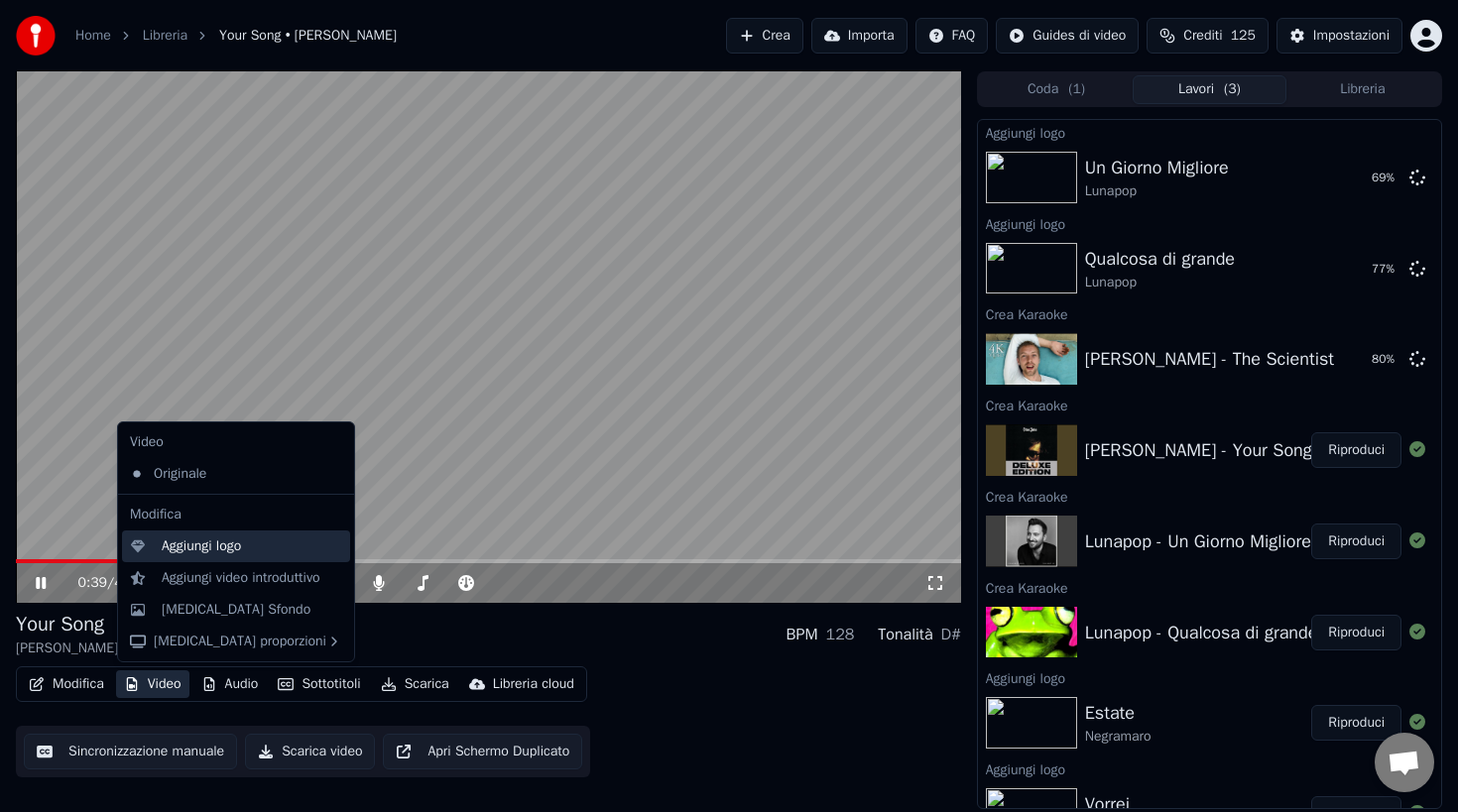 click on "Aggiungi logo" at bounding box center [201, 546] 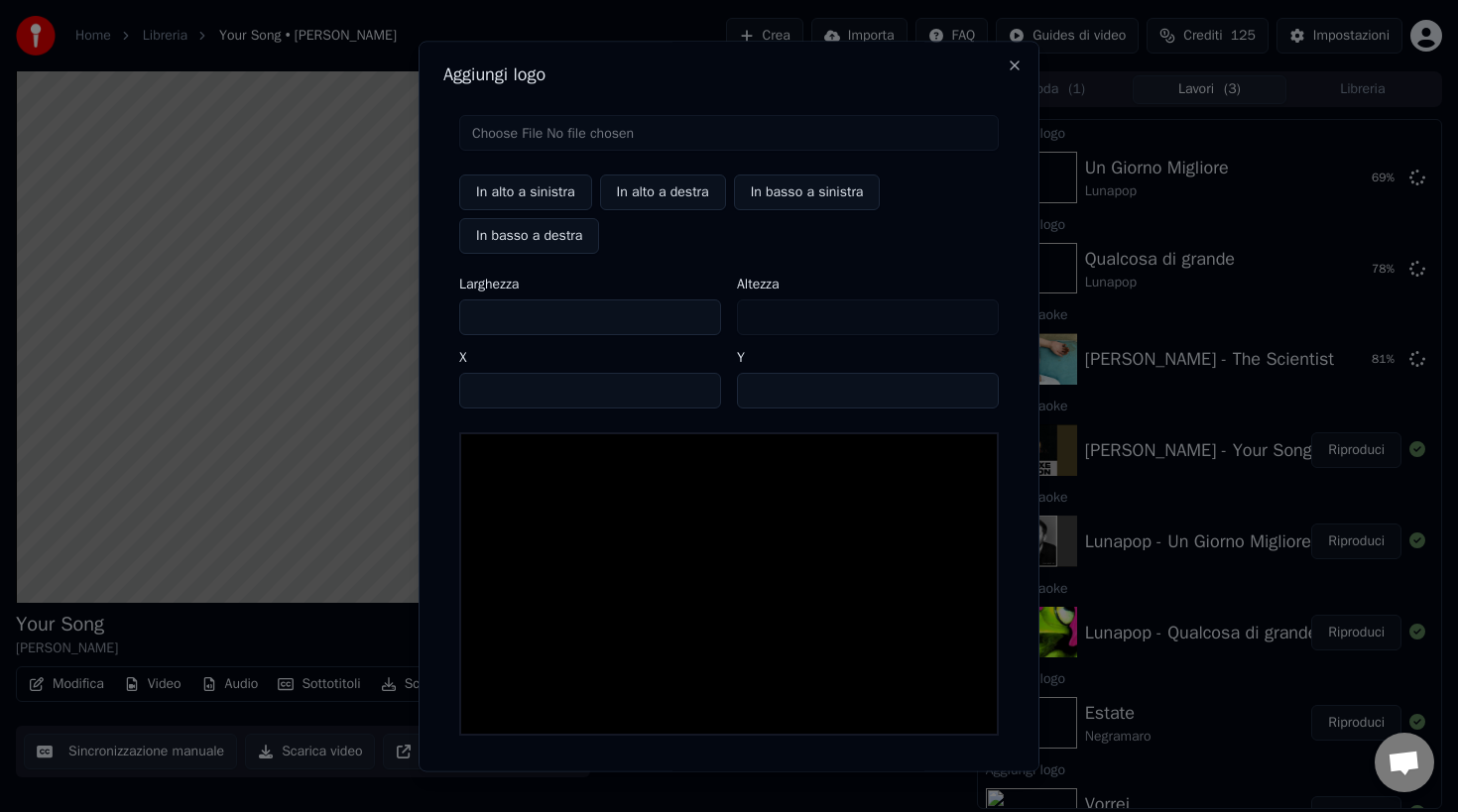 click at bounding box center (729, 133) 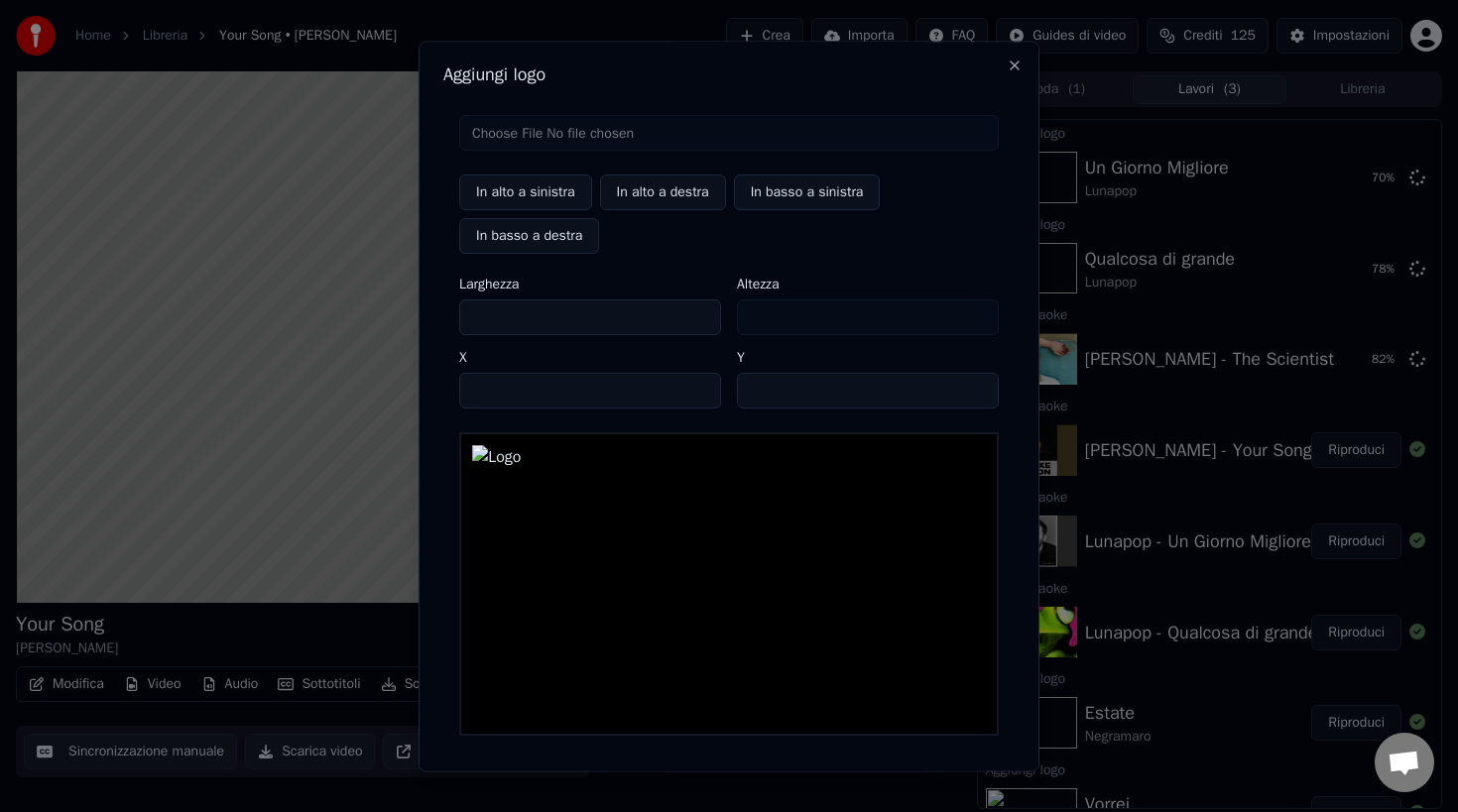 click on "In alto a sinistra" at bounding box center (526, 192) 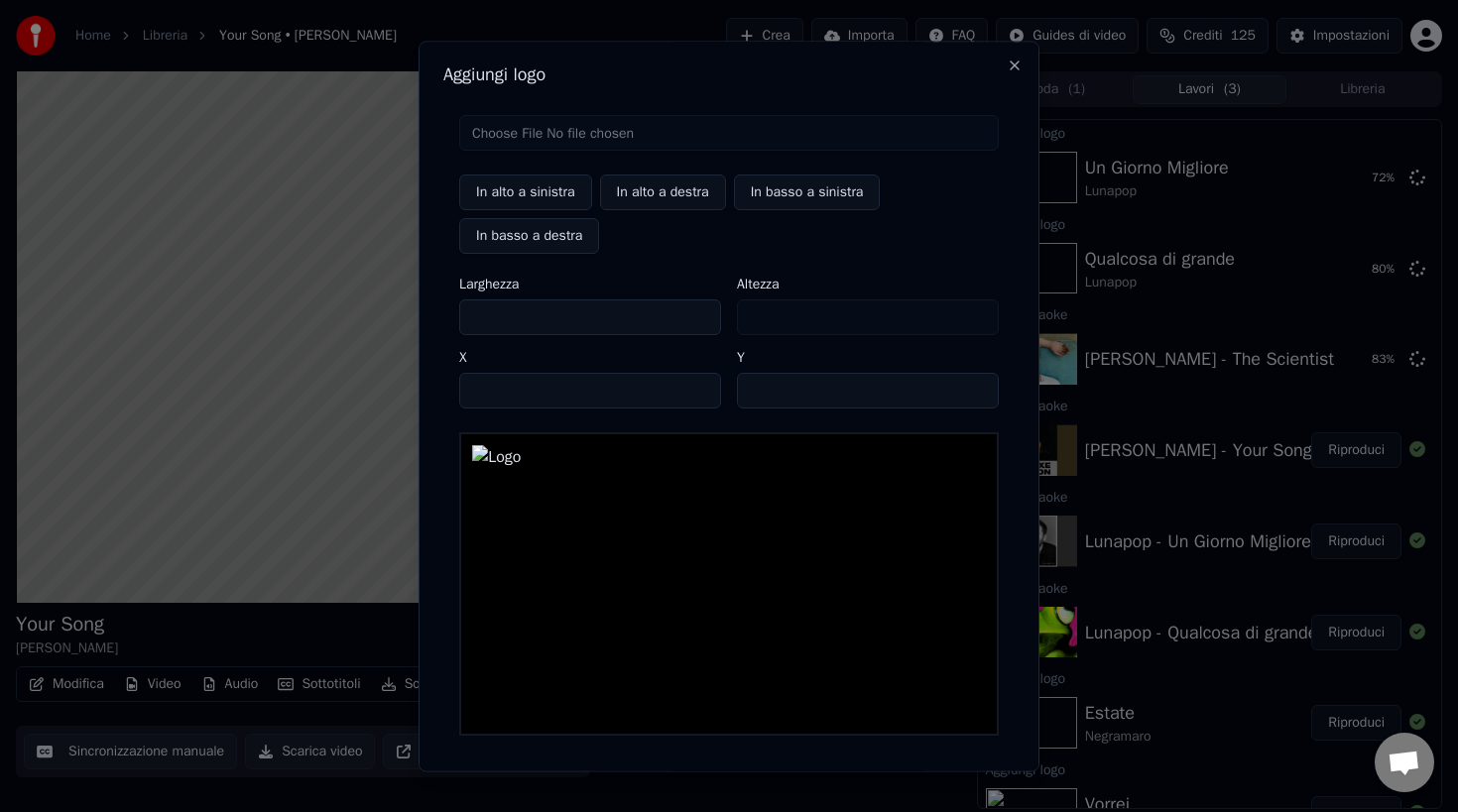click on "***" at bounding box center [590, 317] 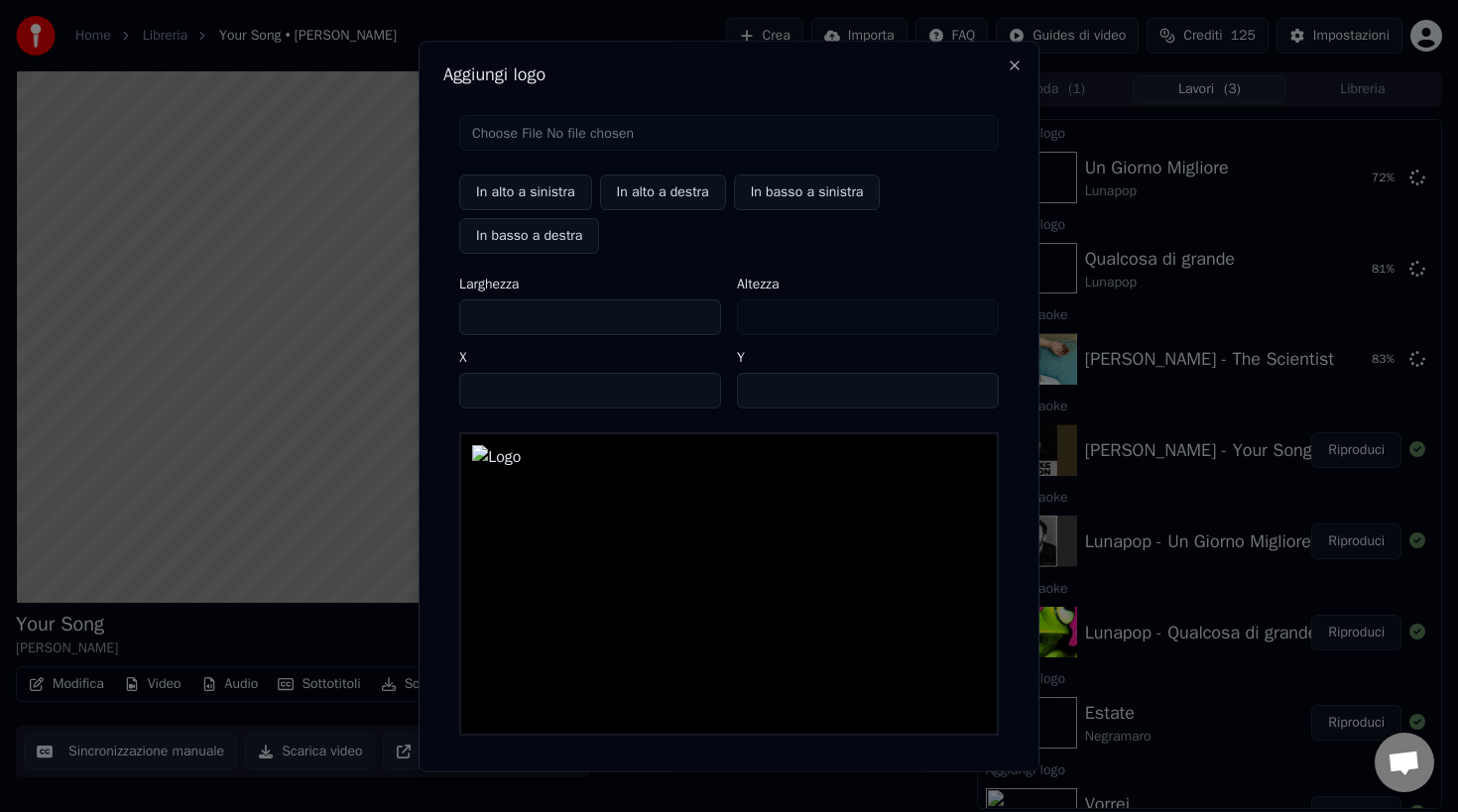 click on "***" at bounding box center (590, 317) 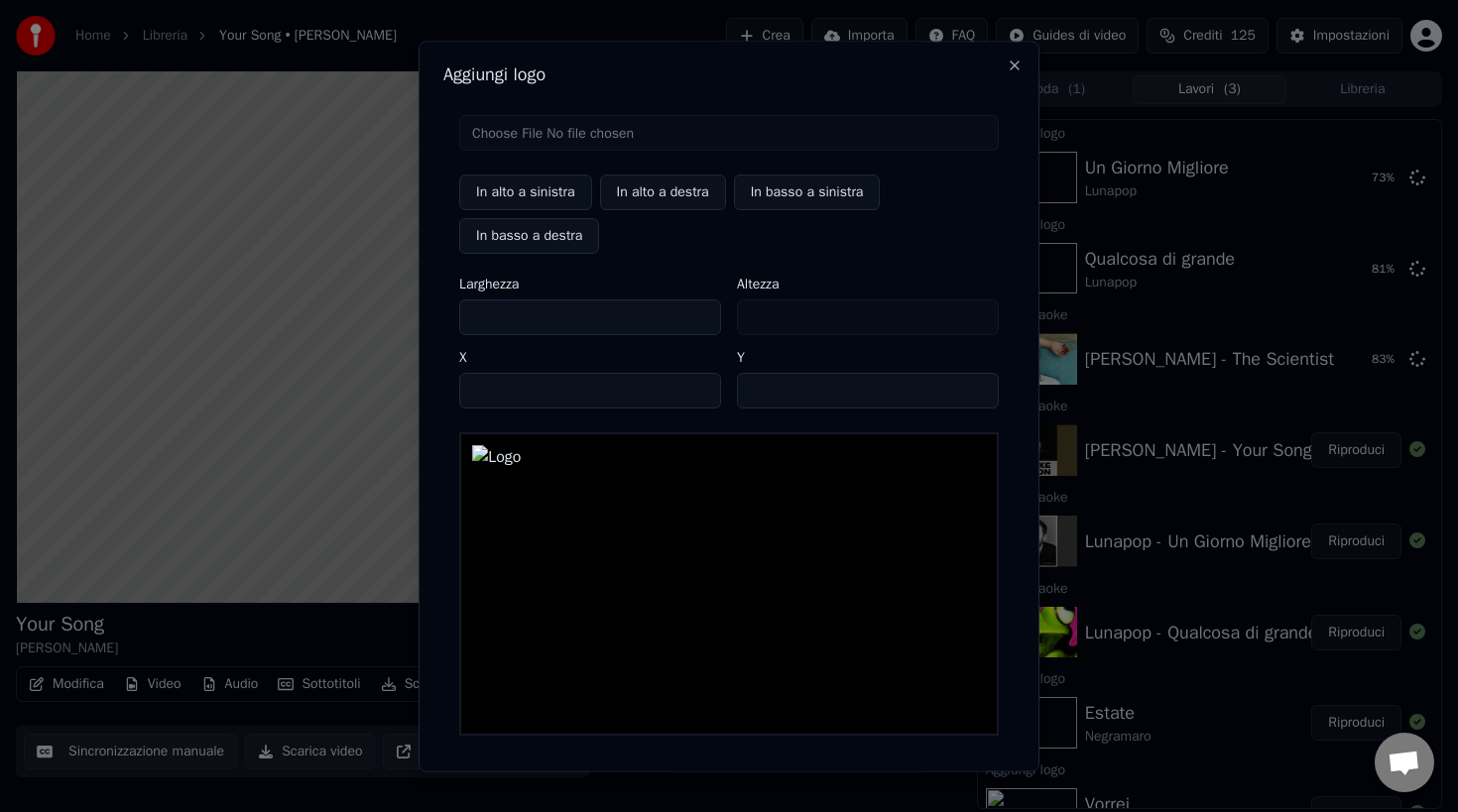 click on "***" at bounding box center (590, 317) 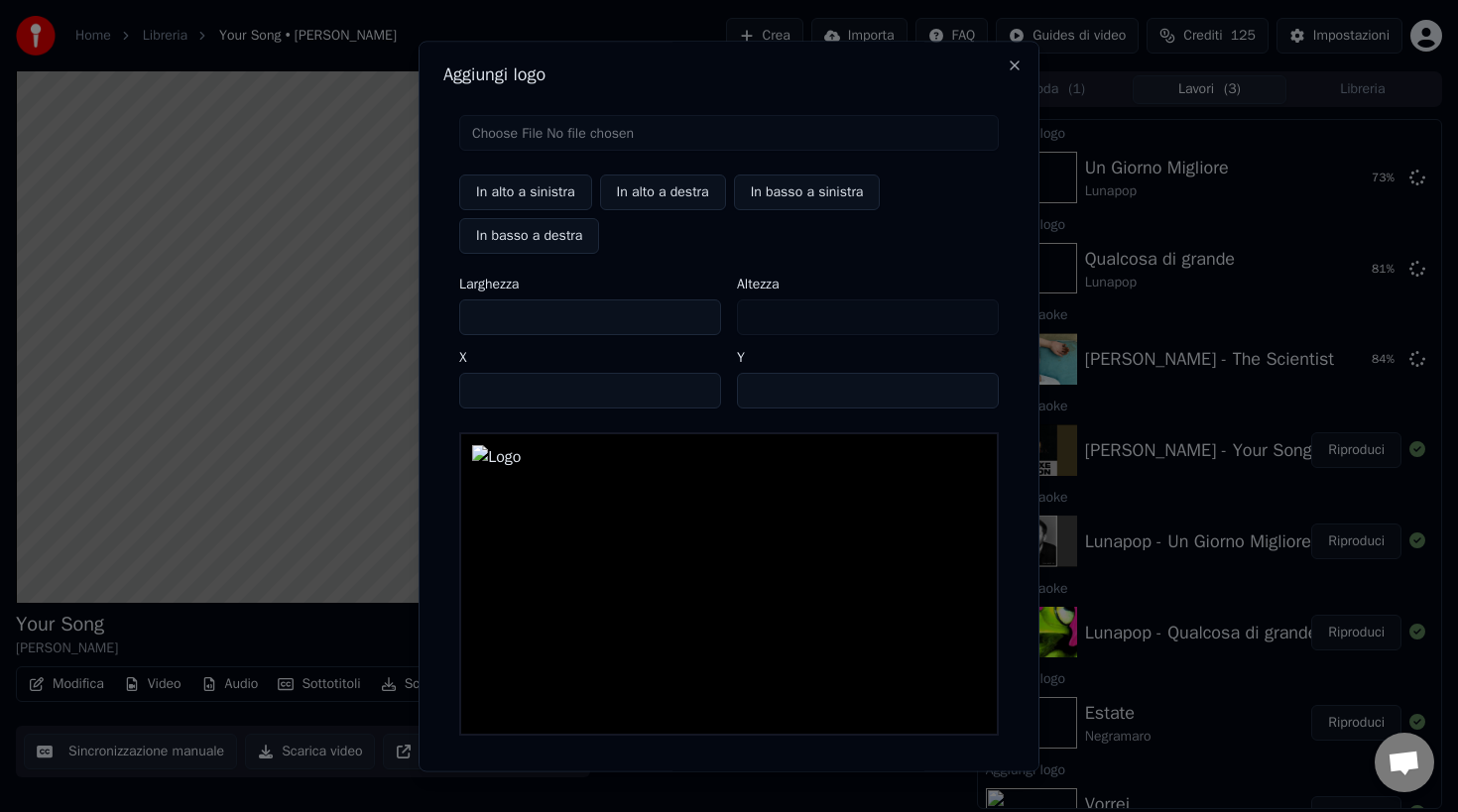 click on "***" at bounding box center [590, 317] 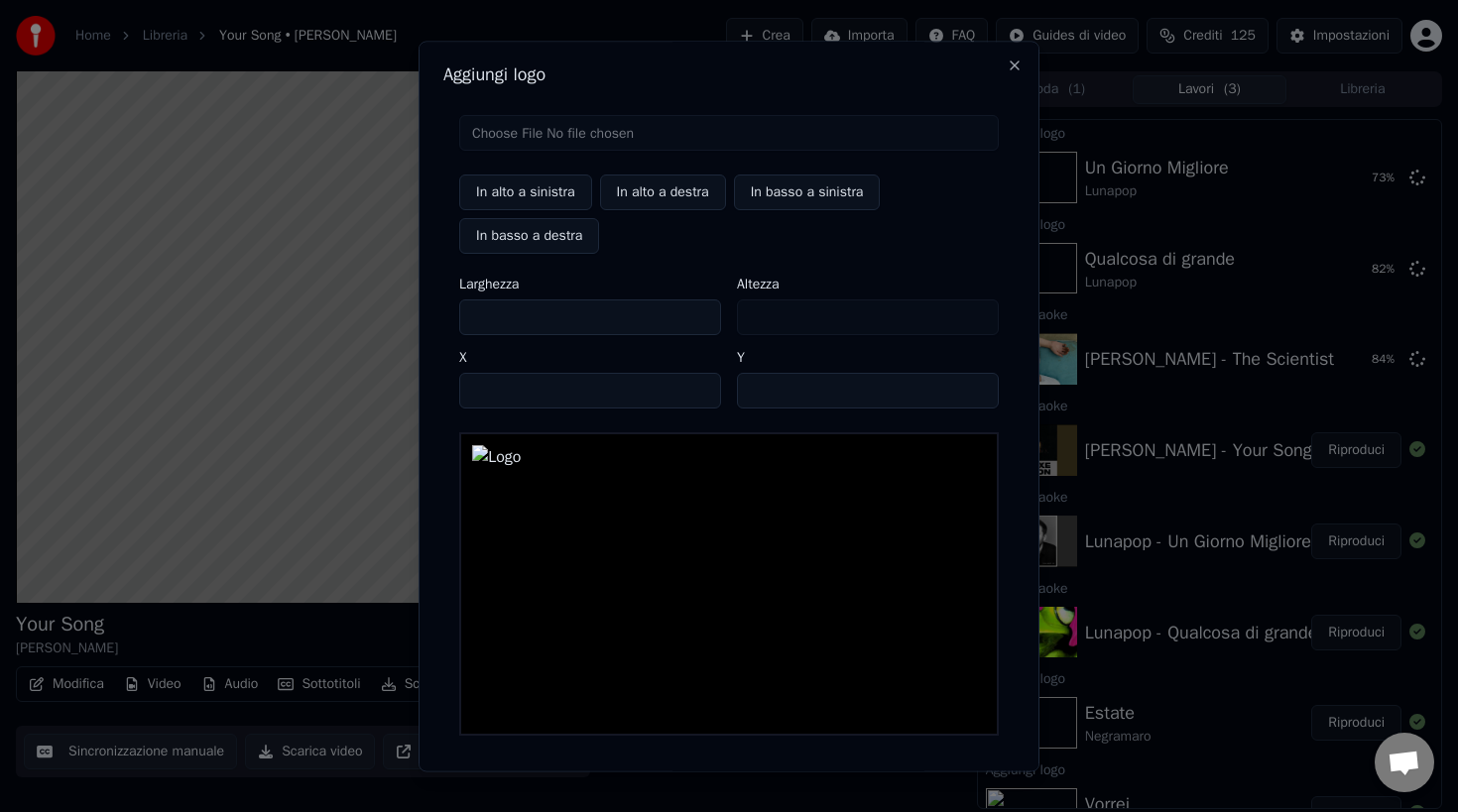 click on "***" at bounding box center [590, 317] 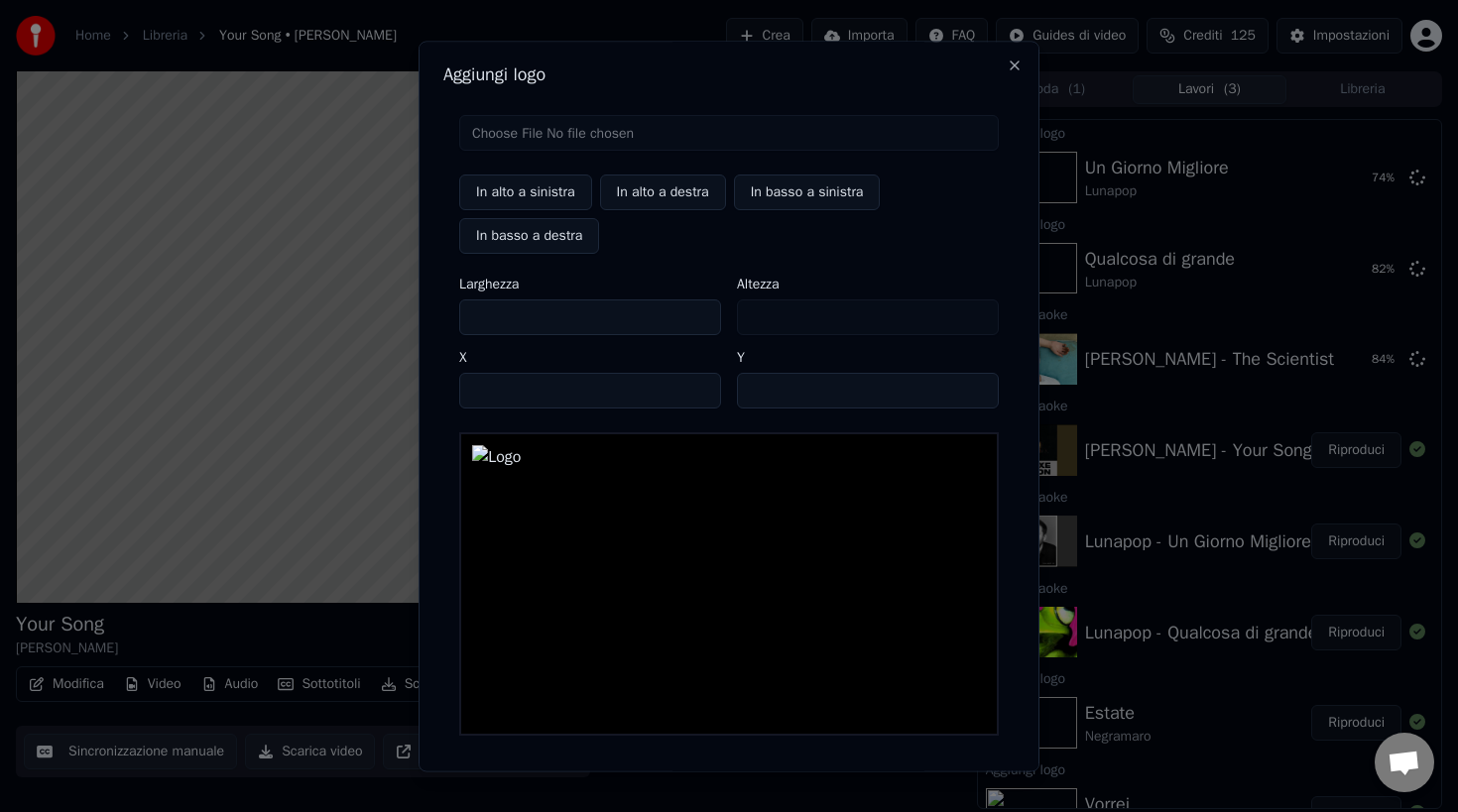 scroll, scrollTop: 72, scrollLeft: 0, axis: vertical 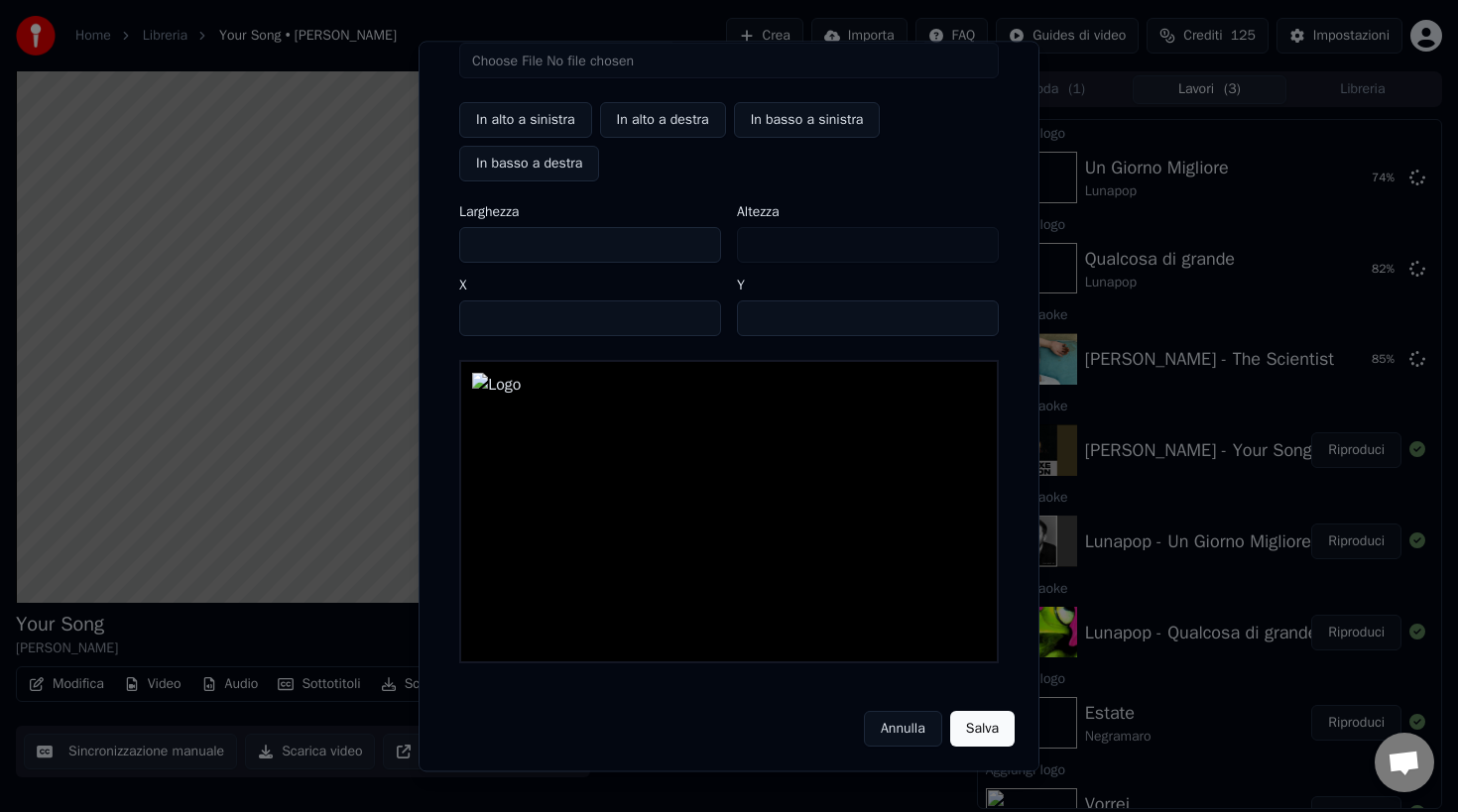 click on "Salva" at bounding box center (982, 729) 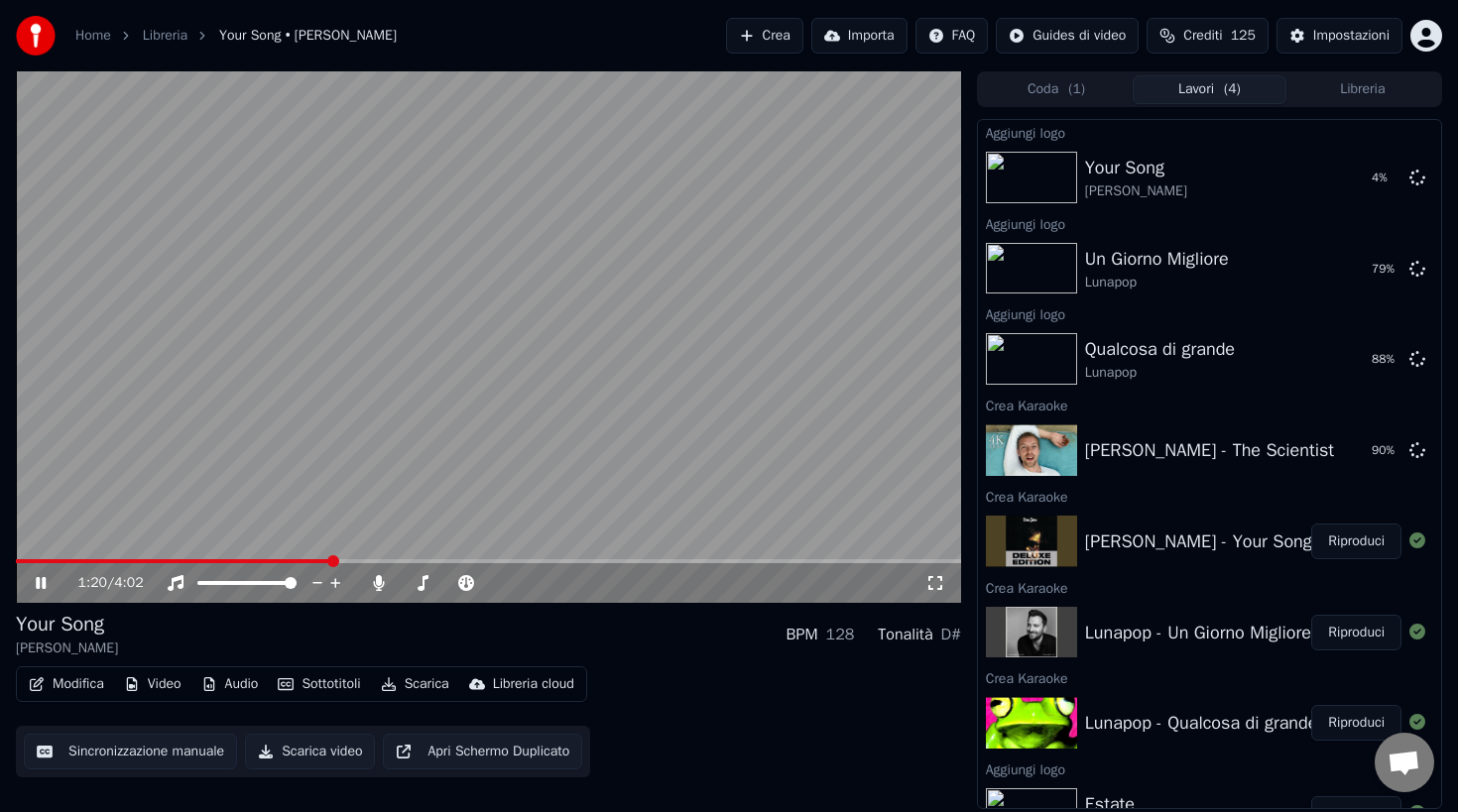 click 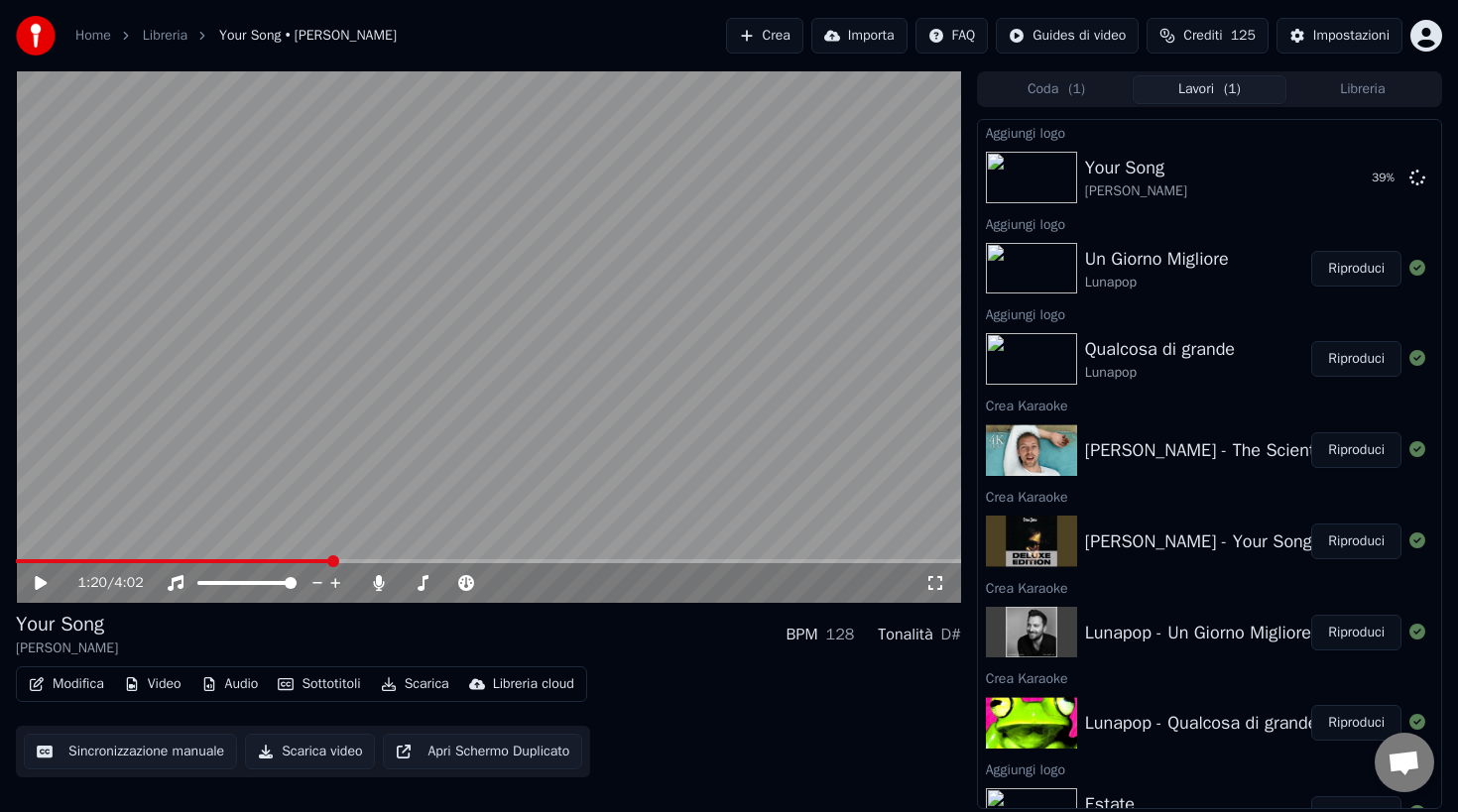 scroll, scrollTop: 0, scrollLeft: 0, axis: both 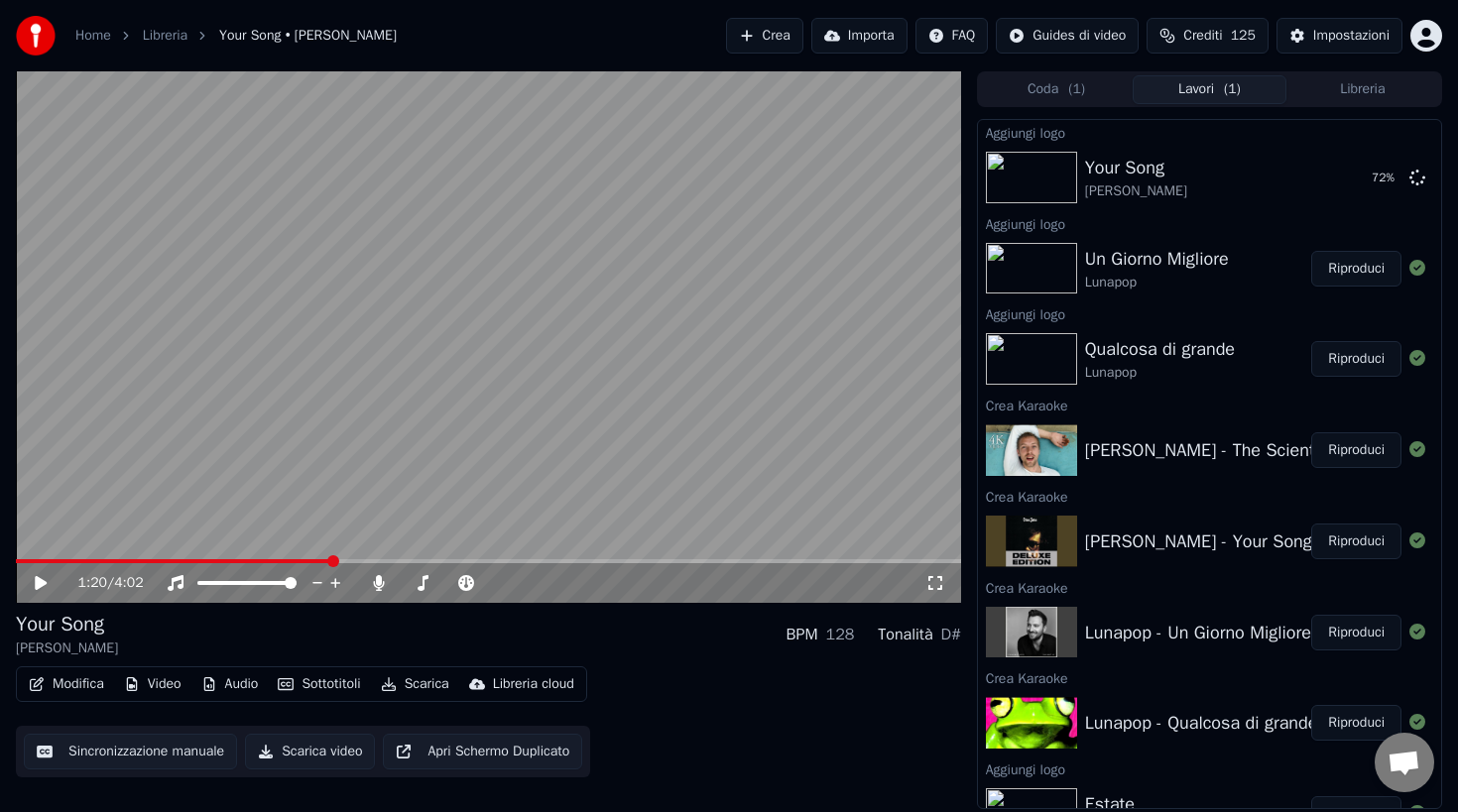 click on "Riproduci" at bounding box center [1356, 450] 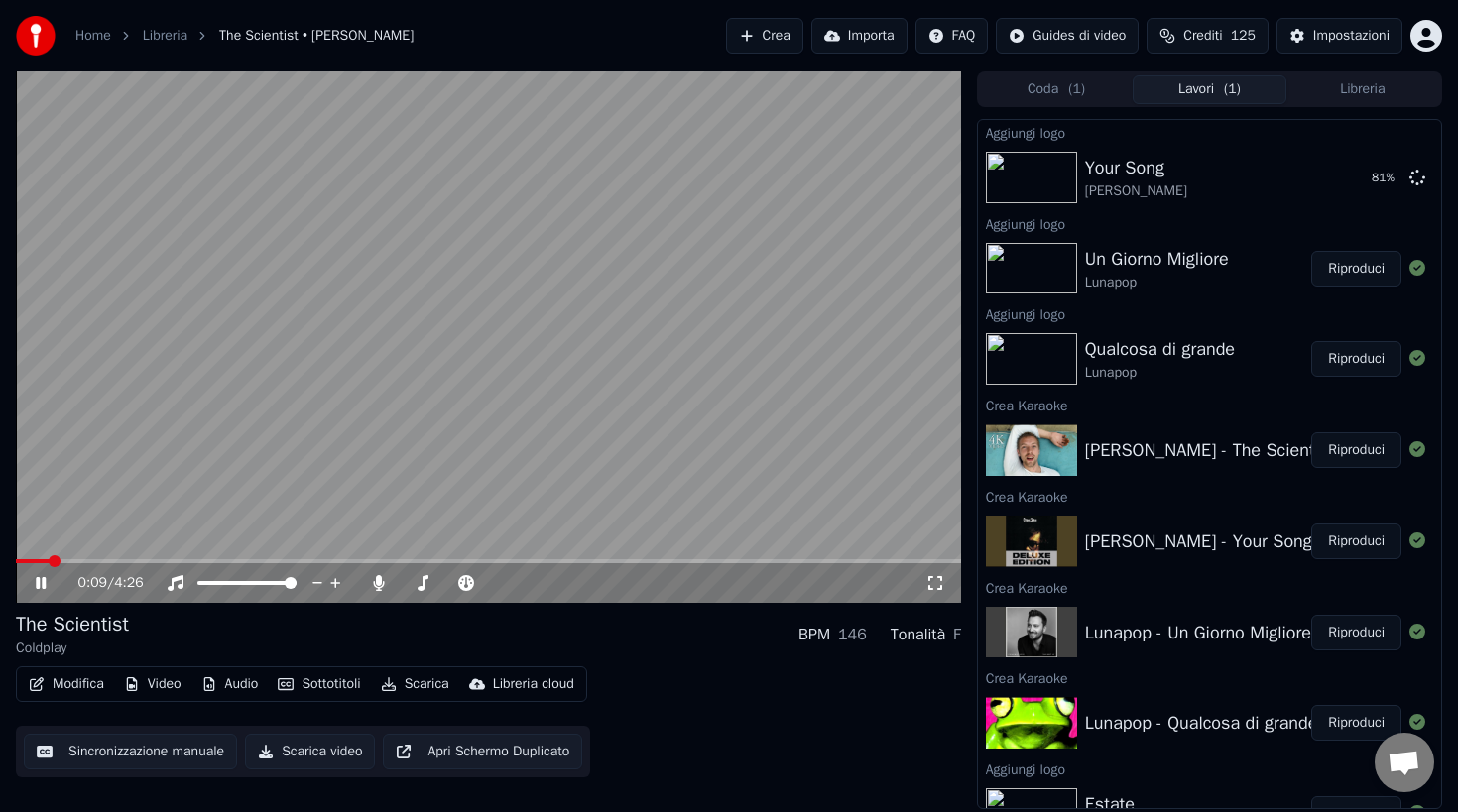 click on "Video" at bounding box center [153, 684] 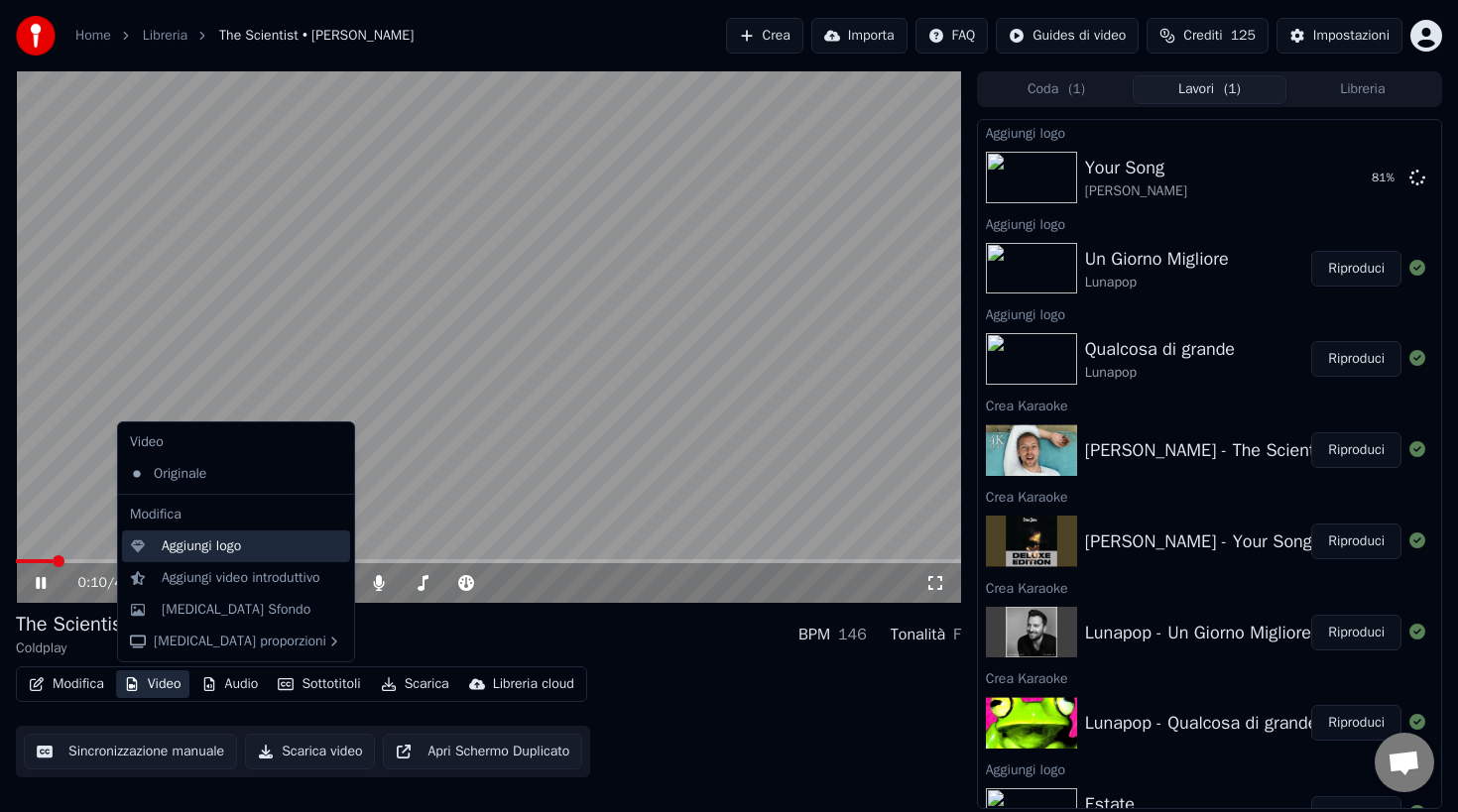 click on "Aggiungi logo" at bounding box center [201, 546] 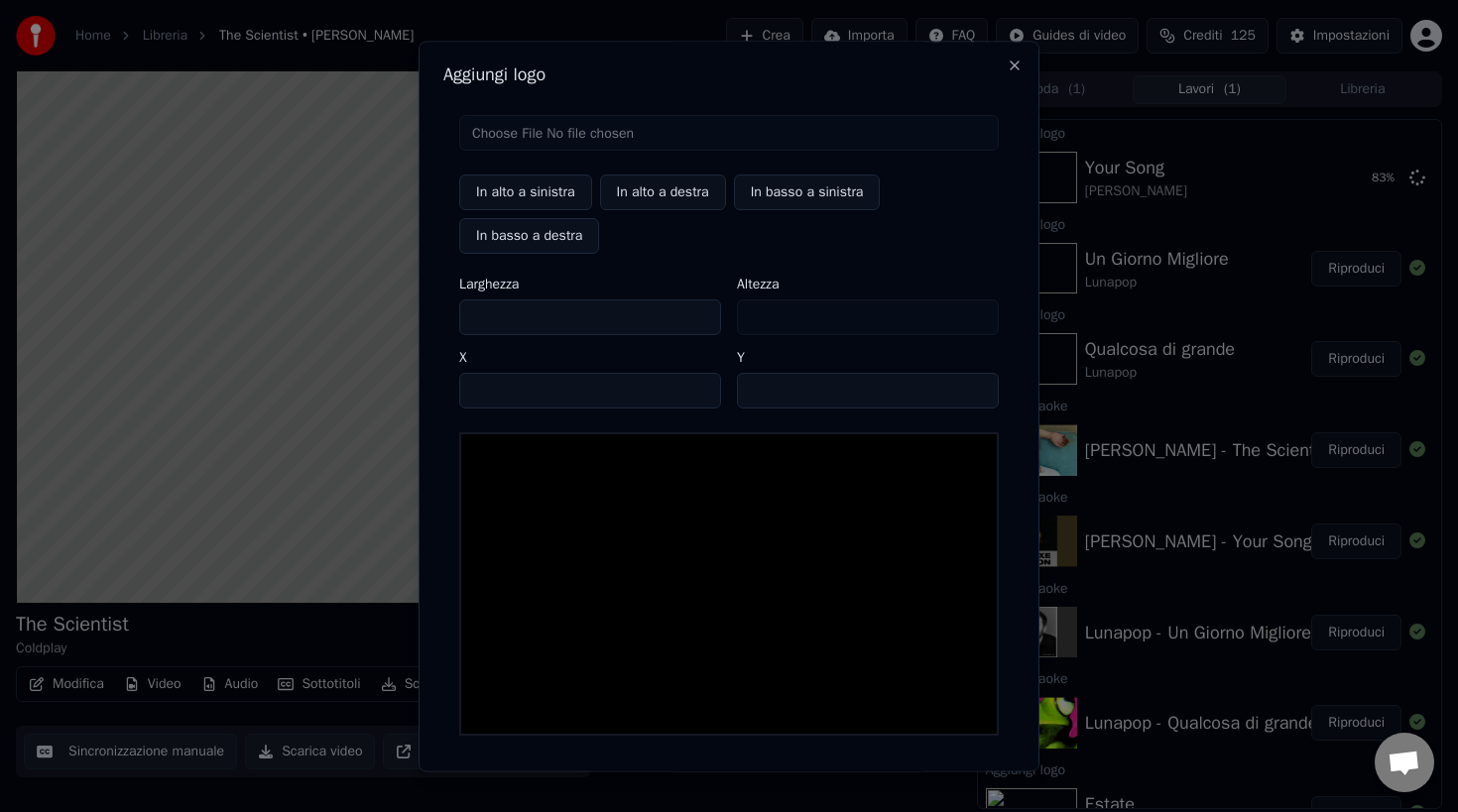 click at bounding box center [729, 133] 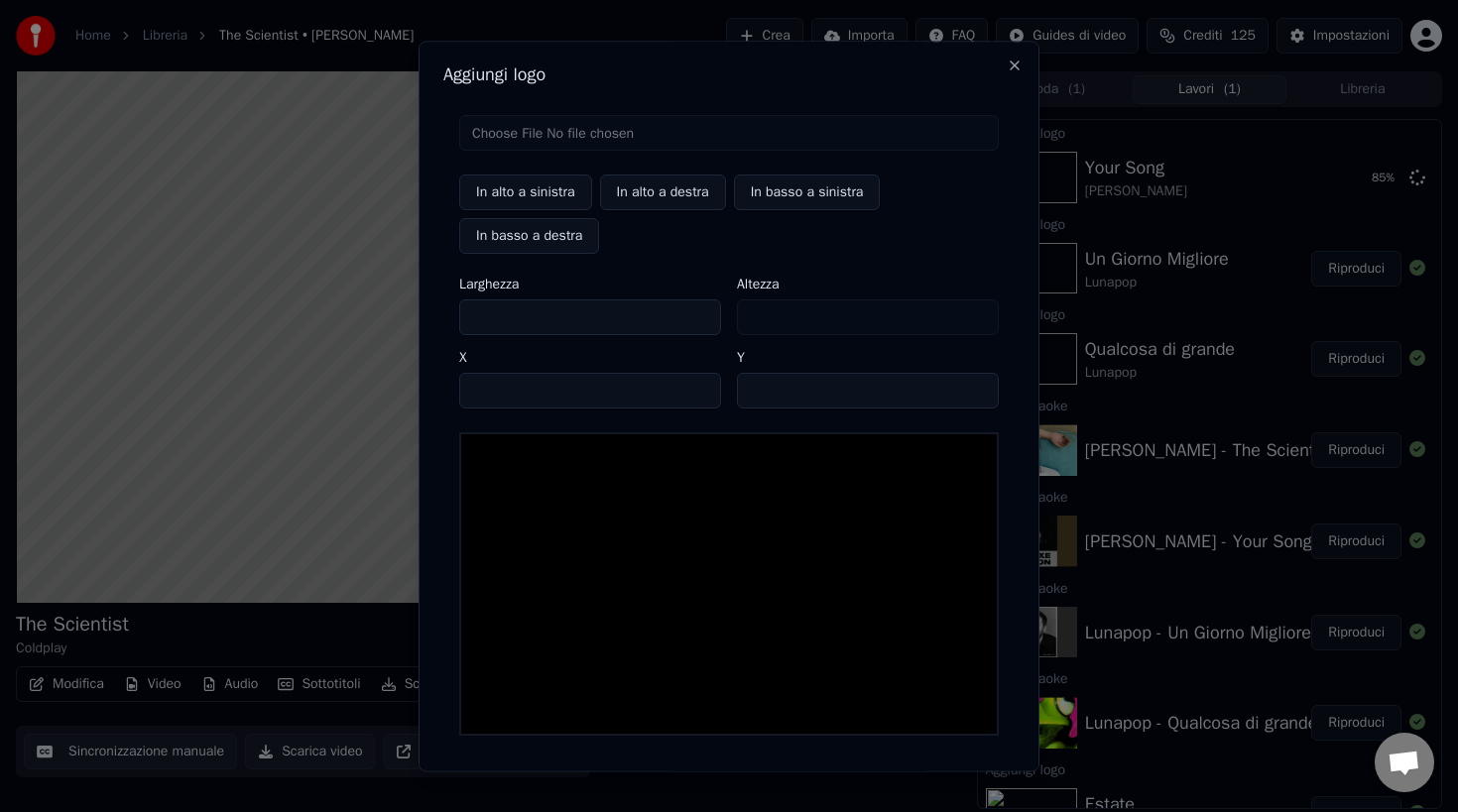 type on "**********" 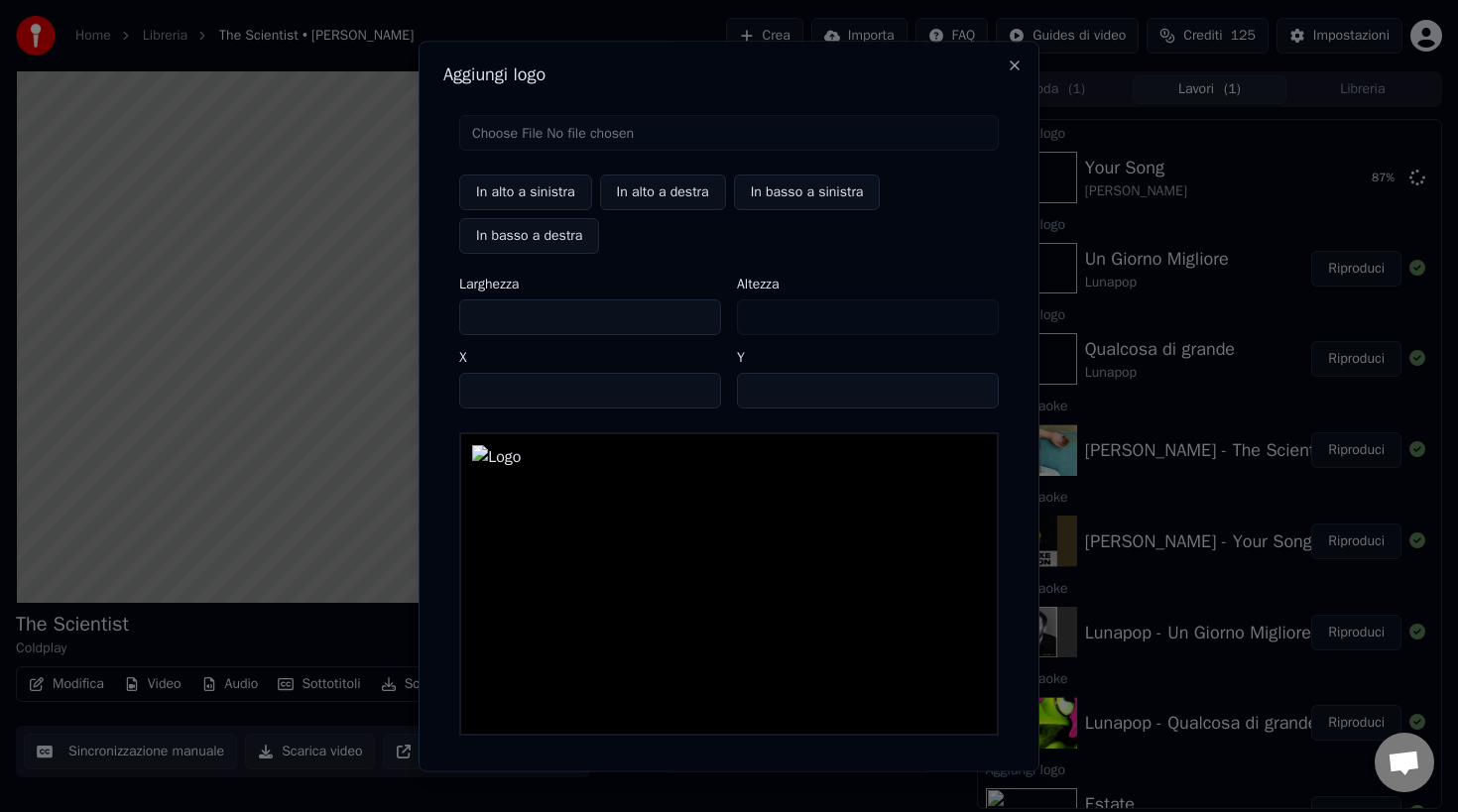 type on "***" 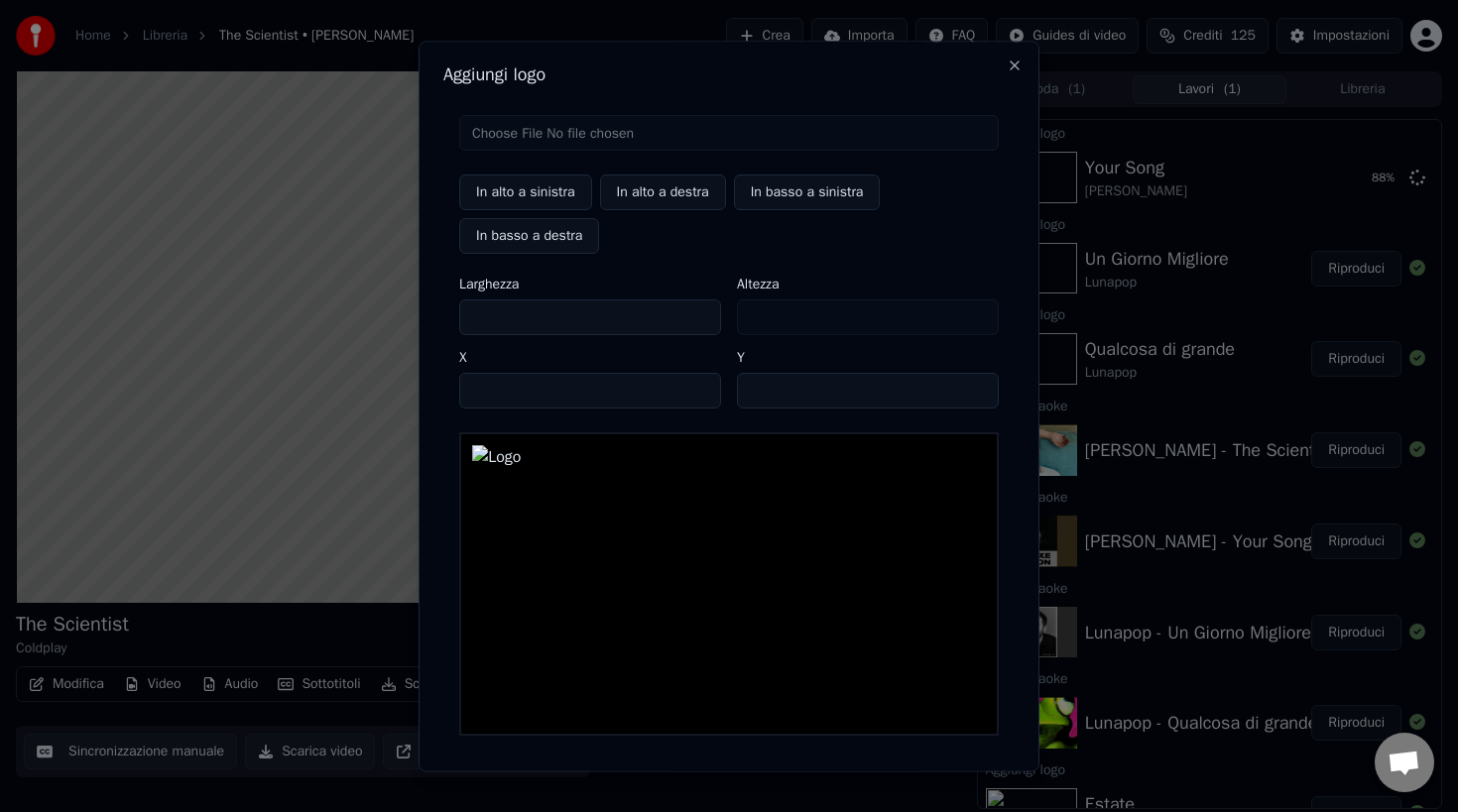 type on "***" 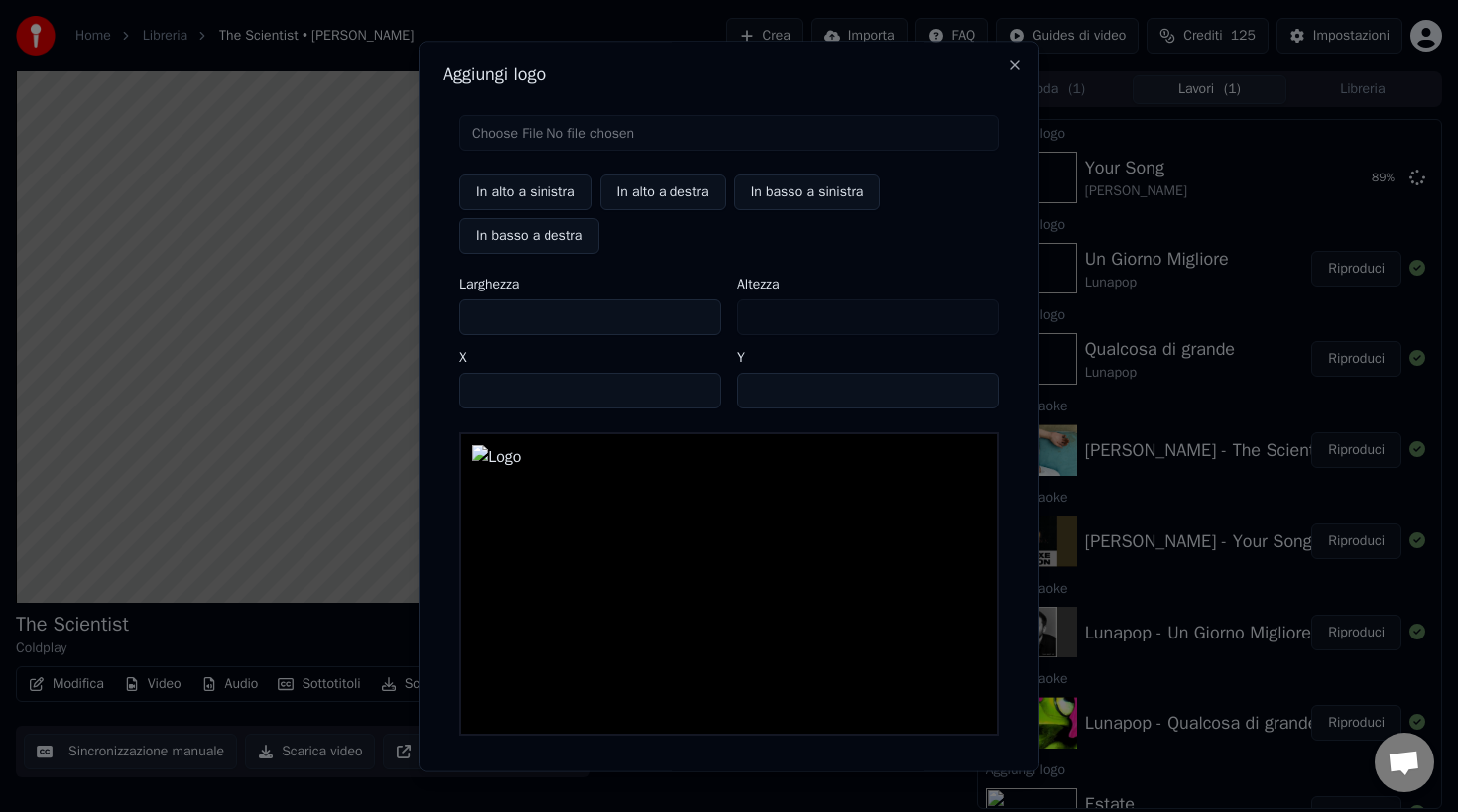 type on "***" 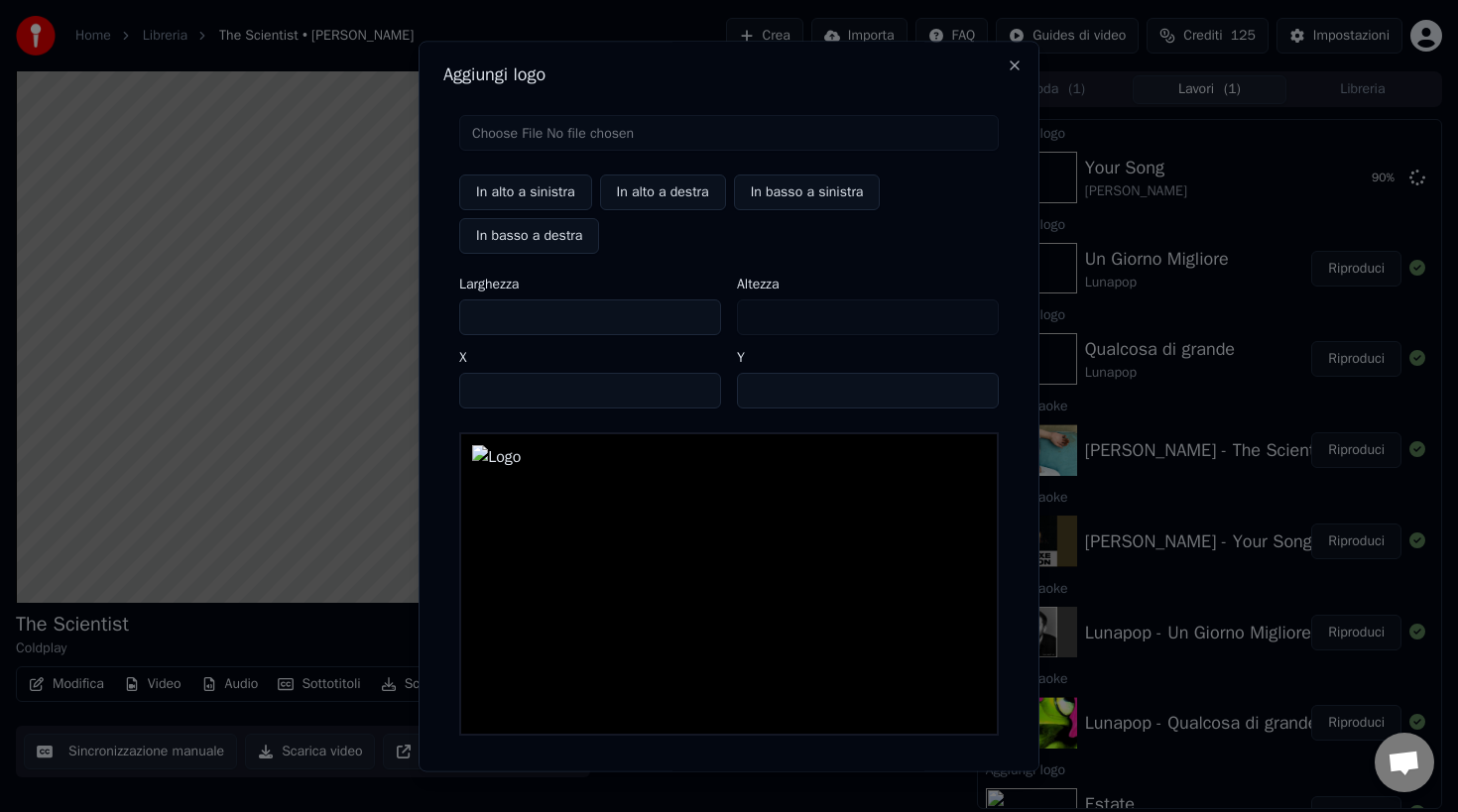 click on "***" at bounding box center (590, 317) 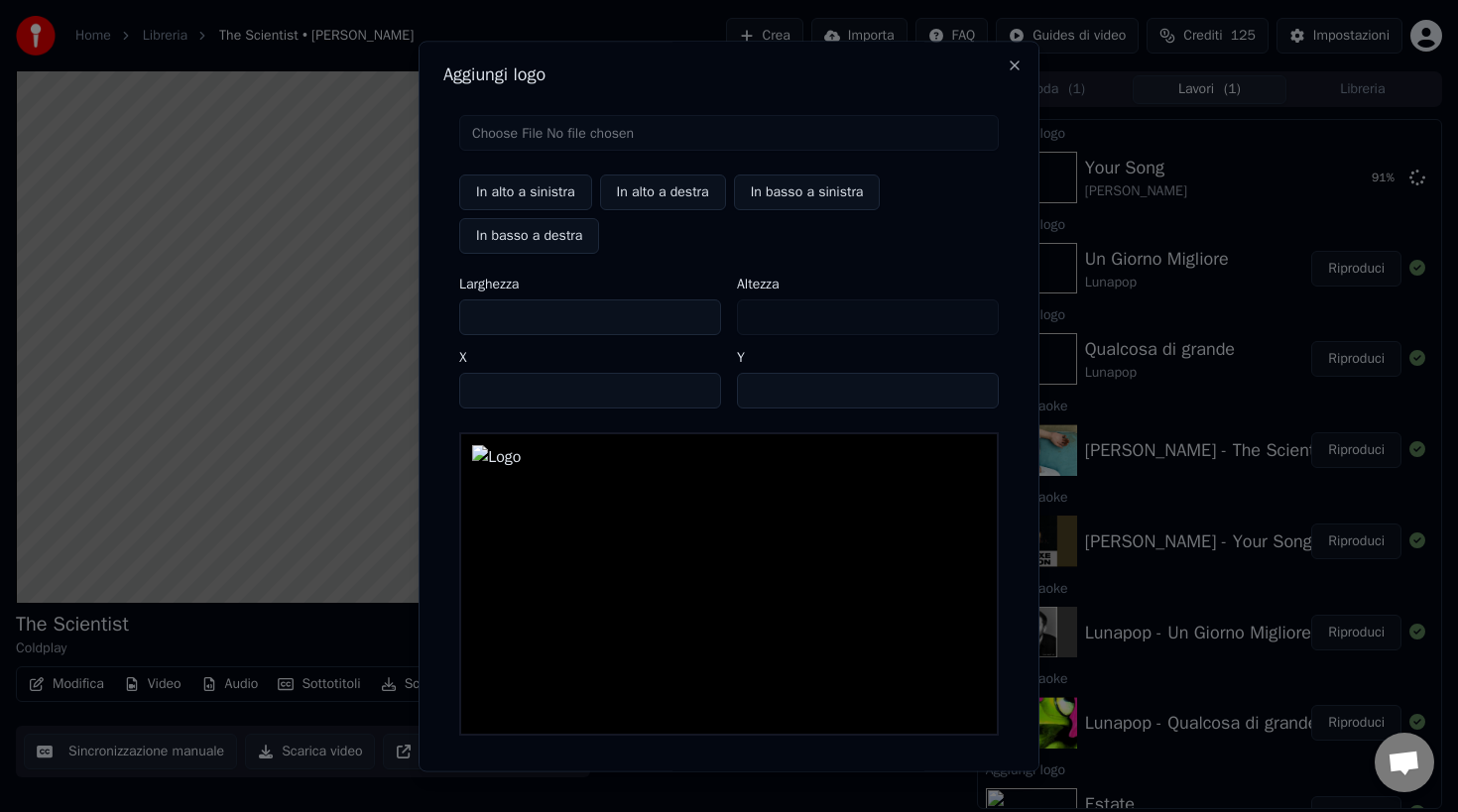 scroll, scrollTop: 72, scrollLeft: 0, axis: vertical 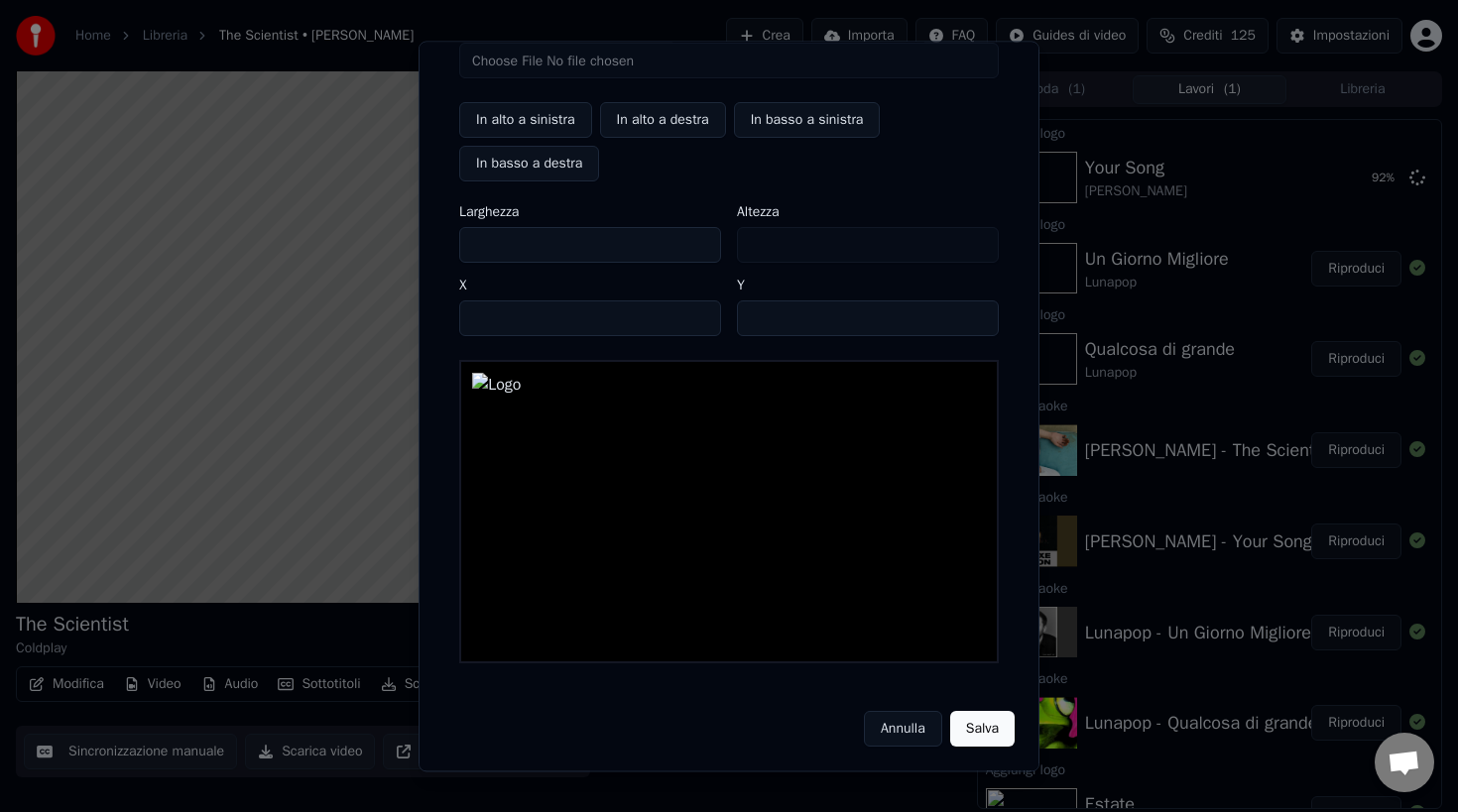 click on "Salva" at bounding box center [982, 729] 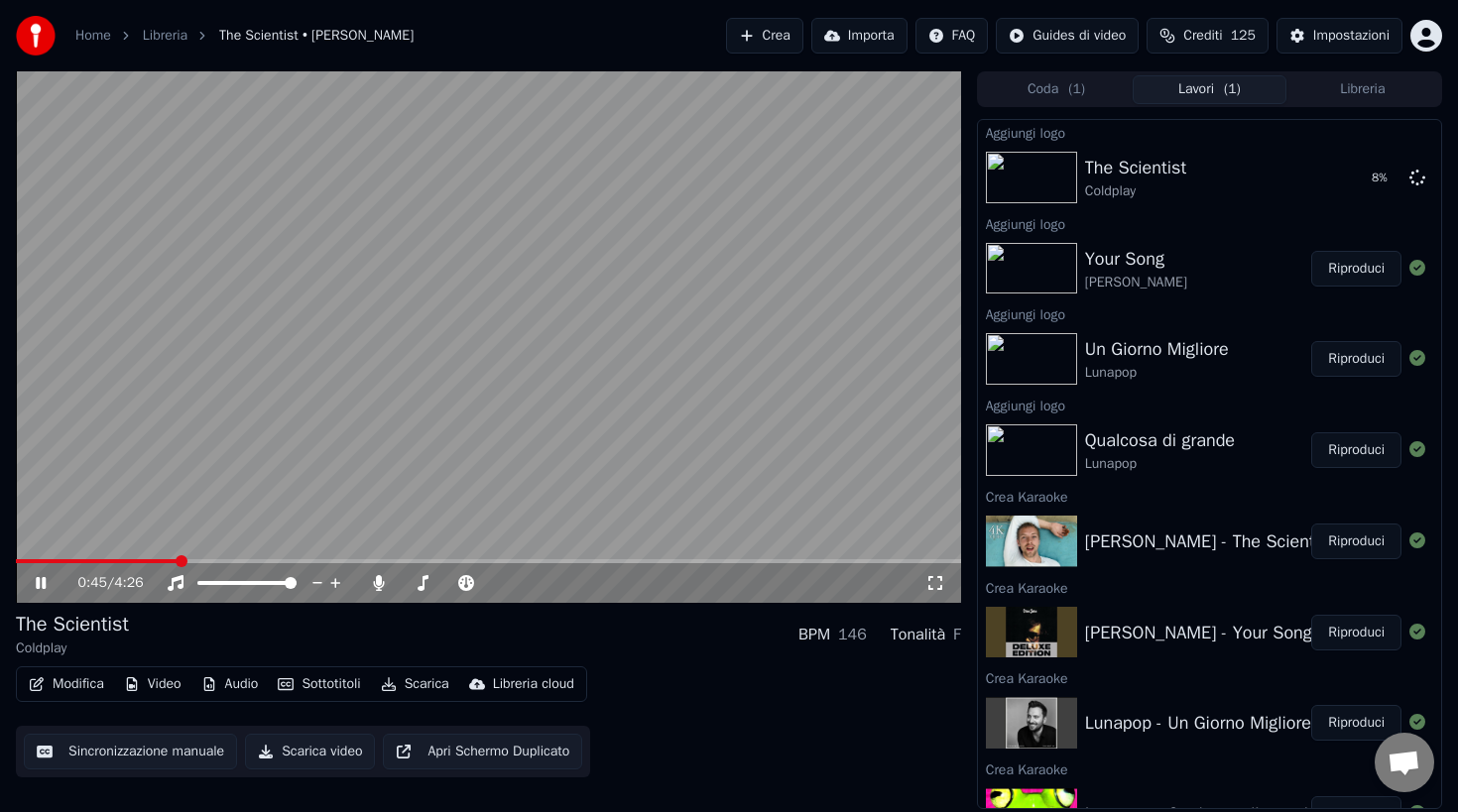 click at bounding box center [488, 337] 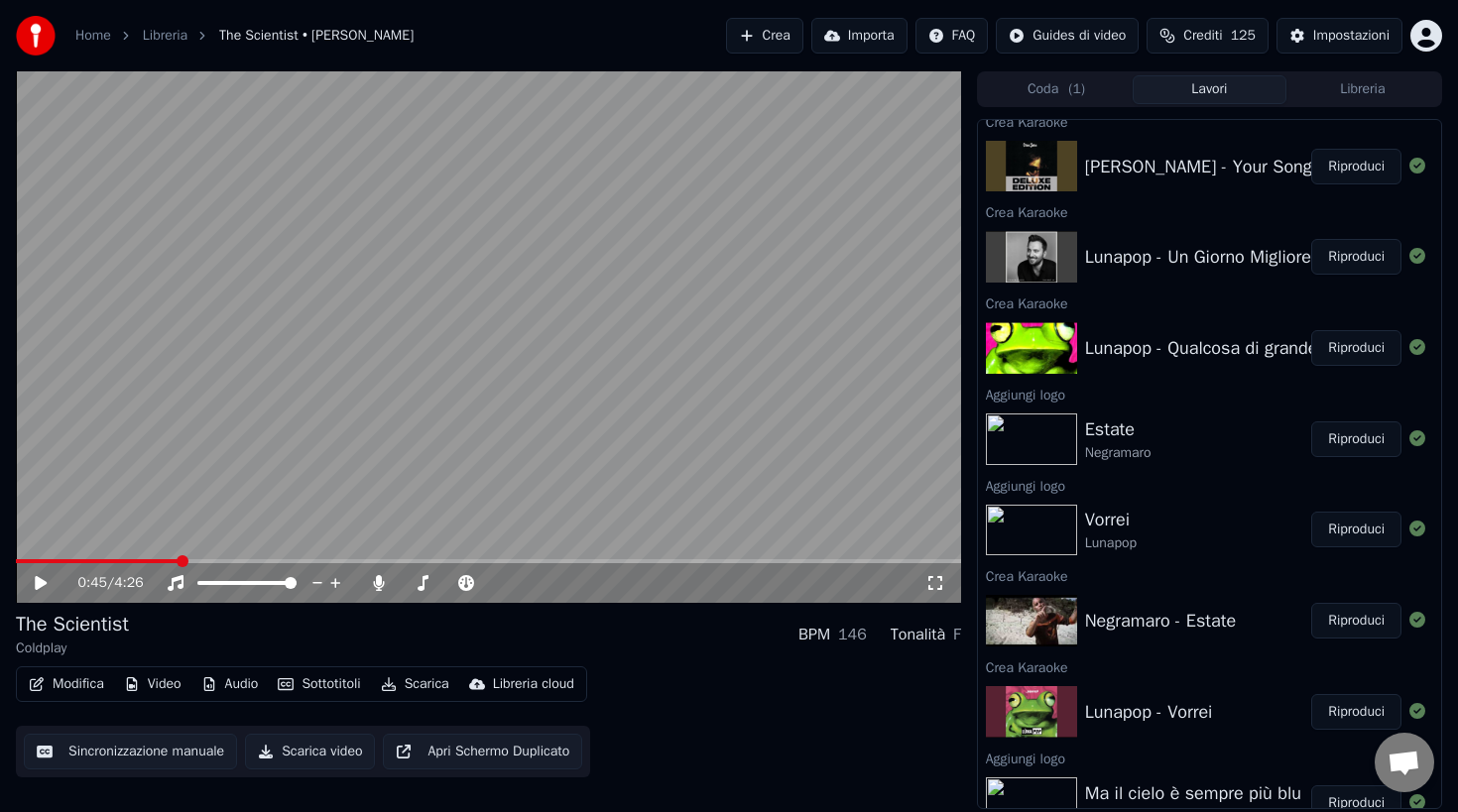 scroll, scrollTop: 0, scrollLeft: 0, axis: both 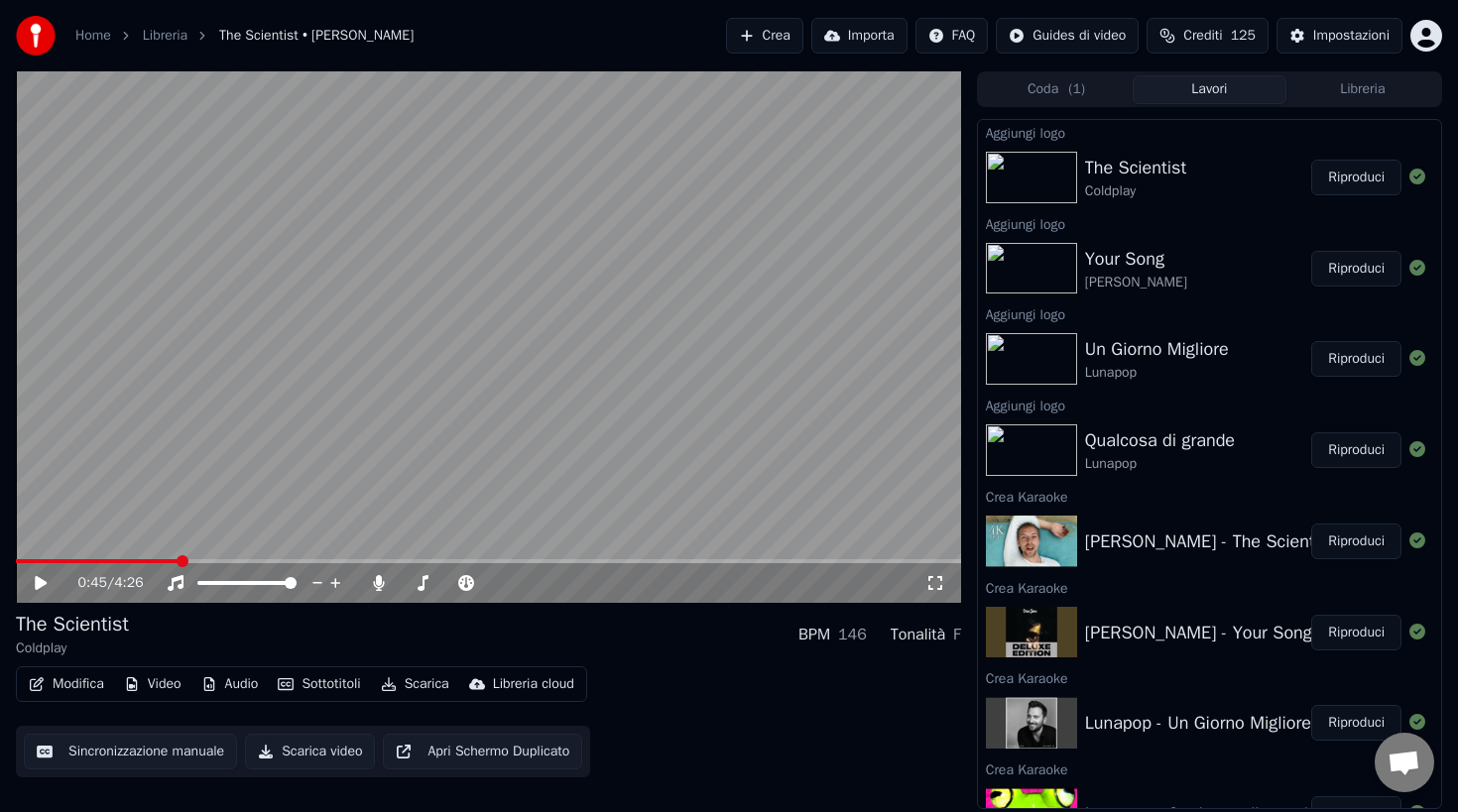 click on "Crea" at bounding box center (765, 36) 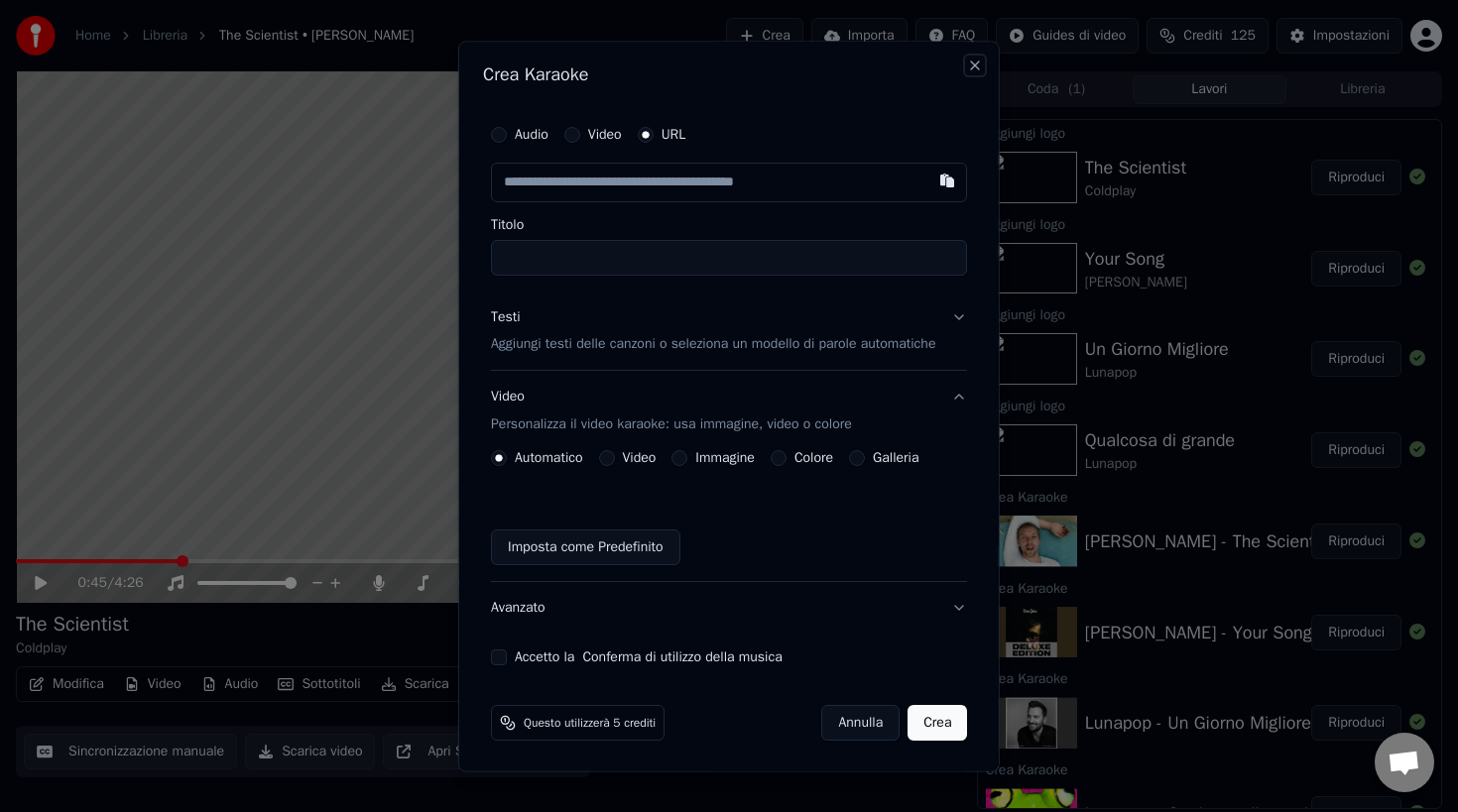 click on "Close" at bounding box center [975, 65] 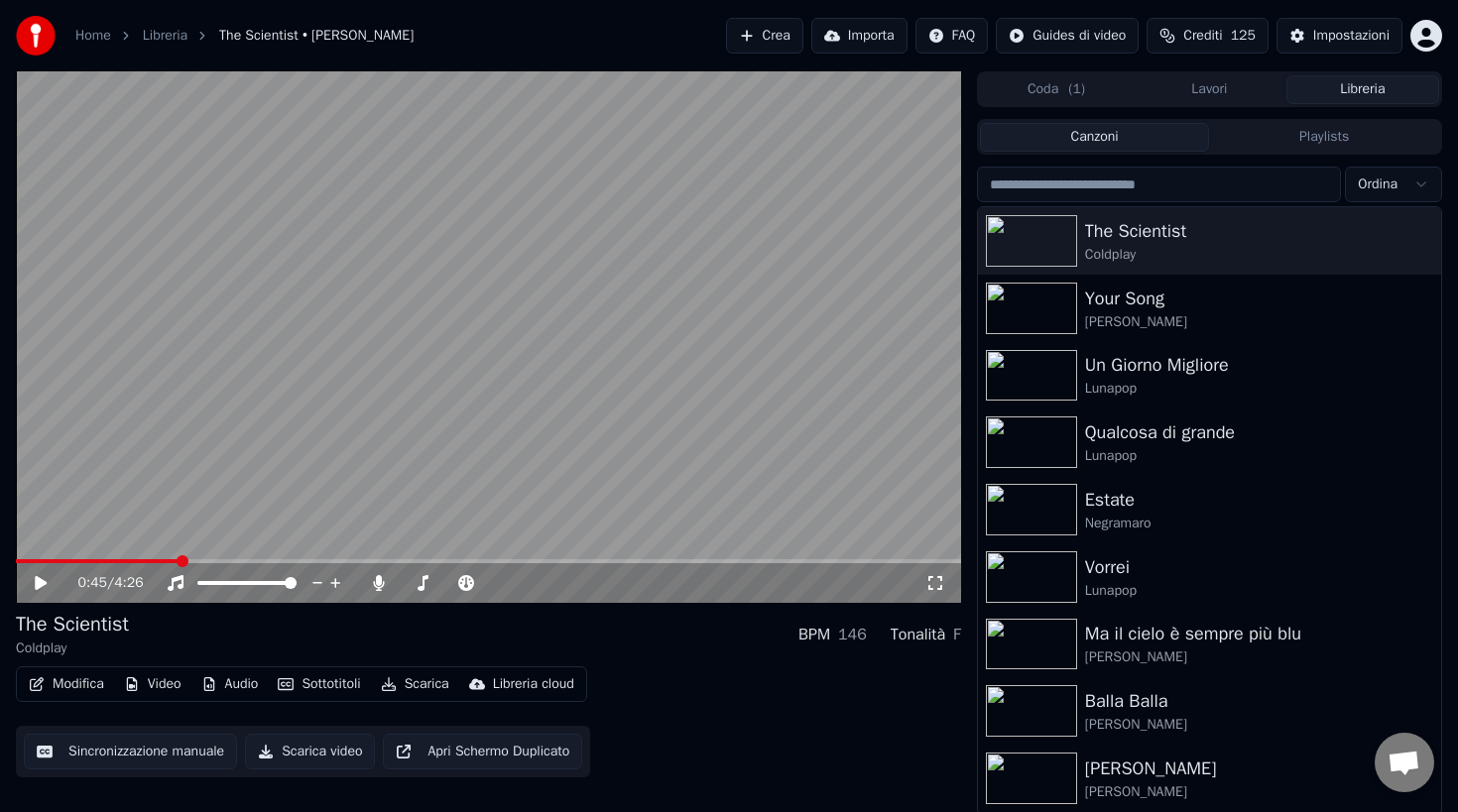 click on "Libreria" at bounding box center (1363, 89) 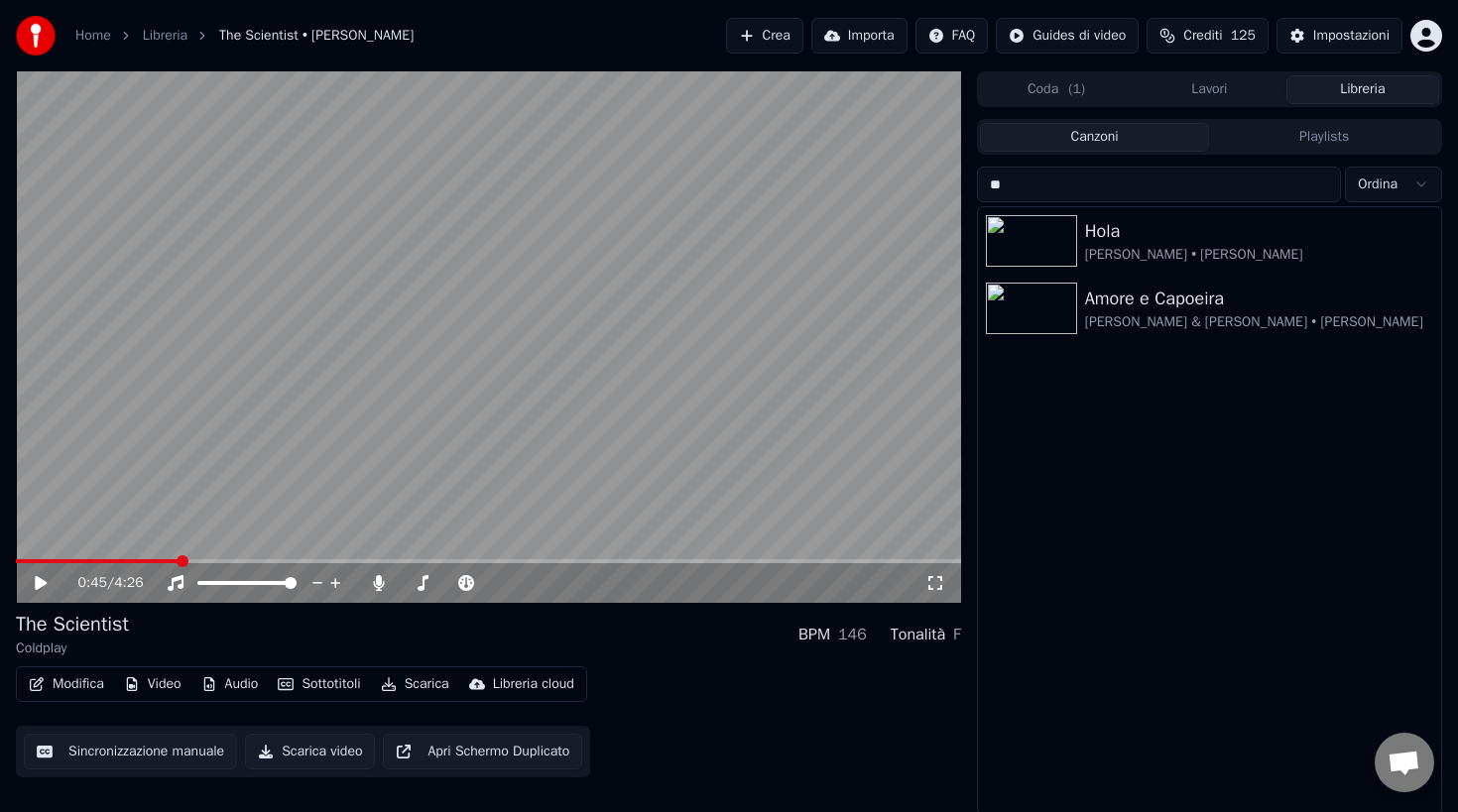 type on "*" 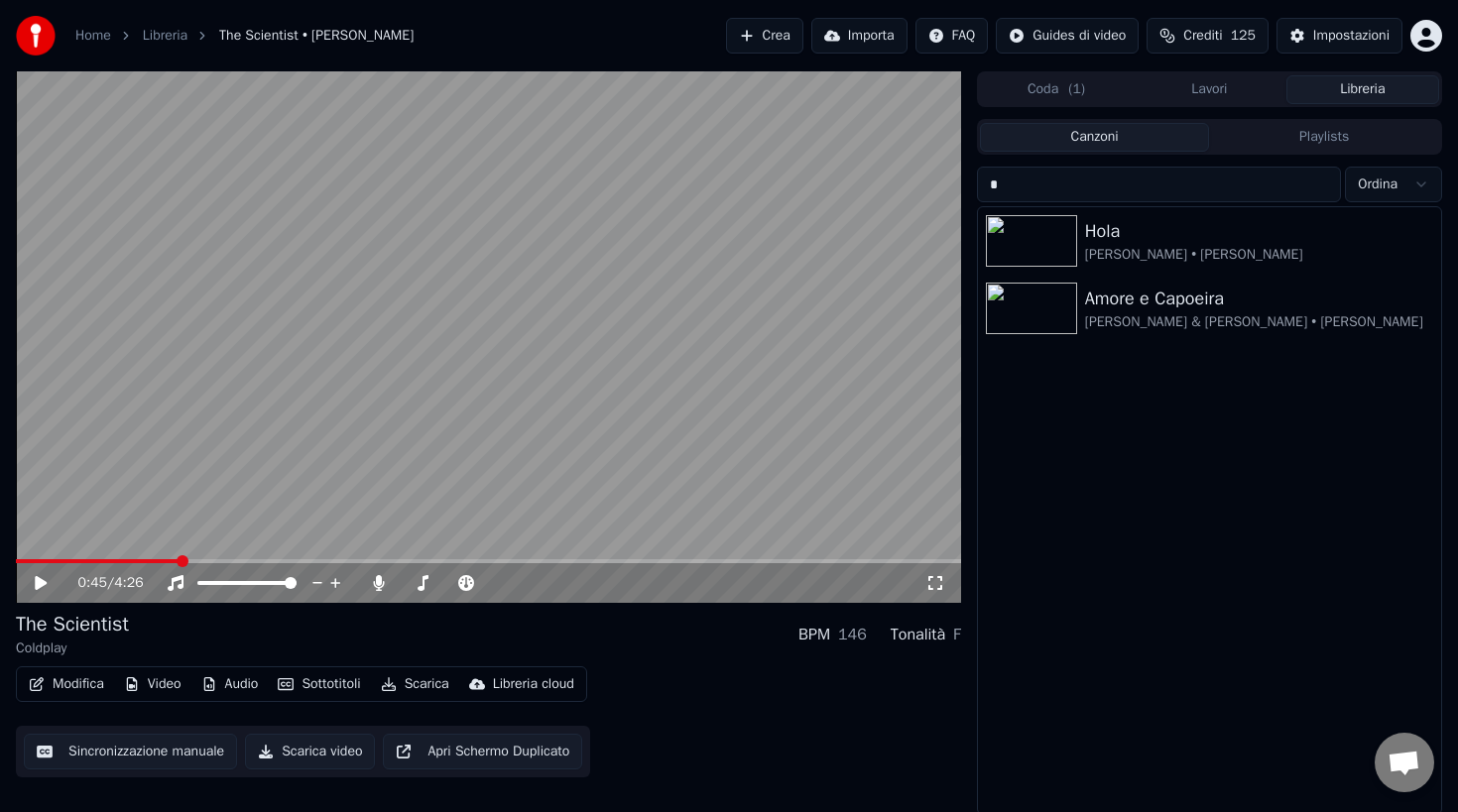 type 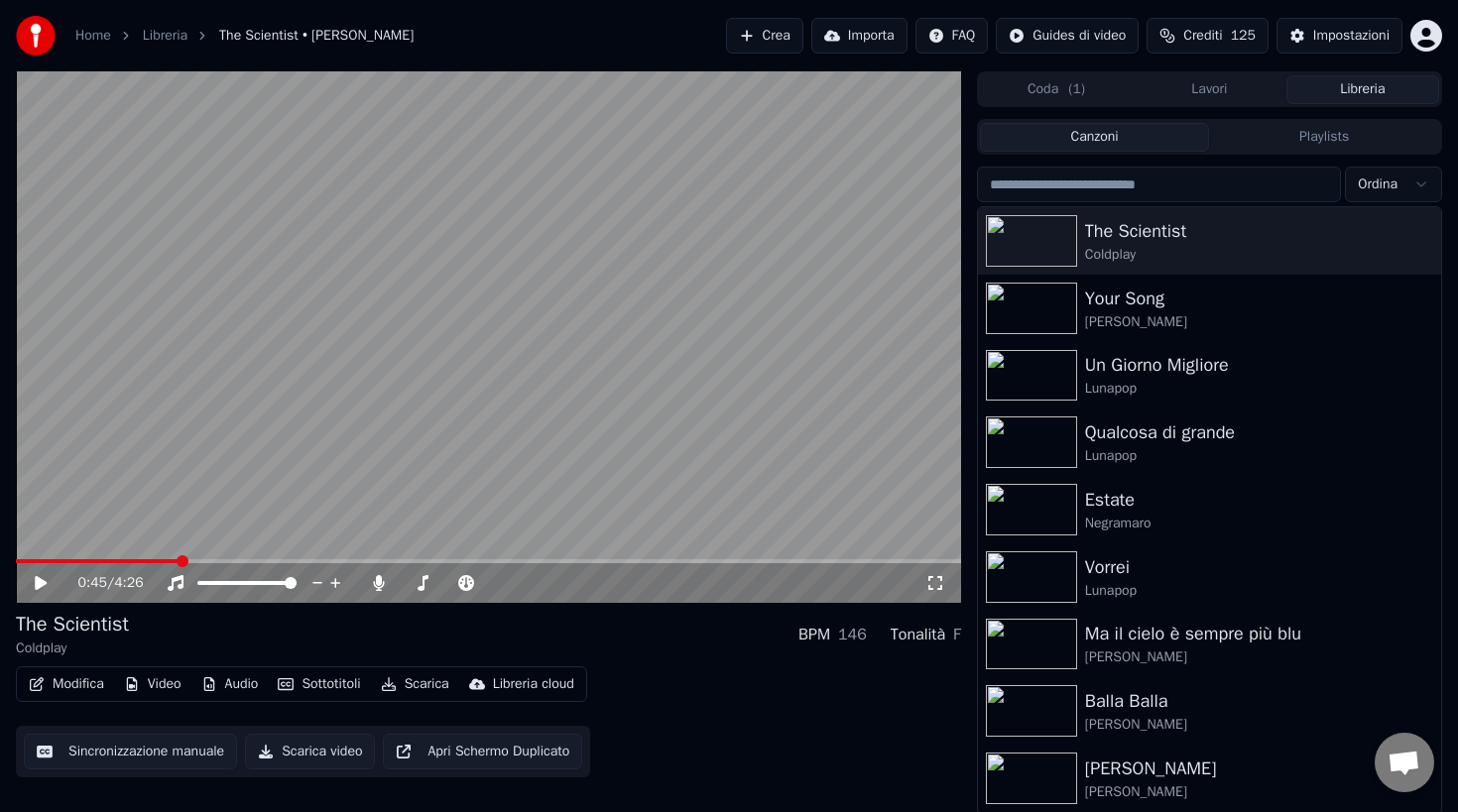 click on "Crea" at bounding box center [765, 36] 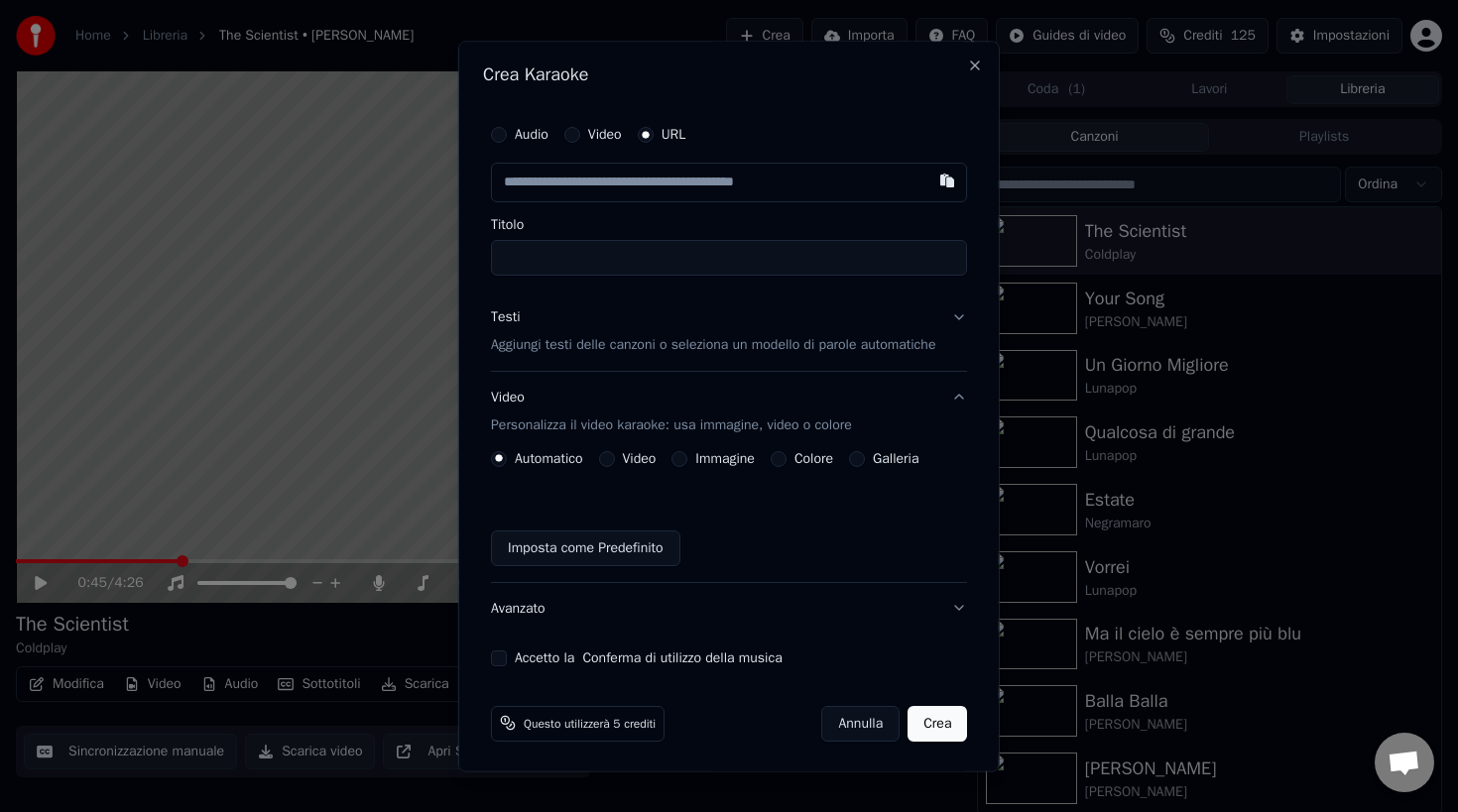 type on "**********" 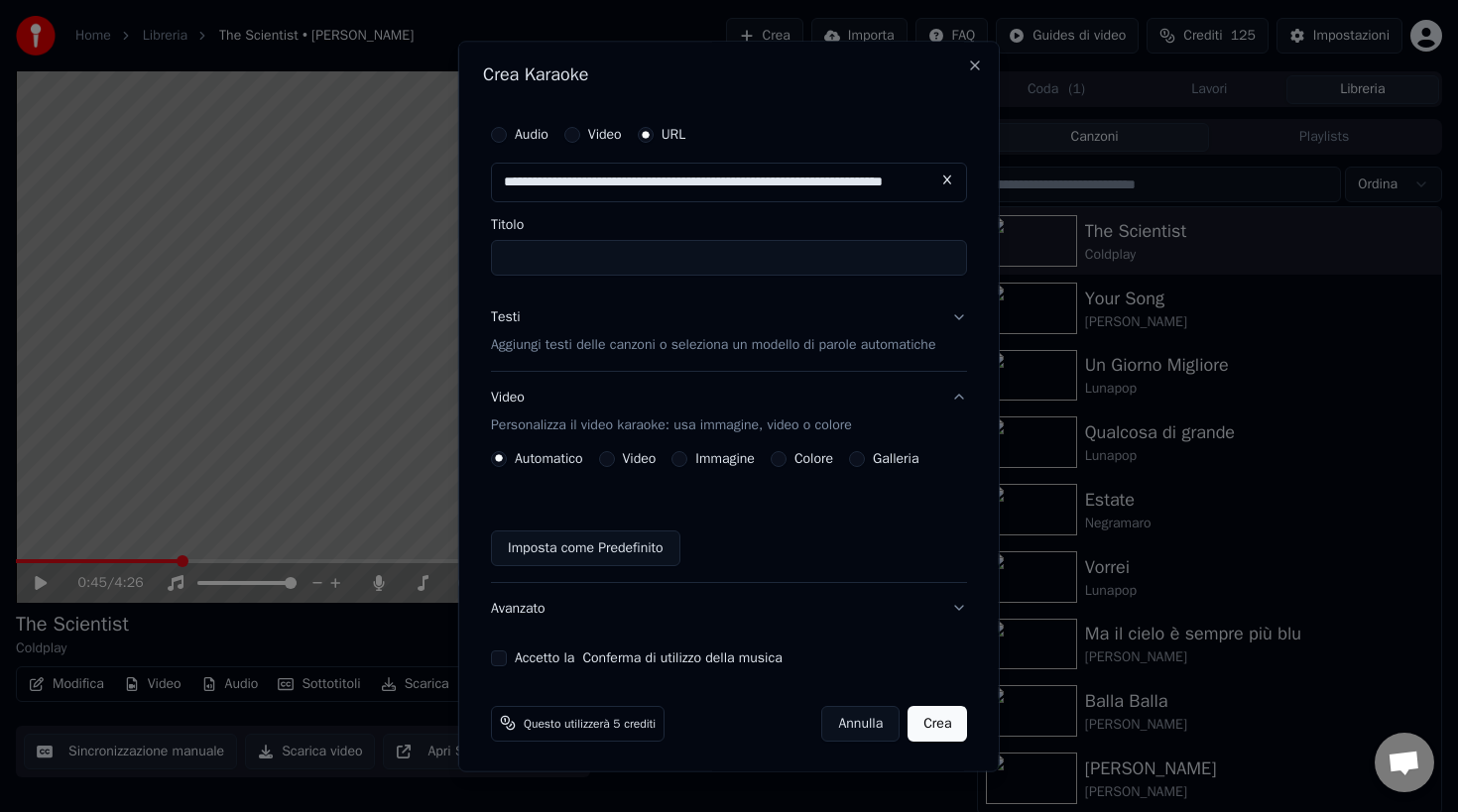 scroll, scrollTop: 0, scrollLeft: 56, axis: horizontal 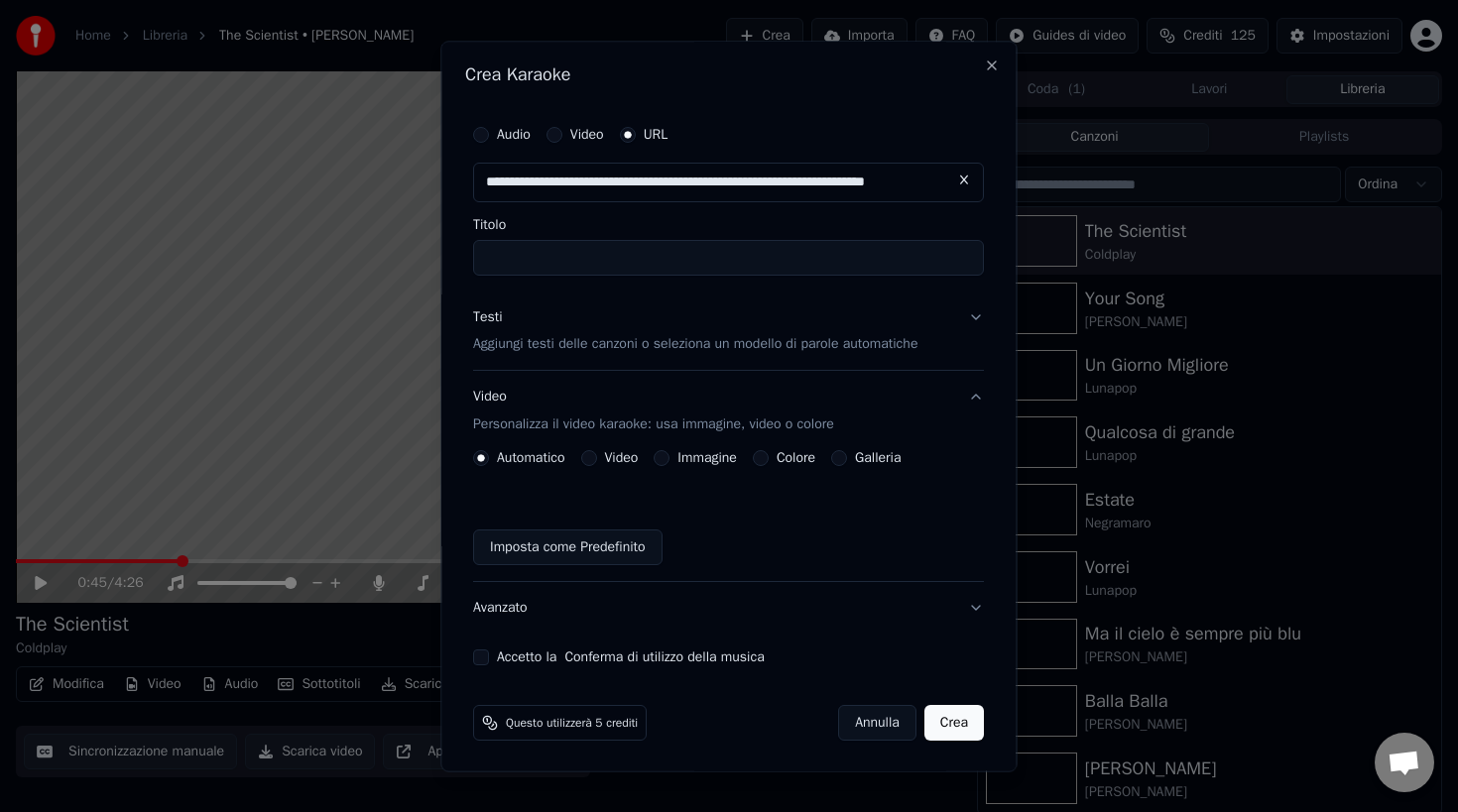 type on "**********" 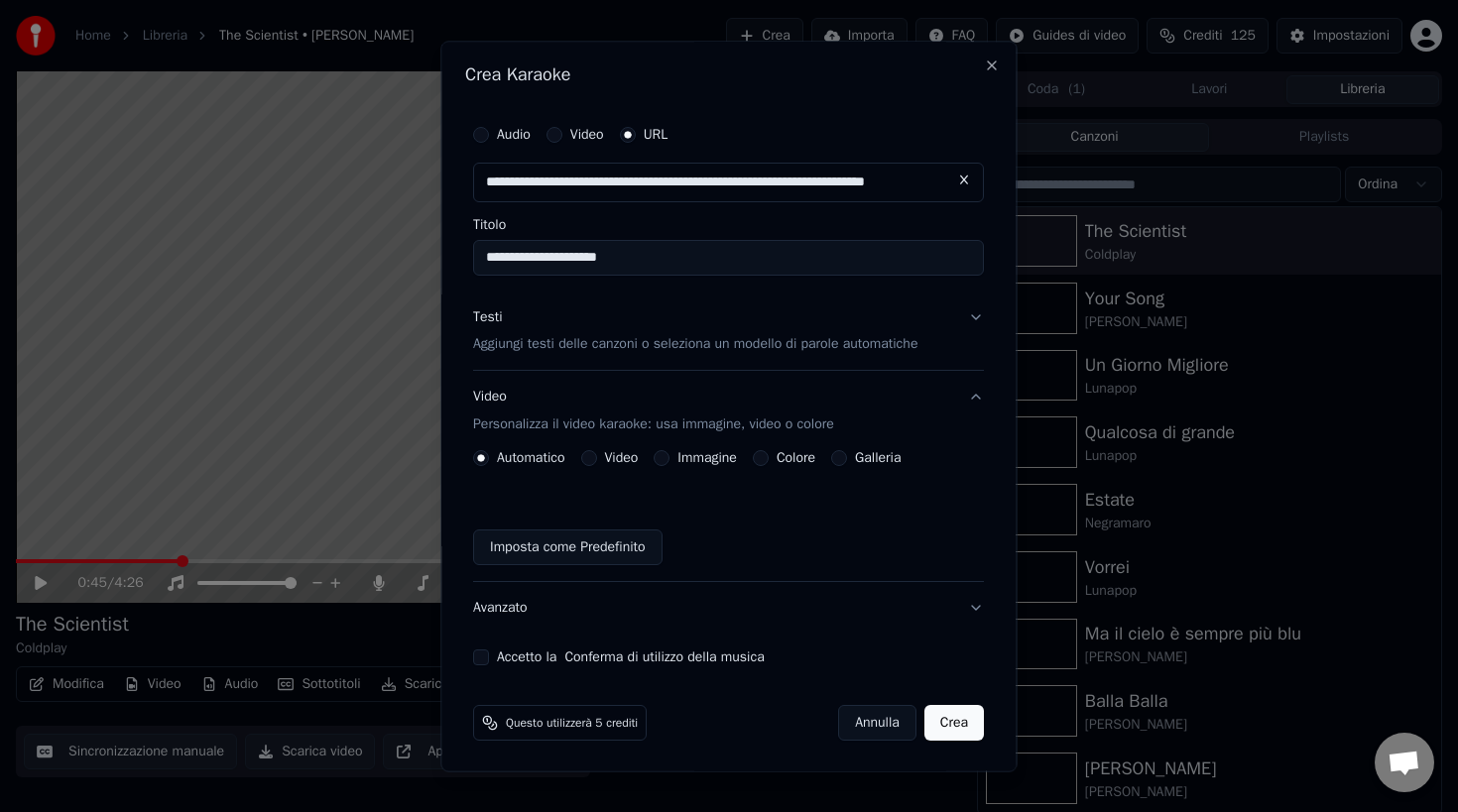 type on "**********" 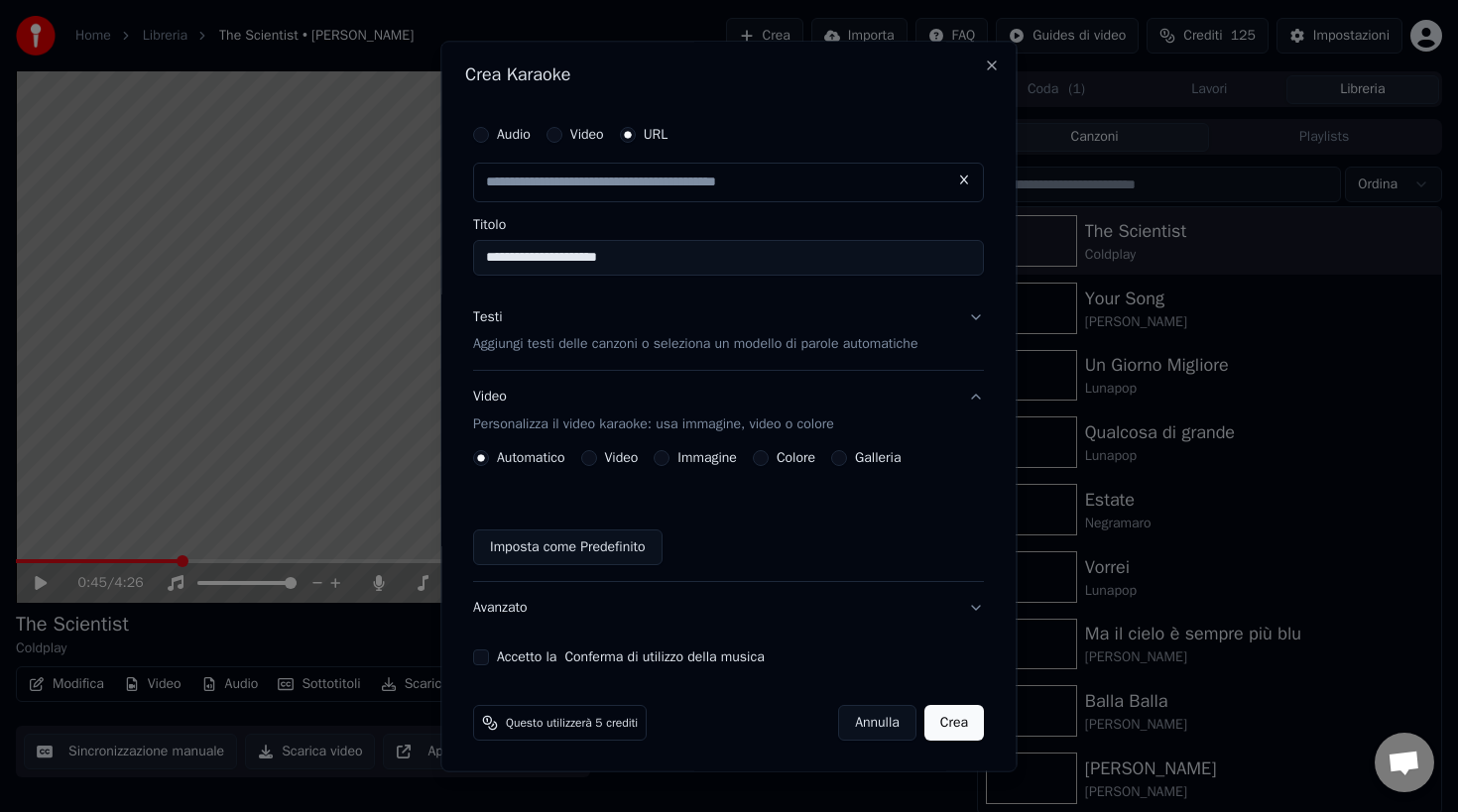 click on "Aggiungi testi delle canzoni o seleziona un modello di parole automatiche" at bounding box center [695, 345] 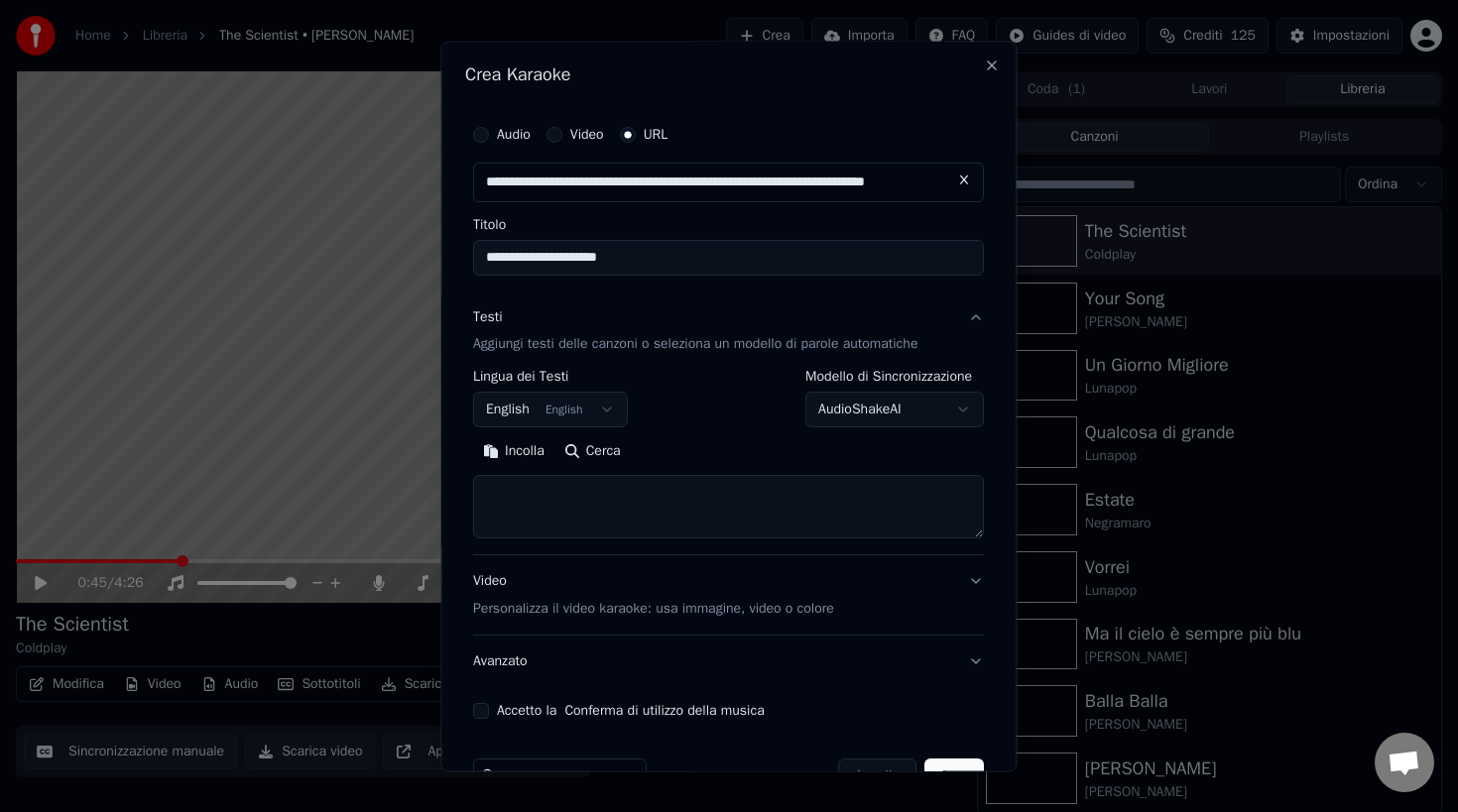 click at bounding box center (728, 508) 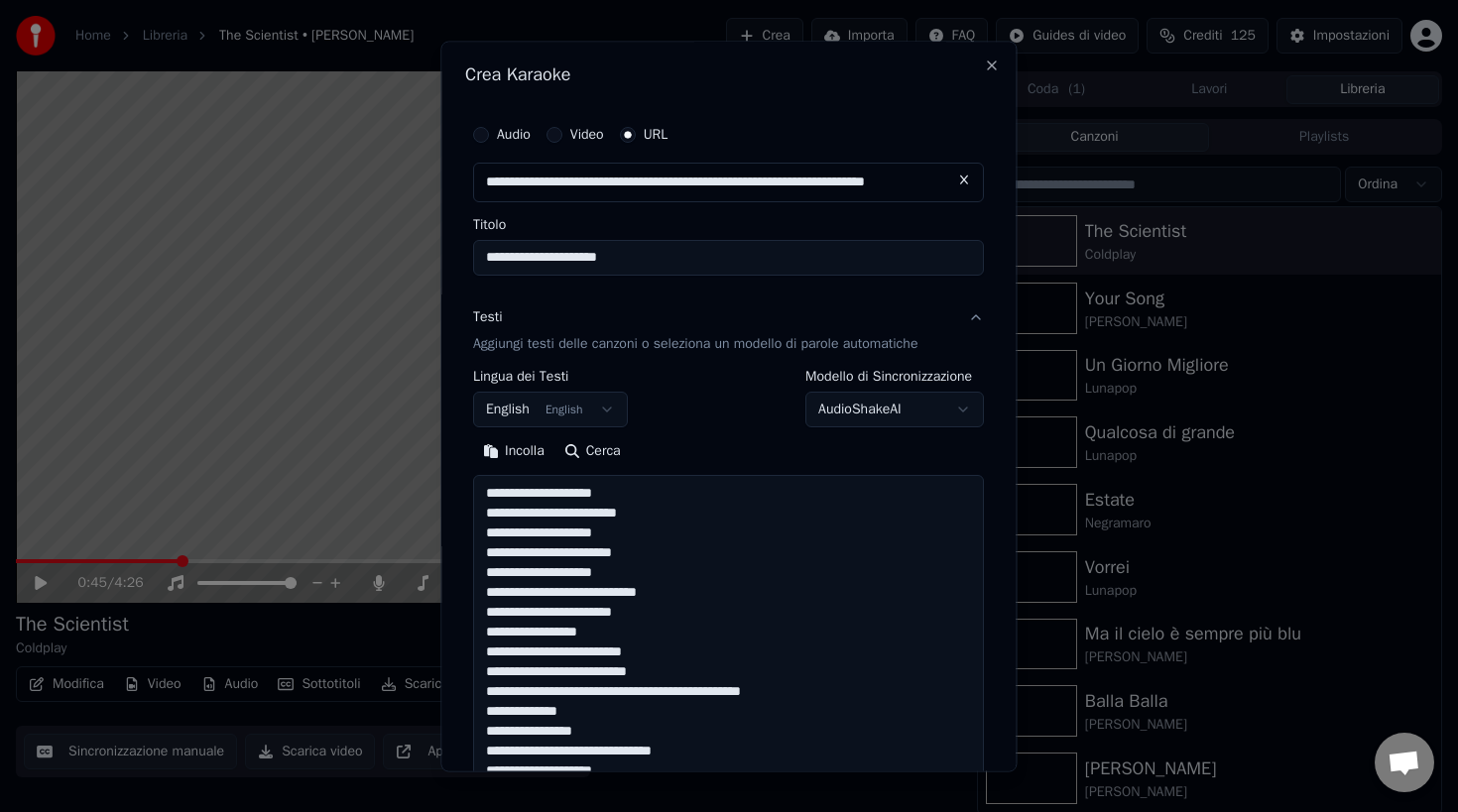 scroll, scrollTop: 777, scrollLeft: 0, axis: vertical 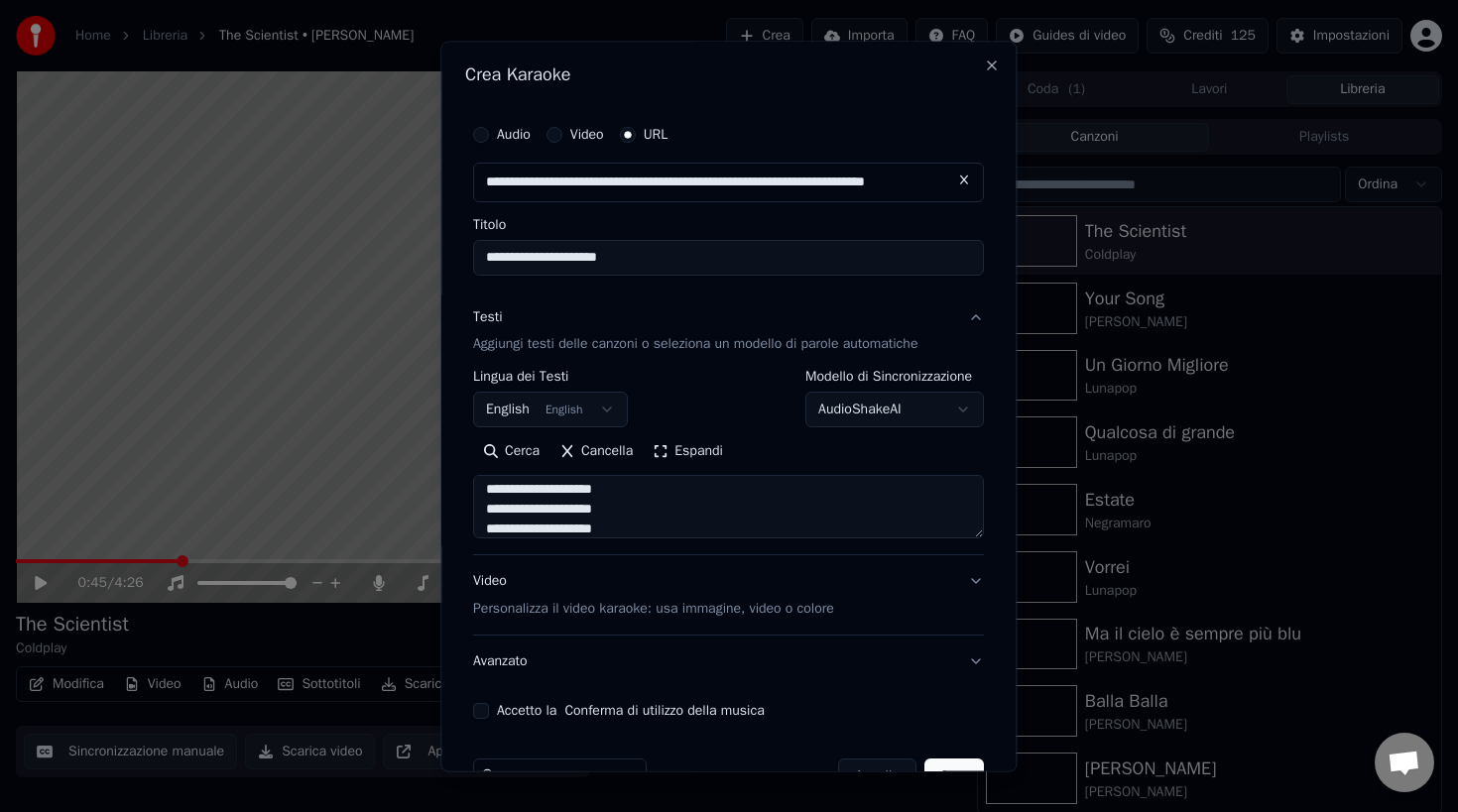 type on "**********" 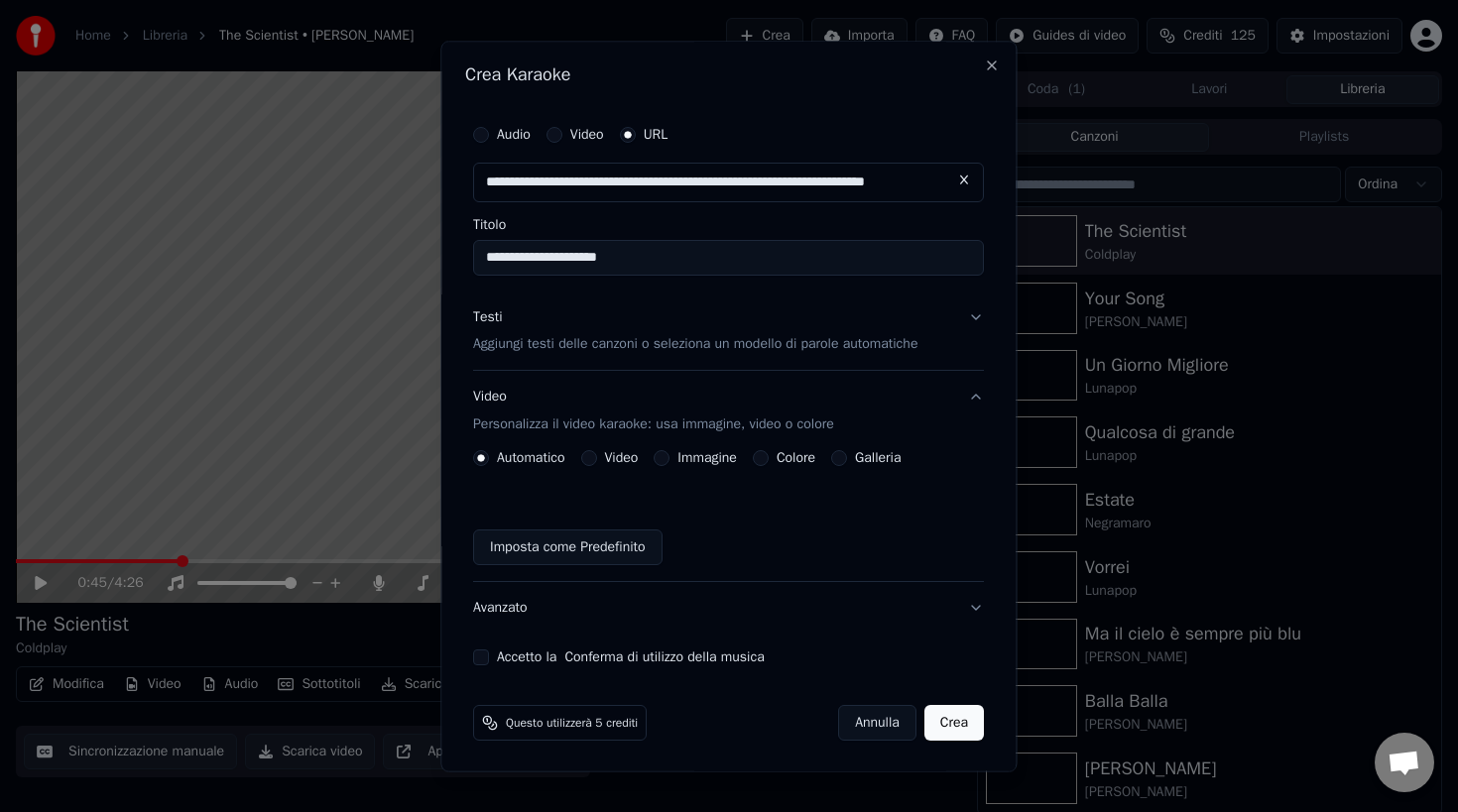 click on "Galleria" at bounding box center [840, 459] 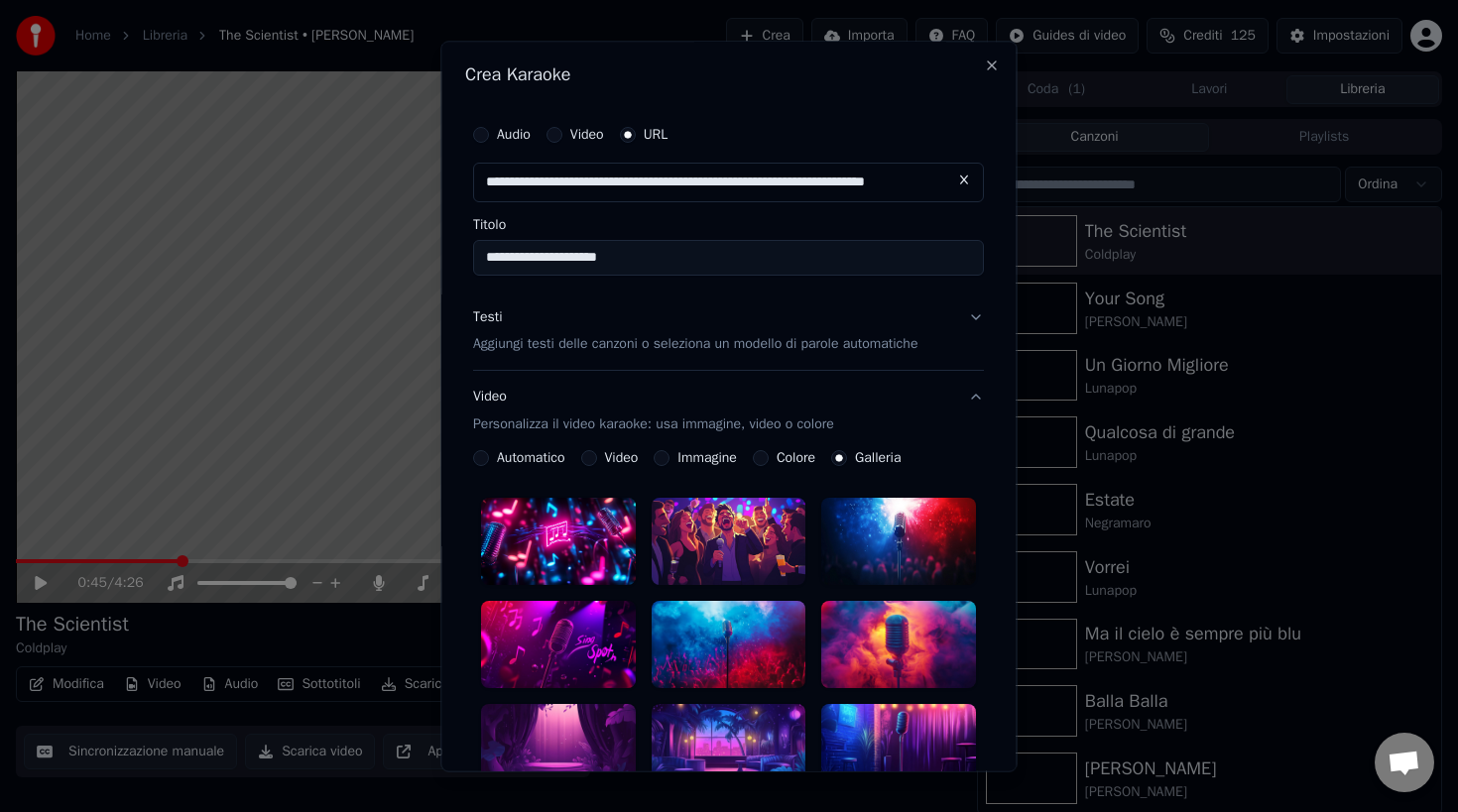 click at bounding box center (900, 542) 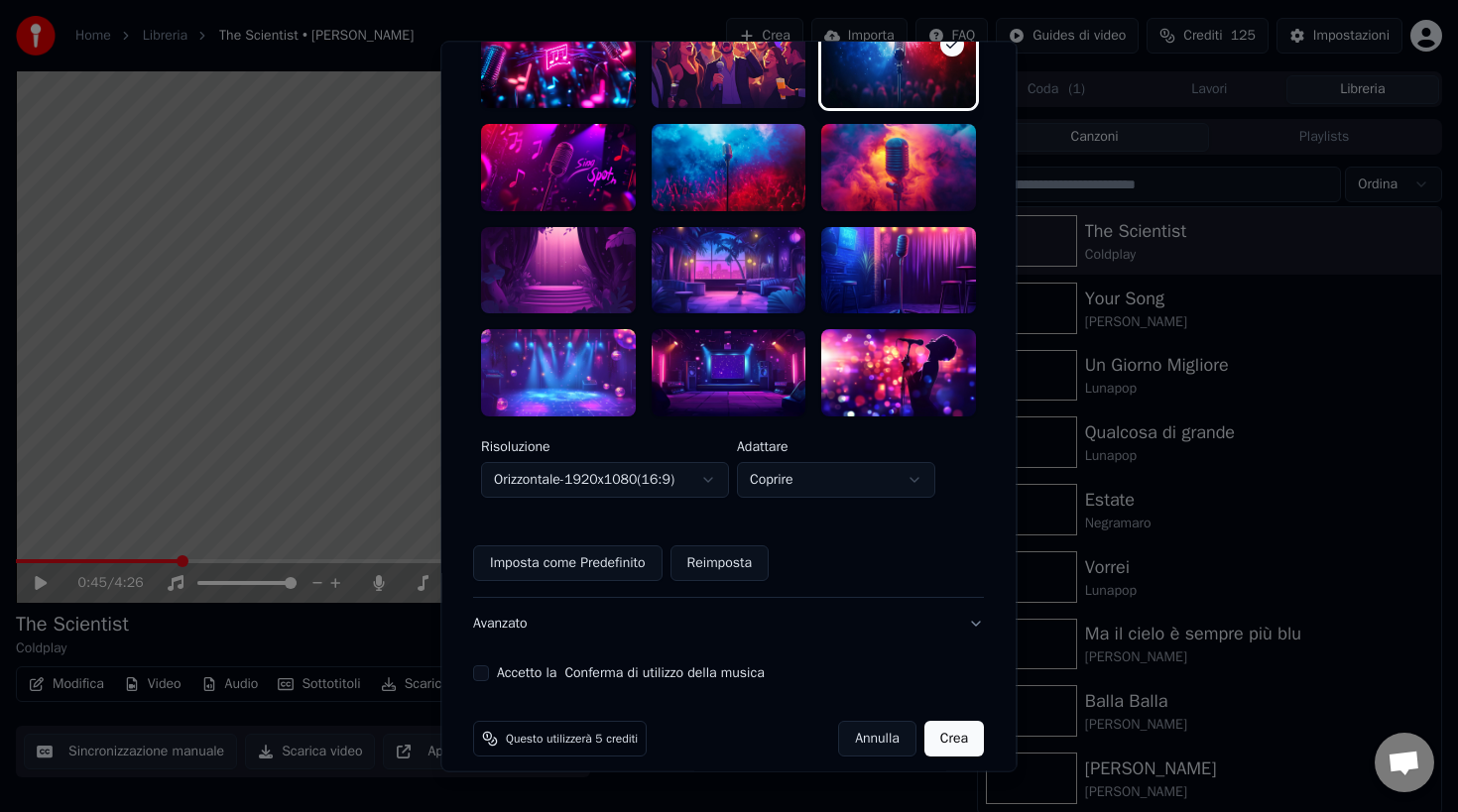 scroll, scrollTop: 495, scrollLeft: 0, axis: vertical 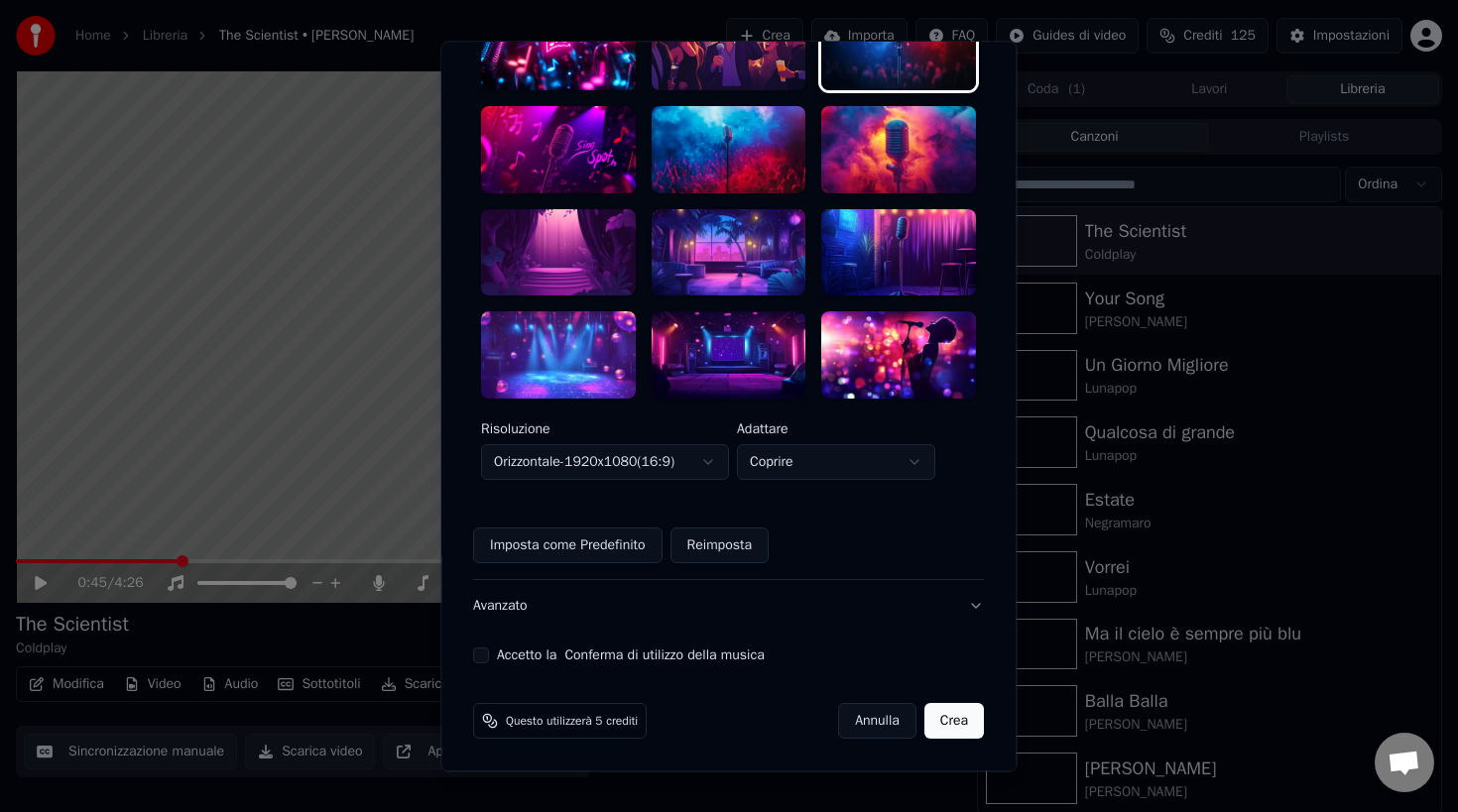 click on "Accetto la   Conferma di utilizzo della musica" at bounding box center [481, 655] 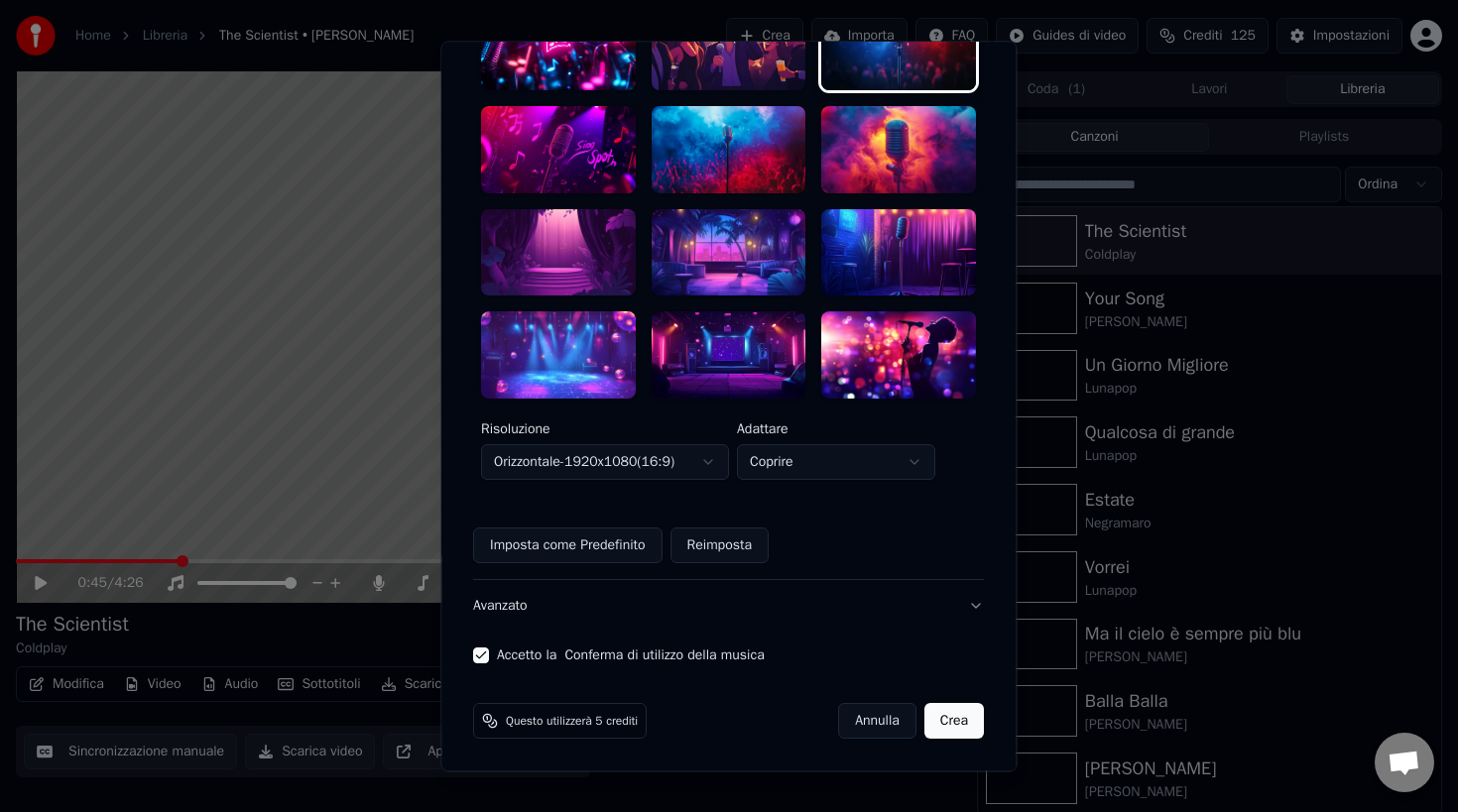 click on "Crea" at bounding box center (954, 721) 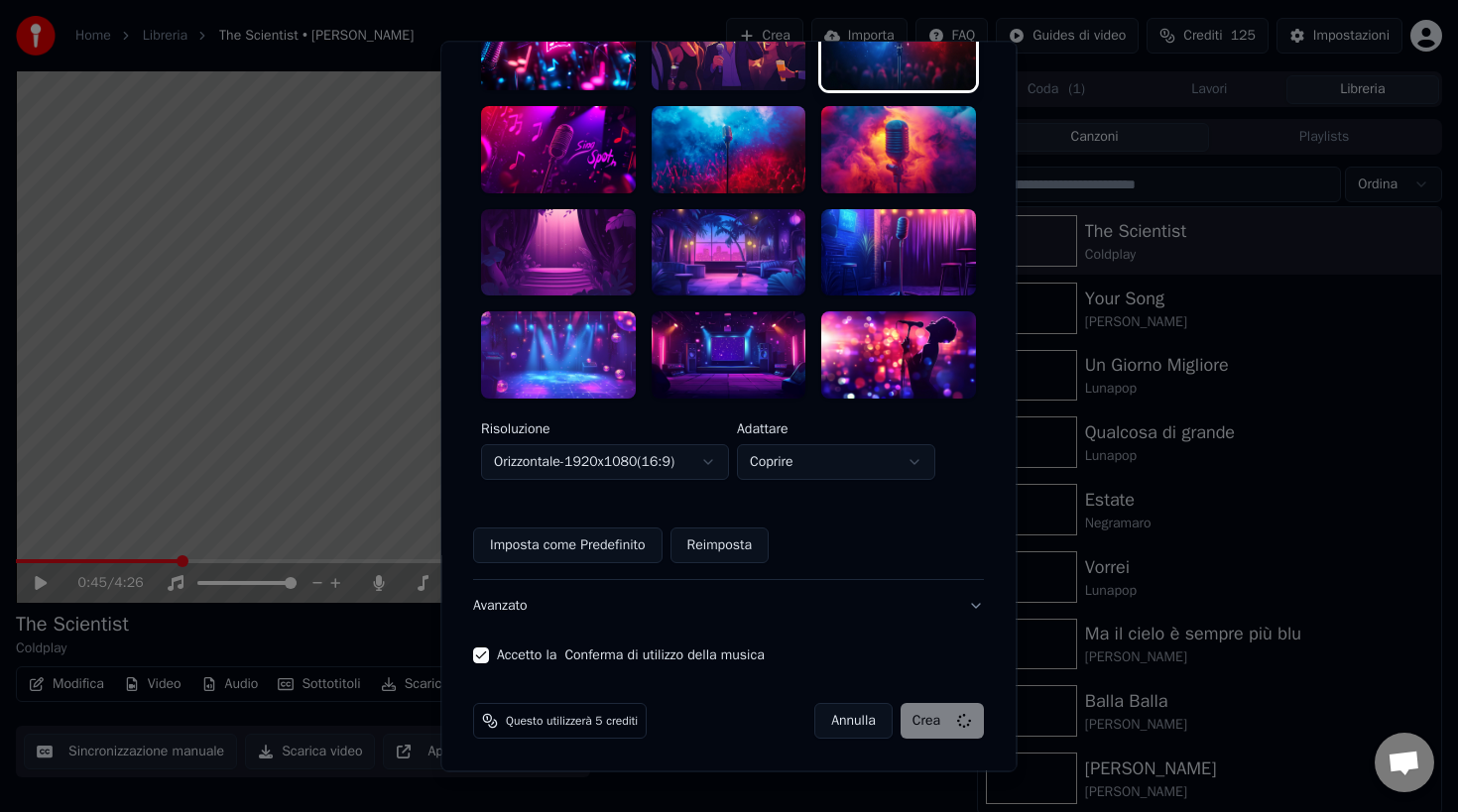 type 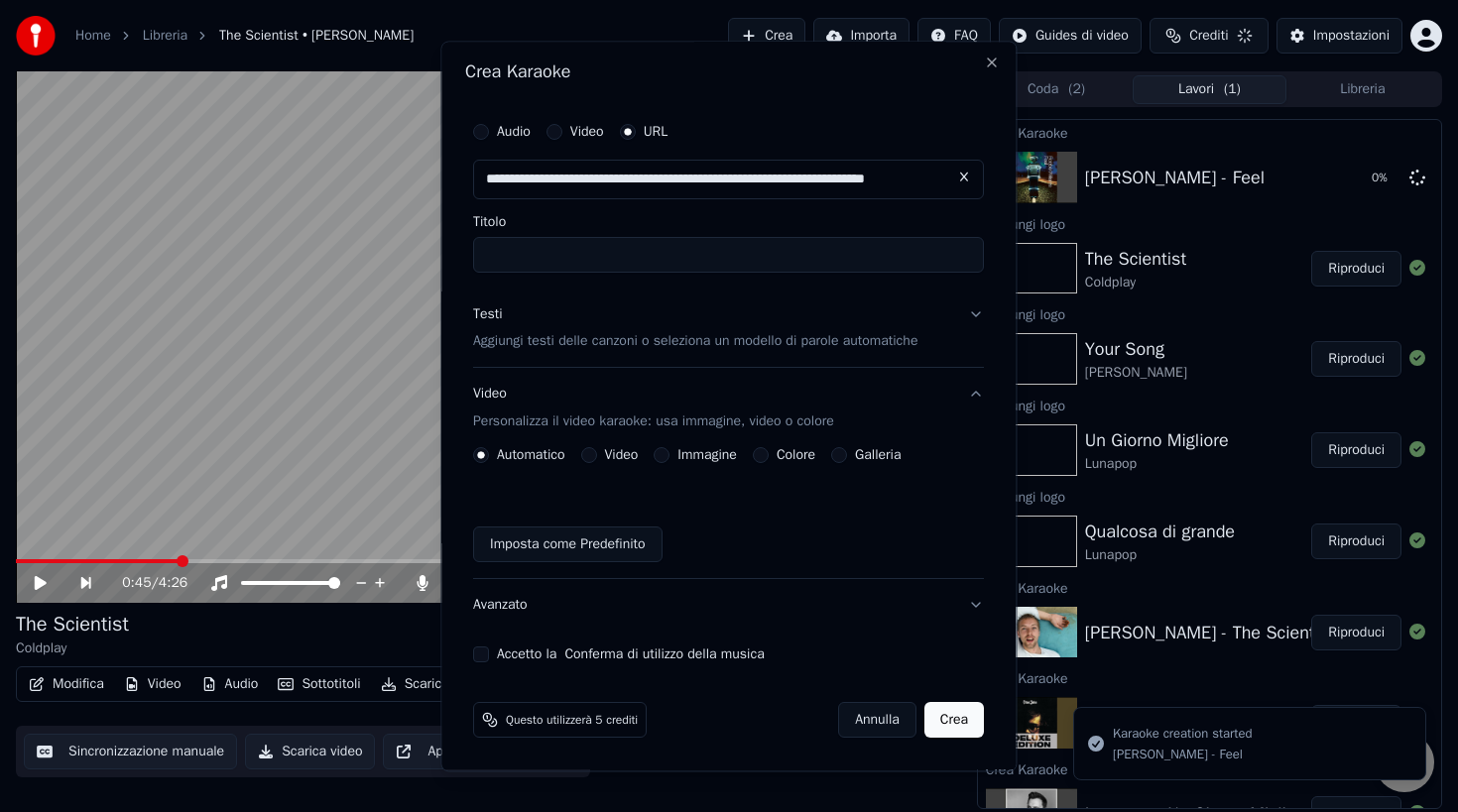 scroll, scrollTop: 3, scrollLeft: 0, axis: vertical 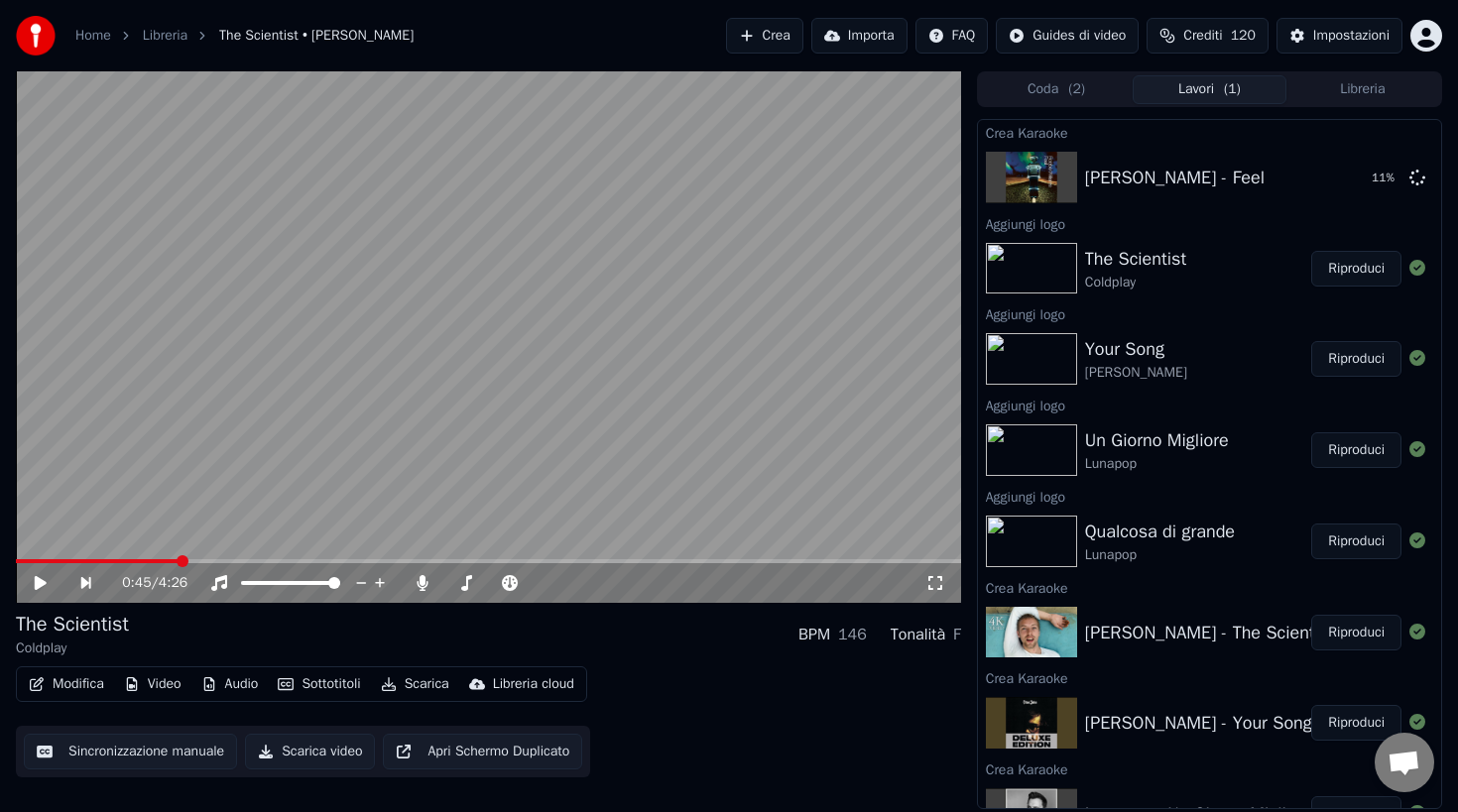 click on "Un Giorno Migliore" at bounding box center (1156, 440) 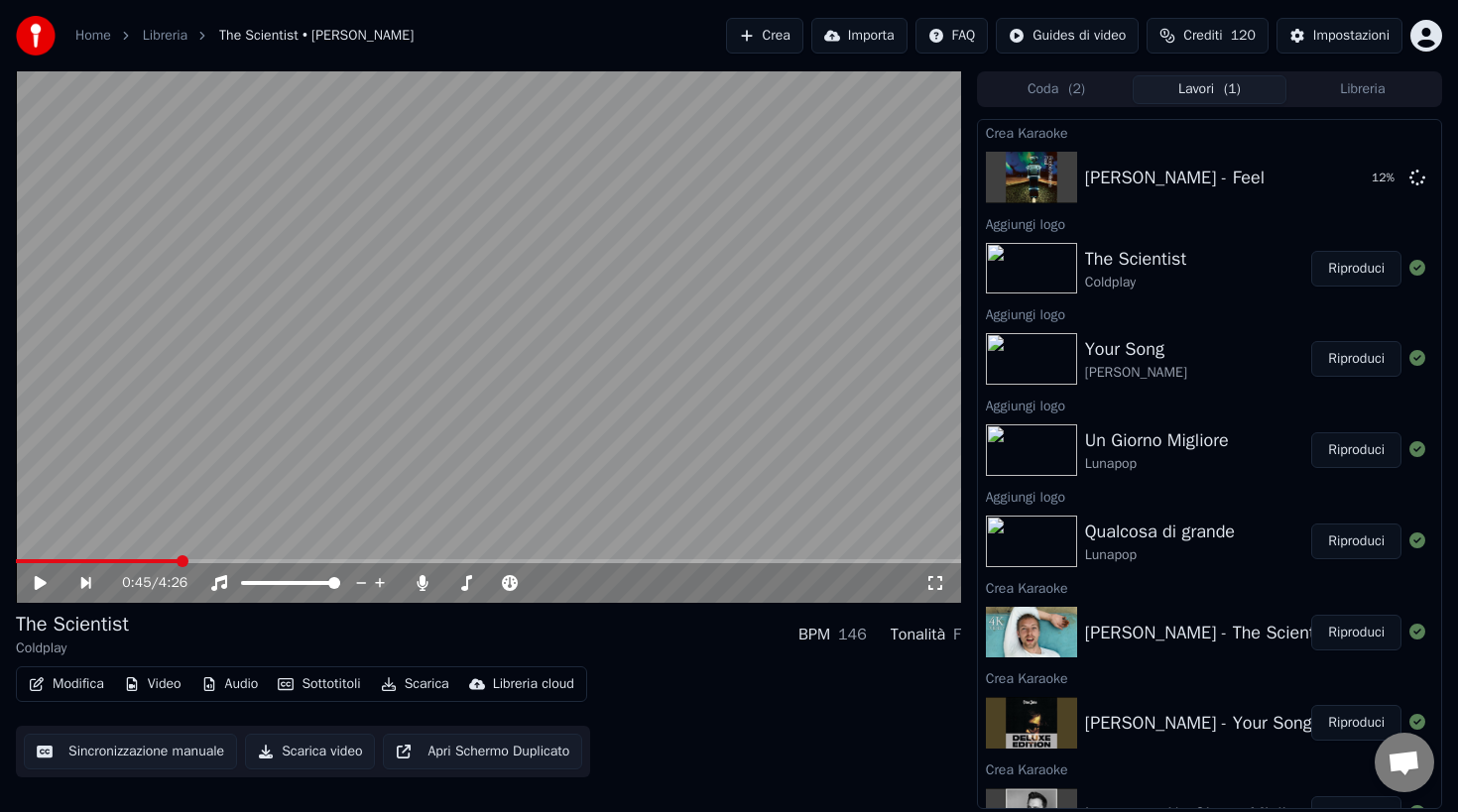 click at bounding box center [1032, 450] 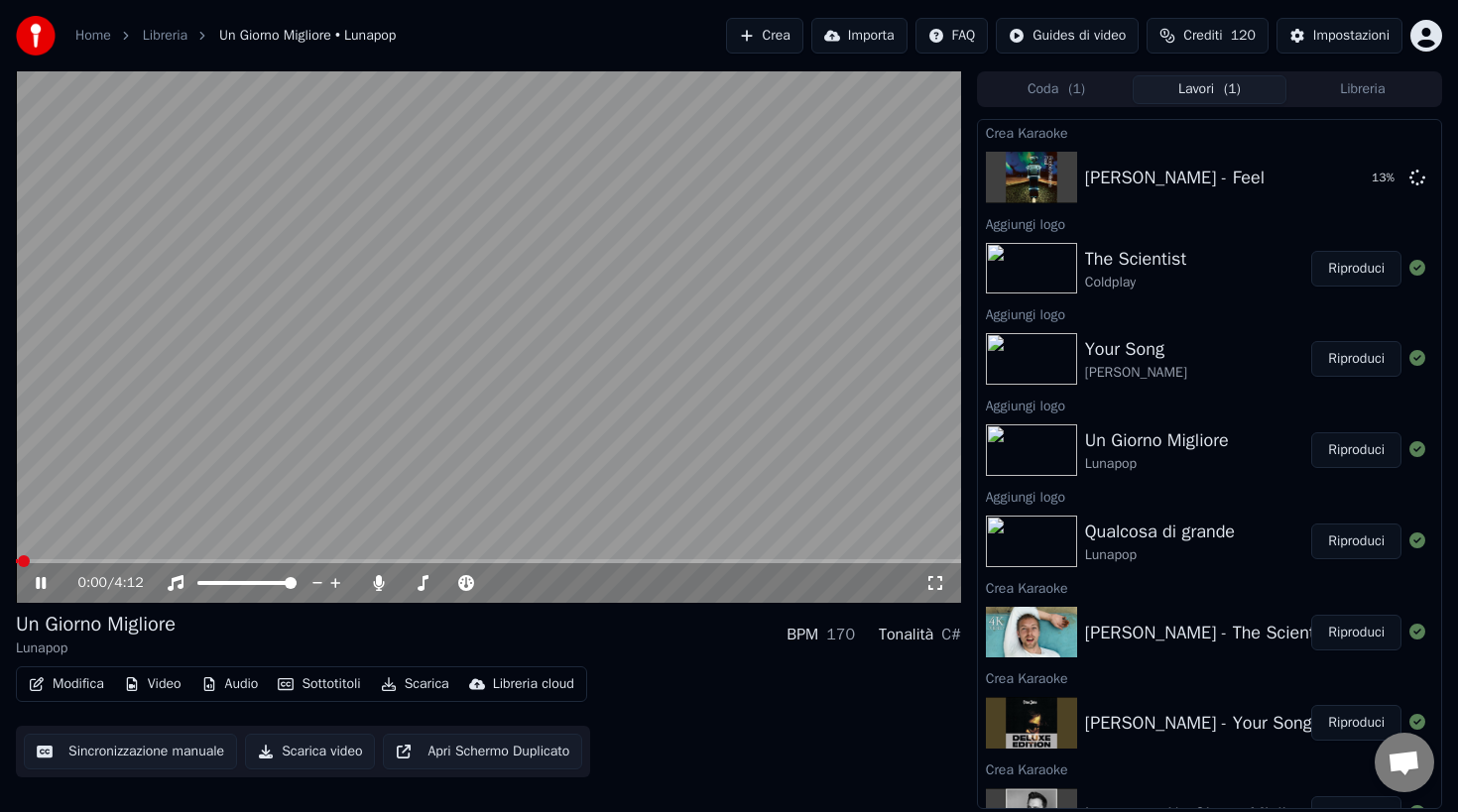 click 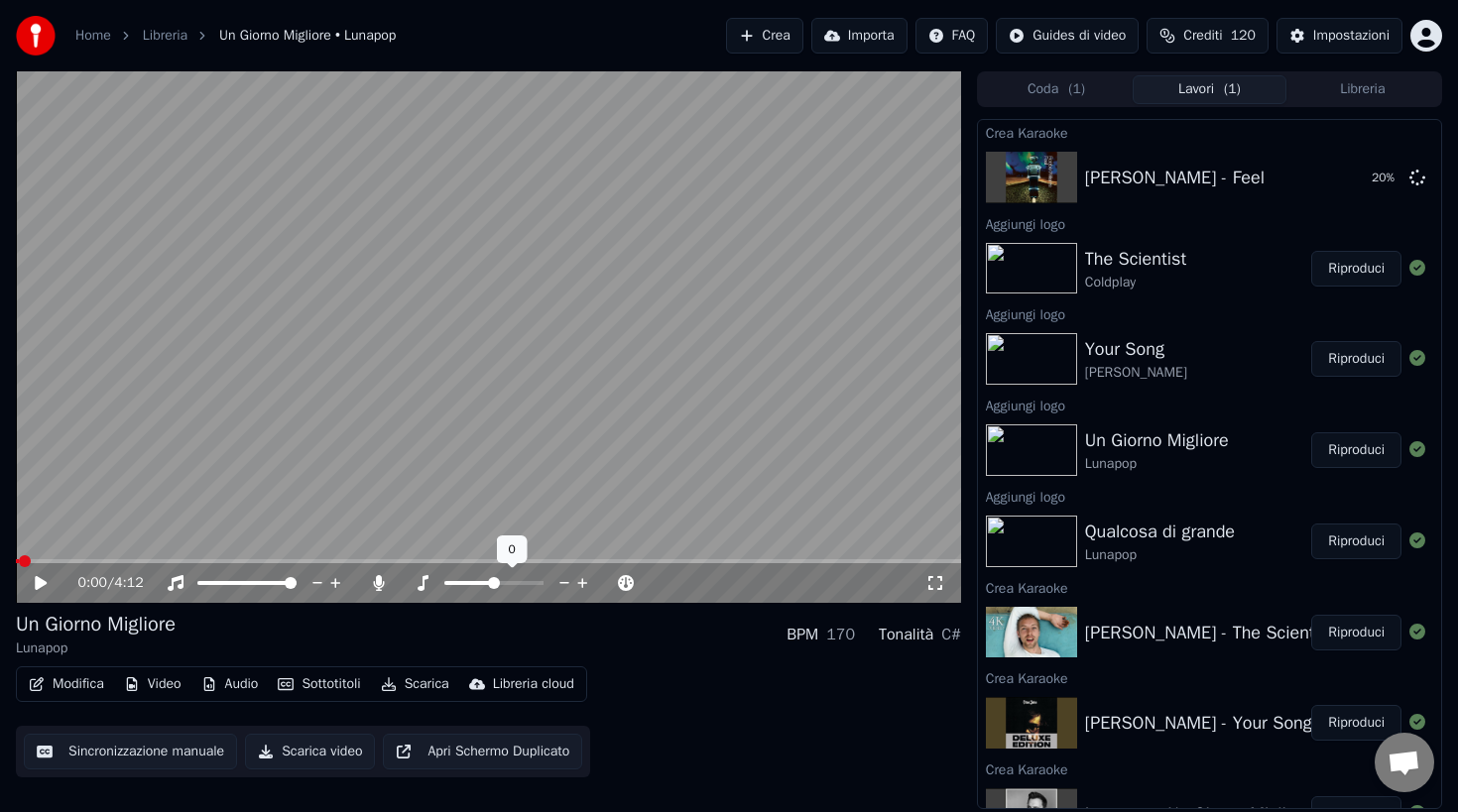 click 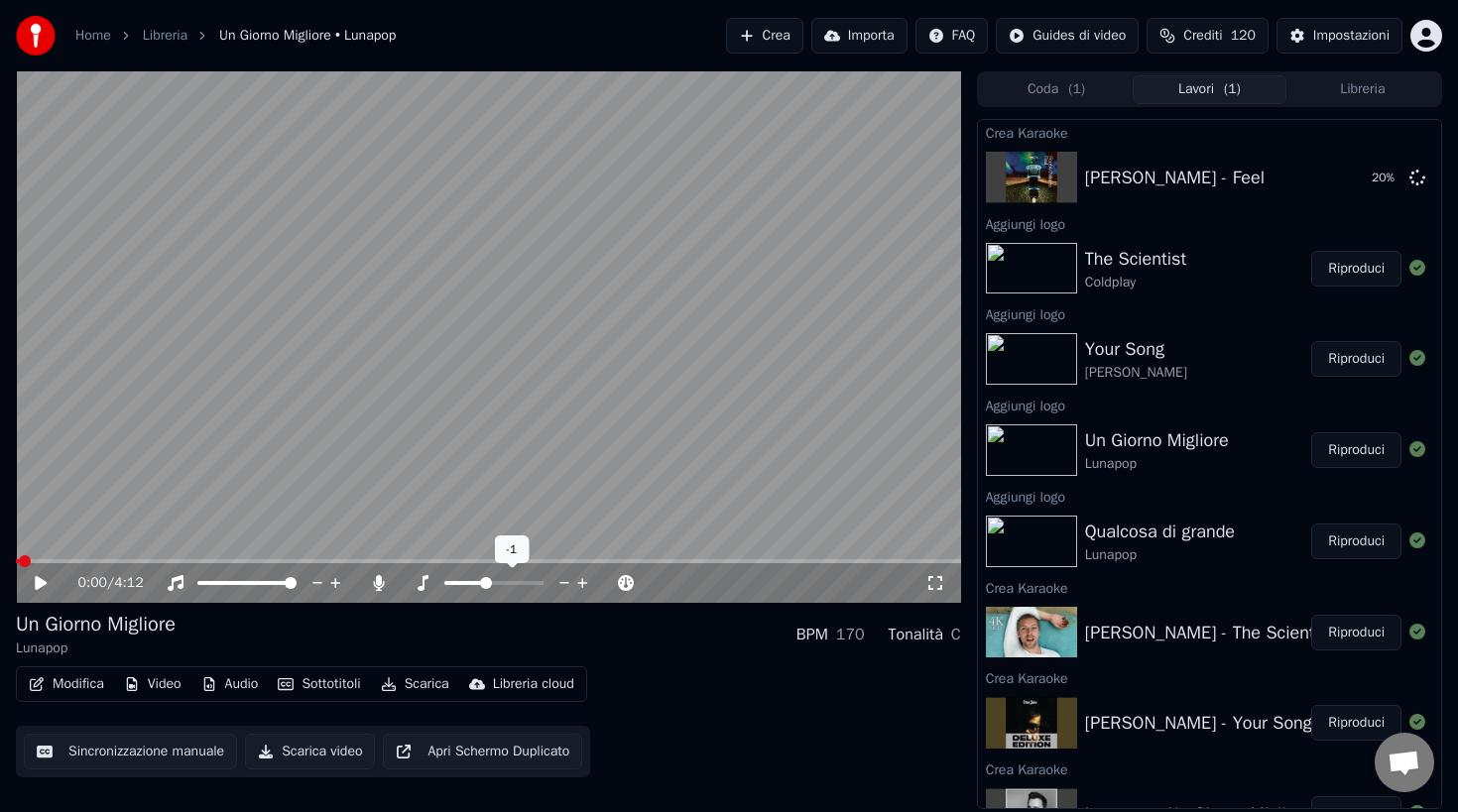 click 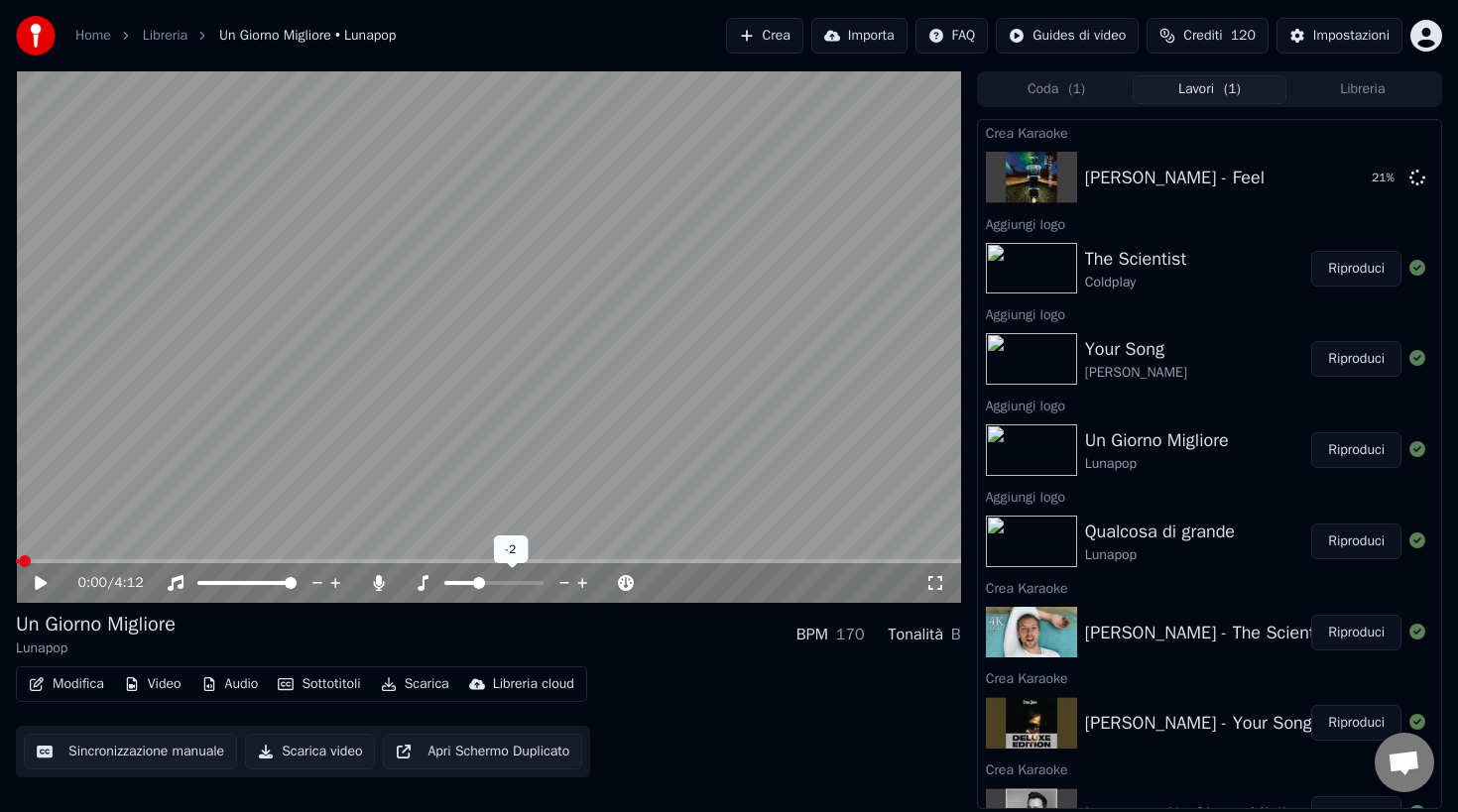 click 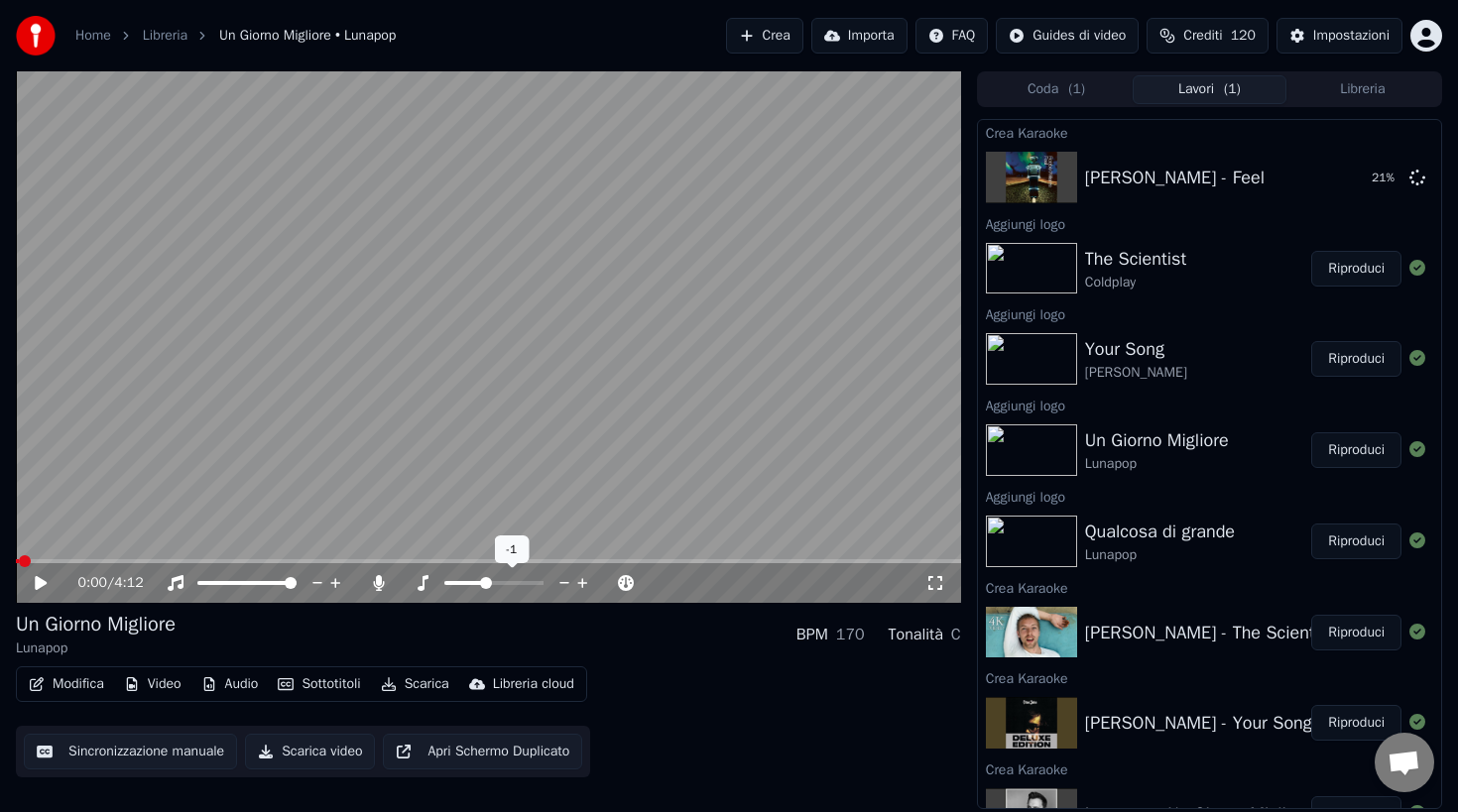 click 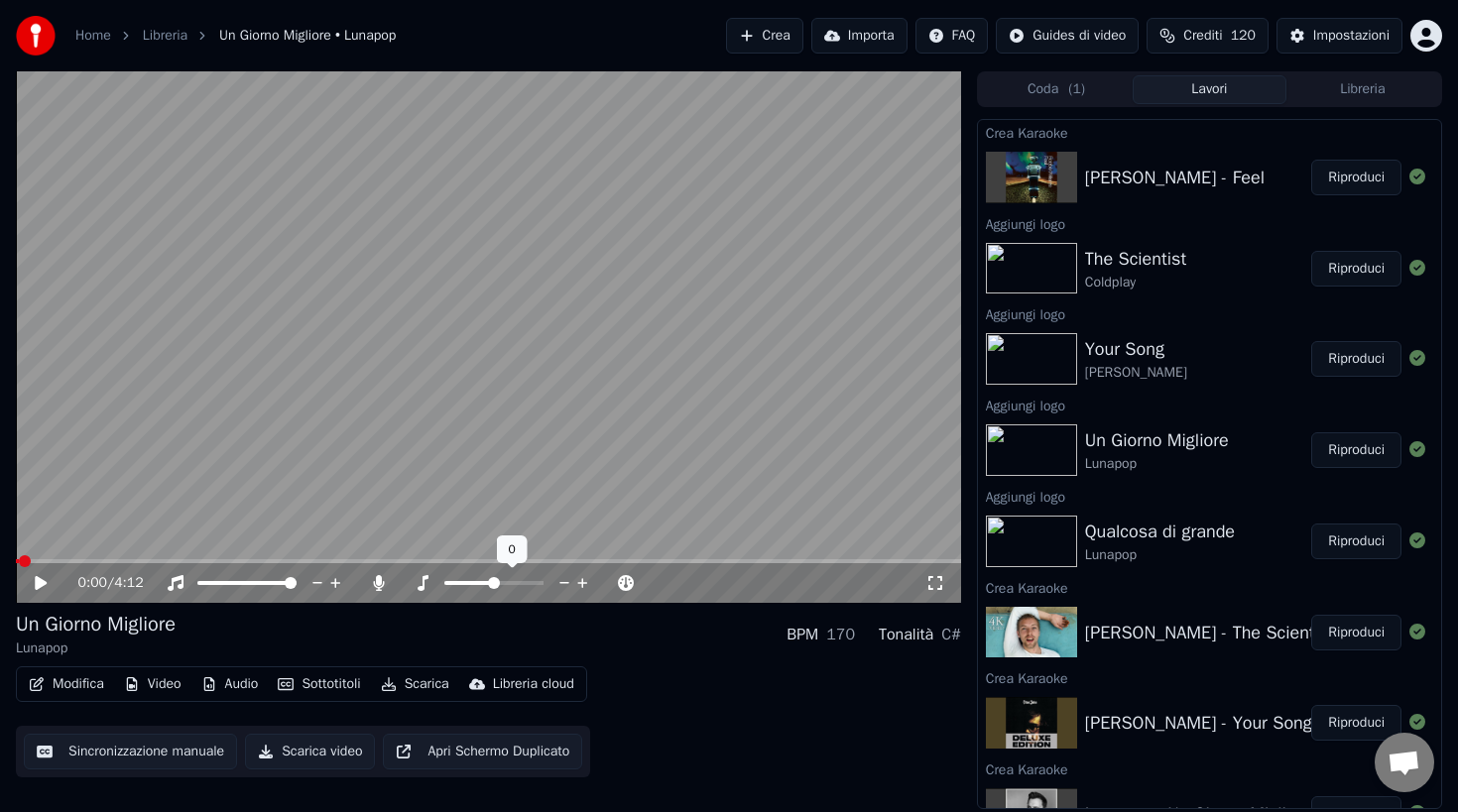 click 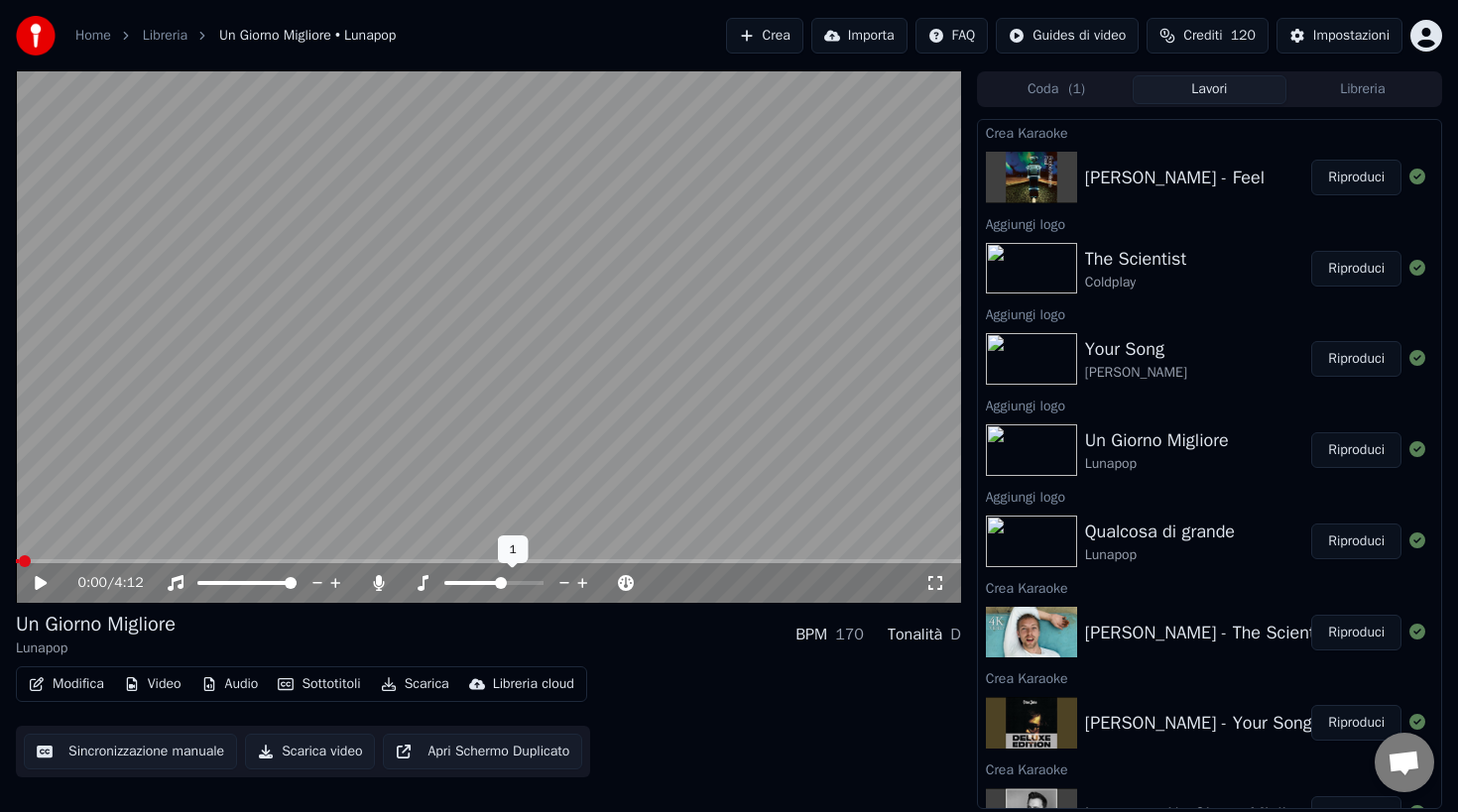 click 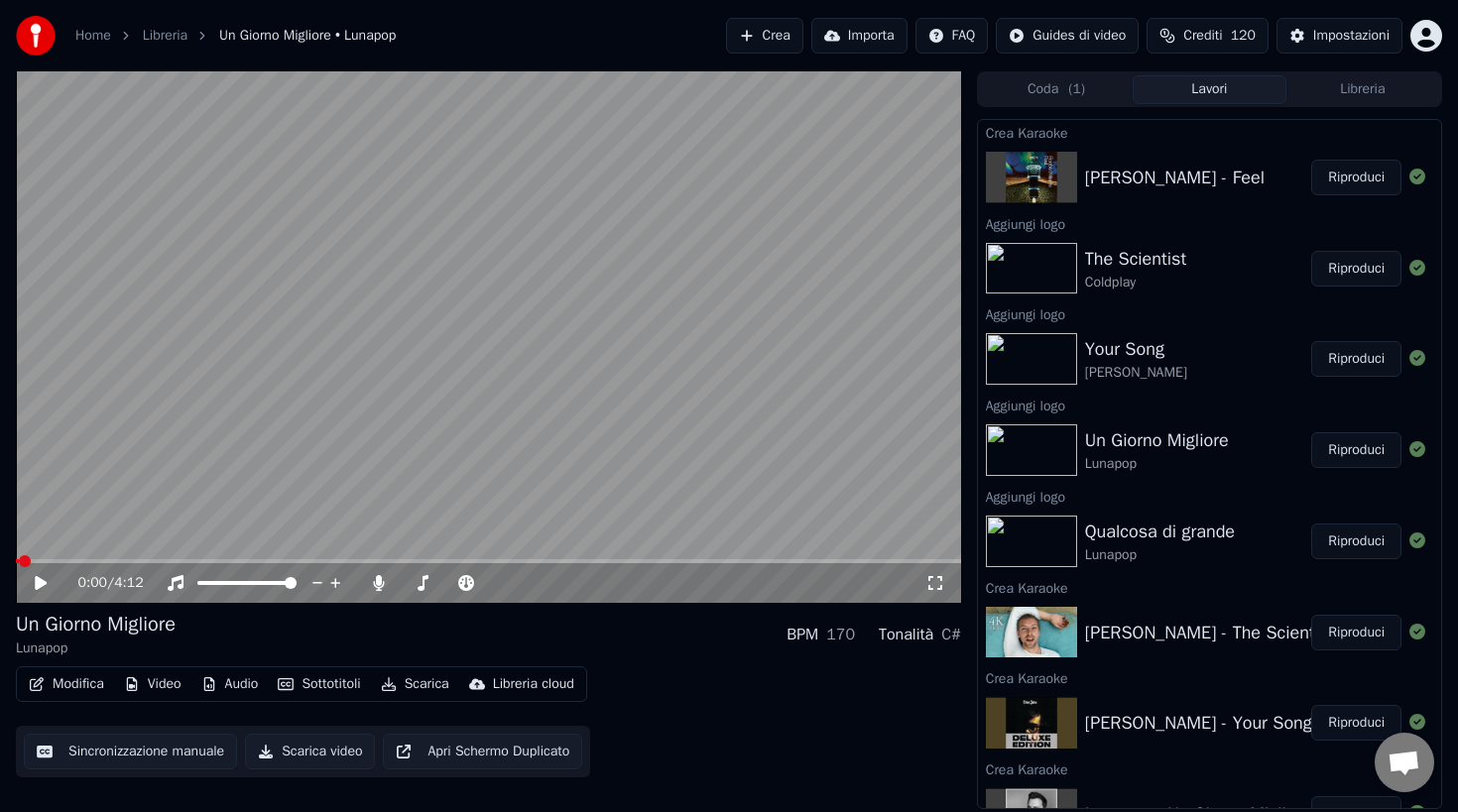 click 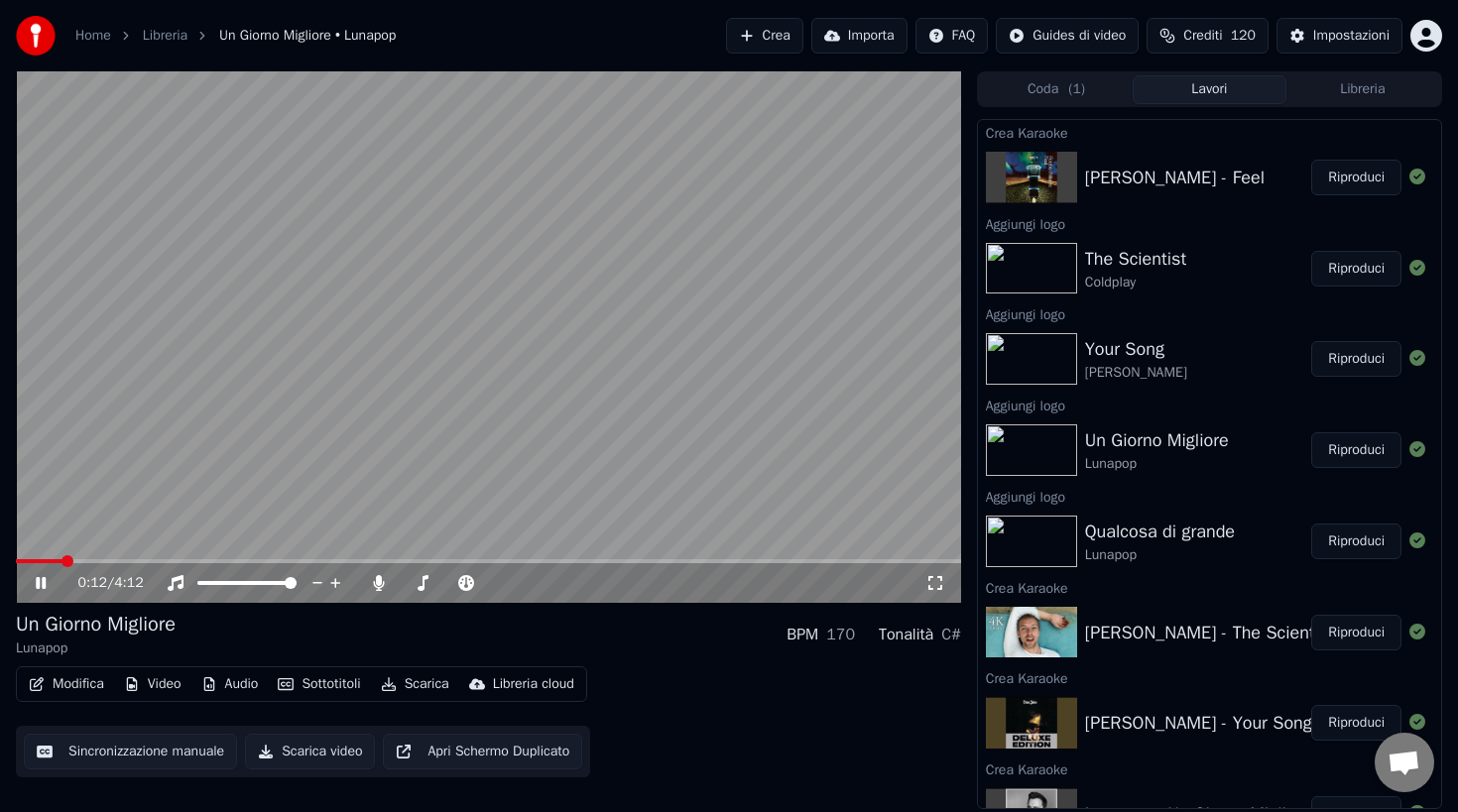click 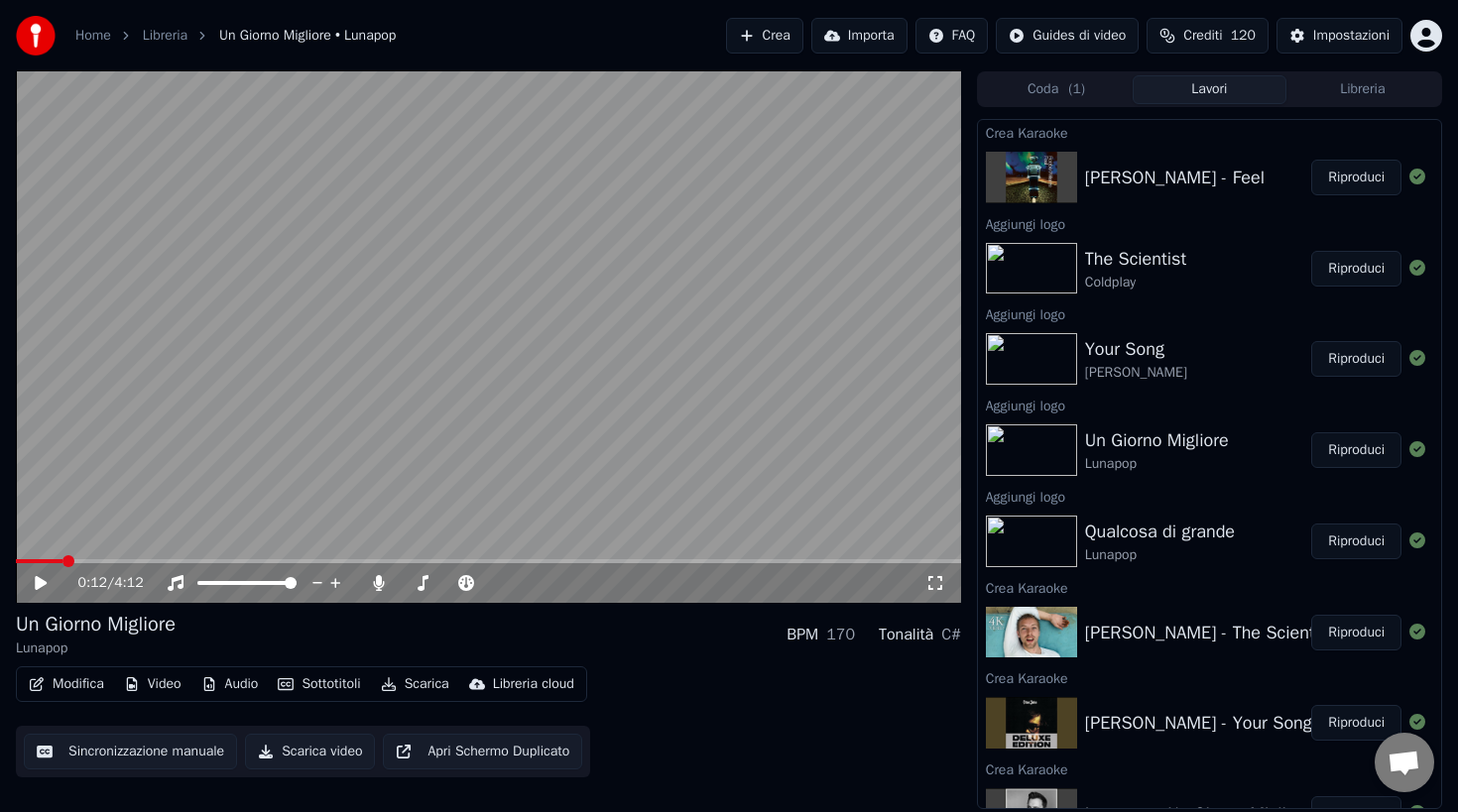 click 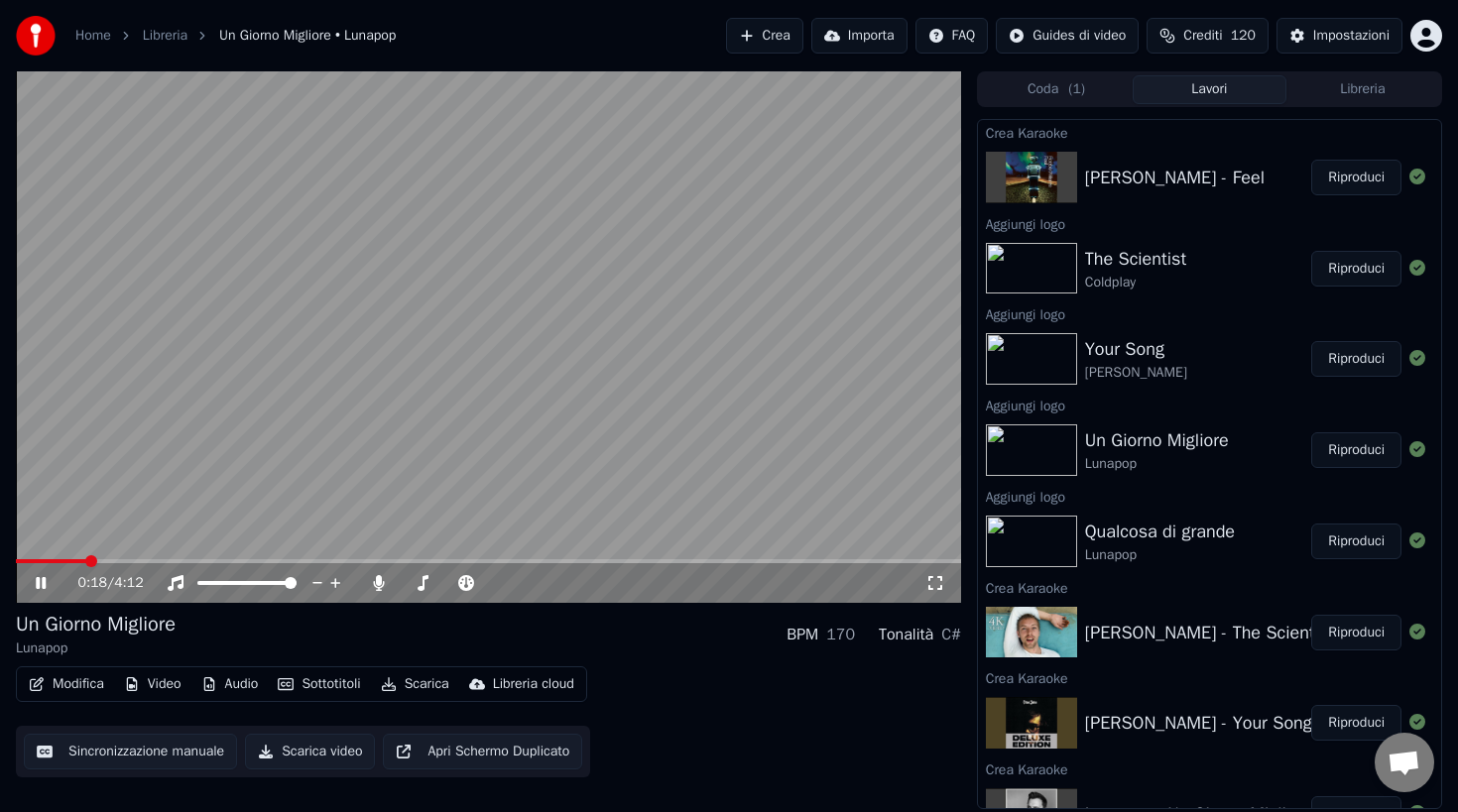 click 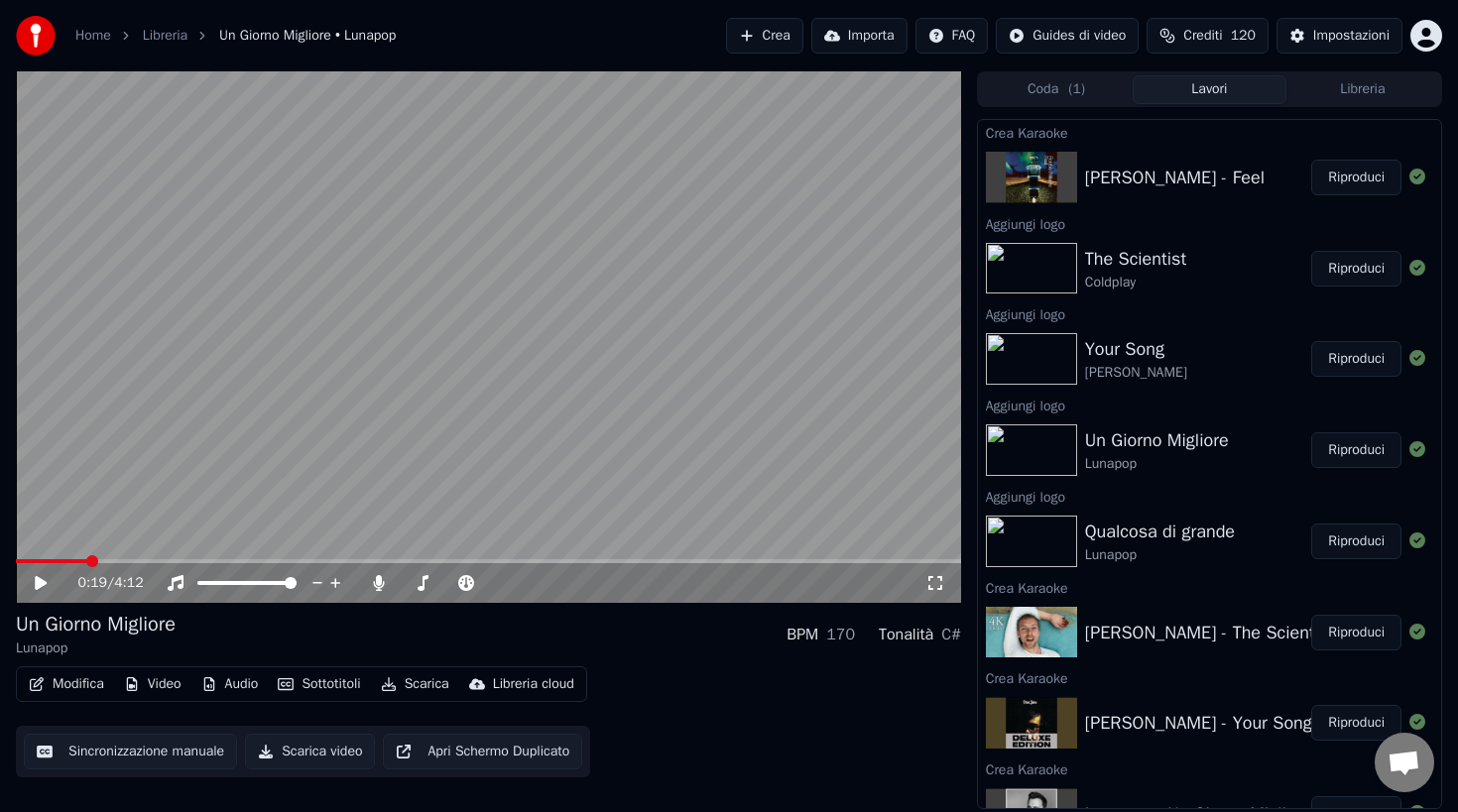 click 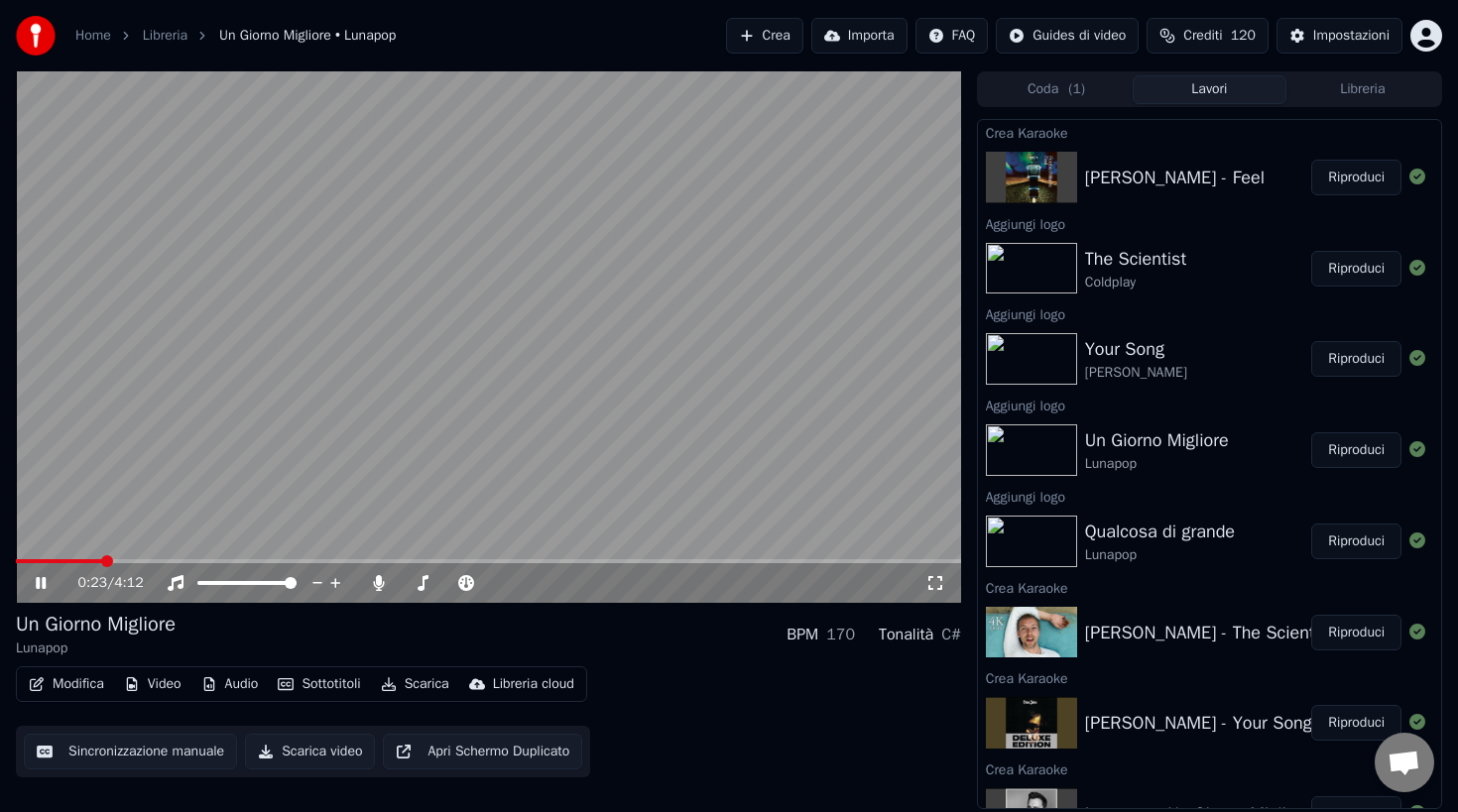 click 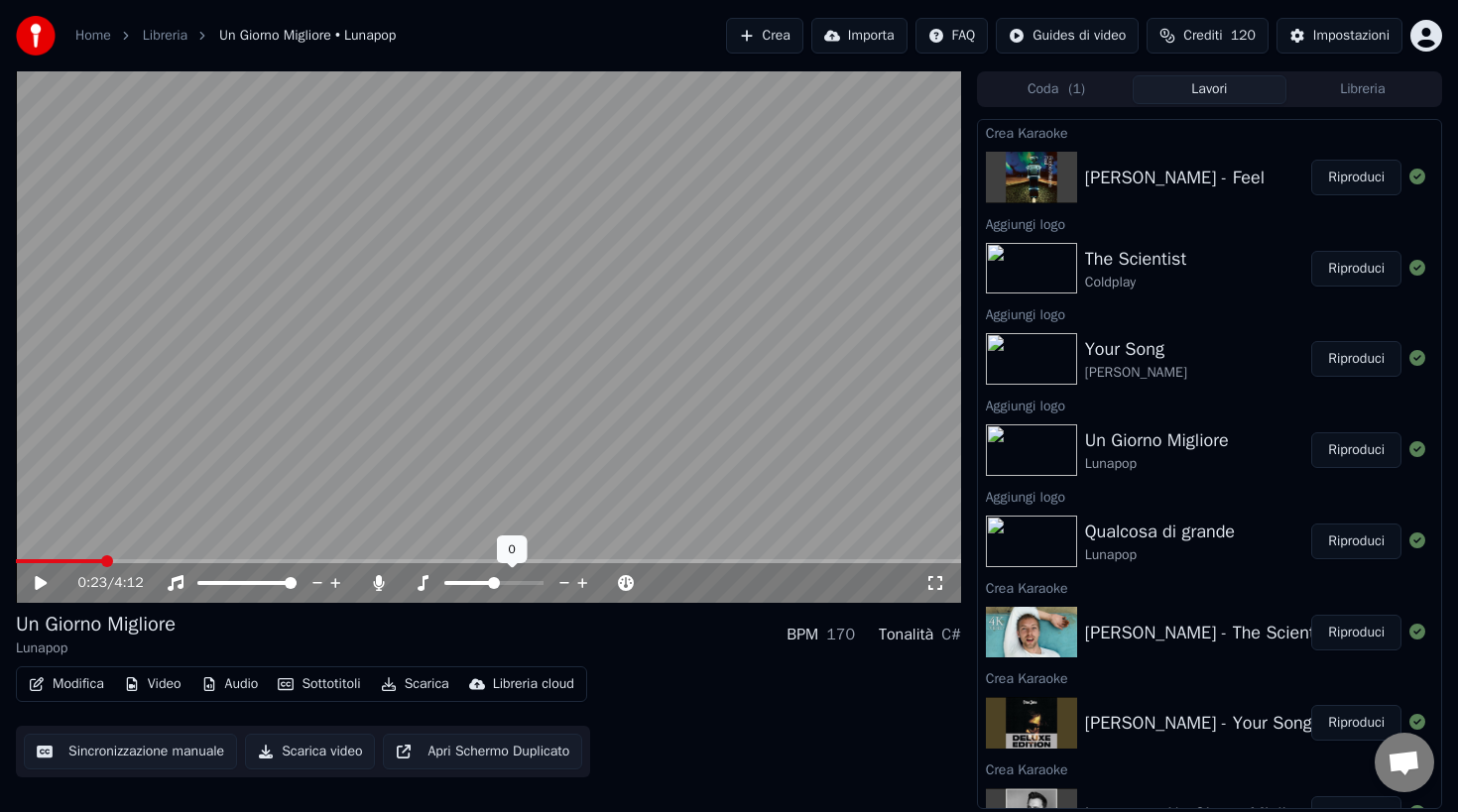 click 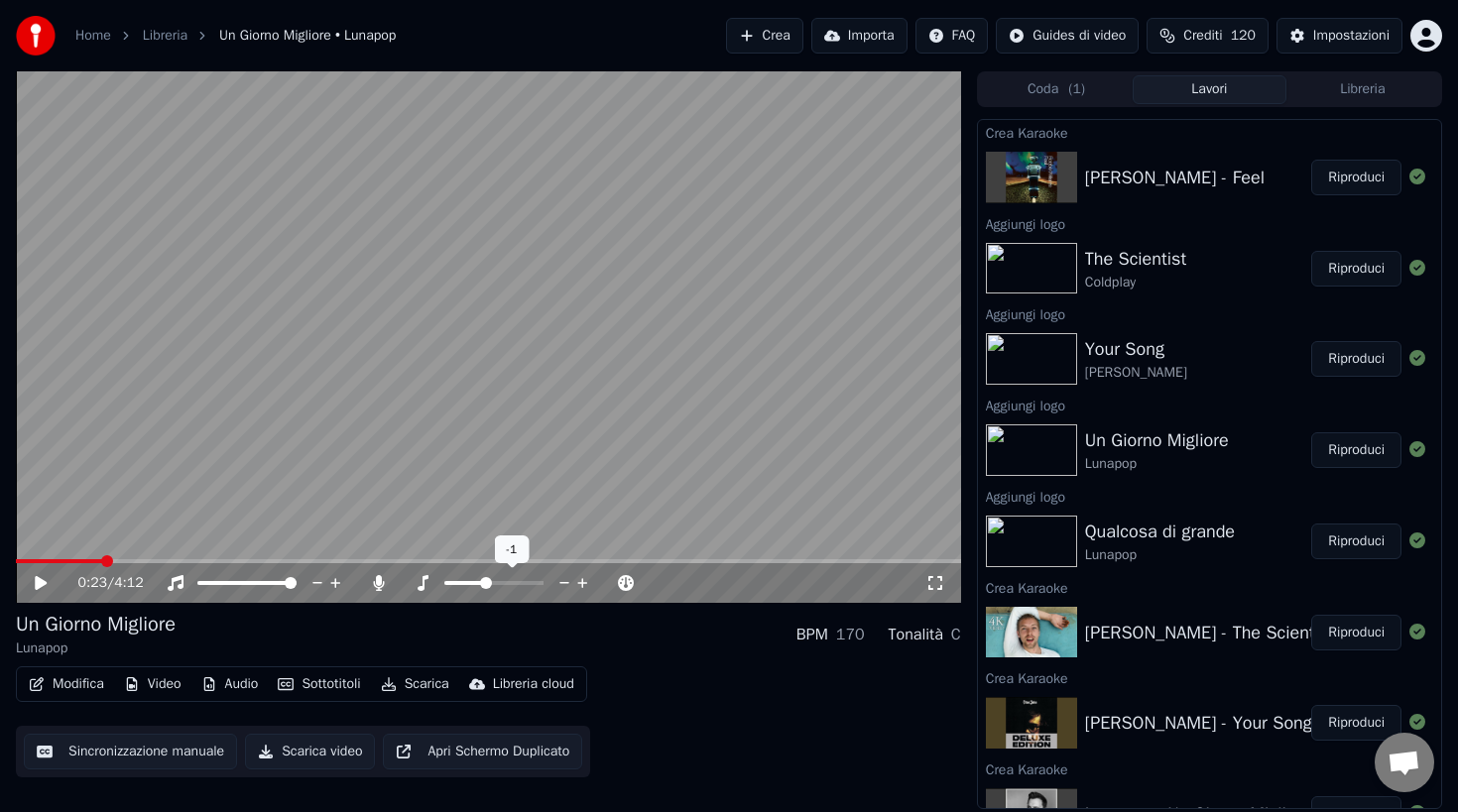 click 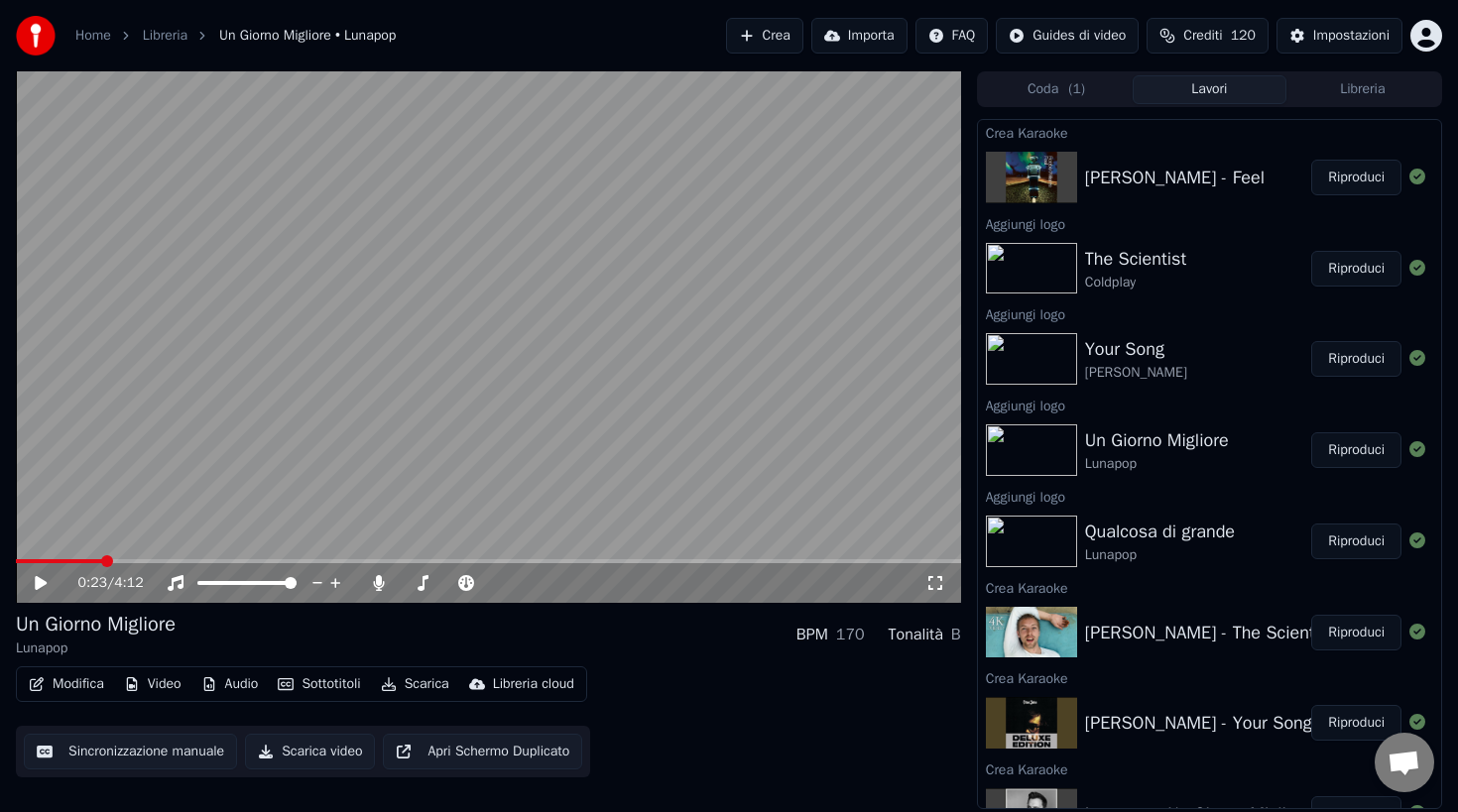 click 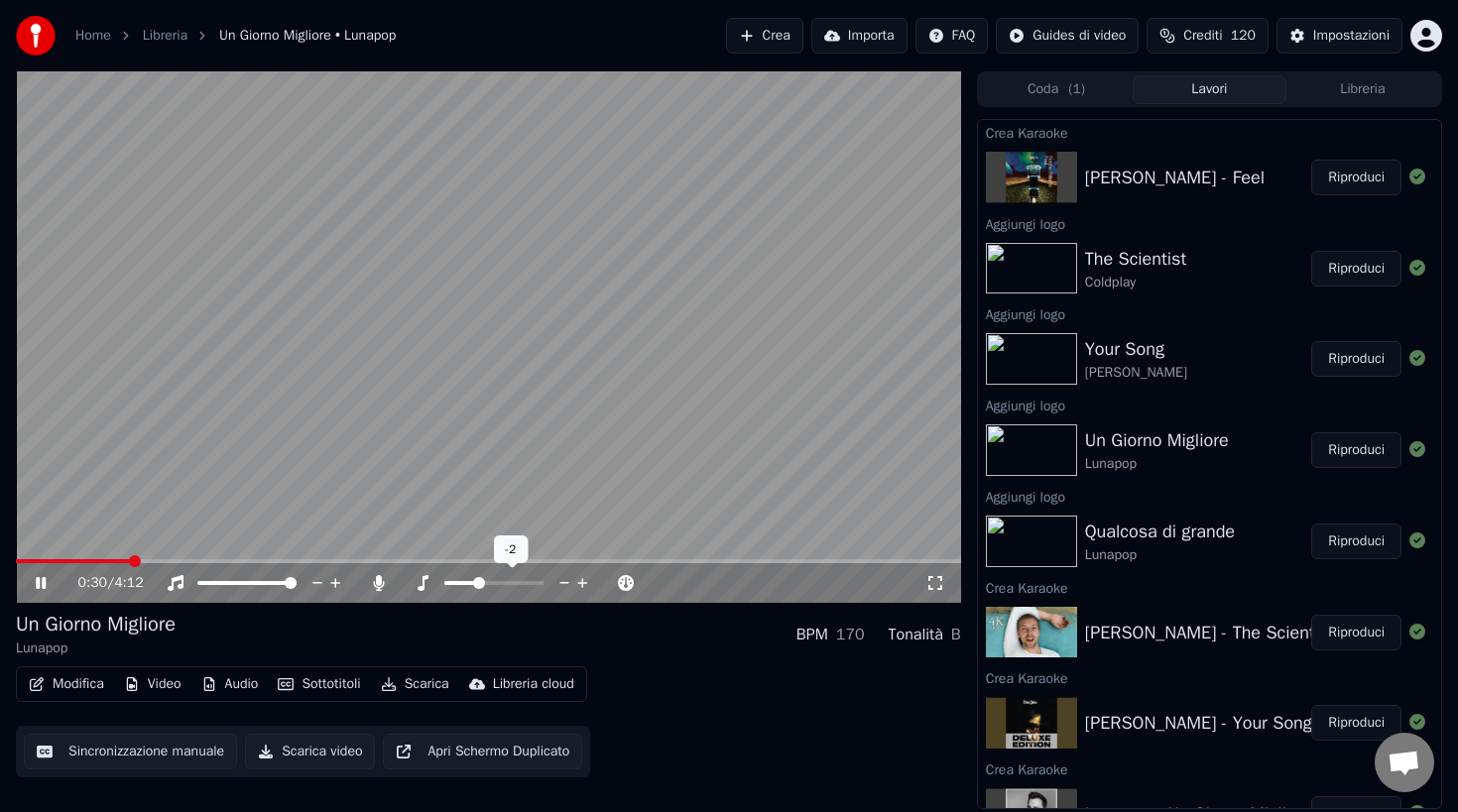 click 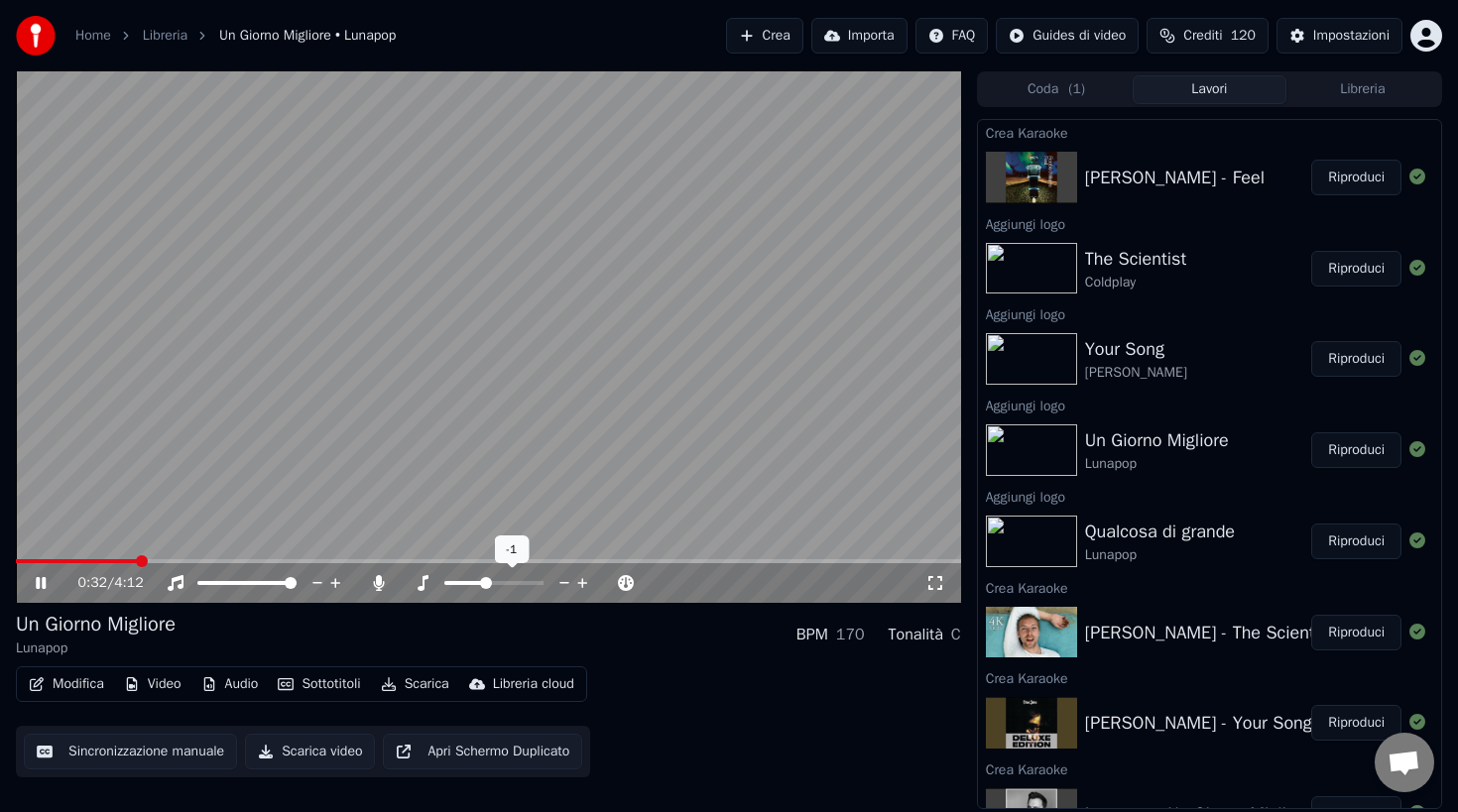 click 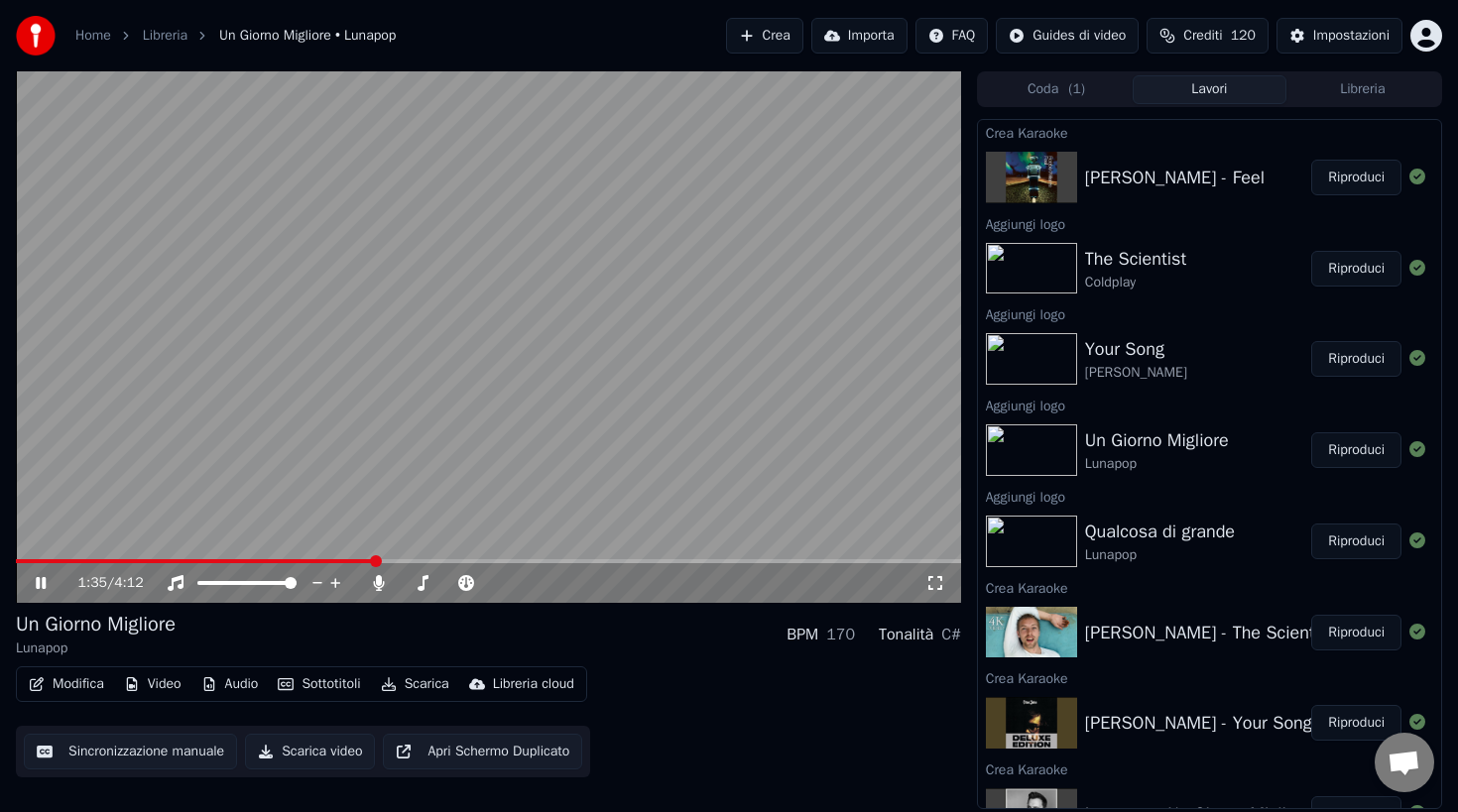 click at bounding box center [488, 337] 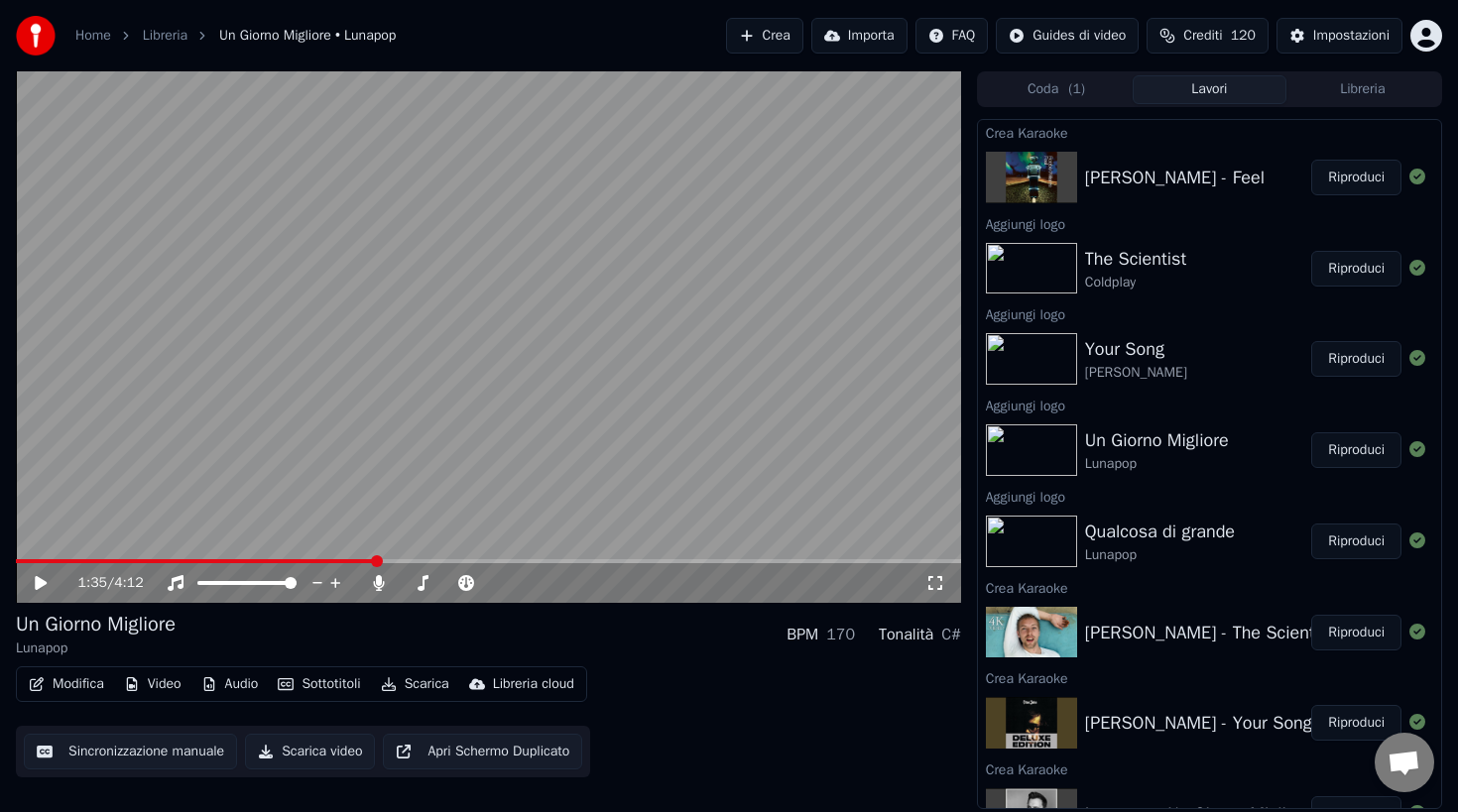 click on "Riproduci" at bounding box center (1356, 177) 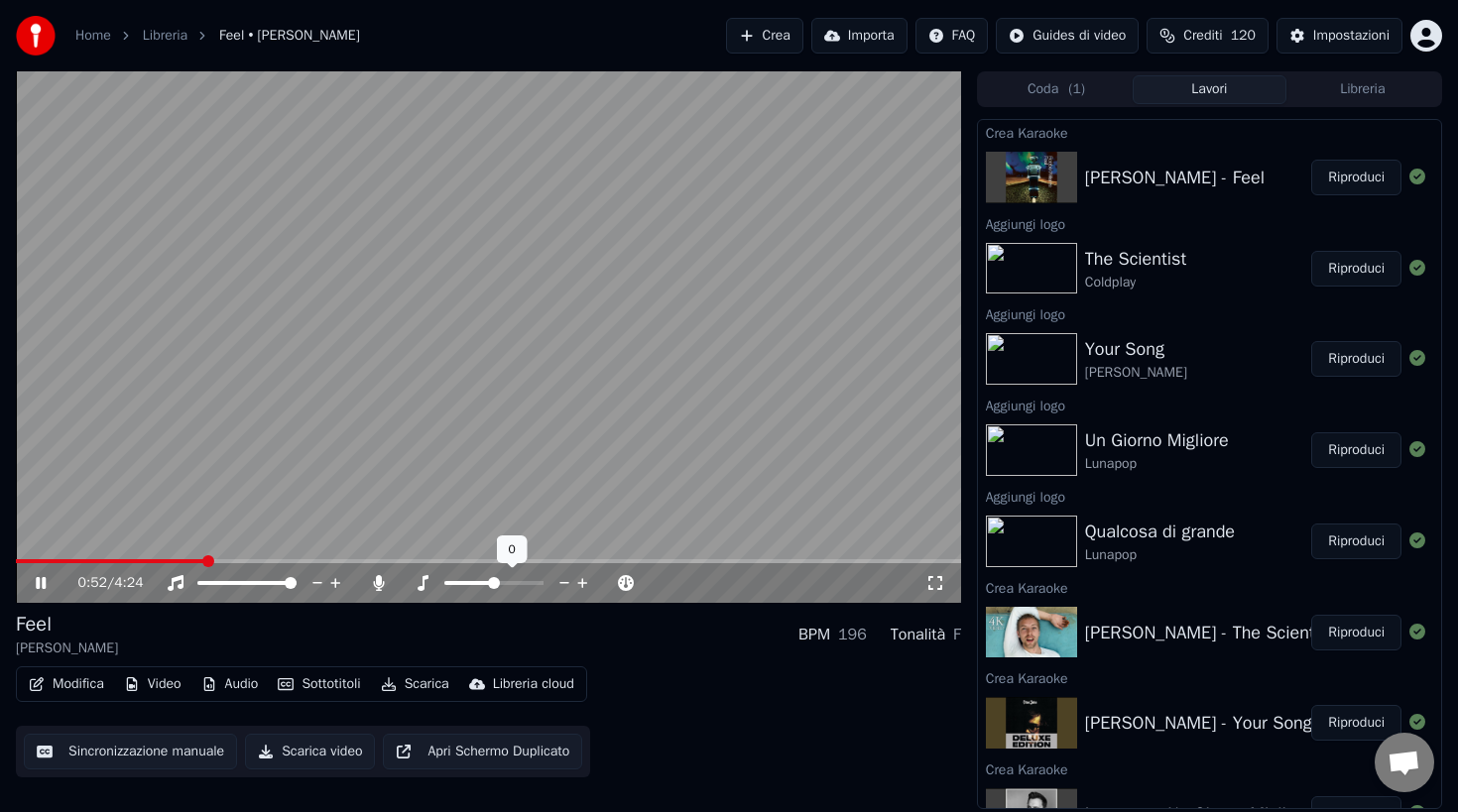 click 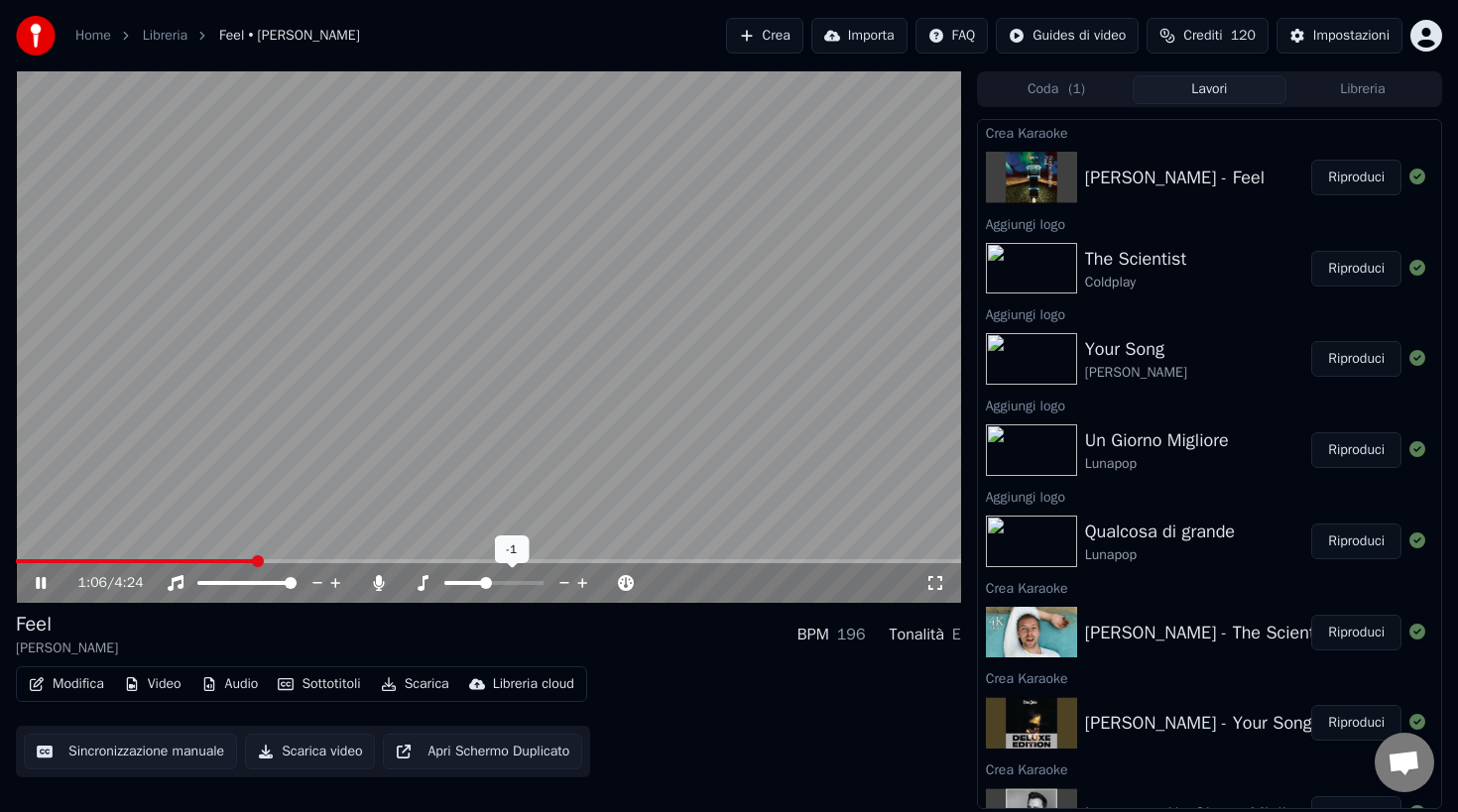 click 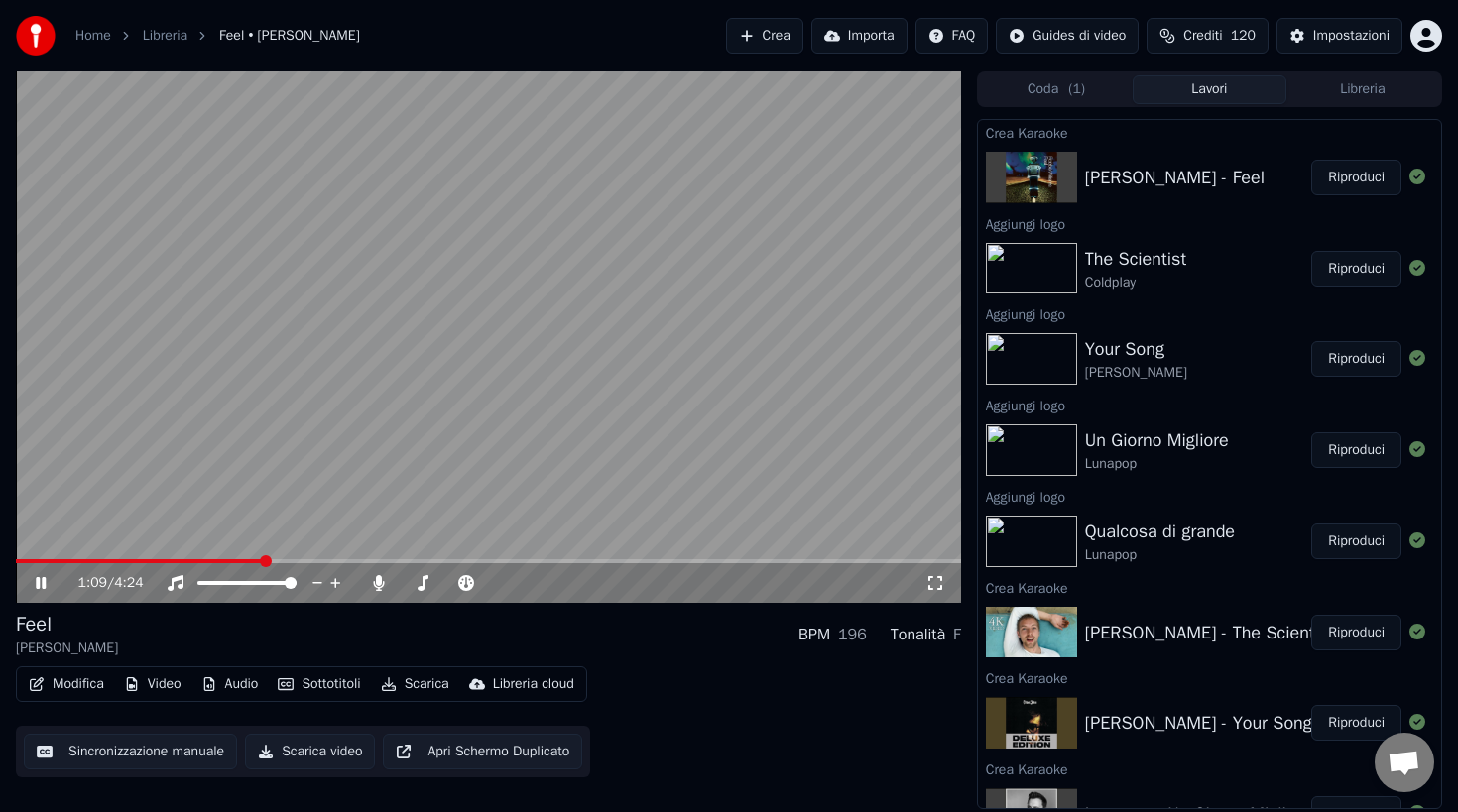 click at bounding box center (488, 337) 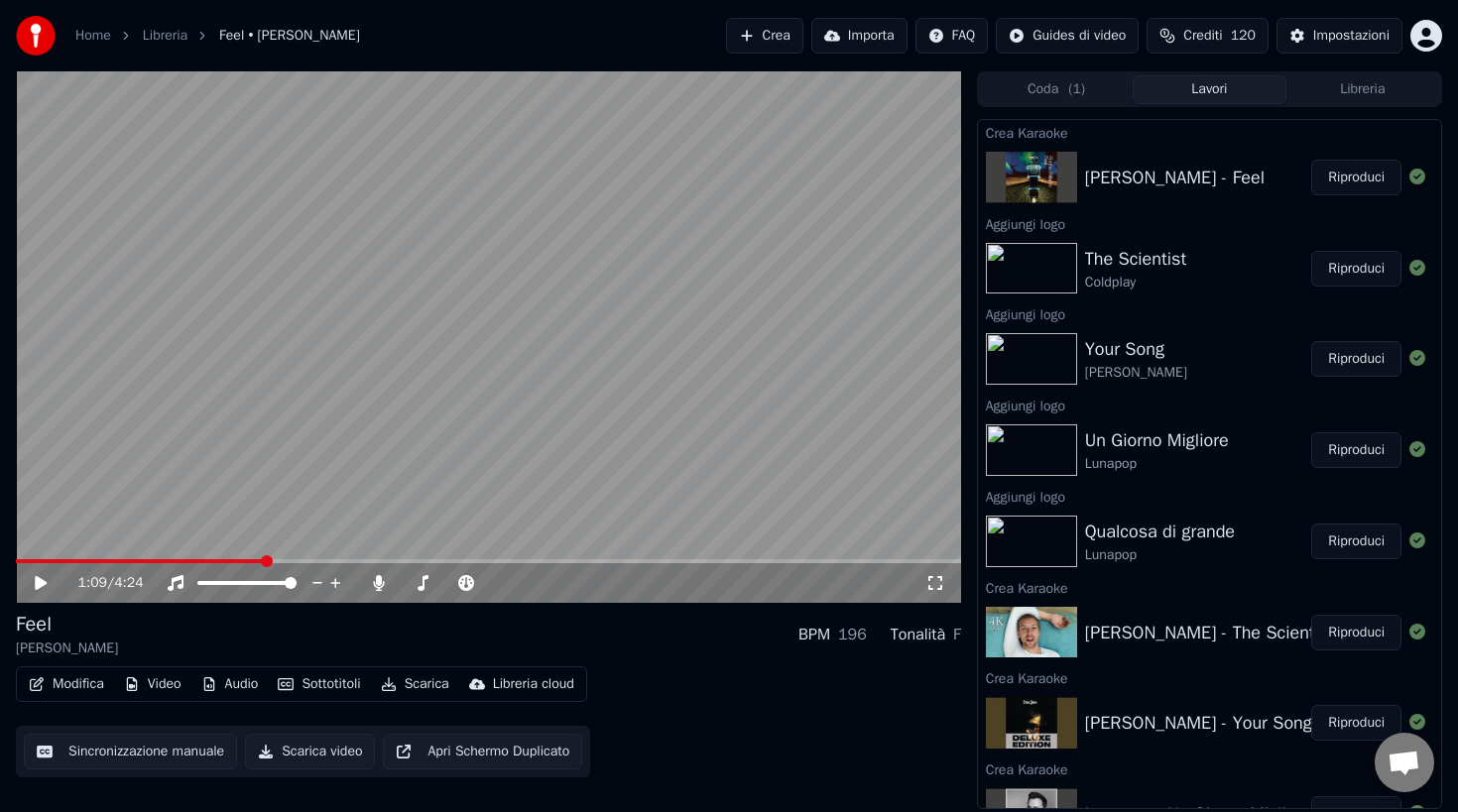 click 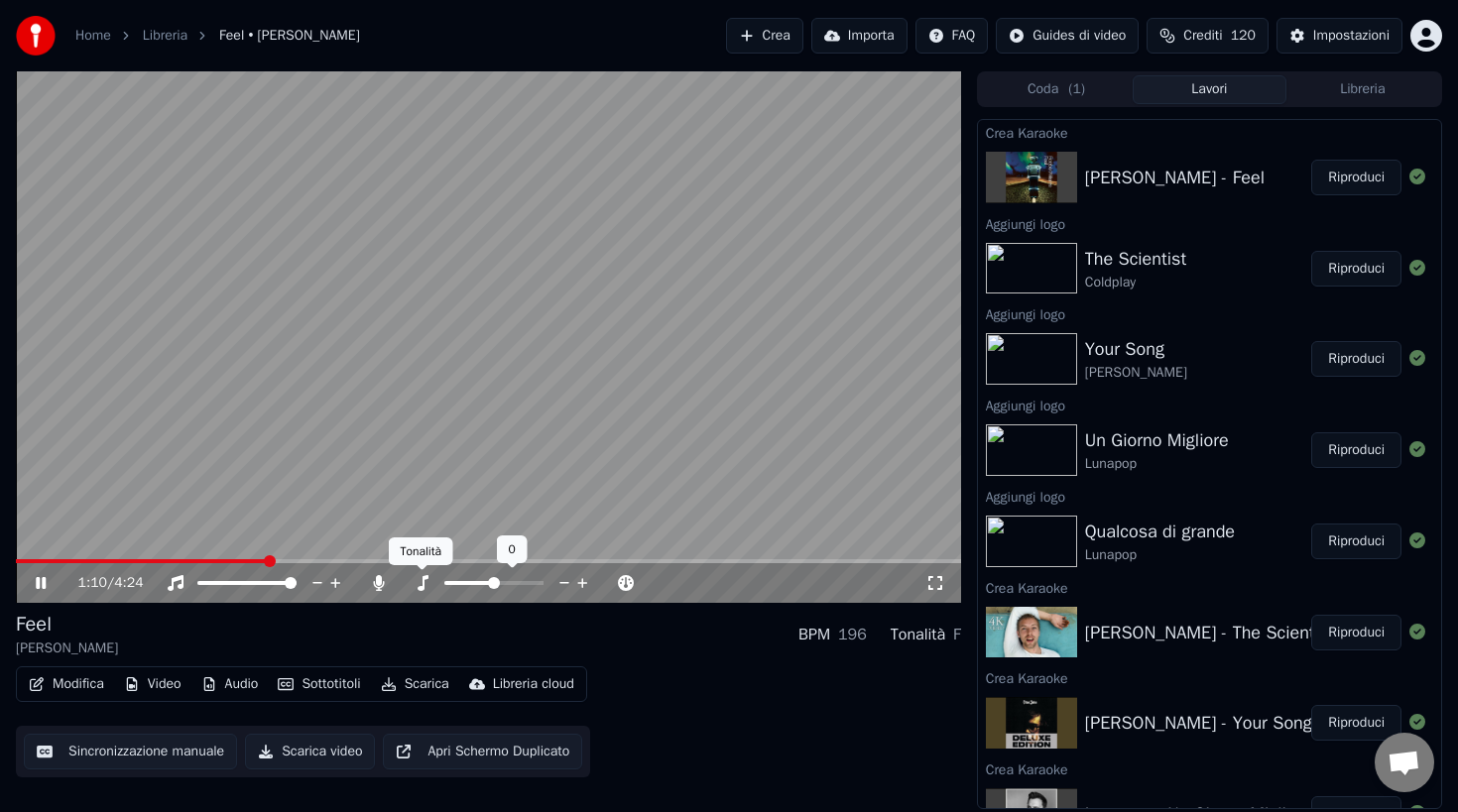 click 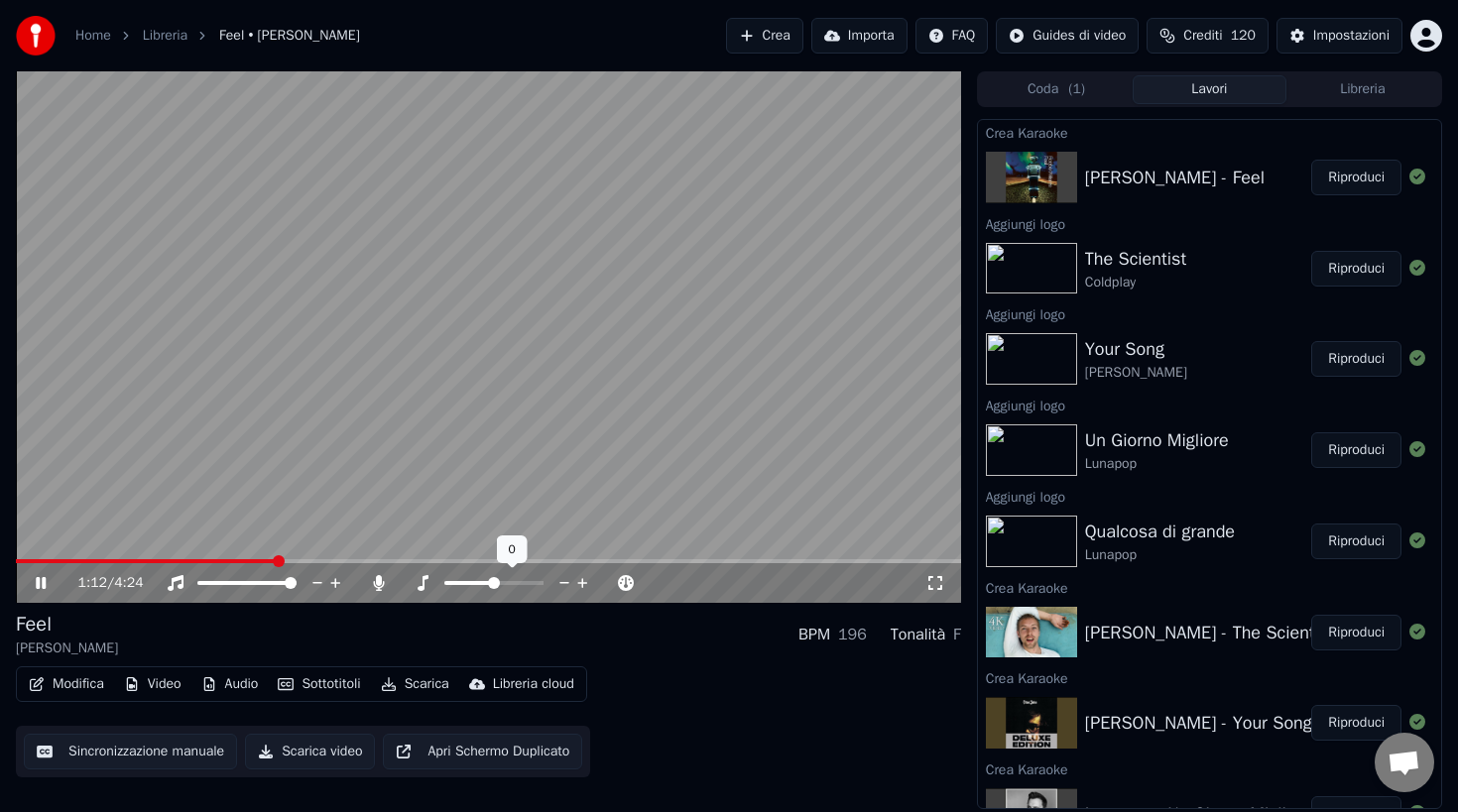 click 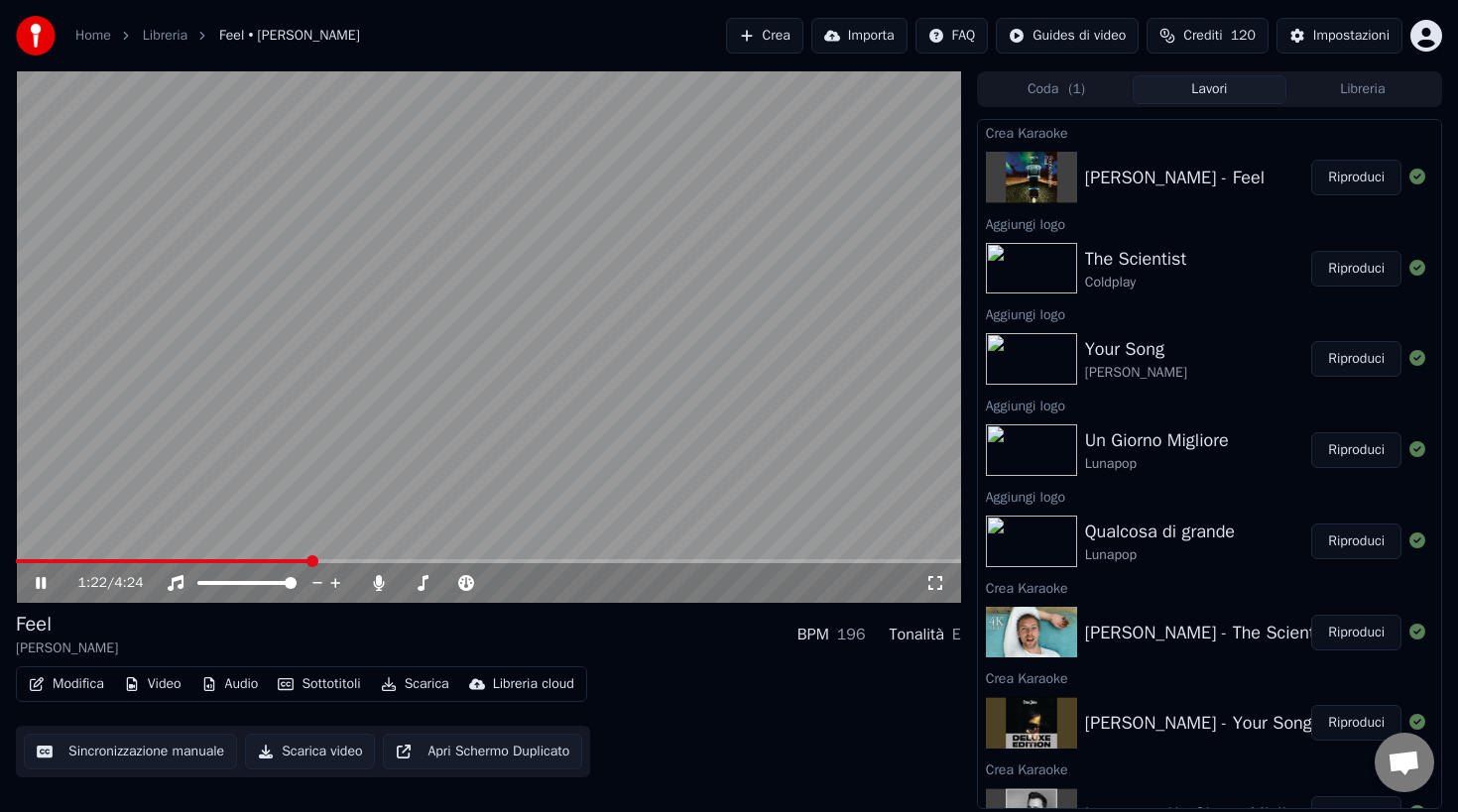 click on "Video" at bounding box center (153, 684) 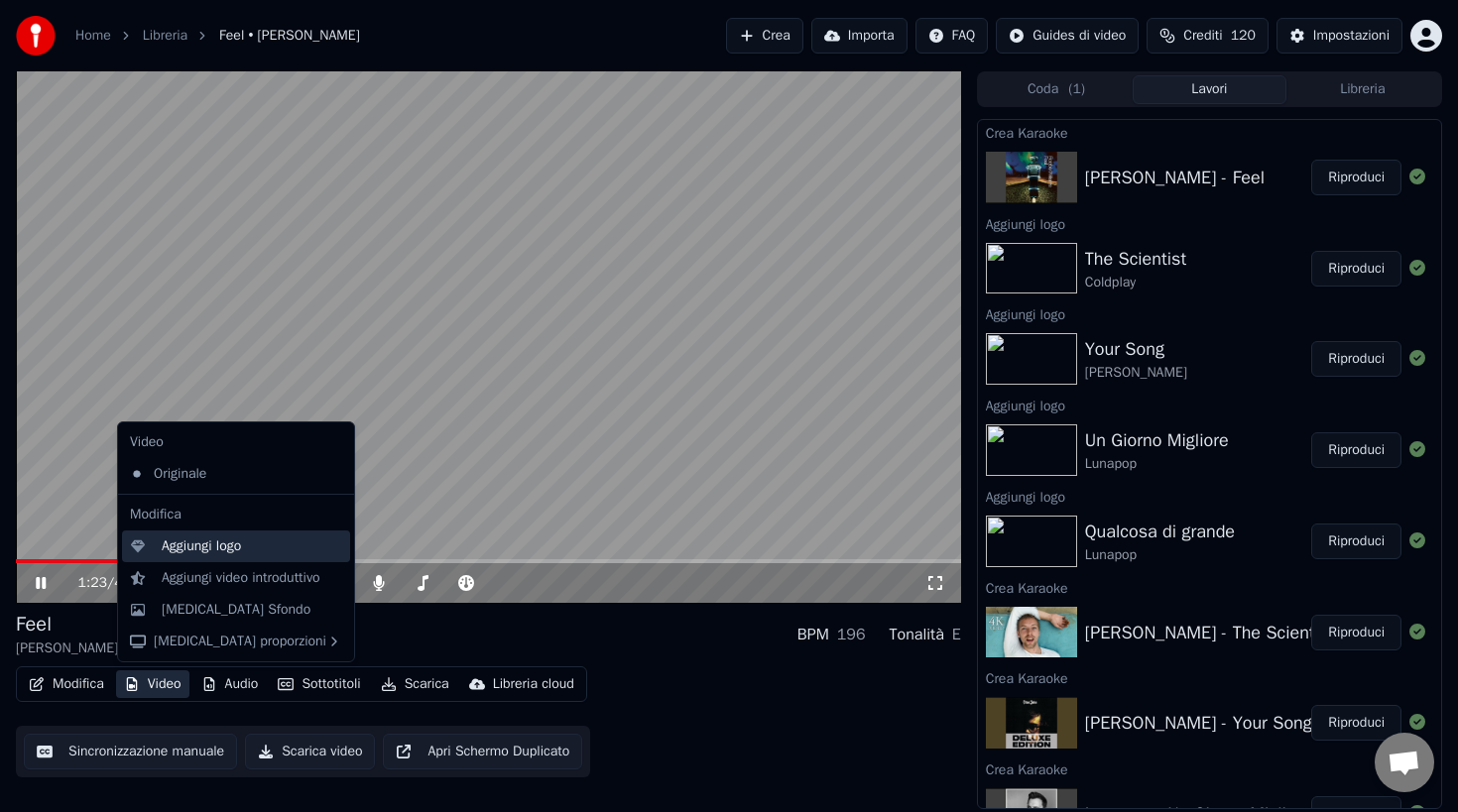 click on "Aggiungi logo" at bounding box center (201, 546) 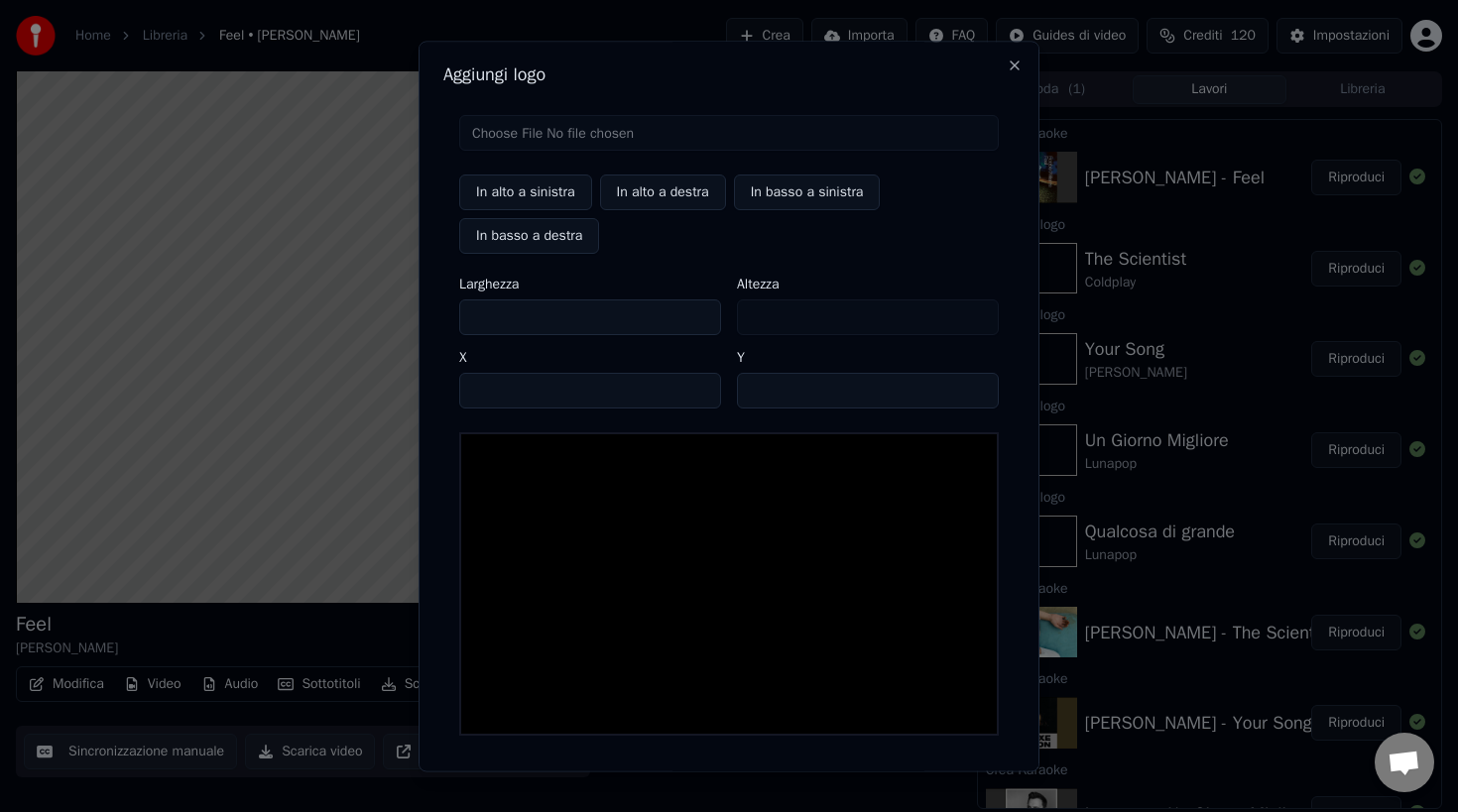 click at bounding box center (729, 133) 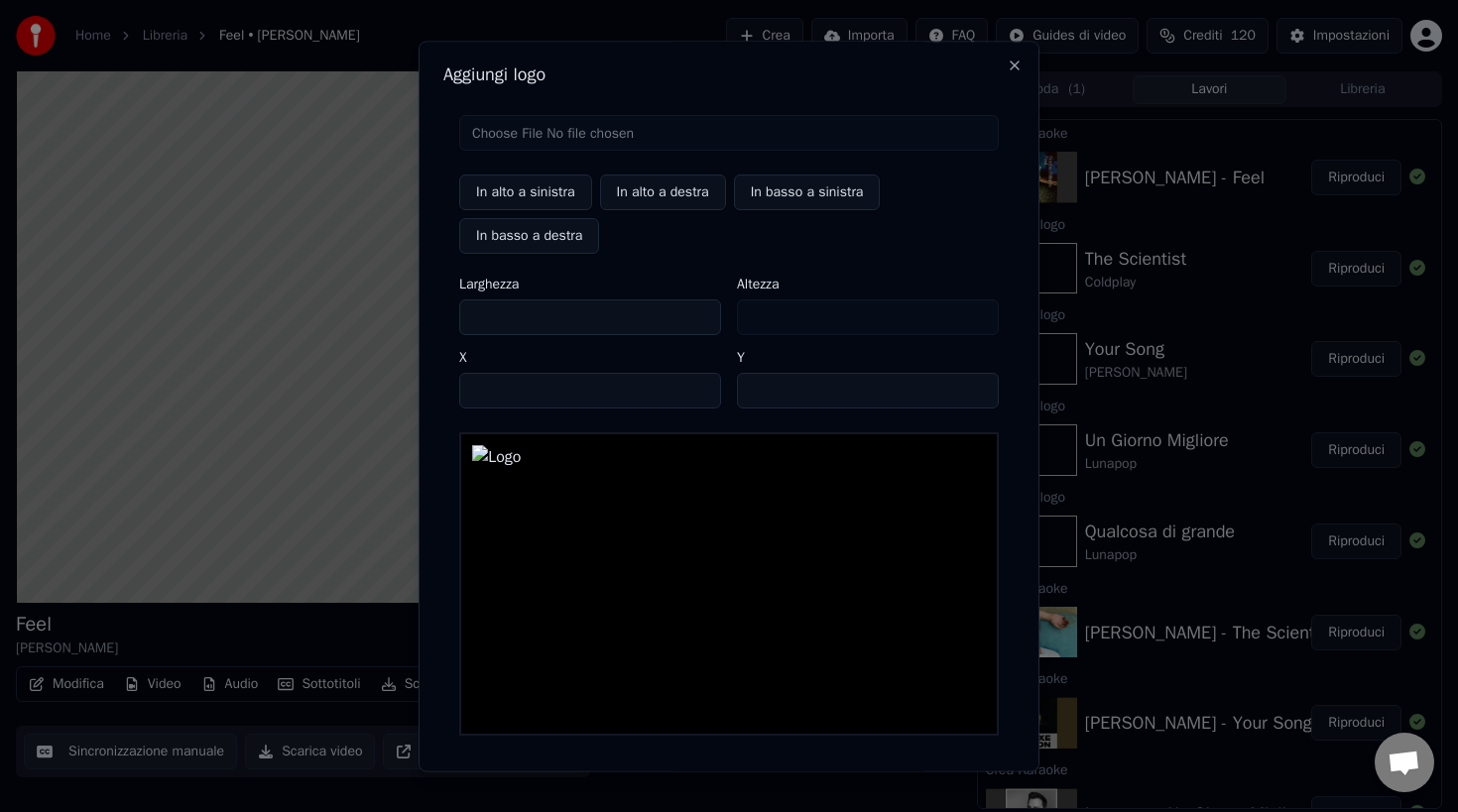 type on "***" 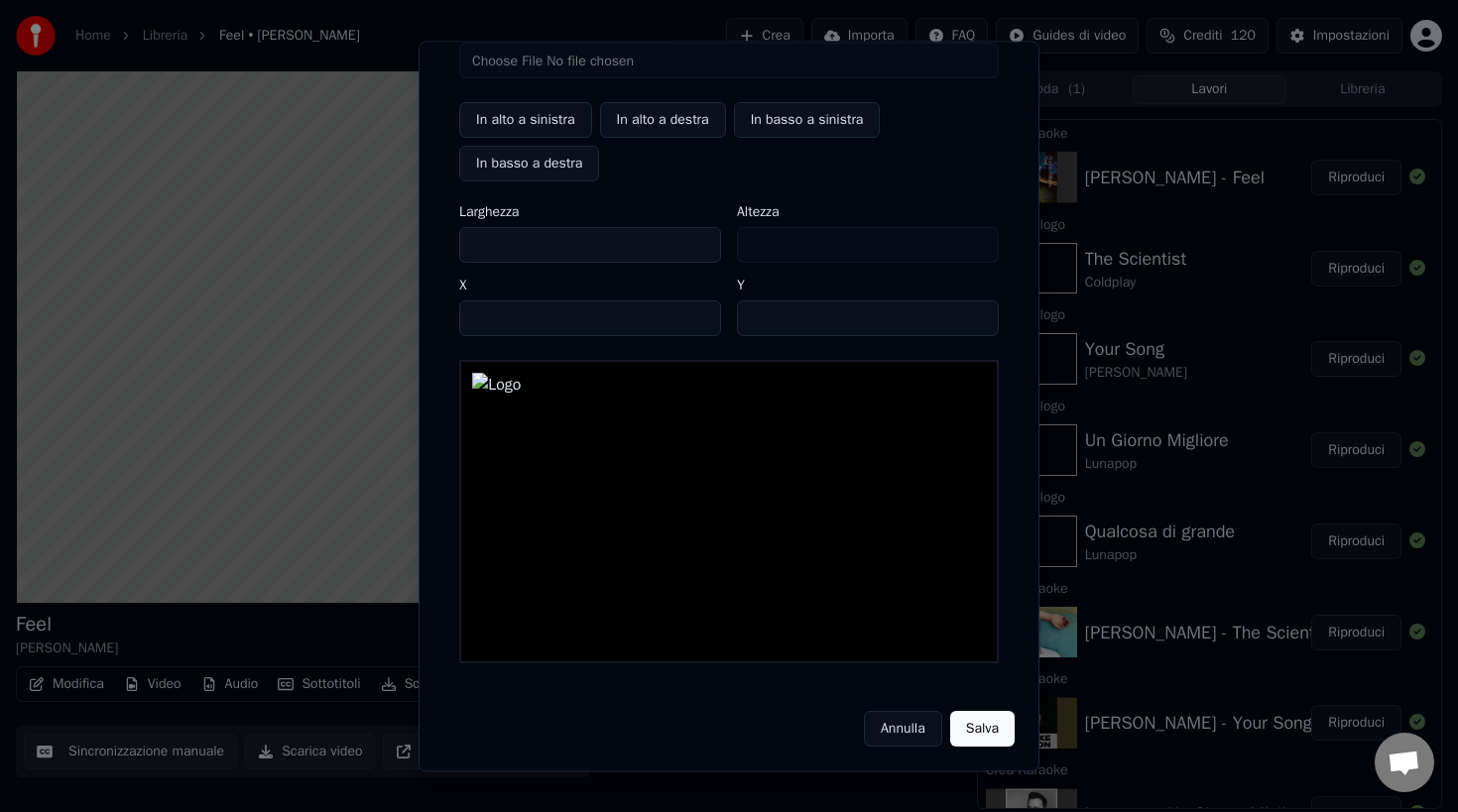 click on "Salva" at bounding box center (982, 729) 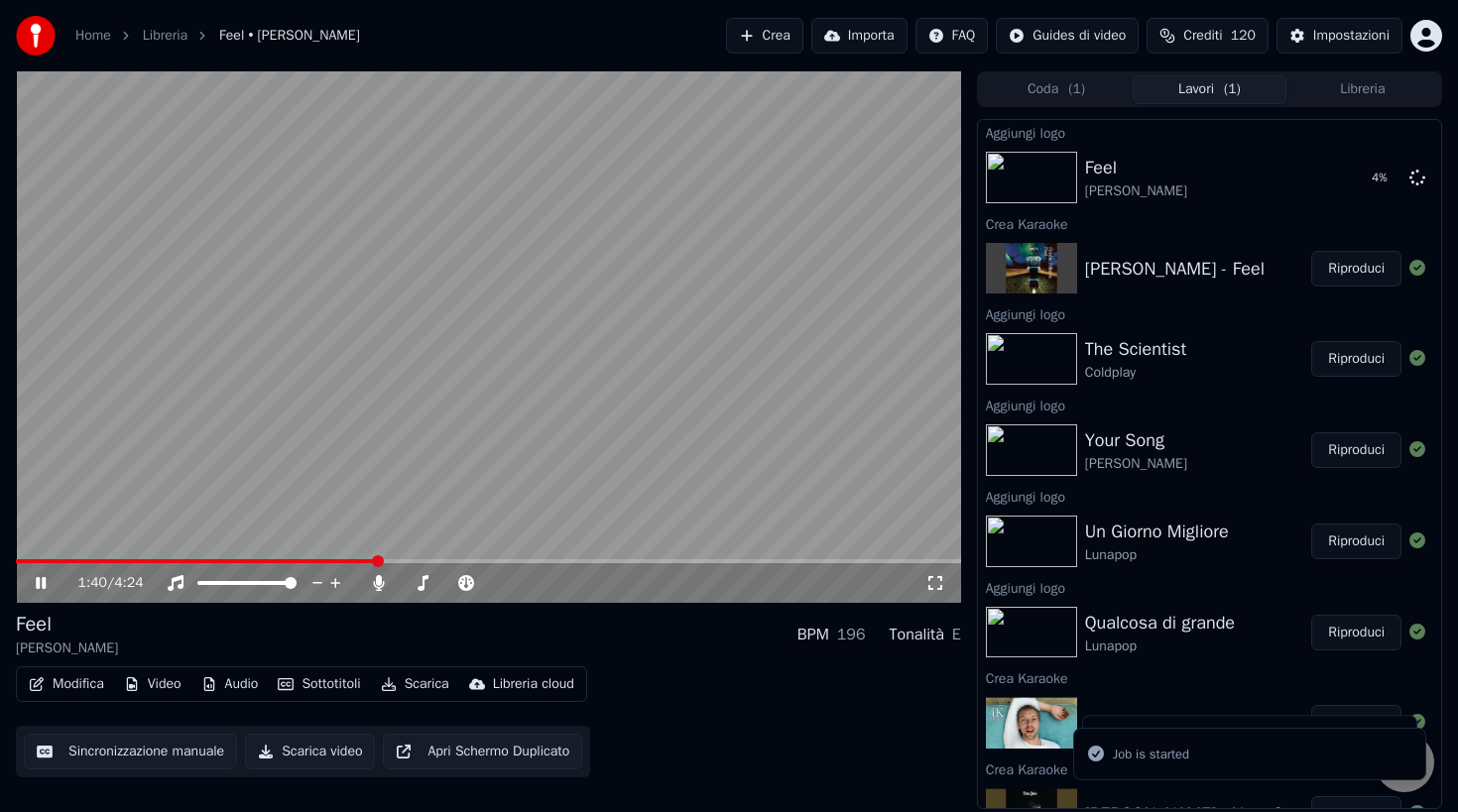 click 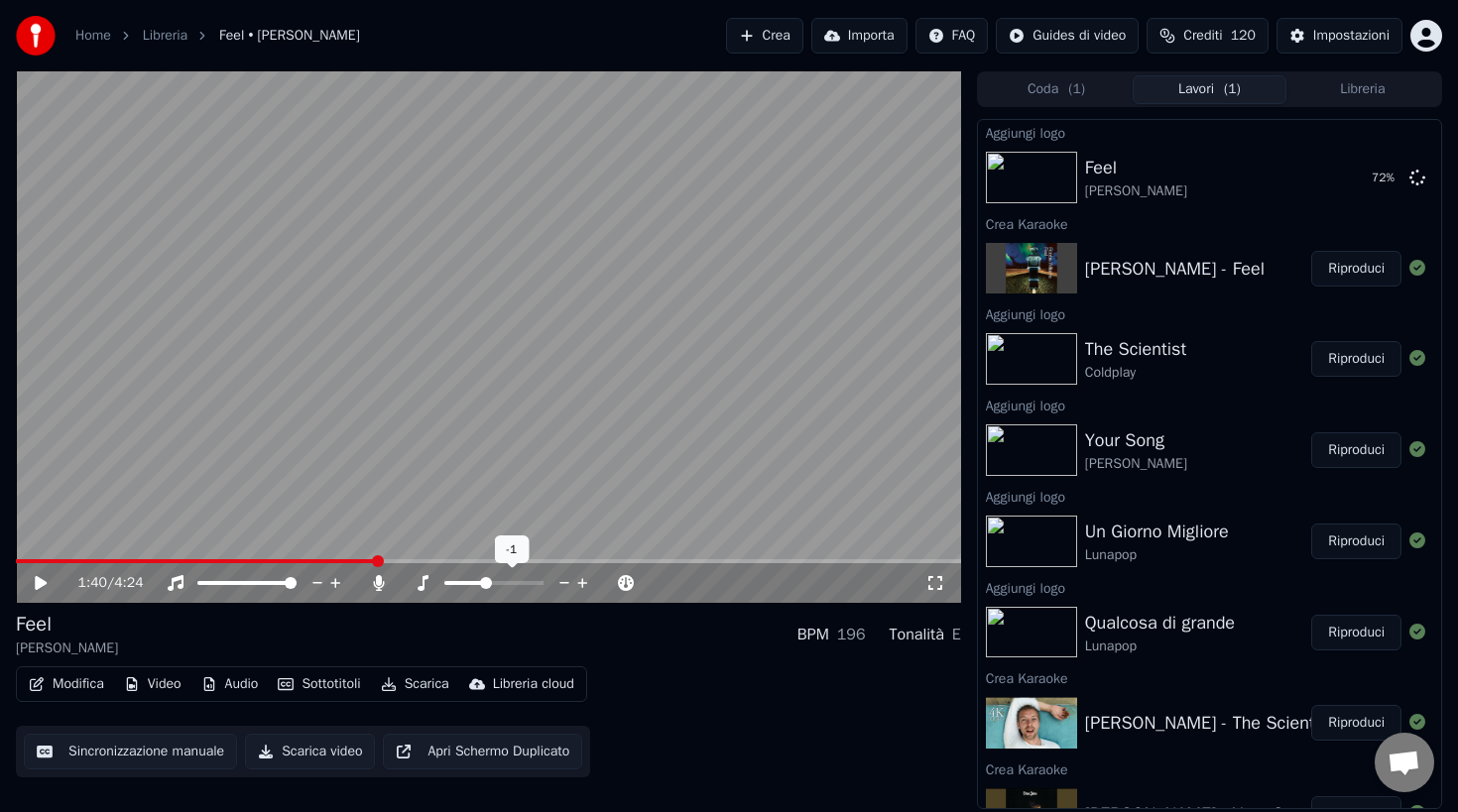 click 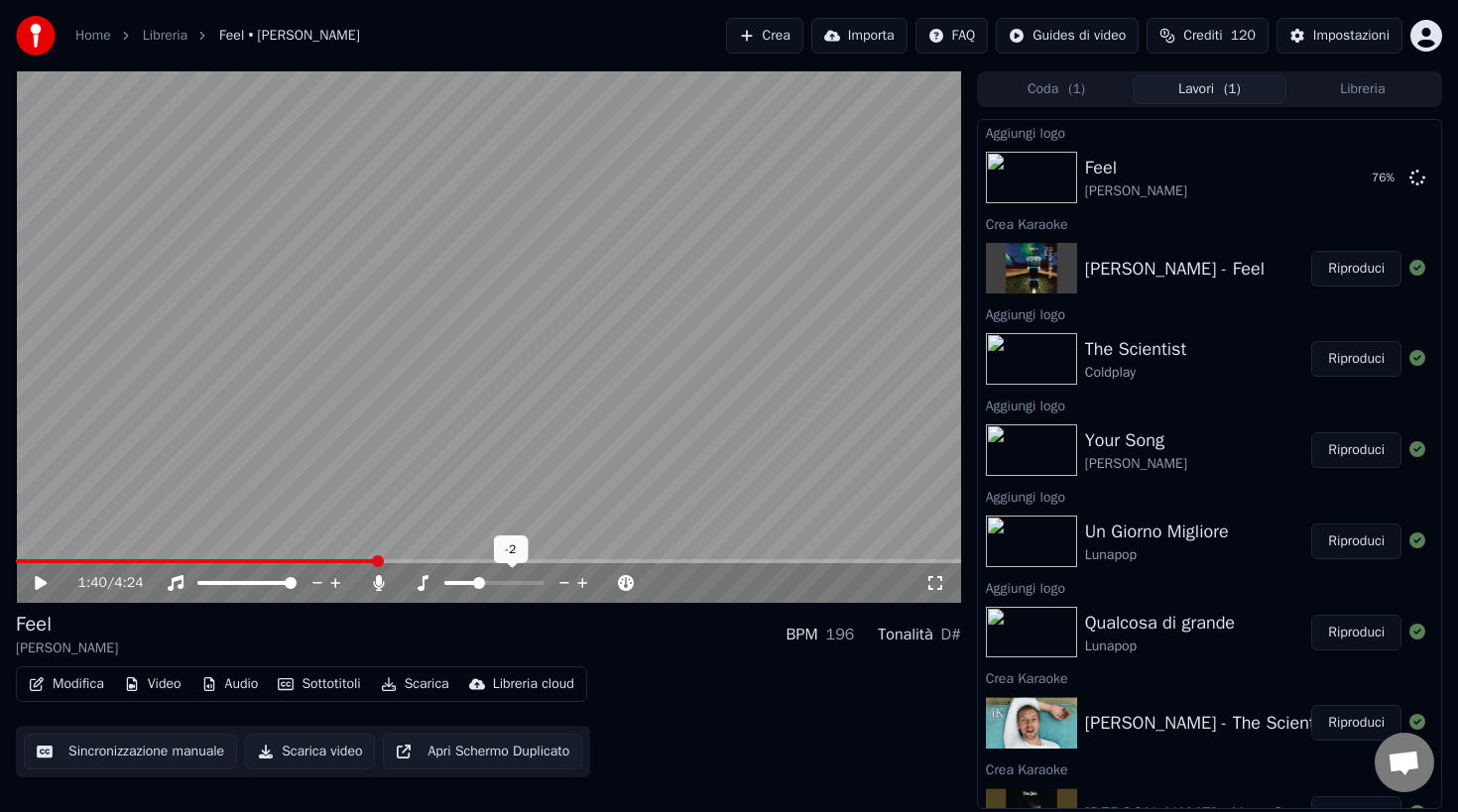 click 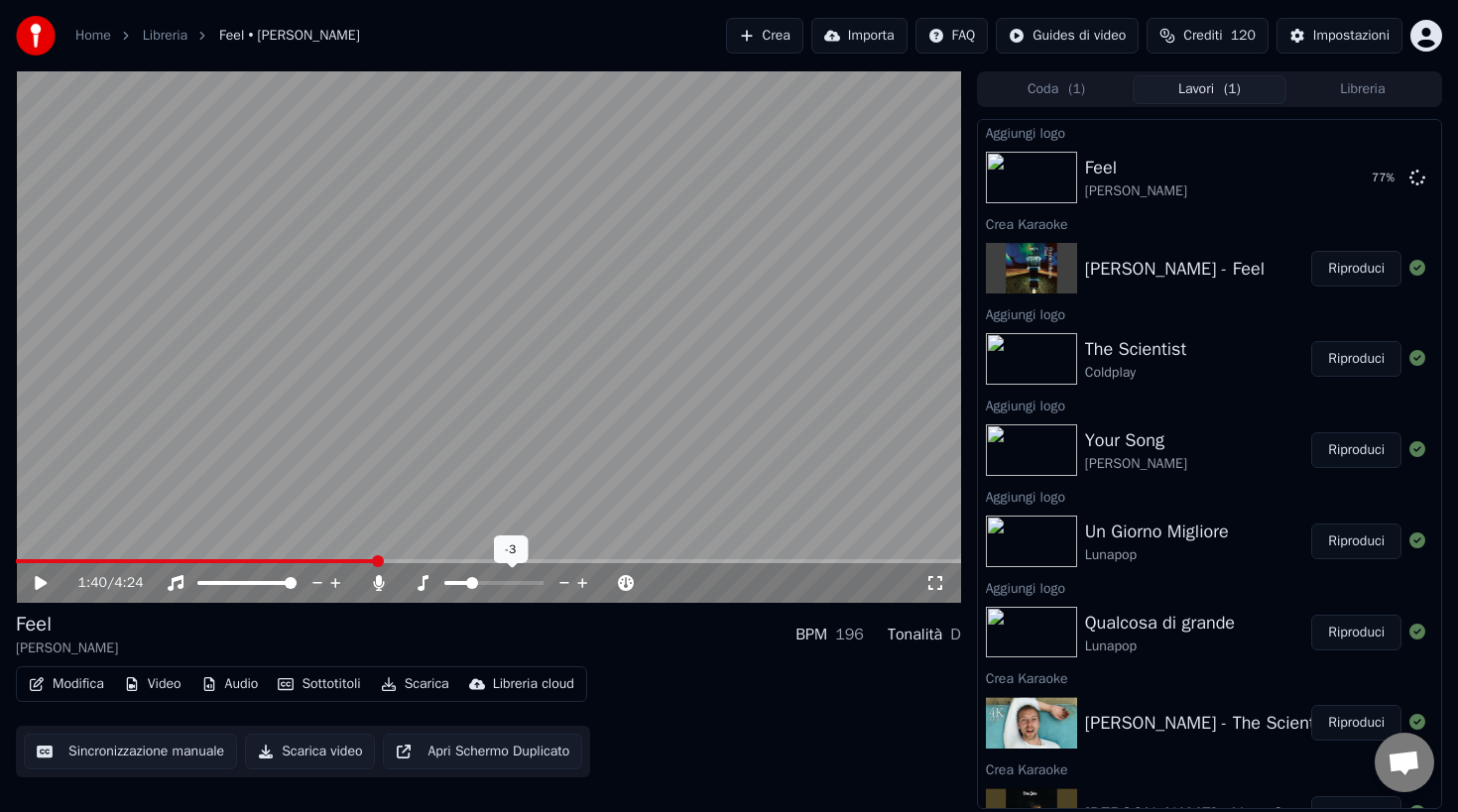 click 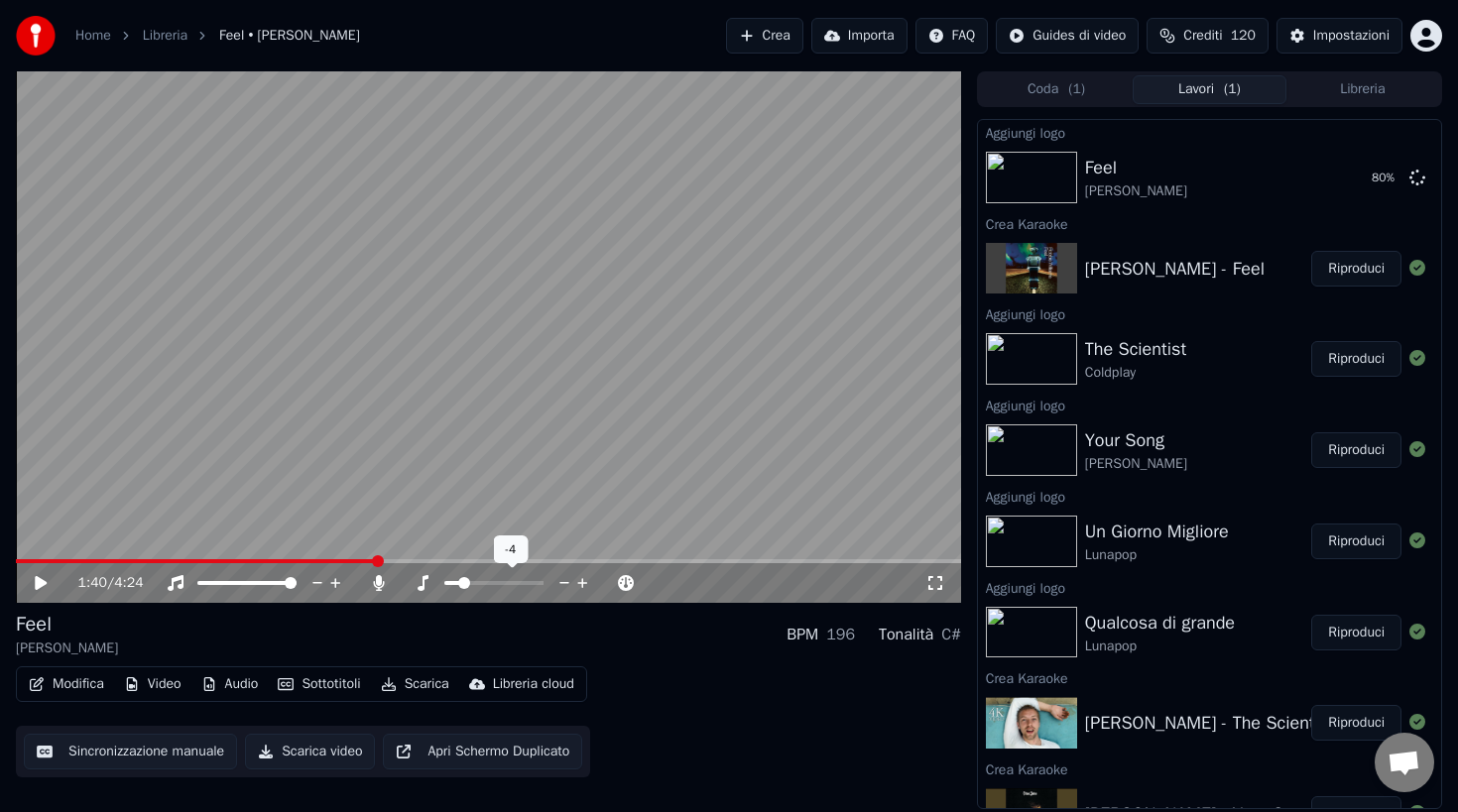 click 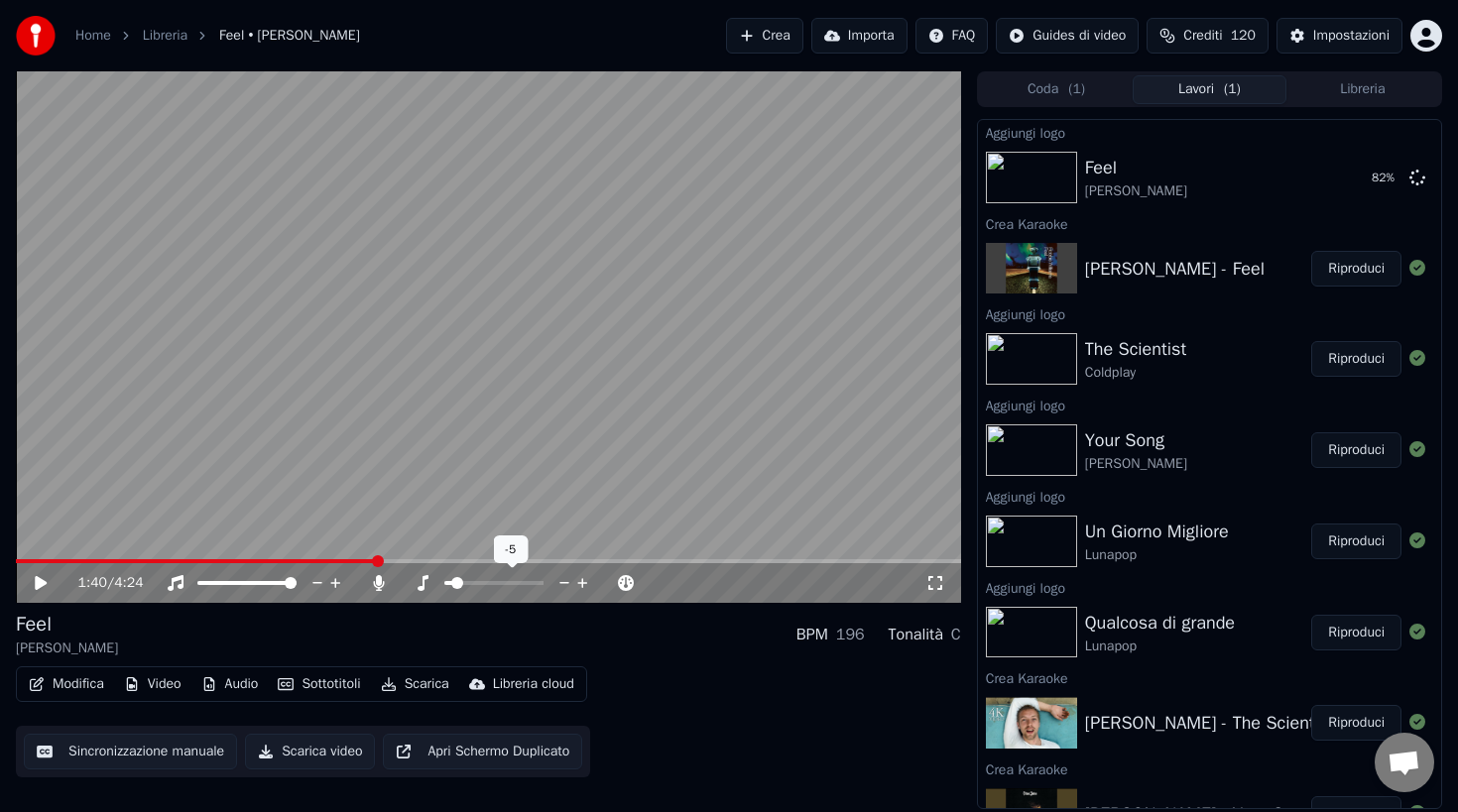 click 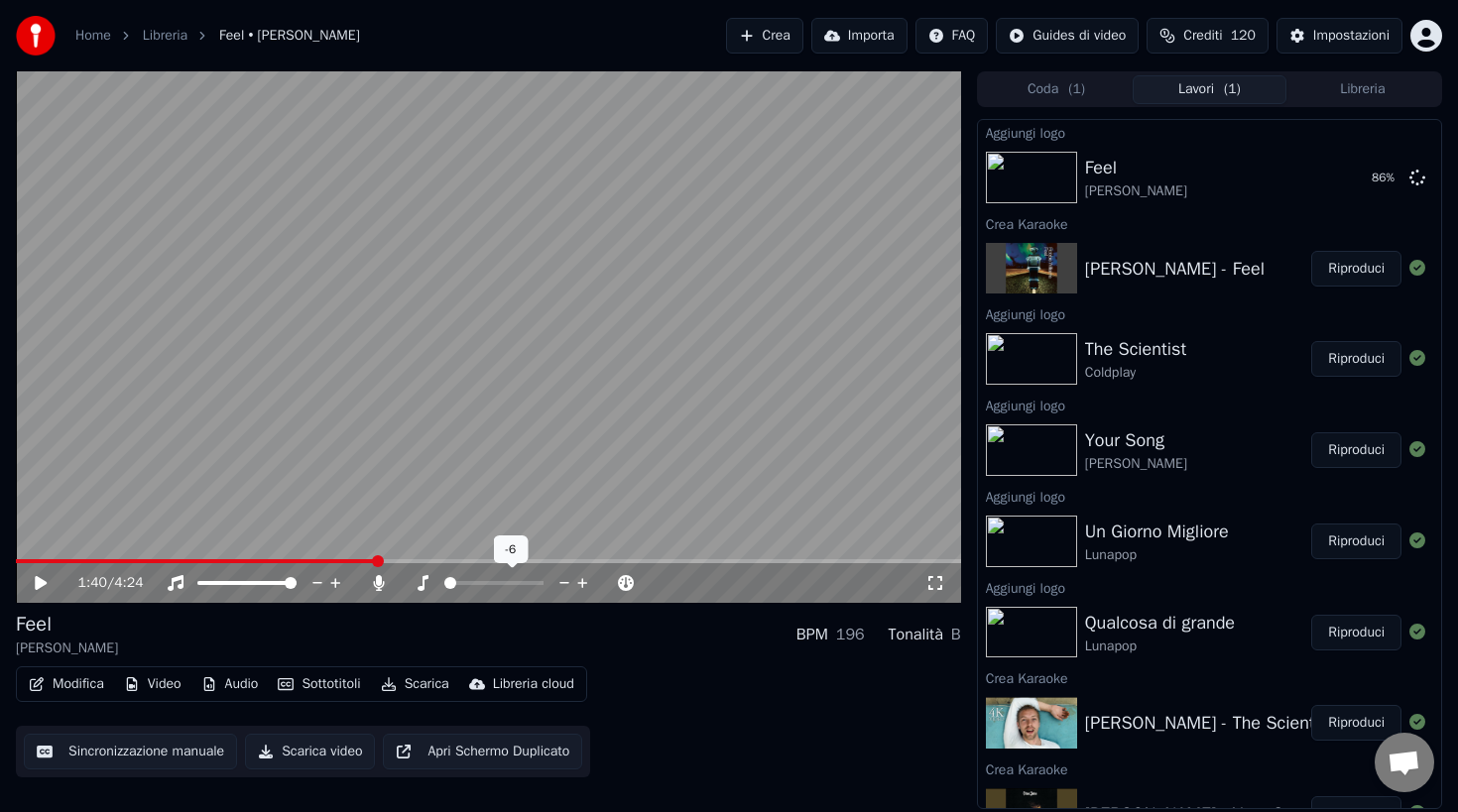 click 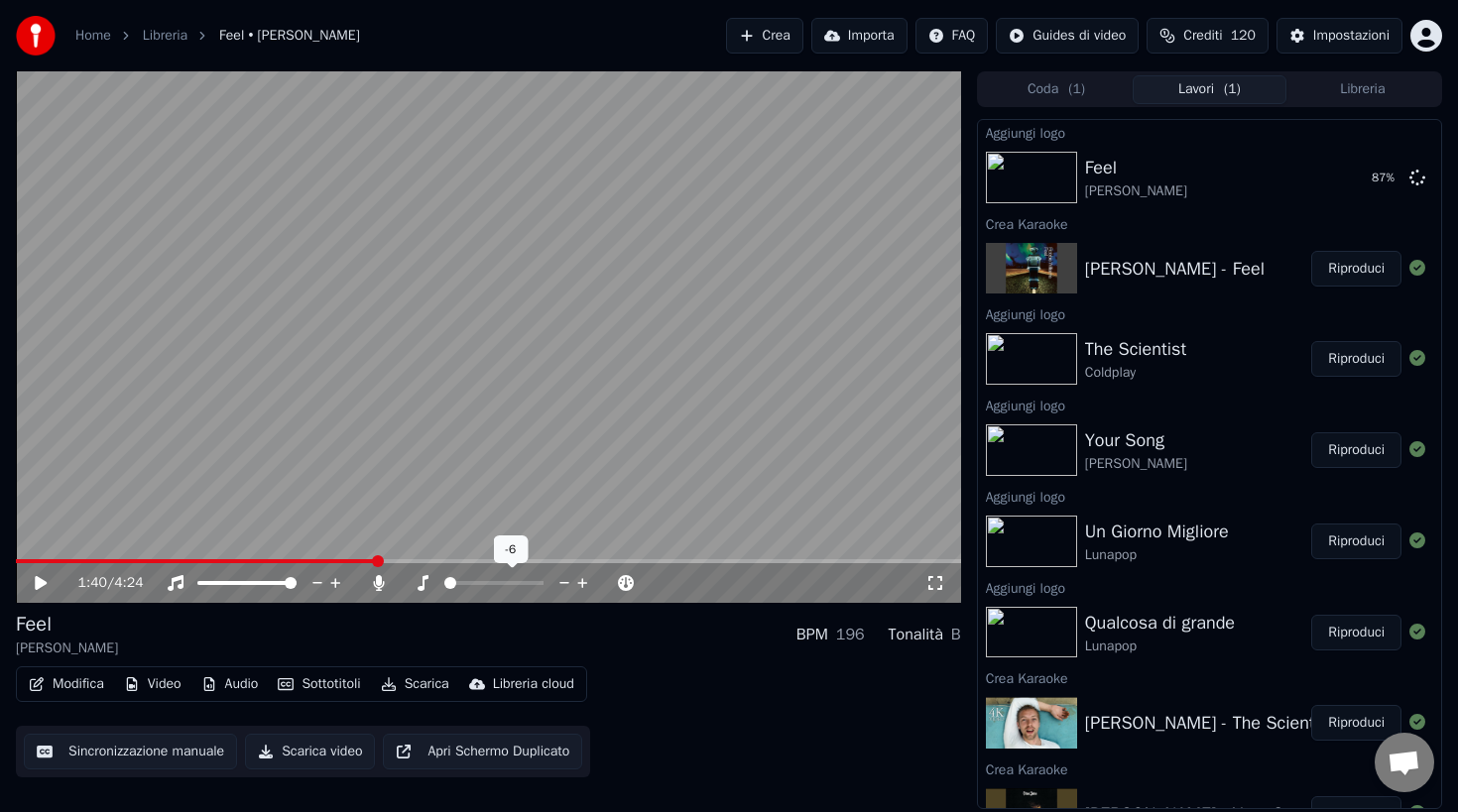 click 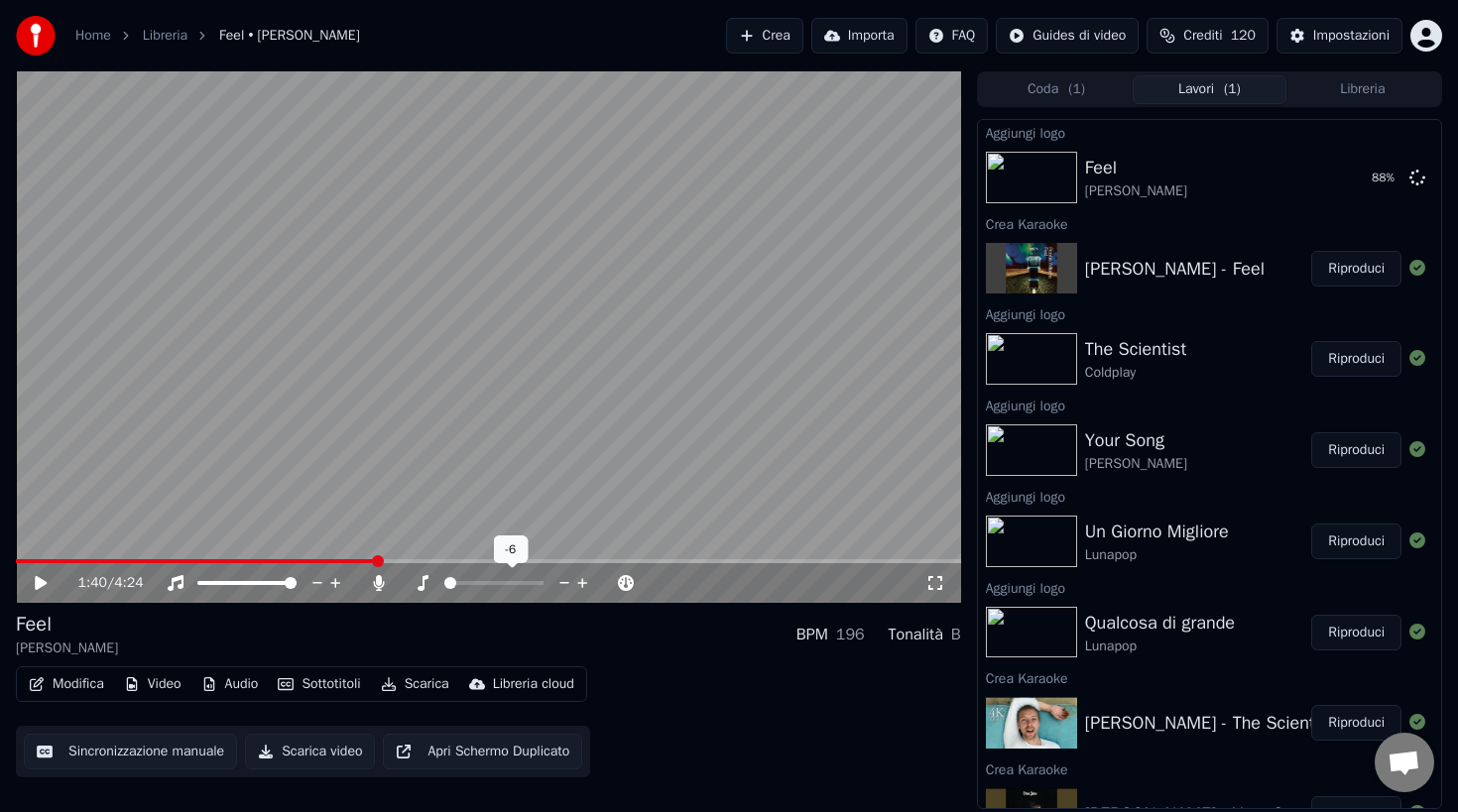 click 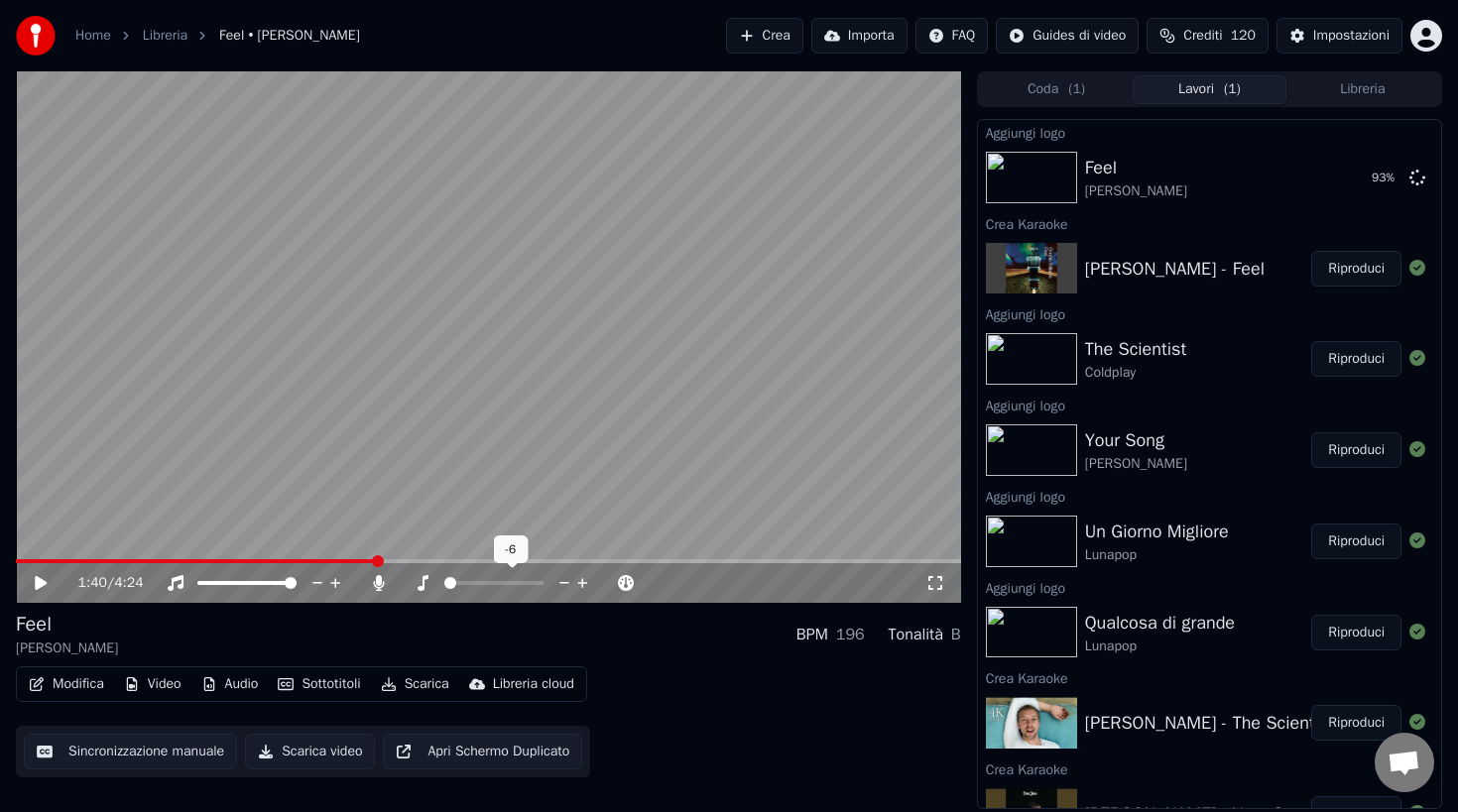 click 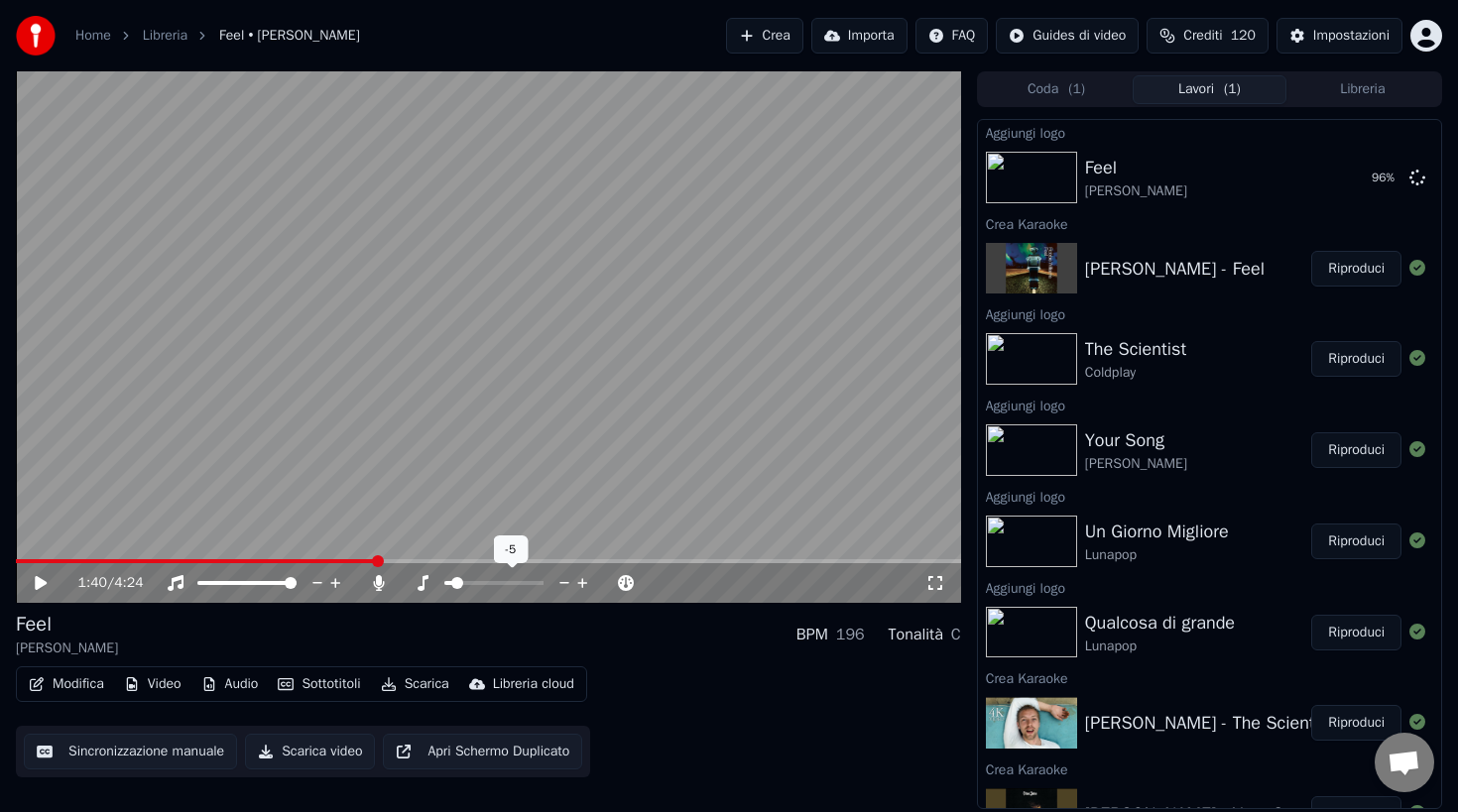 click 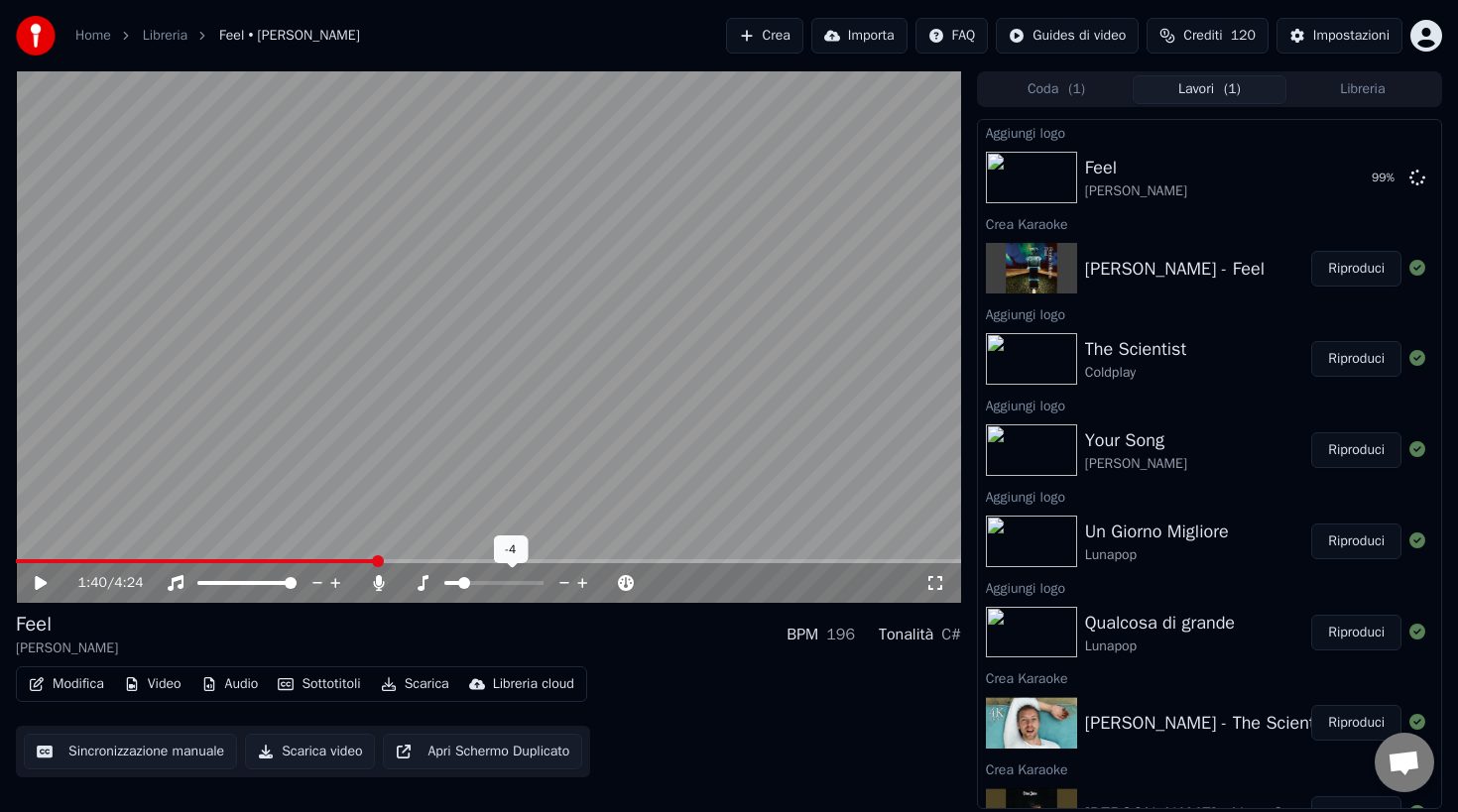click 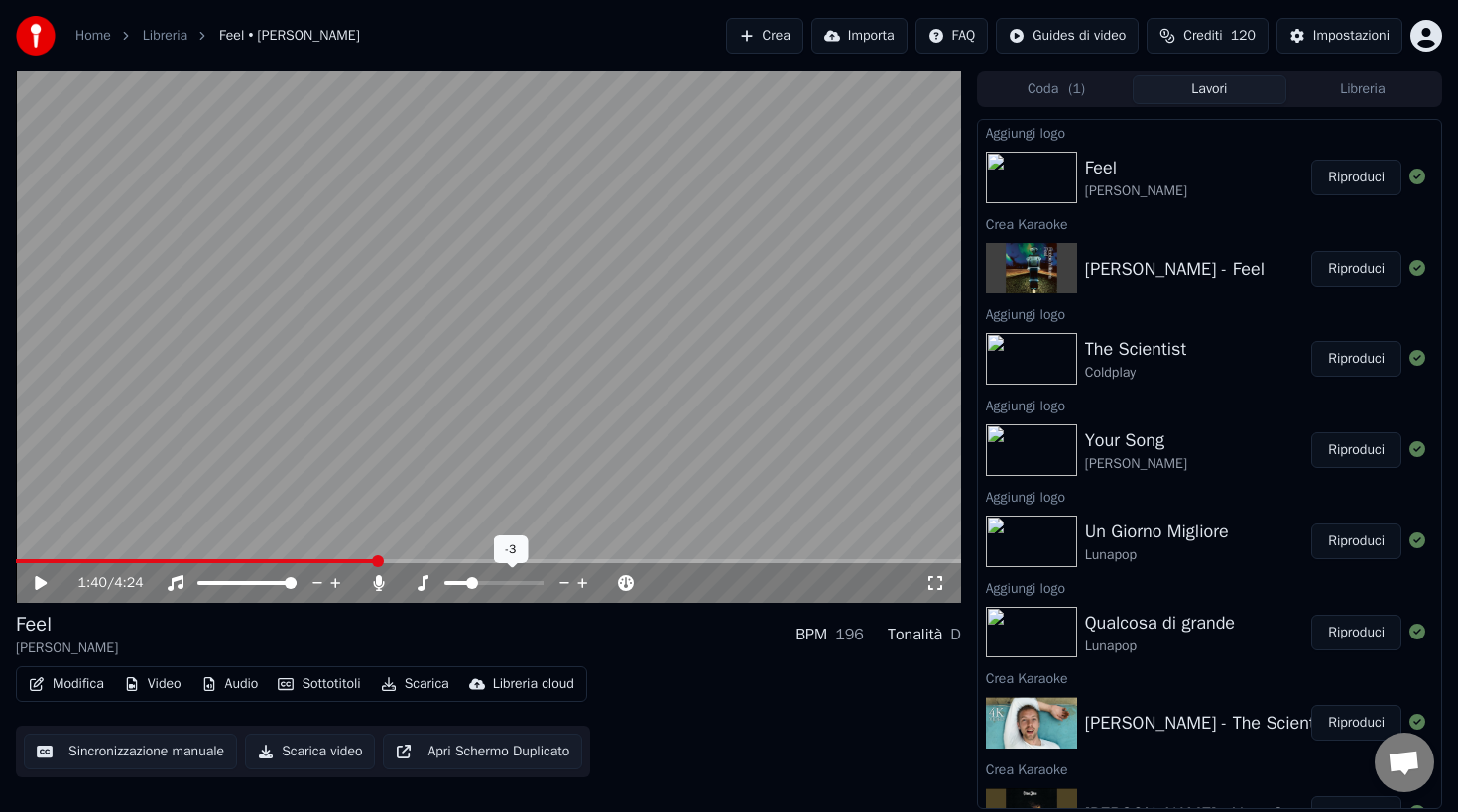 click 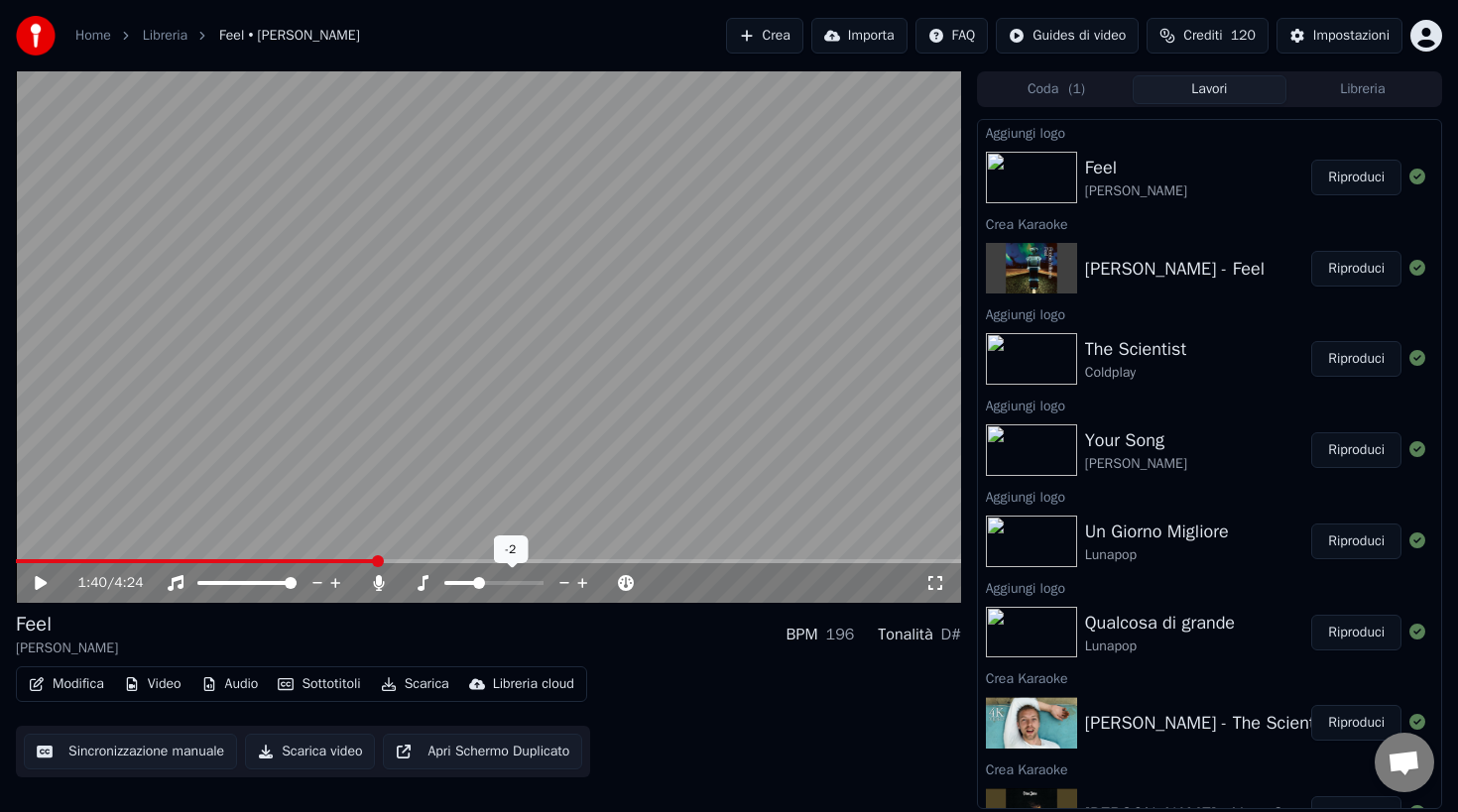 click 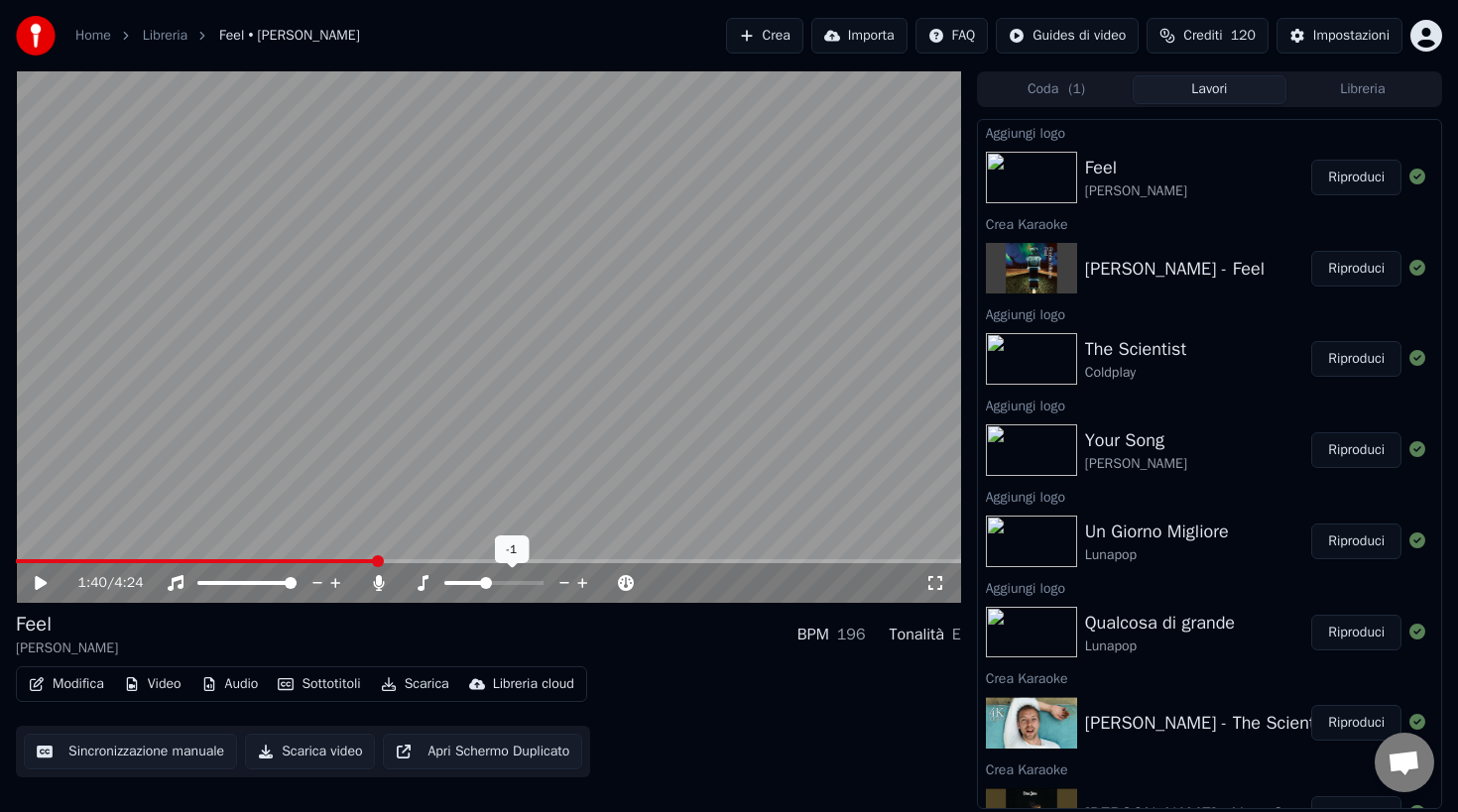 click 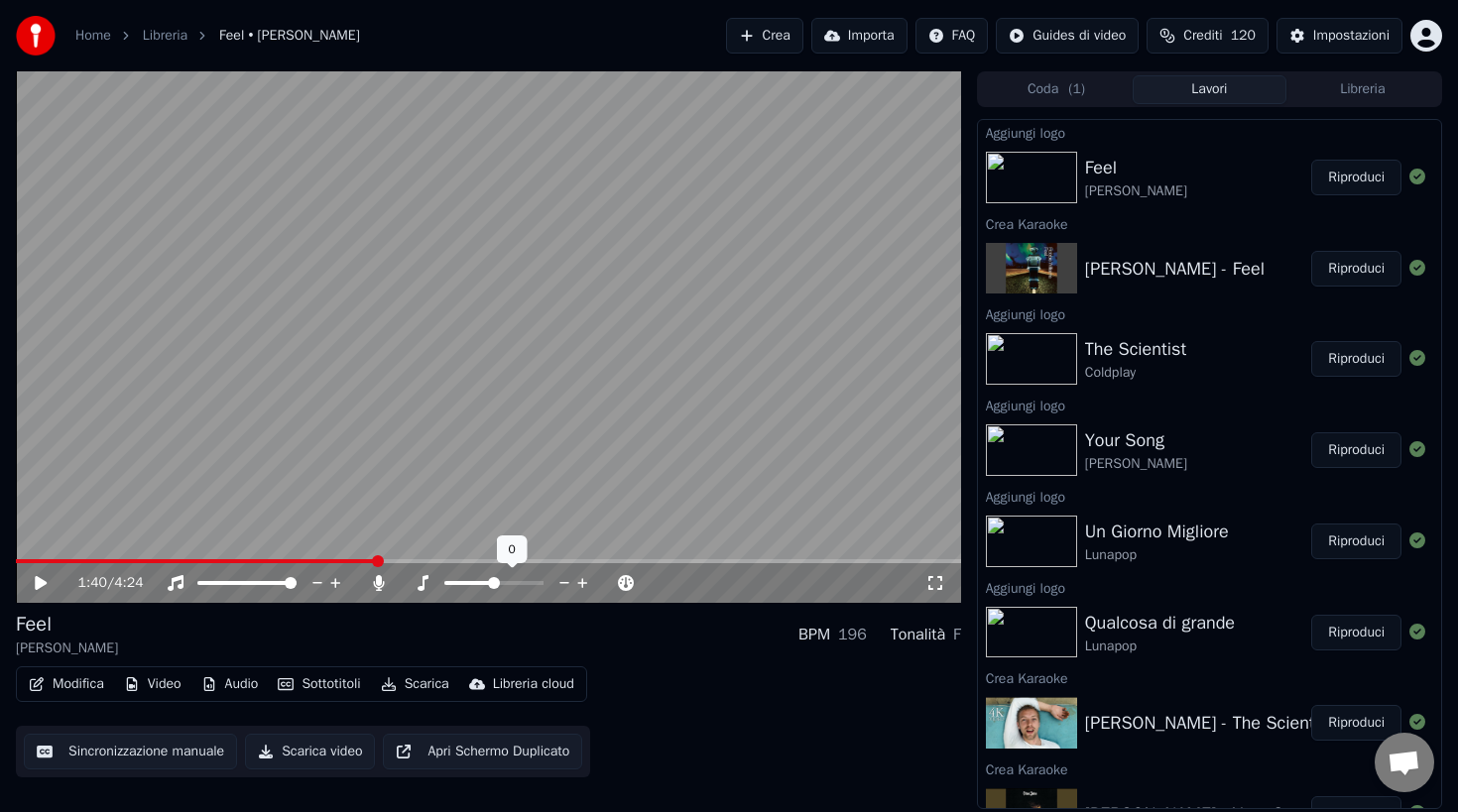 click 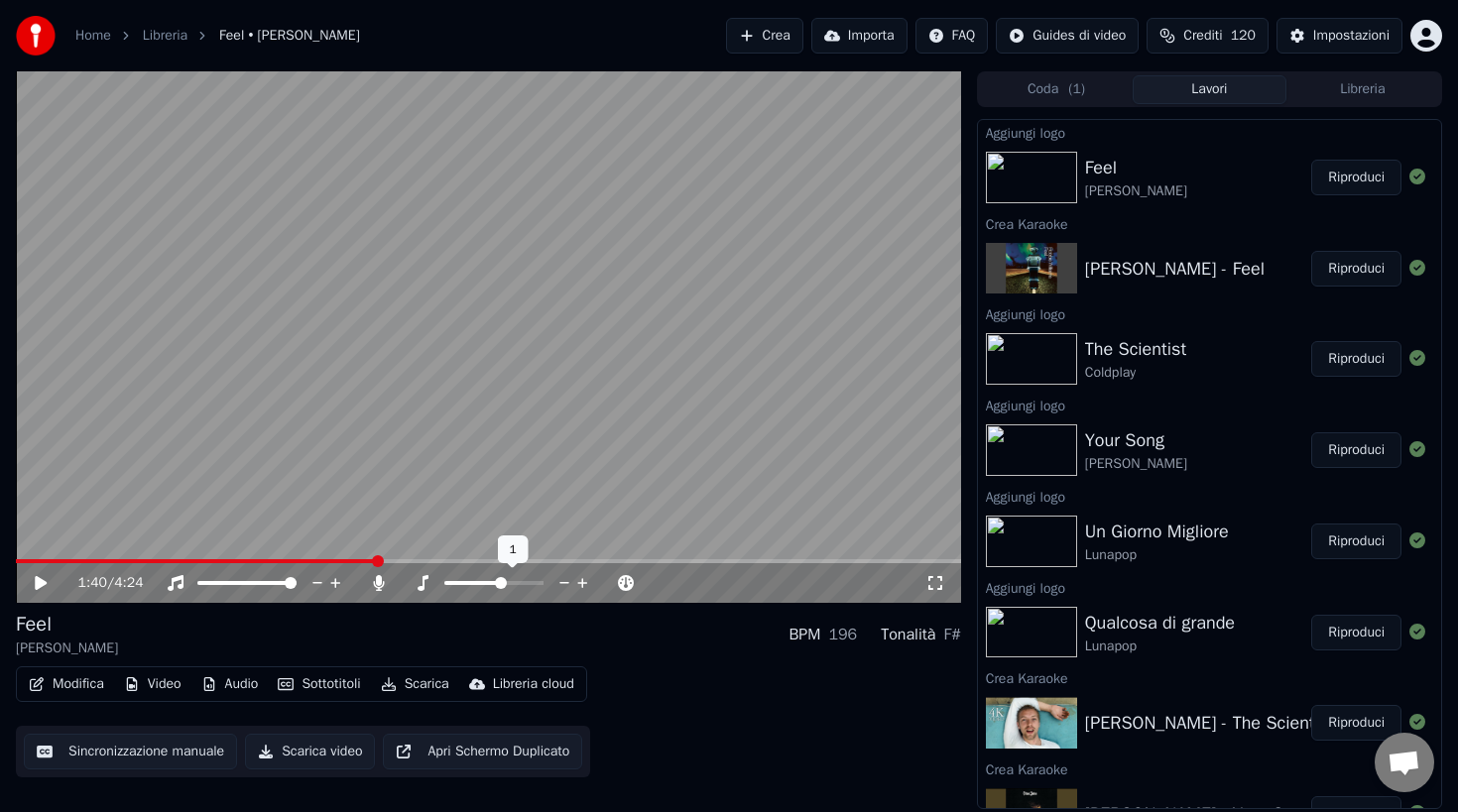 click 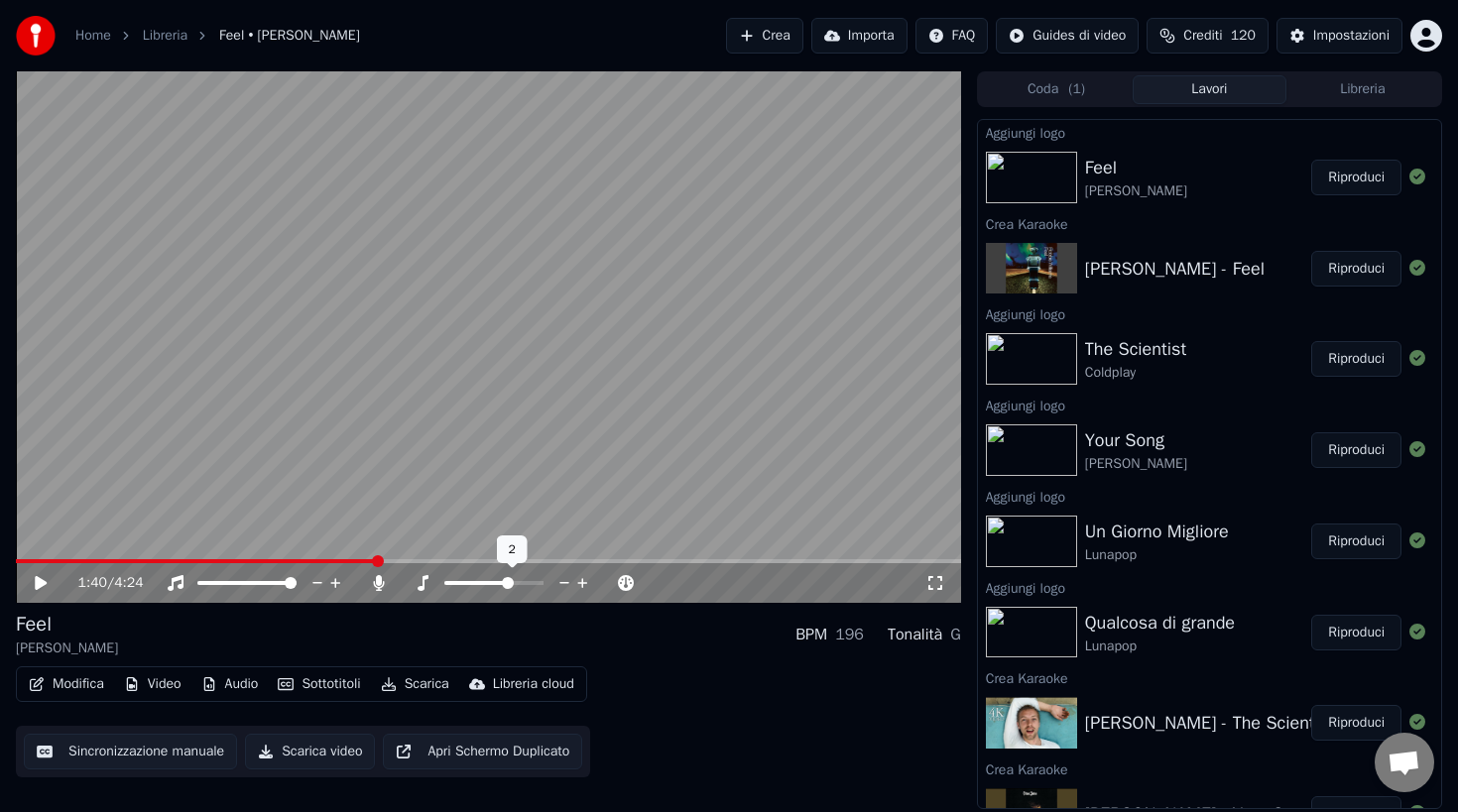 click 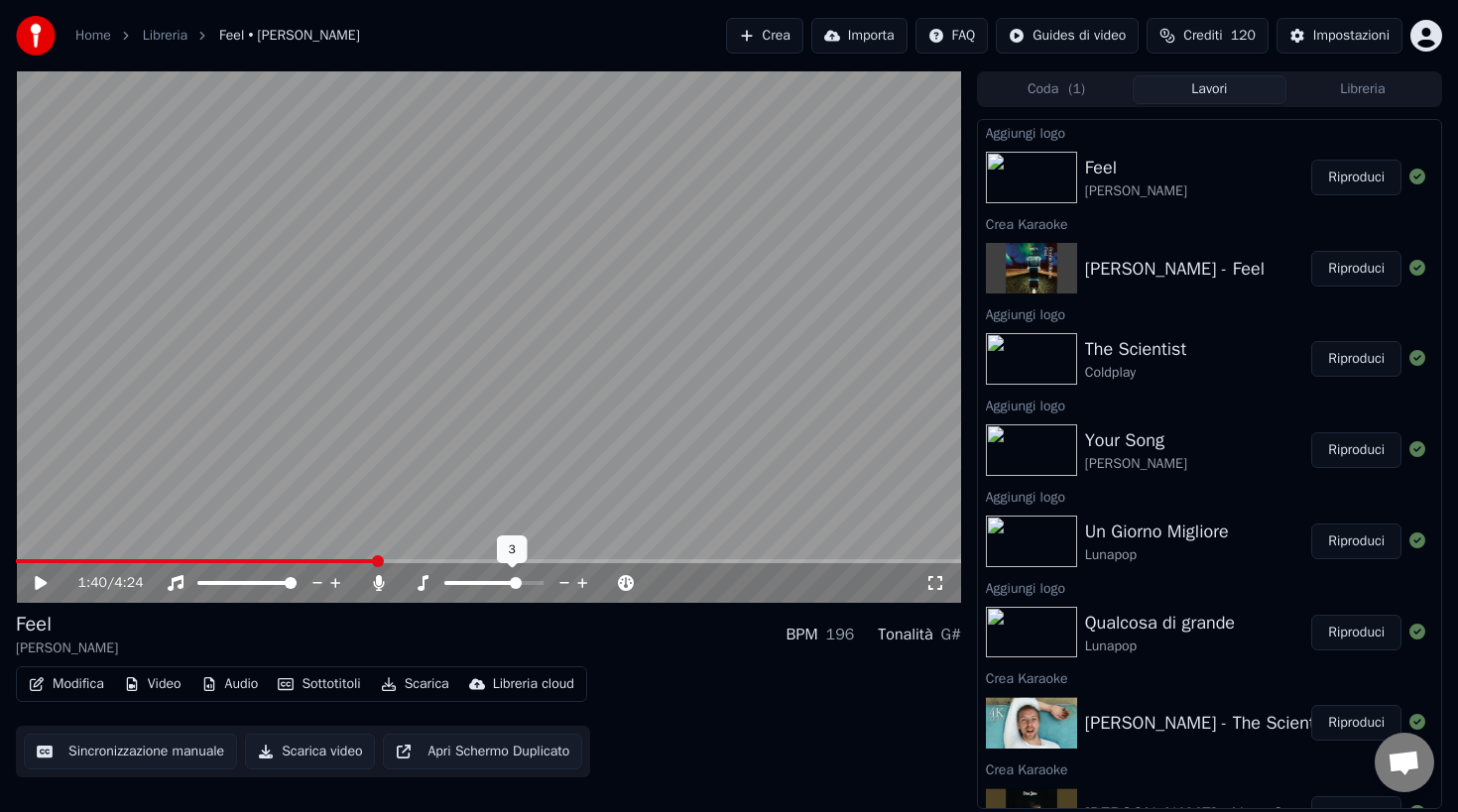 click 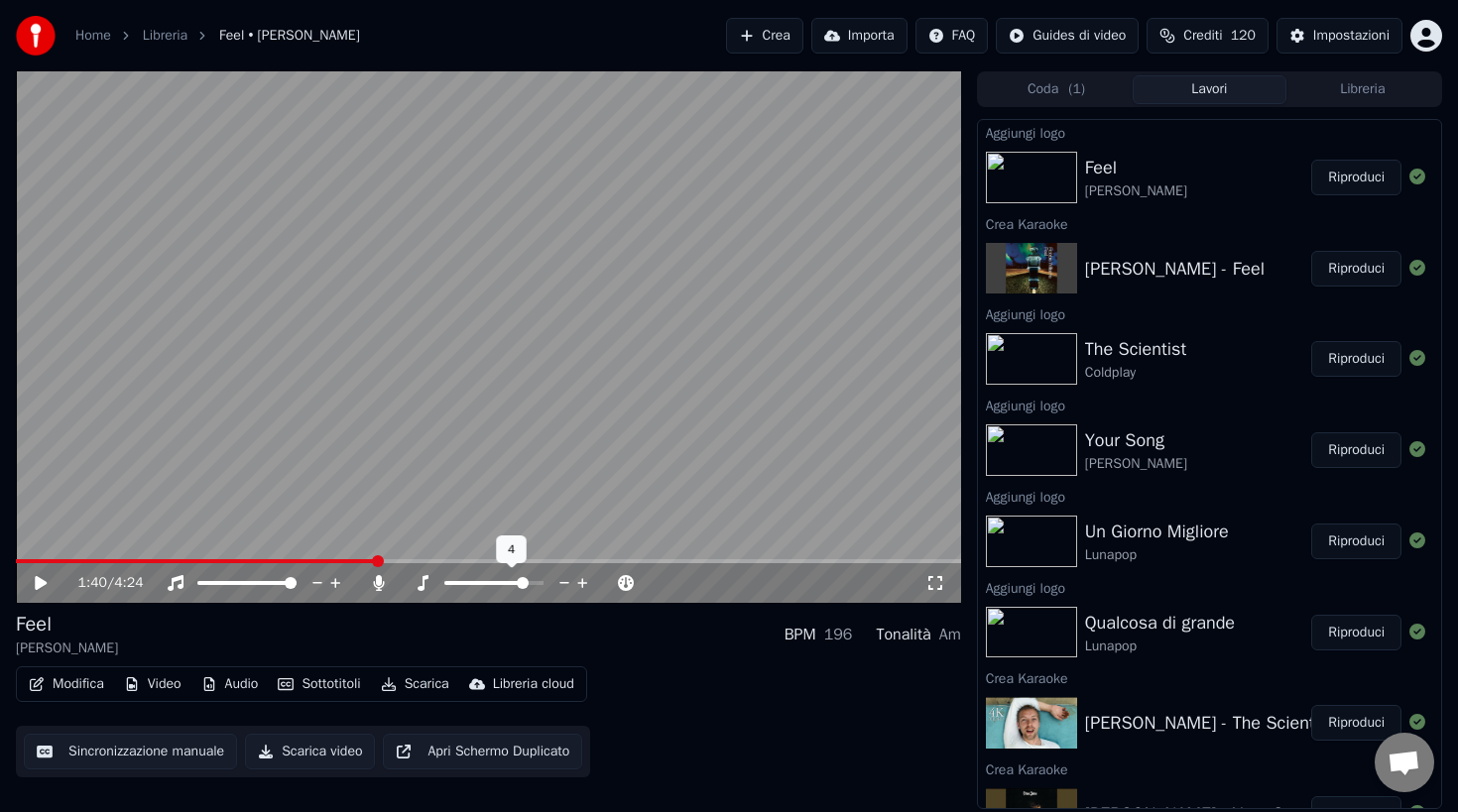 click 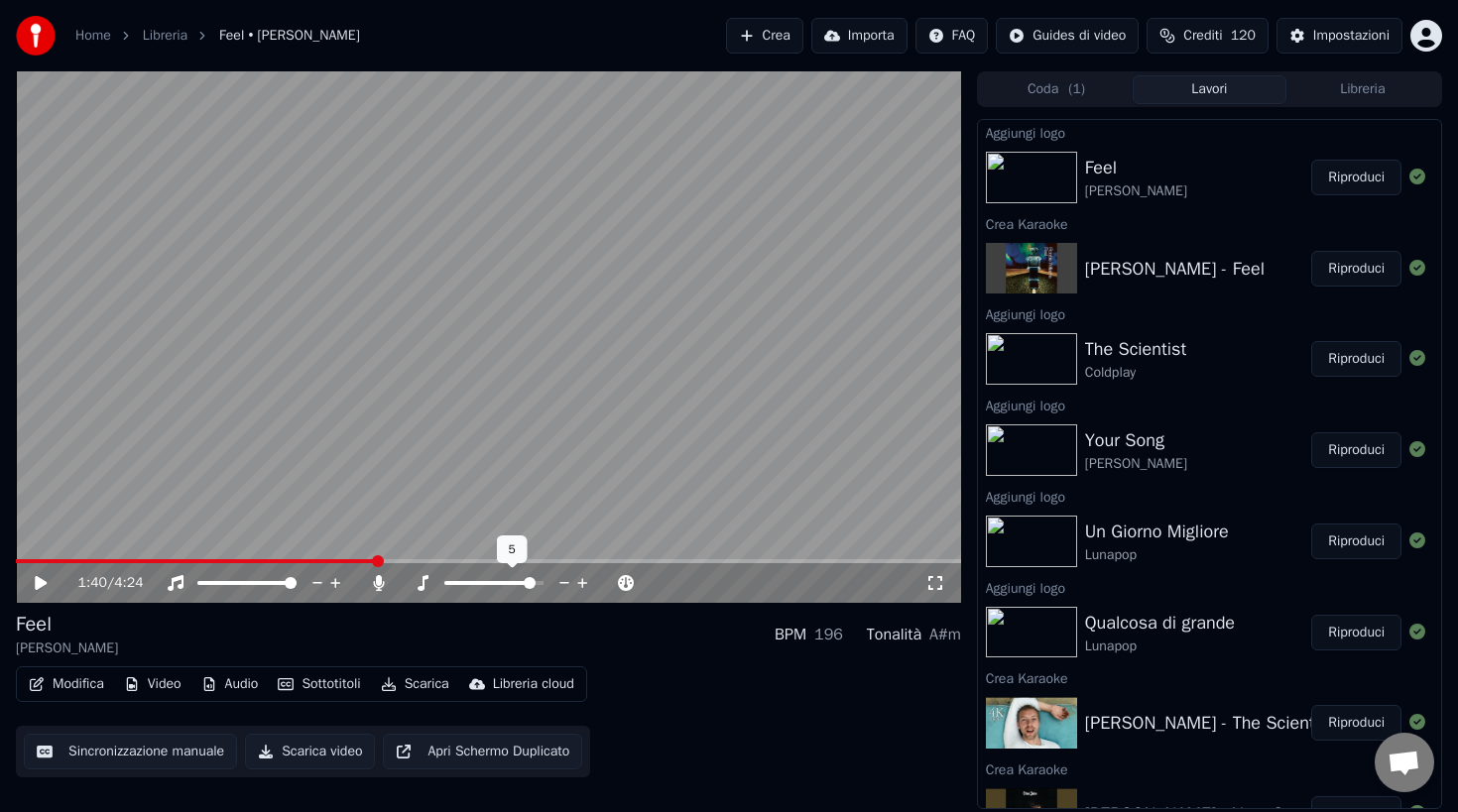 click 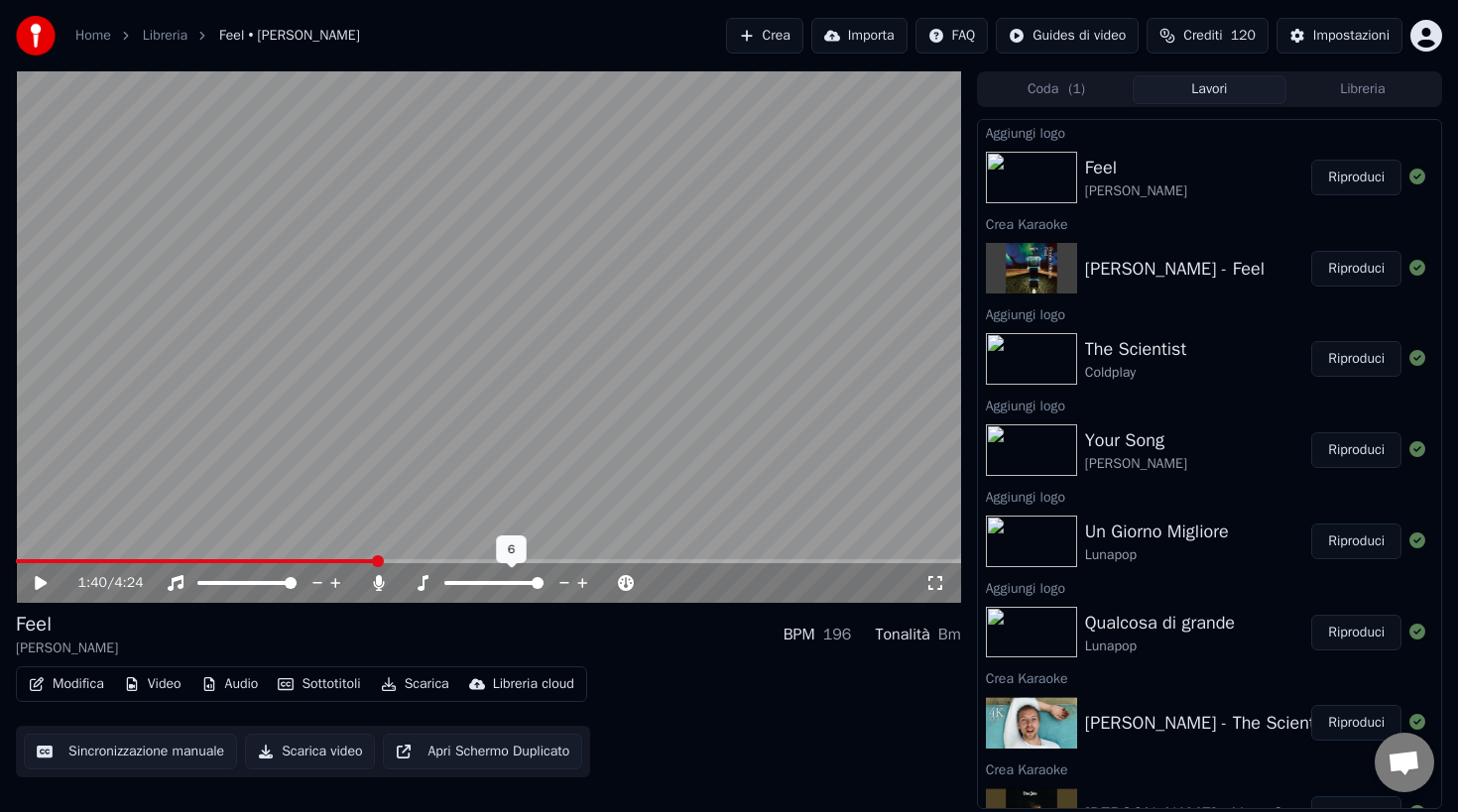 click 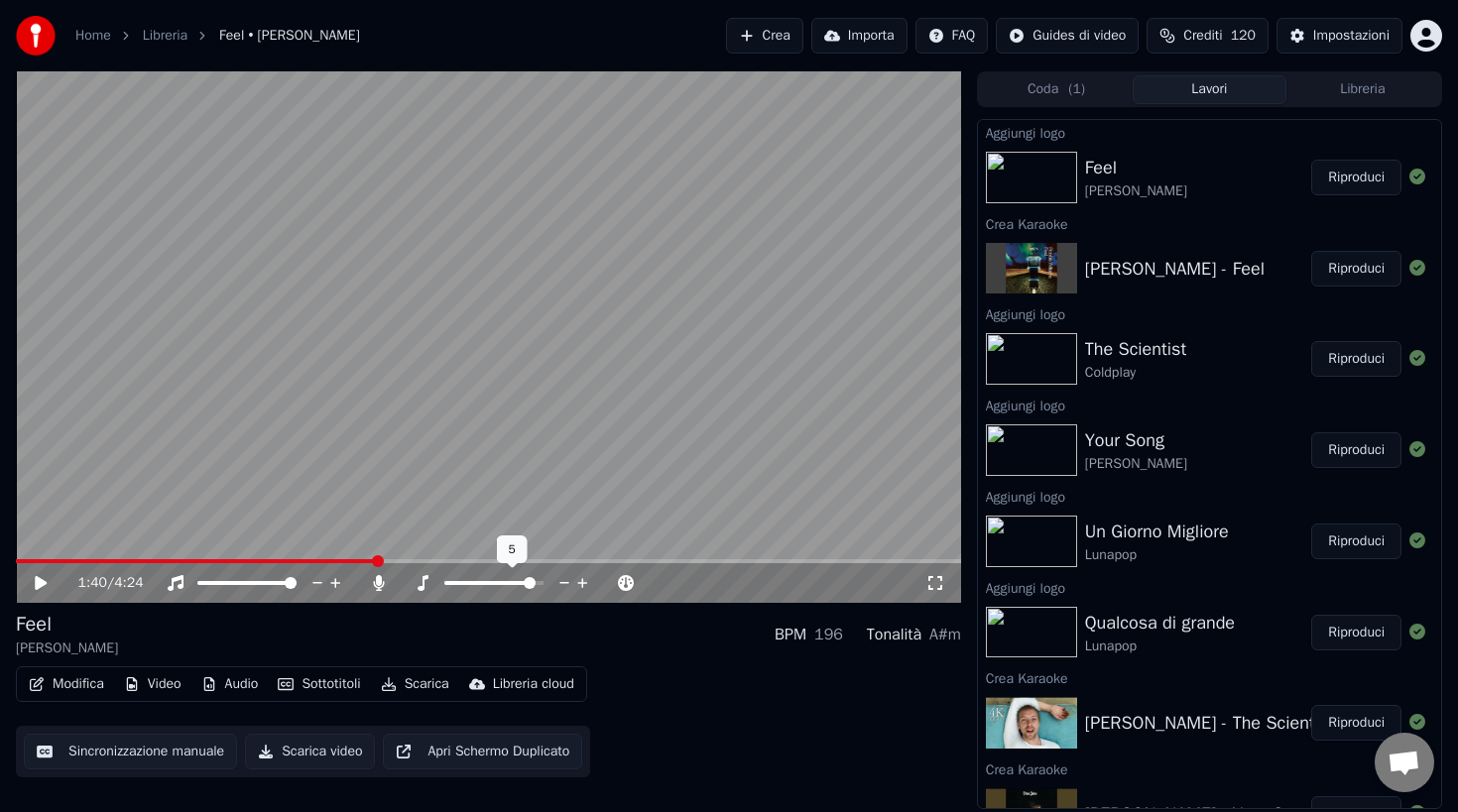 click 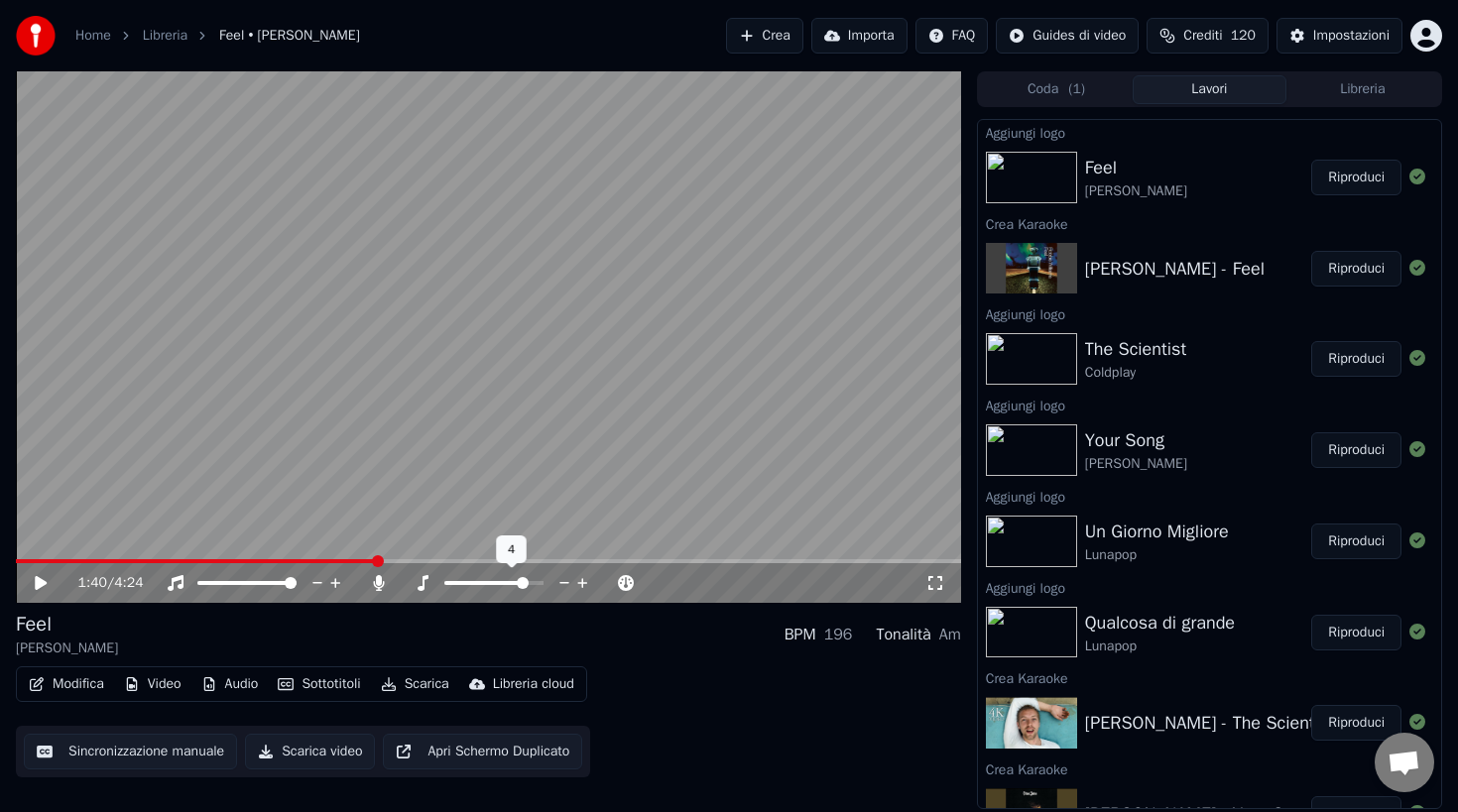 click 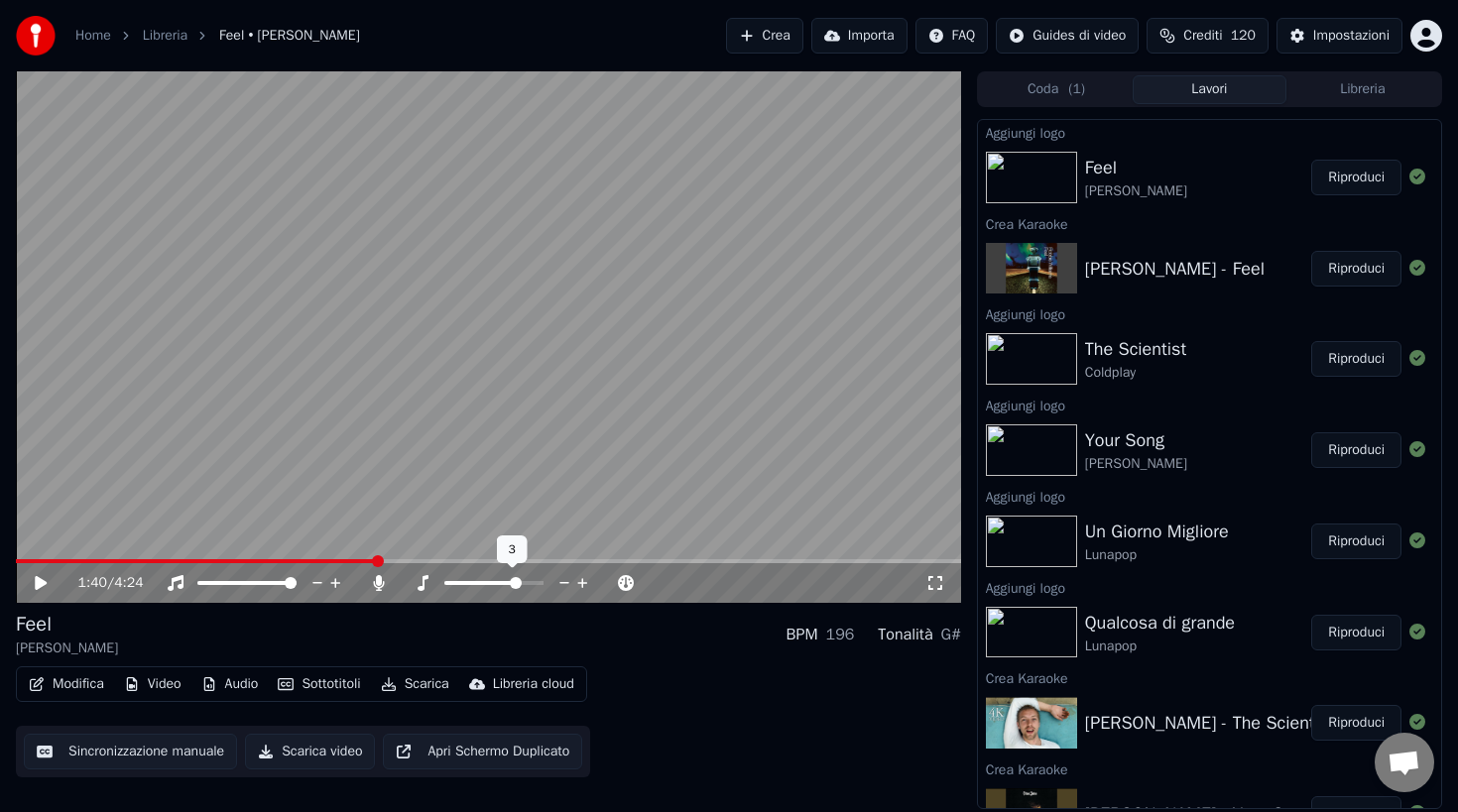 click 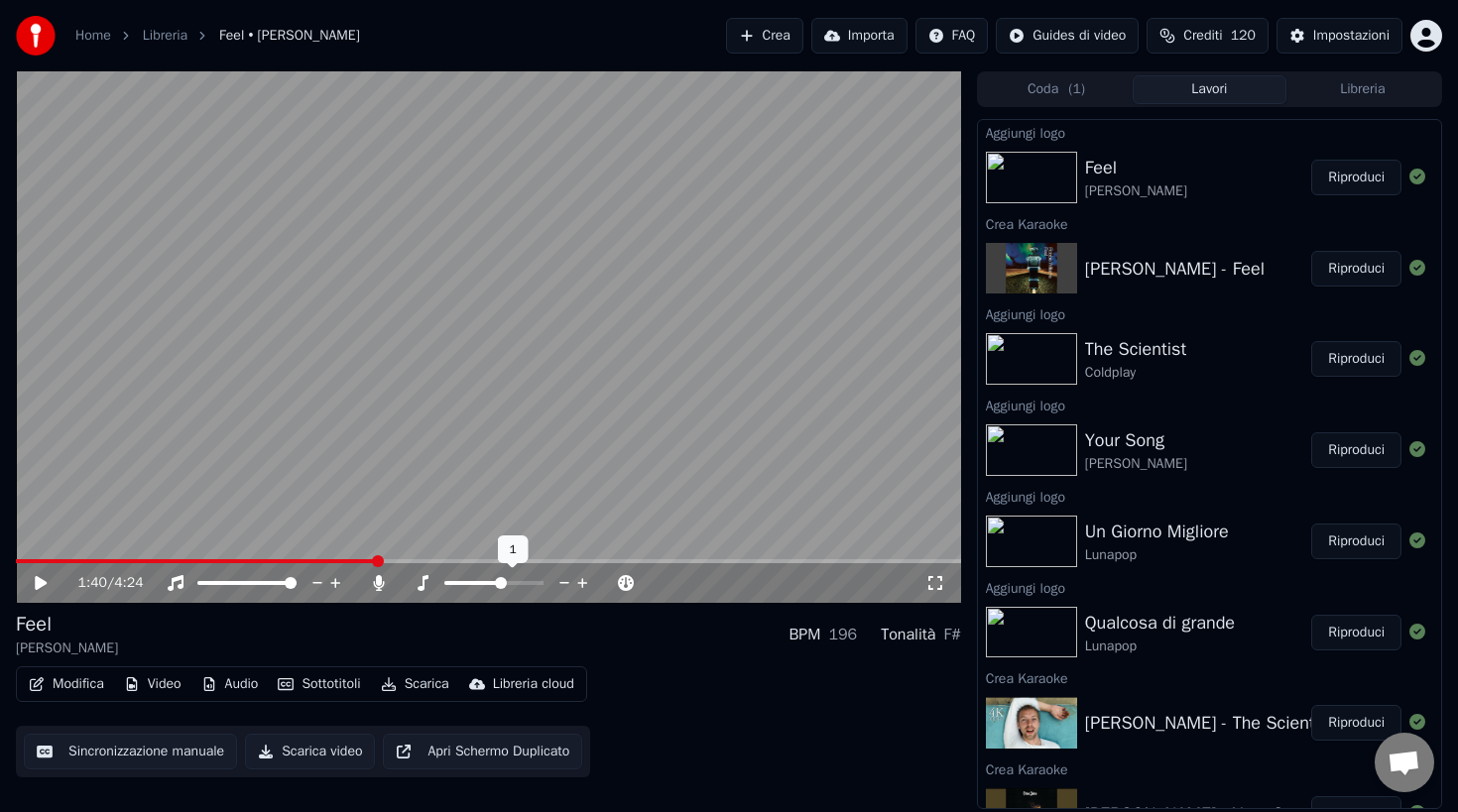 click 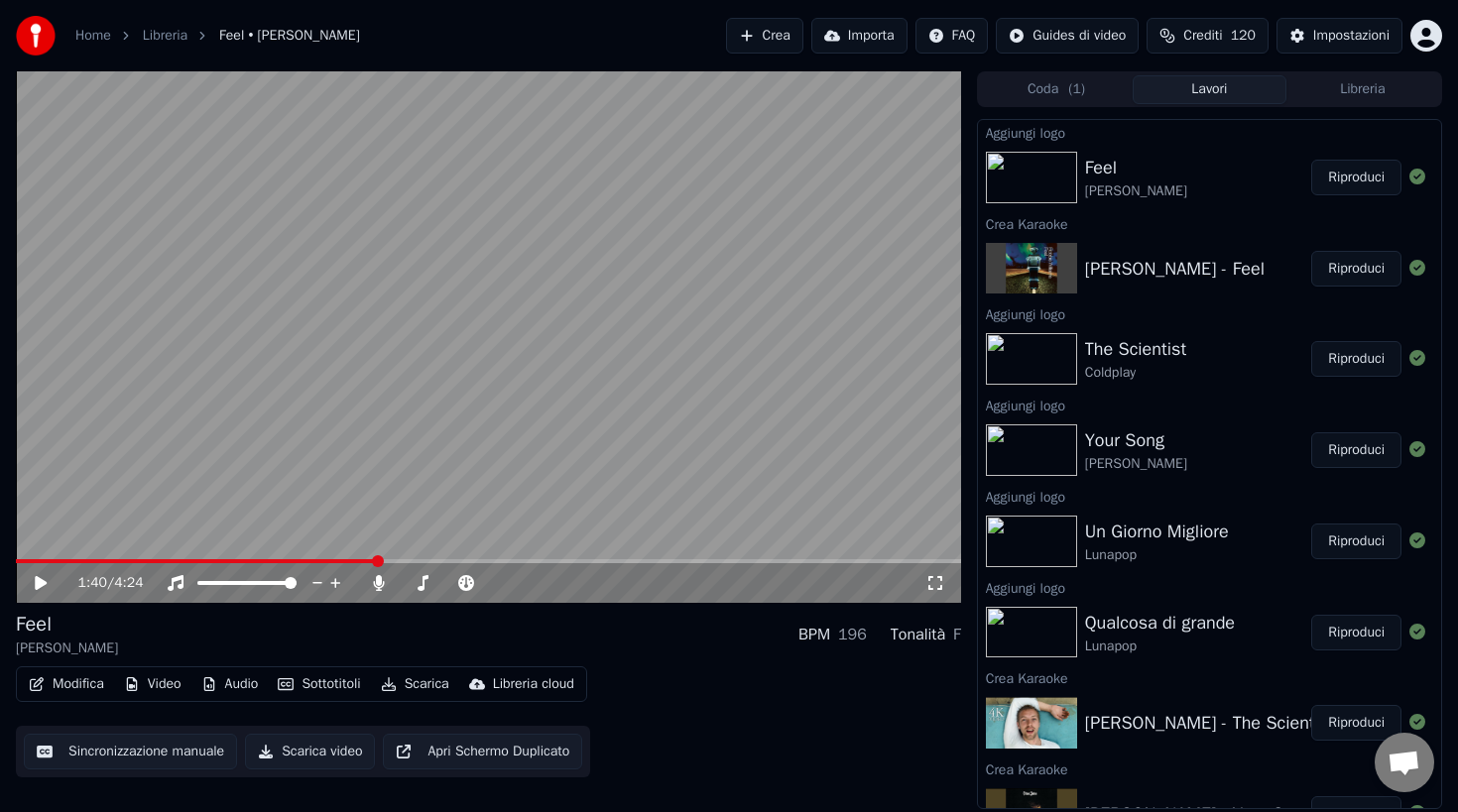 click at bounding box center (488, 337) 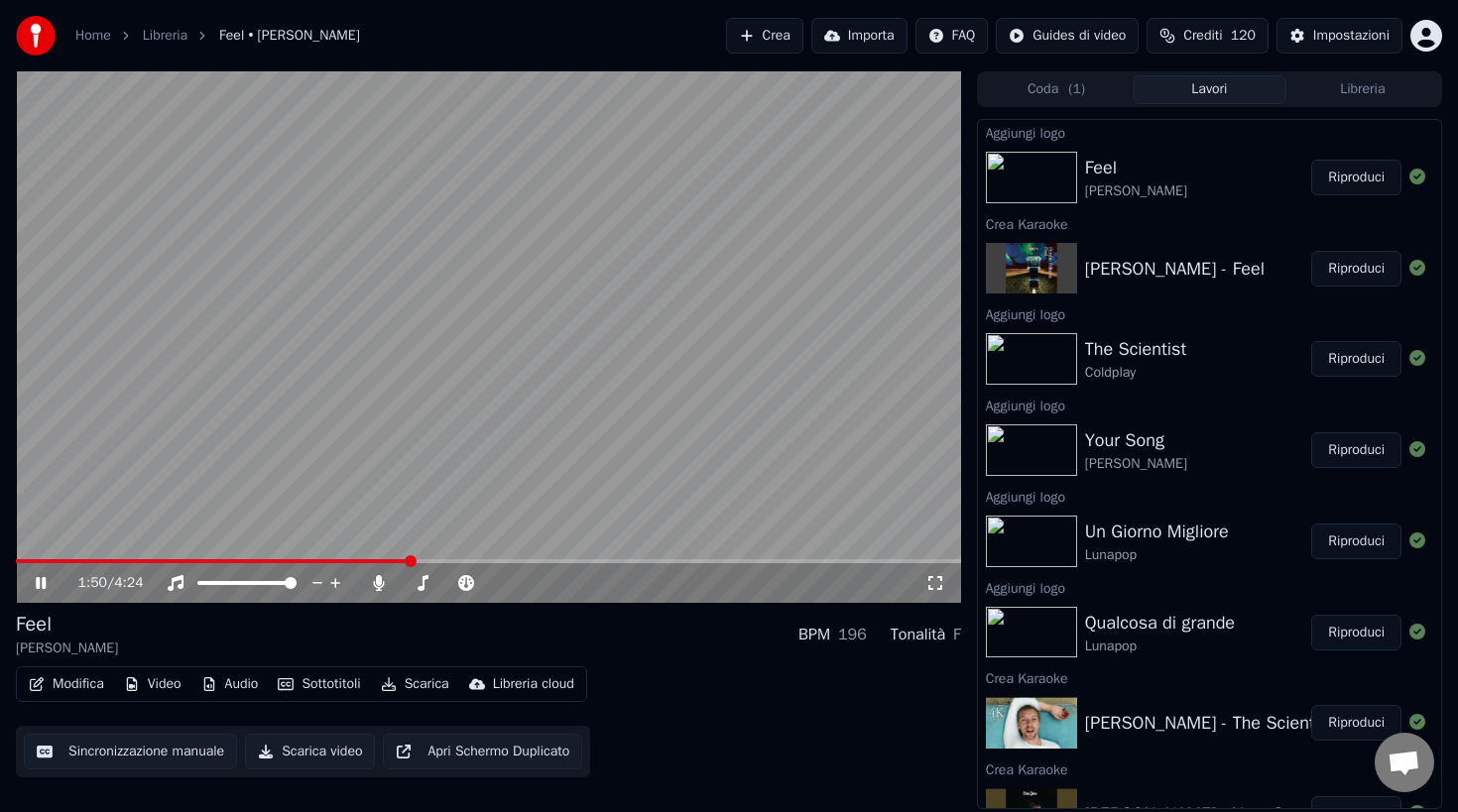 click at bounding box center [488, 337] 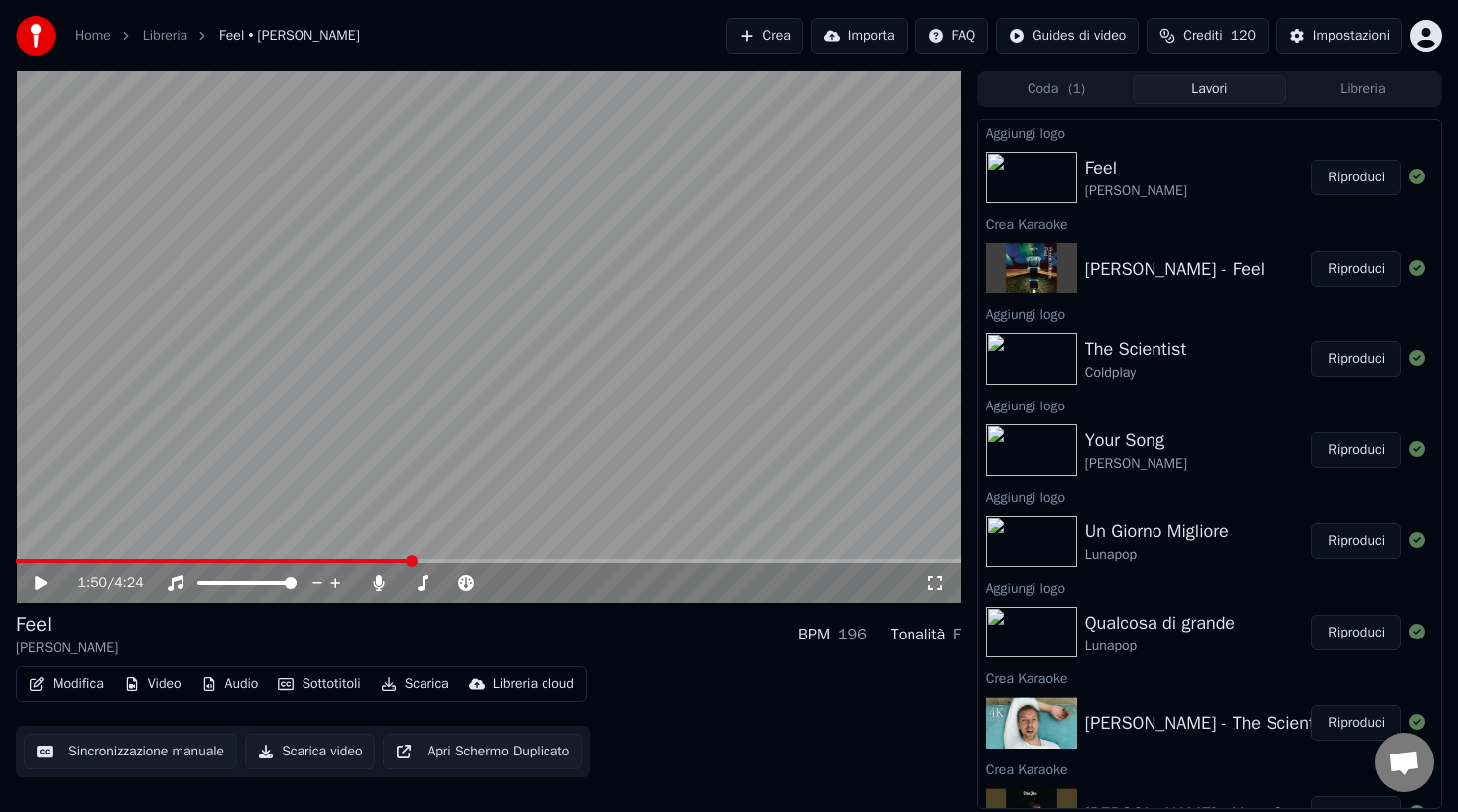 click on "Libreria" at bounding box center (1363, 89) 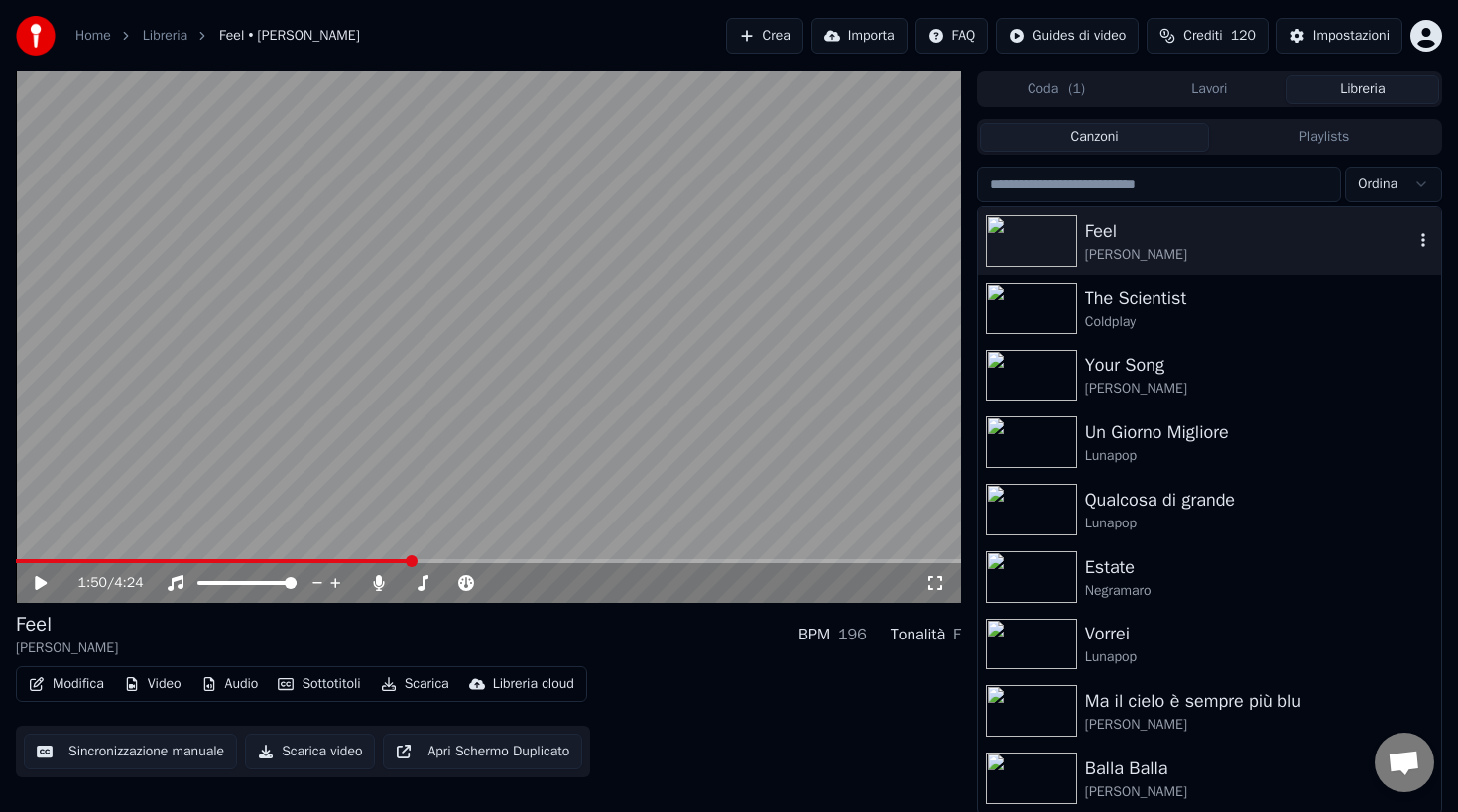 click on "Robbie Williams" at bounding box center (1249, 255) 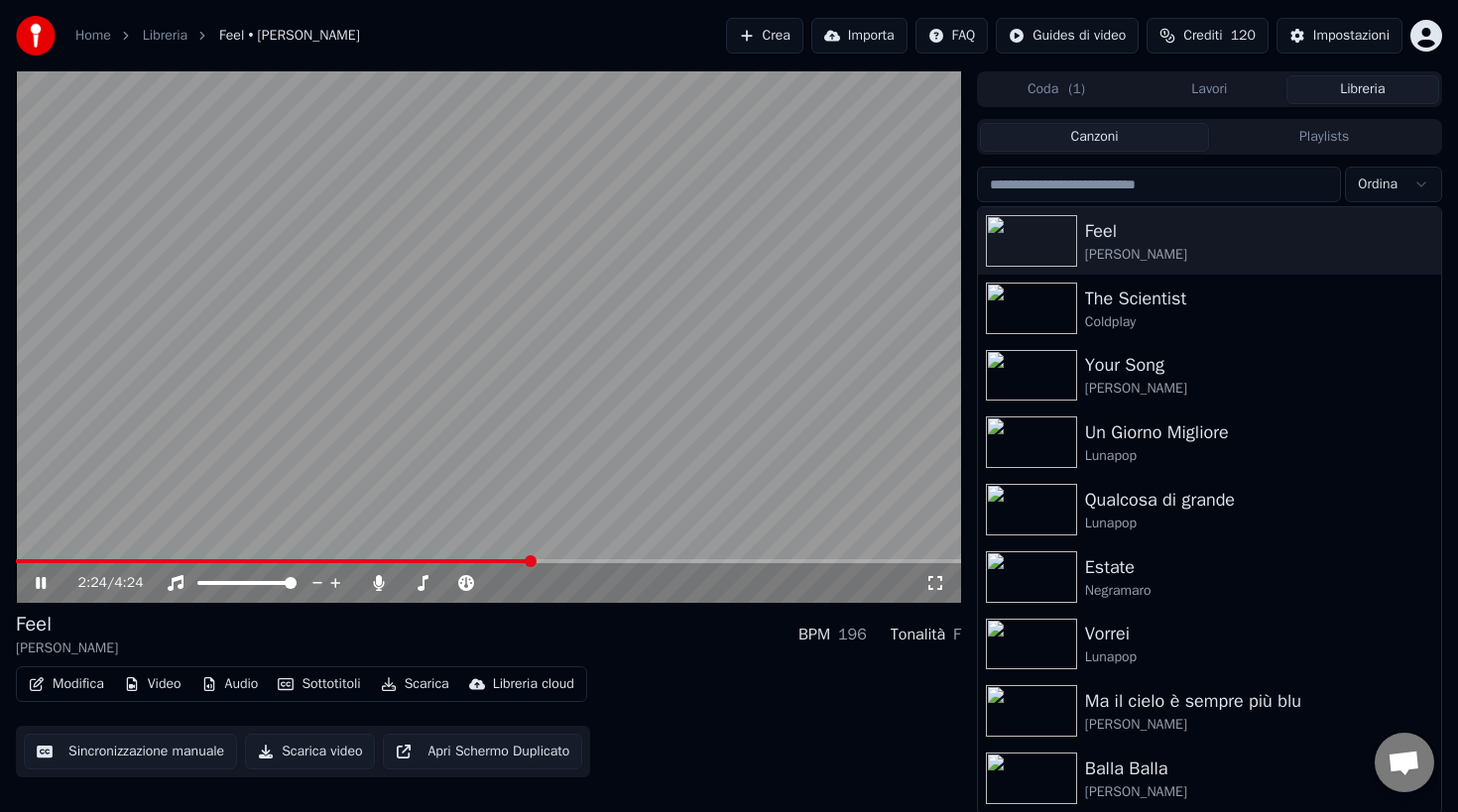 click at bounding box center (488, 561) 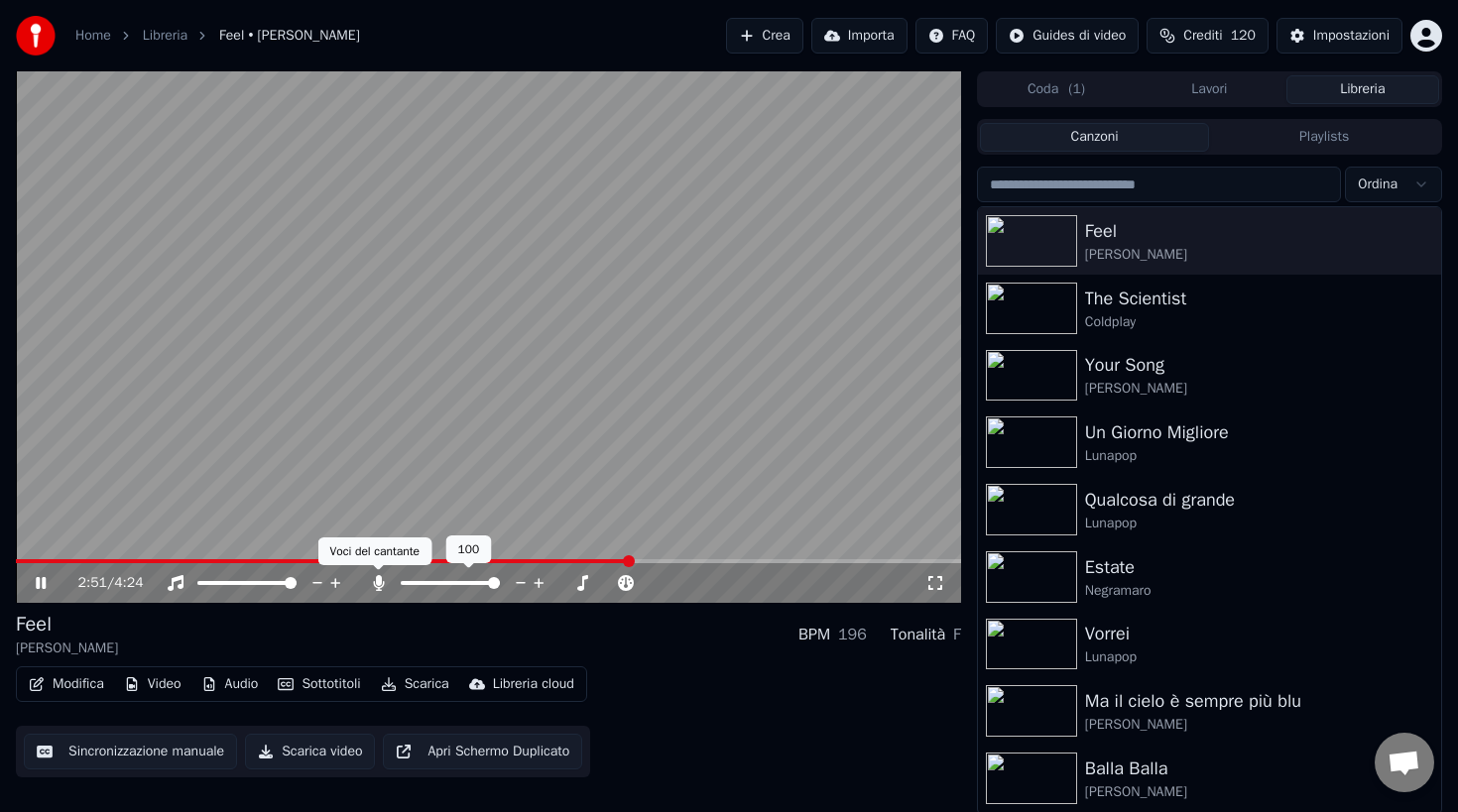 click 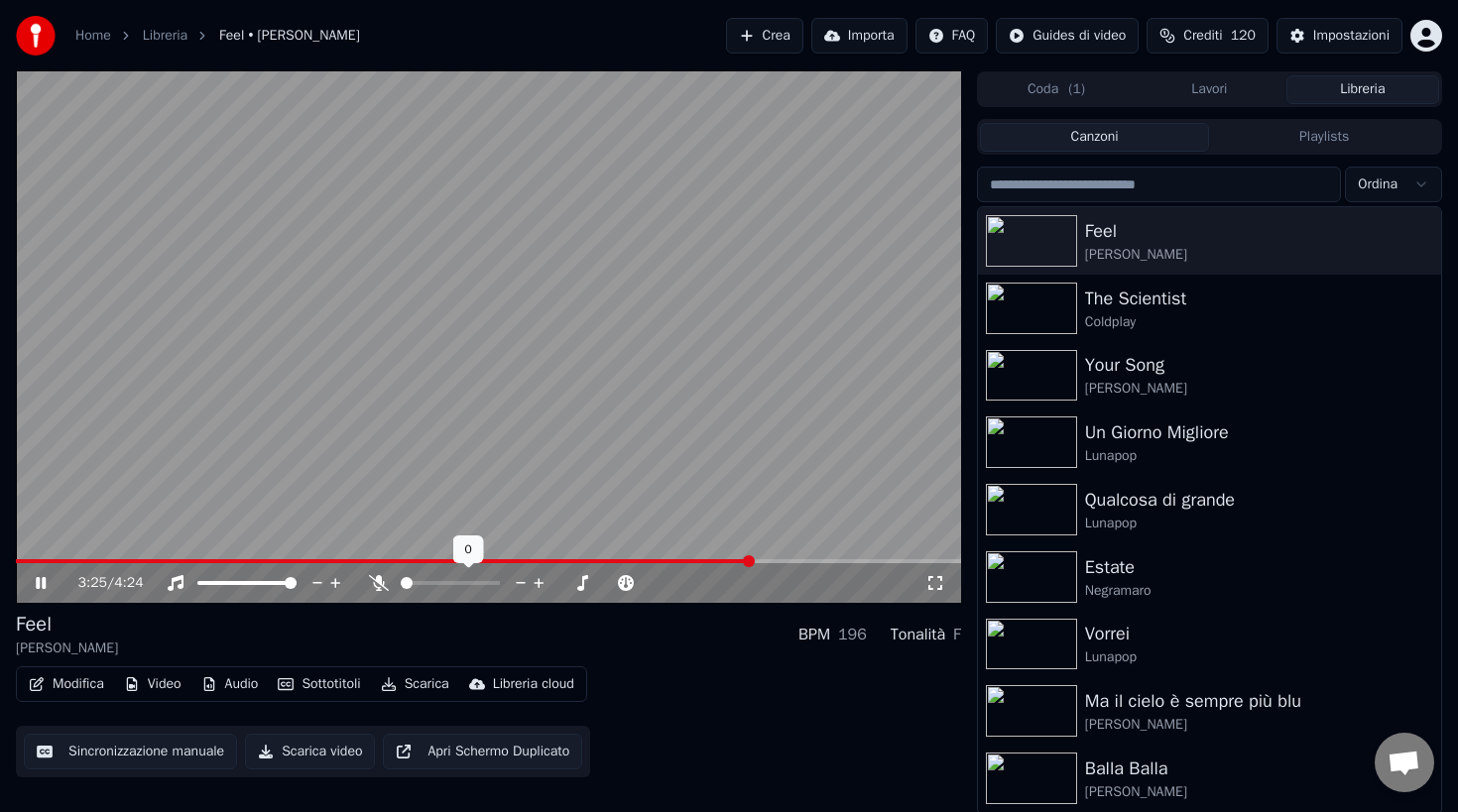 click 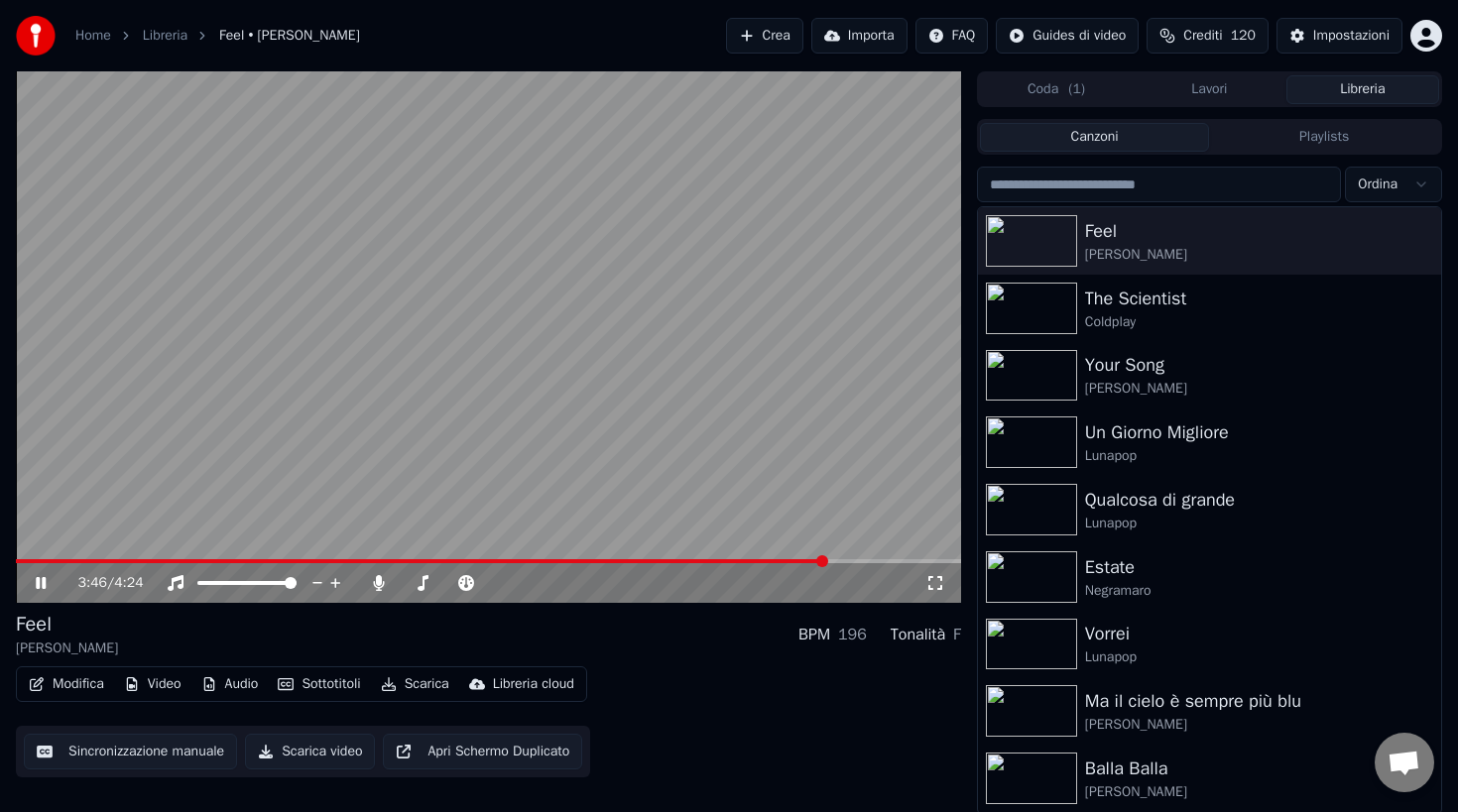 click 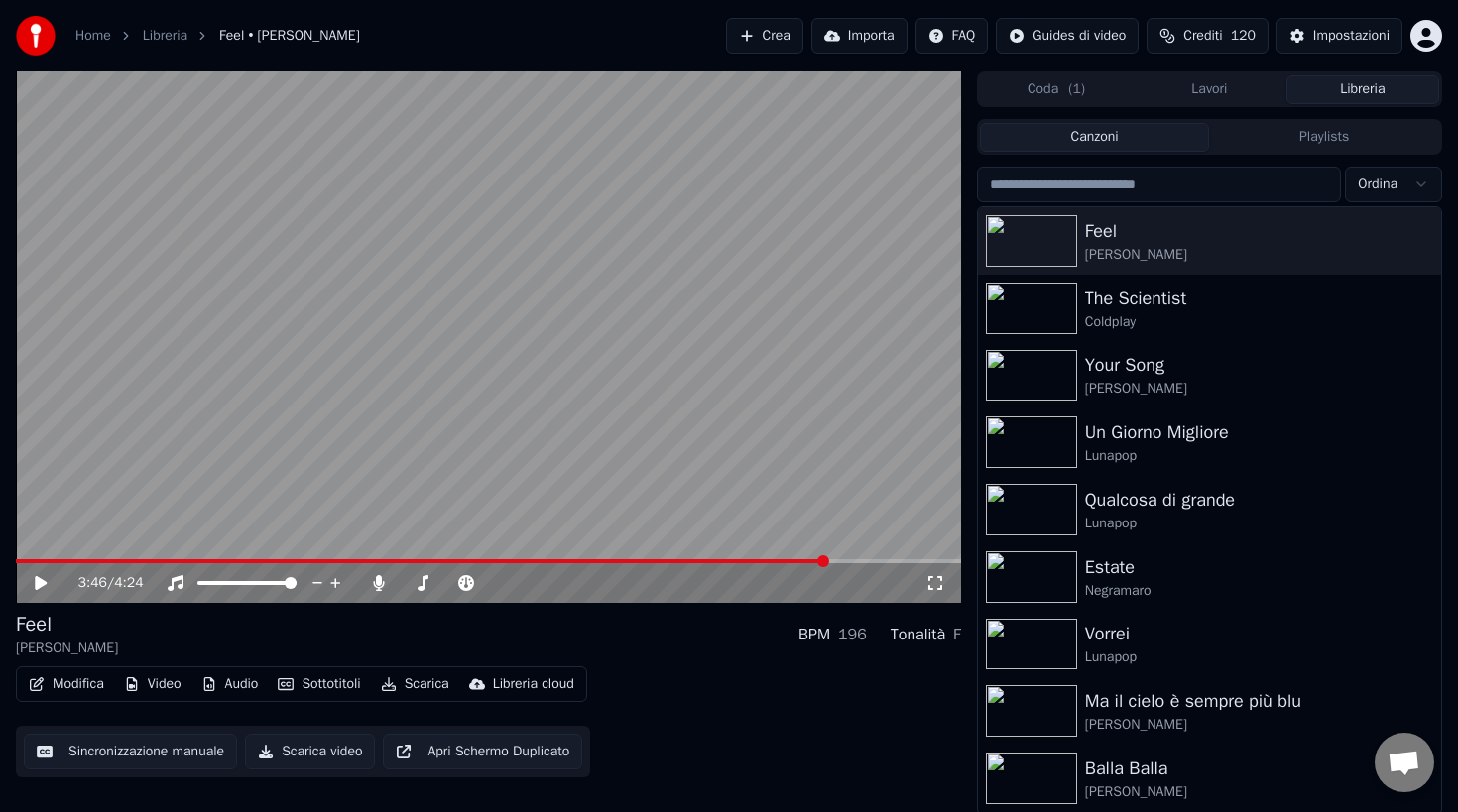 click on "Crea" at bounding box center [765, 36] 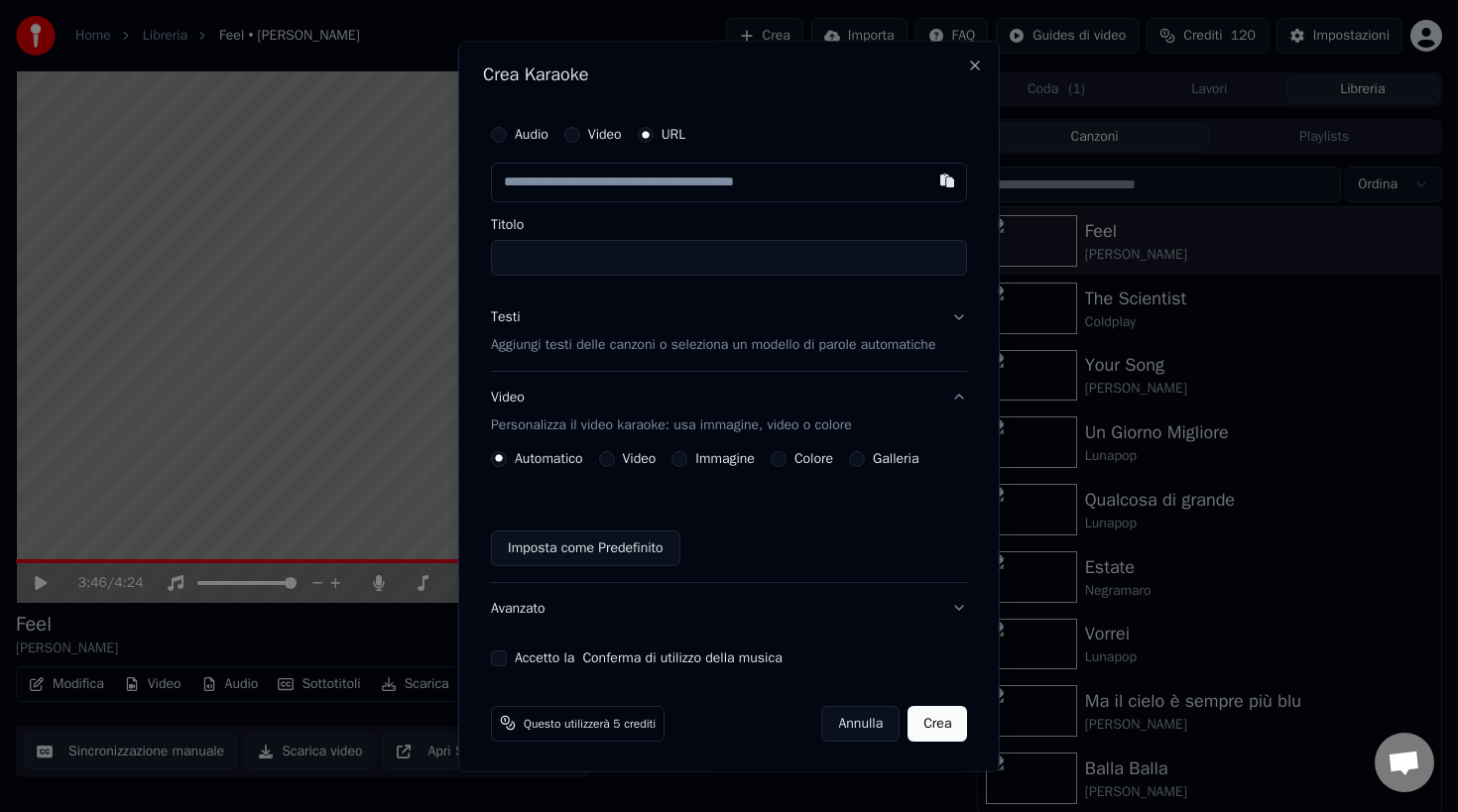 type on "**********" 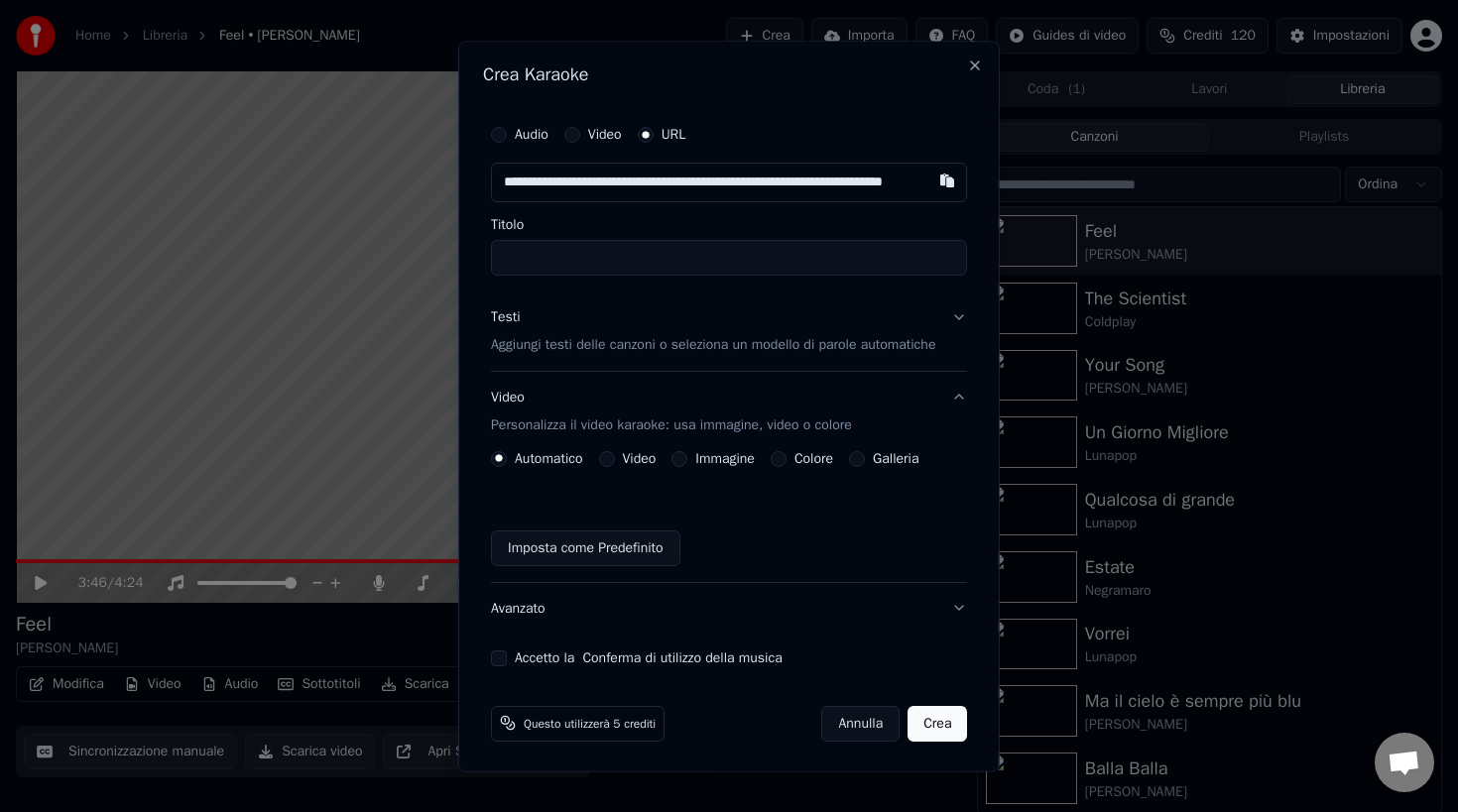 scroll, scrollTop: 0, scrollLeft: 73, axis: horizontal 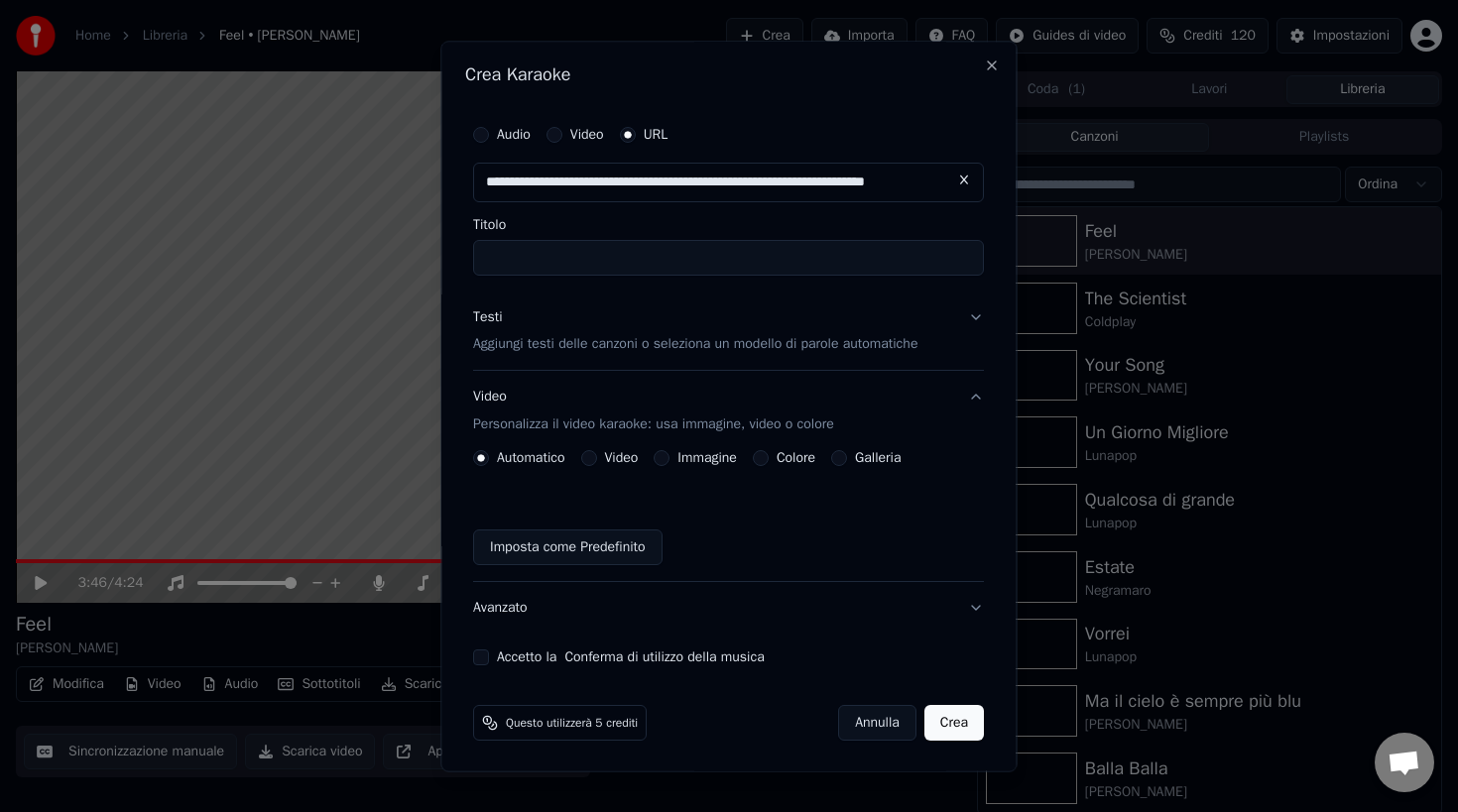 type on "**********" 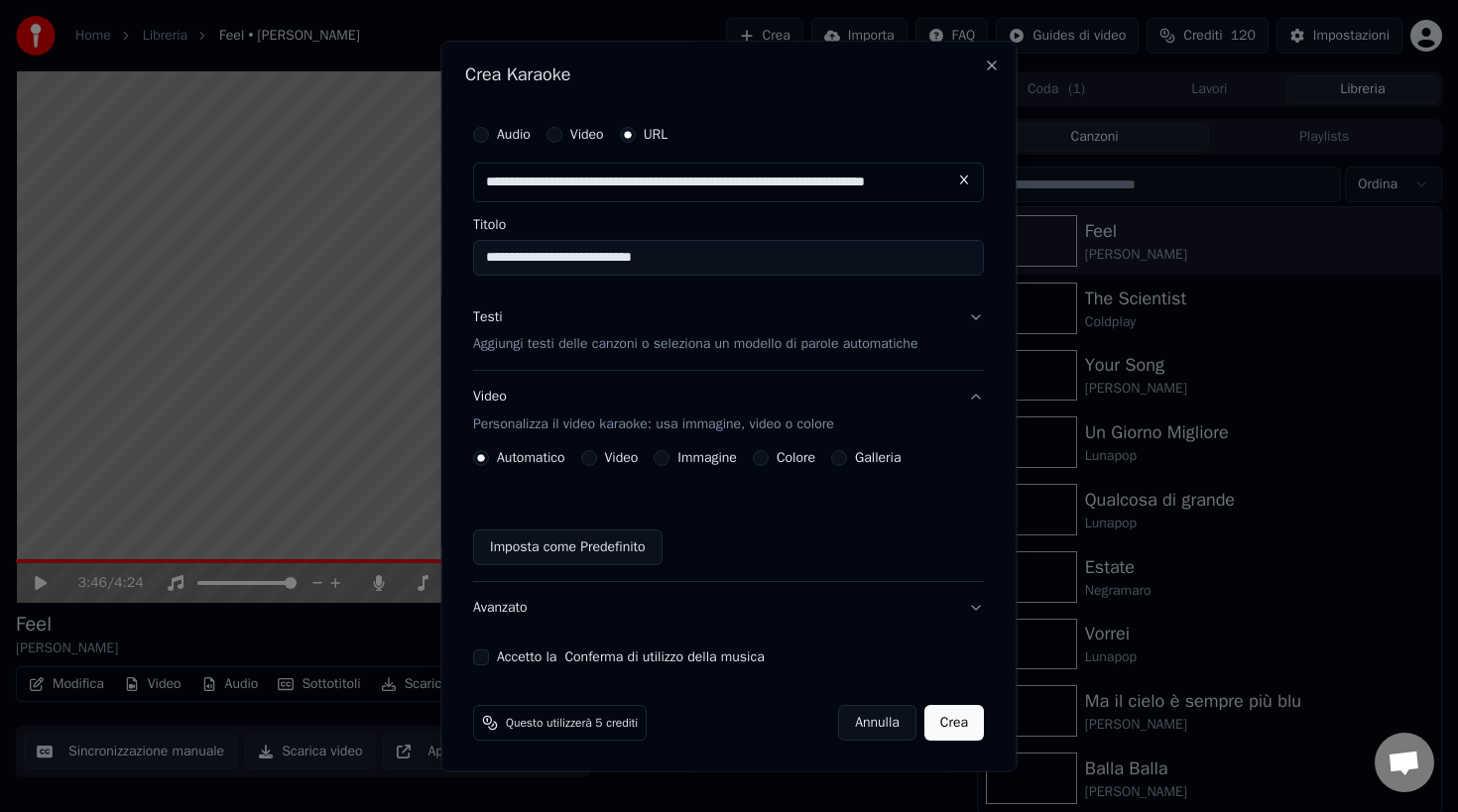 type on "**********" 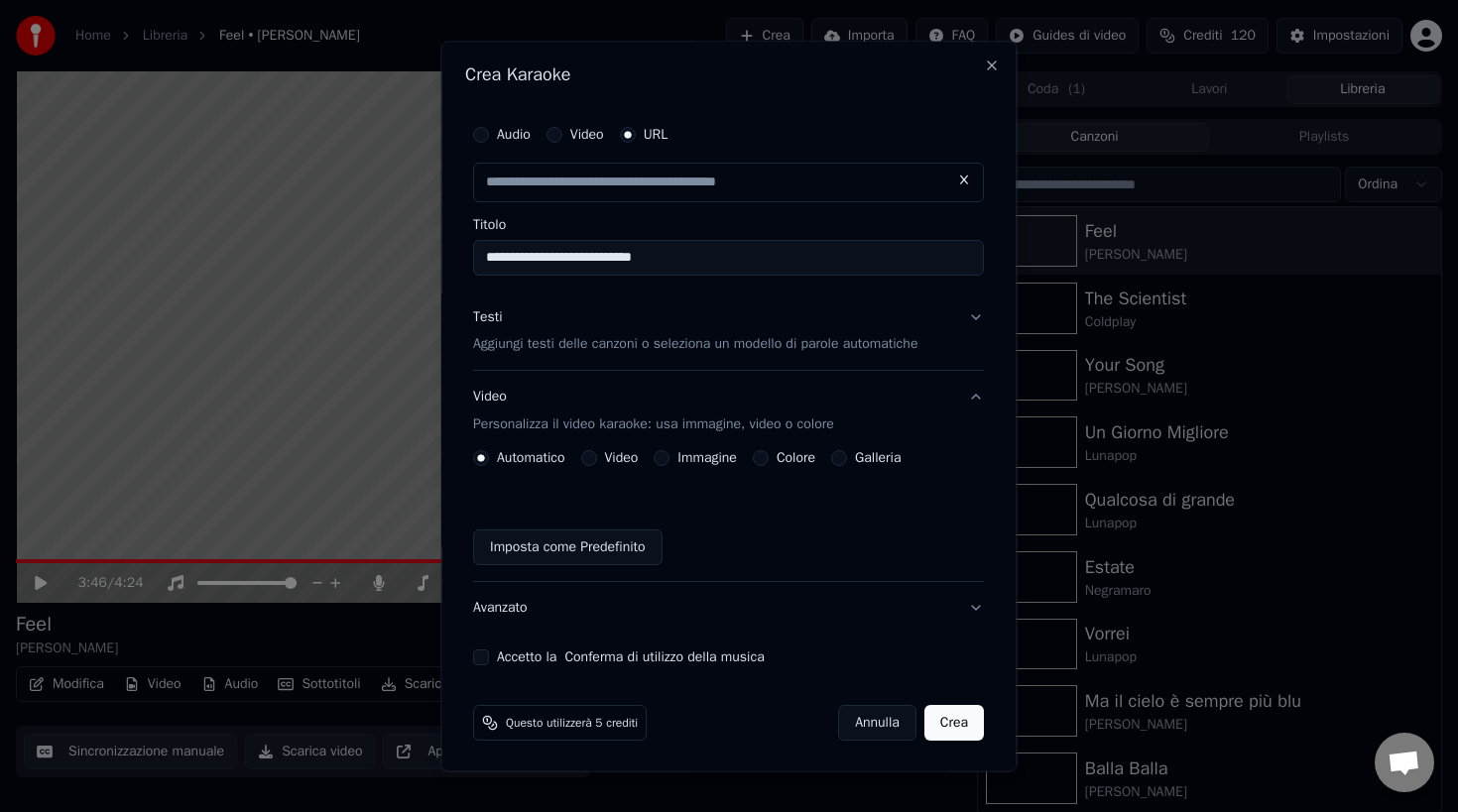 click on "Aggiungi testi delle canzoni o seleziona un modello di parole automatiche" at bounding box center [695, 345] 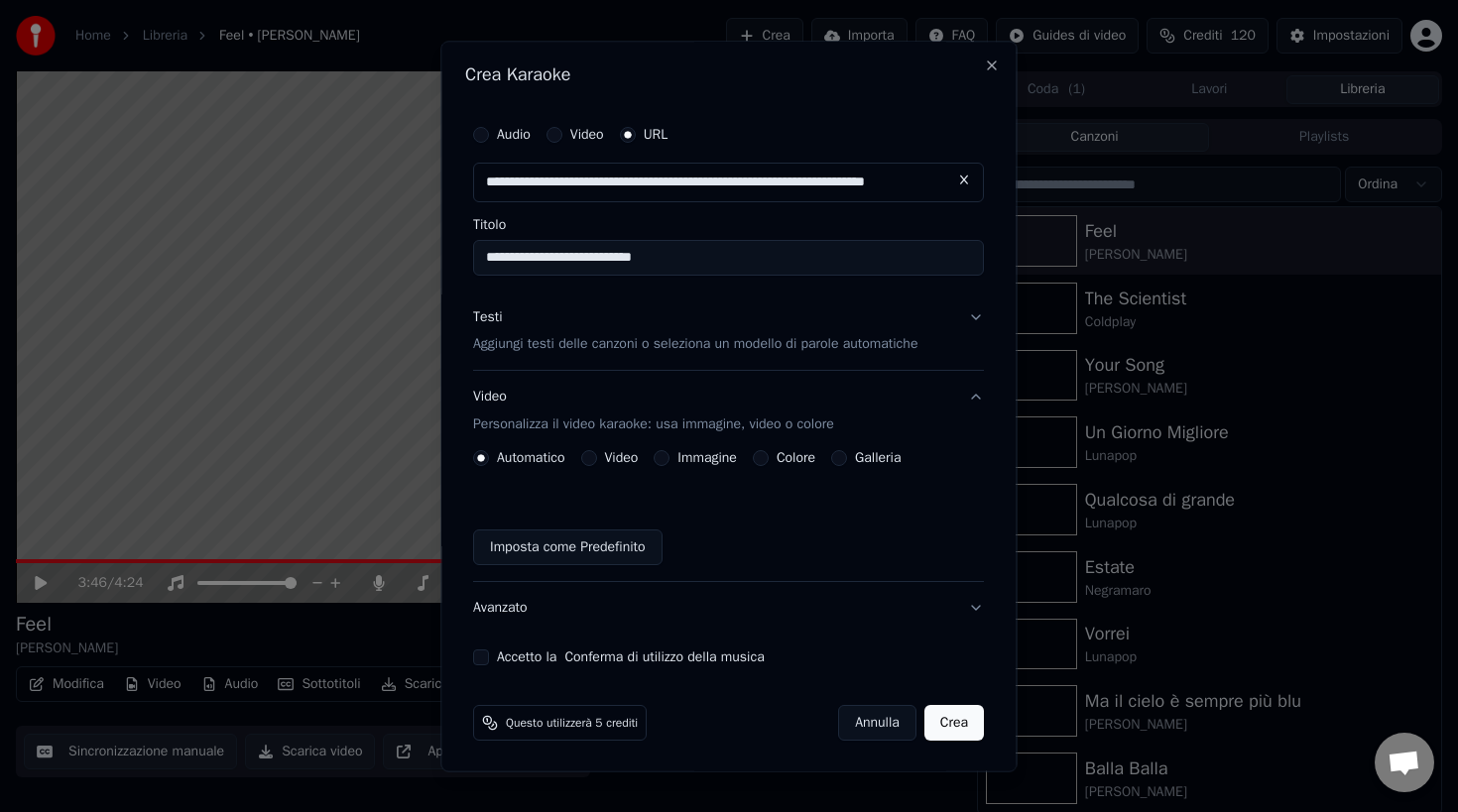scroll, scrollTop: 0, scrollLeft: 0, axis: both 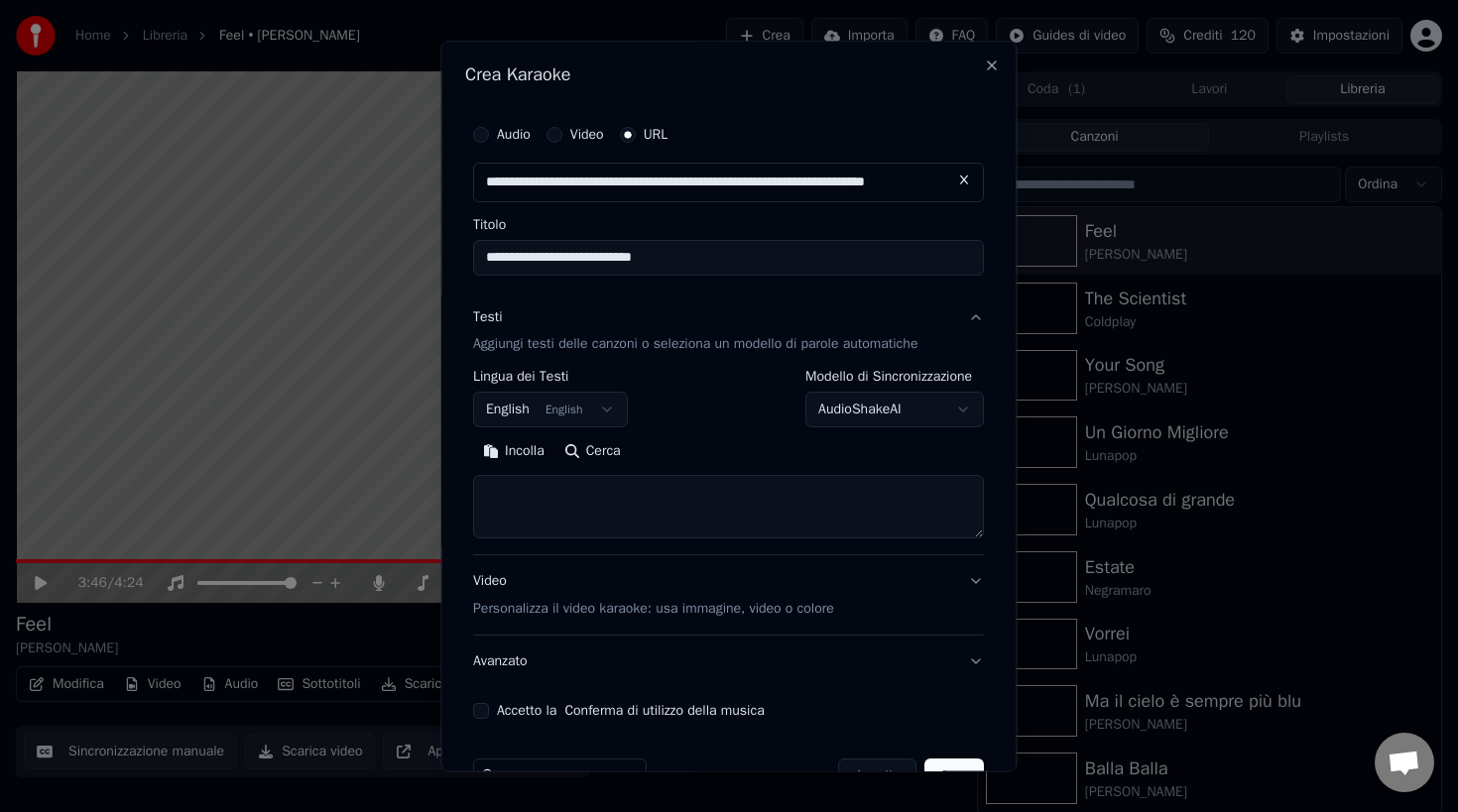 click at bounding box center (728, 508) 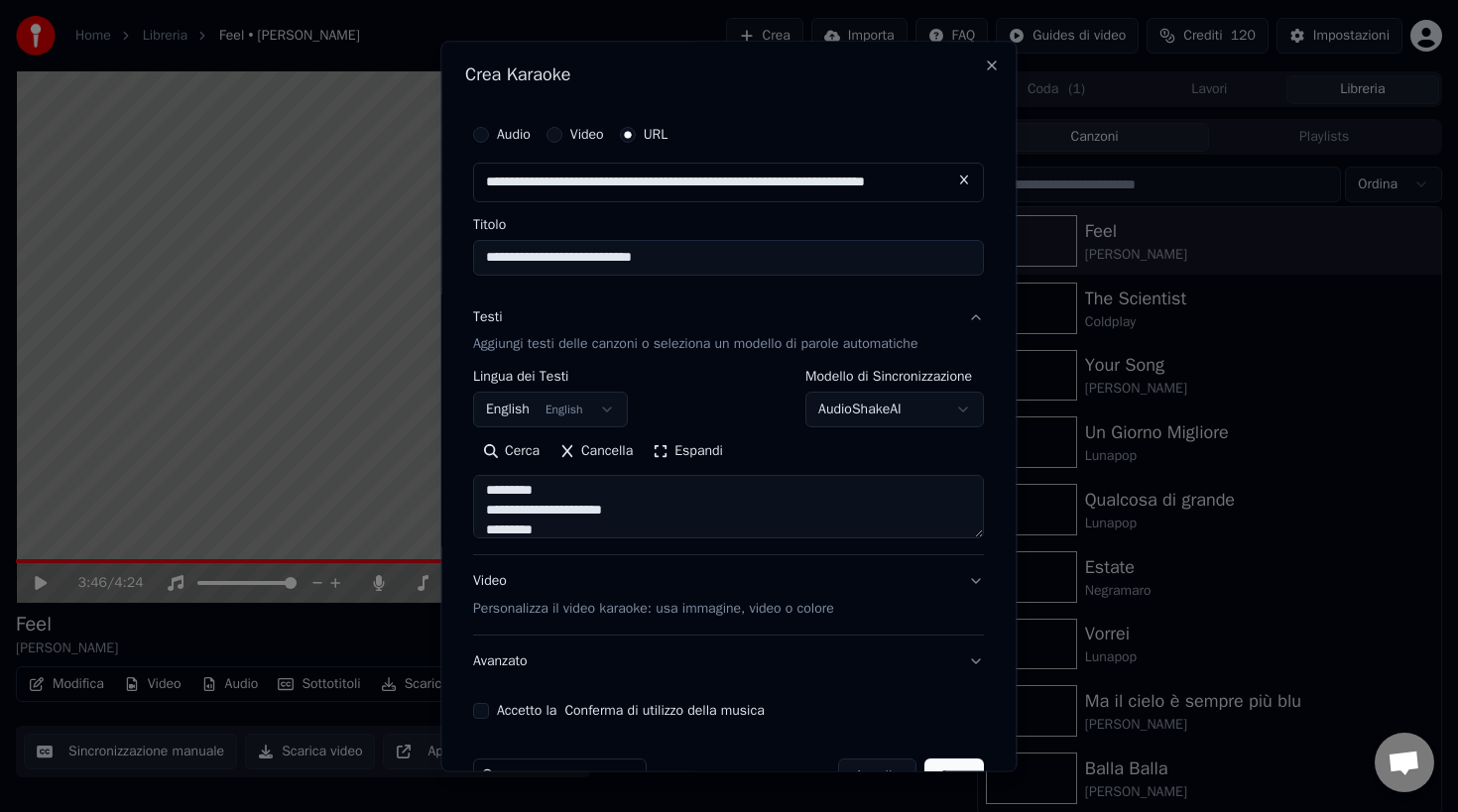 scroll, scrollTop: 1163, scrollLeft: 0, axis: vertical 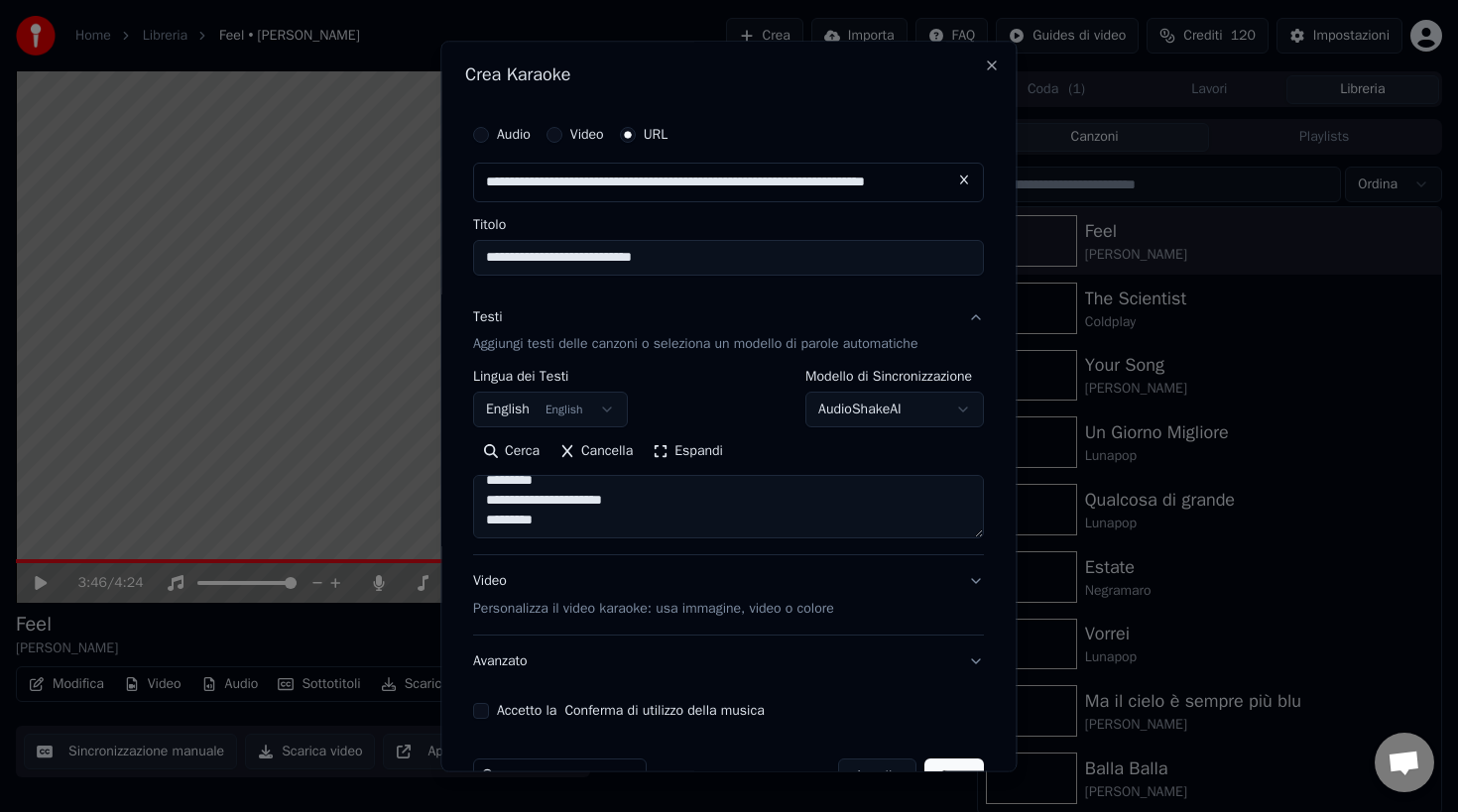 type on "**********" 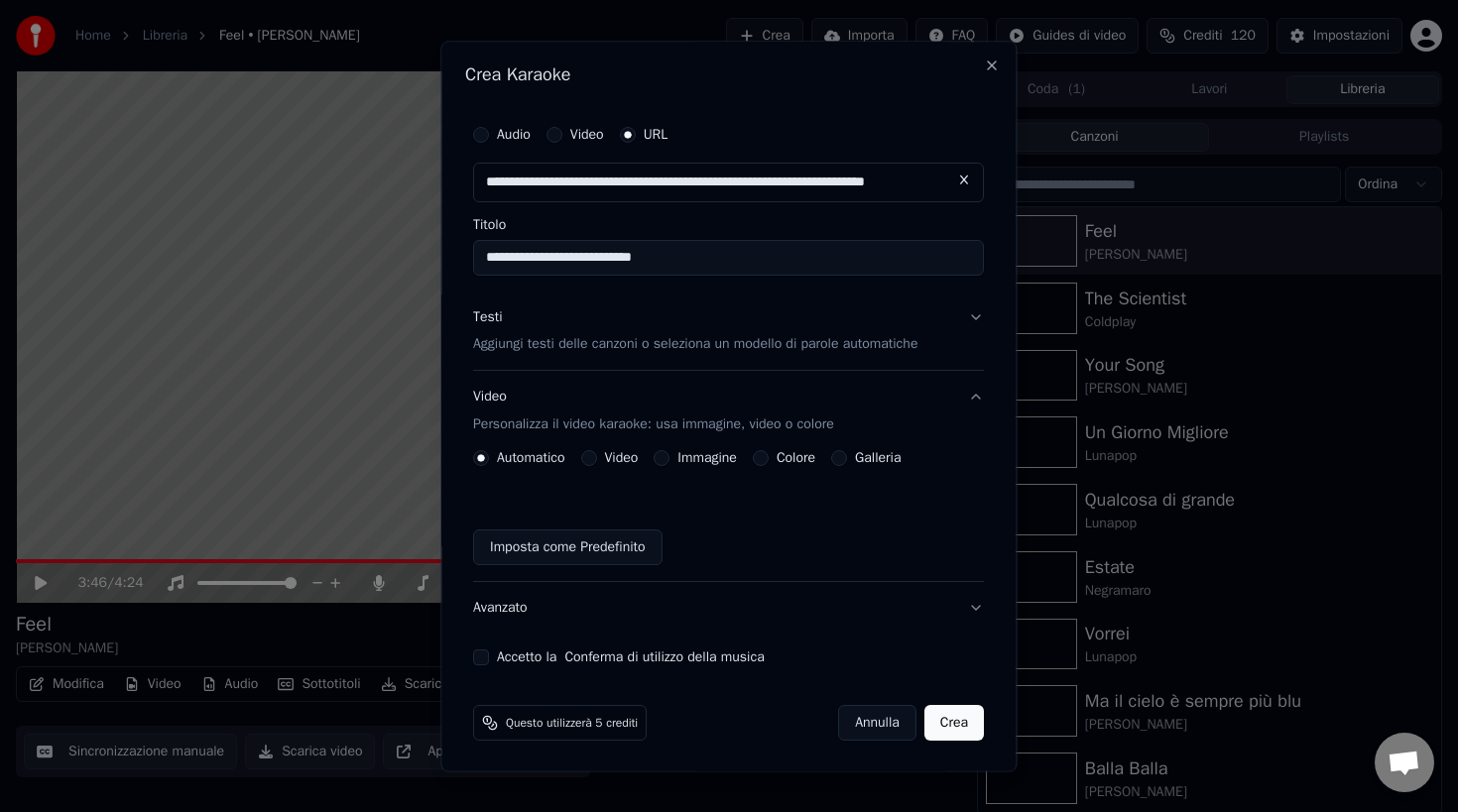 click on "Galleria" at bounding box center (840, 459) 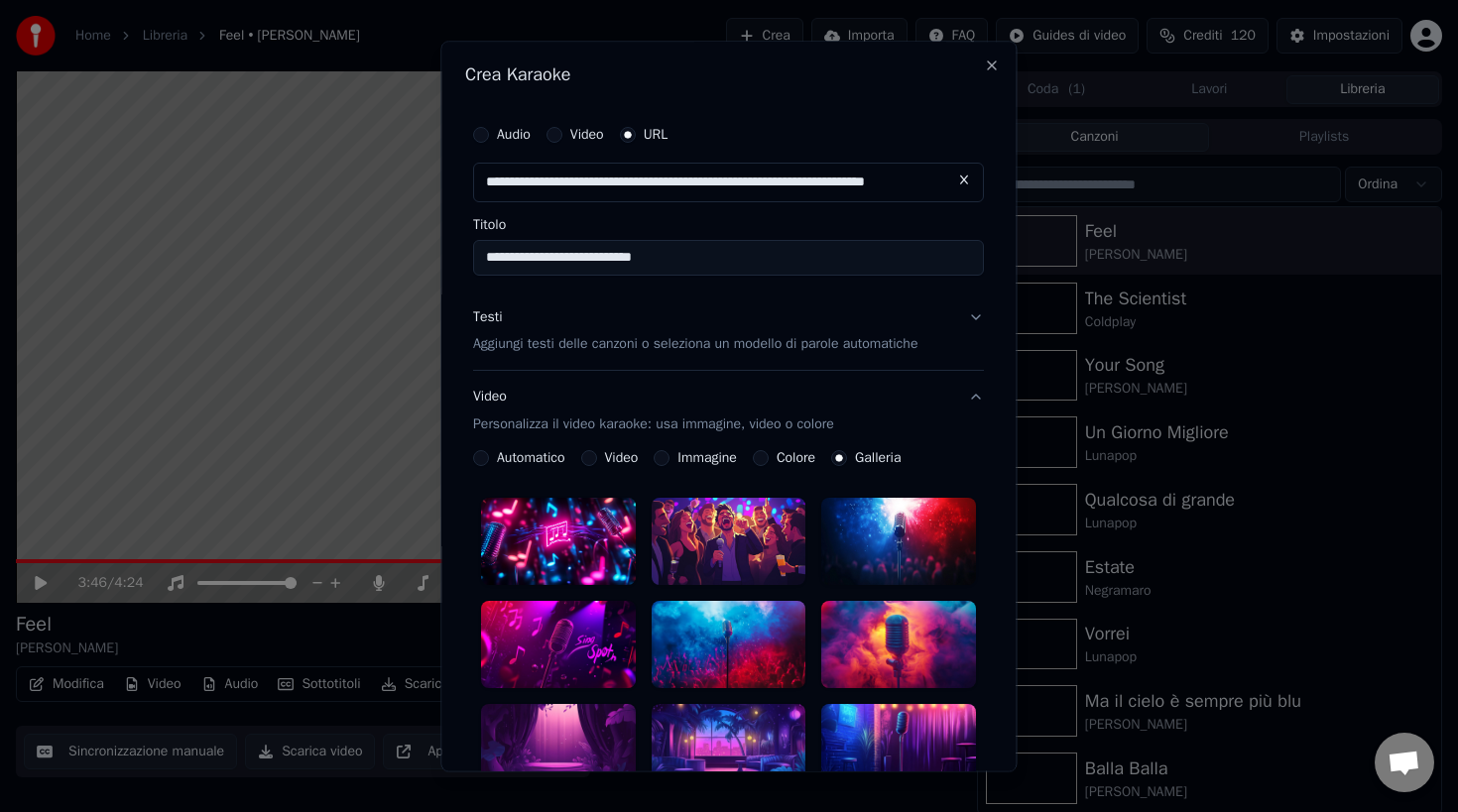 click at bounding box center [729, 542] 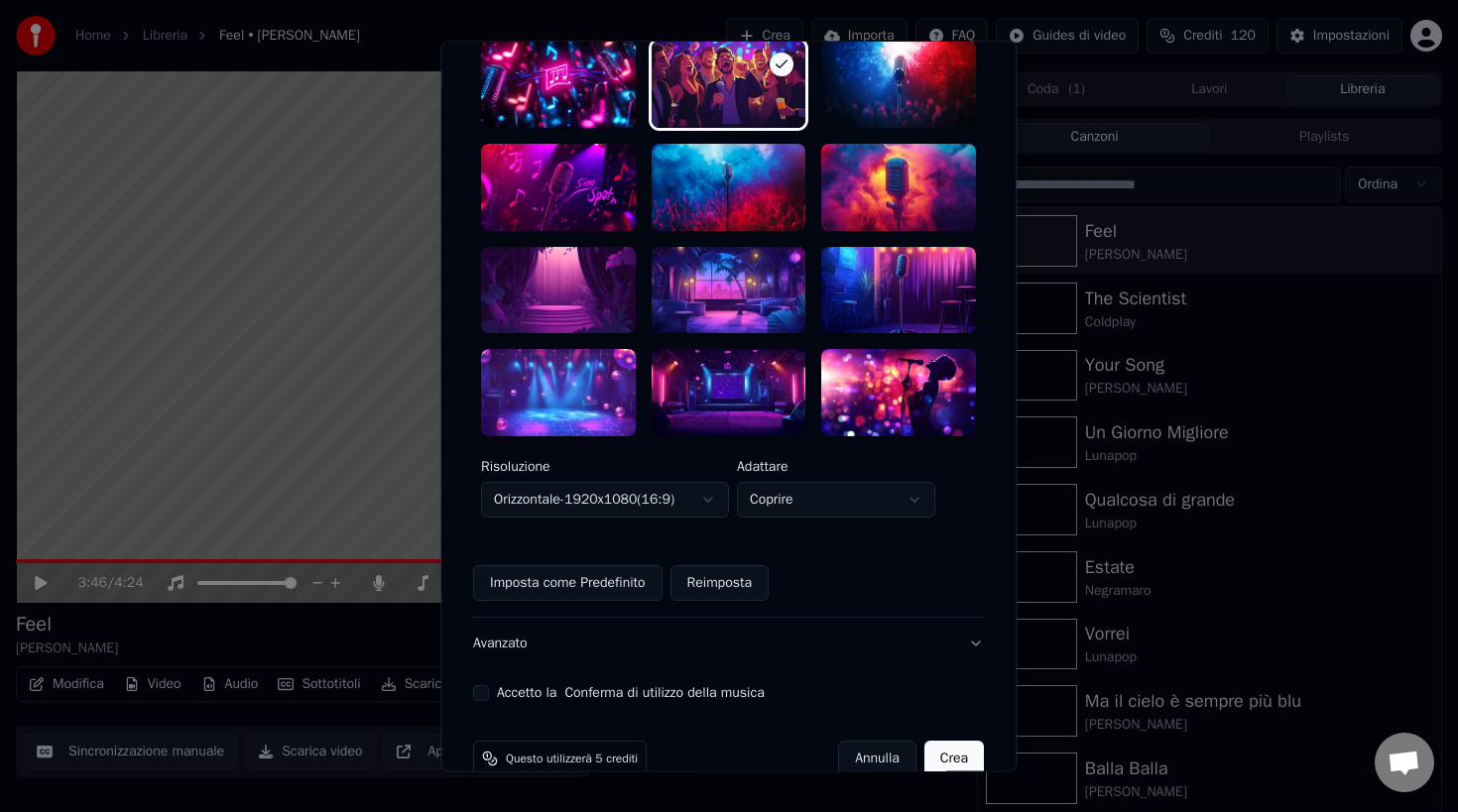 scroll, scrollTop: 480, scrollLeft: 0, axis: vertical 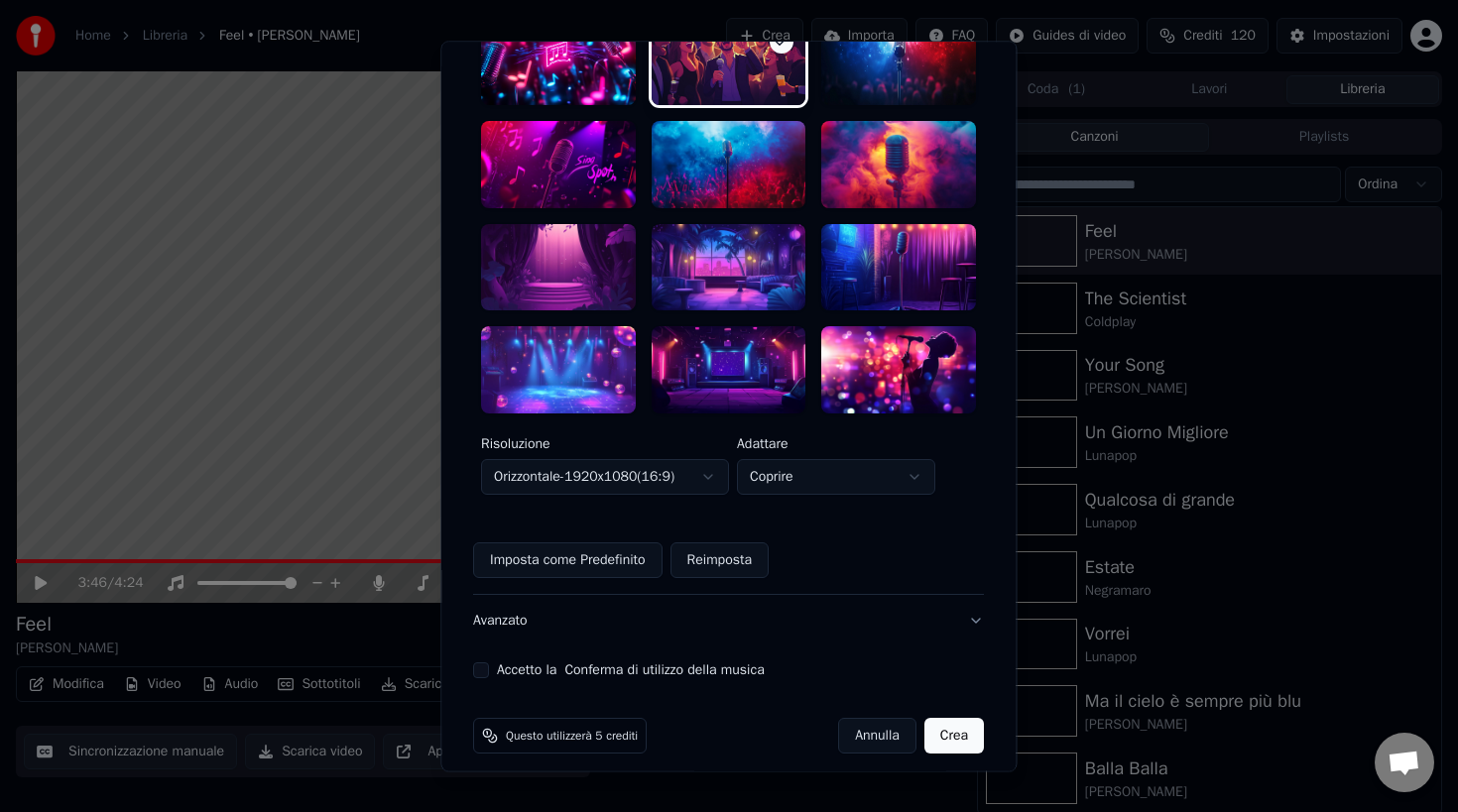 click on "Accetto la   Conferma di utilizzo della musica" at bounding box center (481, 670) 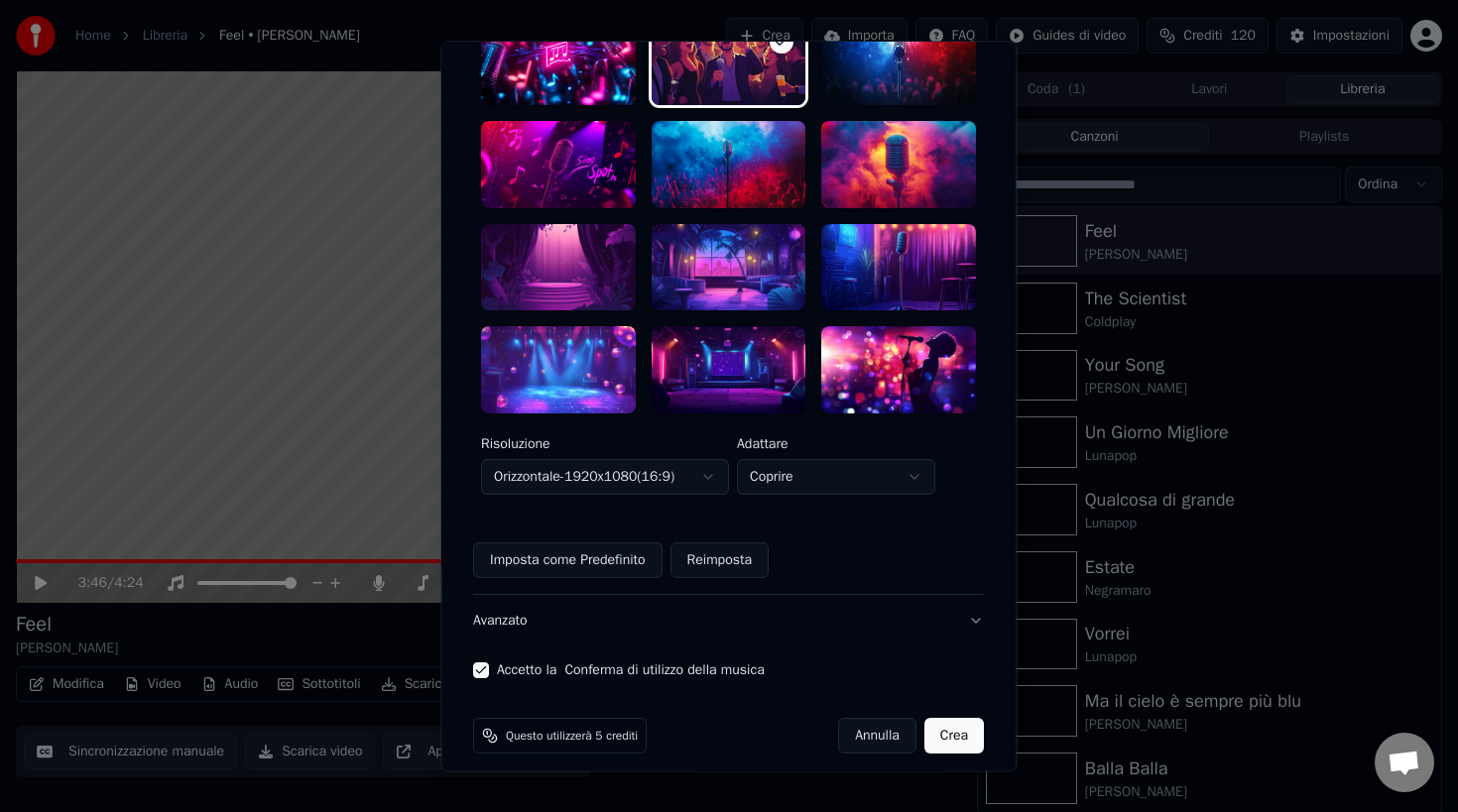 click on "Crea" at bounding box center (954, 736) 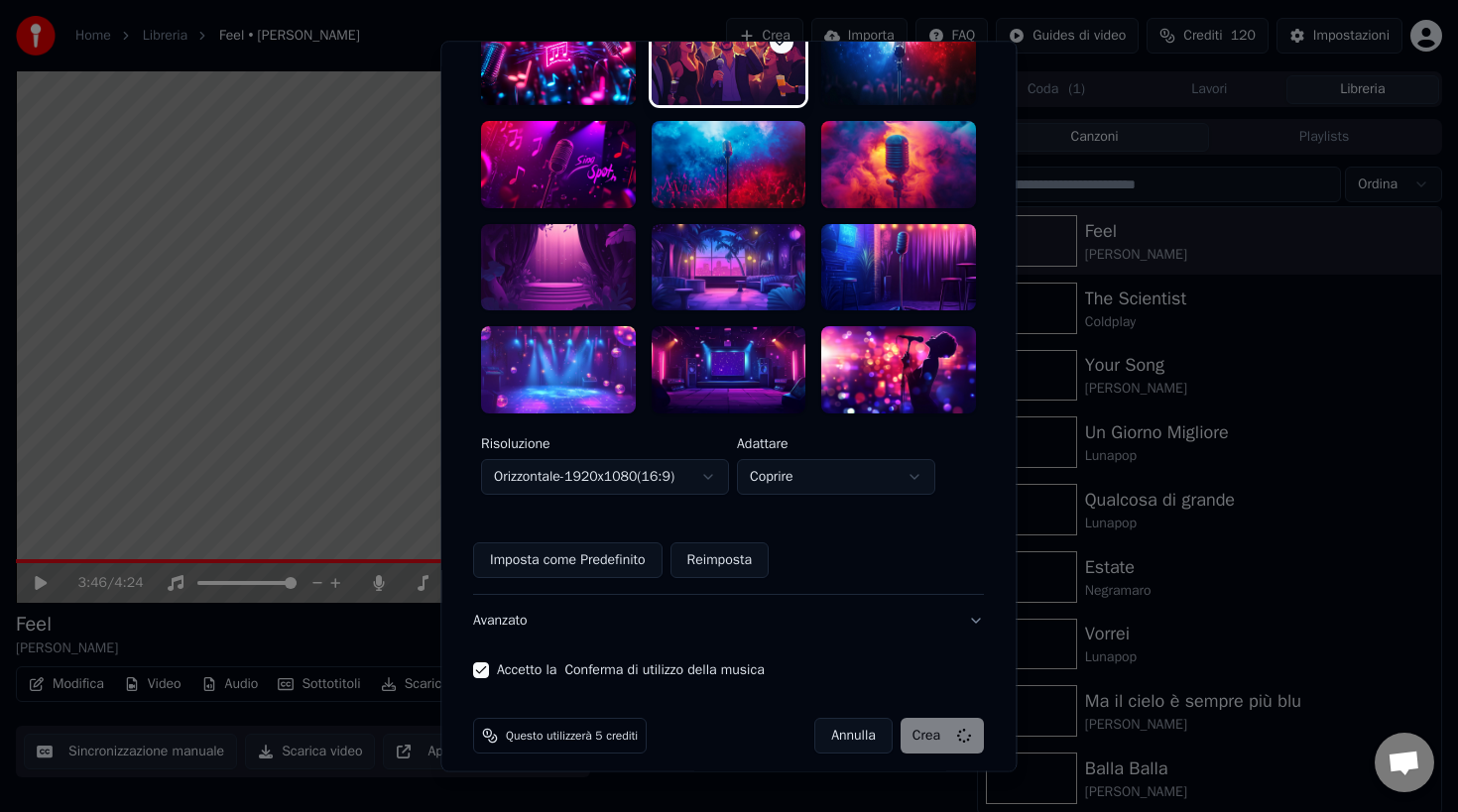 type 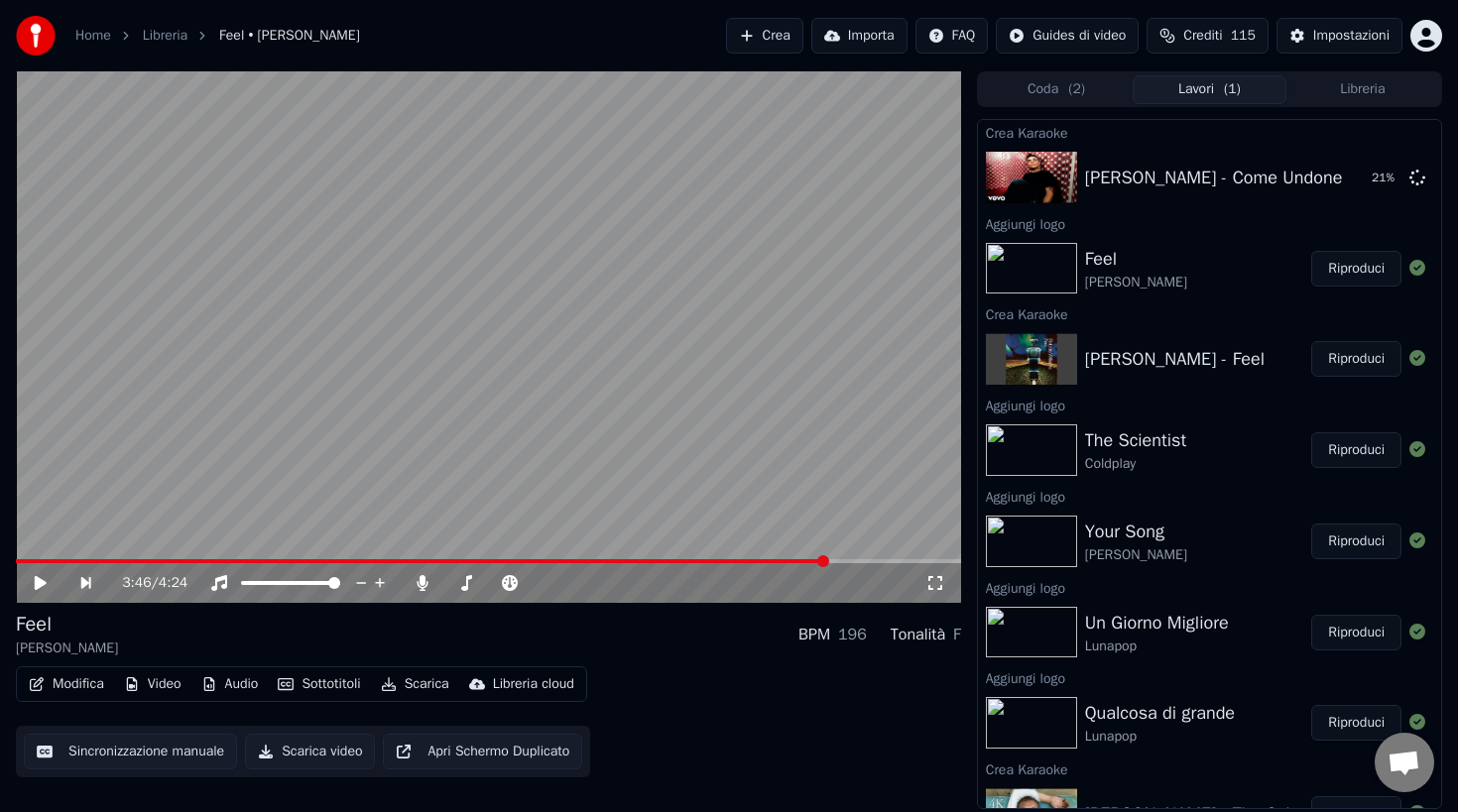 click on "Crea" at bounding box center [765, 36] 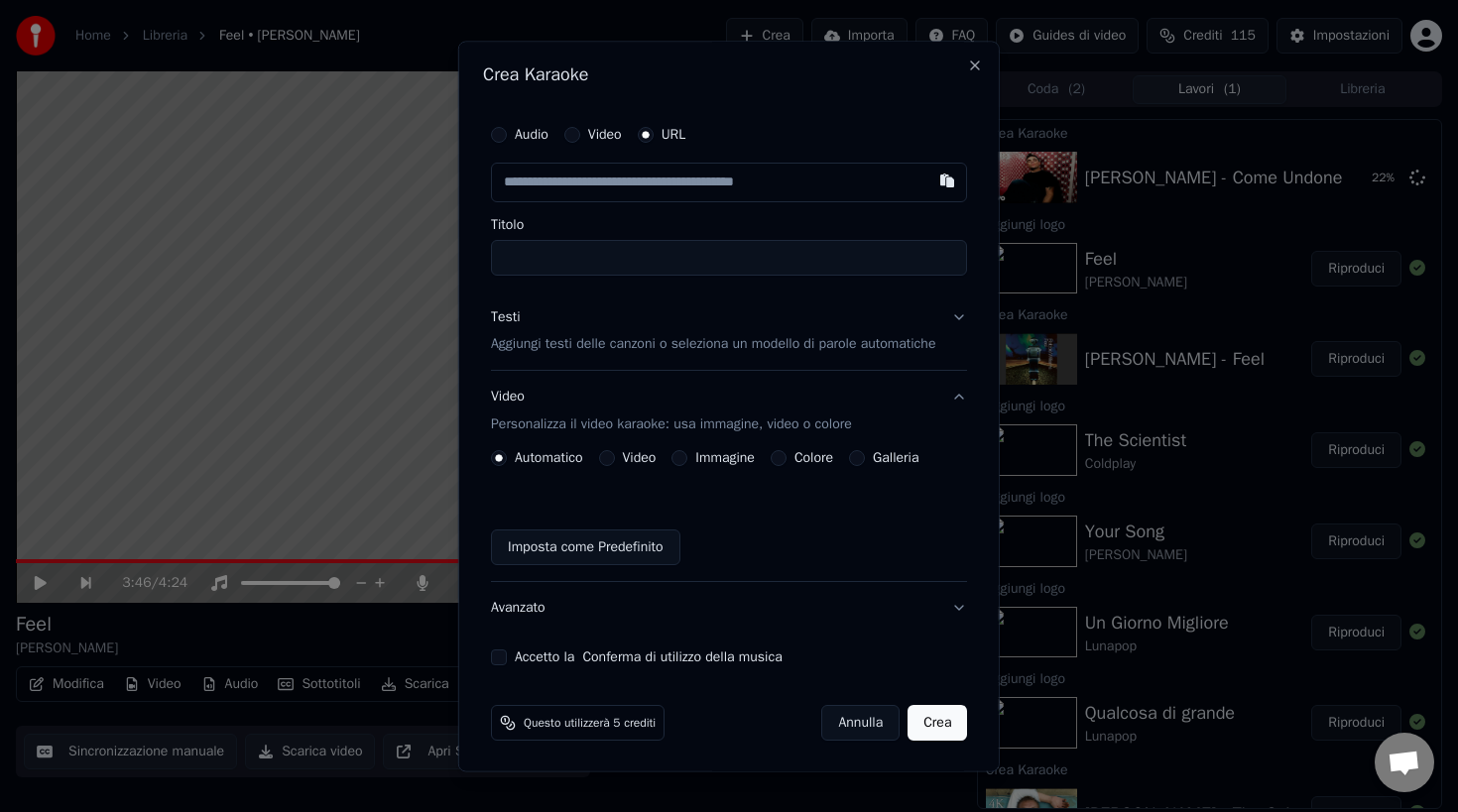 type on "**********" 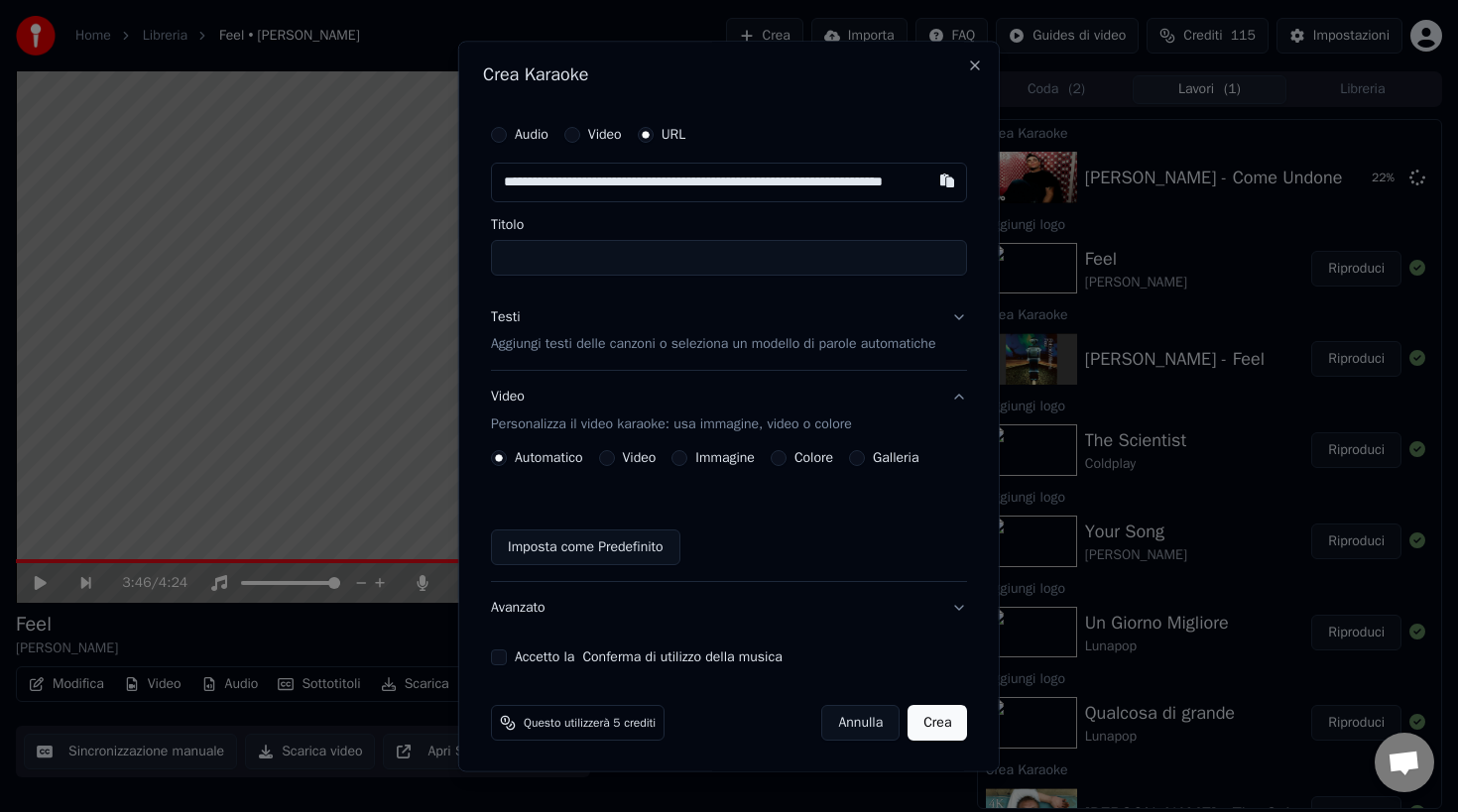 scroll, scrollTop: 0, scrollLeft: 76, axis: horizontal 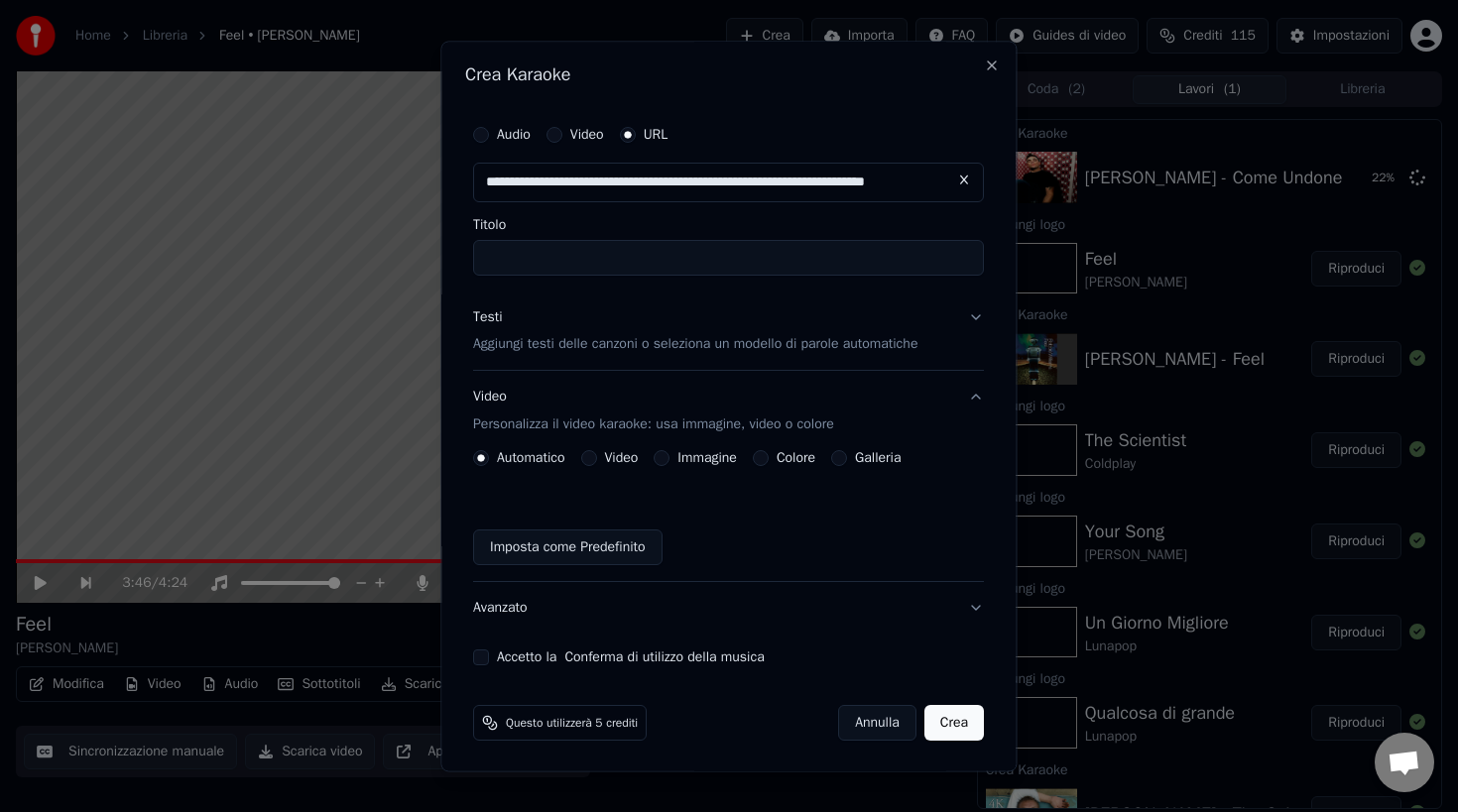 type on "**********" 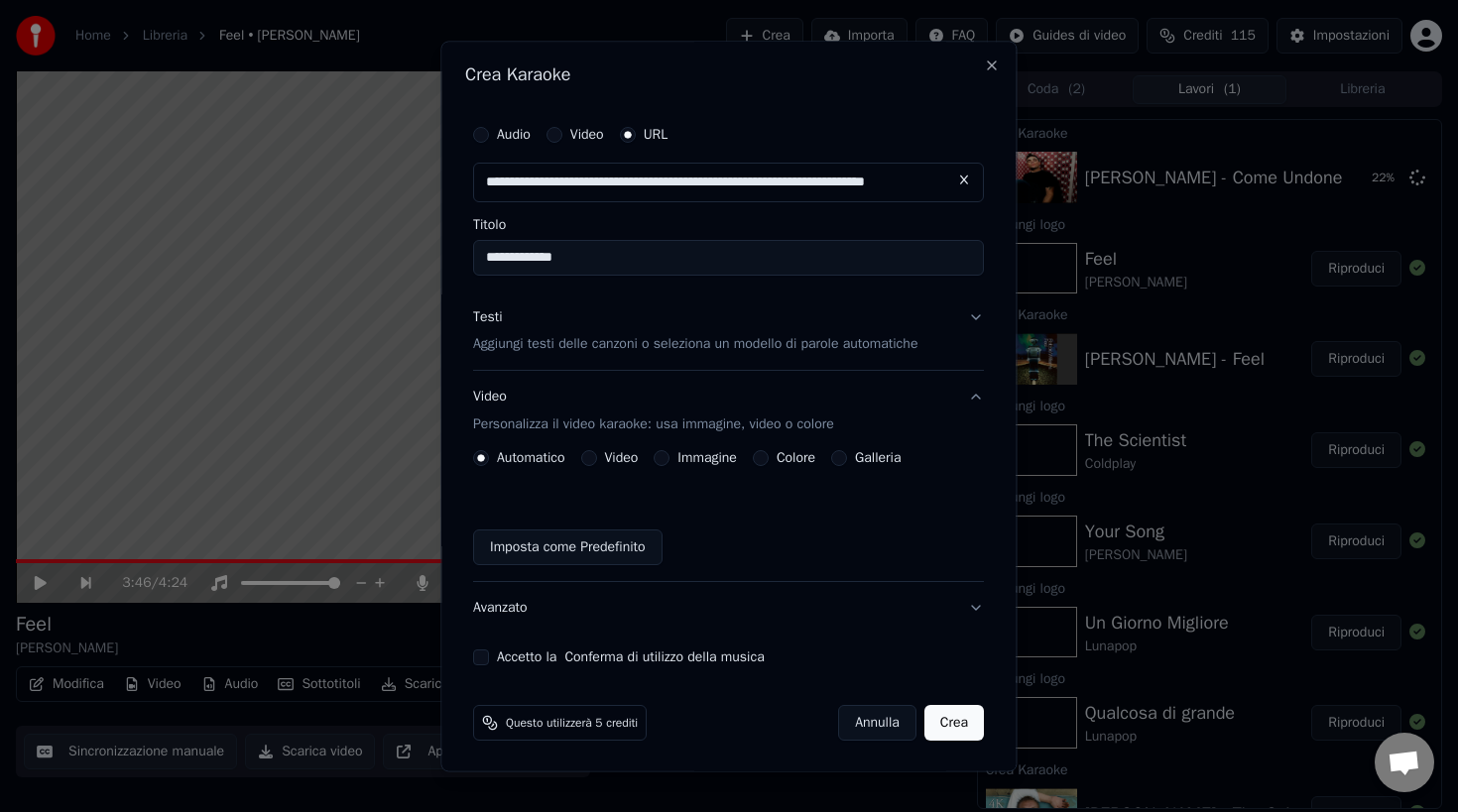 type on "**********" 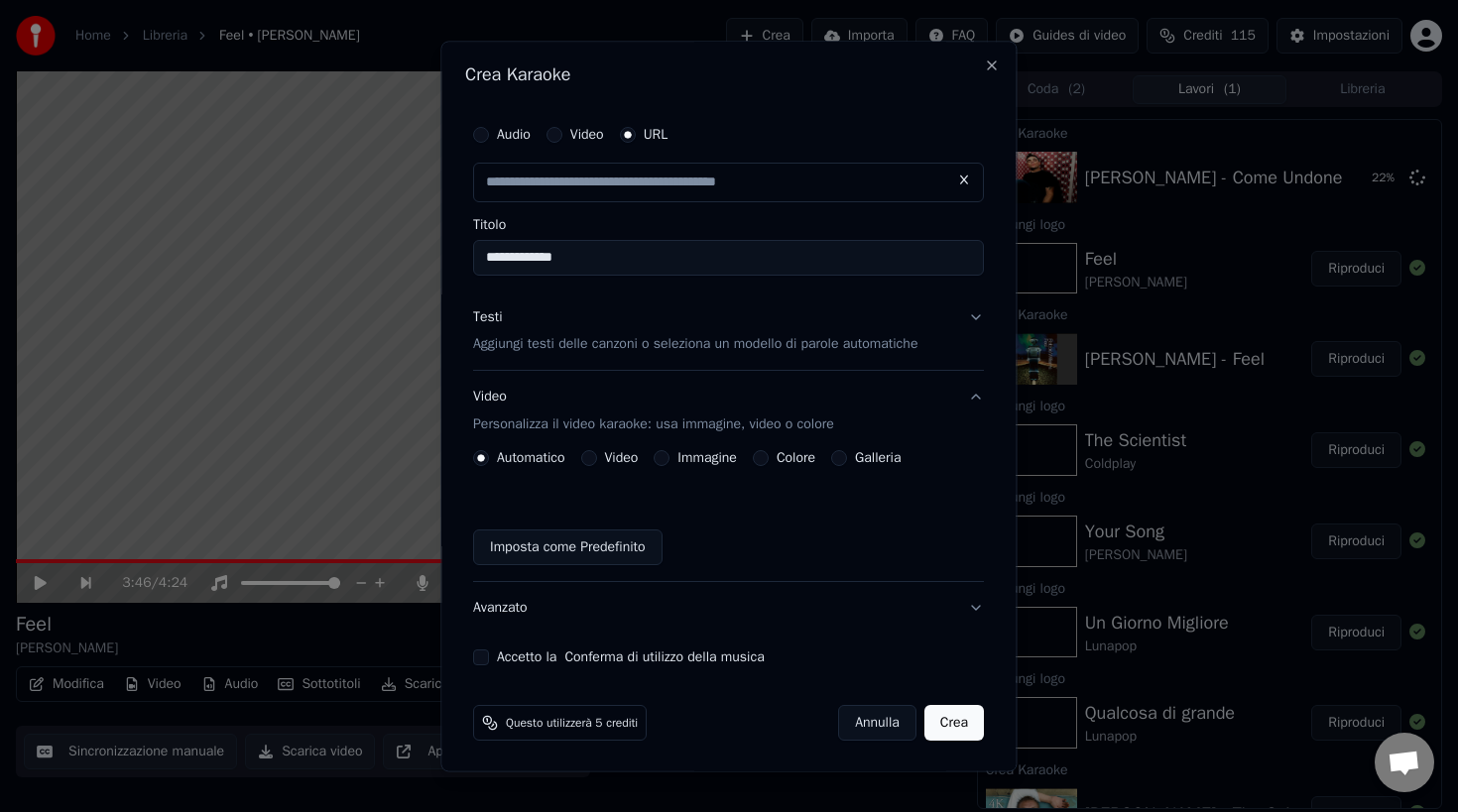 click on "**********" at bounding box center [728, 258] 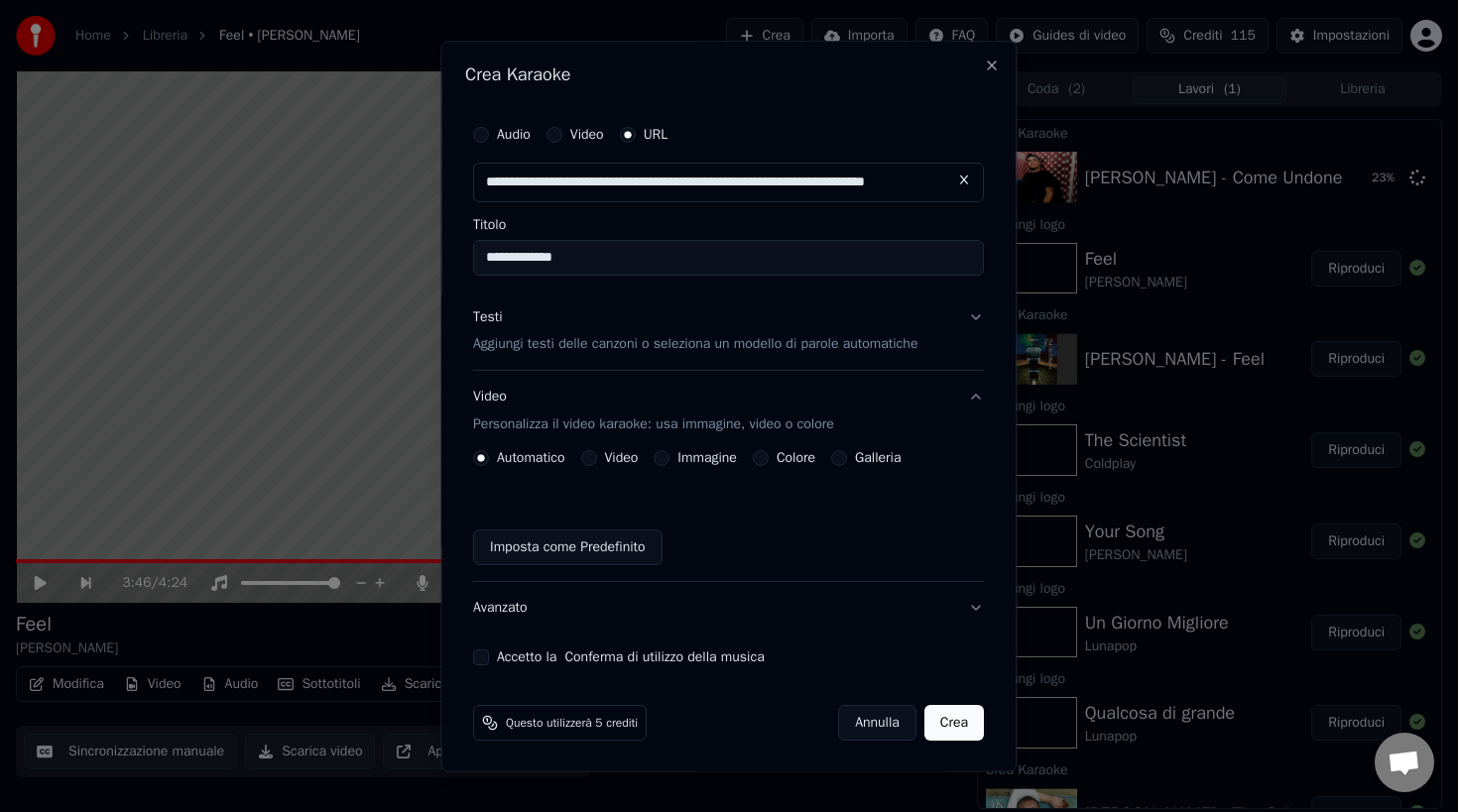 scroll, scrollTop: 0, scrollLeft: 0, axis: both 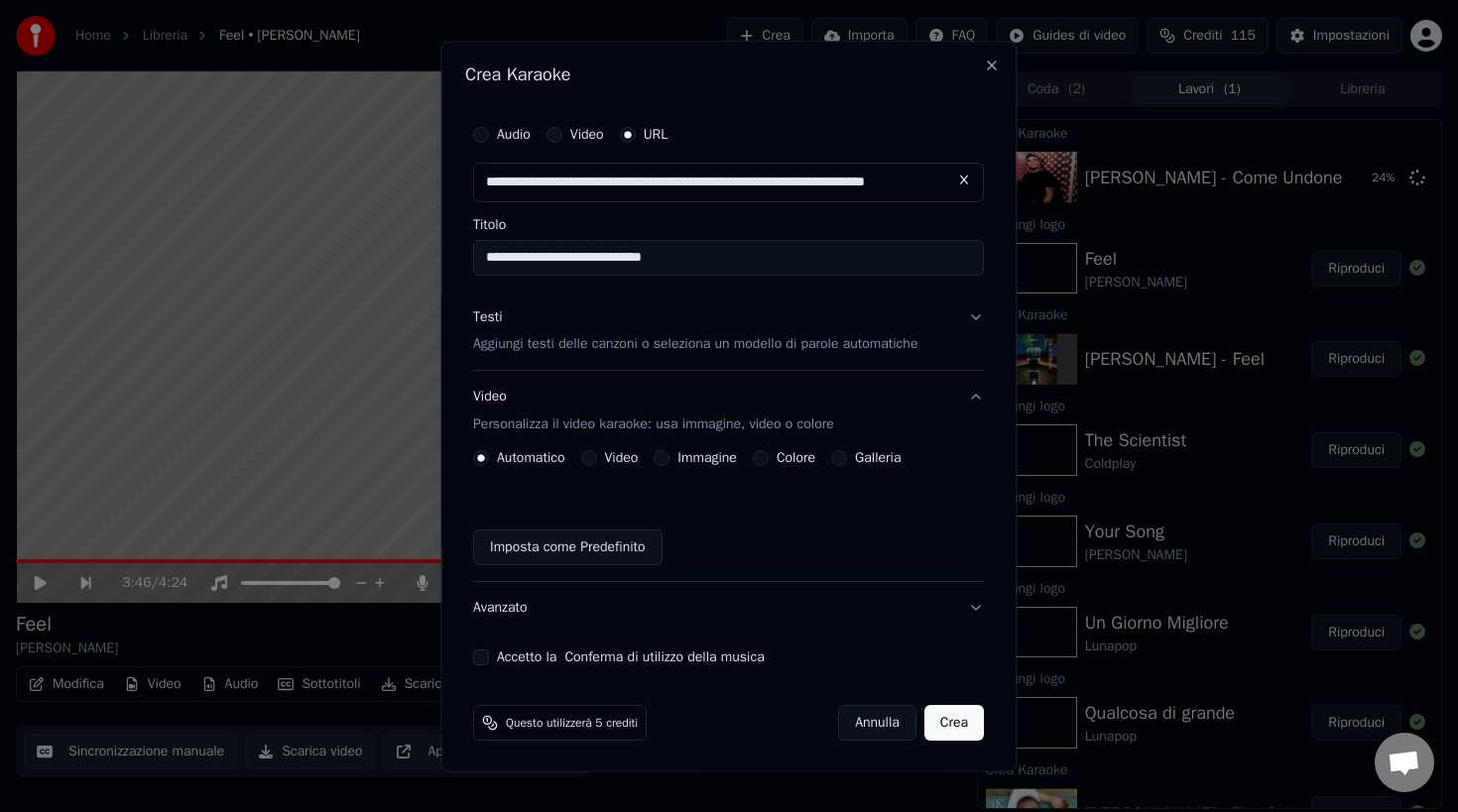 type on "**********" 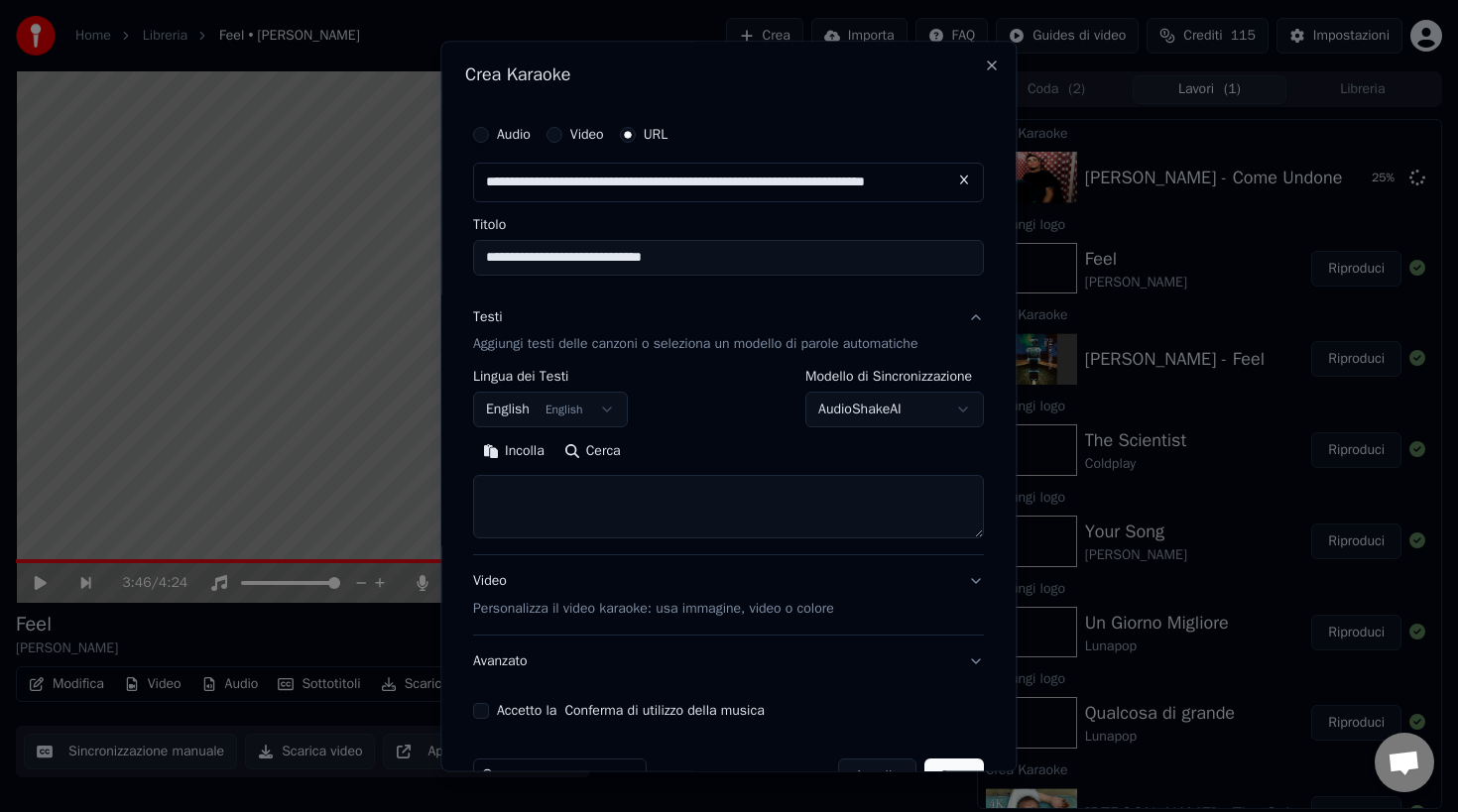 click at bounding box center [728, 508] 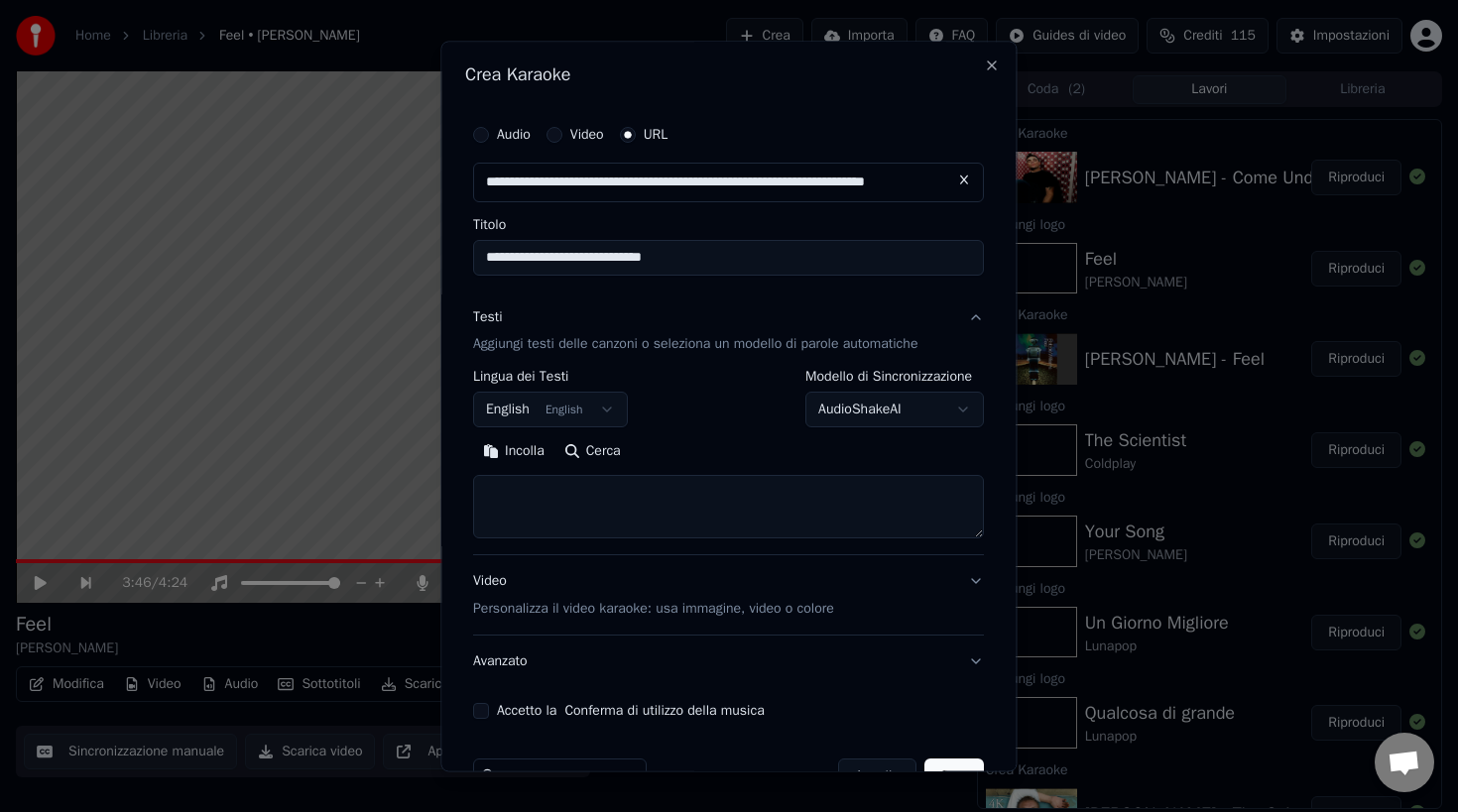 paste on "**********" 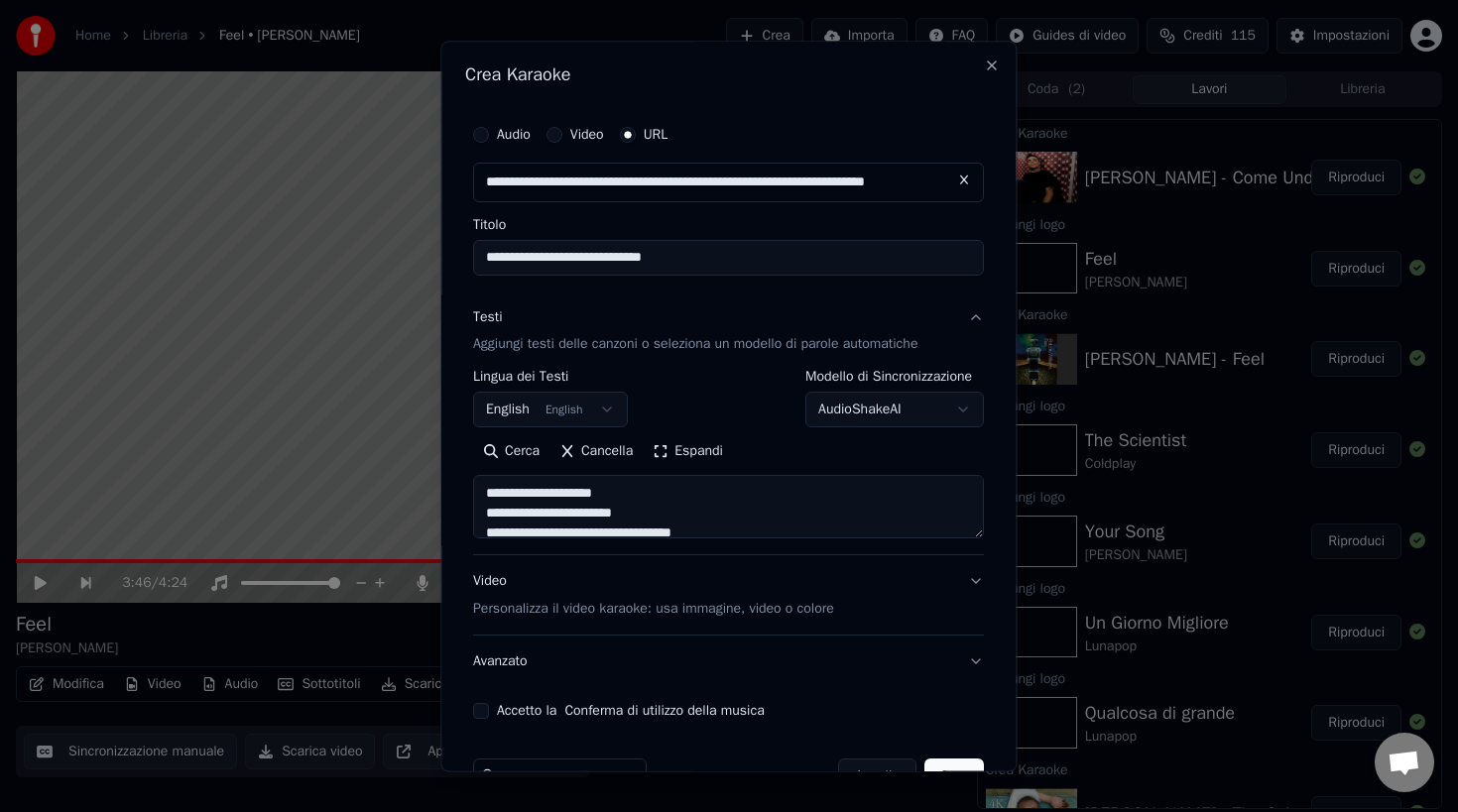 scroll, scrollTop: 857, scrollLeft: 0, axis: vertical 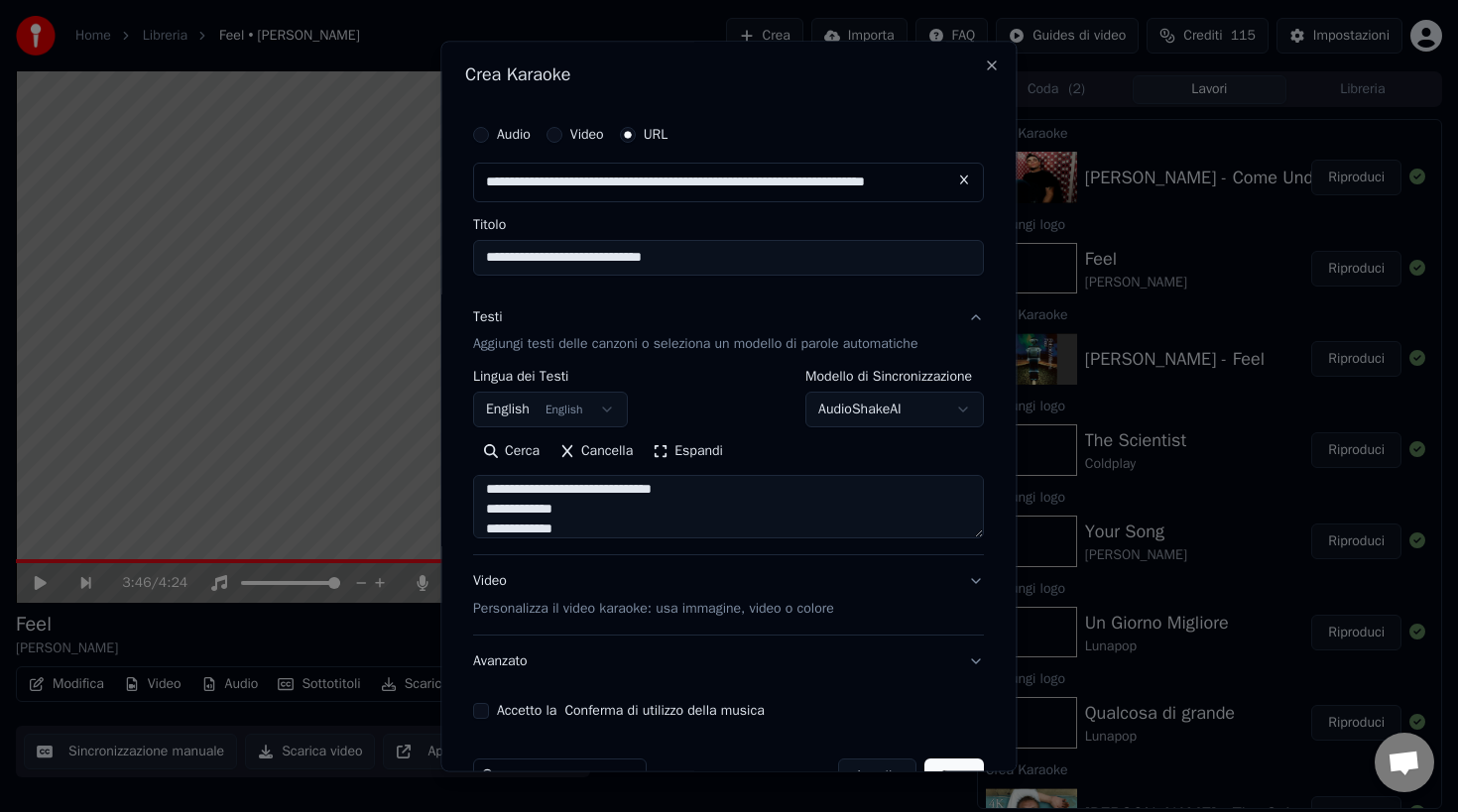 type on "**********" 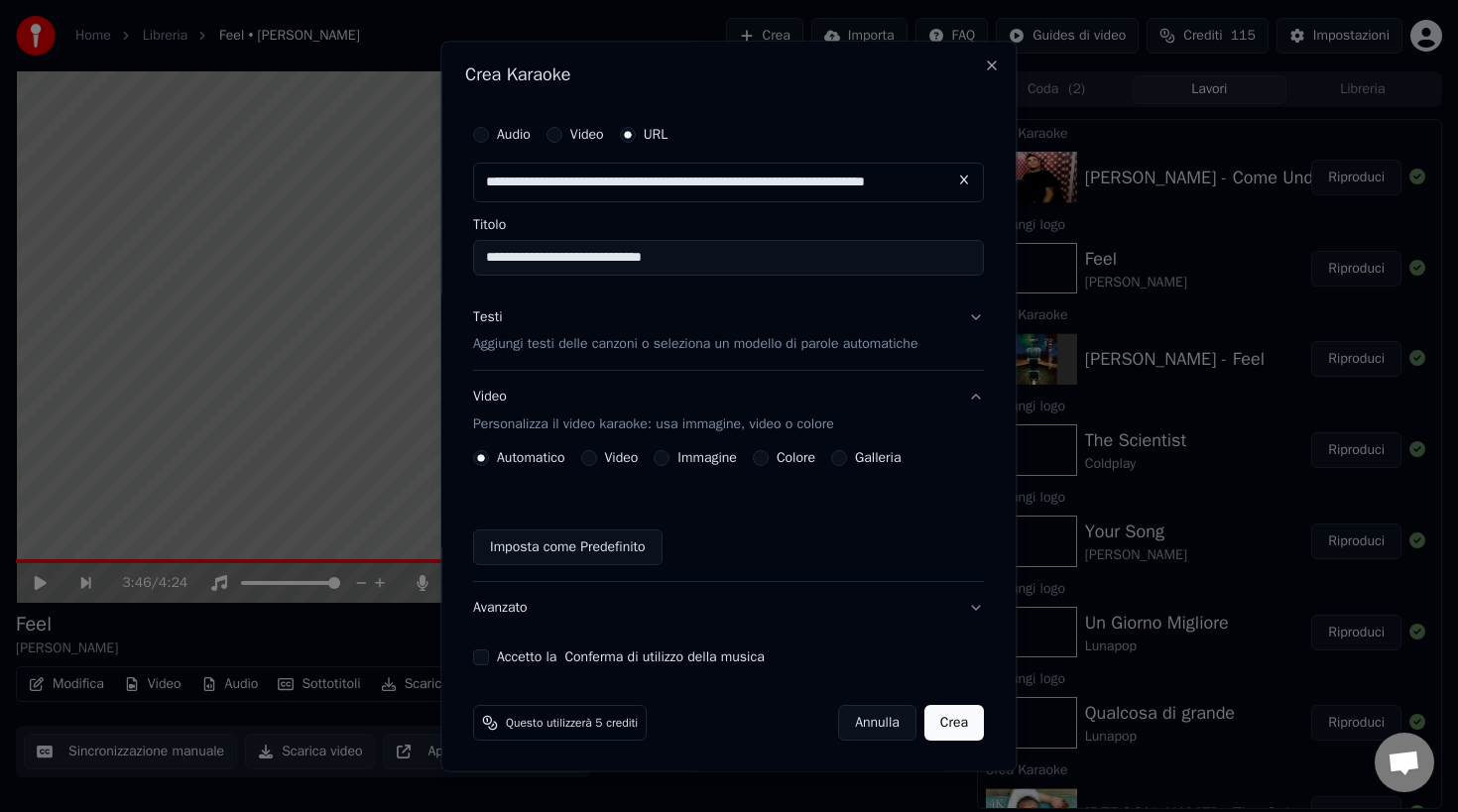 click on "Galleria" at bounding box center (867, 459) 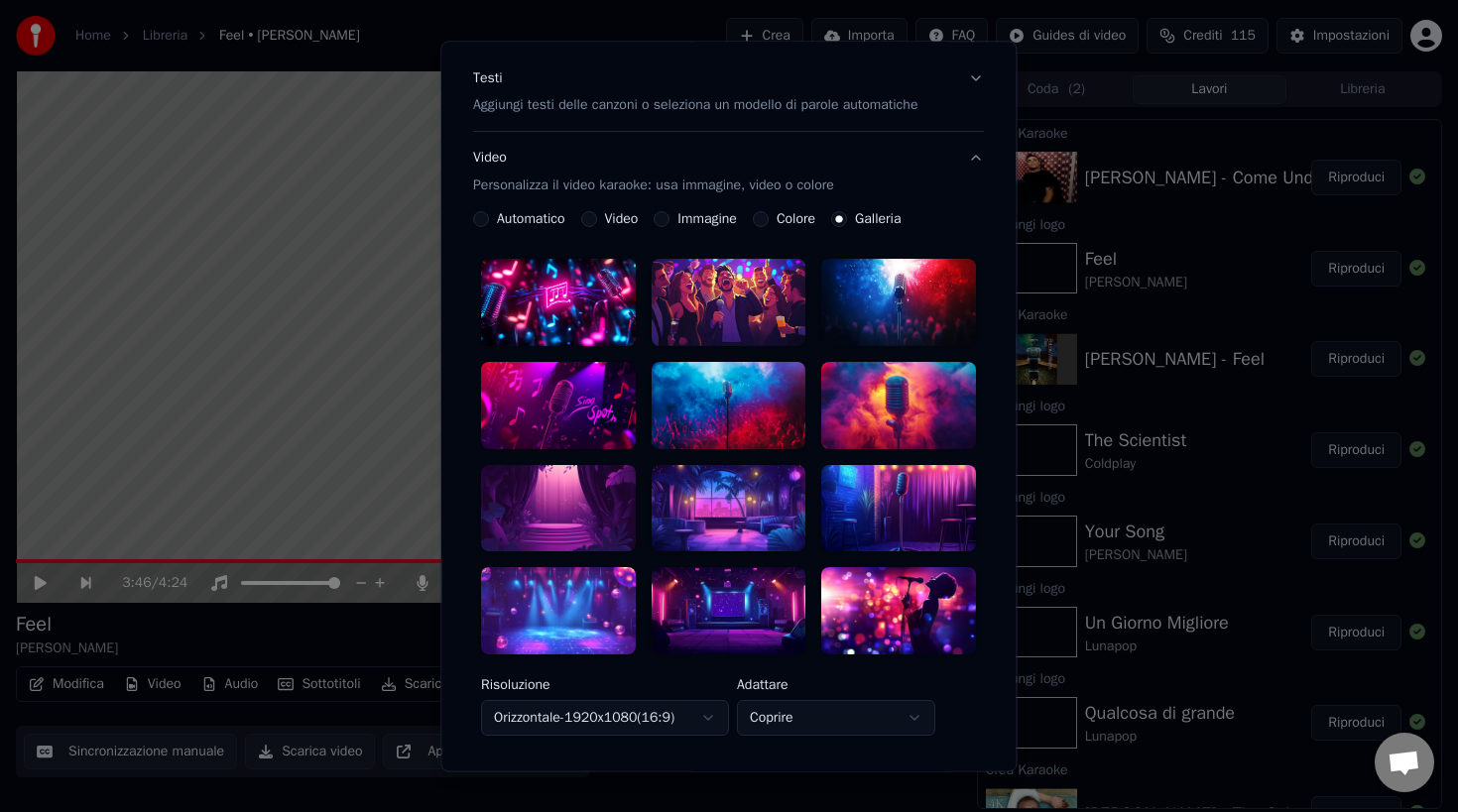 scroll, scrollTop: 240, scrollLeft: 0, axis: vertical 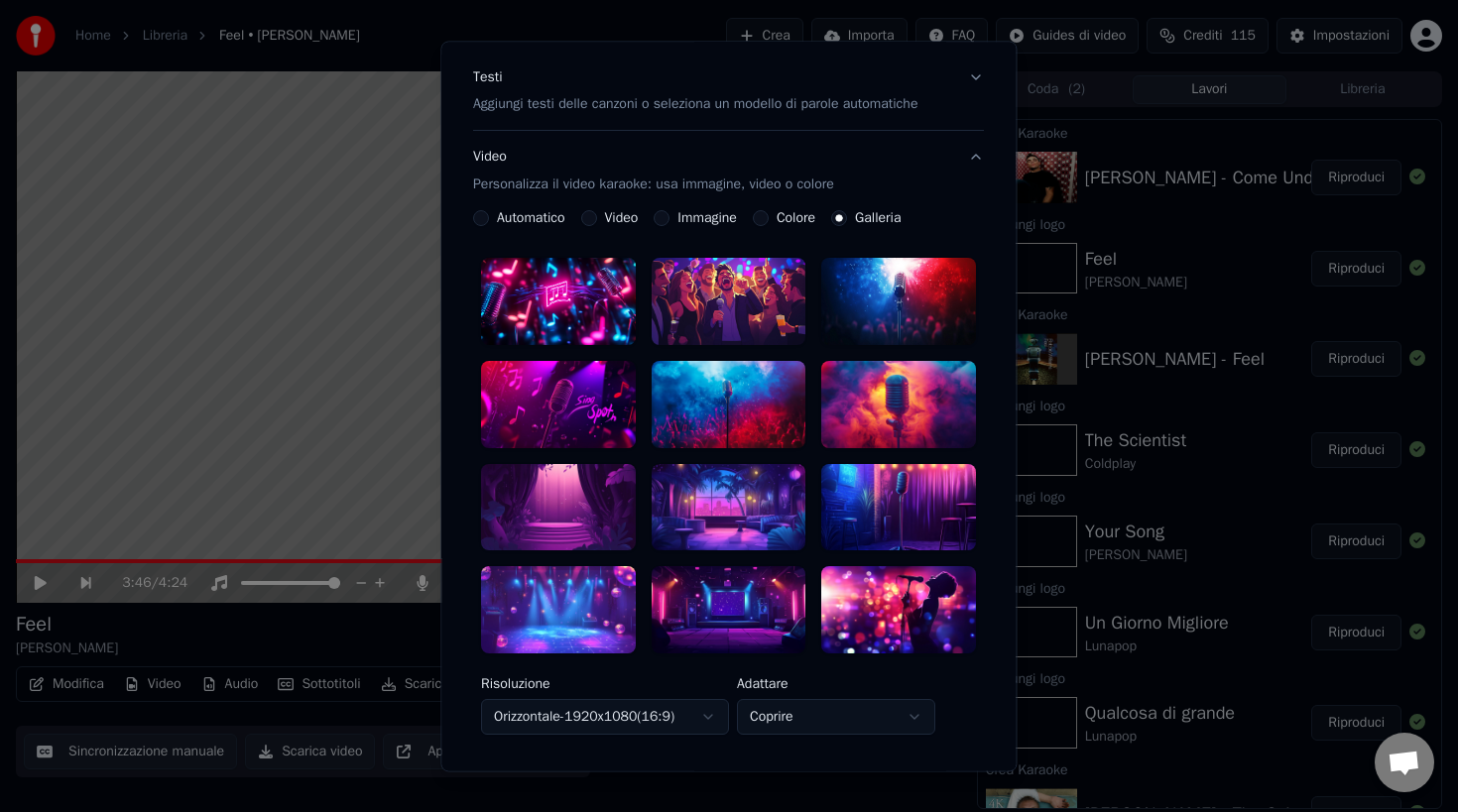 click at bounding box center [558, 611] 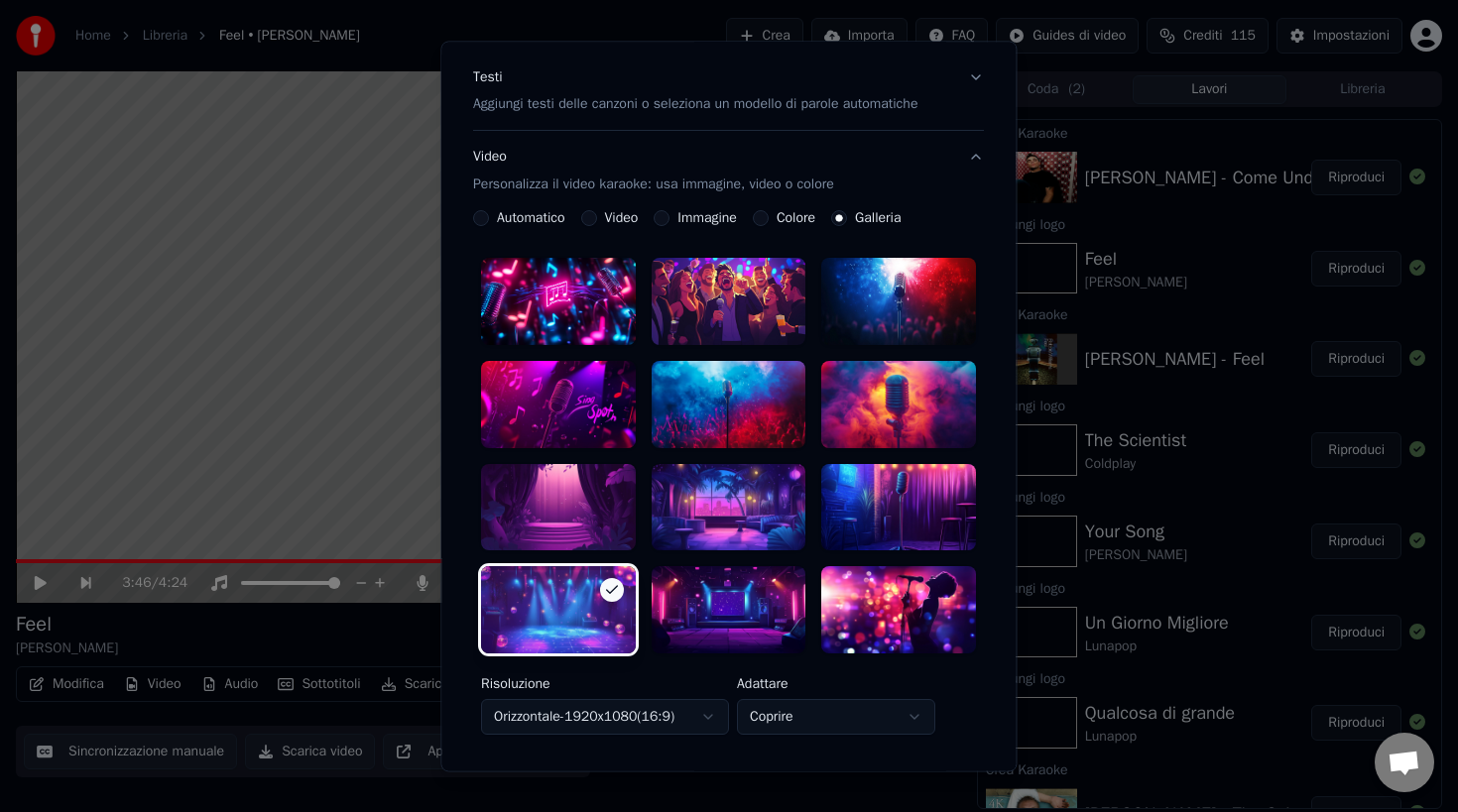 scroll, scrollTop: 495, scrollLeft: 0, axis: vertical 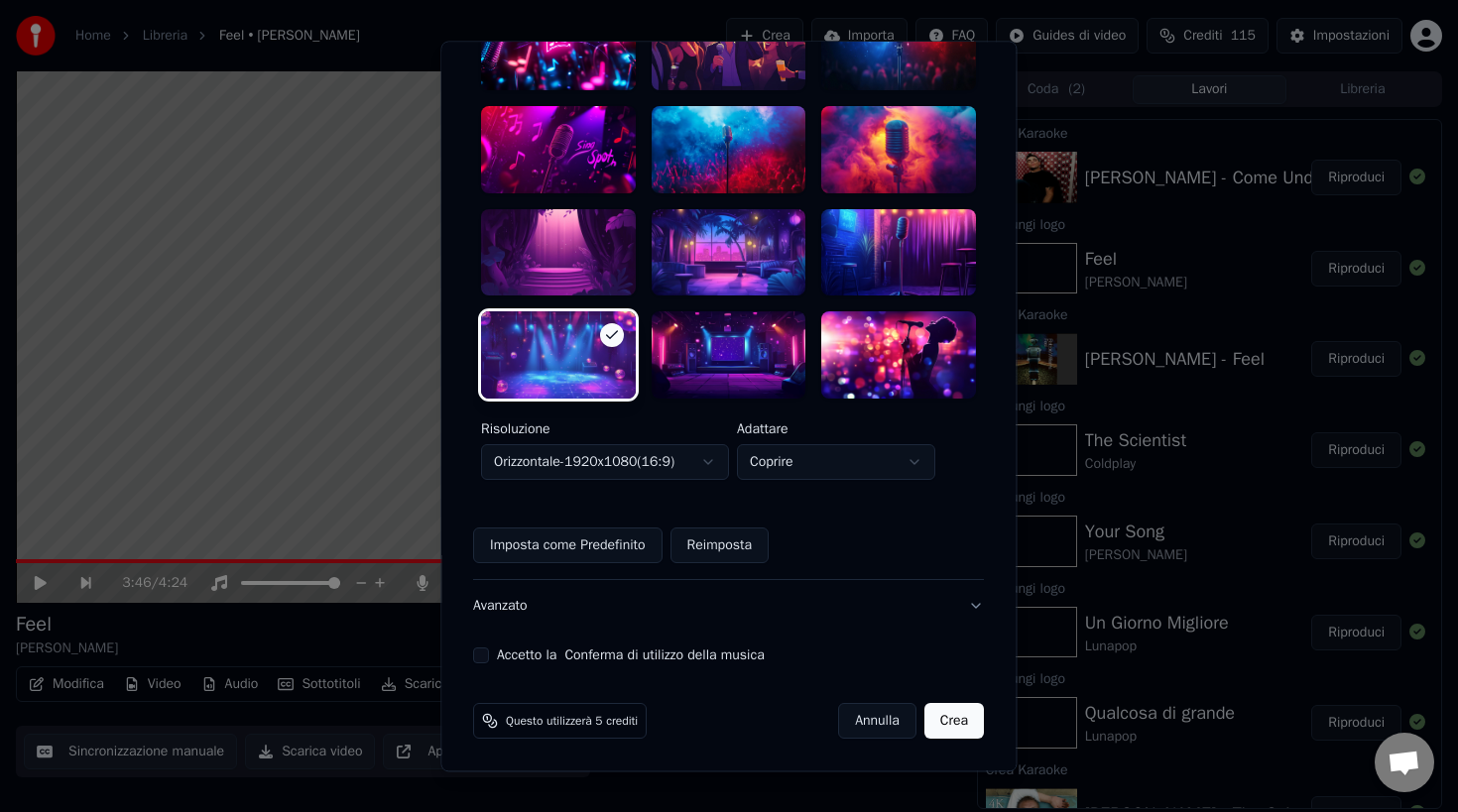 click on "**********" at bounding box center (728, 142) 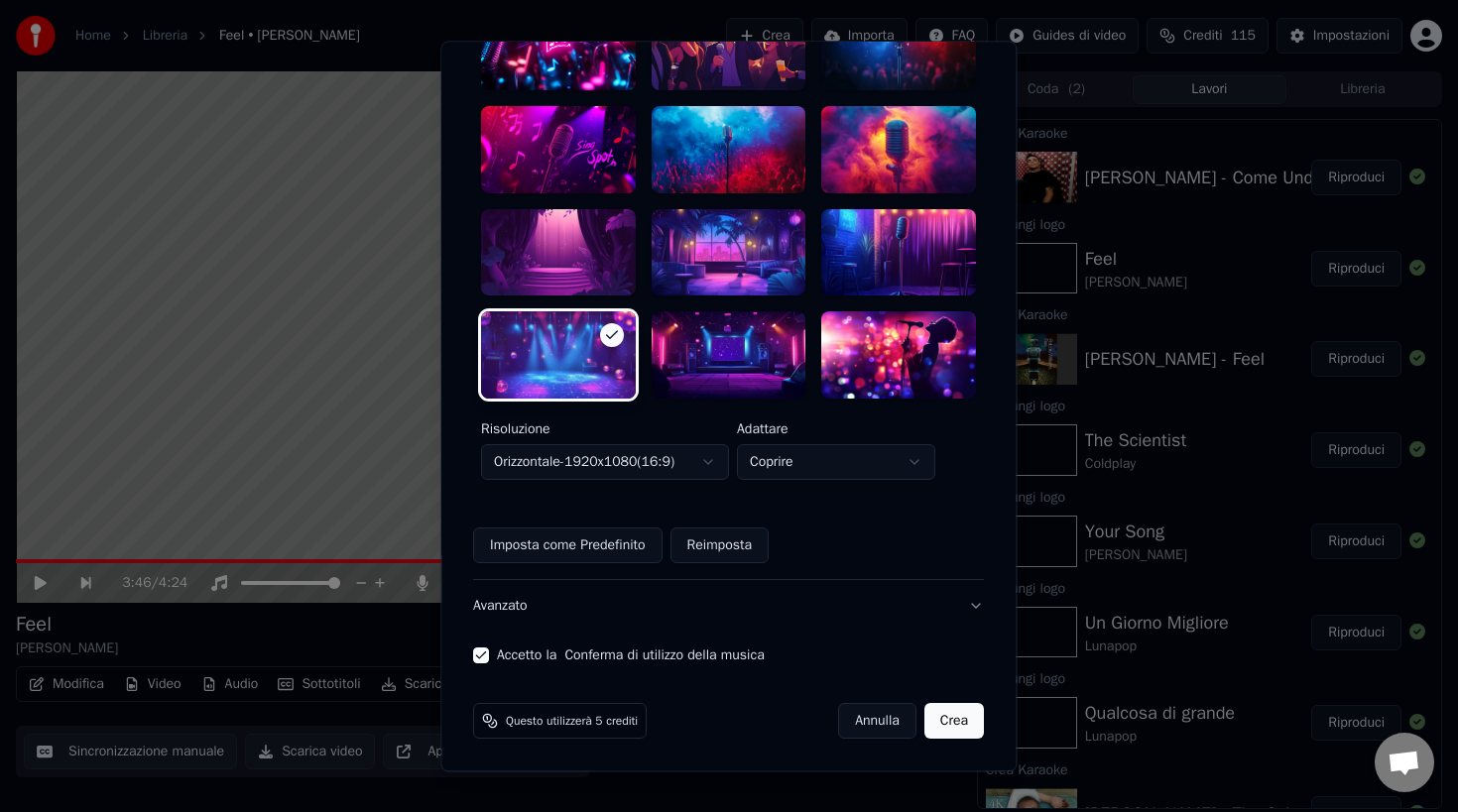 click on "Crea" at bounding box center [954, 721] 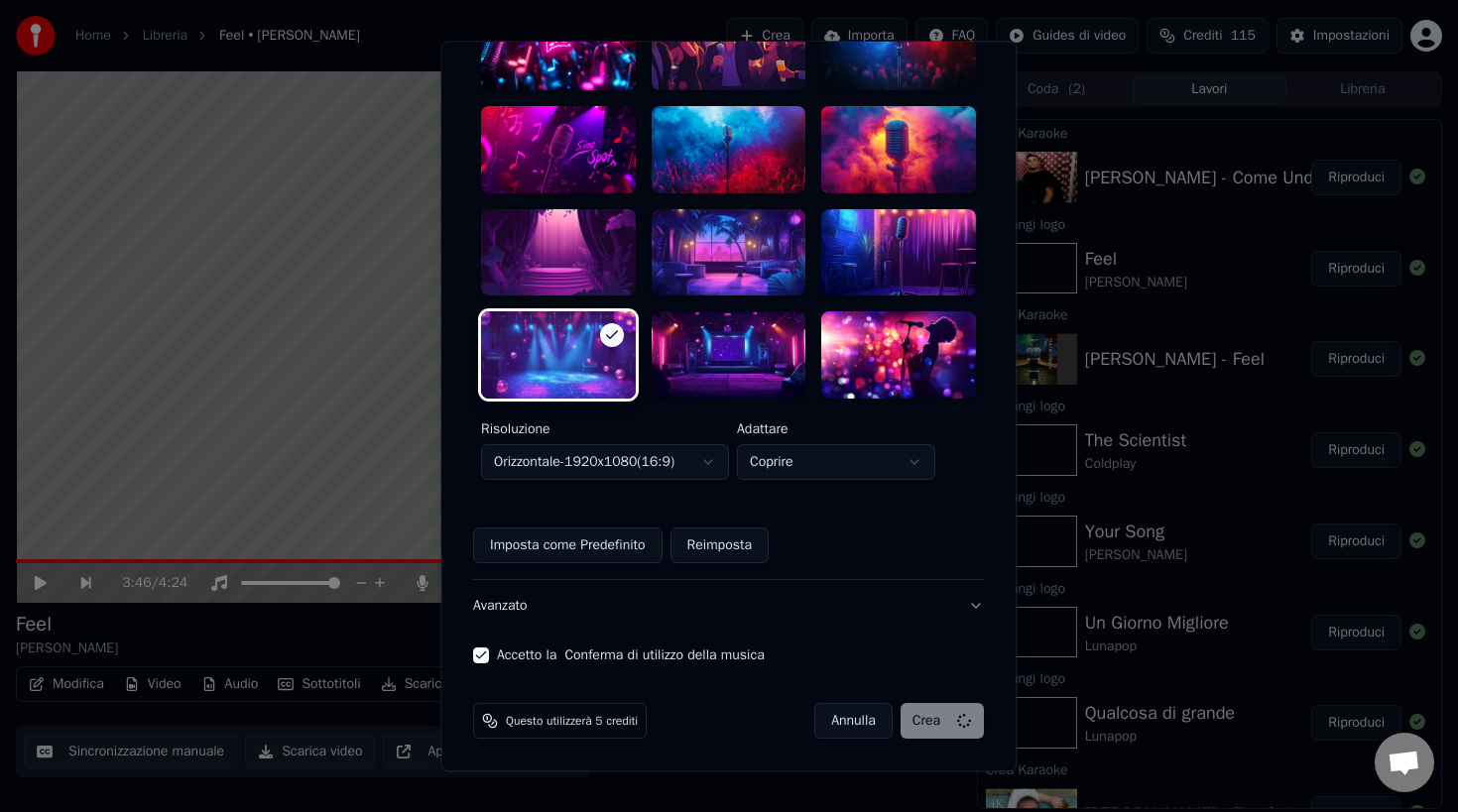 type 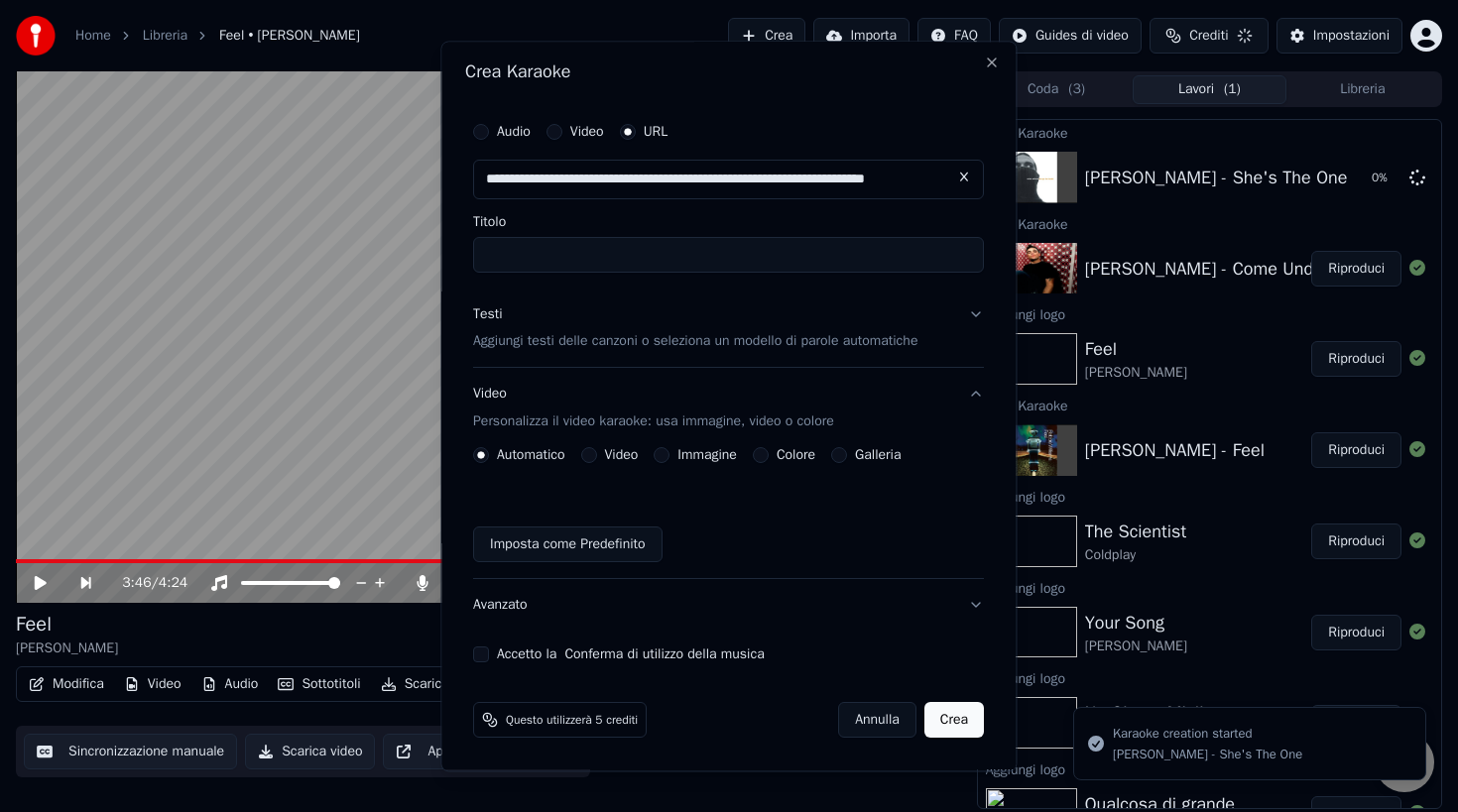 scroll, scrollTop: 3, scrollLeft: 0, axis: vertical 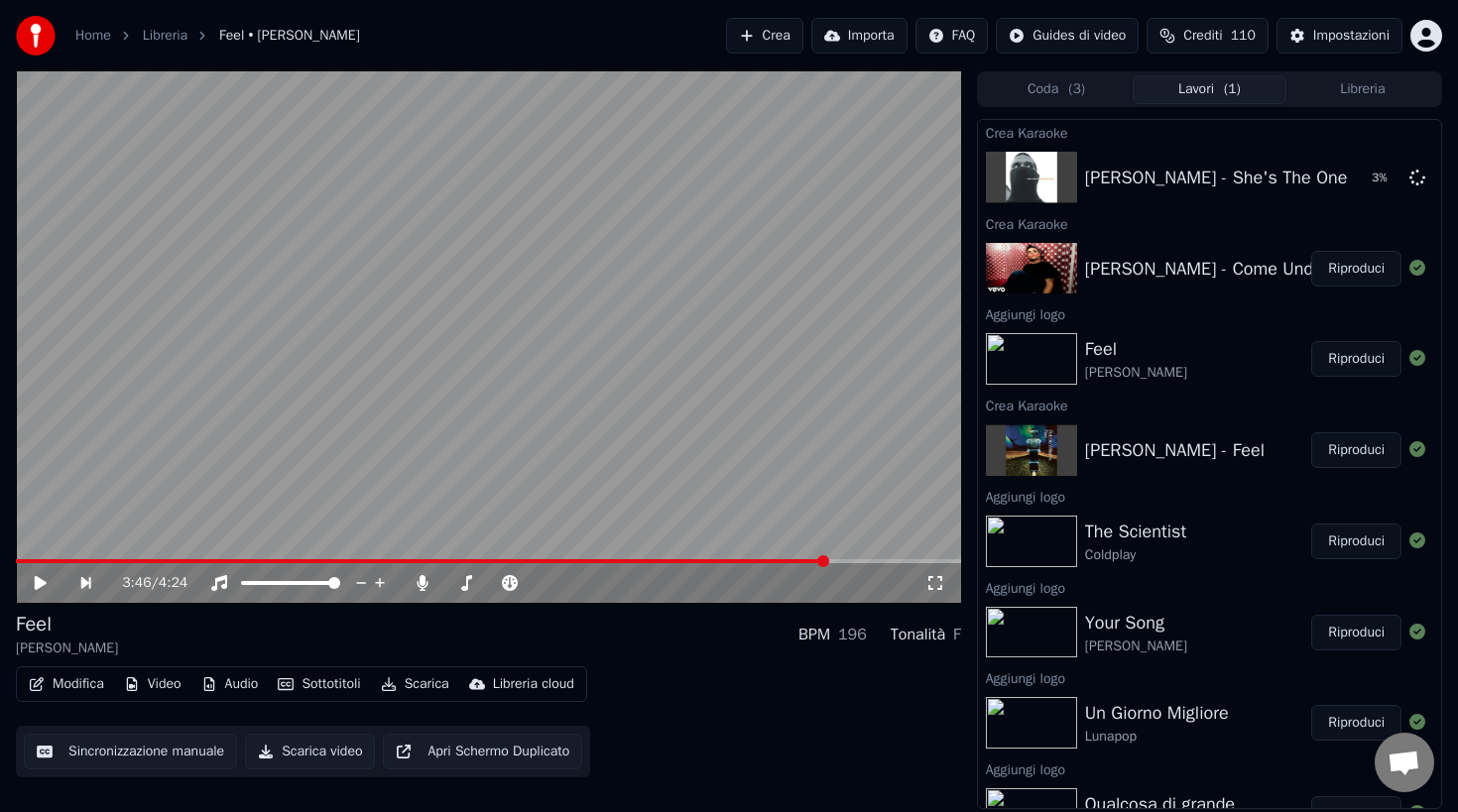 click on "Riproduci" at bounding box center [1356, 269] 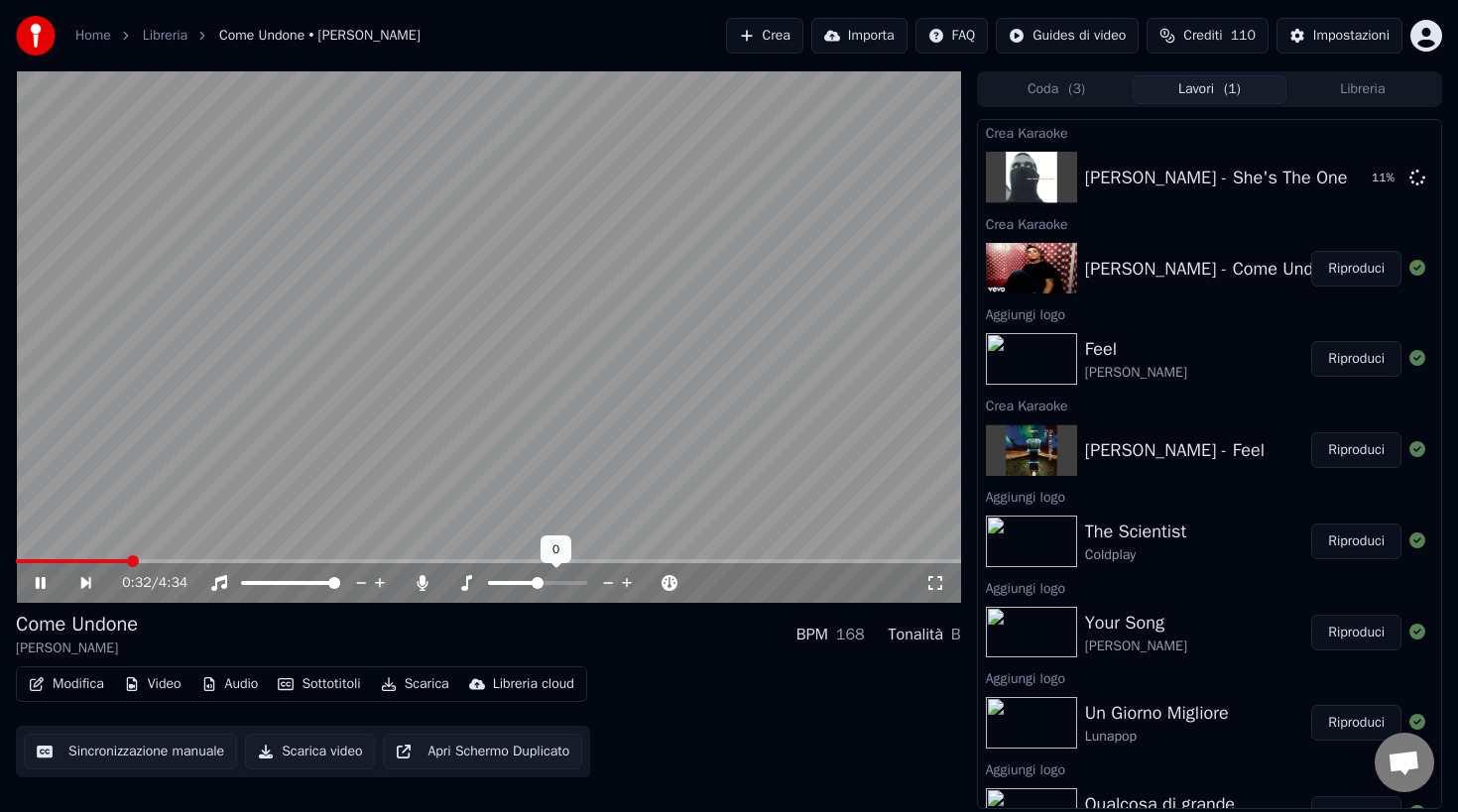 click 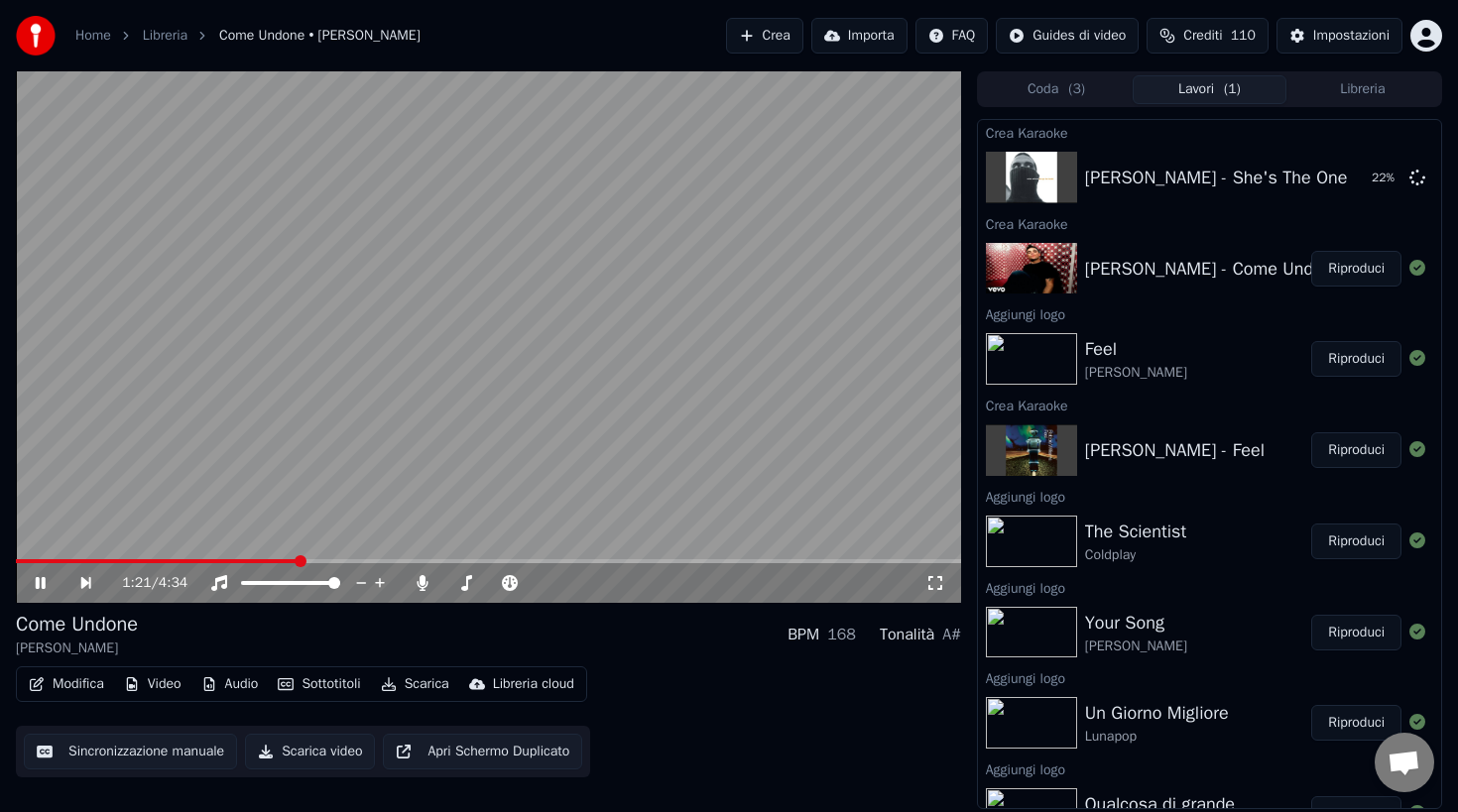 click on "Video" at bounding box center [153, 684] 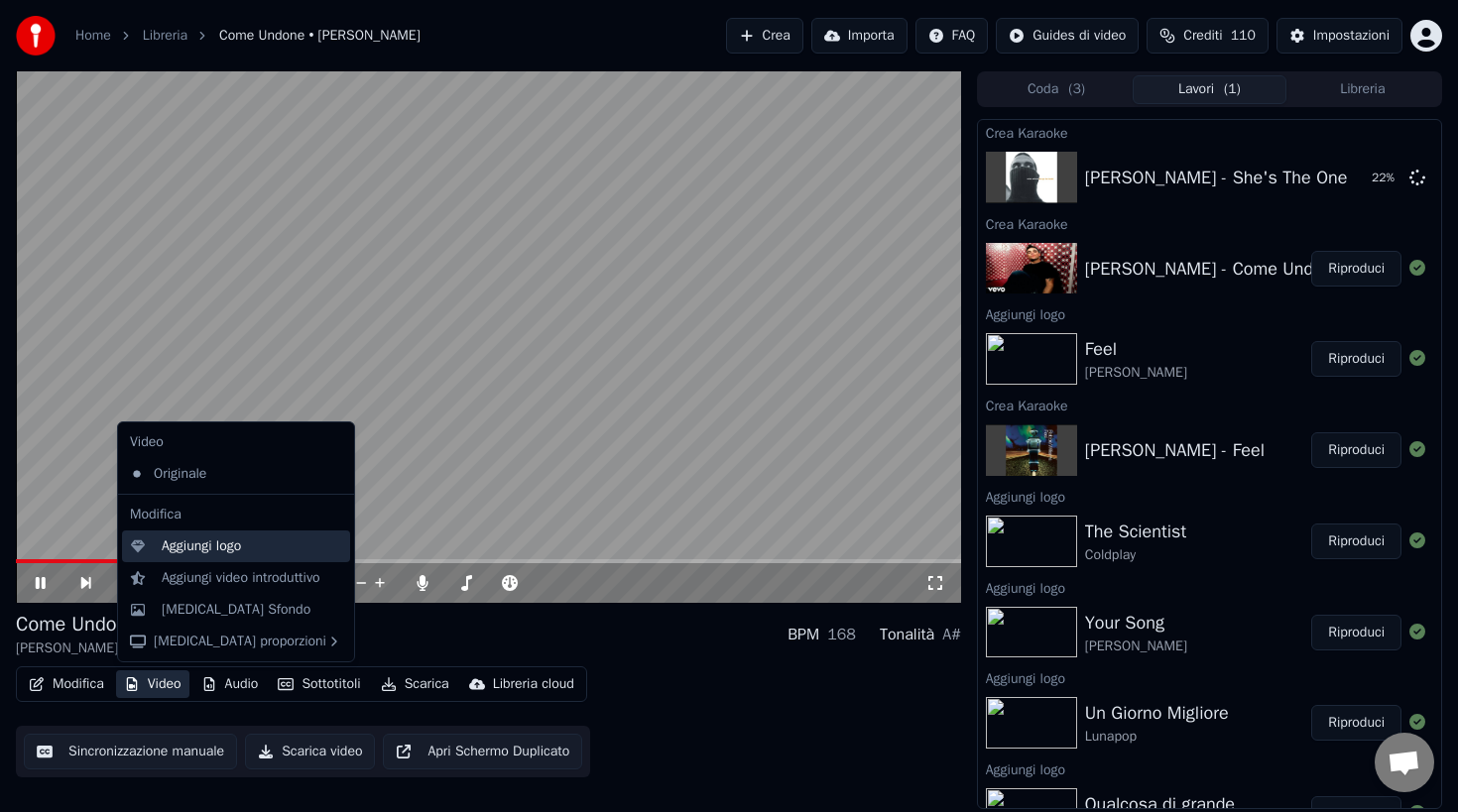 click on "Aggiungi logo" at bounding box center [201, 546] 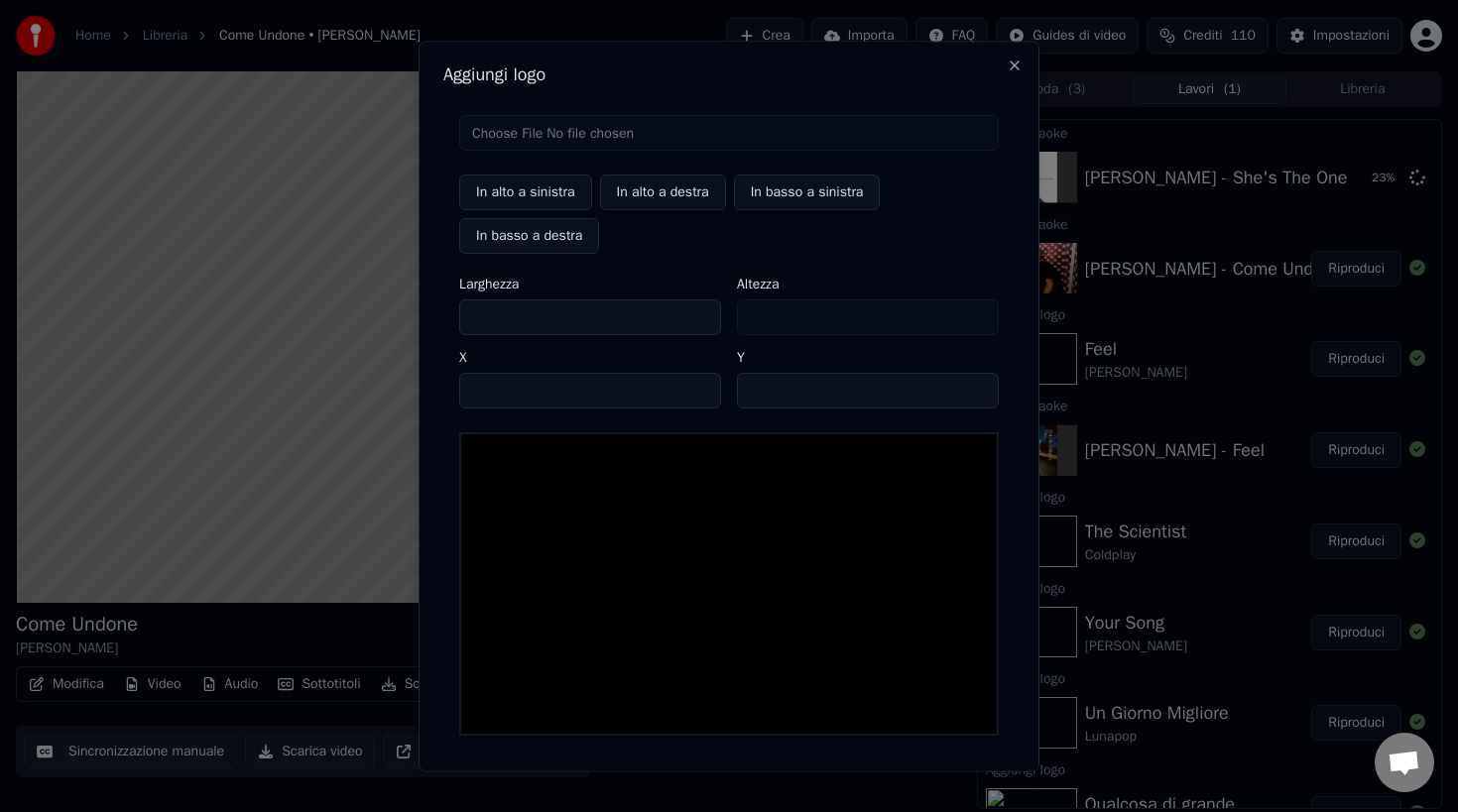 click at bounding box center (729, 133) 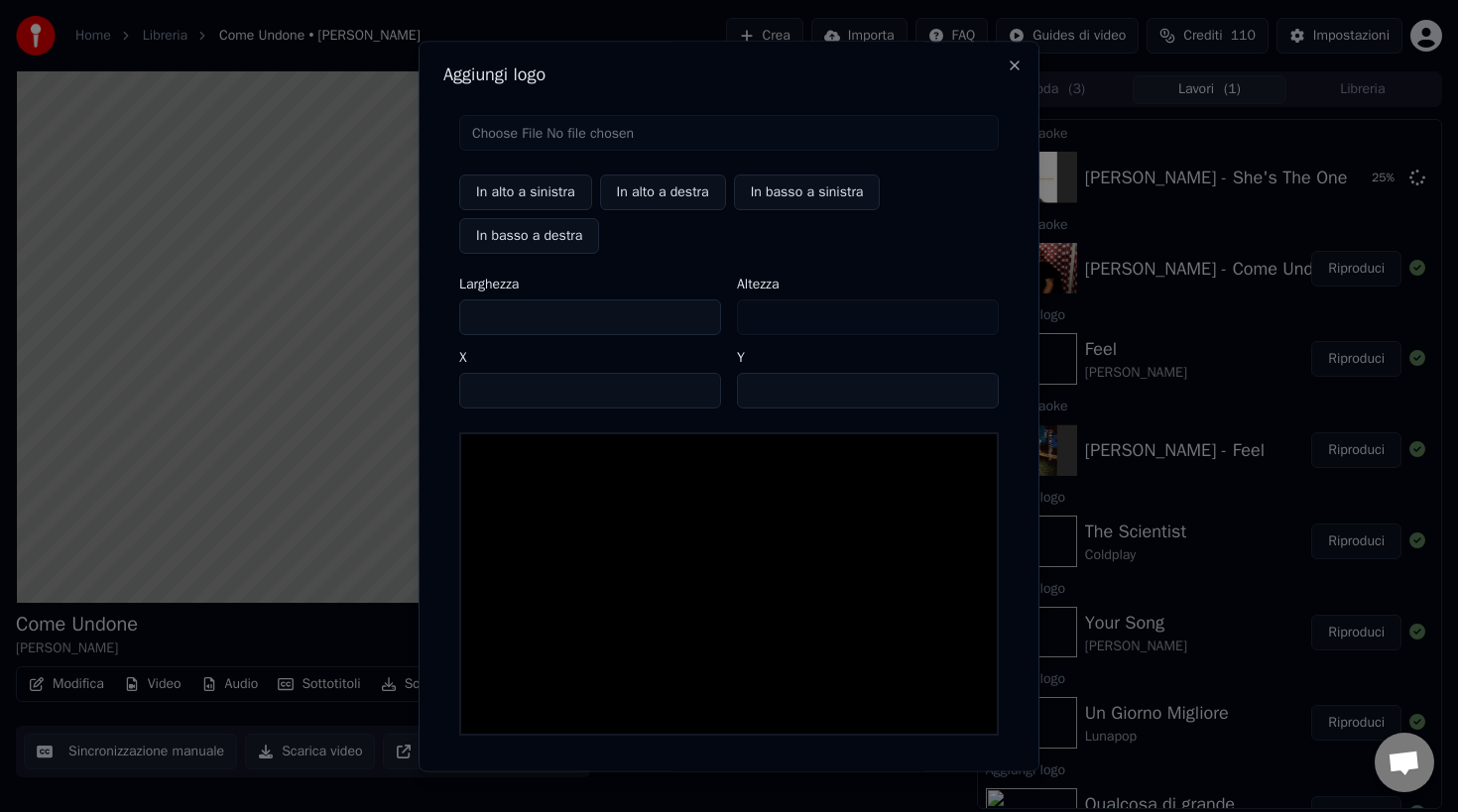 type on "**********" 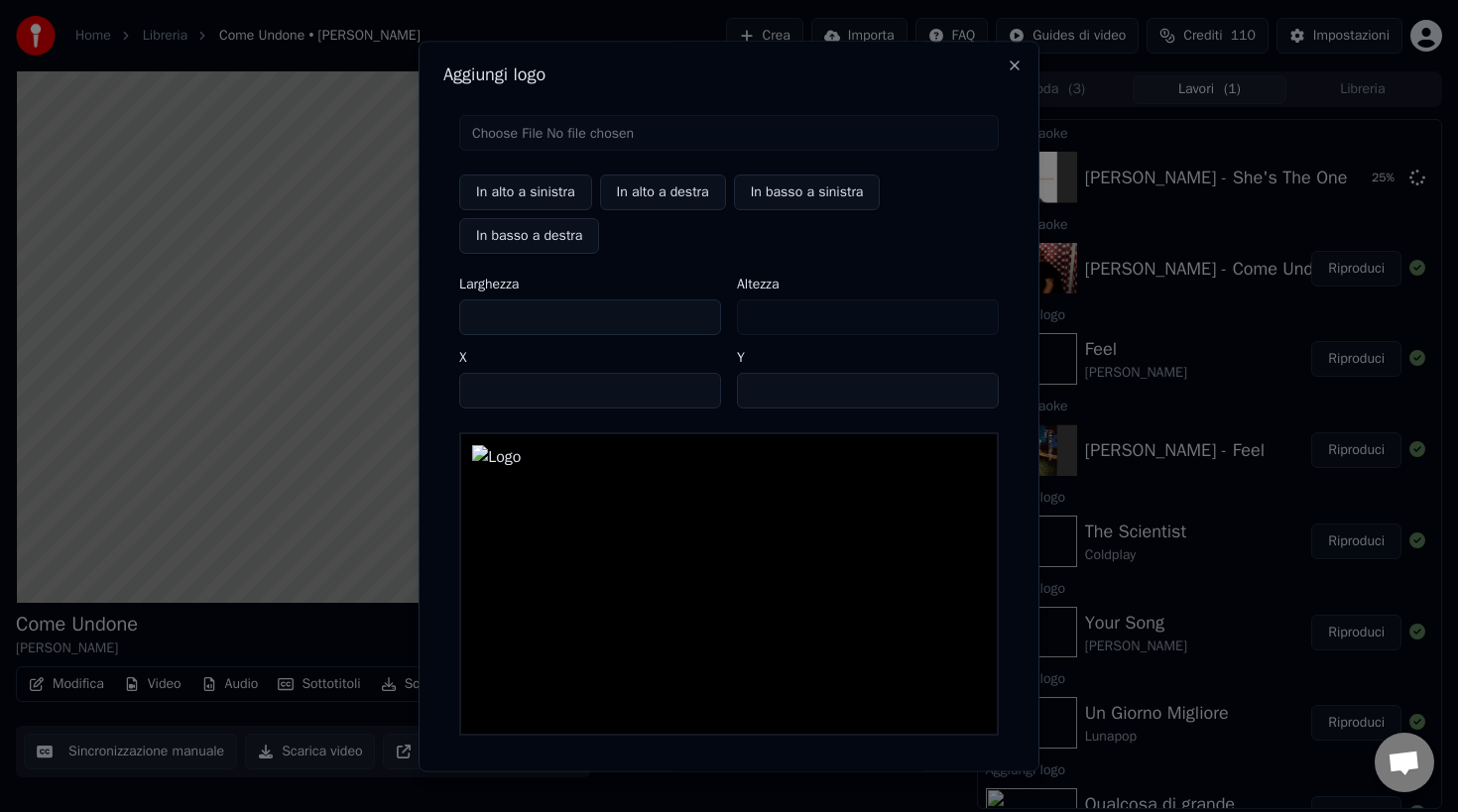 type on "***" 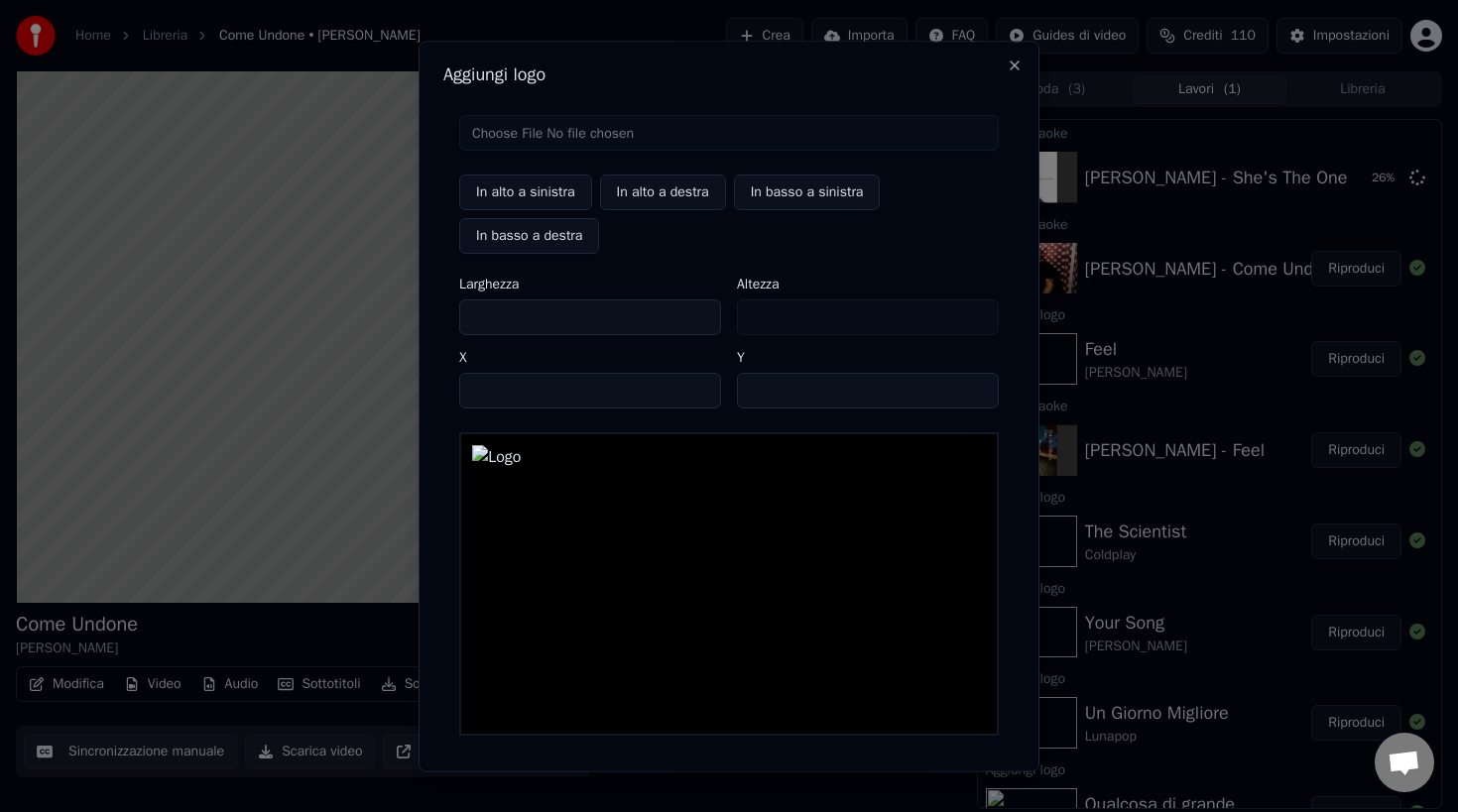 type on "***" 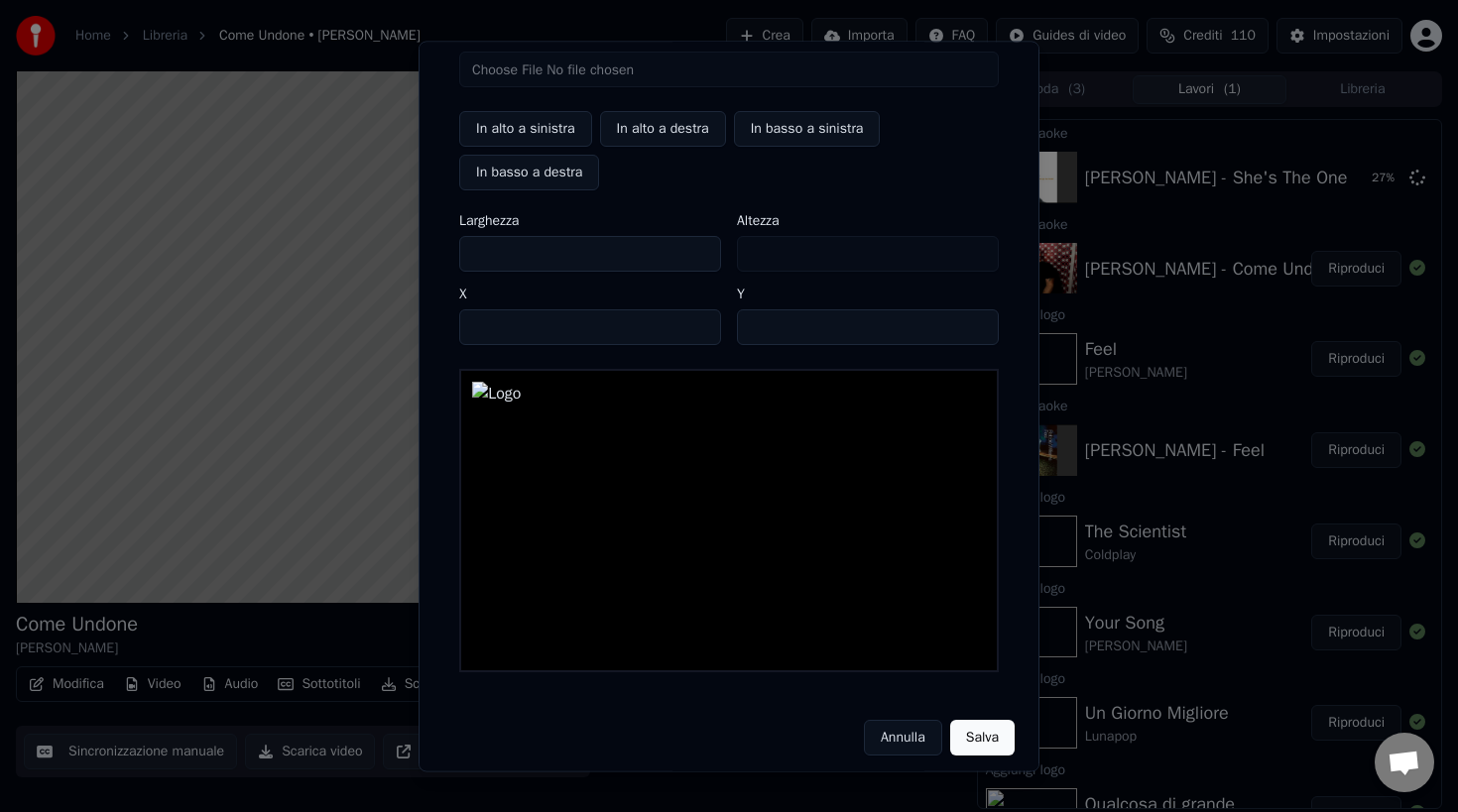 scroll, scrollTop: 72, scrollLeft: 0, axis: vertical 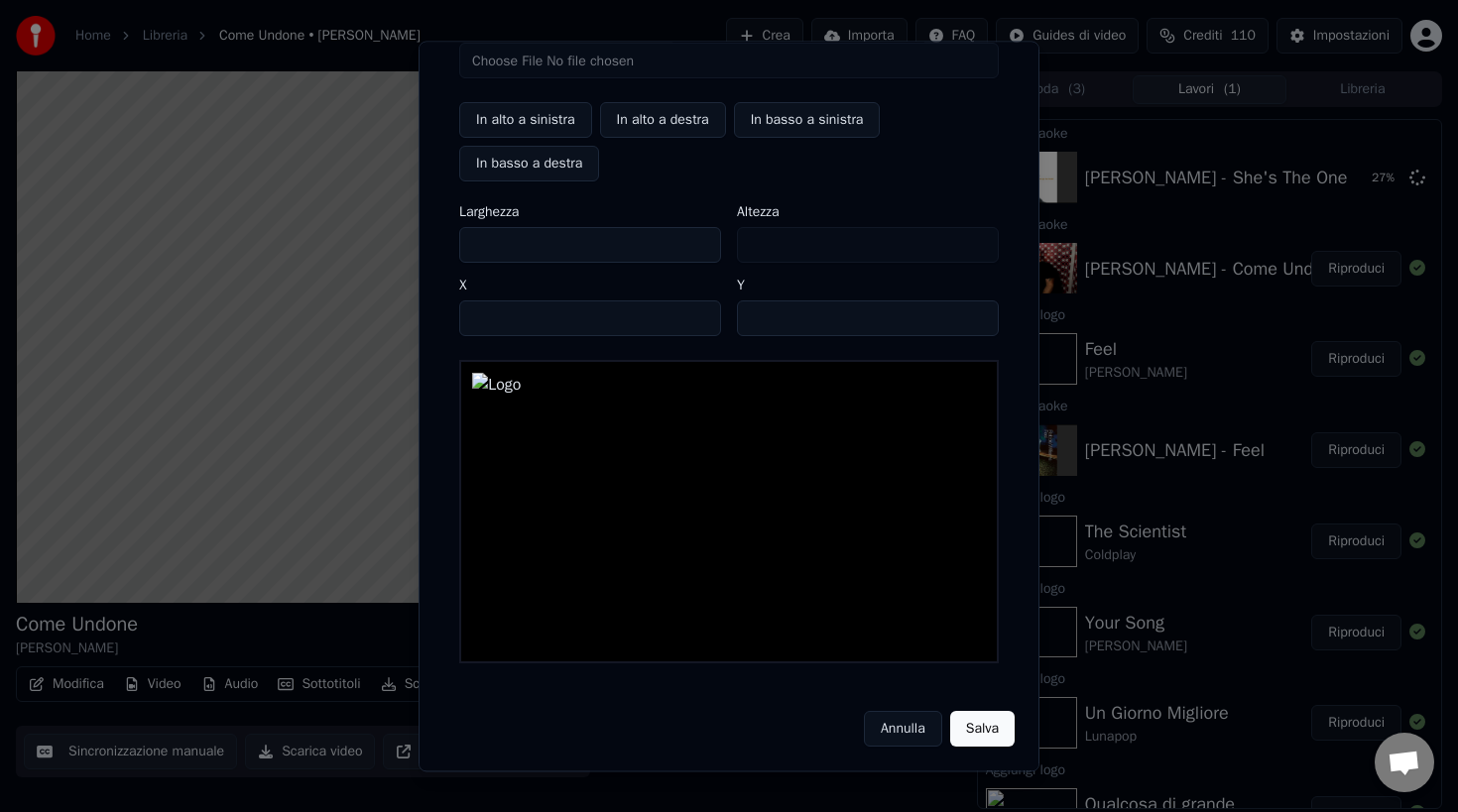 click on "Salva" at bounding box center [982, 729] 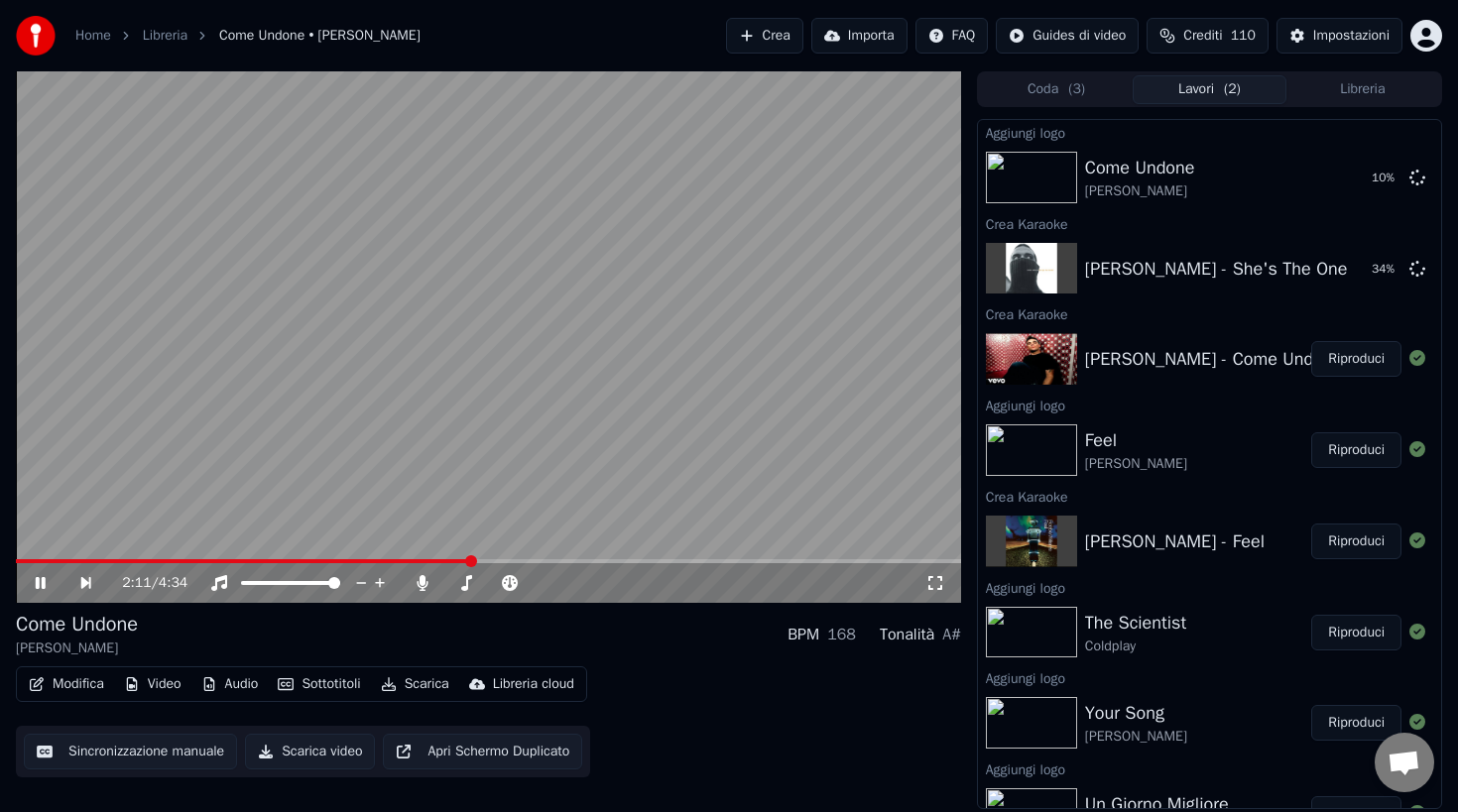 click 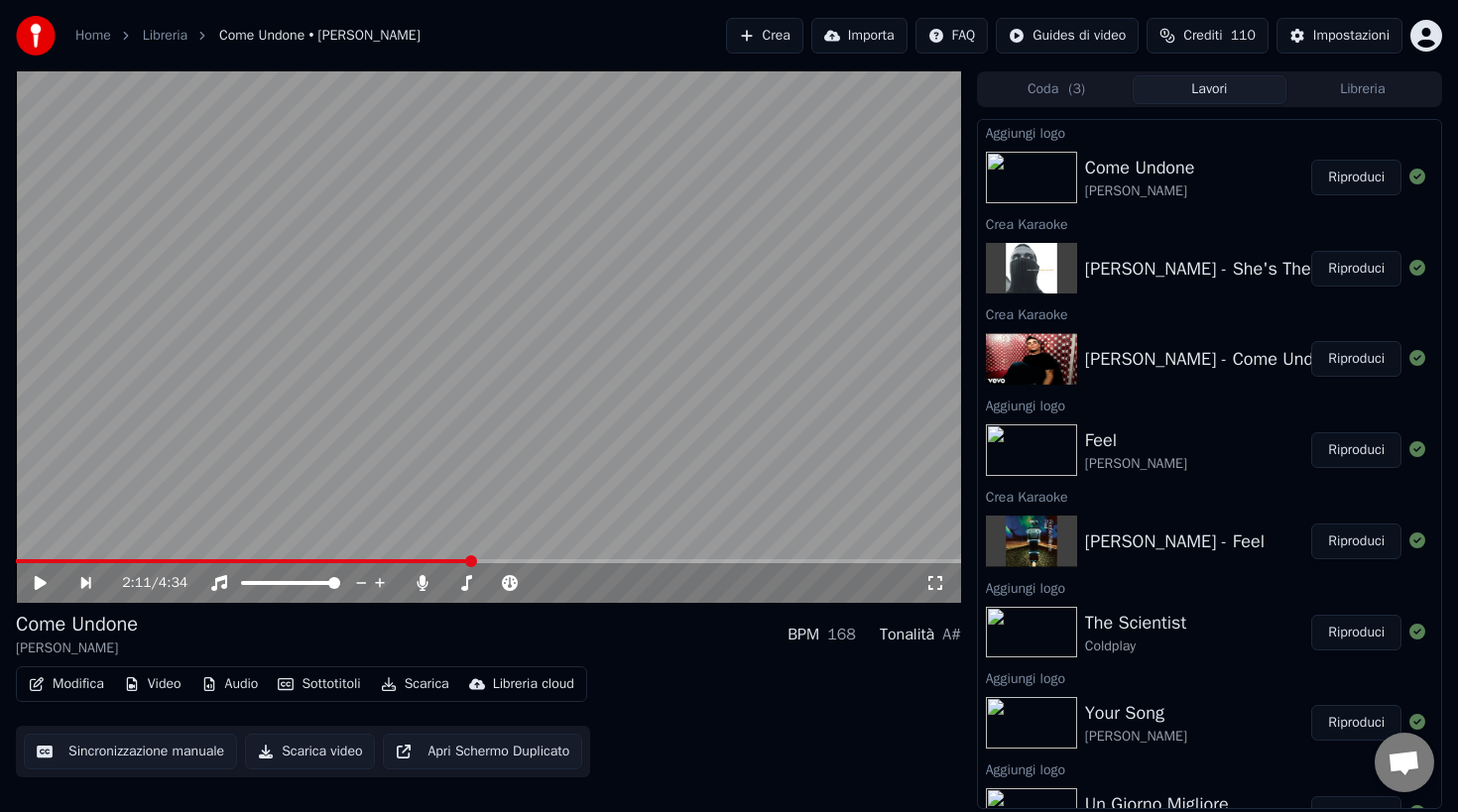 click on "Crea" at bounding box center (765, 36) 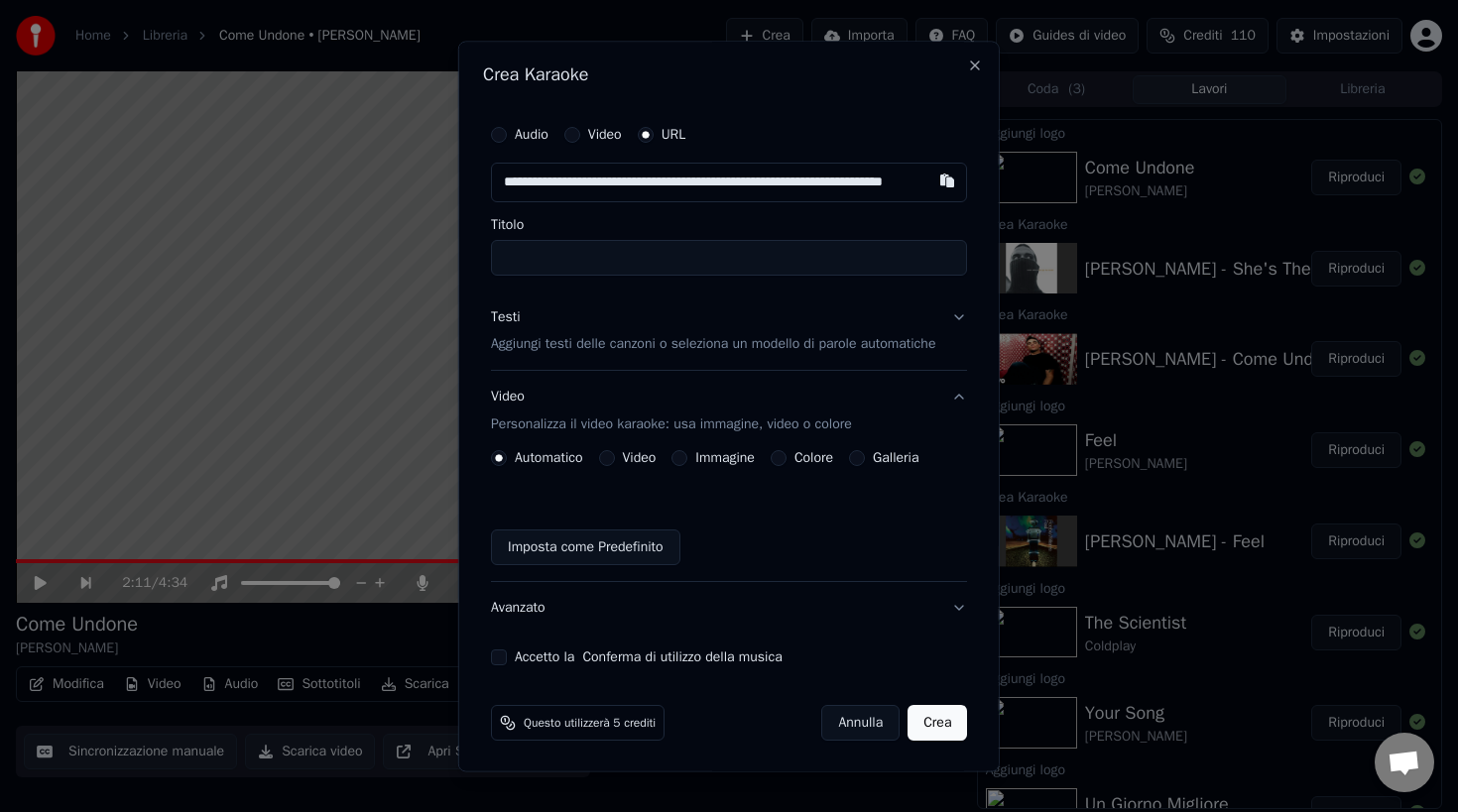 scroll, scrollTop: 0, scrollLeft: 84, axis: horizontal 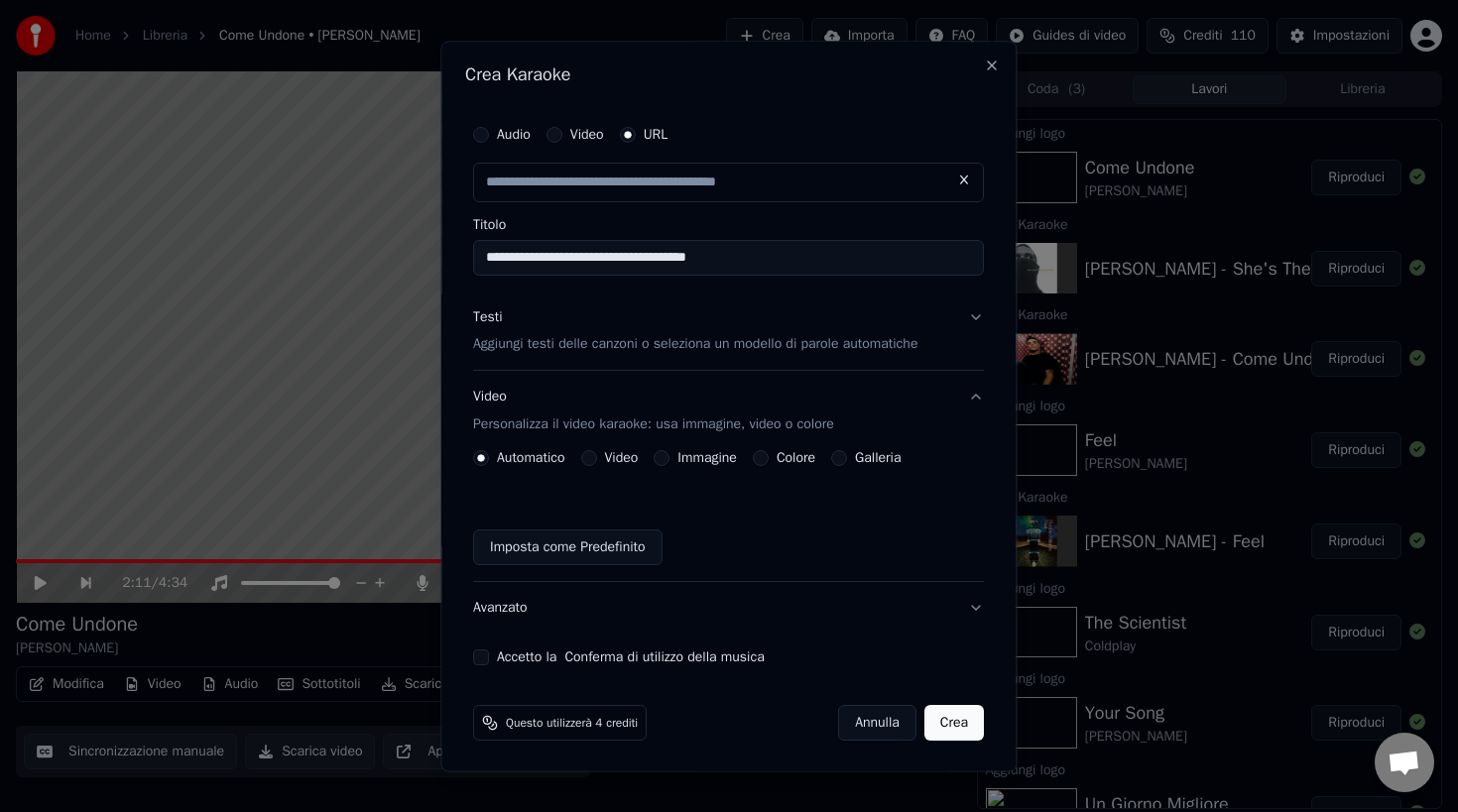 click on "Aggiungi testi delle canzoni o seleziona un modello di parole automatiche" at bounding box center [695, 345] 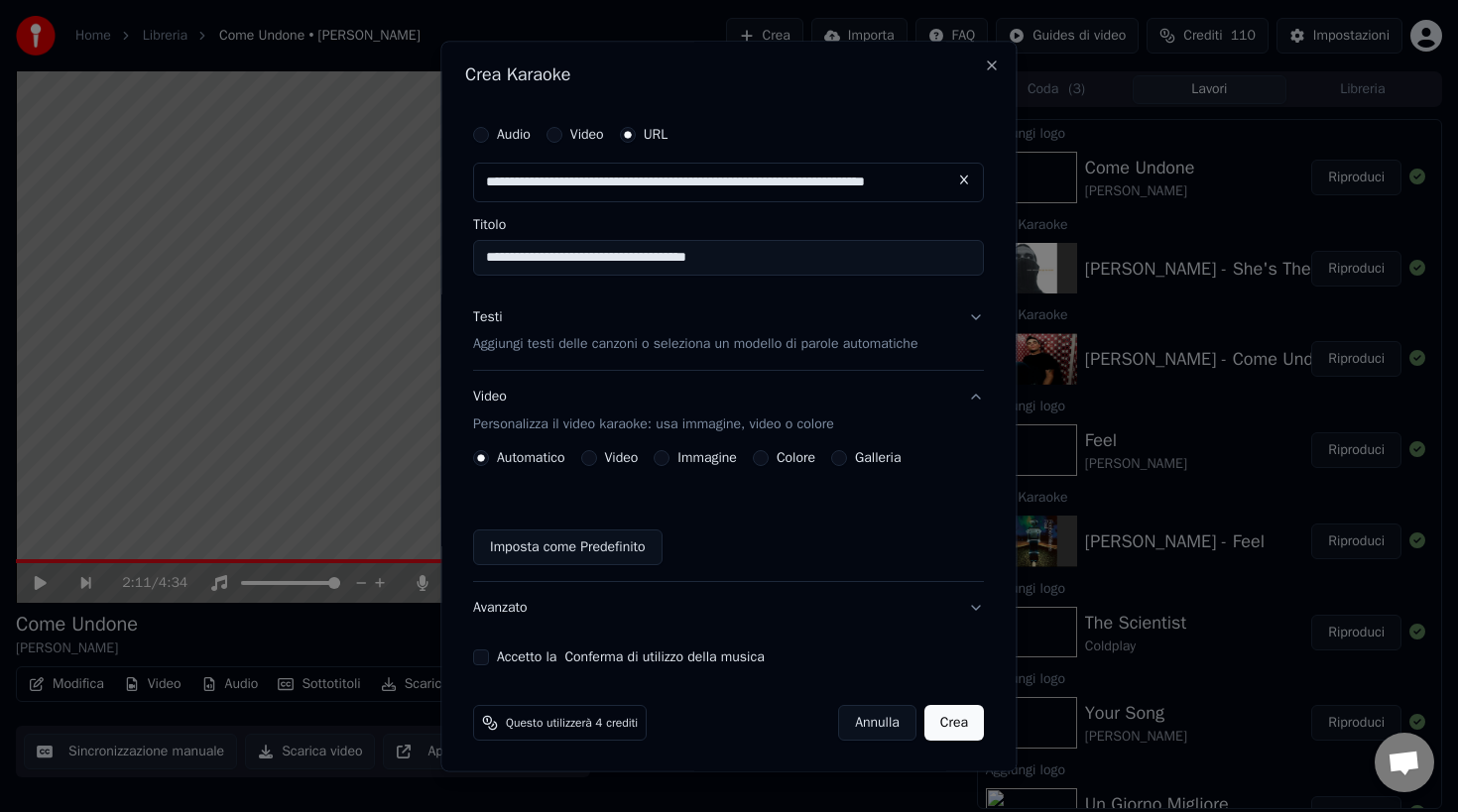 scroll, scrollTop: 0, scrollLeft: 0, axis: both 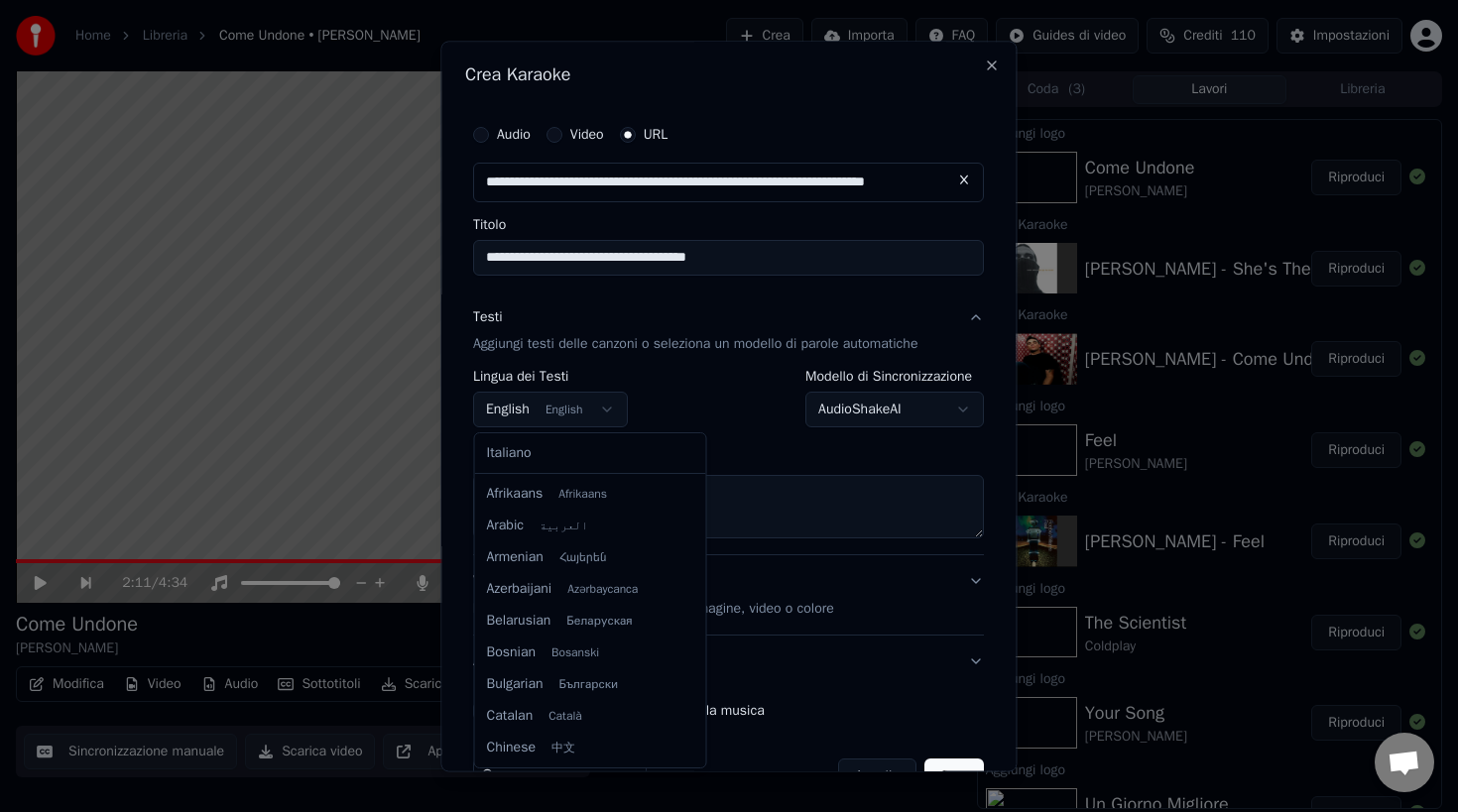 click on "Home Libreria Come Undone • Robbie Williams Crea Importa FAQ Guides di video Crediti 110 Impostazioni 2:11  /  4:34 Come Undone Robbie Williams BPM 168 Tonalità A# Modifica Video Audio Sottotitoli Scarica Libreria cloud Sincronizzazione manuale Scarica video Apri Schermo Duplicato Coda ( 3 ) Lavori Libreria Aggiungi logo Come Undone Robbie Williams Riproduci Crea Karaoke Robbie Williams - She's The One Riproduci Crea Karaoke Robbie Williams - Come Undone Riproduci Aggiungi logo Feel Robbie Williams Riproduci Crea Karaoke Robbie Williams - Feel Riproduci Aggiungi logo The Scientist Coldplay Riproduci Aggiungi logo Your Song Elton John Riproduci Aggiungi logo Un Giorno Migliore Lunapop Riproduci Aggiungi logo Qualcosa di grande Lunapop Riproduci Crea Karaoke Coldplay - The Scientist Riproduci Crea Karaoke Elton John - Your Song Riproduci Crea Karaoke Lunapop - Un Giorno Migliore Riproduci Crea Karaoke Lunapop - Qualcosa di grande. Riproduci Aggiungi logo Estate Negramaro Riproduci Aggiungi logo Vorrei Pedro" at bounding box center [729, 406] 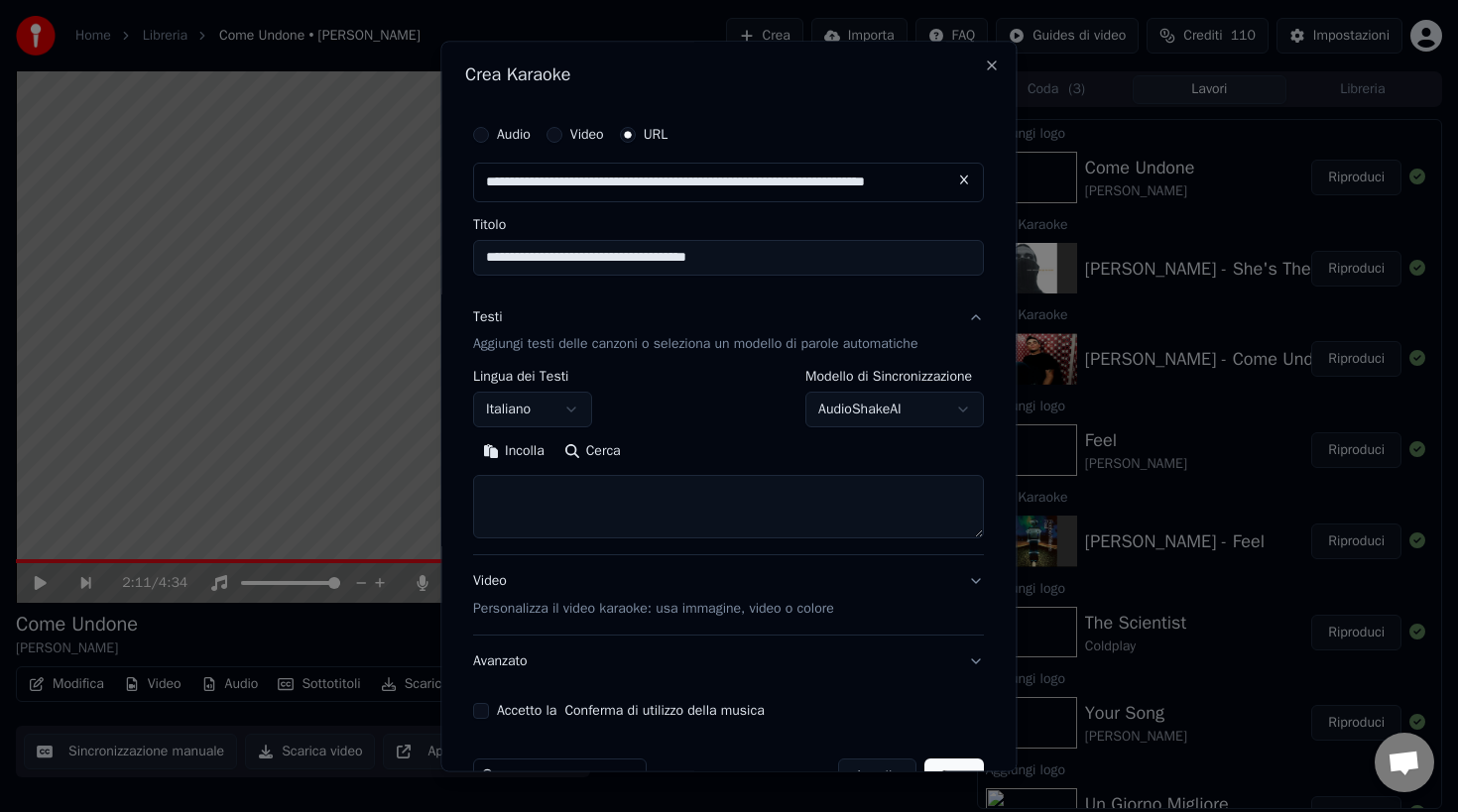 click at bounding box center [728, 508] 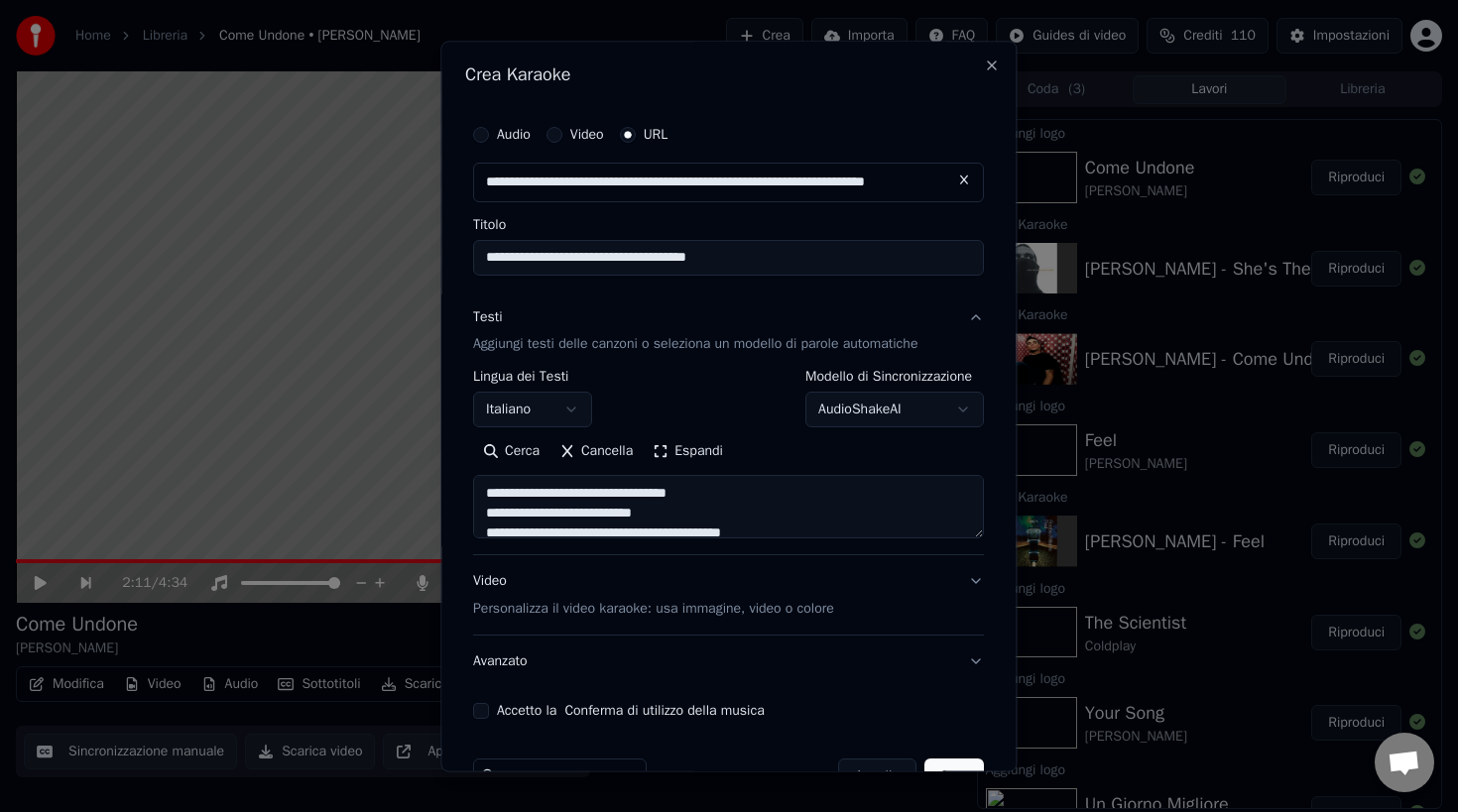 scroll, scrollTop: 797, scrollLeft: 0, axis: vertical 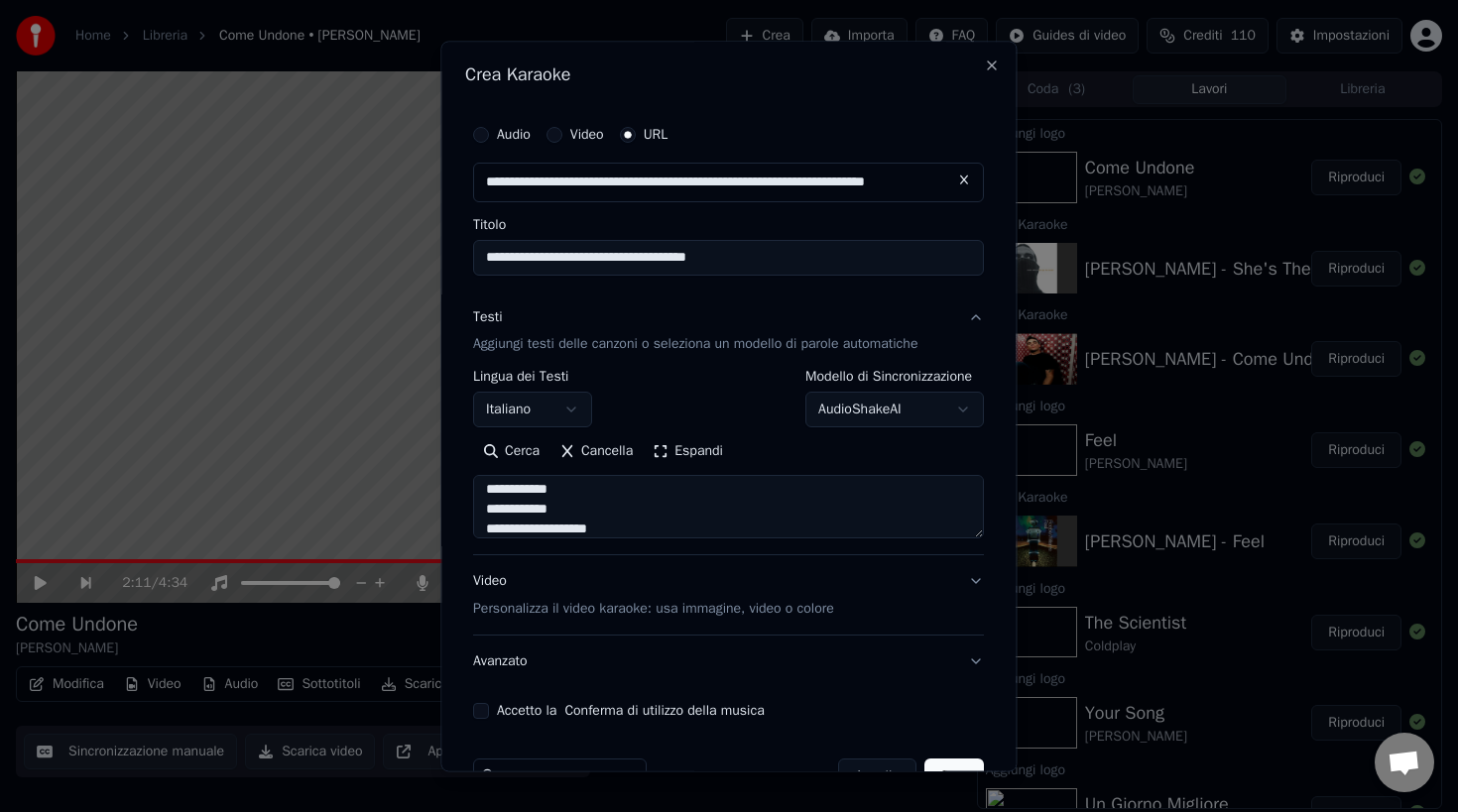 click on "Video Personalizza il video karaoke: usa immagine, video o colore" at bounding box center [728, 596] 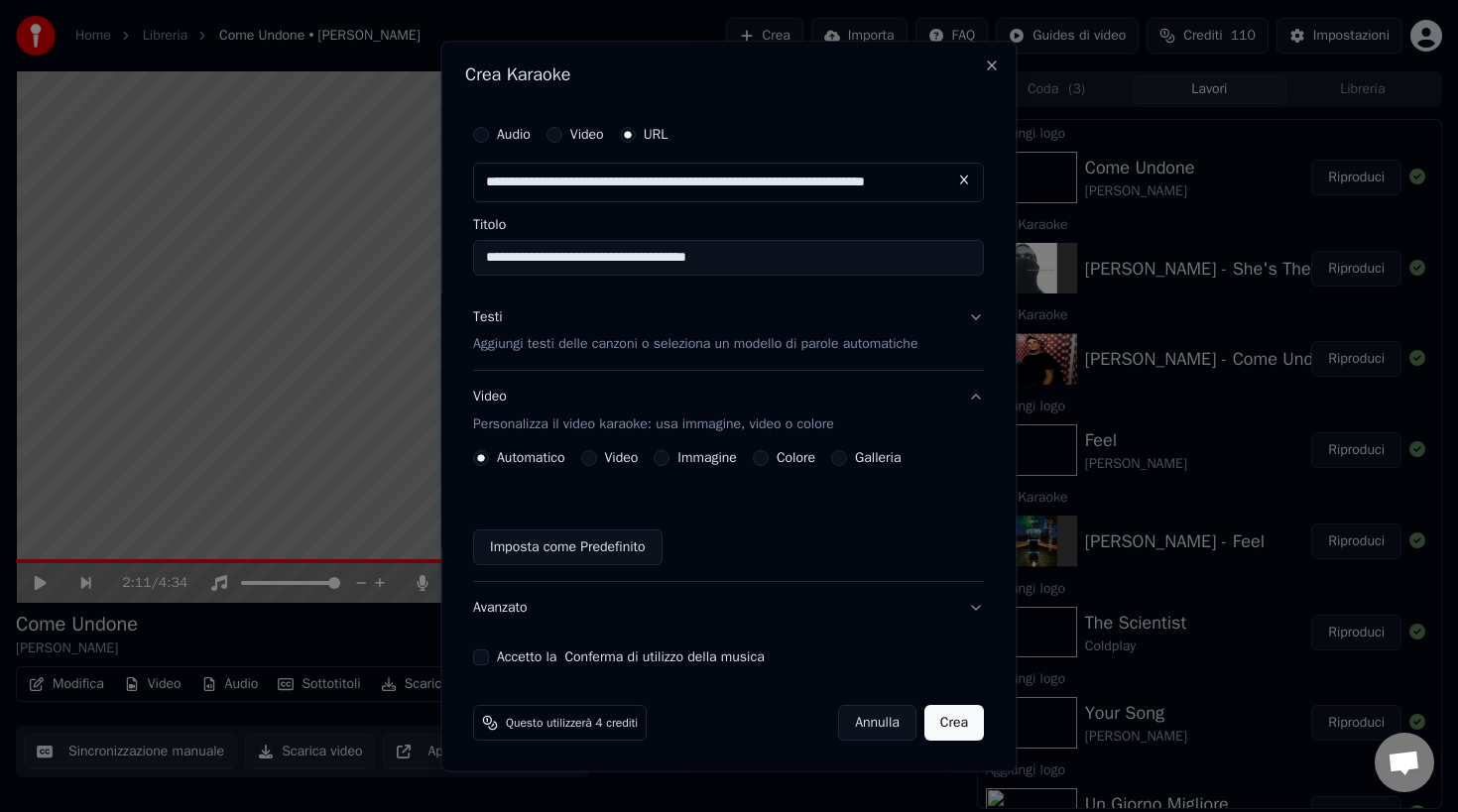 click on "Galleria" at bounding box center [840, 459] 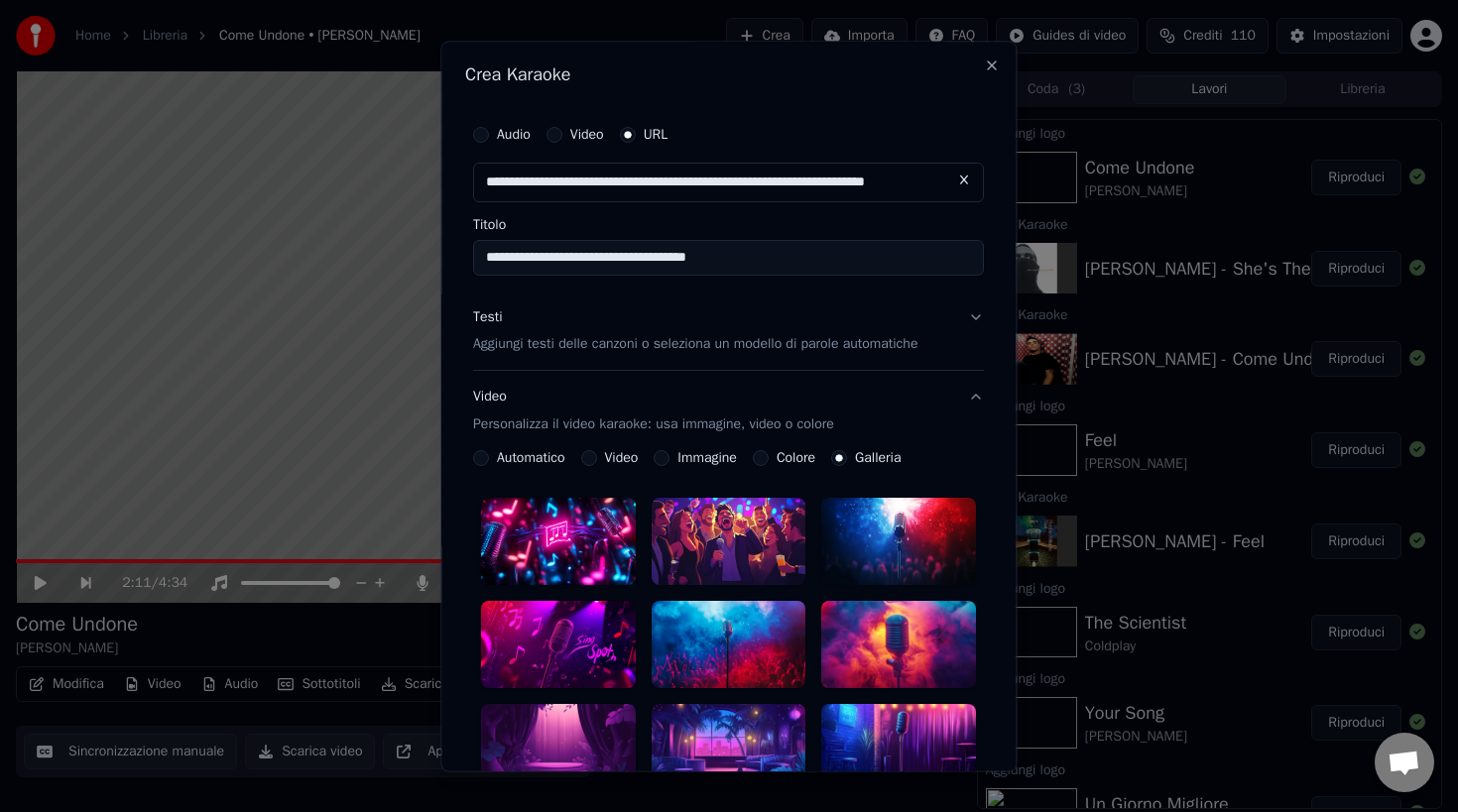 click at bounding box center (729, 542) 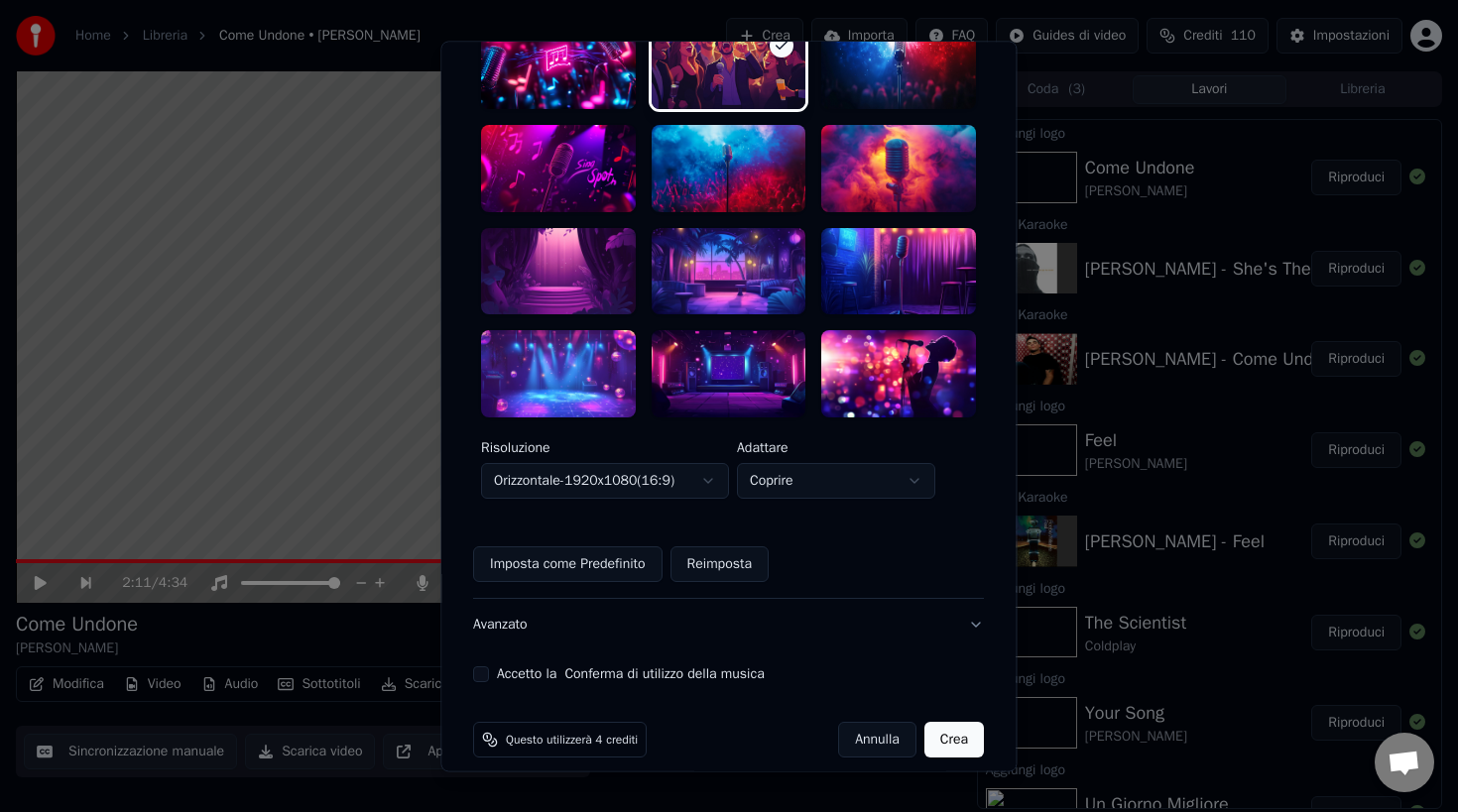 scroll, scrollTop: 495, scrollLeft: 0, axis: vertical 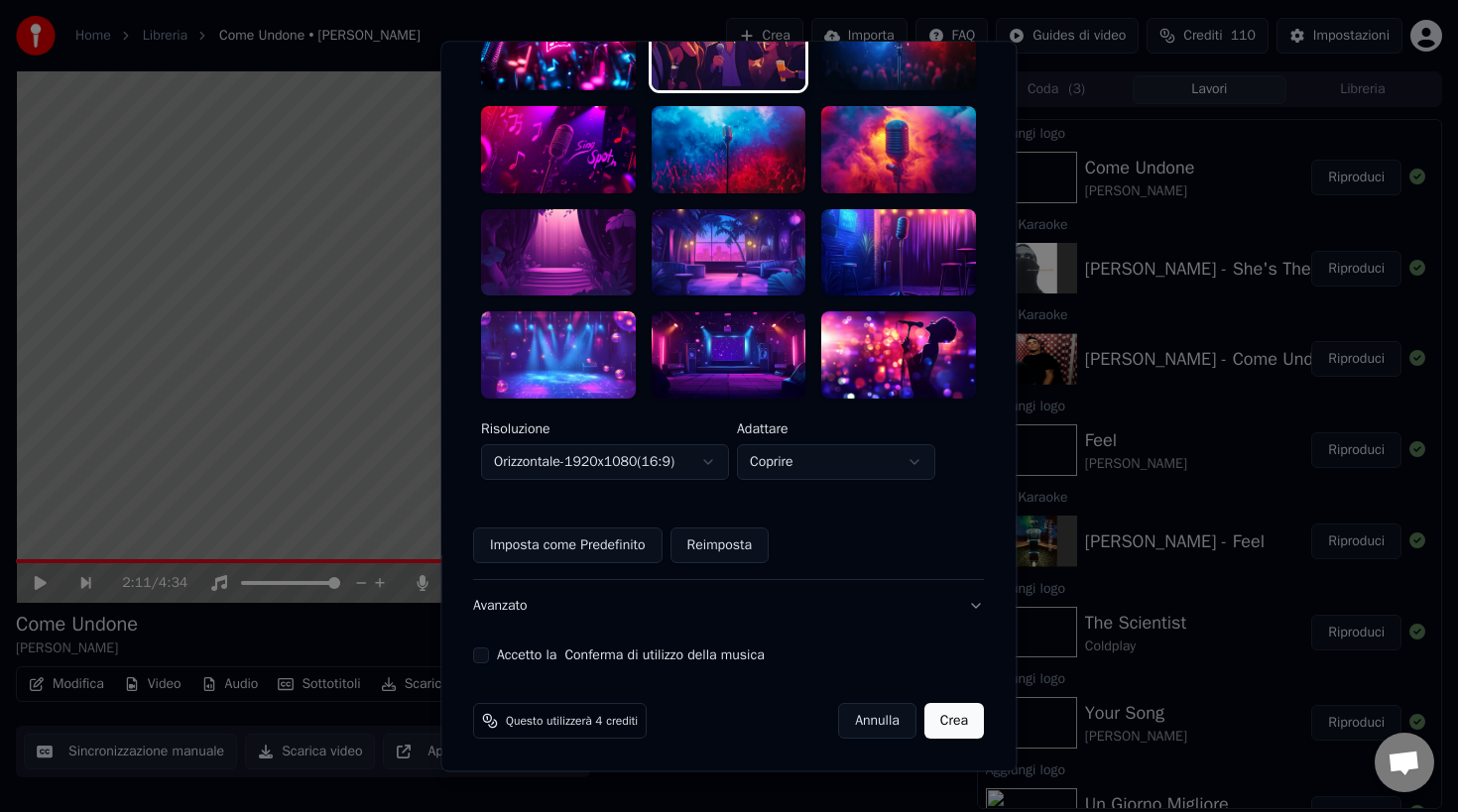 click on "Accetto la   Conferma di utilizzo della musica" at bounding box center [481, 655] 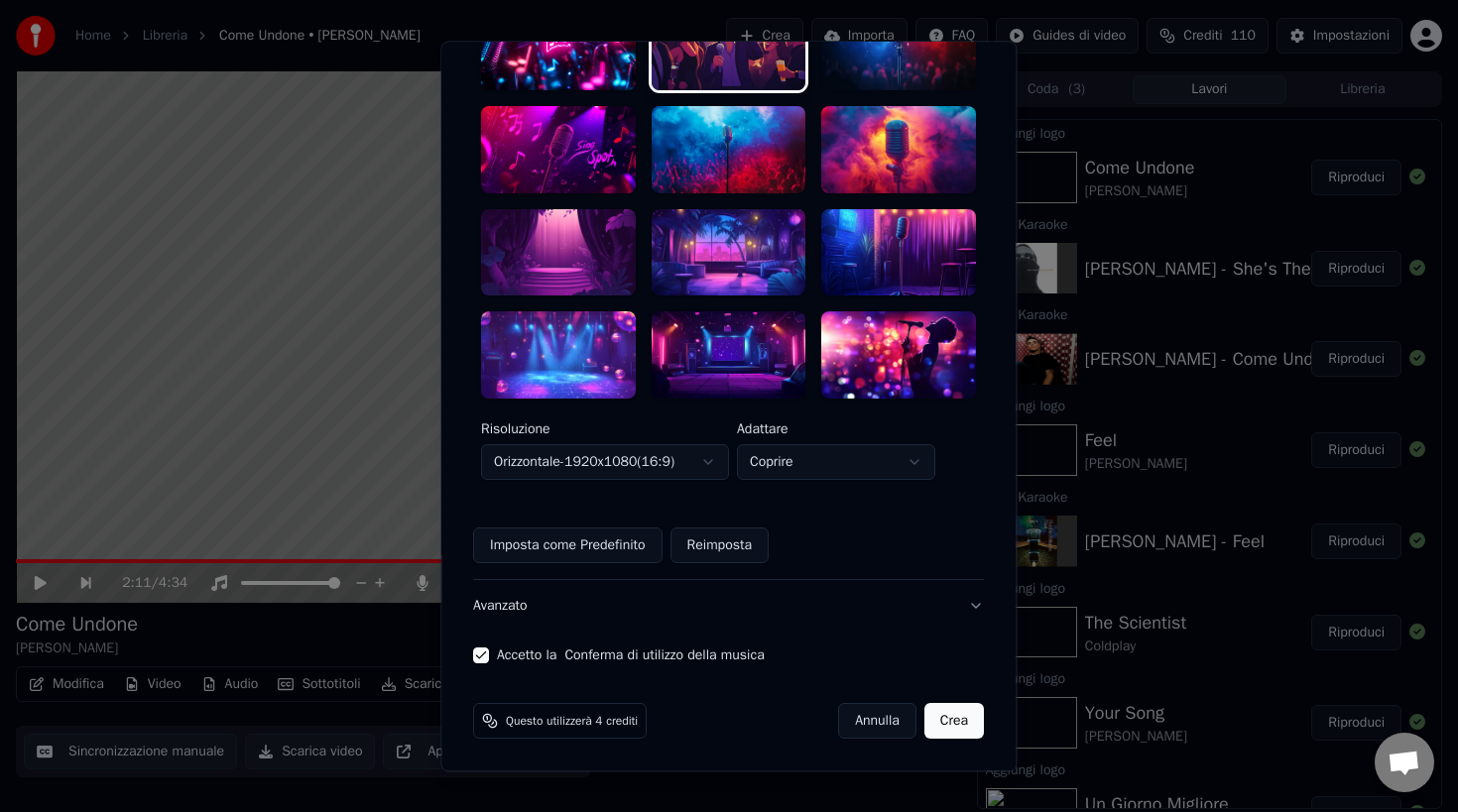 click on "Crea" at bounding box center (954, 721) 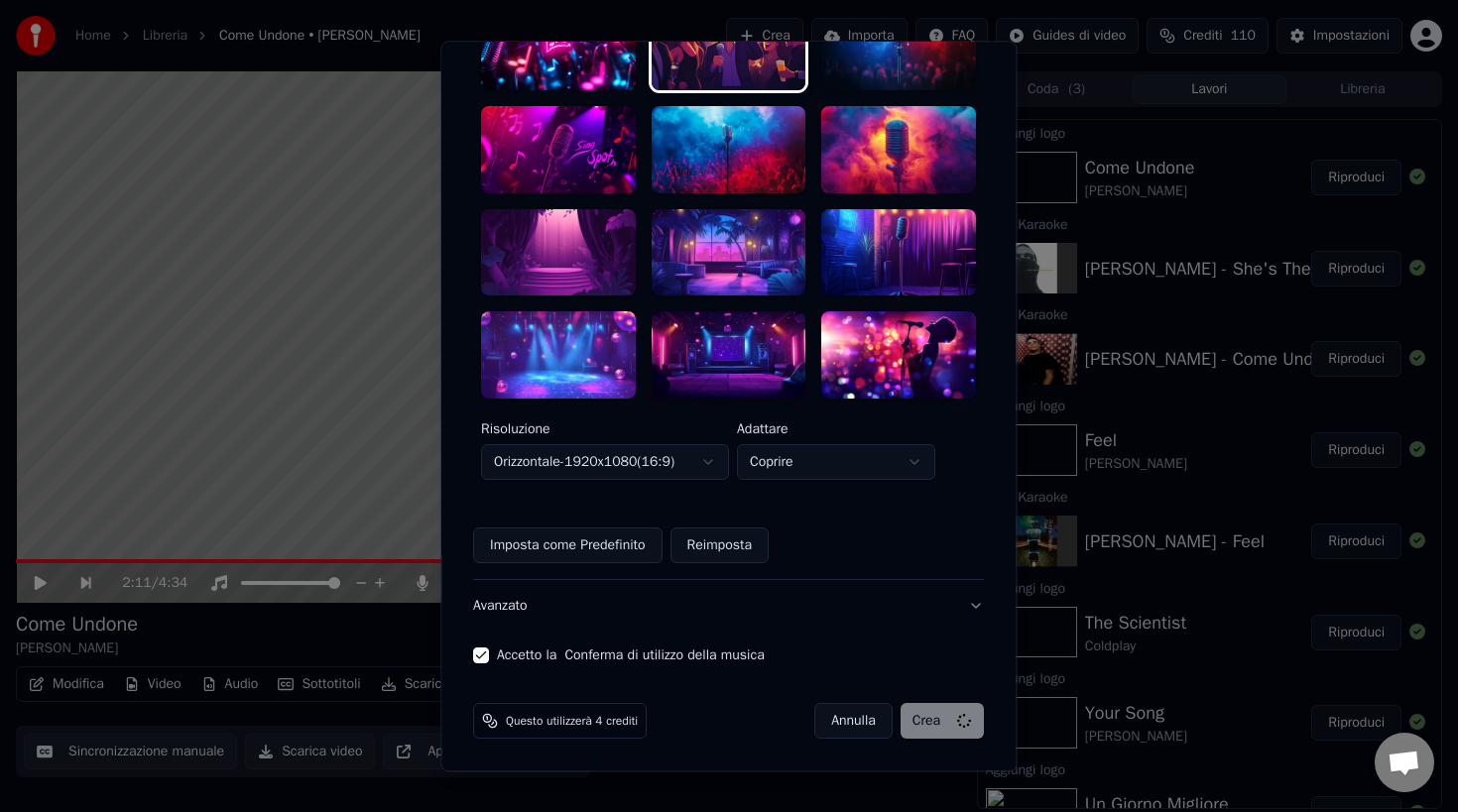 scroll, scrollTop: 3, scrollLeft: 0, axis: vertical 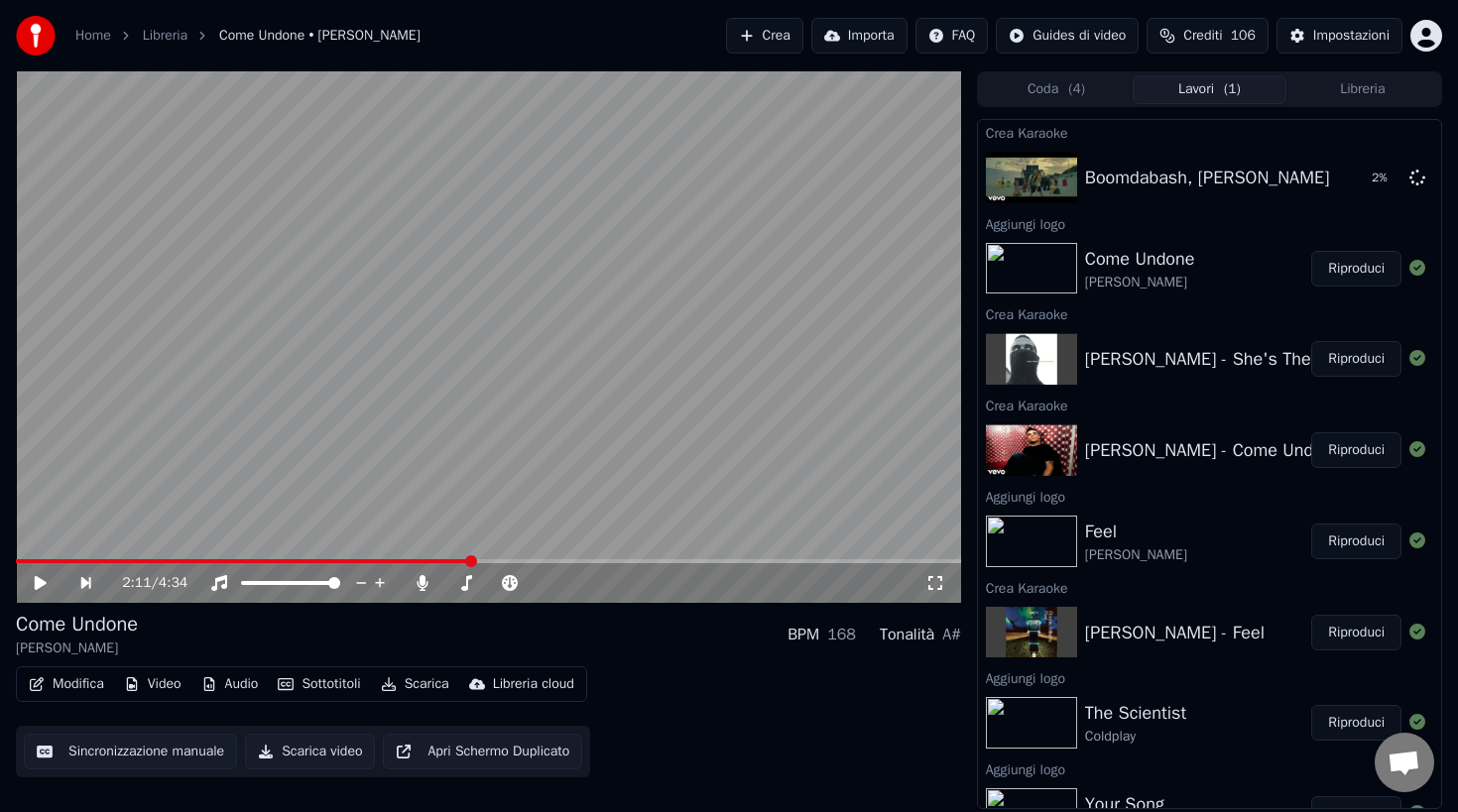 click on "Riproduci" at bounding box center (1356, 359) 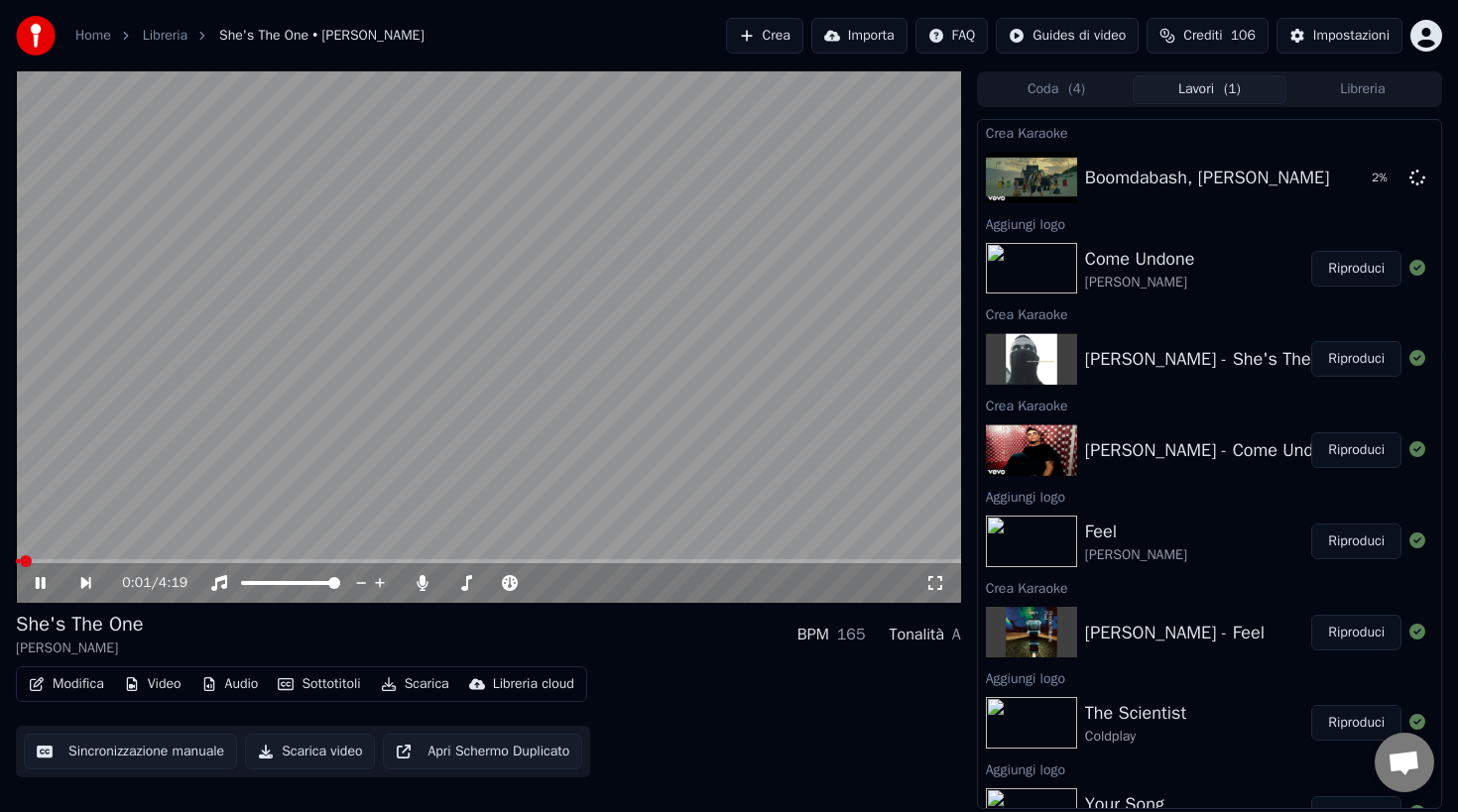 click 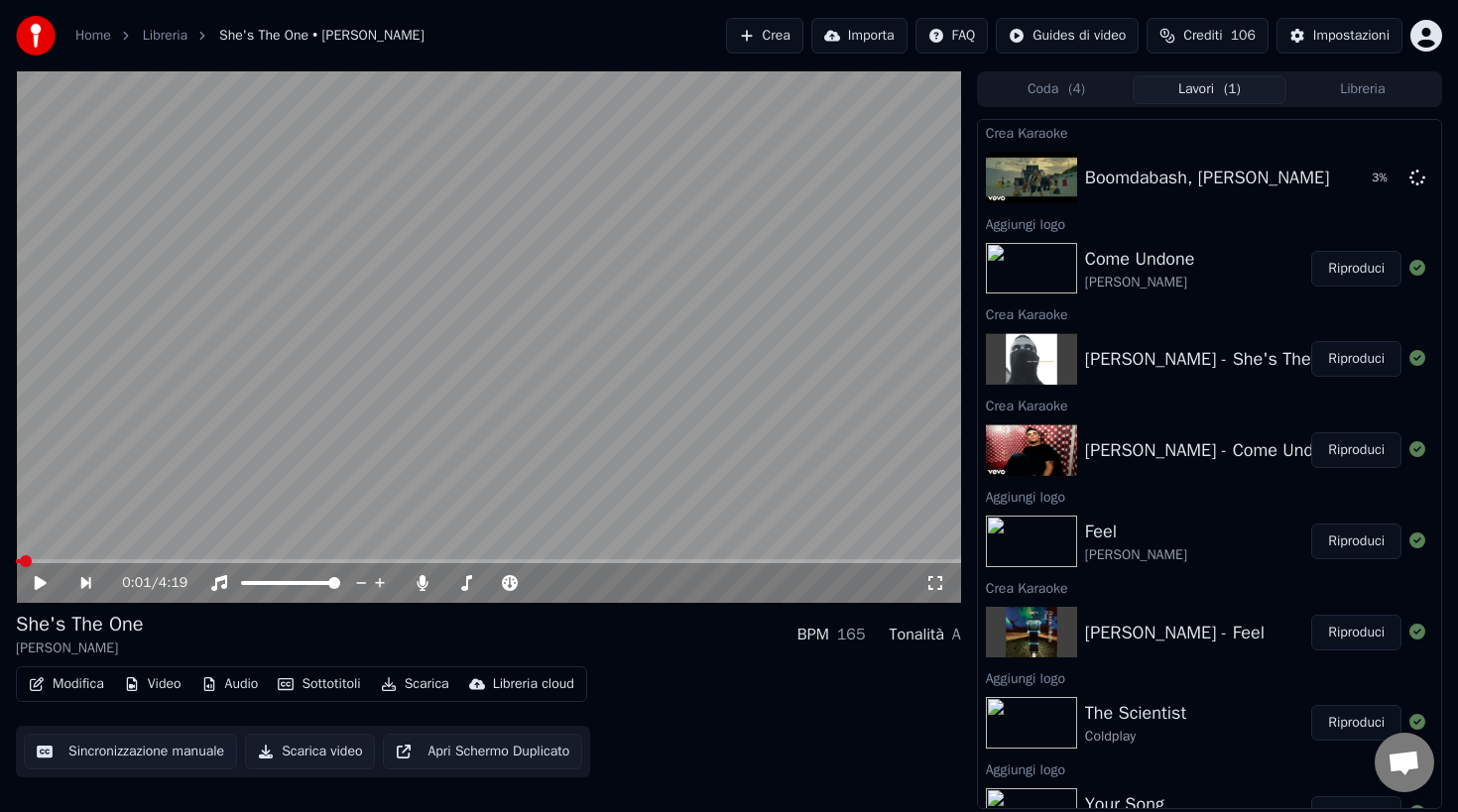 click on "Video" at bounding box center [153, 684] 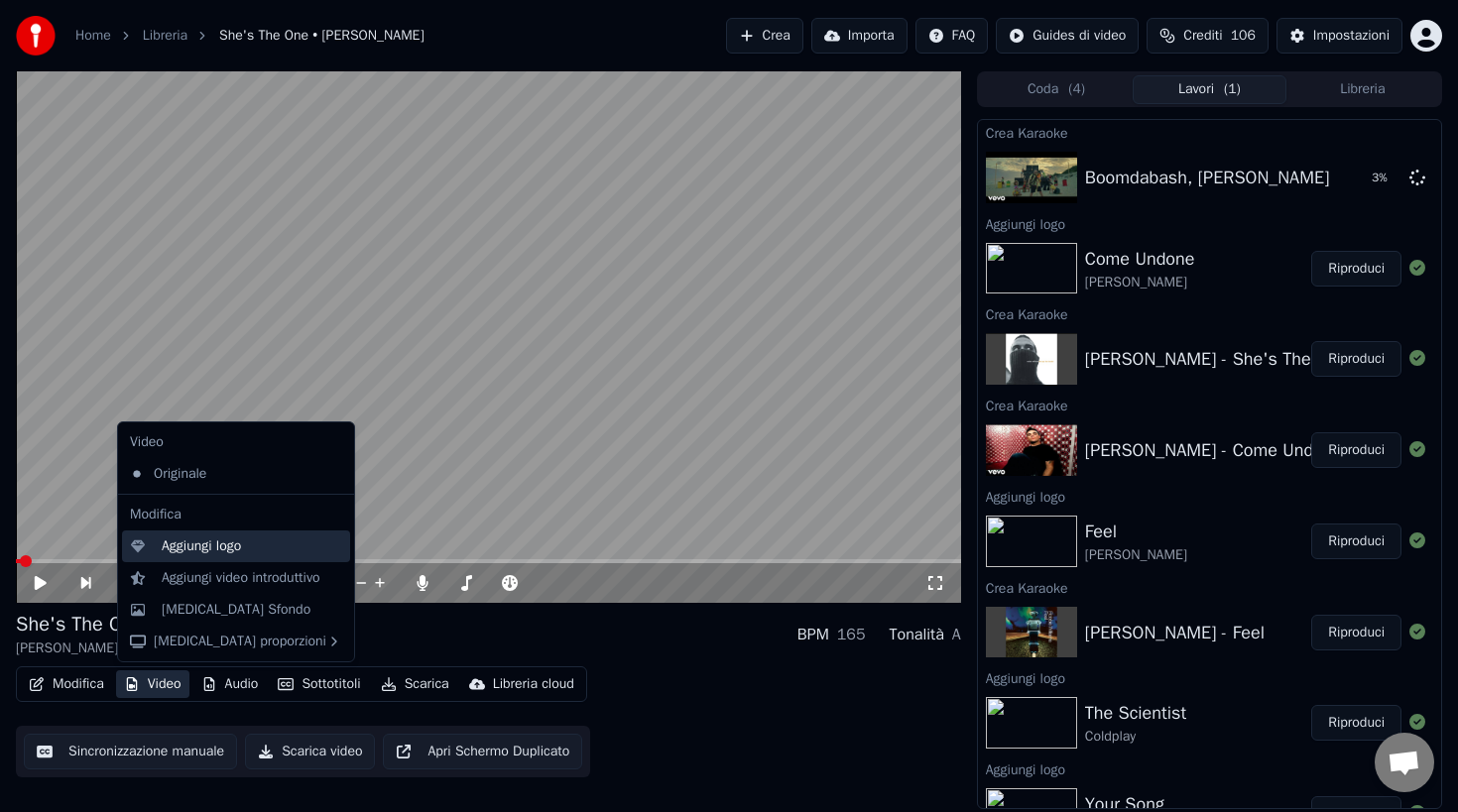 click on "Aggiungi logo" at bounding box center [201, 546] 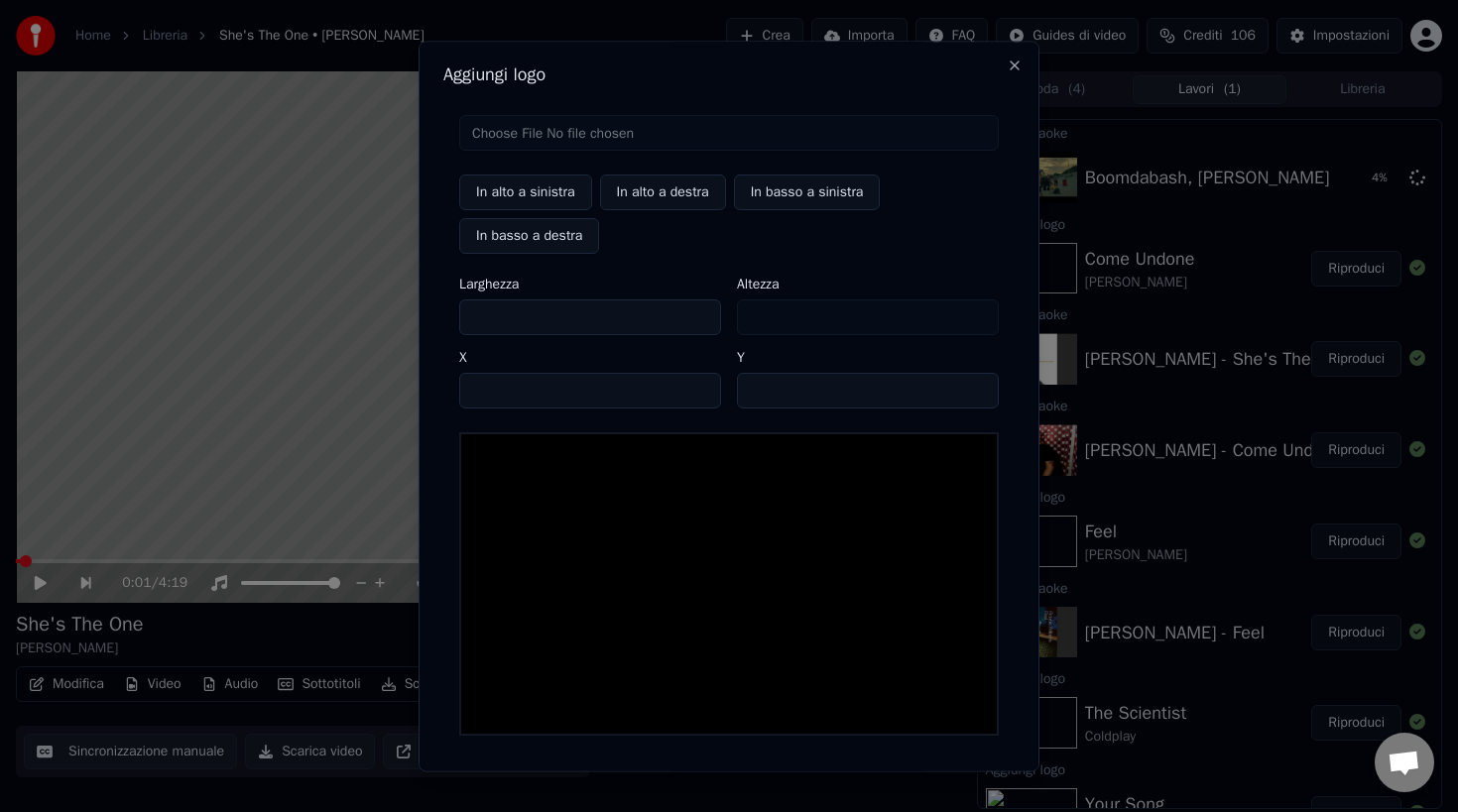 click at bounding box center (729, 133) 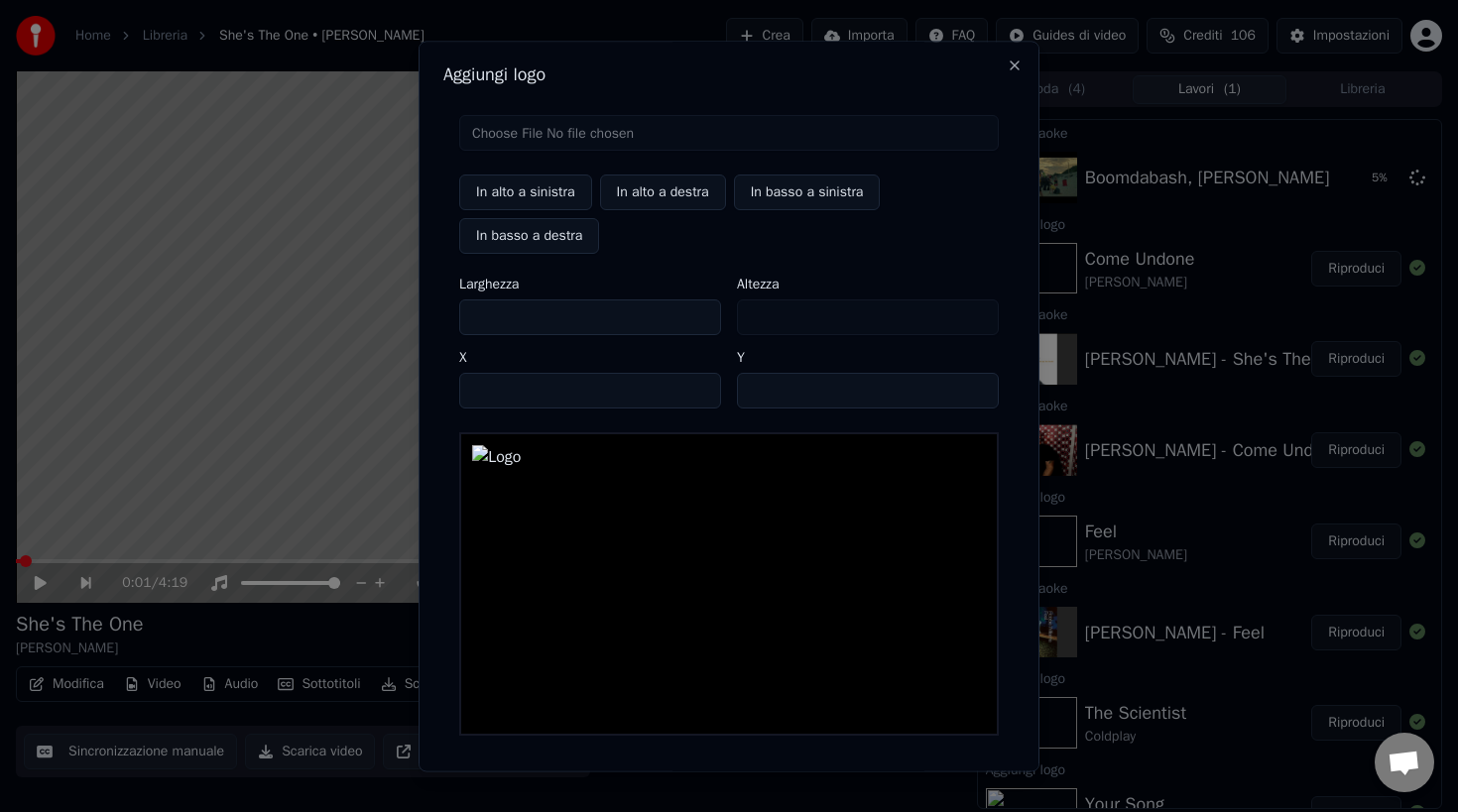 click on "***" at bounding box center (590, 317) 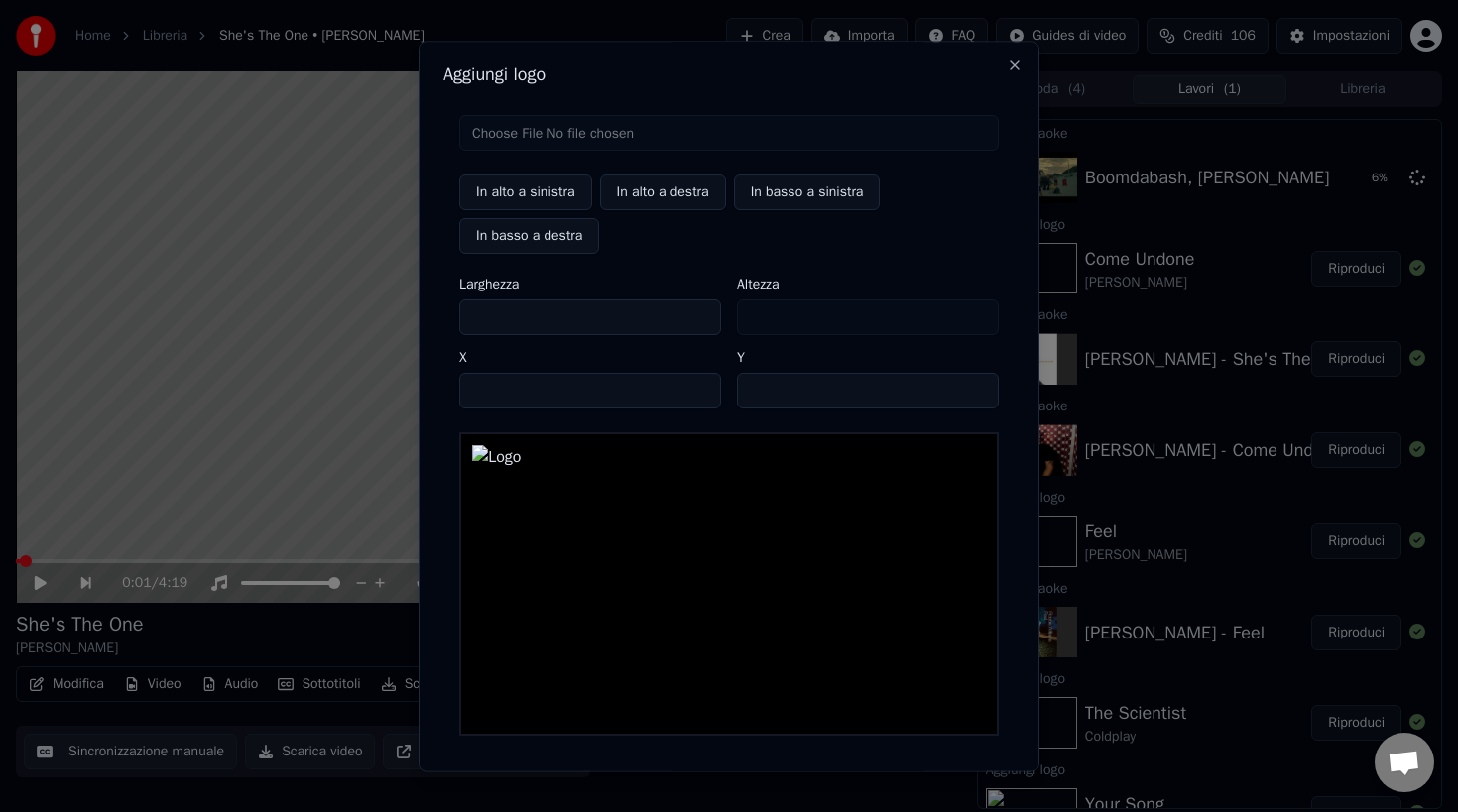 click on "***" at bounding box center (590, 317) 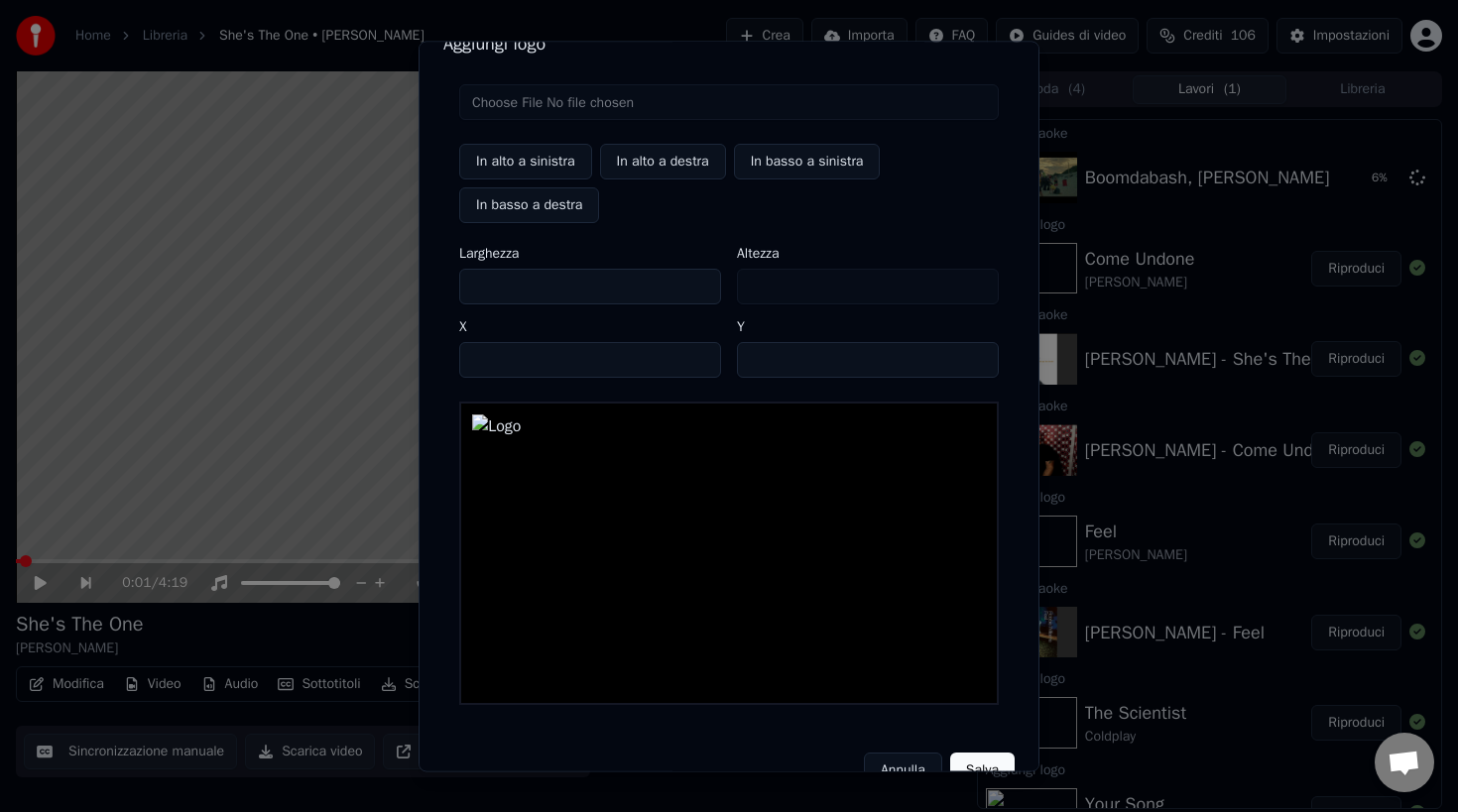 scroll, scrollTop: 72, scrollLeft: 0, axis: vertical 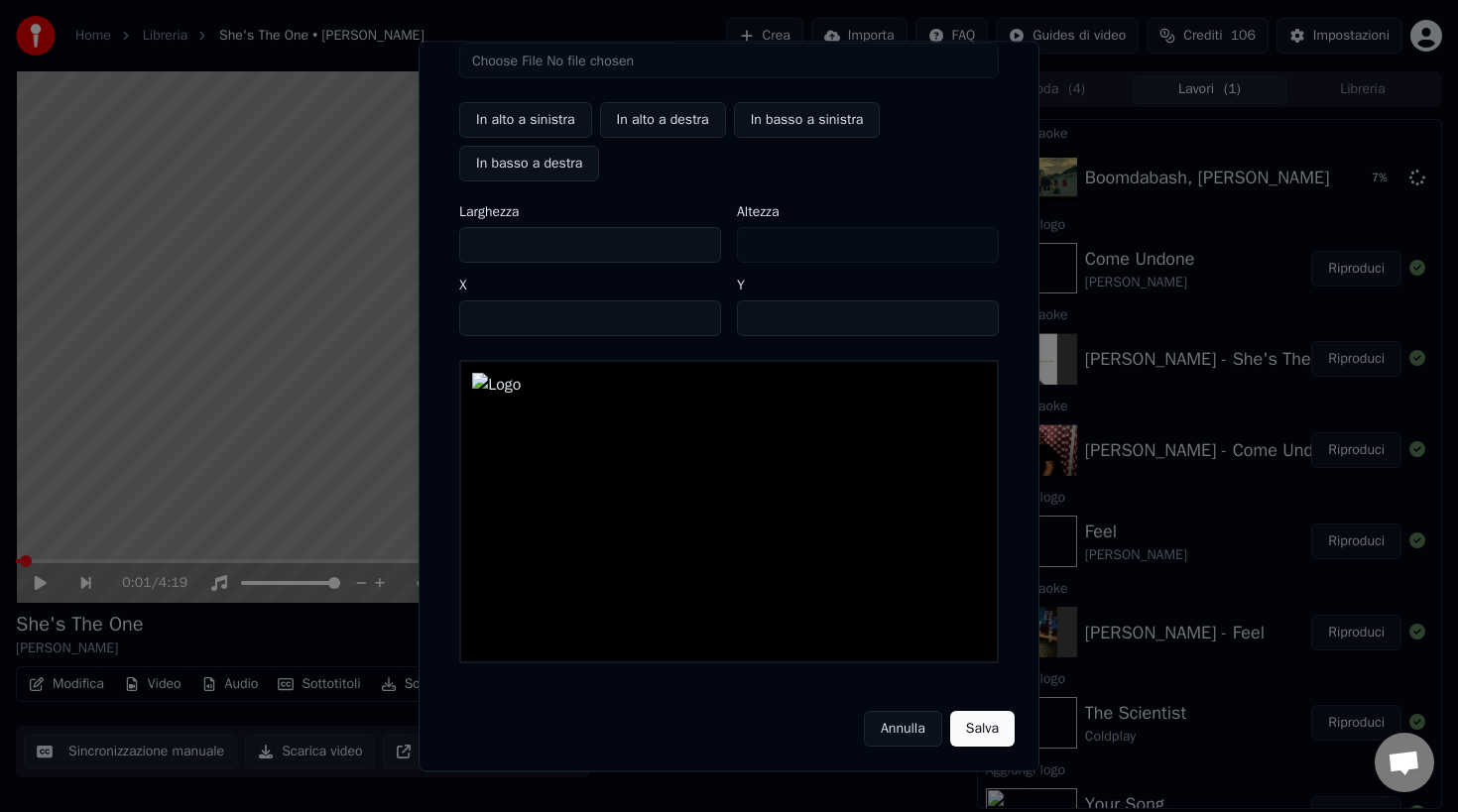 click on "Salva" at bounding box center (982, 729) 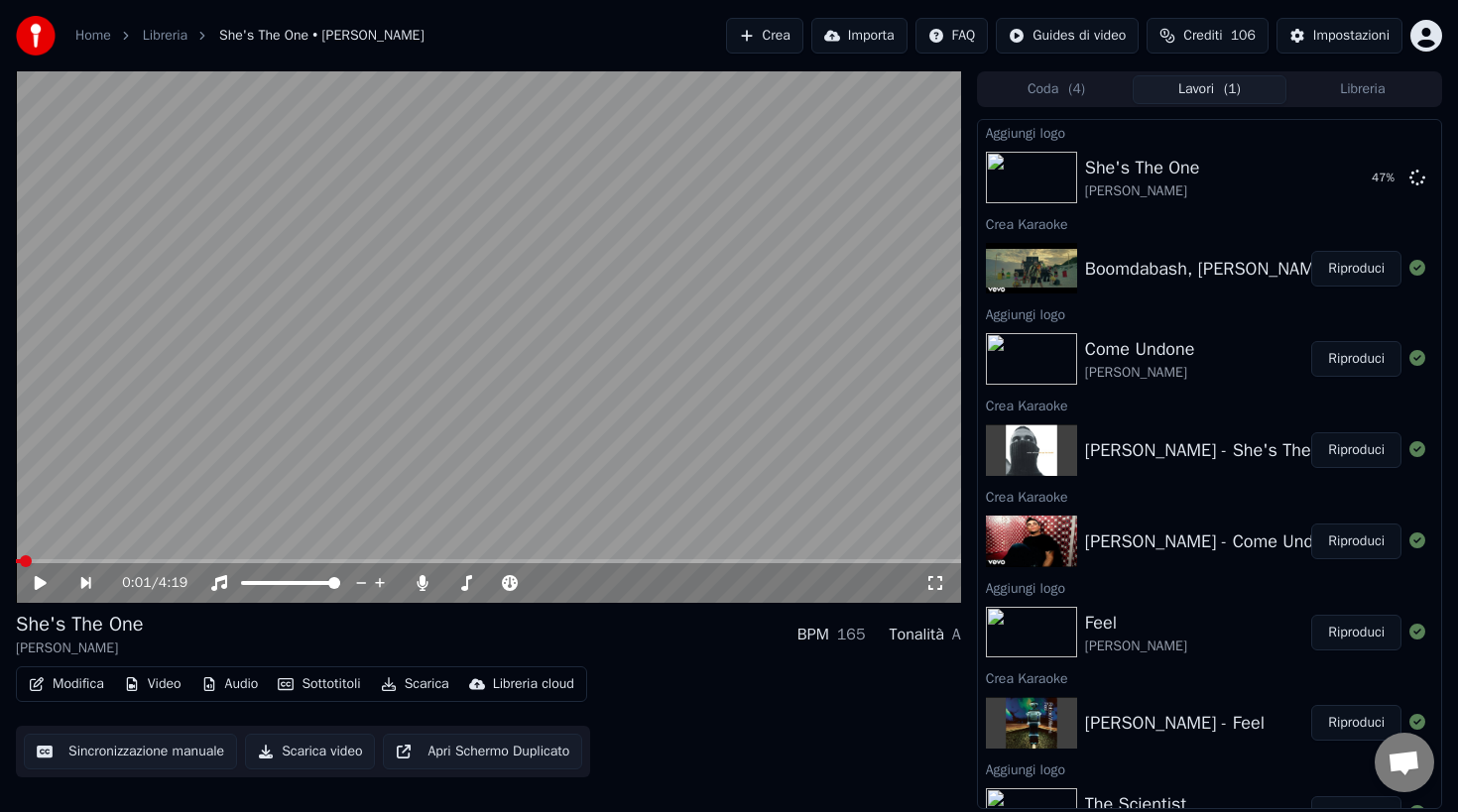 click on "Riproduci" at bounding box center [1356, 269] 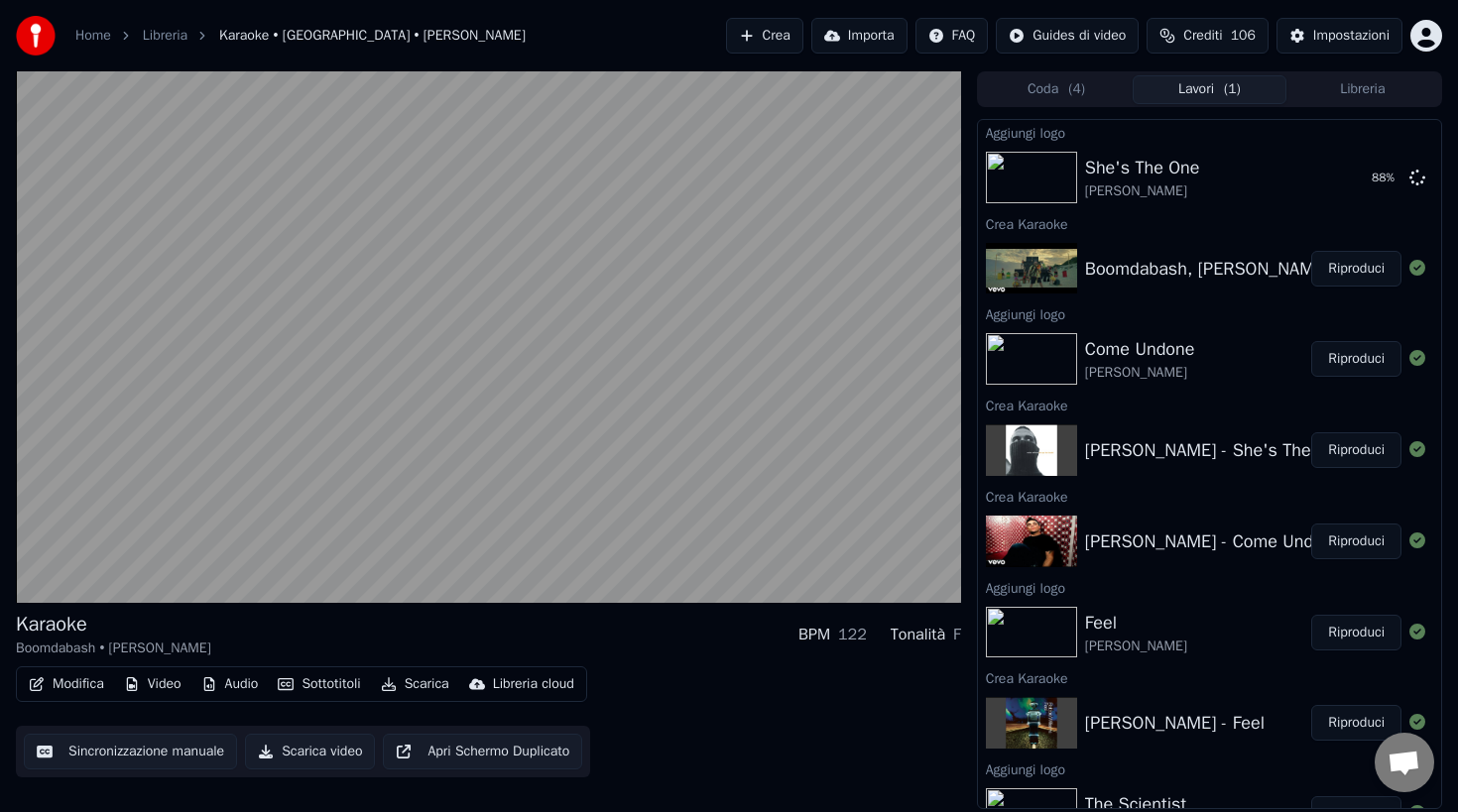 click on "Video" at bounding box center [153, 684] 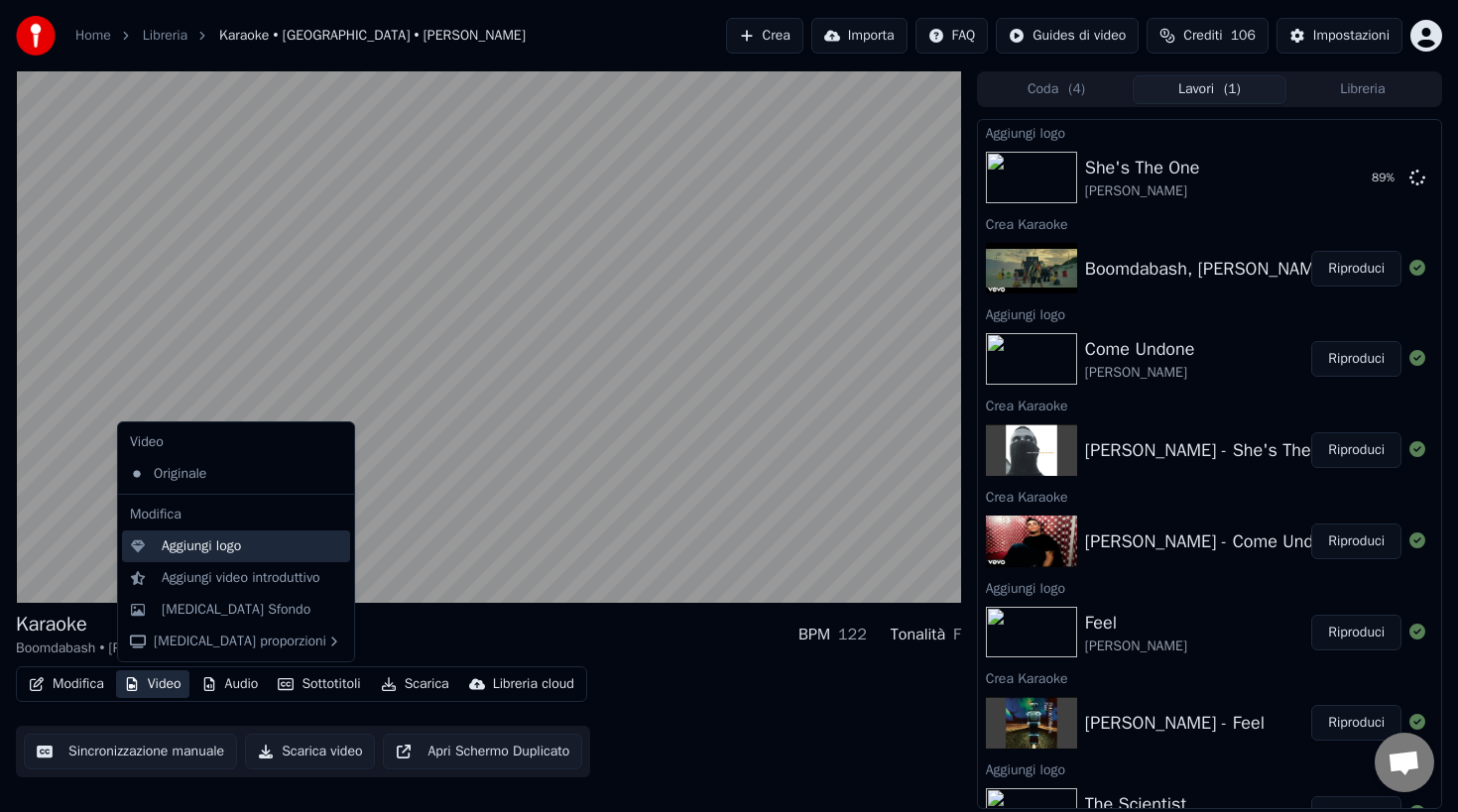 click on "Aggiungi logo" at bounding box center [201, 546] 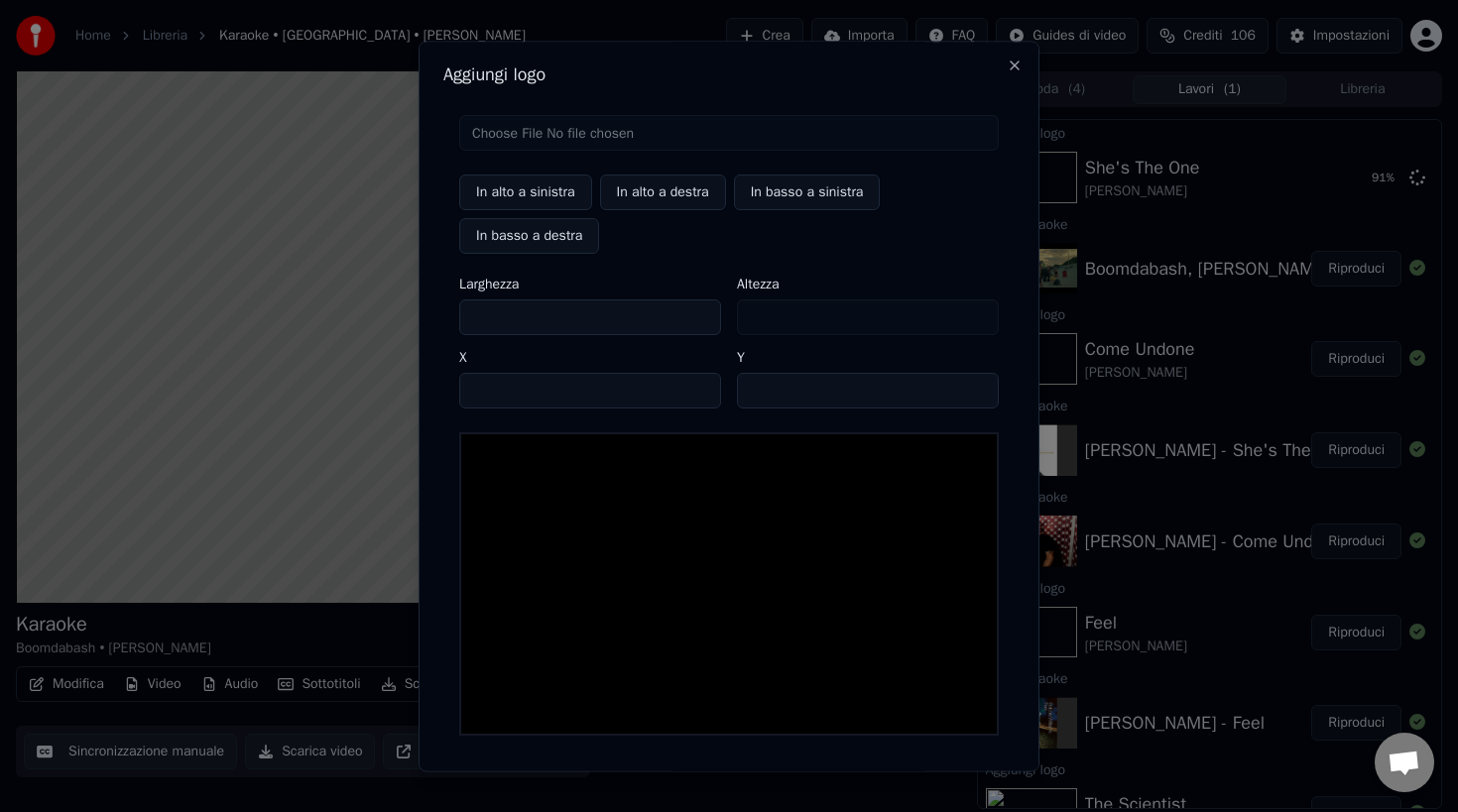 click at bounding box center (729, 133) 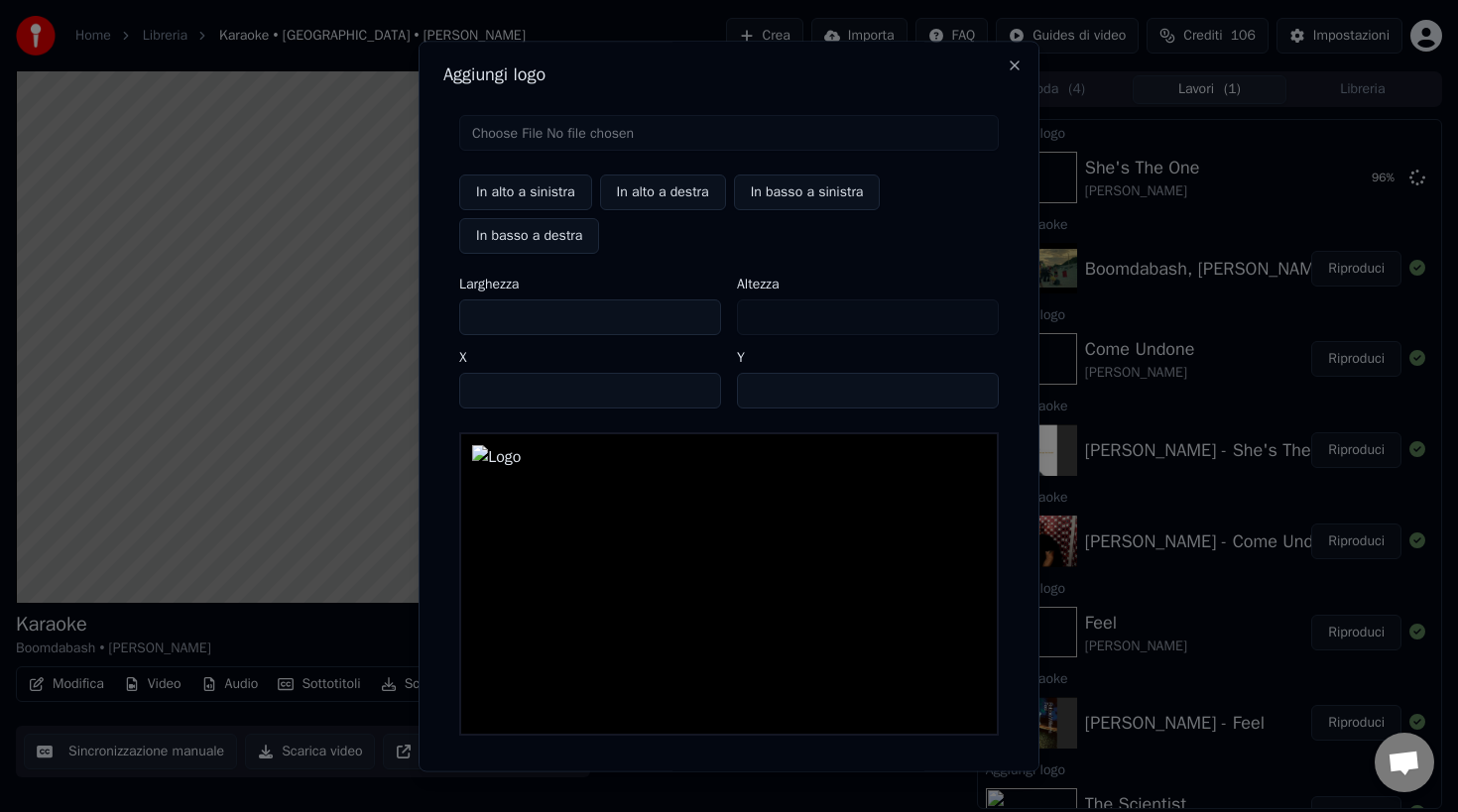 click on "***" at bounding box center (590, 317) 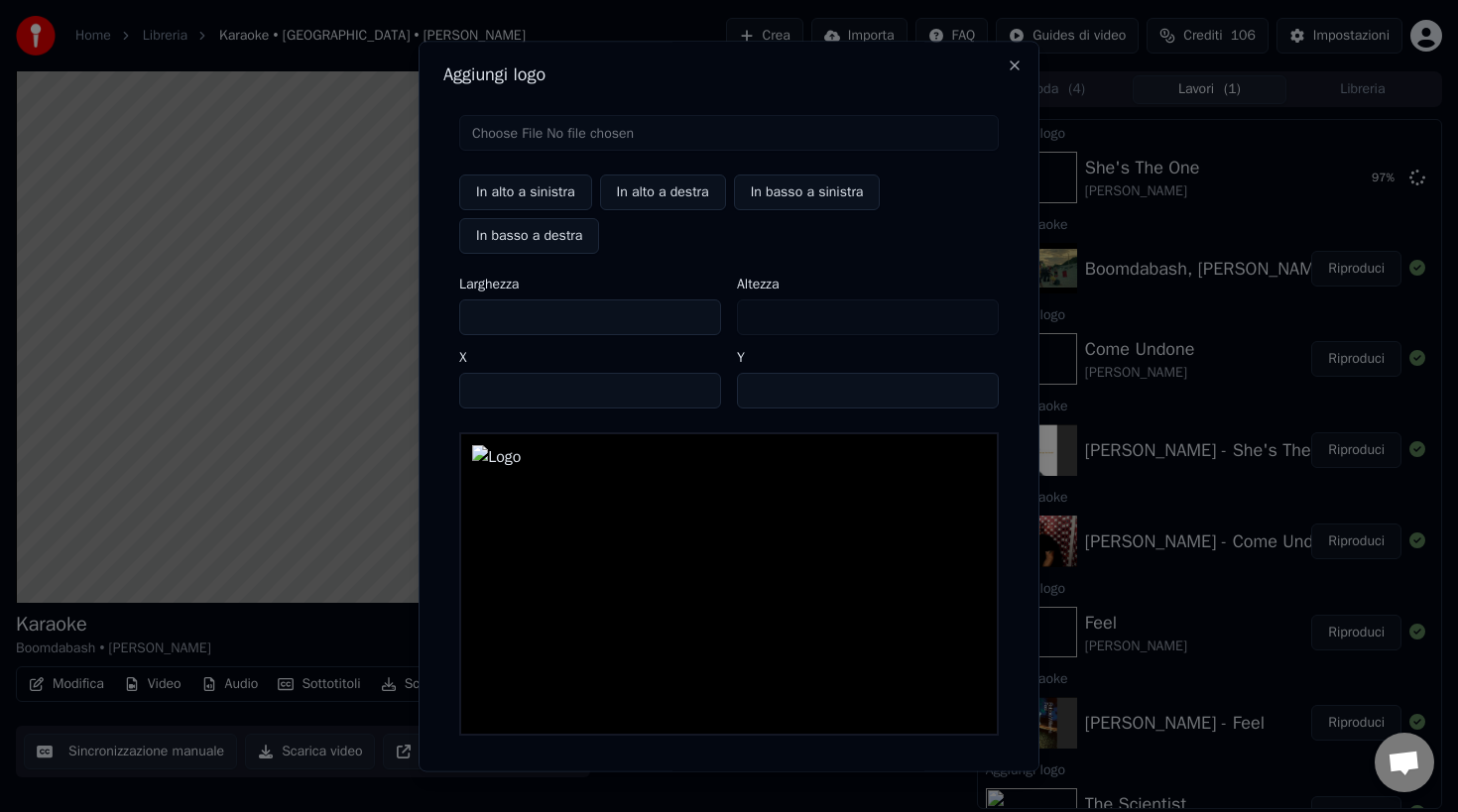 click on "***" at bounding box center [590, 317] 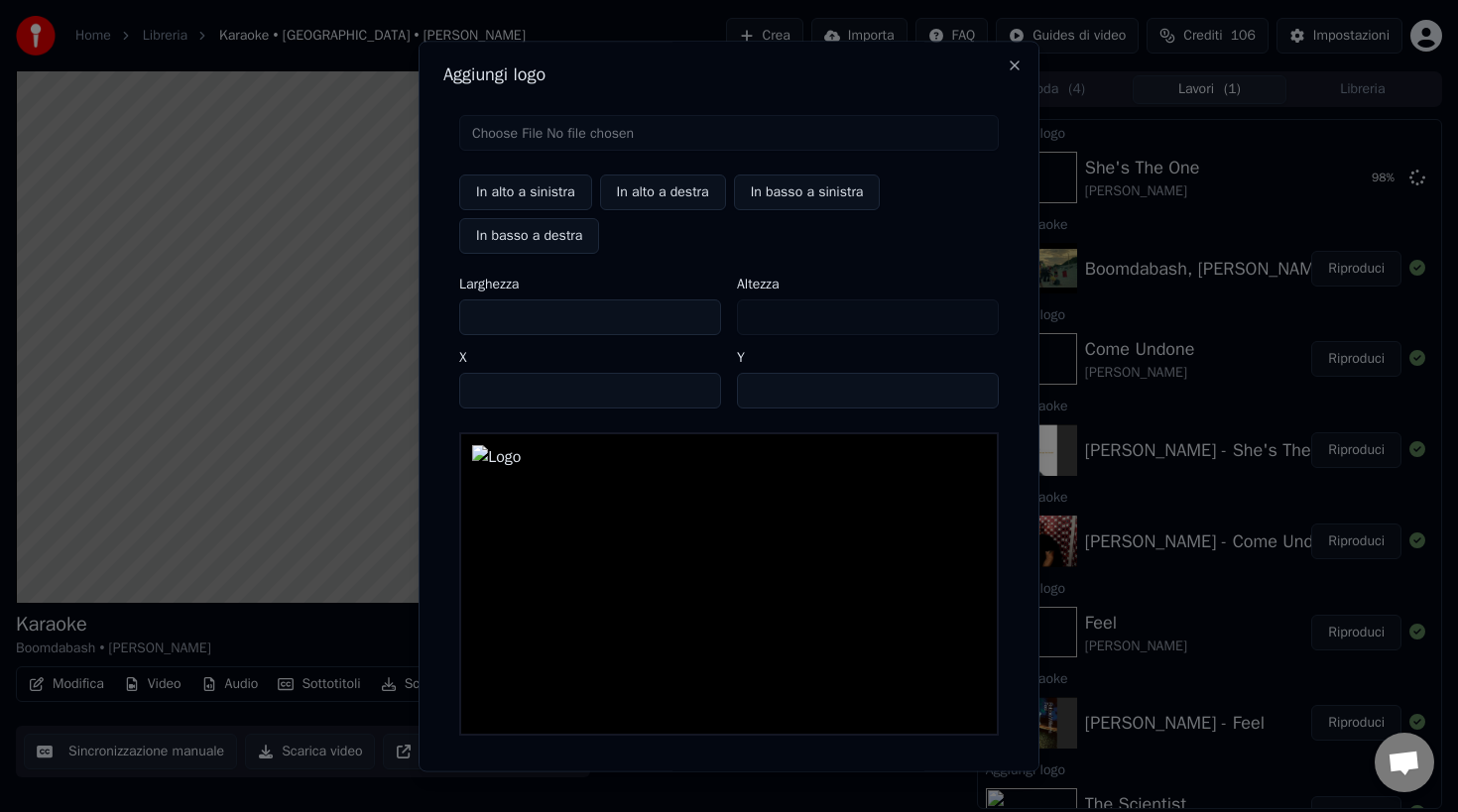 click on "***" at bounding box center (590, 317) 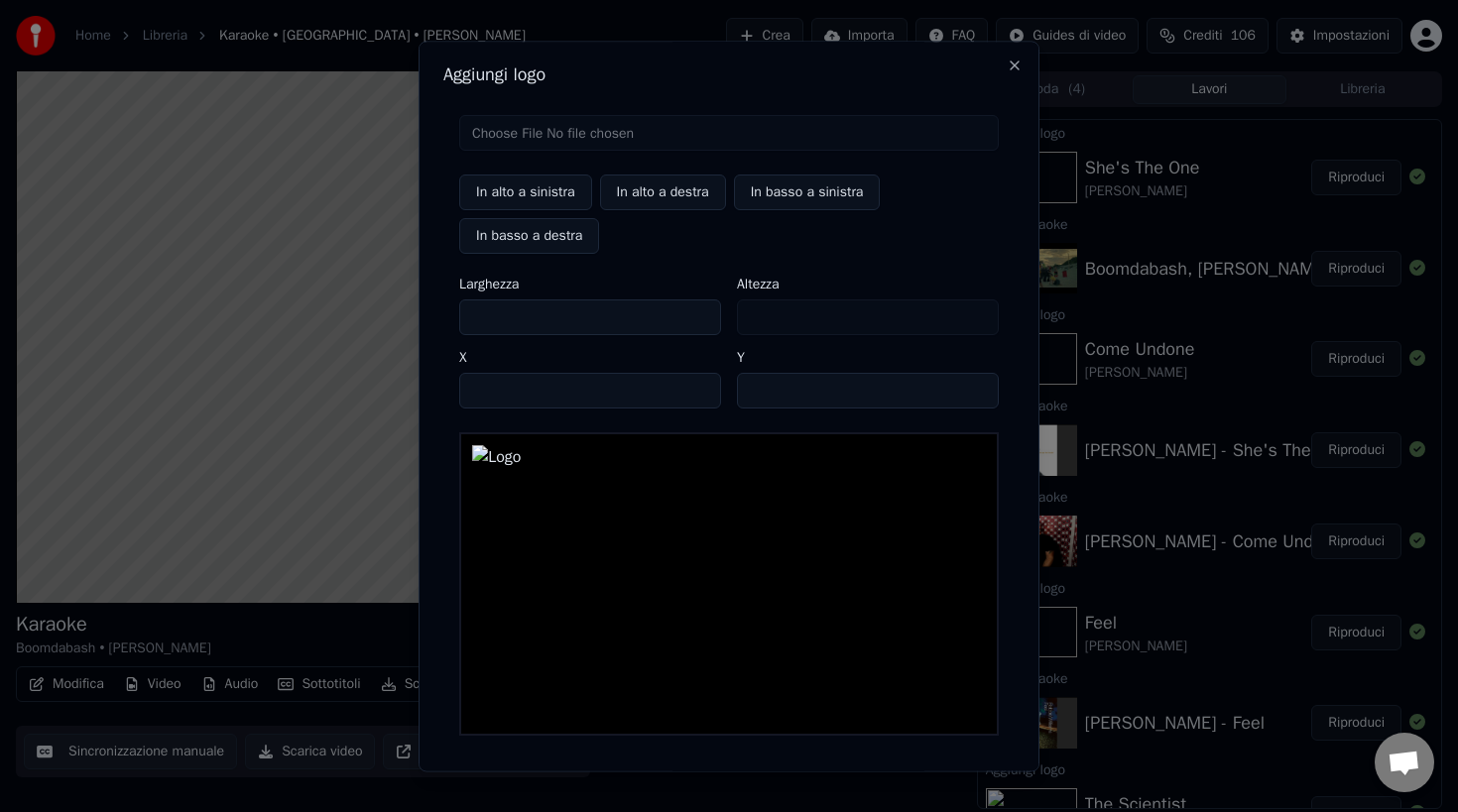scroll, scrollTop: 72, scrollLeft: 0, axis: vertical 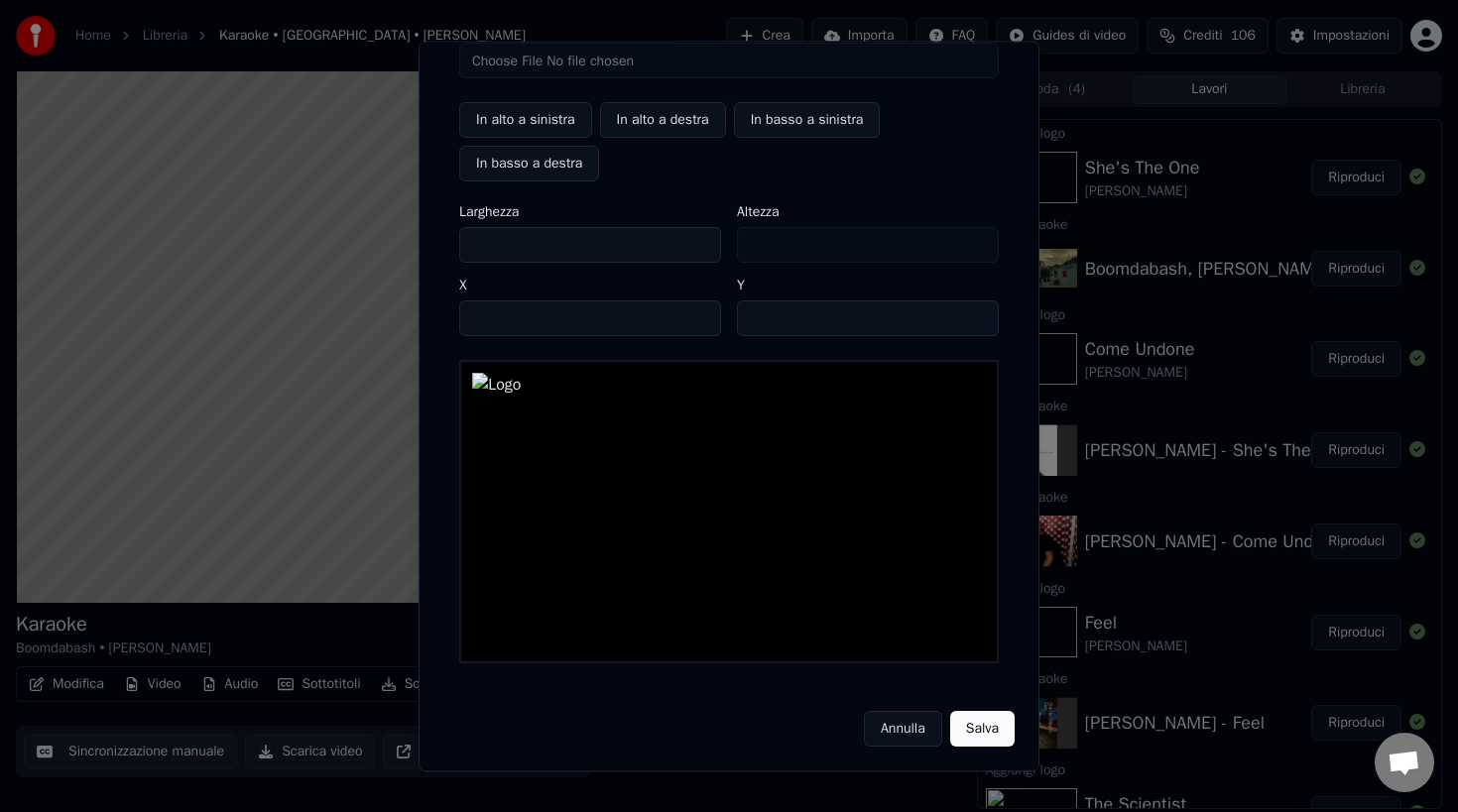 click on "Salva" at bounding box center (982, 729) 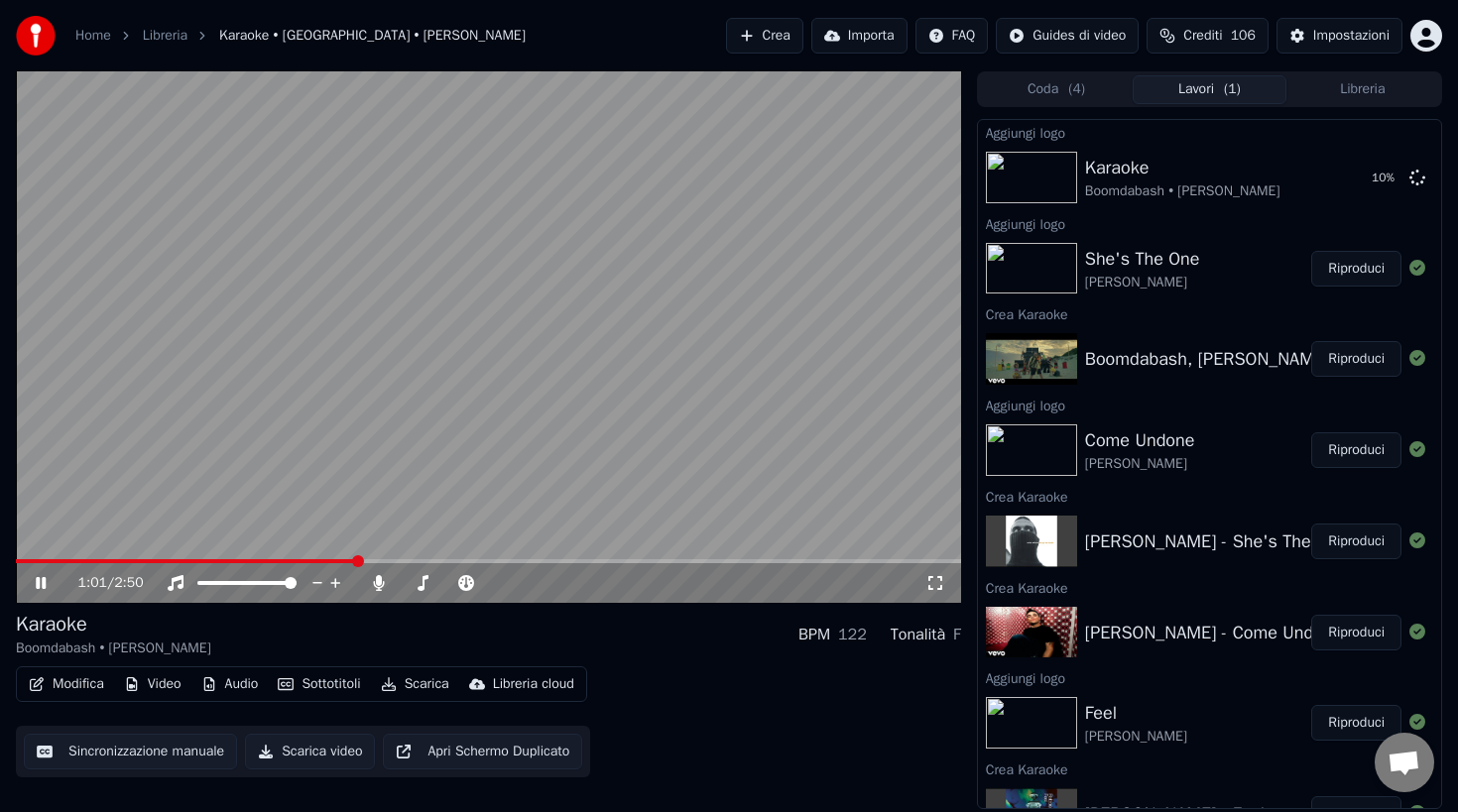 click at bounding box center [488, 337] 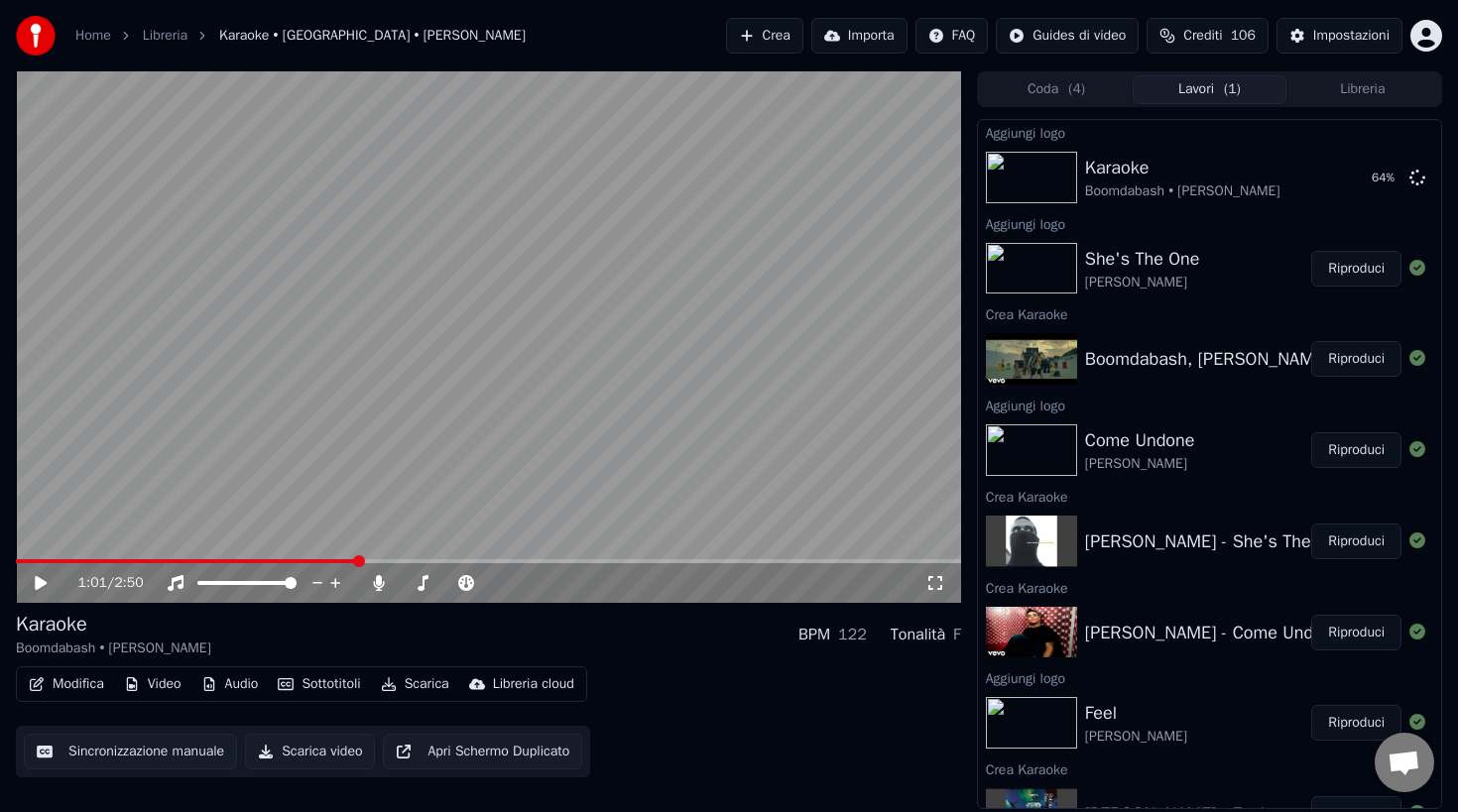 click on "Crea" at bounding box center [765, 36] 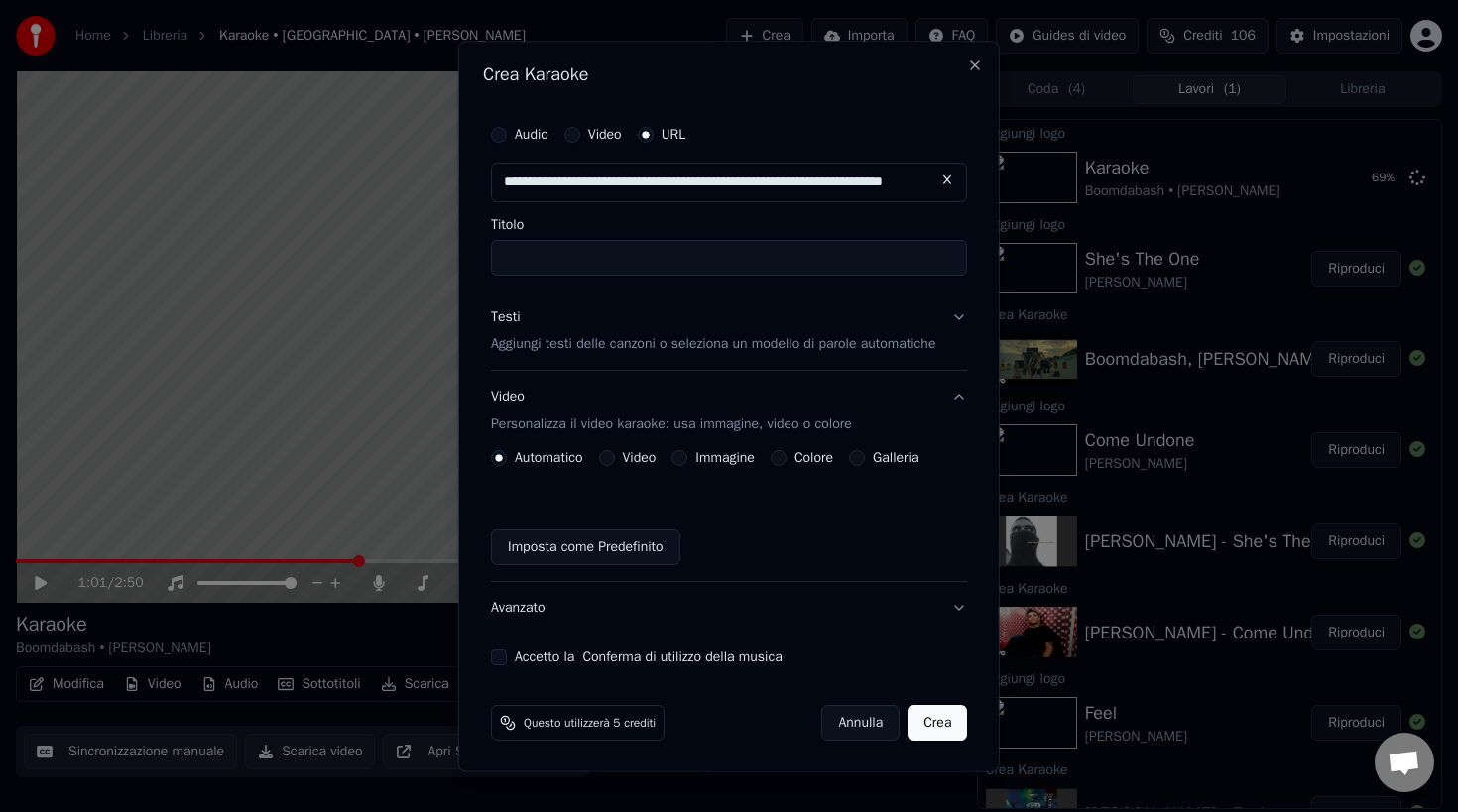 scroll, scrollTop: 0, scrollLeft: 53, axis: horizontal 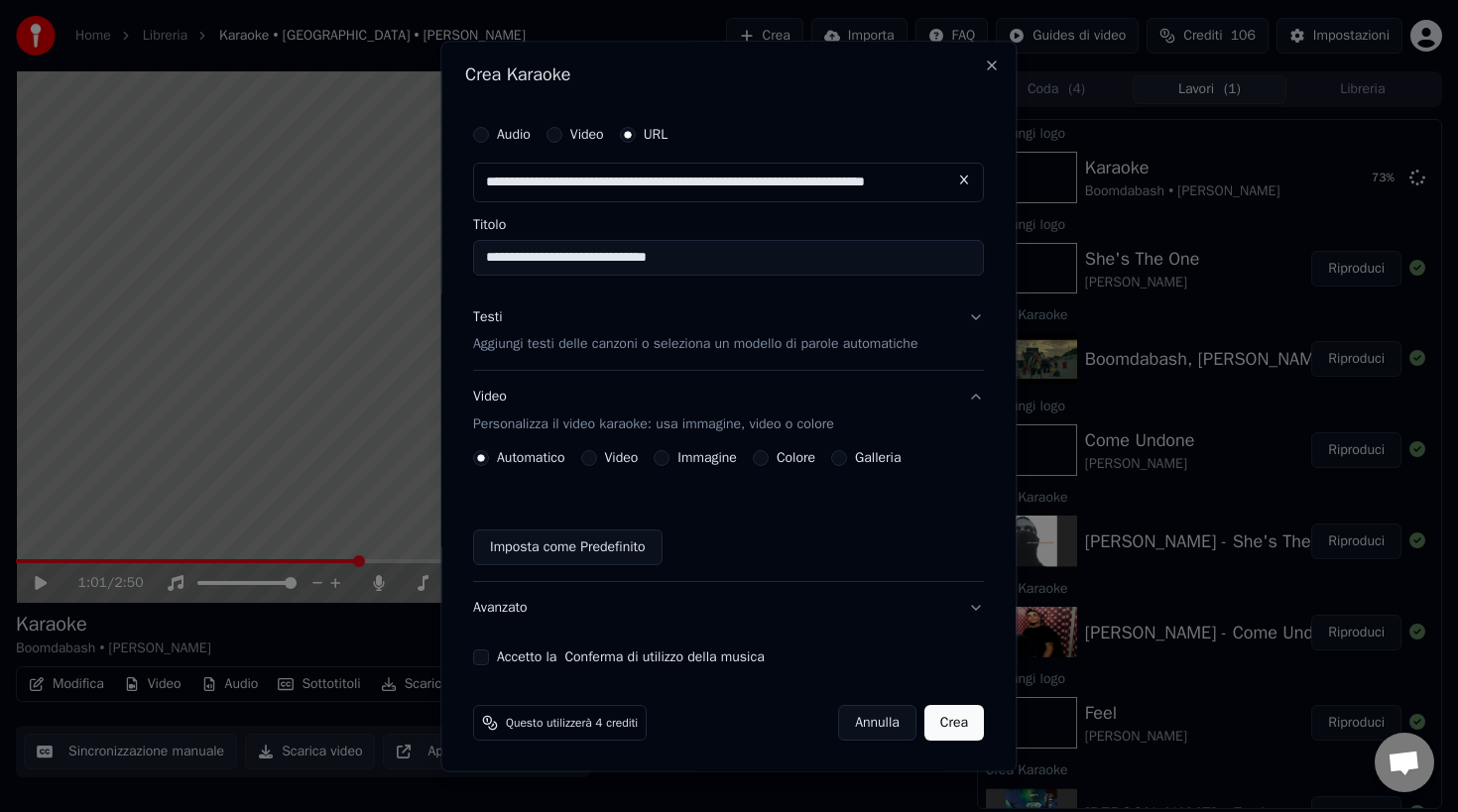 click on "Aggiungi testi delle canzoni o seleziona un modello di parole automatiche" at bounding box center (695, 345) 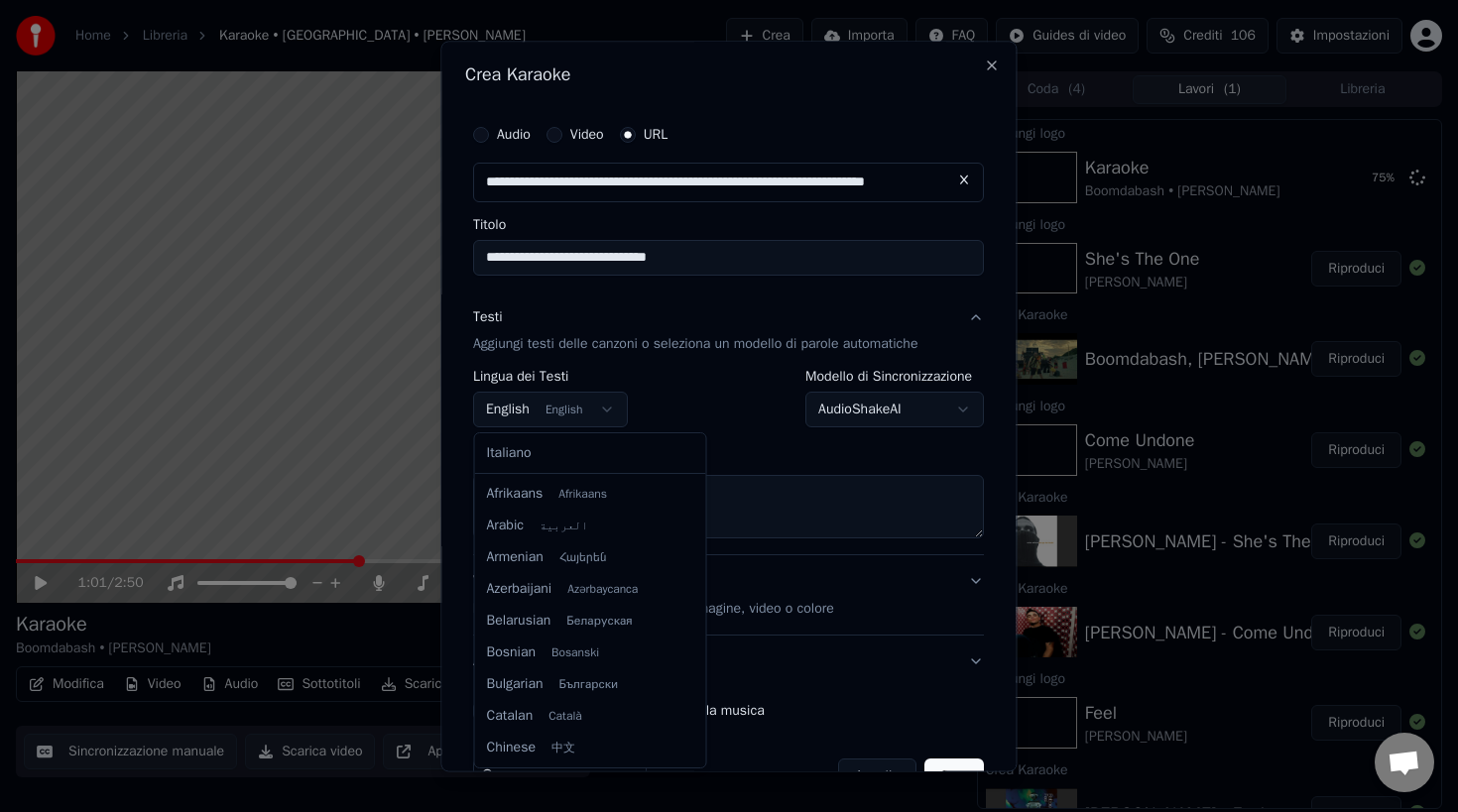 click on "Home Libreria Karaoke • Boomdabash • Alessandra Amoroso Crea Importa FAQ Guides di video Crediti 106 Impostazioni 1:01  /  2:50 Karaoke Boomdabash • Alessandra Amoroso BPM 122 Tonalità F Modifica Video Audio Sottotitoli Scarica Libreria cloud Sincronizzazione manuale Scarica video Apri Schermo Duplicato Coda ( 4 ) Lavori ( 1 ) Libreria Aggiungi logo Karaoke Boomdabash • Alessandra Amoroso 75 % Aggiungi logo She's The One Robbie Williams Riproduci Crea Karaoke Boomdabash, Alessandra Amoroso - Karaoke Riproduci Aggiungi logo Come Undone Robbie Williams Riproduci Crea Karaoke Robbie Williams - She's The One Riproduci Crea Karaoke Robbie Williams - Come Undone Riproduci Aggiungi logo Feel Robbie Williams Riproduci Crea Karaoke Robbie Williams - Feel Riproduci Aggiungi logo The Scientist Coldplay Riproduci Aggiungi logo Your Song Elton John Riproduci Aggiungi logo Un Giorno Migliore Lunapop Riproduci Aggiungi logo Qualcosa di grande Lunapop Riproduci Crea Karaoke Coldplay - The Scientist Riproduci Estate" at bounding box center (729, 406) 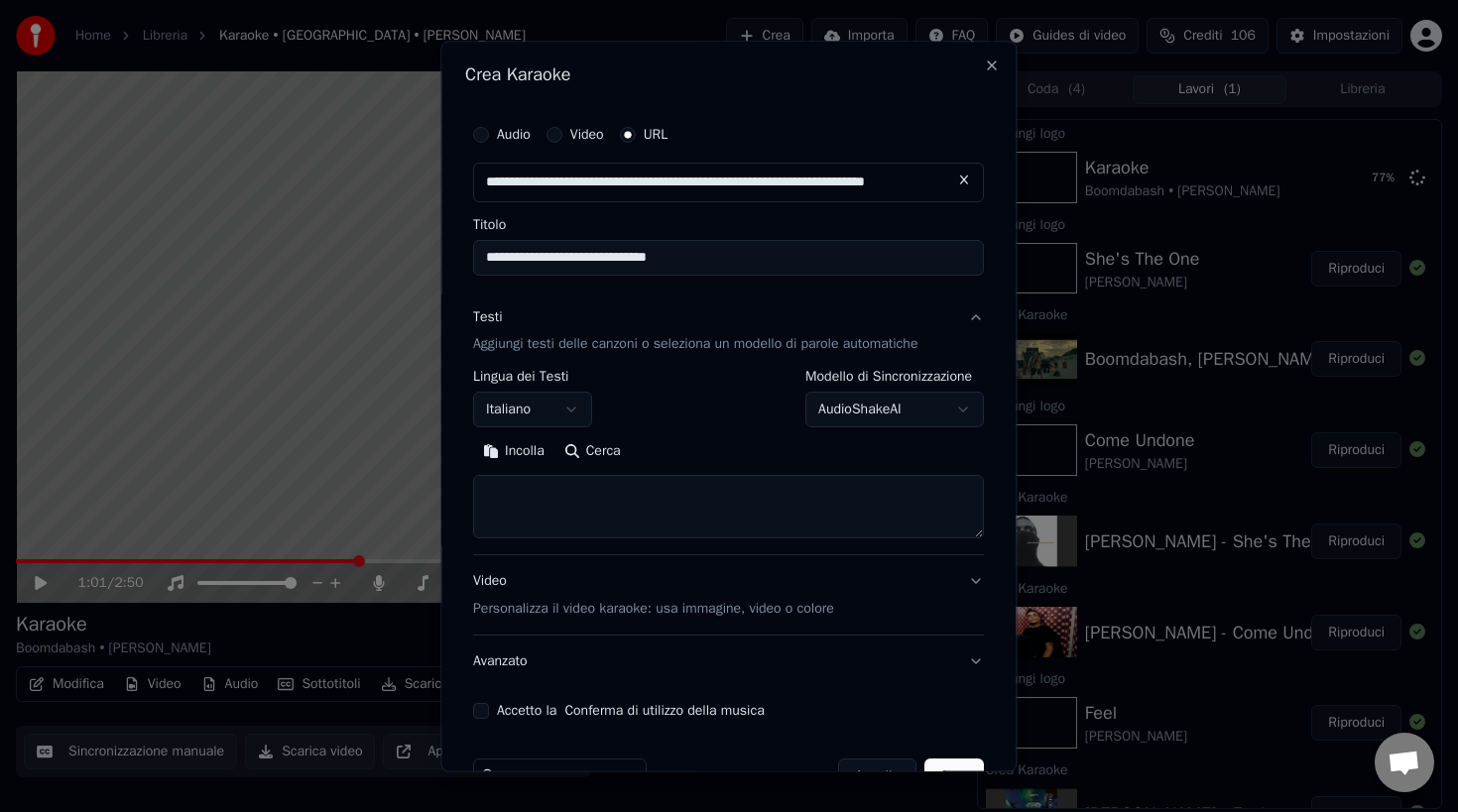 click at bounding box center (728, 508) 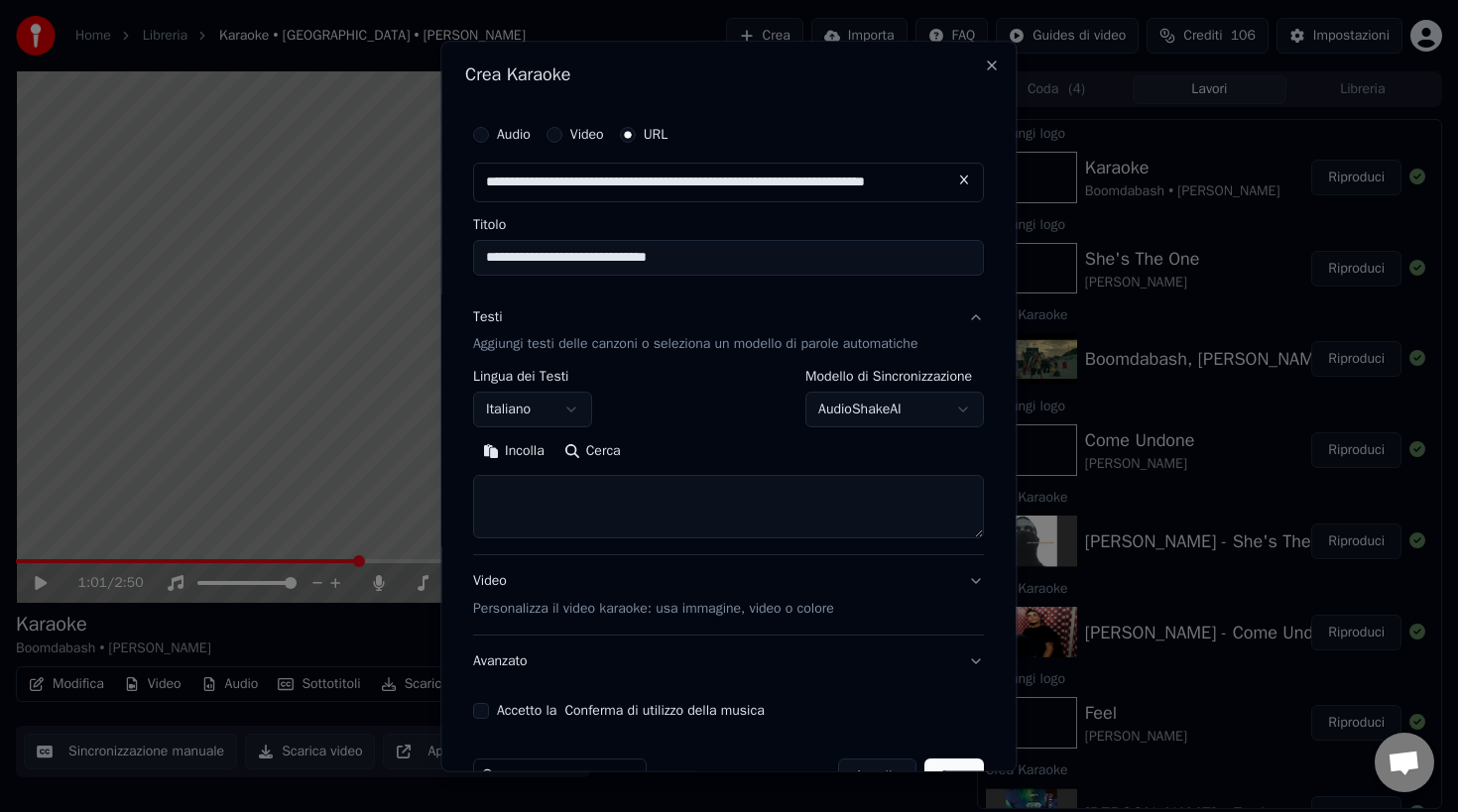 paste on "**********" 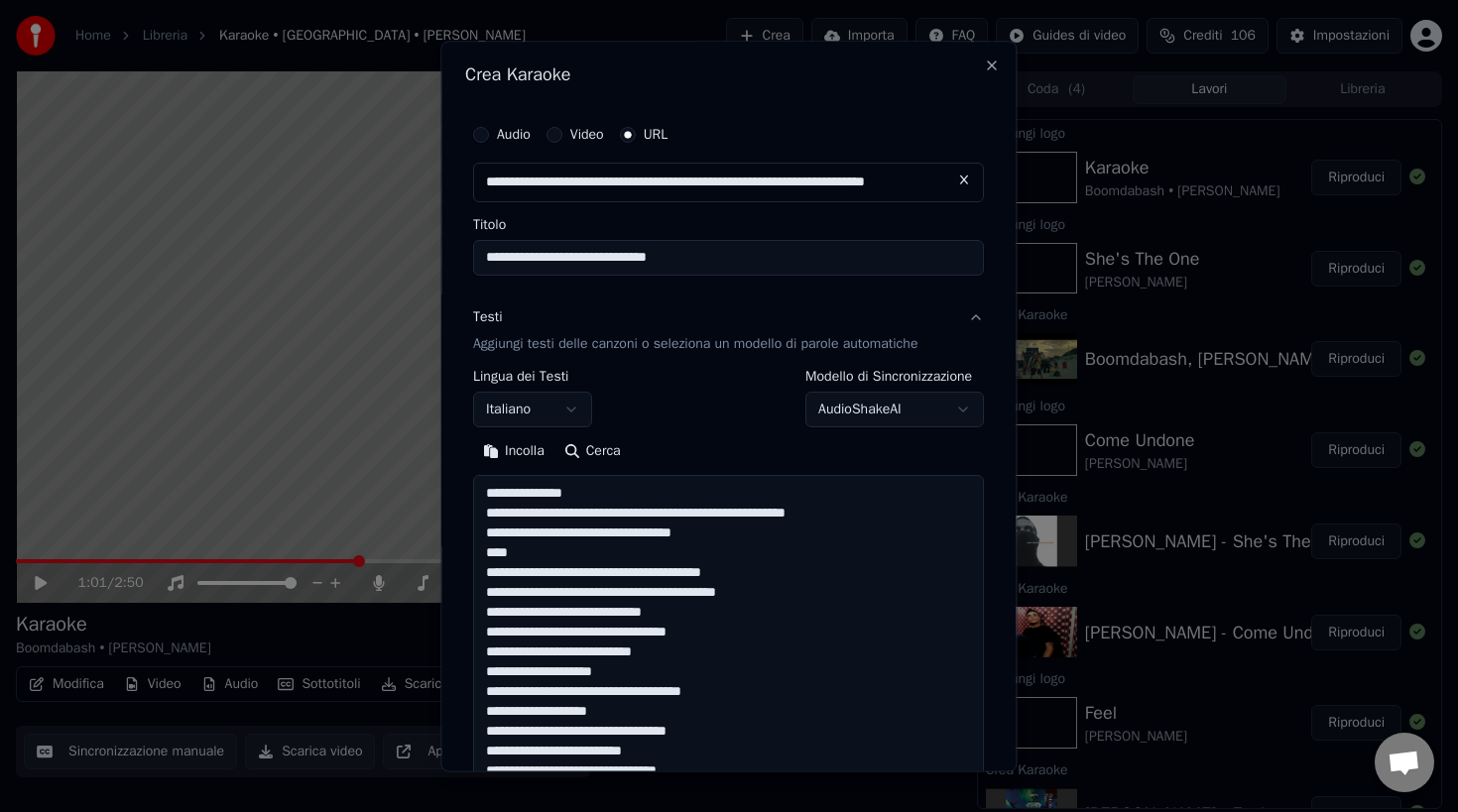 scroll, scrollTop: 916, scrollLeft: 0, axis: vertical 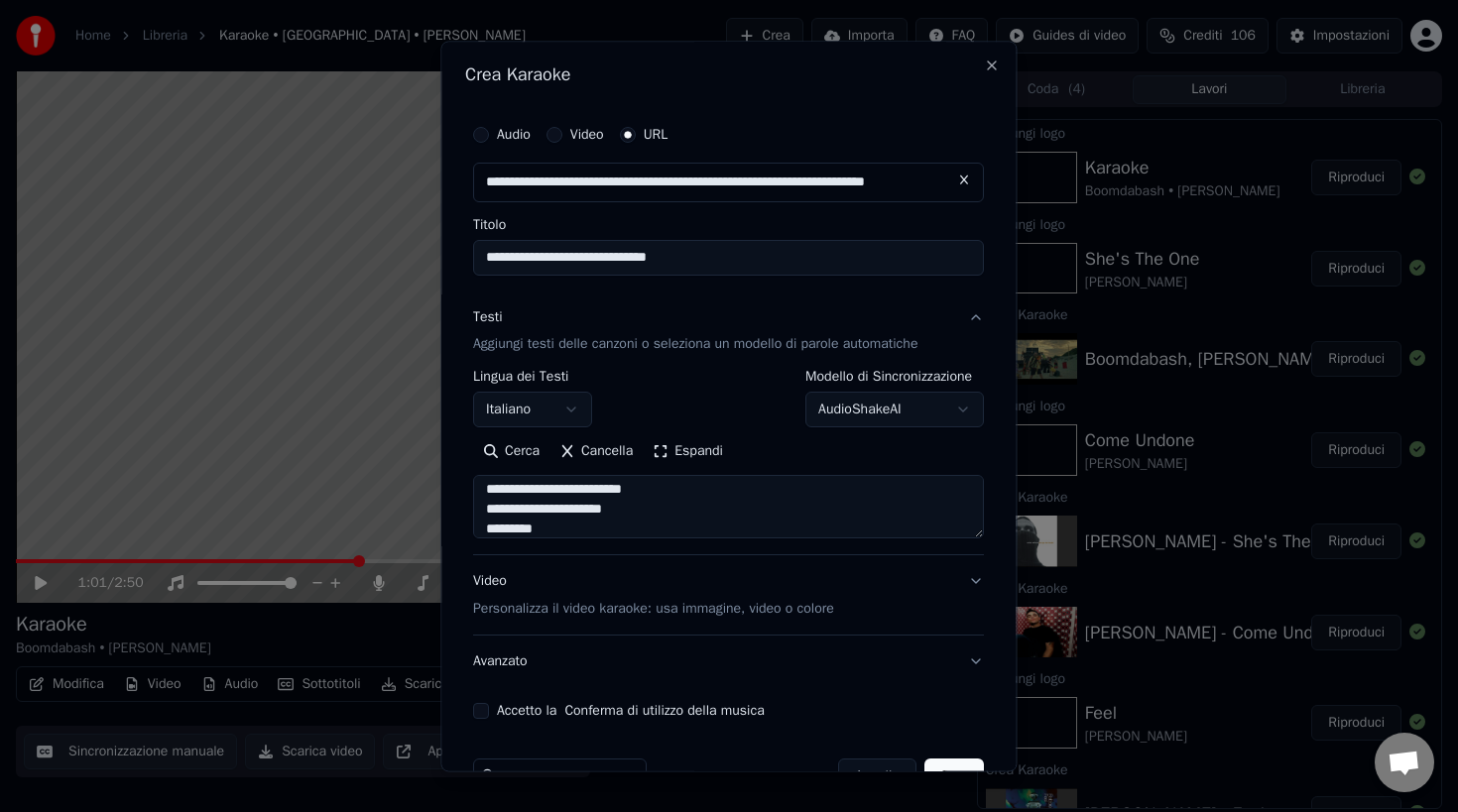 click on "Video Personalizza il video karaoke: usa immagine, video o colore" at bounding box center [728, 596] 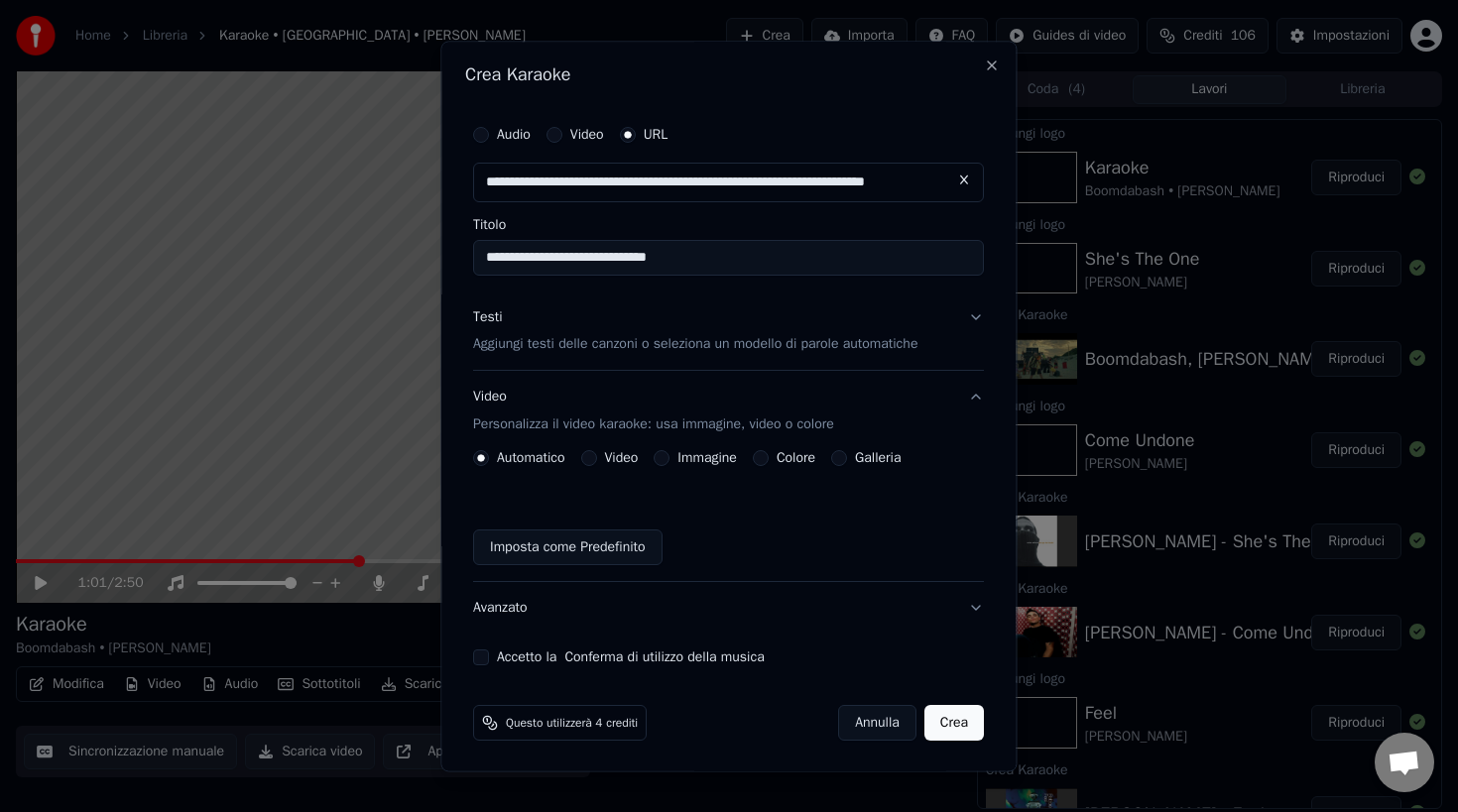 click on "Galleria" at bounding box center [840, 459] 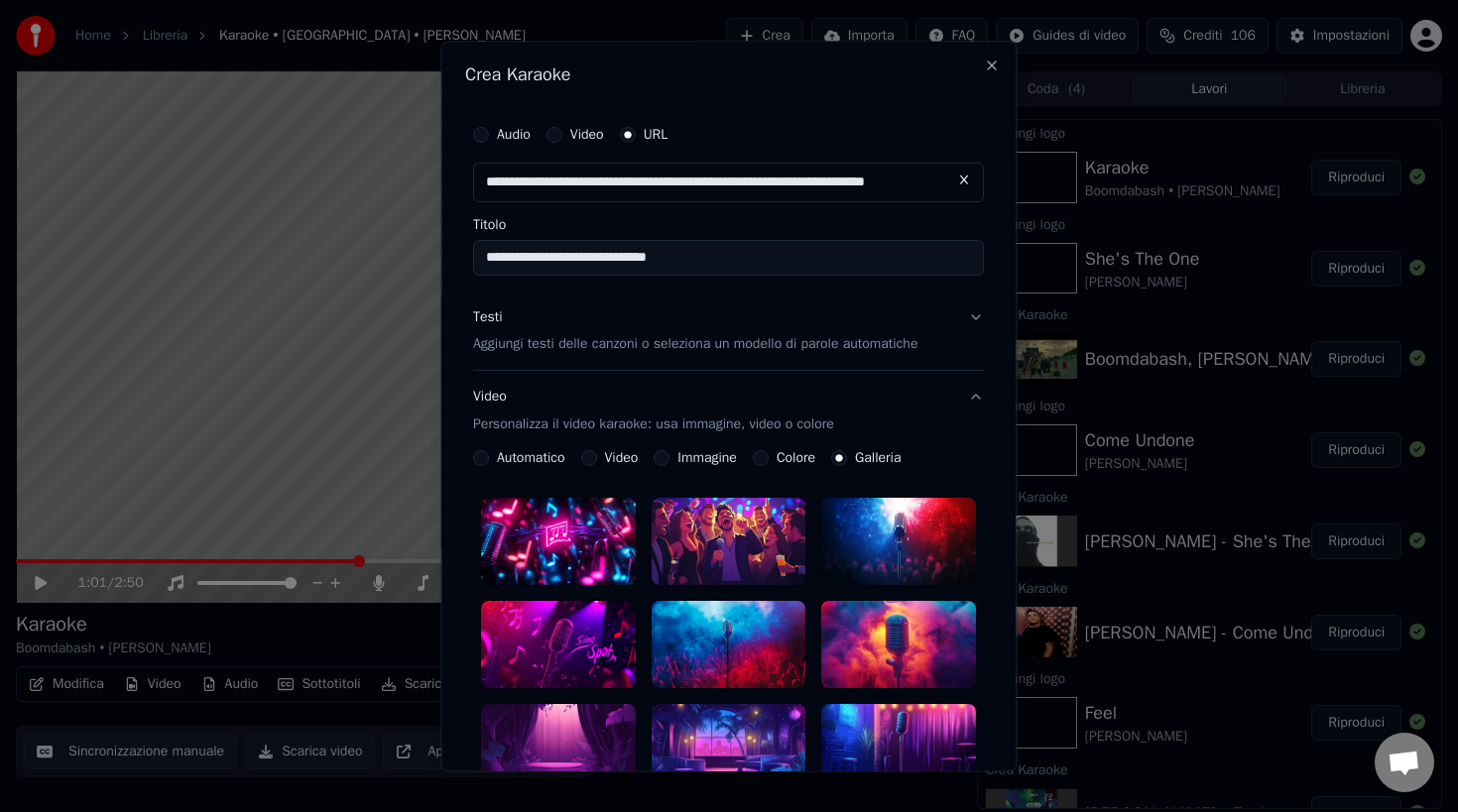 click at bounding box center [729, 542] 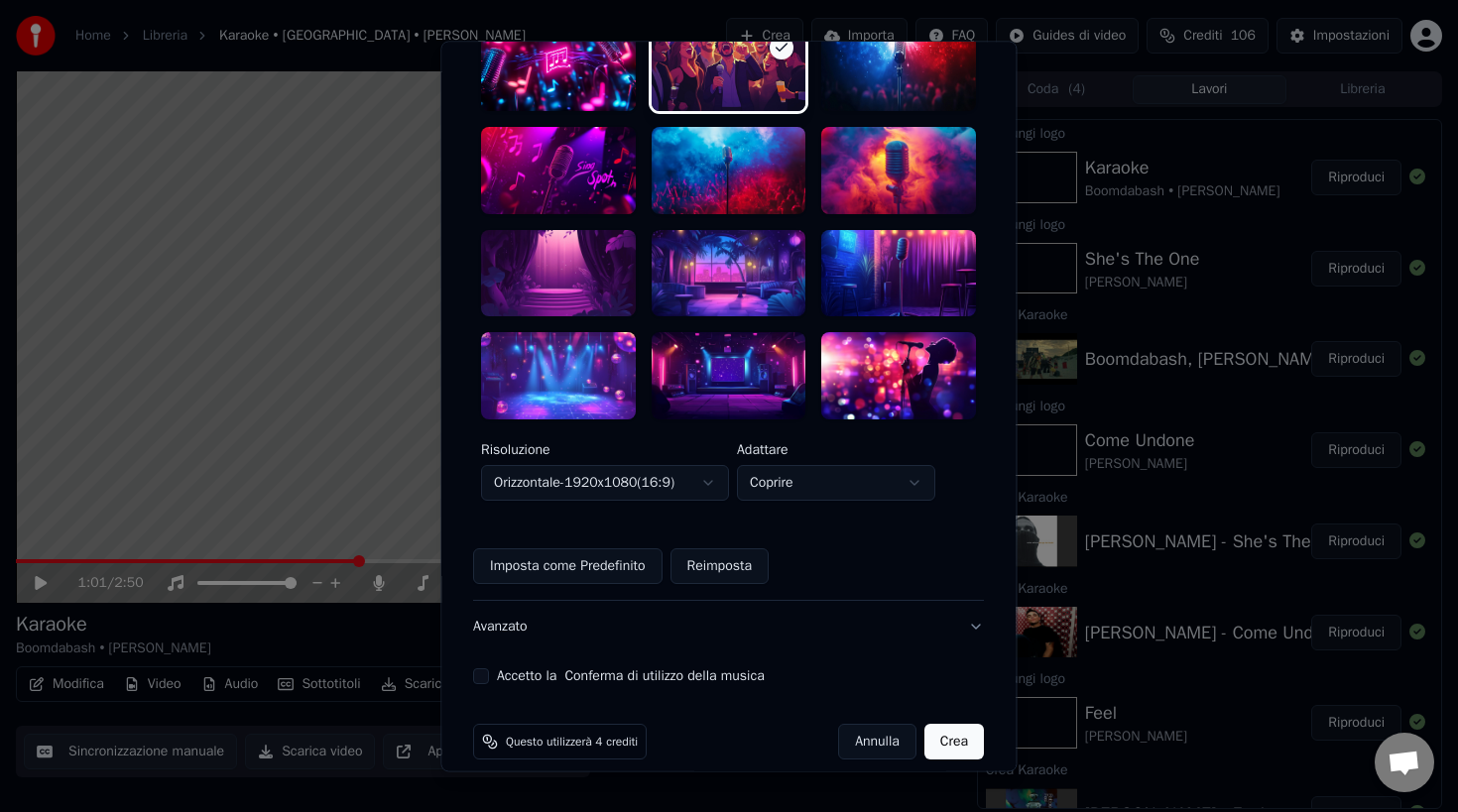 scroll, scrollTop: 495, scrollLeft: 0, axis: vertical 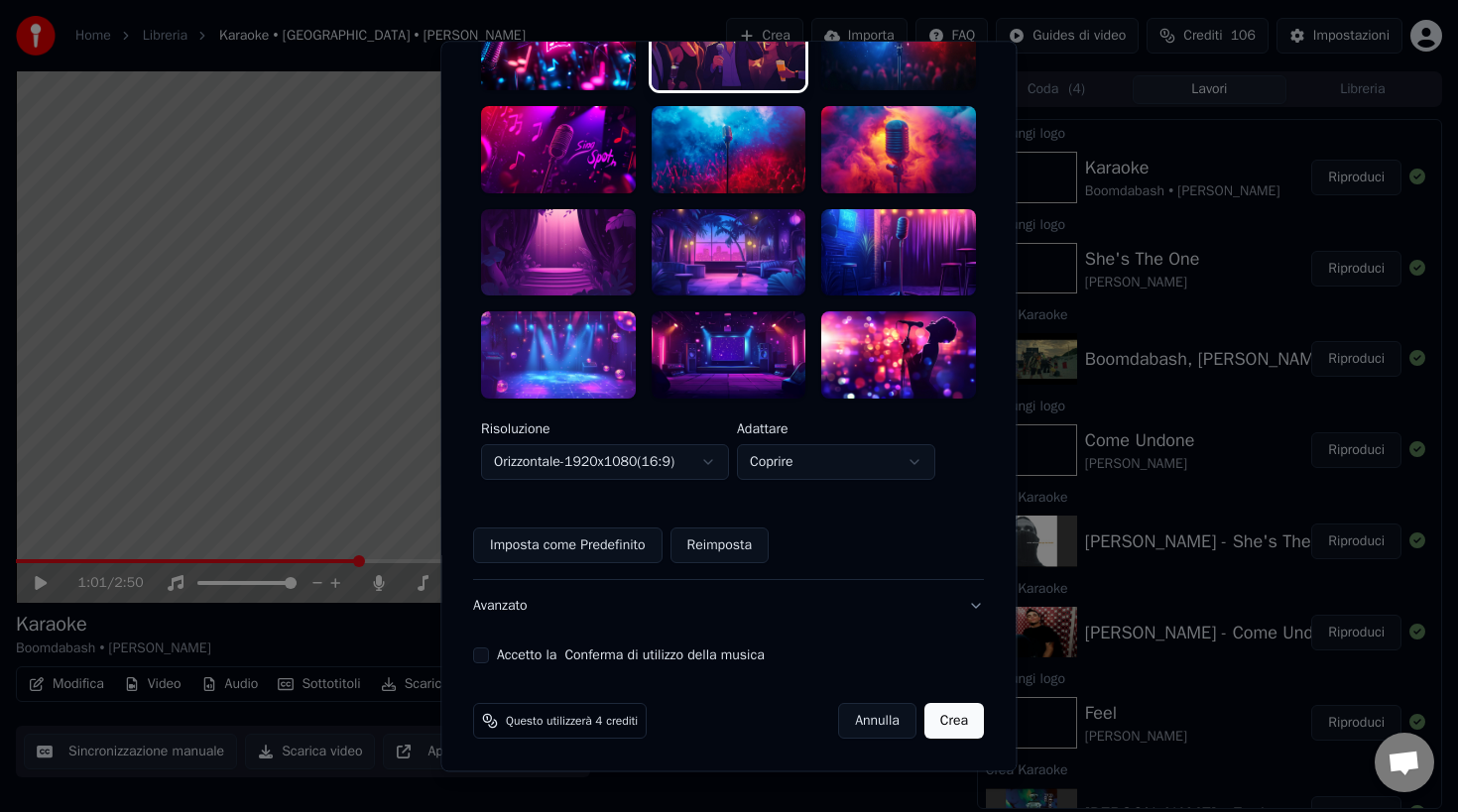 click on "Accetto la   Conferma di utilizzo della musica" at bounding box center [481, 655] 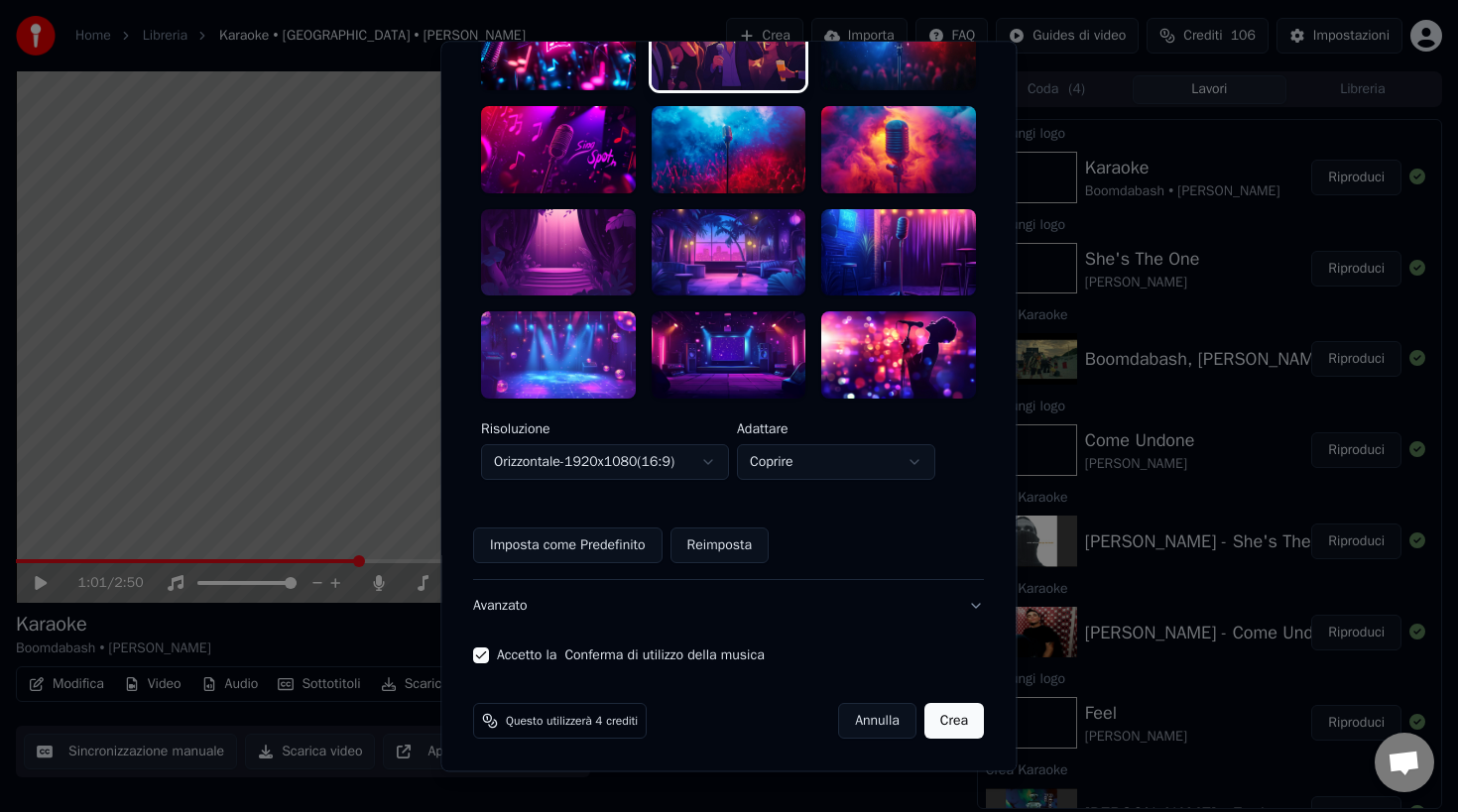 click on "Crea" at bounding box center (954, 721) 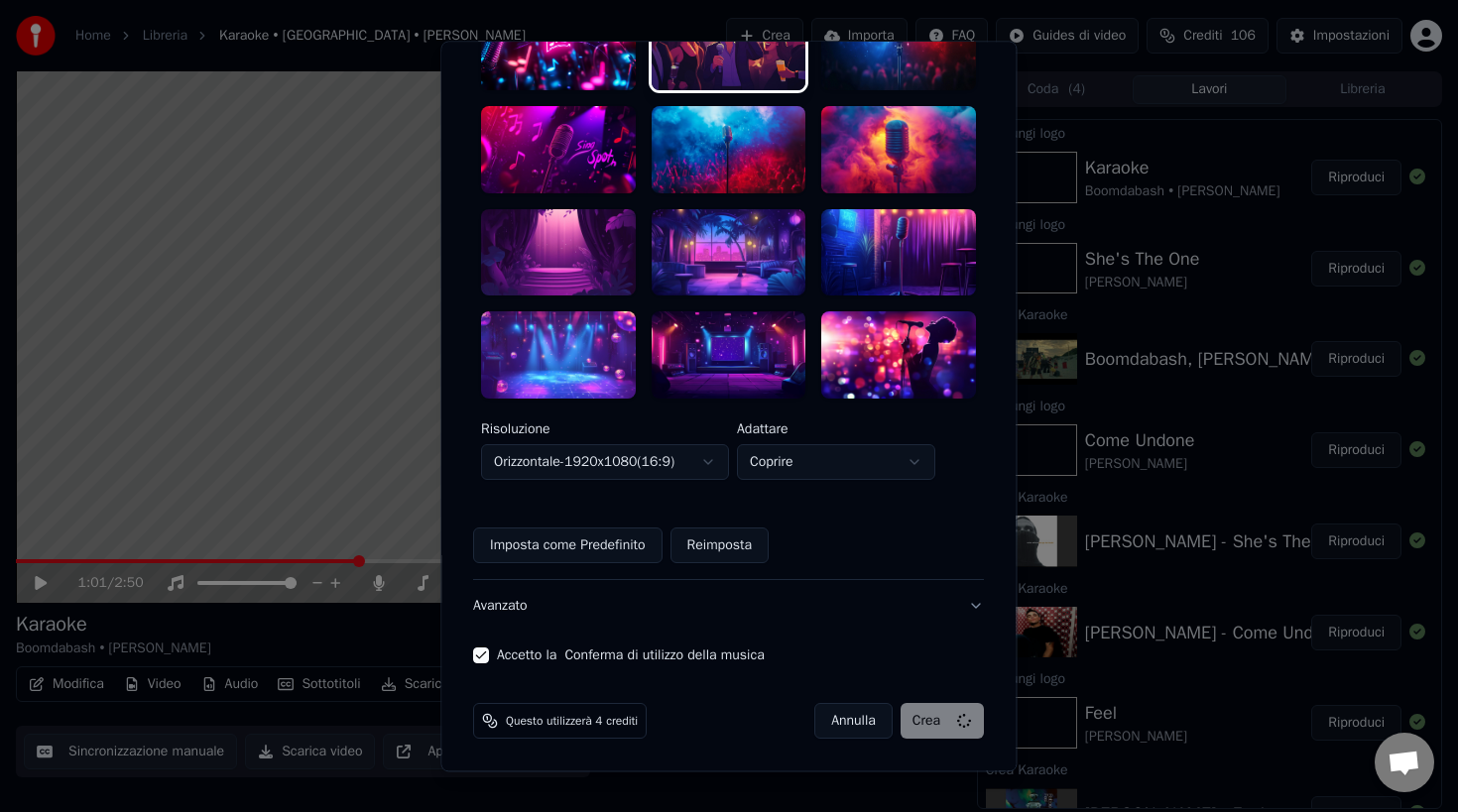 scroll, scrollTop: 3, scrollLeft: 0, axis: vertical 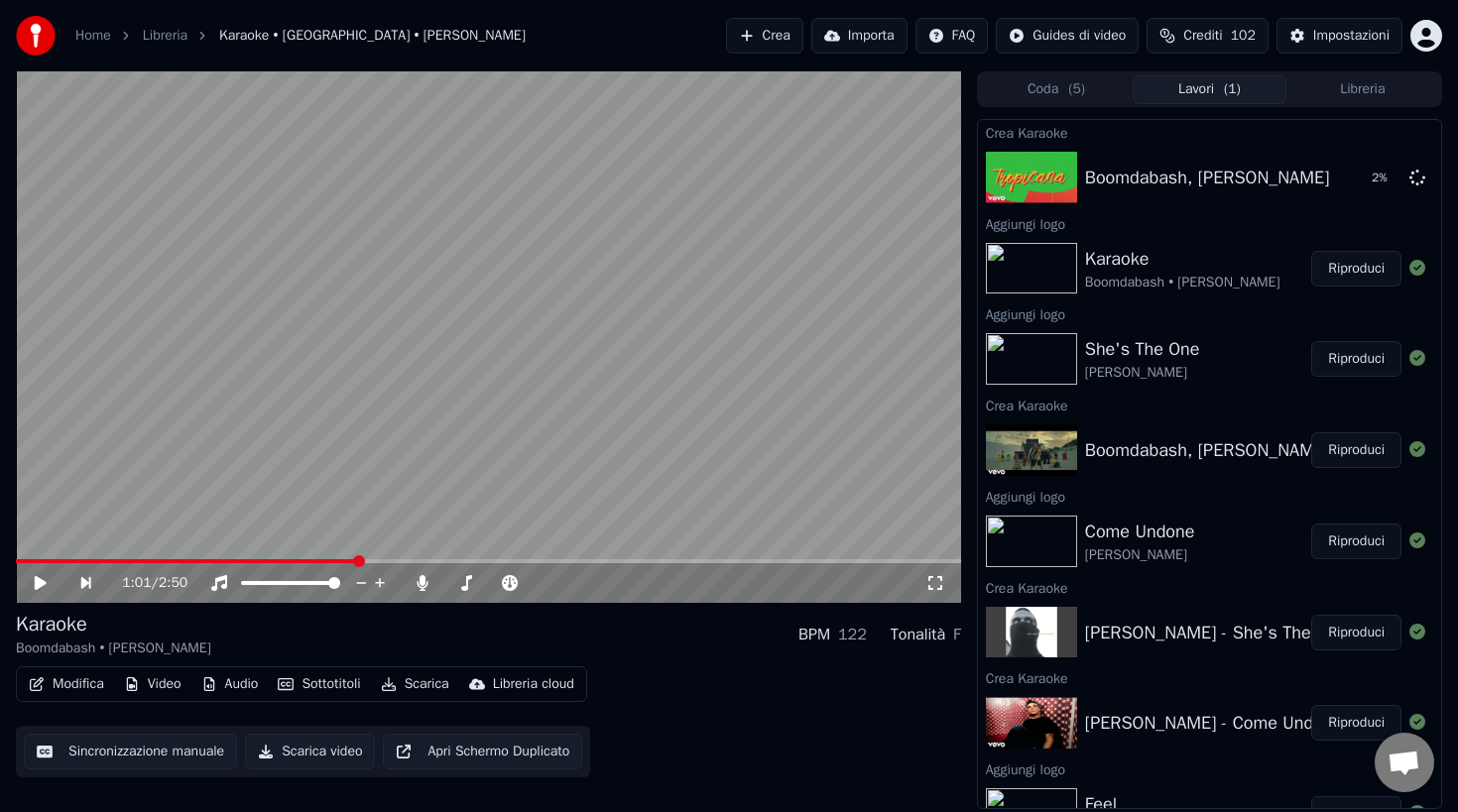 click on "Coda ( 5 )" at bounding box center (1056, 89) 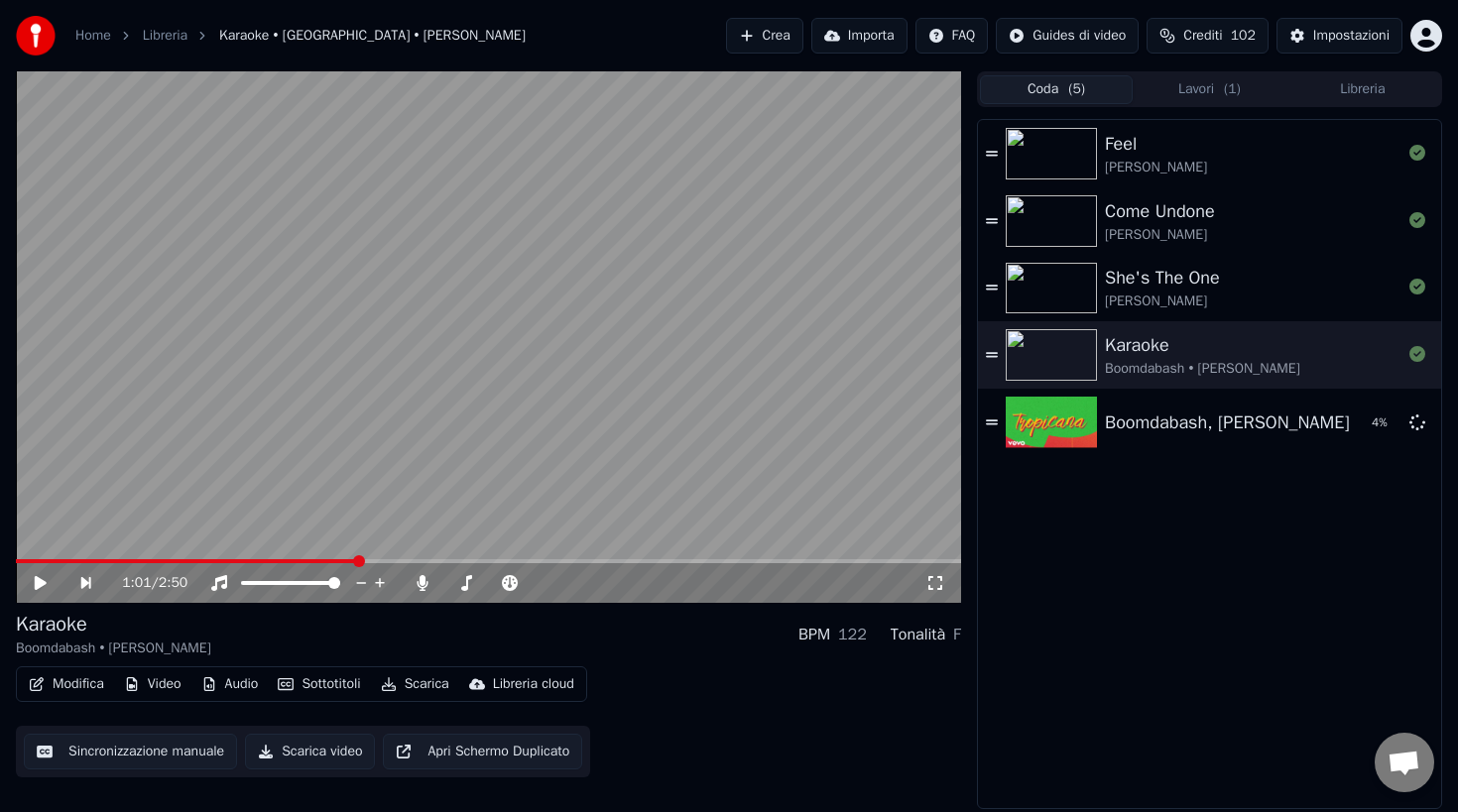 click on "Libreria" at bounding box center (1363, 89) 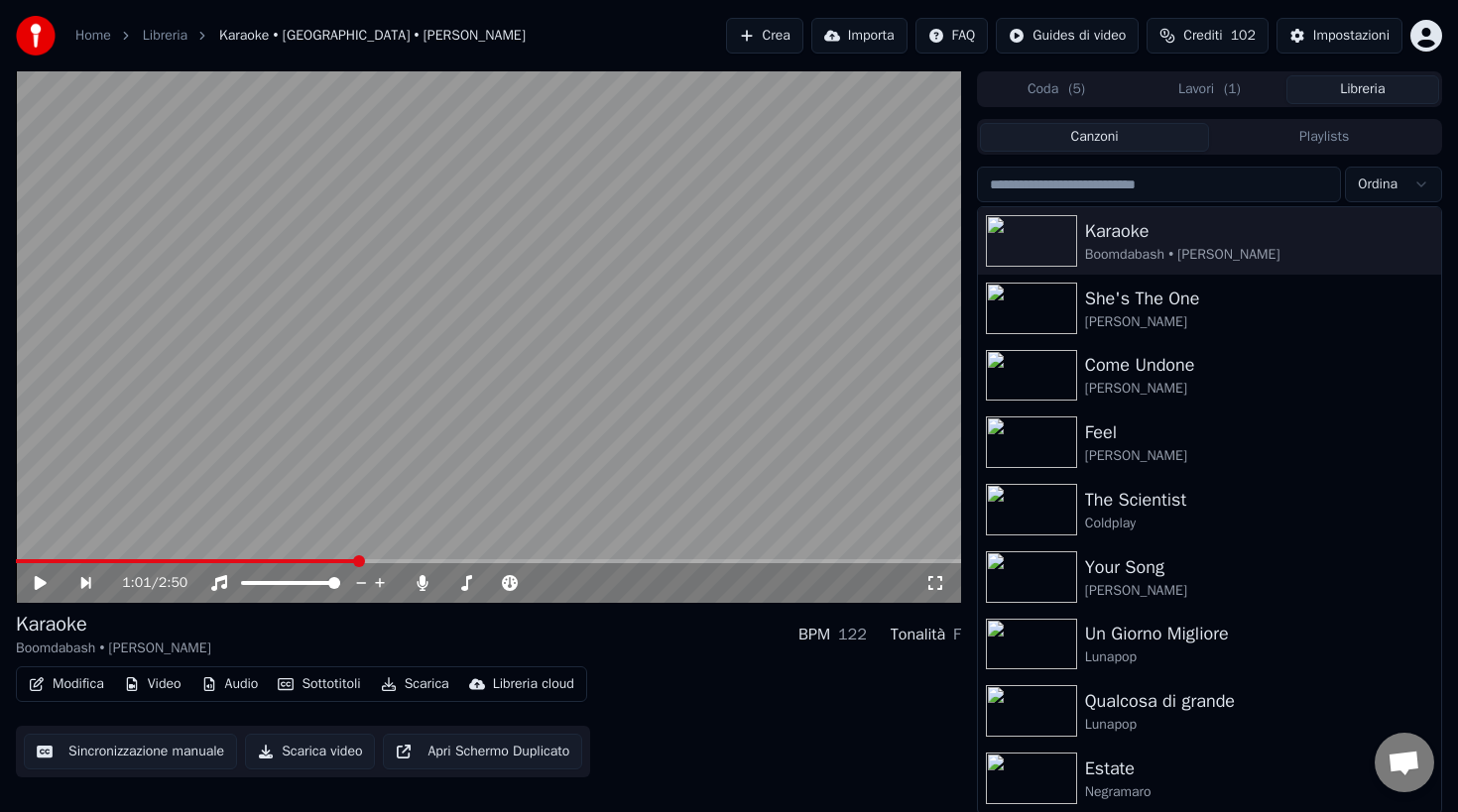 click on "Lavori ( 1 )" at bounding box center (1209, 89) 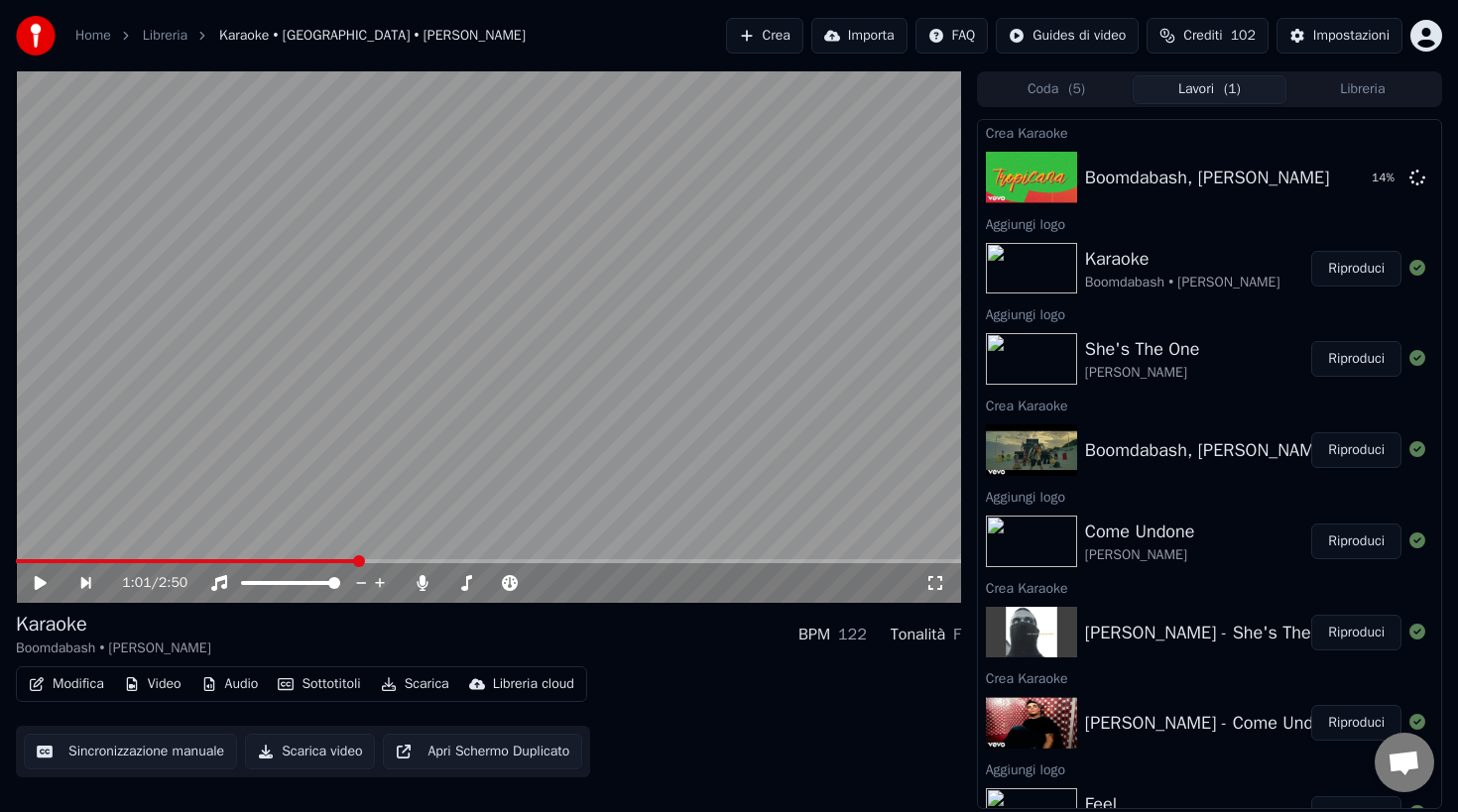 click at bounding box center (488, 337) 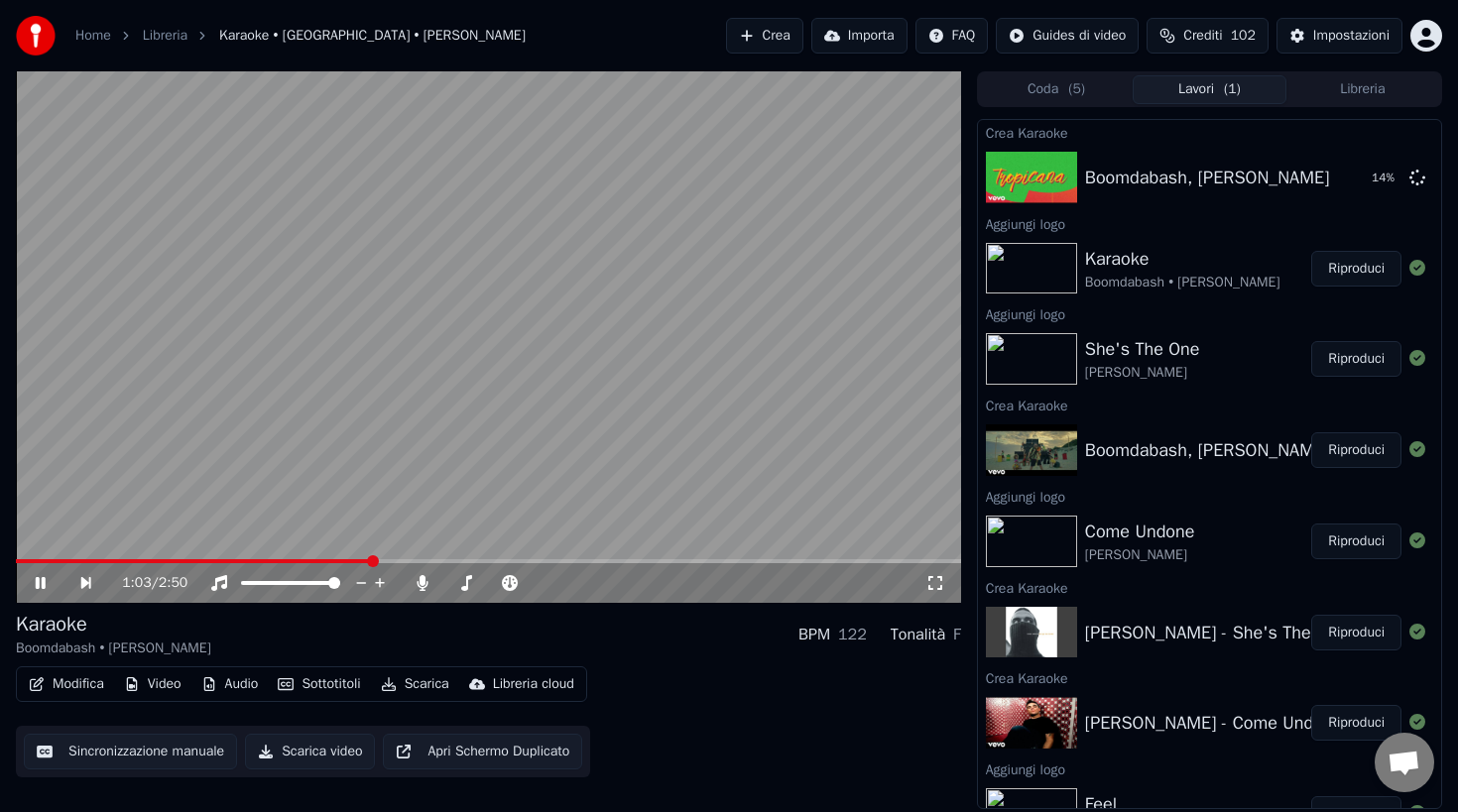 click at bounding box center (488, 337) 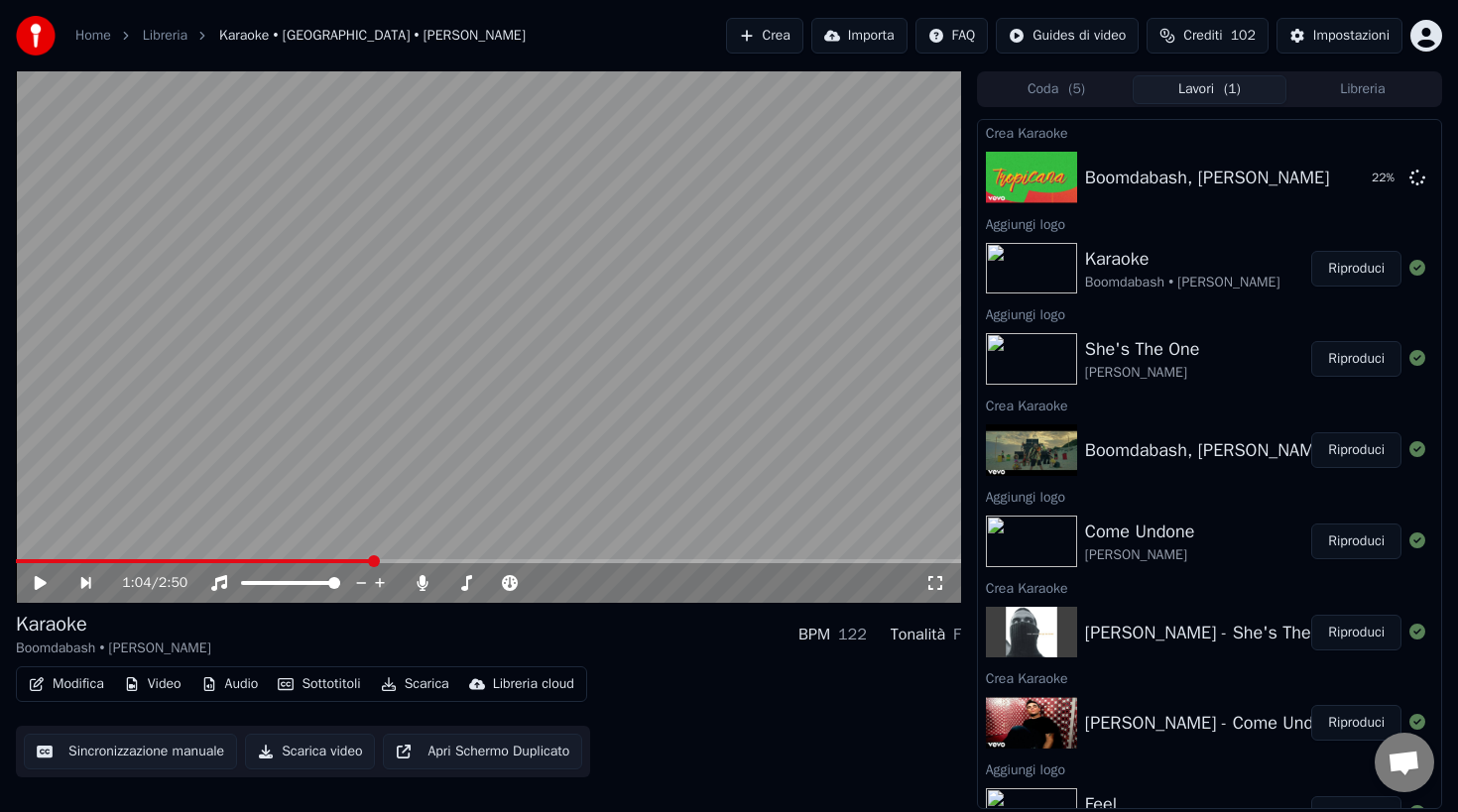 click on "Crea" at bounding box center [765, 36] 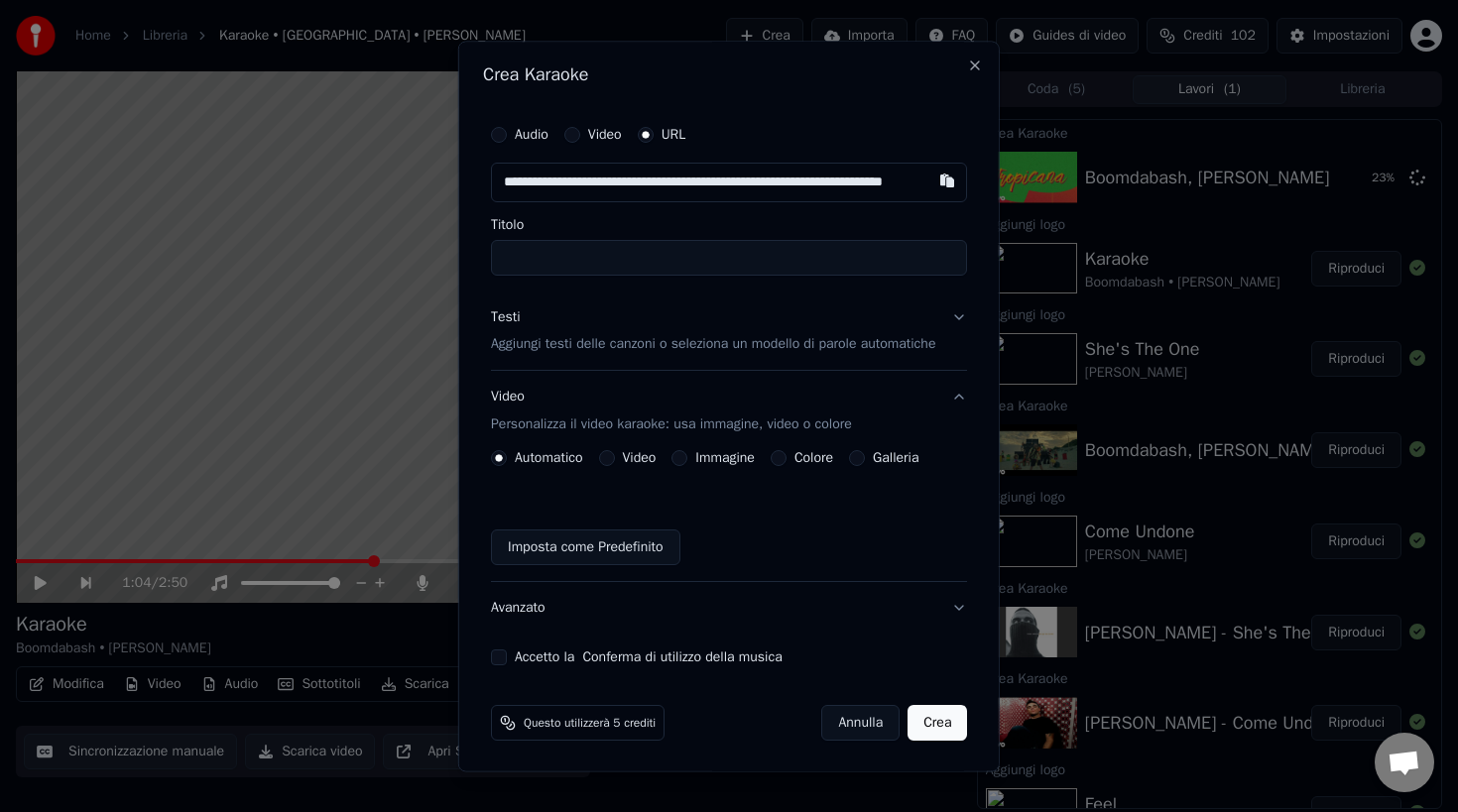scroll, scrollTop: 0, scrollLeft: 78, axis: horizontal 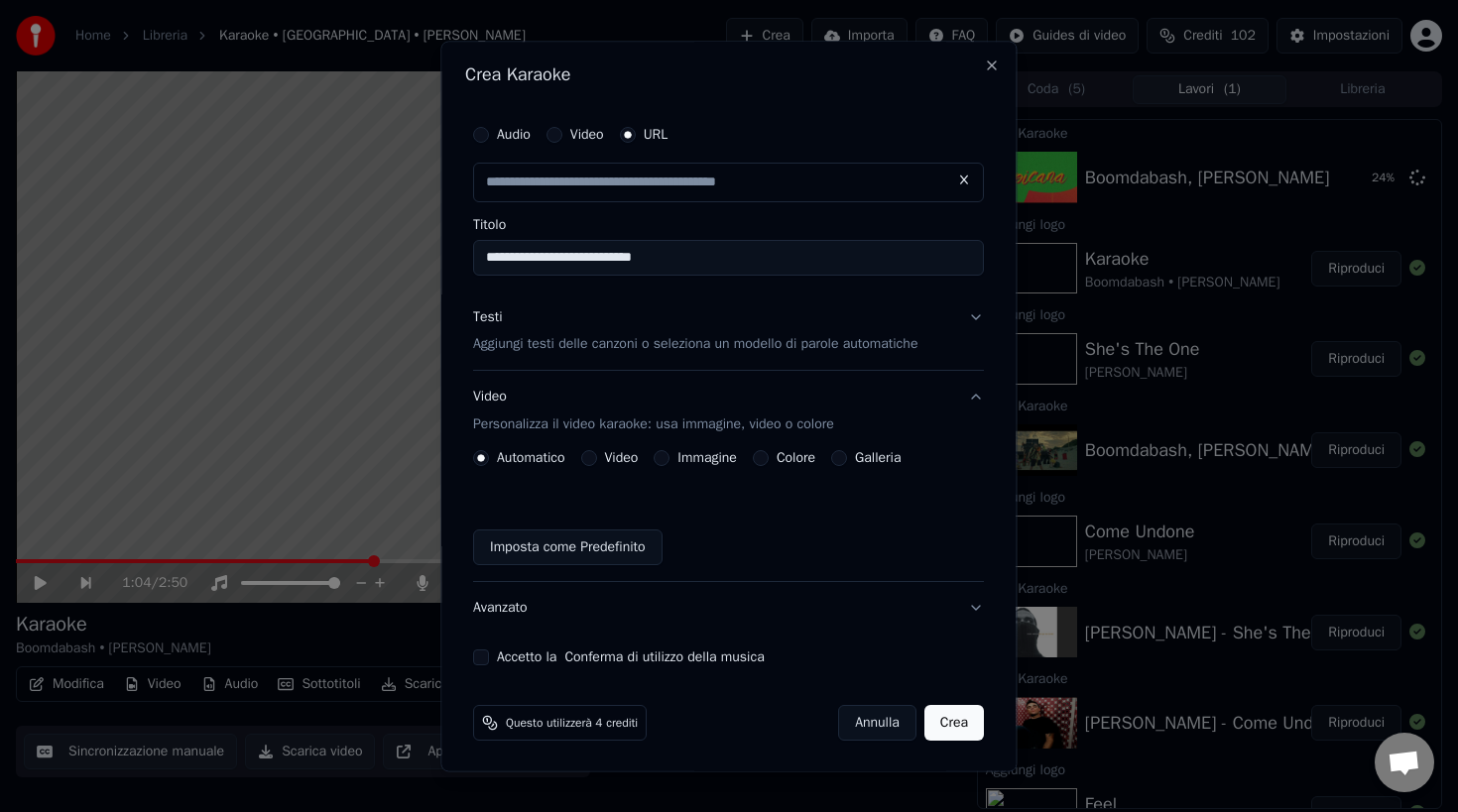 click on "Aggiungi testi delle canzoni o seleziona un modello di parole automatiche" at bounding box center [695, 345] 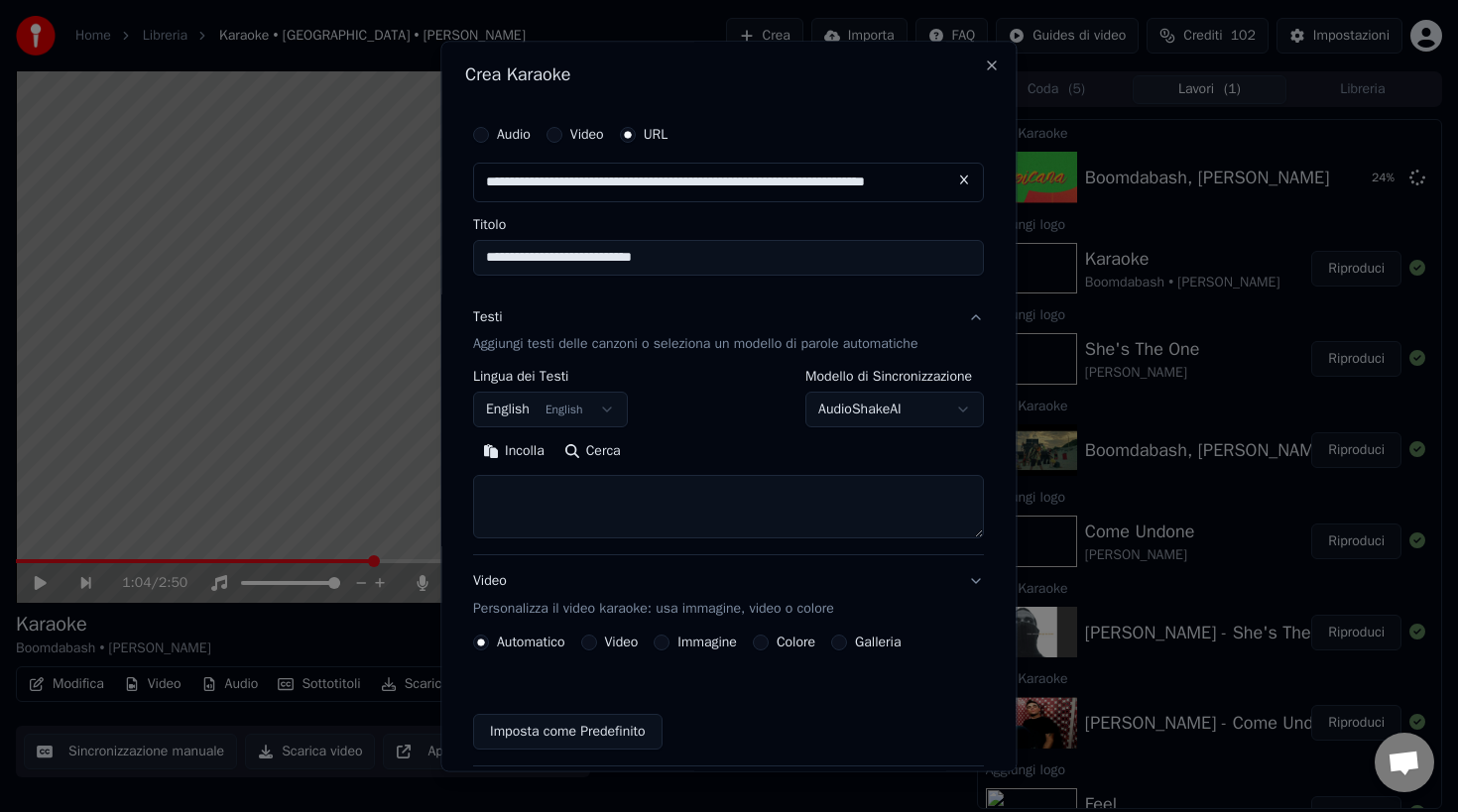 scroll, scrollTop: 0, scrollLeft: 0, axis: both 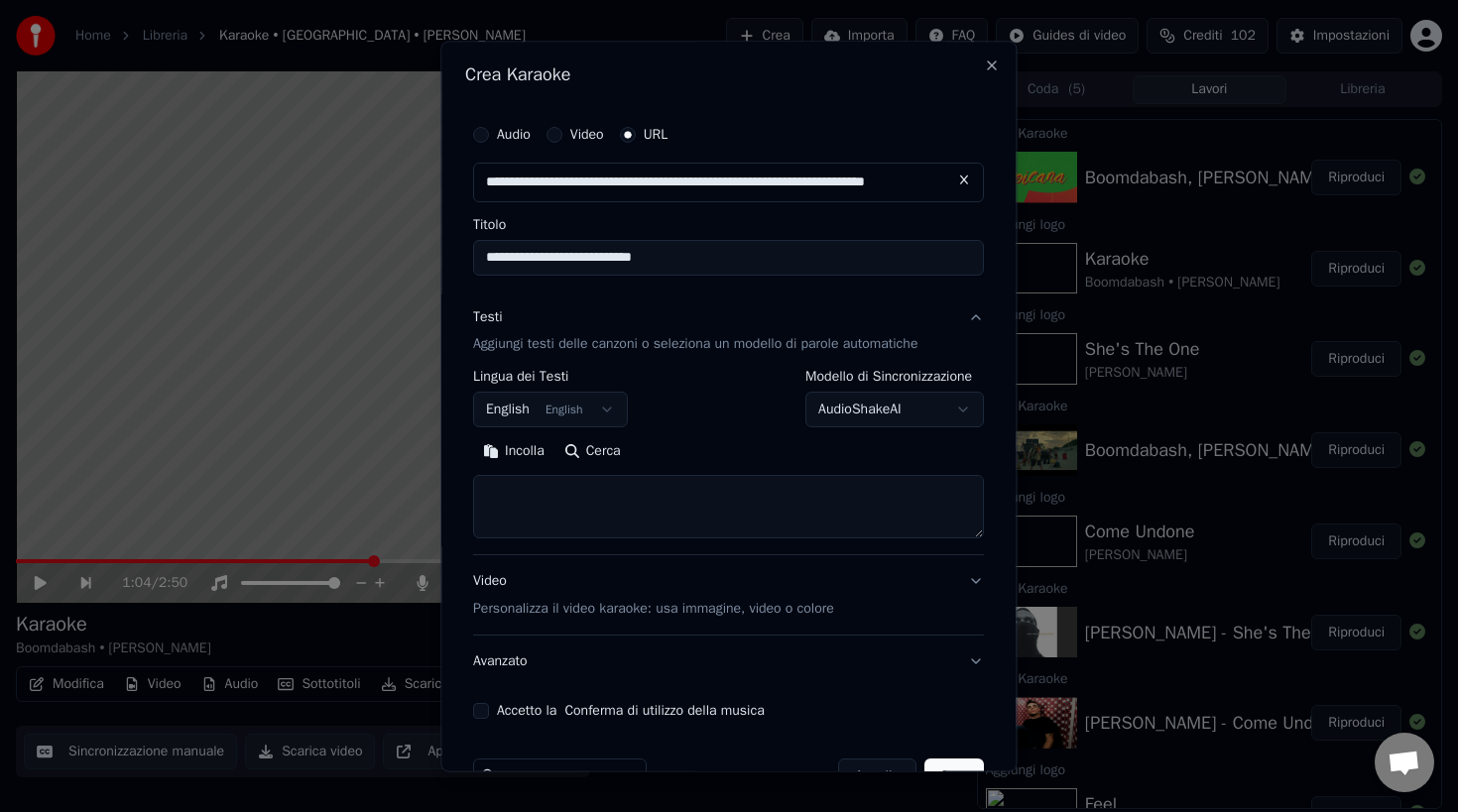 click on "Home Libreria Karaoke • Boomdabash • Alessandra Amoroso Crea Importa FAQ Guides di video Crediti 102 Impostazioni 1:04  /  2:50 Karaoke Boomdabash • Alessandra Amoroso BPM 122 Tonalità F Modifica Video Audio Sottotitoli Scarica Libreria cloud Sincronizzazione manuale Scarica video Apri Schermo Duplicato Coda ( 5 ) Lavori Libreria Crea Karaoke Boomdabash, Annalisa - Tropicana Riproduci Aggiungi logo Karaoke Boomdabash • Alessandra Amoroso Riproduci Aggiungi logo She's The One Robbie Williams Riproduci Crea Karaoke Boomdabash, Alessandra Amoroso - Karaoke Riproduci Aggiungi logo Come Undone Robbie Williams Riproduci Crea Karaoke Robbie Williams - She's The One Riproduci Crea Karaoke Robbie Williams - Come Undone Riproduci Aggiungi logo Feel Robbie Williams Riproduci Crea Karaoke Robbie Williams - Feel Riproduci Aggiungi logo The Scientist Coldplay Riproduci Aggiungi logo Your Song Elton John Riproduci Aggiungi logo Un Giorno Migliore Lunapop Riproduci Aggiungi logo Qualcosa di grande Lunapop Riproduci" at bounding box center [729, 406] 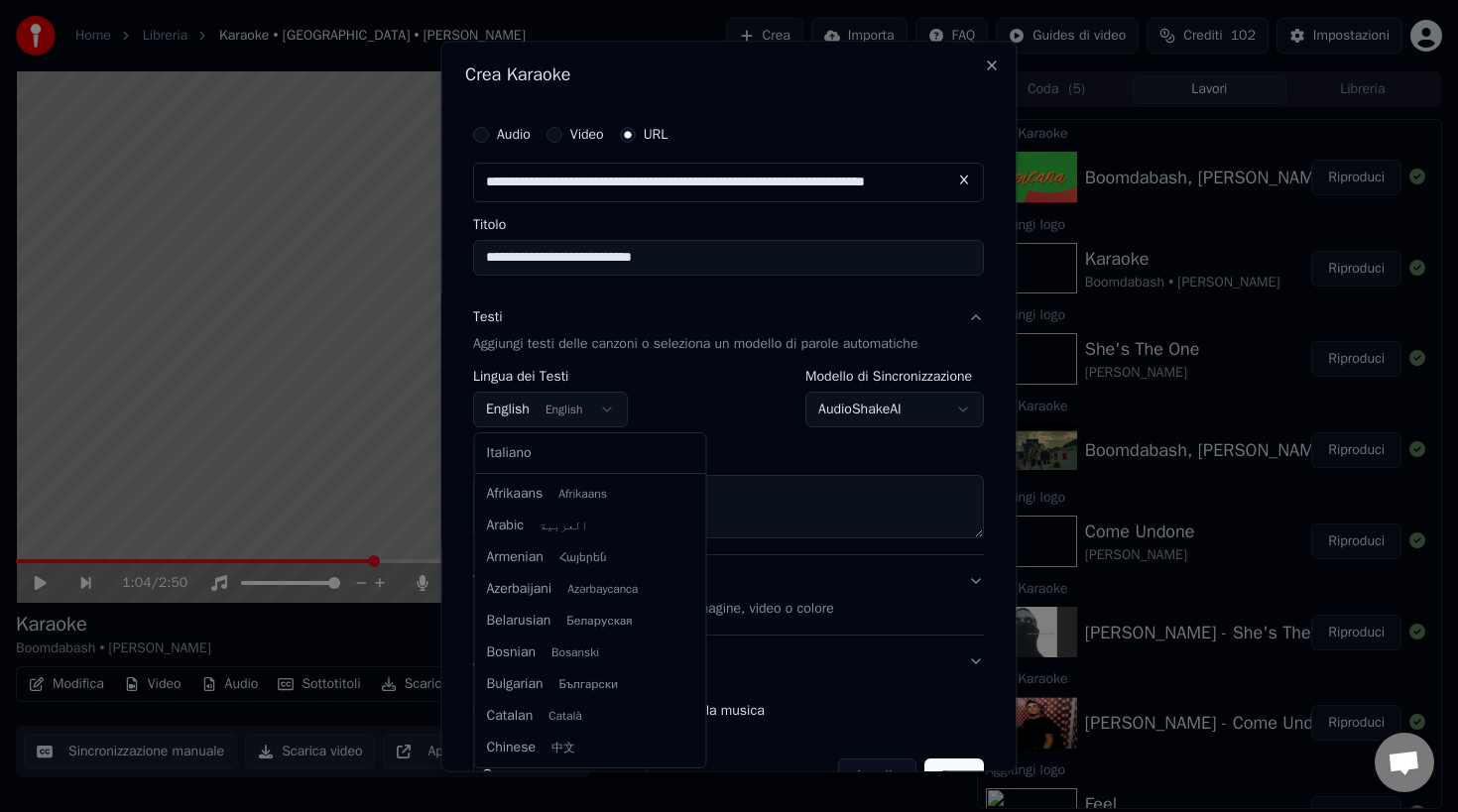 scroll, scrollTop: 159, scrollLeft: 0, axis: vertical 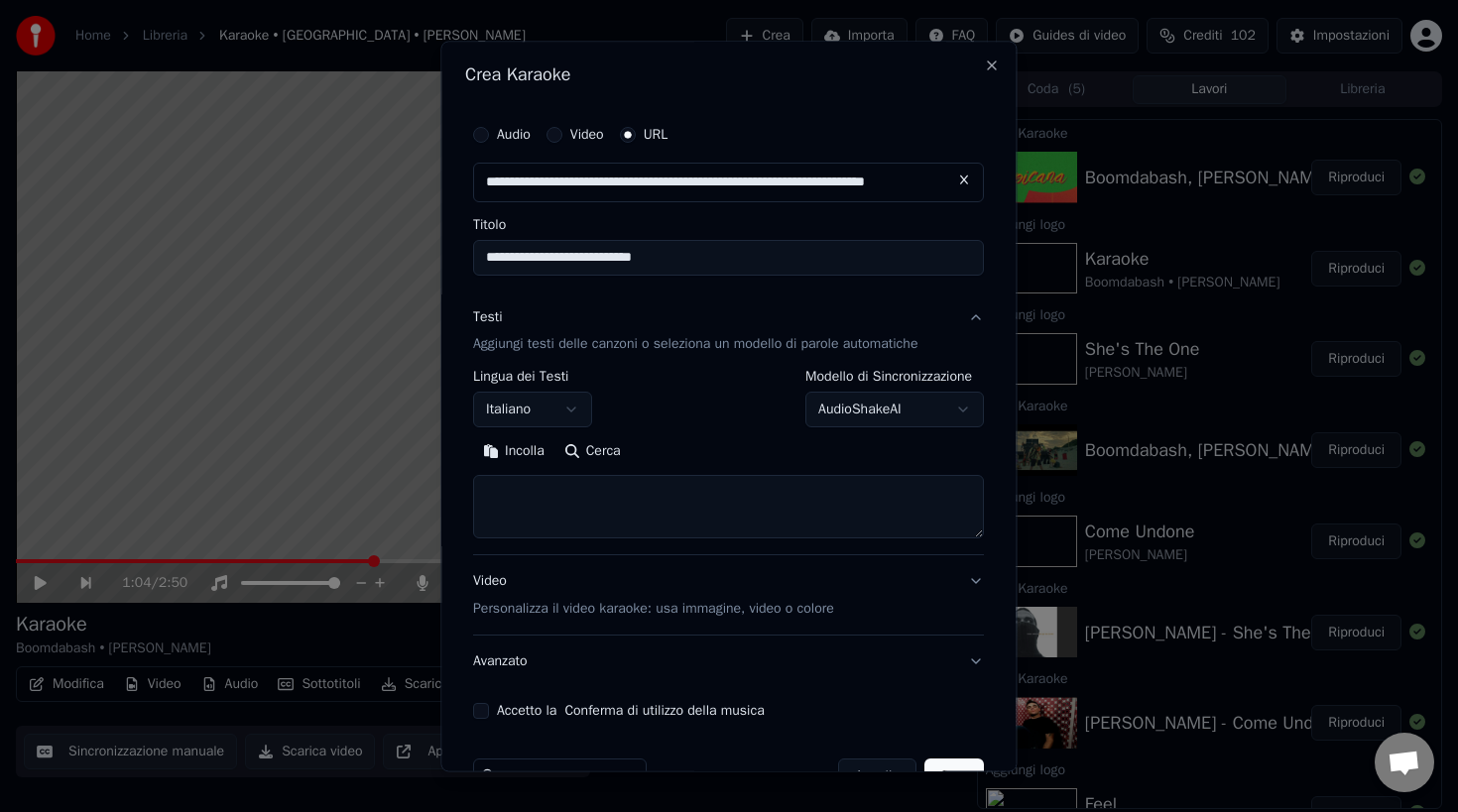 click at bounding box center [728, 508] 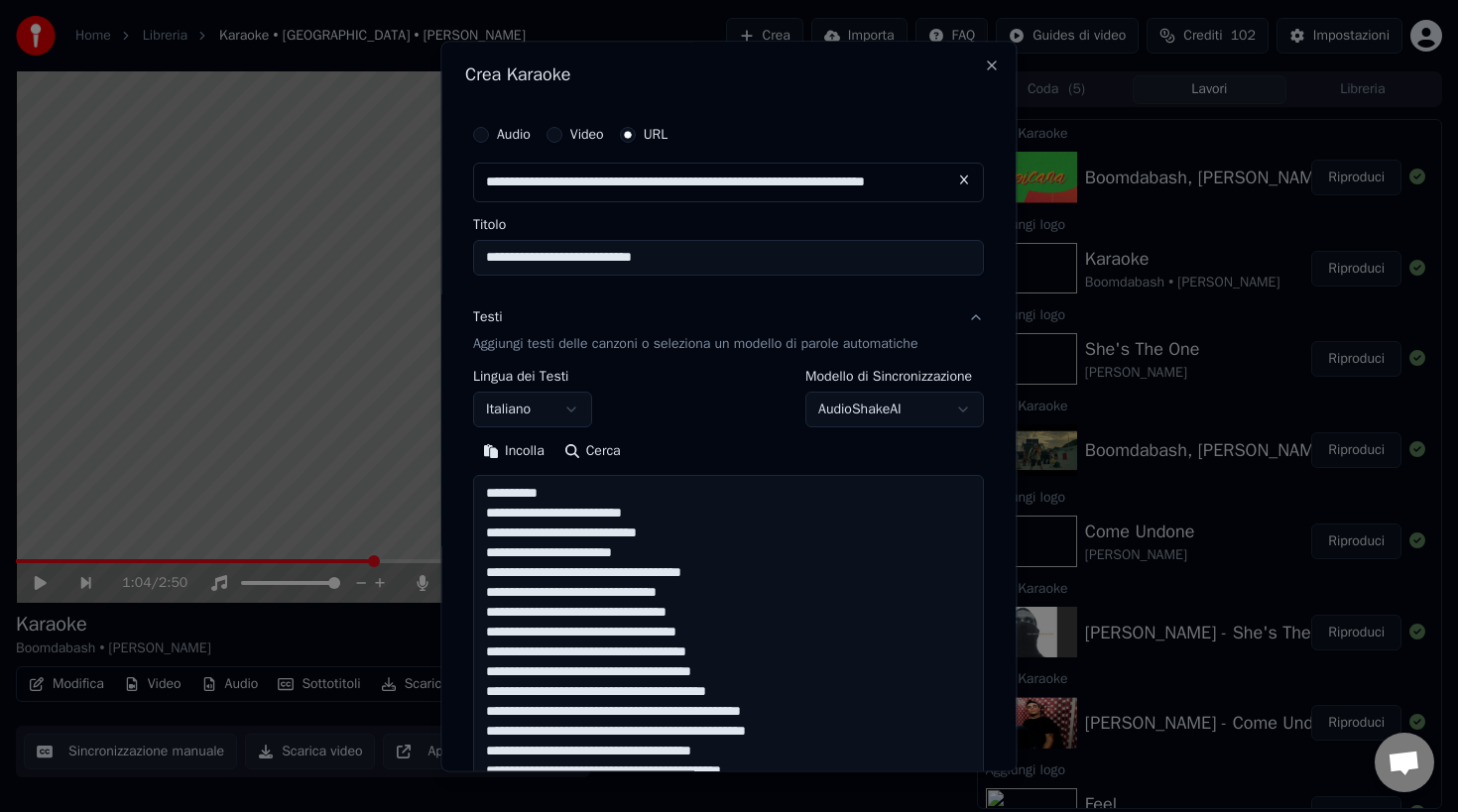 scroll, scrollTop: 936, scrollLeft: 0, axis: vertical 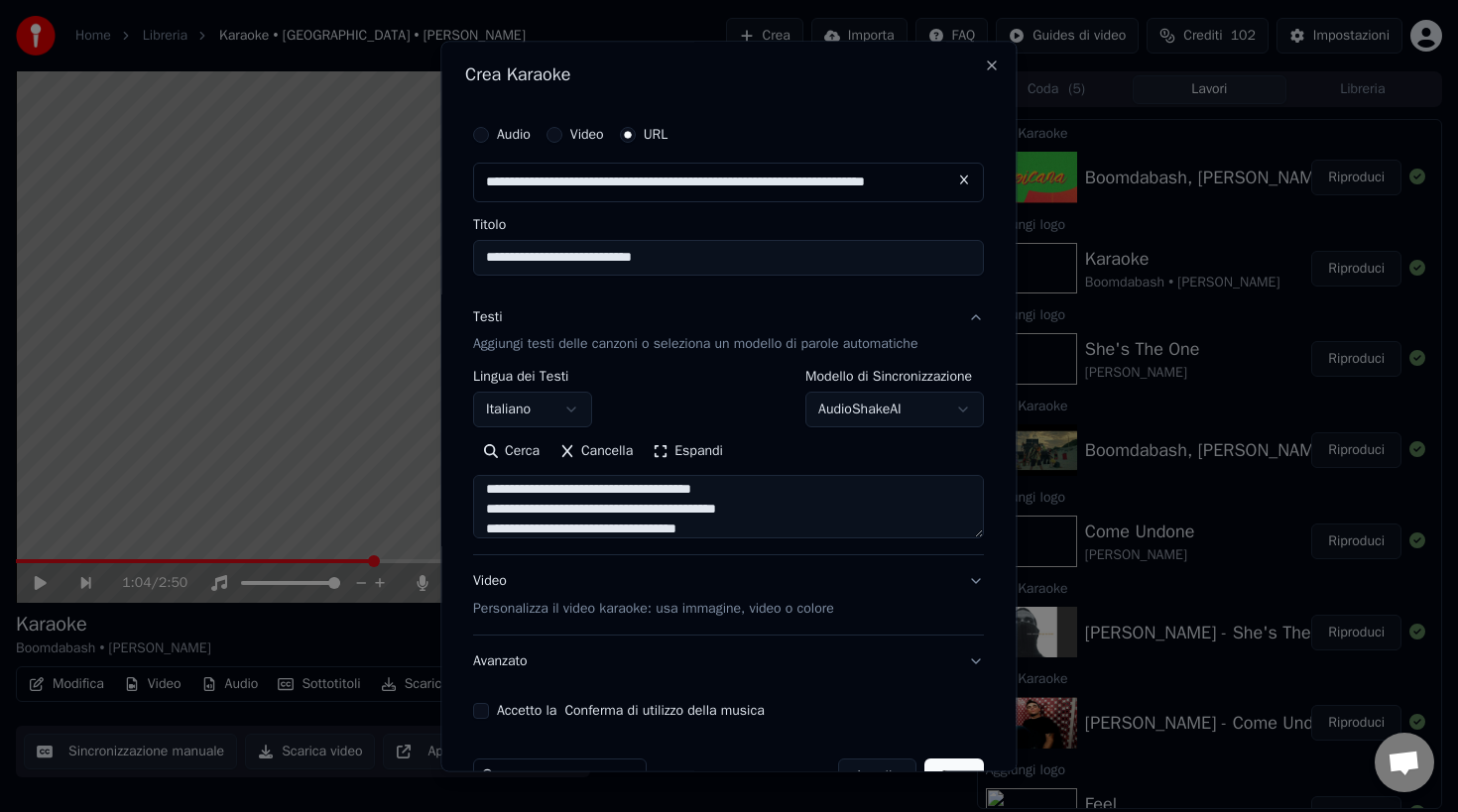 click on "Video Personalizza il video karaoke: usa immagine, video o colore" at bounding box center [728, 596] 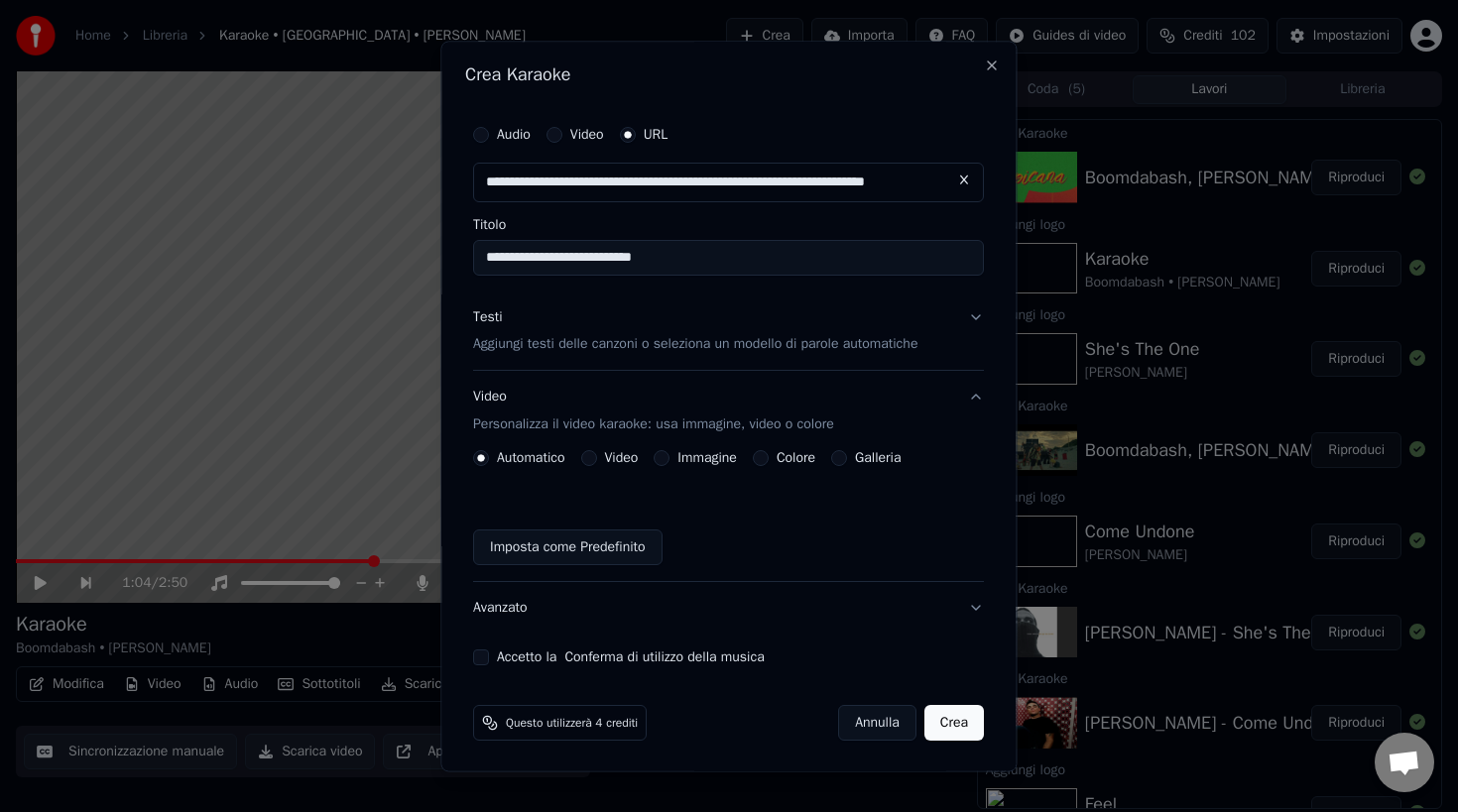 click on "Galleria" at bounding box center [840, 459] 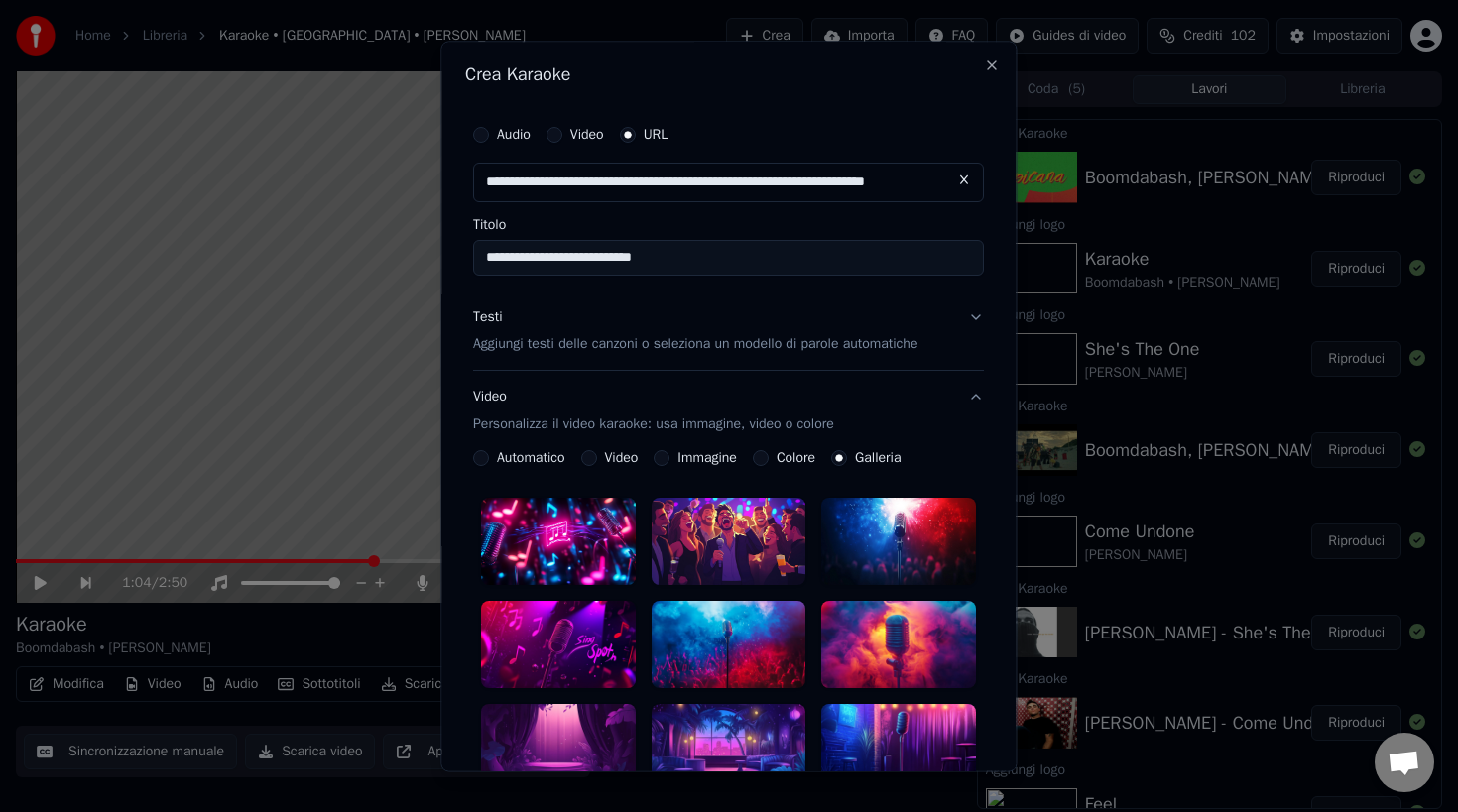 click at bounding box center [729, 542] 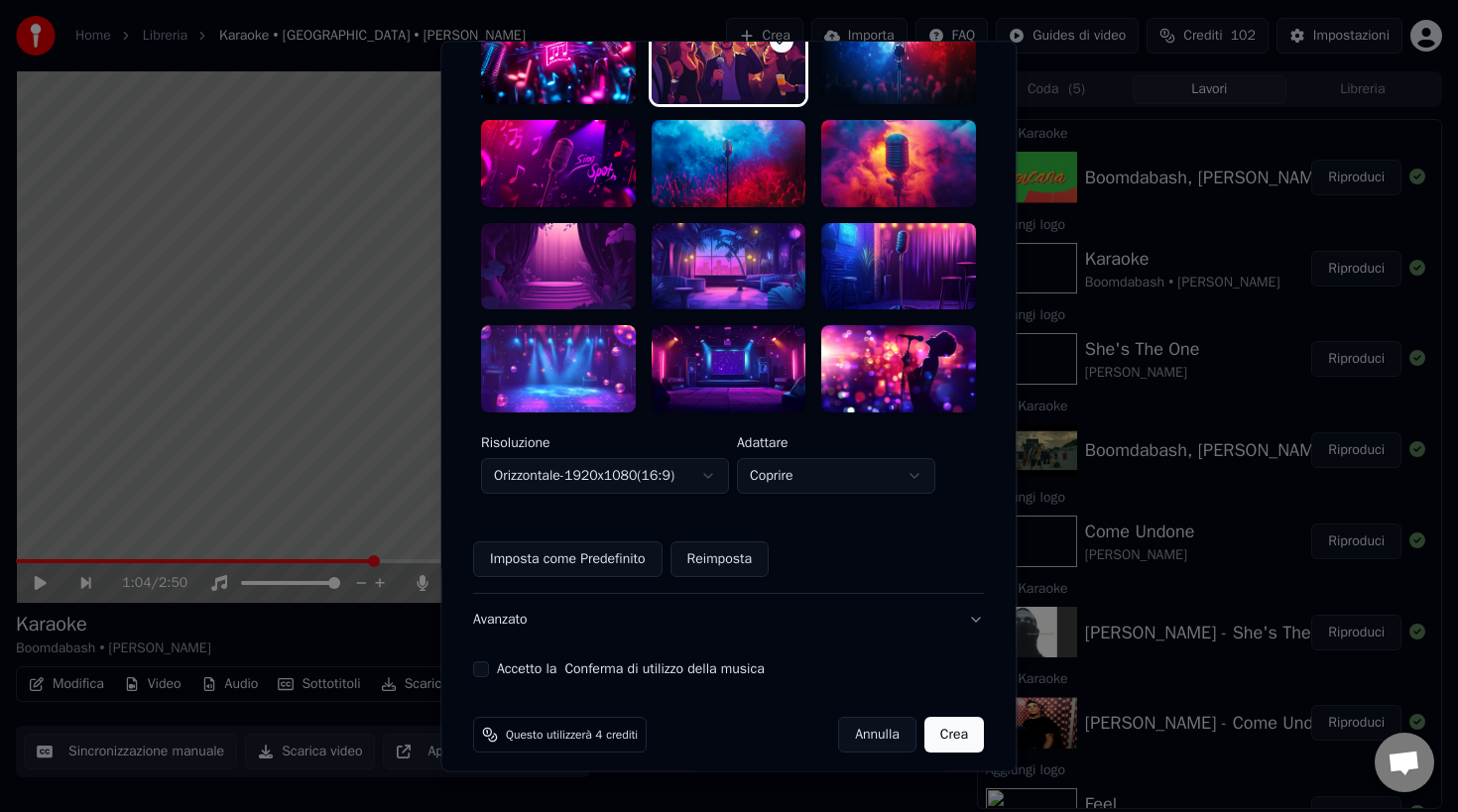 scroll, scrollTop: 495, scrollLeft: 0, axis: vertical 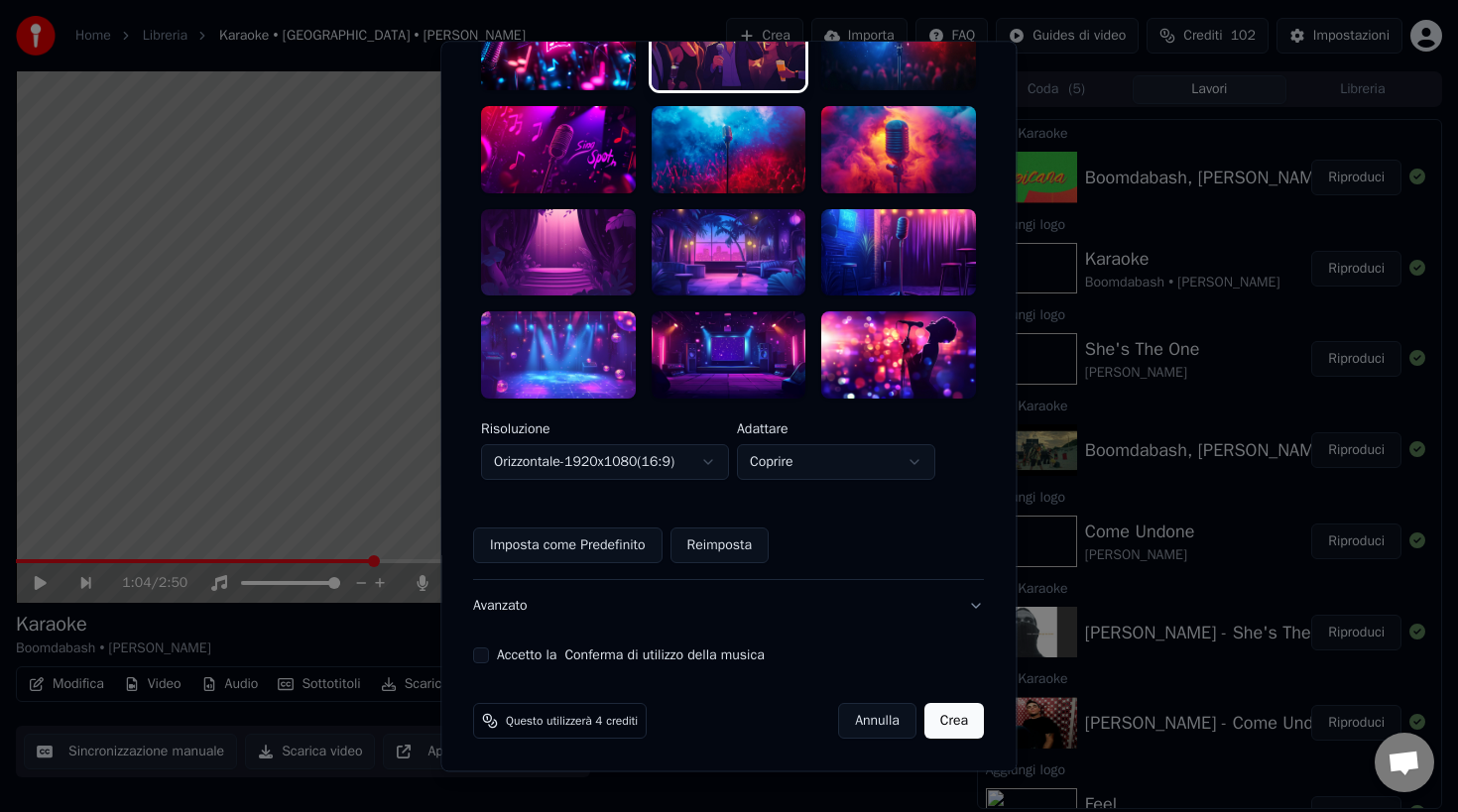 click on "Accetto la   Conferma di utilizzo della musica" at bounding box center (481, 655) 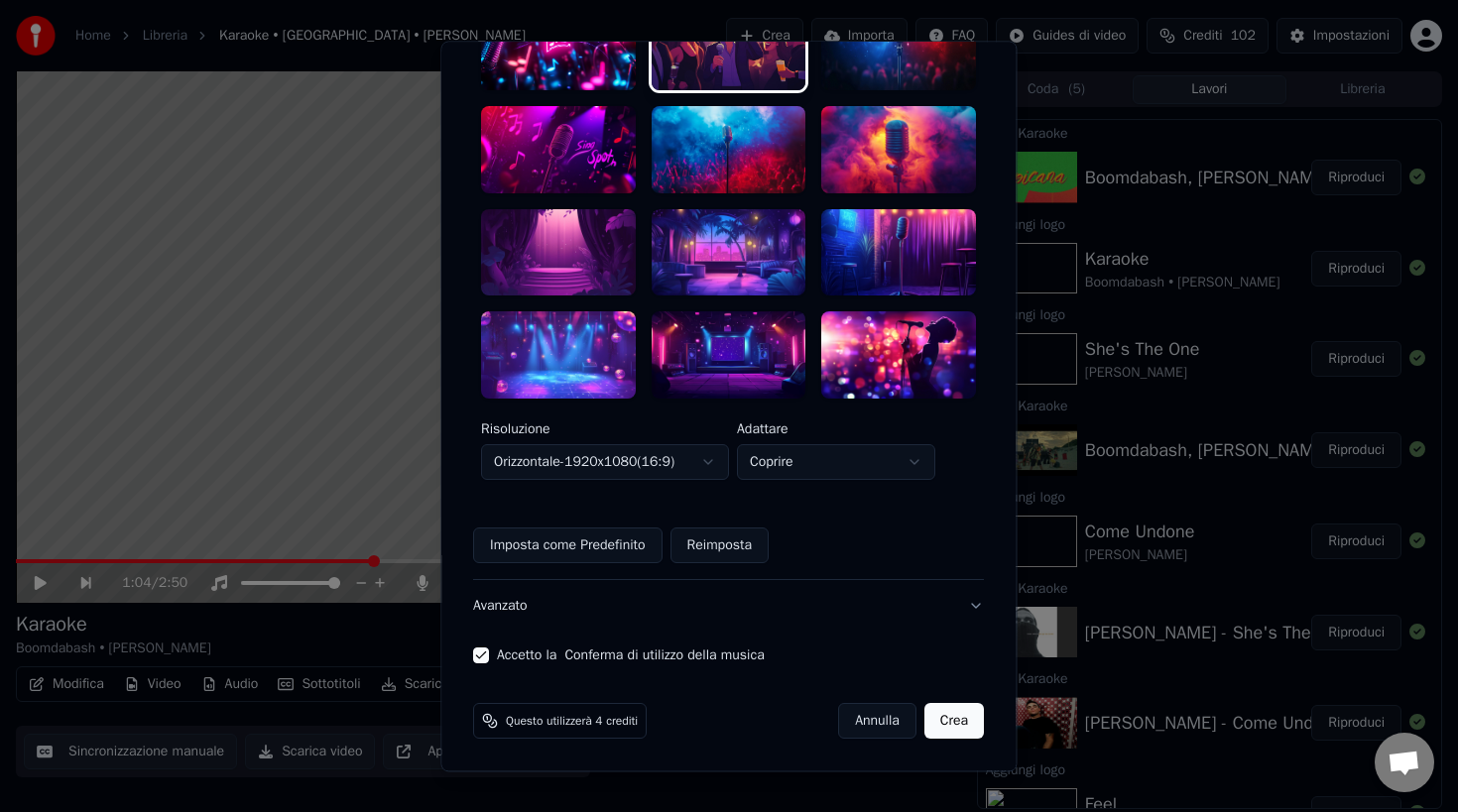 click on "Crea" at bounding box center [954, 721] 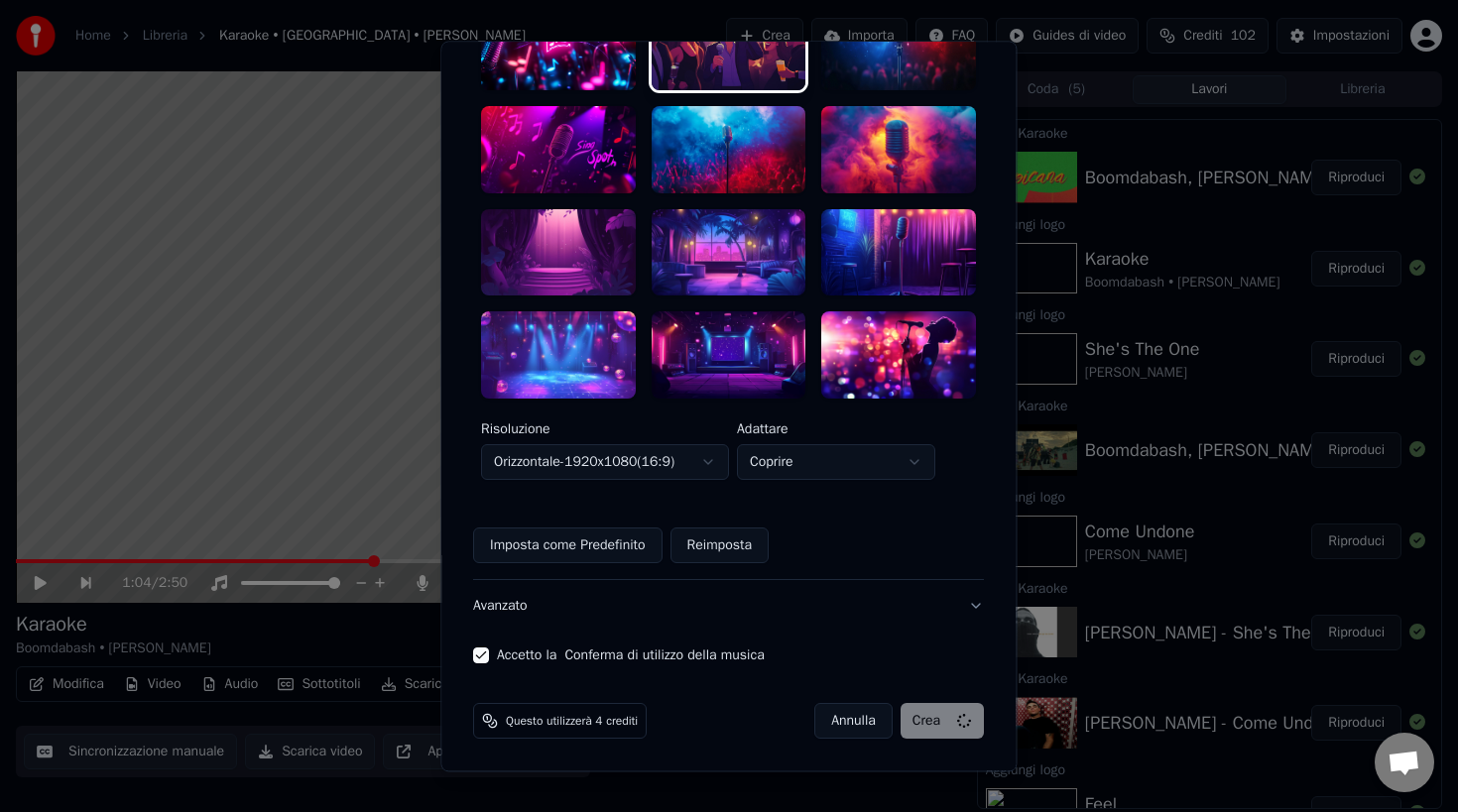 scroll, scrollTop: 3, scrollLeft: 0, axis: vertical 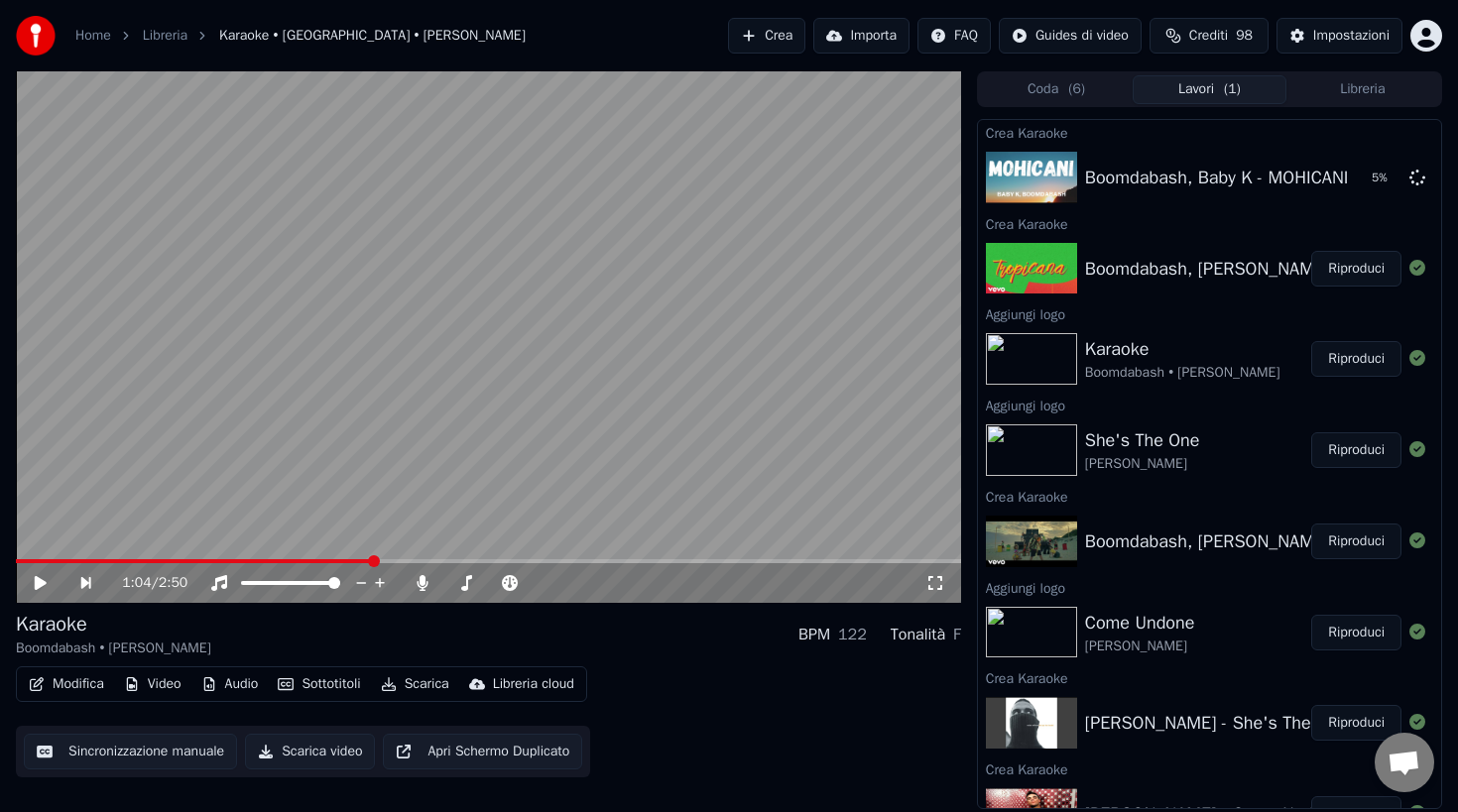 click on "Crea" at bounding box center [767, 36] 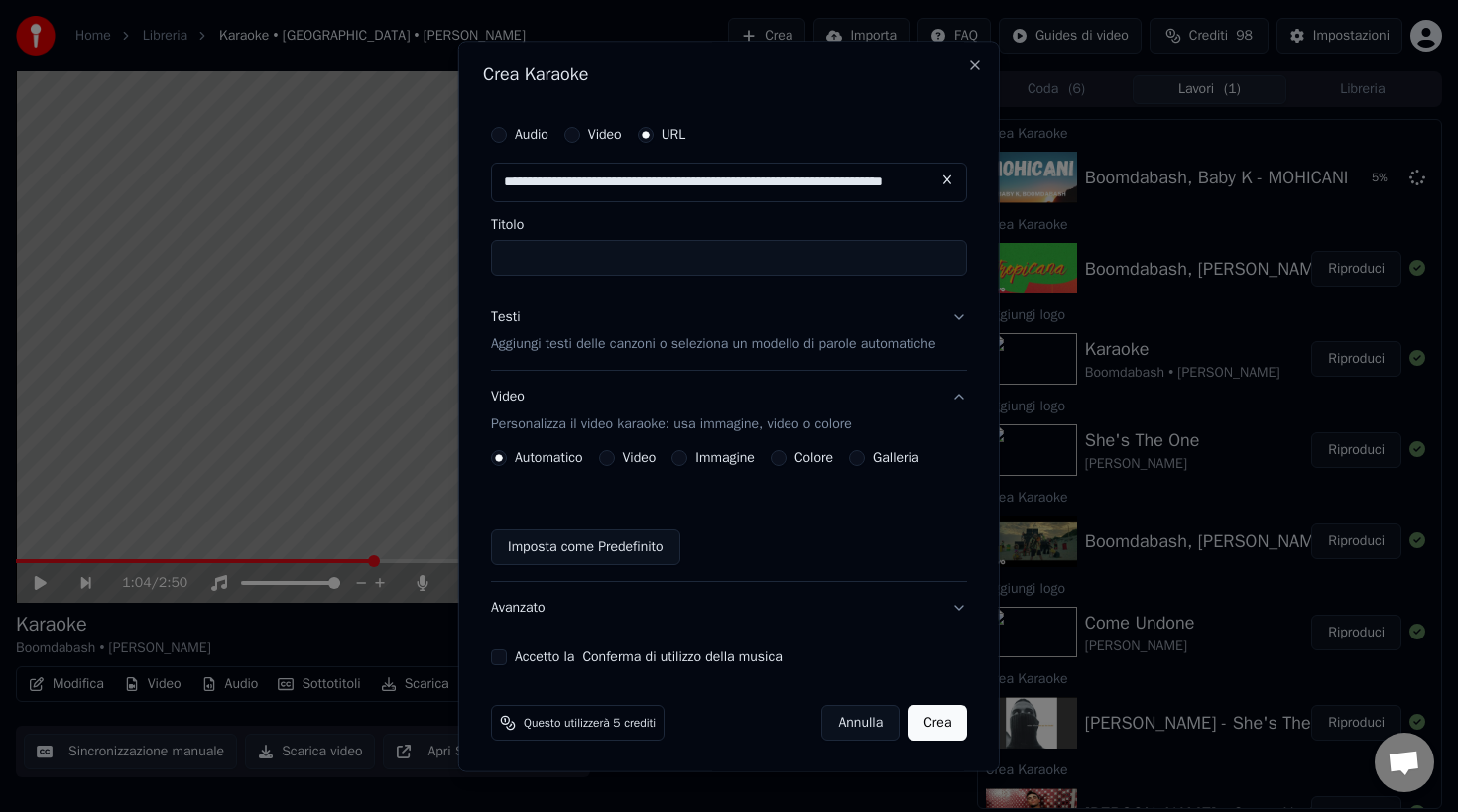 scroll, scrollTop: 0, scrollLeft: 79, axis: horizontal 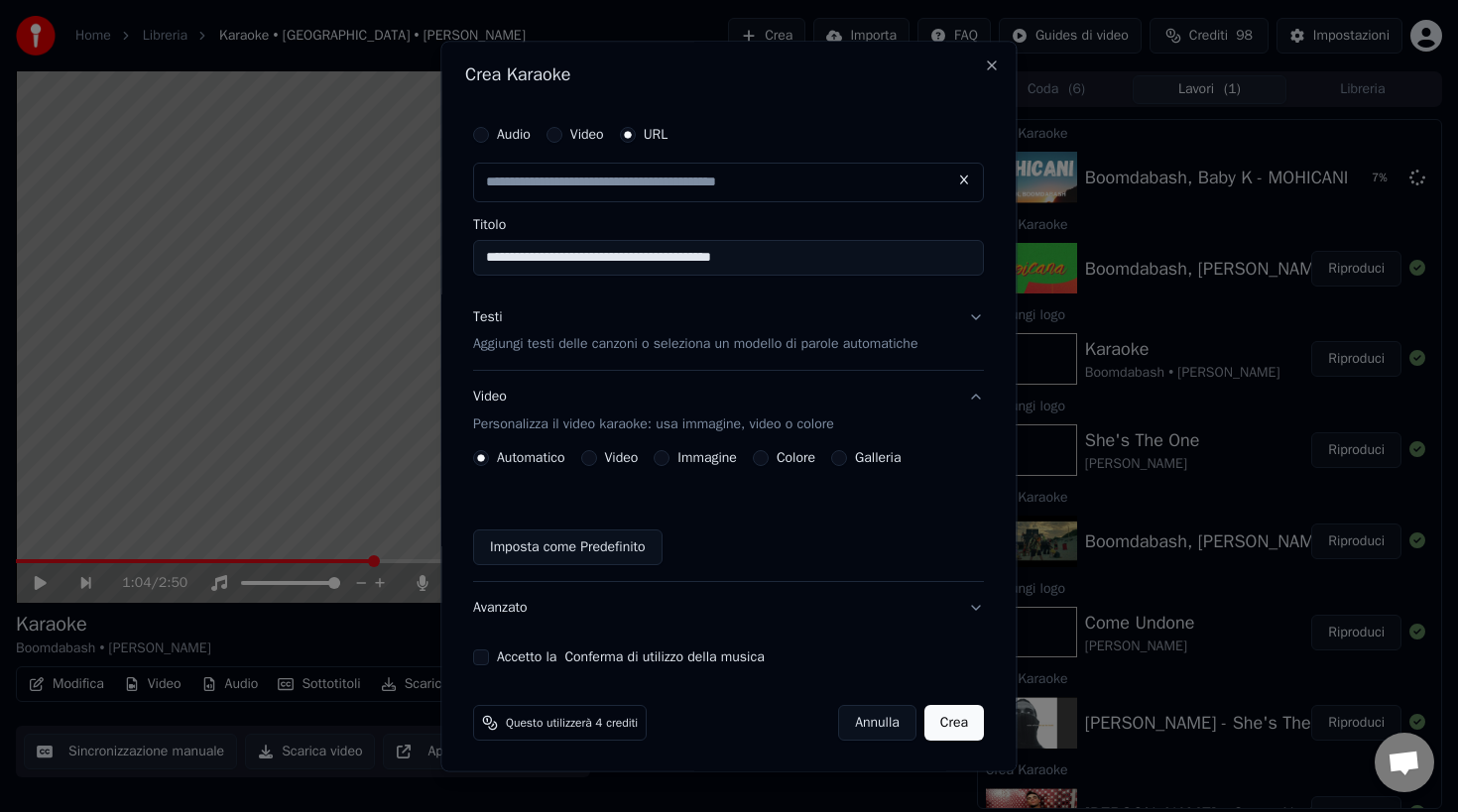 click on "Aggiungi testi delle canzoni o seleziona un modello di parole automatiche" at bounding box center (695, 345) 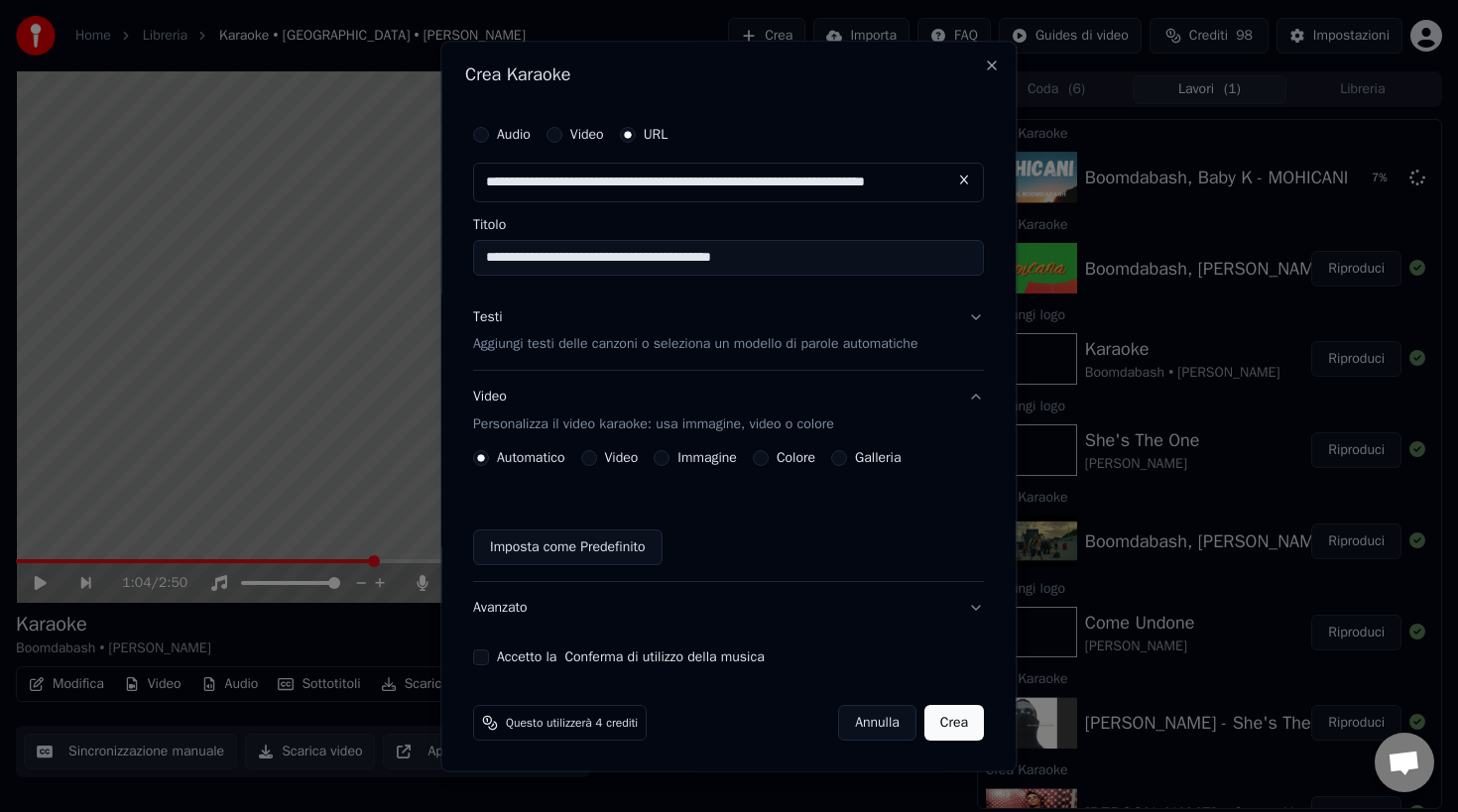 scroll, scrollTop: 0, scrollLeft: 0, axis: both 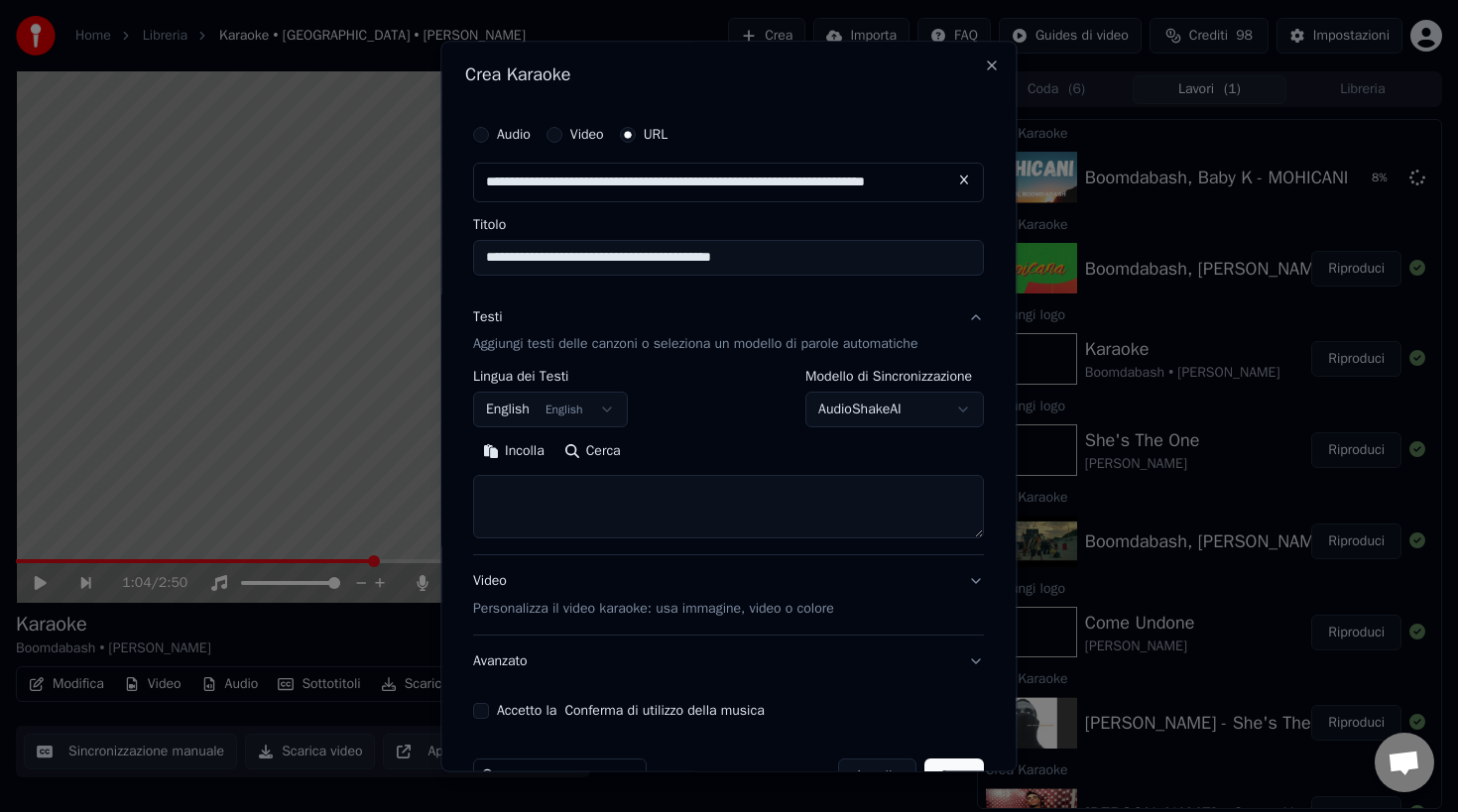 click on "Home Libreria Karaoke • Boomdabash • Alessandra Amoroso Crea Importa FAQ Guides di video Crediti 98 Impostazioni 1:04  /  2:50 Karaoke Boomdabash • Alessandra Amoroso BPM 122 Tonalità F Modifica Video Audio Sottotitoli Scarica Libreria cloud Sincronizzazione manuale Scarica video Apri Schermo Duplicato Coda ( 6 ) Lavori ( 1 ) Libreria Crea Karaoke Boomdabash, Baby K - MOHICANI 8 % Crea Karaoke Boomdabash, Annalisa - Tropicana Riproduci Aggiungi logo Karaoke Boomdabash • Alessandra Amoroso Riproduci Aggiungi logo She's The One Robbie Williams Riproduci Crea Karaoke Boomdabash, Alessandra Amoroso - Karaoke Riproduci Aggiungi logo Come Undone Robbie Williams Riproduci Crea Karaoke Robbie Williams - She's The One Riproduci Crea Karaoke Robbie Williams - Come Undone Riproduci Aggiungi logo Feel Robbie Williams Riproduci Crea Karaoke Robbie Williams - Feel Riproduci Aggiungi logo The Scientist Coldplay Riproduci Aggiungi logo Your Song Elton John Riproduci Aggiungi logo Un Giorno Migliore Lunapop Riproduci" at bounding box center (729, 406) 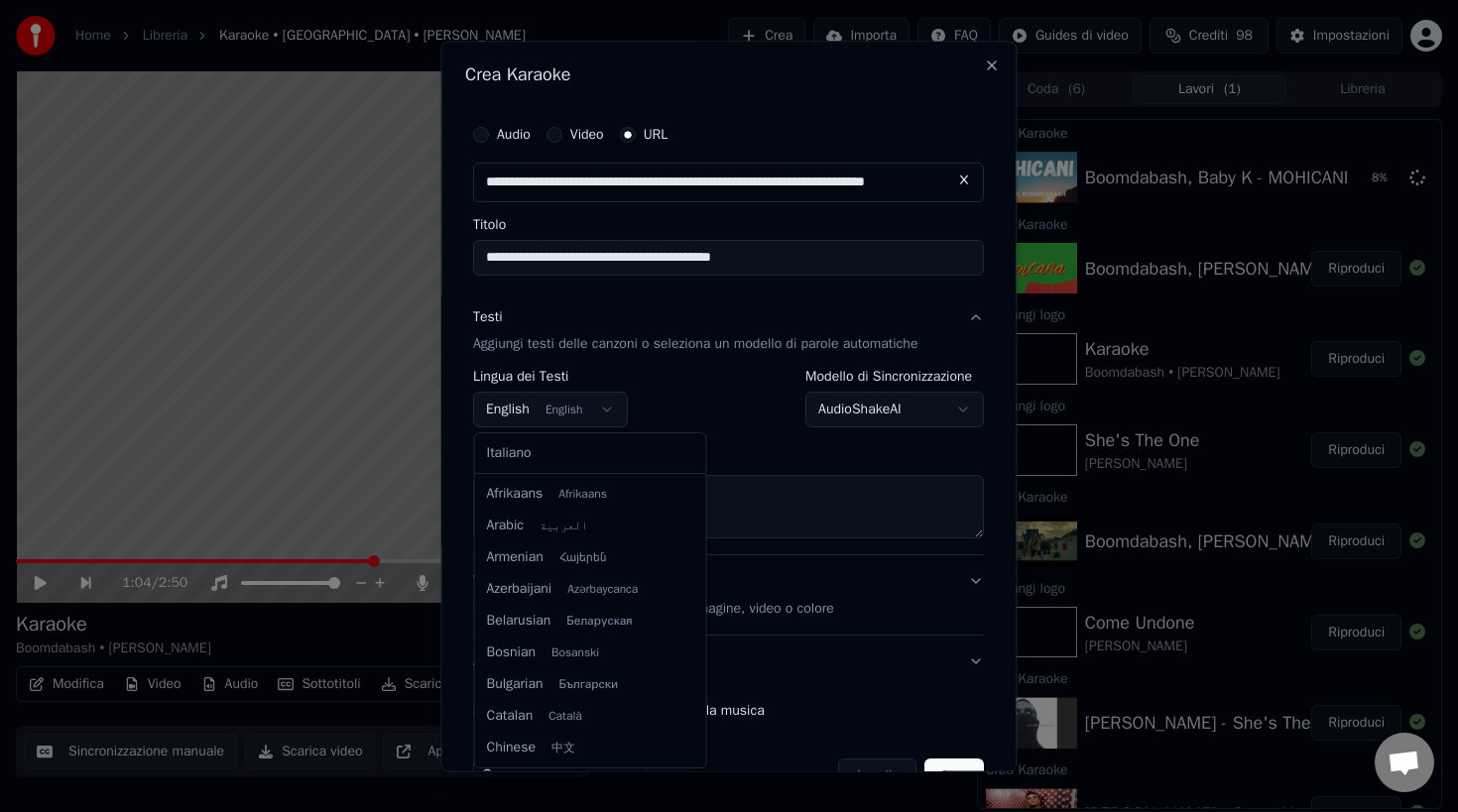 scroll, scrollTop: 159, scrollLeft: 0, axis: vertical 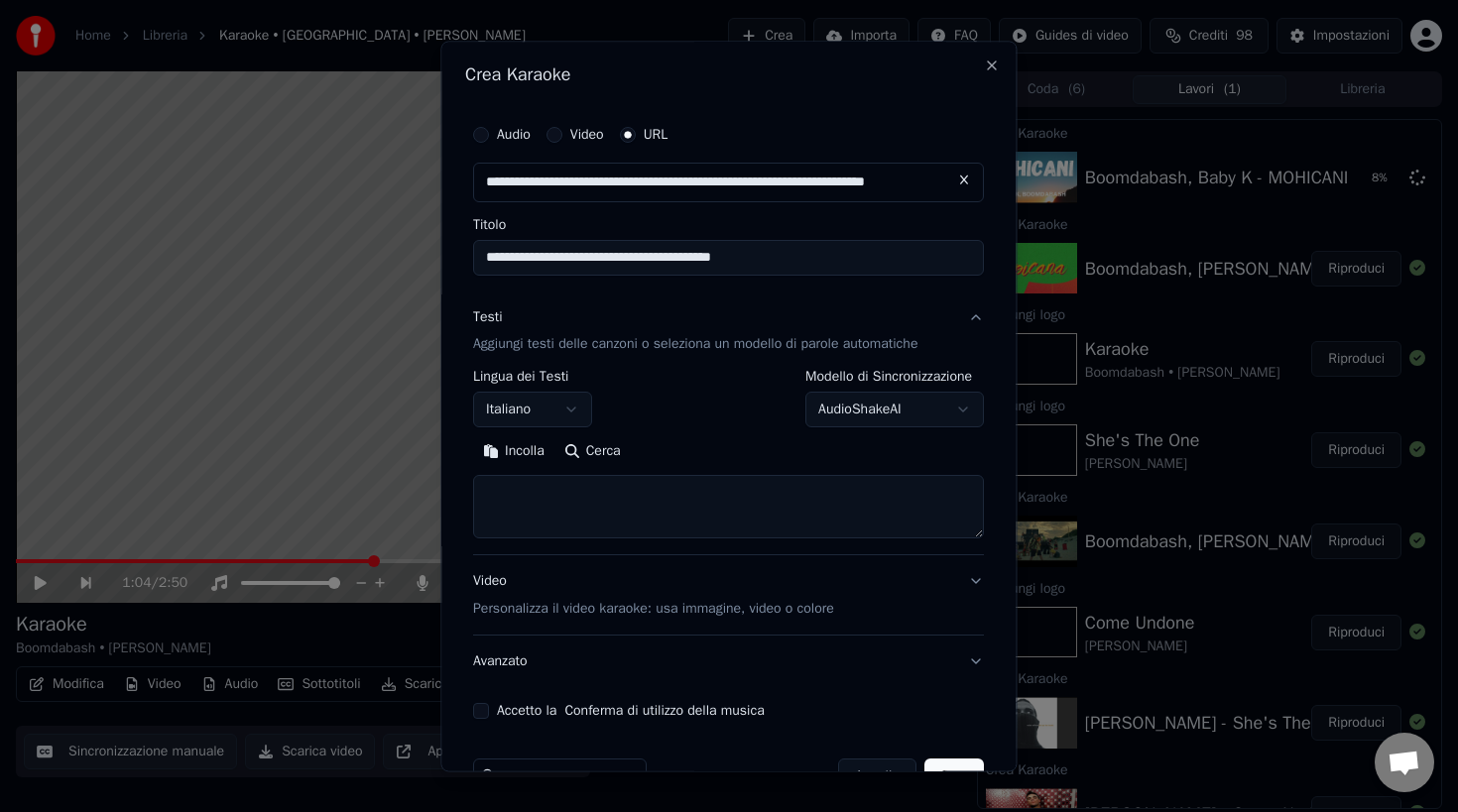 click at bounding box center (728, 508) 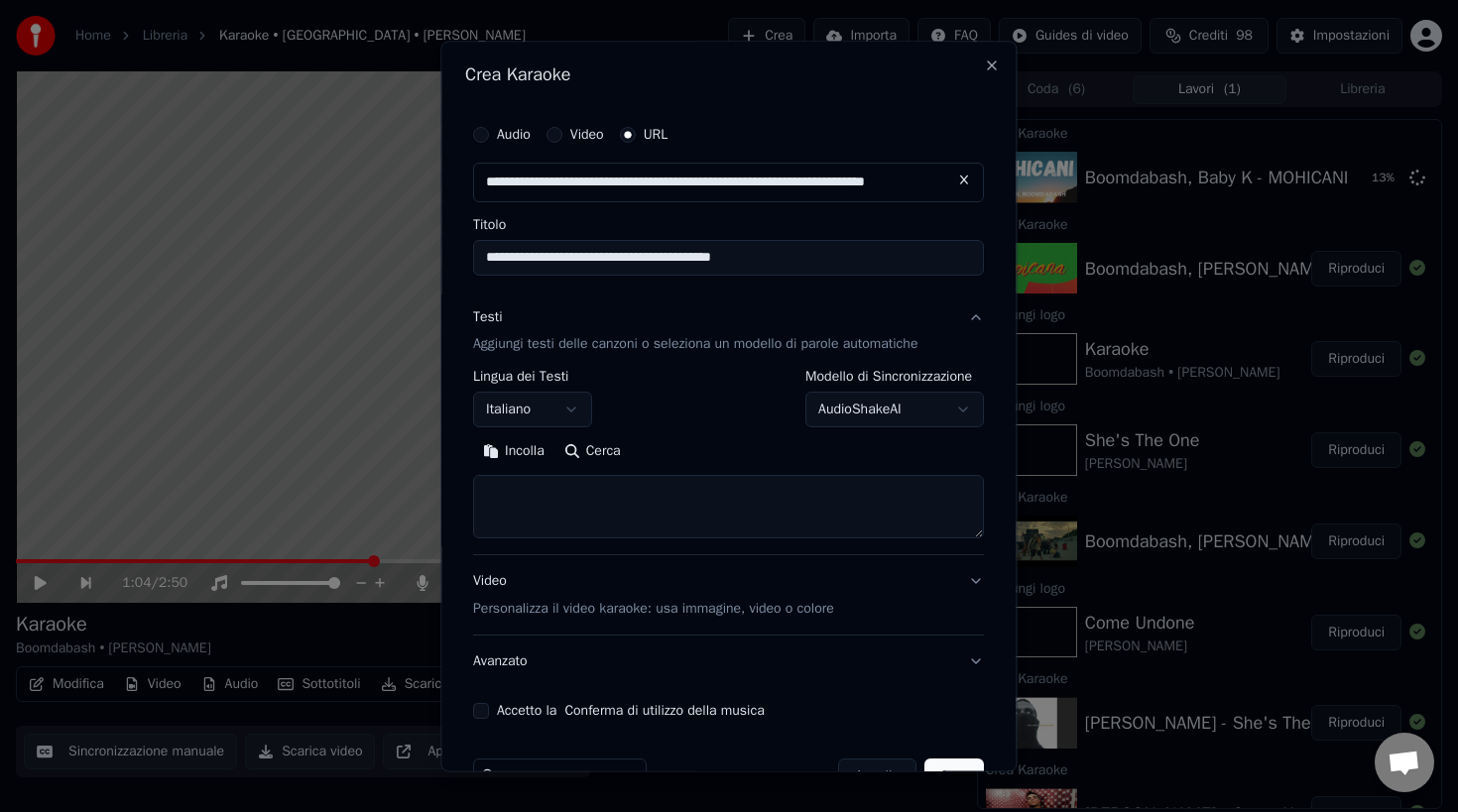 click at bounding box center (728, 508) 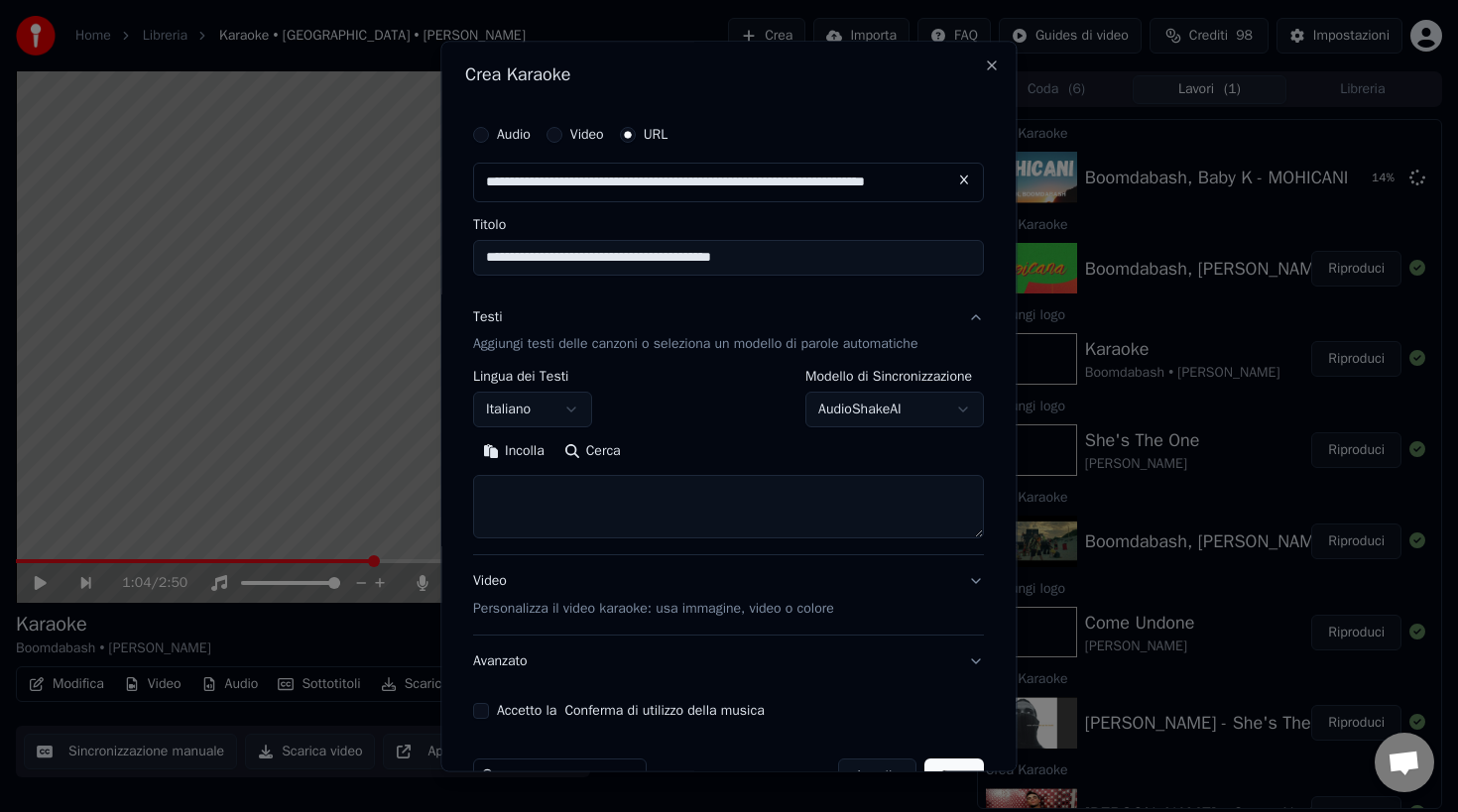 paste on "**********" 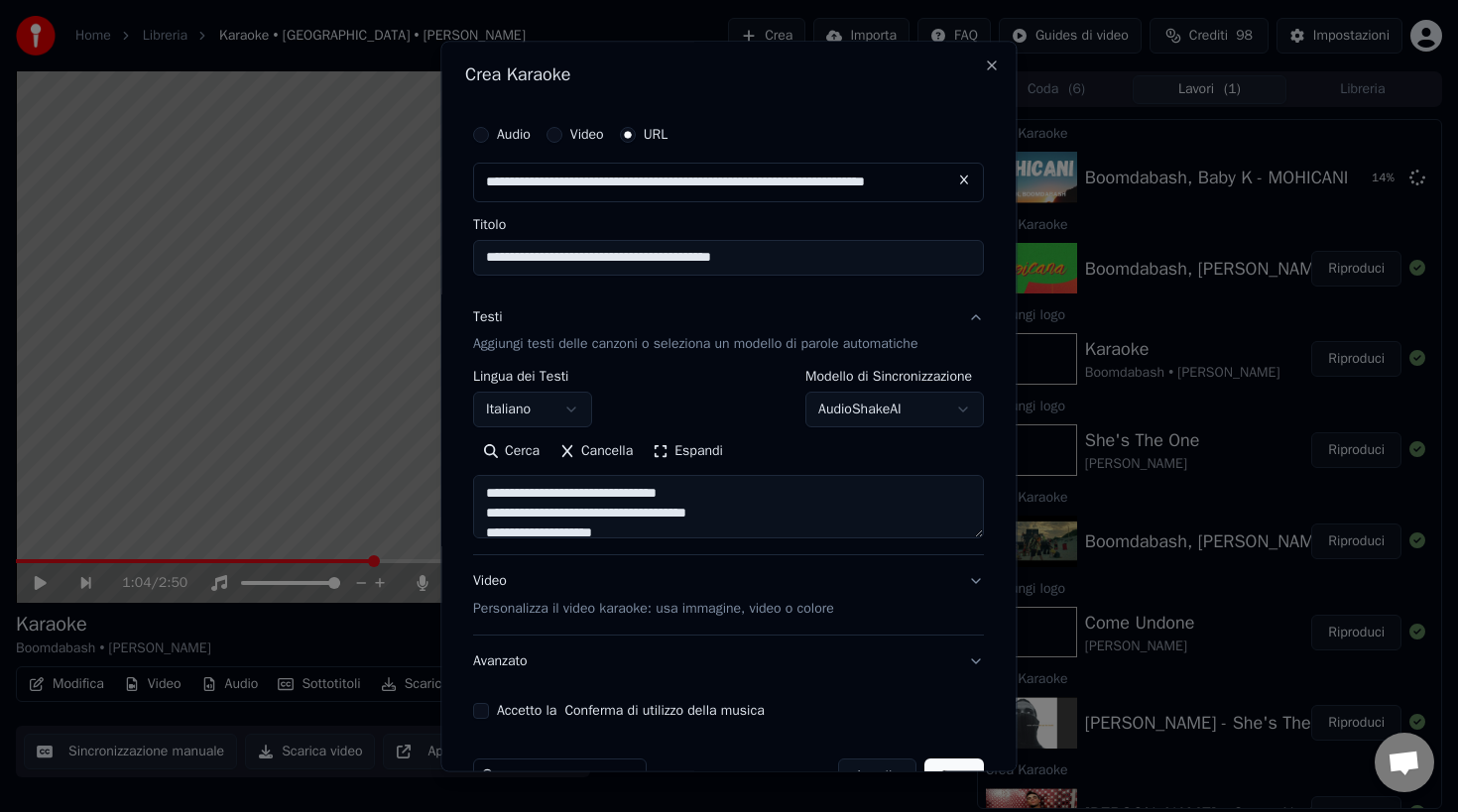 scroll, scrollTop: 956, scrollLeft: 0, axis: vertical 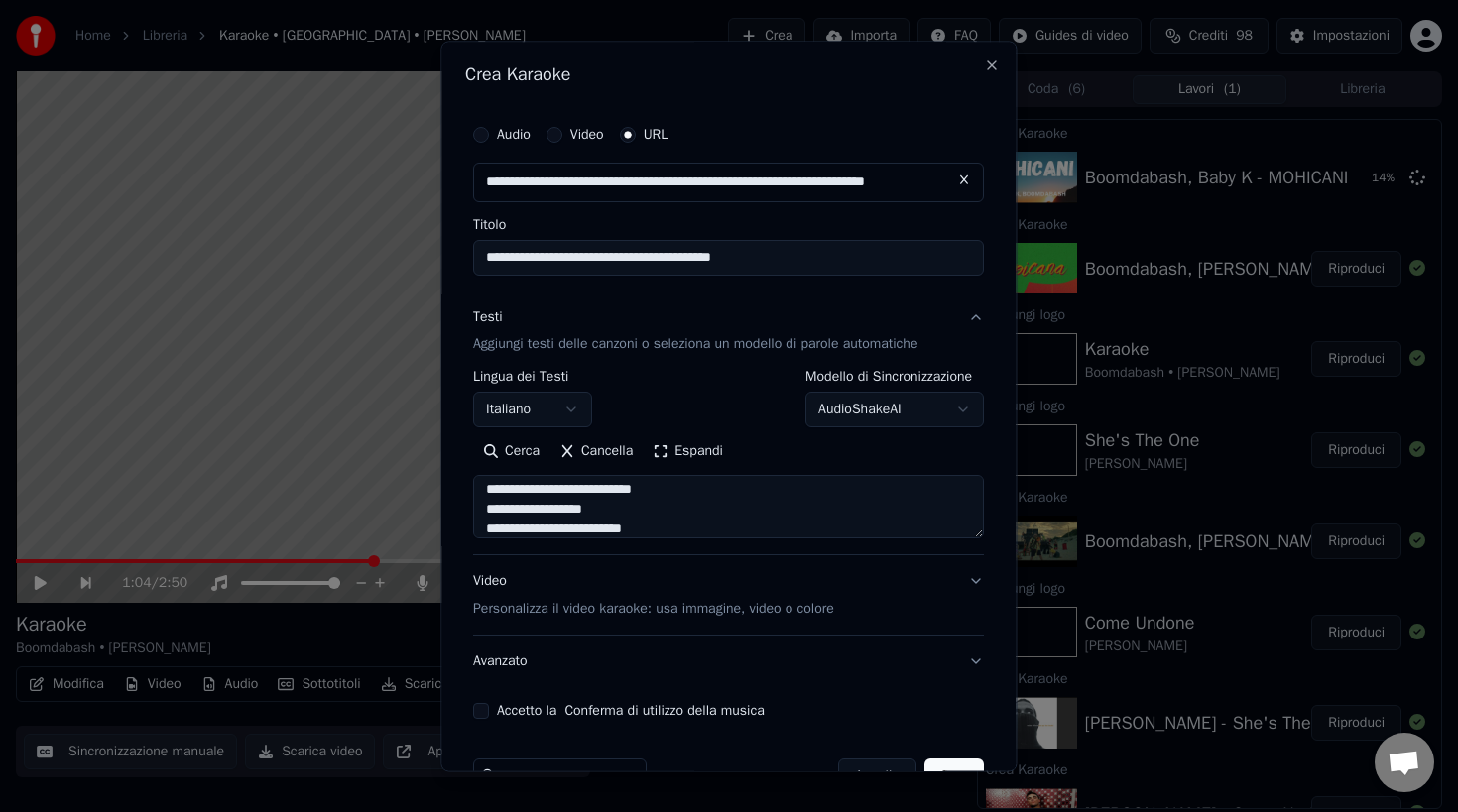 click on "Video Personalizza il video karaoke: usa immagine, video o colore" at bounding box center [728, 596] 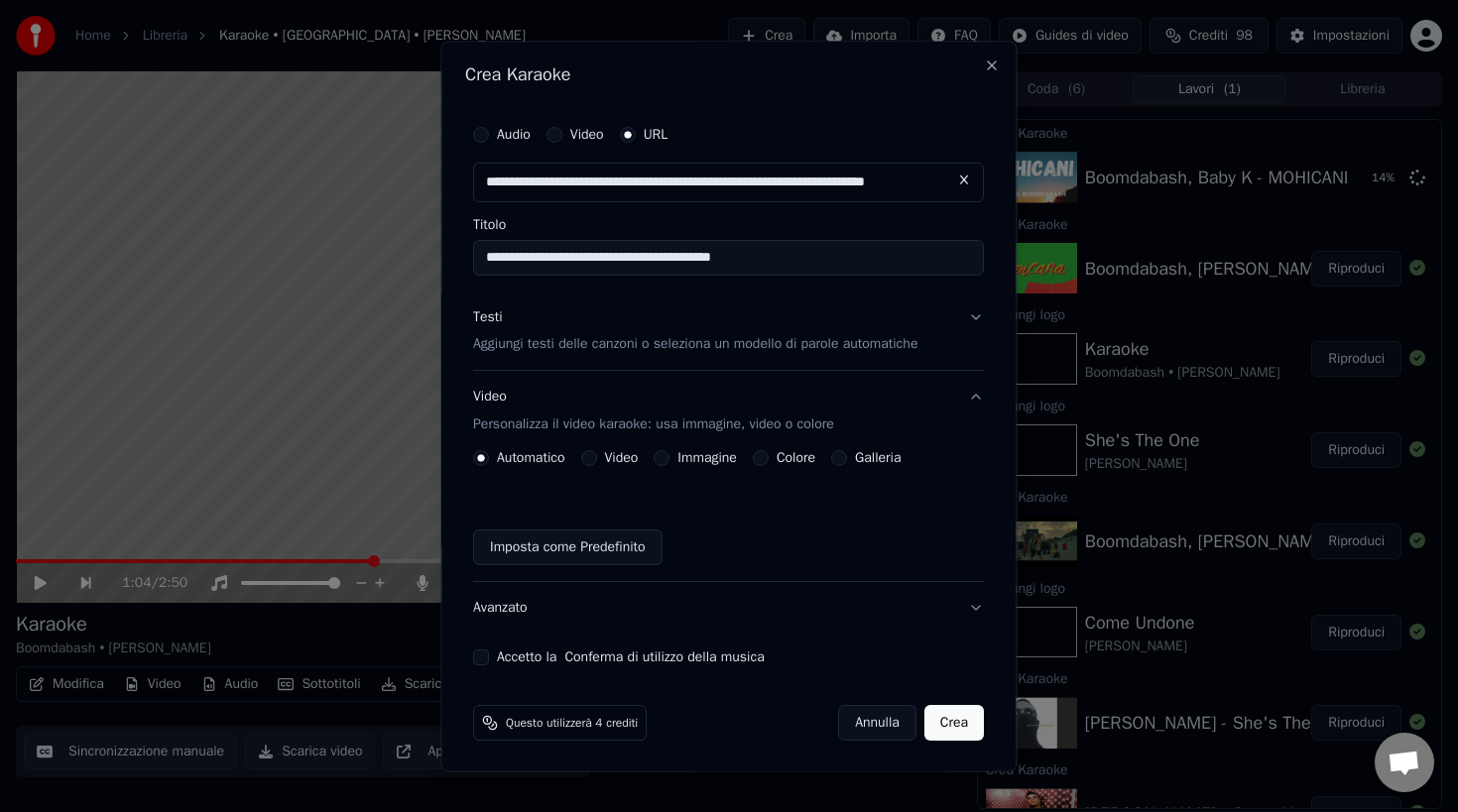 click on "Galleria" at bounding box center (840, 459) 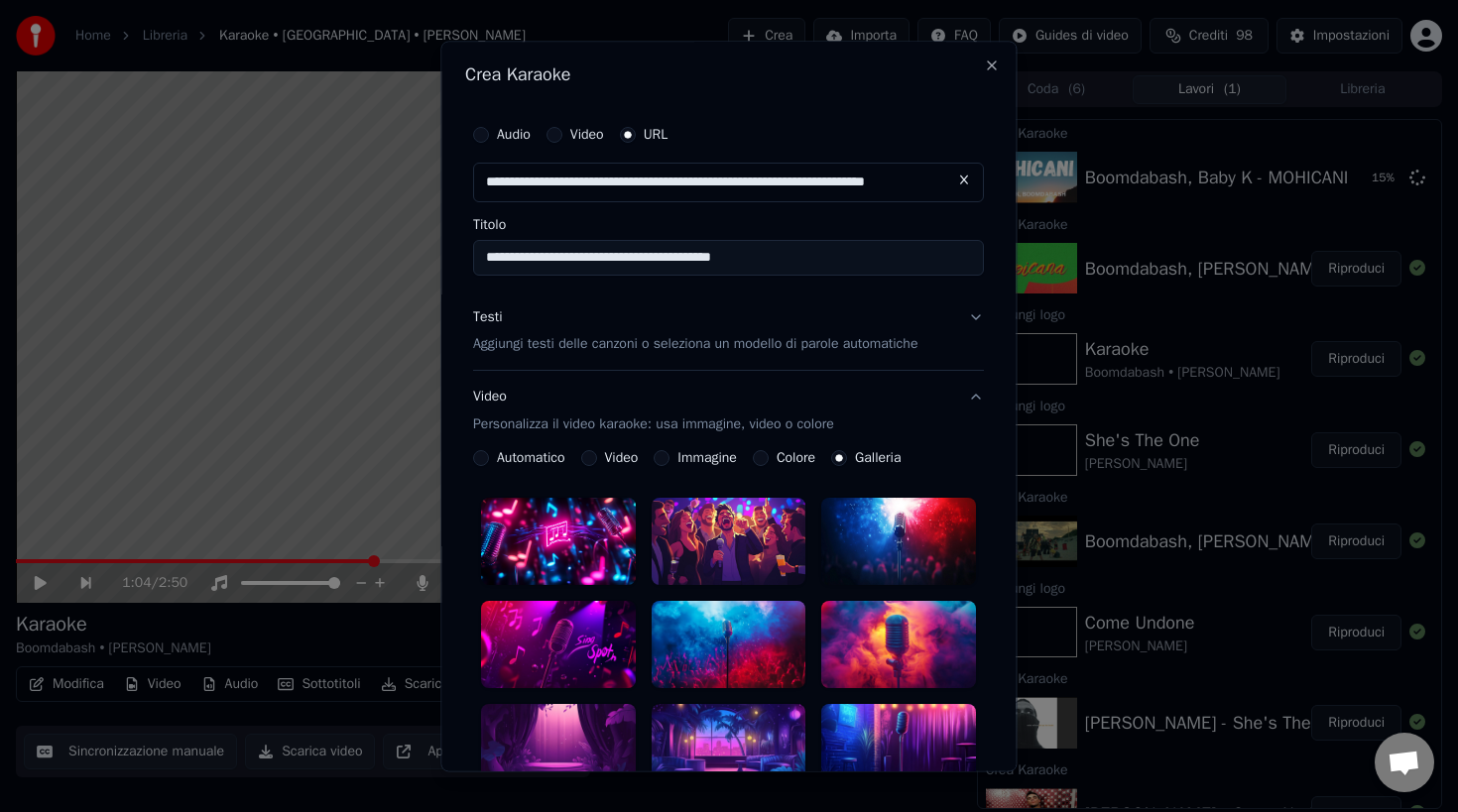 click at bounding box center (729, 542) 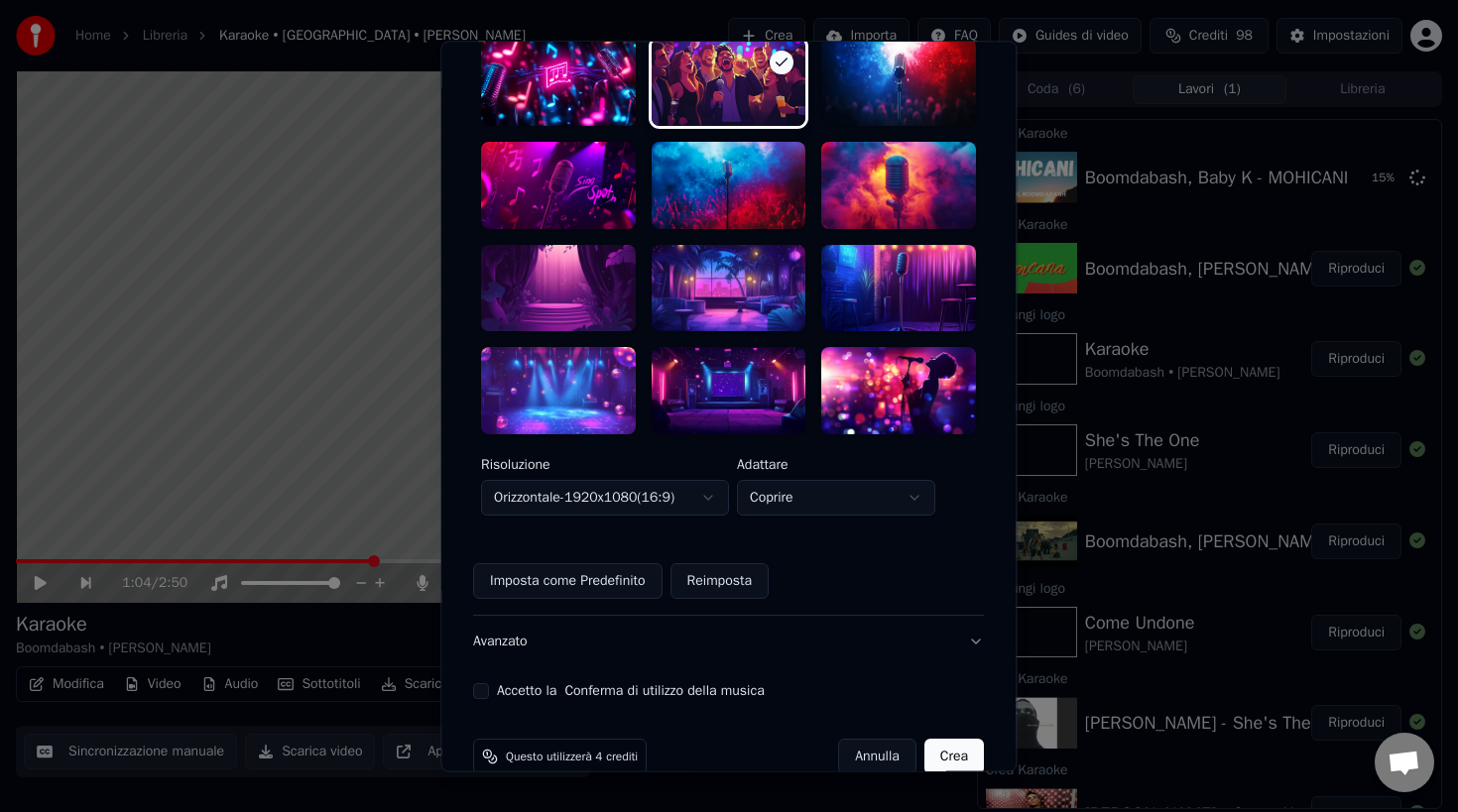 scroll, scrollTop: 495, scrollLeft: 0, axis: vertical 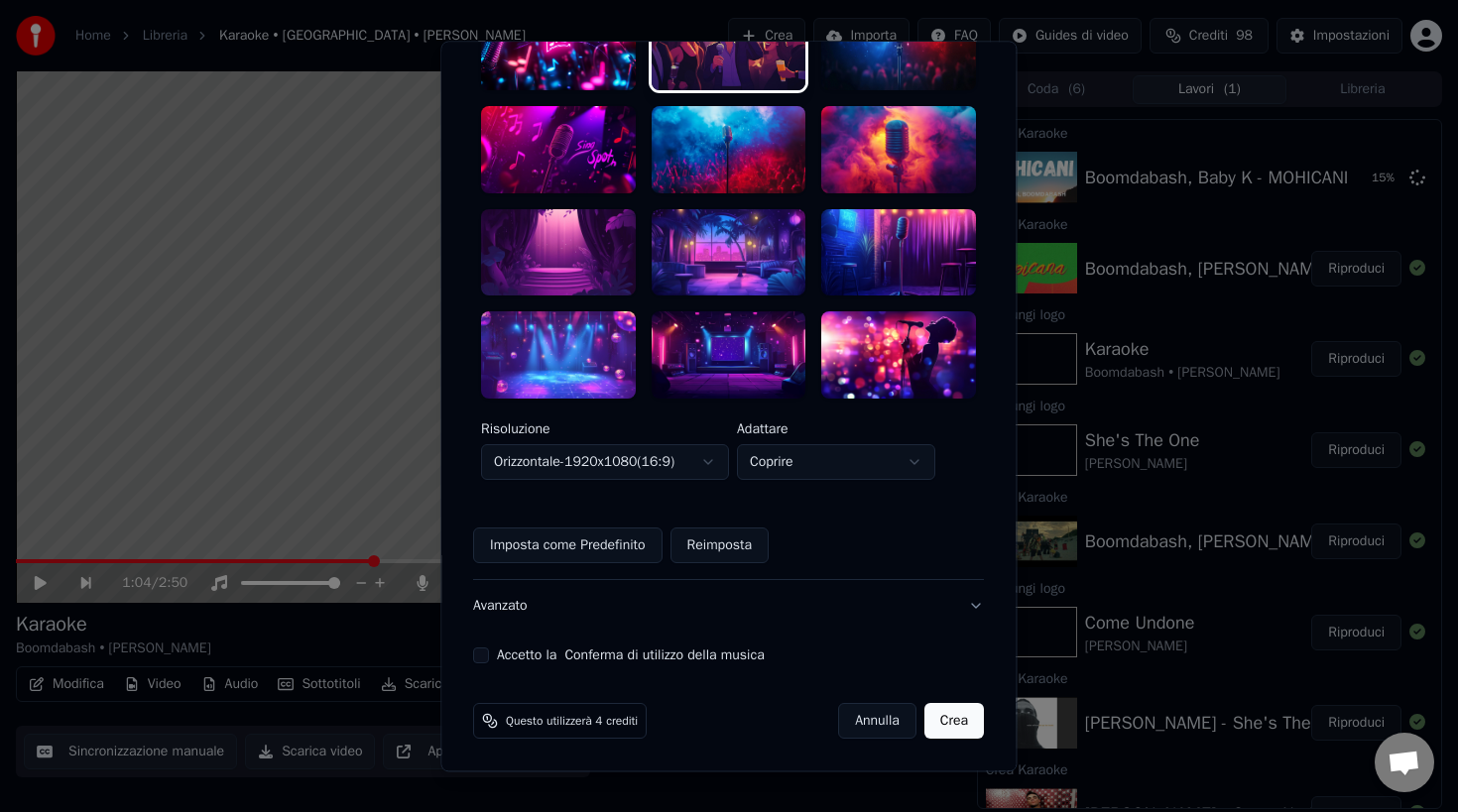 click on "Accetto la   Conferma di utilizzo della musica" at bounding box center (481, 655) 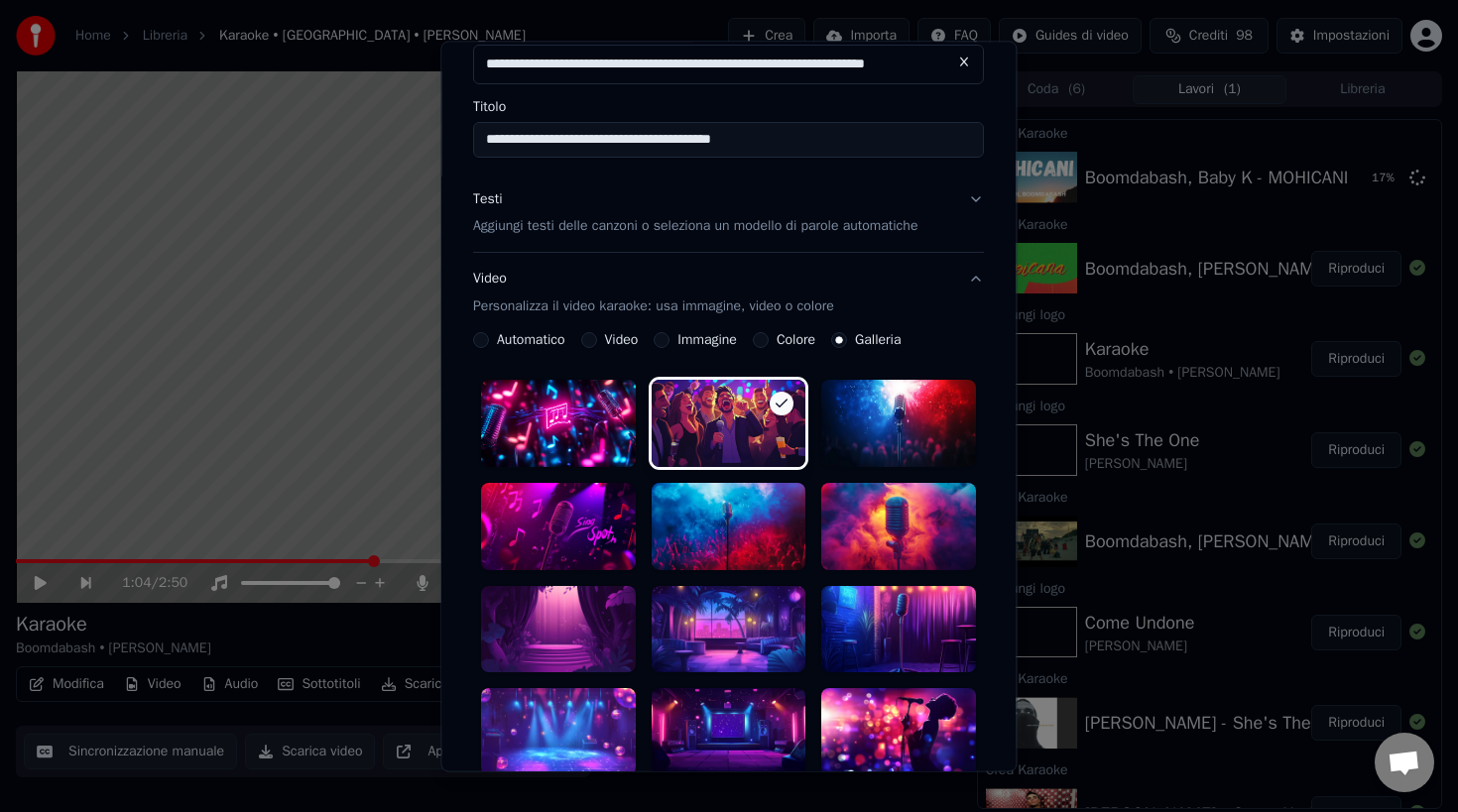 scroll, scrollTop: 112, scrollLeft: 0, axis: vertical 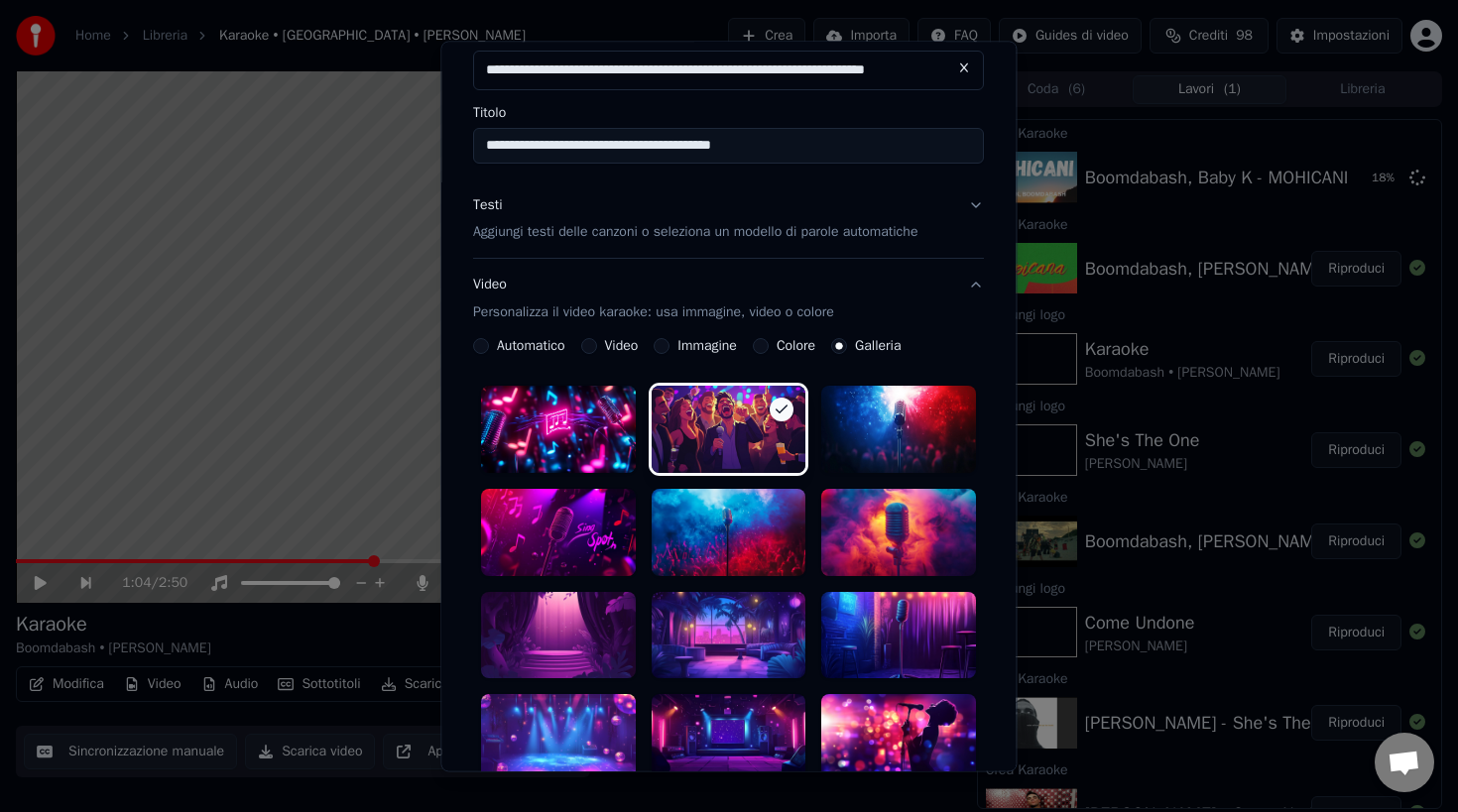 click on "Testi Aggiungi testi delle canzoni o seleziona un modello di parole automatiche" at bounding box center (728, 219) 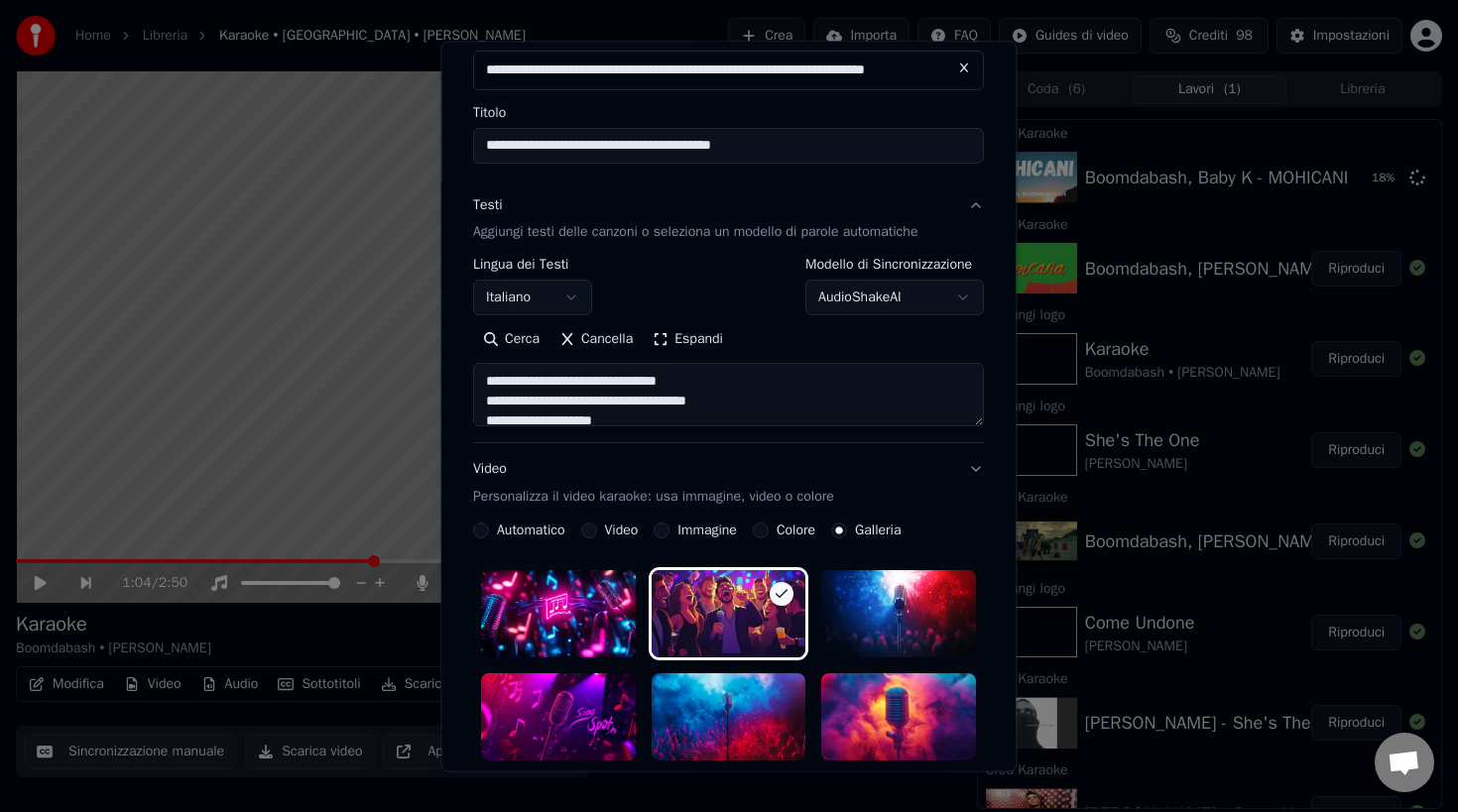 scroll, scrollTop: 57, scrollLeft: 0, axis: vertical 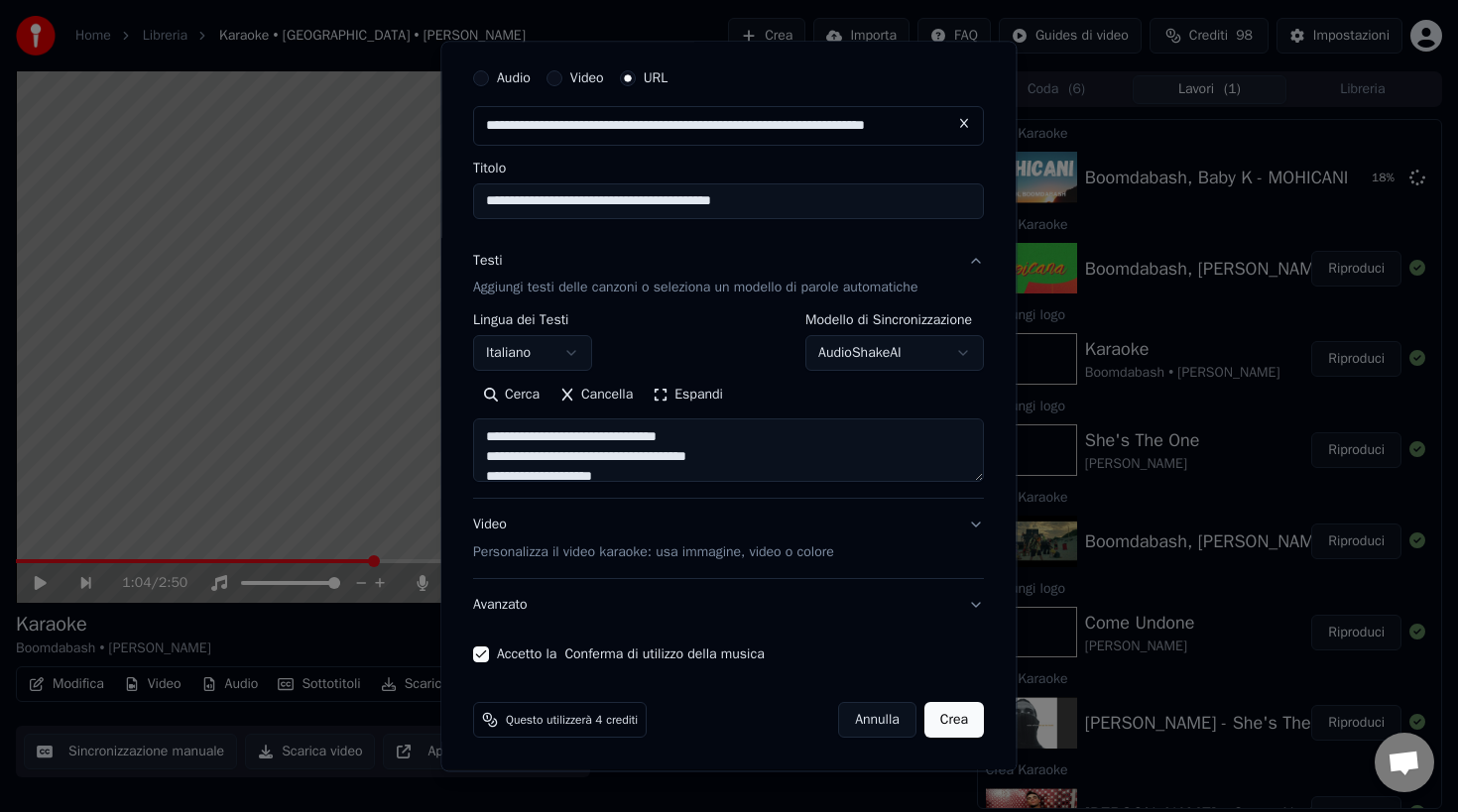 click on "**********" at bounding box center [728, 201] 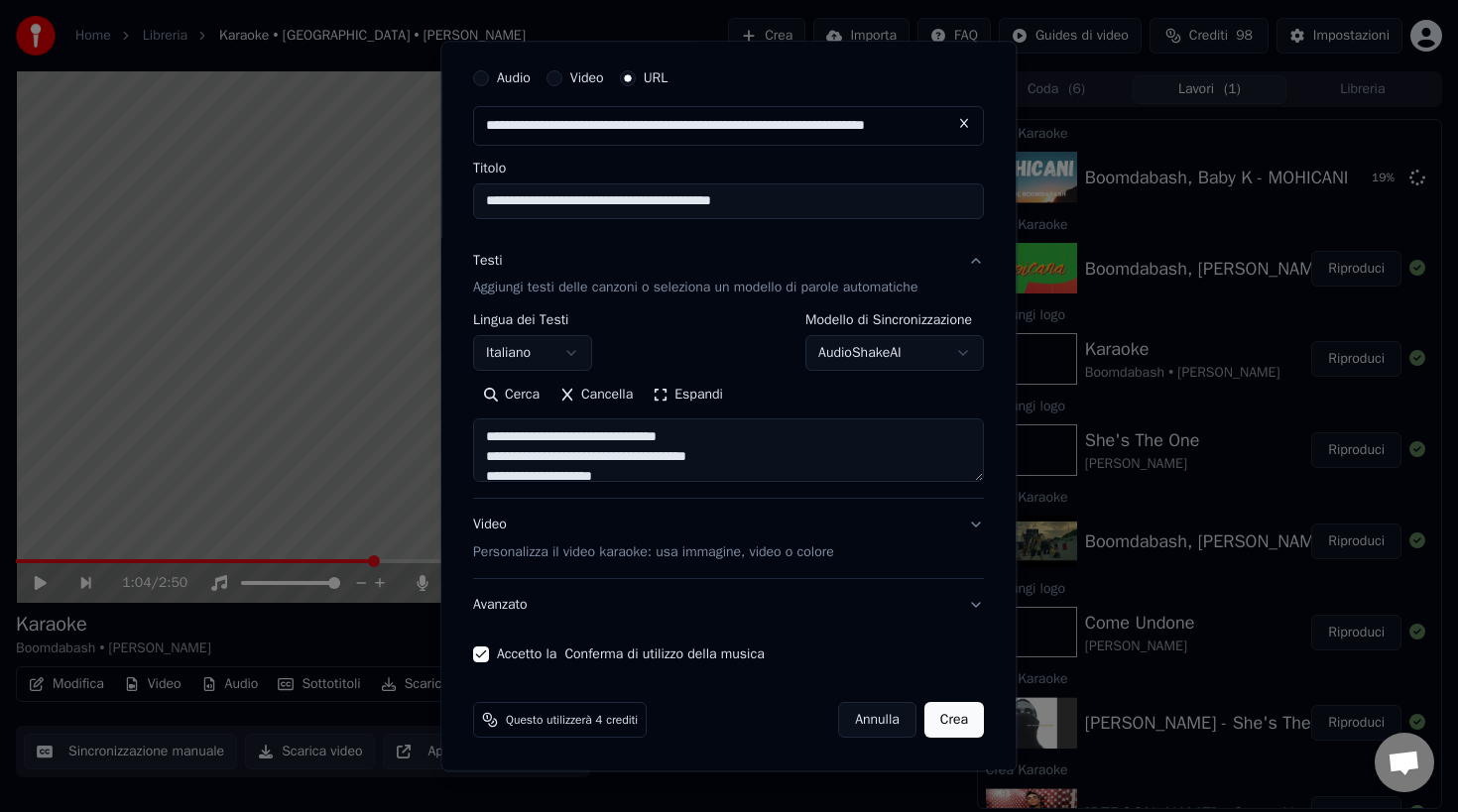 click on "Crea" at bounding box center [954, 721] 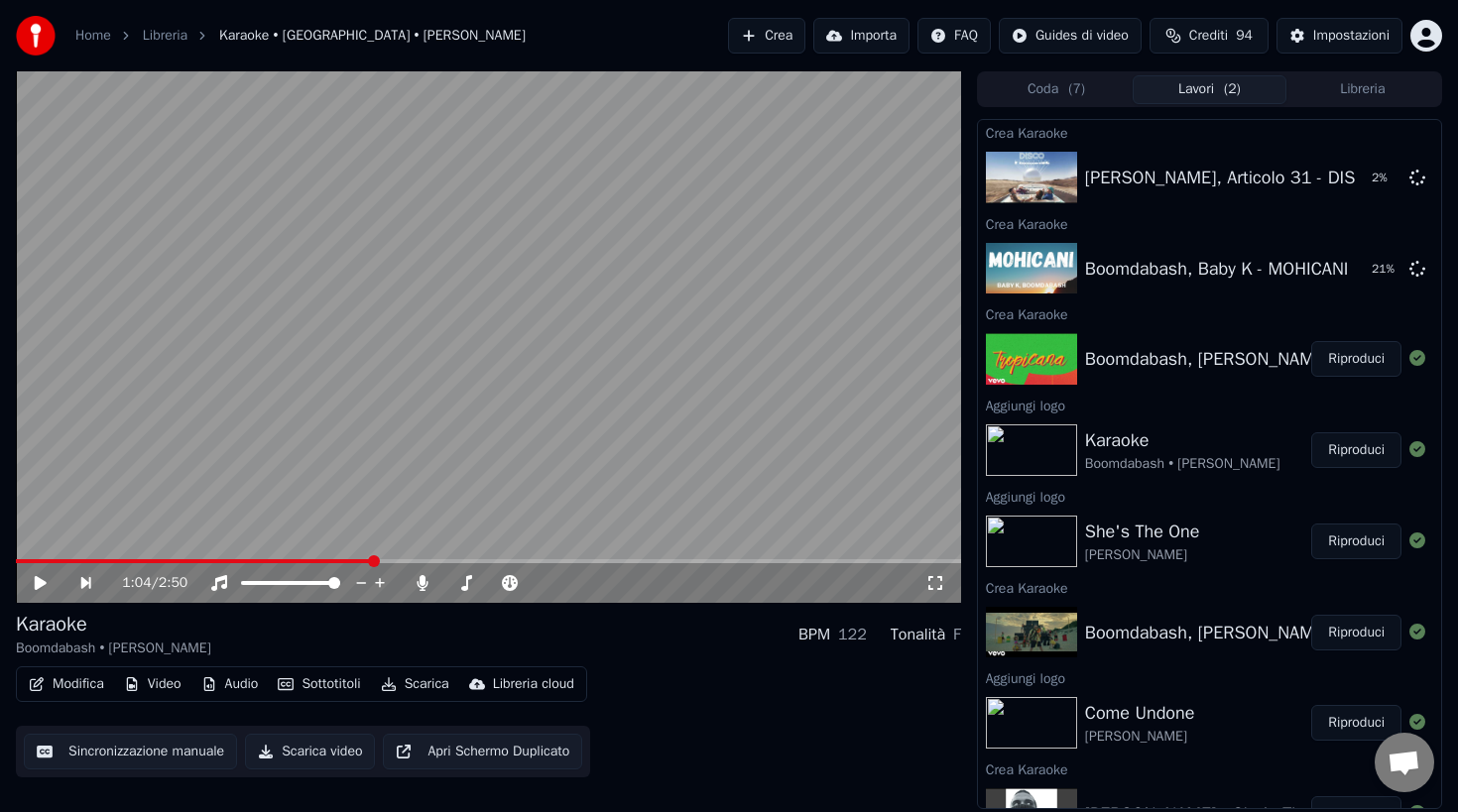 click on "Riproduci" at bounding box center [1356, 359] 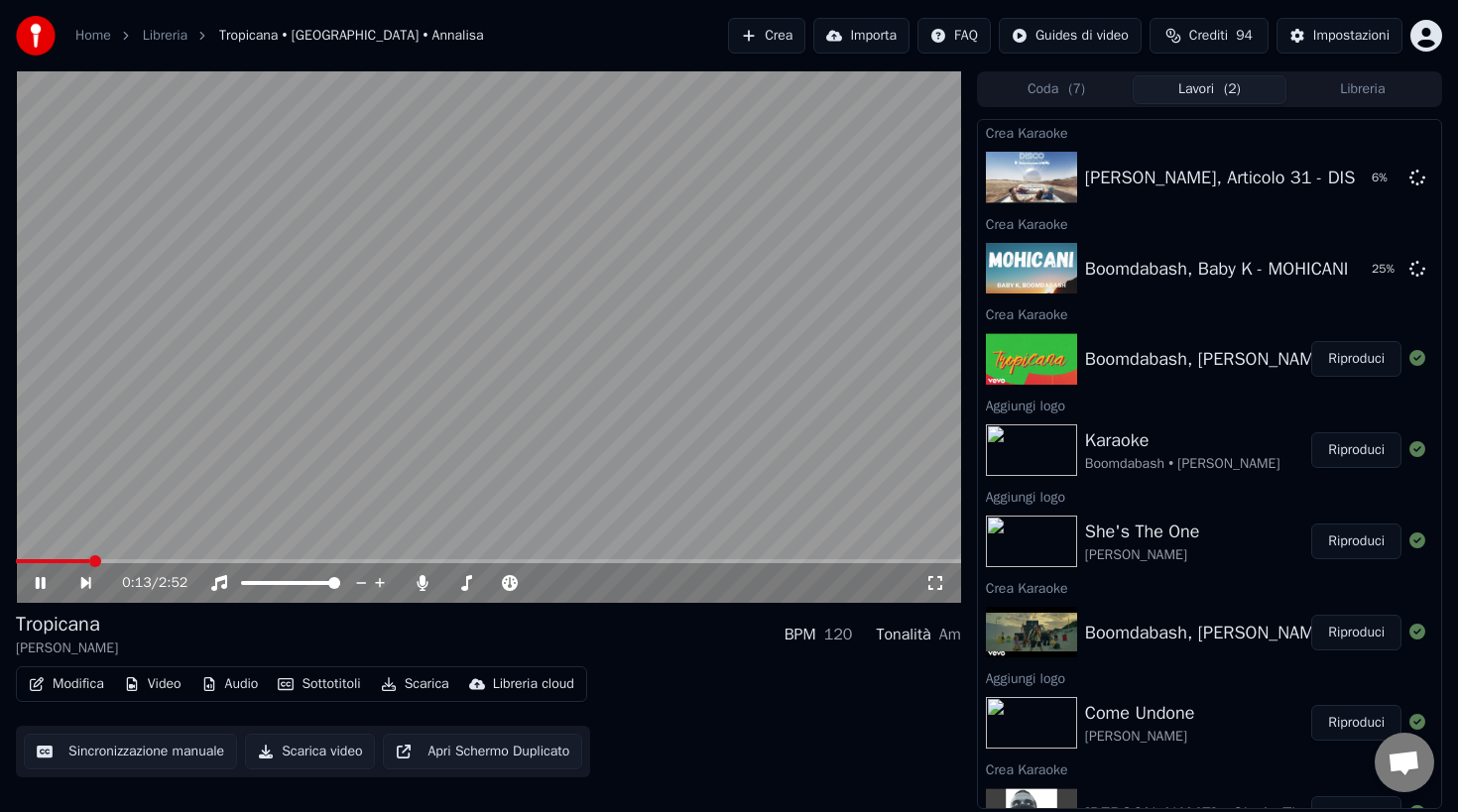 click 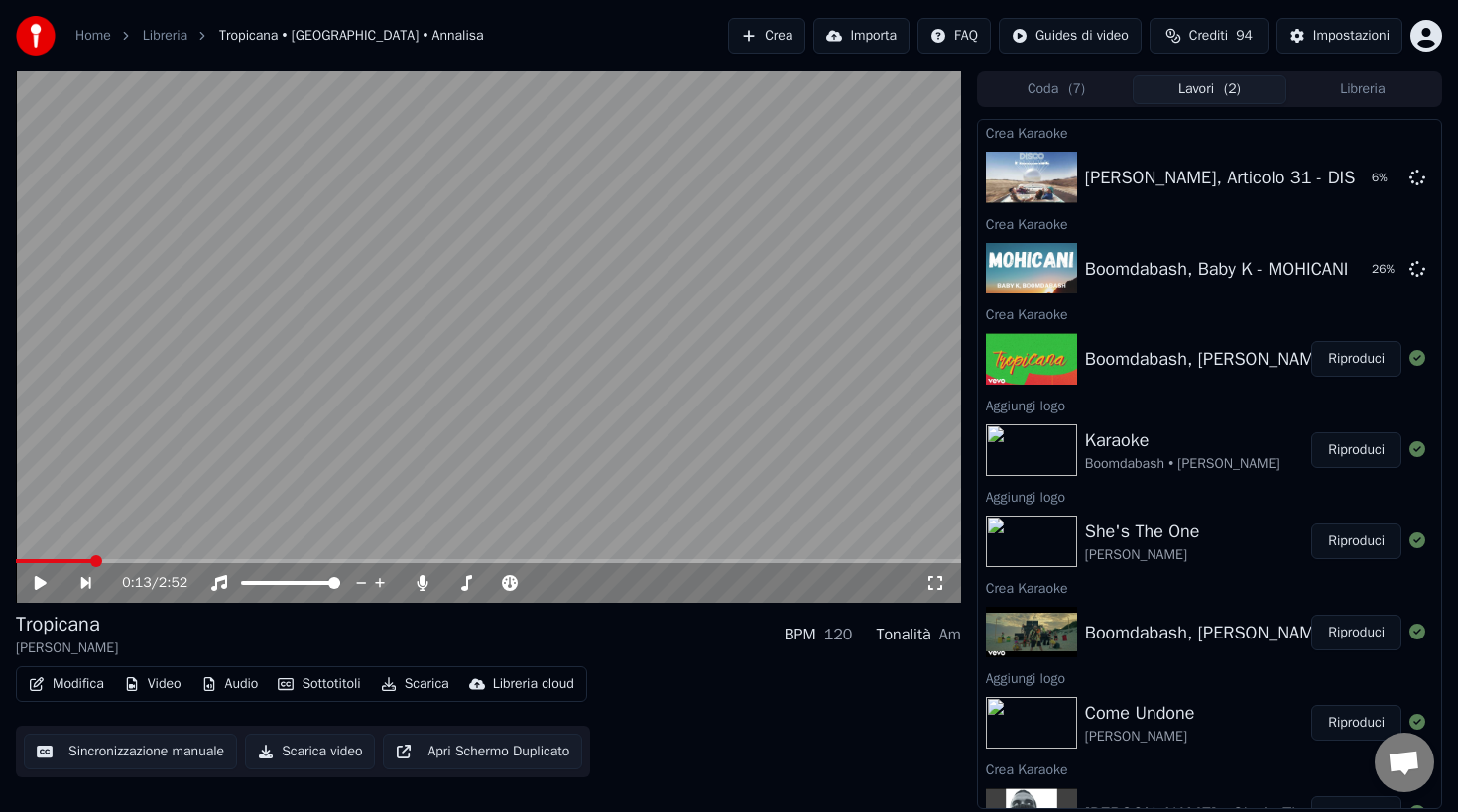 click on "Video" at bounding box center [153, 684] 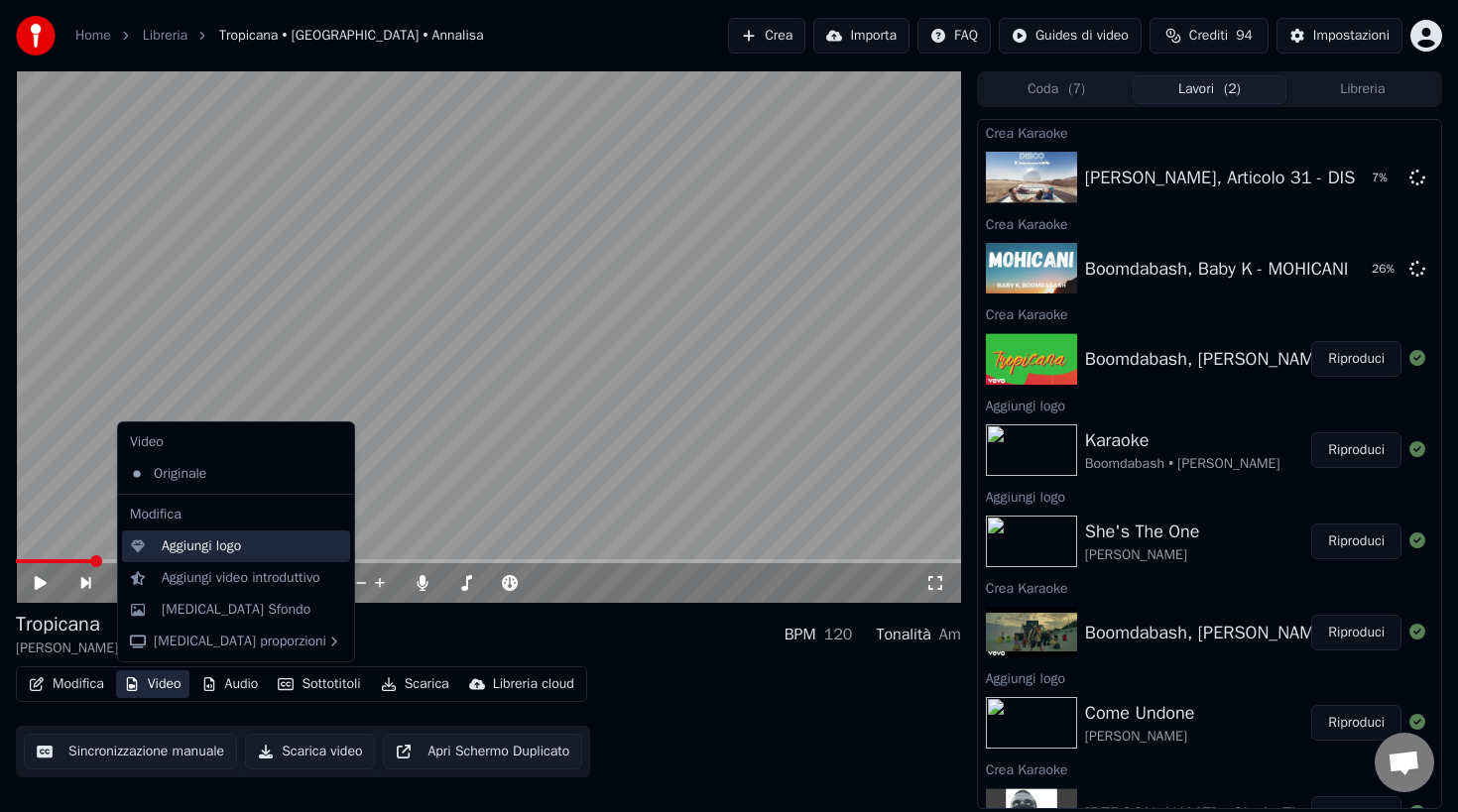 click on "Aggiungi logo" at bounding box center (201, 546) 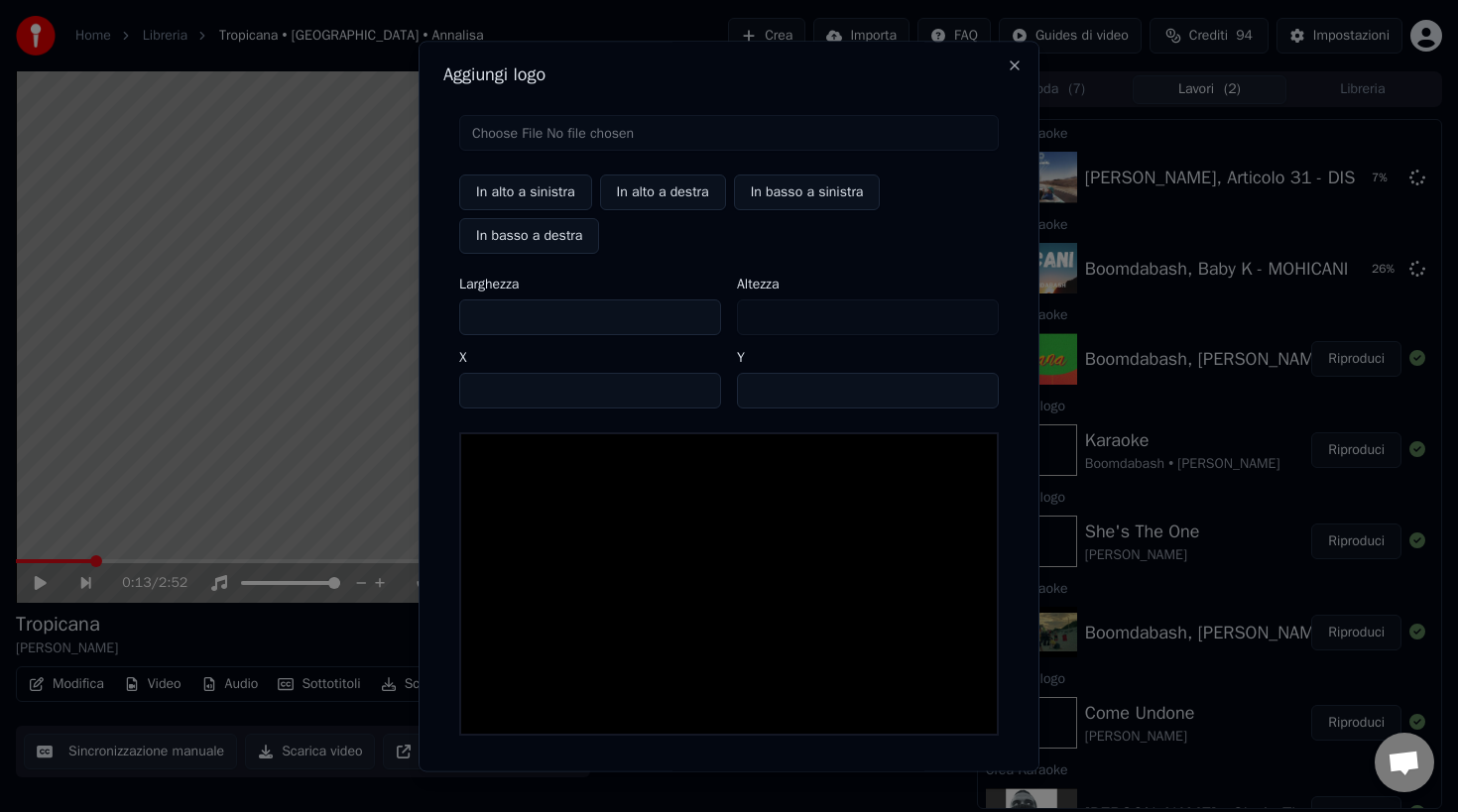 click at bounding box center [729, 133] 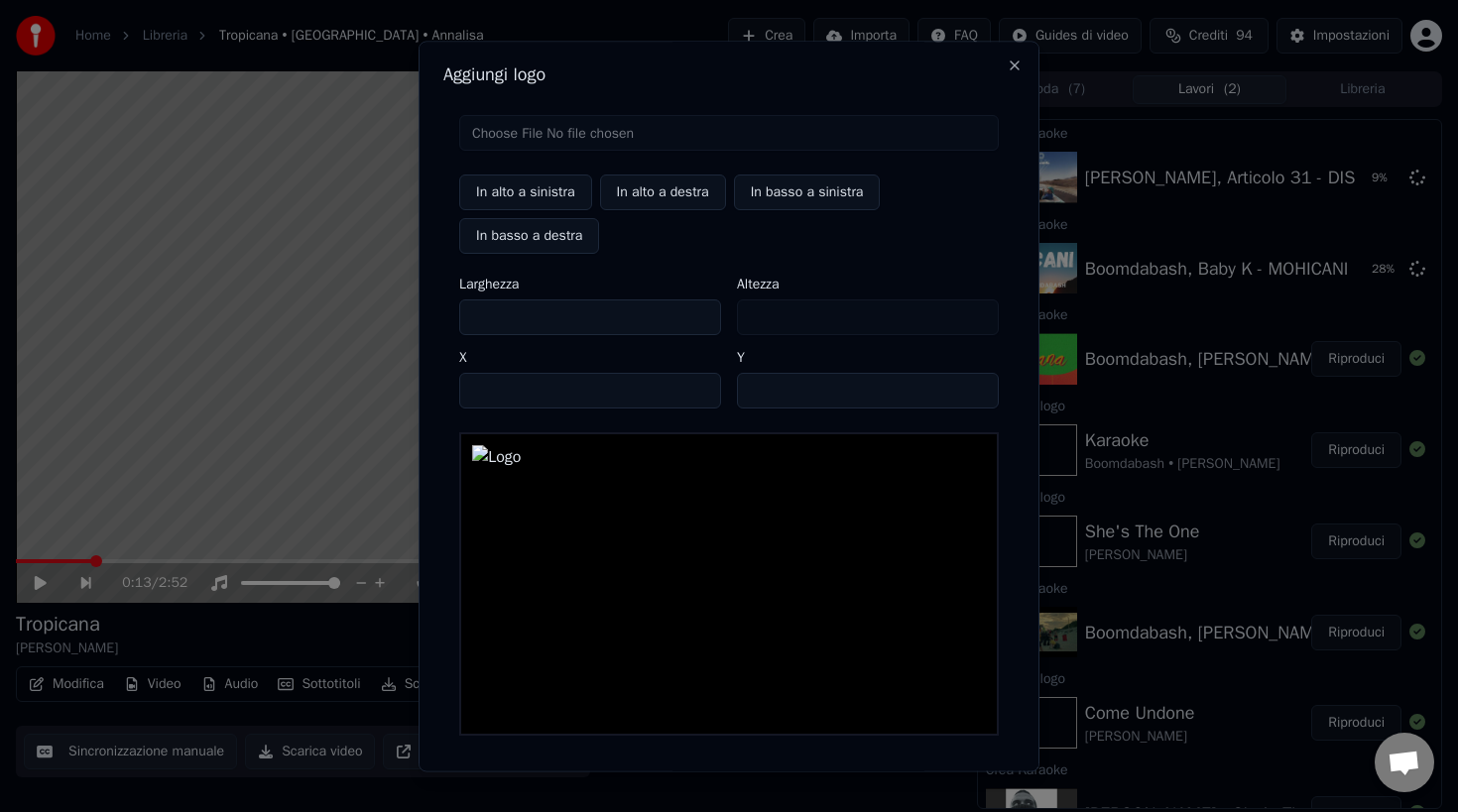 click on "***" at bounding box center [590, 317] 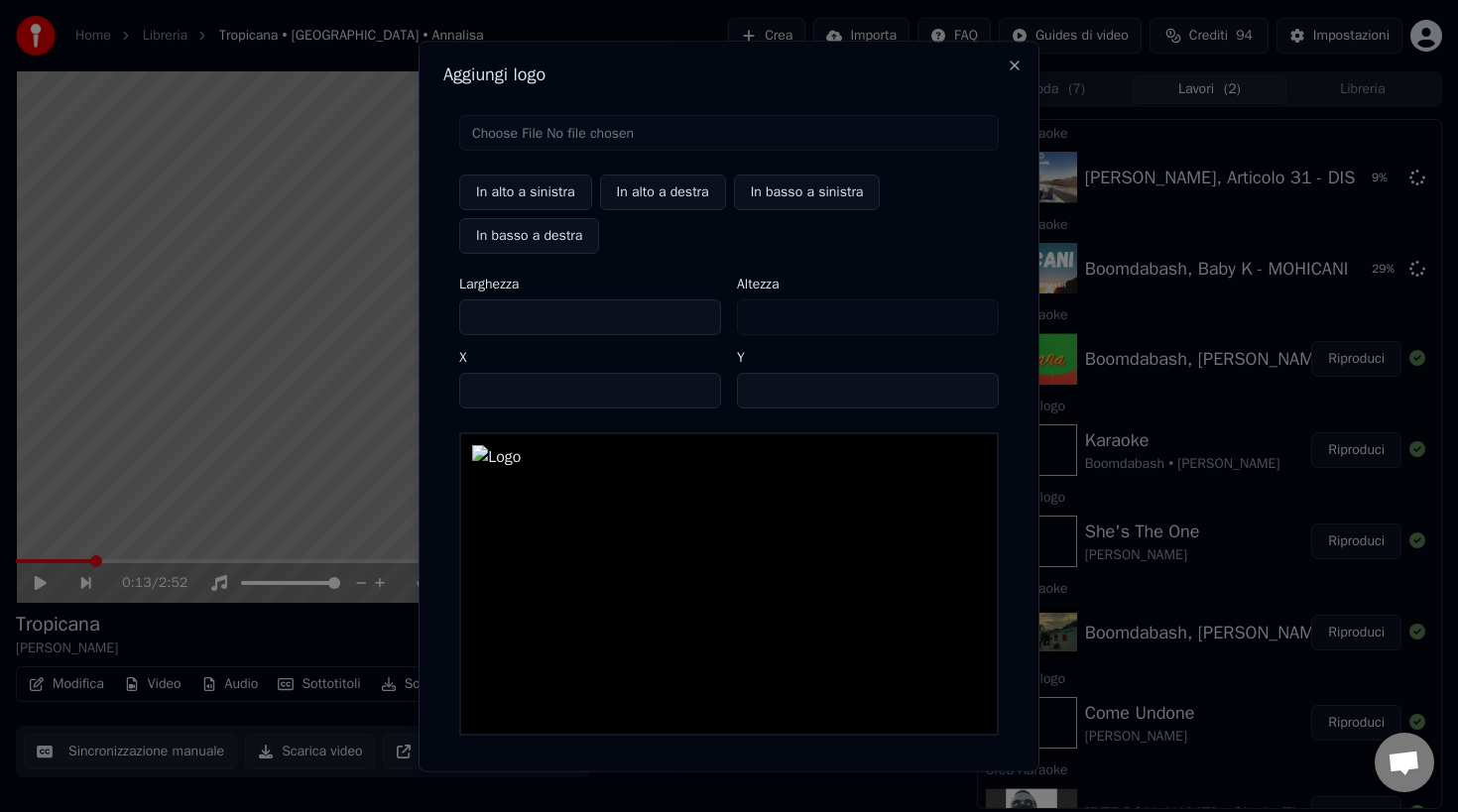 click on "***" at bounding box center [590, 317] 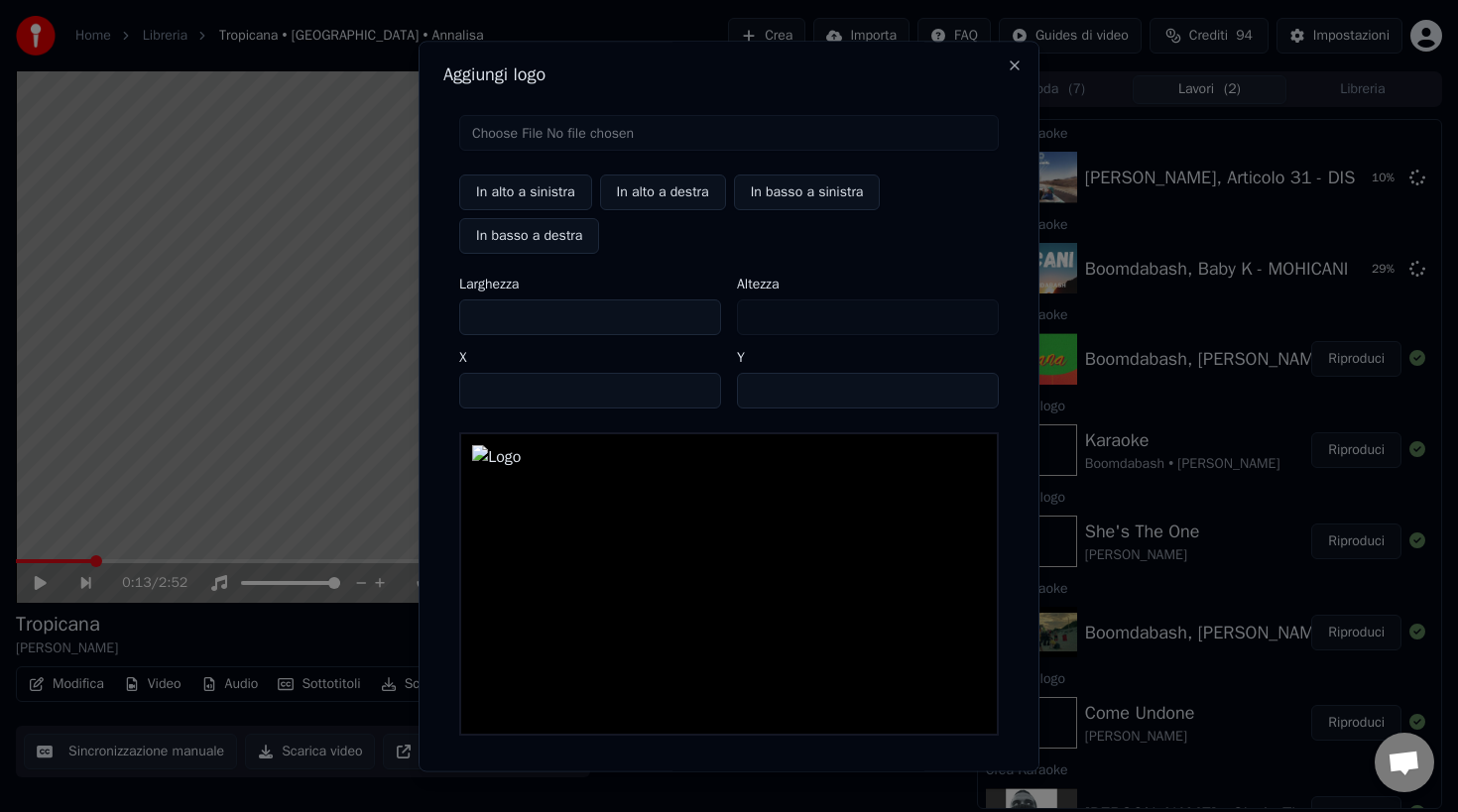 click on "***" at bounding box center [590, 317] 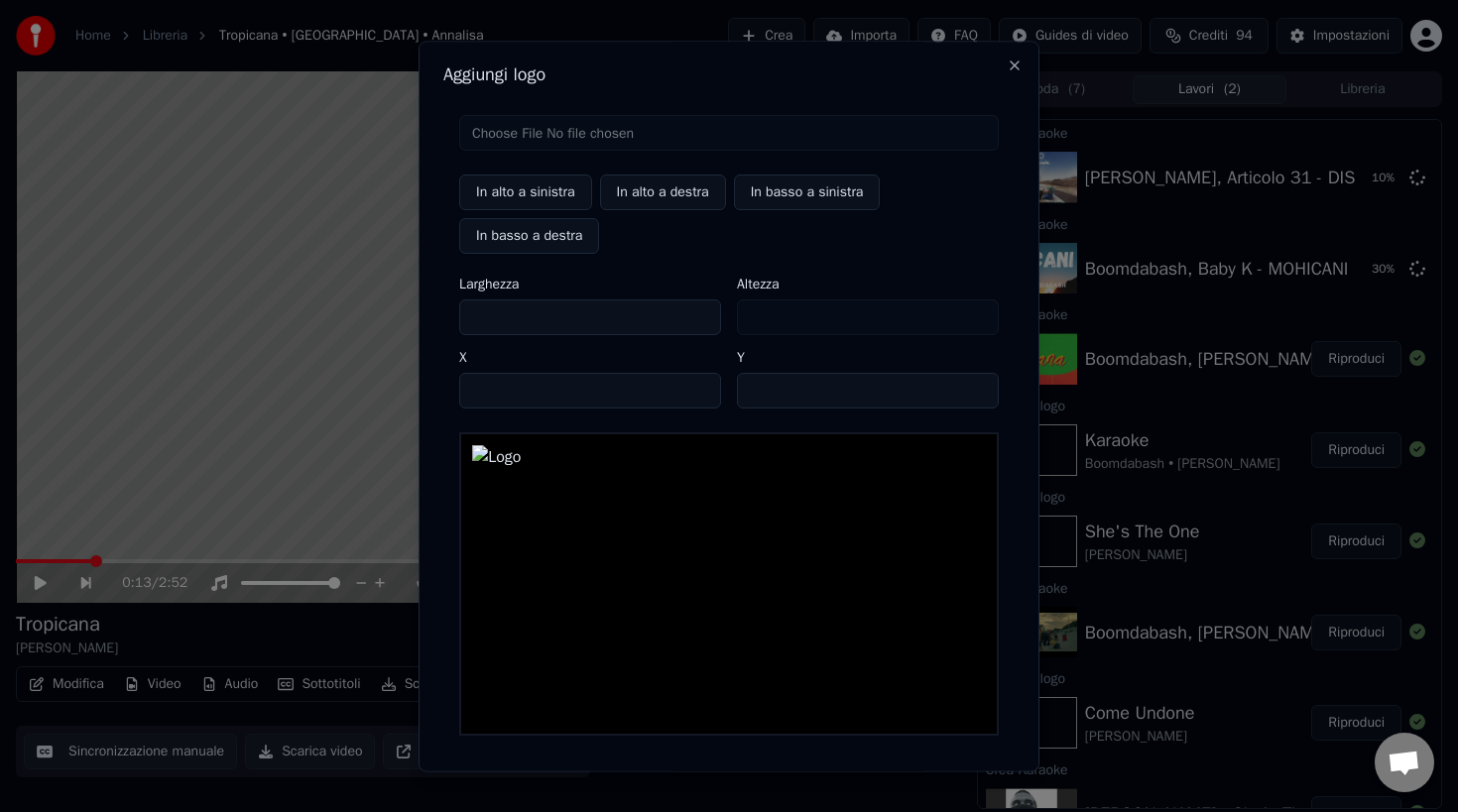 click on "***" at bounding box center [590, 317] 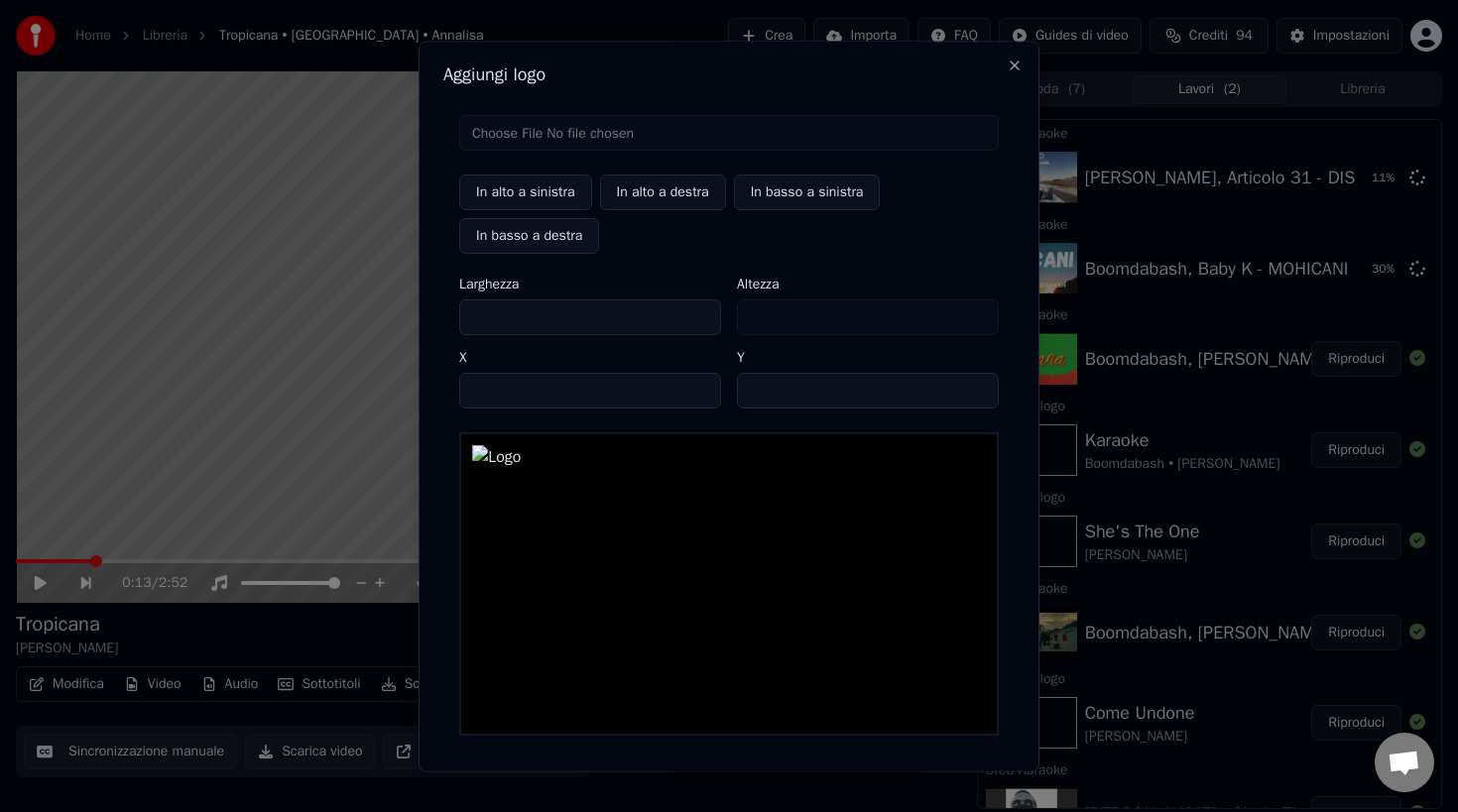 click on "***" at bounding box center (590, 317) 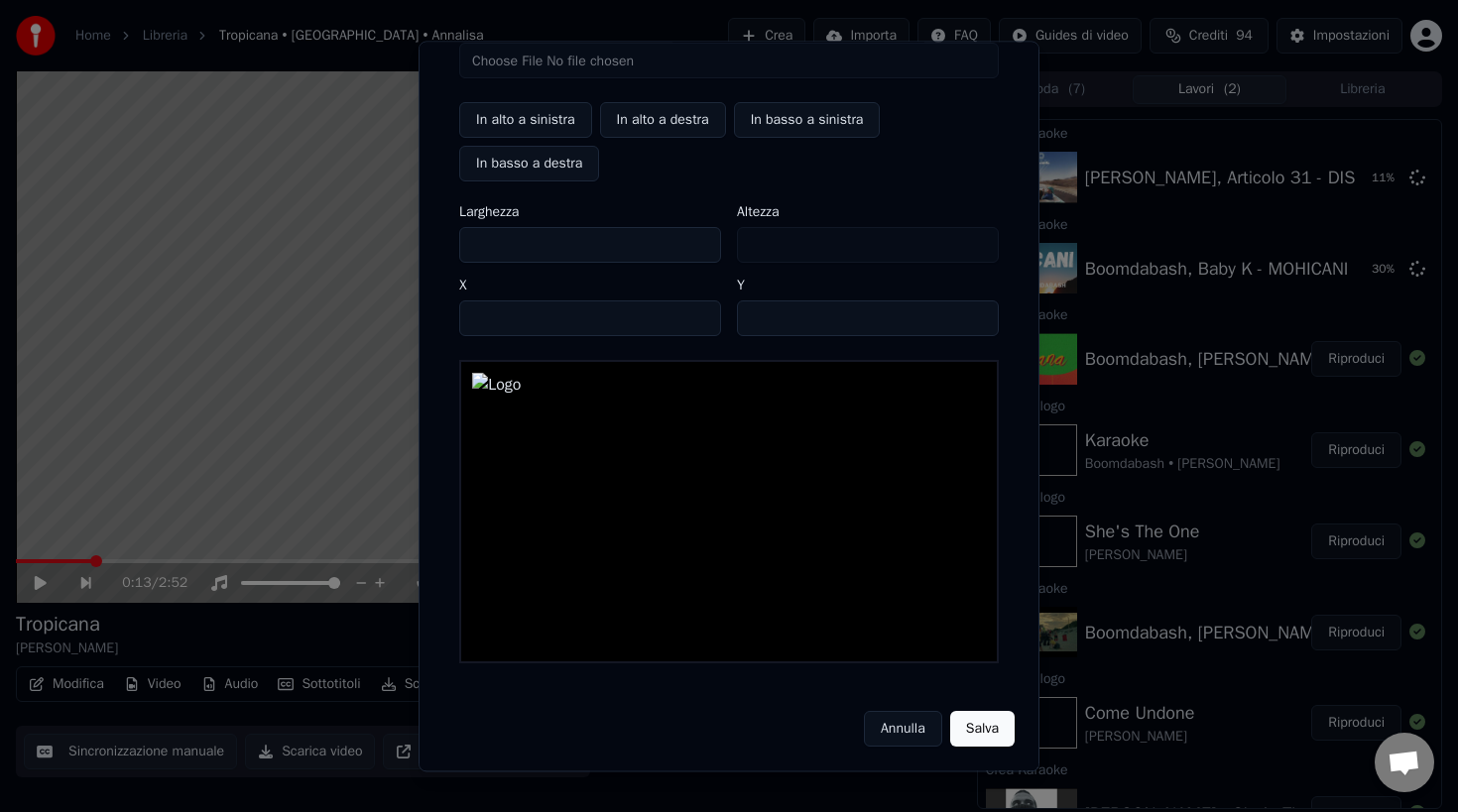 click on "Salva" at bounding box center [982, 729] 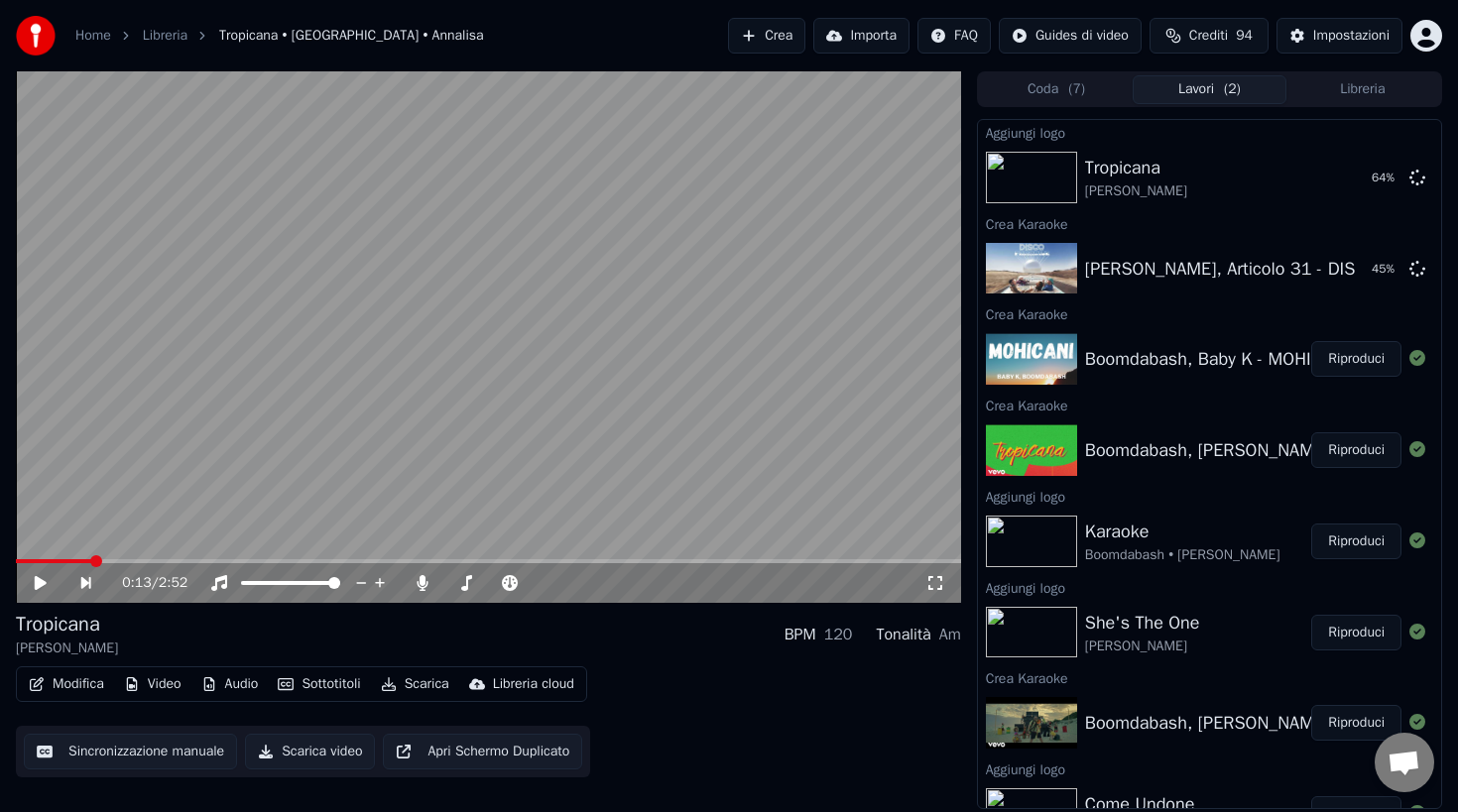 click on "Riproduci" at bounding box center [1356, 359] 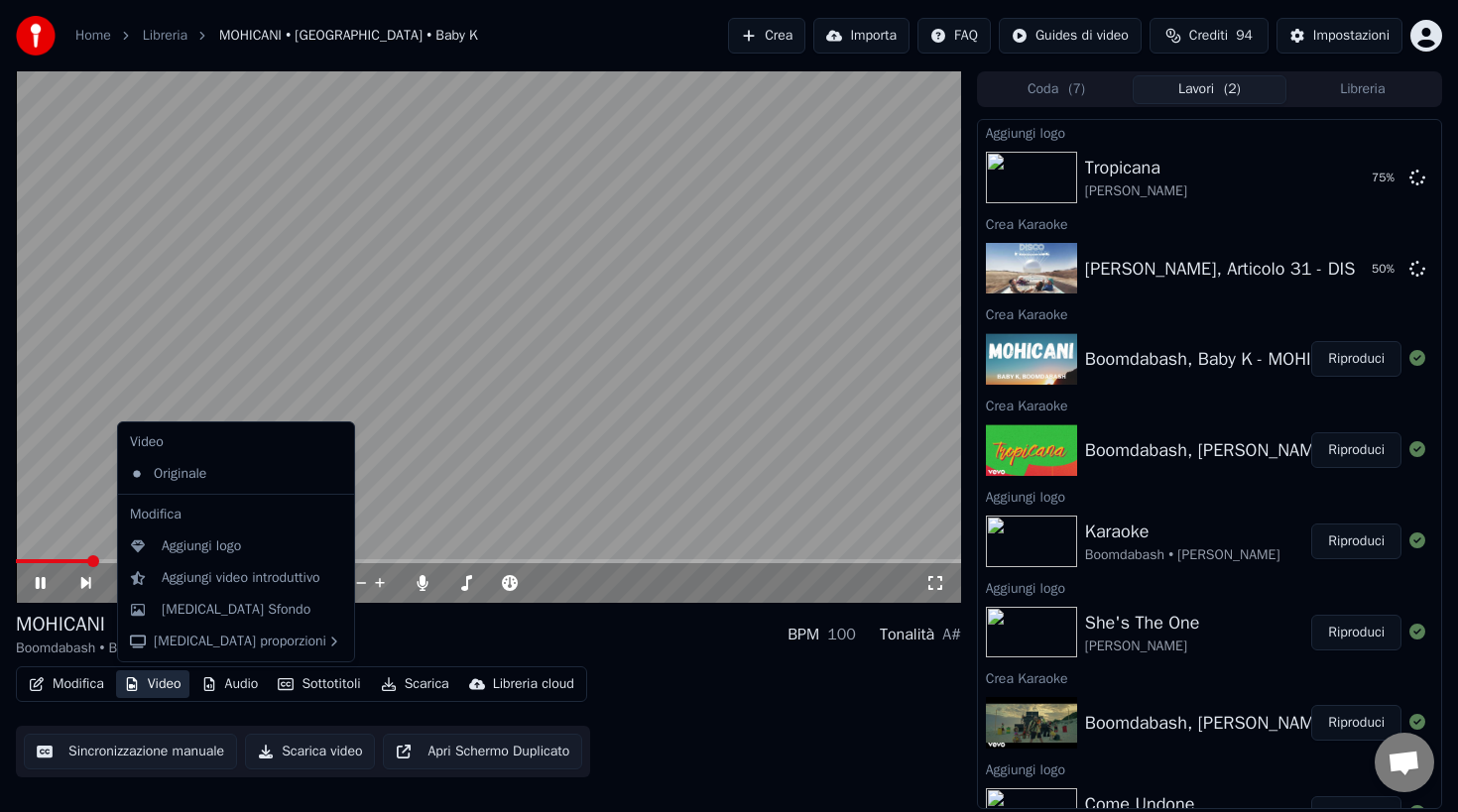 click on "Video" at bounding box center (153, 684) 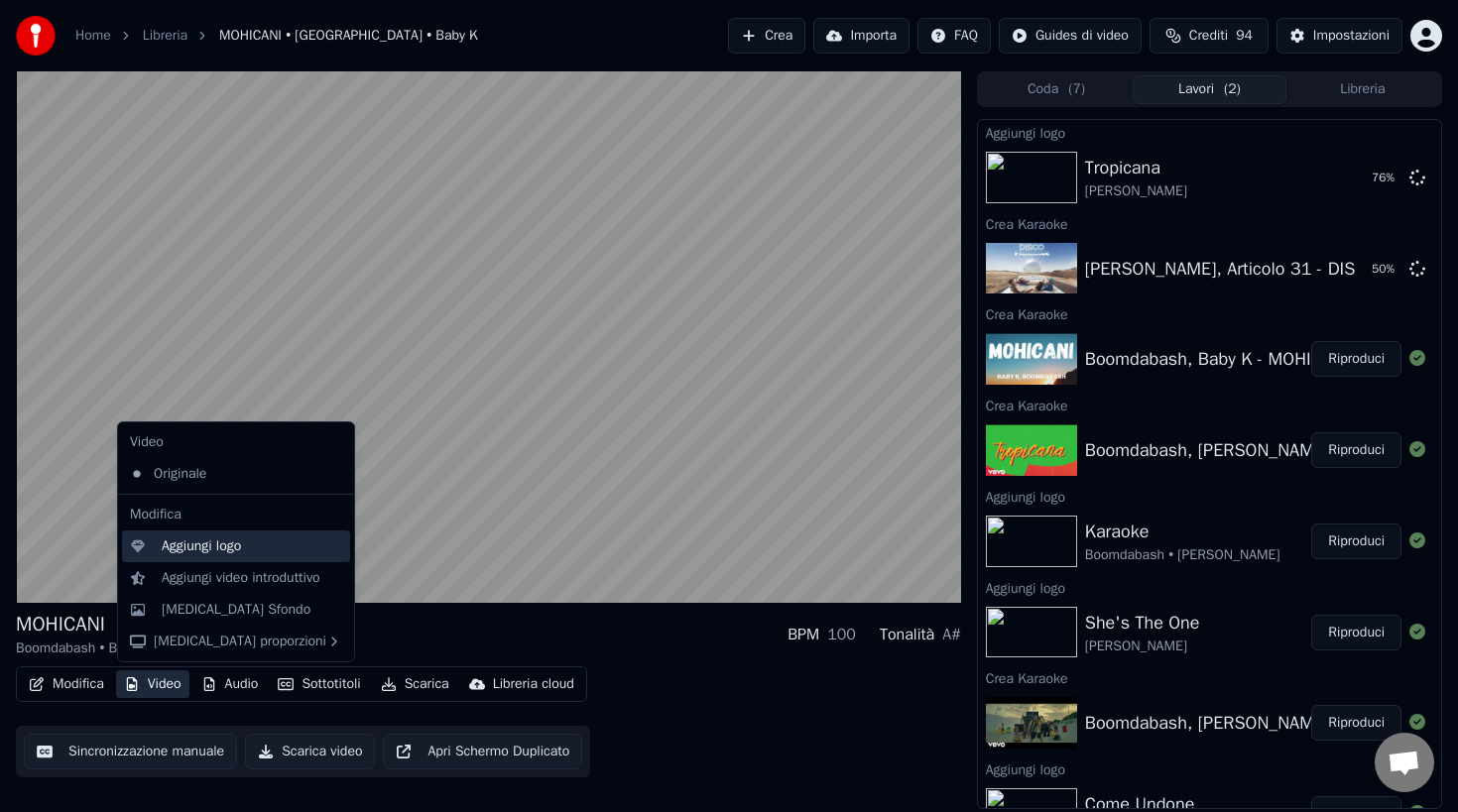 click on "Aggiungi logo" at bounding box center (201, 546) 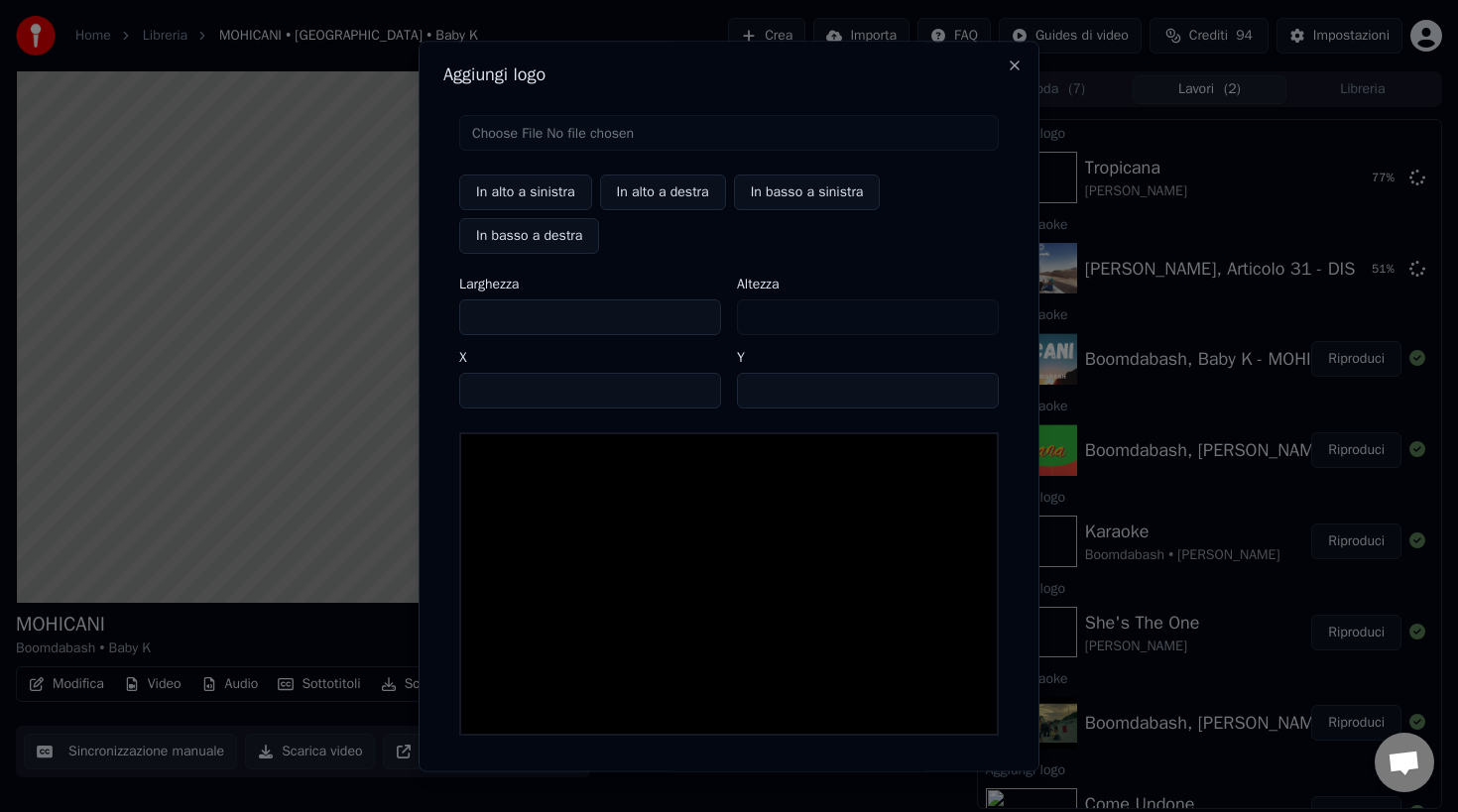 click at bounding box center [729, 133] 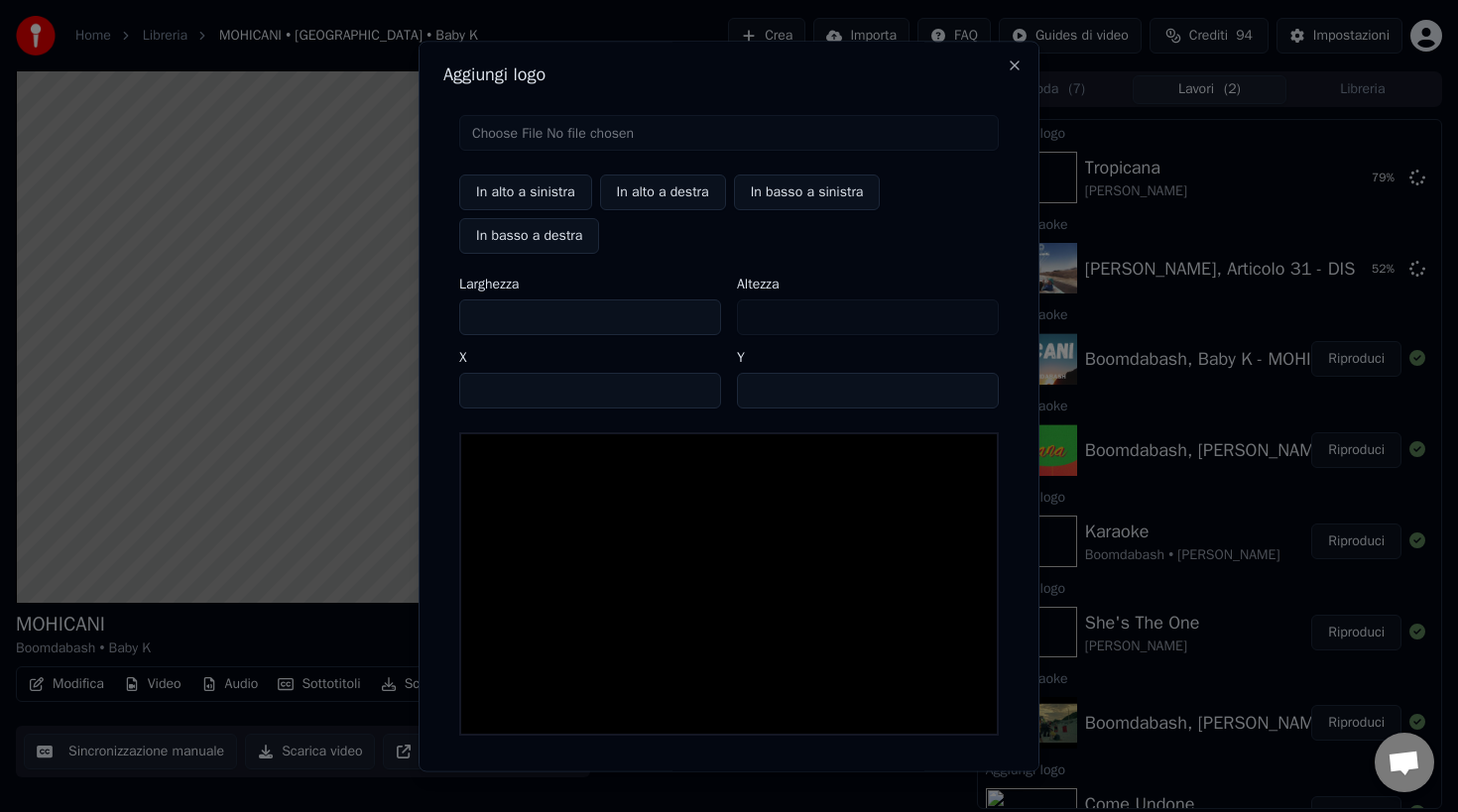 click on "***" at bounding box center (590, 317) 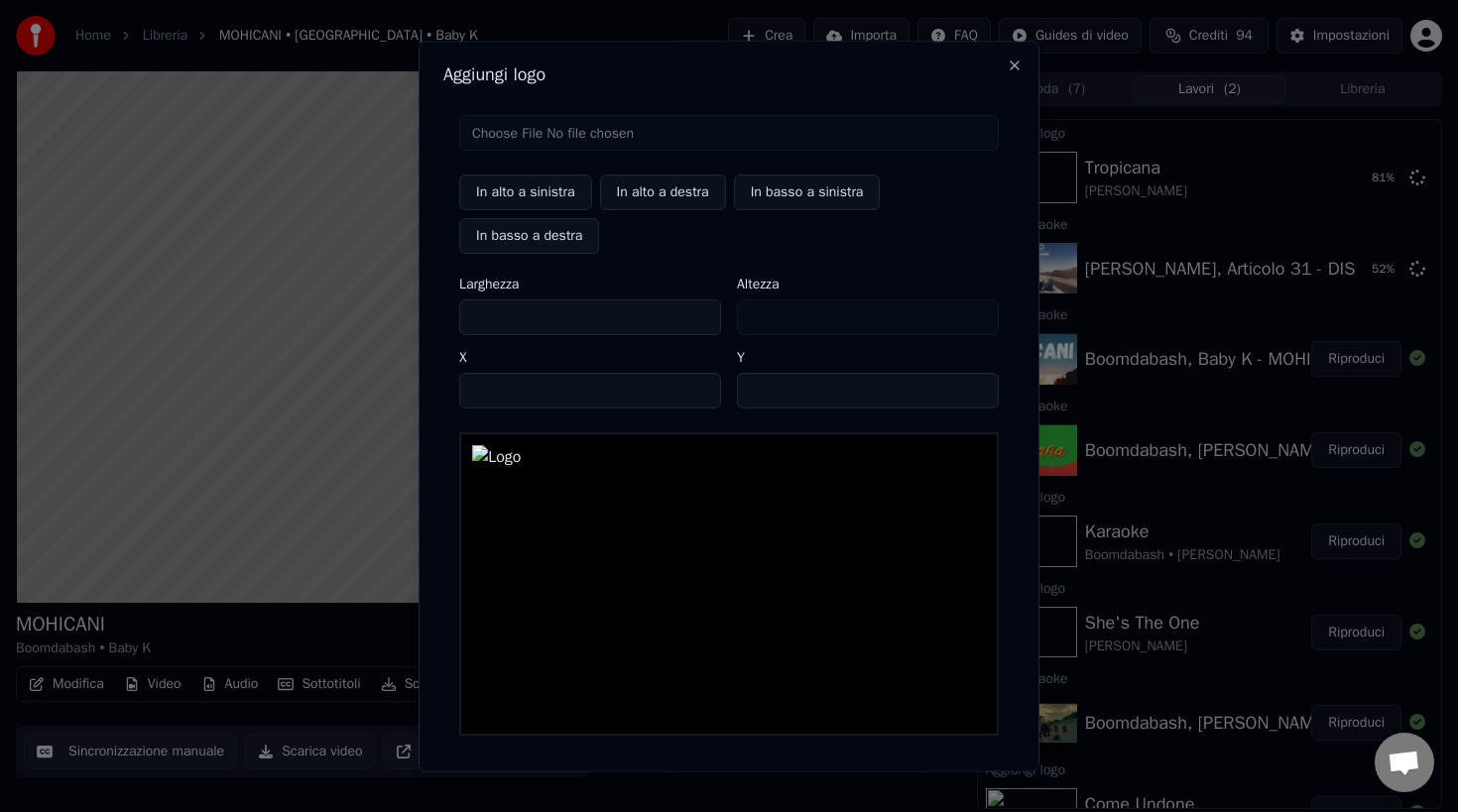 click on "***" at bounding box center (590, 317) 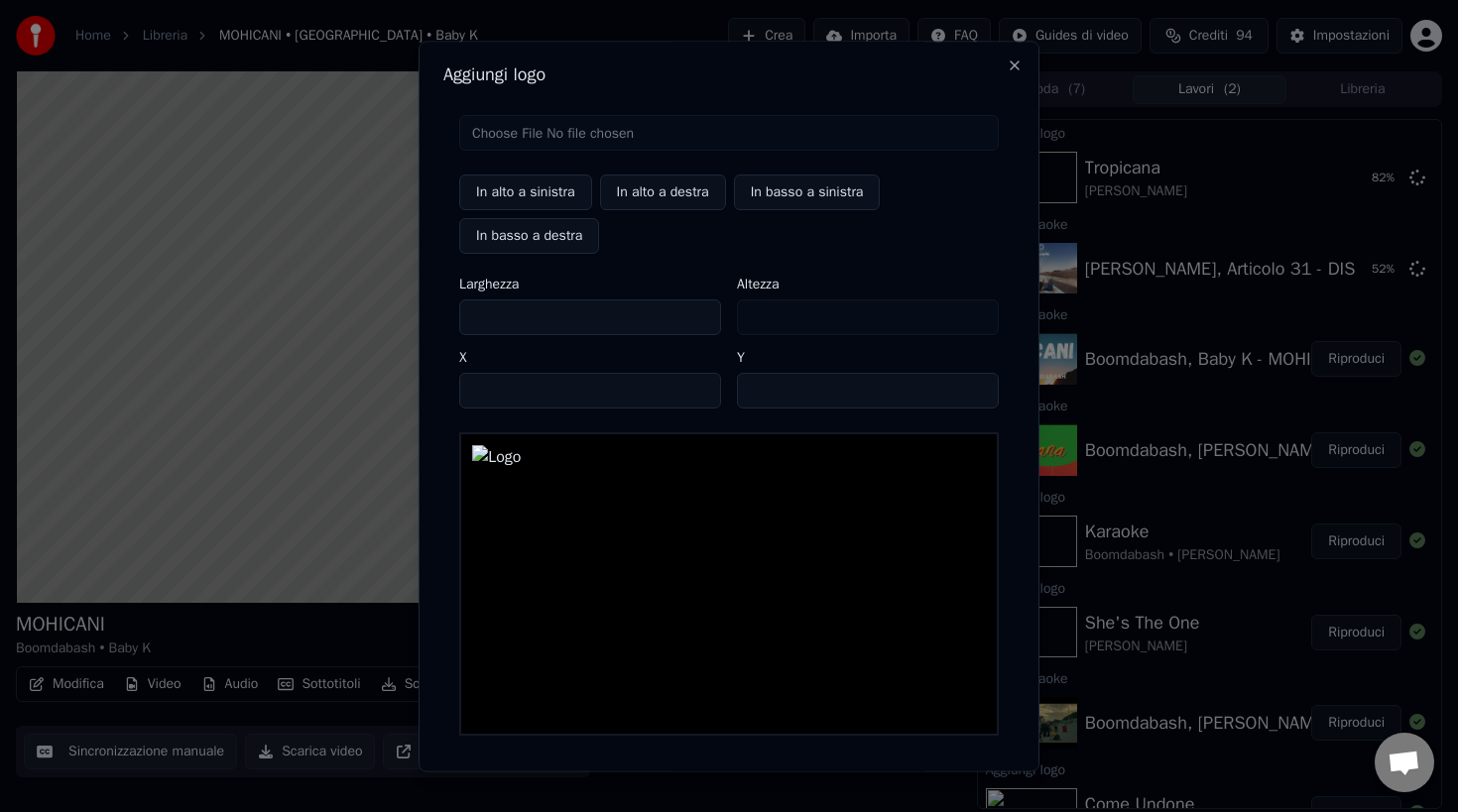 click on "***" at bounding box center [590, 317] 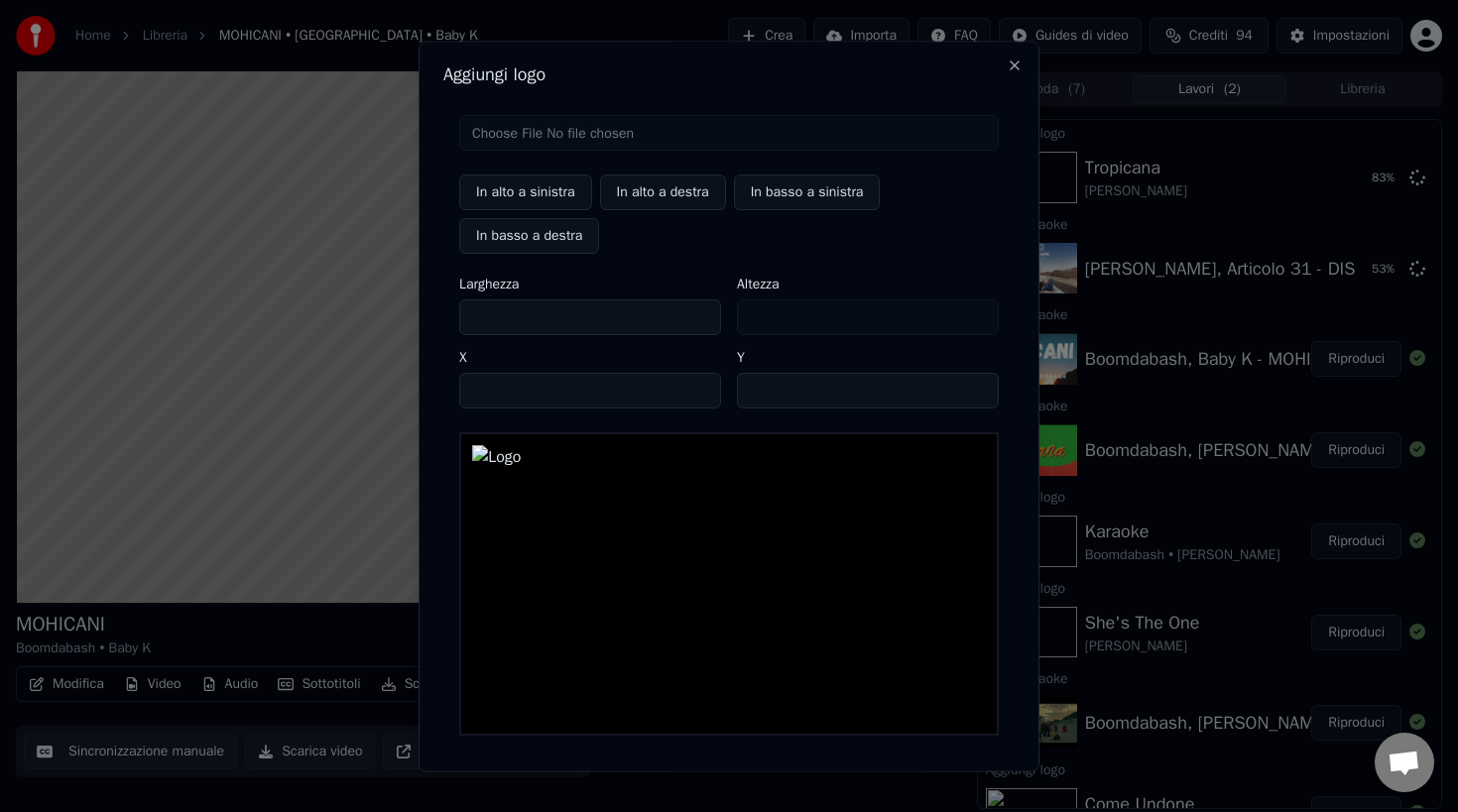 click on "***" at bounding box center (590, 317) 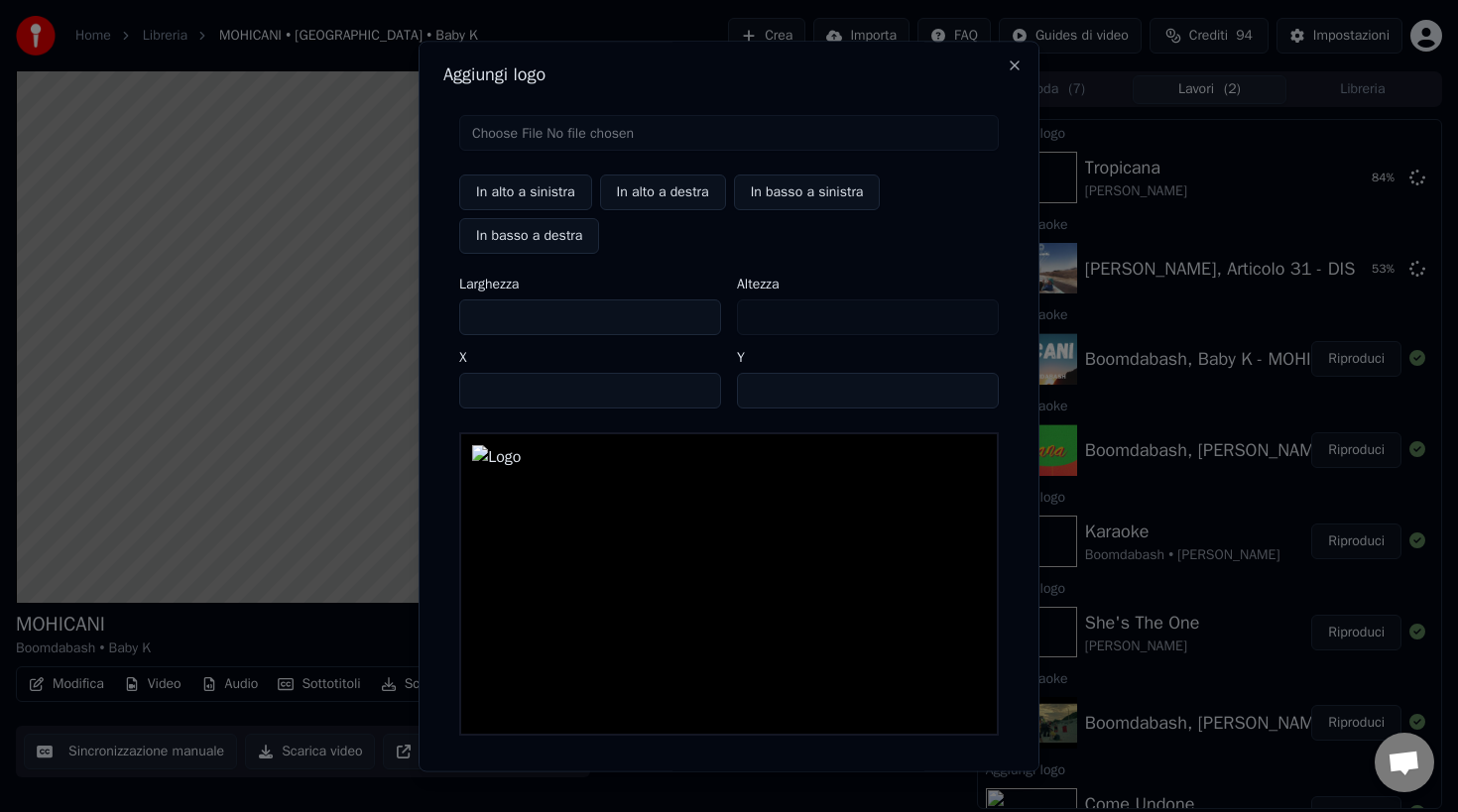click on "***" at bounding box center (590, 317) 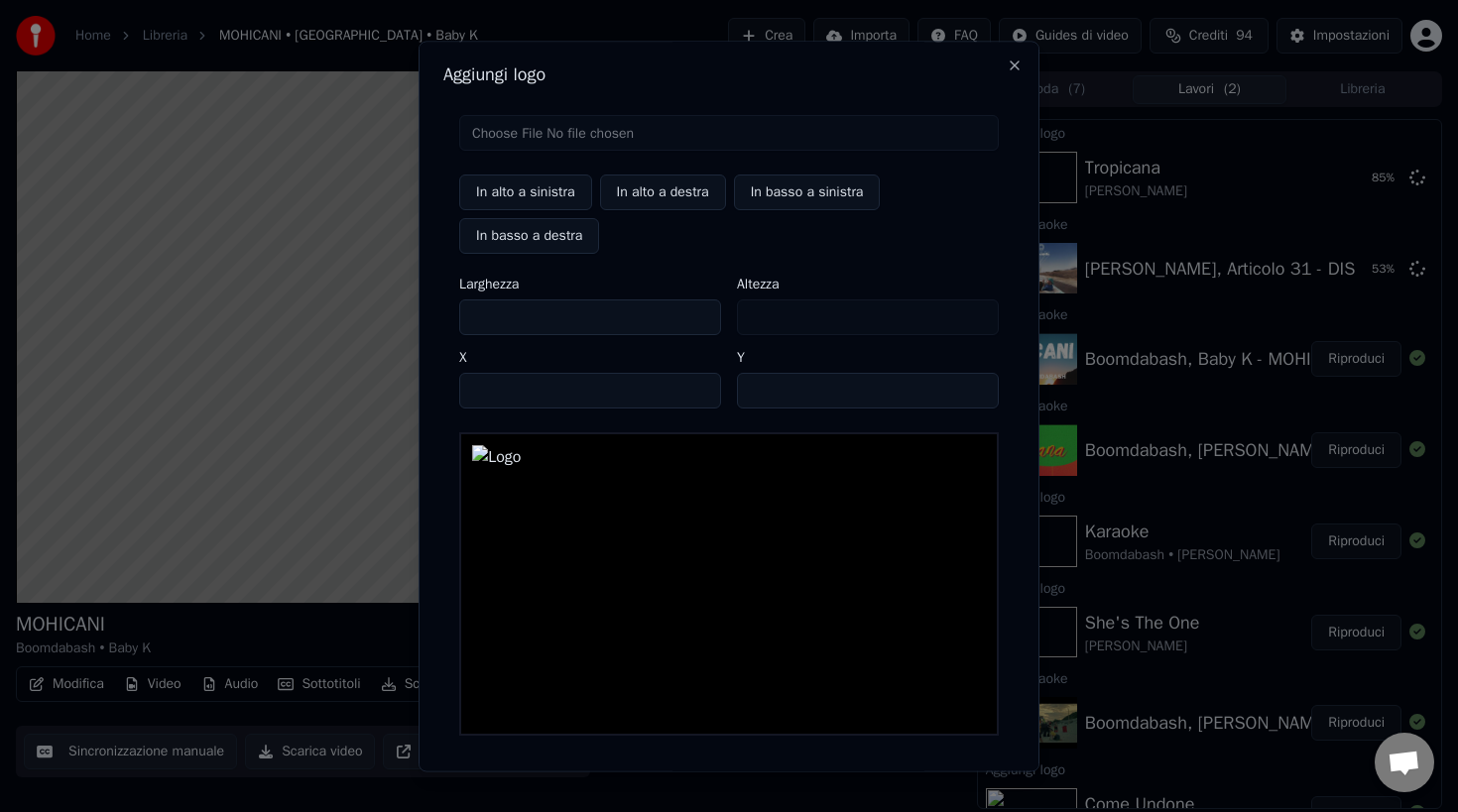 click on "***" at bounding box center (590, 317) 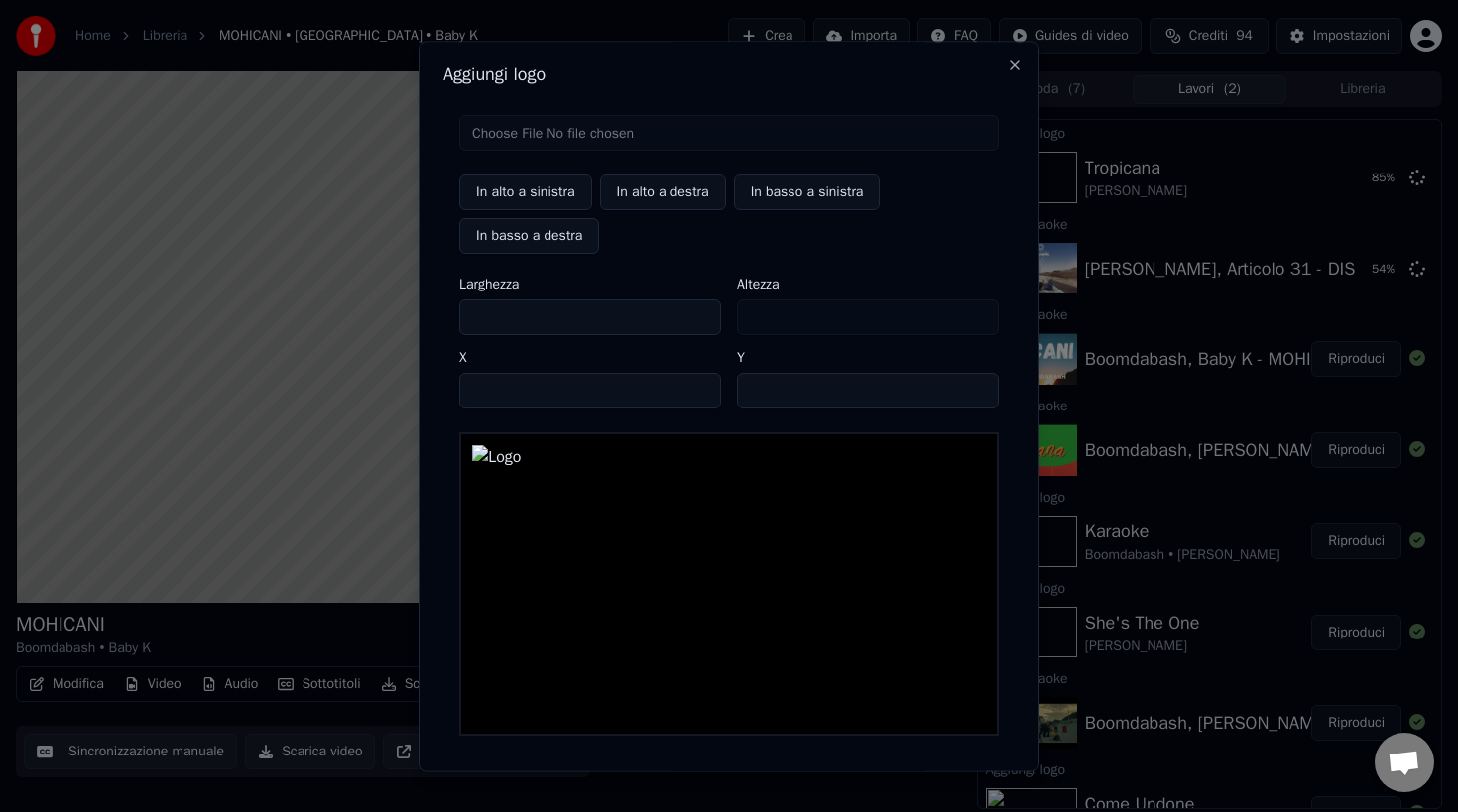 click on "***" at bounding box center [590, 317] 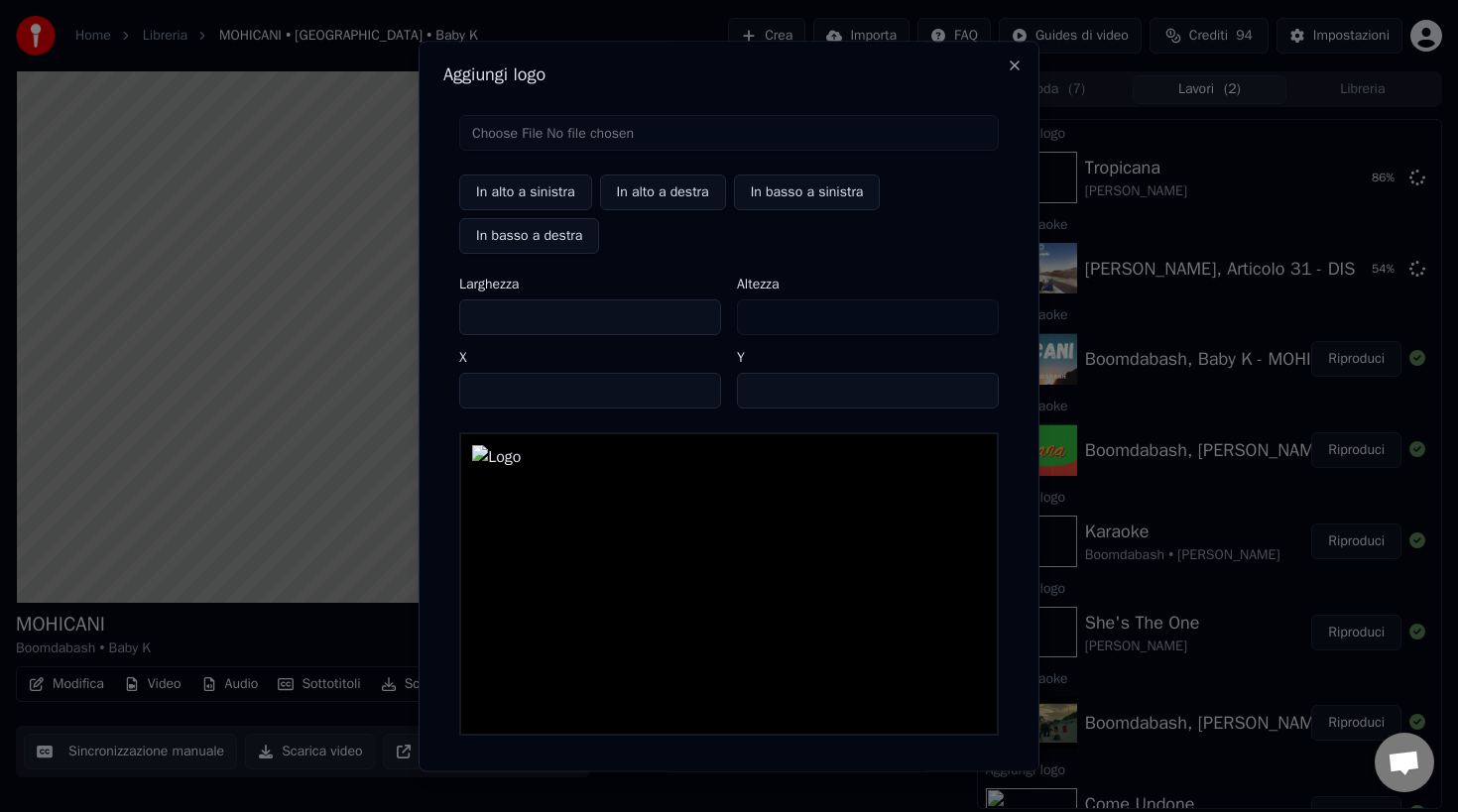 click on "***" at bounding box center [590, 317] 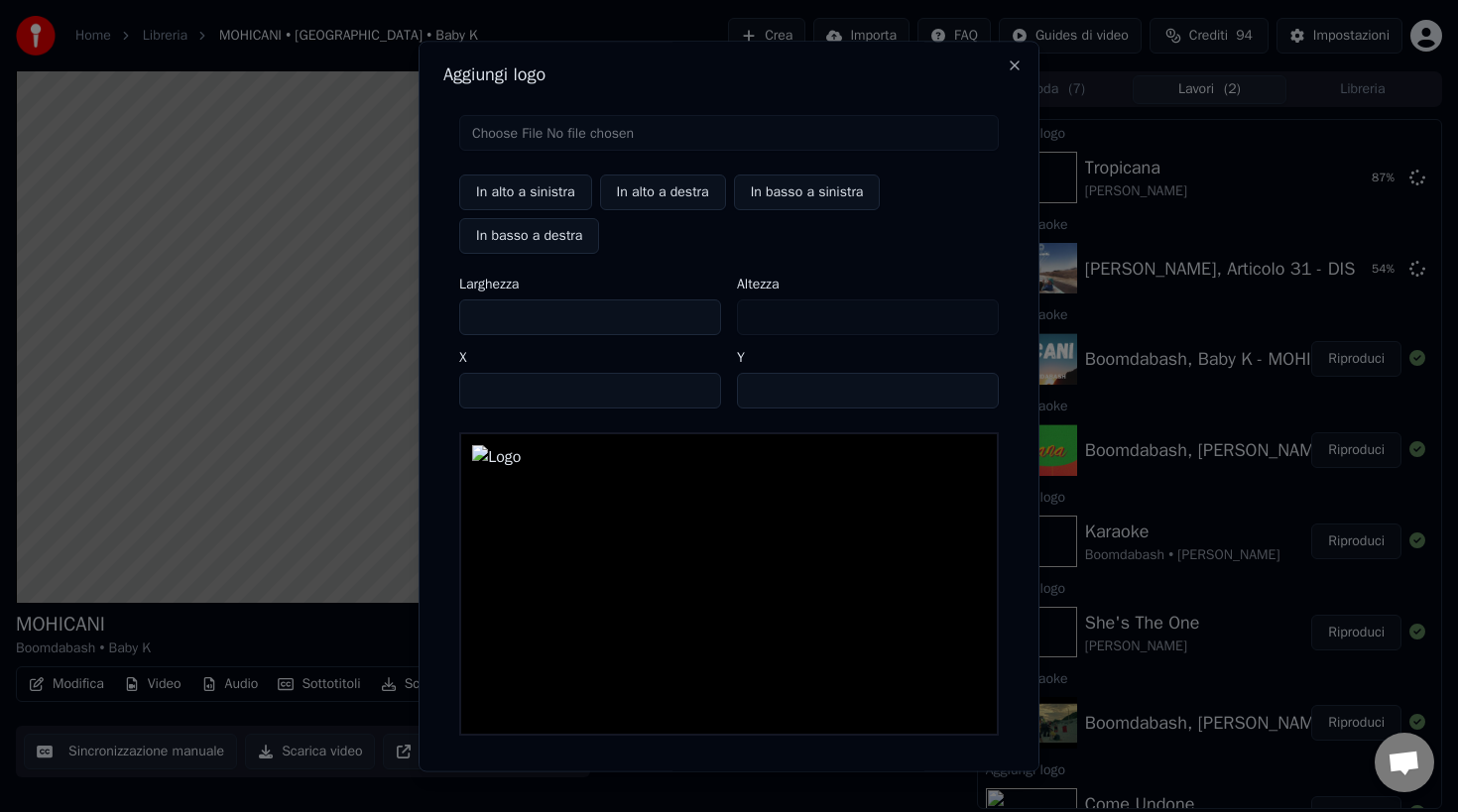 scroll, scrollTop: 72, scrollLeft: 0, axis: vertical 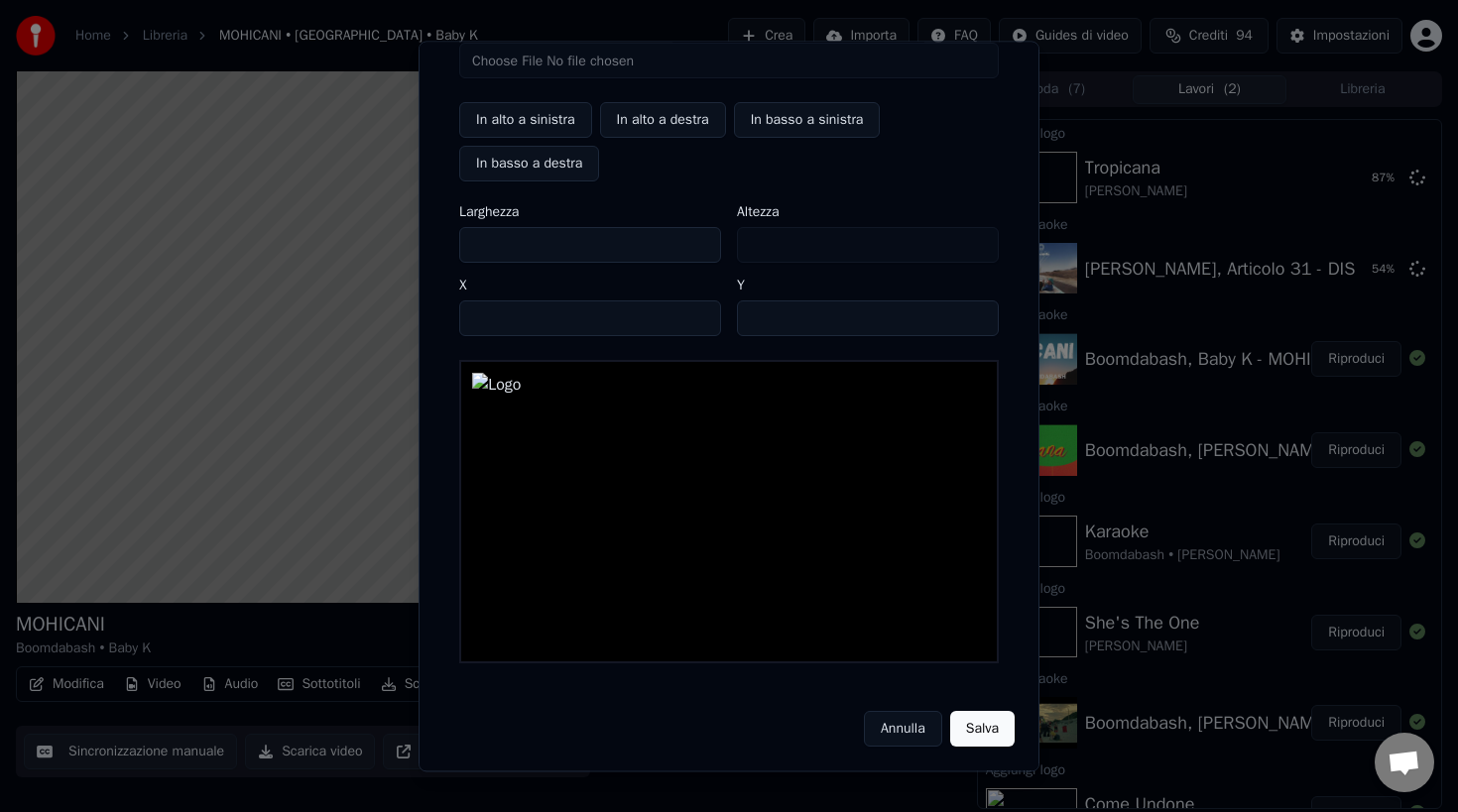 click on "Salva" at bounding box center [982, 729] 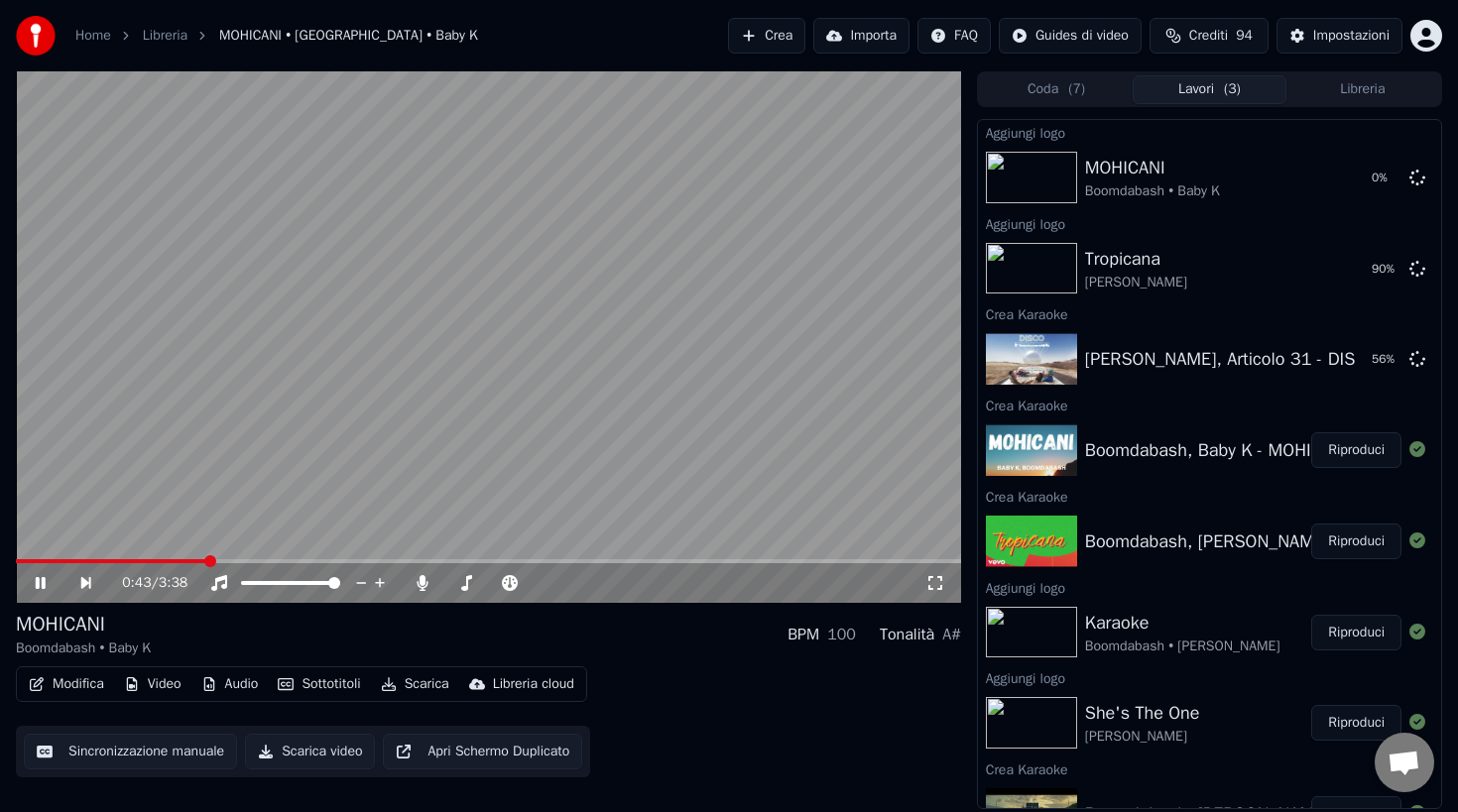 click 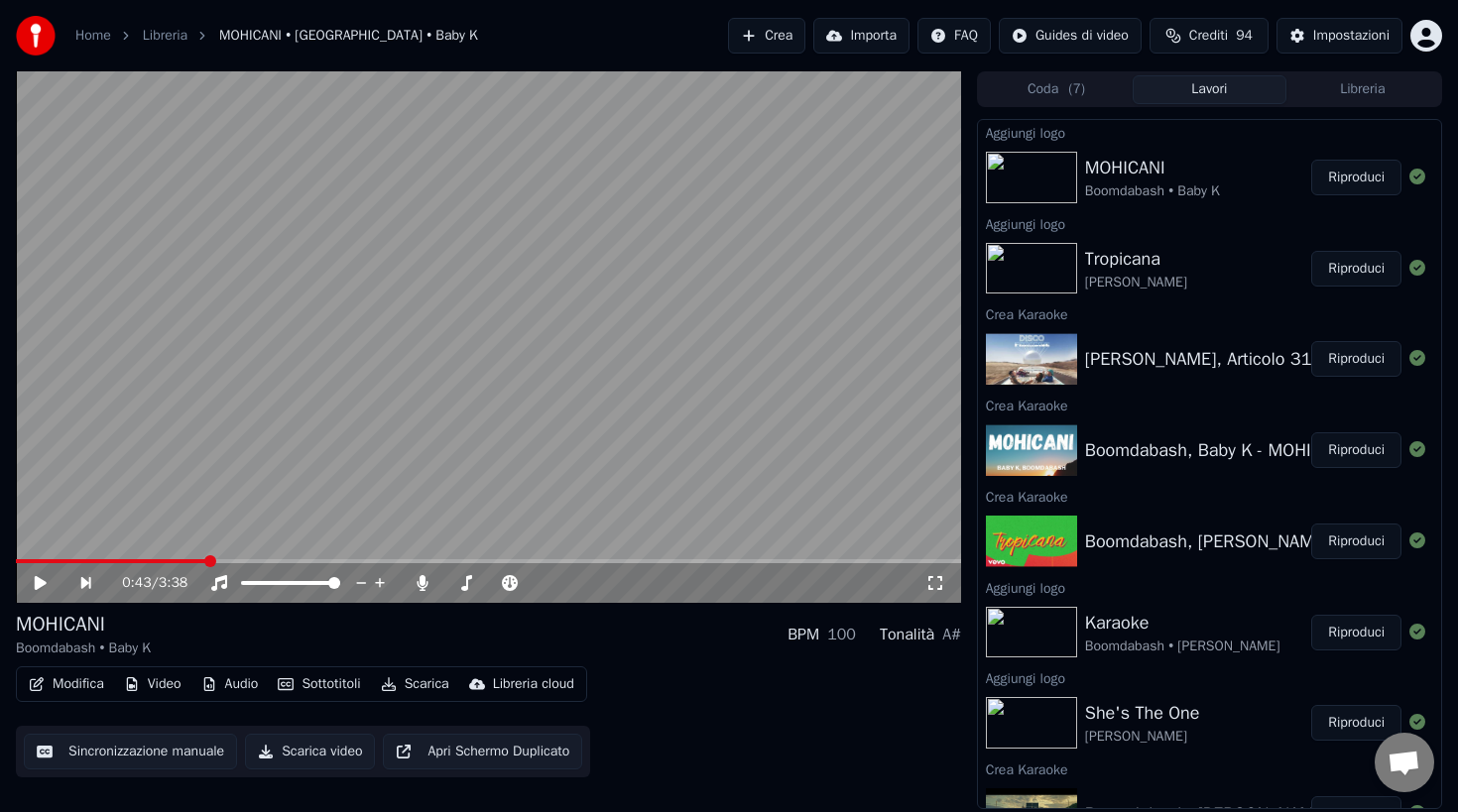 click on "Riproduci" at bounding box center (1356, 359) 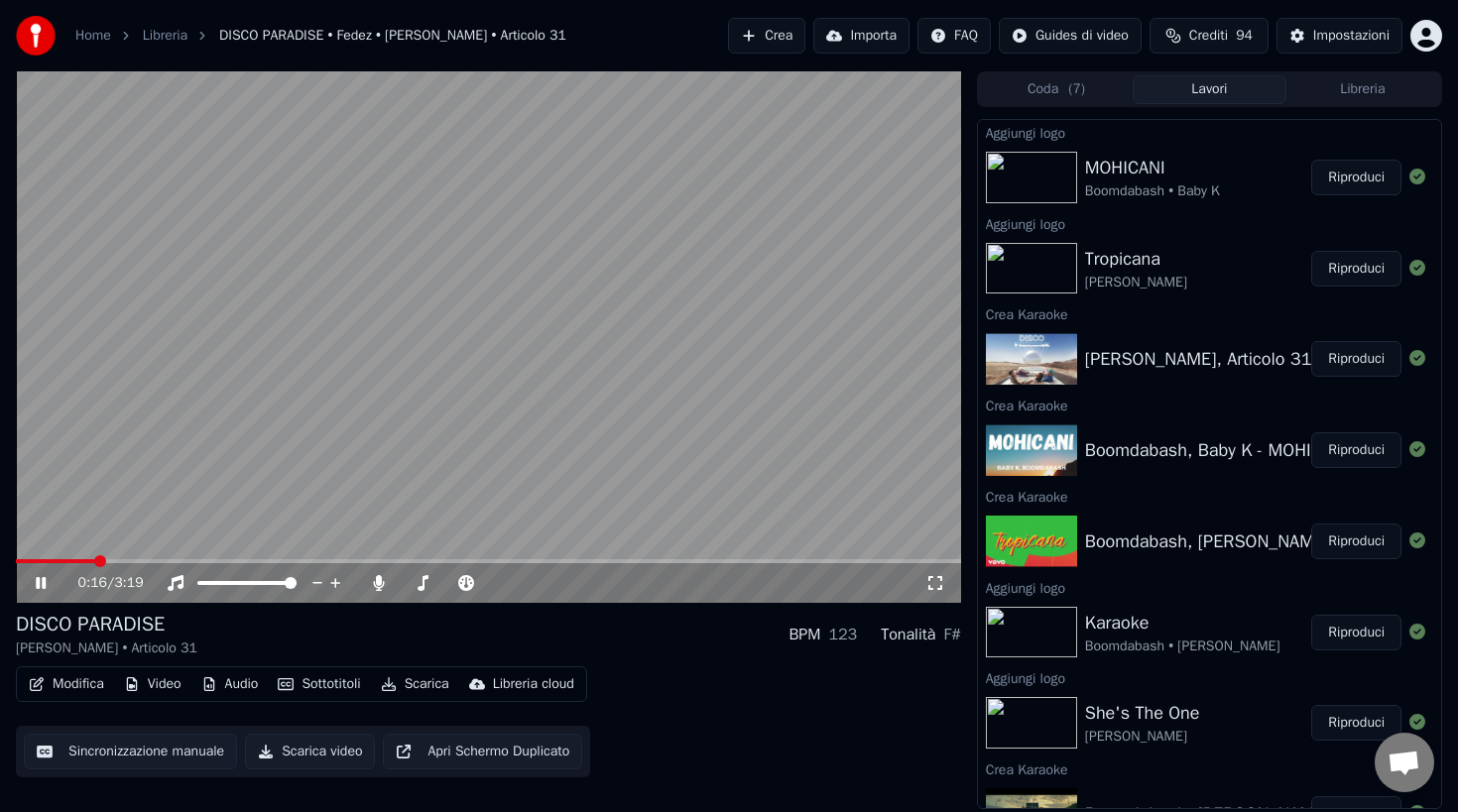 click on "Video" at bounding box center (153, 684) 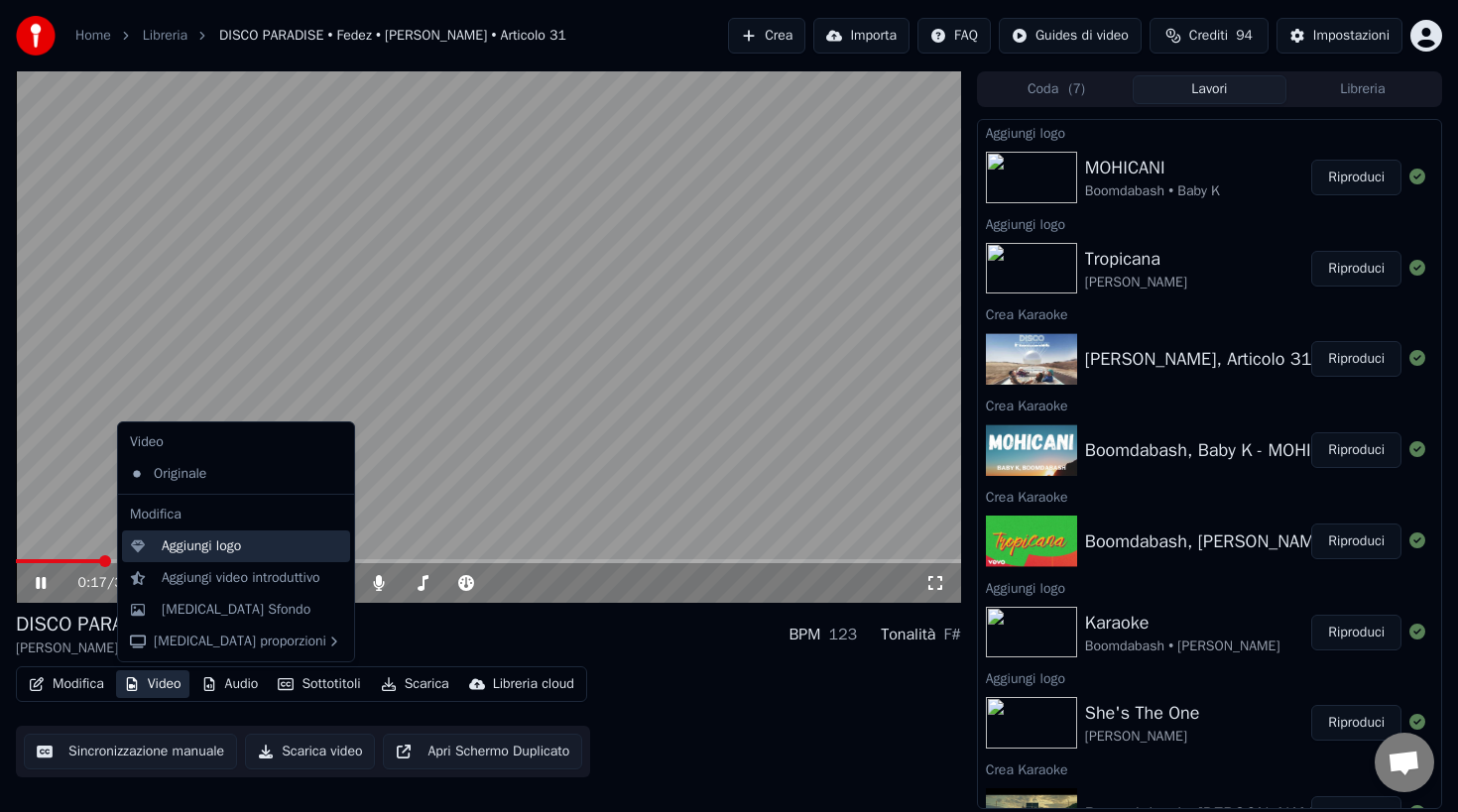 click on "Aggiungi logo" at bounding box center (201, 546) 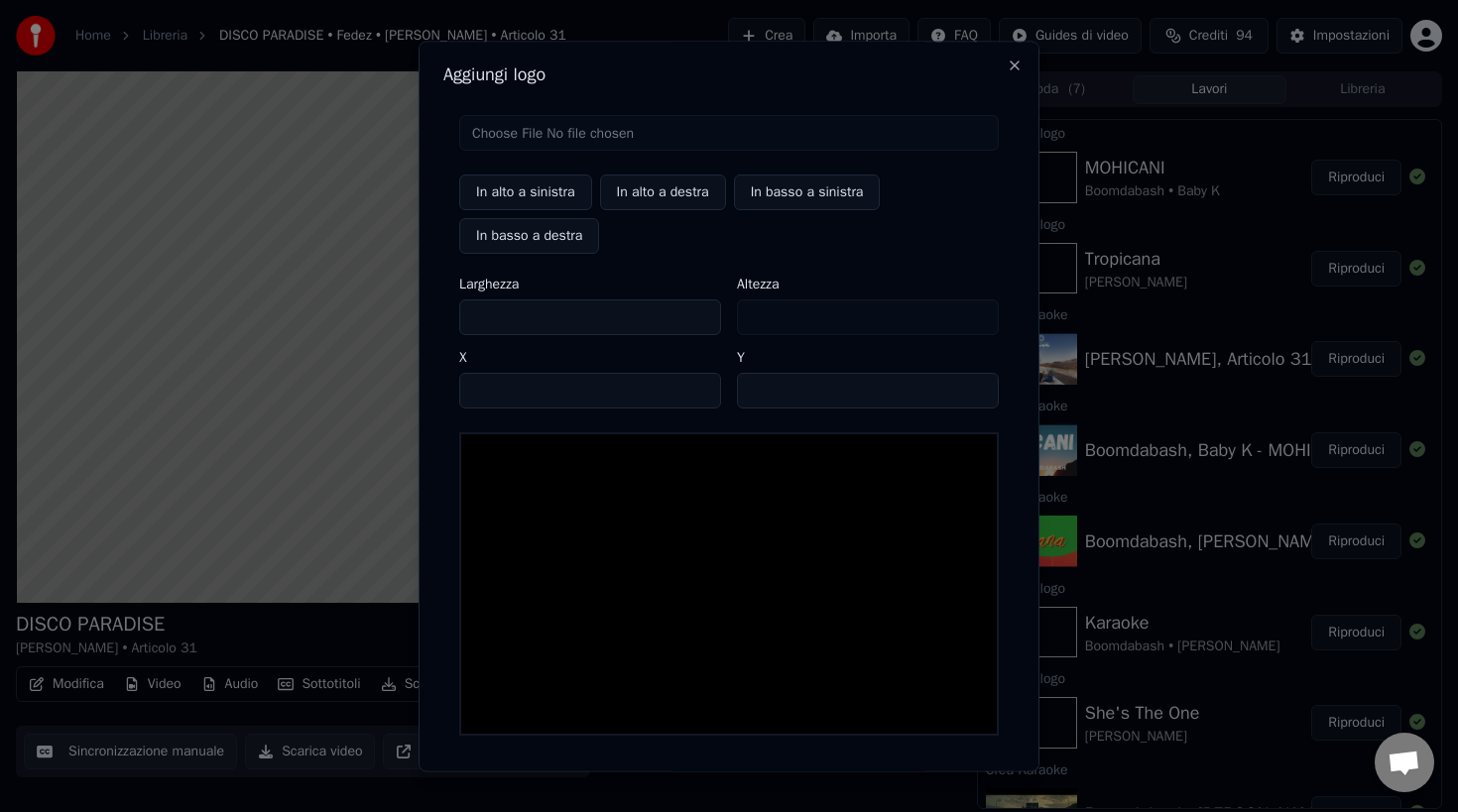 click at bounding box center (729, 133) 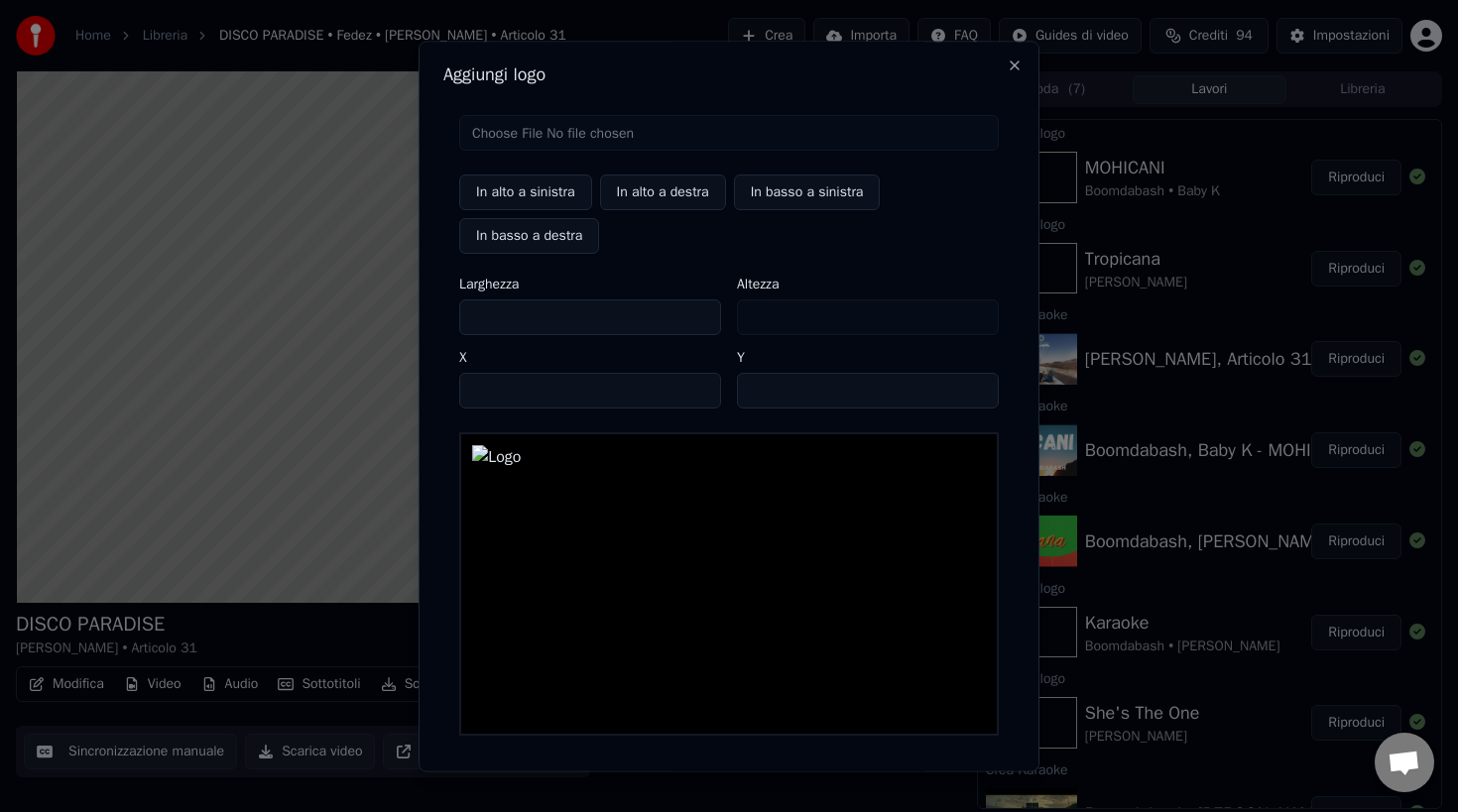 click on "***" at bounding box center [590, 317] 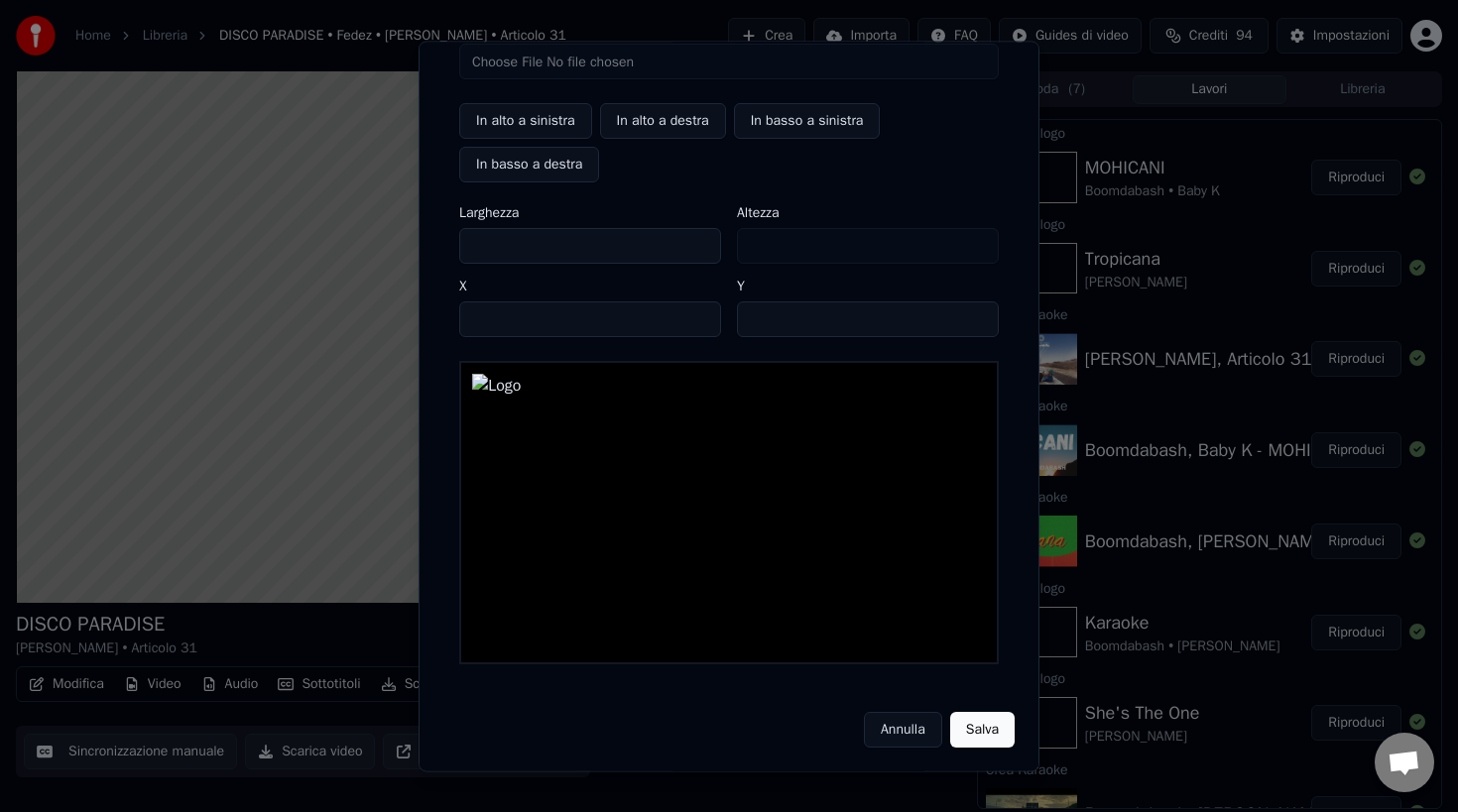 scroll, scrollTop: 72, scrollLeft: 0, axis: vertical 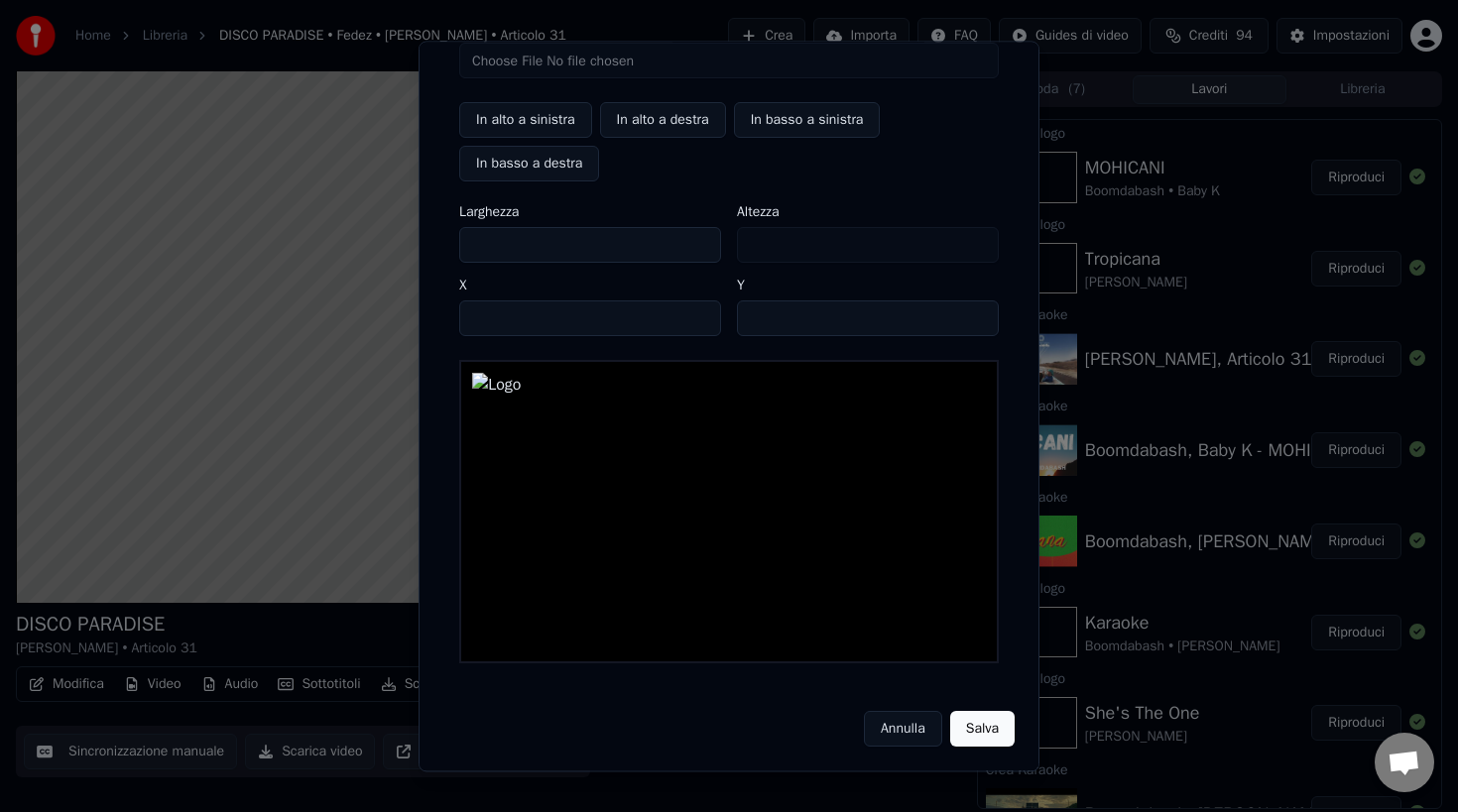 click on "Salva" at bounding box center [982, 729] 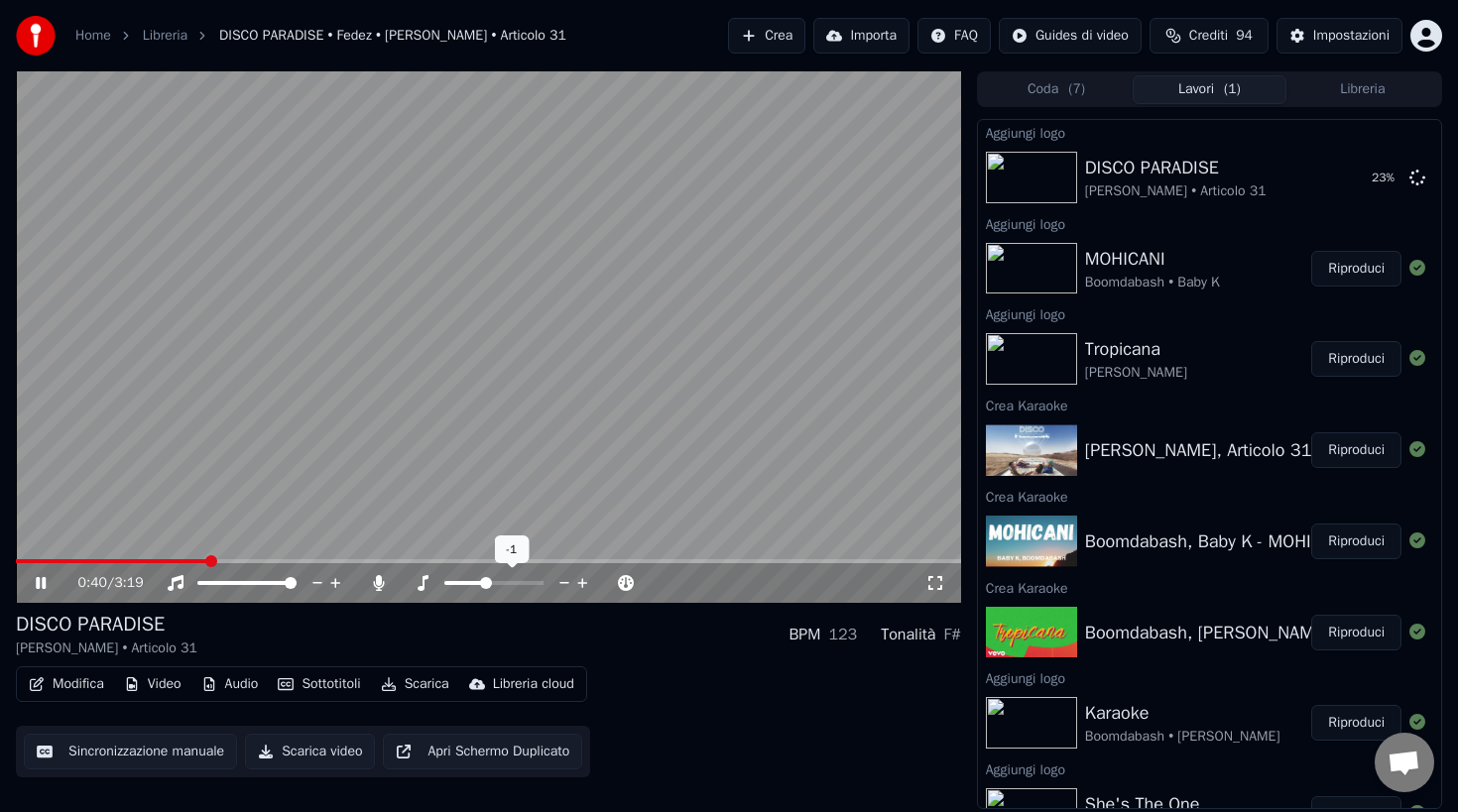 click 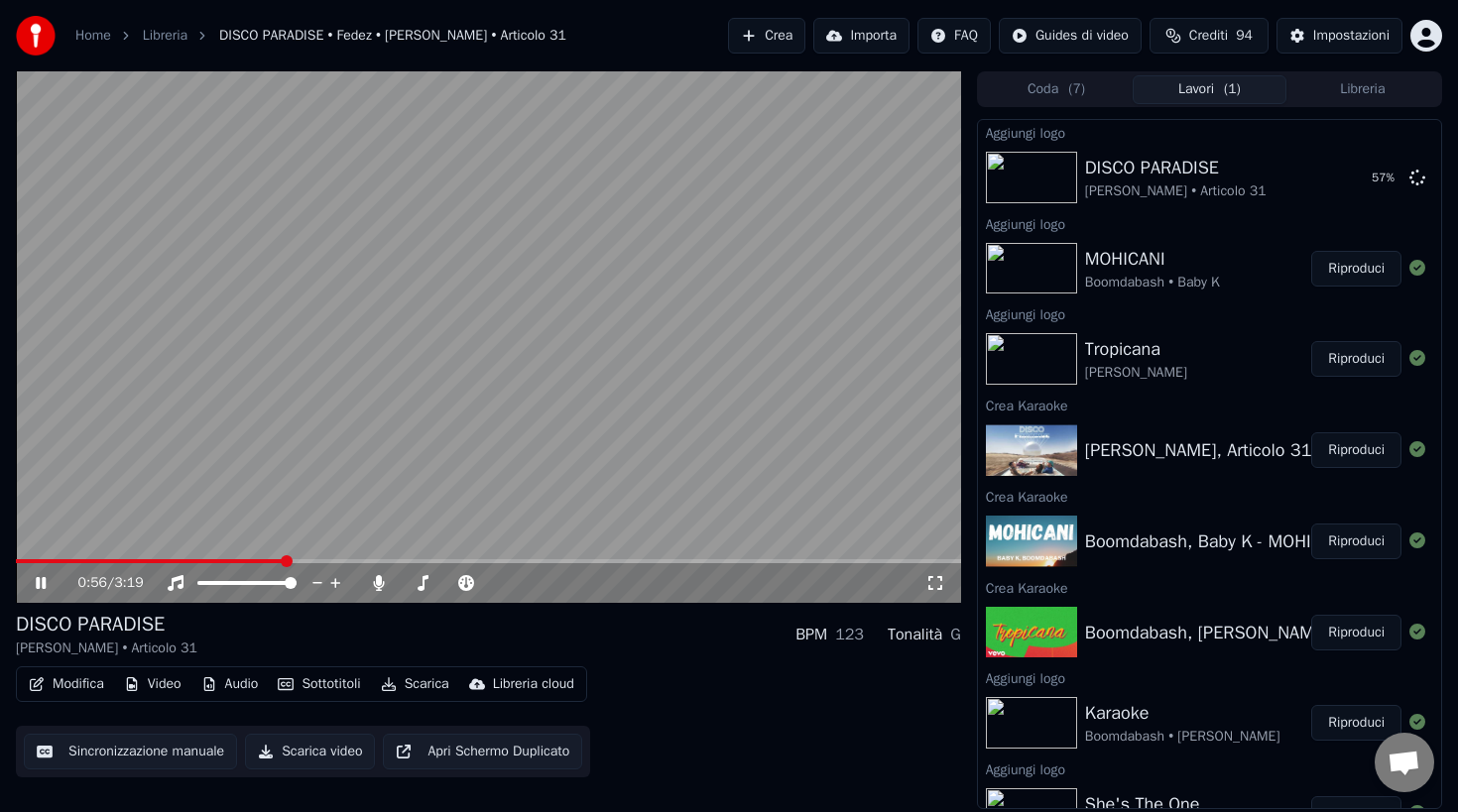 click 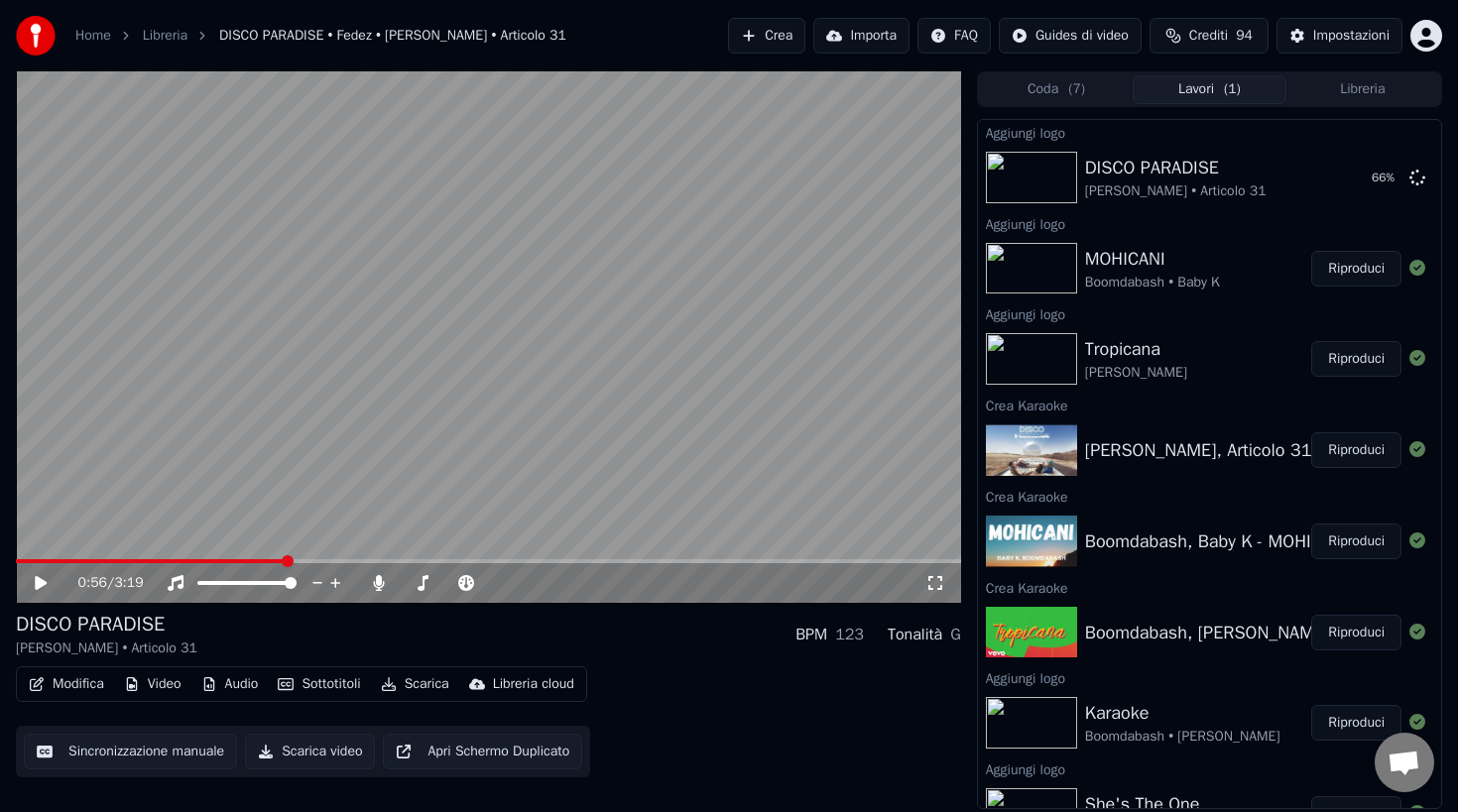 click on "Libreria" at bounding box center (1363, 89) 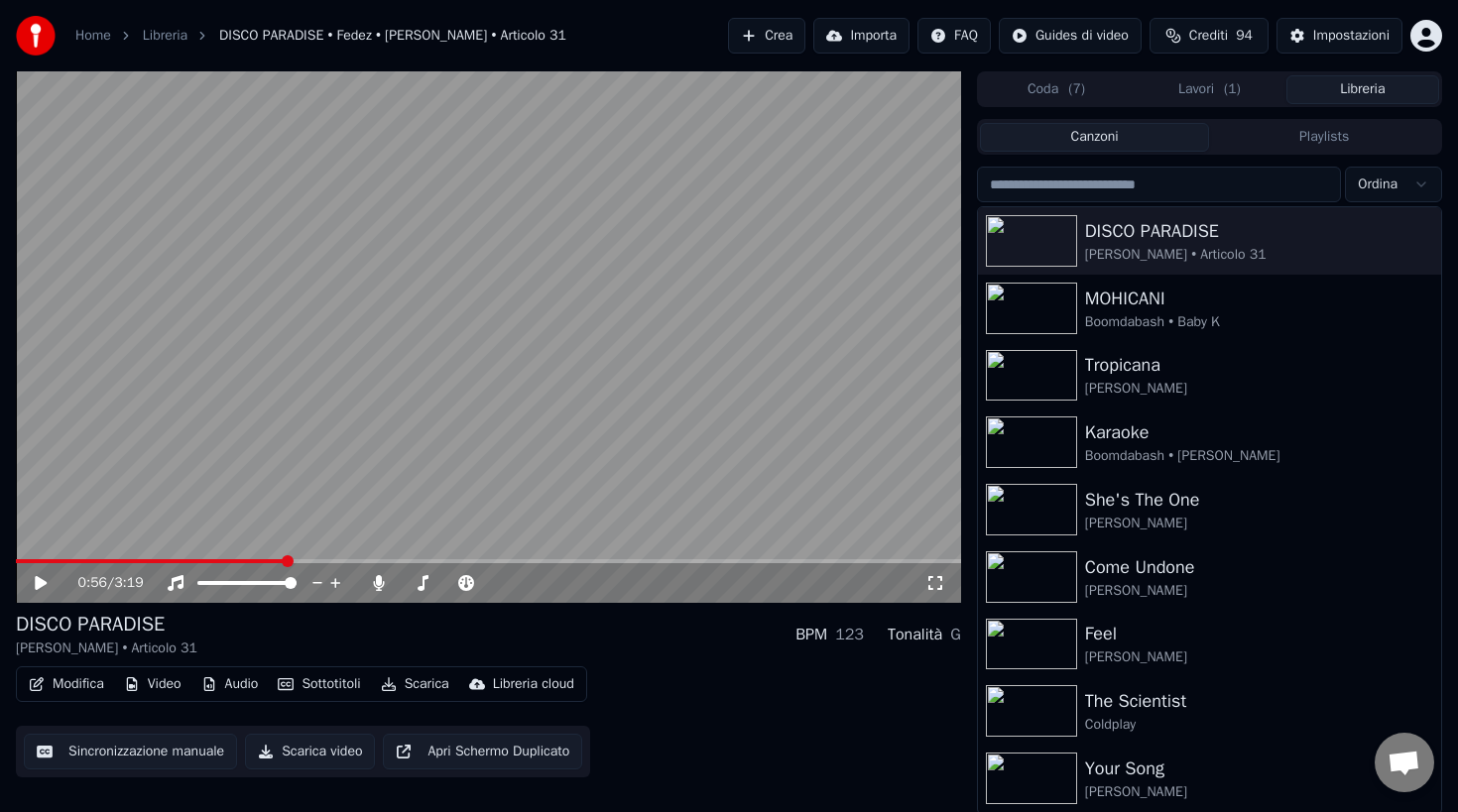 click on "Playlists" at bounding box center (1324, 137) 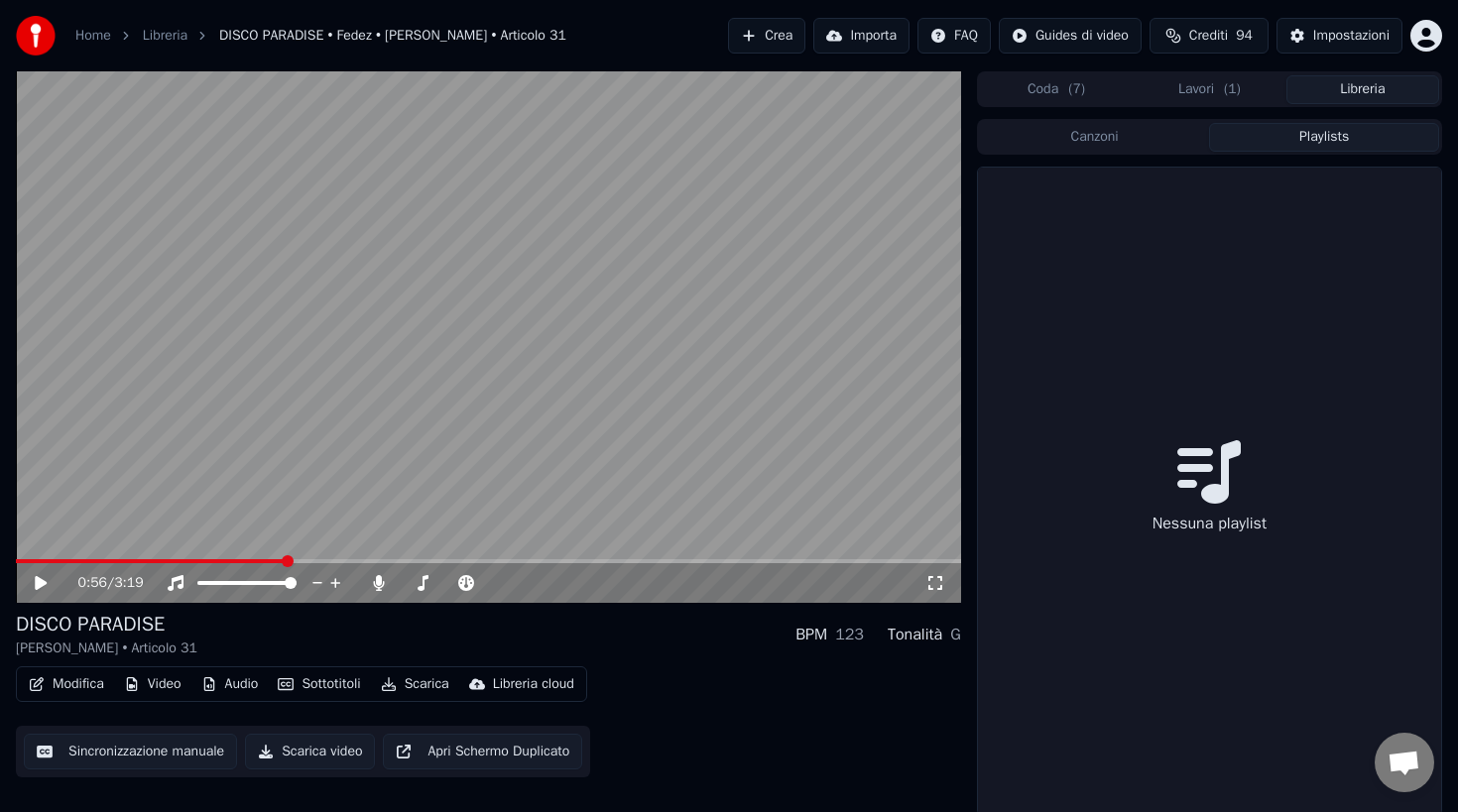 click on "Nessuna playlist" at bounding box center (1209, 491) 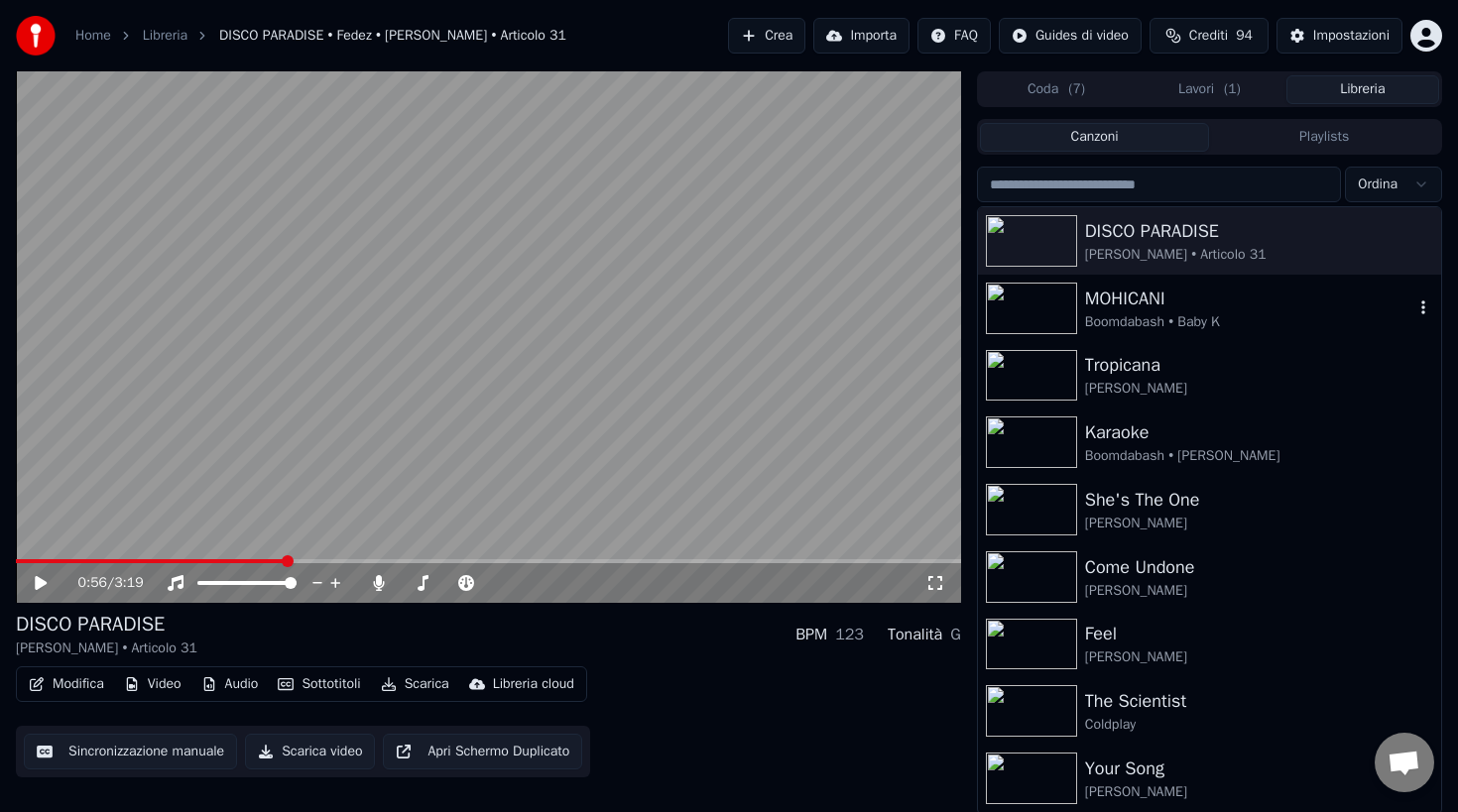 click 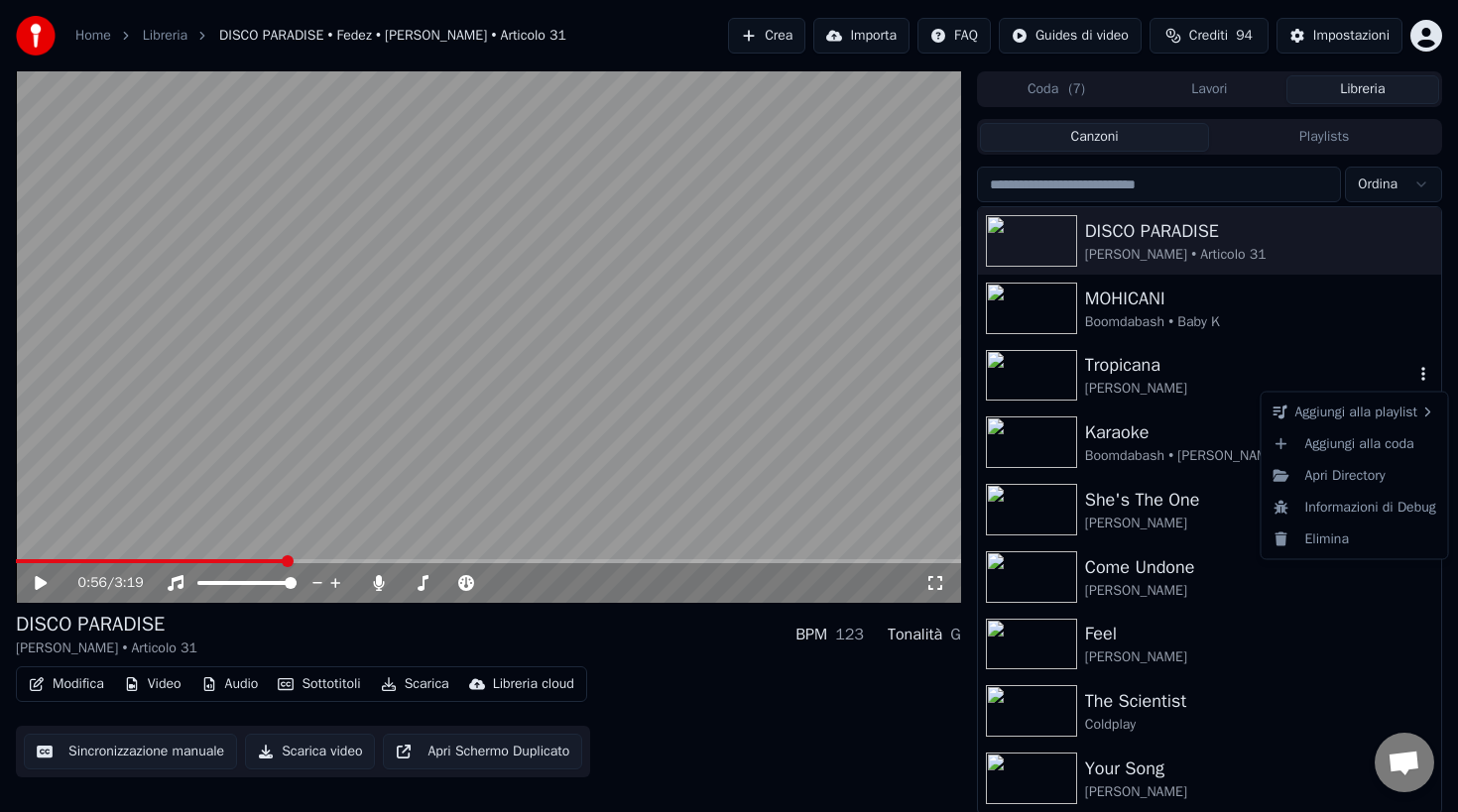click 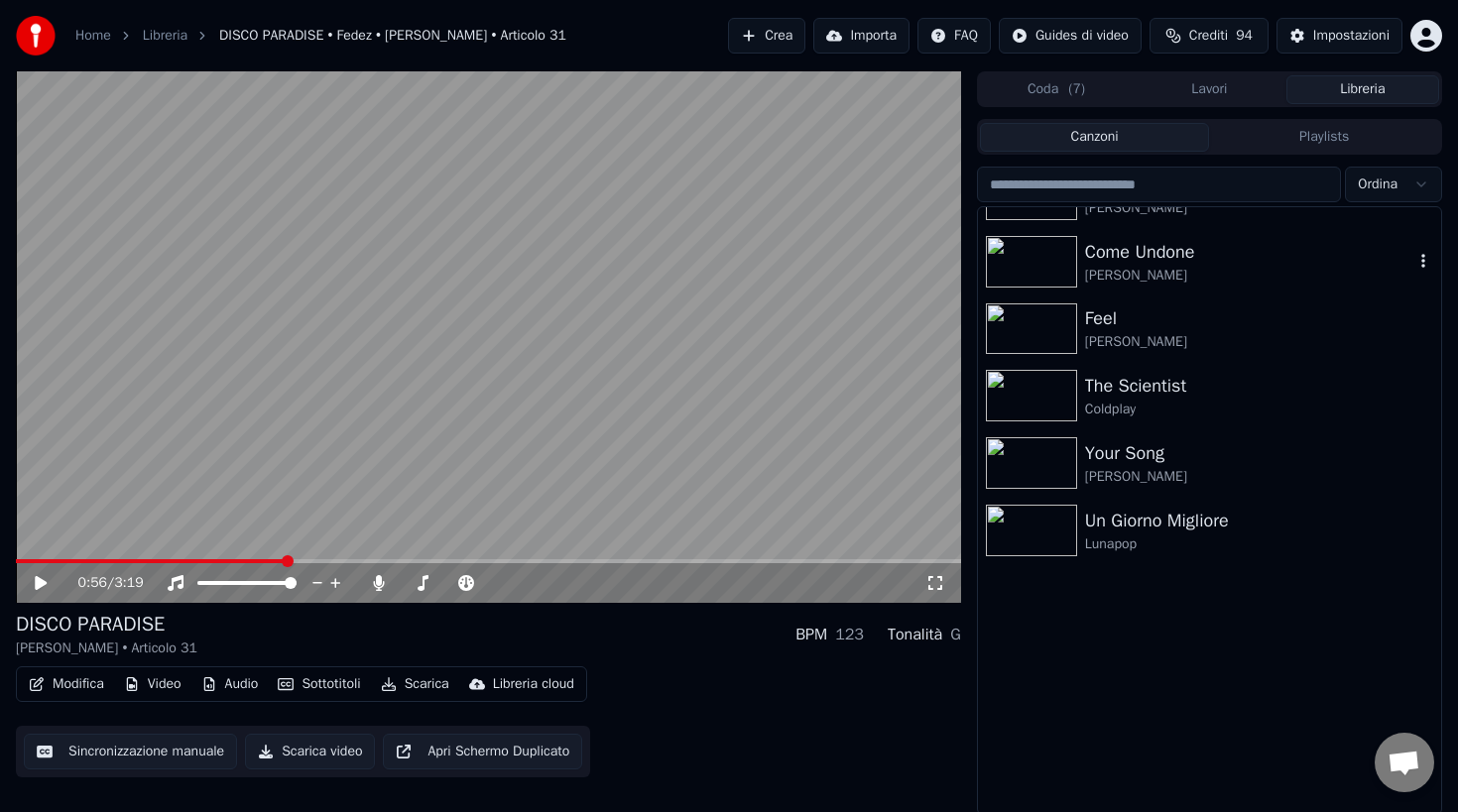 scroll, scrollTop: 0, scrollLeft: 0, axis: both 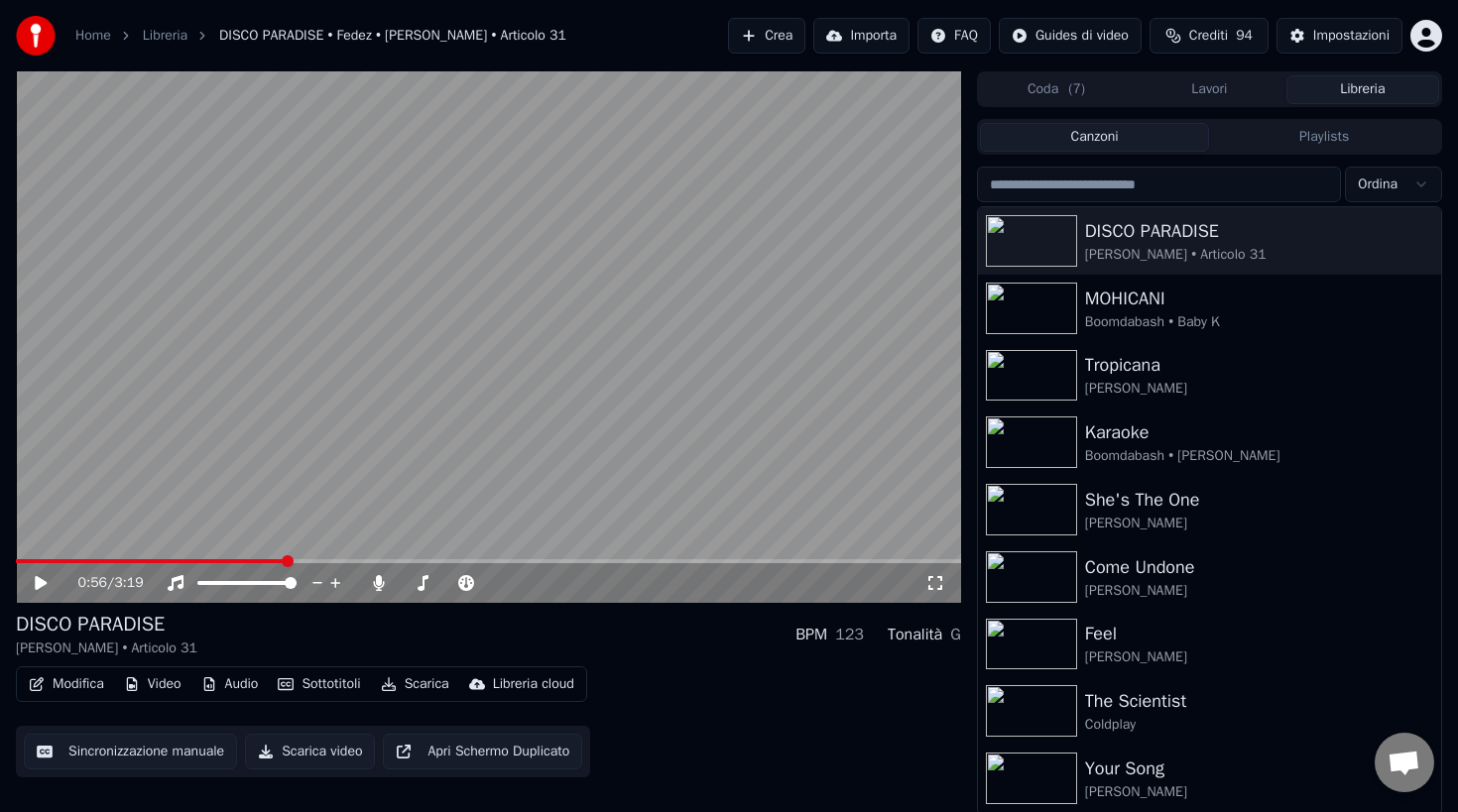 click on "Lavori" at bounding box center [1209, 89] 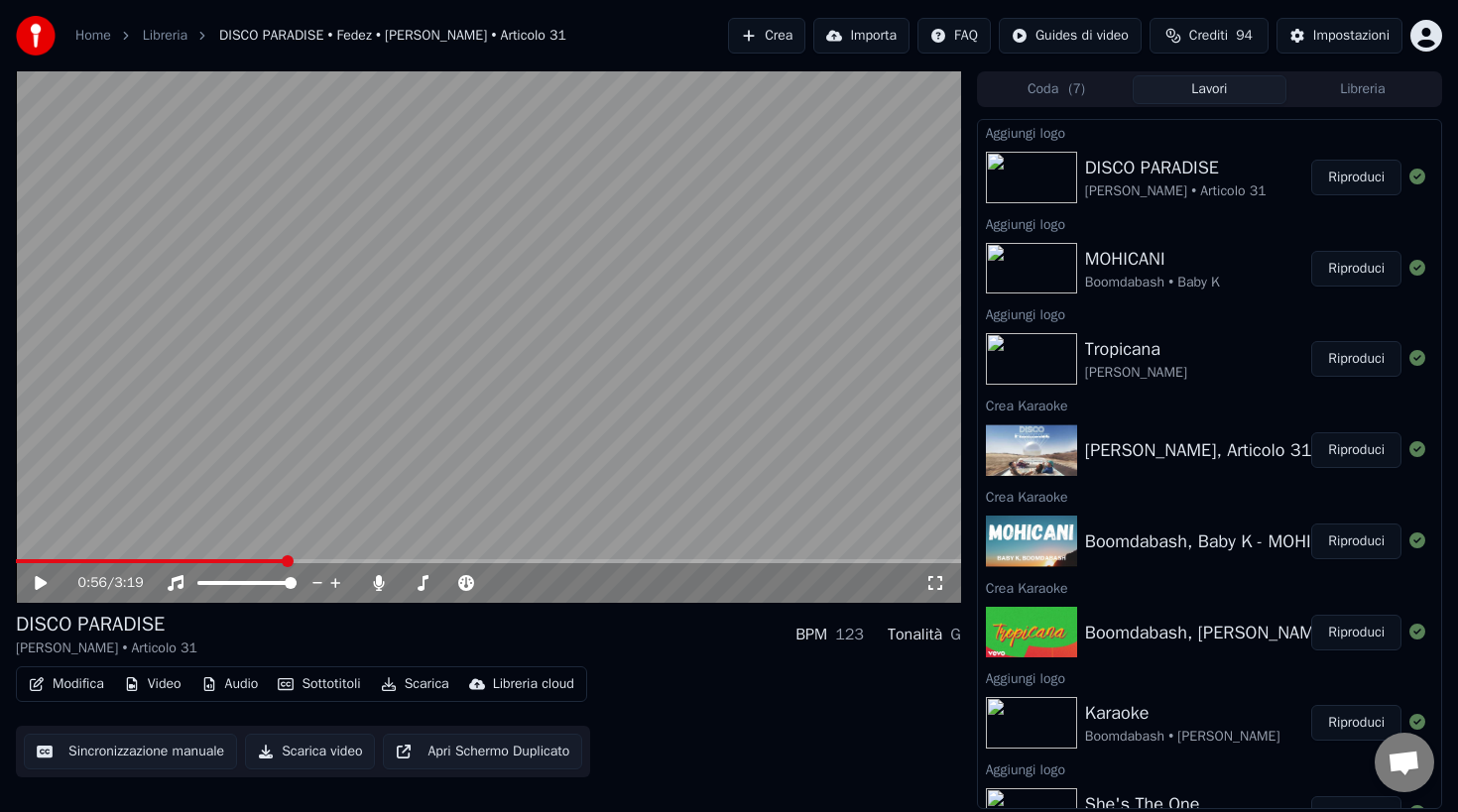 click on "Libreria" at bounding box center (1363, 89) 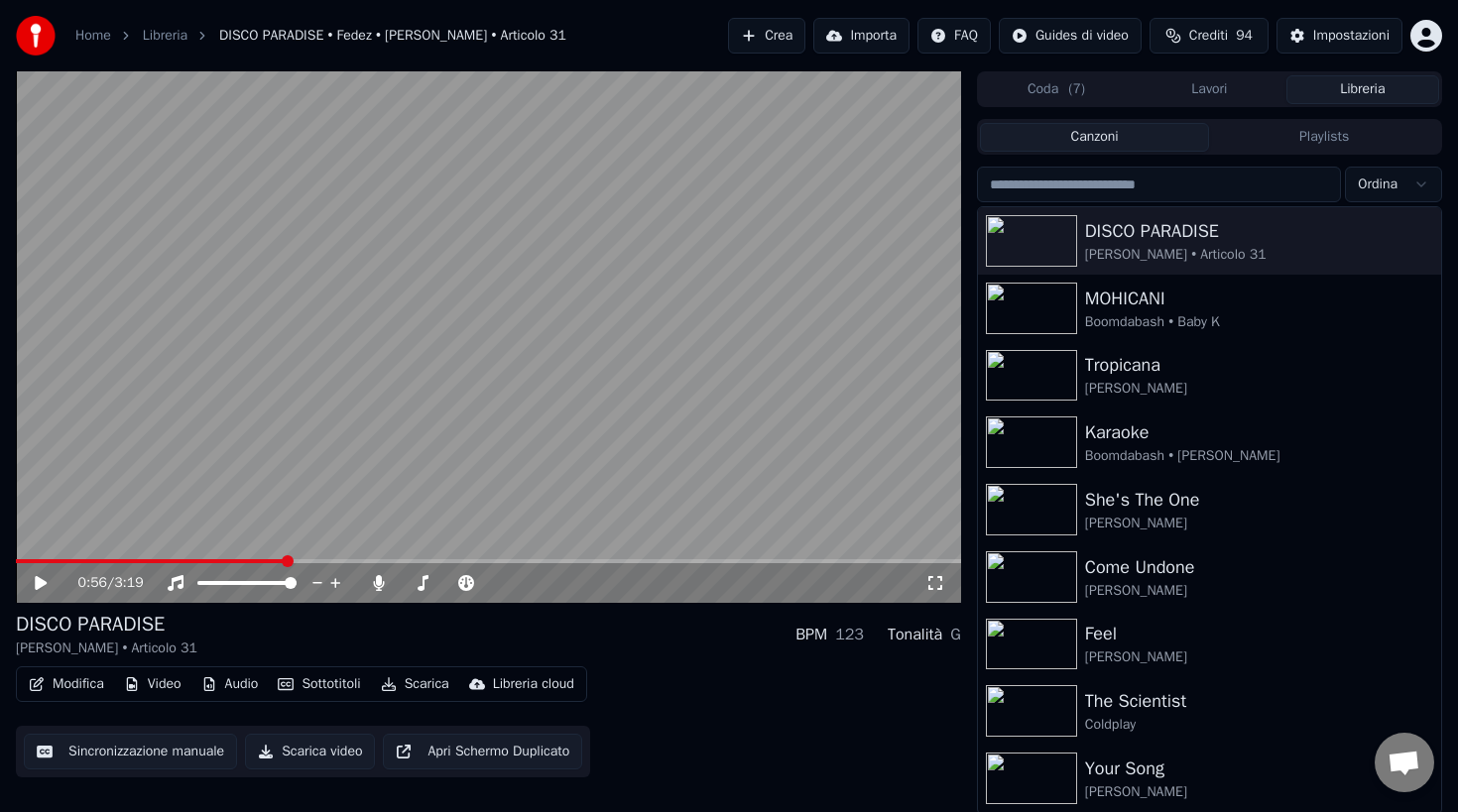 click on "Crea" at bounding box center (767, 36) 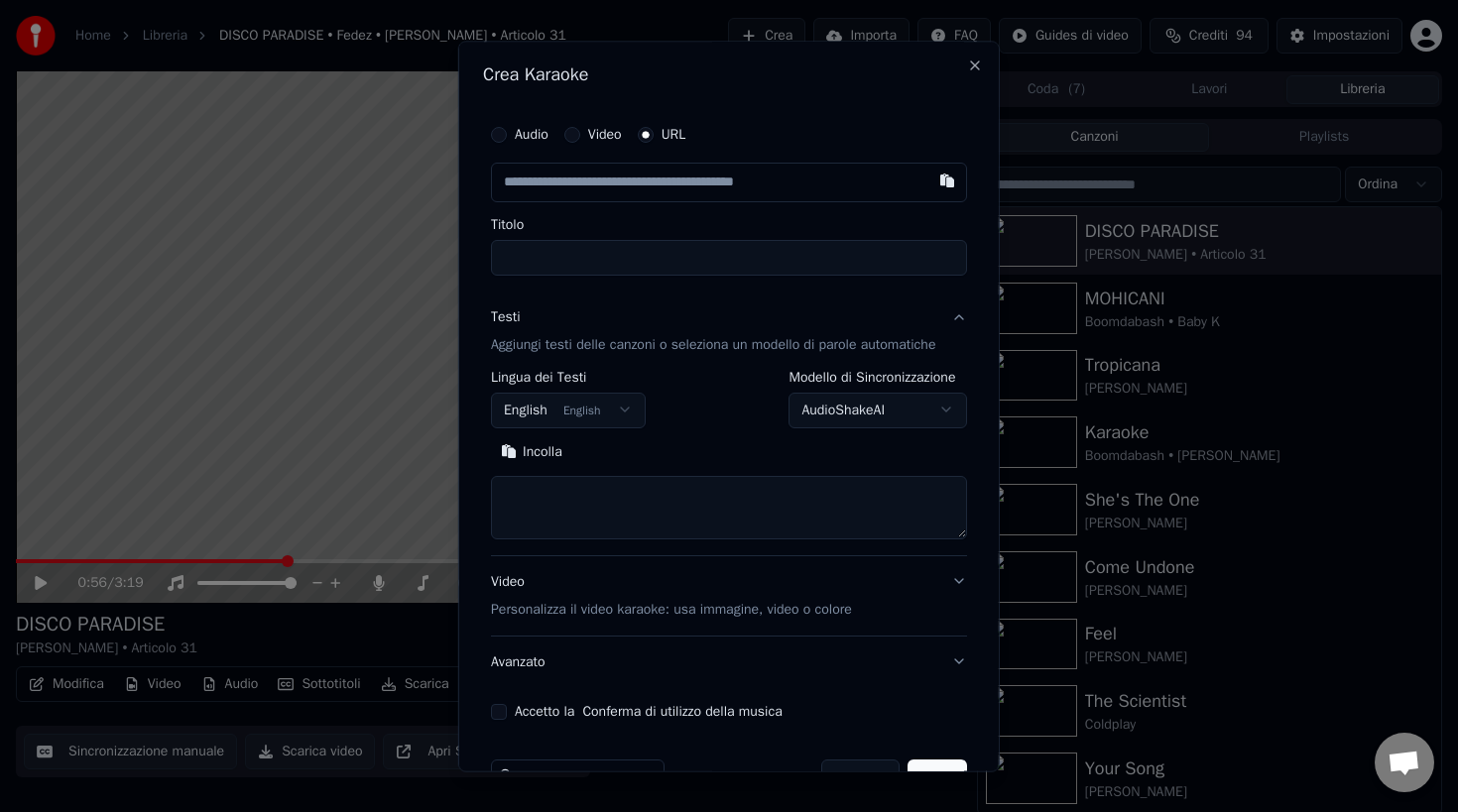 click at bounding box center [729, 182] 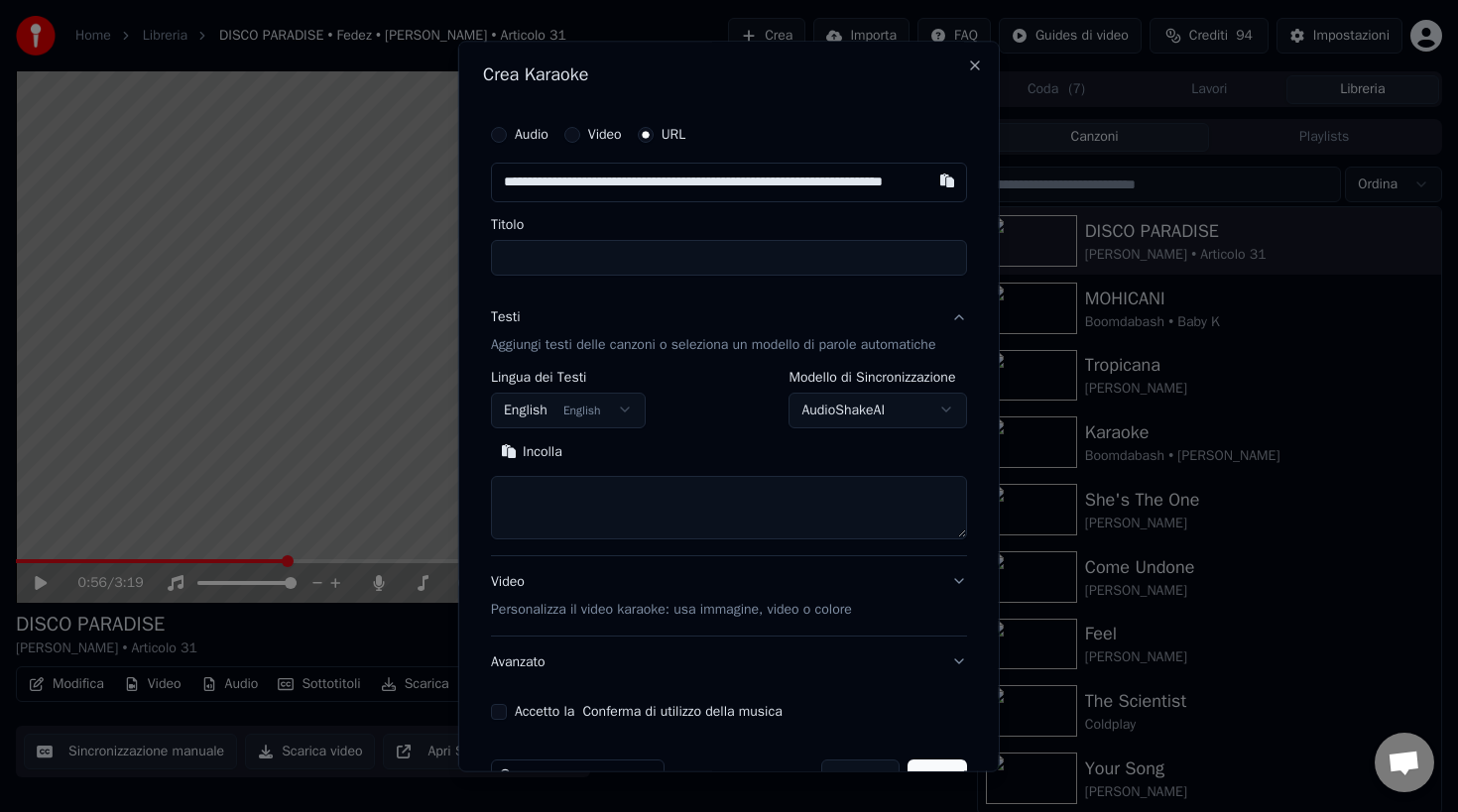 scroll, scrollTop: 0, scrollLeft: 64, axis: horizontal 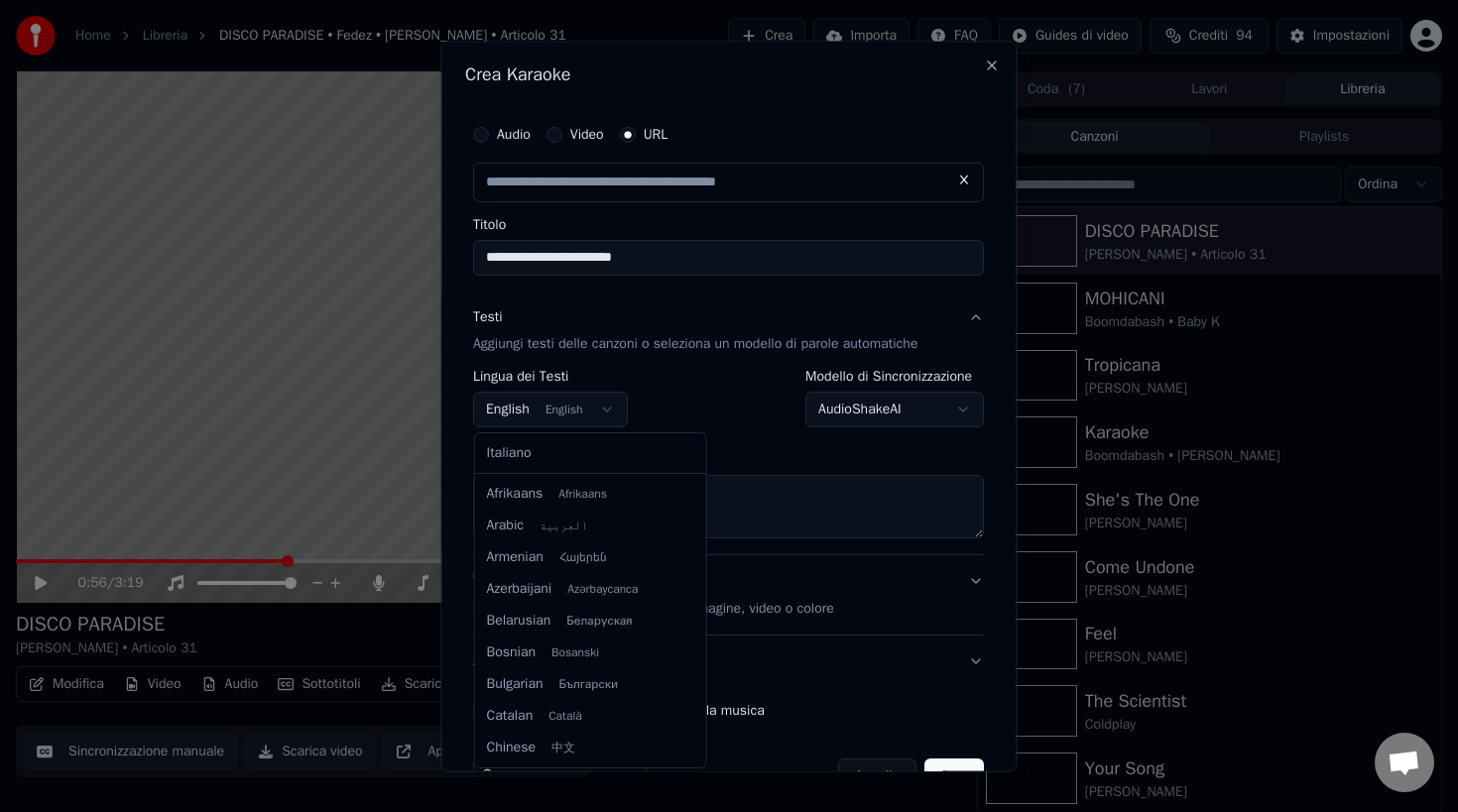 click on "**********" at bounding box center (729, 406) 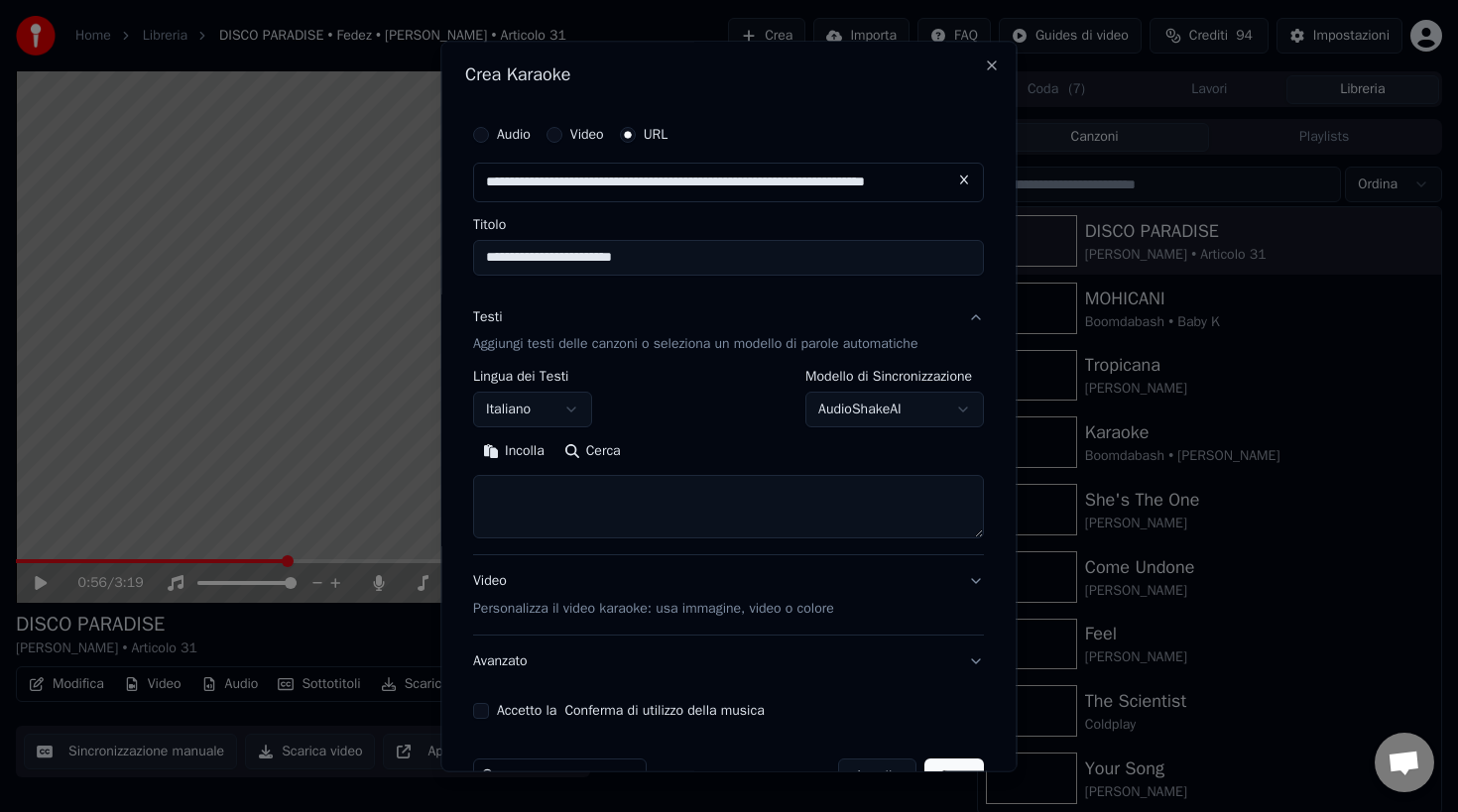 click at bounding box center (728, 508) 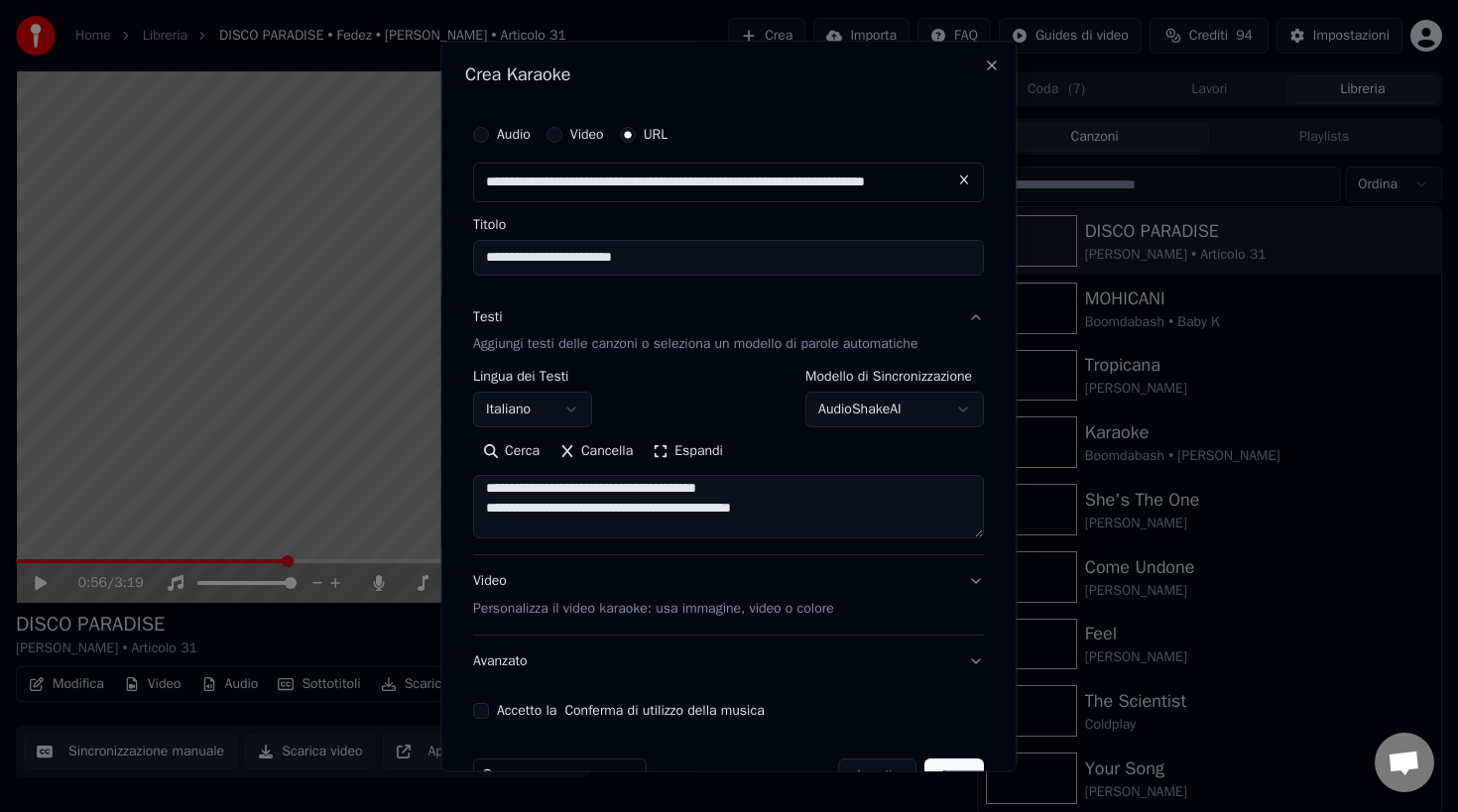 scroll, scrollTop: 0, scrollLeft: 0, axis: both 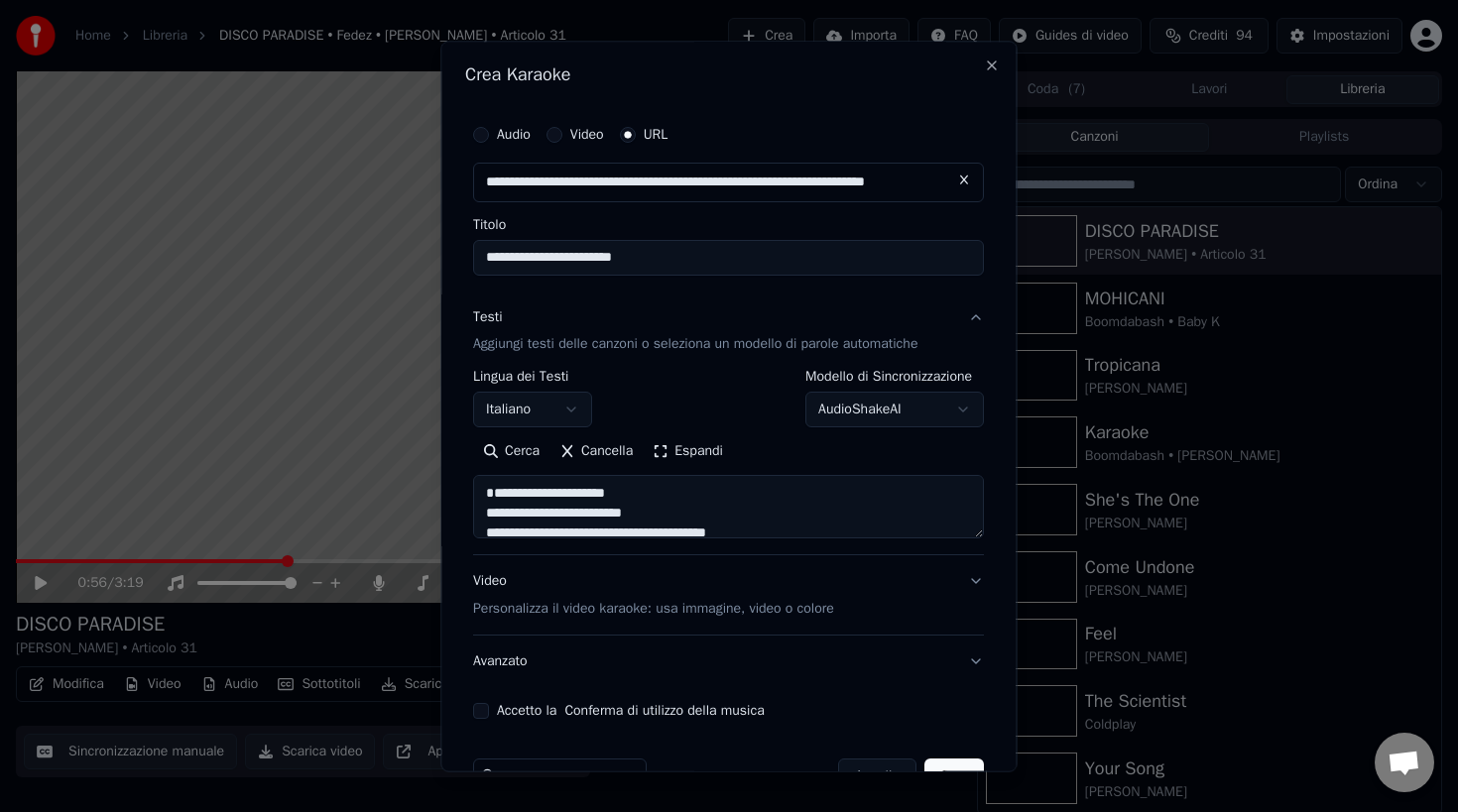 click on "Video Personalizza il video karaoke: usa immagine, video o colore" at bounding box center [728, 596] 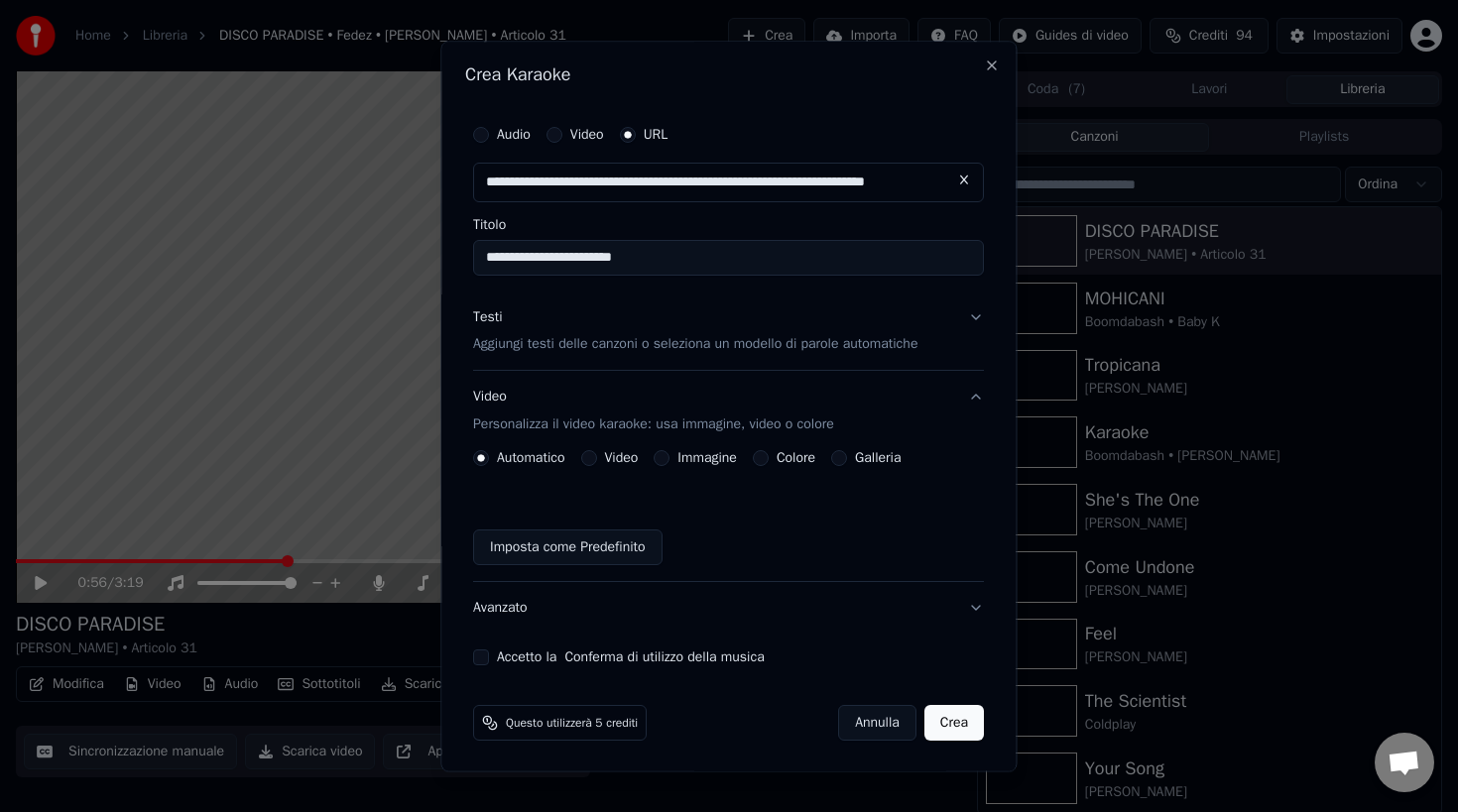 click on "Galleria" at bounding box center [840, 459] 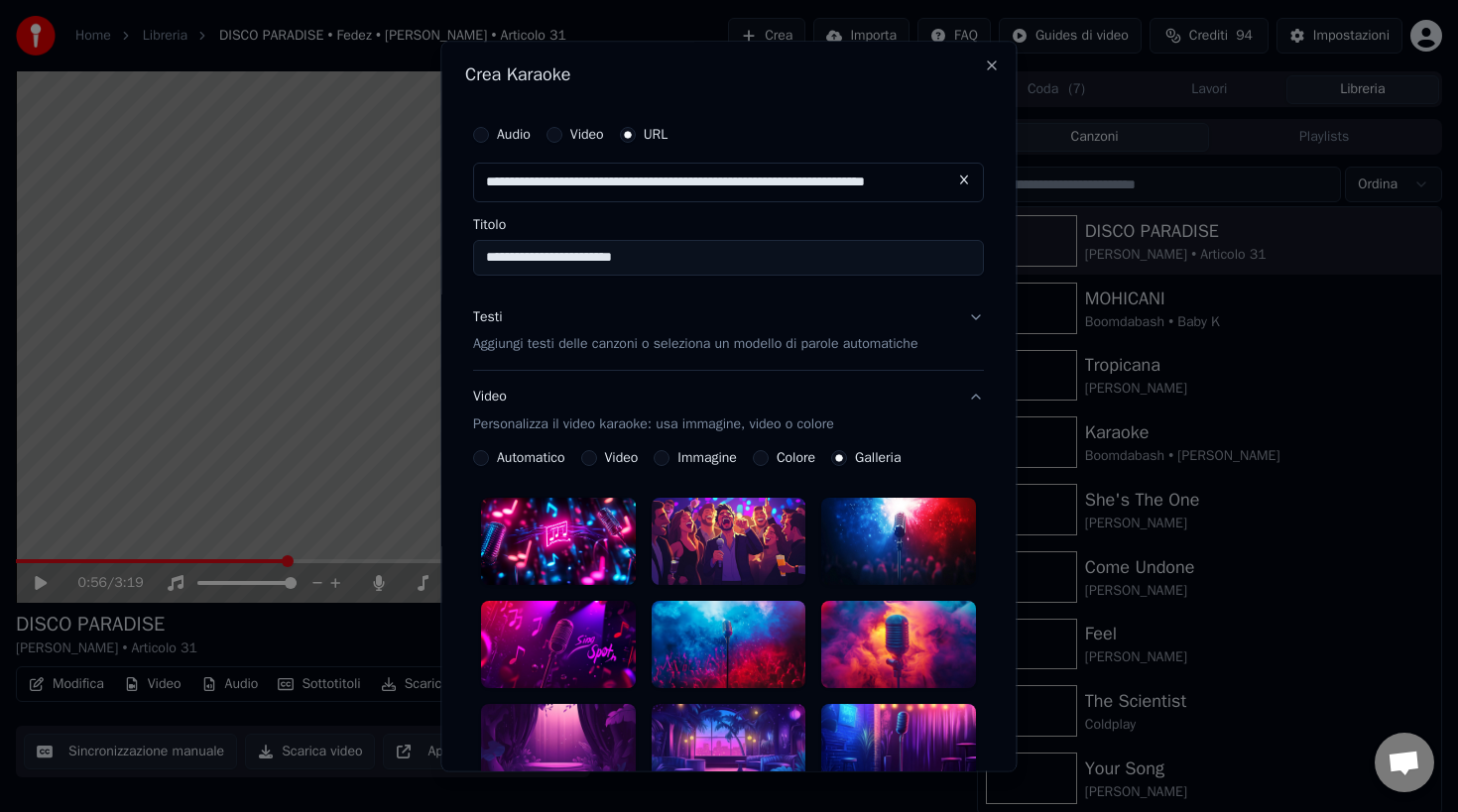 click at bounding box center (729, 542) 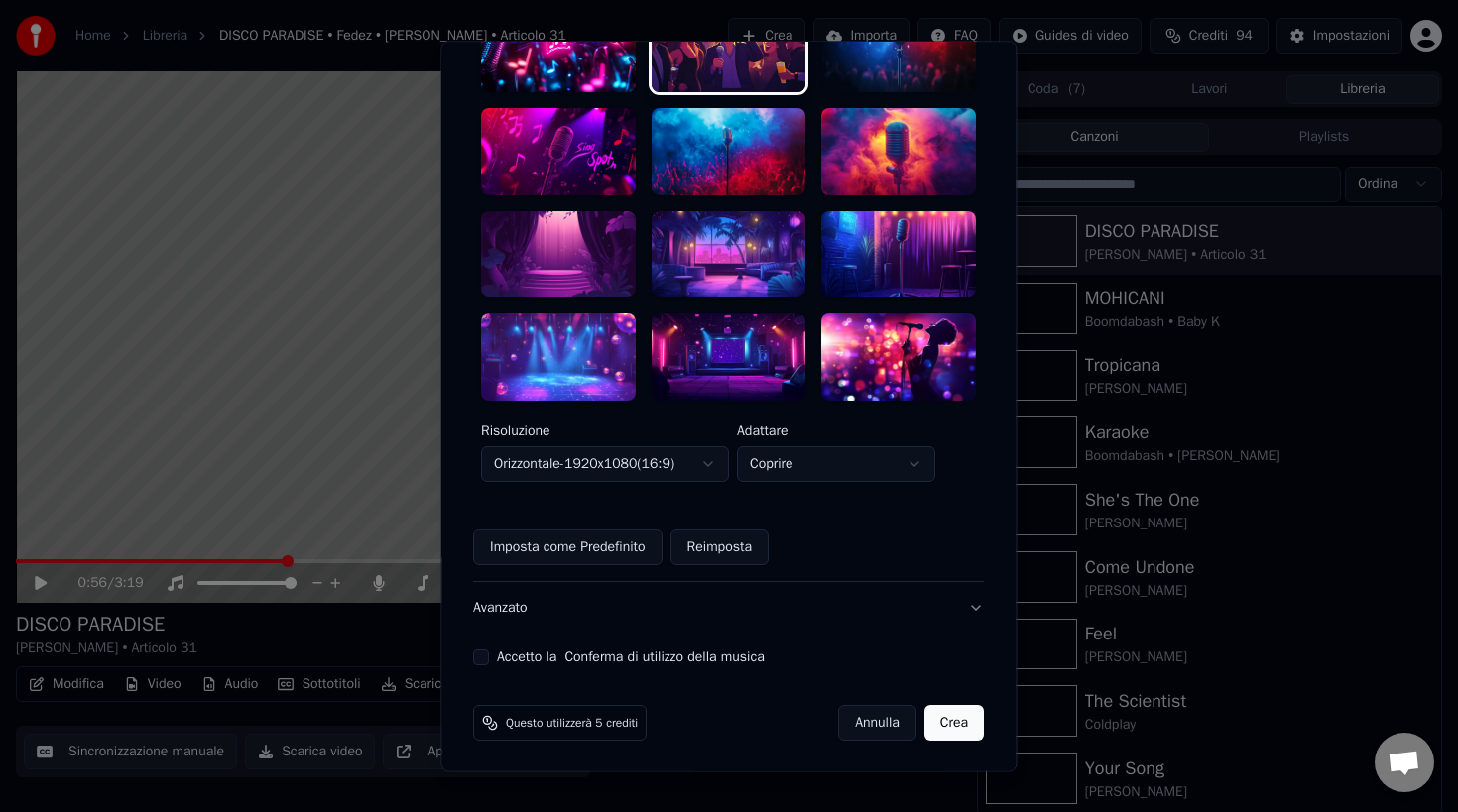 scroll, scrollTop: 495, scrollLeft: 0, axis: vertical 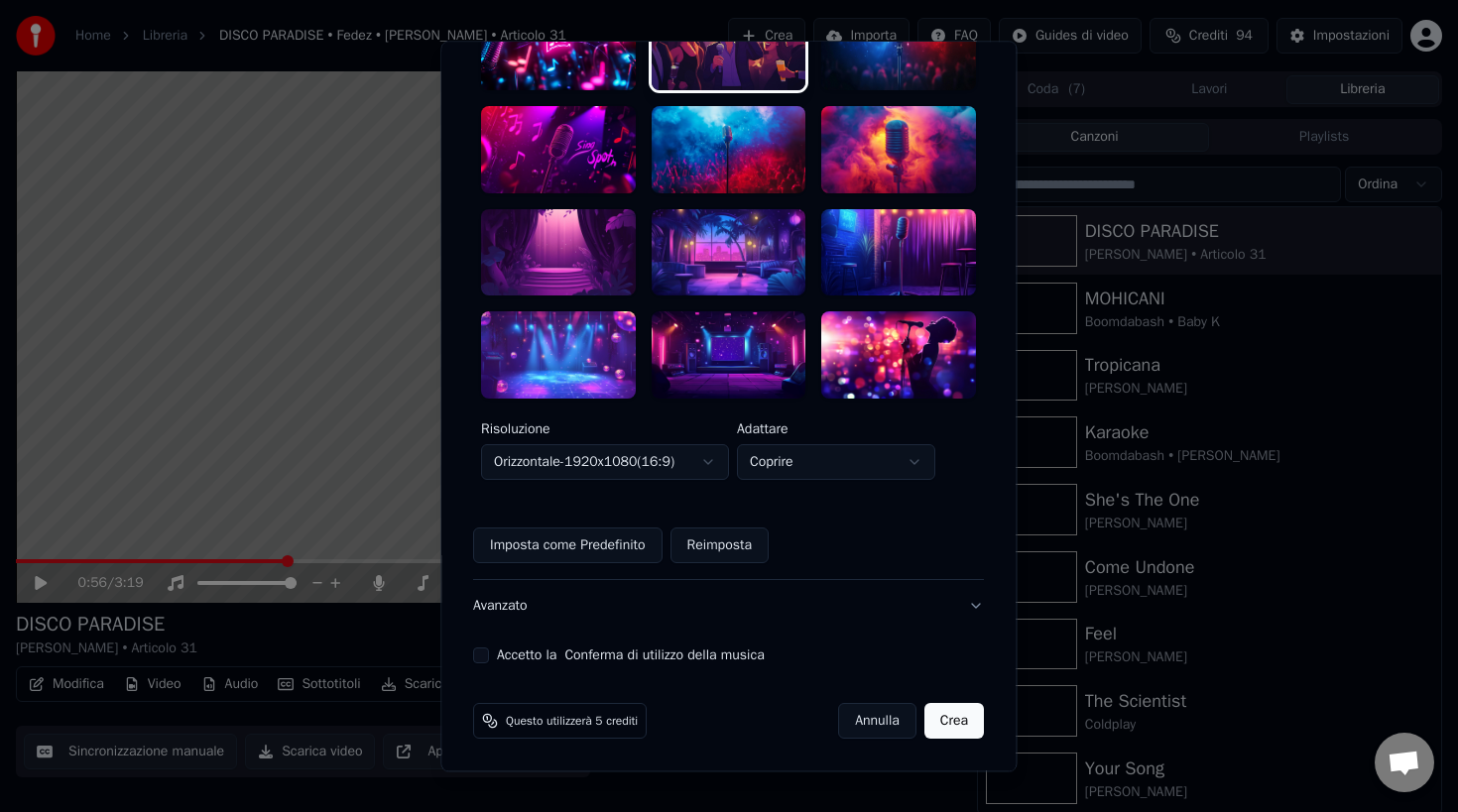 click on "Accetto la   Conferma di utilizzo della musica" at bounding box center [481, 655] 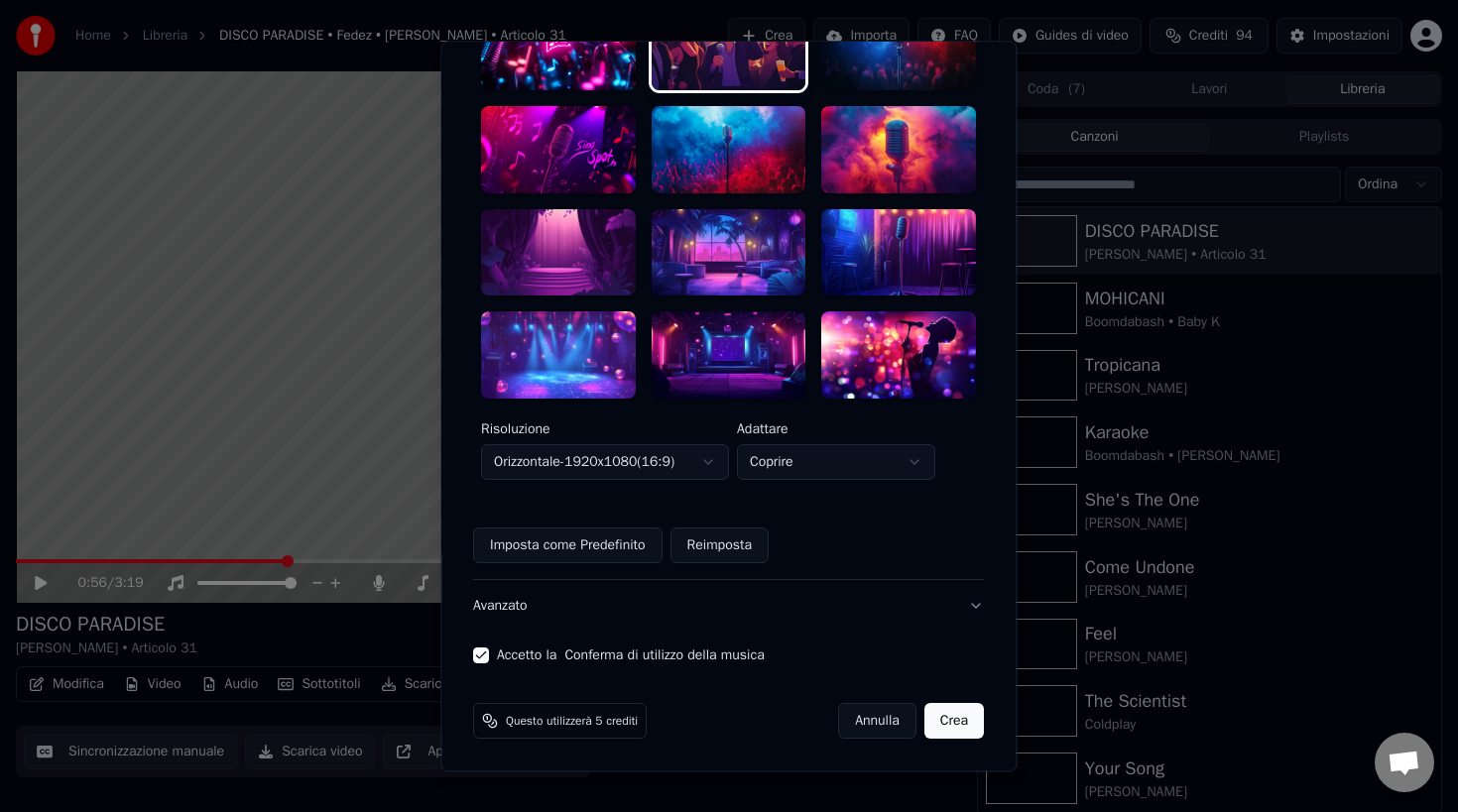 click on "Crea" at bounding box center [954, 721] 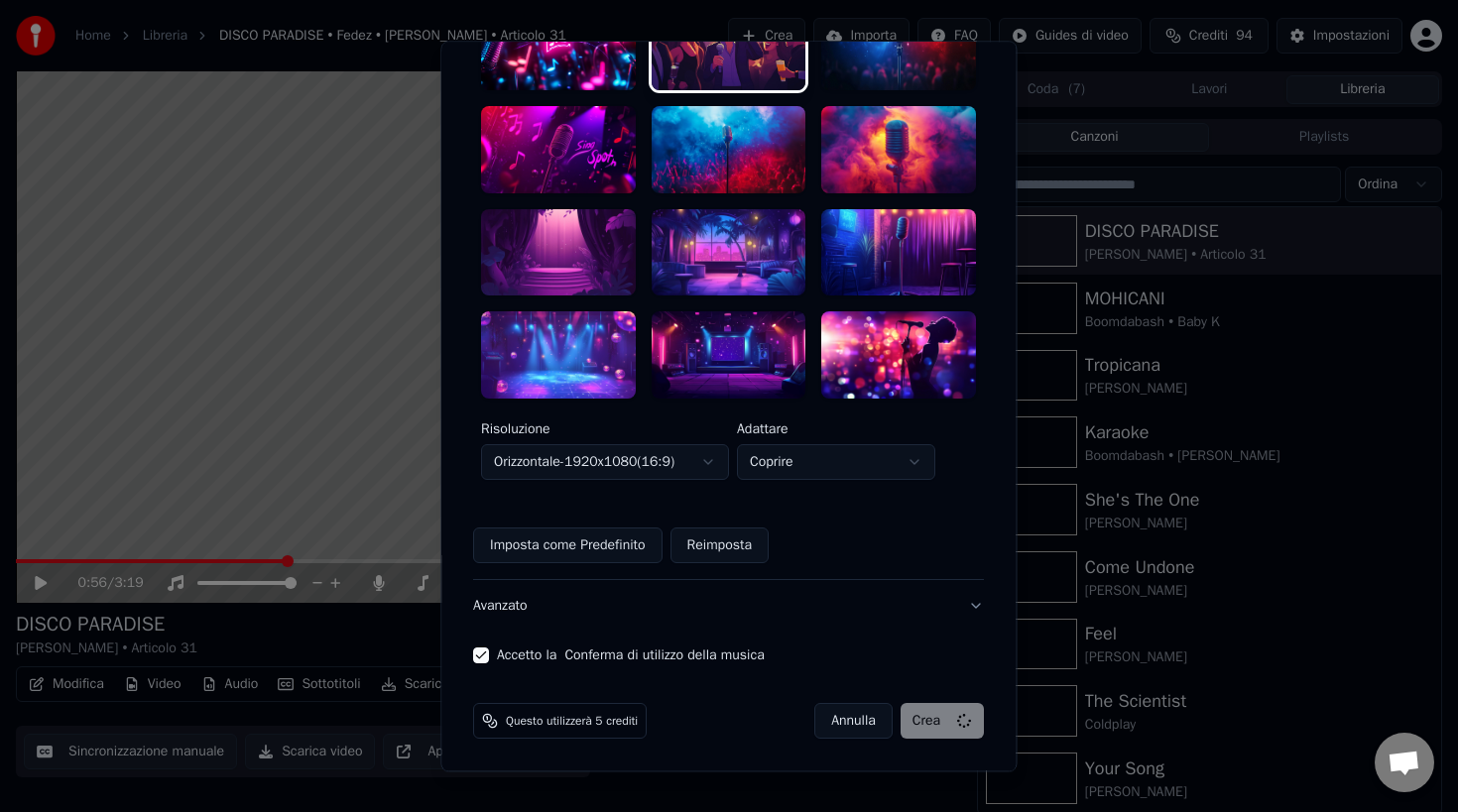 scroll, scrollTop: 3, scrollLeft: 0, axis: vertical 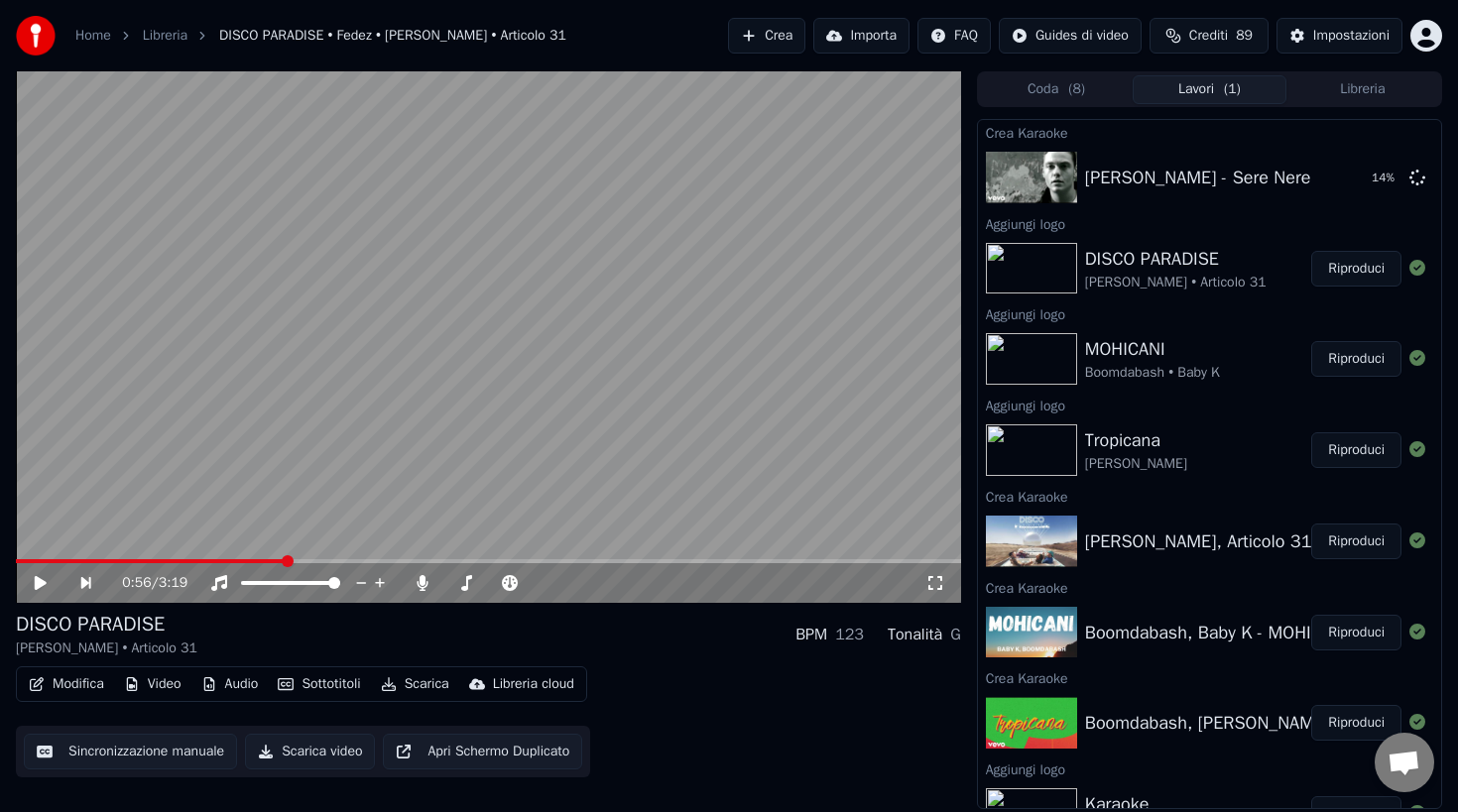 click on "Crea" at bounding box center [767, 36] 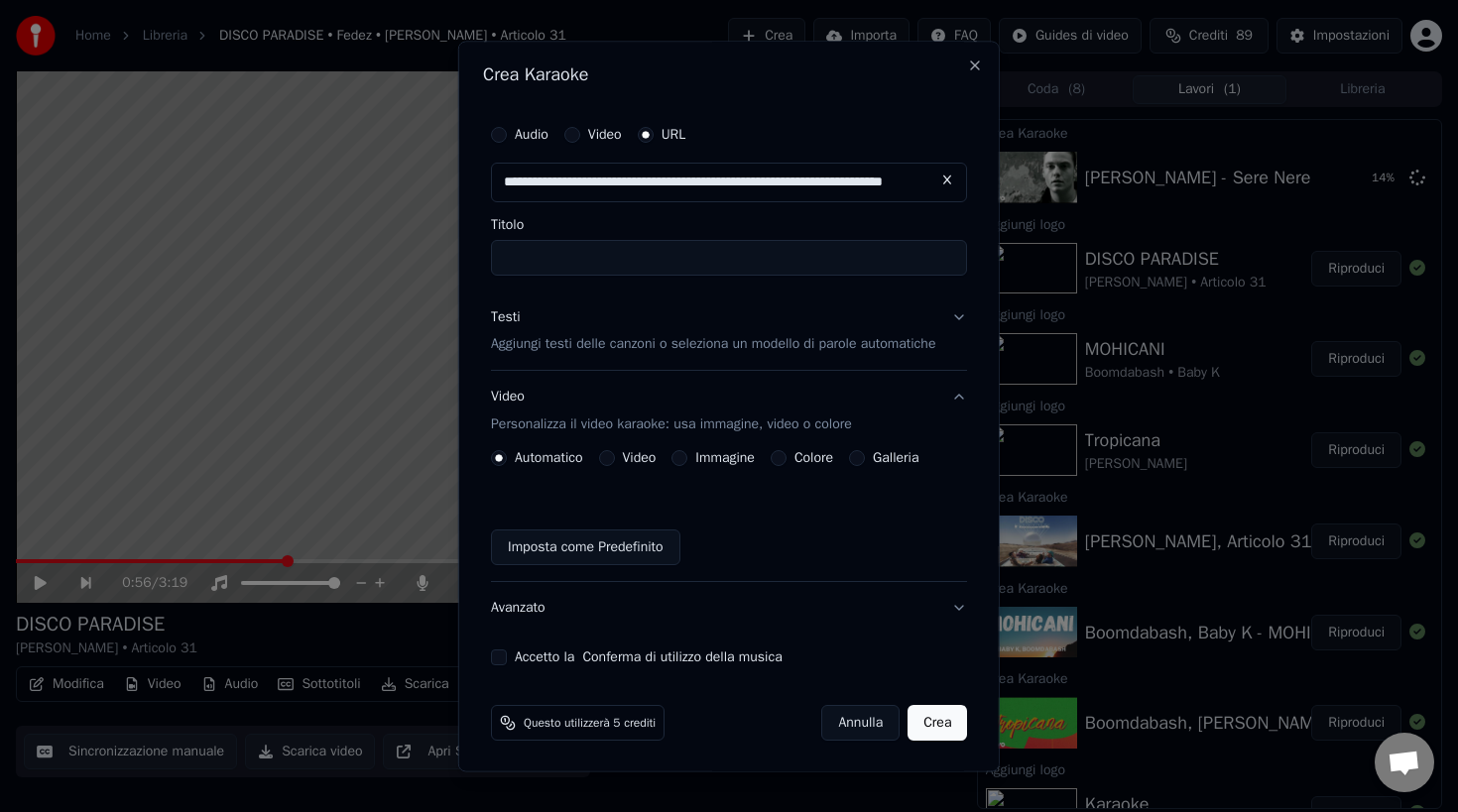 scroll, scrollTop: 0, scrollLeft: 51, axis: horizontal 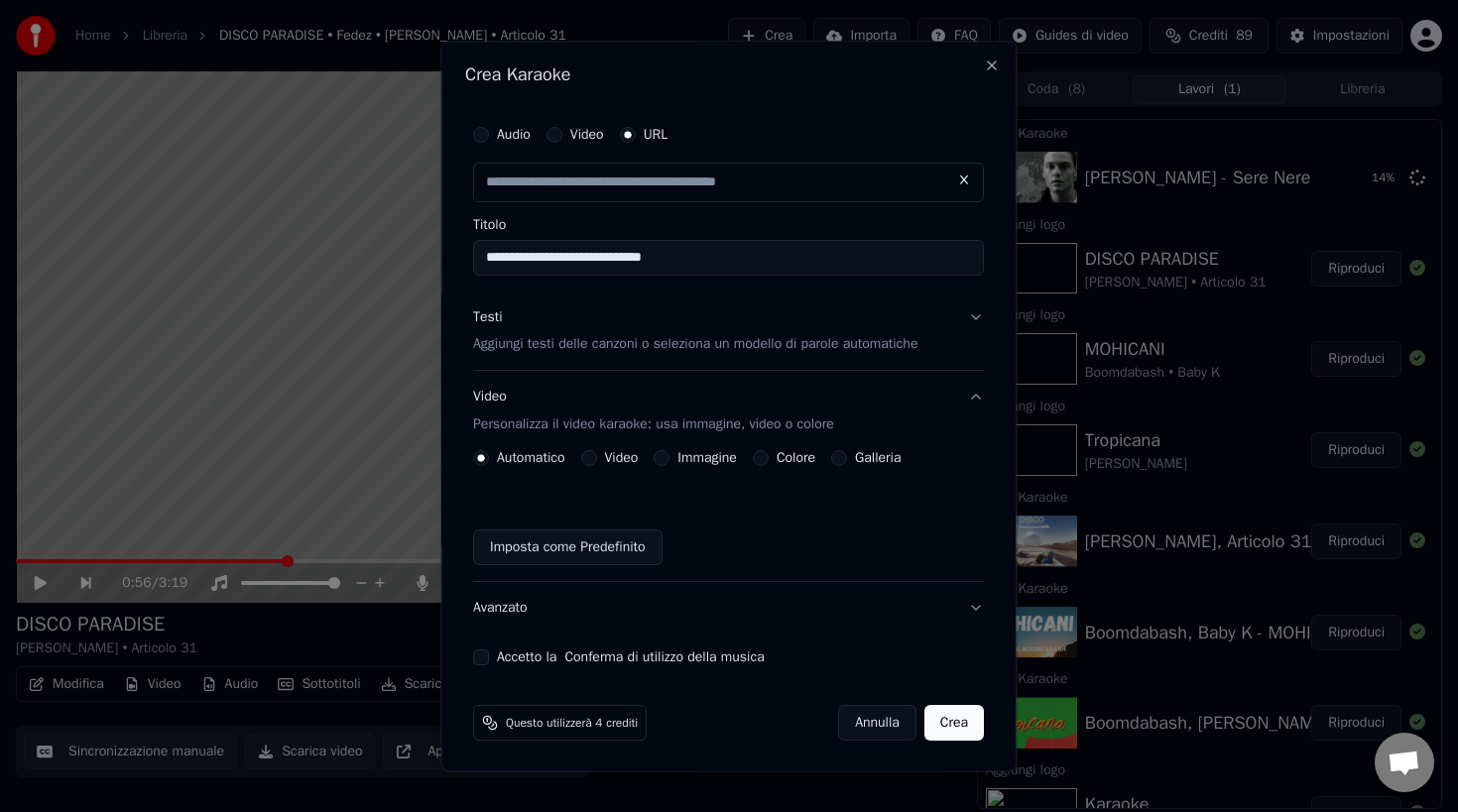 click on "**********" at bounding box center [728, 258] 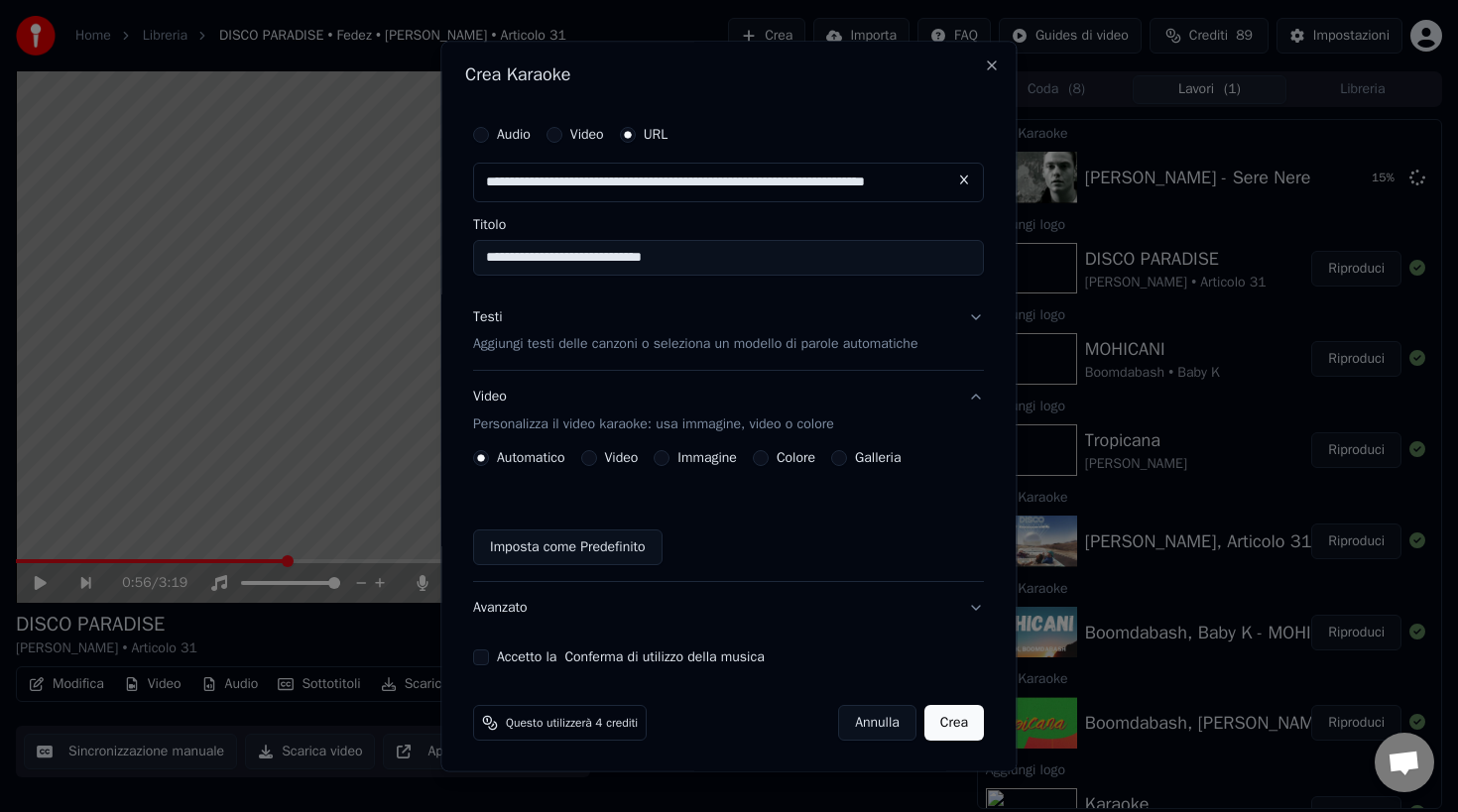 click on "Testi Aggiungi testi delle canzoni o seleziona un modello di parole automatiche" at bounding box center (728, 331) 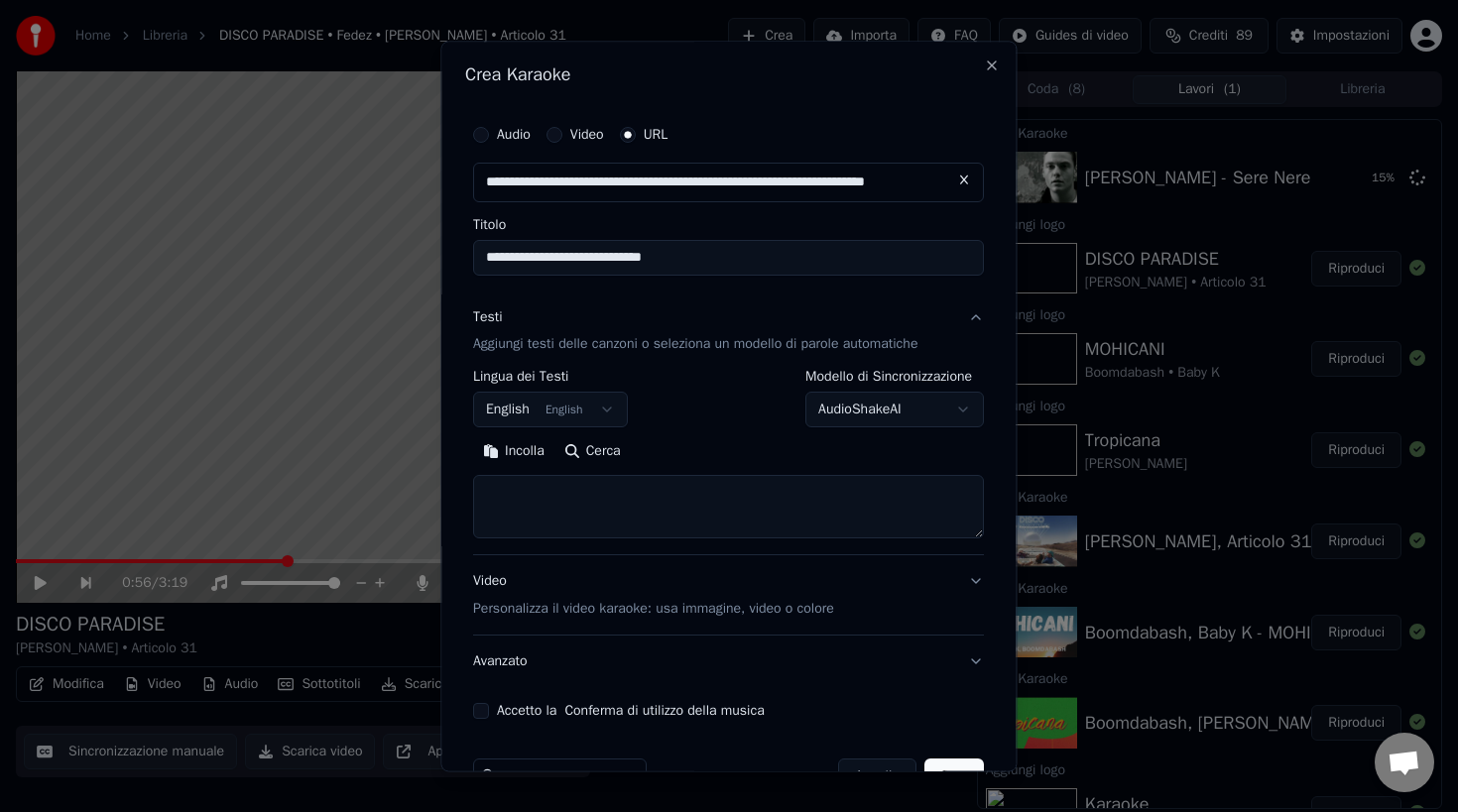 click on "Home Libreria DISCO PARADISE • Fedez • Annalisa • Articolo 31 Crea Importa FAQ Guides di video Crediti 89 Impostazioni 0:56  /  3:19 DISCO PARADISE Fedez • Annalisa • Articolo 31 BPM 123 Tonalità G Modifica Video Audio Sottotitoli Scarica Libreria cloud Sincronizzazione manuale Scarica video Apri Schermo Duplicato Coda ( 8 ) Lavori ( 1 ) Libreria Crea Karaoke Tiziano Ferro - Sere Nere 15 % Aggiungi logo DISCO PARADISE Fedez • Annalisa • Articolo 31 Riproduci Aggiungi logo MOHICANI Boomdabash • Baby K Riproduci Aggiungi logo Tropicana Boomdabash • Annalisa Riproduci Crea Karaoke Fedez, Annalisa, Articolo 31 - DISCO PARADISE Riproduci Crea Karaoke Boomdabash, Baby K - MOHICANI Riproduci Crea Karaoke Boomdabash, Annalisa - Tropicana Riproduci Aggiungi logo Karaoke Boomdabash • Alessandra Amoroso Riproduci Aggiungi logo She's The One Robbie Williams Riproduci Crea Karaoke Boomdabash, Alessandra Amoroso - Karaoke Riproduci Aggiungi logo Come Undone Robbie Williams Riproduci Crea Karaoke Feel" at bounding box center [729, 406] 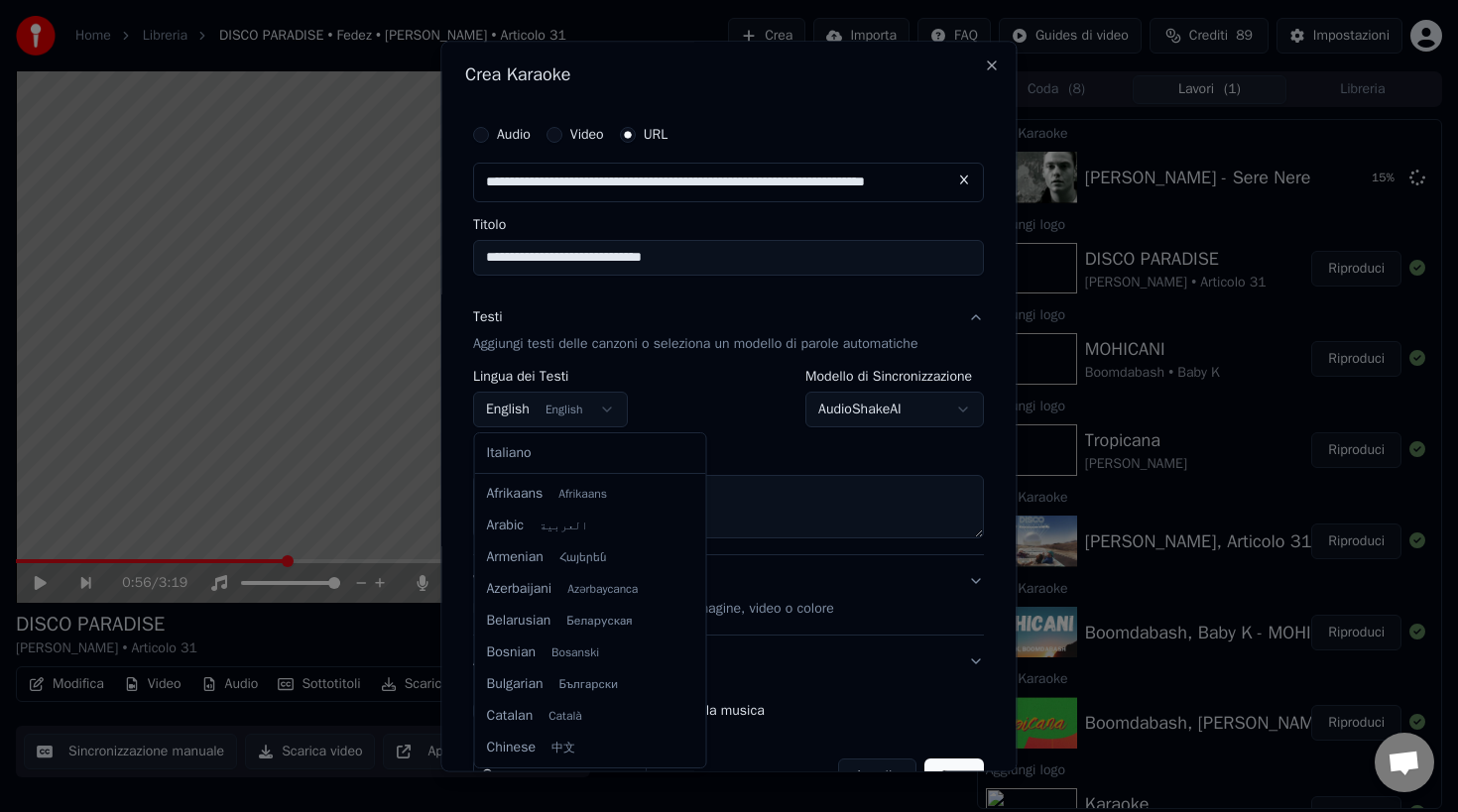 scroll, scrollTop: 0, scrollLeft: 0, axis: both 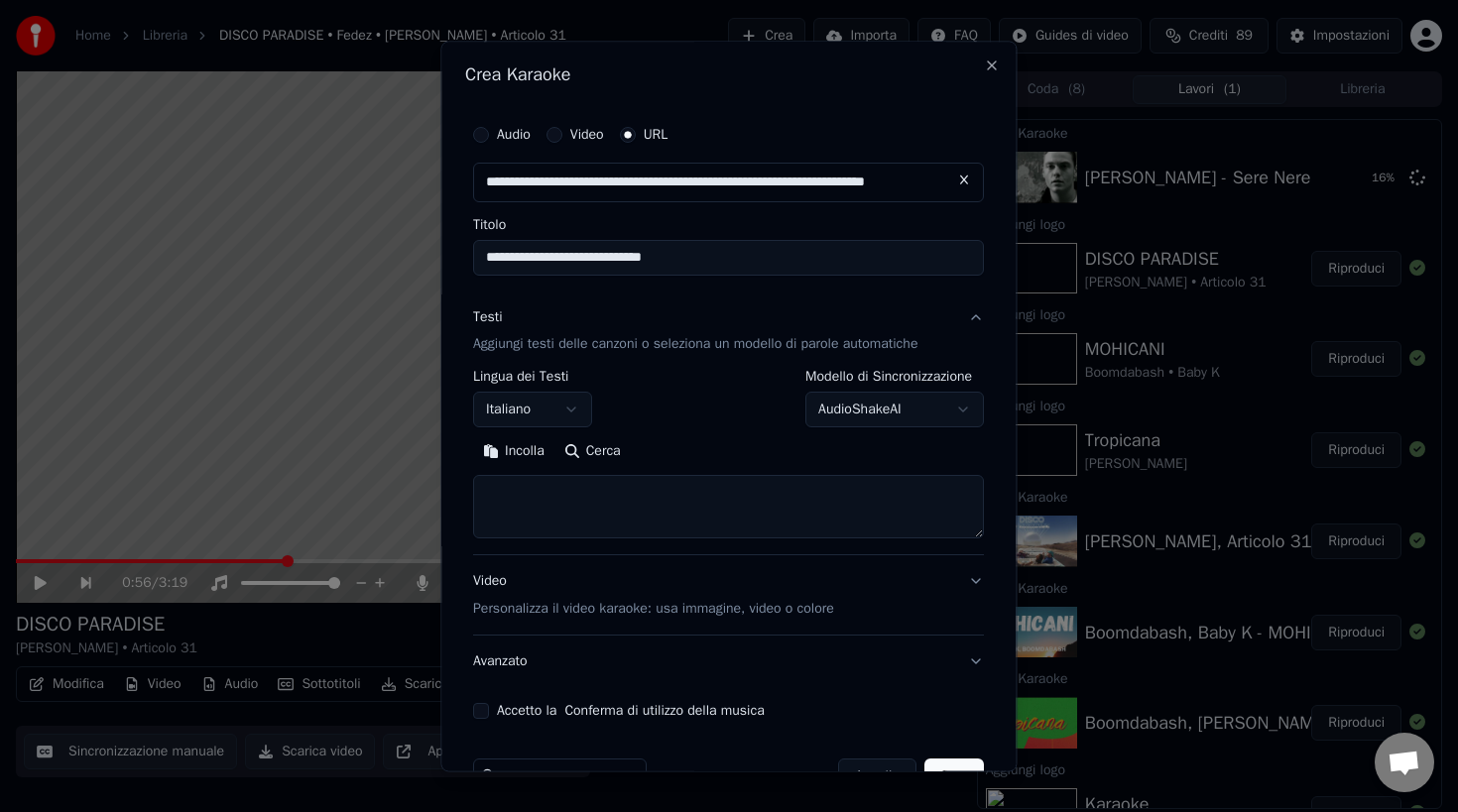 click at bounding box center [728, 508] 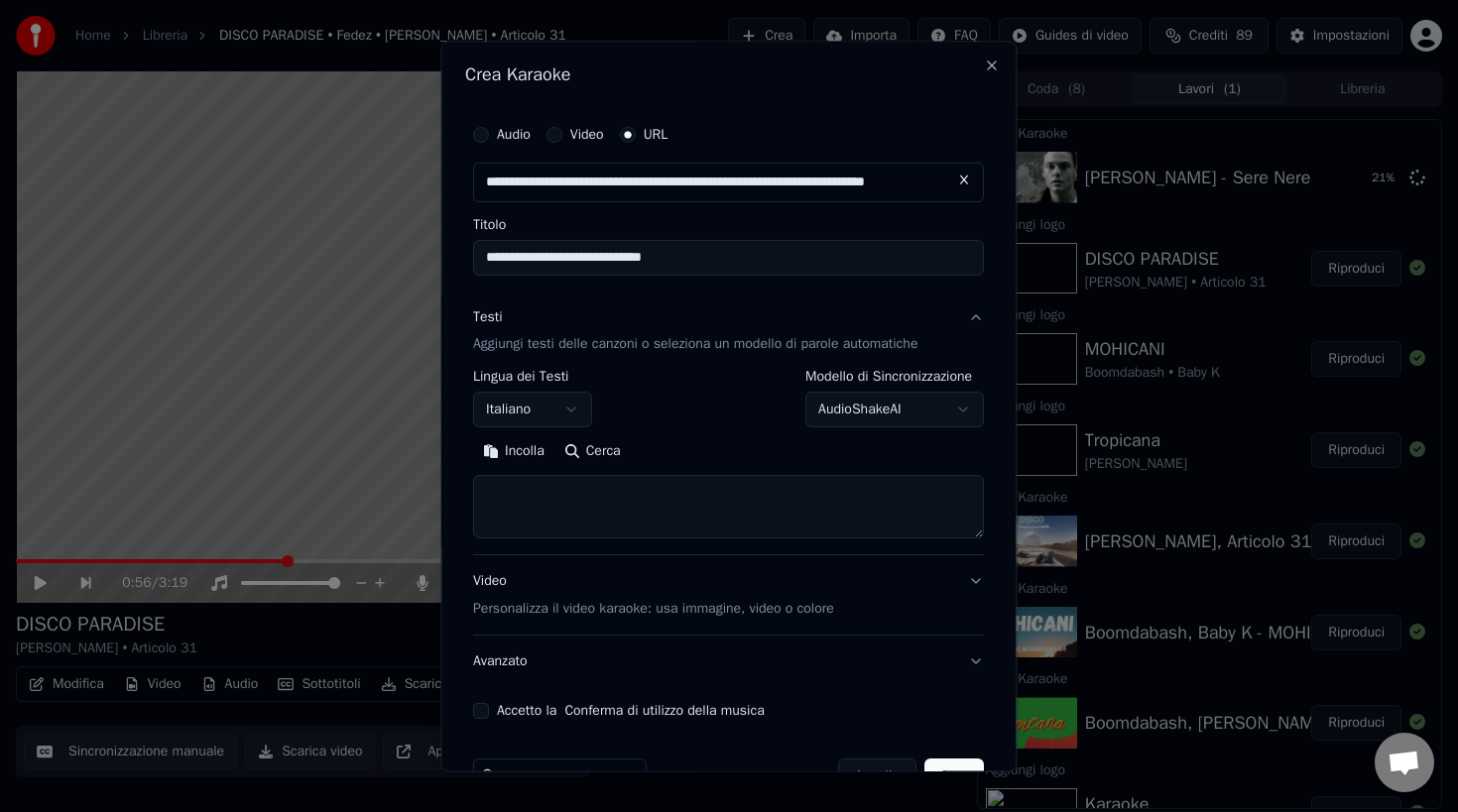 click at bounding box center [728, 508] 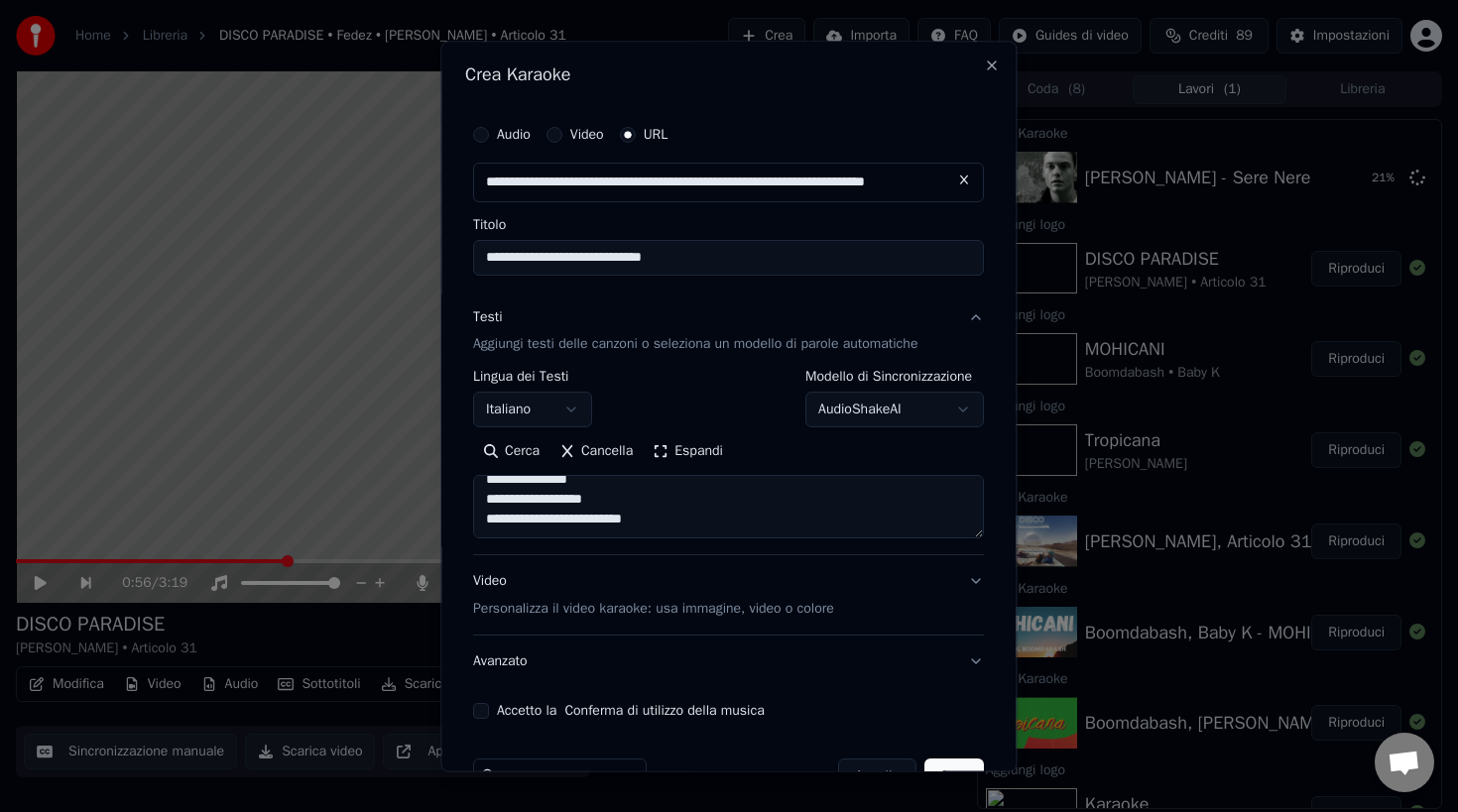 scroll, scrollTop: 1302, scrollLeft: 0, axis: vertical 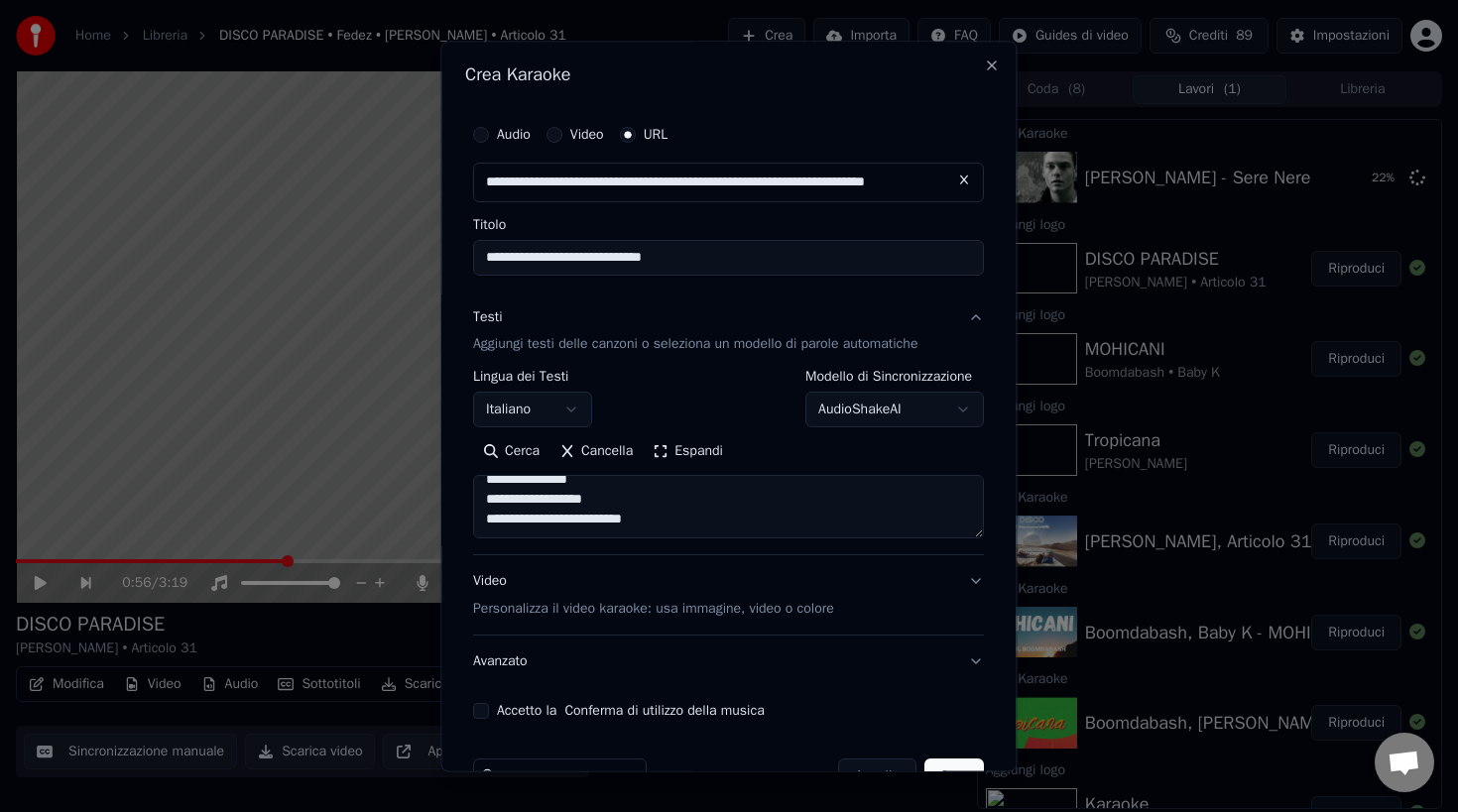 click on "Video Personalizza il video karaoke: usa immagine, video o colore" at bounding box center (728, 596) 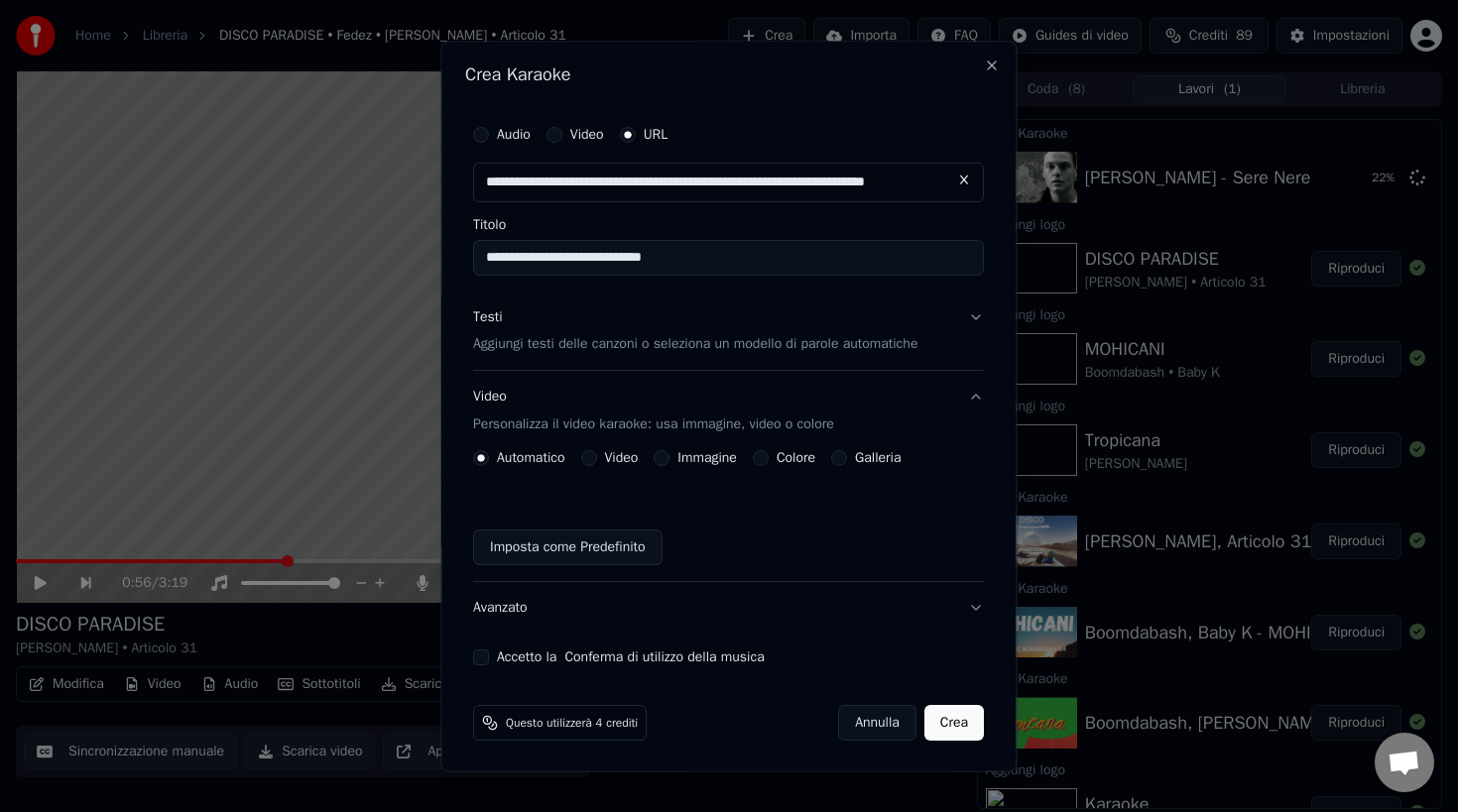 click on "Galleria" at bounding box center (840, 459) 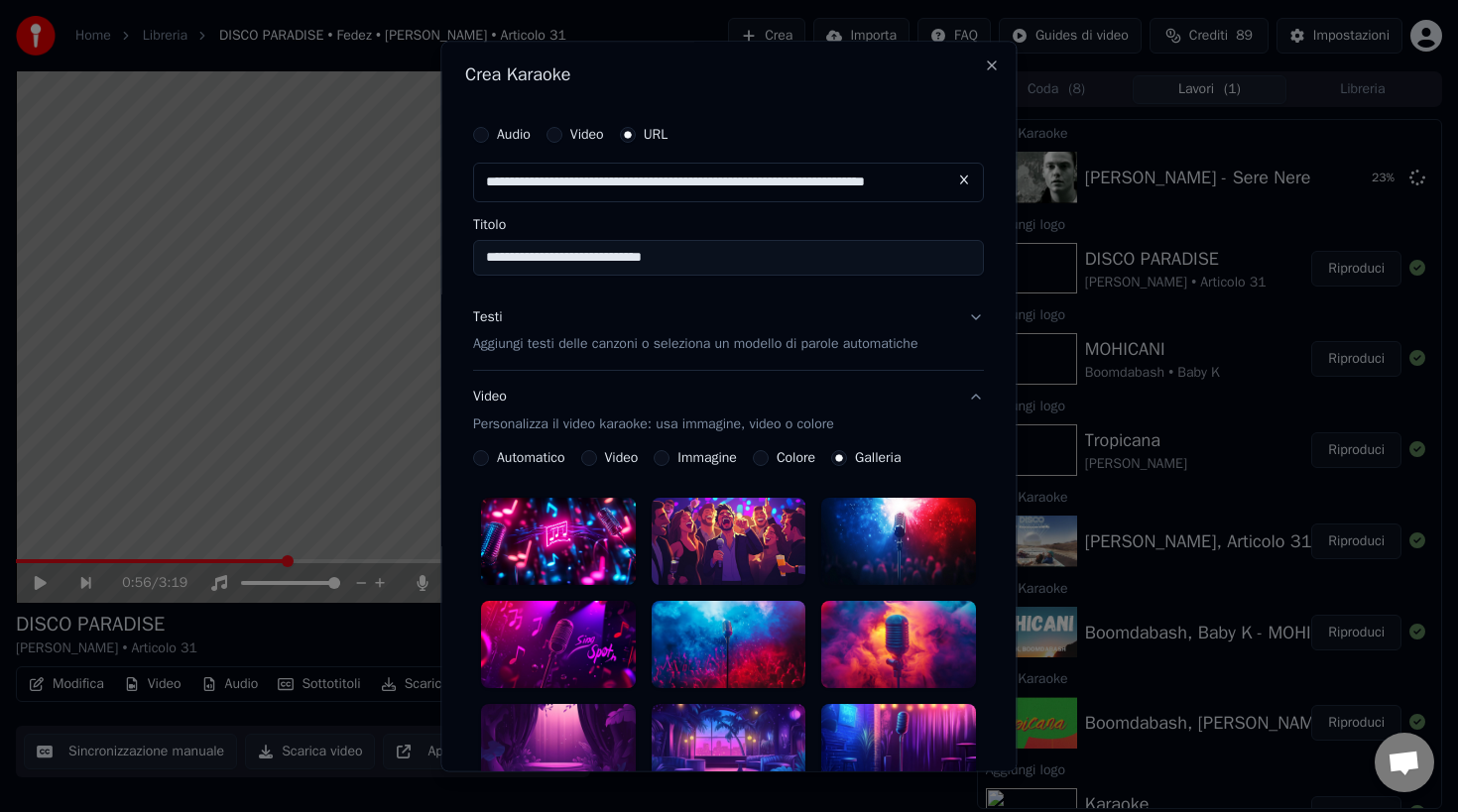 click at bounding box center [729, 542] 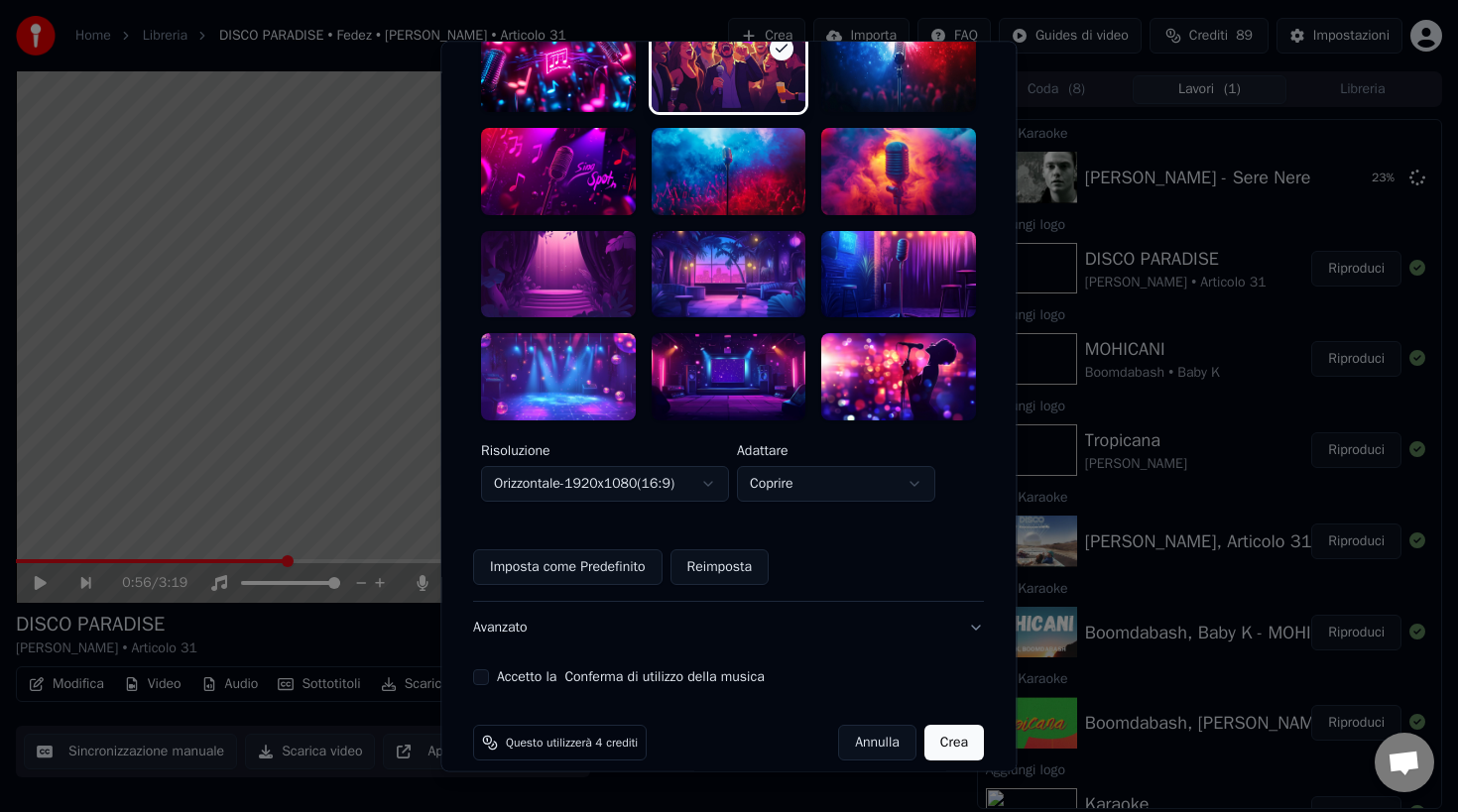 scroll, scrollTop: 495, scrollLeft: 0, axis: vertical 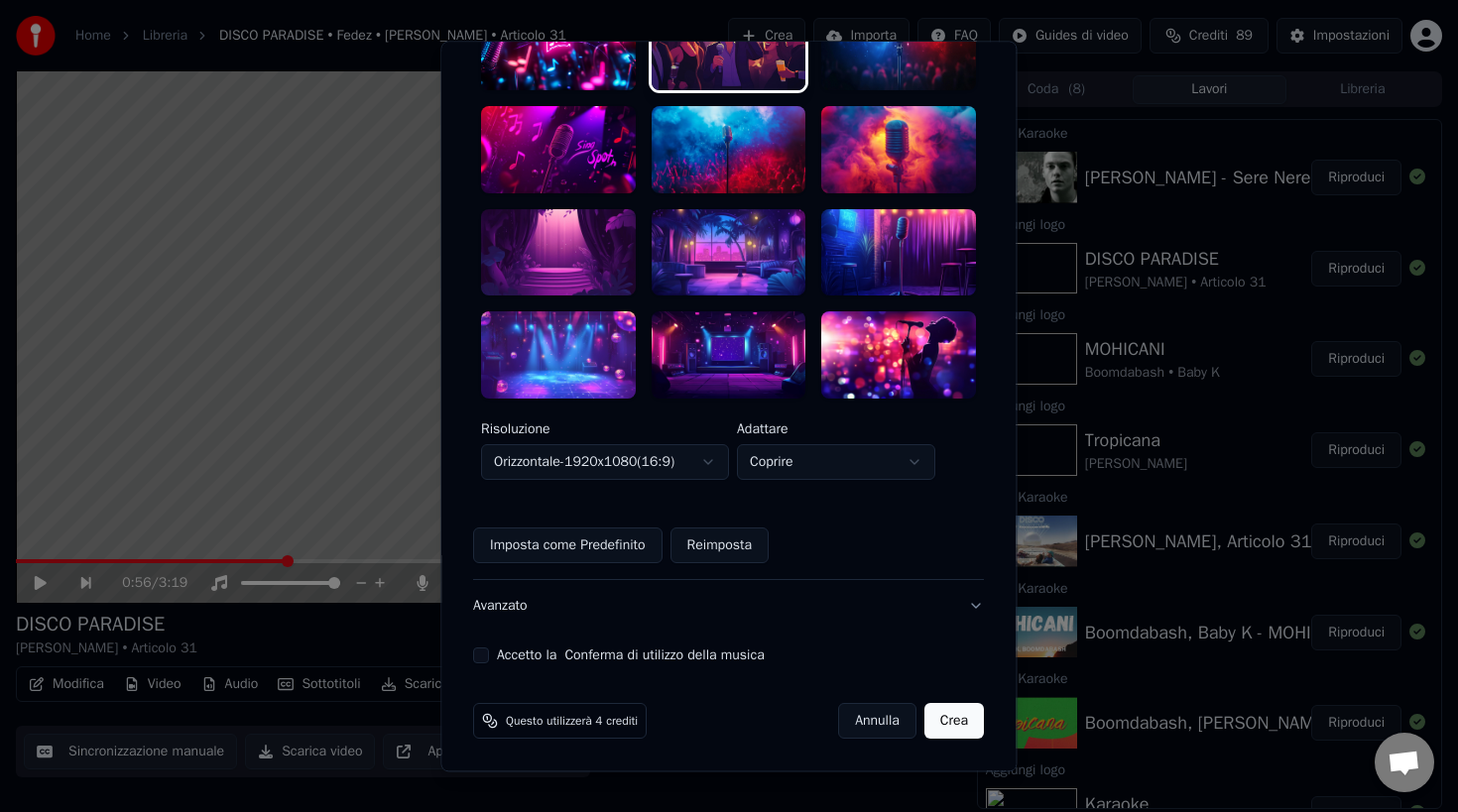 click on "Accetto la   Conferma di utilizzo della musica" at bounding box center [481, 655] 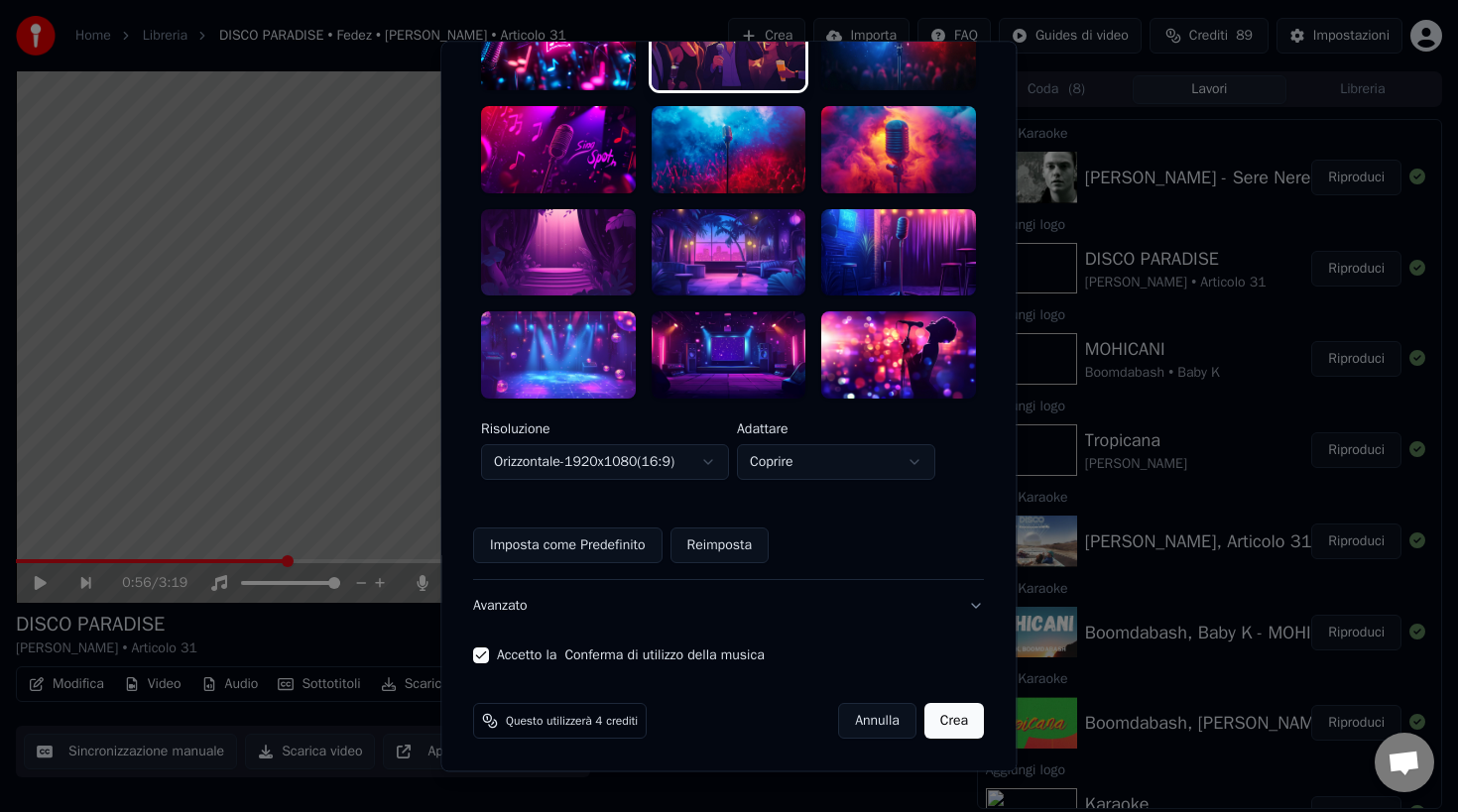 click on "Crea" at bounding box center (954, 721) 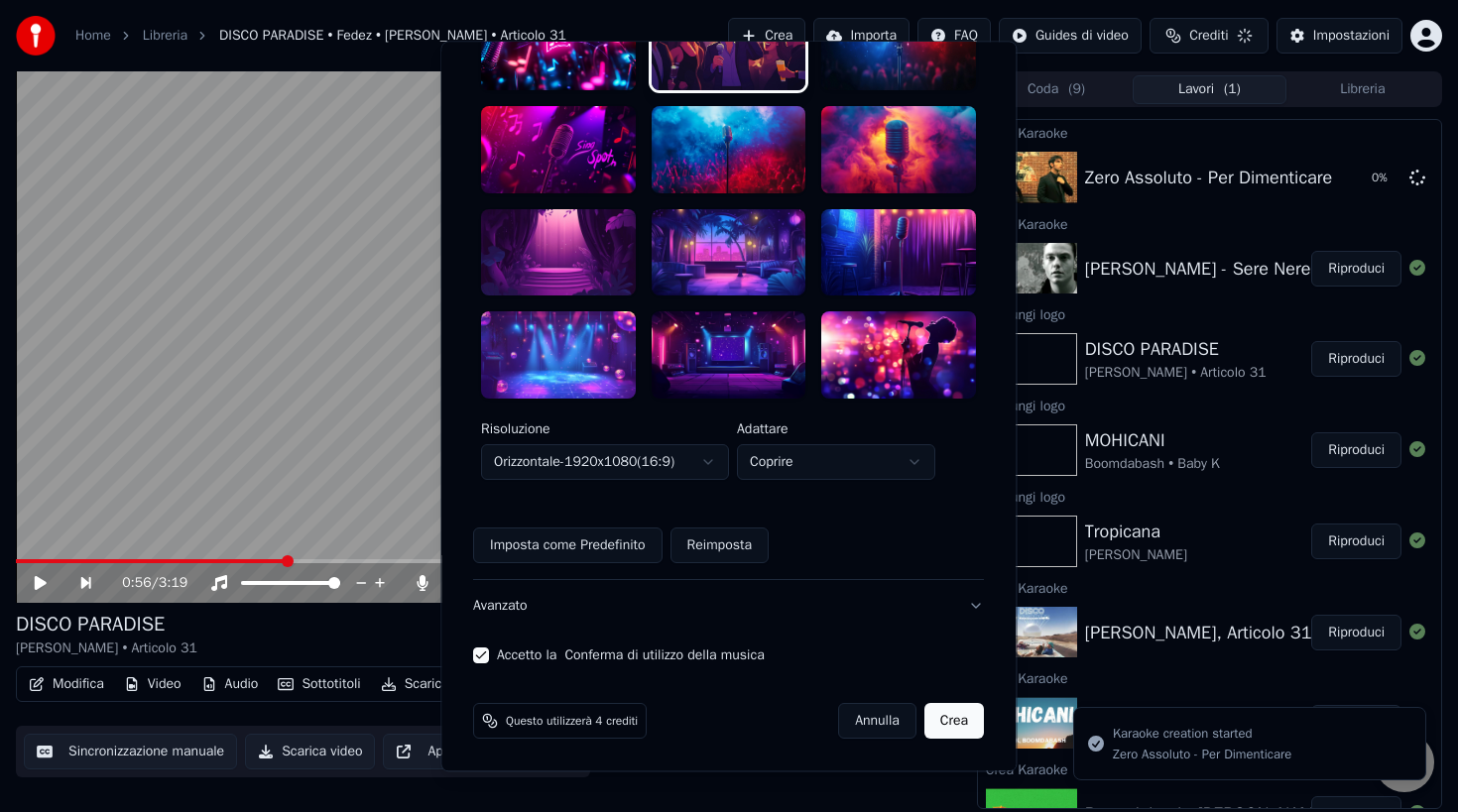 scroll, scrollTop: 3, scrollLeft: 0, axis: vertical 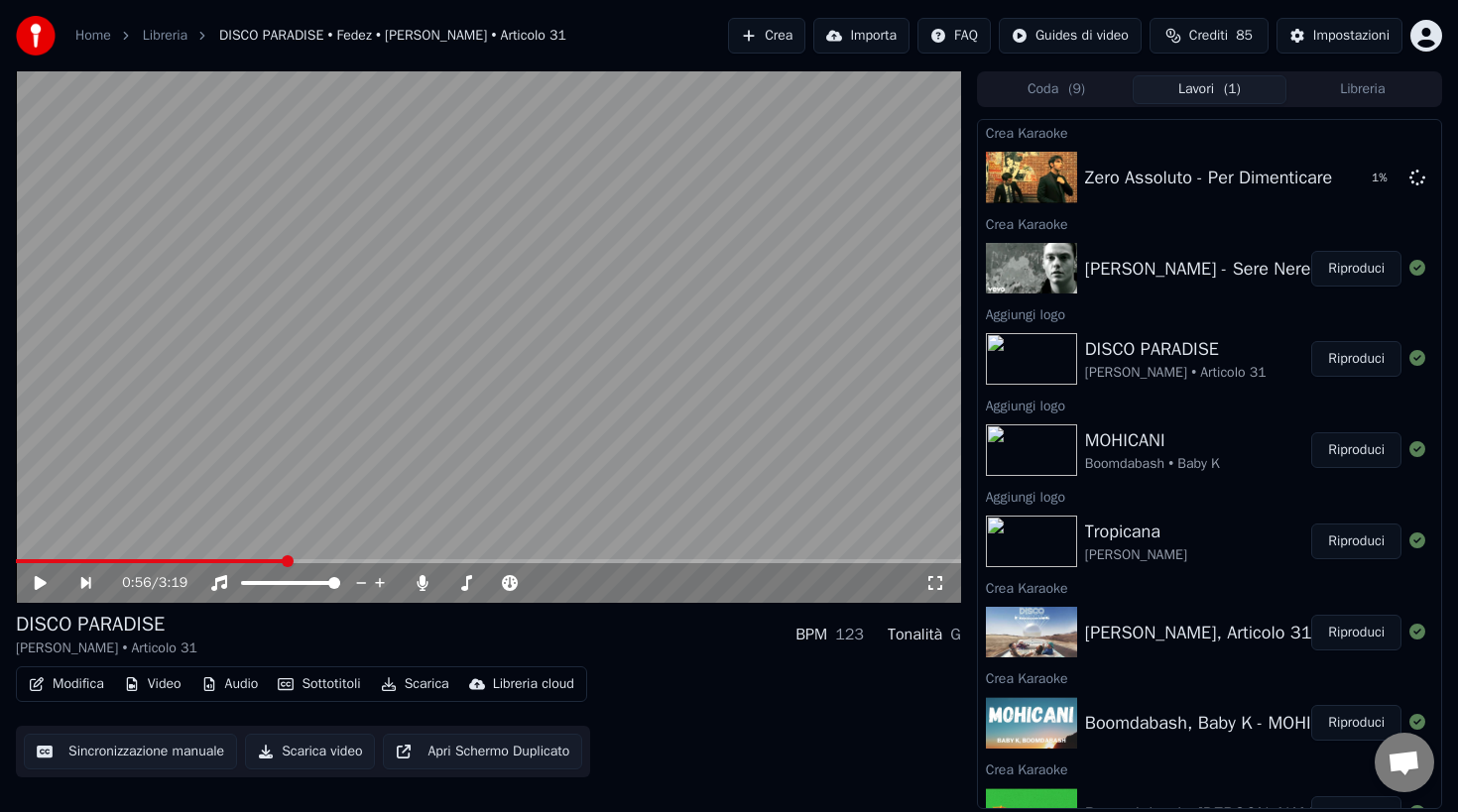 click on "Riproduci" at bounding box center [1356, 269] 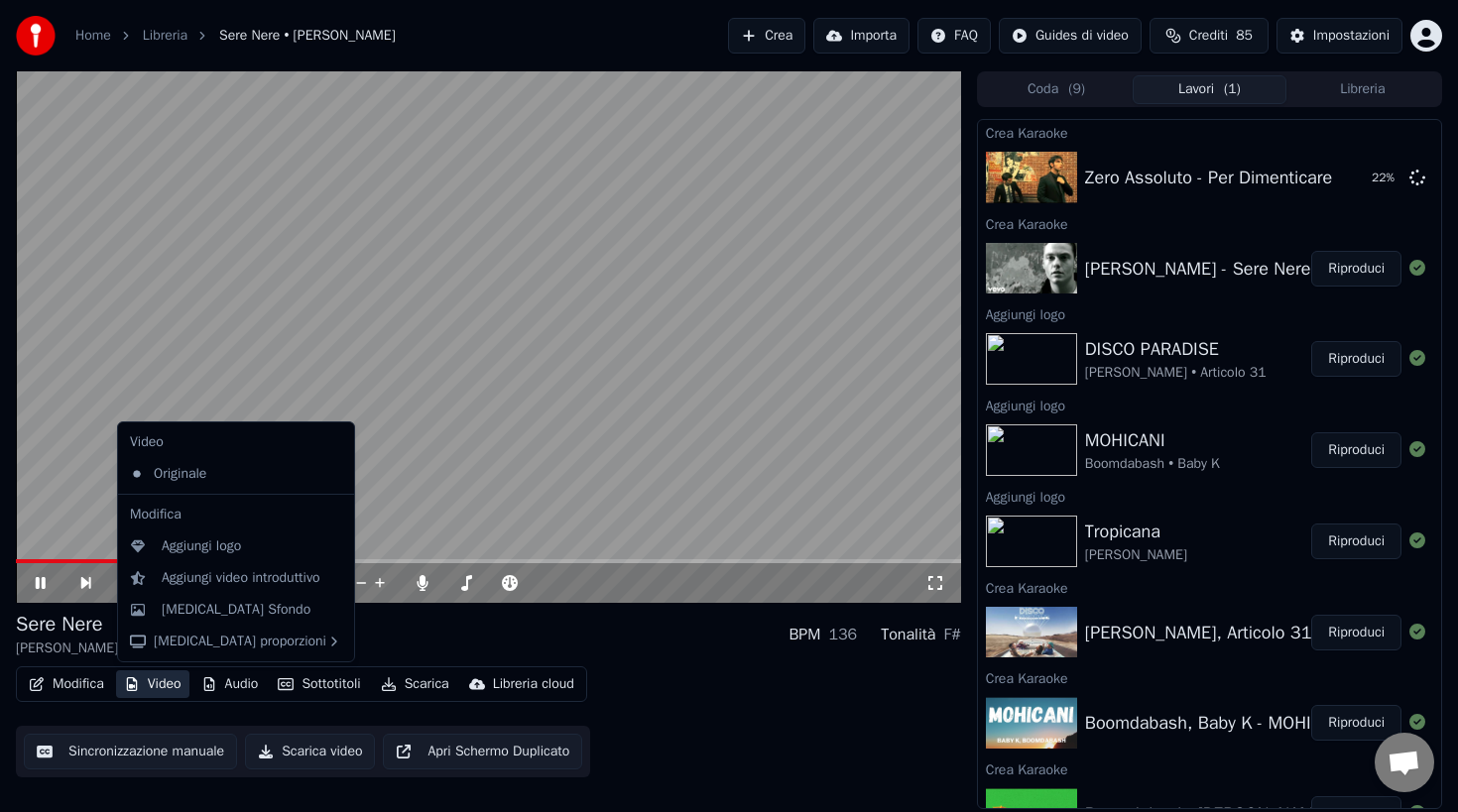 click on "Video" at bounding box center [153, 684] 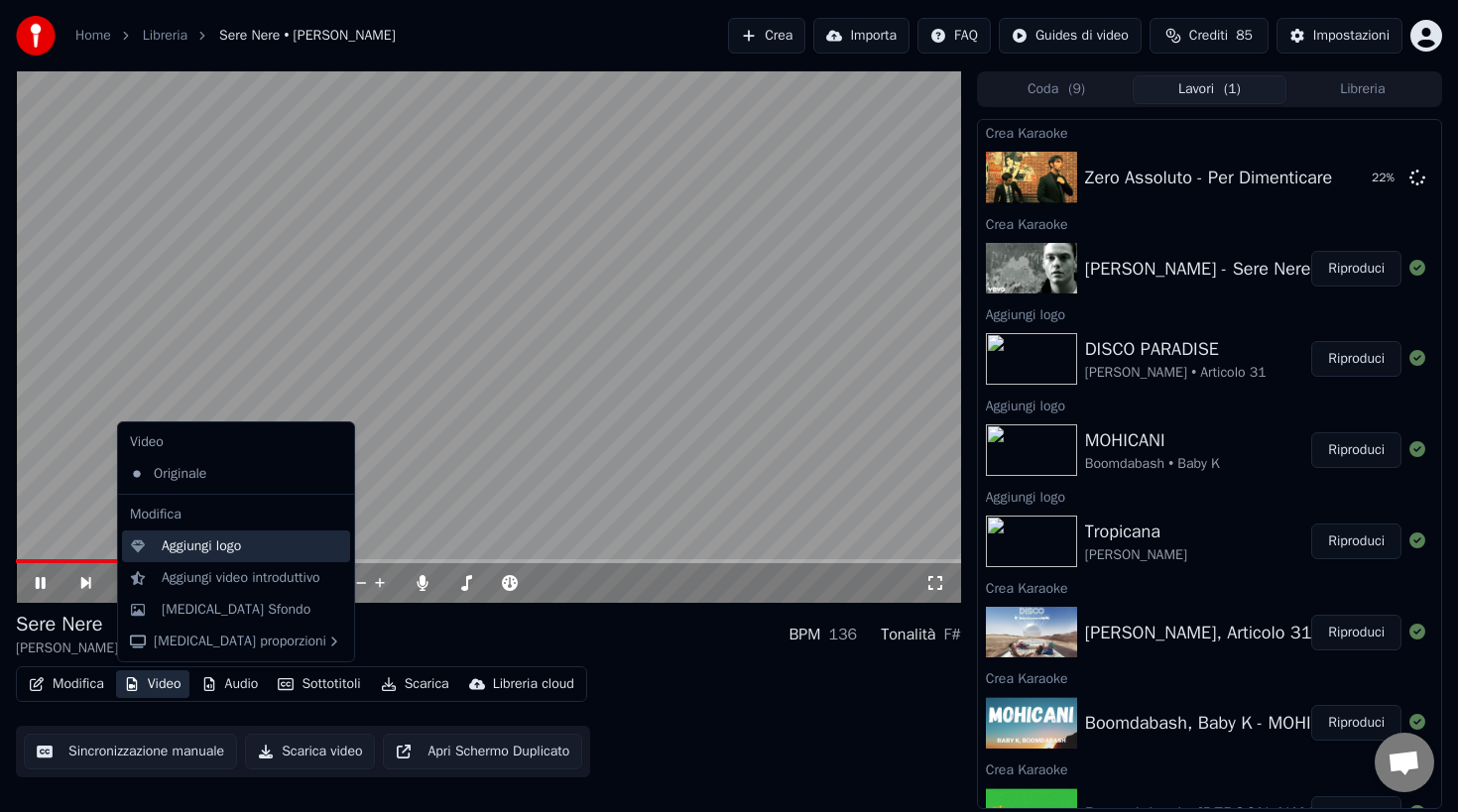 click on "Aggiungi logo" at bounding box center [201, 546] 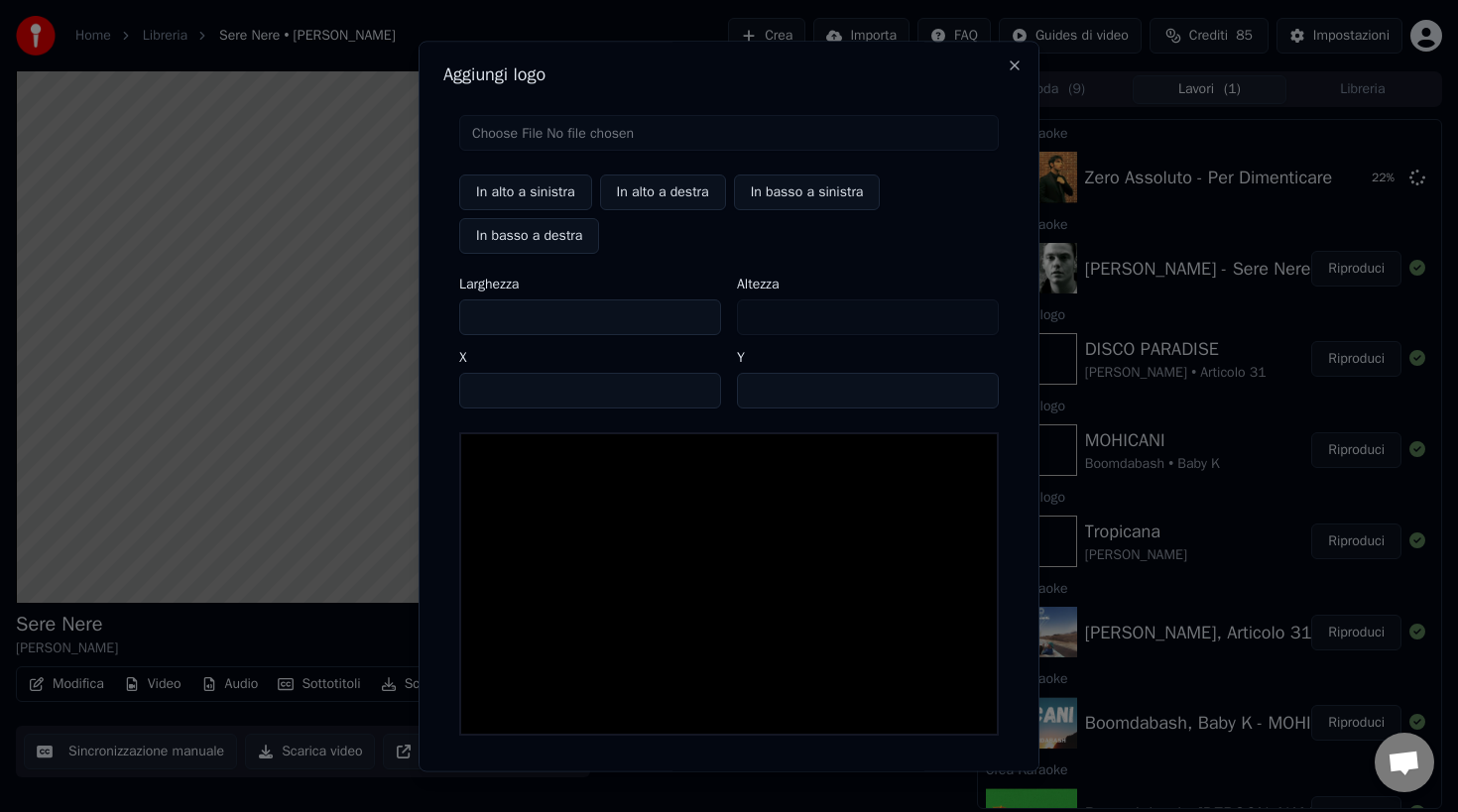 click at bounding box center [729, 133] 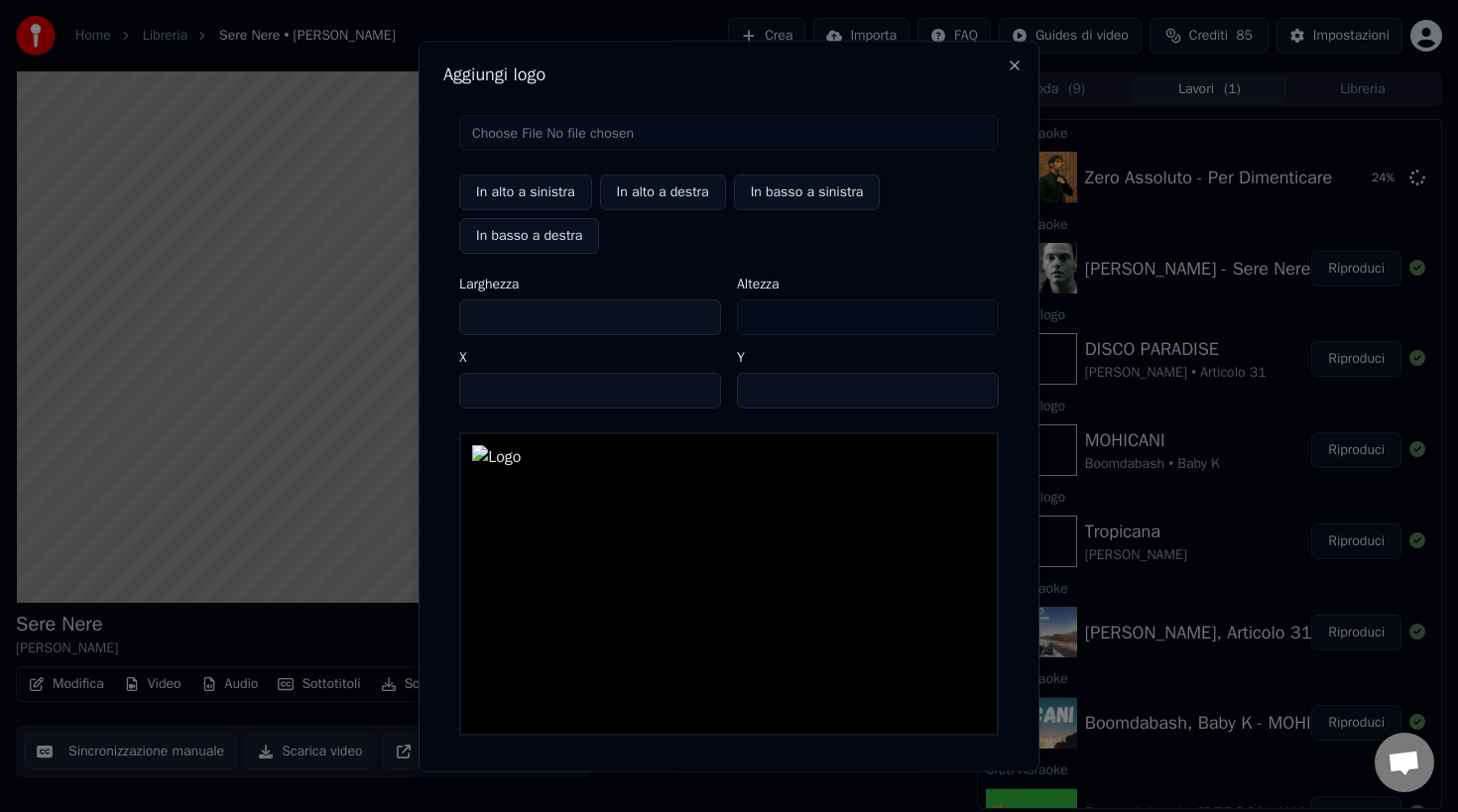 click on "***" at bounding box center (590, 317) 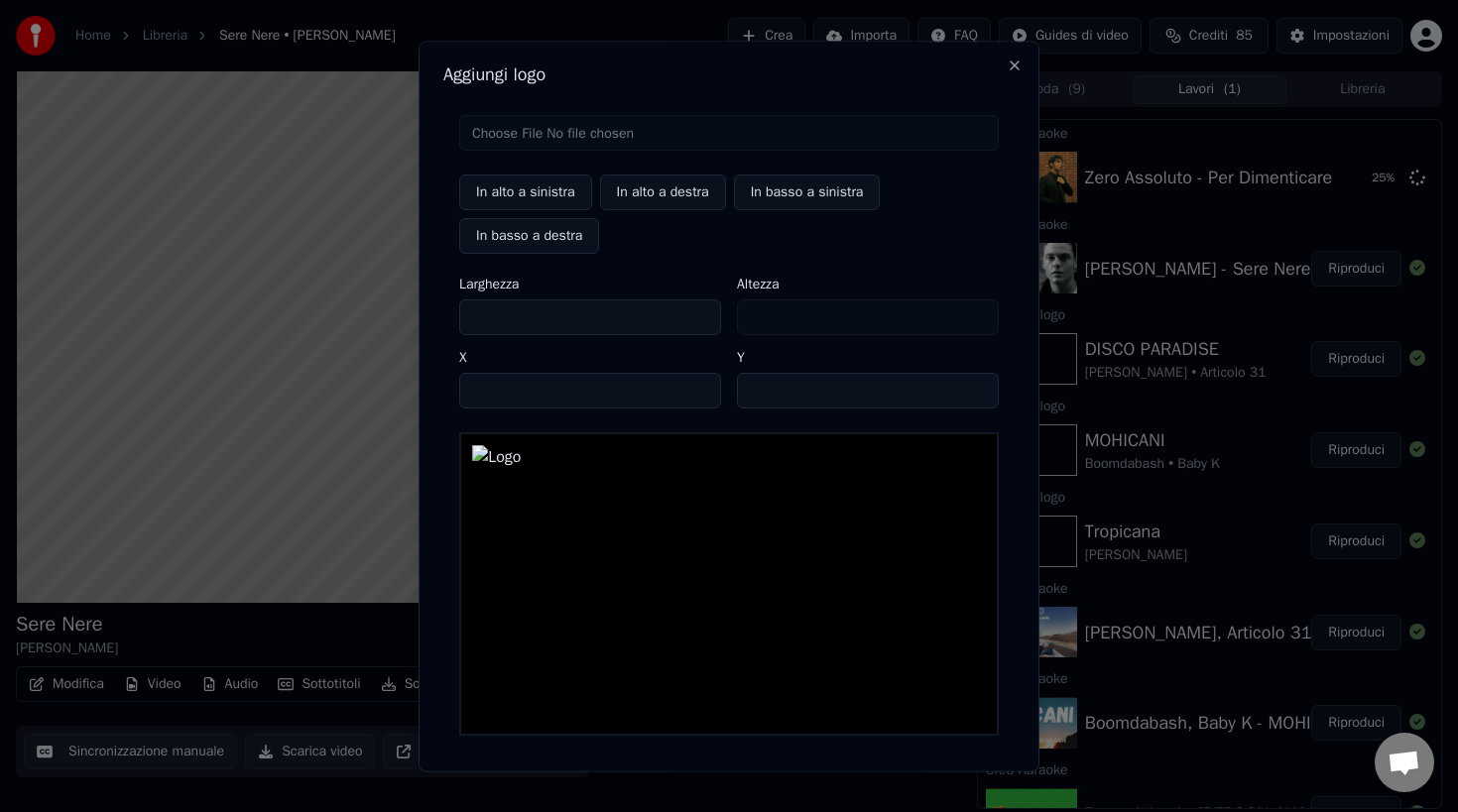 click on "***" at bounding box center (590, 317) 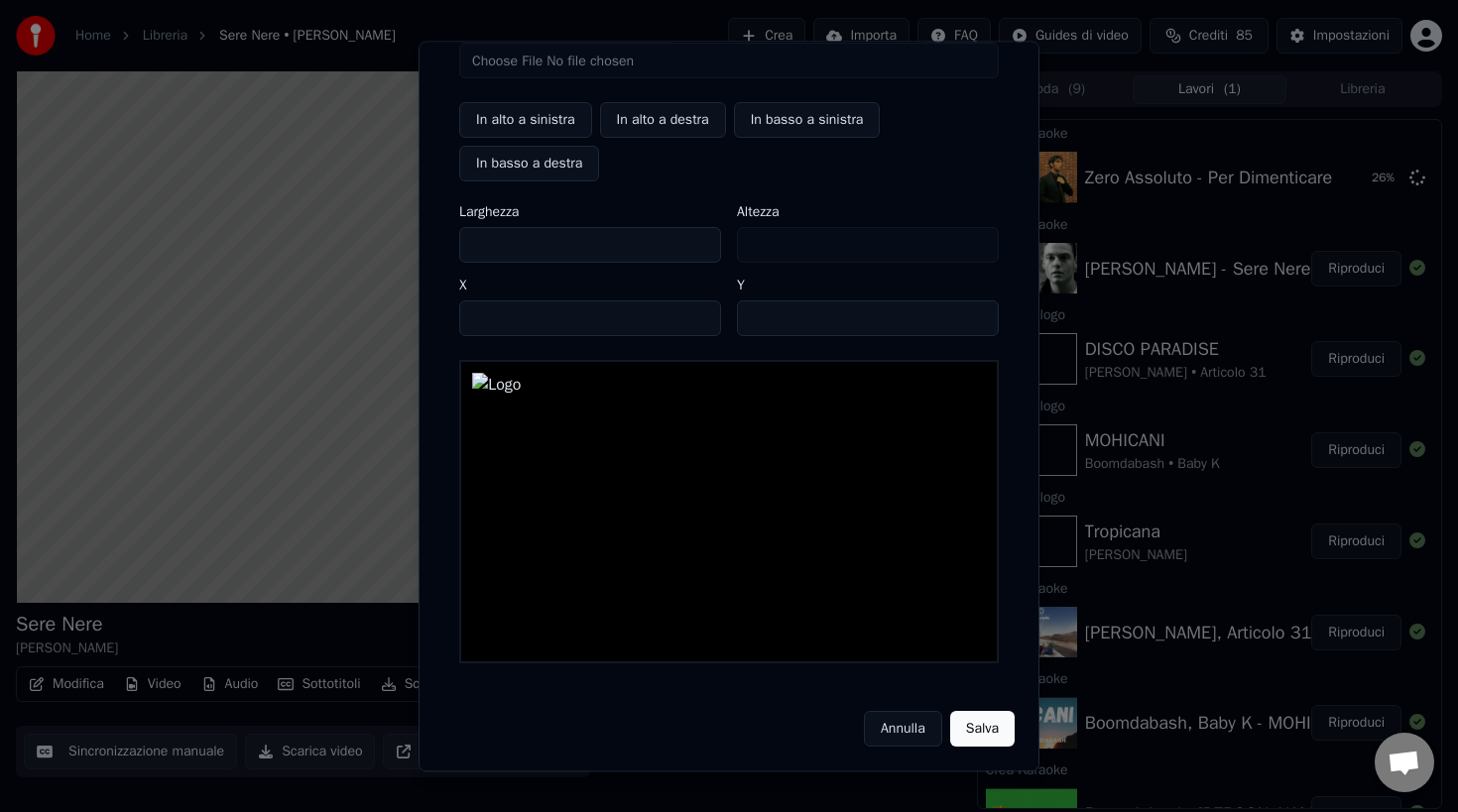click on "Salva" at bounding box center [982, 729] 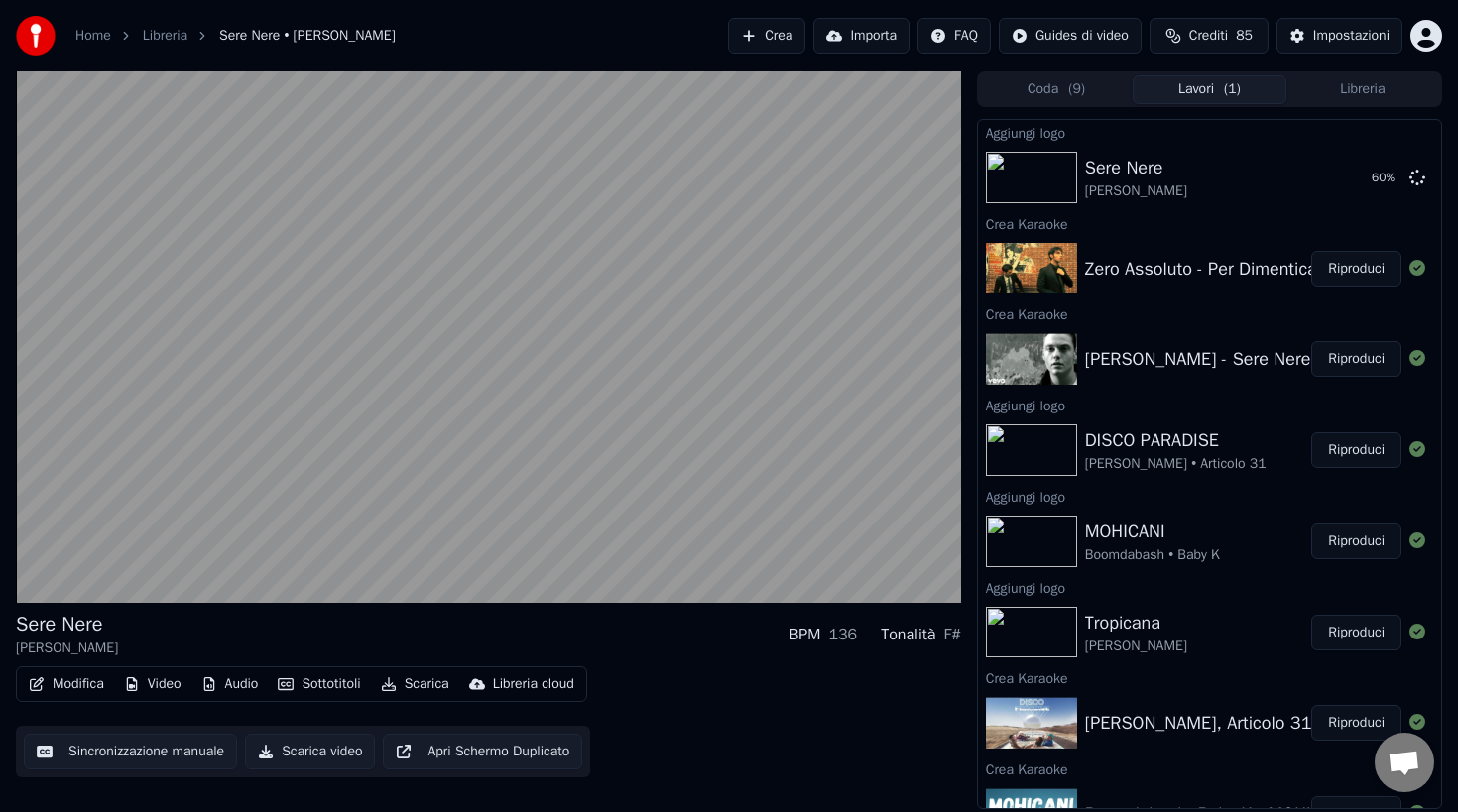 click on "Riproduci" at bounding box center (1356, 269) 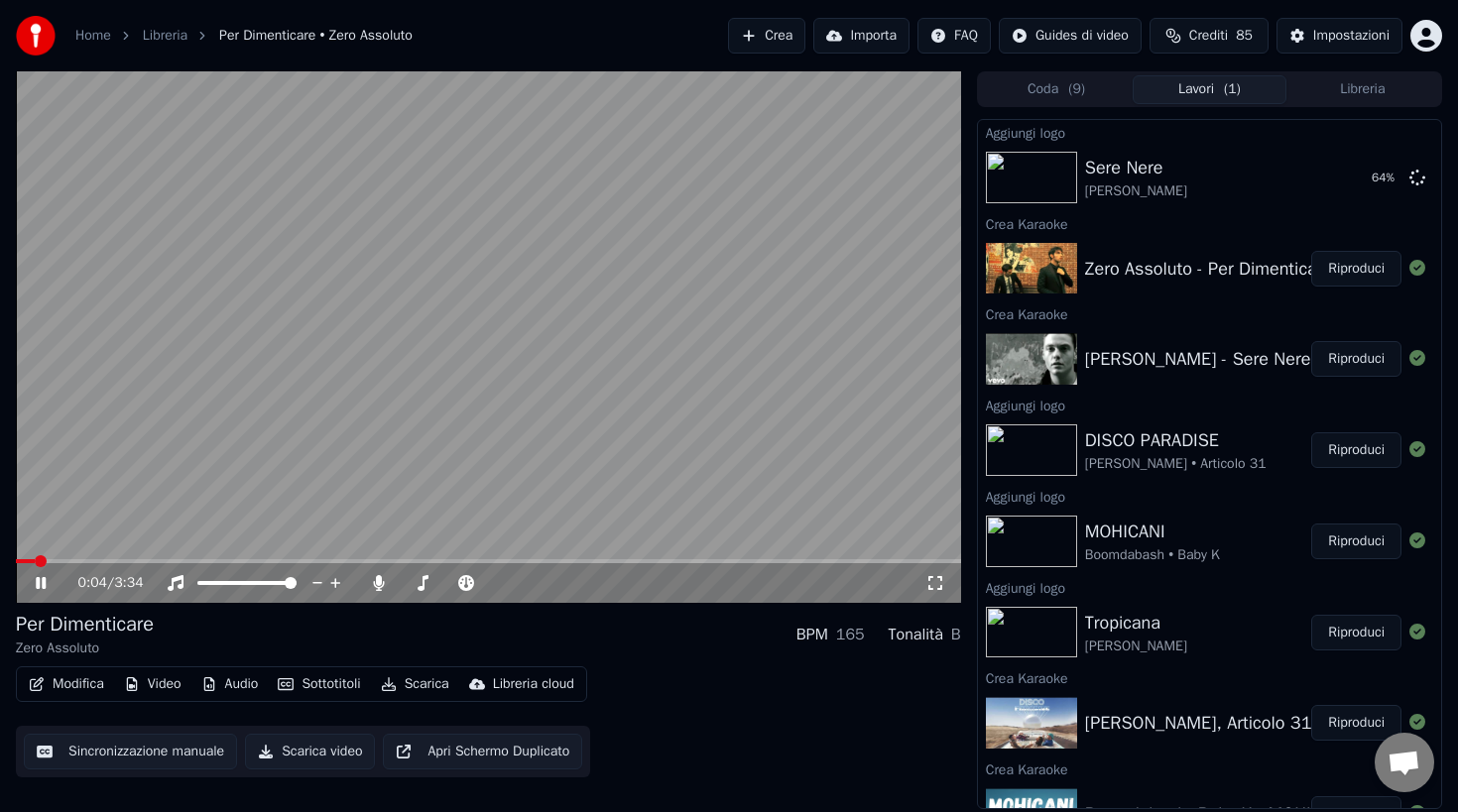 click on "Video" at bounding box center (153, 684) 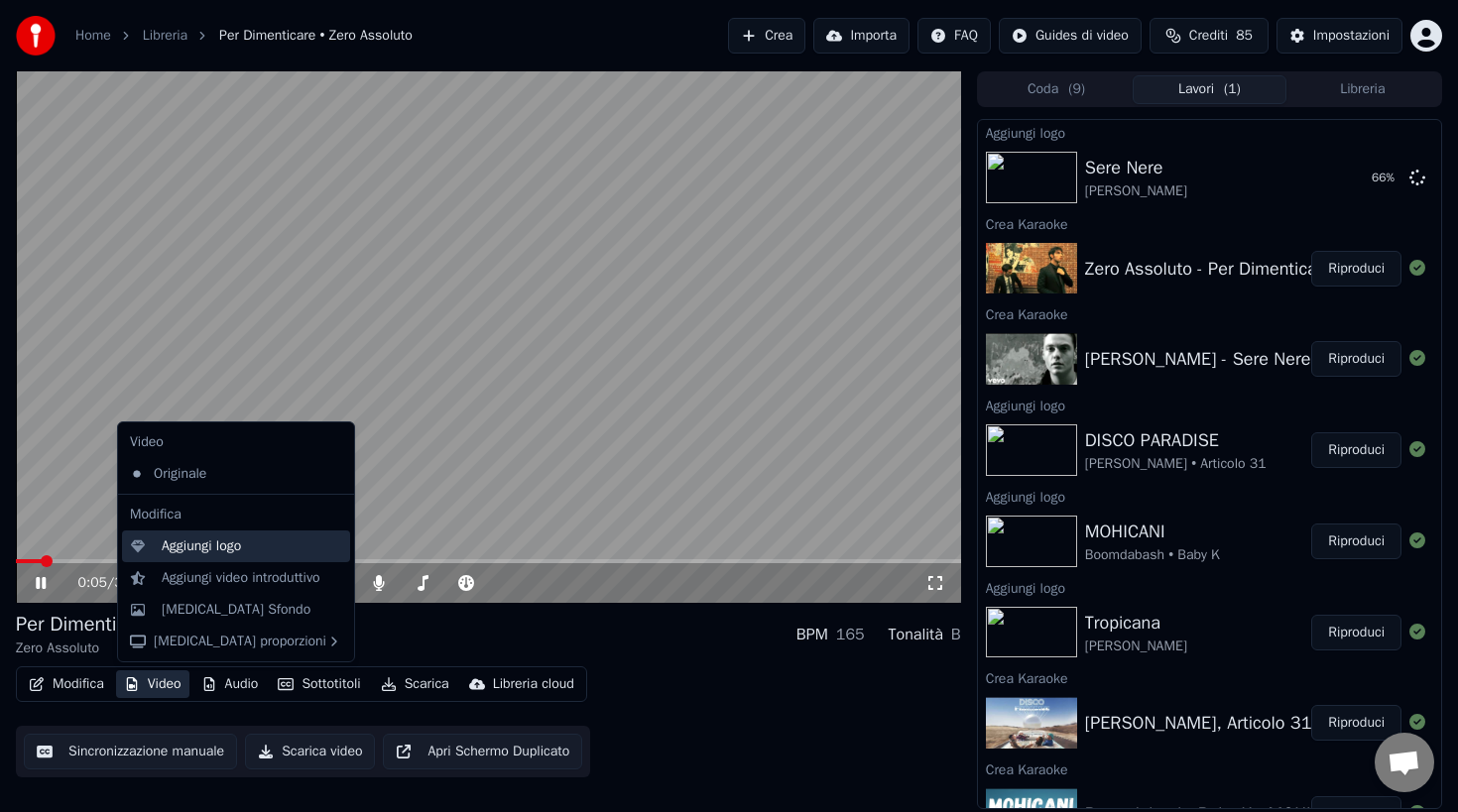 click on "Aggiungi logo" at bounding box center (201, 546) 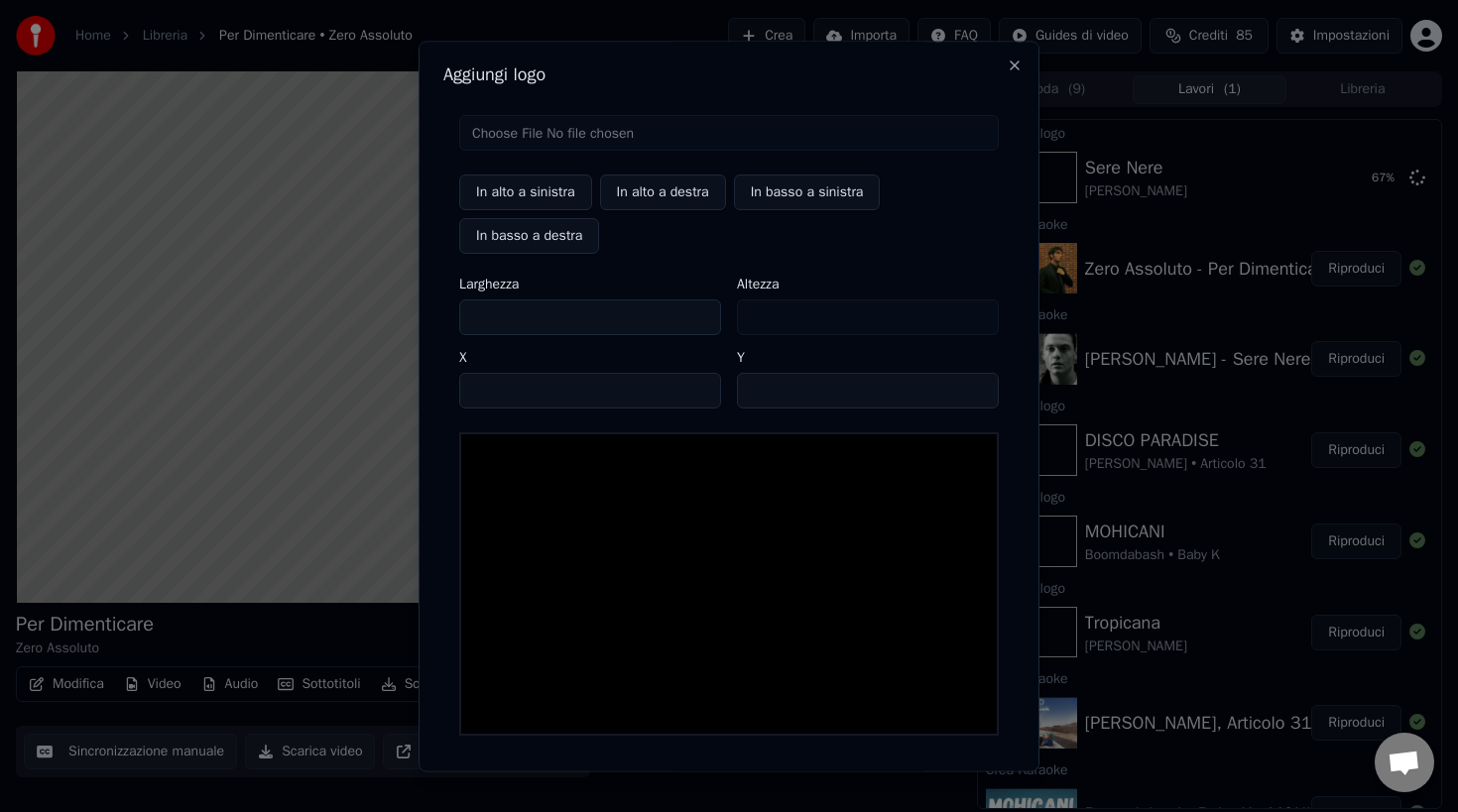 click at bounding box center (729, 133) 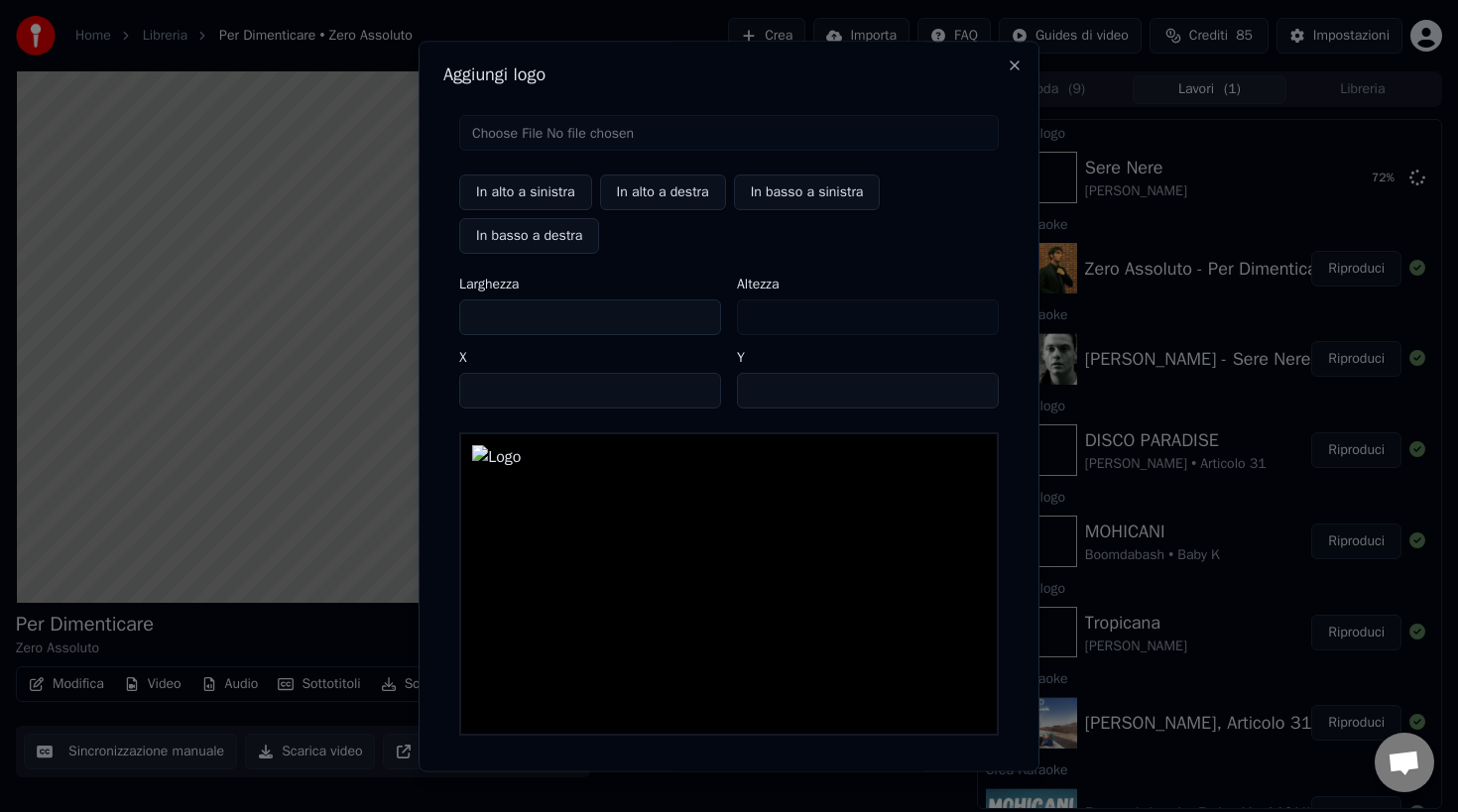 click on "***" at bounding box center [590, 317] 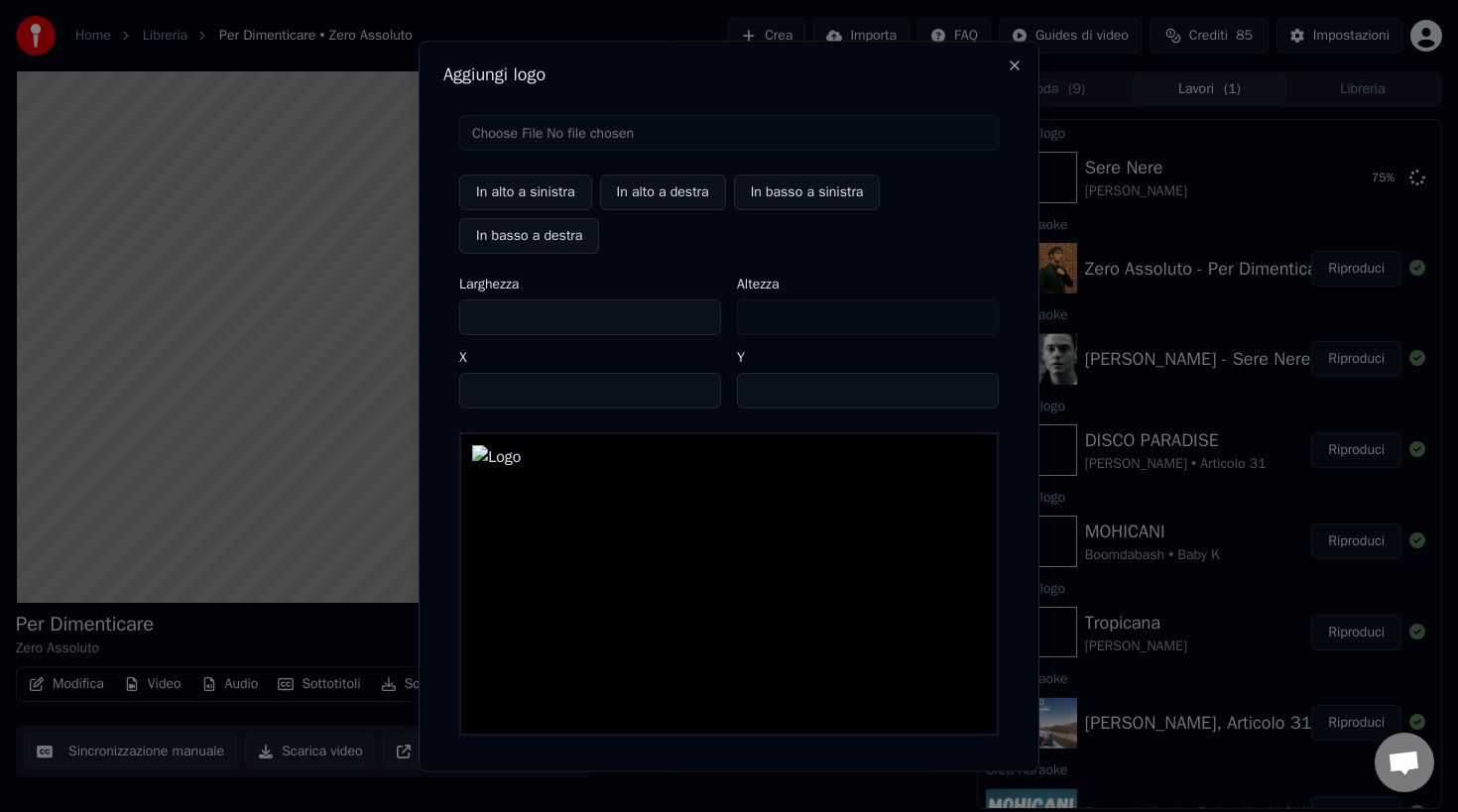 click on "***" at bounding box center (590, 317) 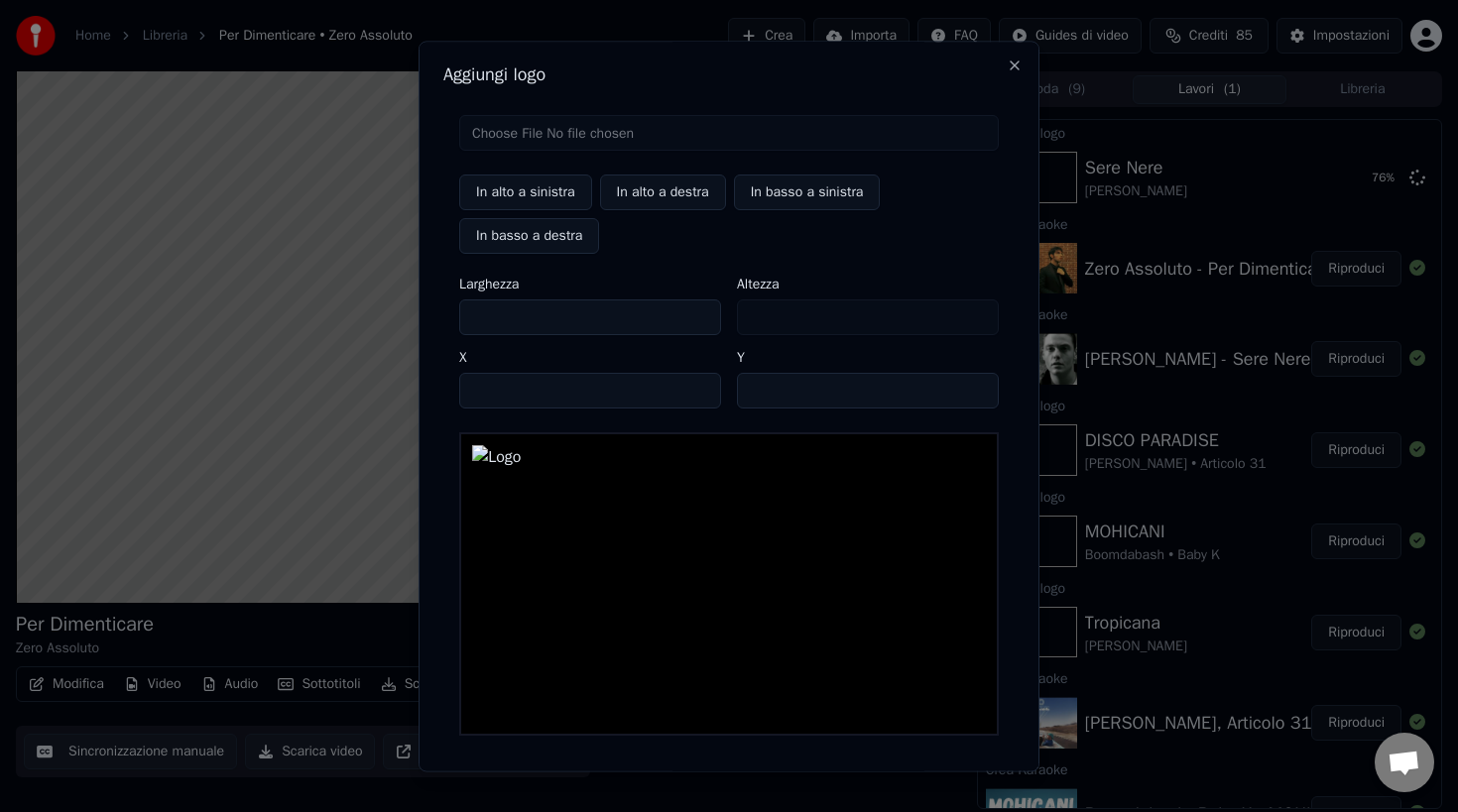 click on "***" at bounding box center (590, 317) 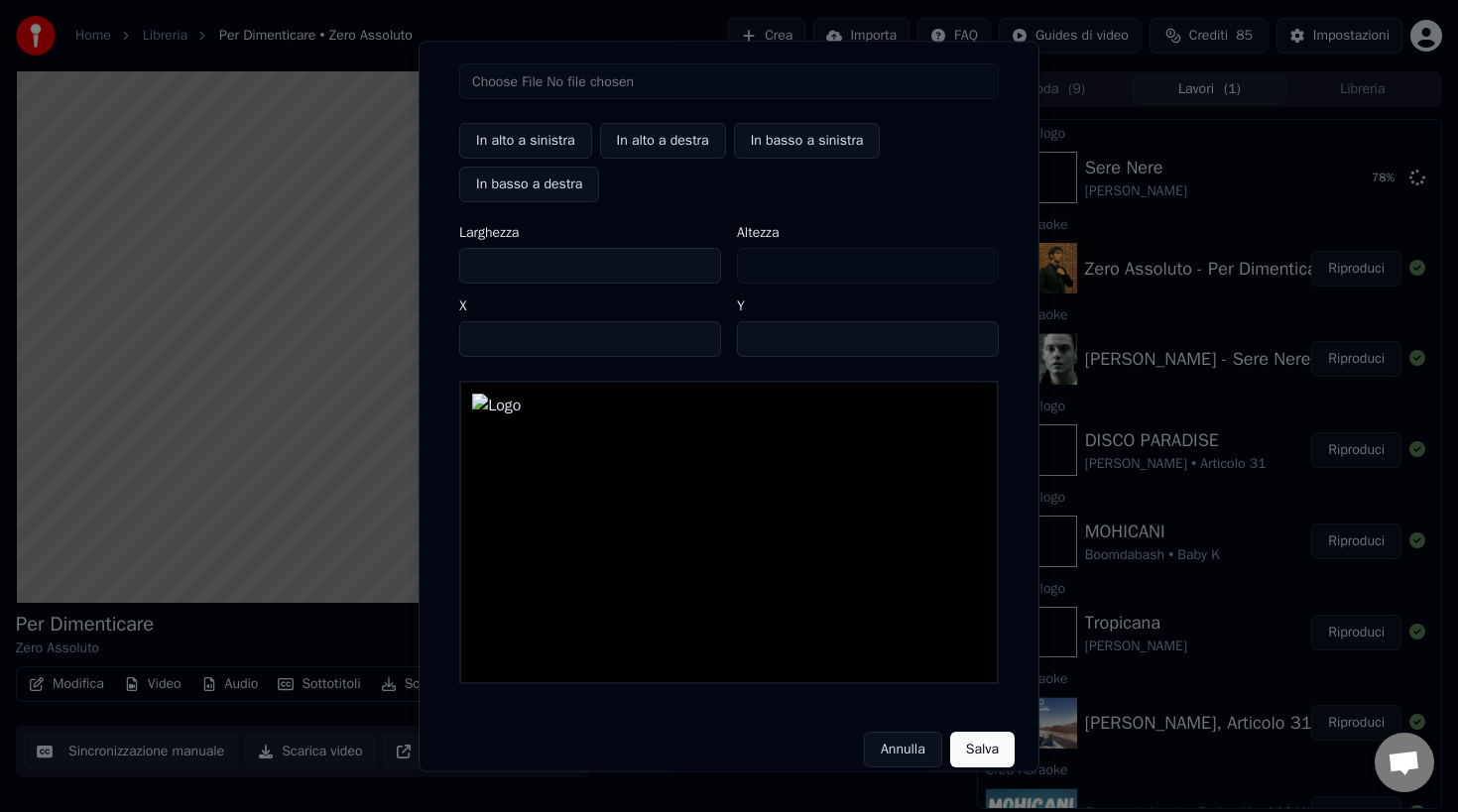 scroll, scrollTop: 72, scrollLeft: 0, axis: vertical 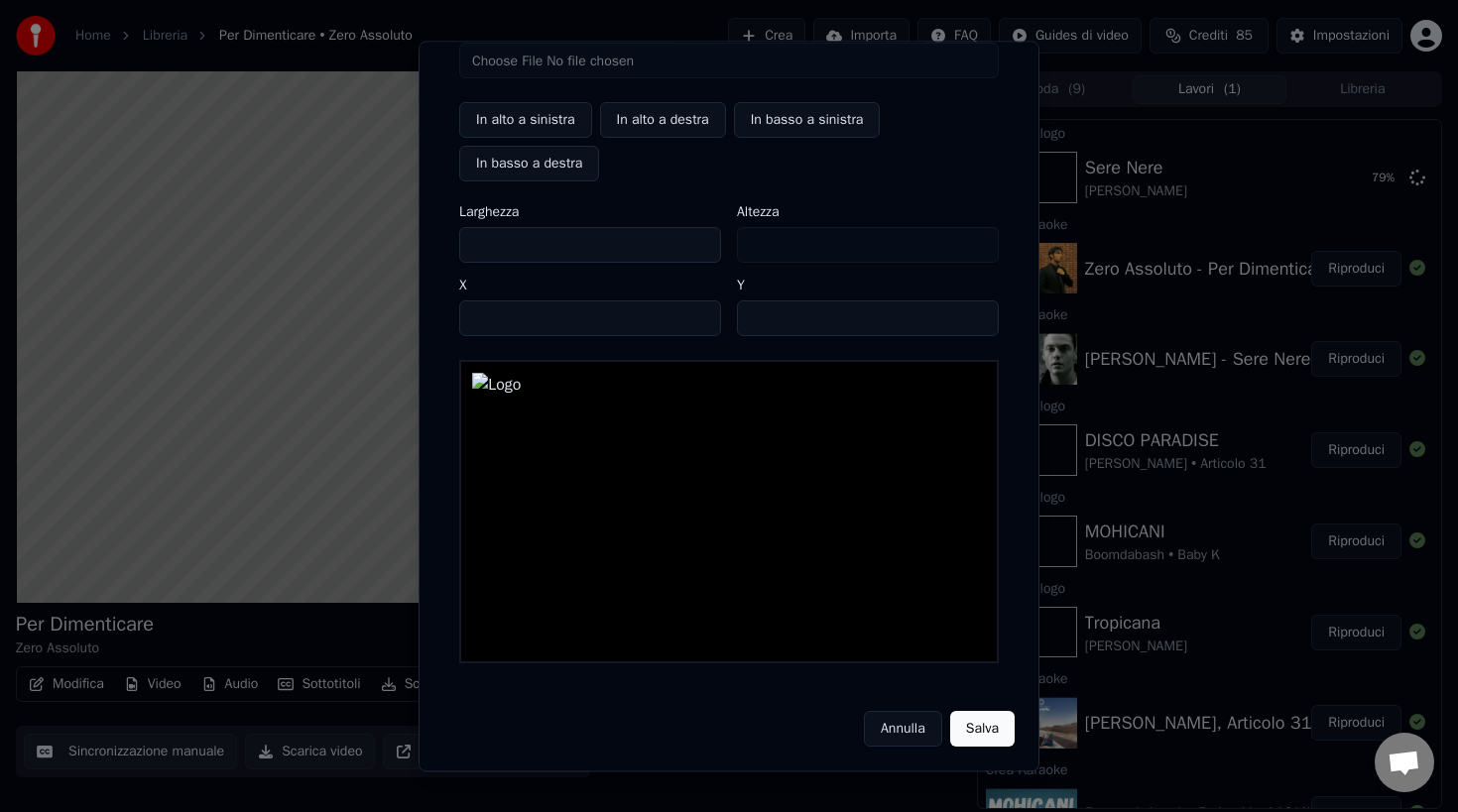 click on "Salva" at bounding box center (982, 729) 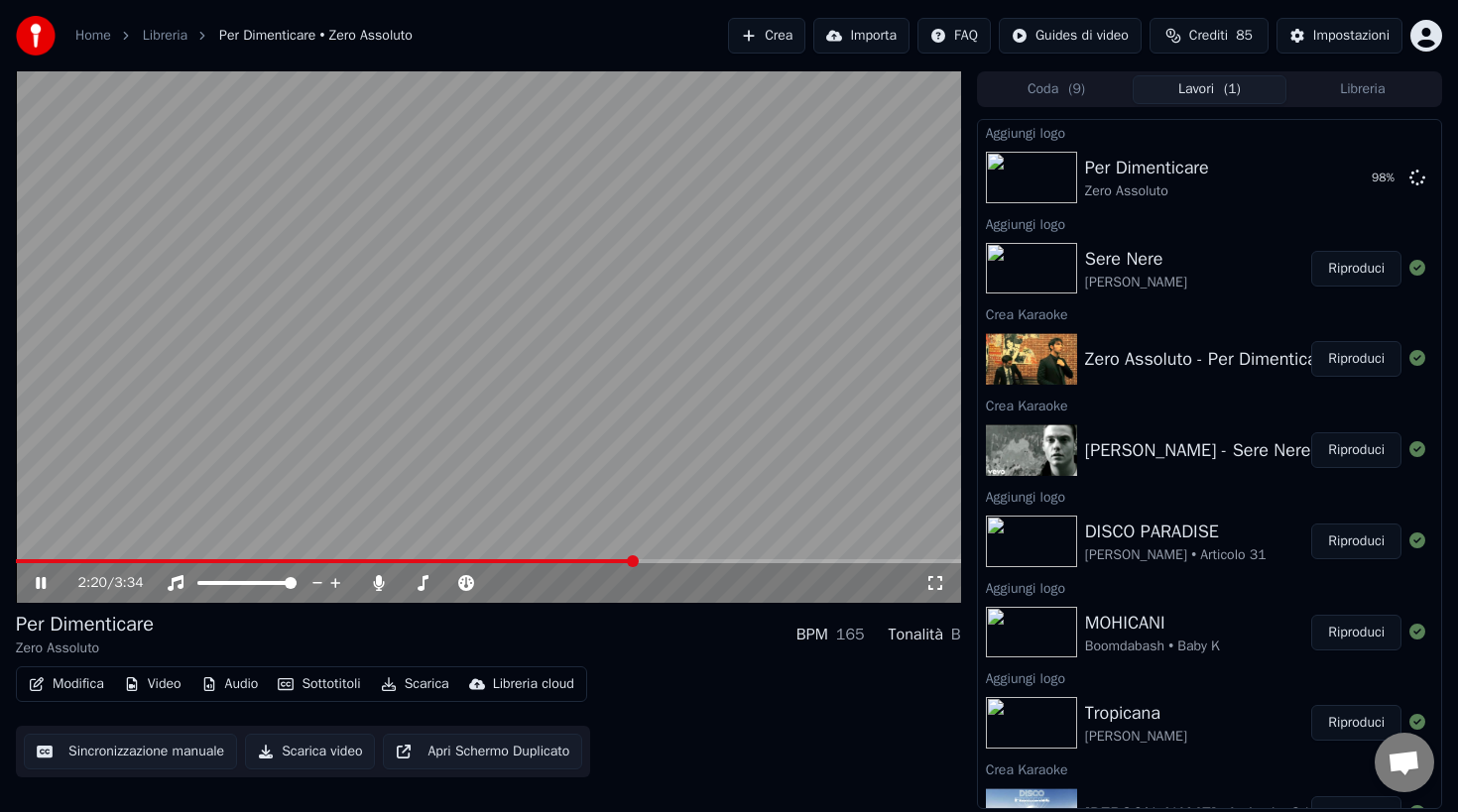 click at bounding box center (488, 337) 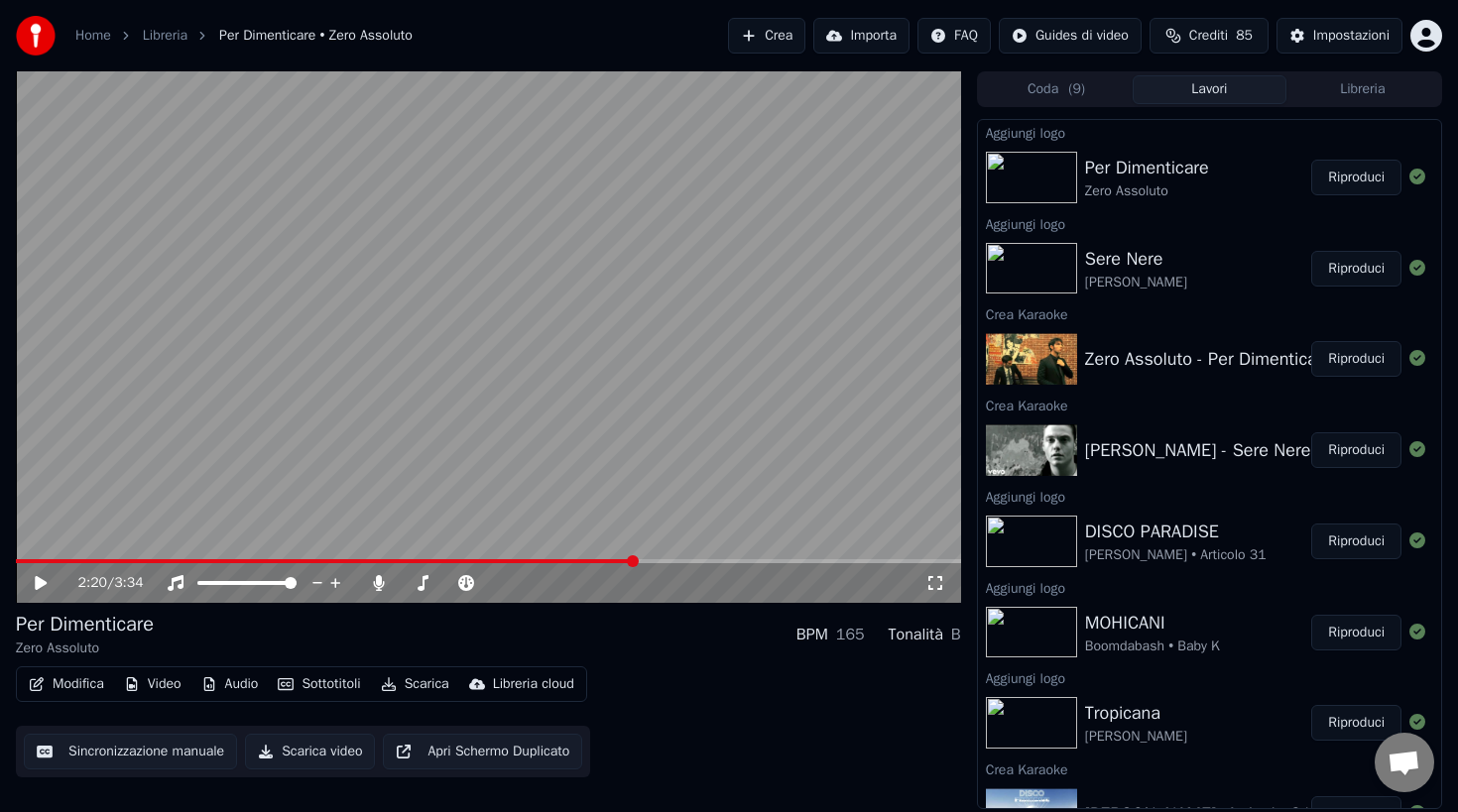 click on "Libreria" at bounding box center [1363, 89] 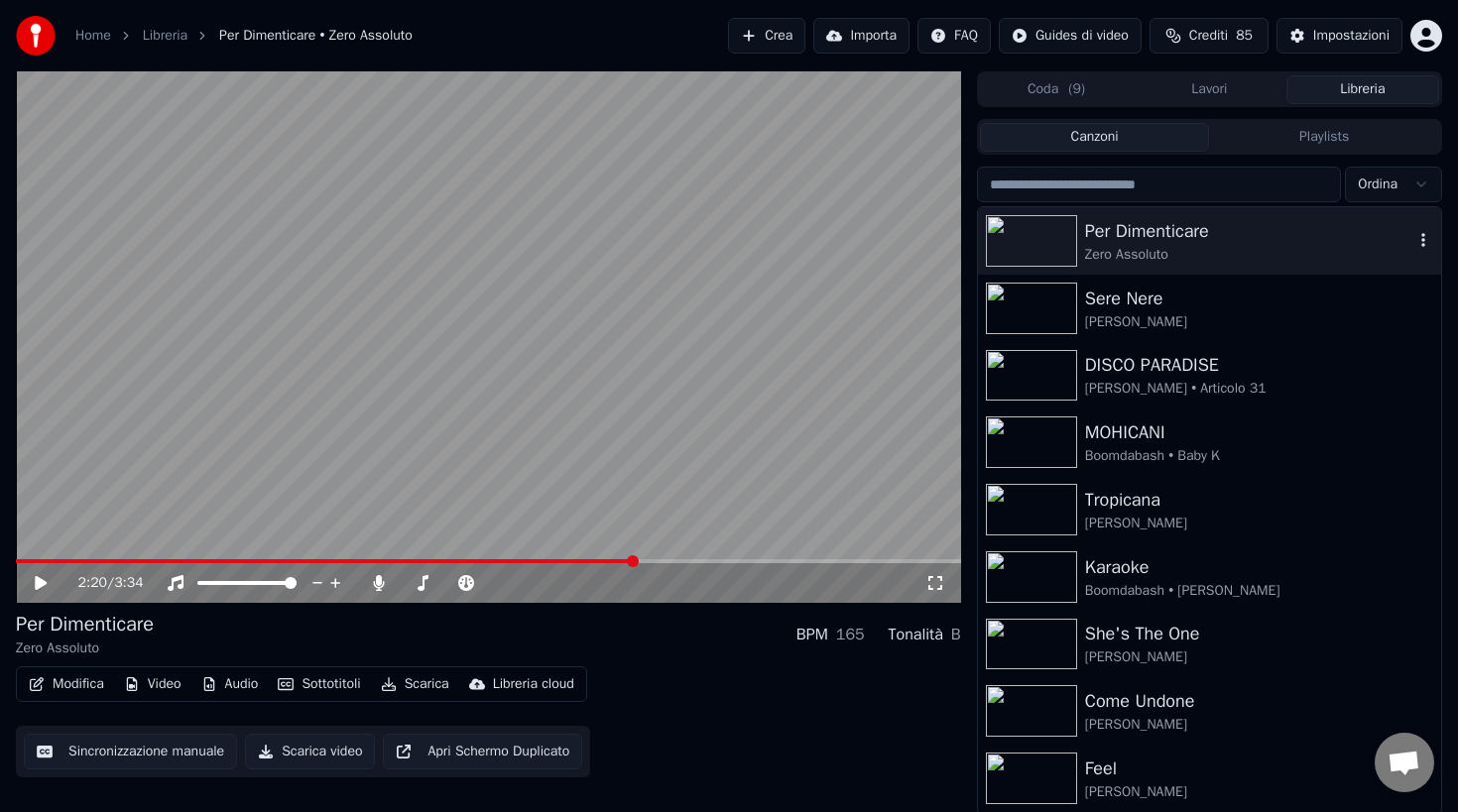 click on "Per Dimenticare" at bounding box center [1249, 231] 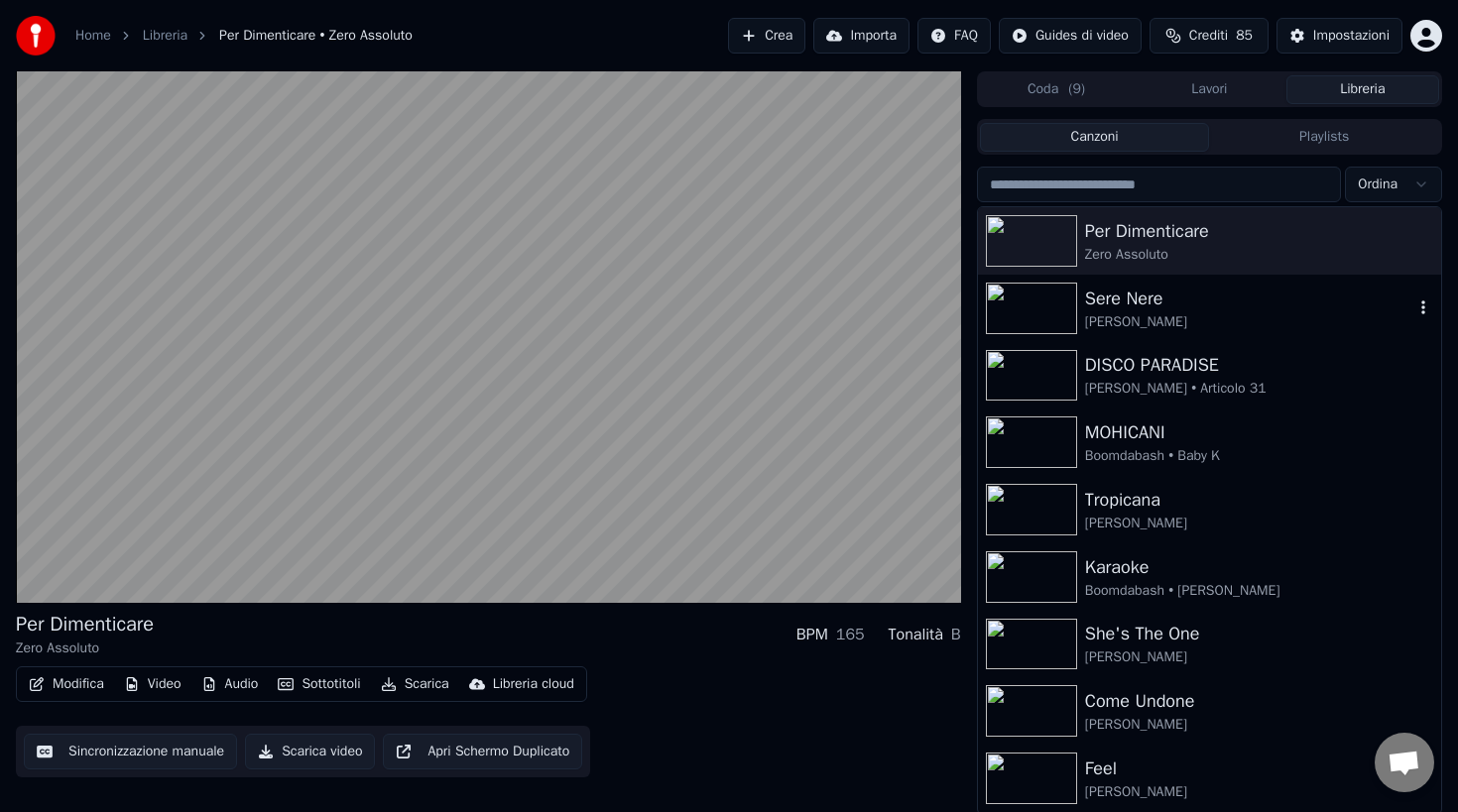 click on "Sere Nere" at bounding box center [1249, 298] 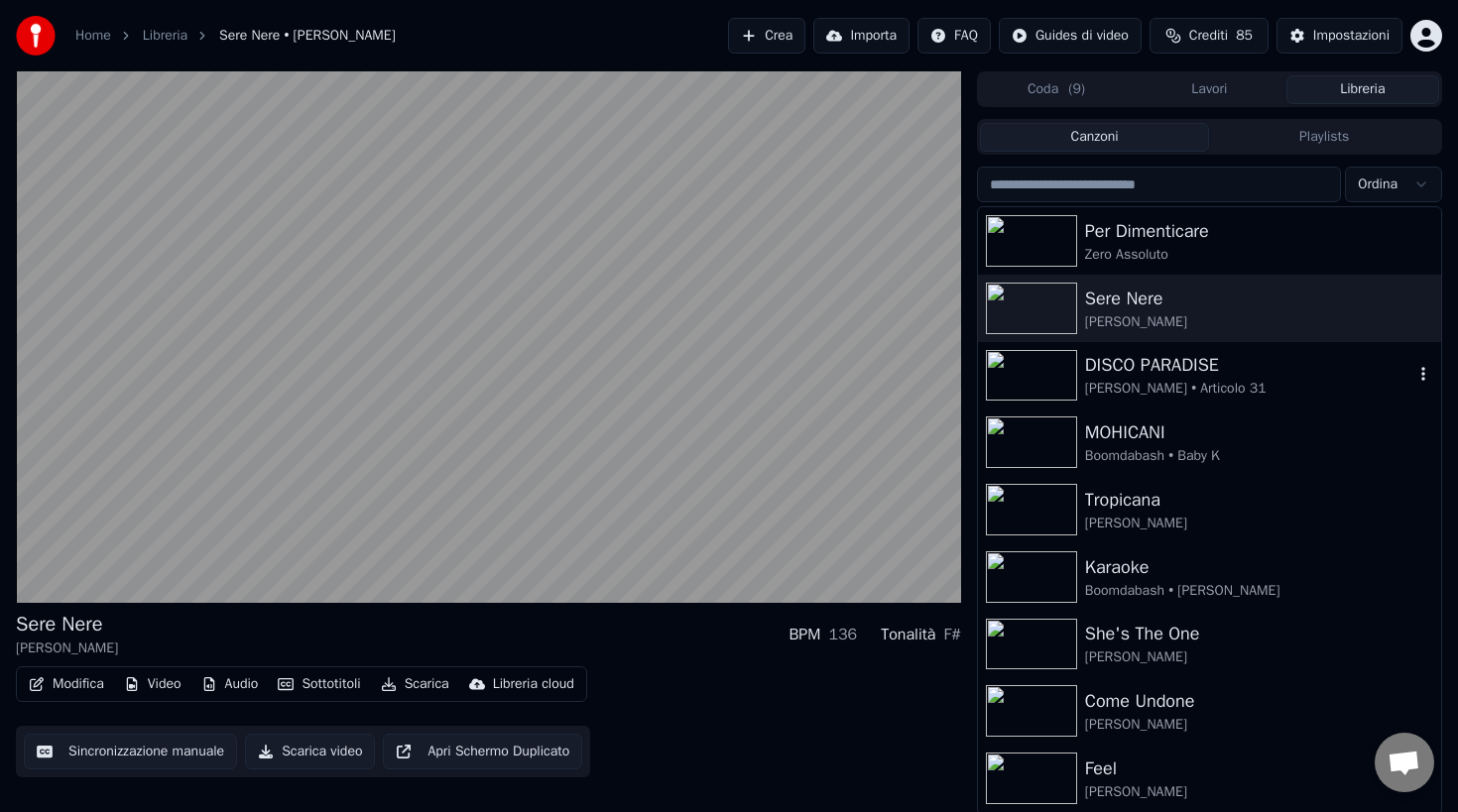 click on "DISCO PARADISE" at bounding box center [1249, 365] 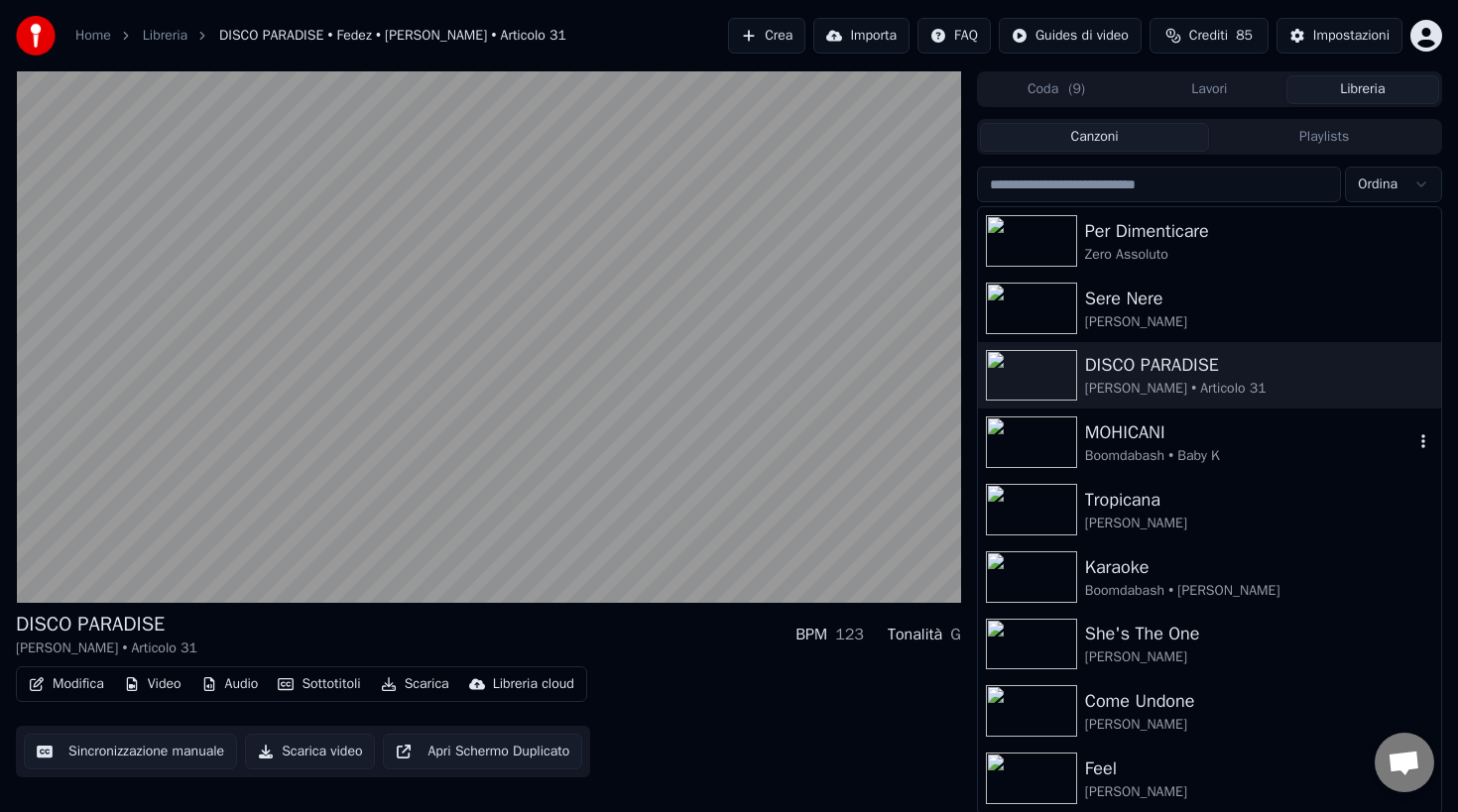 click on "MOHICANI" at bounding box center (1249, 432) 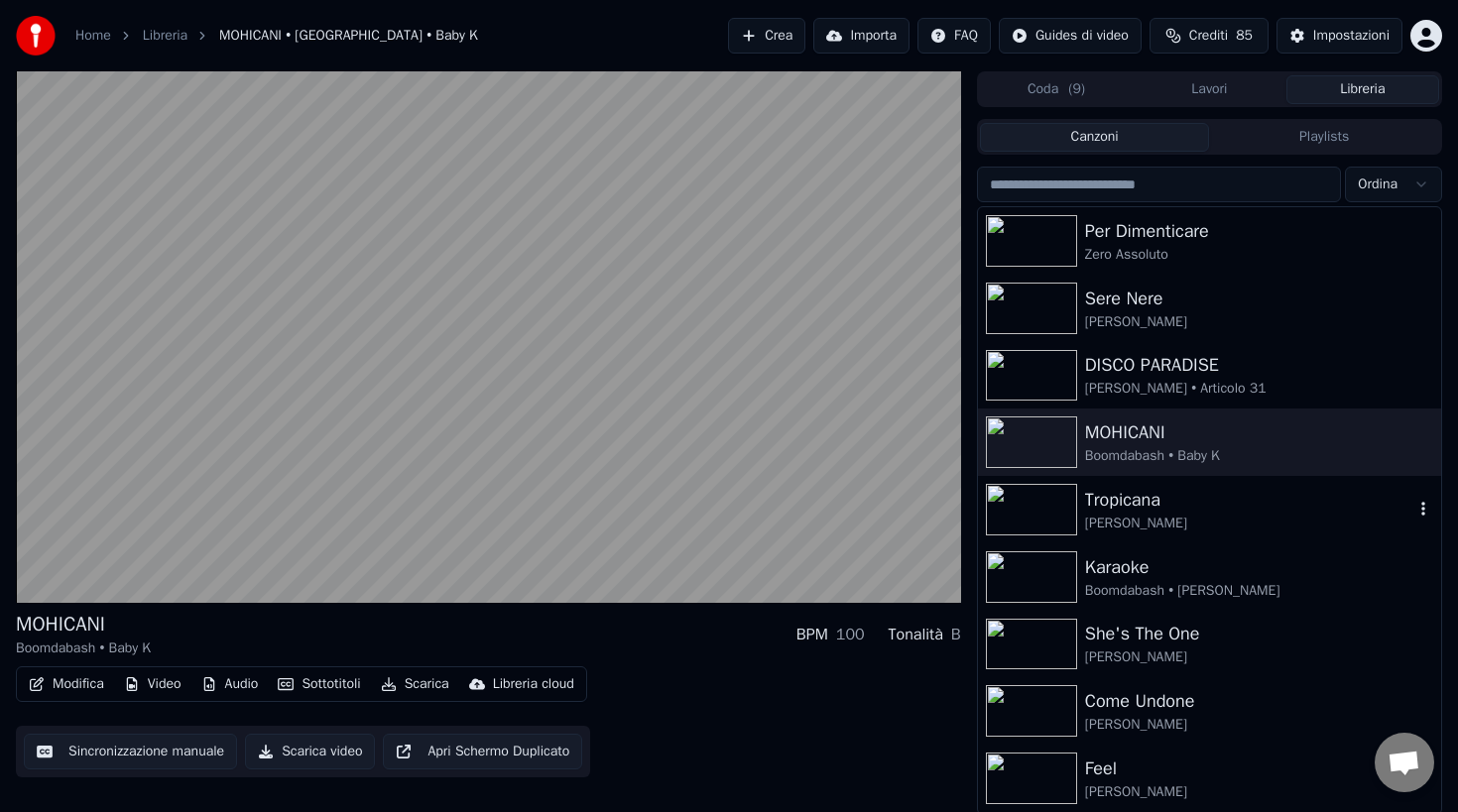 click on "Tropicana" at bounding box center (1249, 500) 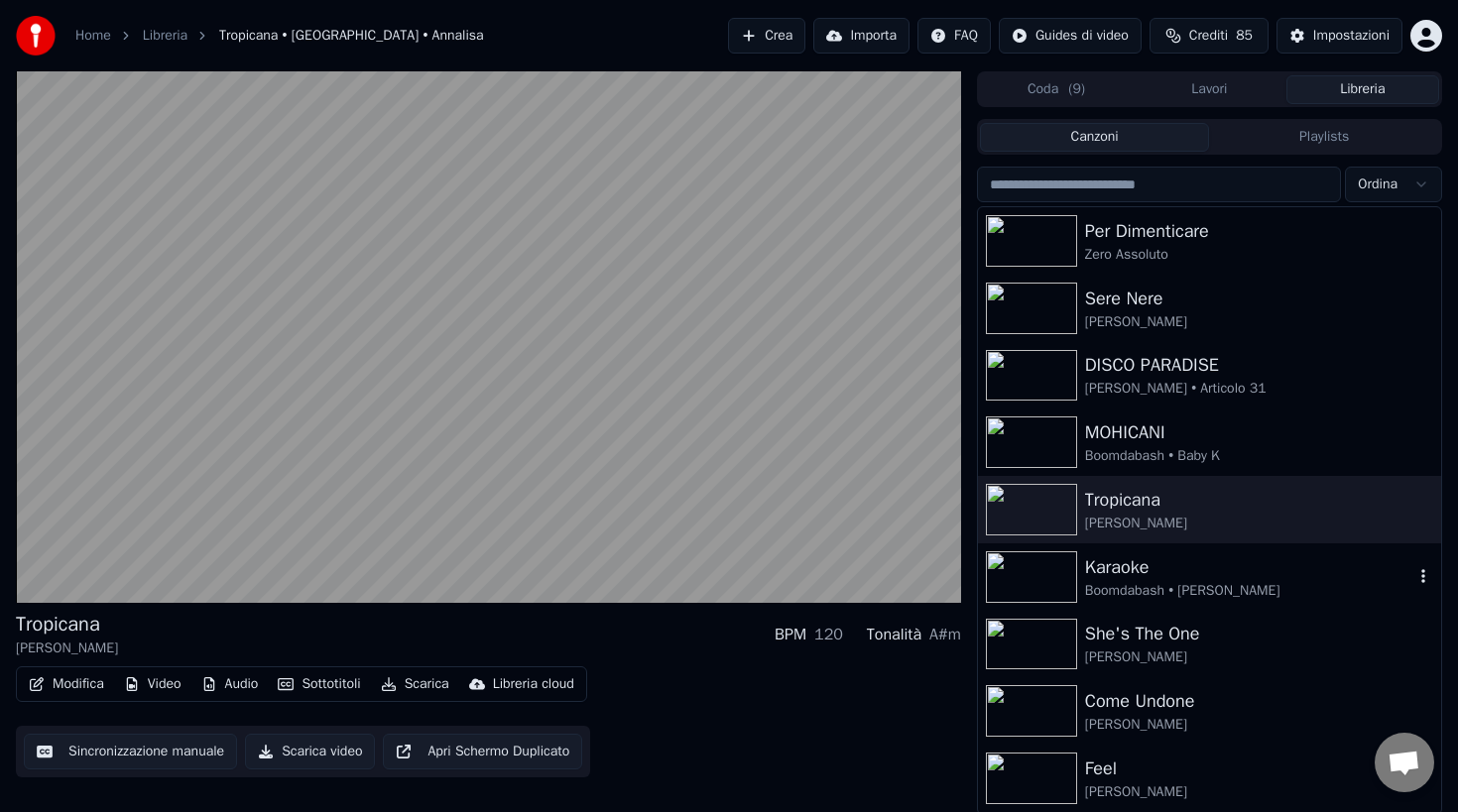 click on "Karaoke" at bounding box center [1249, 567] 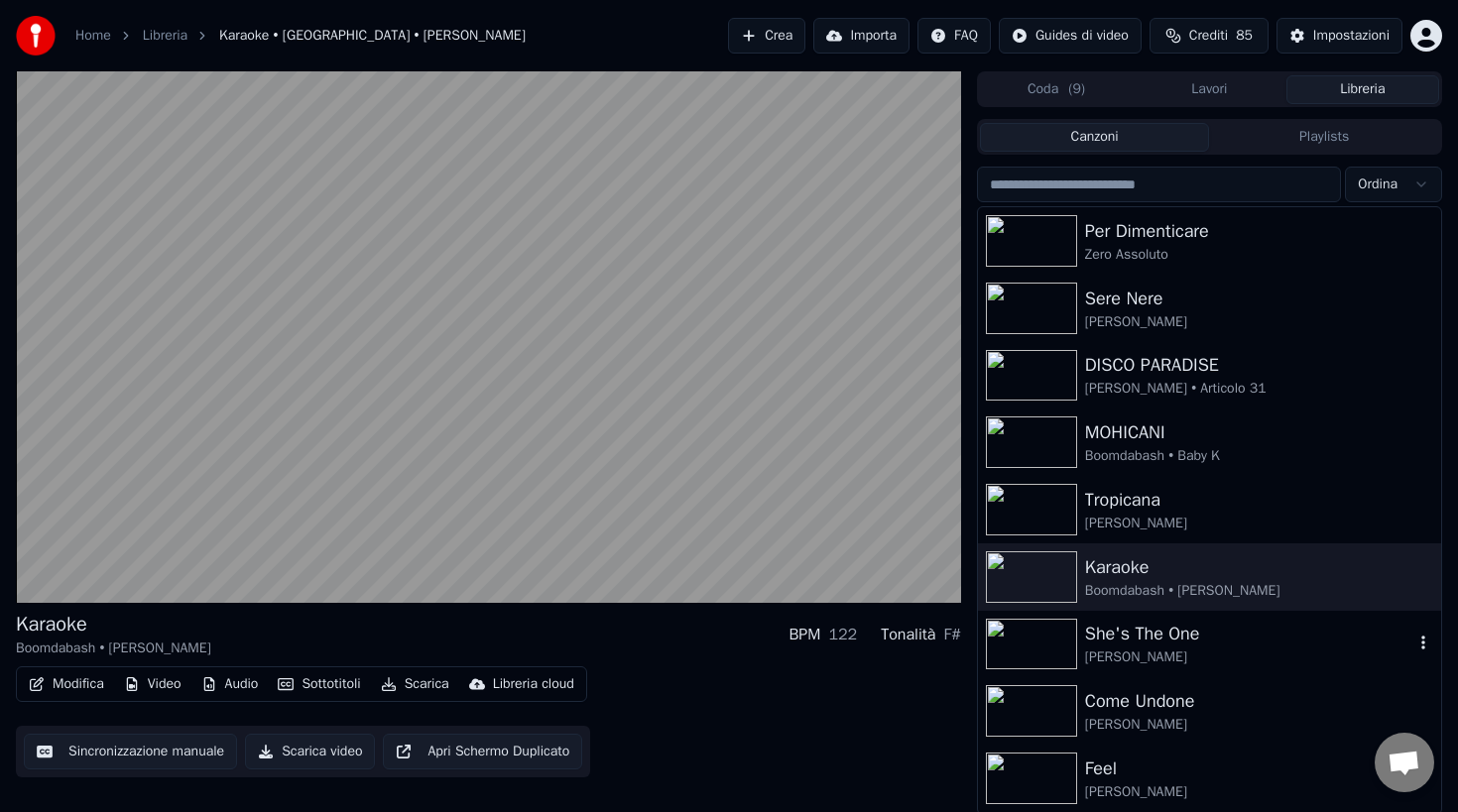 click on "She's The One" at bounding box center [1249, 634] 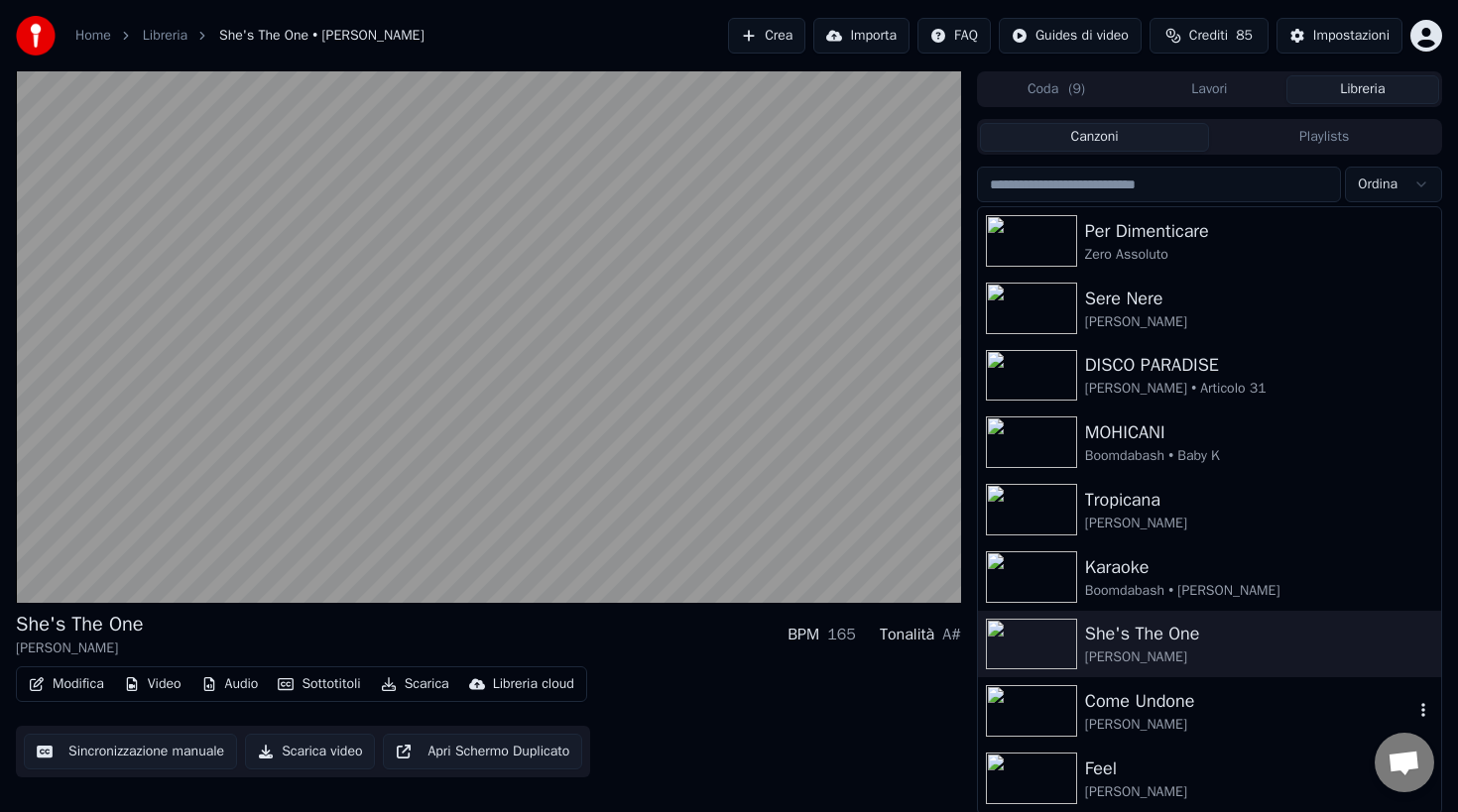 click on "Come Undone" at bounding box center [1249, 701] 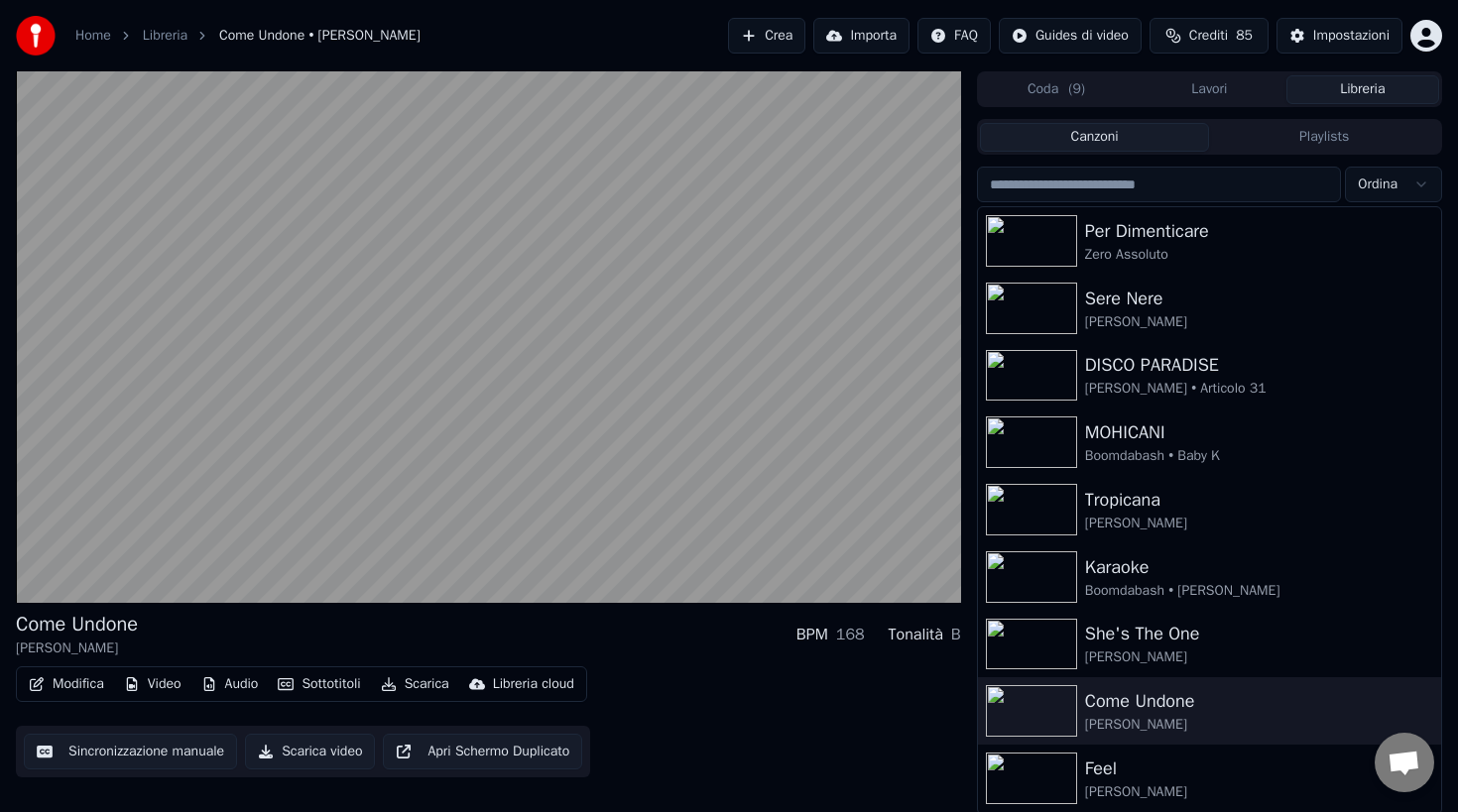 click on "Feel" at bounding box center (1249, 768) 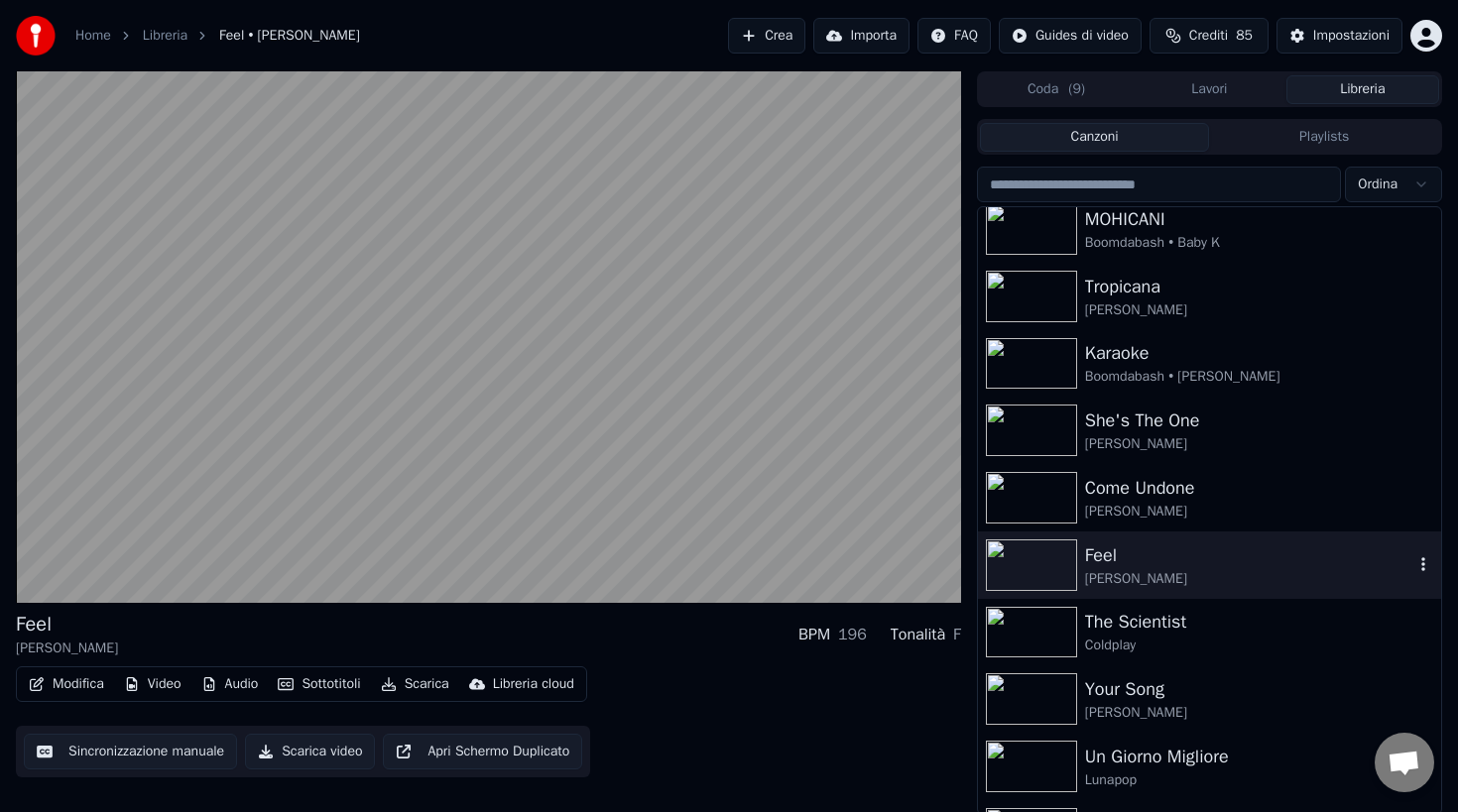 scroll, scrollTop: 229, scrollLeft: 0, axis: vertical 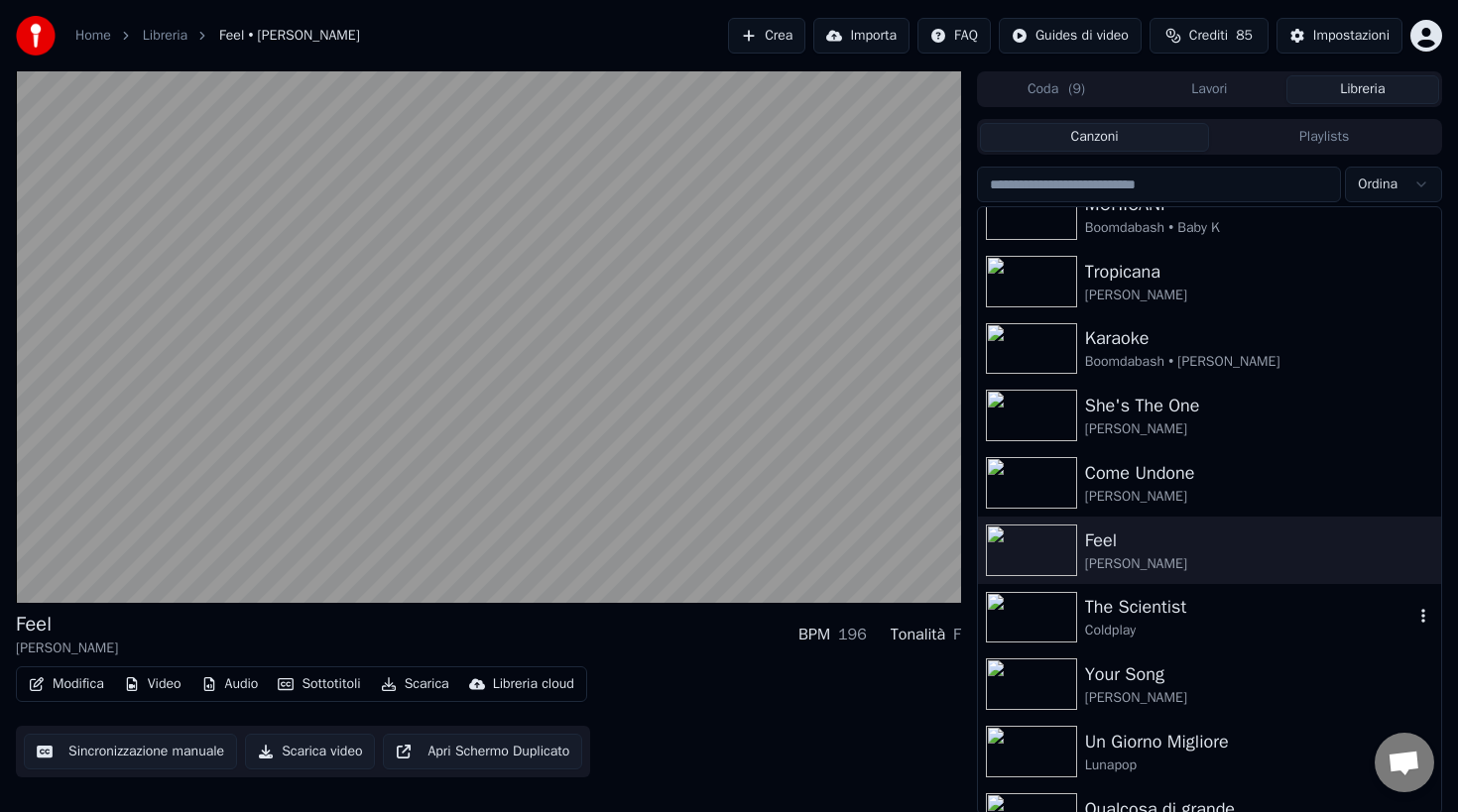 click on "Coldplay" at bounding box center (1249, 631) 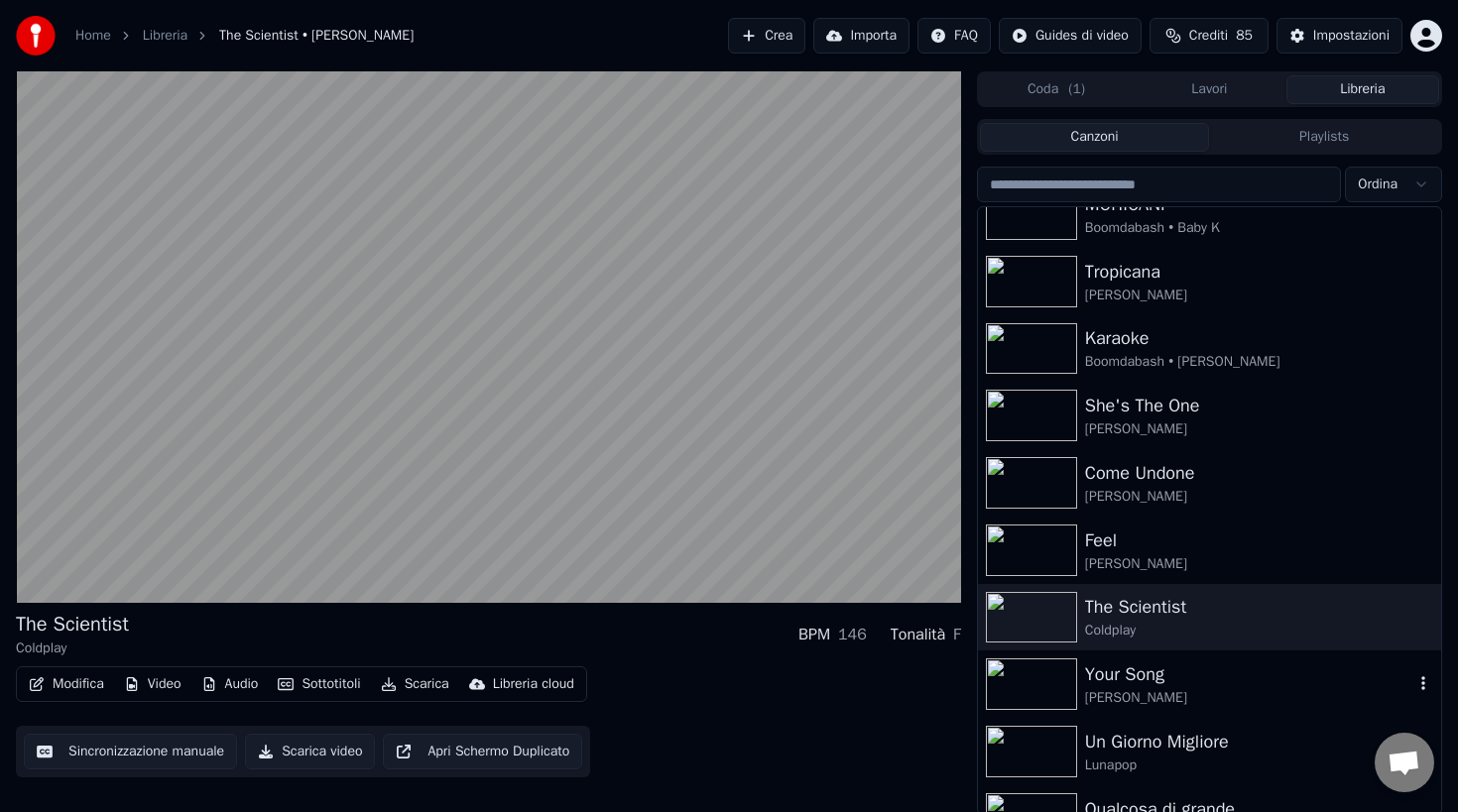 click on "Your Song" at bounding box center (1249, 674) 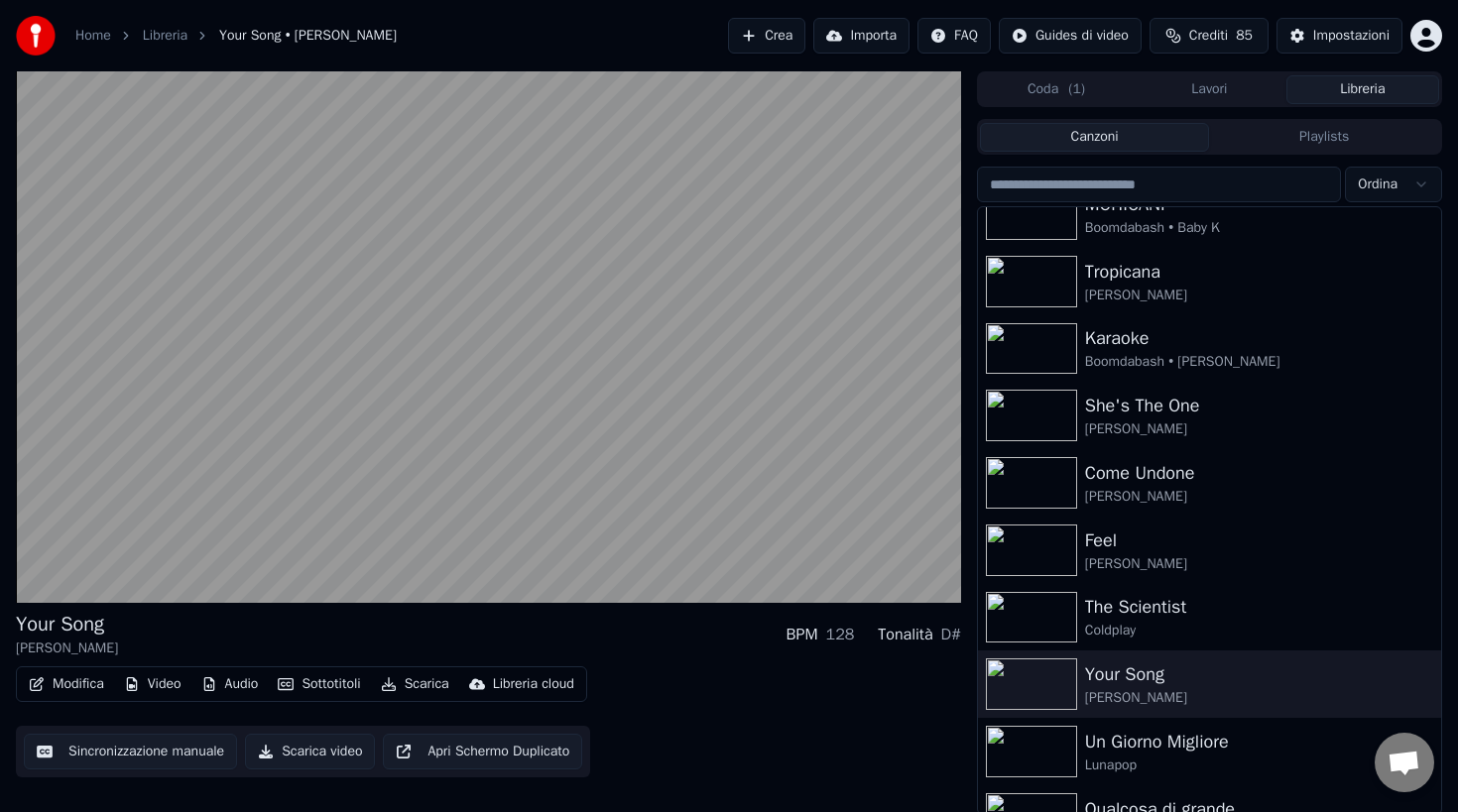 click on "Un Giorno Migliore" at bounding box center (1249, 742) 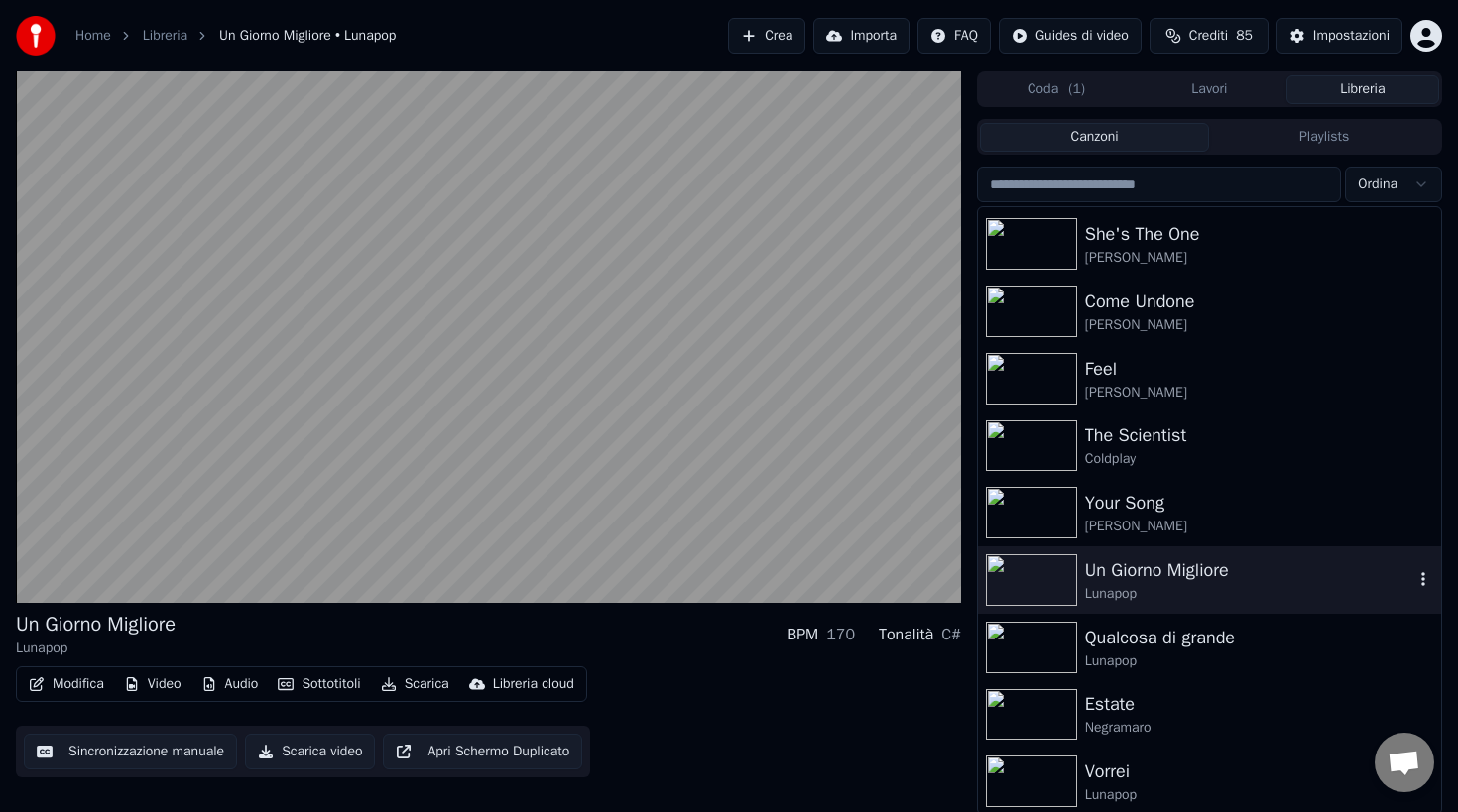 scroll, scrollTop: 414, scrollLeft: 0, axis: vertical 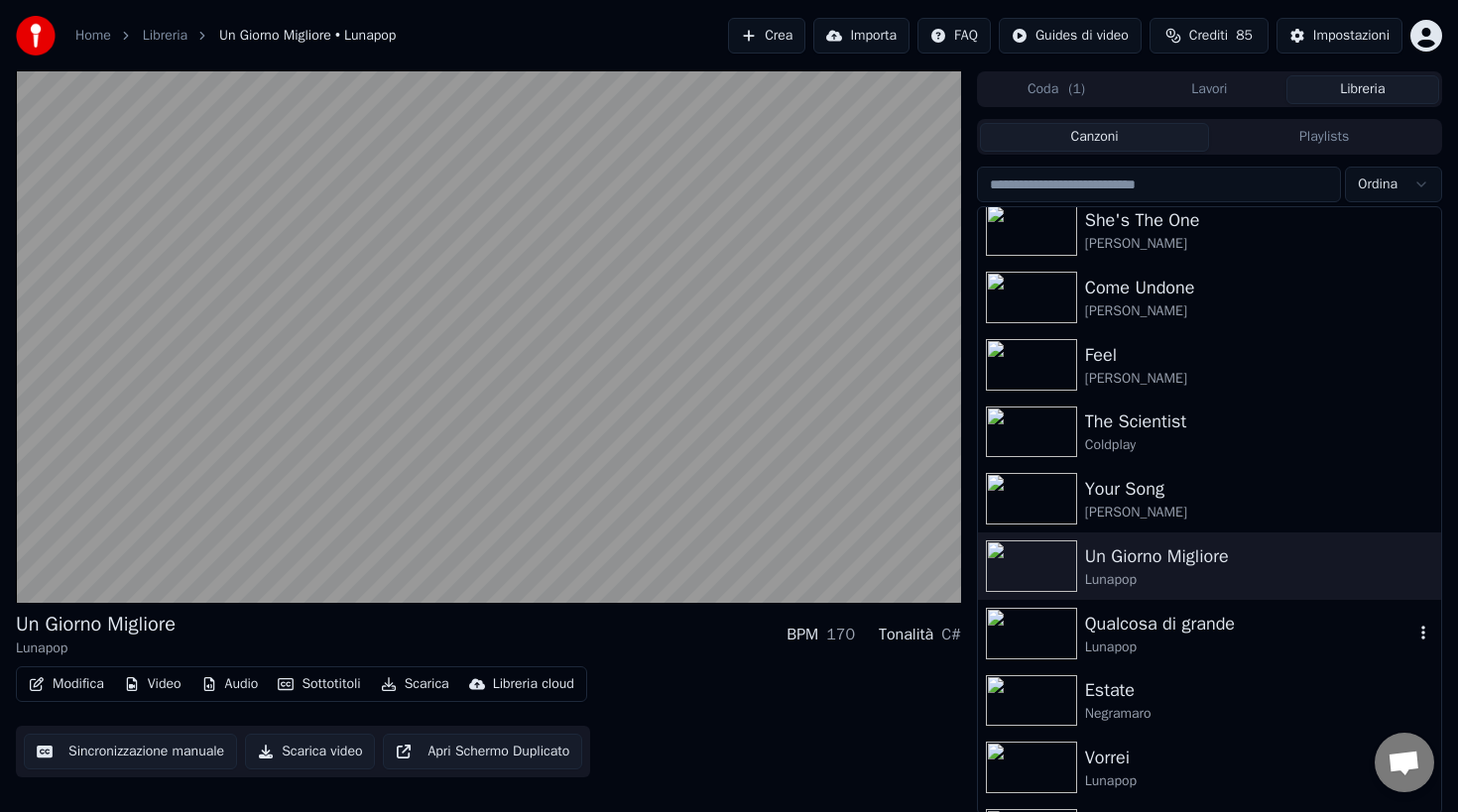 click on "Lunapop" at bounding box center [1249, 647] 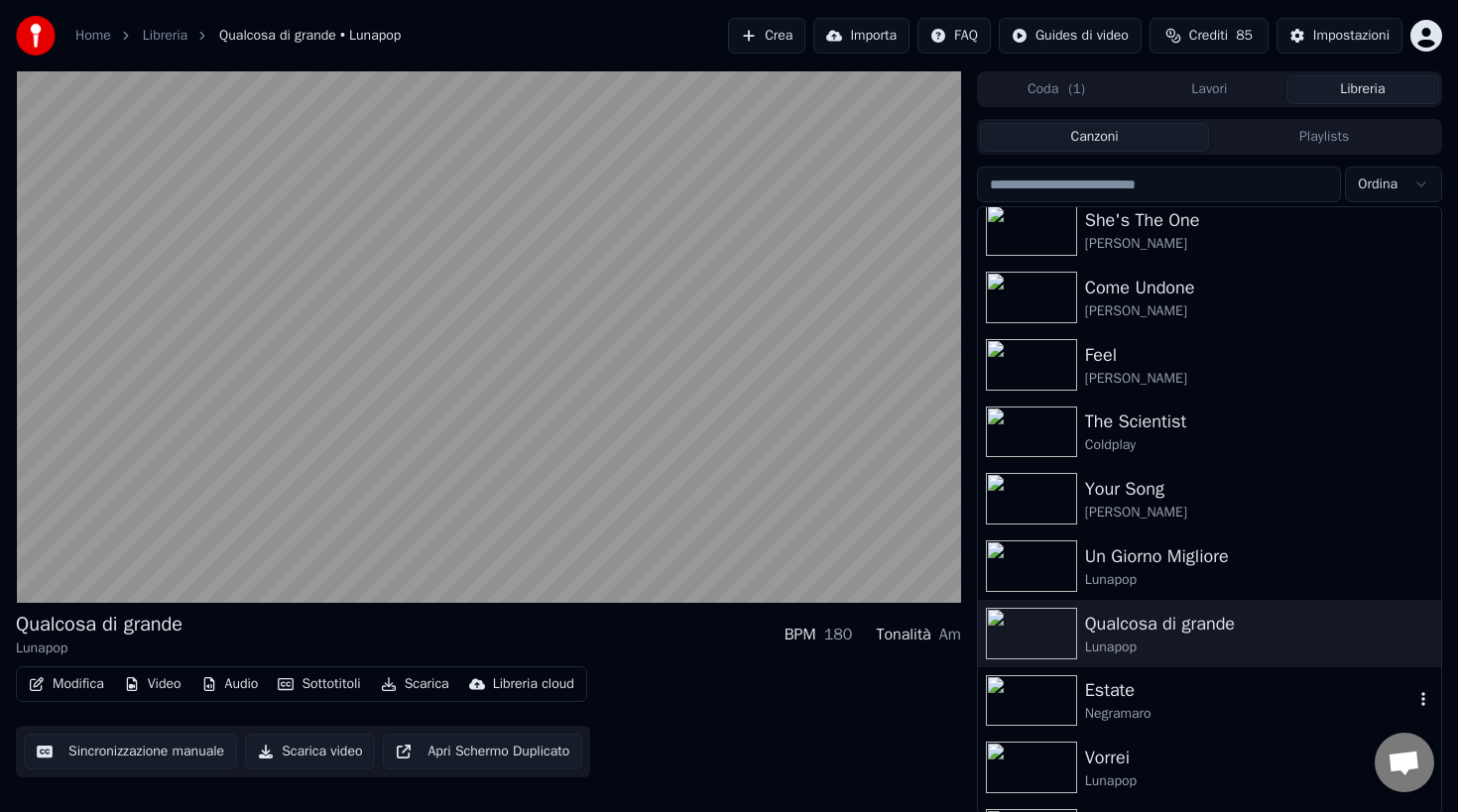 click on "Estate" at bounding box center (1249, 690) 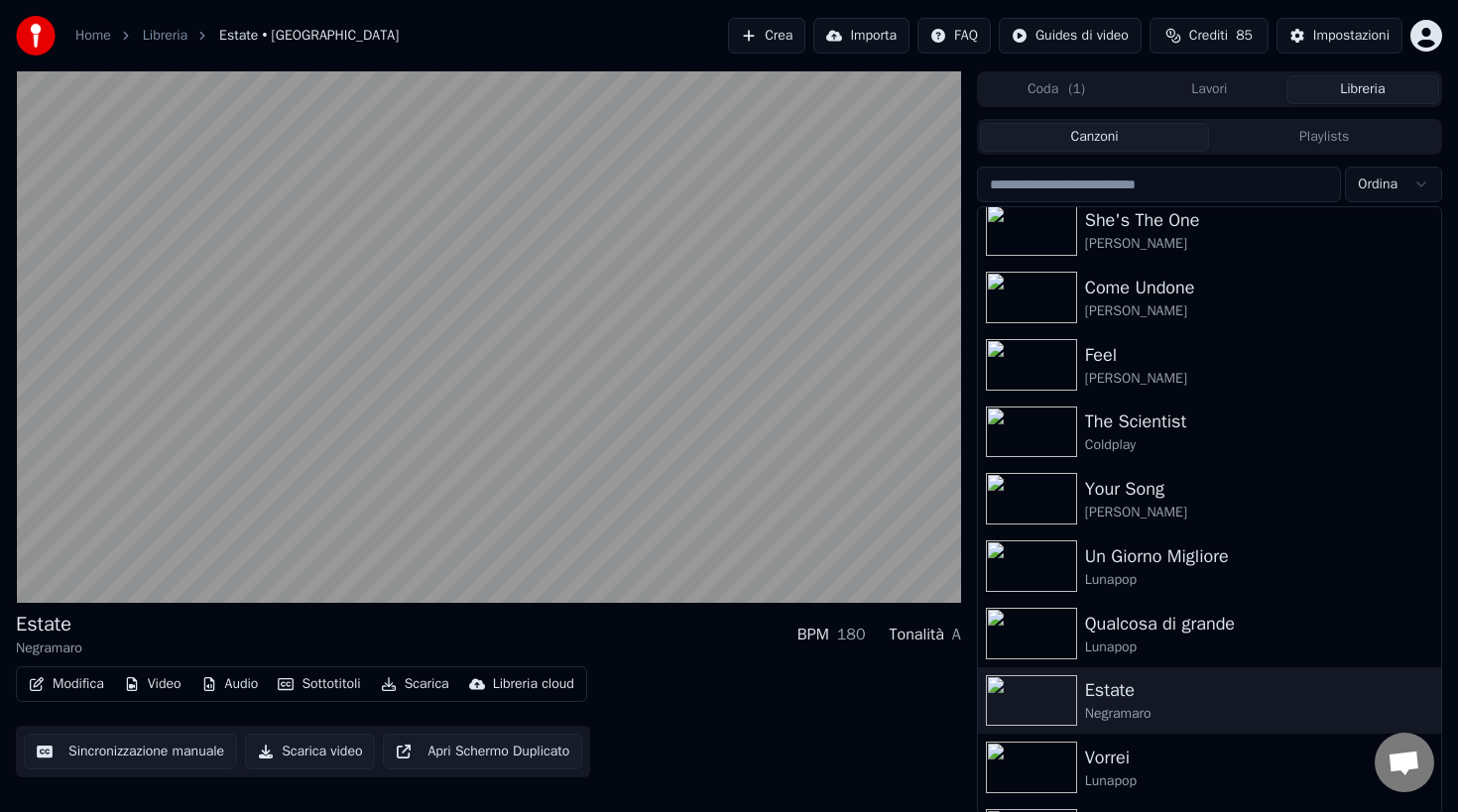 click on "Vorrei" at bounding box center [1249, 757] 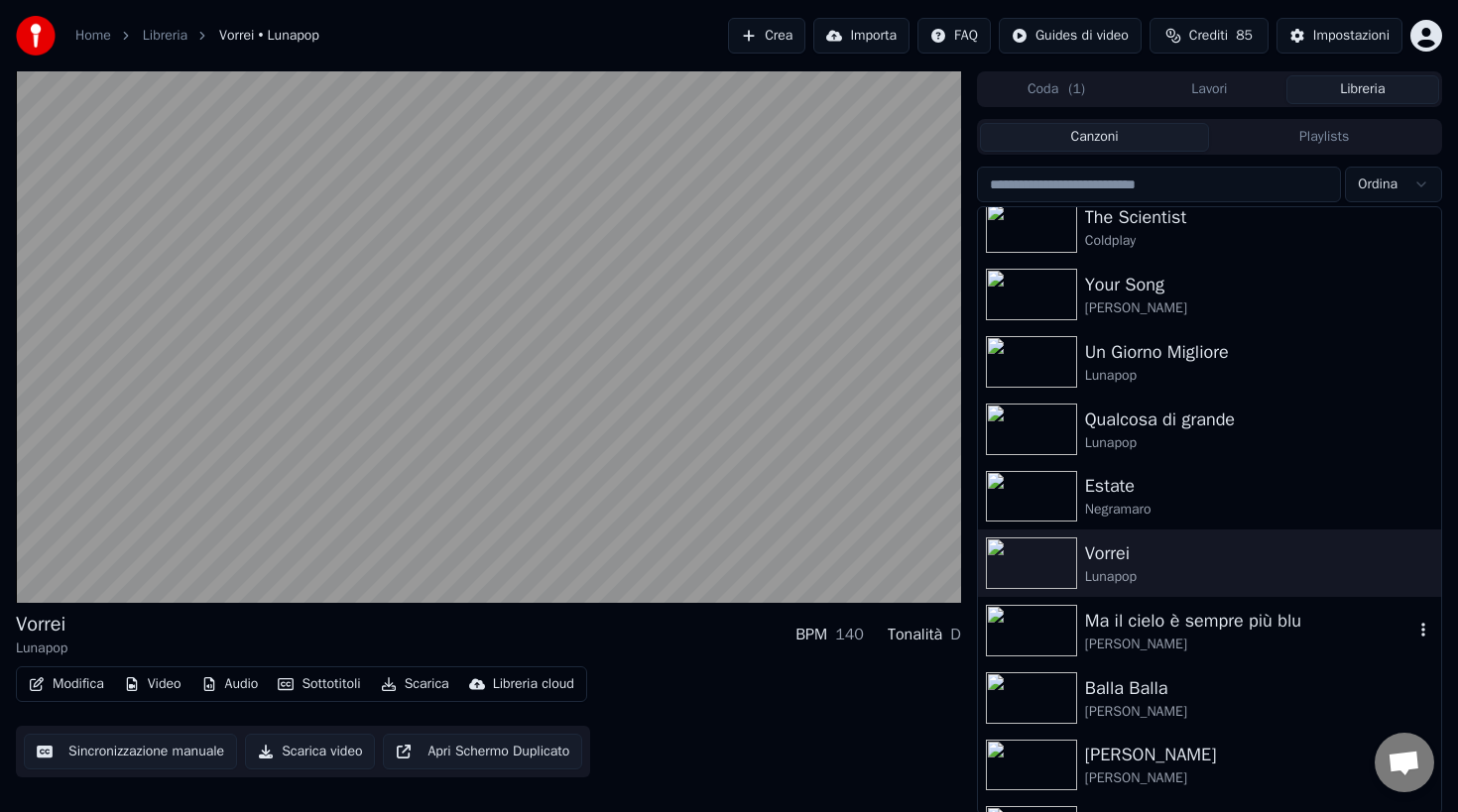 scroll, scrollTop: 633, scrollLeft: 0, axis: vertical 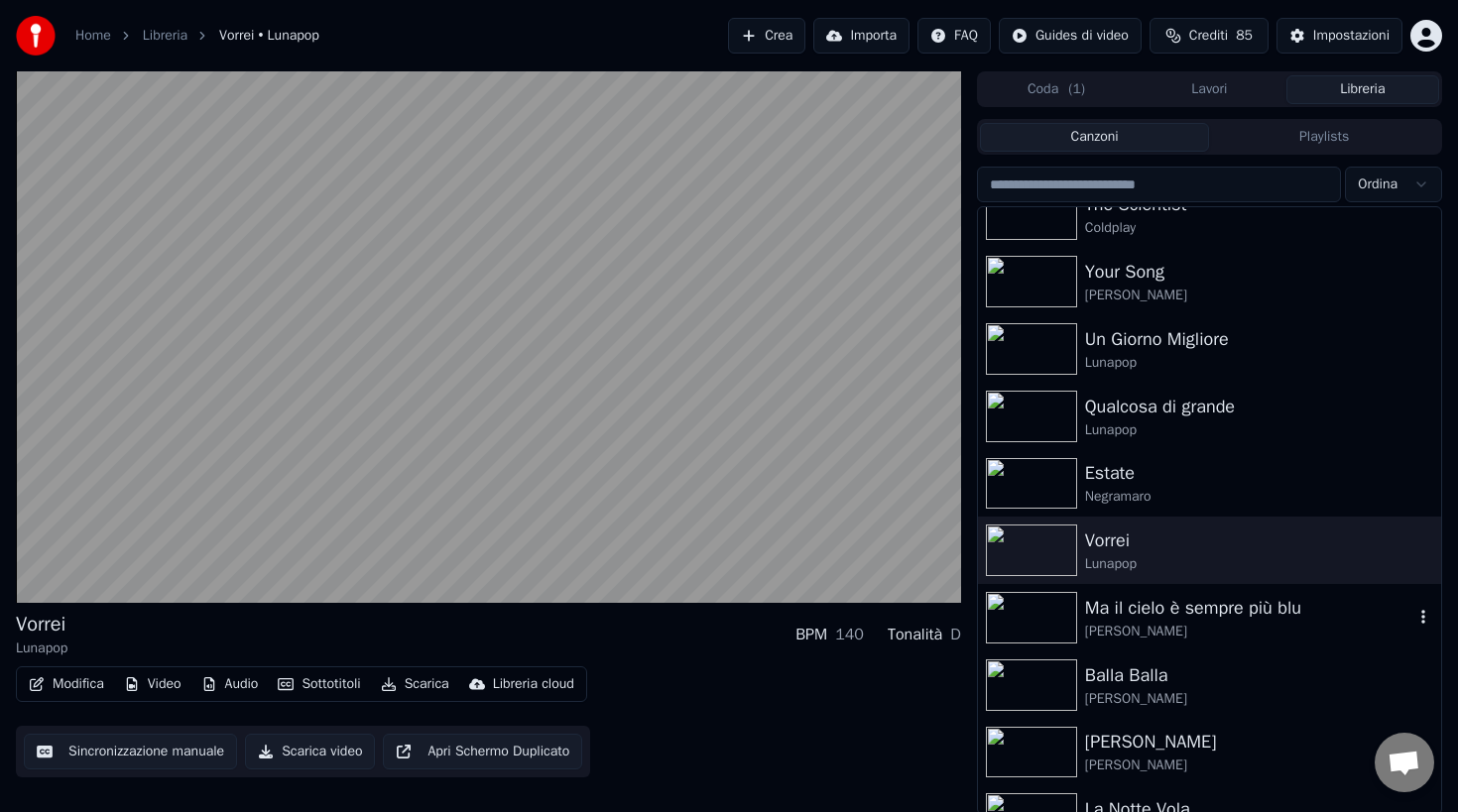 click on "[PERSON_NAME]" at bounding box center (1249, 632) 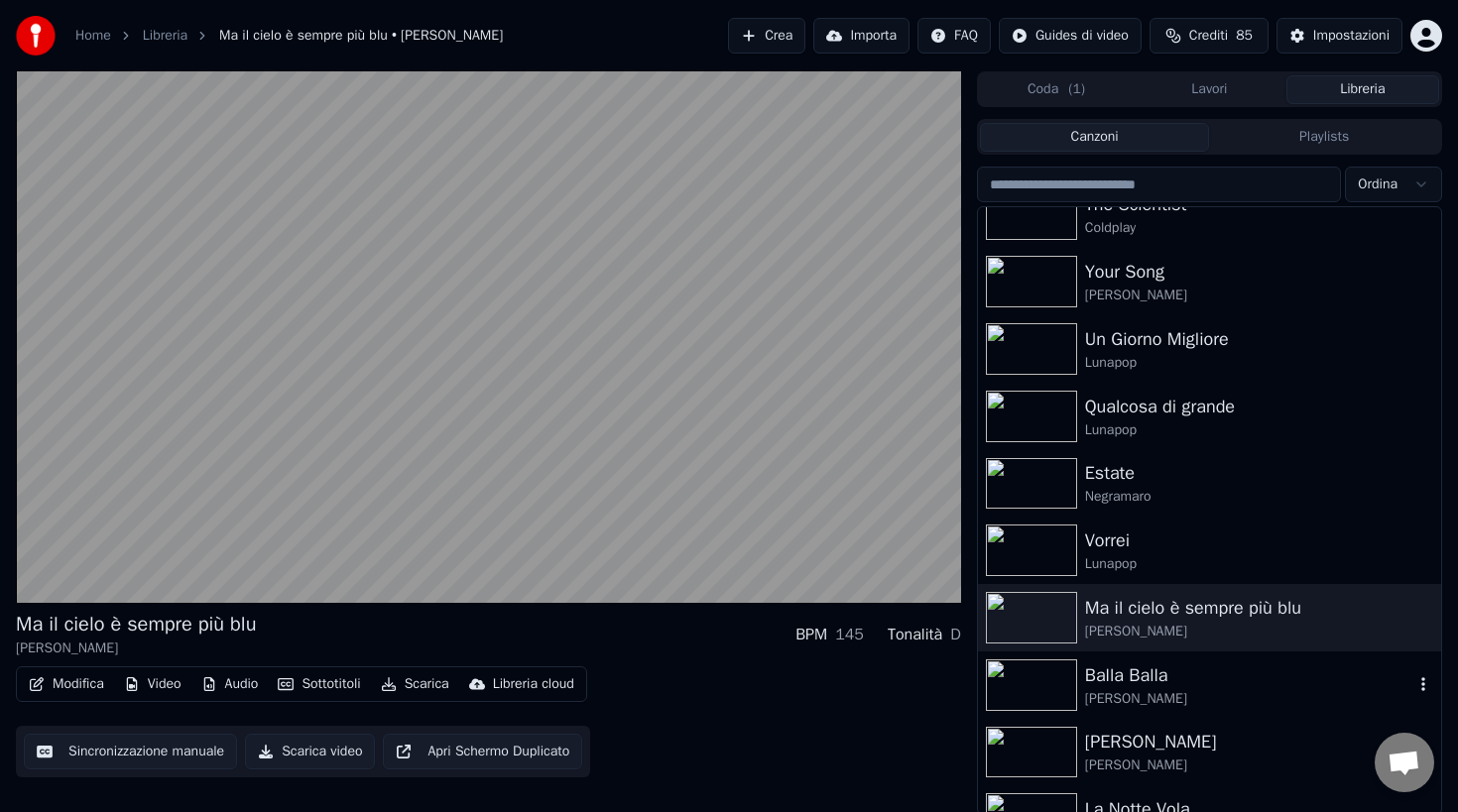 click on "Balla Balla" at bounding box center (1249, 675) 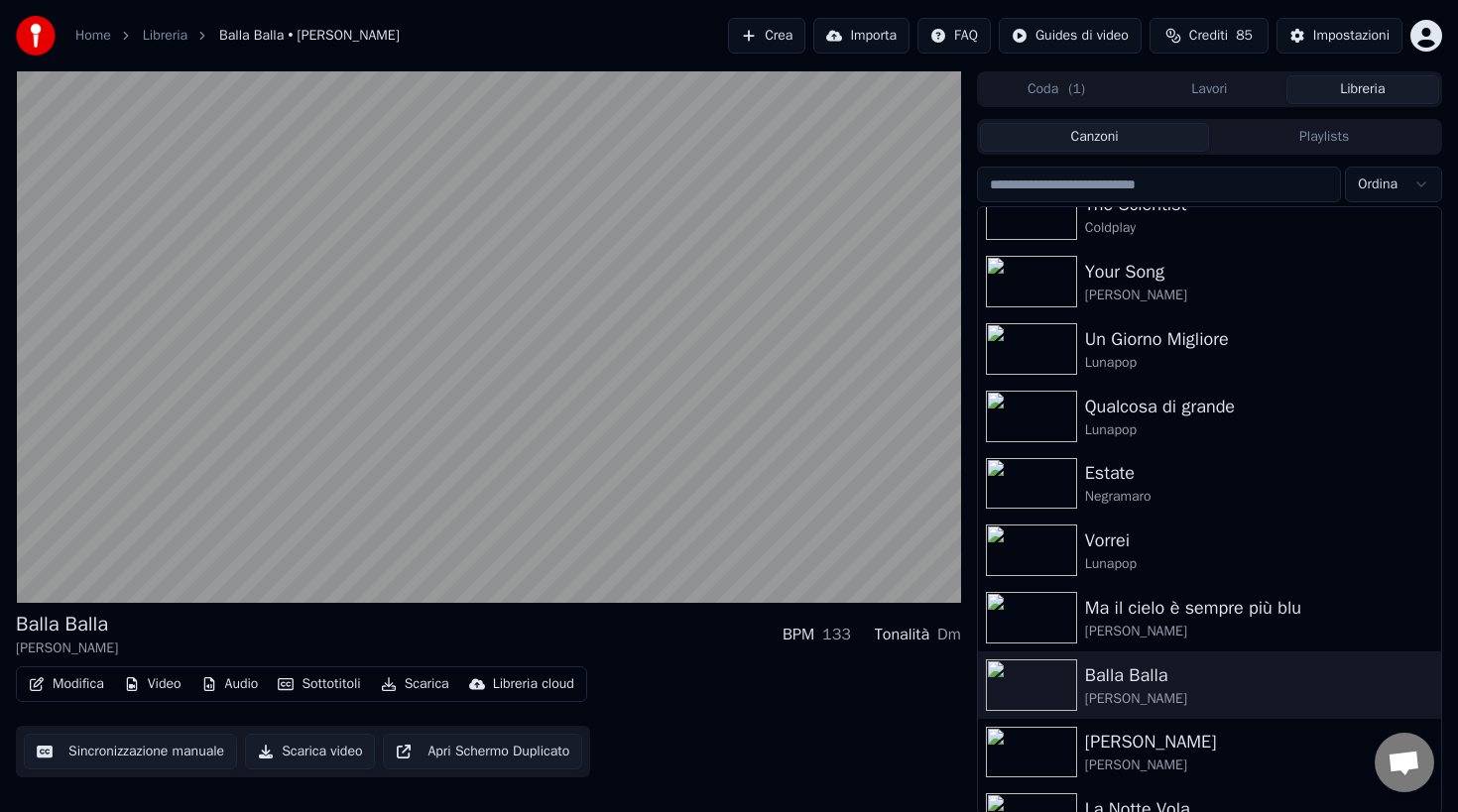 click on "[PERSON_NAME]" at bounding box center [1249, 742] 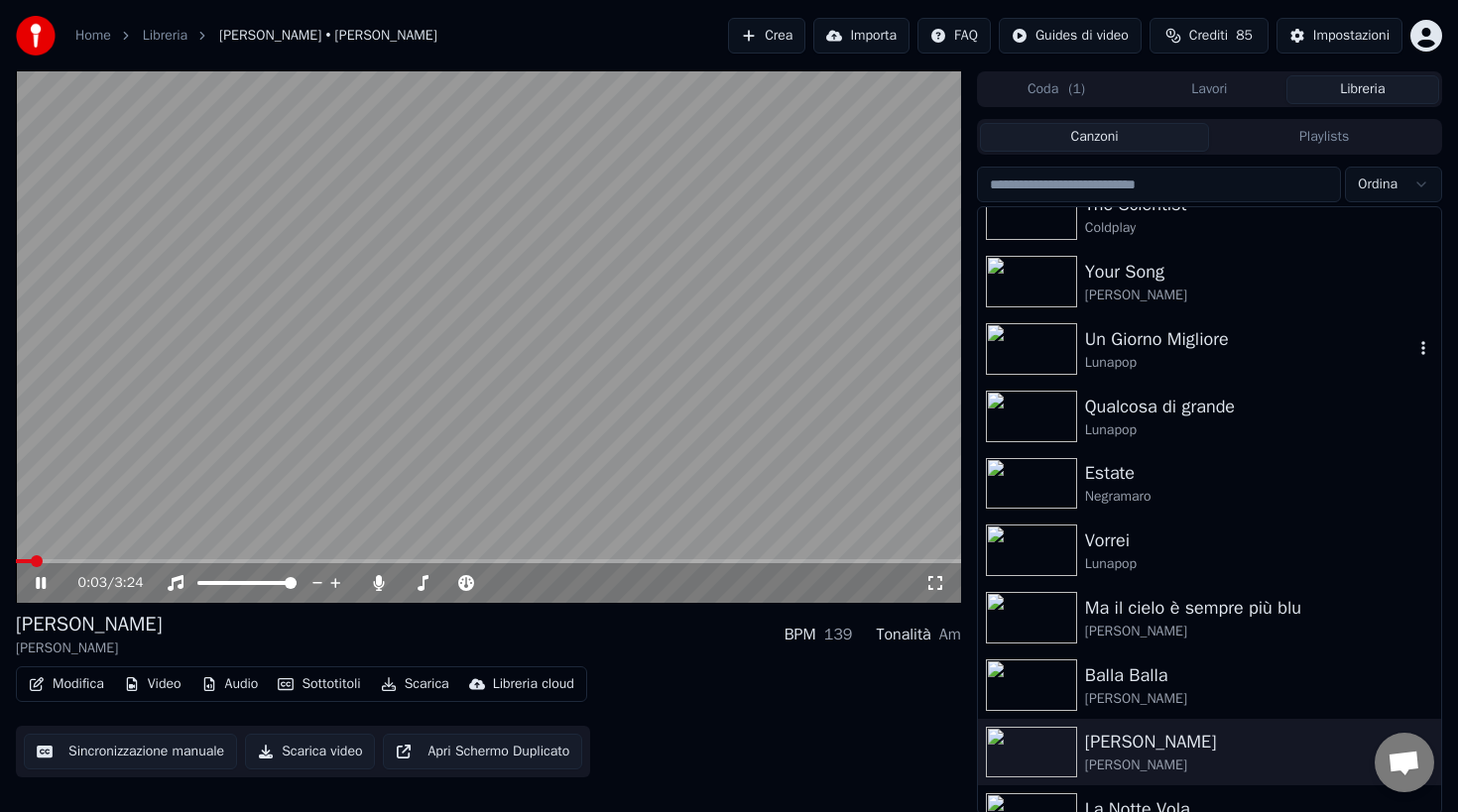 scroll, scrollTop: 0, scrollLeft: 0, axis: both 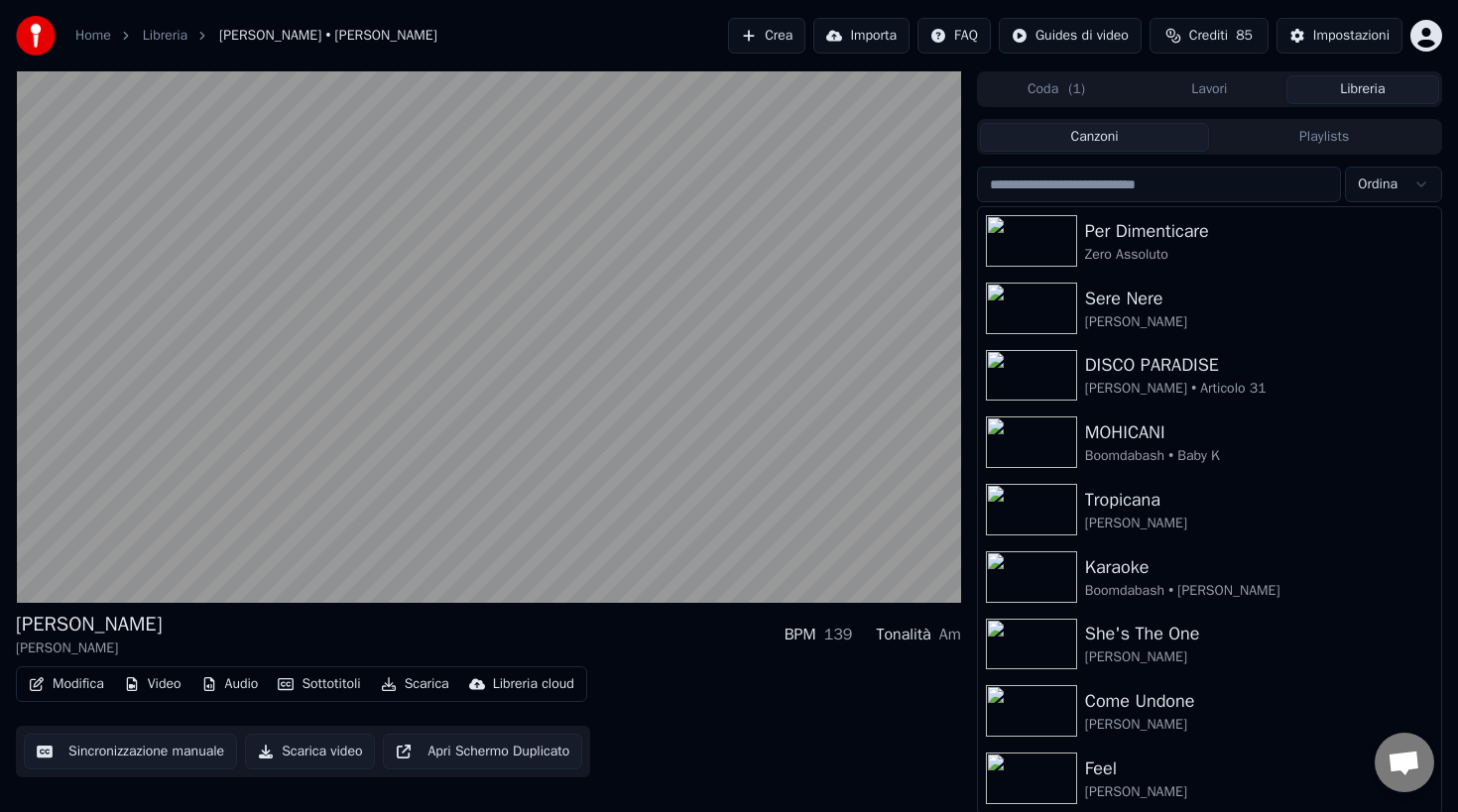 click at bounding box center (1159, 184) 